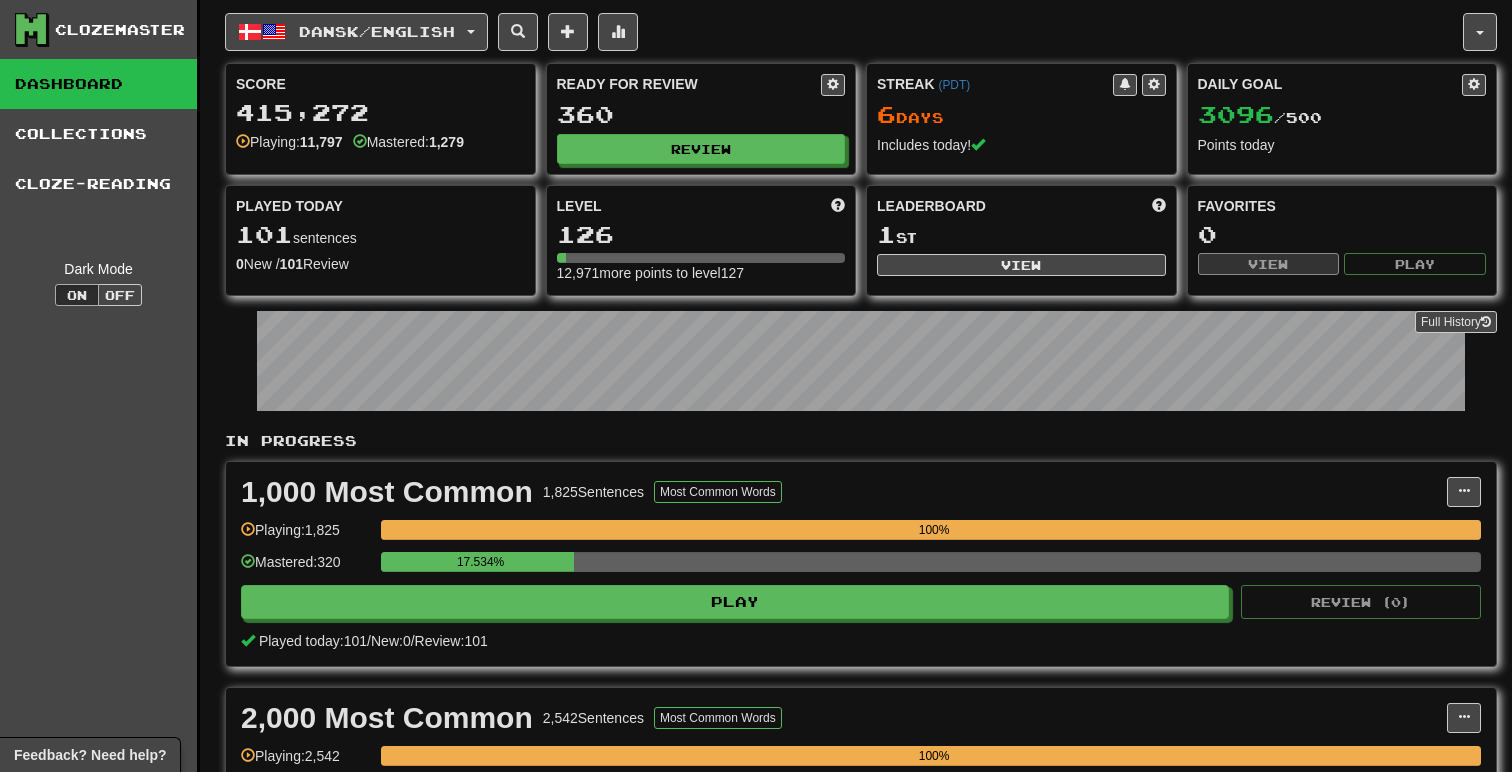 scroll, scrollTop: 0, scrollLeft: 0, axis: both 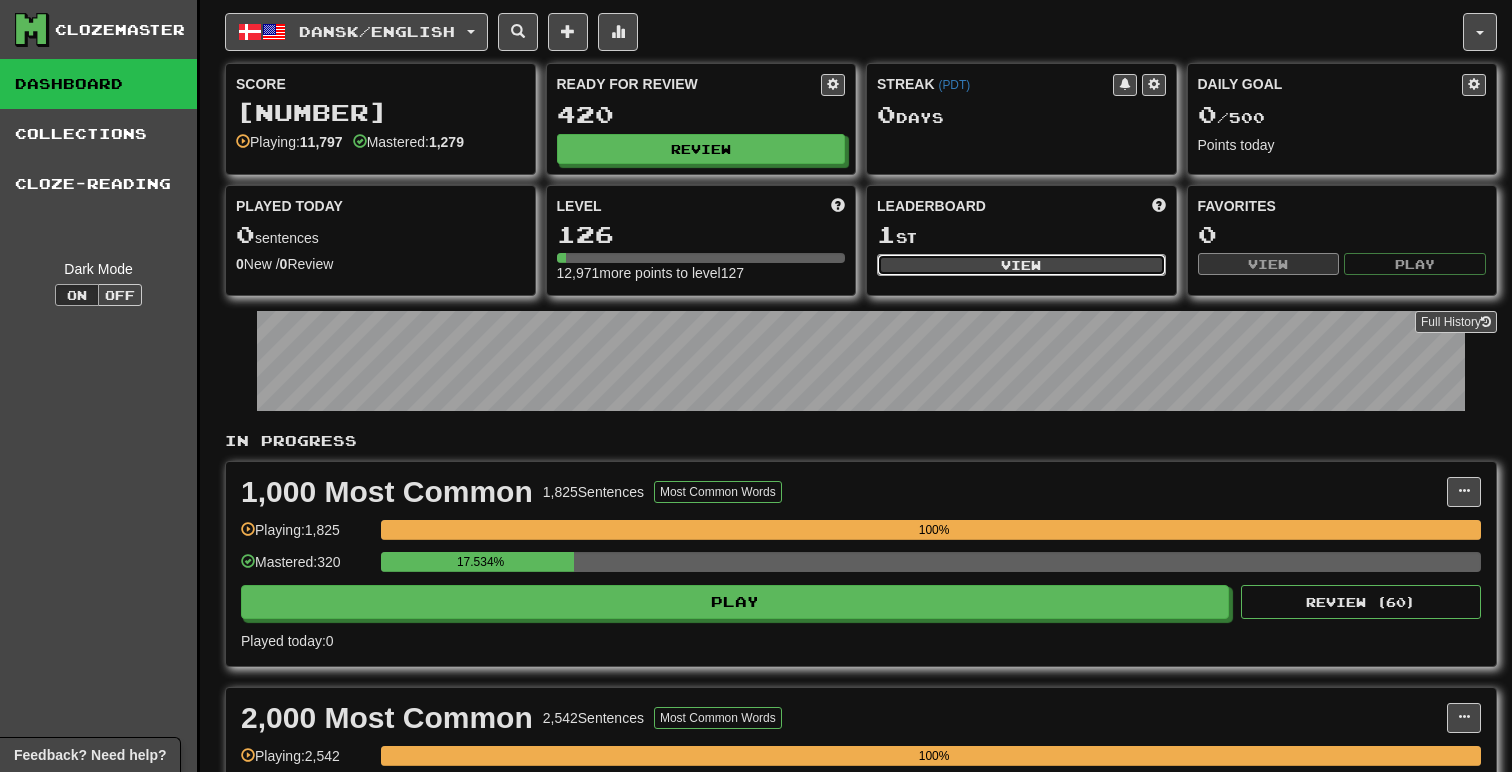 click on "View" at bounding box center (1021, 265) 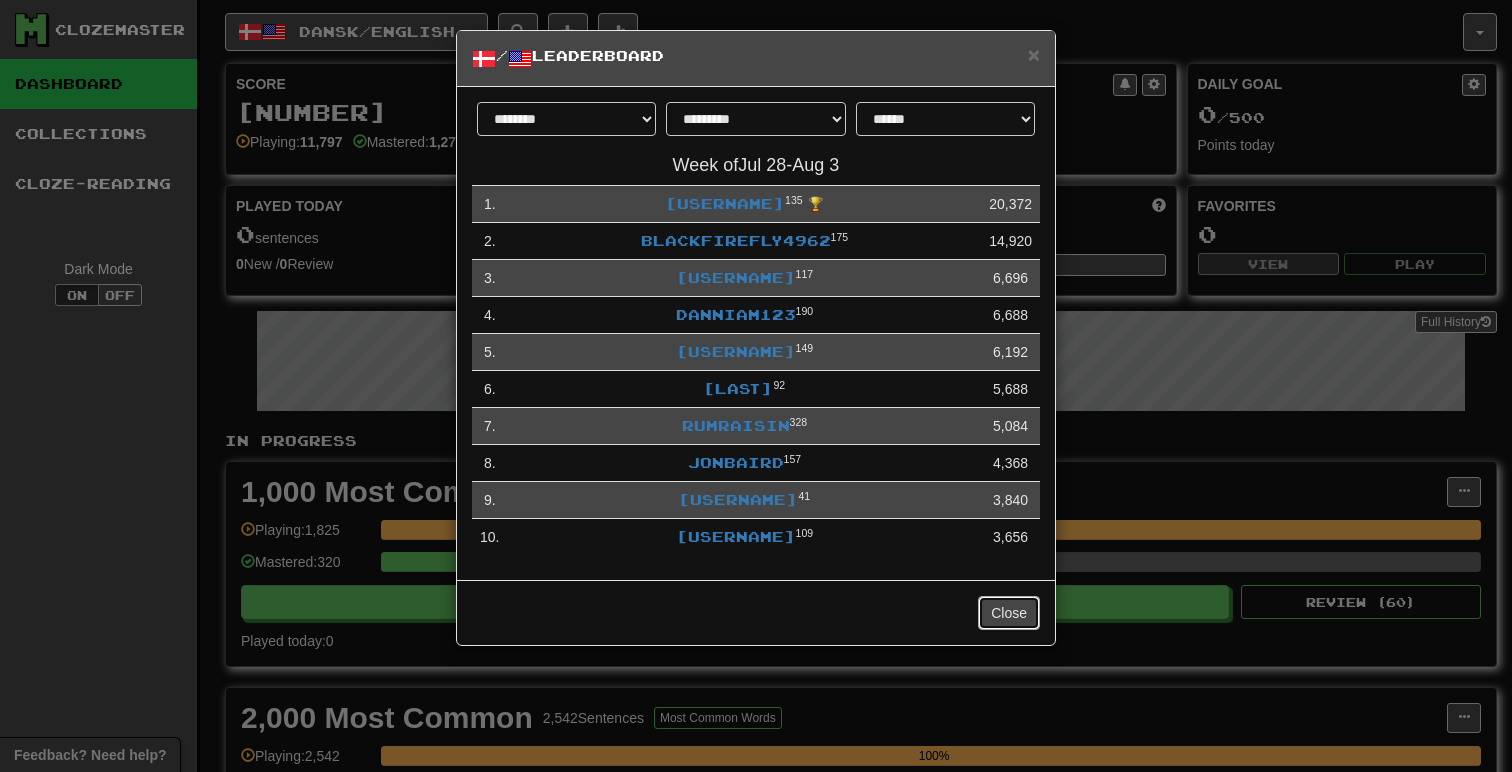 click on "Close" at bounding box center [1009, 613] 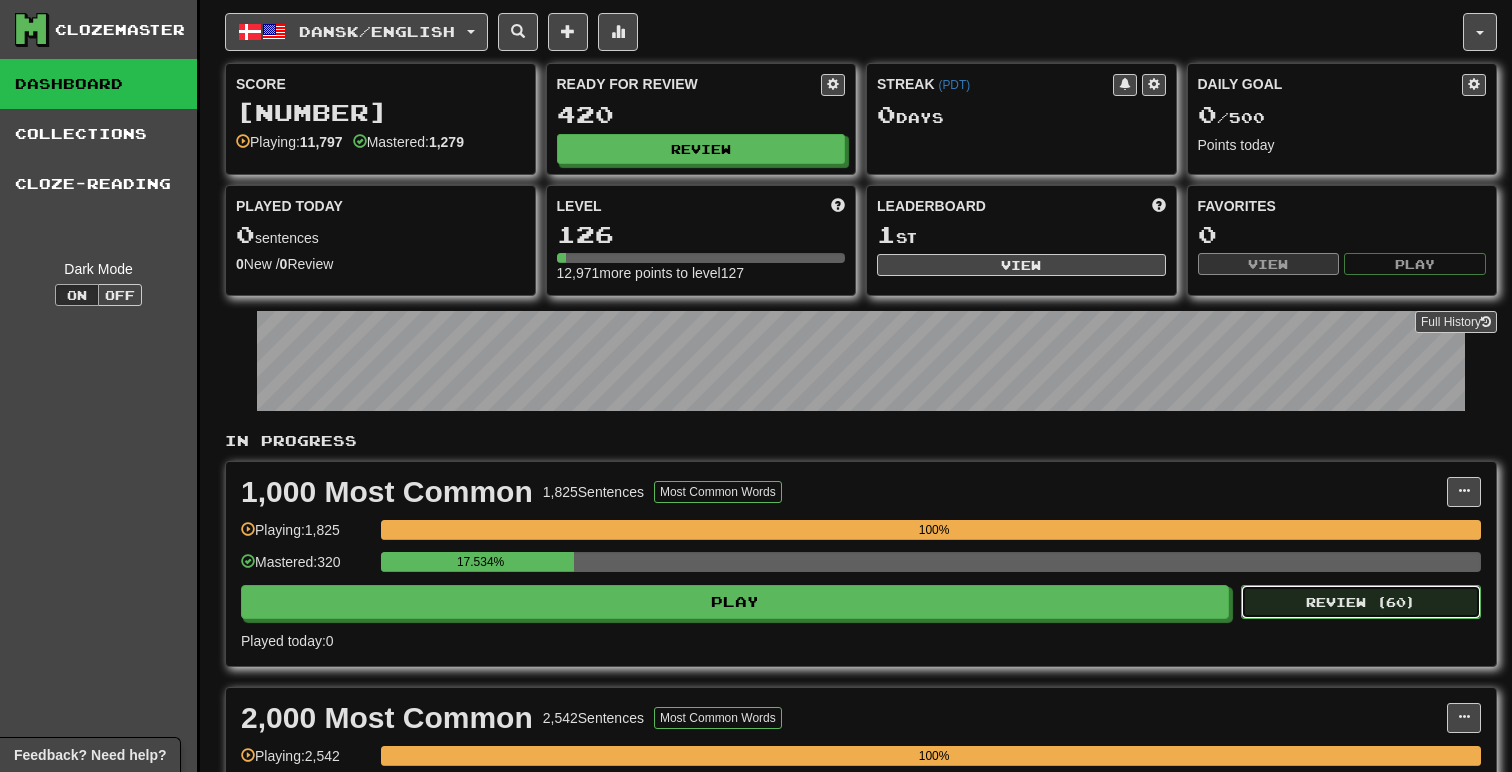 click on "Review ( 60 )" at bounding box center [1361, 602] 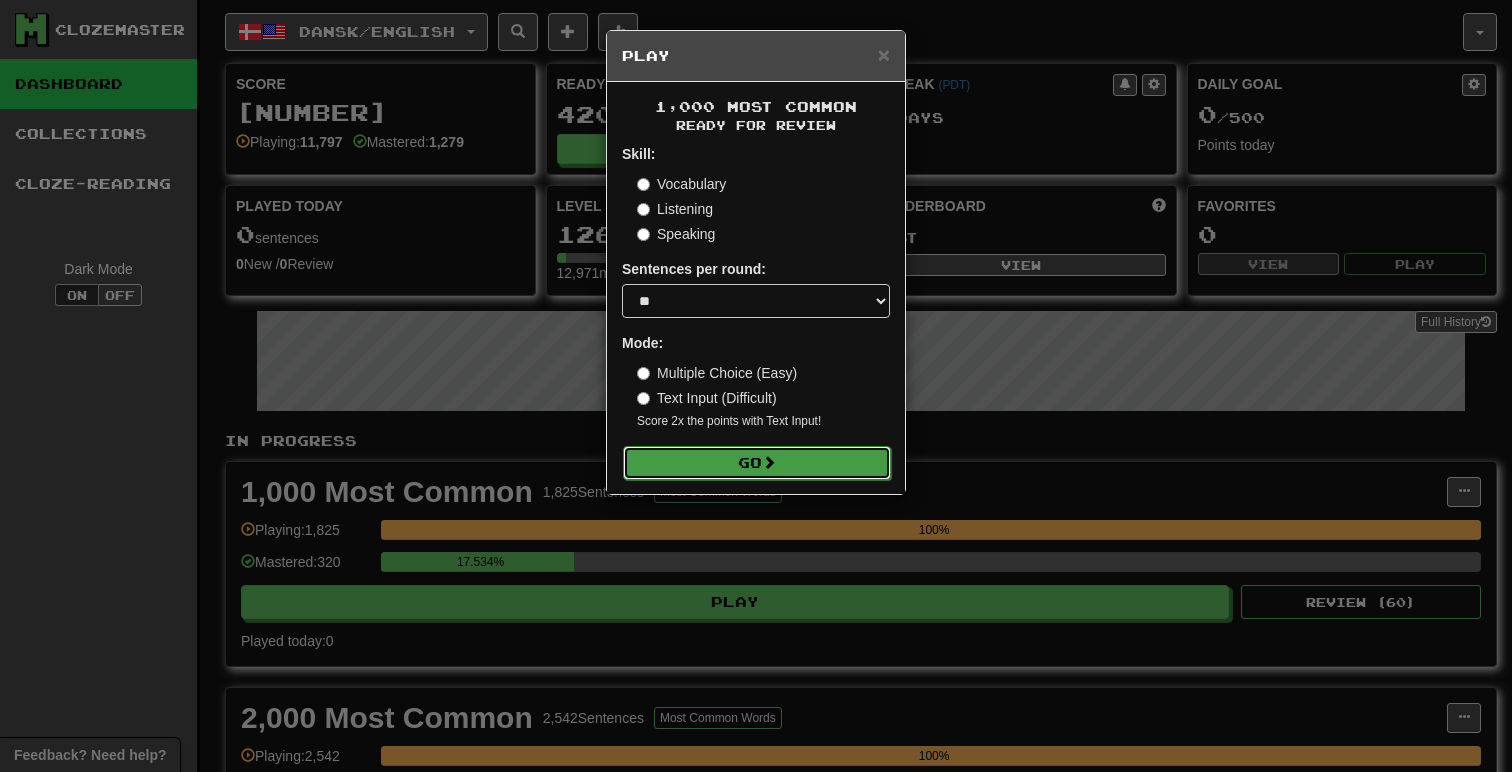 click on "Go" at bounding box center (757, 463) 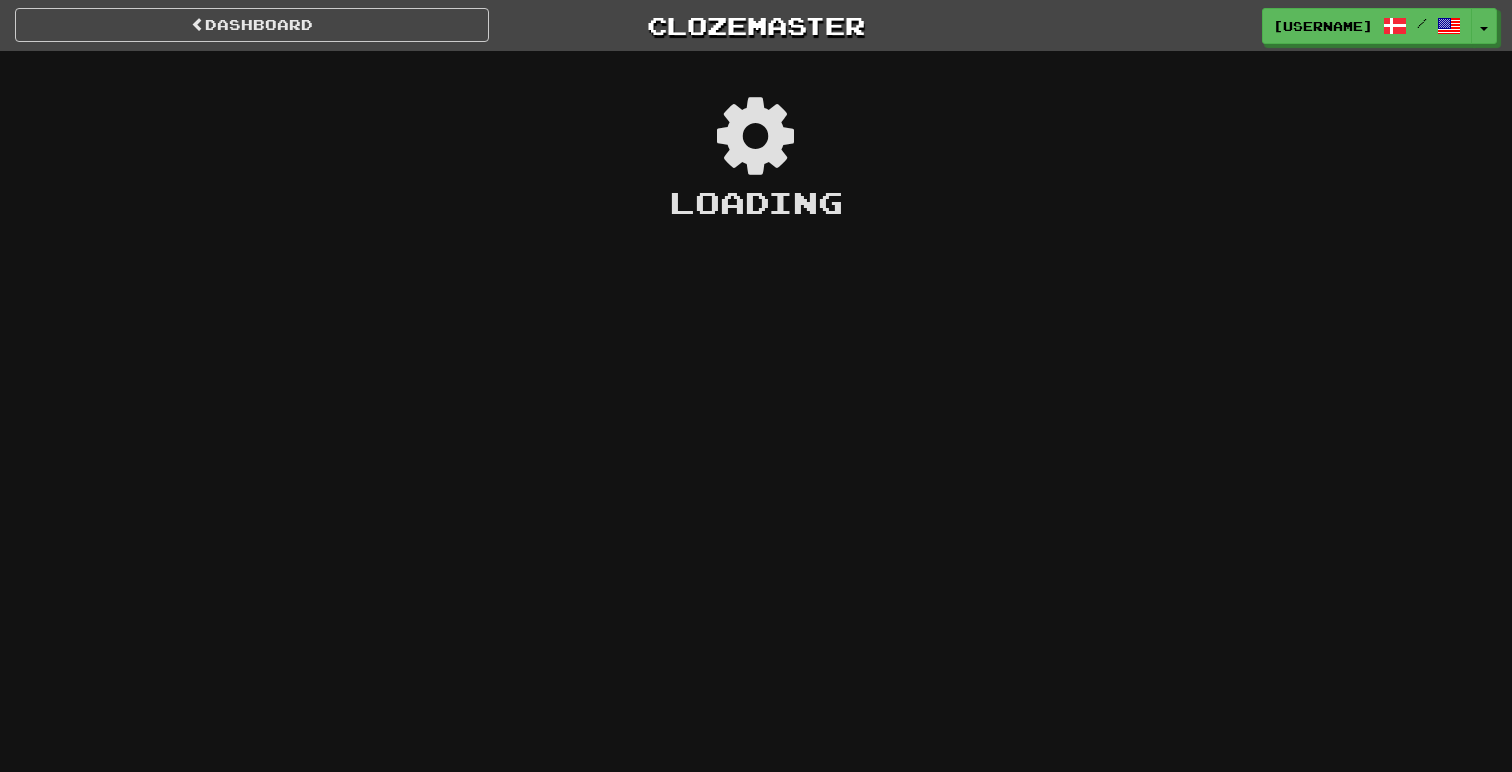 scroll, scrollTop: 0, scrollLeft: 0, axis: both 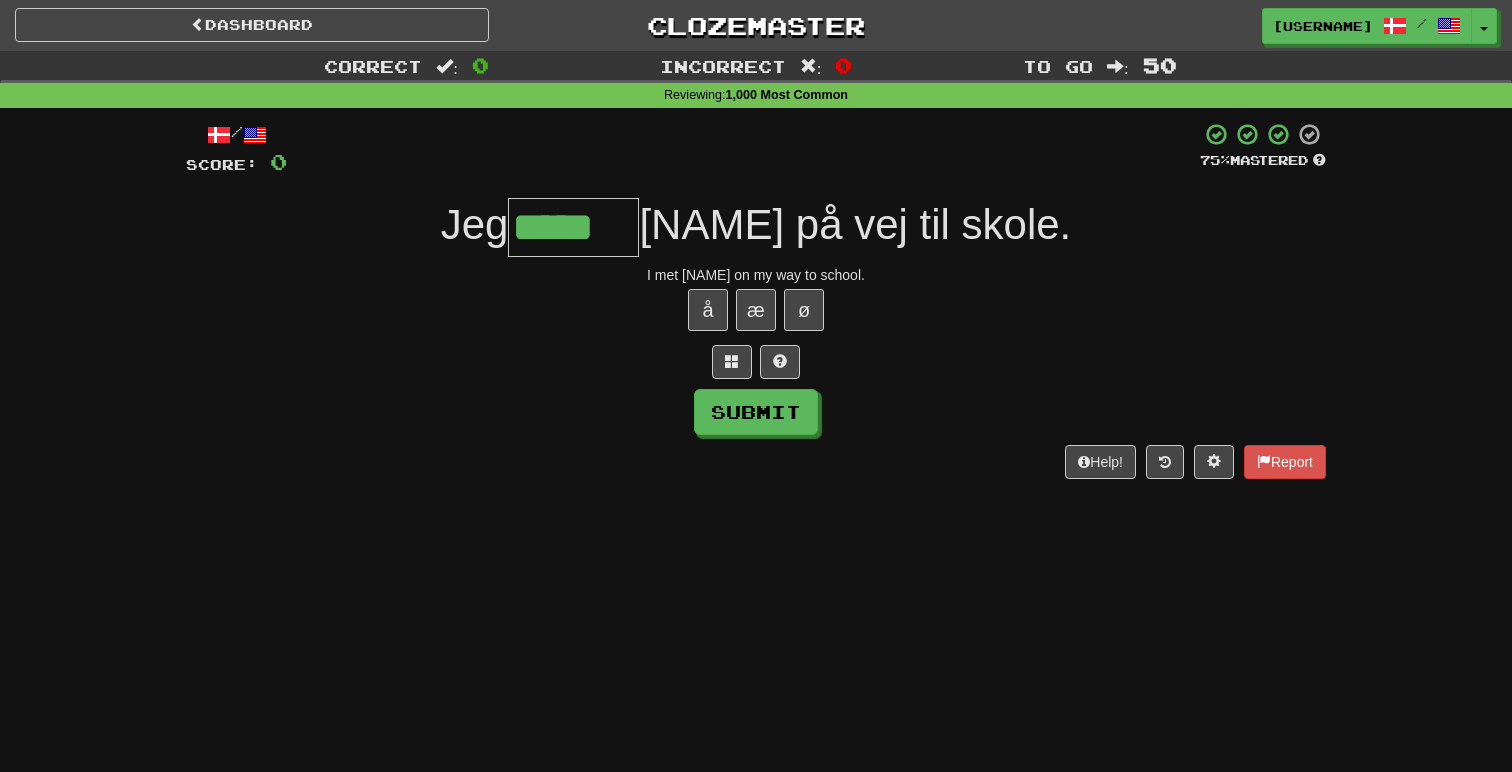 type on "*****" 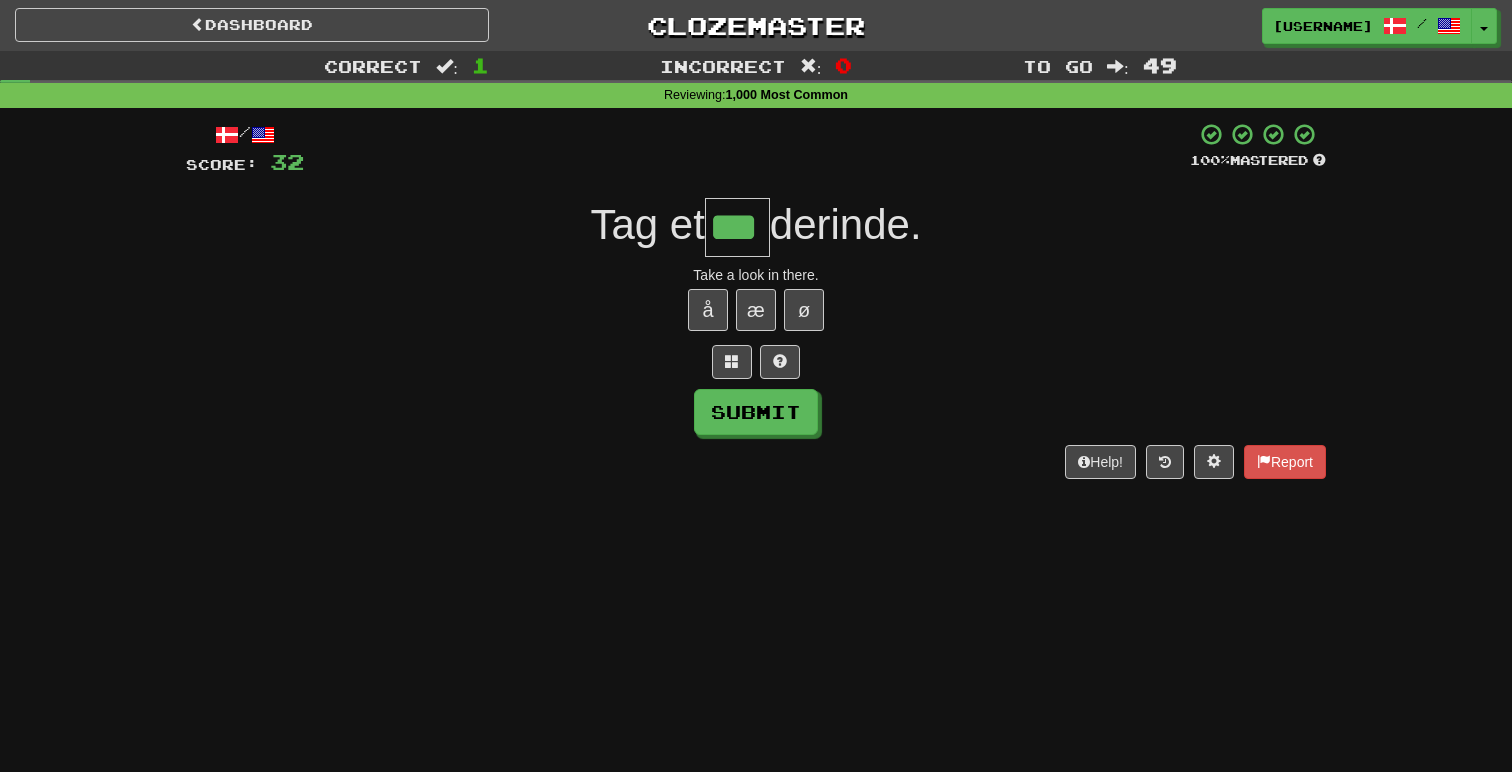 type on "***" 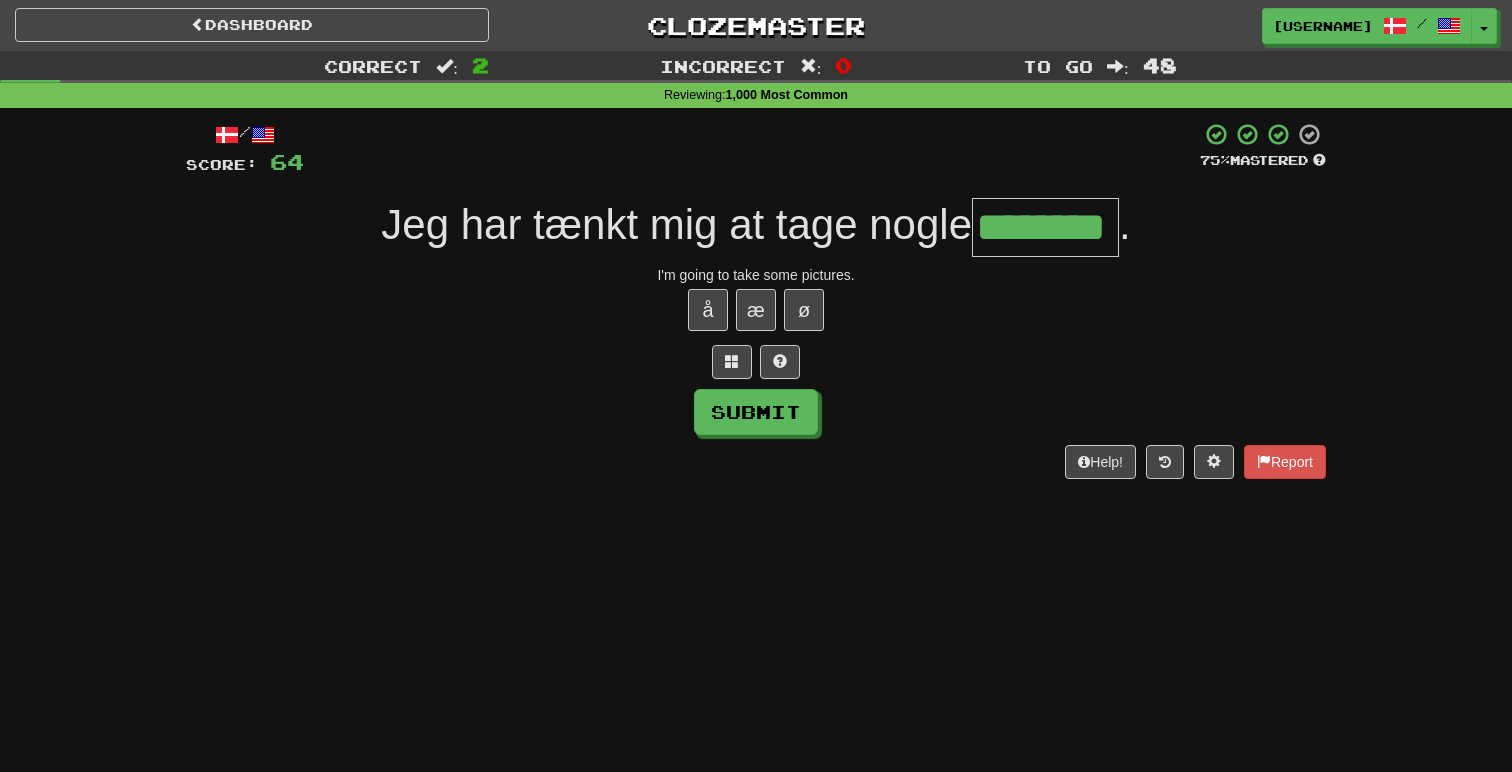 type on "********" 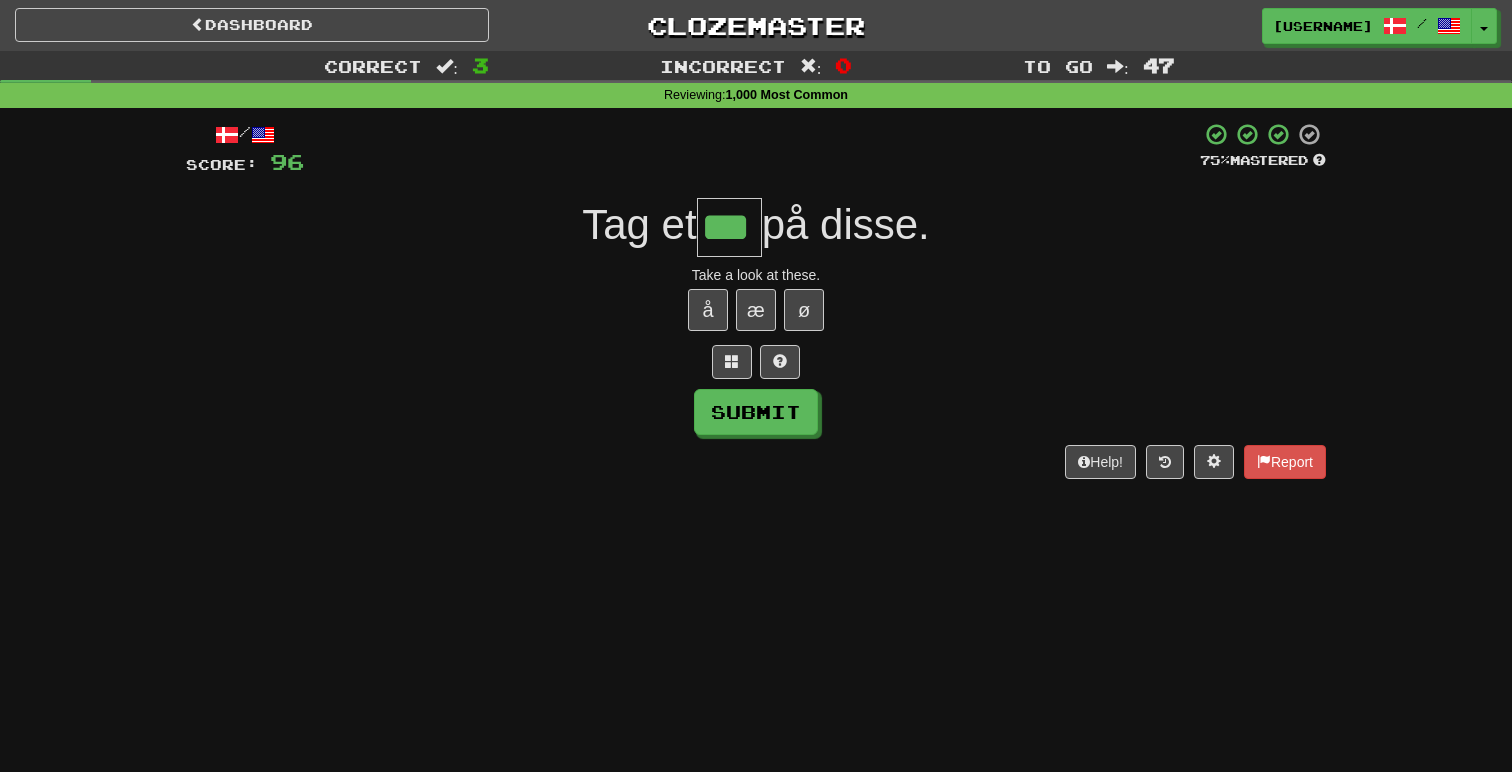 type on "***" 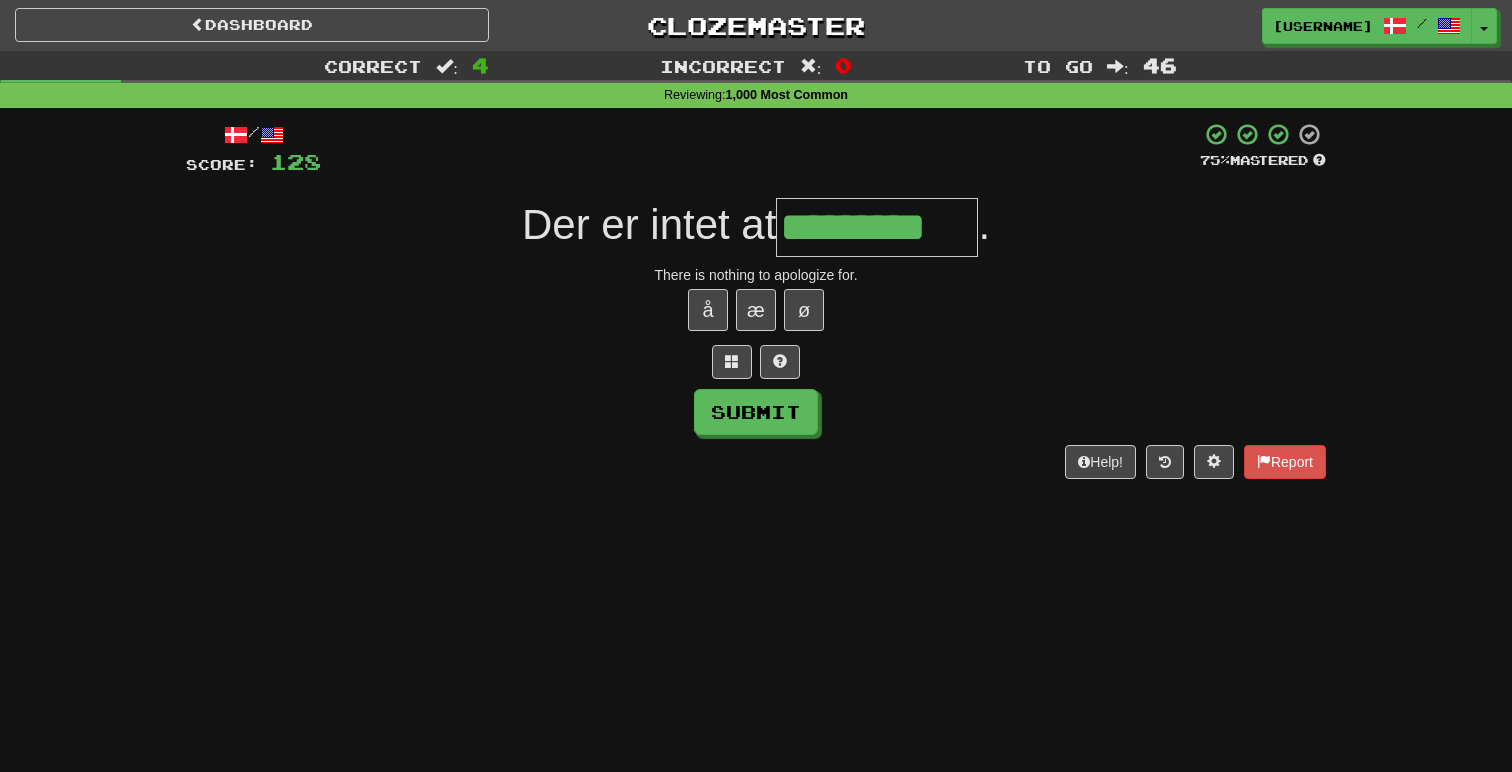 type on "*********" 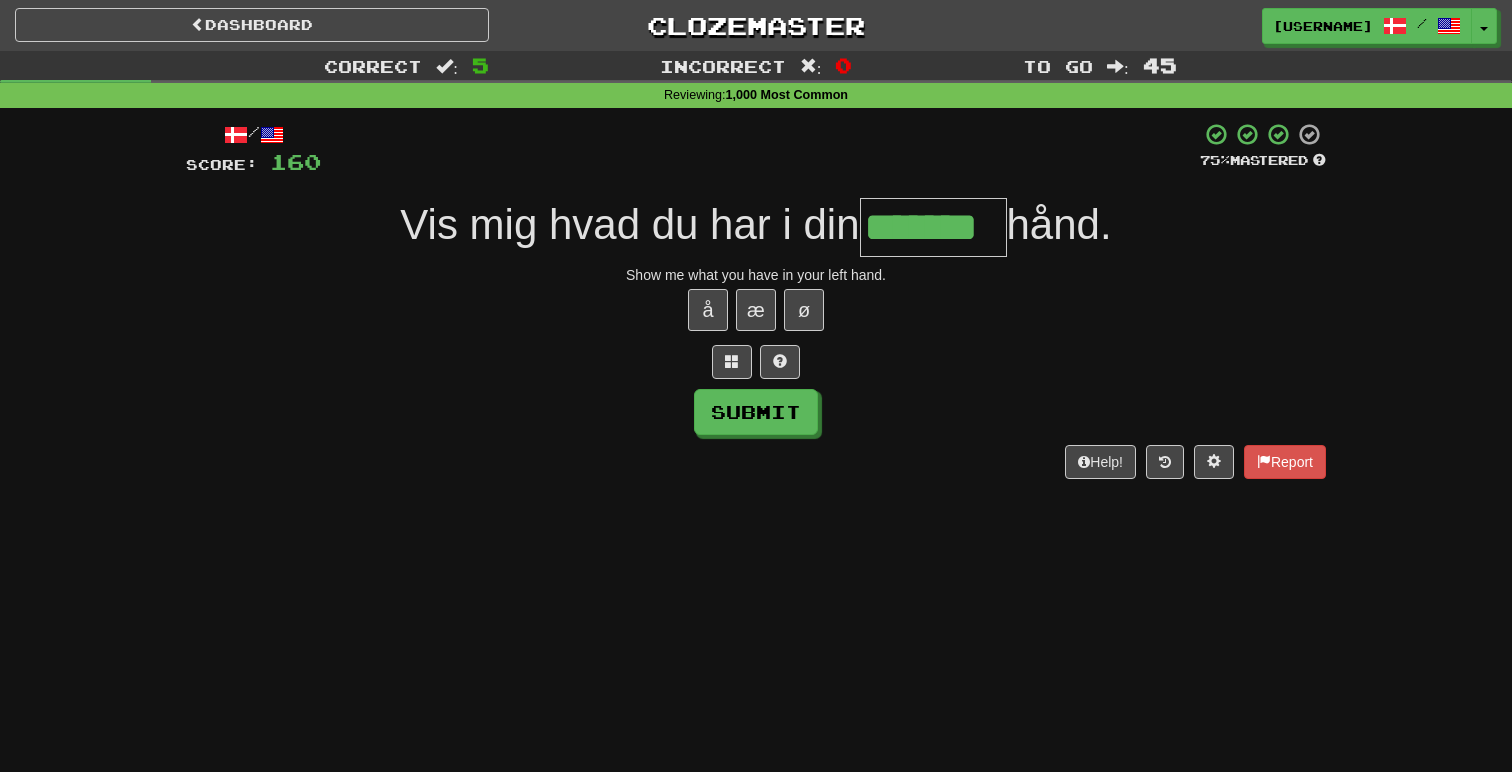 type on "*******" 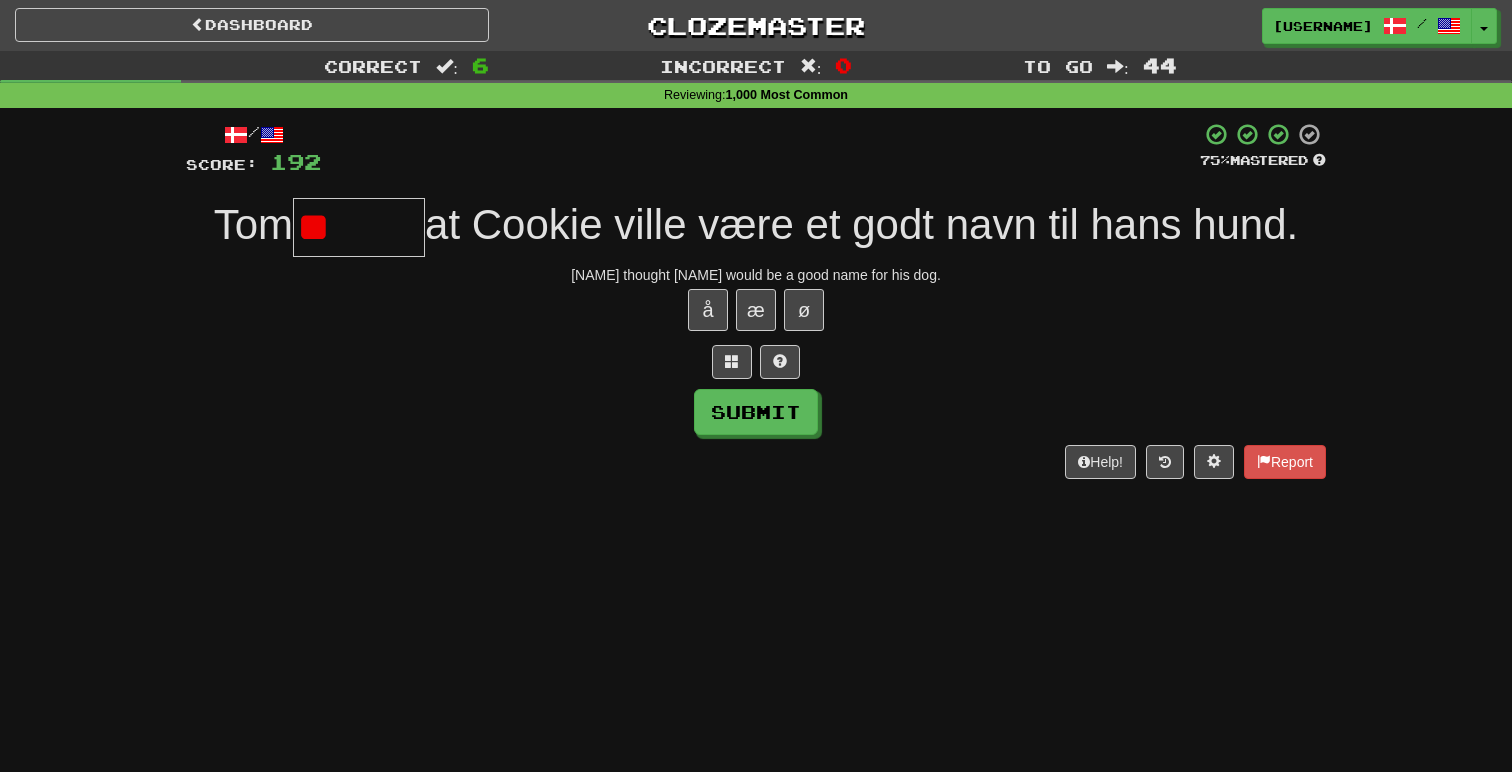type on "*" 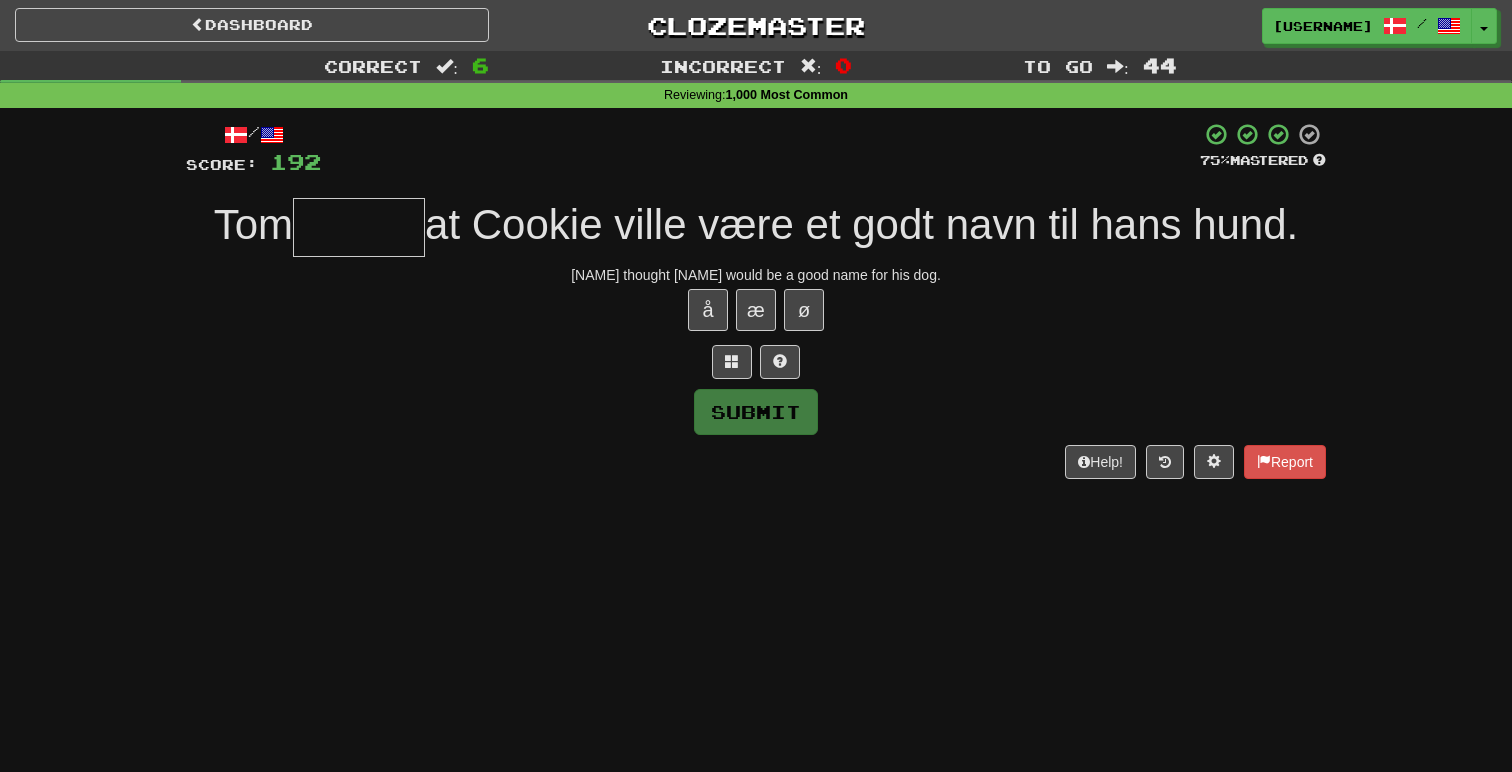 type on "*" 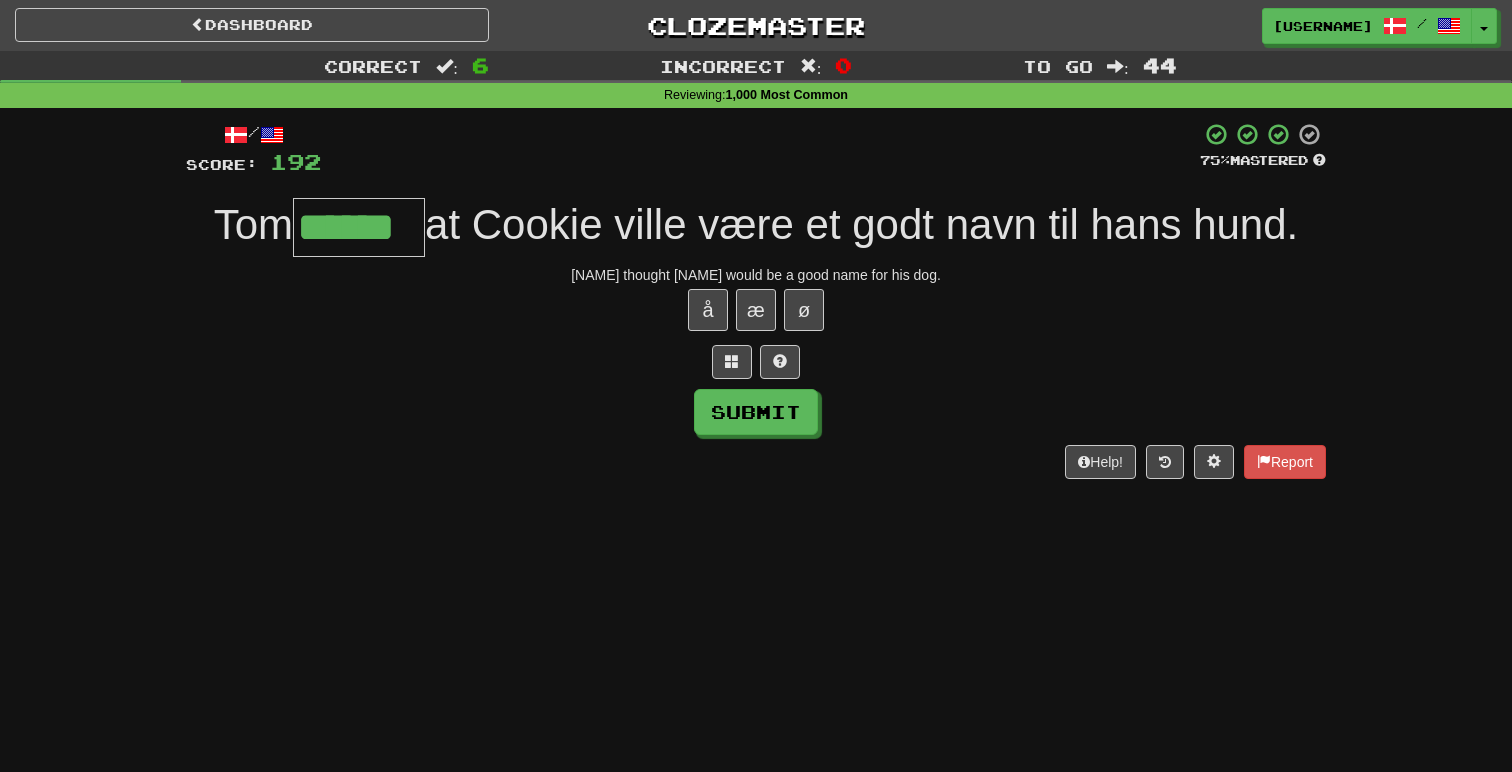 type on "******" 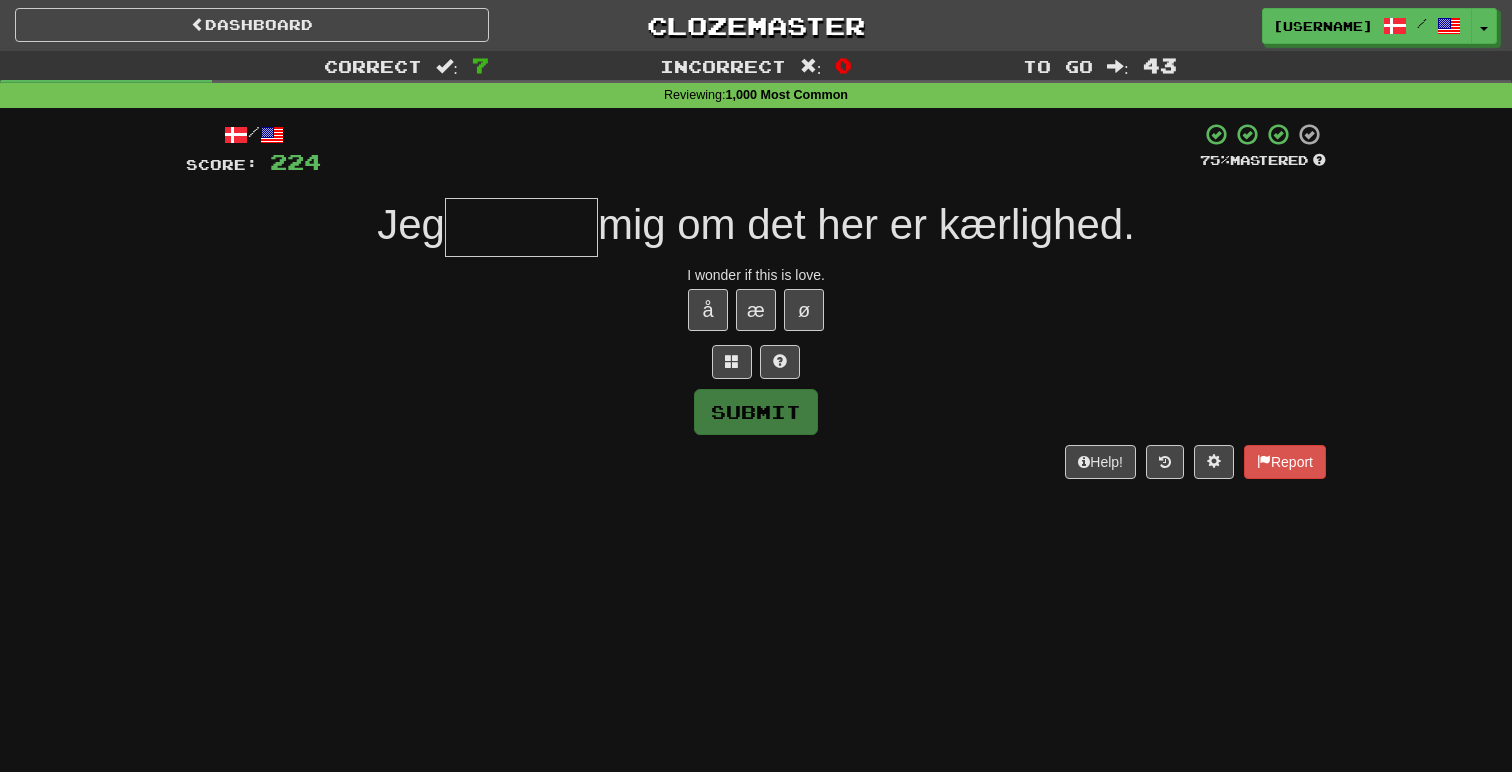 type on "*" 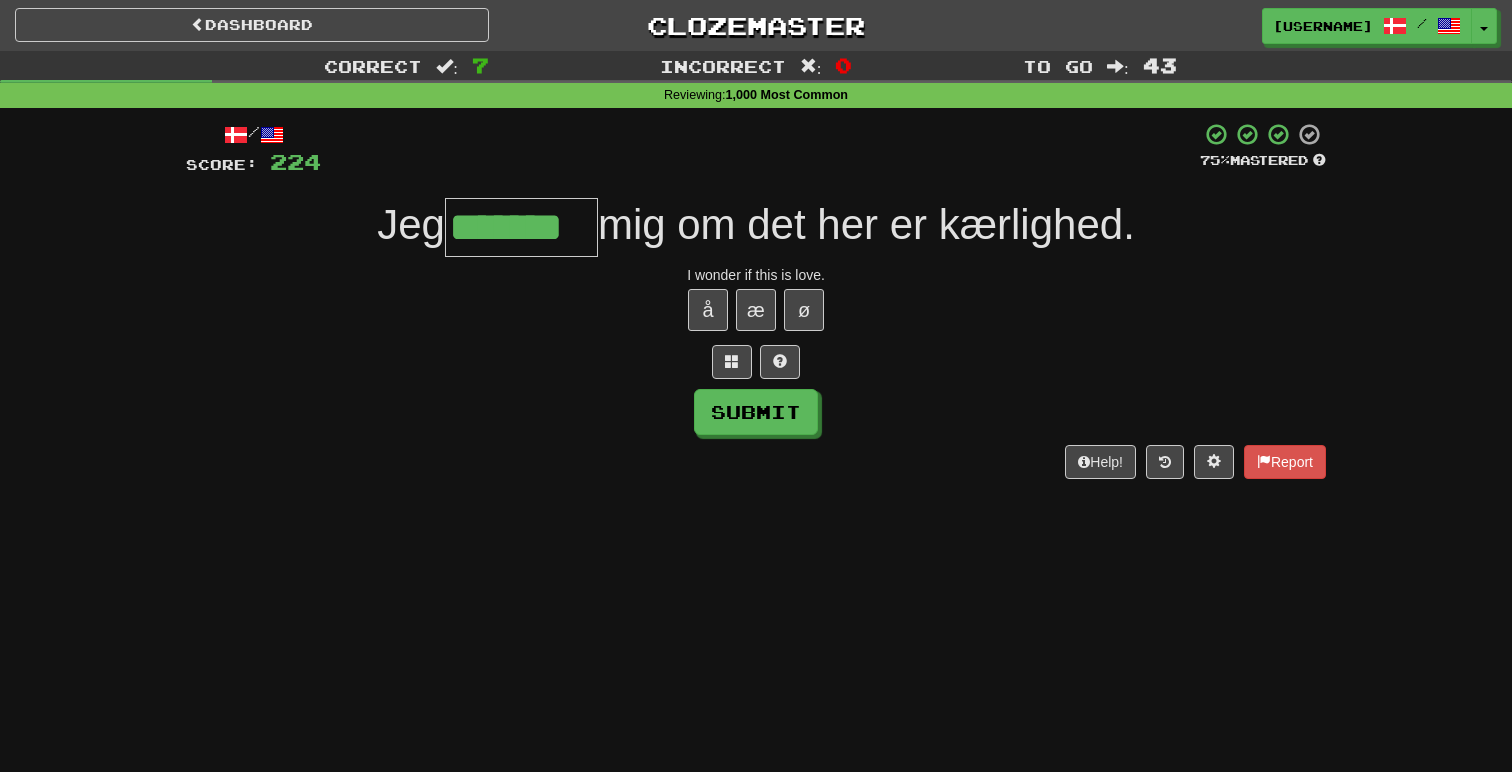 type on "*******" 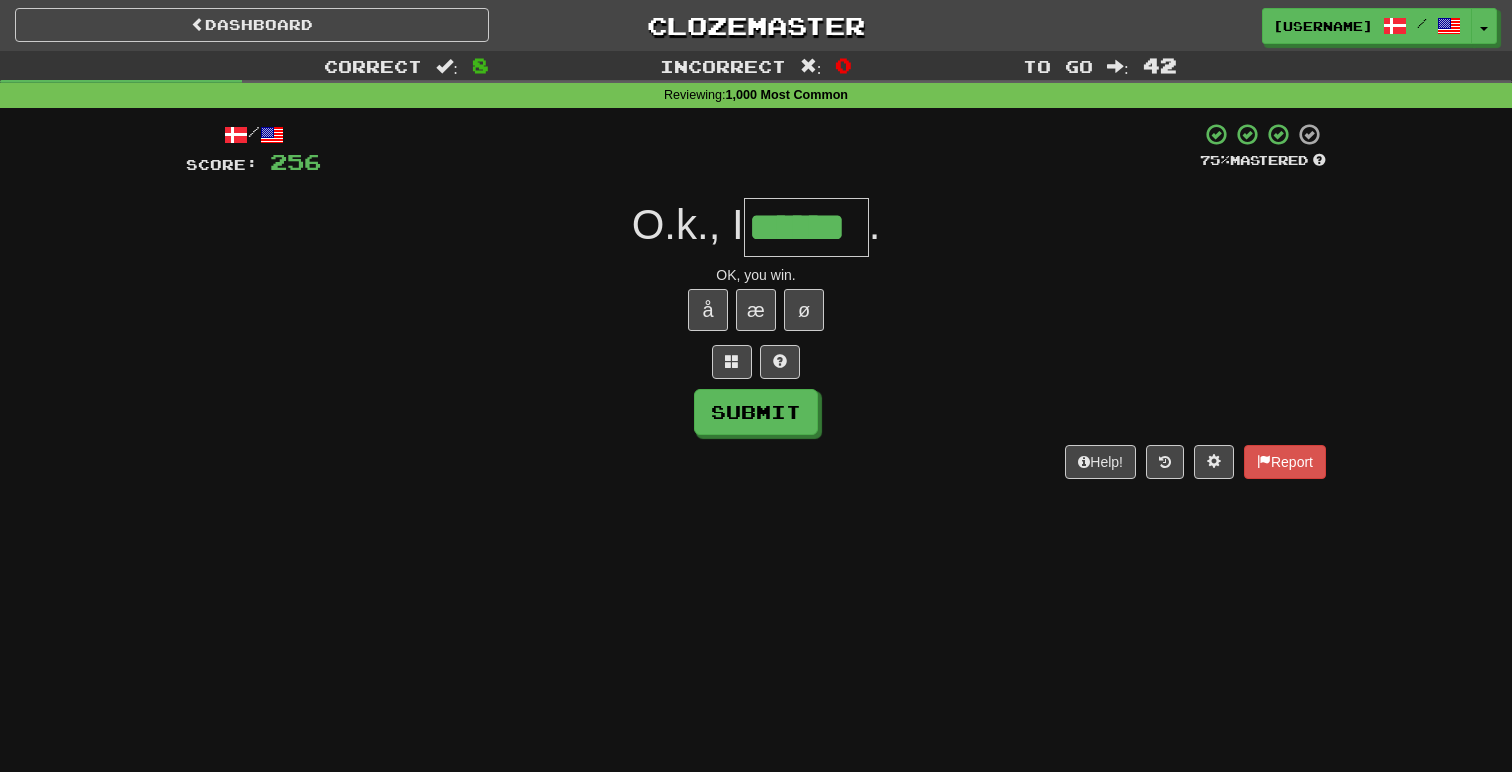 type on "******" 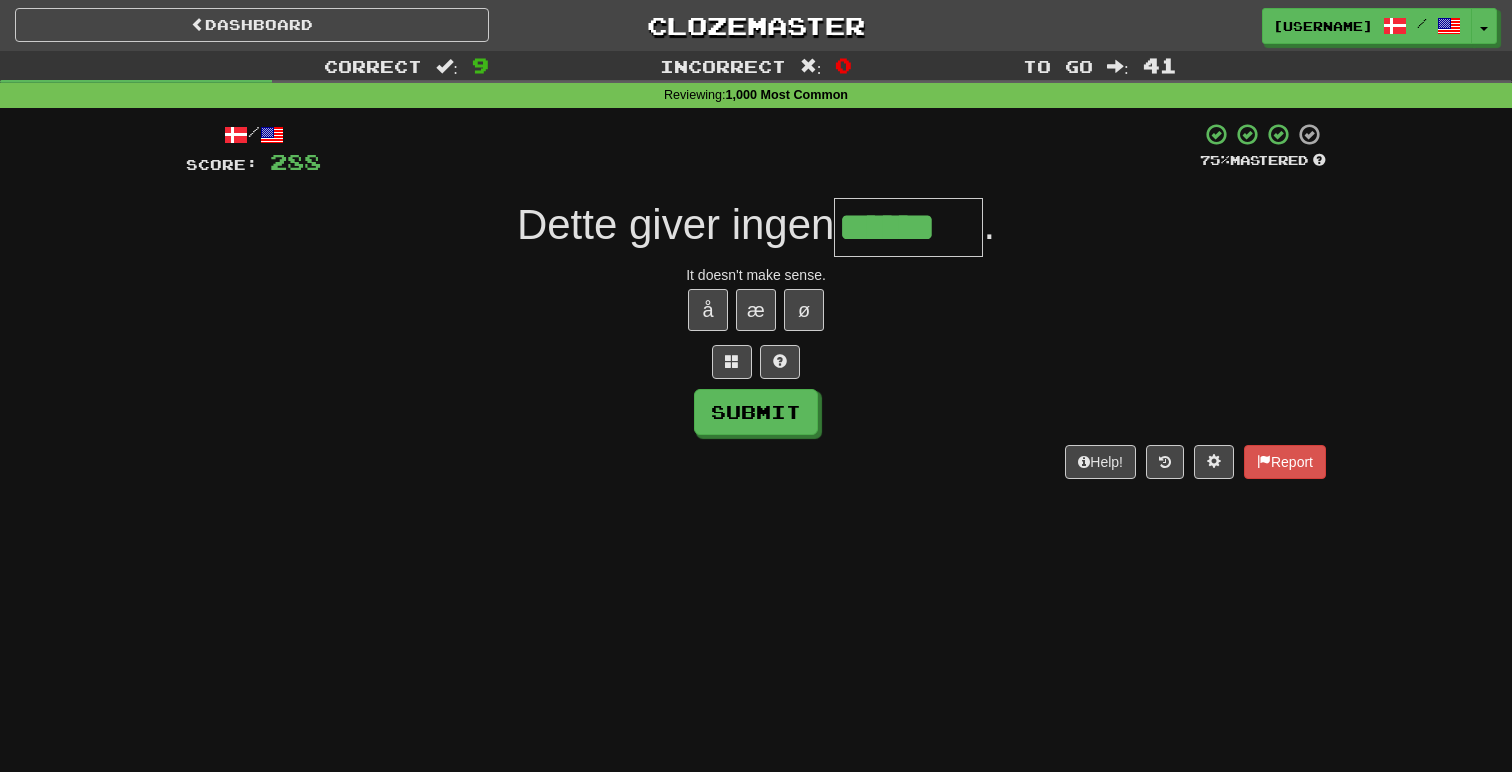 type on "******" 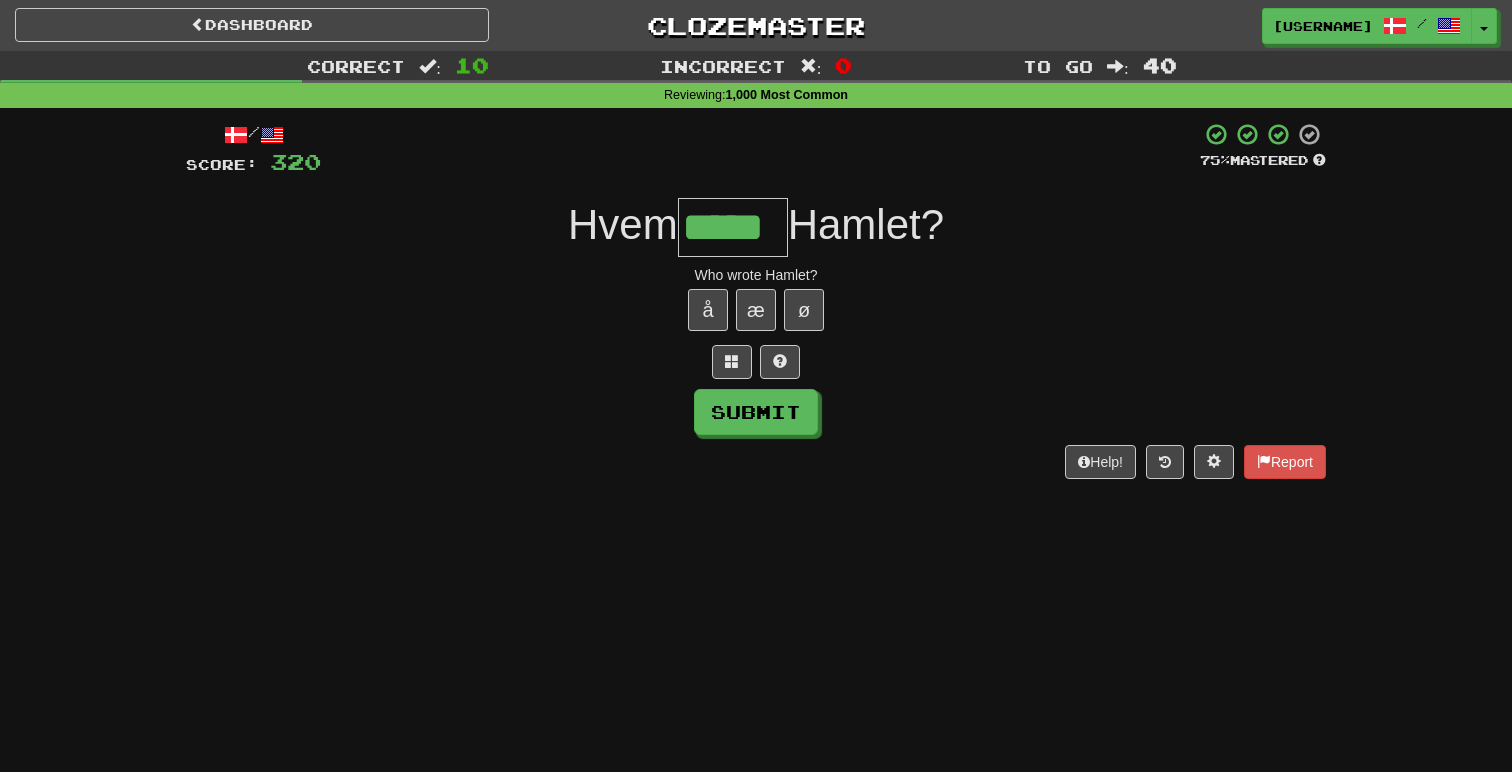 type on "*****" 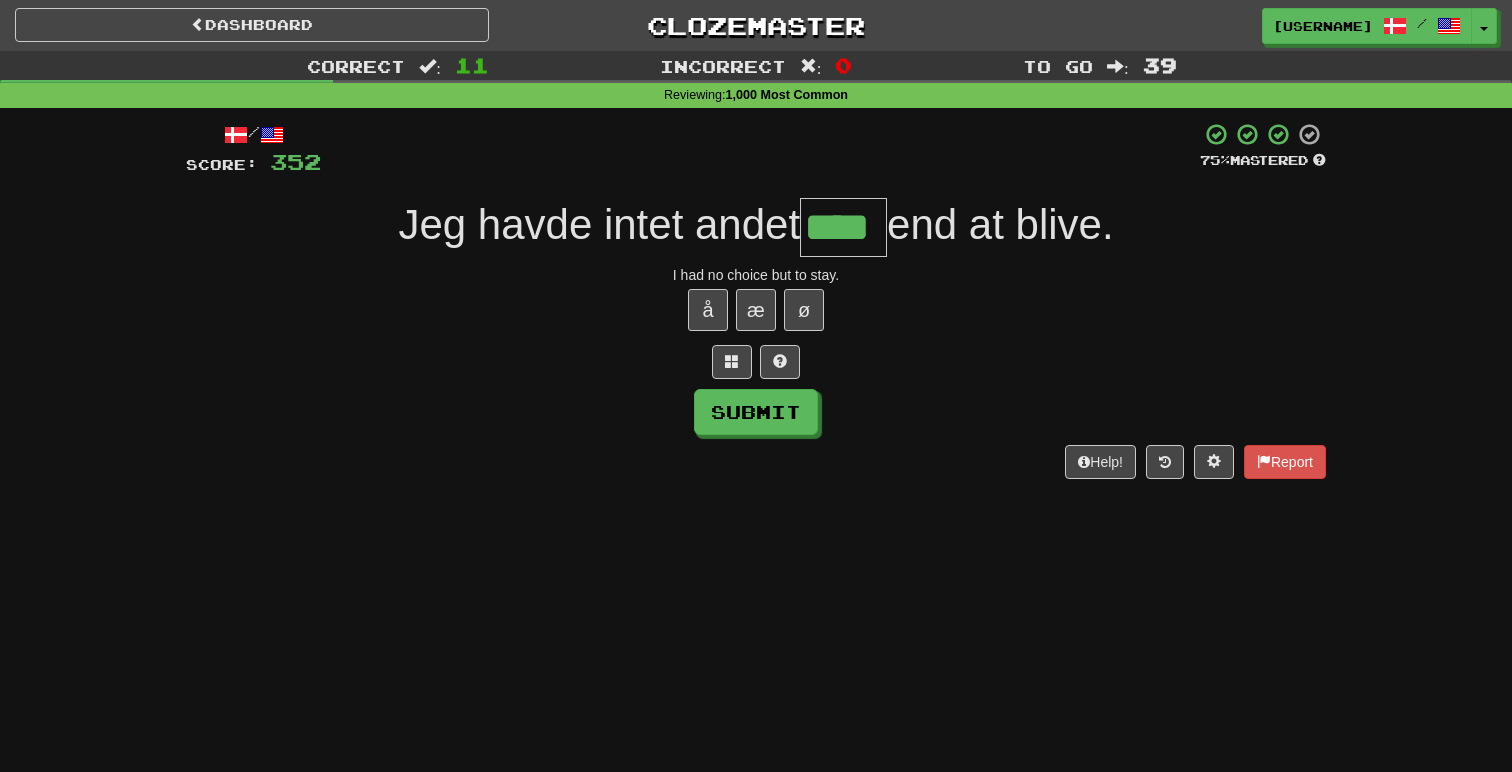 type on "****" 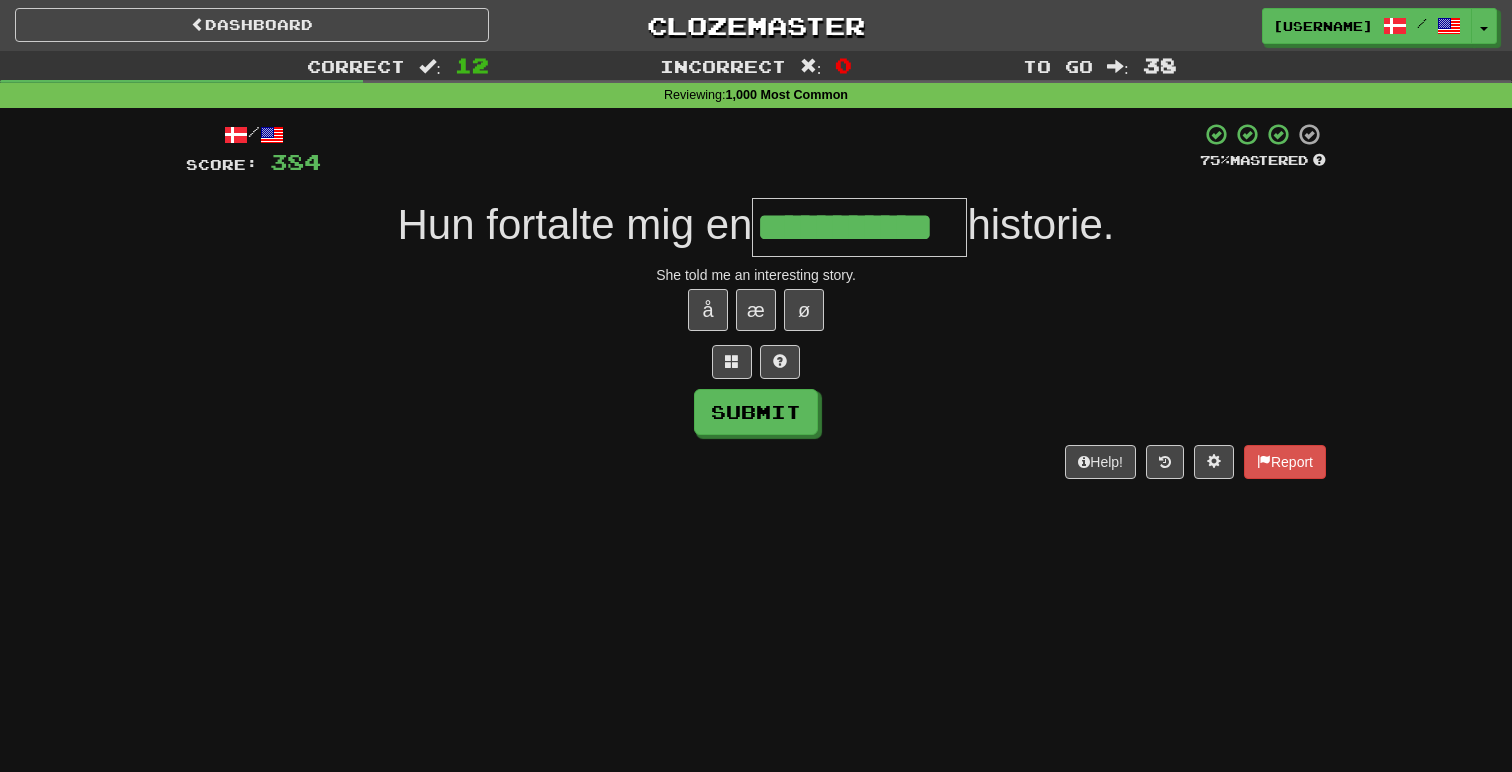 type on "**********" 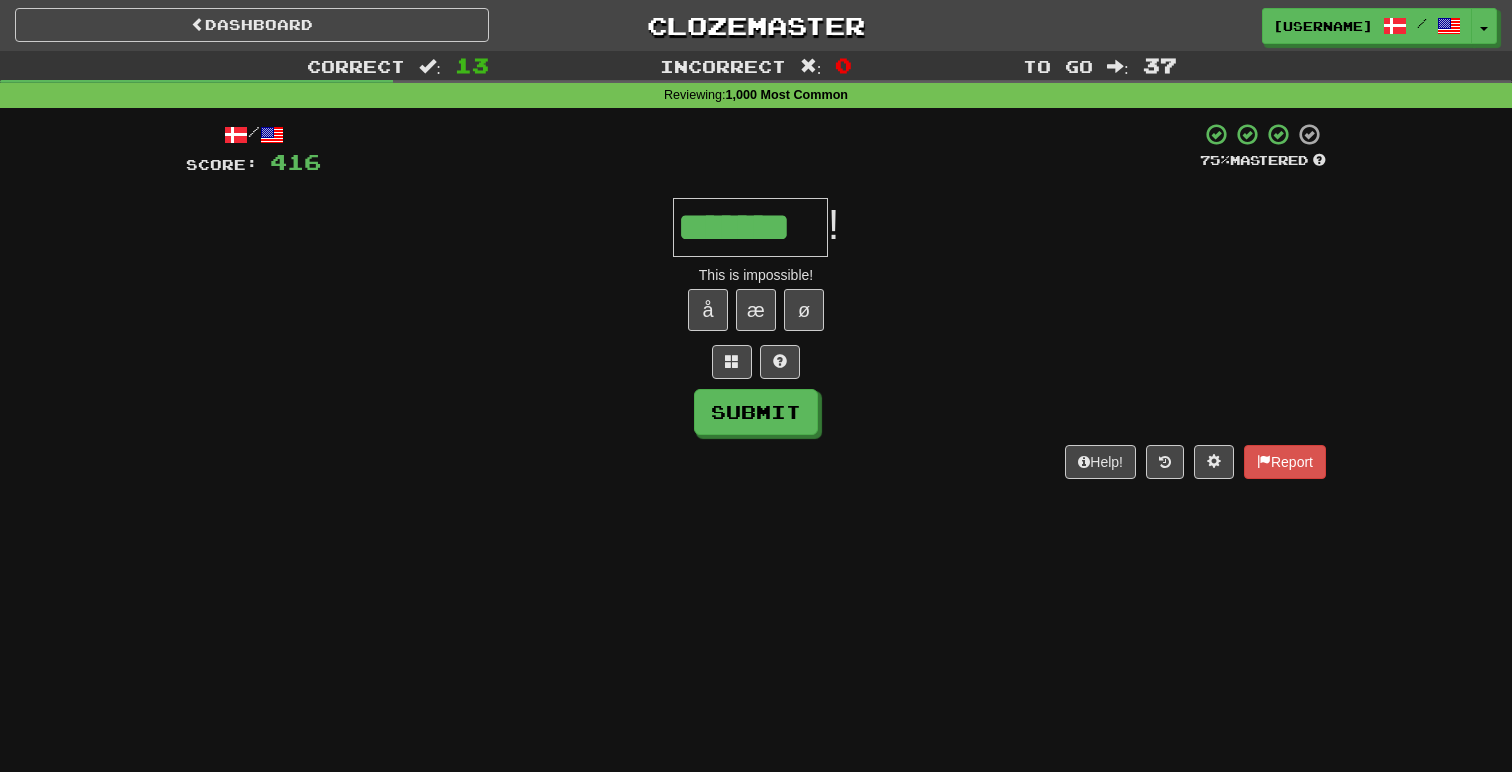 type on "*******" 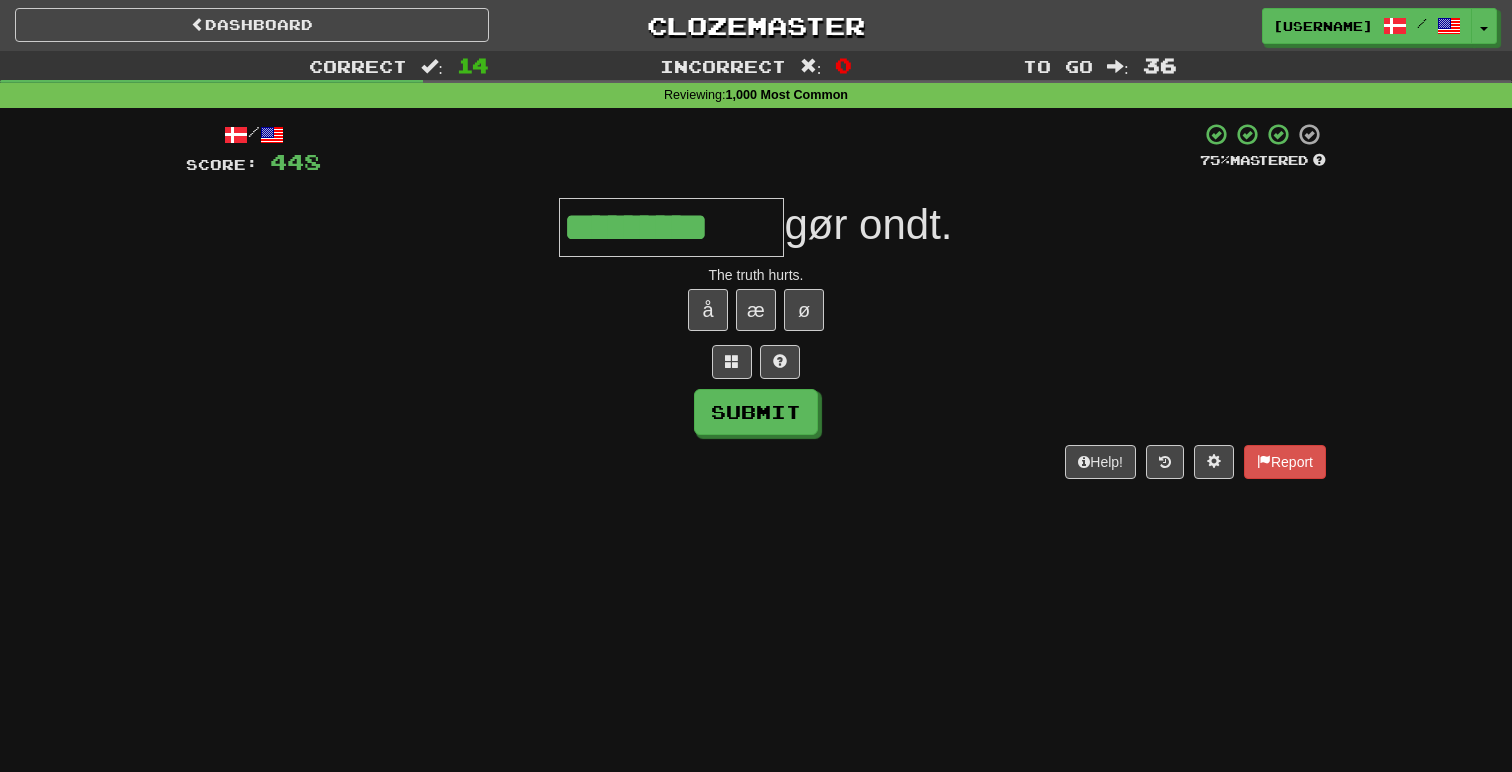 type on "*********" 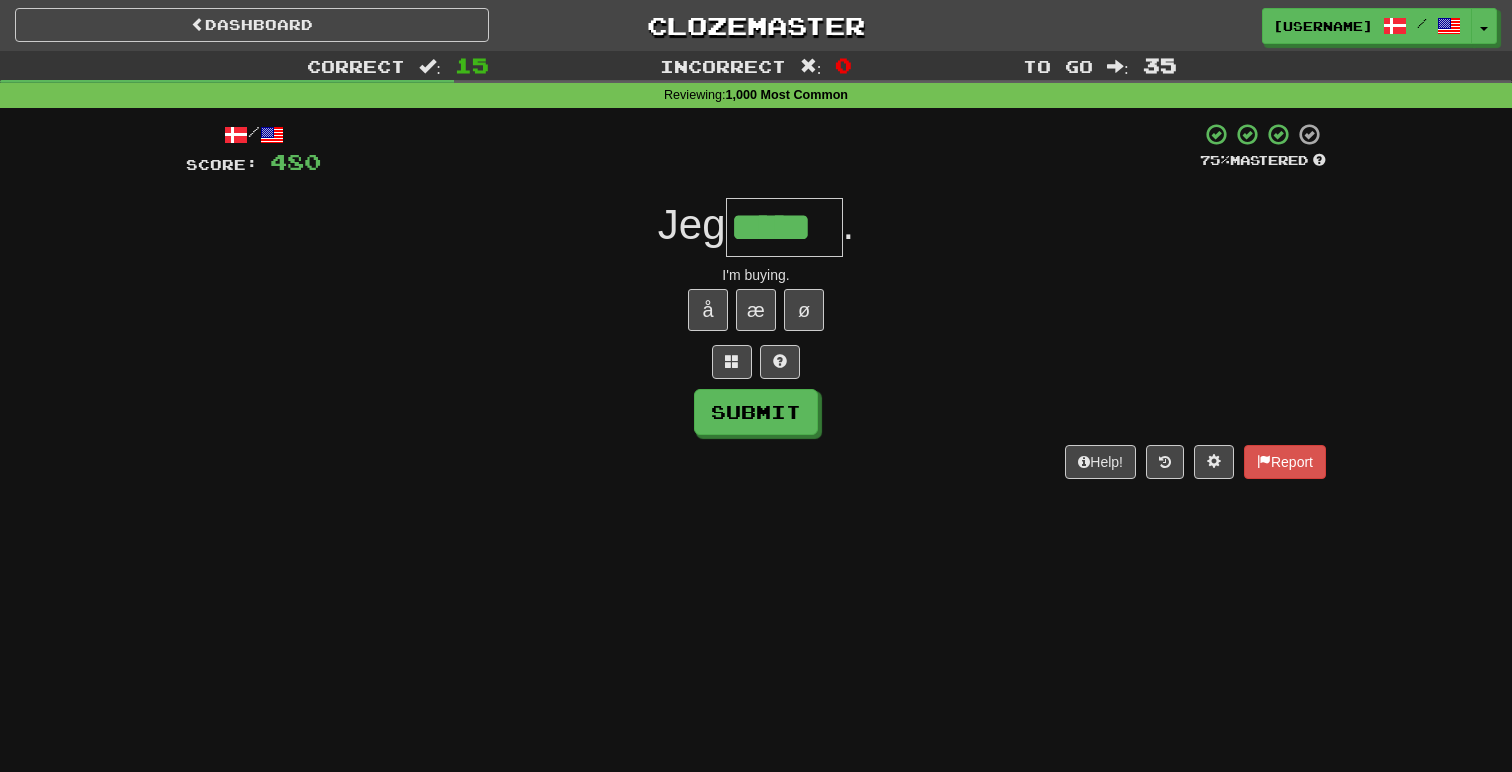 type on "*****" 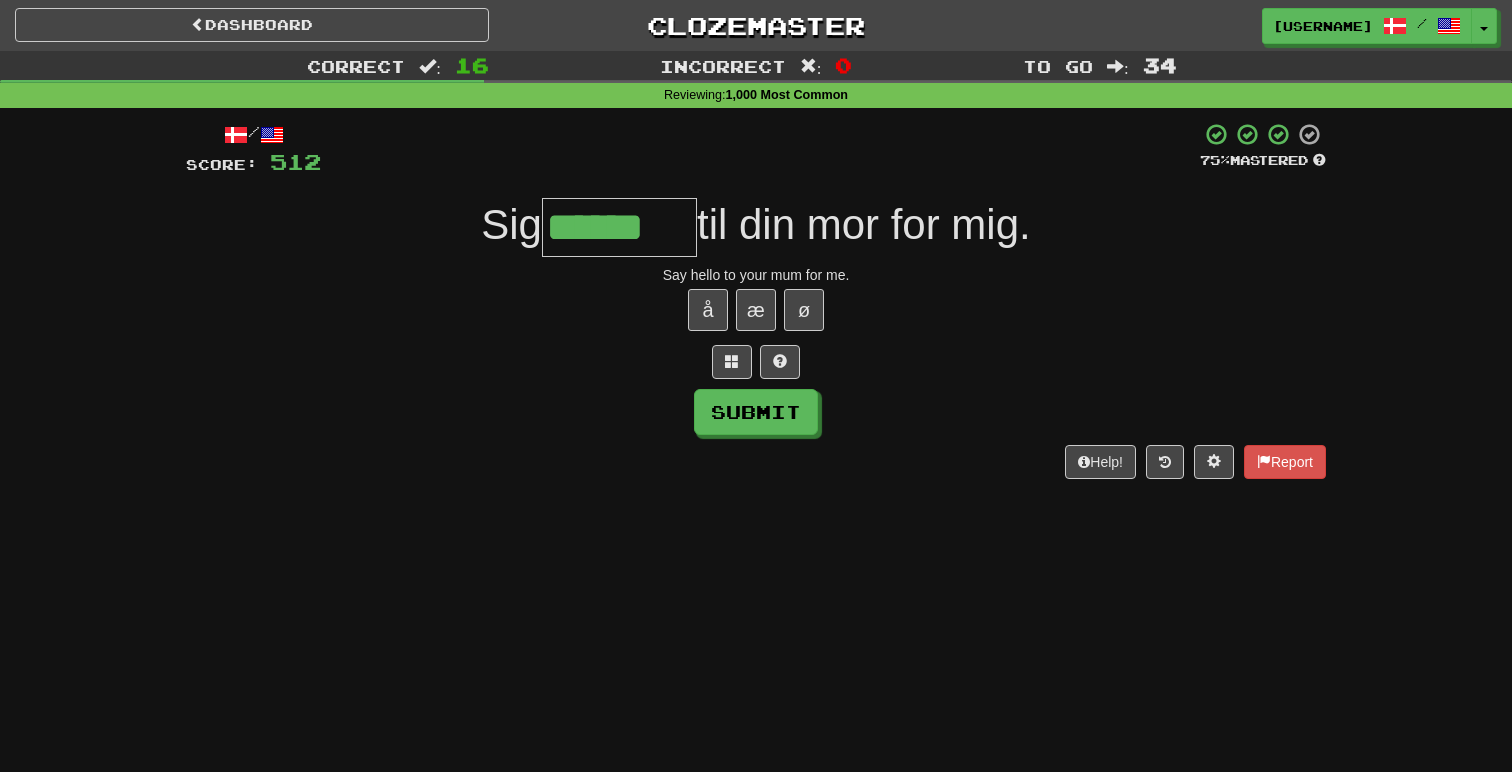 type on "******" 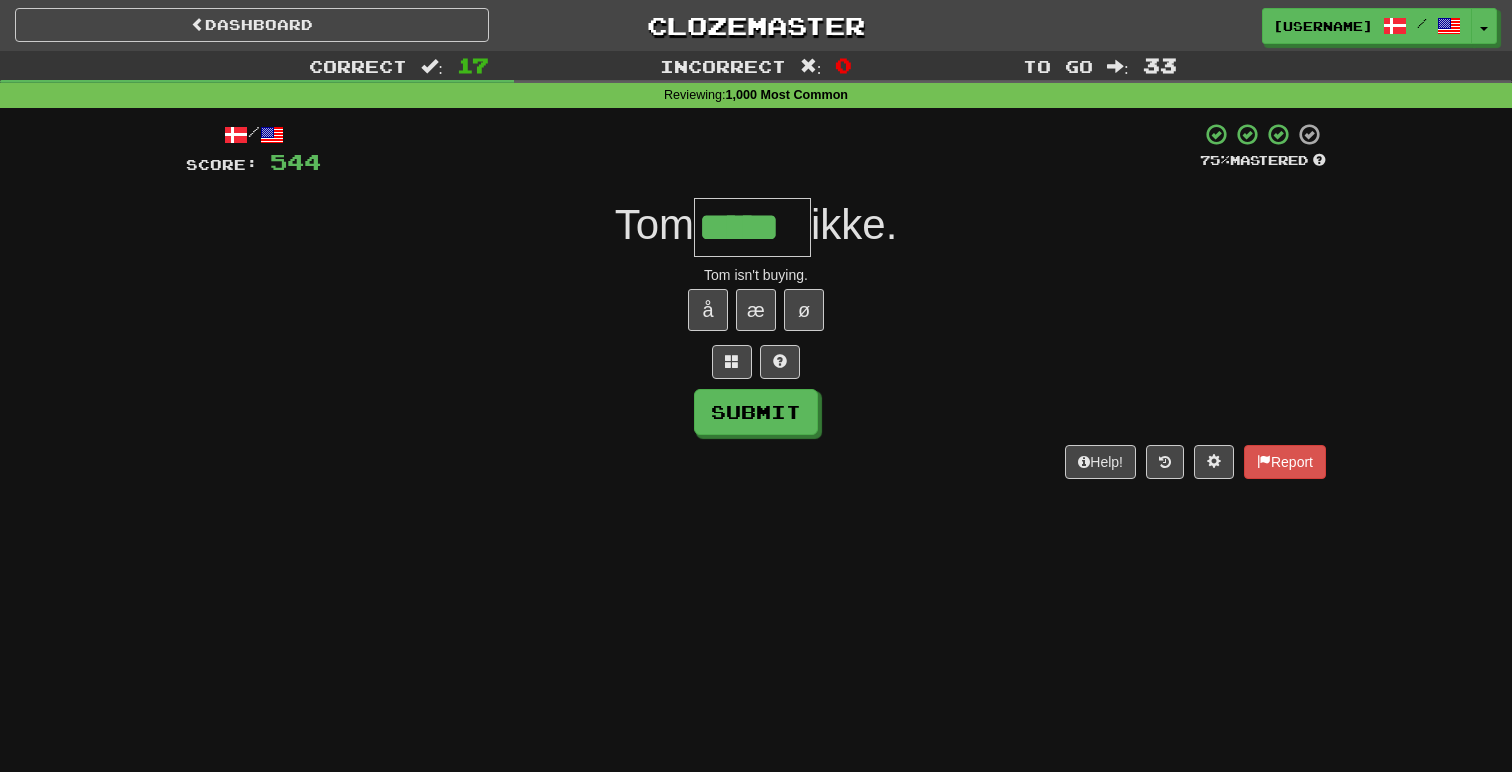 type on "*****" 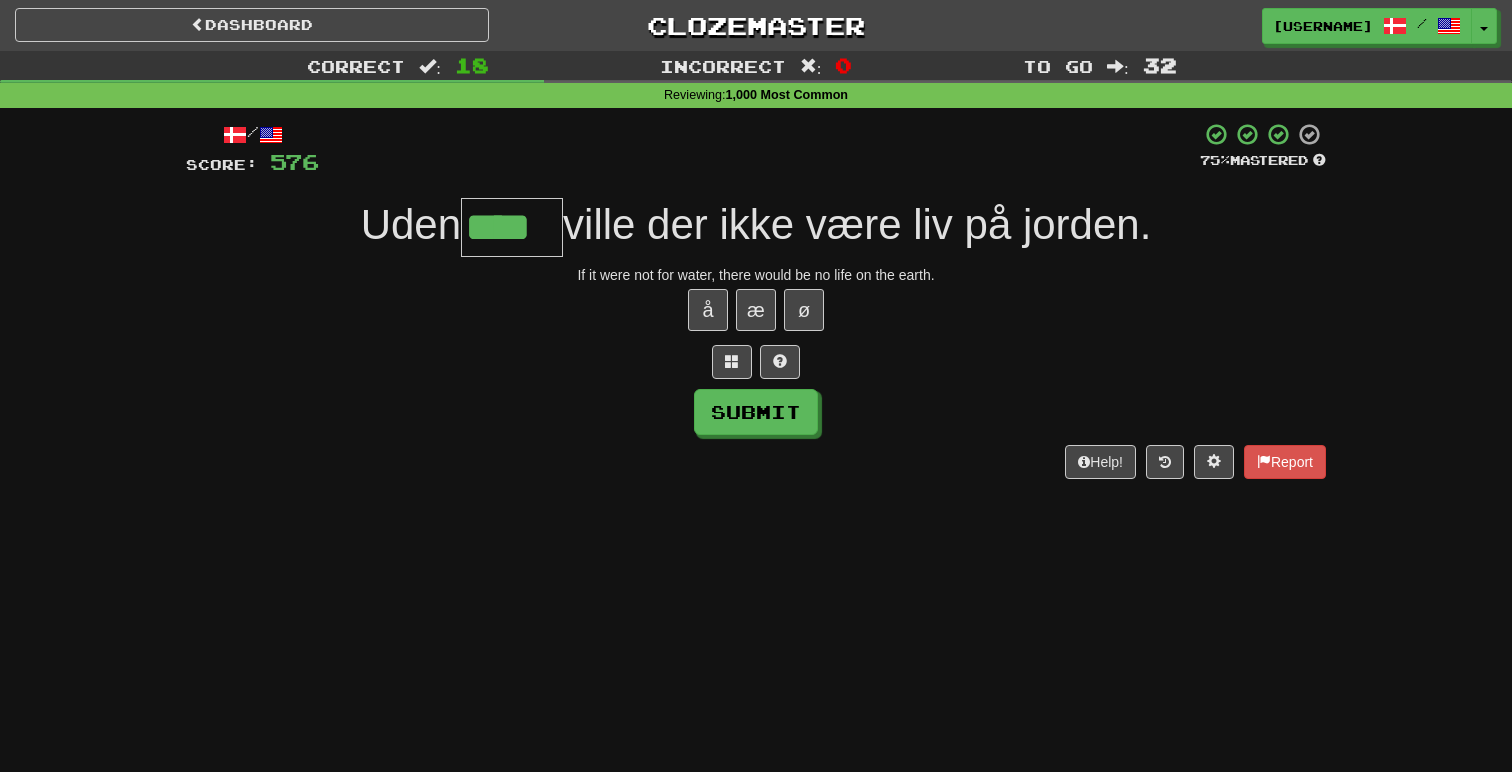 type on "****" 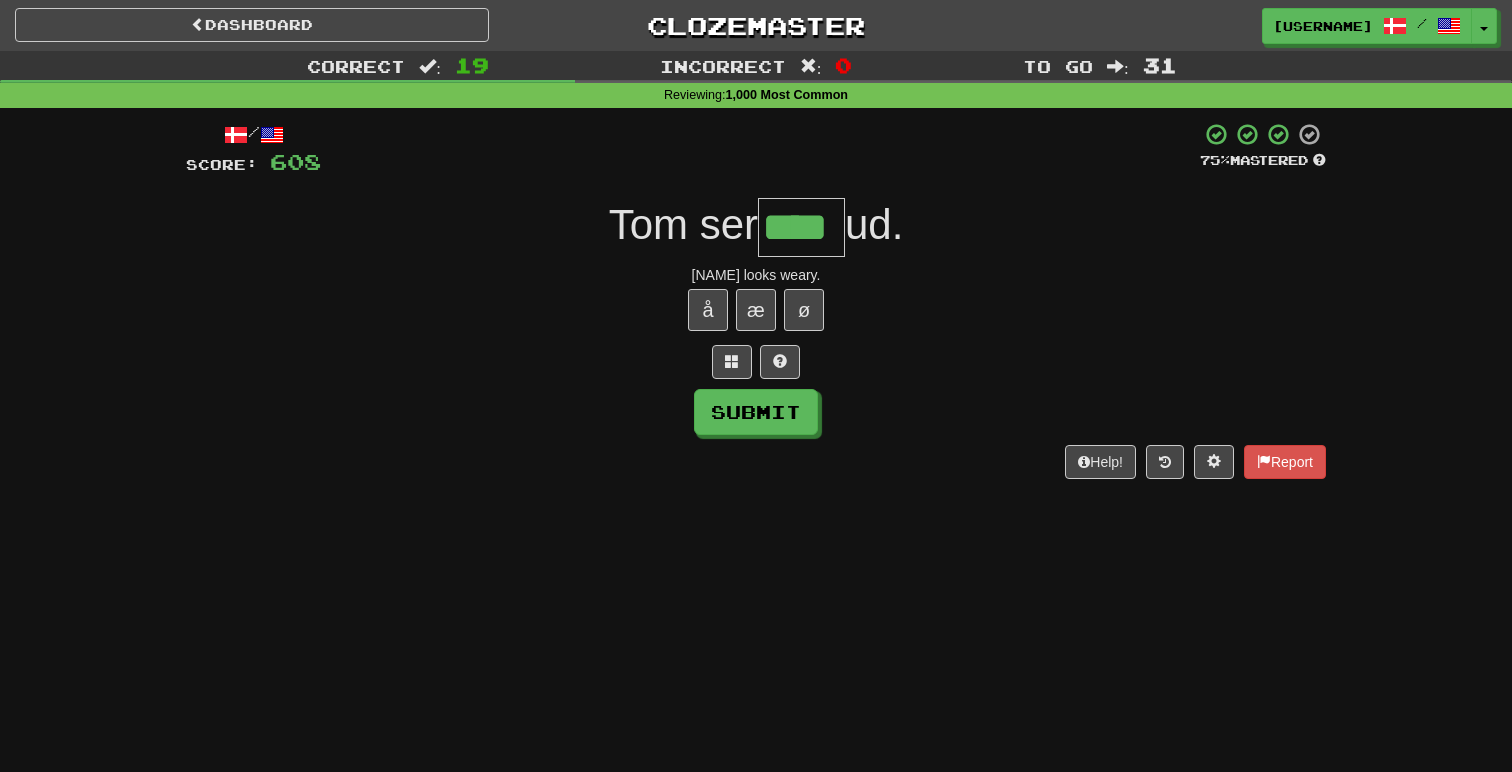 type on "****" 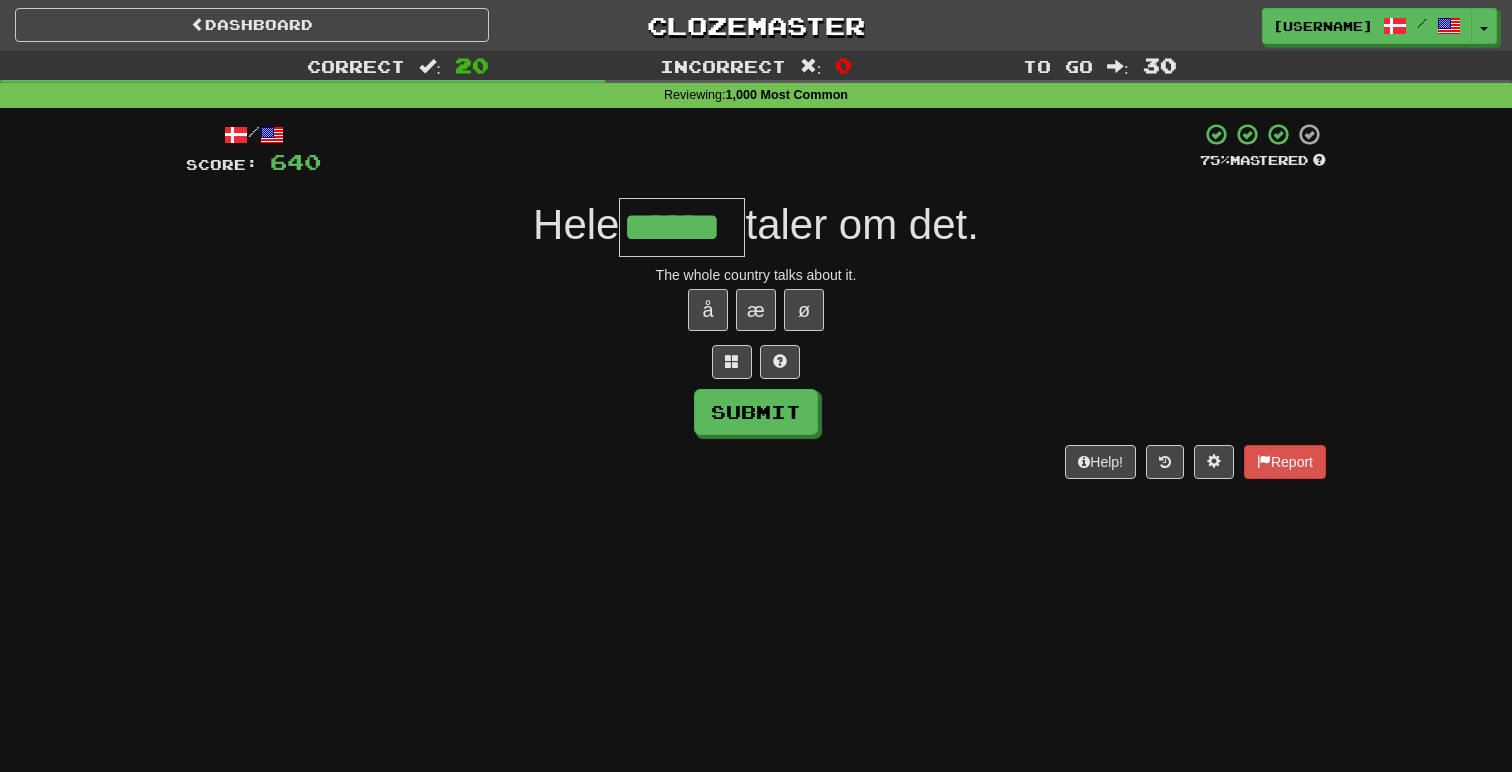 type on "******" 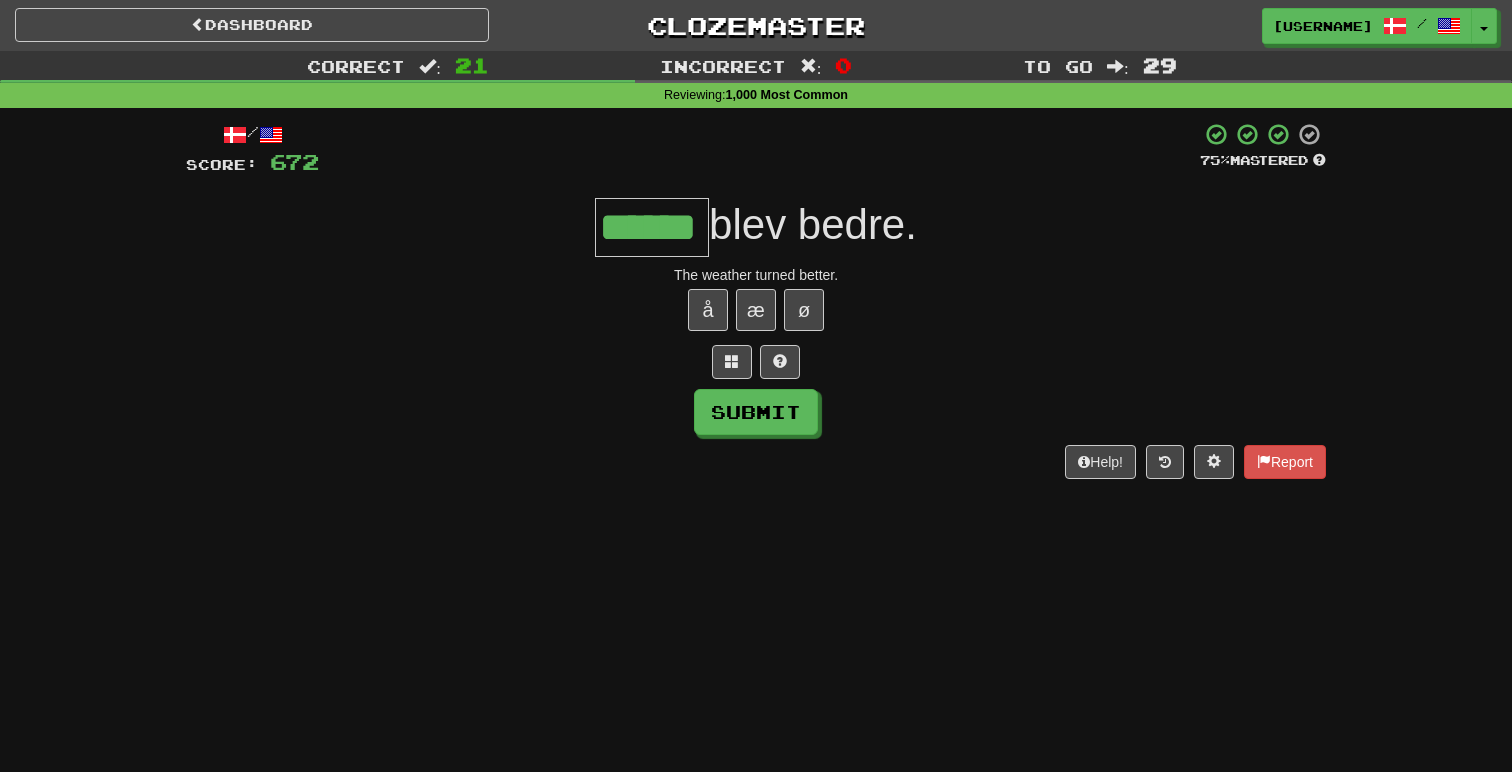type on "******" 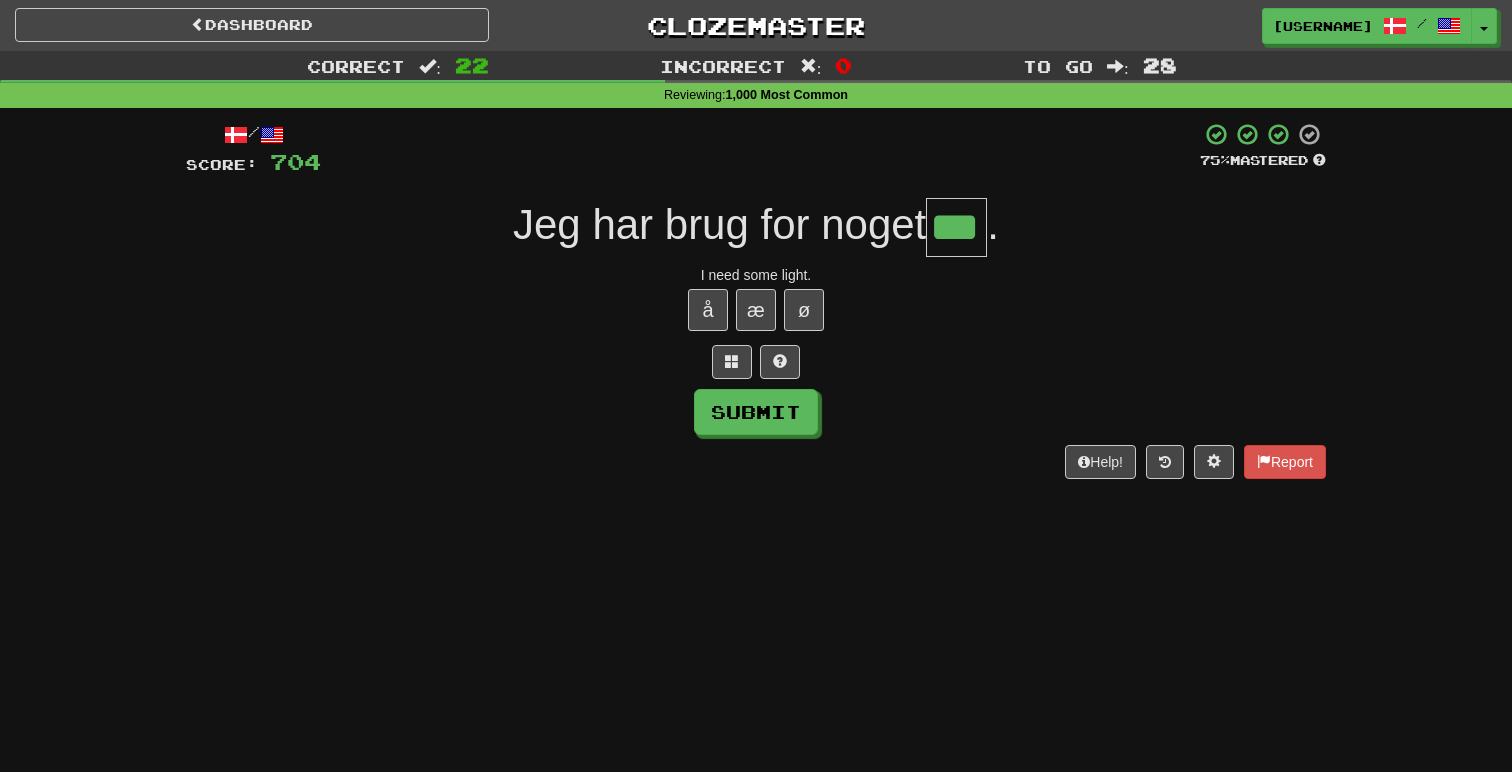 type on "***" 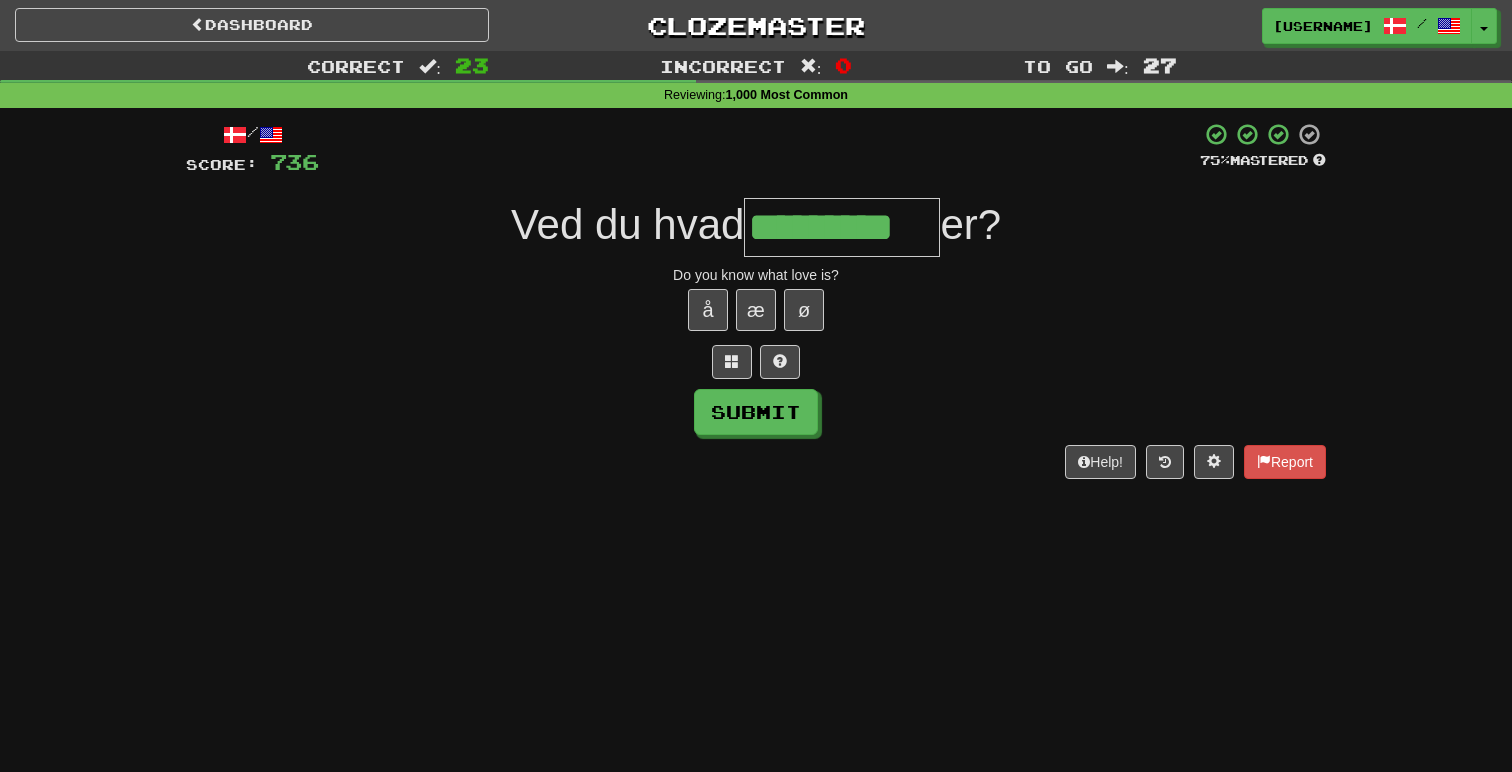 type on "*********" 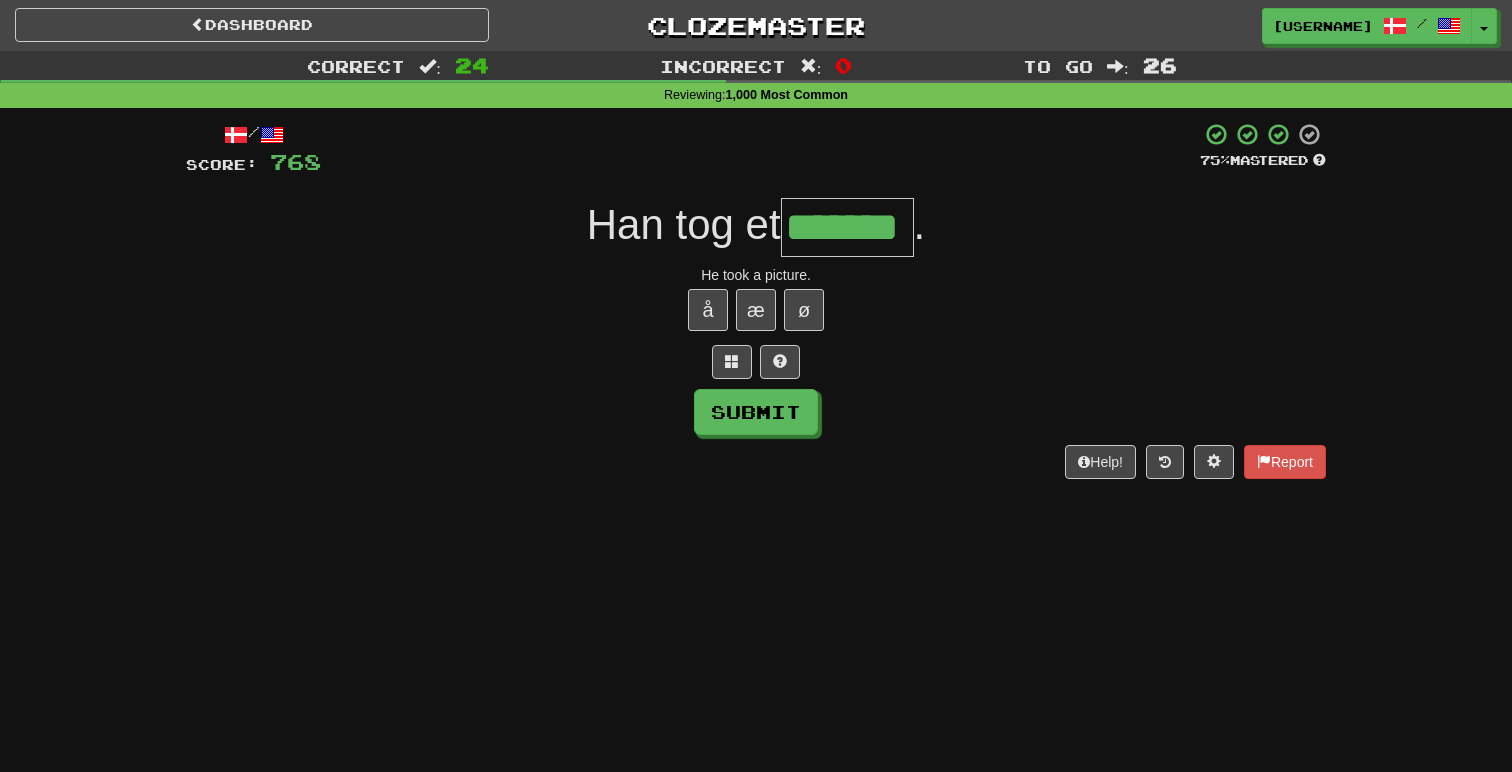 type on "*******" 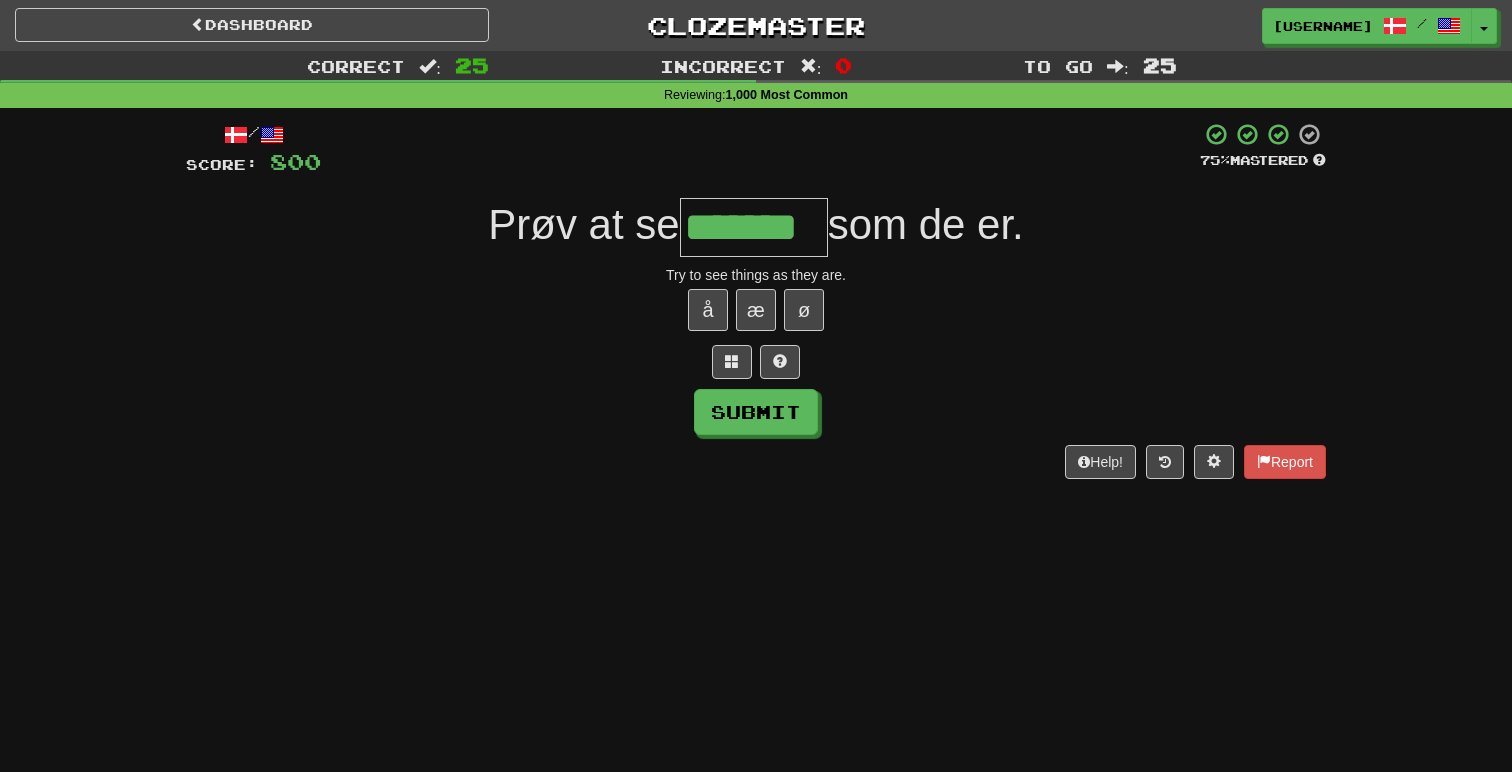 type on "*******" 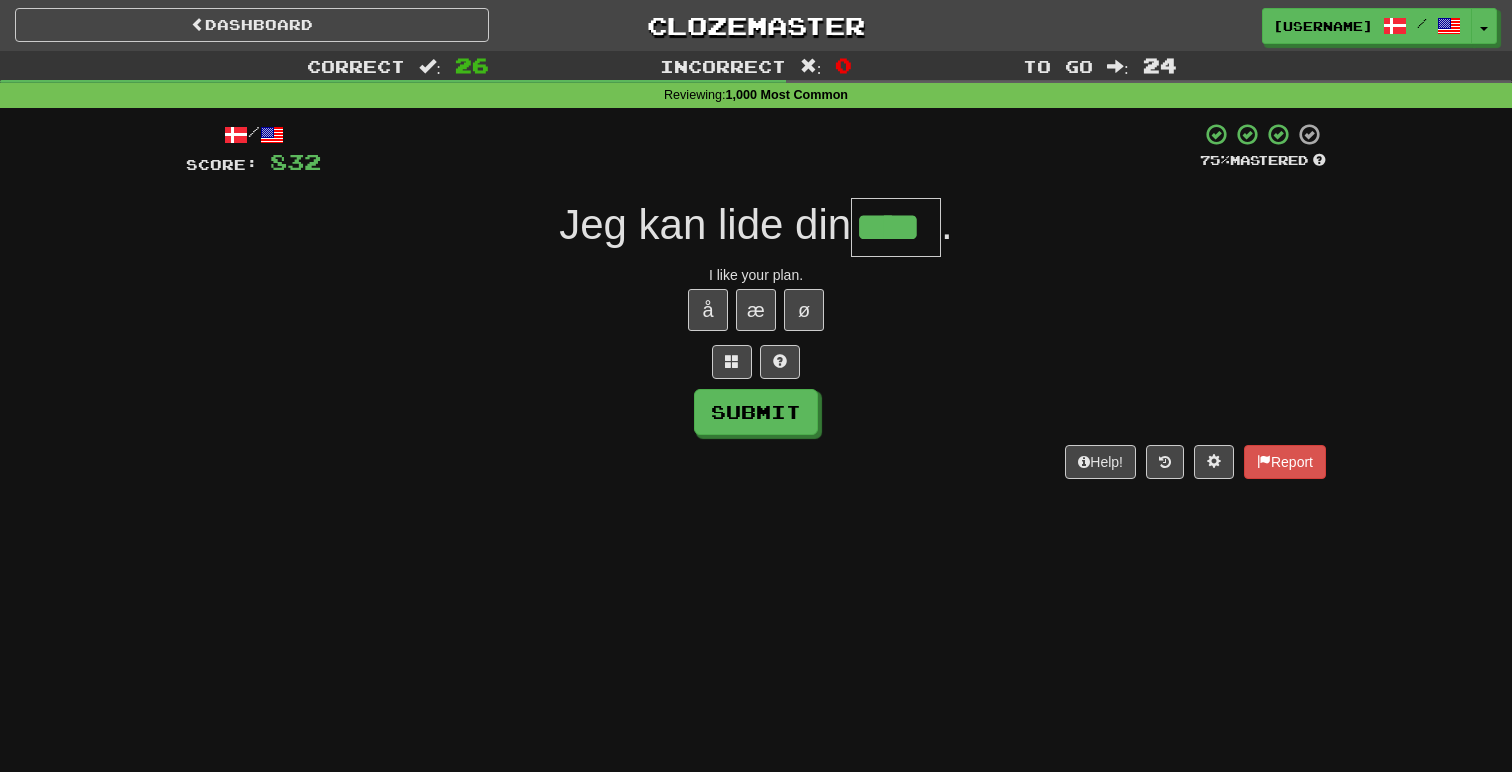 type on "****" 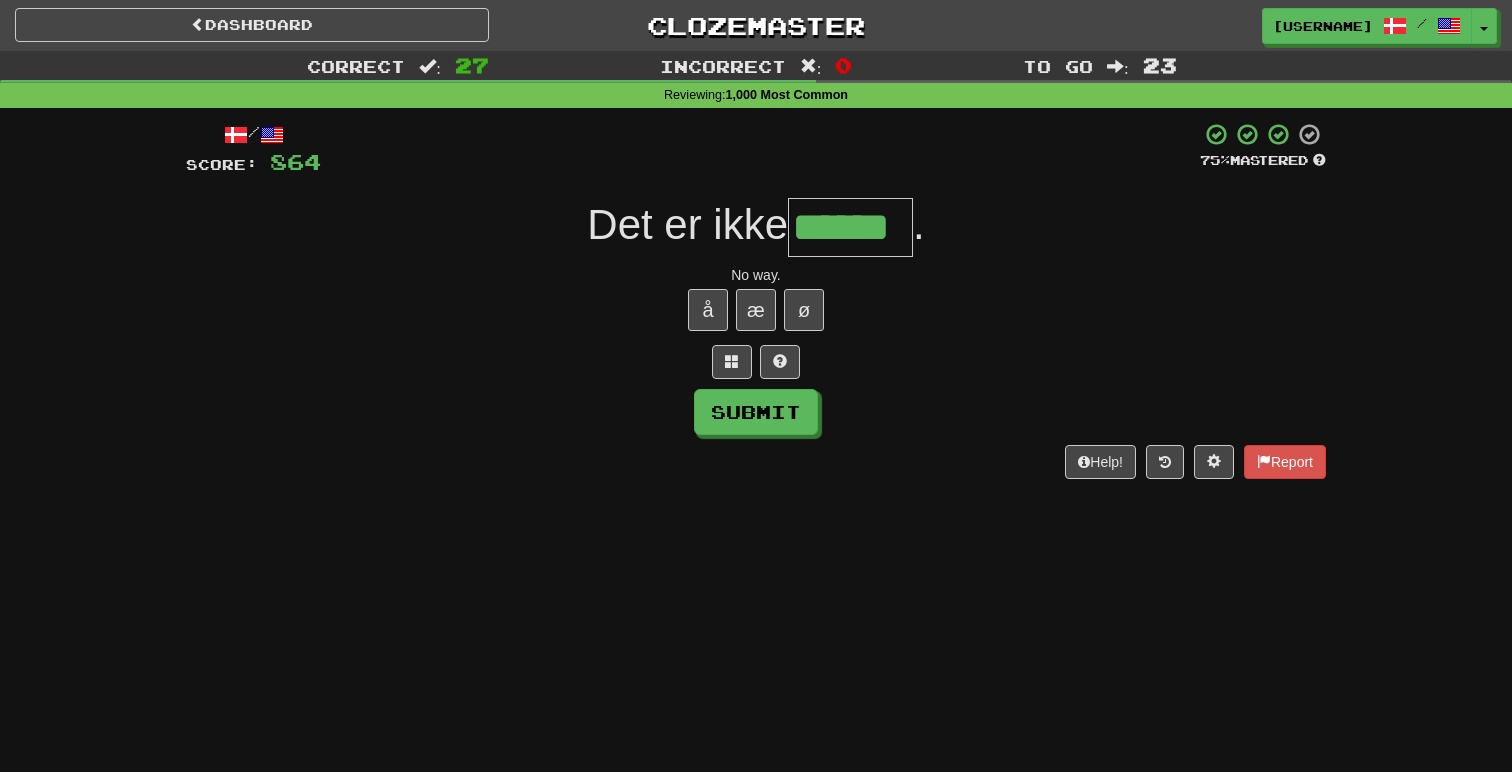 type on "******" 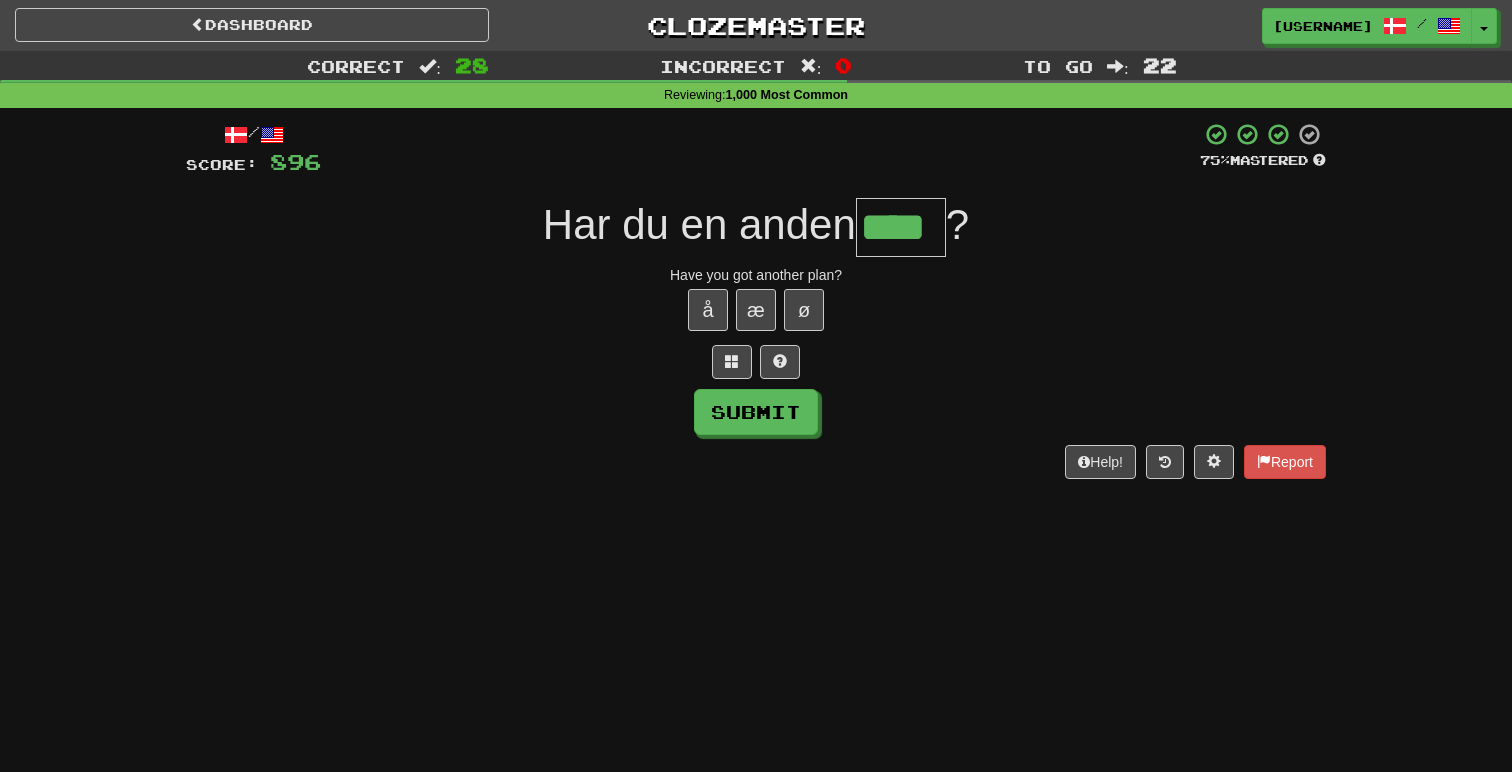 type on "****" 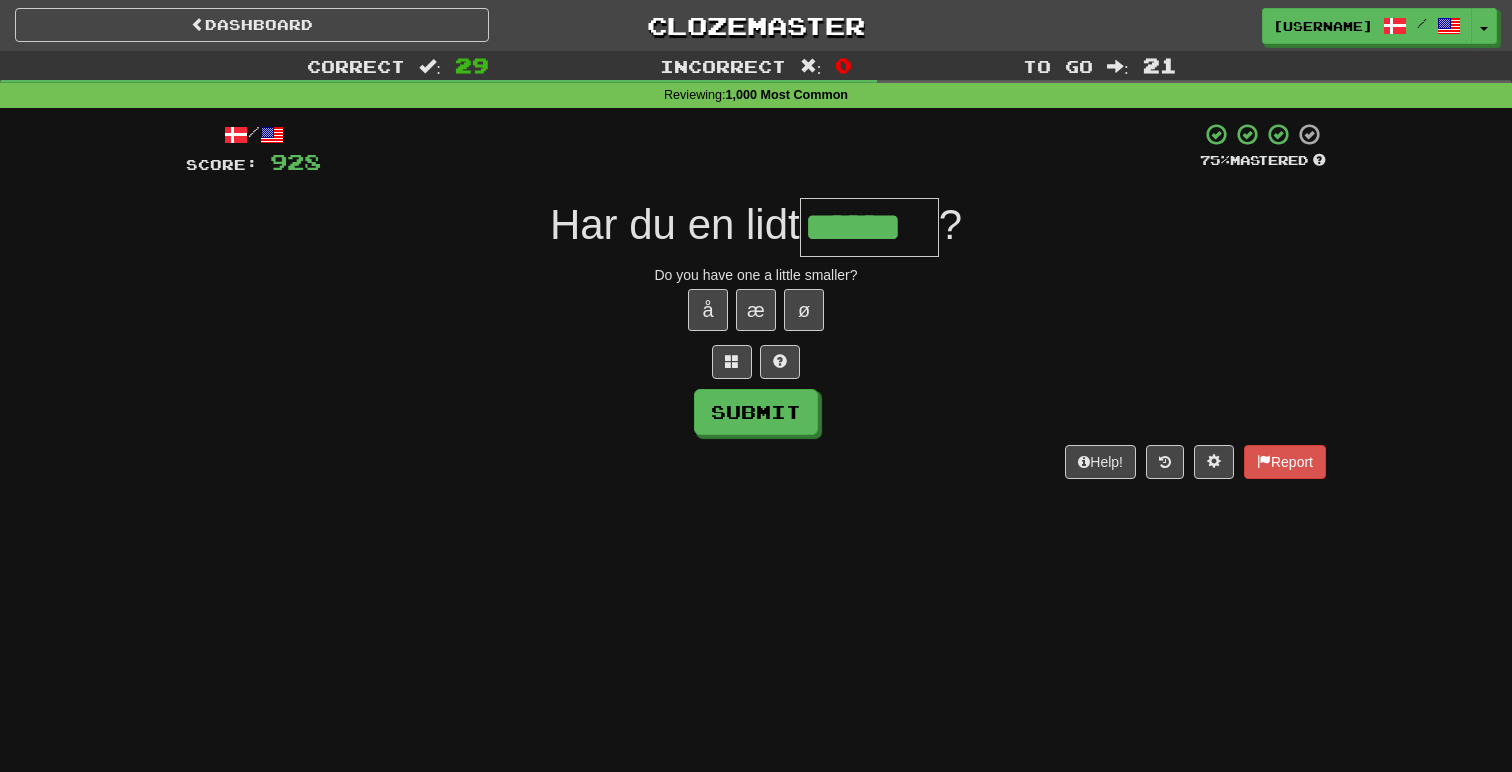 type on "******" 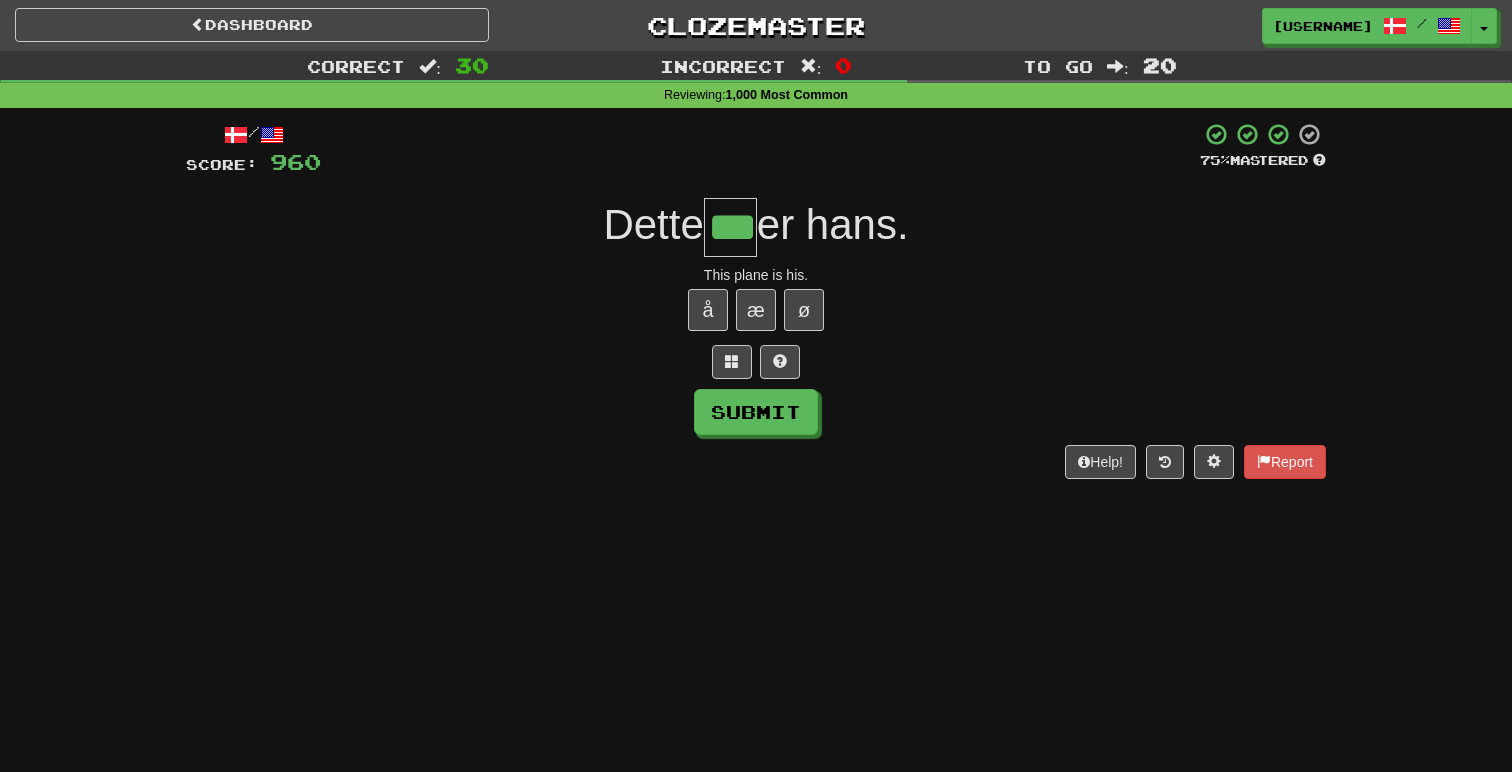 type on "***" 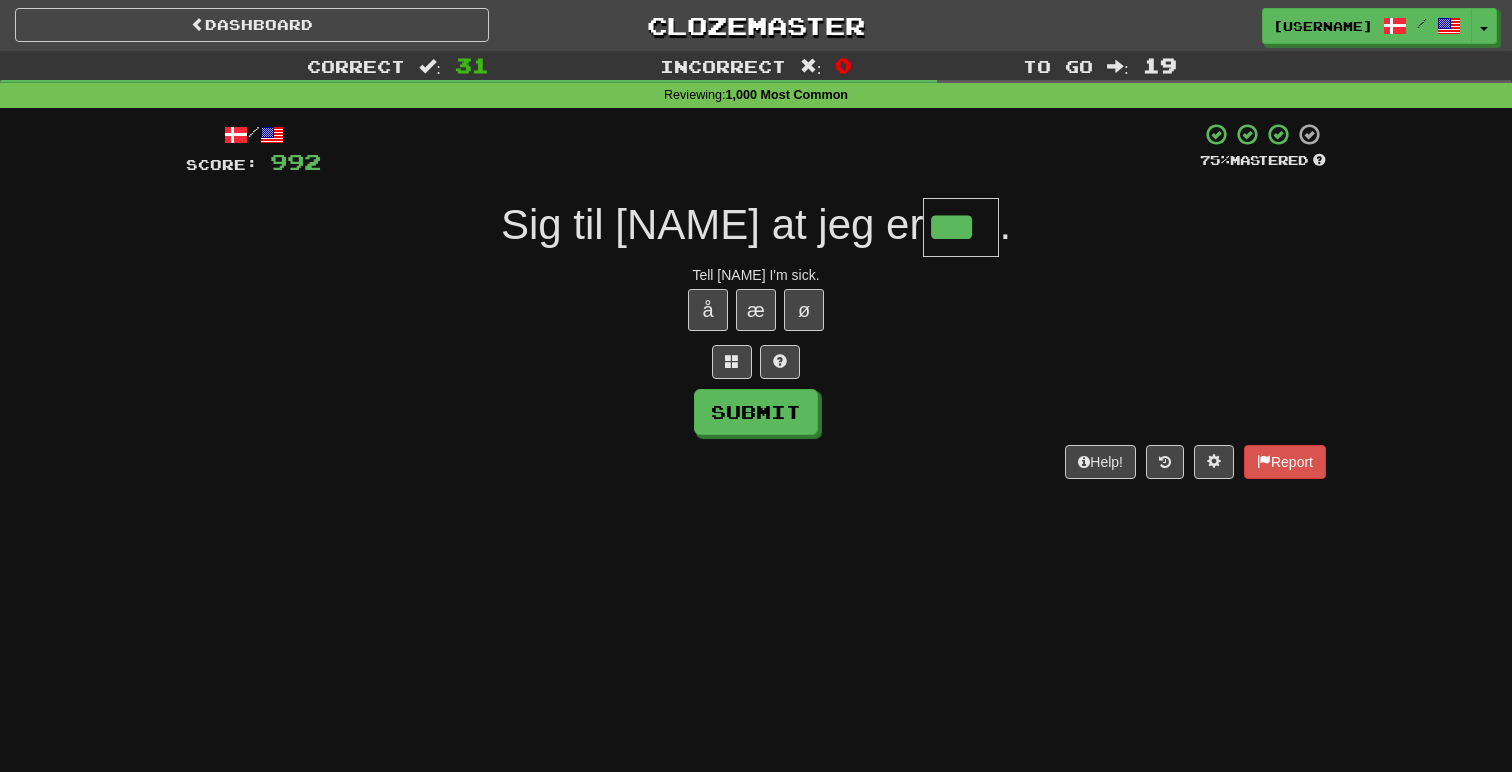 type on "***" 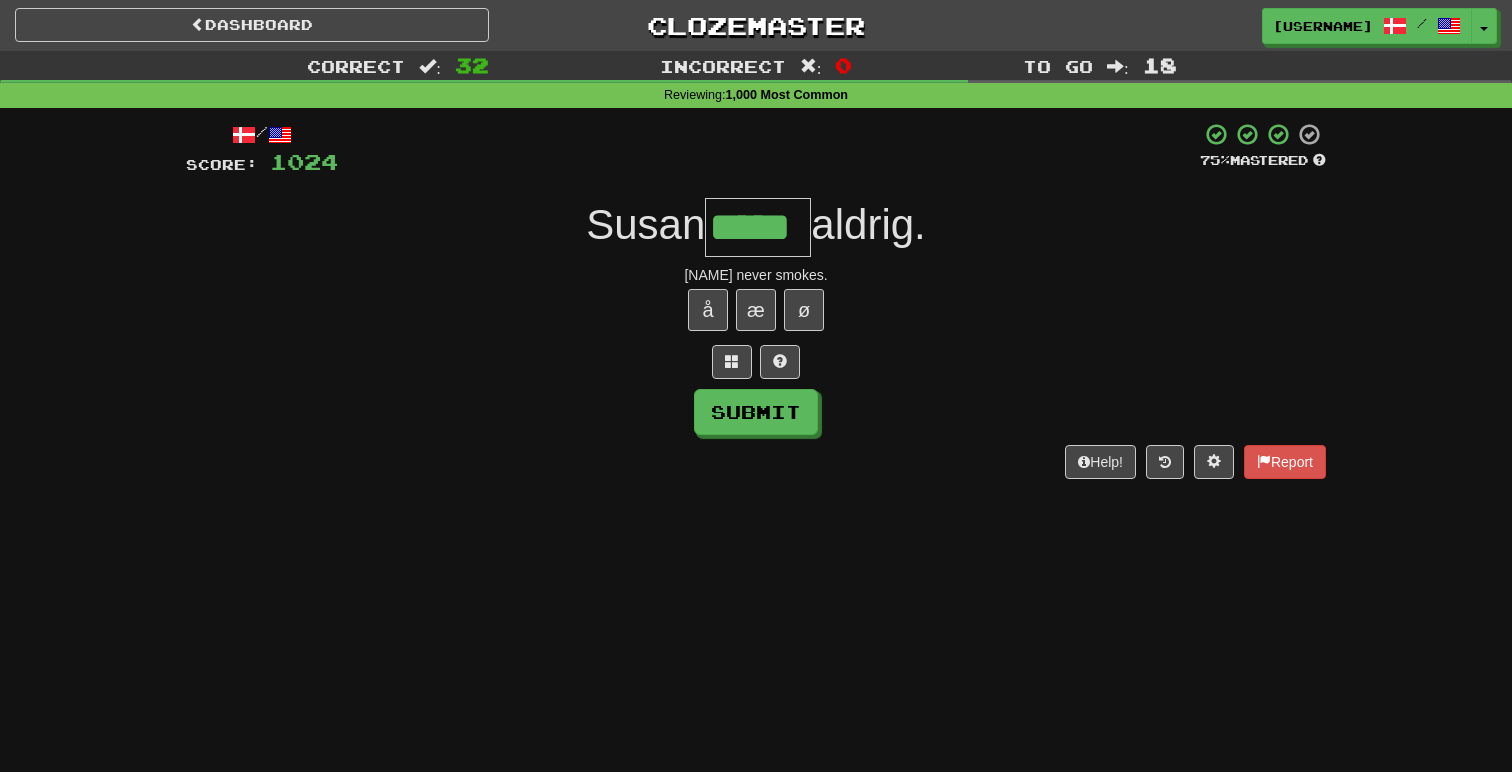type on "*****" 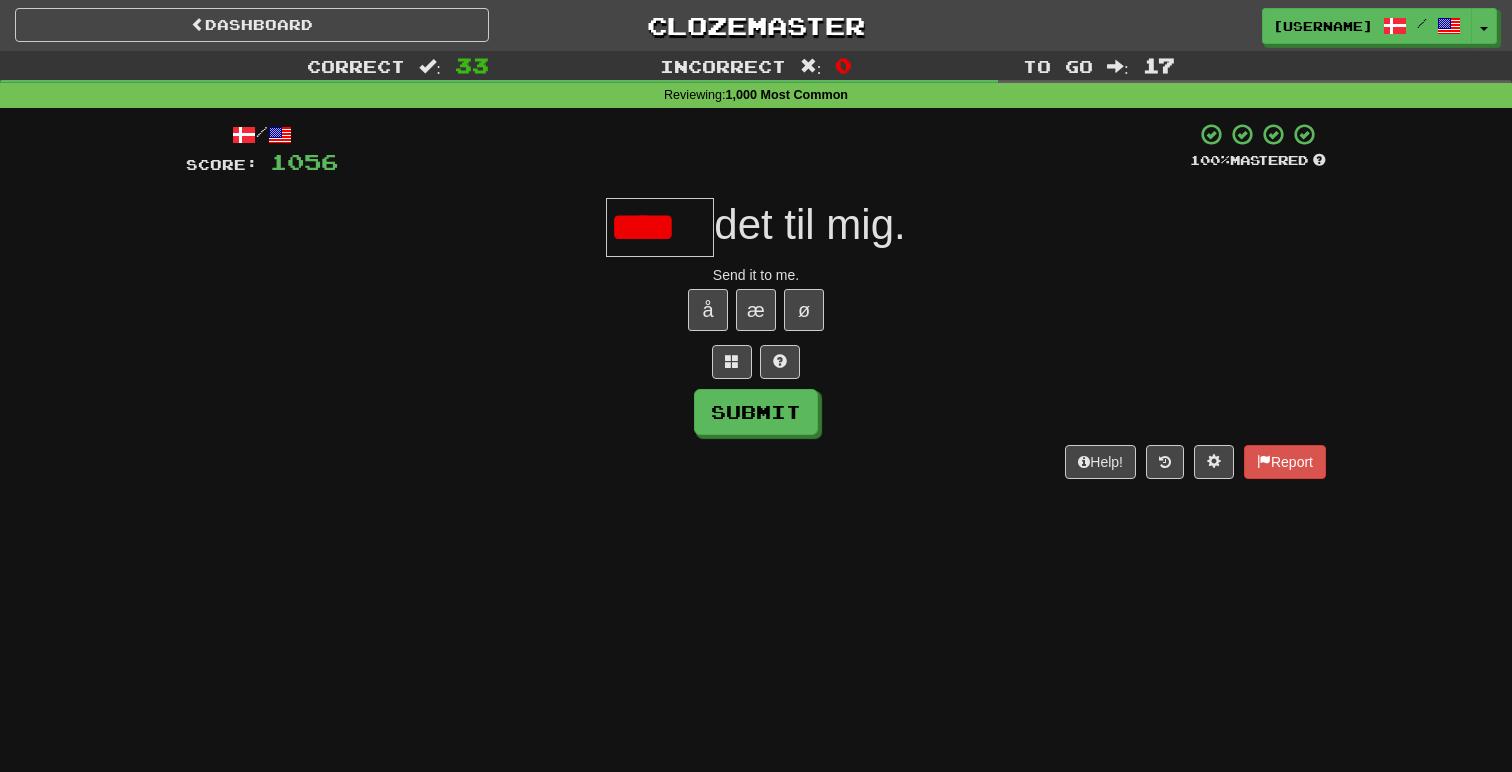 scroll, scrollTop: 0, scrollLeft: 0, axis: both 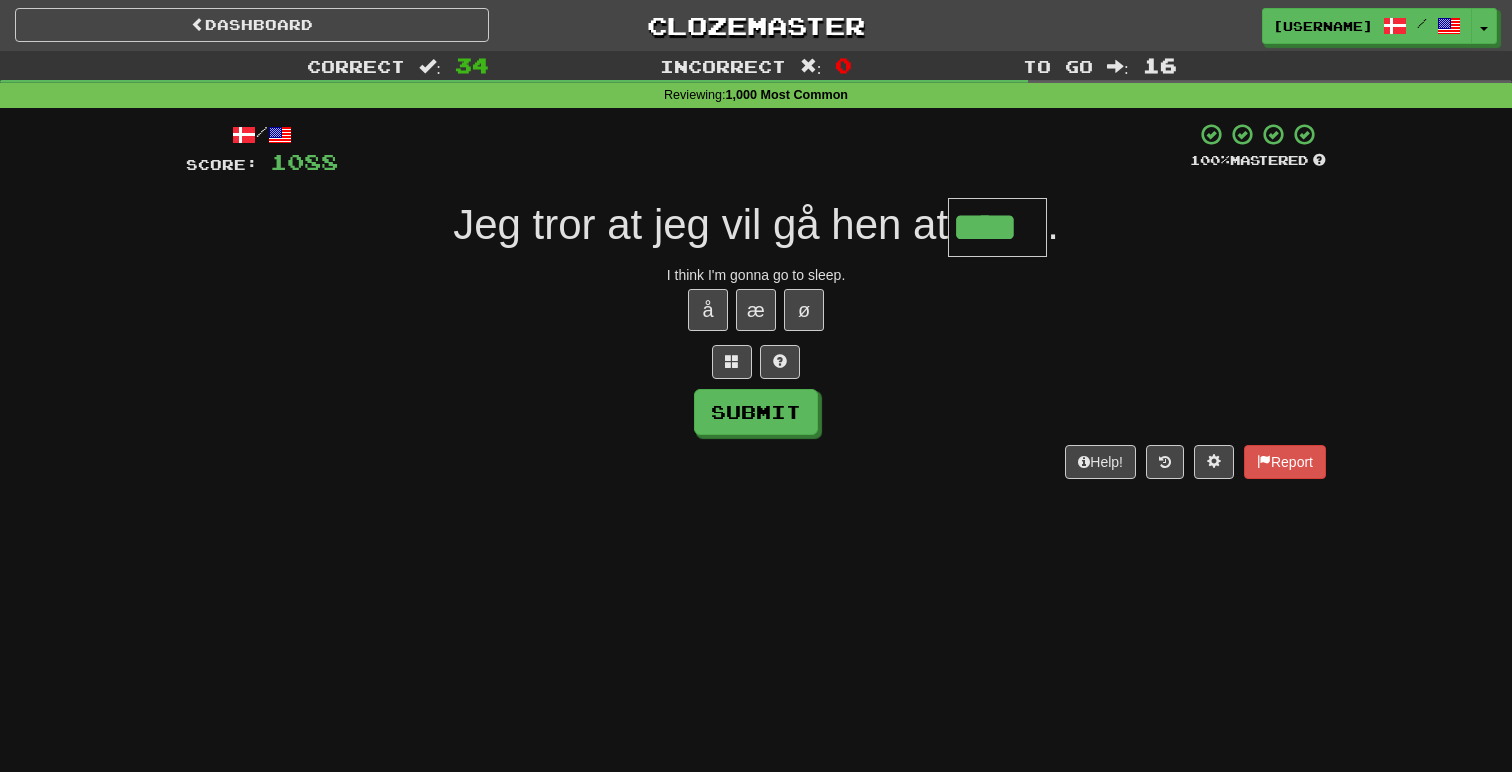 type on "****" 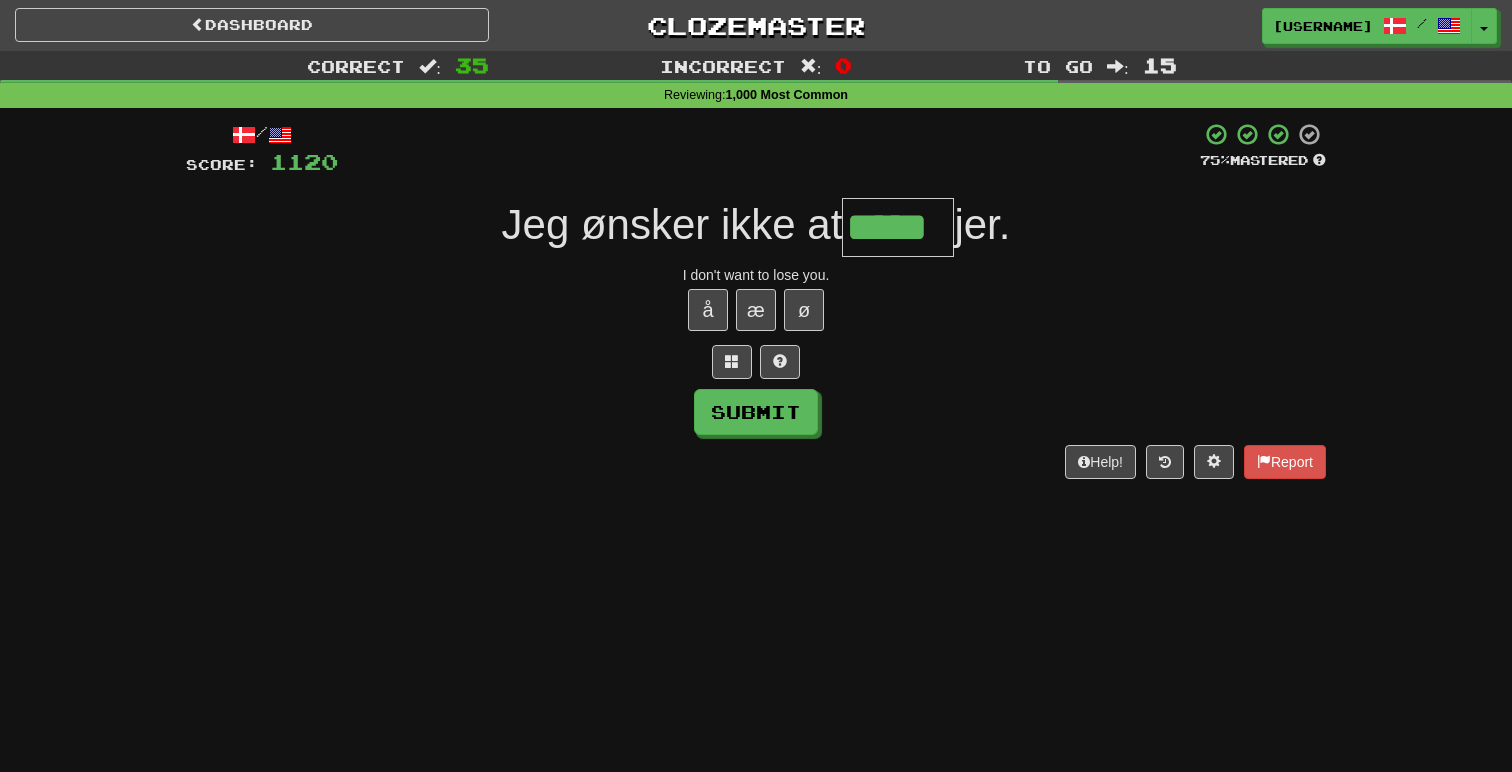 type on "*****" 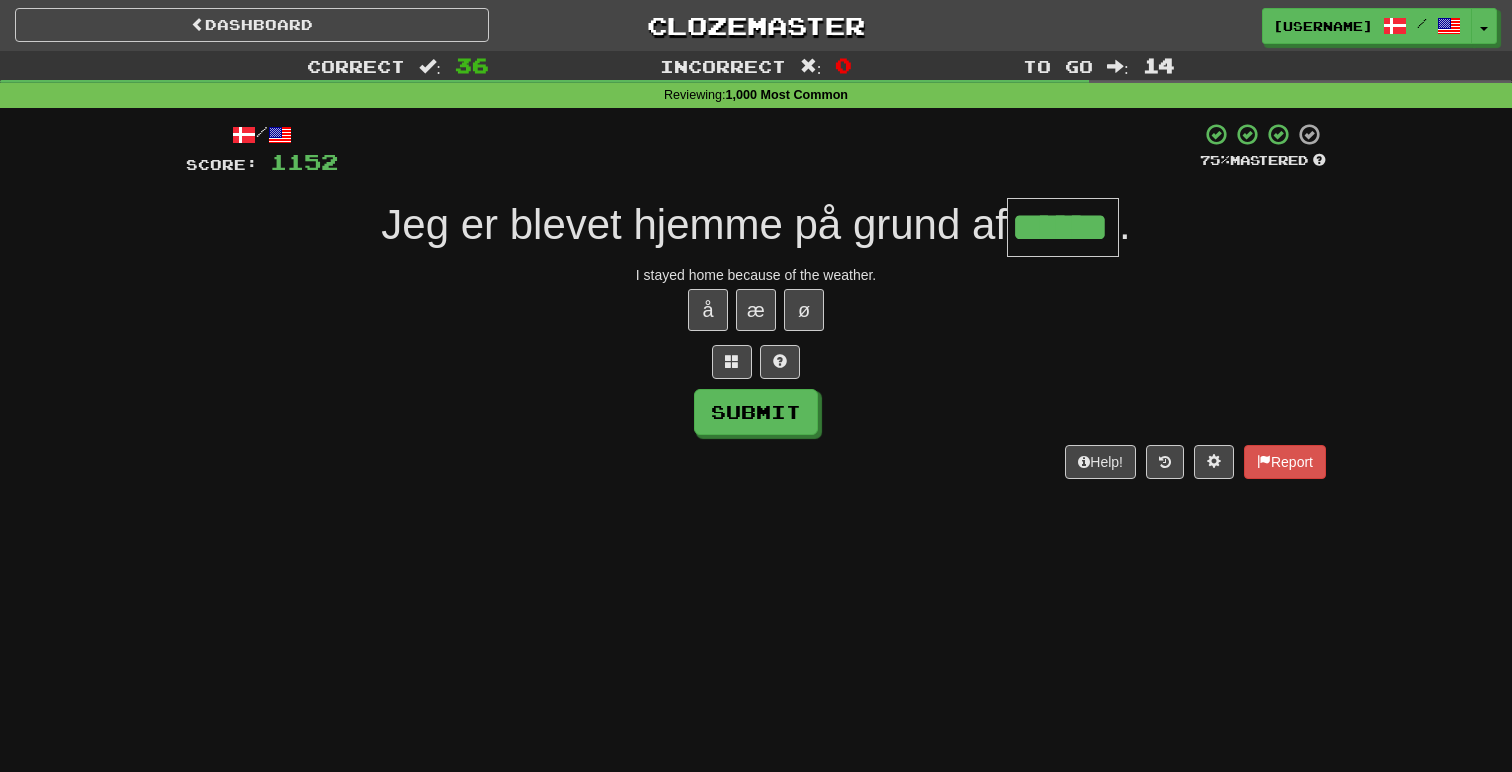 type on "******" 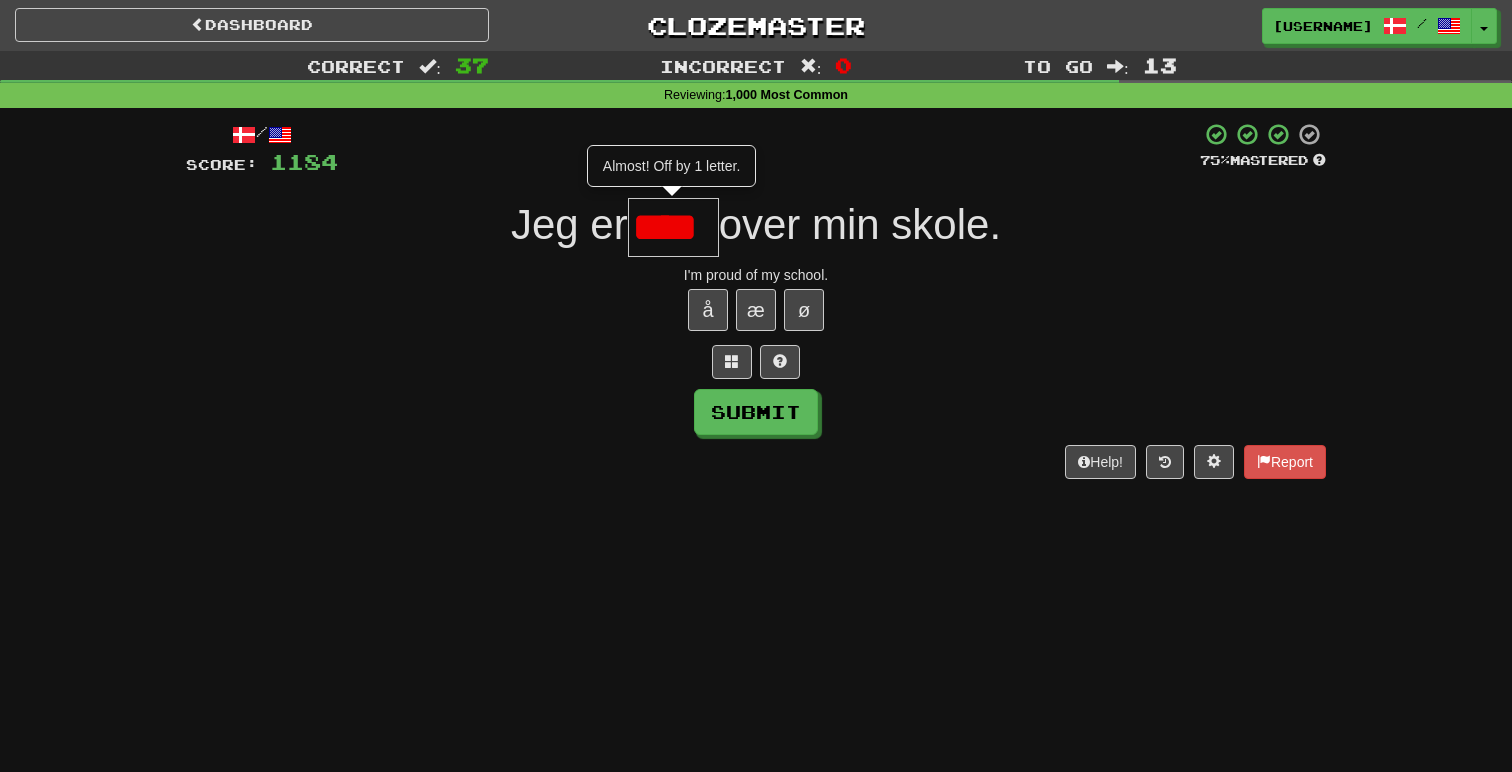 scroll, scrollTop: 0, scrollLeft: 0, axis: both 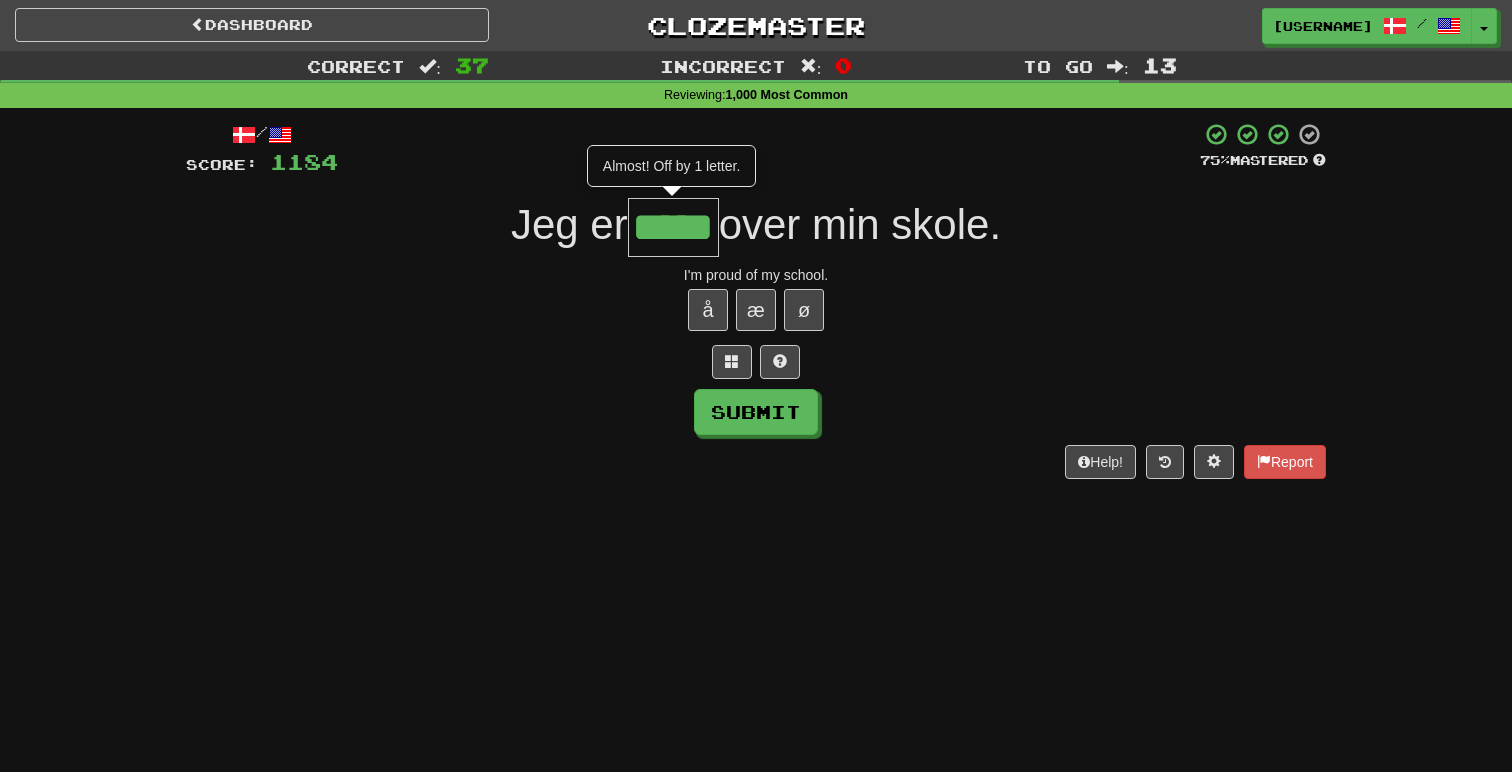 type on "*****" 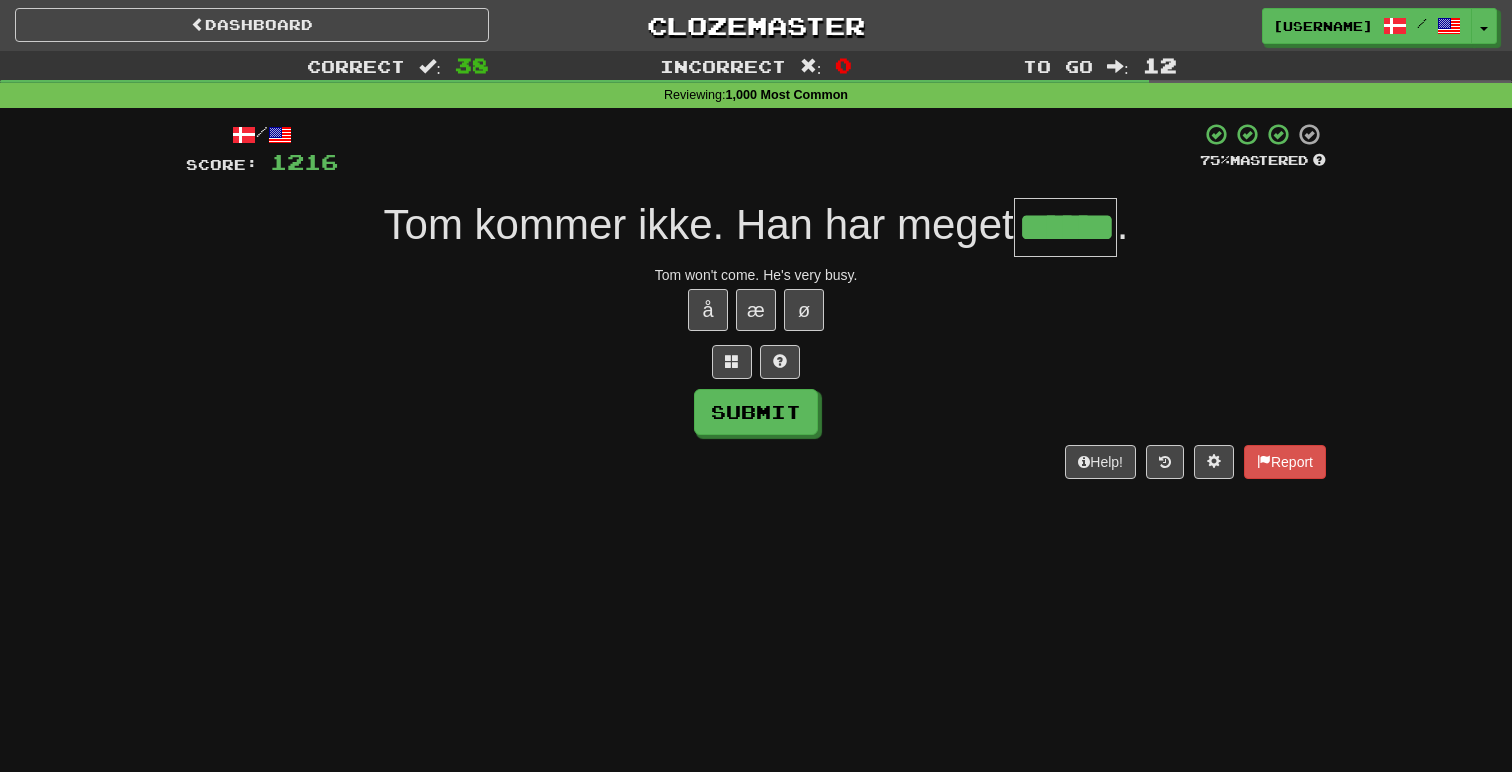 type on "******" 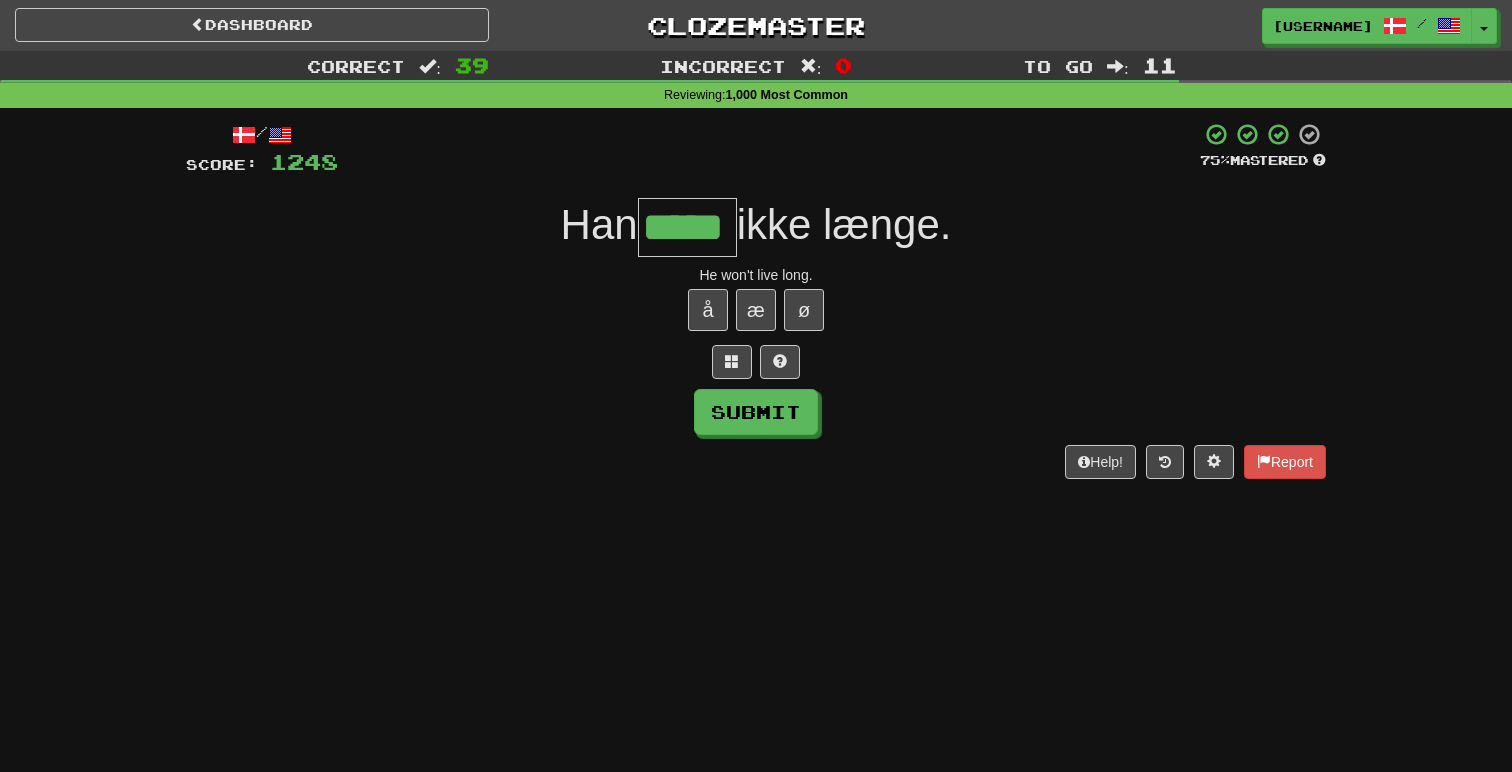 type on "*****" 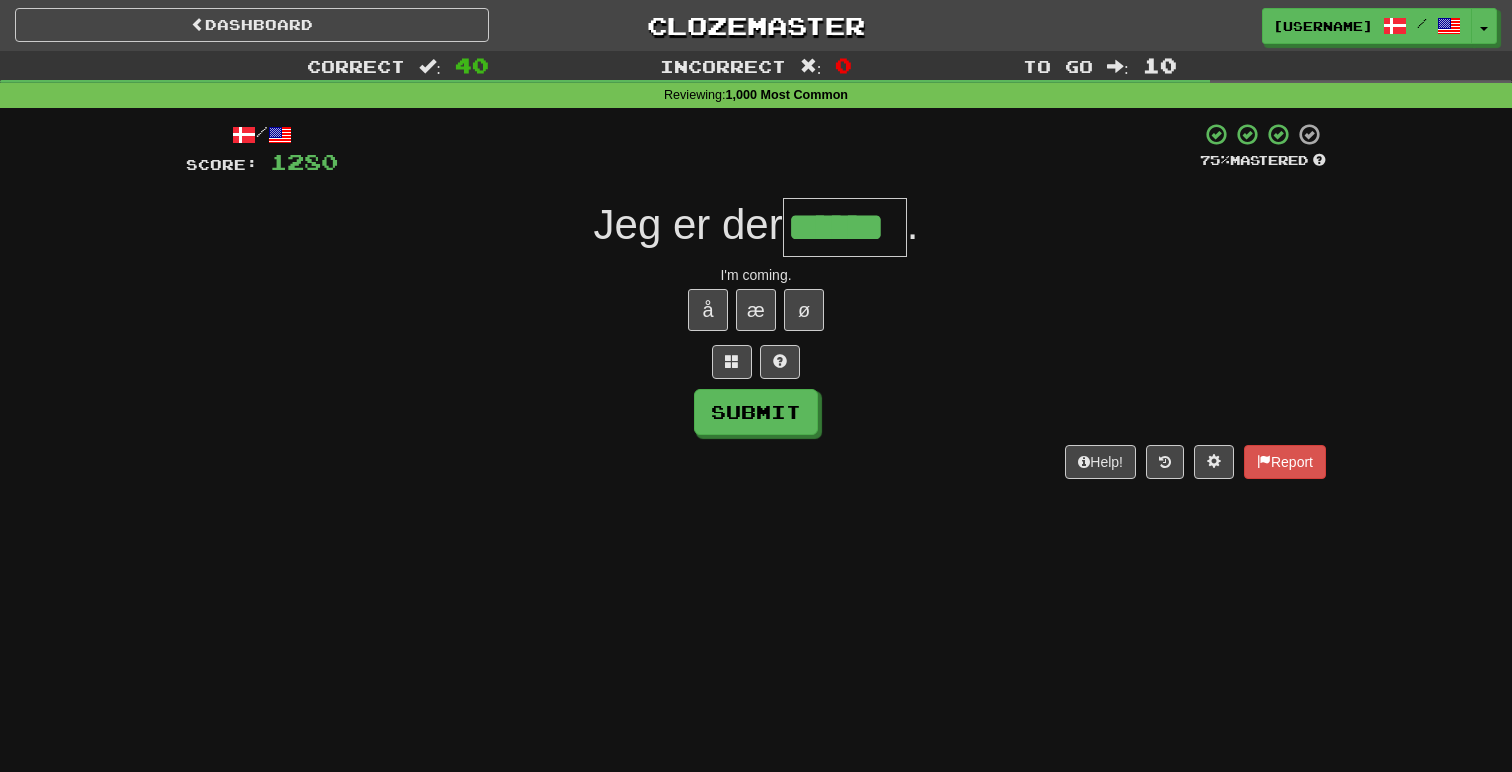 type on "******" 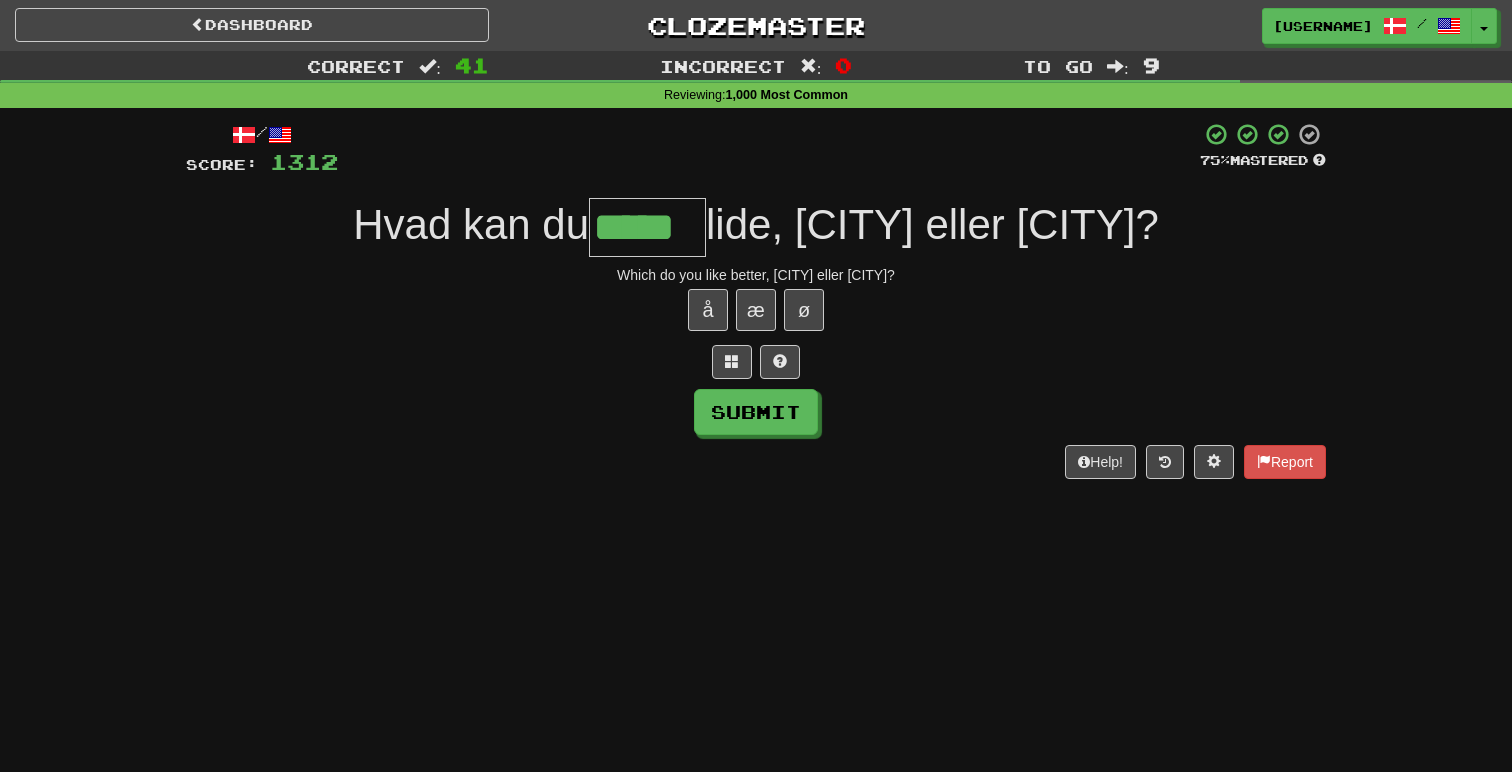 type on "*****" 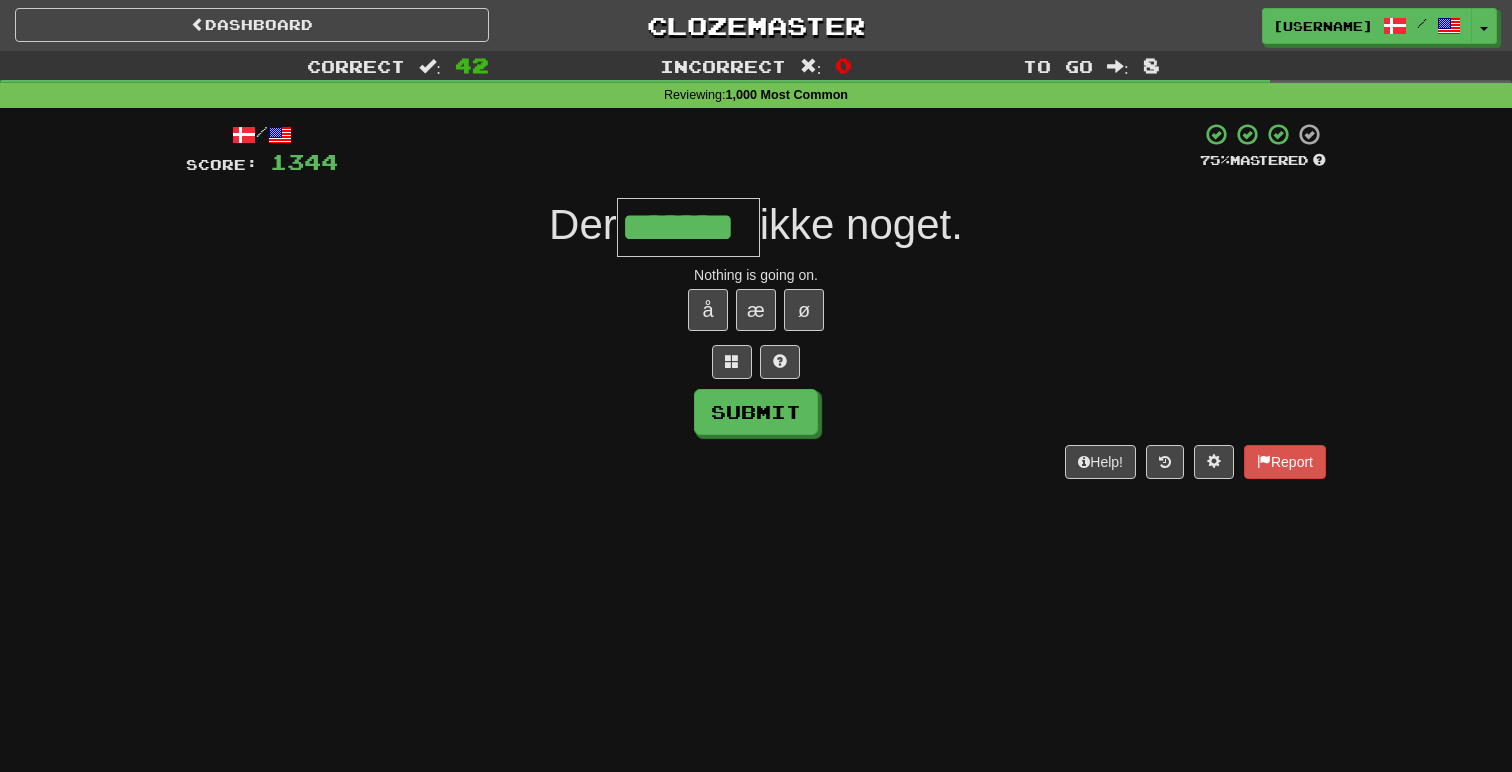 type on "*******" 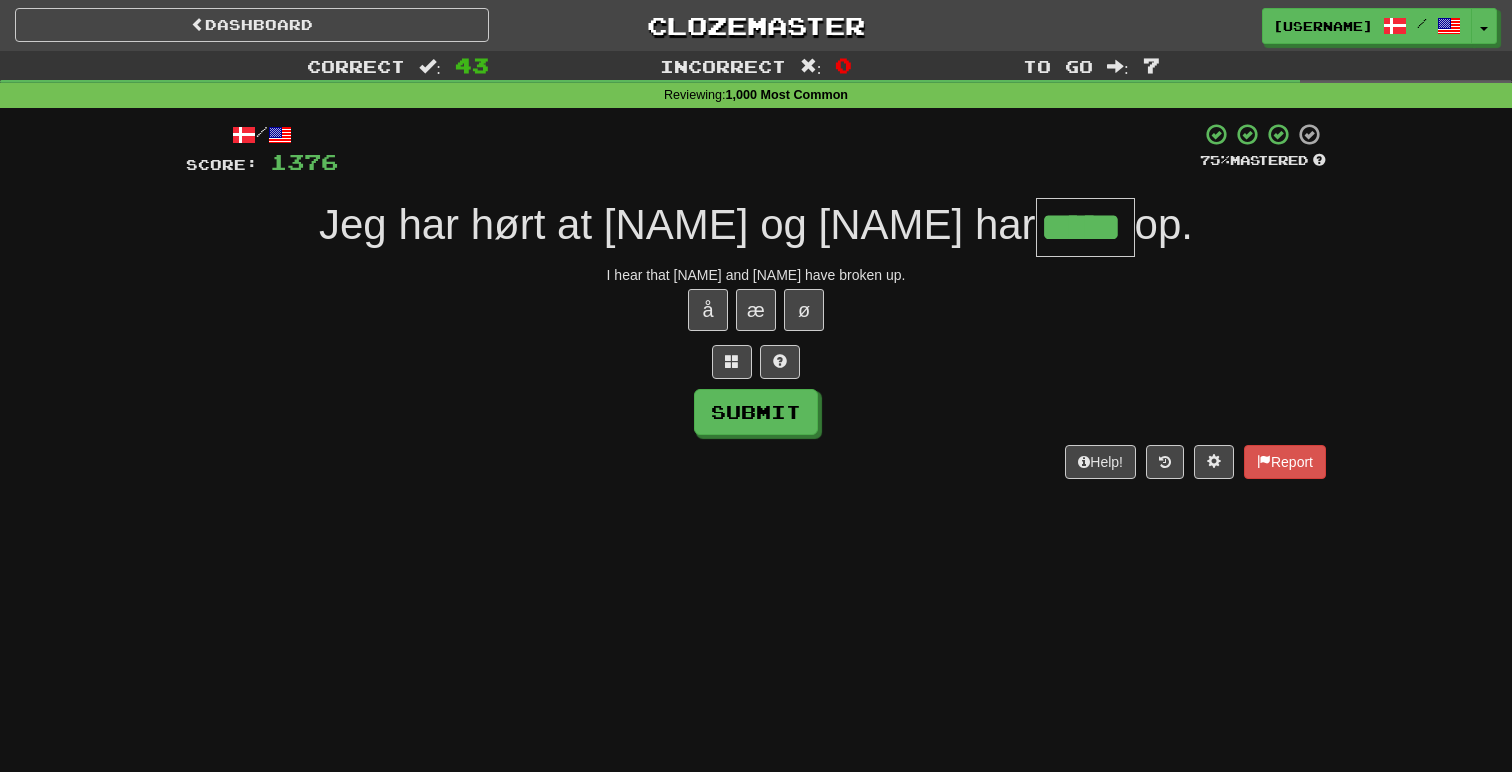 type on "*****" 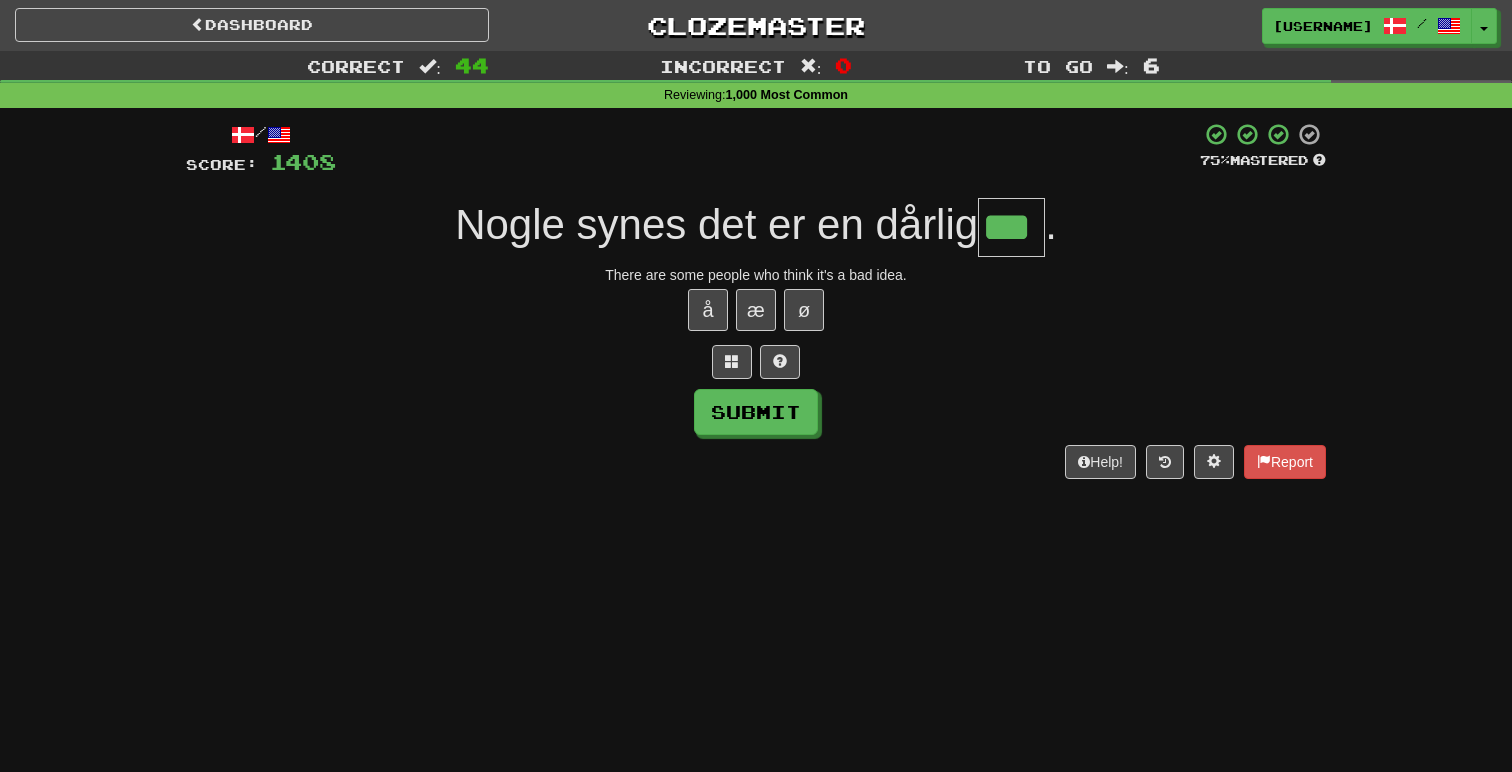 type on "***" 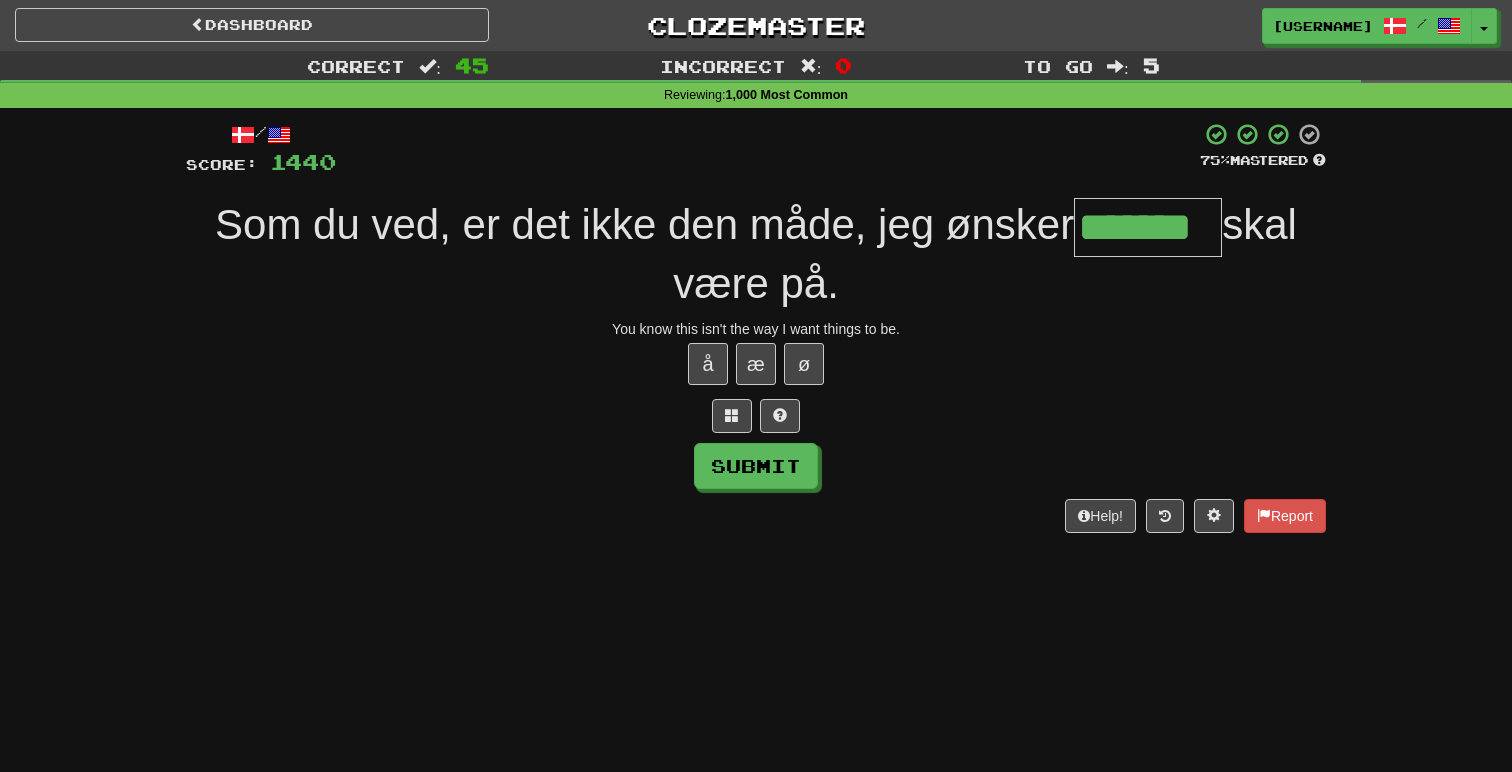 type on "*******" 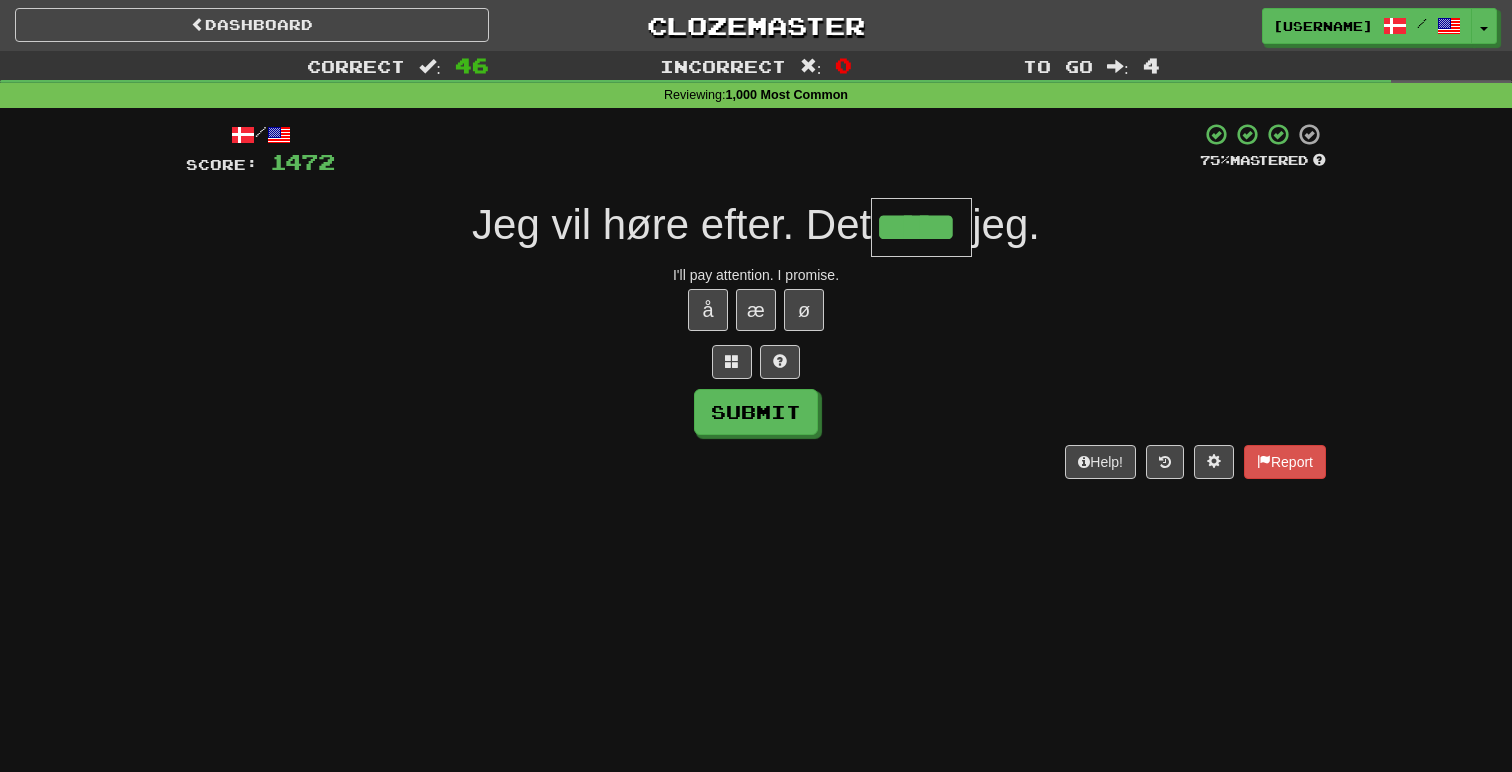 type on "*****" 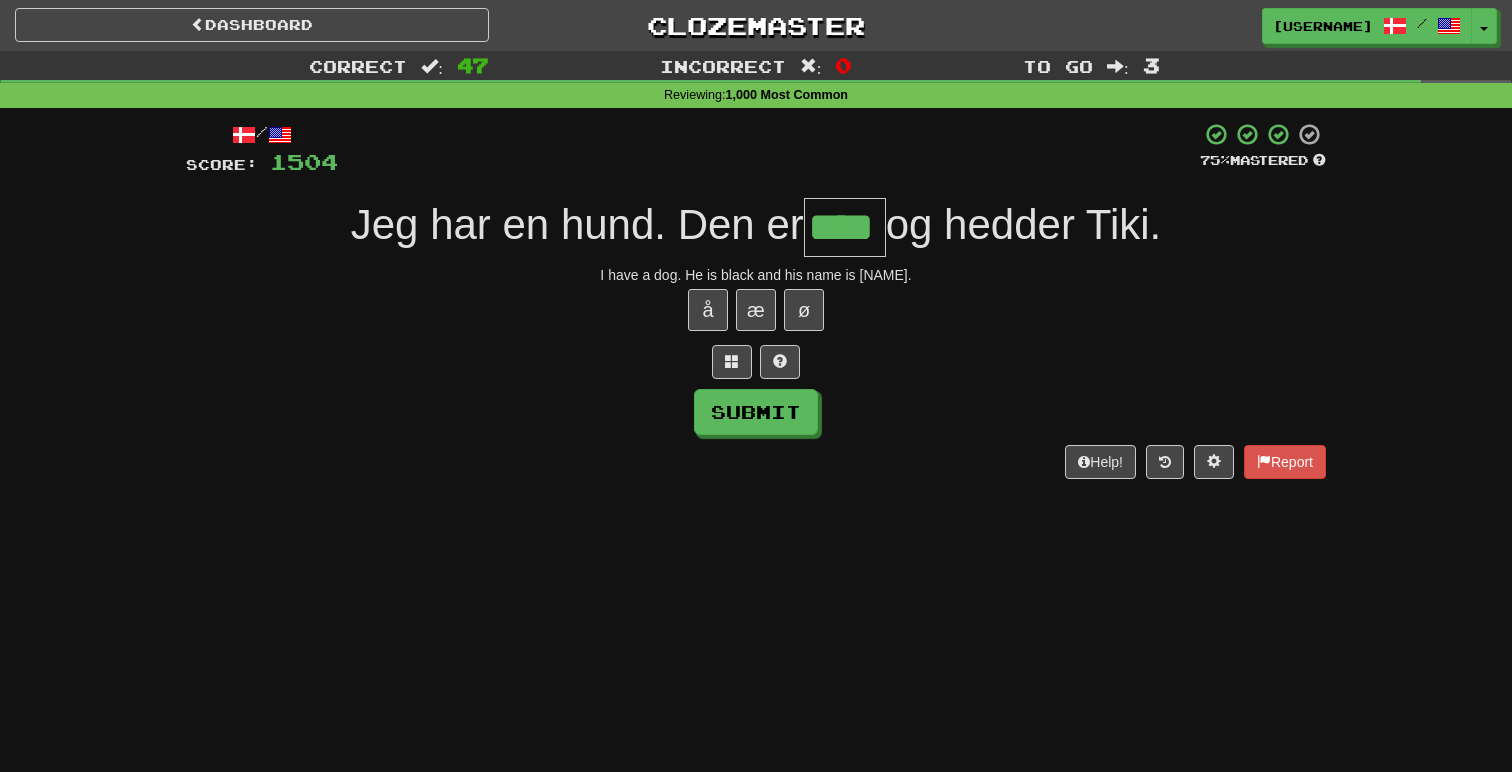 type on "****" 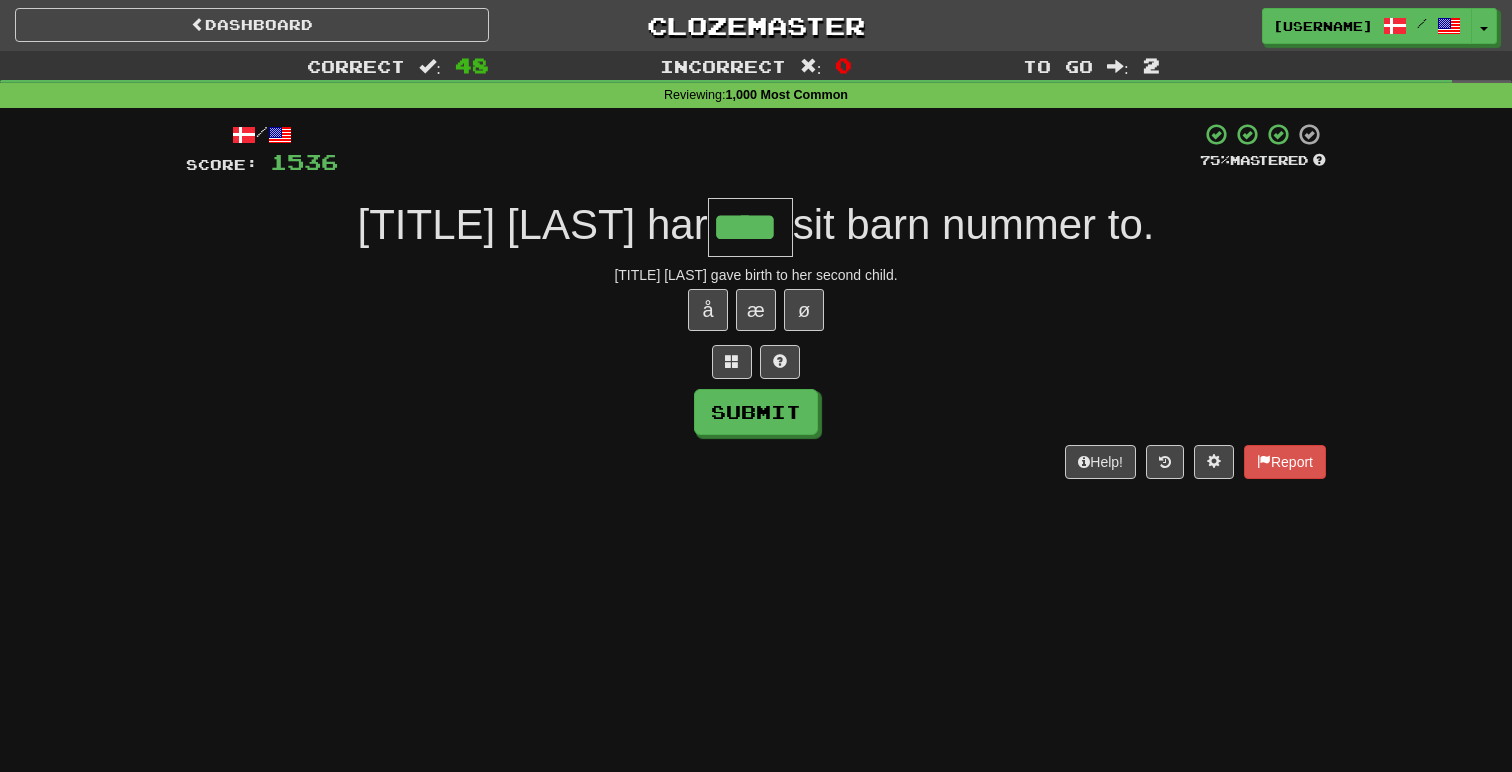 type on "****" 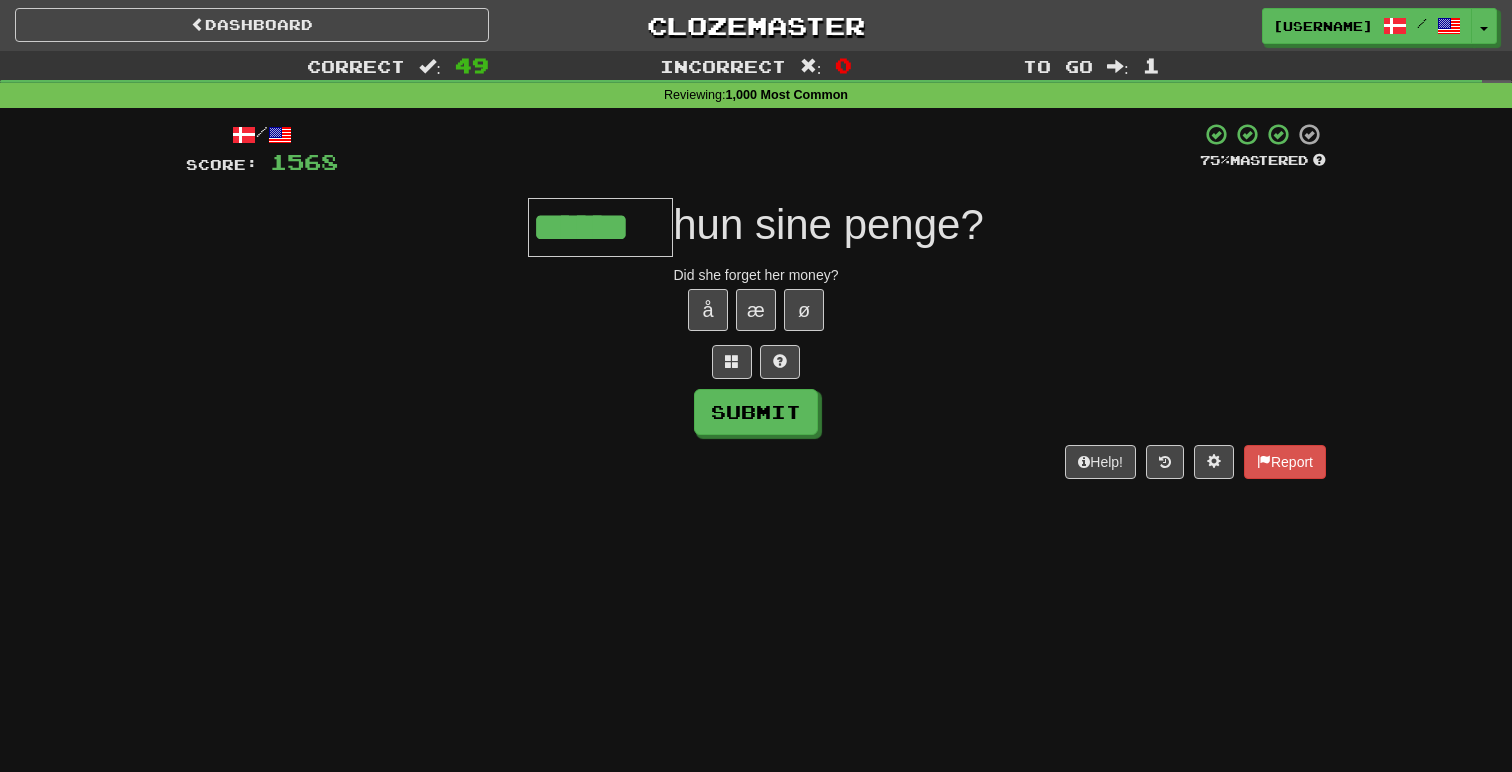 type on "******" 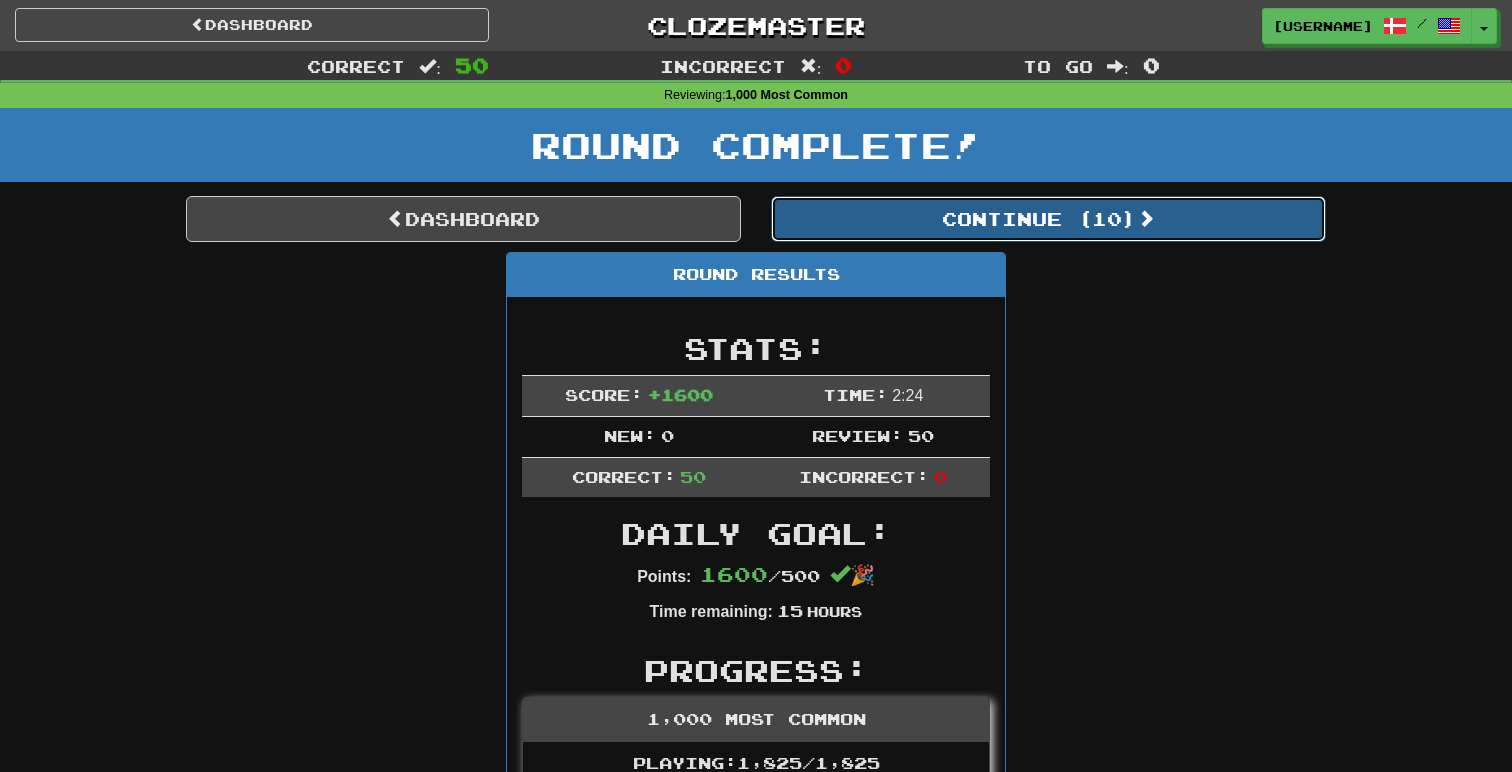 click on "Continue ( 10 )" at bounding box center (1048, 219) 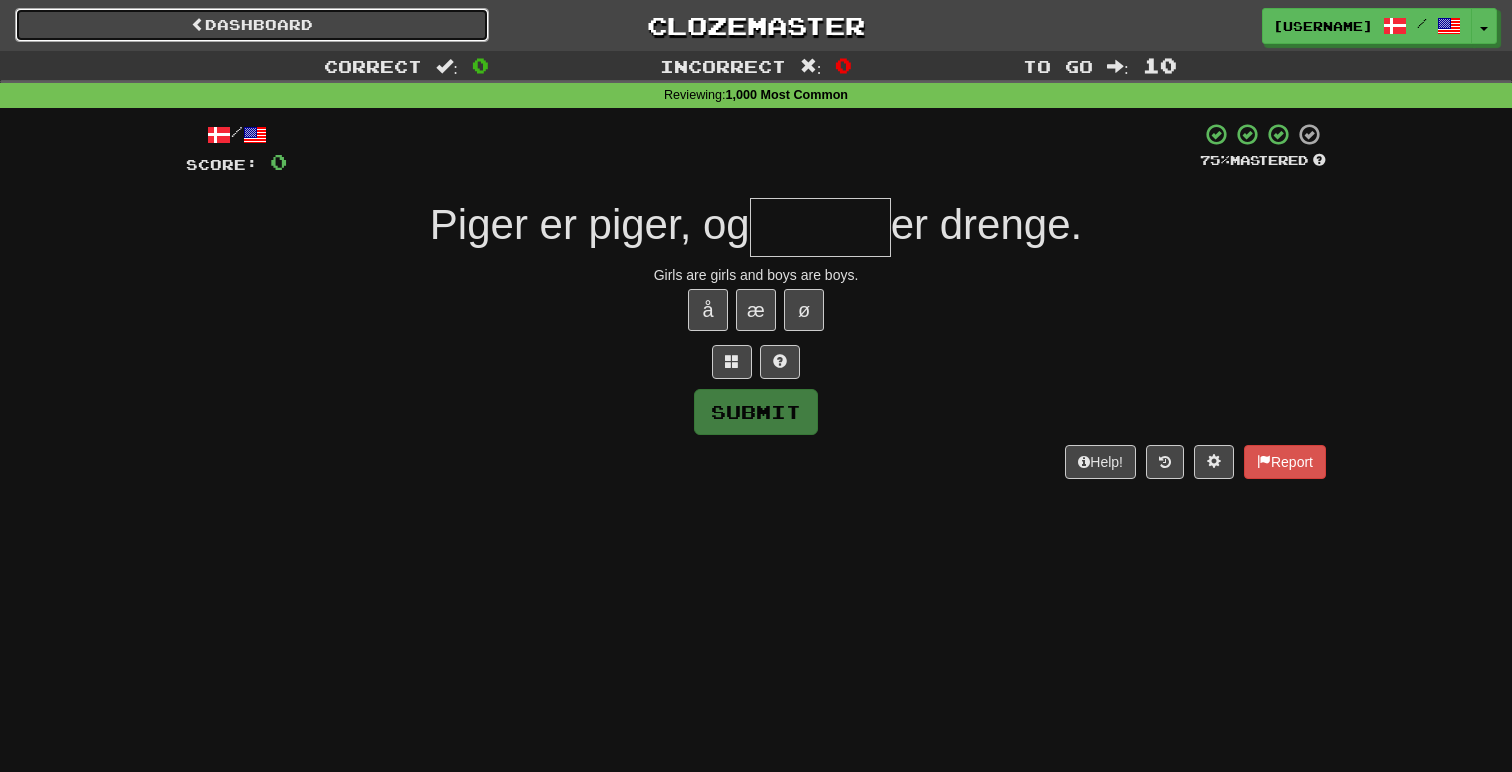 click on "Dashboard" at bounding box center (252, 25) 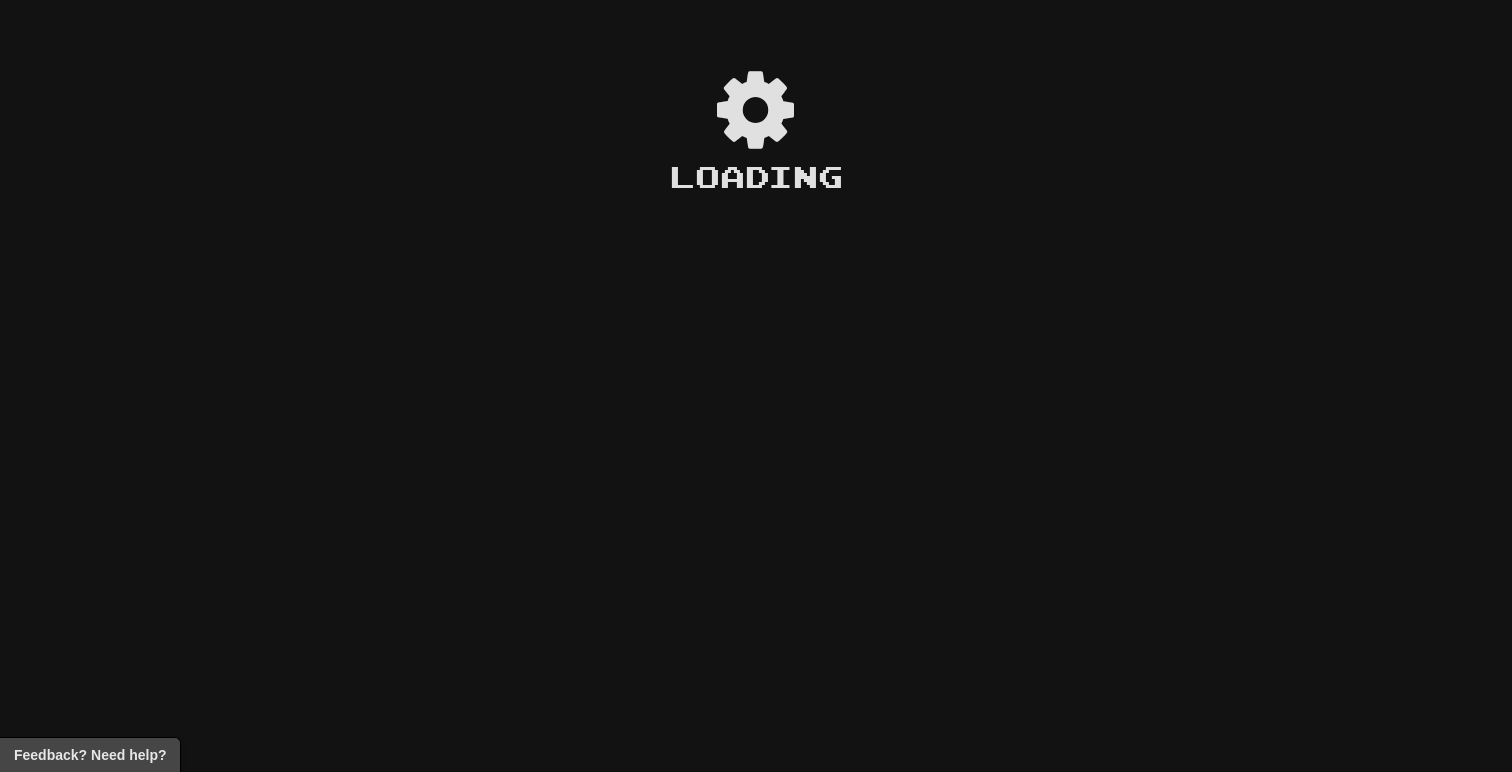 scroll, scrollTop: 0, scrollLeft: 0, axis: both 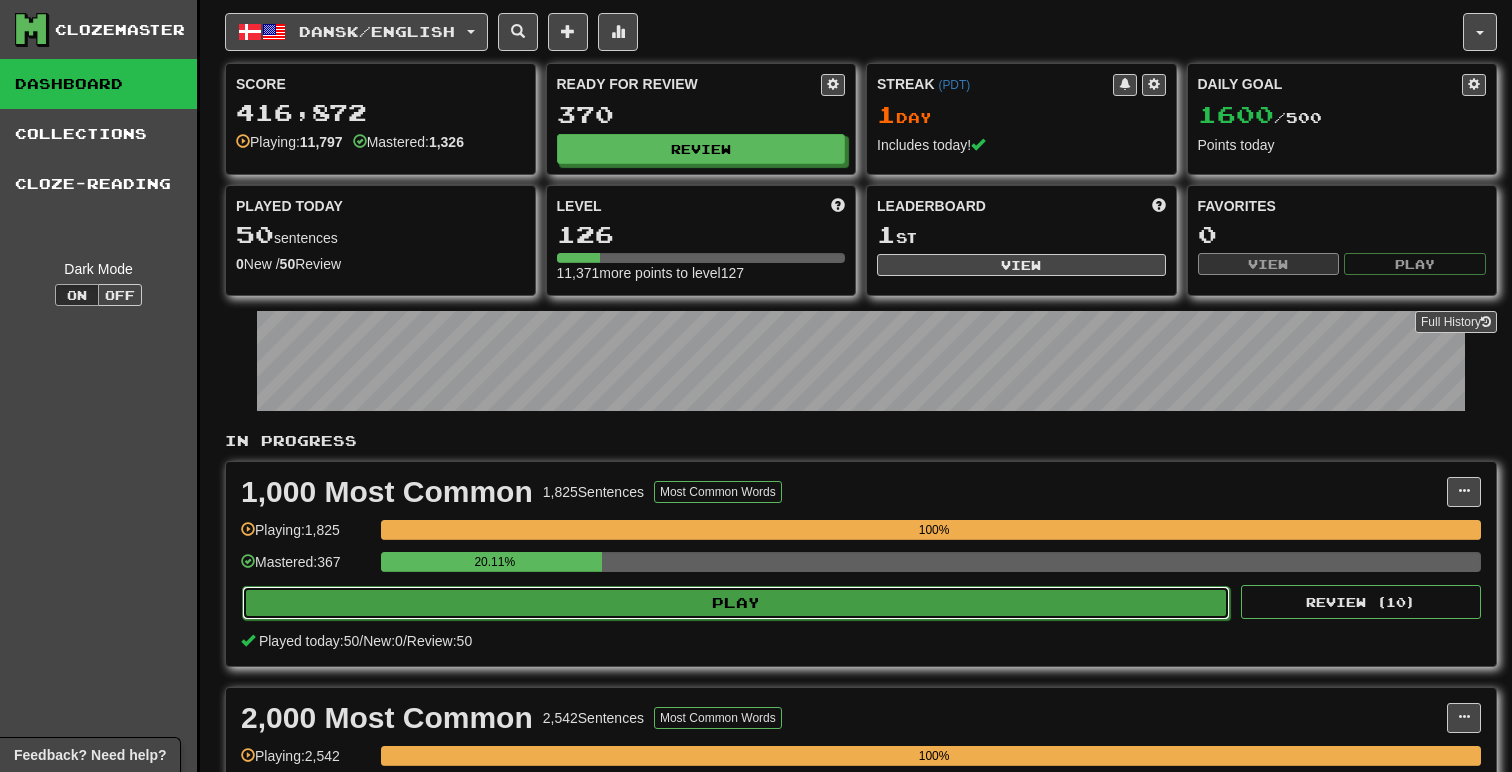 click on "Play" at bounding box center (736, 603) 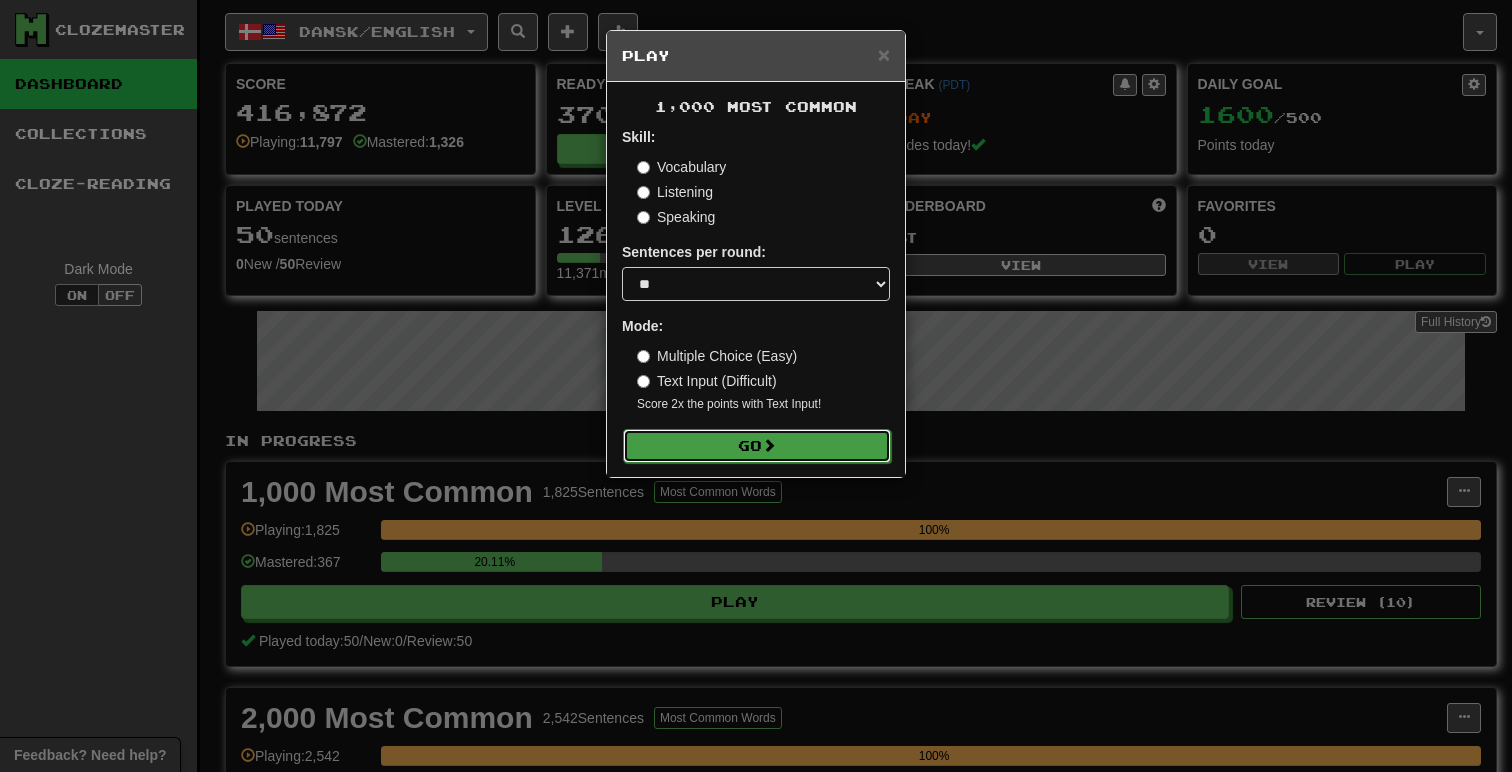 click on "Go" at bounding box center (757, 446) 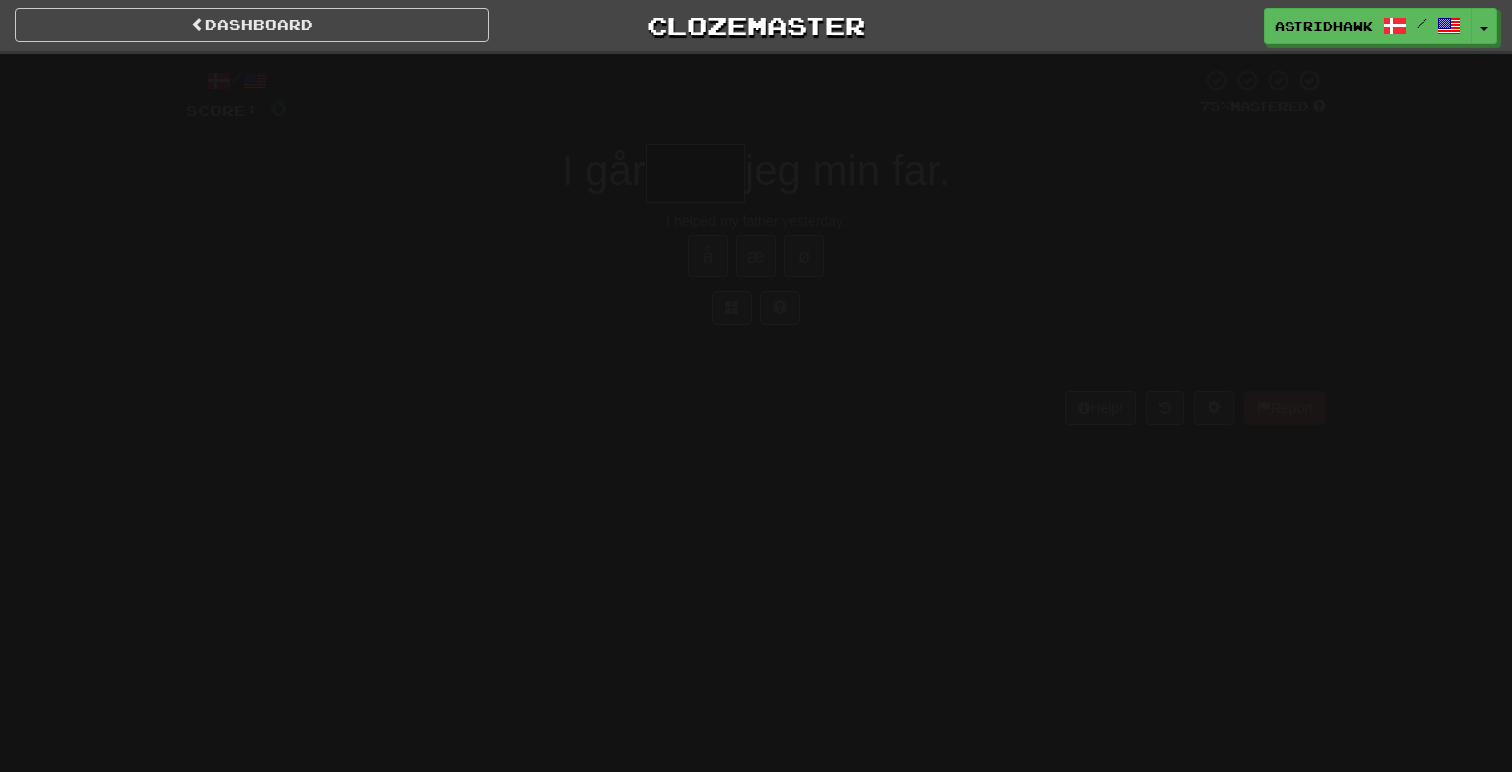 scroll, scrollTop: 0, scrollLeft: 0, axis: both 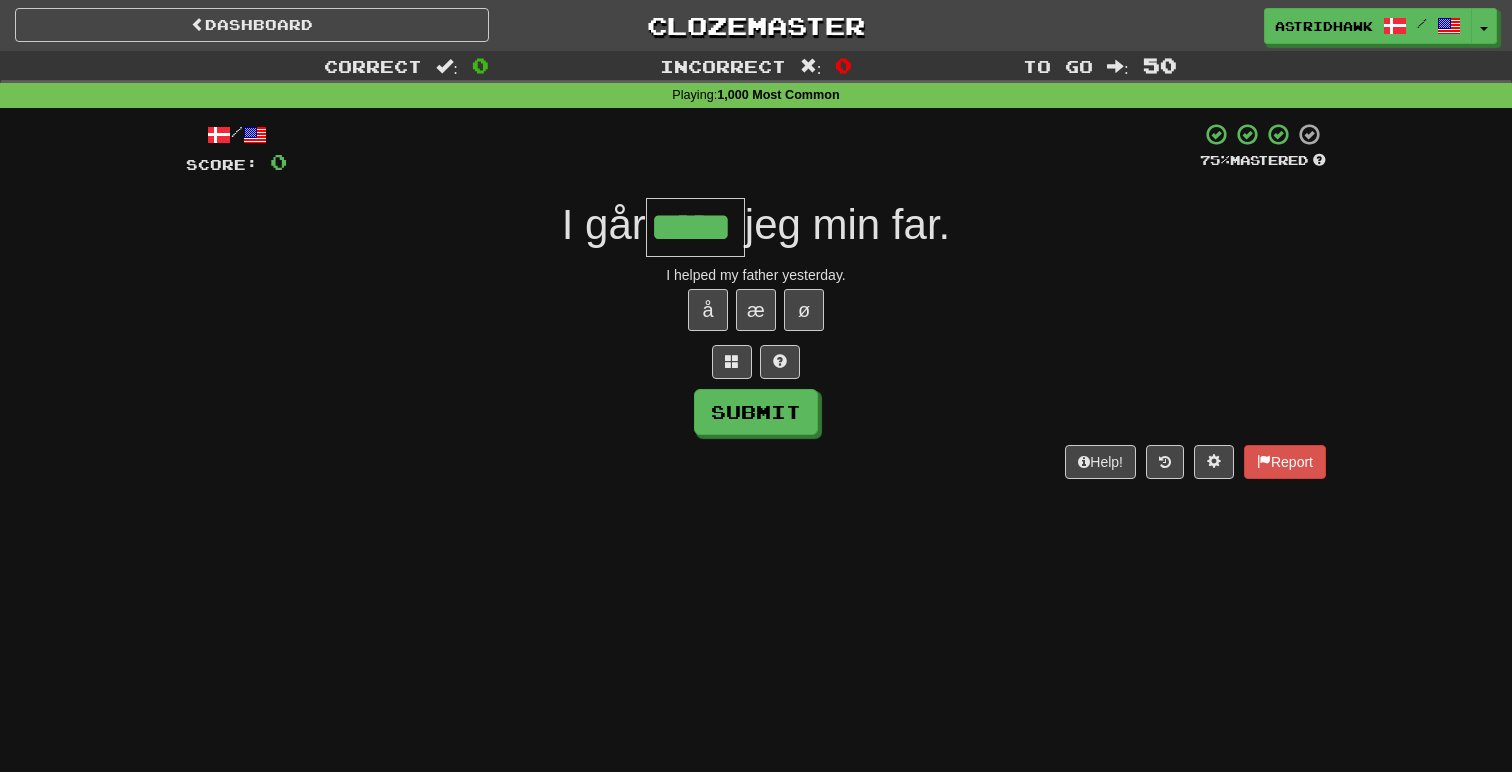 type on "*****" 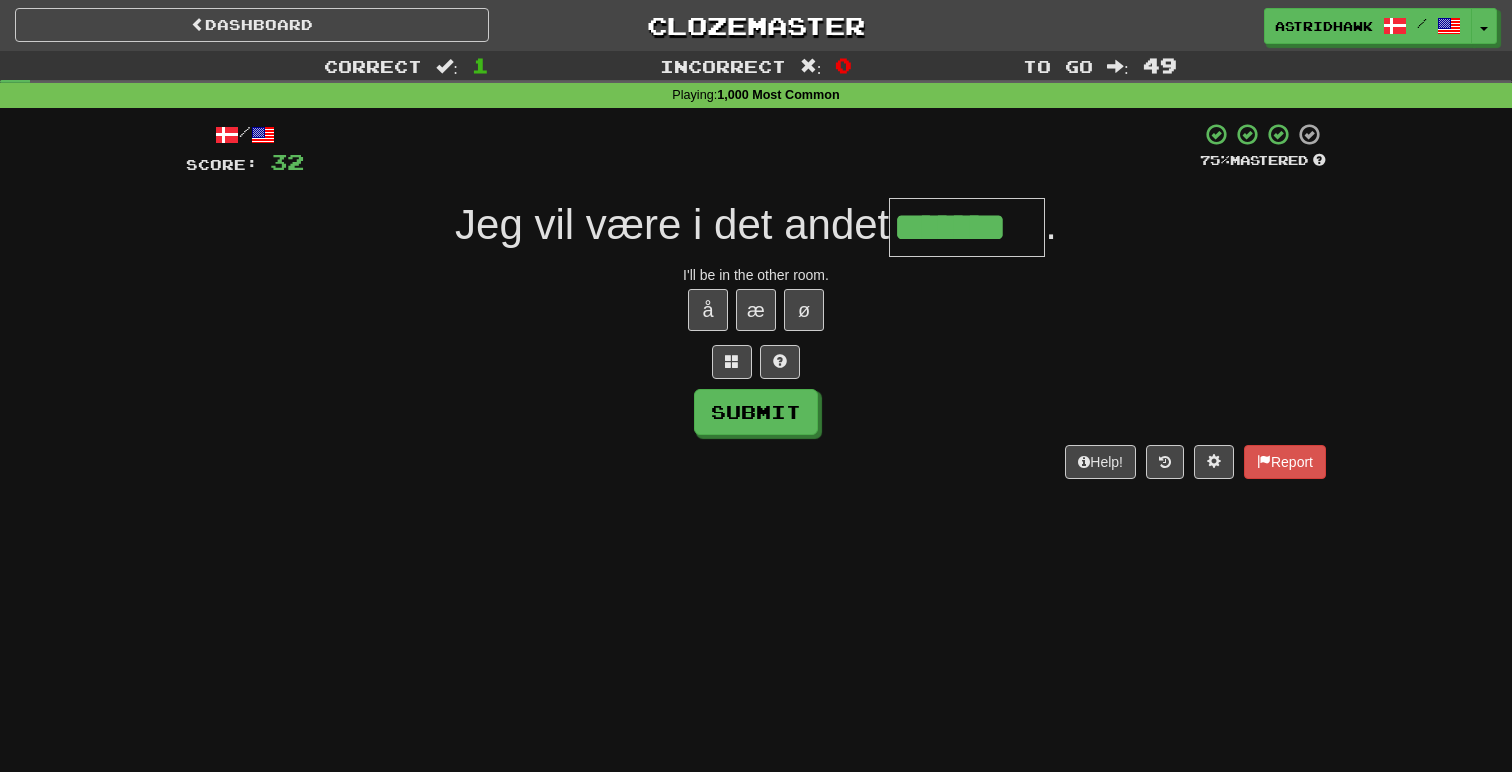type on "*******" 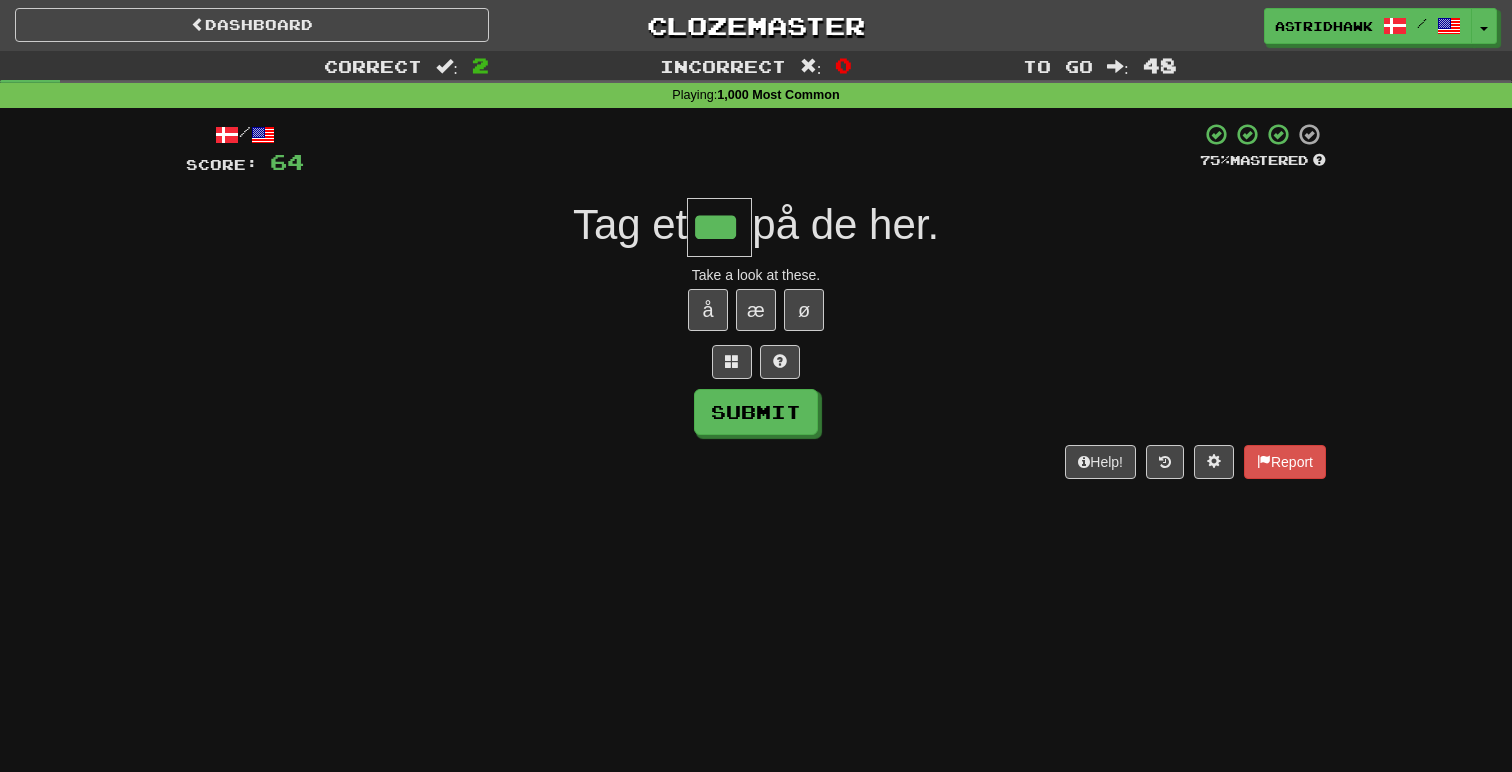 type on "***" 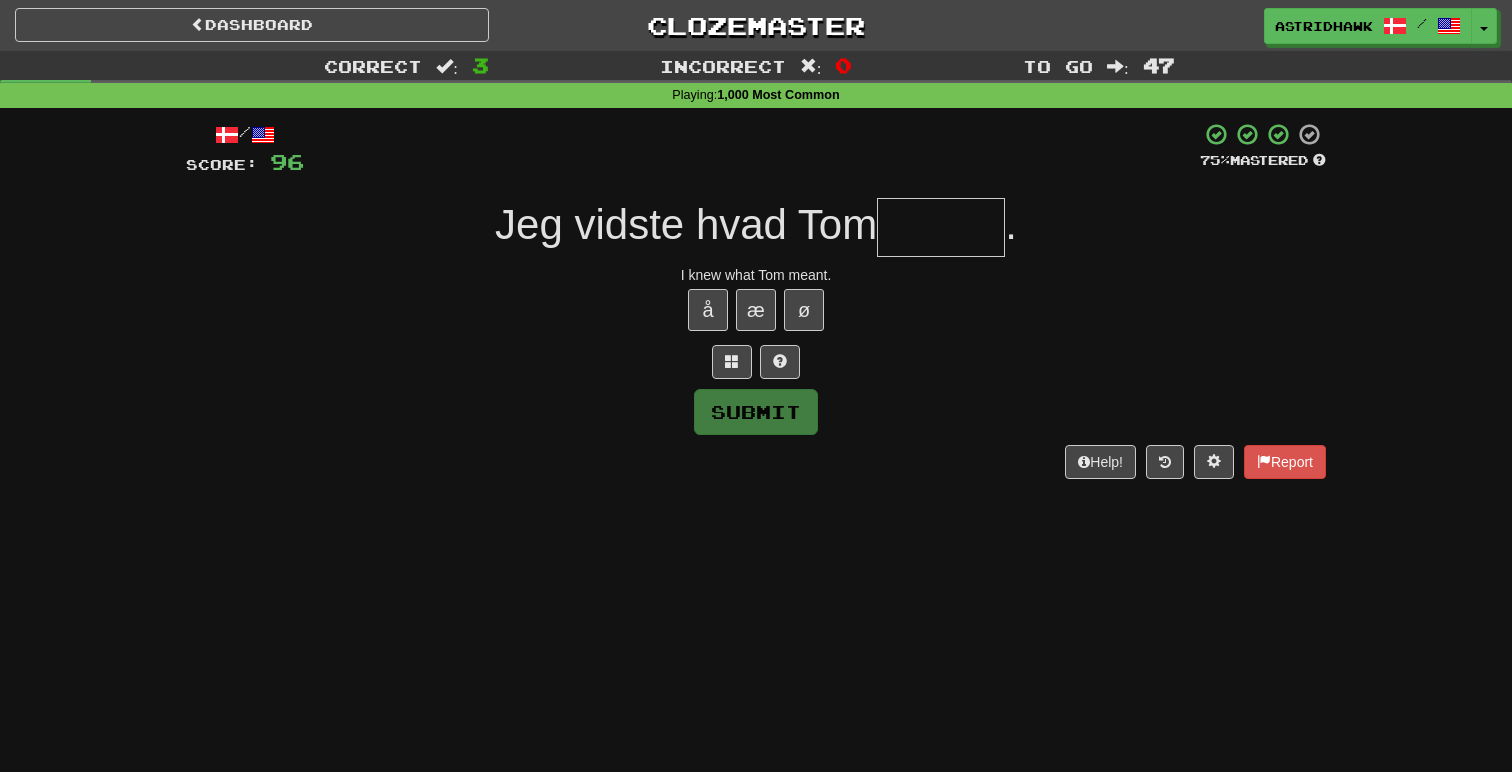 type on "*" 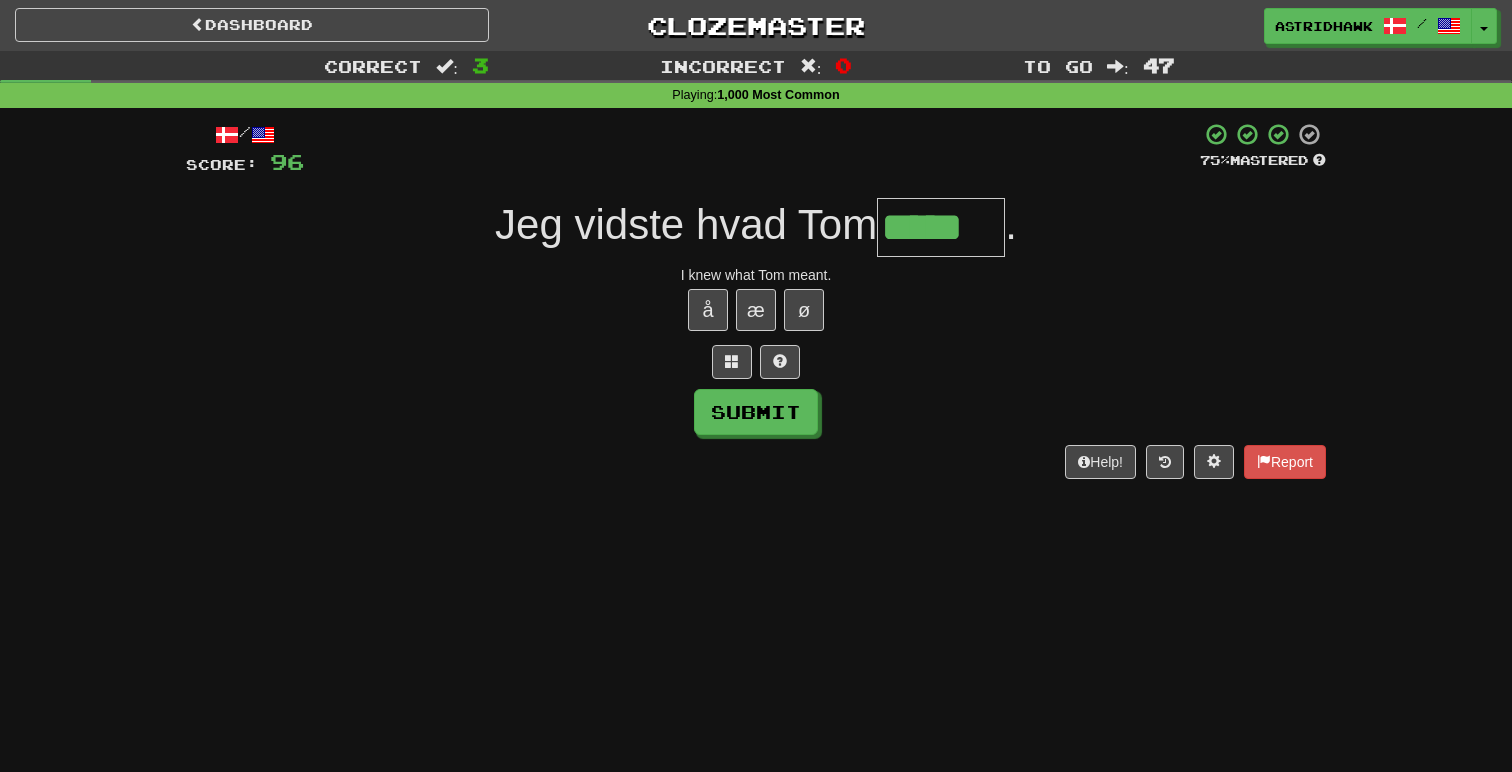 type on "*****" 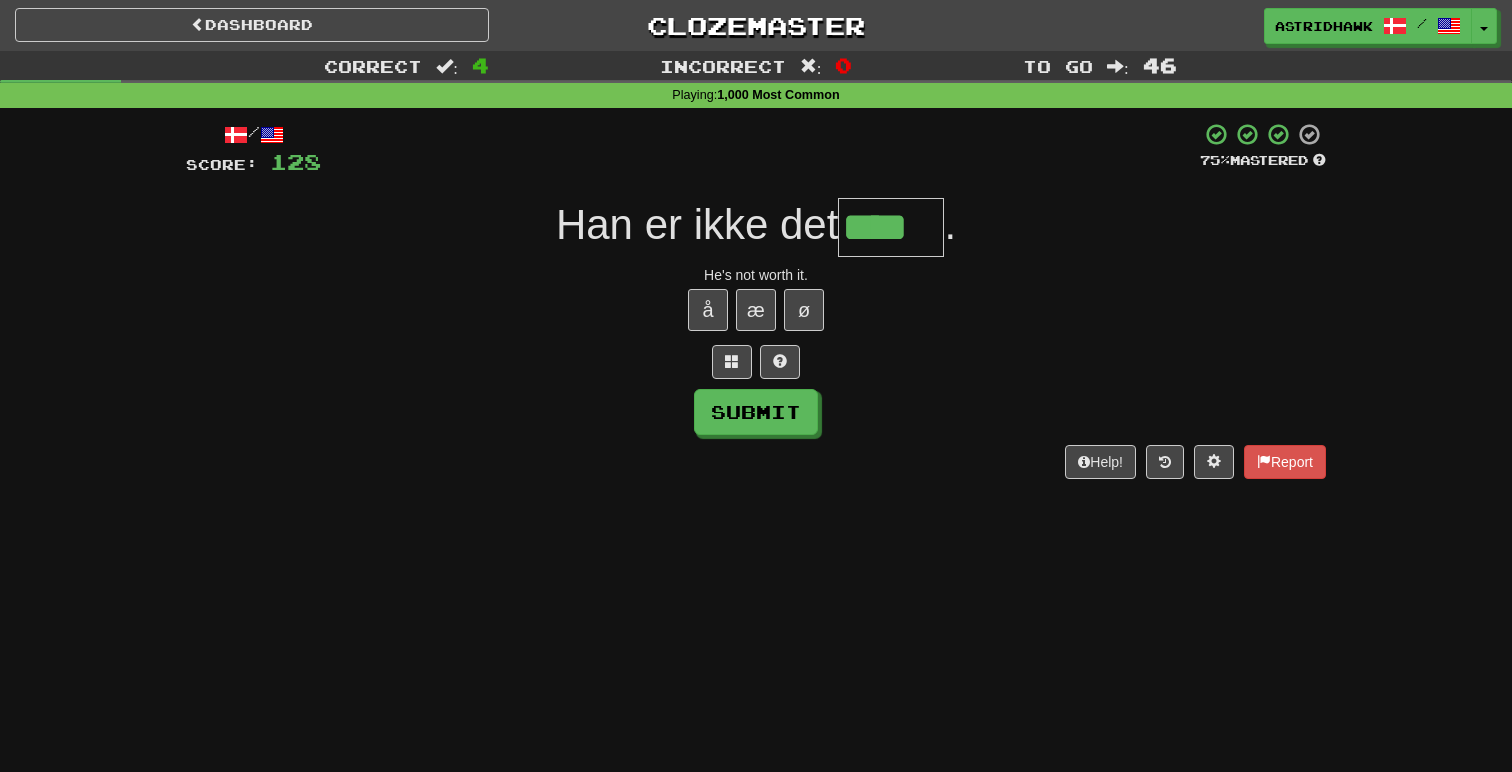 type on "****" 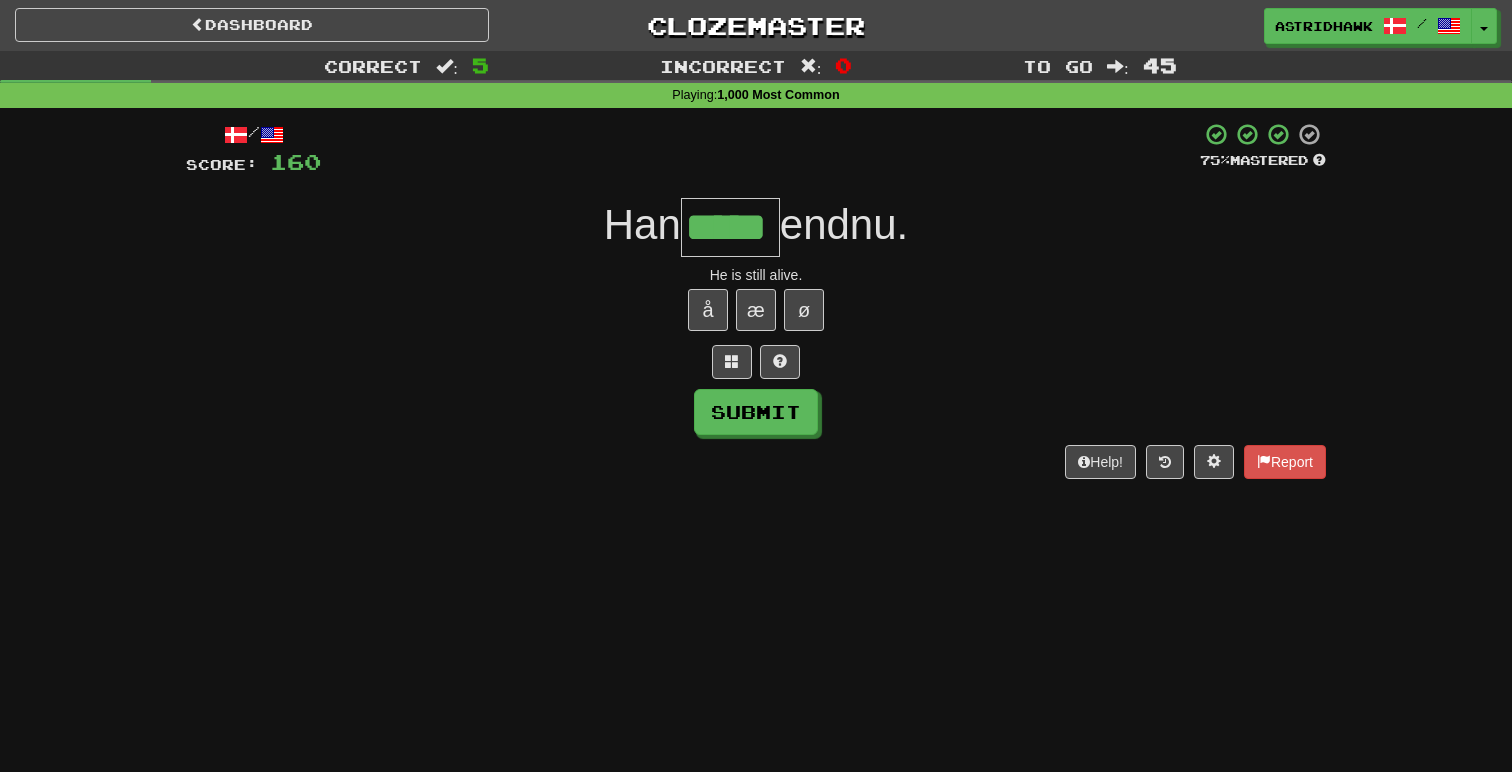 type on "*****" 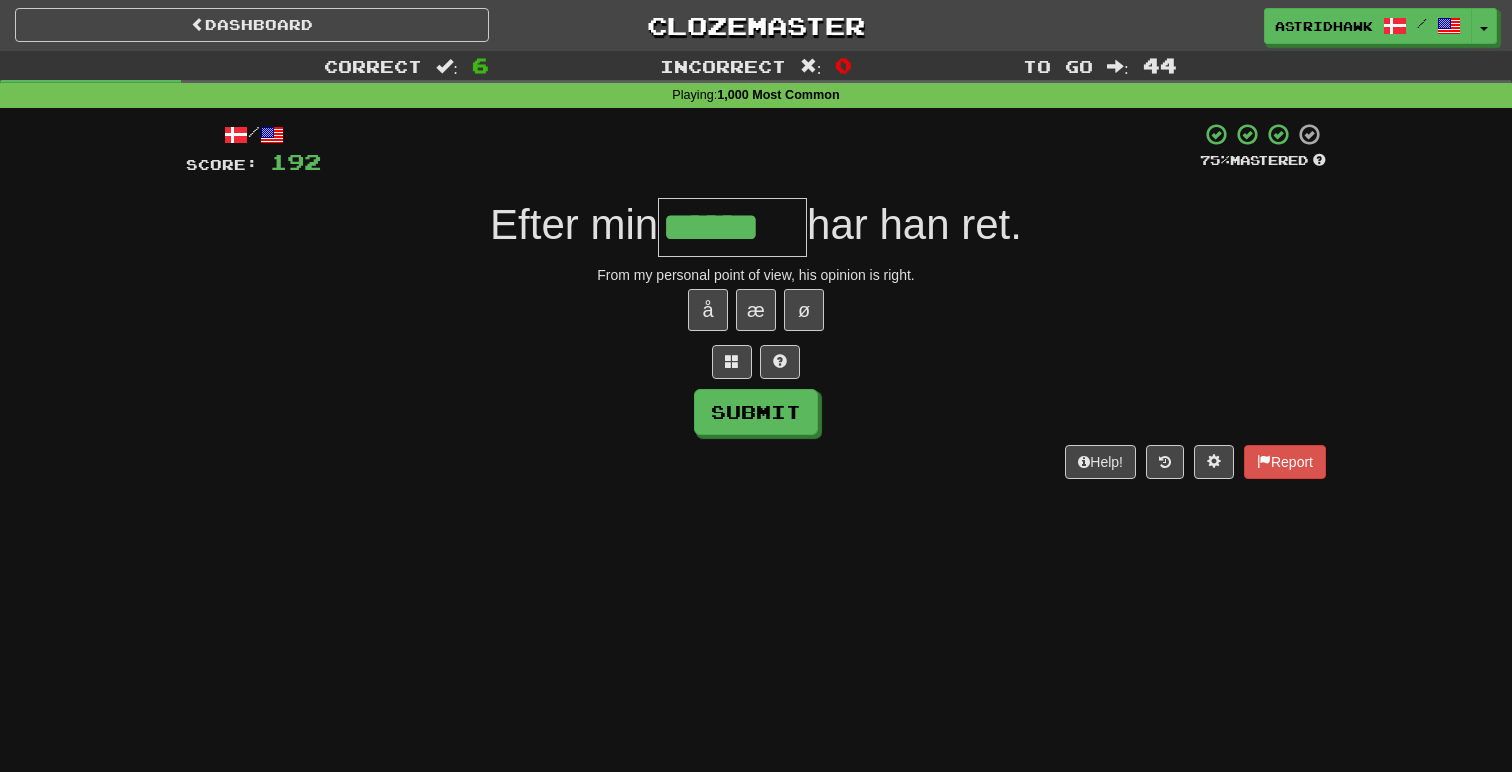 type on "******" 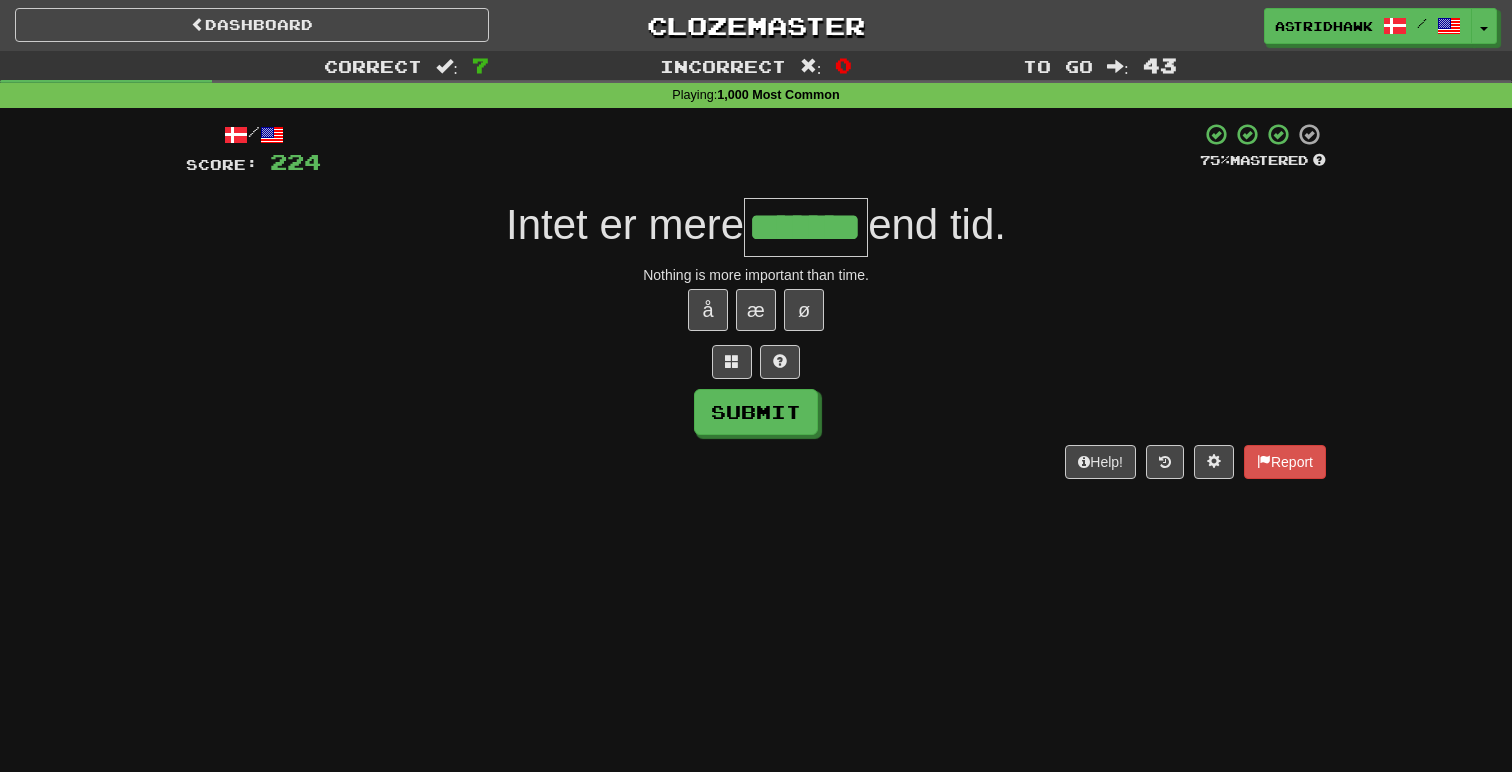 type on "*******" 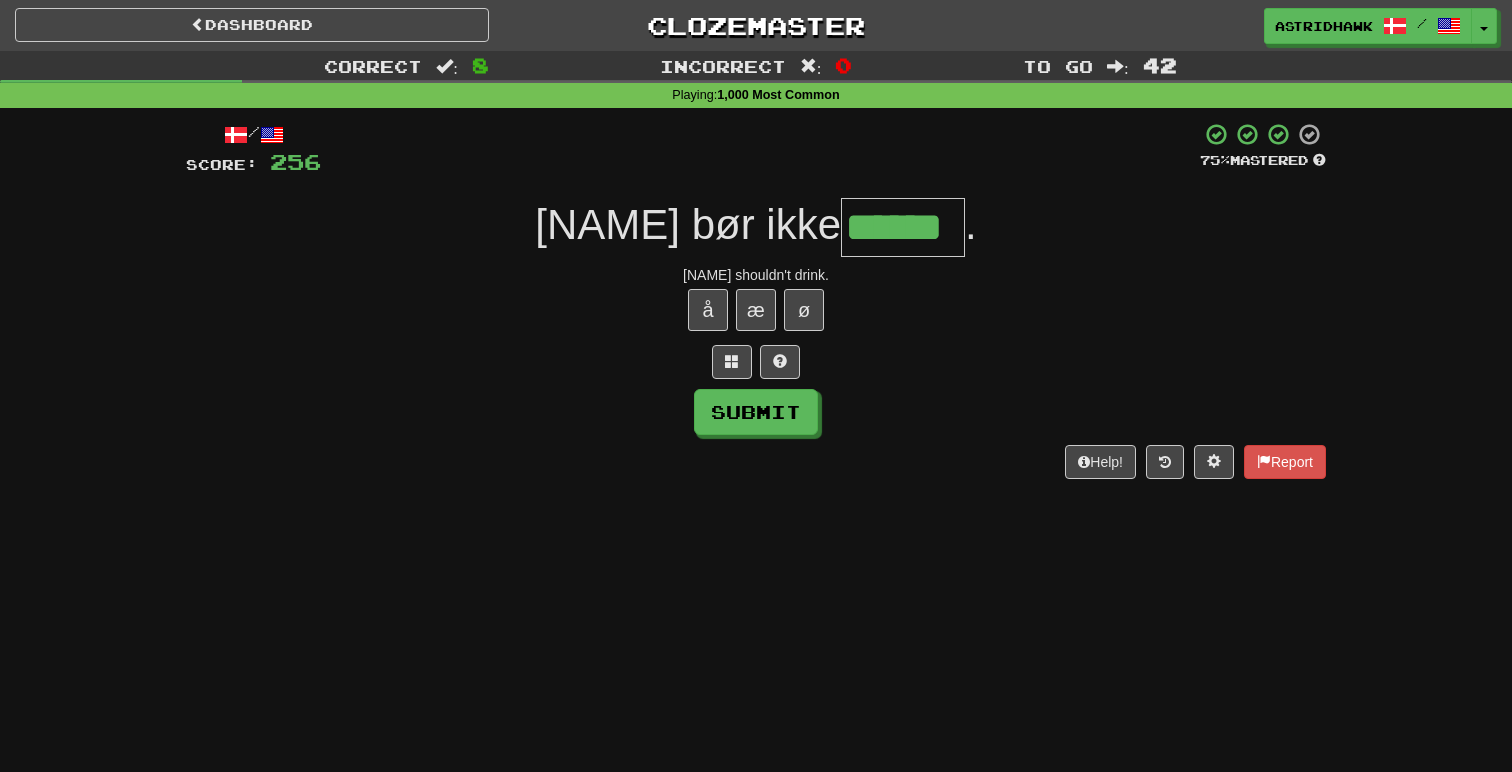 type on "******" 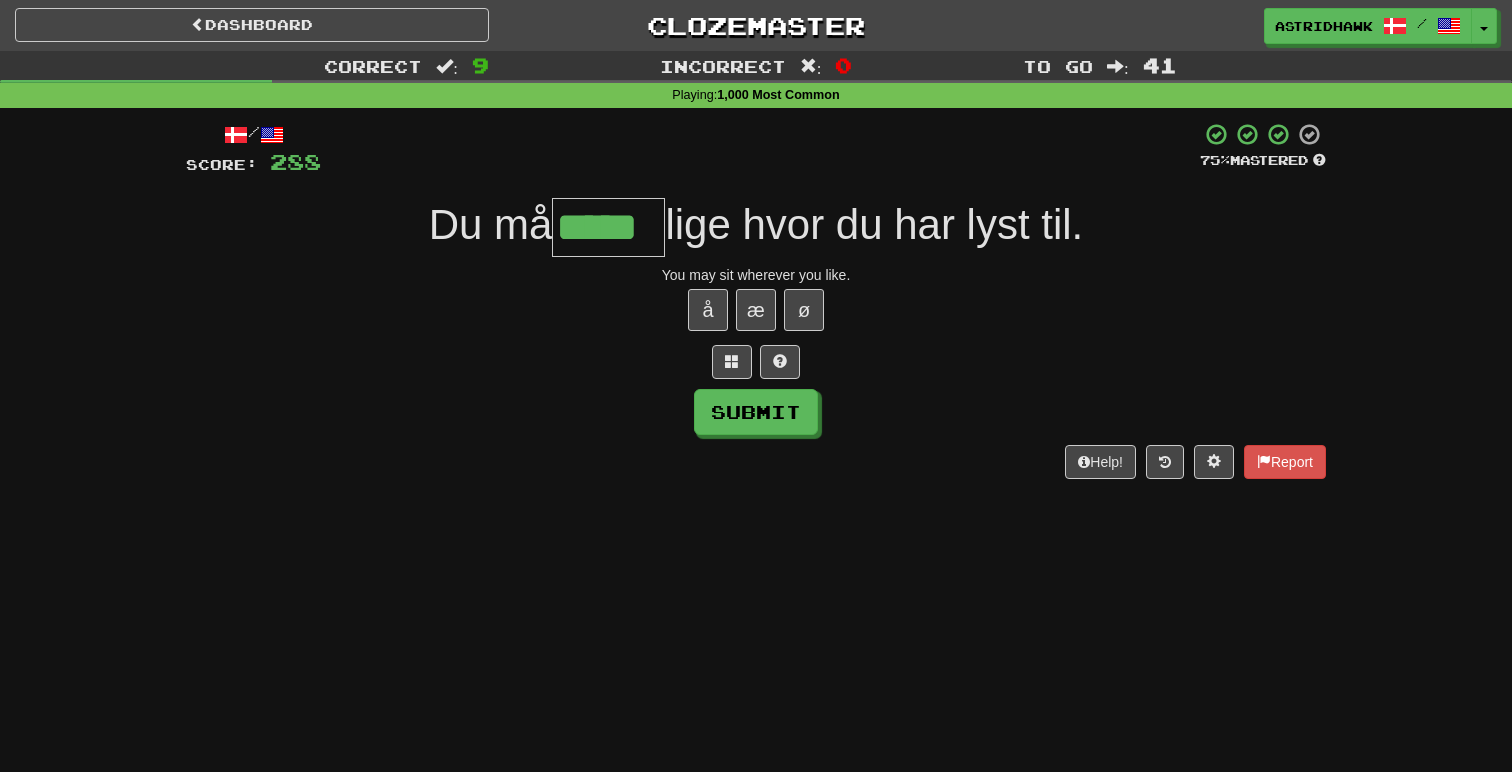 type on "*****" 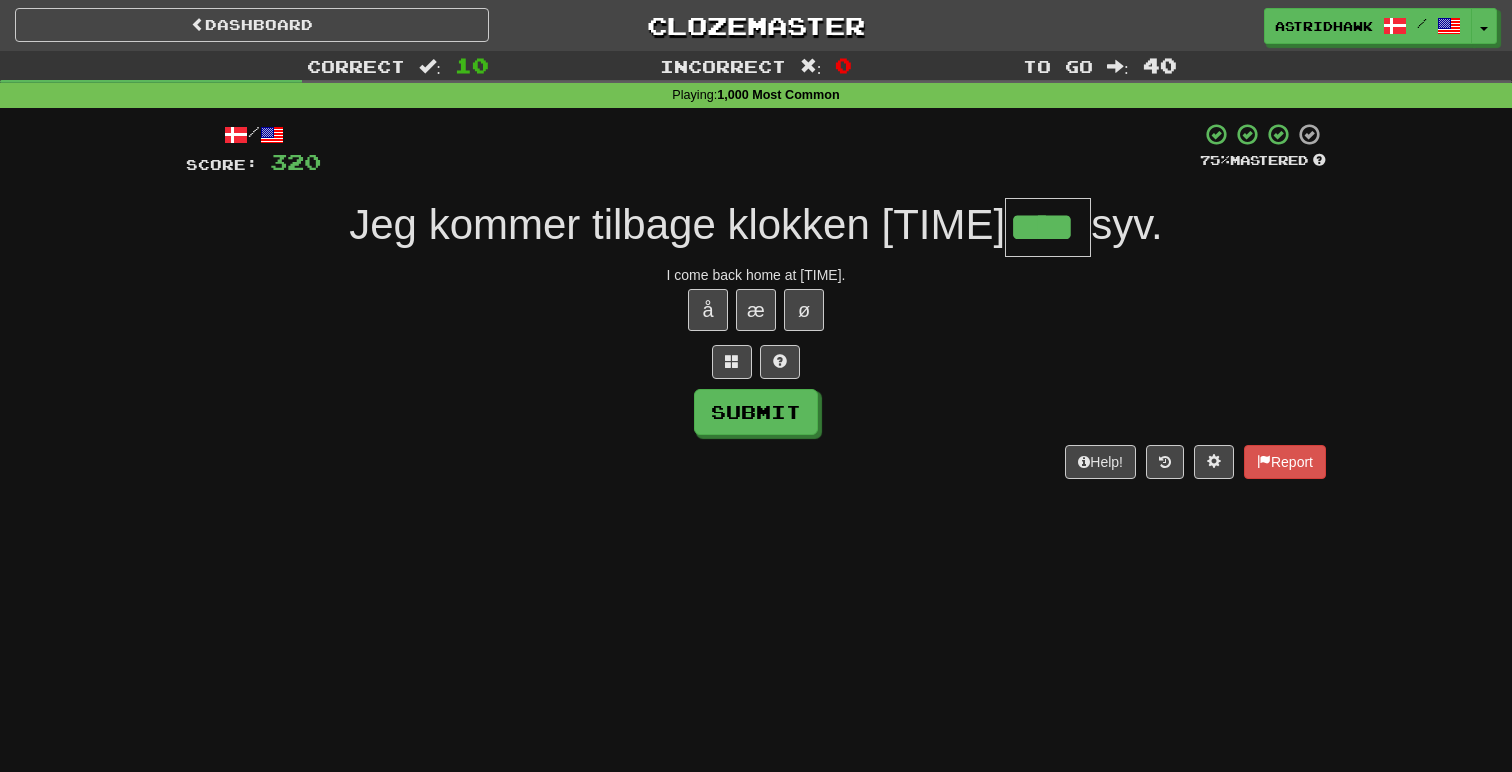 type on "****" 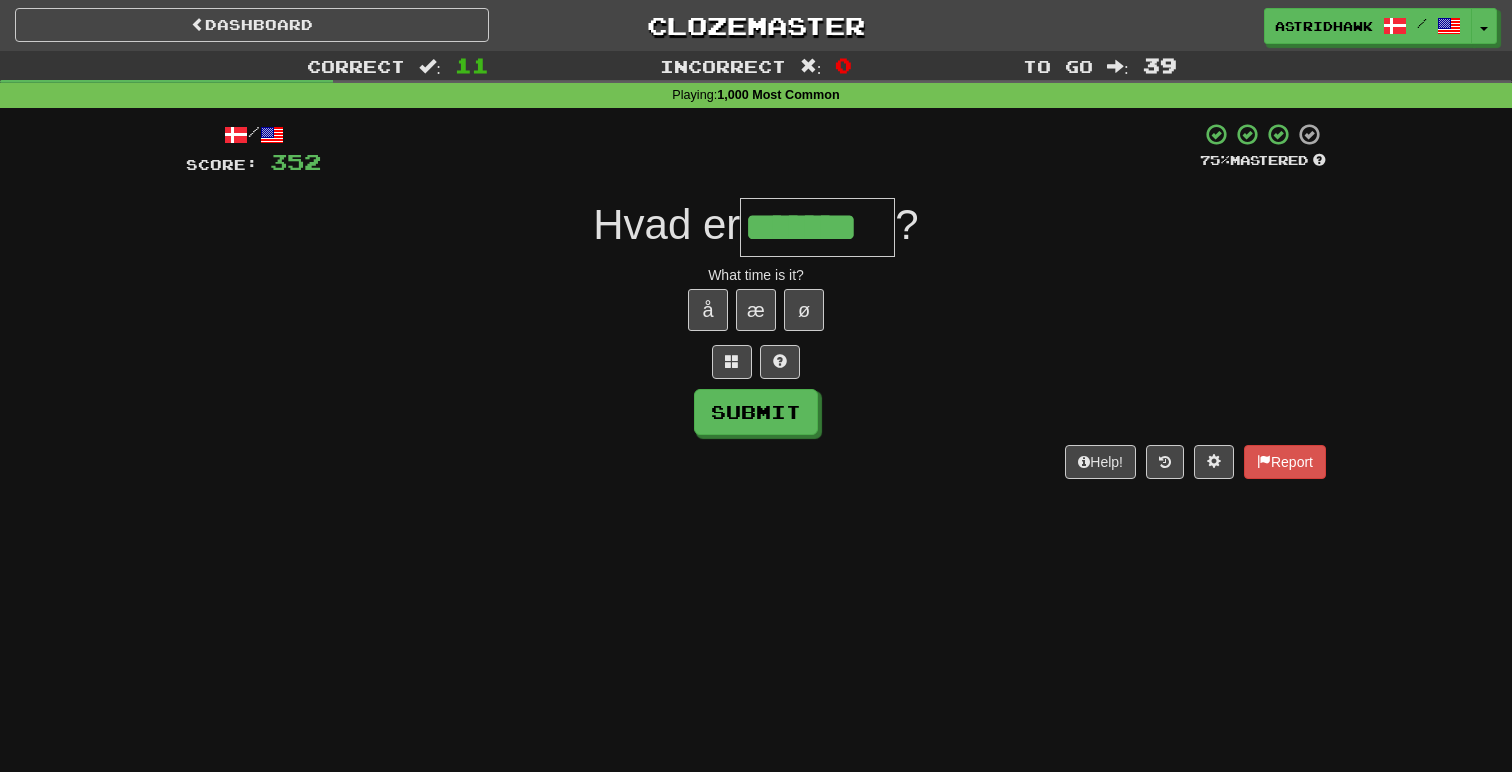 type on "*******" 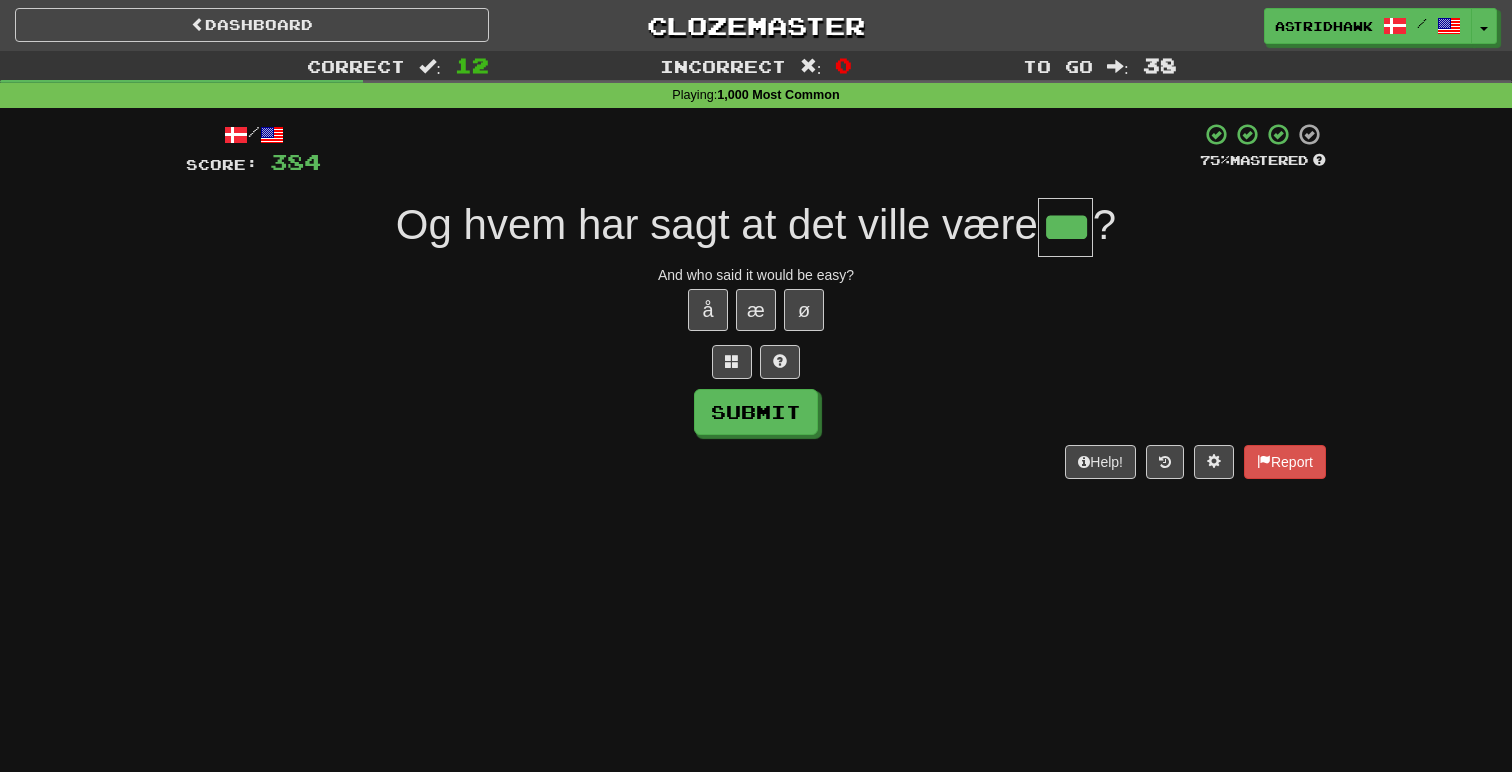 type on "***" 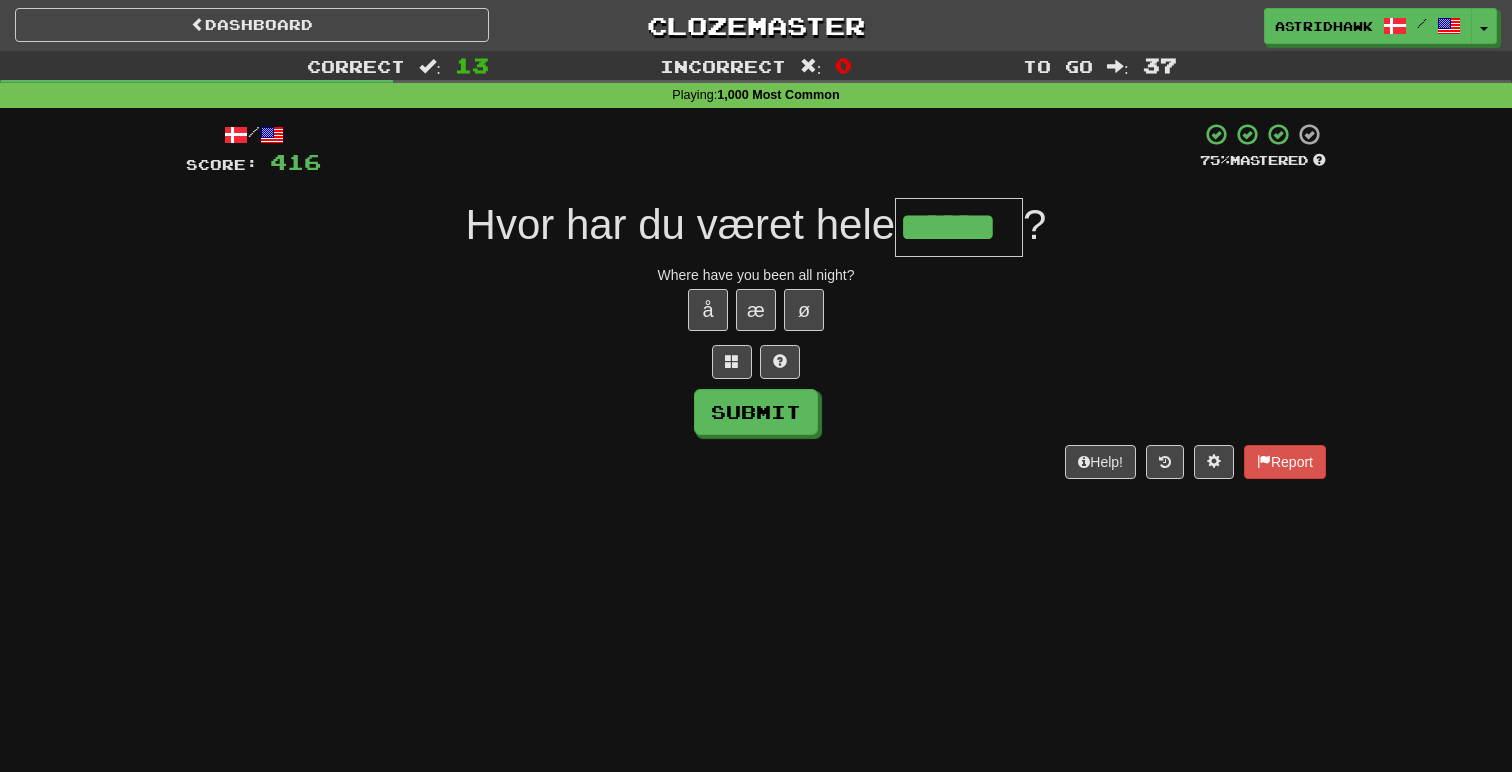 type on "******" 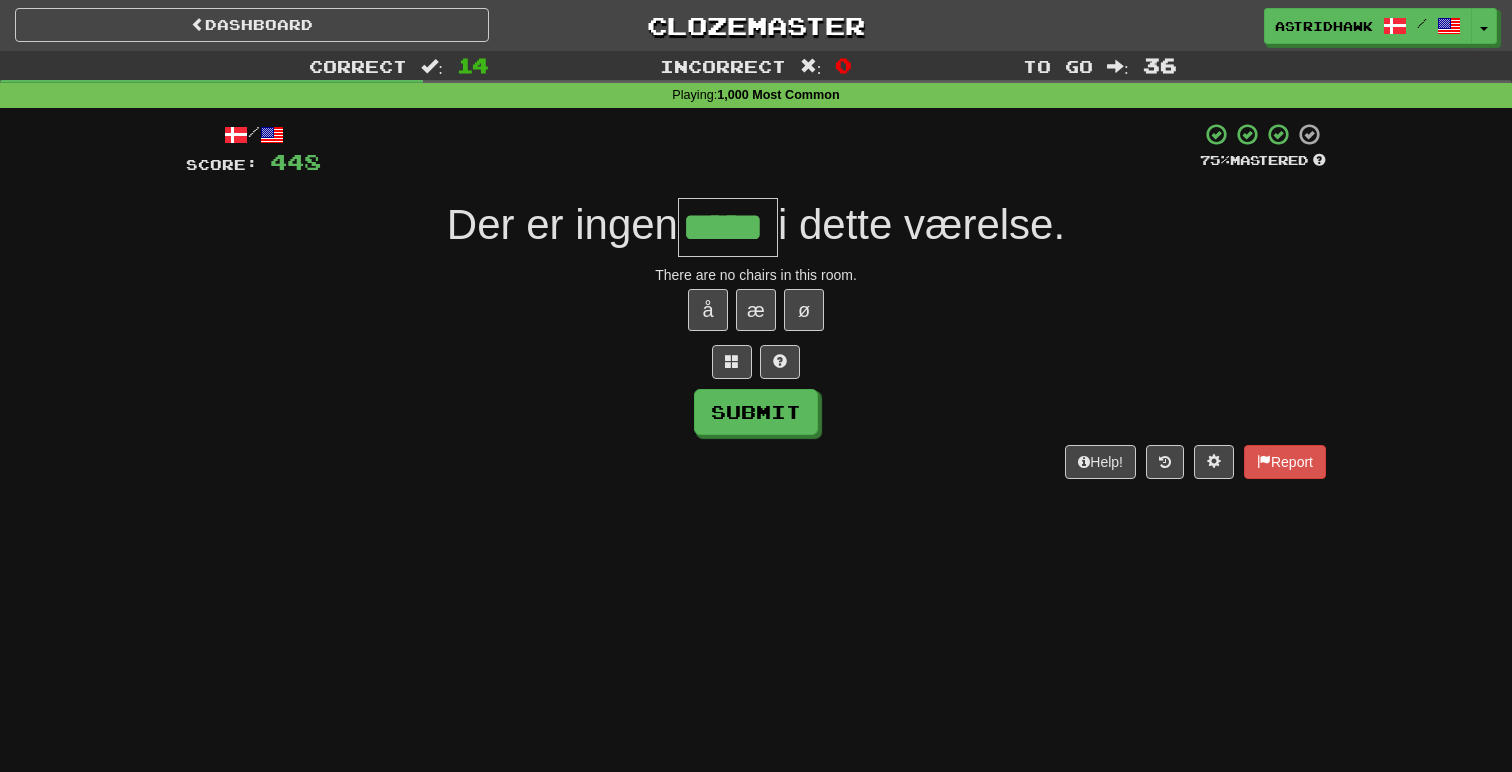 type on "*****" 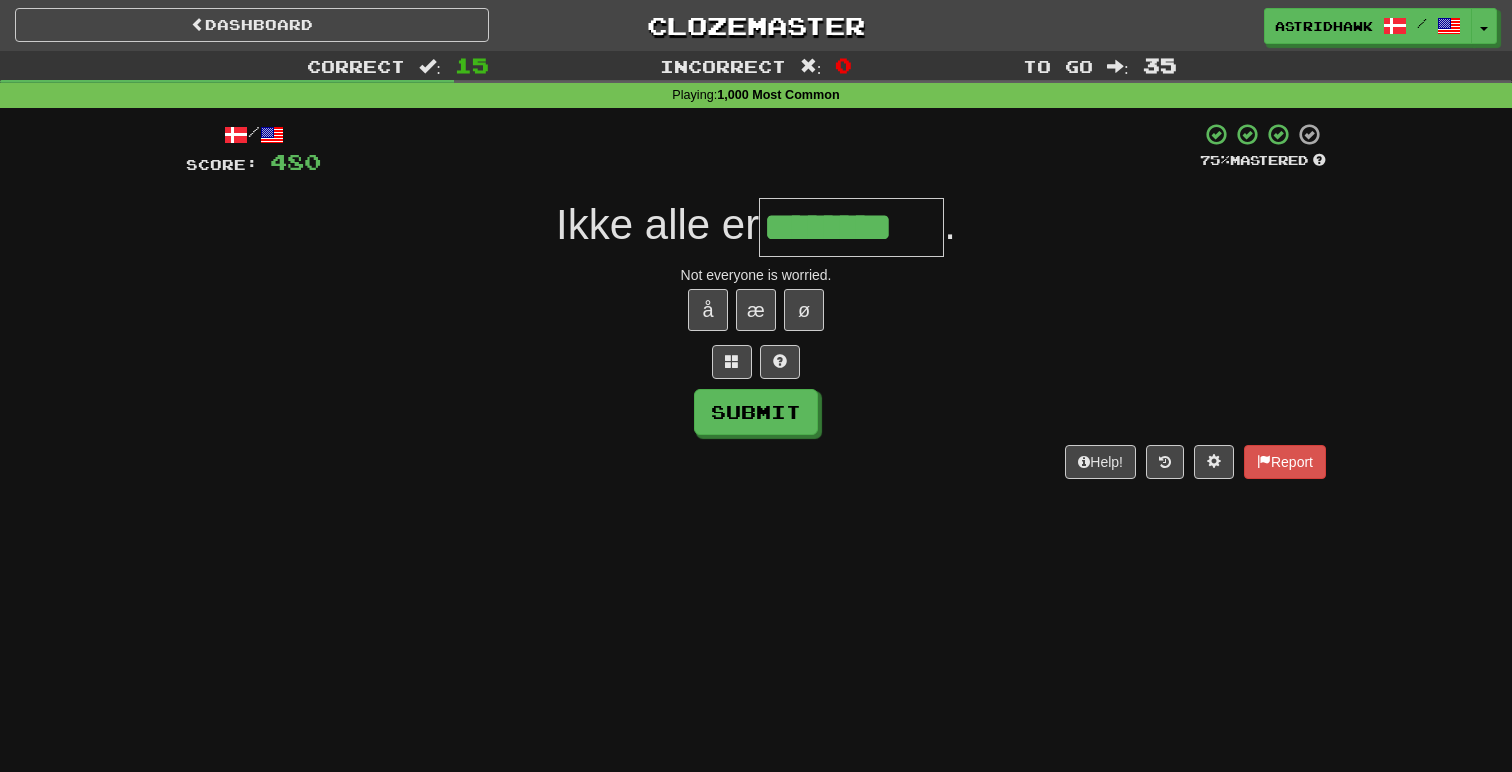 type on "********" 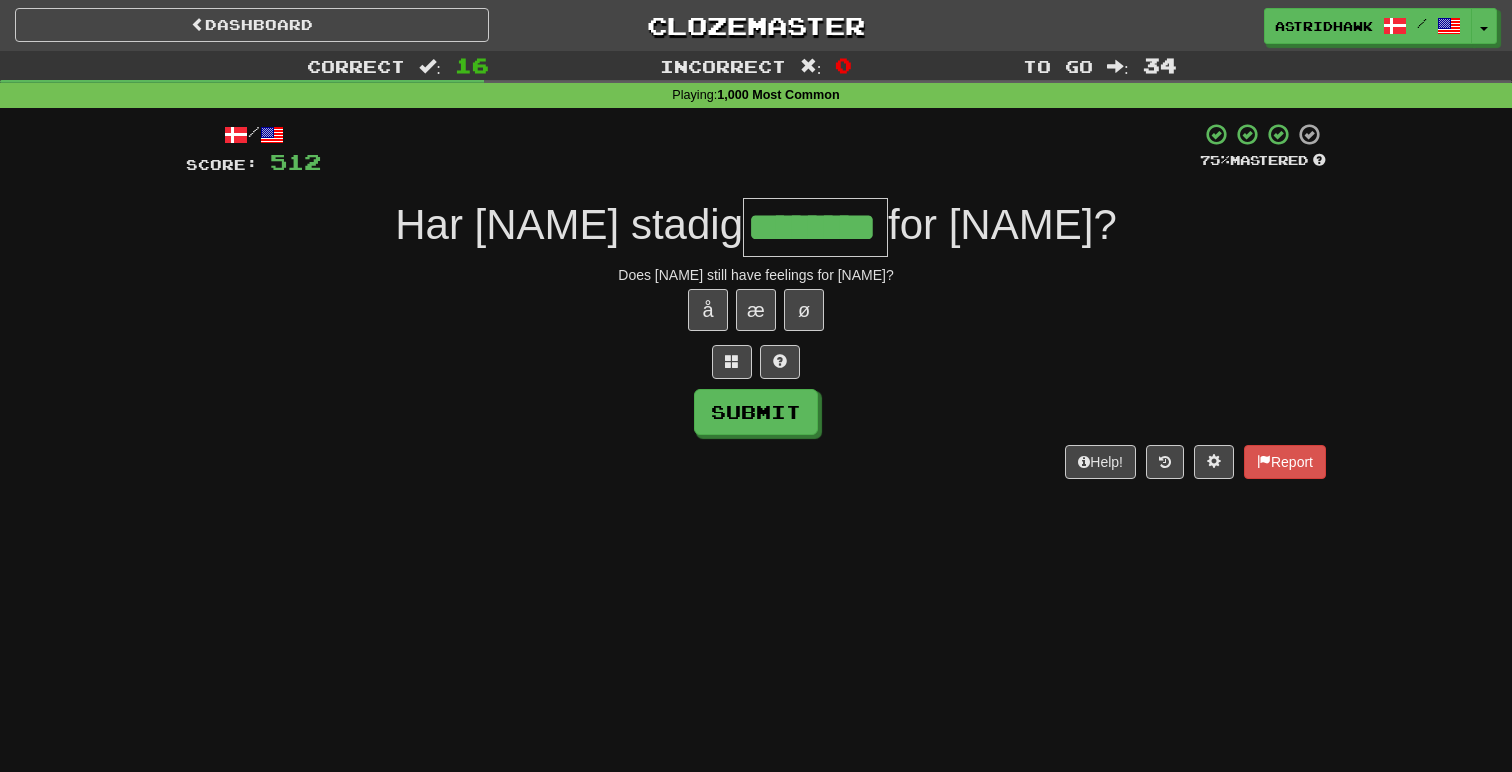 type on "********" 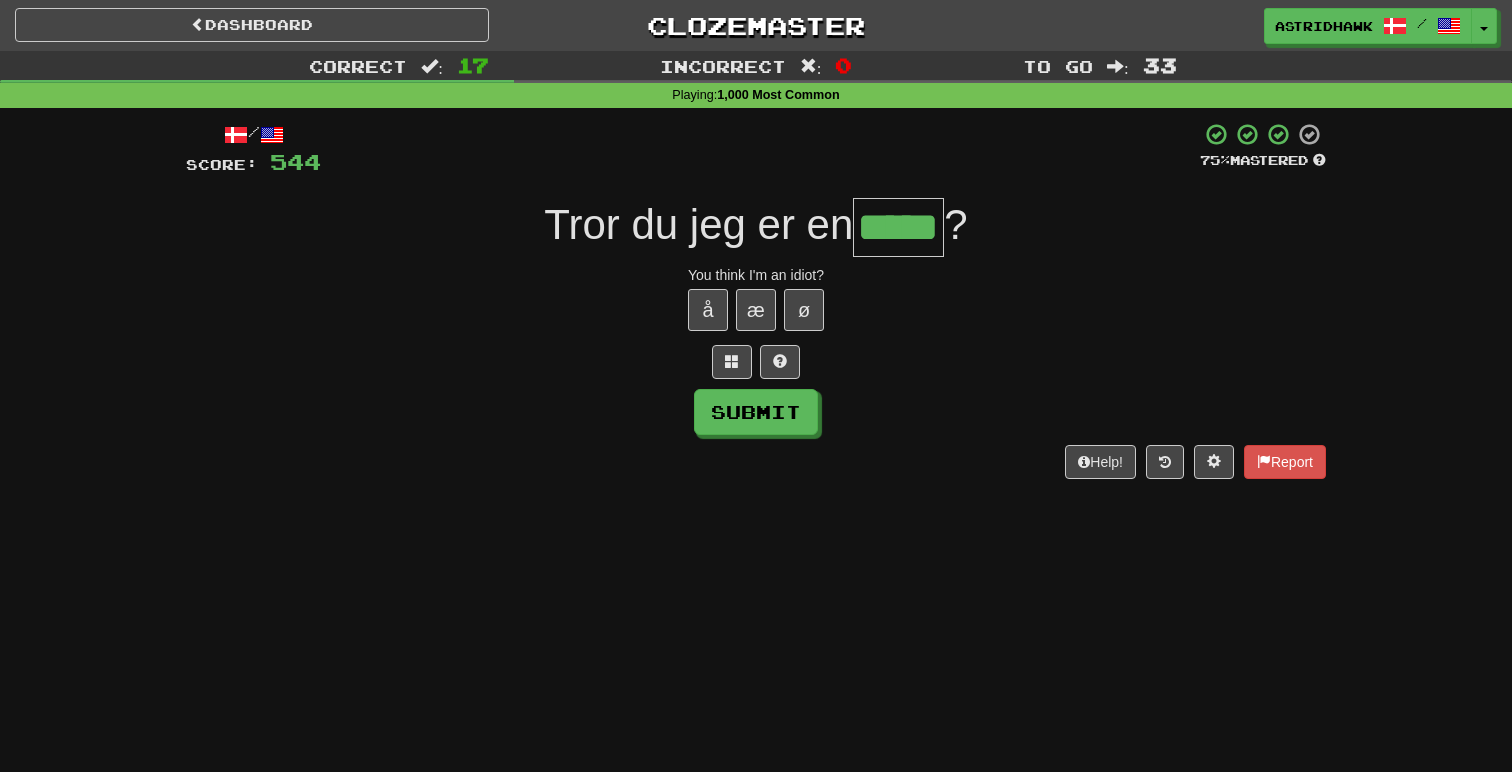 type on "*****" 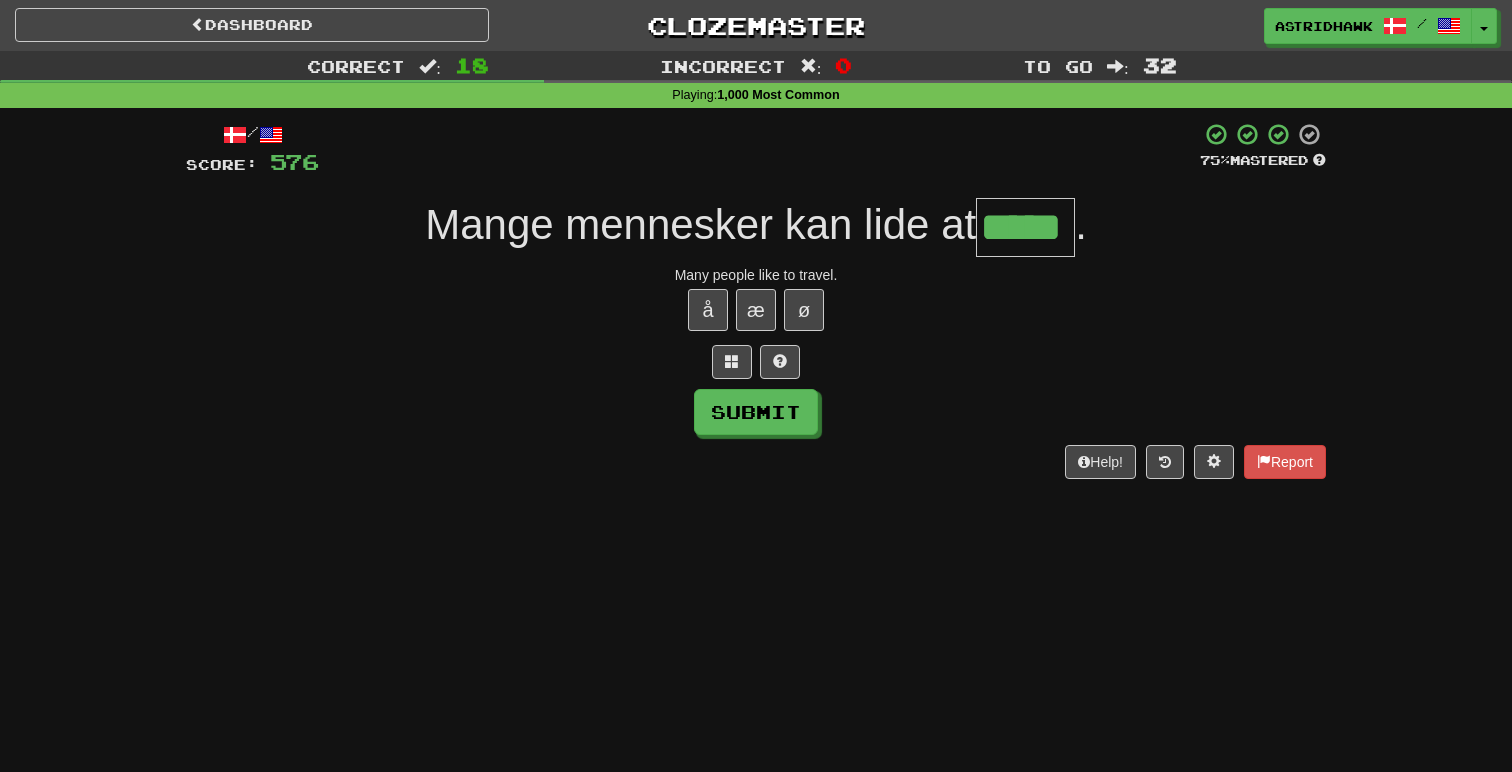 type on "*****" 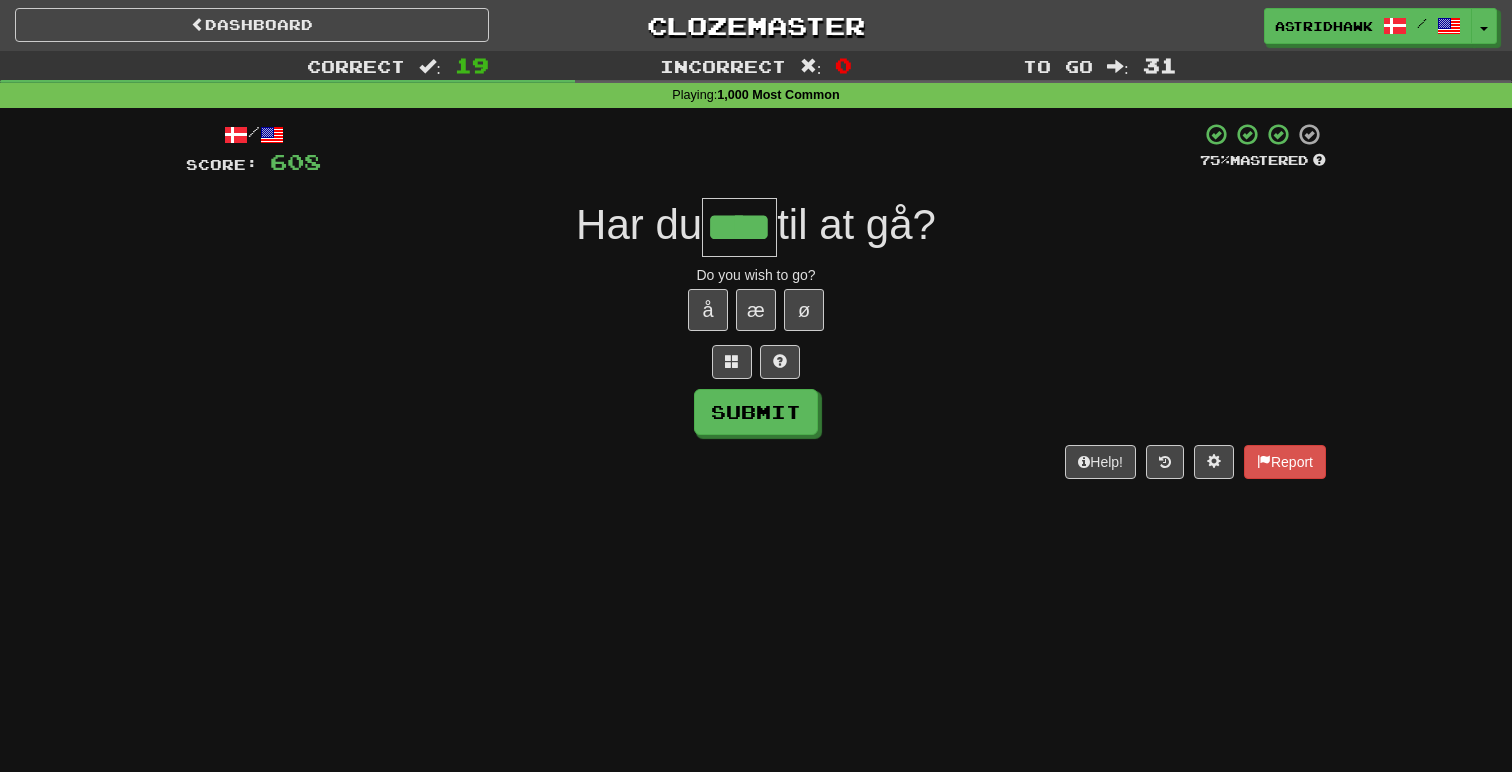 type on "****" 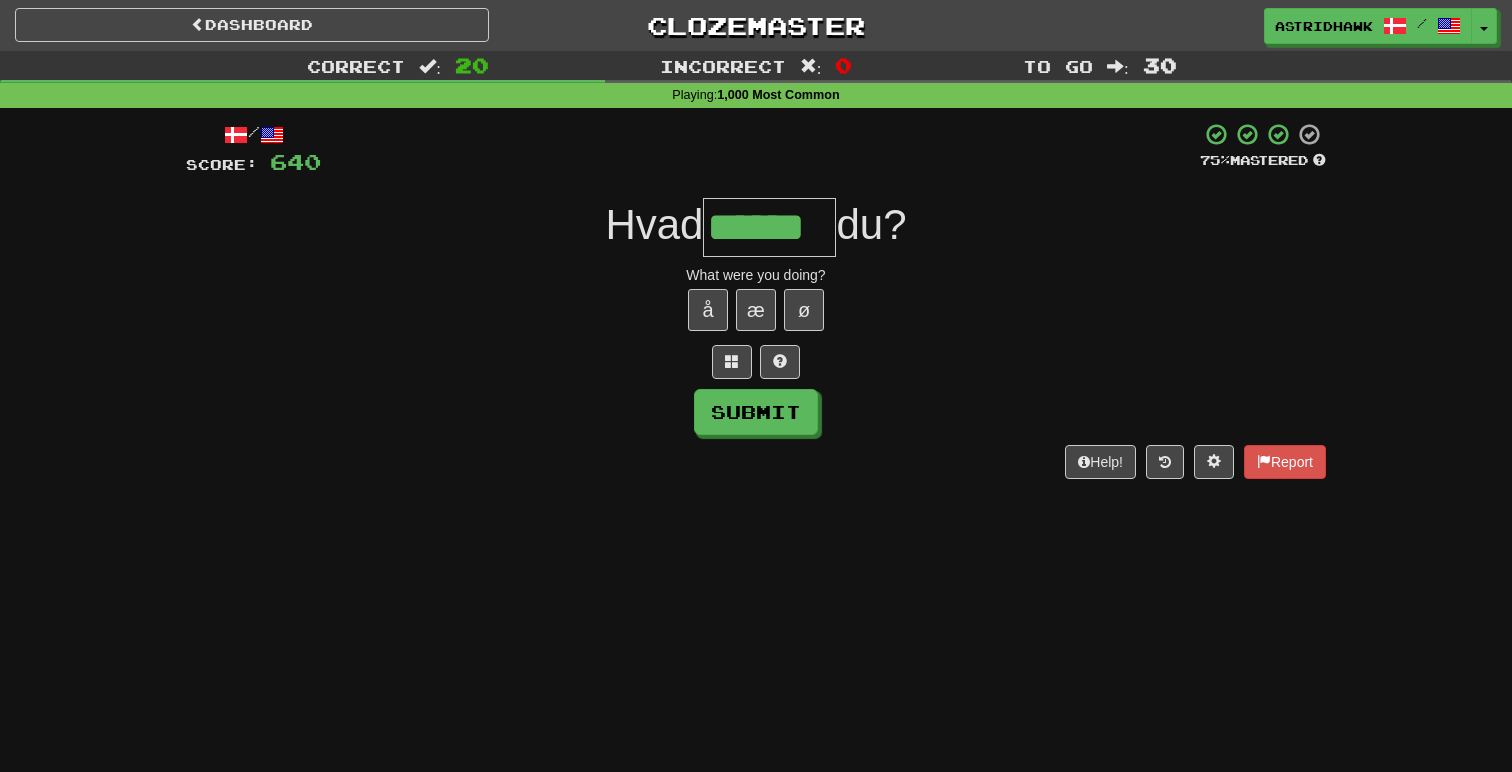 type on "******" 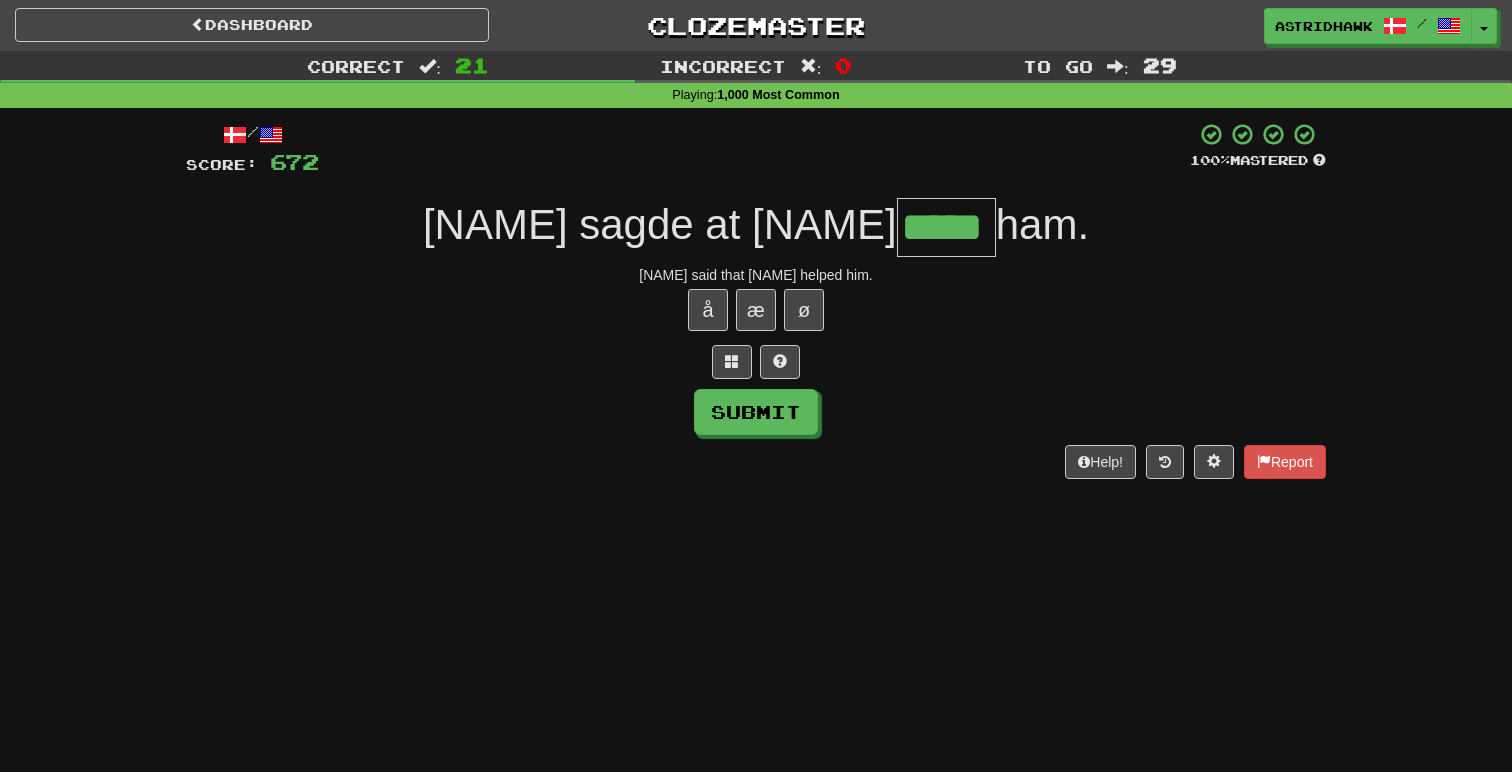 type on "*****" 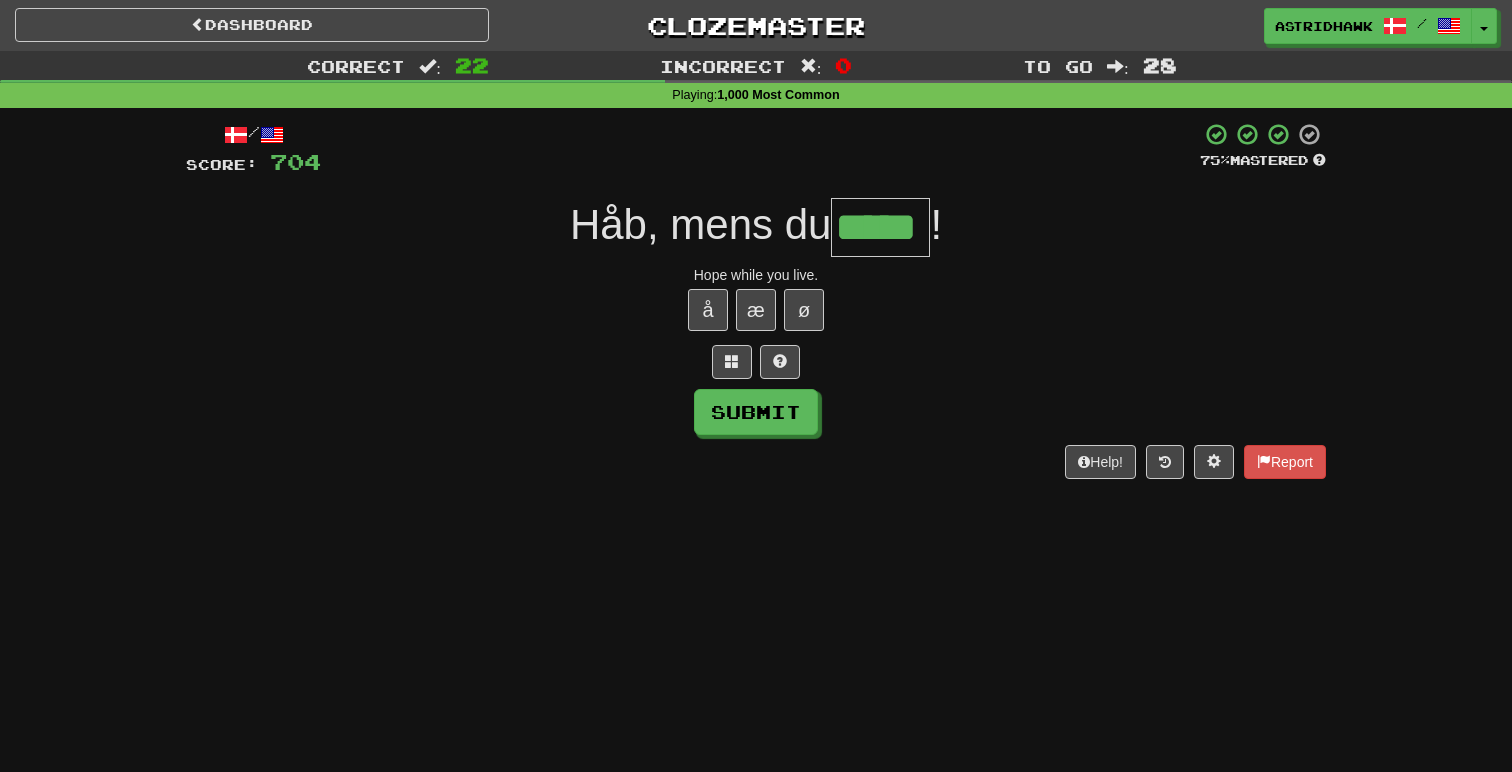type on "*****" 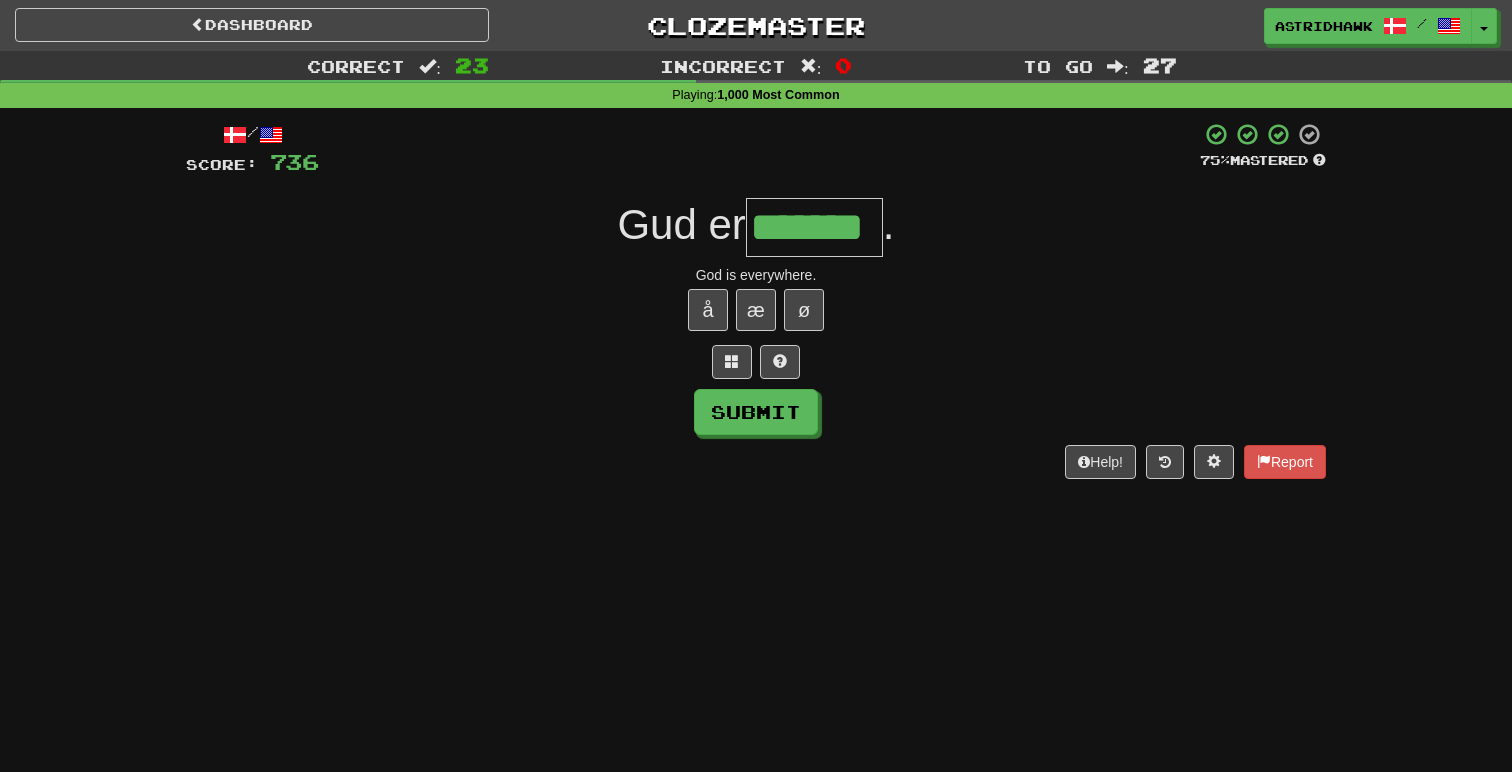 type on "*******" 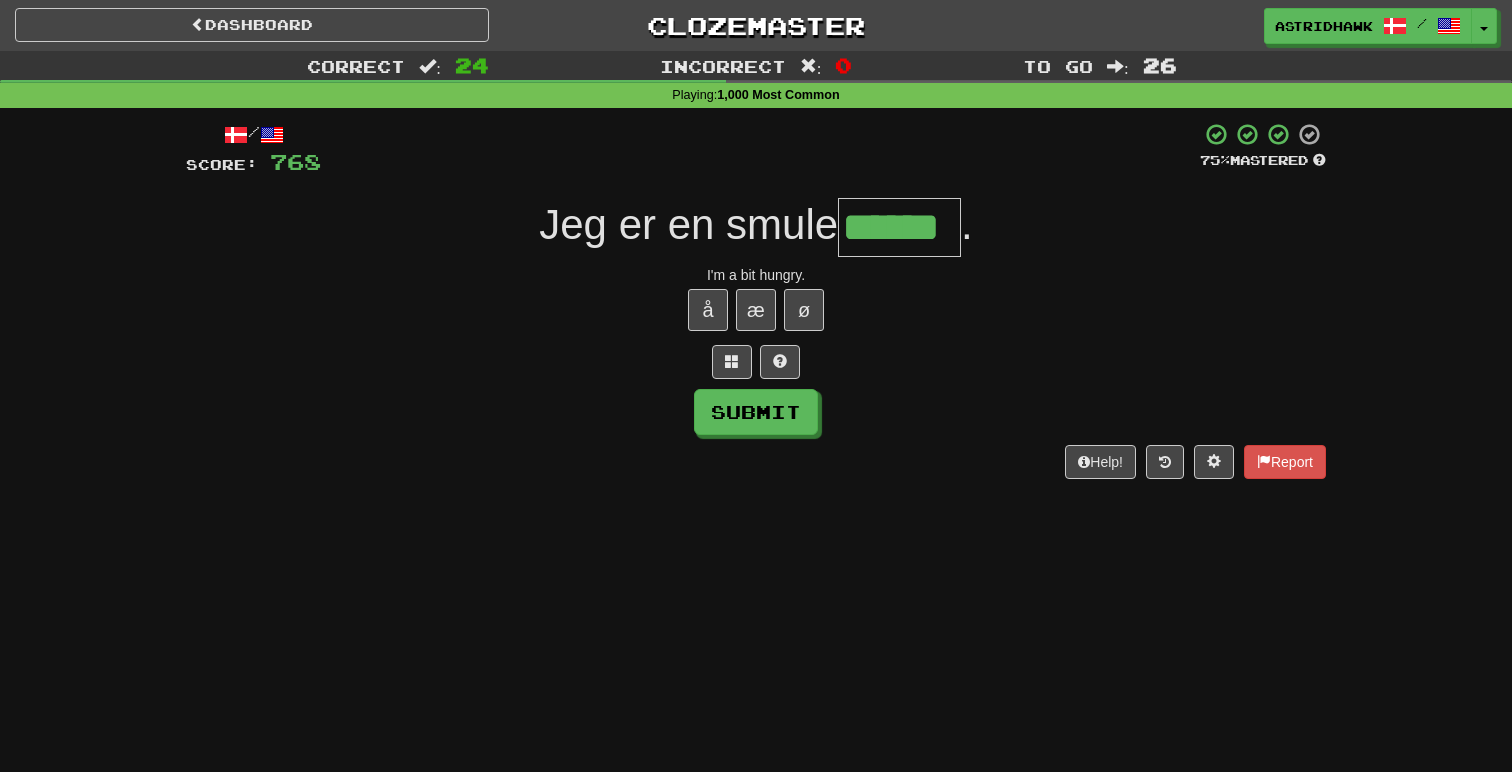 type on "******" 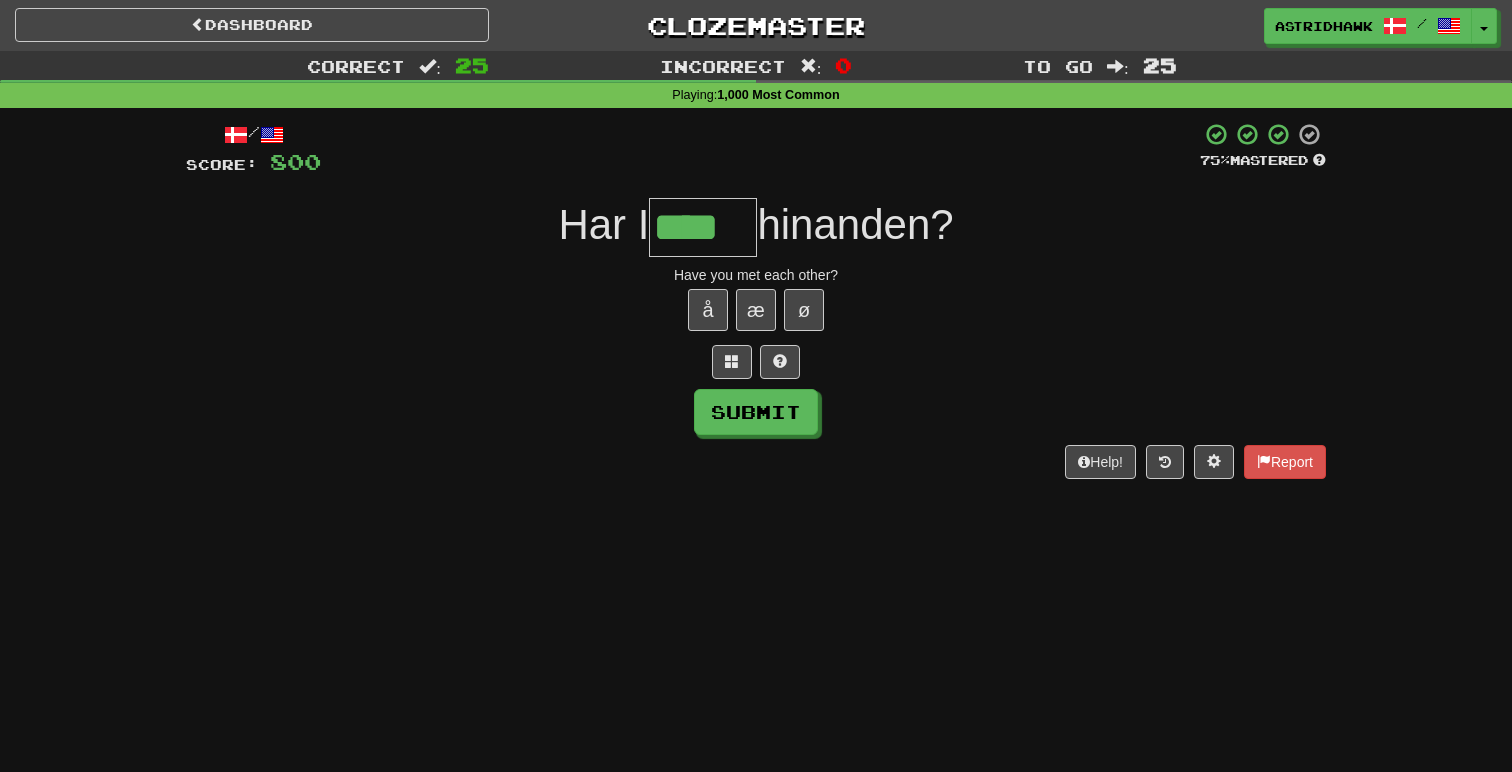 type on "****" 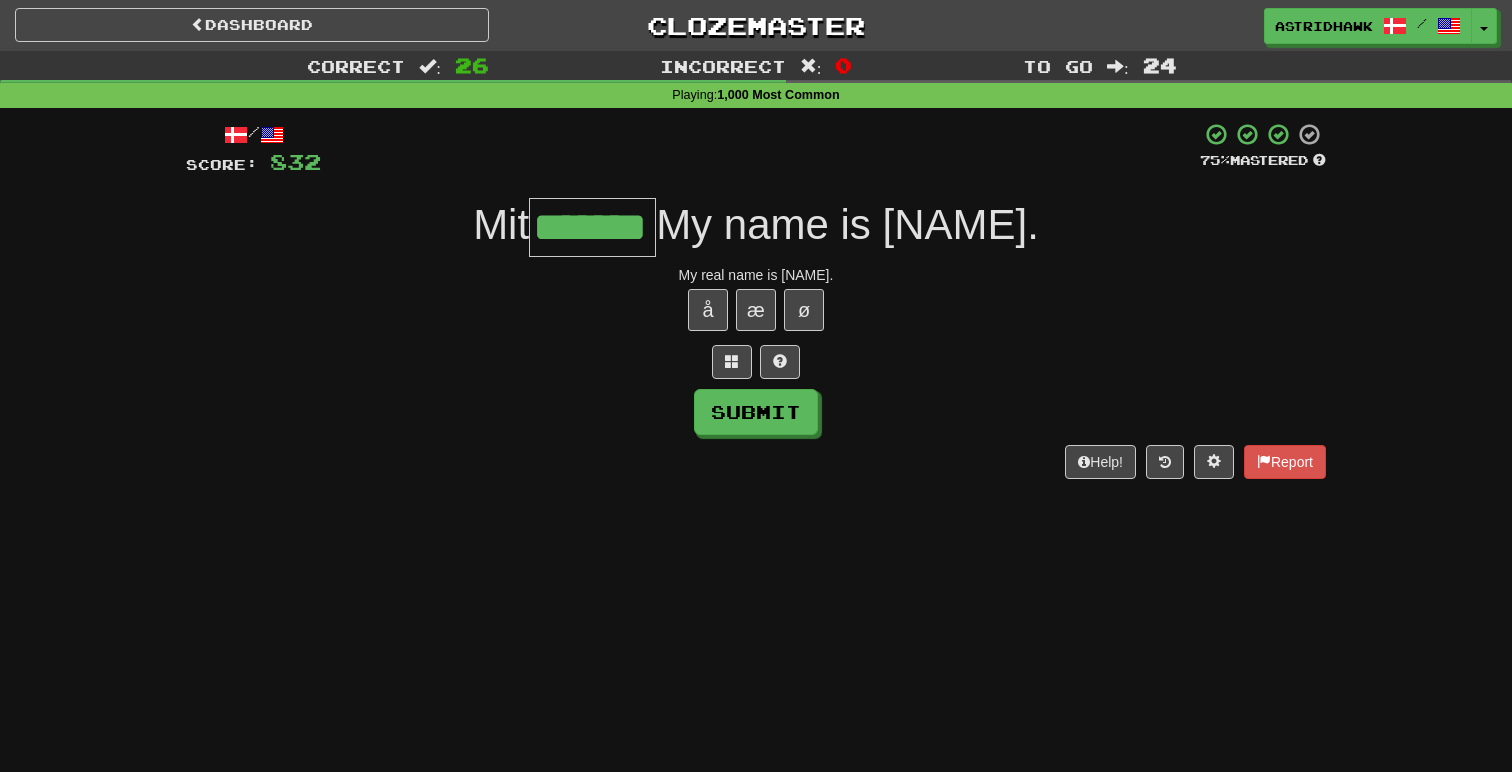 type on "*******" 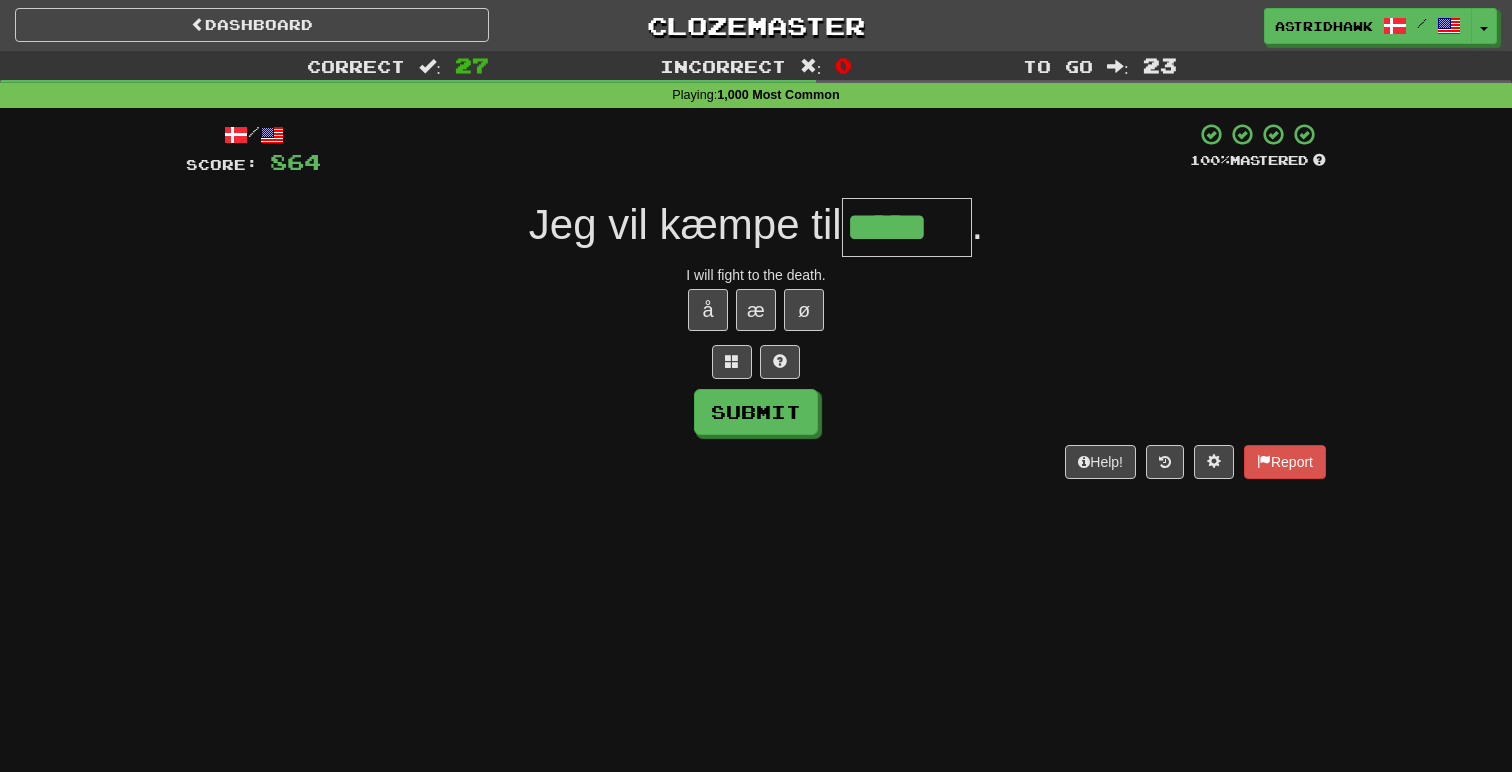 type on "*****" 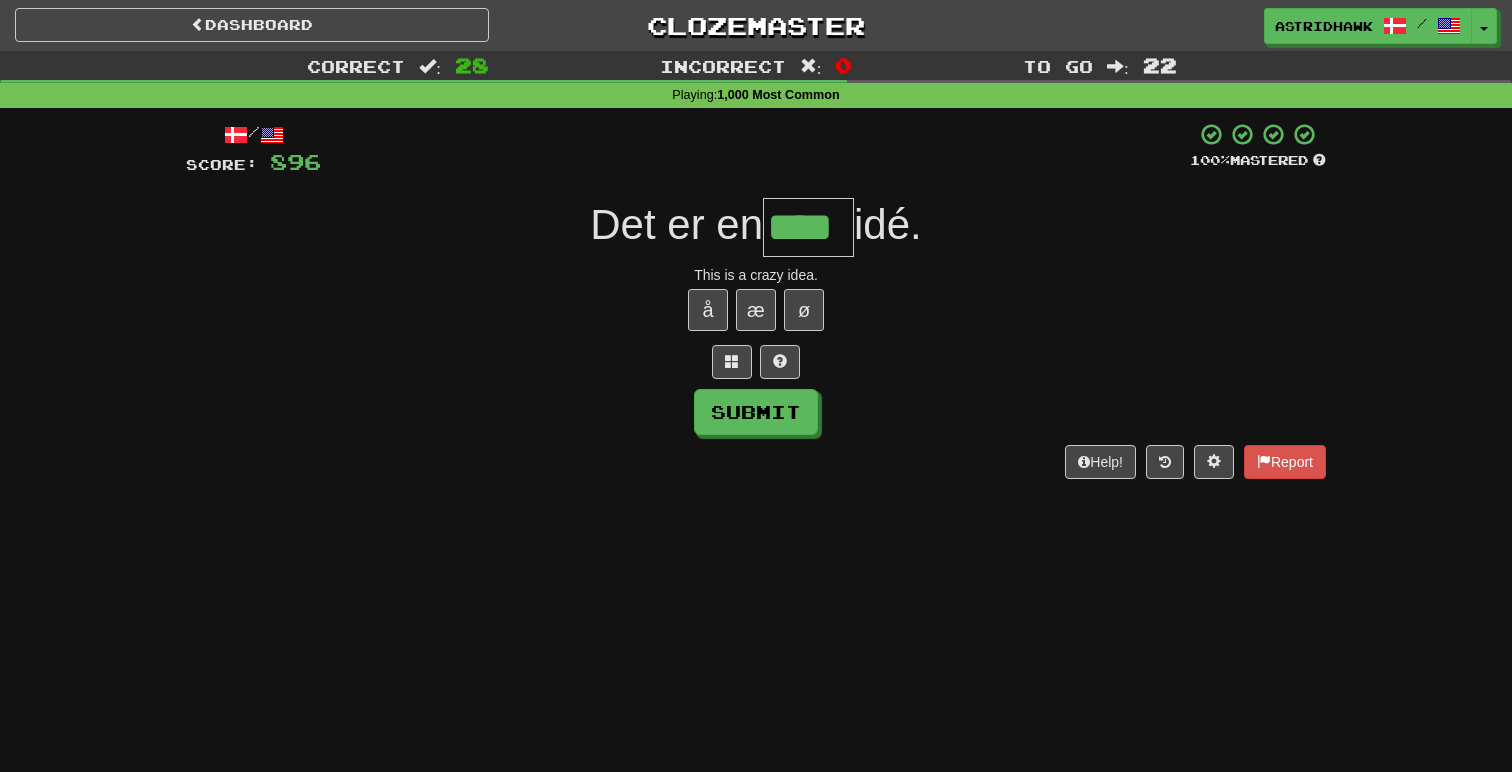 type on "****" 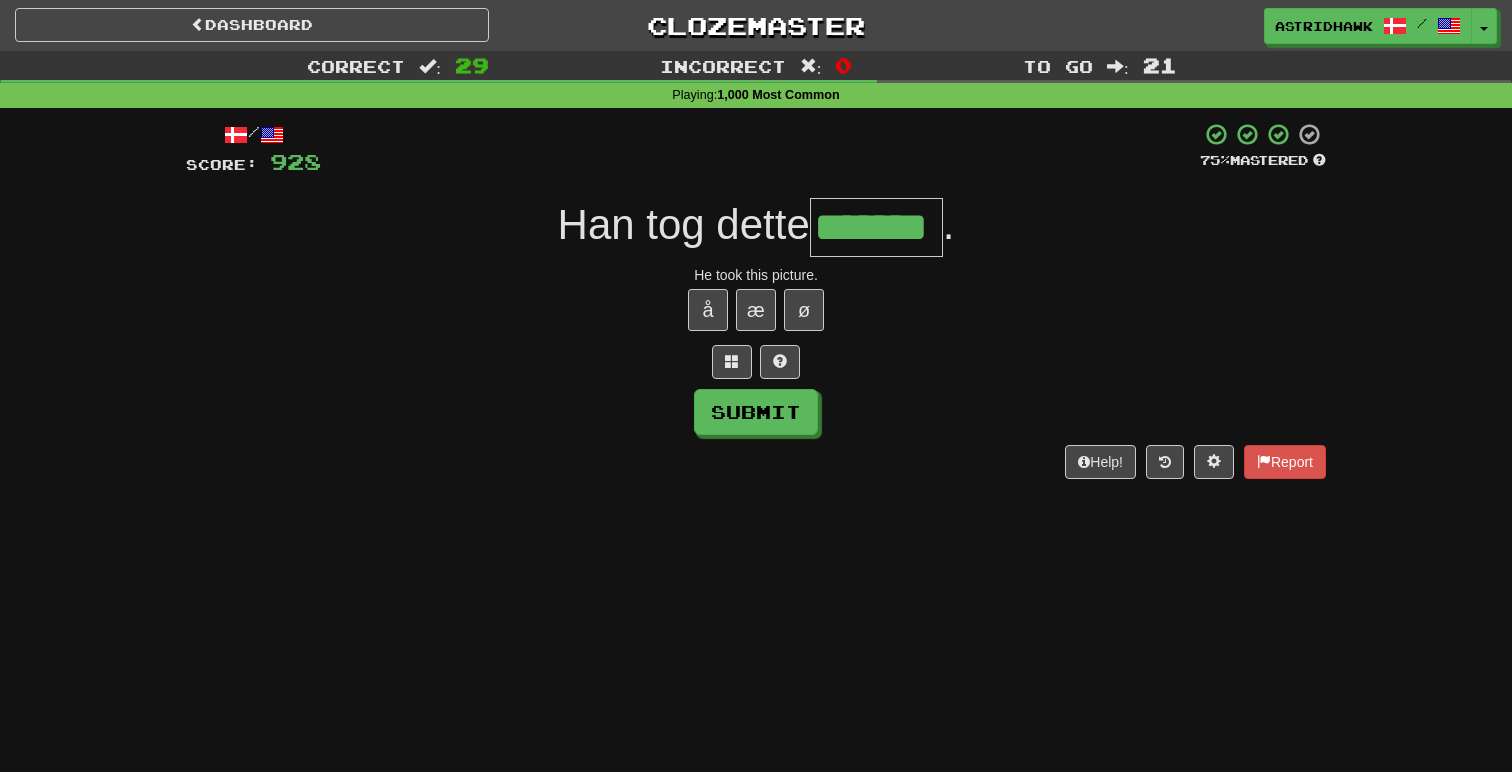 type on "*******" 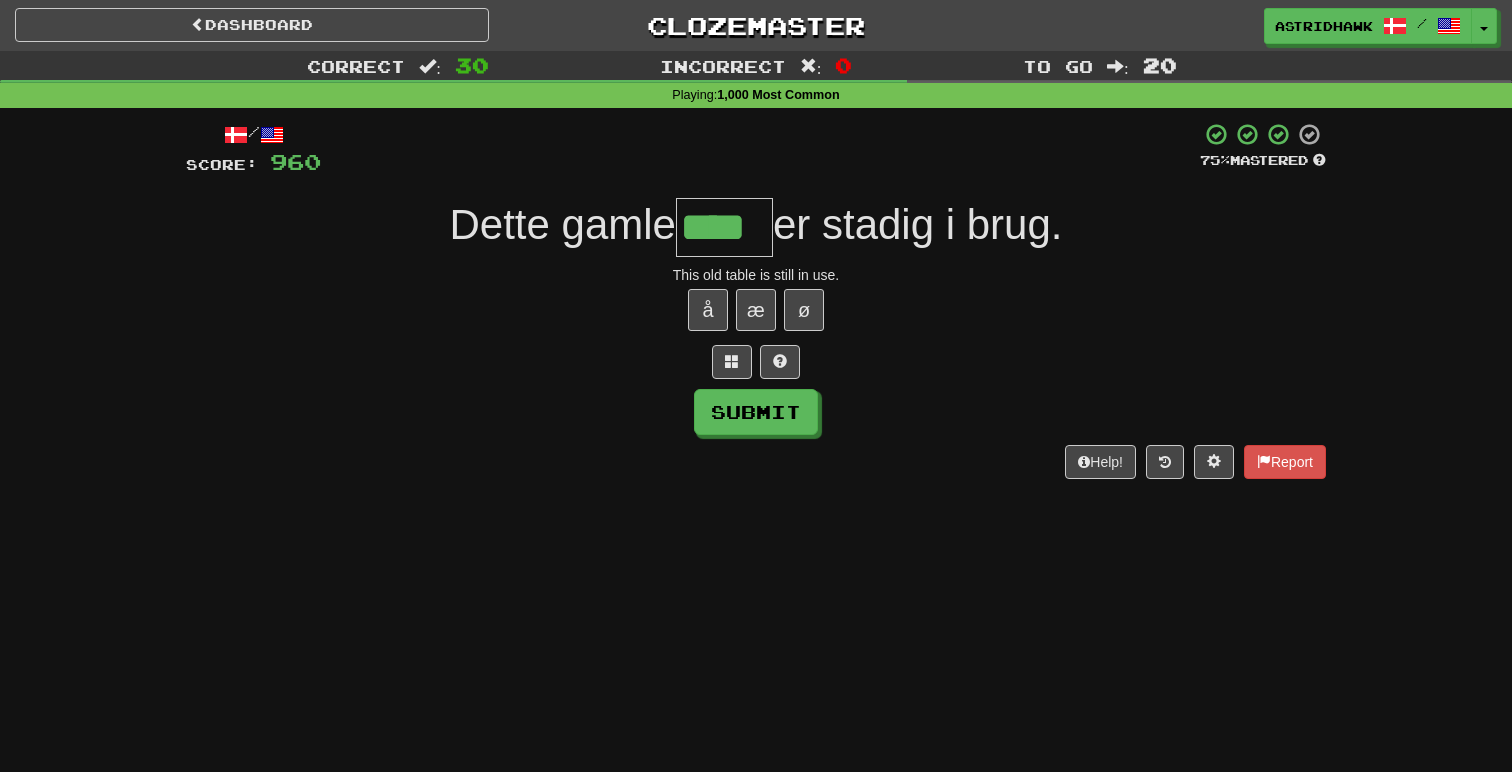 type on "****" 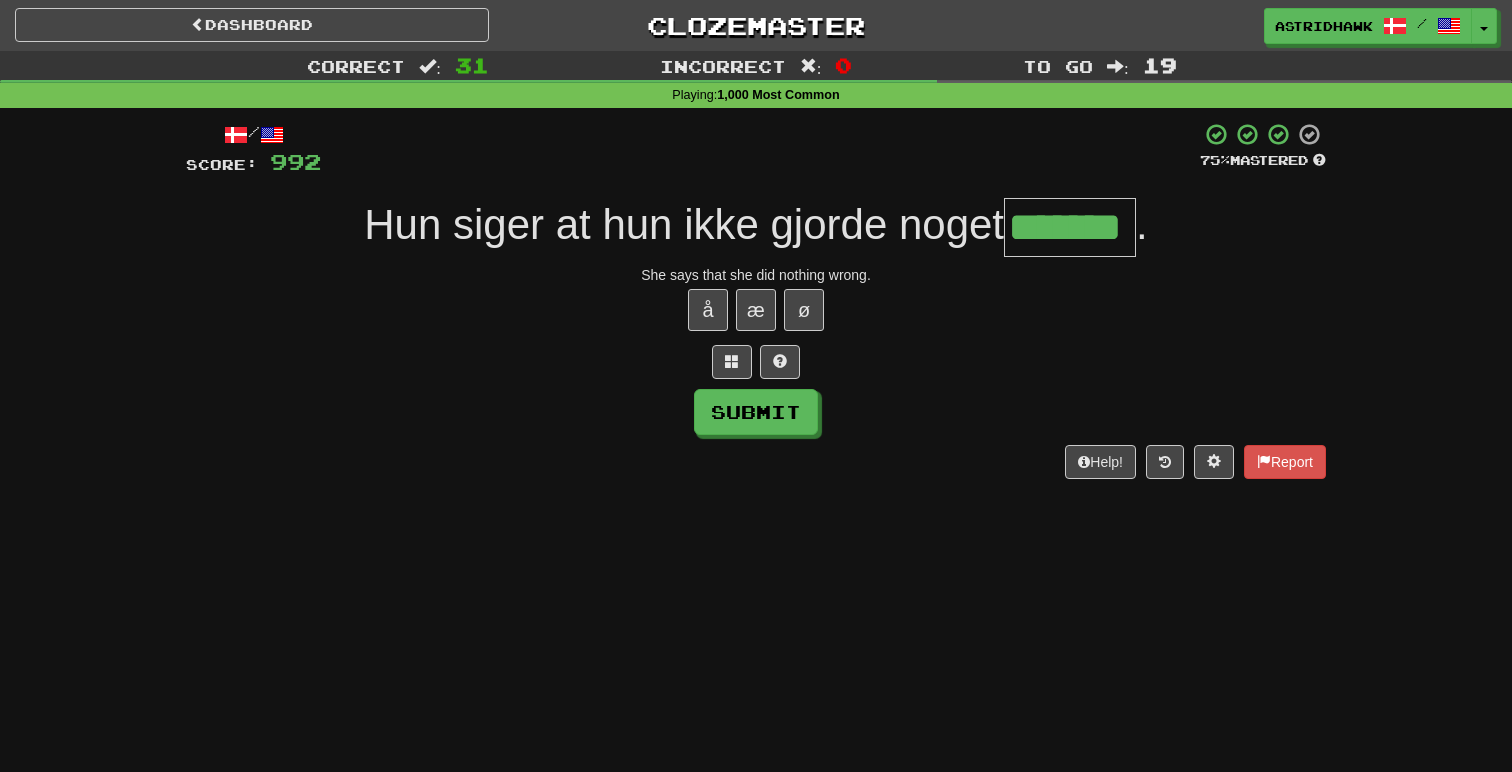 type on "*******" 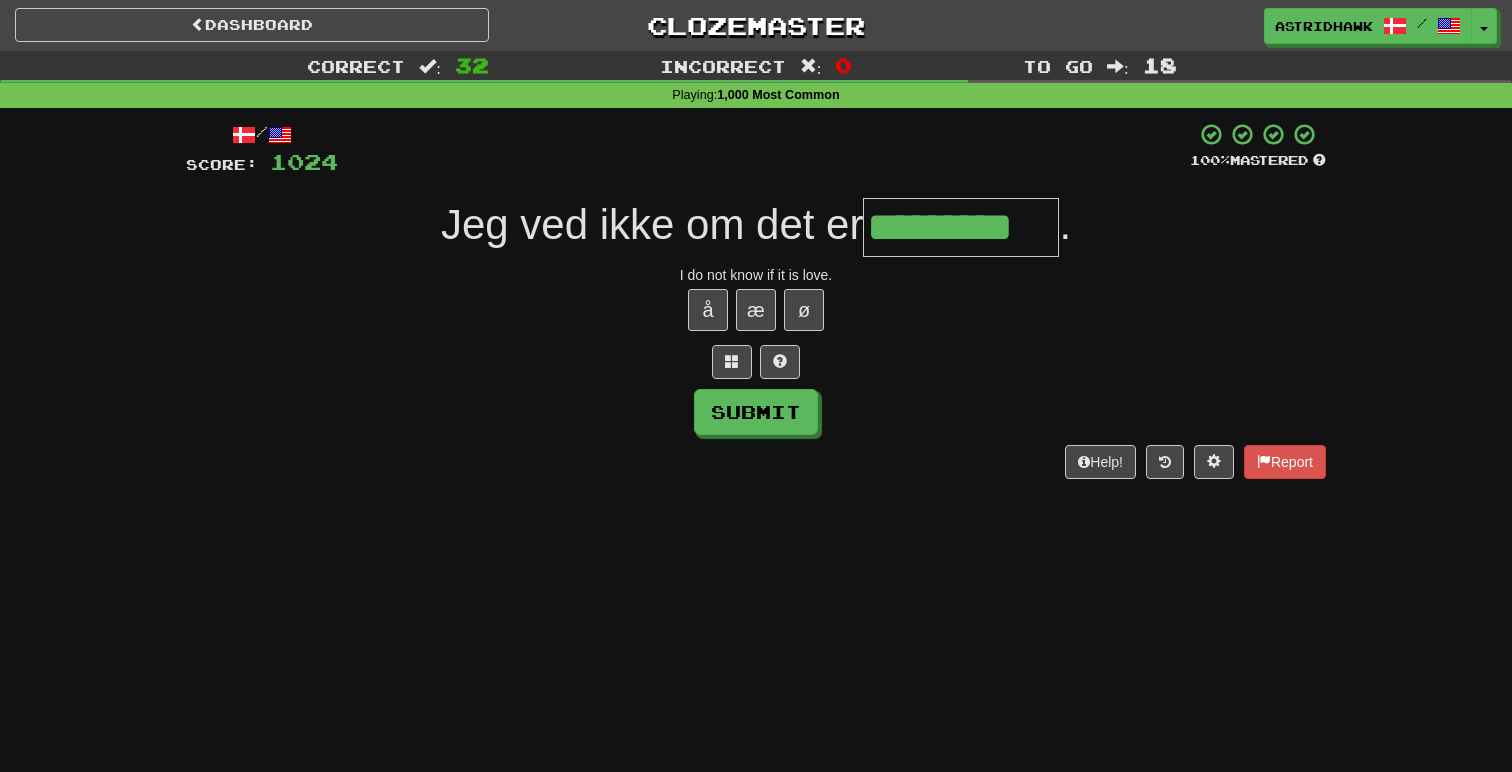 type on "*********" 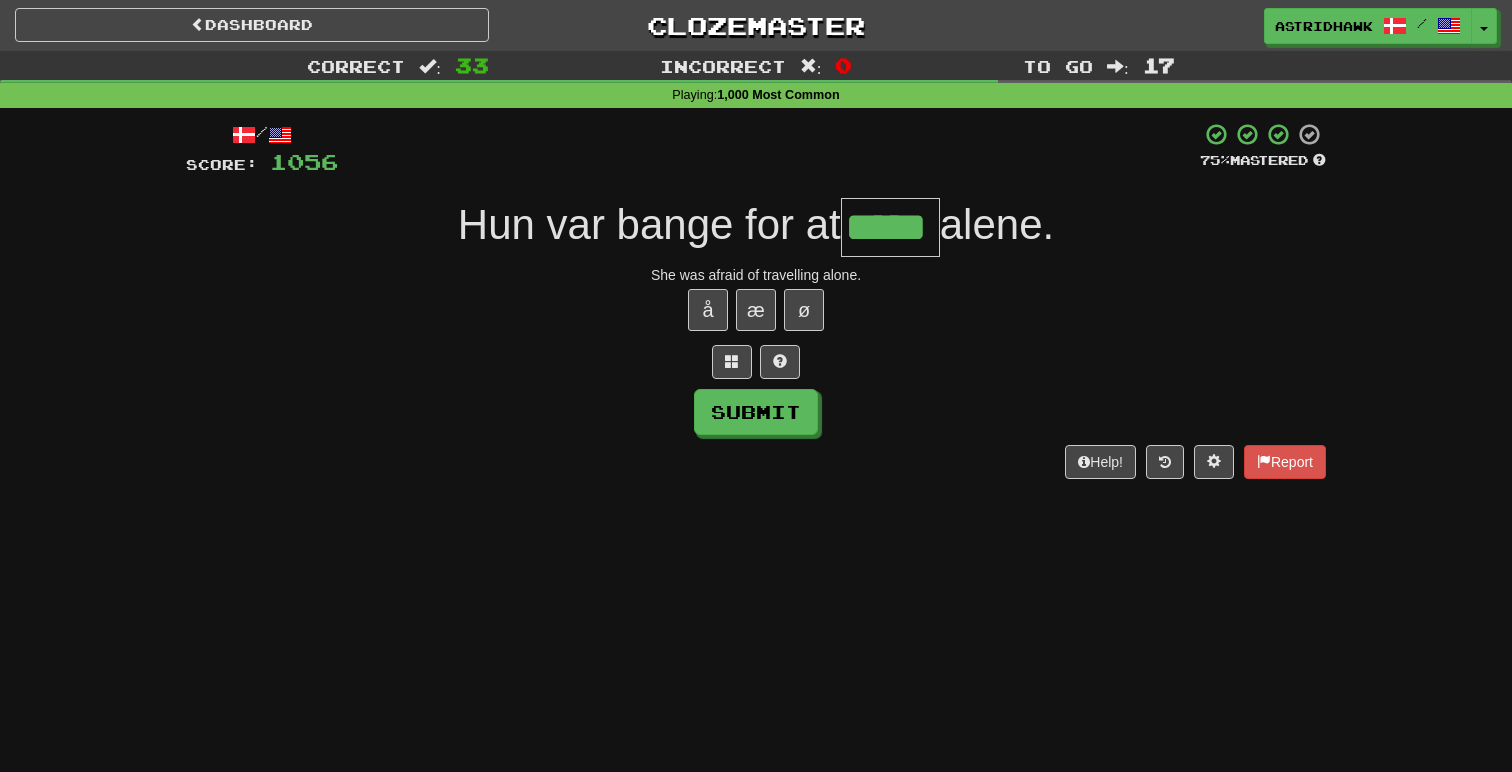 type on "*****" 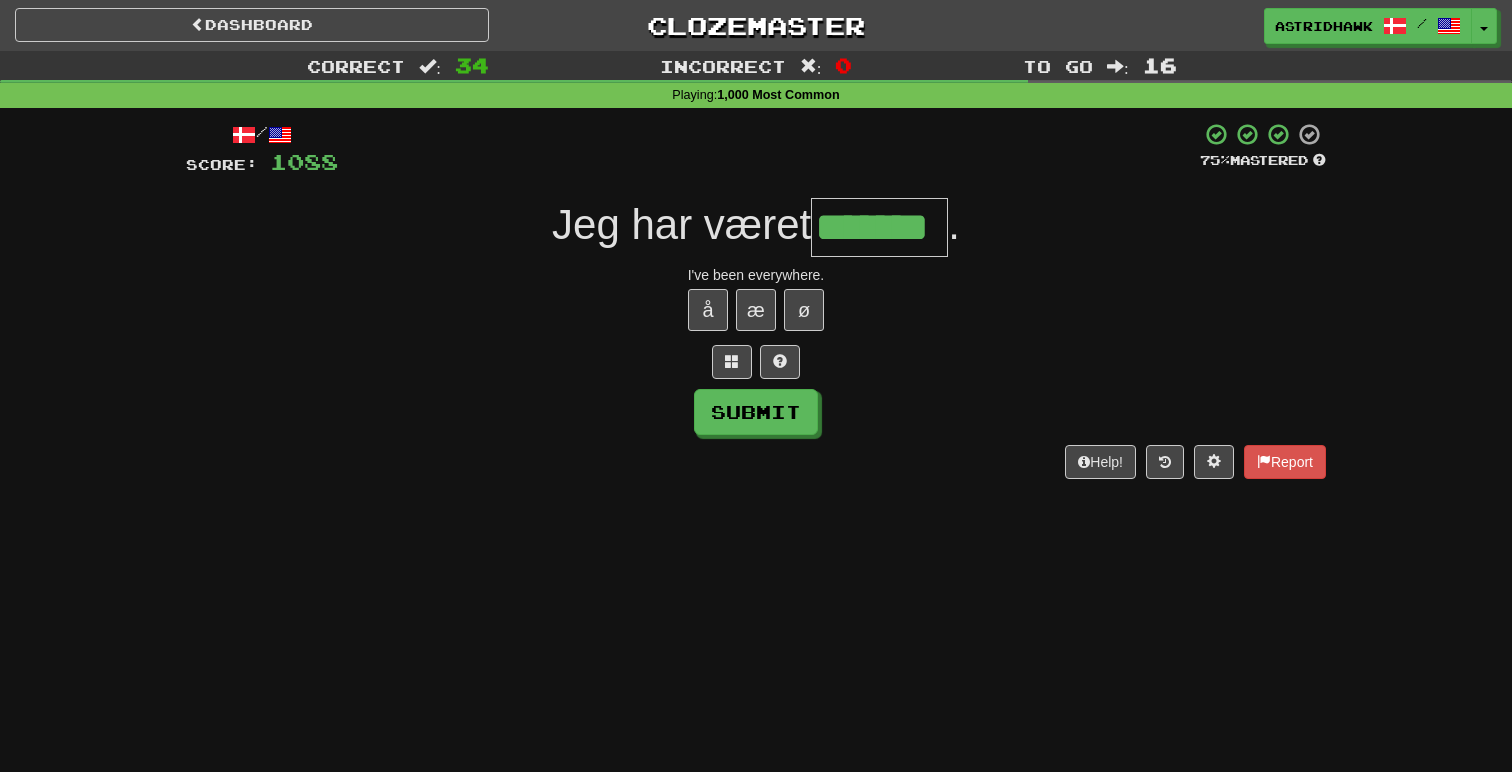 type on "*******" 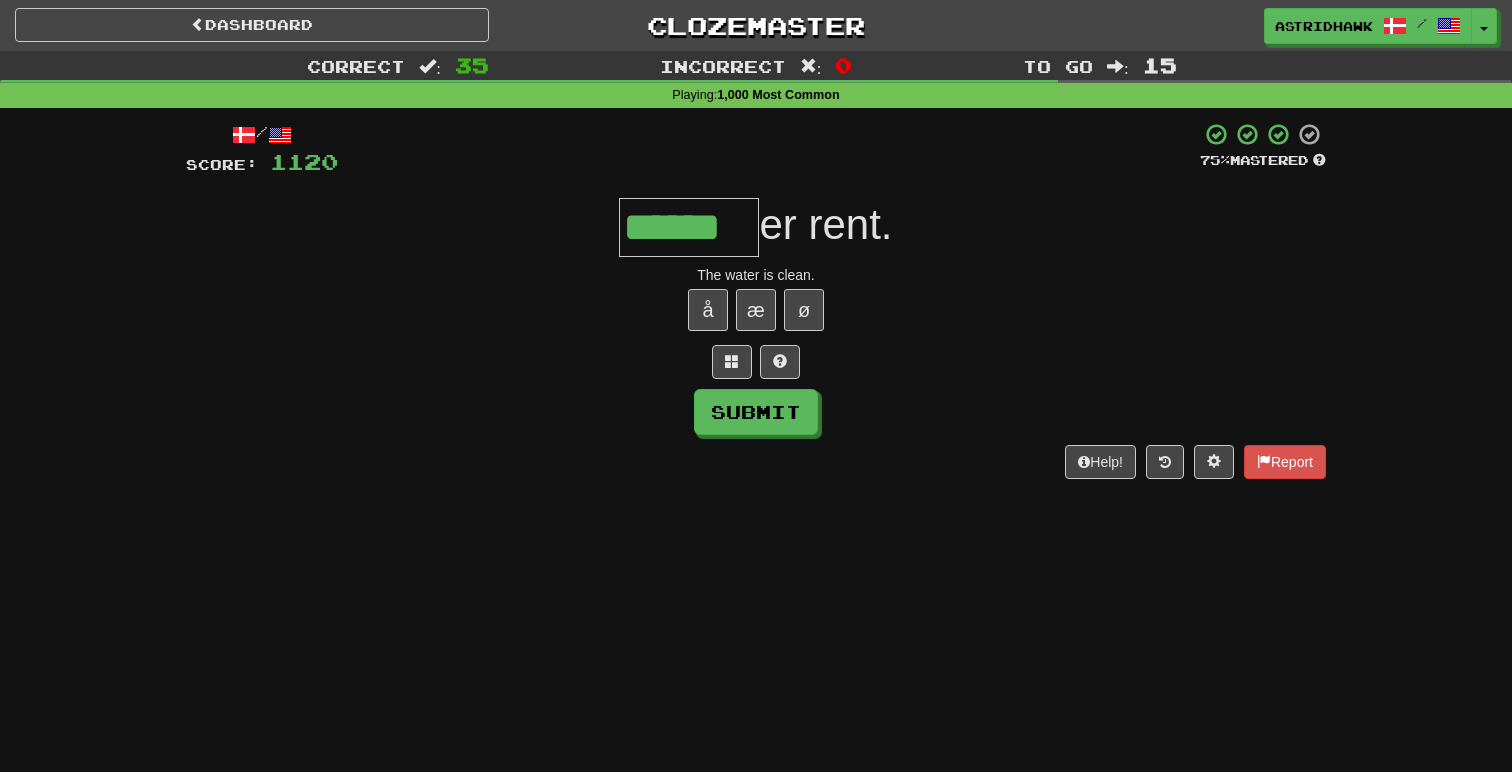 type on "******" 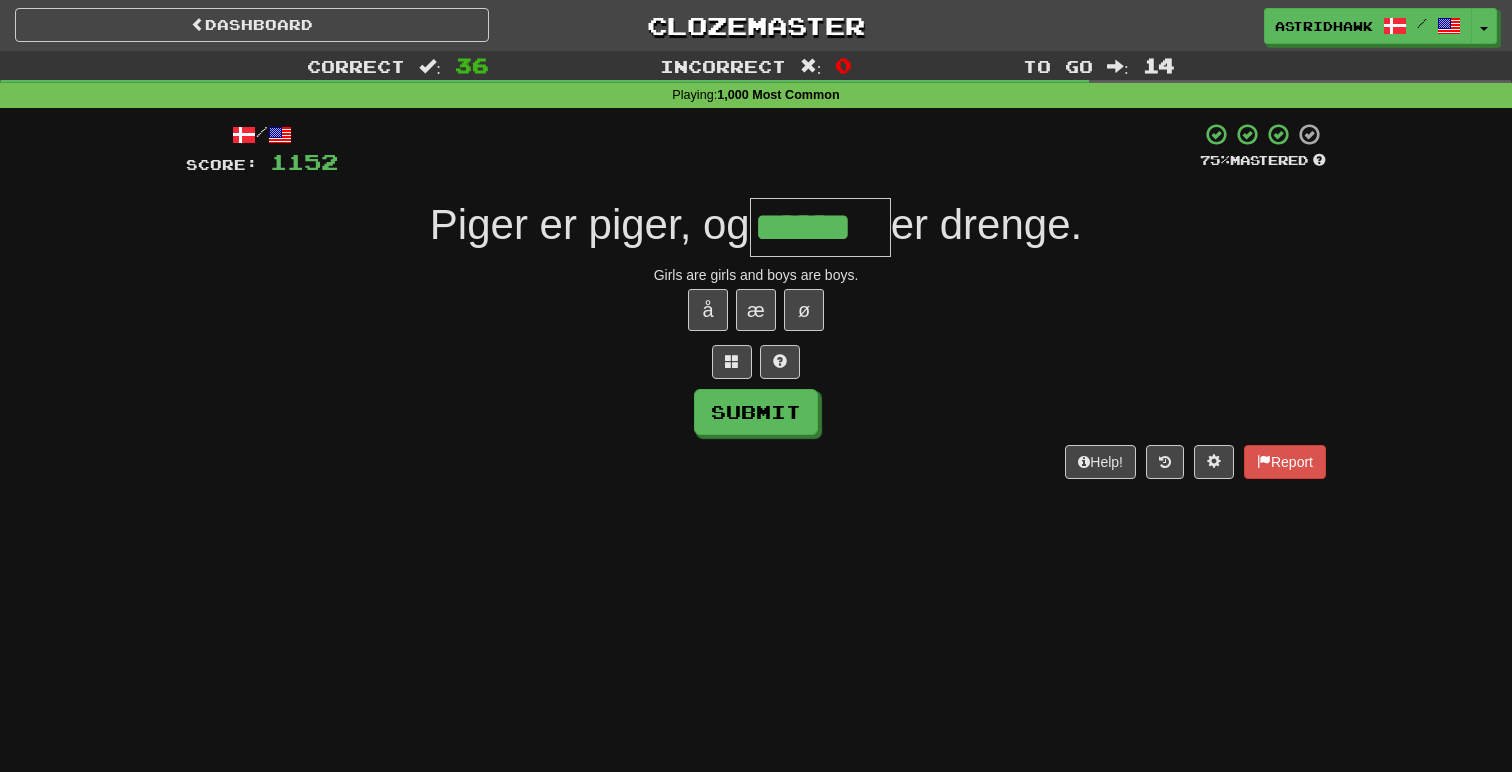 type on "******" 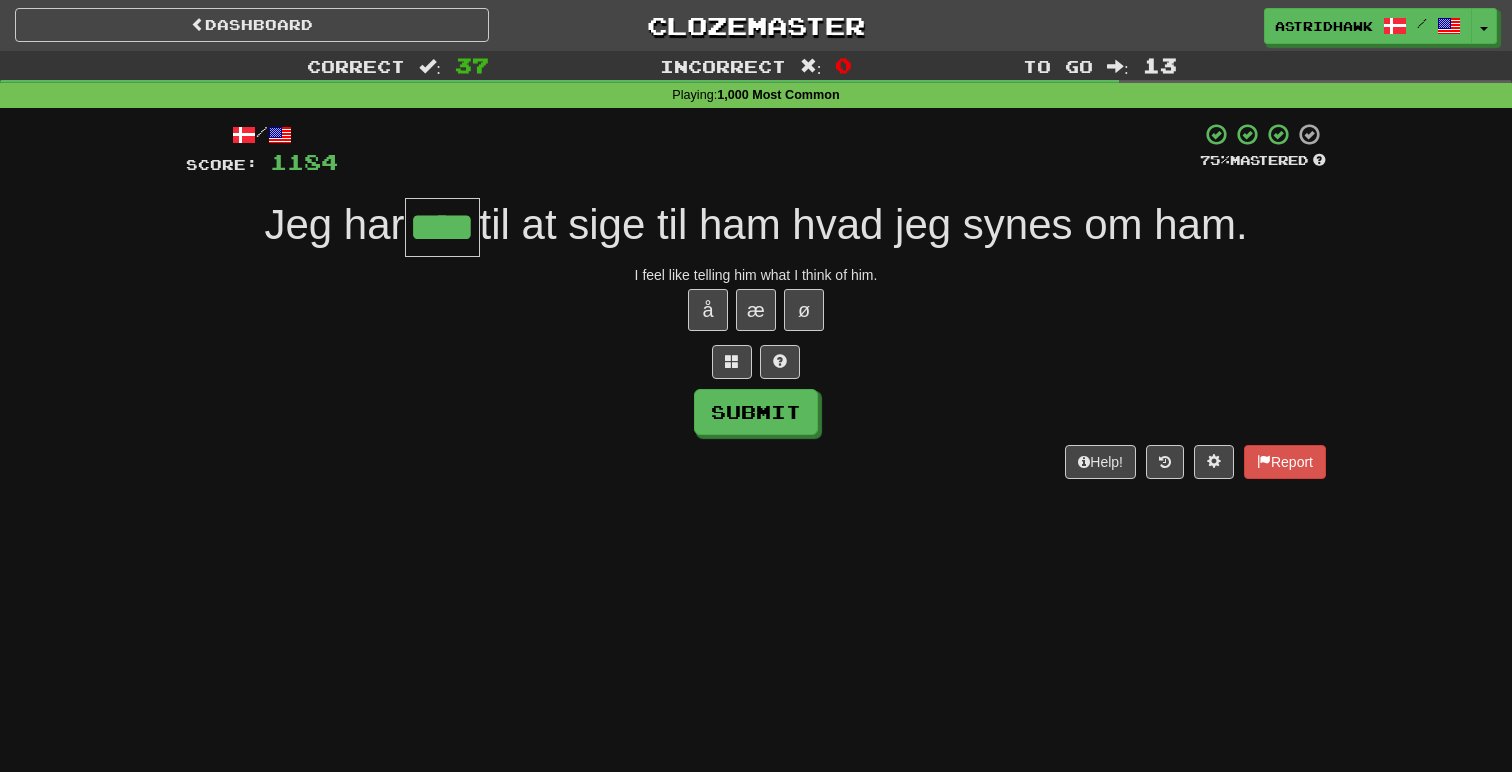 type on "****" 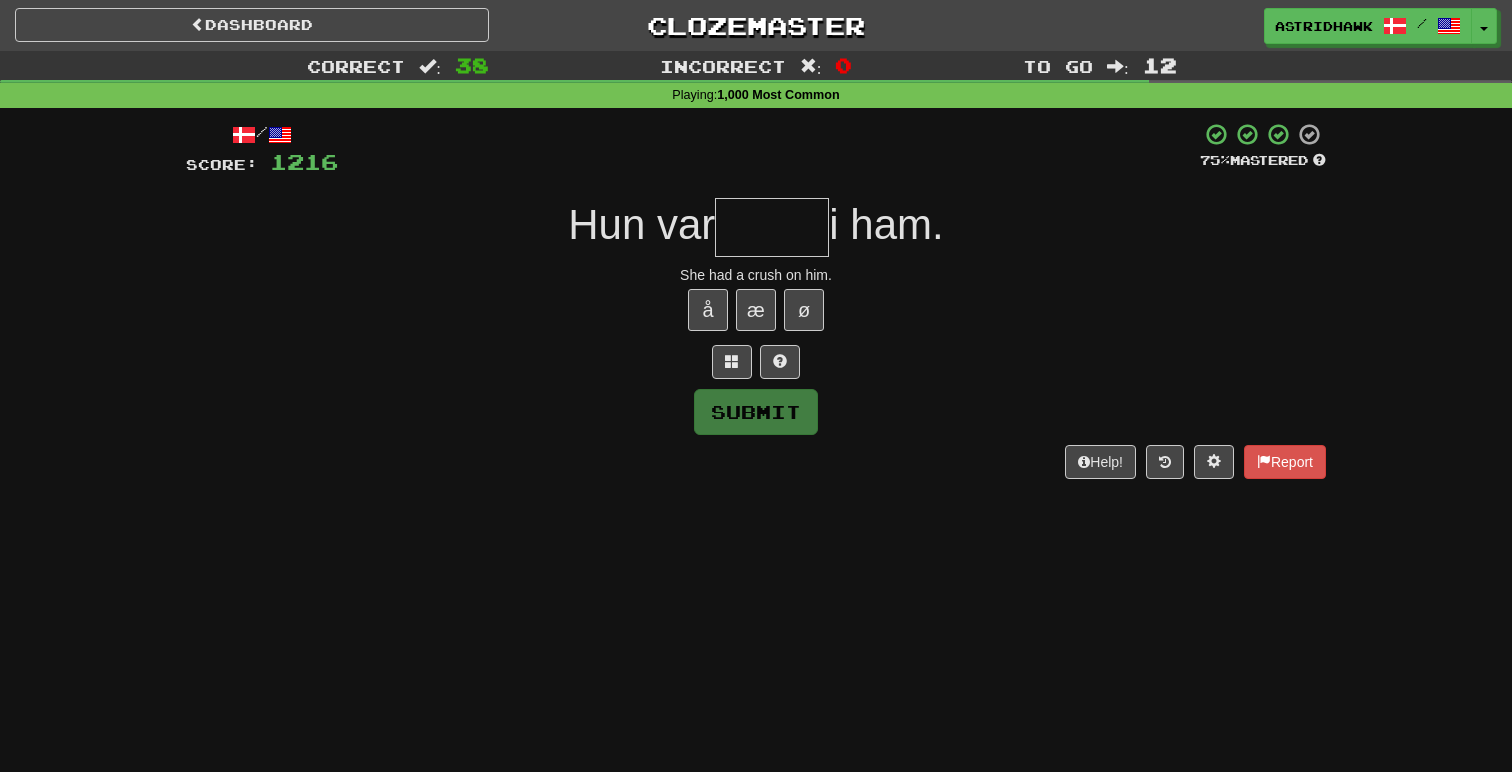 type on "*" 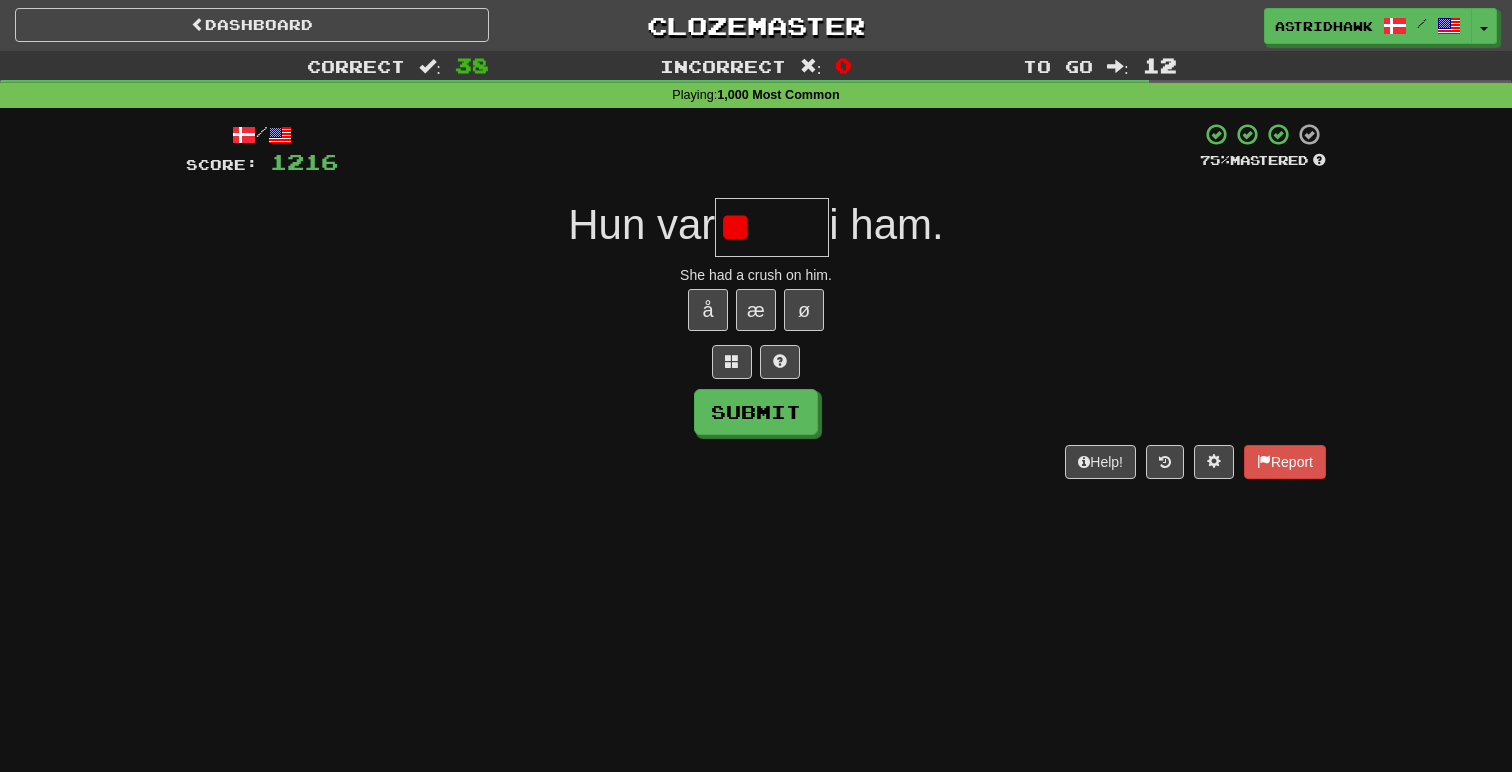 type on "*" 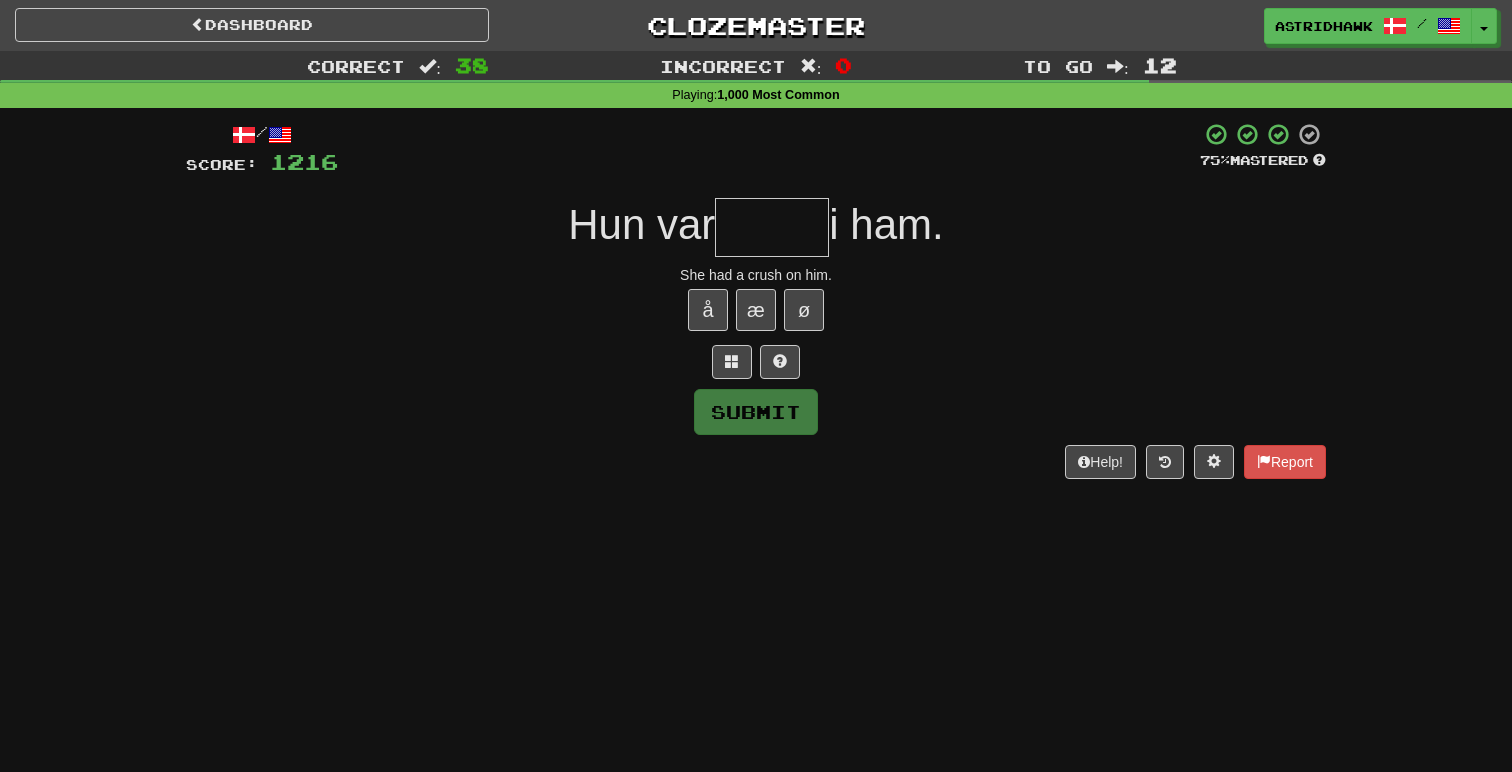 type on "*" 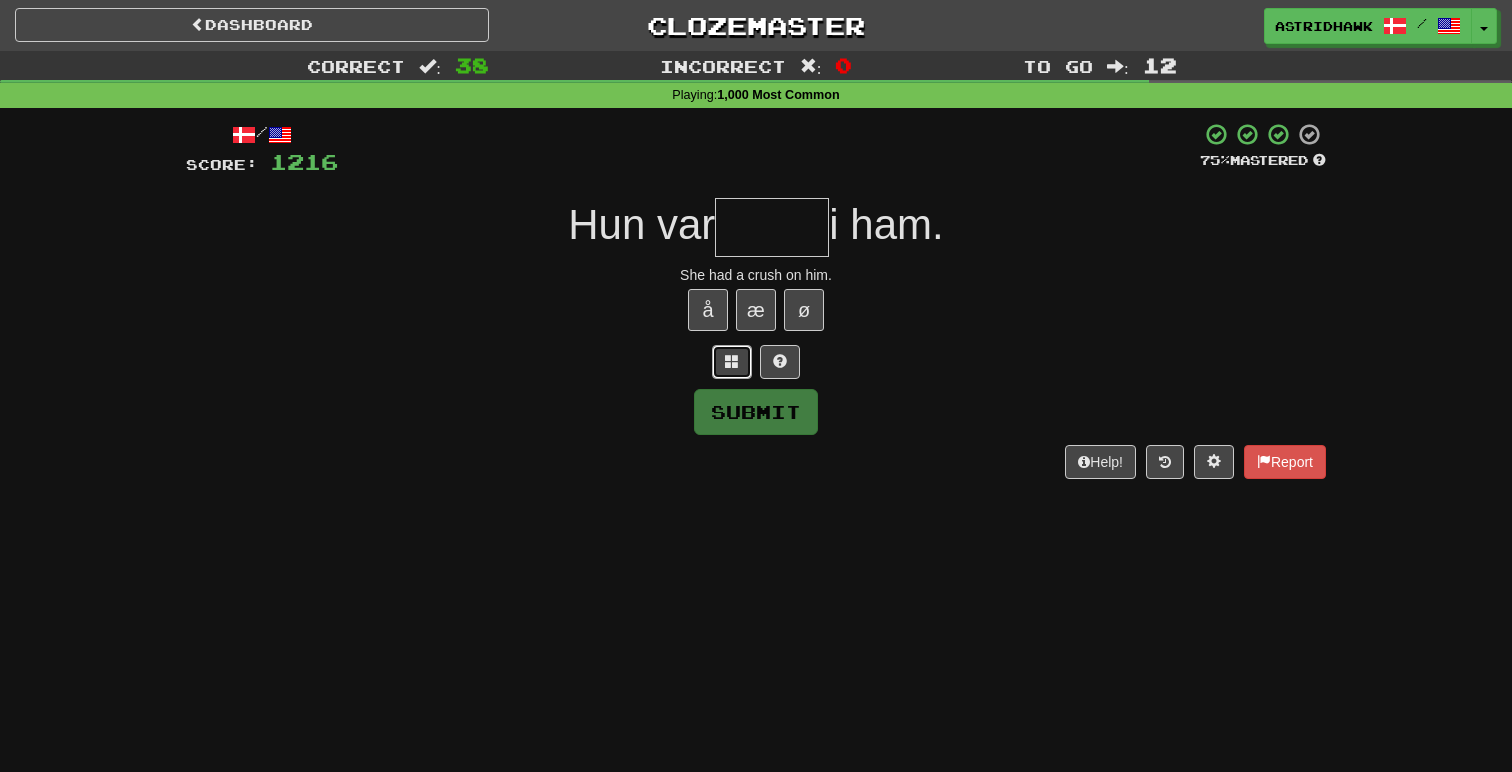 click at bounding box center [732, 362] 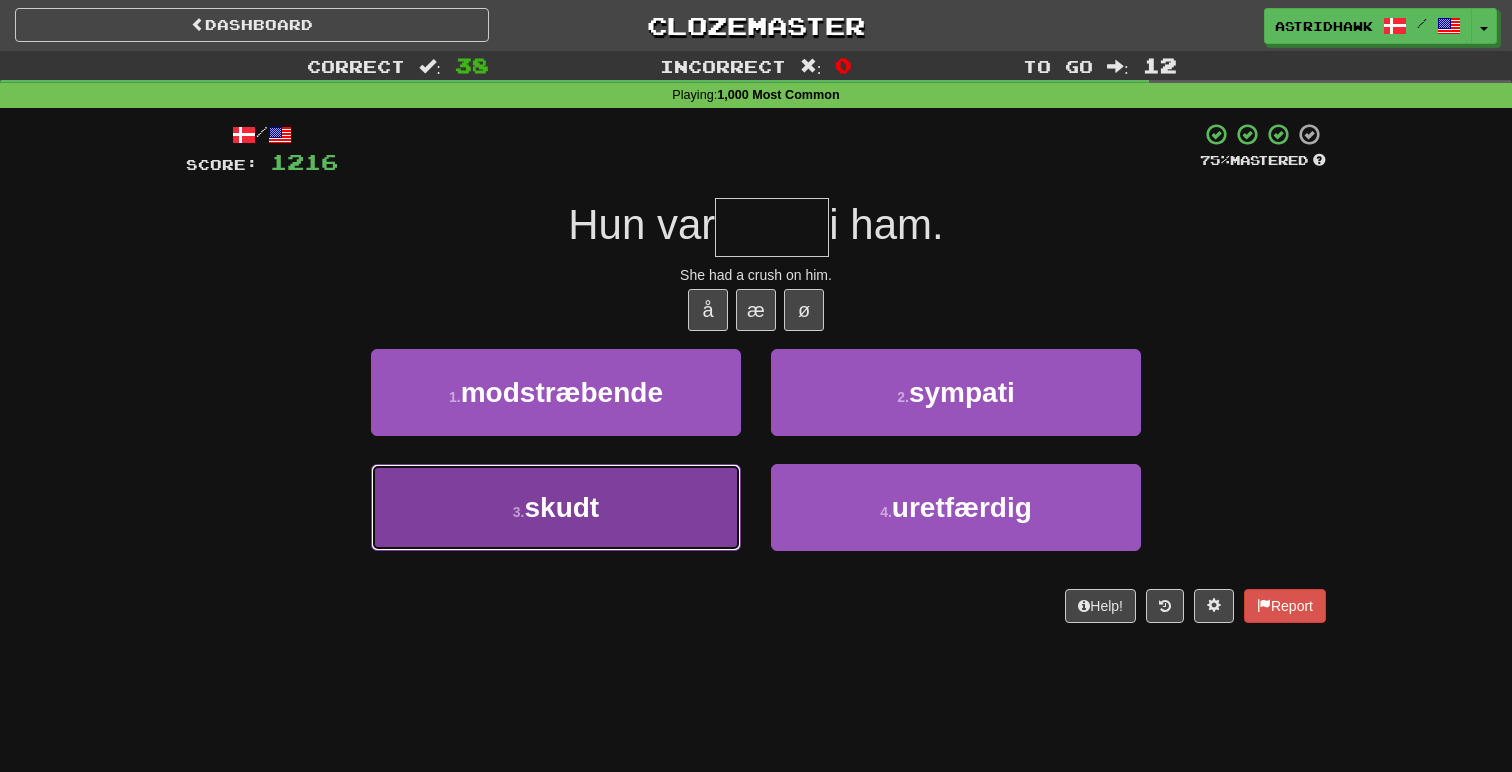 click on "3 .  skudt" at bounding box center (556, 507) 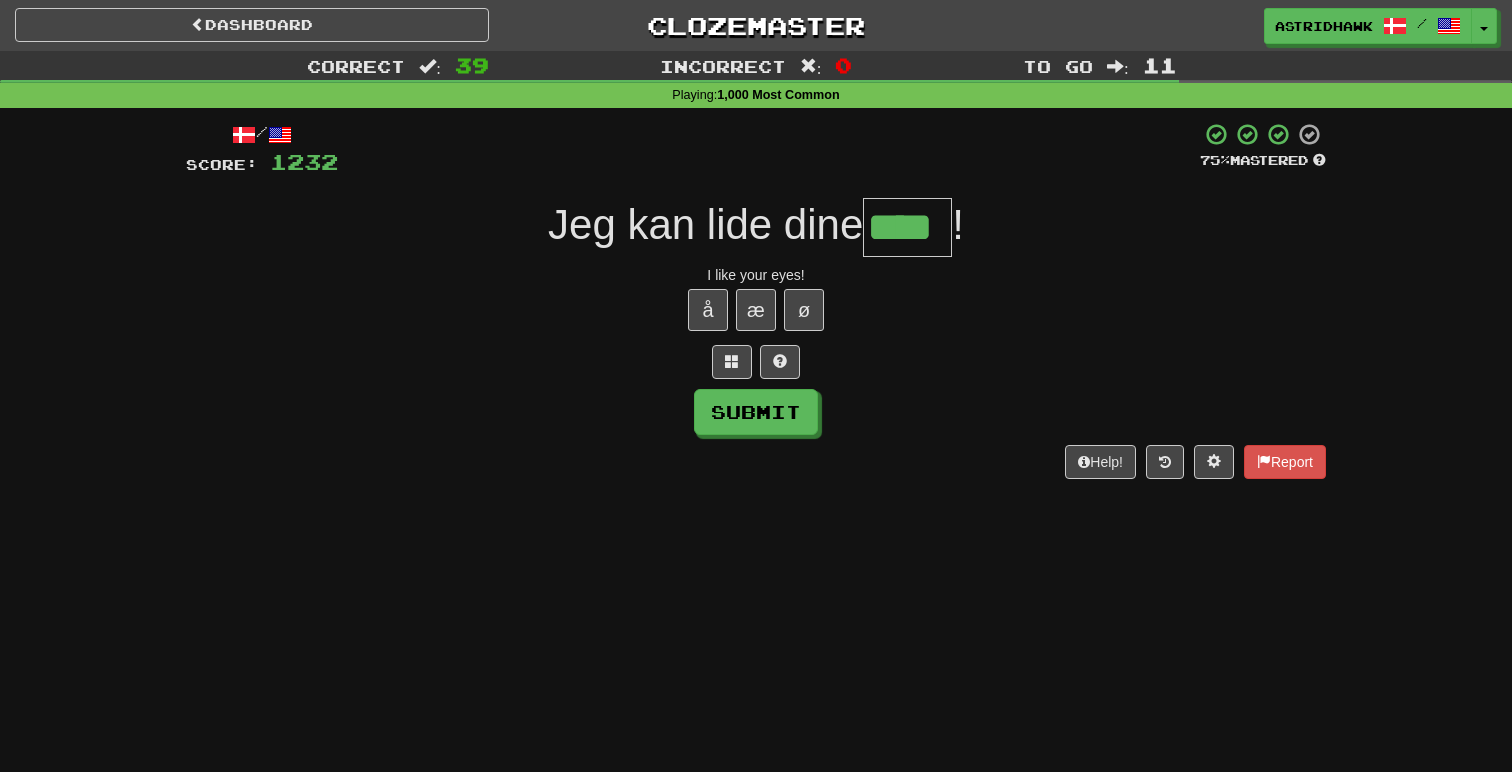 type on "****" 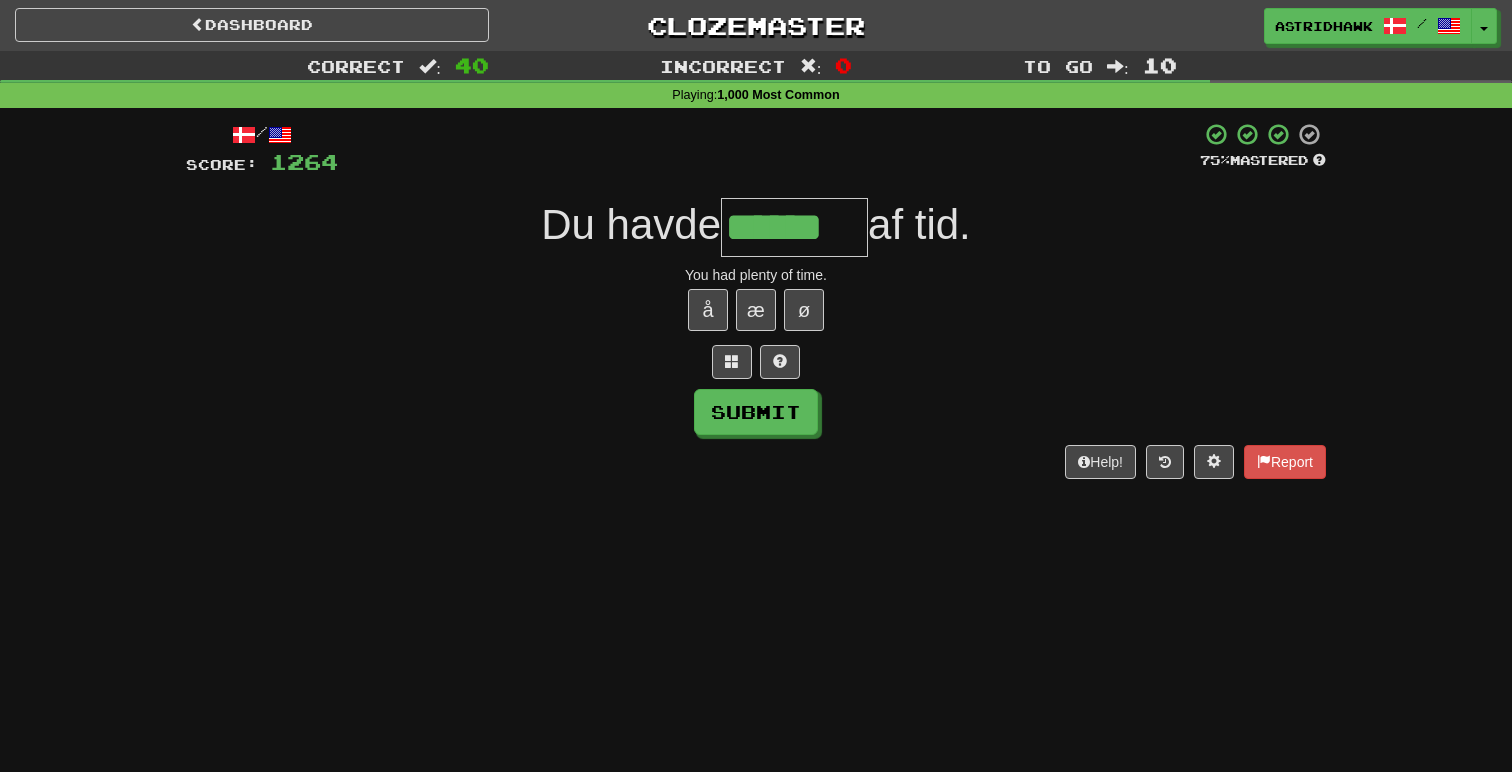 type on "******" 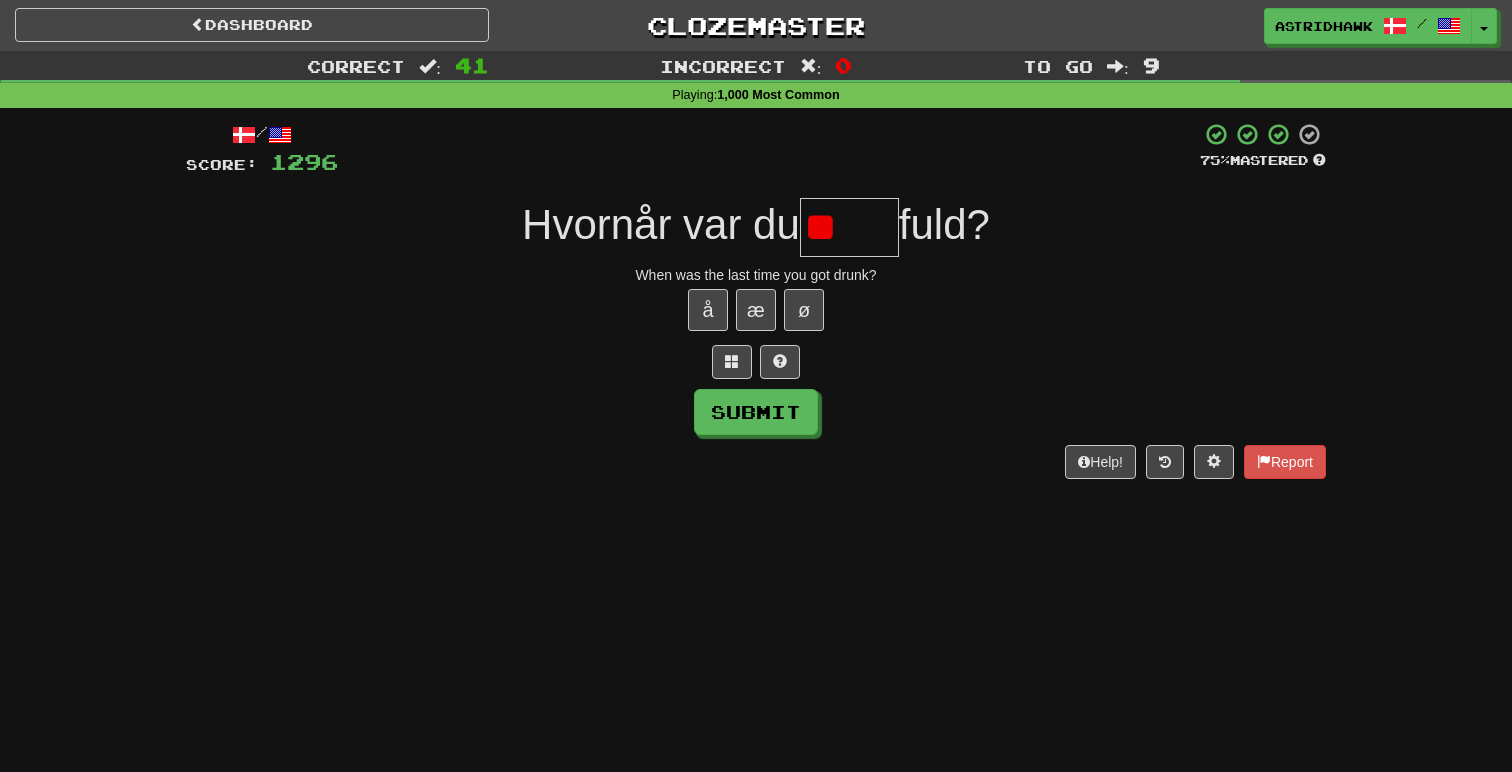 type on "*" 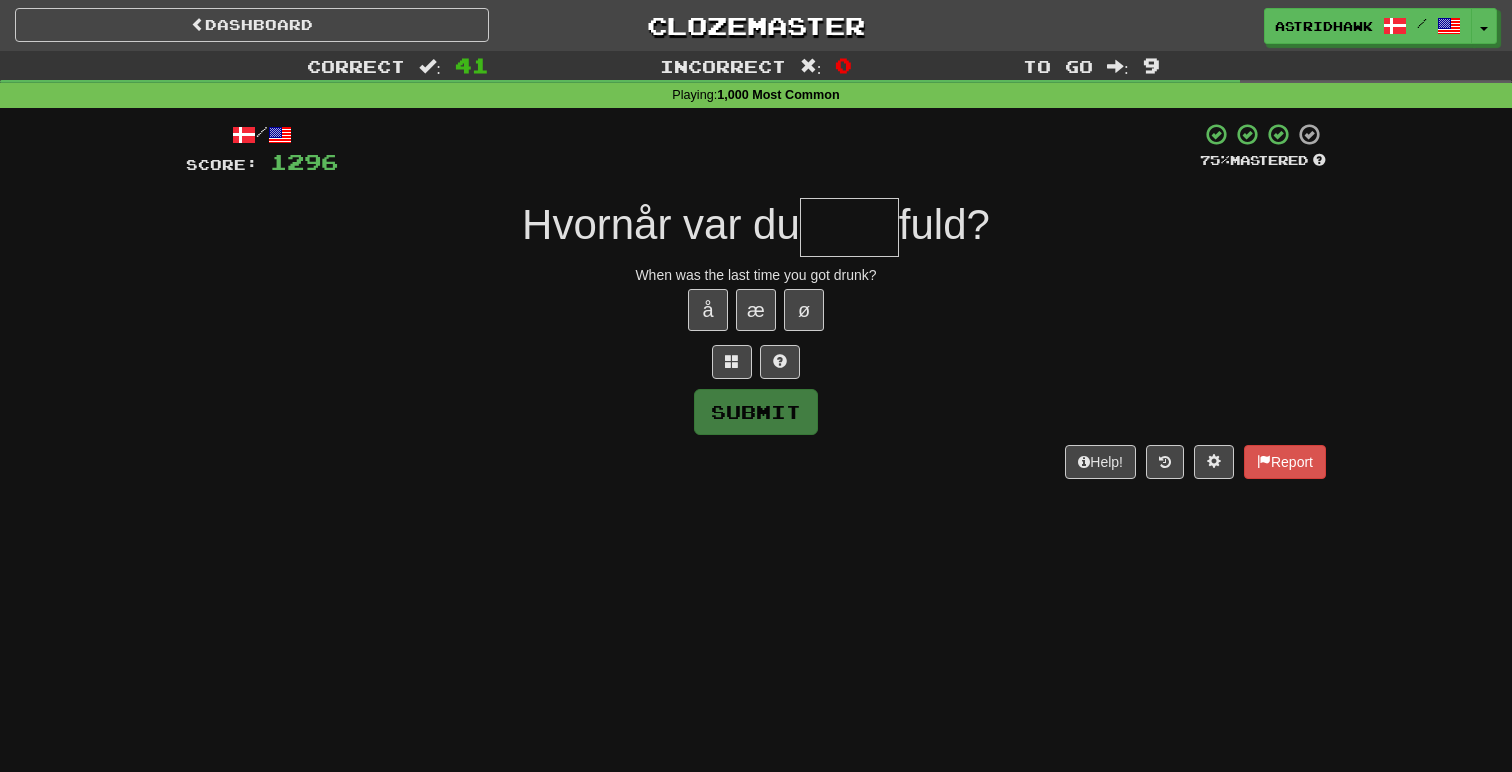 type on "*" 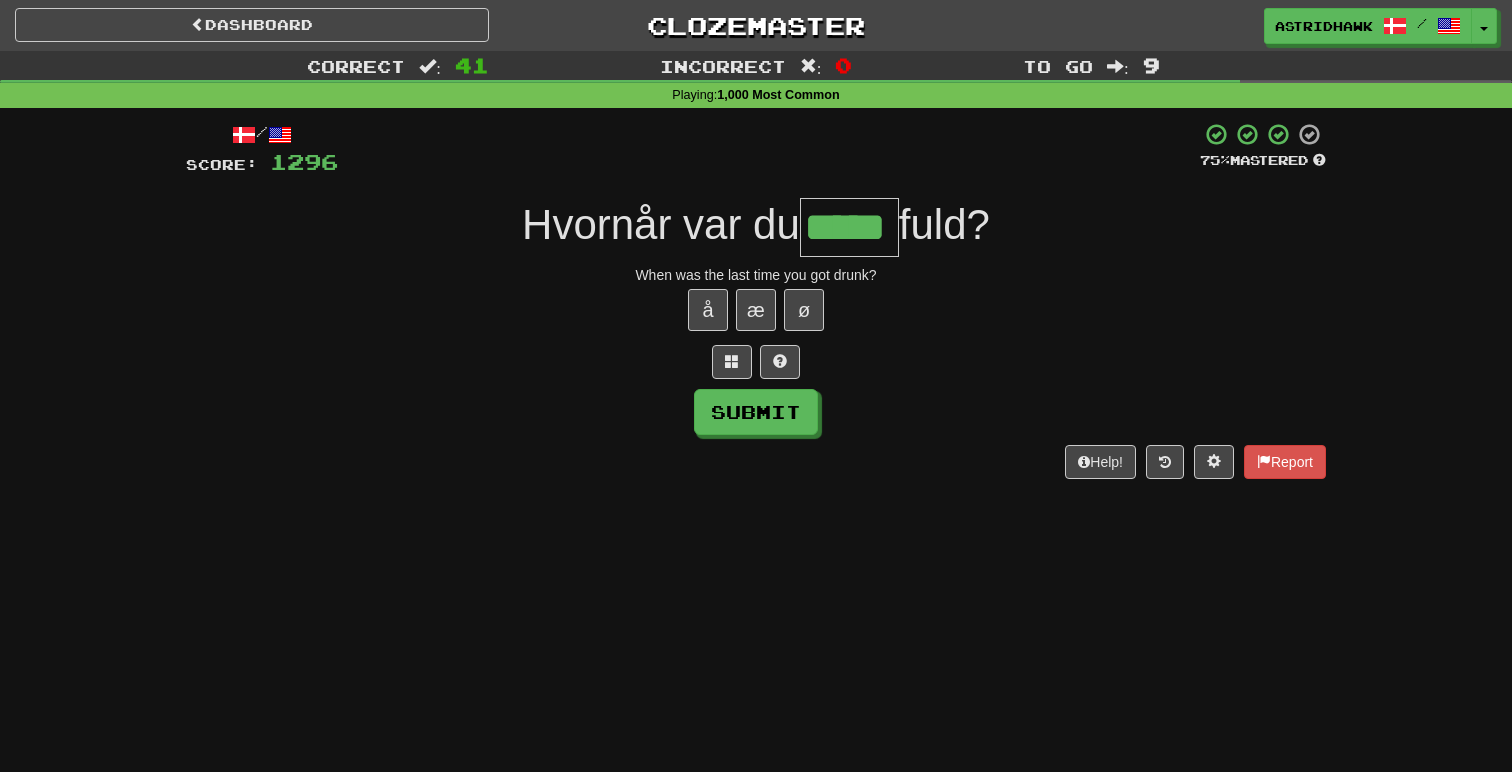 type on "*****" 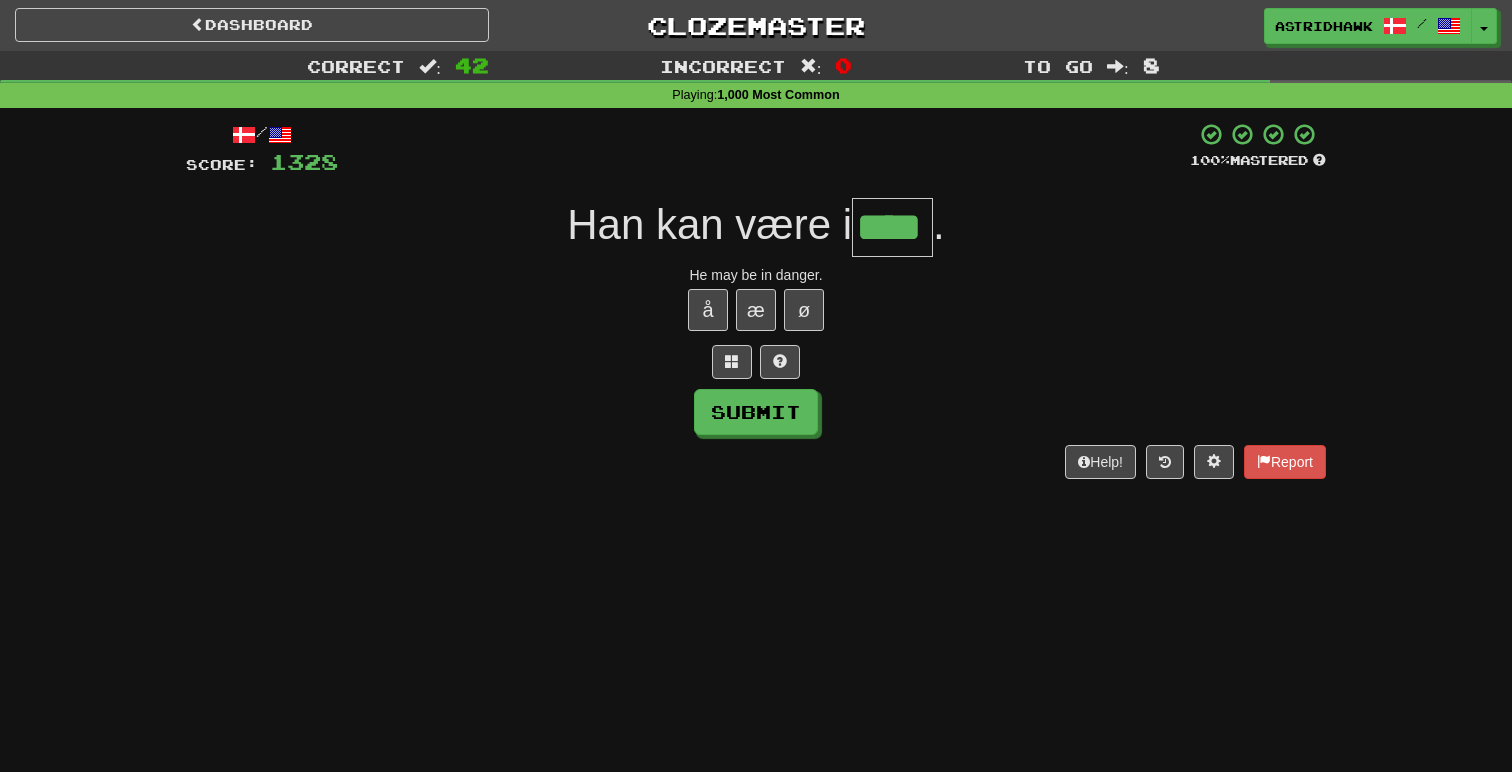 type on "****" 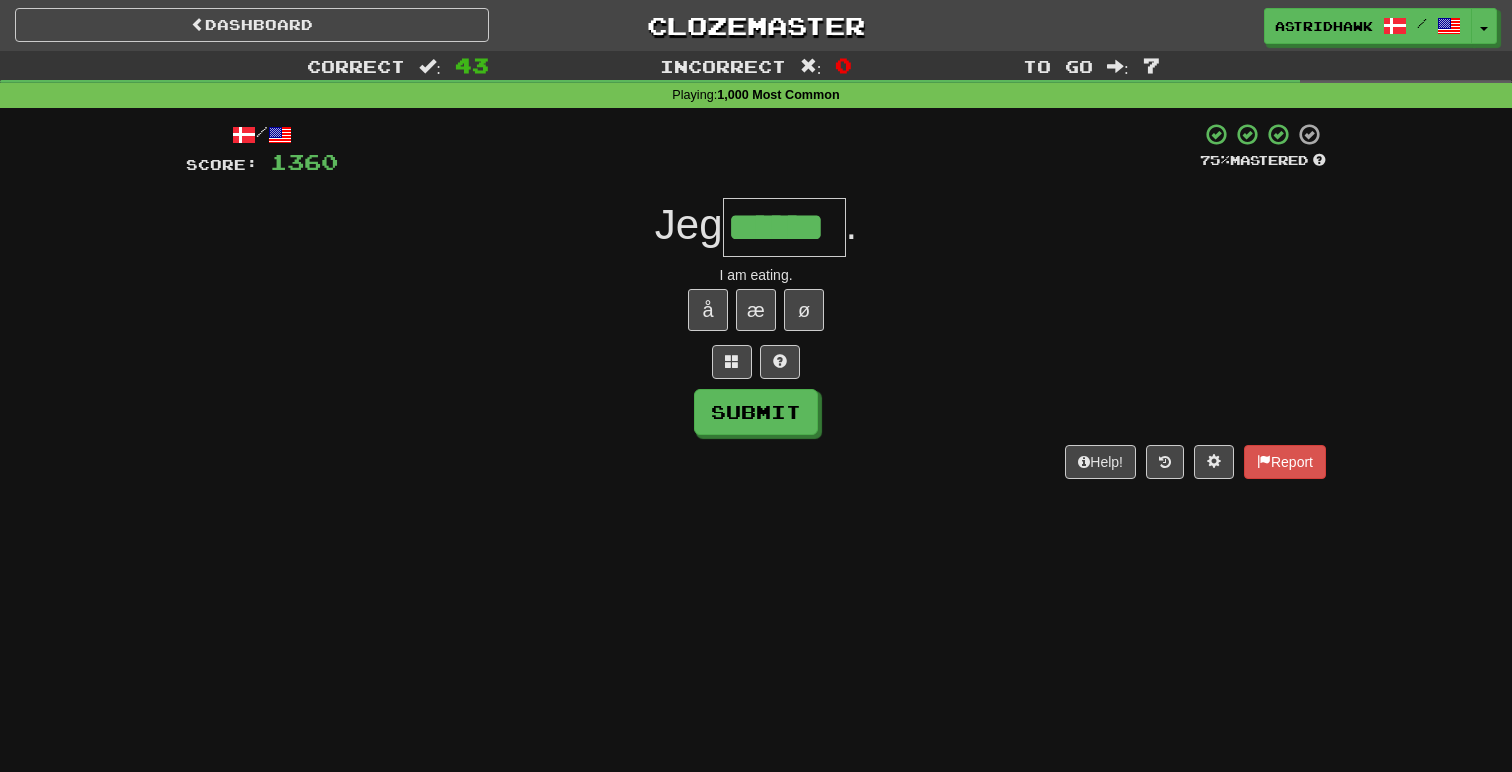 type on "******" 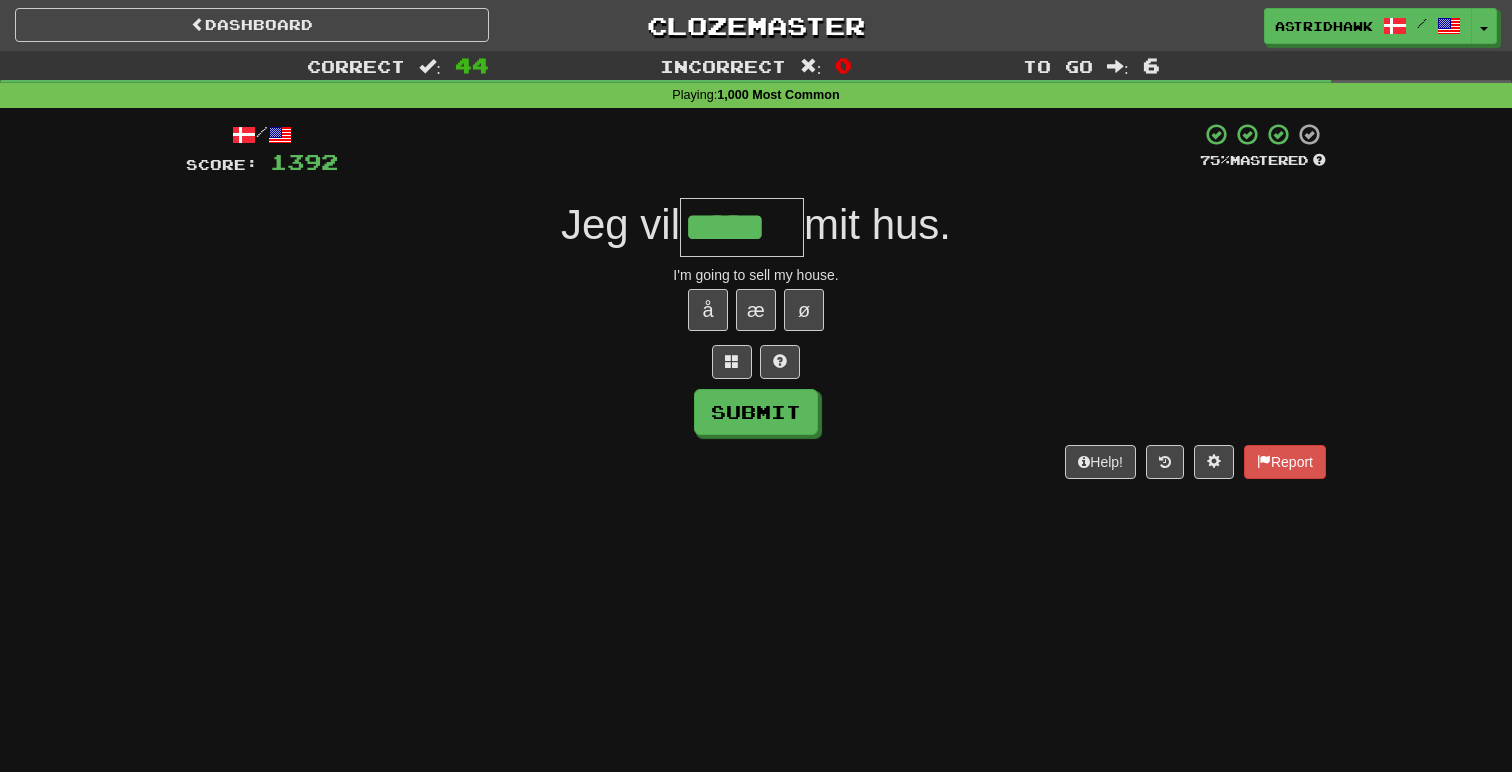 type on "*****" 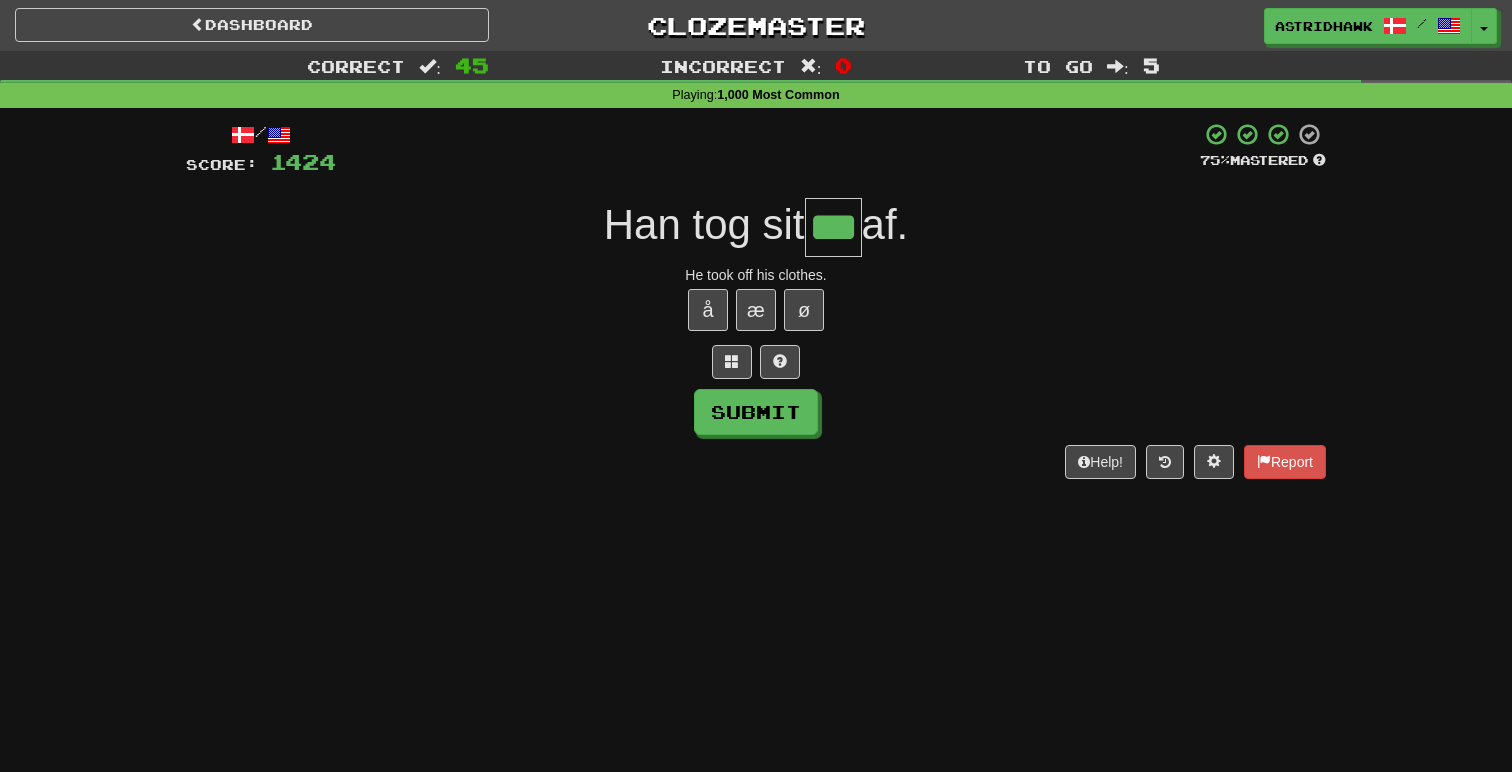 type on "***" 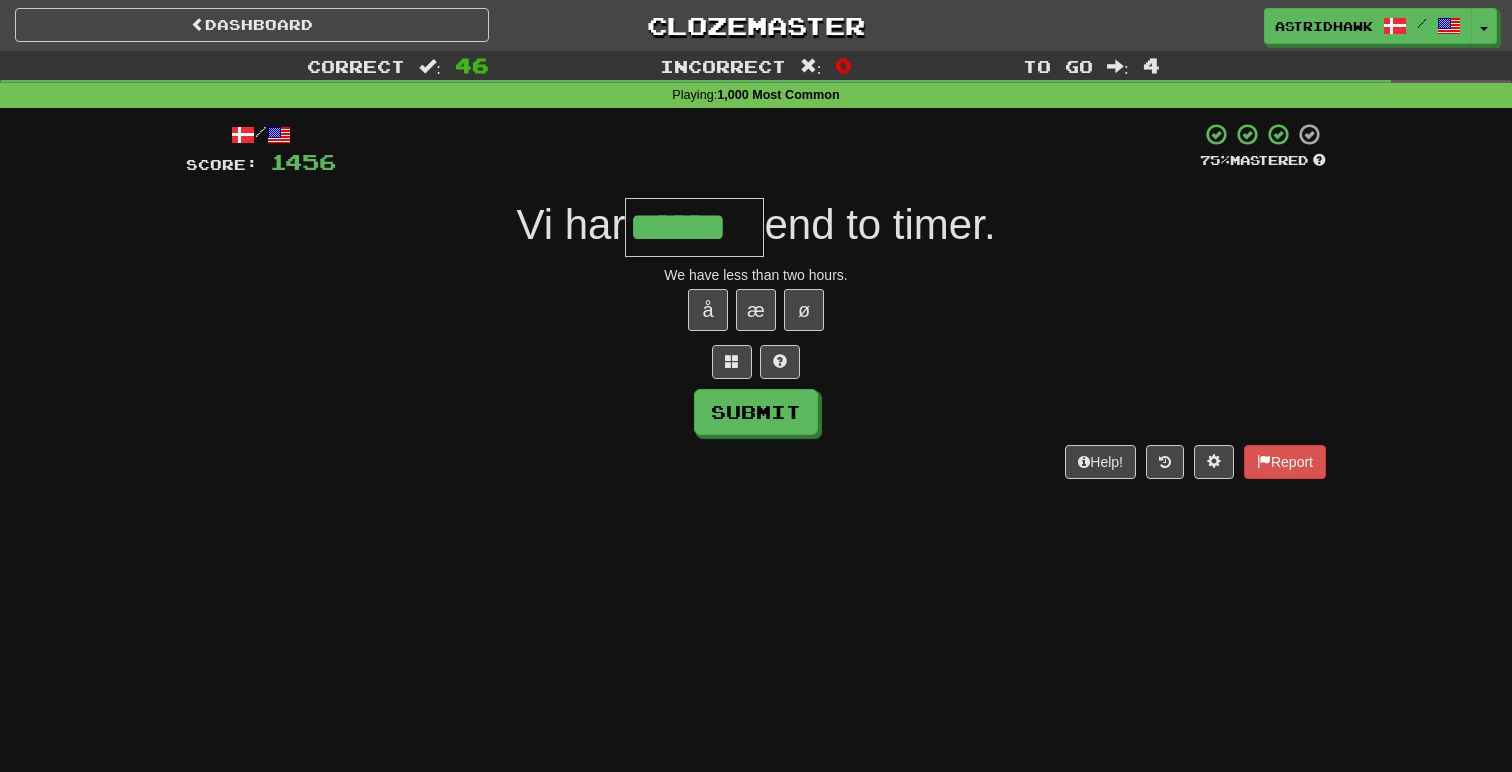 type on "******" 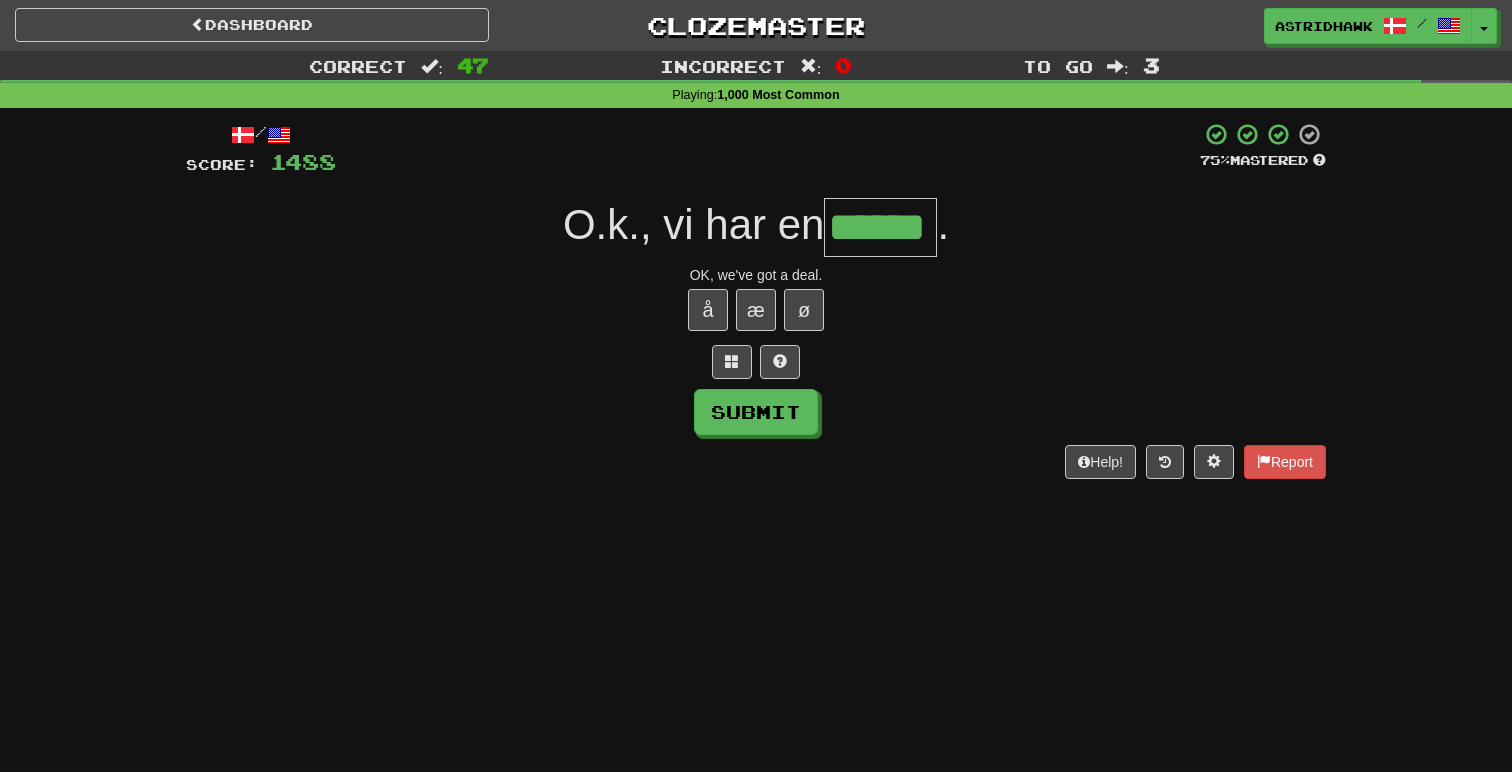 type on "******" 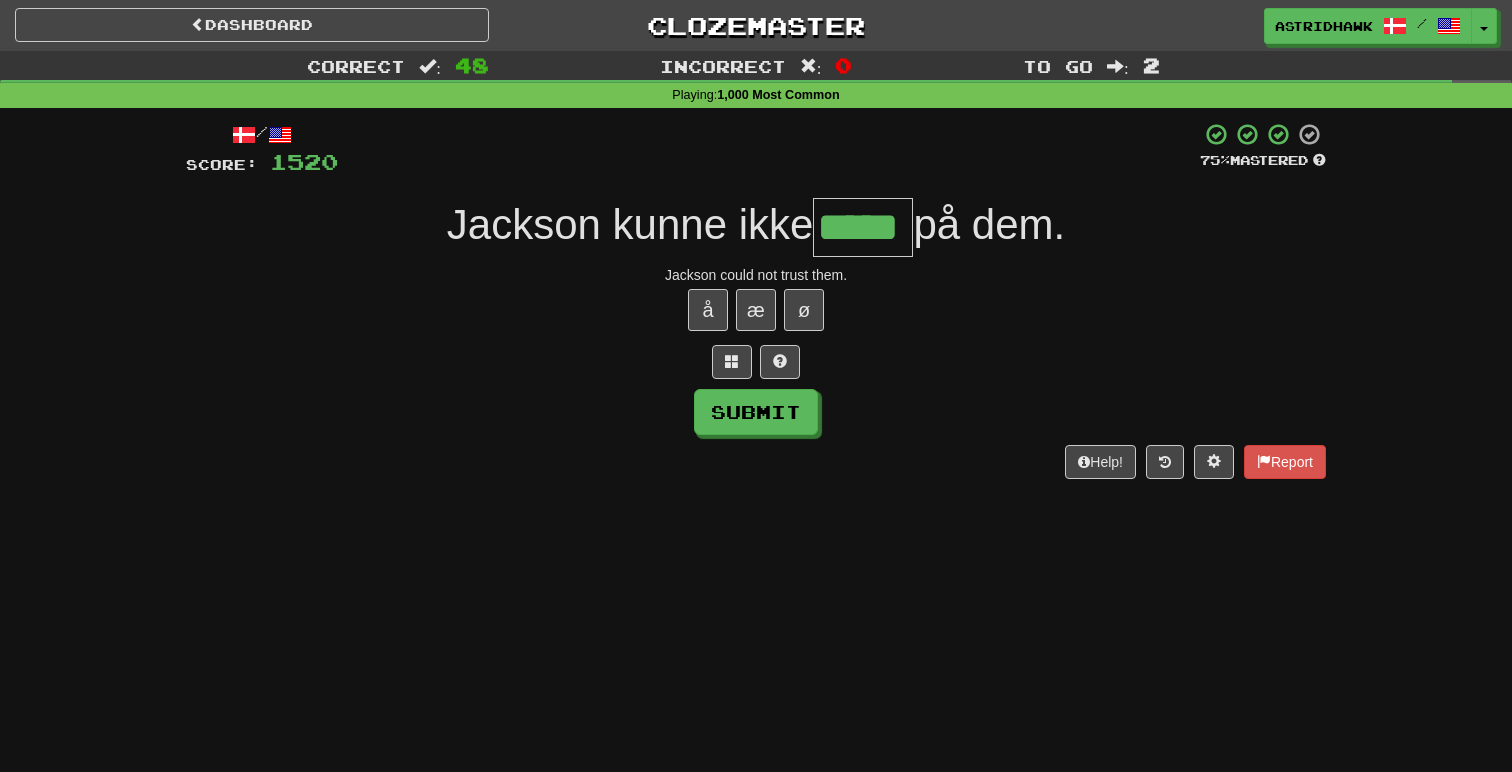 type on "*****" 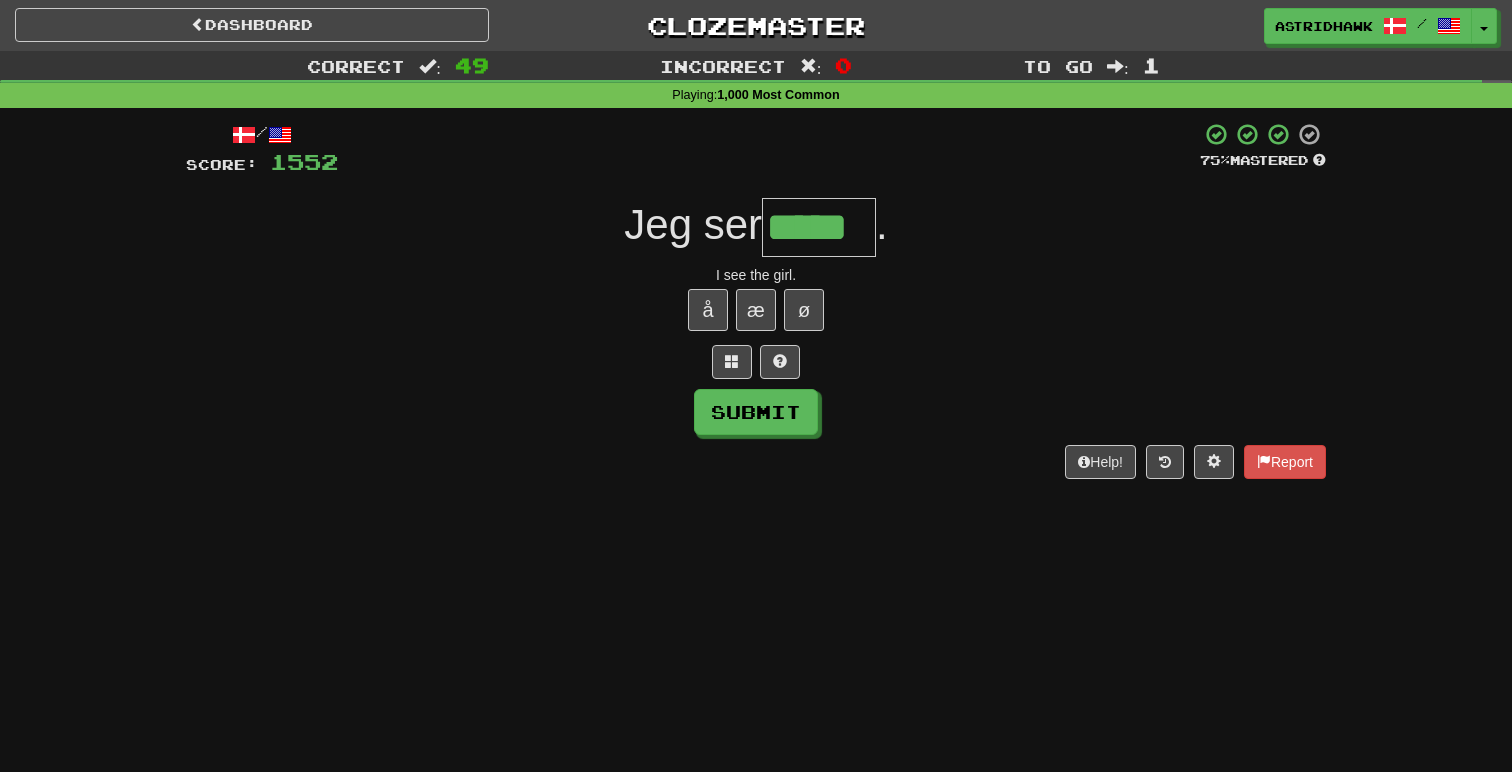 type on "*****" 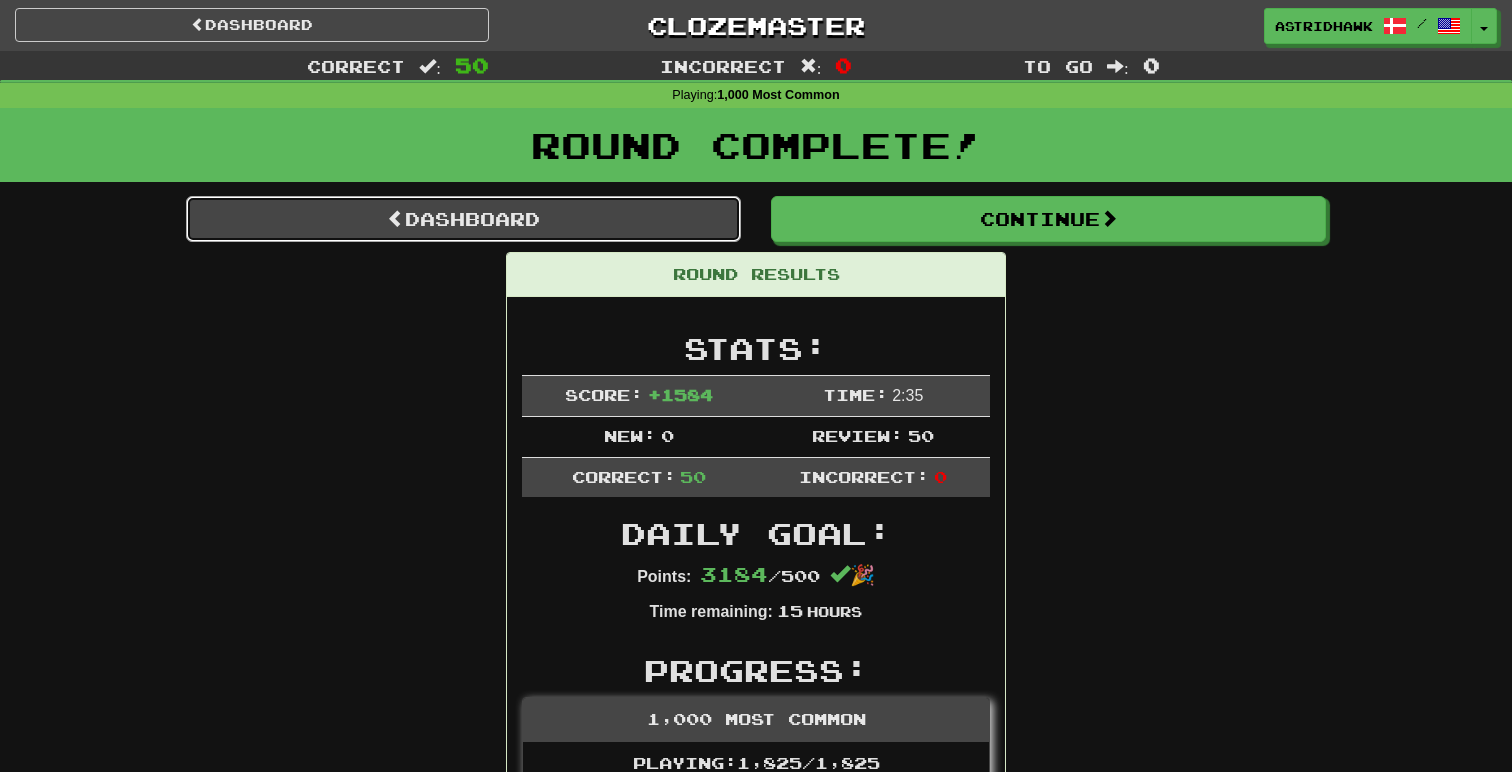 click on "Dashboard" at bounding box center [463, 219] 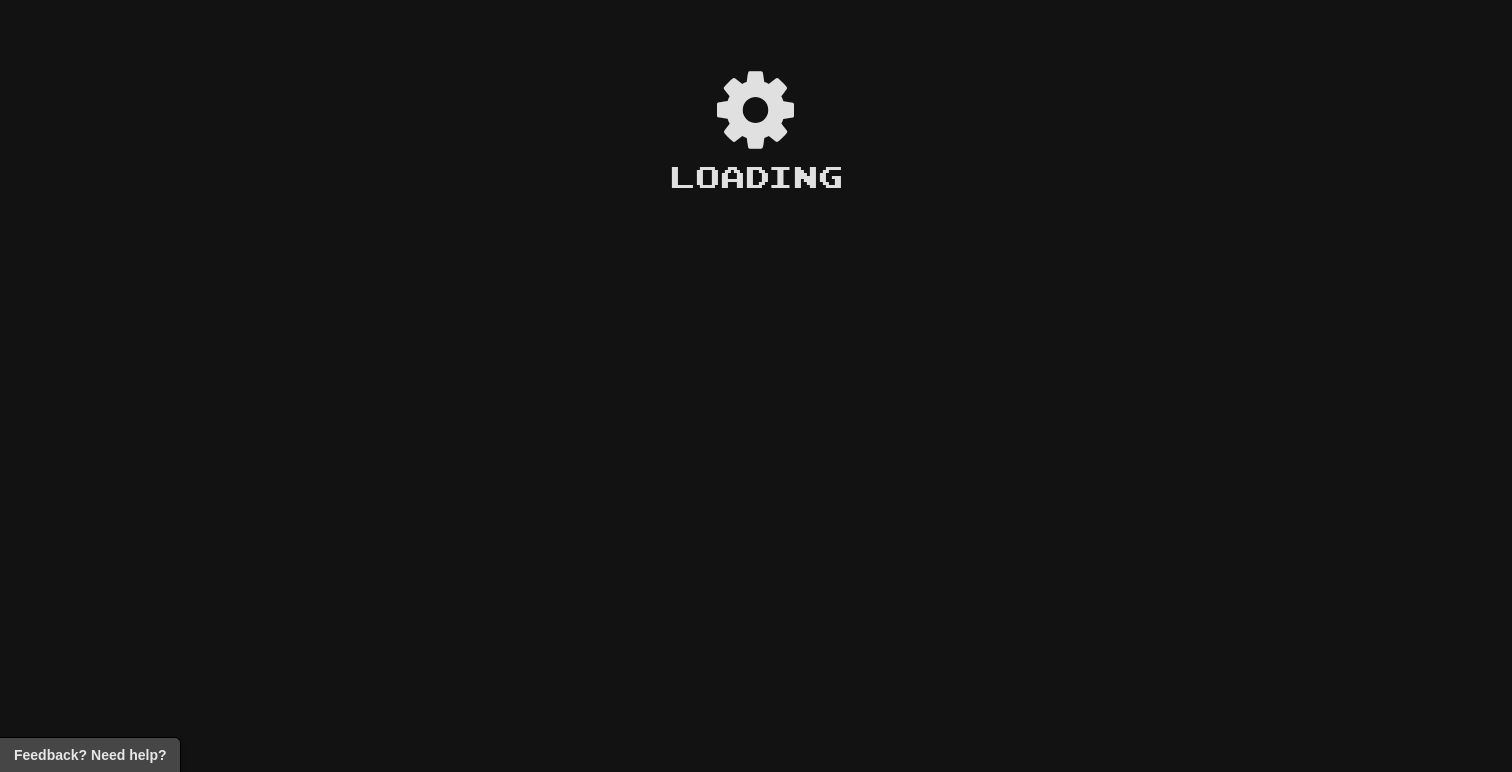 scroll, scrollTop: 0, scrollLeft: 0, axis: both 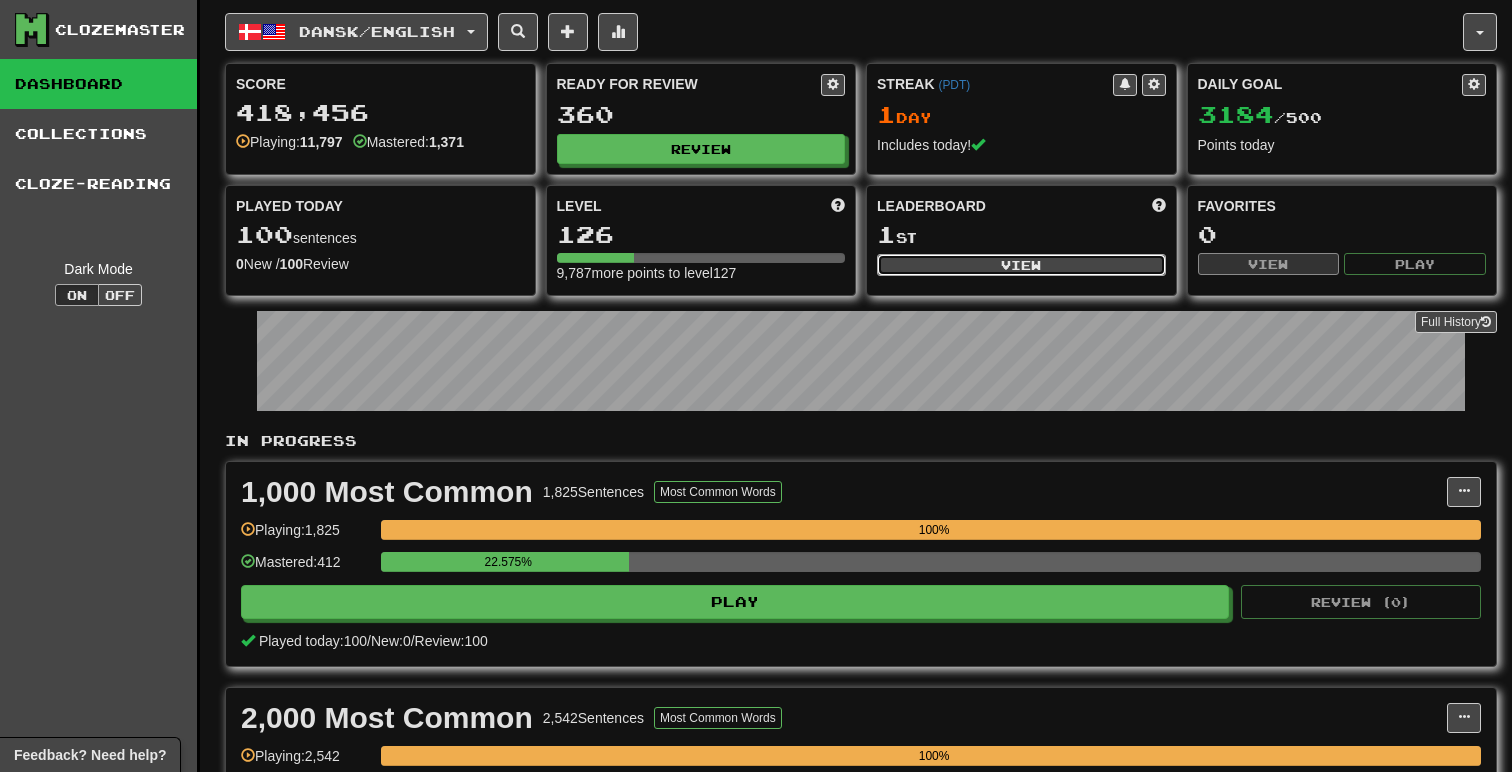 click on "View" at bounding box center [1021, 265] 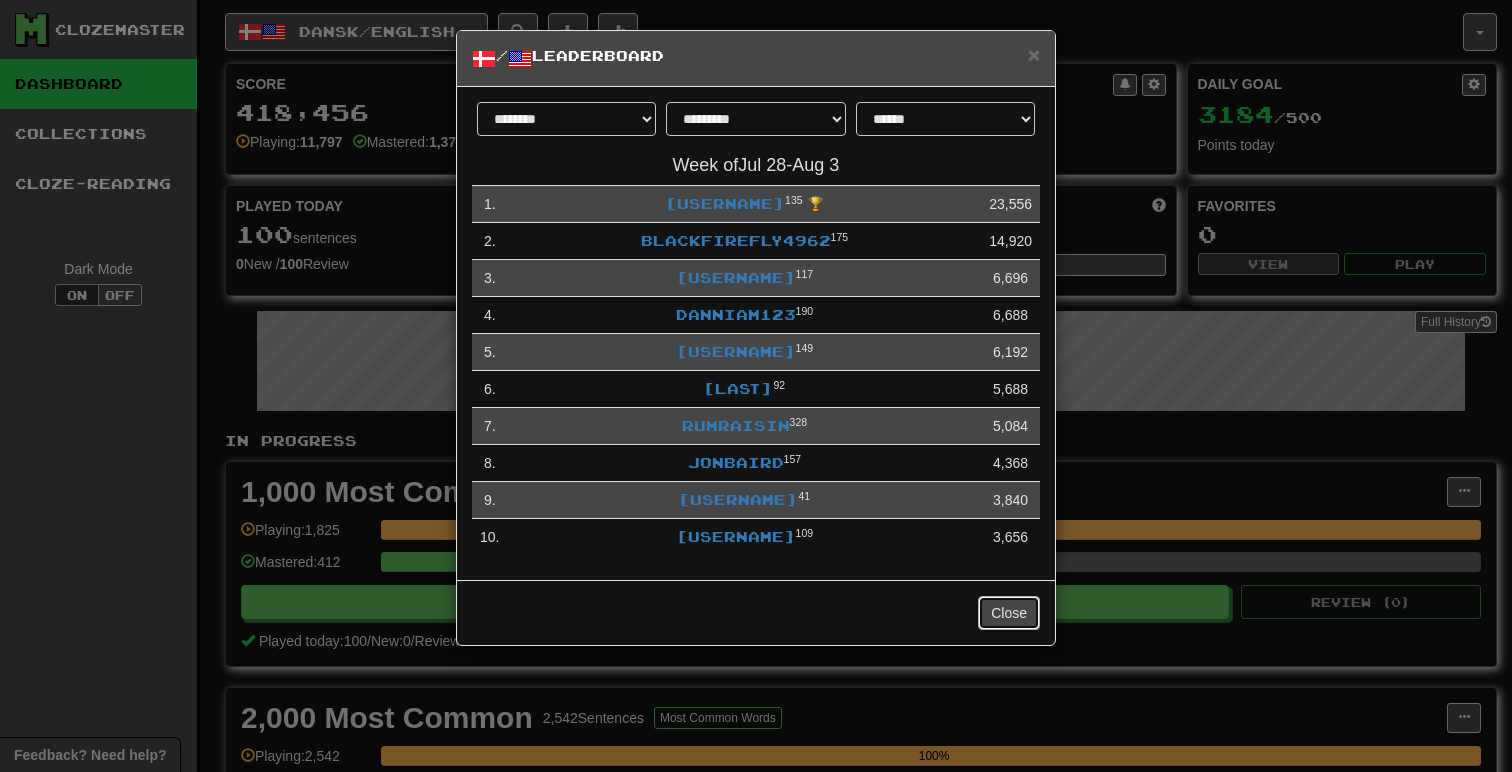 click on "Close" at bounding box center (1009, 613) 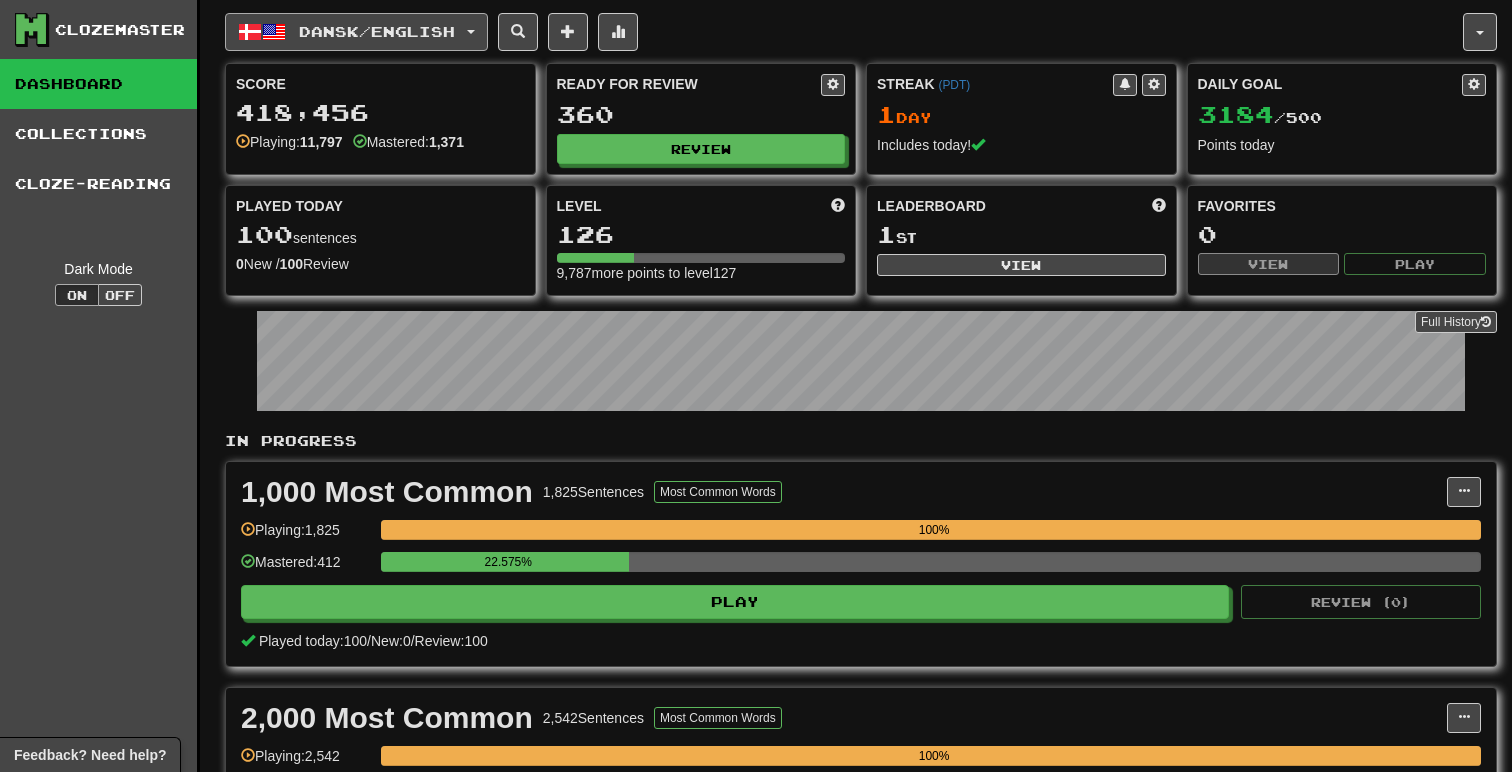 click on "Dansk  /  English" at bounding box center [377, 31] 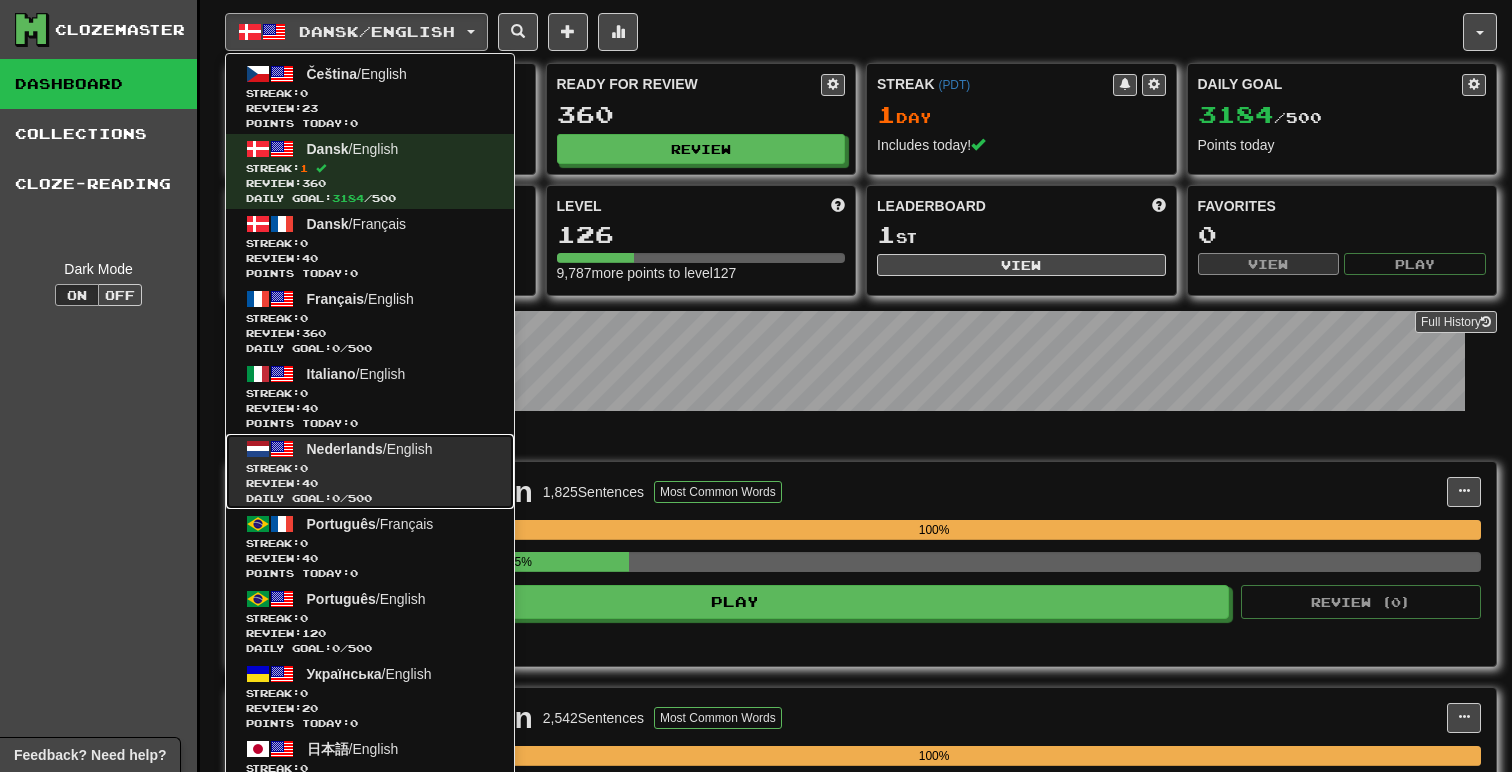 click on "Streak:  0" at bounding box center [370, 468] 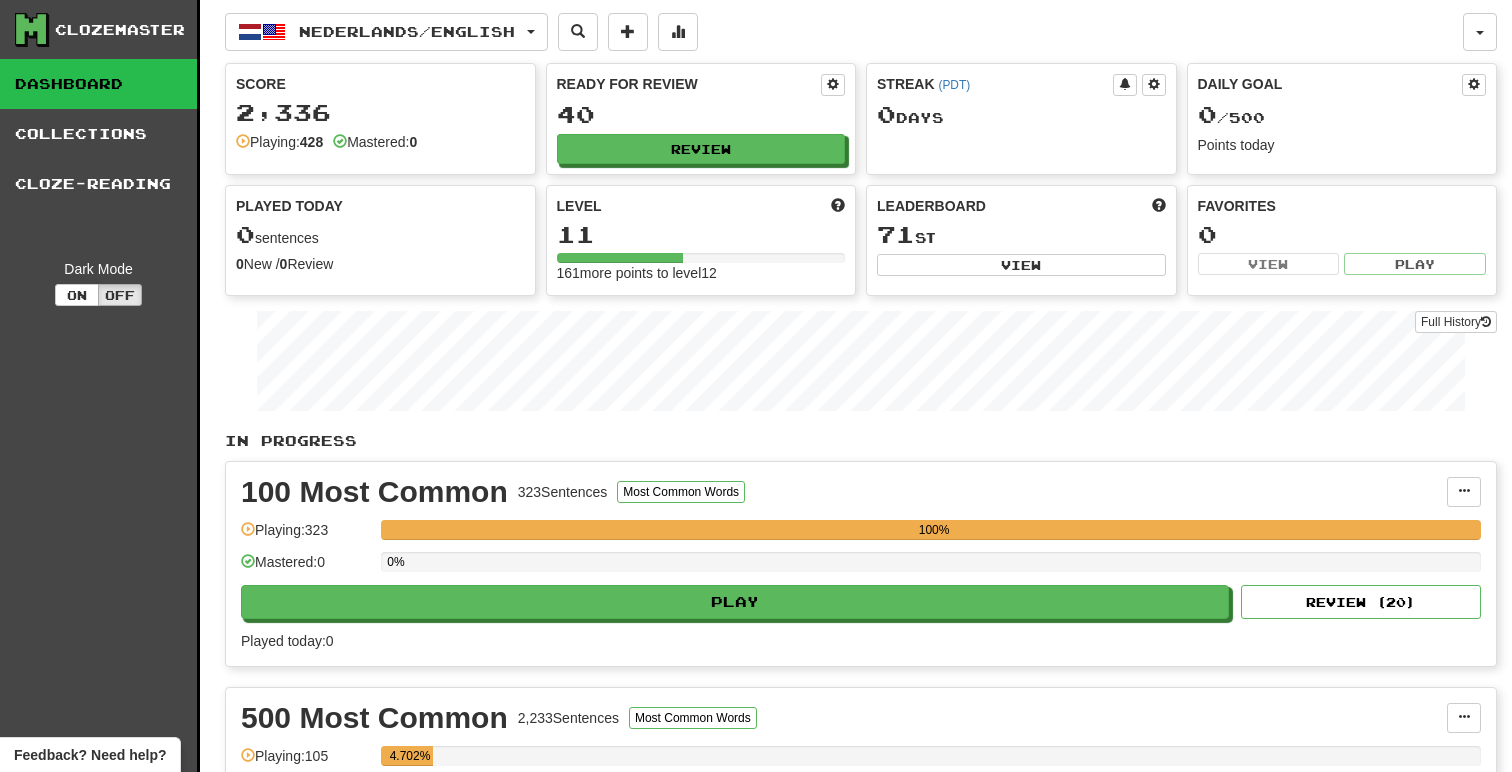 scroll, scrollTop: 0, scrollLeft: 0, axis: both 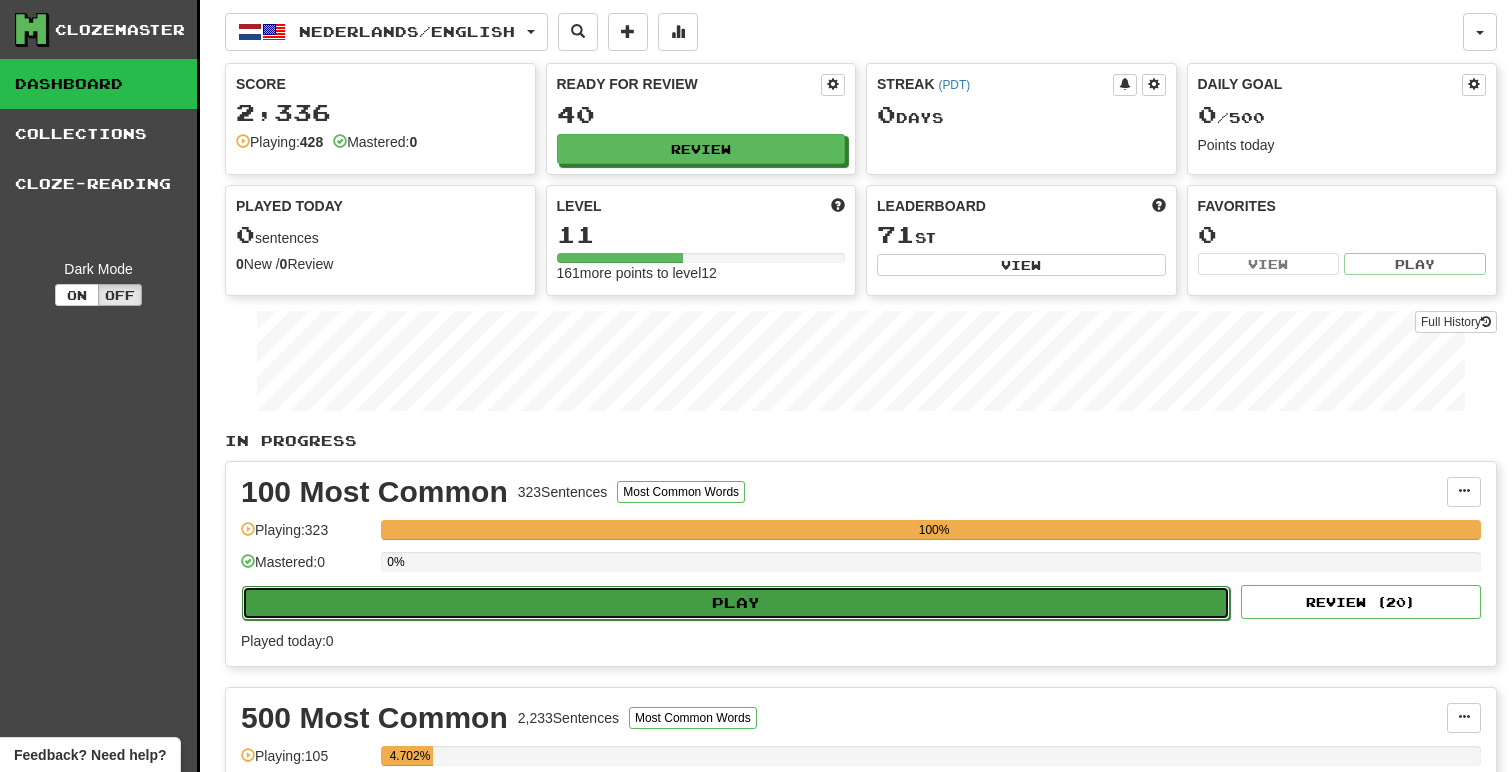 click on "Play" at bounding box center (736, 603) 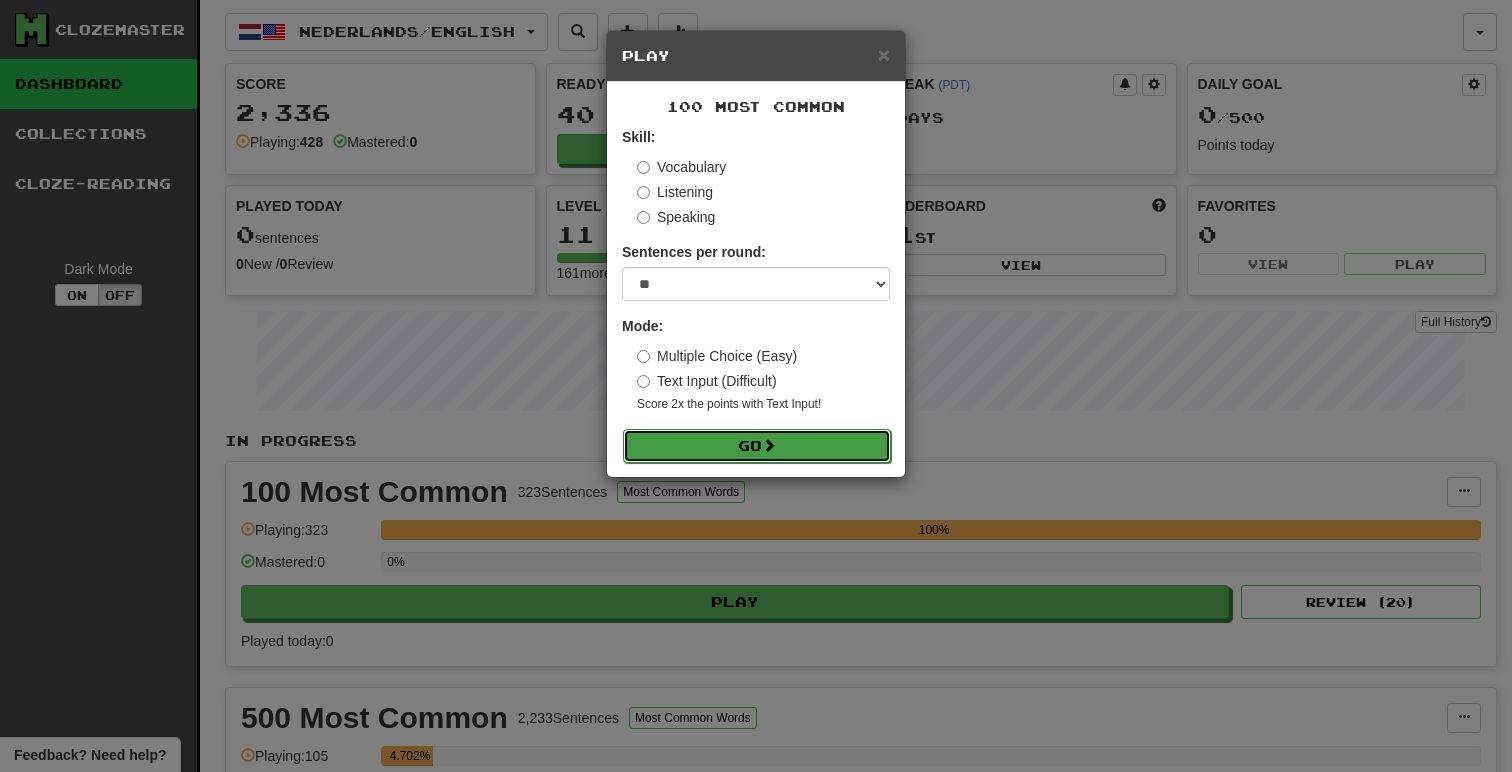 click on "Go" at bounding box center (757, 446) 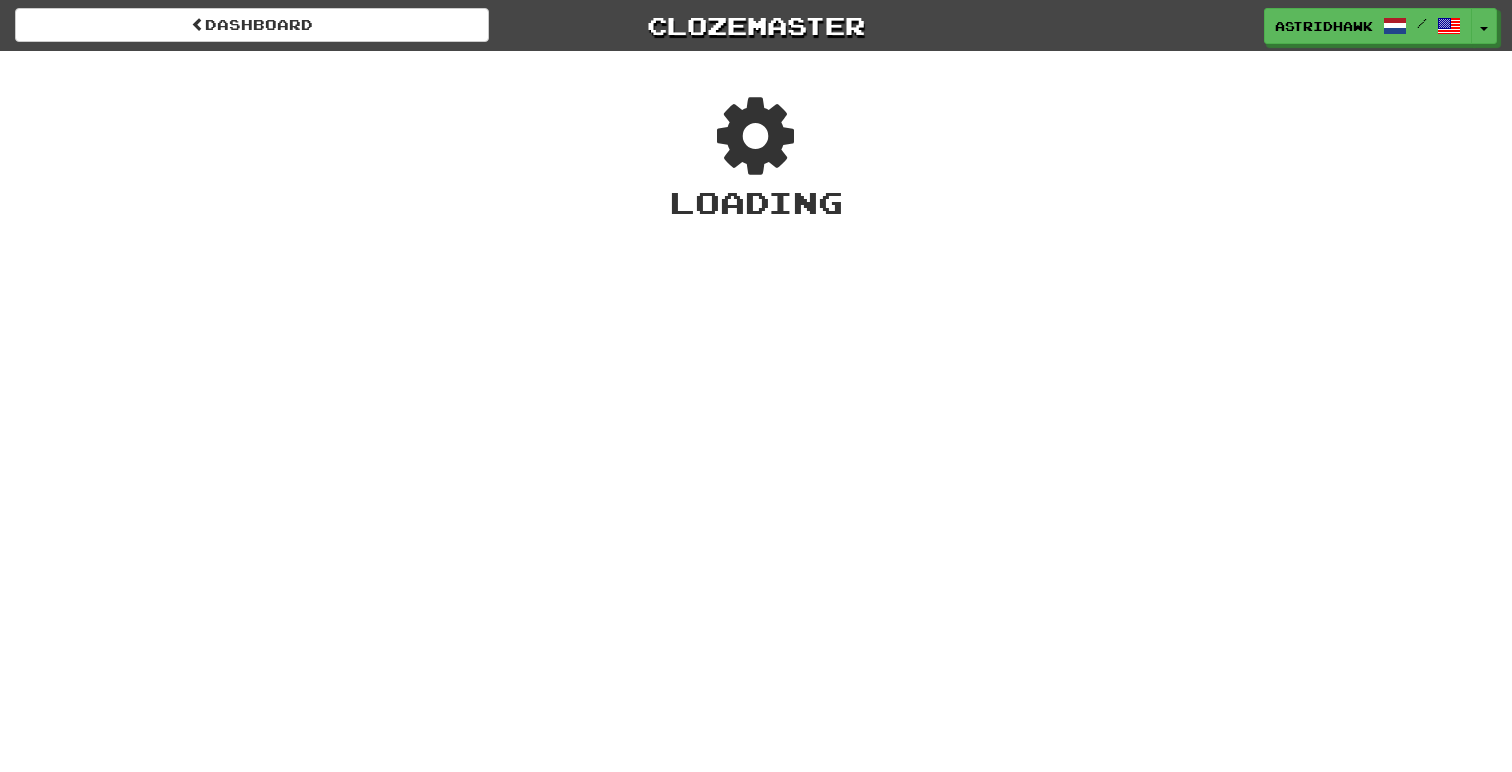 scroll, scrollTop: 0, scrollLeft: 0, axis: both 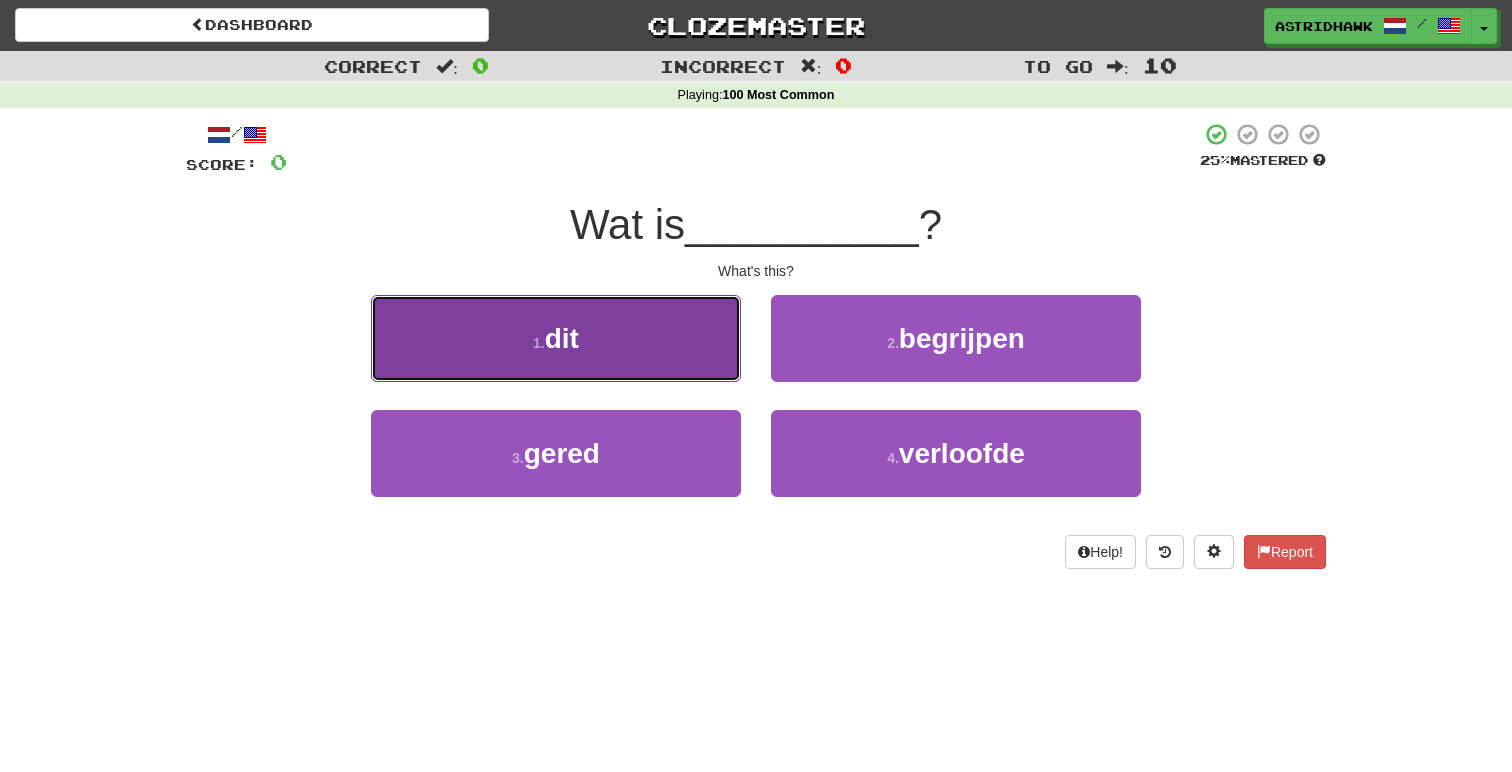 click on "1 .  dit" at bounding box center (556, 338) 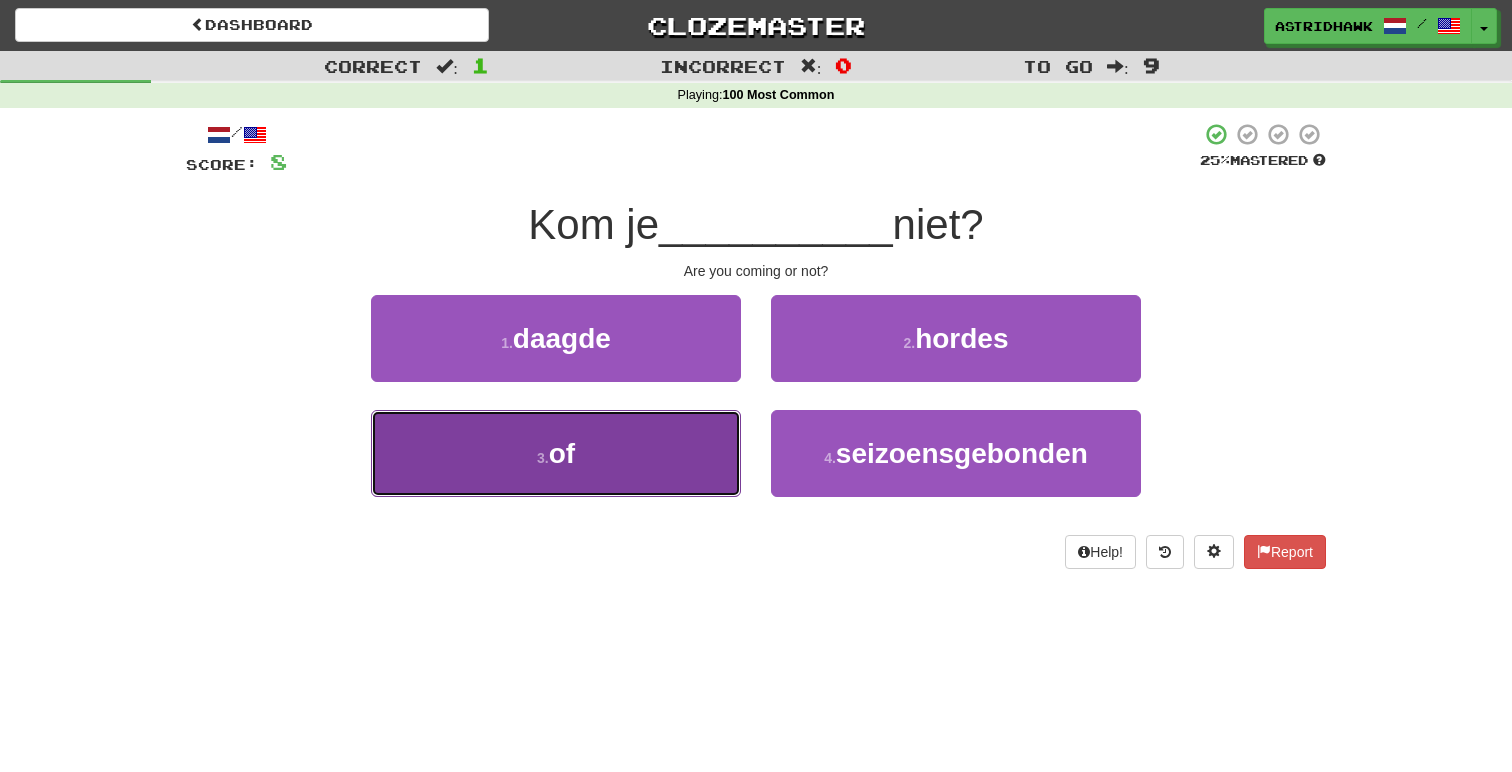 click on "of" at bounding box center [562, 453] 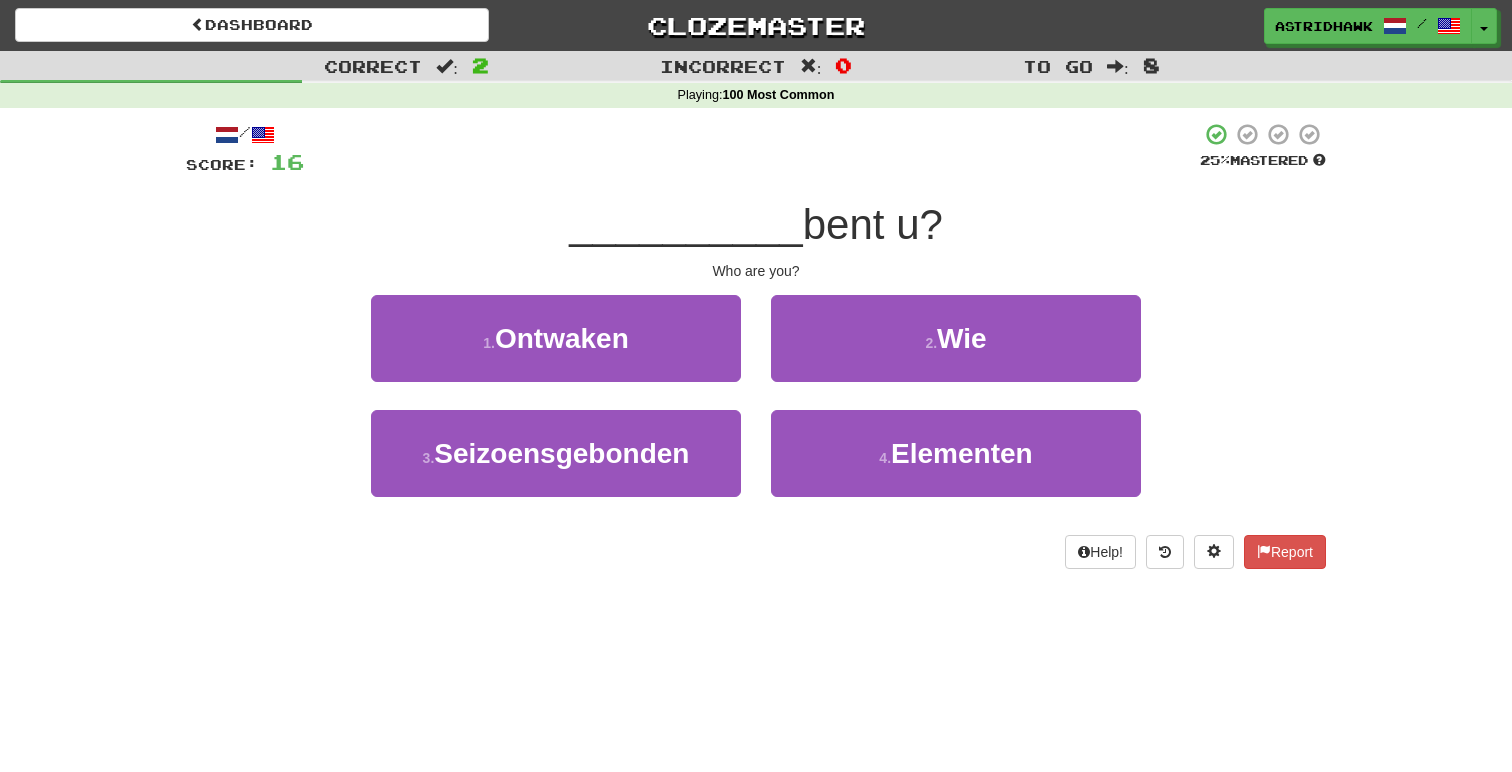 click on "2 .  Wie" at bounding box center [956, 352] 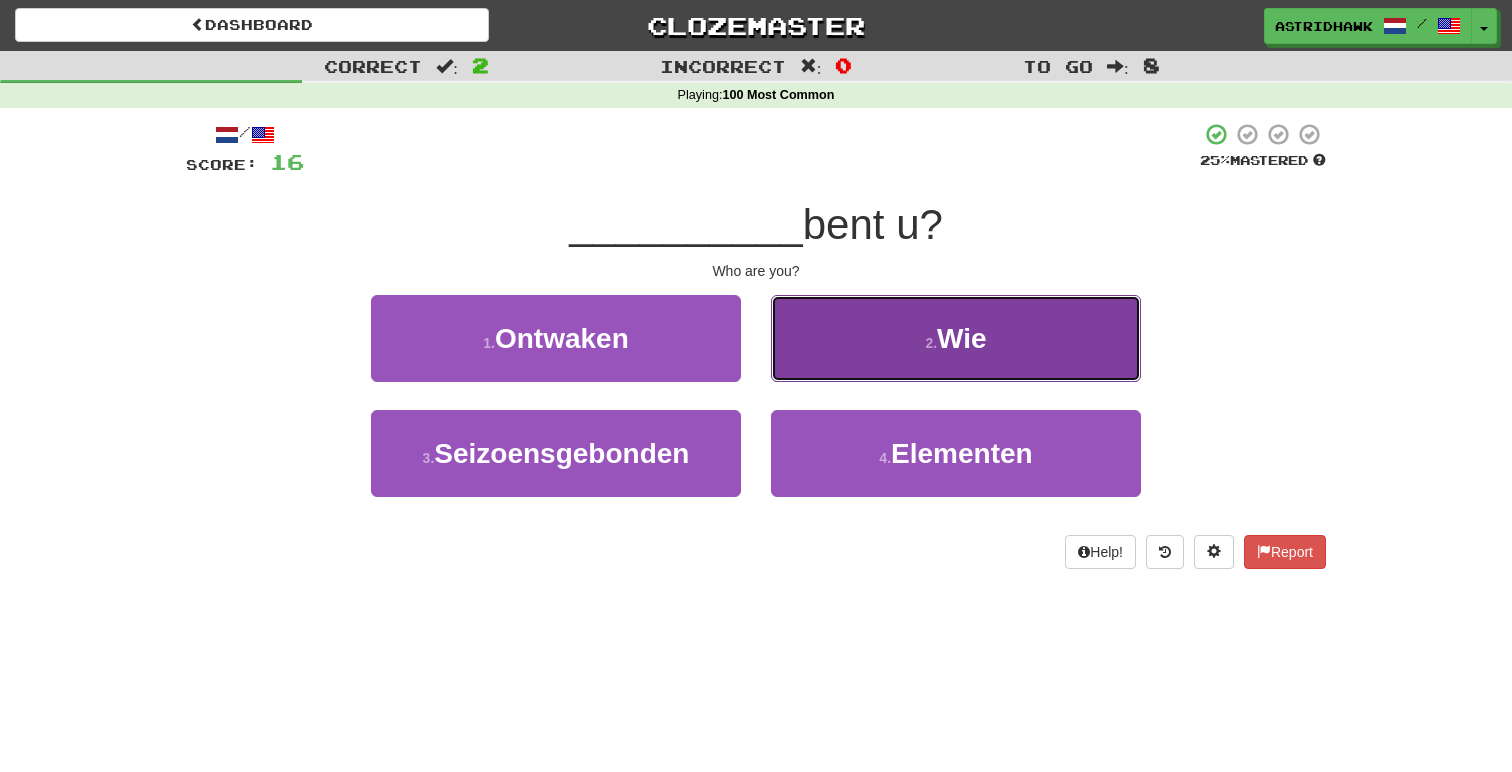 click on "2 .  Wie" at bounding box center [956, 338] 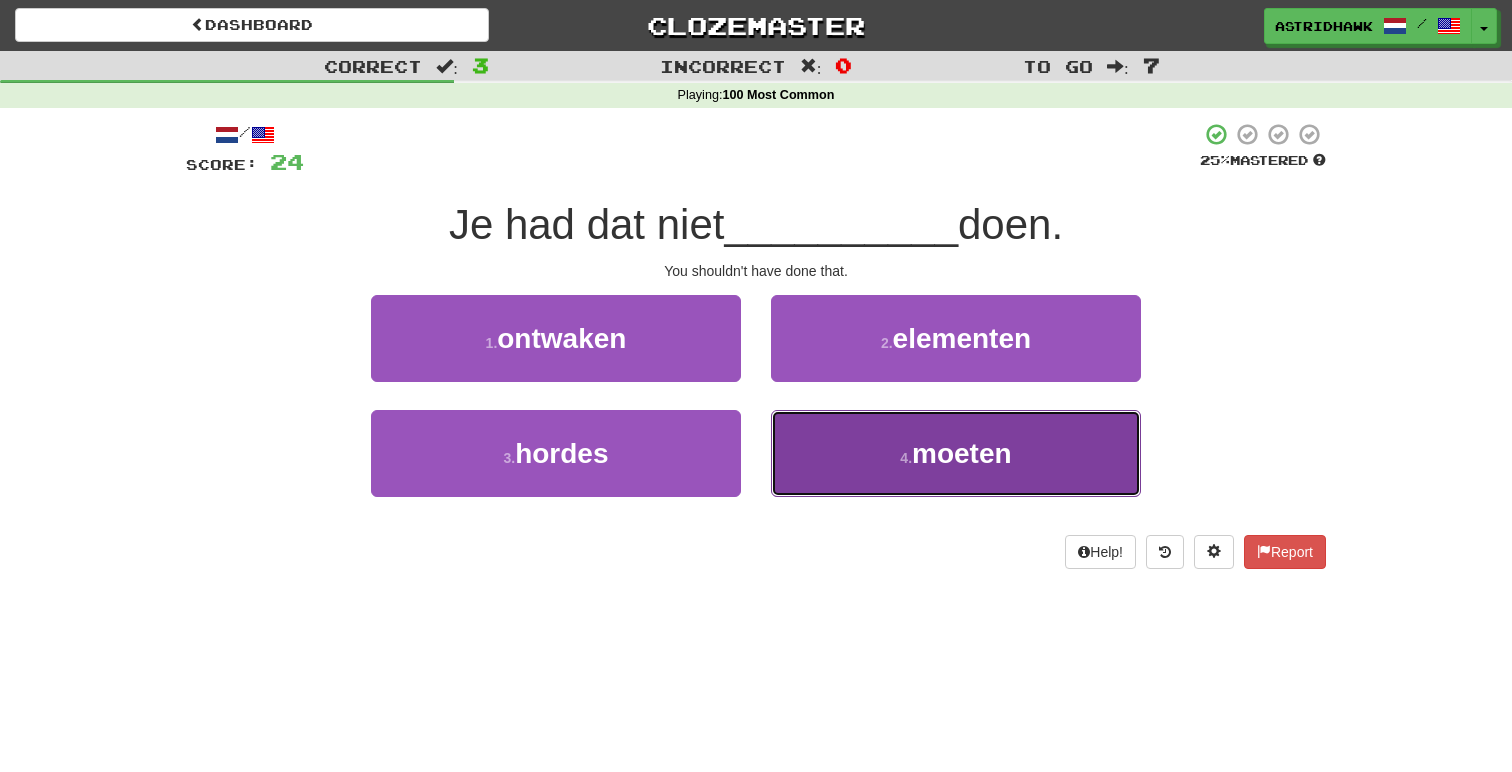 click on "4 .  moeten" at bounding box center [956, 453] 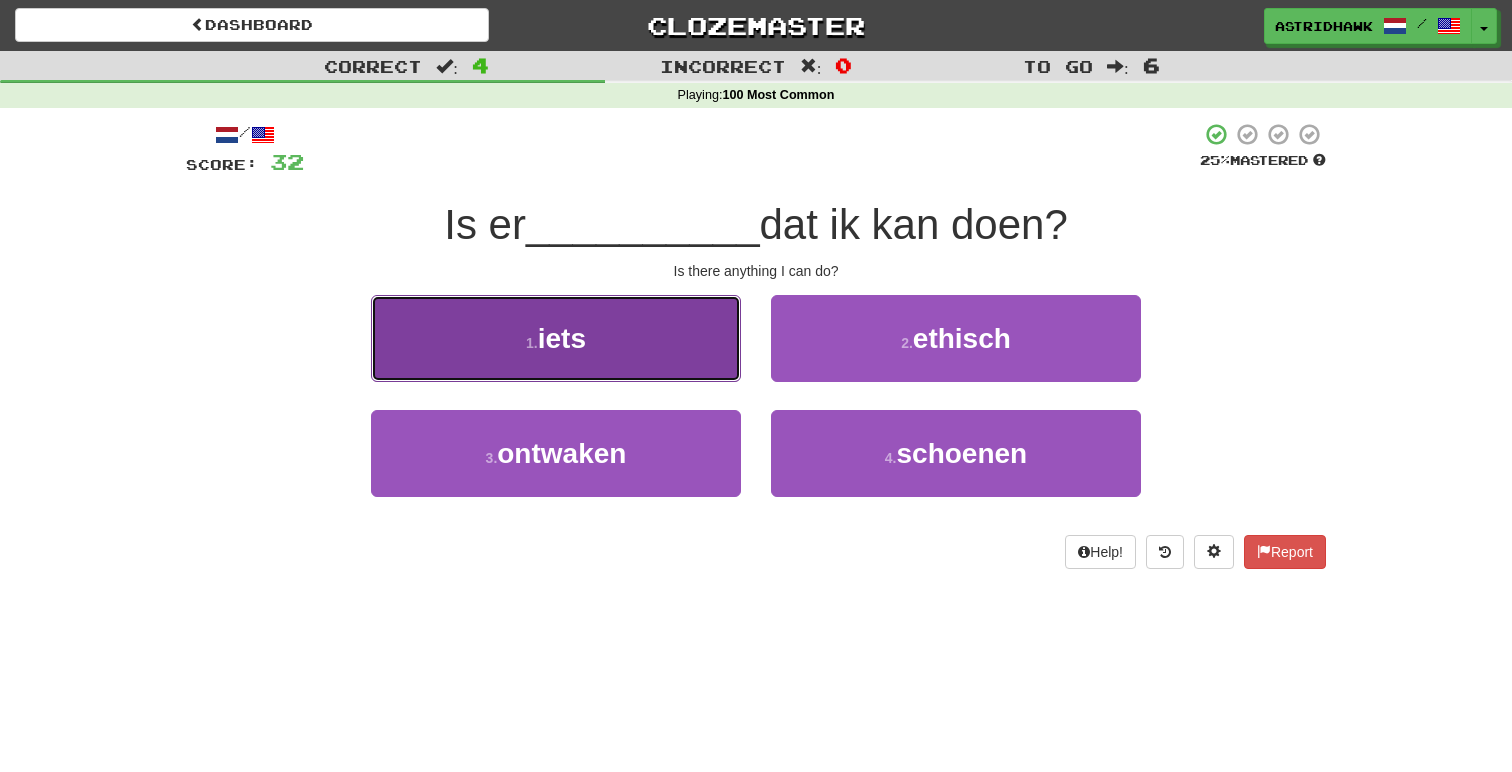 click on "1 .  iets" at bounding box center (556, 338) 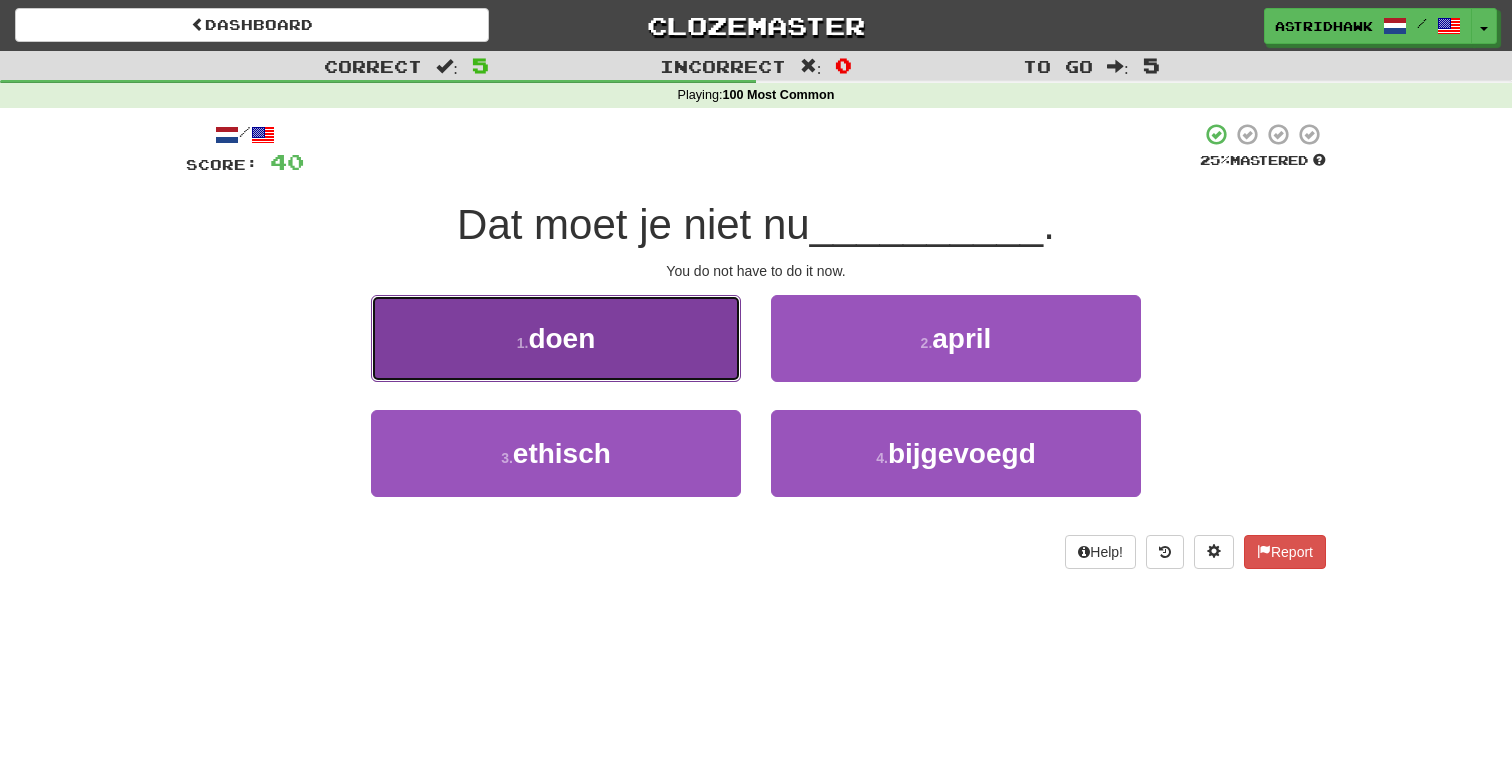 click on "1 .  doen" at bounding box center [556, 338] 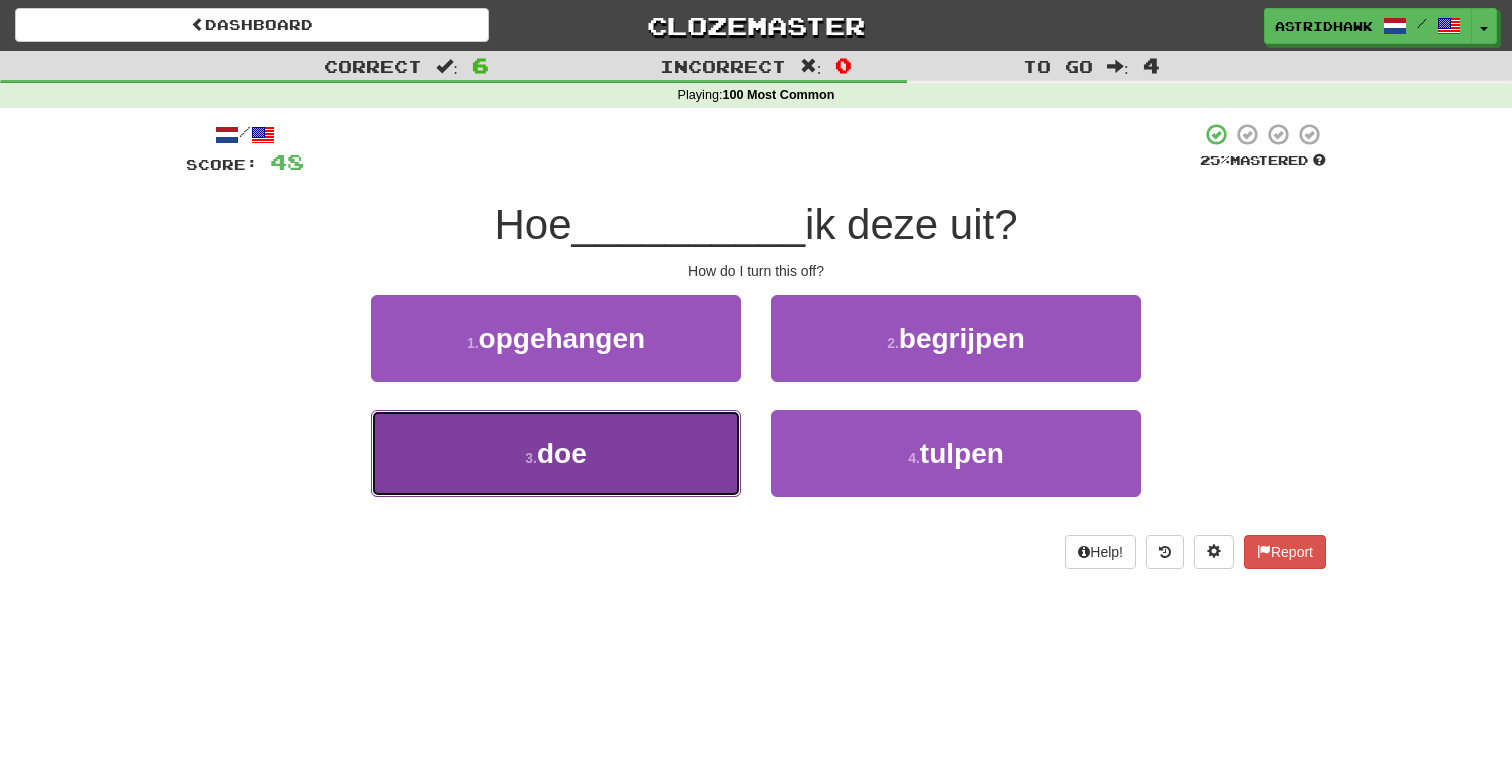 click on "3 .  doe" at bounding box center [556, 453] 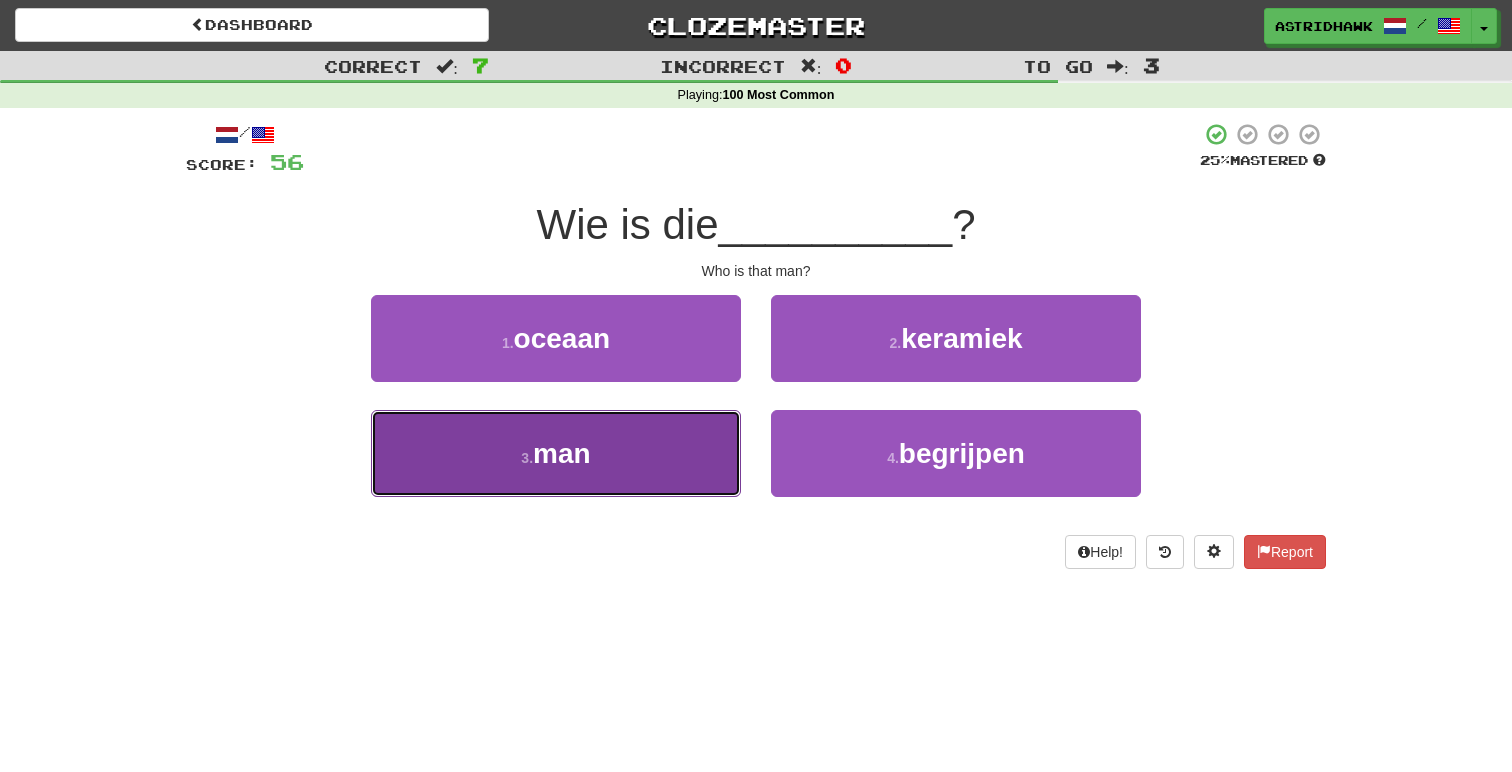 click on "3 .  man" at bounding box center (556, 453) 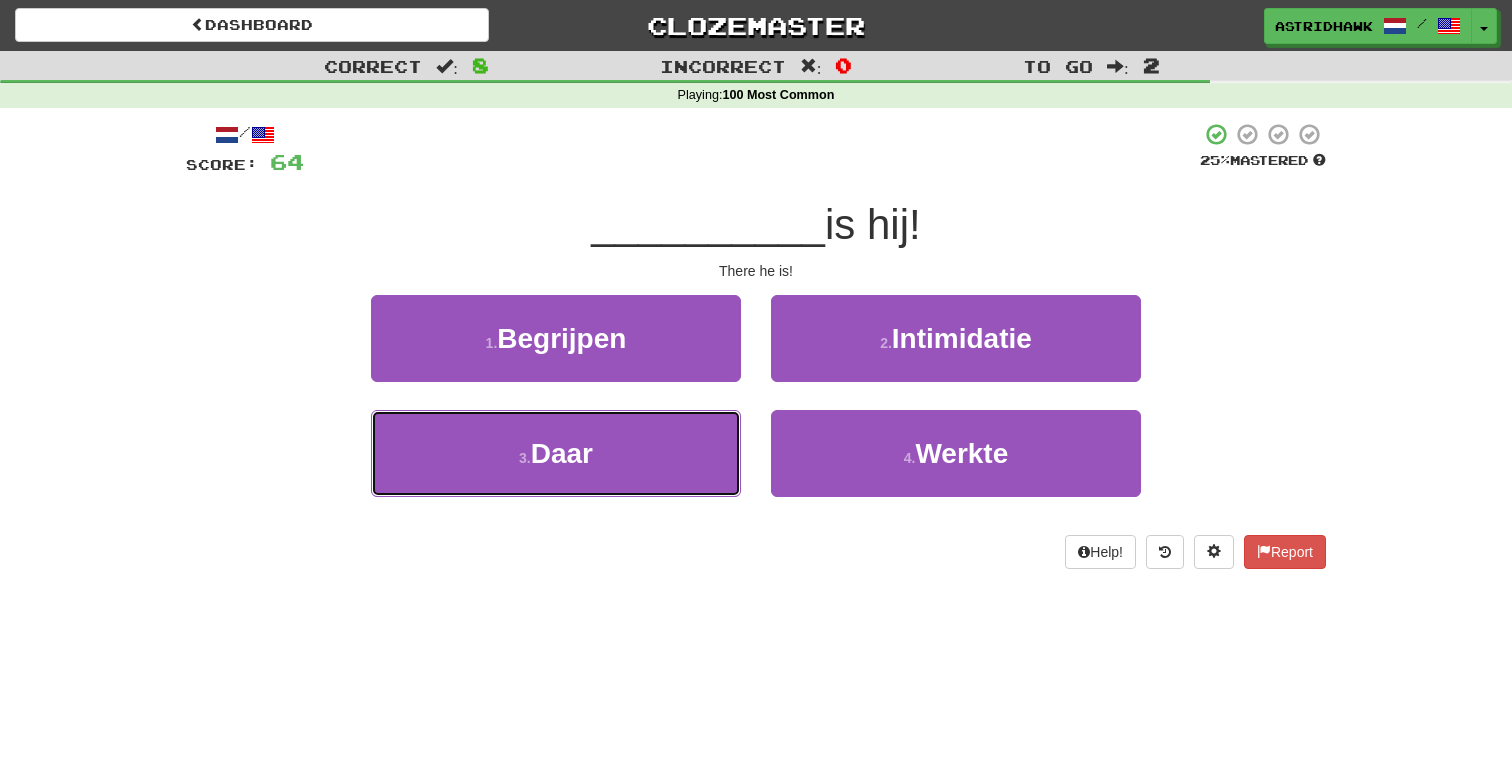 click on "3 .  Daar" at bounding box center (556, 453) 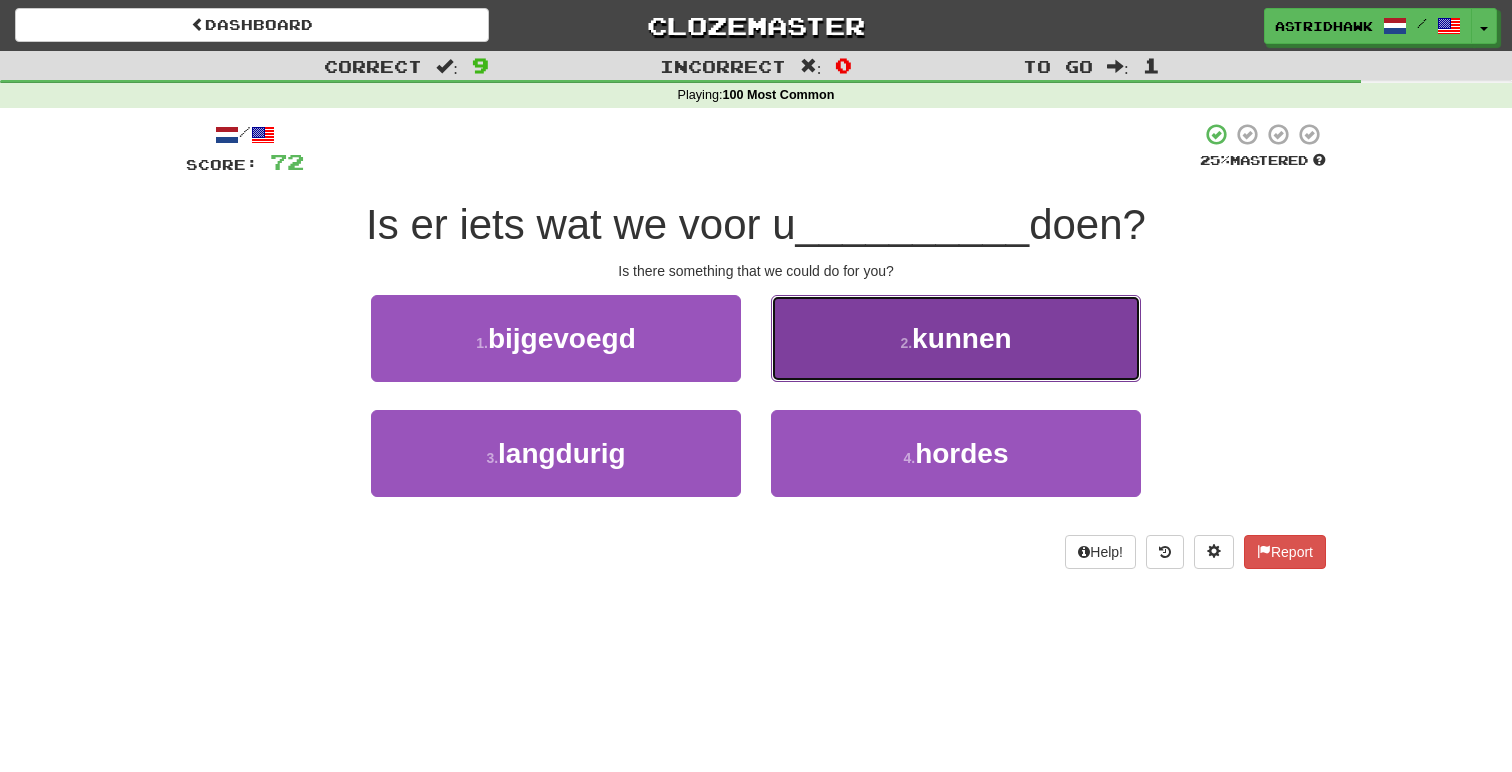 click on "2 .  kunnen" at bounding box center (956, 338) 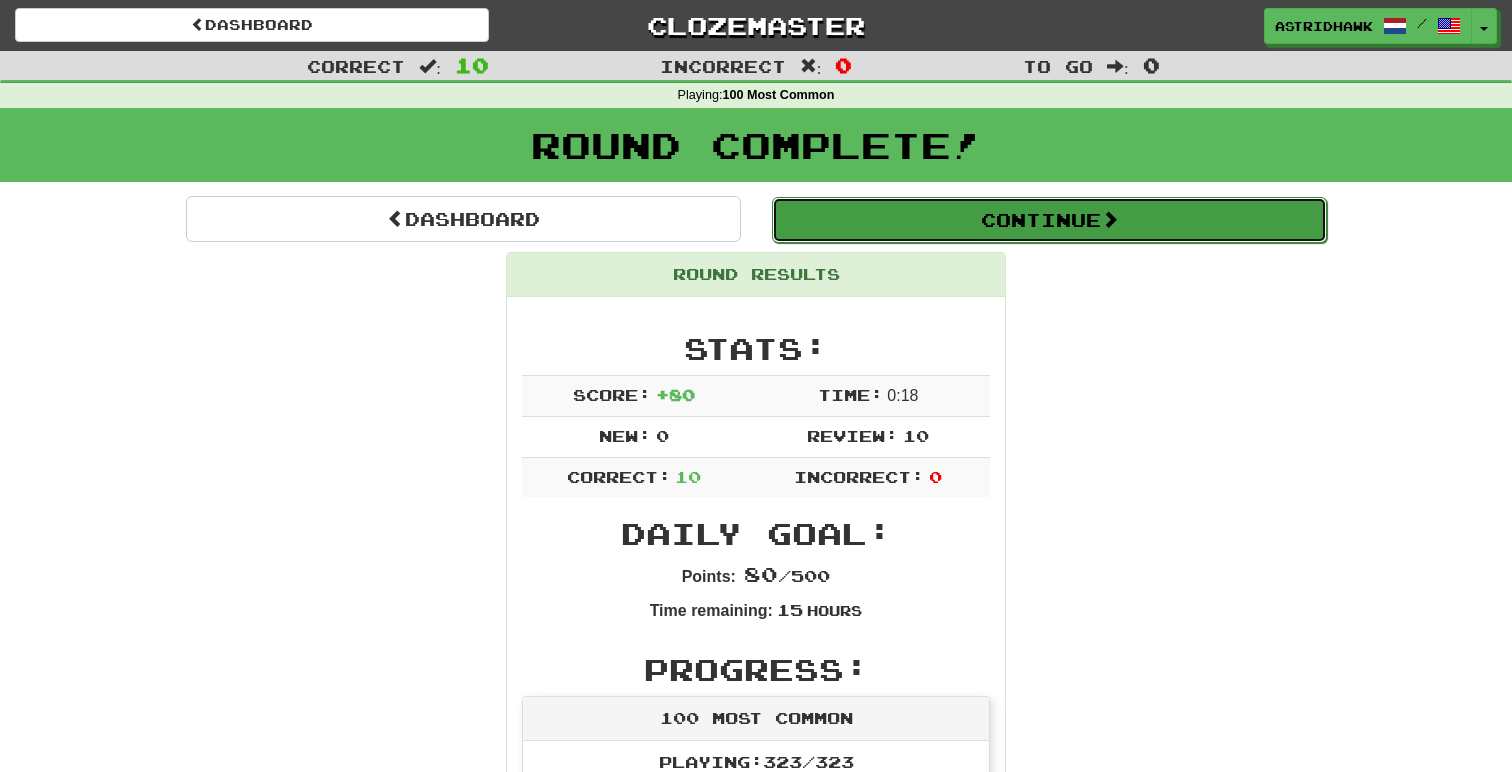 click on "Continue" at bounding box center (1049, 220) 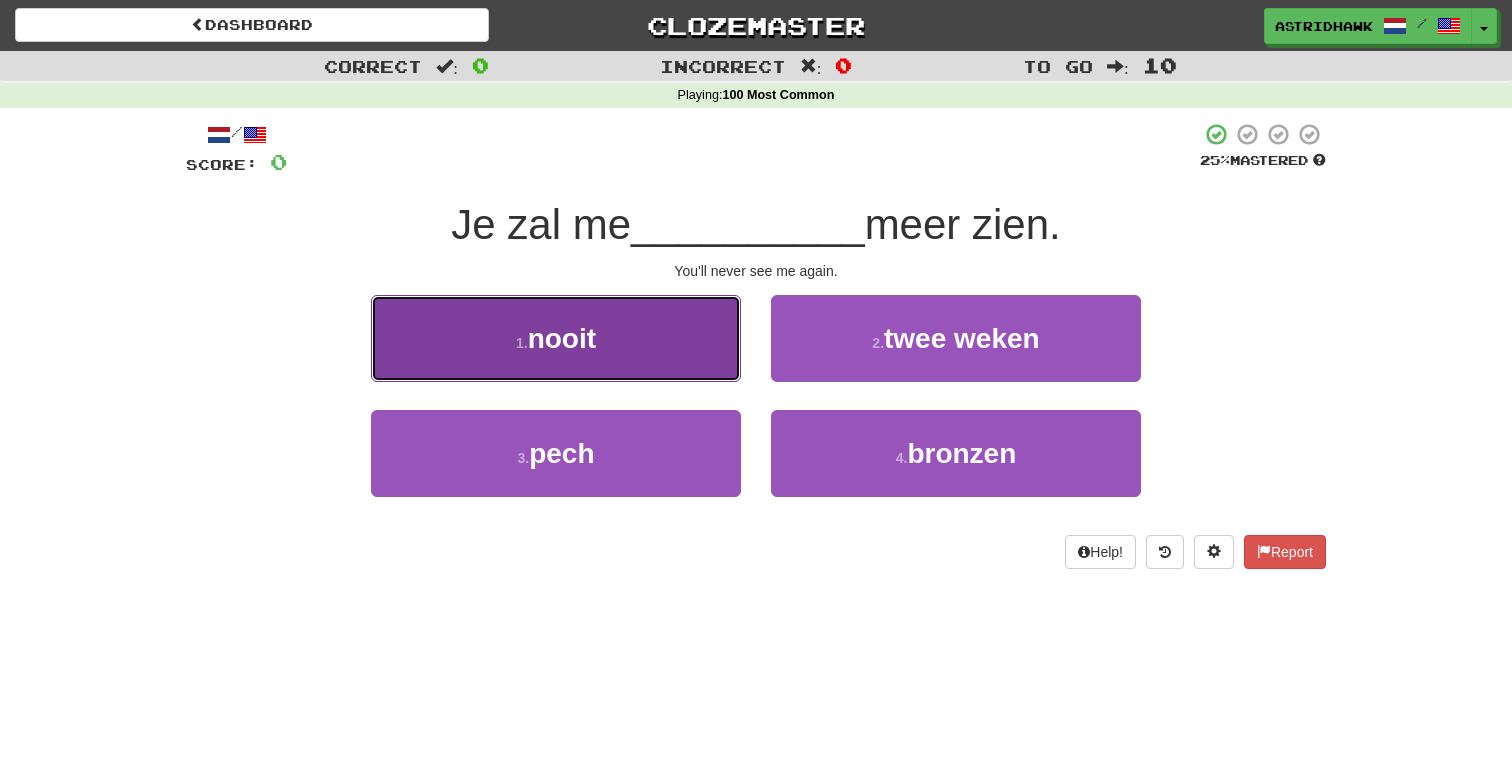 click on "nooit" at bounding box center [562, 338] 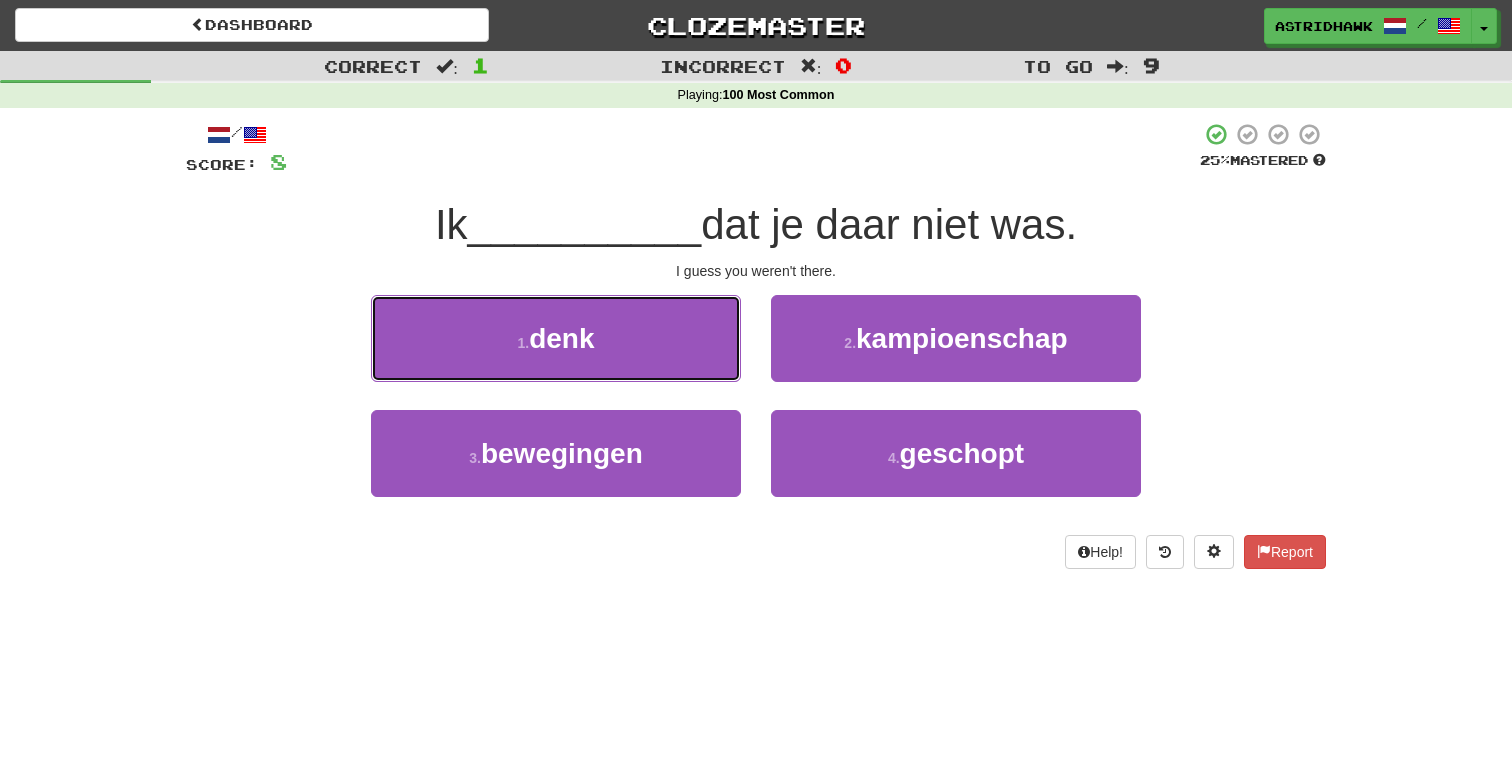 click on "denk" at bounding box center (561, 338) 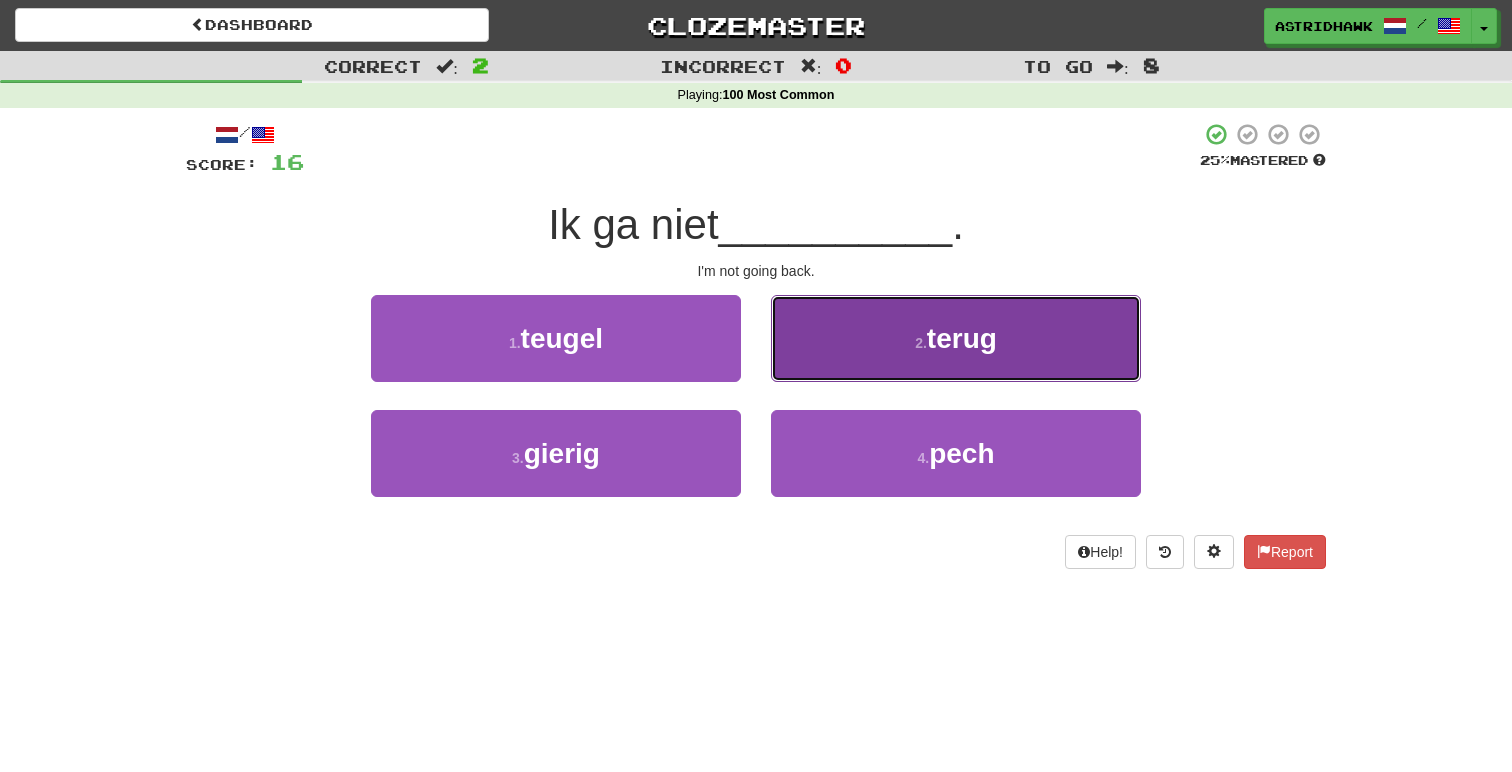click on "2 .  terug" at bounding box center (956, 338) 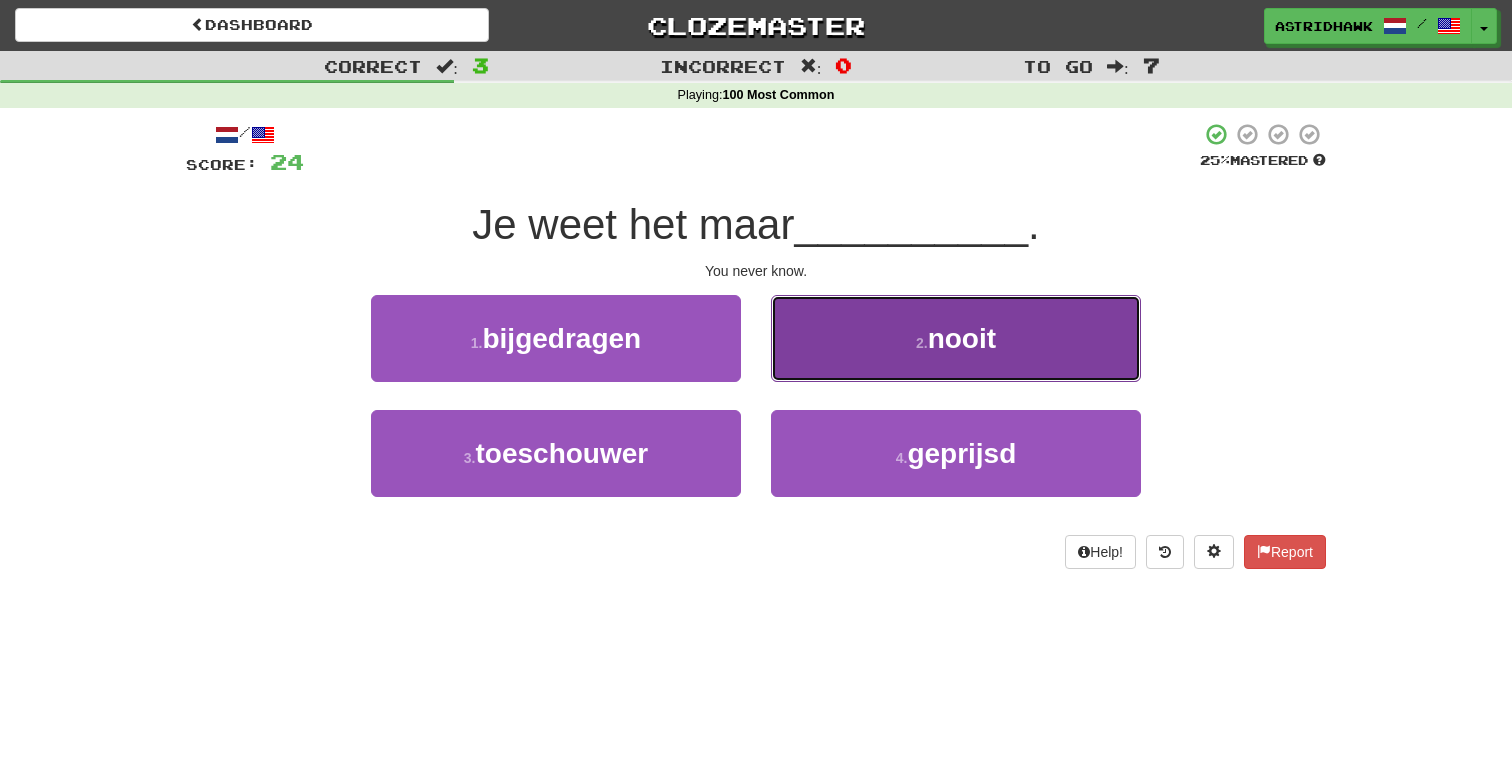 click on "2 .  nooit" at bounding box center [956, 338] 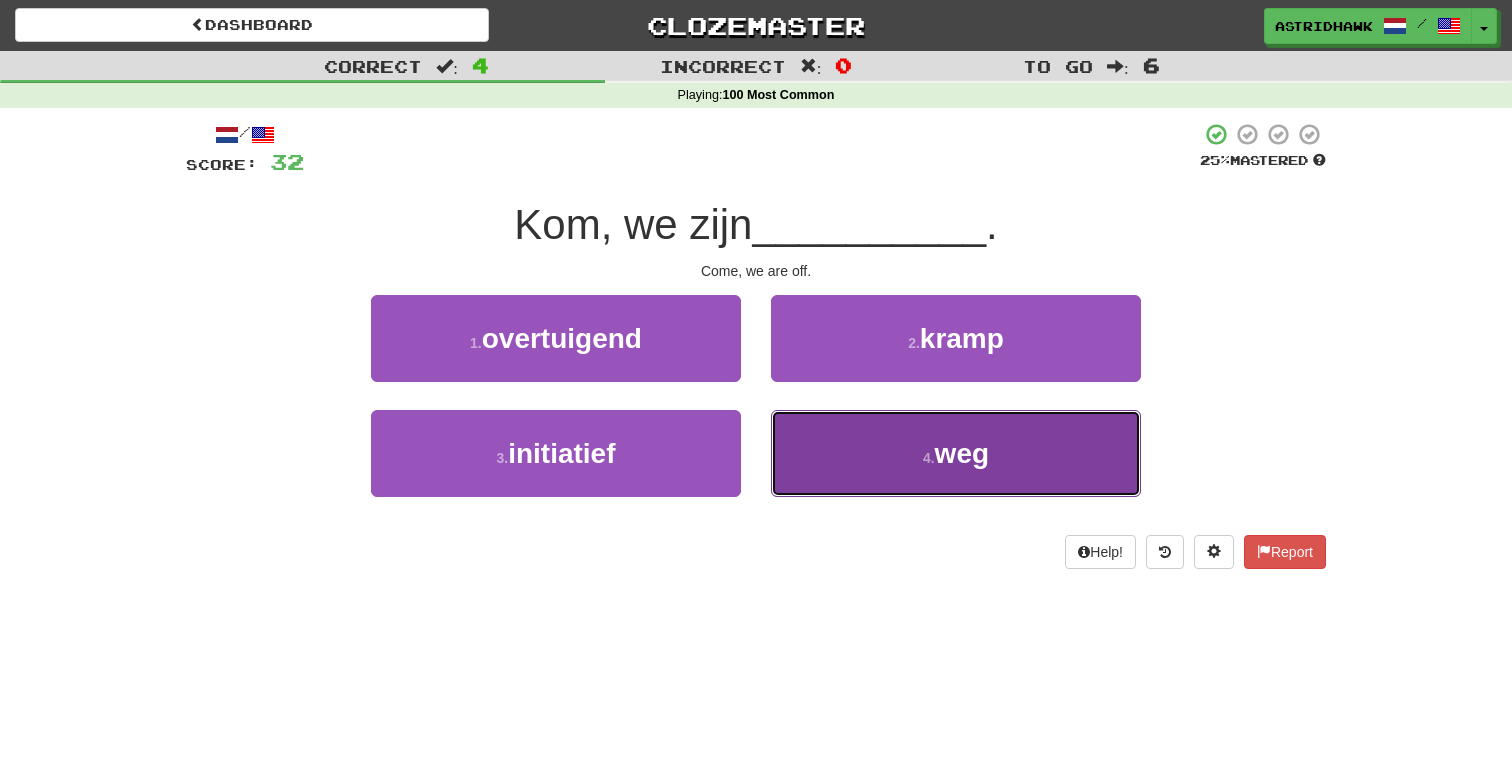 click on "4 .  weg" at bounding box center (956, 453) 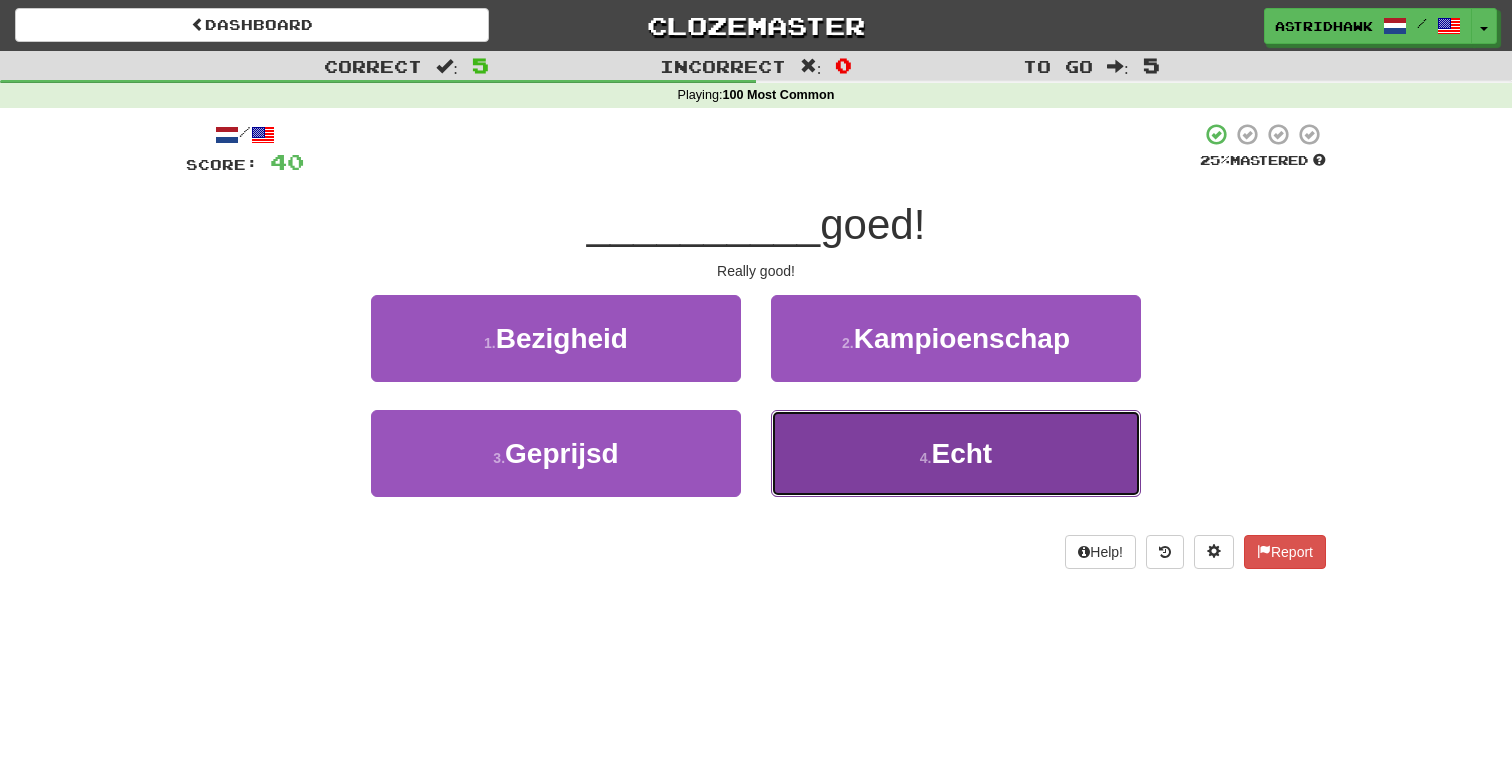 click on "4 .  Echt" at bounding box center [956, 453] 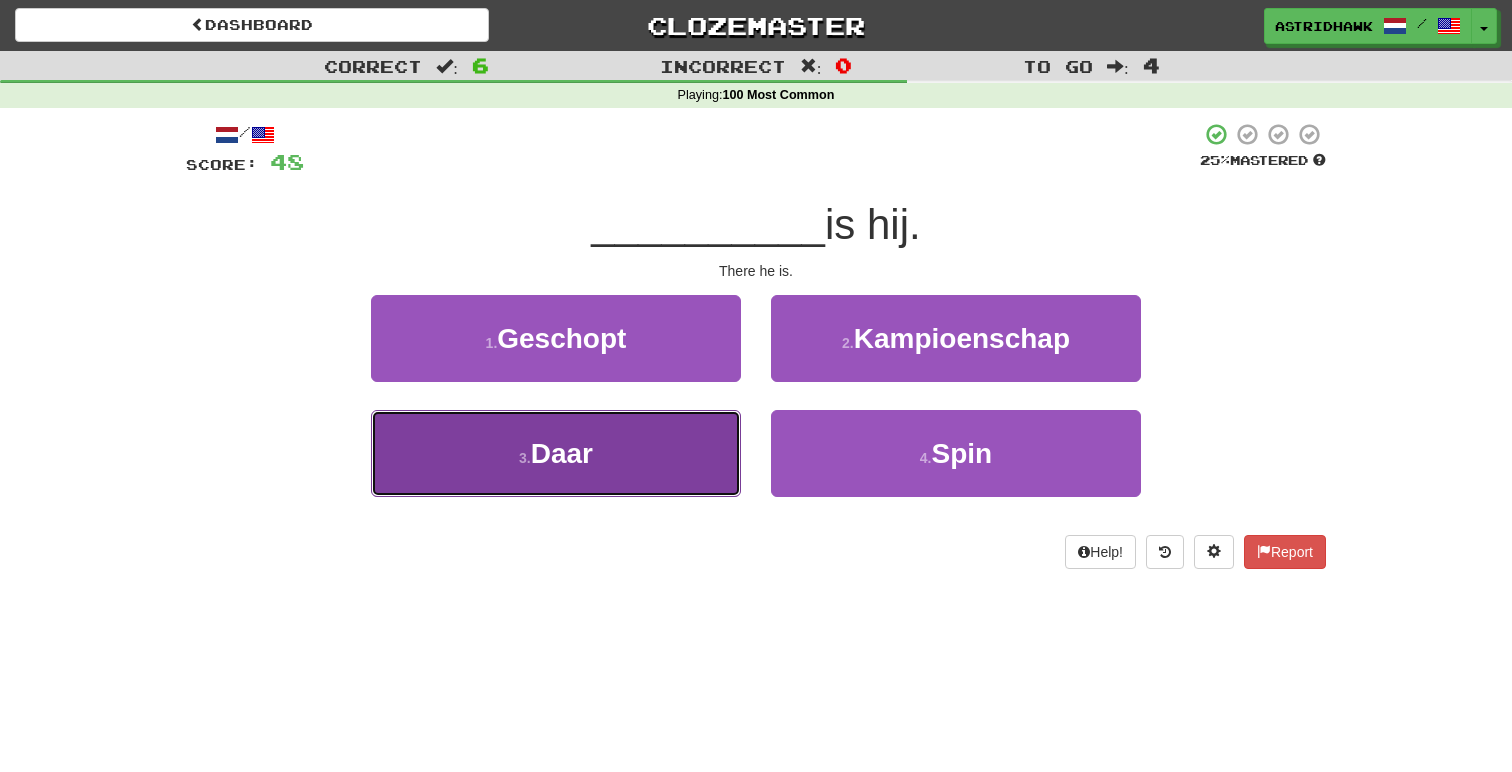 click on "3 .  Daar" at bounding box center (556, 453) 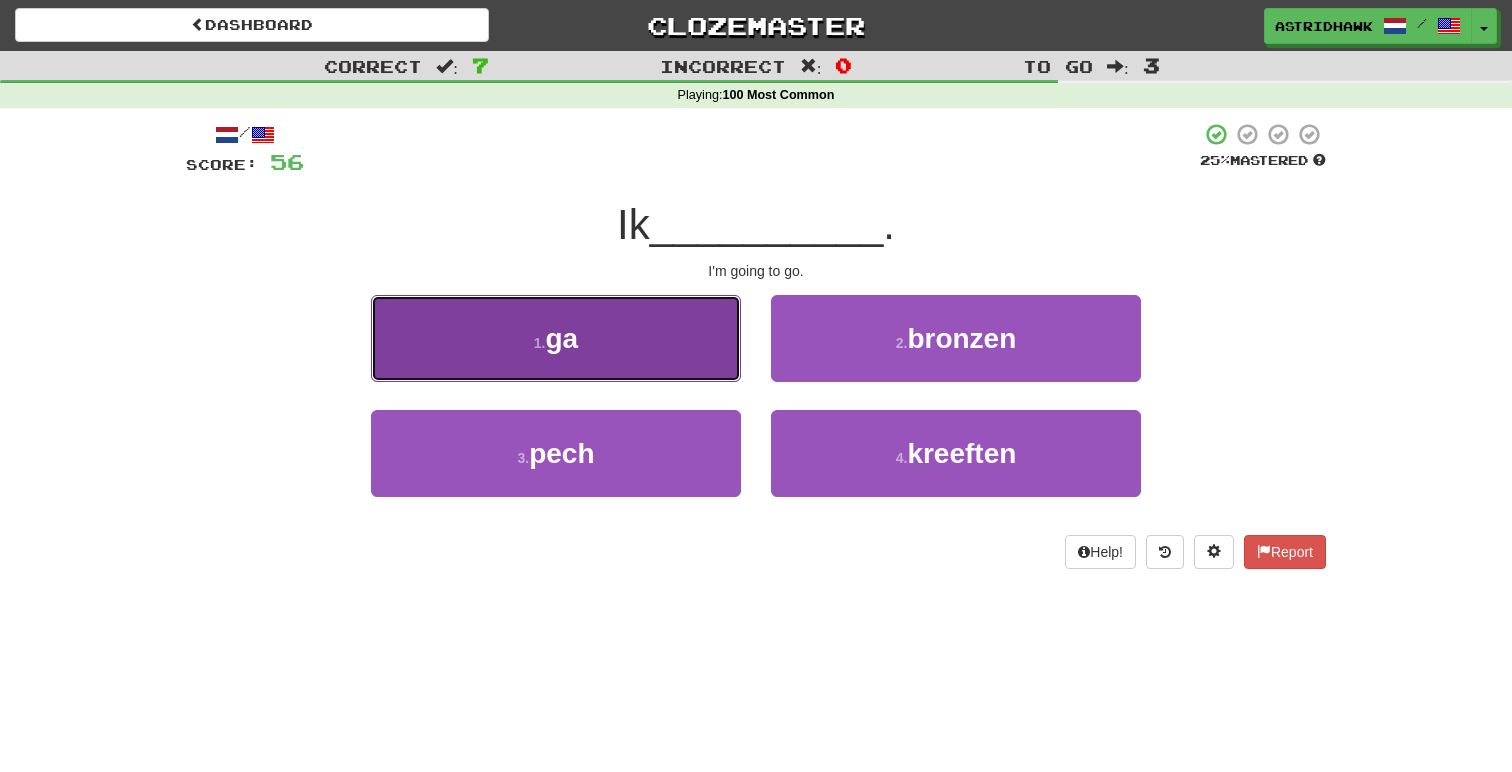 click on "ga" at bounding box center [562, 338] 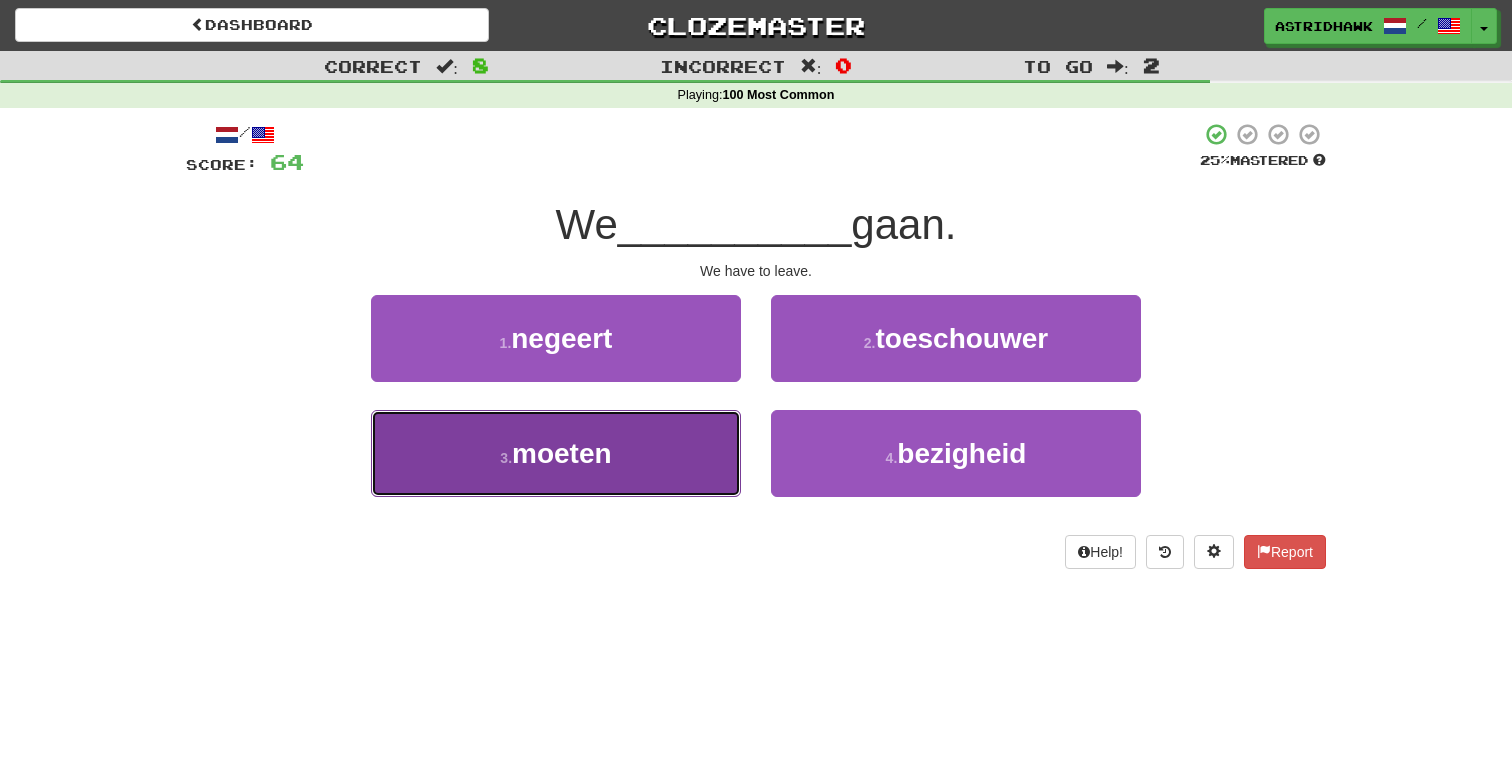 click on "3 .  moeten" at bounding box center [556, 453] 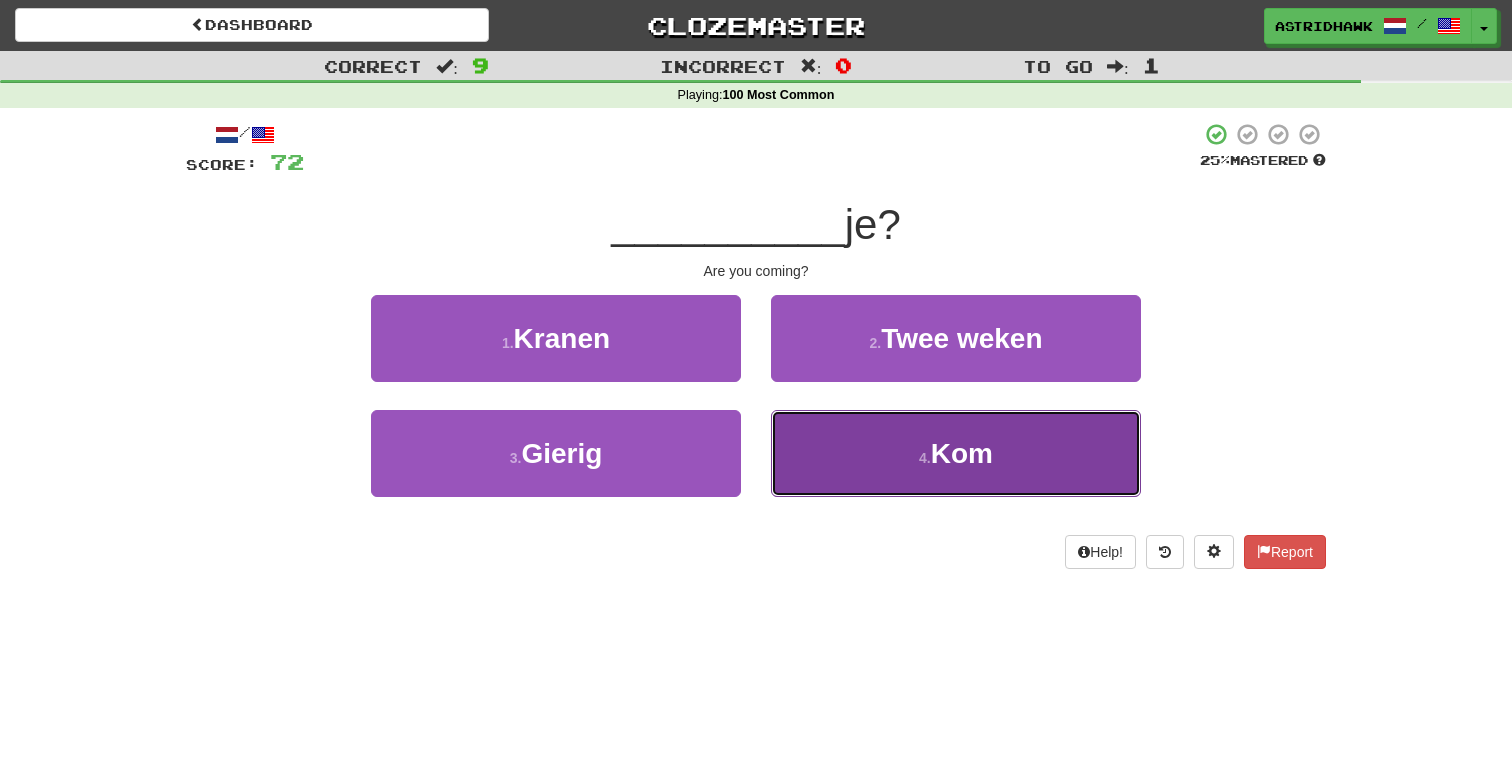 click on "Kom" at bounding box center (962, 453) 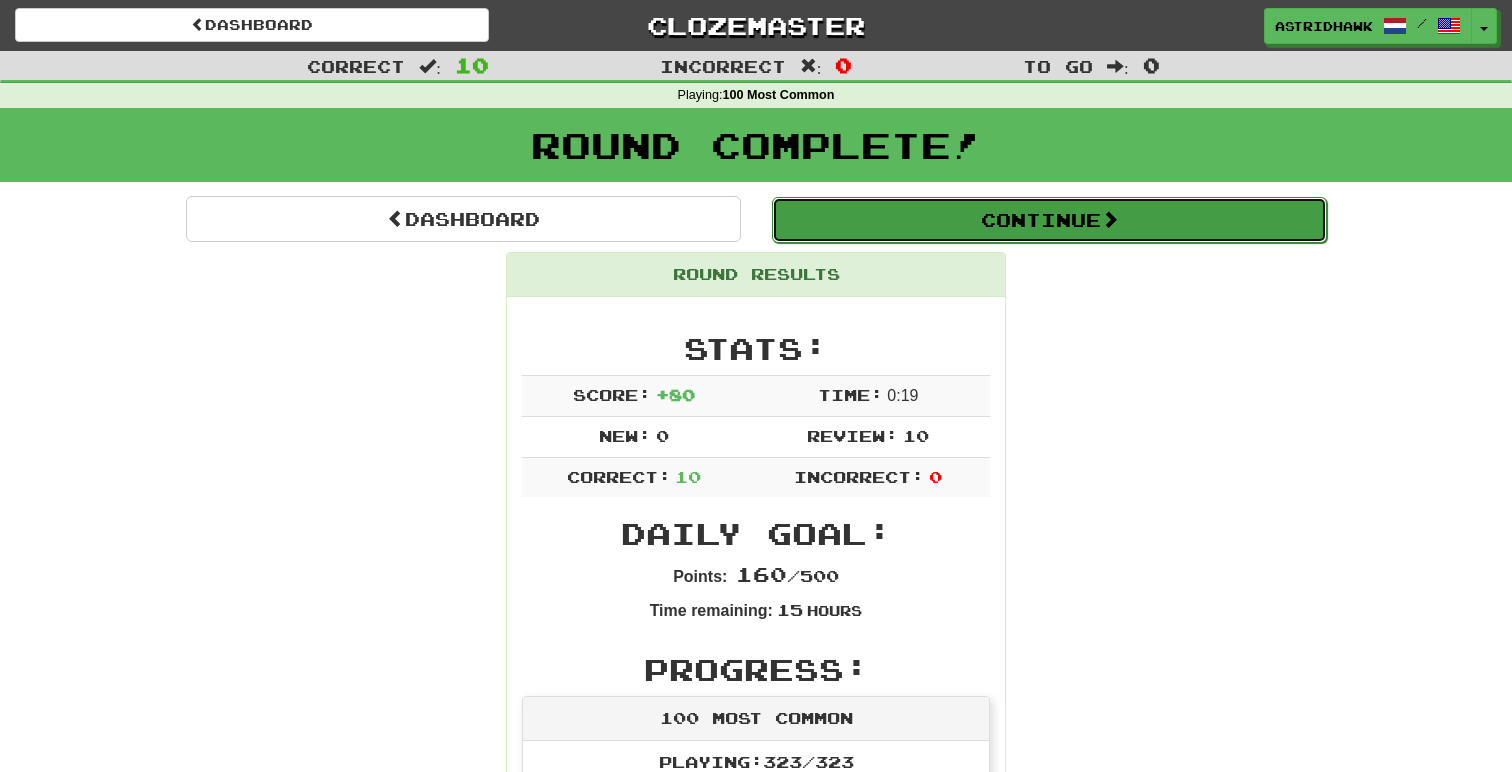click on "Continue" at bounding box center [1049, 220] 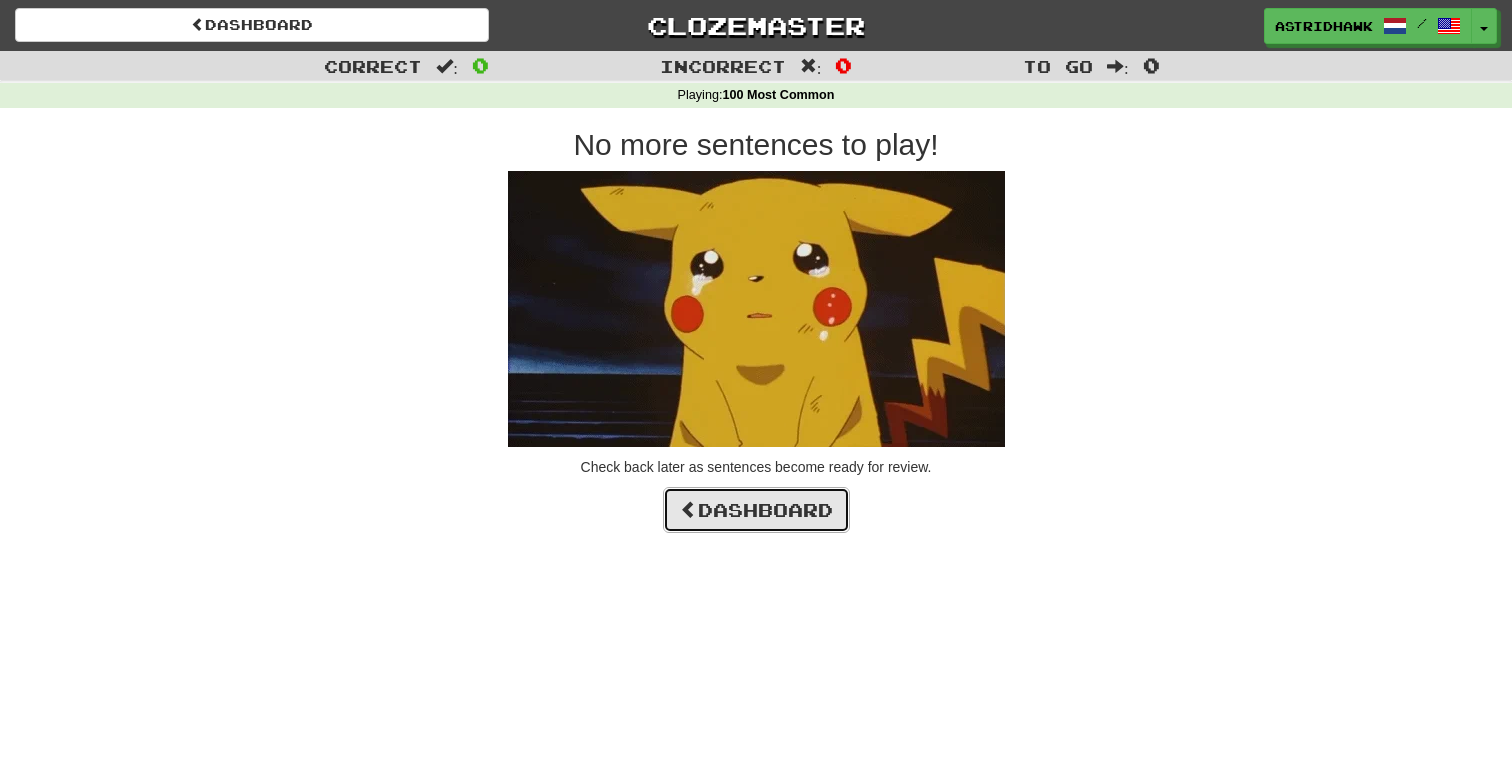 click on "Dashboard" at bounding box center (756, 510) 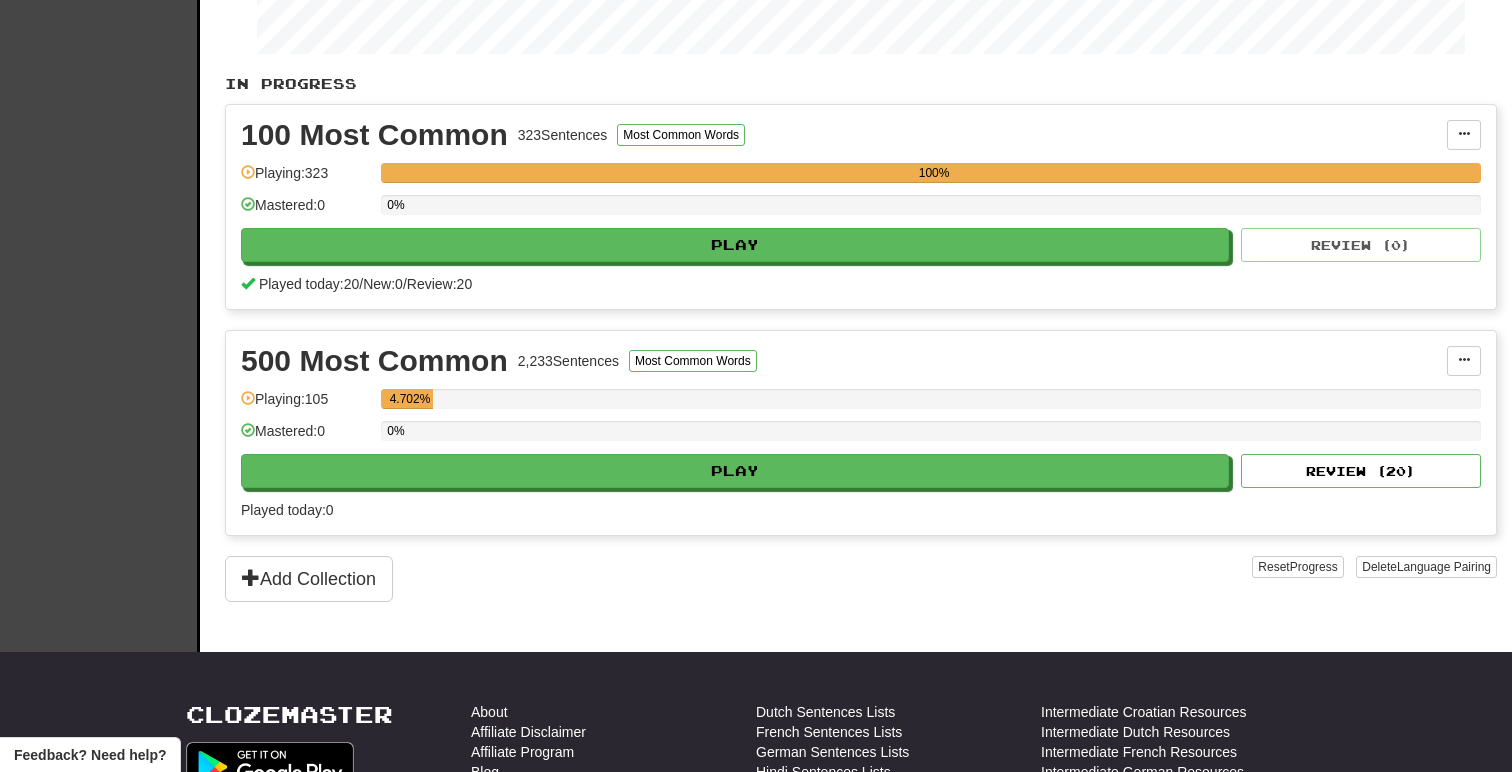 scroll, scrollTop: 367, scrollLeft: 0, axis: vertical 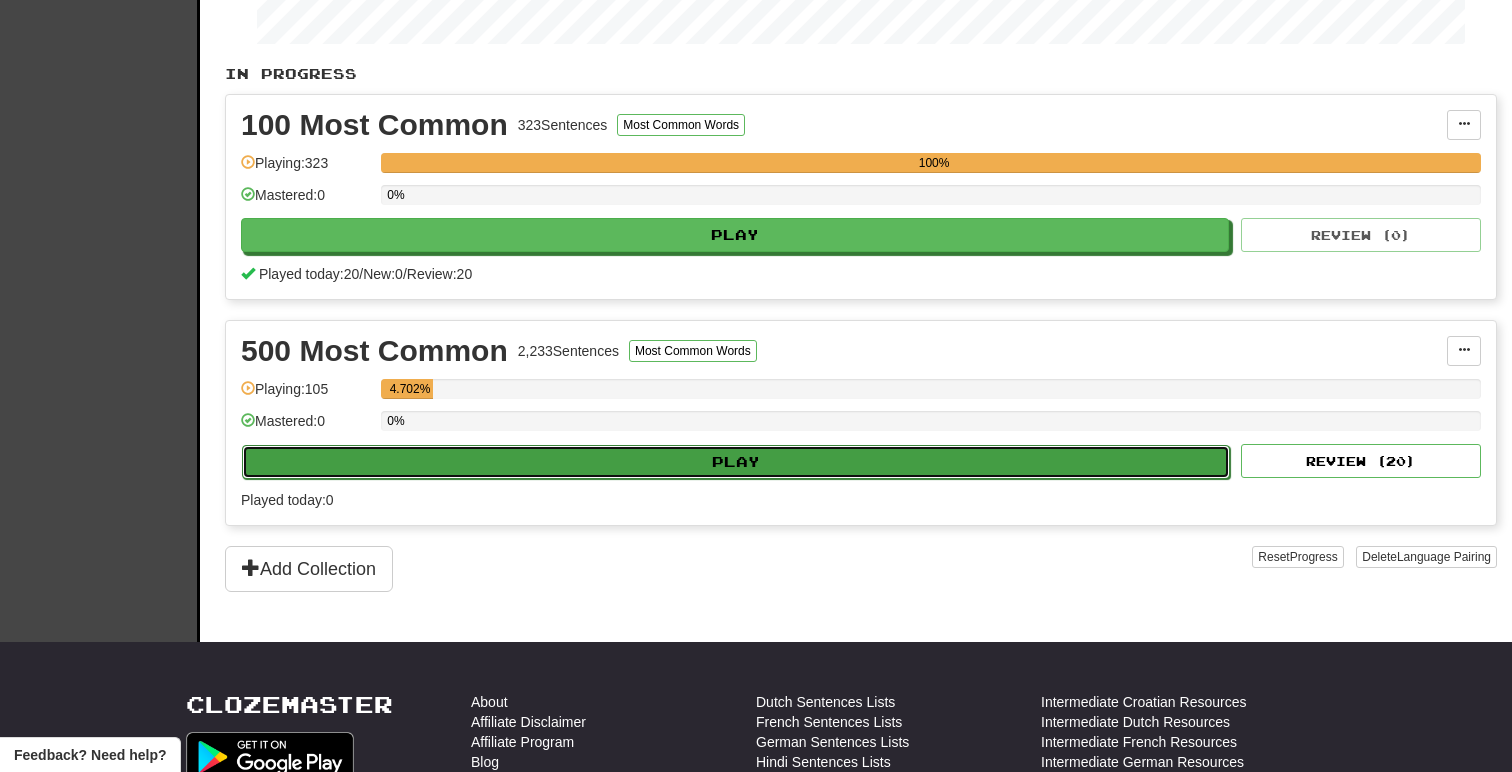 click on "Play" at bounding box center (736, 462) 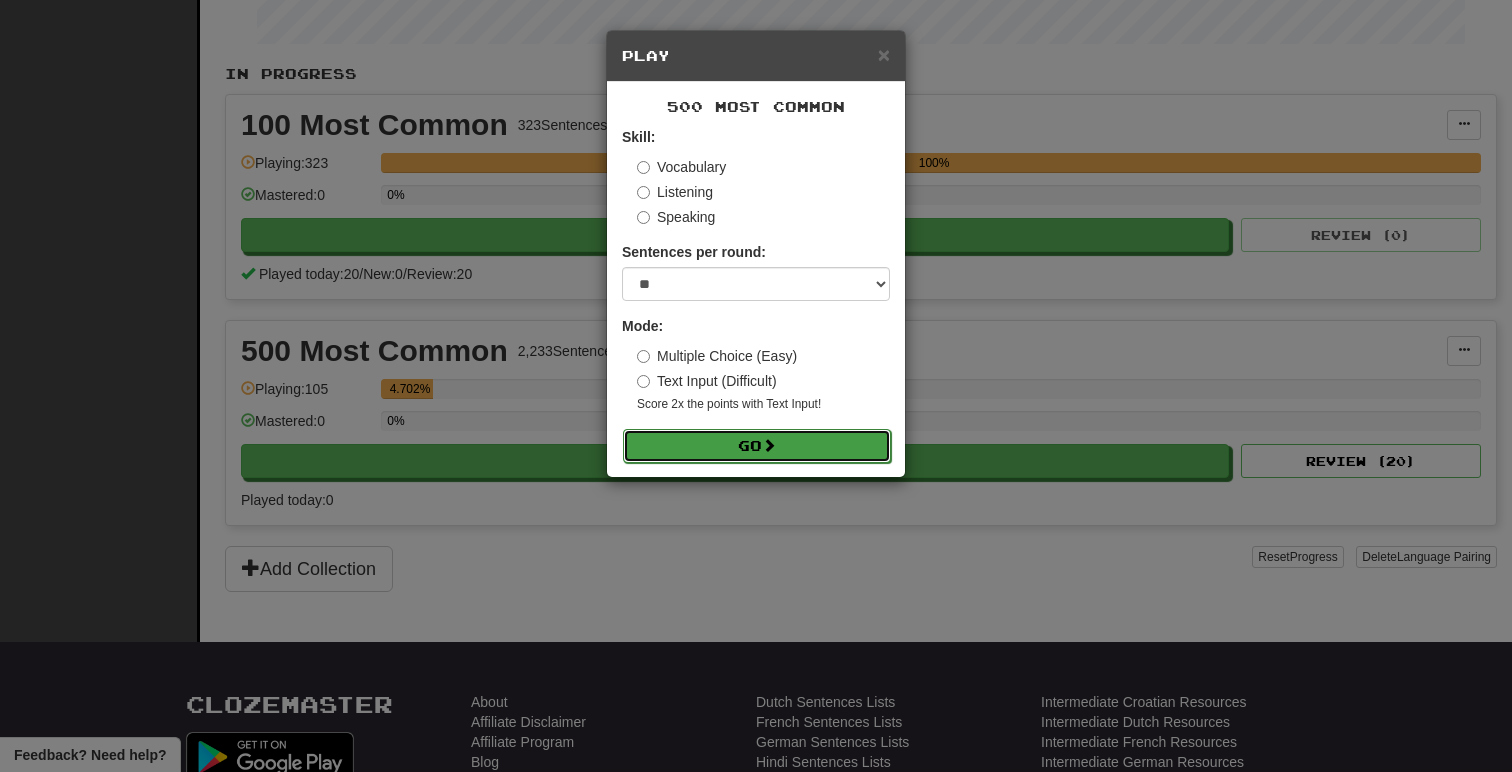 click on "Go" at bounding box center [757, 446] 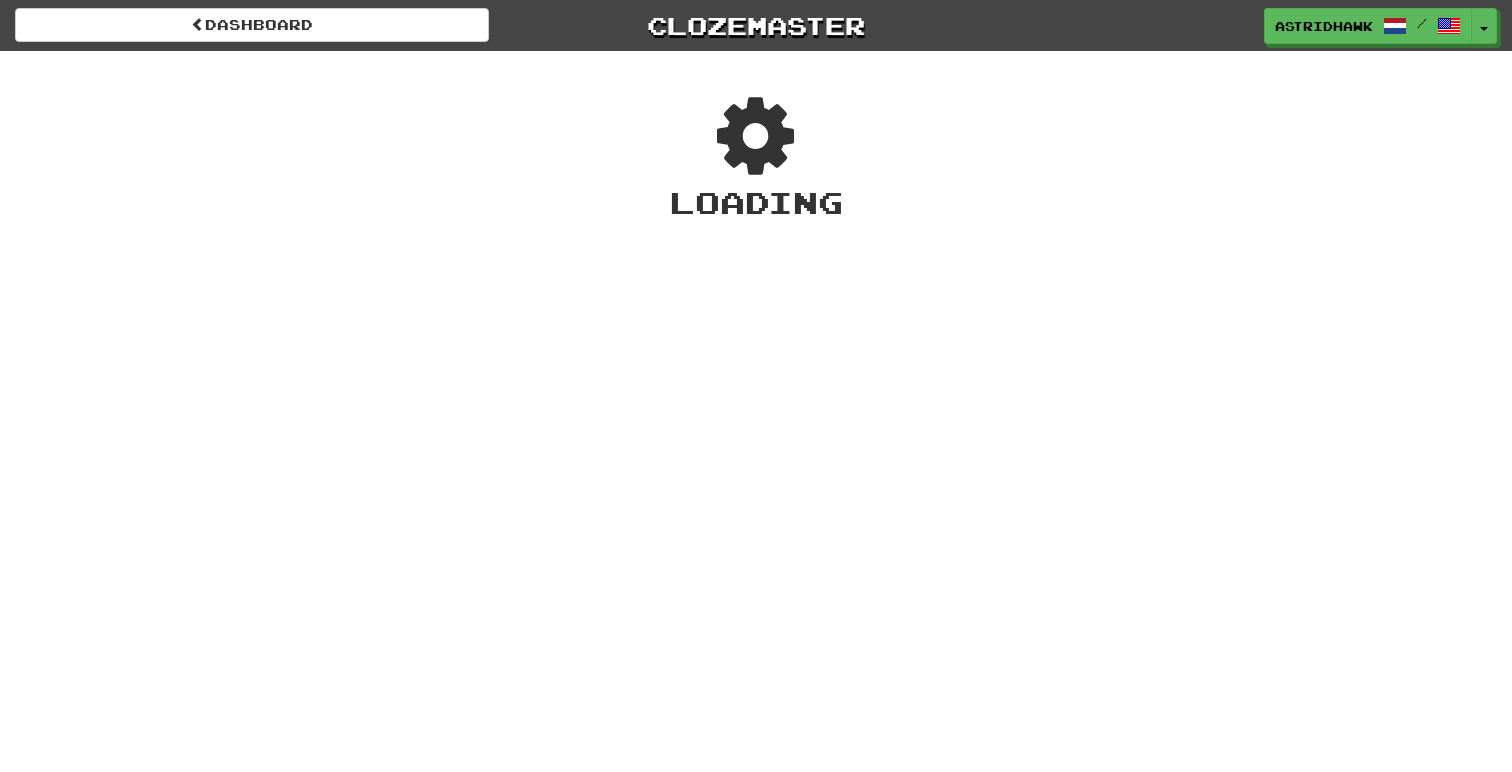 scroll, scrollTop: 0, scrollLeft: 0, axis: both 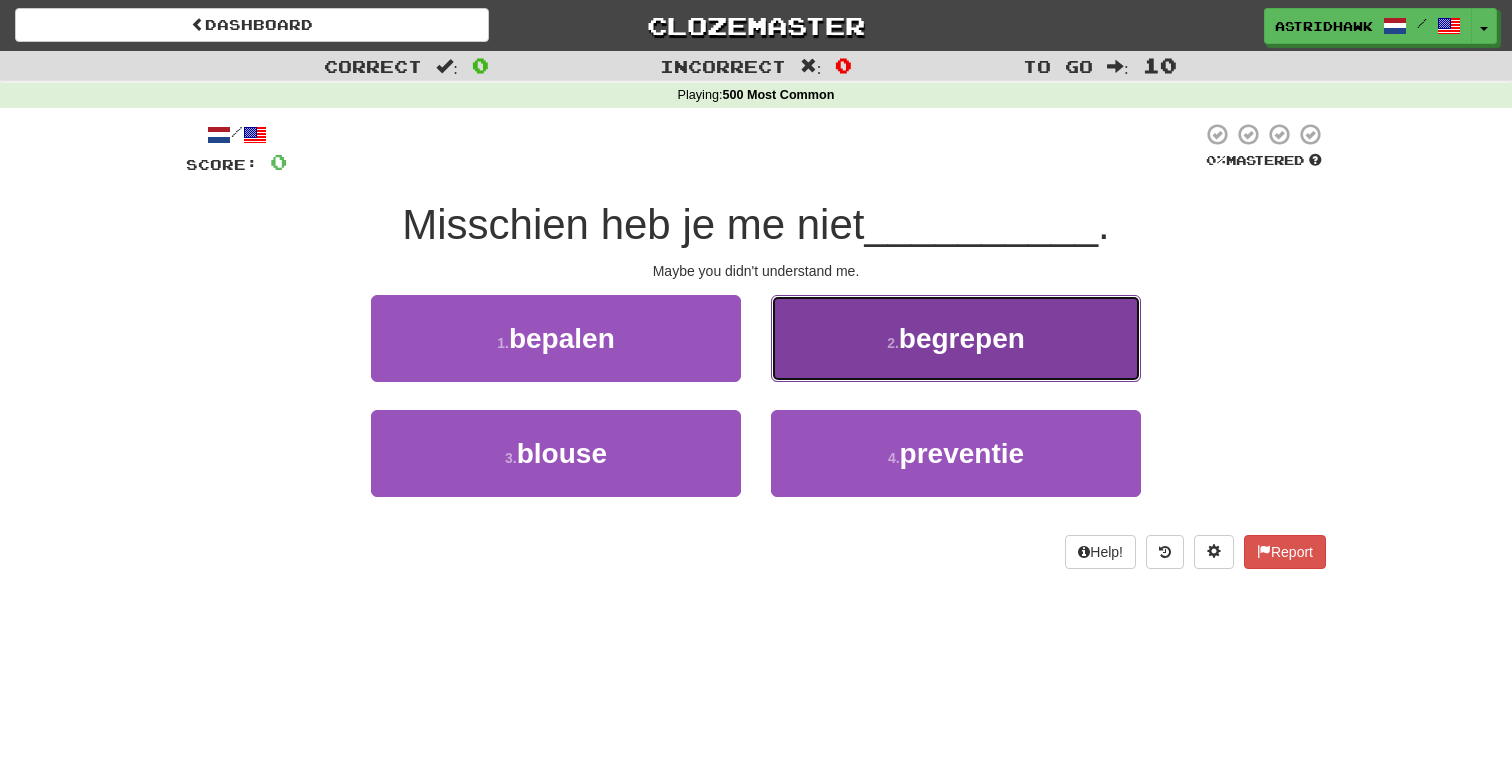 click on "2 .  begrepen" at bounding box center [956, 338] 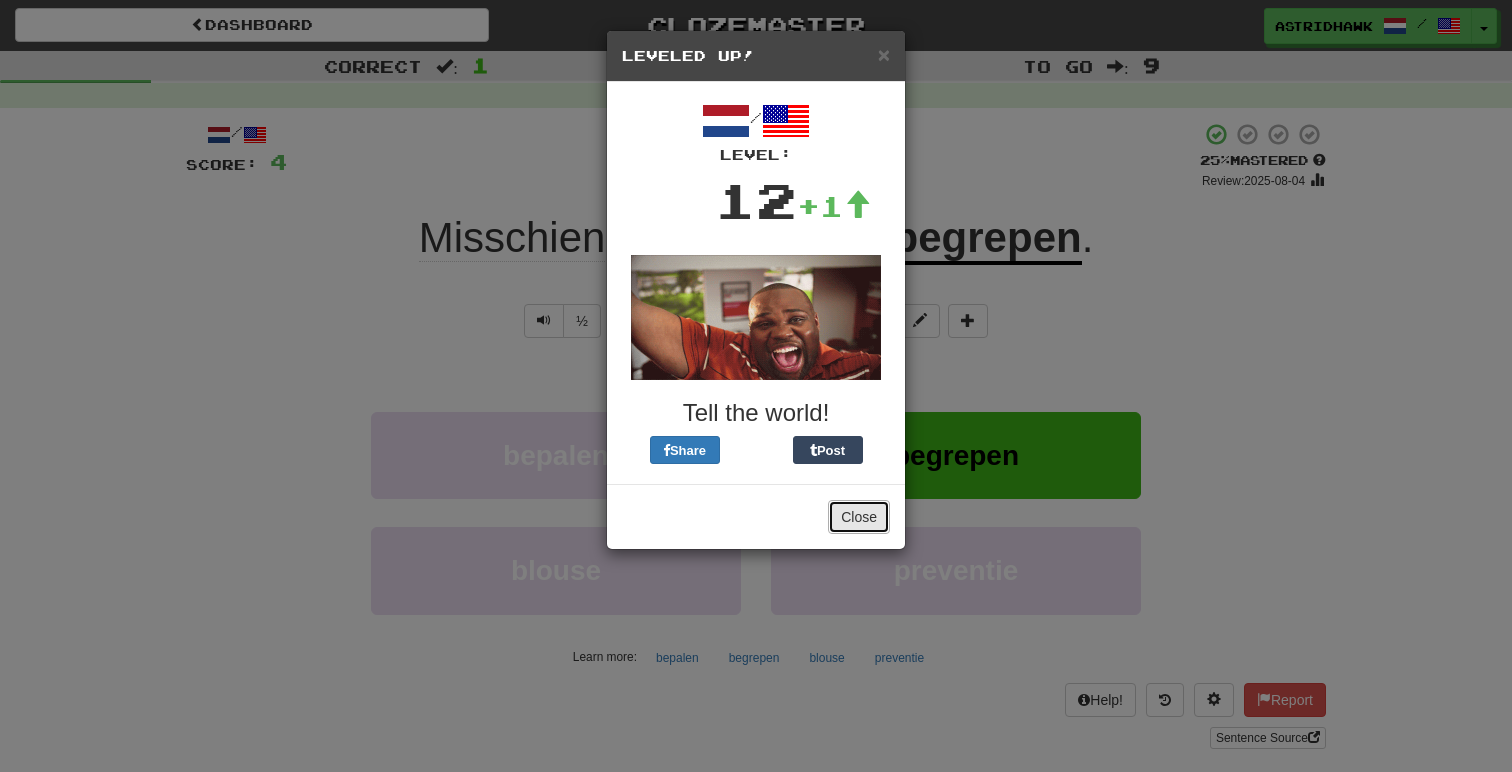 click on "Close" at bounding box center [859, 517] 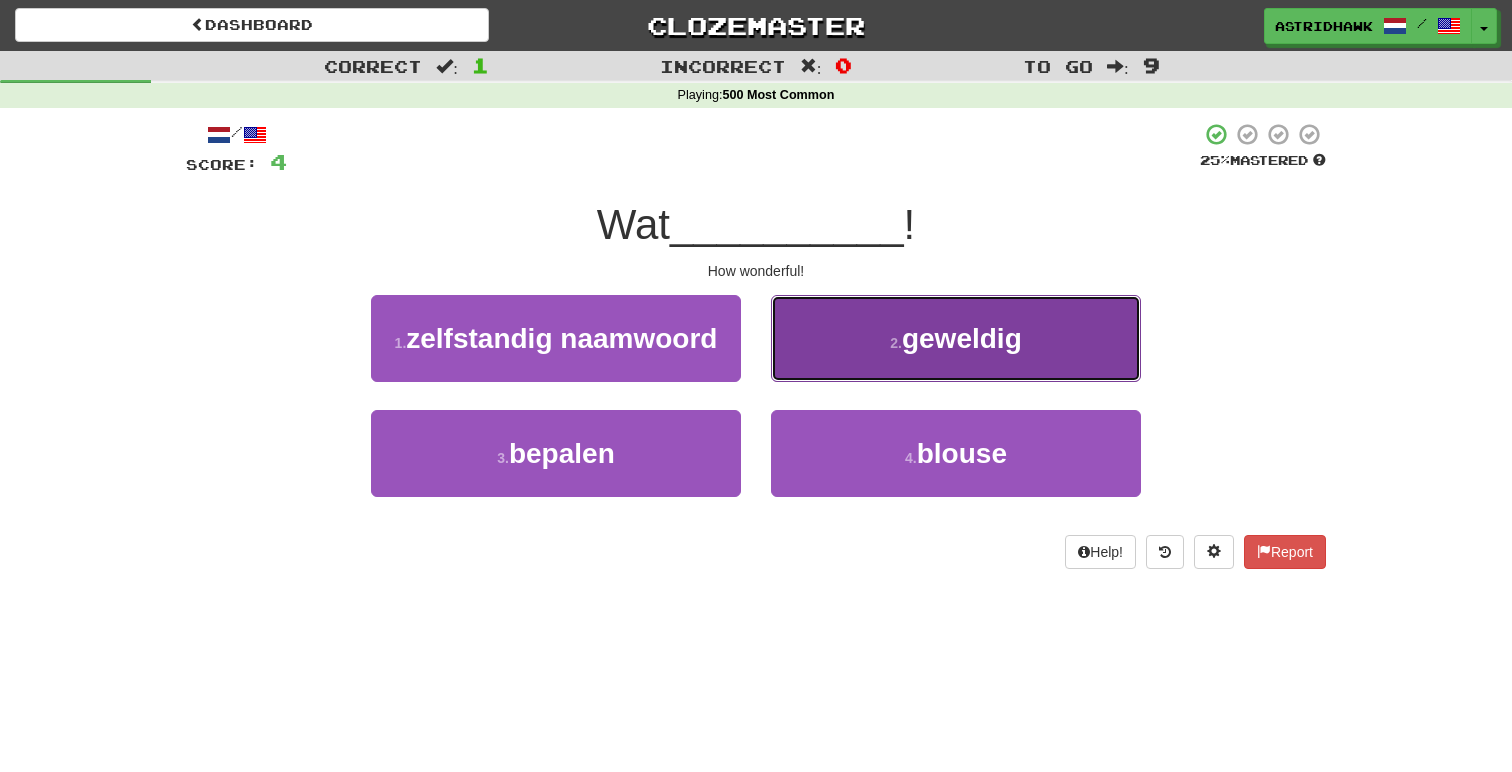 click on "2 .  geweldig" at bounding box center (956, 338) 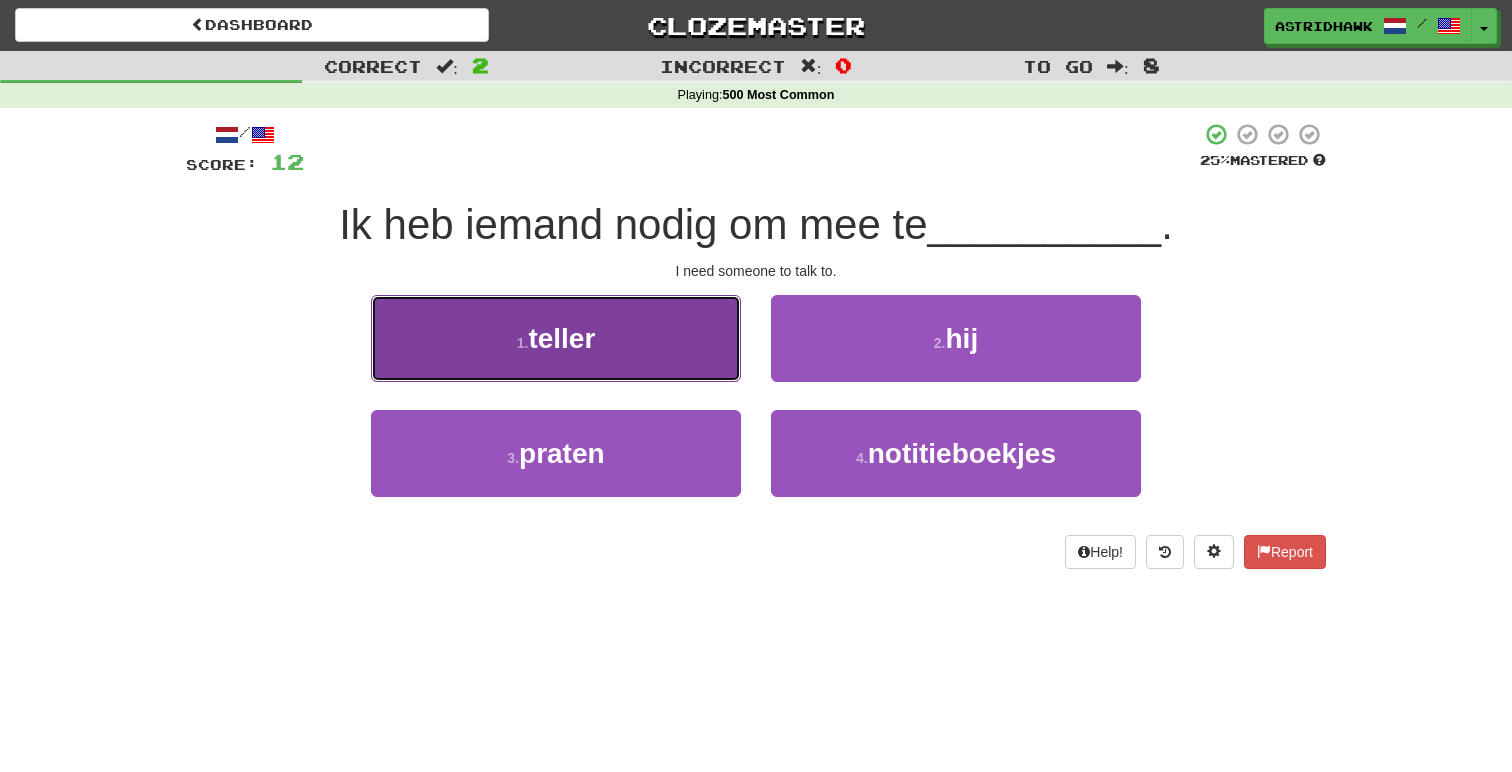 click on "1 .  teller" at bounding box center [556, 338] 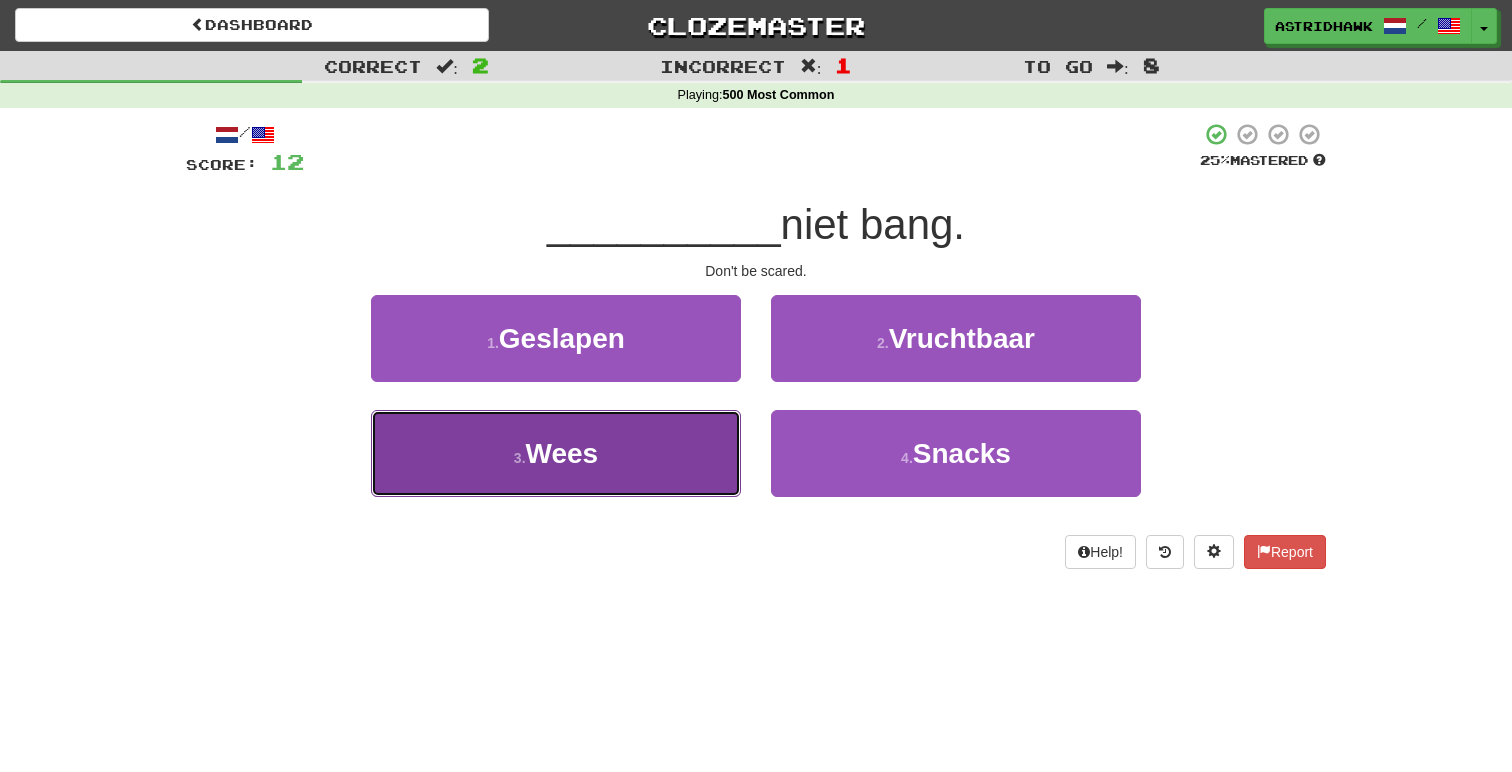 click on "3 .  Wees" at bounding box center (556, 453) 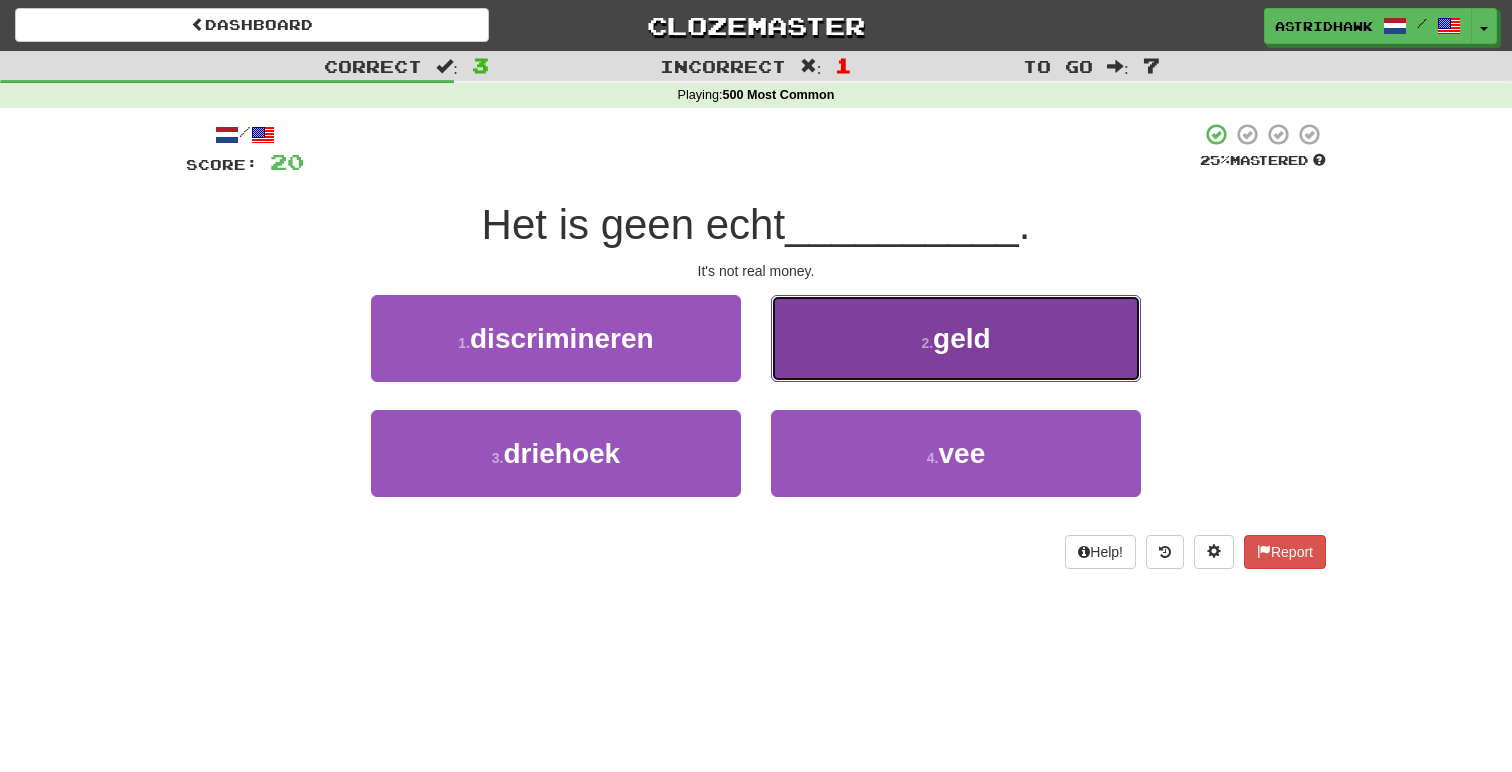 click on "2 .  geld" at bounding box center [956, 338] 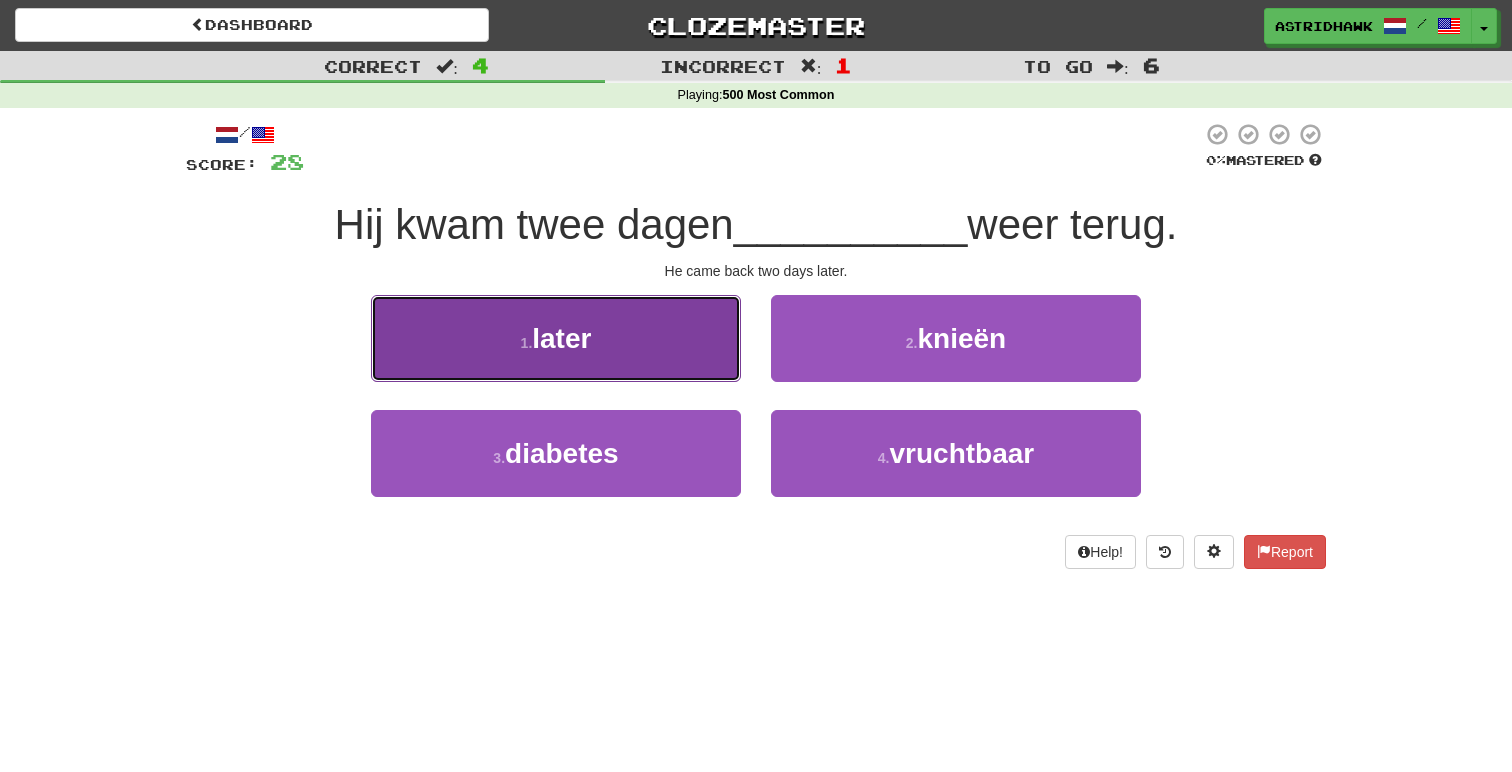click on "1 .  later" at bounding box center [556, 338] 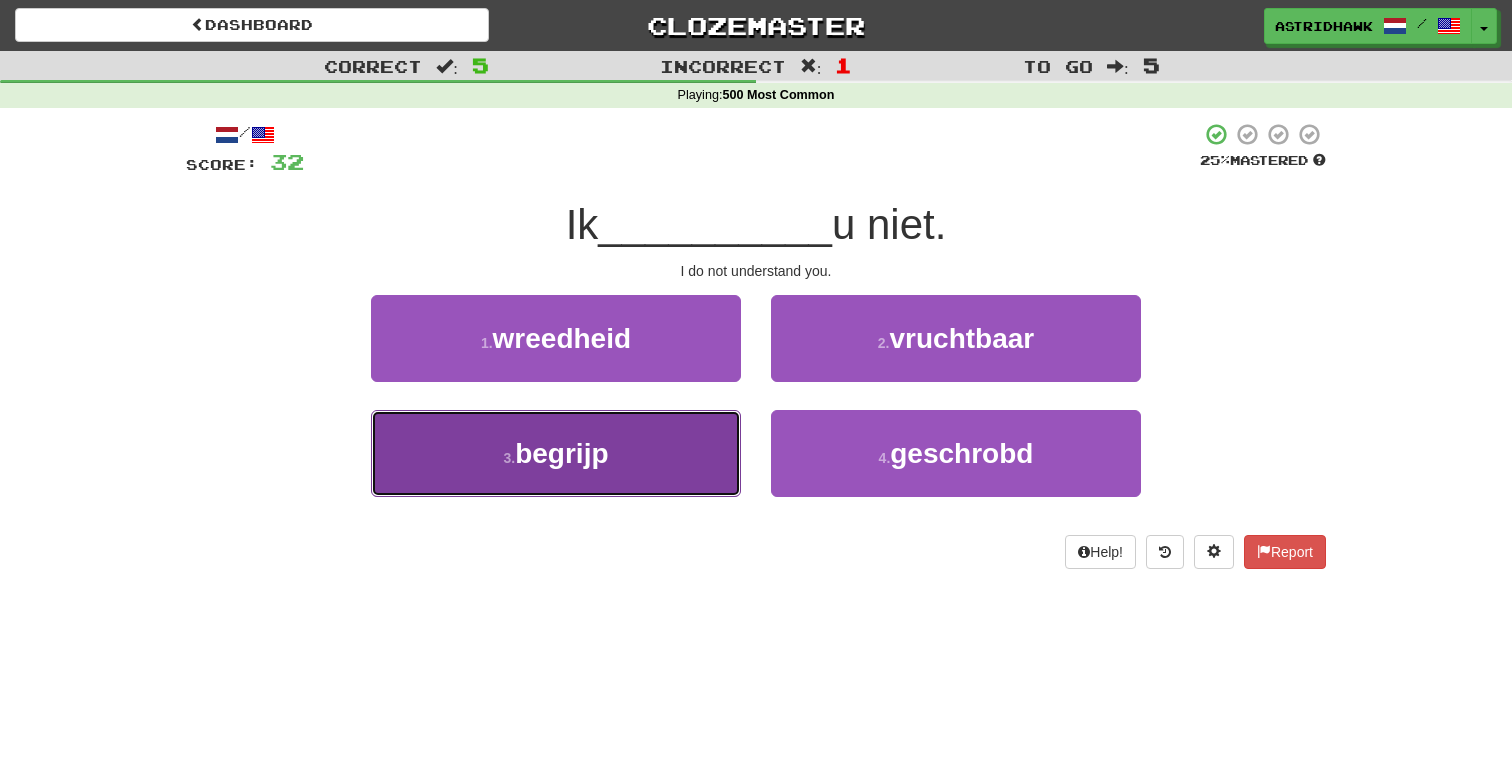 click on "3 .  begrijp" at bounding box center (556, 453) 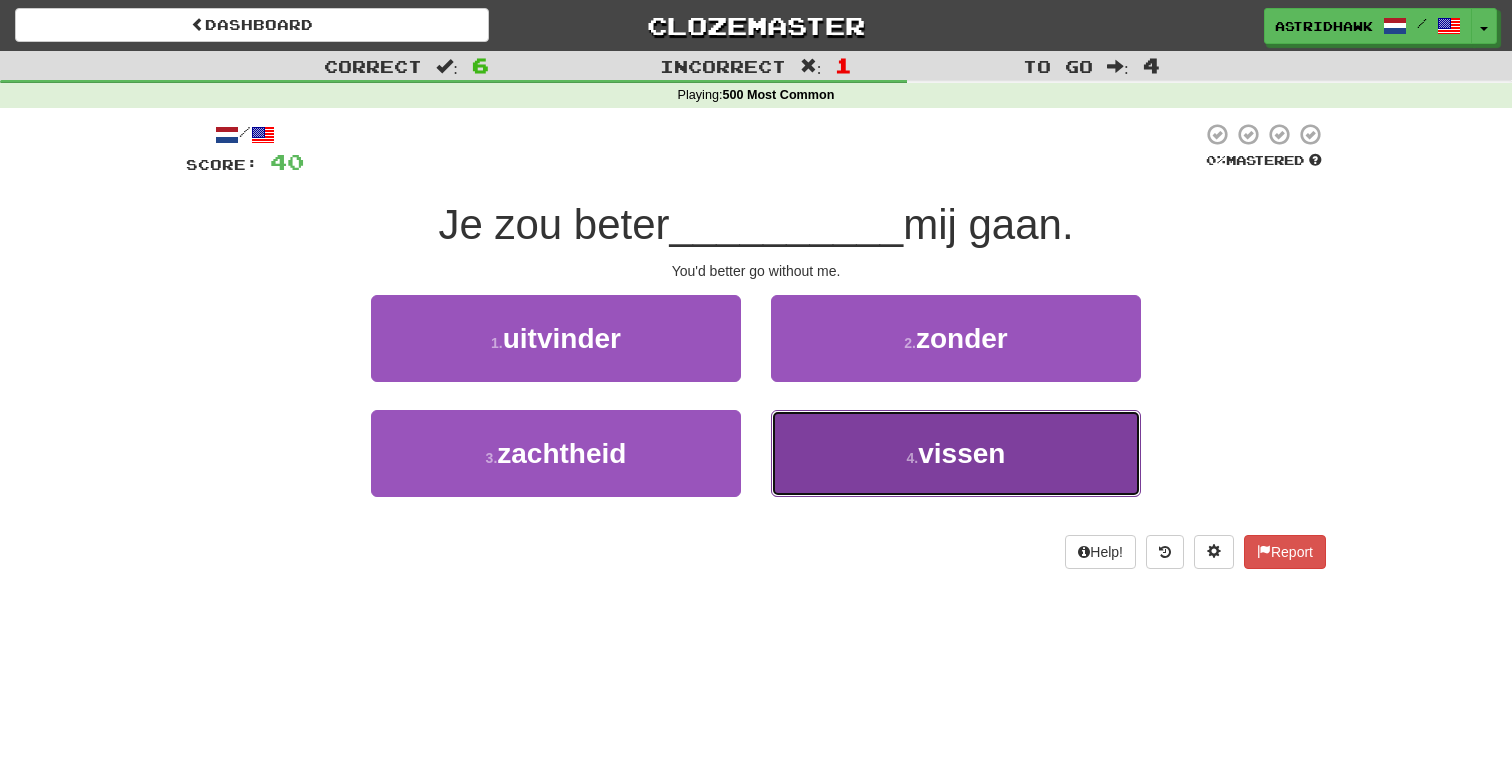 click on "4 .  vissen" at bounding box center [956, 453] 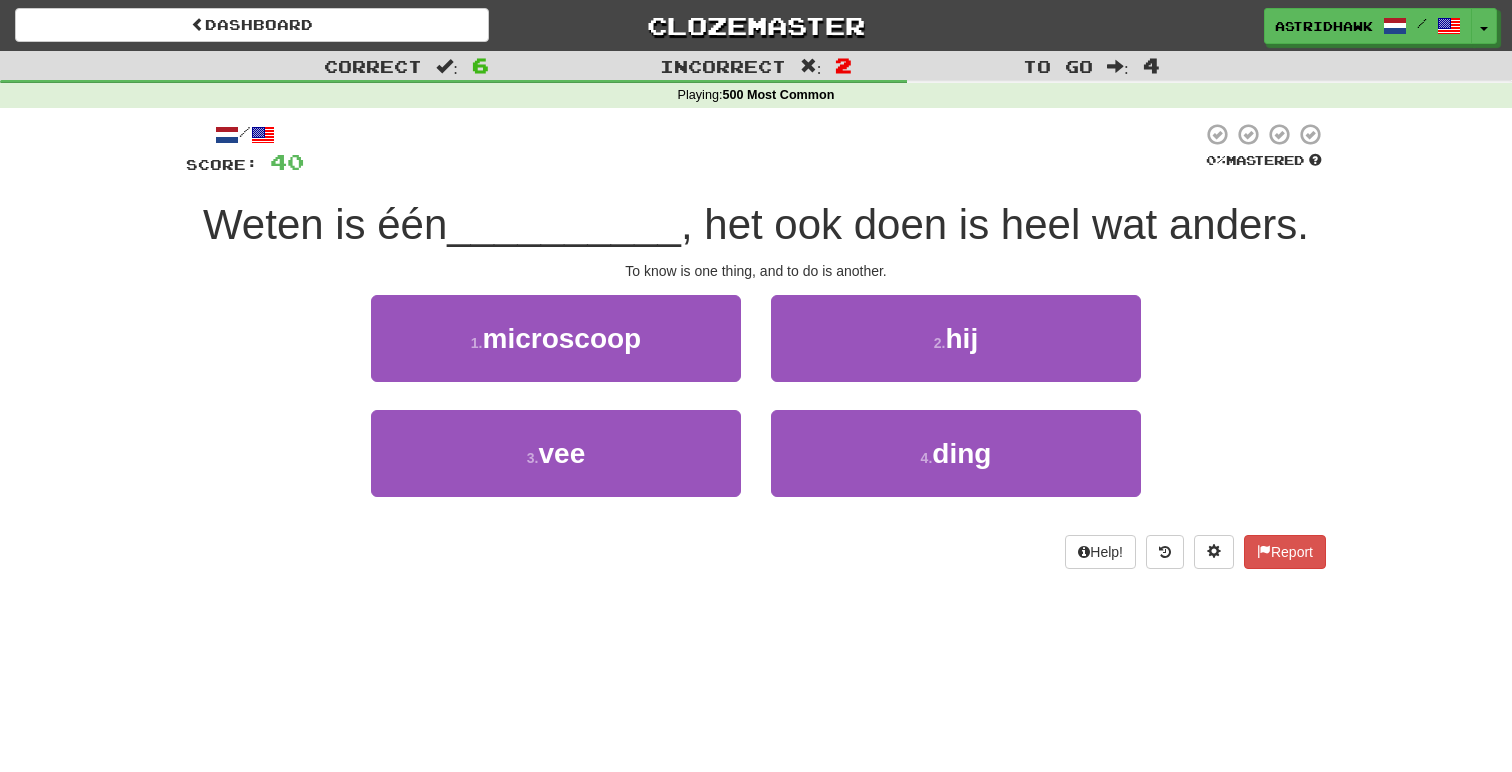 click on "4 .  ding" at bounding box center (956, 467) 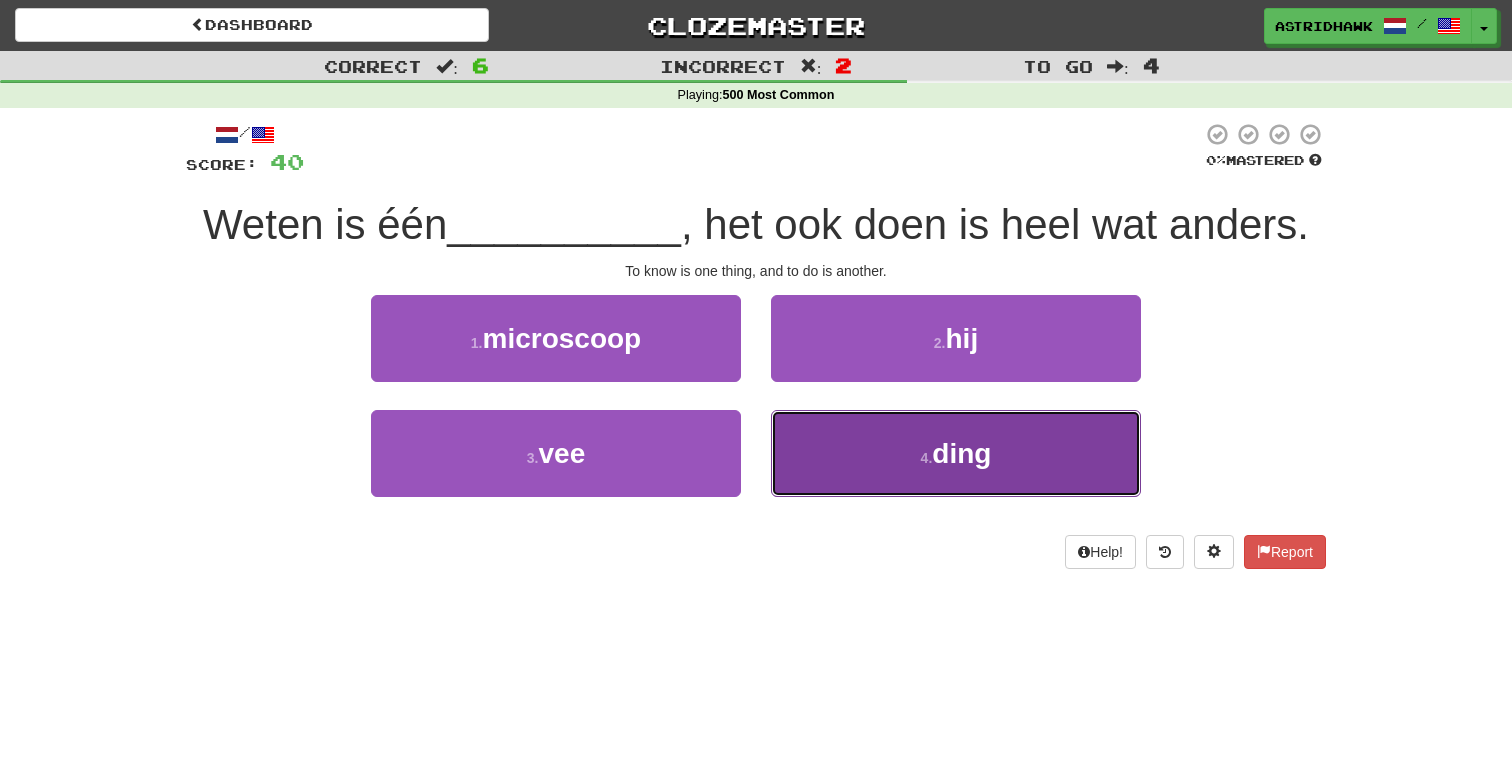 click on "4 .  ding" at bounding box center [956, 453] 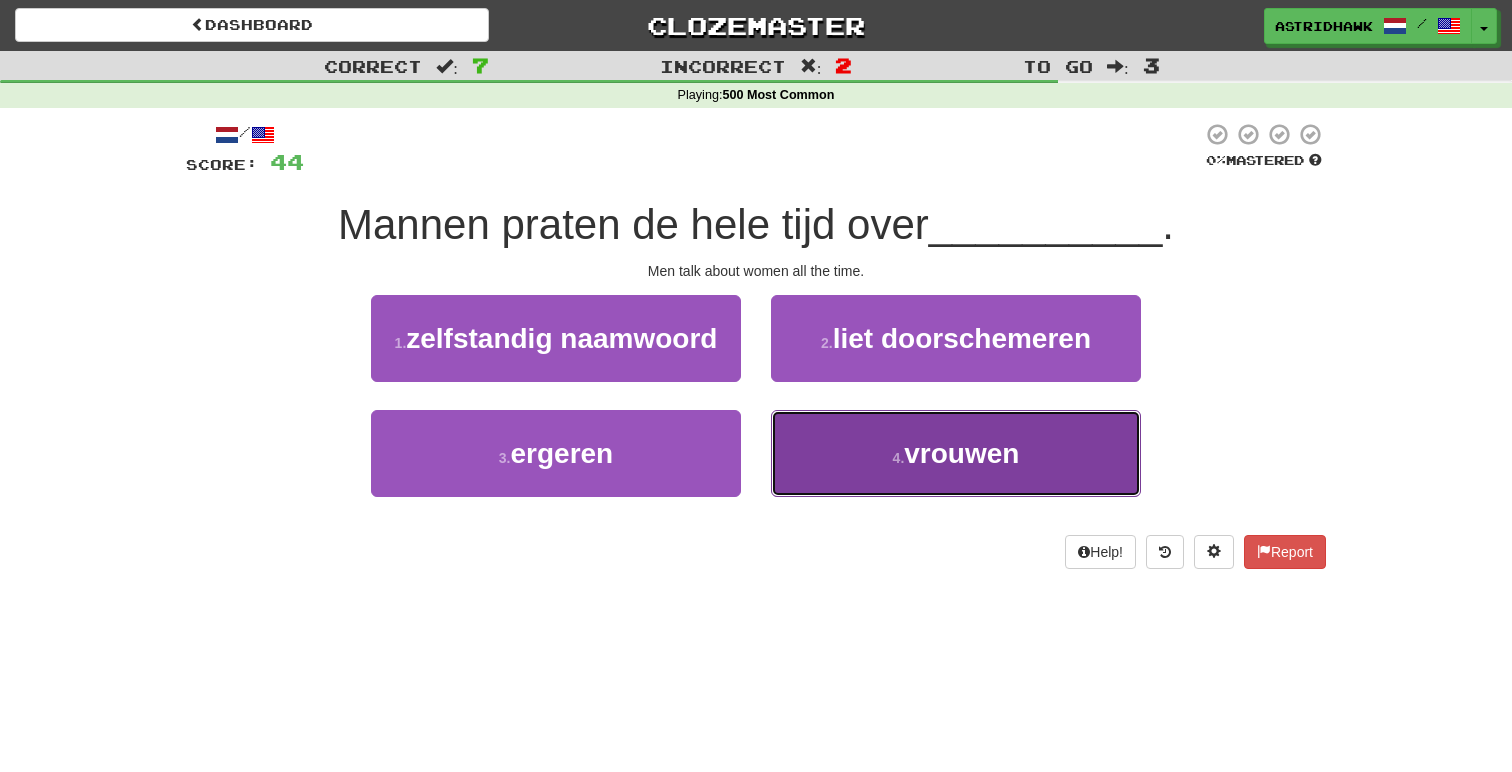 click on "4 .  vrouwen" at bounding box center (956, 453) 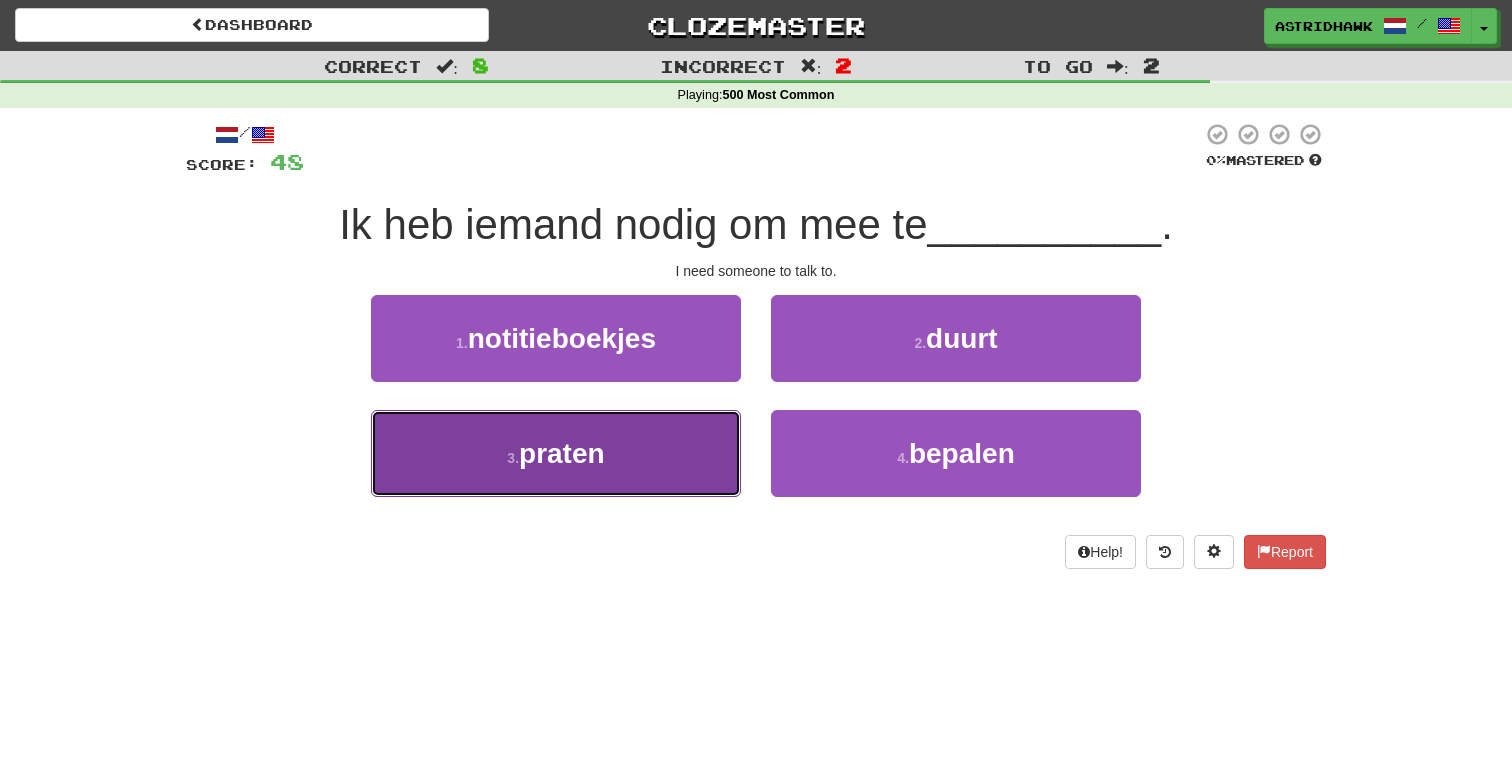 click on "3 .  praten" at bounding box center (556, 453) 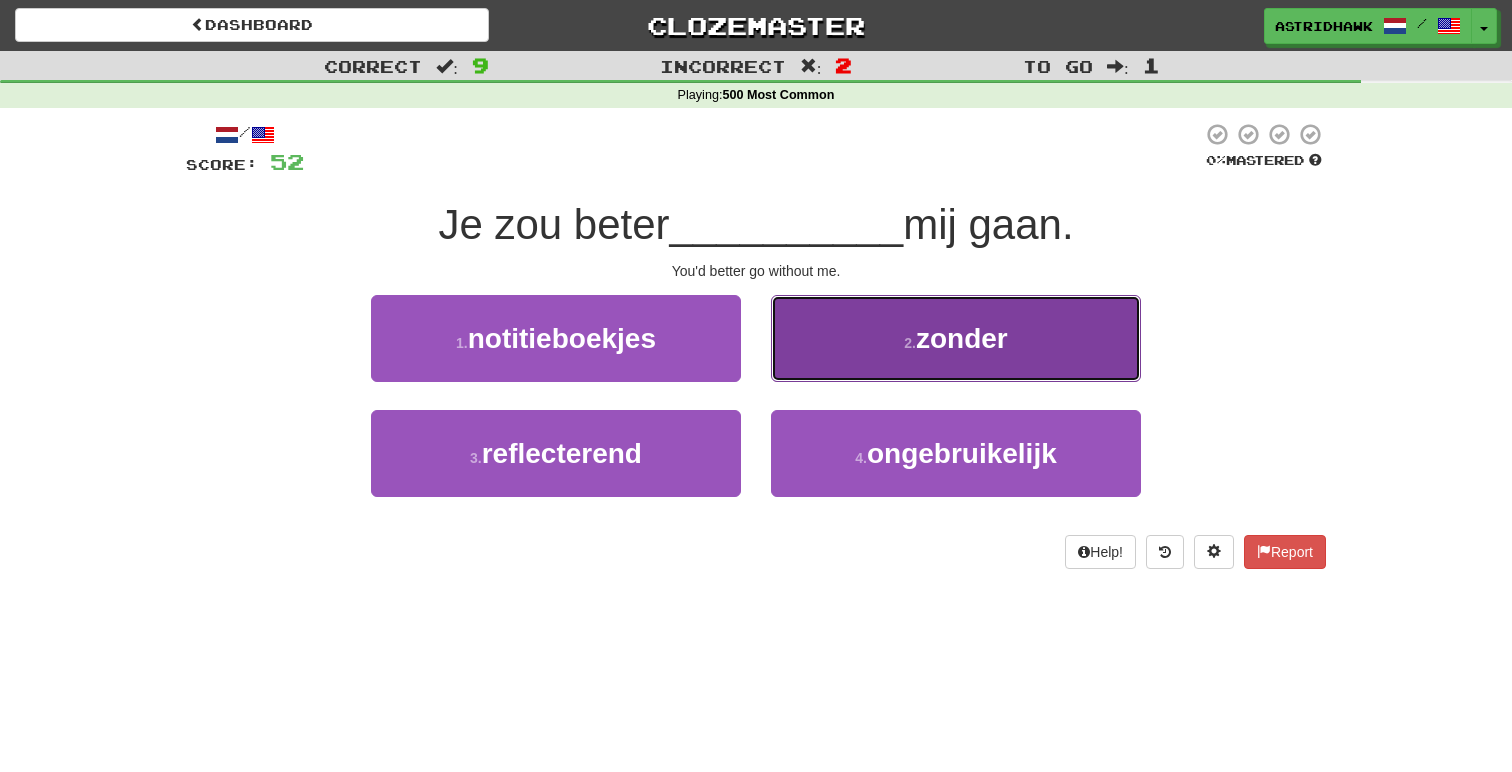 click on "zonder" at bounding box center [962, 338] 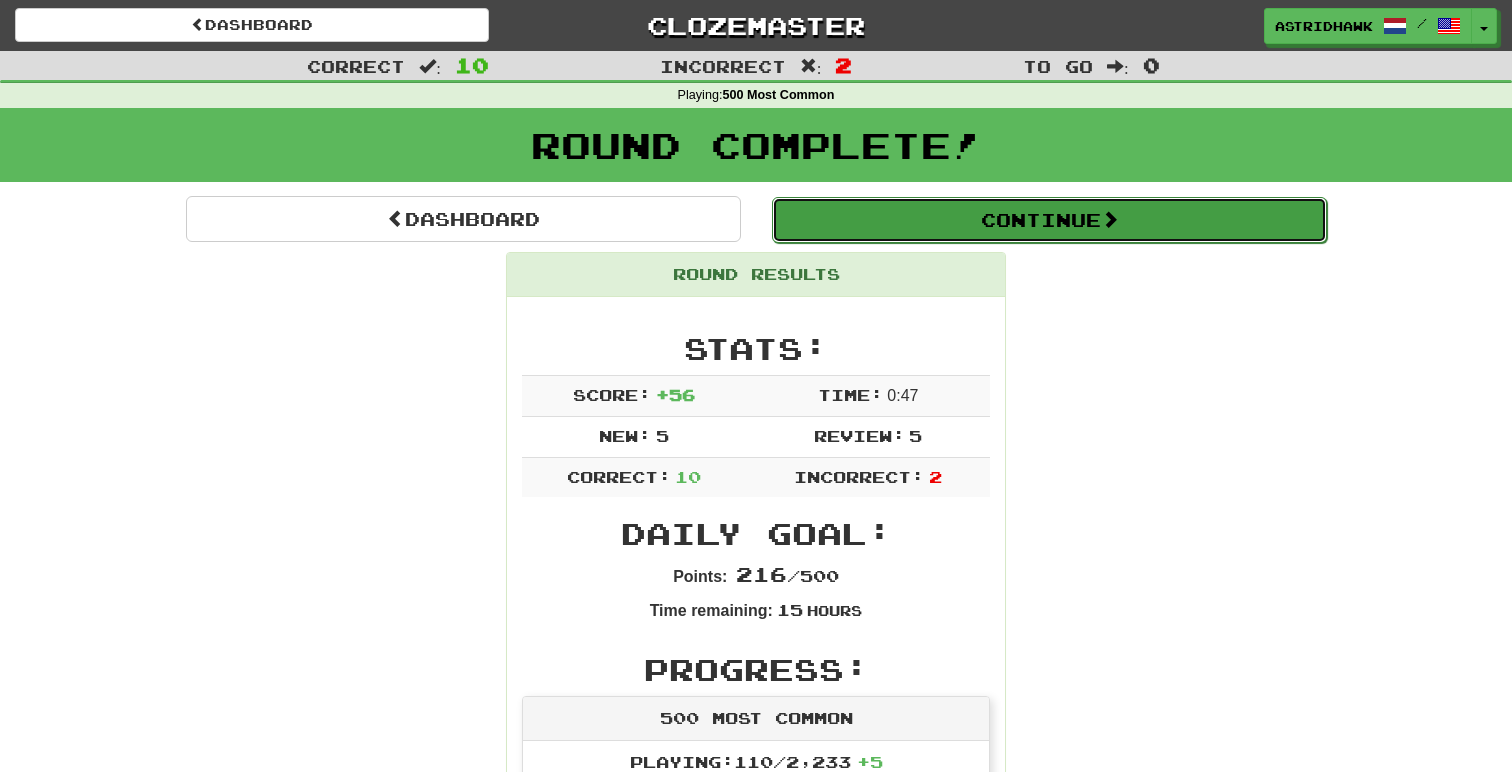 click on "Continue" at bounding box center [1049, 220] 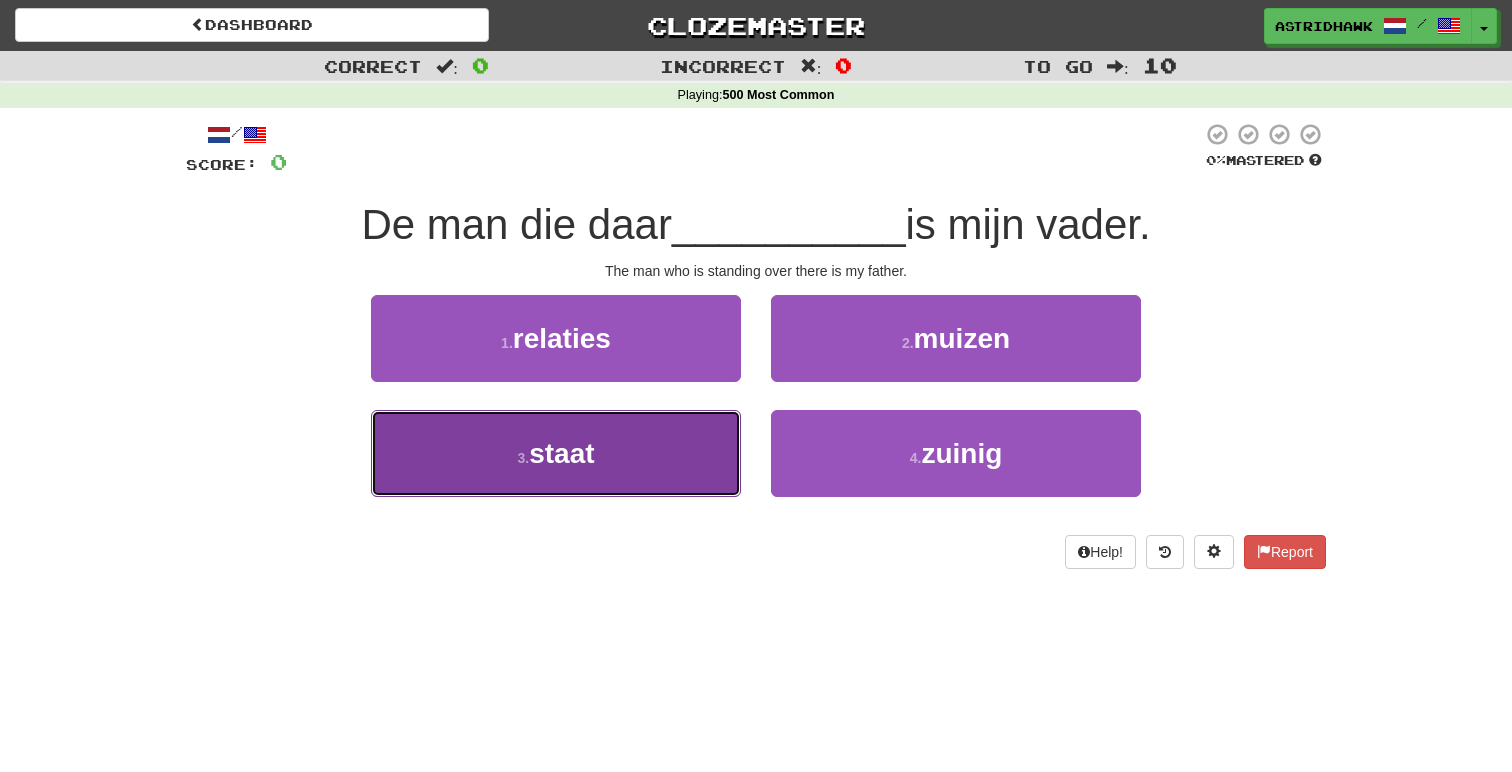 click on "3 .  staat" at bounding box center (556, 453) 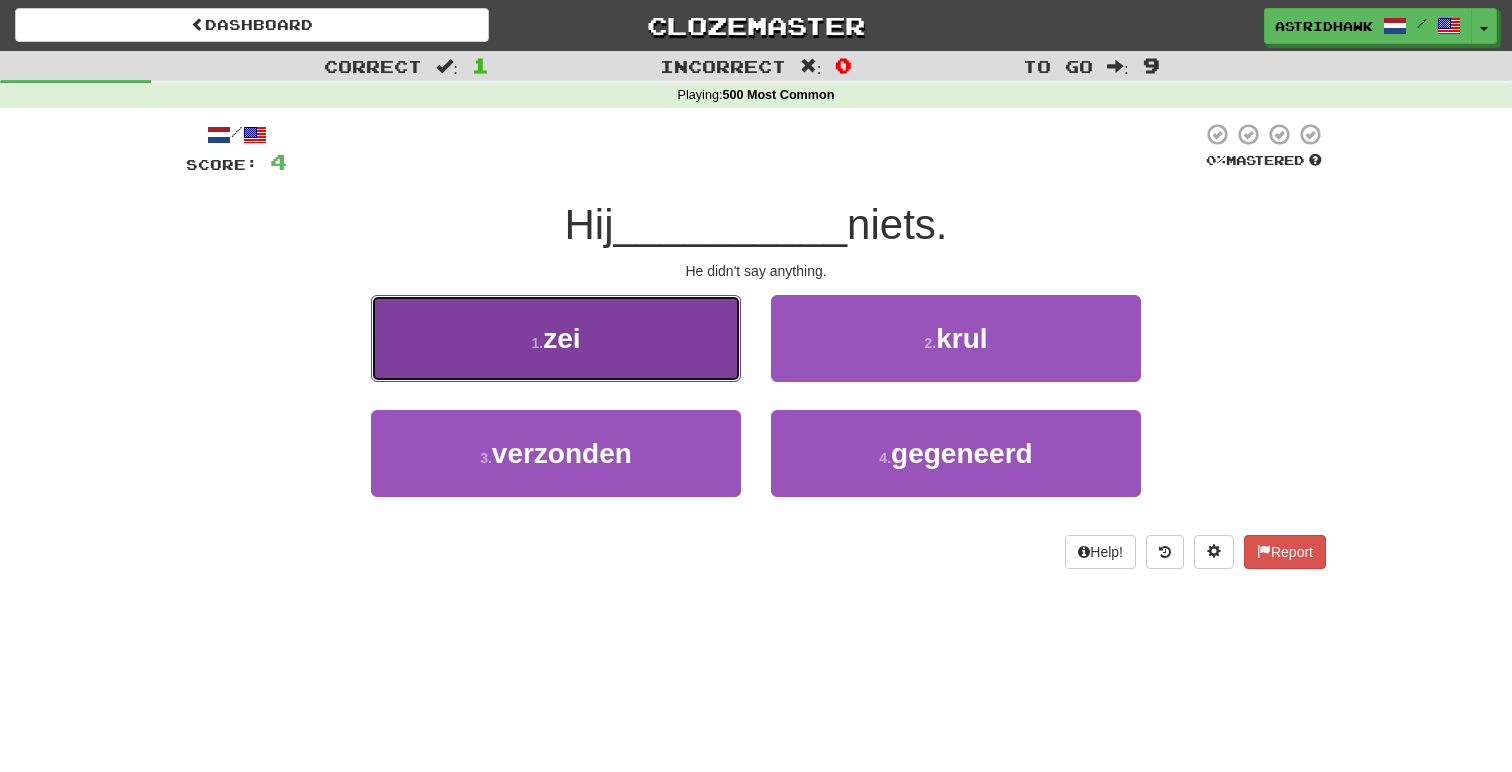 click on "1 .  zei" at bounding box center (556, 338) 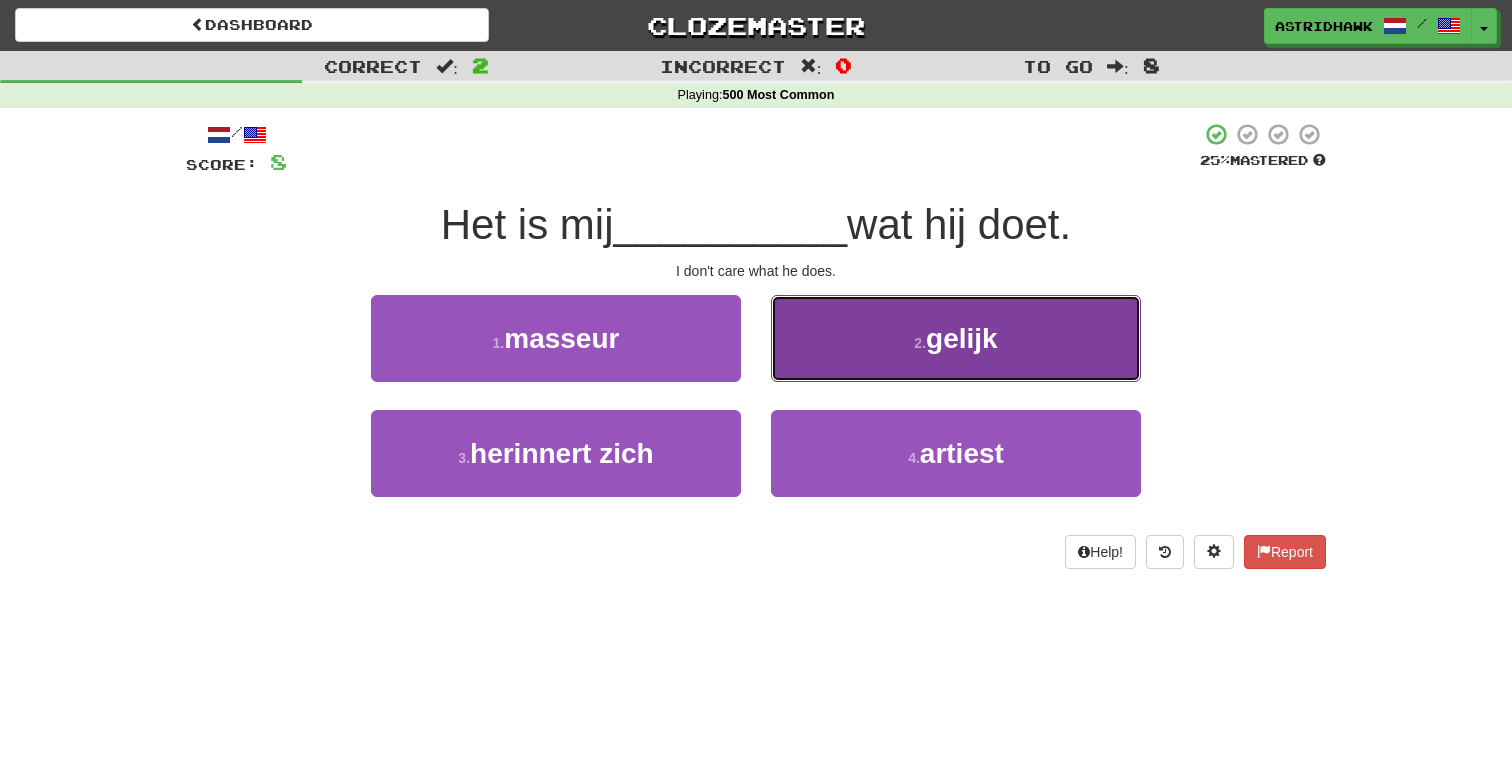 click on "gelijk" at bounding box center (962, 338) 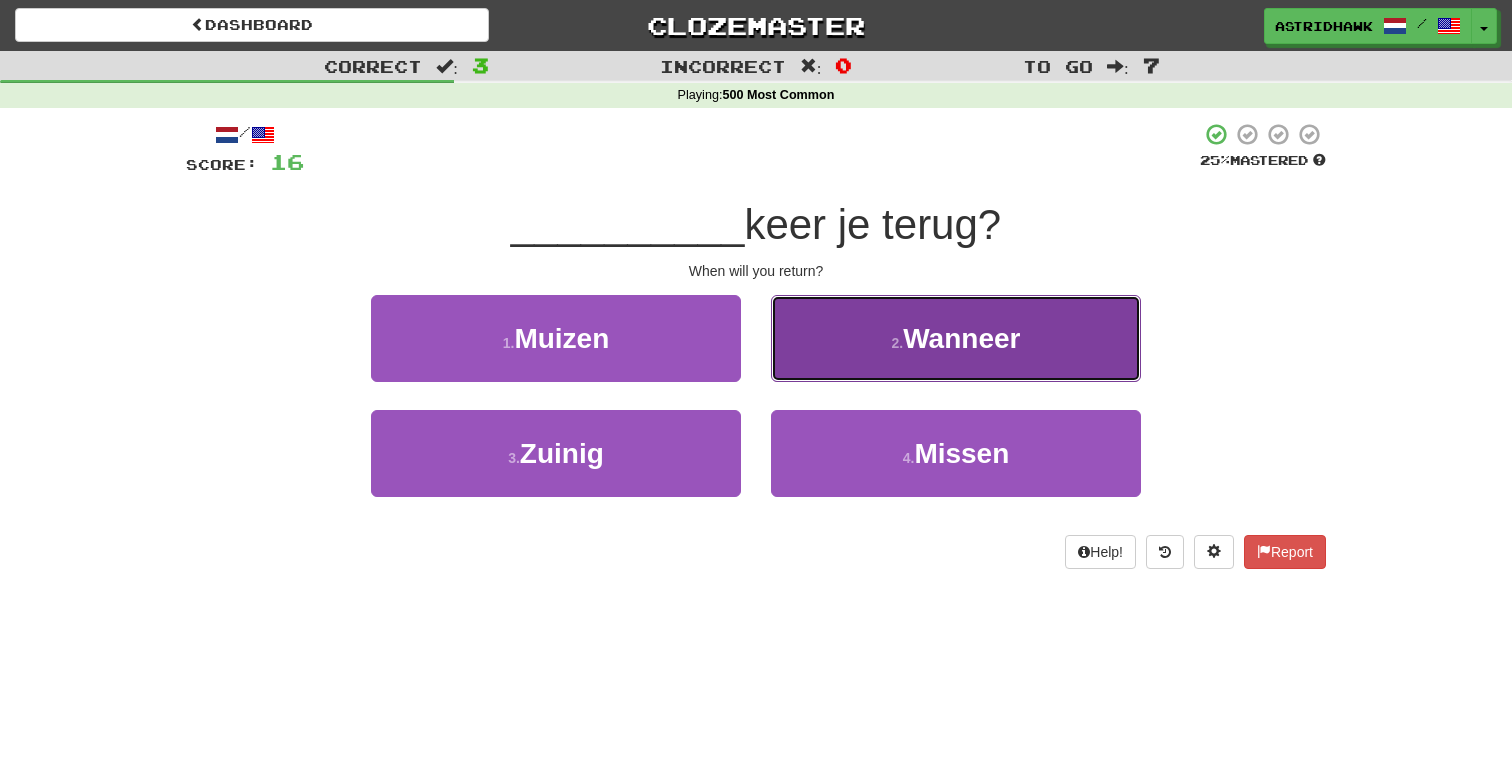 click on "2 .  Wanneer" at bounding box center [956, 338] 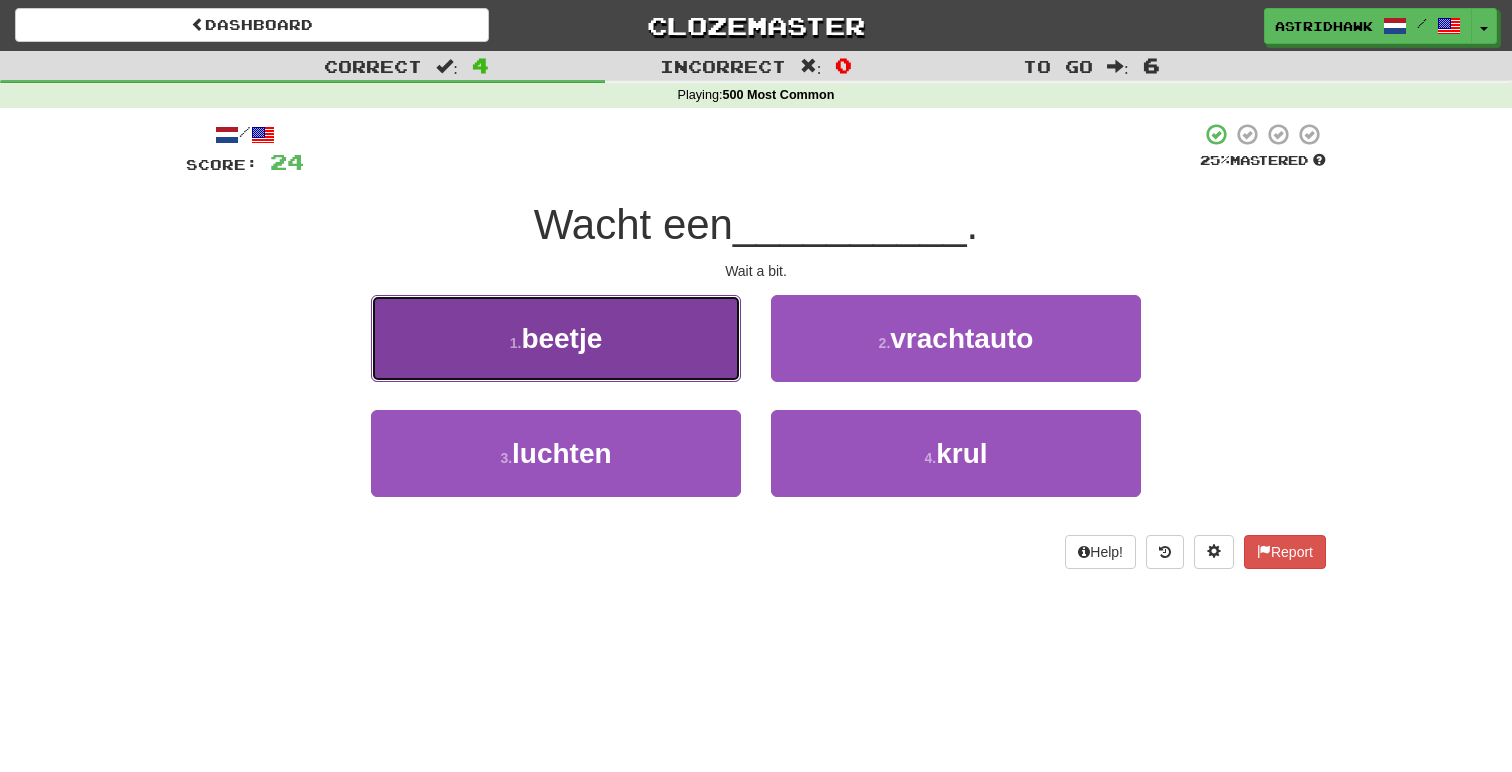 click on "1 .  beetje" at bounding box center (556, 338) 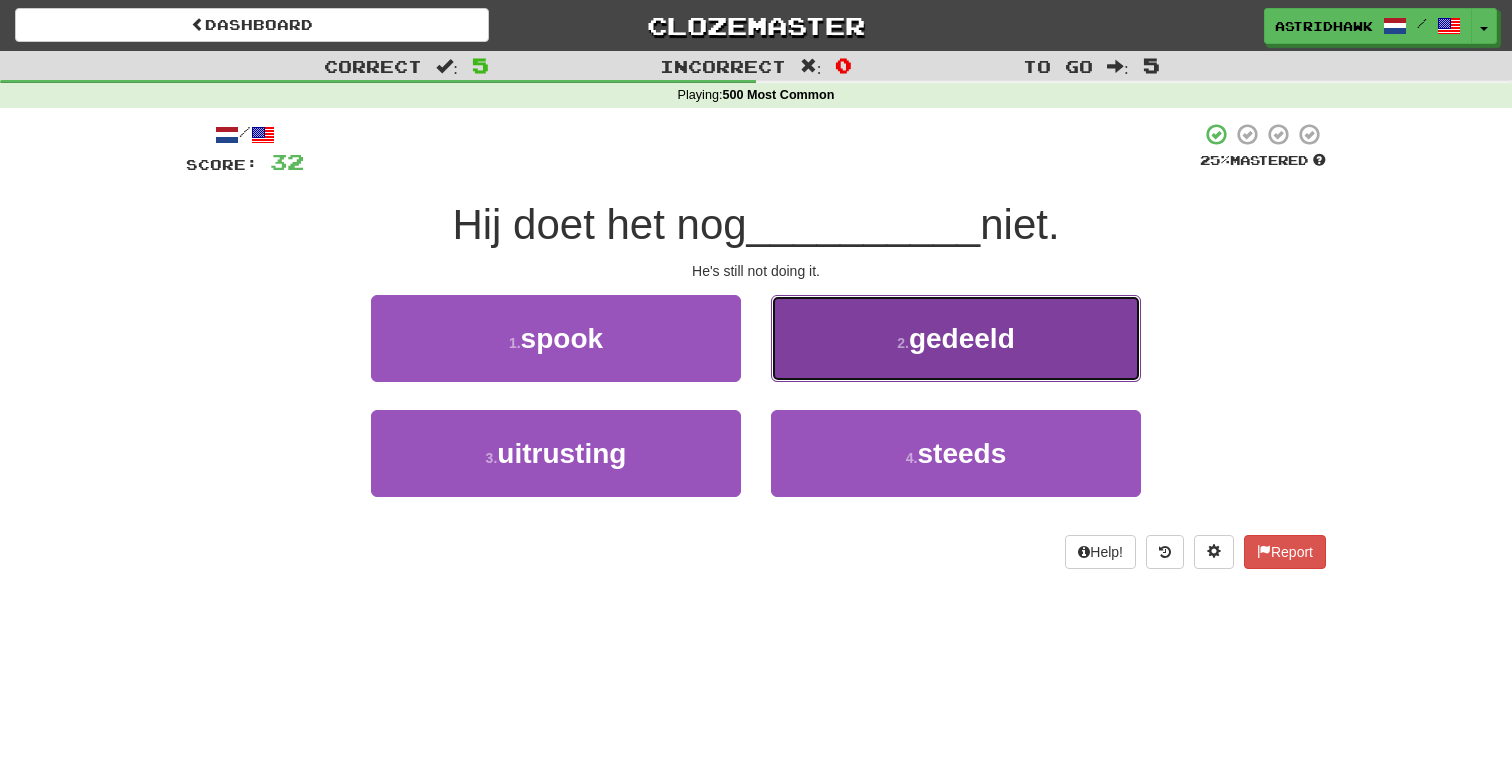 click on "2 .  gedeeld" at bounding box center (956, 338) 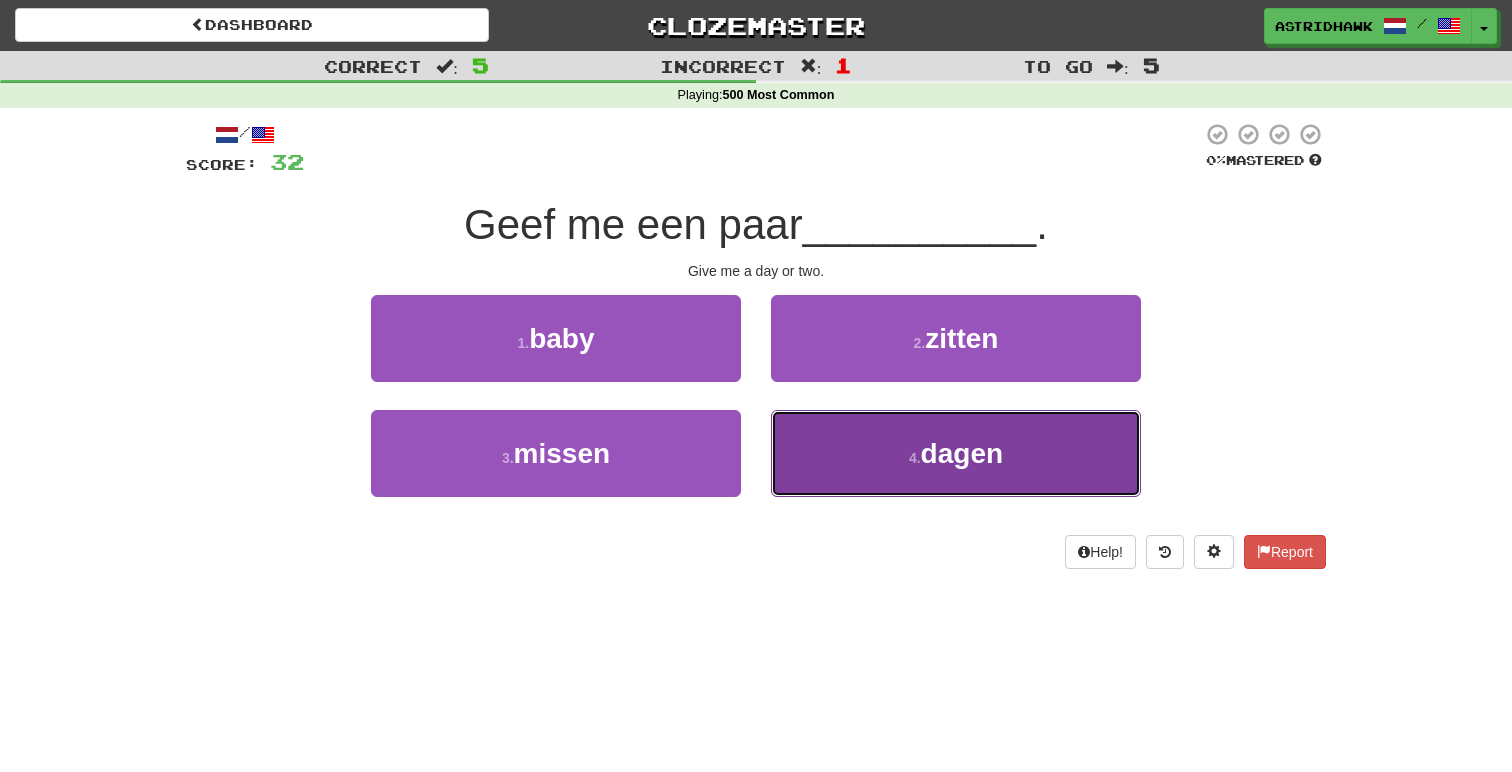 click on "4 .  dagen" at bounding box center (956, 453) 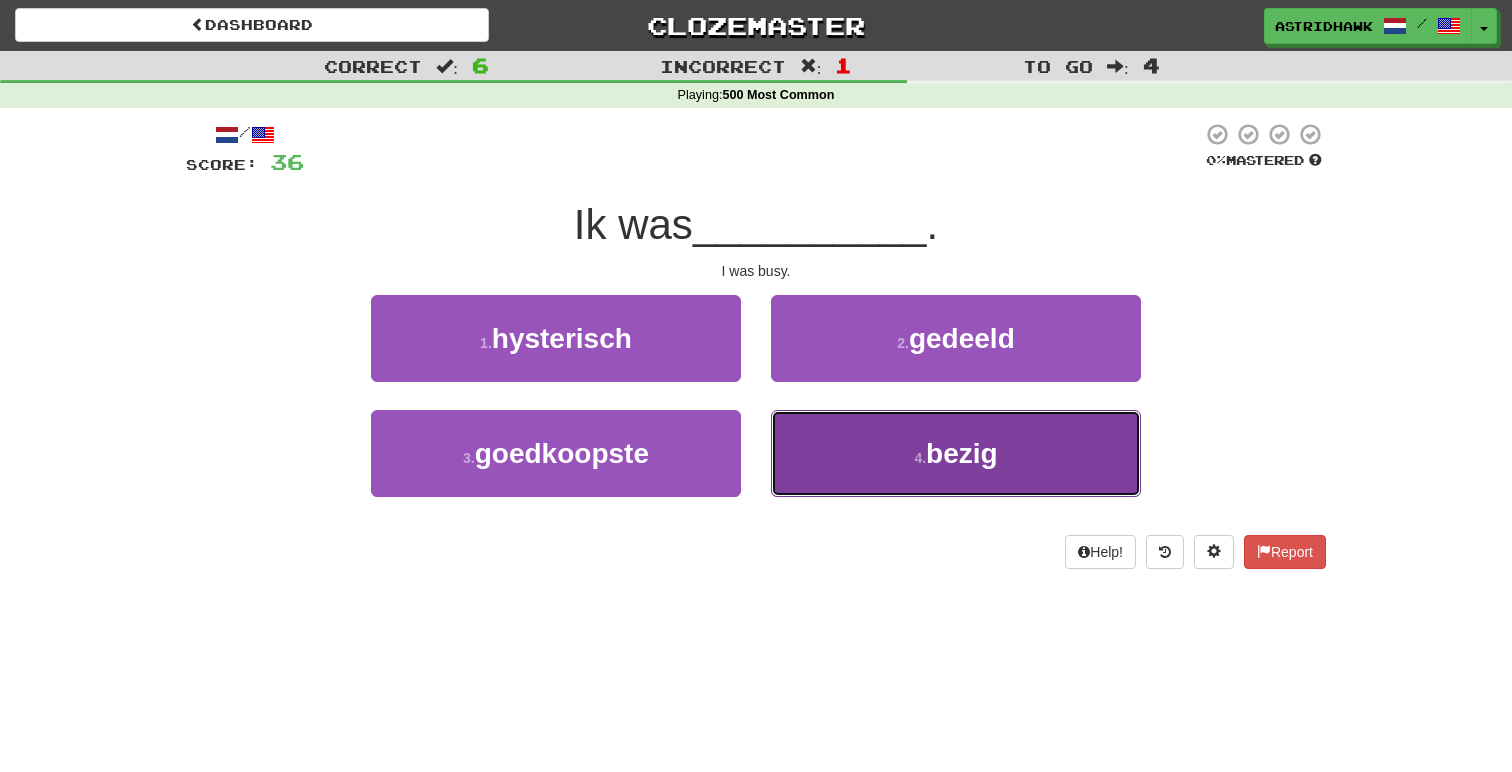 click on "4 .  bezig" at bounding box center [956, 453] 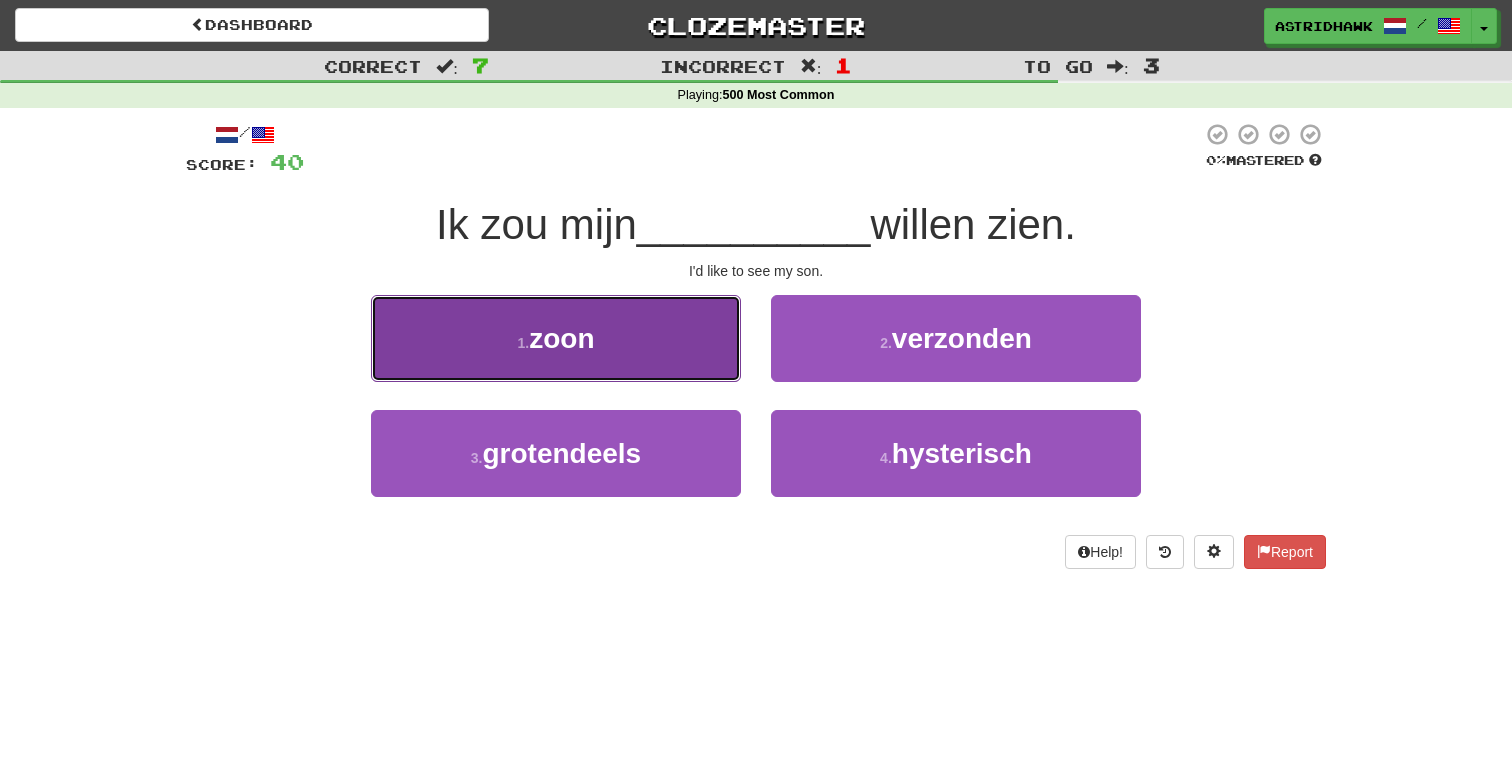 click on "1 .  zoon" at bounding box center [556, 338] 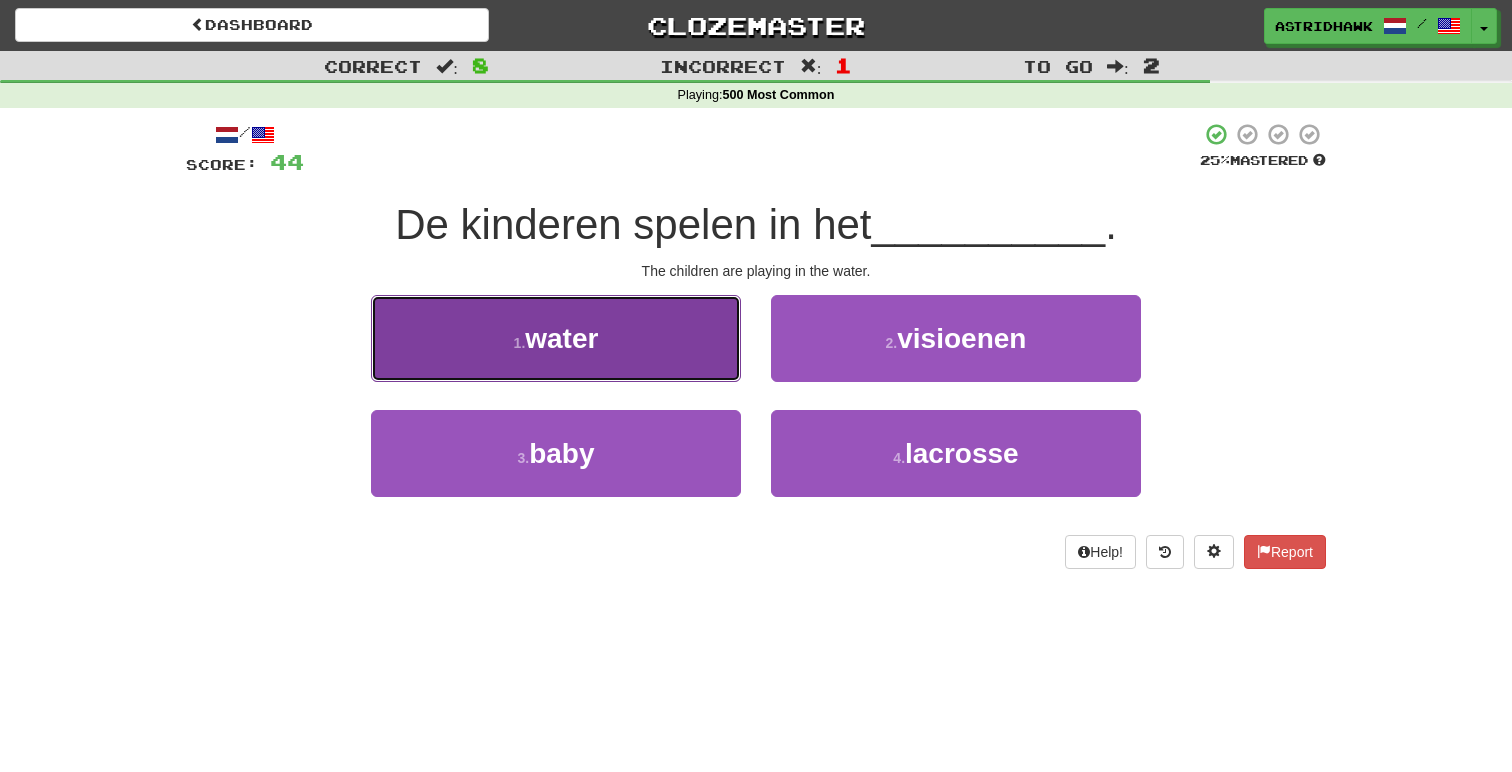 click on "water" at bounding box center [561, 338] 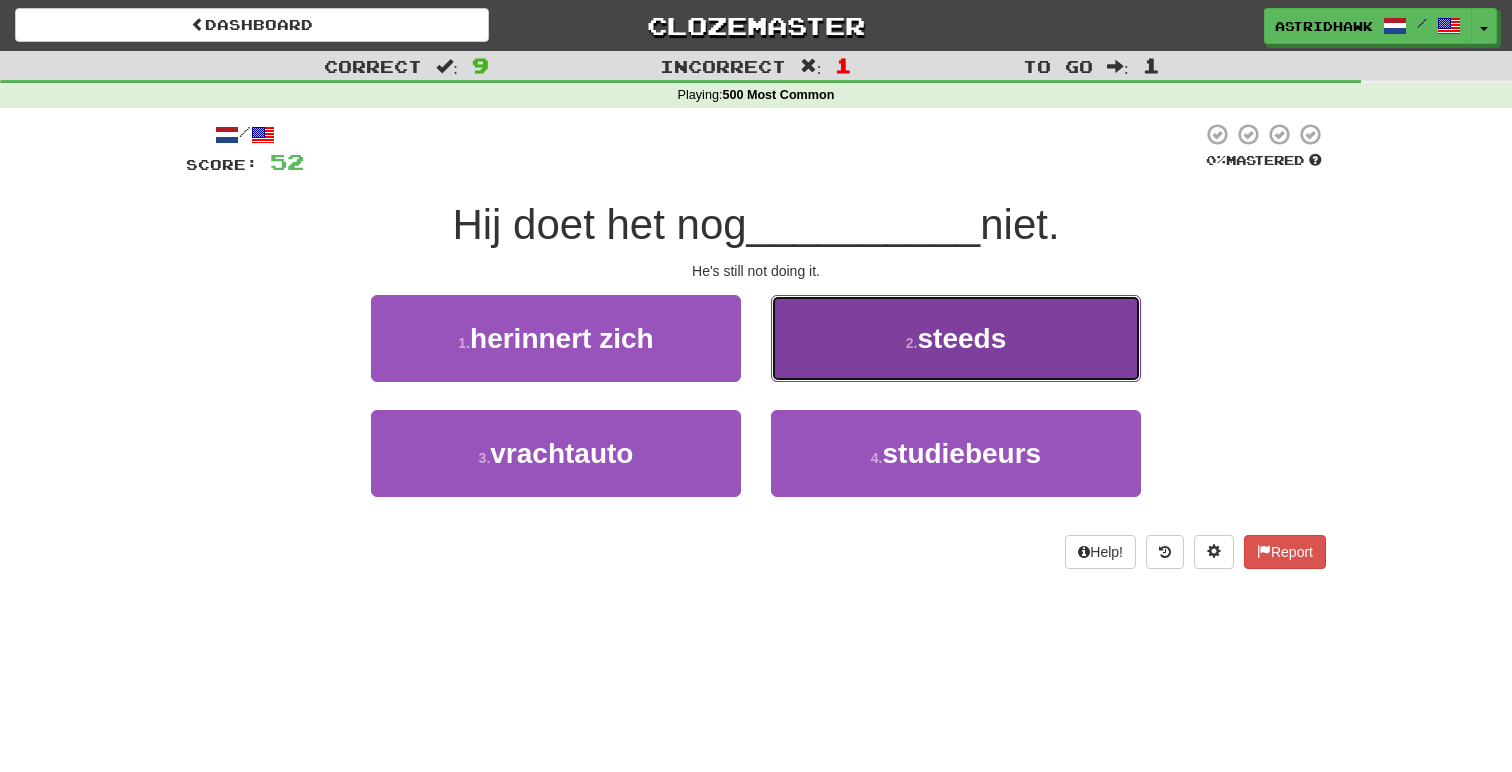click on "2 .  steeds" at bounding box center (956, 338) 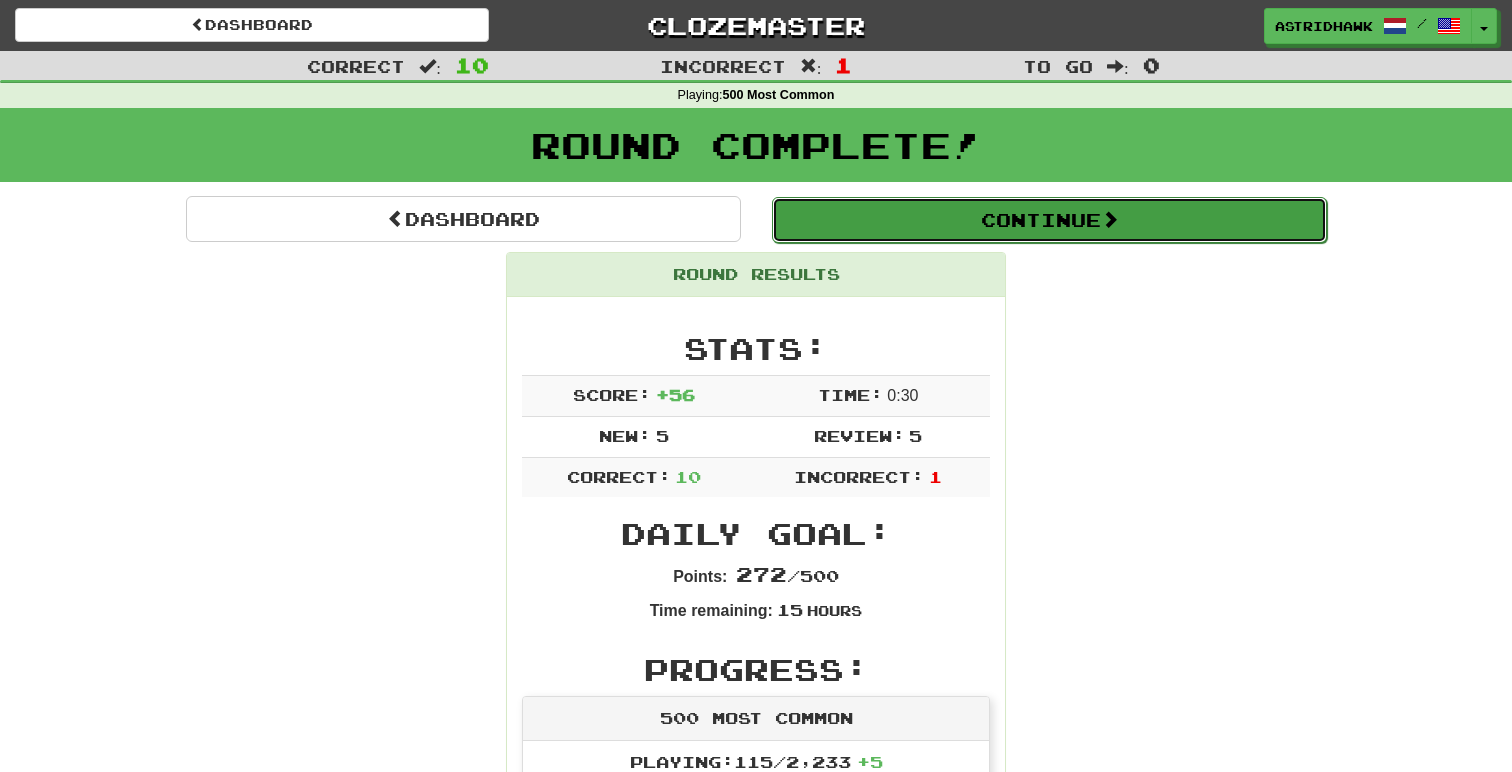 click on "Continue" at bounding box center [1049, 220] 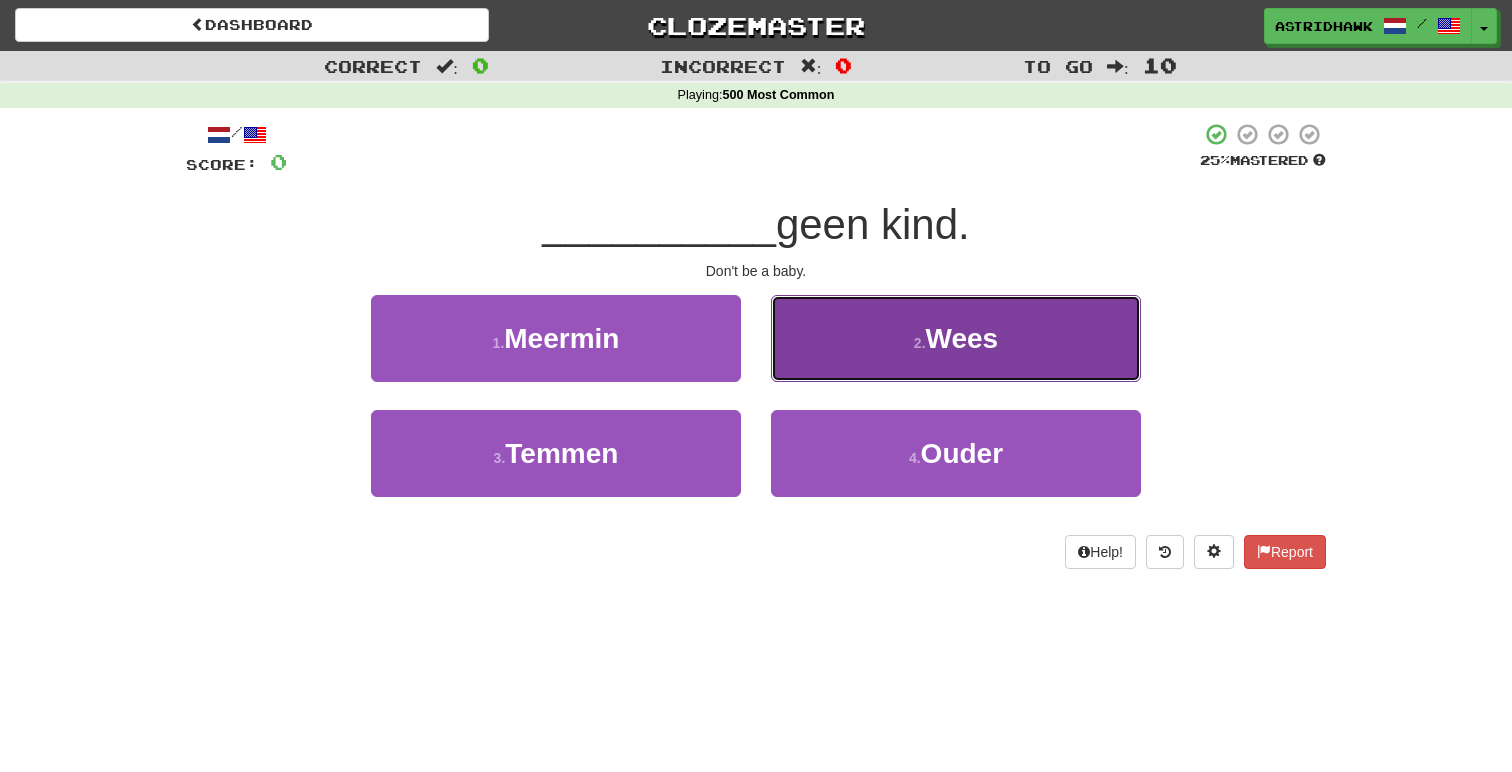 click on "2 .  Wees" at bounding box center [956, 338] 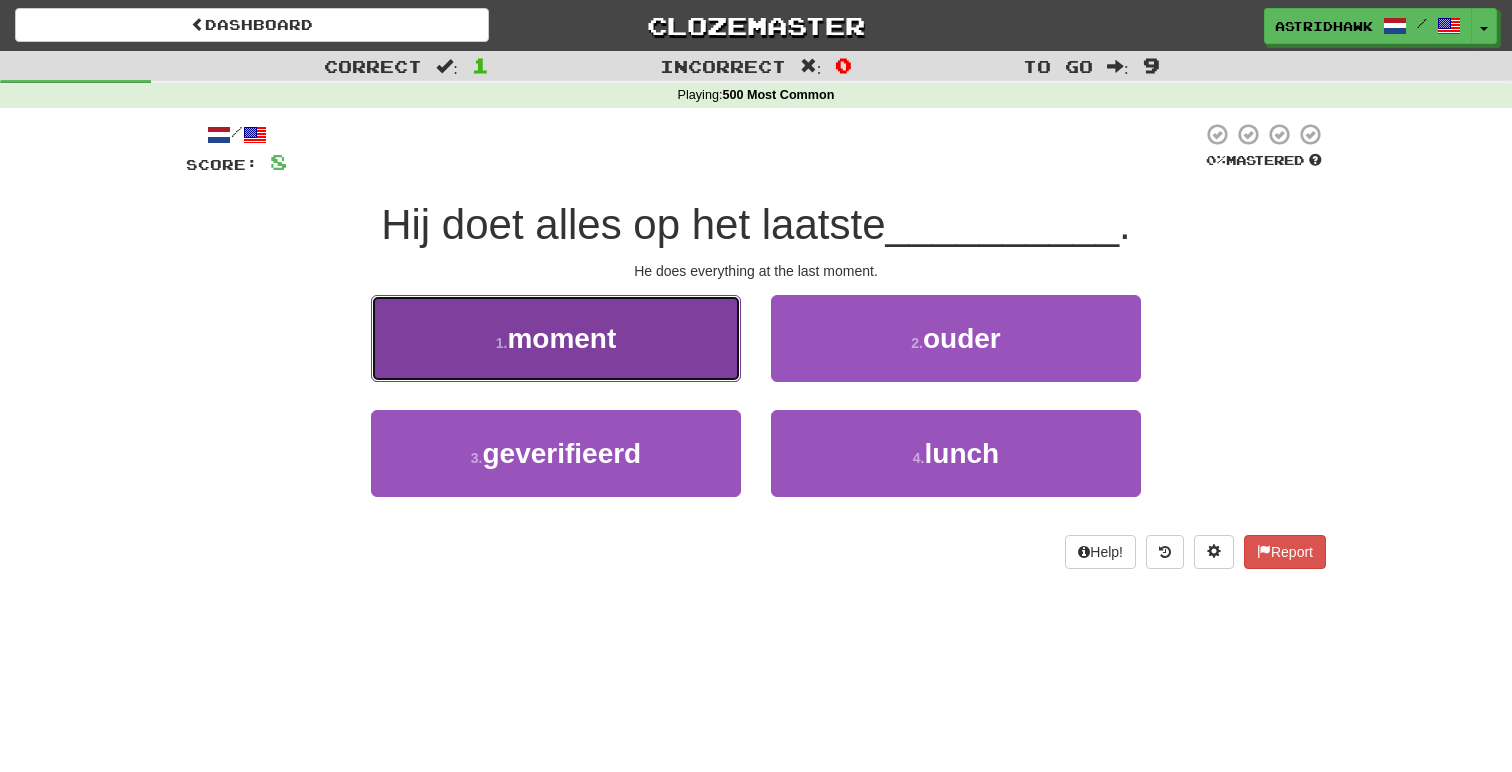 click on "1 .  moment" at bounding box center (556, 338) 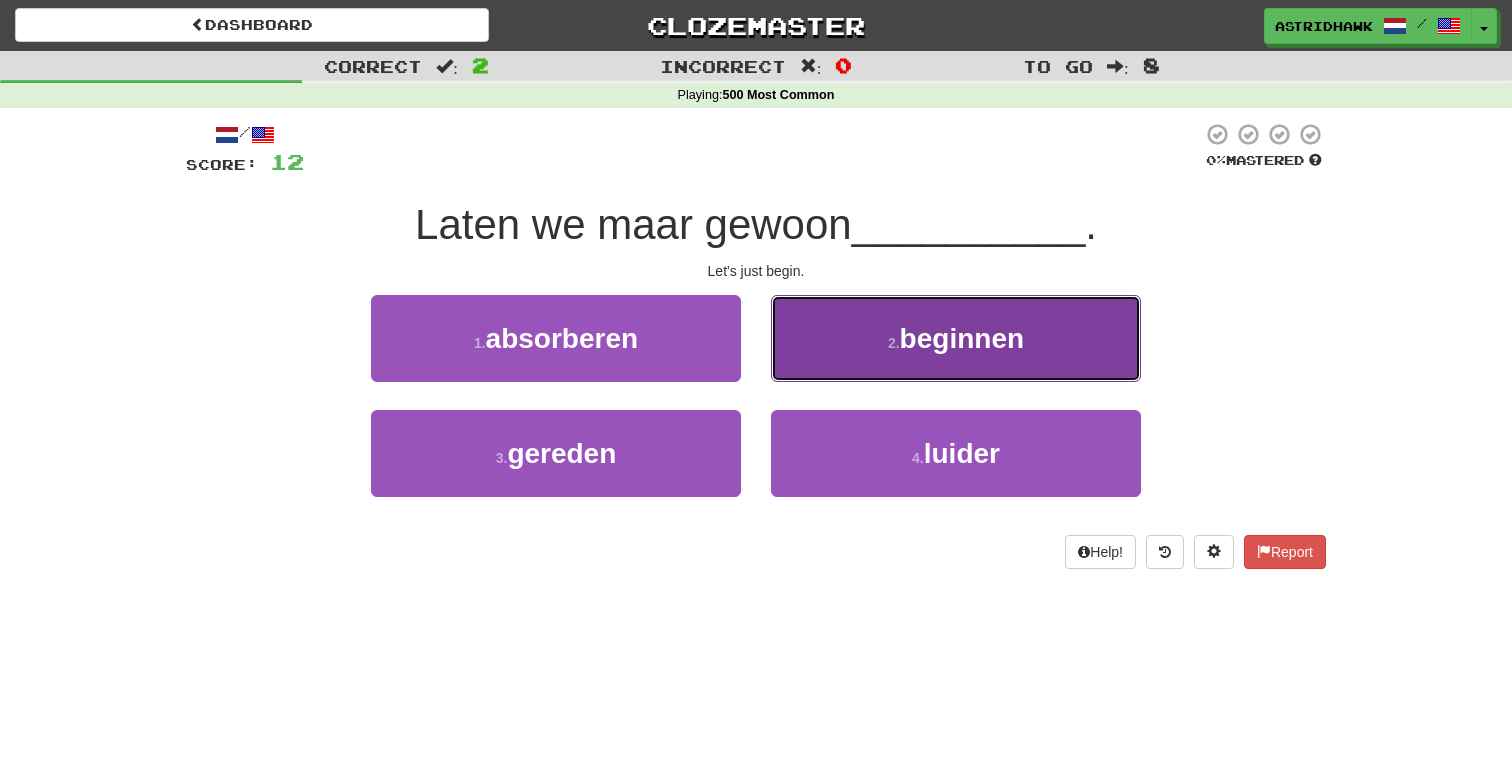 click on "2 .  beginnen" at bounding box center [956, 338] 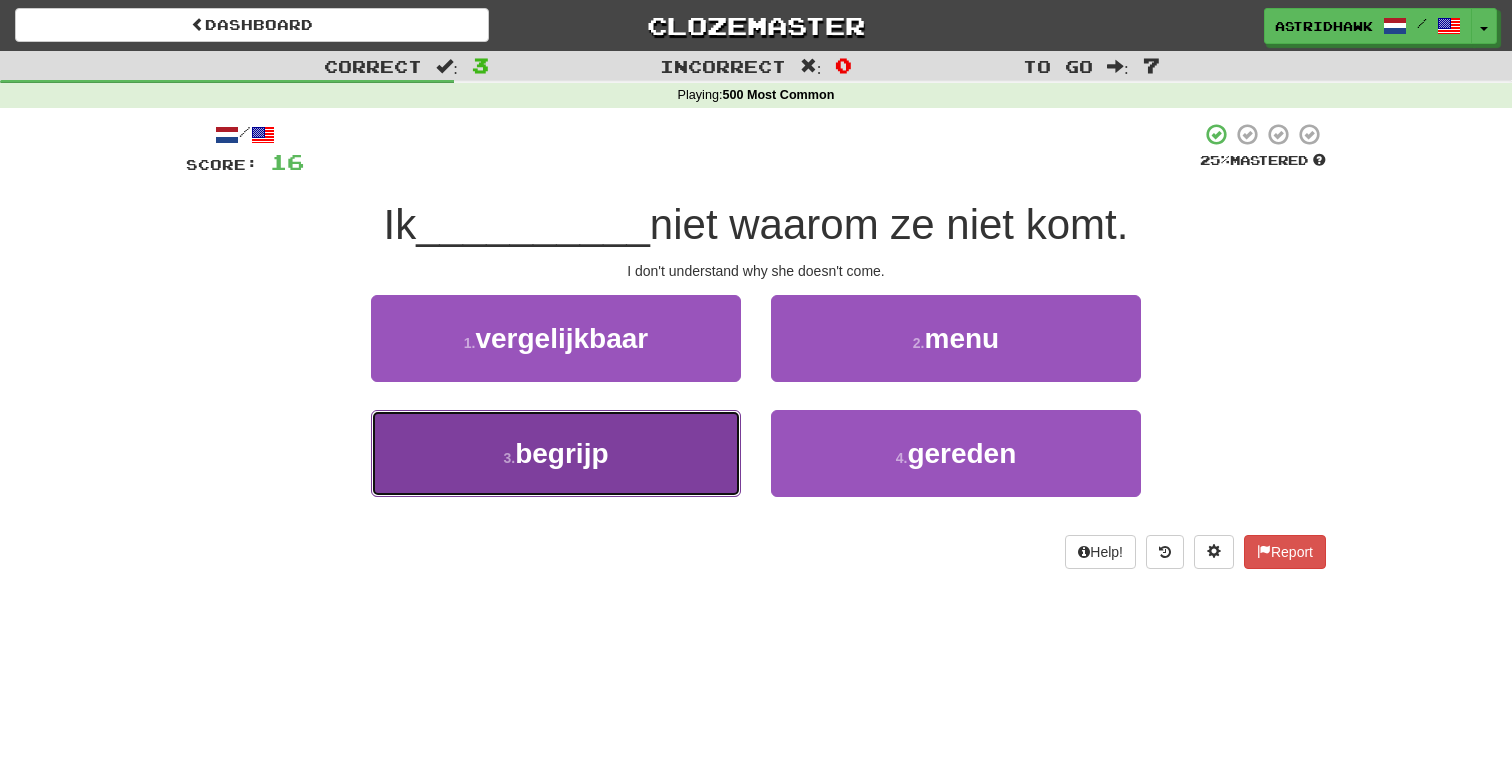 click on "3 .  begrijp" at bounding box center [556, 453] 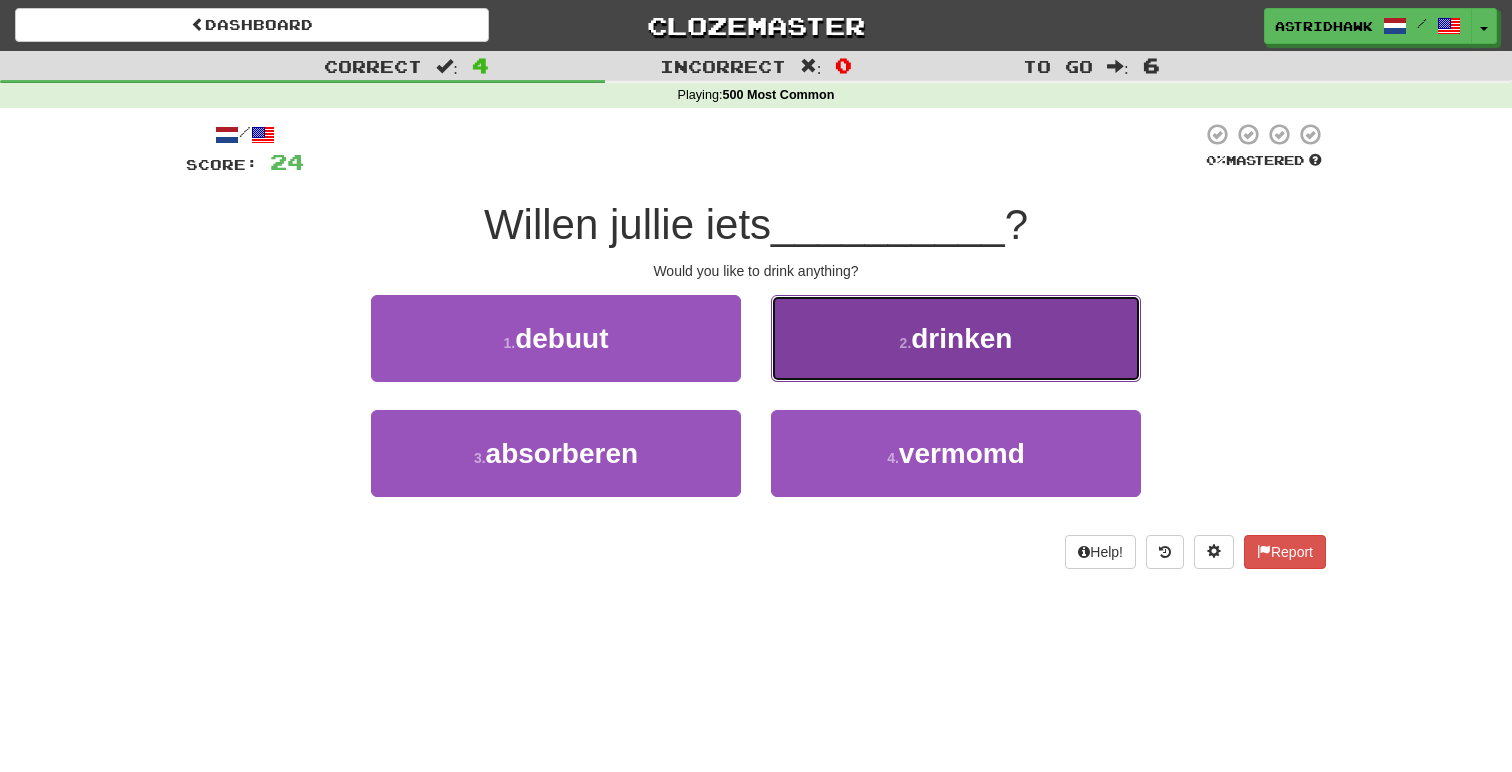 click on "drinken" at bounding box center [961, 338] 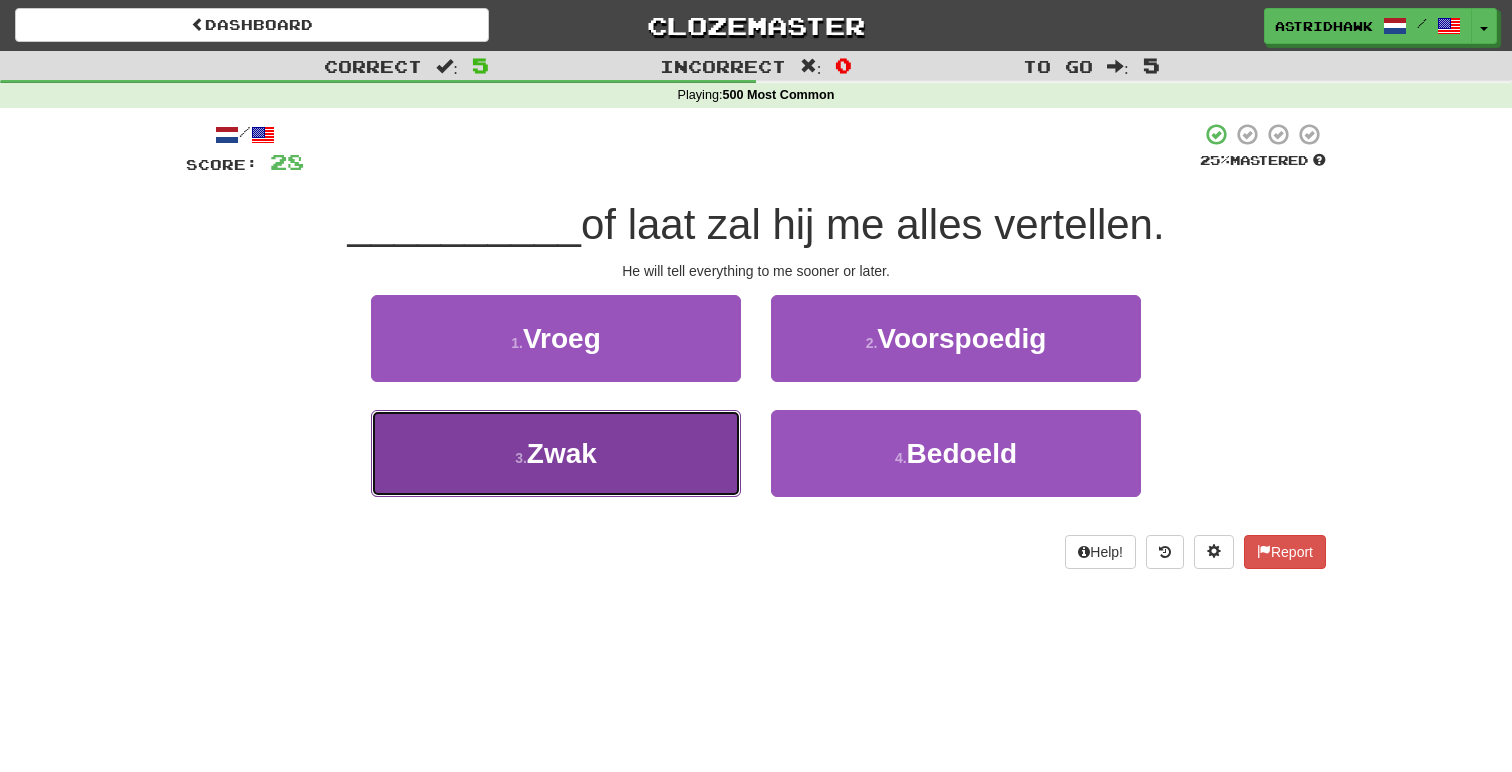 click on "3 .  Zwak" at bounding box center [556, 453] 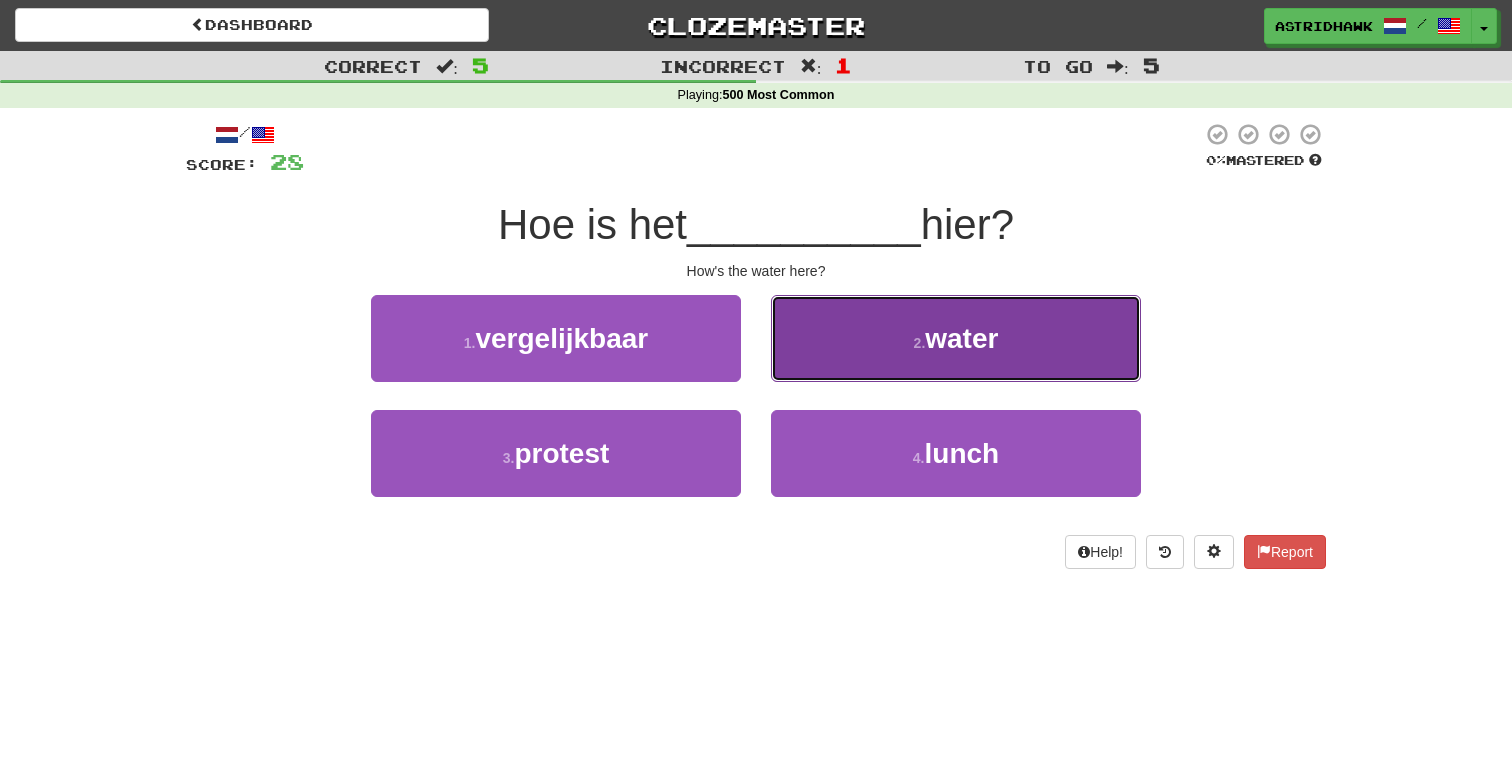 click on "2 .  water" at bounding box center [956, 338] 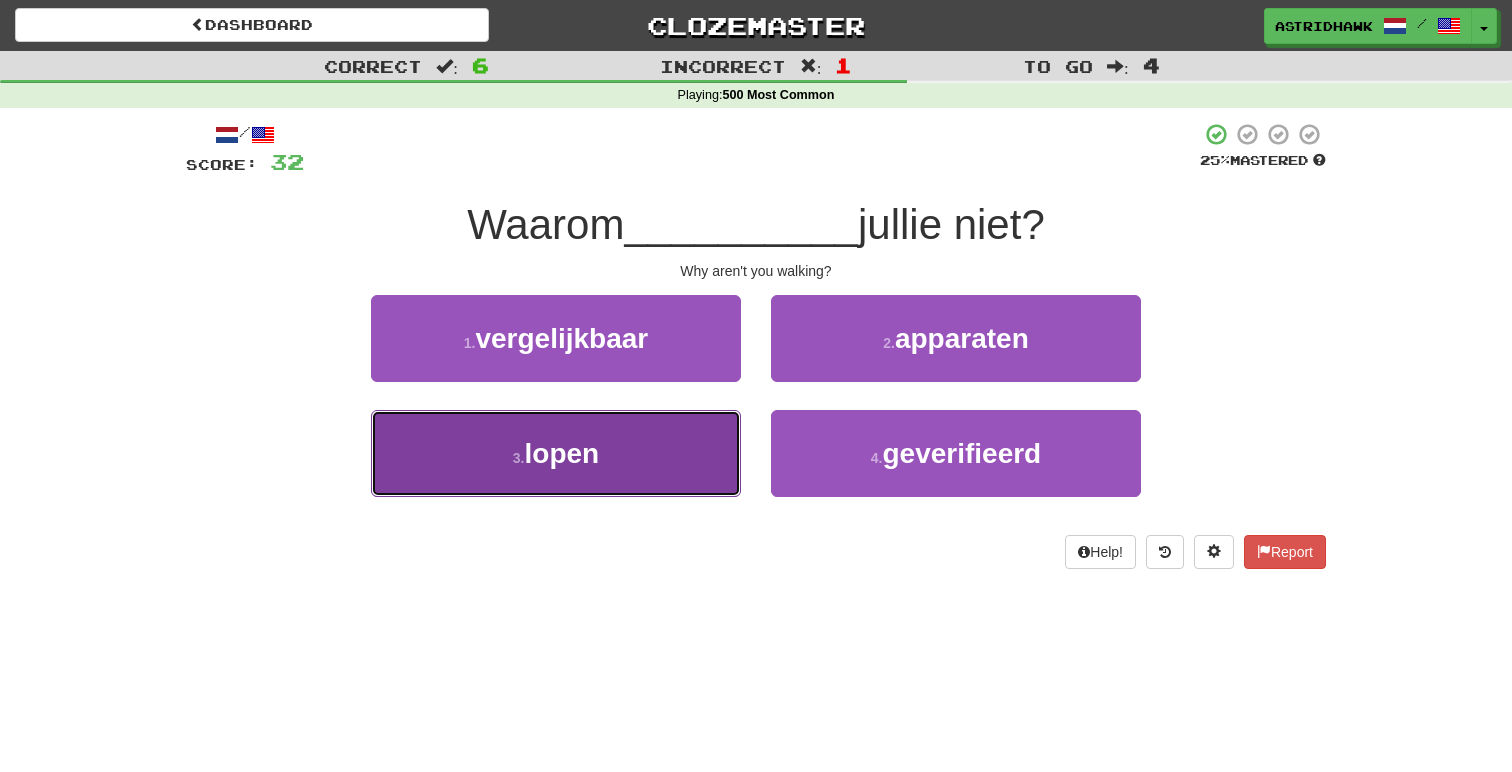 click on "3 .  lopen" at bounding box center (556, 453) 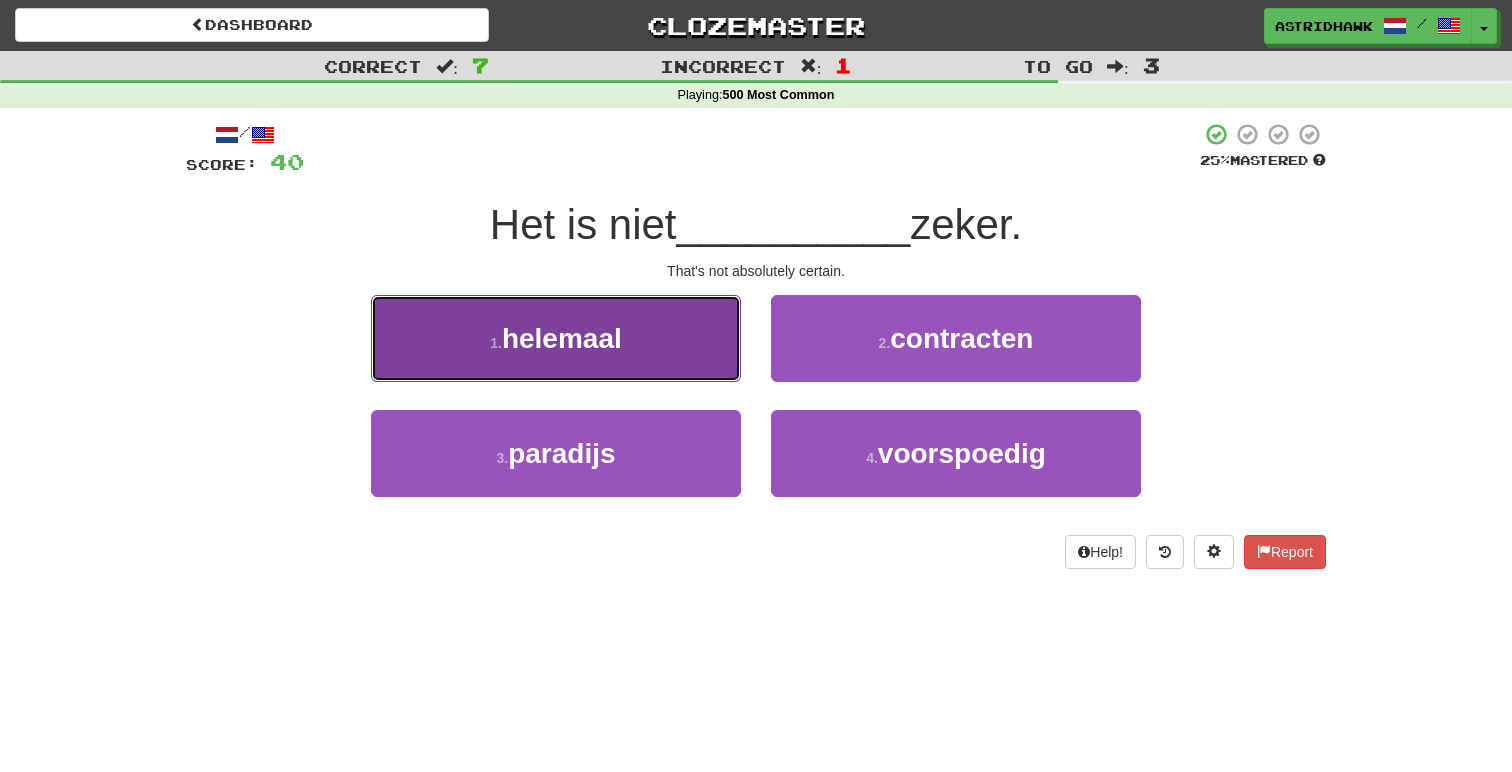 click on "helemaal" at bounding box center [562, 338] 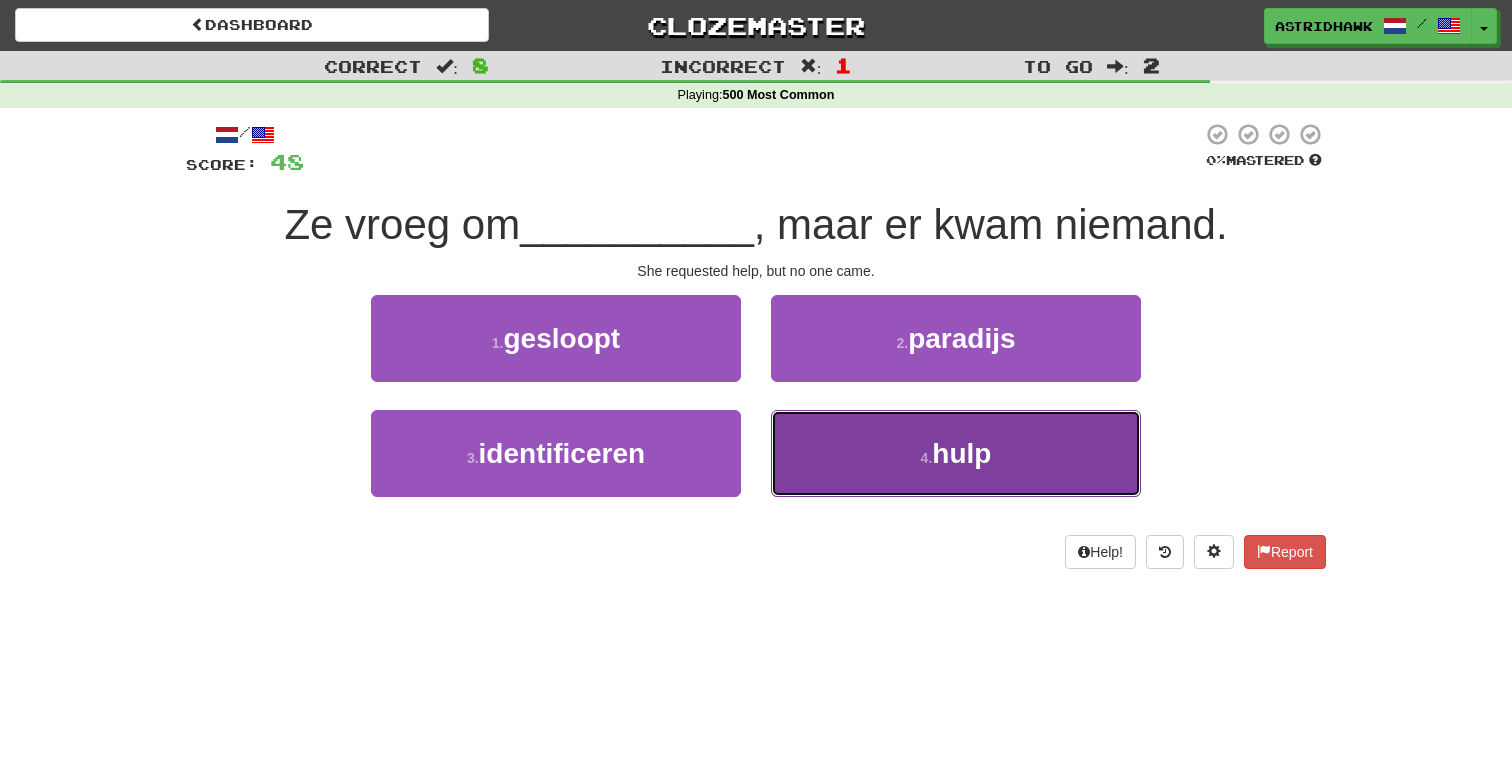 click on "4 .  hulp" at bounding box center [956, 453] 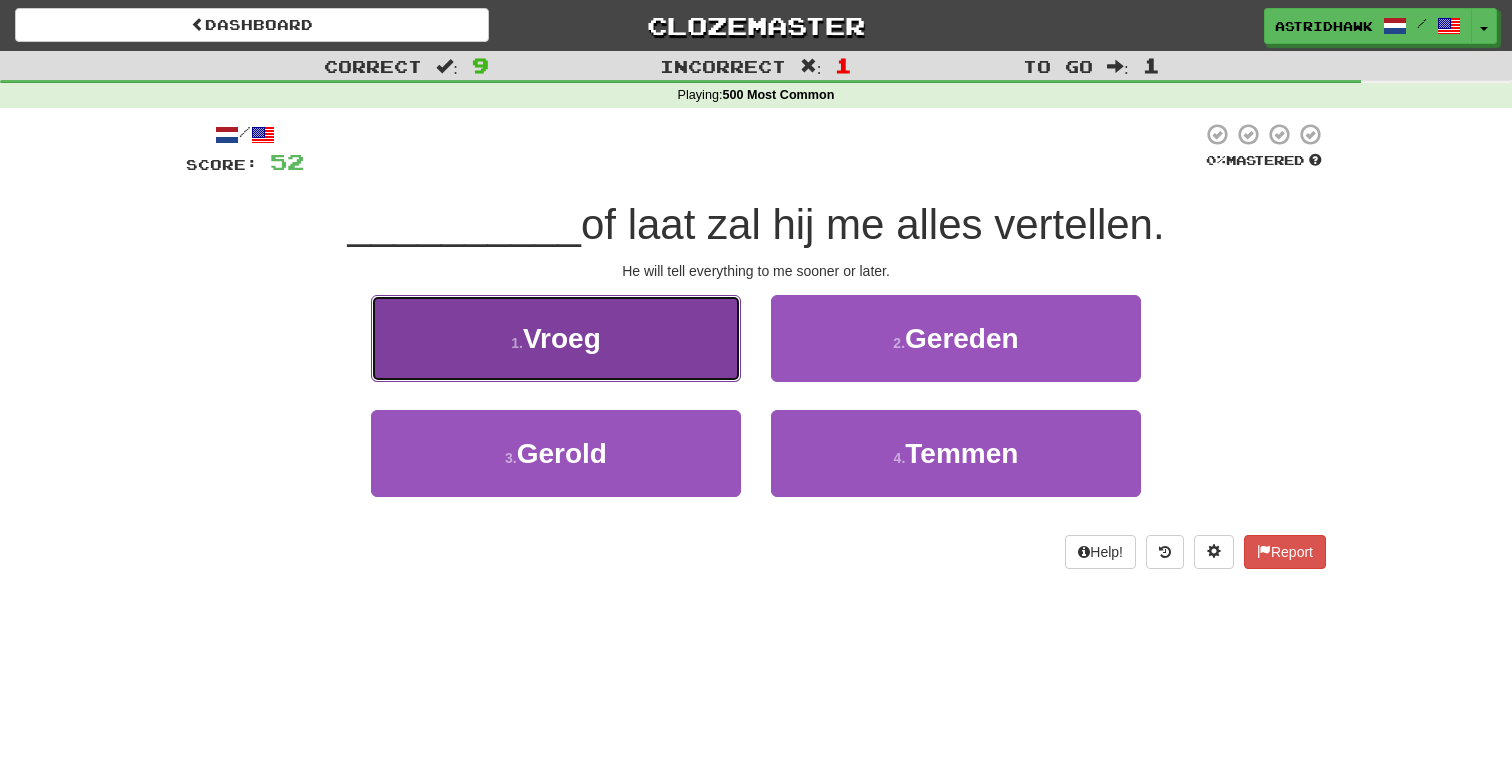 click on "1 .  Vroeg" at bounding box center (556, 338) 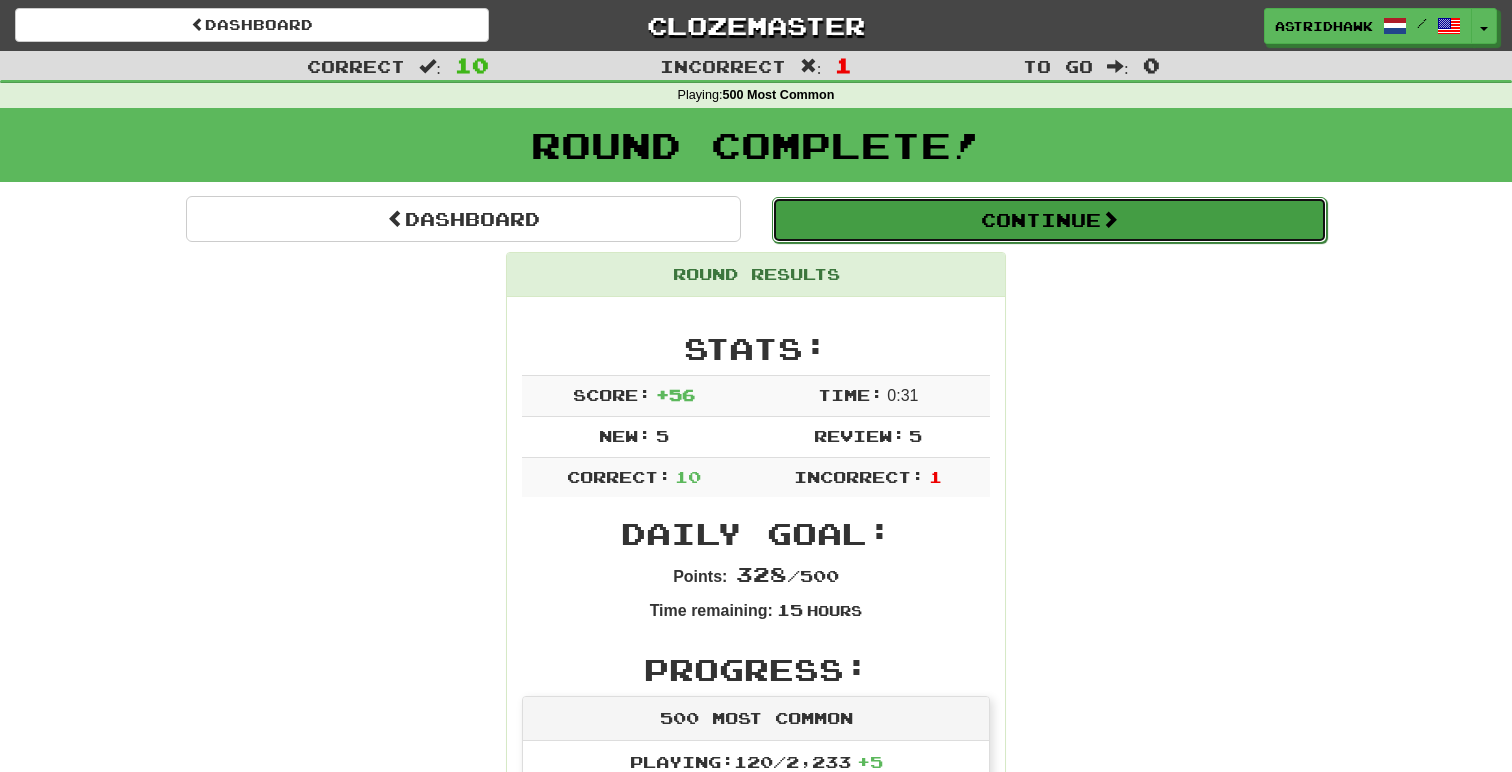 click on "Continue" at bounding box center [1049, 220] 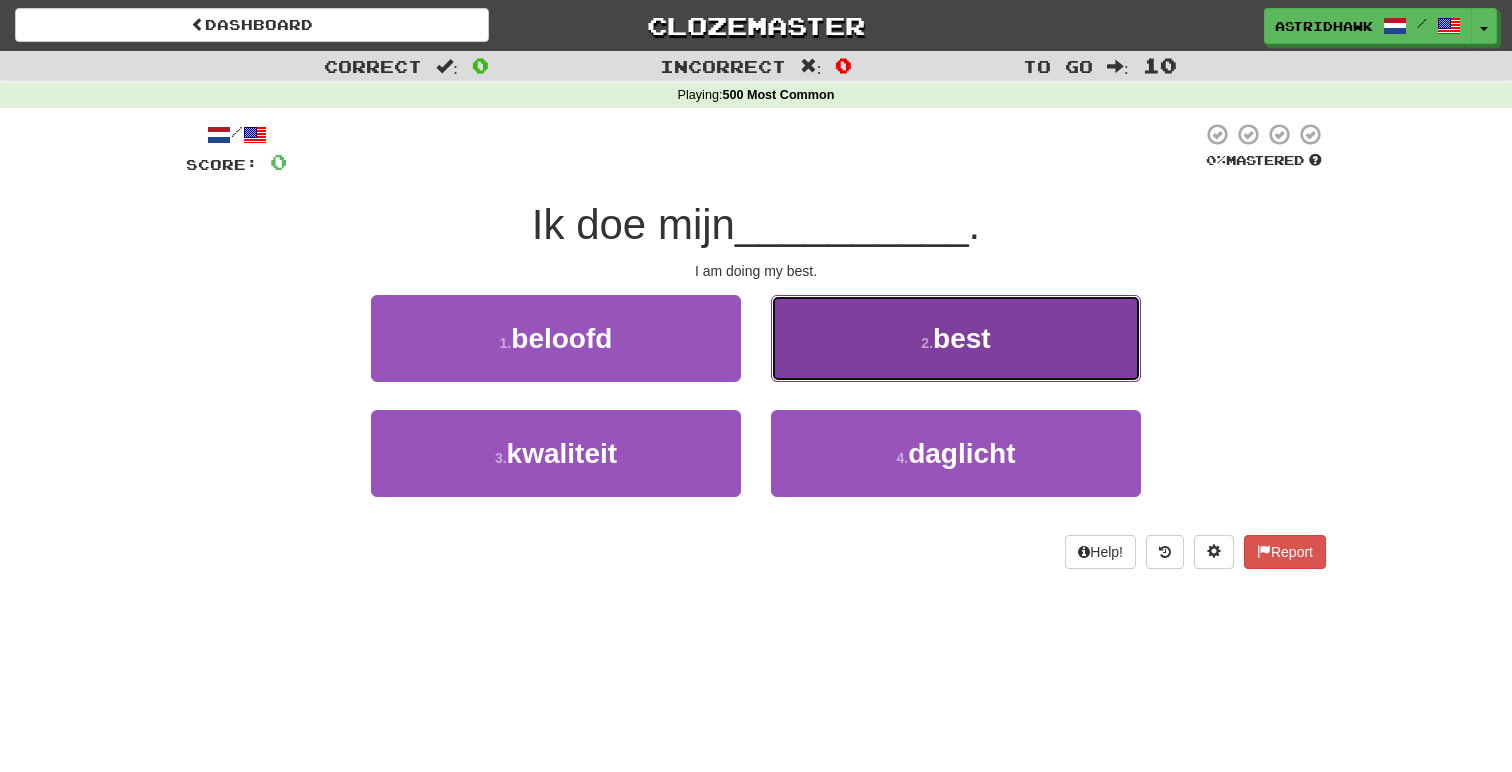 click on "2 .  best" at bounding box center [956, 338] 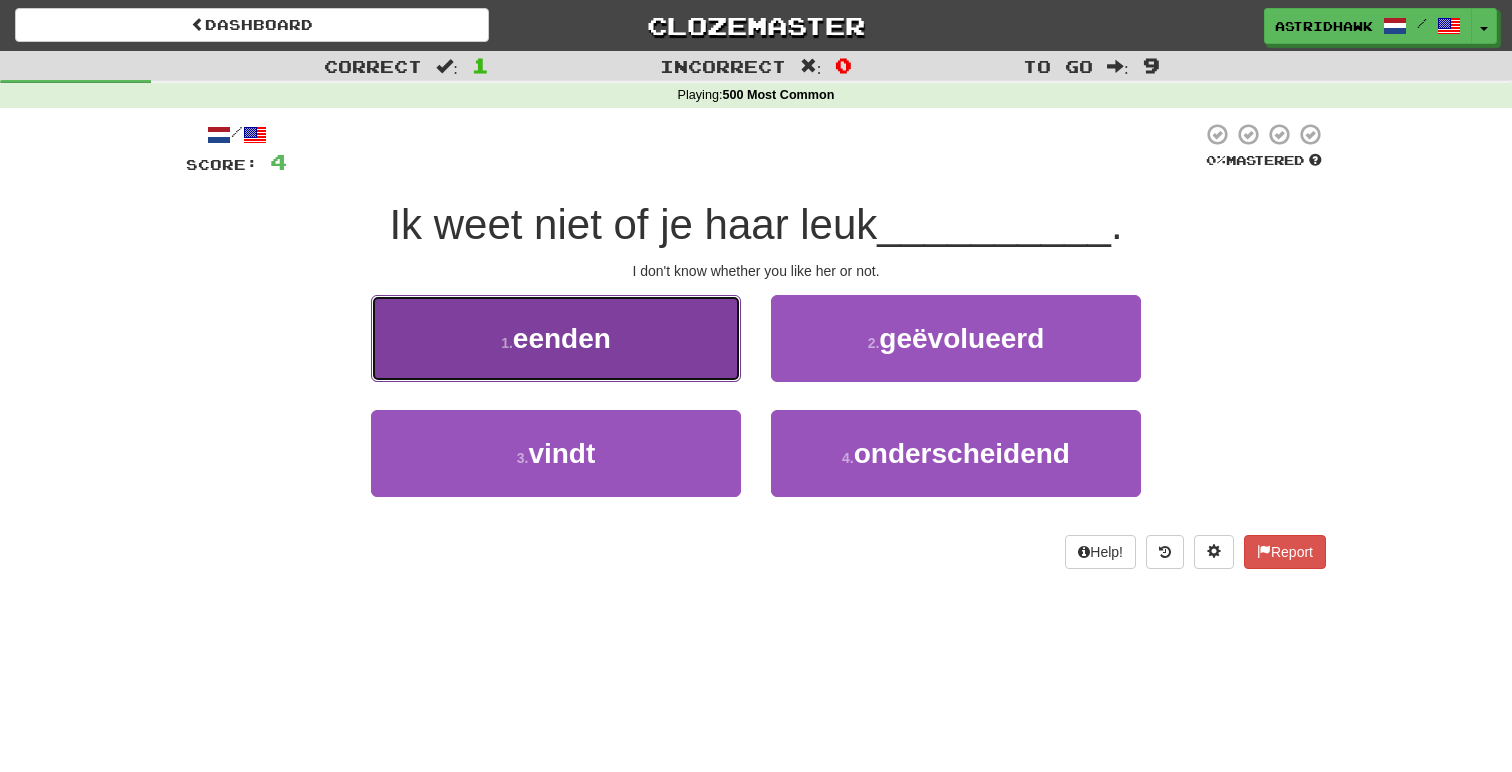 click on "1 .  eenden" at bounding box center (556, 338) 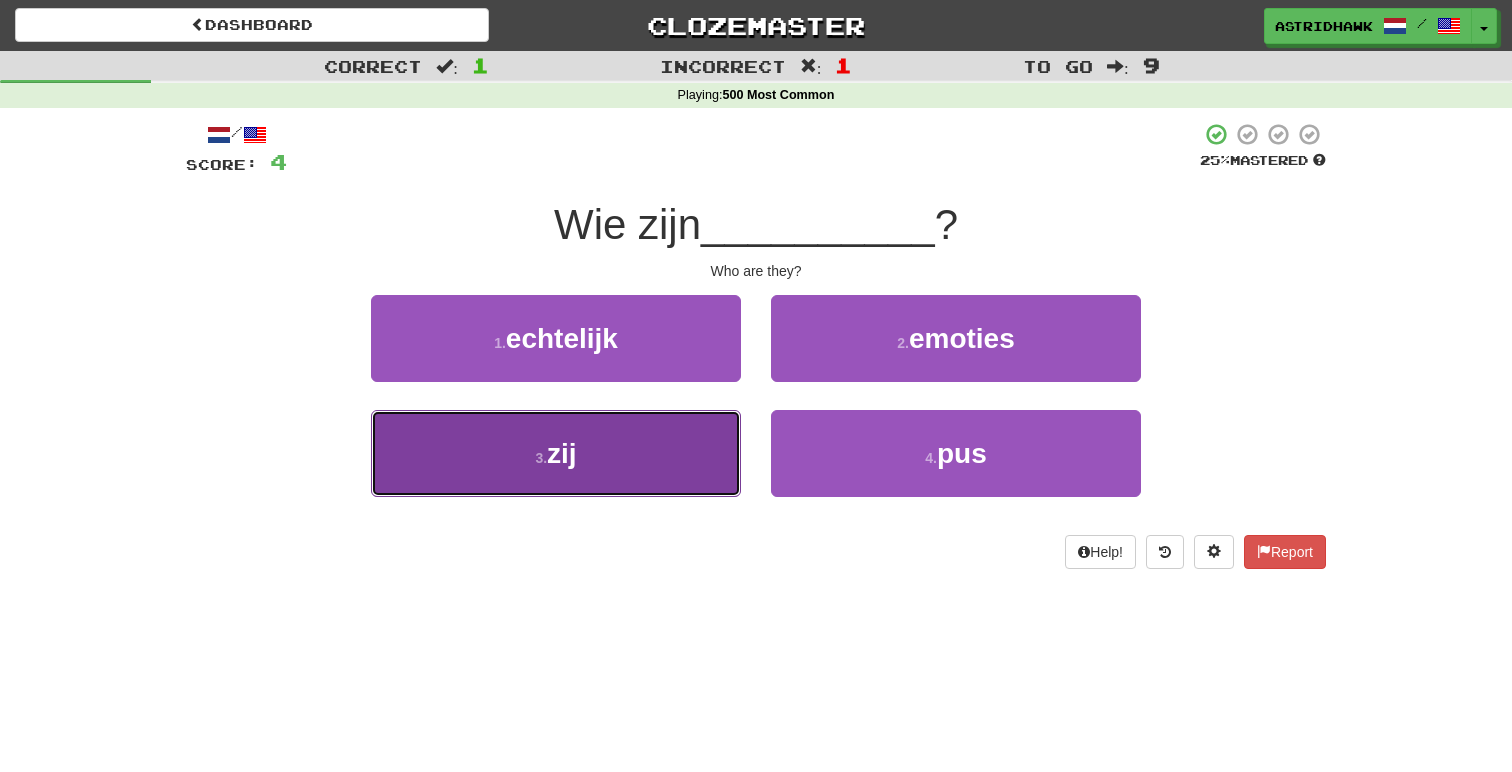 click on "3 .  zij" at bounding box center (556, 453) 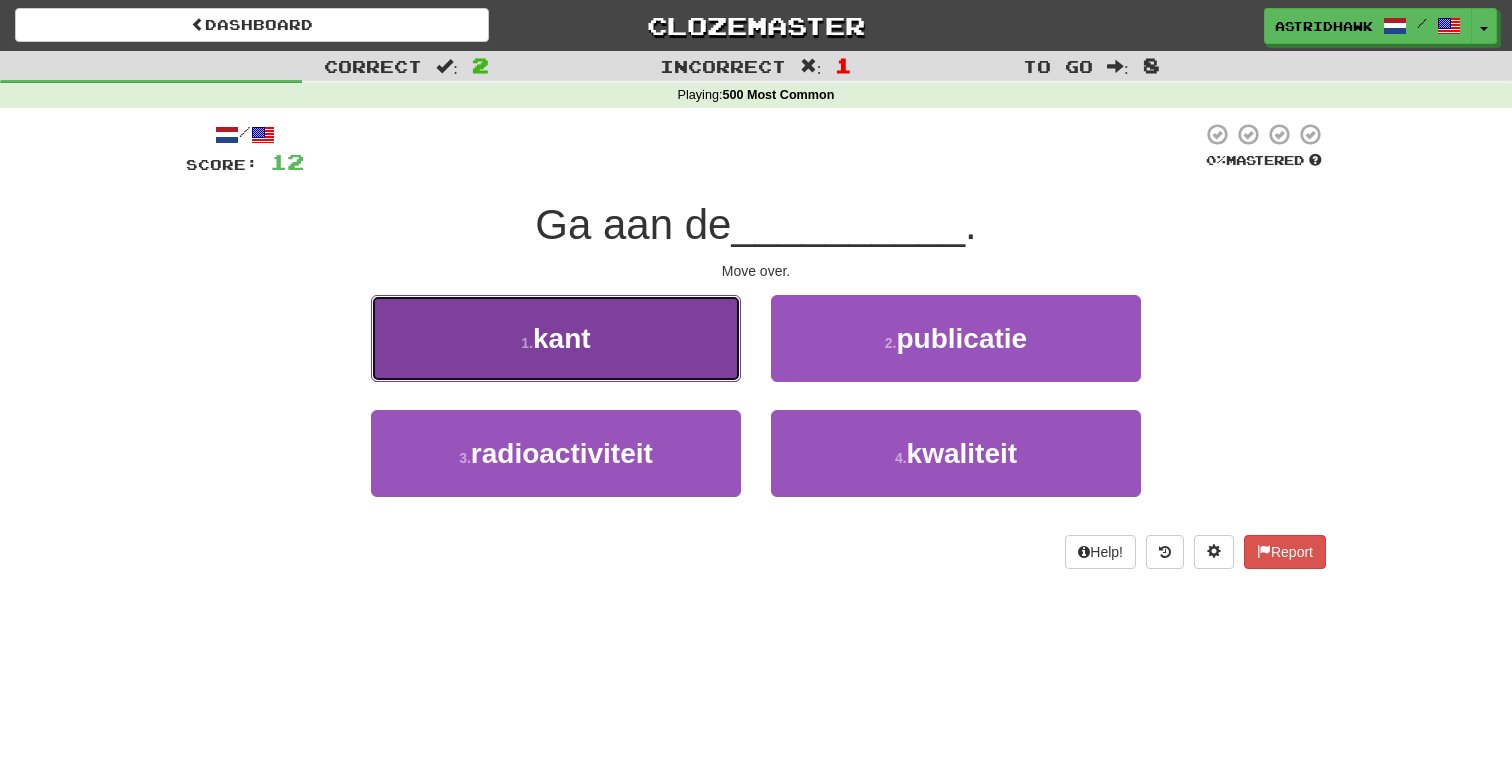 click on "1 .  kant" at bounding box center [556, 338] 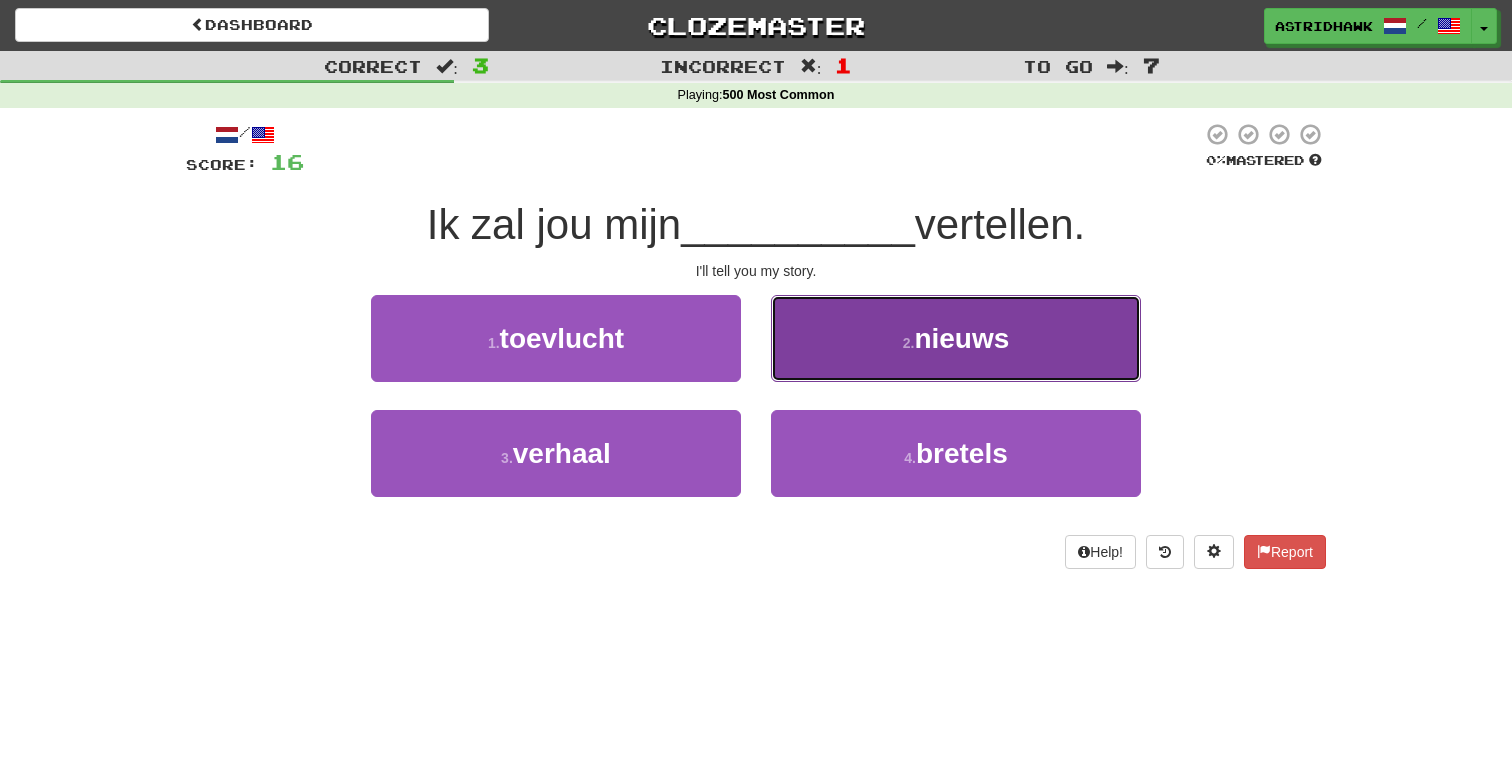 click on "2 .  nieuws" at bounding box center (956, 338) 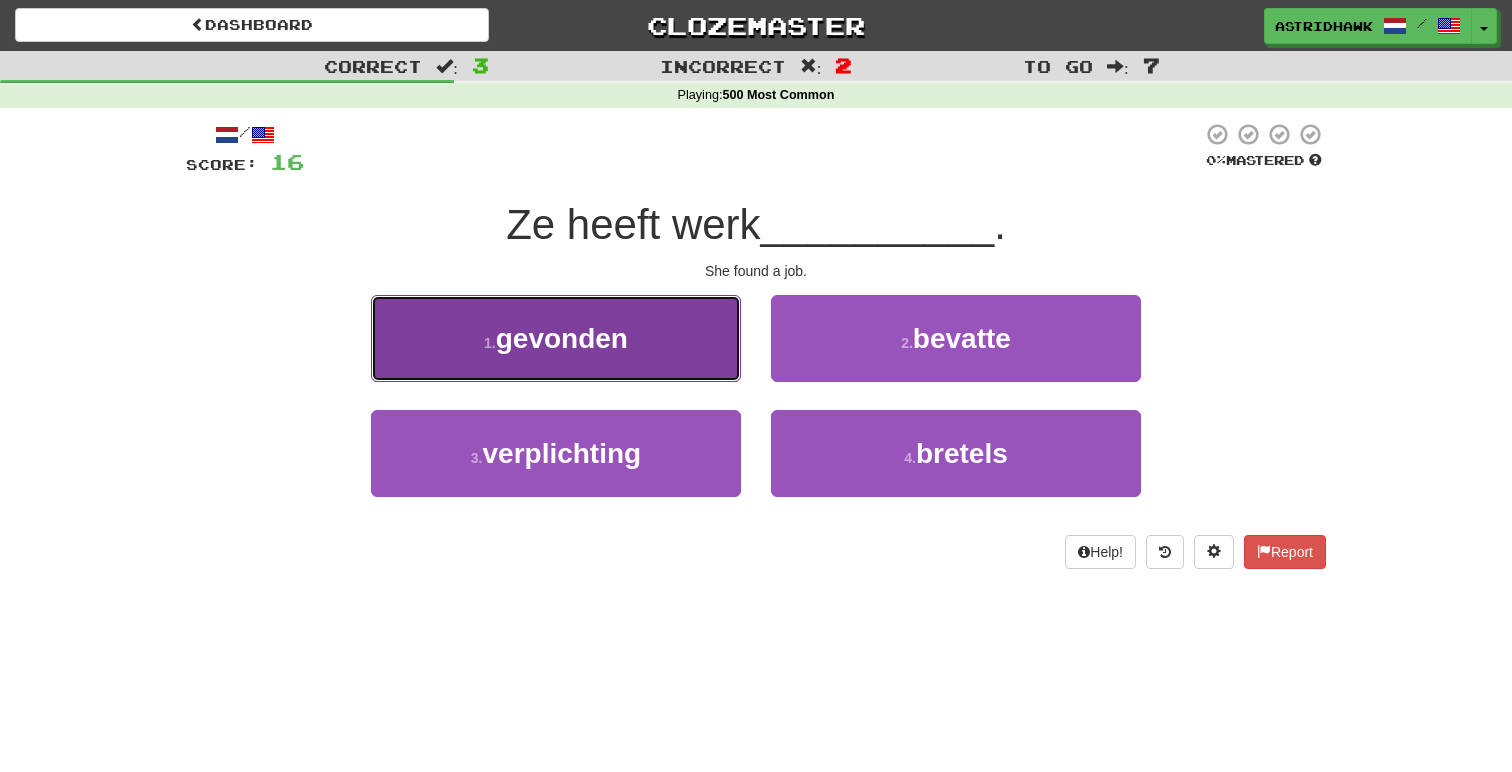 click on "1 .  gevonden" at bounding box center (556, 338) 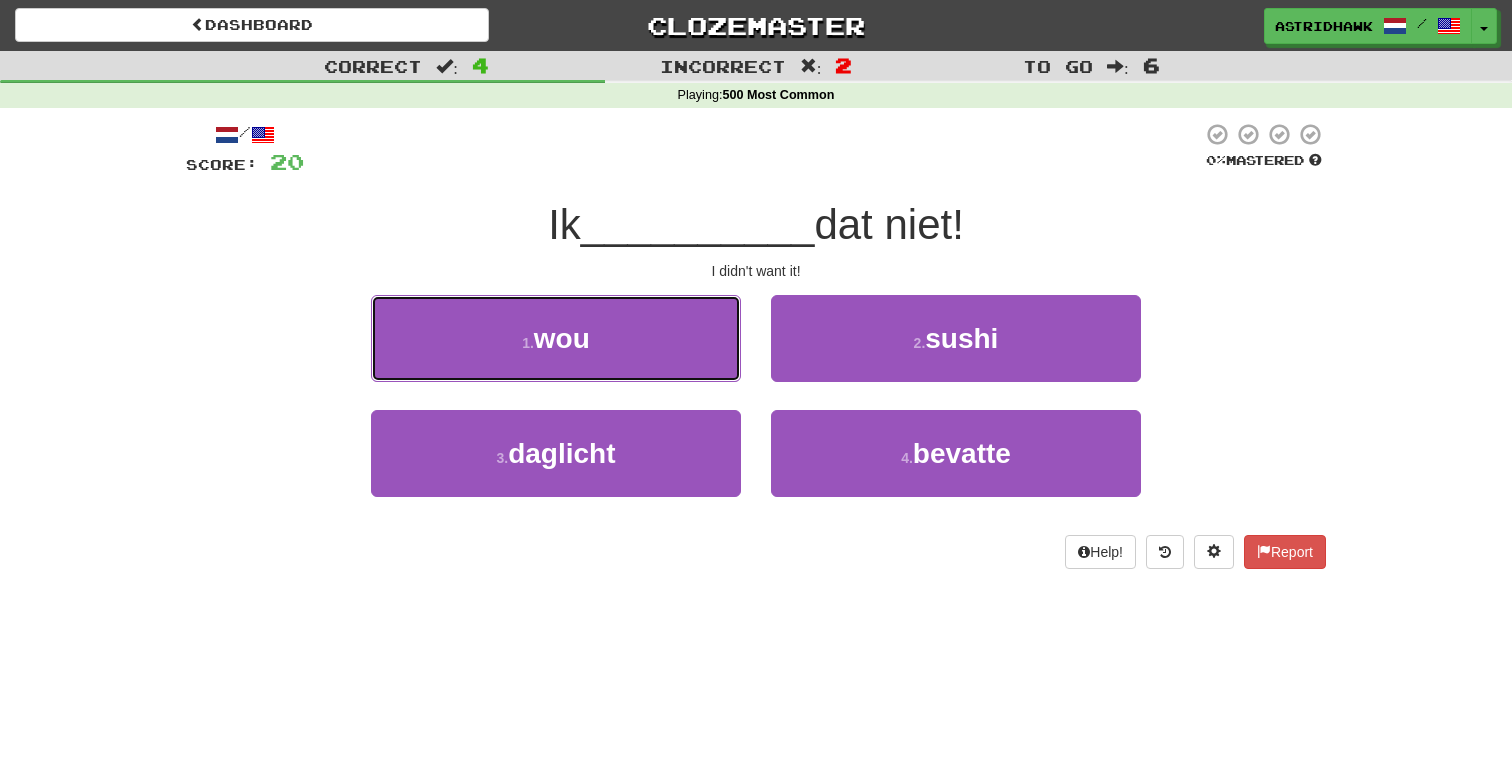click on "1 .  wou" at bounding box center (556, 338) 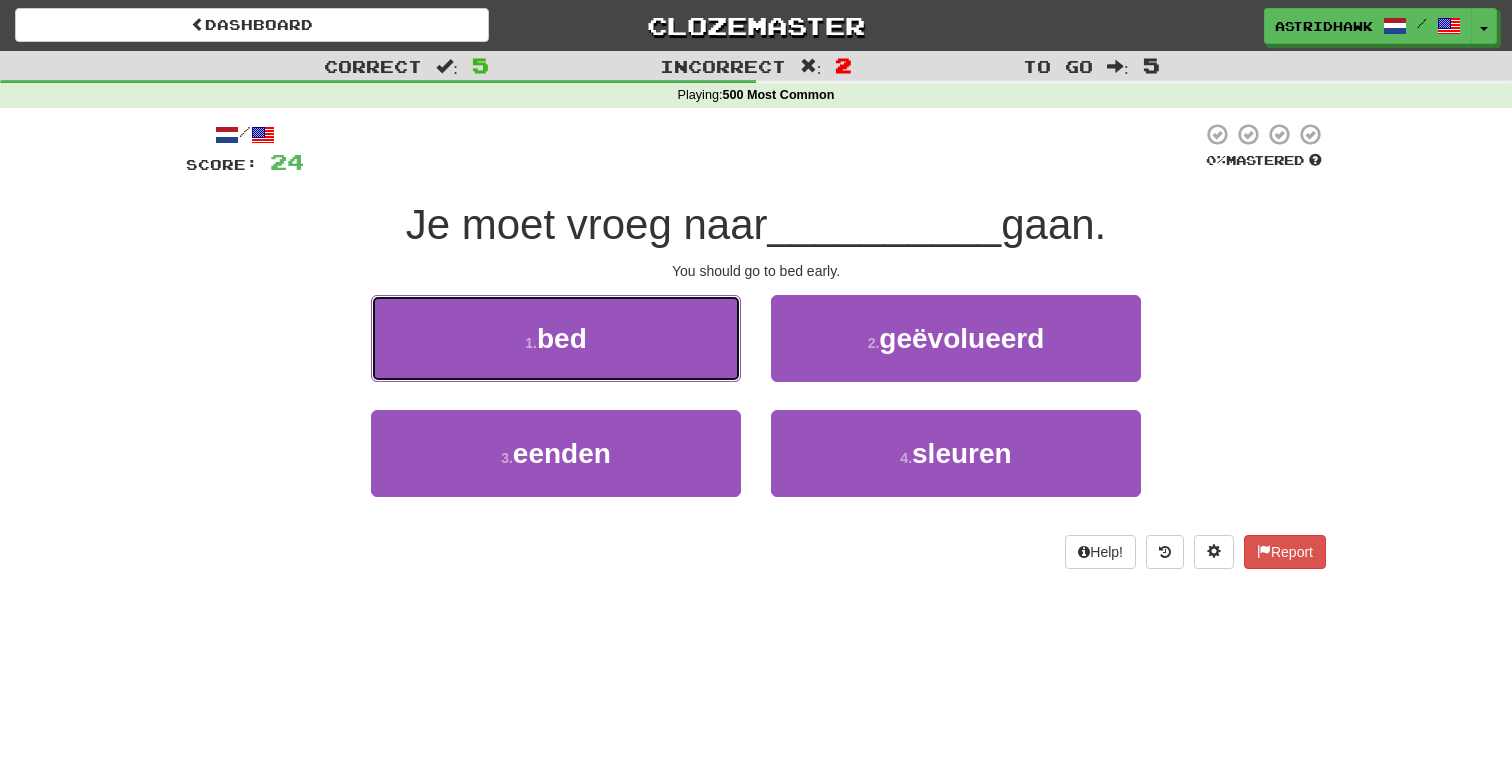 click on "1 .  bed" at bounding box center [556, 338] 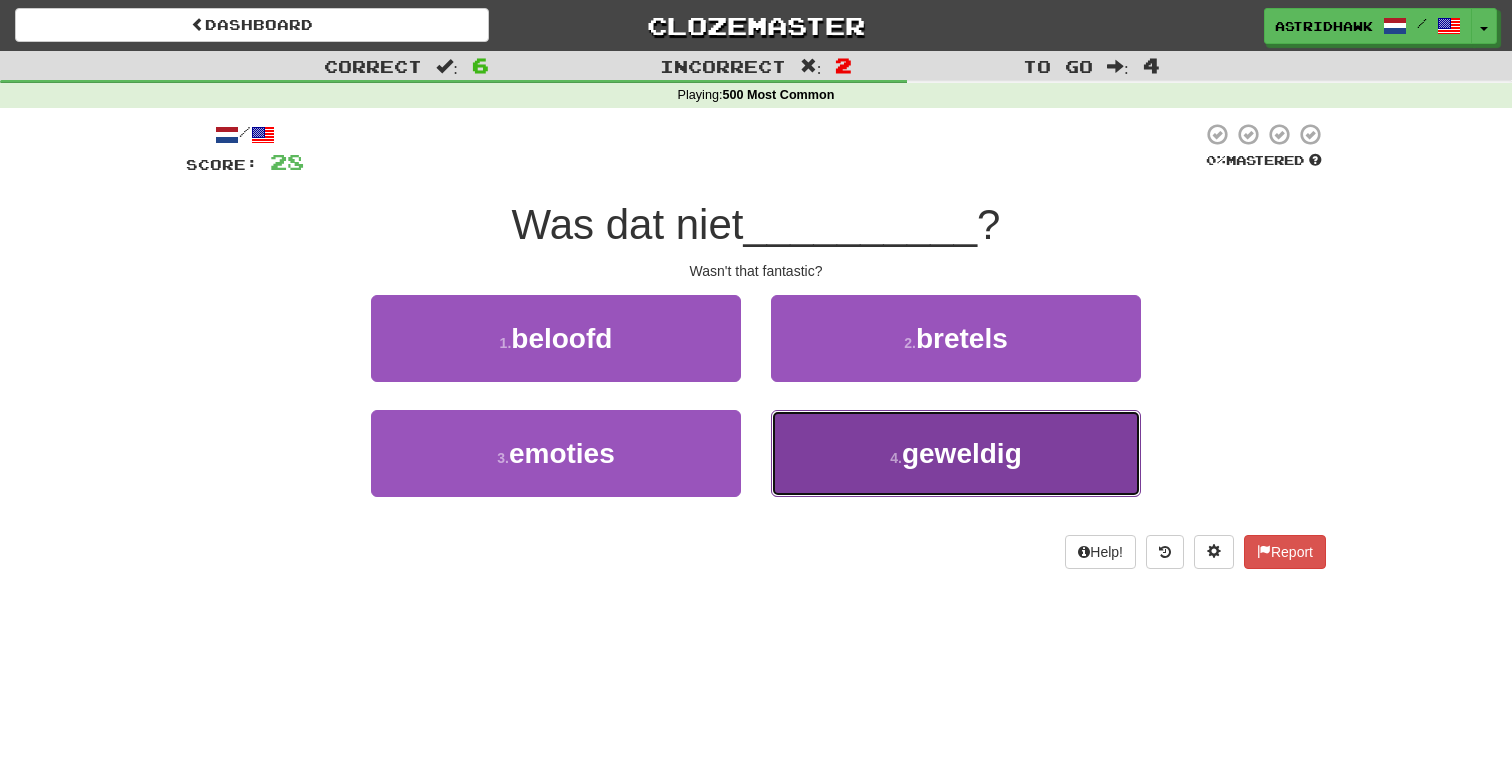 click on "4 .  geweldig" at bounding box center [956, 453] 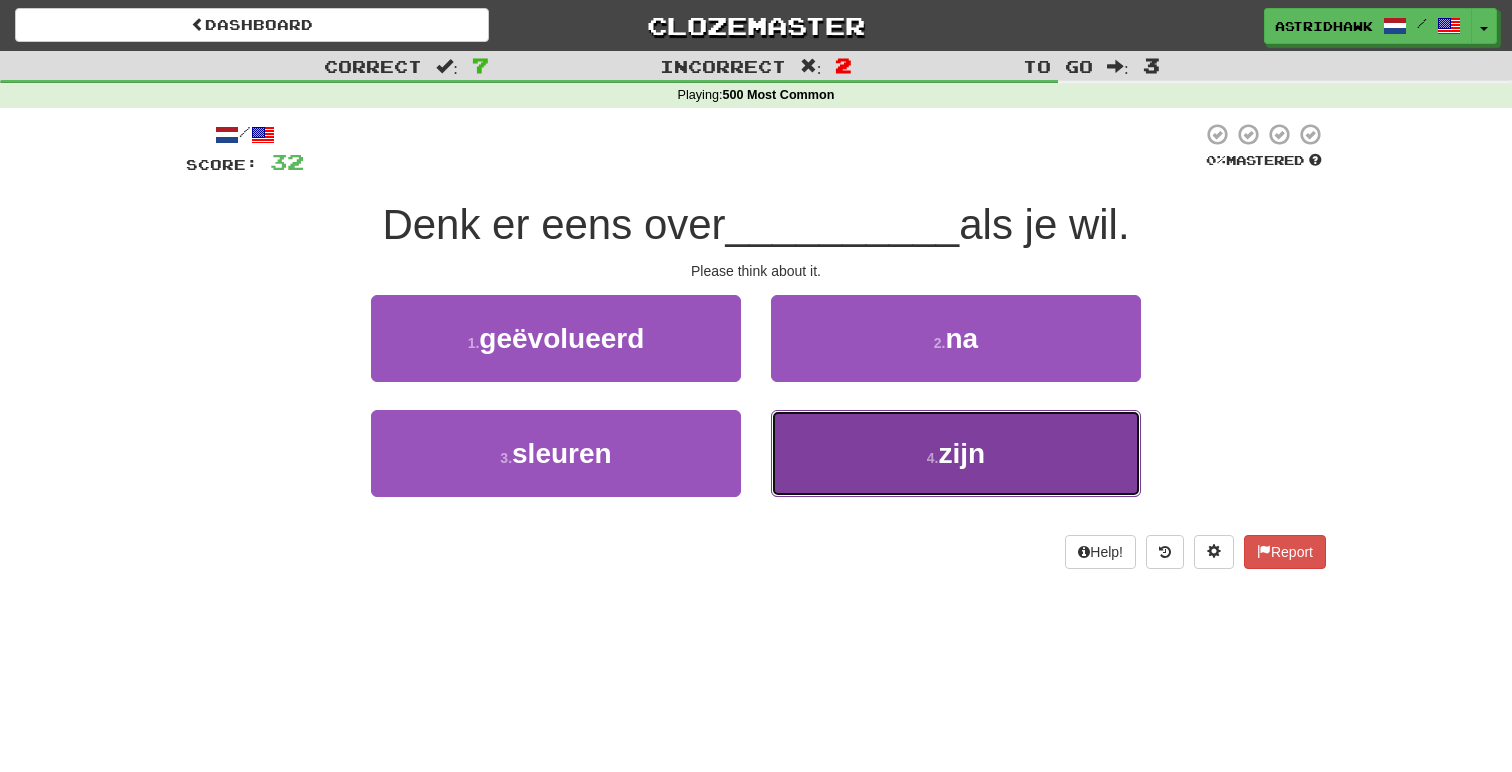 click on "4 .  zijn" at bounding box center (956, 453) 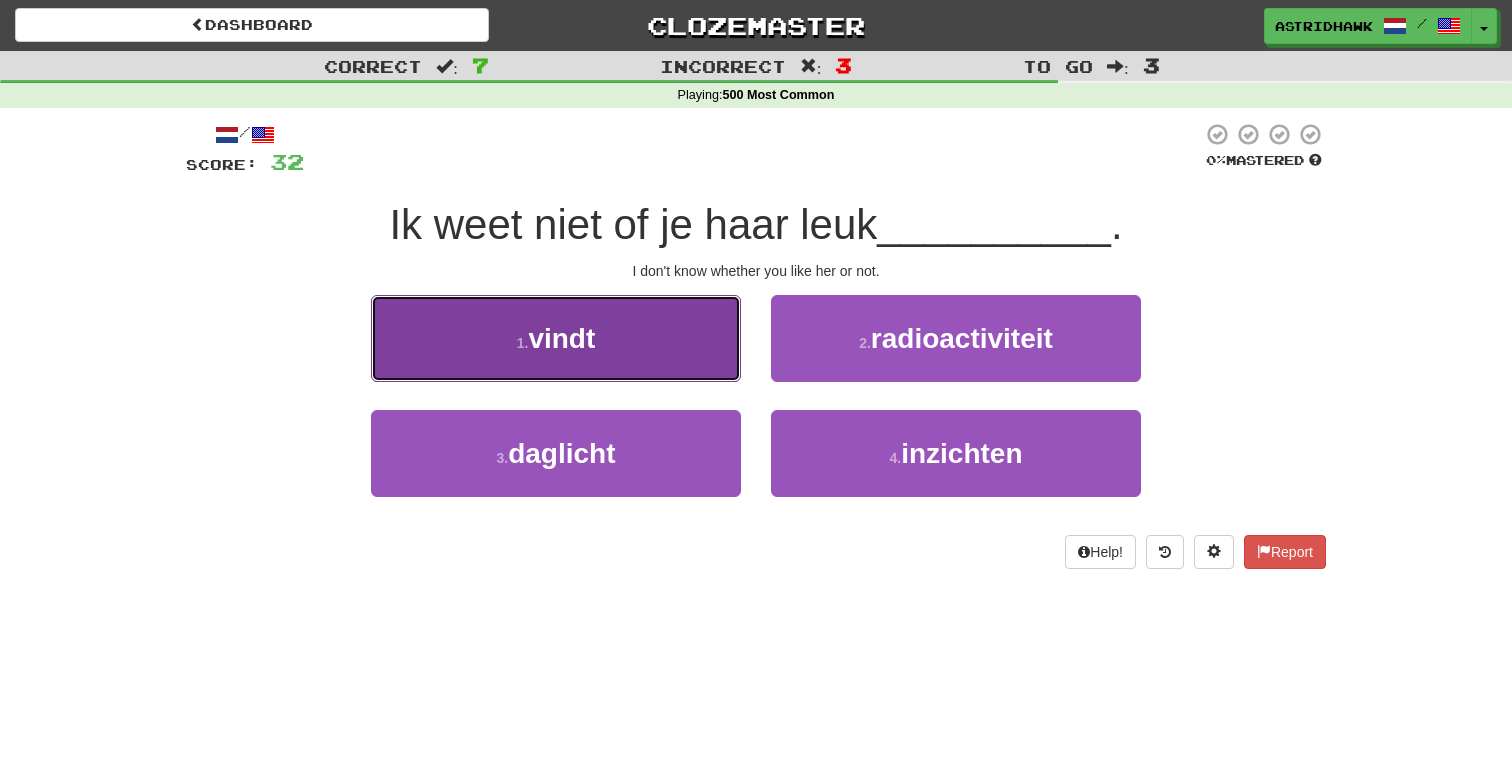click on "1 .  vindt" at bounding box center [556, 338] 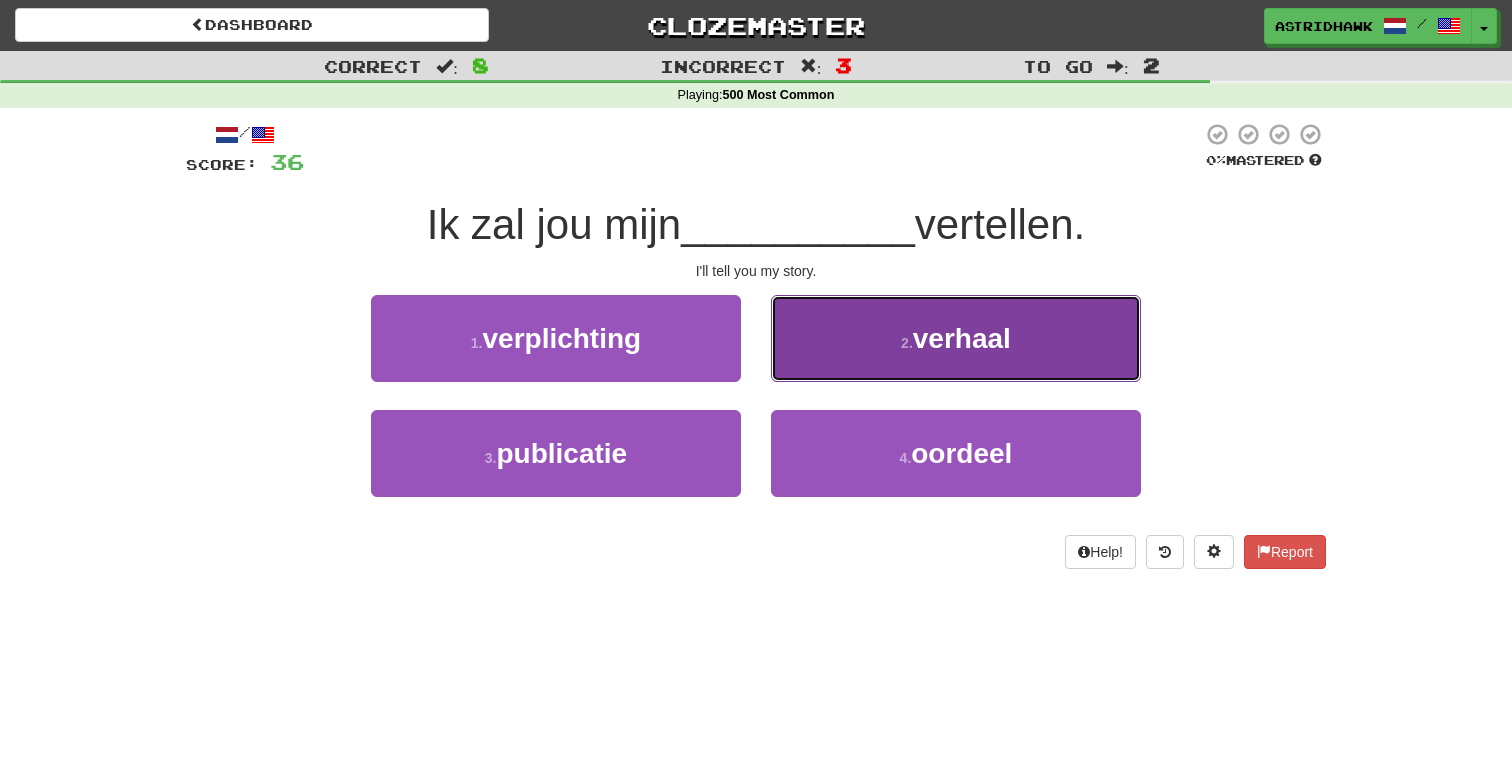 click on "2 .  verhaal" at bounding box center (956, 338) 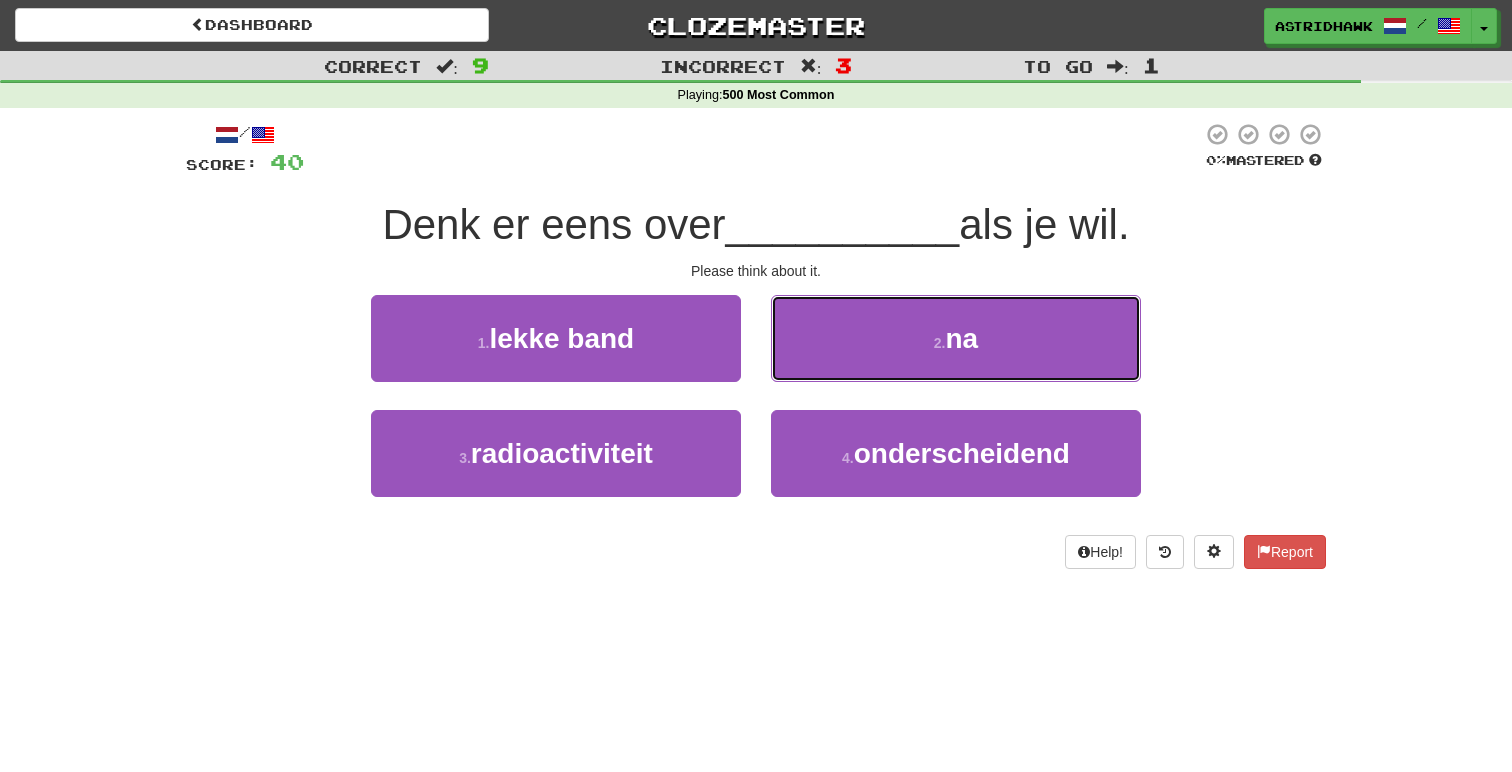 click on "2 .  na" at bounding box center [956, 338] 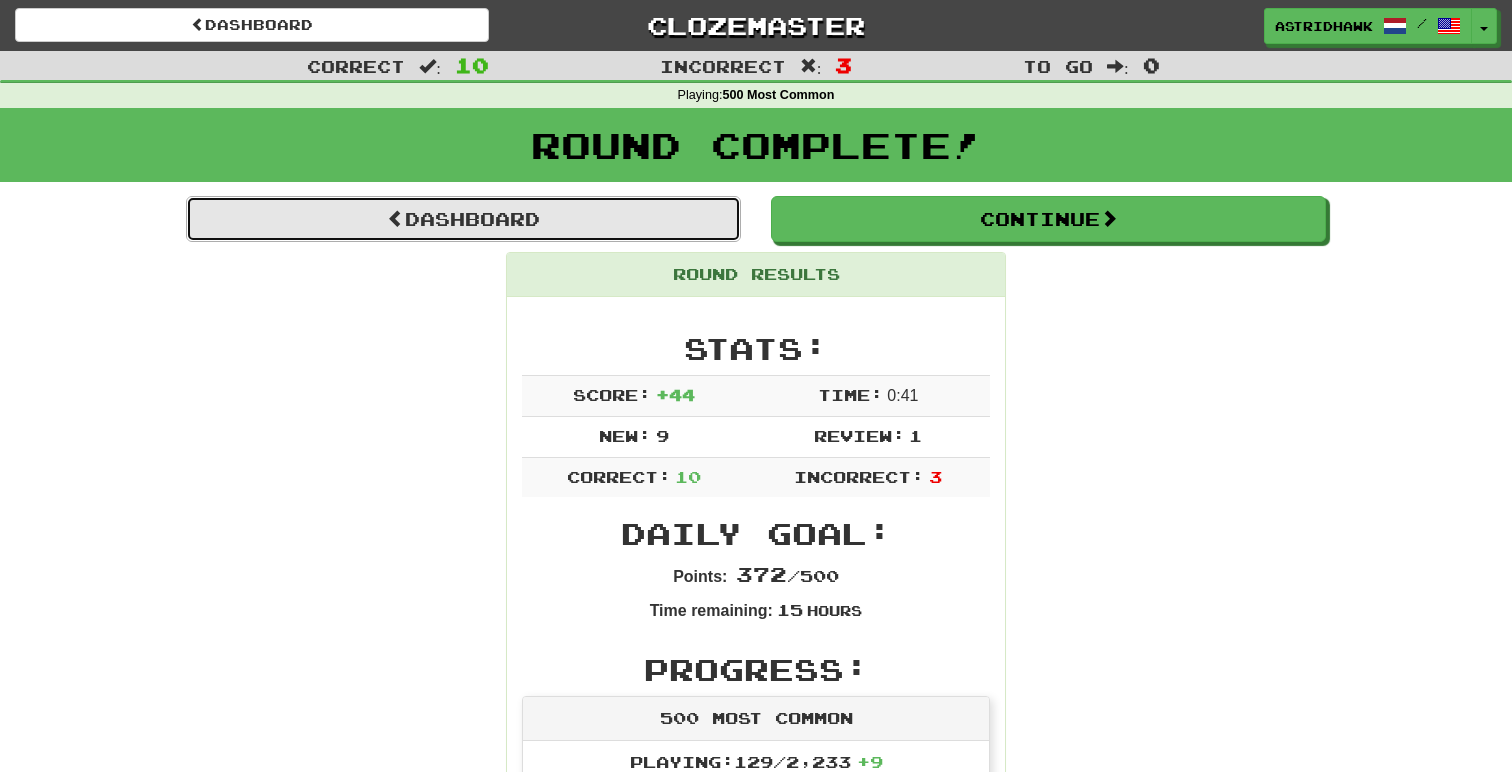 click on "Dashboard" at bounding box center (463, 219) 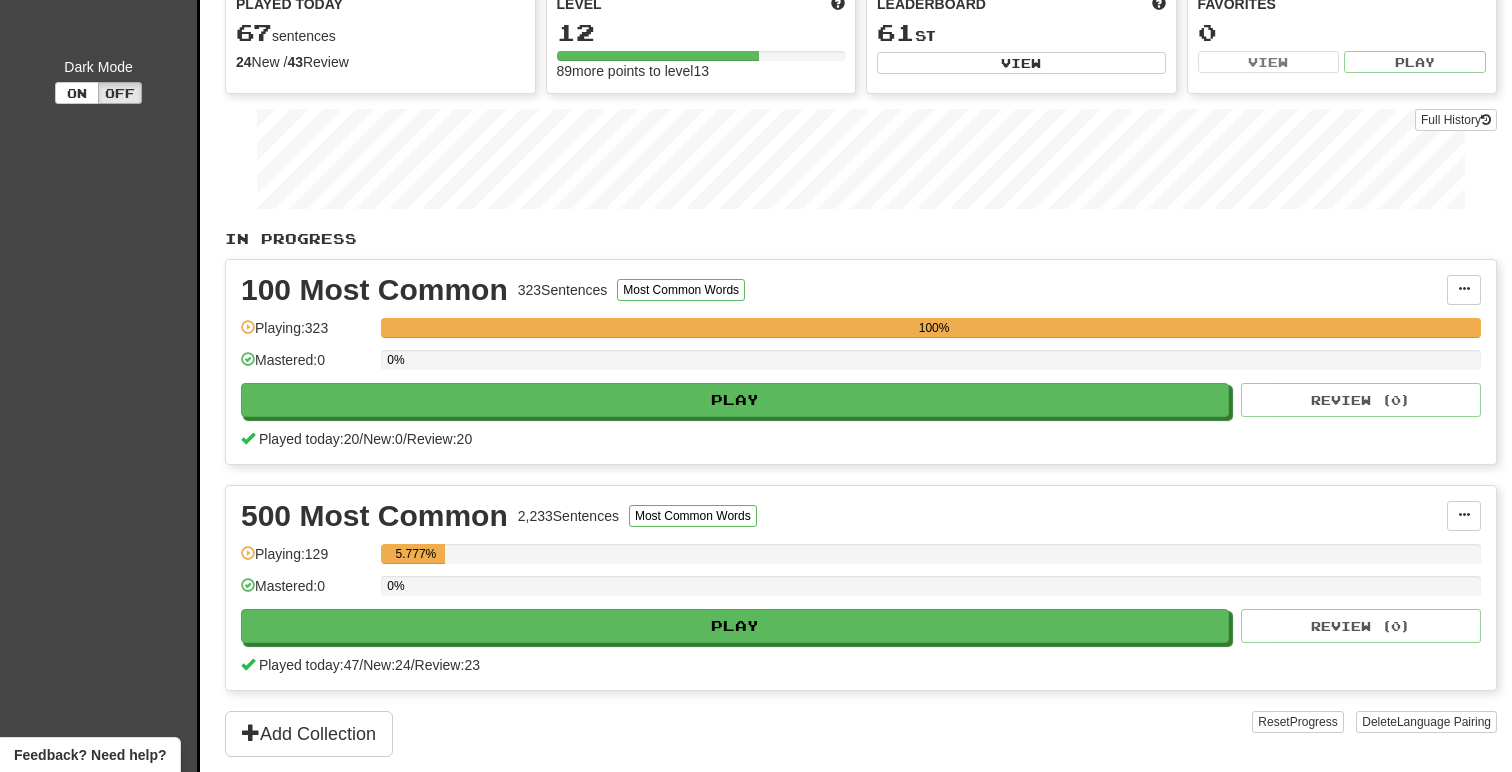 scroll, scrollTop: 203, scrollLeft: 0, axis: vertical 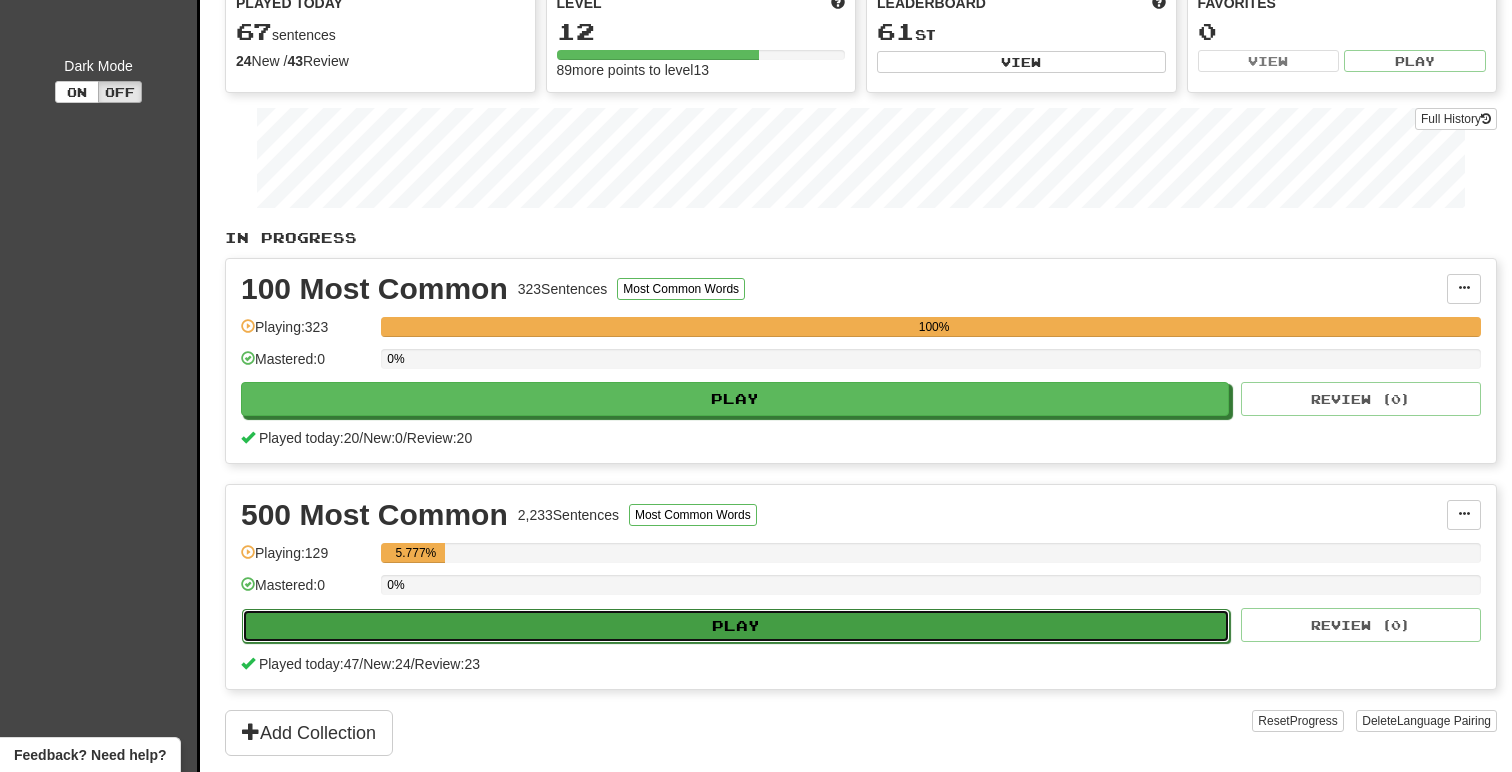click on "Play" at bounding box center [736, 626] 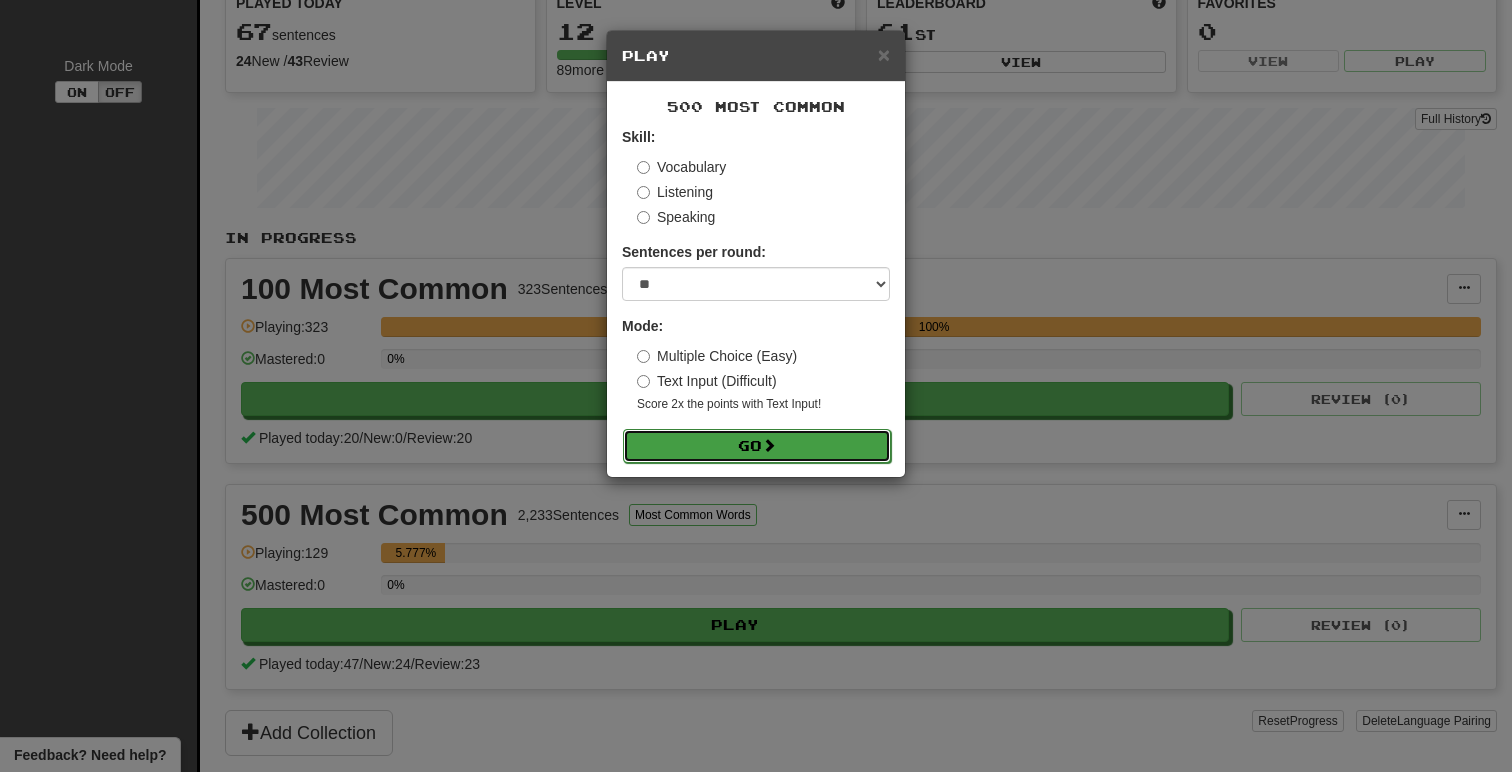 click on "Go" at bounding box center [757, 446] 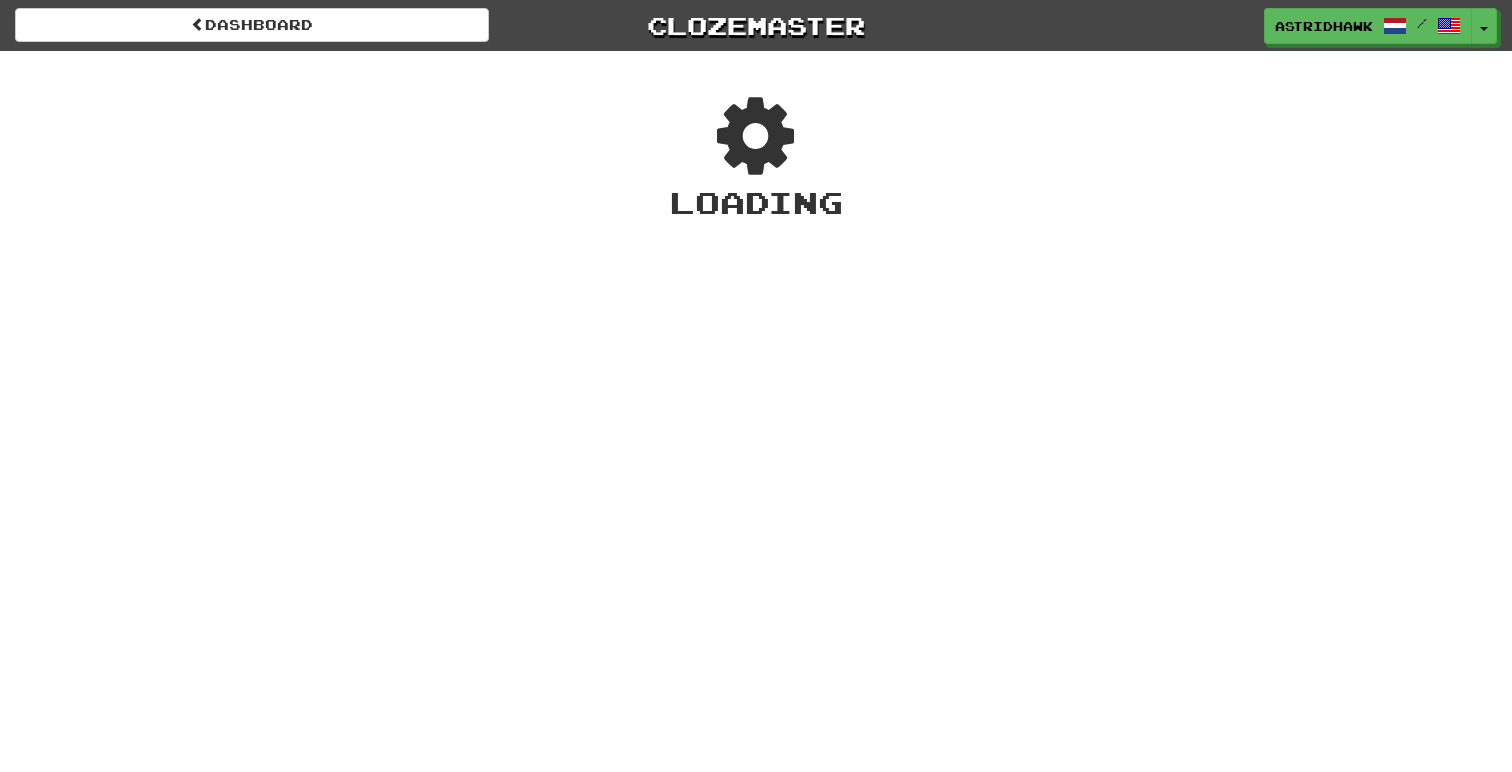 scroll, scrollTop: 0, scrollLeft: 0, axis: both 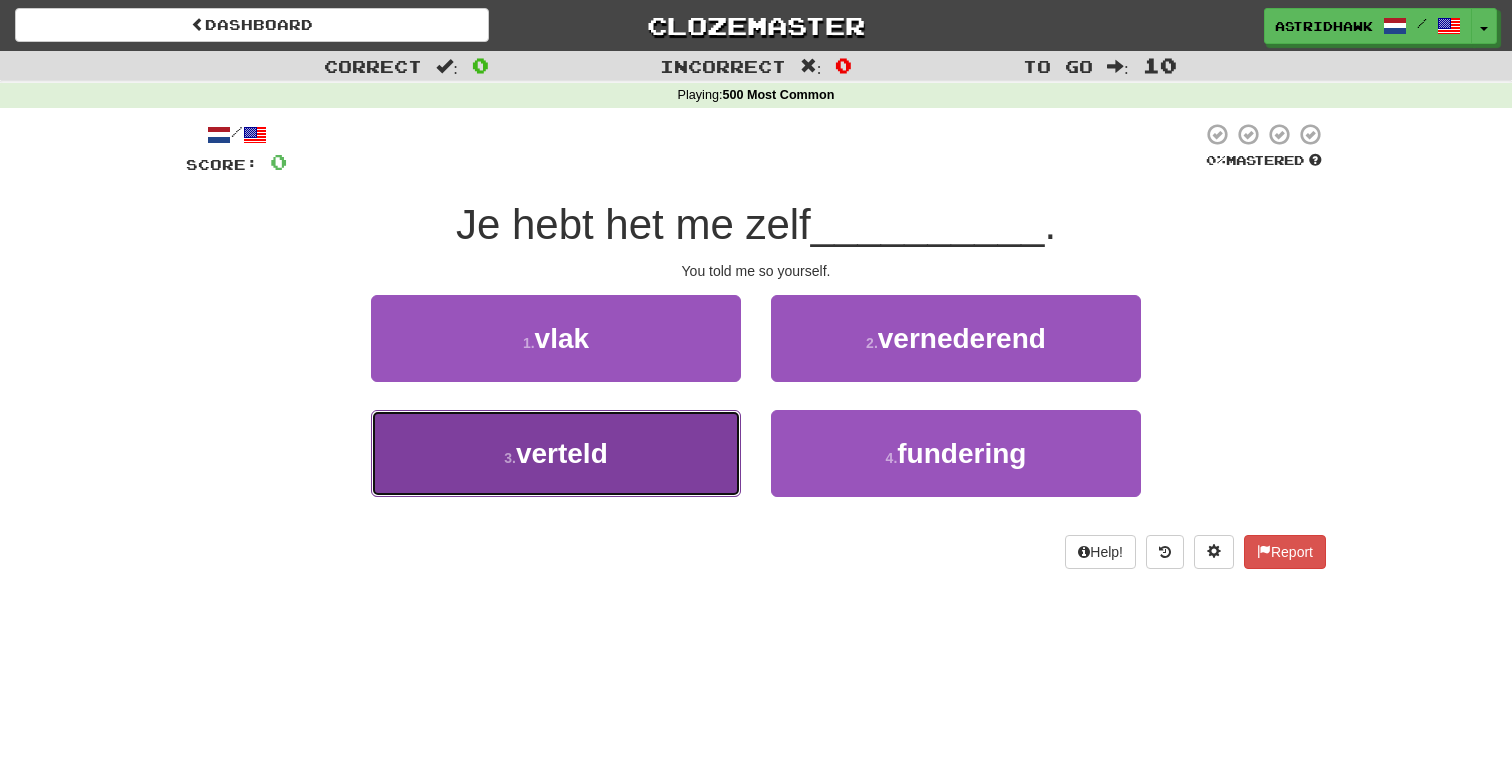 click on "3 .  verteld" at bounding box center (556, 453) 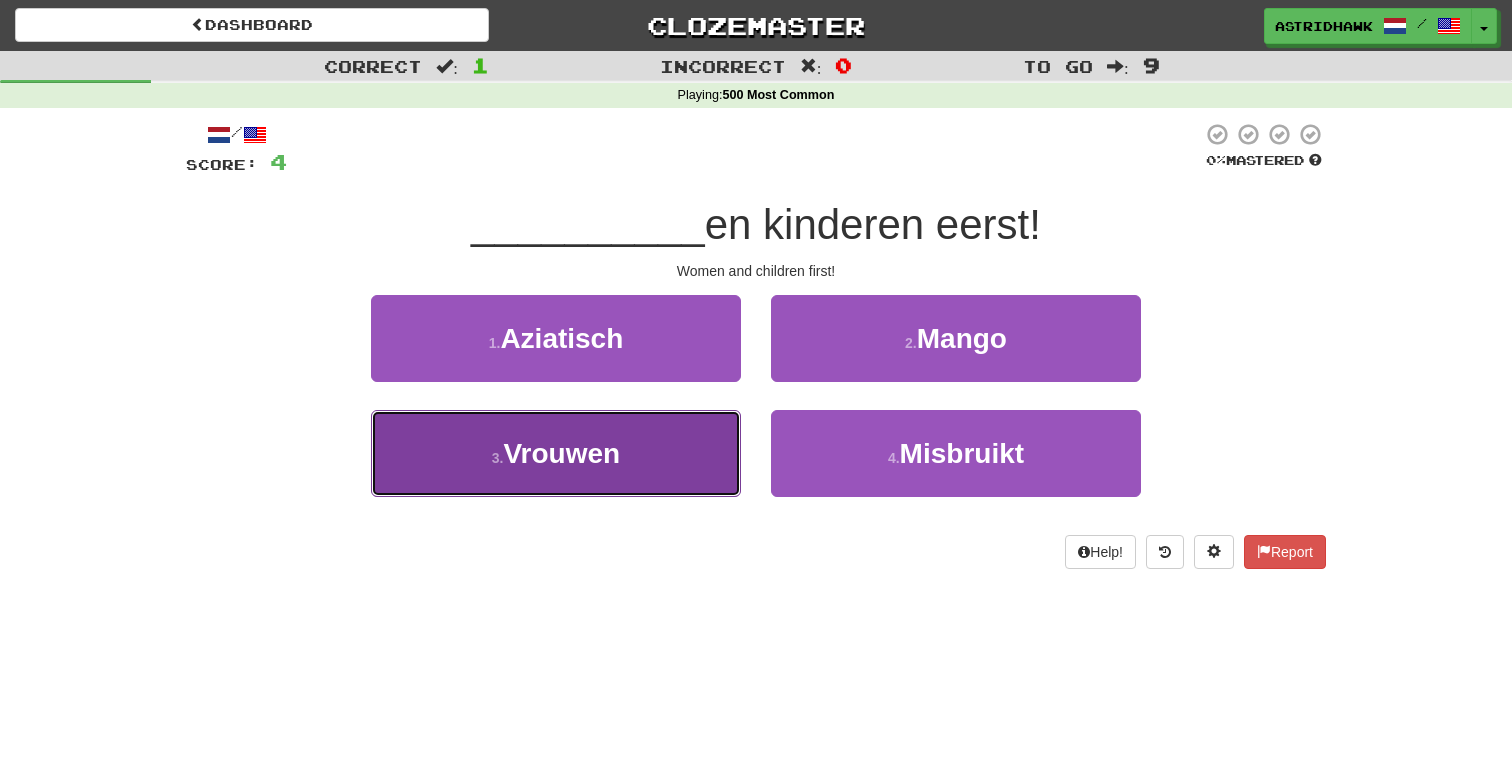 click on "3 .  Vrouwen" at bounding box center [556, 453] 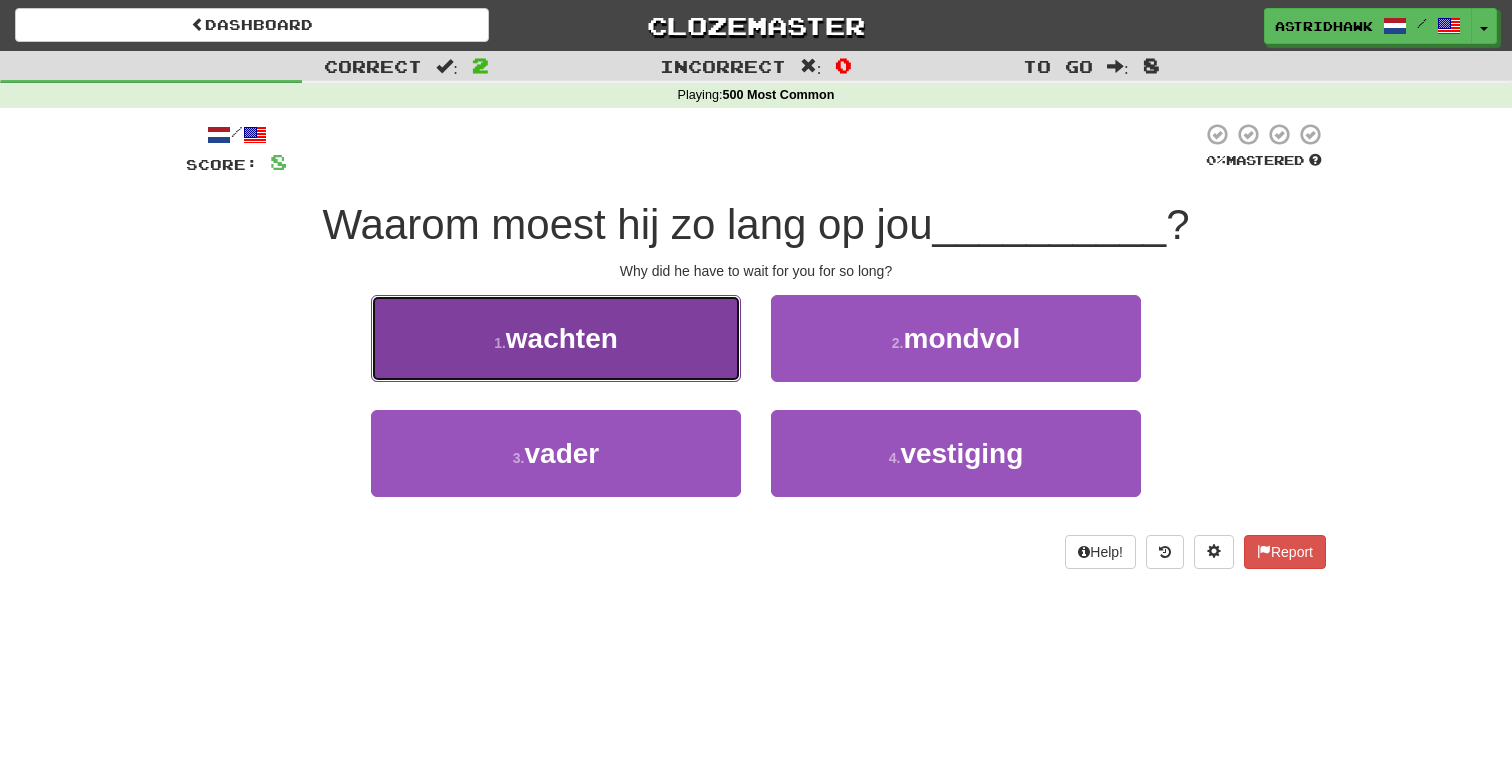 click on "1 .  wachten" at bounding box center (556, 338) 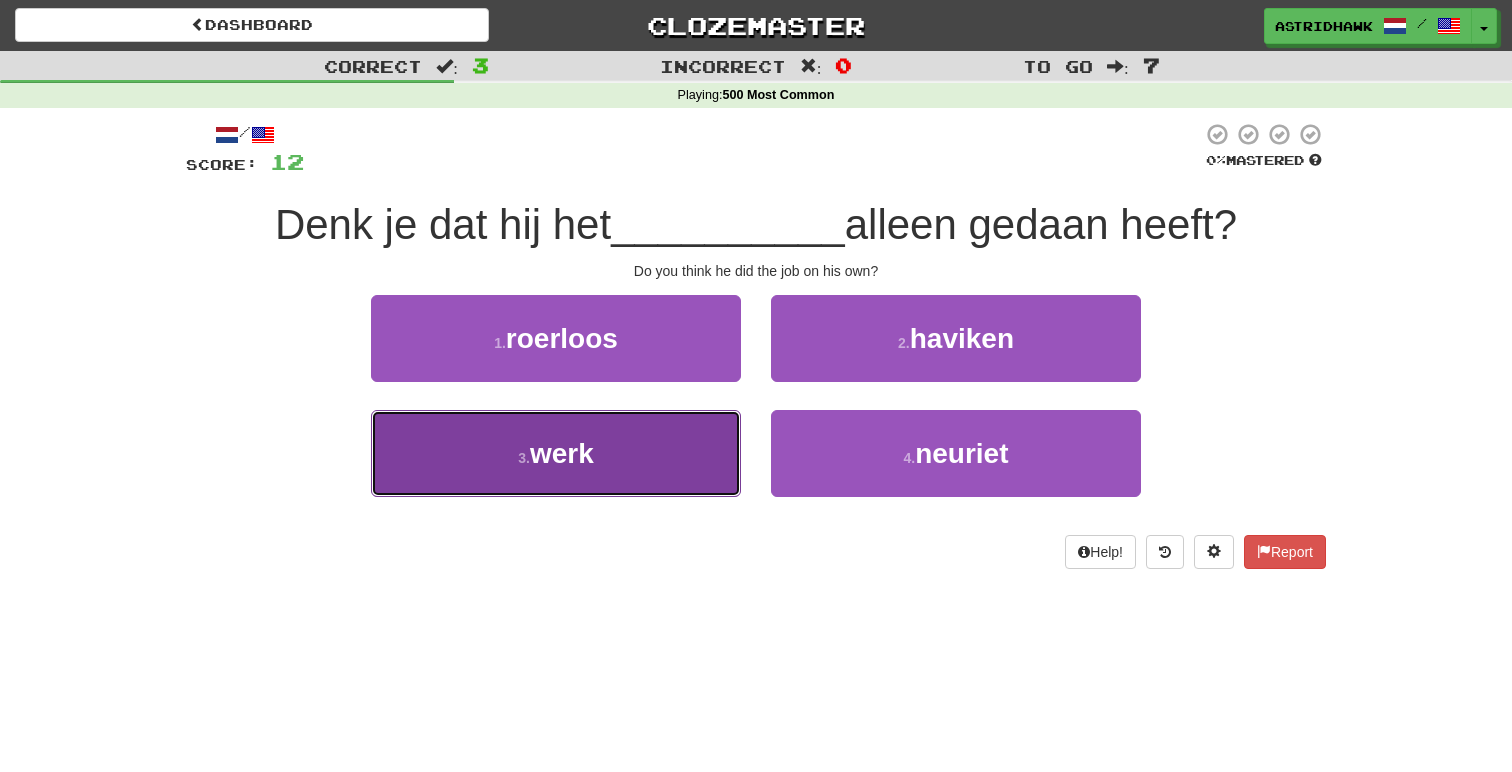 click on "3 .  werk" at bounding box center (556, 453) 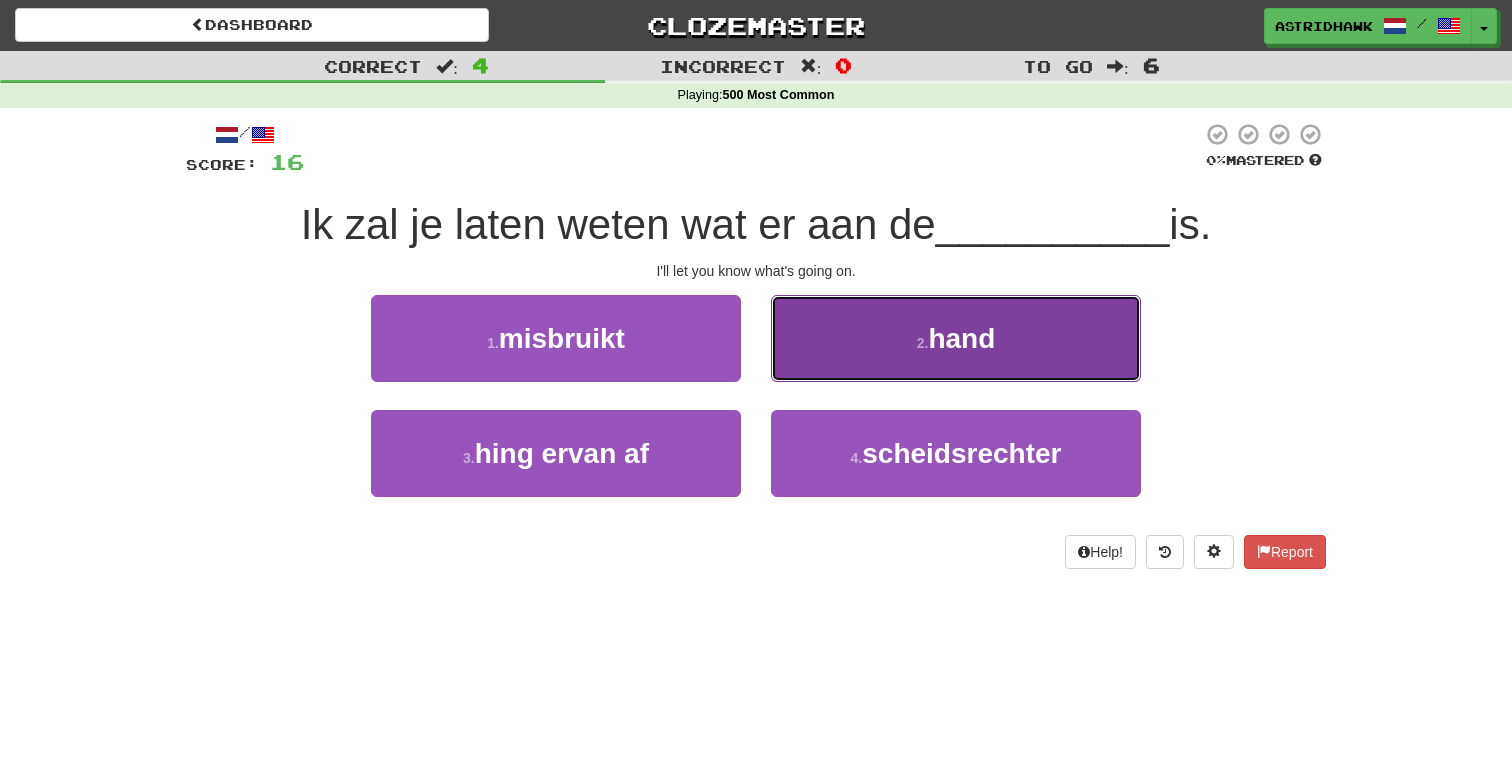 click on "2 ." at bounding box center (923, 343) 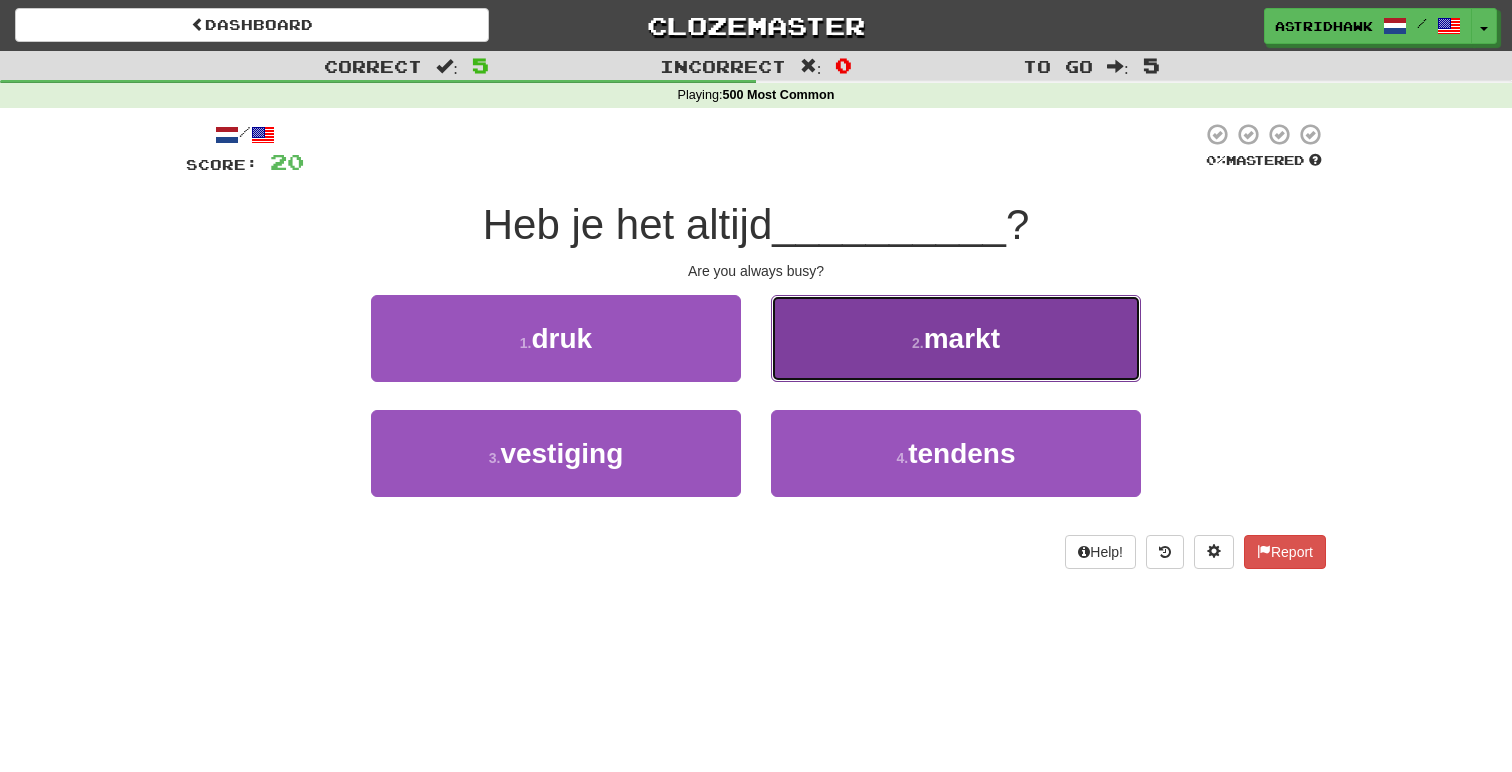 click on "2 .  markt" at bounding box center (956, 338) 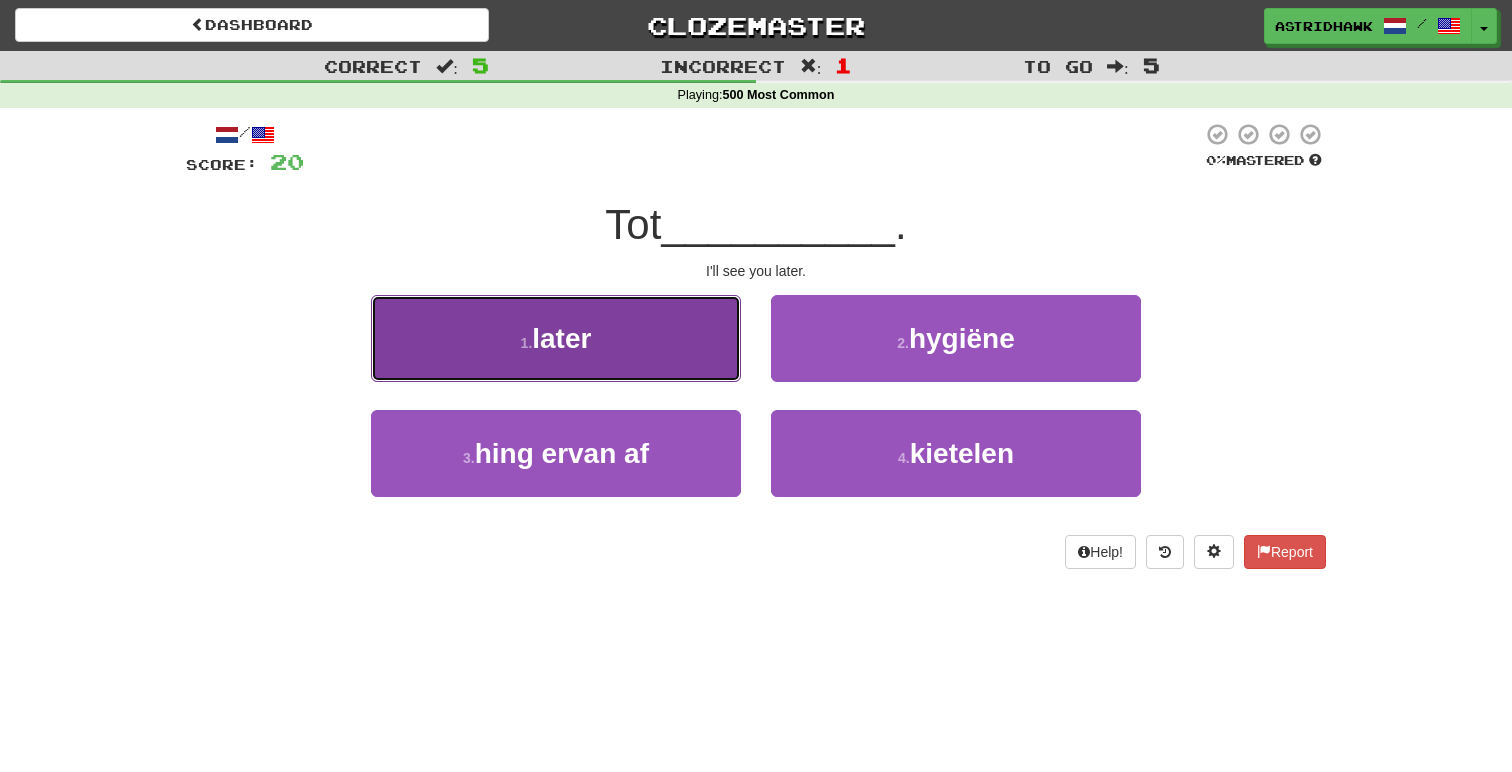 click on "1 .  later" at bounding box center [556, 338] 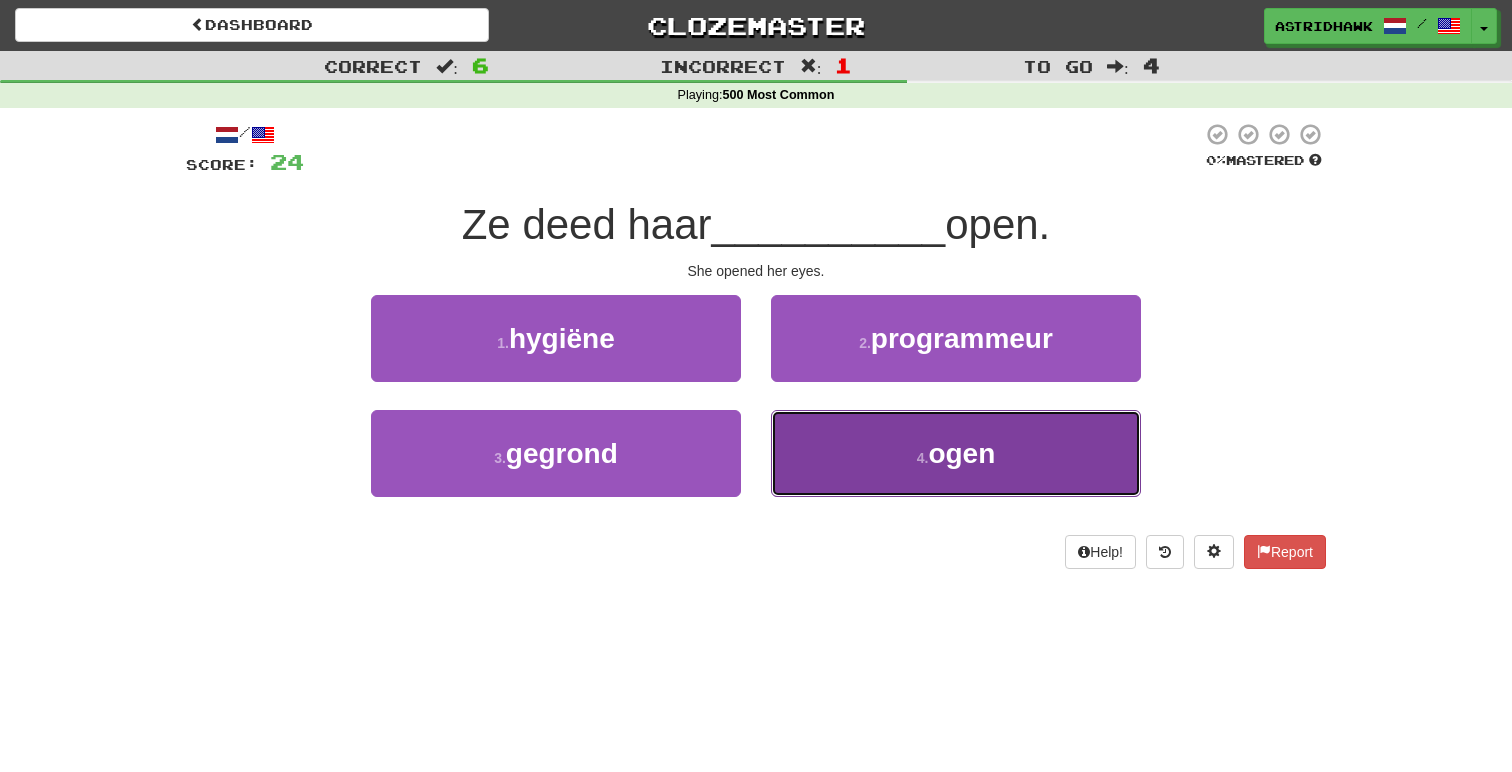 click on "ogen" at bounding box center (961, 453) 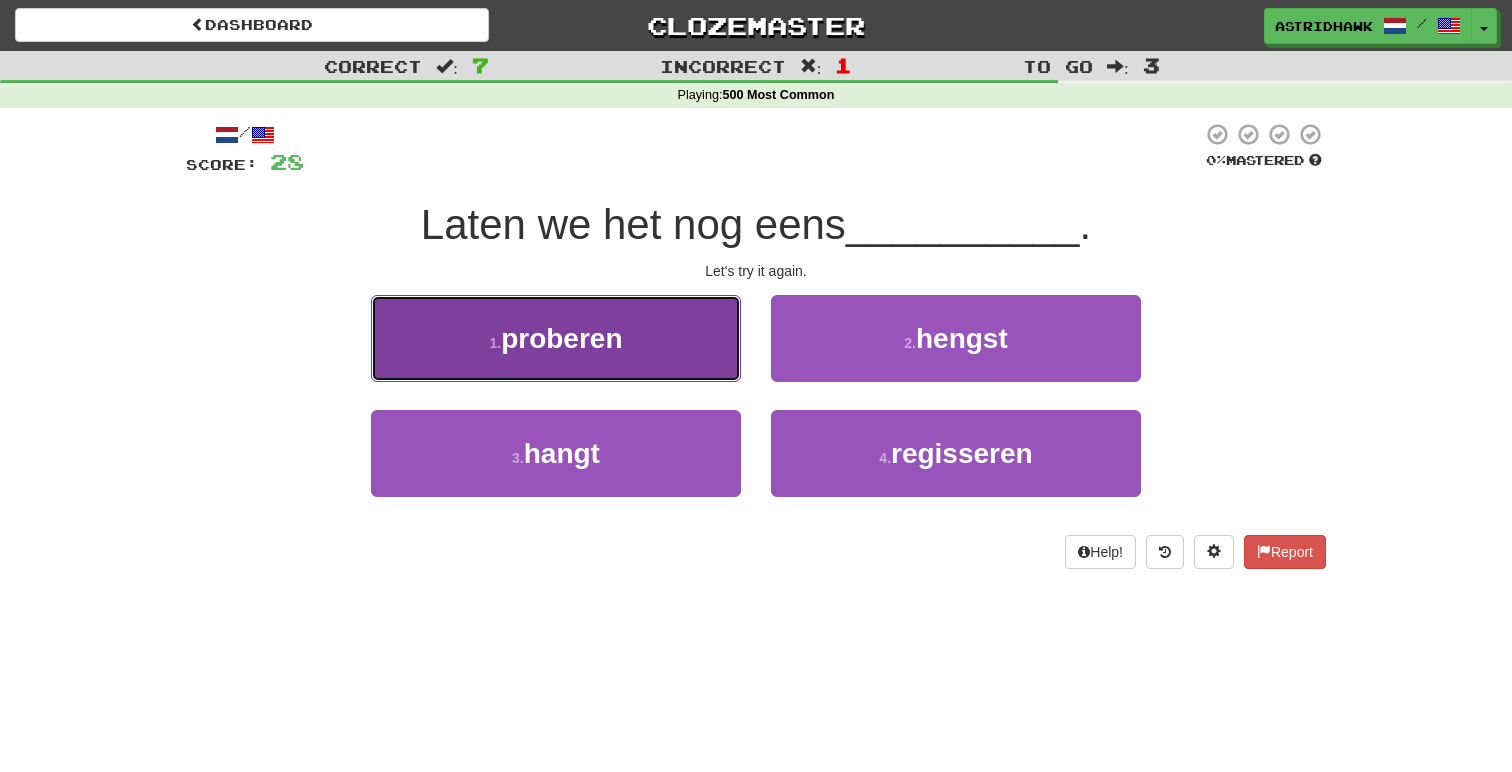 click on "1 .  proberen" at bounding box center (556, 338) 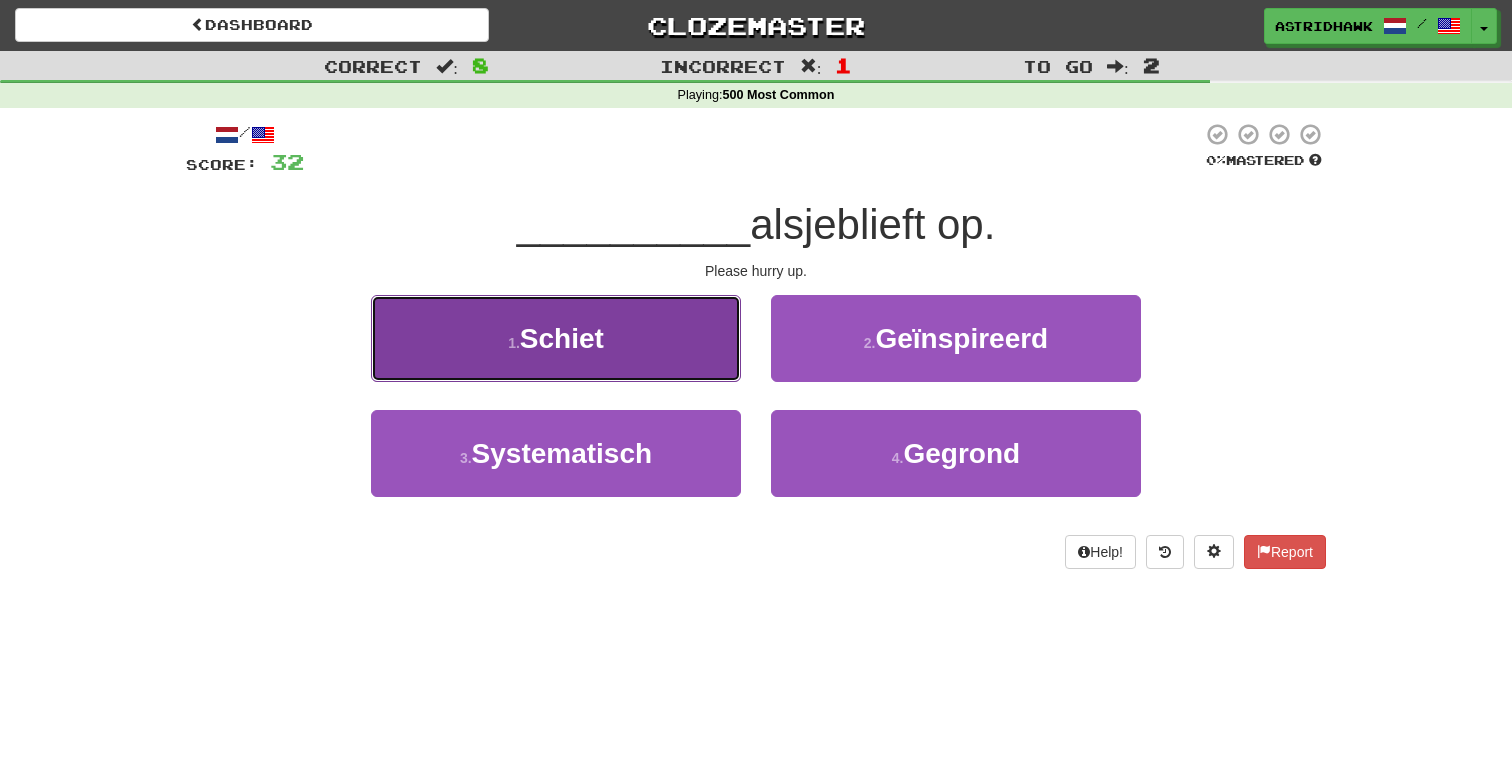 click on "1 .  Schiet" at bounding box center (556, 338) 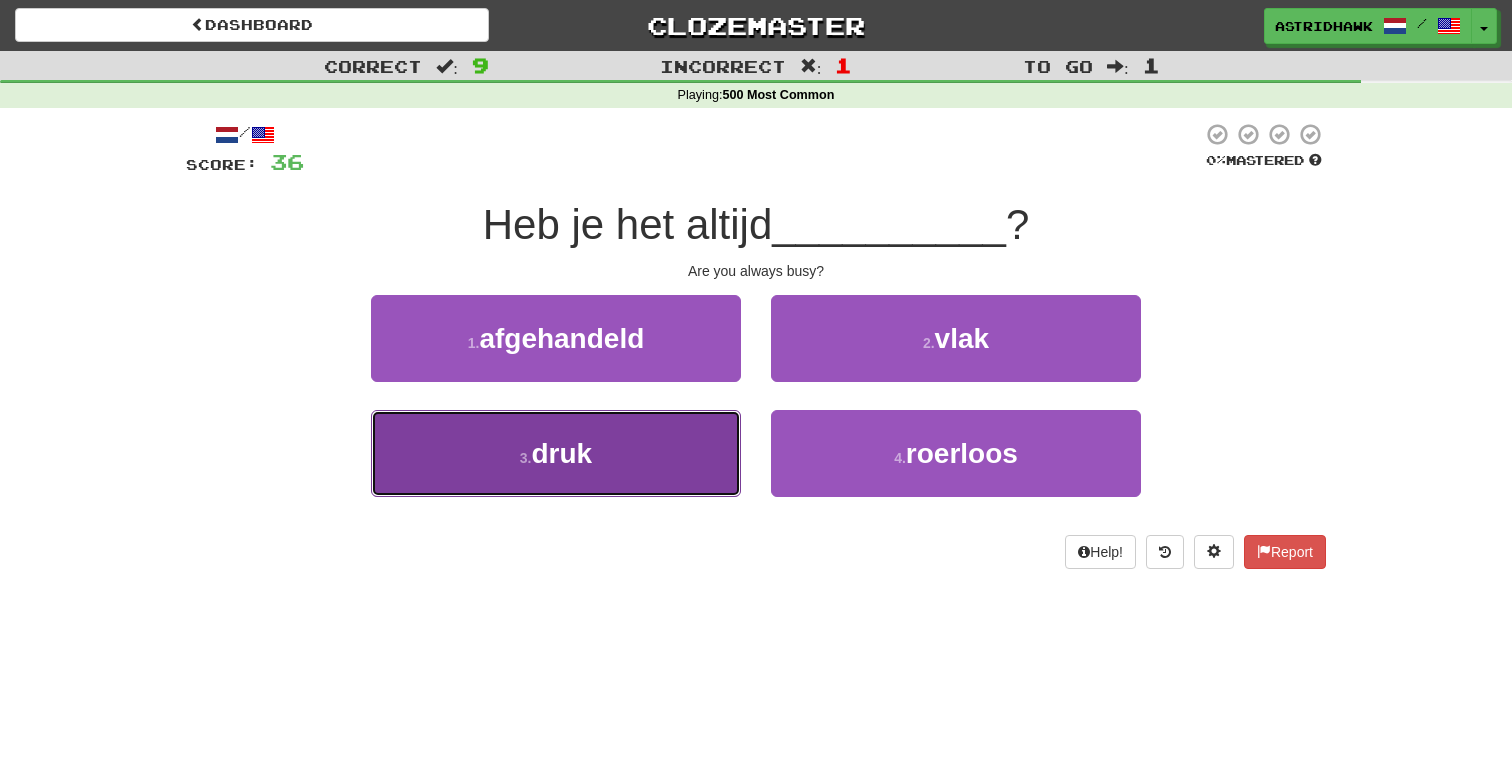 click on "3 .  druk" at bounding box center [556, 453] 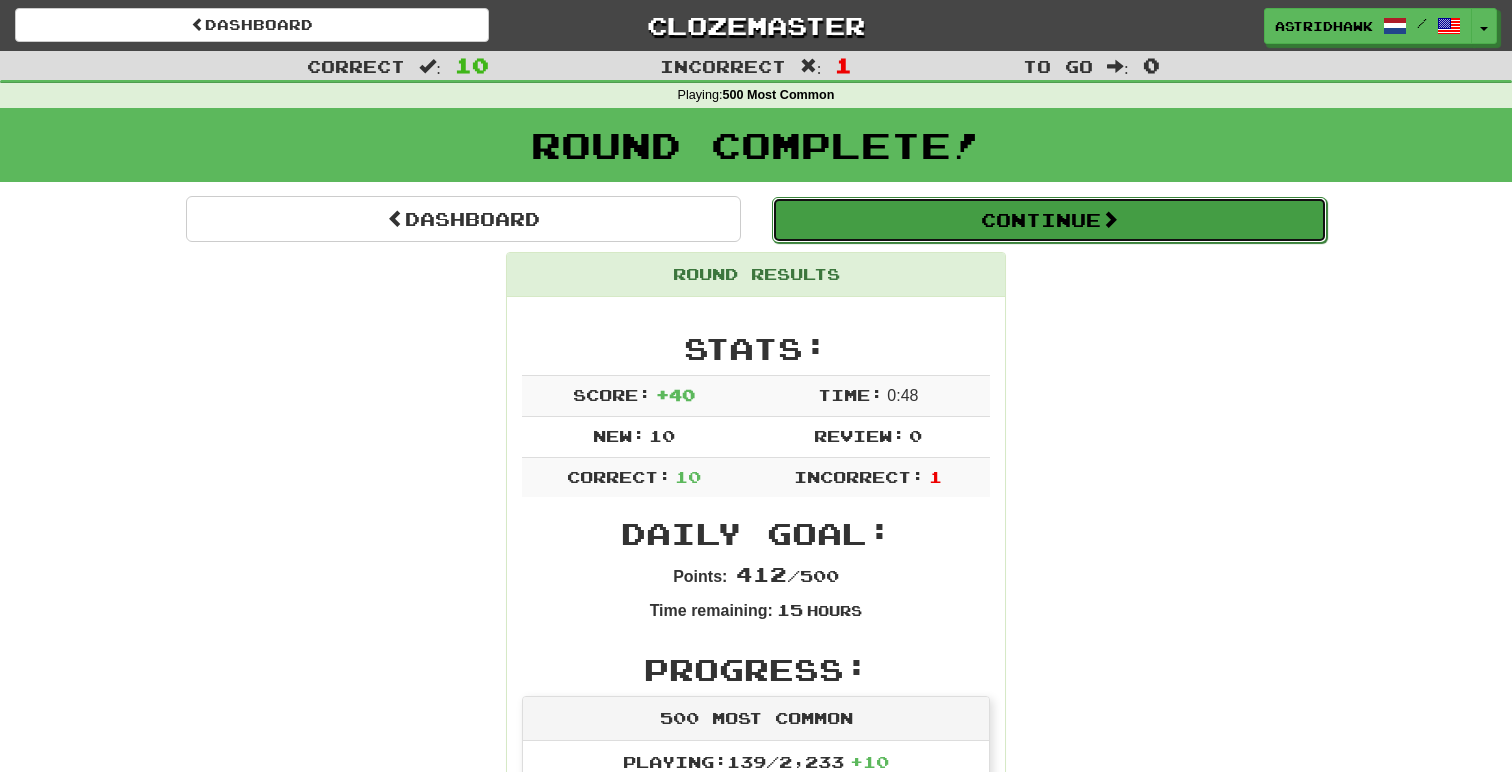 click on "Continue" at bounding box center (1049, 220) 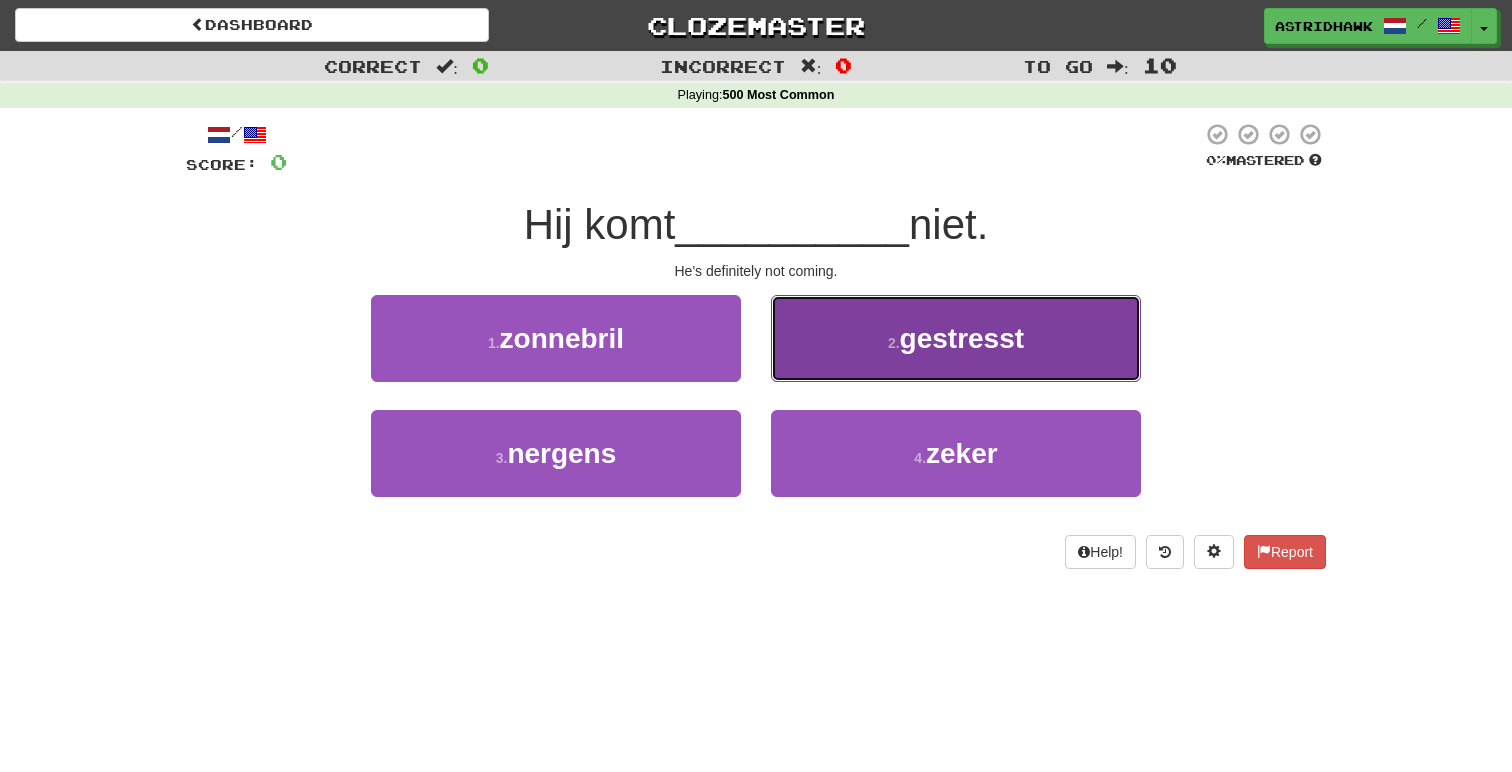 click on "2 .  gestresst" at bounding box center (956, 338) 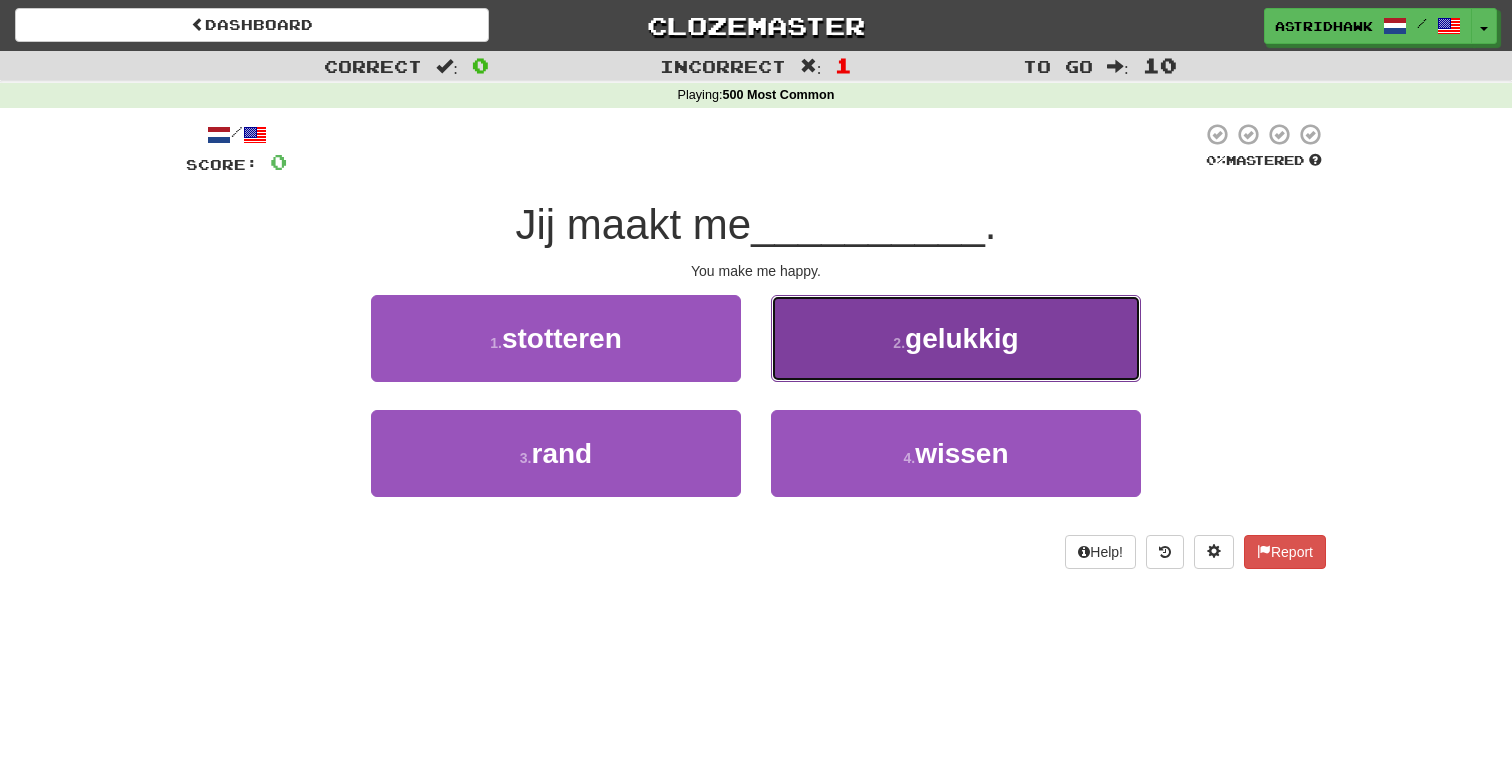 click on "2 .  gelukkig" at bounding box center [956, 338] 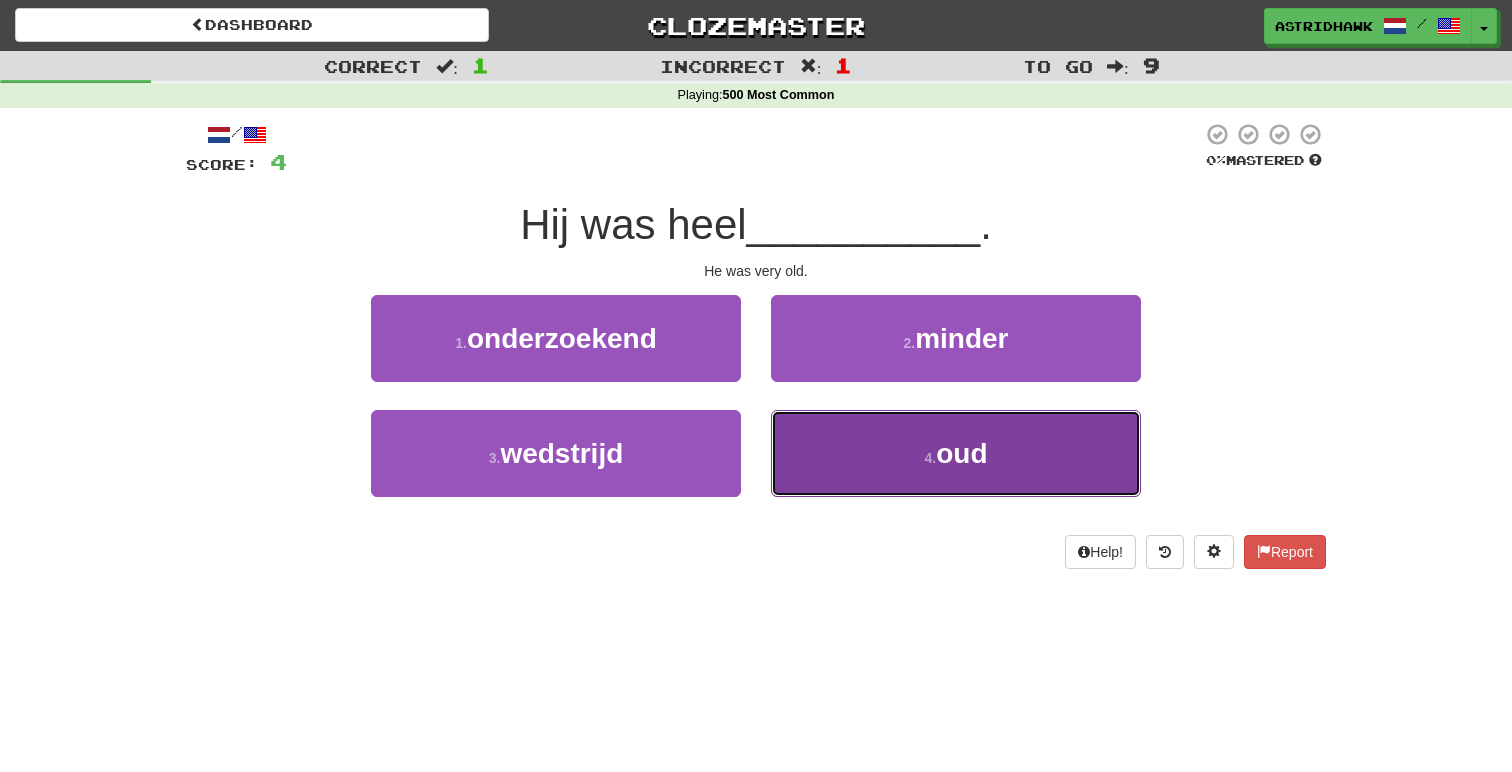 click on "4 .  oud" at bounding box center (956, 453) 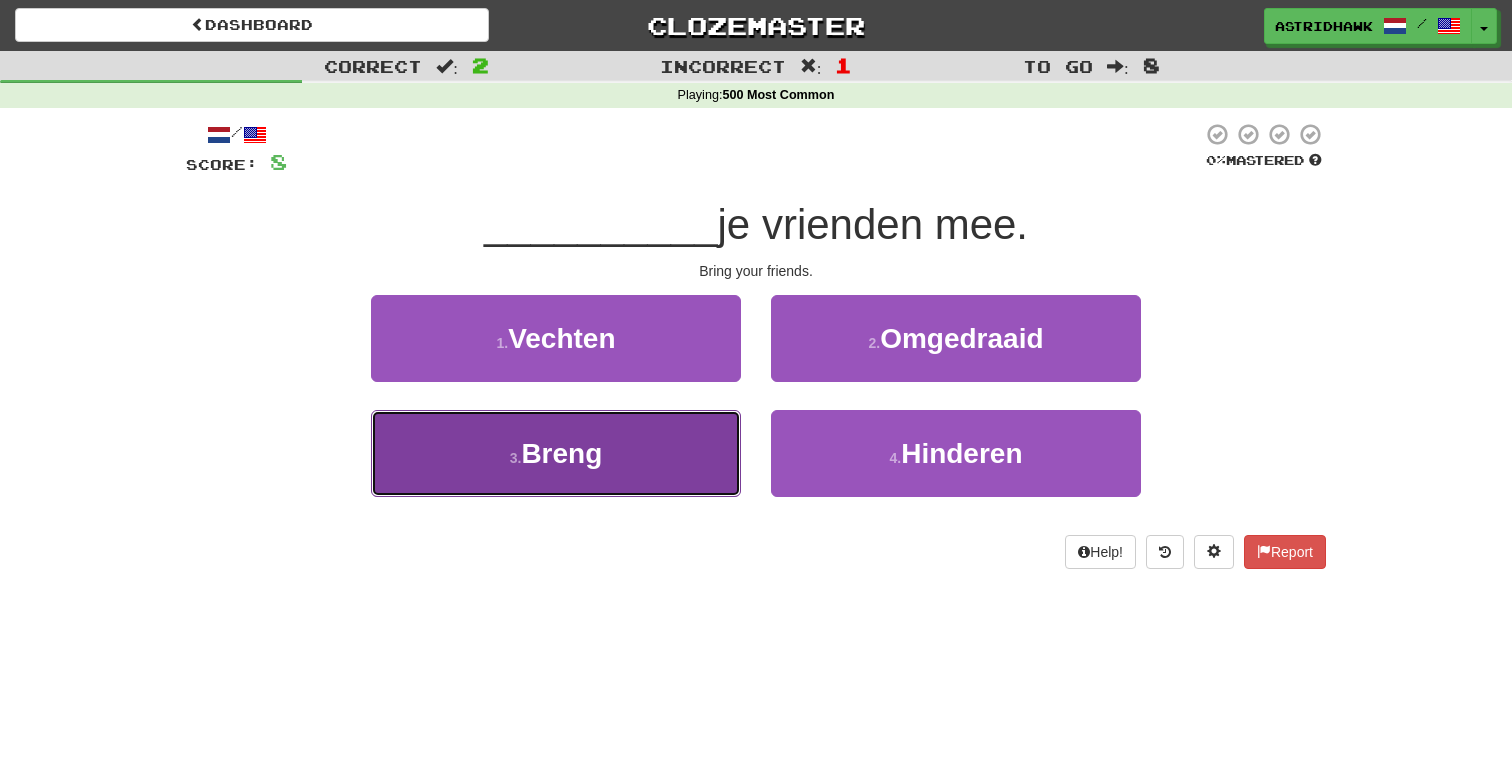 click on "3 .  Breng" at bounding box center (556, 453) 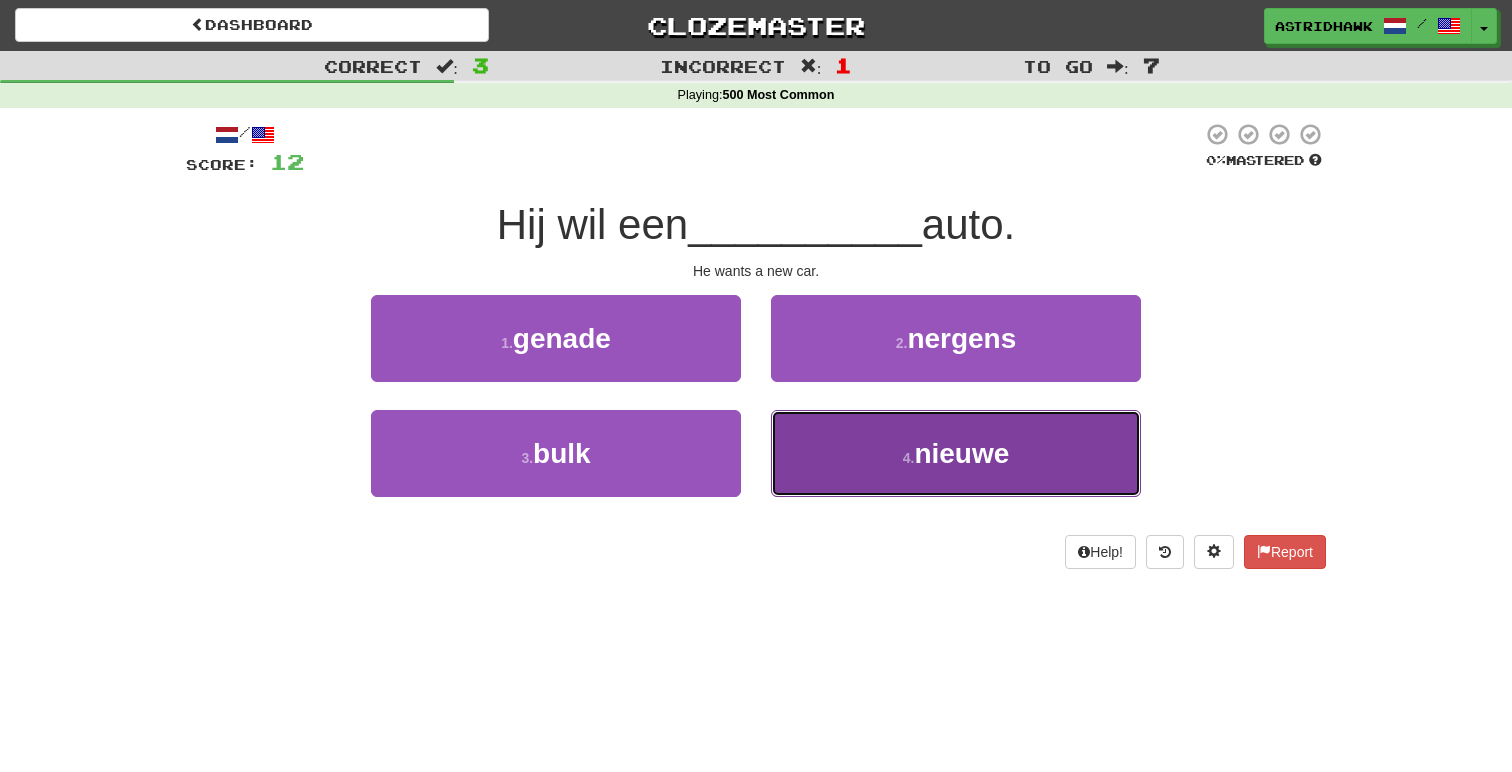 click on "4 .  nieuwe" at bounding box center (956, 453) 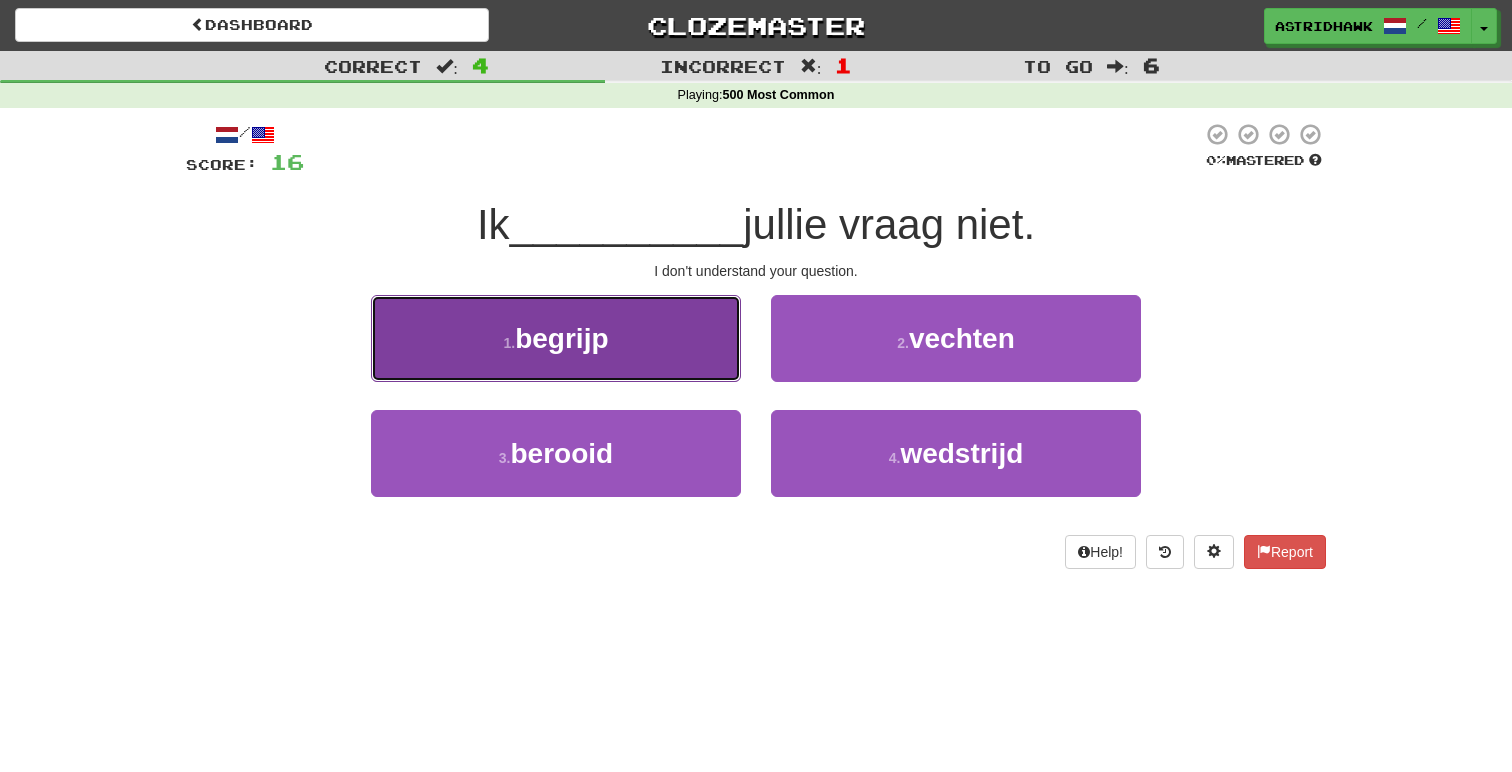 click on "1 .  begrijp" at bounding box center [556, 338] 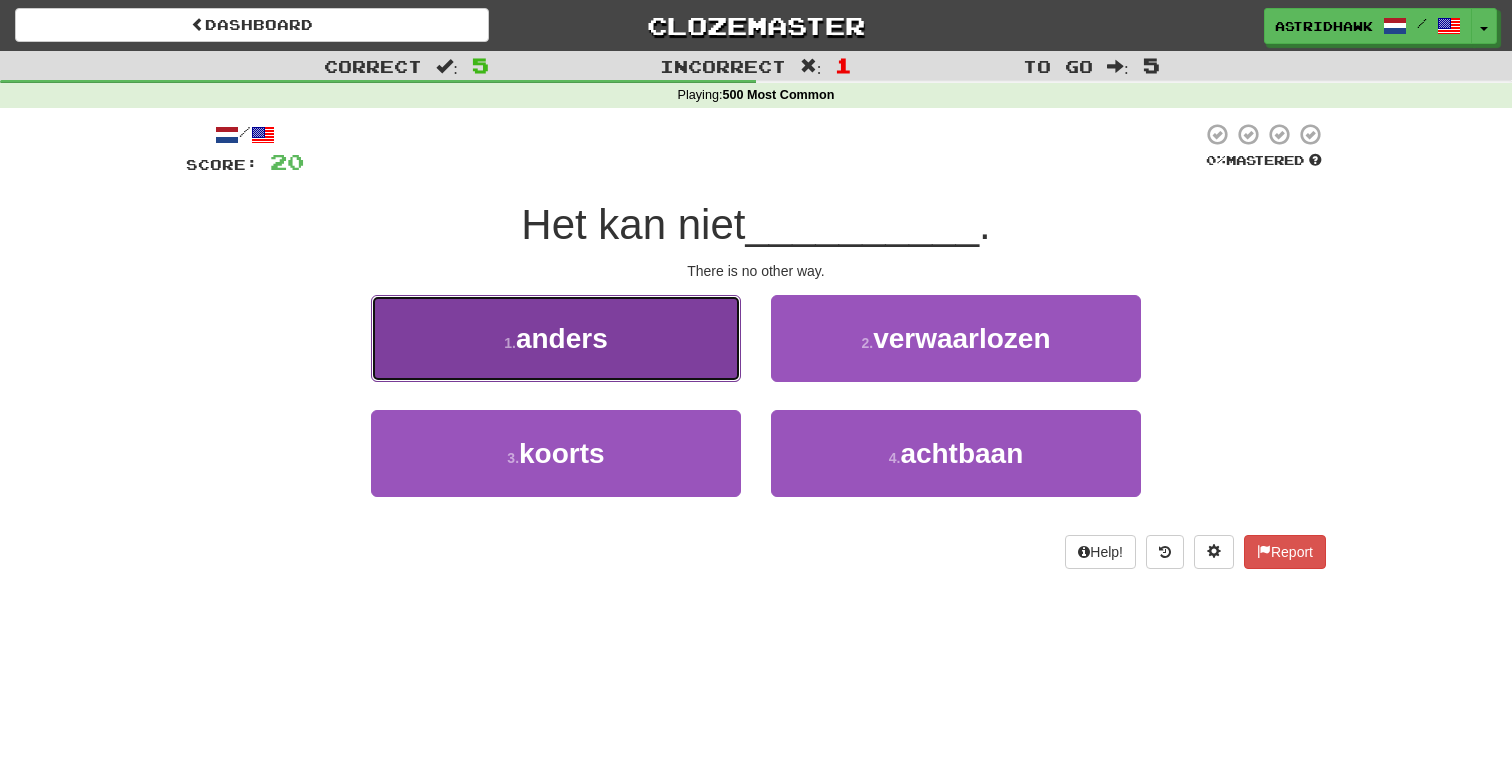 click on "1 .  anders" at bounding box center [556, 338] 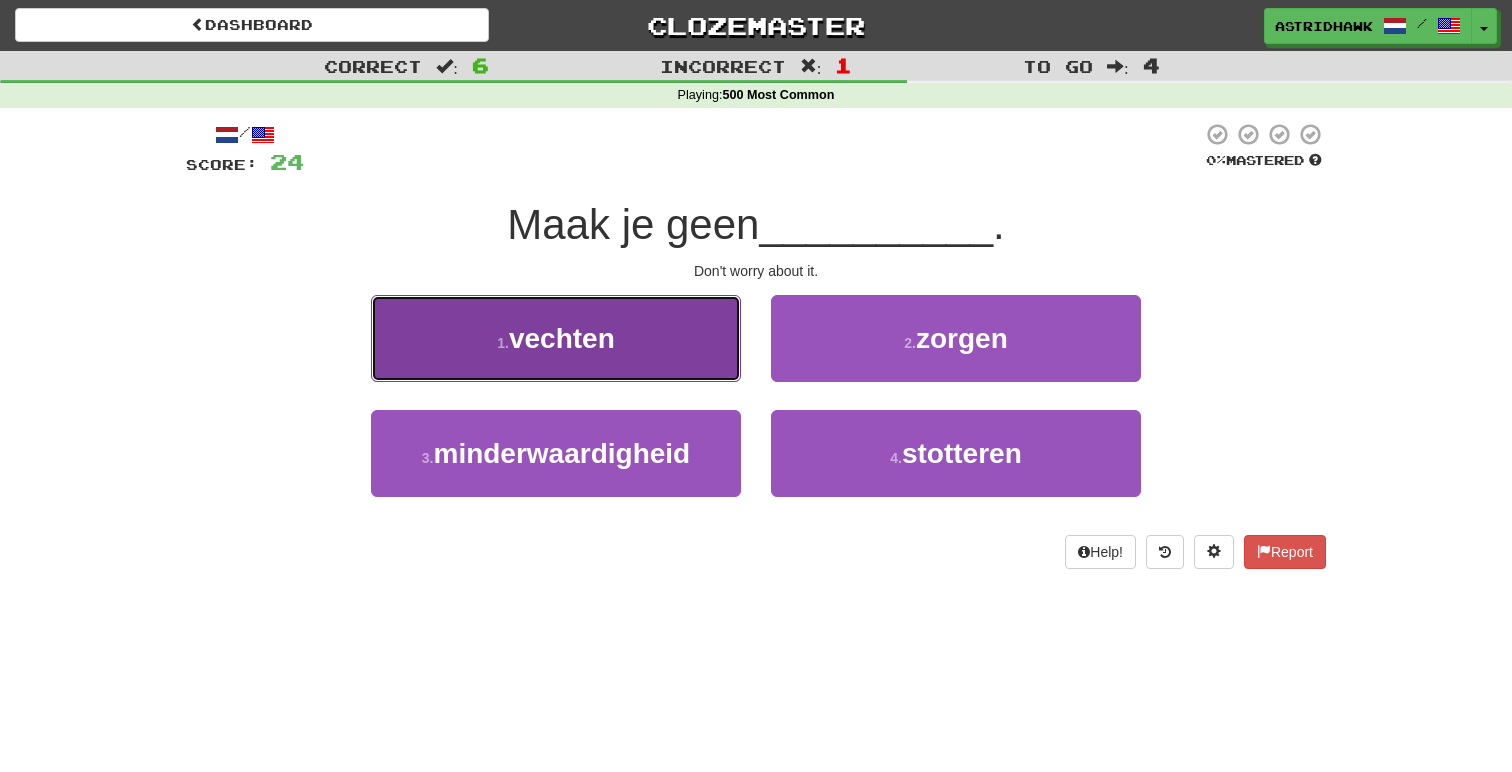 click on "1 .  vechten" at bounding box center (556, 338) 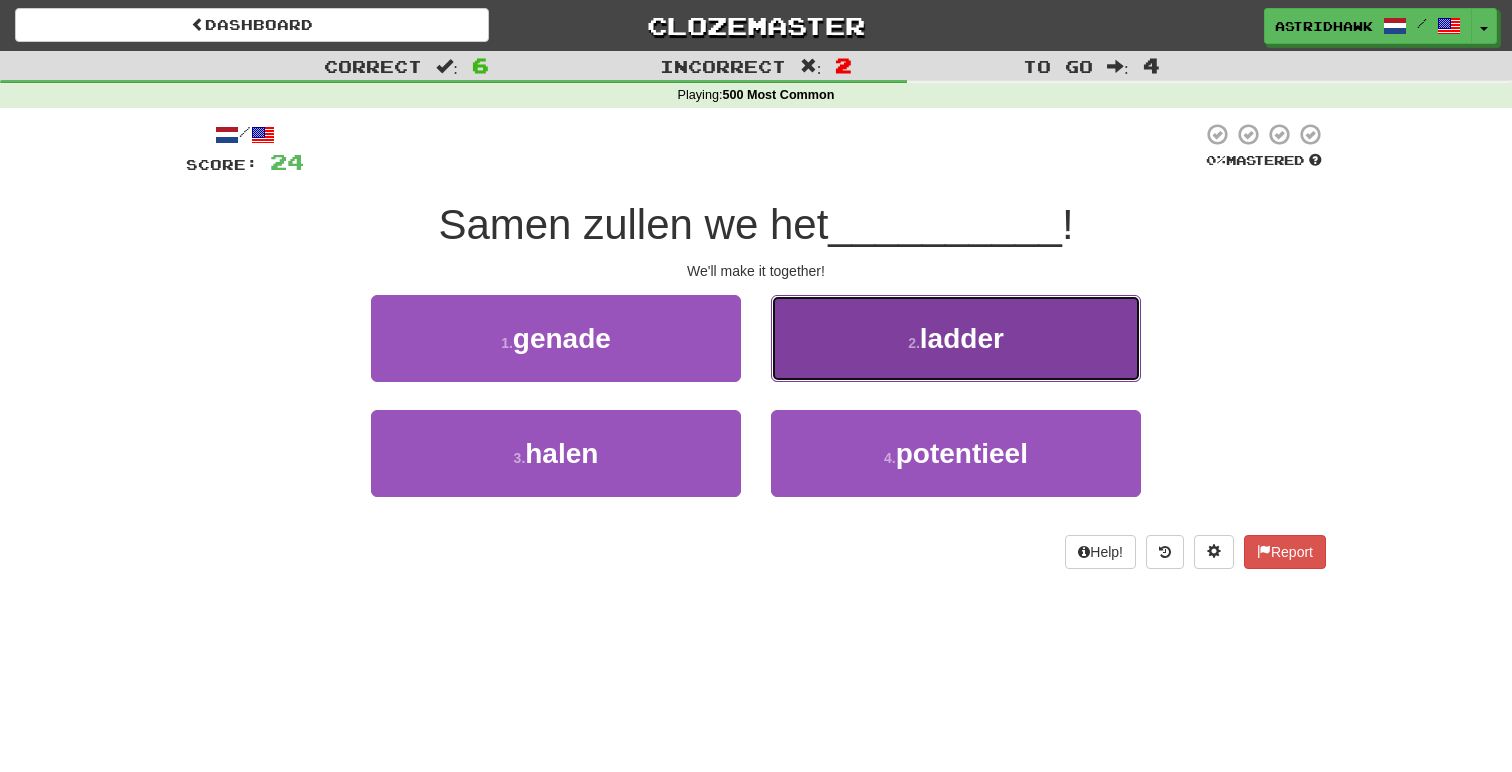 click on "2 .  ladder" at bounding box center (956, 338) 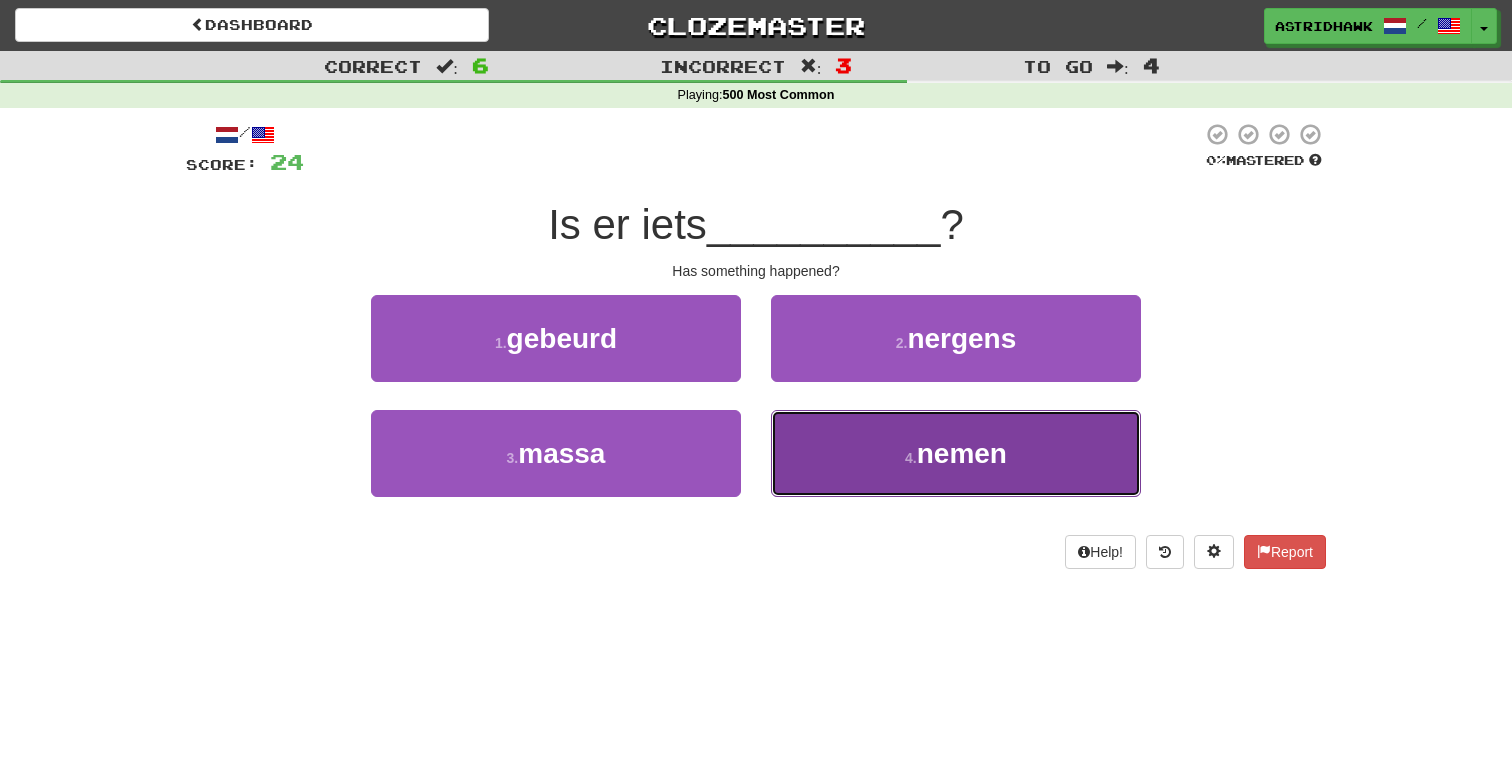 click on "nemen" at bounding box center (962, 453) 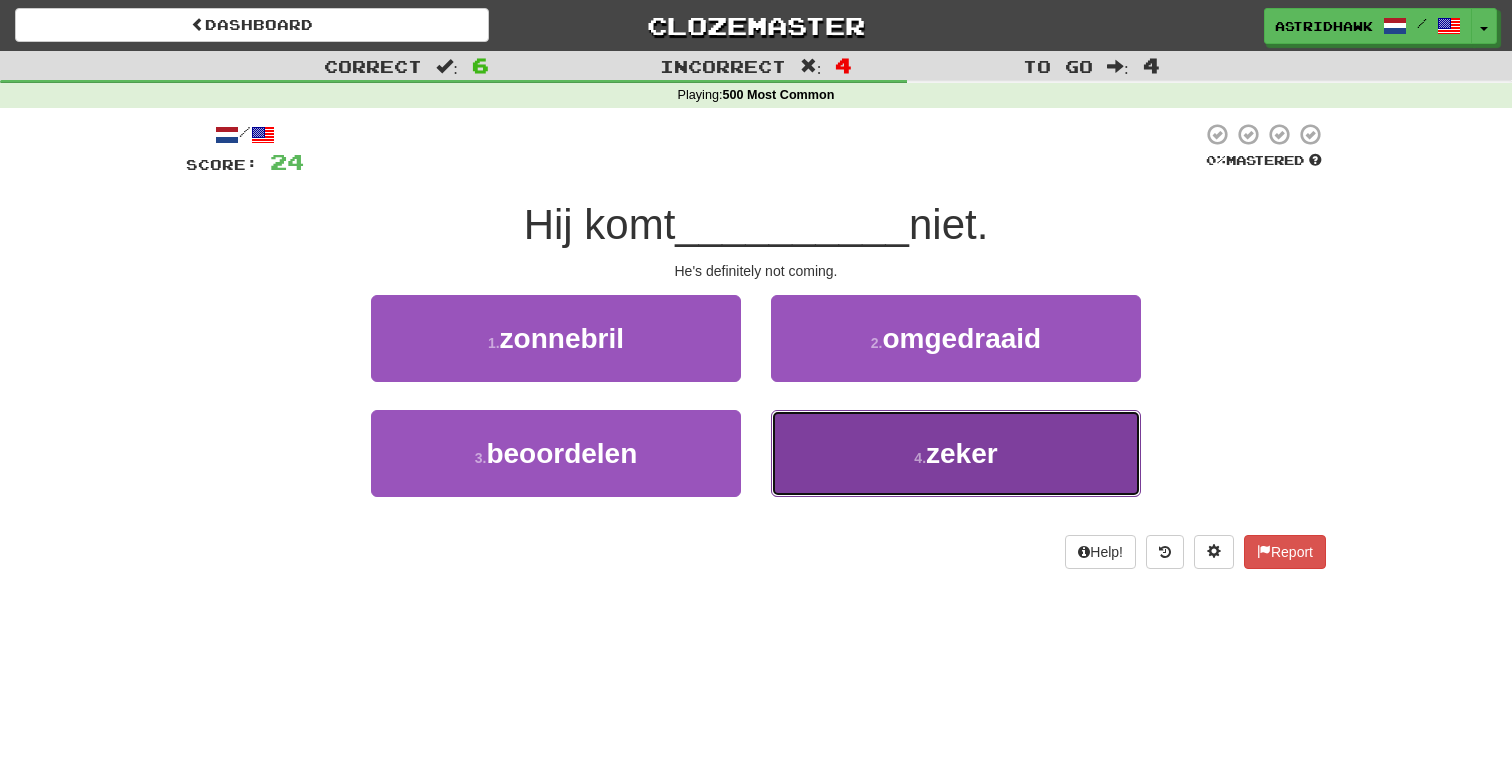 click on "4 .  zeker" at bounding box center (956, 453) 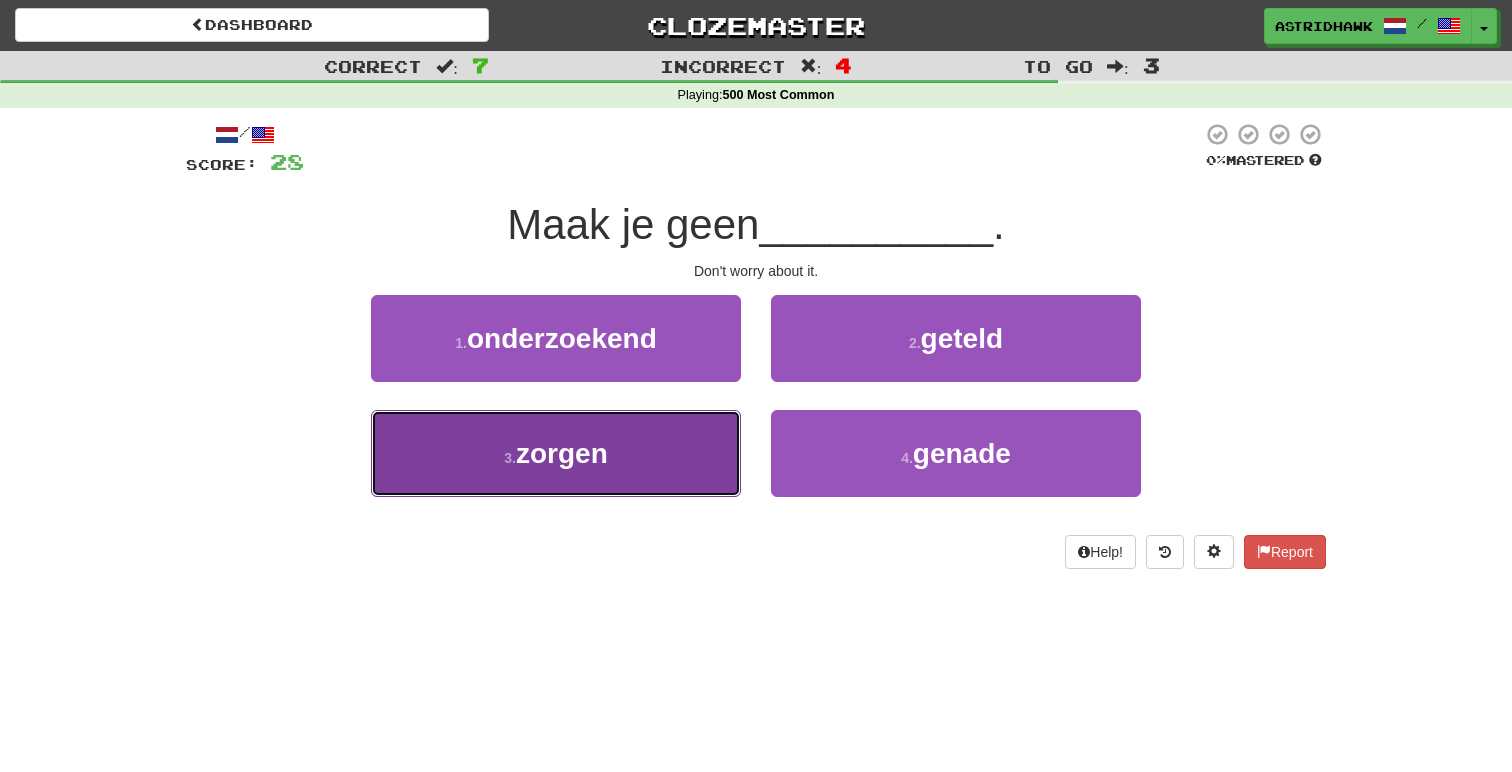 click on "3 .  zorgen" at bounding box center [556, 453] 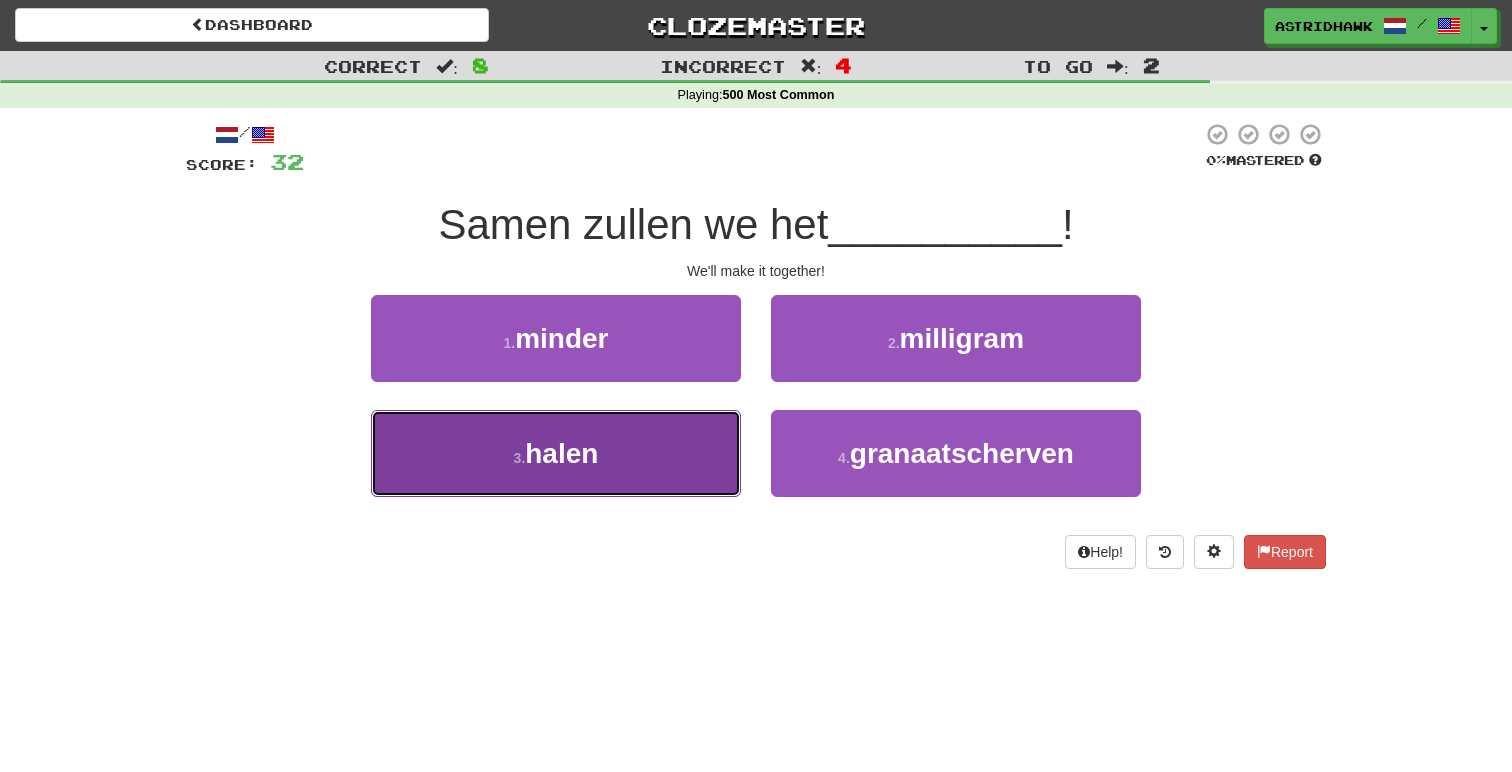 click on "3 .  halen" at bounding box center [556, 453] 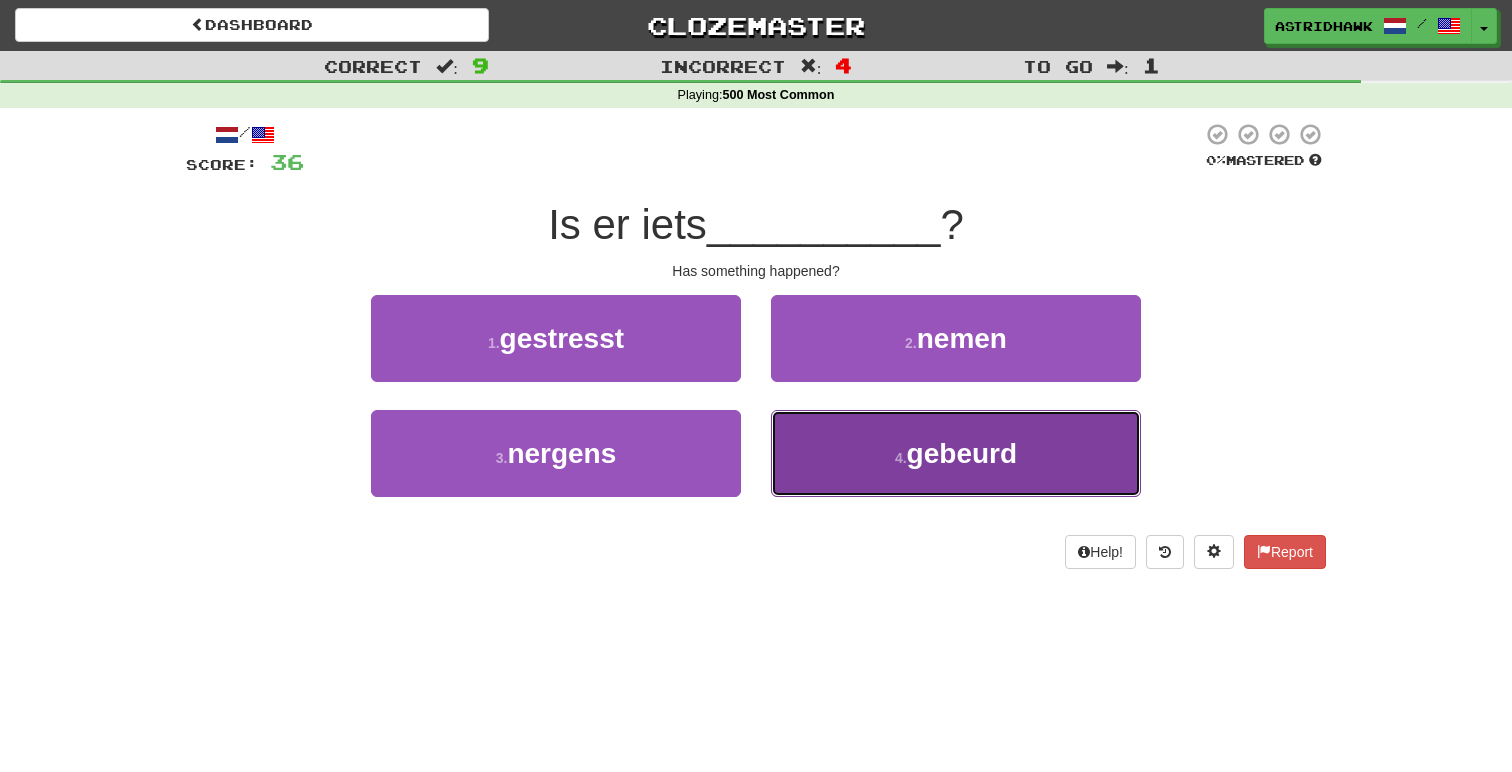 click on "4 .  gebeurd" at bounding box center [956, 453] 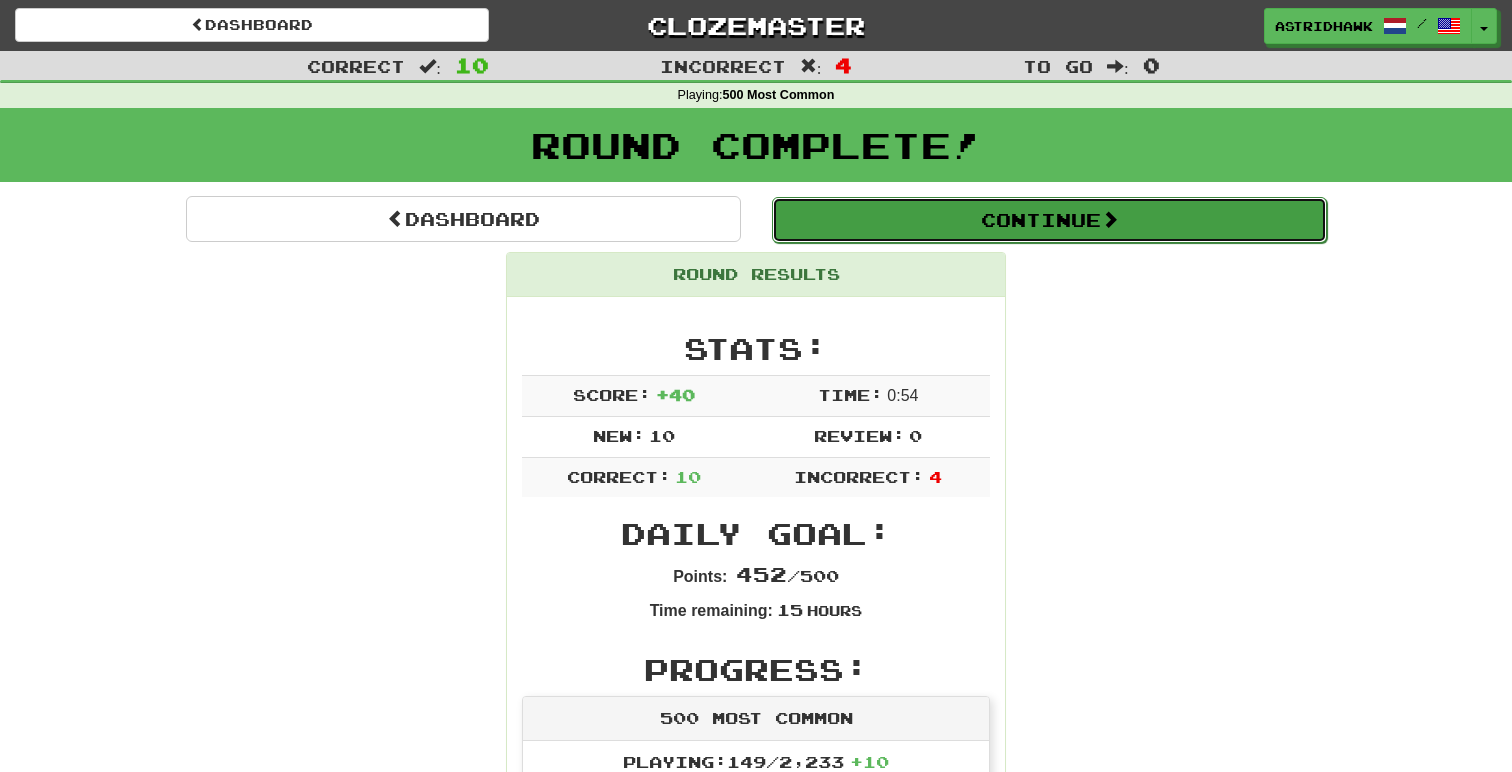 click on "Continue" at bounding box center [1049, 220] 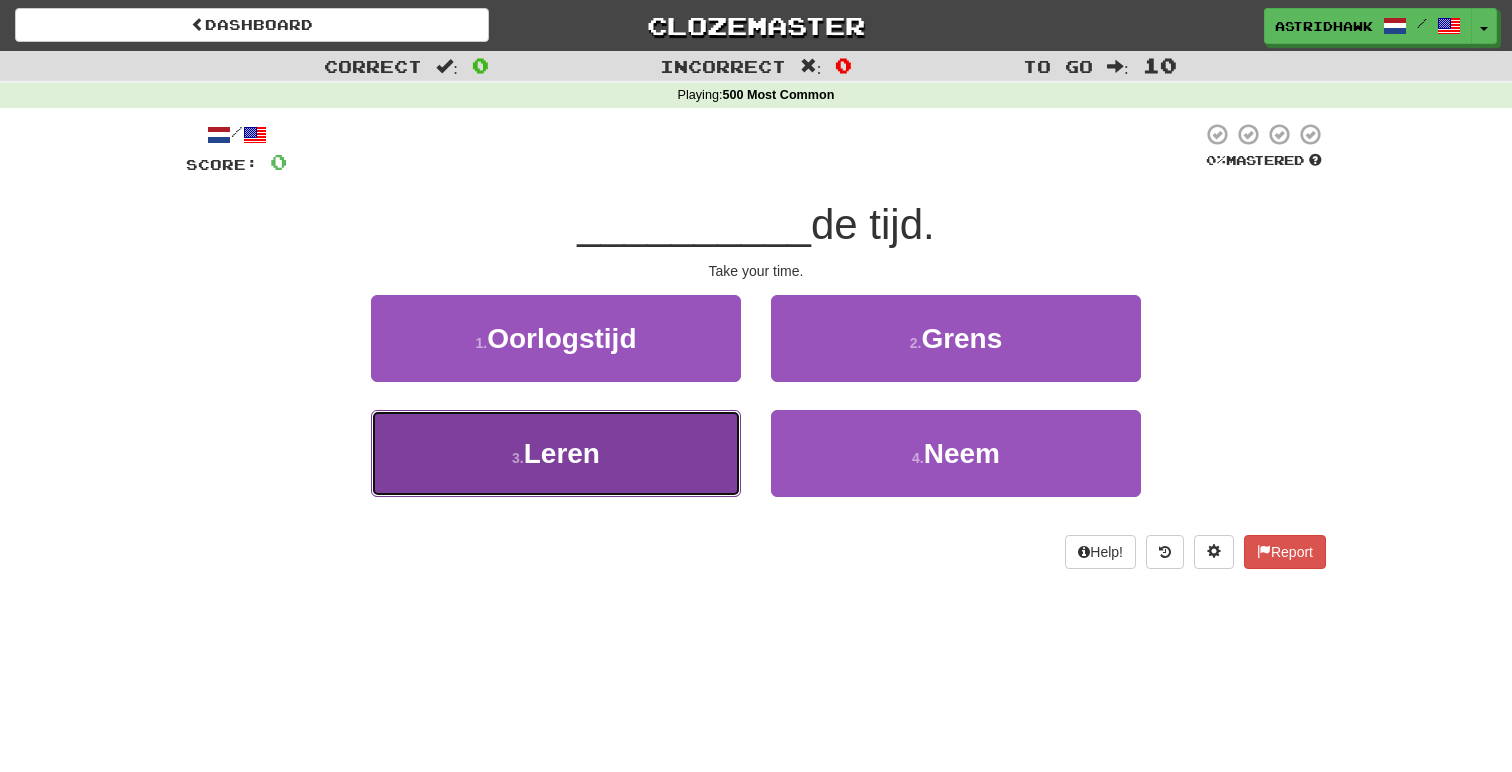 click on "3 .  Leren" at bounding box center [556, 453] 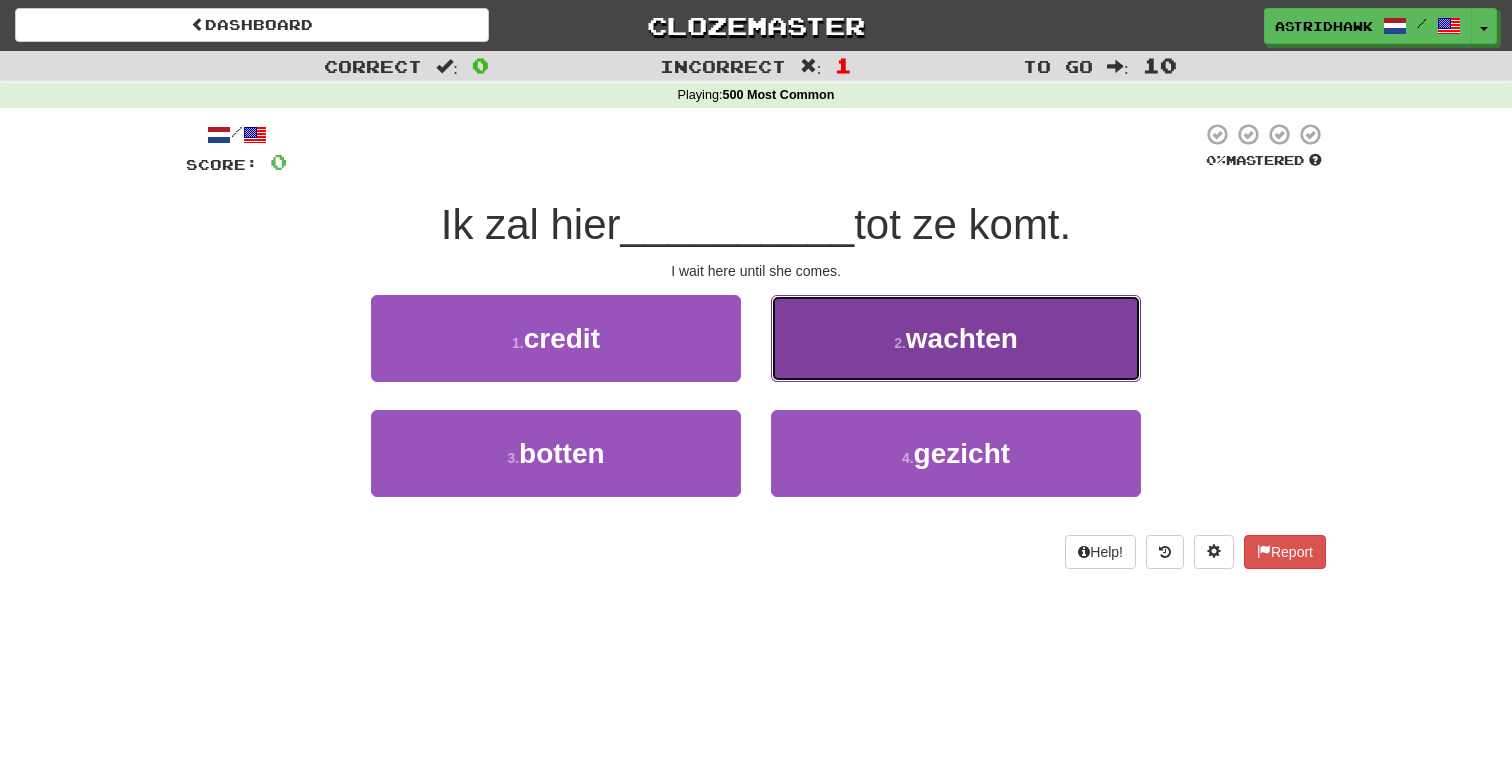 click on "2 .  wachten" at bounding box center (956, 338) 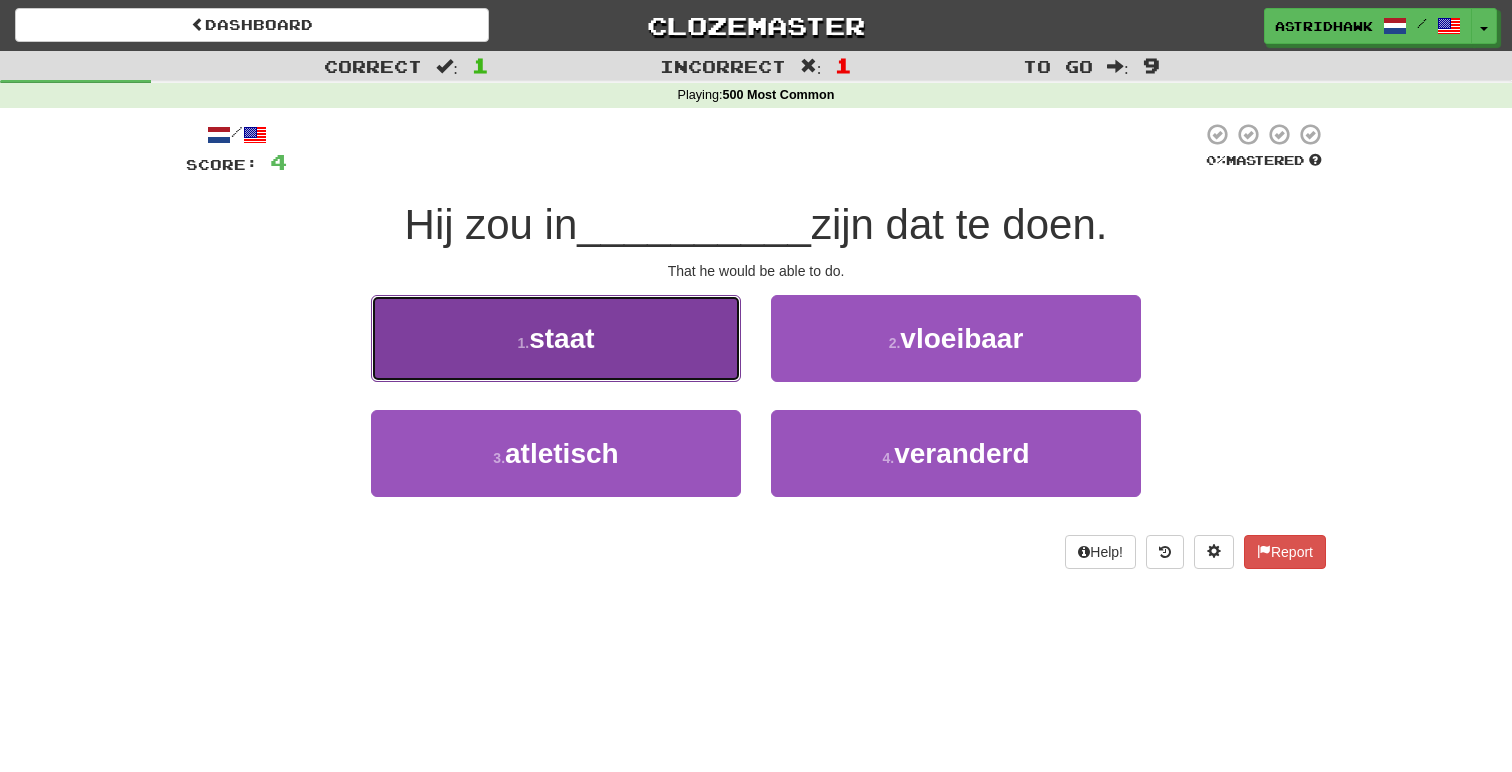 click on "1 .  staat" at bounding box center [556, 338] 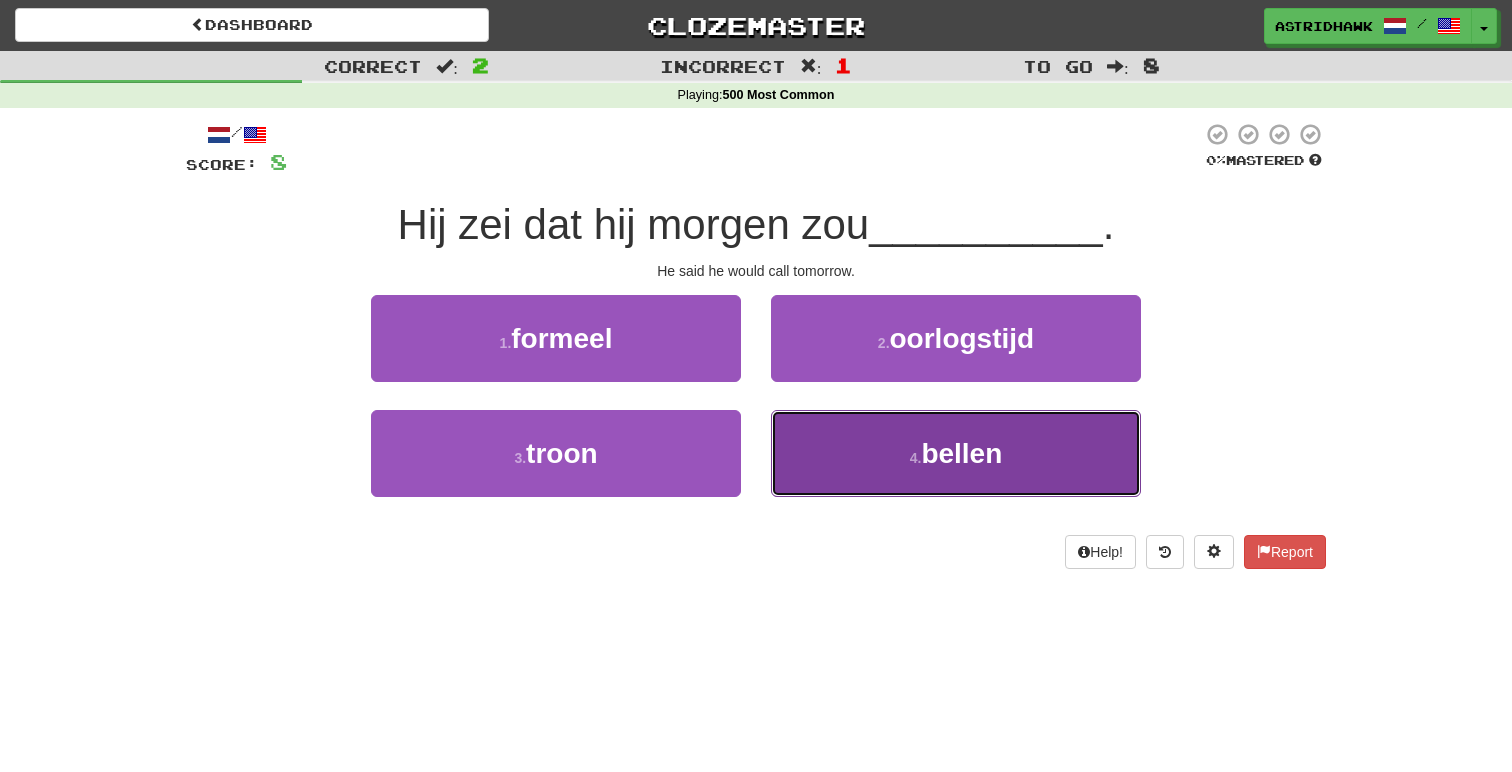 click on "4 .  bellen" at bounding box center (956, 453) 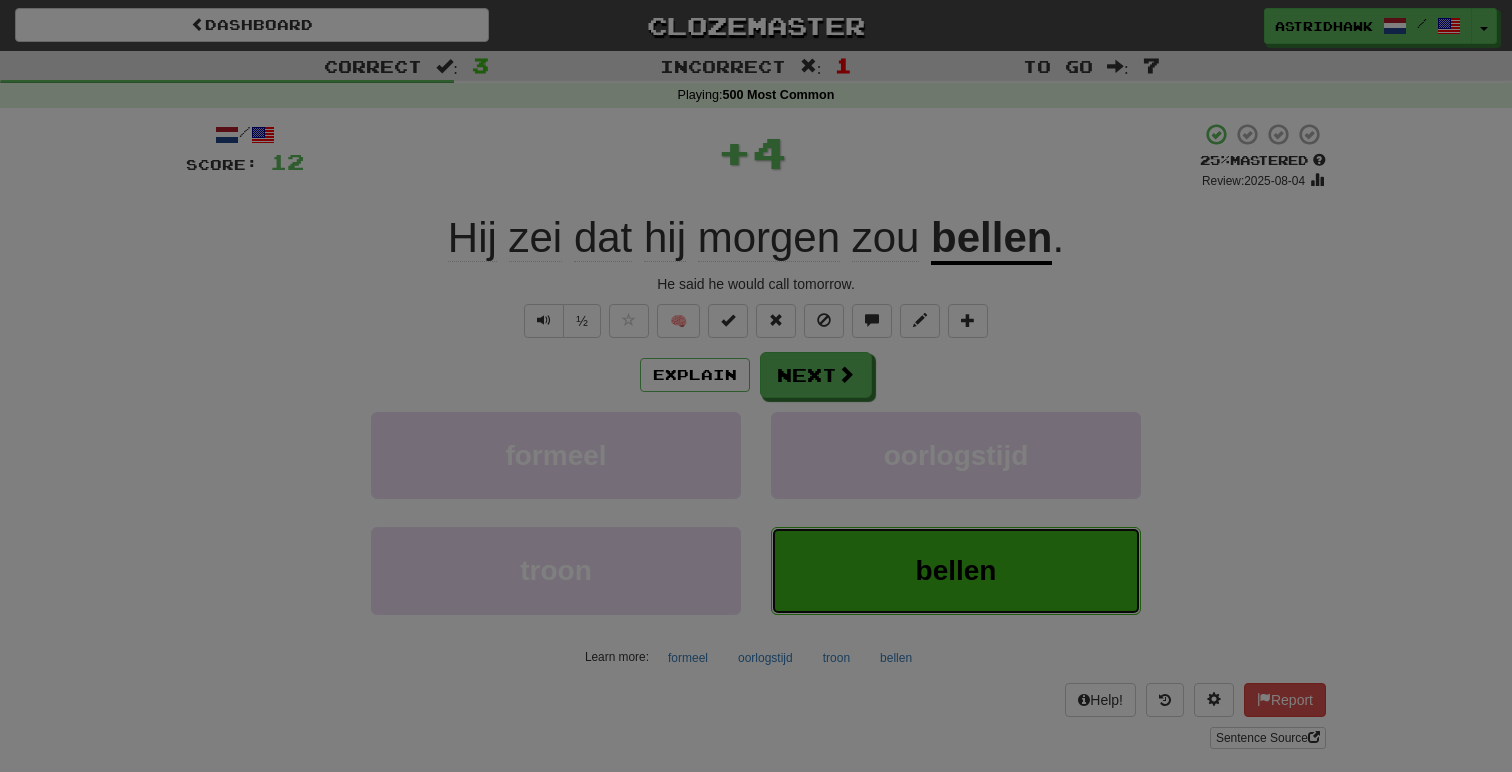type 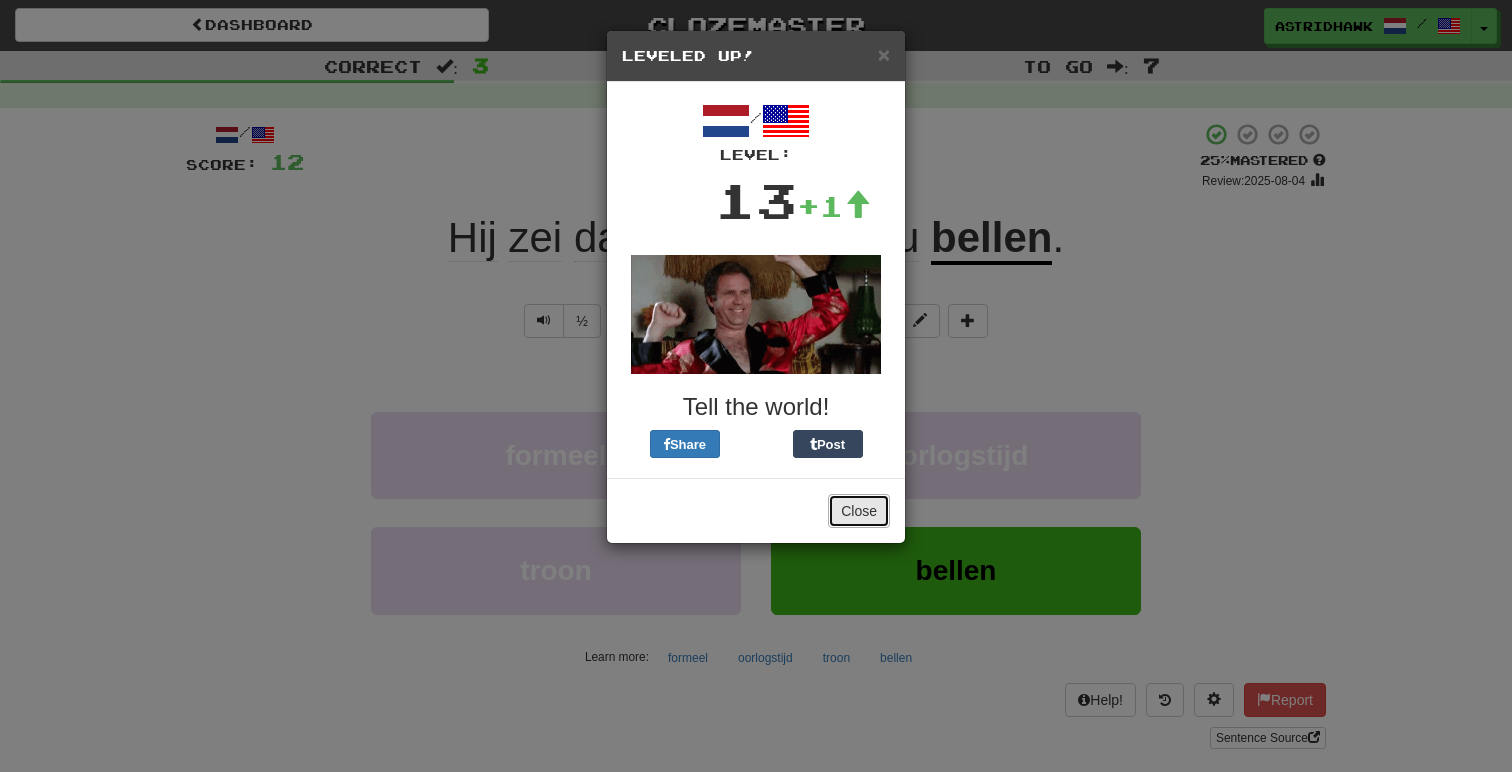 click on "Close" at bounding box center [859, 511] 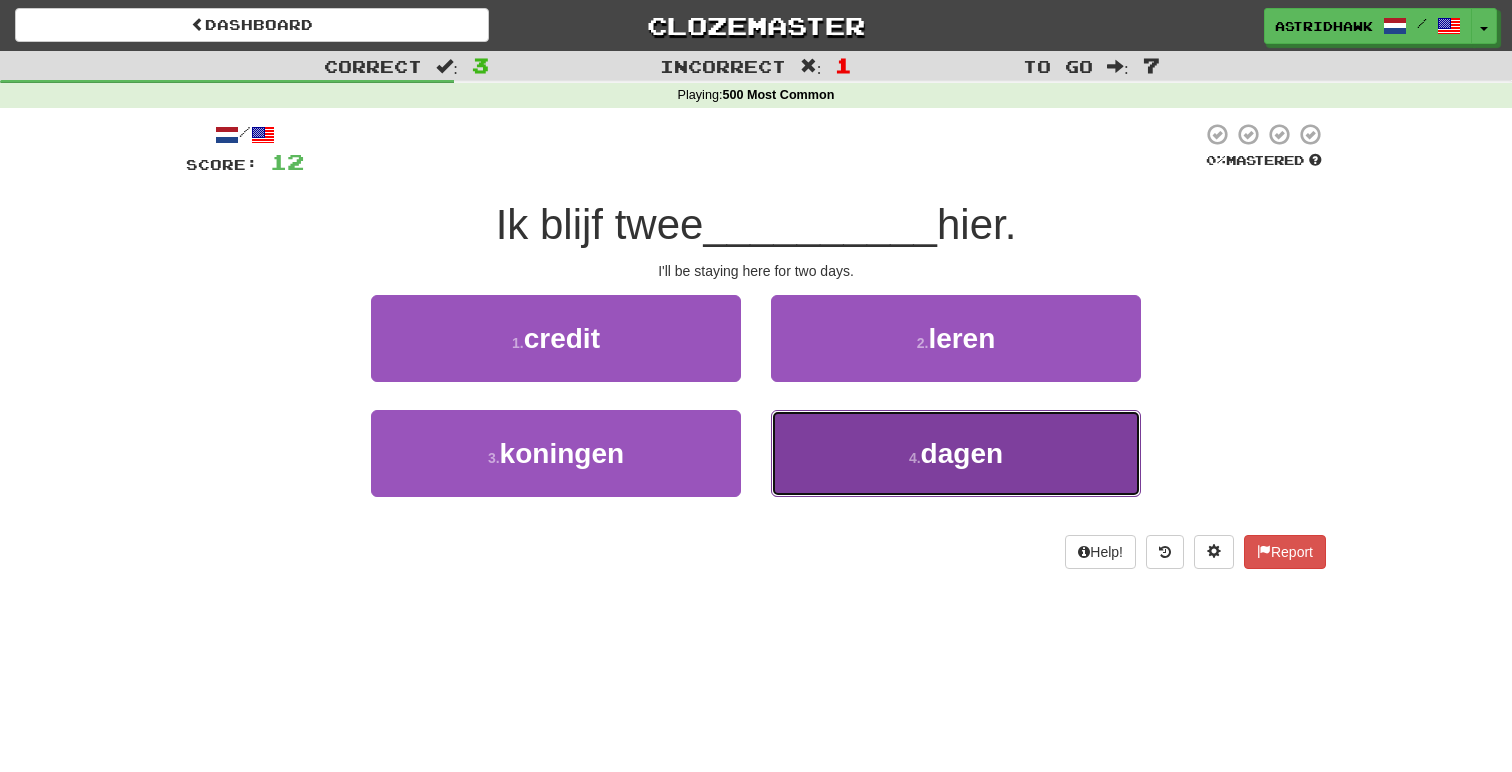 click on "4 .  dagen" at bounding box center [956, 453] 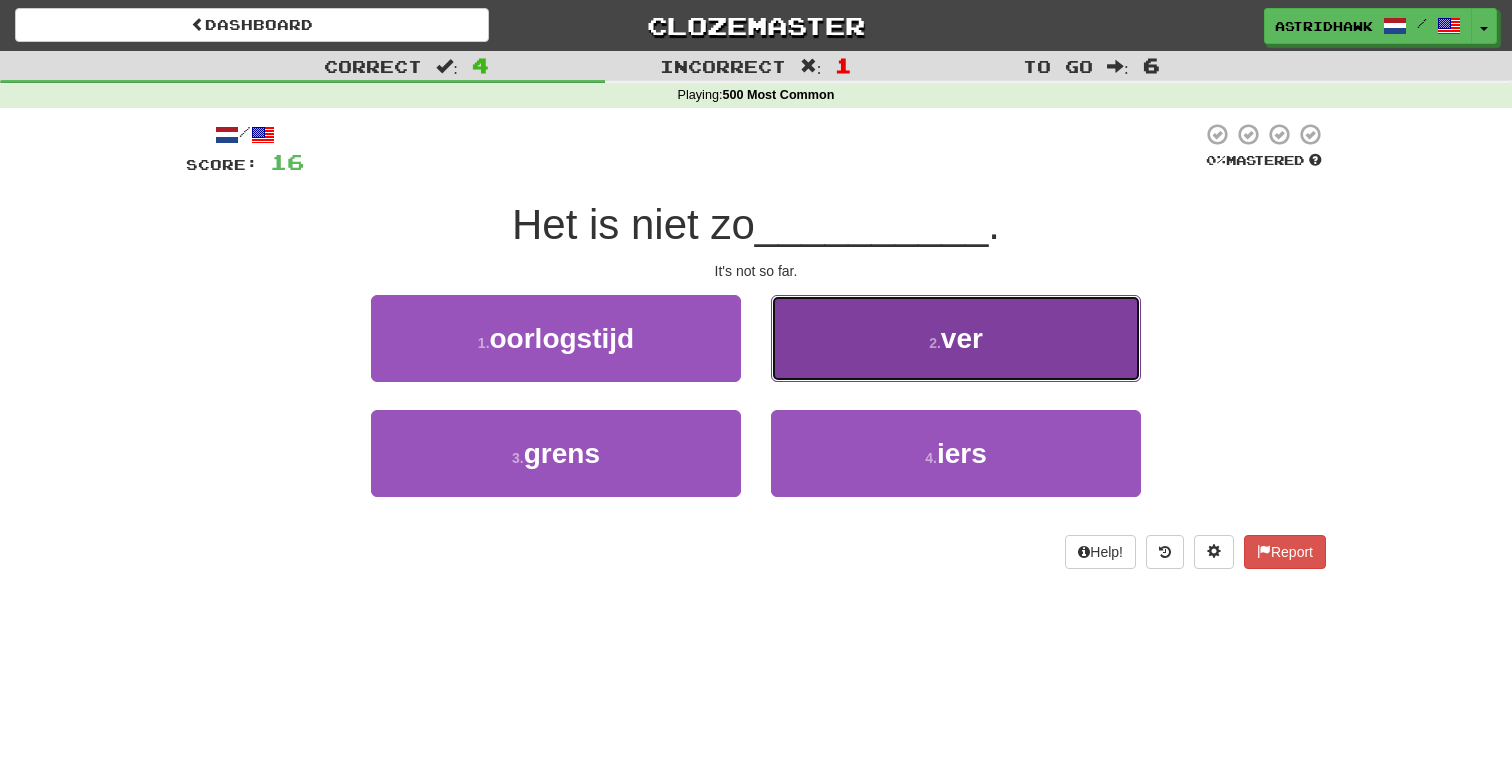 click on "2 .  ver" at bounding box center (956, 338) 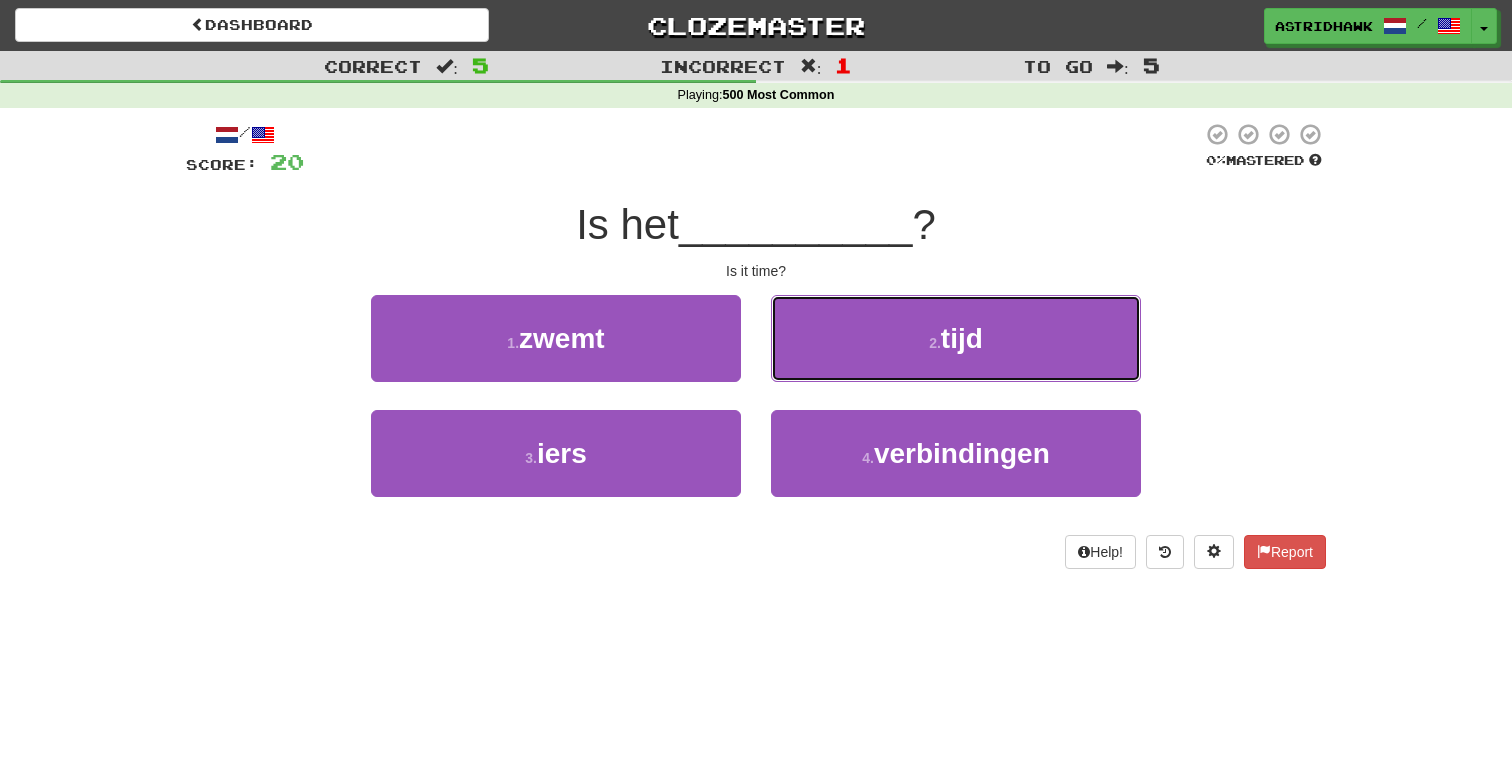 click on "2 .  tijd" at bounding box center (956, 338) 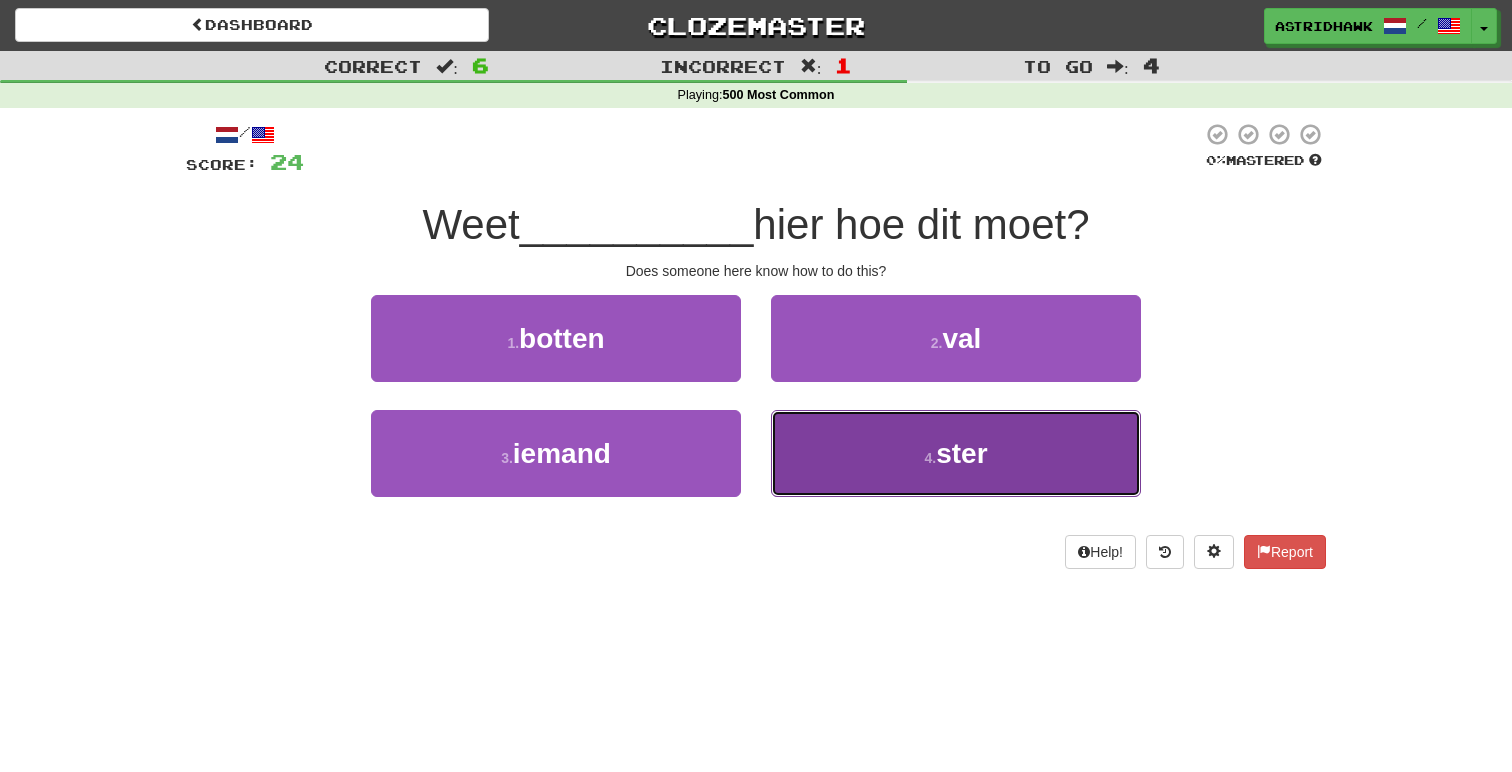 click on "ster" at bounding box center (961, 453) 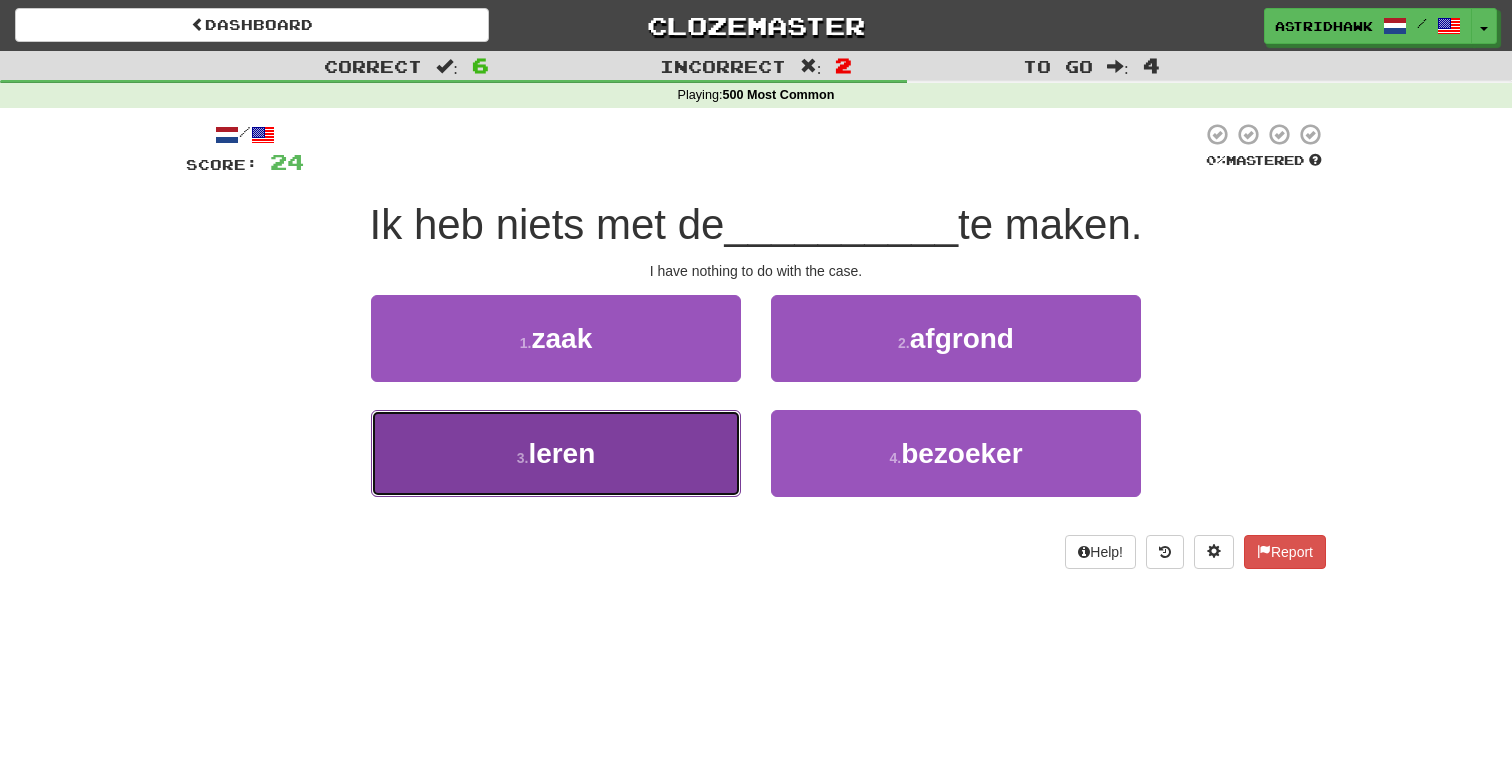 click on "3 .  leren" at bounding box center [556, 453] 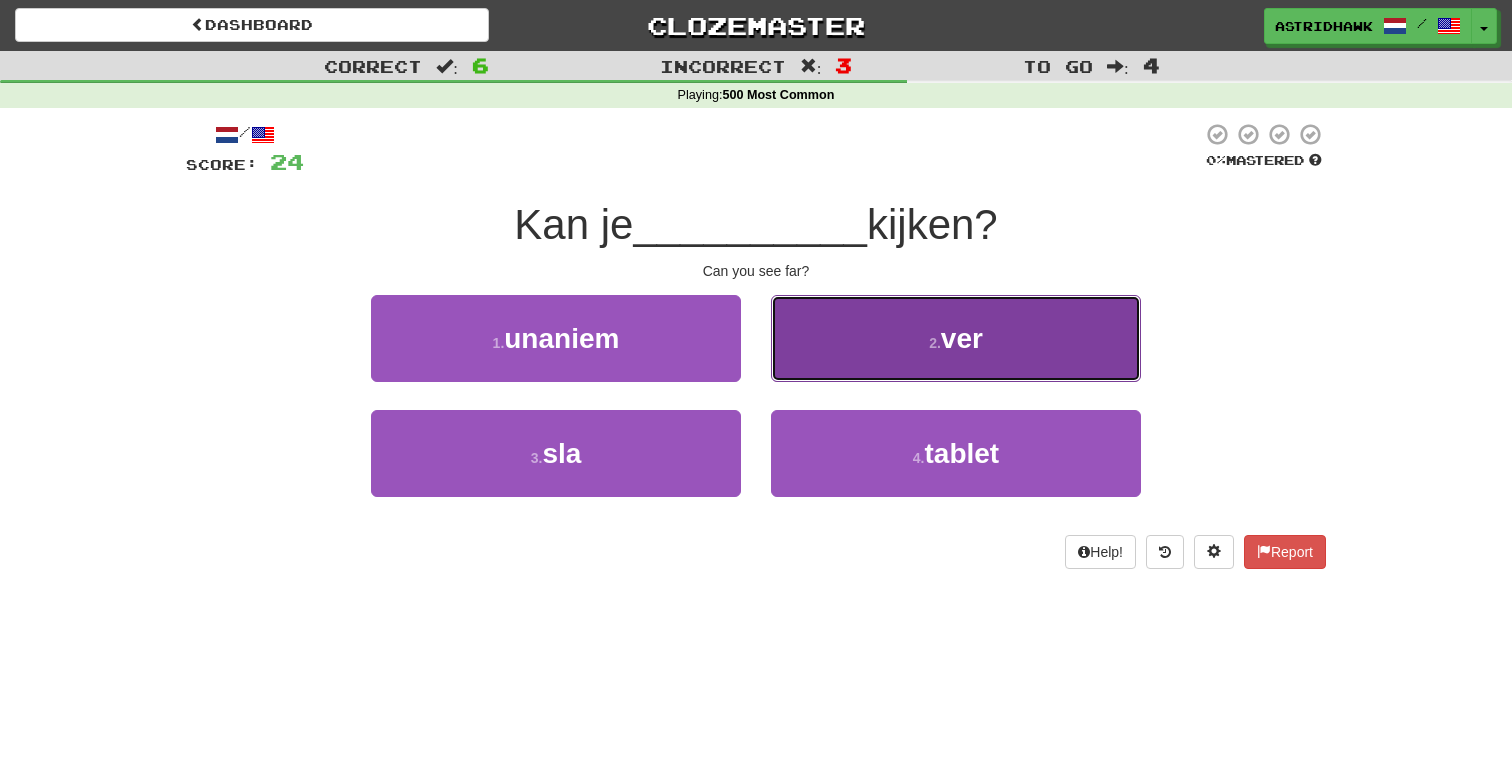 click on "ver" at bounding box center [962, 338] 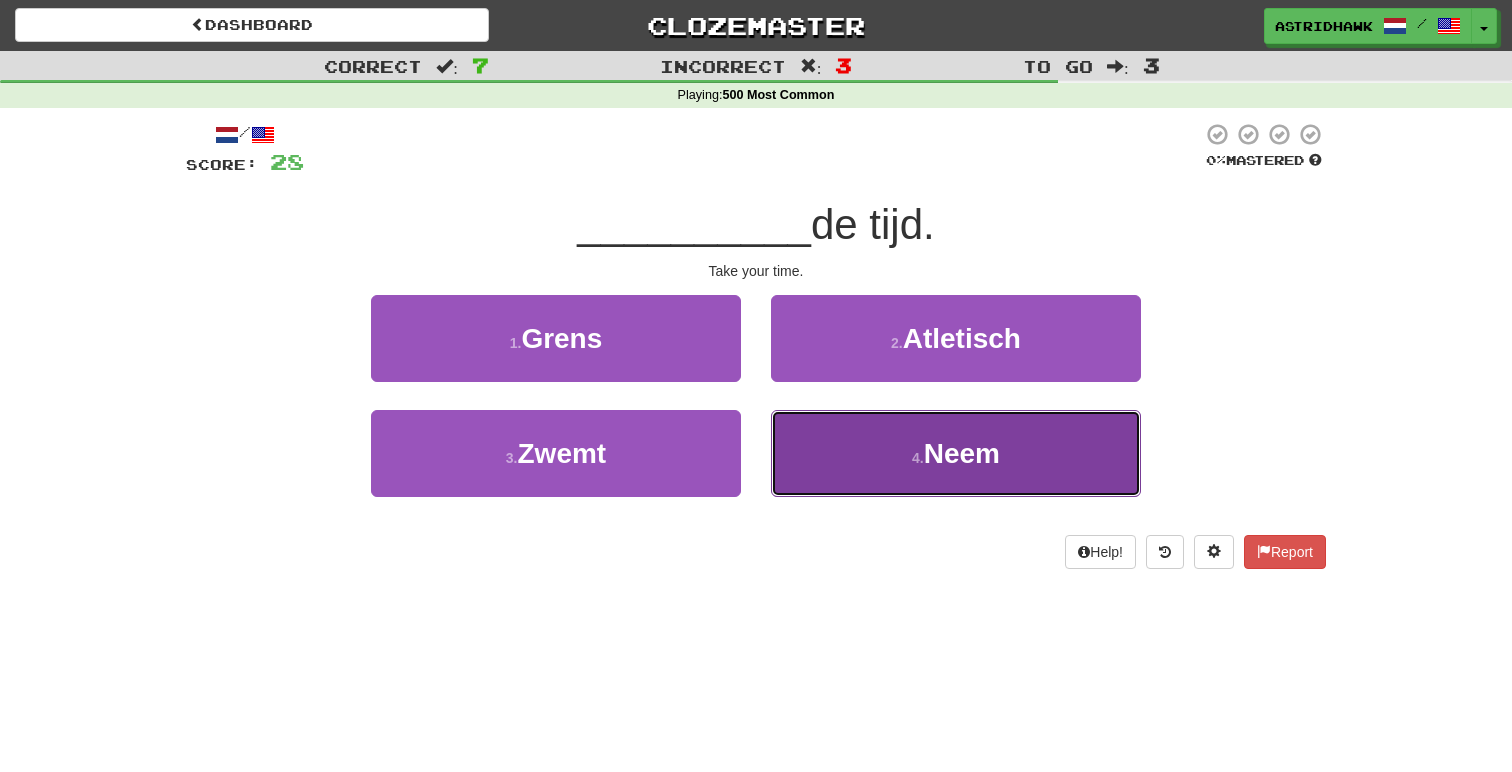 click on "4 .  Neem" at bounding box center [956, 453] 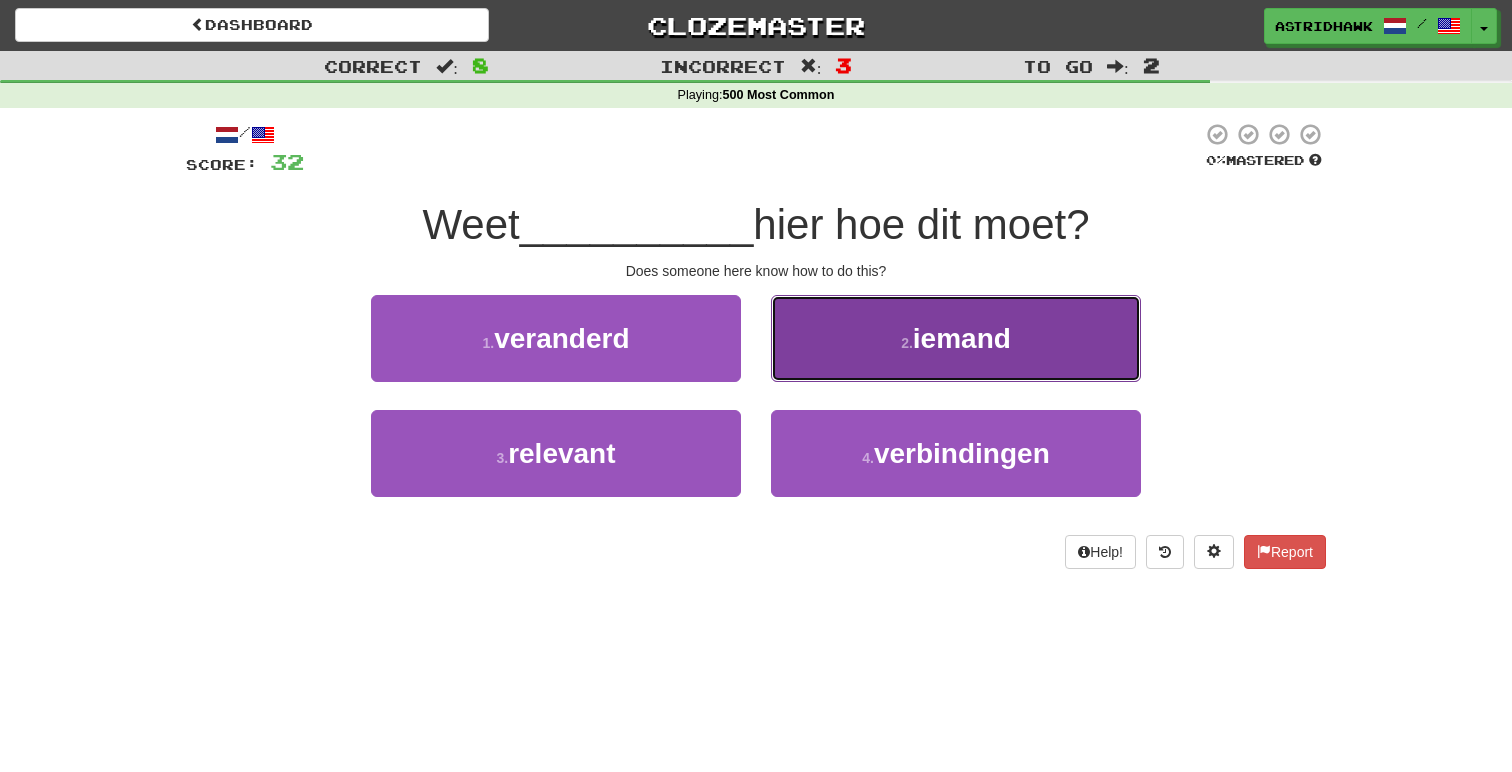 click on "2 .  iemand" at bounding box center (956, 338) 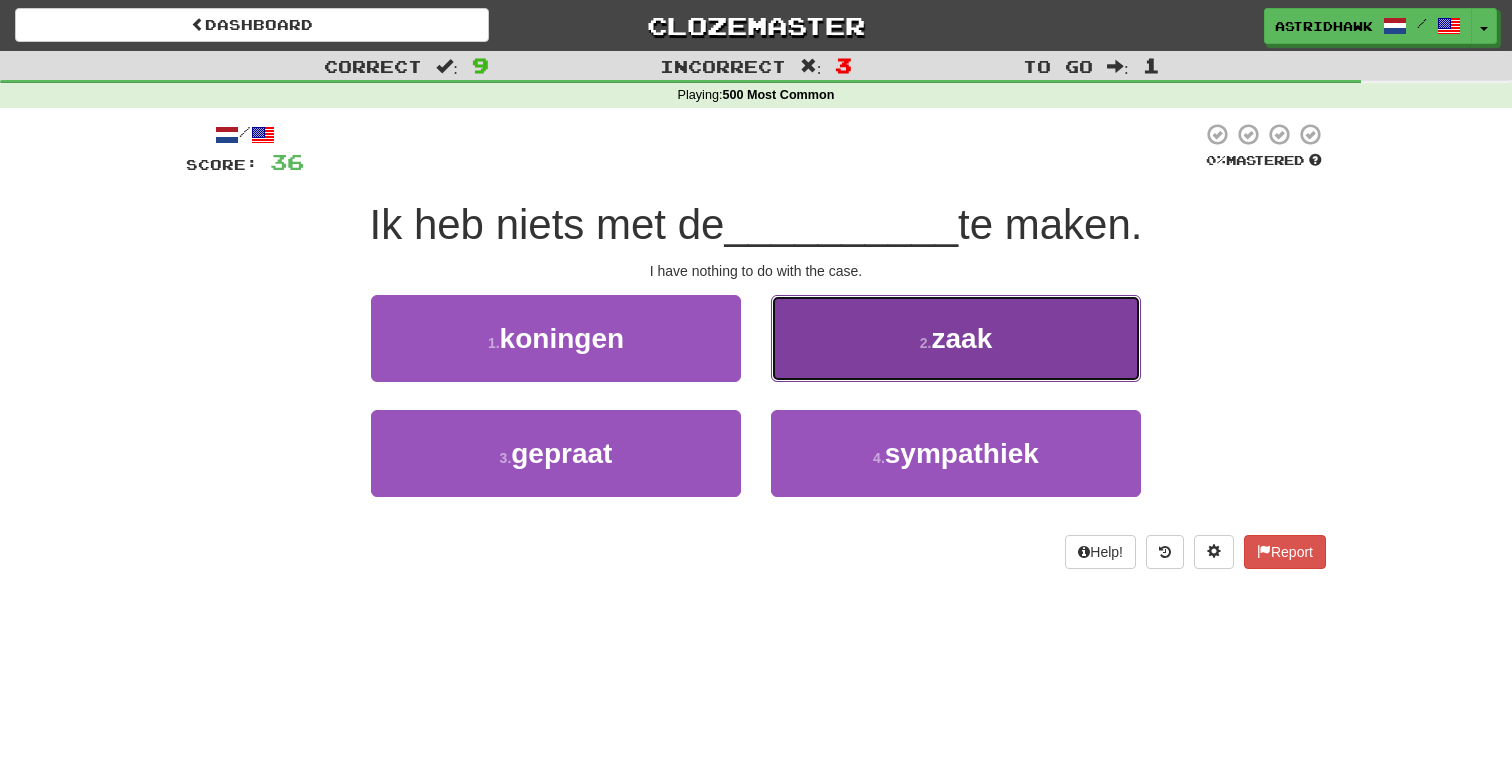 click on "2 .  zaak" at bounding box center [956, 338] 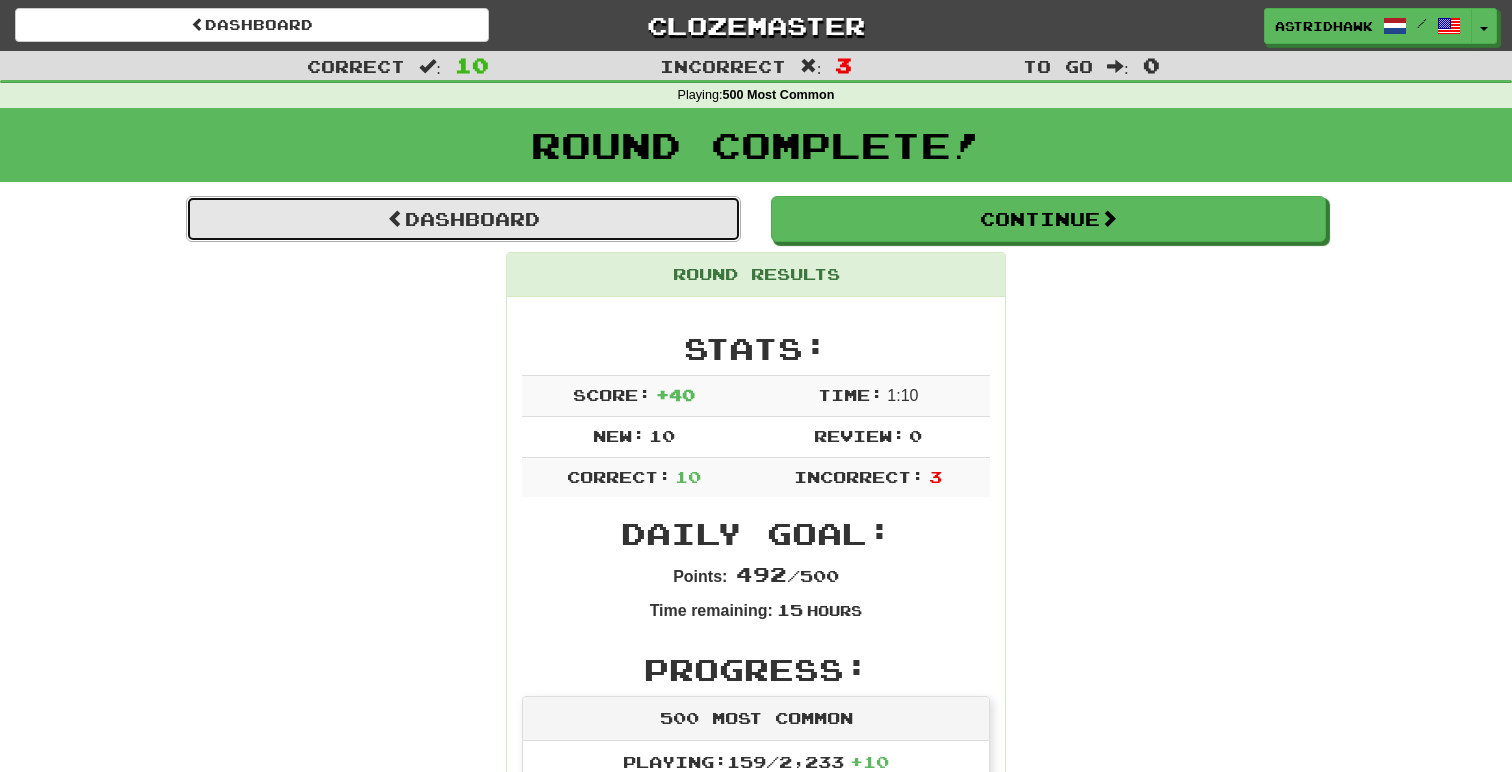 click on "Dashboard" at bounding box center (463, 219) 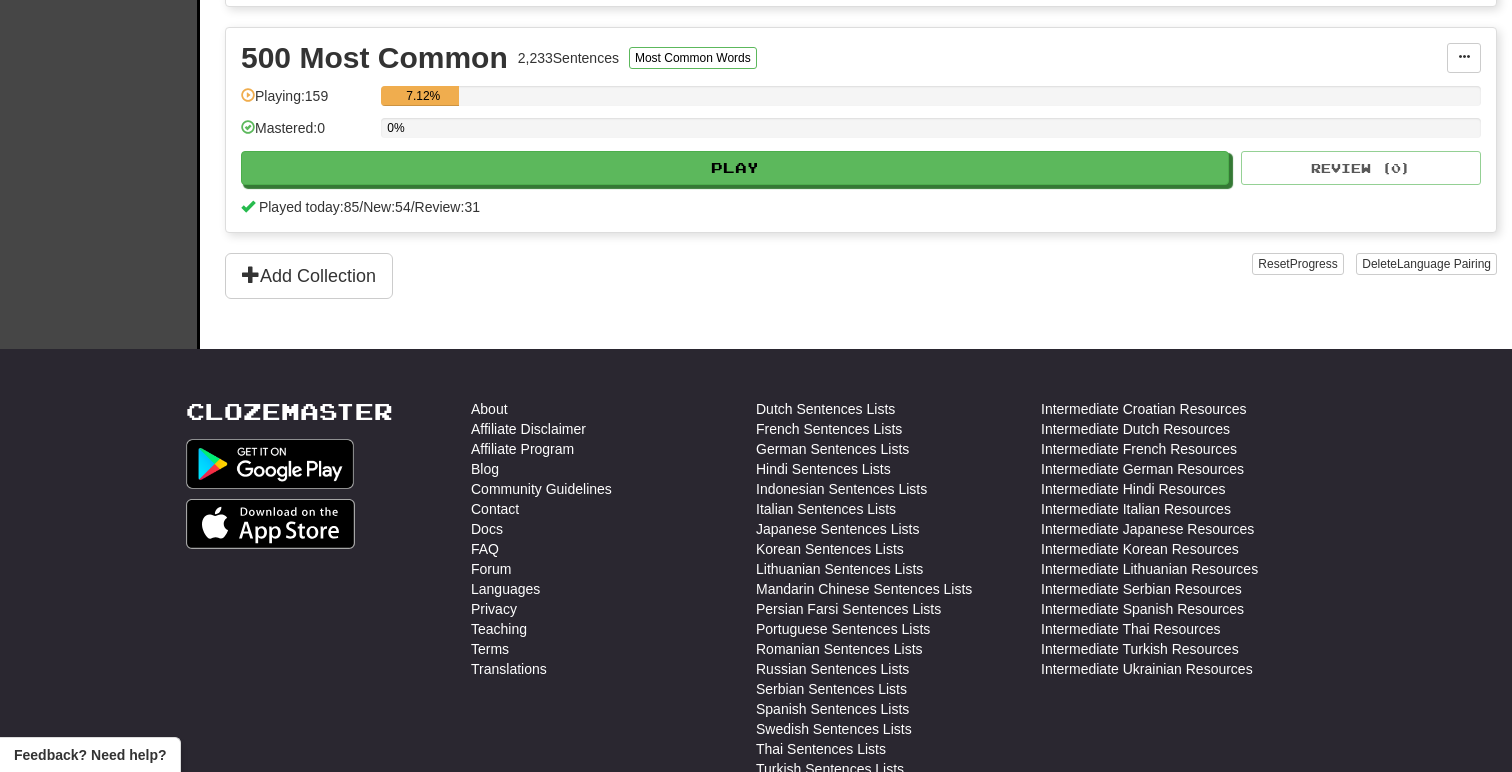 scroll, scrollTop: 498, scrollLeft: 0, axis: vertical 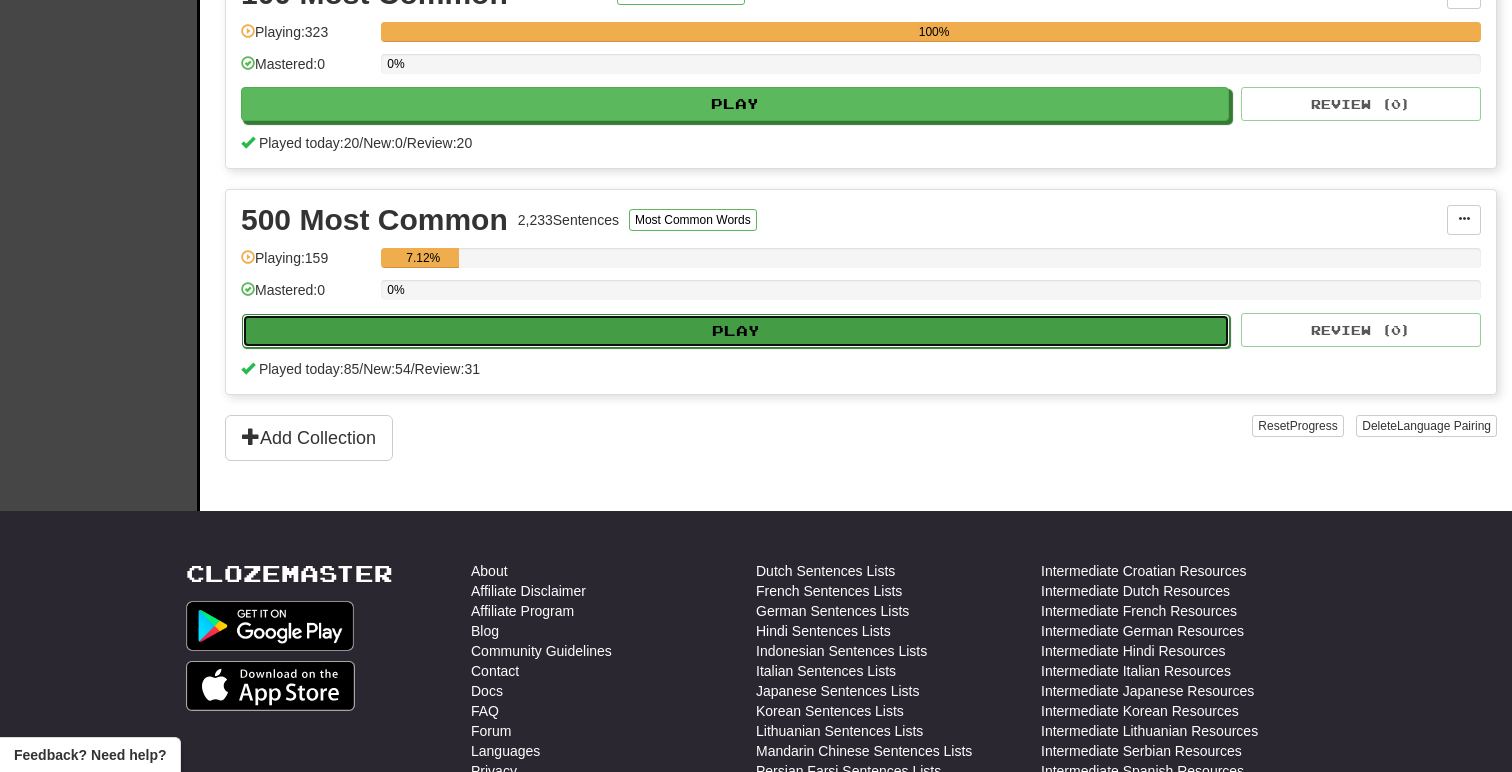 click on "Play" at bounding box center (736, 331) 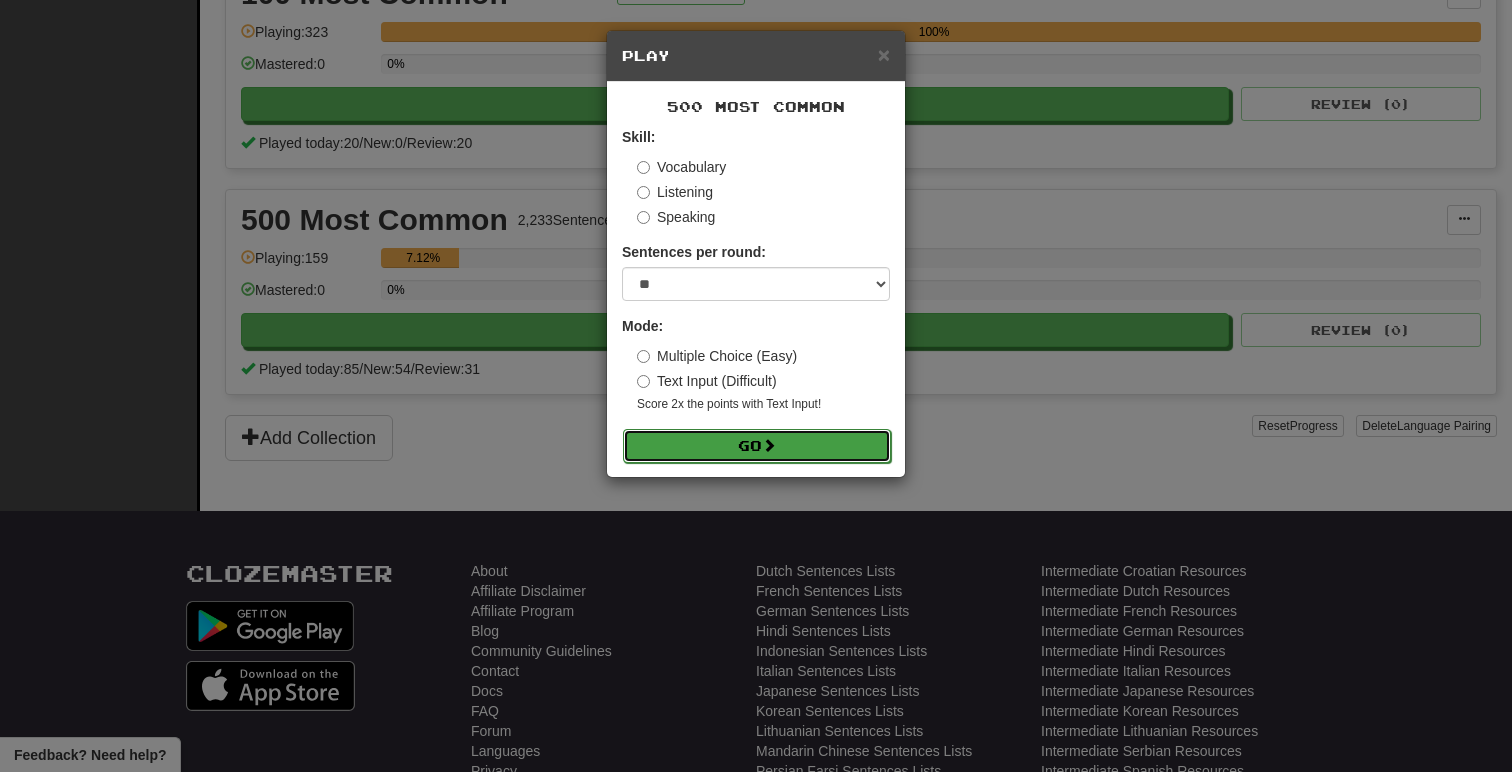 click at bounding box center [769, 445] 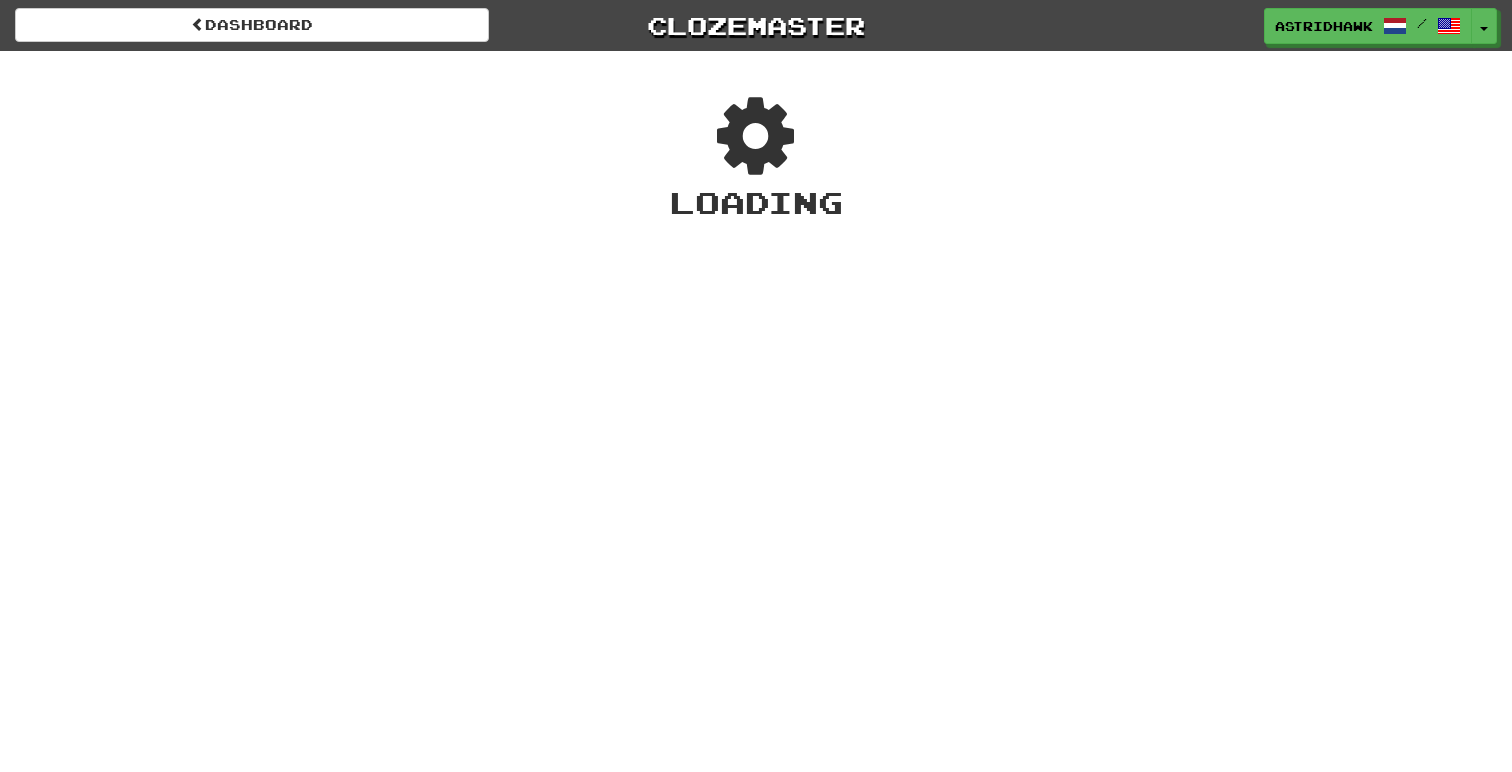 scroll, scrollTop: 0, scrollLeft: 0, axis: both 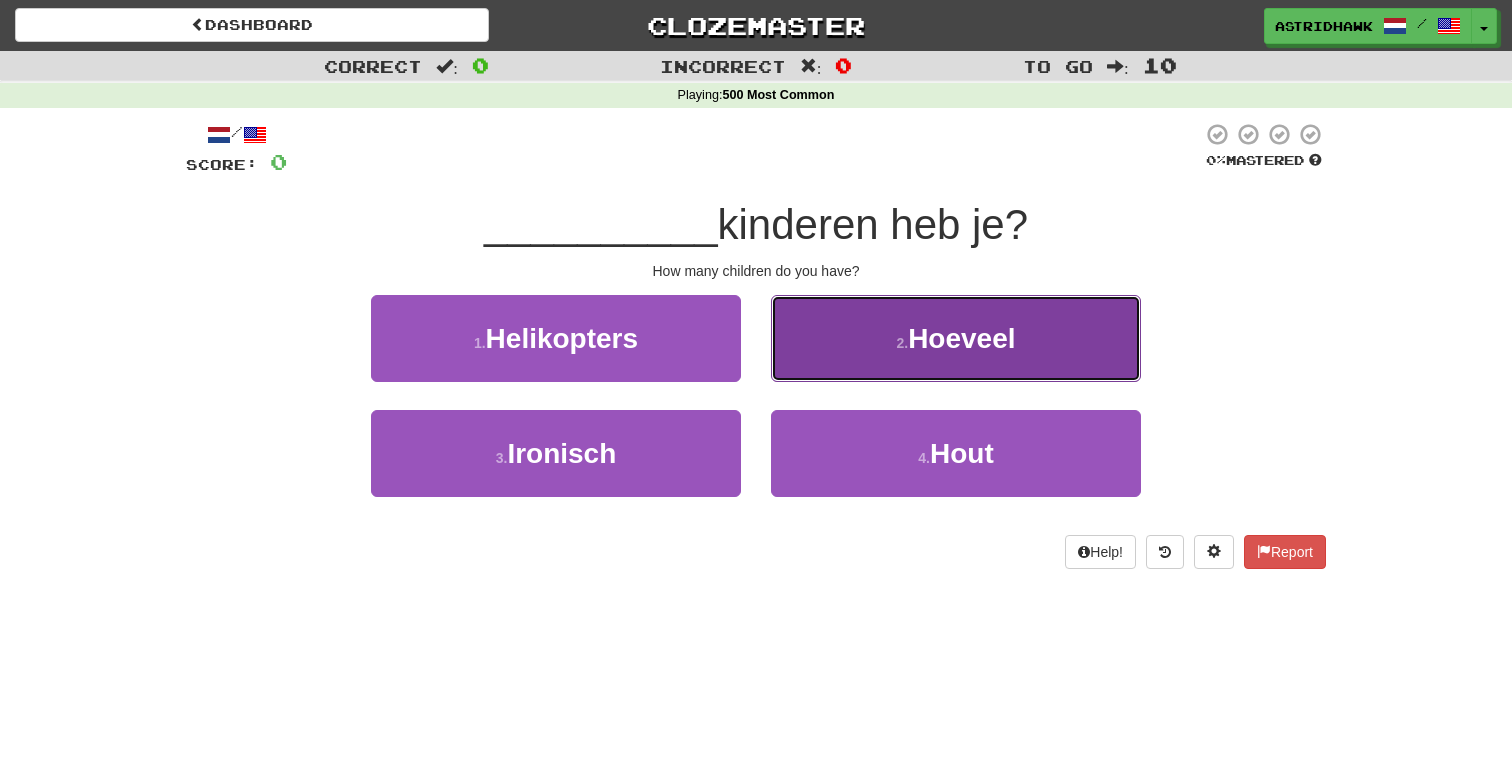 click on "Hoeveel" at bounding box center (961, 338) 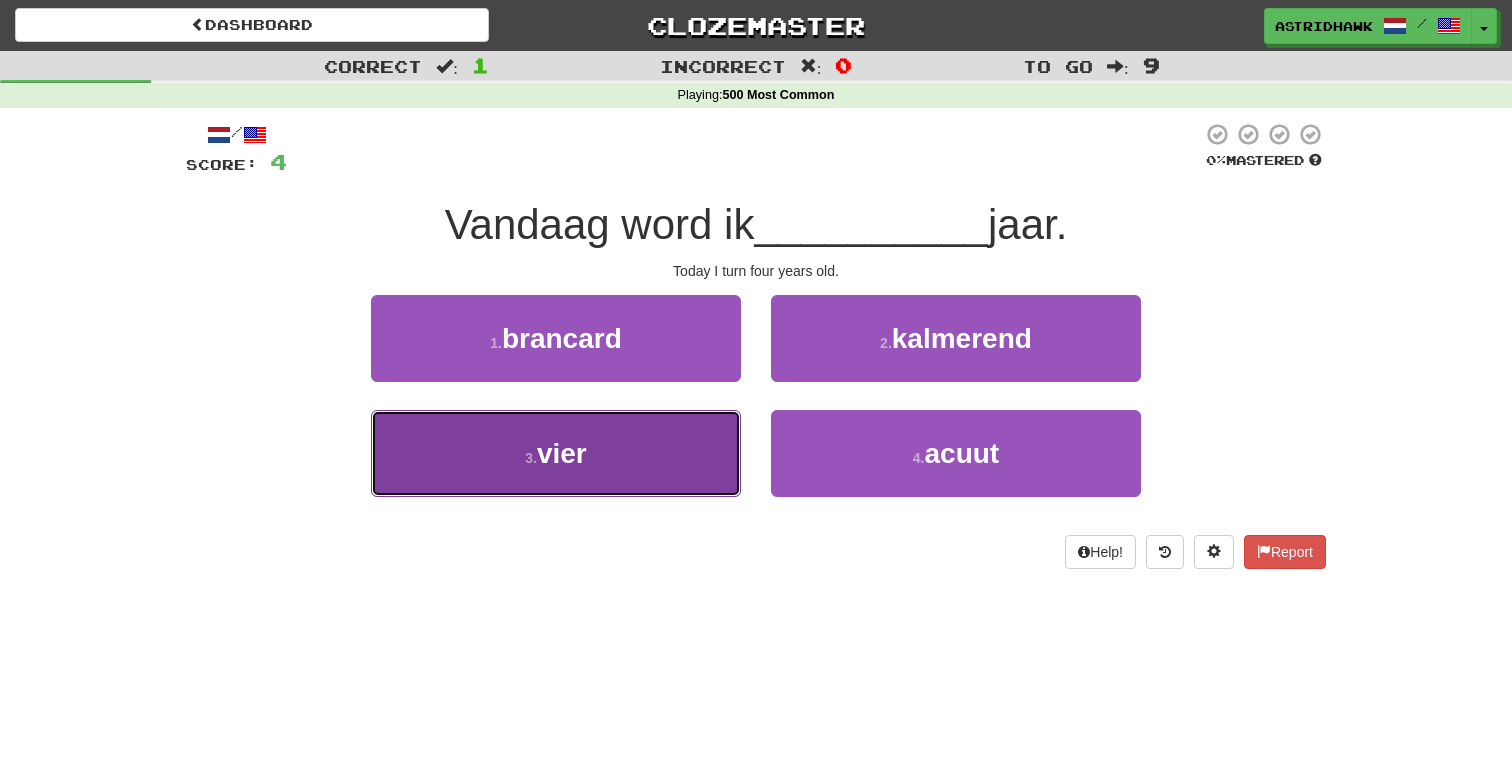 click on "3 .  vier" at bounding box center (556, 453) 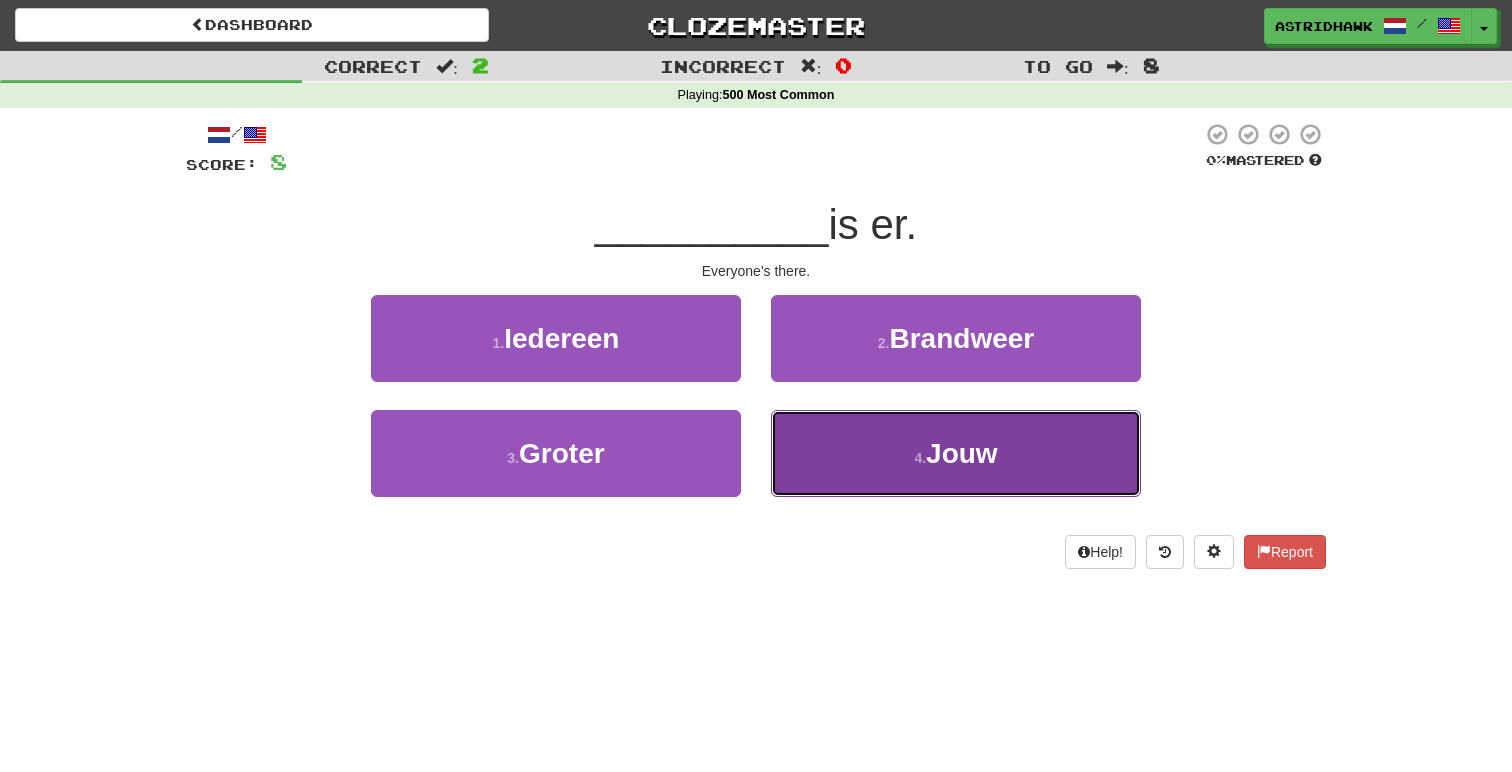 click on "4 .  Jouw" at bounding box center (956, 453) 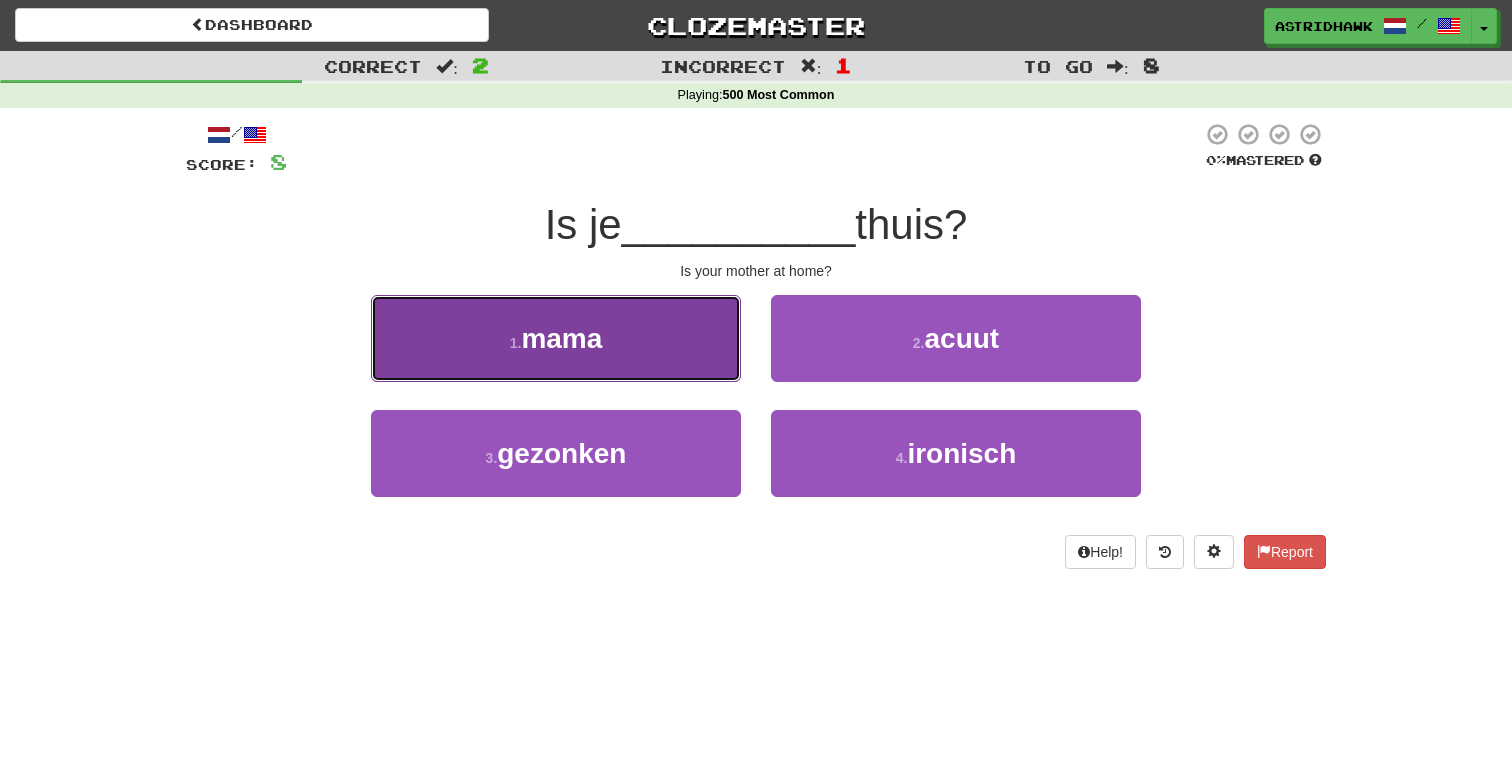 click on "1 .  mama" at bounding box center [556, 338] 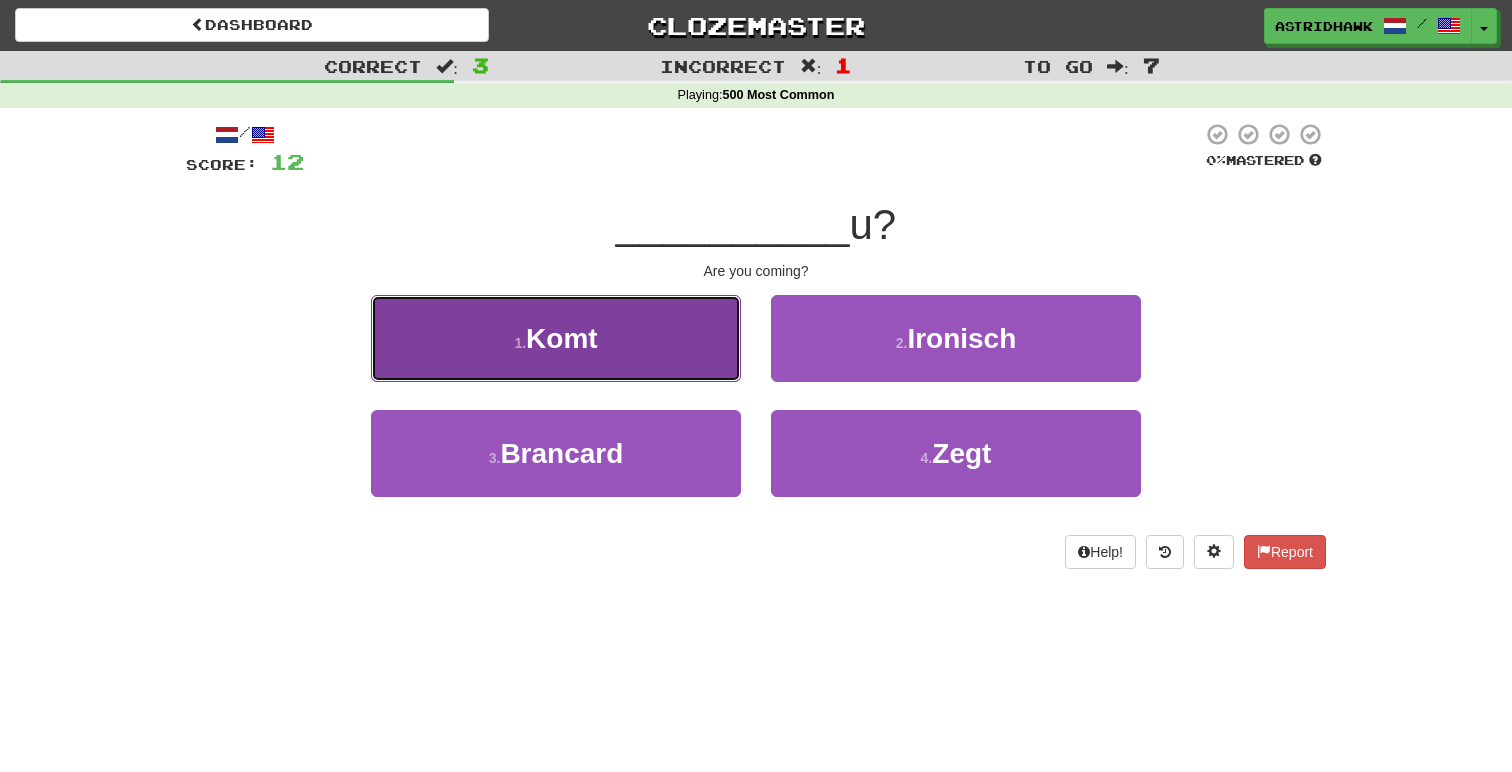 click on "1 .  Komt" at bounding box center (556, 338) 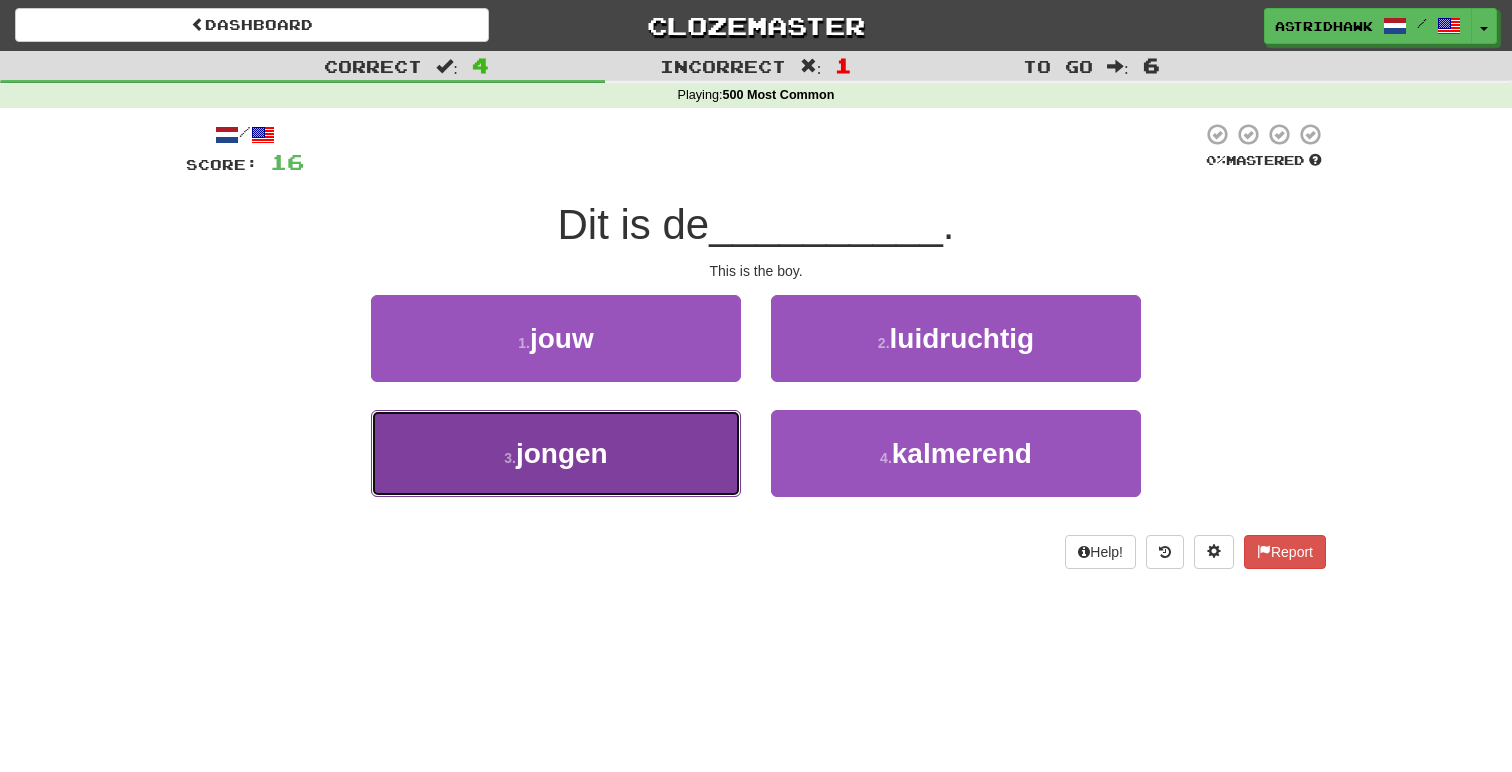 click on "3 .  jongen" at bounding box center [556, 453] 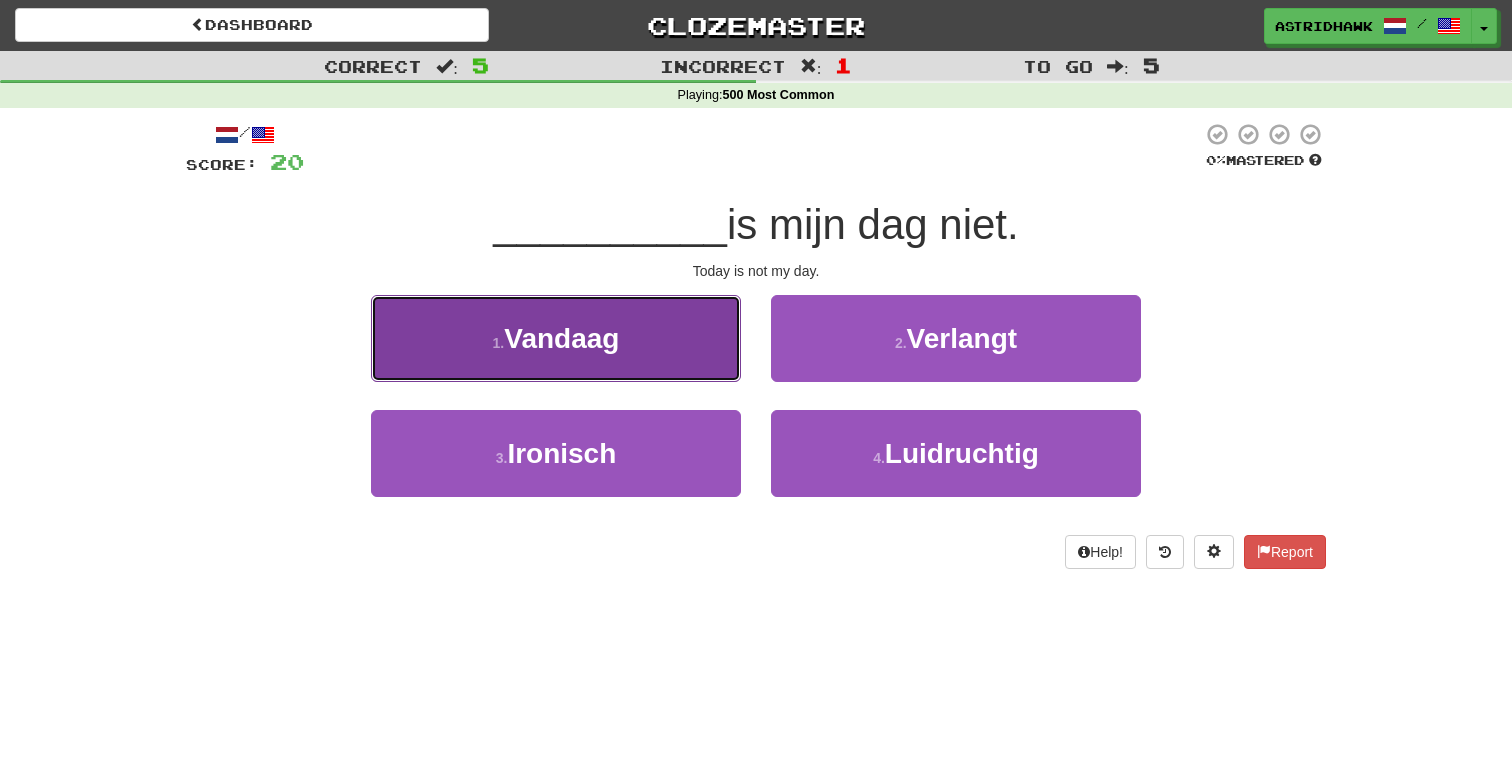 click on "1 .  Vandaag" at bounding box center (556, 338) 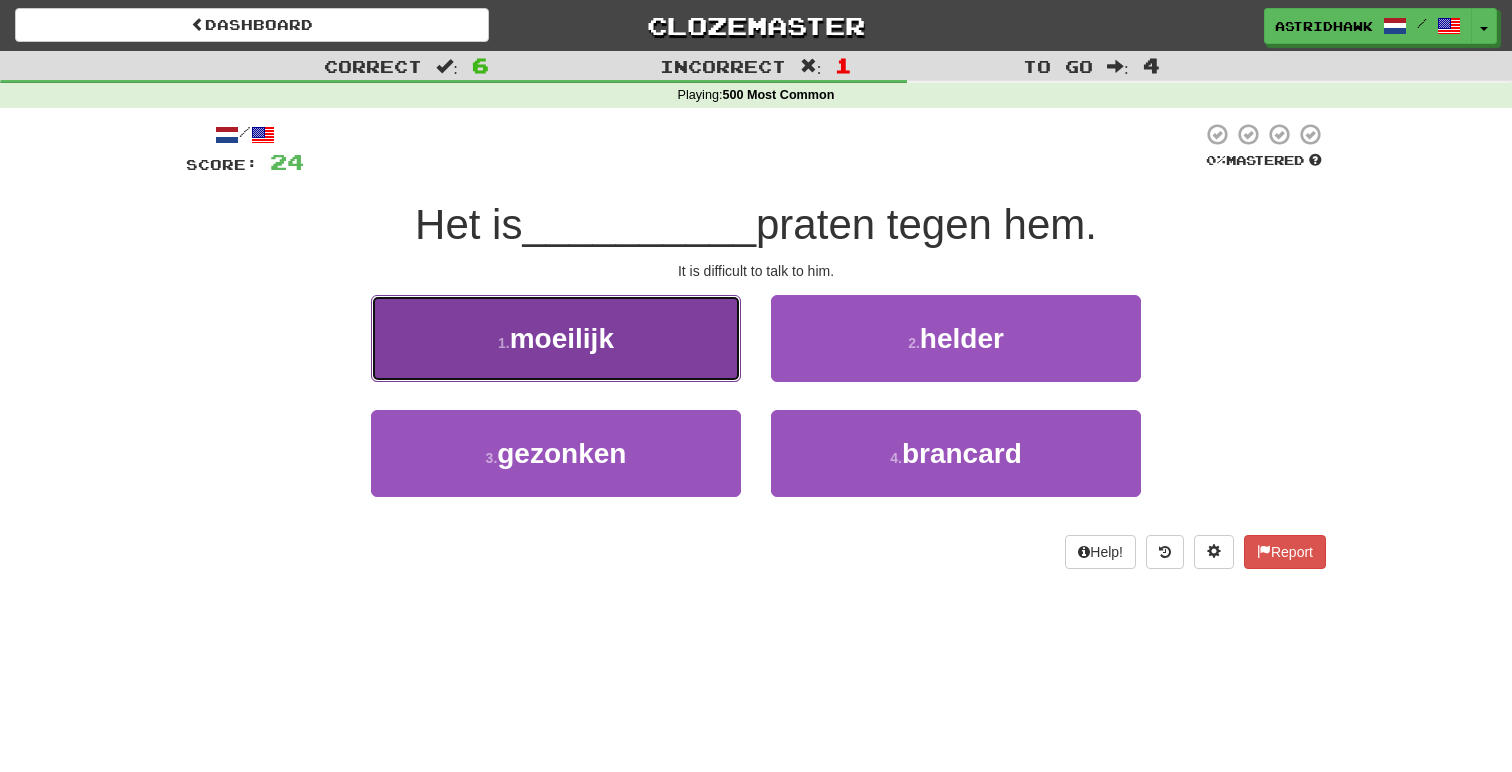 click on "1 .  moeilijk" at bounding box center [556, 338] 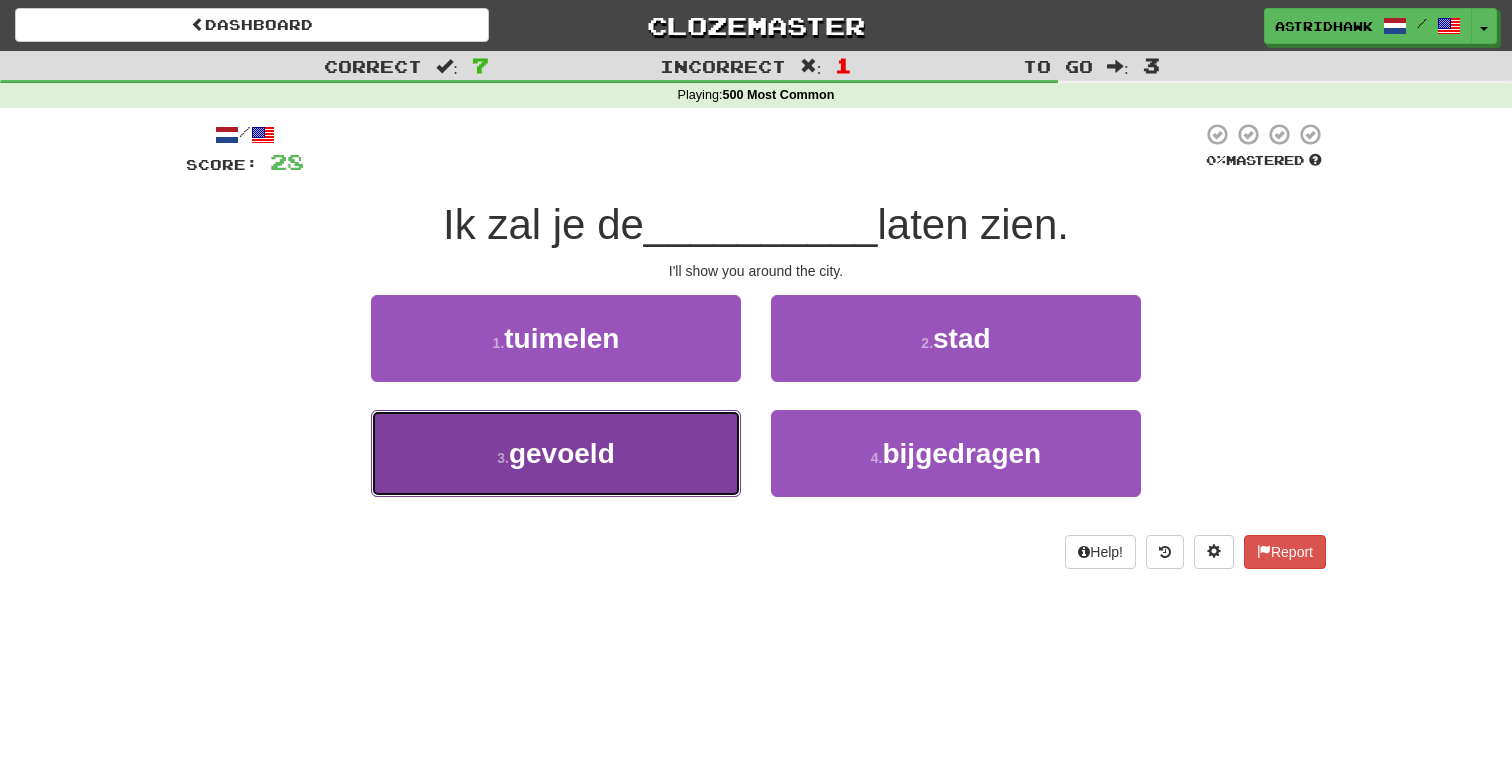 click on "3 .  gevoeld" at bounding box center (556, 453) 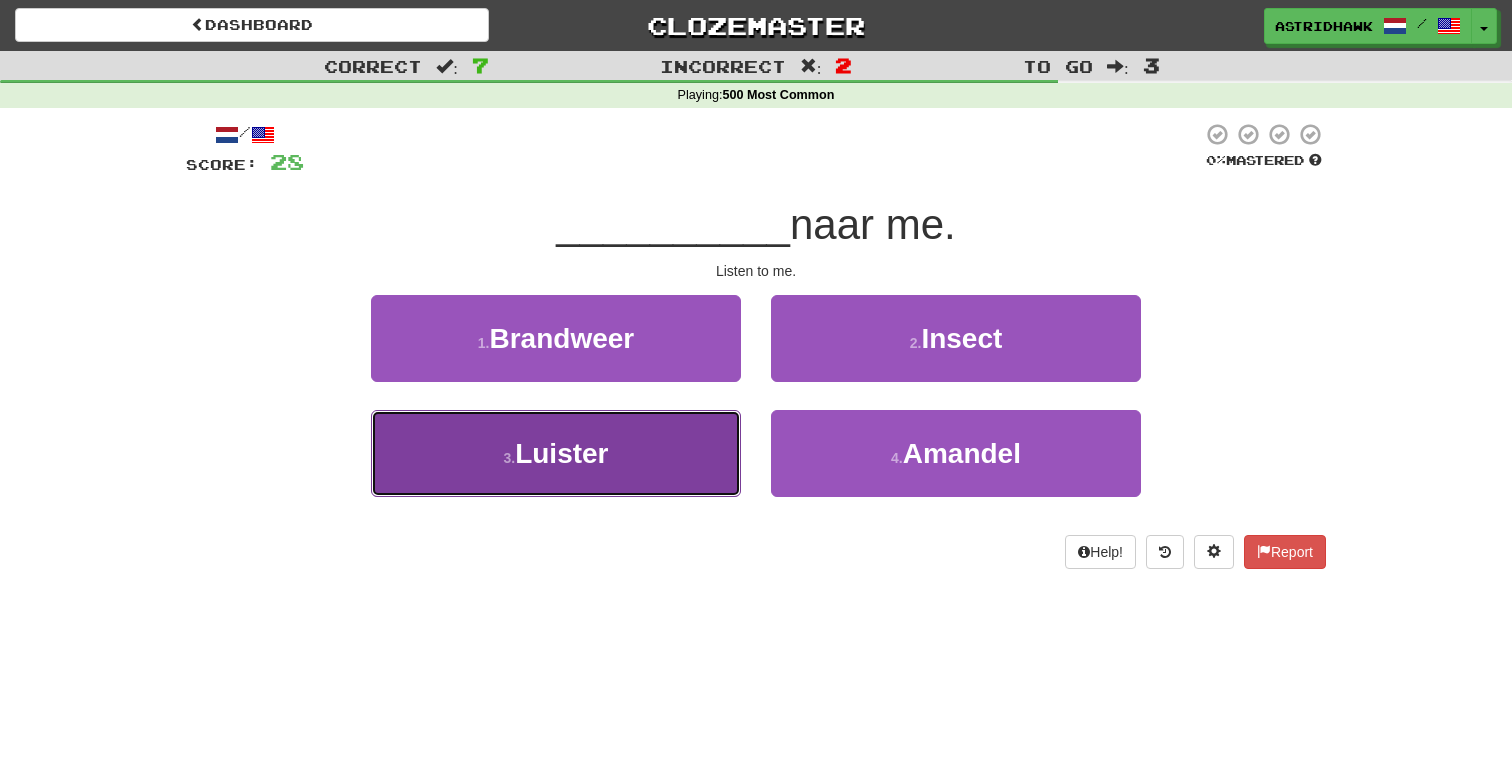 click on "3 .  Luister" at bounding box center [556, 453] 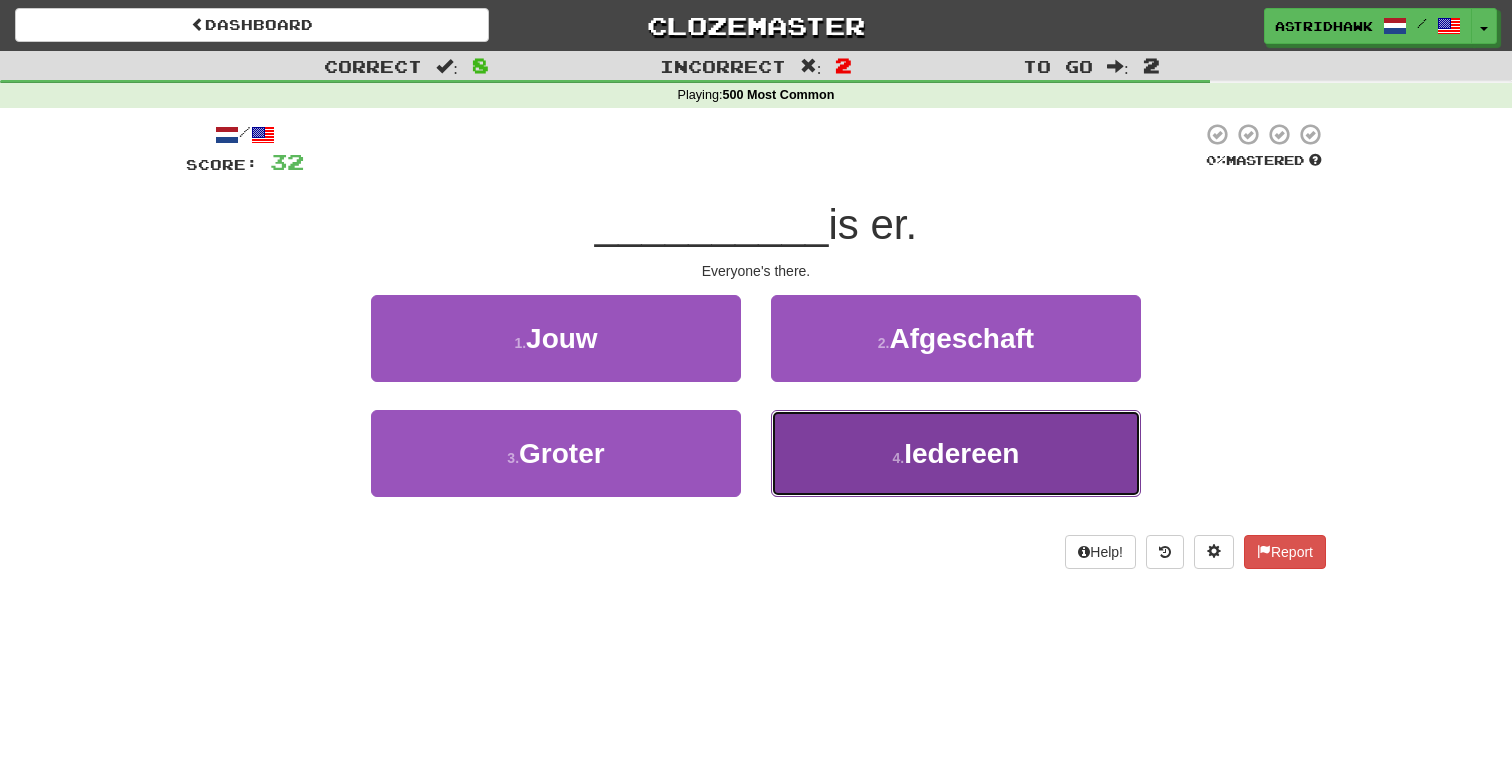 click on "4 .  Iedereen" at bounding box center [956, 453] 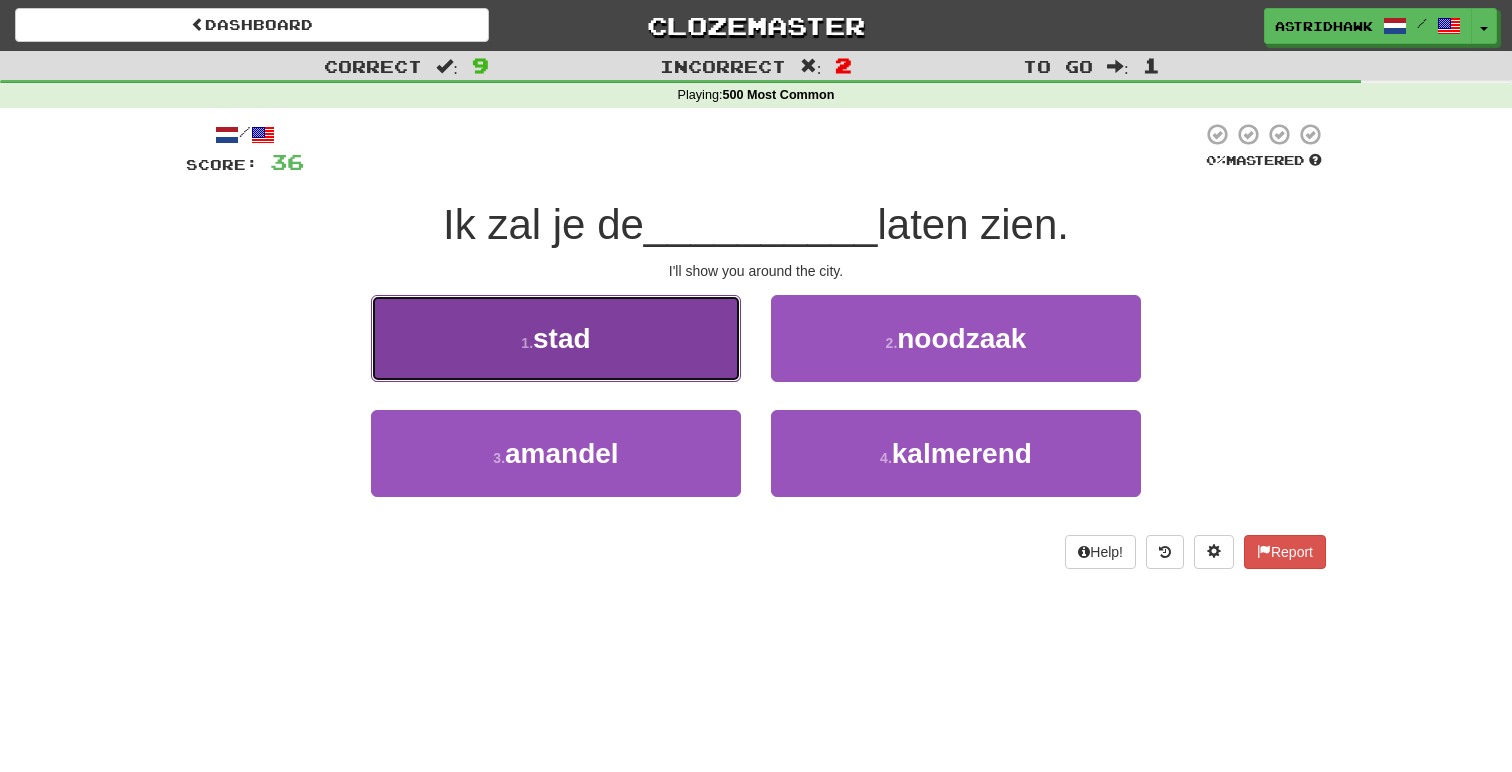 click on "1 .  stad" at bounding box center [556, 338] 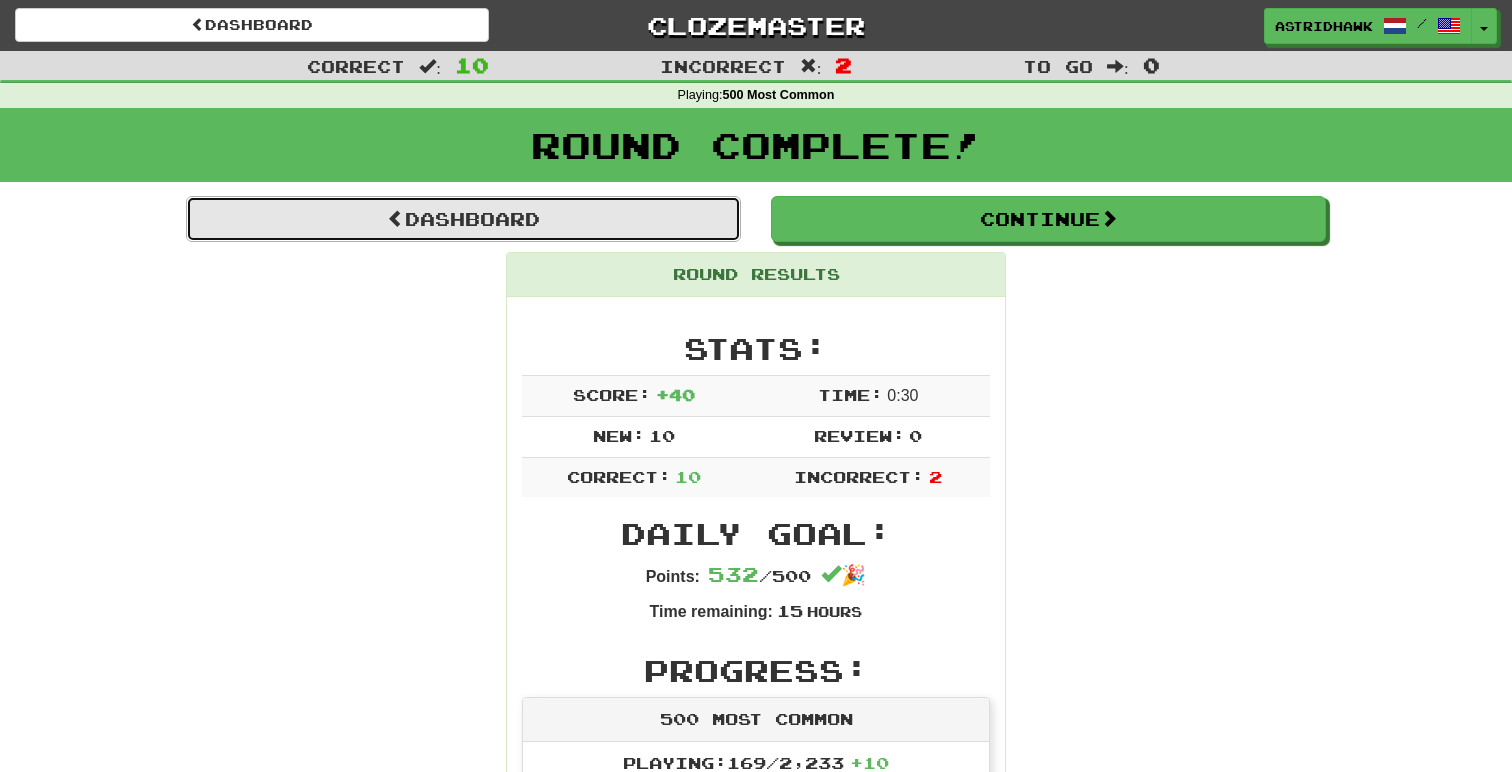click on "Dashboard" at bounding box center (463, 219) 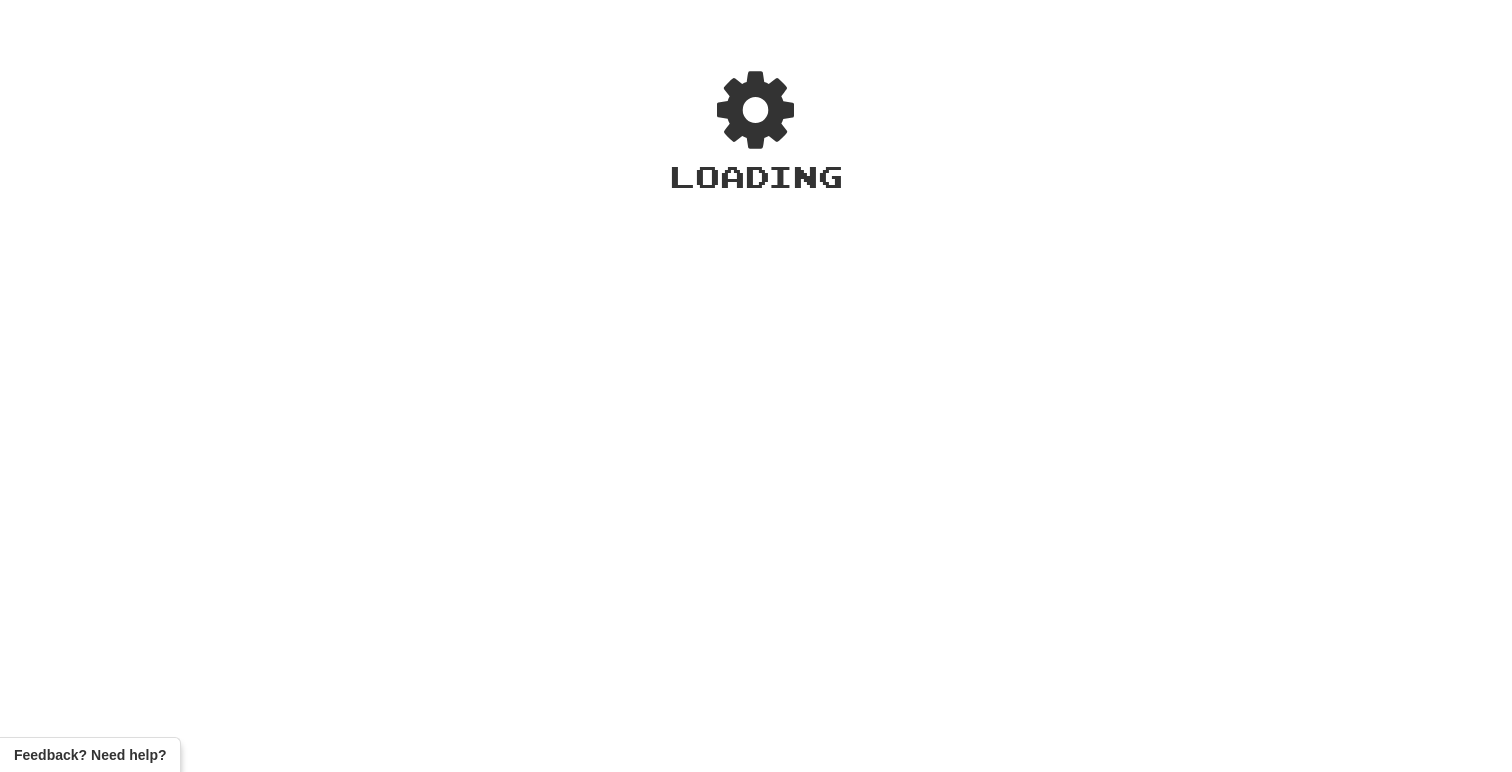 scroll, scrollTop: 0, scrollLeft: 0, axis: both 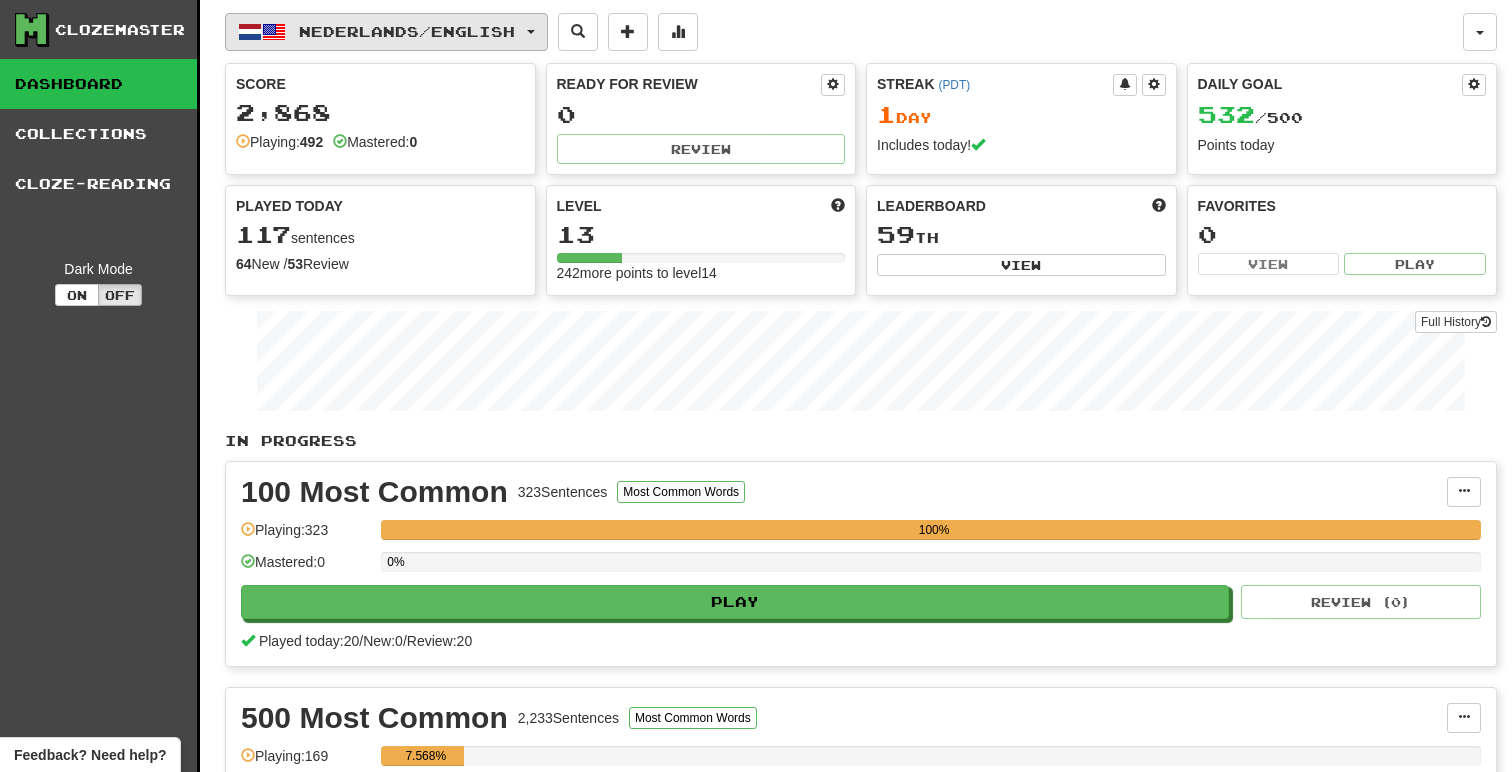 click on "Nederlands  /  English" at bounding box center [407, 31] 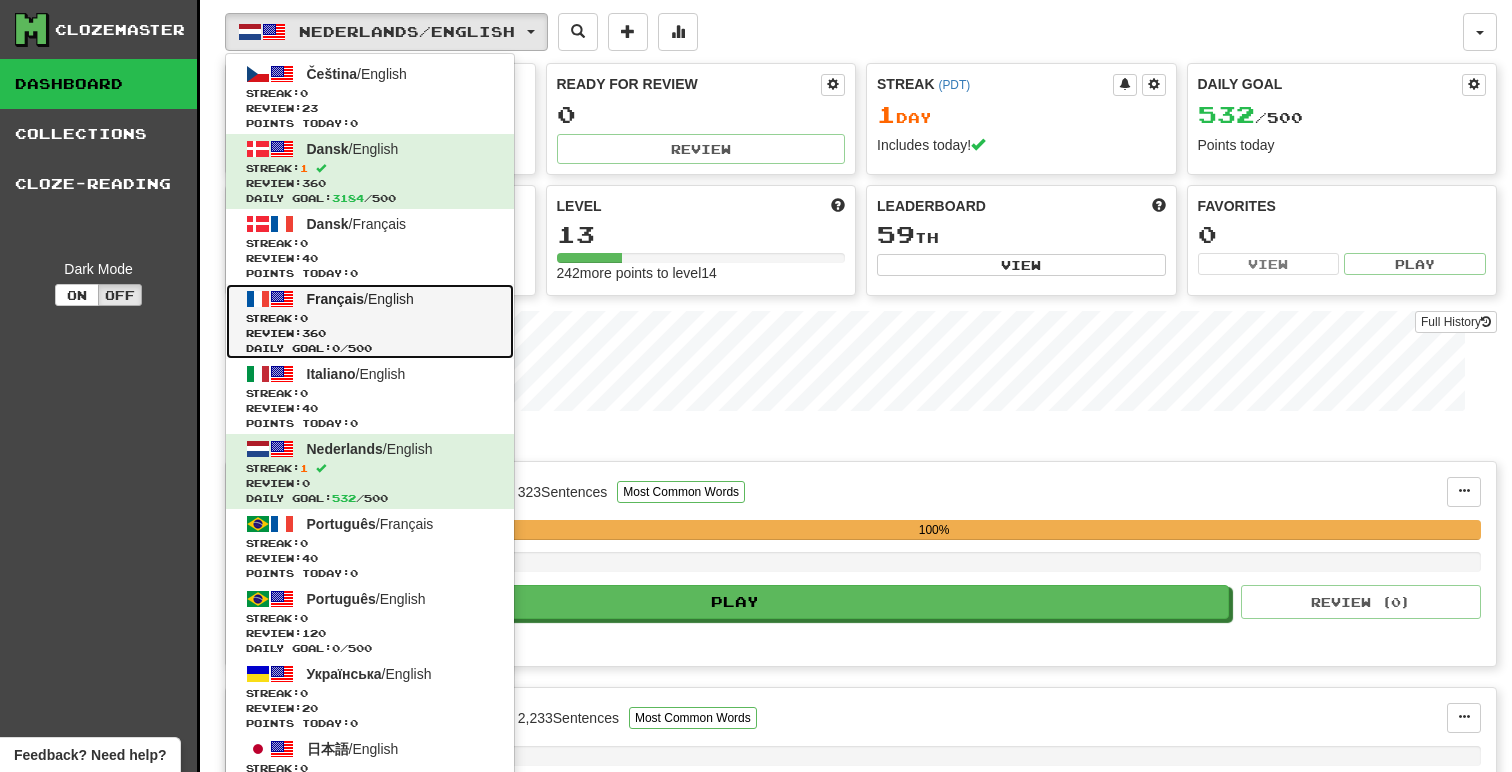 click on "Français  /  English" at bounding box center [360, 299] 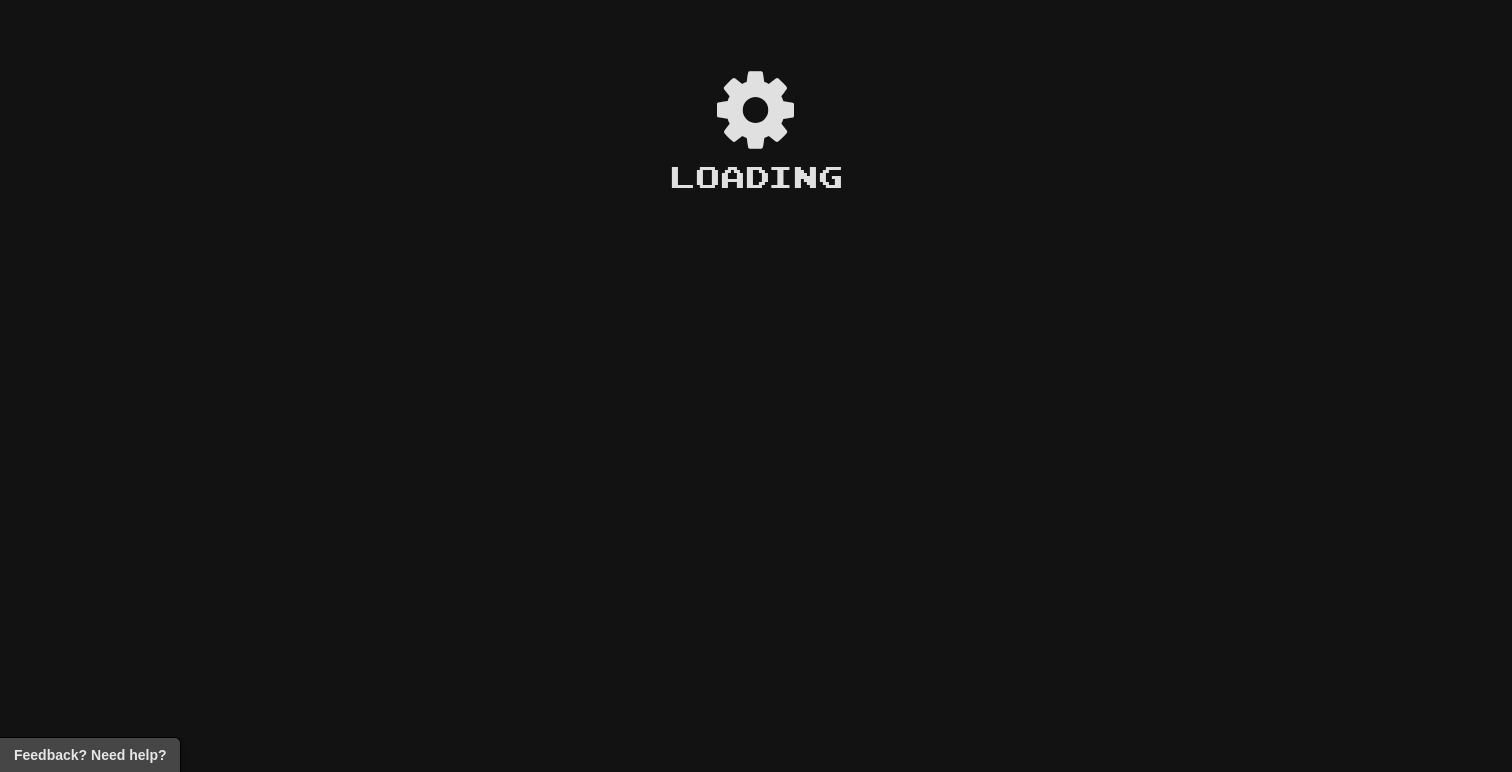 scroll, scrollTop: 0, scrollLeft: 0, axis: both 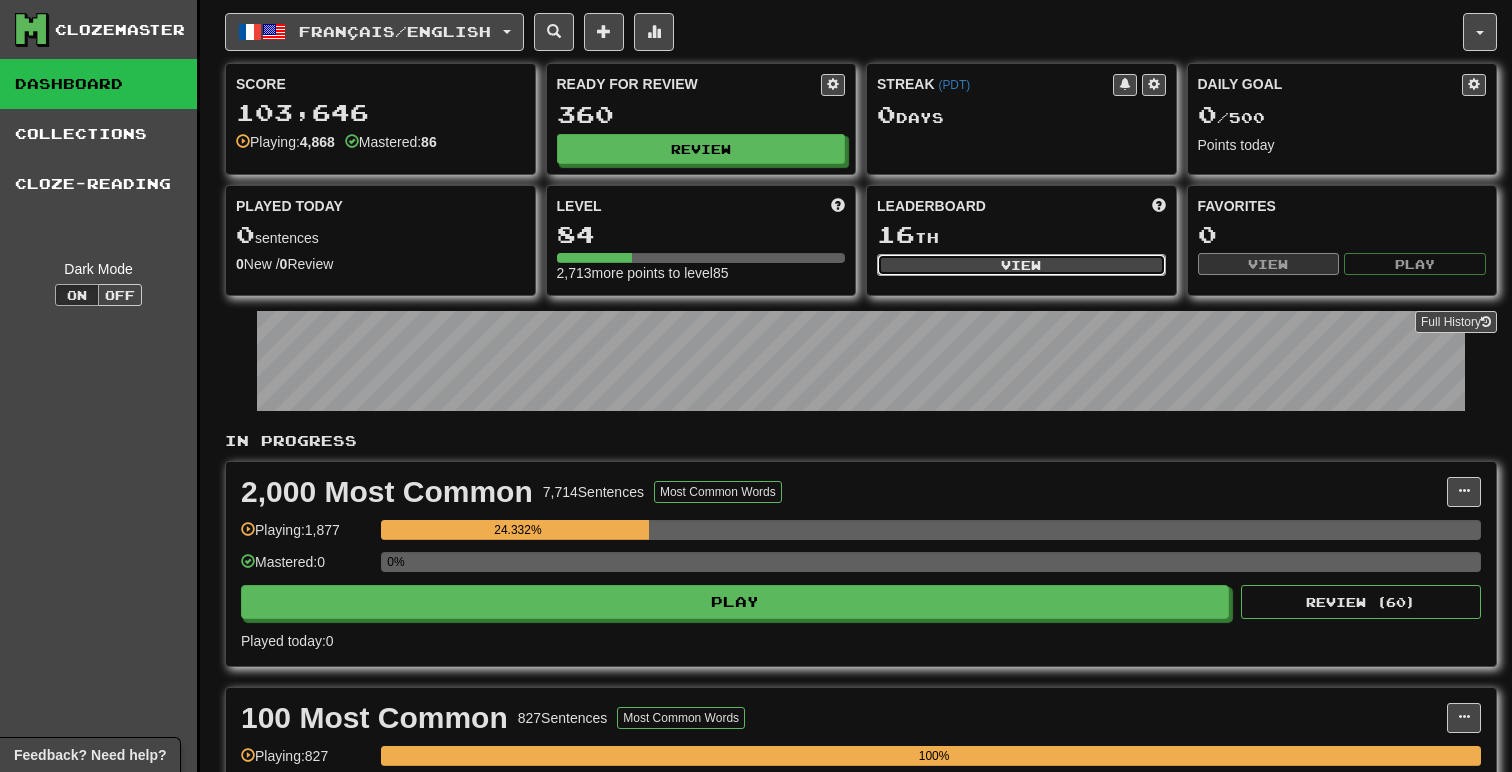 click on "View" at bounding box center [1021, 265] 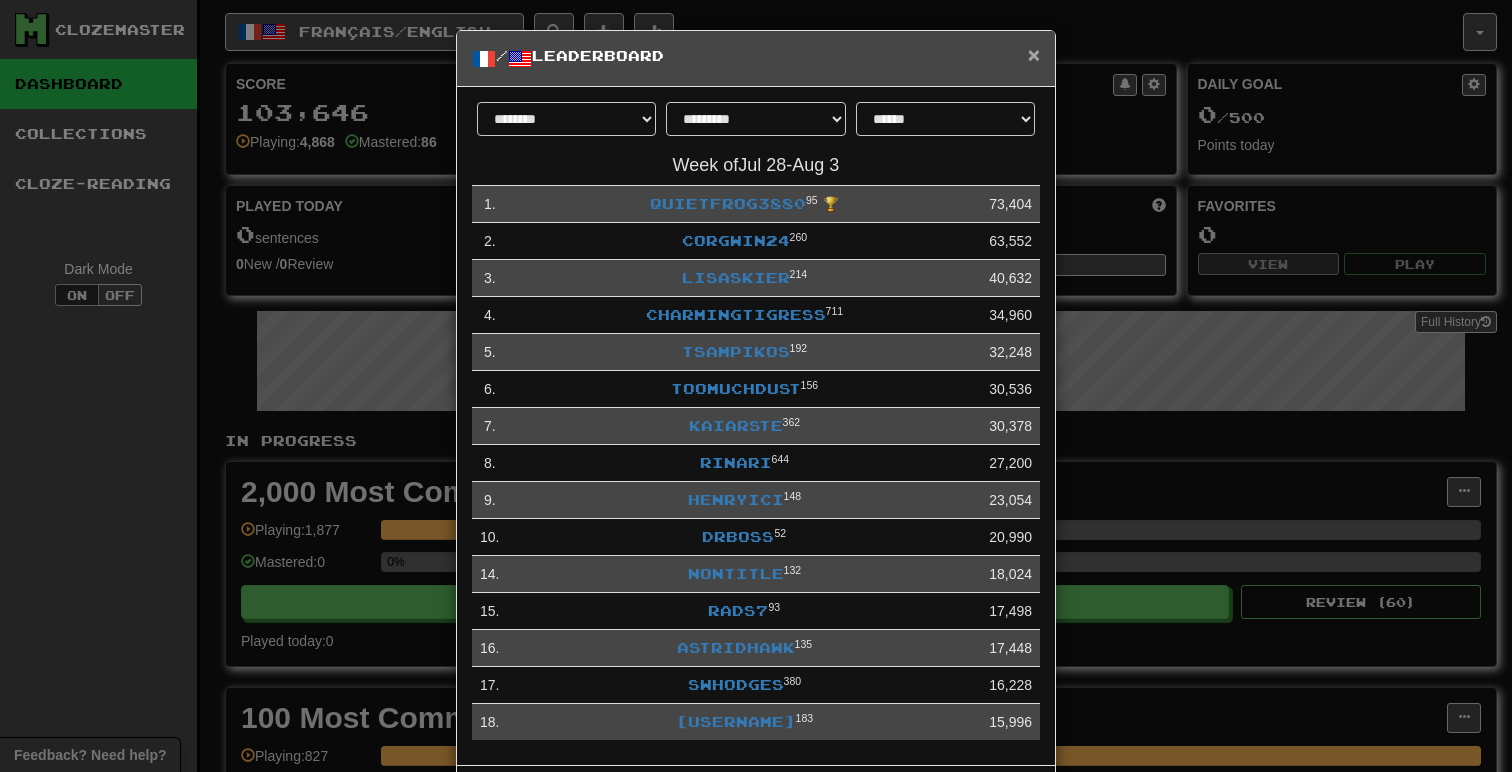 click on "×" at bounding box center (1034, 54) 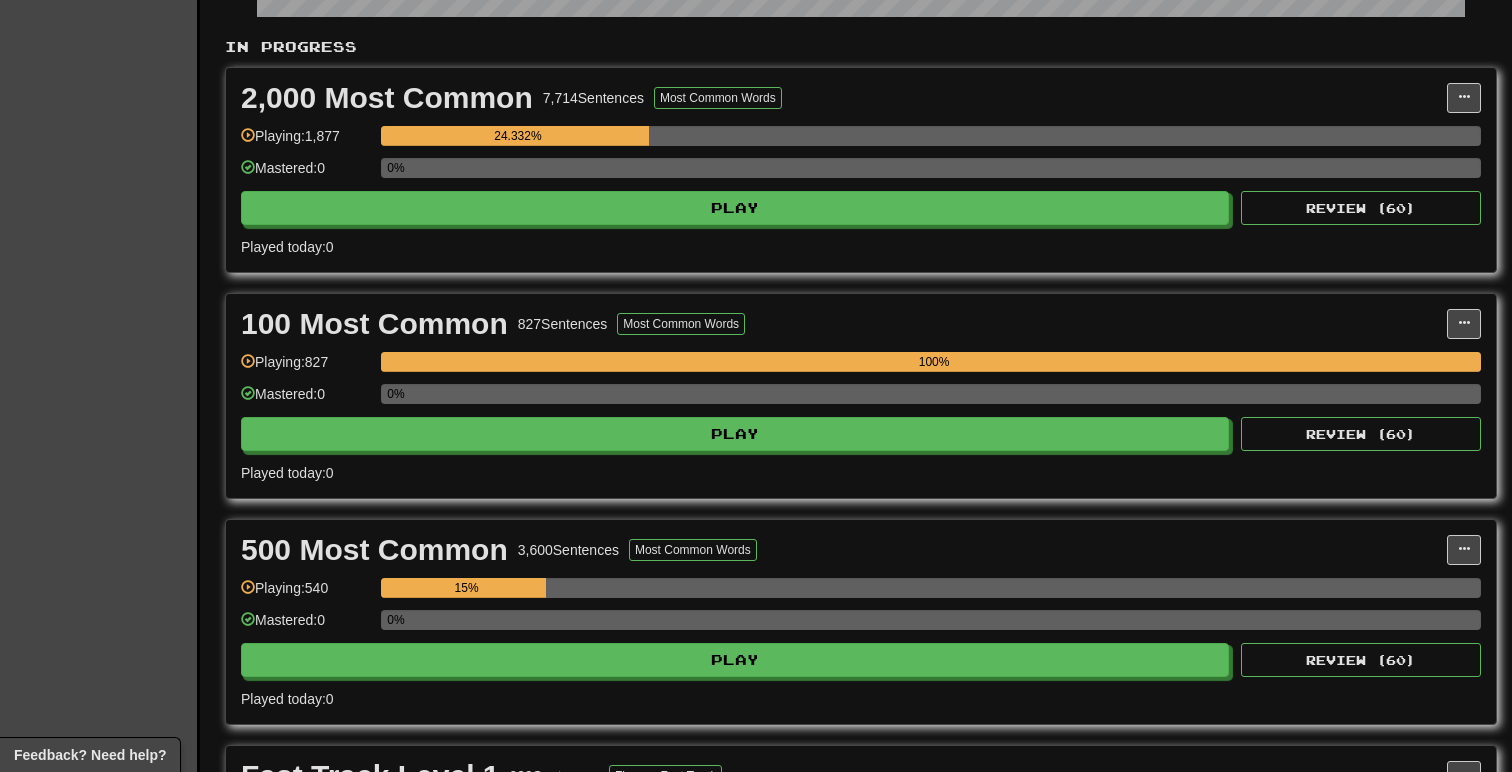 scroll, scrollTop: 398, scrollLeft: 0, axis: vertical 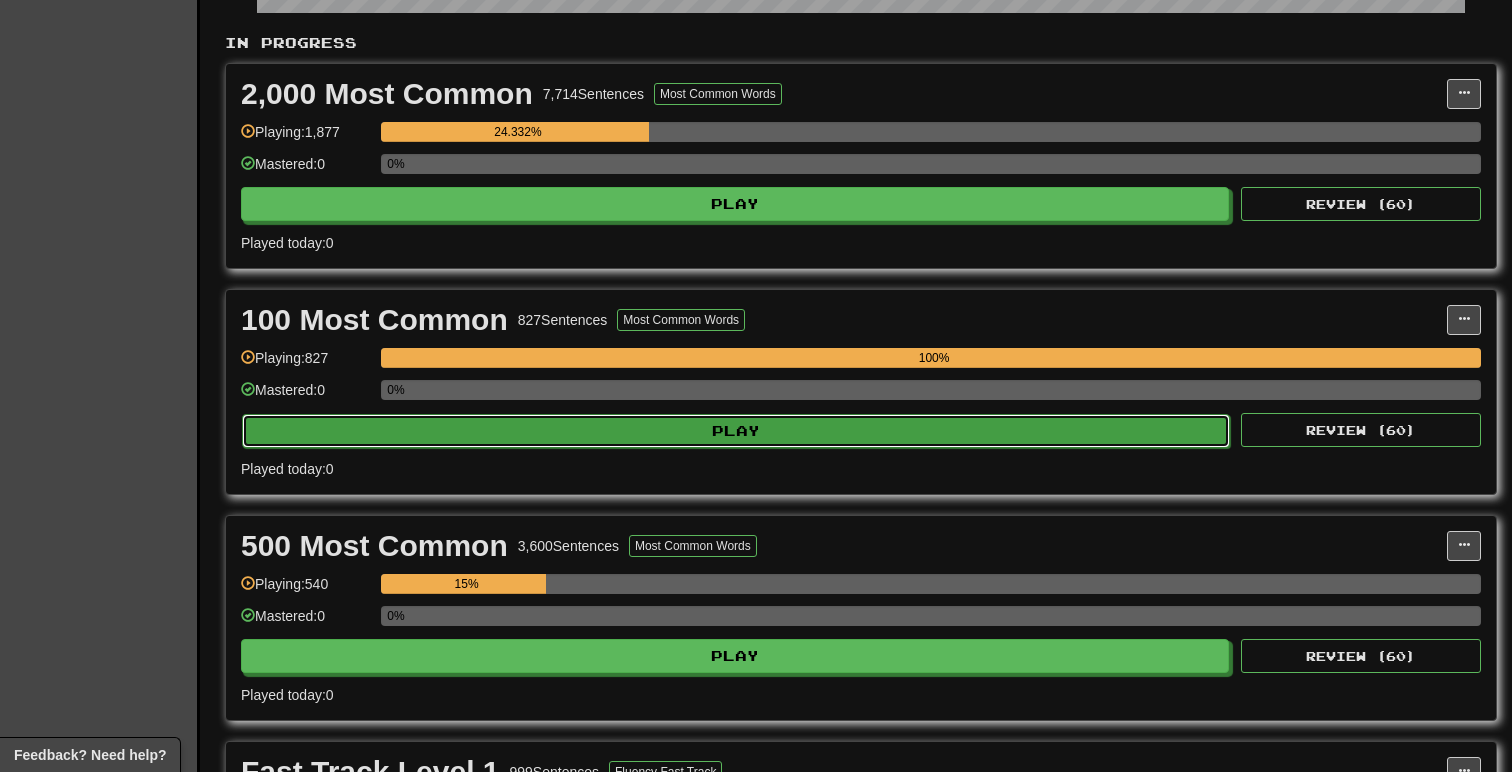 click on "Play" at bounding box center (736, 431) 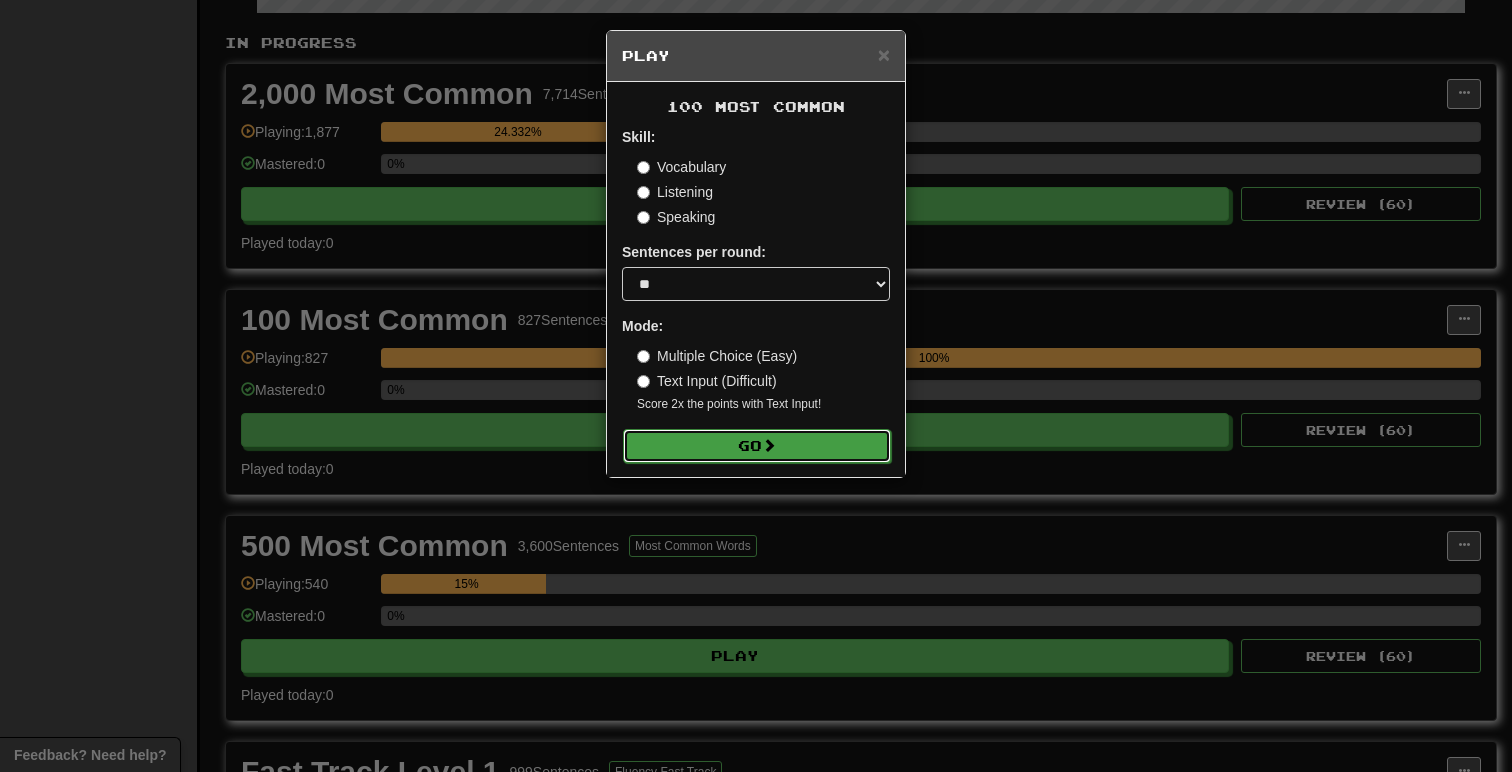 click on "Go" at bounding box center [757, 446] 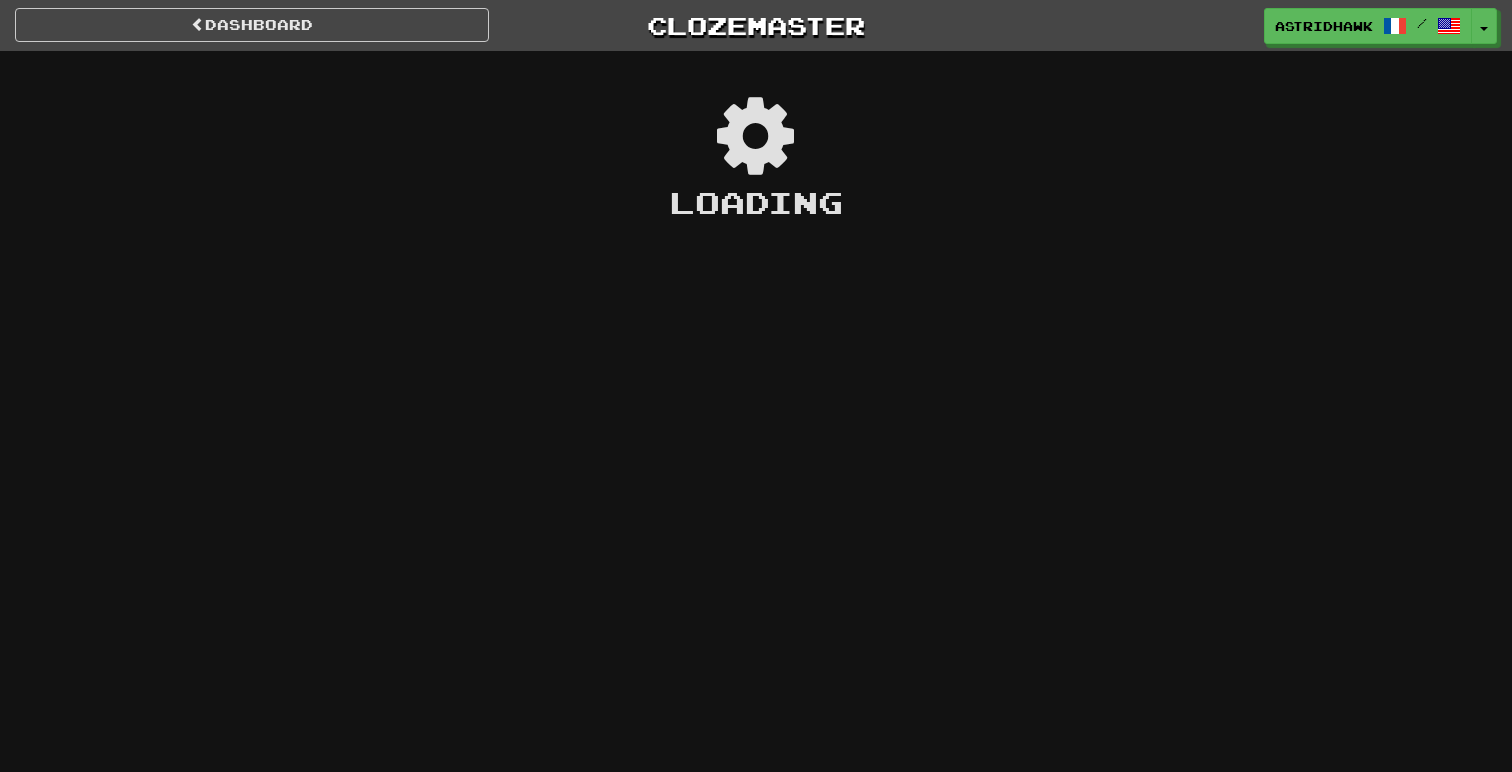scroll, scrollTop: 0, scrollLeft: 0, axis: both 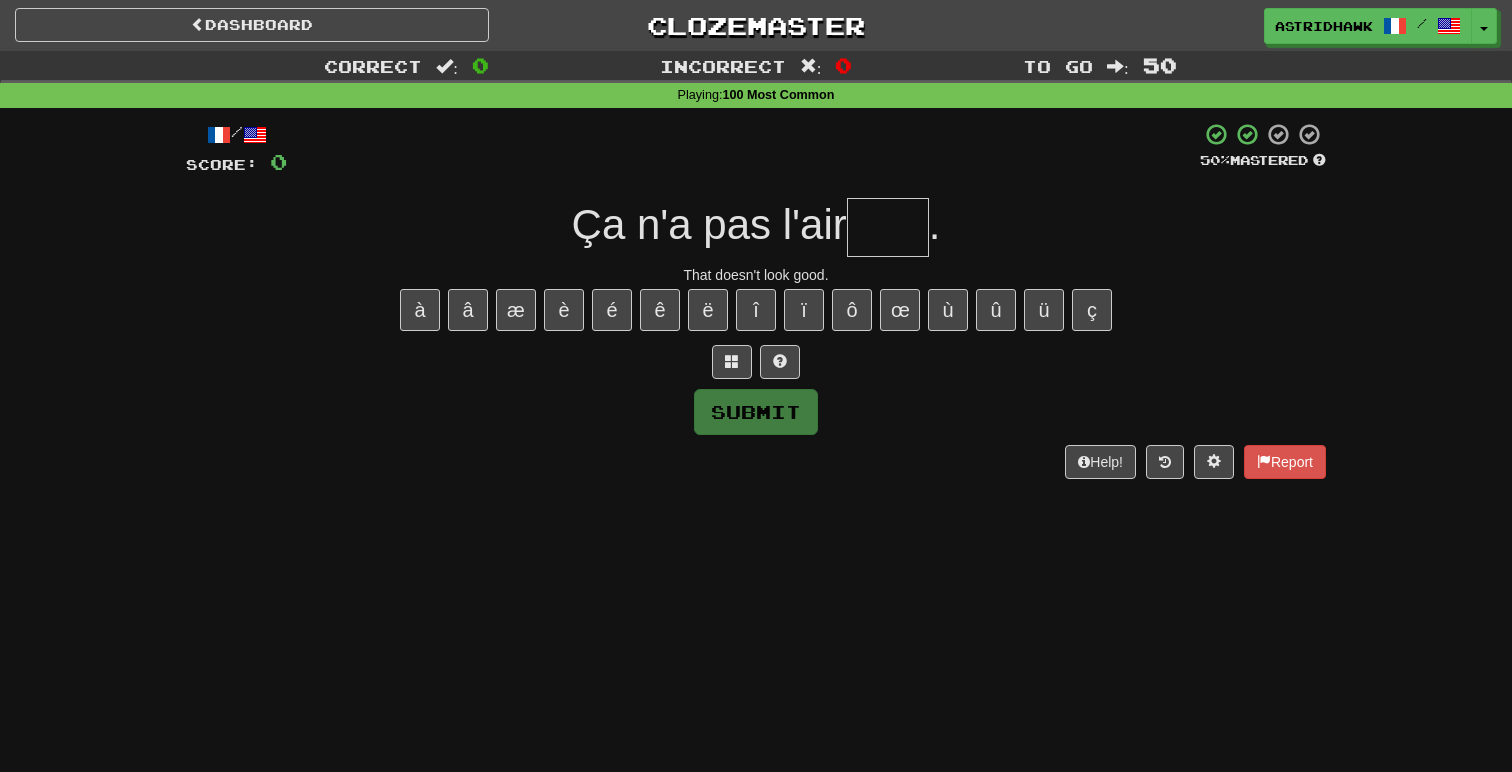 click at bounding box center [888, 227] 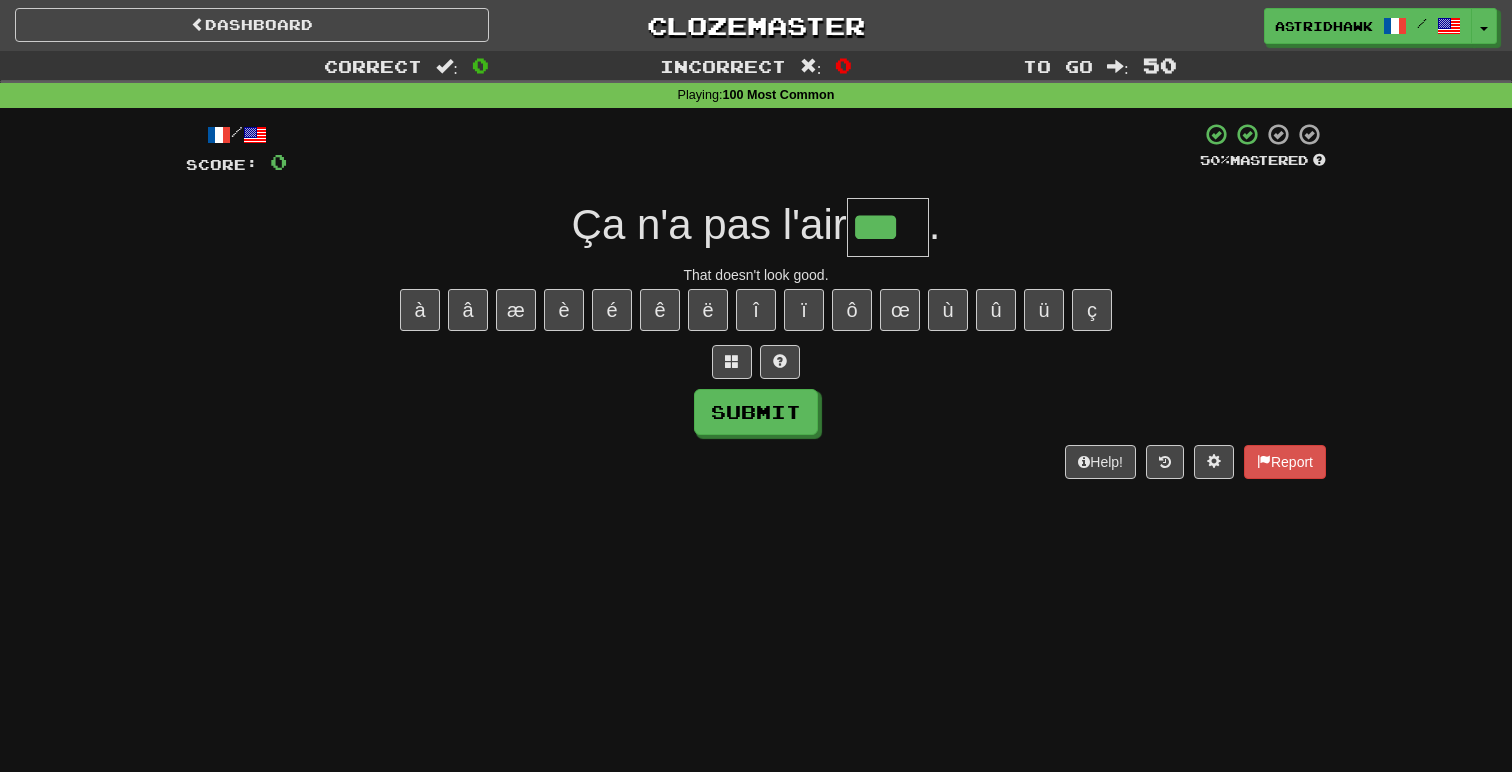 type on "***" 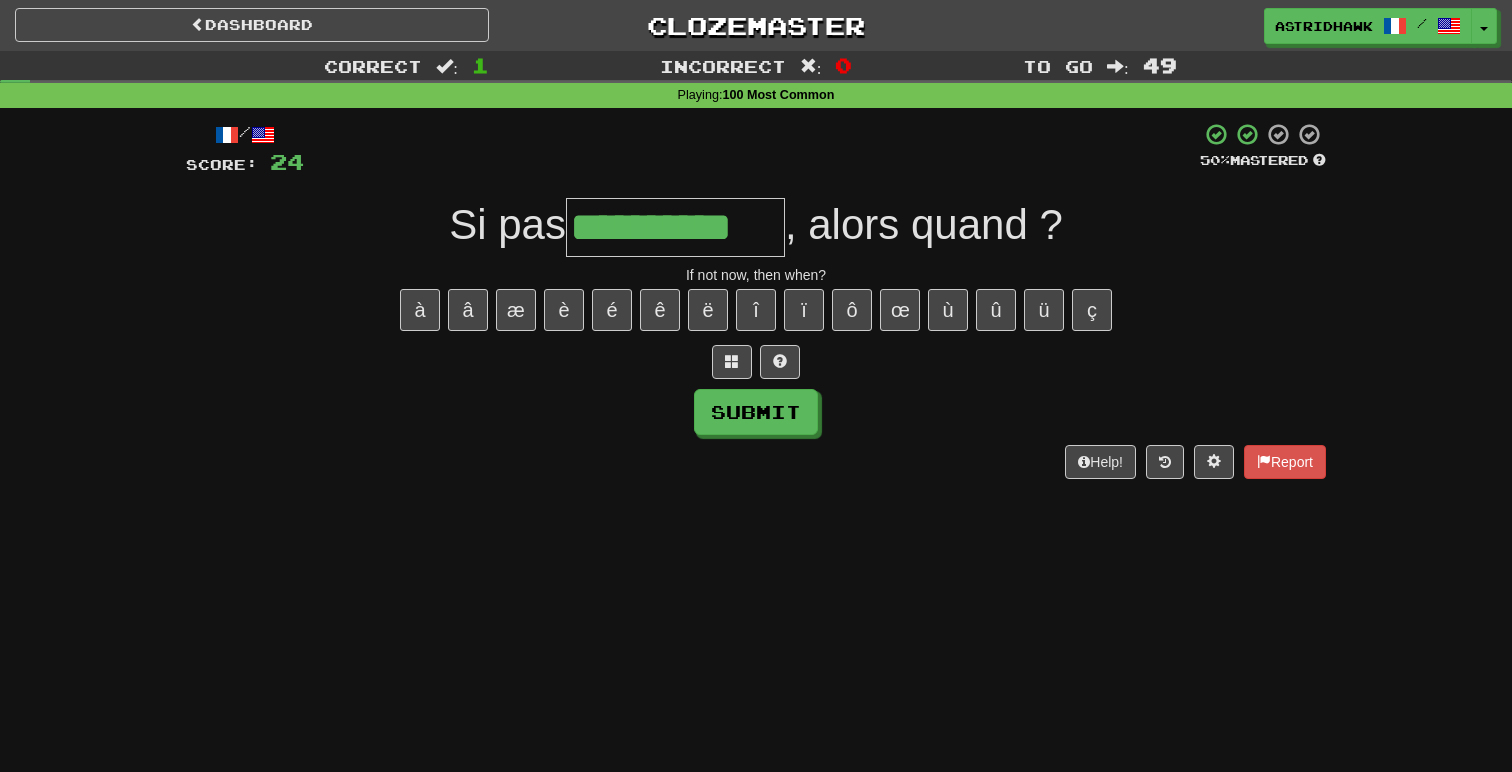 type on "**********" 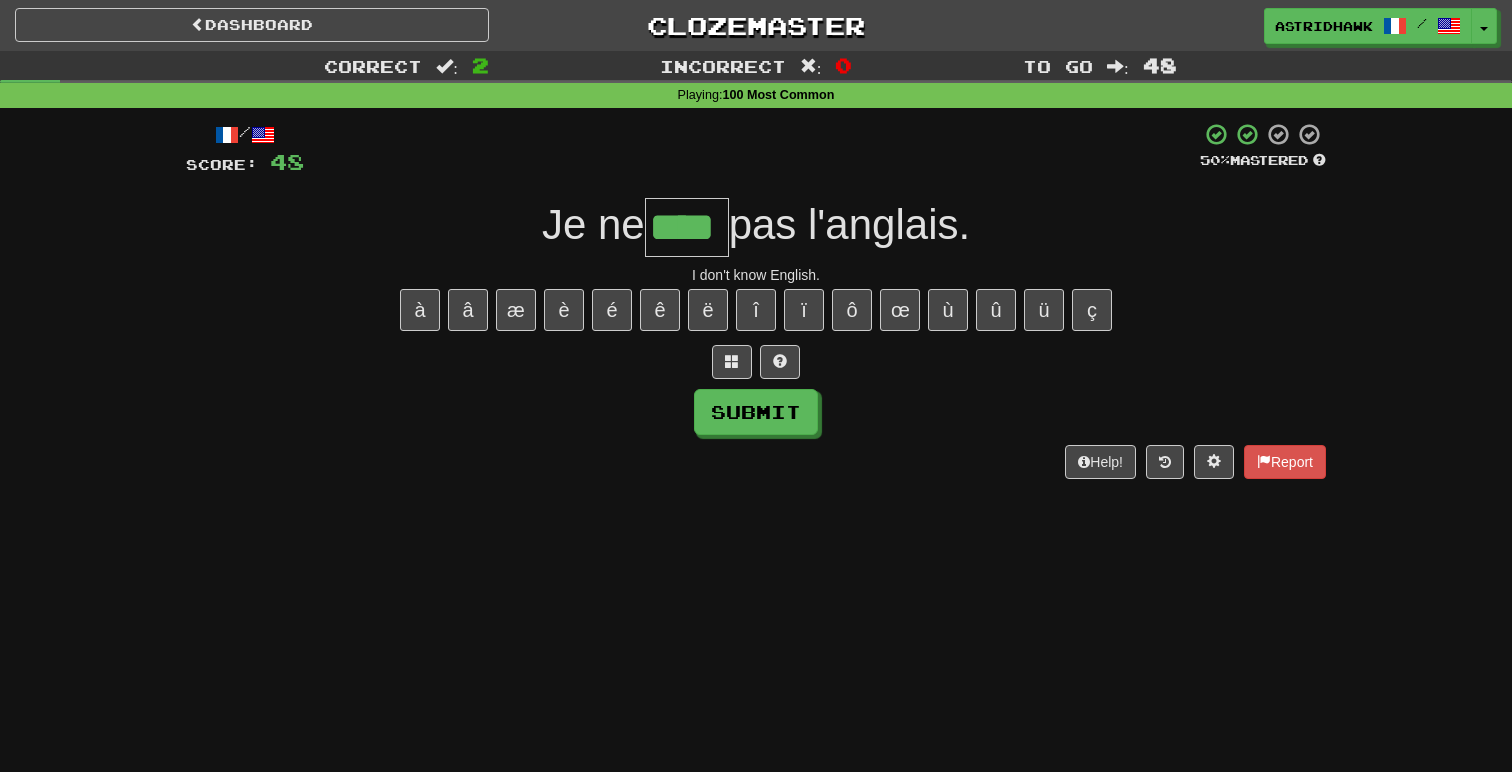 type on "****" 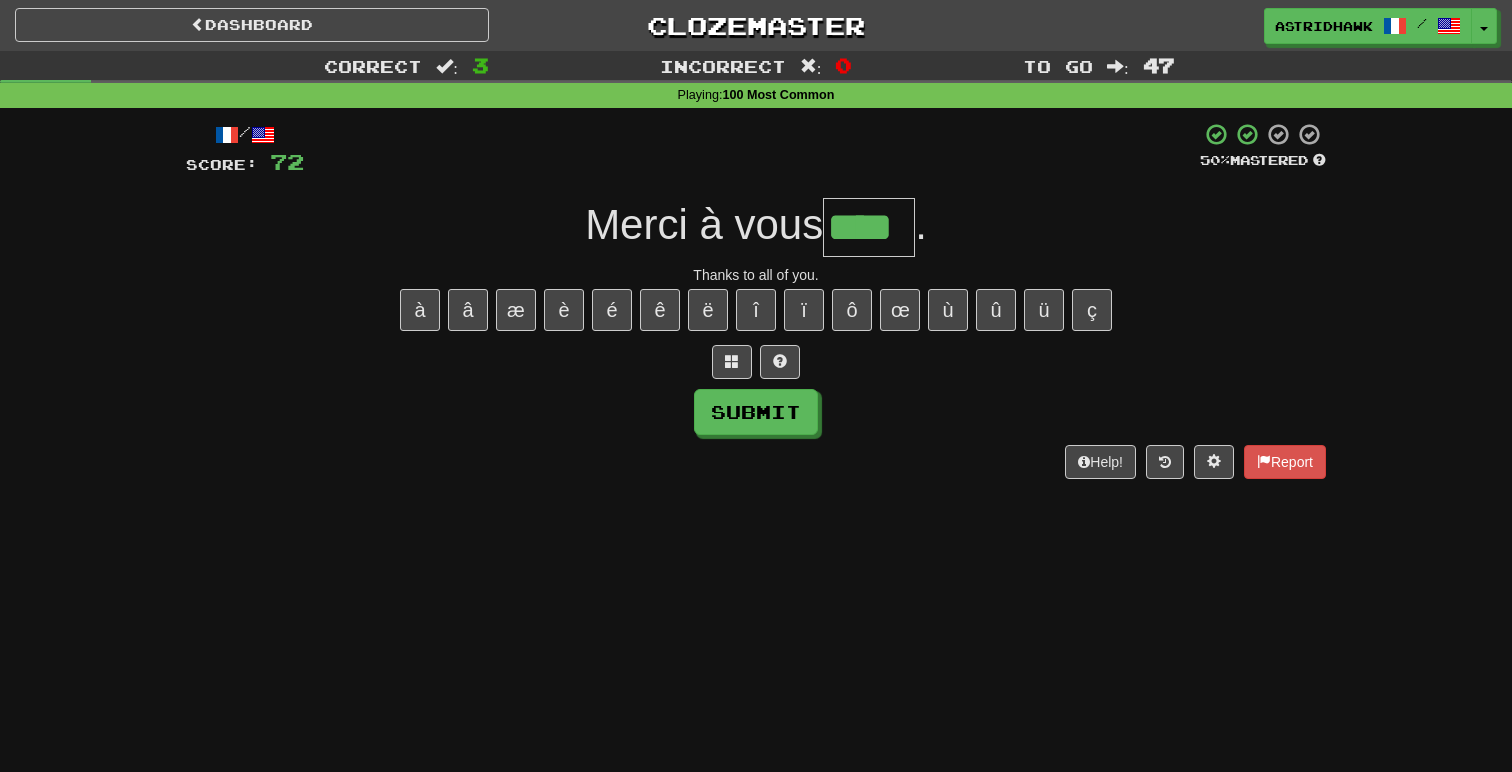 type on "****" 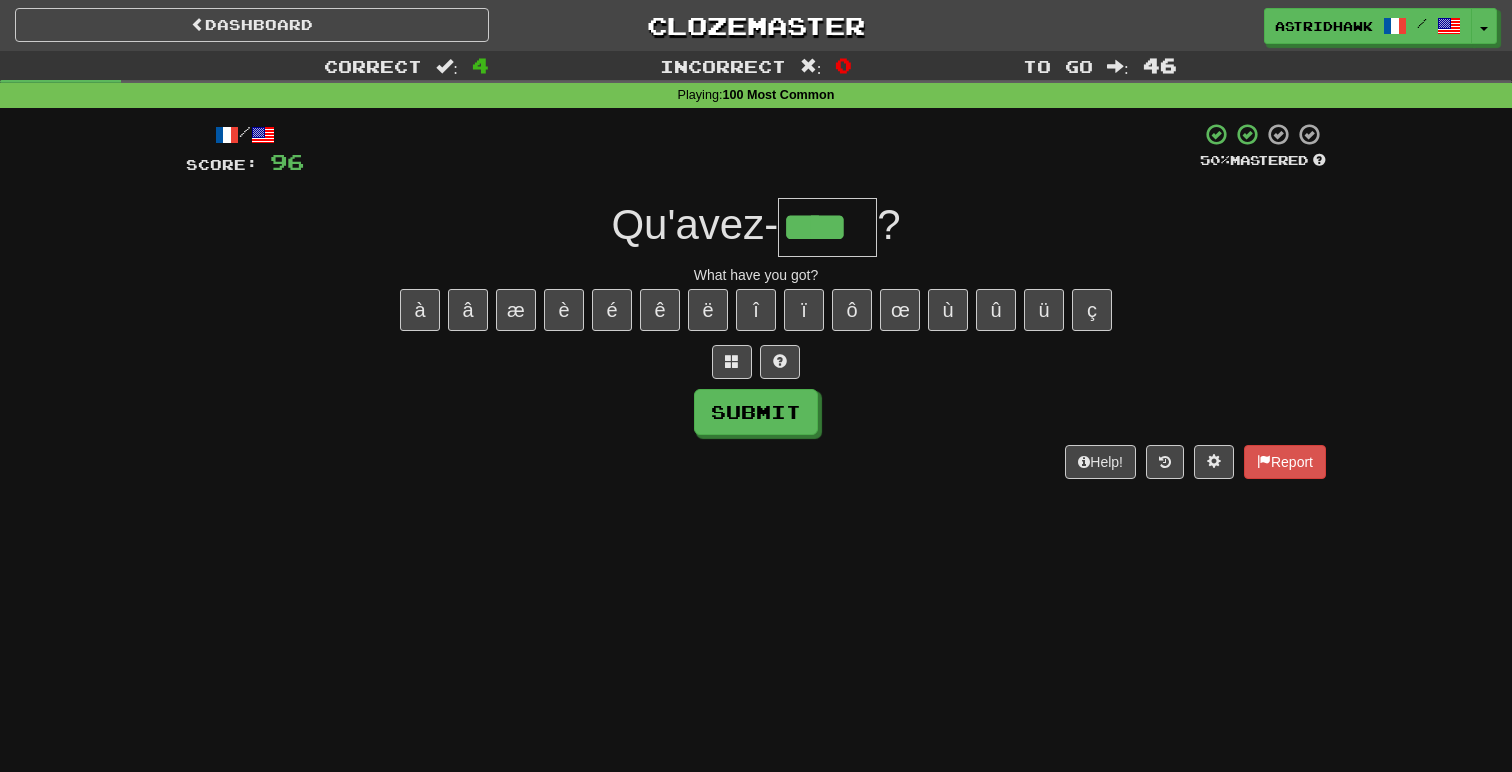 type on "****" 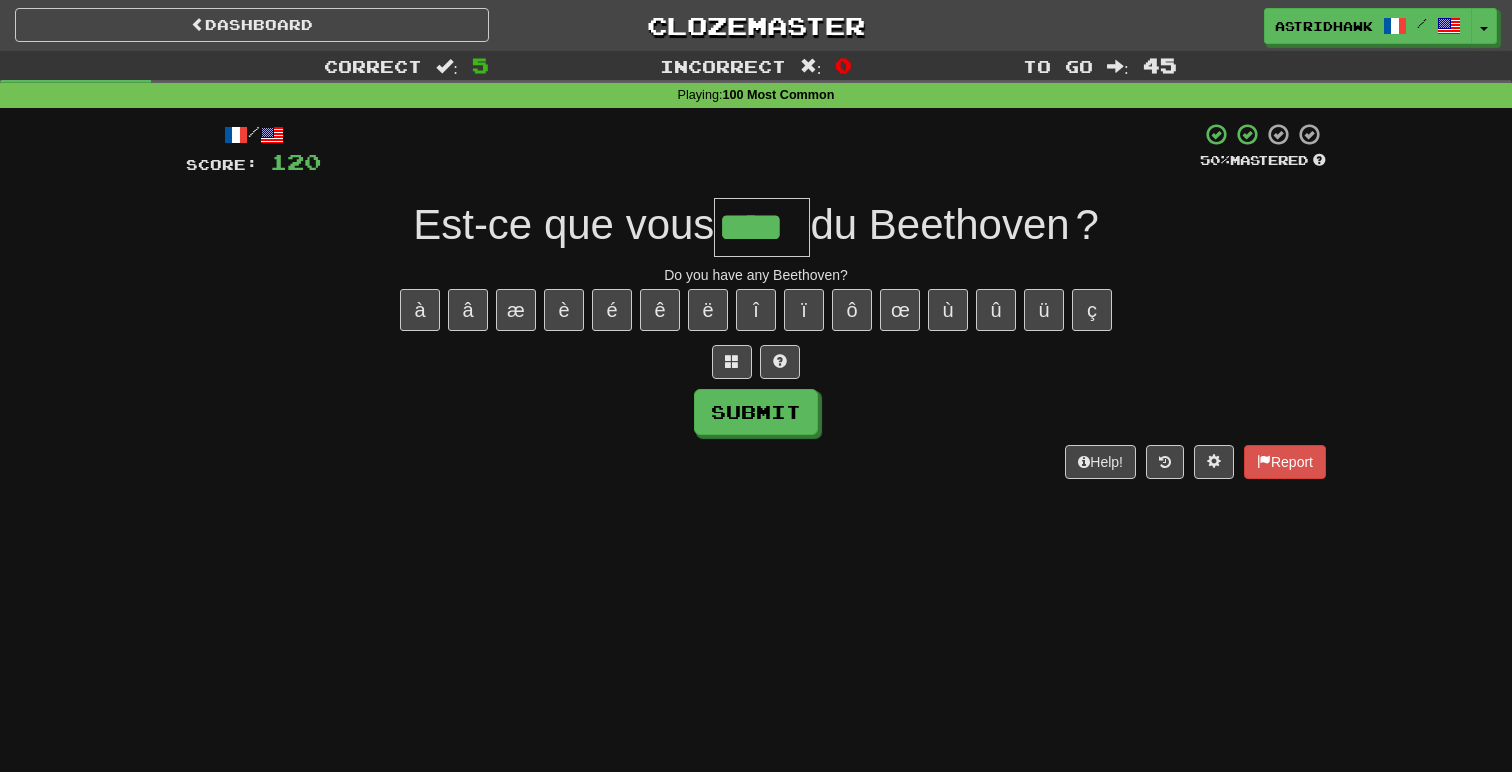 type on "****" 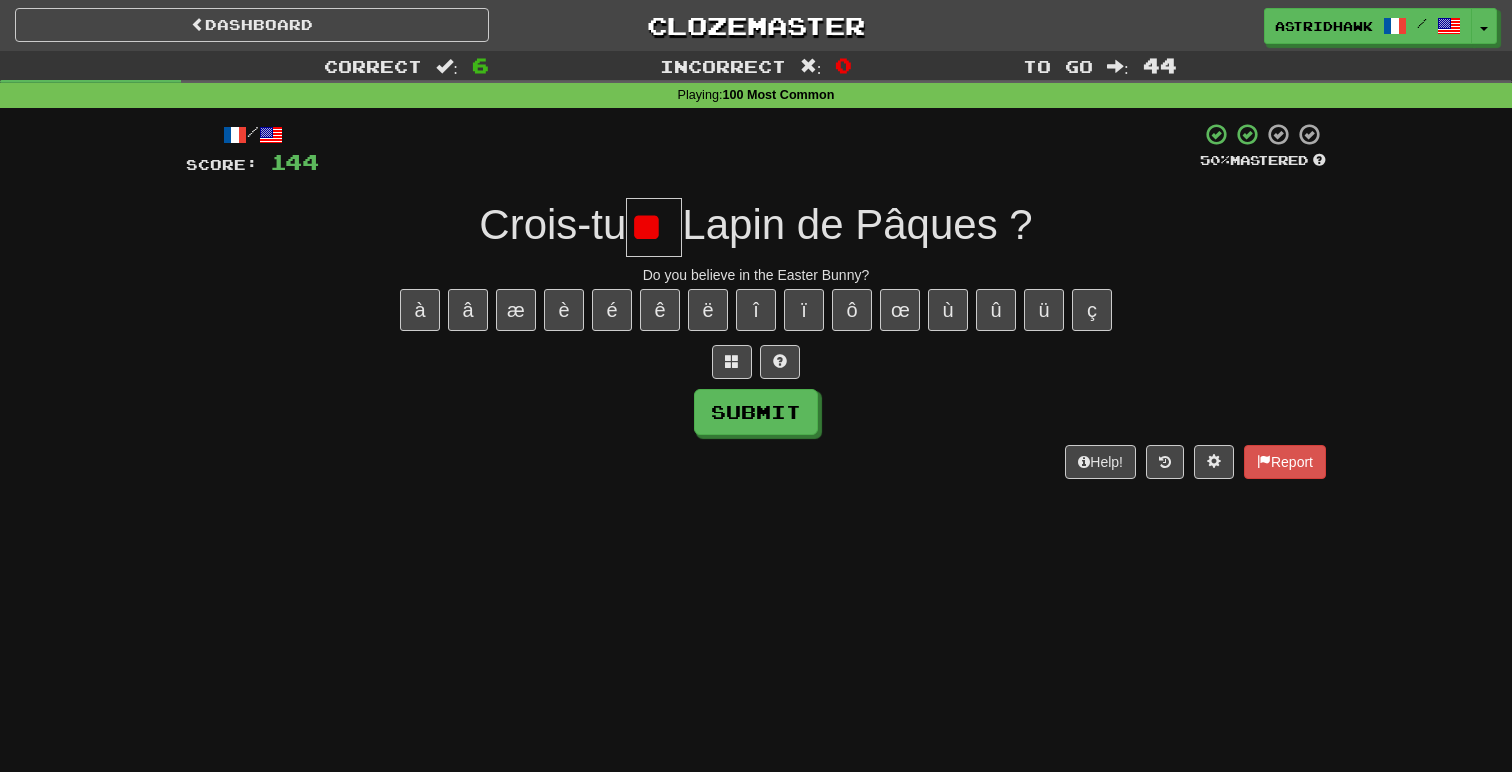 type on "*" 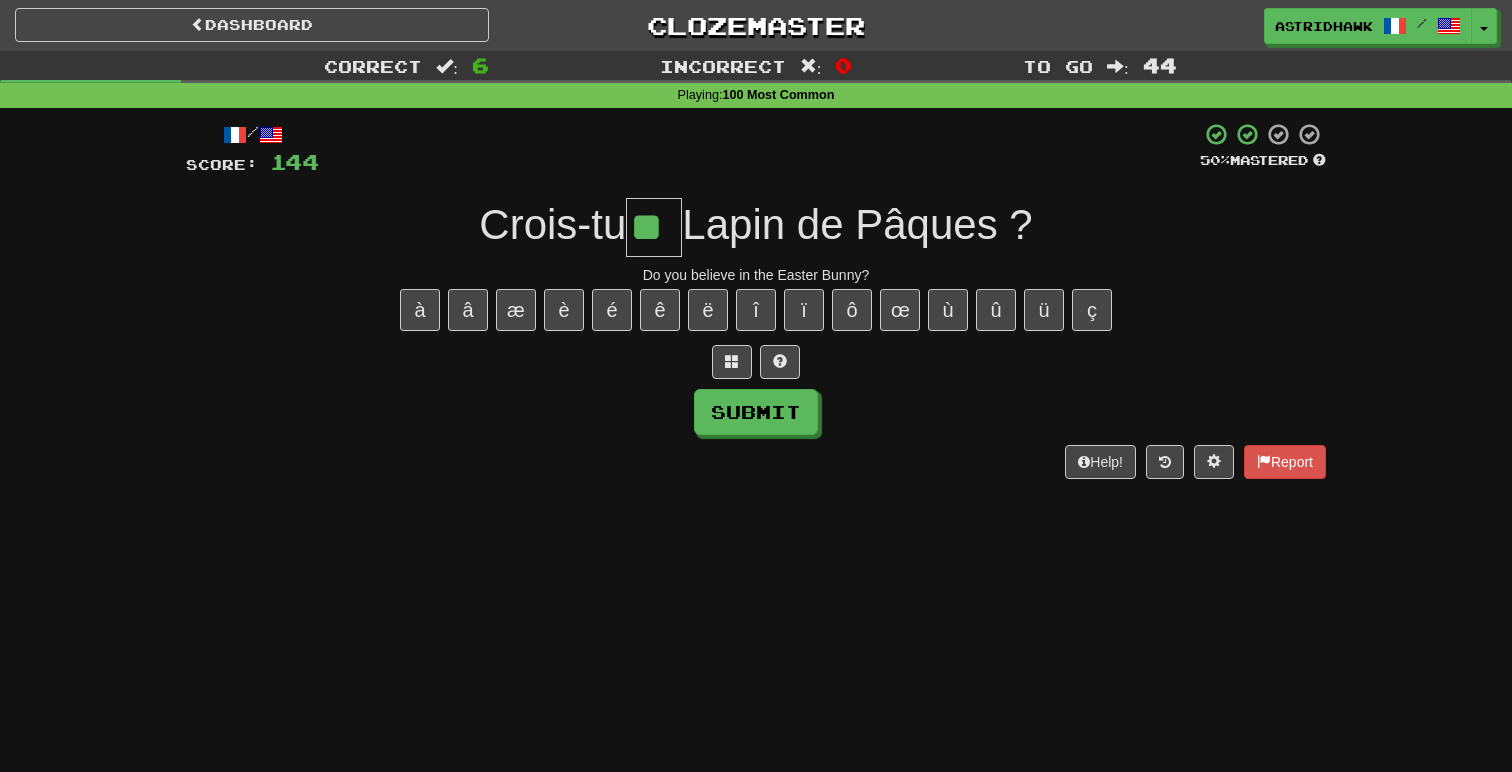 type on "**" 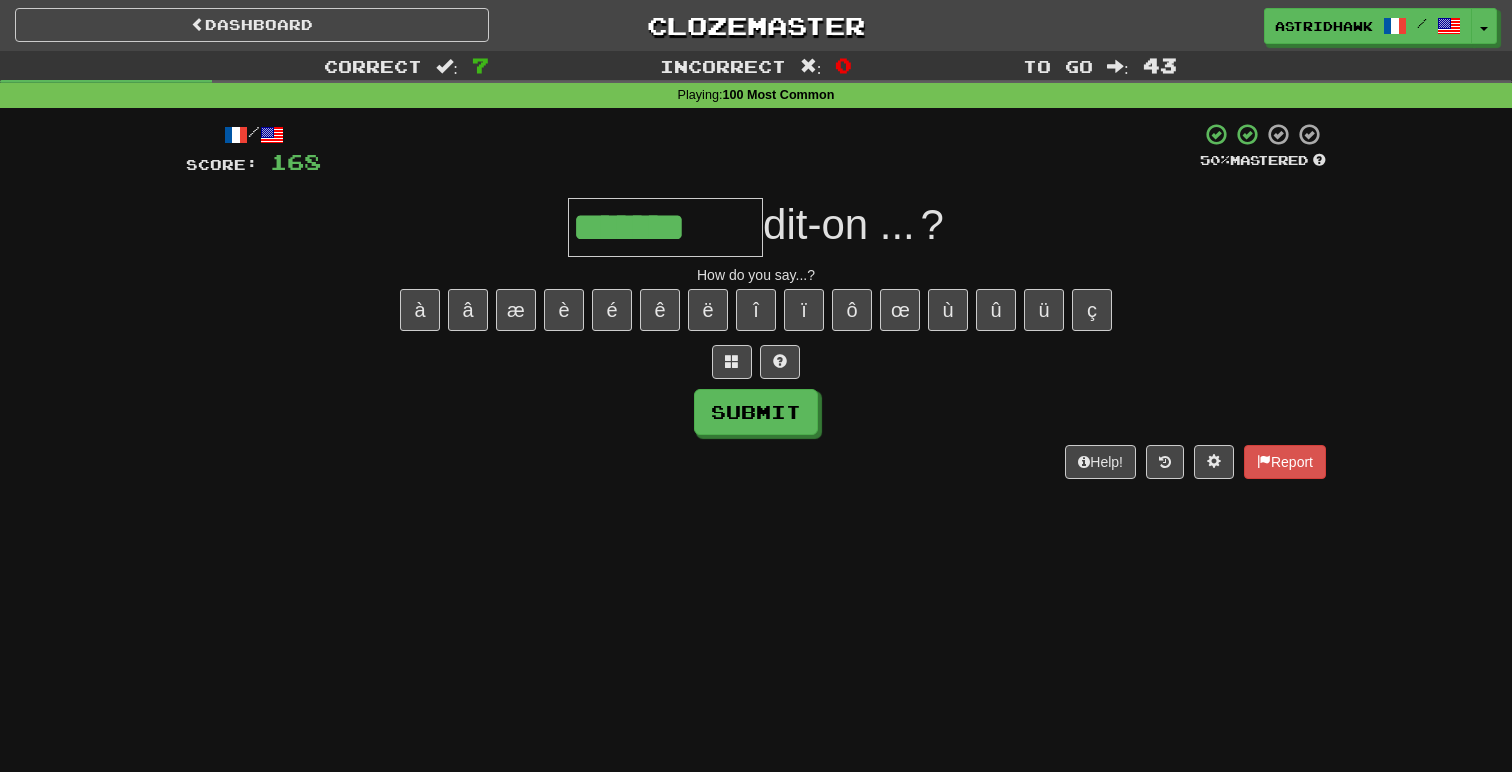 type on "*******" 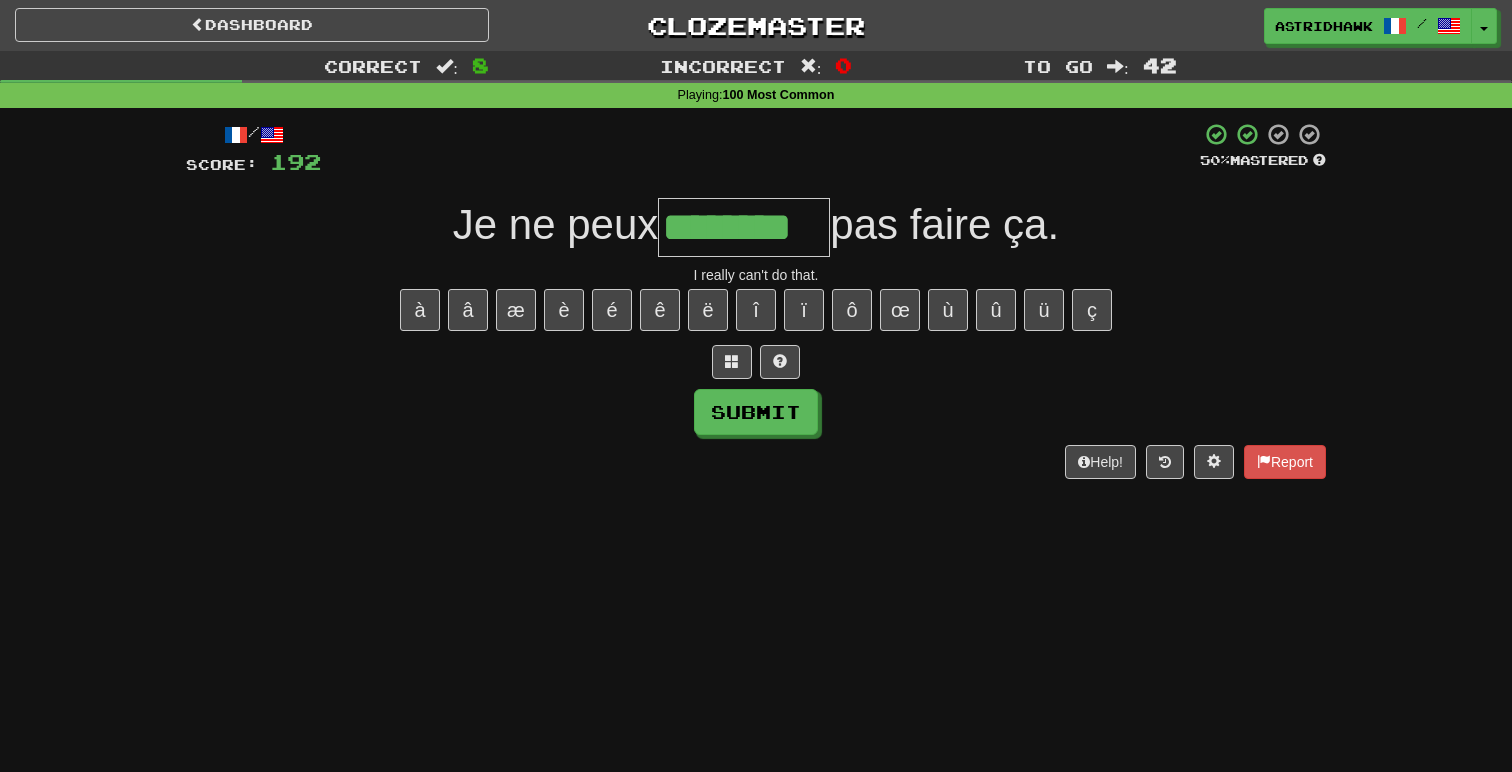type on "********" 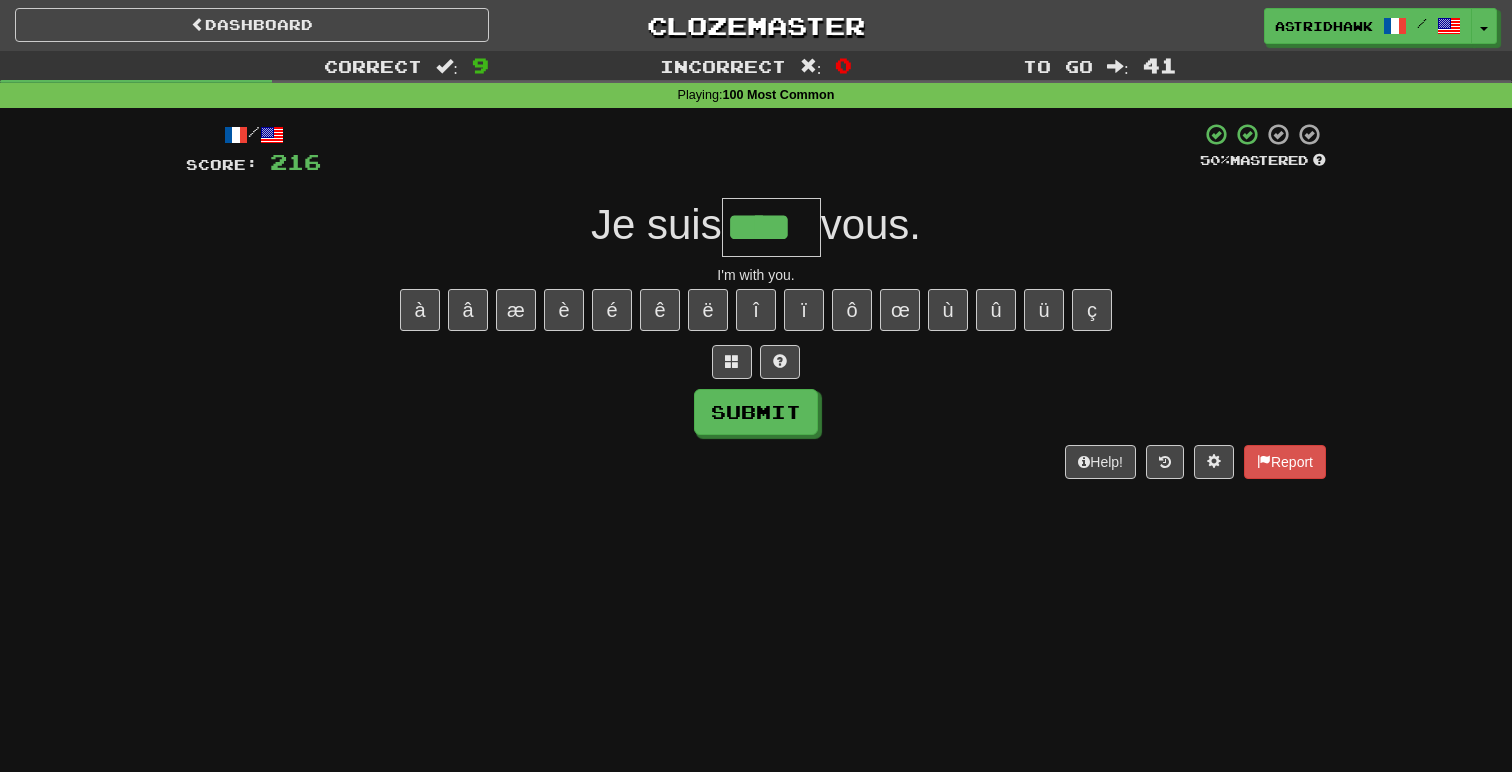 type on "****" 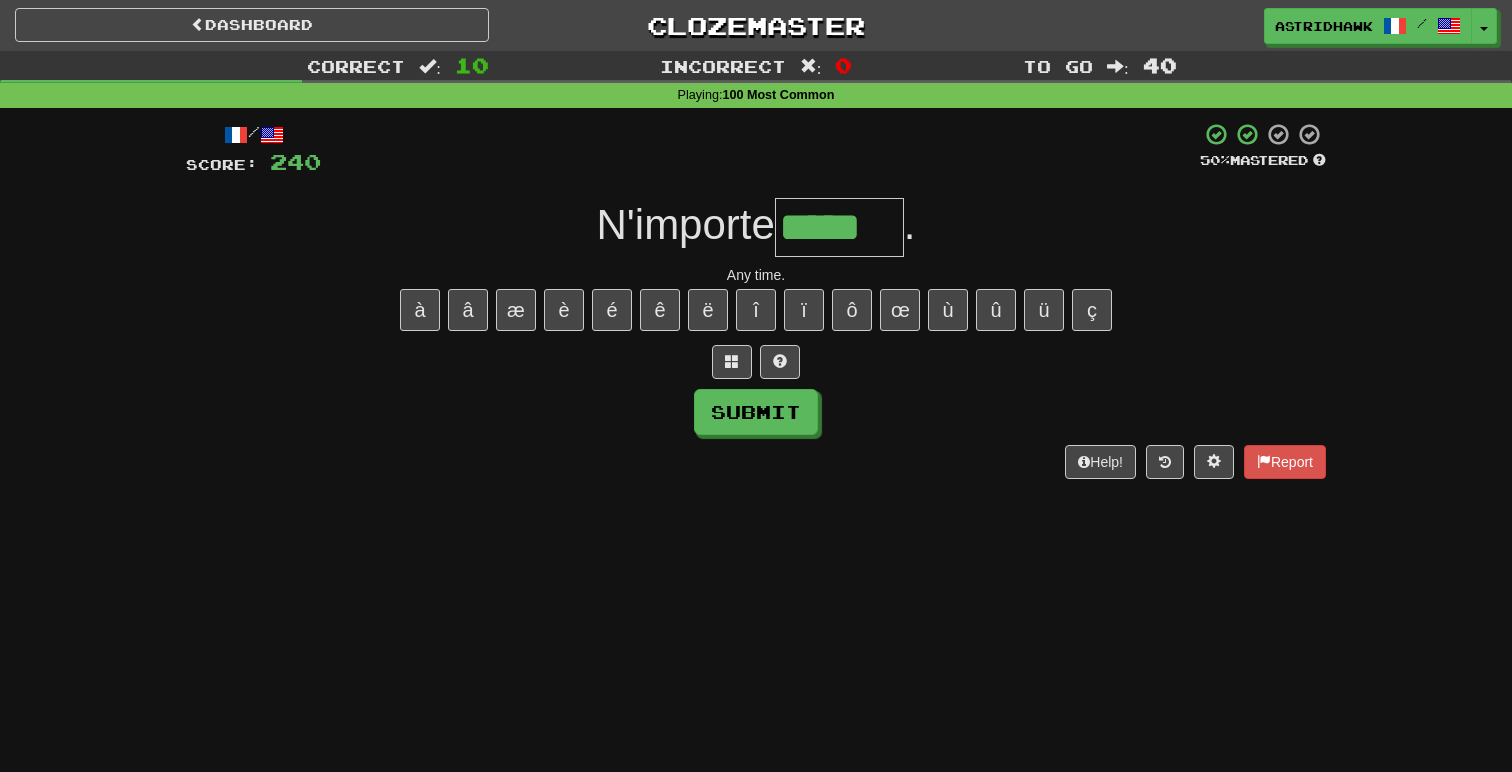 type on "*****" 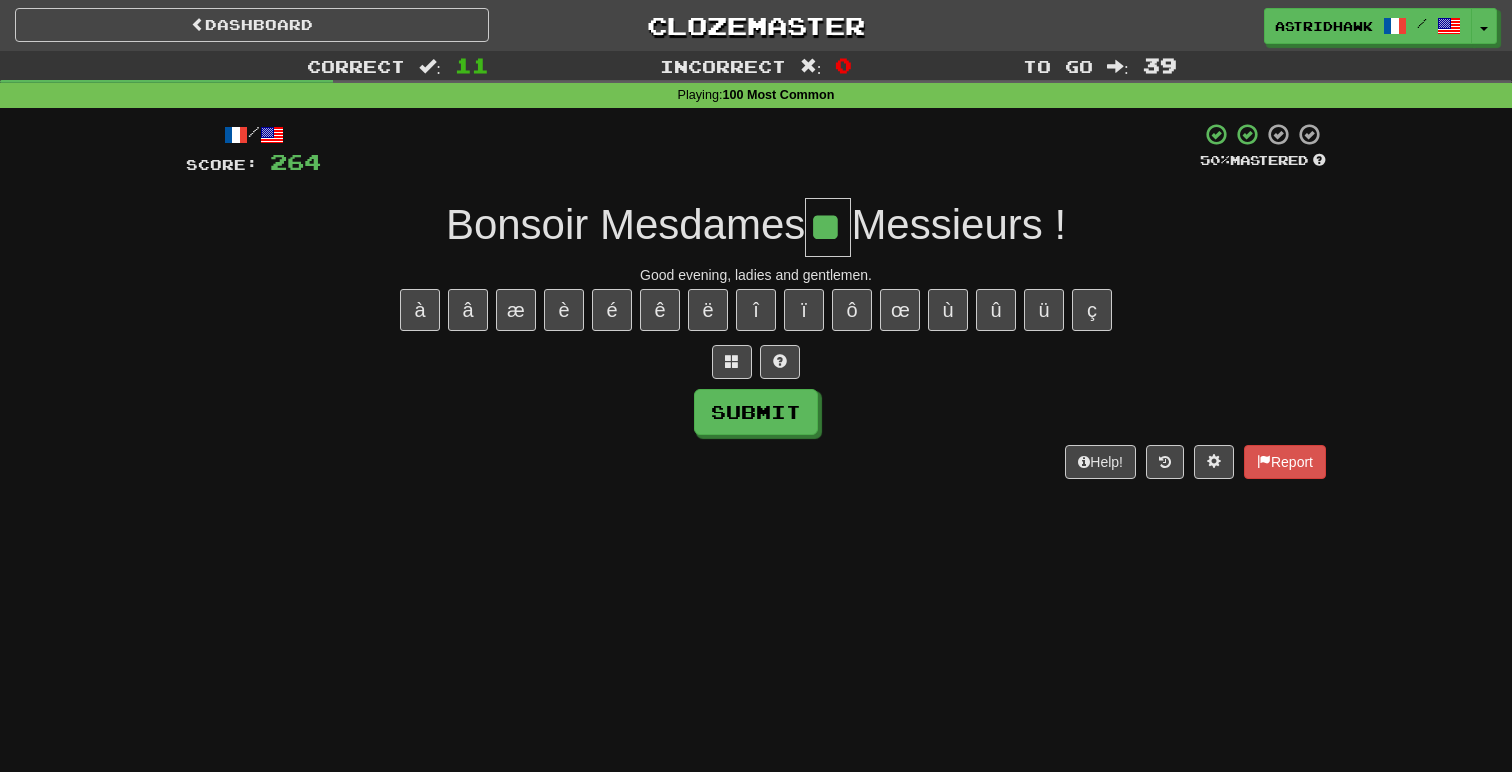 type on "**" 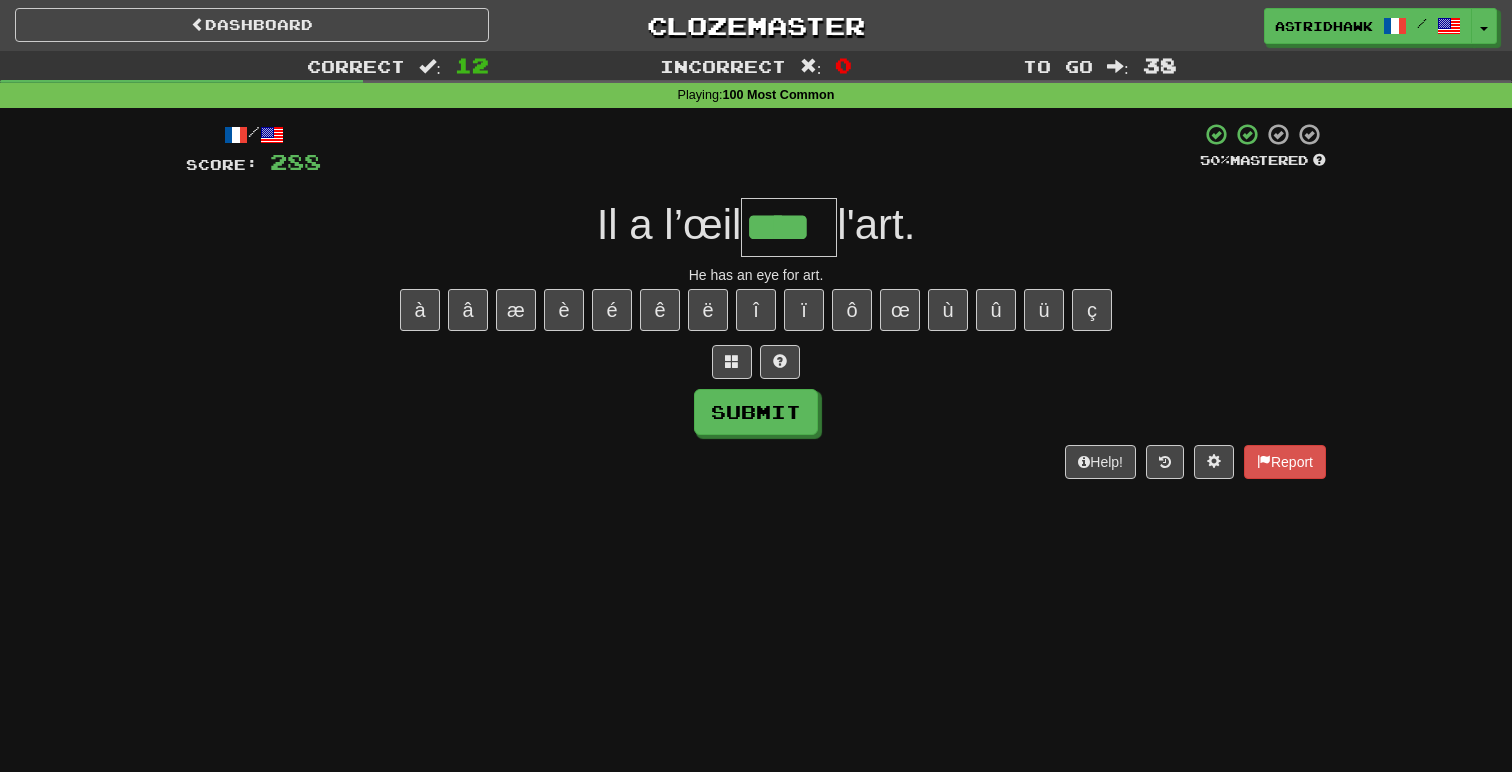 type on "****" 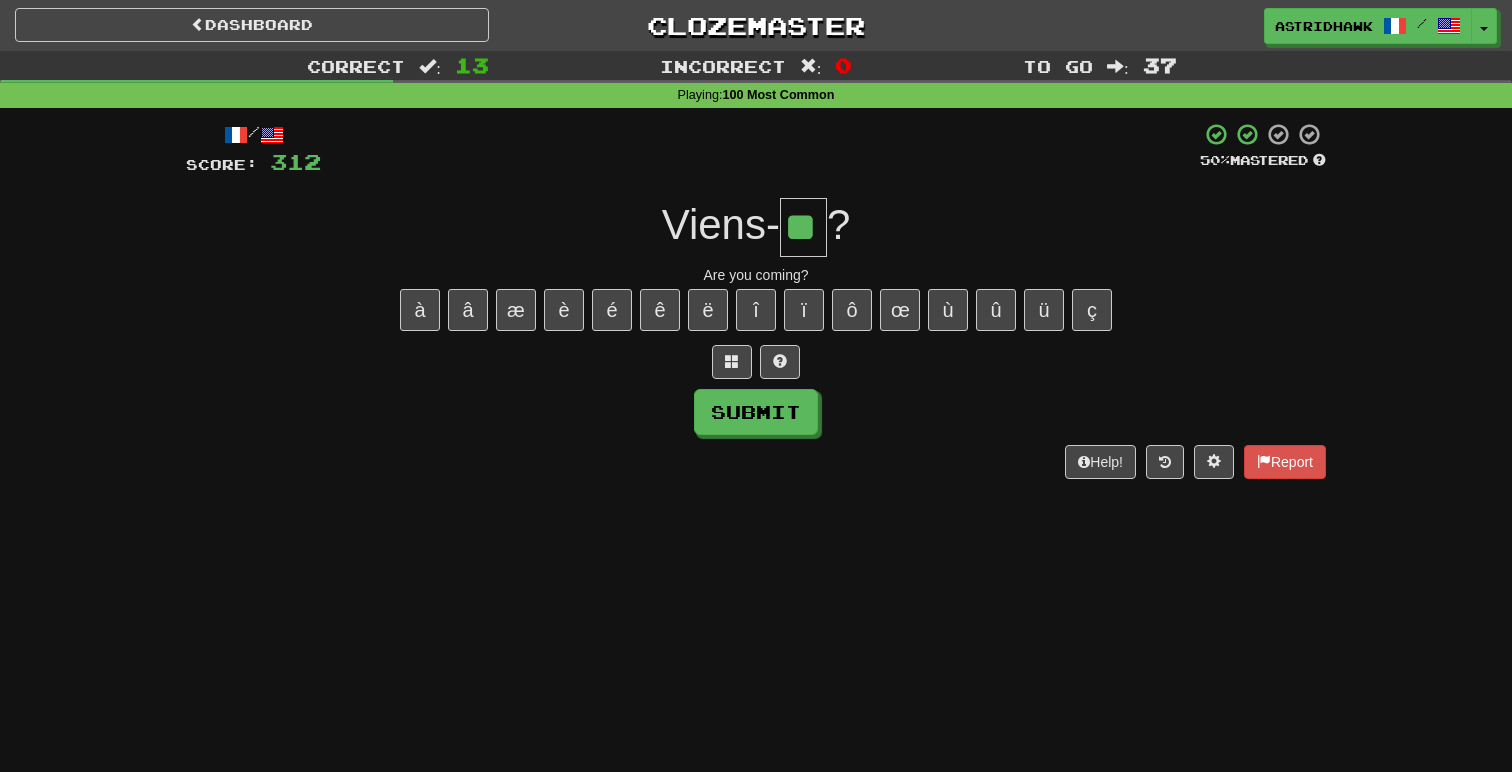 type on "**" 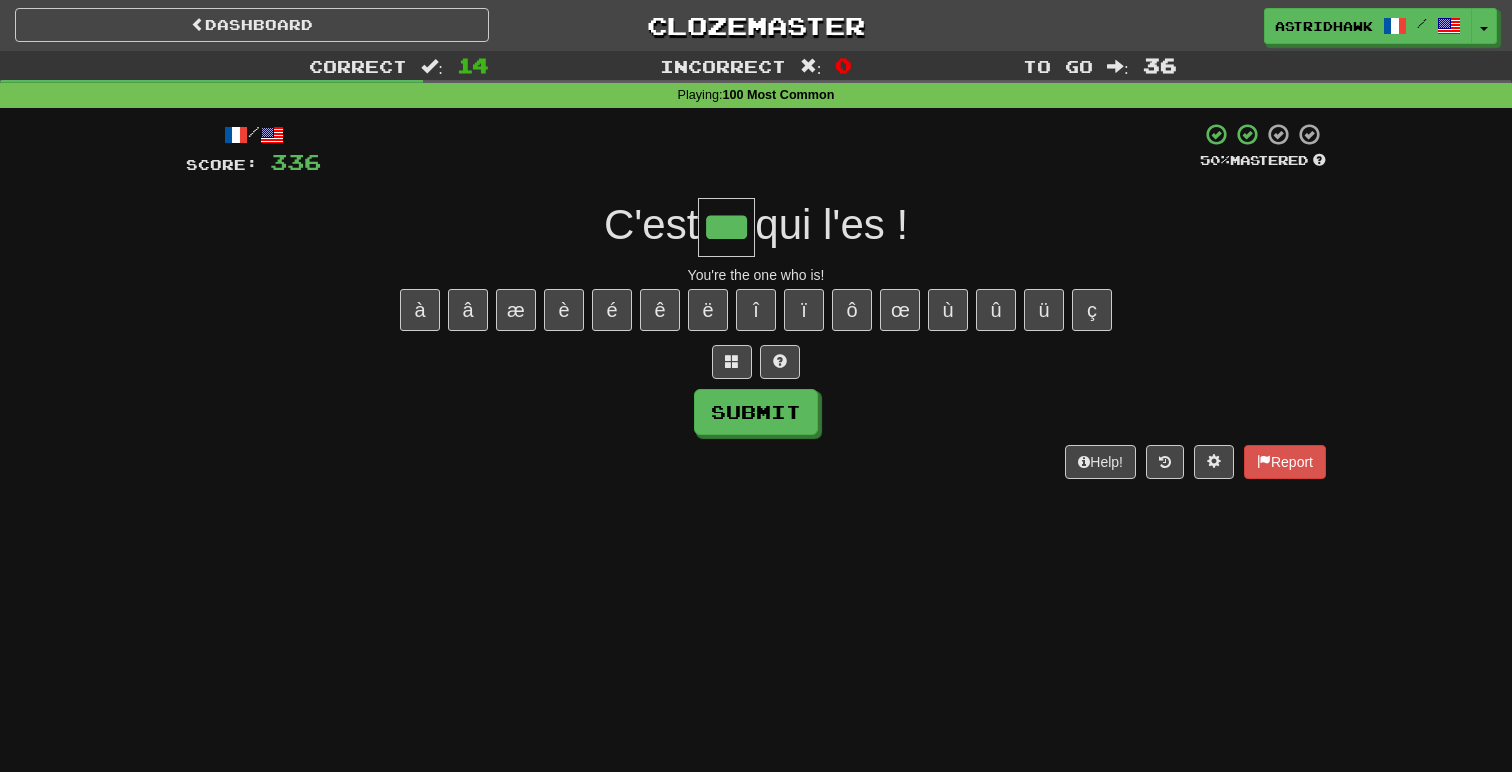 type on "***" 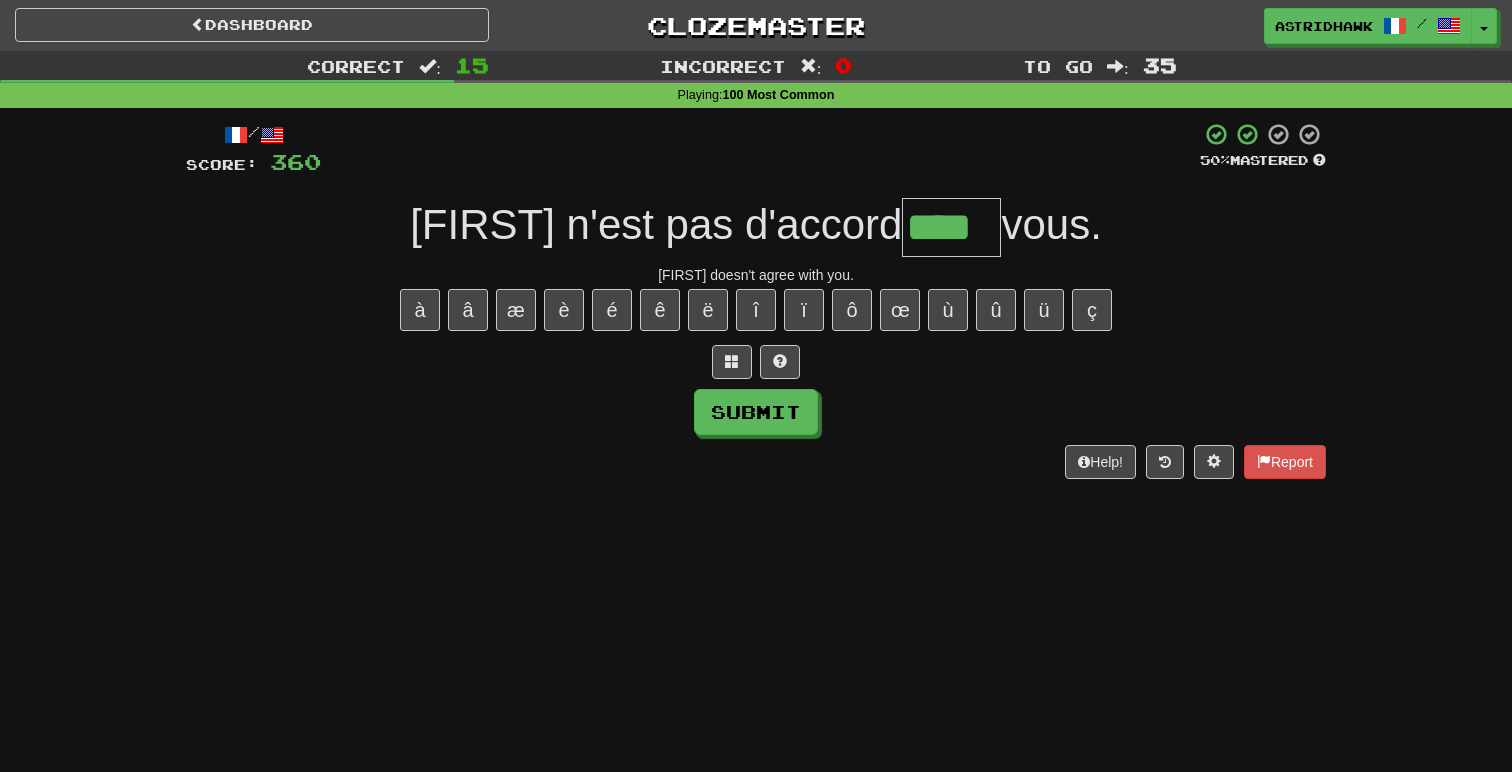 type on "****" 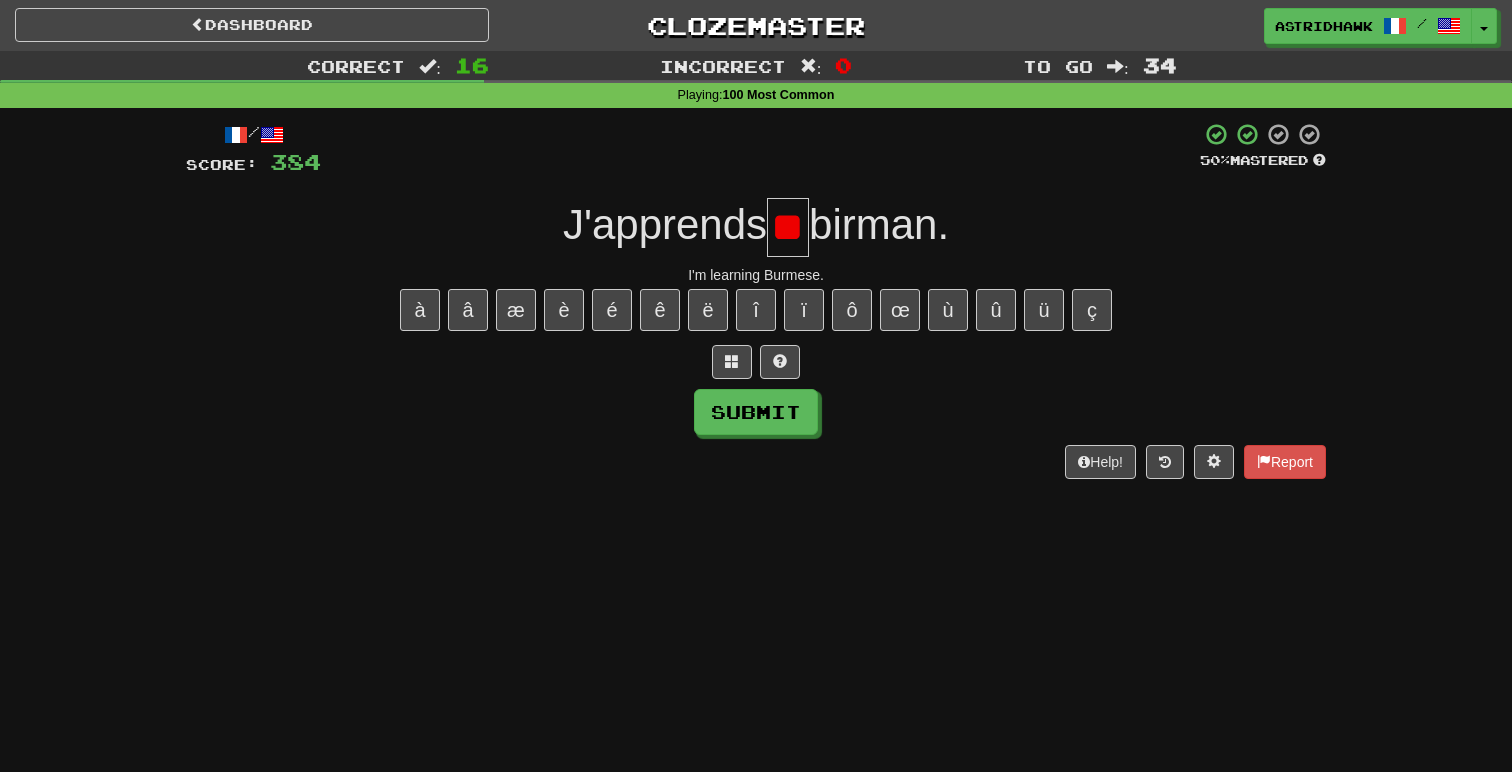 scroll, scrollTop: 0, scrollLeft: 0, axis: both 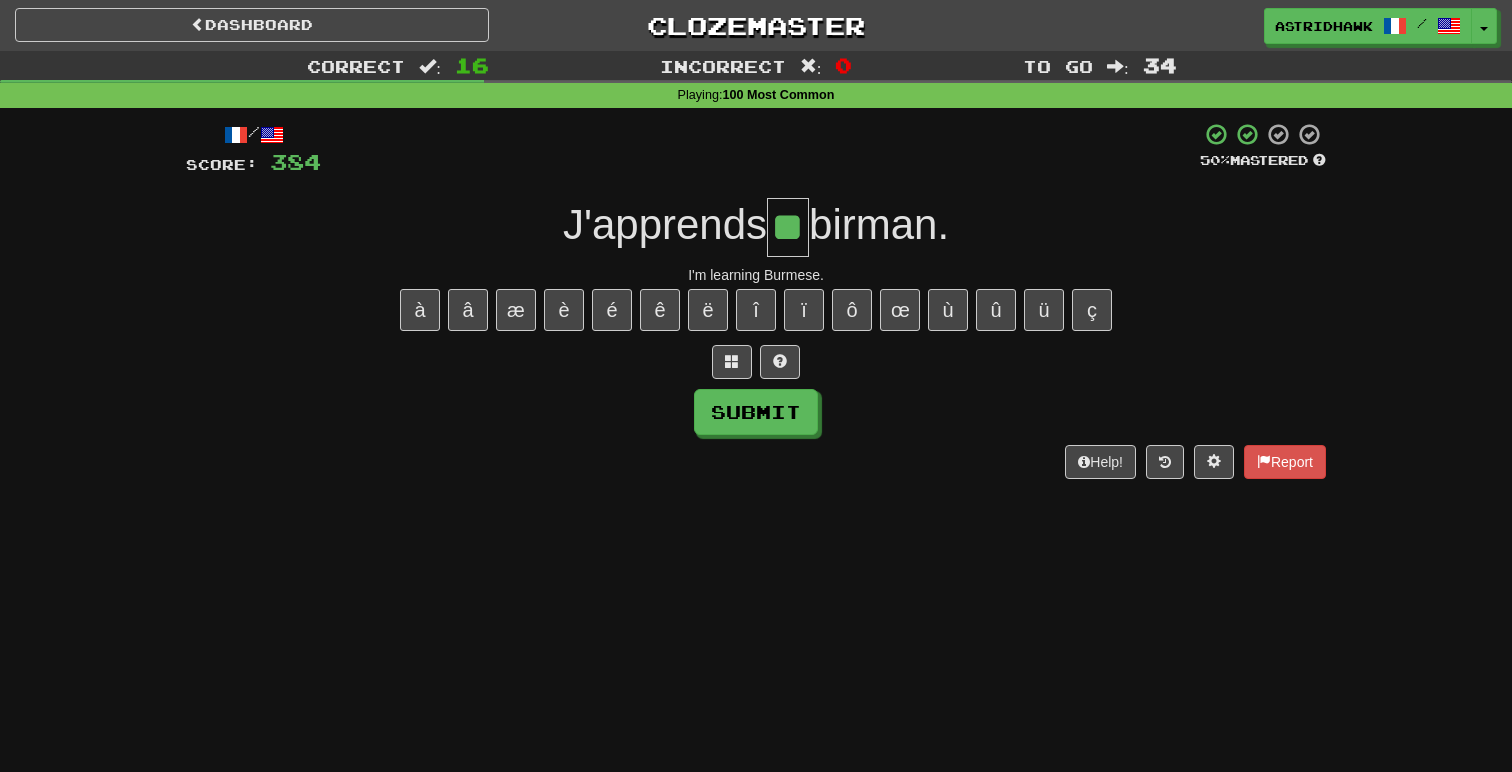 type on "**" 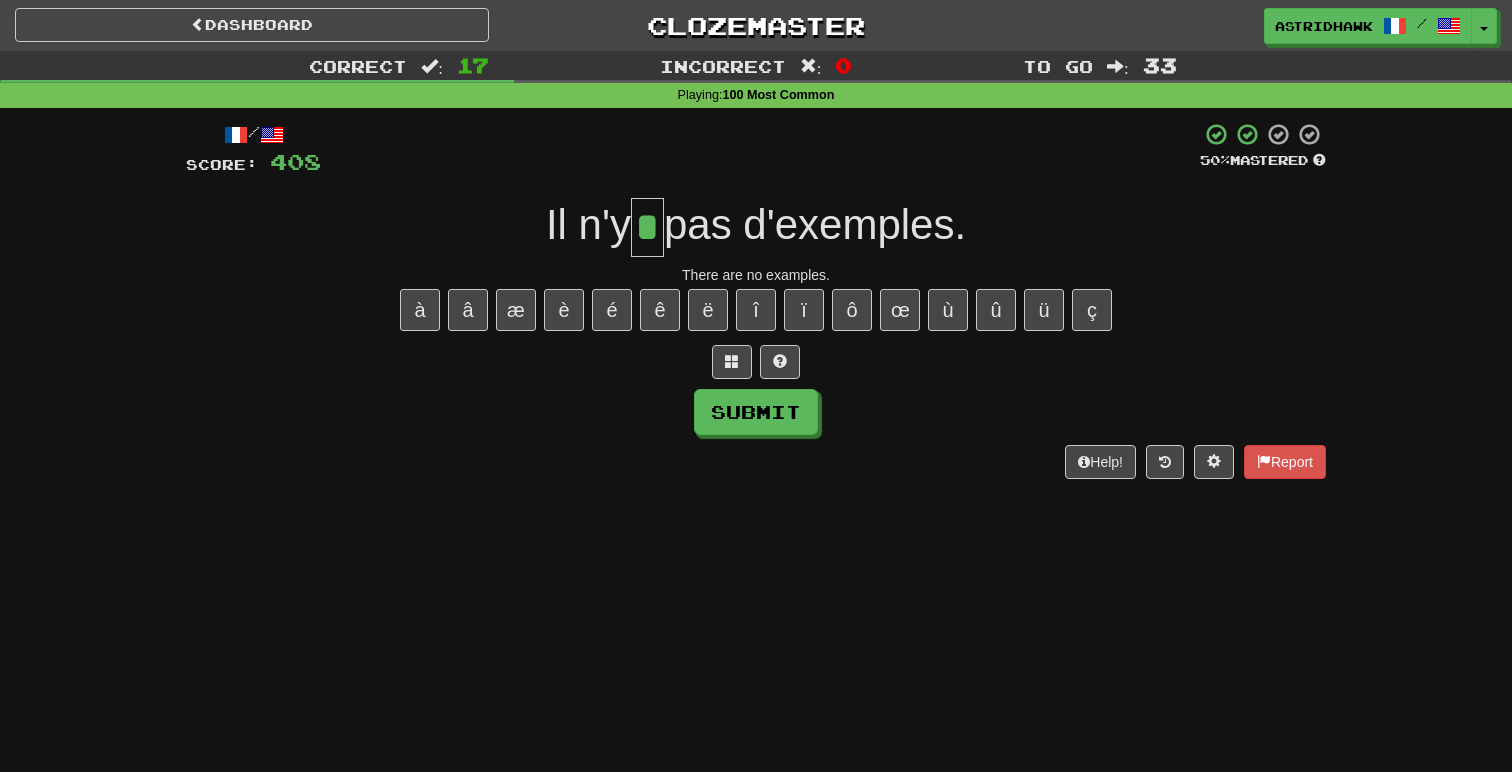 type on "*" 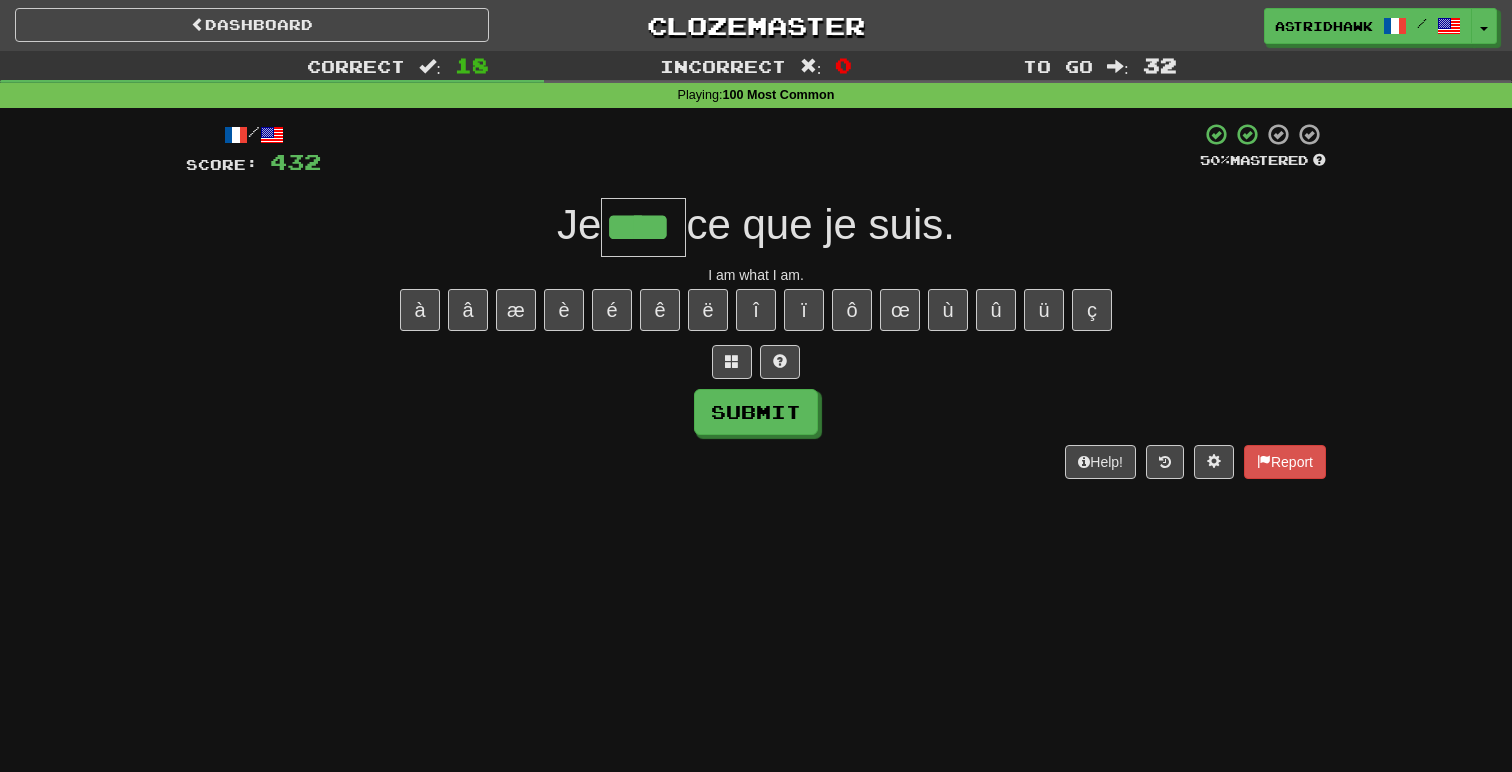 type on "****" 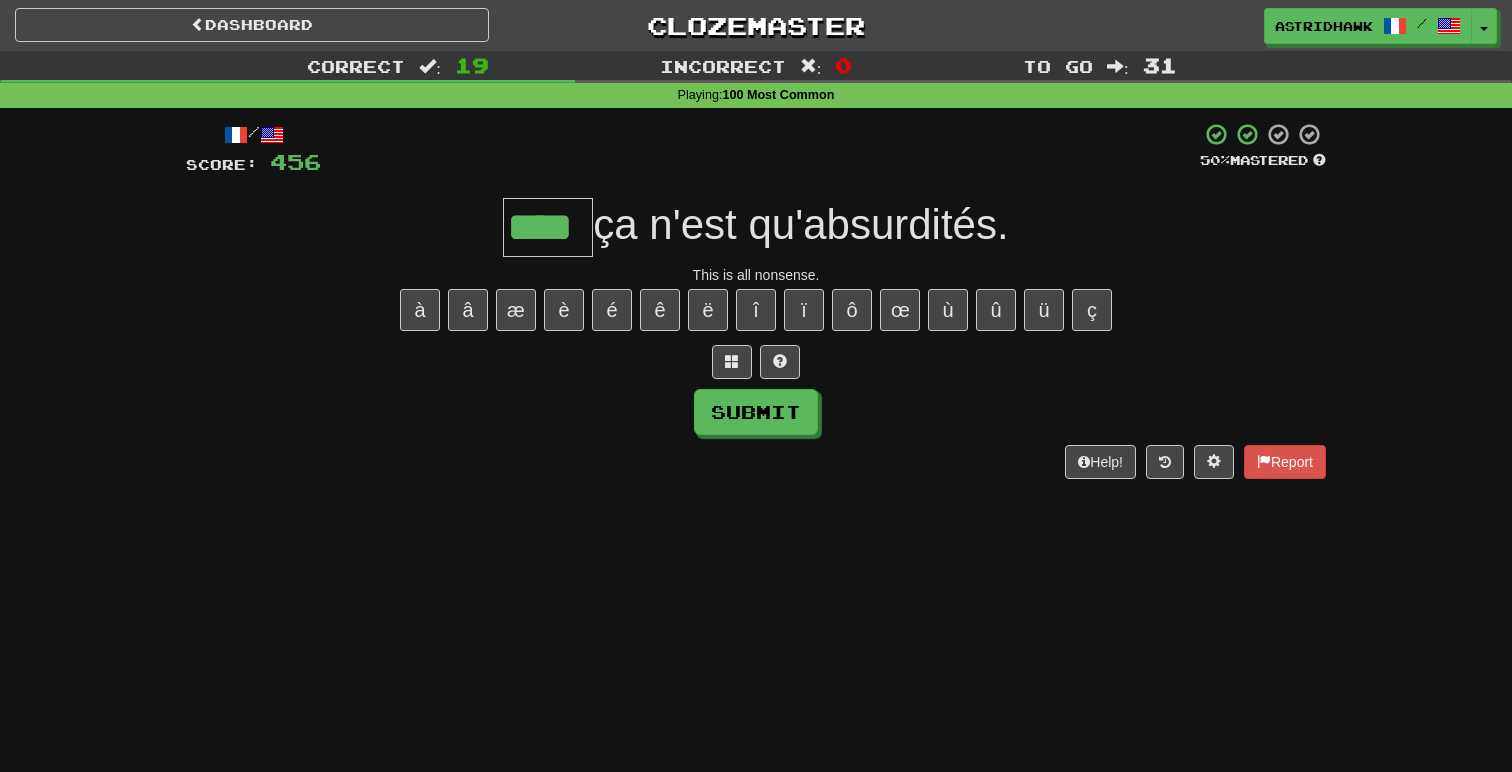 type on "****" 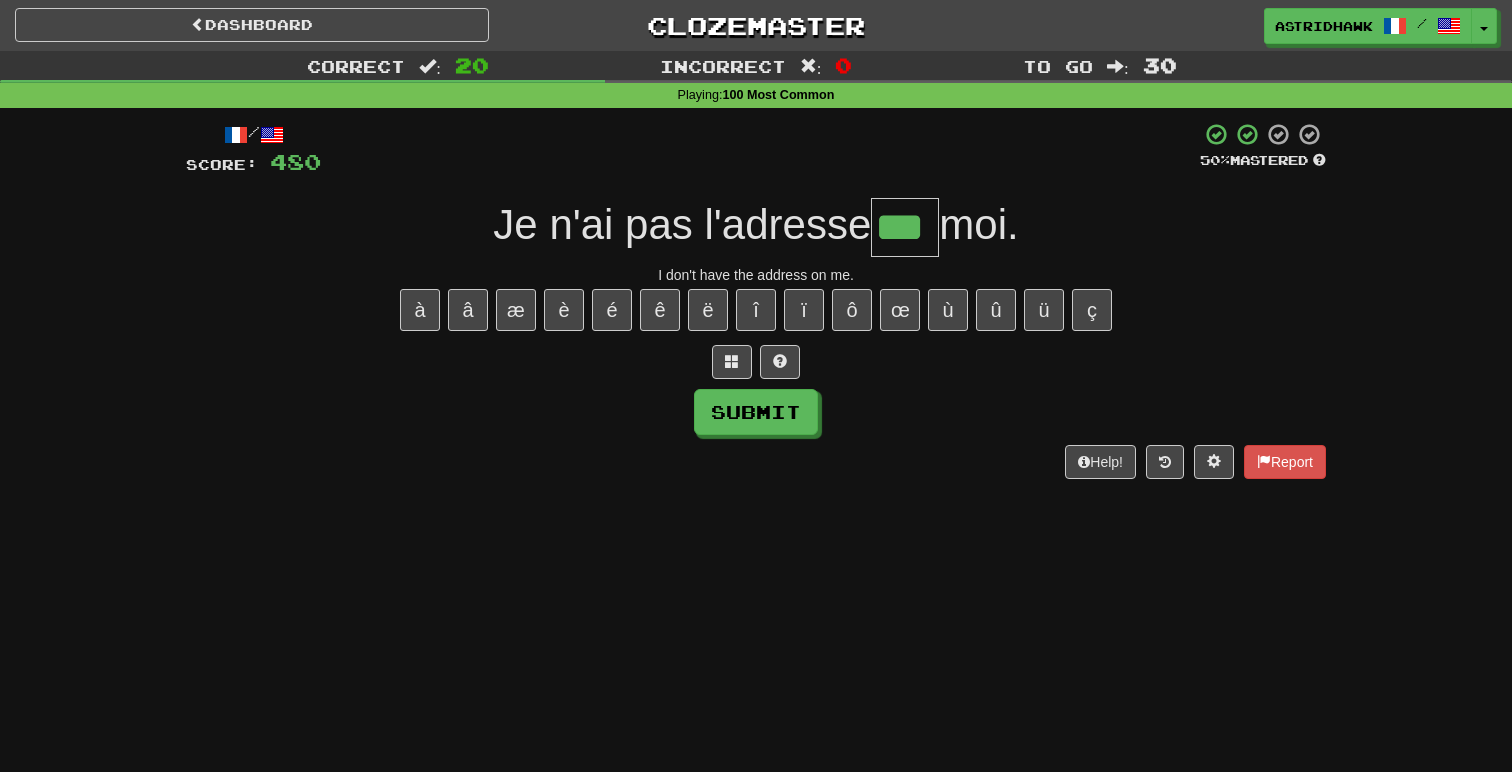 type on "***" 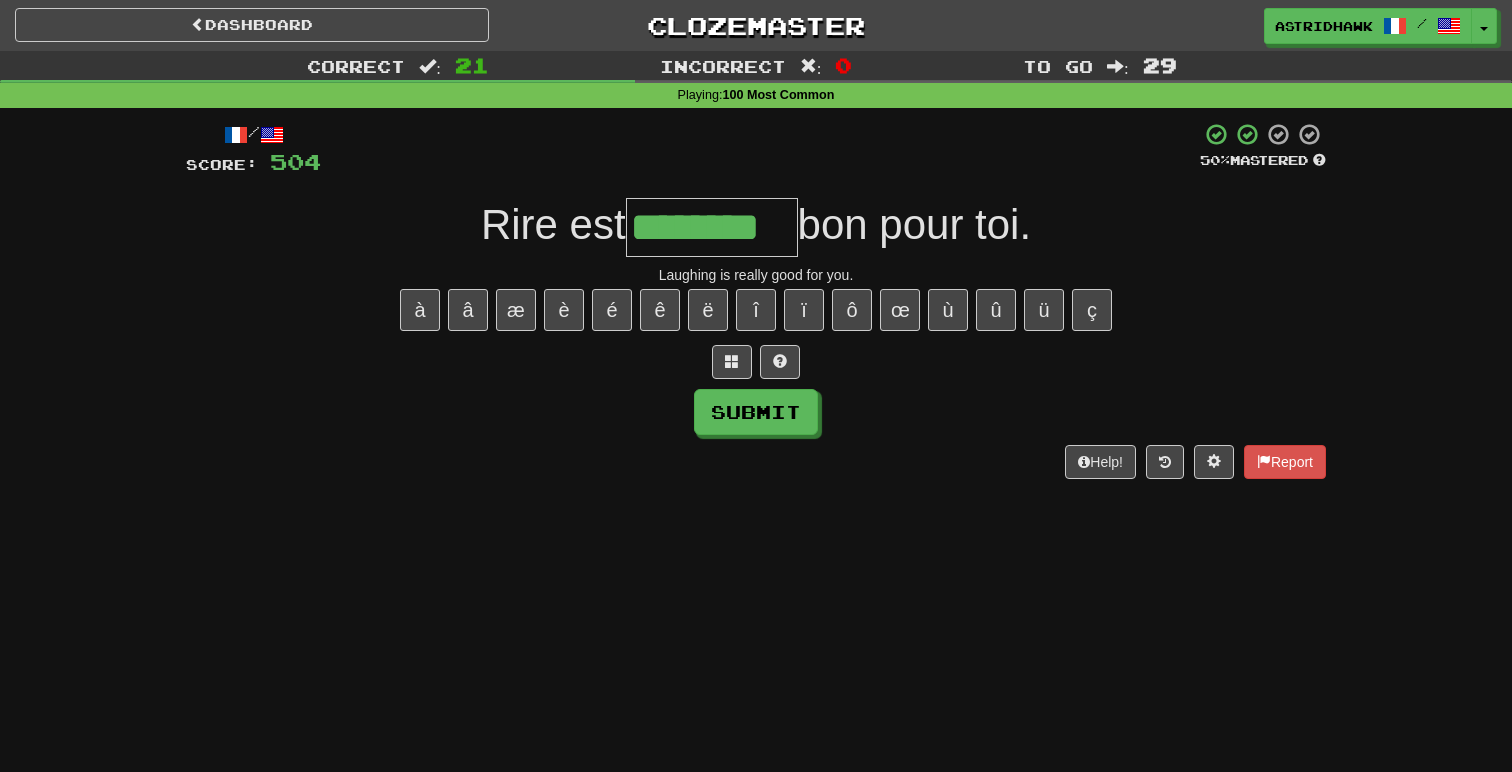type on "********" 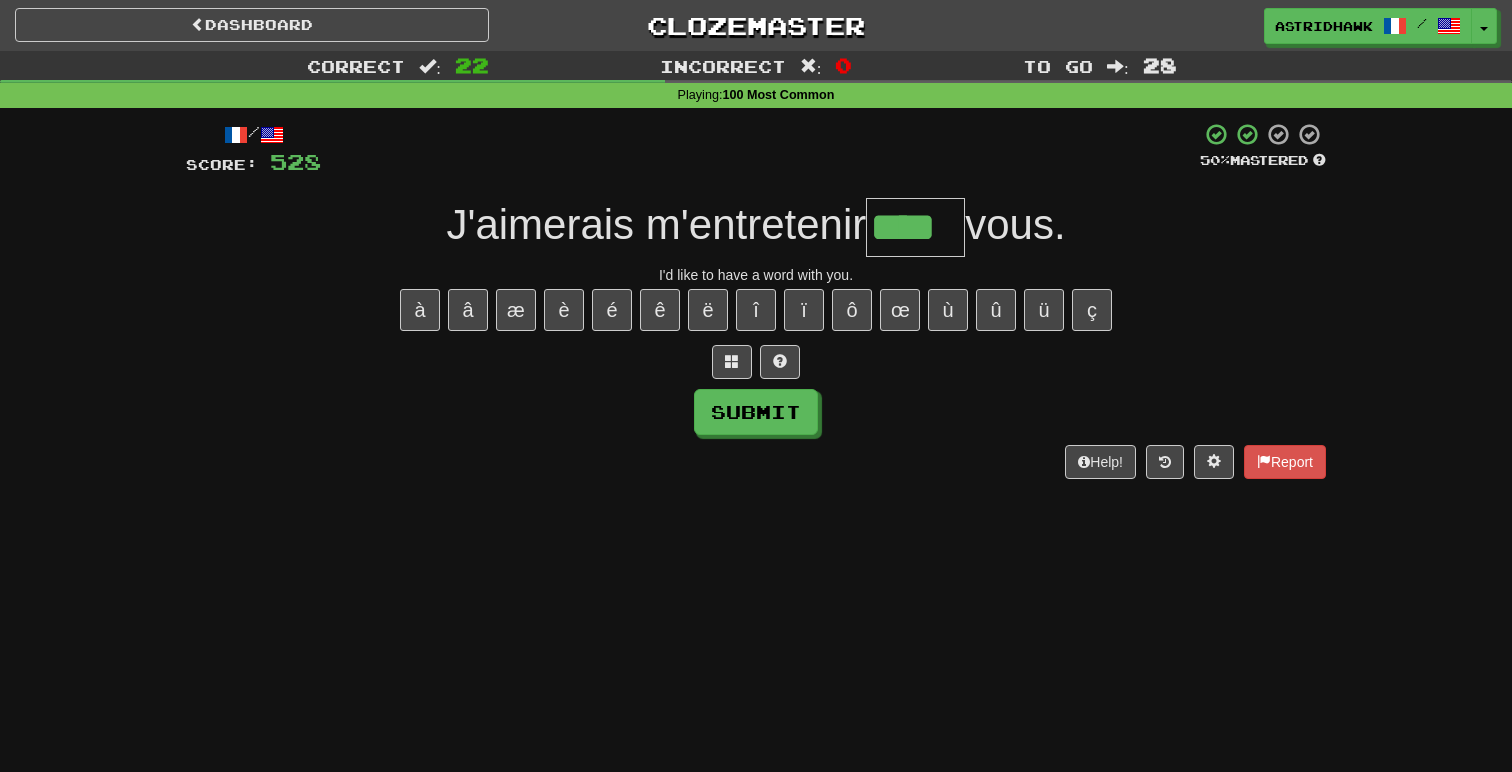 type on "****" 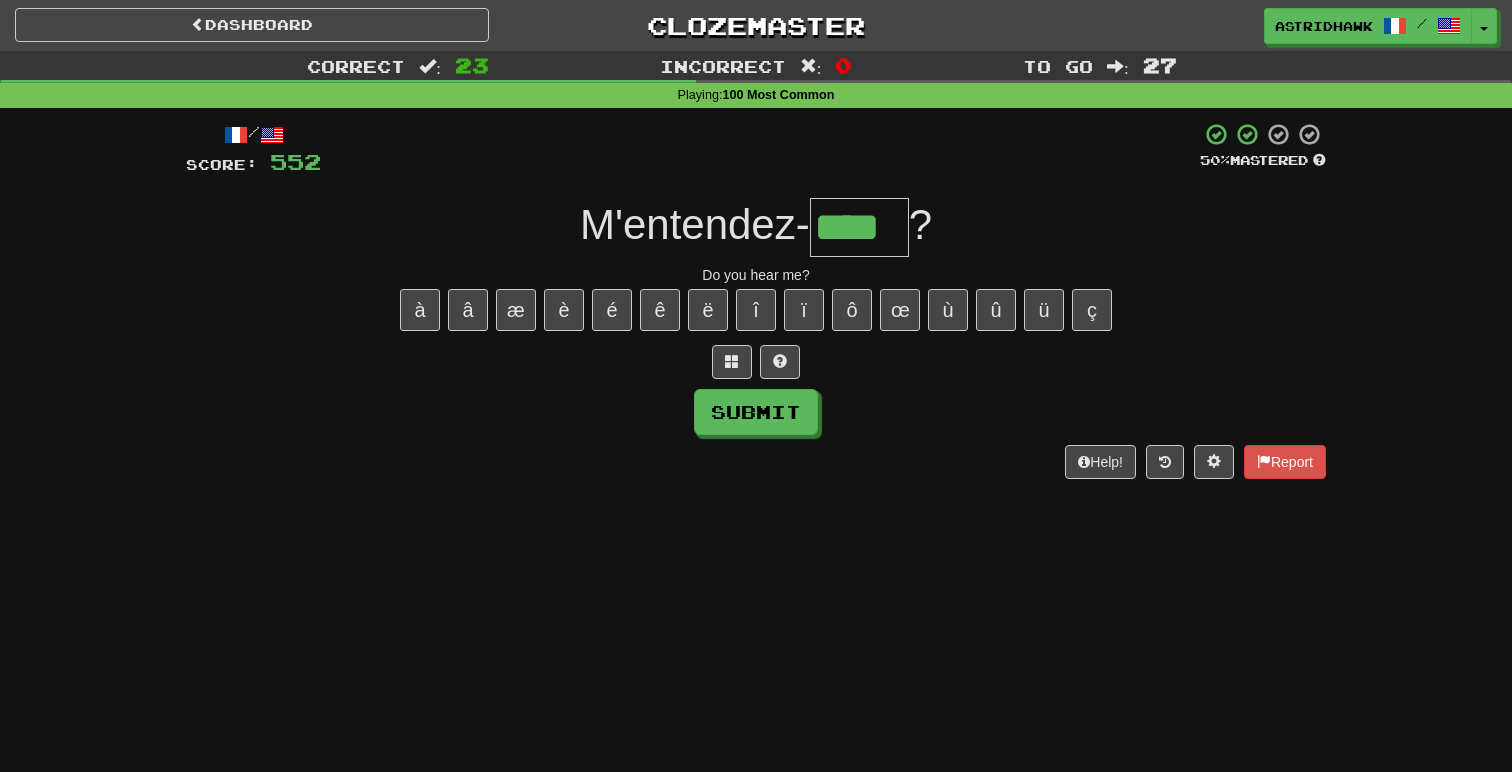 type on "****" 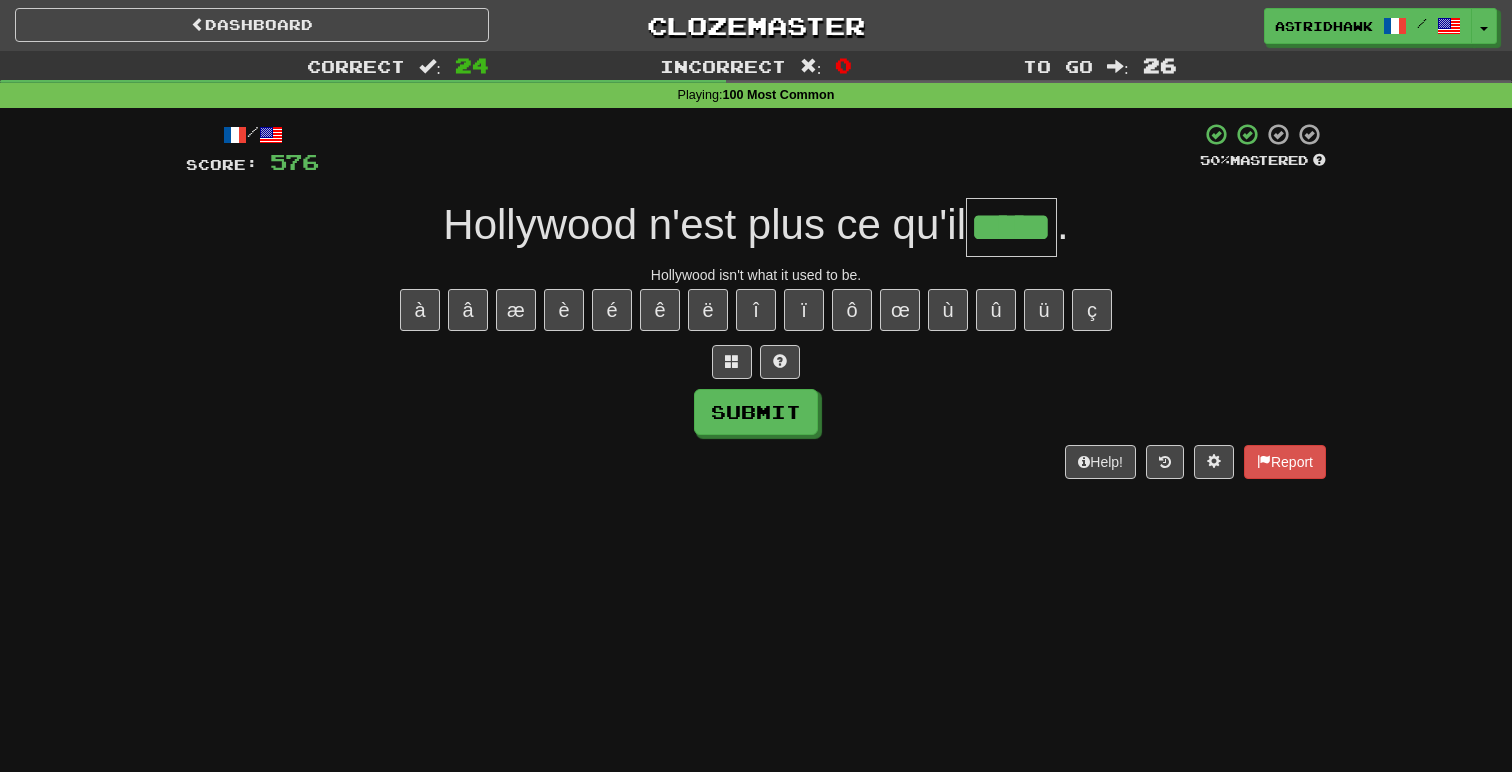 type on "*****" 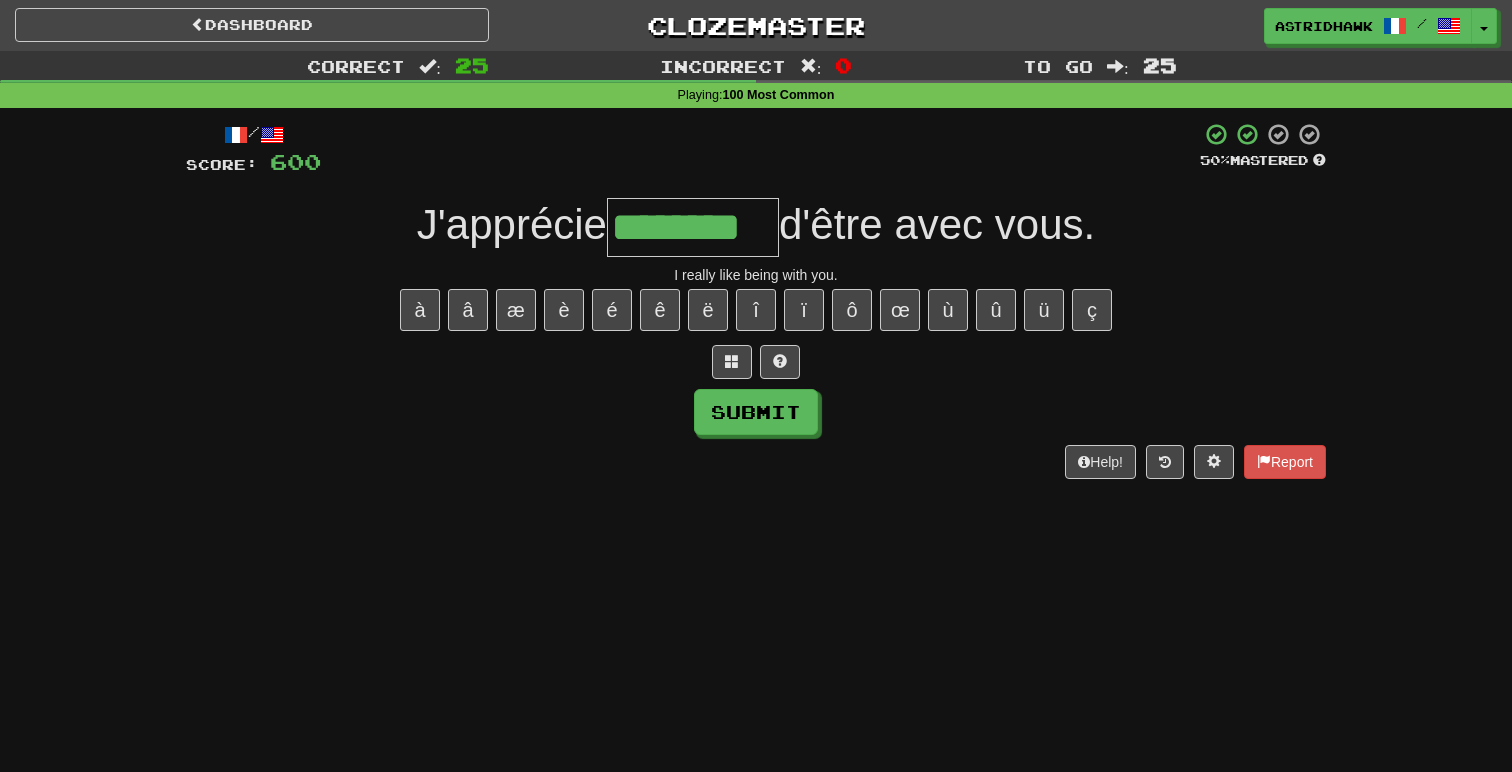 type on "********" 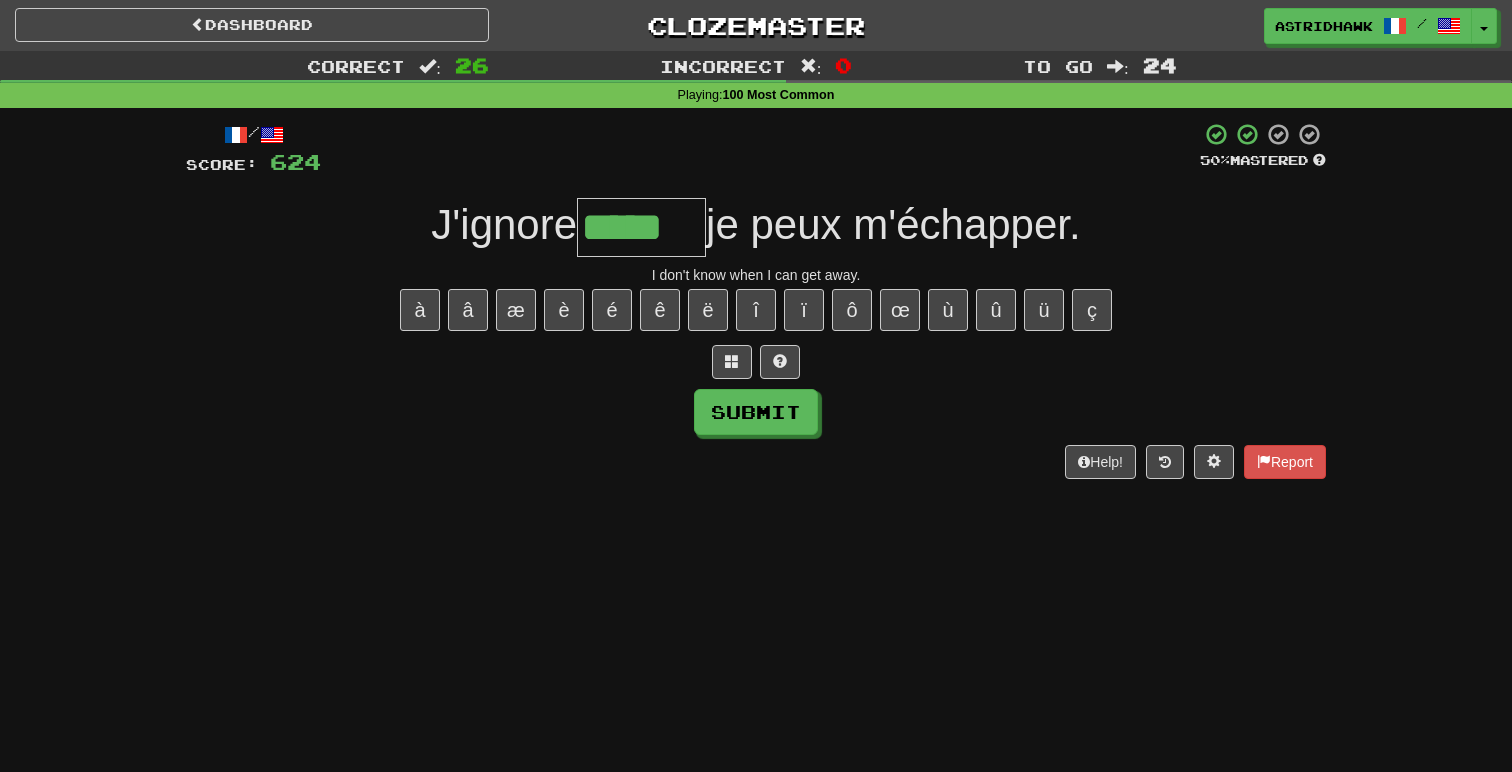 type on "*****" 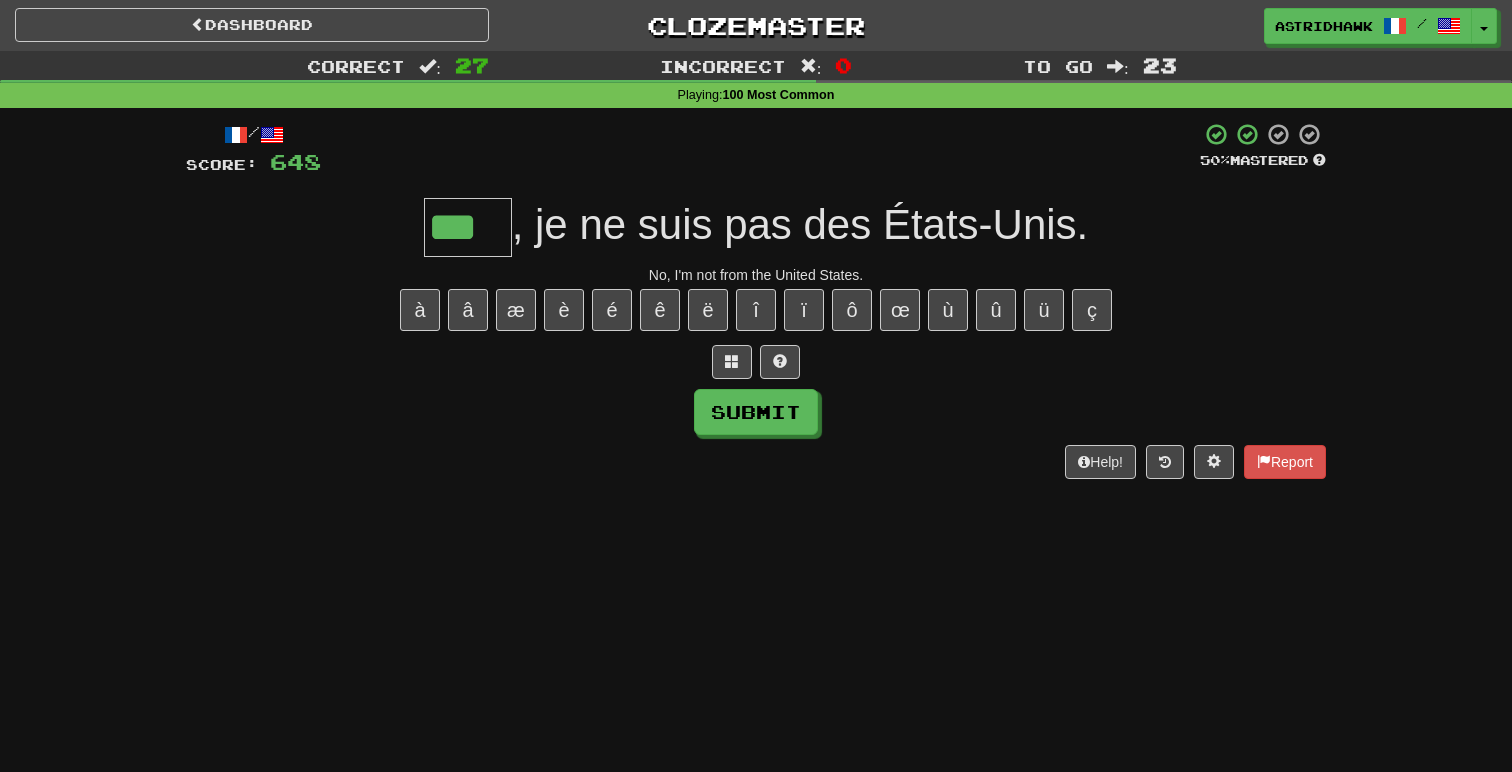 type on "***" 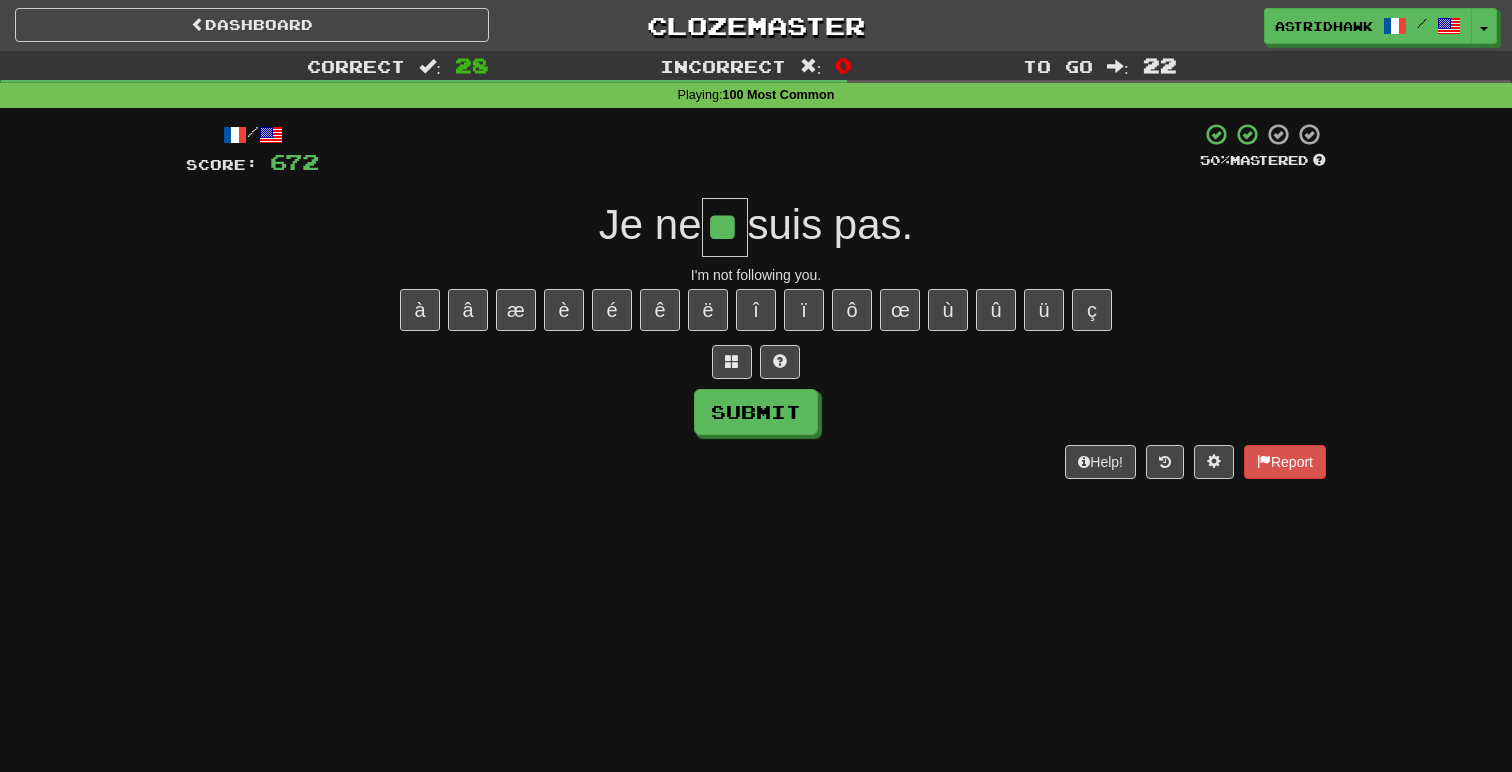 type on "**" 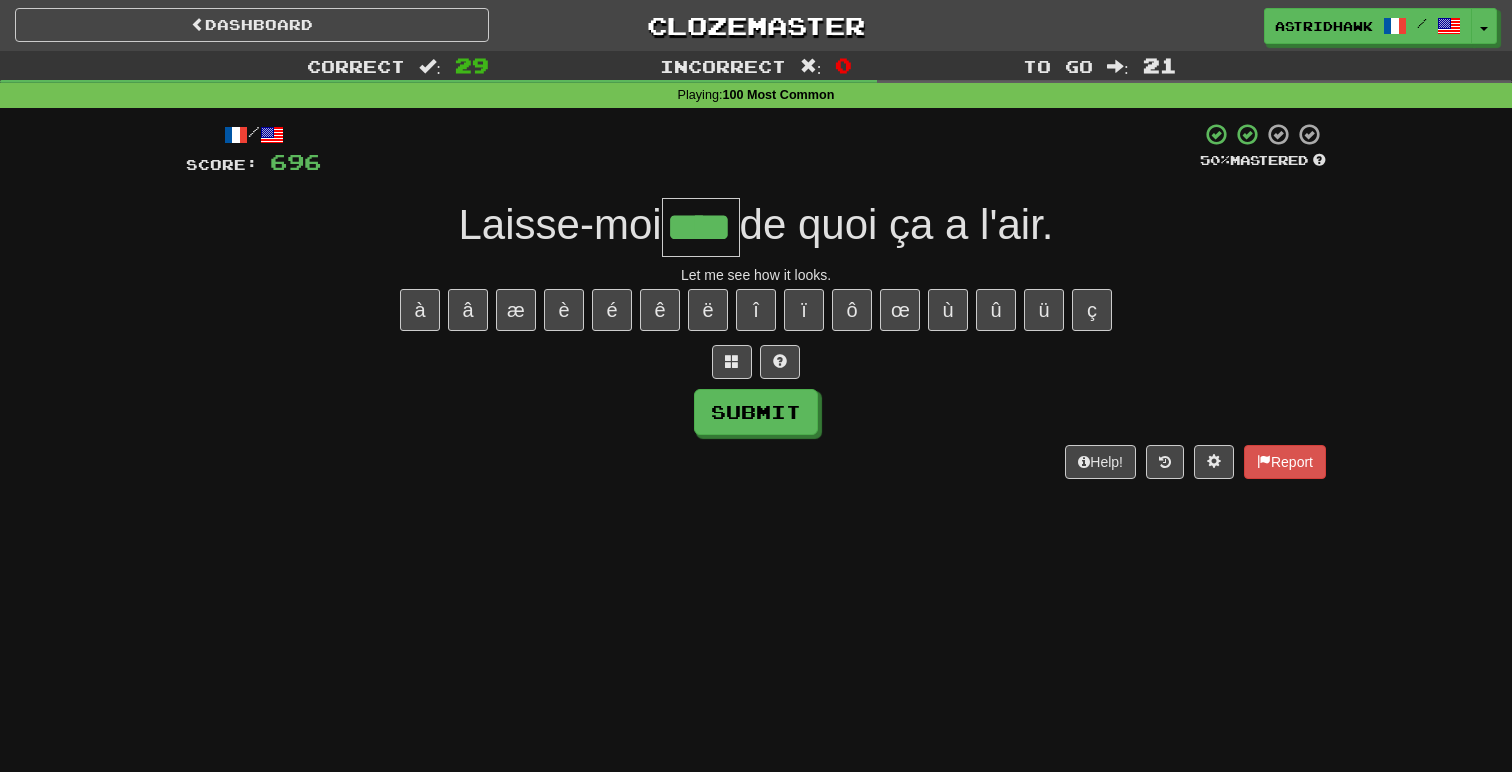 type on "****" 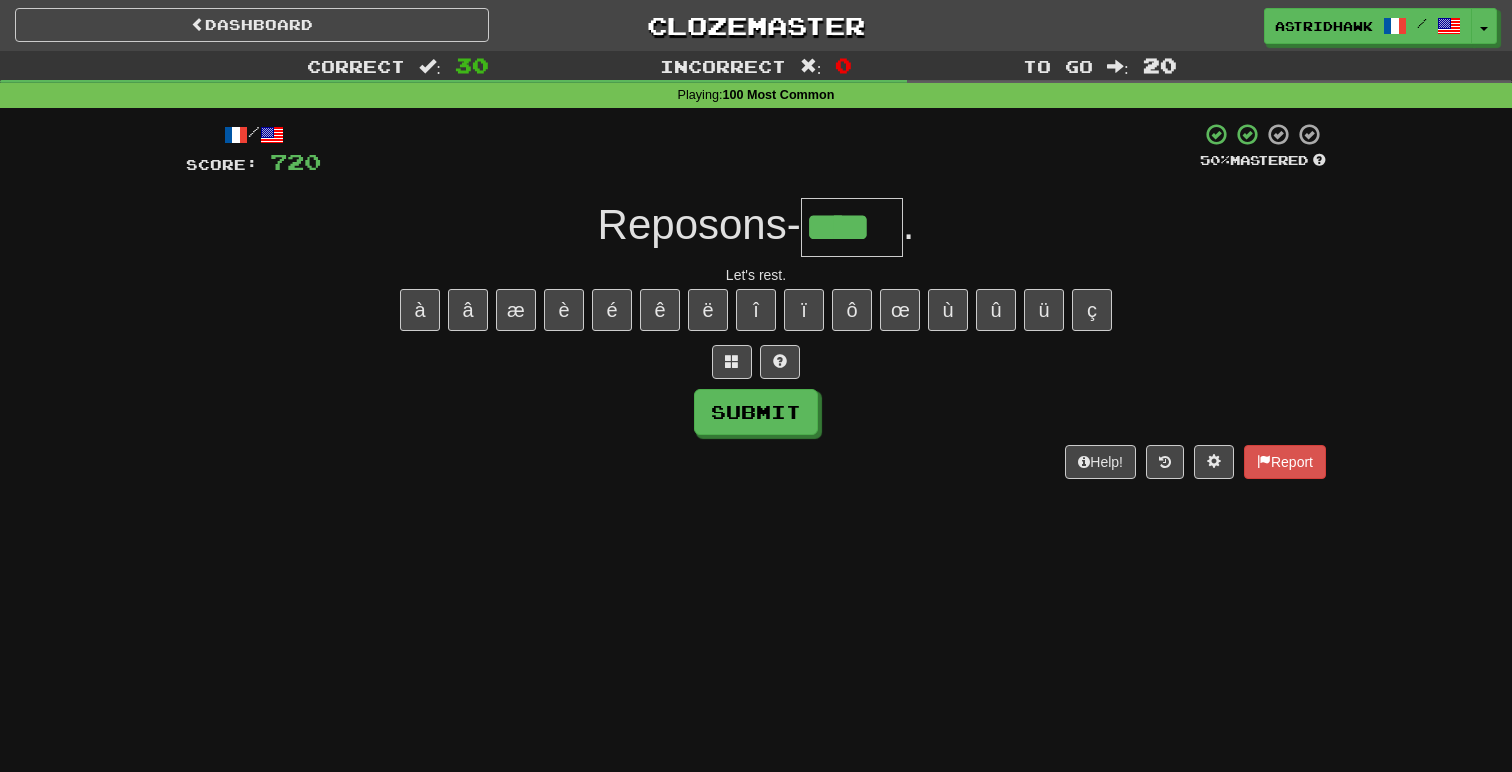 type on "****" 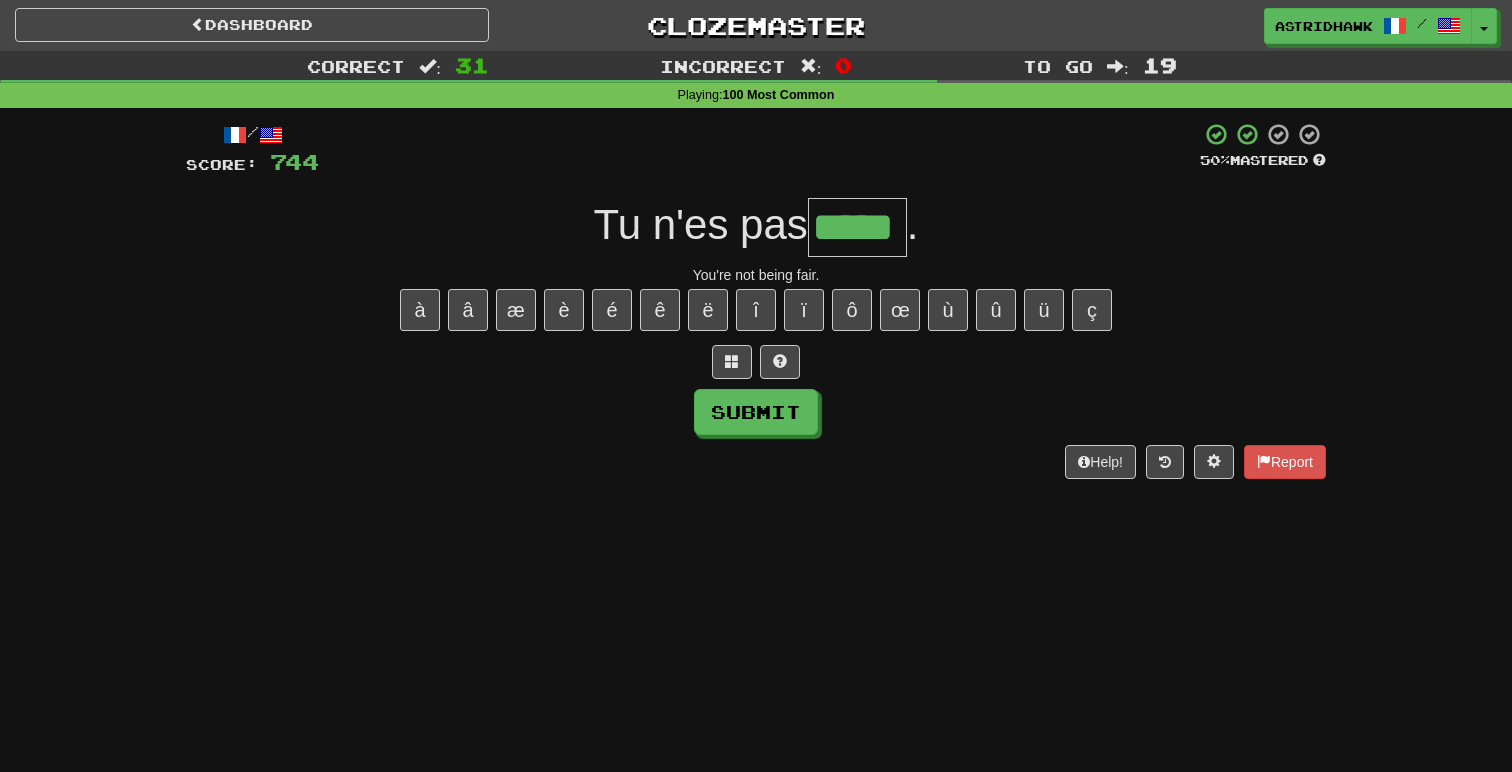 type on "*****" 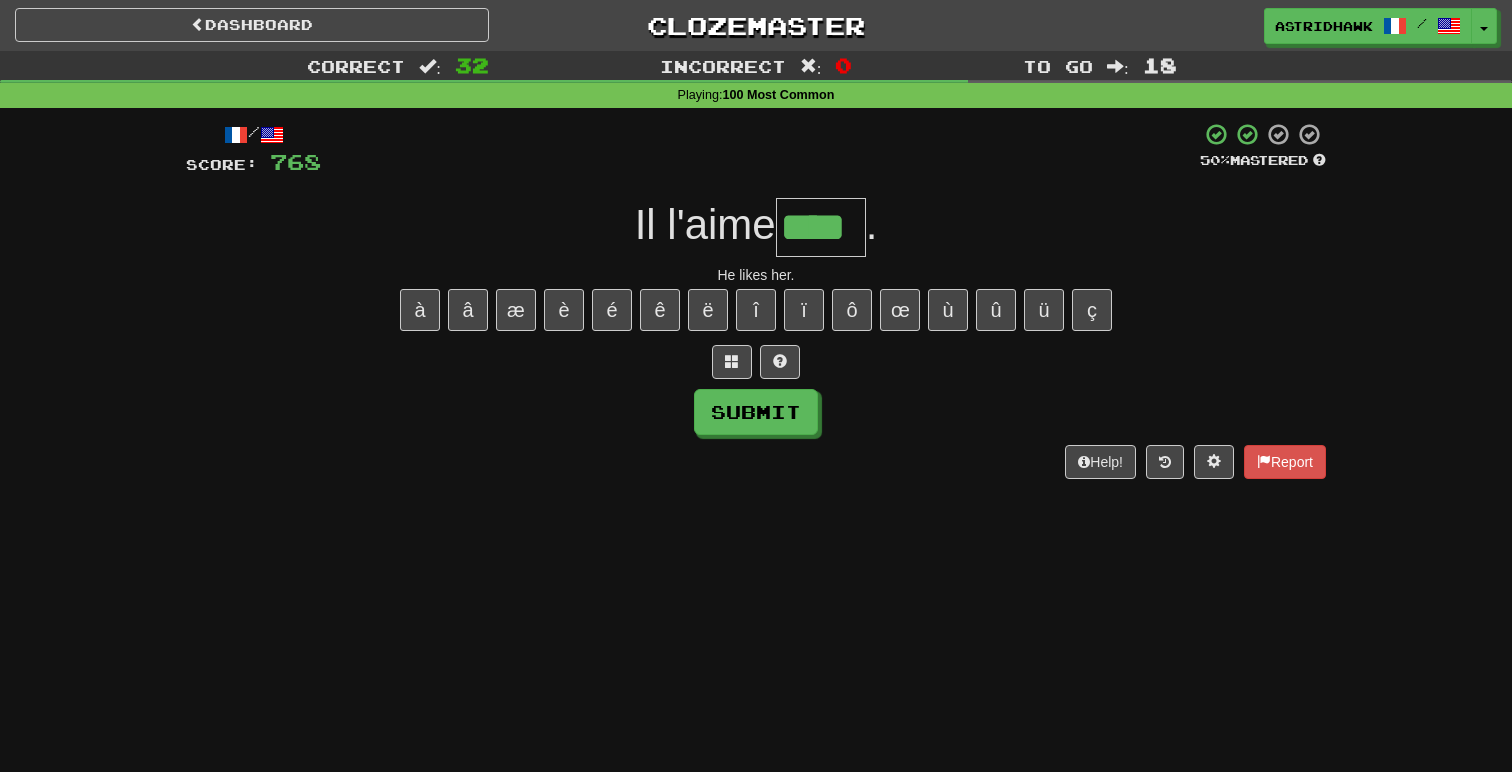 type on "****" 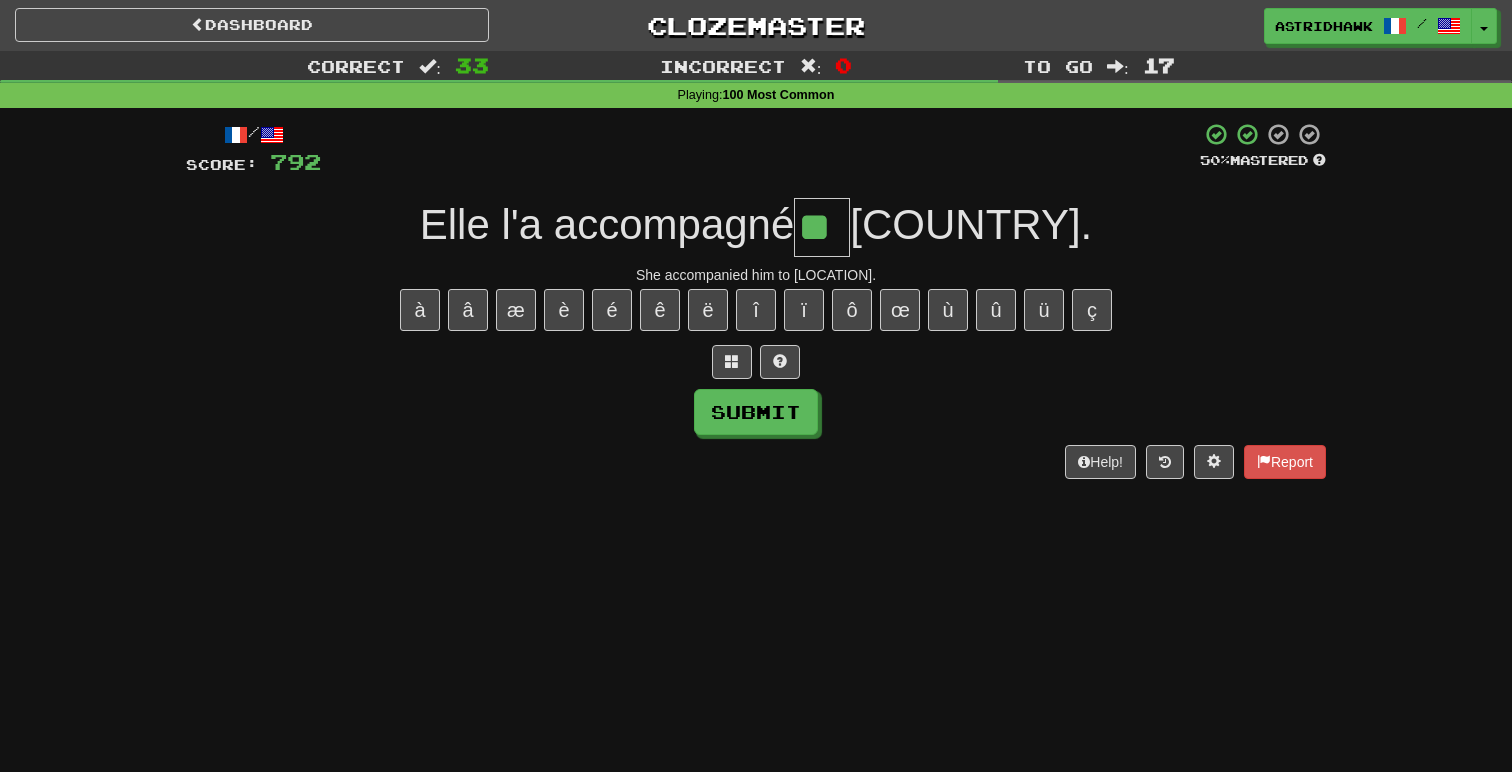 type on "**" 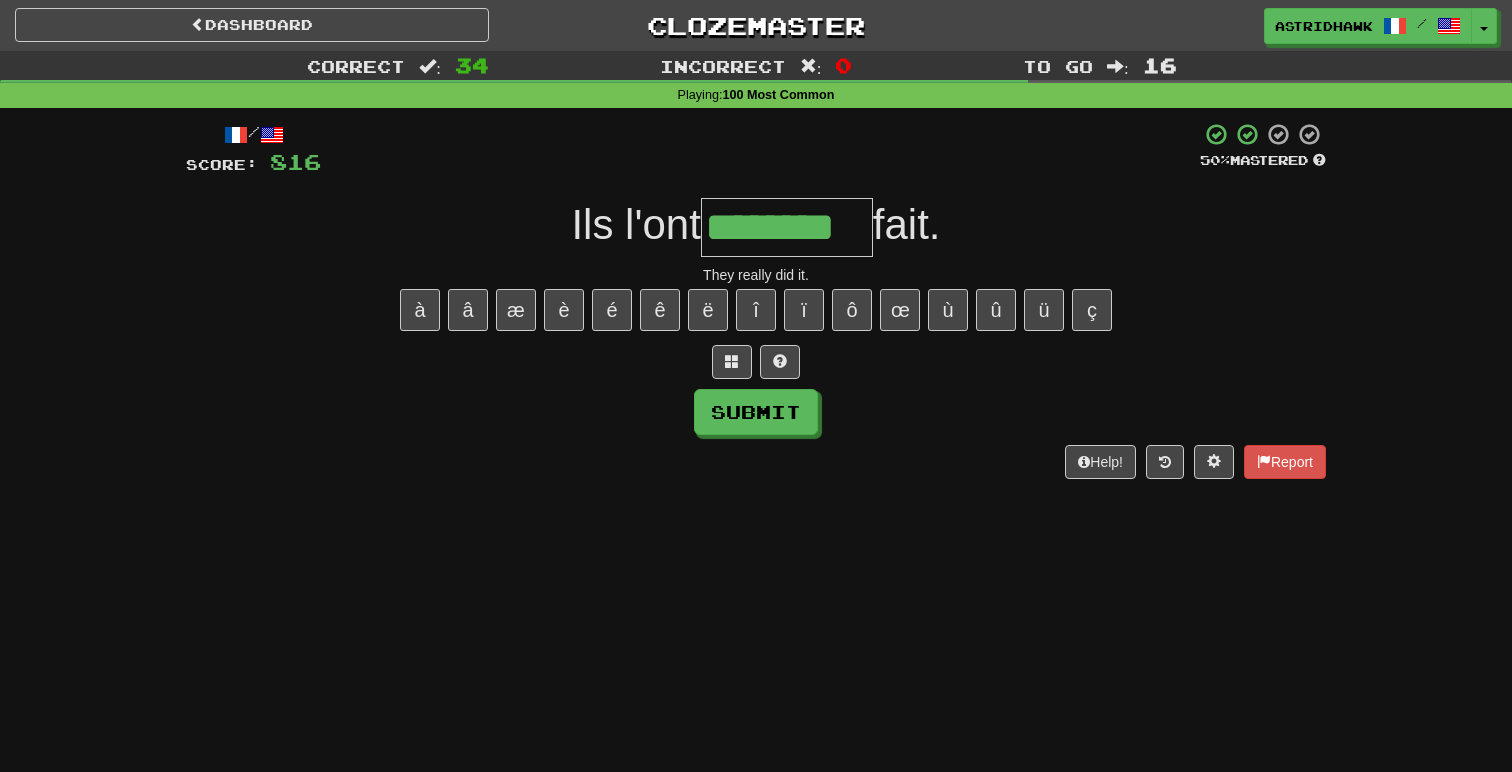 type on "********" 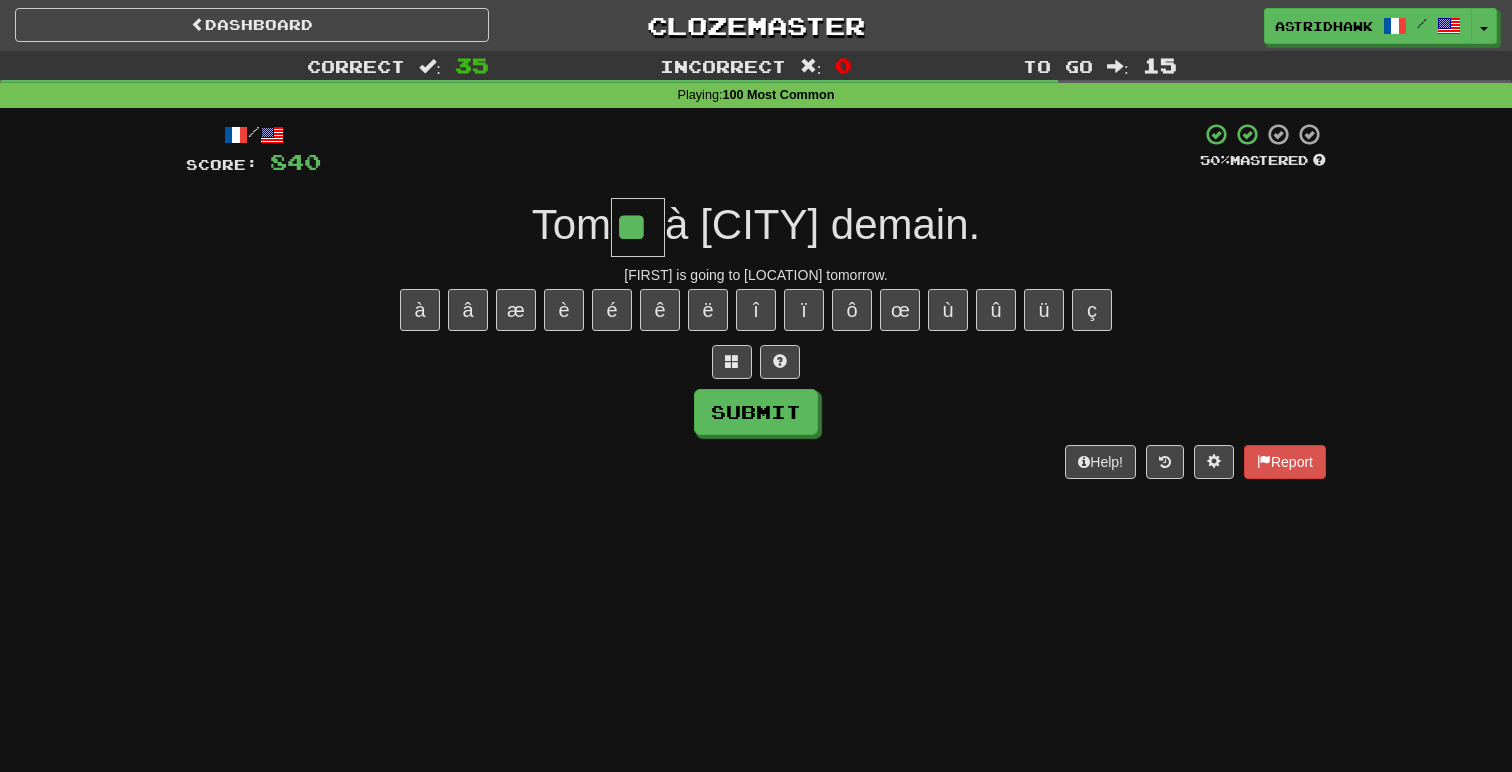 type on "**" 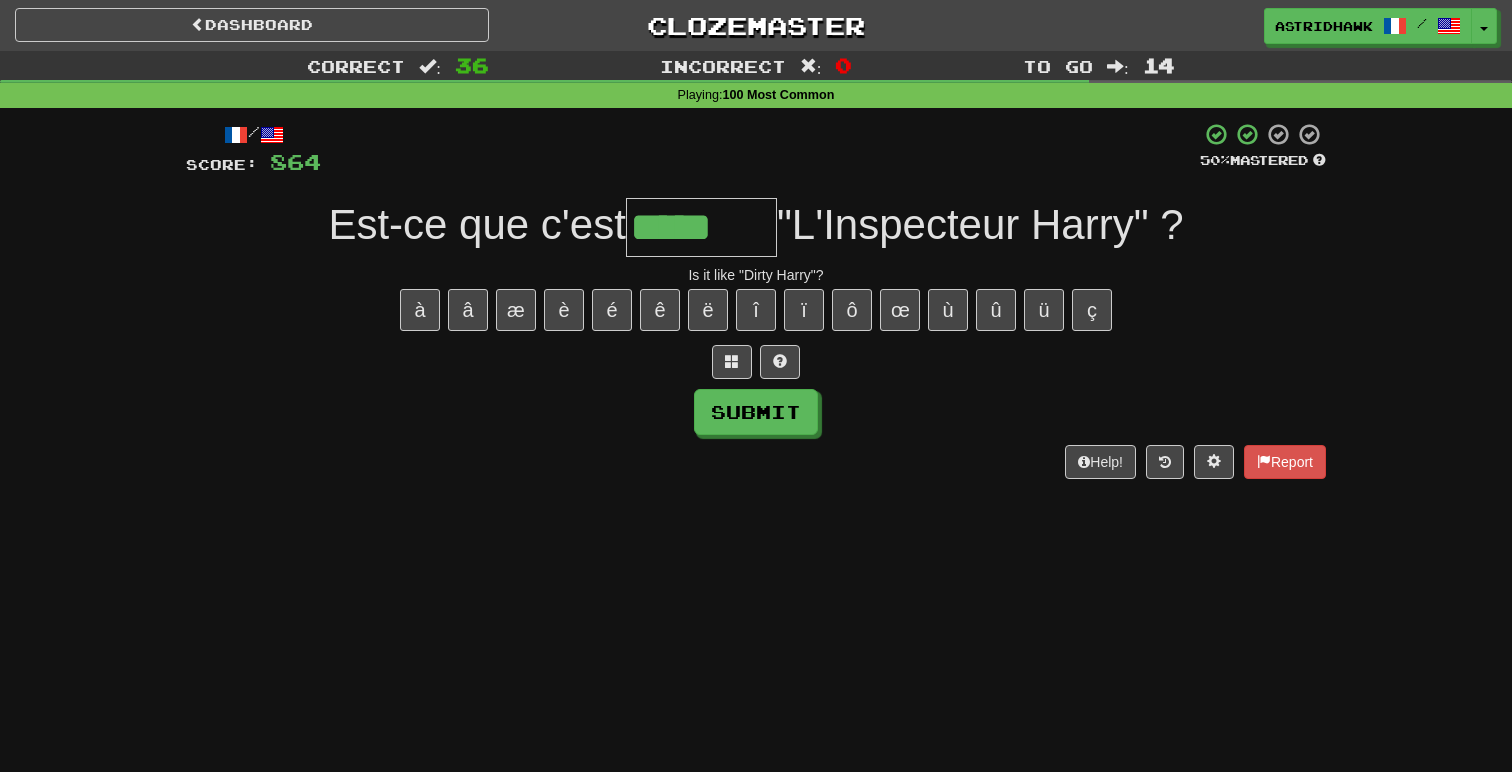 type on "*****" 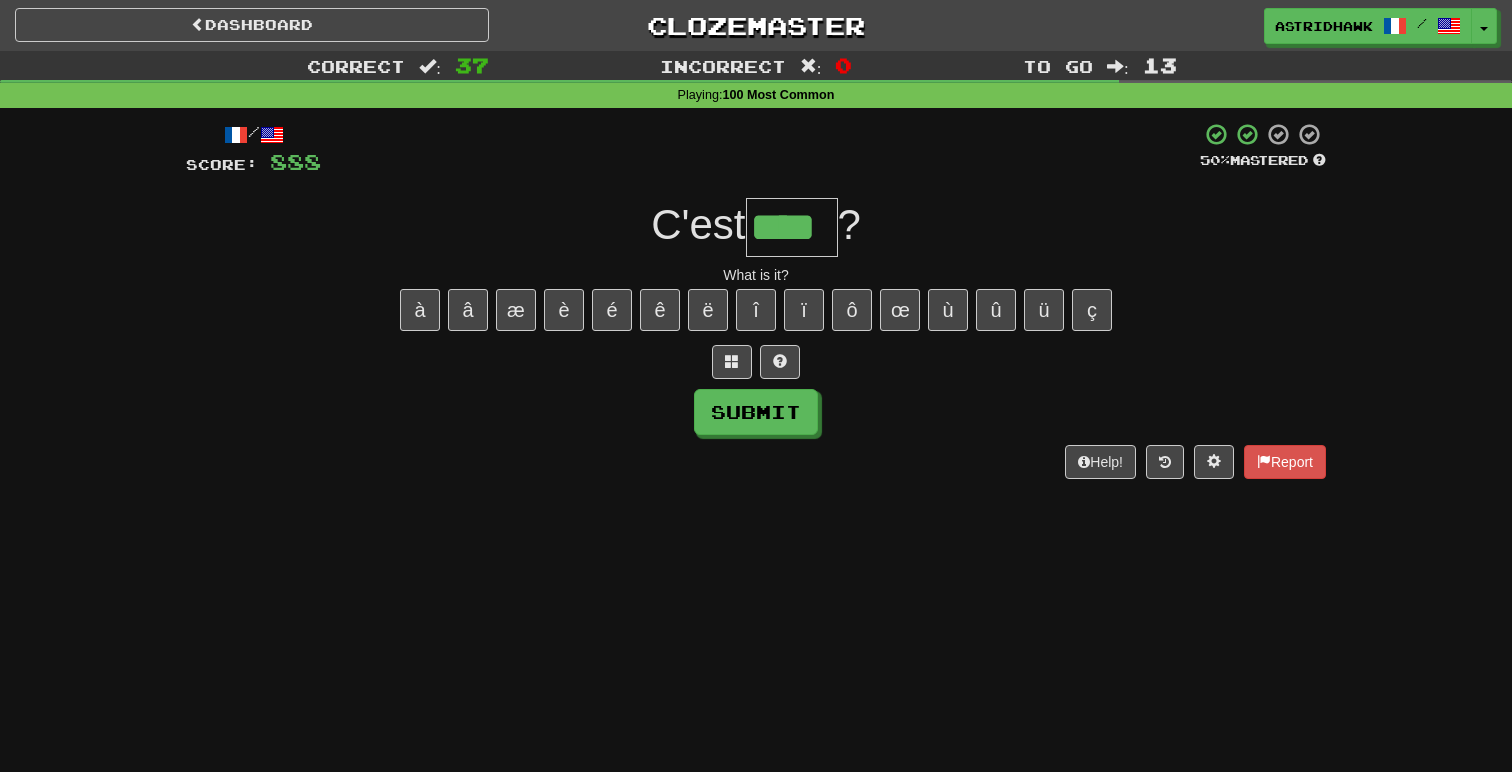 type on "****" 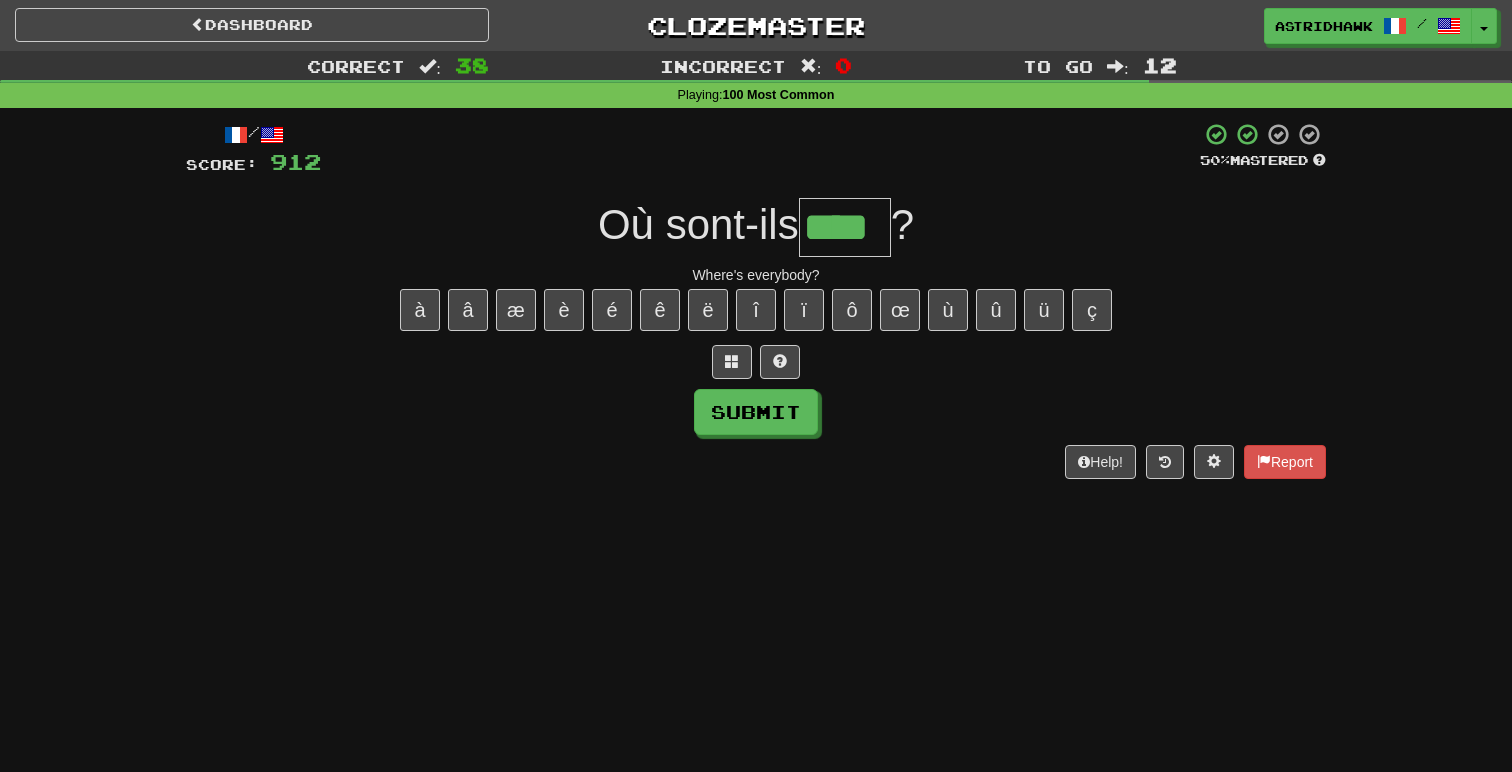type on "****" 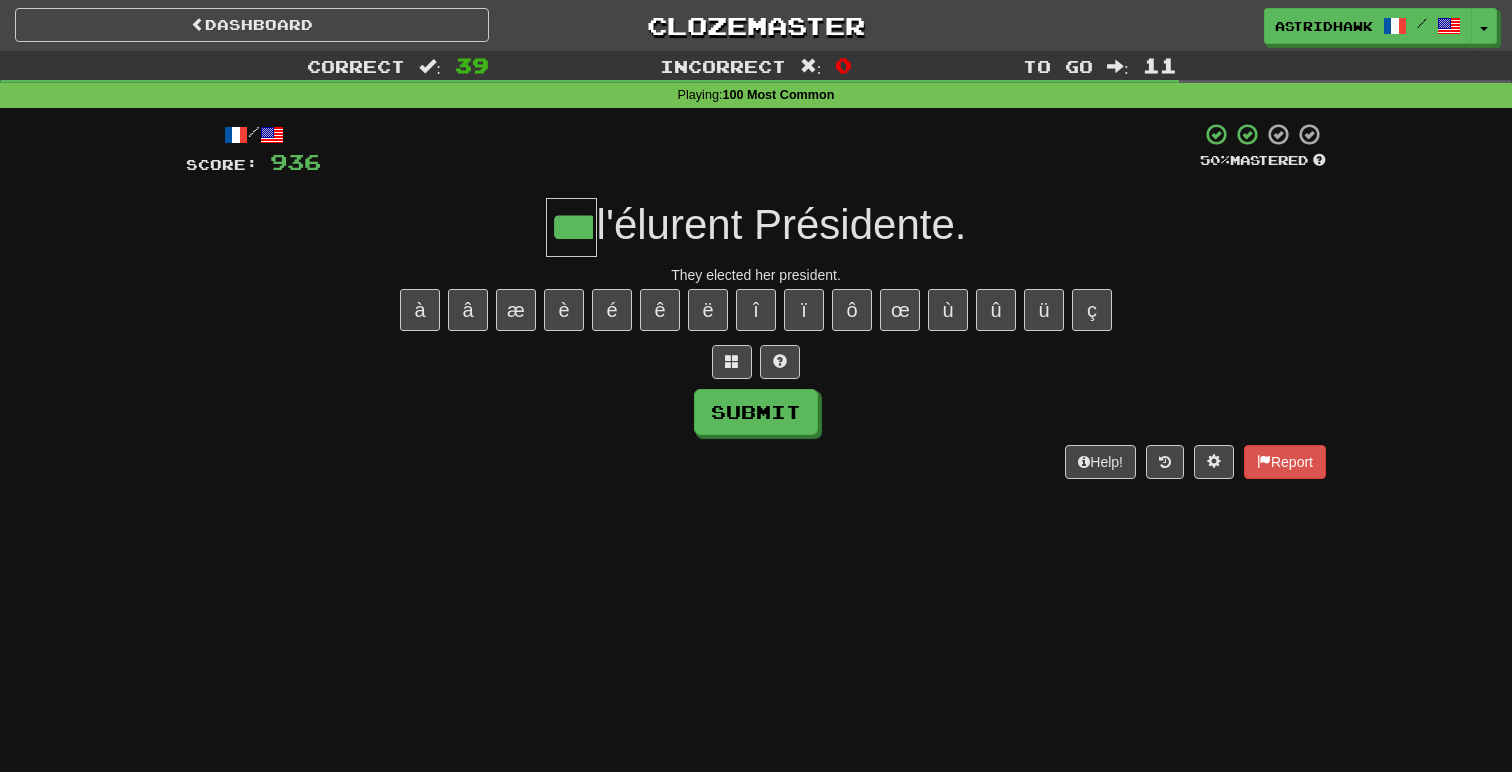 type on "***" 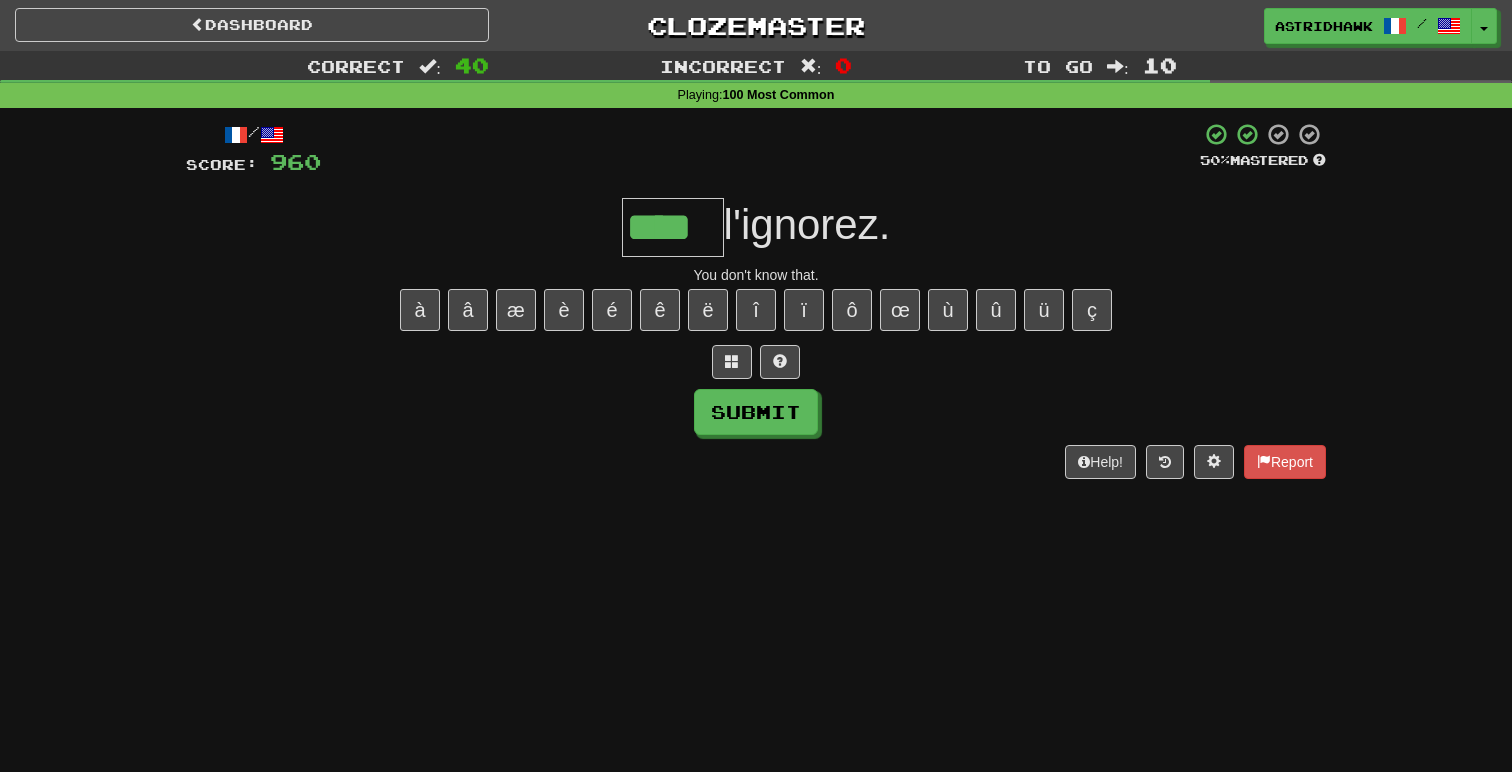 type on "****" 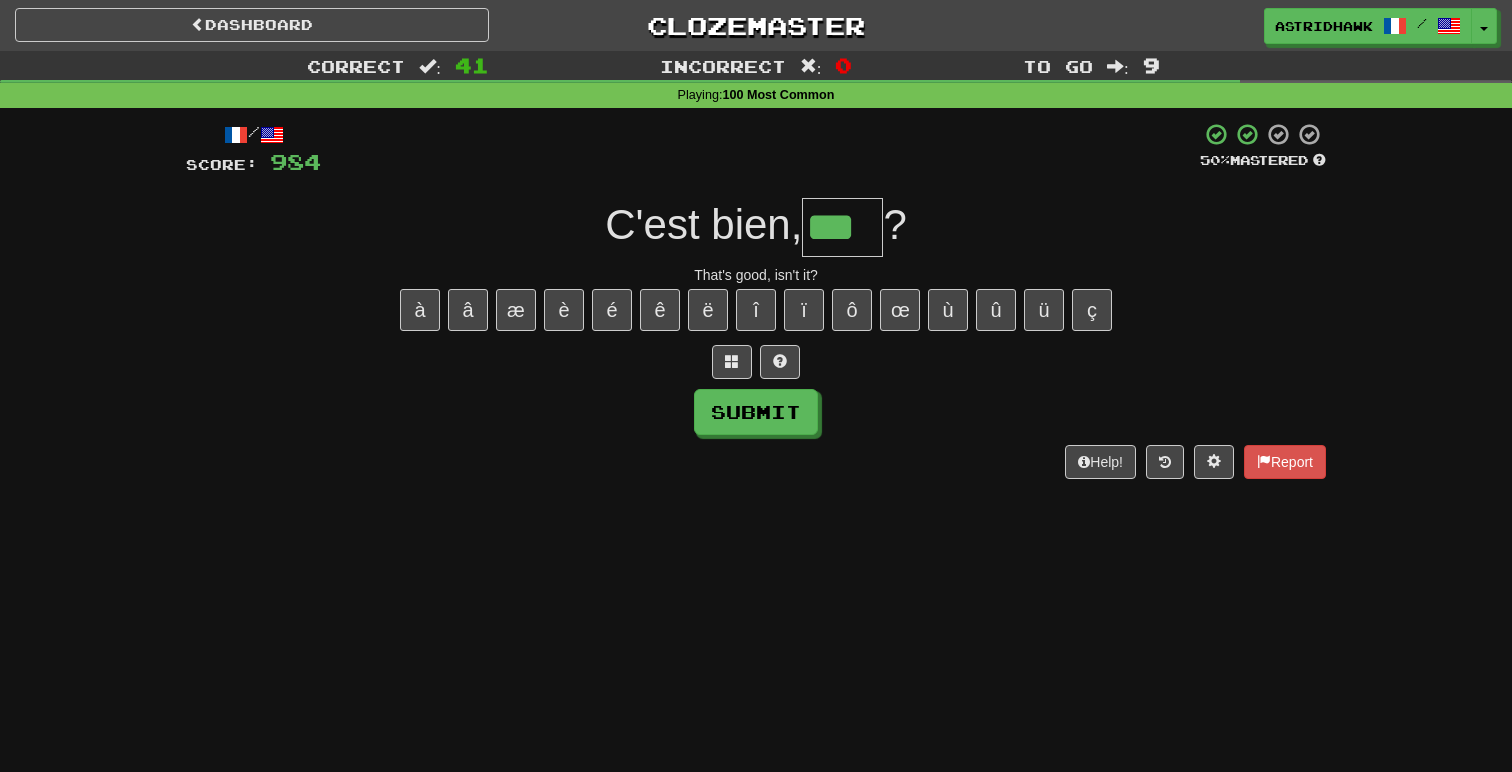 type on "***" 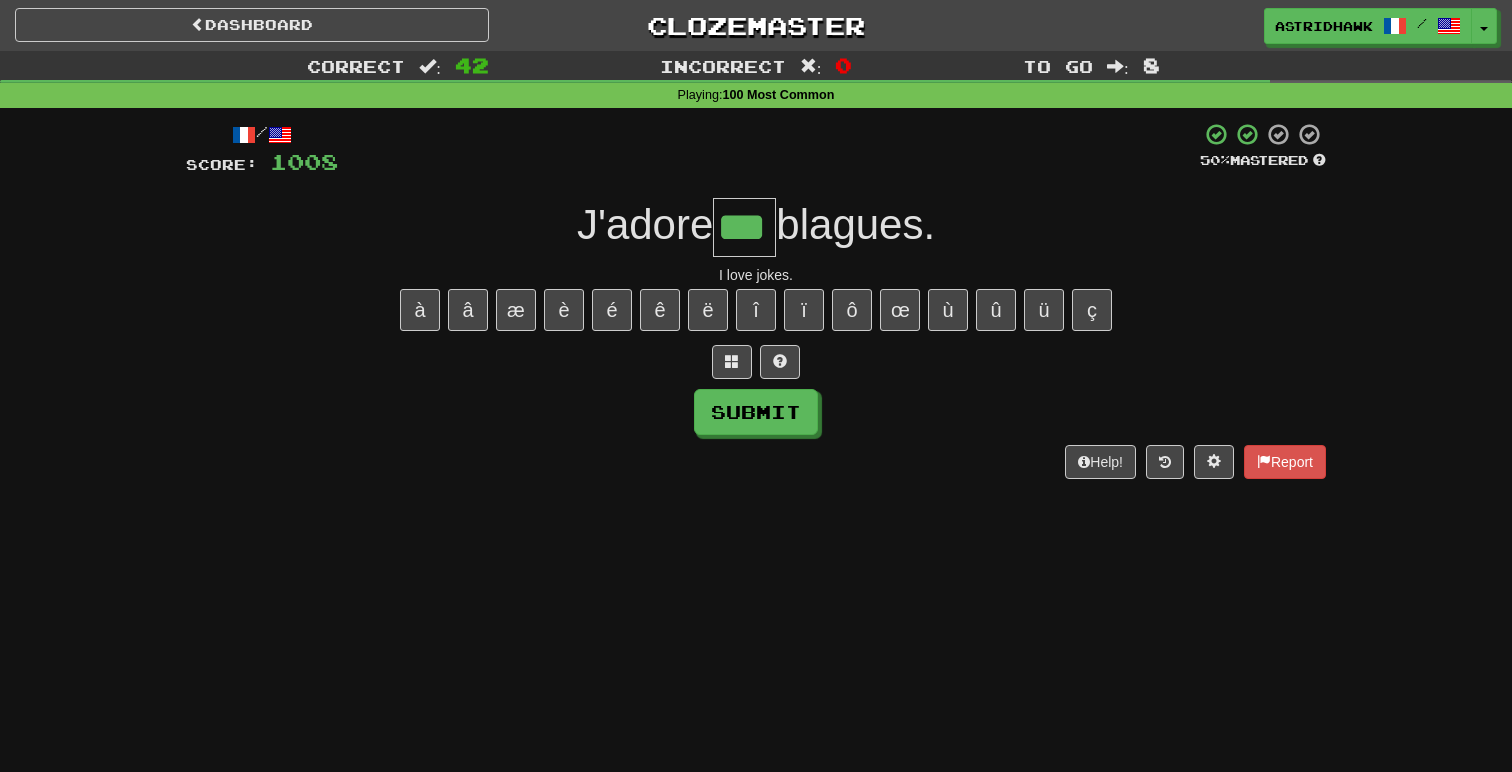 type on "***" 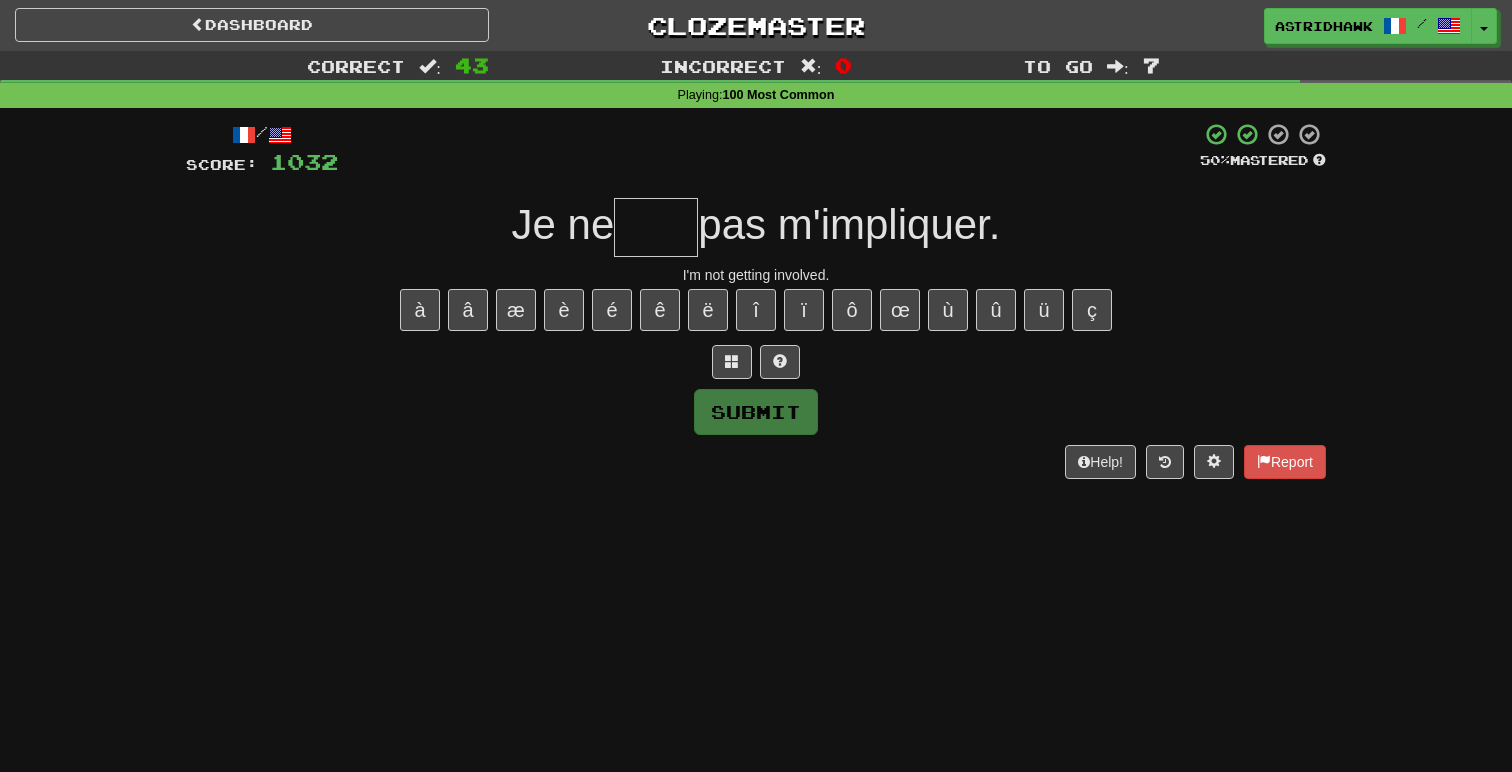 type on "*" 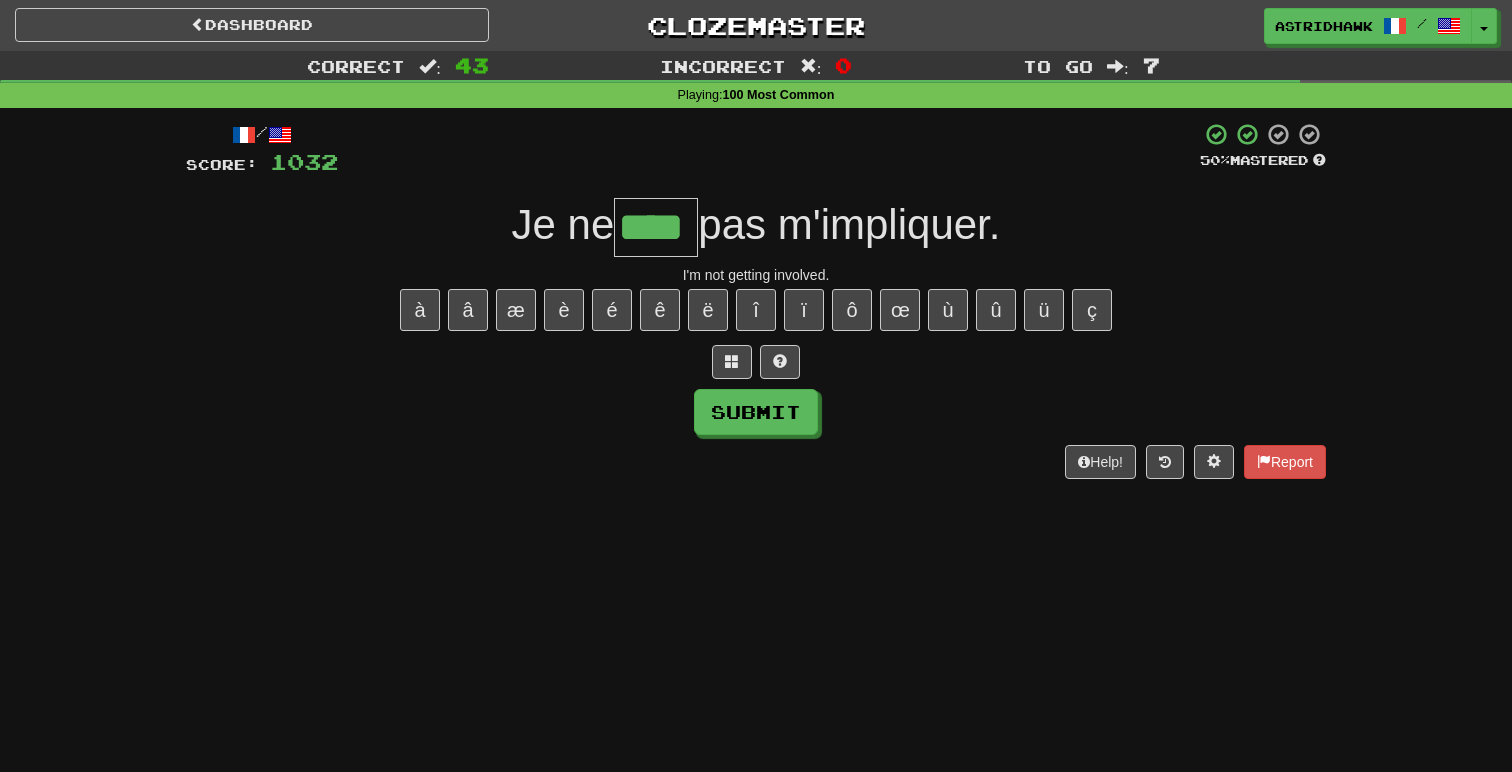 type on "****" 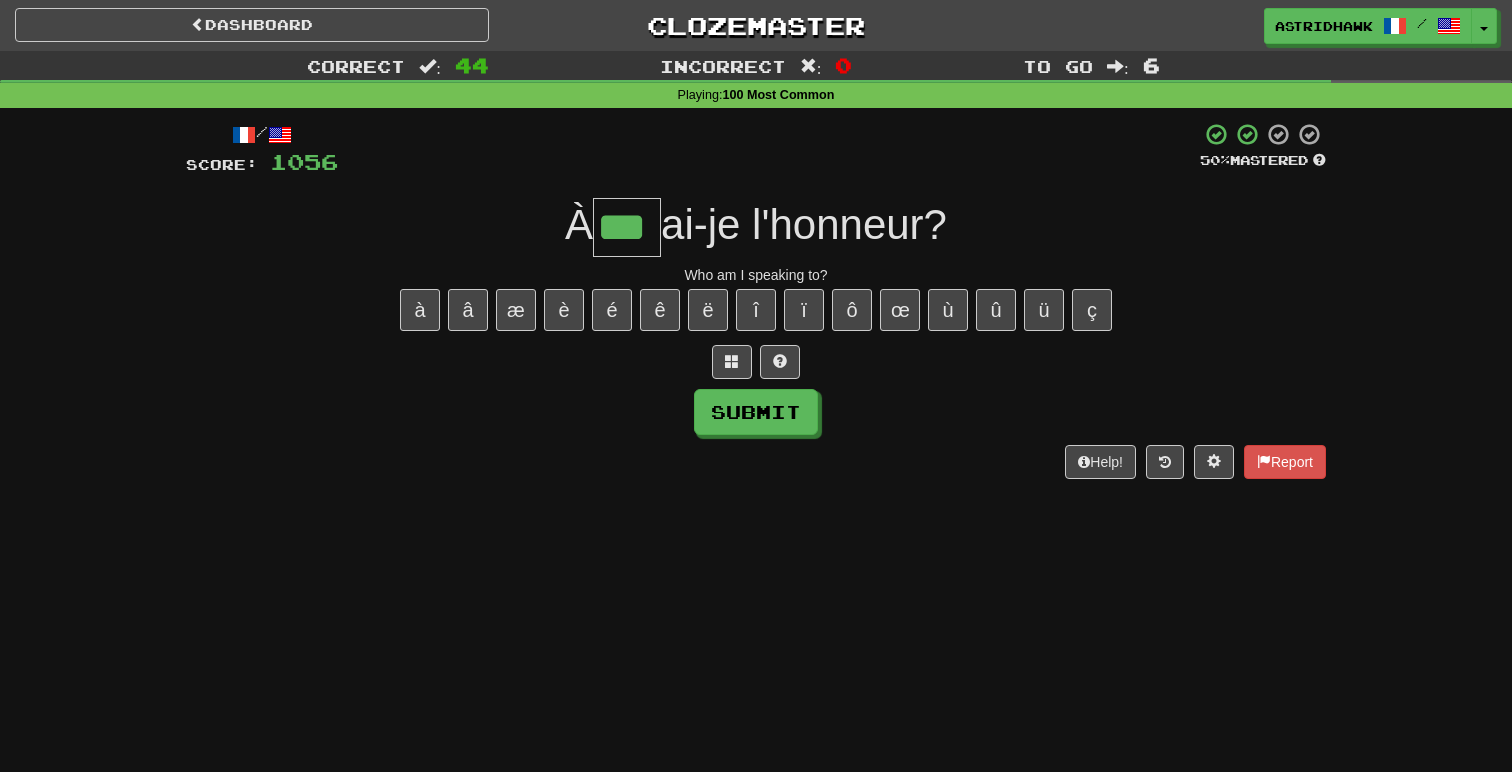 type on "***" 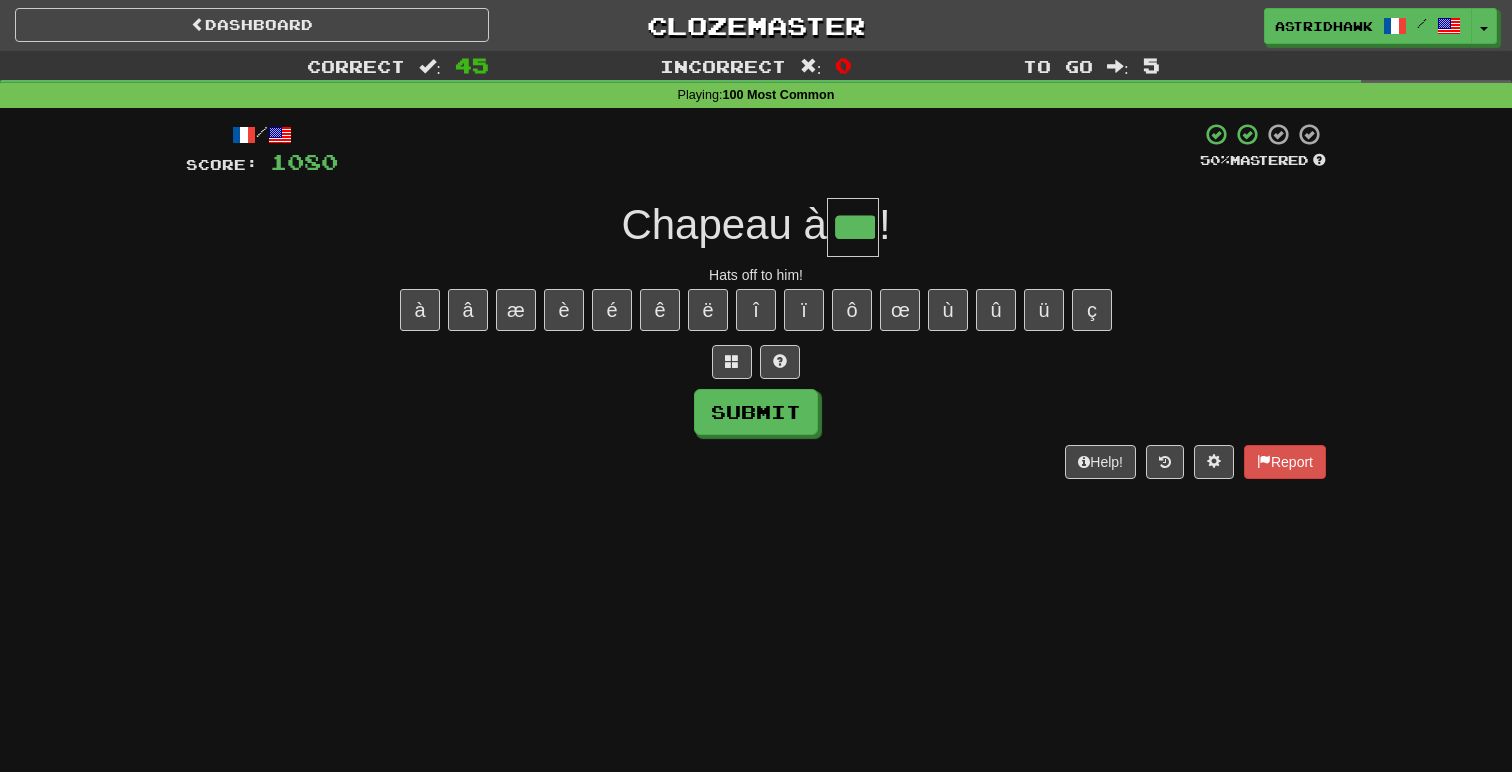 type on "***" 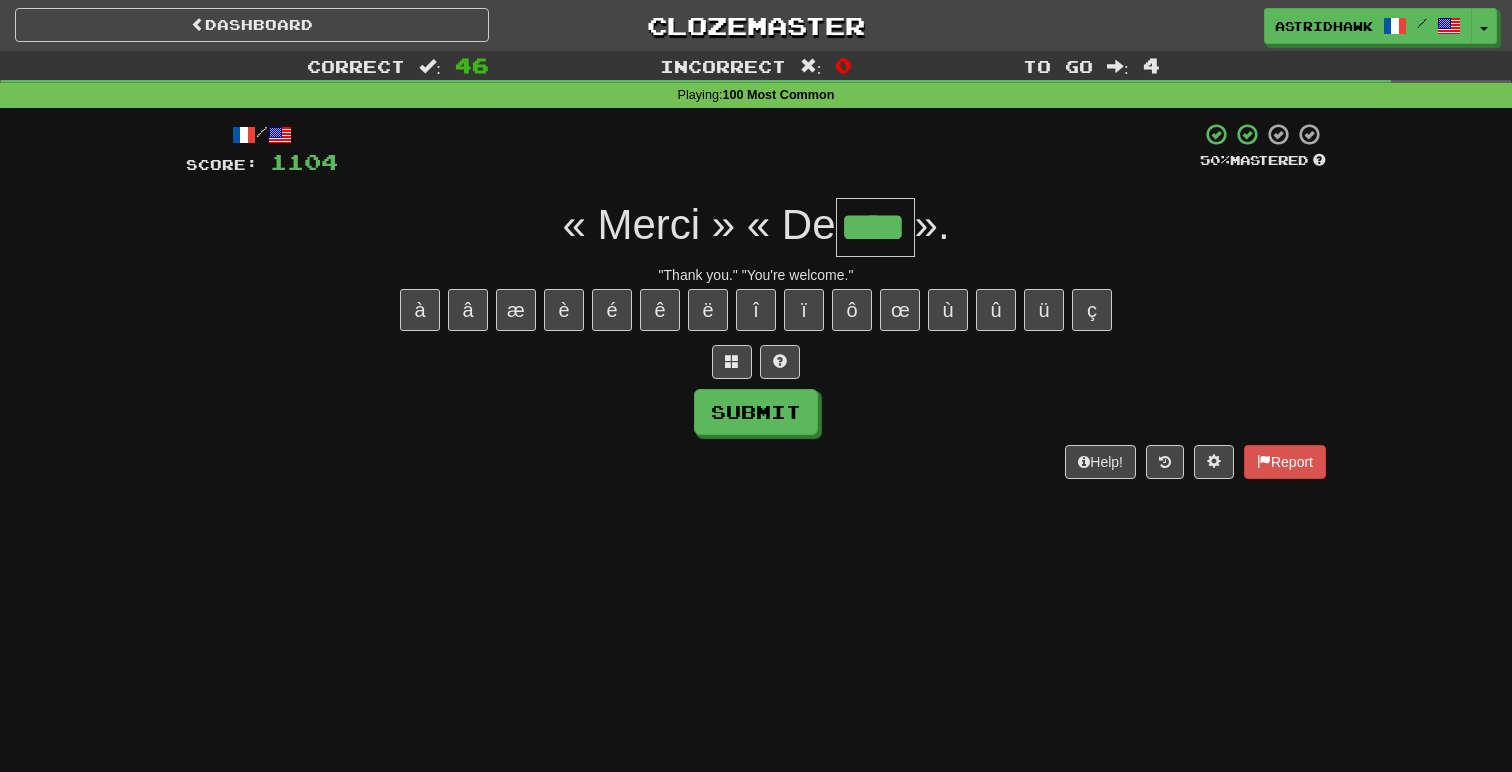 type on "****" 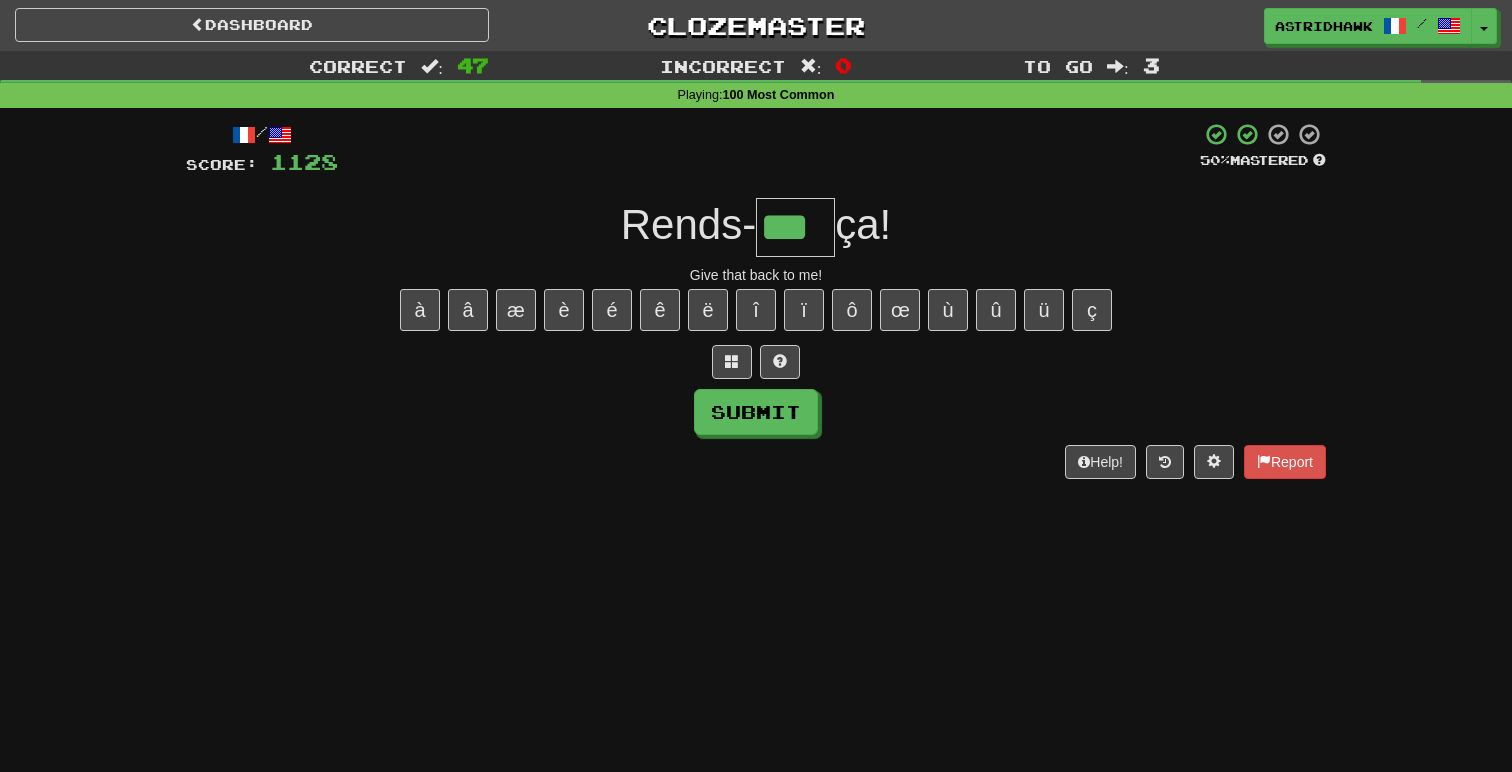 type on "***" 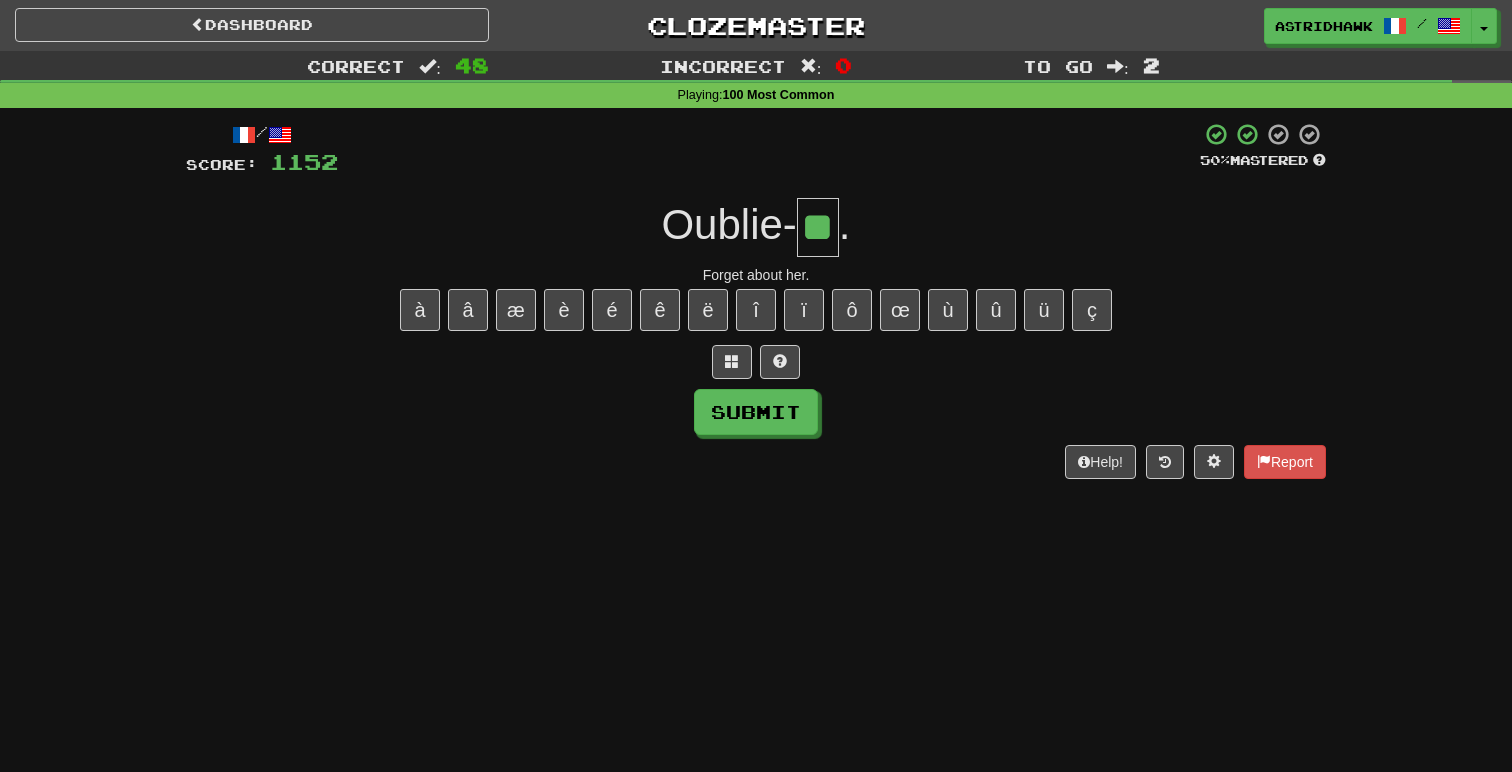 type on "**" 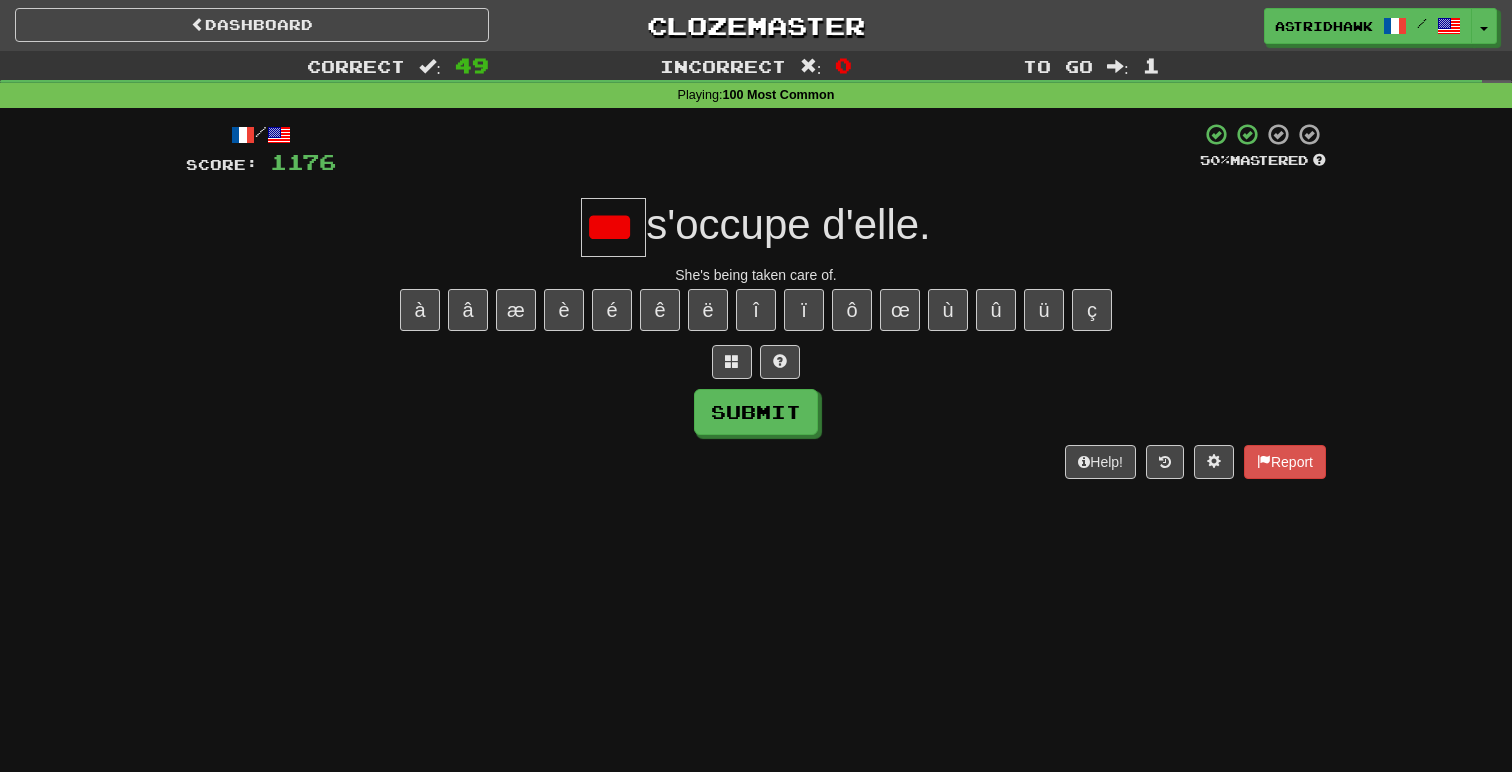 scroll, scrollTop: 0, scrollLeft: 0, axis: both 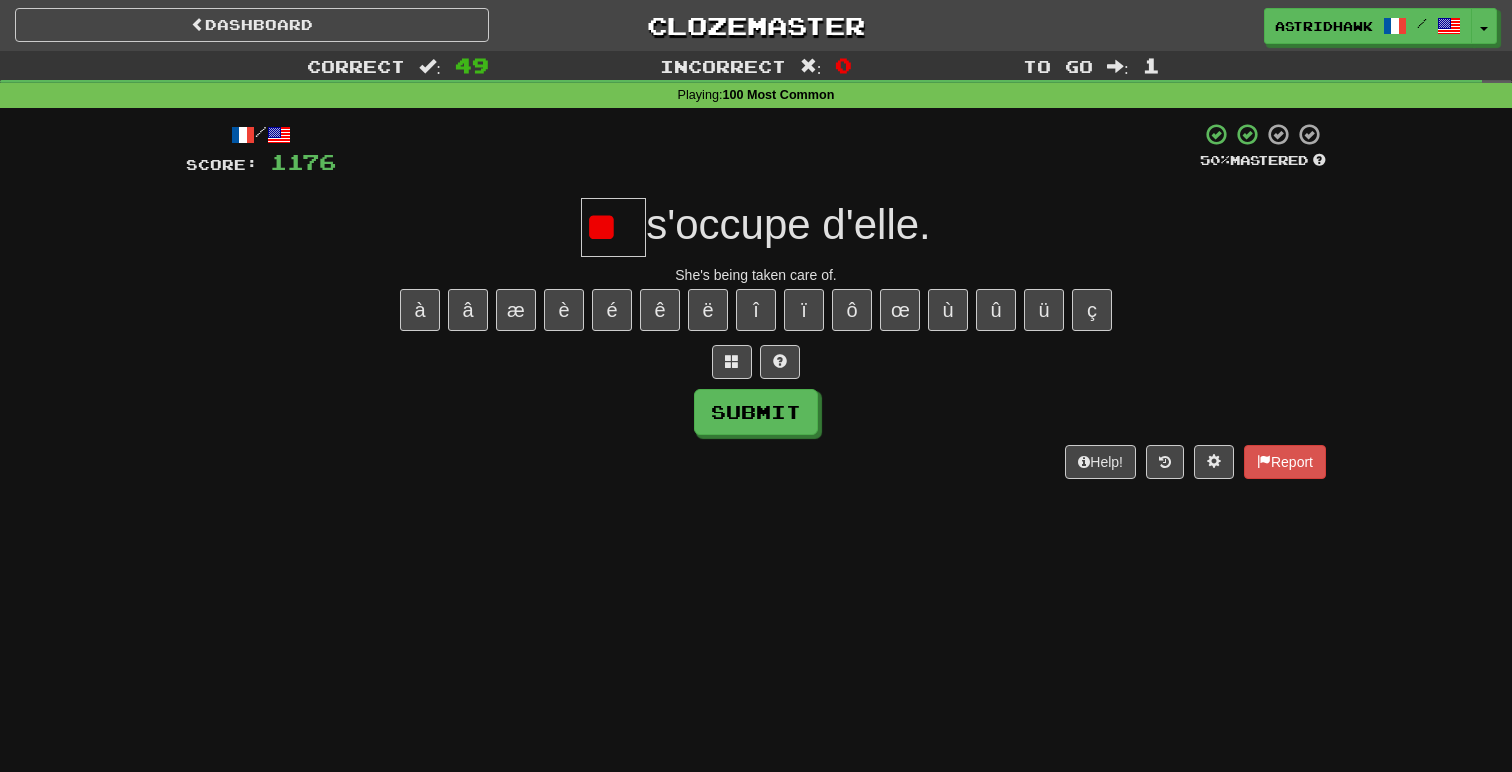 type on "*" 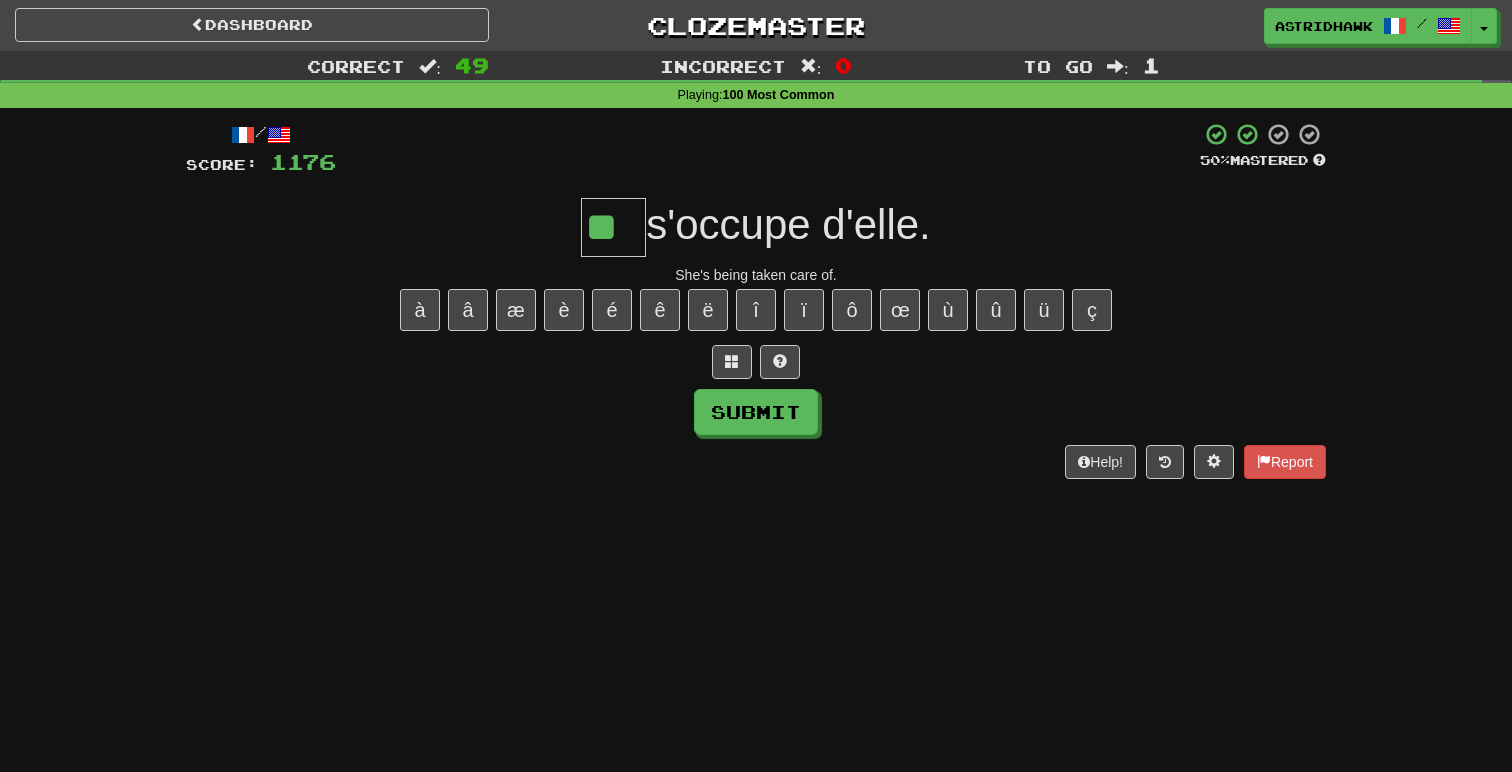 type on "**" 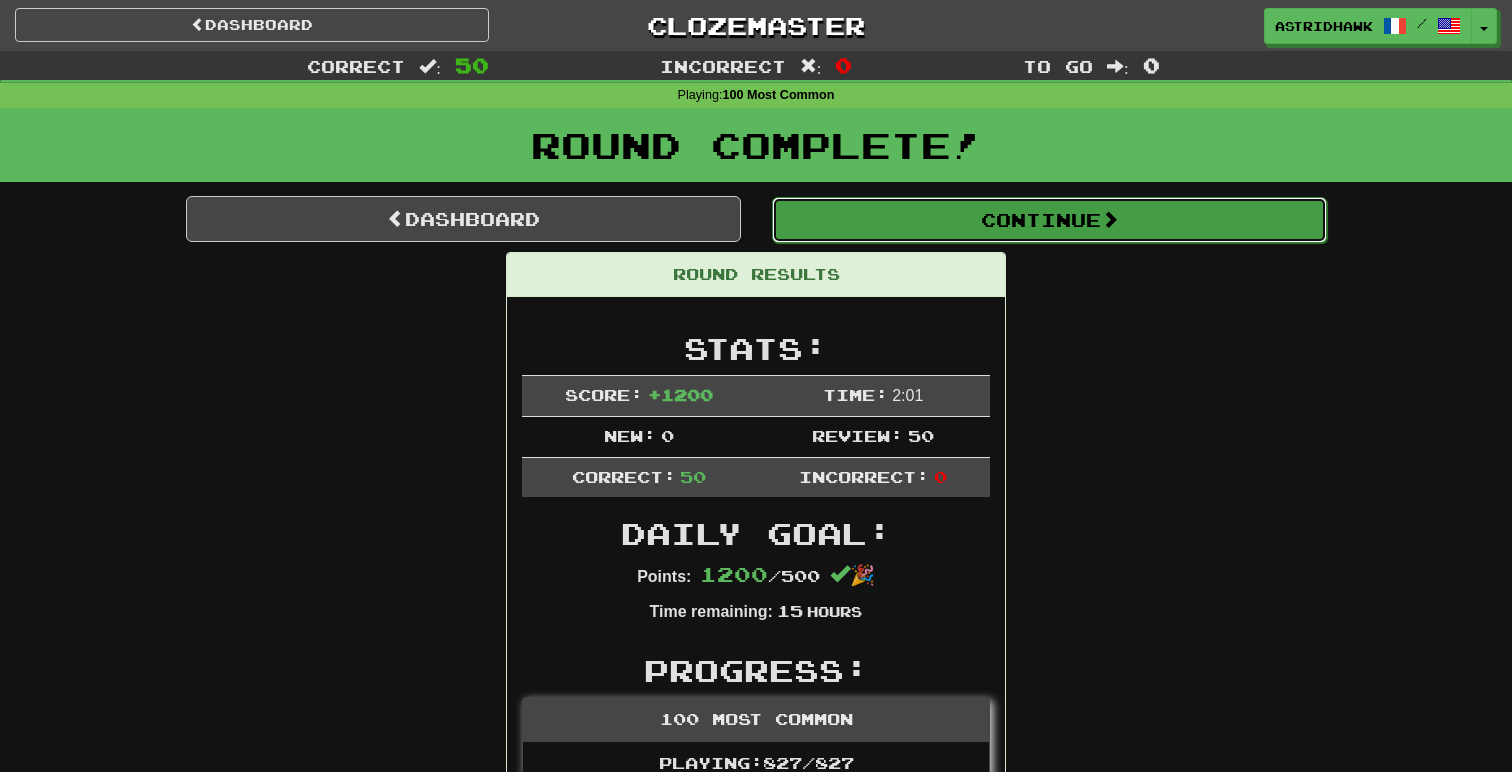 click on "Continue" at bounding box center [1049, 220] 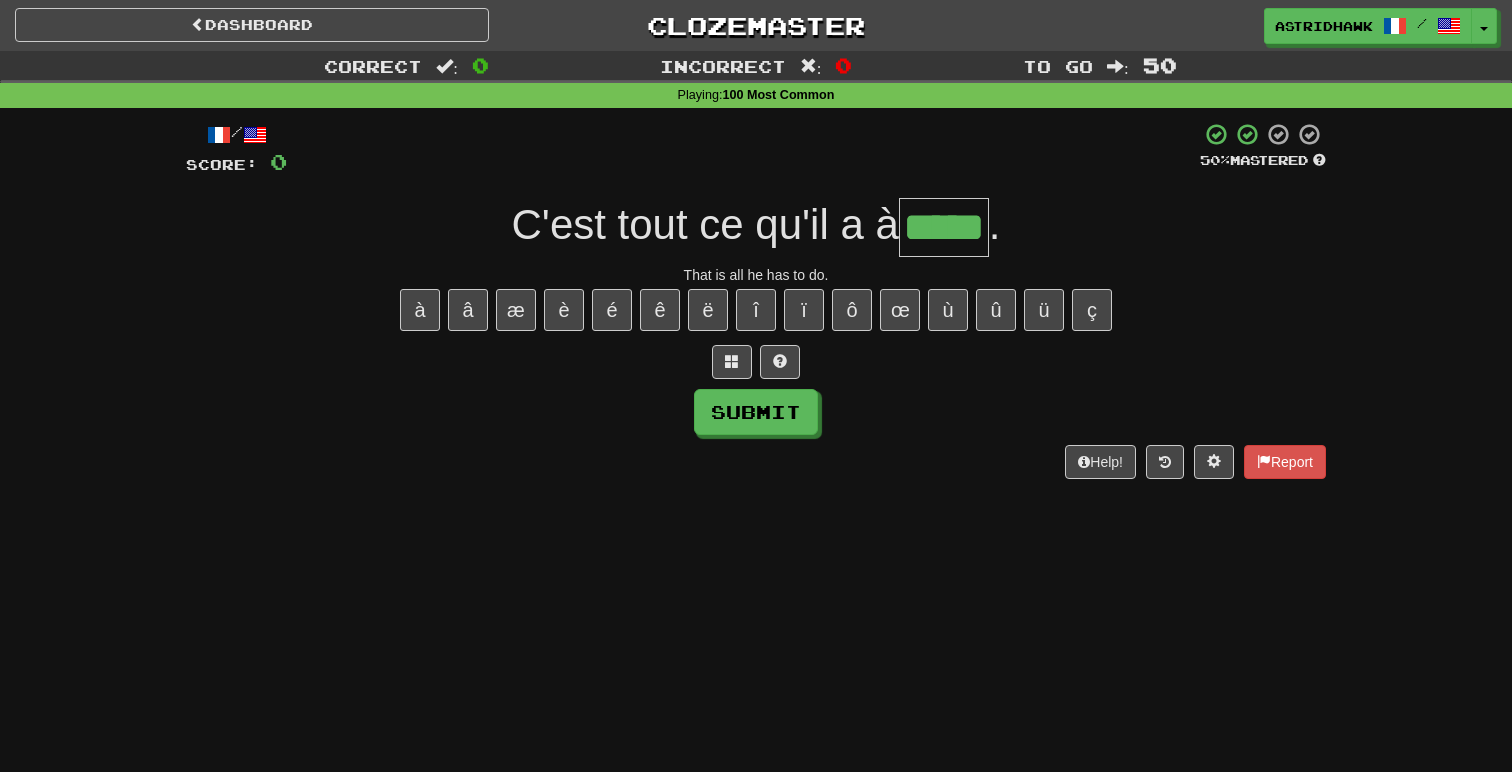 type on "*****" 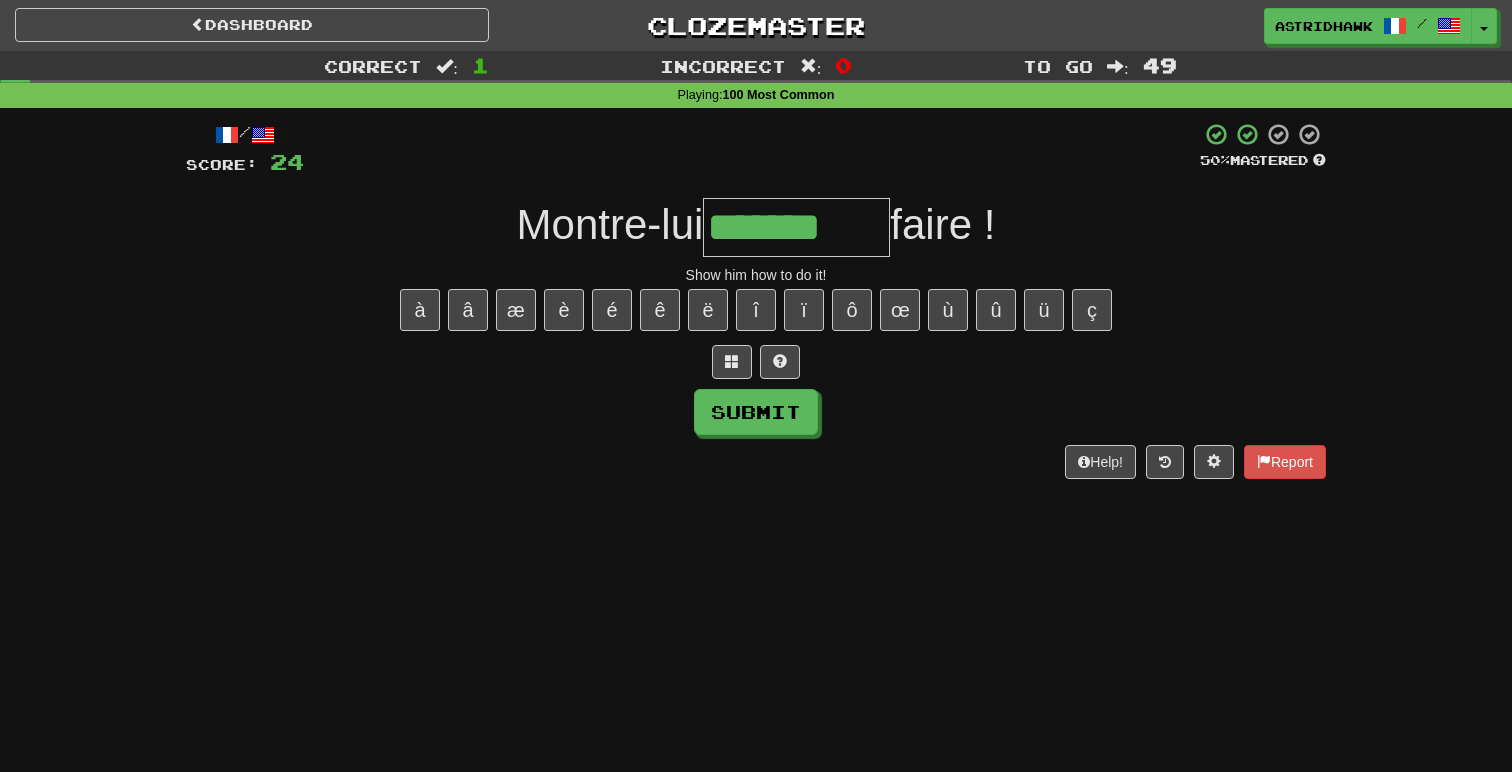 type on "*******" 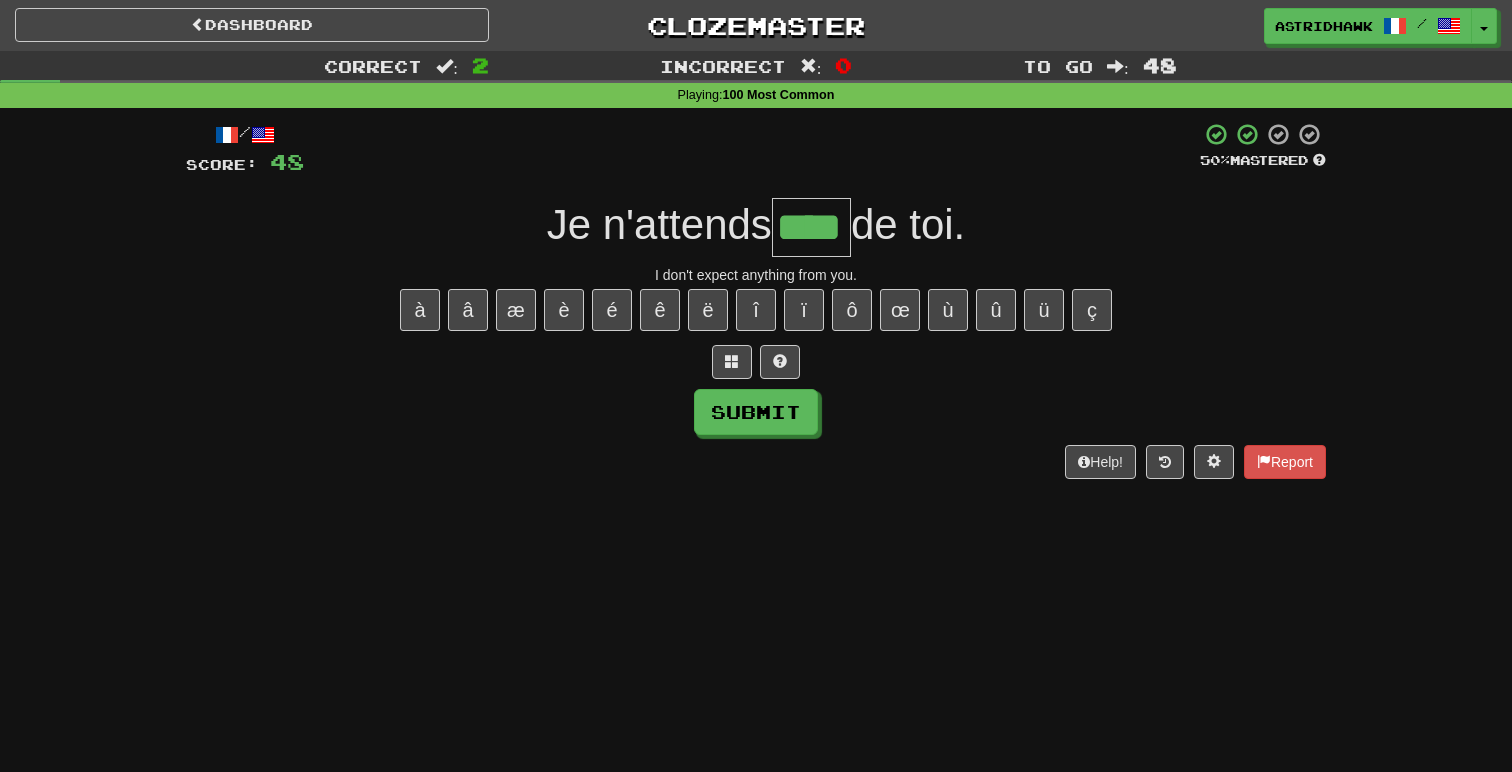 type on "****" 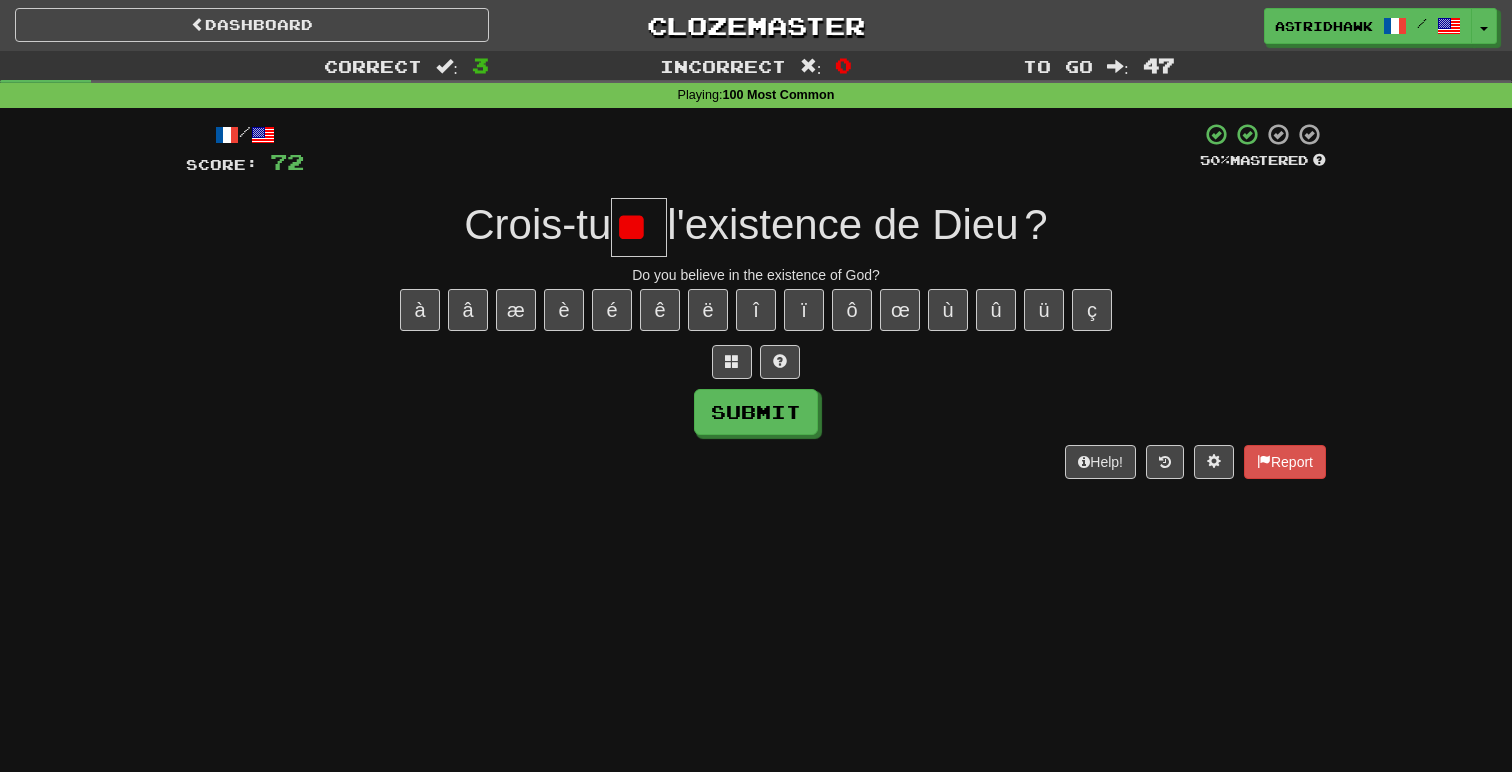 type on "*" 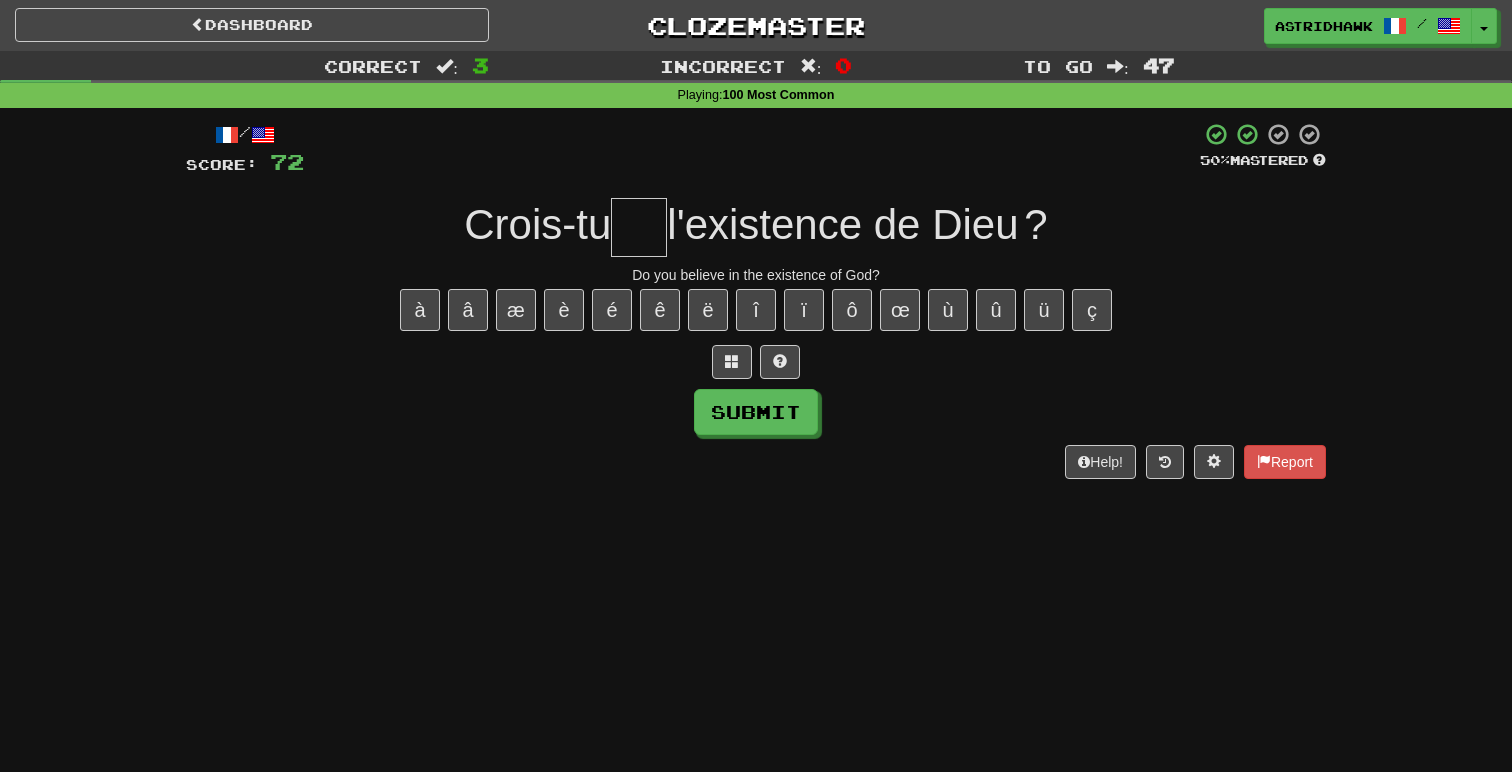 type on "*" 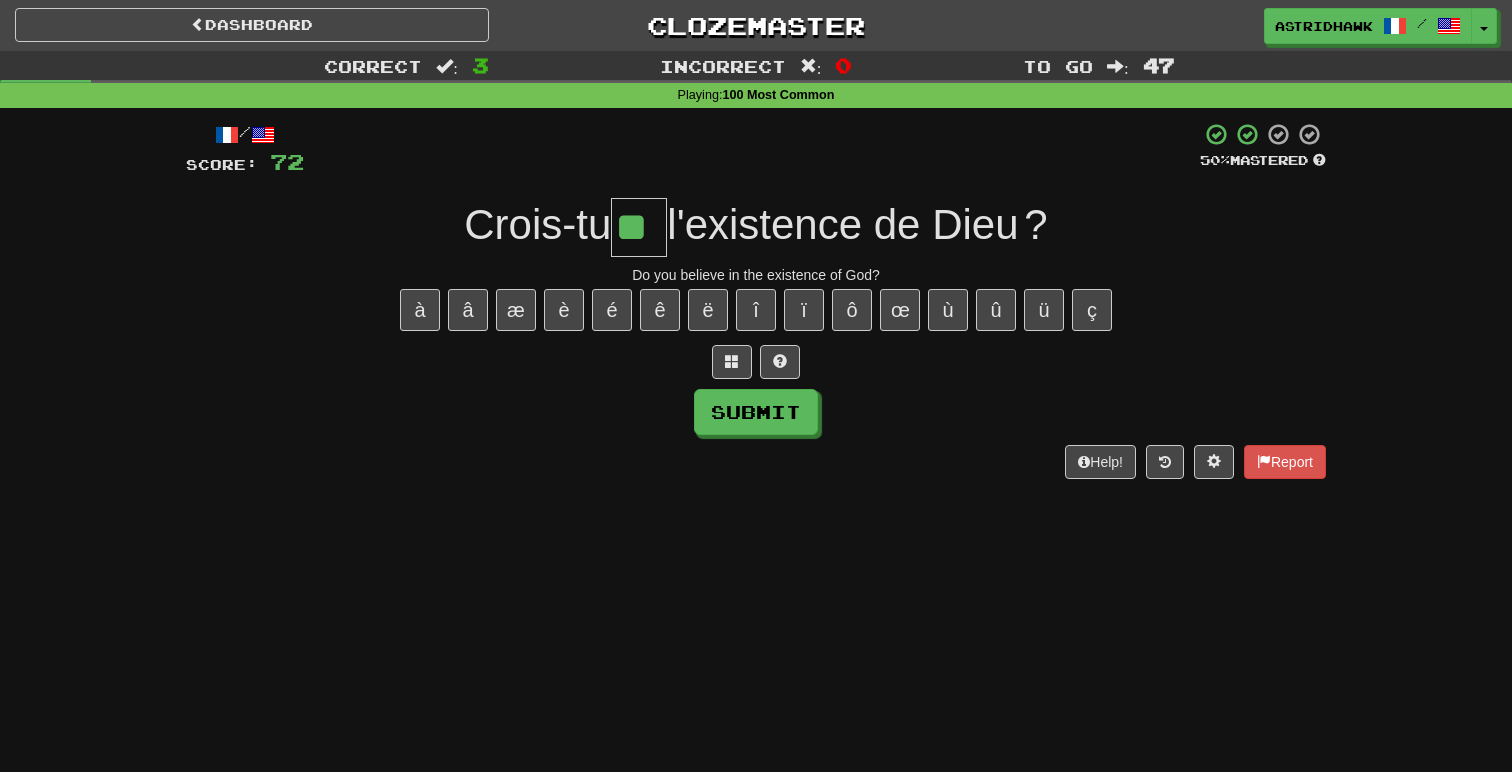 type on "**" 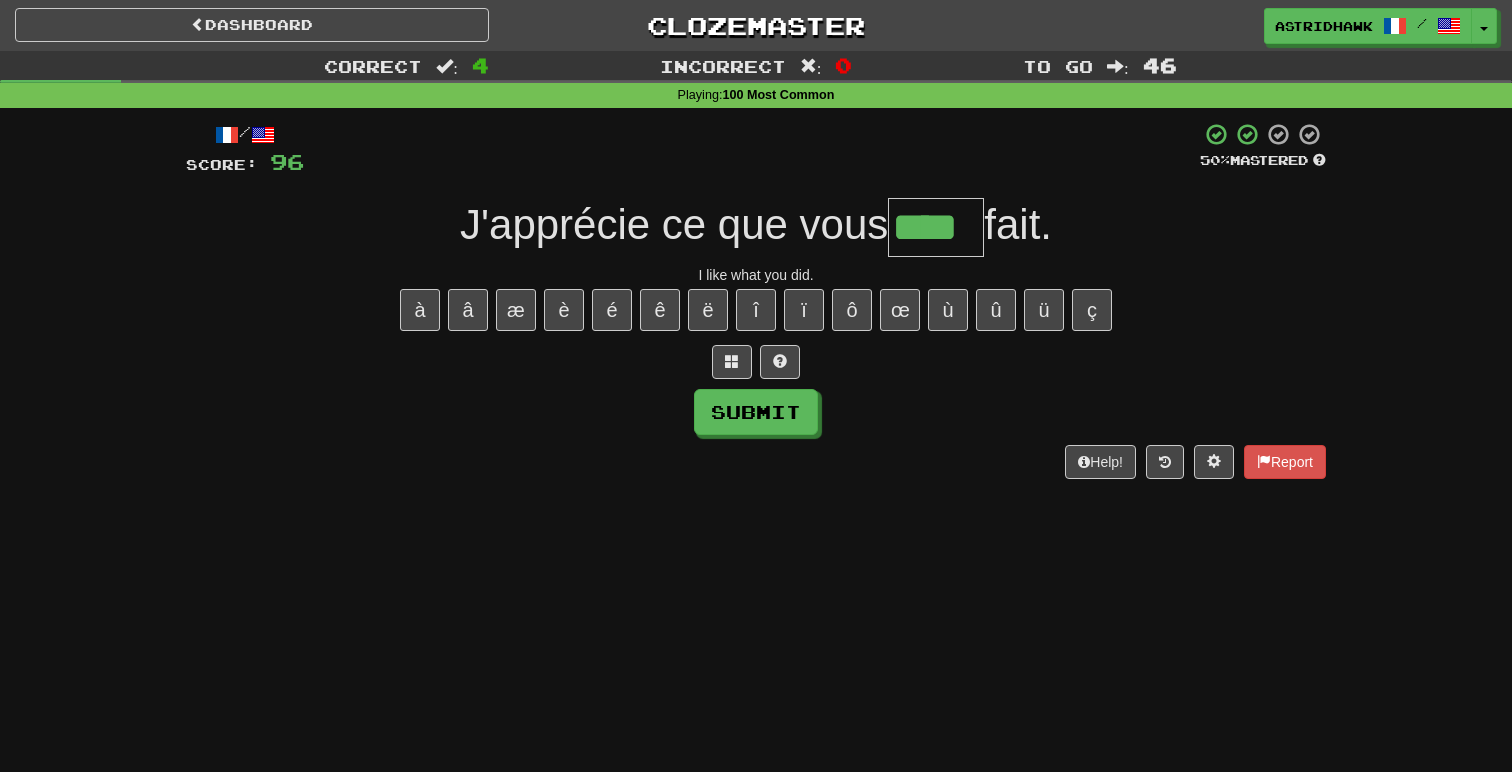 type on "****" 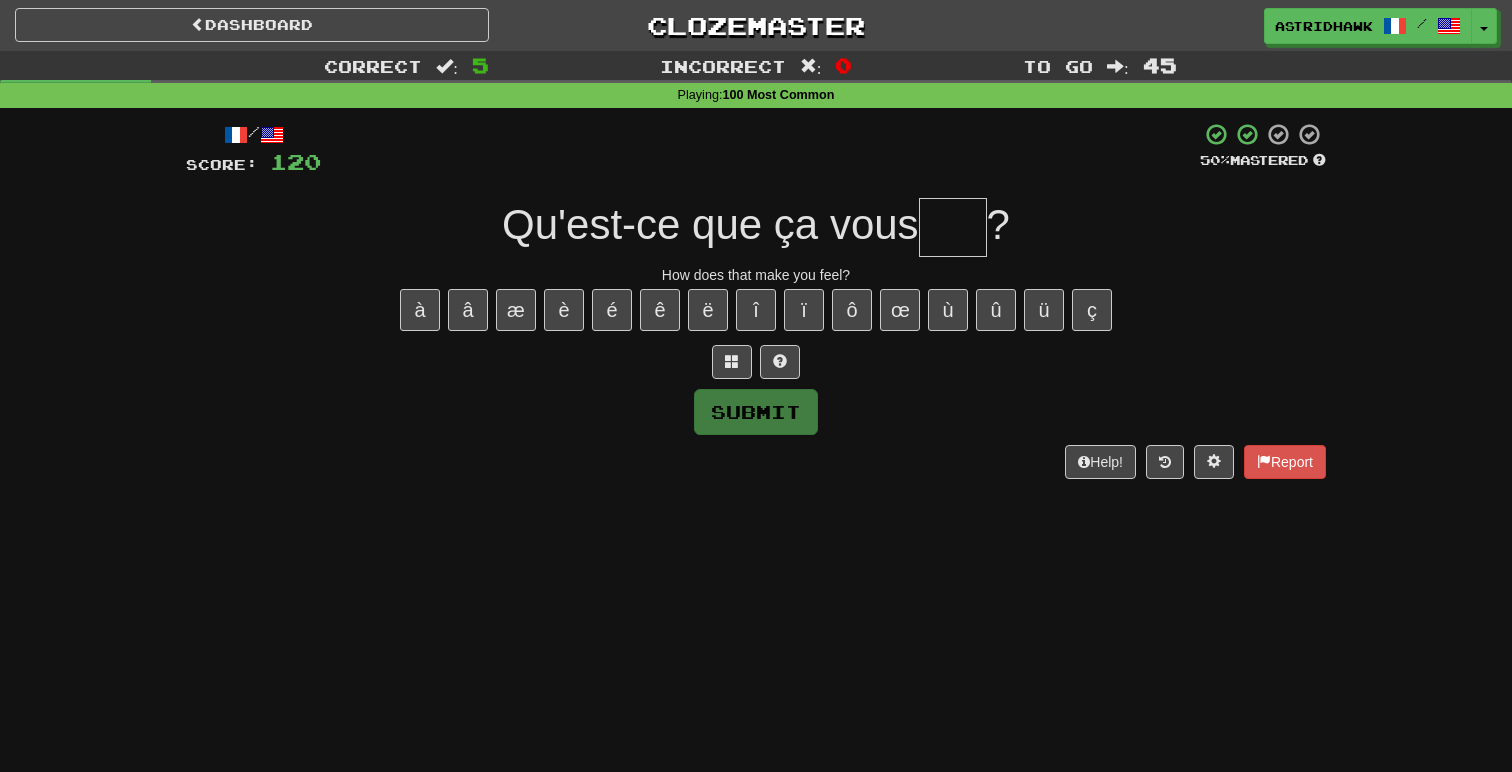 type on "*" 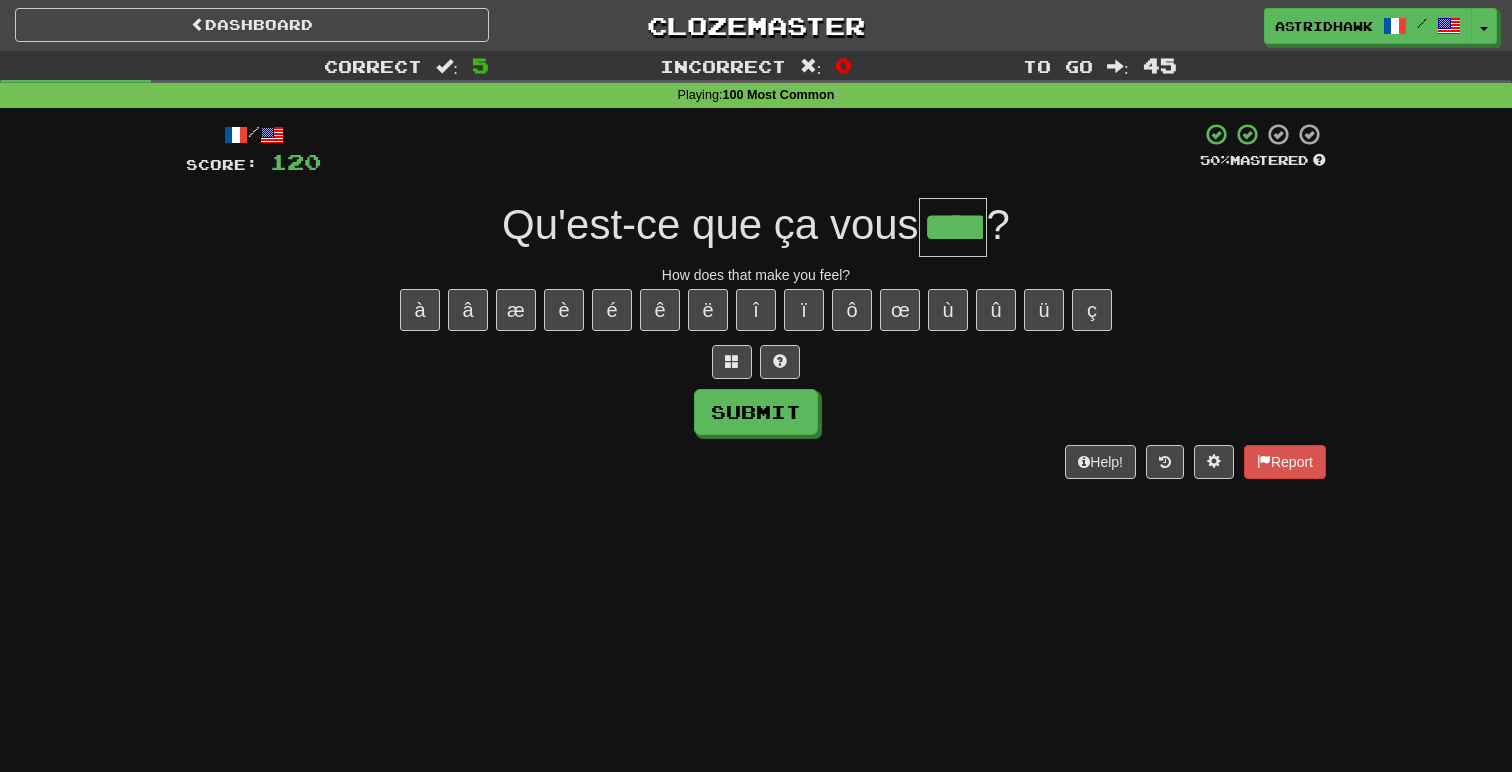 type on "****" 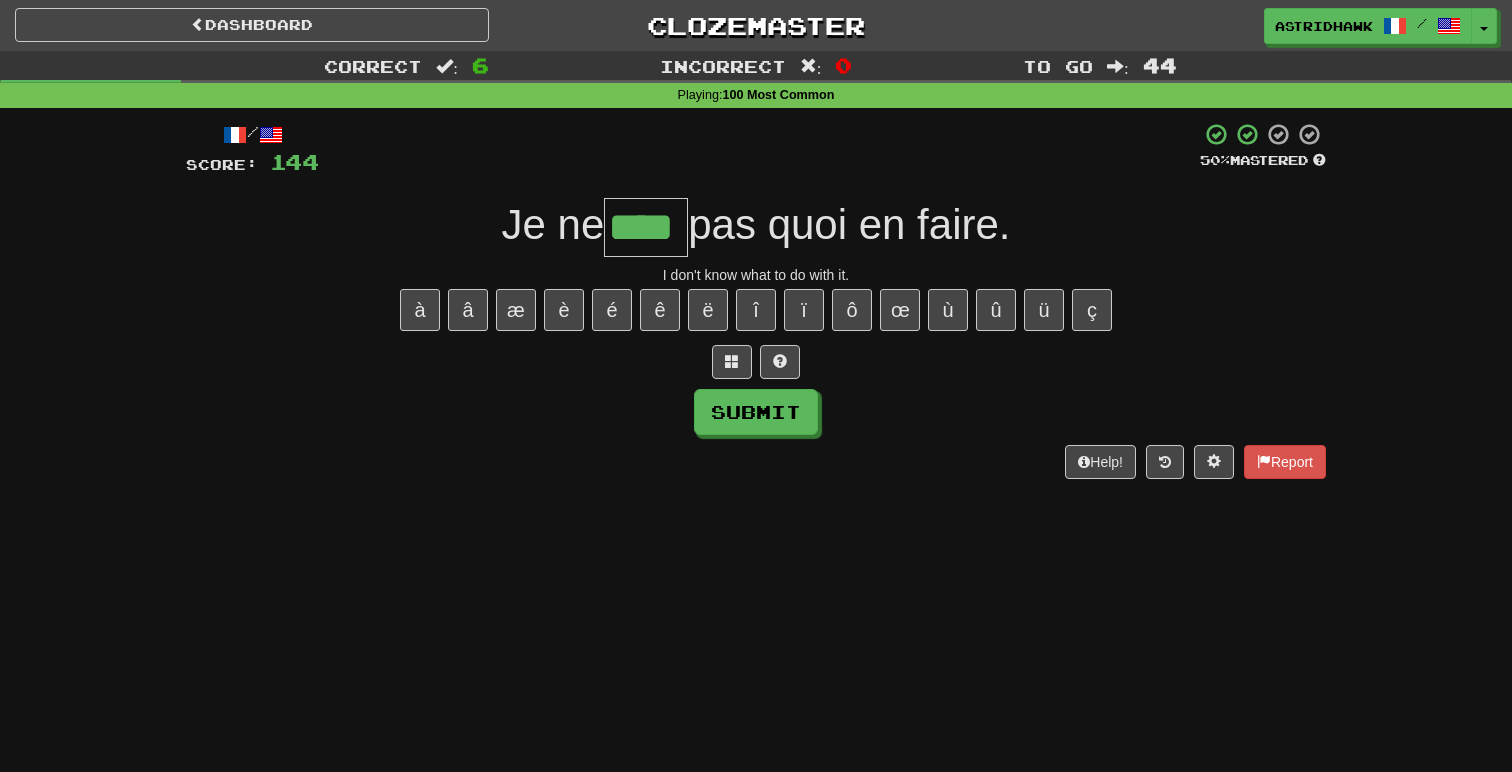 type on "****" 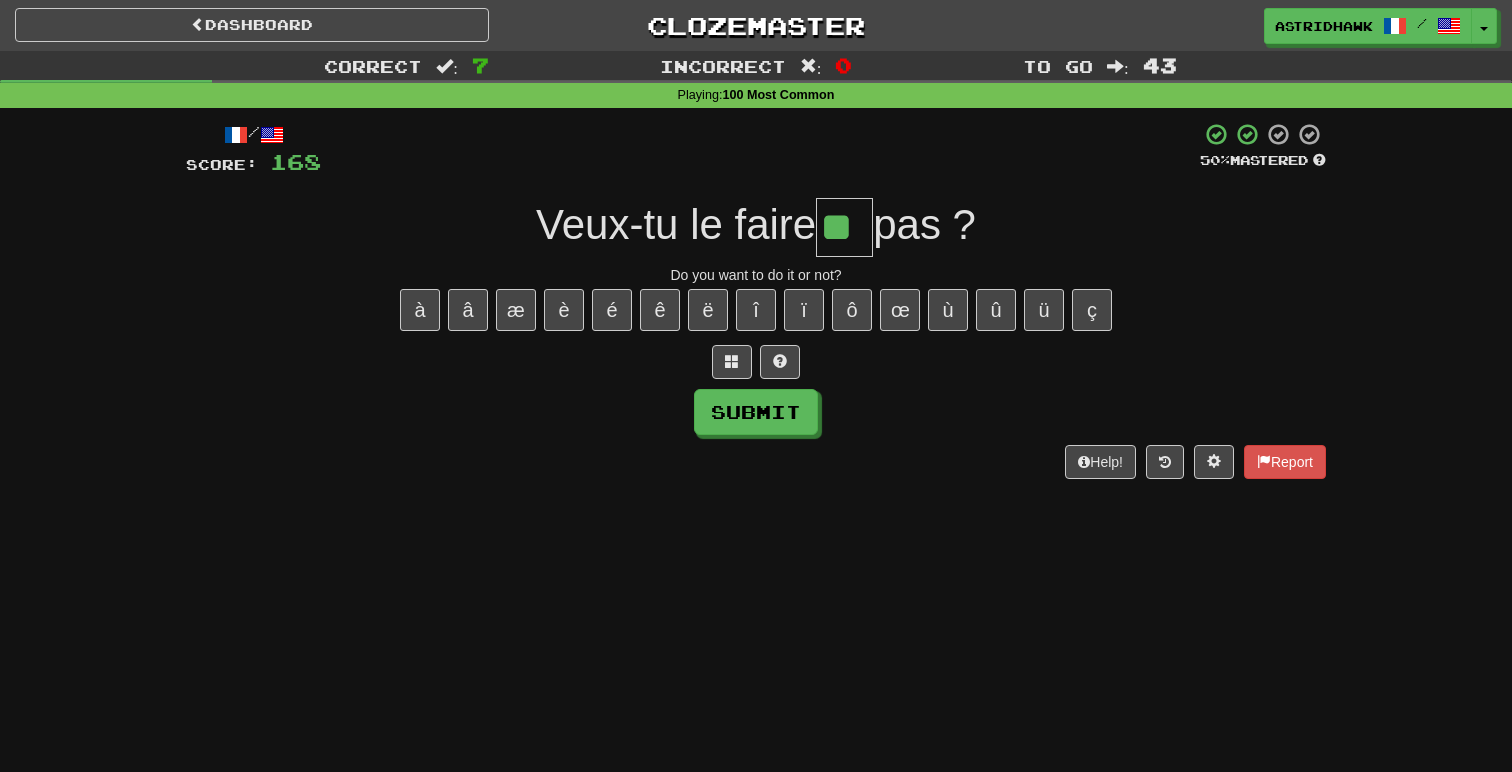 type on "**" 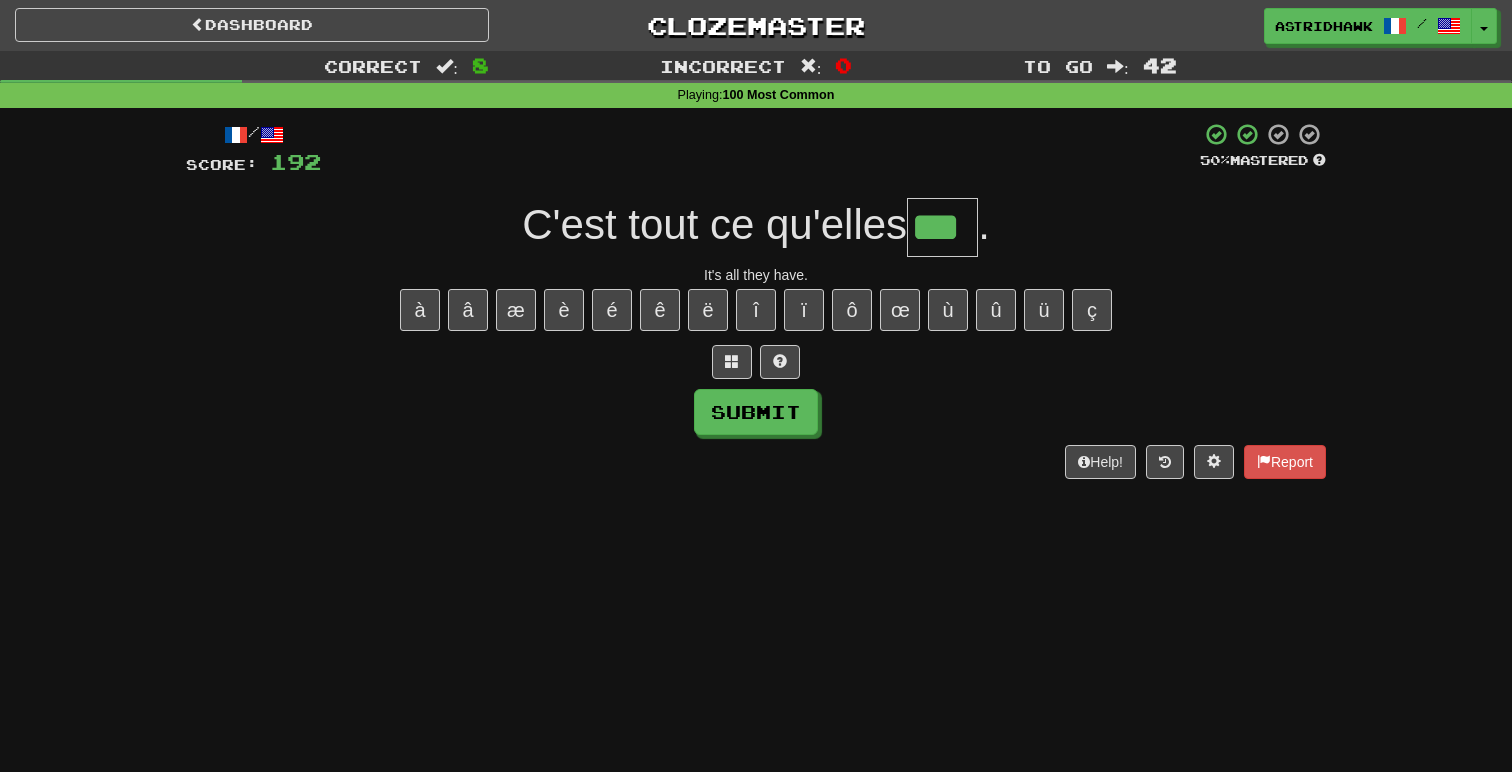 type on "***" 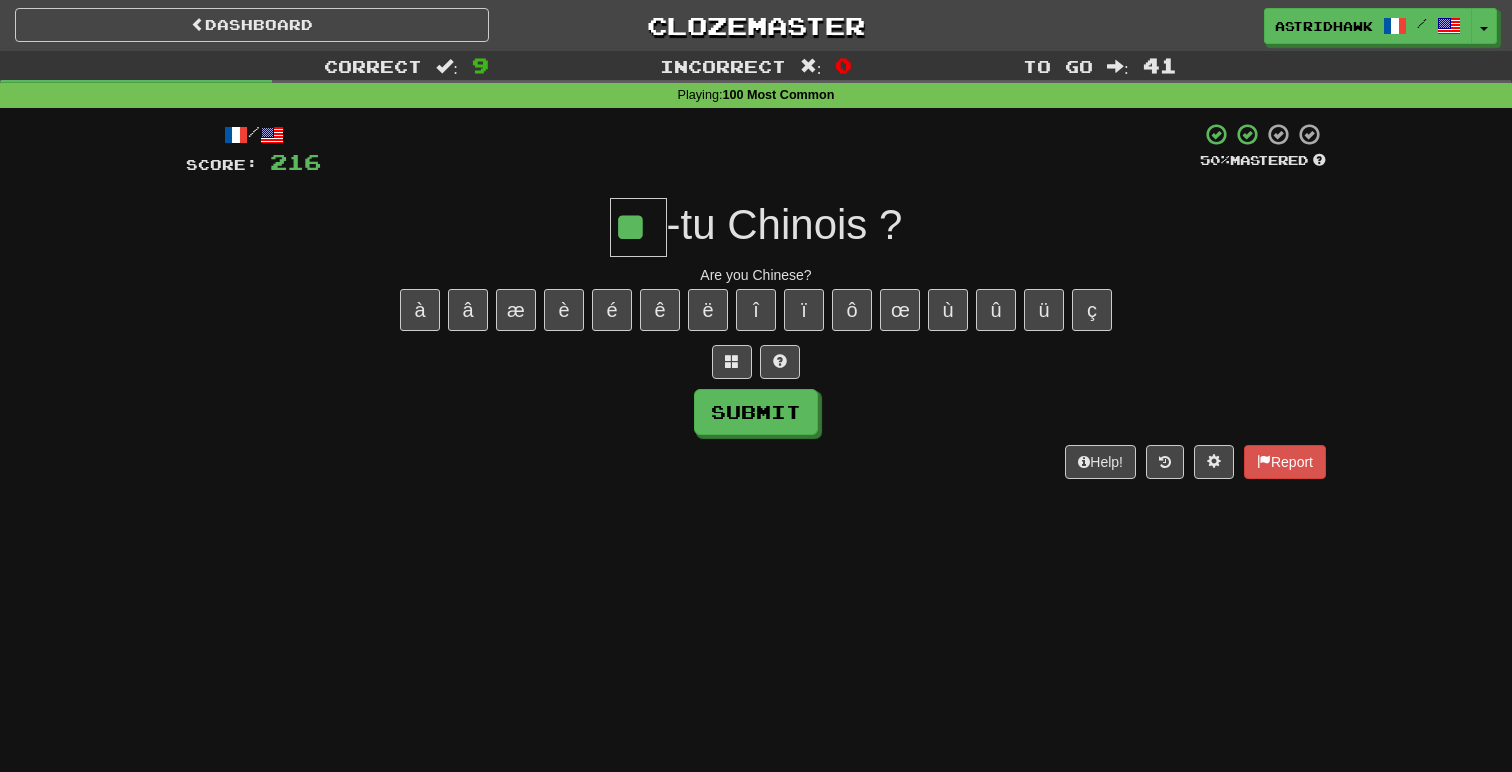 type on "**" 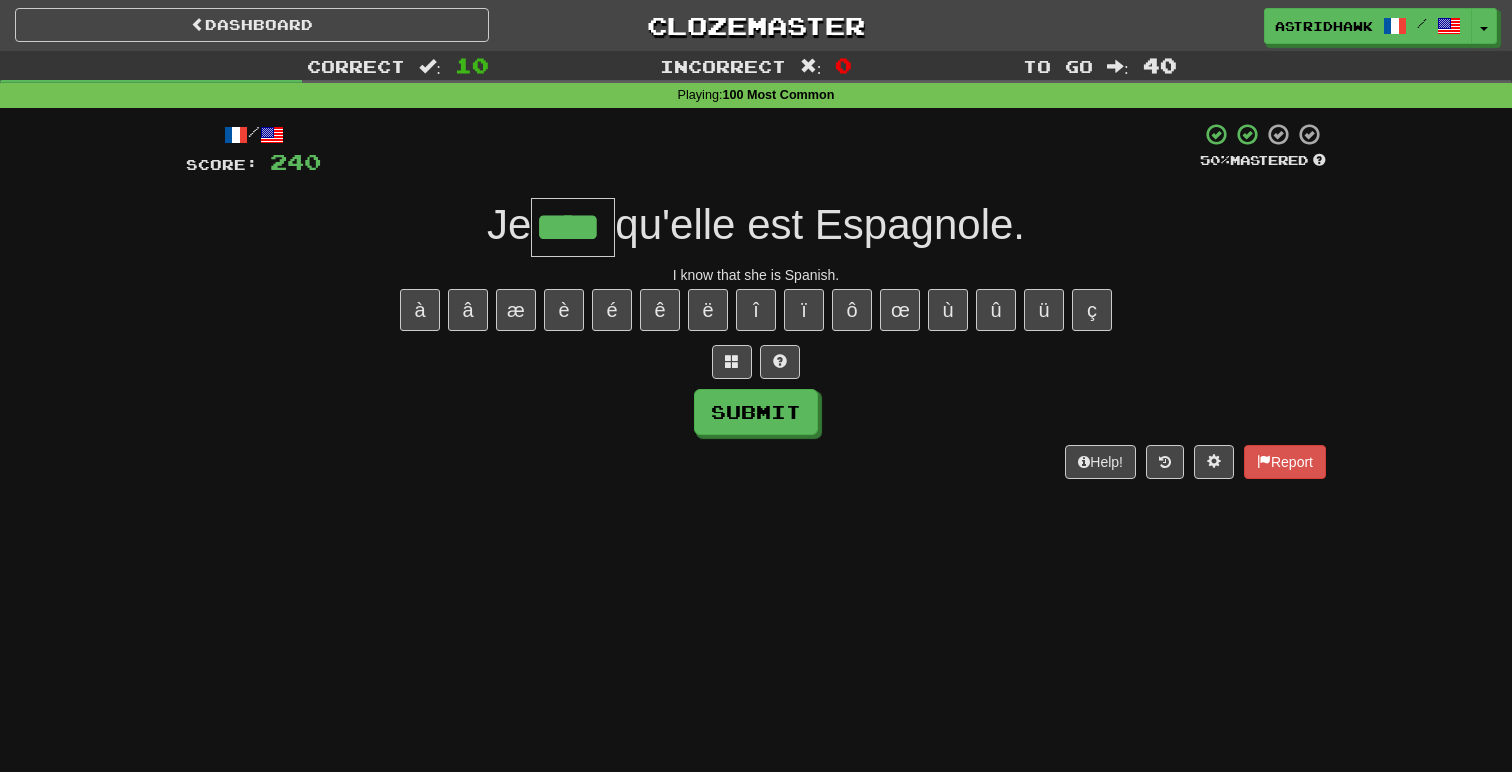 type on "****" 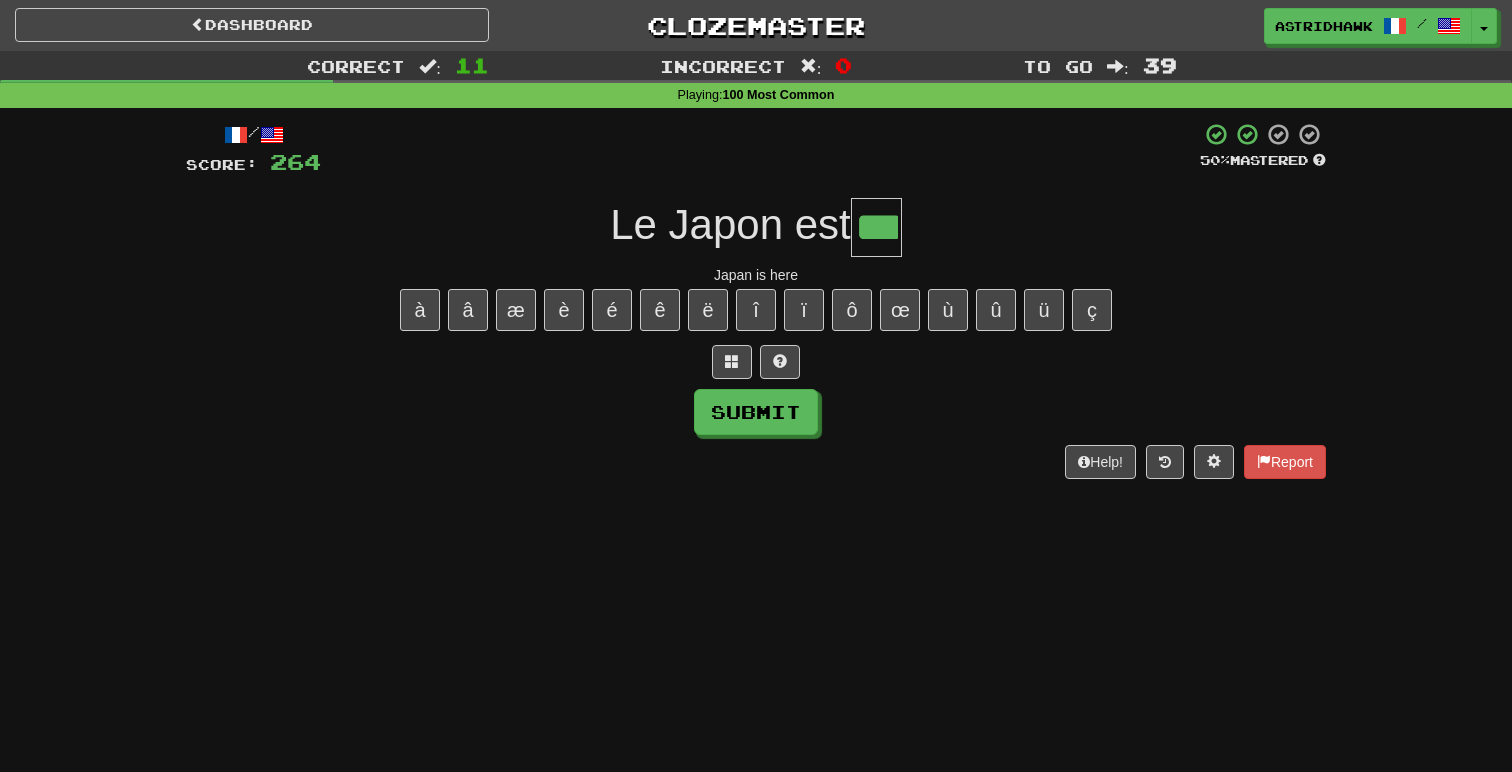 type on "***" 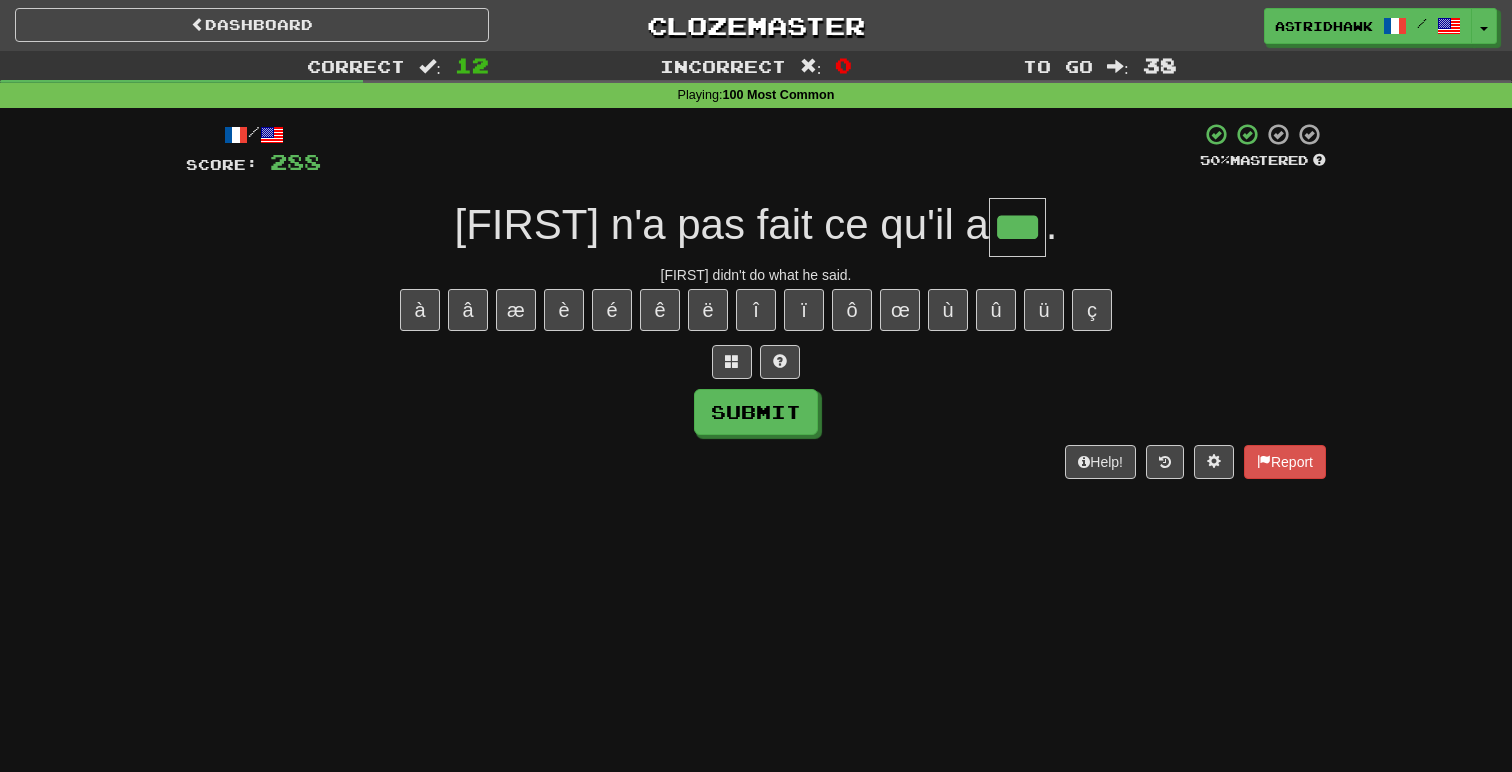 type on "***" 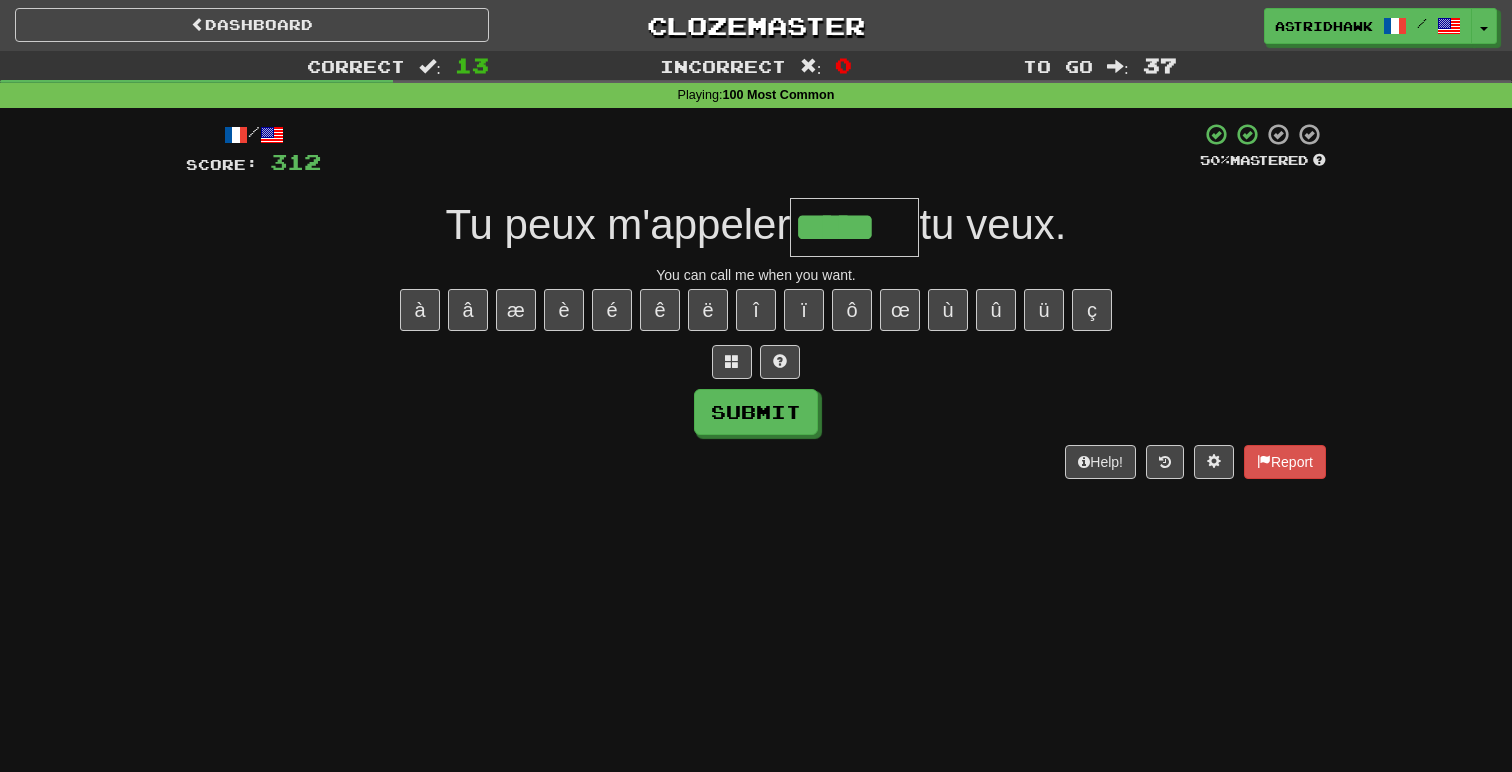 type on "*****" 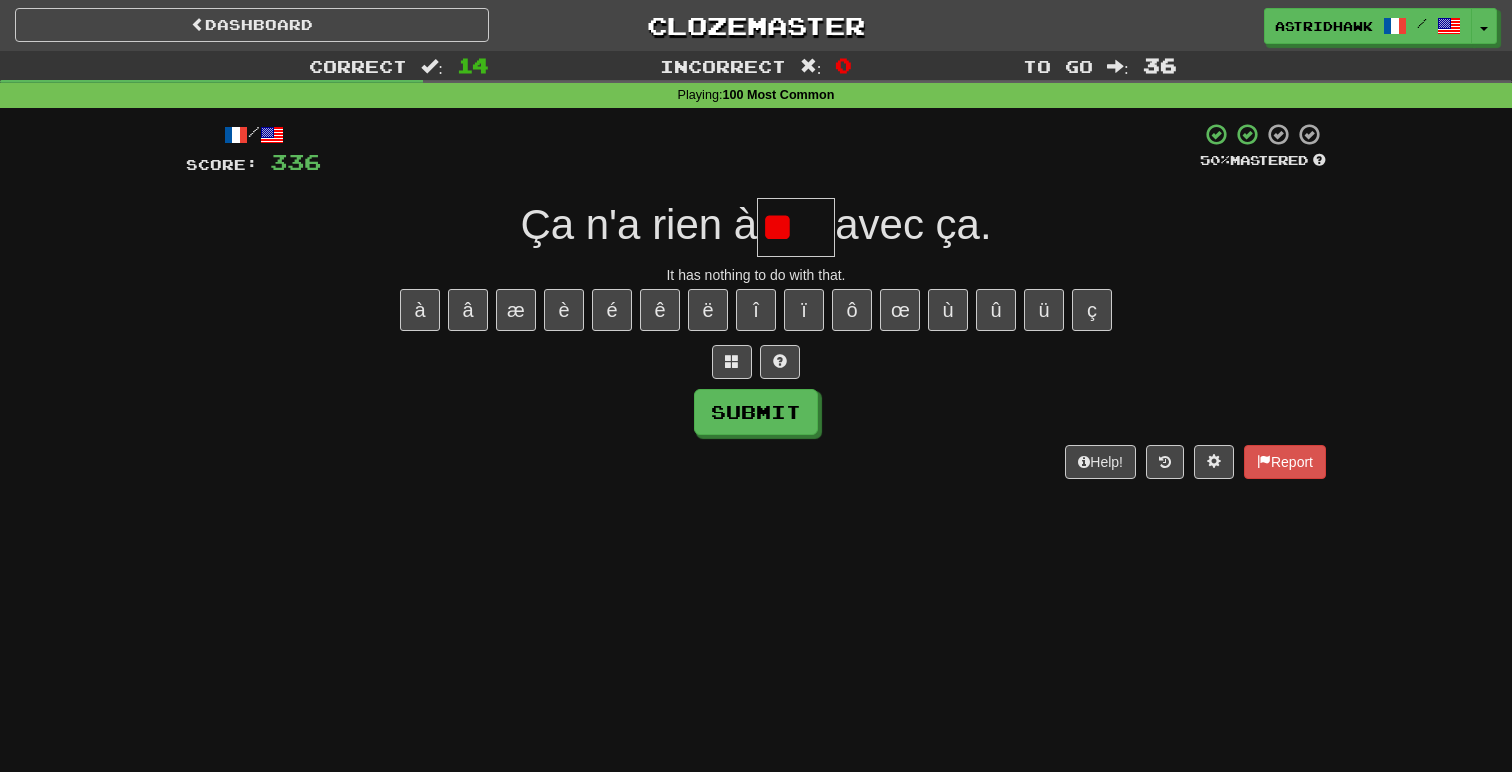 type on "*" 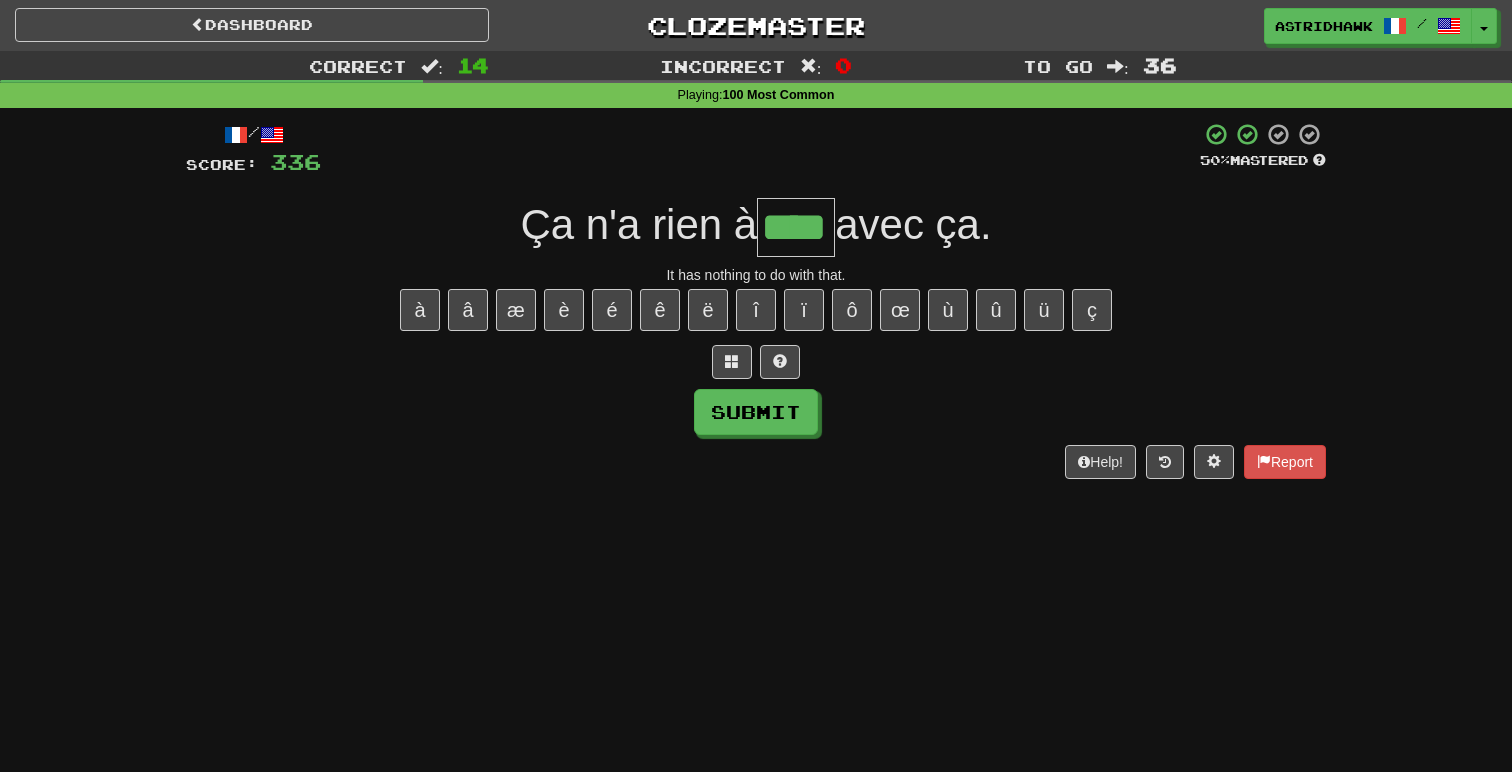 type on "****" 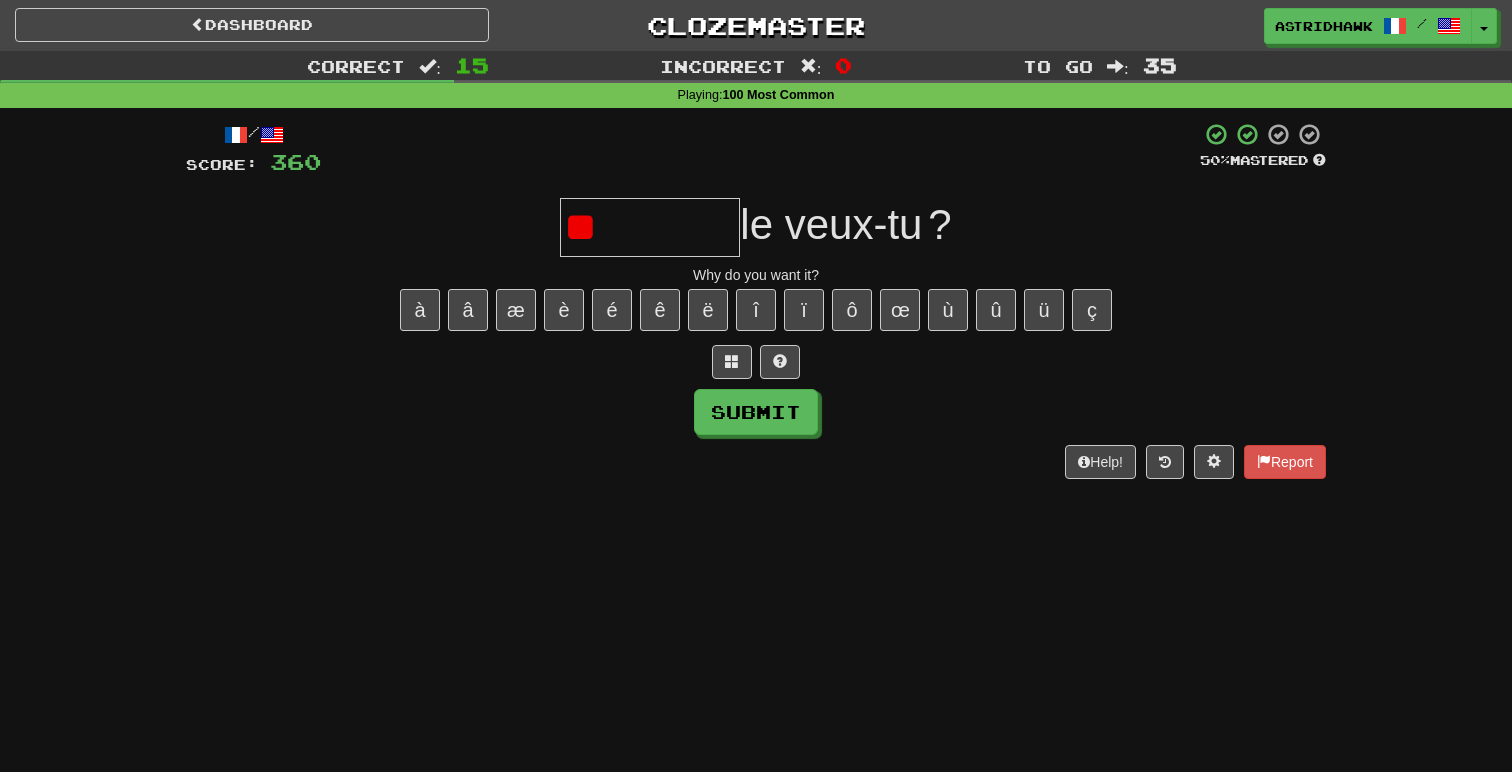 type on "*" 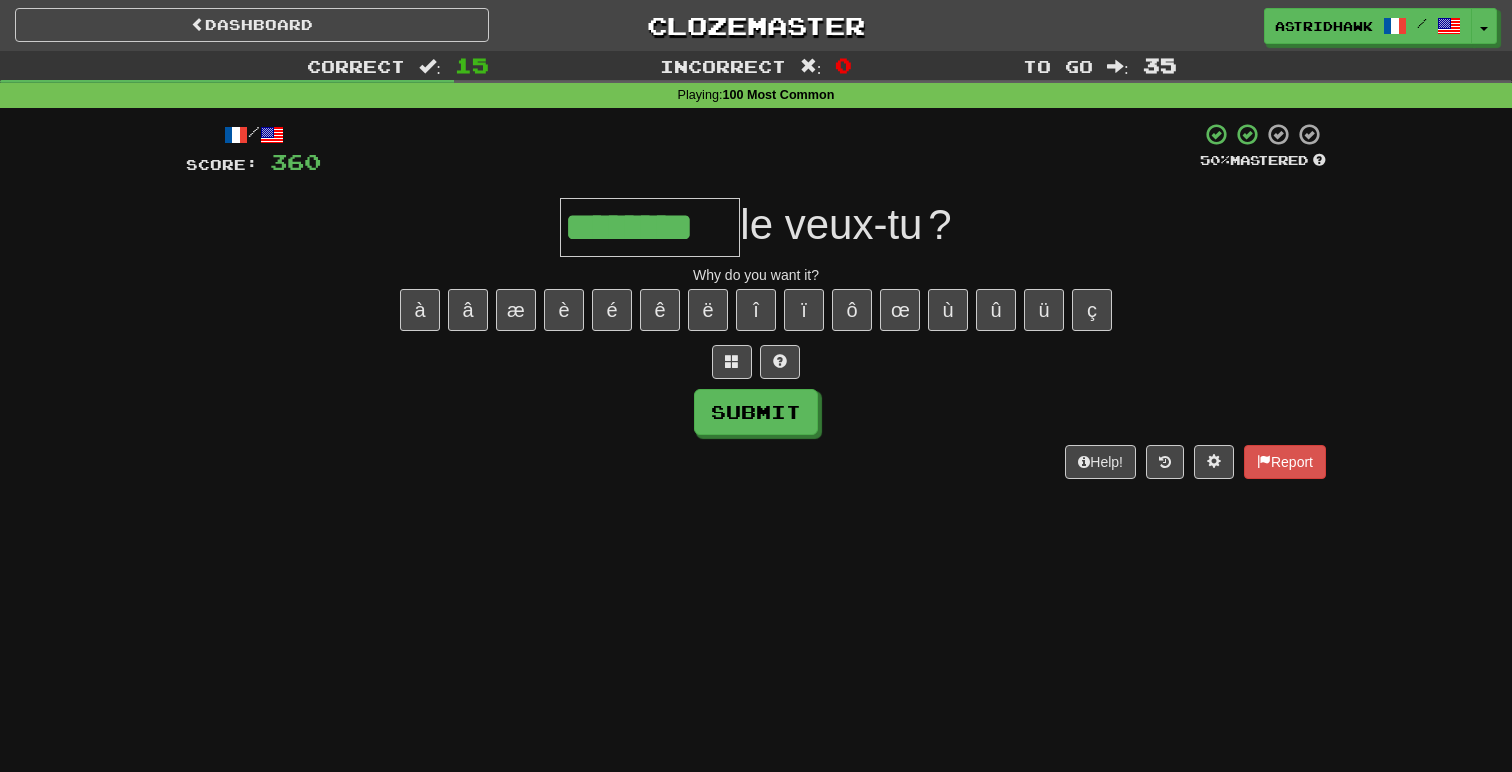 type on "********" 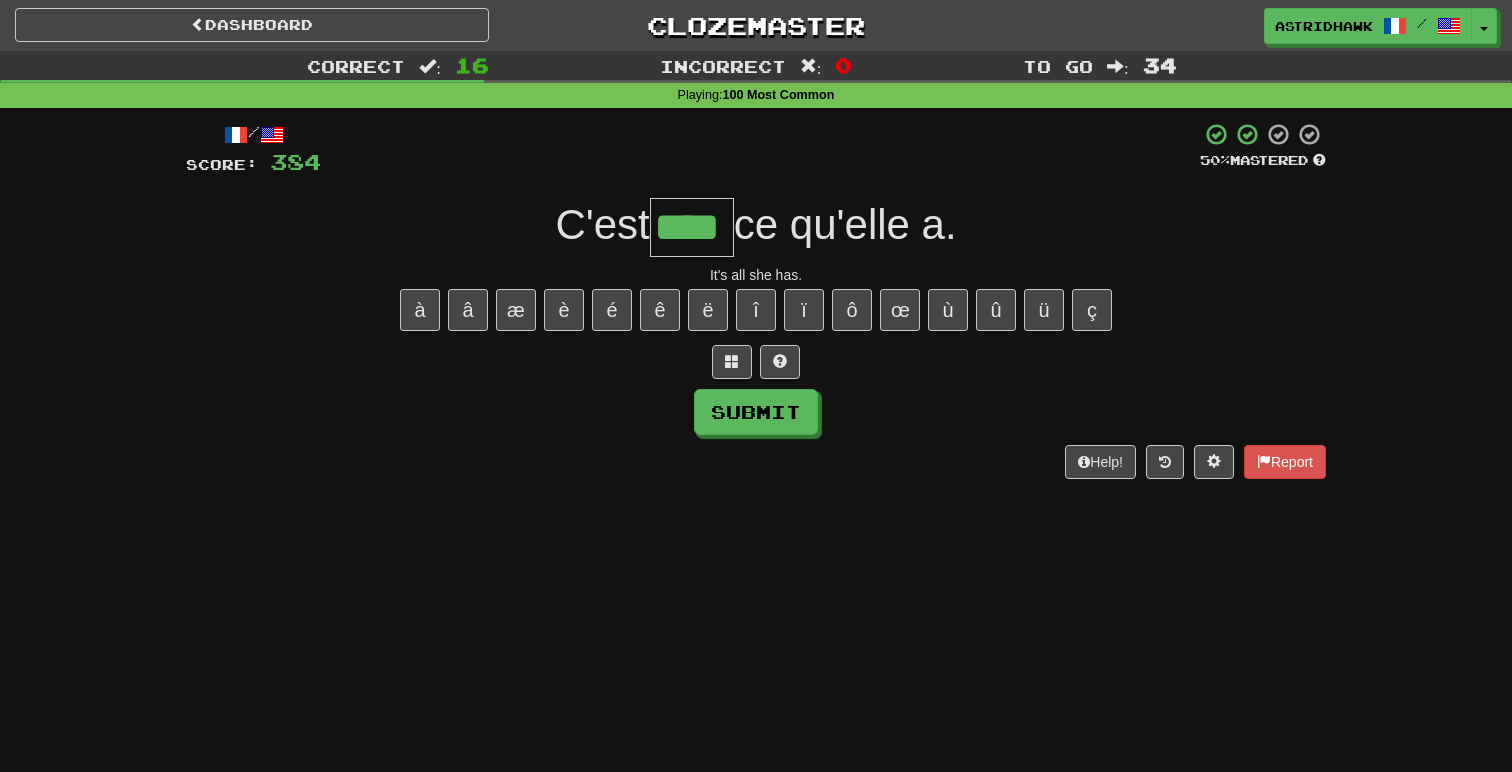 type on "****" 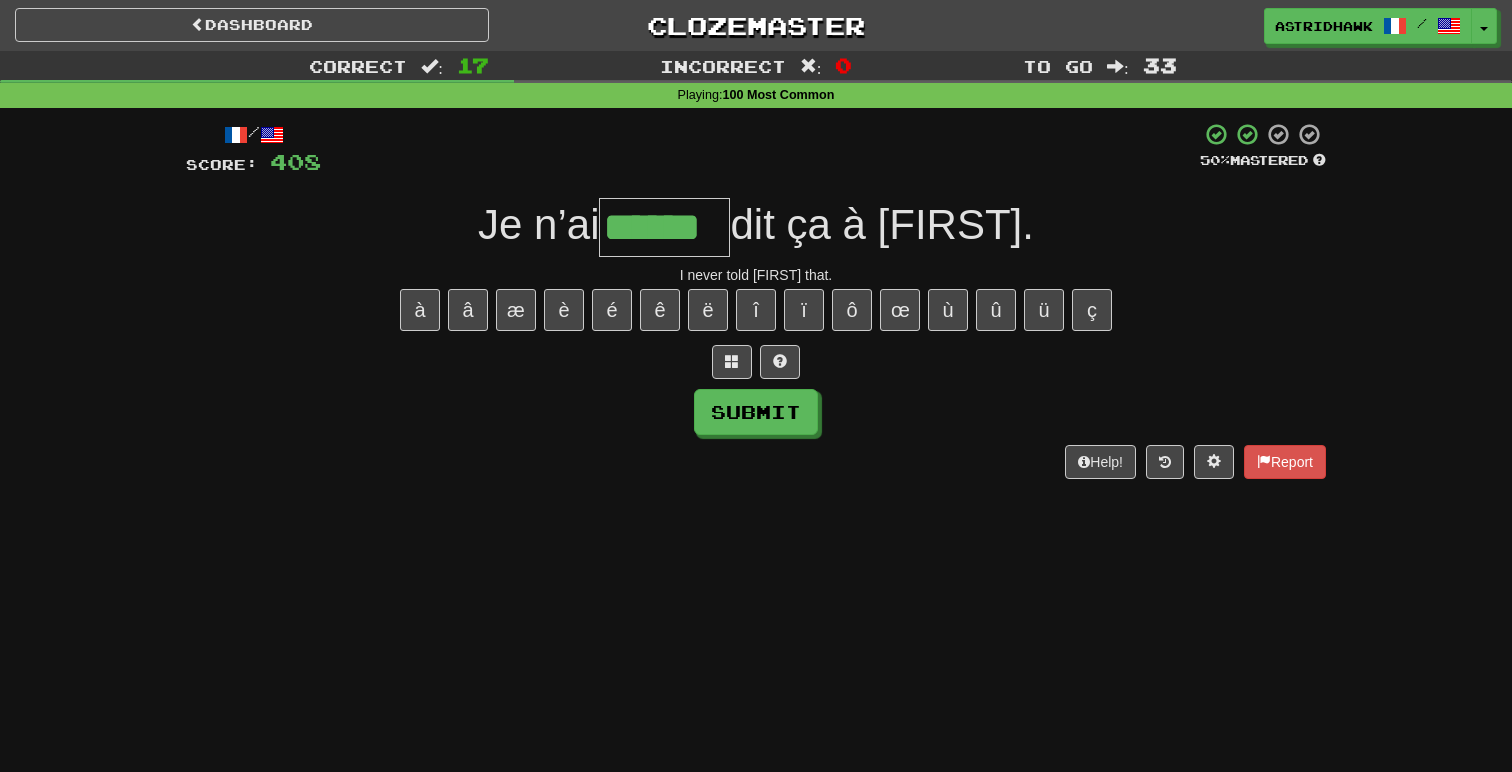 type on "******" 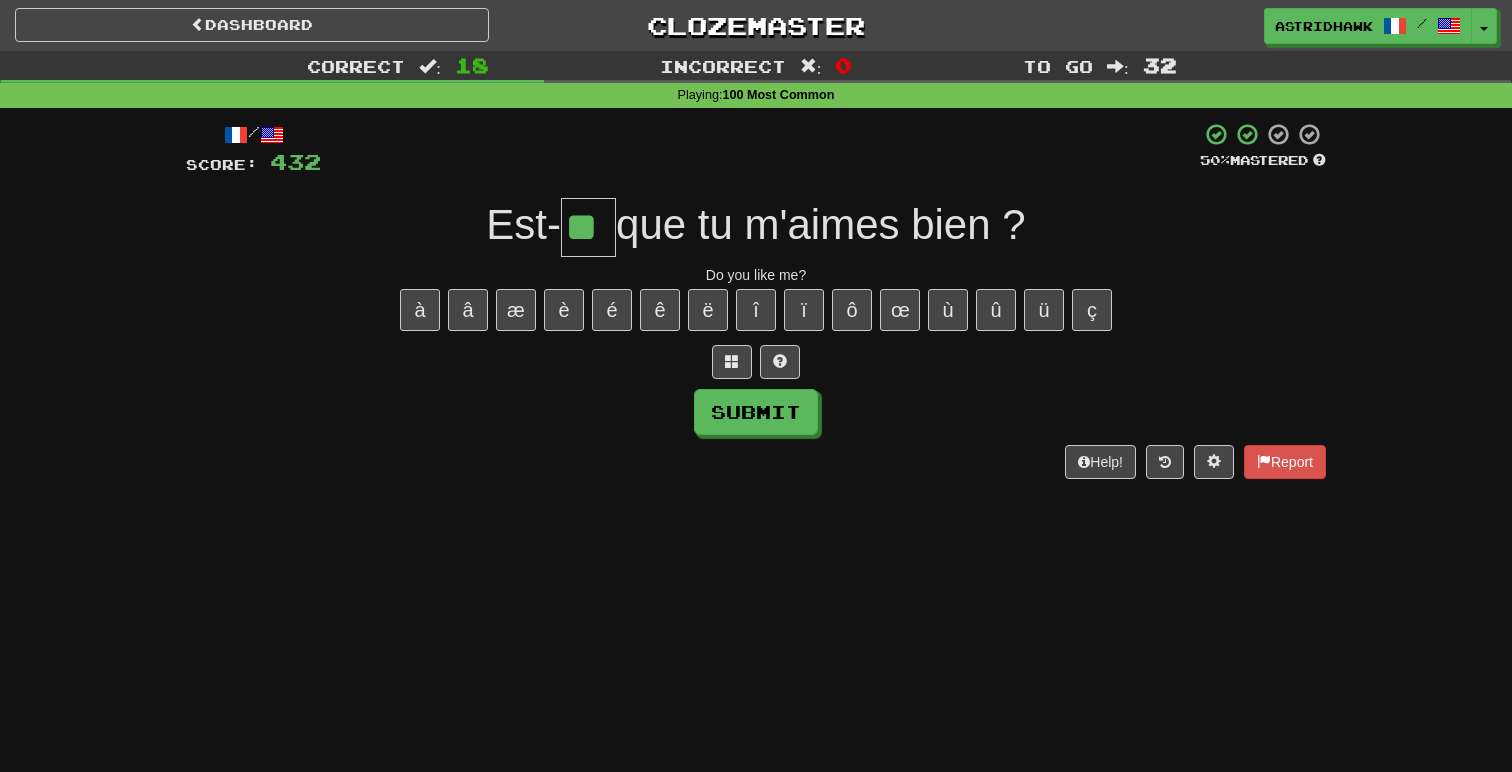 type on "**" 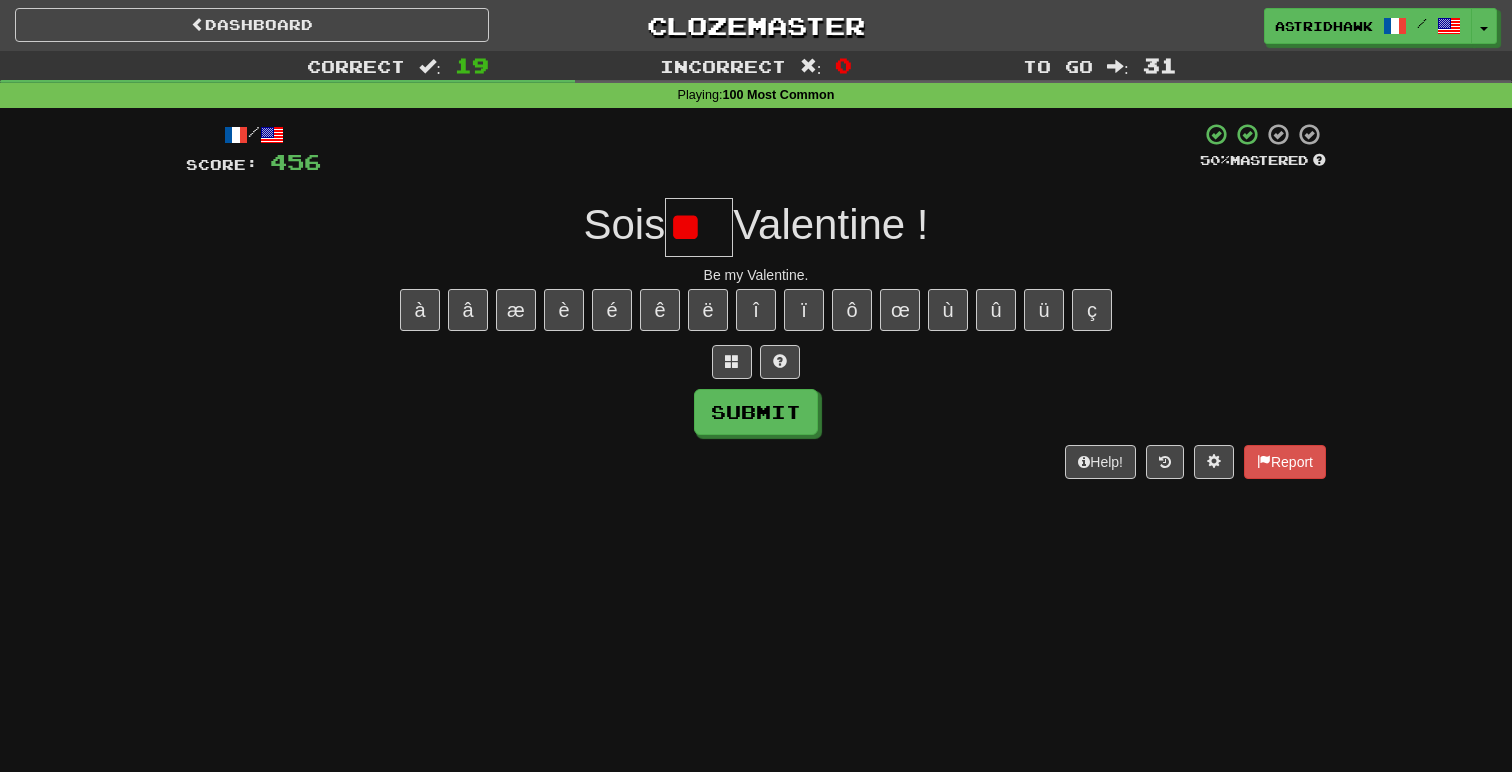 scroll, scrollTop: 0, scrollLeft: 0, axis: both 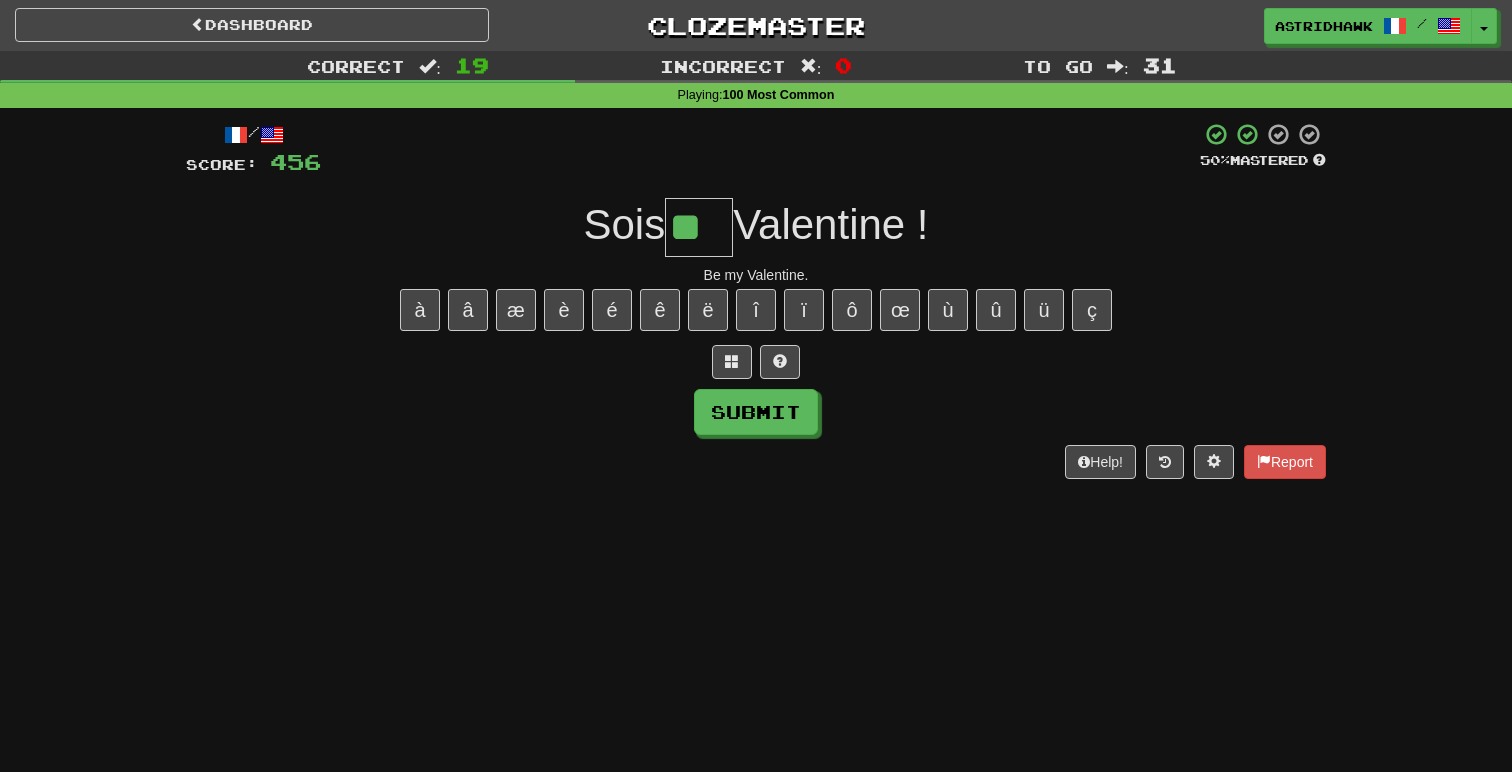 type on "**" 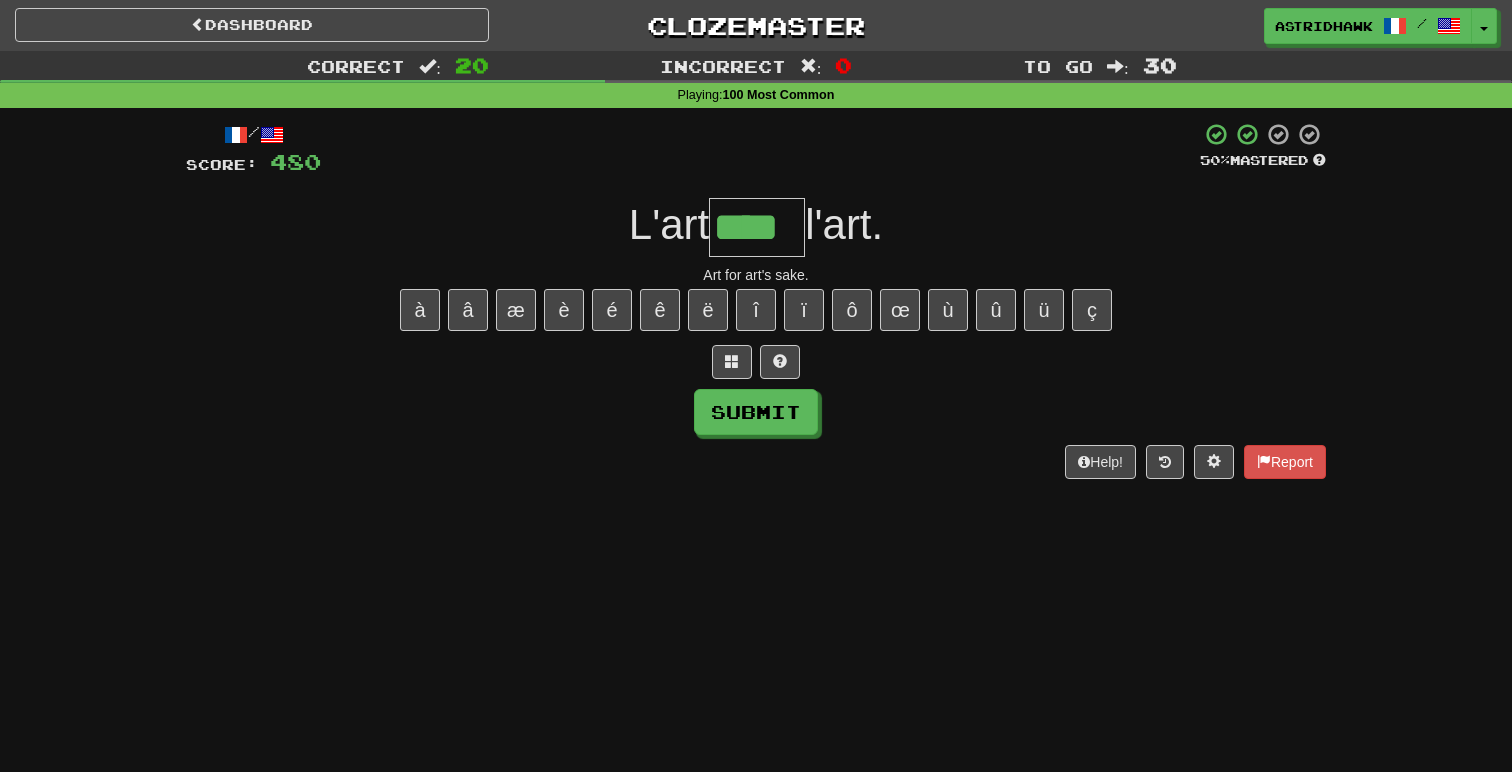 type on "****" 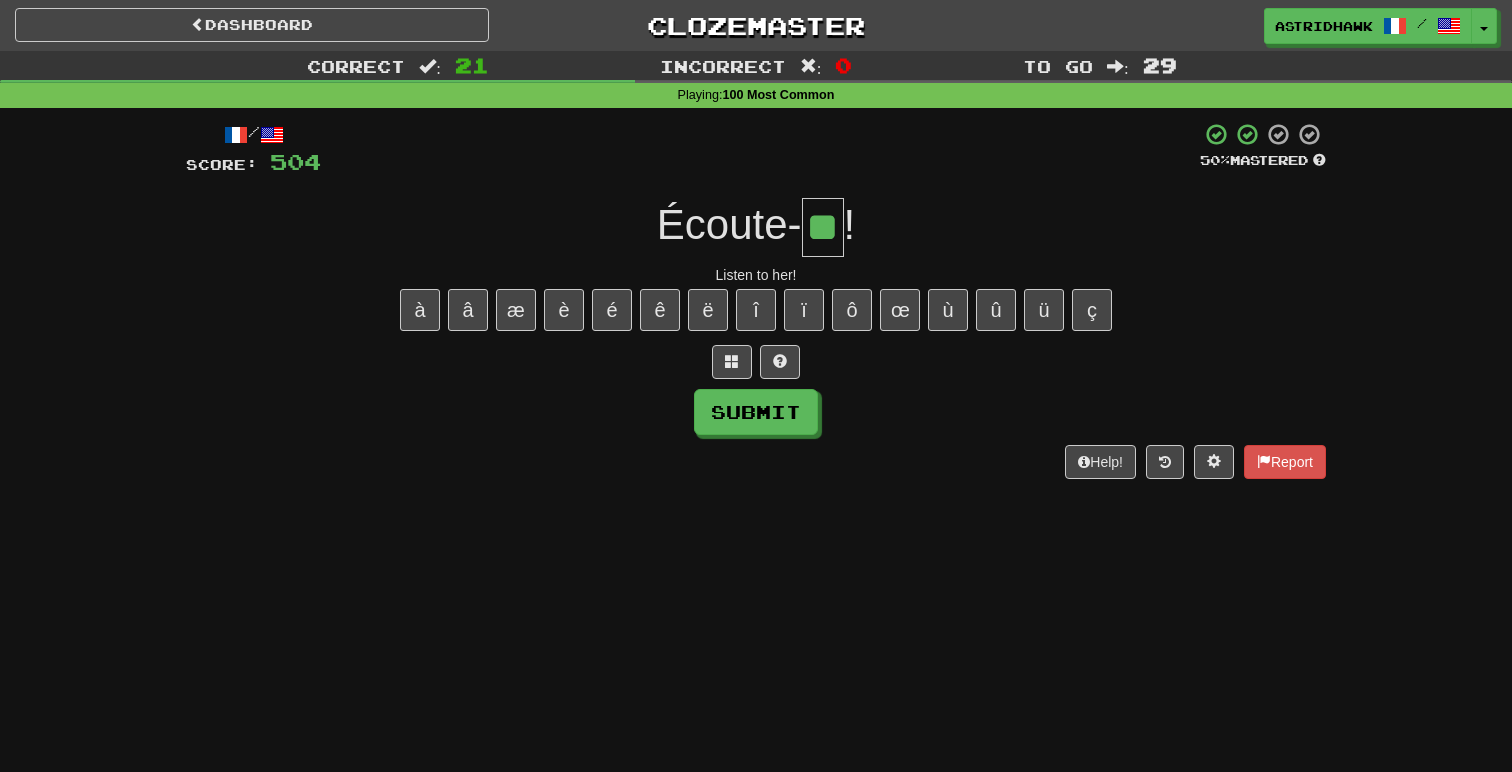 type on "**" 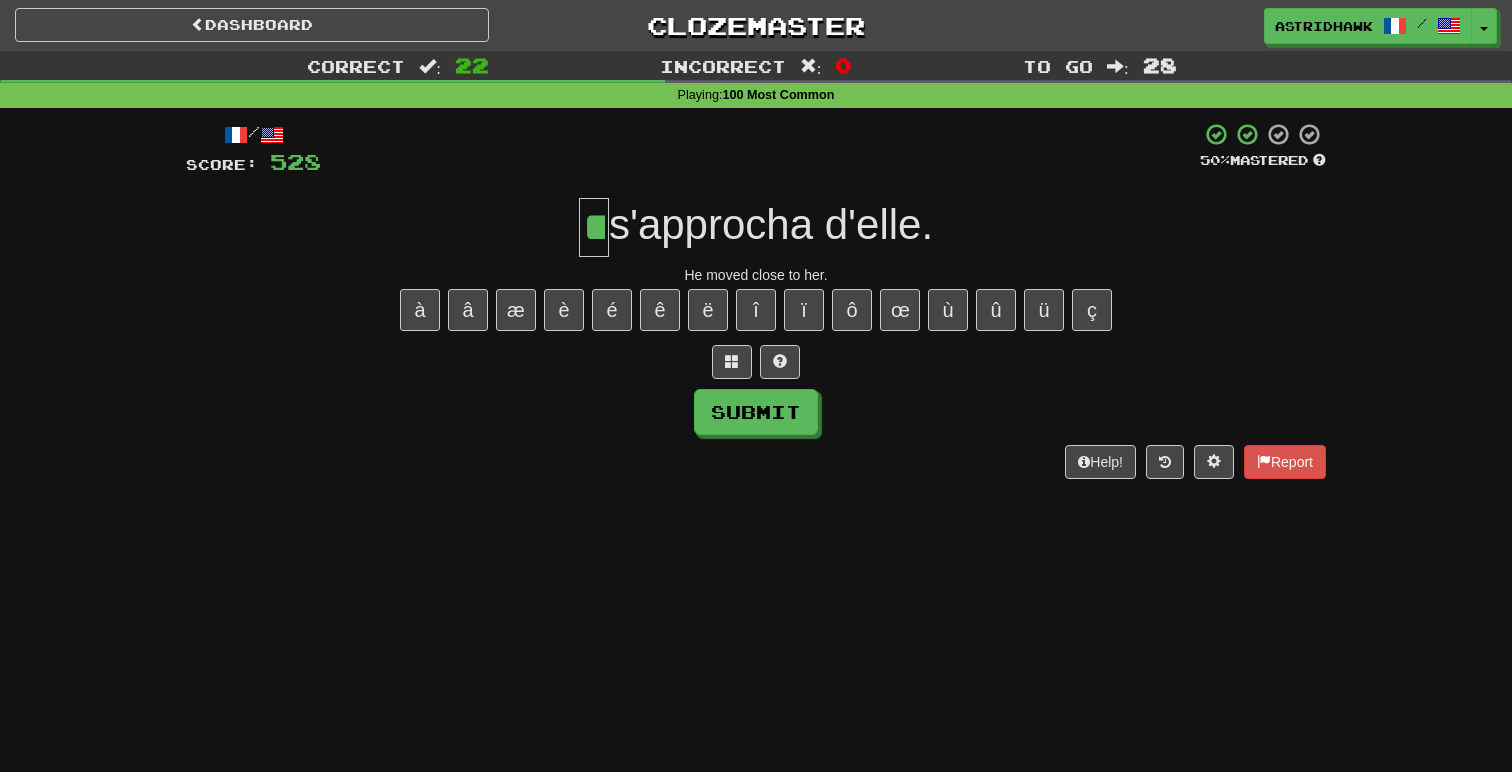 type on "**" 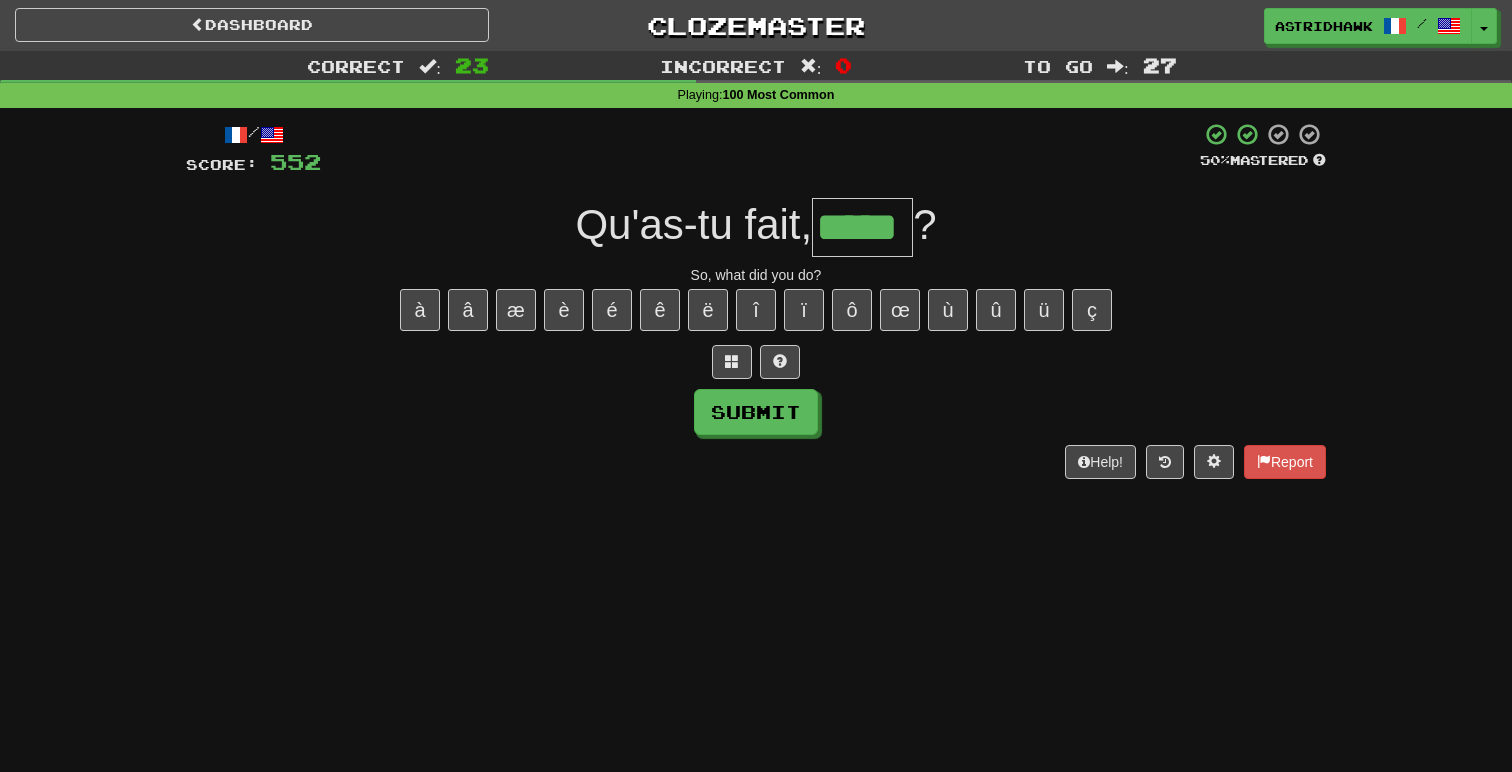 type on "*****" 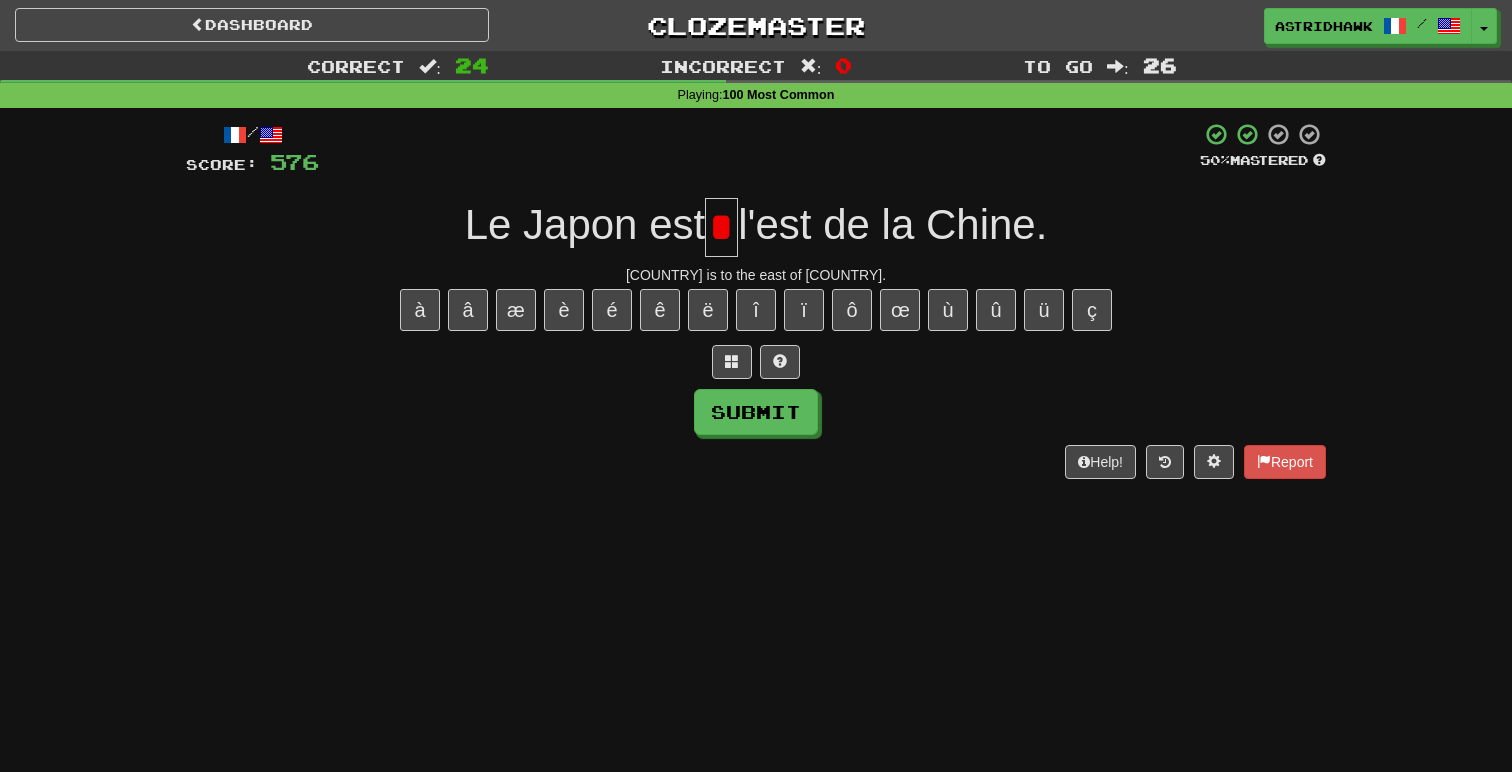 type on "*" 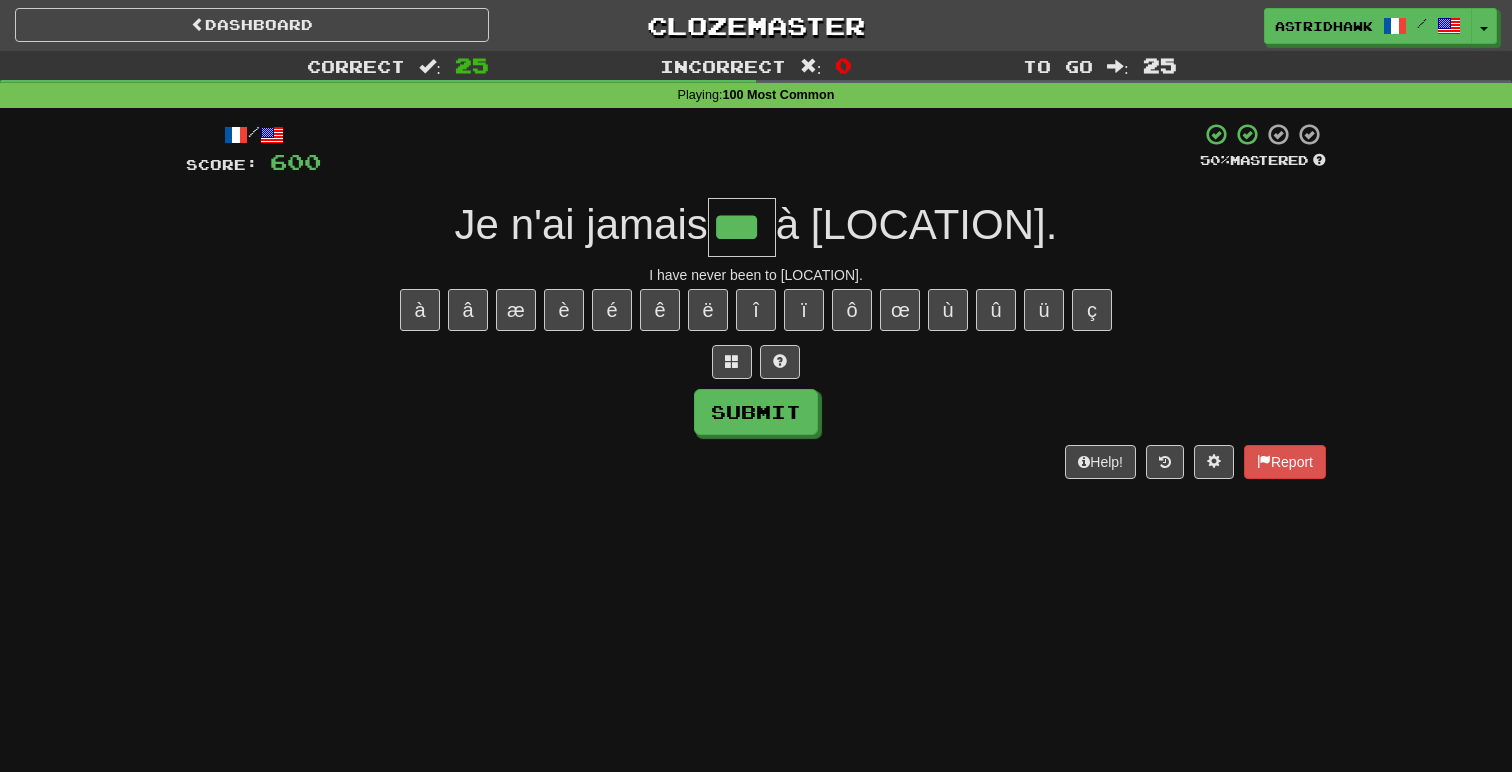 type on "***" 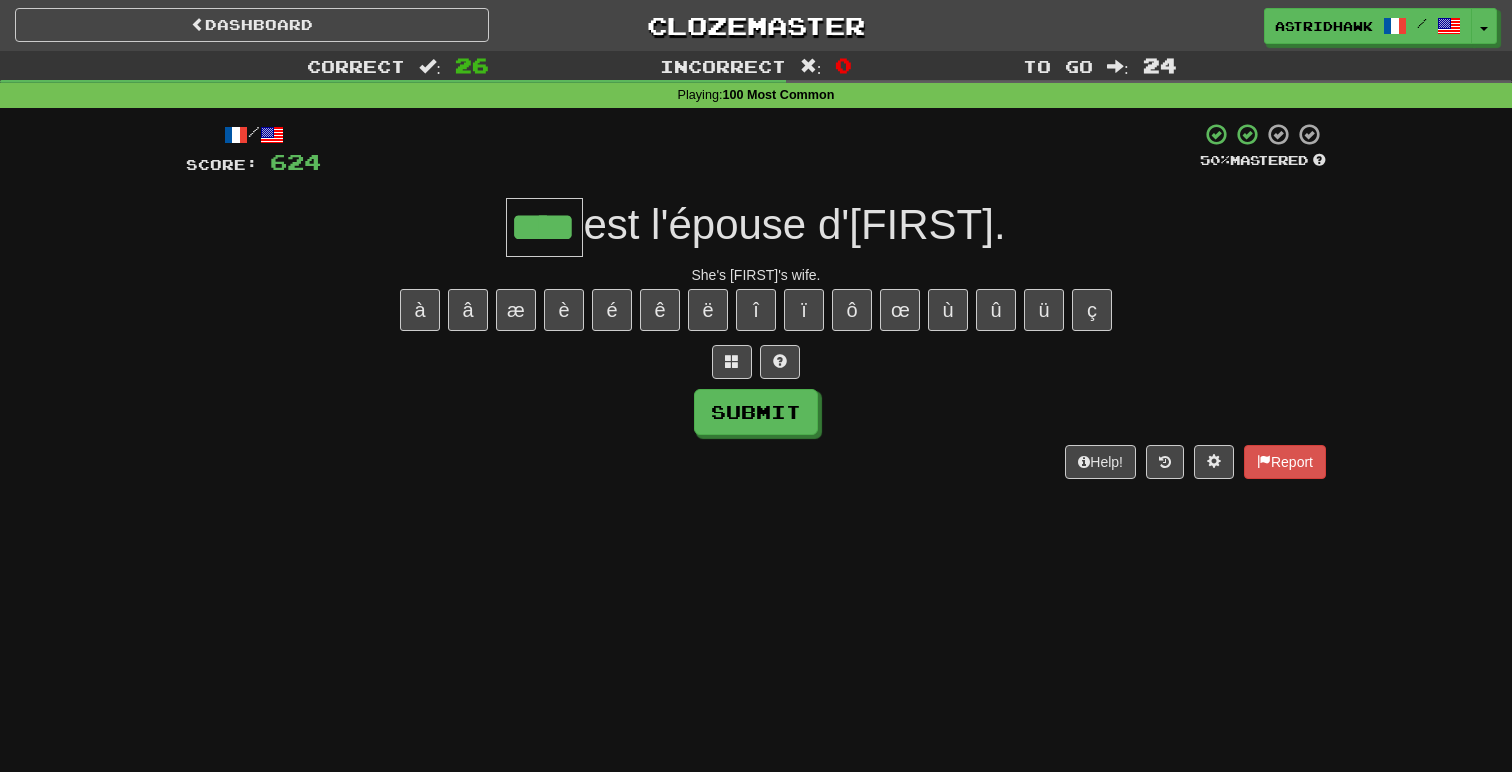 type on "****" 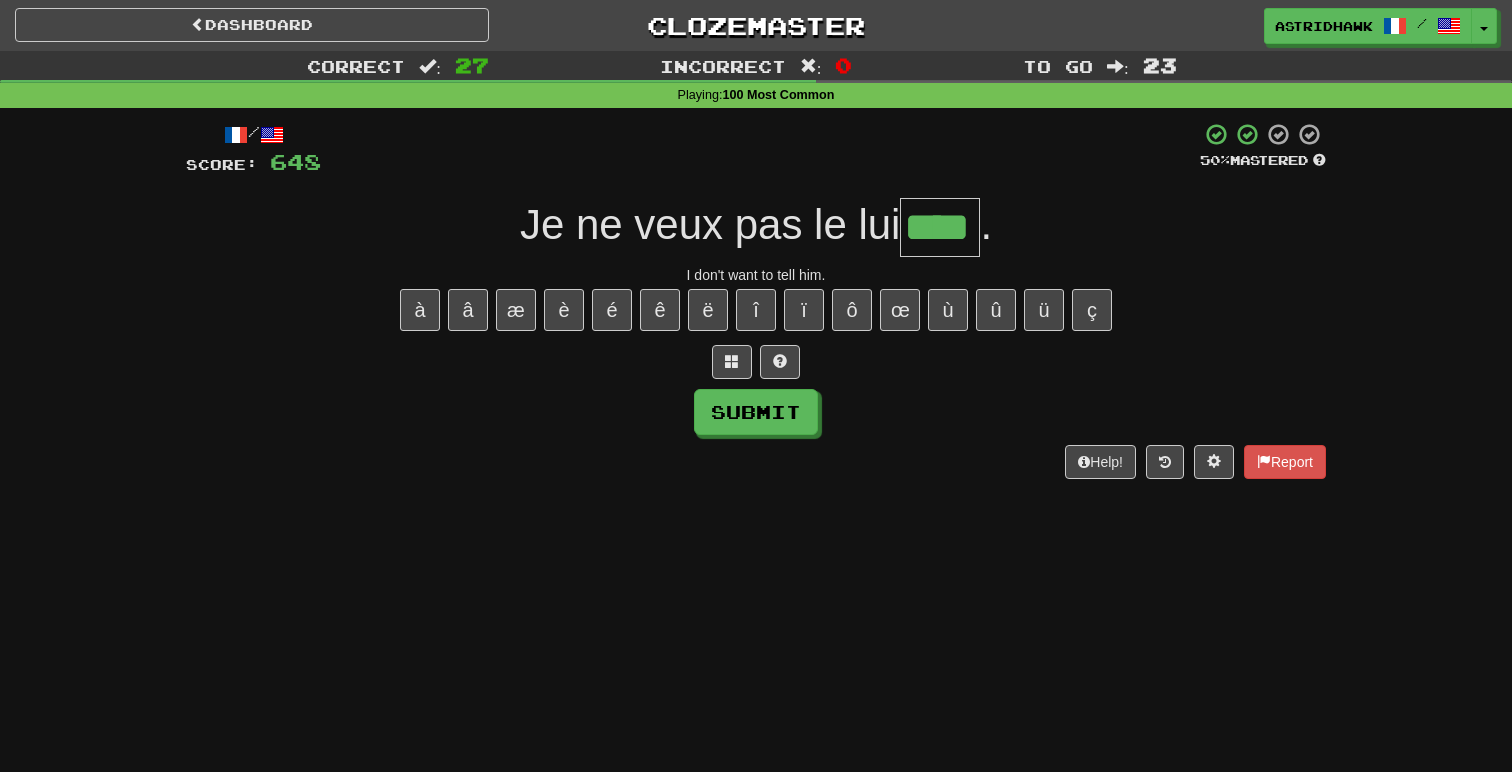 type on "****" 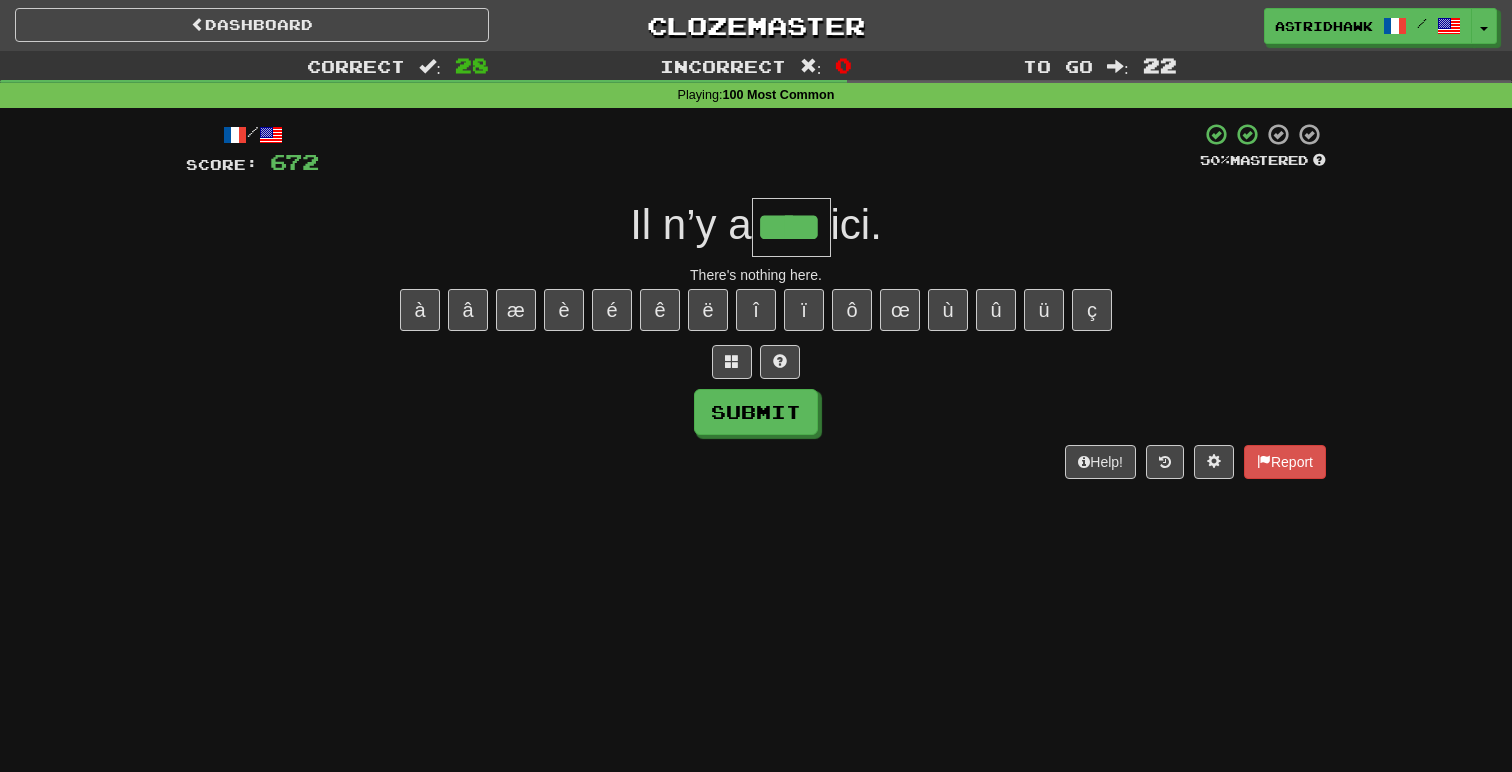 type on "****" 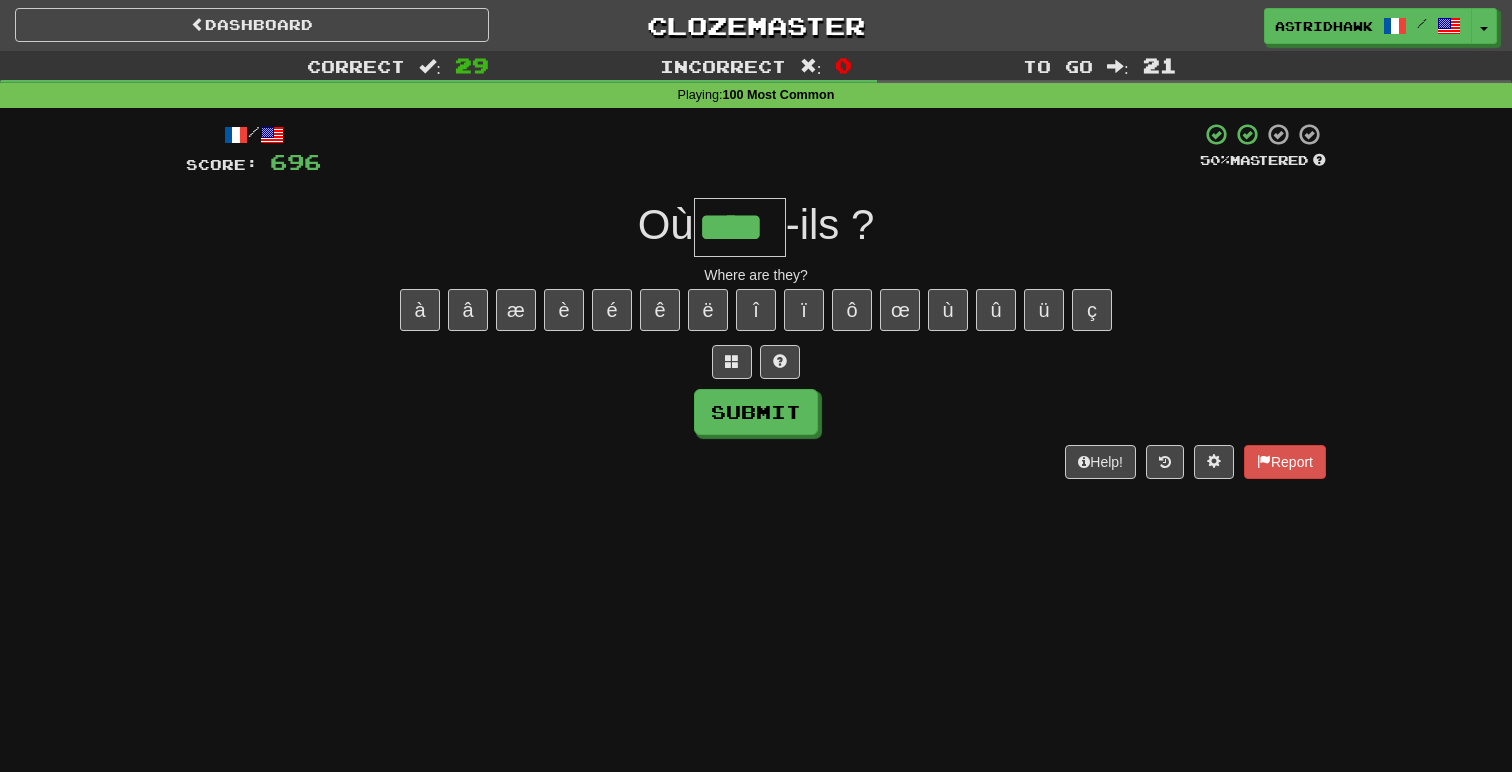 type on "****" 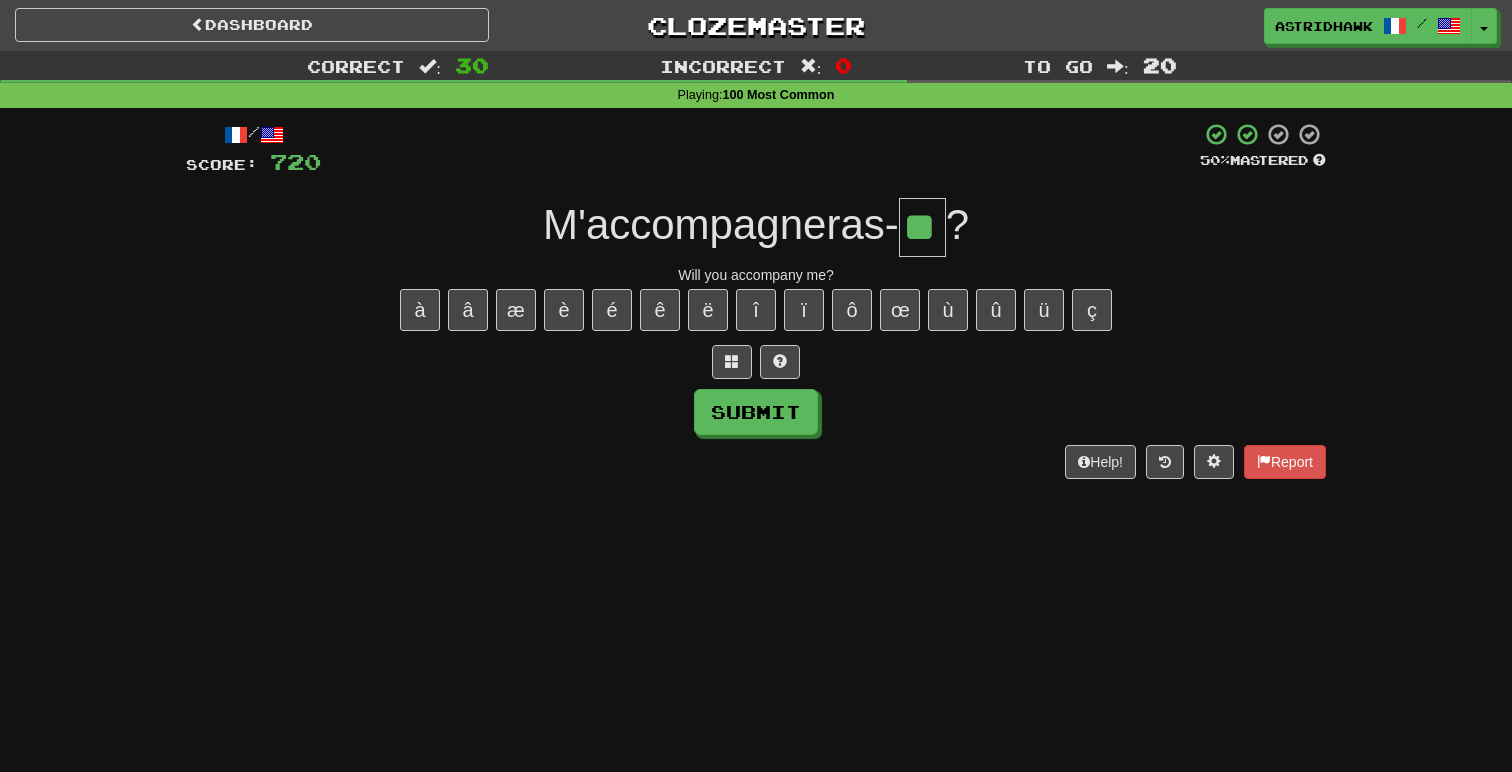 type on "**" 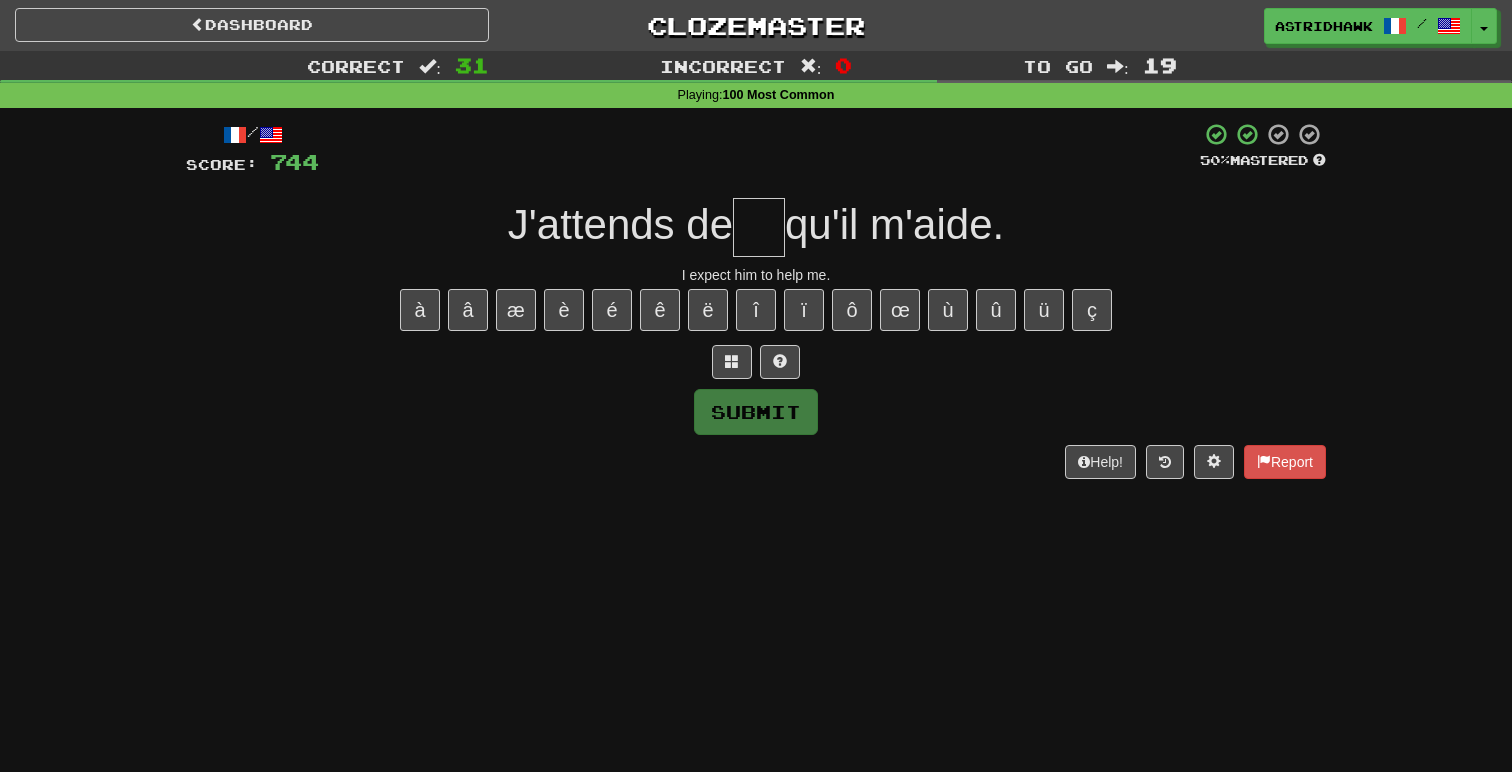 type on "*" 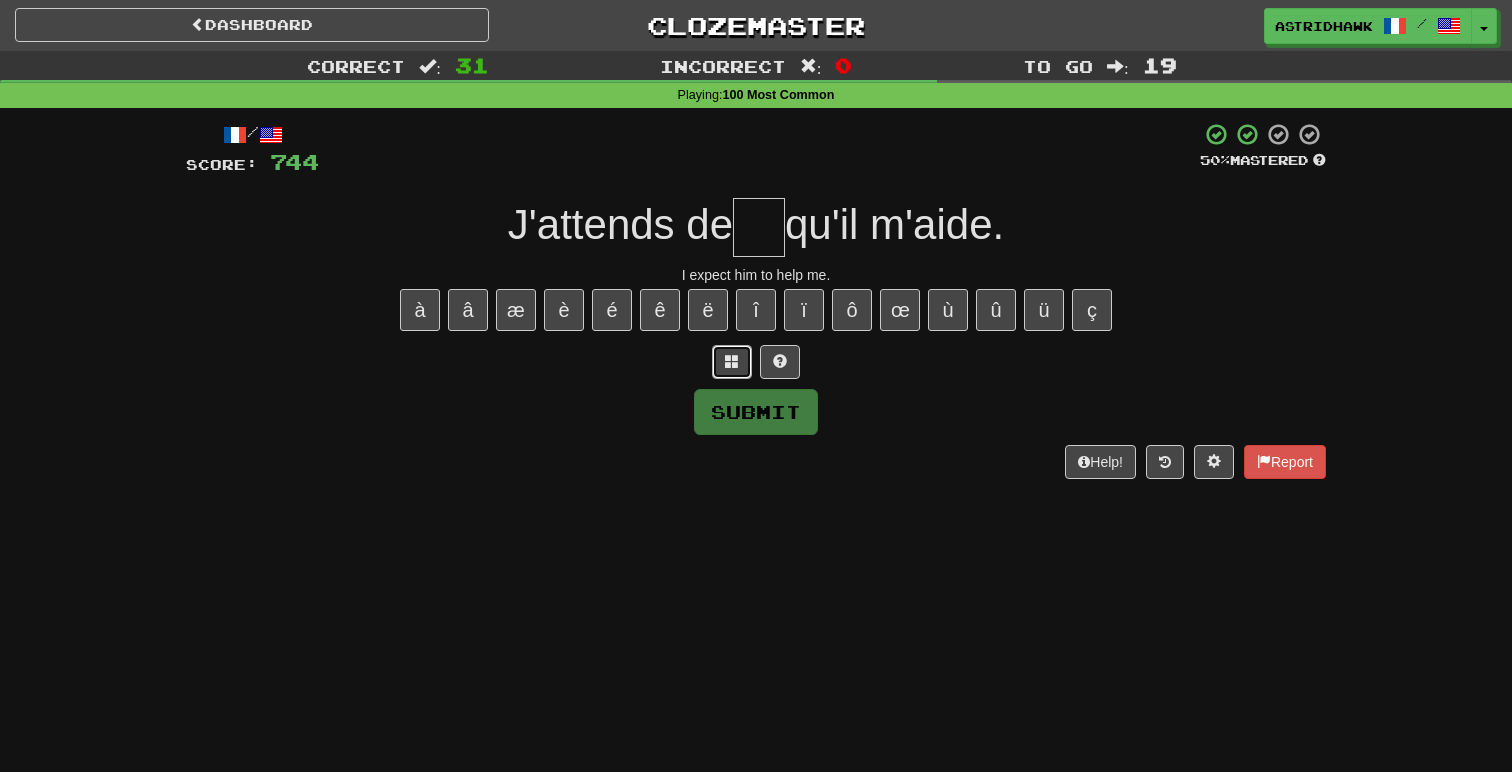 click at bounding box center (732, 361) 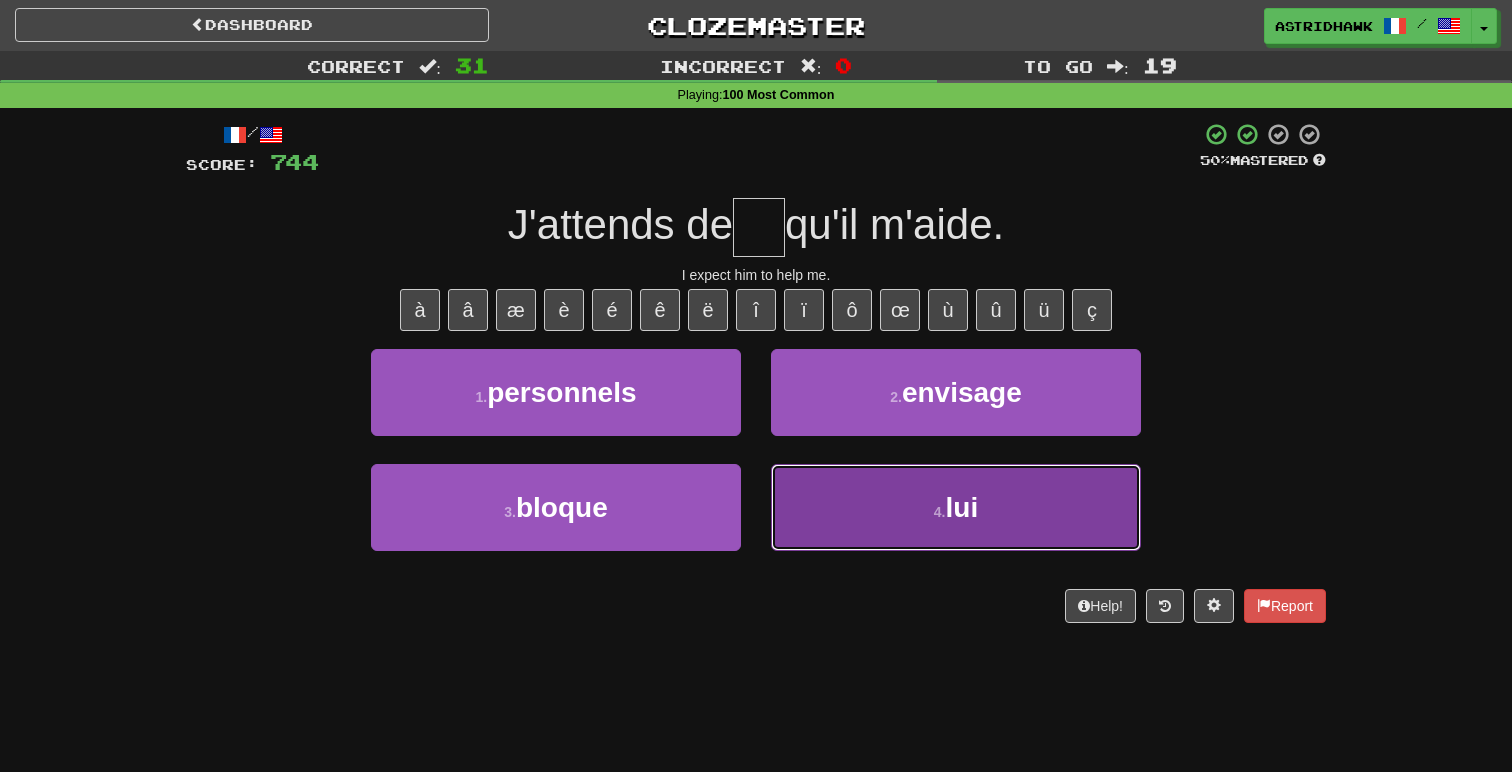 click on "4 .  lui" at bounding box center [956, 507] 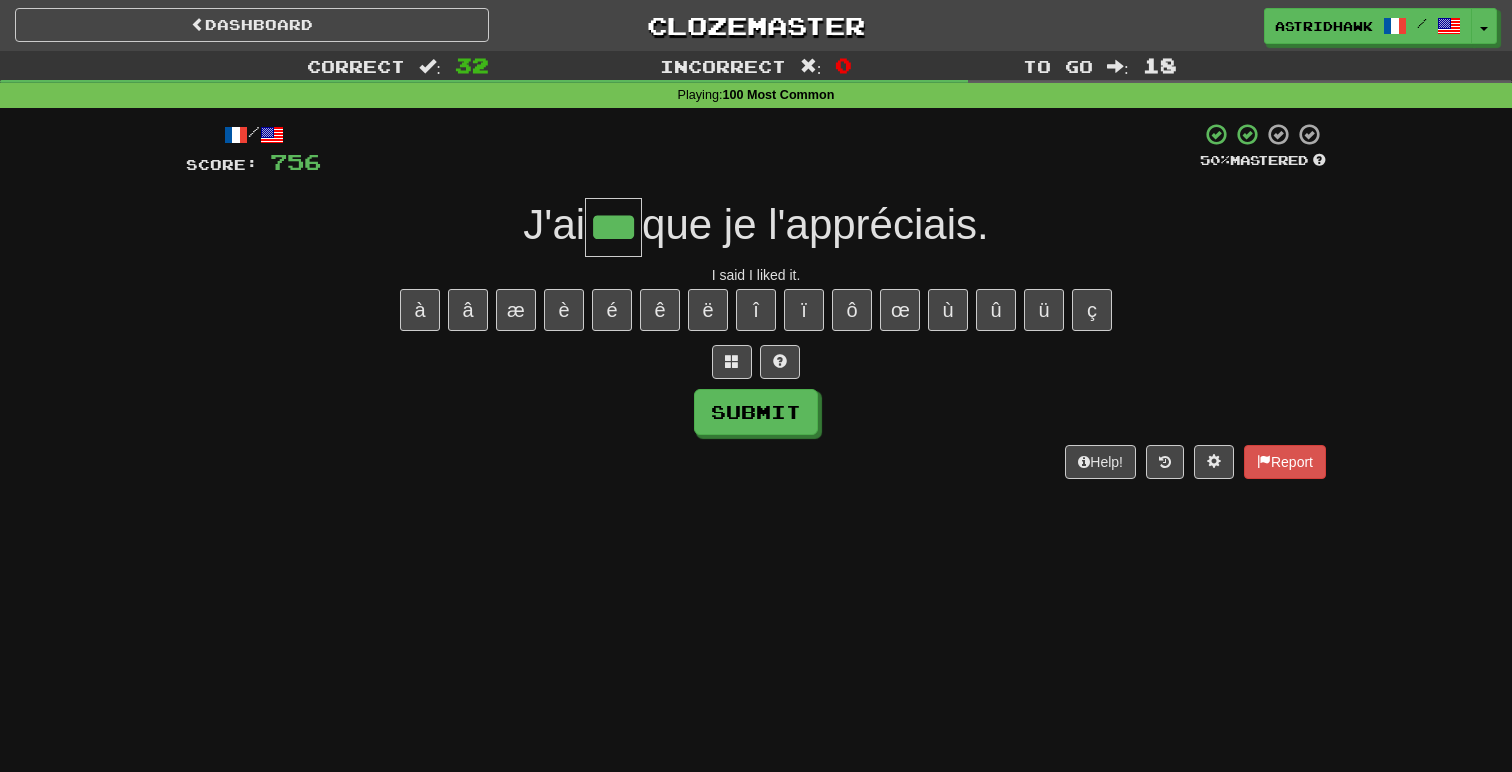 type on "***" 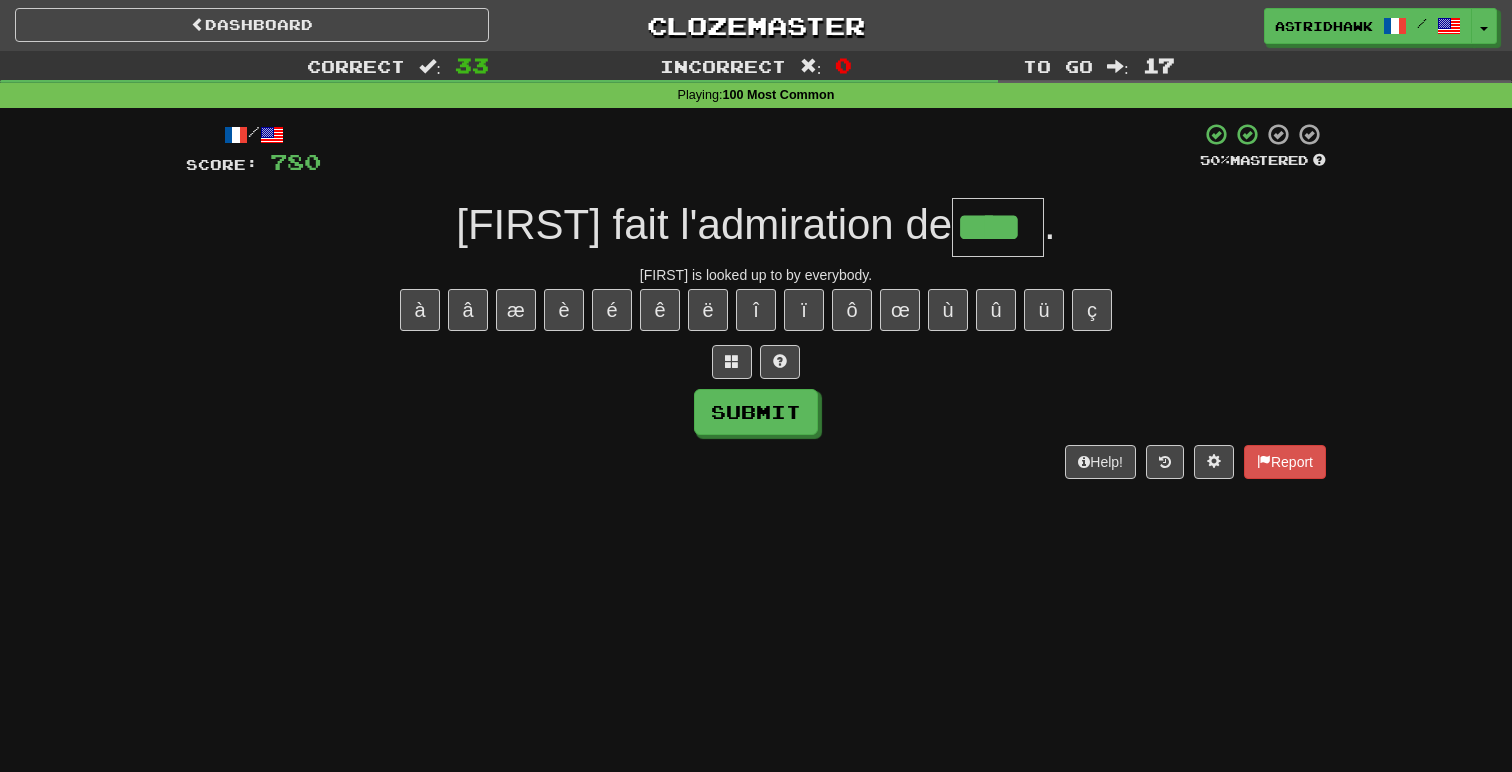 type on "****" 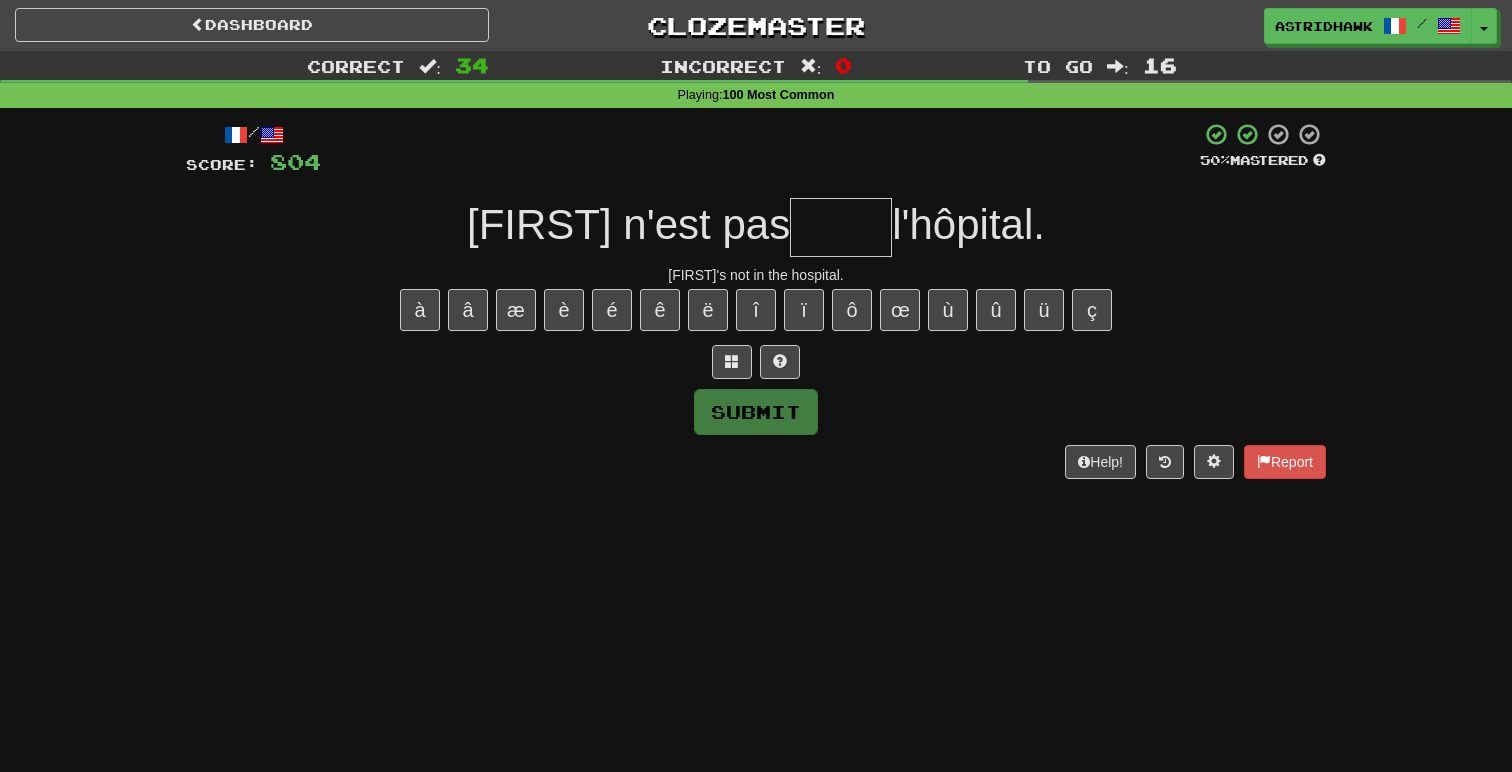 type on "*" 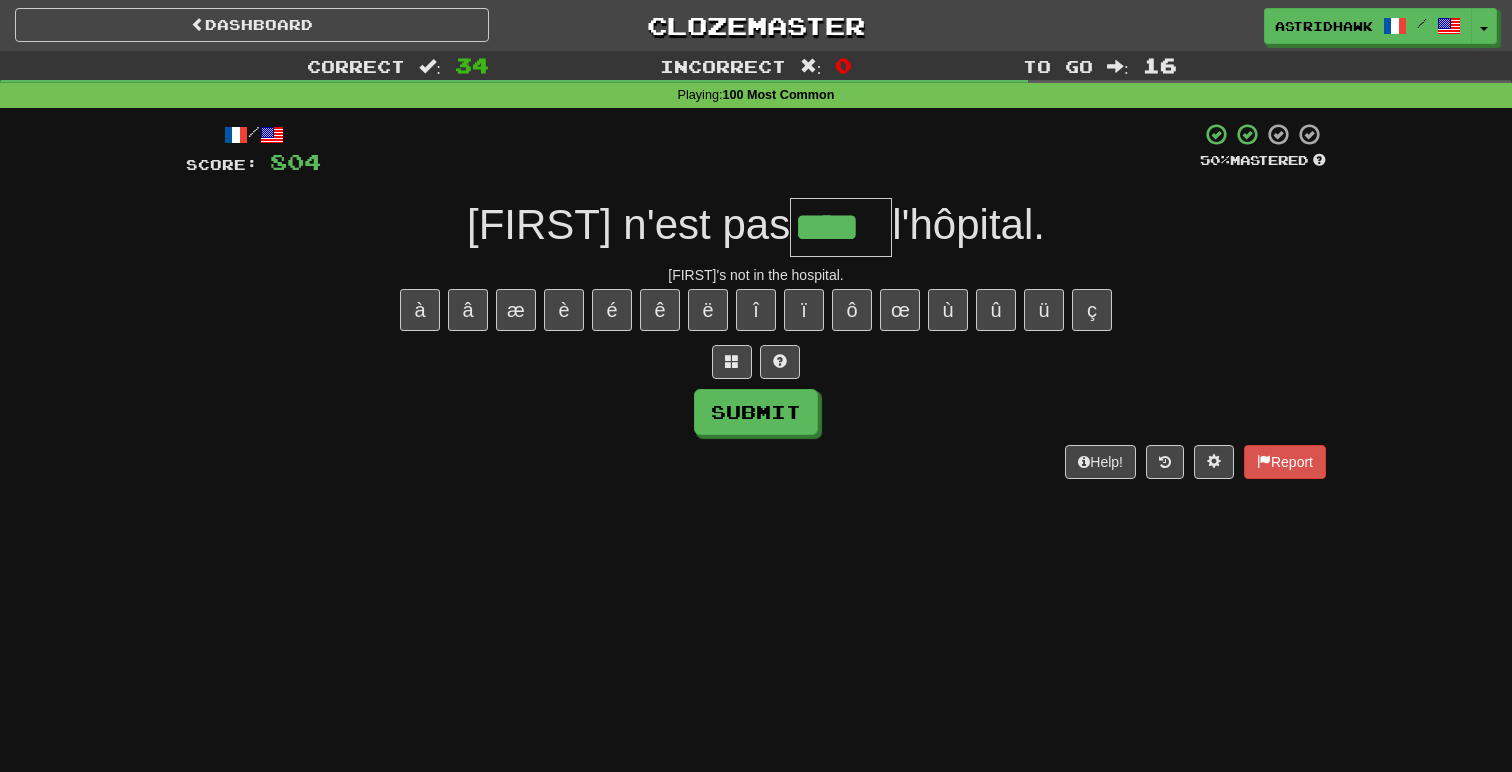 type on "****" 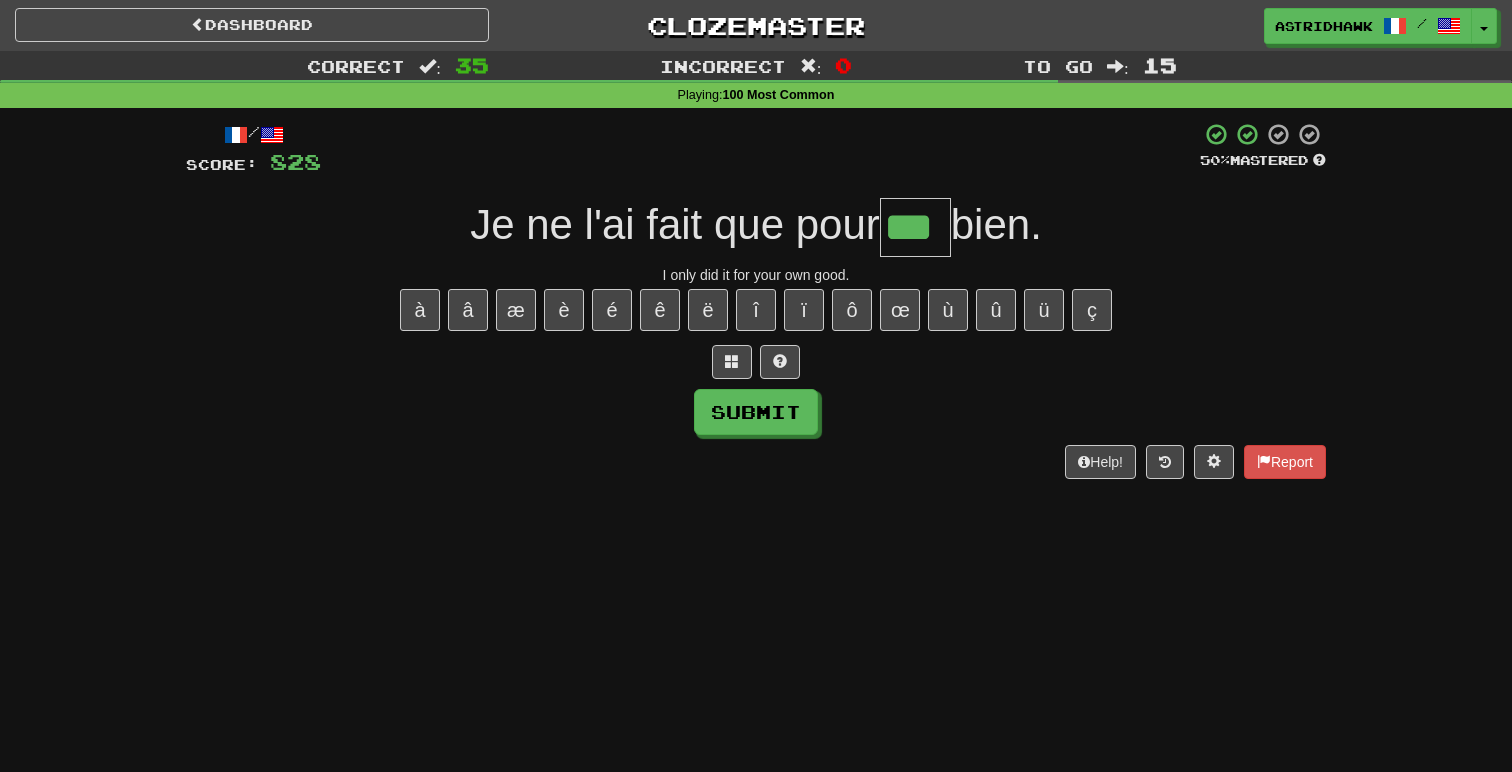 type on "***" 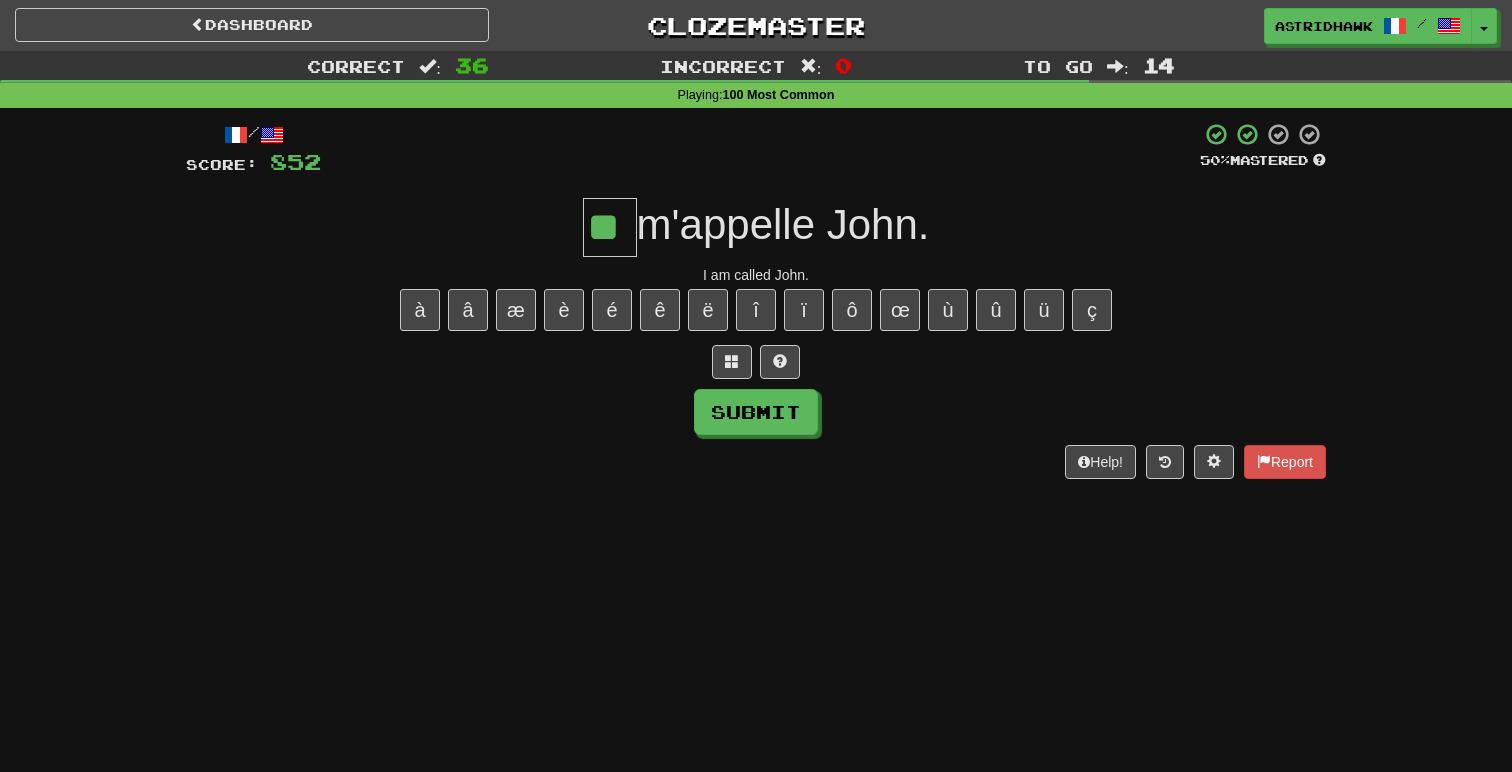 type on "**" 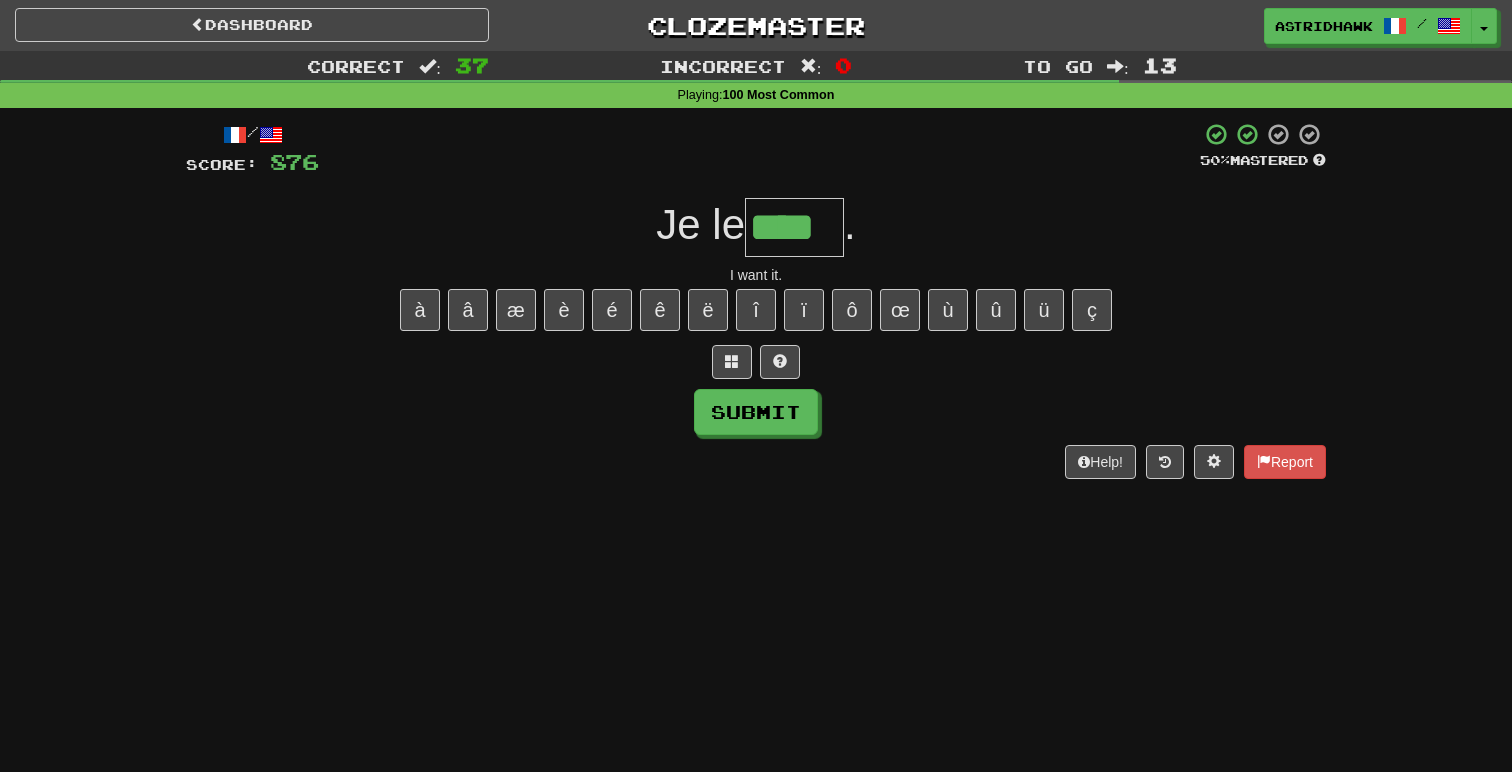 type on "****" 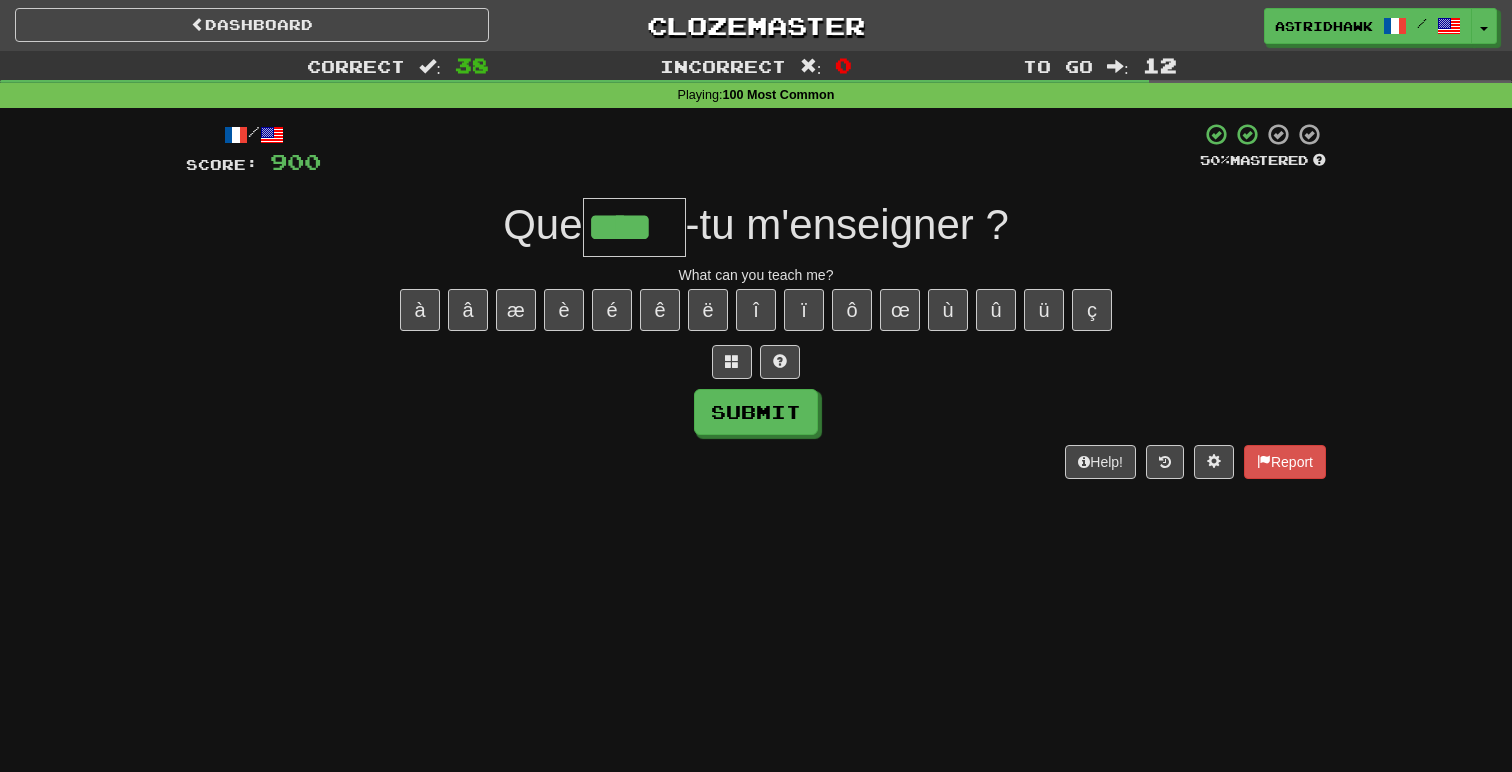 type on "****" 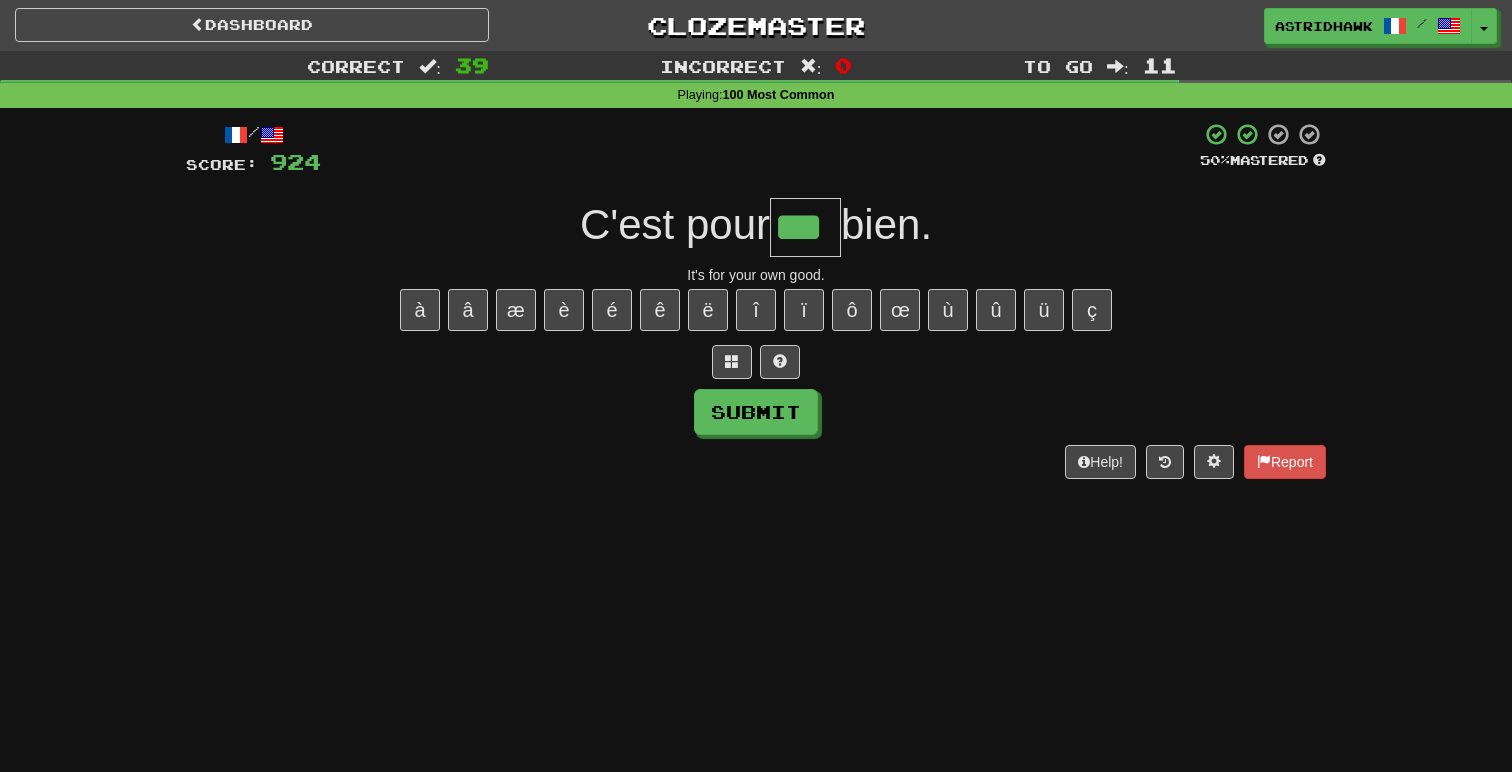 type on "***" 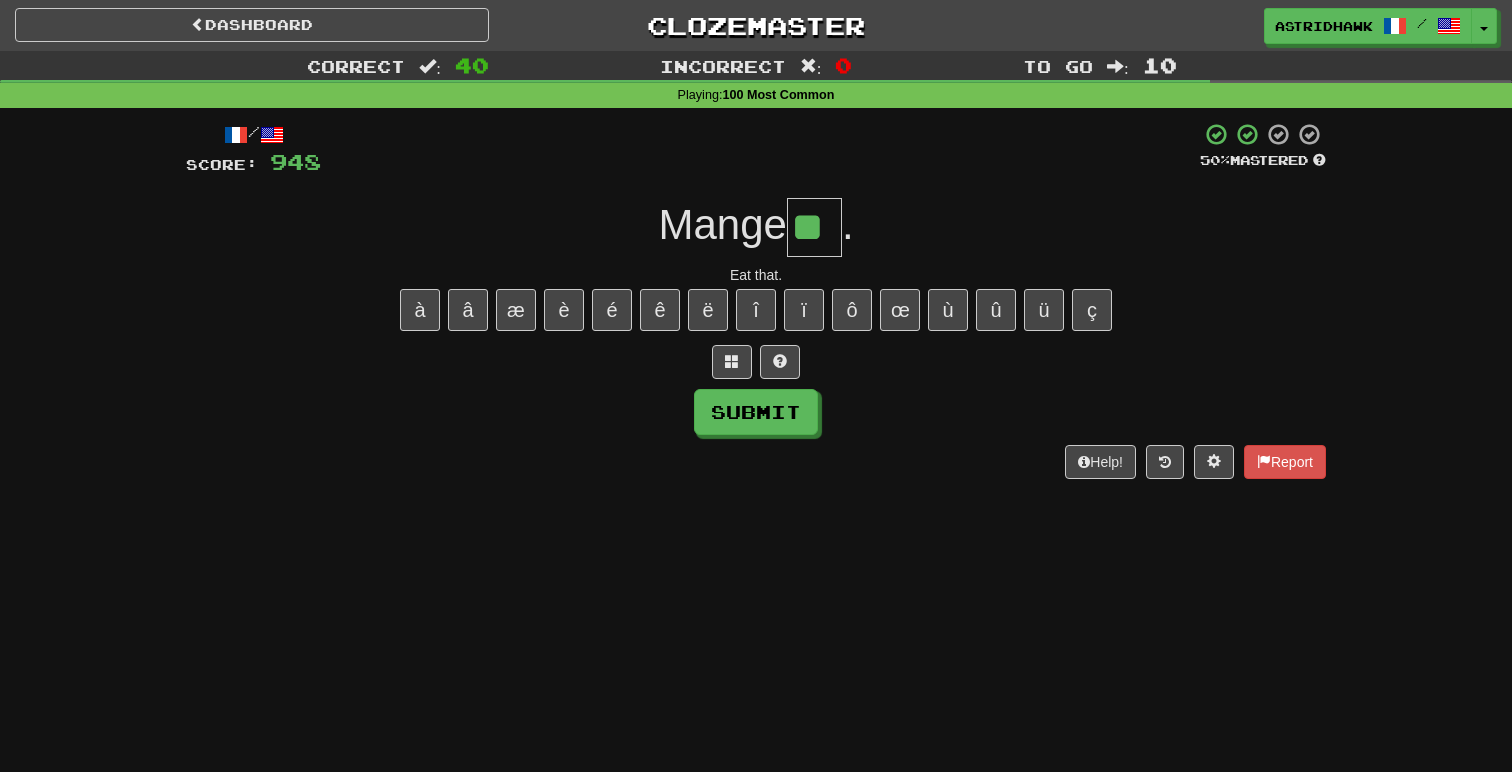 type on "**" 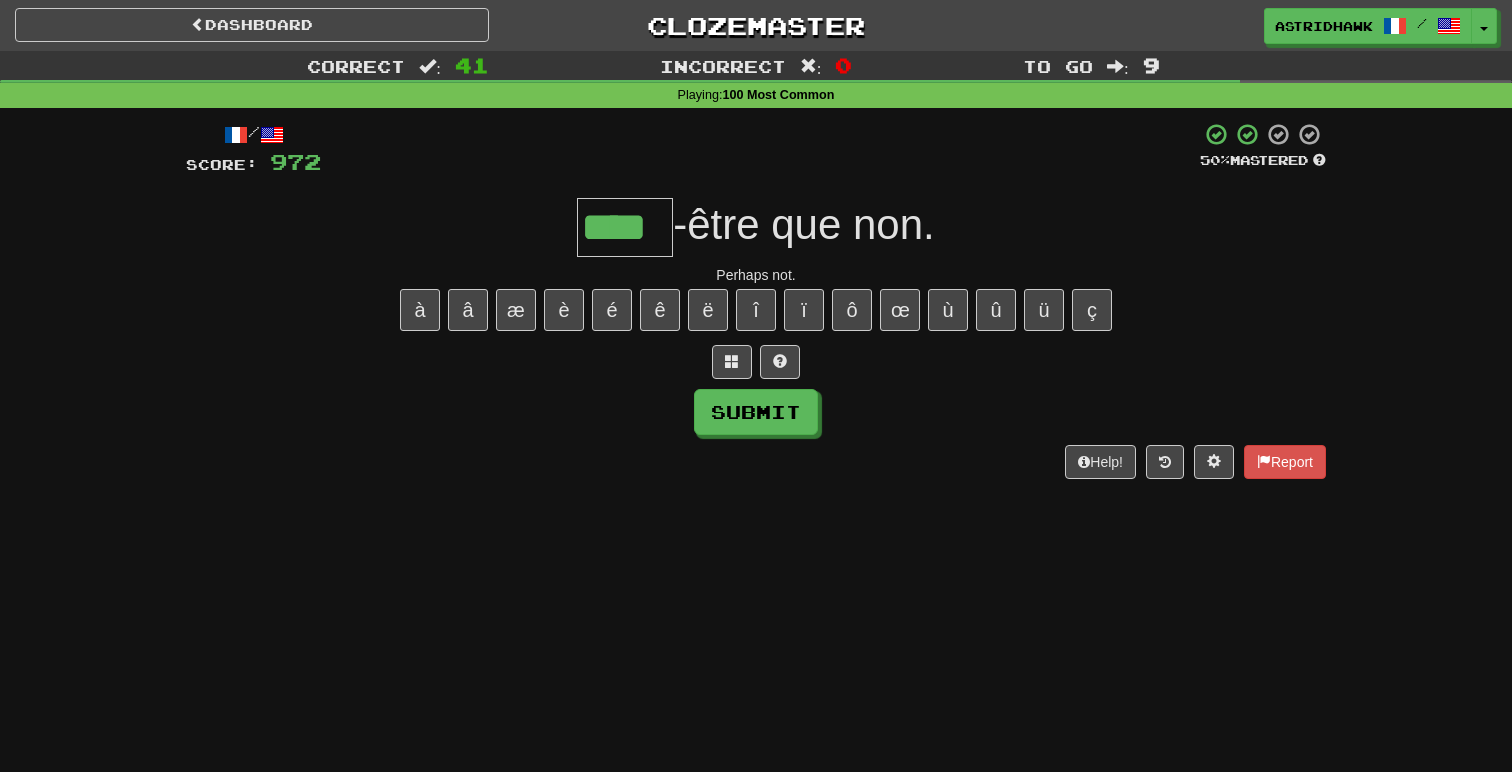 type on "****" 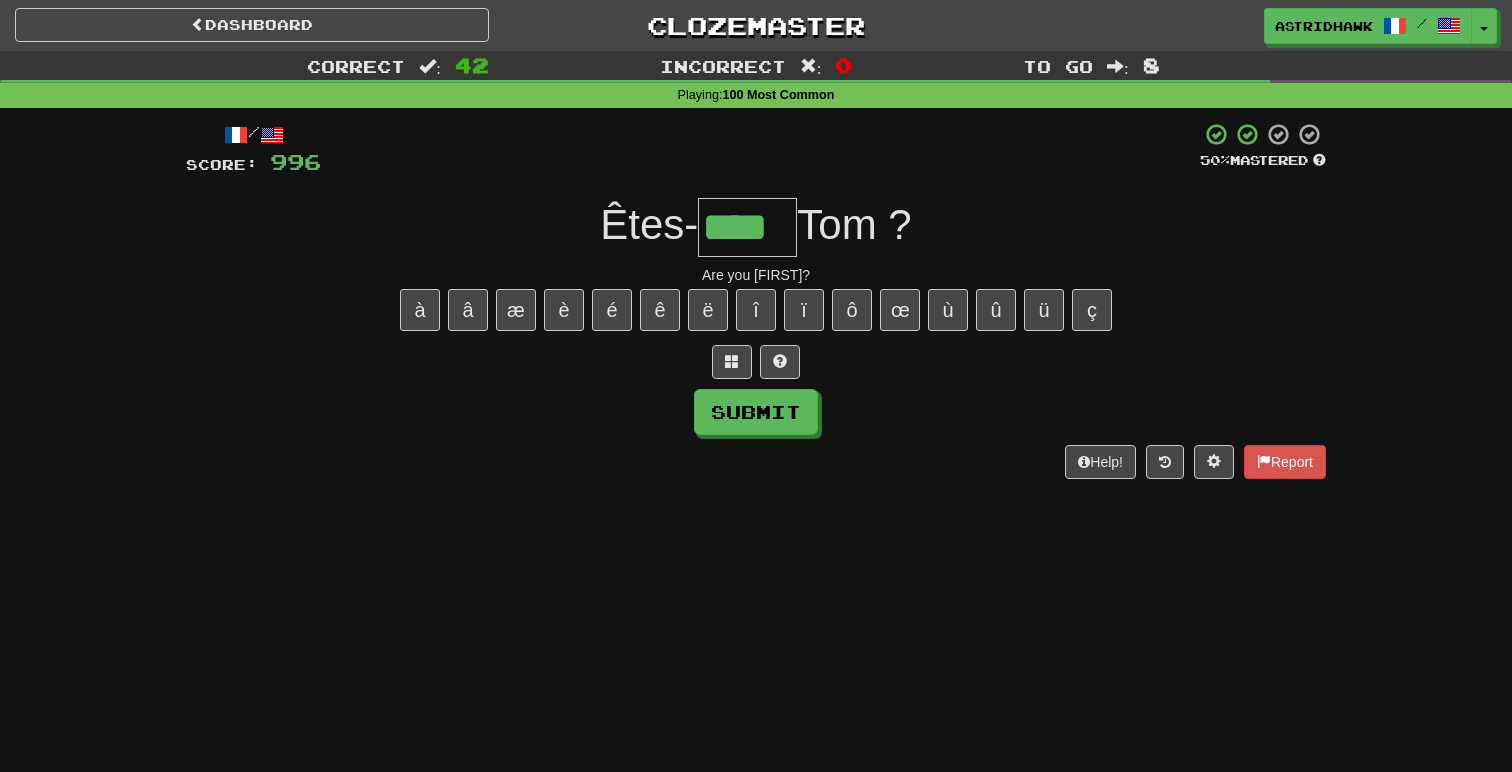 type on "****" 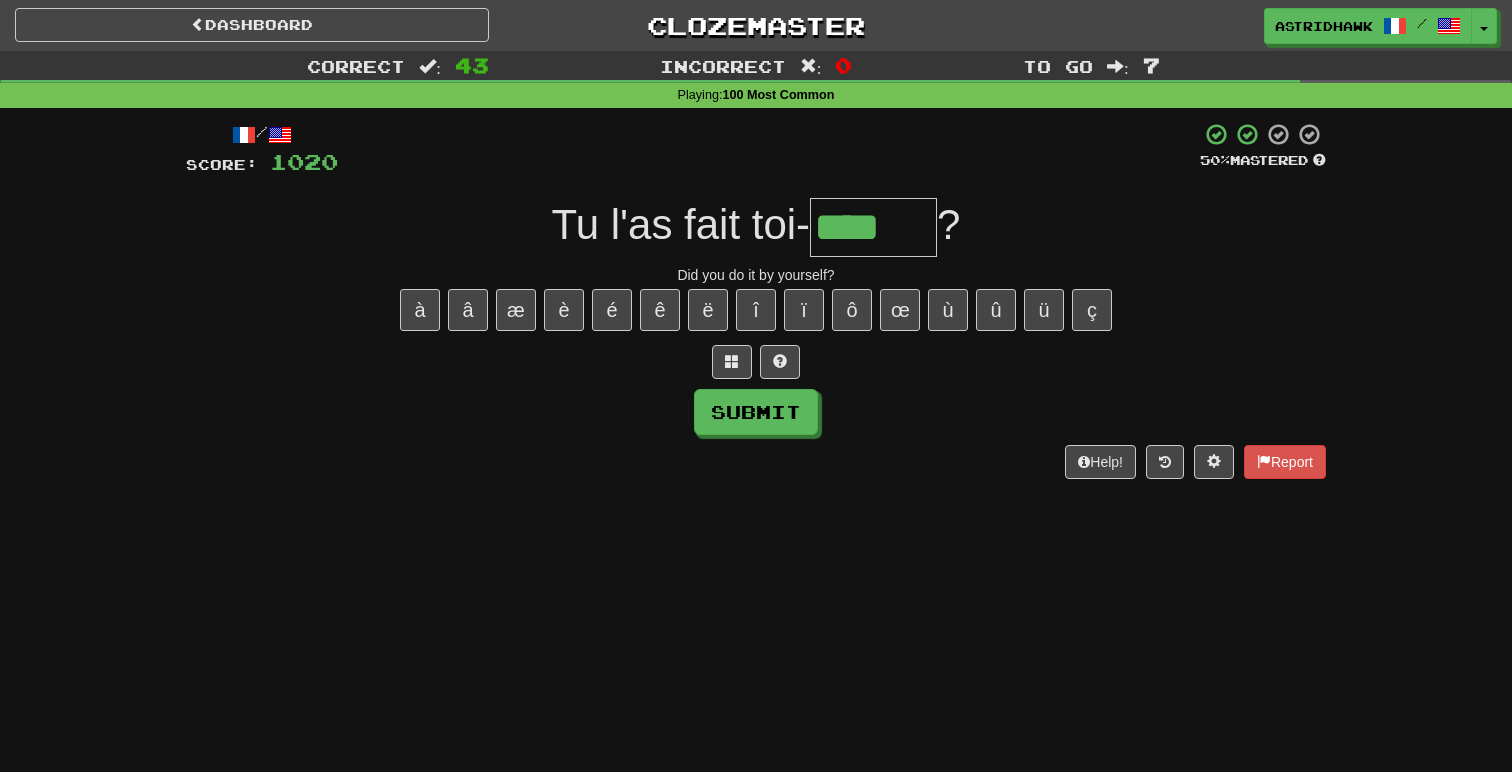 type on "****" 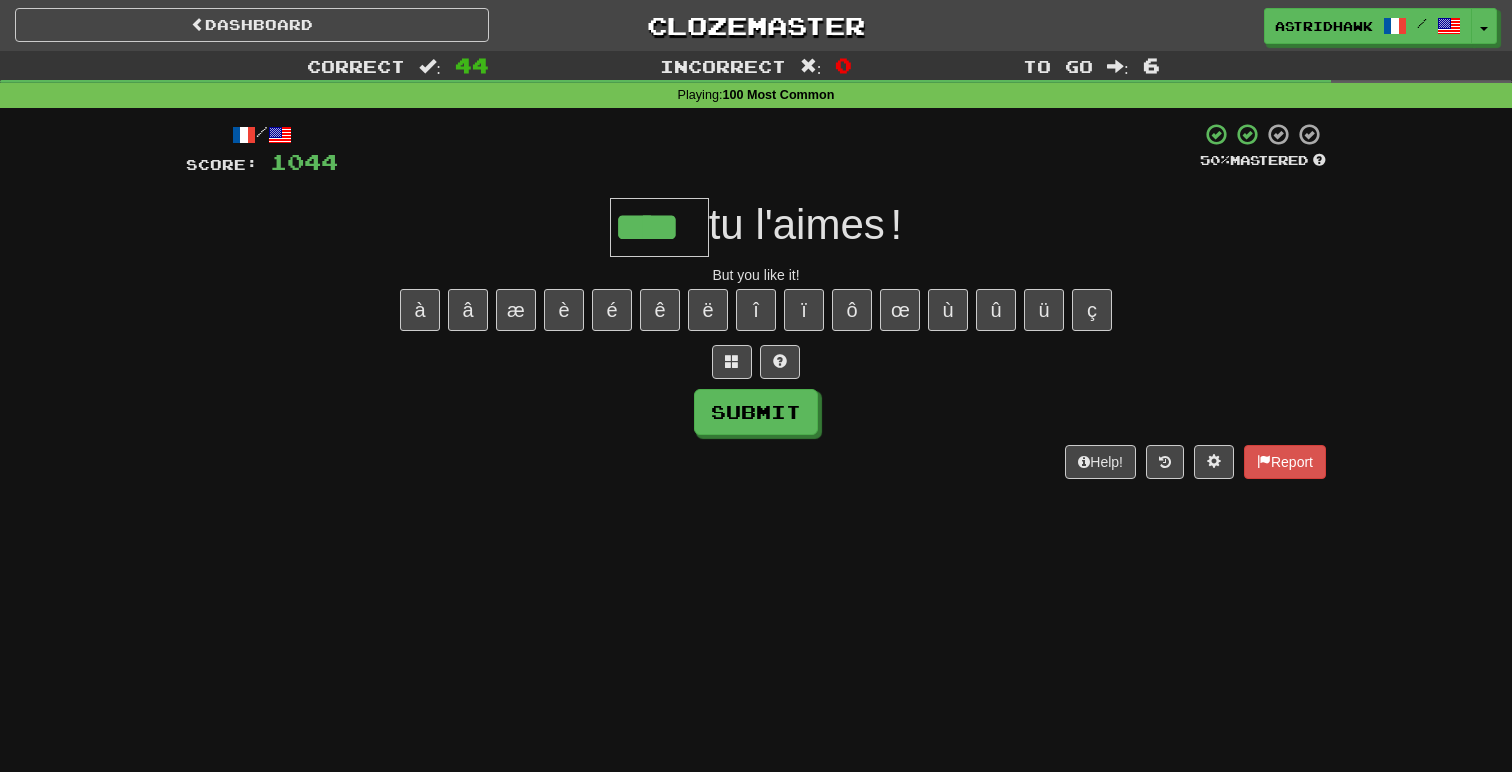 type on "****" 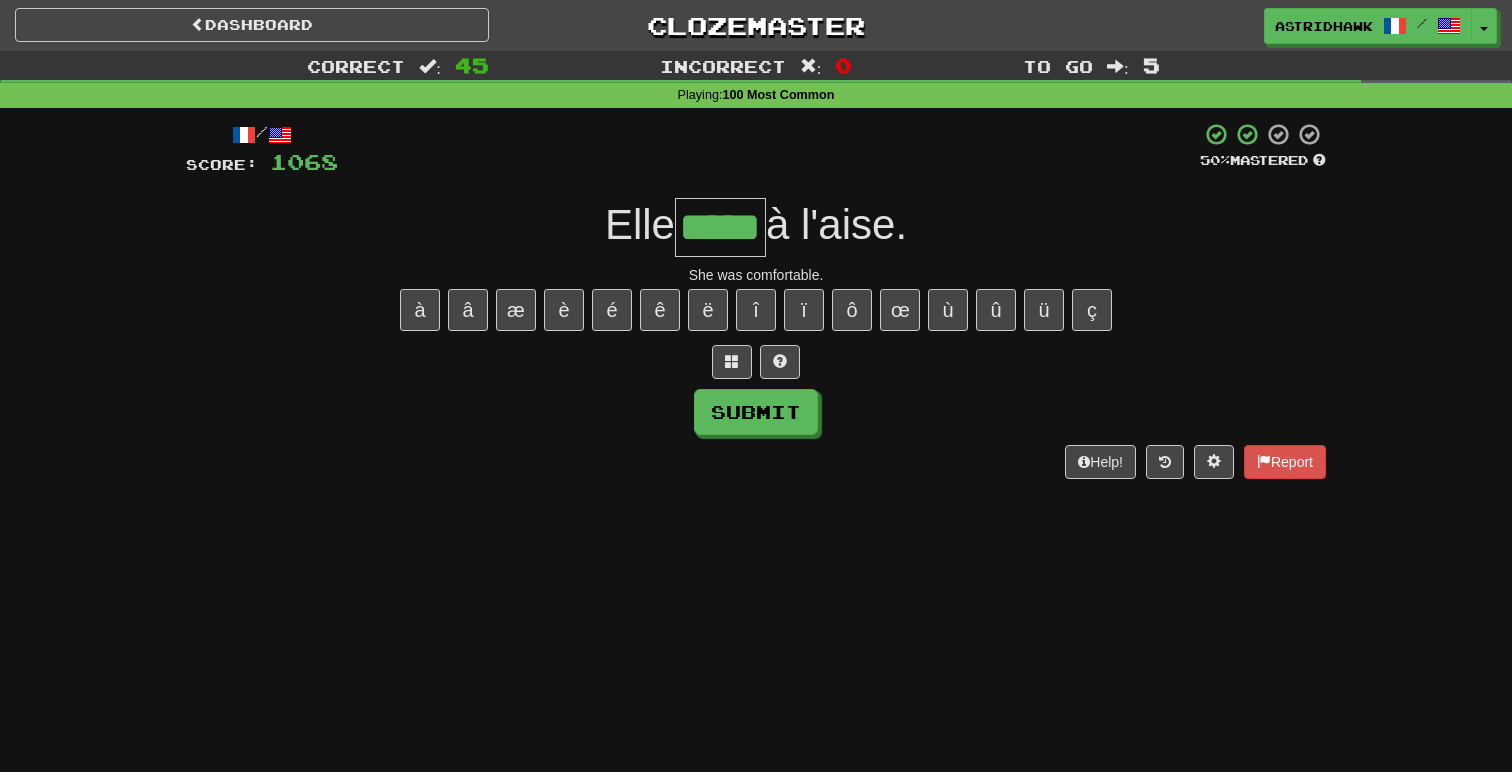type on "*****" 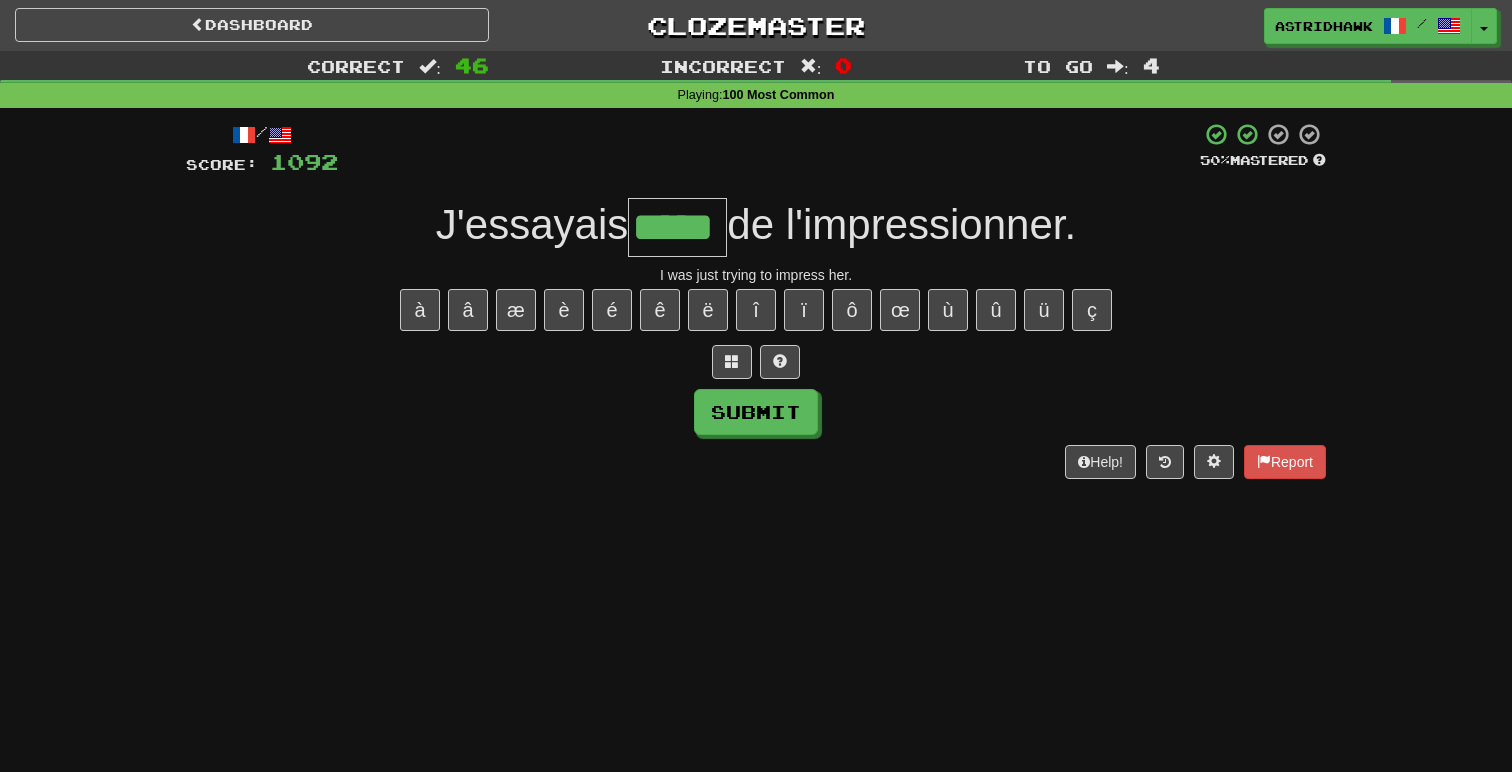 type on "*****" 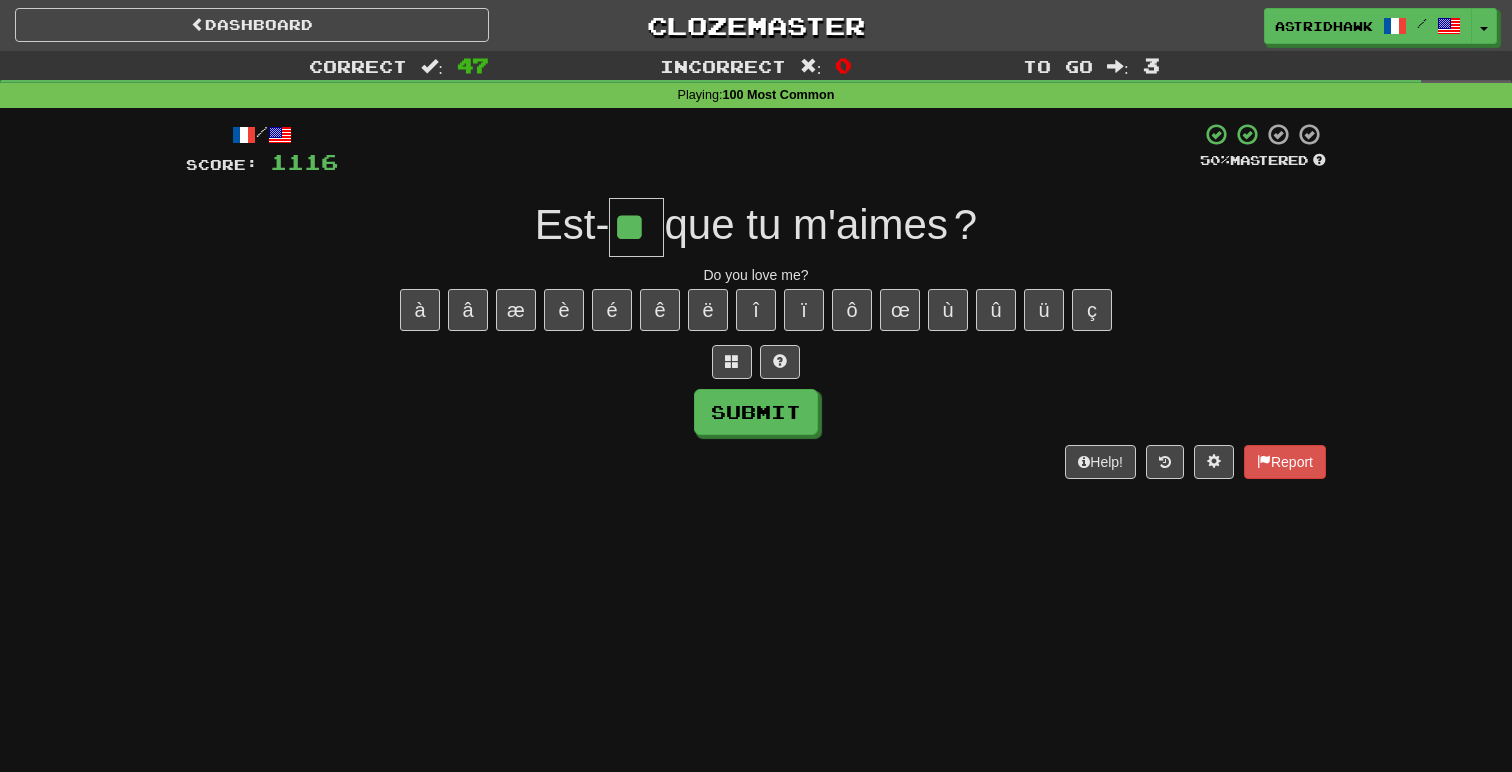 type on "**" 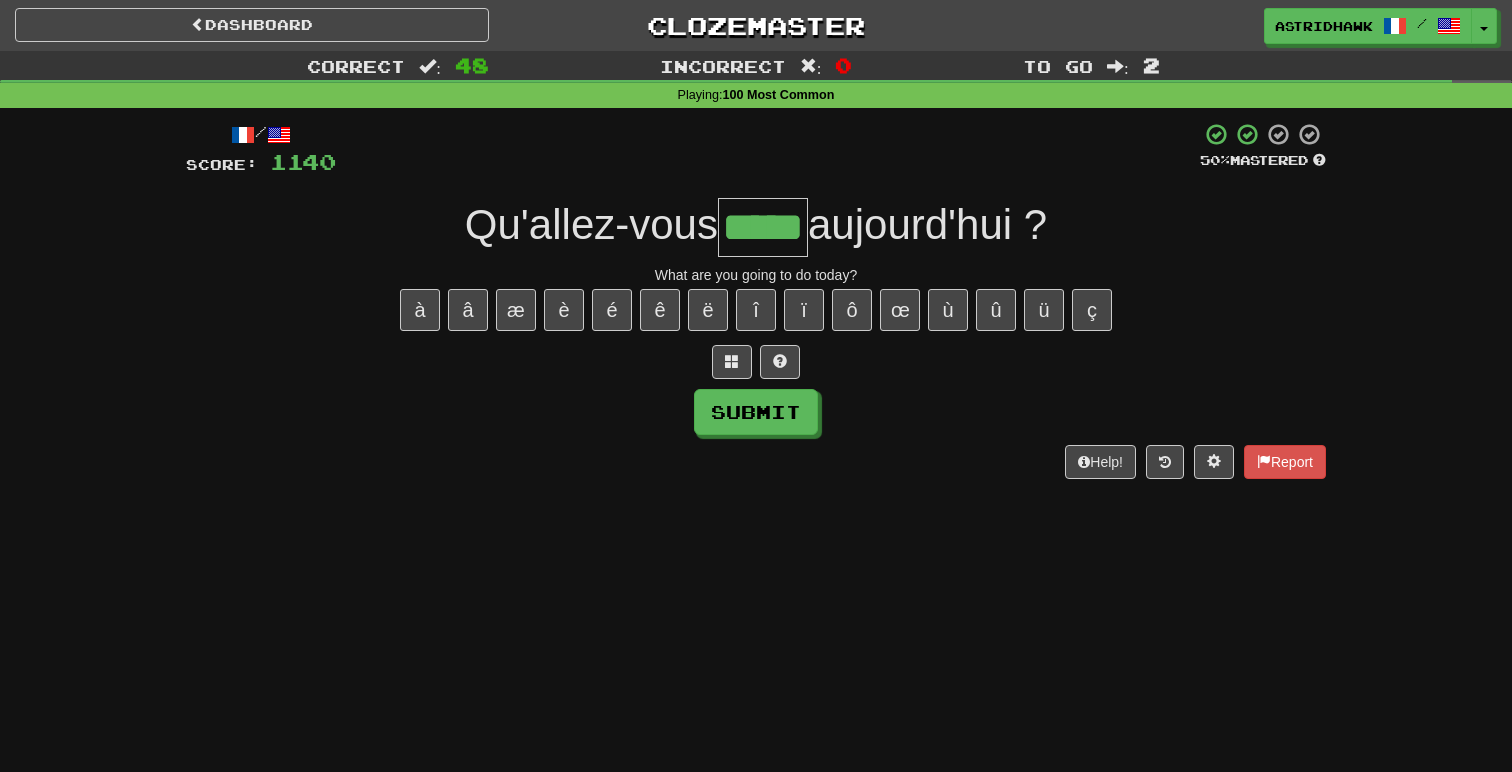 type on "*****" 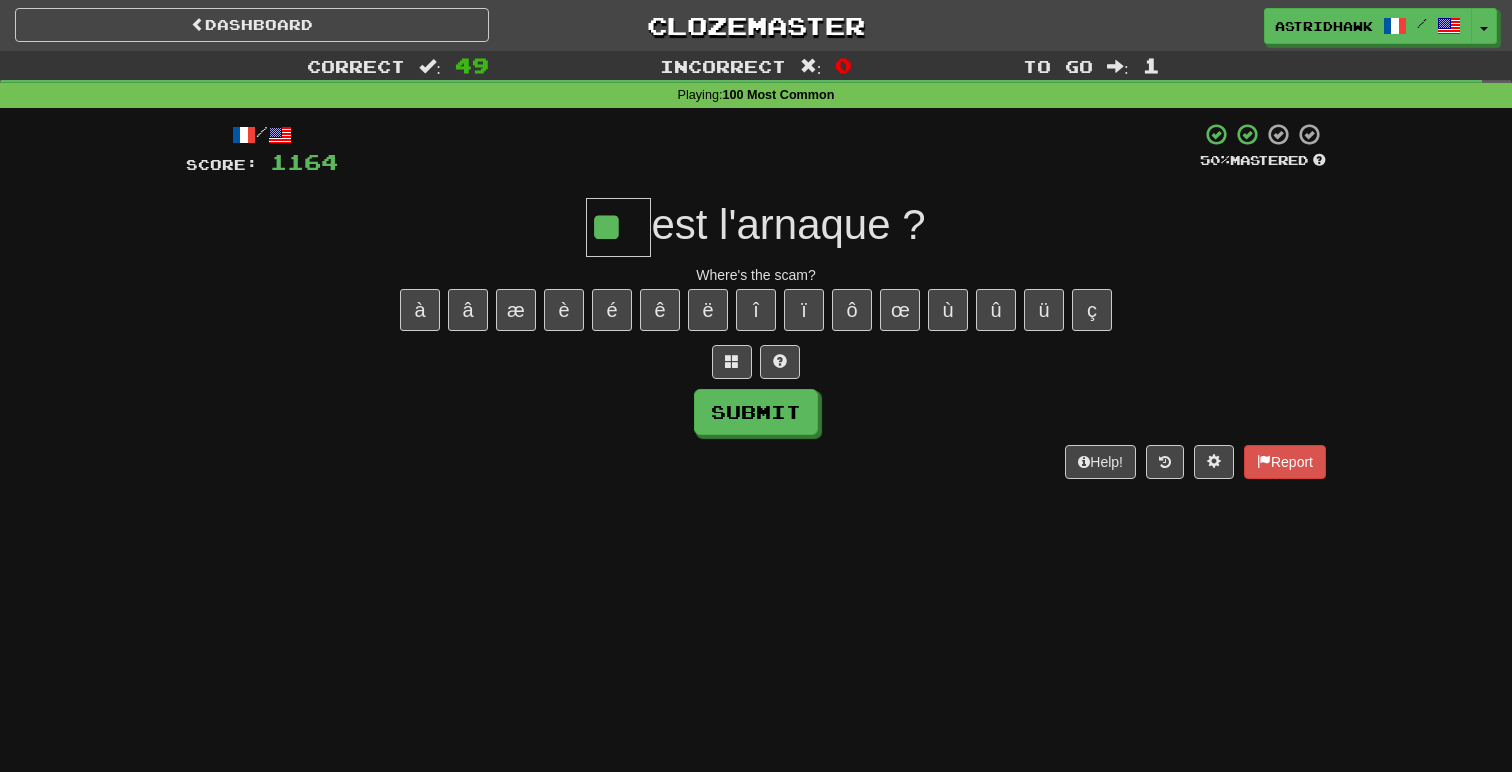 type on "**" 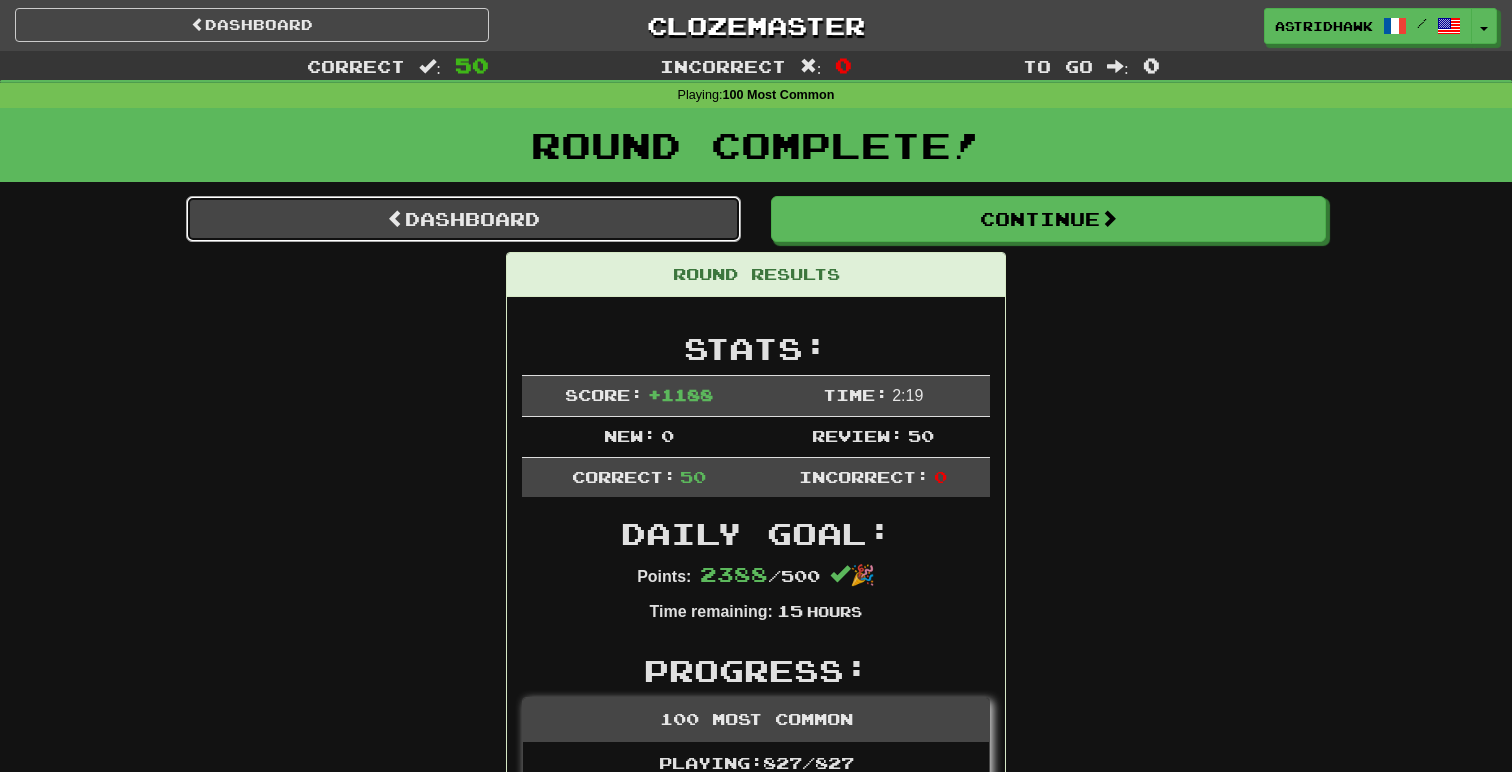click on "Dashboard" at bounding box center [463, 219] 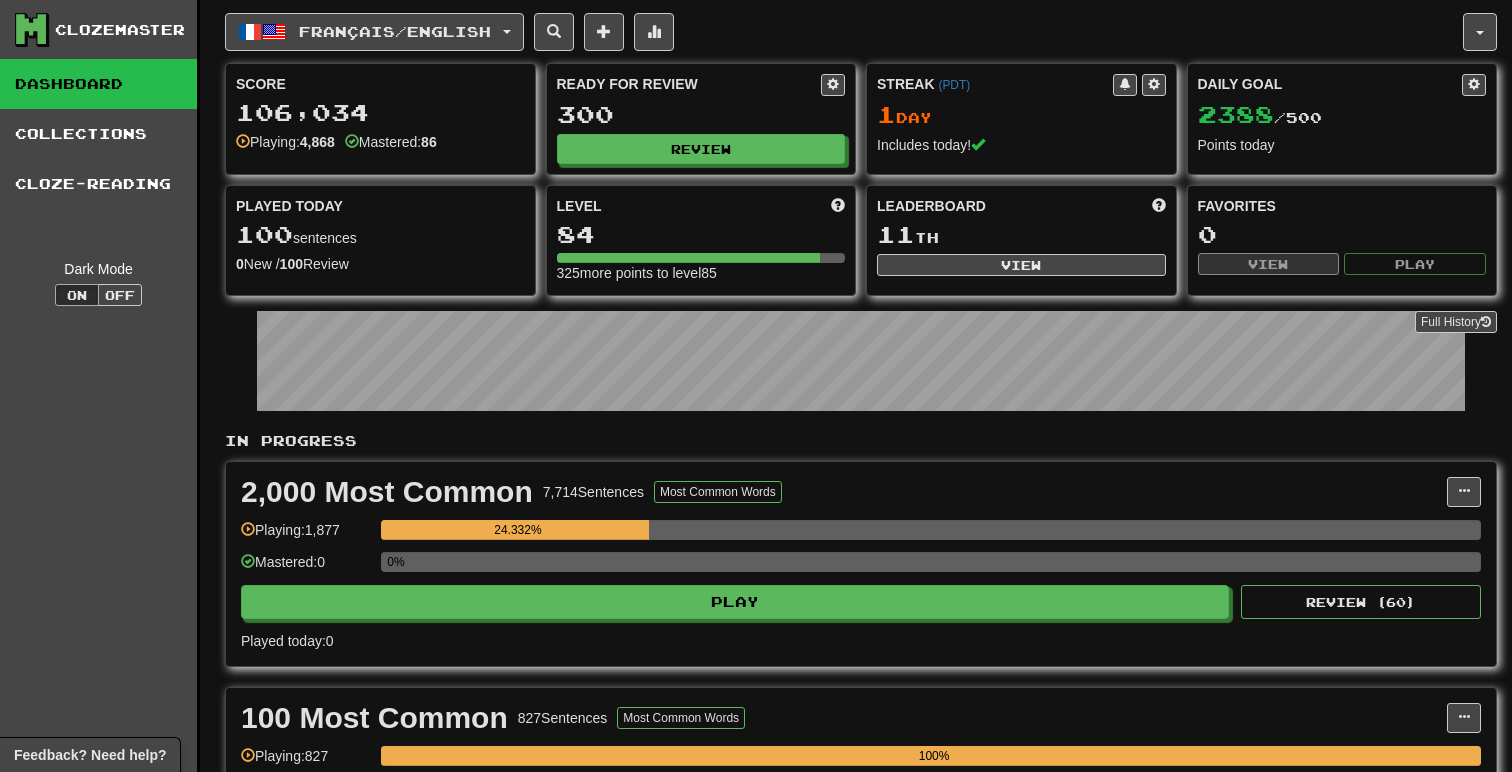 scroll, scrollTop: 0, scrollLeft: 0, axis: both 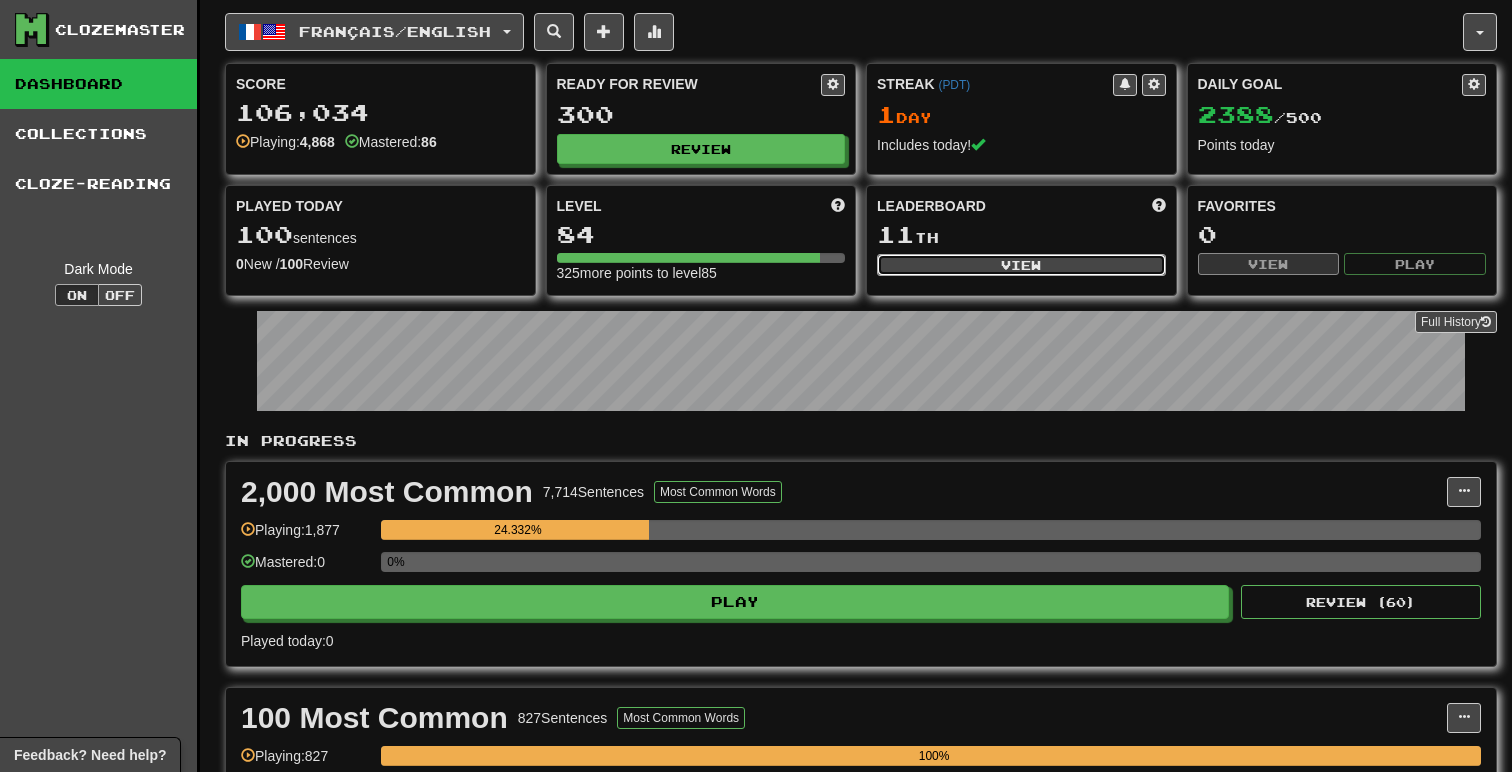click on "View" at bounding box center [1021, 265] 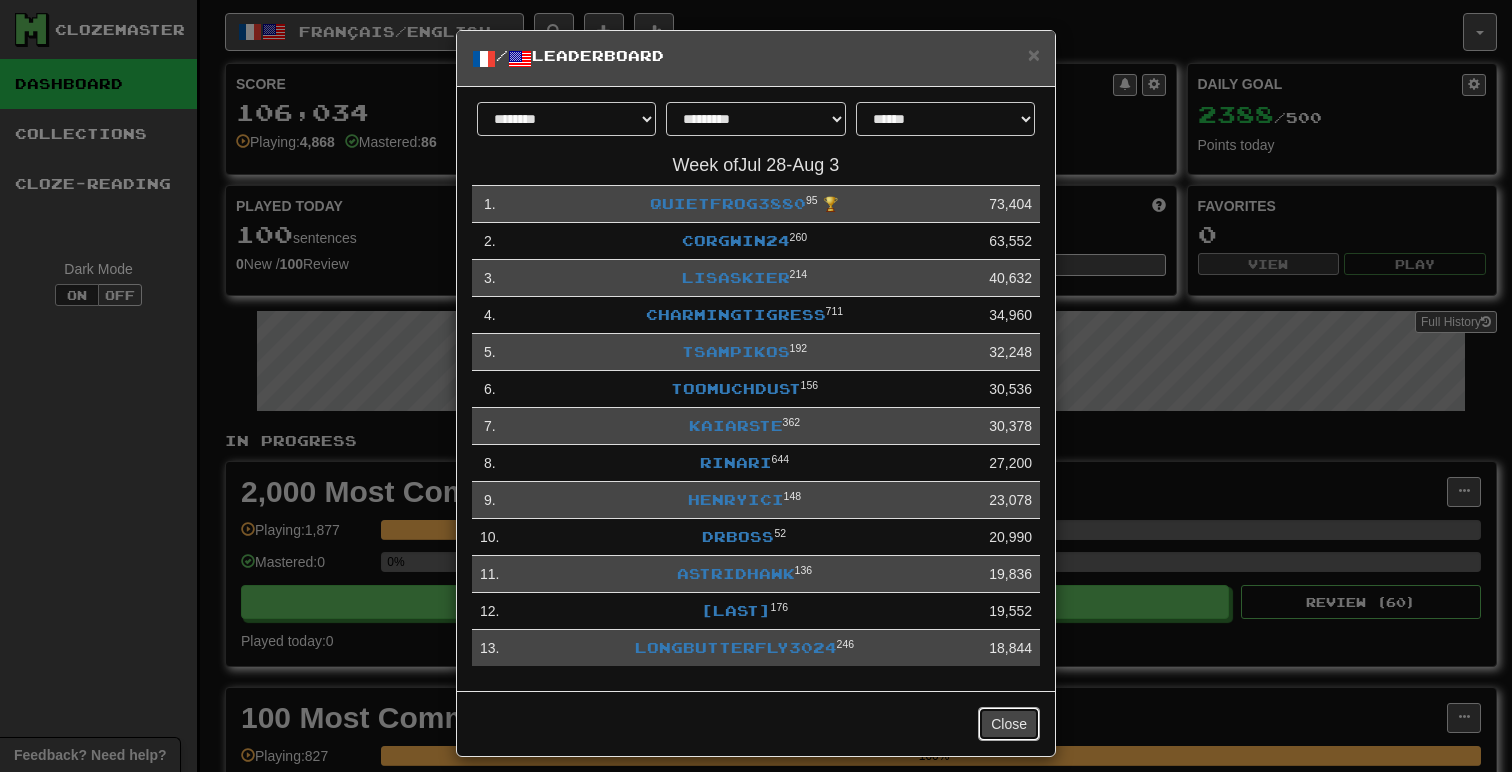 click on "Close" at bounding box center [1009, 724] 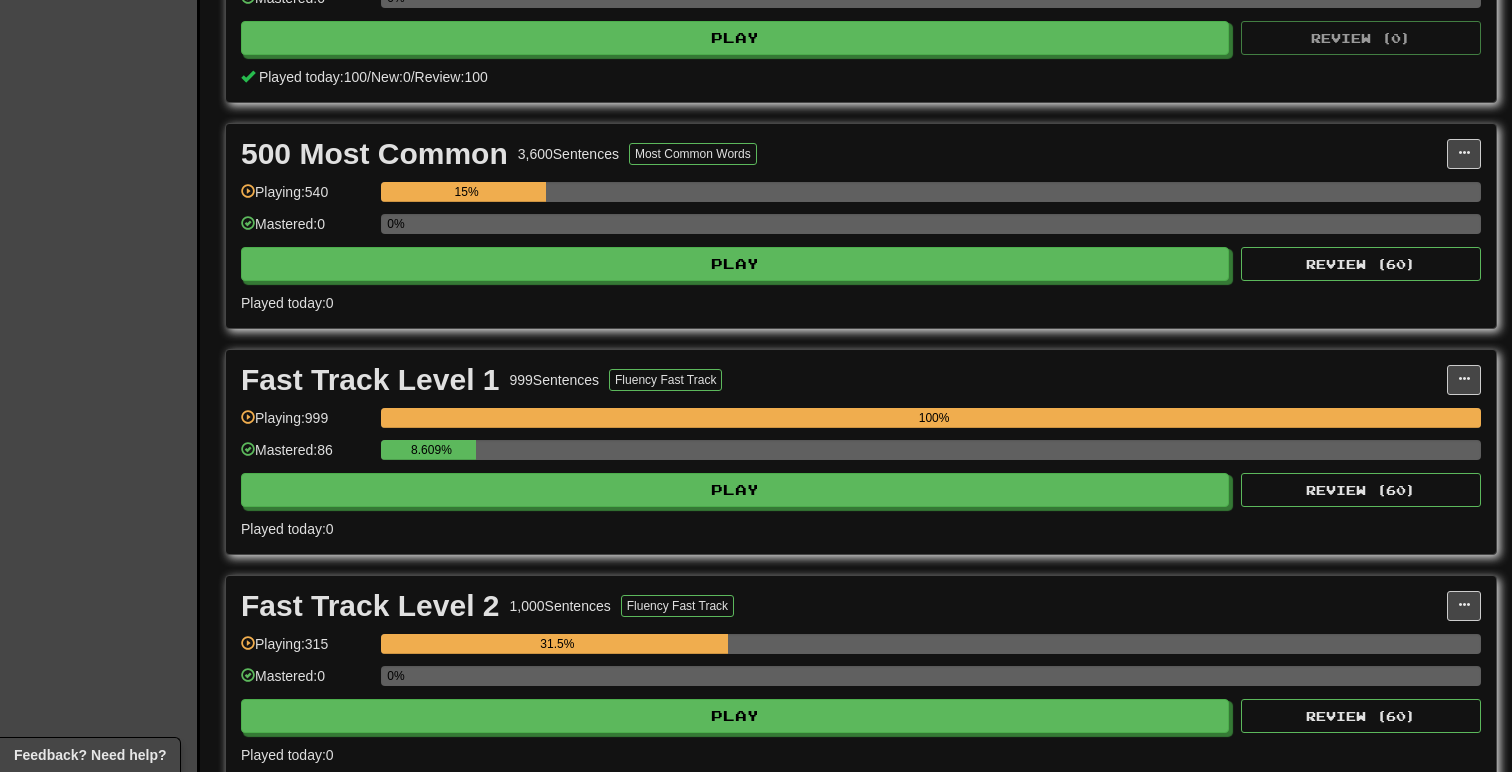 scroll, scrollTop: 792, scrollLeft: 0, axis: vertical 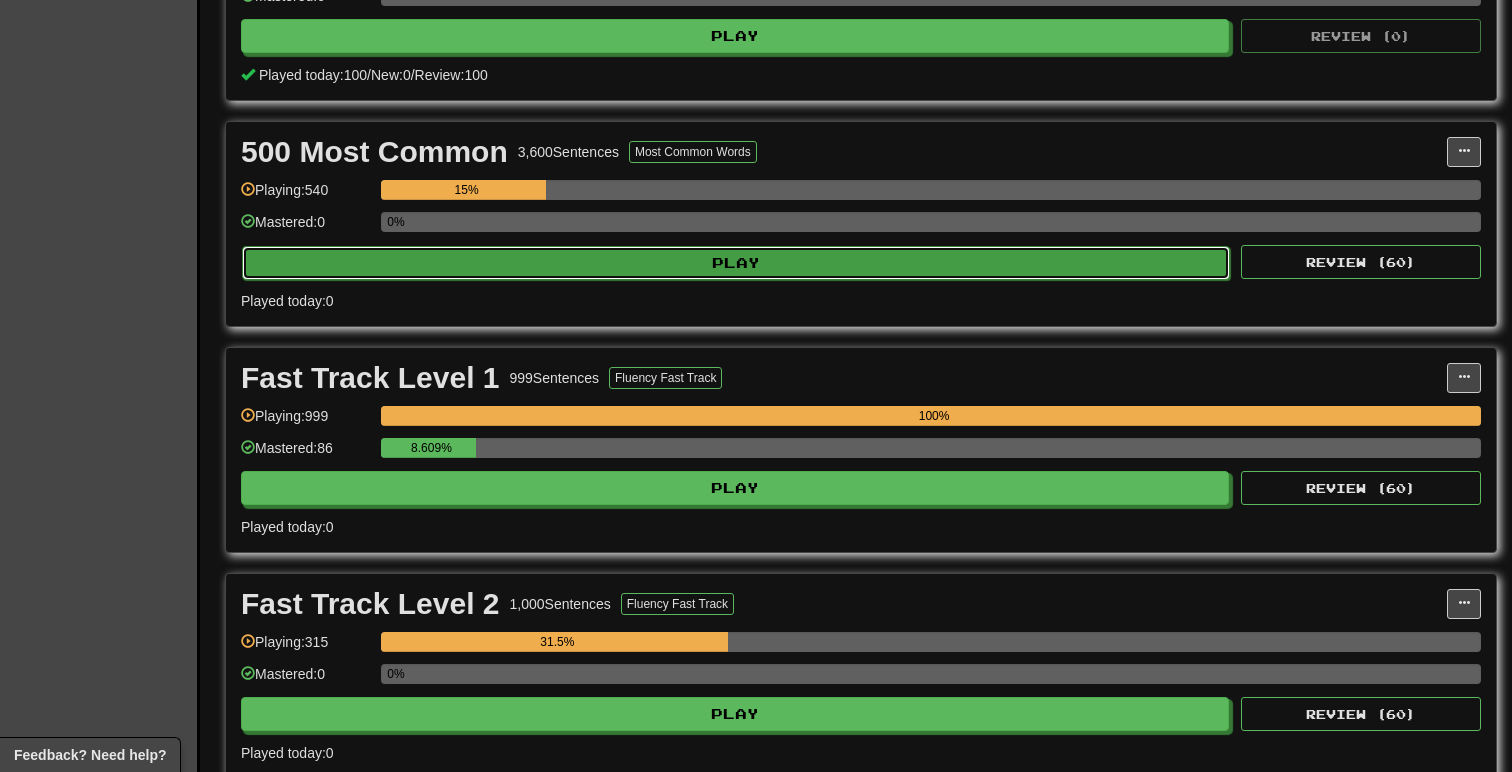 click on "Play" at bounding box center (736, 263) 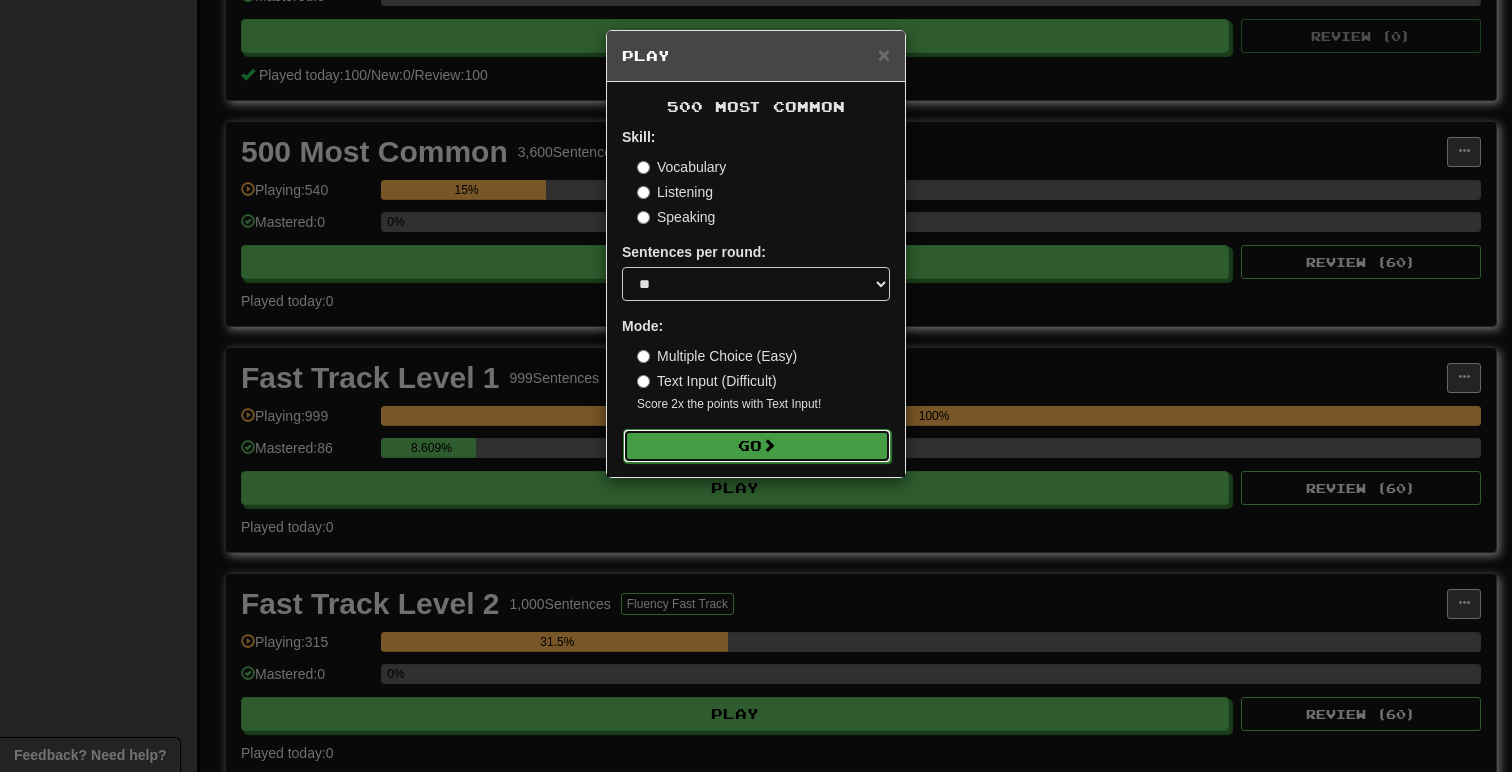 click on "Go" at bounding box center (757, 446) 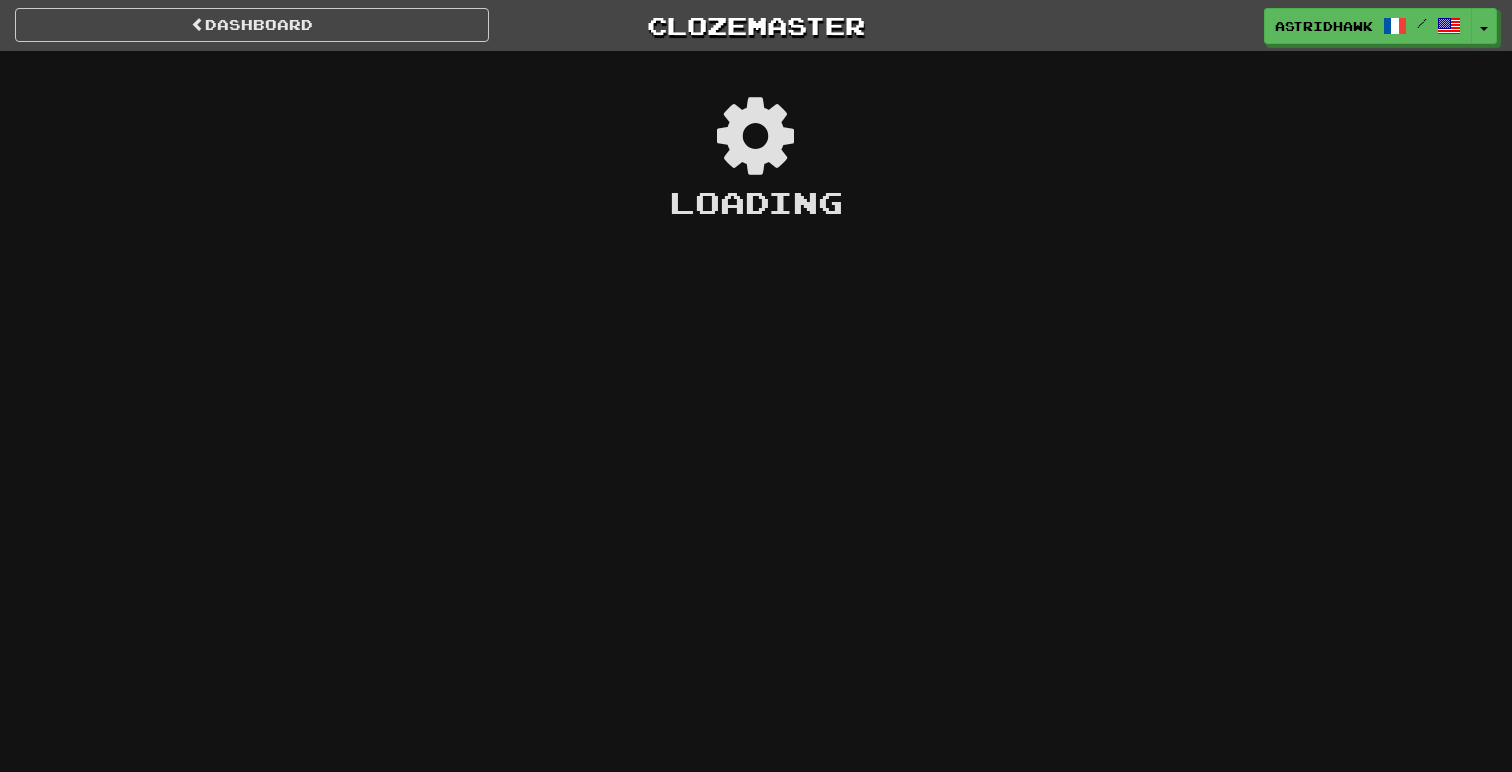 scroll, scrollTop: 0, scrollLeft: 0, axis: both 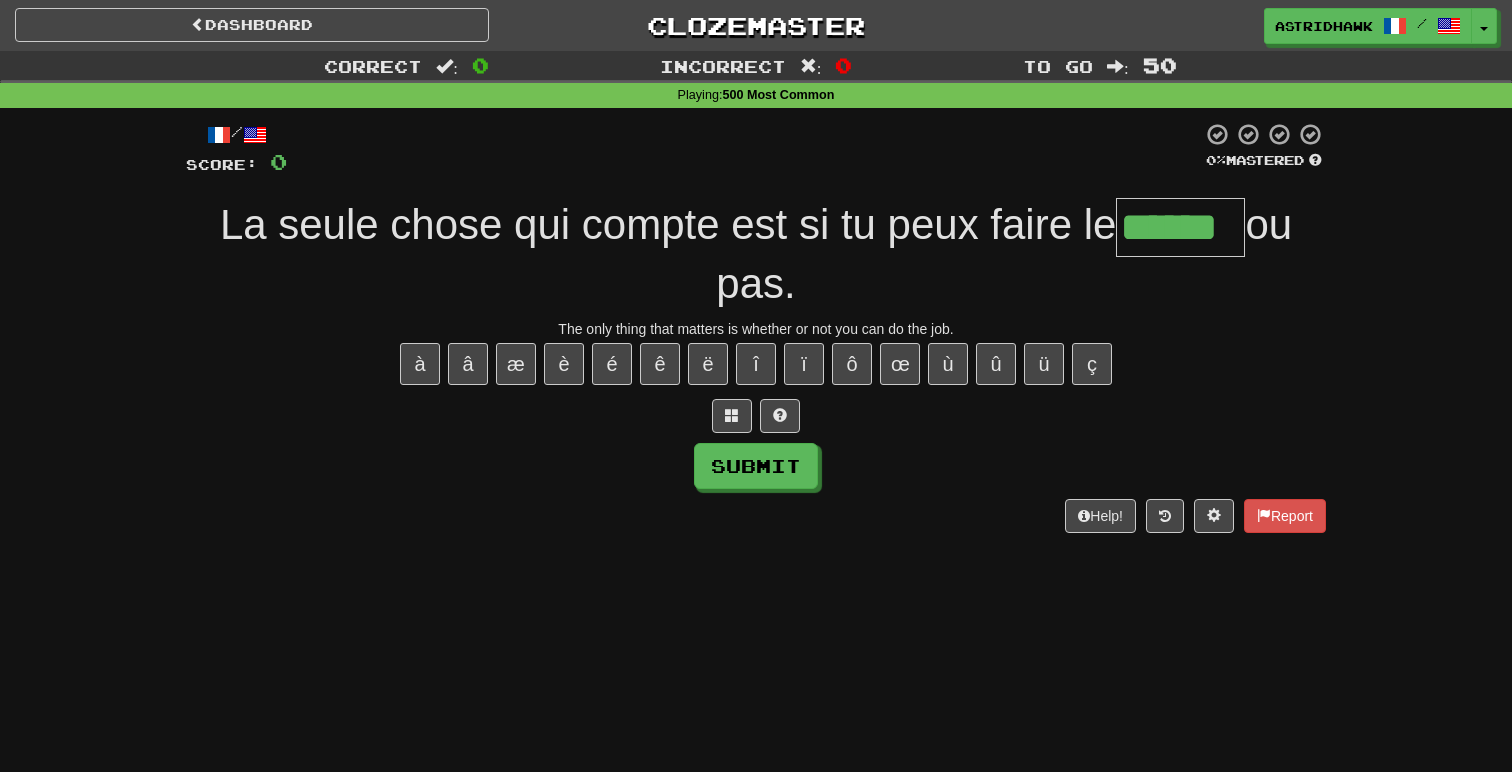 type on "******" 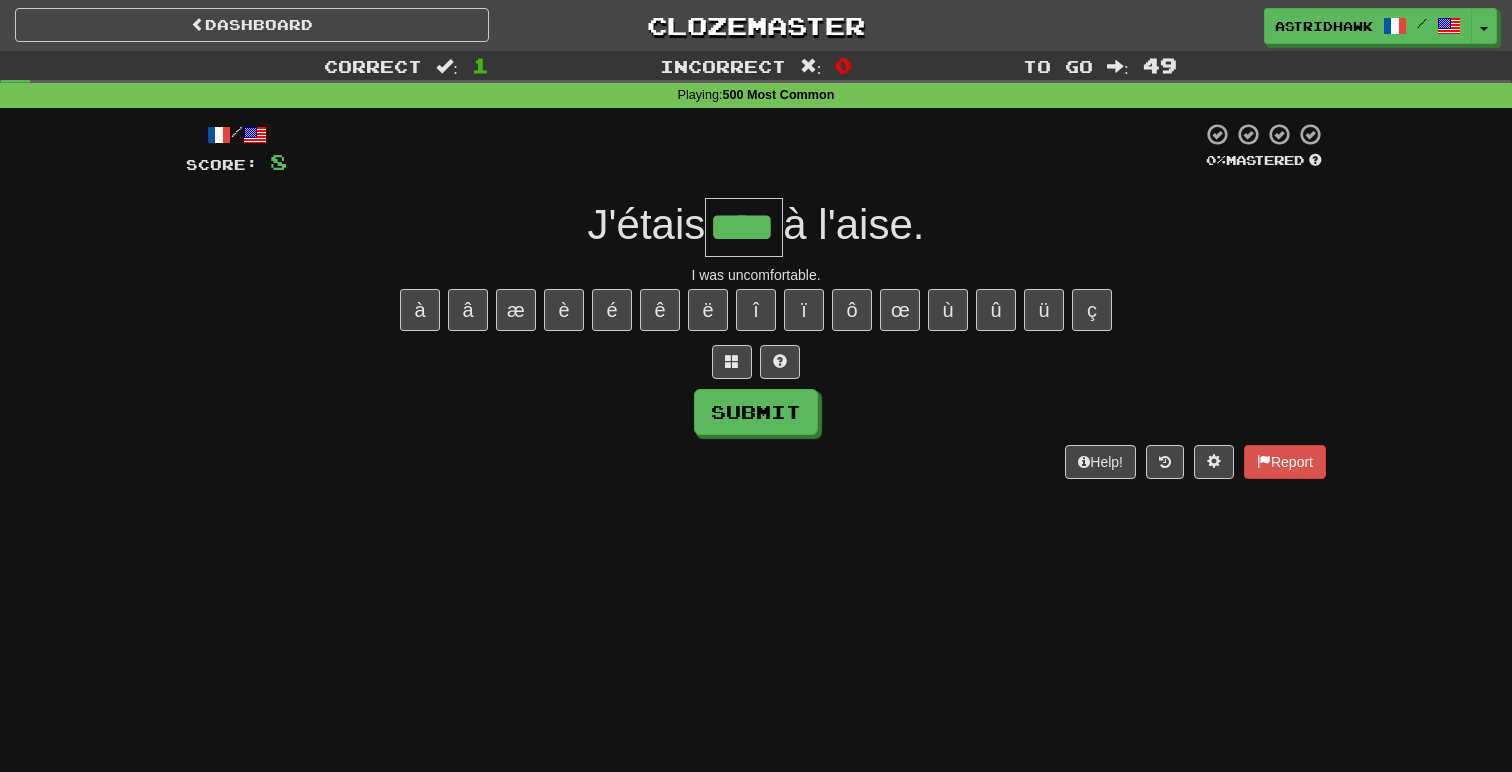 type on "***" 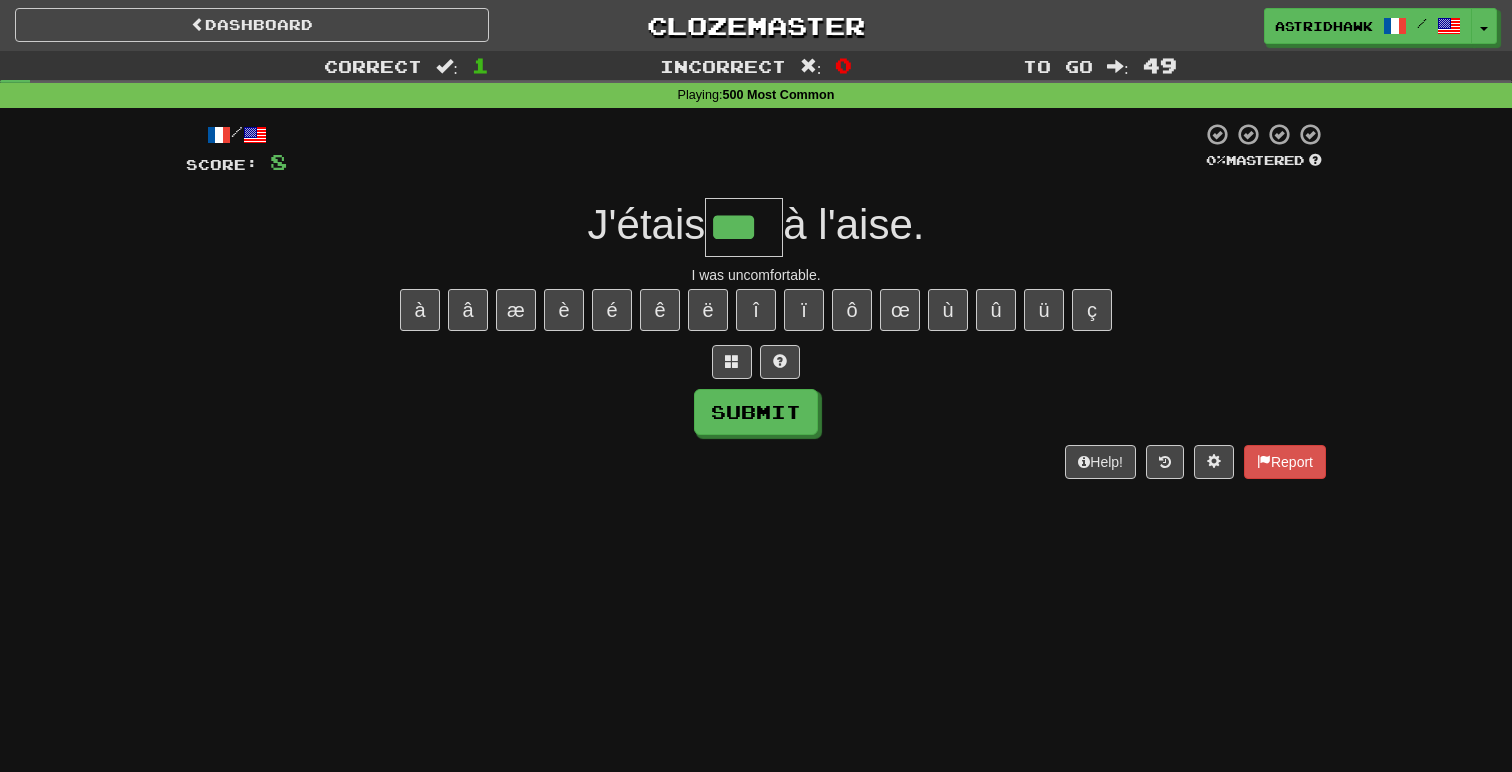 scroll, scrollTop: 0, scrollLeft: 0, axis: both 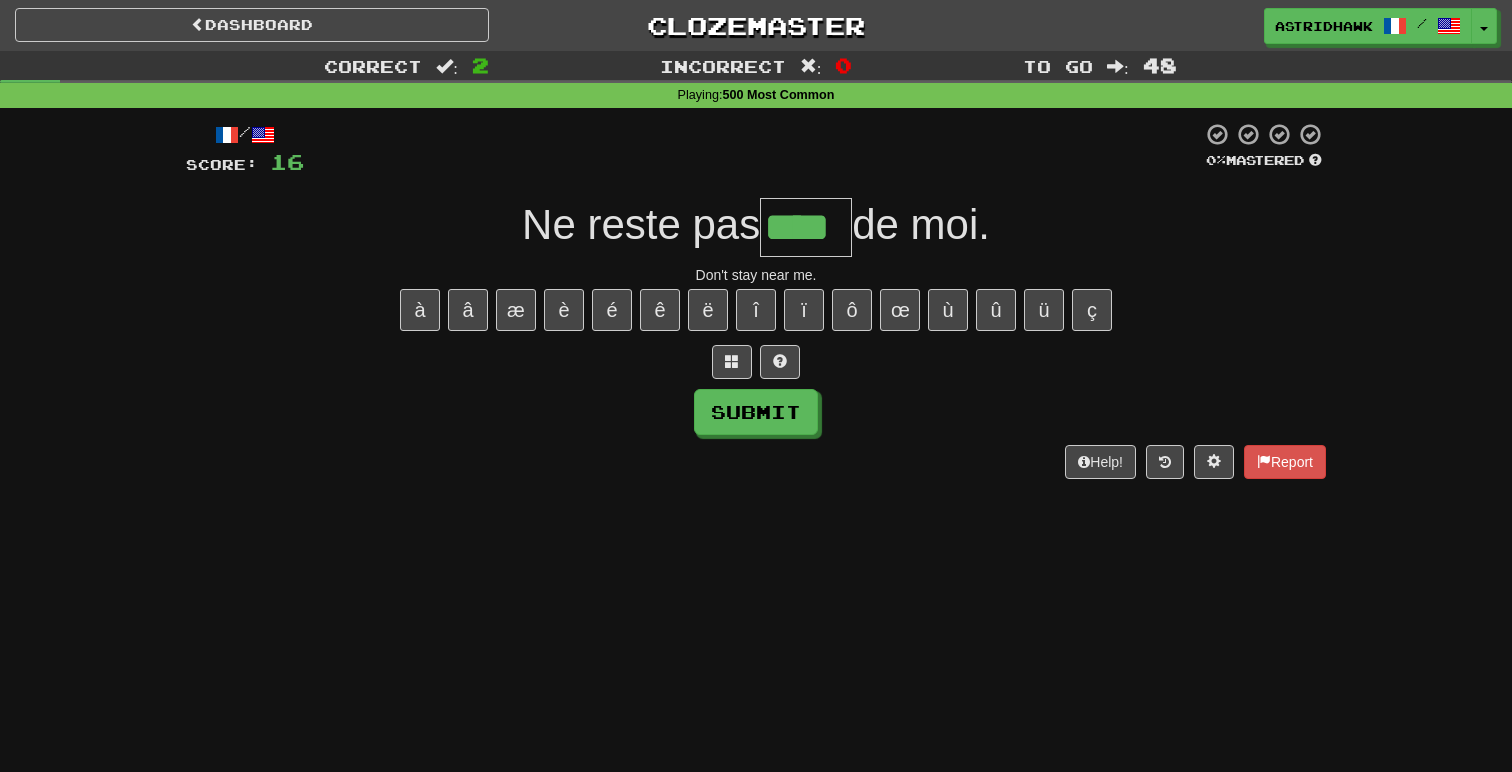 type on "****" 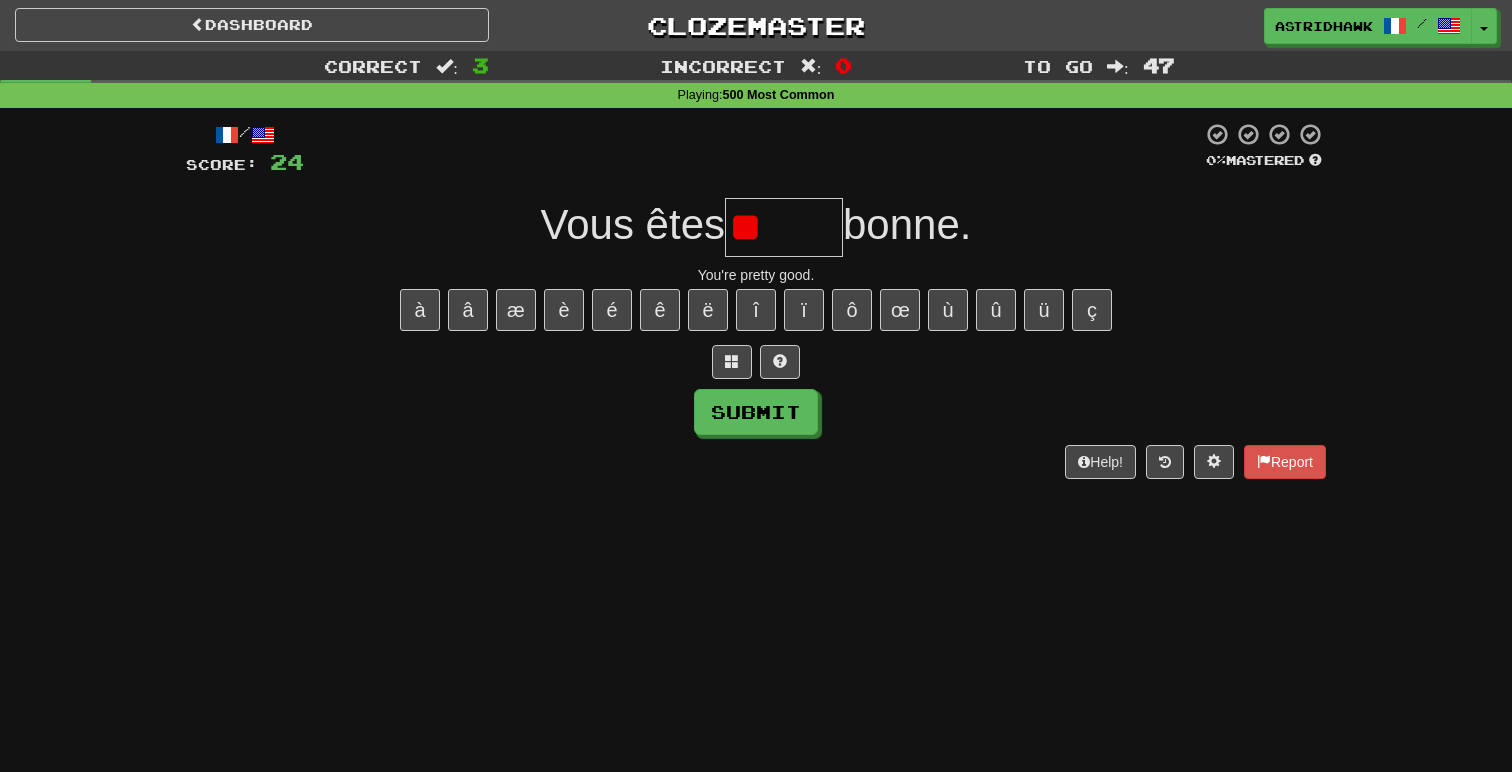 type on "*" 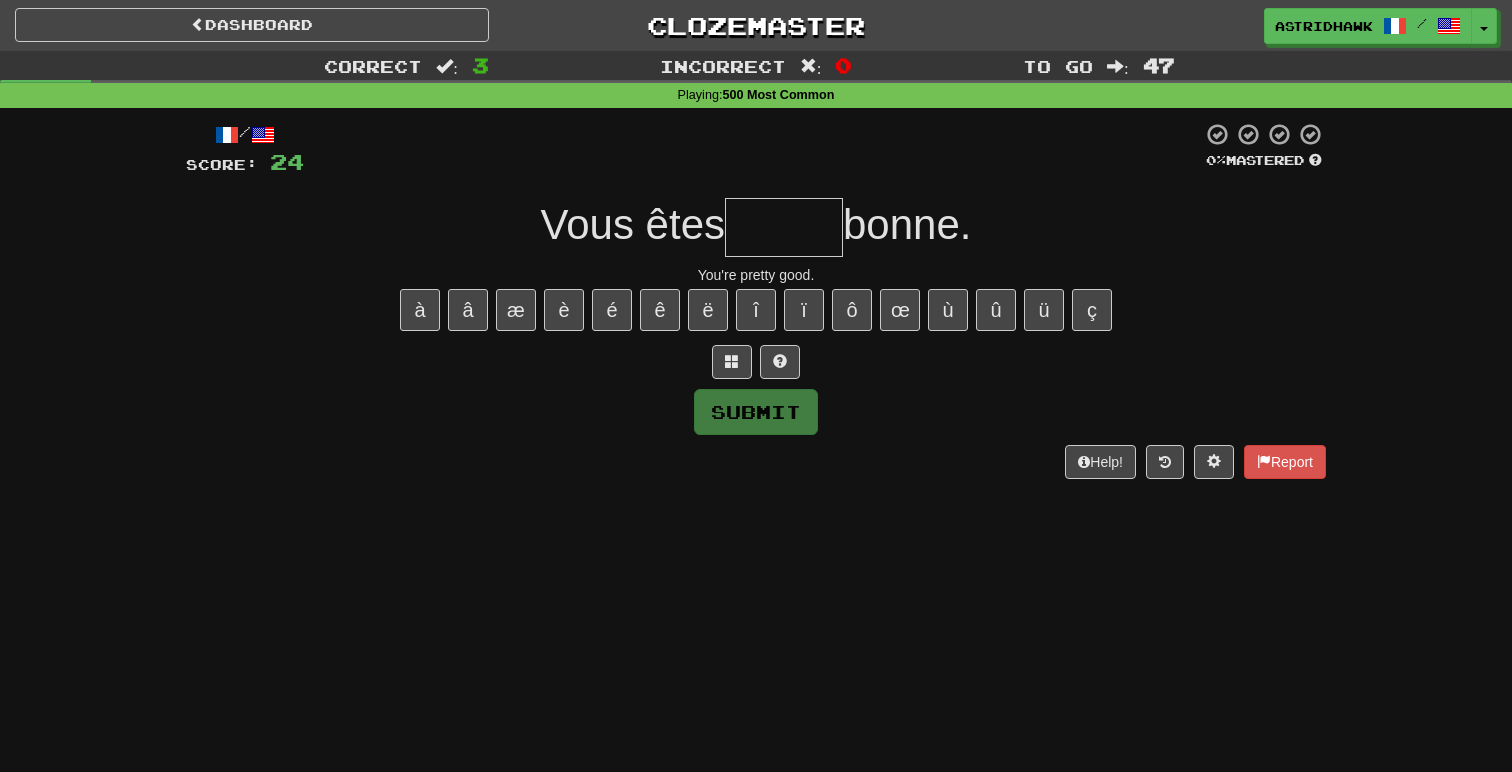type on "*" 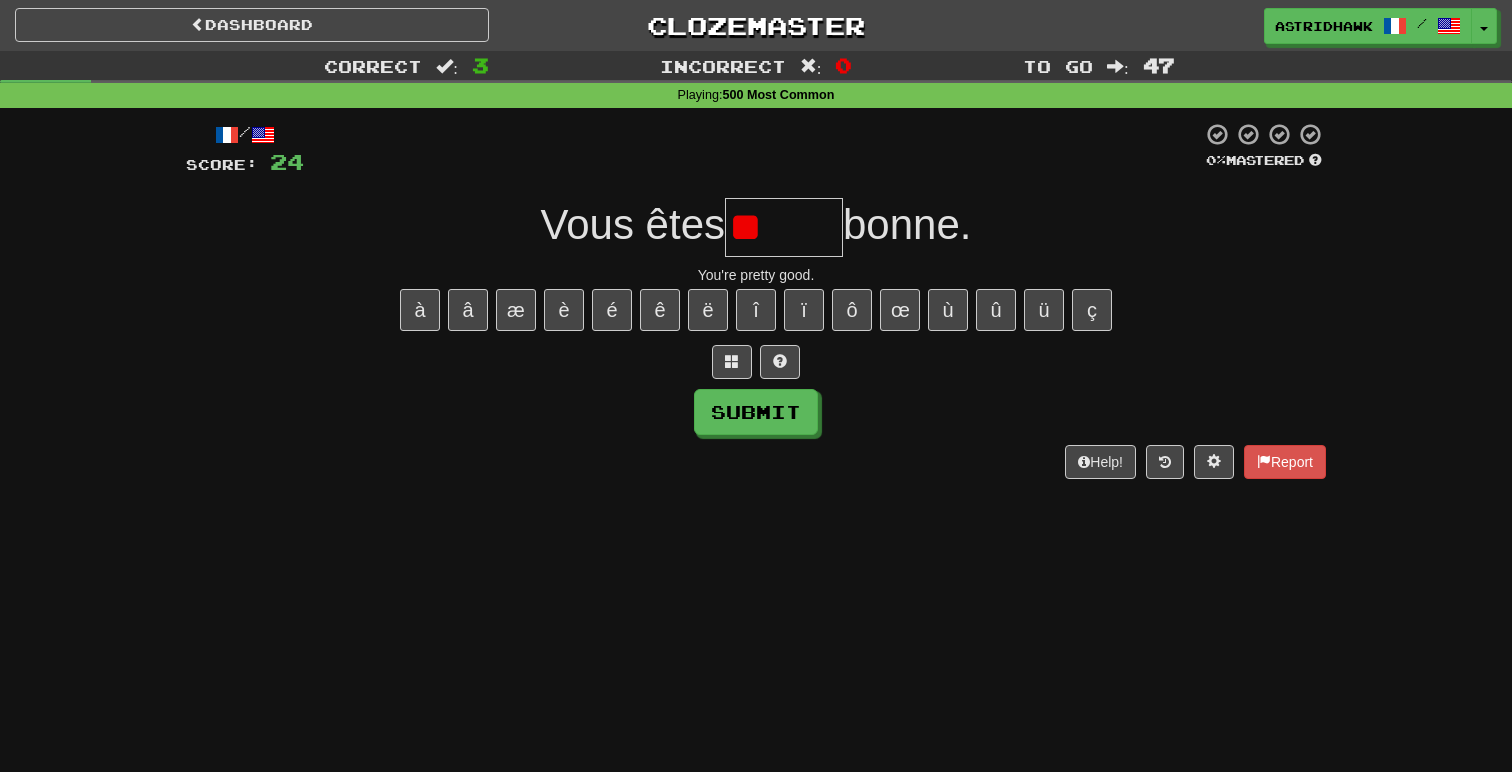 type on "*" 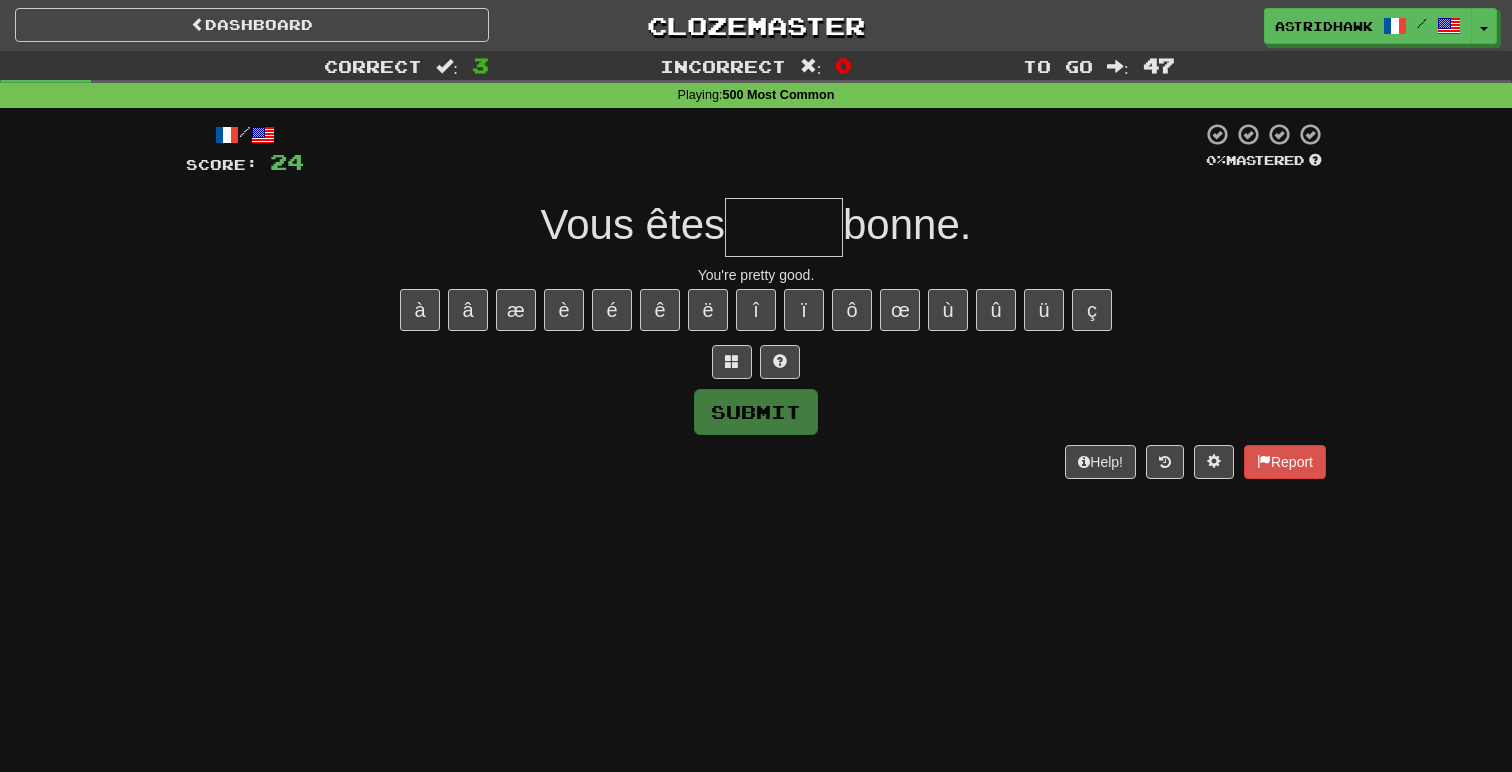 type on "*" 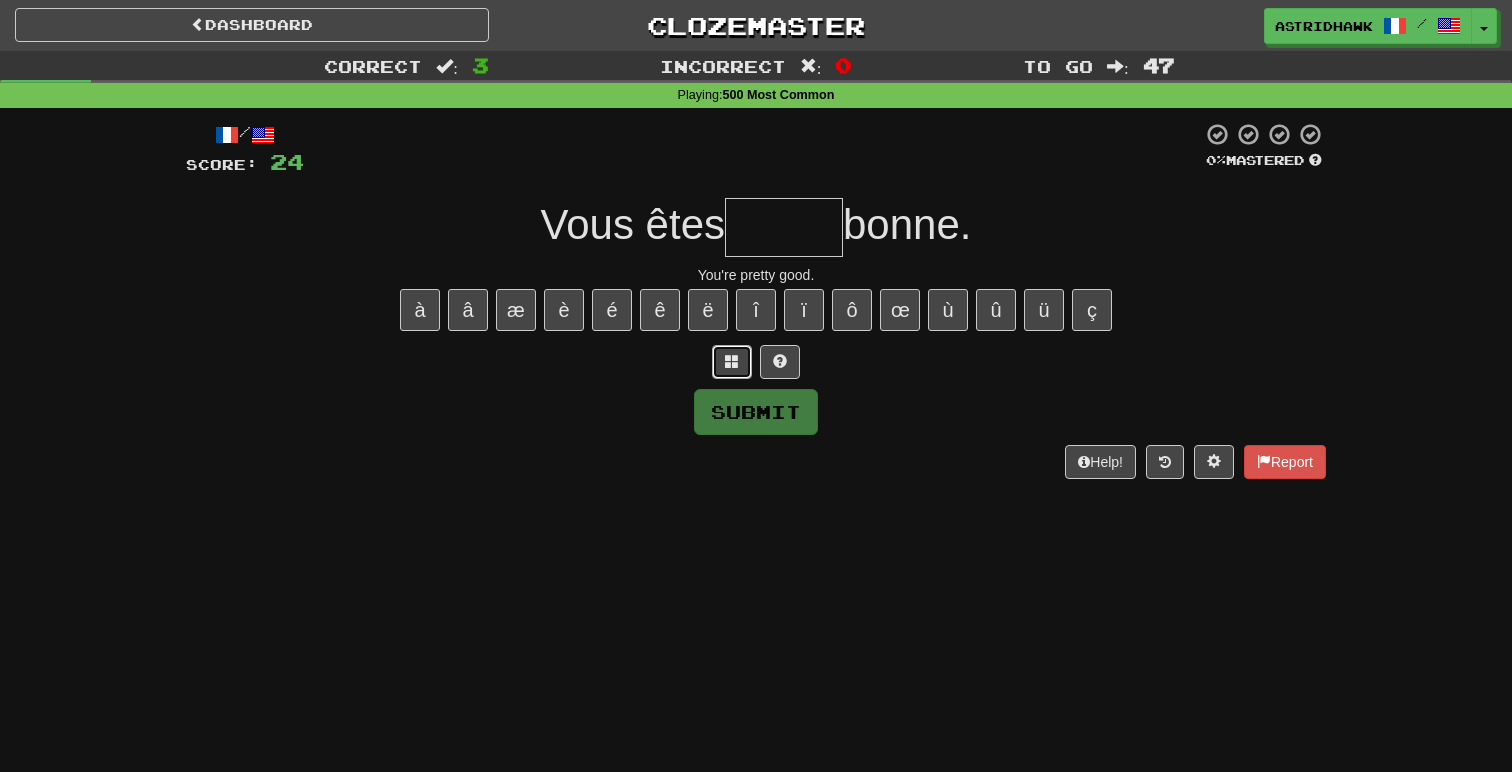 click at bounding box center (732, 361) 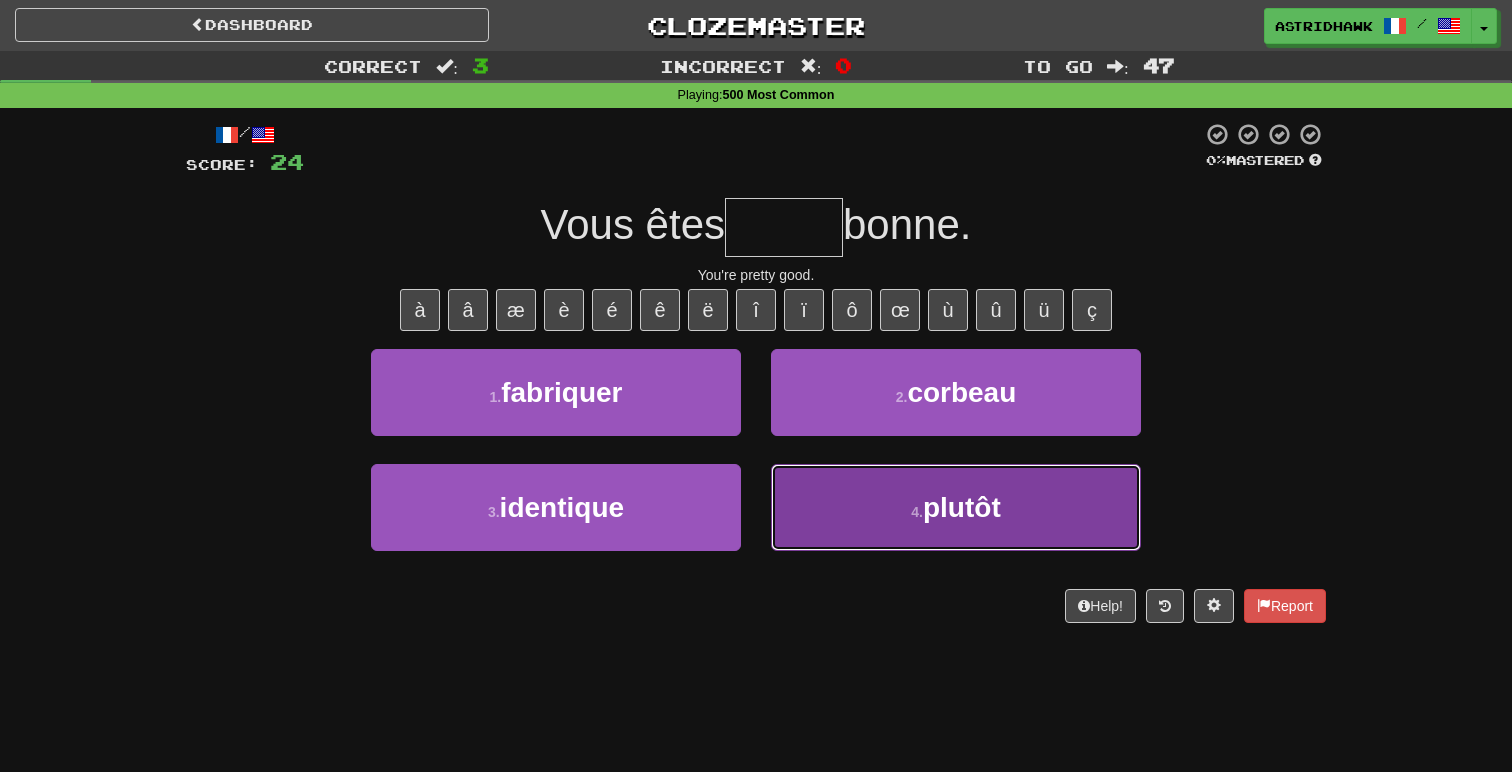 click on "4 .  plutôt" at bounding box center (956, 507) 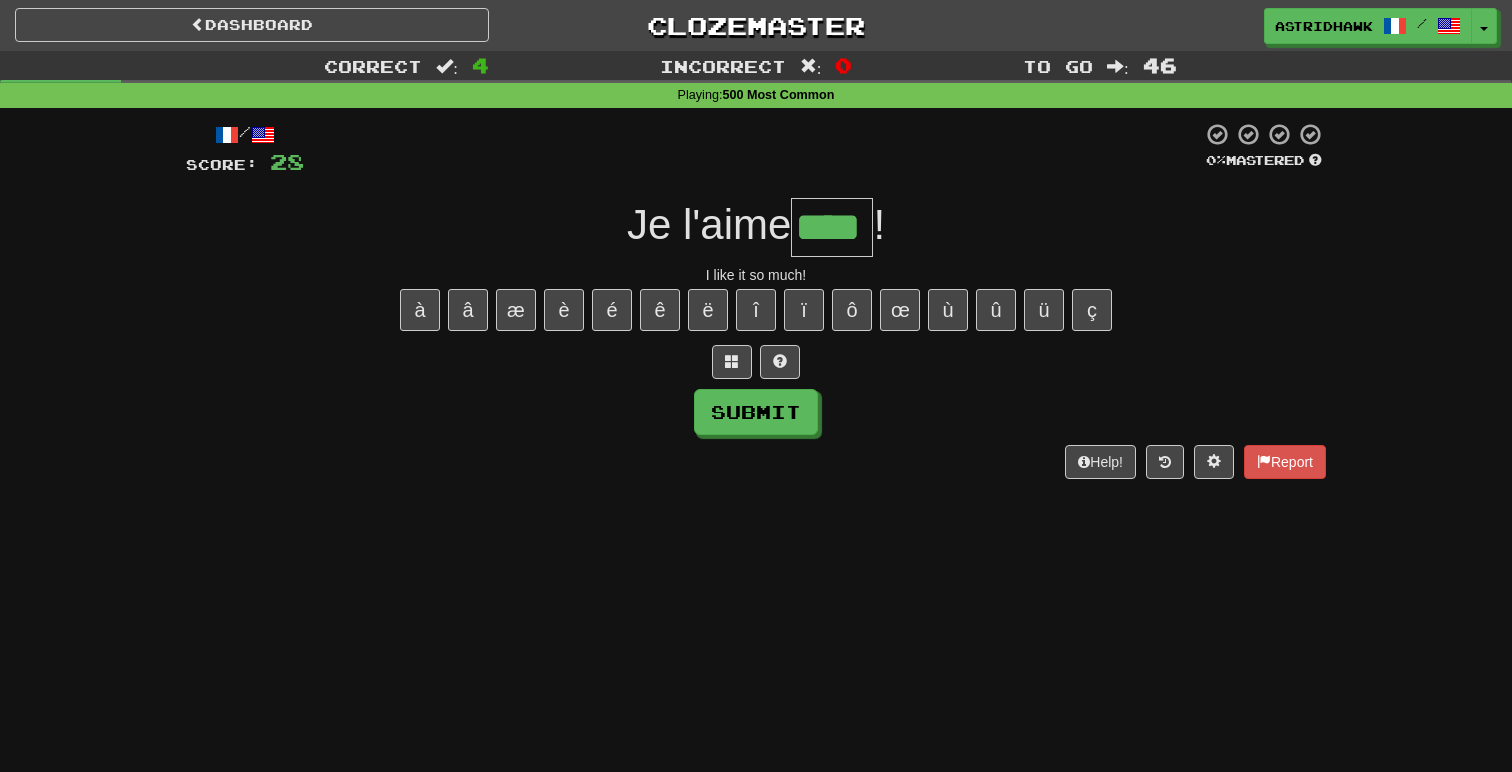 type on "****" 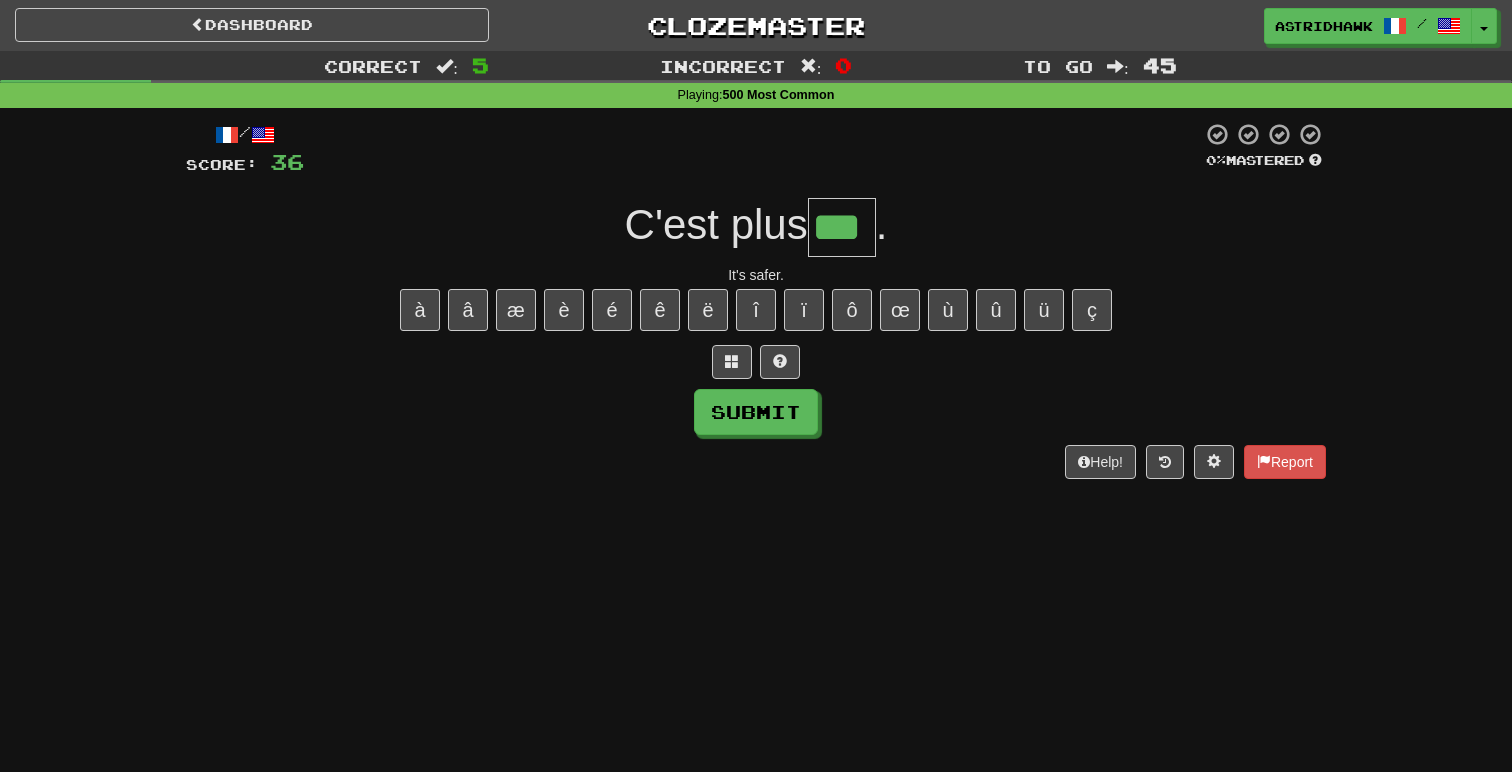 type on "***" 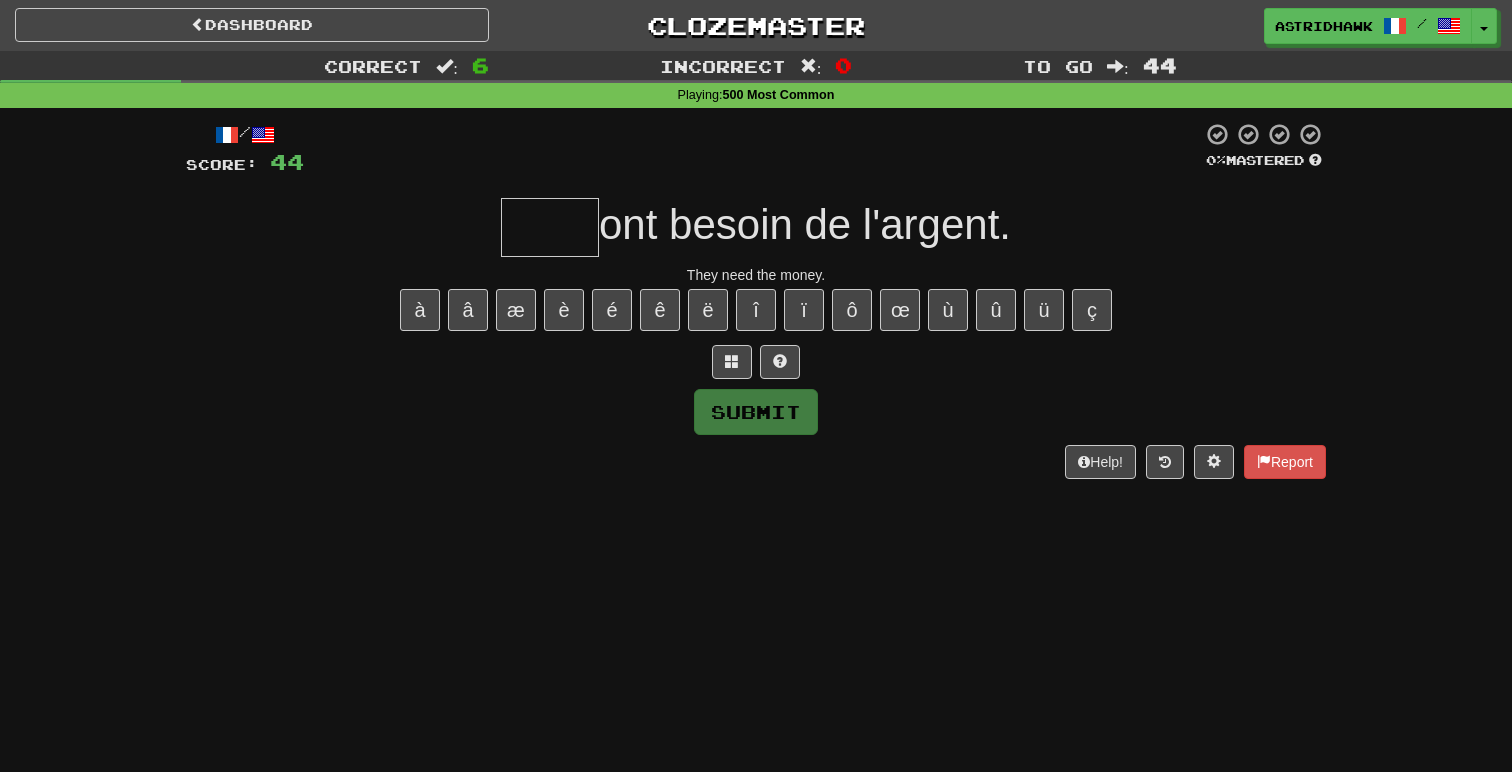 type on "*" 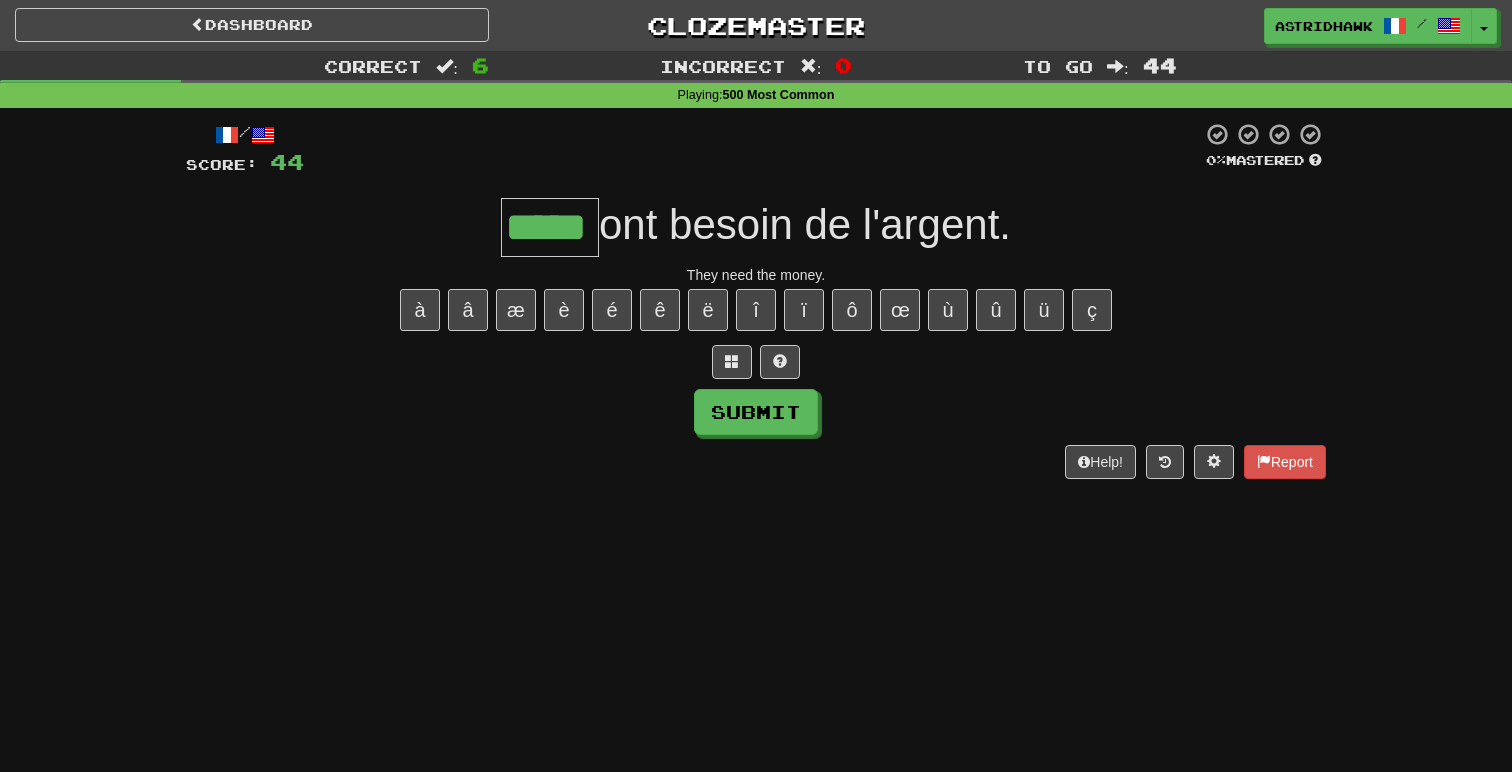type on "*****" 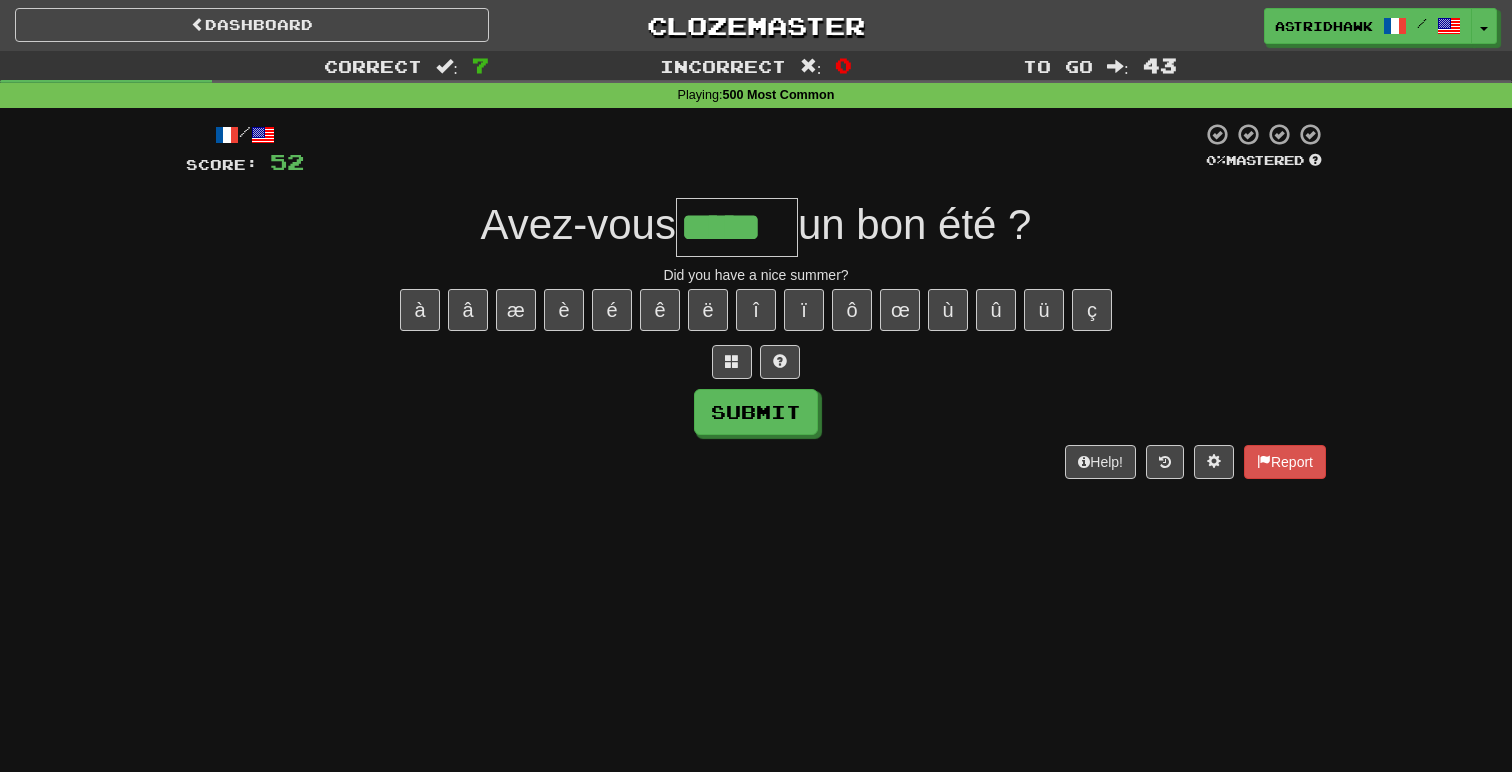 type on "*****" 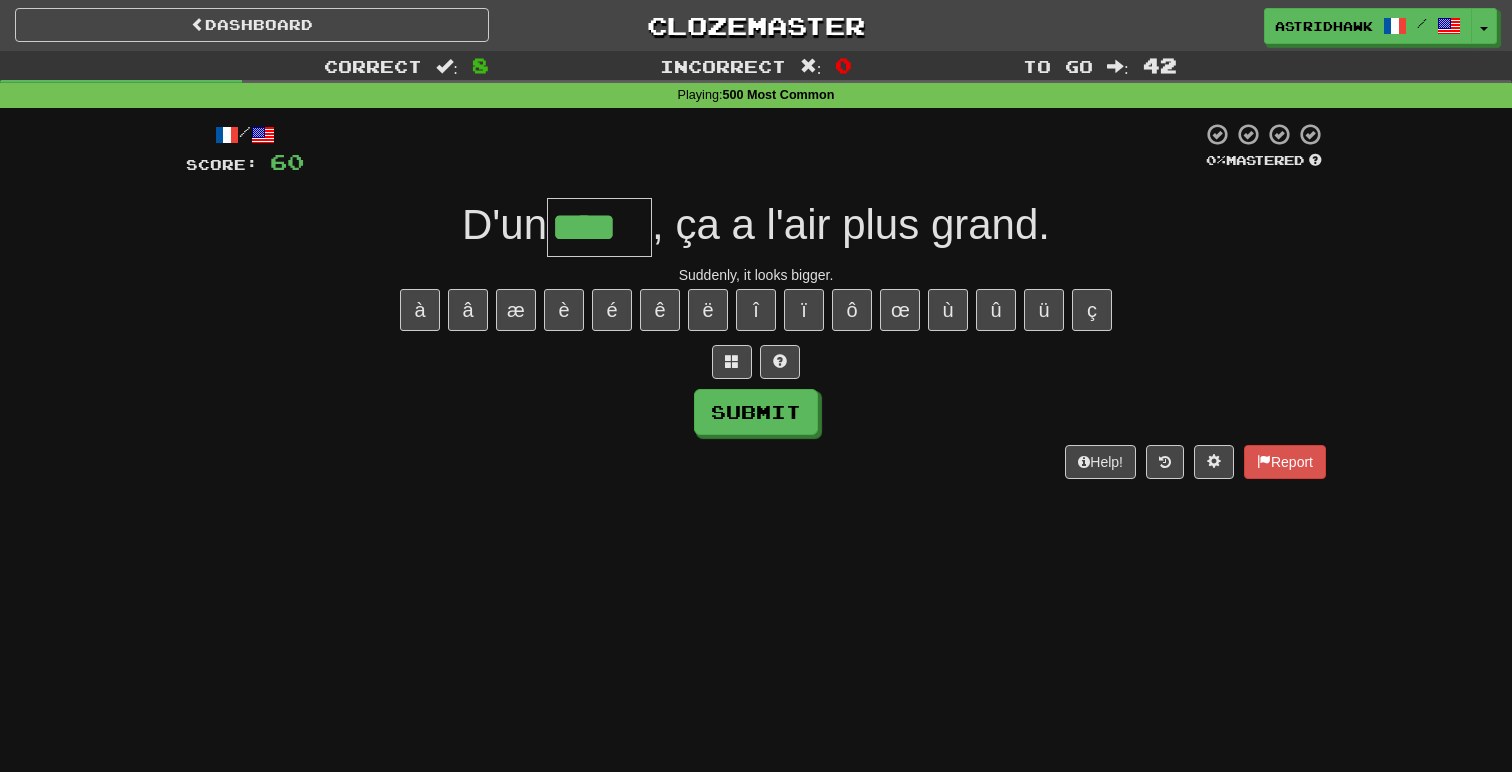 type on "****" 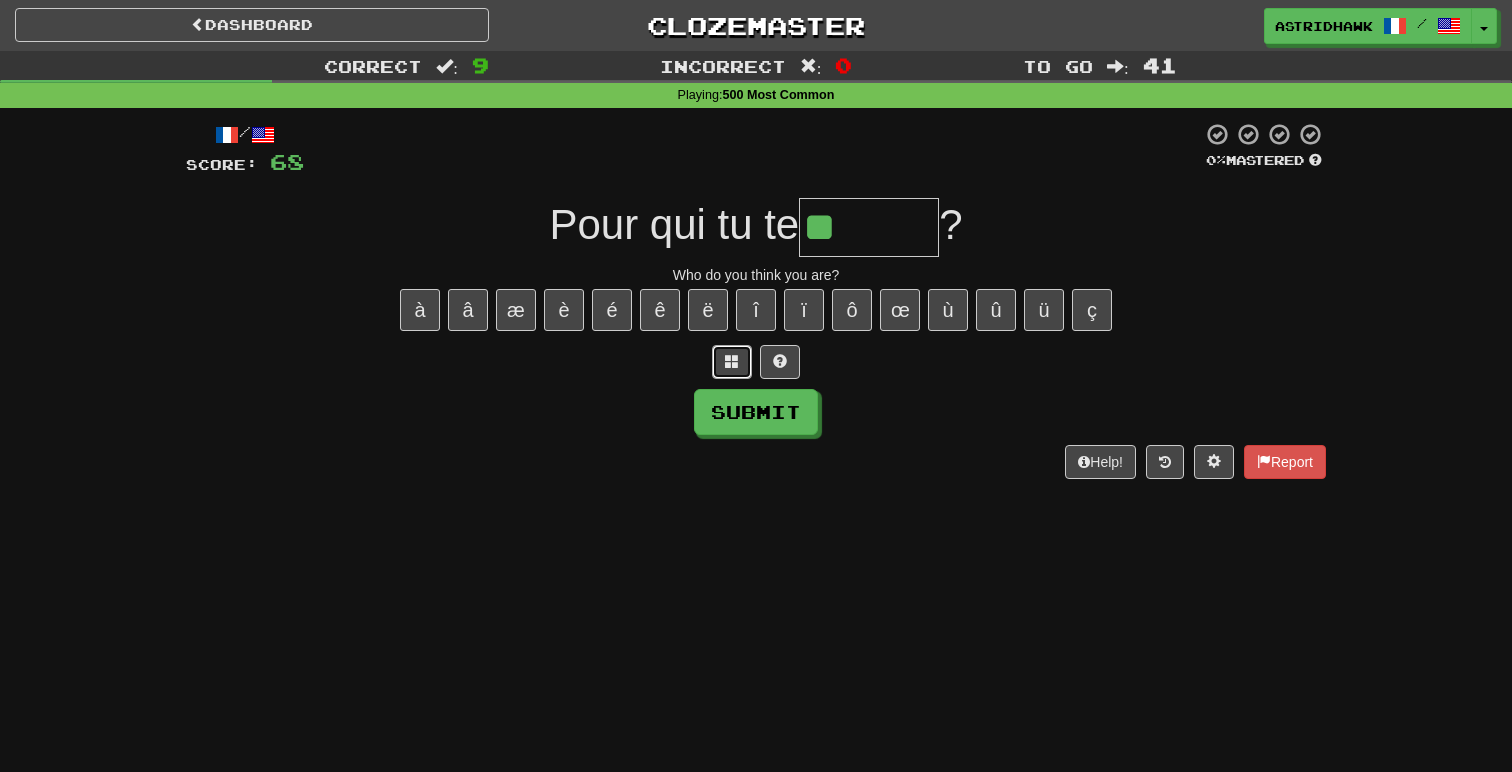 click at bounding box center (732, 362) 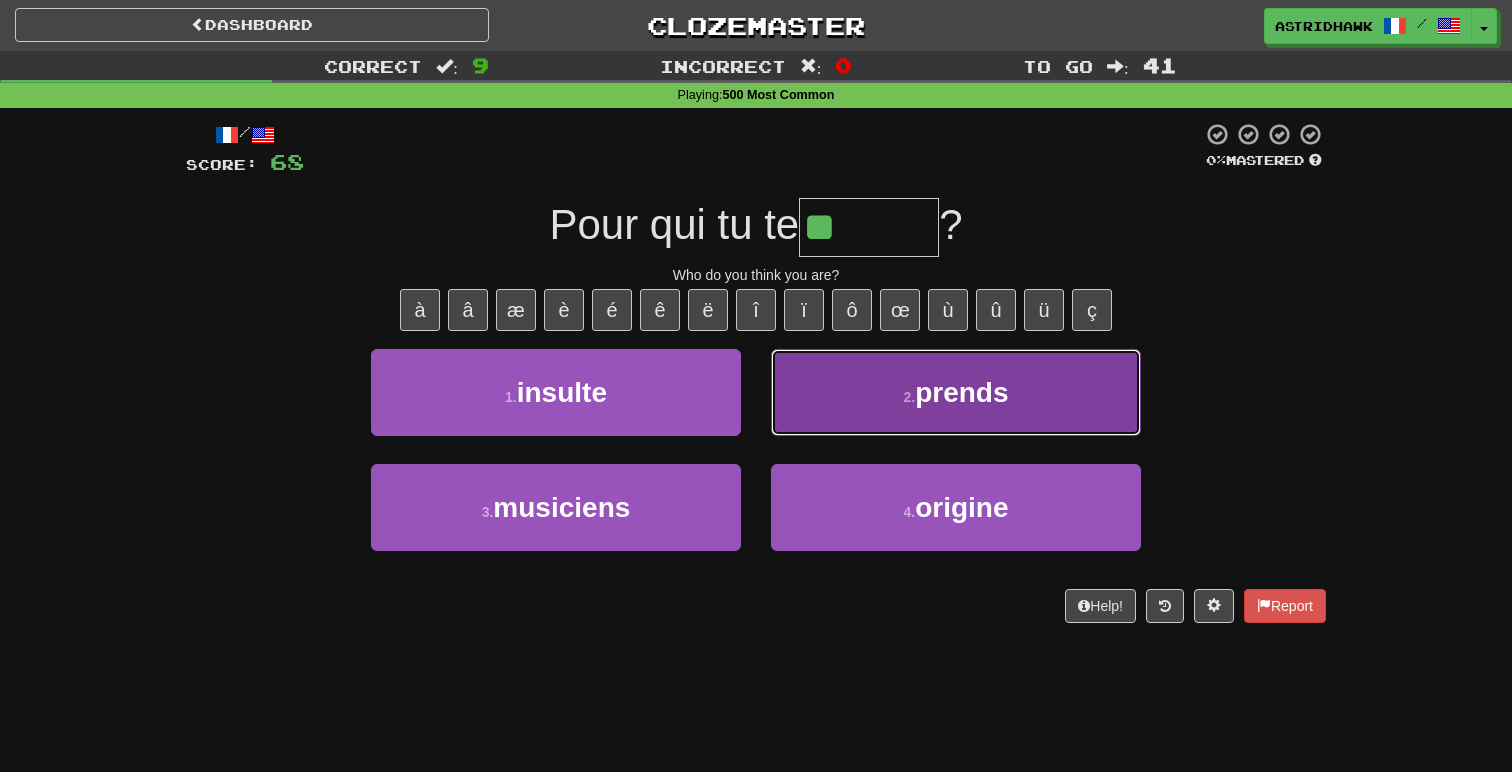 click on "2 .  prends" at bounding box center [956, 392] 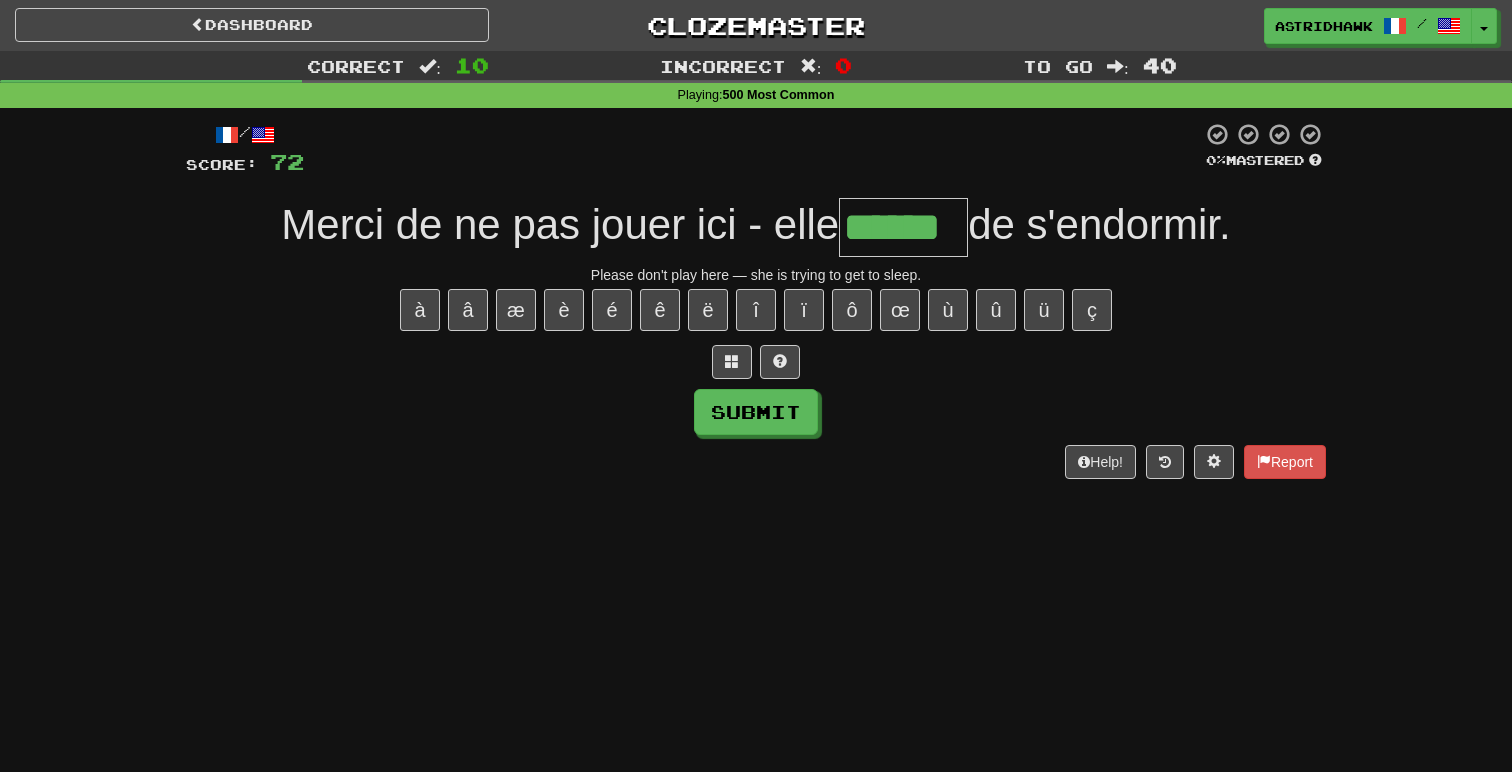 type on "******" 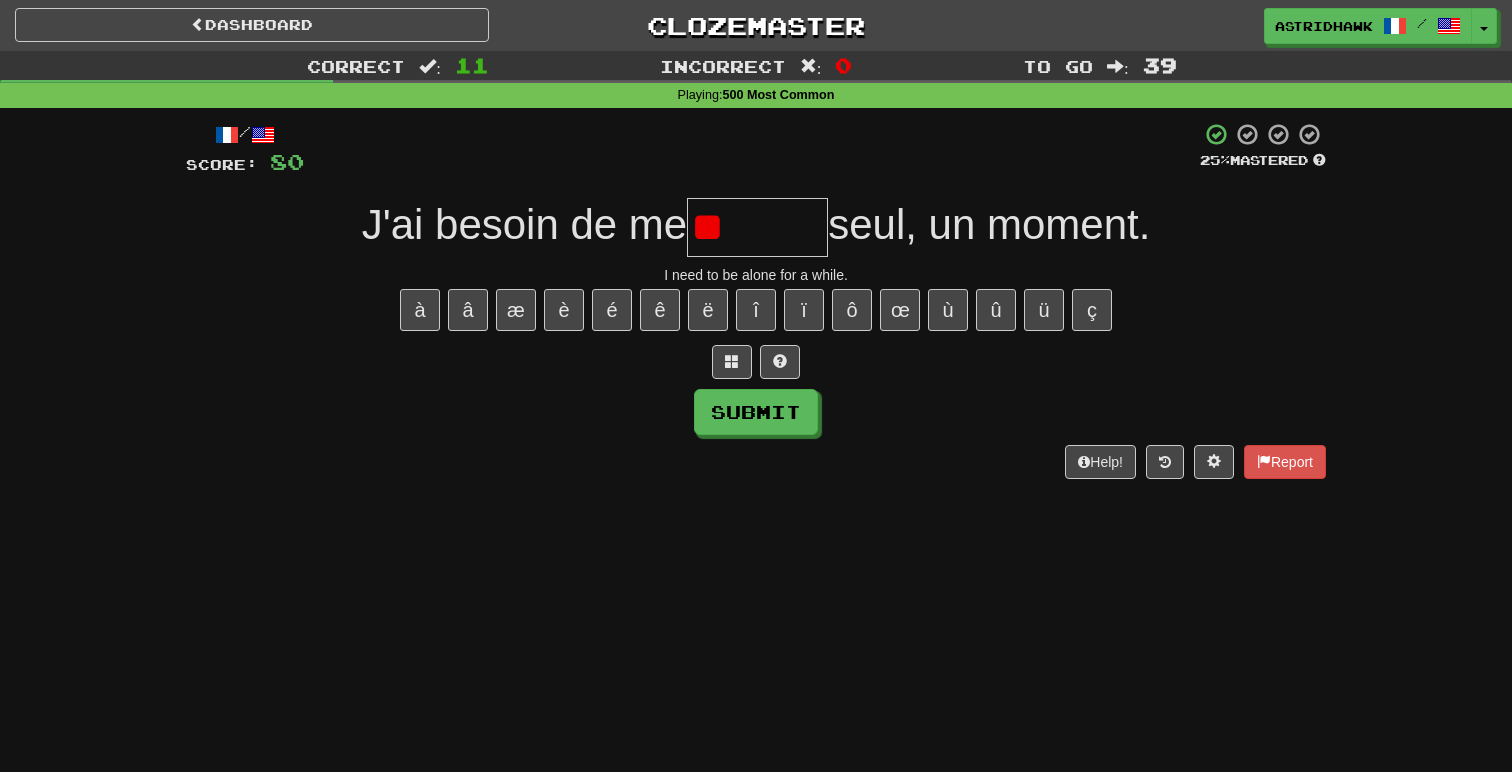 type on "*" 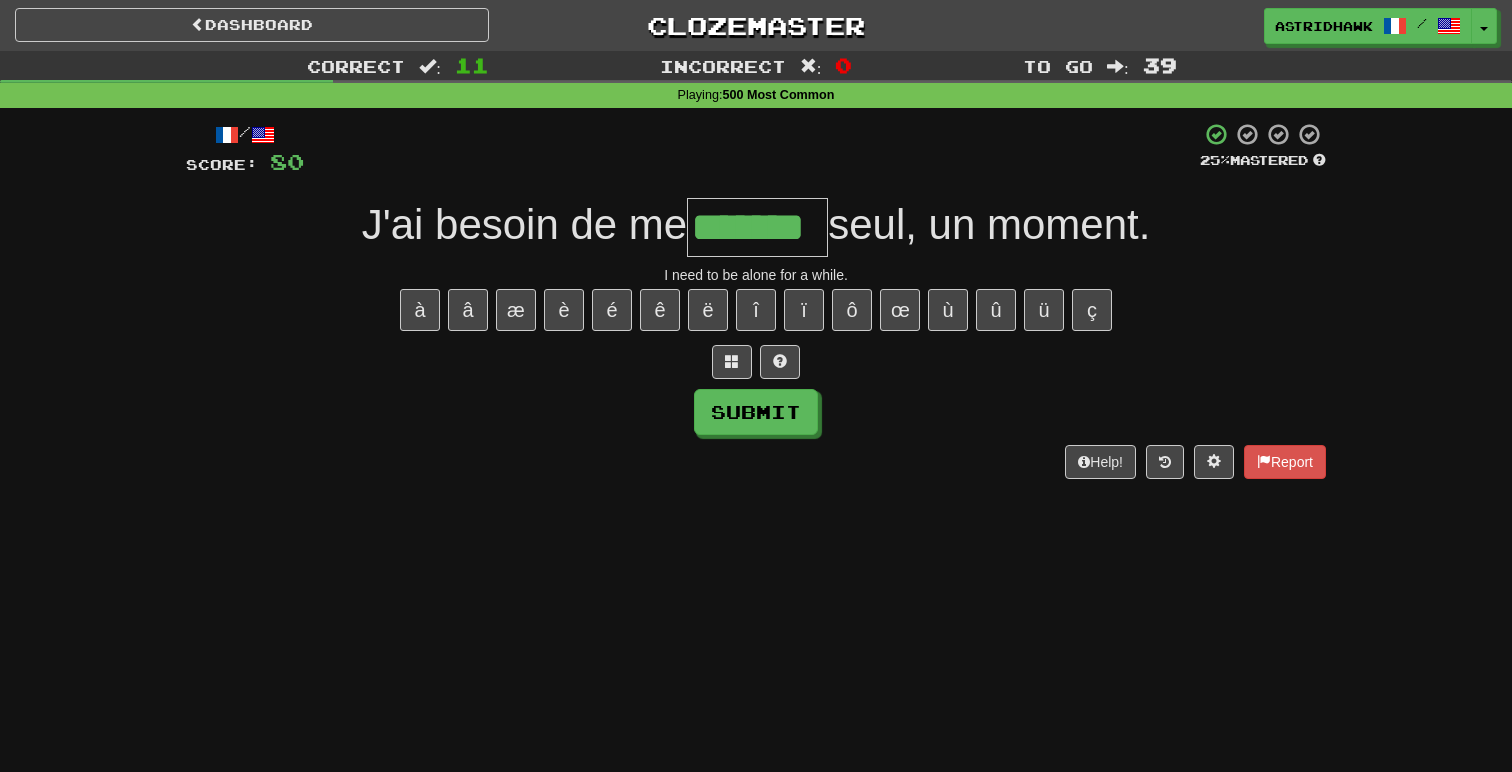 type on "*******" 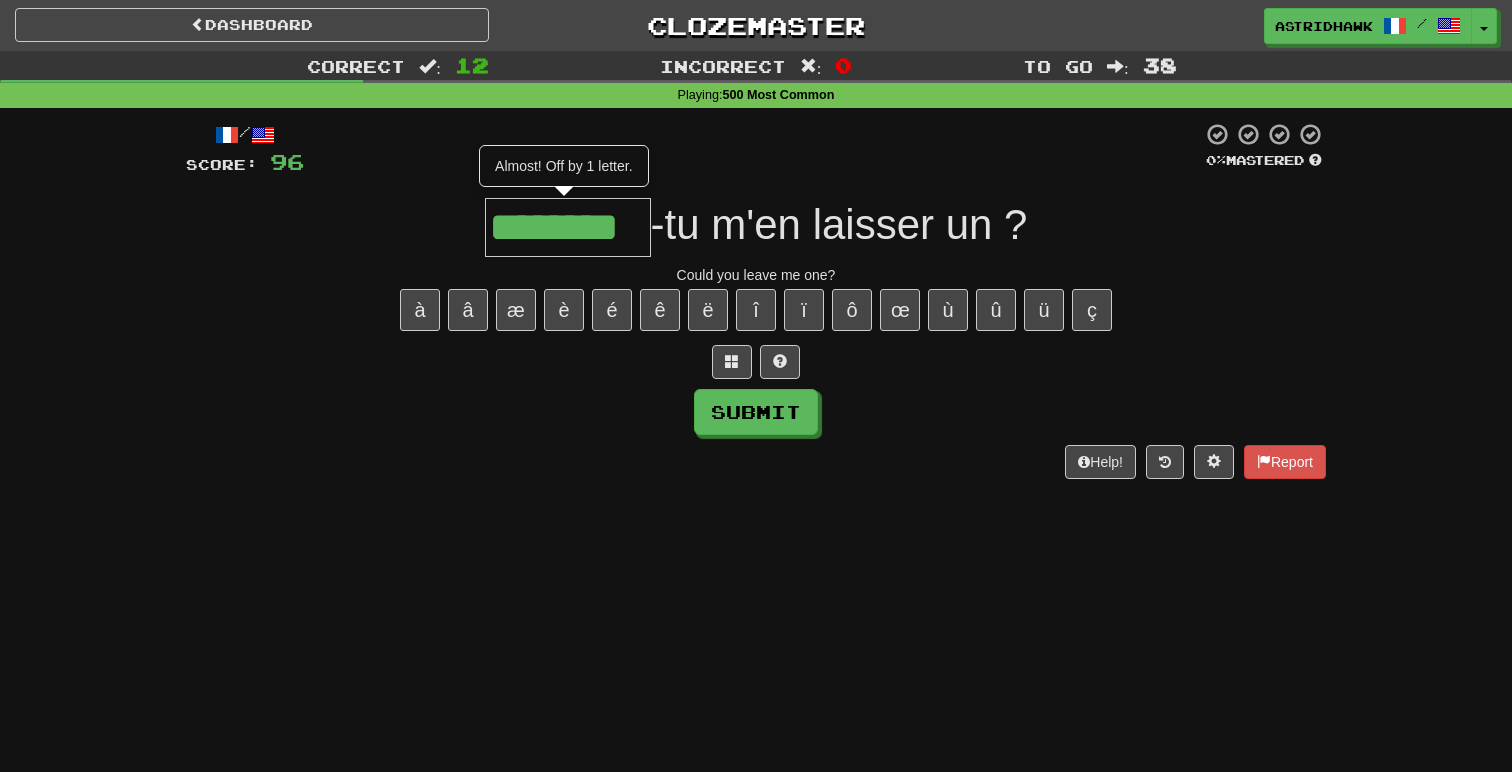type on "********" 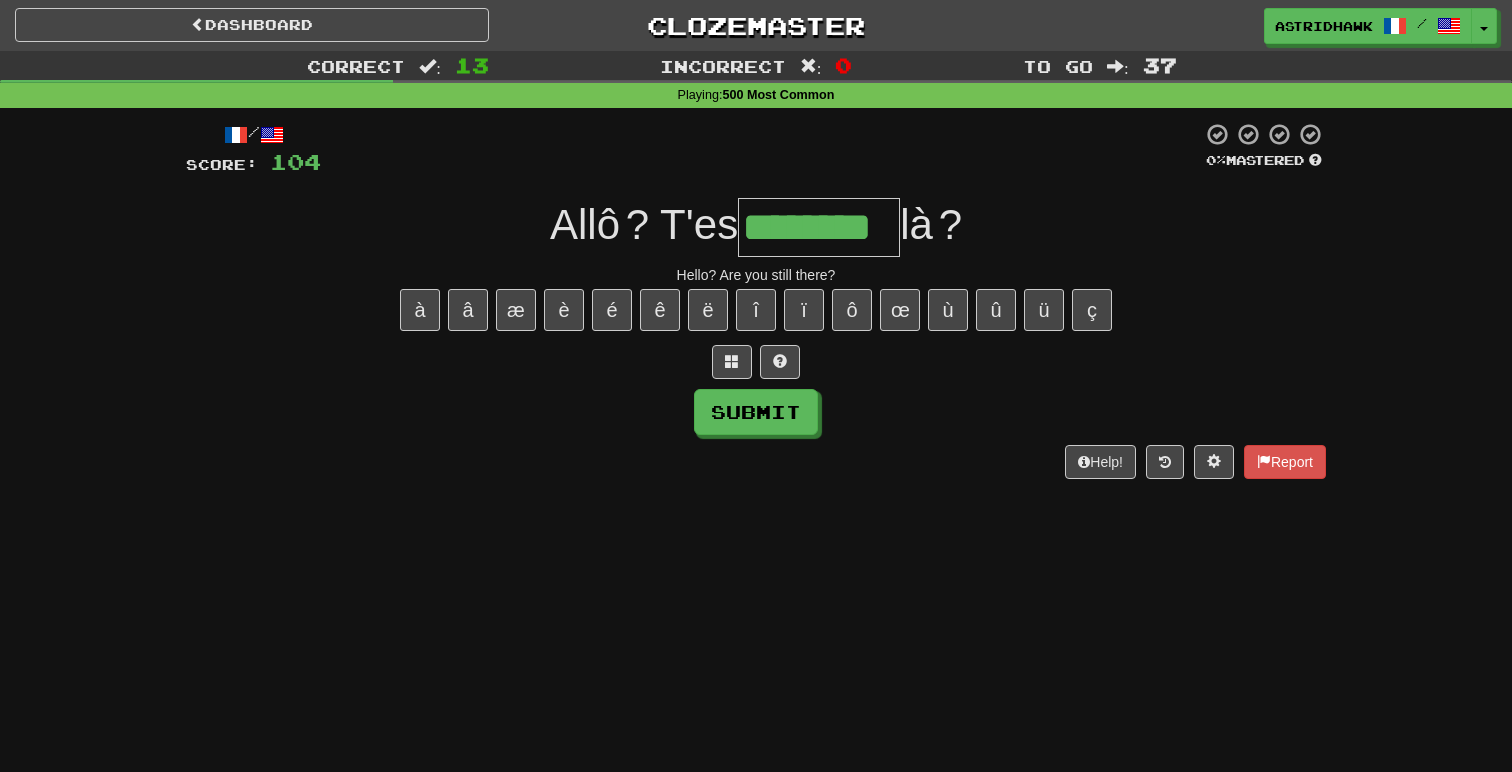type on "********" 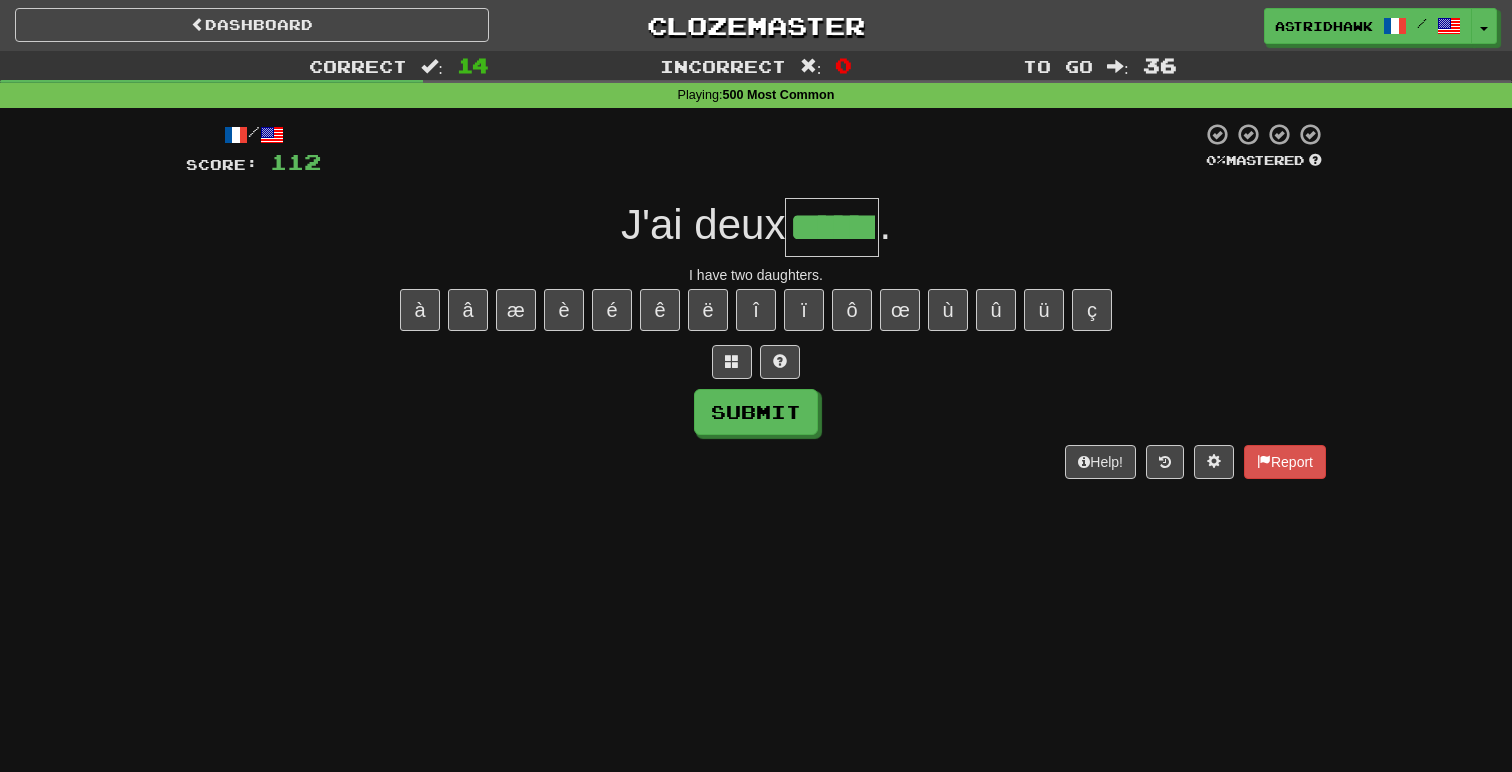 type on "******" 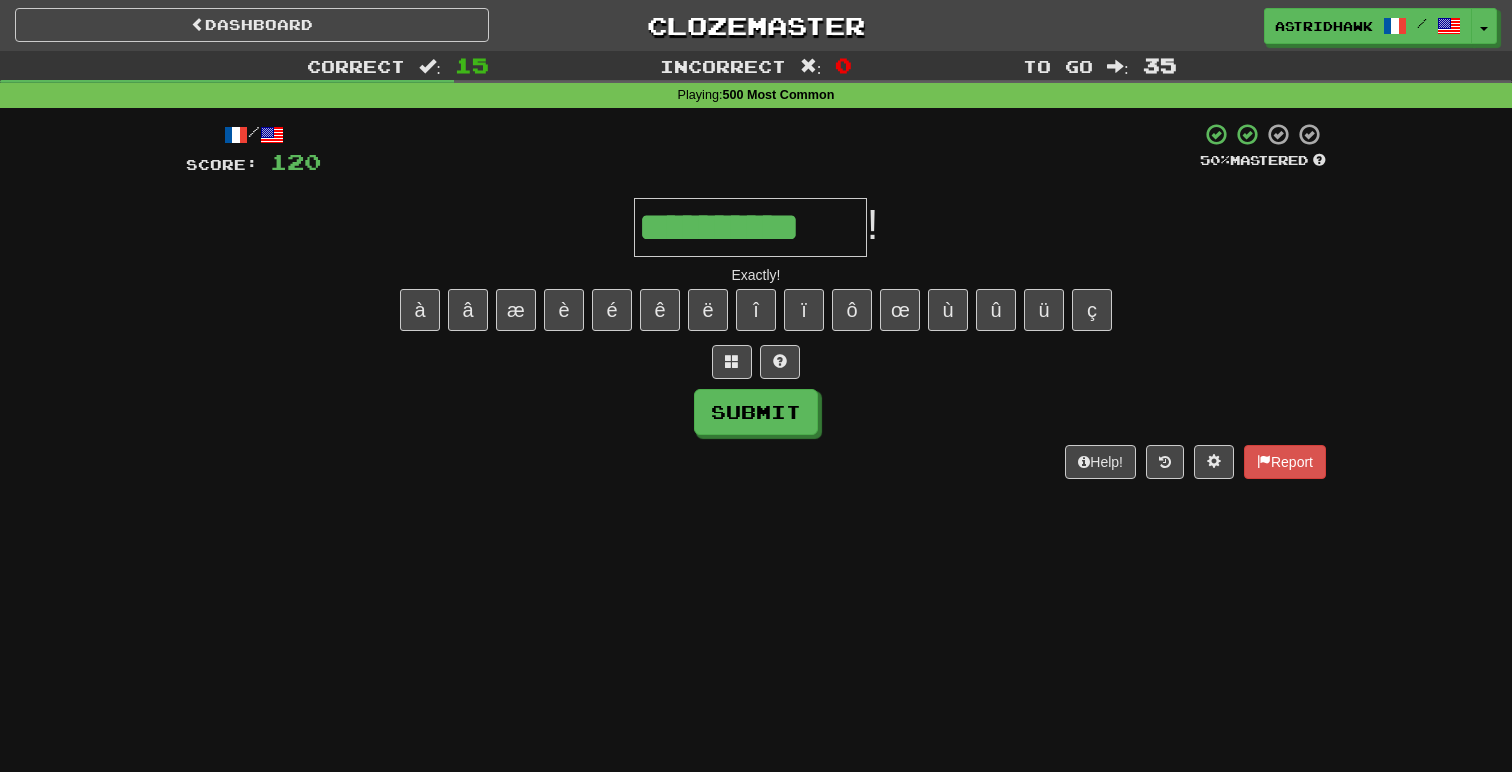type on "**********" 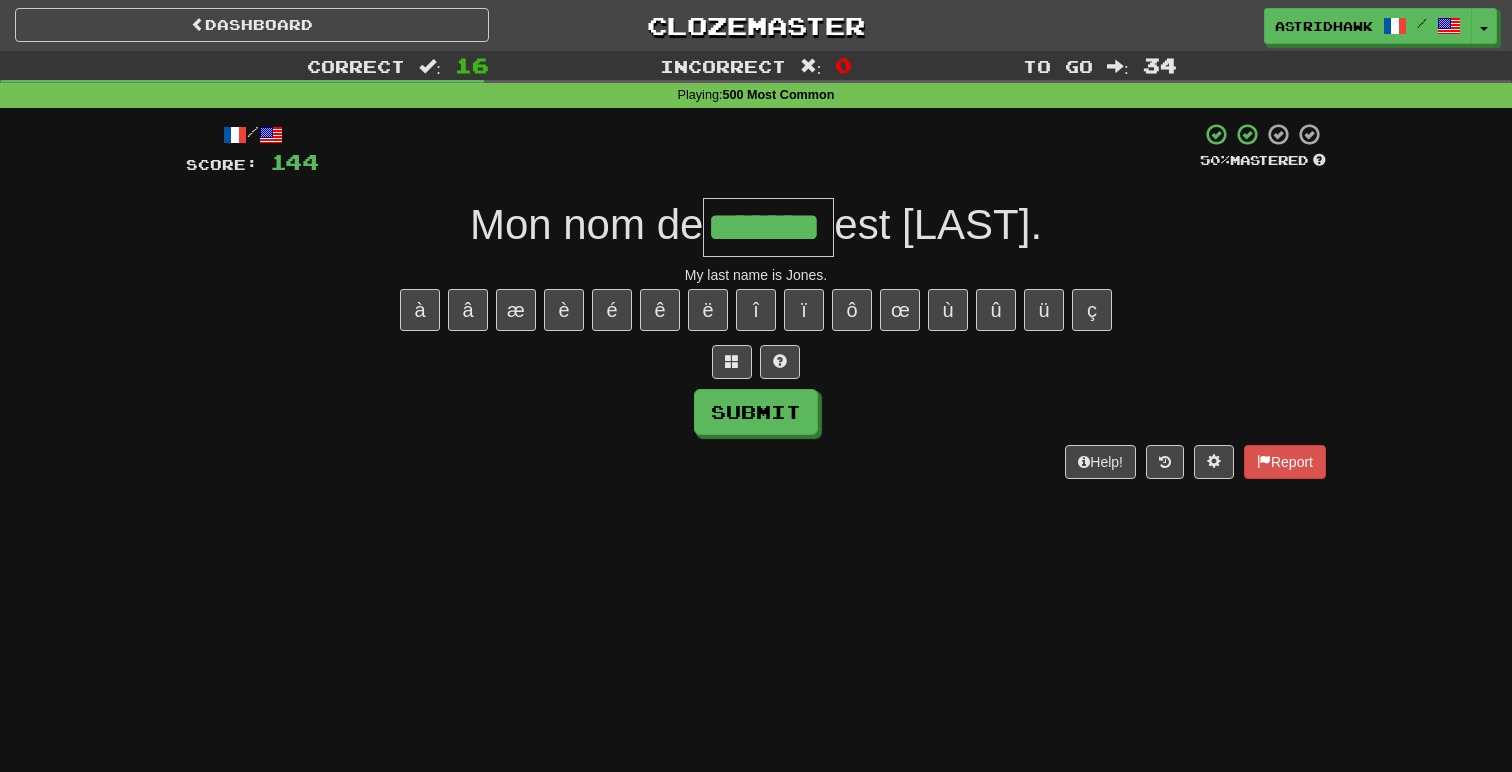 type on "*******" 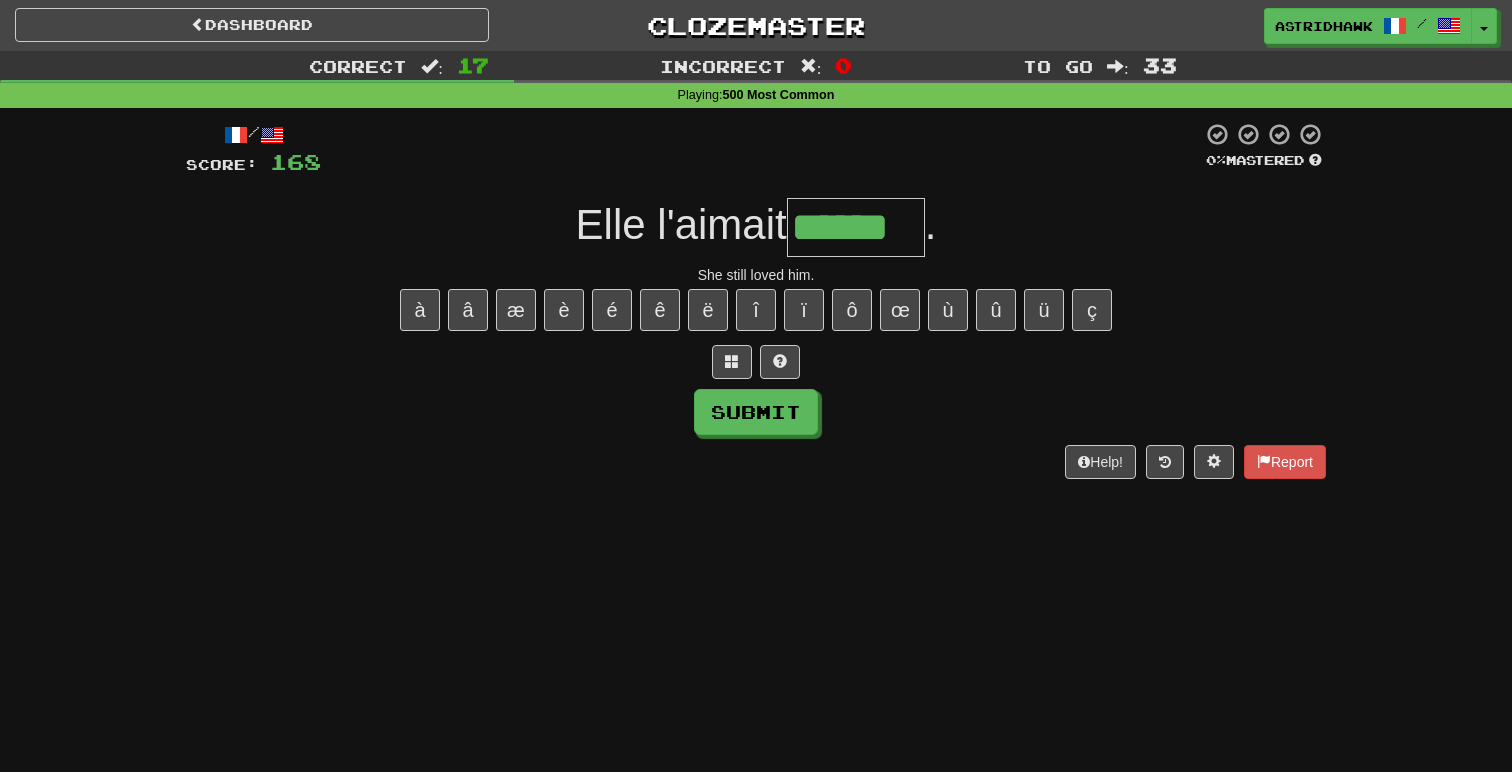 type on "******" 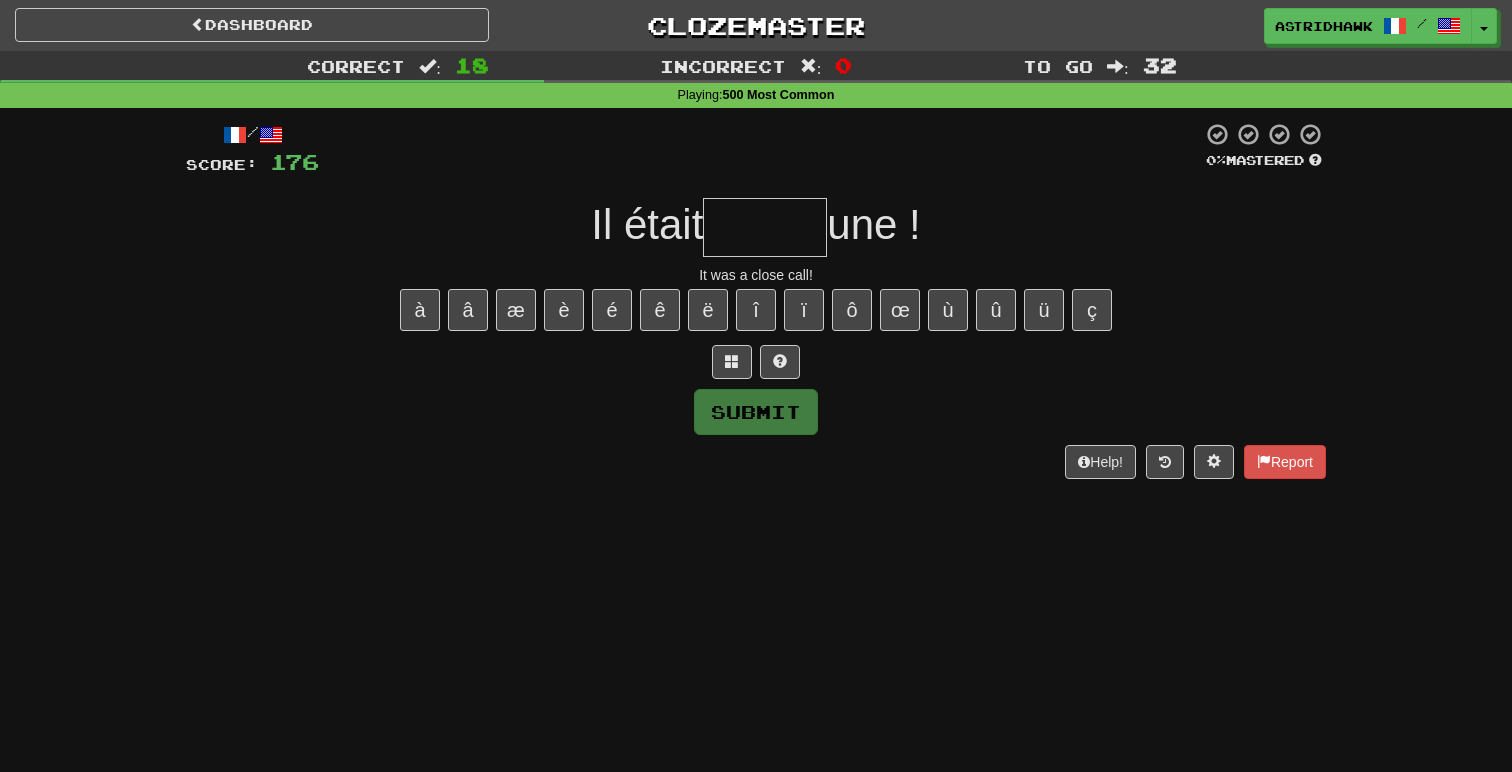 type on "*" 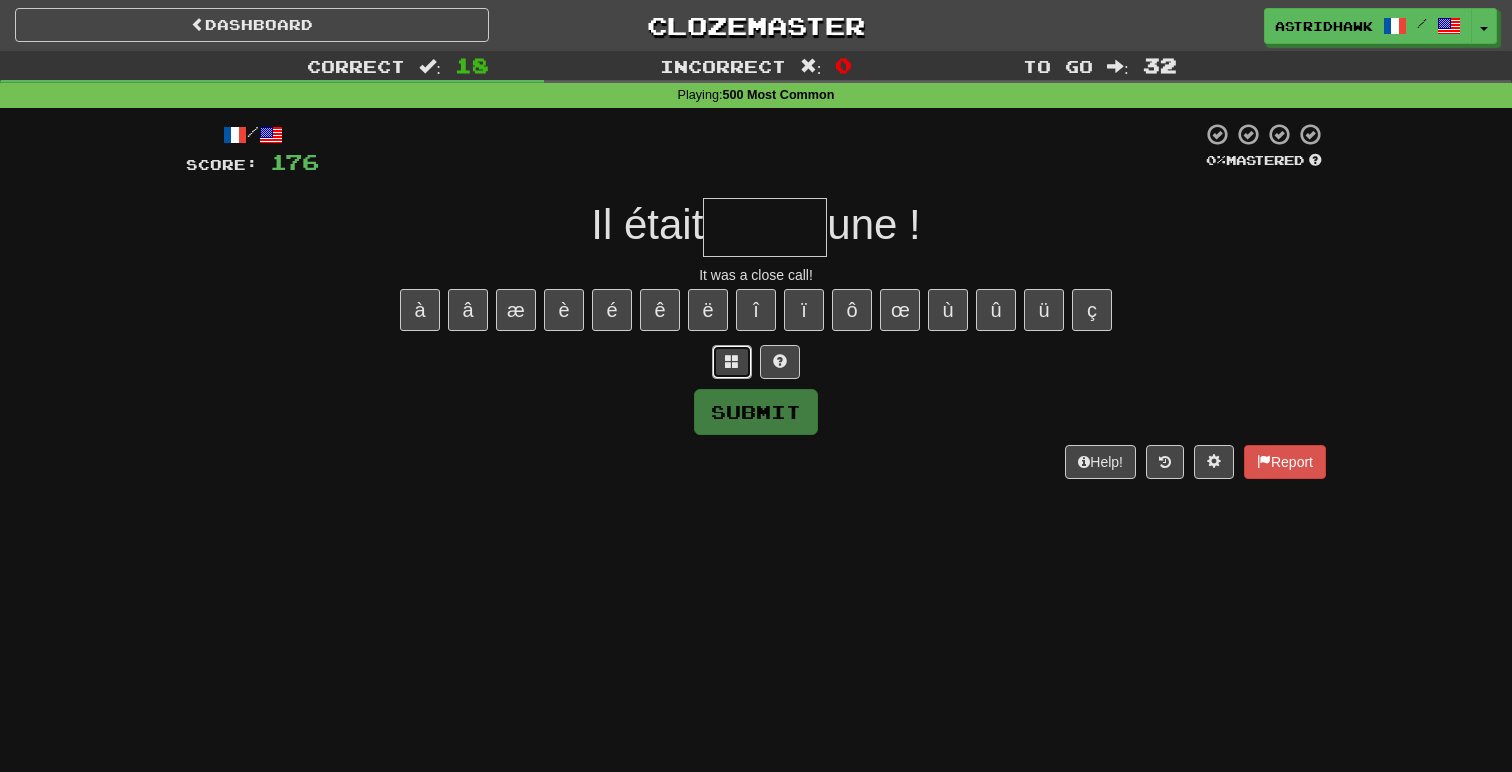 click at bounding box center [732, 361] 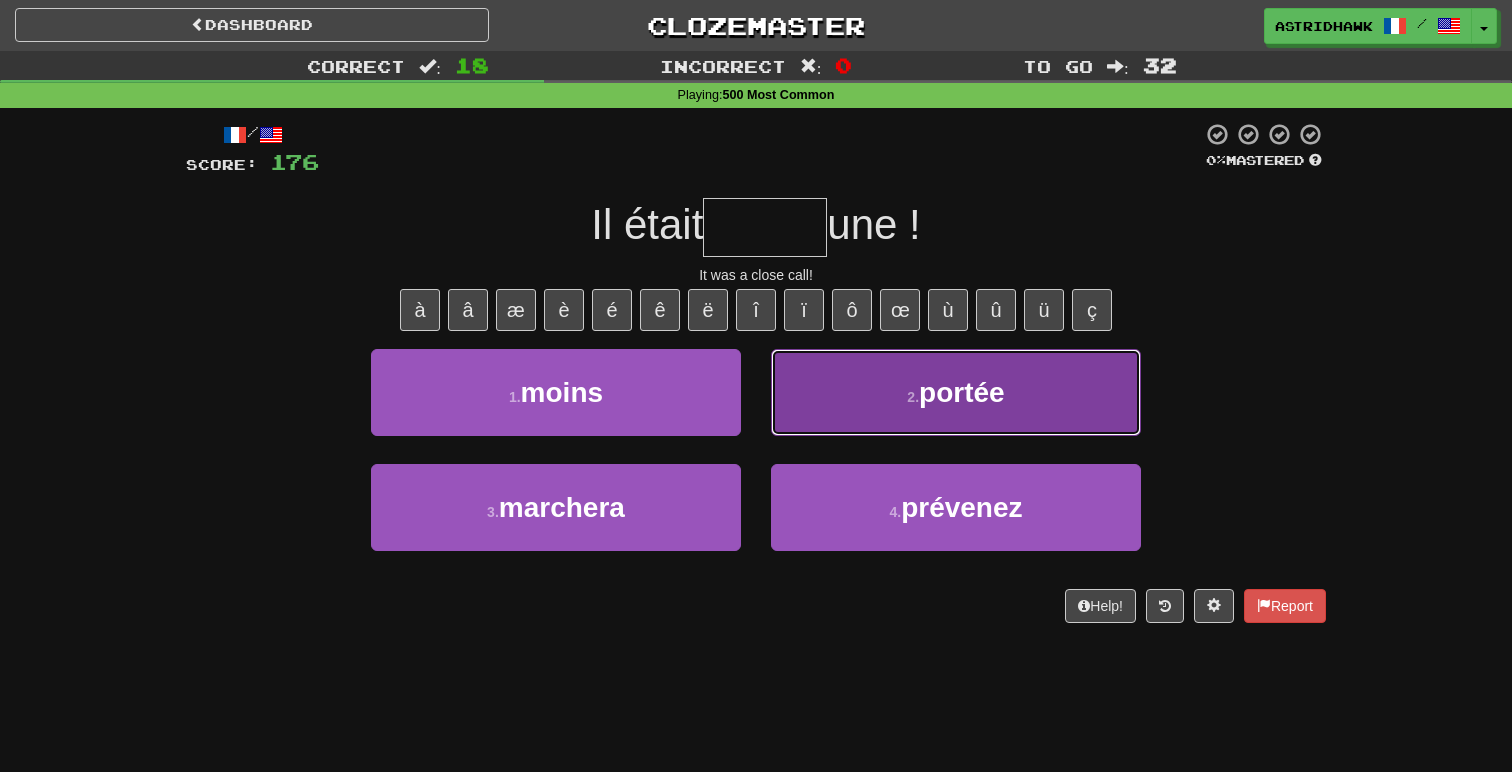 click on "2 .  portée" at bounding box center [956, 392] 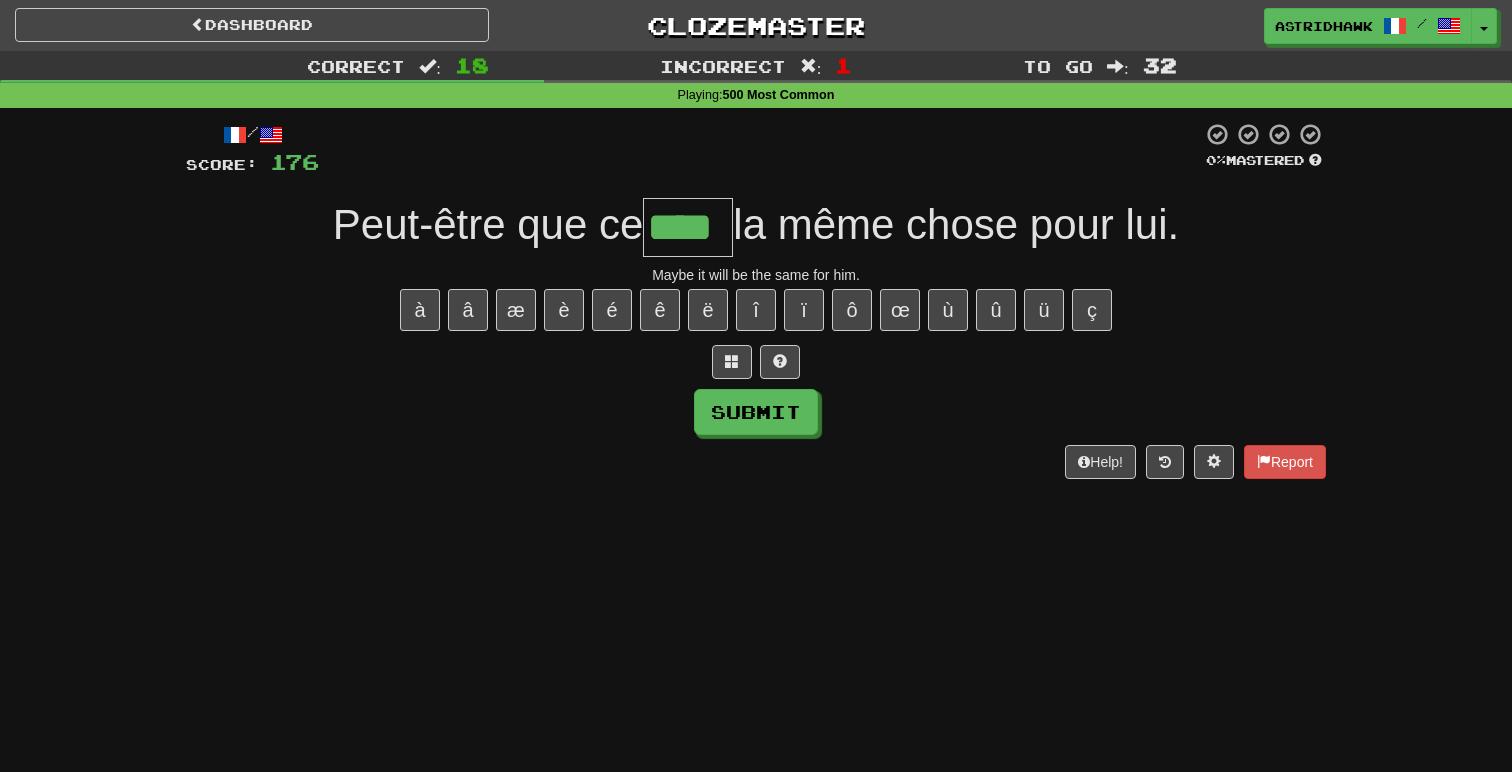 type on "****" 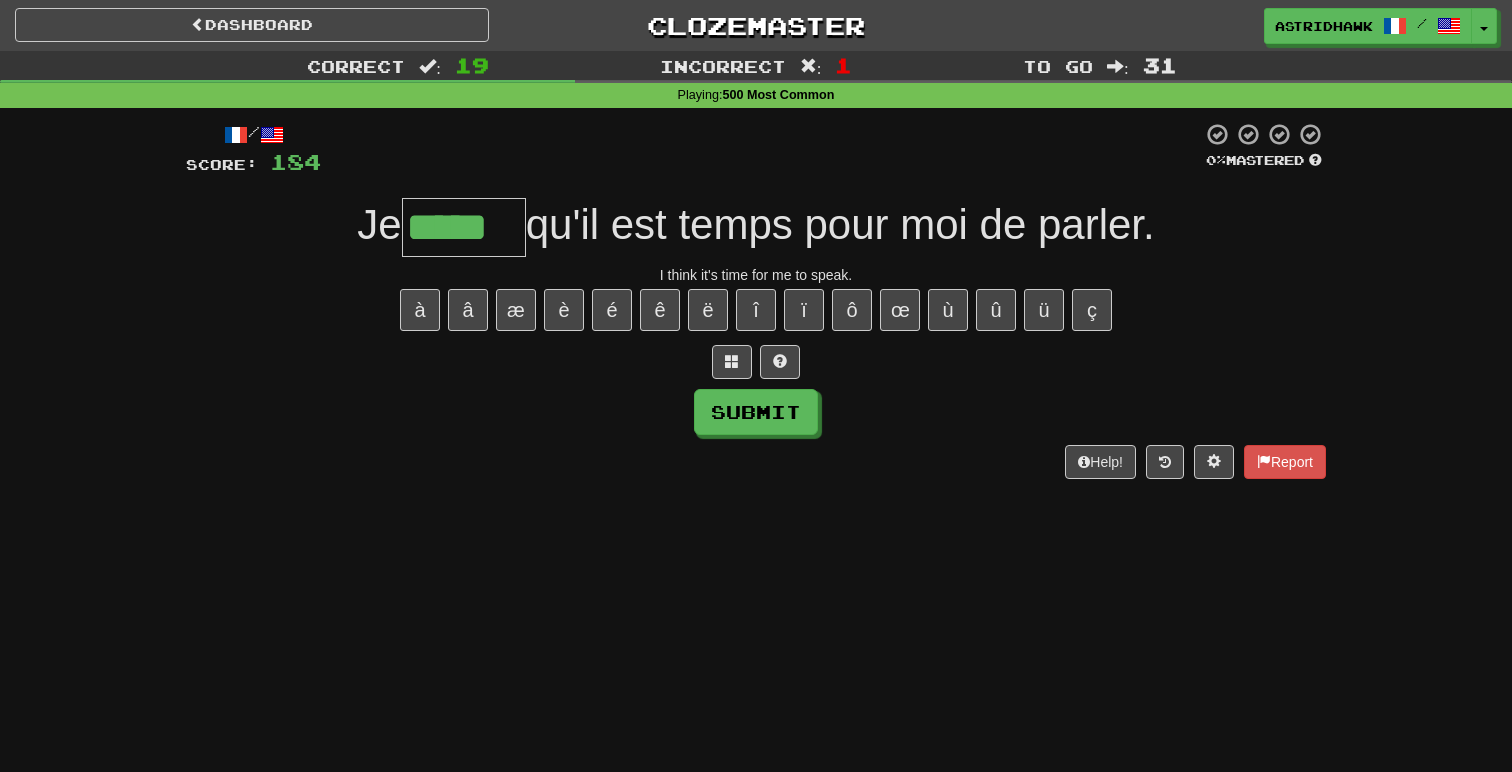 type on "*****" 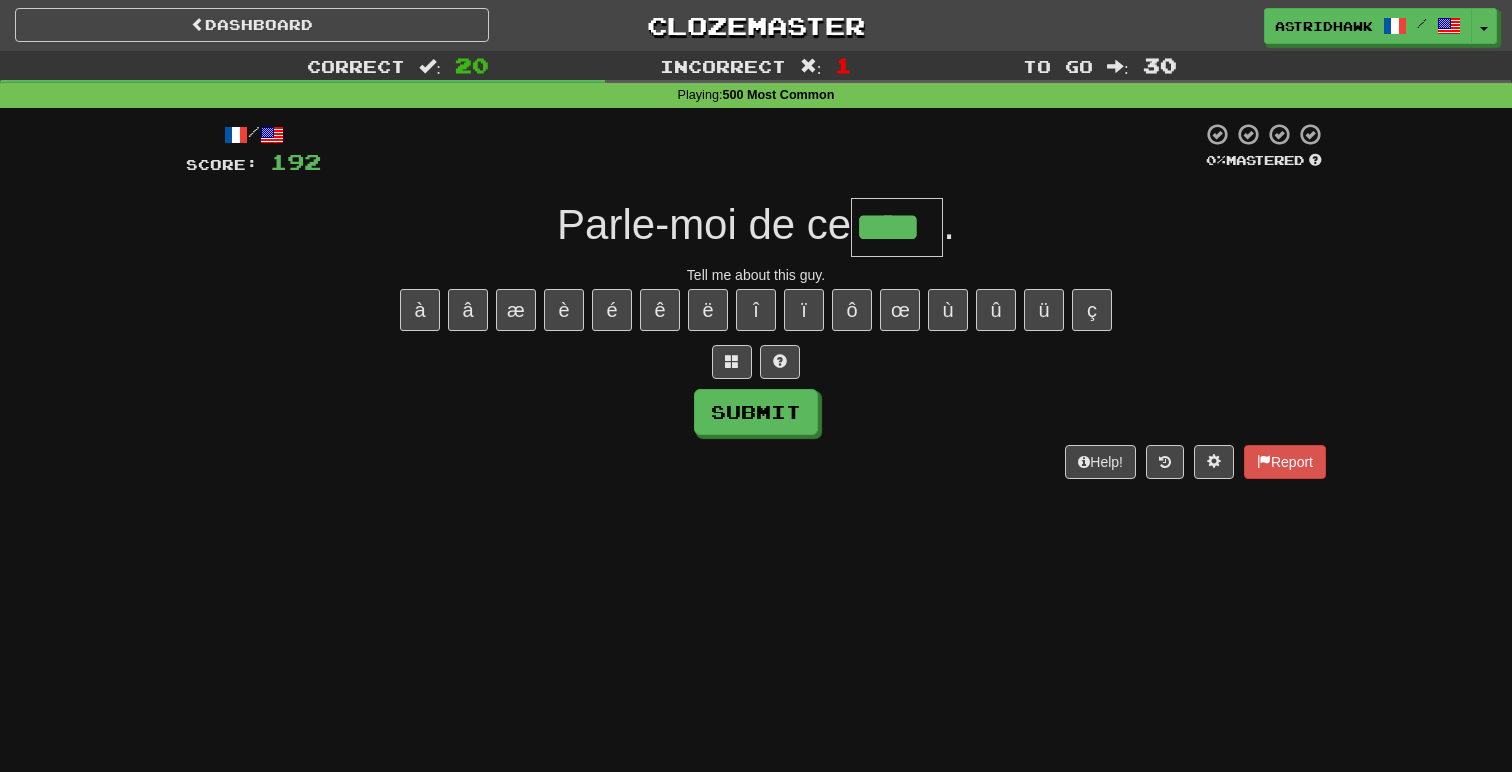 type on "****" 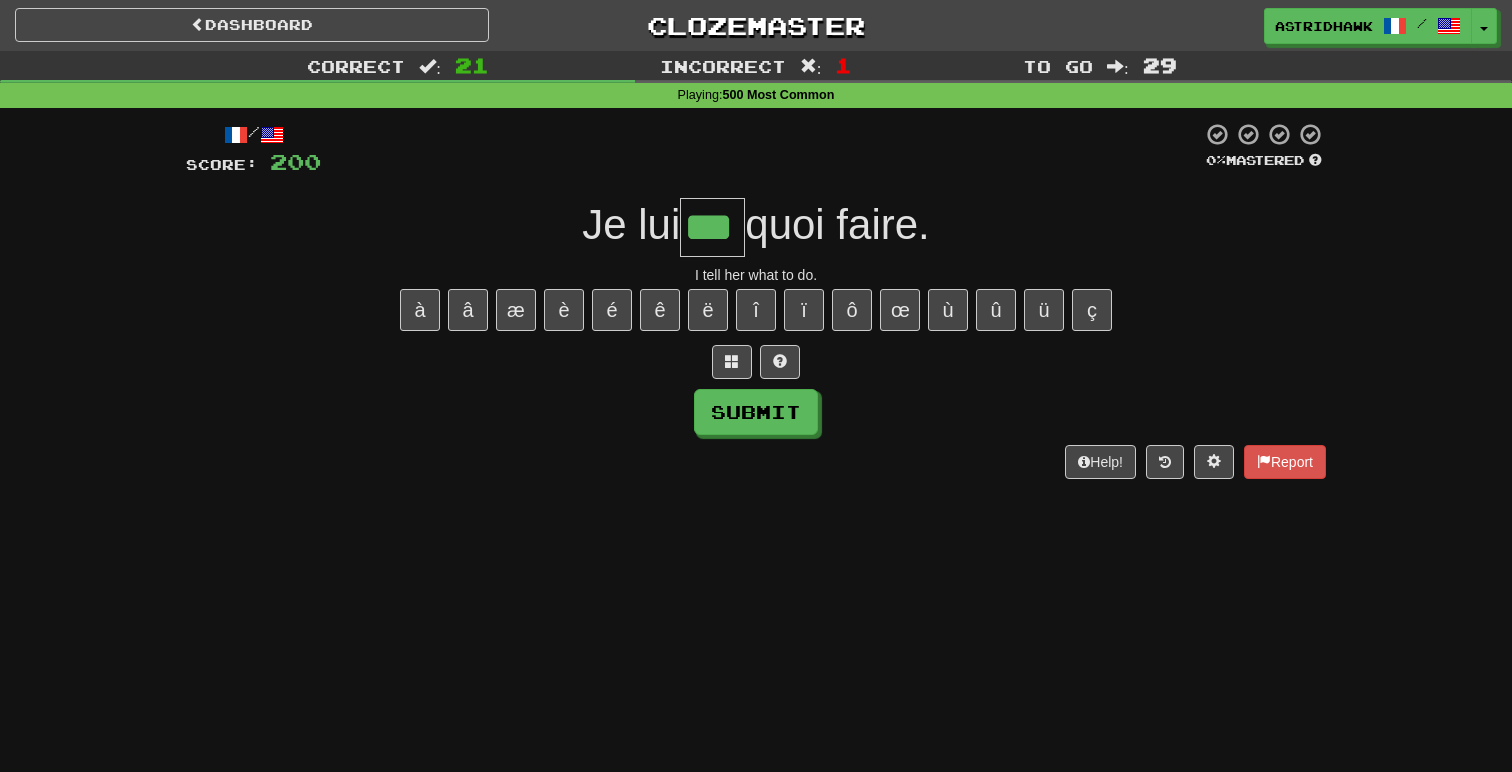 type on "***" 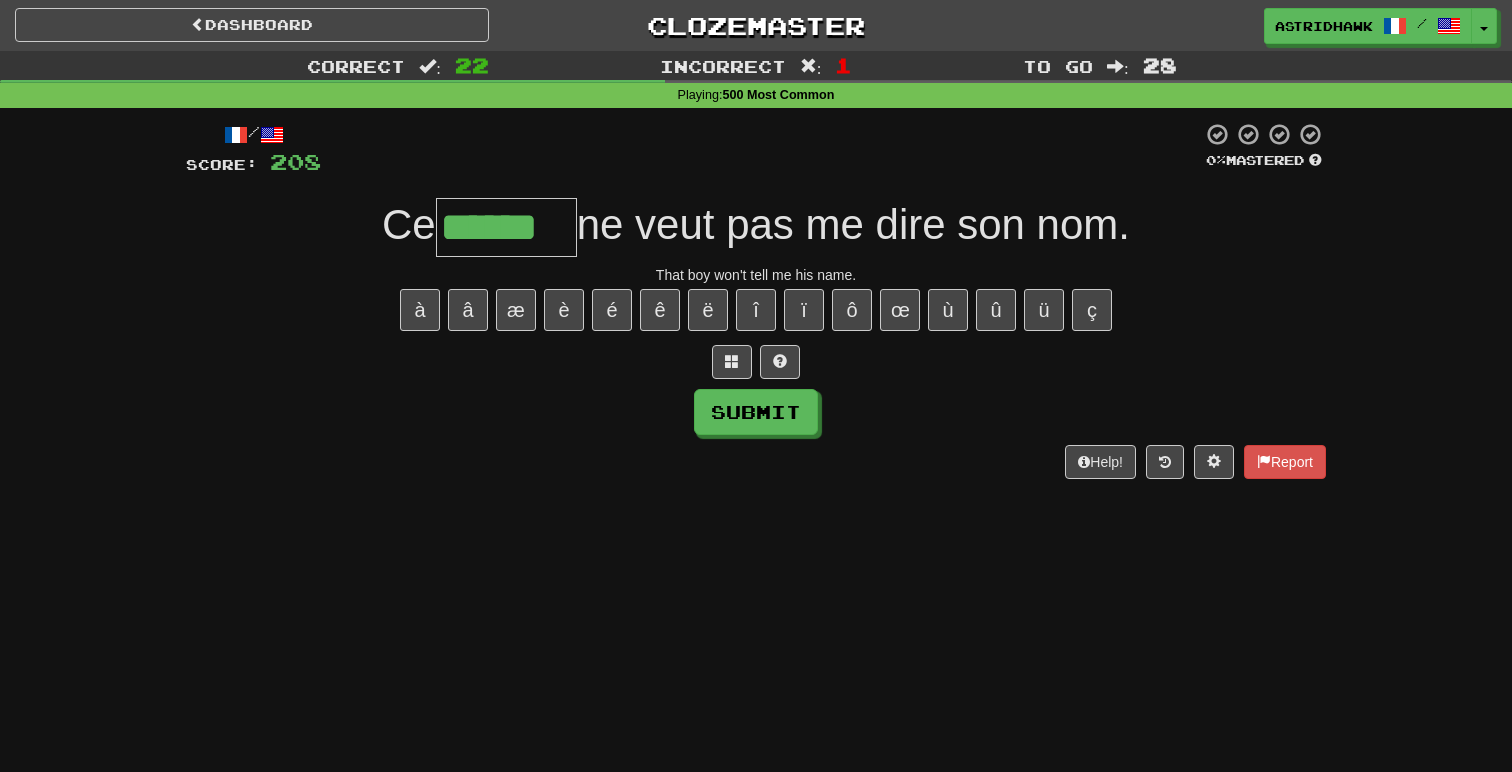 type on "******" 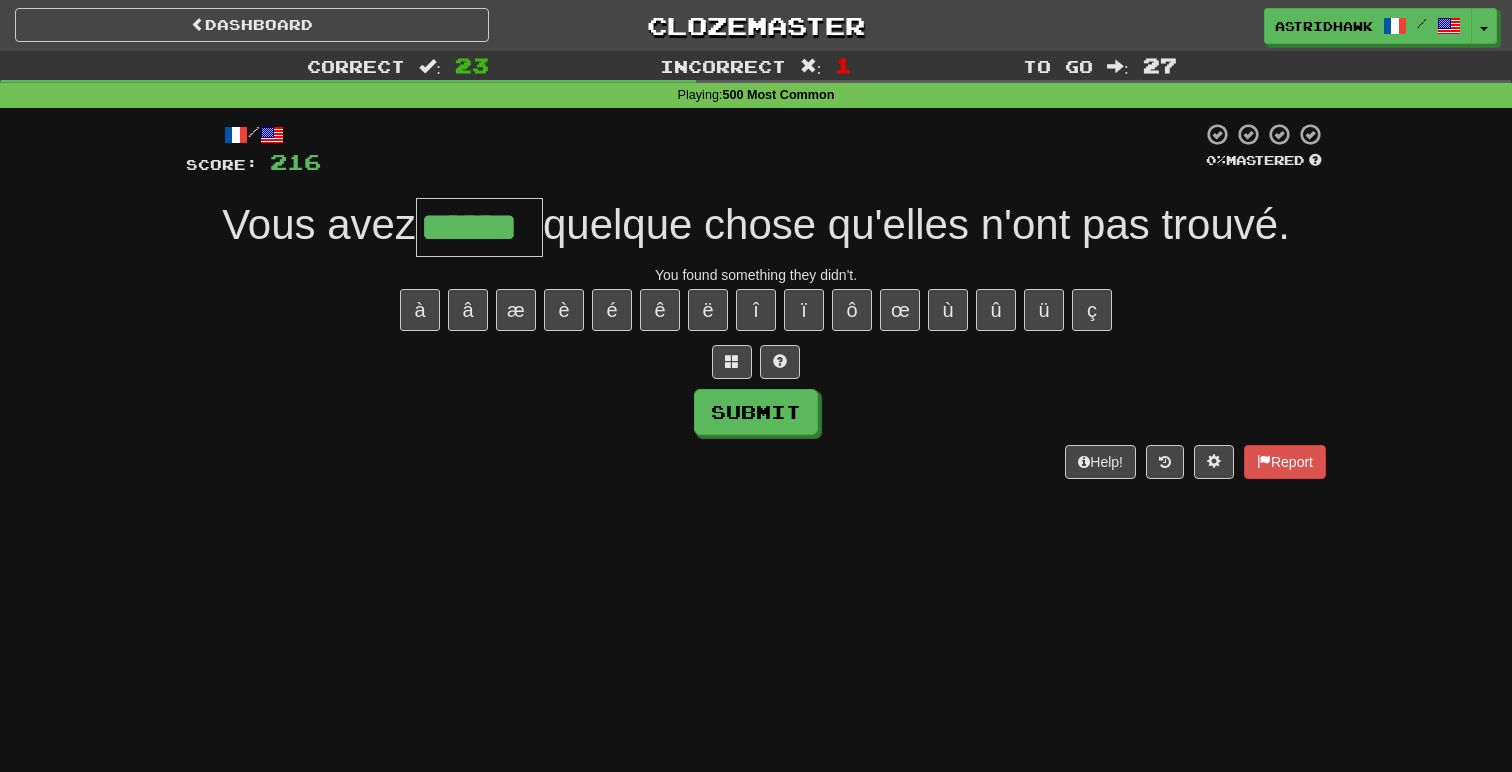type on "******" 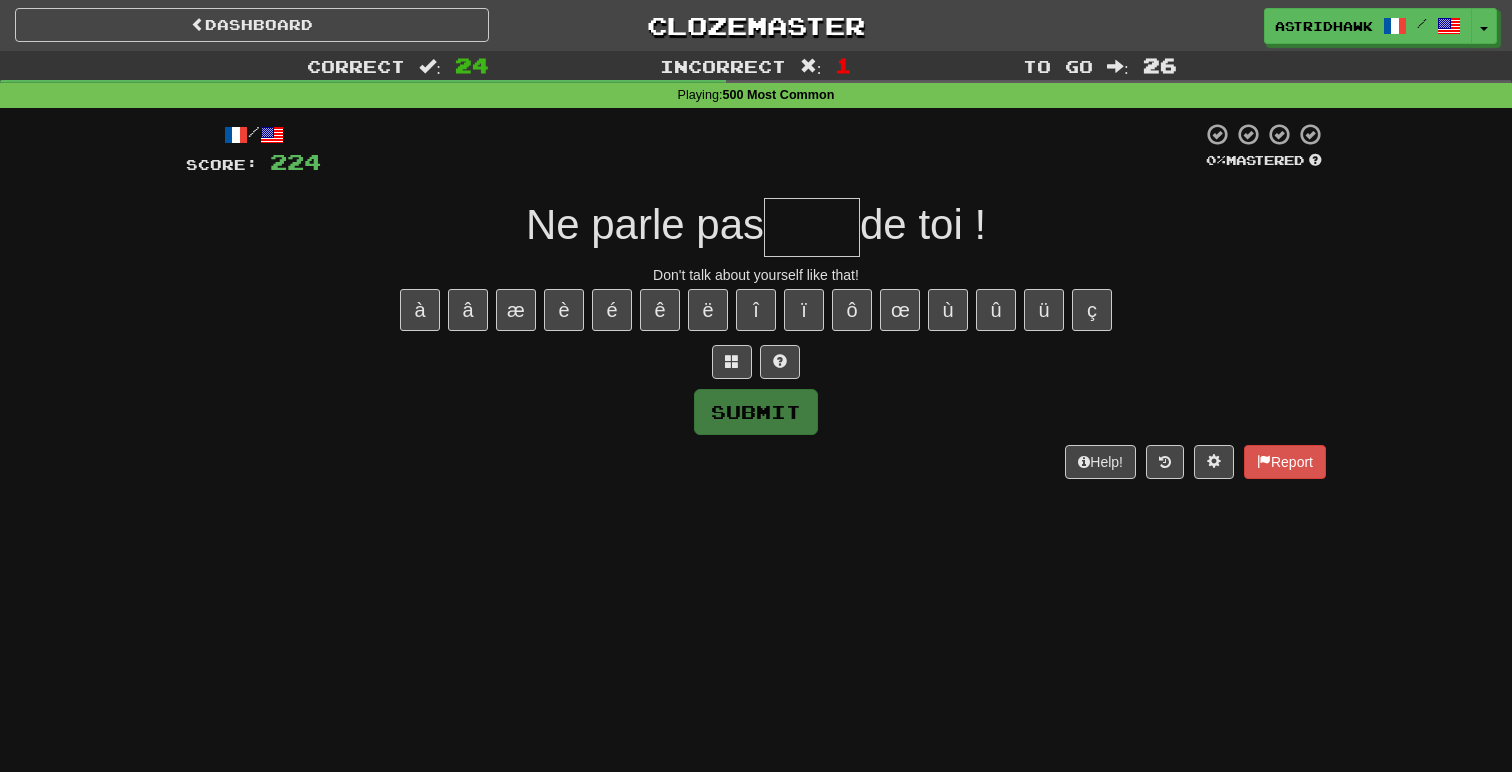 type on "*" 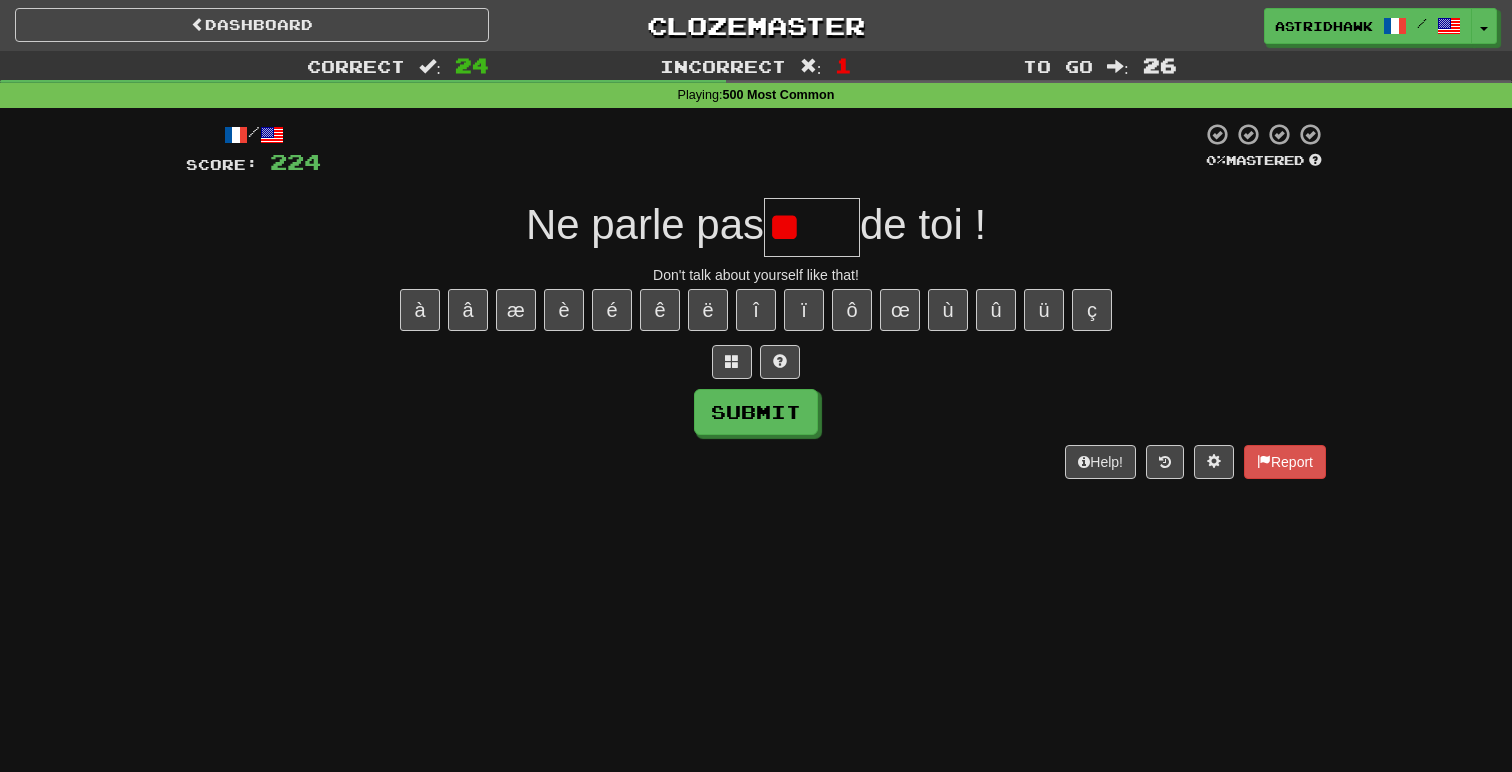 type on "*" 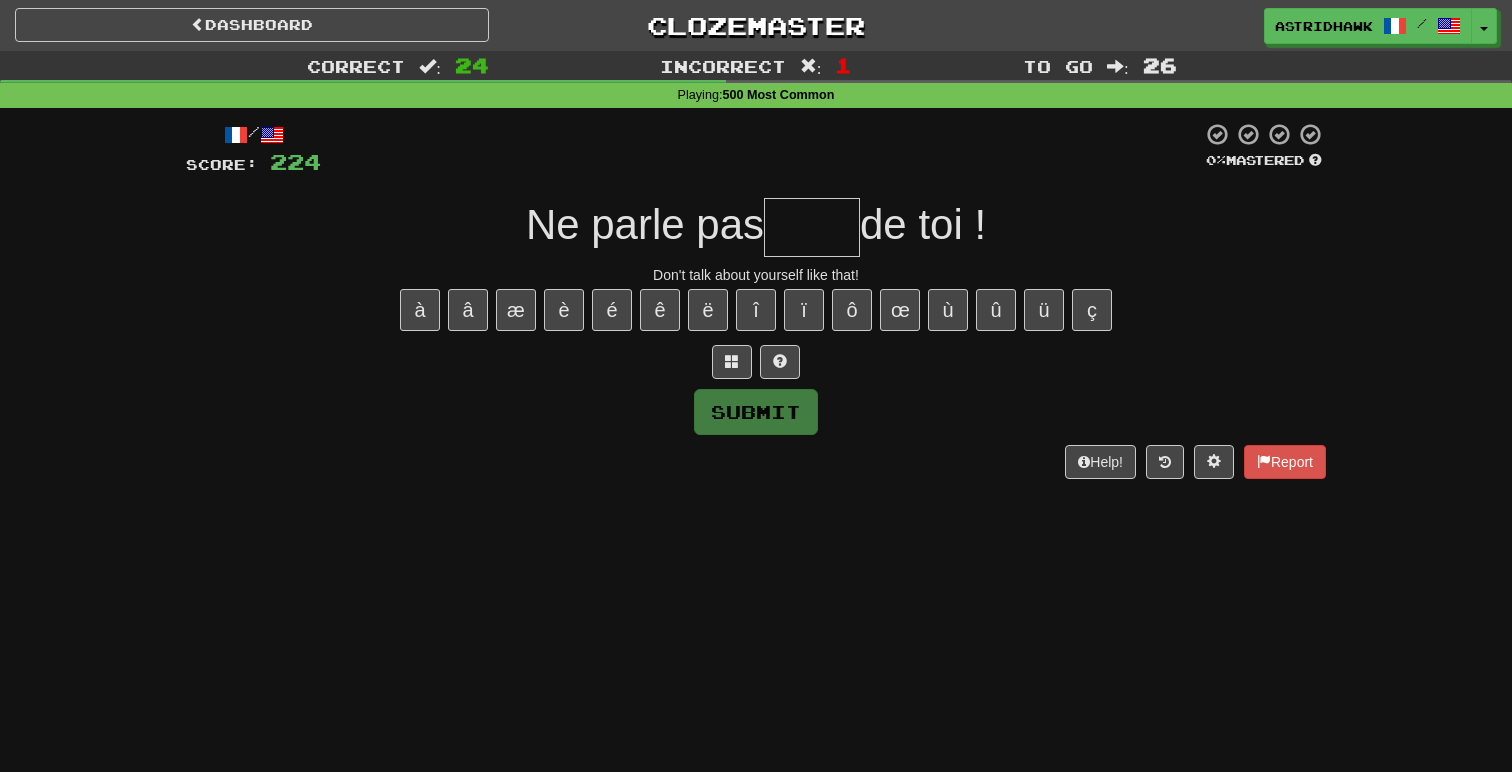type on "*" 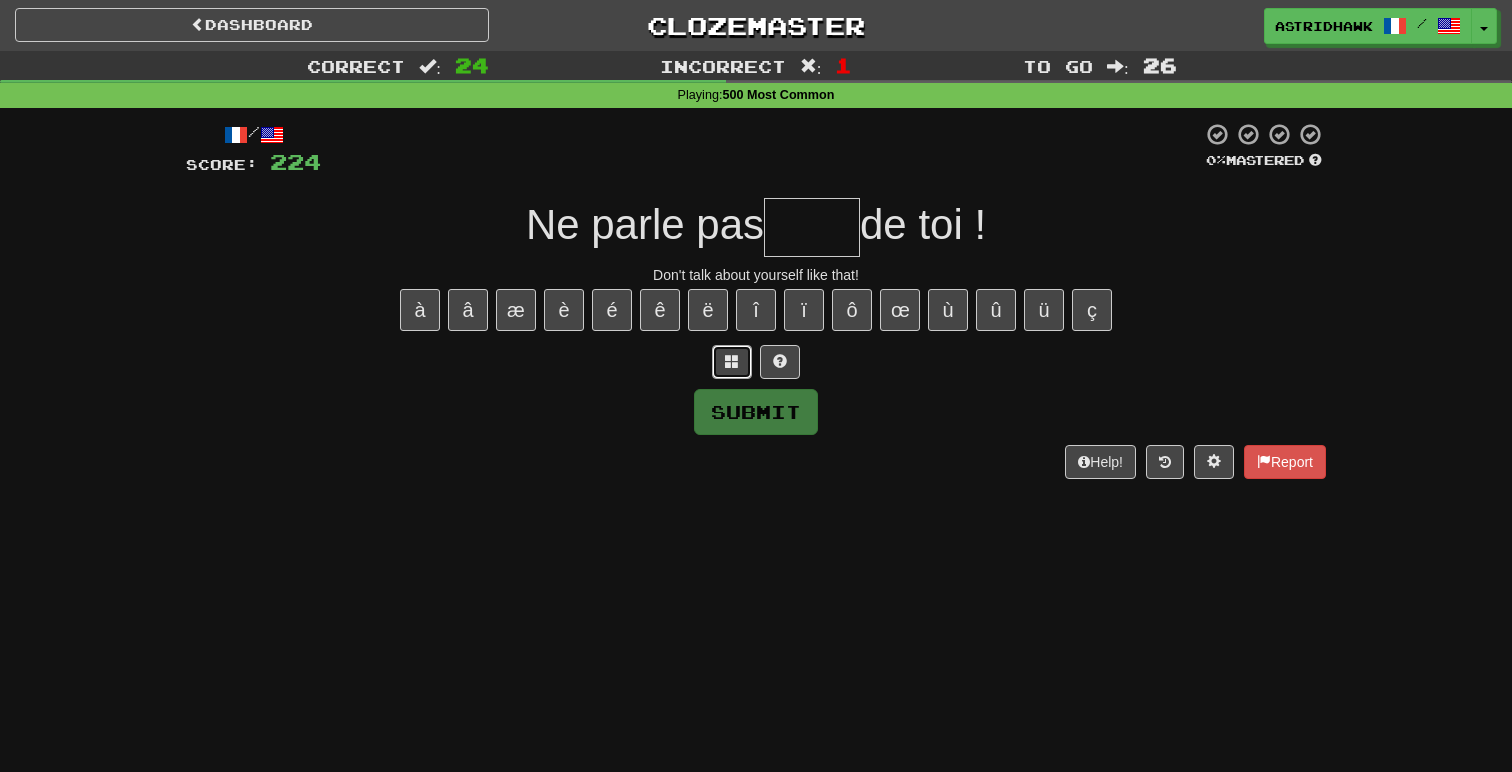 click at bounding box center [732, 362] 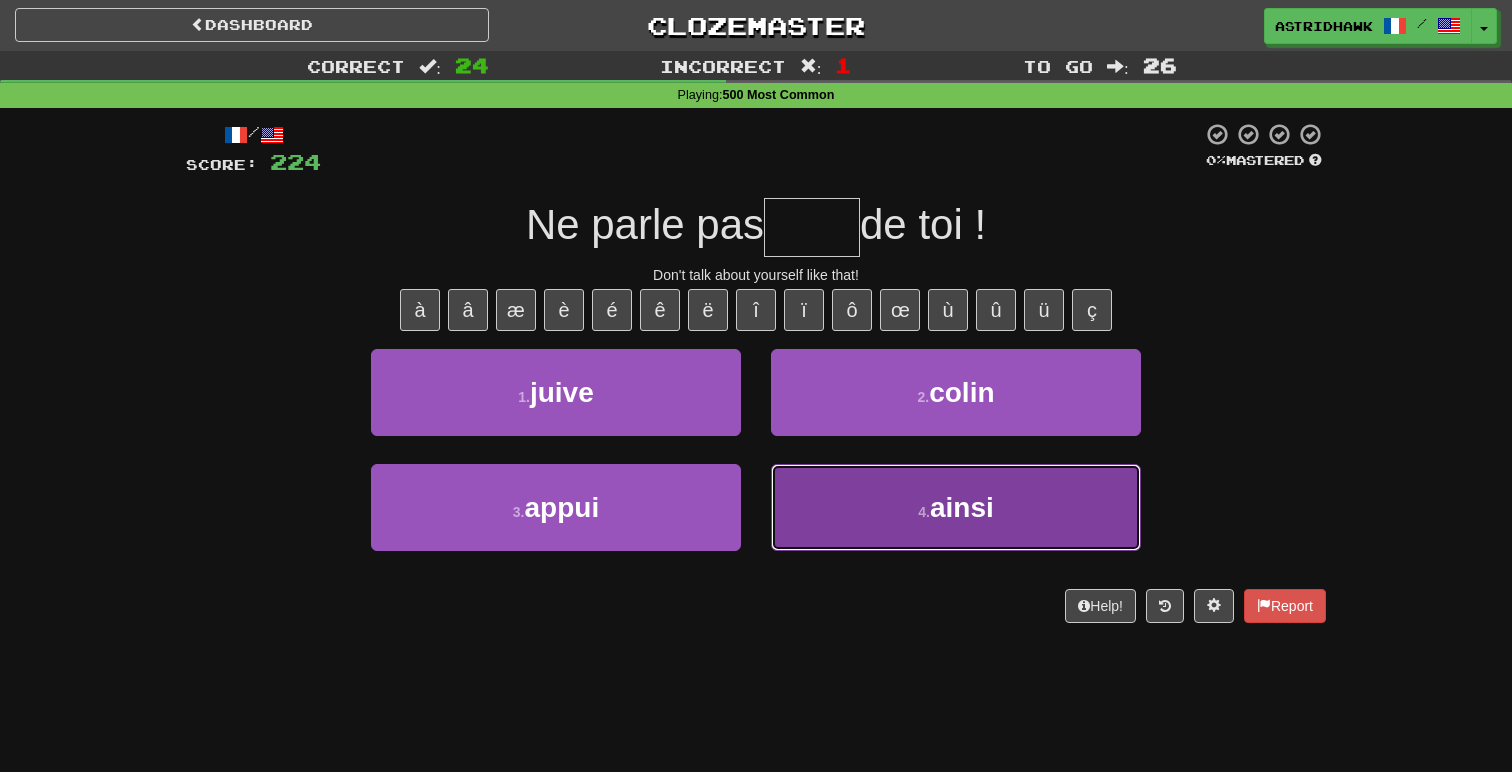 click on "4 .  ainsi" at bounding box center (956, 507) 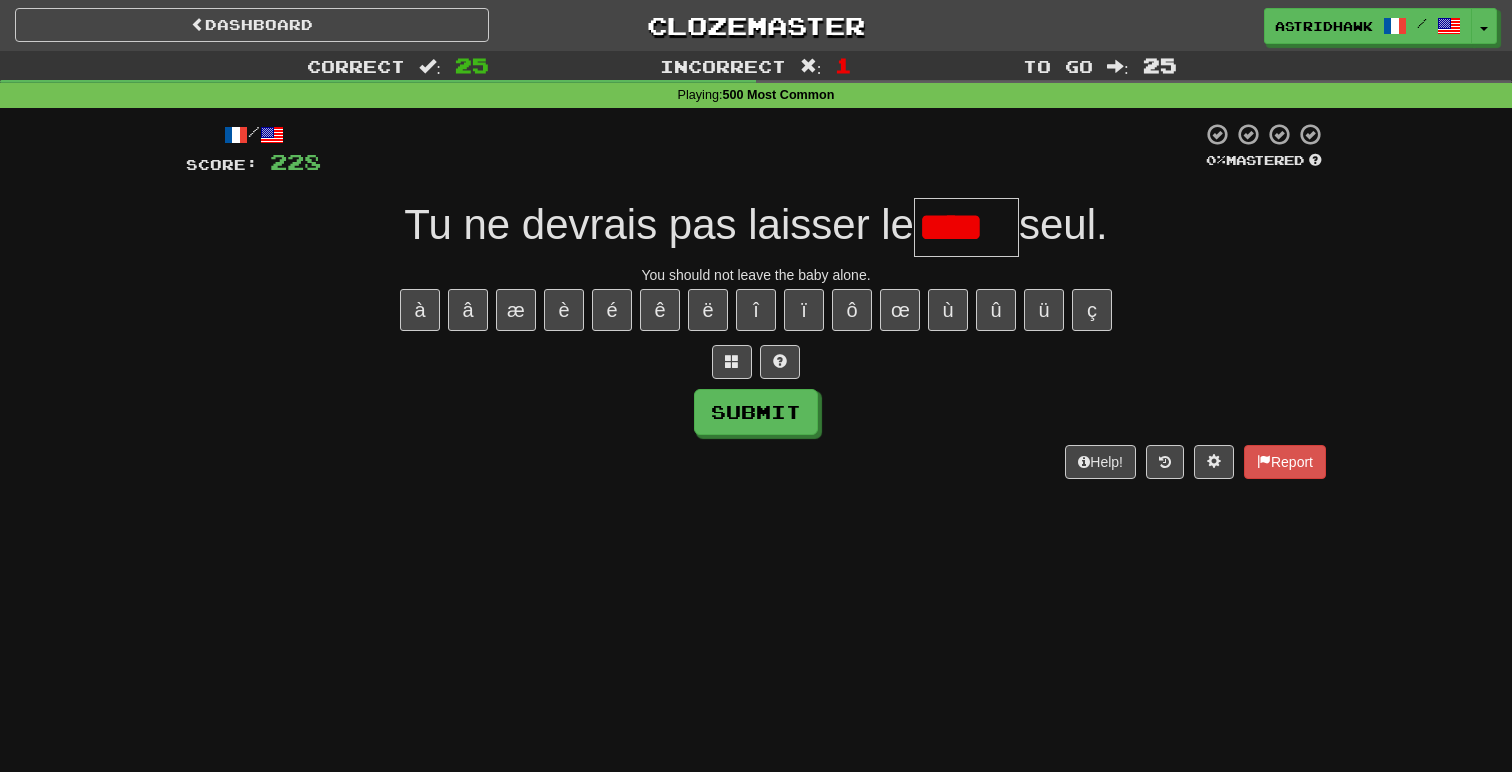 type on "****" 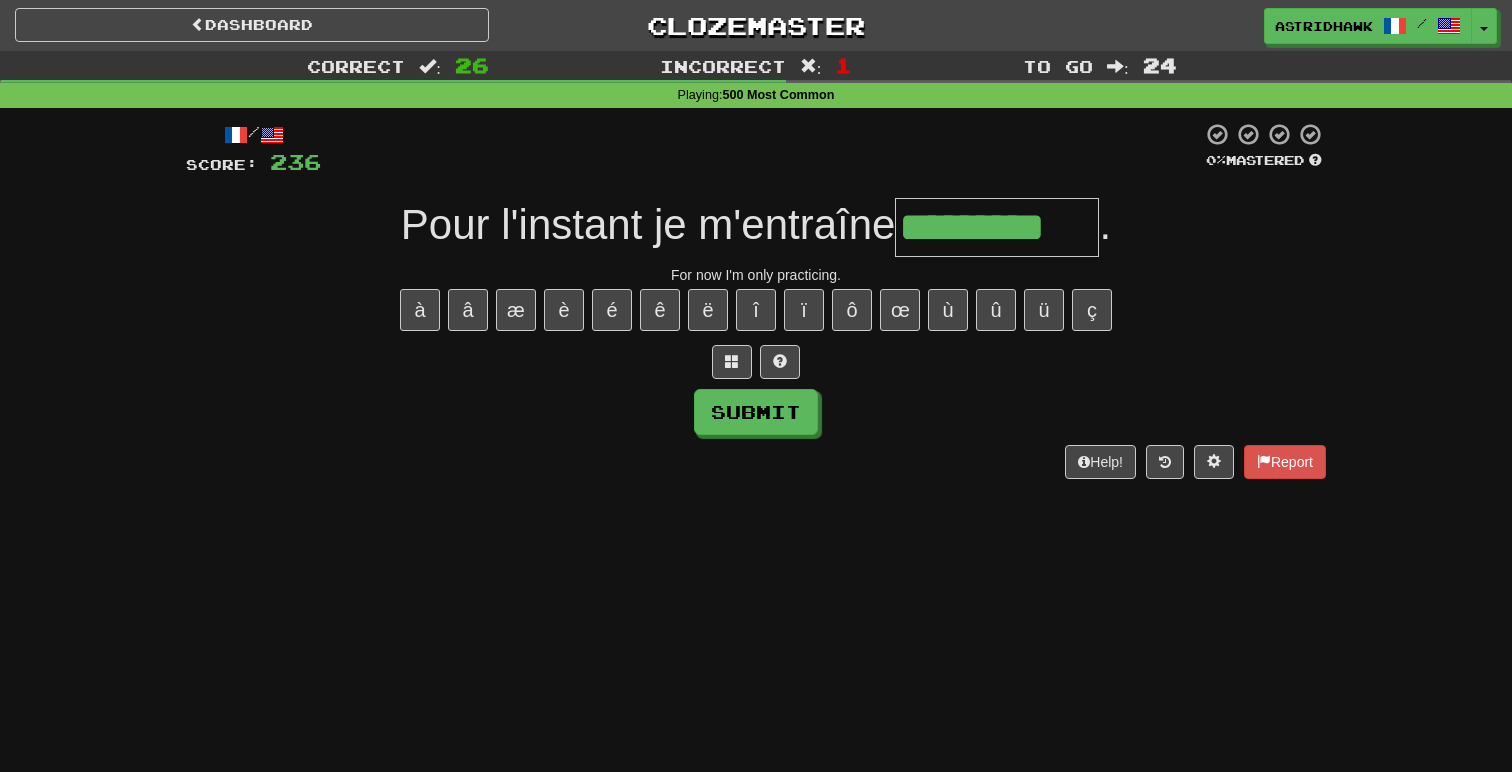 type on "*********" 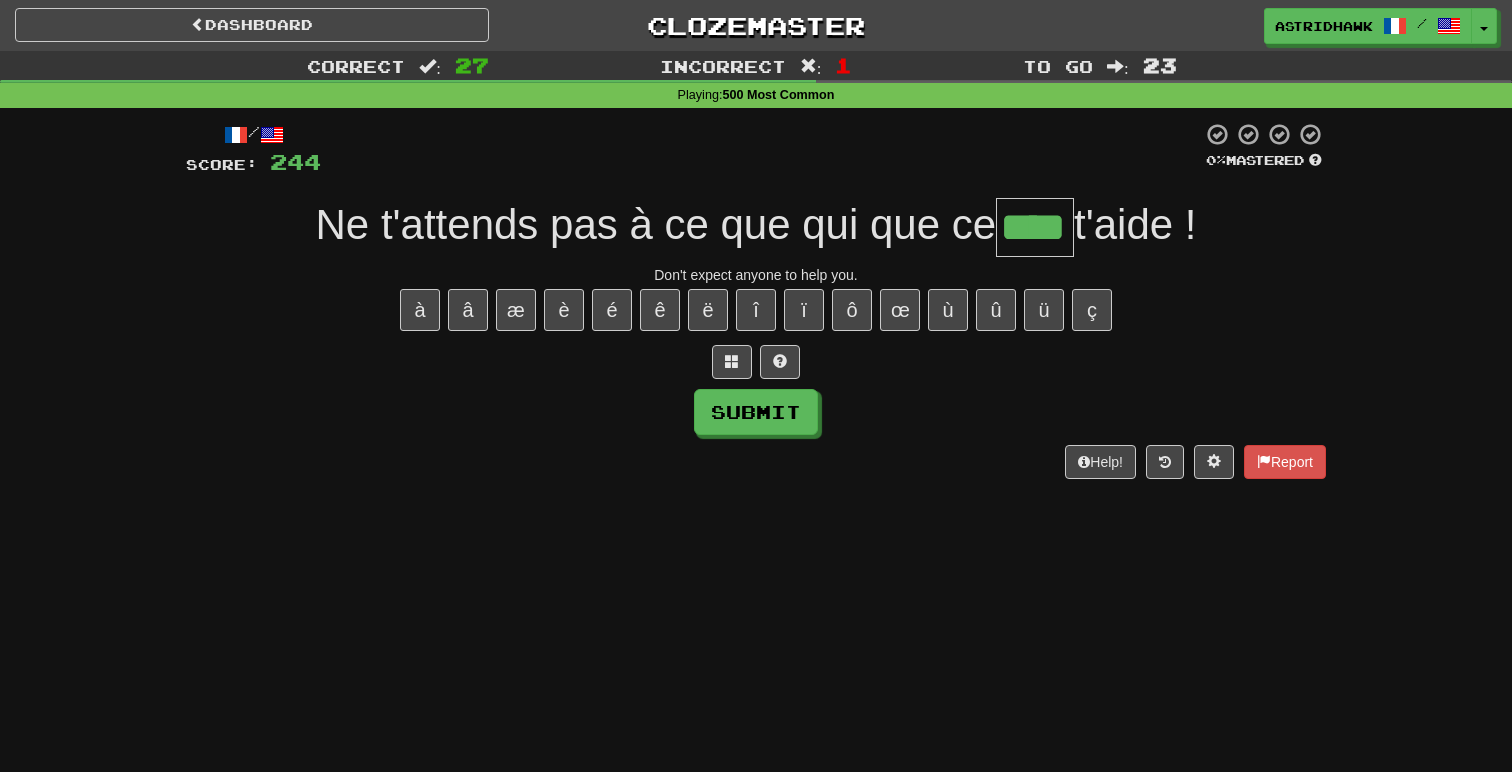 type on "****" 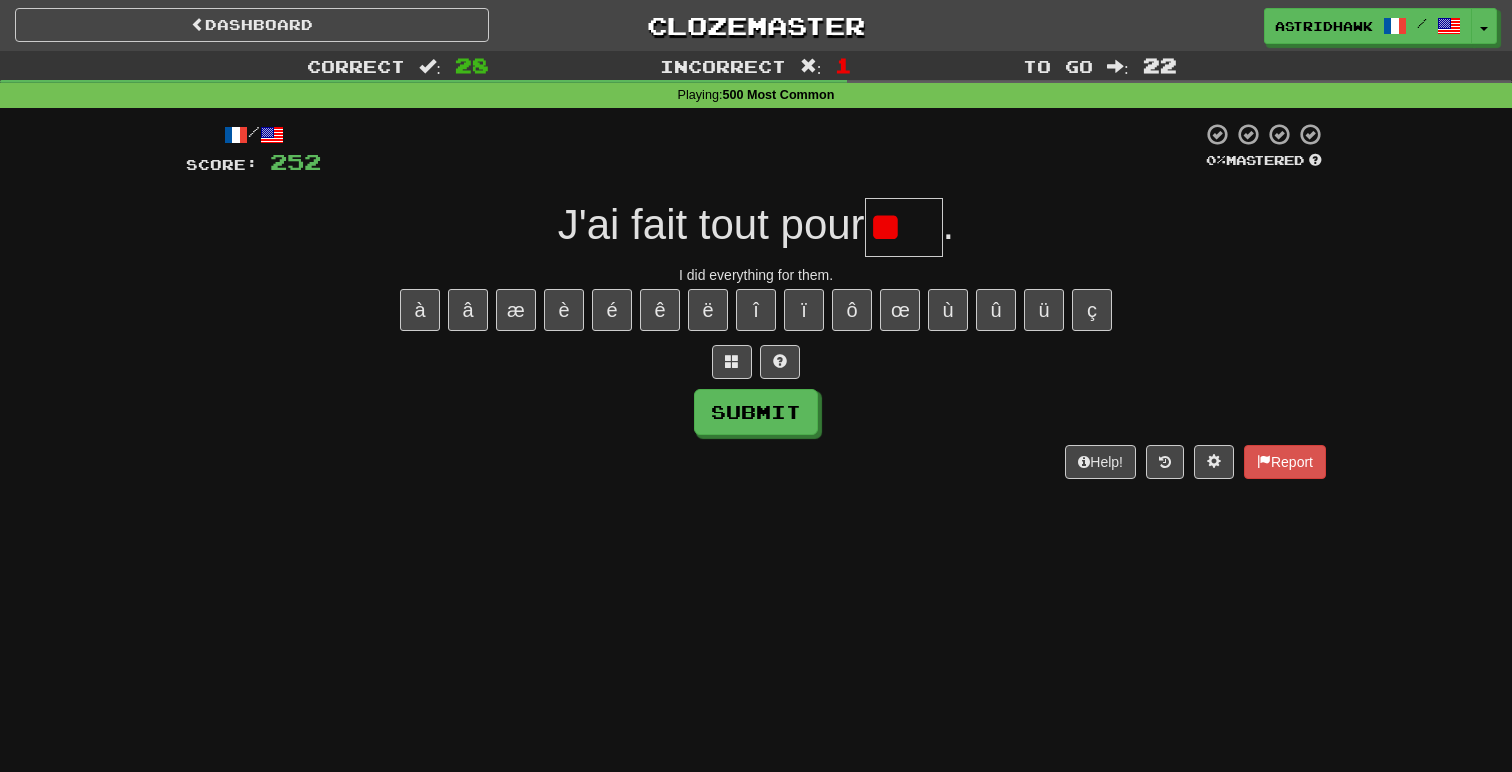 type on "*" 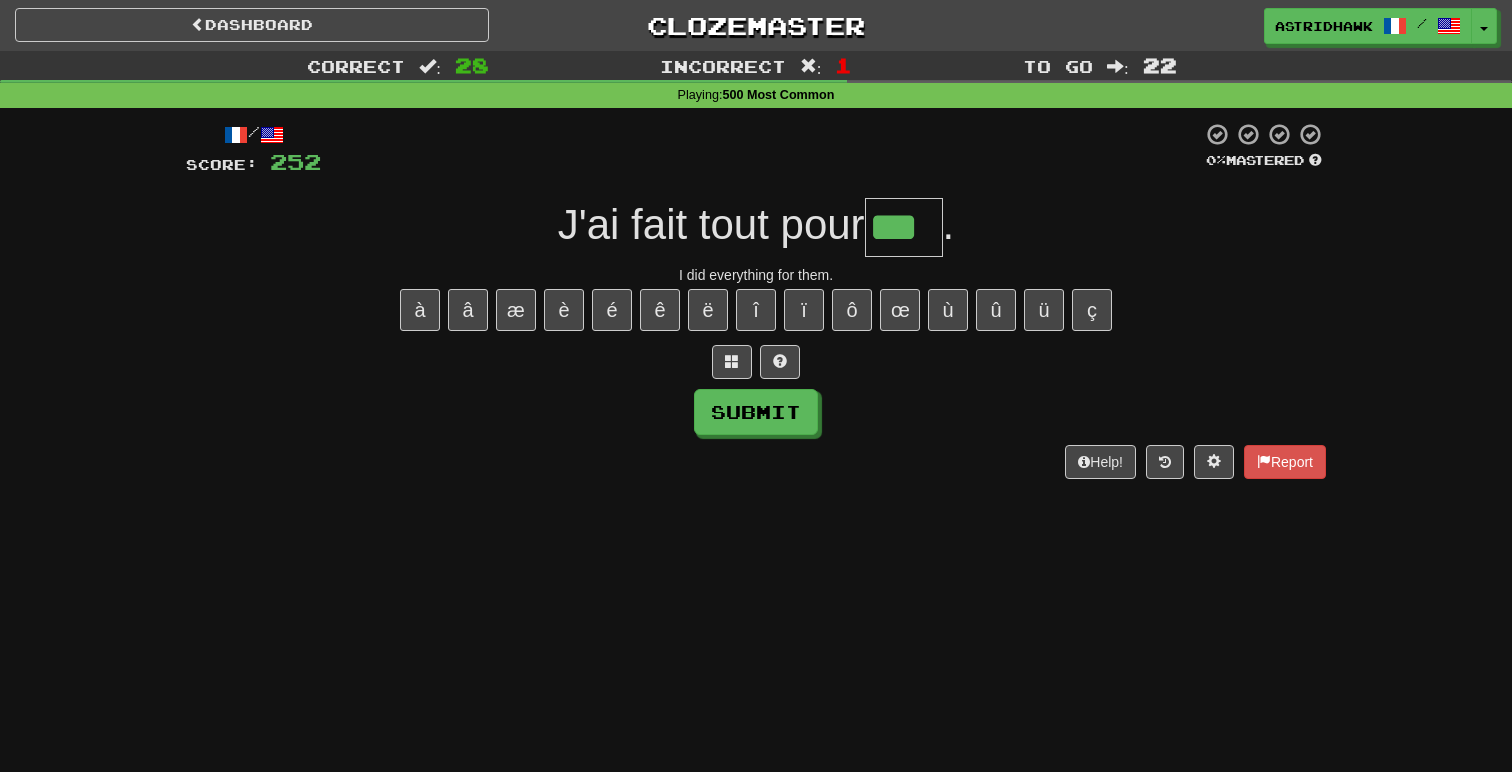 type on "***" 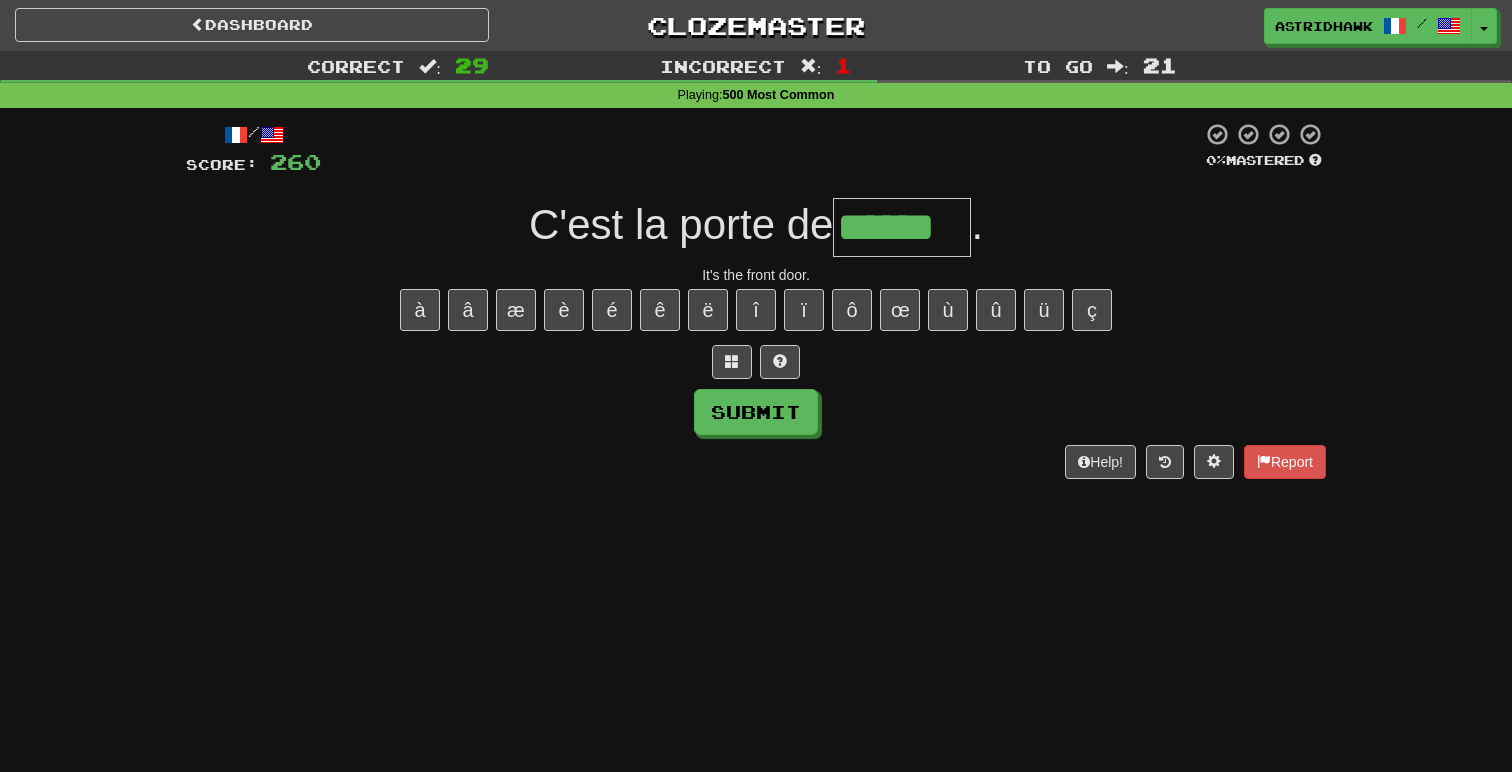 type on "******" 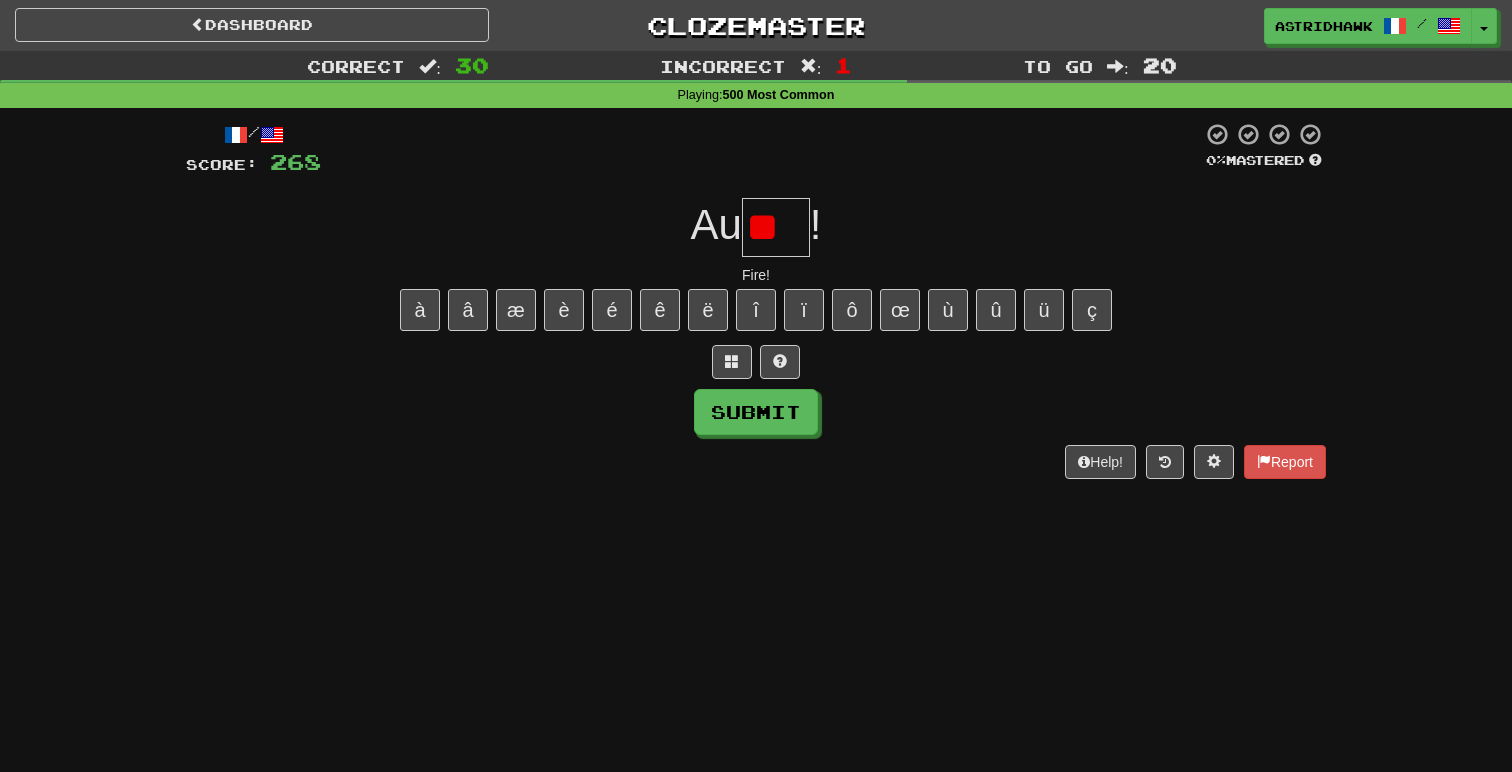 type on "*" 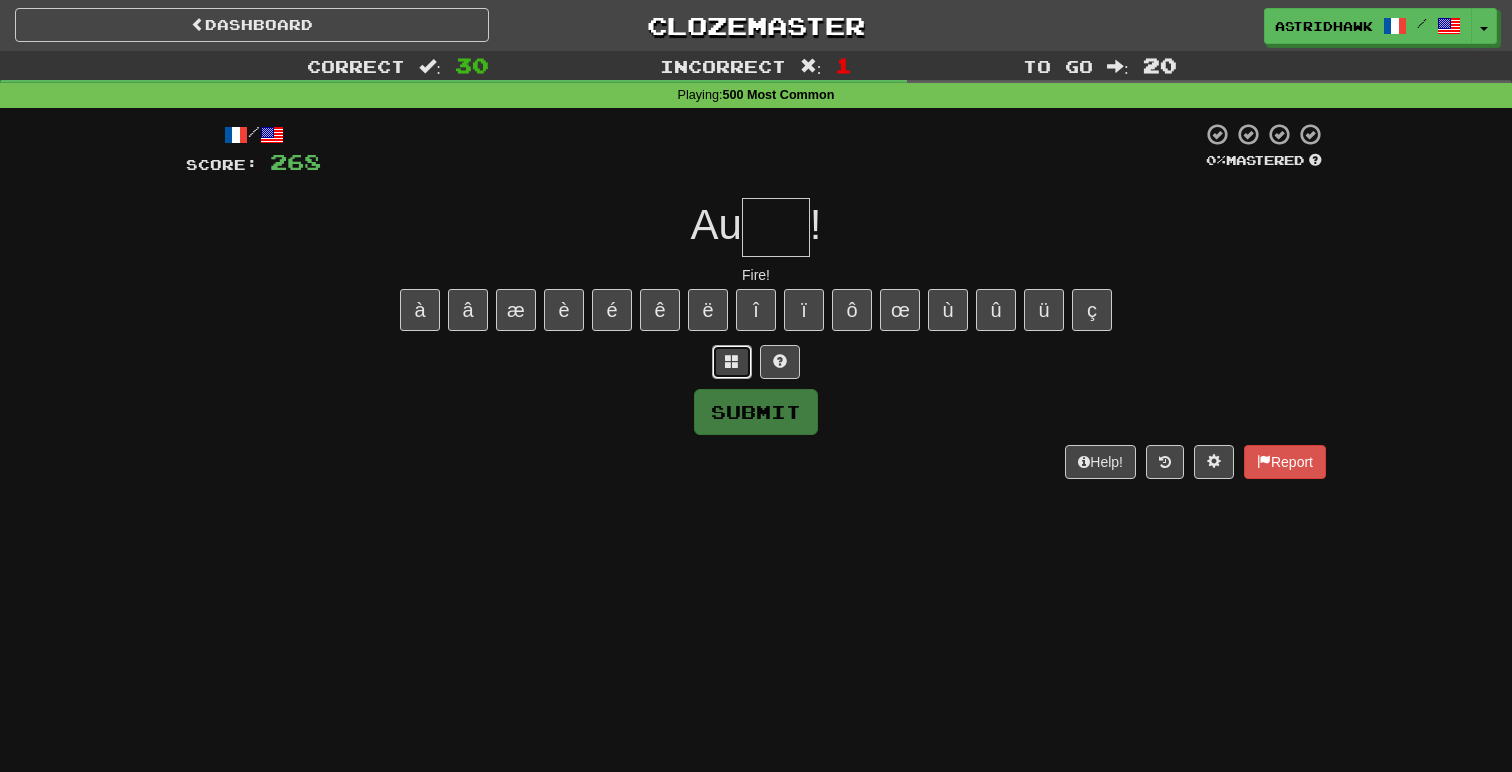 click at bounding box center (732, 362) 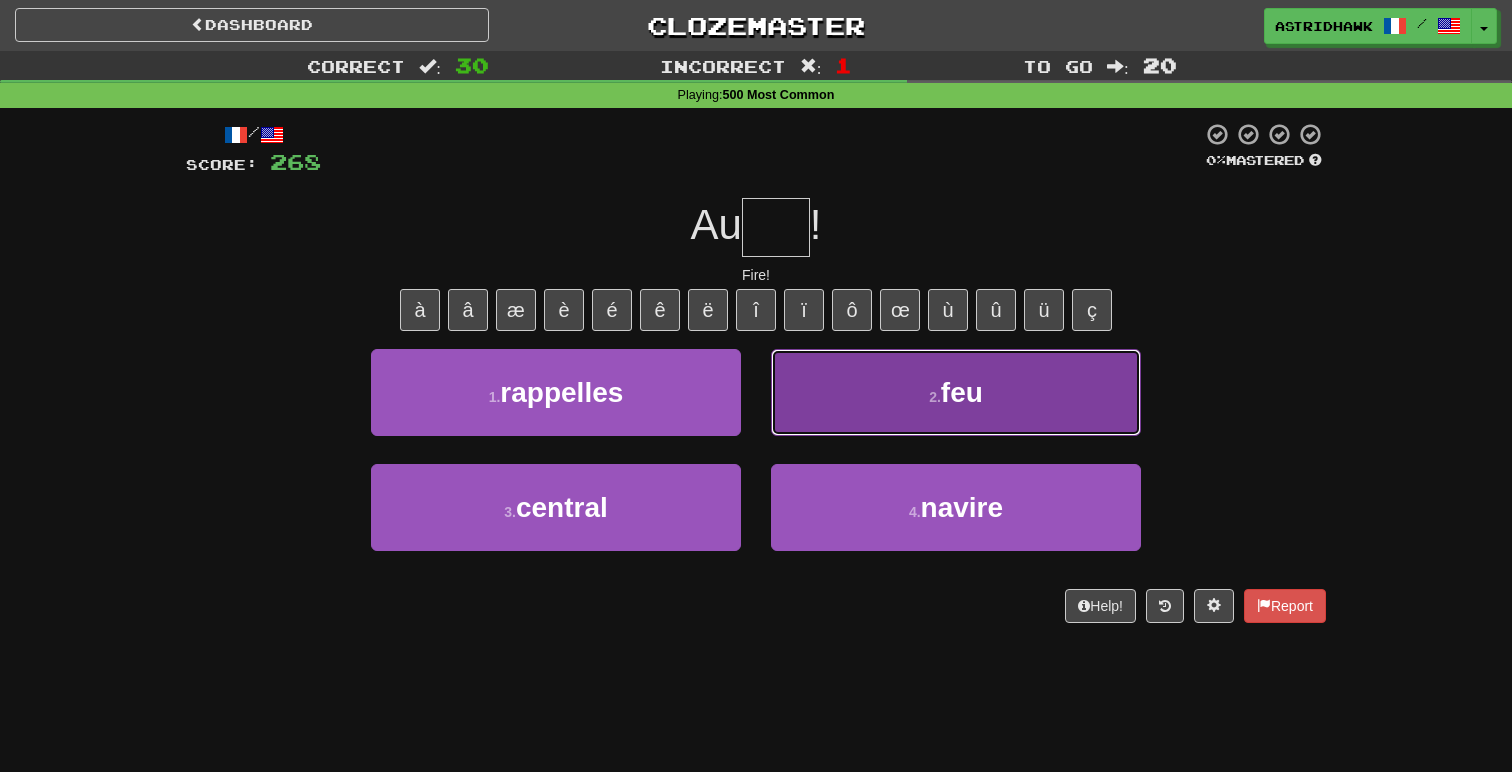 click on "2 .  feu" at bounding box center [956, 392] 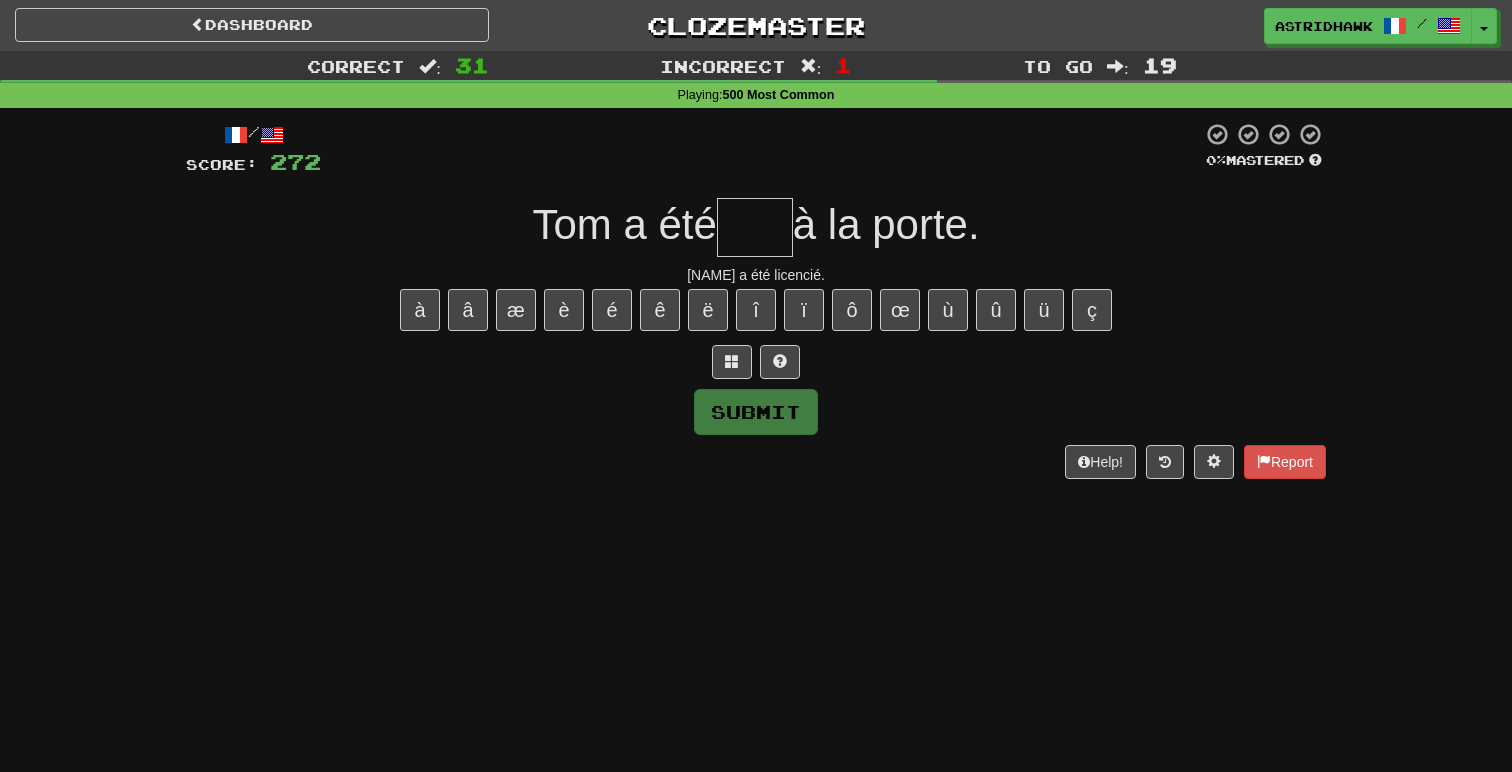 type on "*" 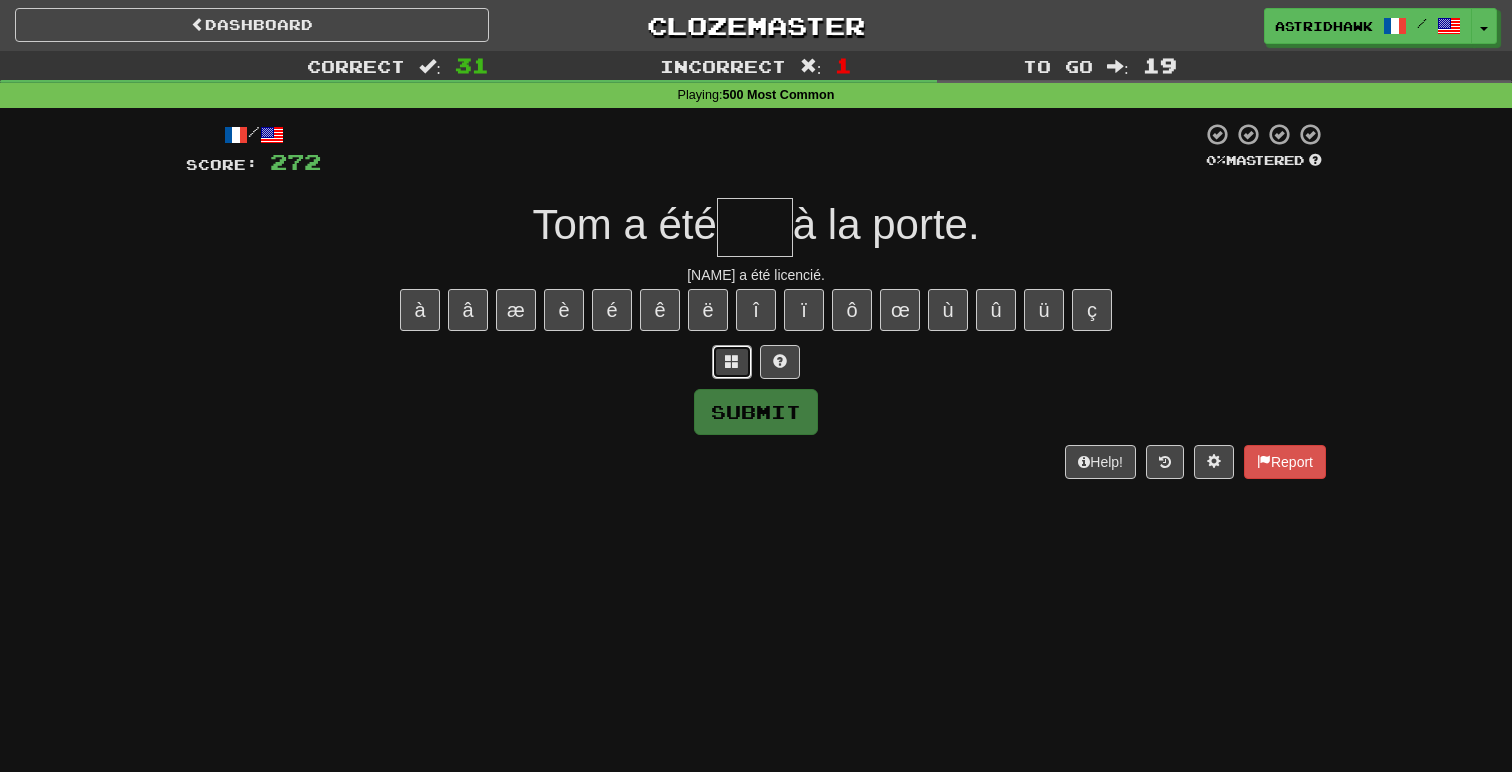 click at bounding box center [732, 362] 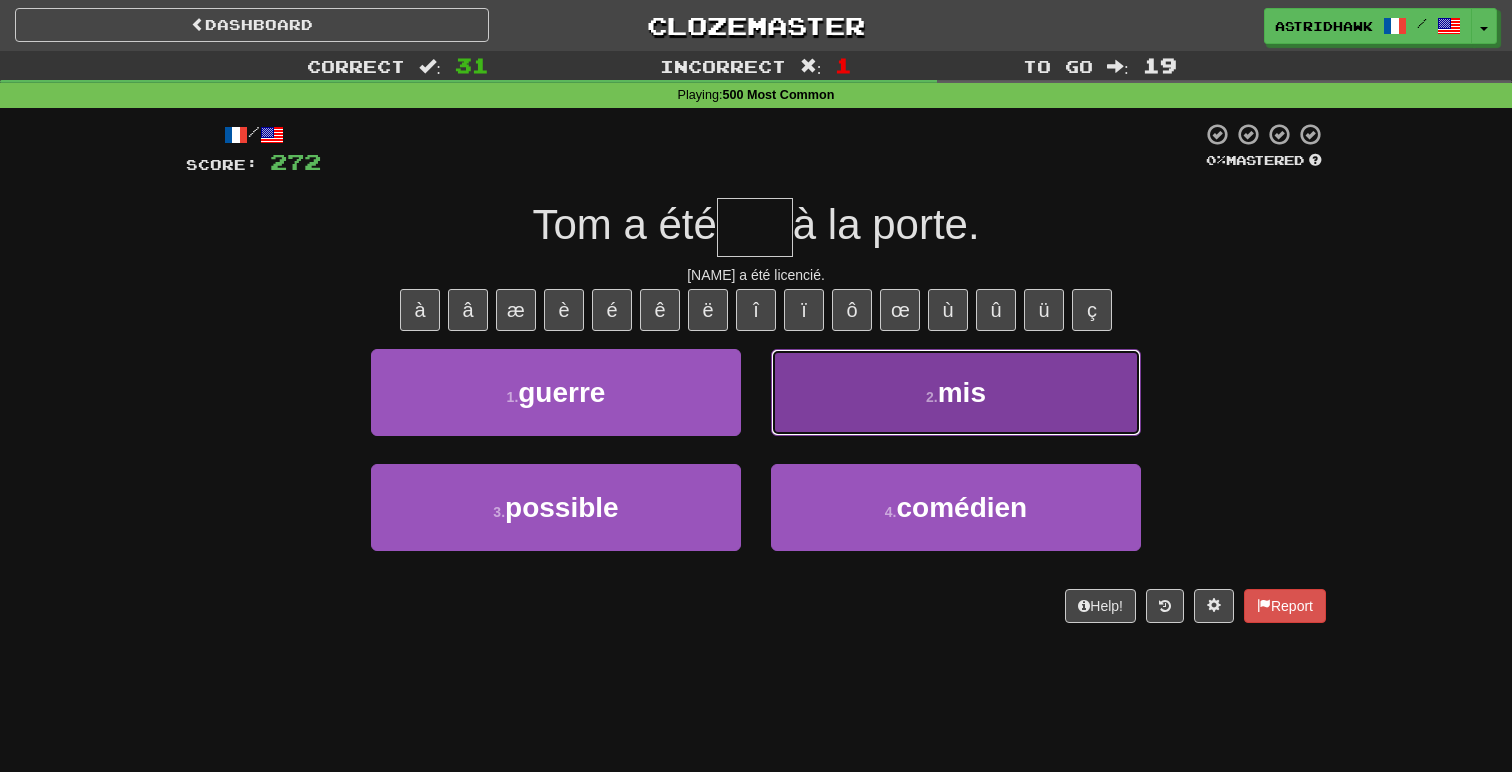 click on "2 .  mis" at bounding box center [956, 392] 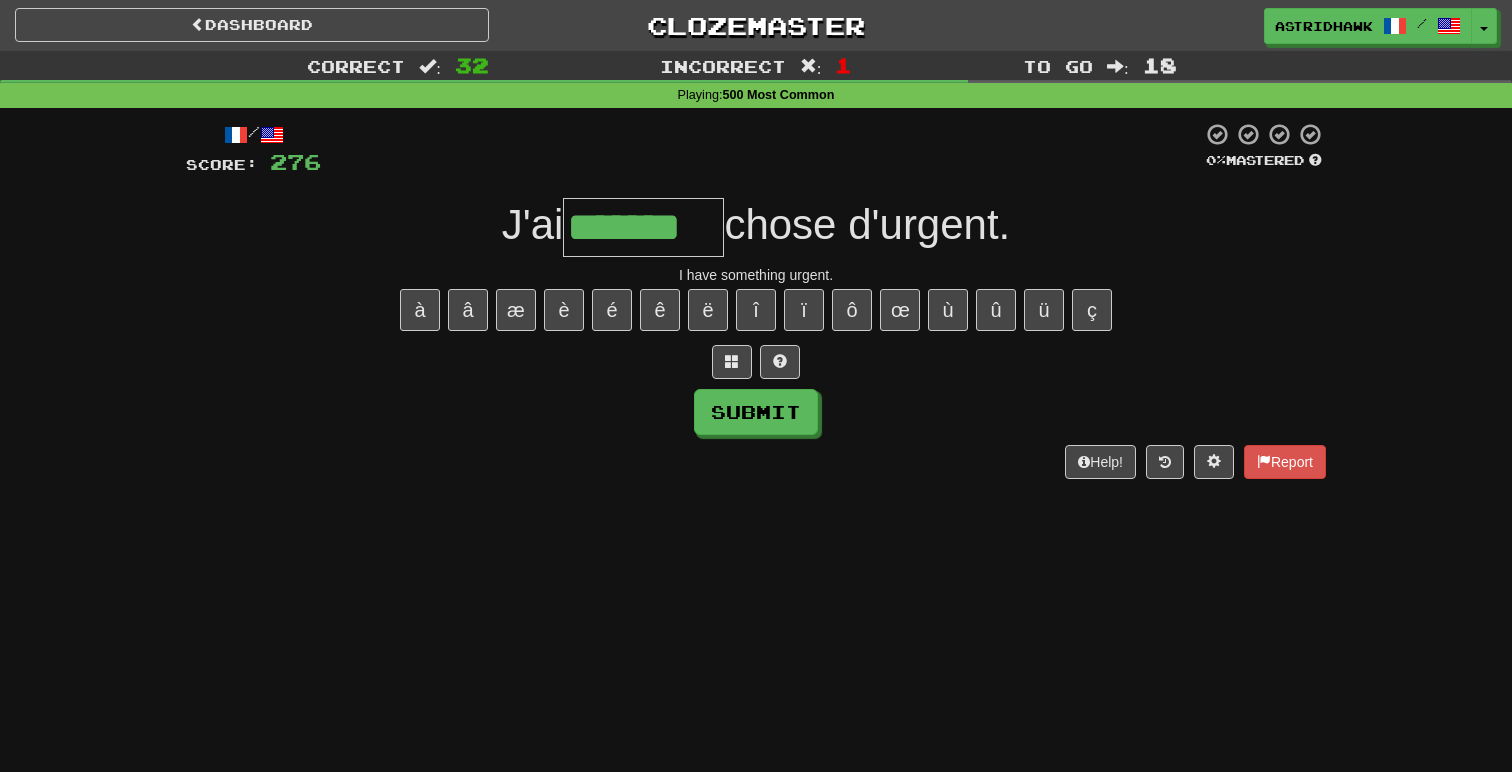type on "*******" 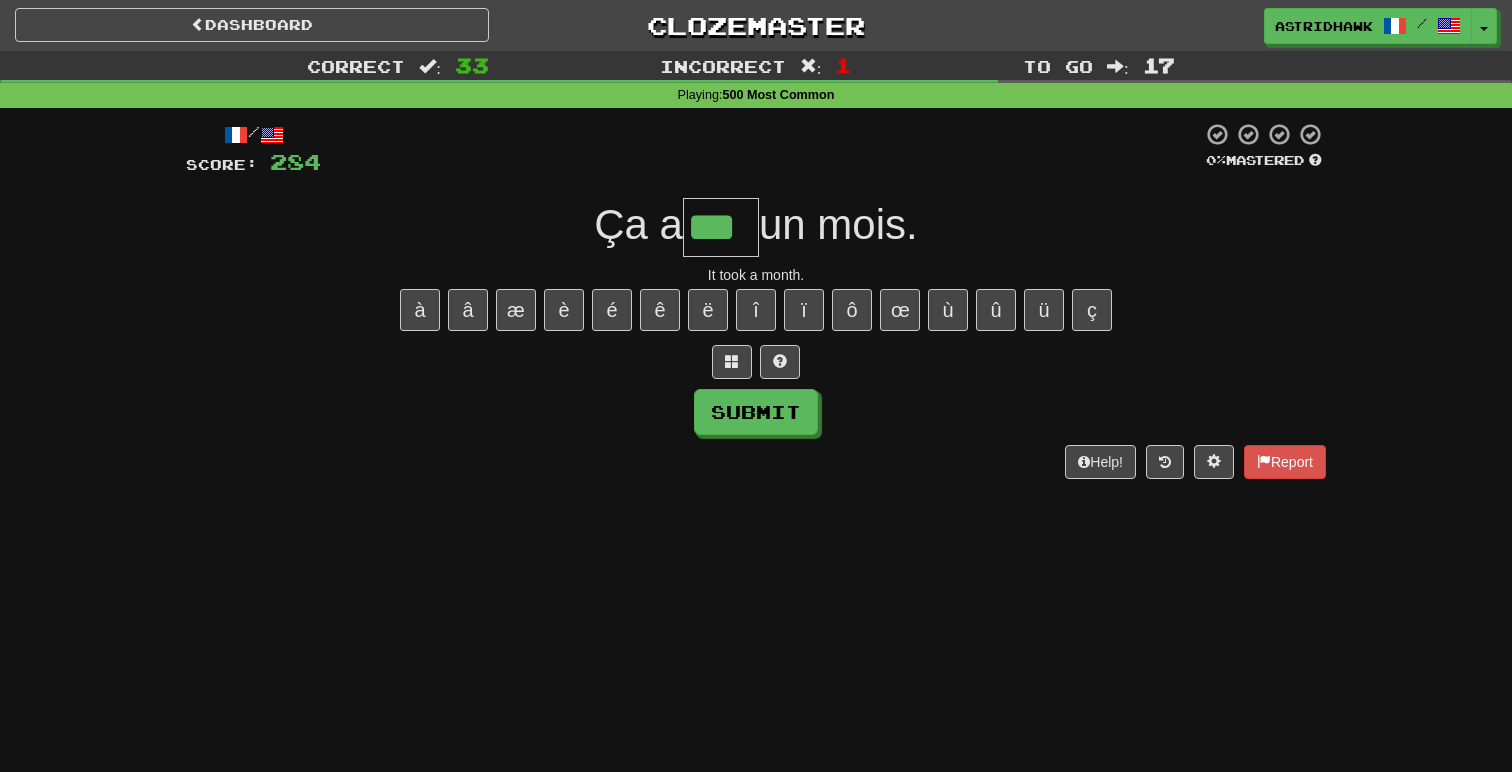 type on "***" 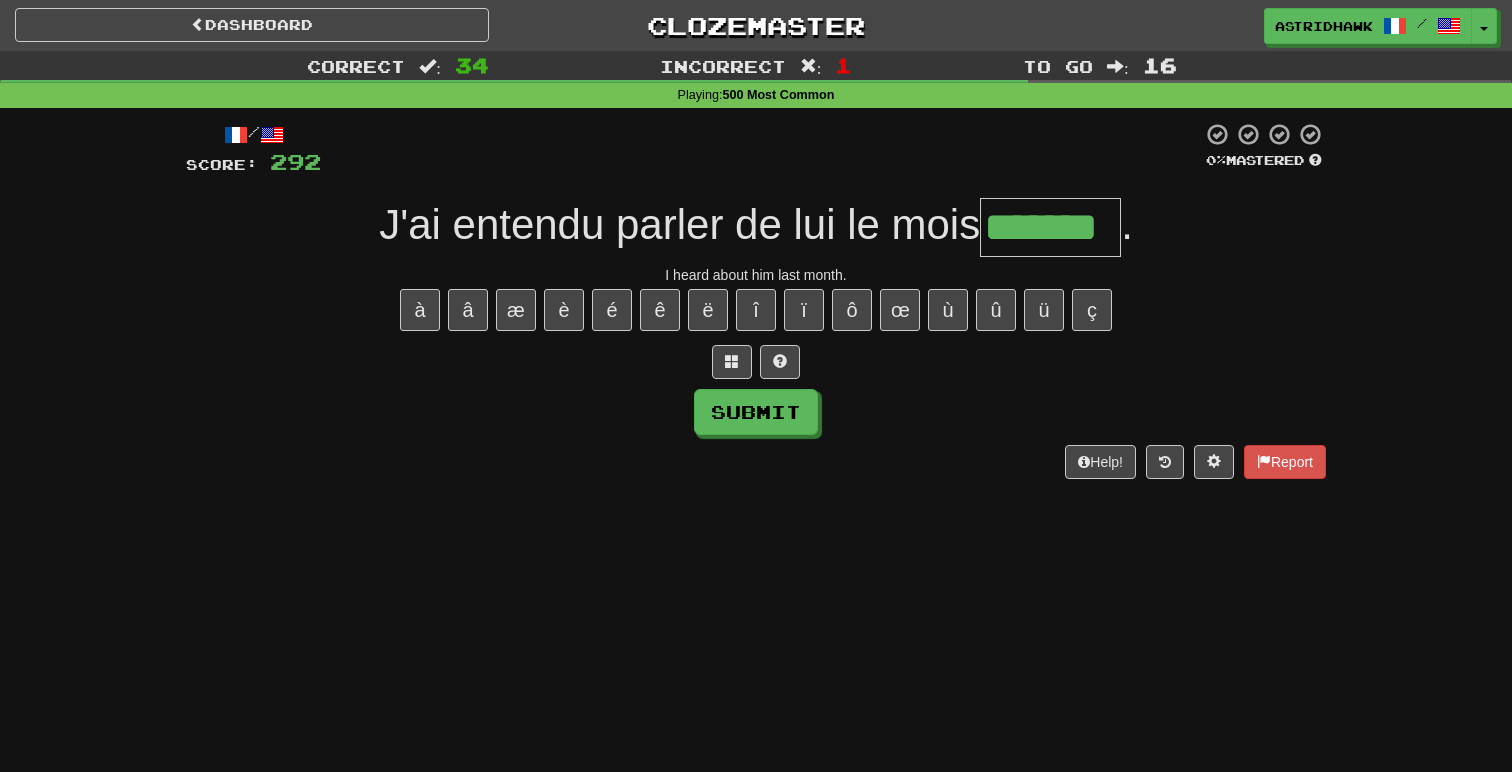 type on "*******" 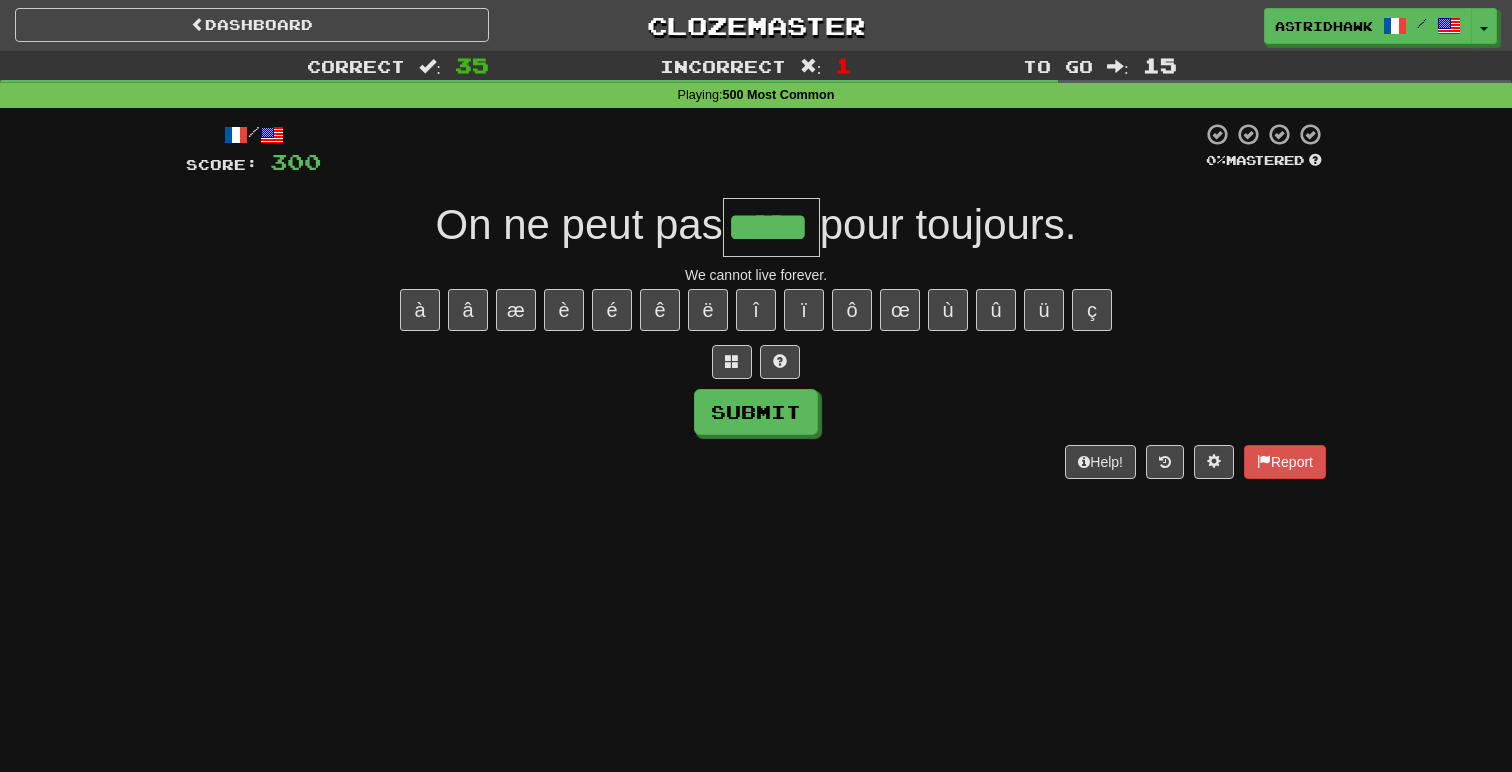 type on "*****" 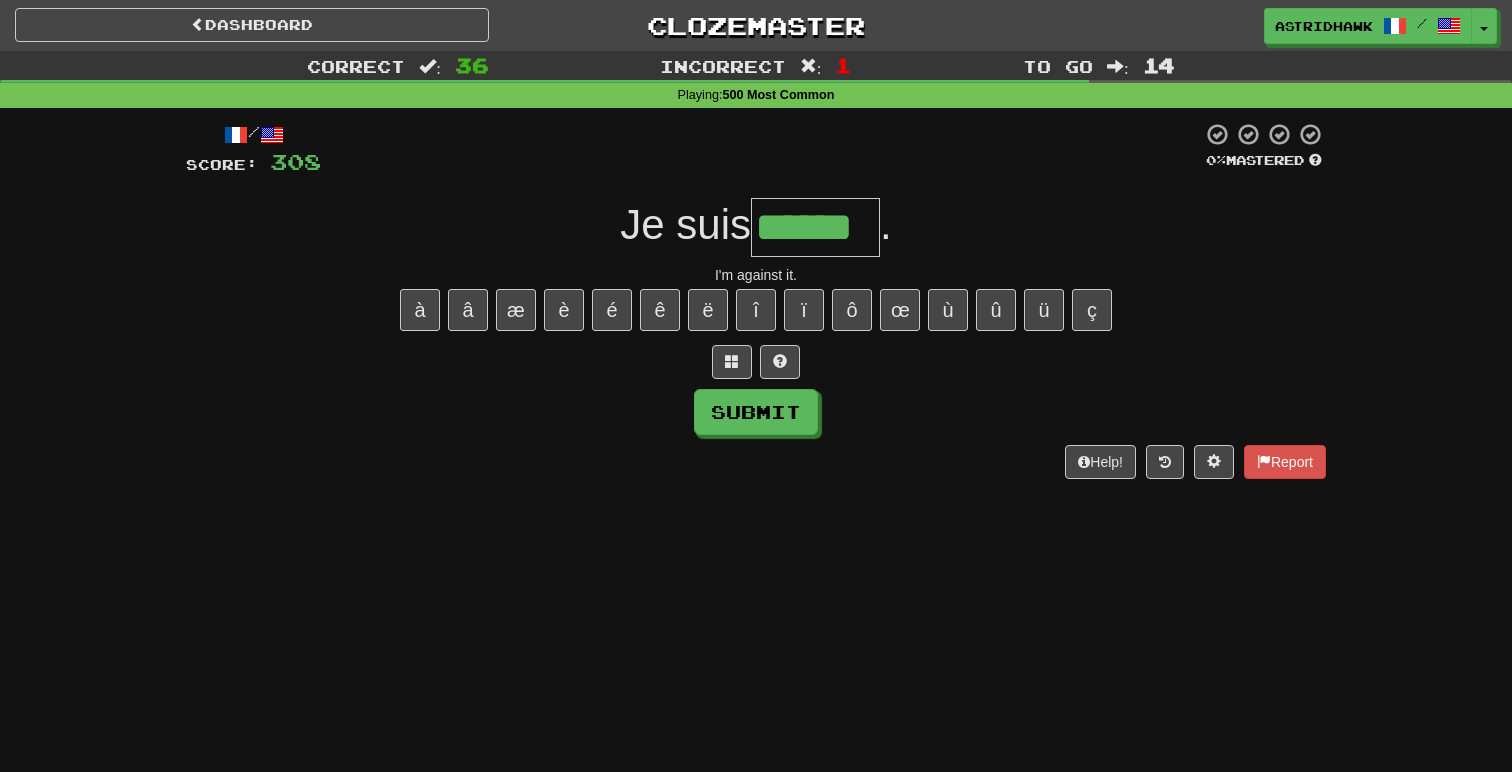 type on "******" 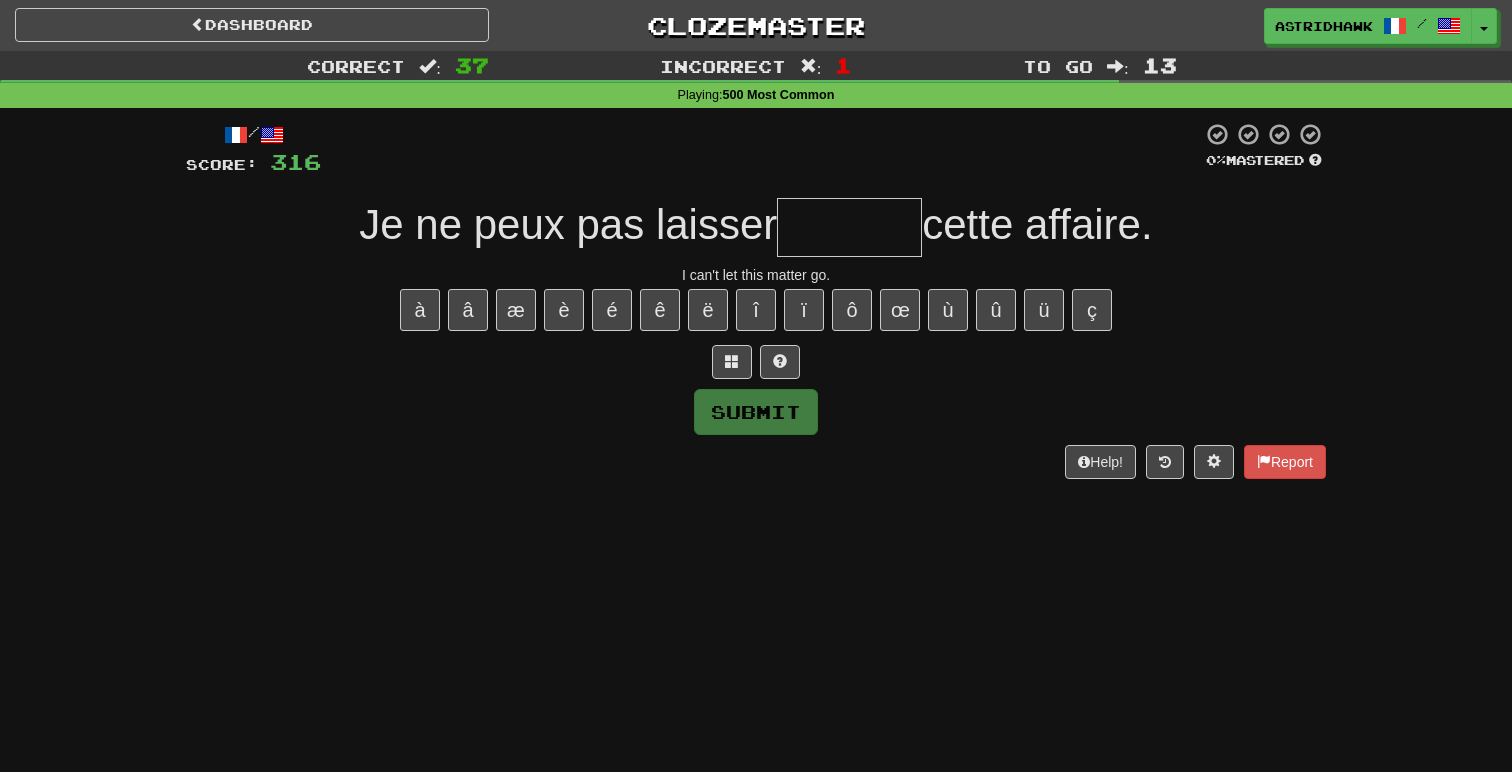 type on "*" 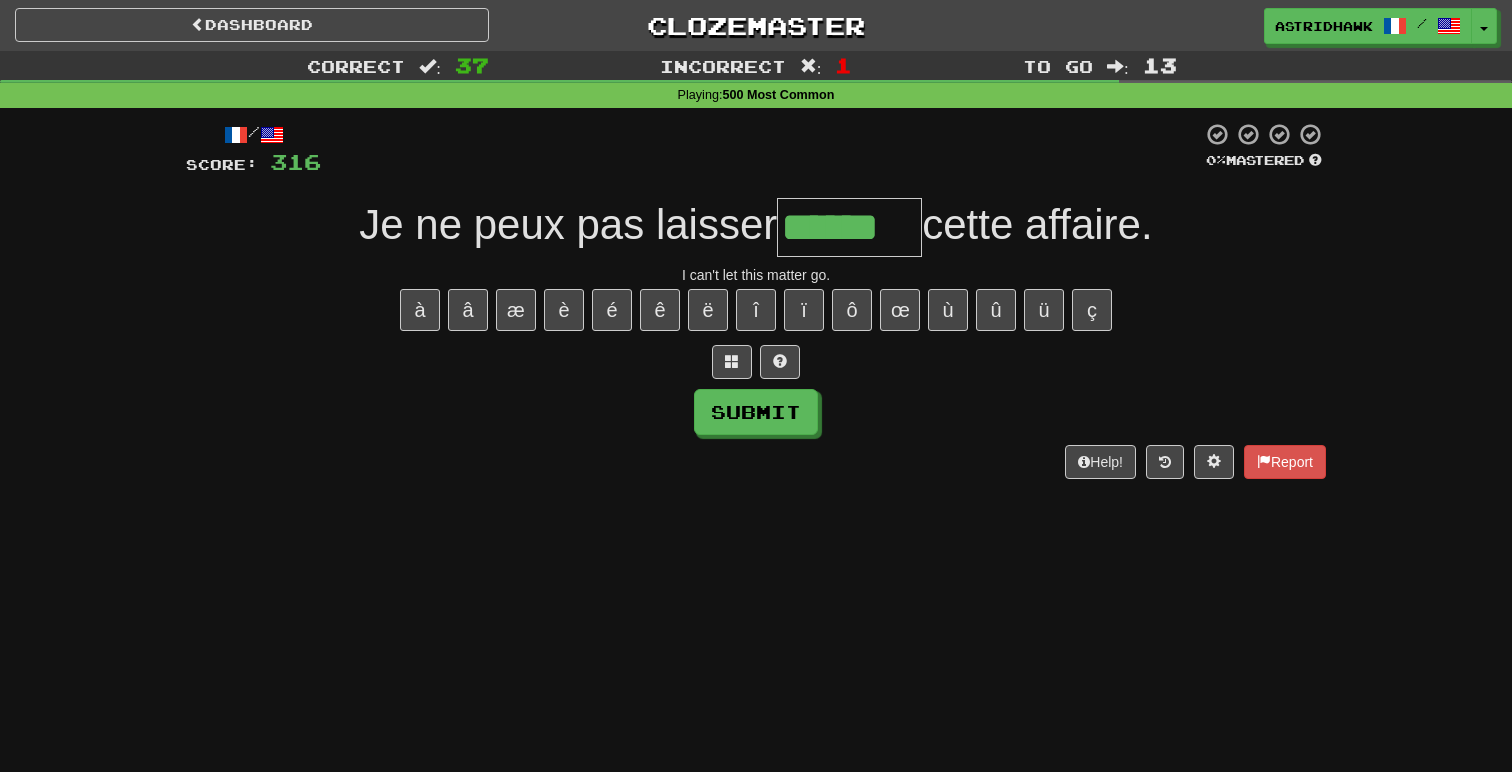 type on "******" 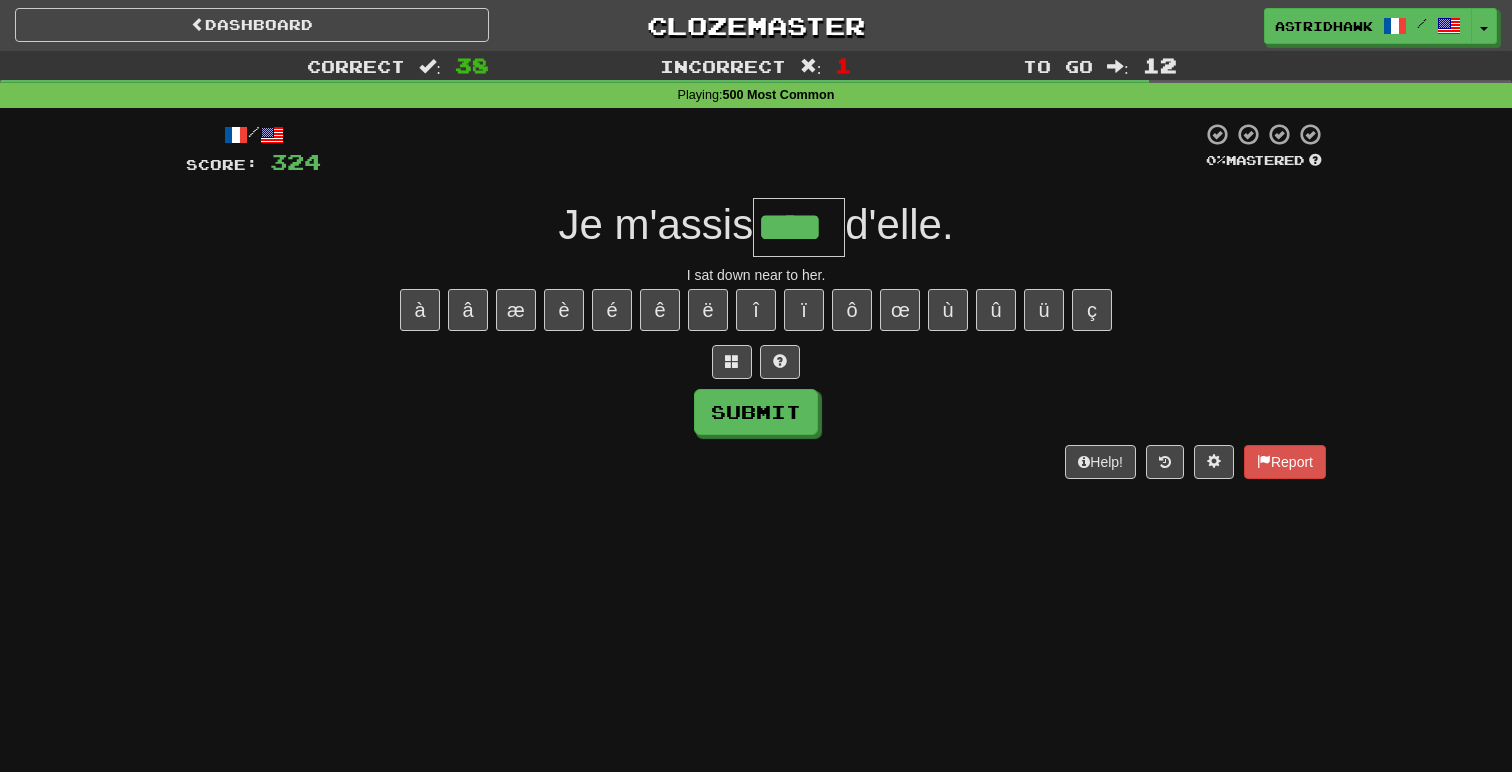 type on "****" 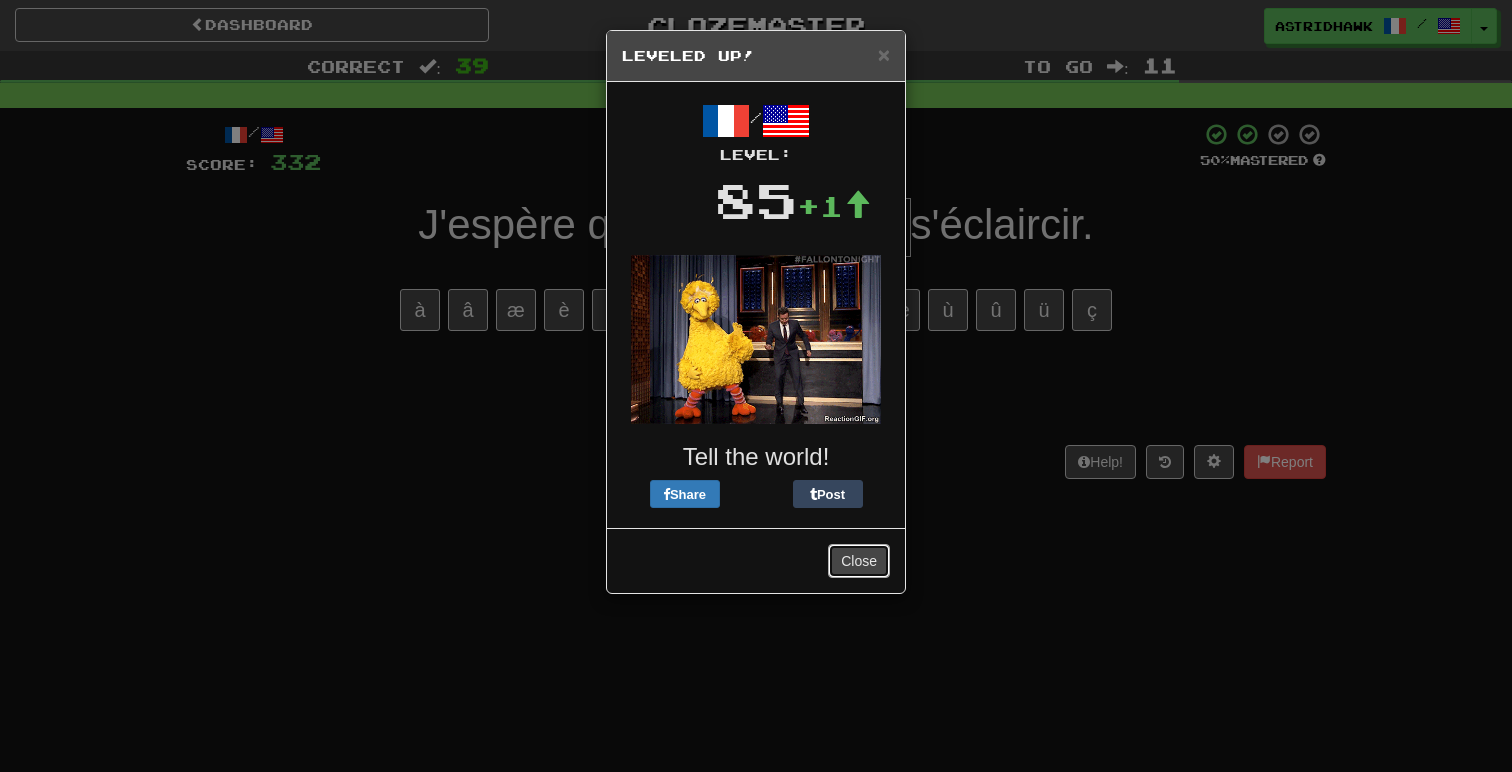 click on "Close" at bounding box center (859, 561) 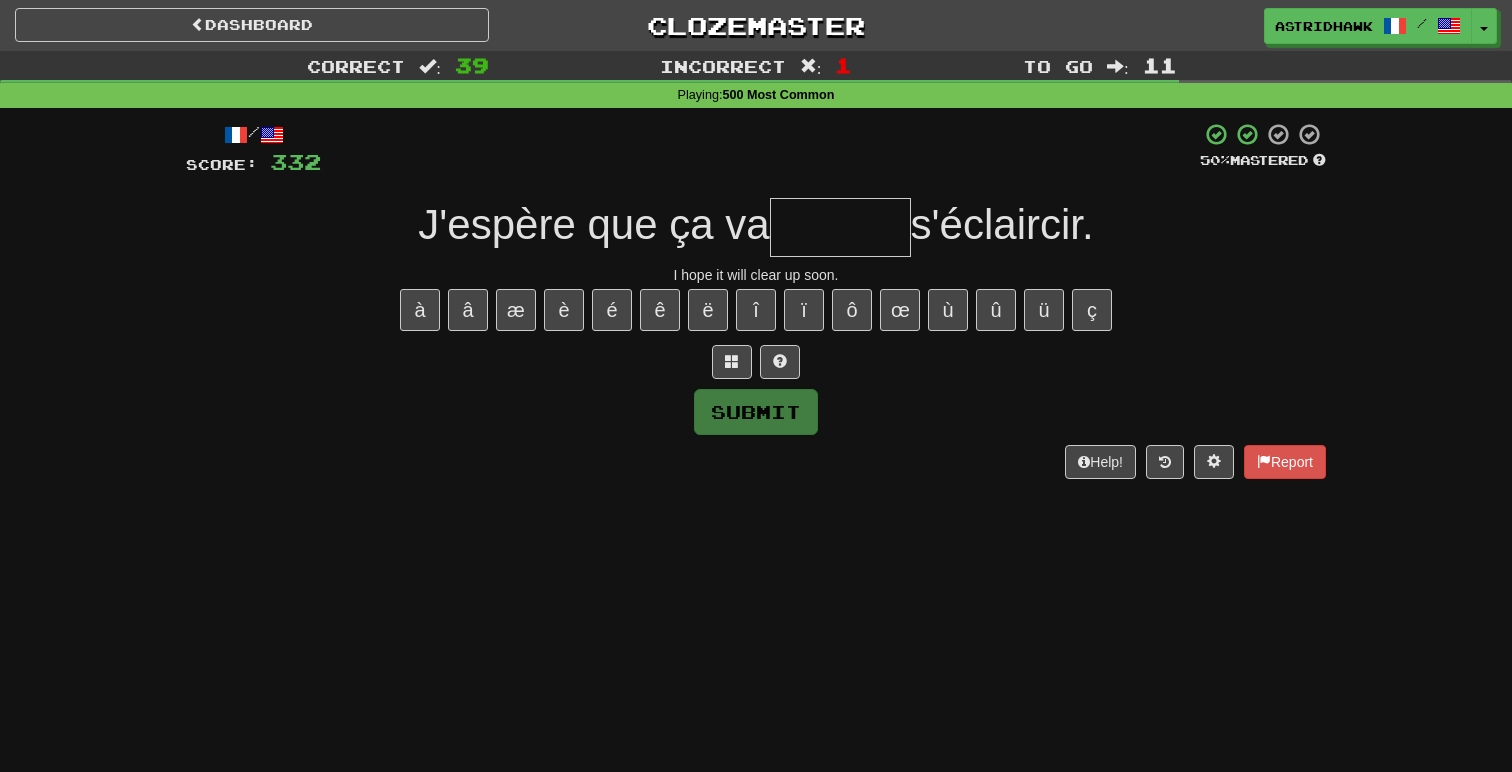 click at bounding box center [840, 227] 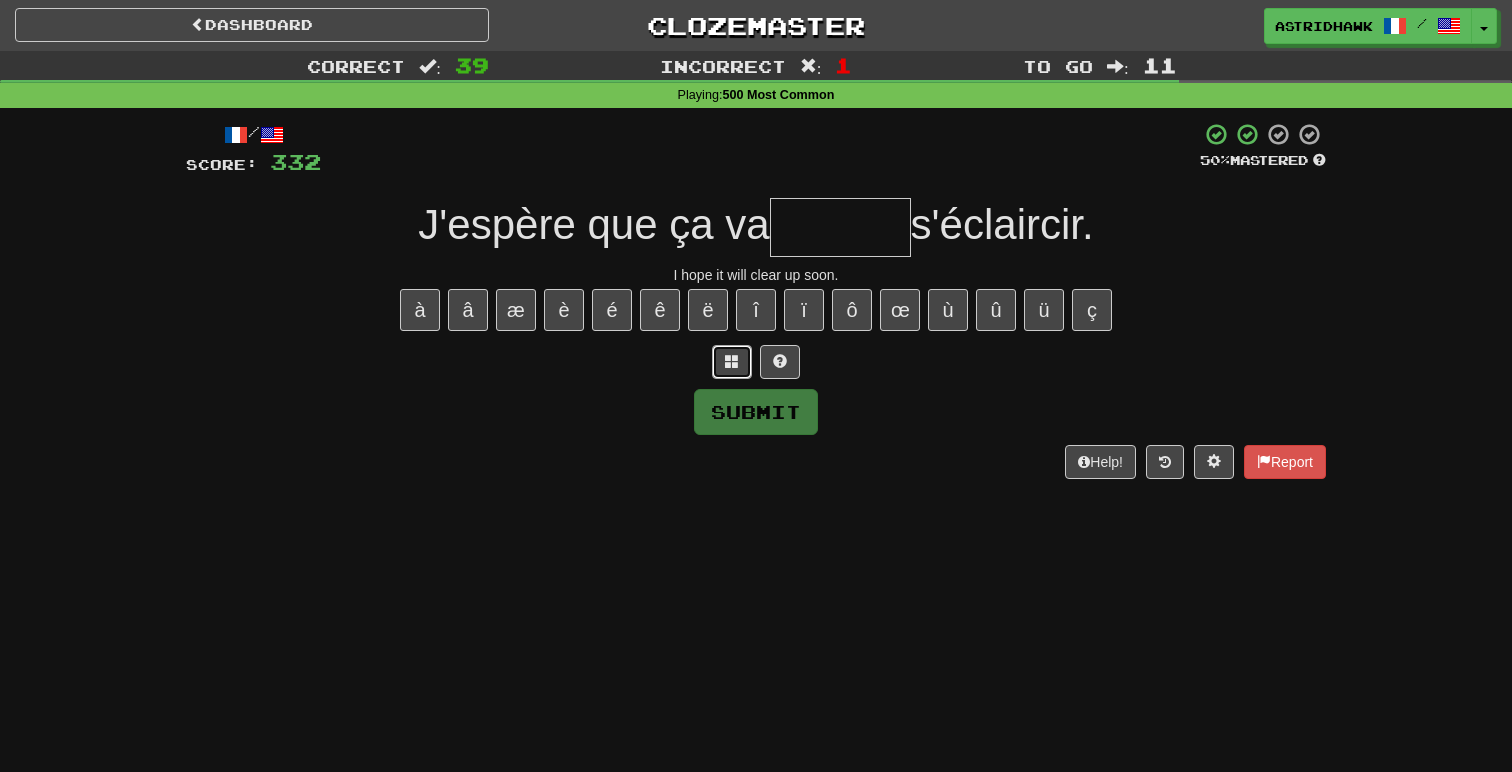 click at bounding box center [732, 362] 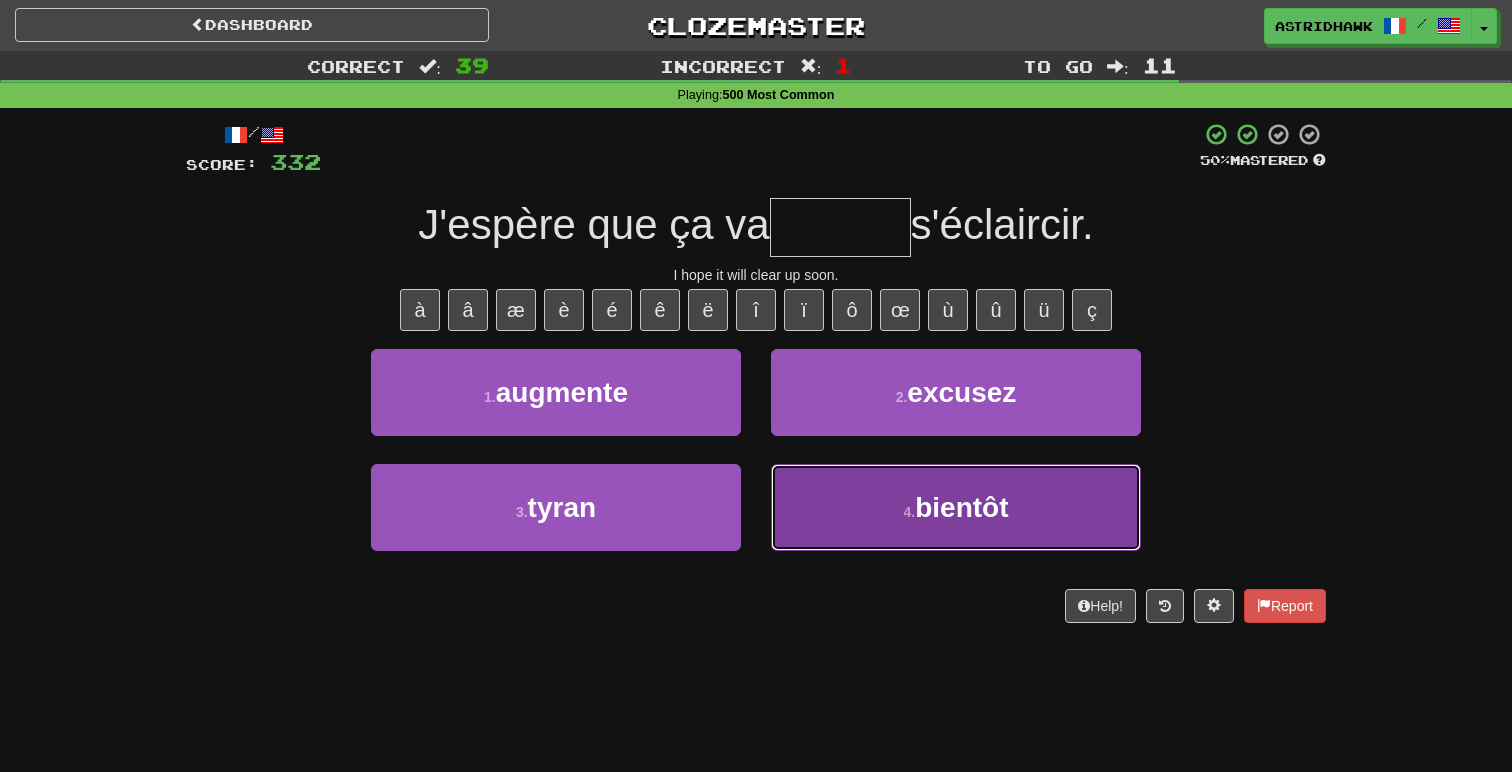 click on "4 .  bientôt" at bounding box center [956, 507] 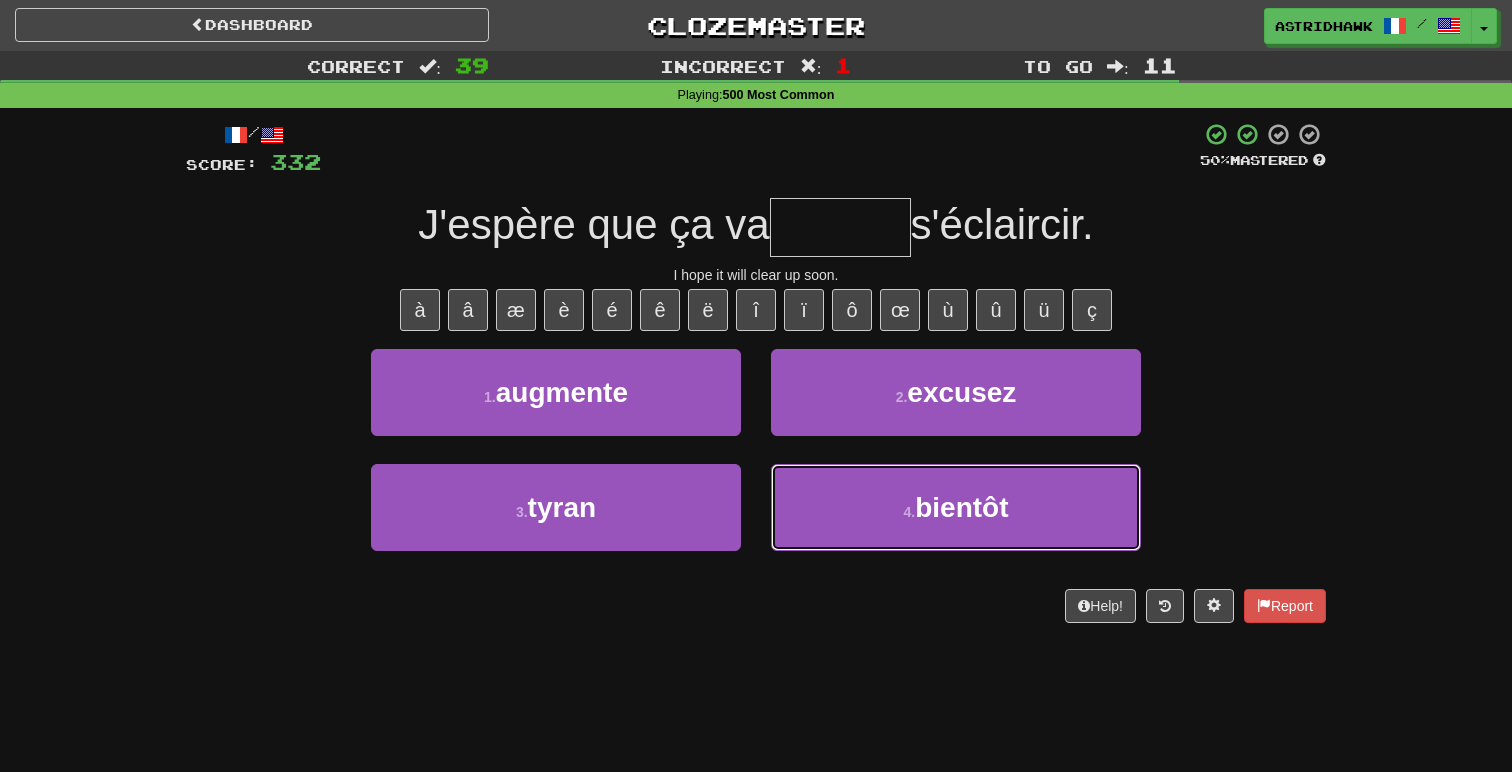 type on "*******" 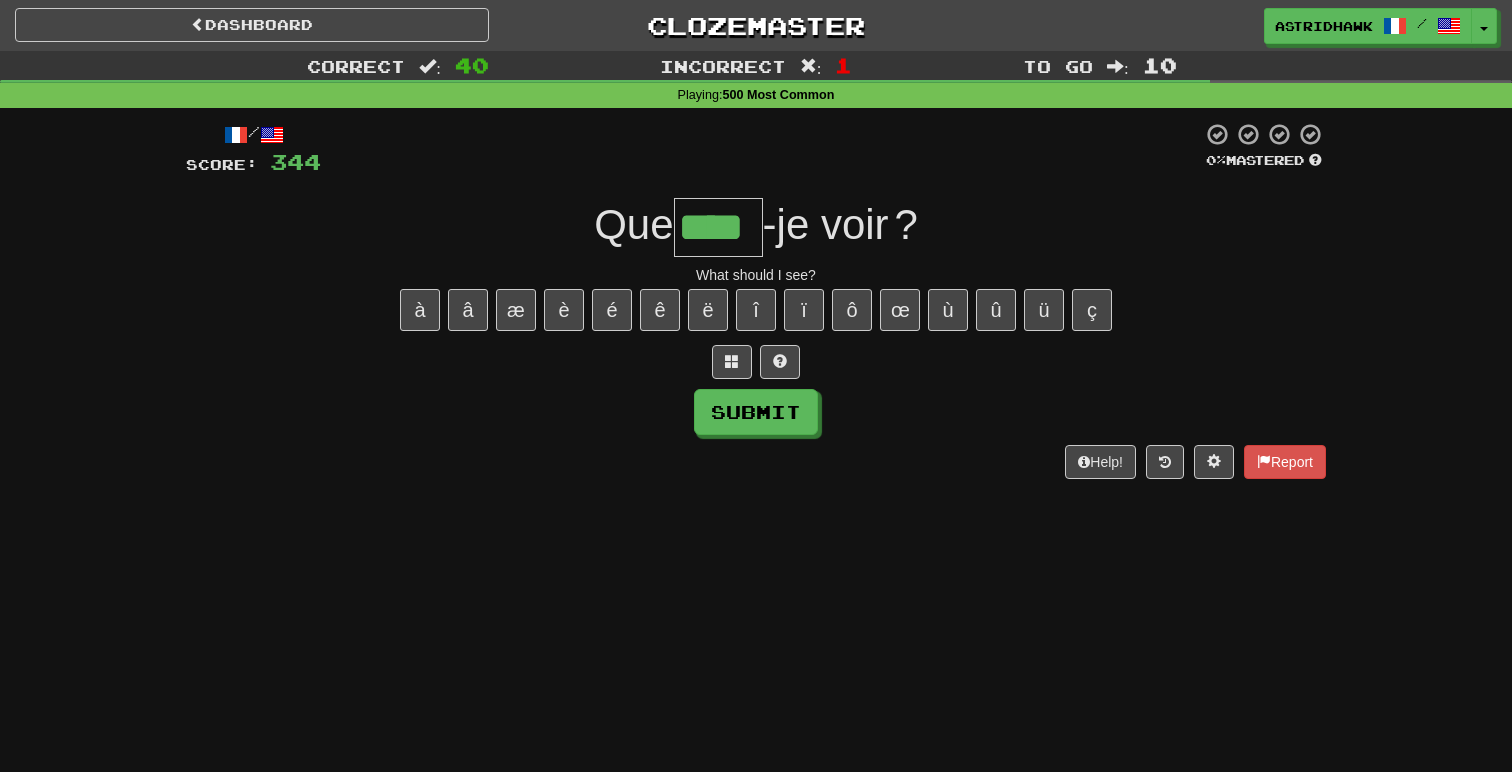 type on "****" 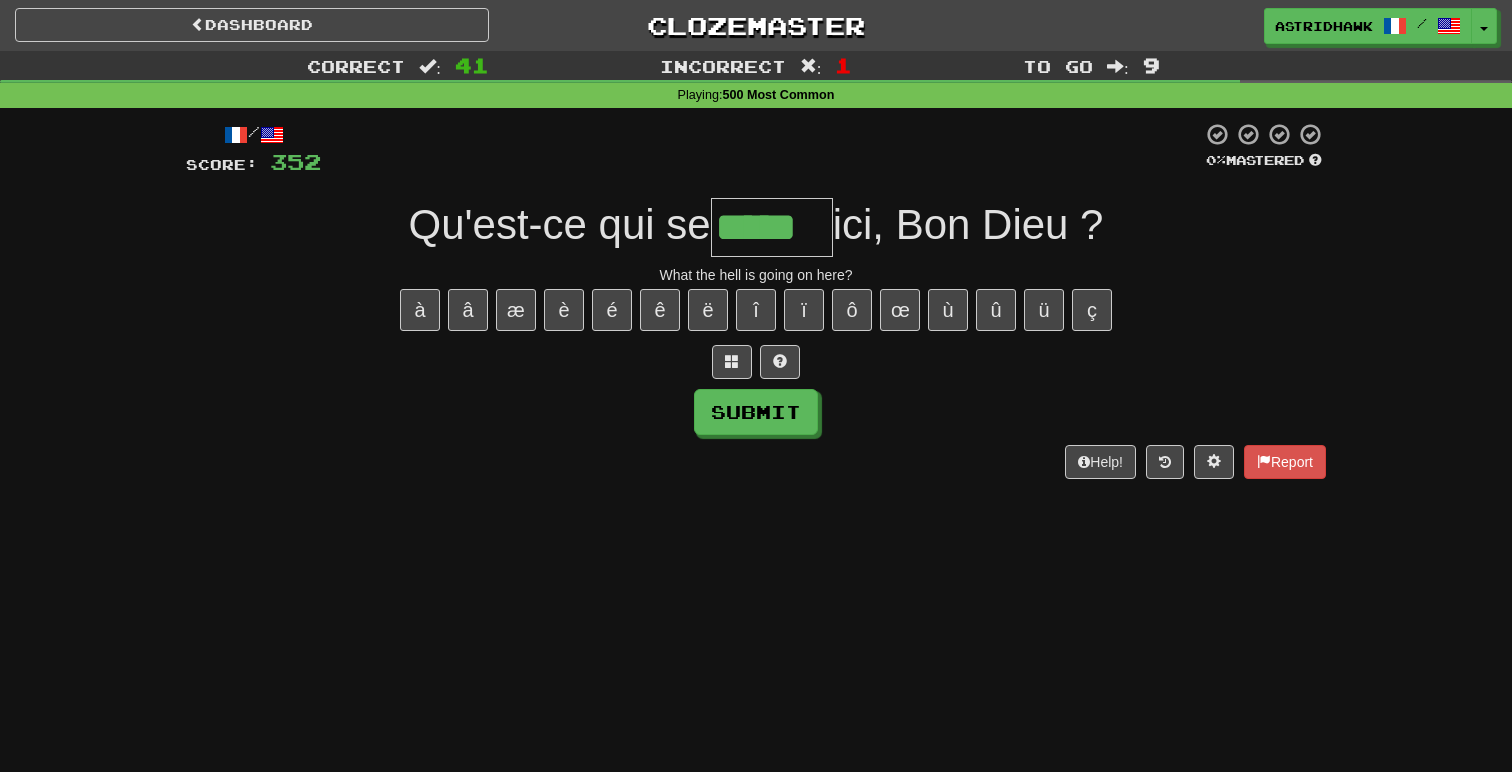 type on "*****" 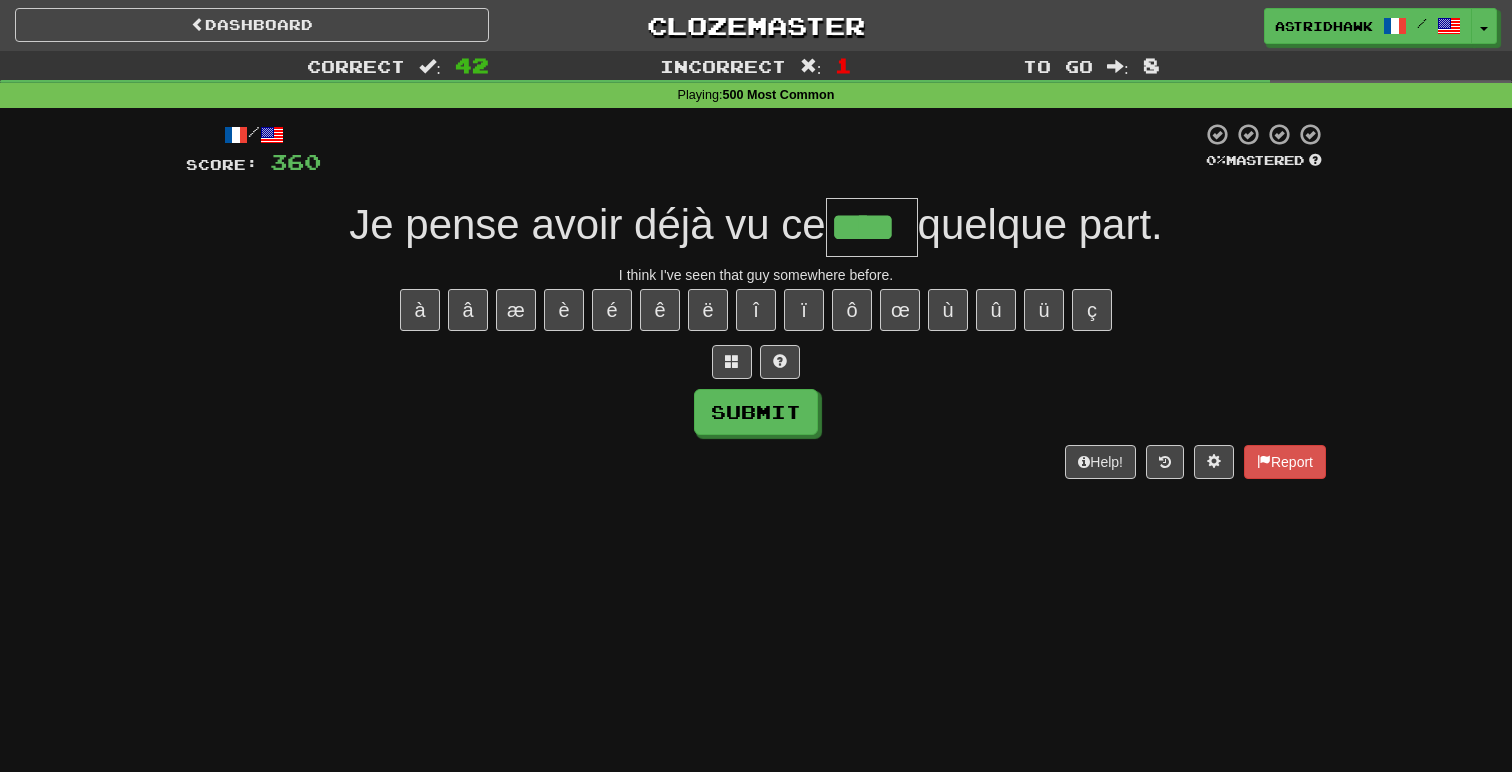 type on "****" 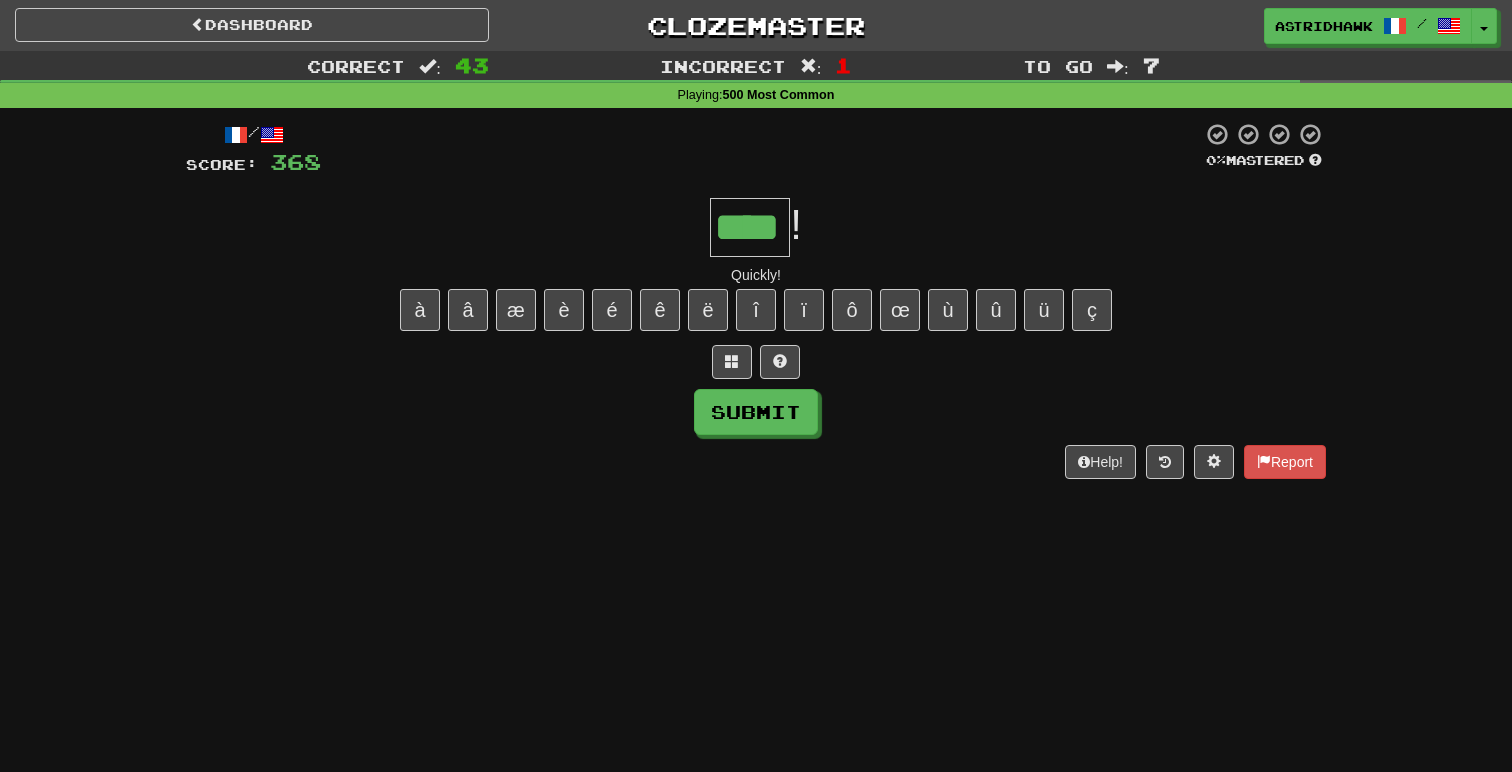 type on "****" 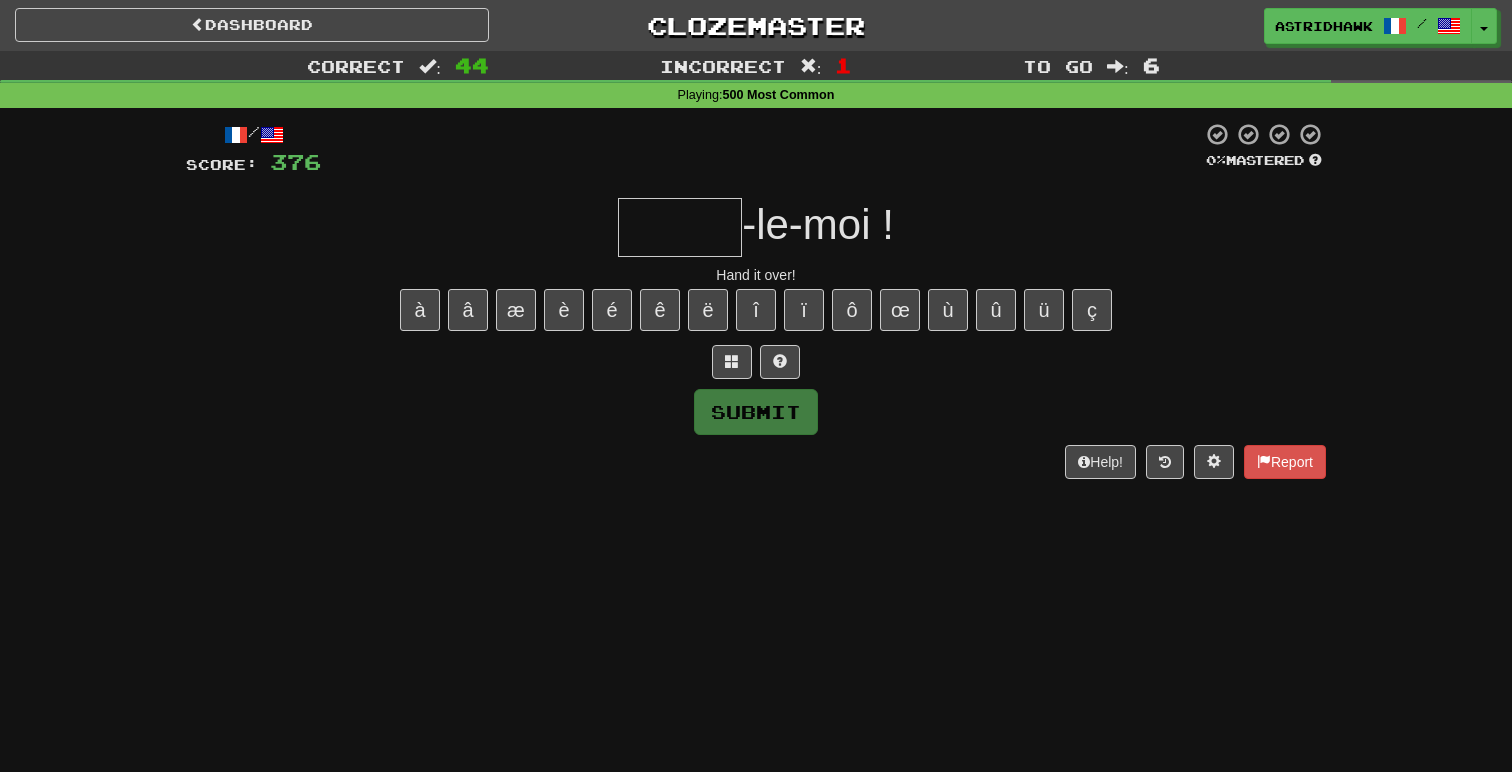 type on "*" 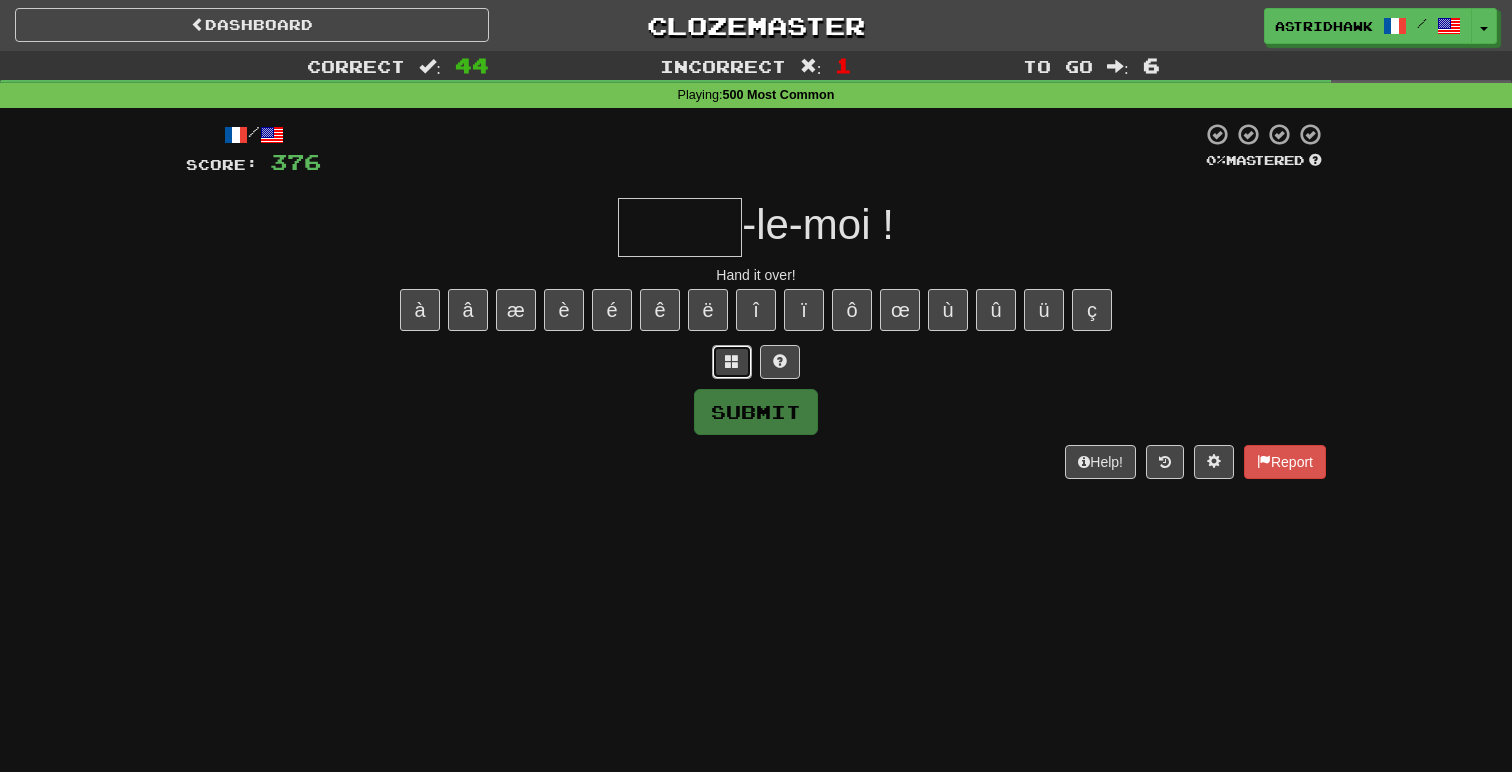click at bounding box center [732, 362] 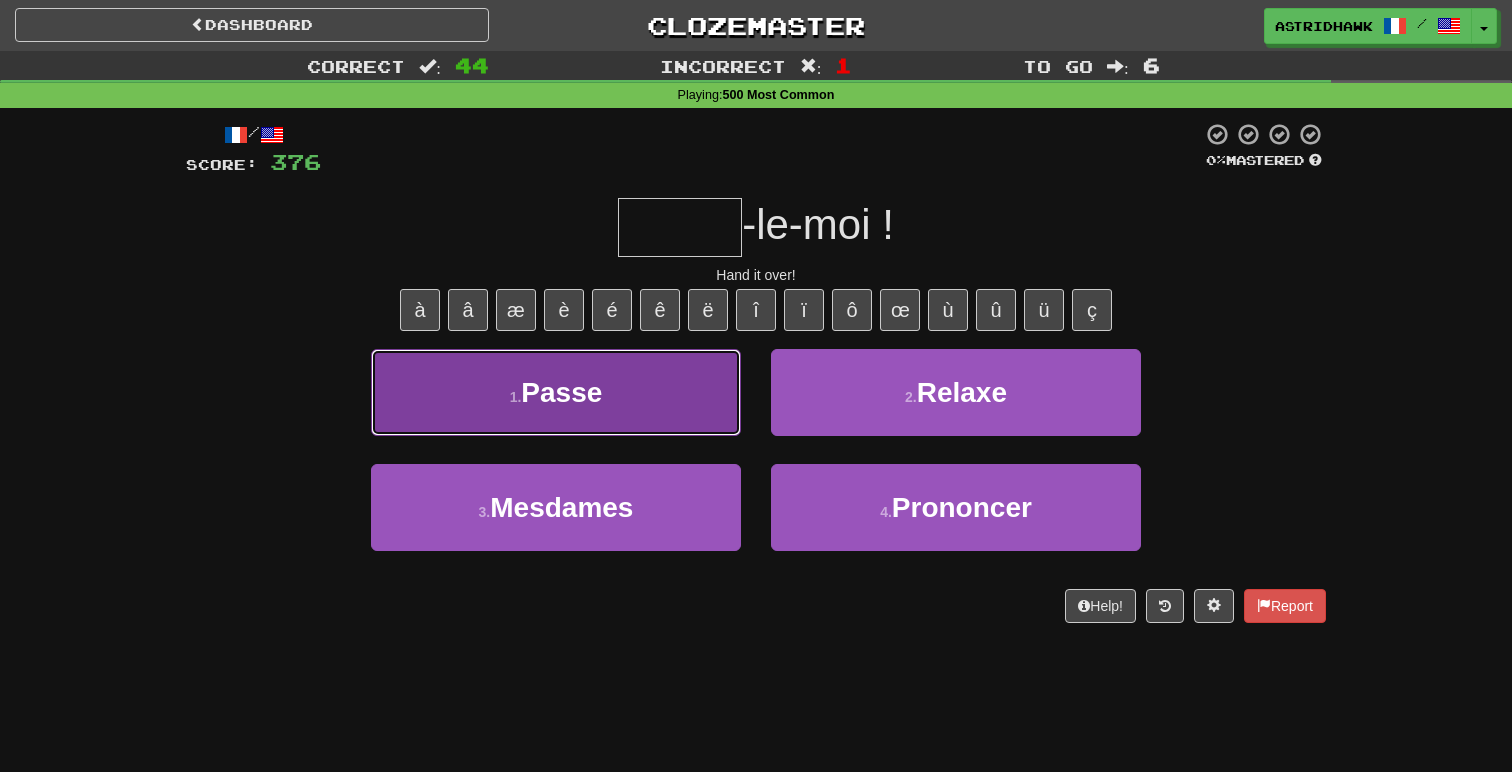 click on "1 .  Passe" at bounding box center (556, 392) 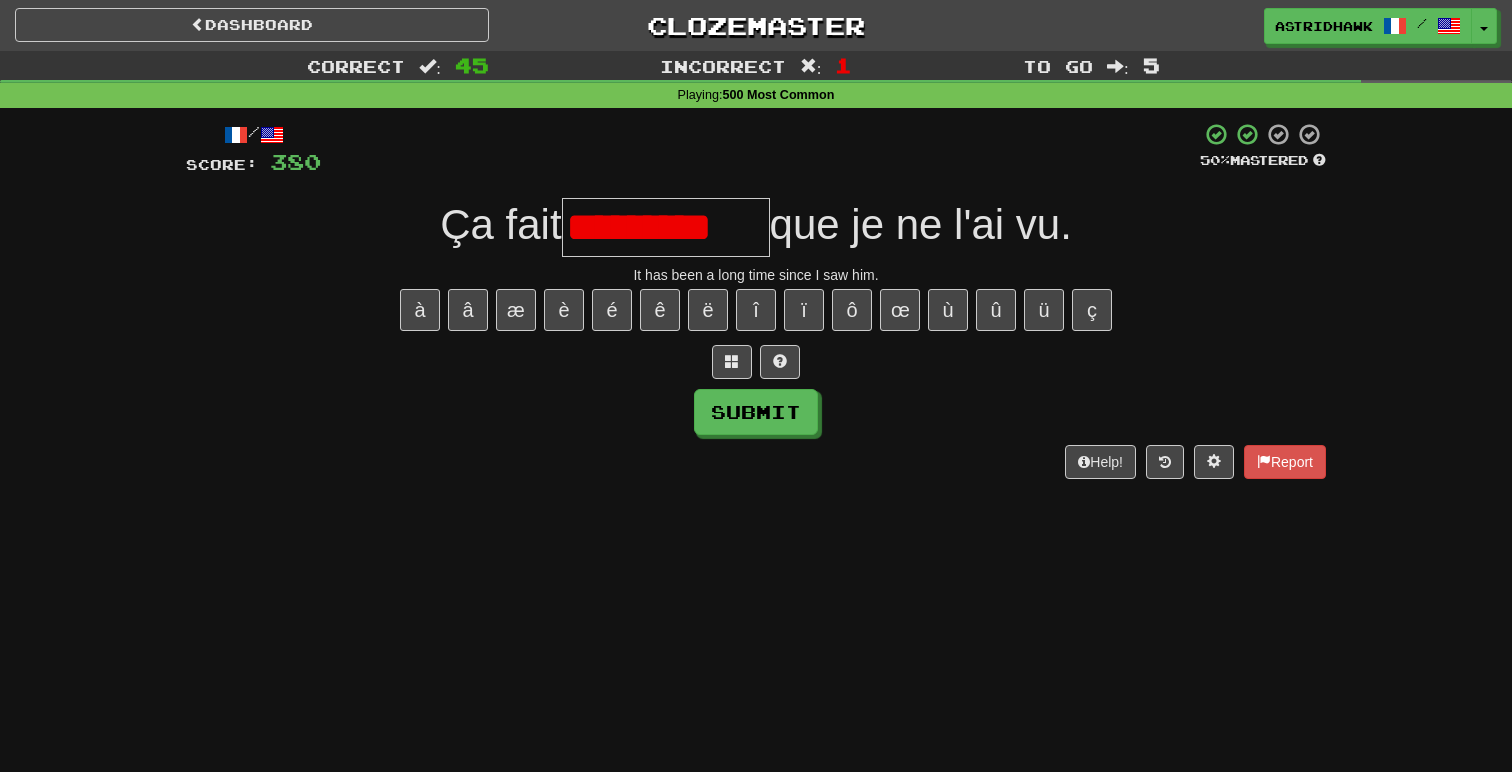 scroll, scrollTop: 0, scrollLeft: 0, axis: both 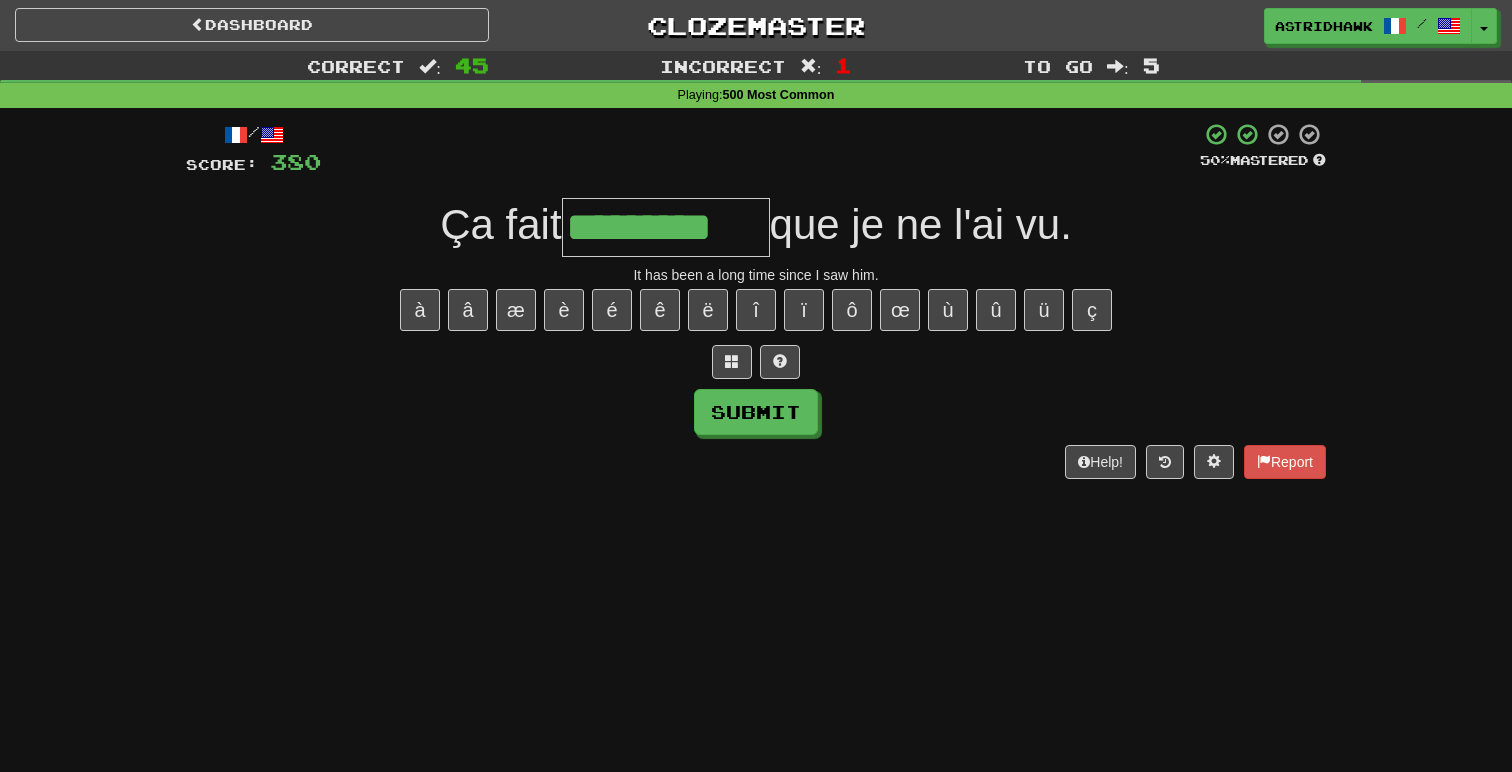 type on "*********" 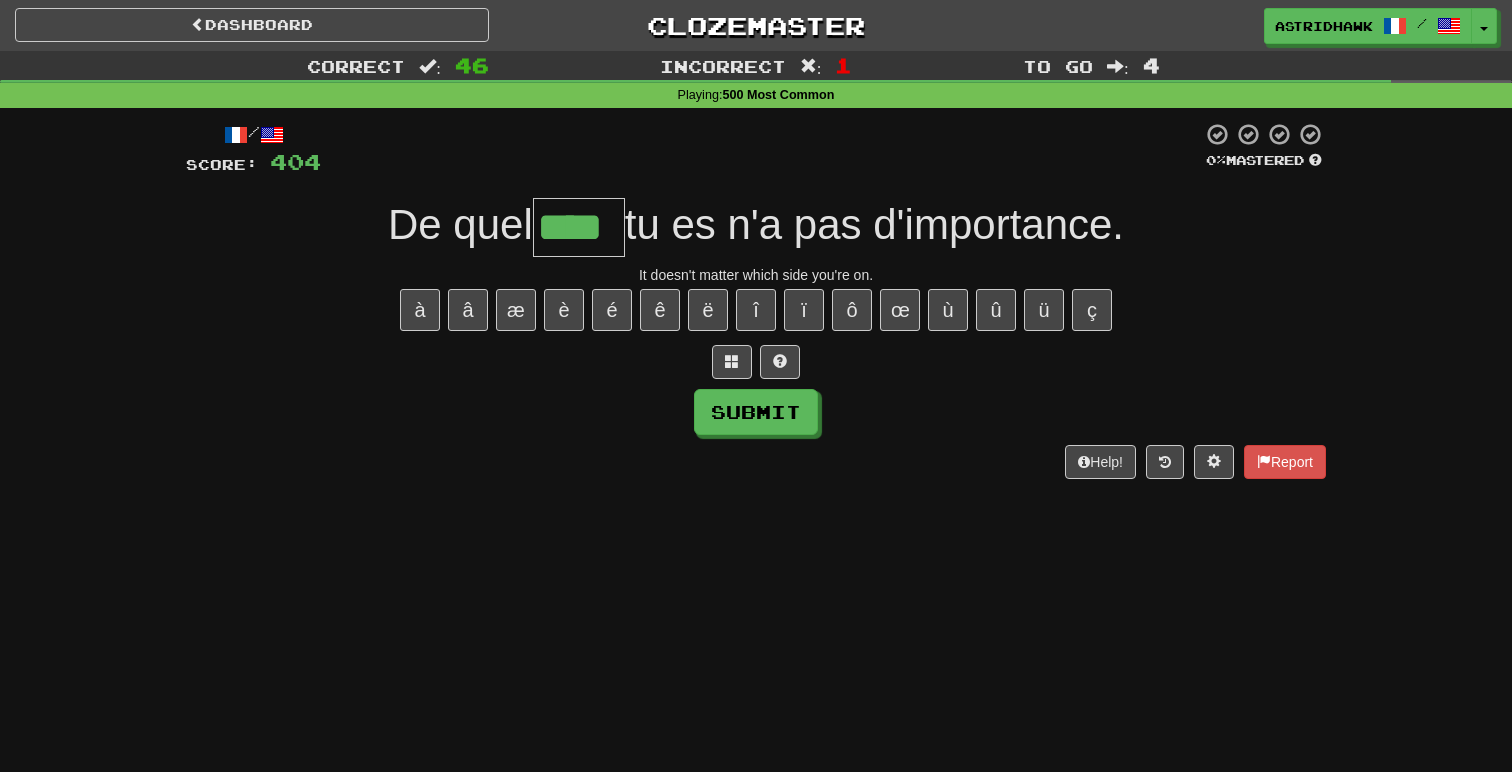 type on "****" 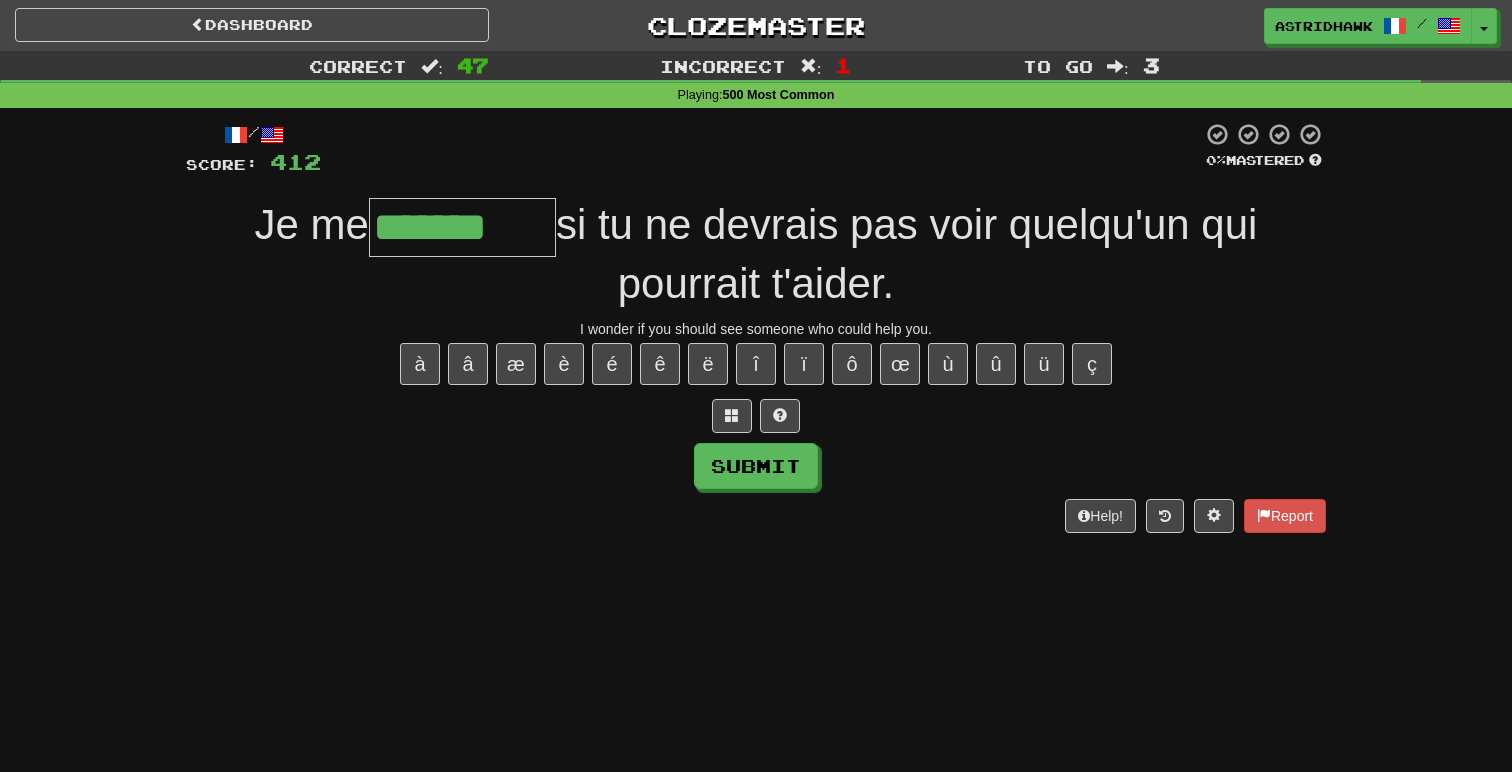 type on "*******" 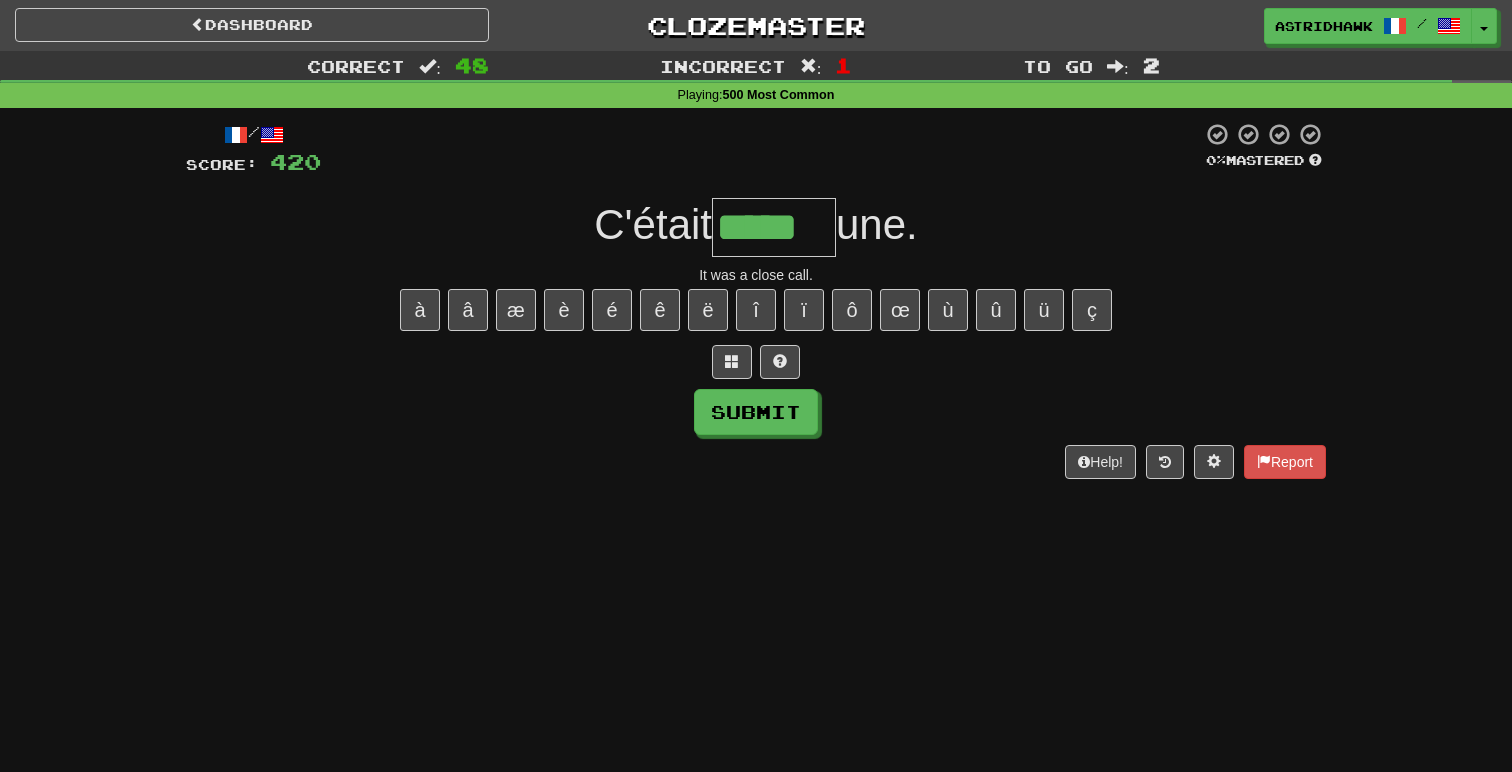 type on "*****" 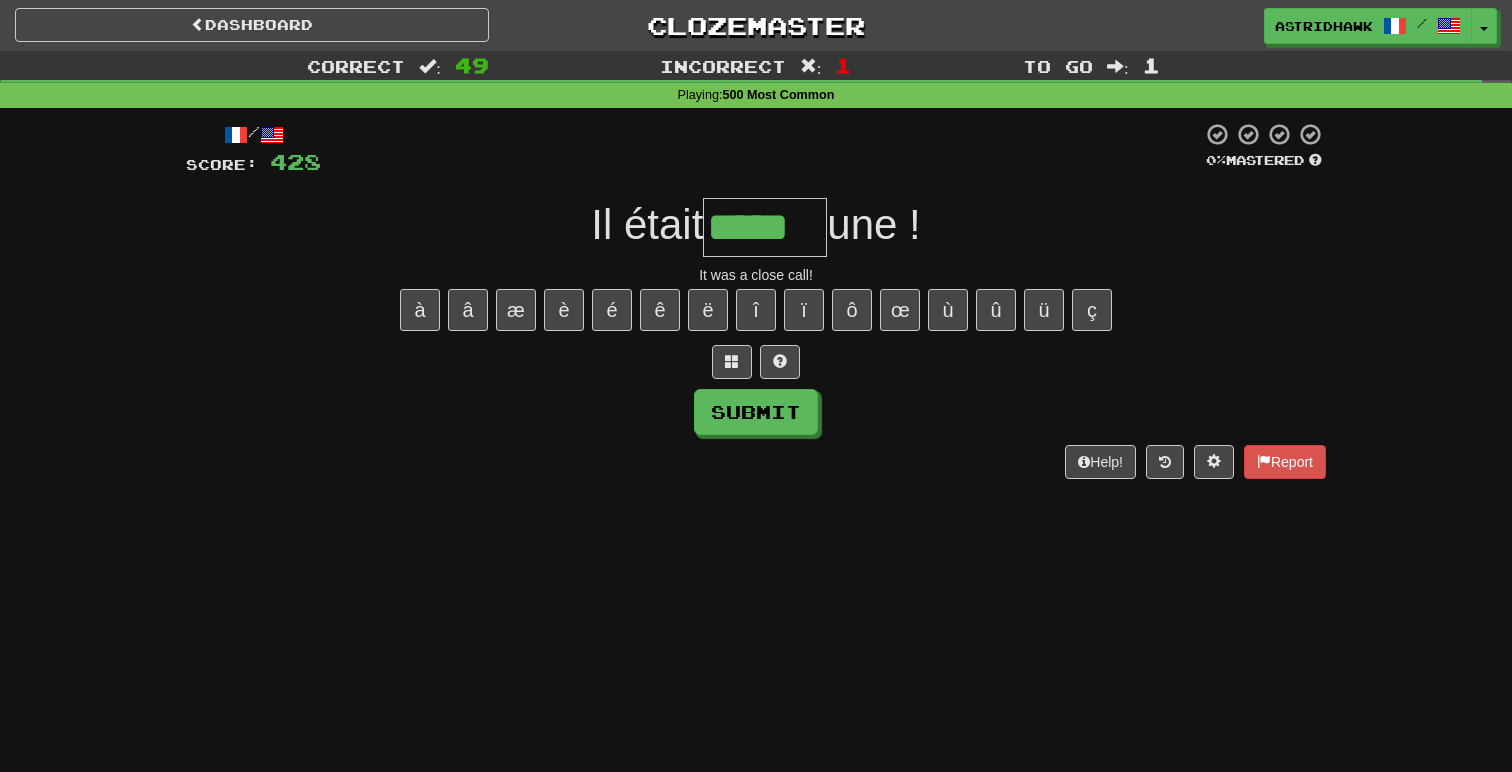 type on "*****" 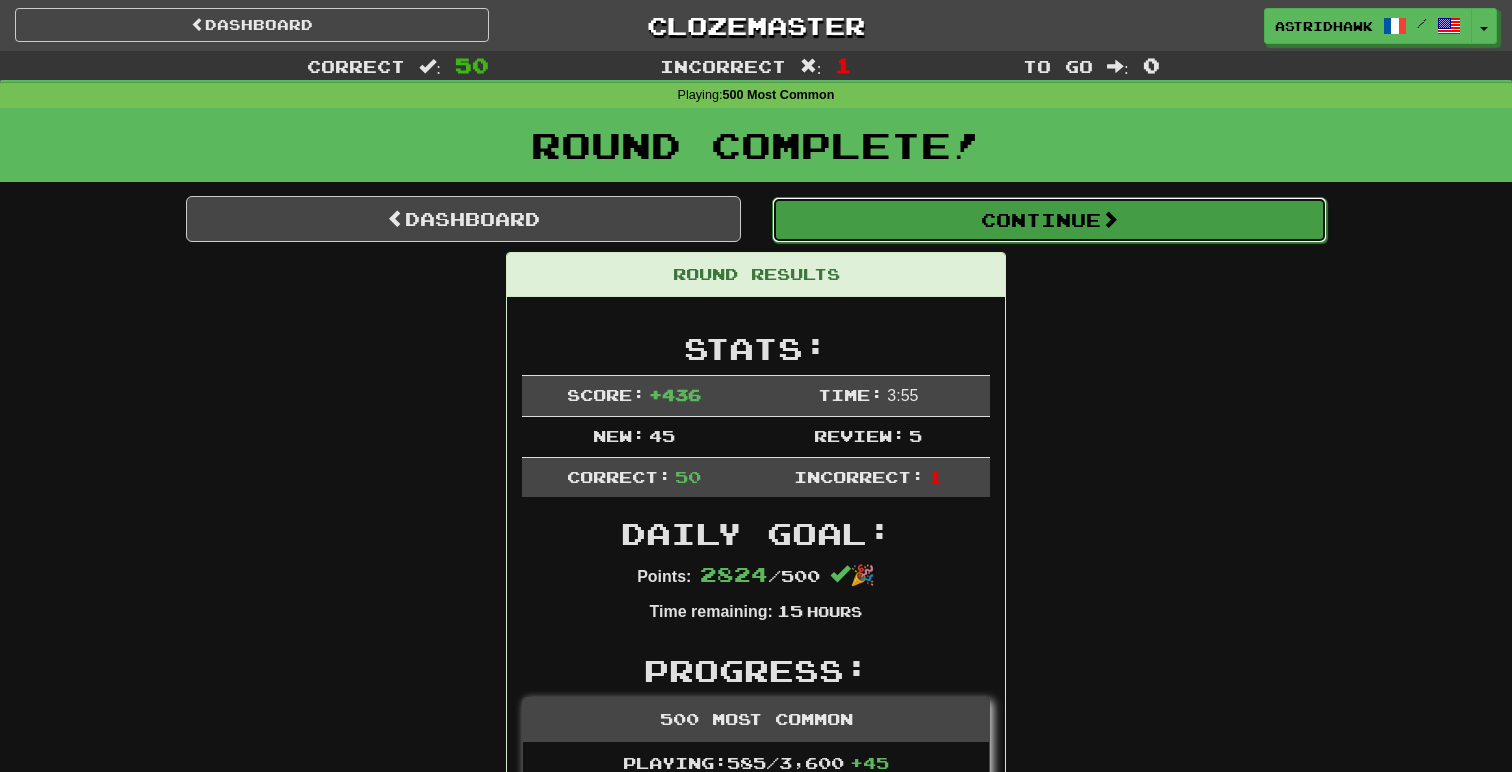 click on "Continue" at bounding box center (1049, 220) 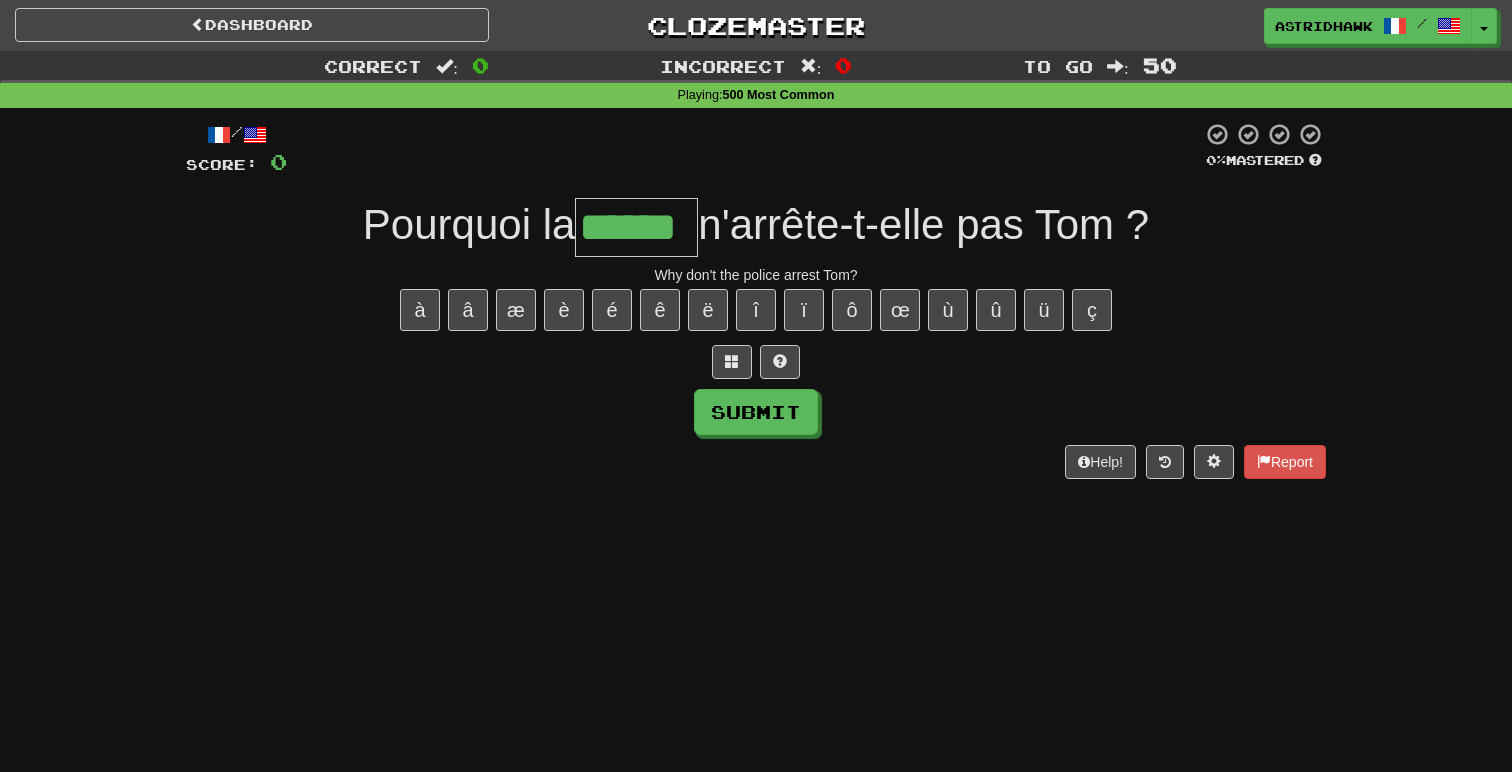 type on "******" 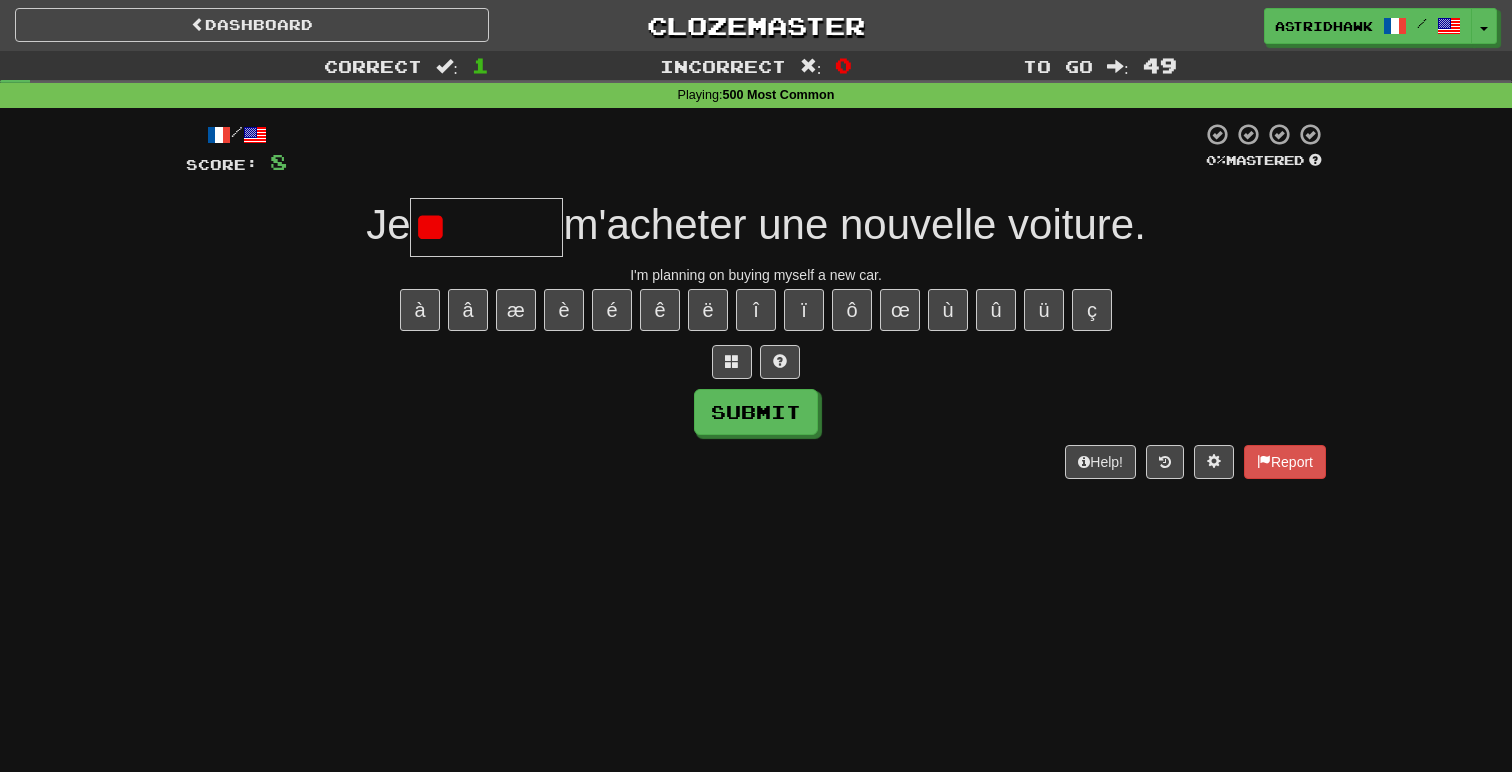 type on "*" 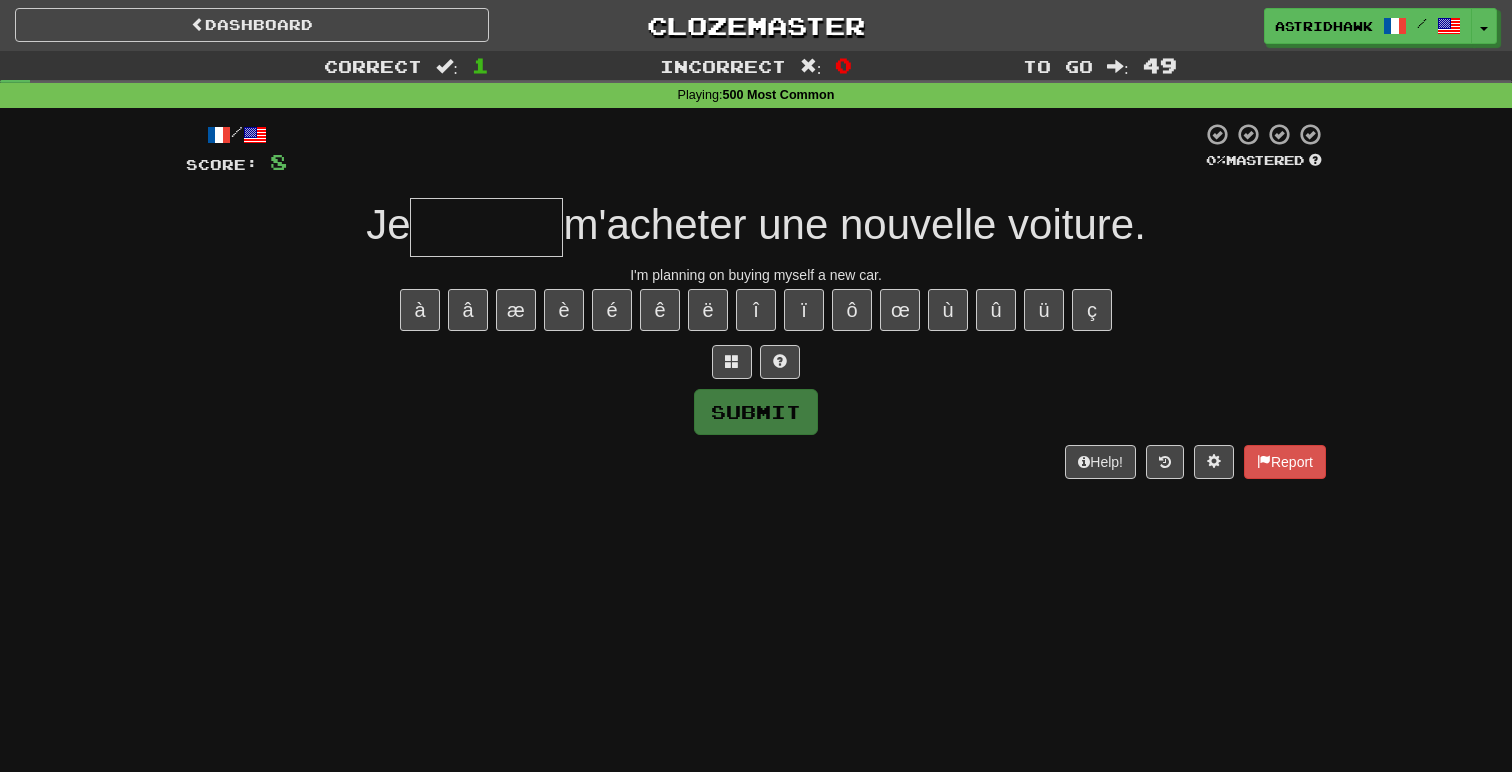 type on "*" 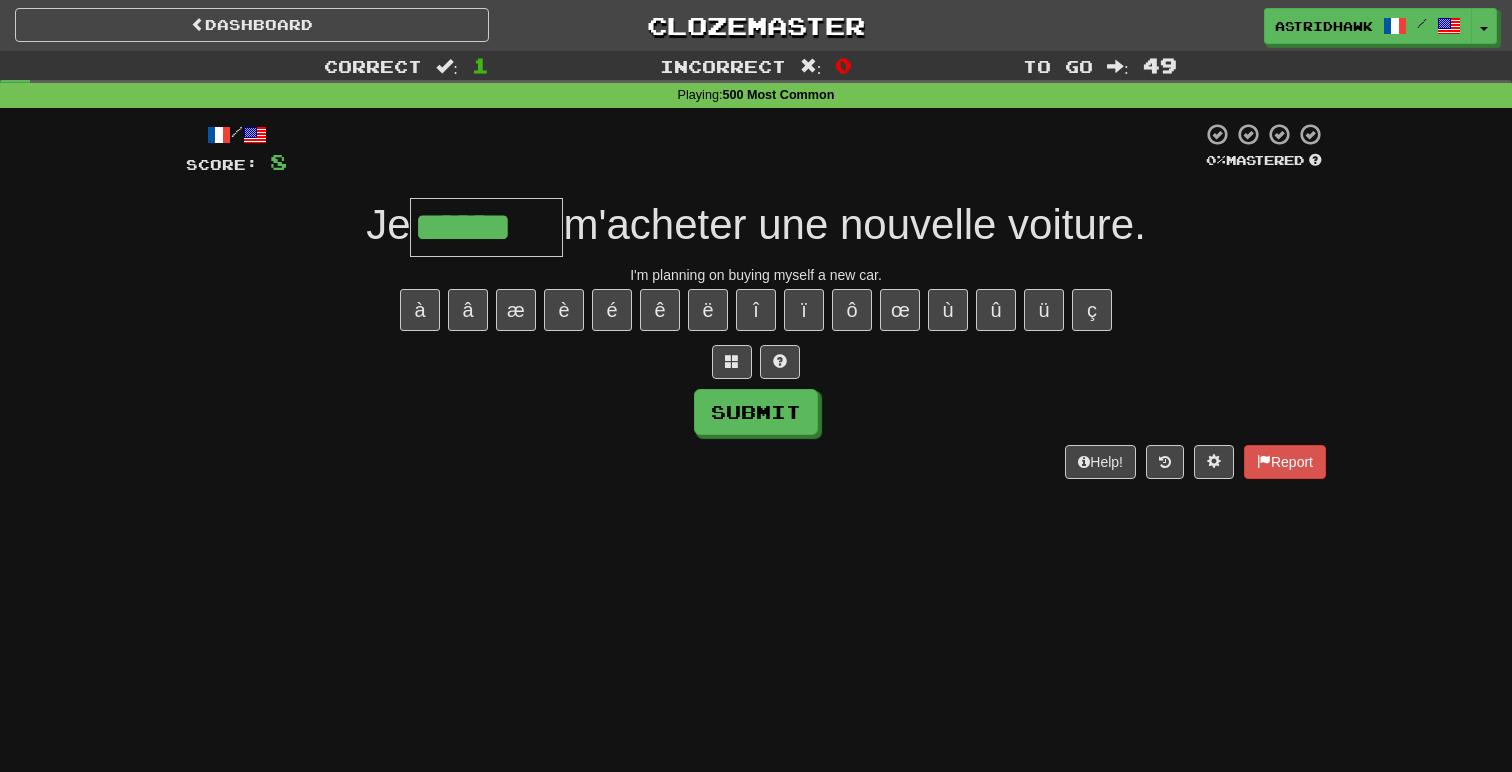 type on "******" 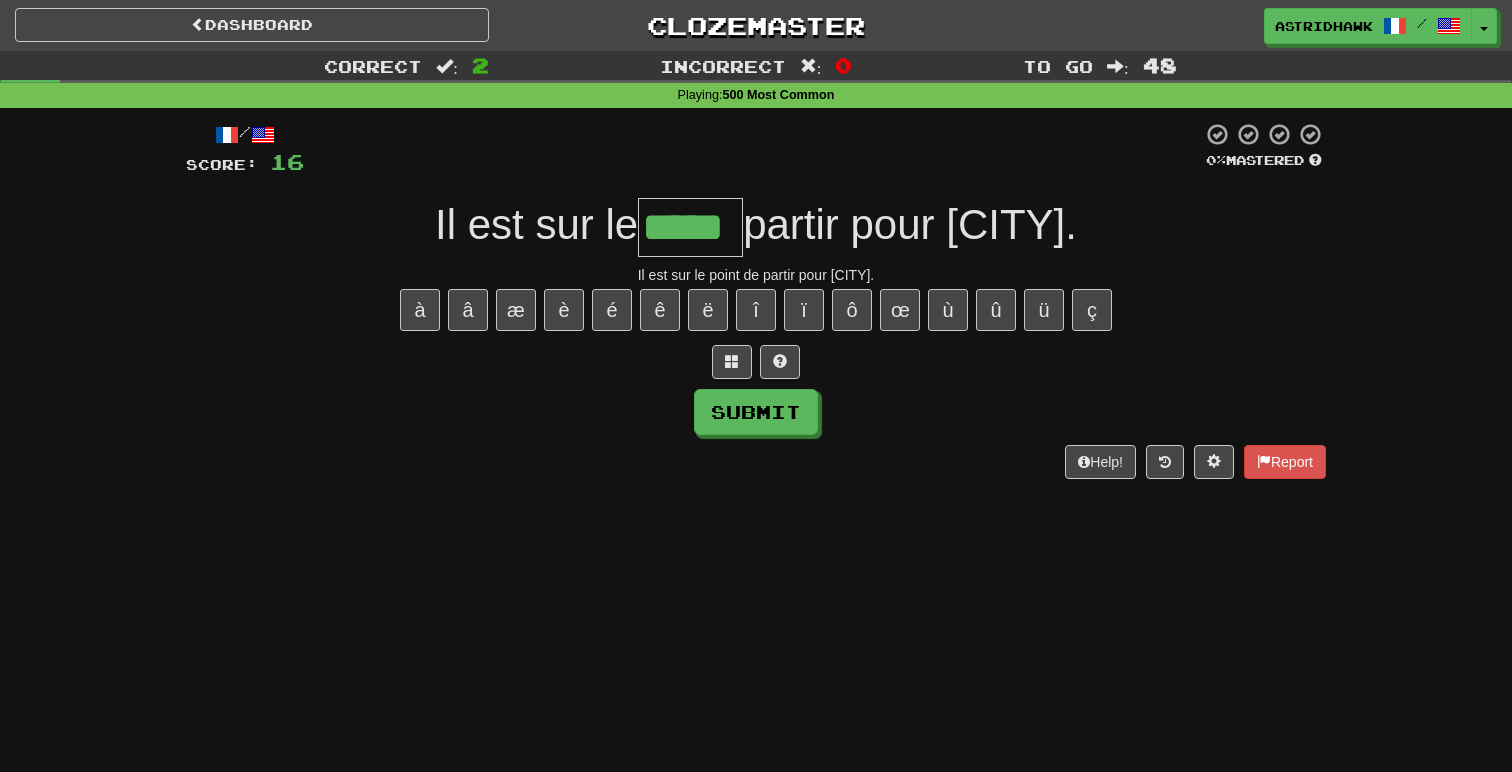 type on "*****" 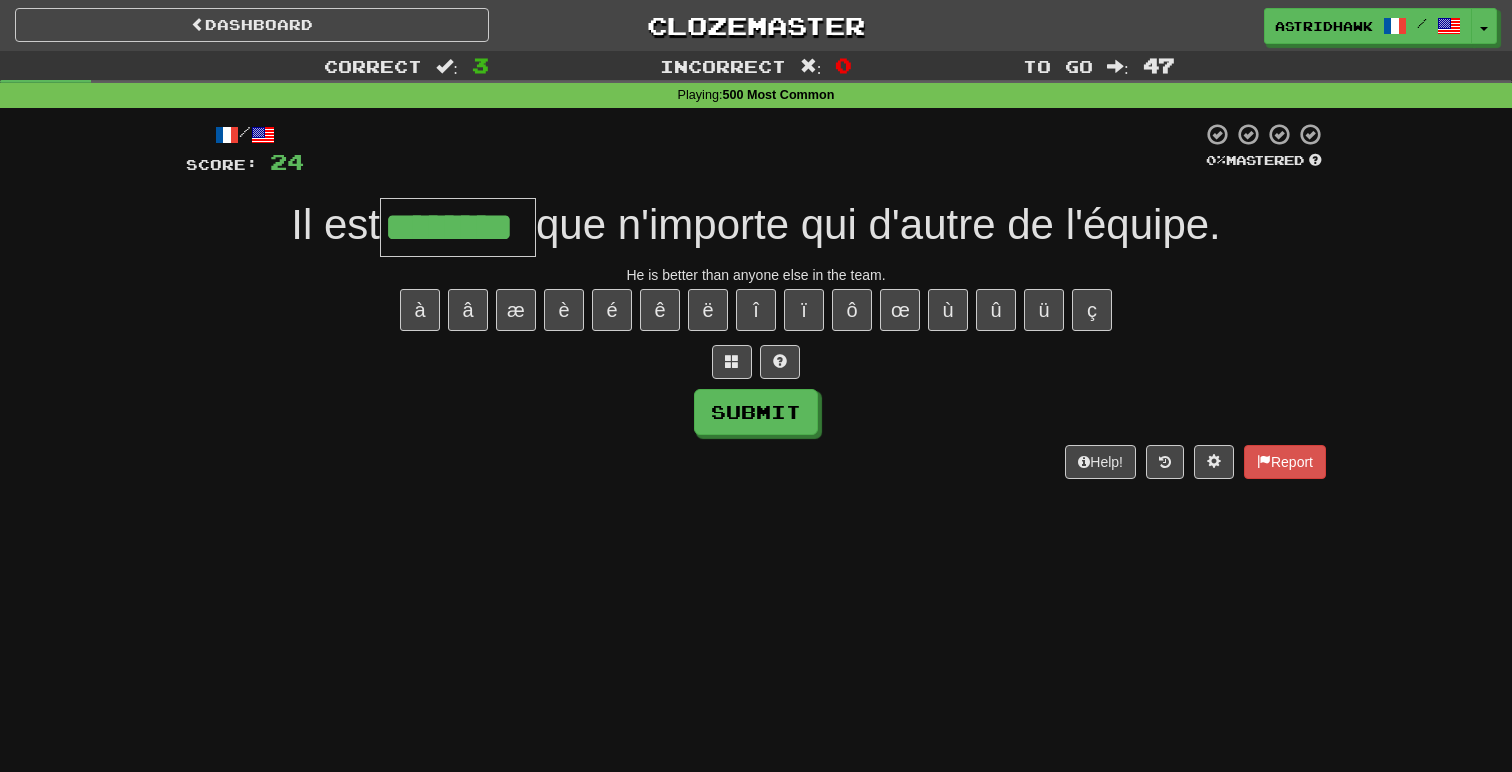 type on "********" 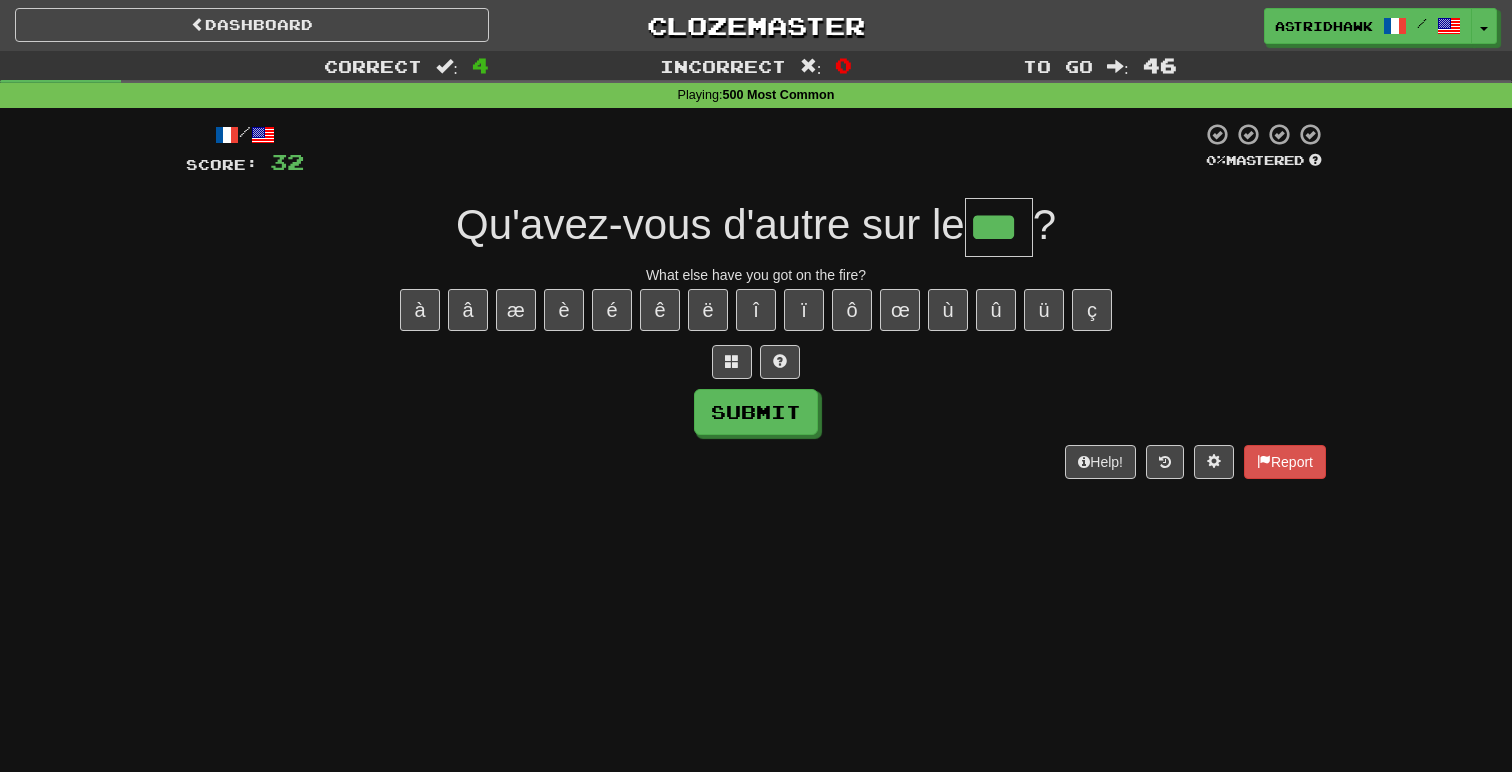 type on "***" 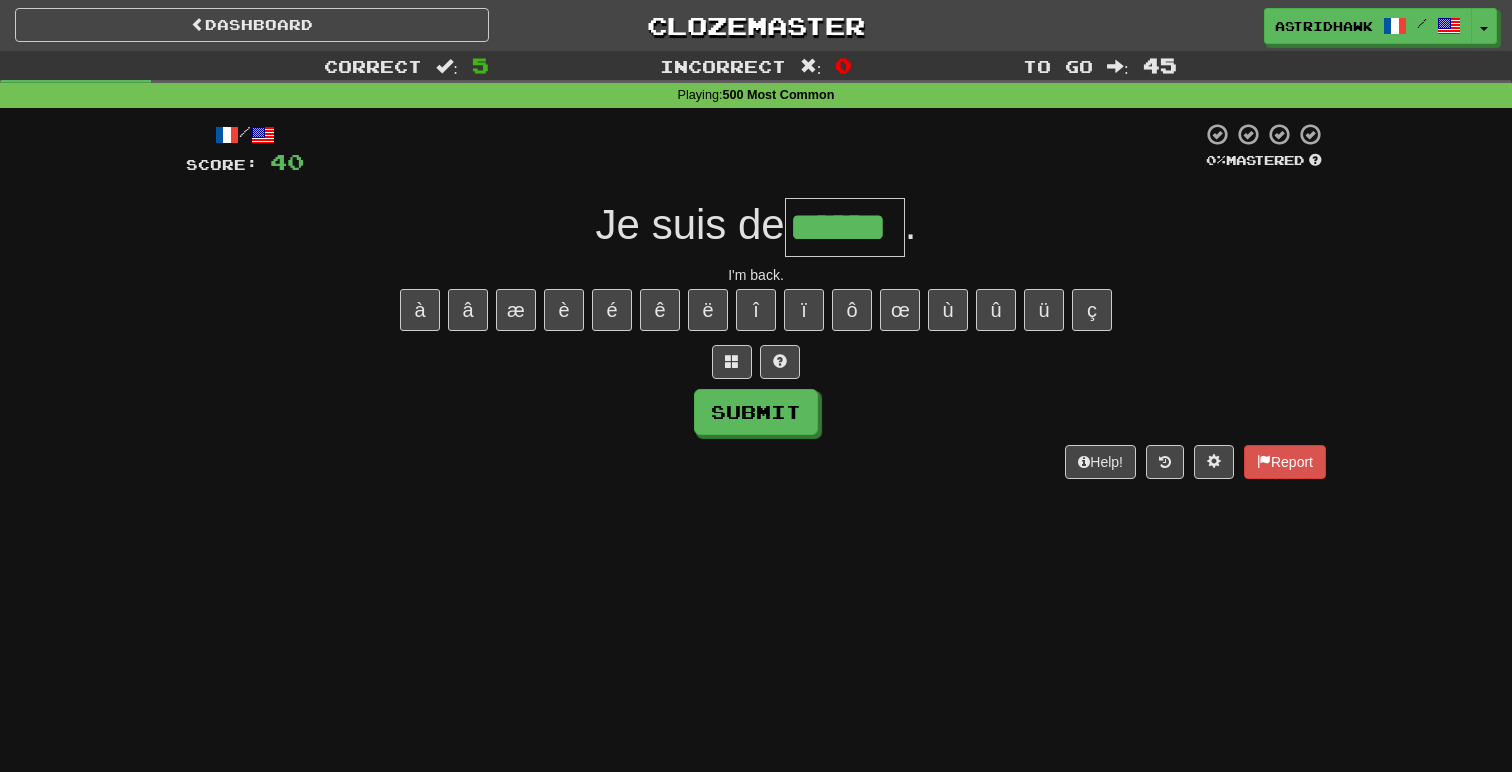 type on "******" 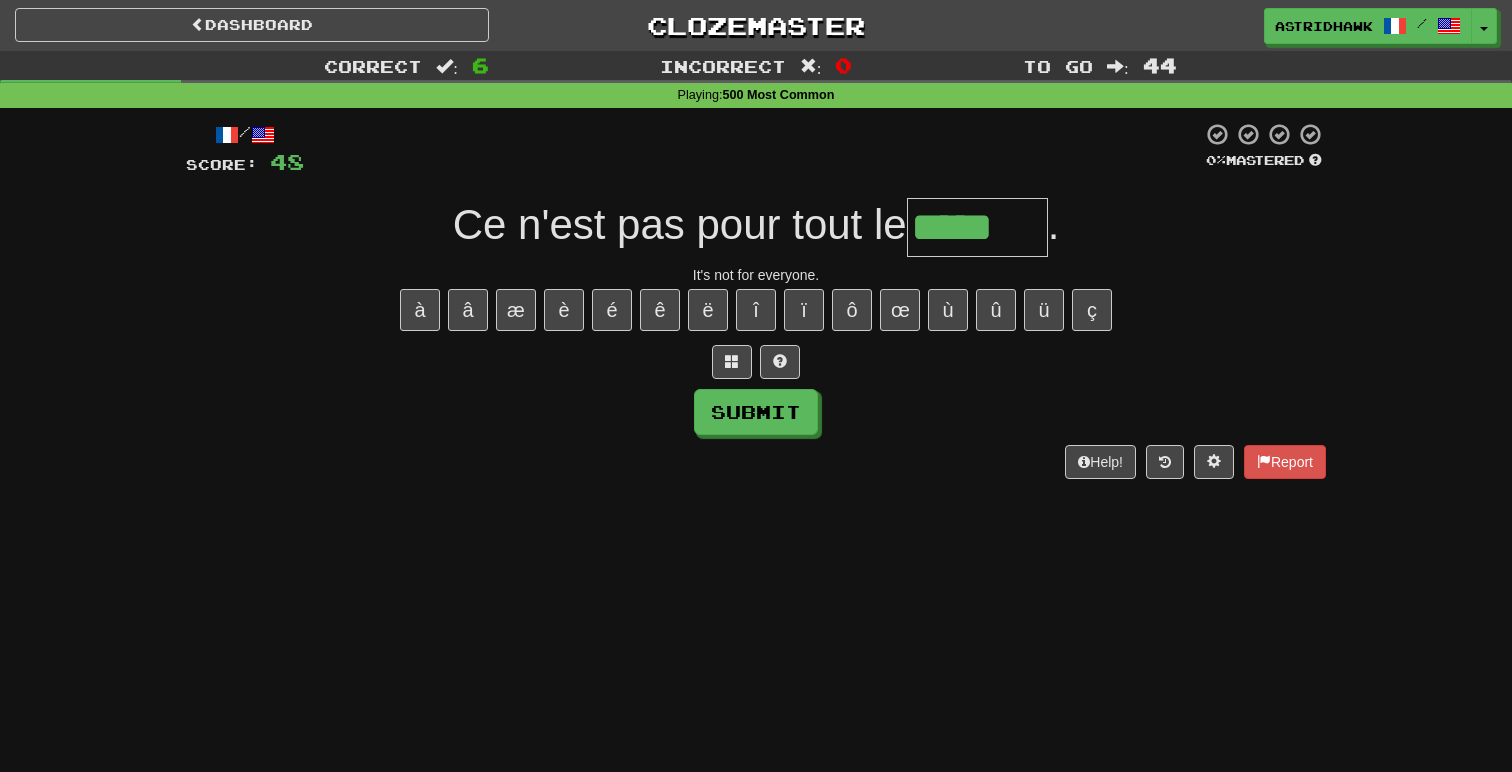 type on "*****" 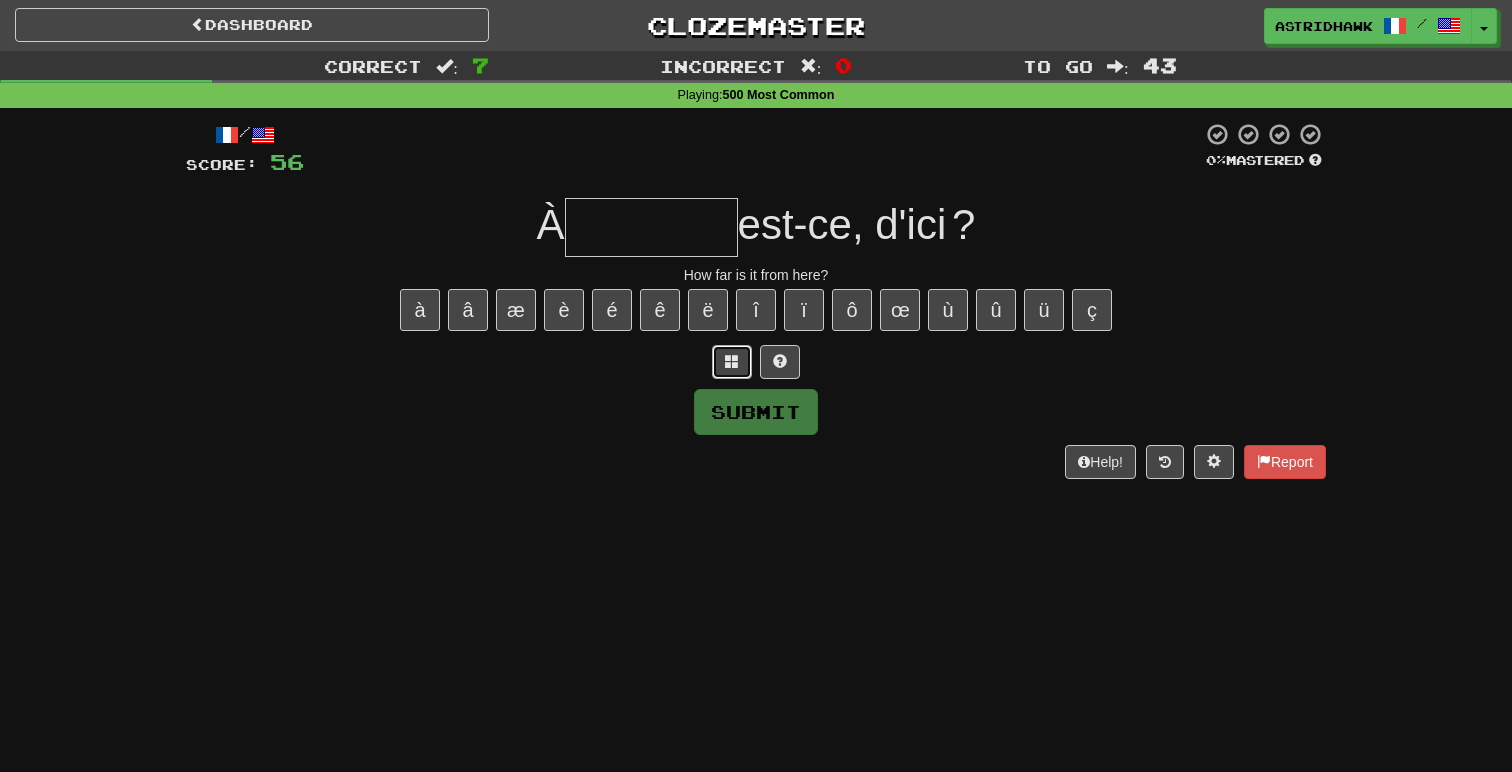 click at bounding box center (732, 361) 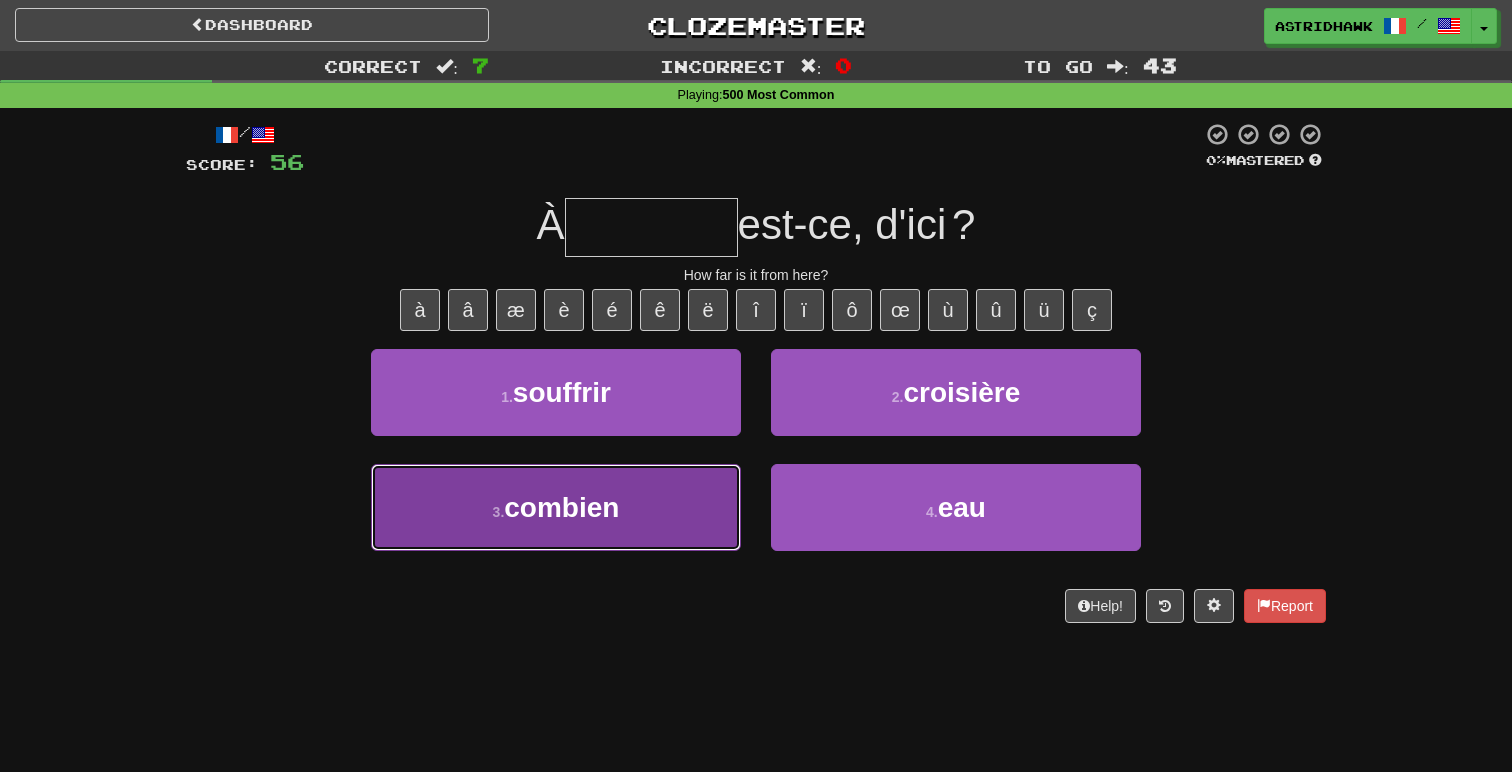 click on "3 .  combien" at bounding box center (556, 507) 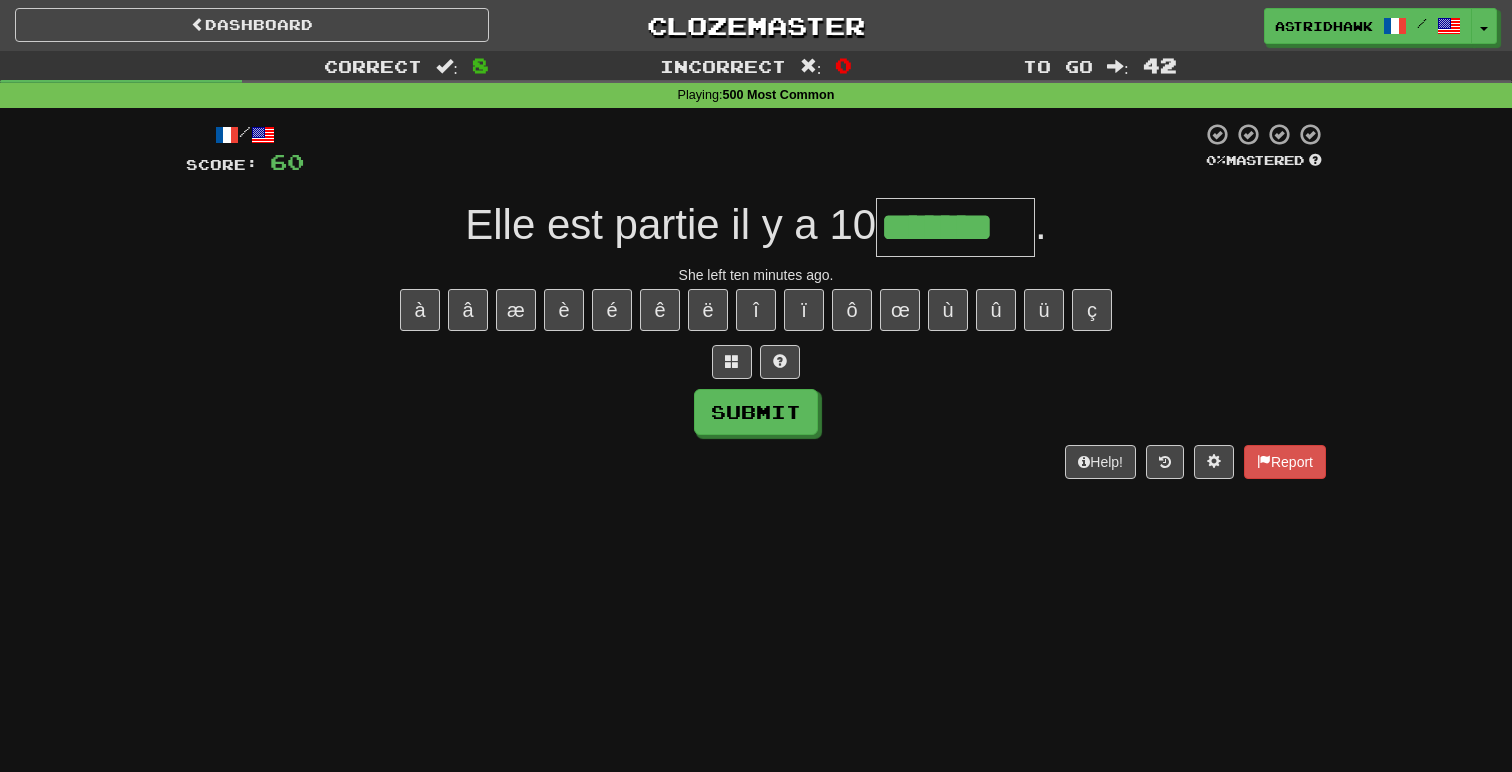type on "*******" 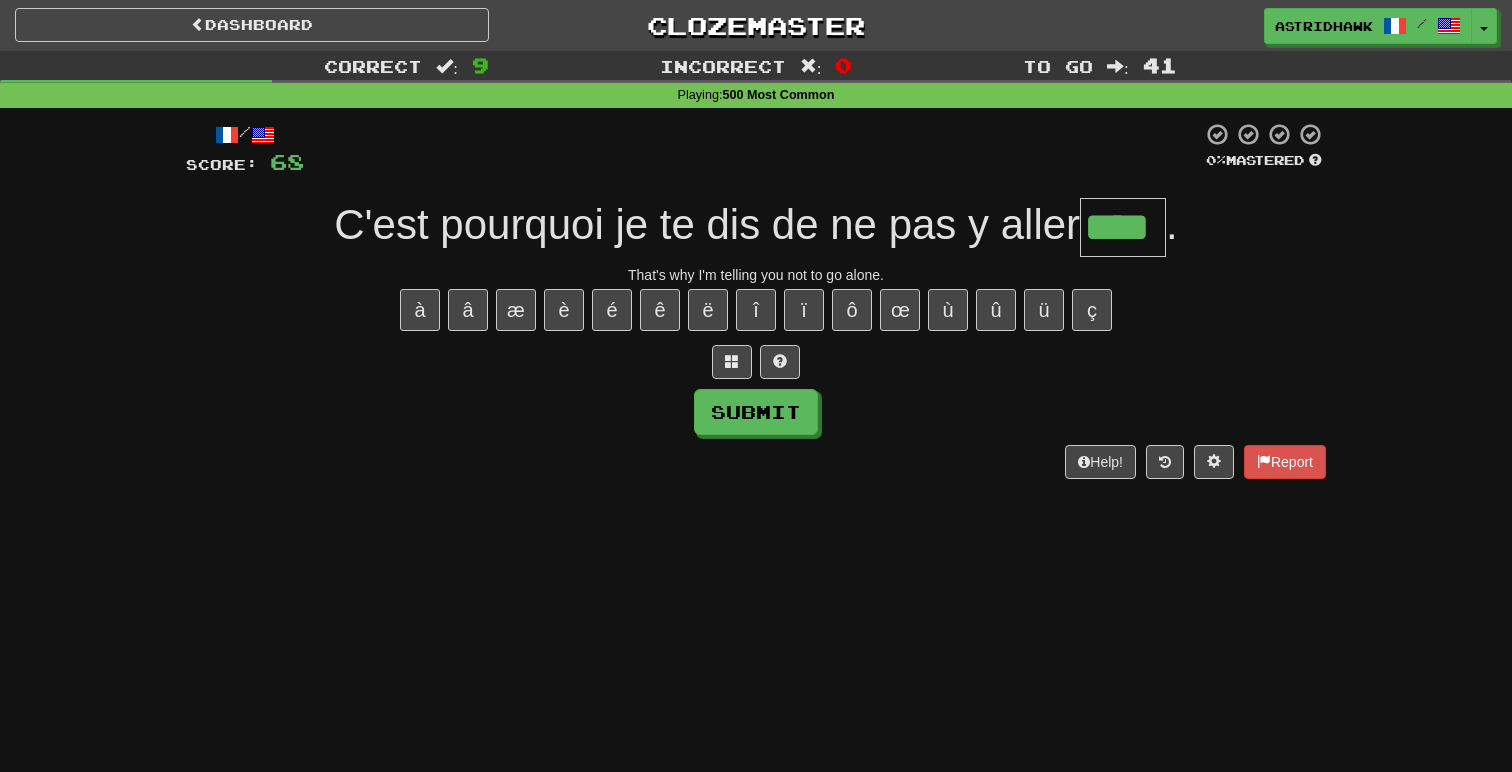 type on "****" 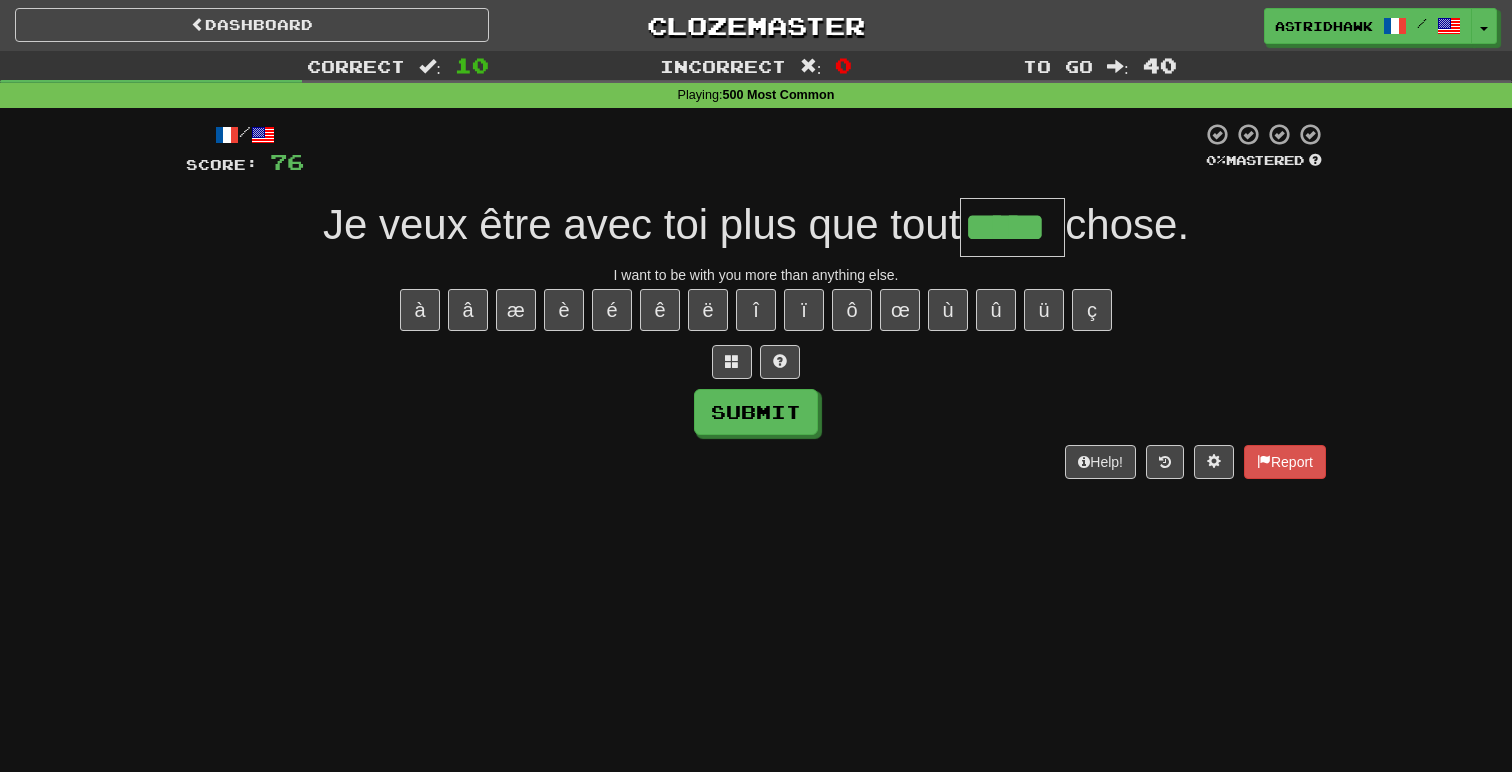 type on "*****" 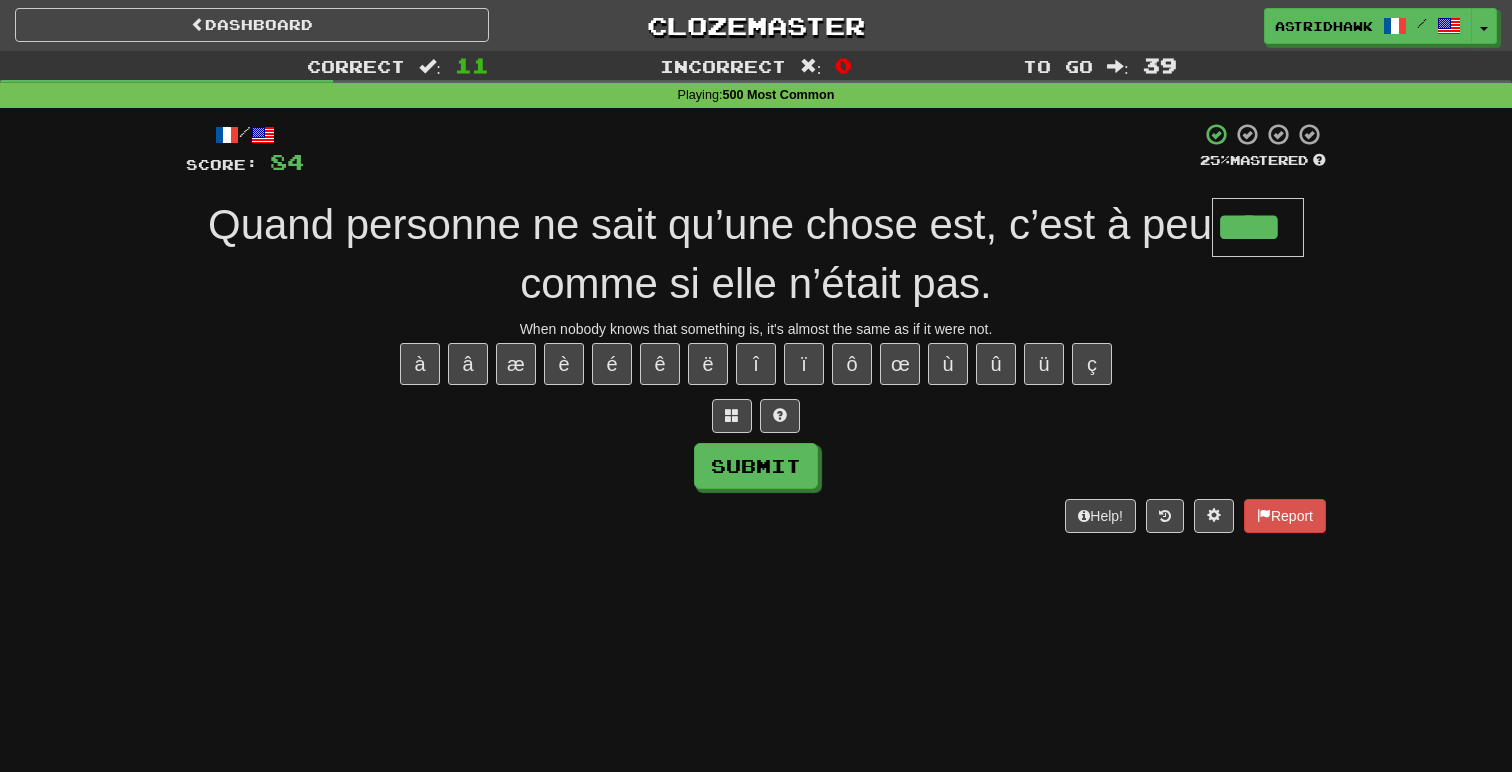 type on "****" 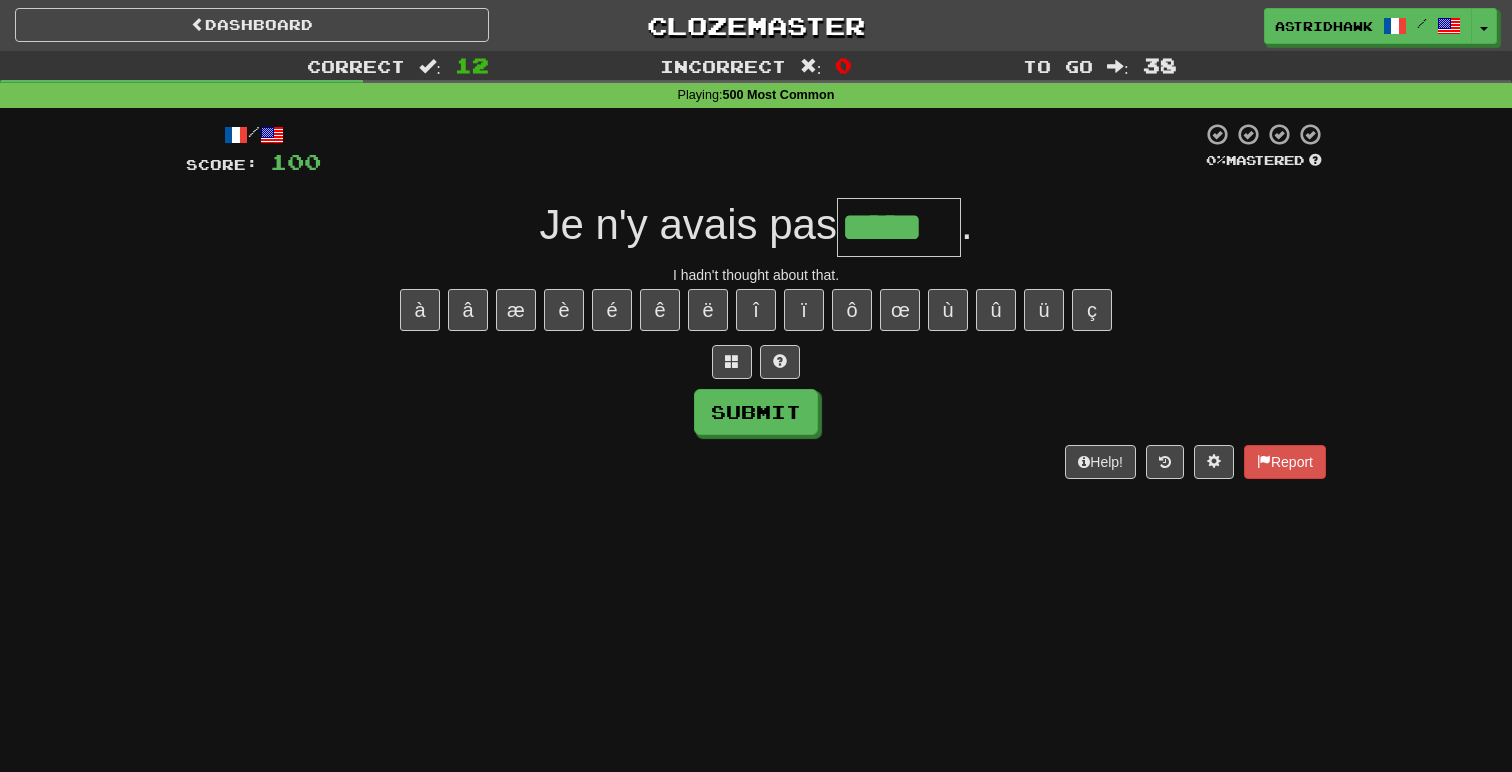 type on "*****" 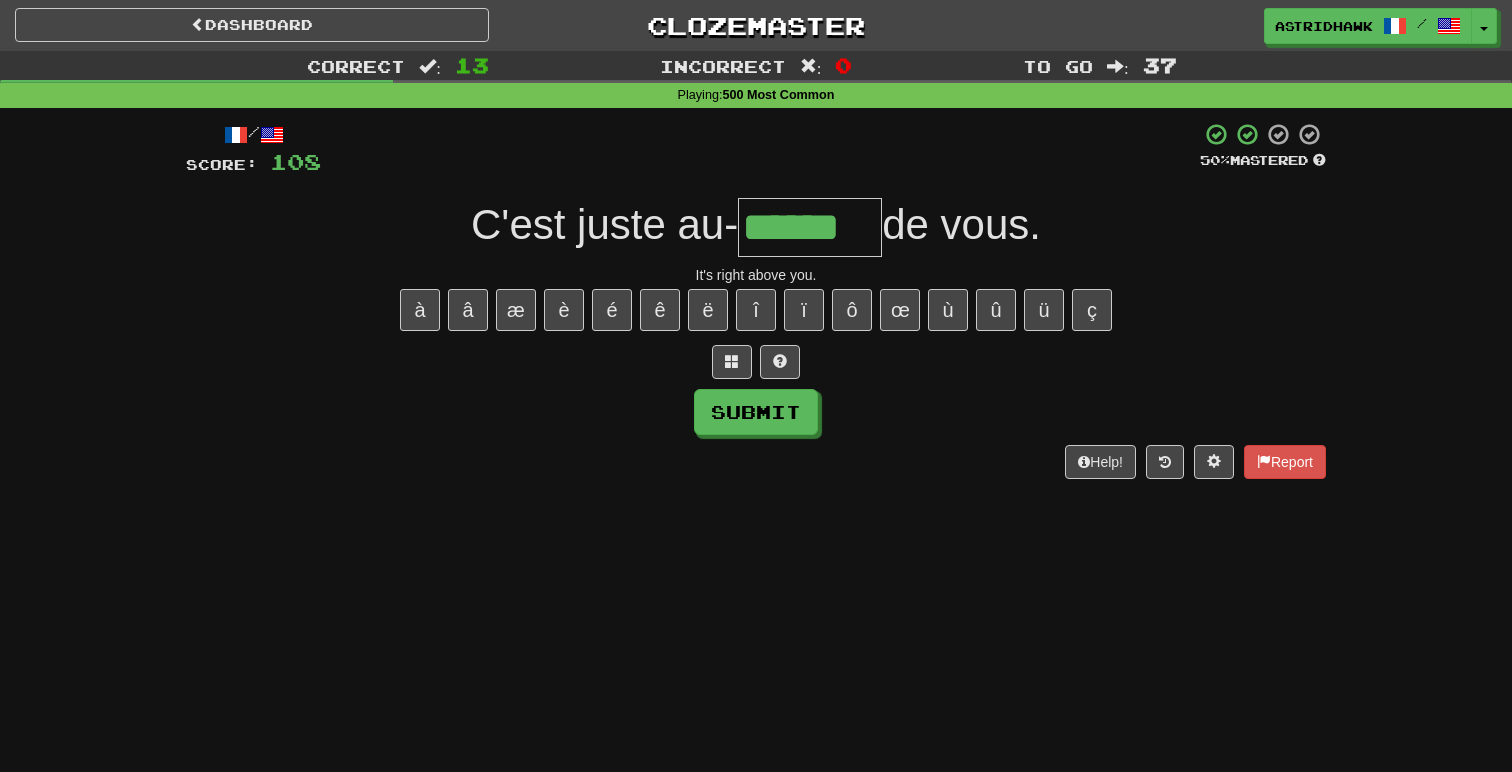 type on "******" 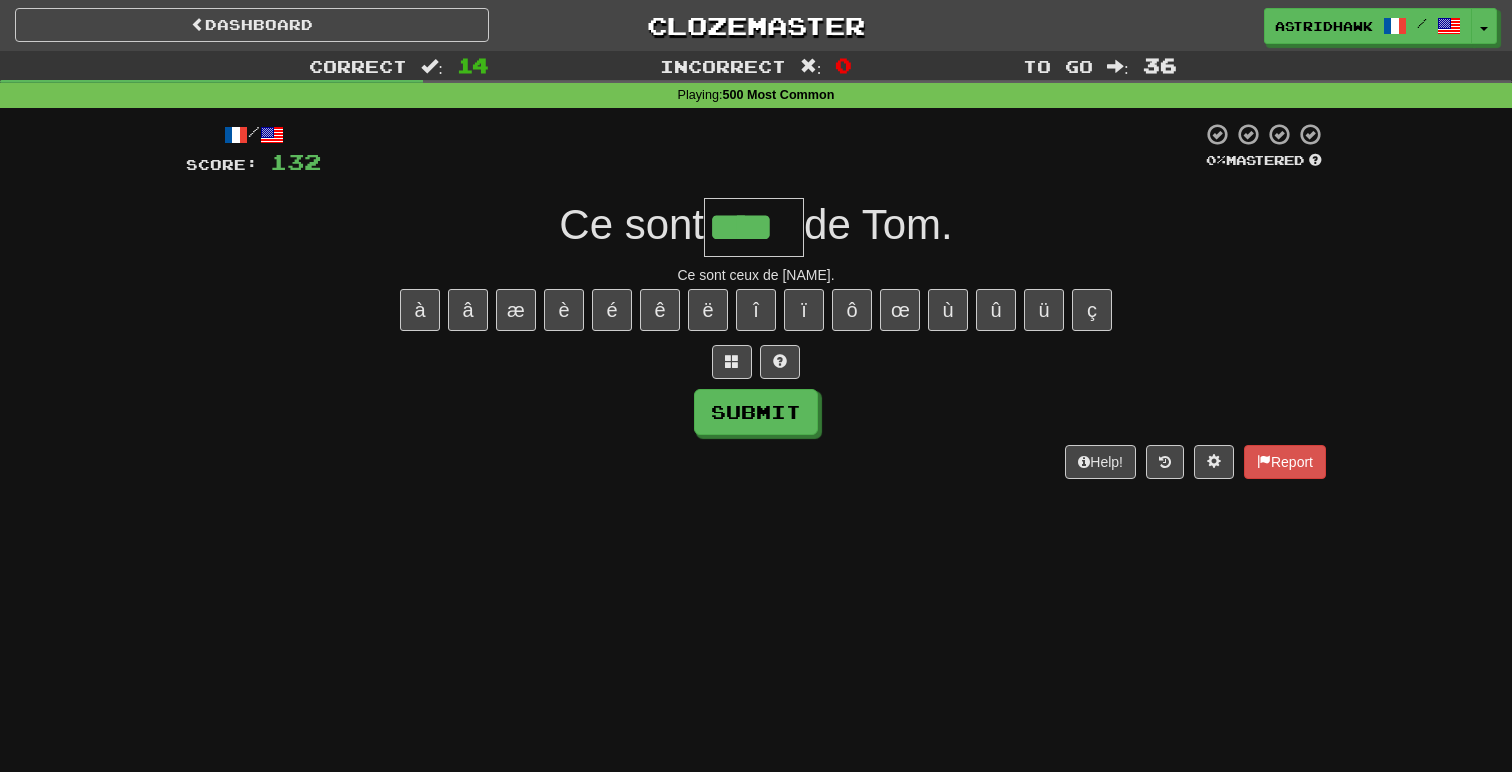 type on "****" 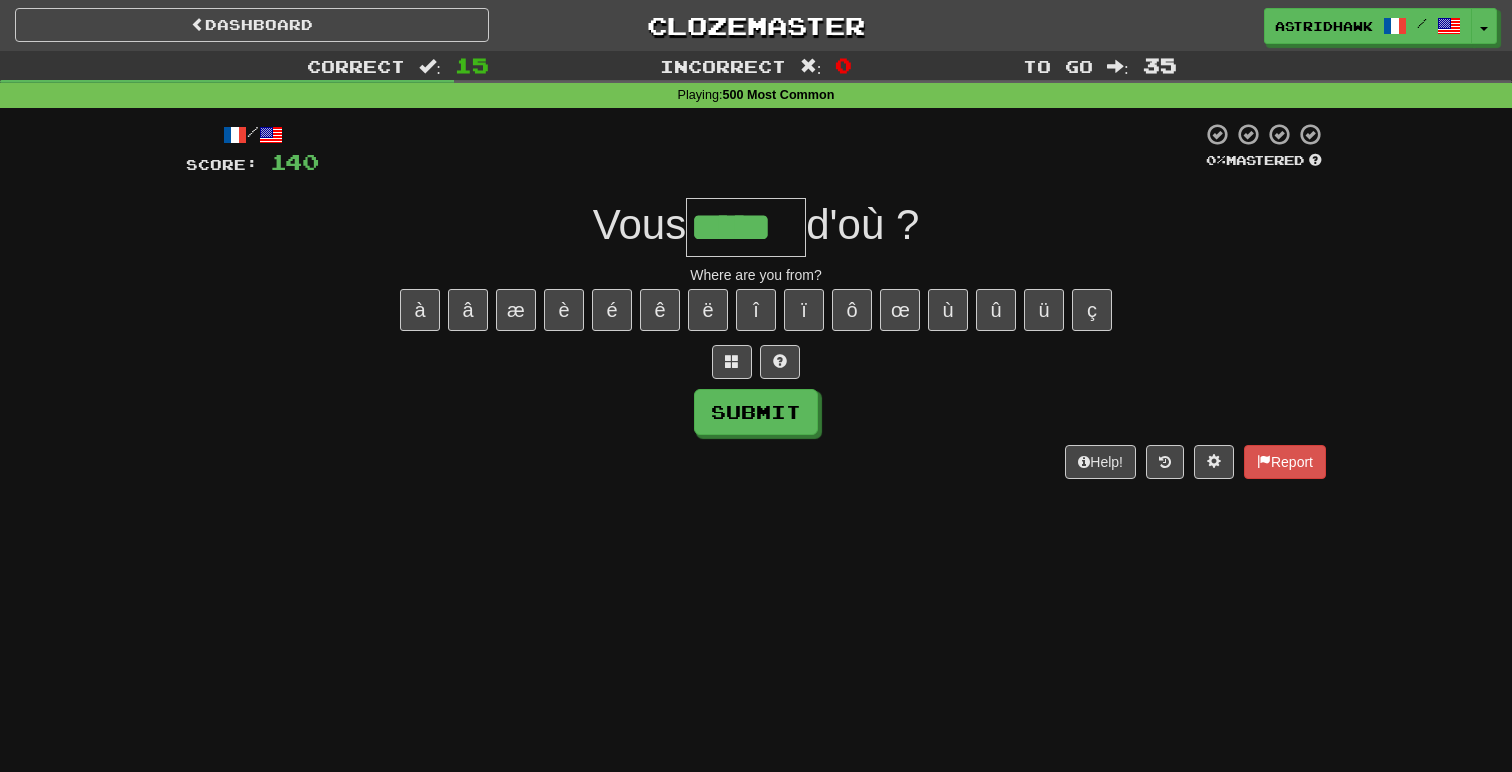 type on "*****" 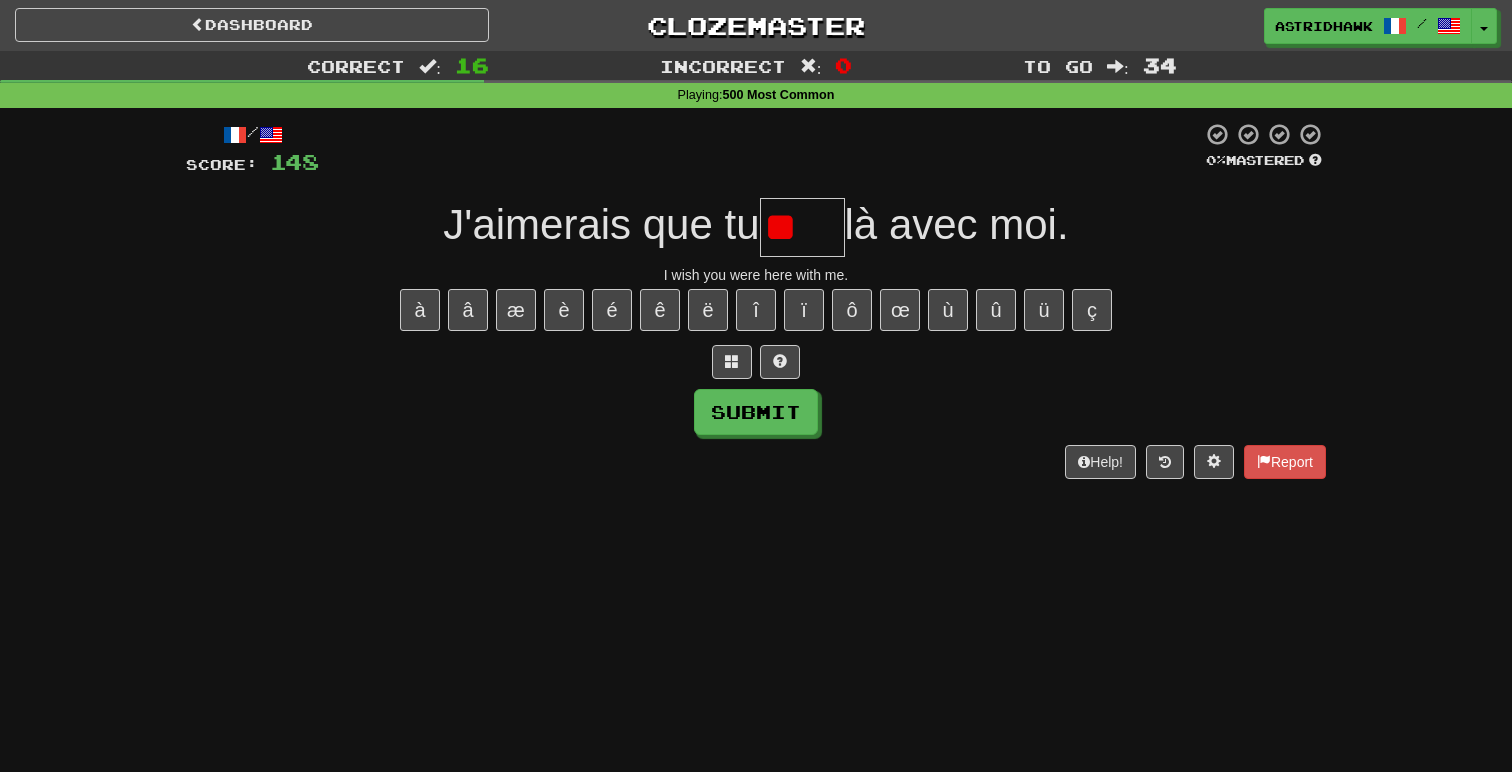 type on "*" 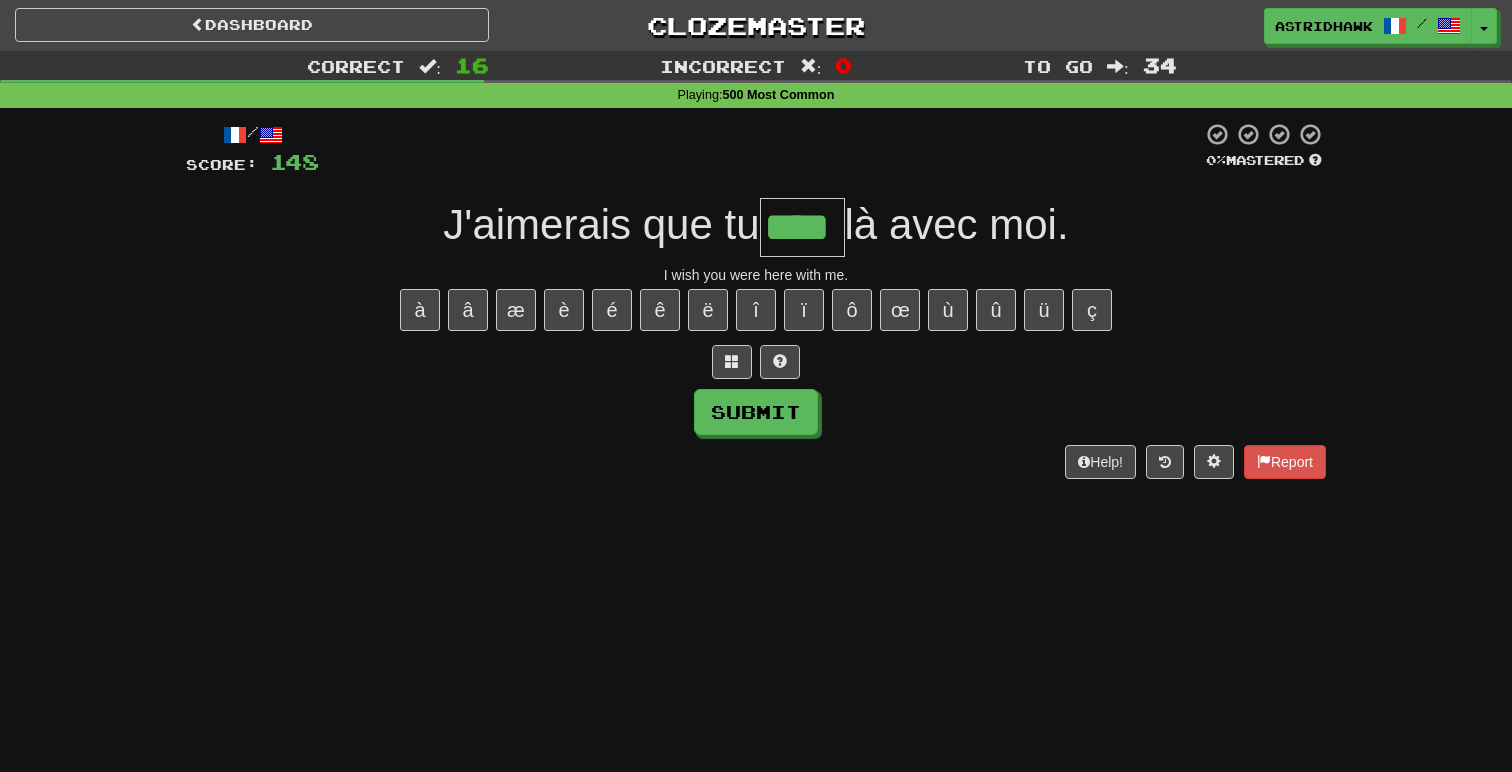 type on "****" 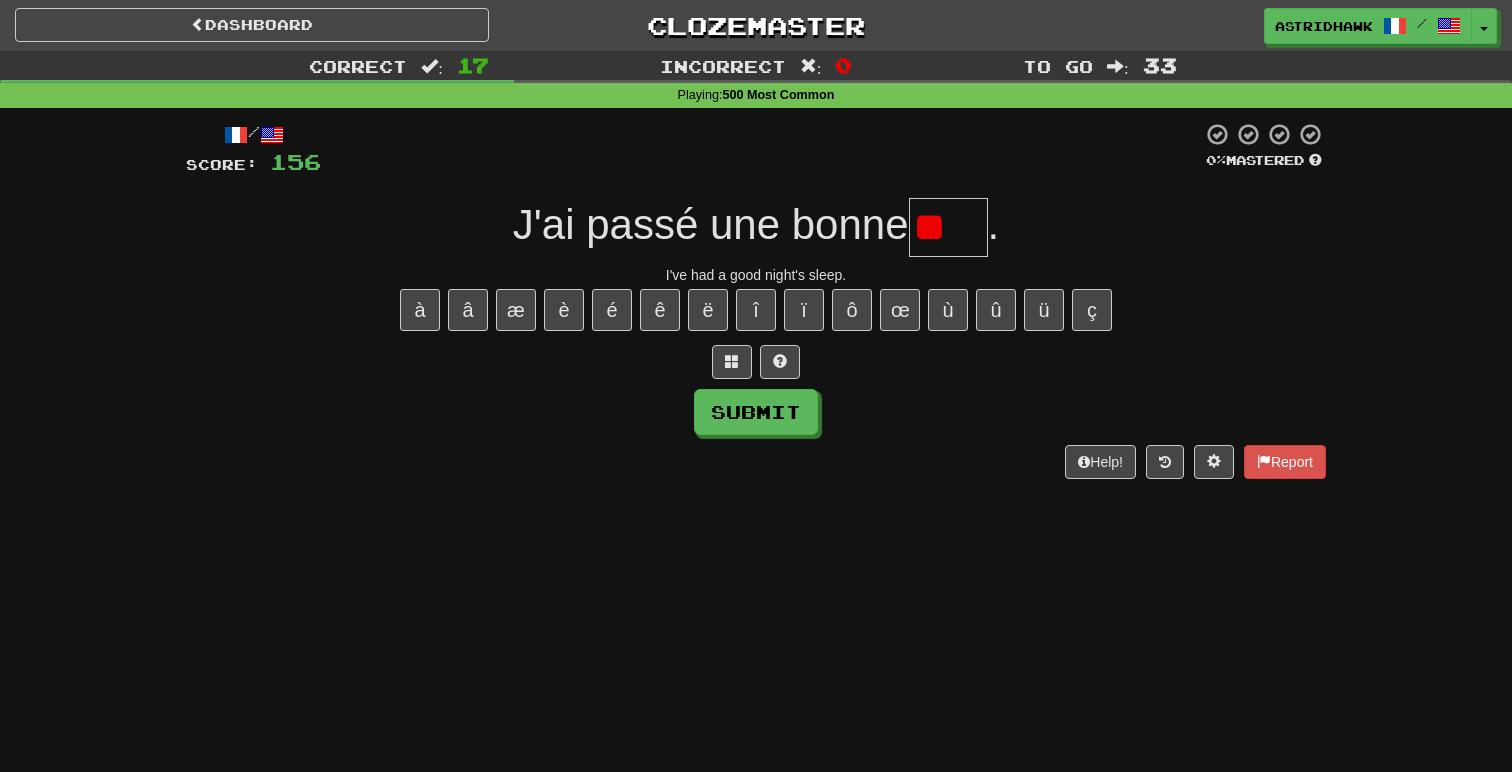 type on "*" 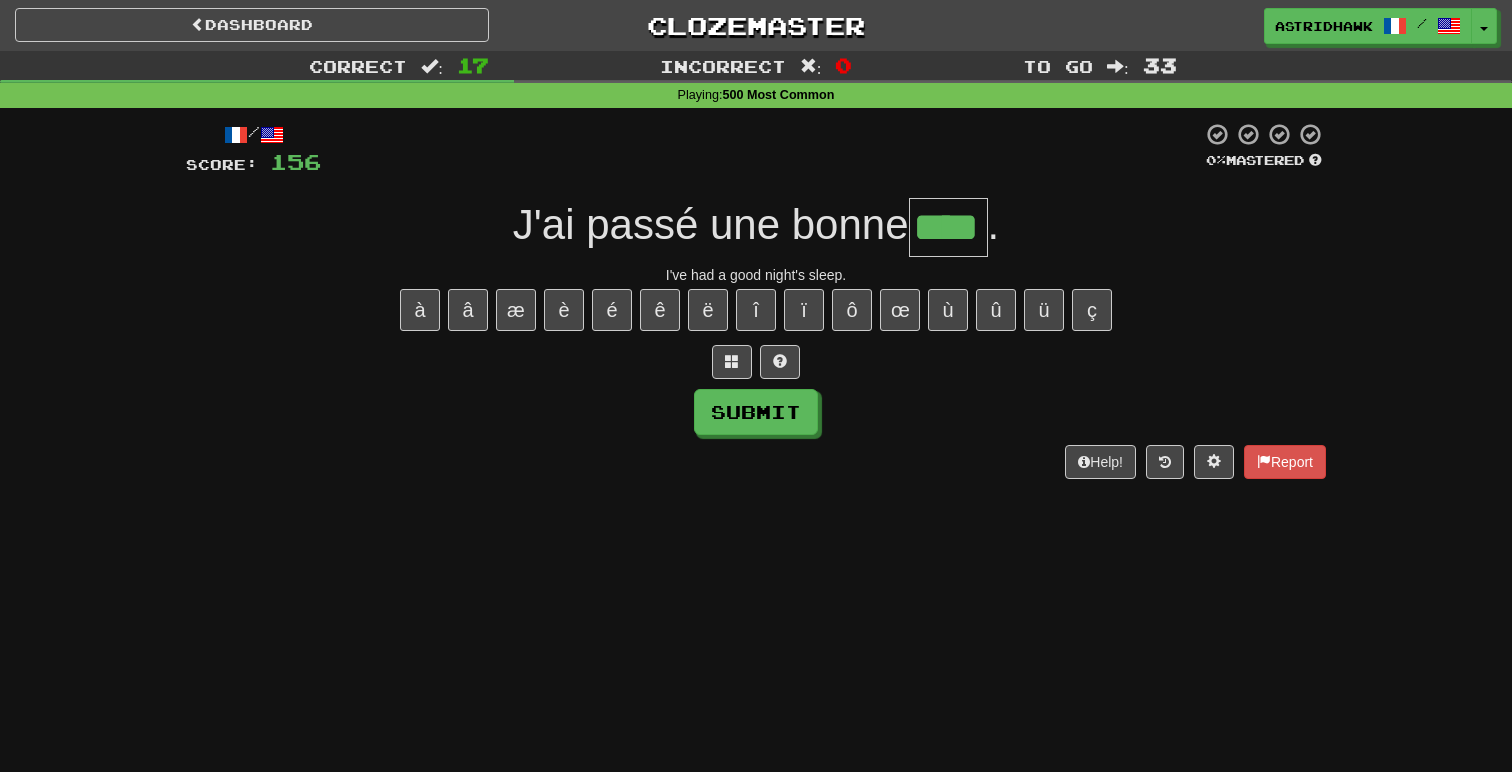 type on "****" 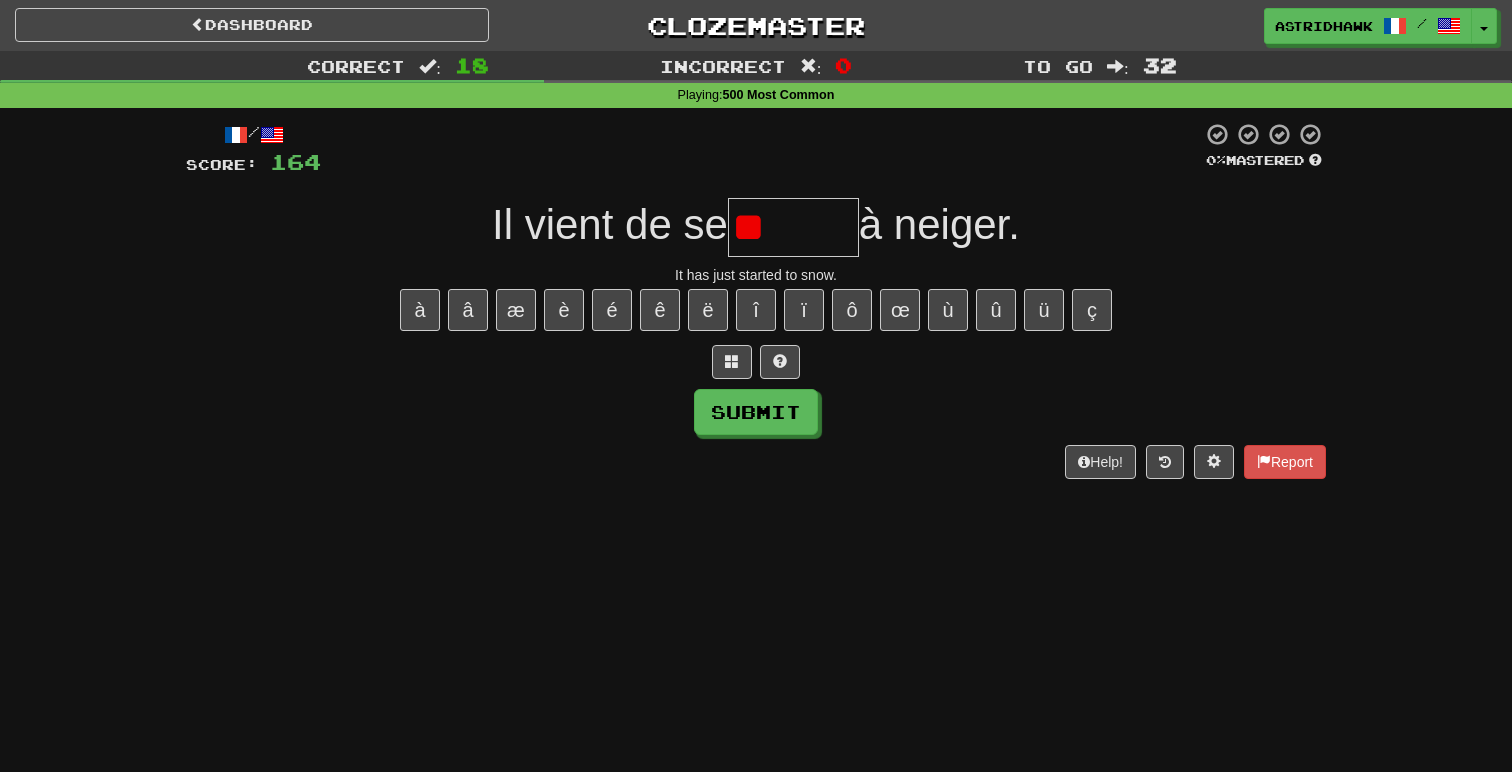 type on "*" 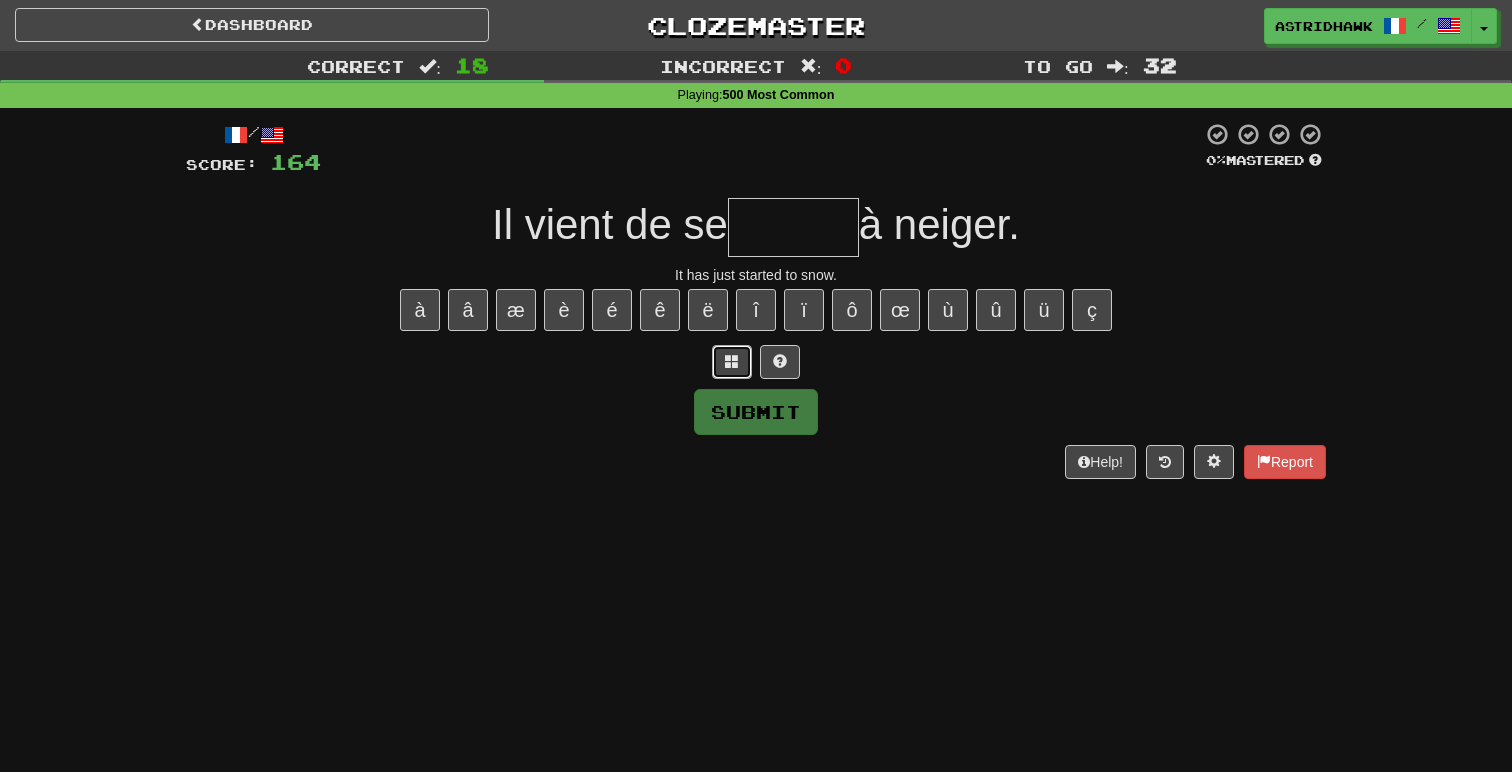 click at bounding box center [732, 362] 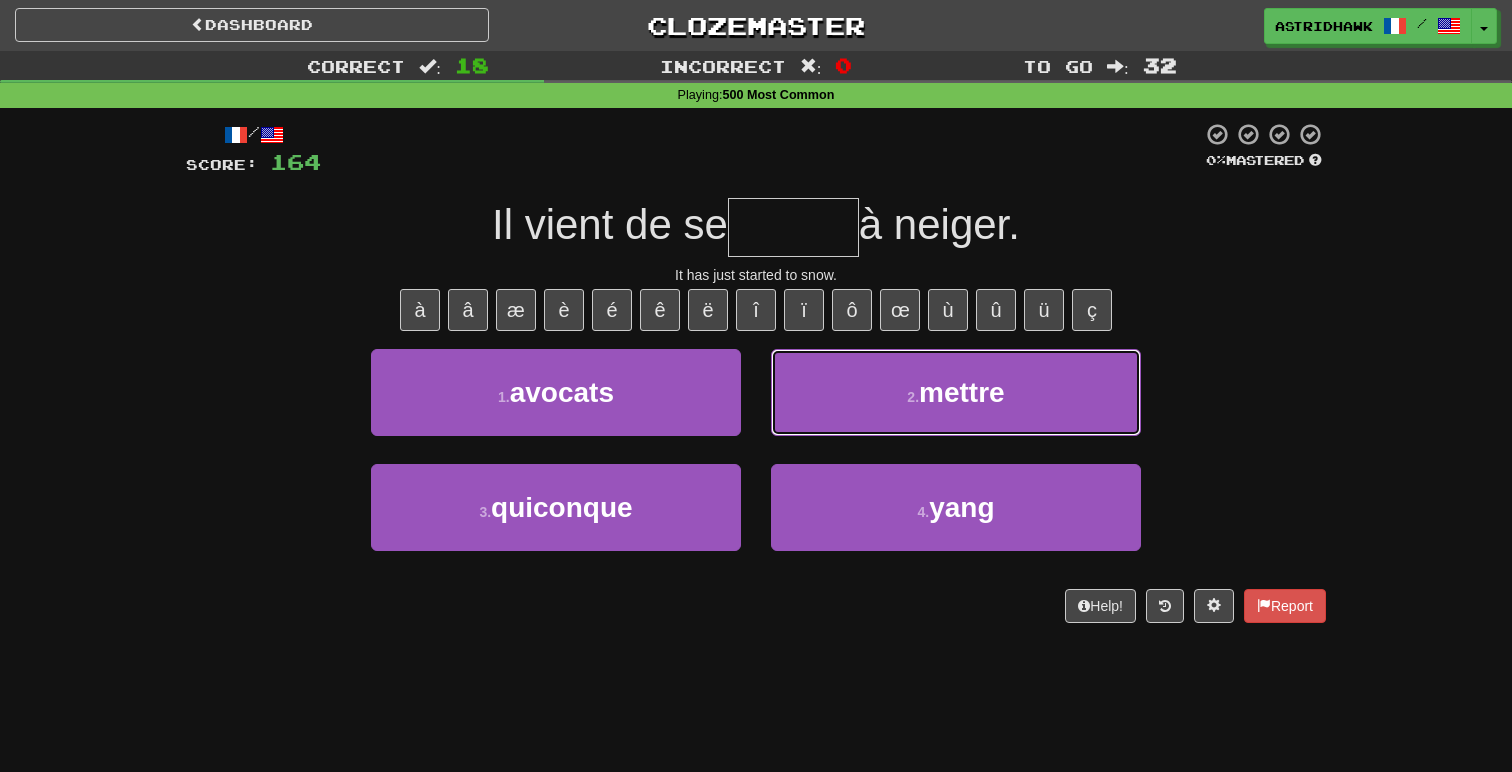 click on "2 .  mettre" at bounding box center (956, 392) 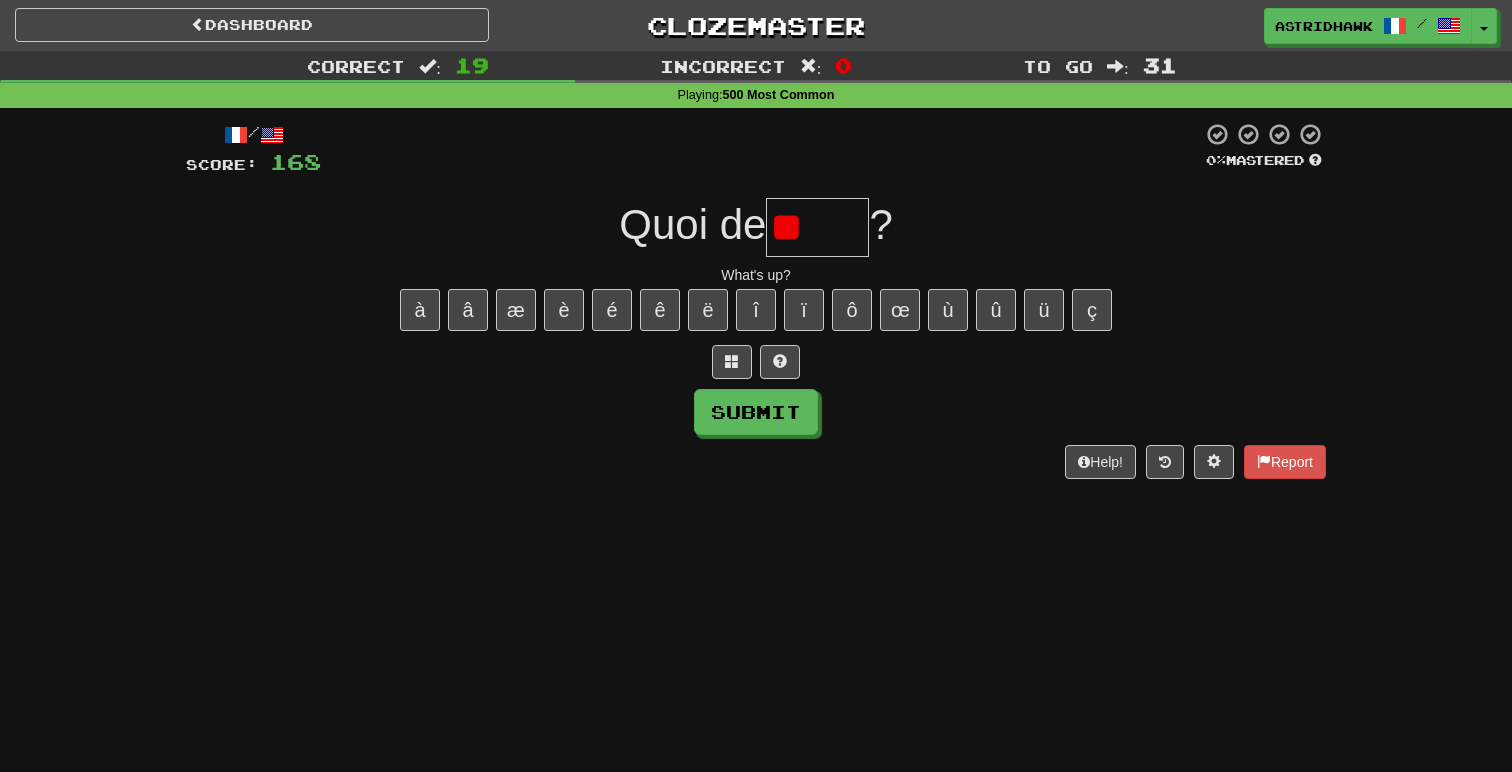 type on "*" 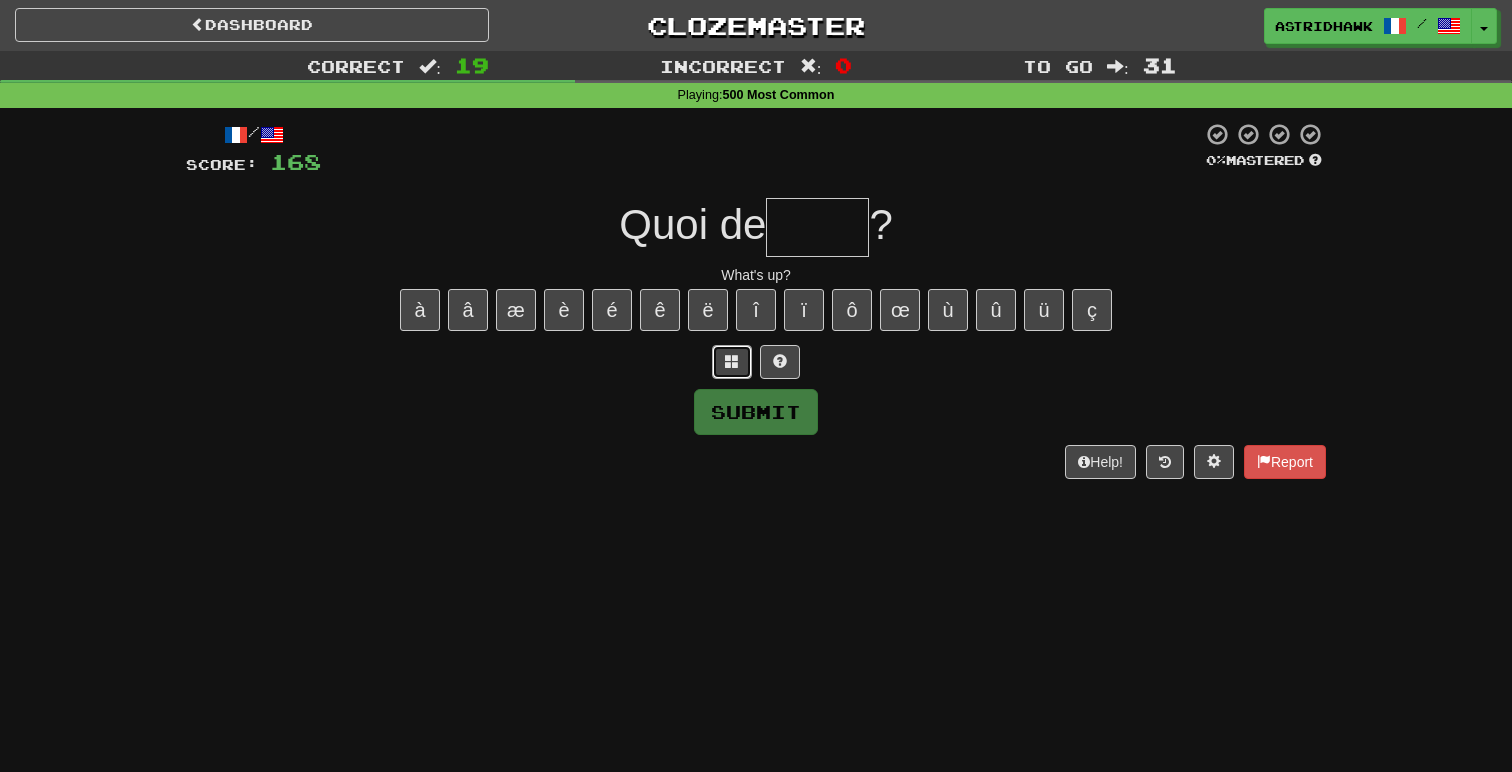 click at bounding box center (732, 362) 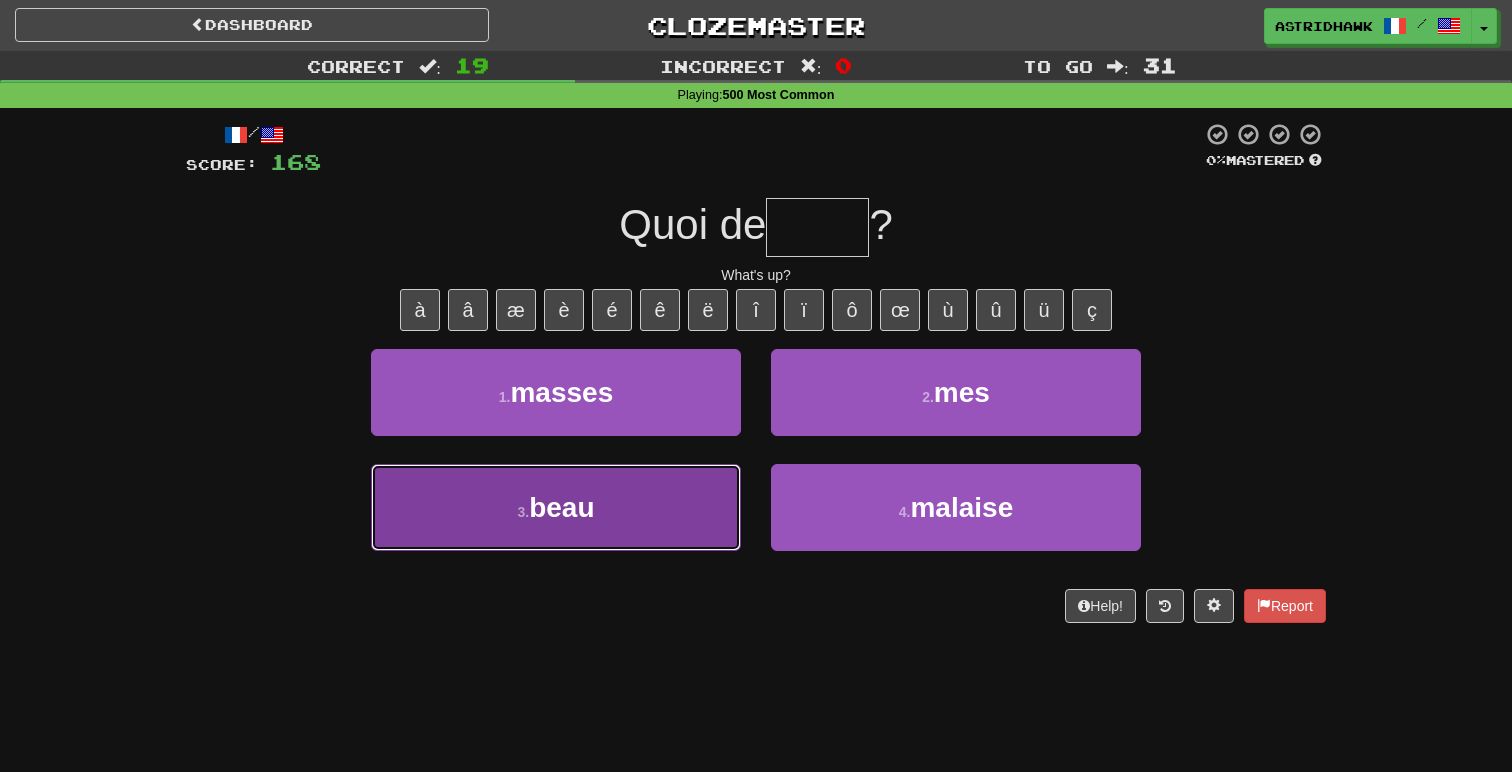 click on "3 .  beau" at bounding box center (556, 507) 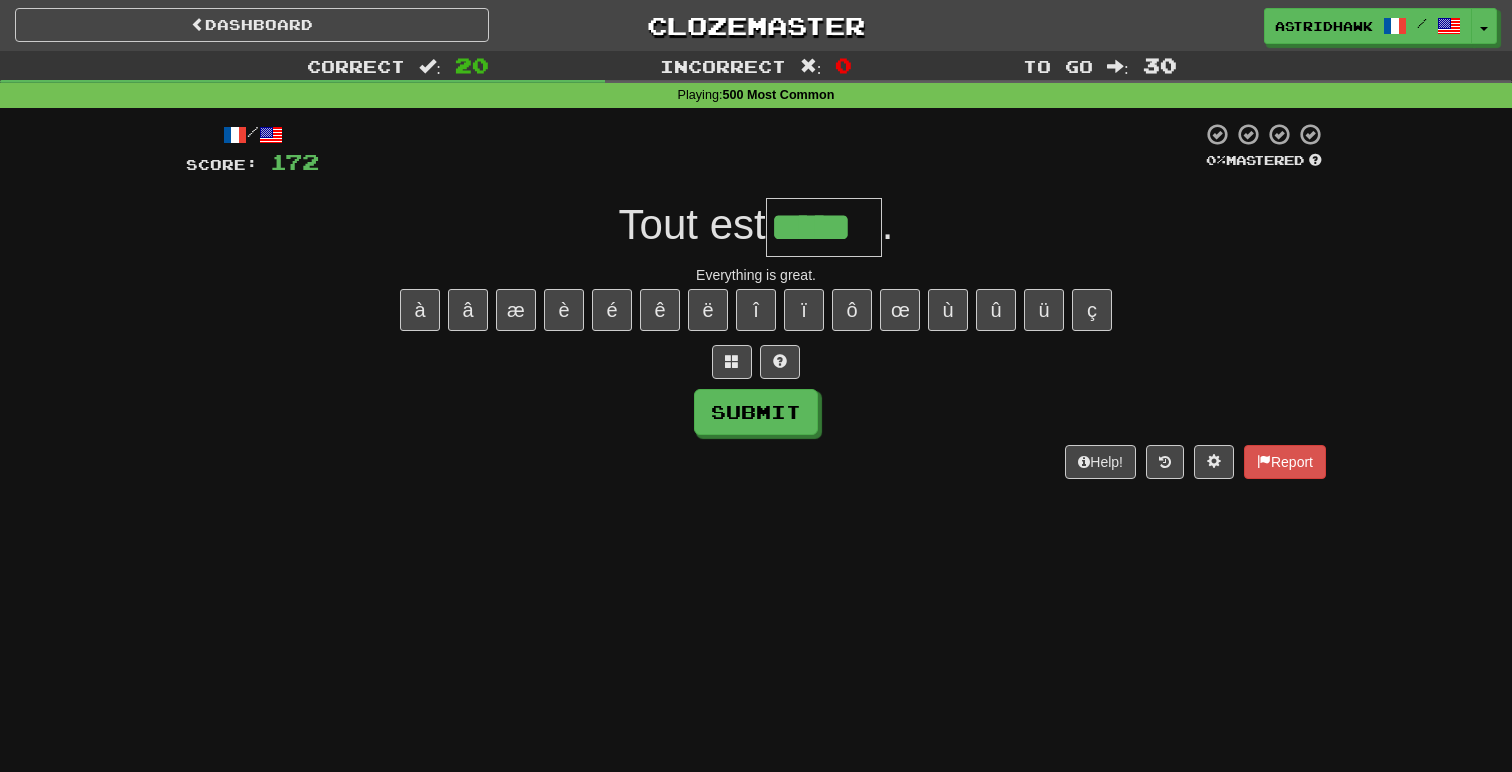 type on "*****" 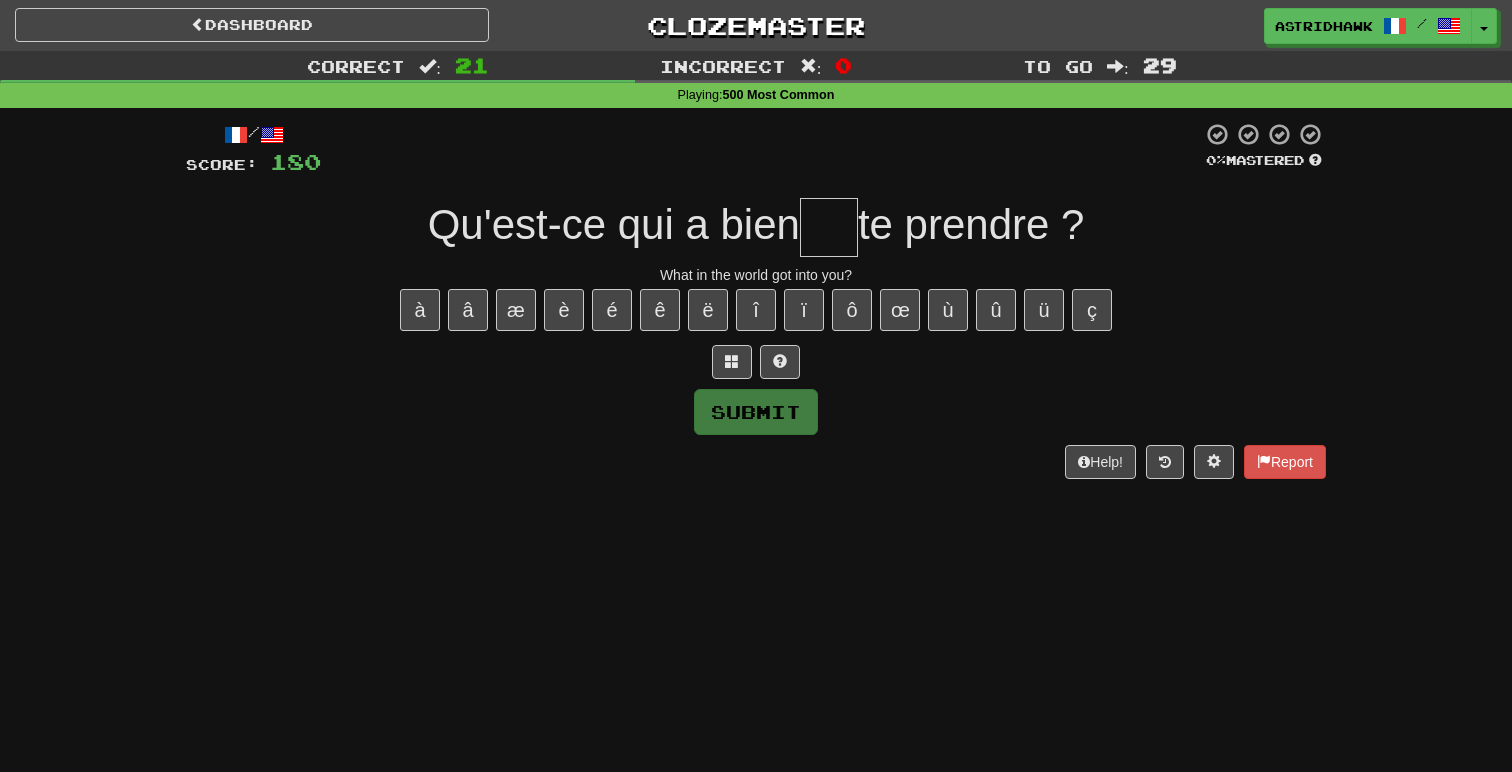 type on "*" 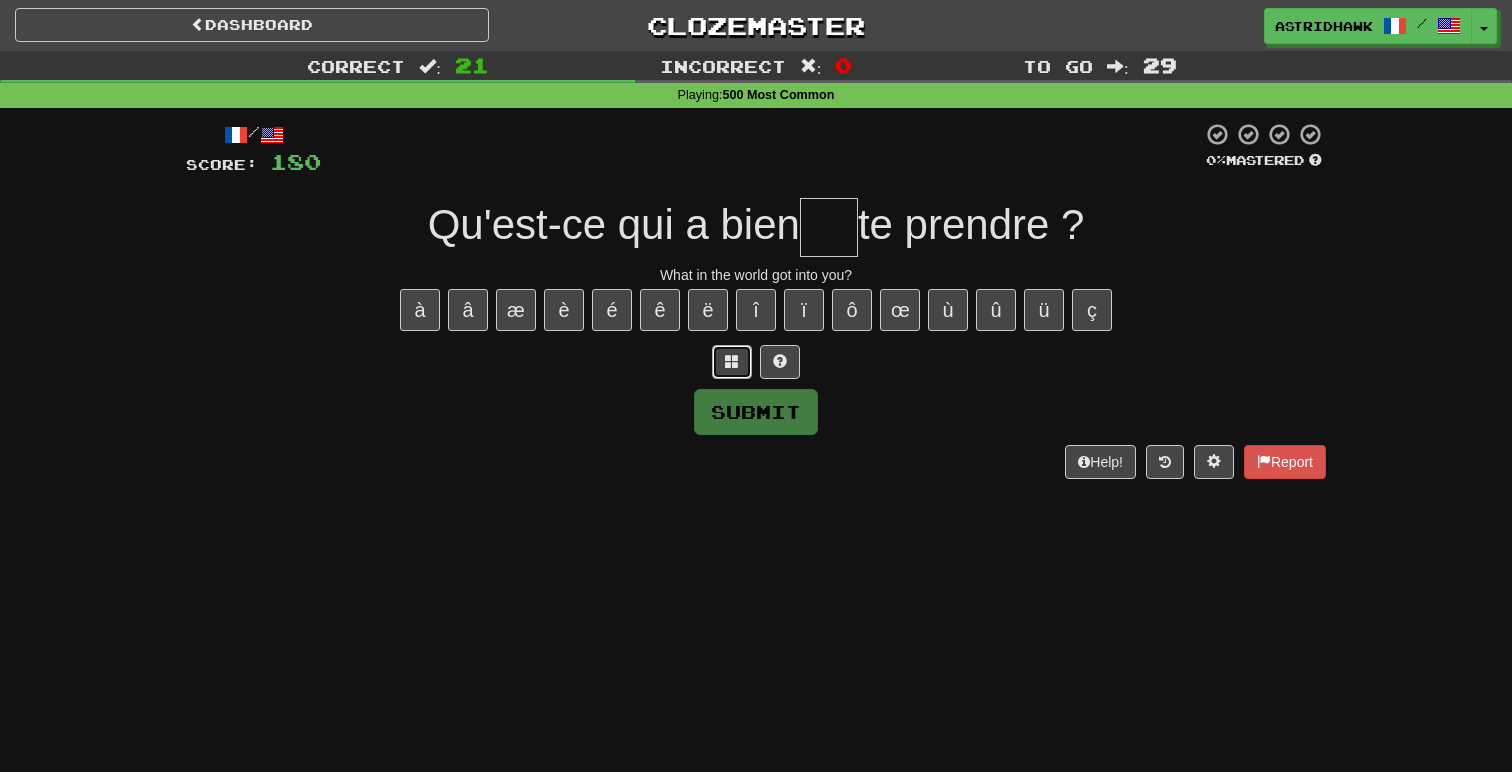 click at bounding box center (732, 361) 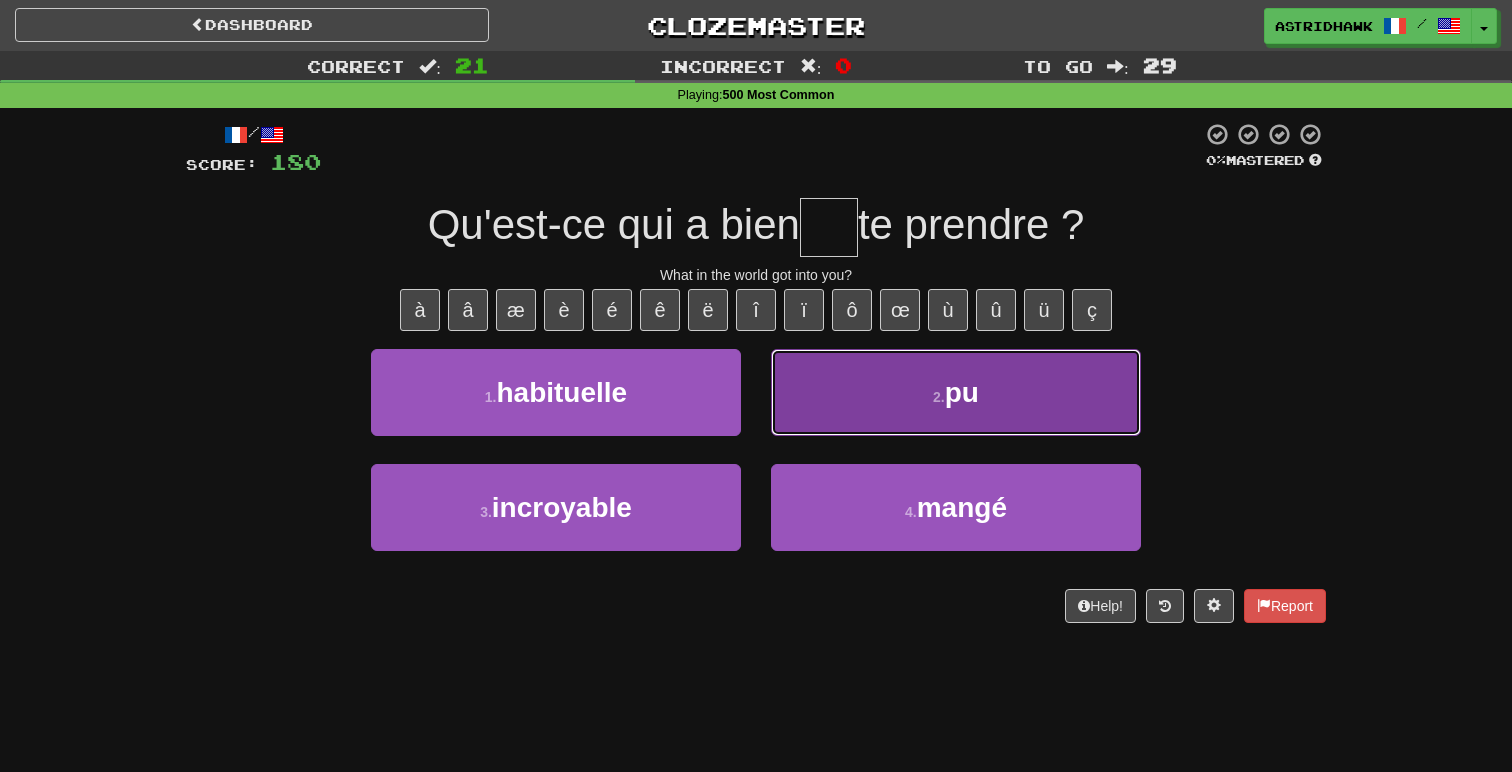 click on "2 .  pu" at bounding box center (956, 392) 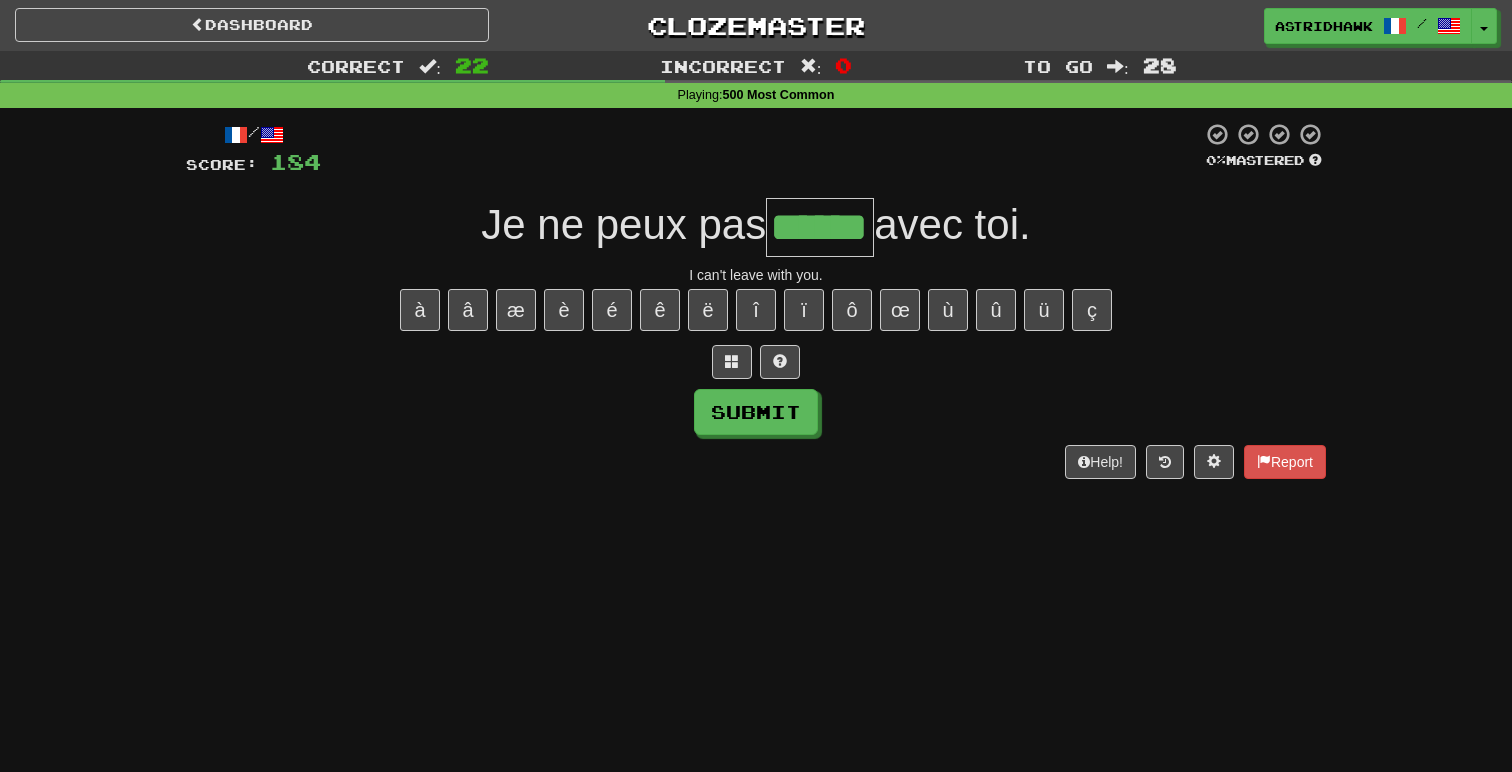 type on "******" 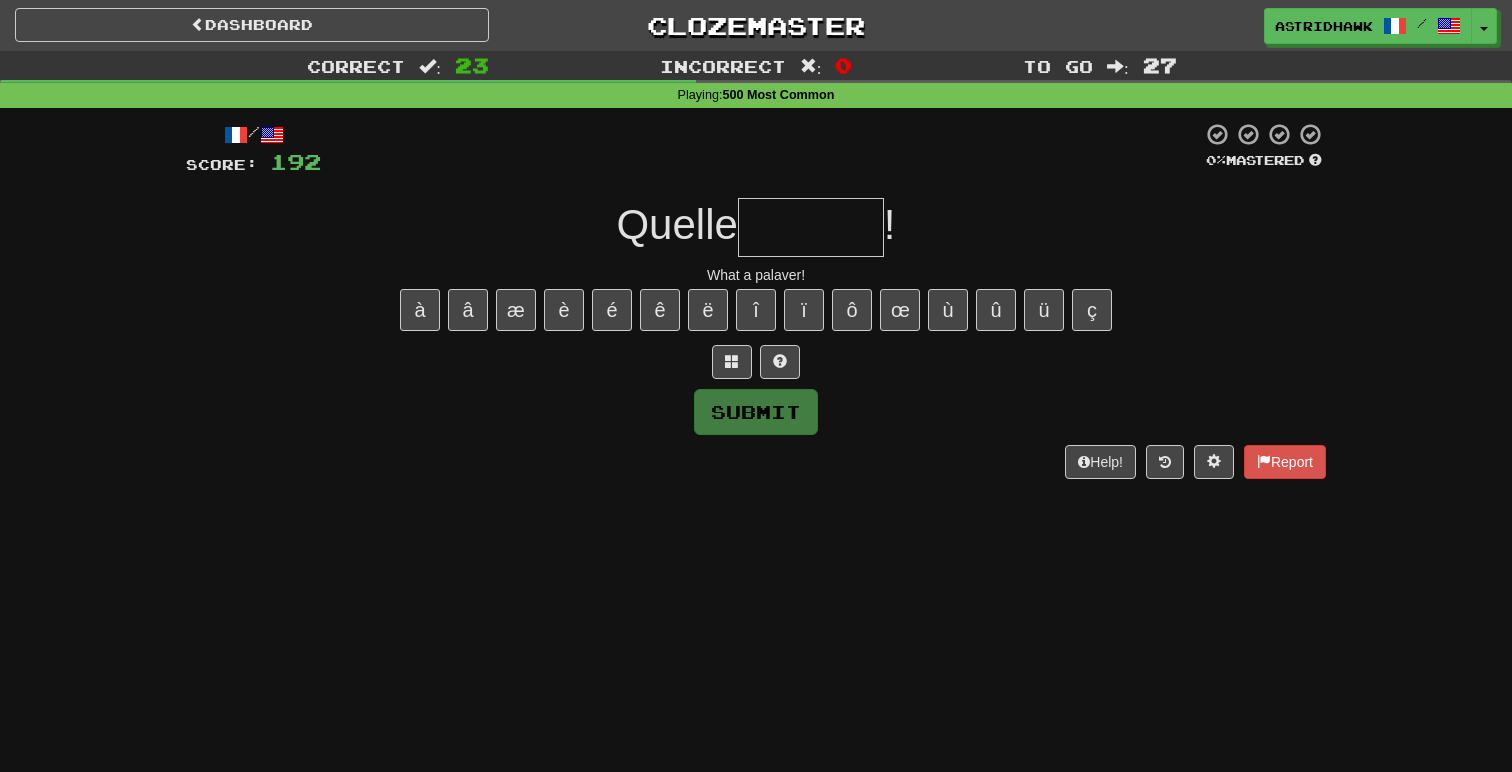 type on "*" 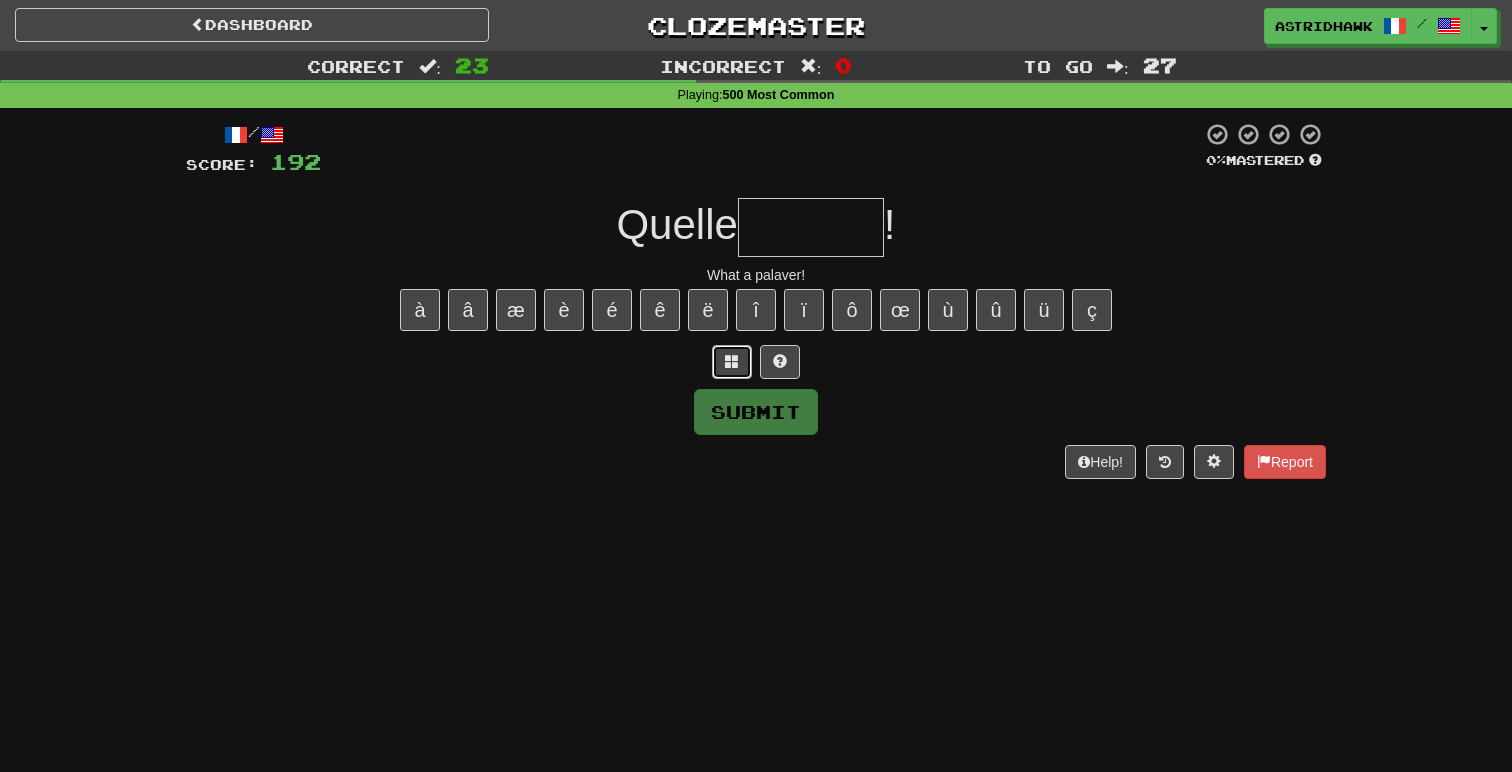 click at bounding box center [732, 361] 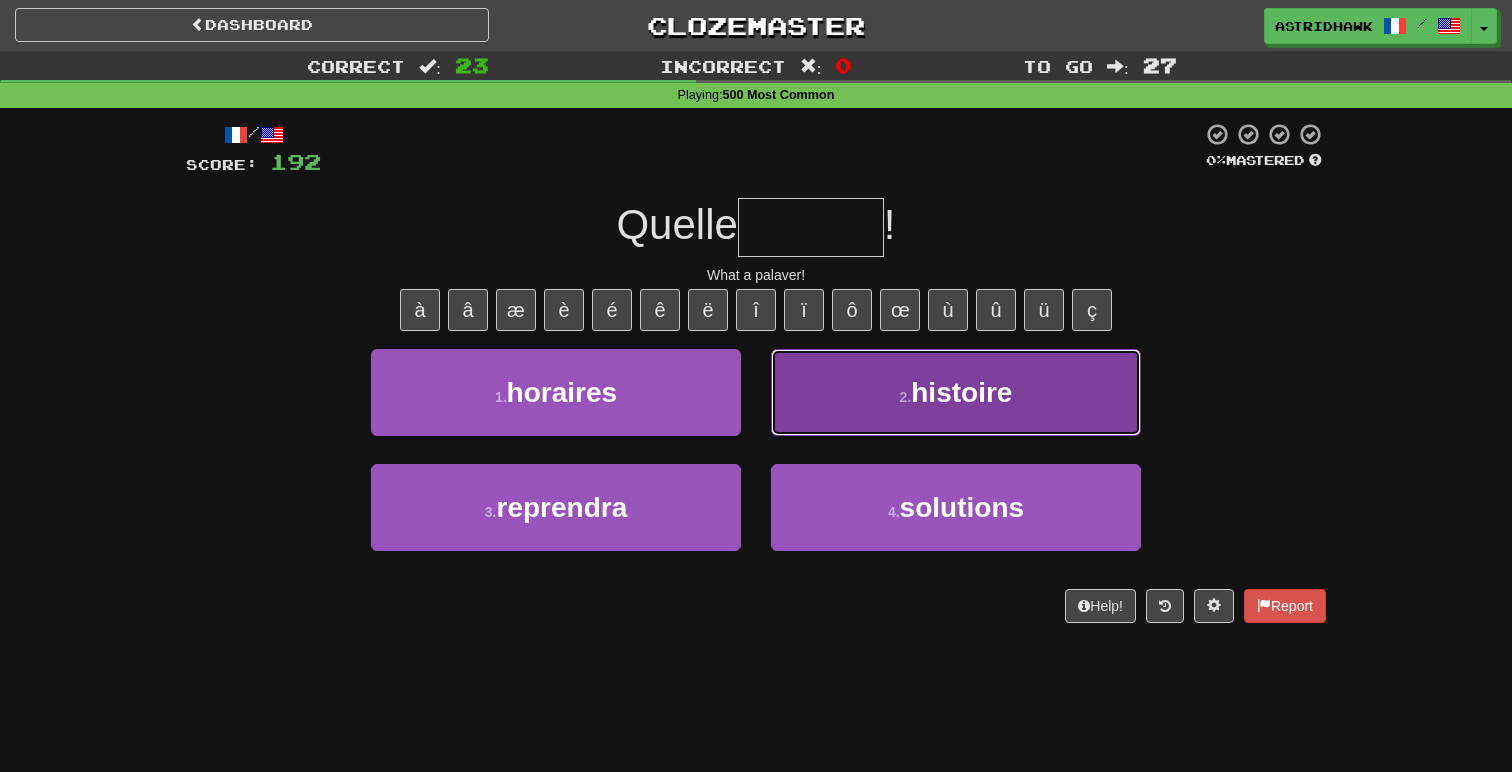 click on "2 .  histoire" at bounding box center (956, 392) 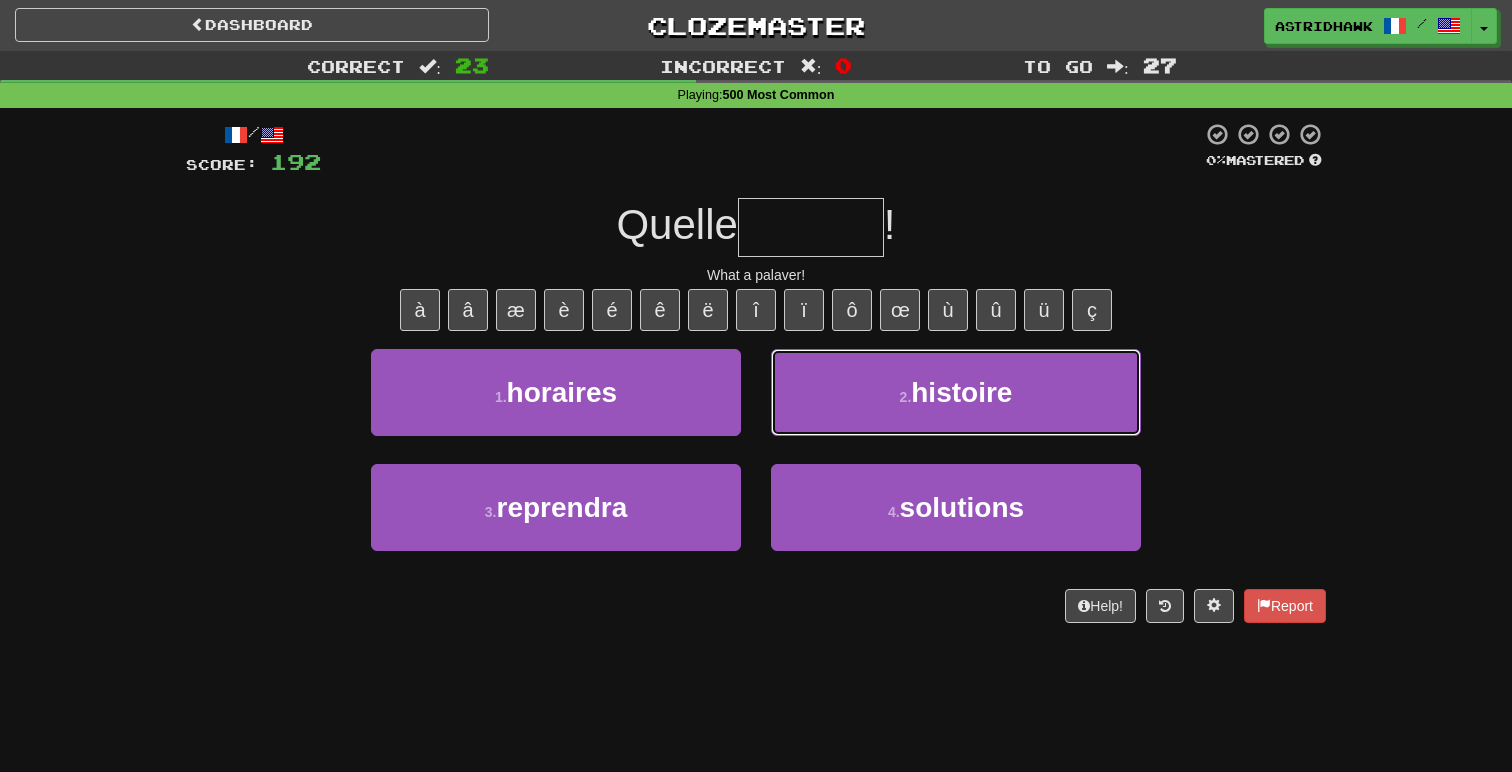 type on "********" 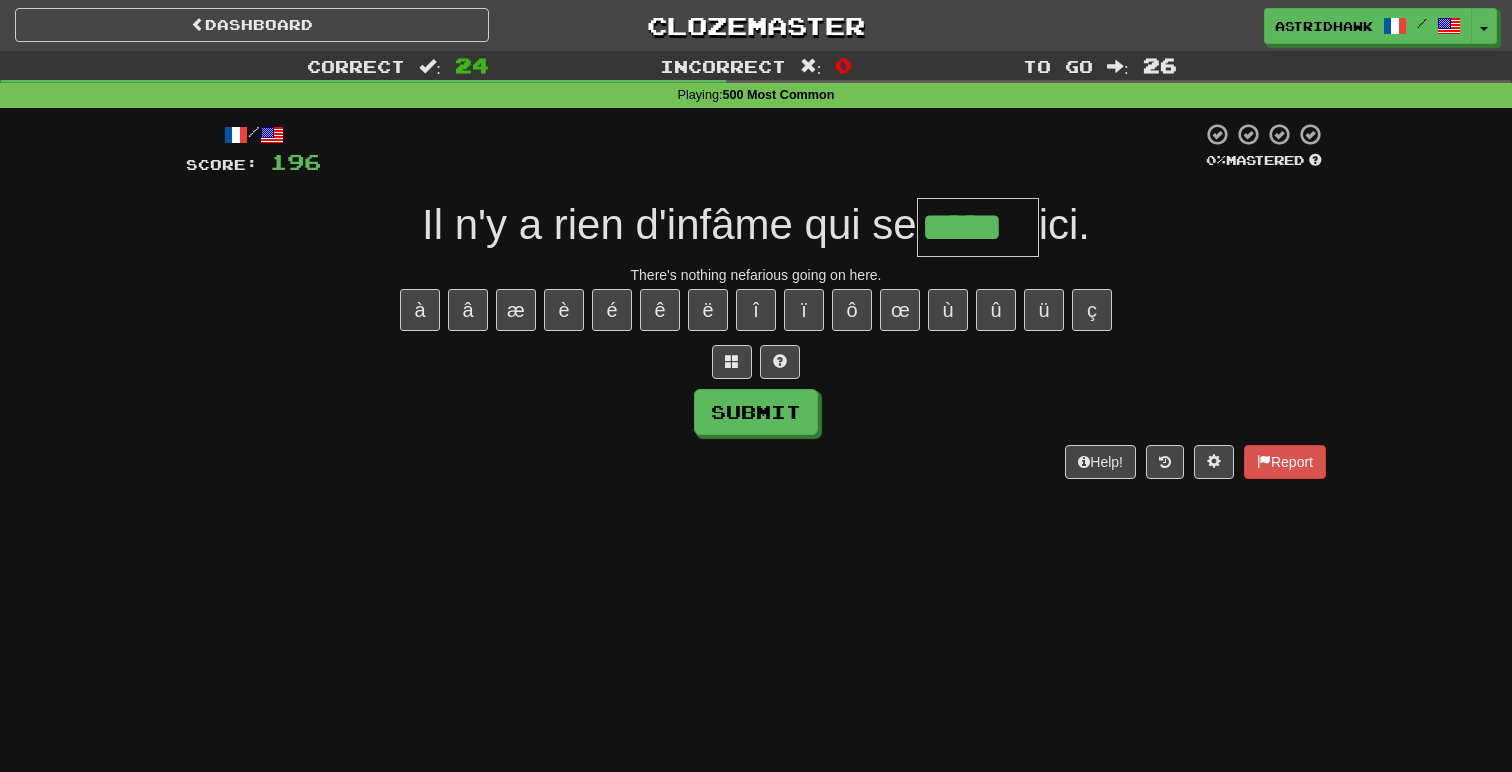 type on "*****" 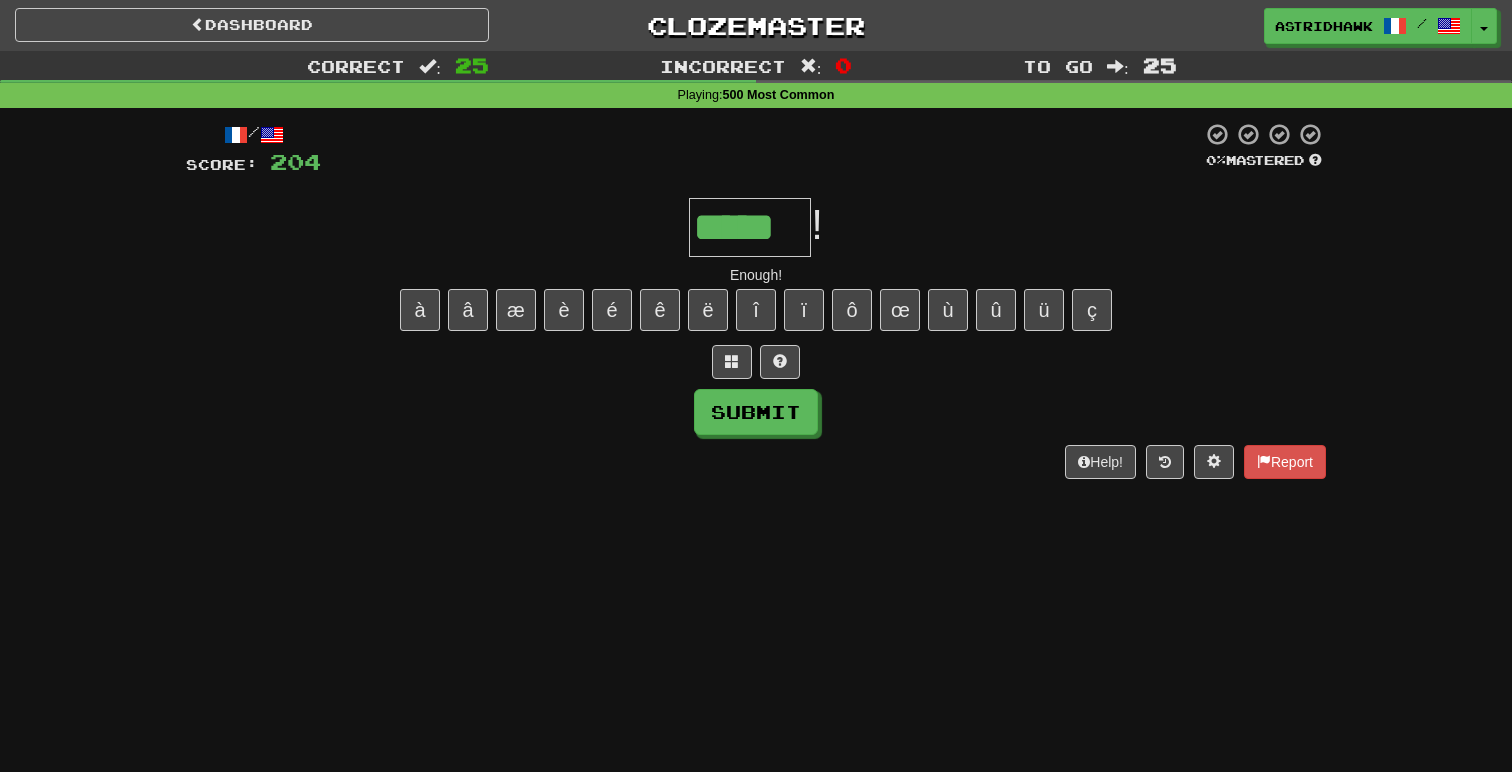 type on "*****" 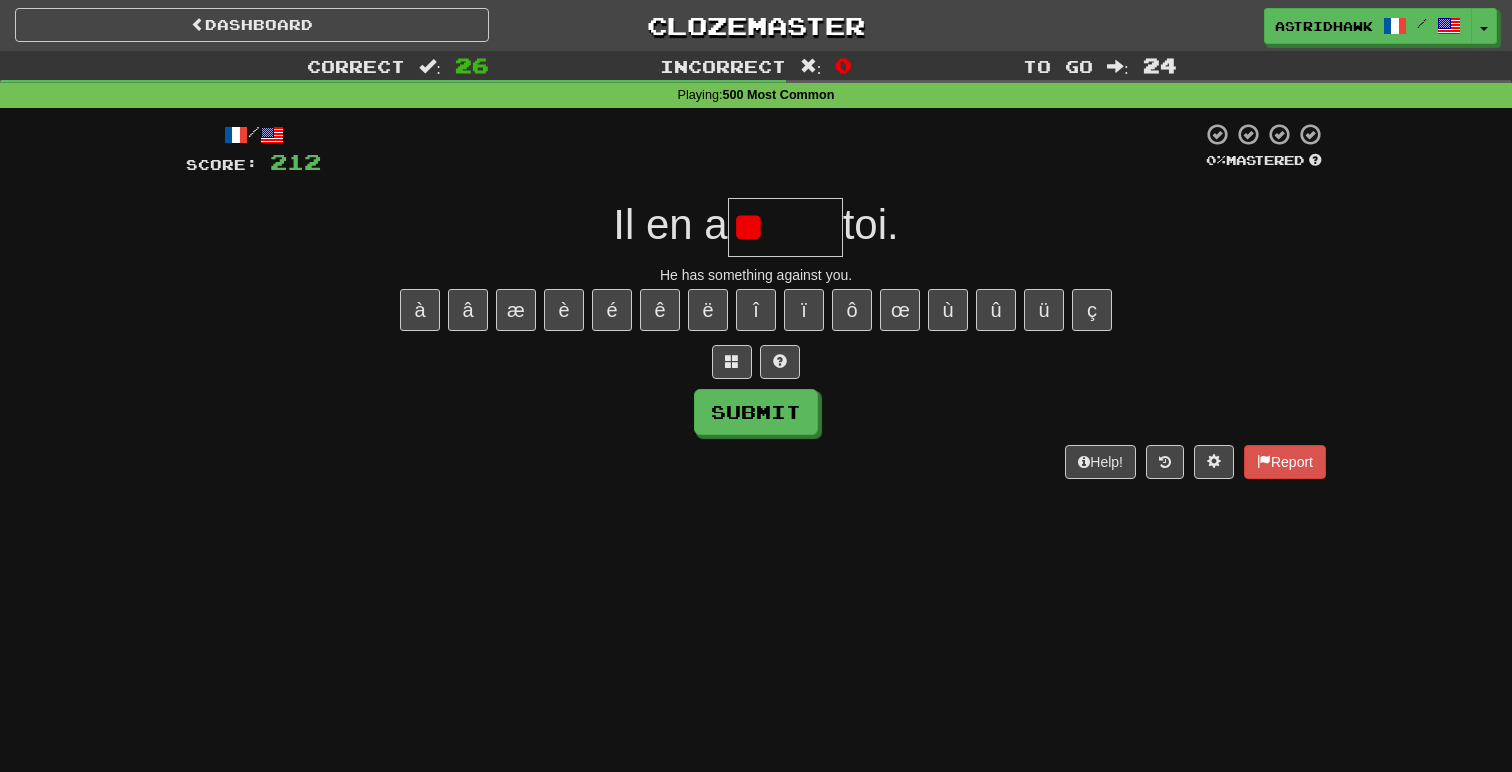 type on "*" 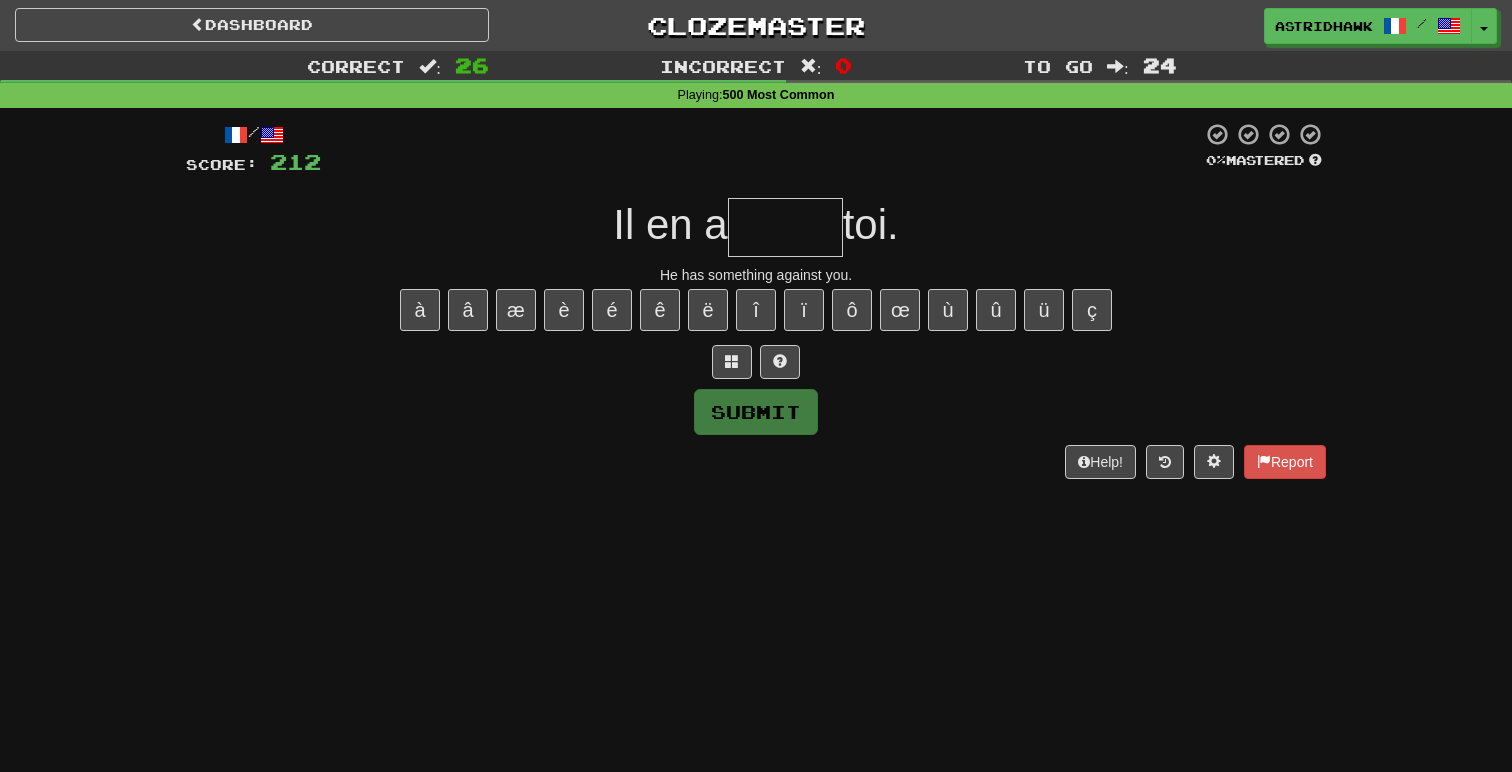 type on "*" 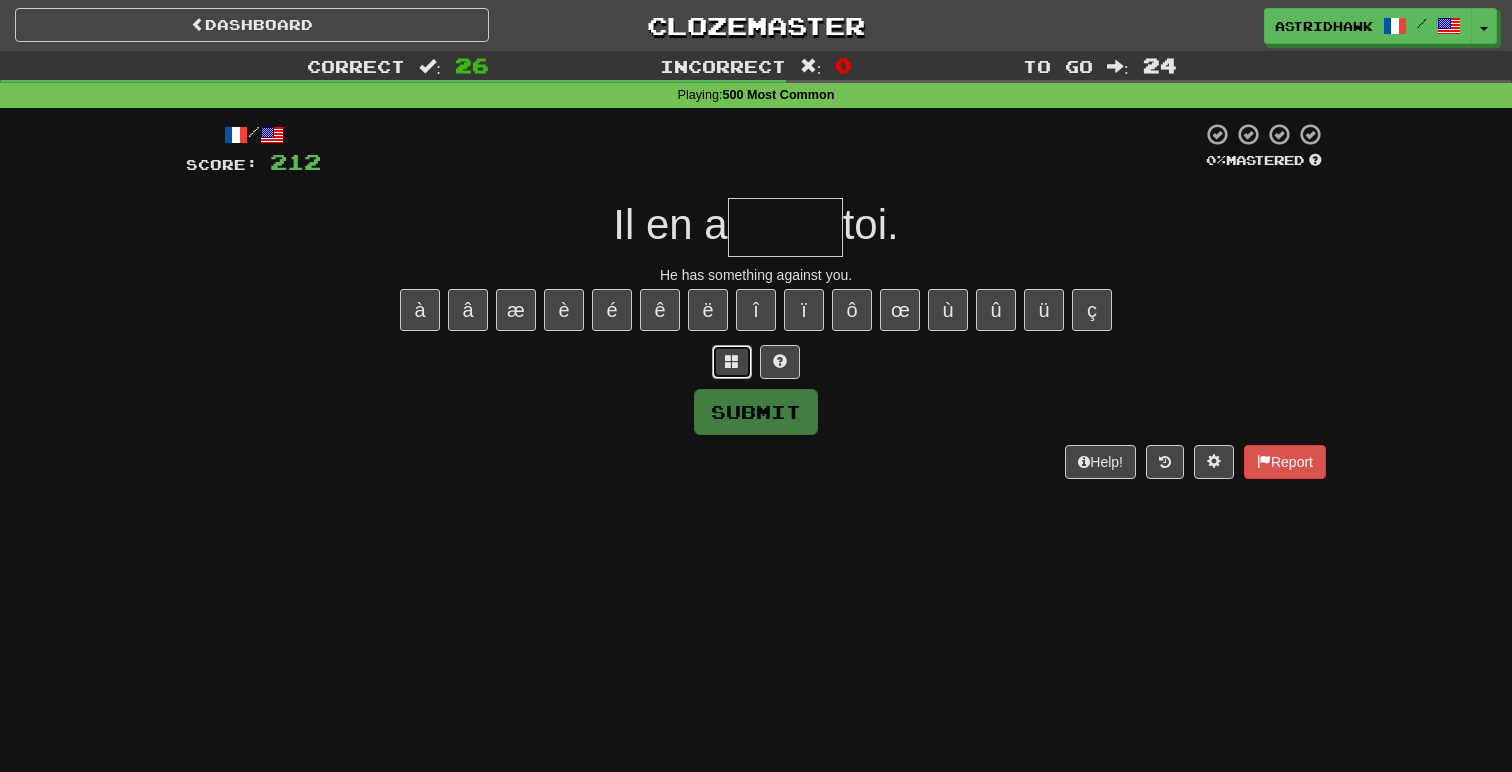click at bounding box center [732, 362] 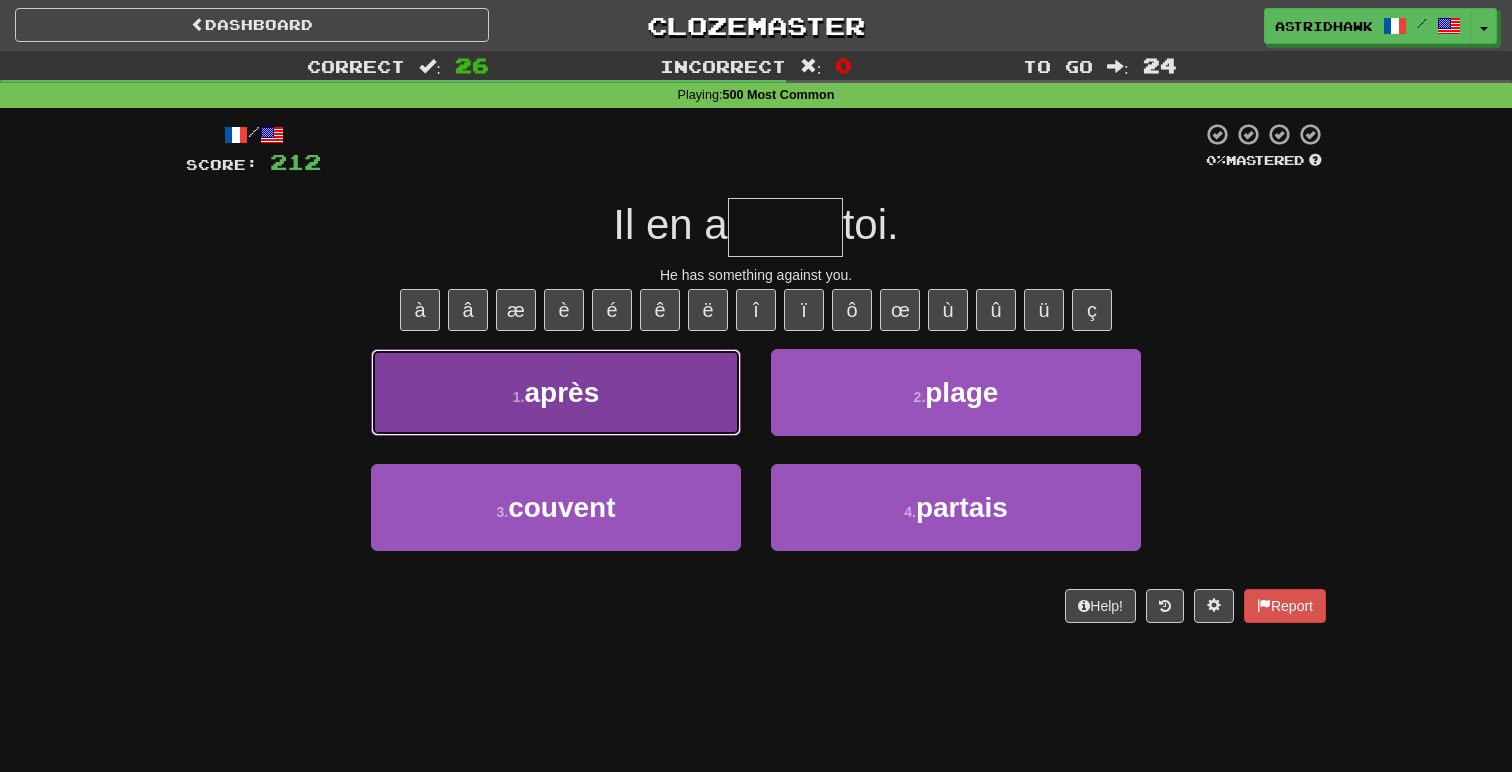 click on "1 .  après" at bounding box center [556, 392] 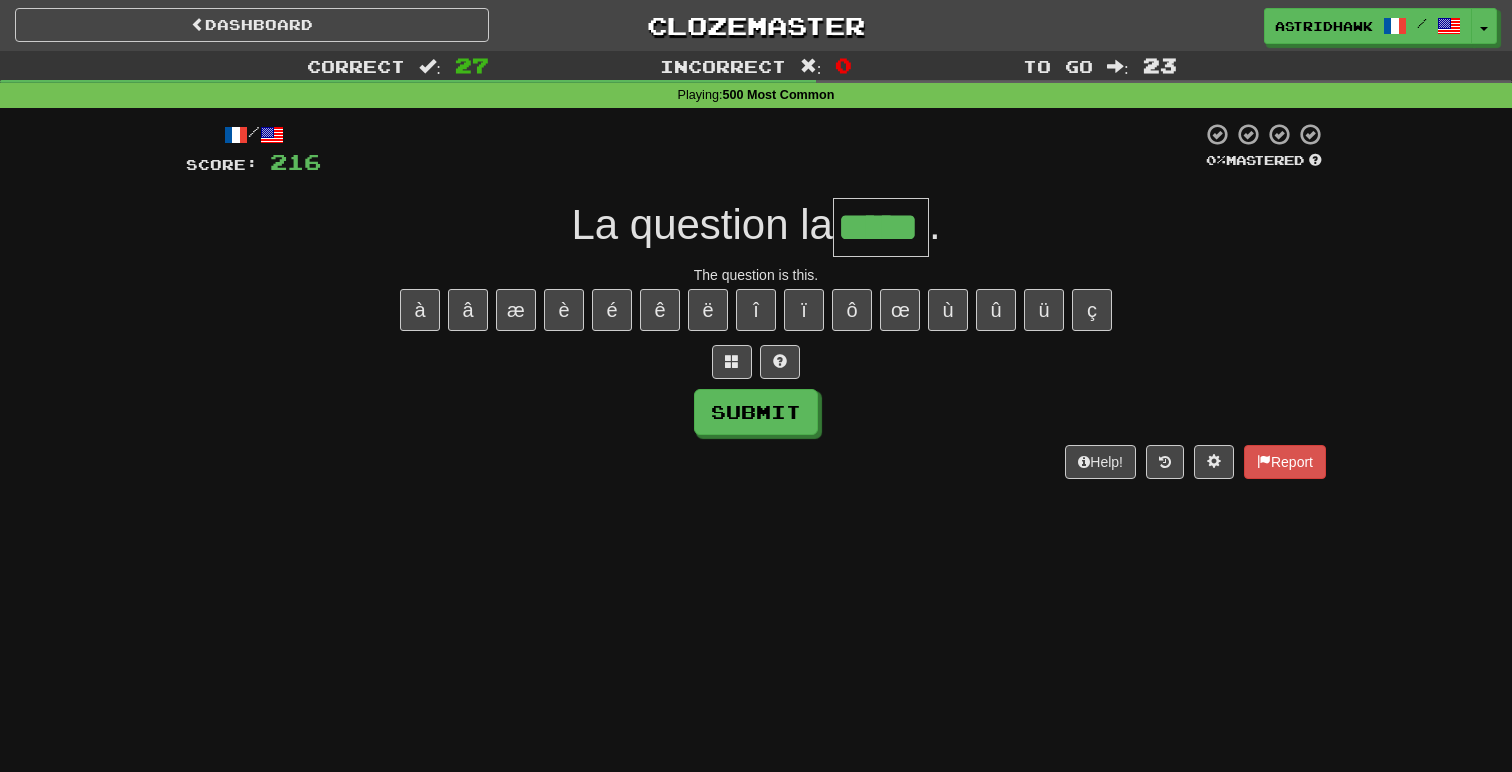 type on "*****" 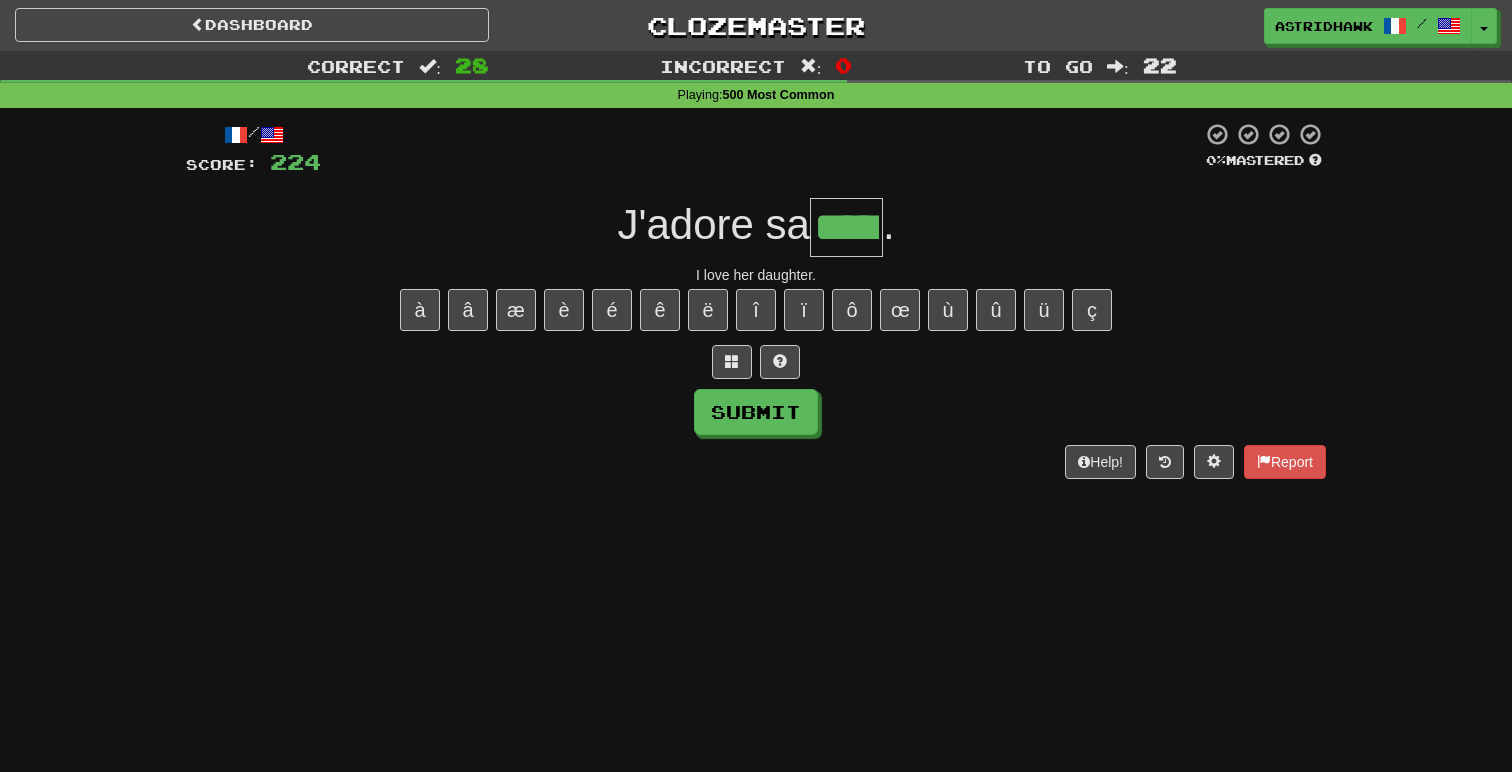 type on "*****" 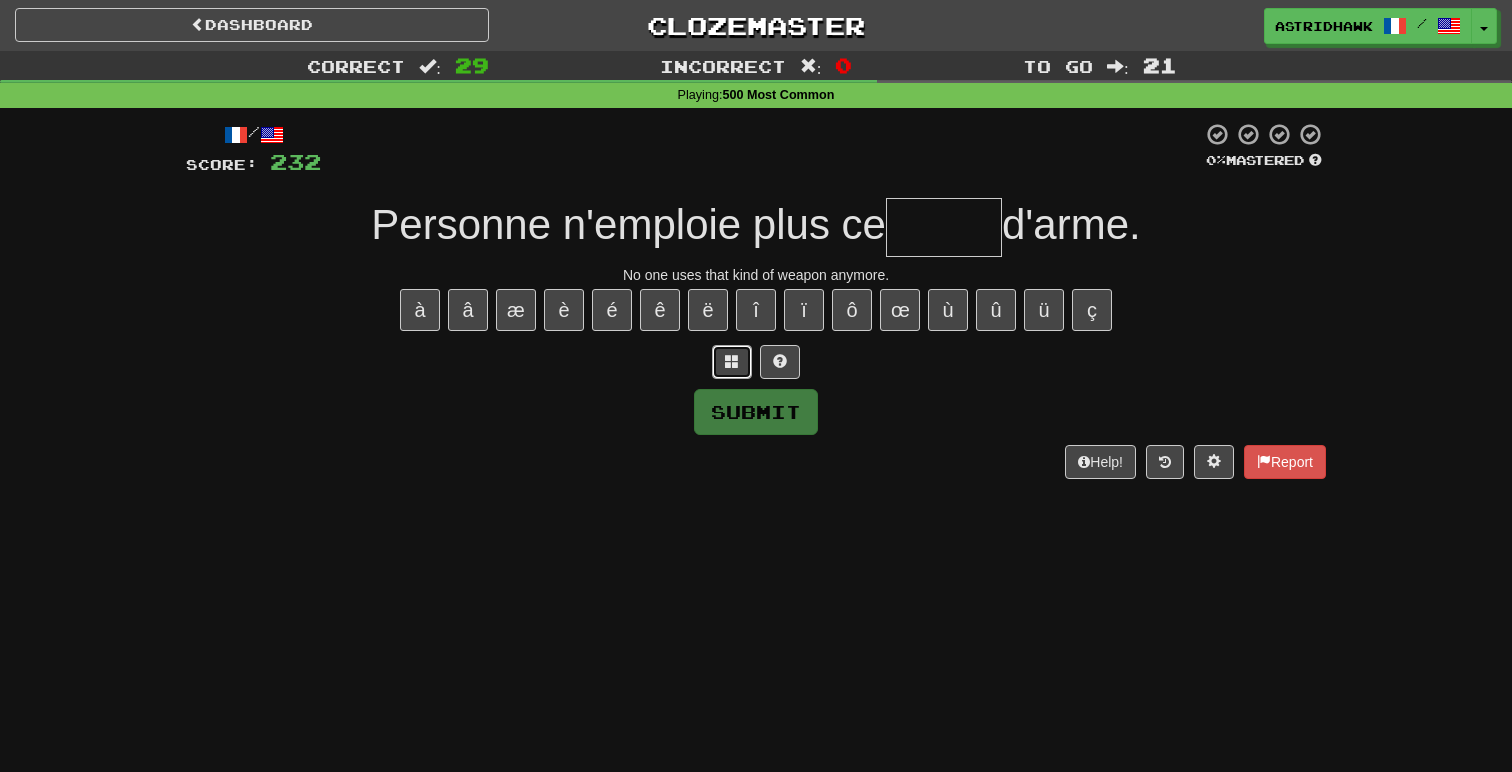 click at bounding box center [732, 361] 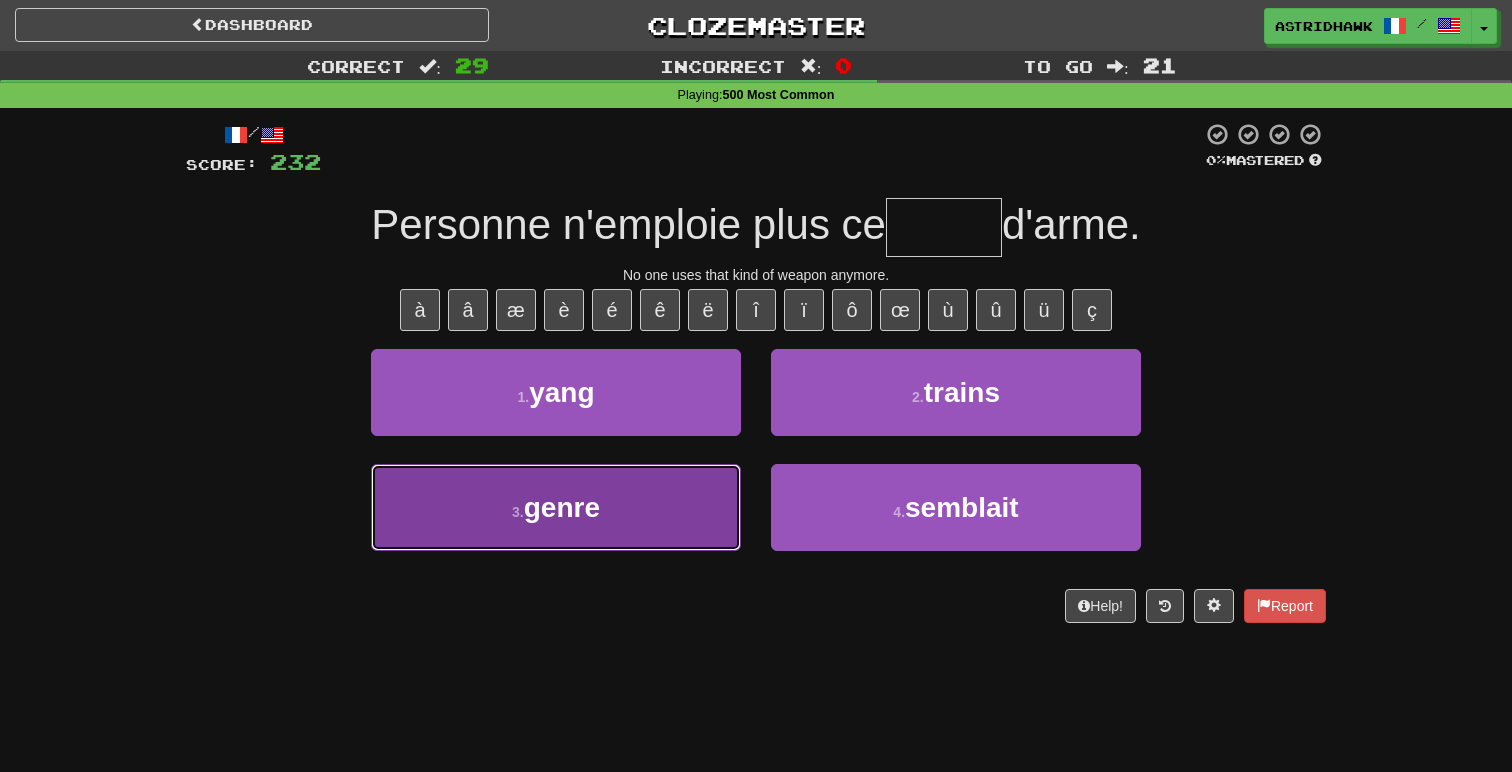 click on "3 .  genre" at bounding box center [556, 507] 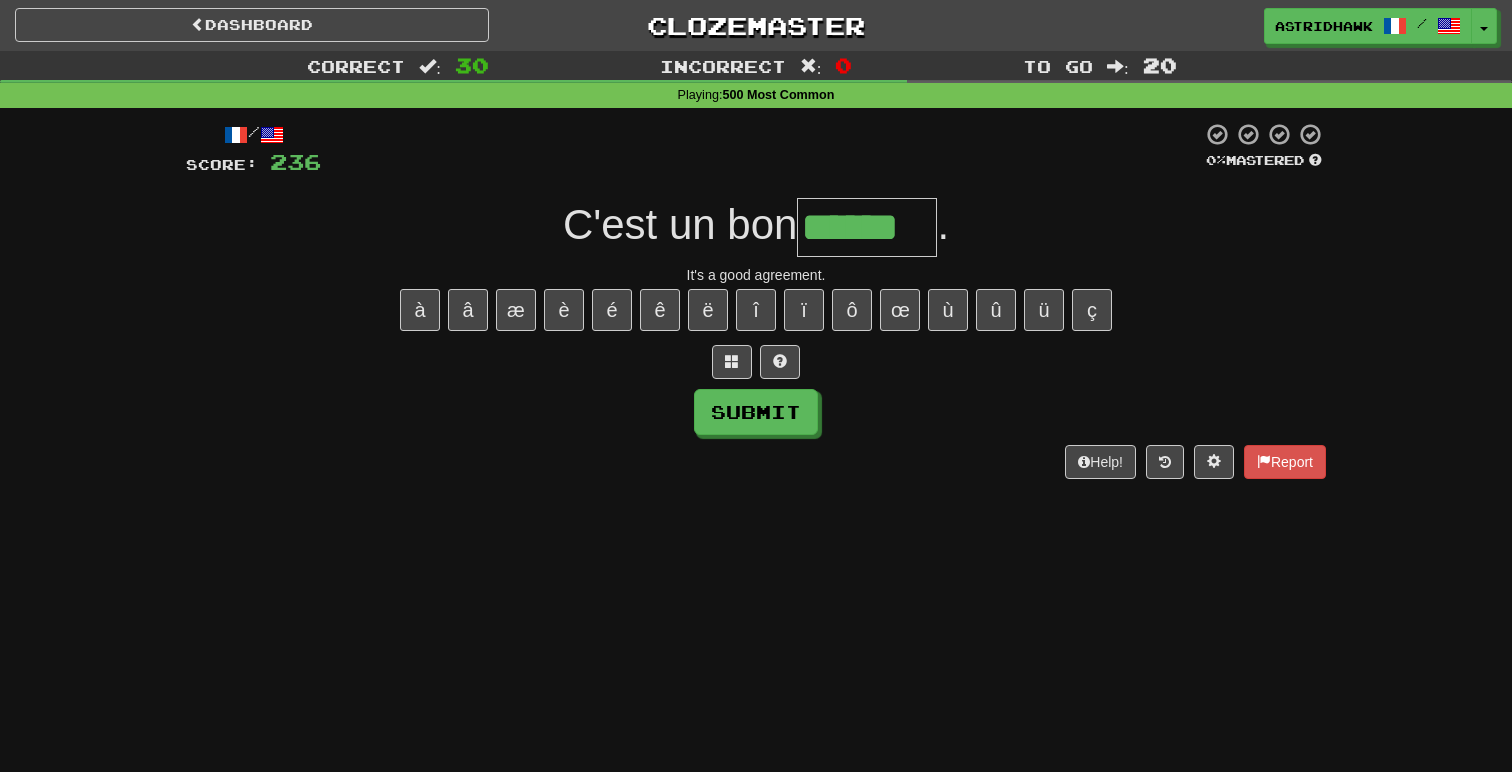 type on "******" 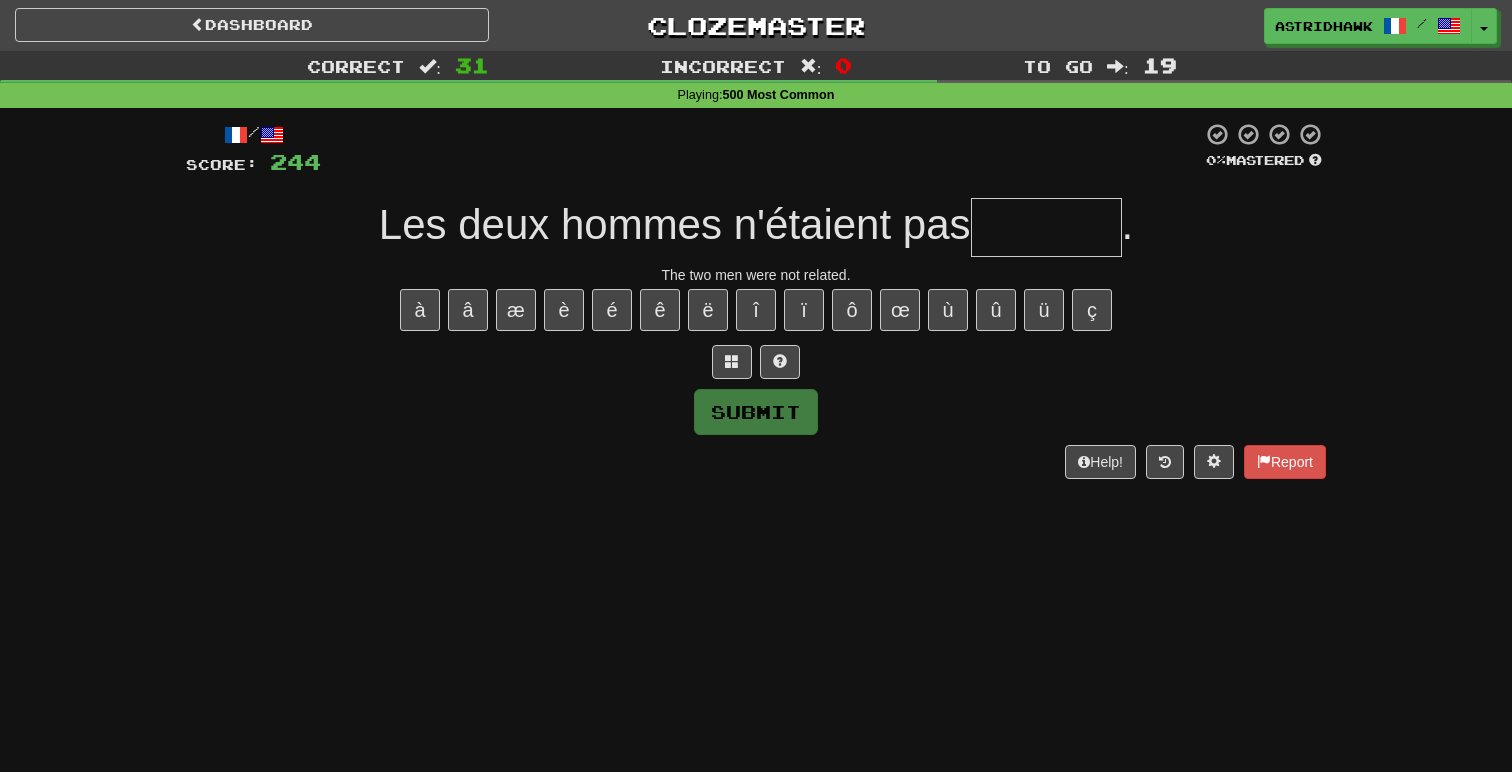 type on "*" 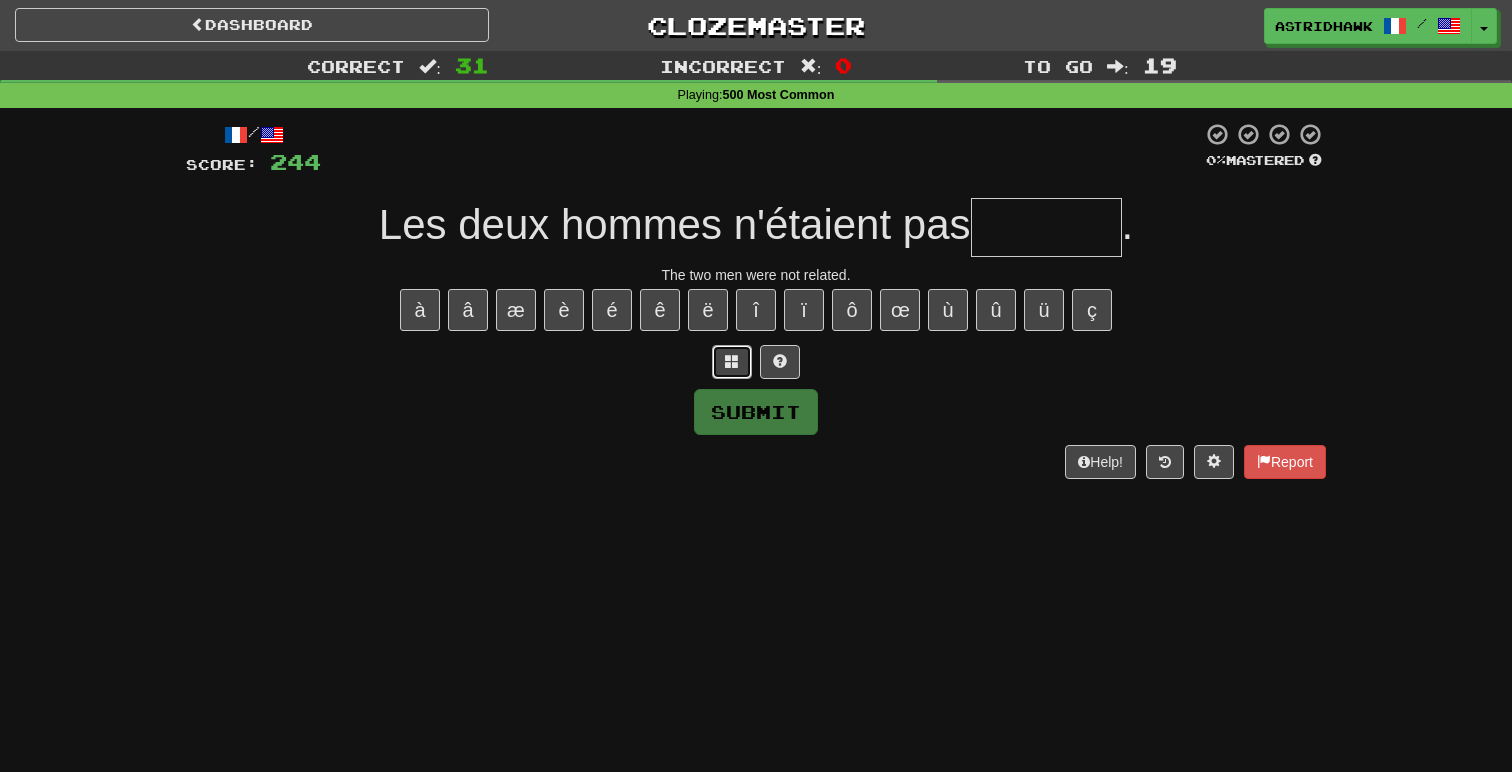 click at bounding box center [732, 362] 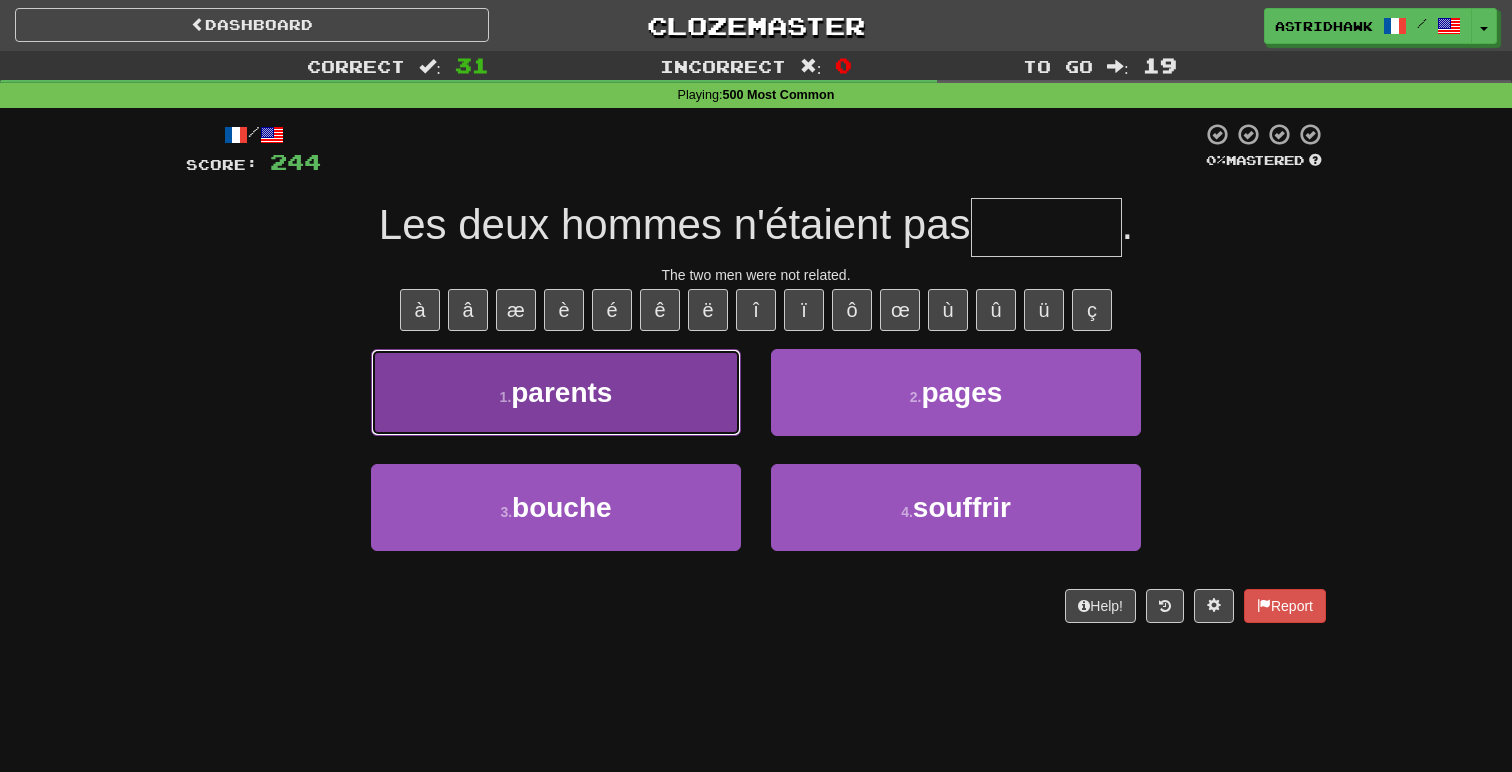 click on "1 .  parents" at bounding box center (556, 392) 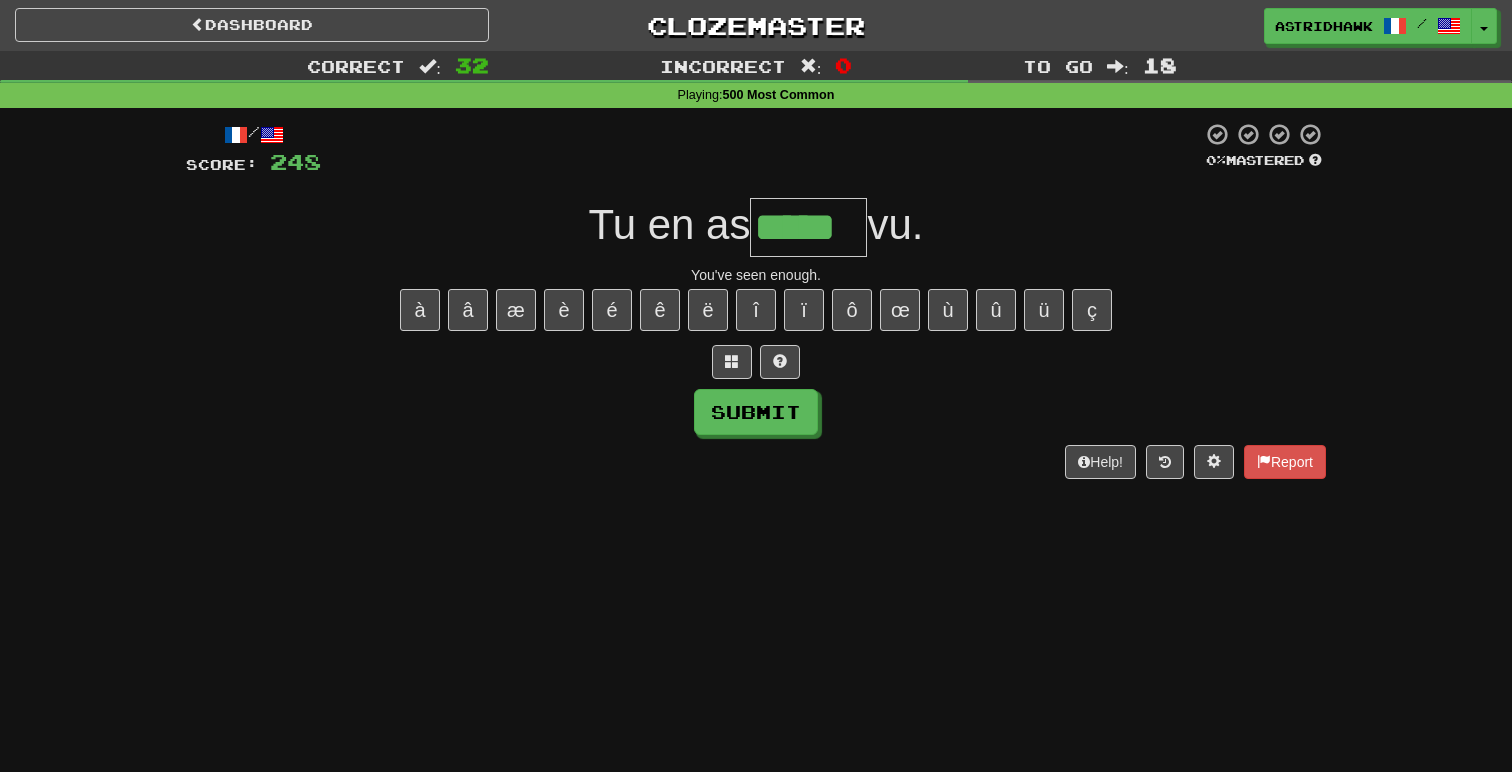 type on "*****" 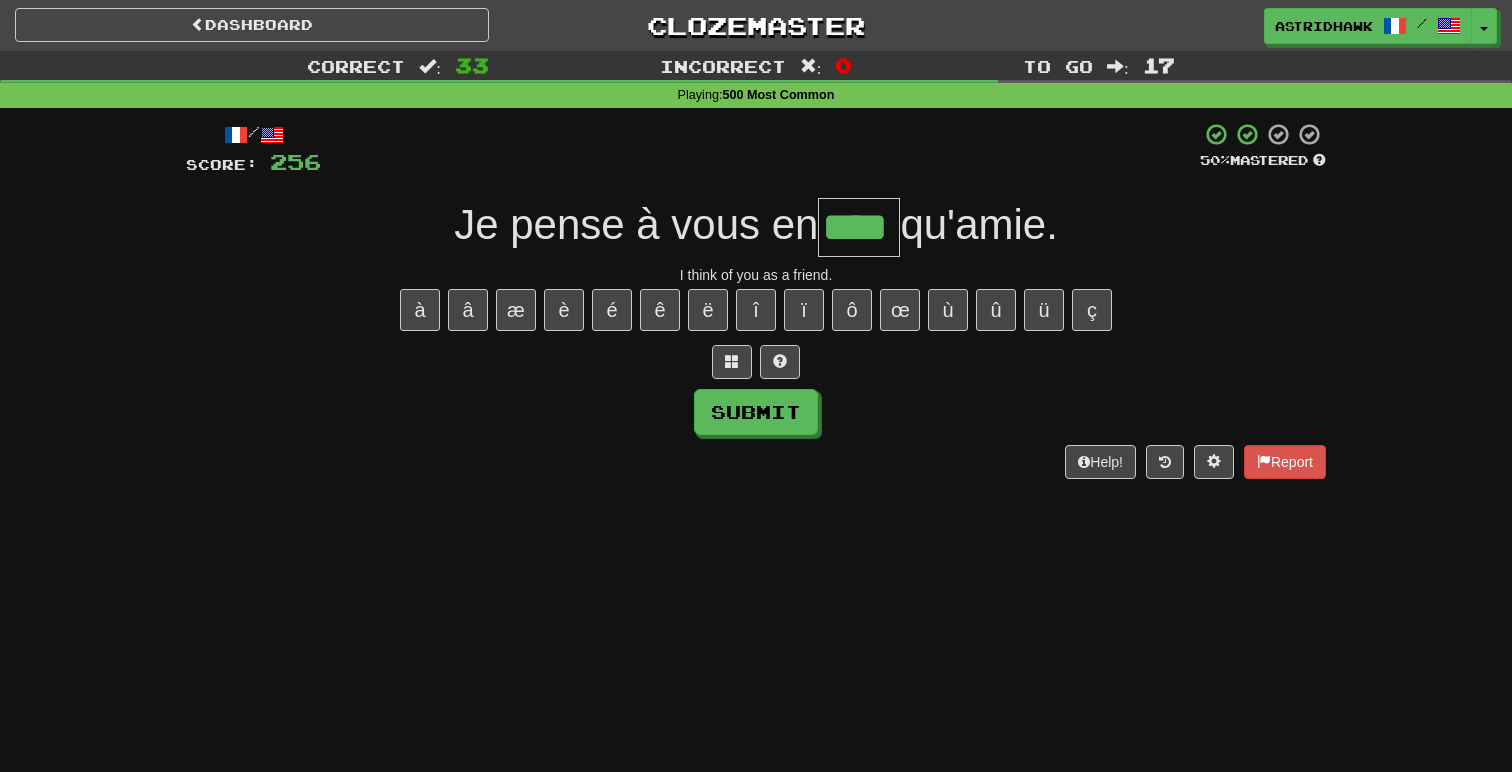 type on "****" 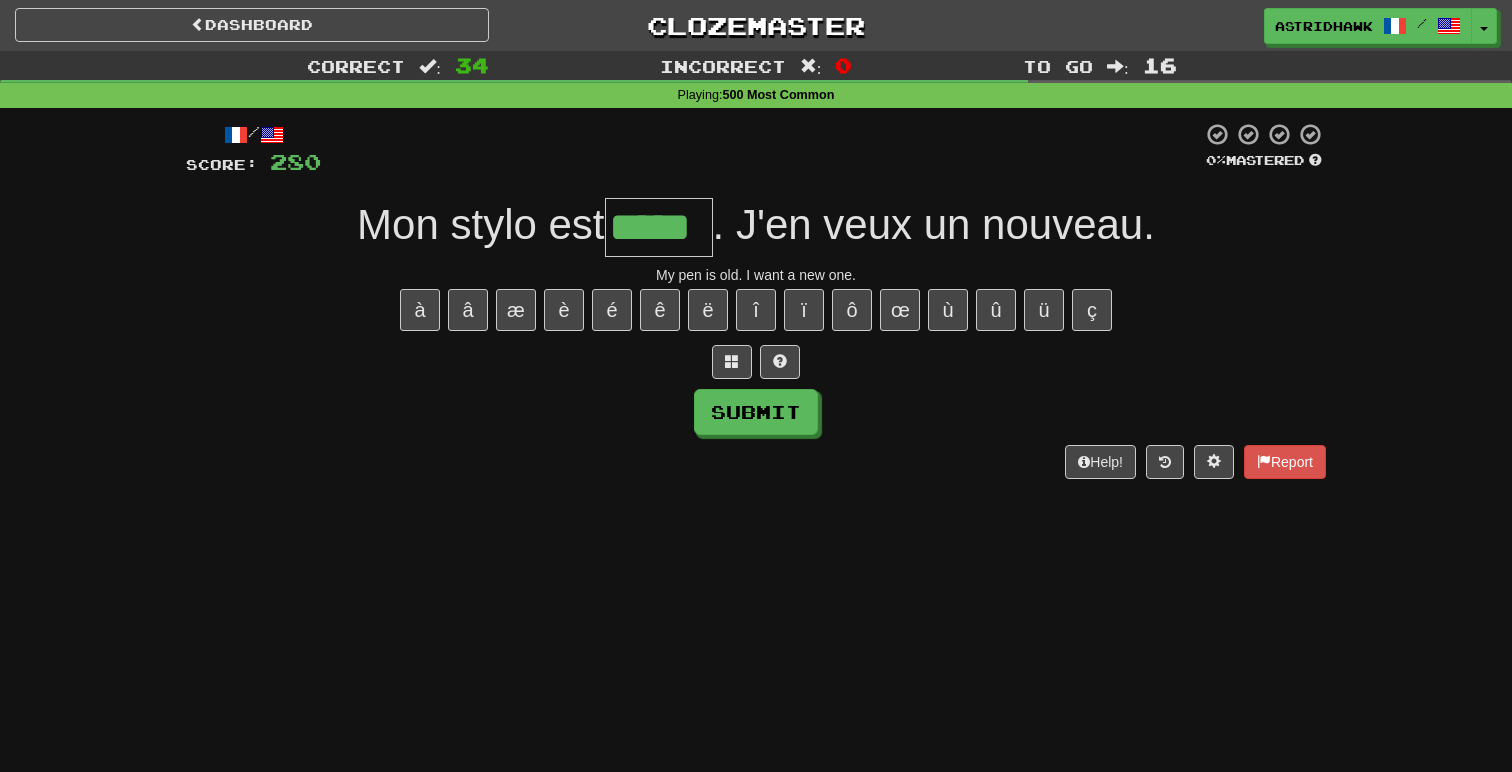 type on "*****" 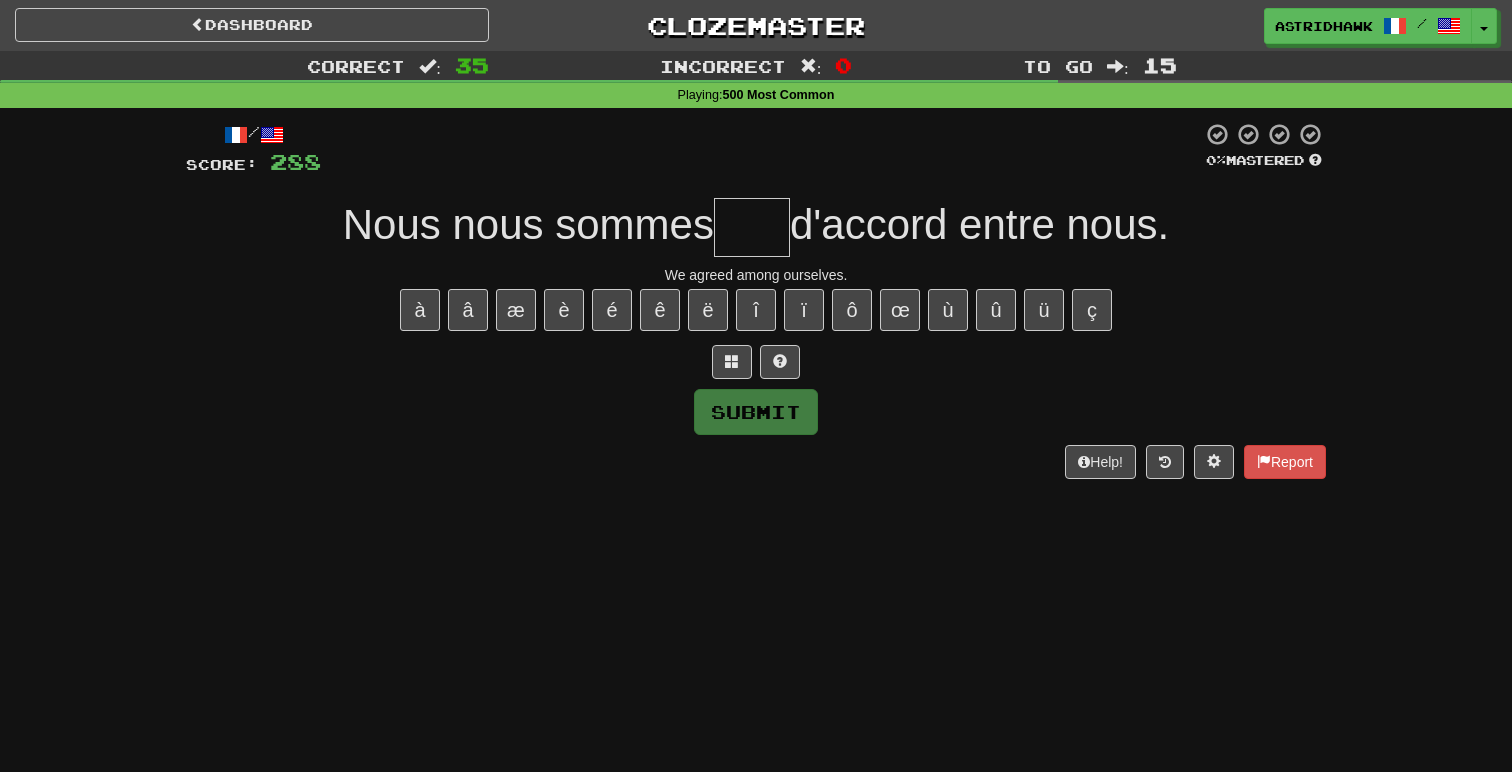 type on "*" 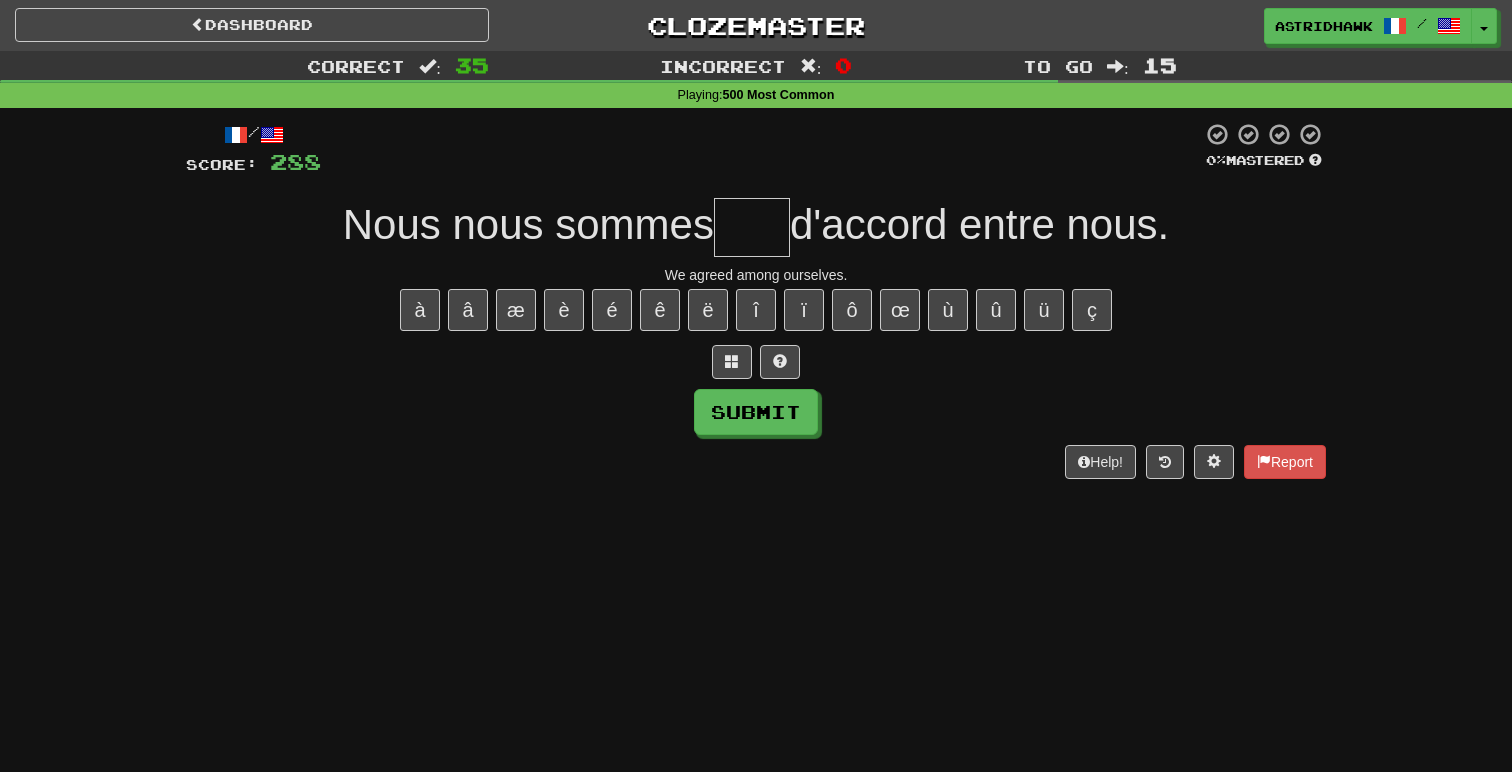 type on "*" 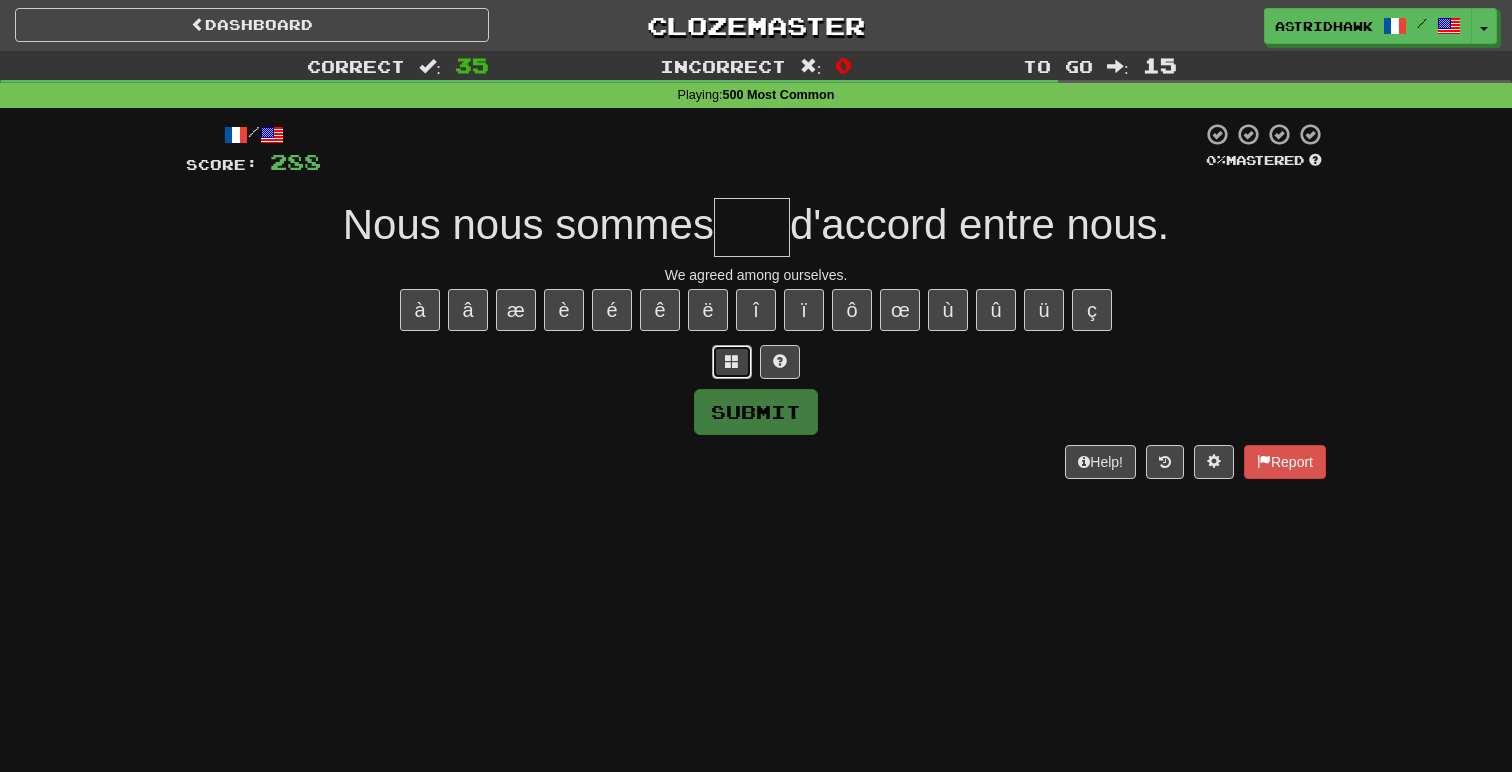 click at bounding box center [732, 361] 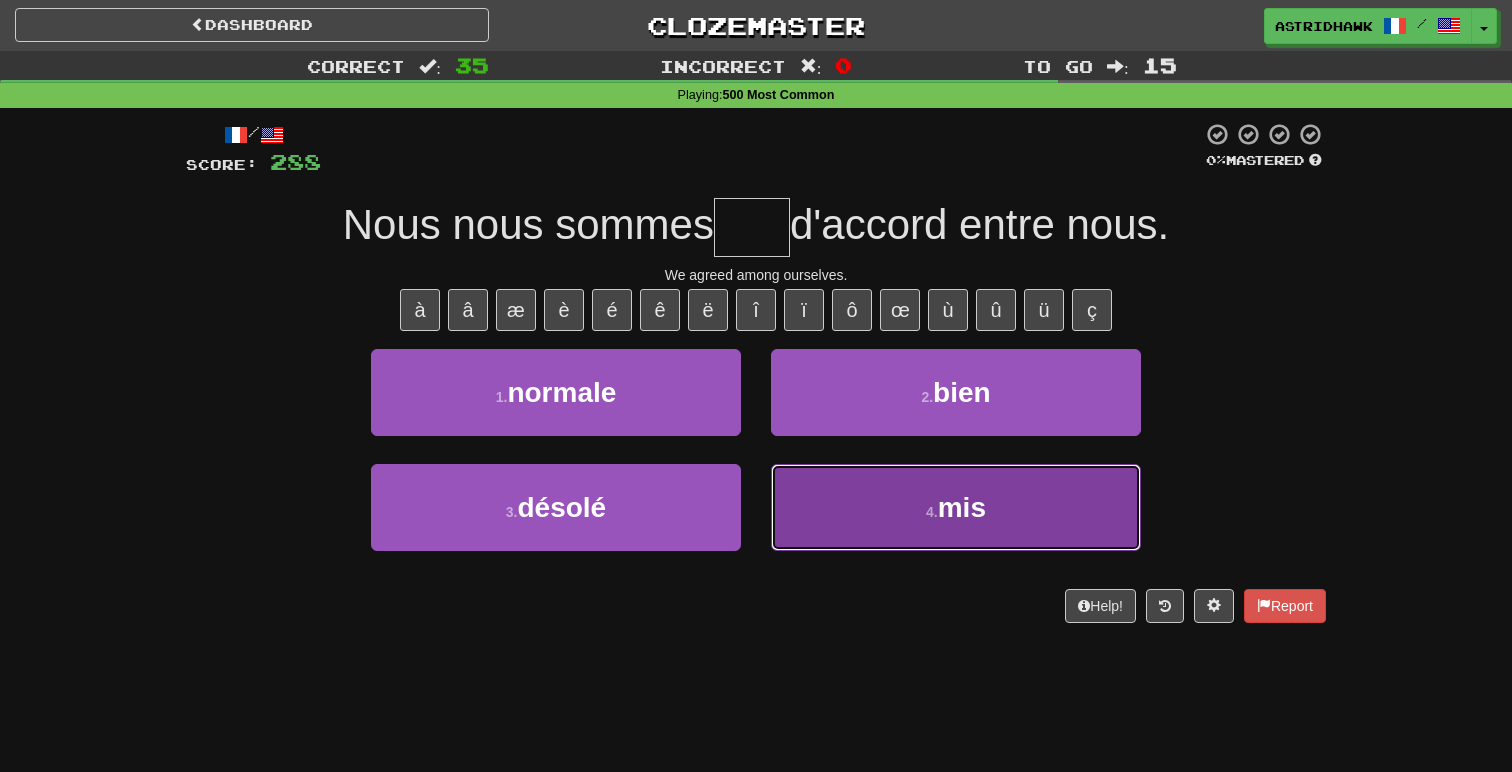click on "4 .  mis" at bounding box center (956, 507) 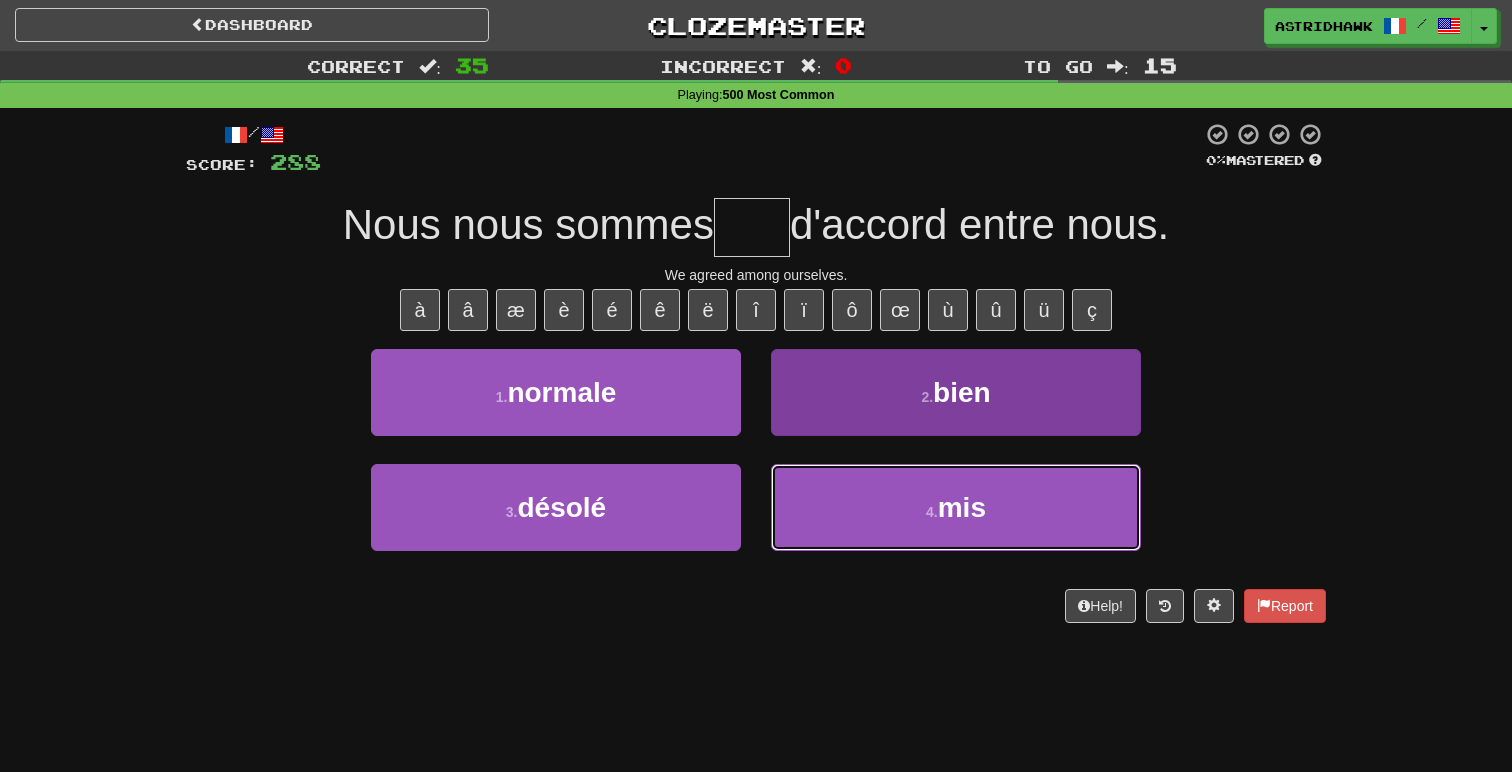 type on "***" 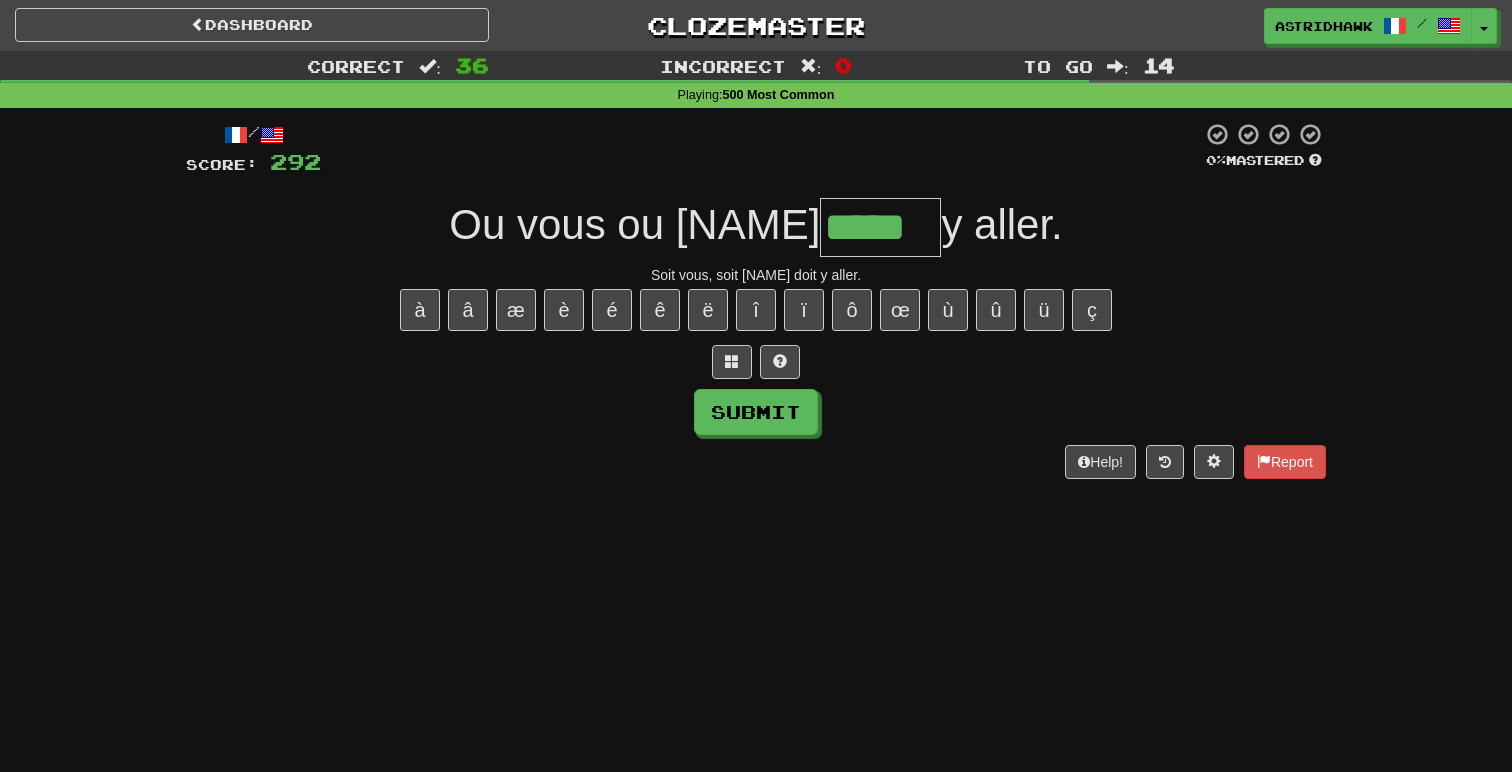 type on "*****" 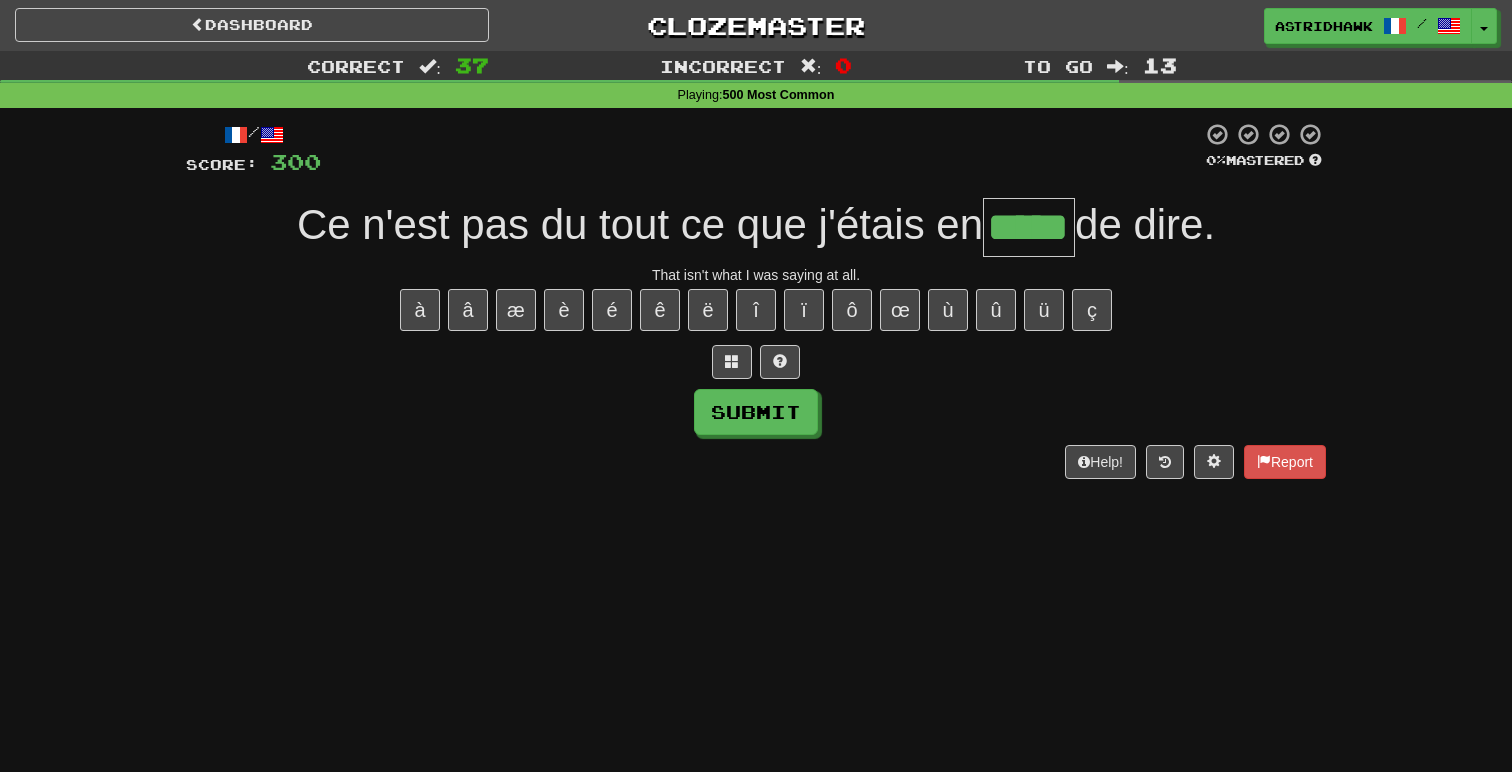 type on "*****" 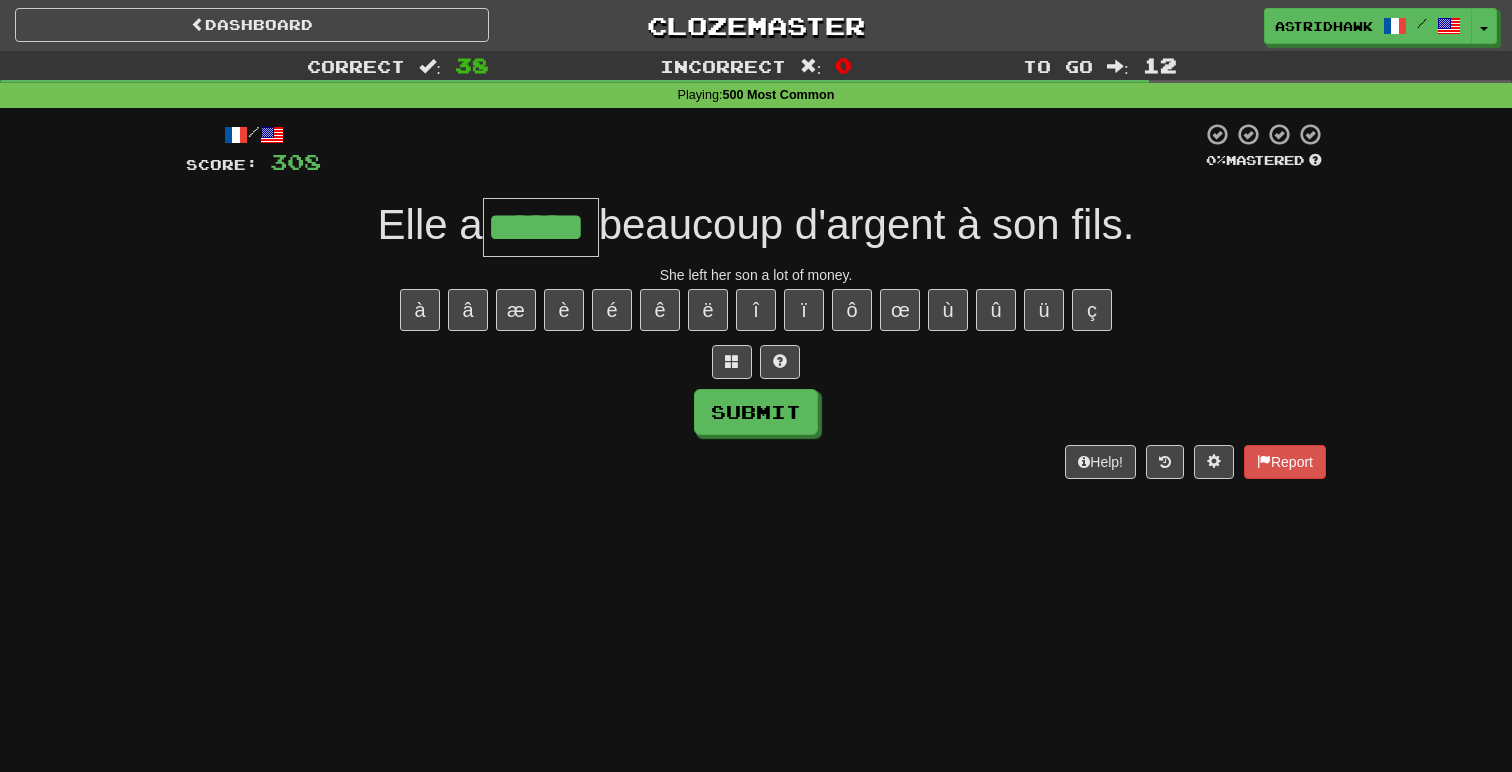 type on "******" 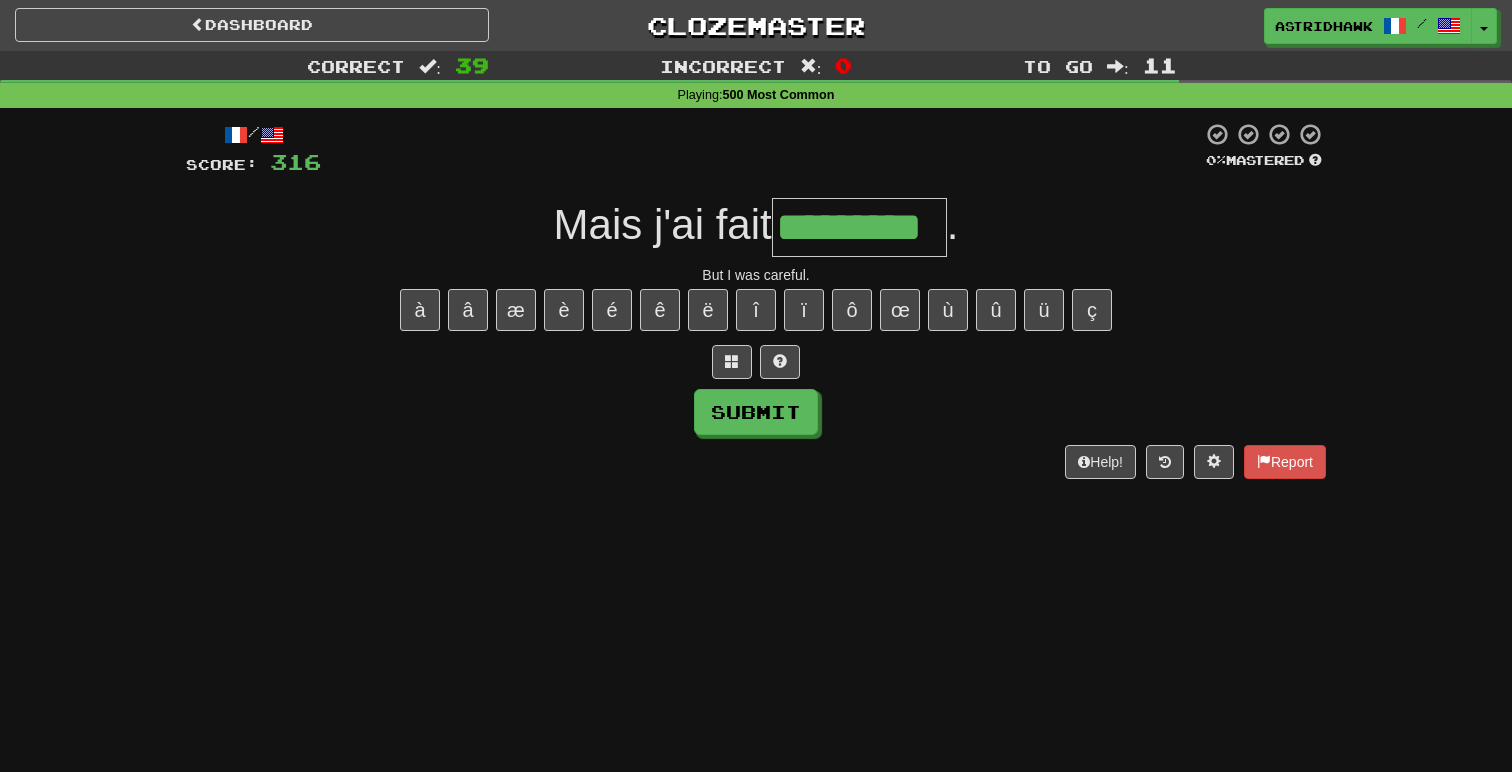 type on "*********" 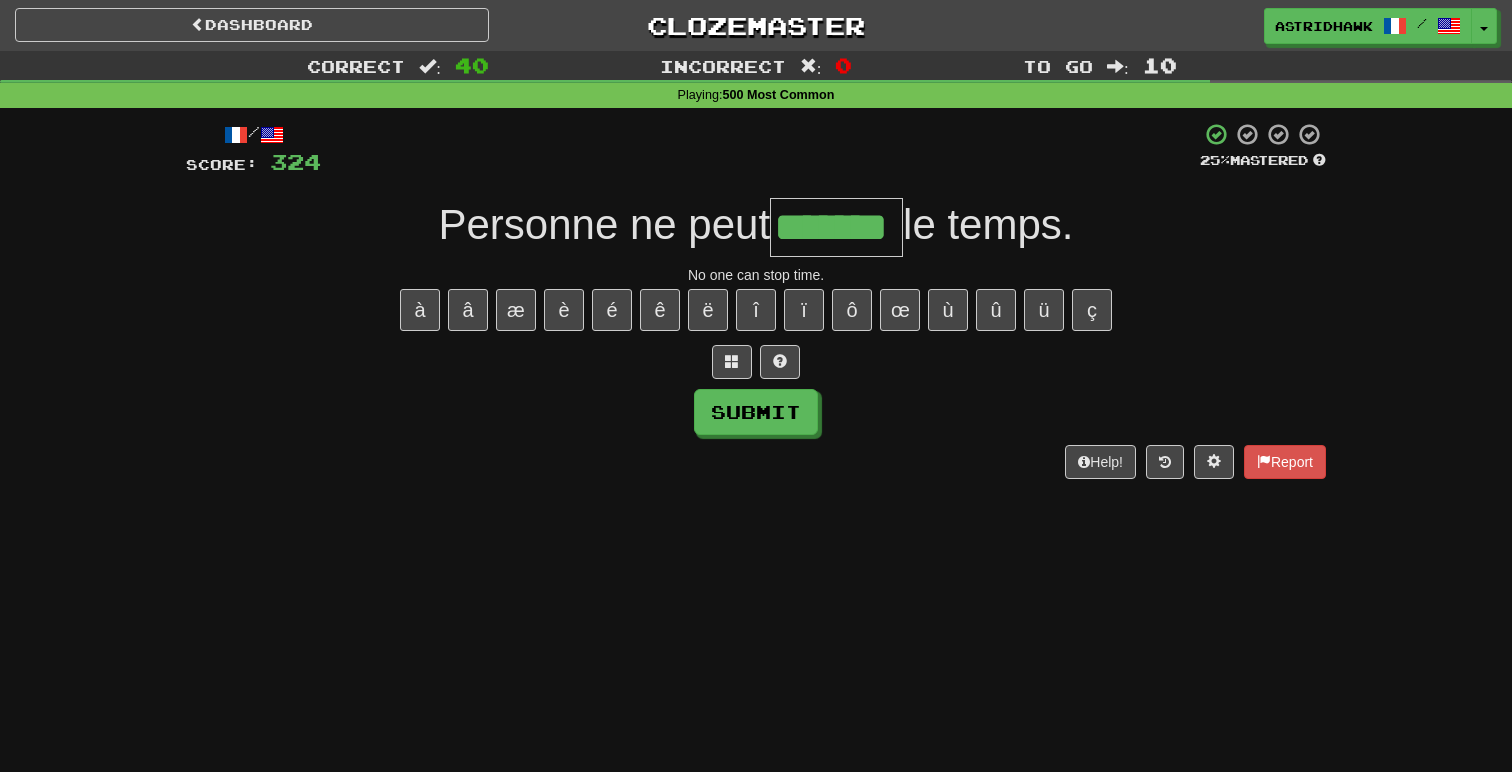type on "*******" 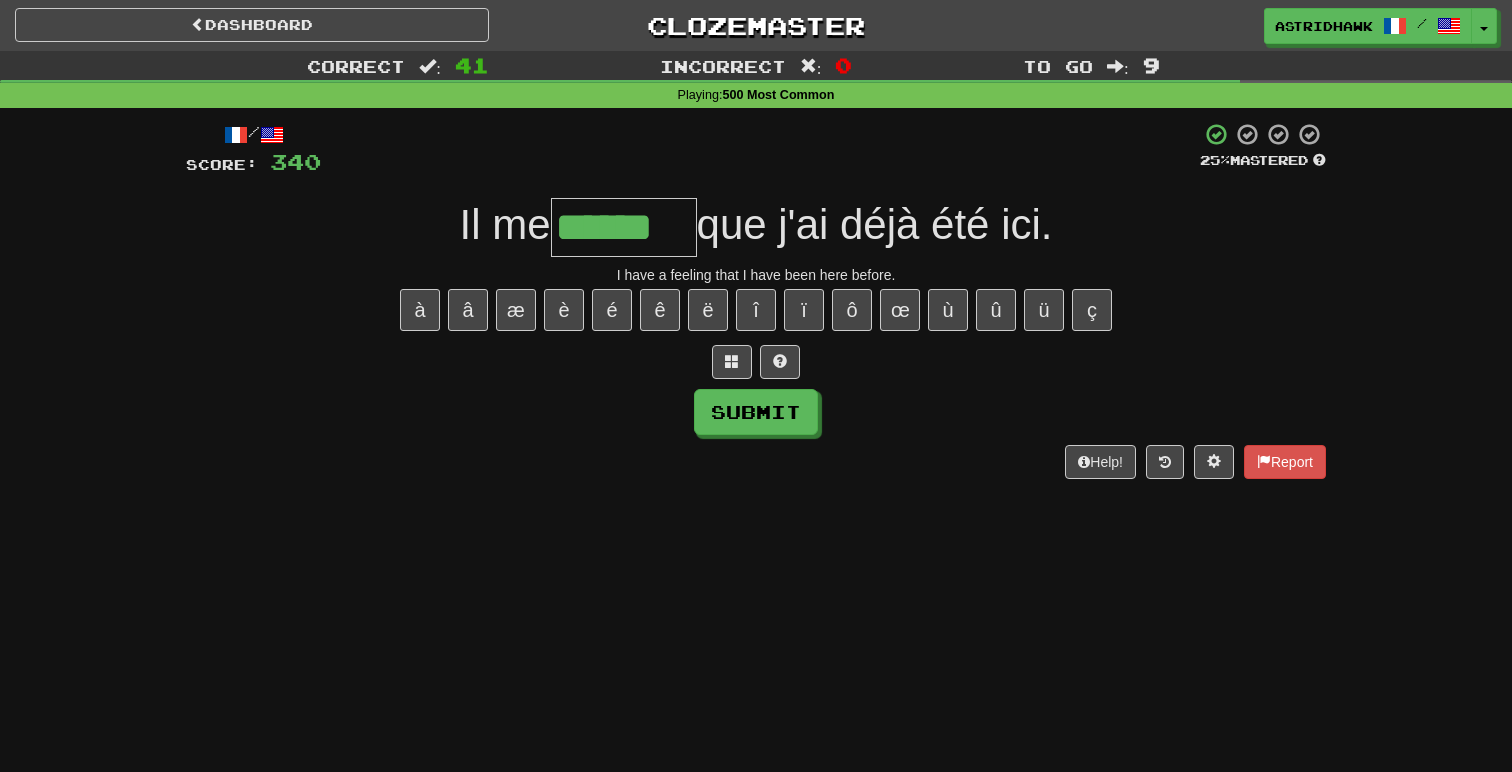 type on "******" 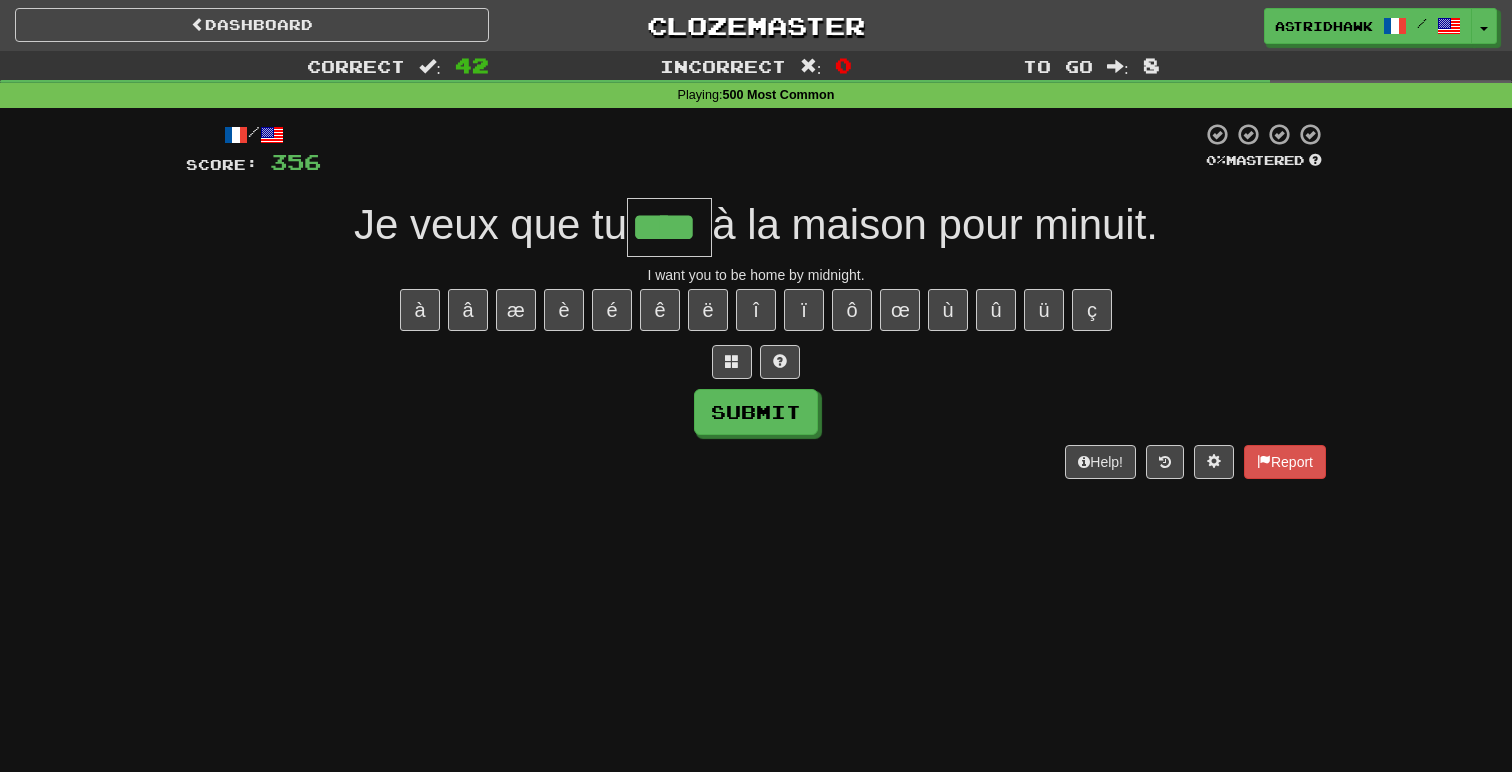 type on "****" 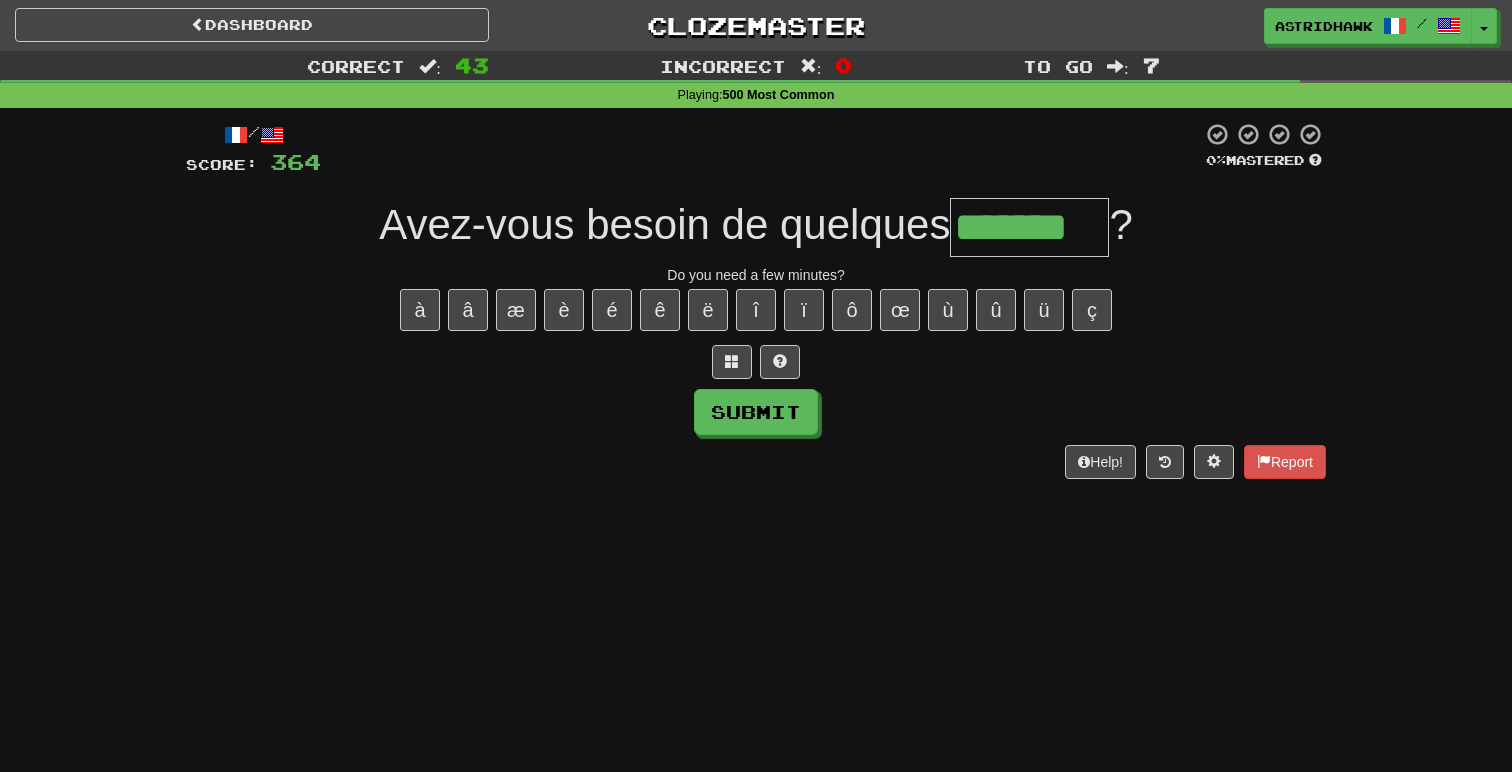 type on "*******" 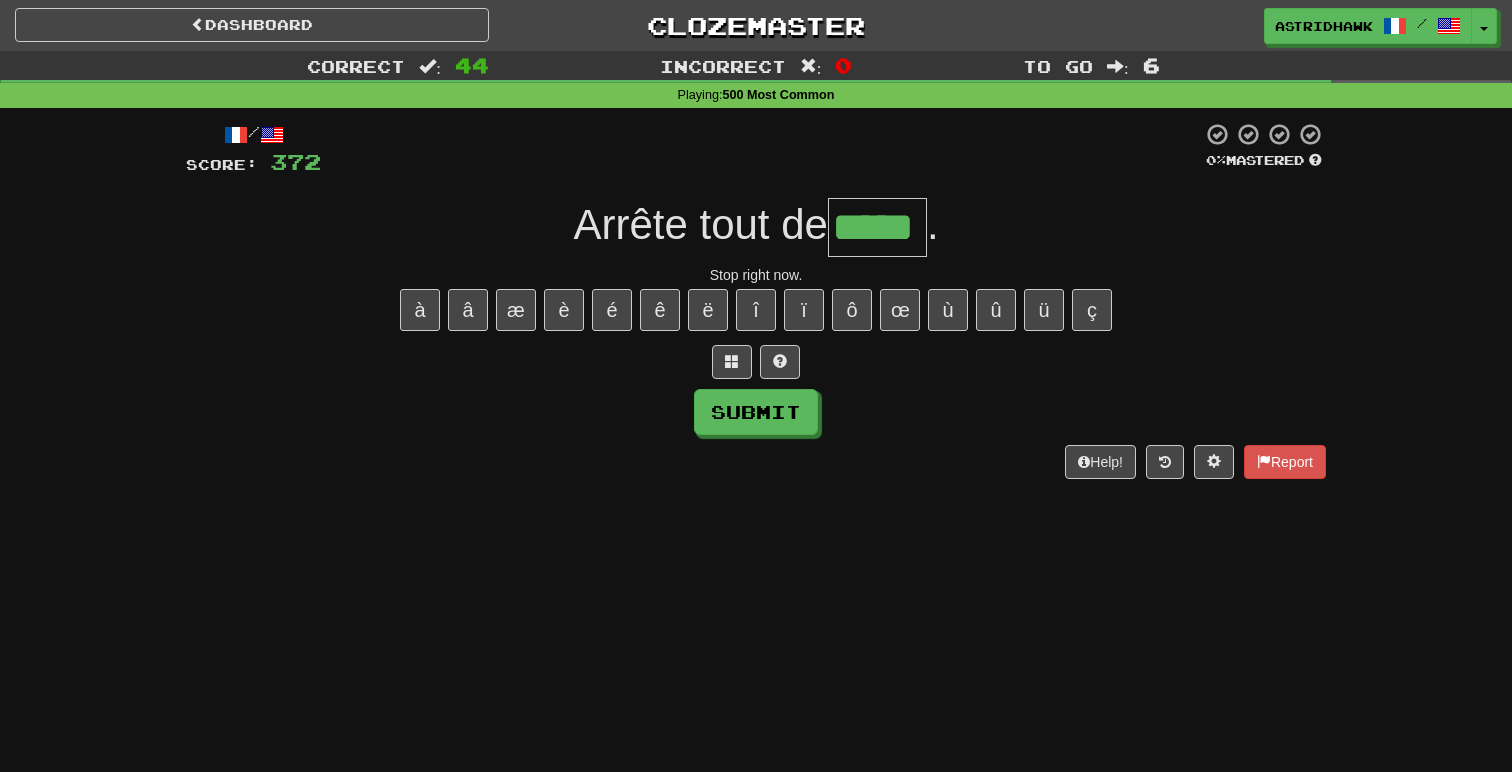 type on "*****" 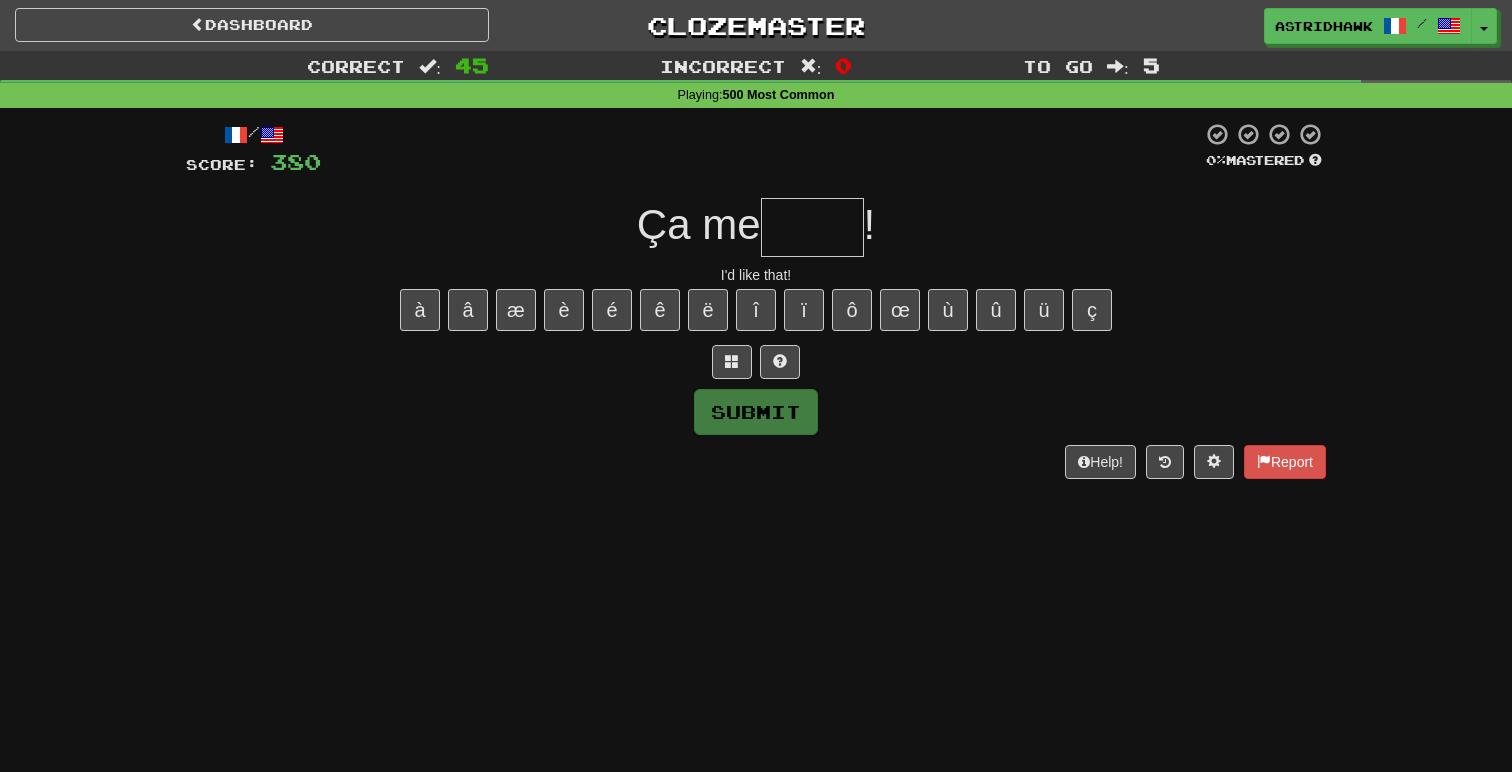 type on "*" 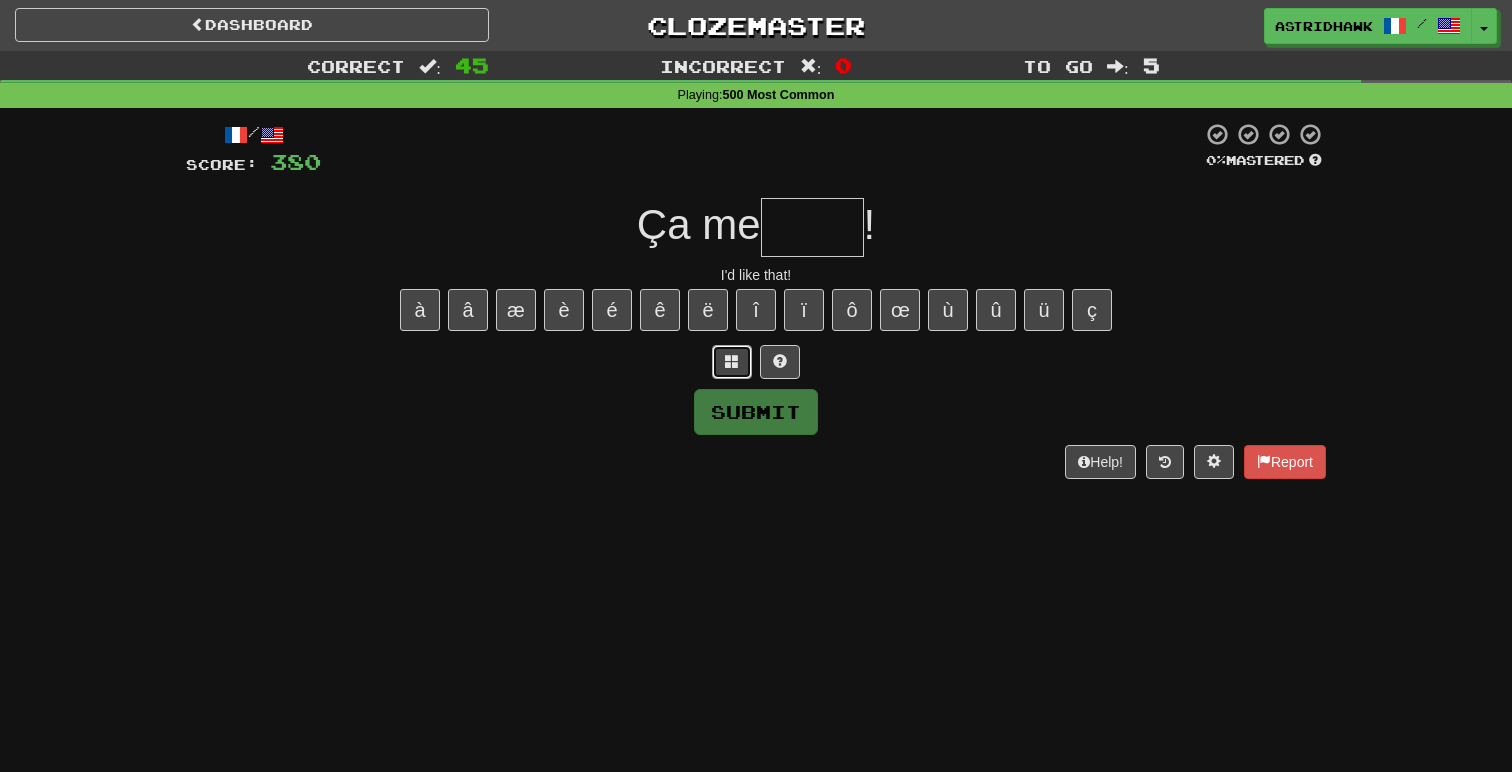 click at bounding box center [732, 361] 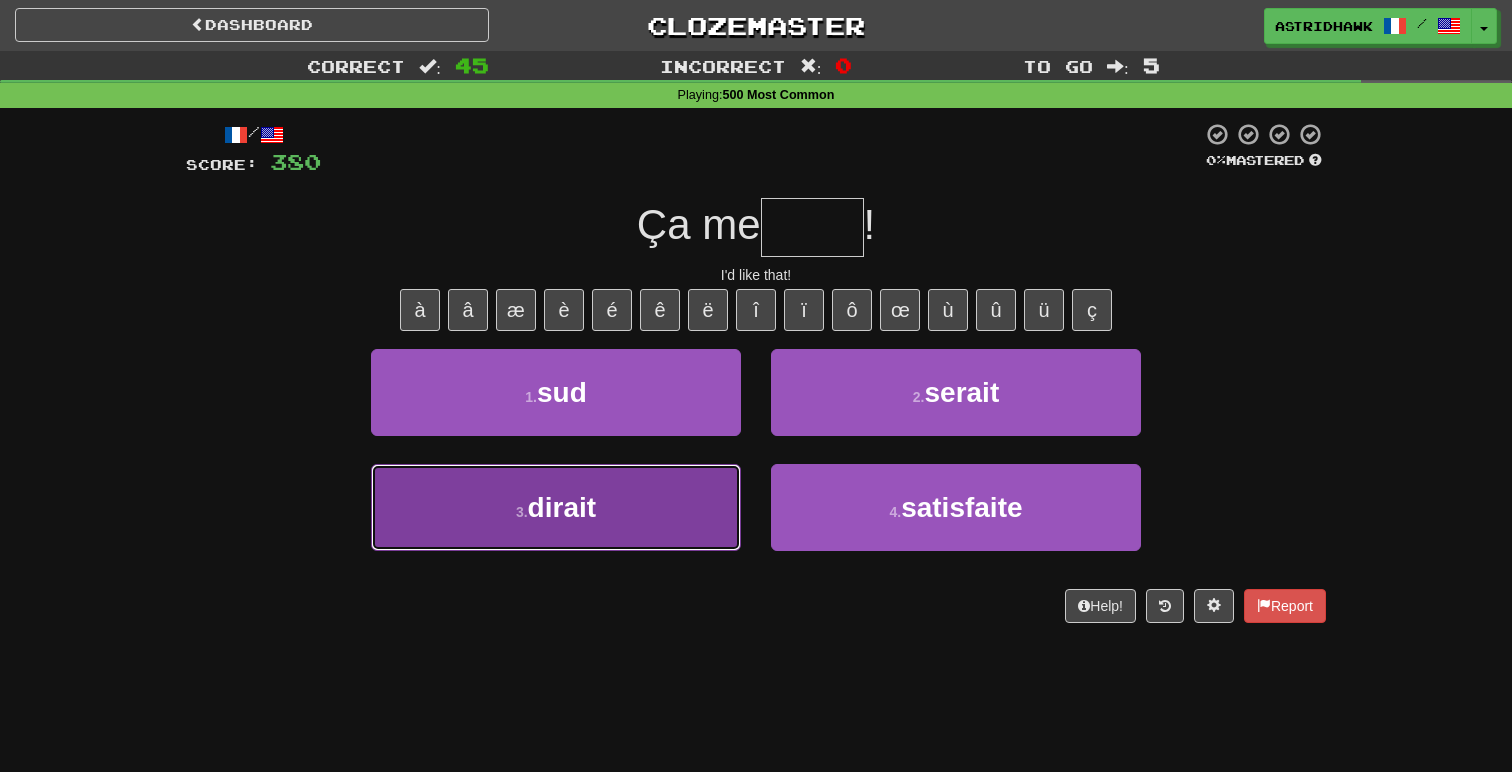 click on "3 .  dirait" at bounding box center [556, 507] 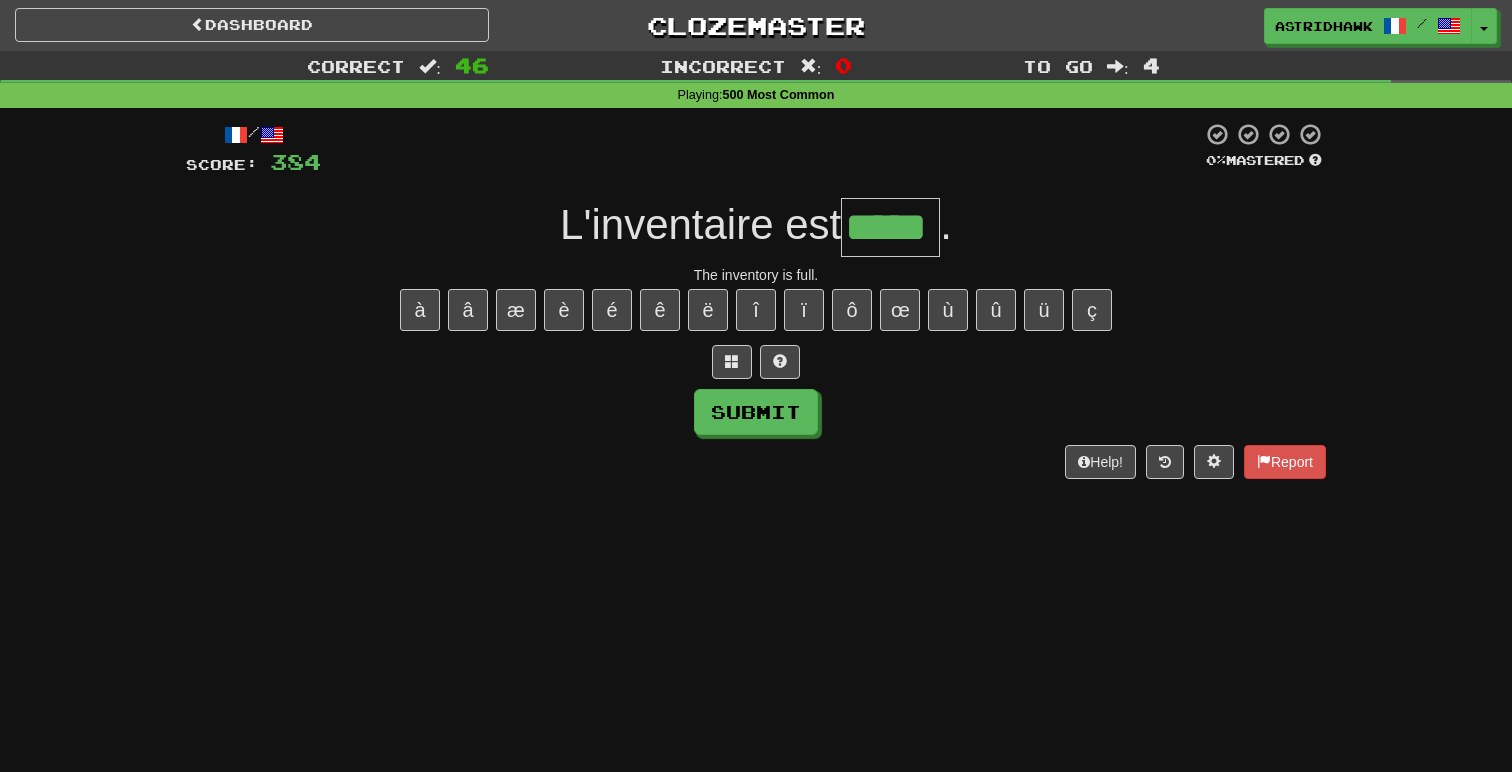 type on "*****" 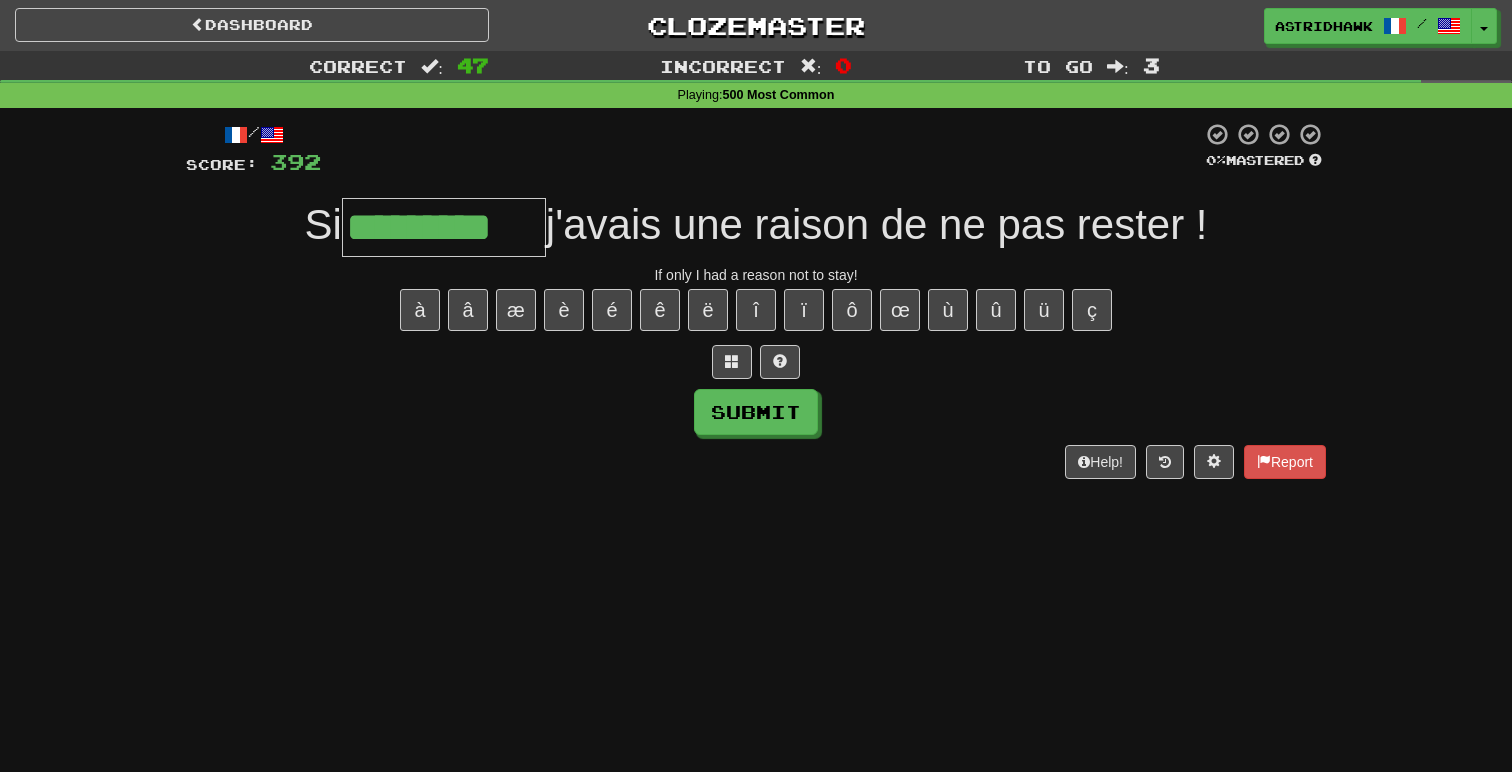 type on "*********" 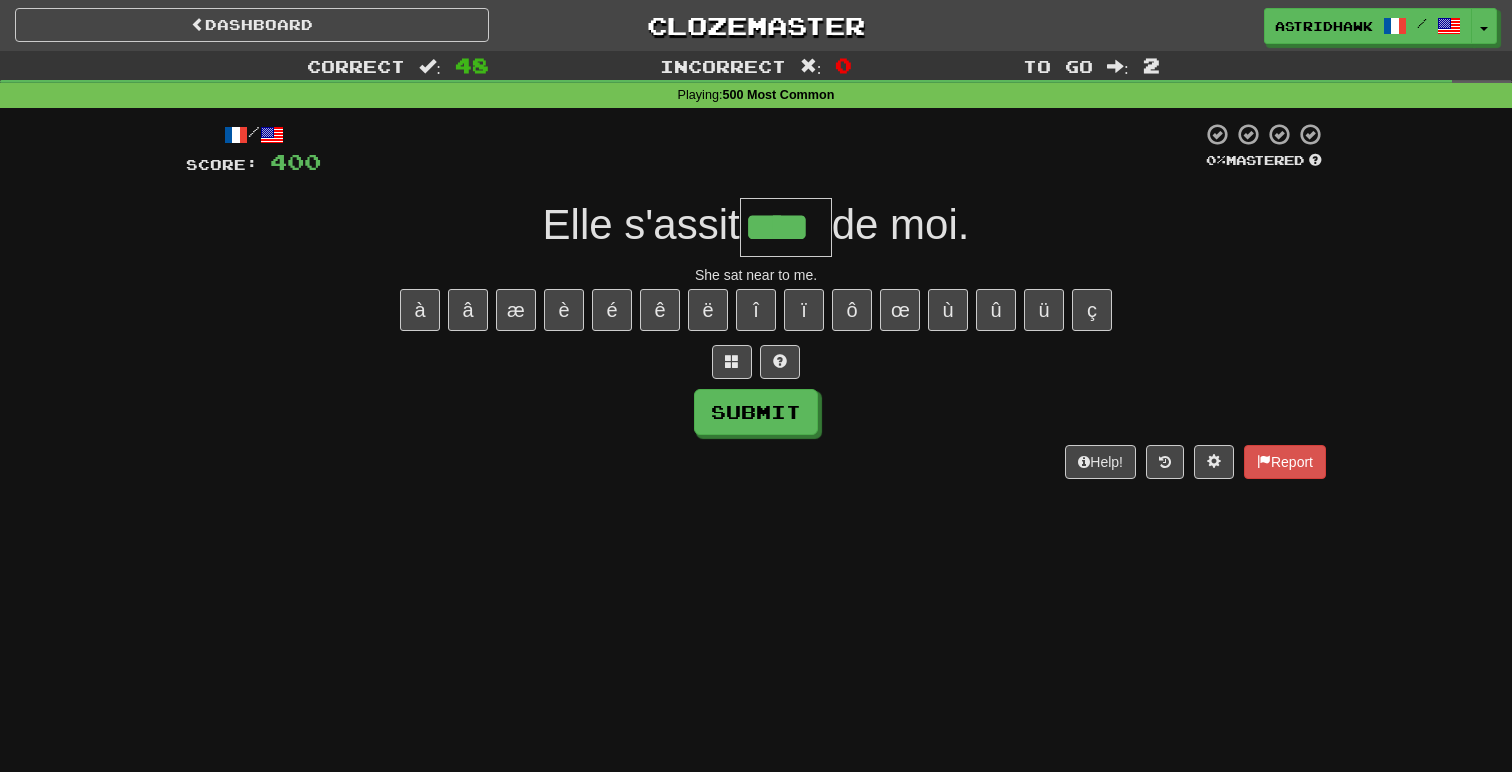 type on "****" 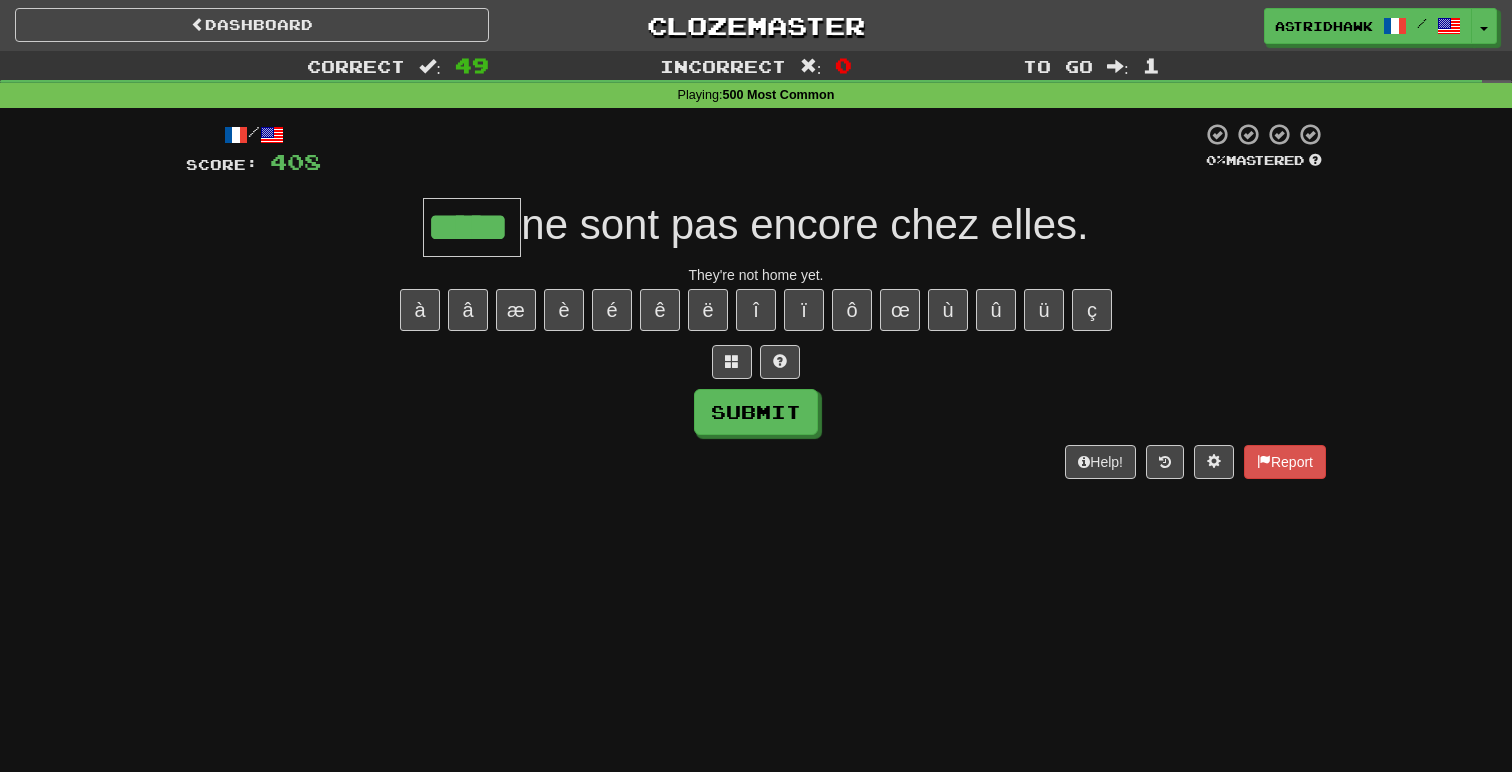 type on "*****" 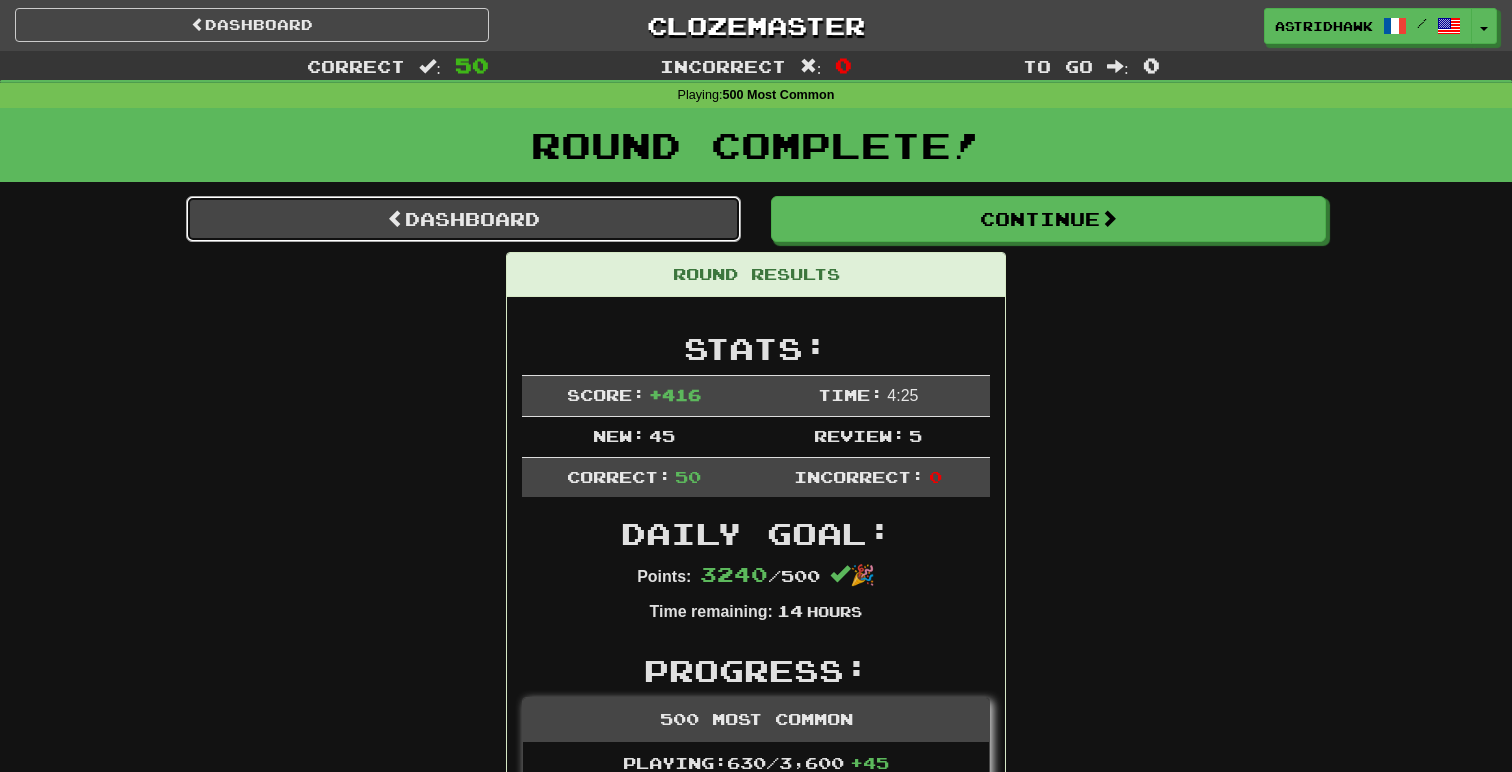 click on "Dashboard" at bounding box center (463, 219) 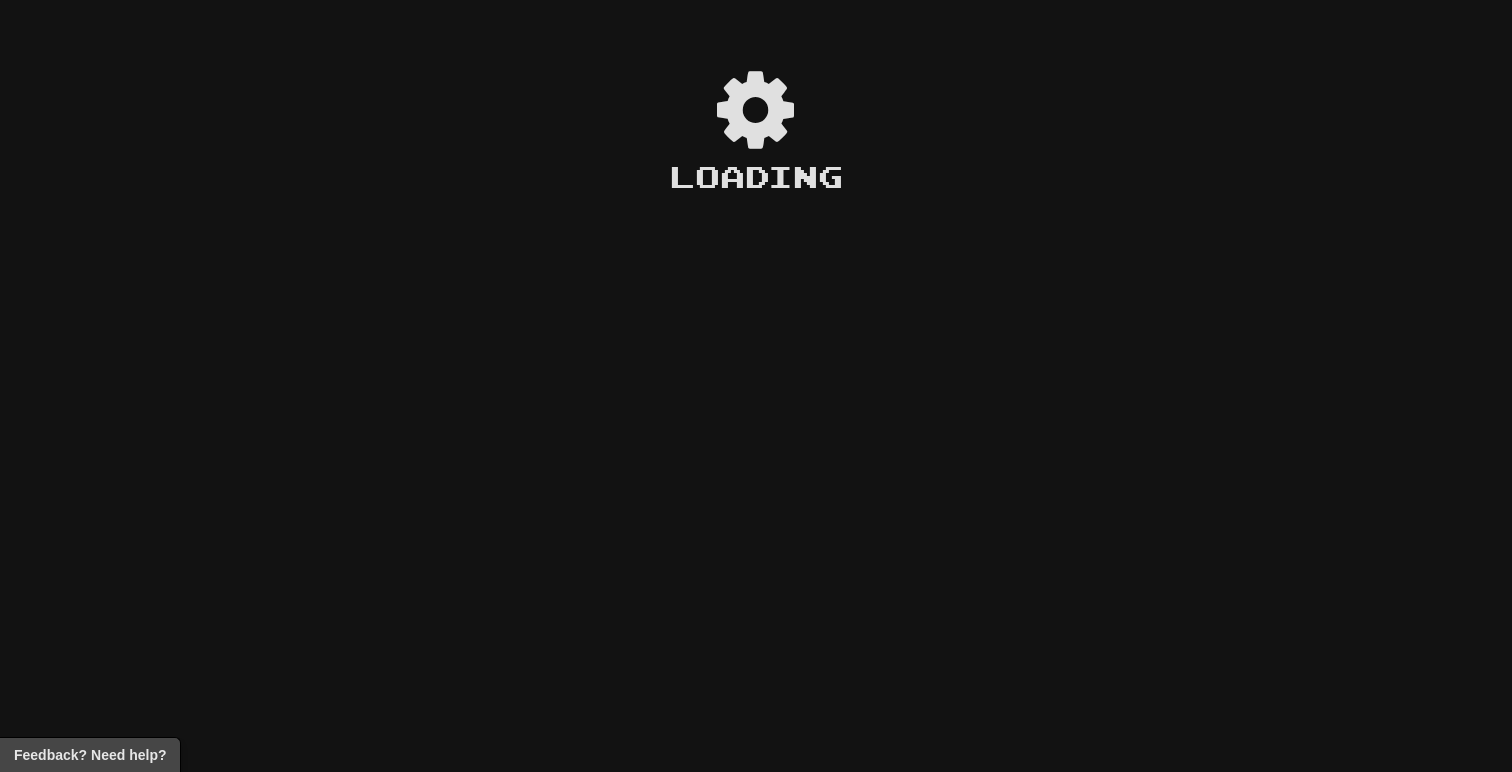 scroll, scrollTop: 0, scrollLeft: 0, axis: both 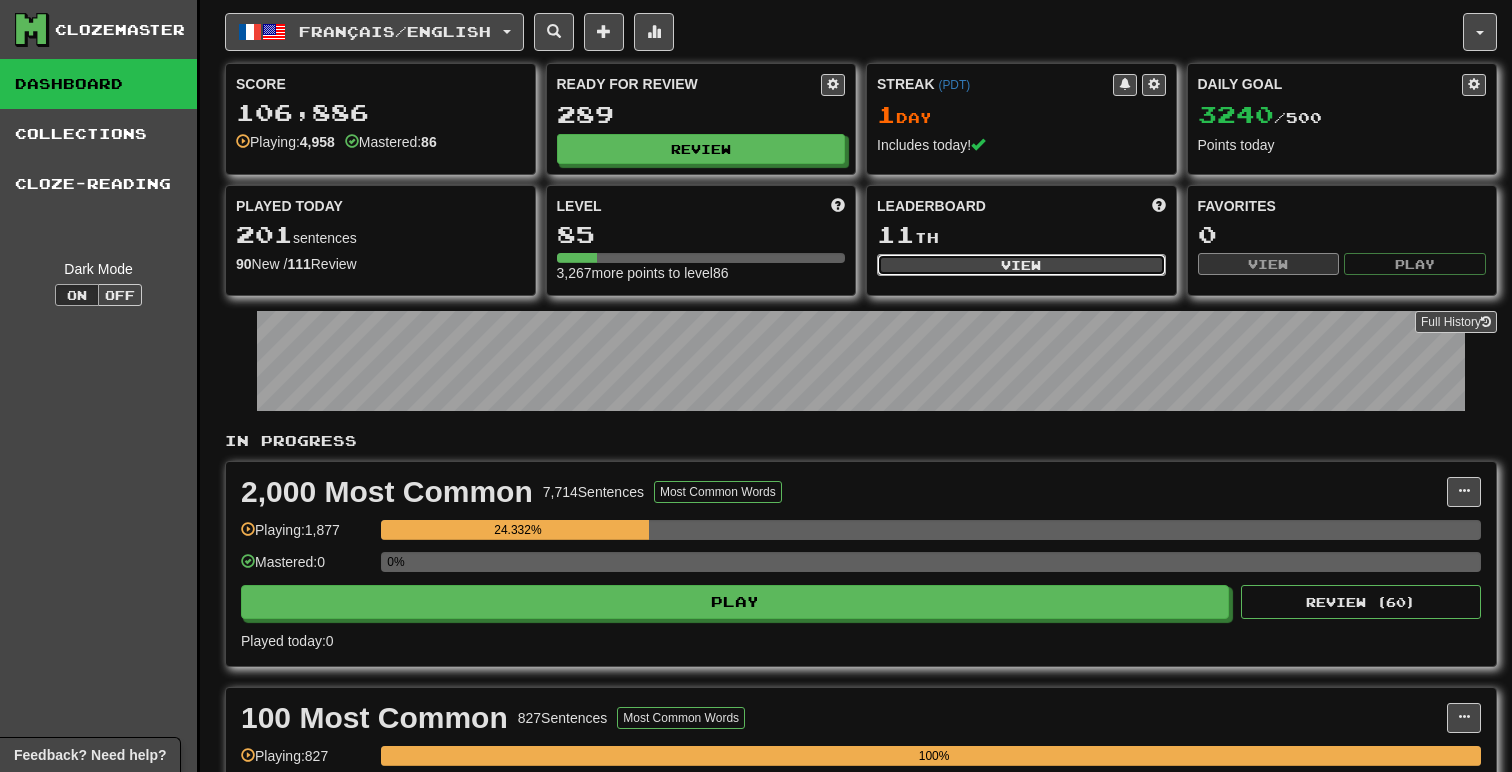 click on "View" at bounding box center (1021, 265) 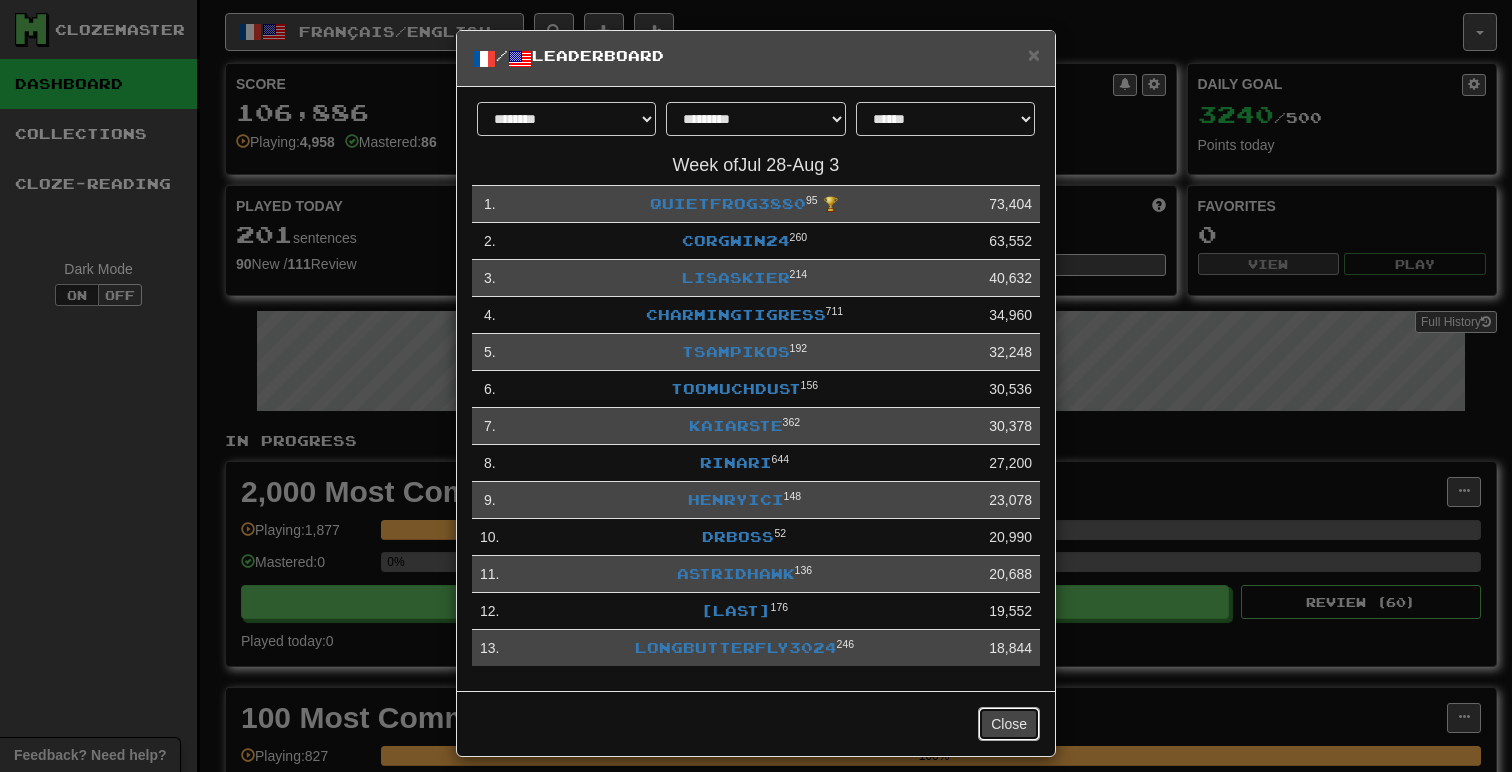 click on "Close" at bounding box center (1009, 724) 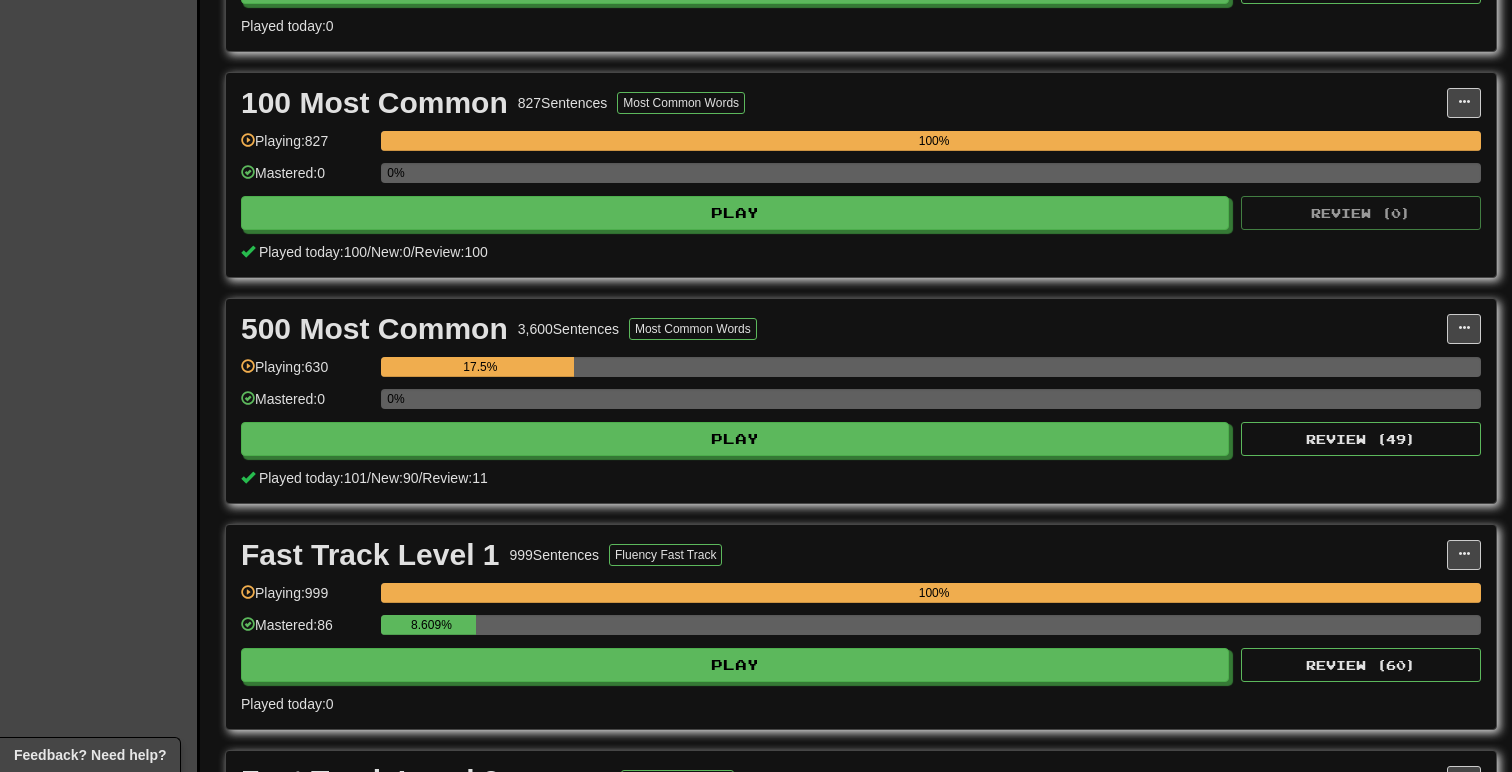 scroll, scrollTop: 617, scrollLeft: 0, axis: vertical 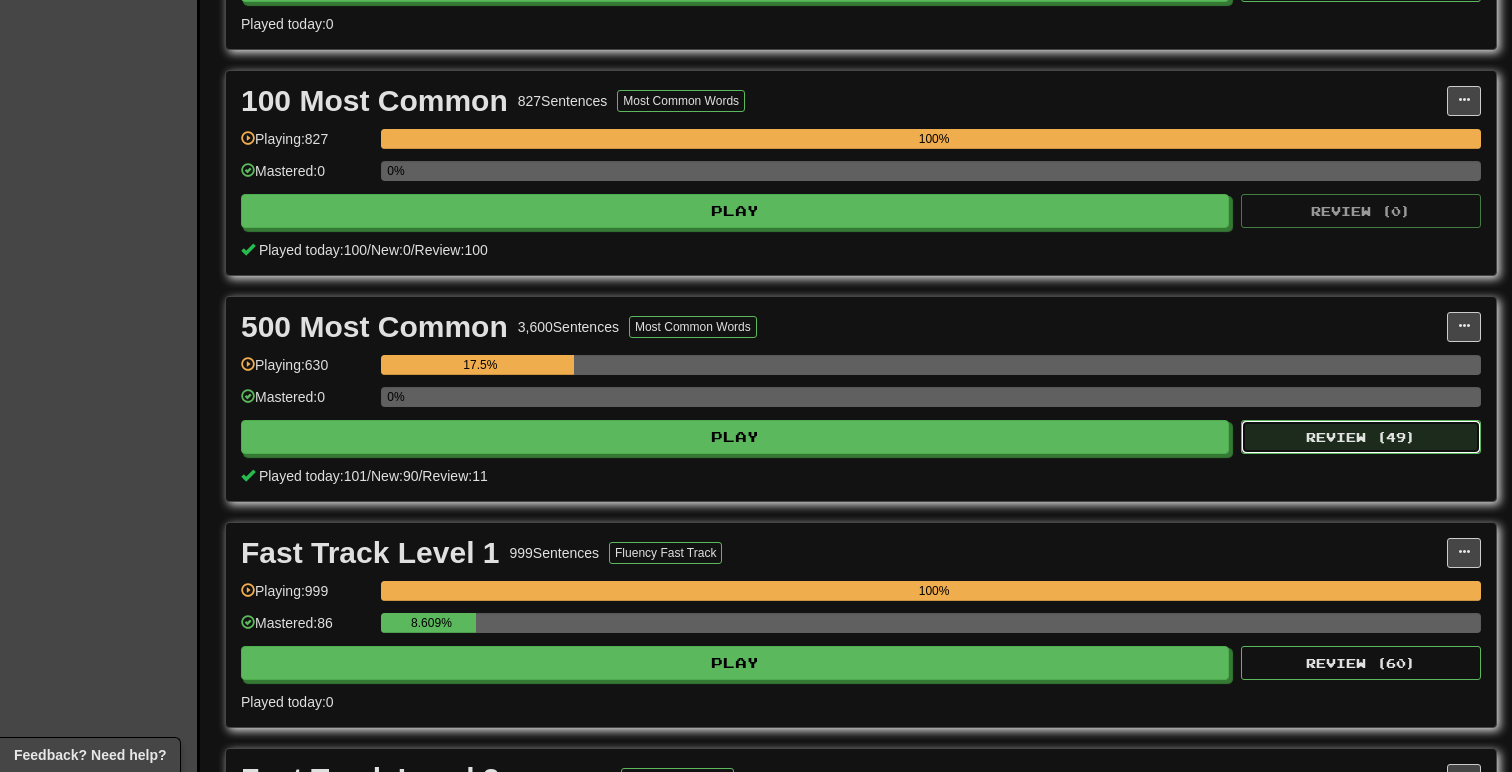 click on "Review ( 49 )" at bounding box center (1361, 437) 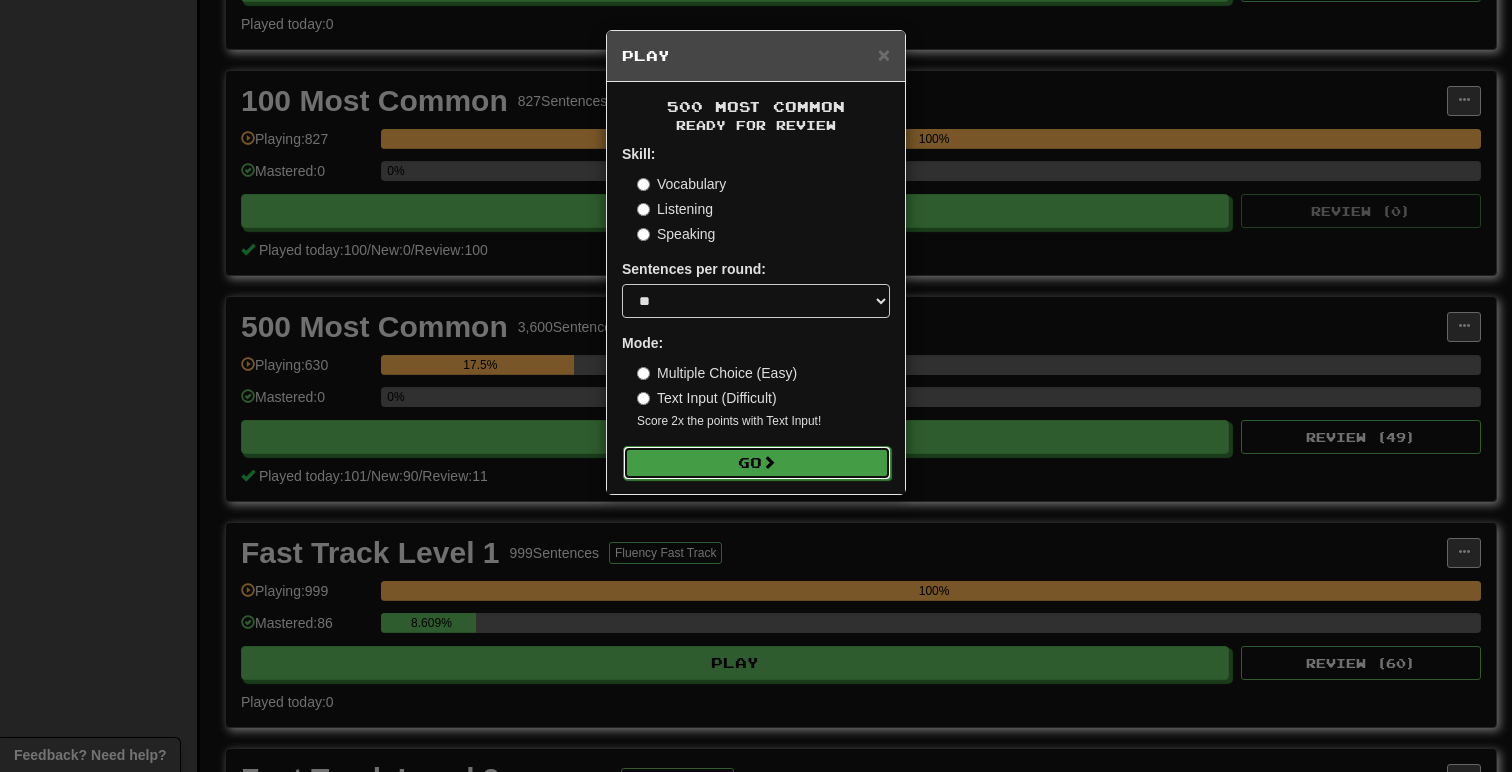 click on "Go" at bounding box center (757, 463) 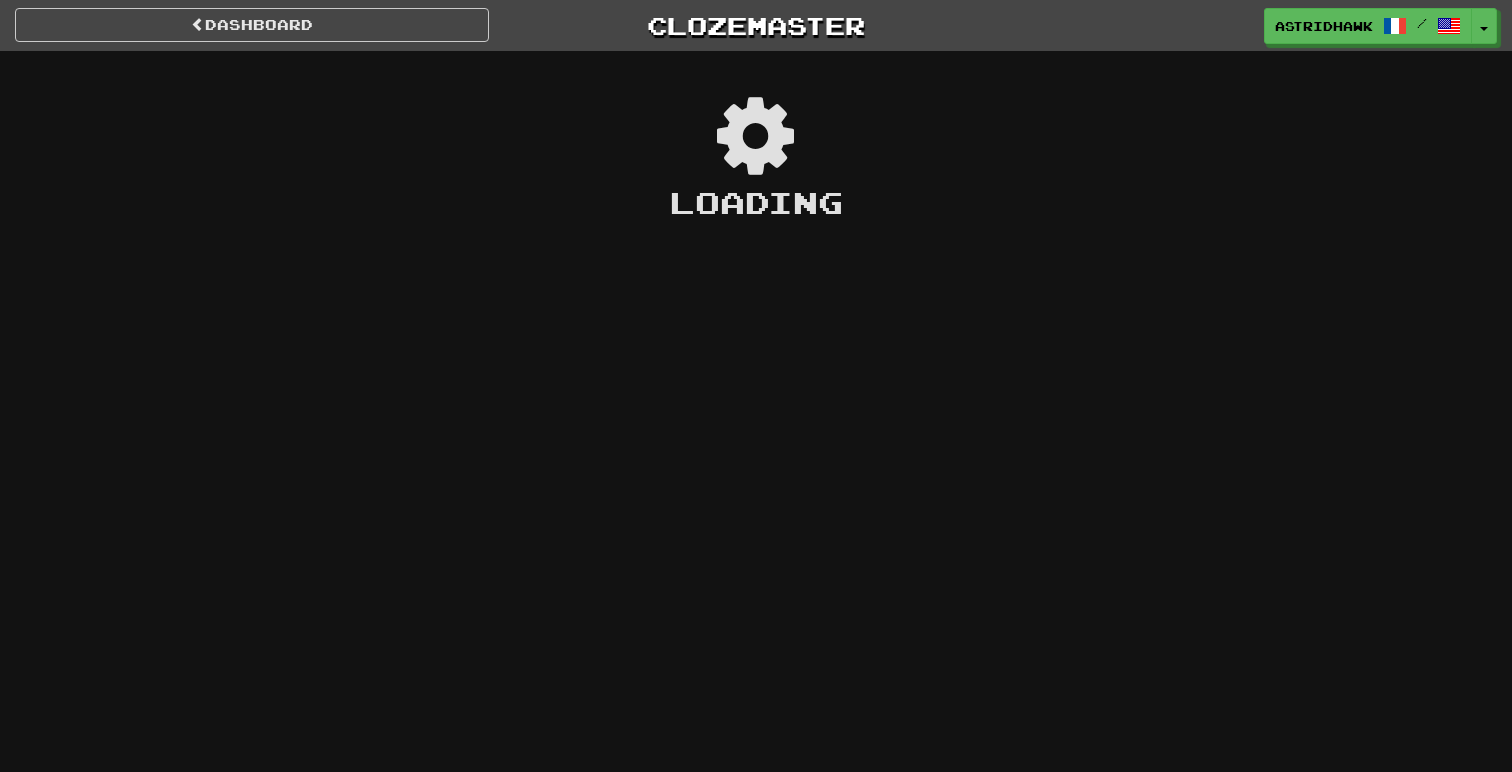 scroll, scrollTop: 0, scrollLeft: 0, axis: both 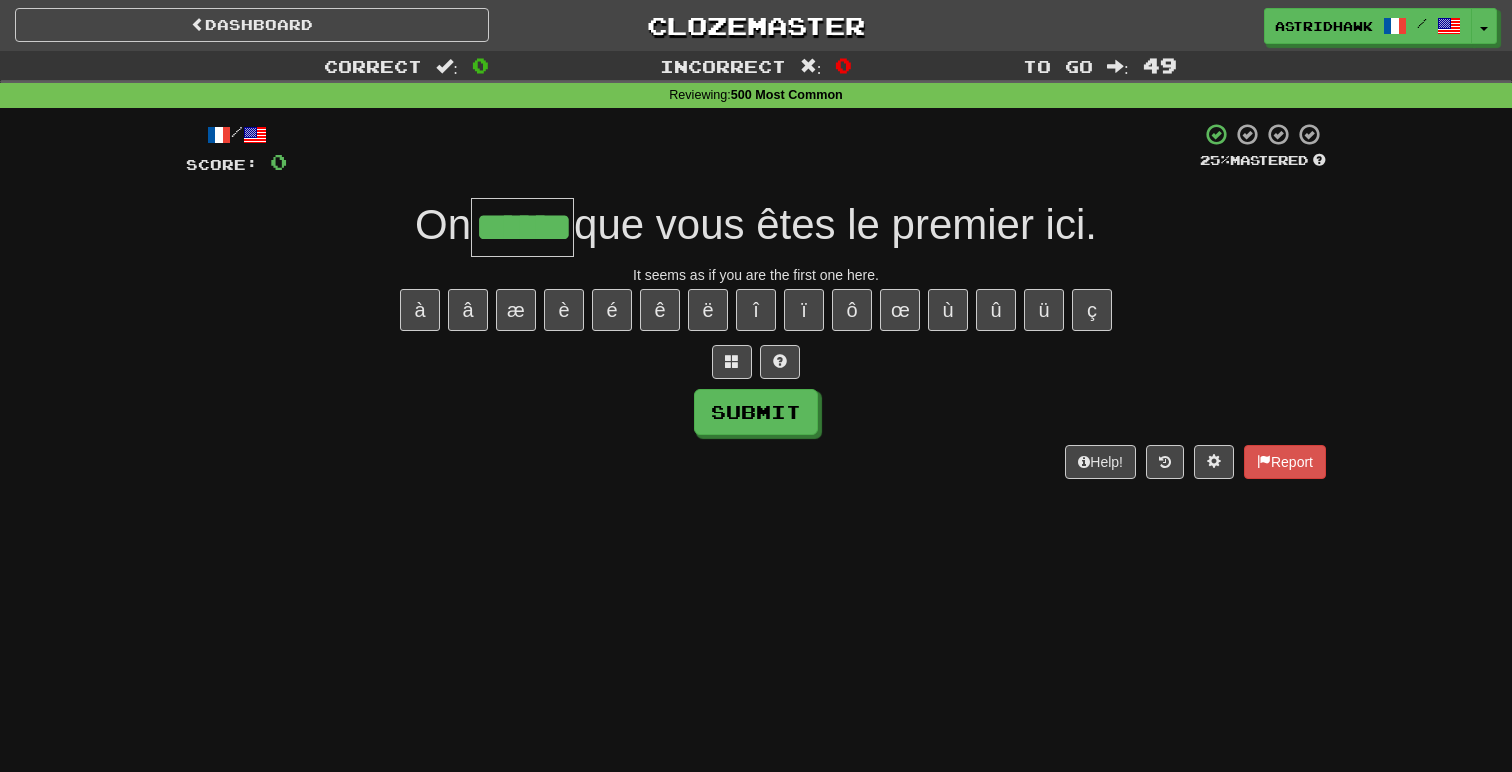 type on "******" 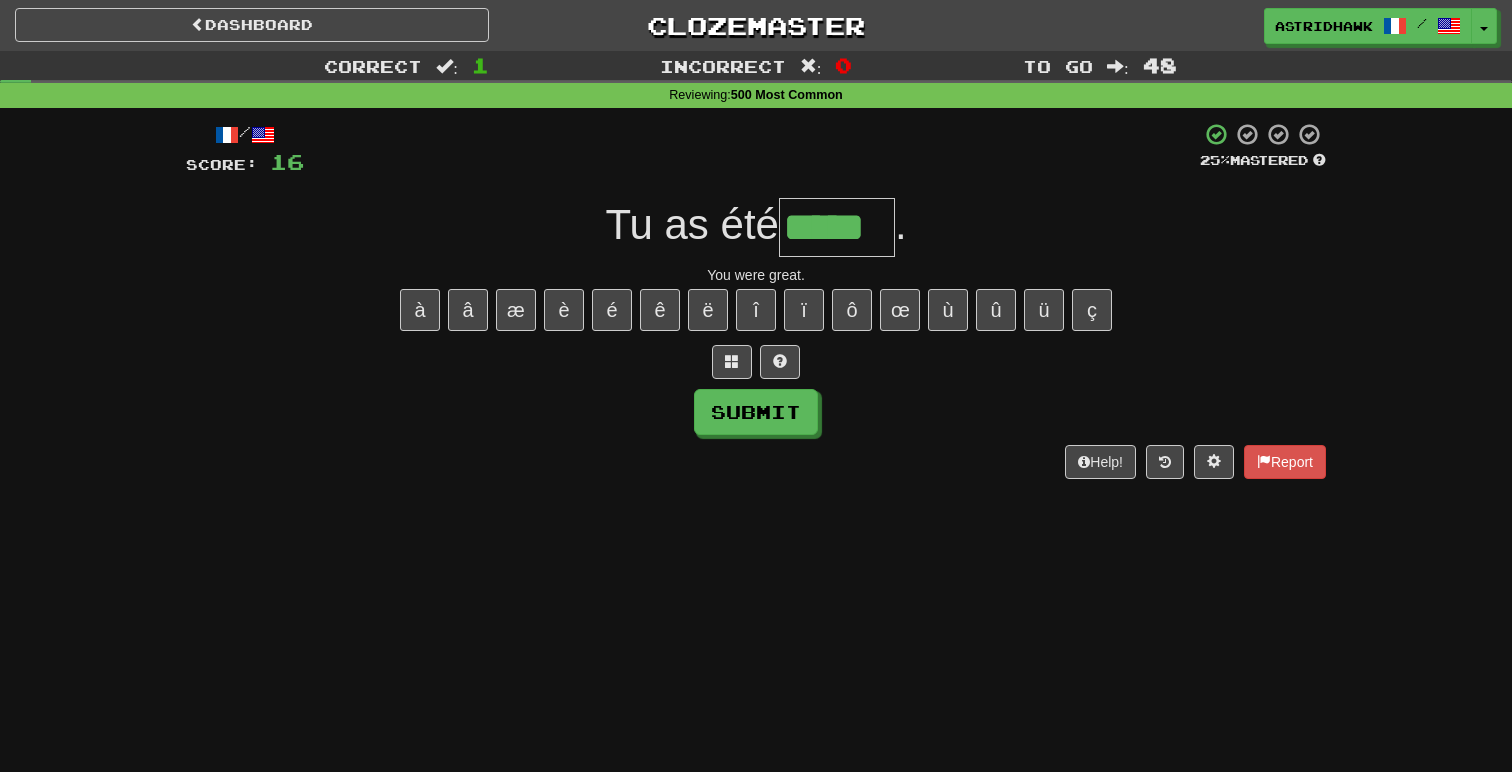 type on "*****" 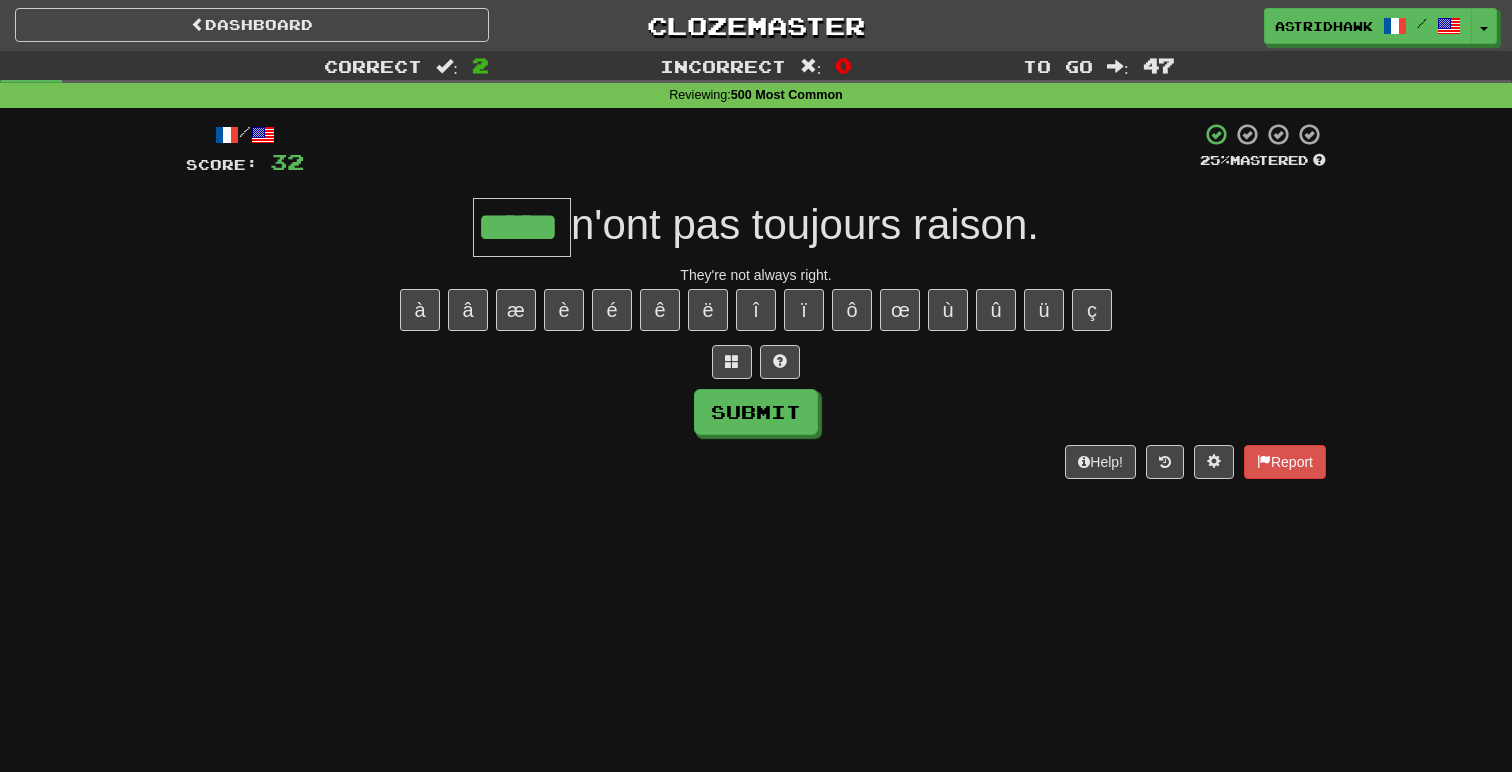 type on "*****" 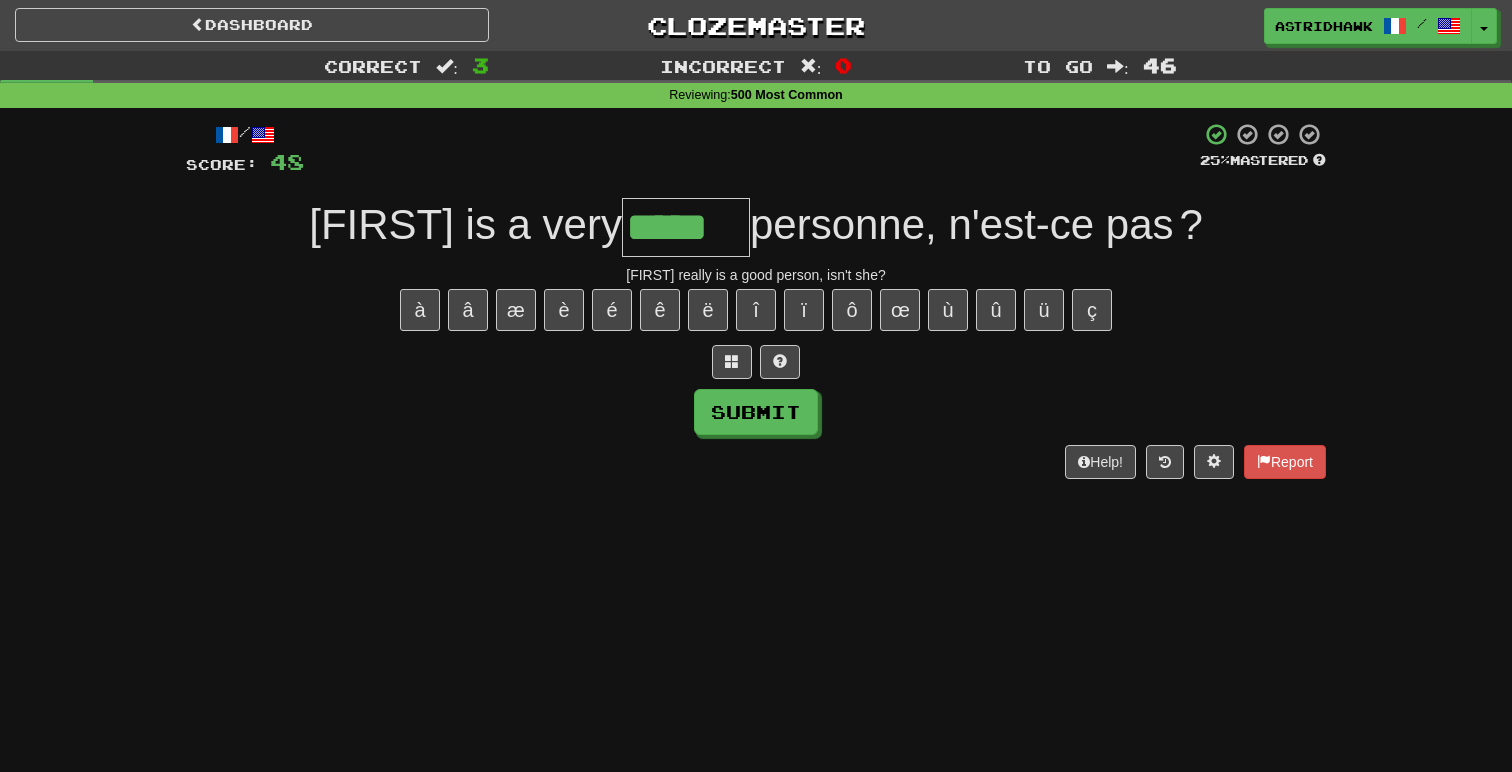 type on "*****" 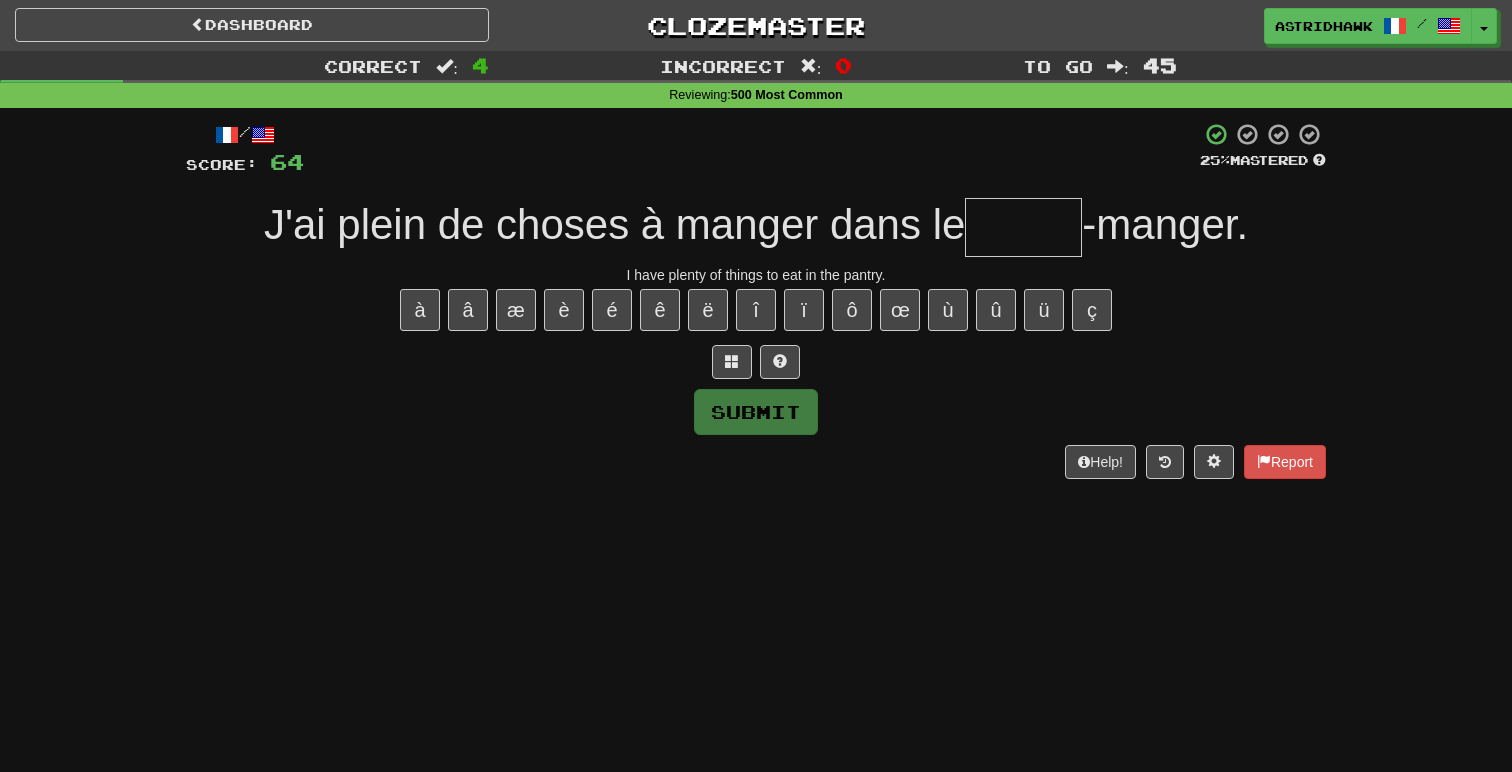 type on "*" 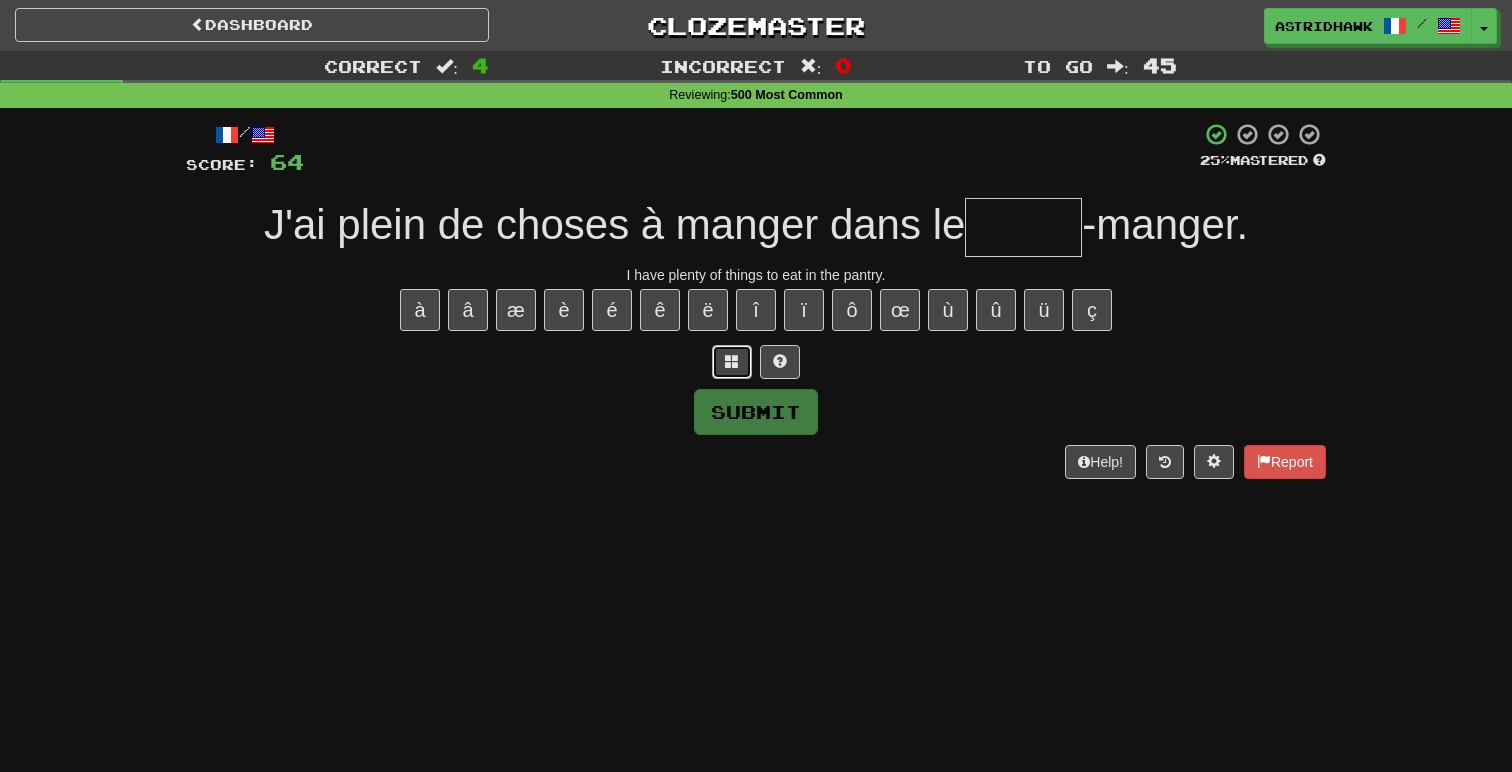 click at bounding box center [732, 362] 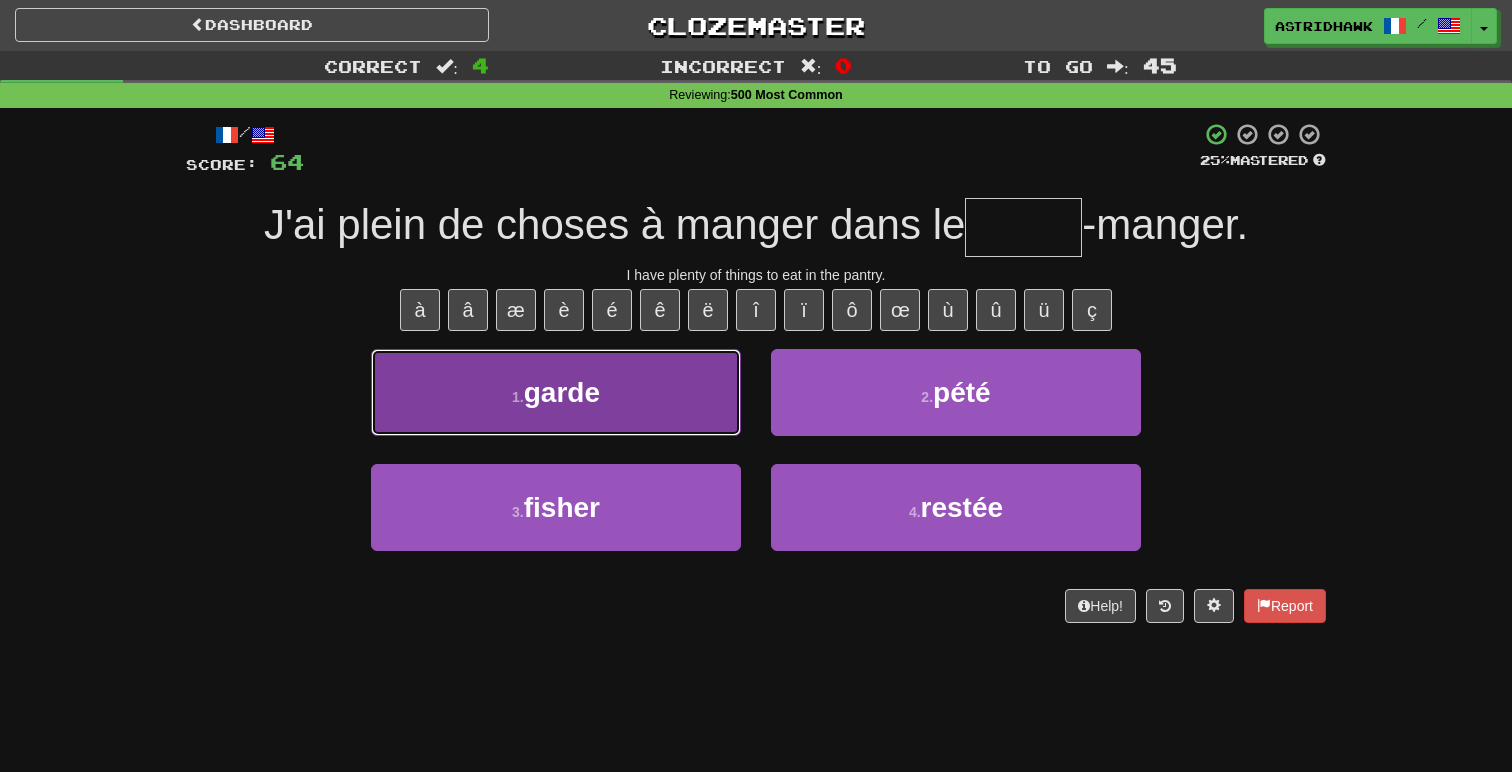 click on "1 .  garde" at bounding box center (556, 392) 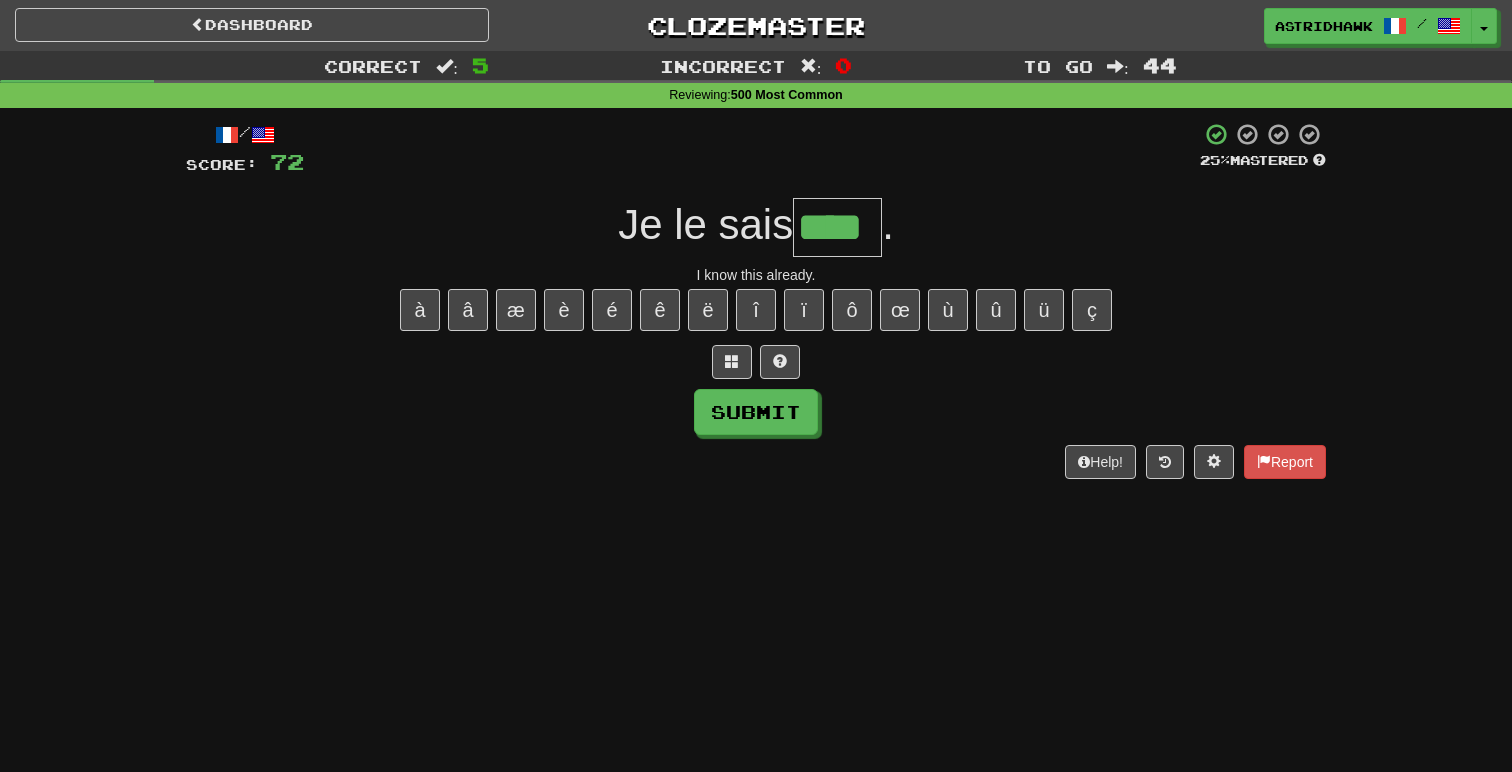 type on "****" 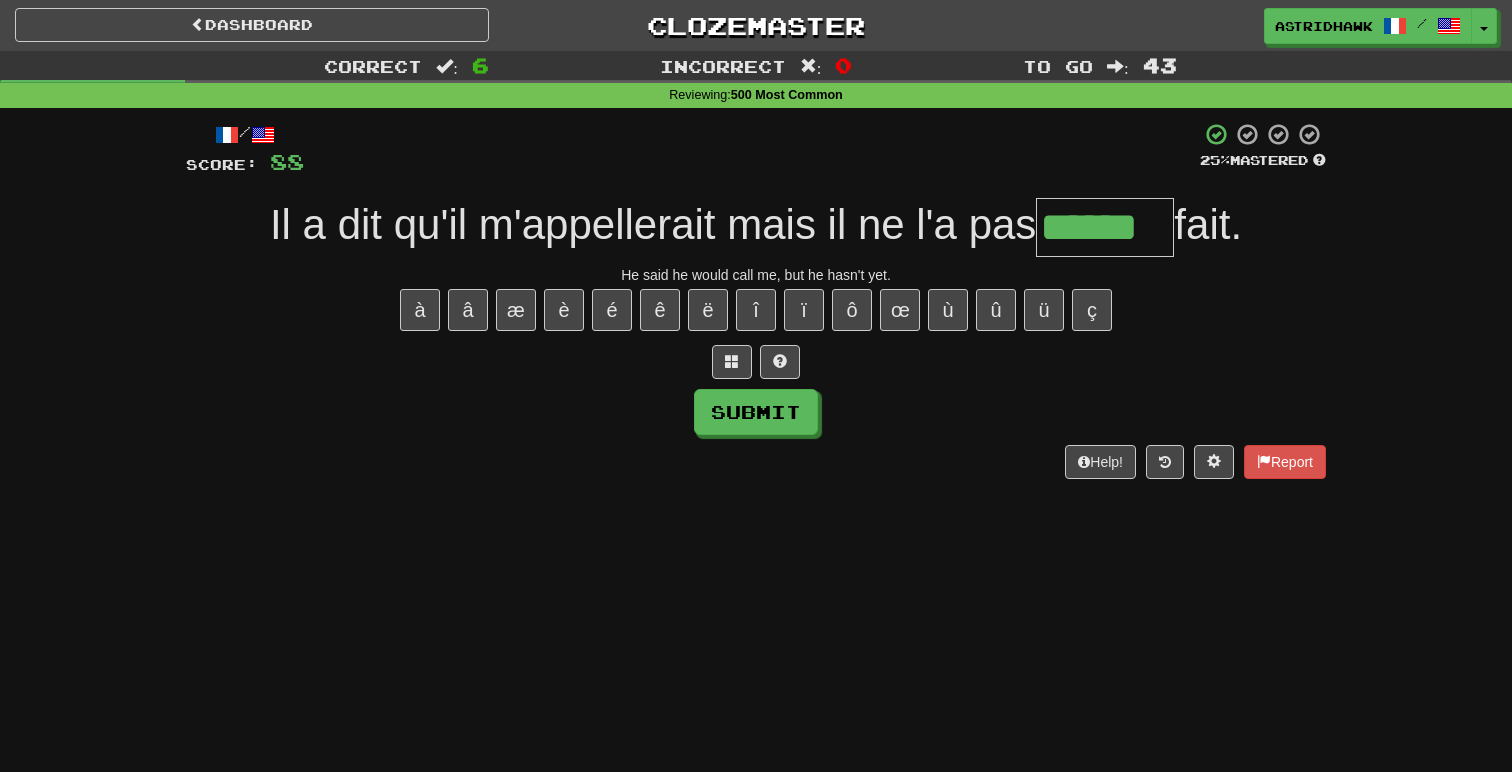 type on "******" 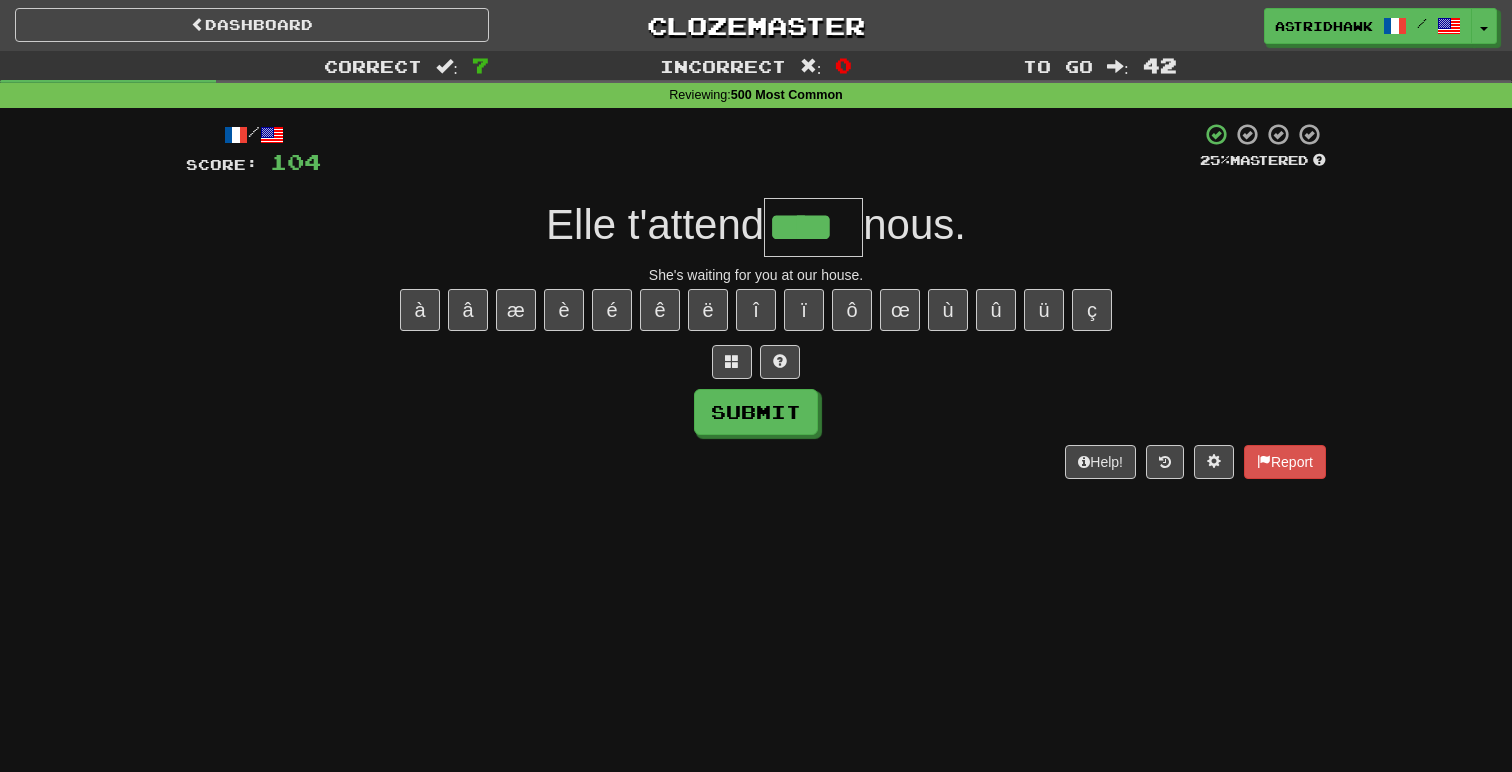 type on "****" 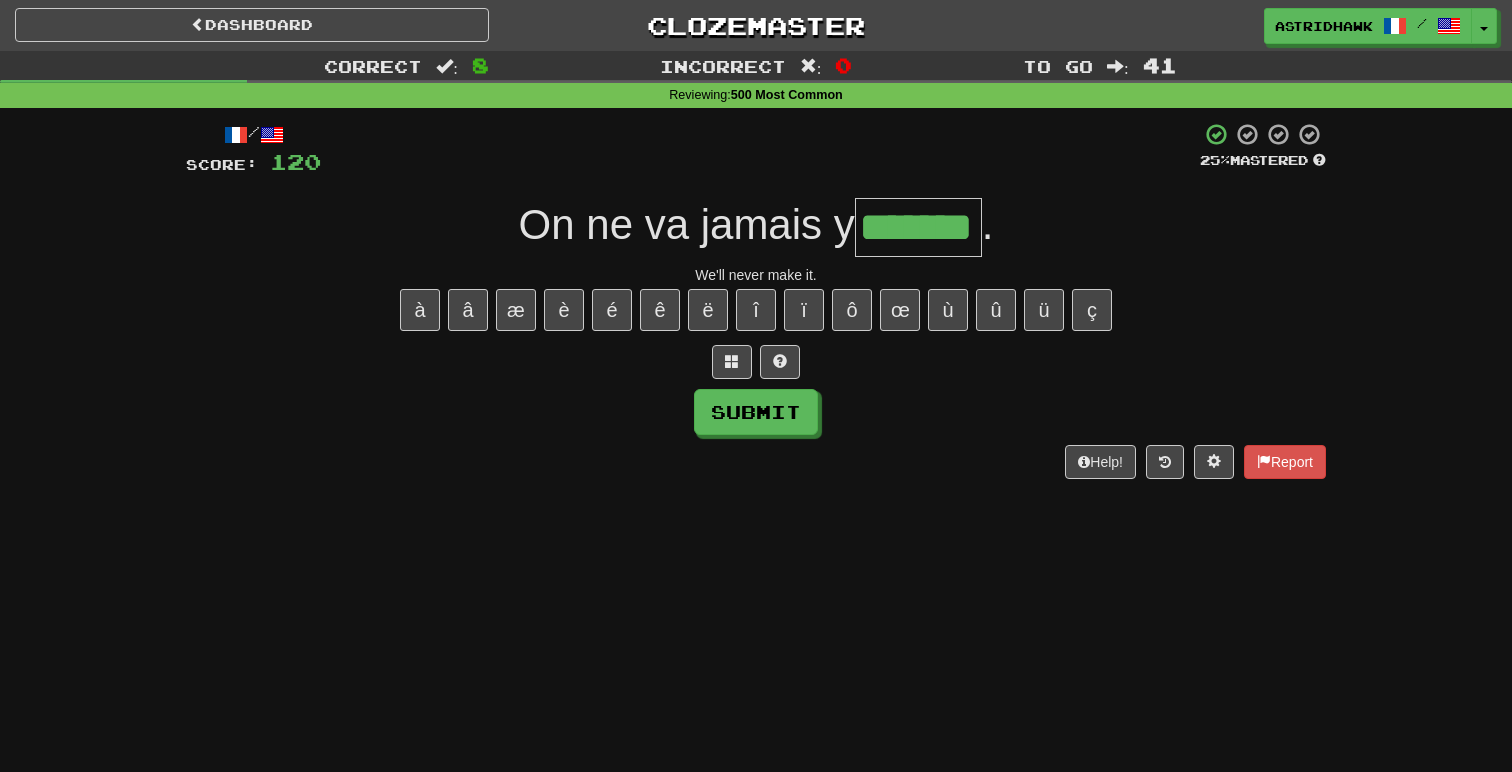 type on "*******" 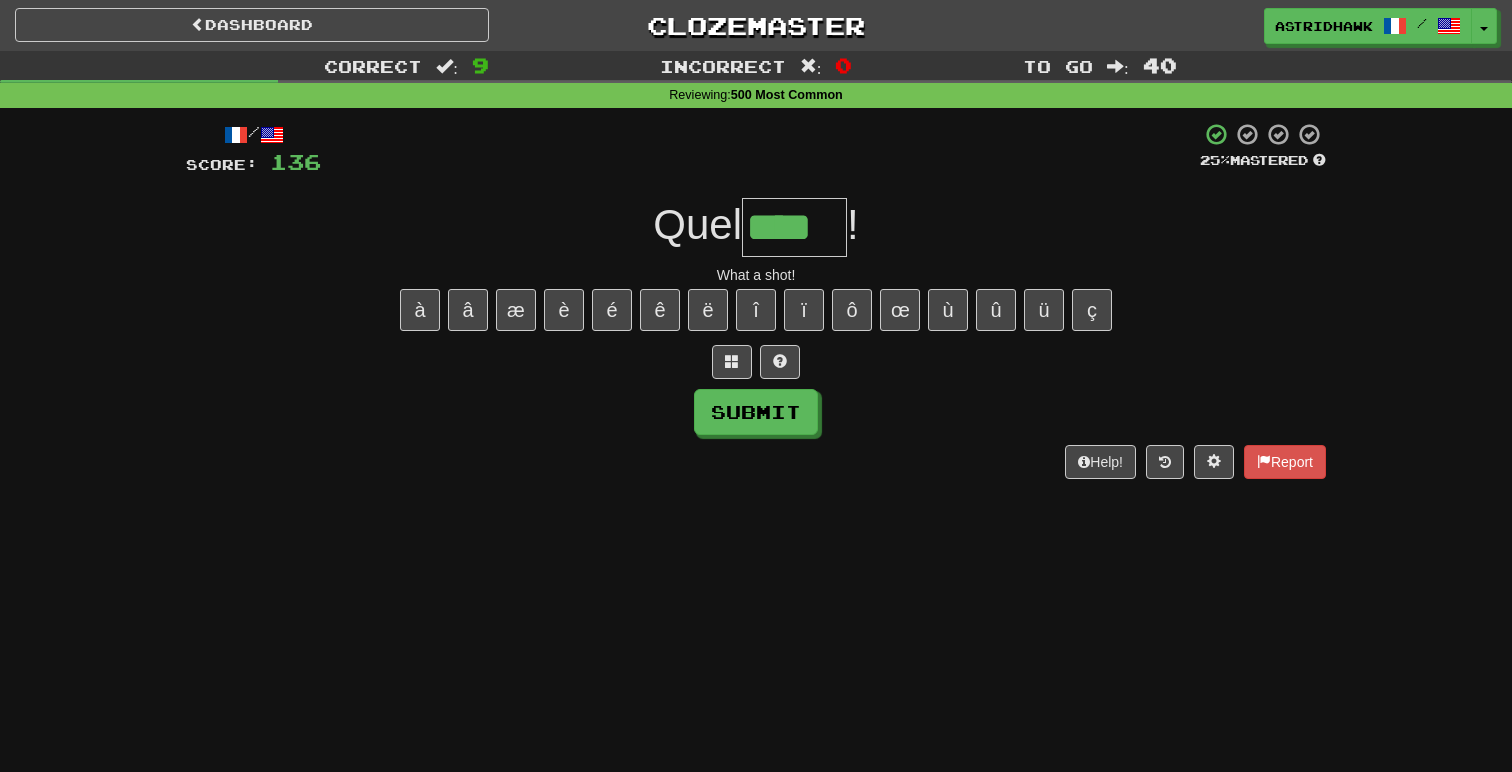 type on "****" 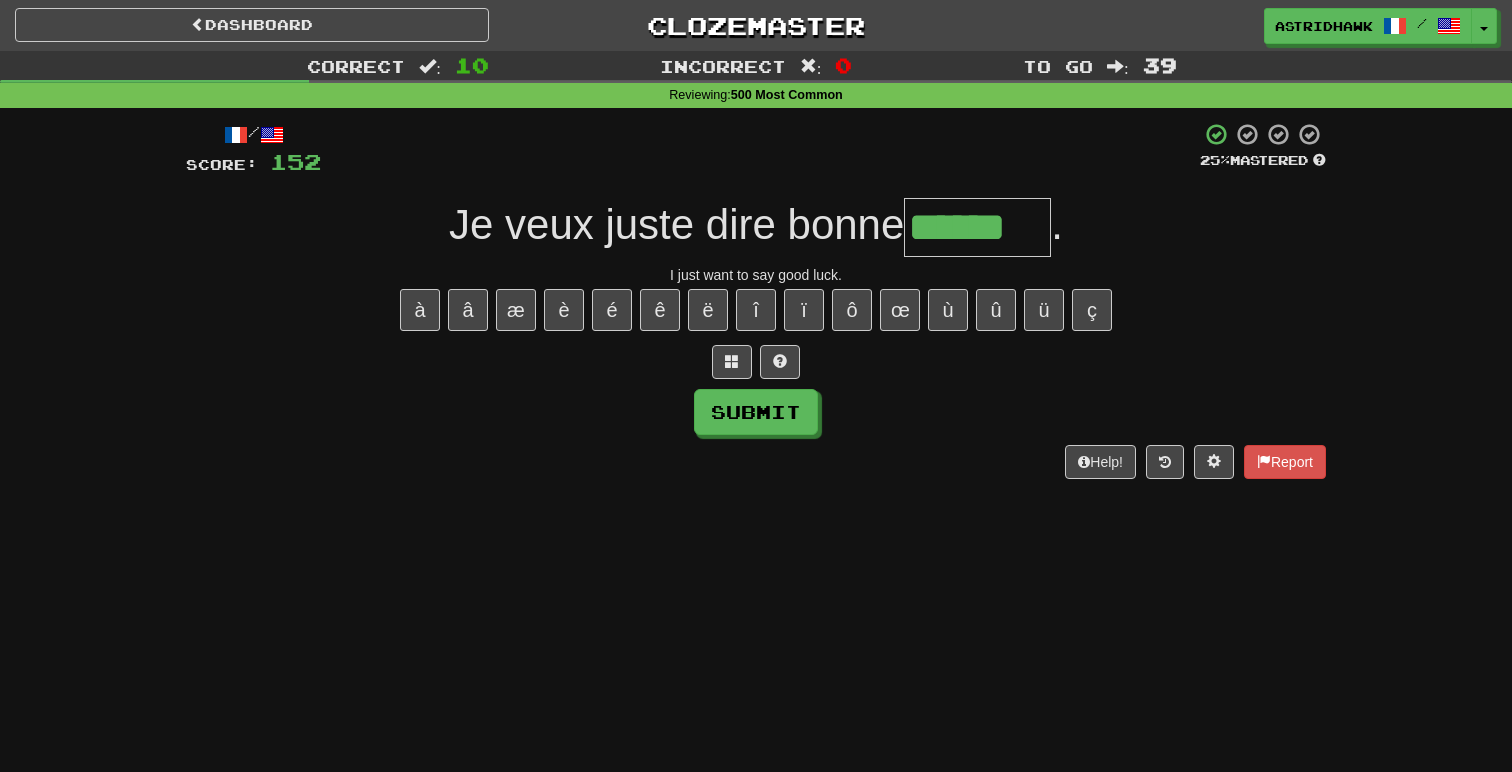 type on "******" 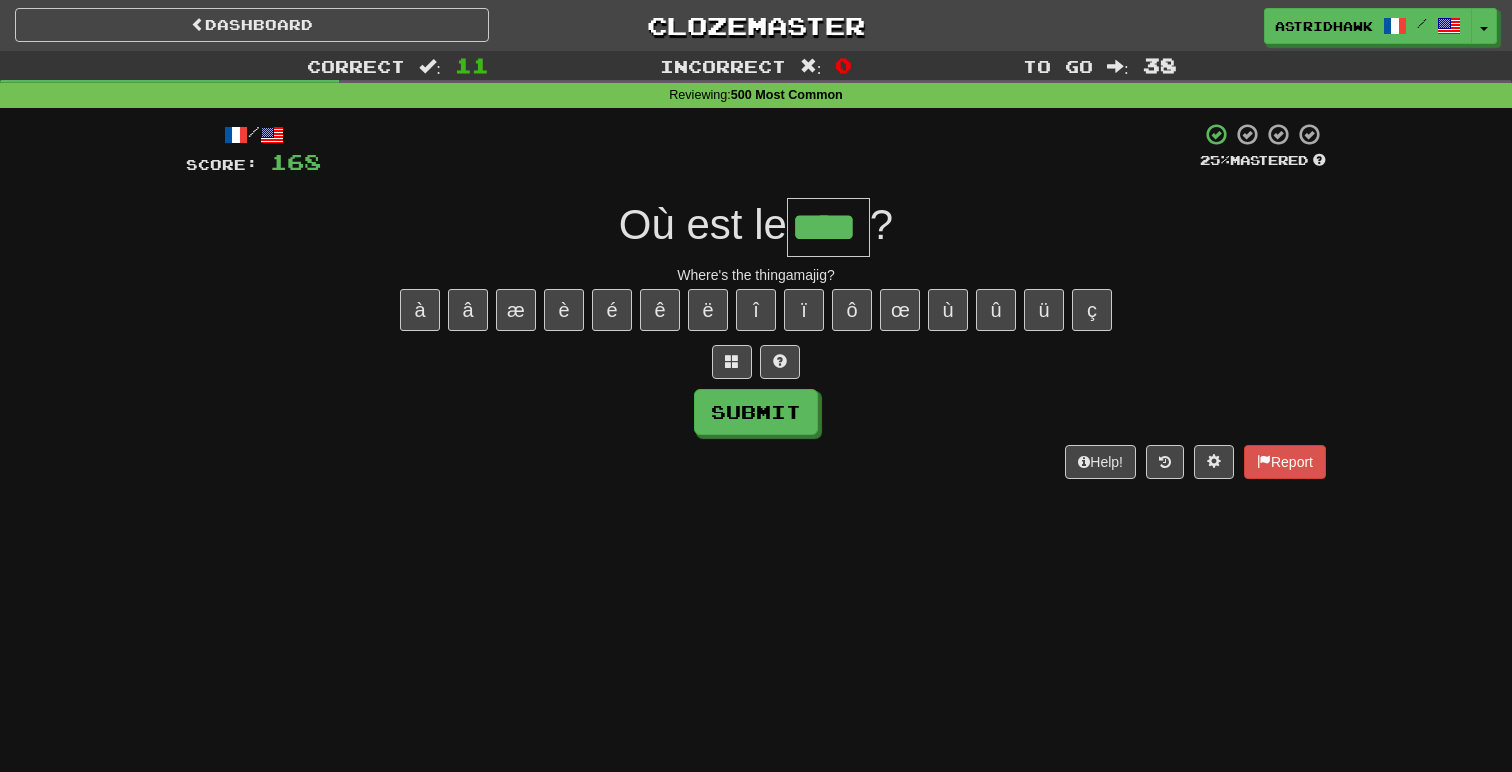 type on "****" 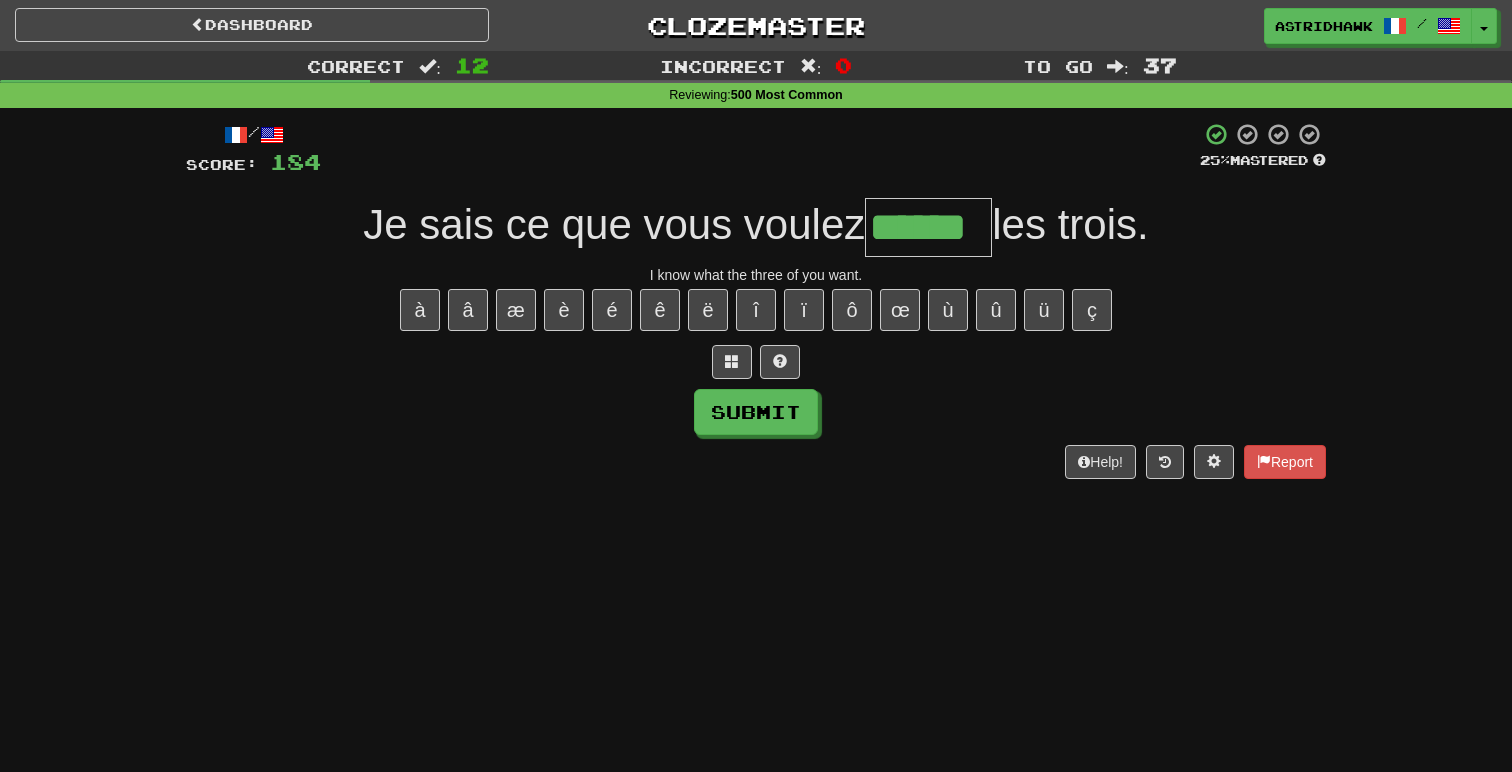 type on "******" 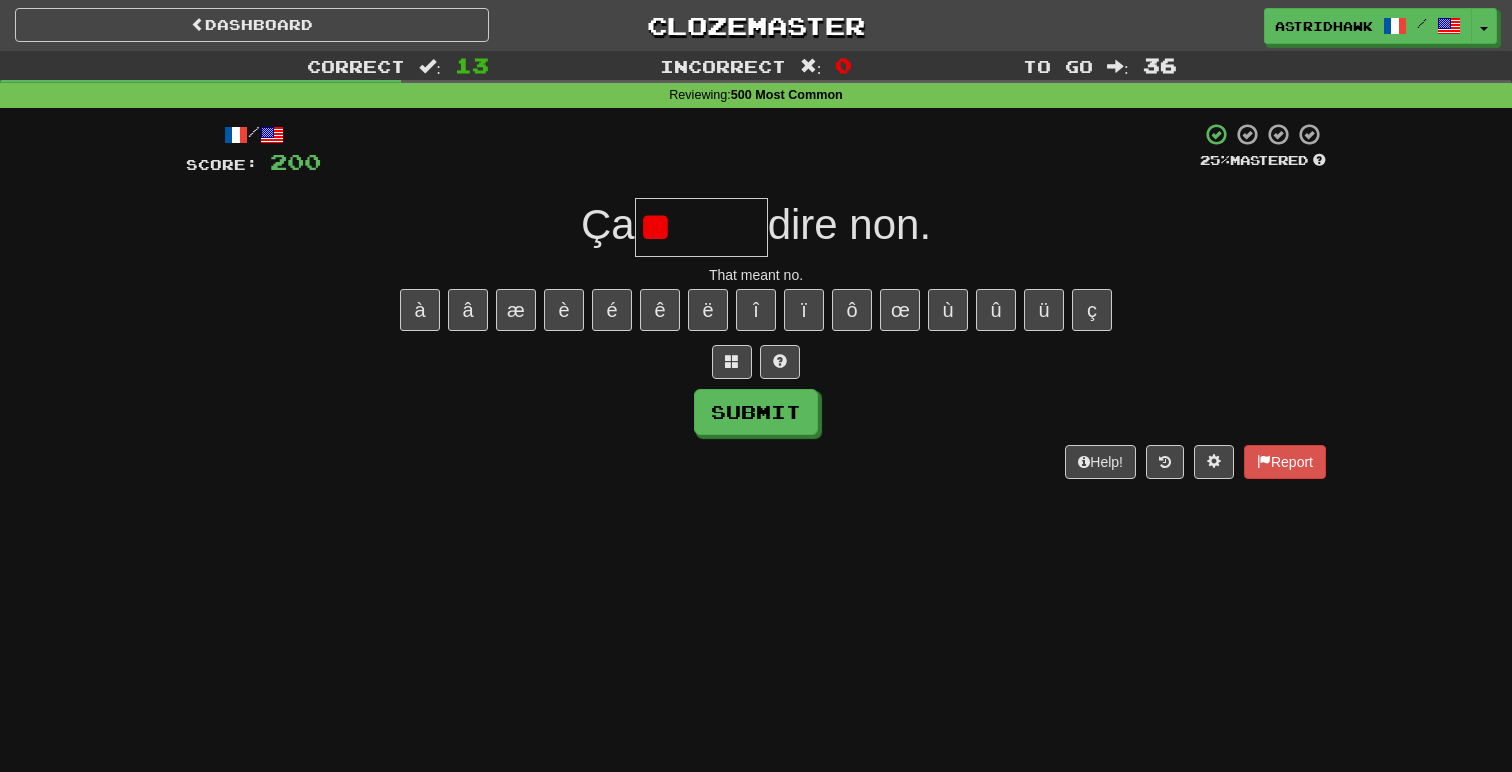type on "*" 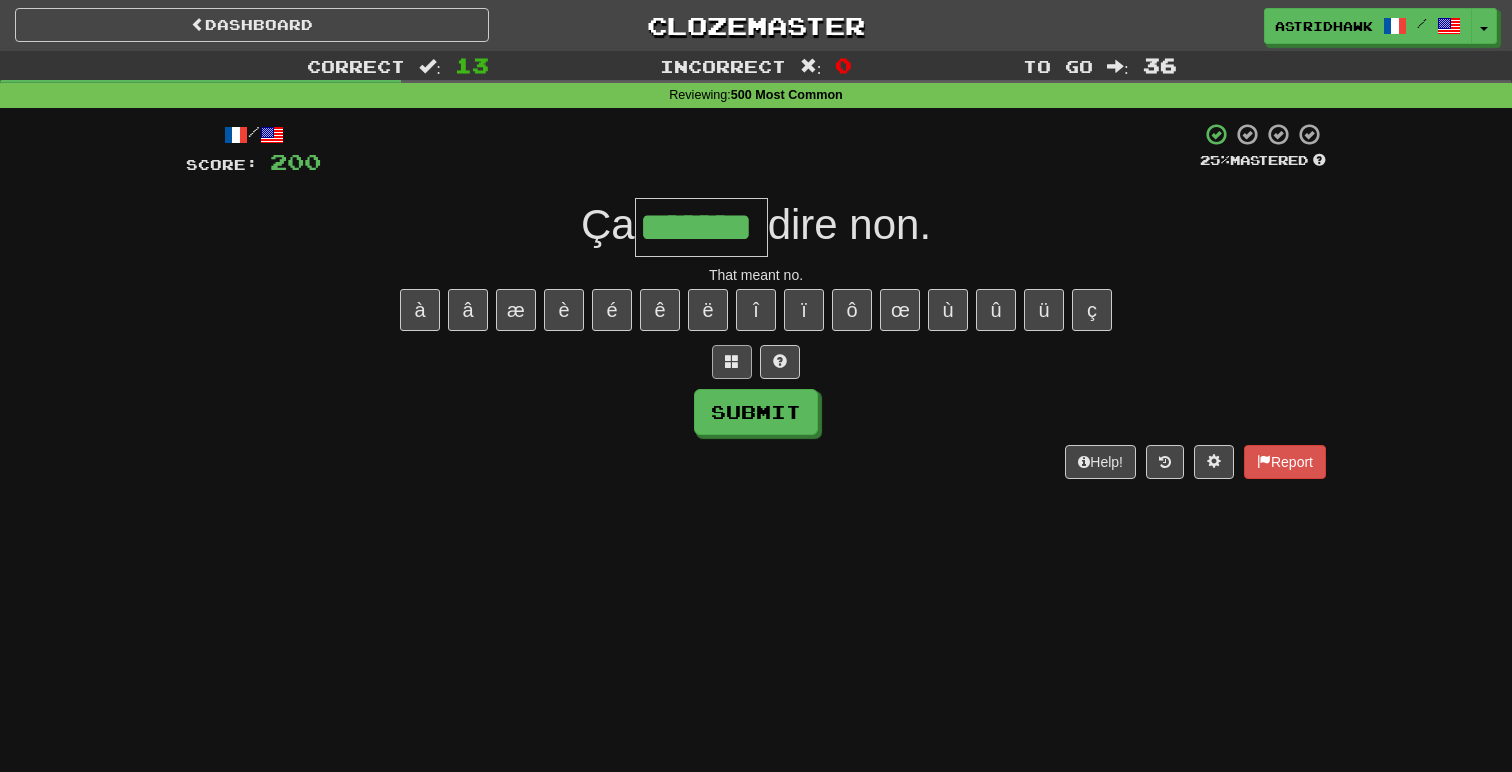 type on "*******" 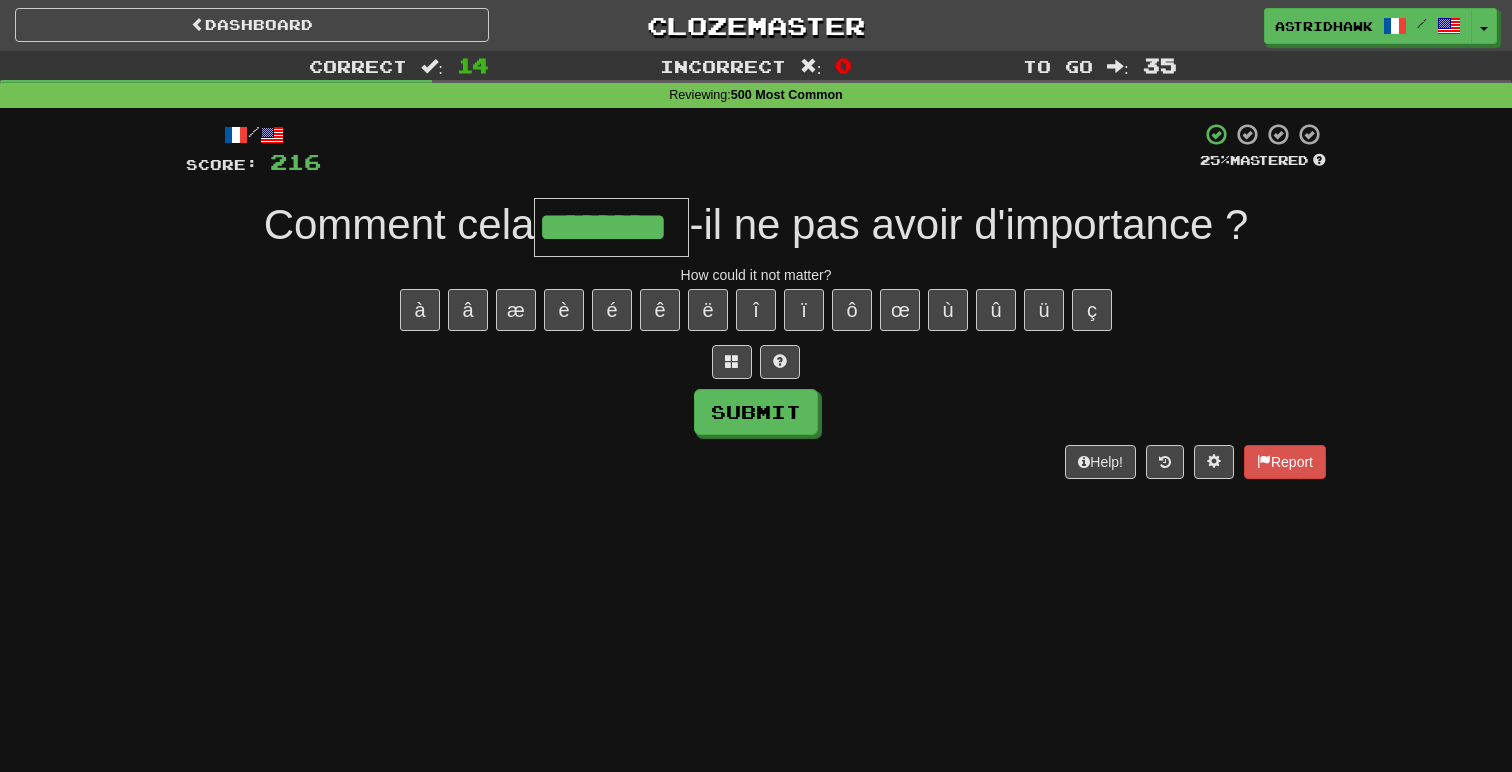 type on "********" 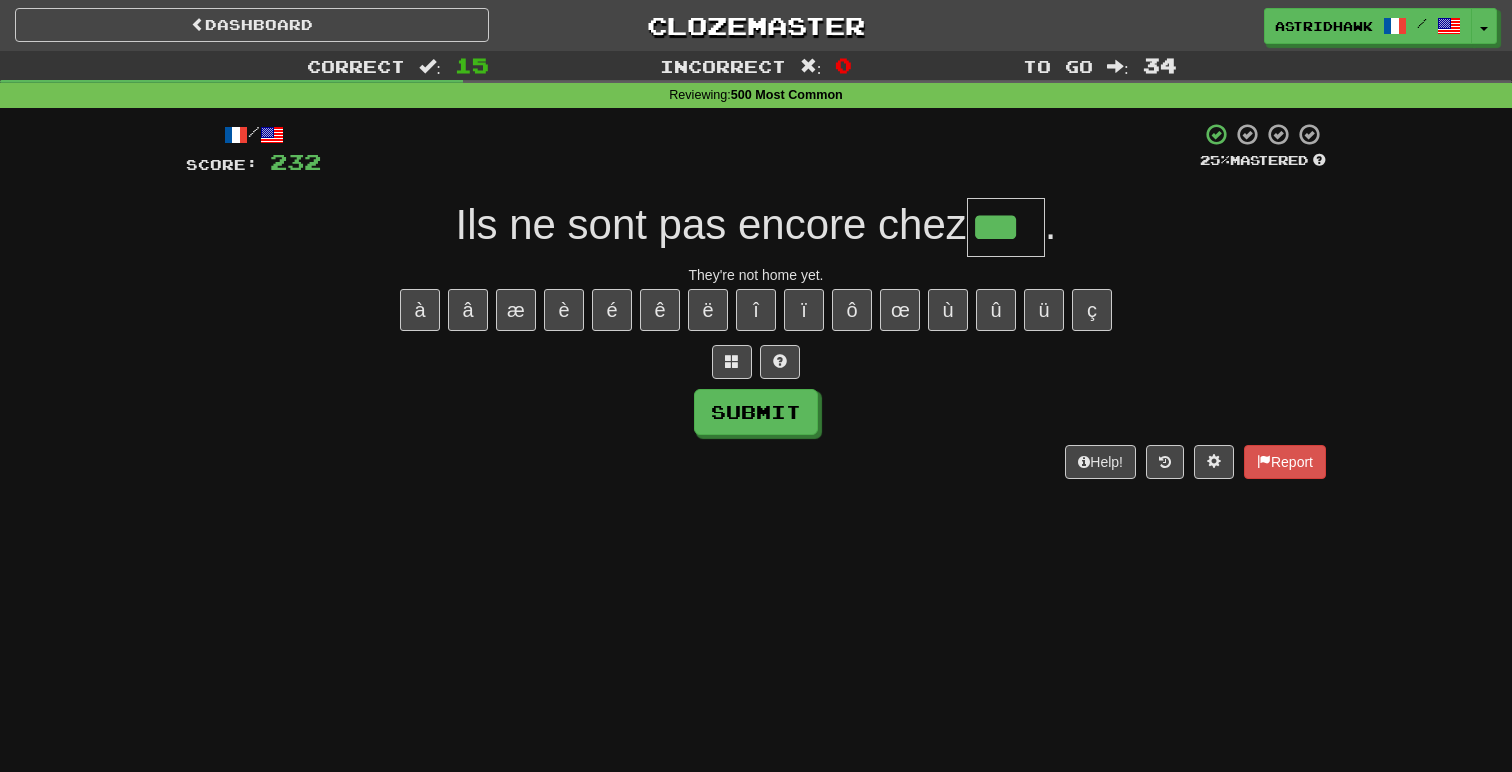 type on "***" 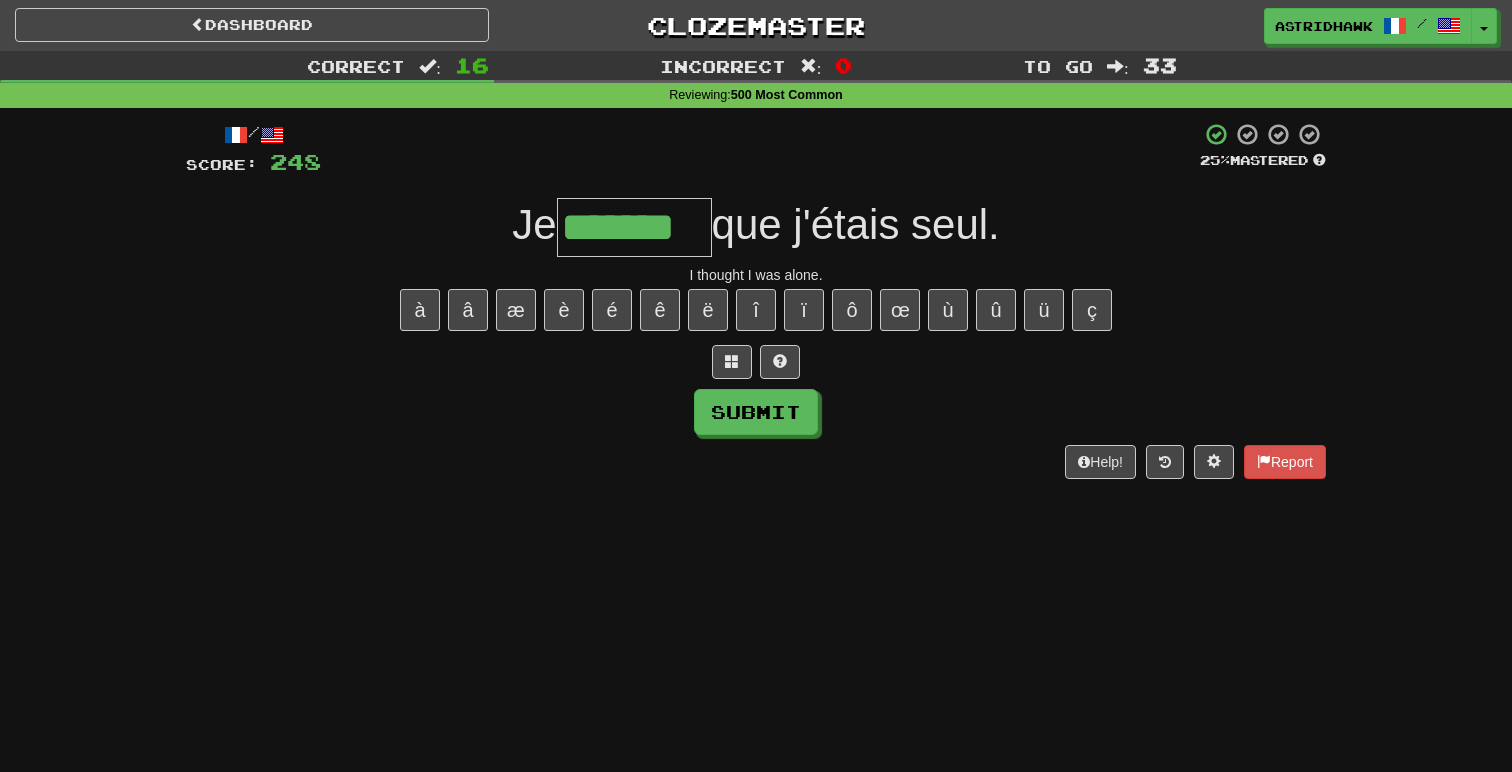 type on "*******" 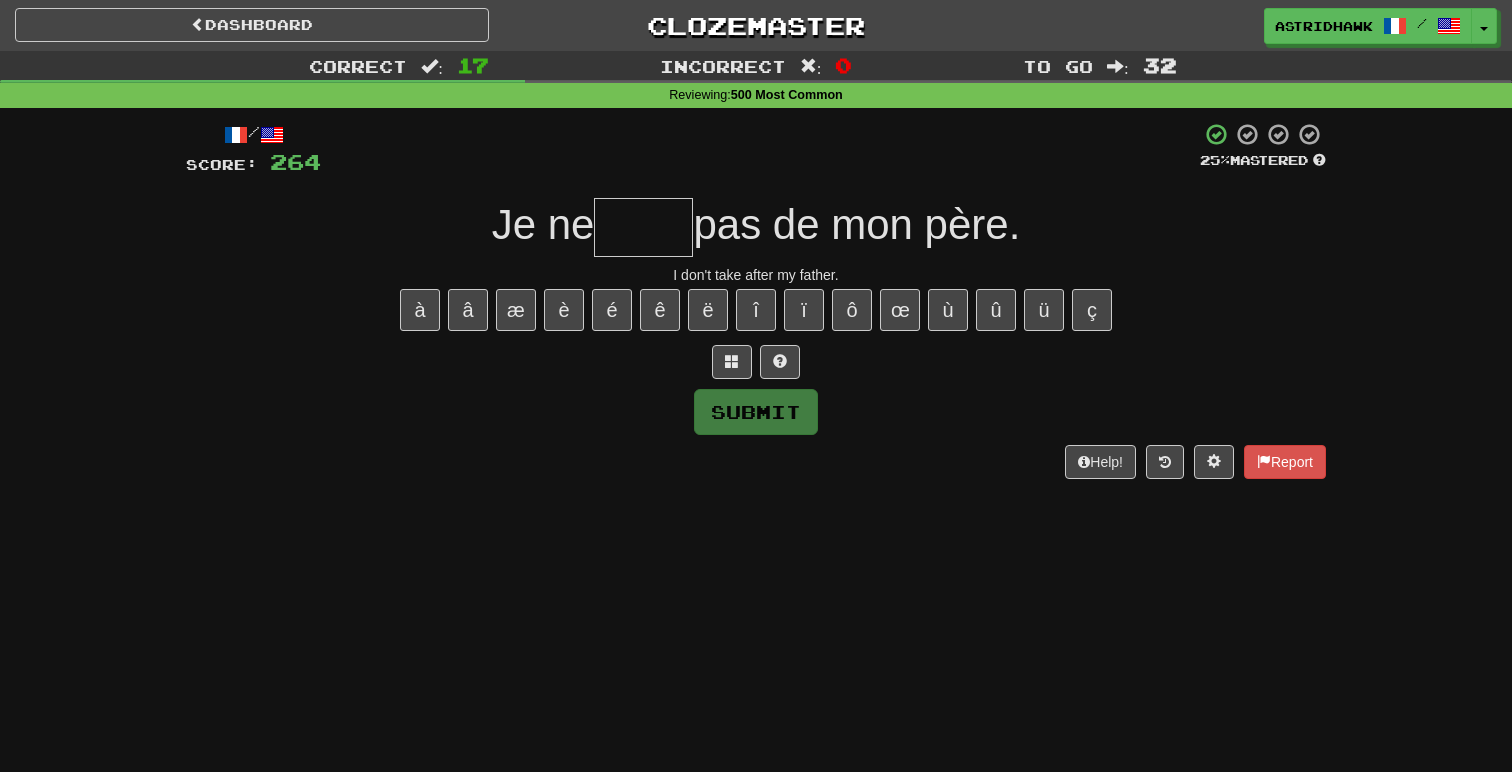 type on "*" 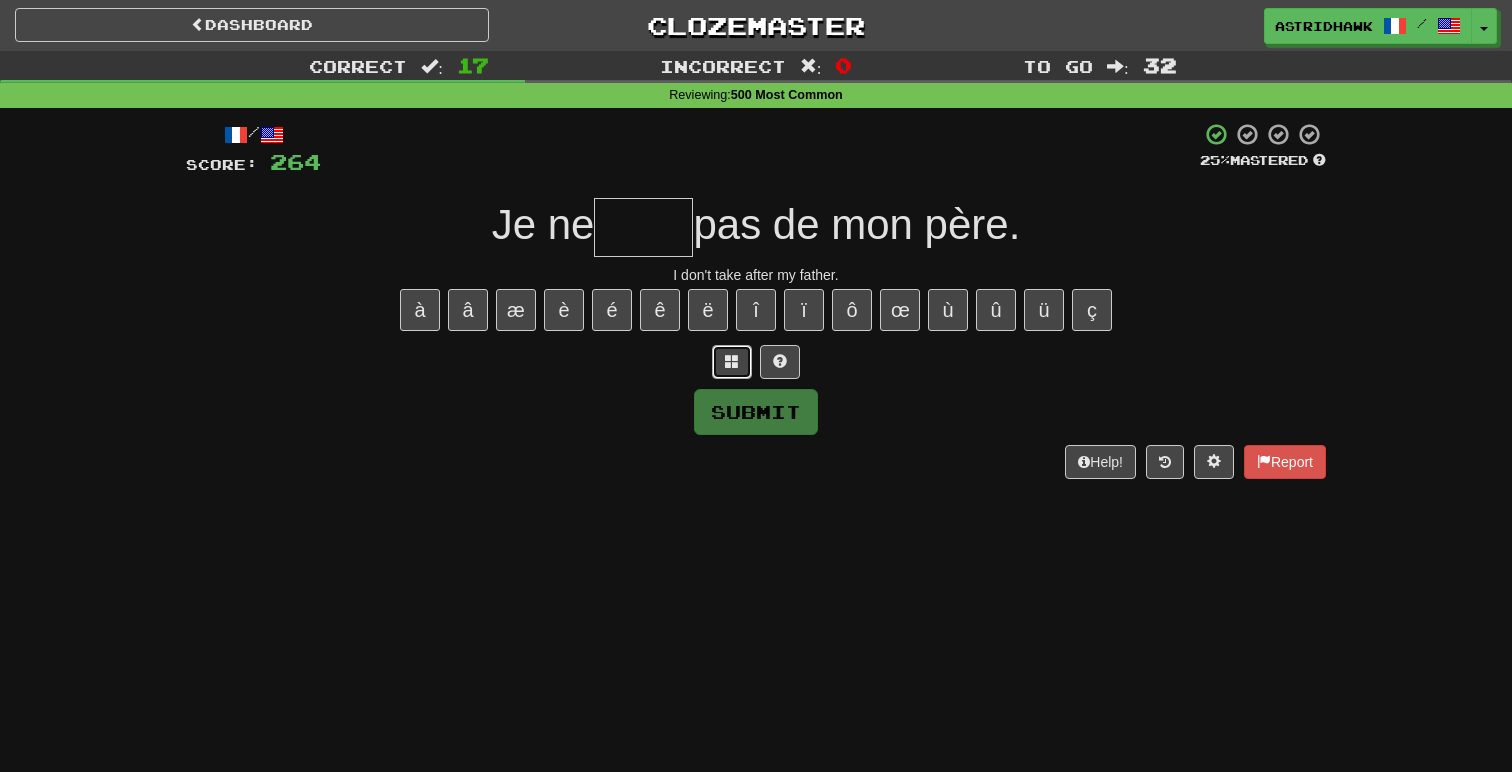 click at bounding box center (732, 361) 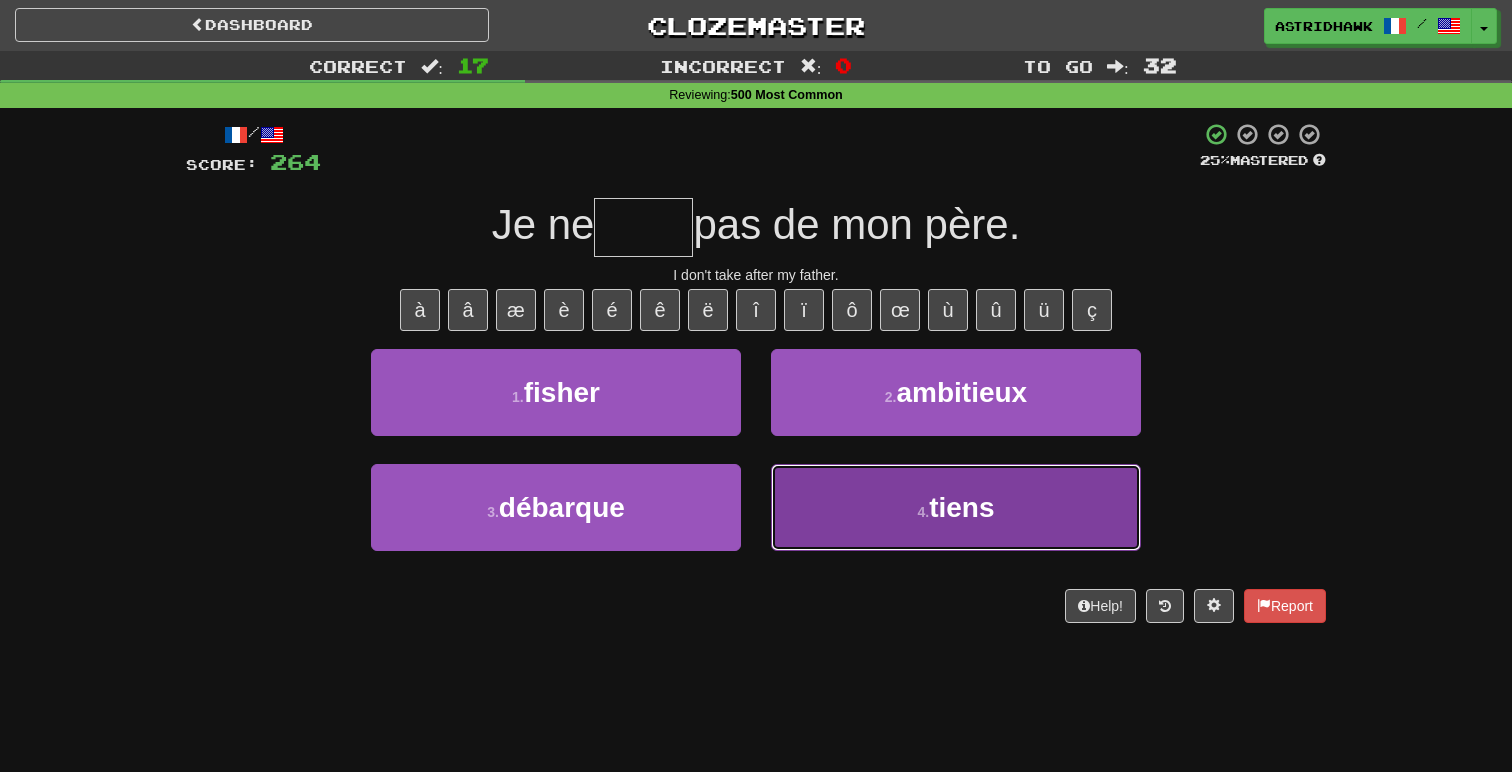 click on "4 .  tiens" at bounding box center (956, 507) 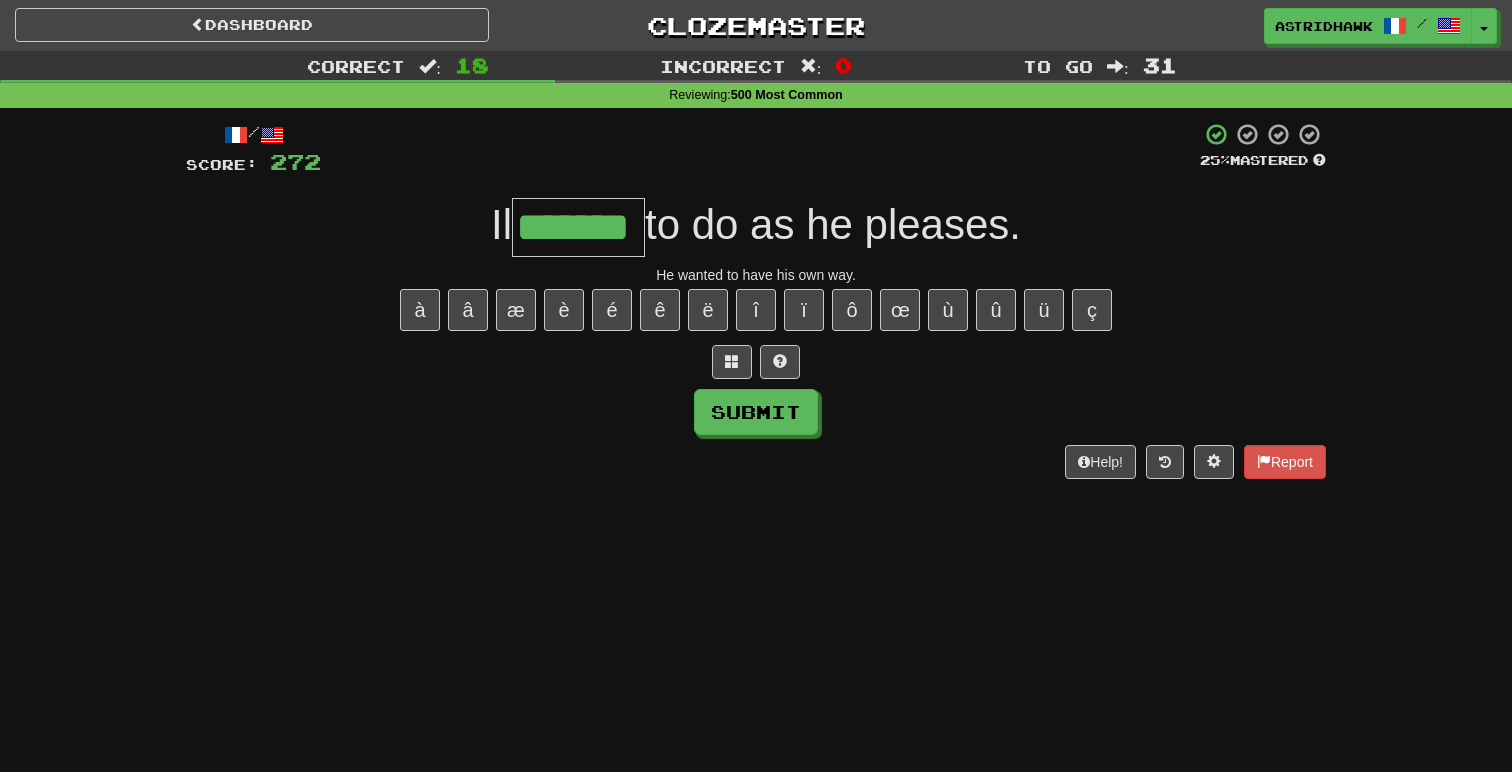 type on "*******" 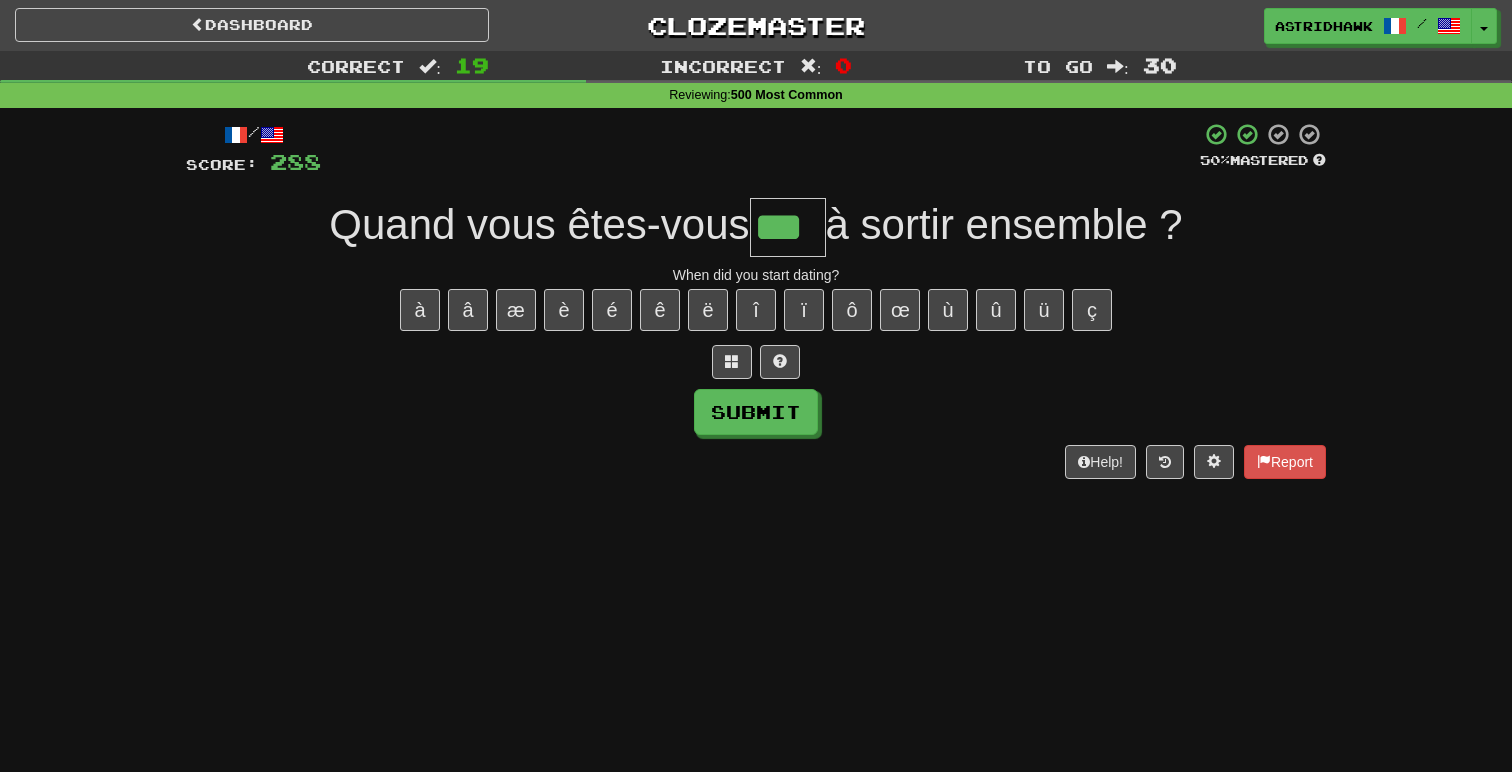 type on "***" 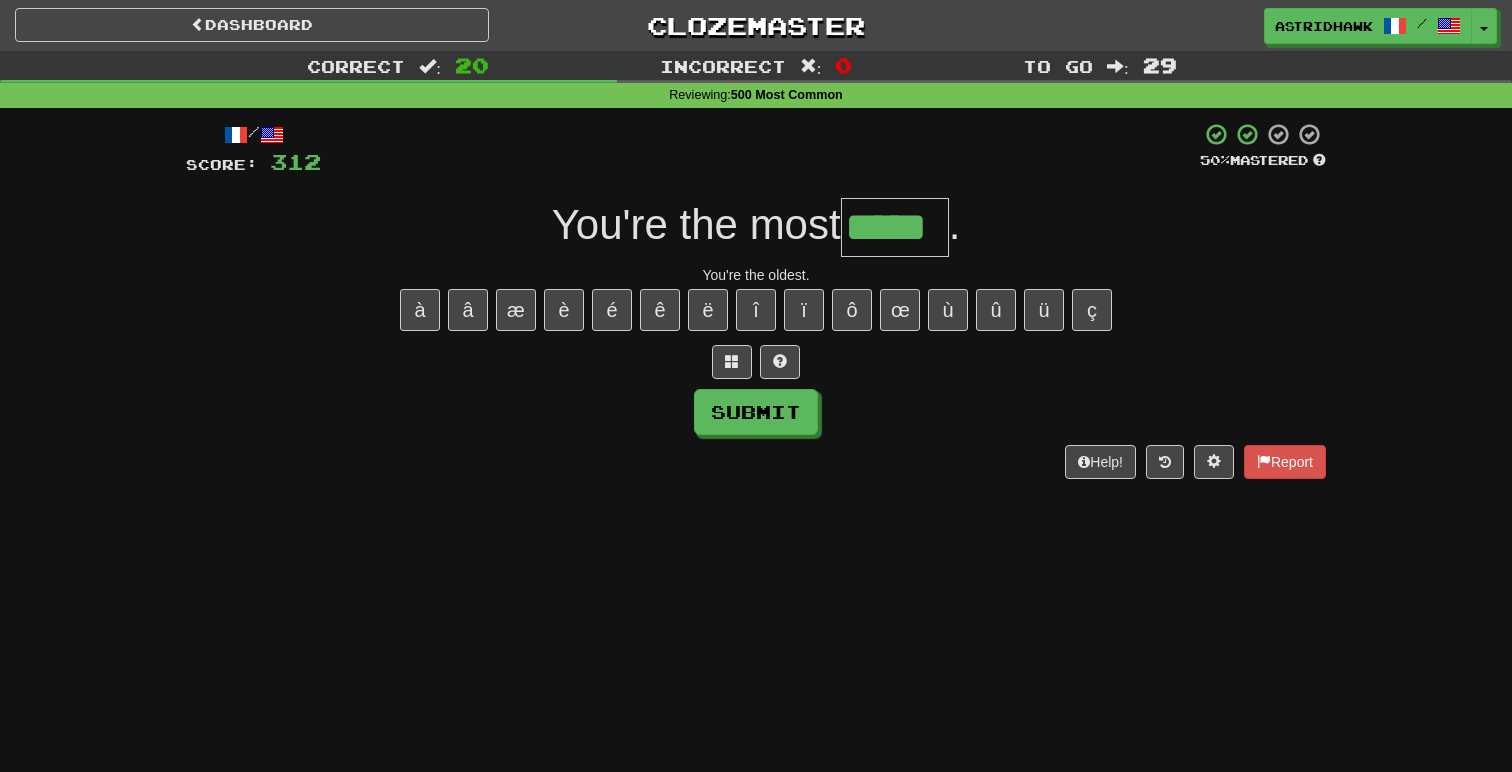 type on "*****" 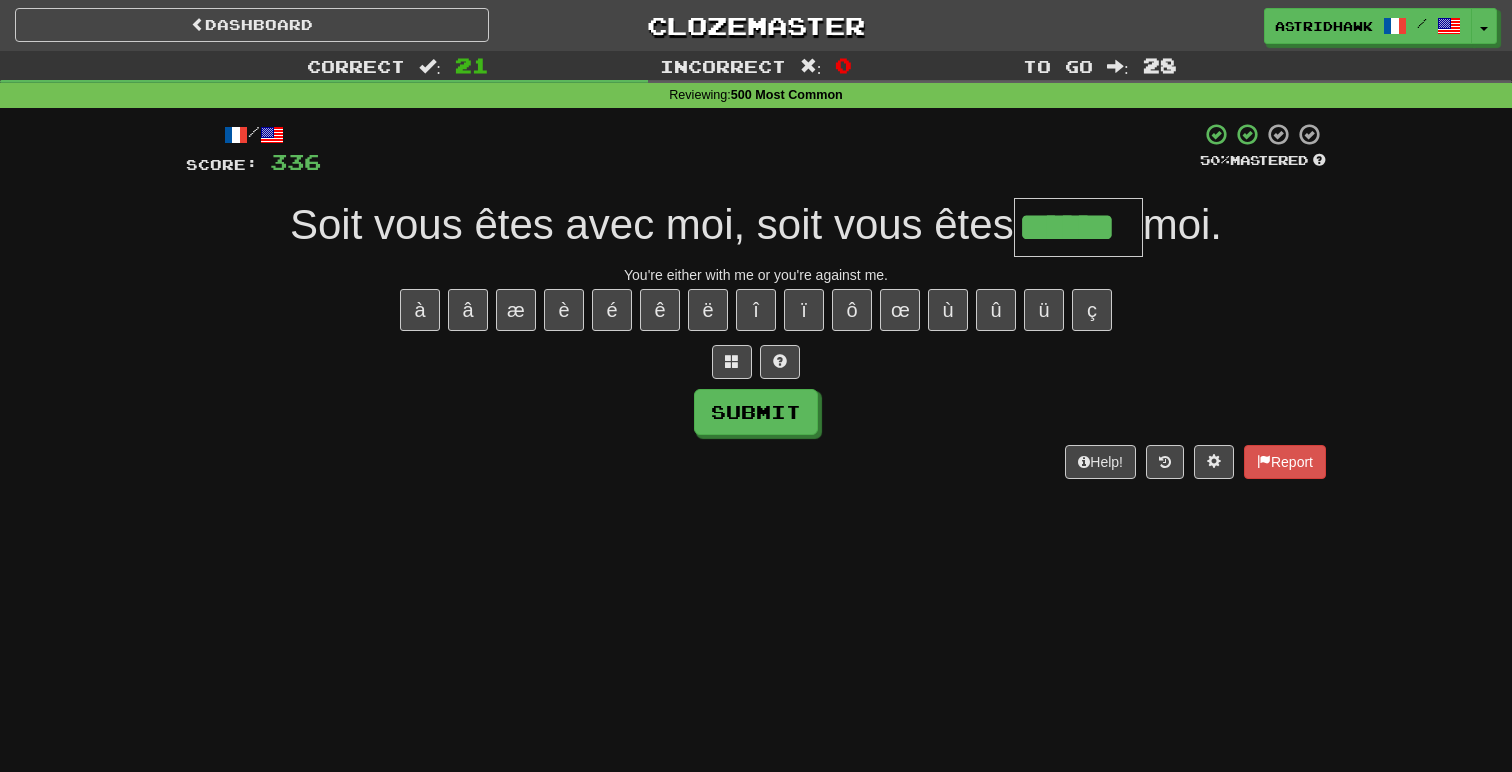 type on "******" 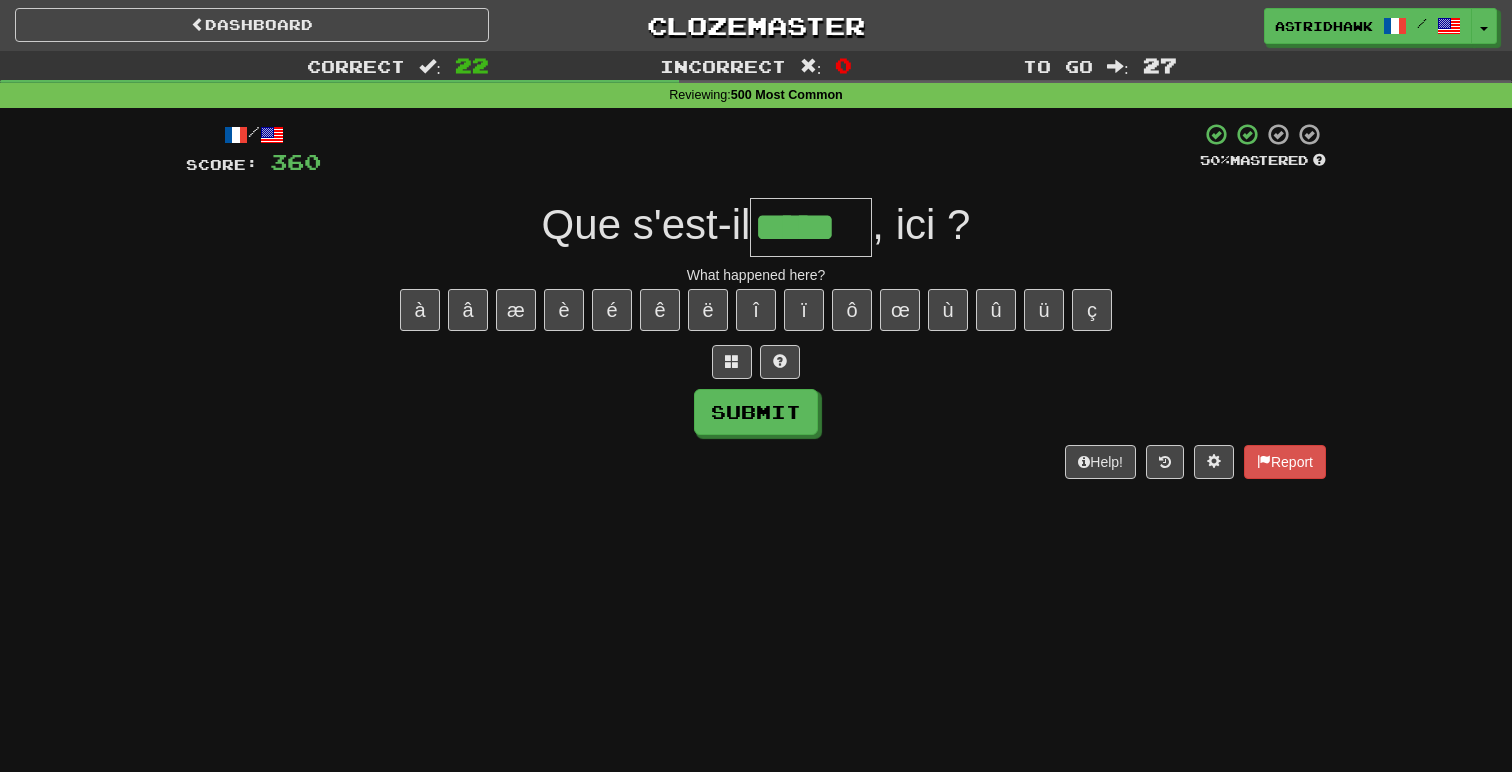 type on "*****" 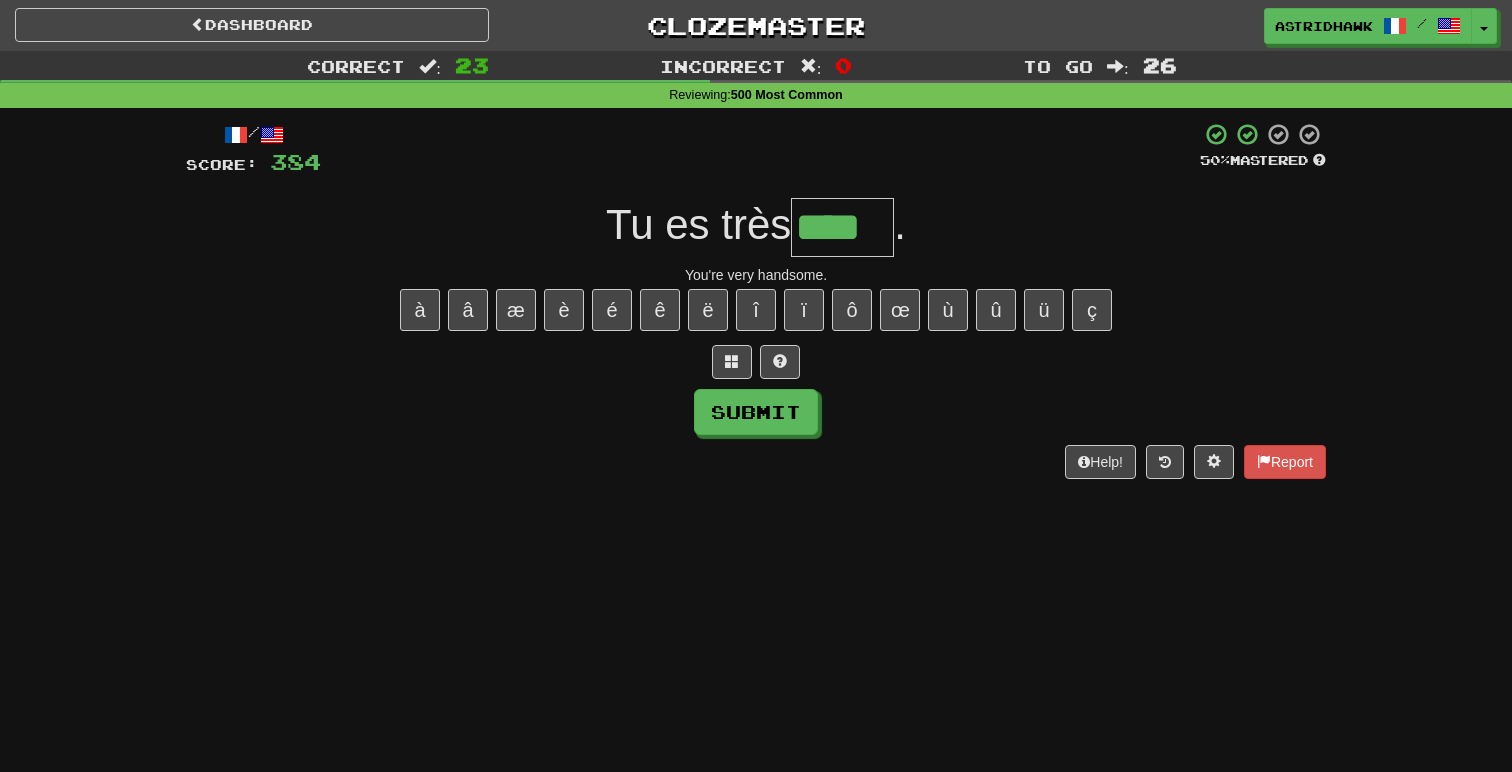 type on "****" 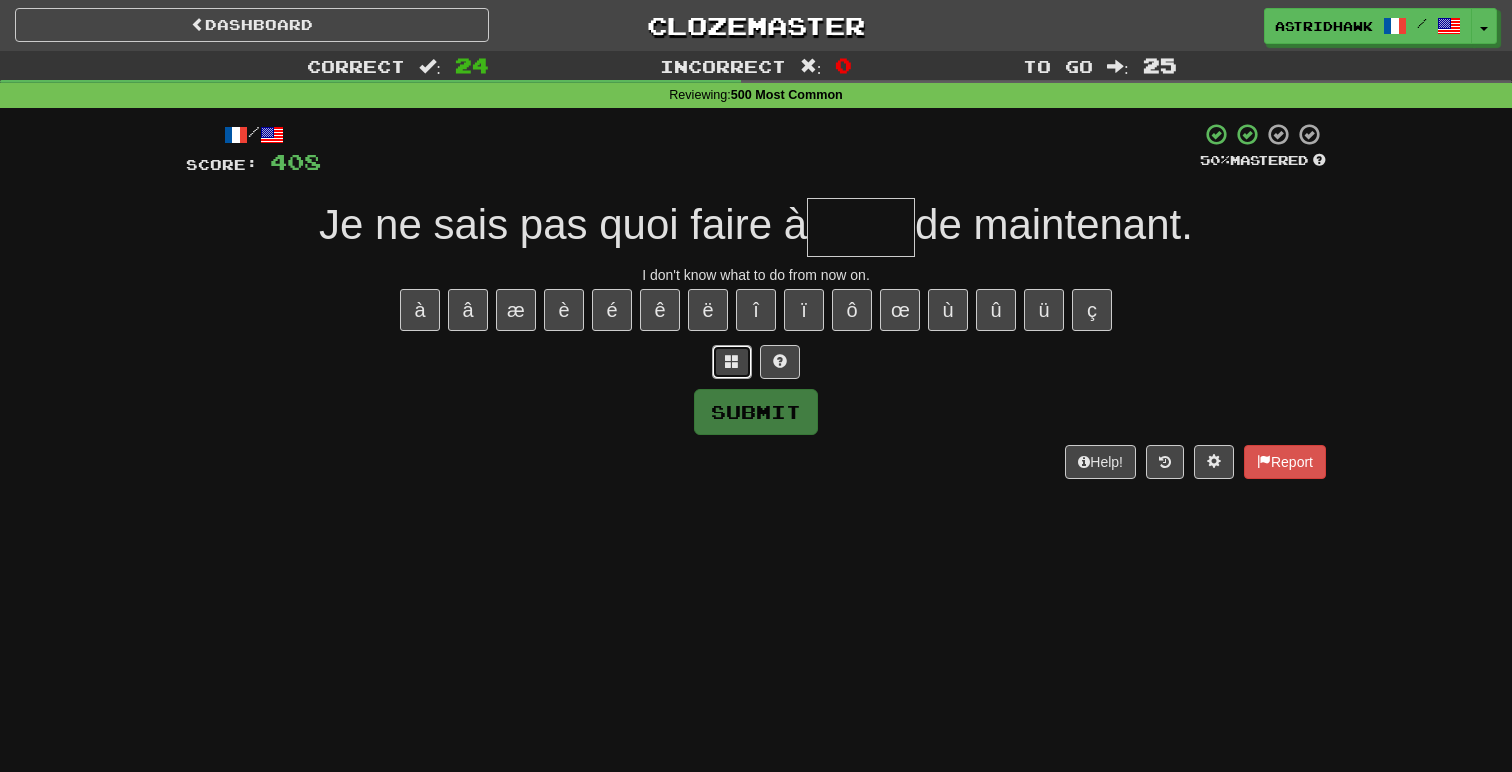 click at bounding box center [732, 361] 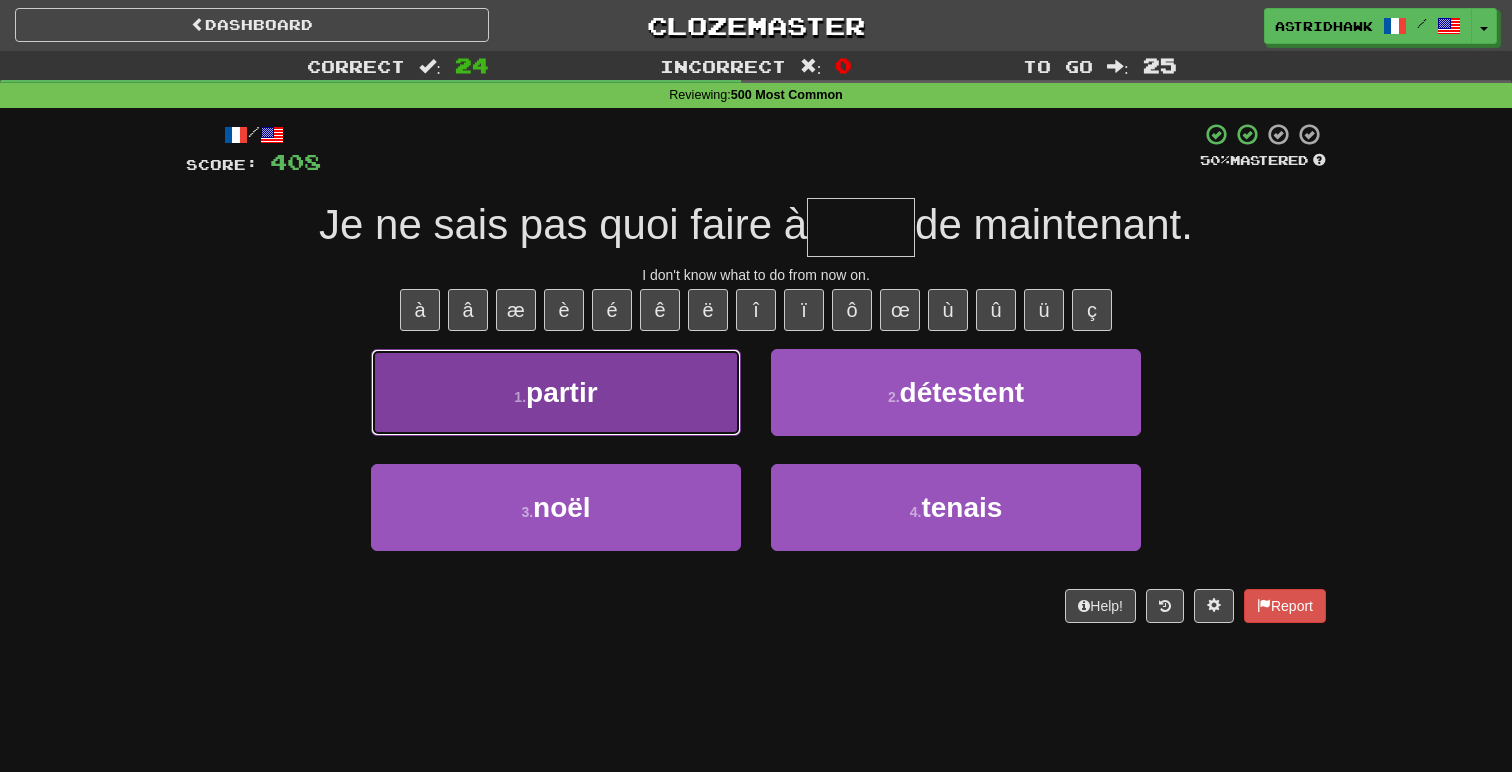 click on "1 .  partir" at bounding box center [556, 392] 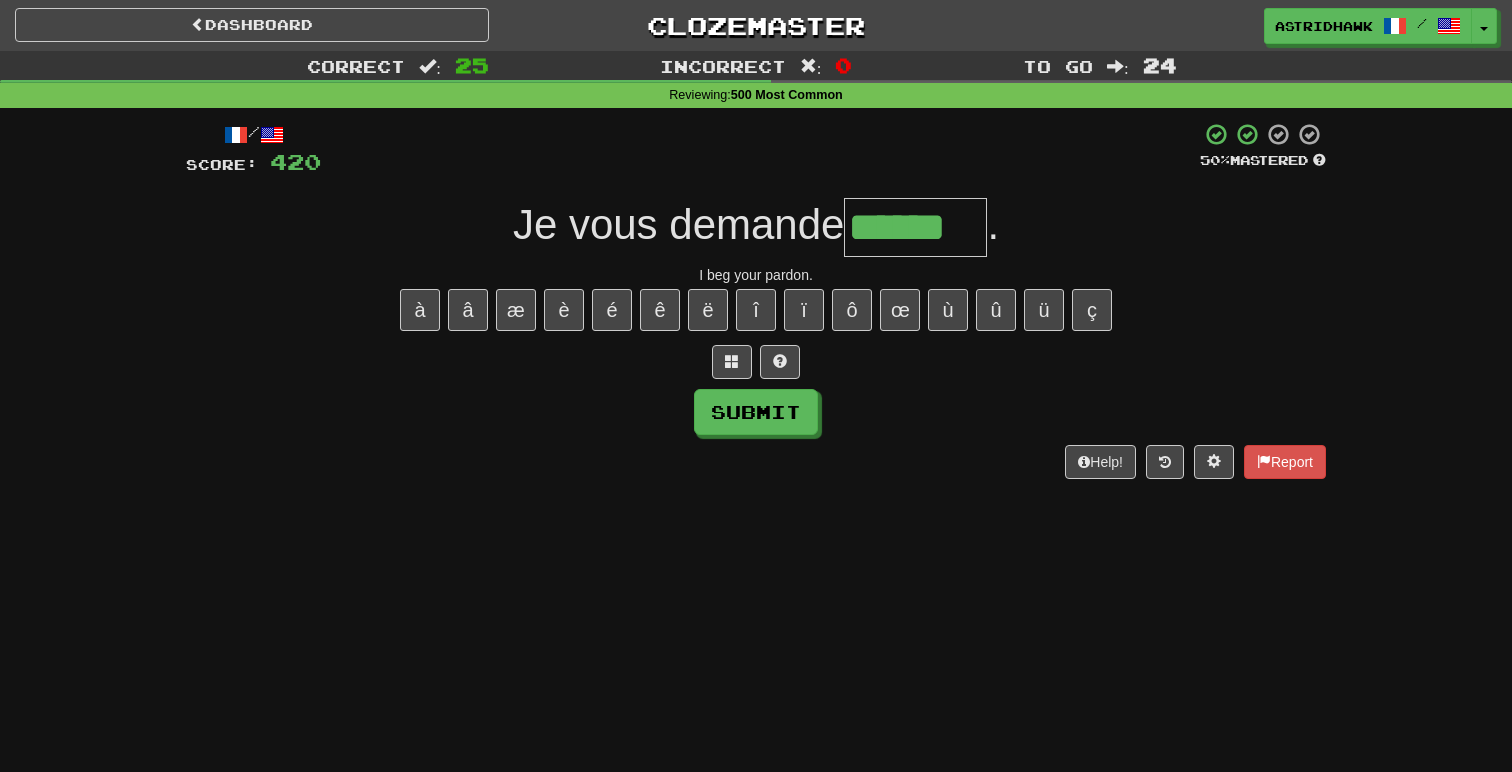 type on "******" 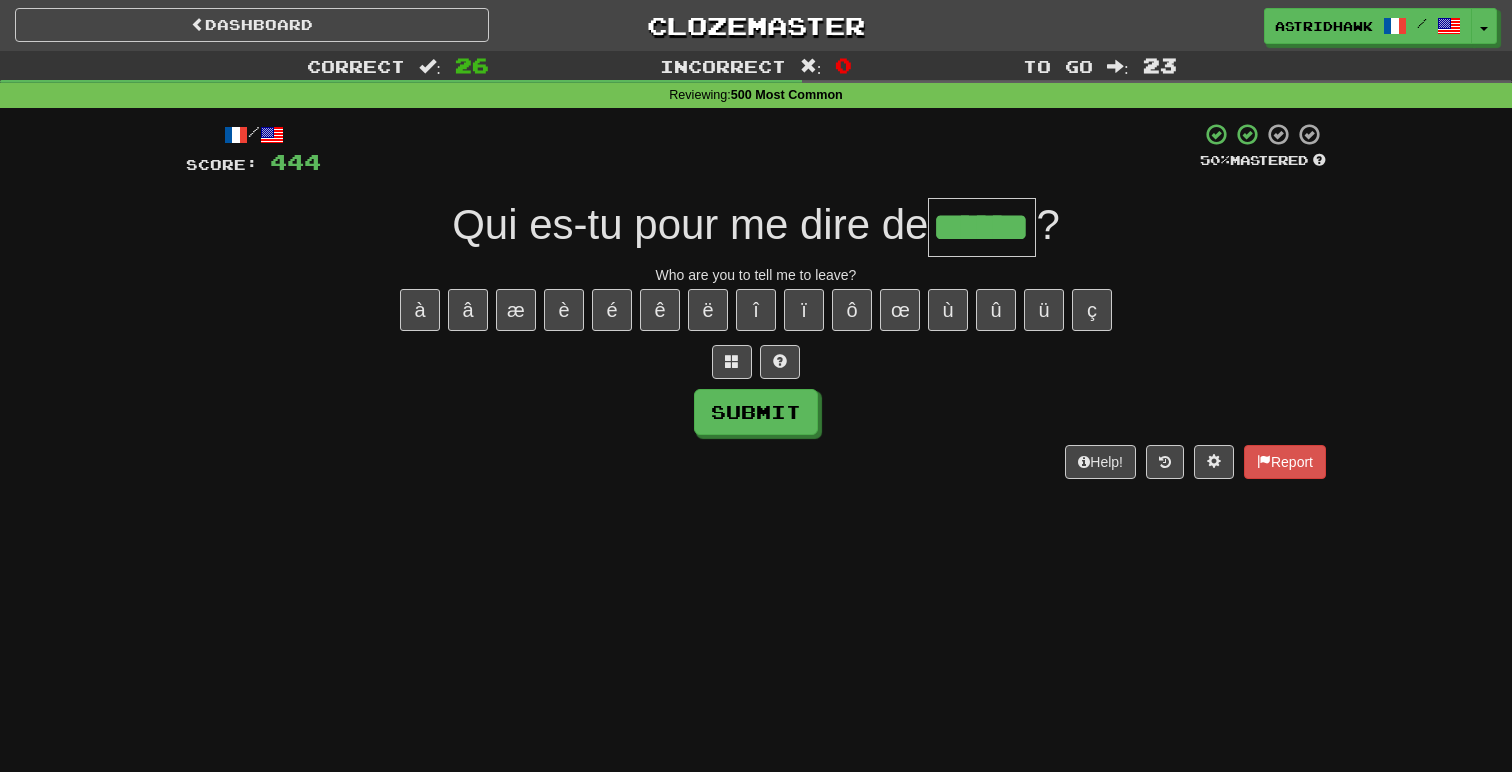 type on "******" 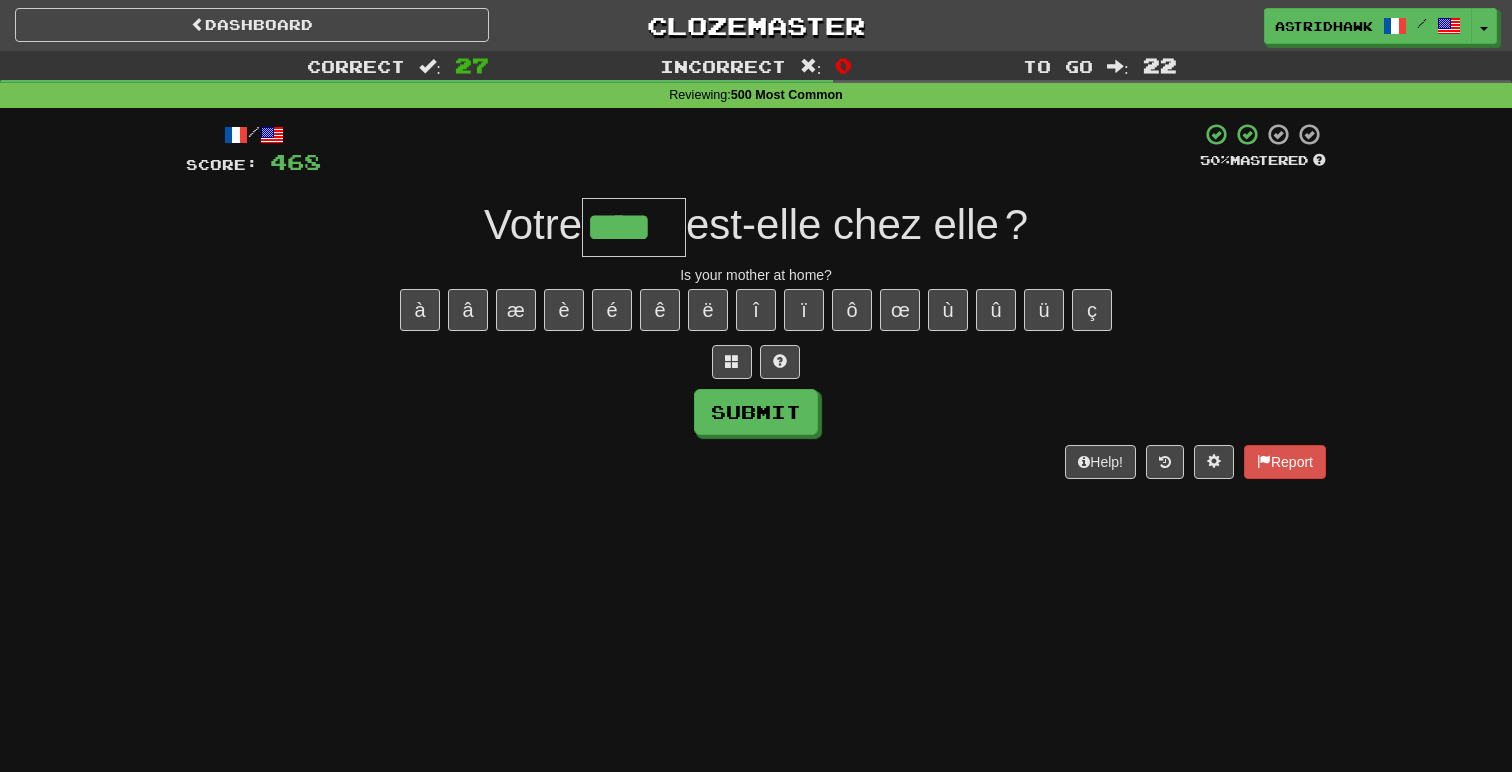 type on "****" 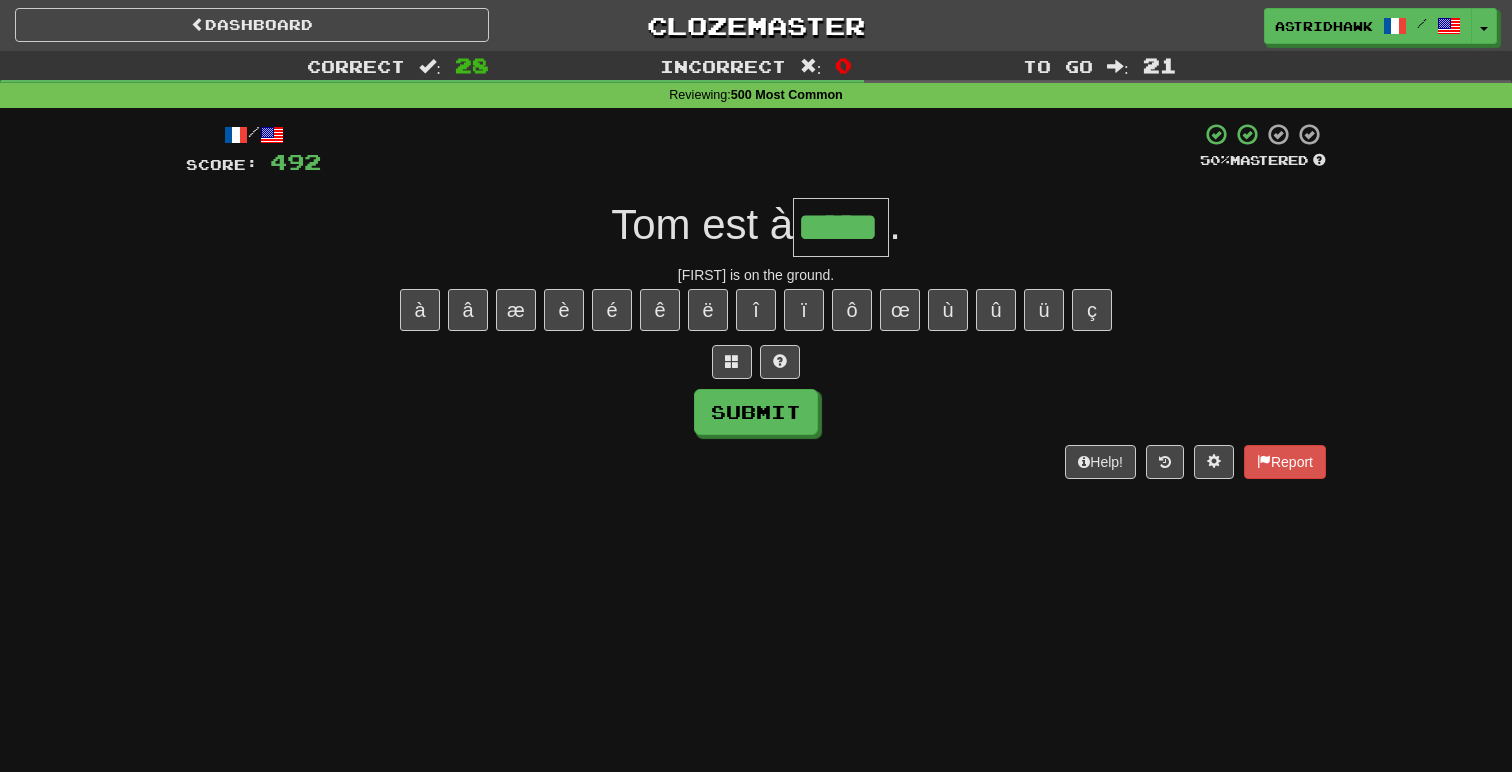 type on "*****" 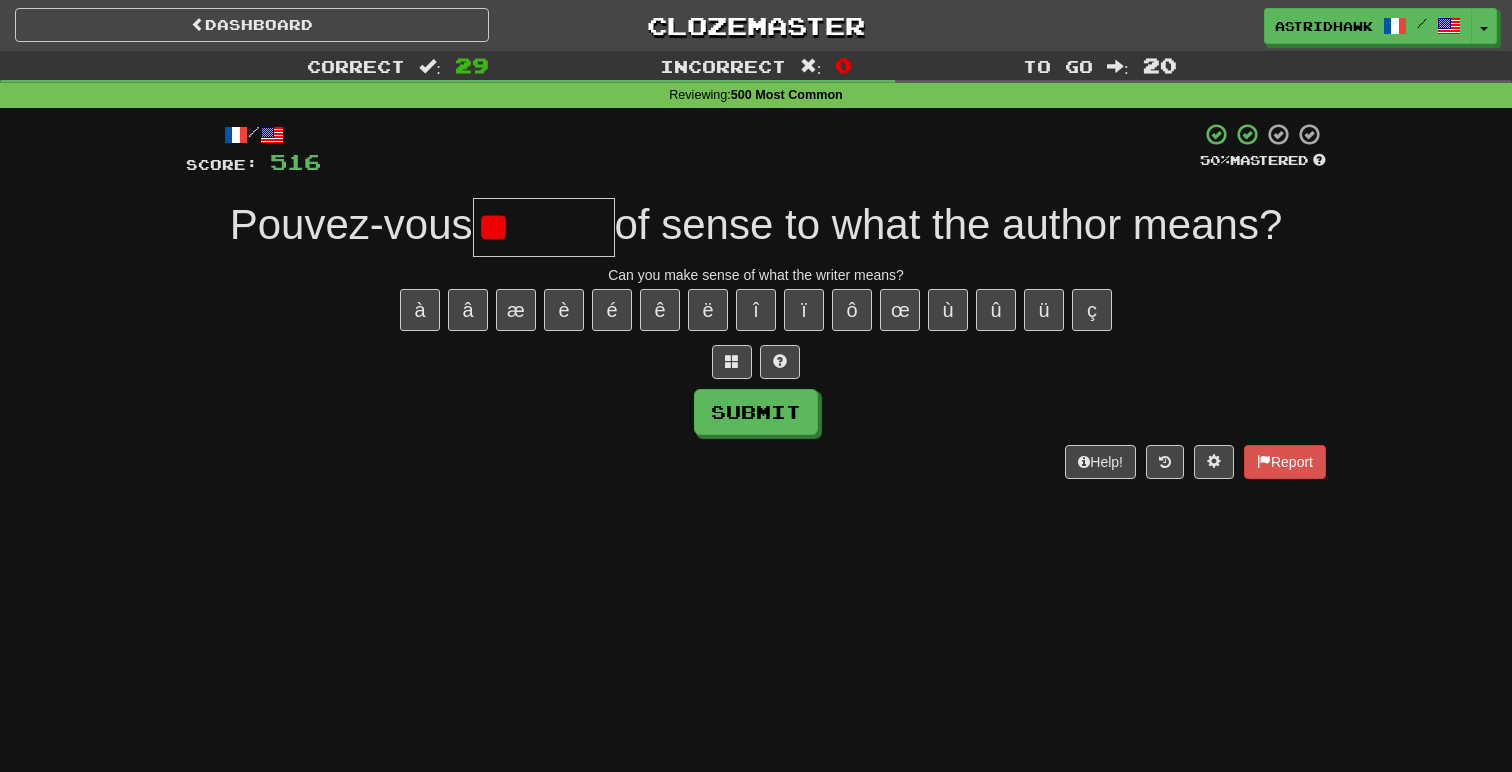 type on "*" 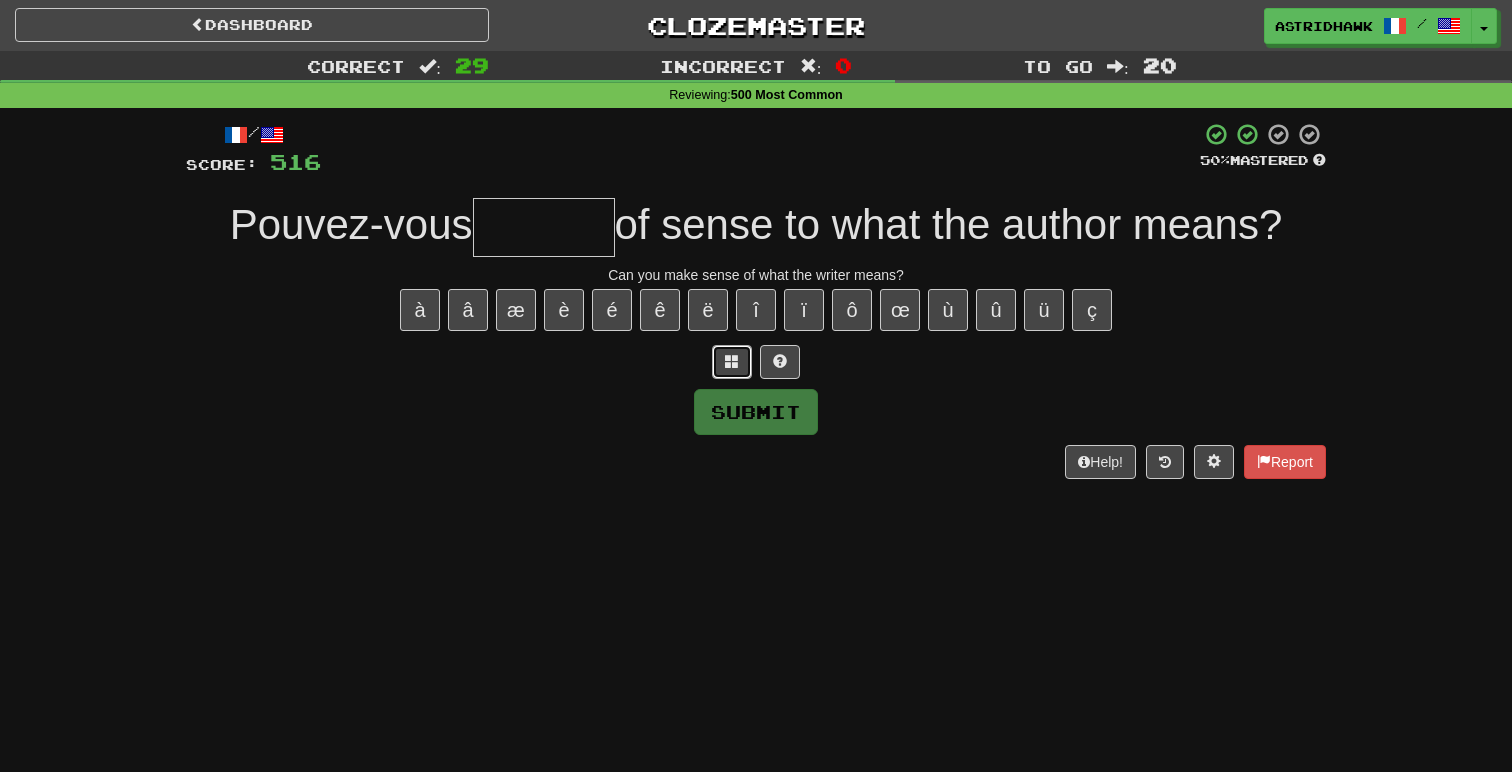 click at bounding box center (732, 361) 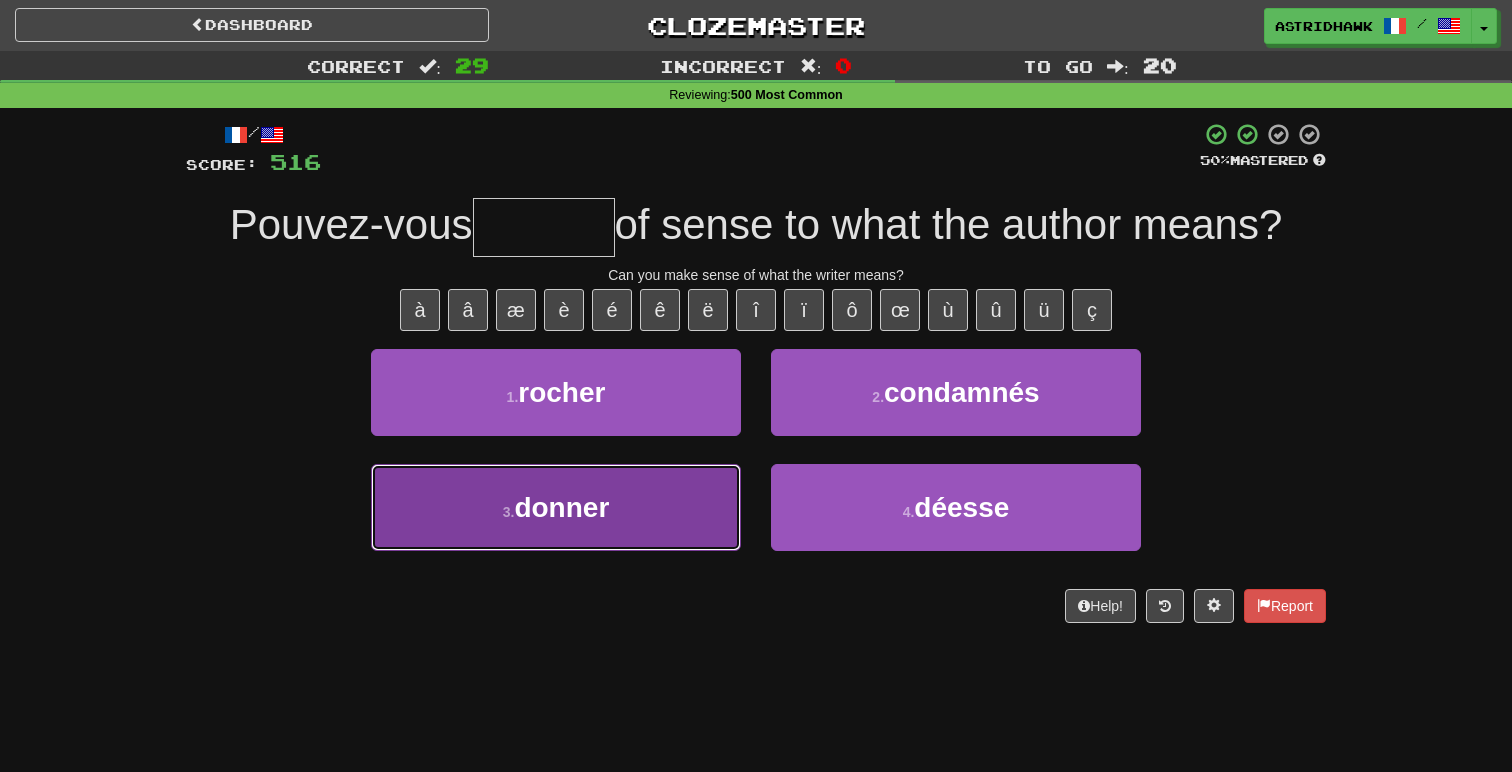 click on "3 .  donner" at bounding box center [556, 507] 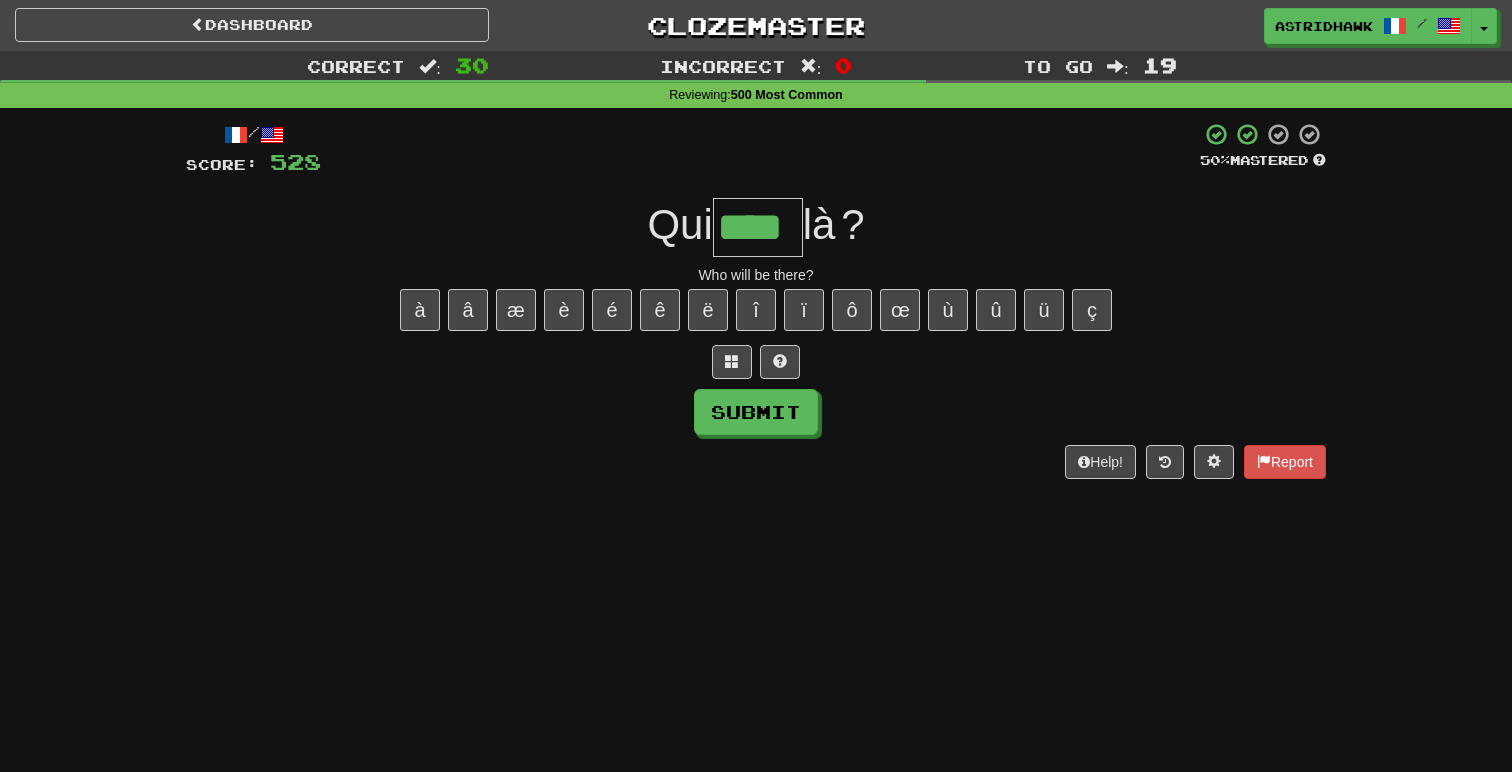 type on "****" 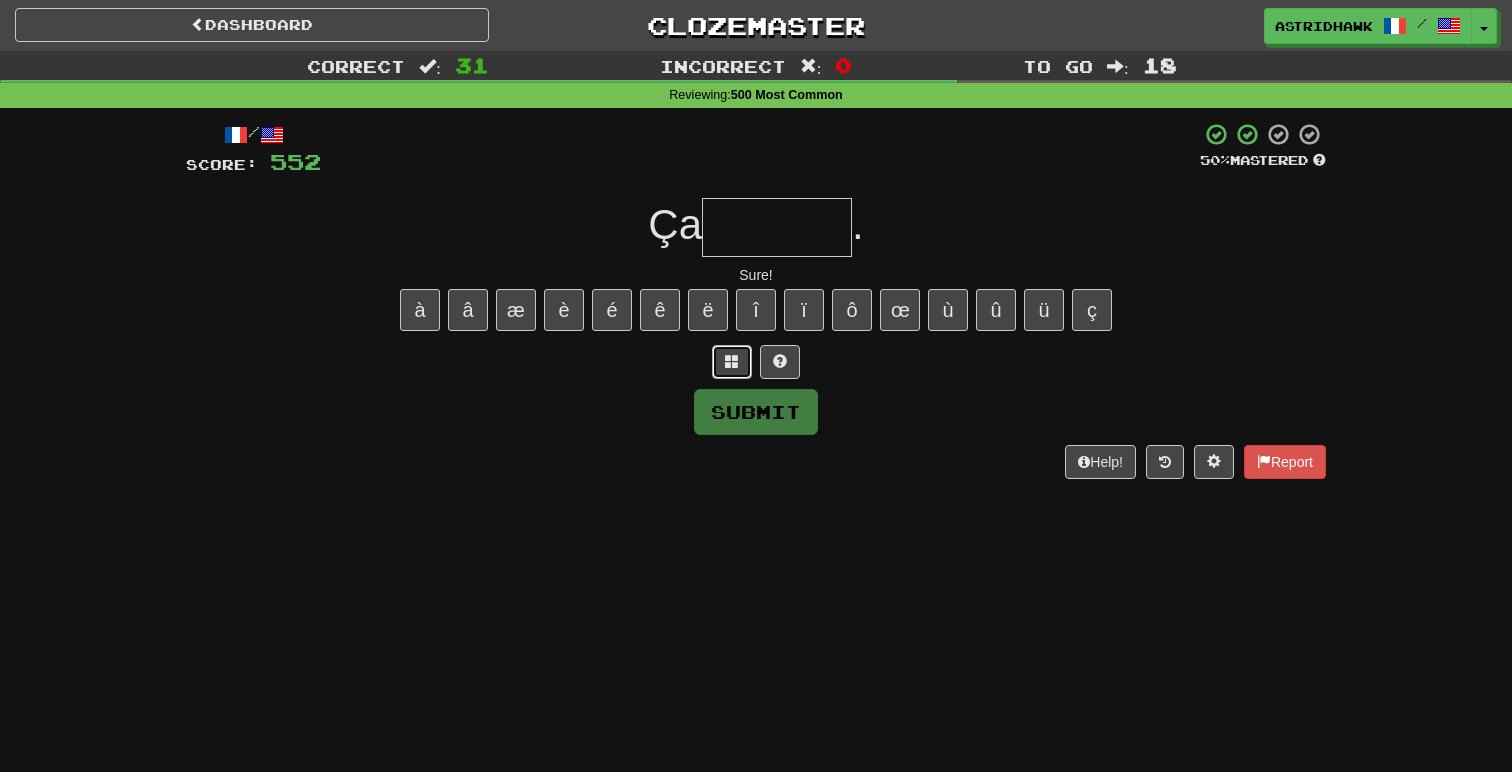 click at bounding box center [732, 361] 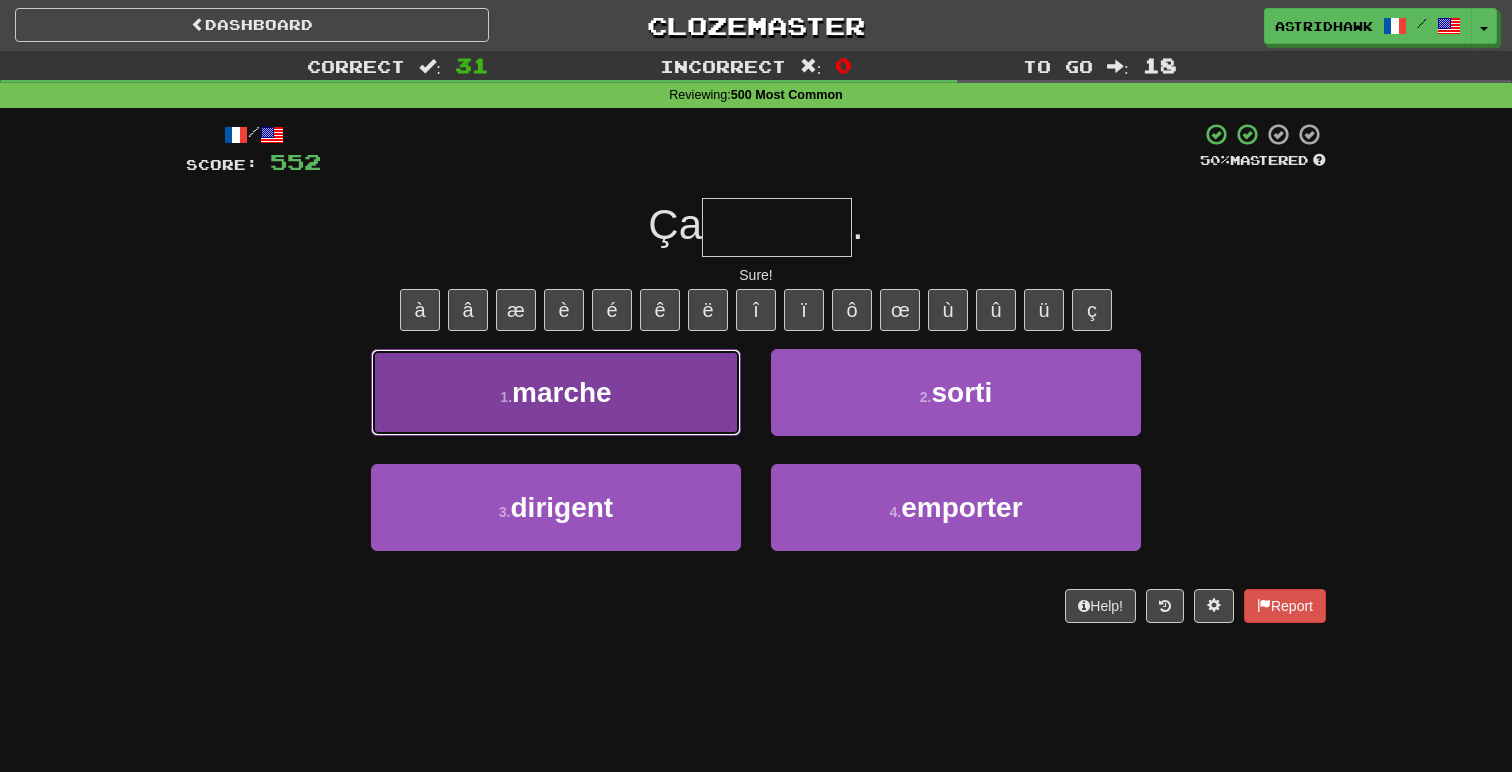 click on "1 .  marche" at bounding box center (556, 392) 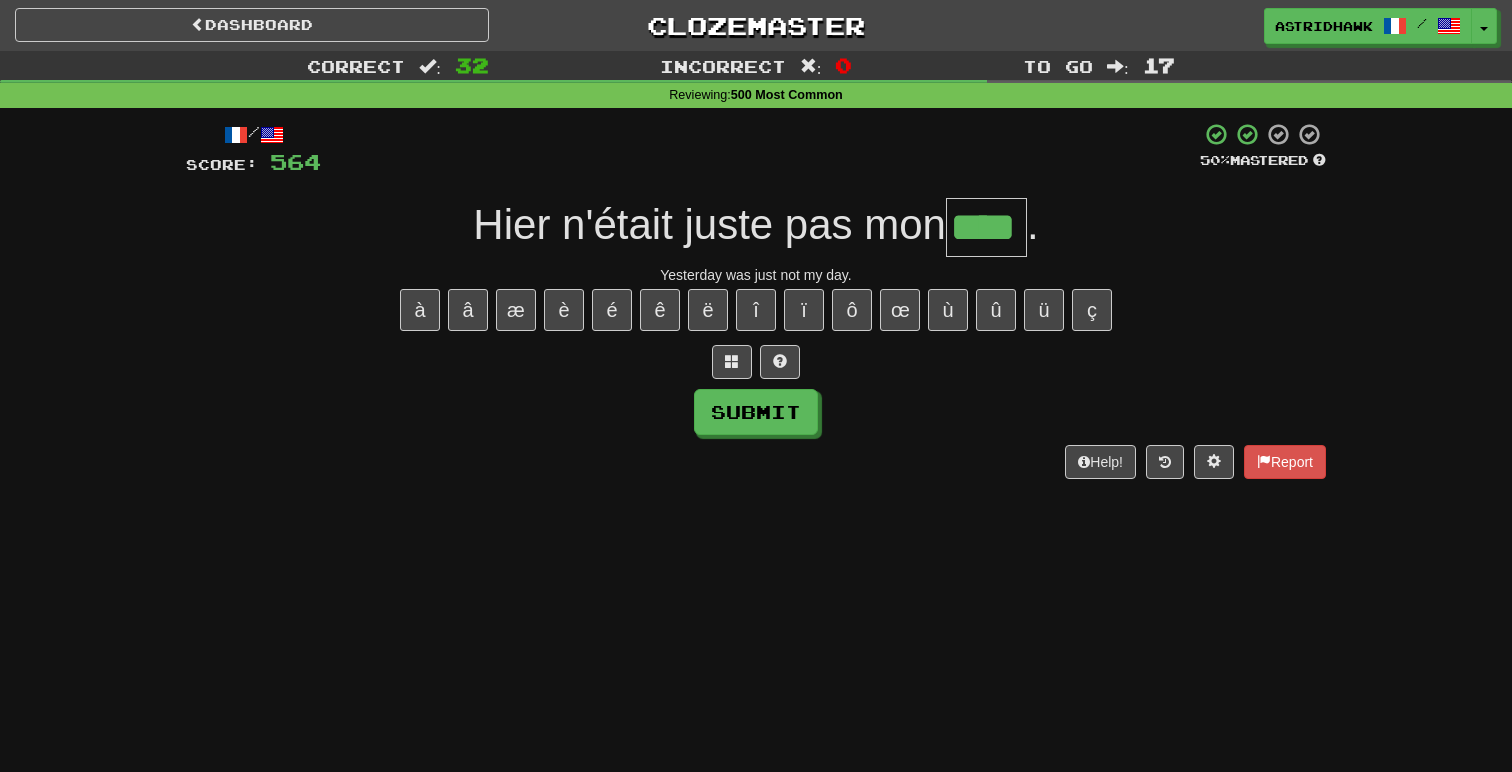 type on "****" 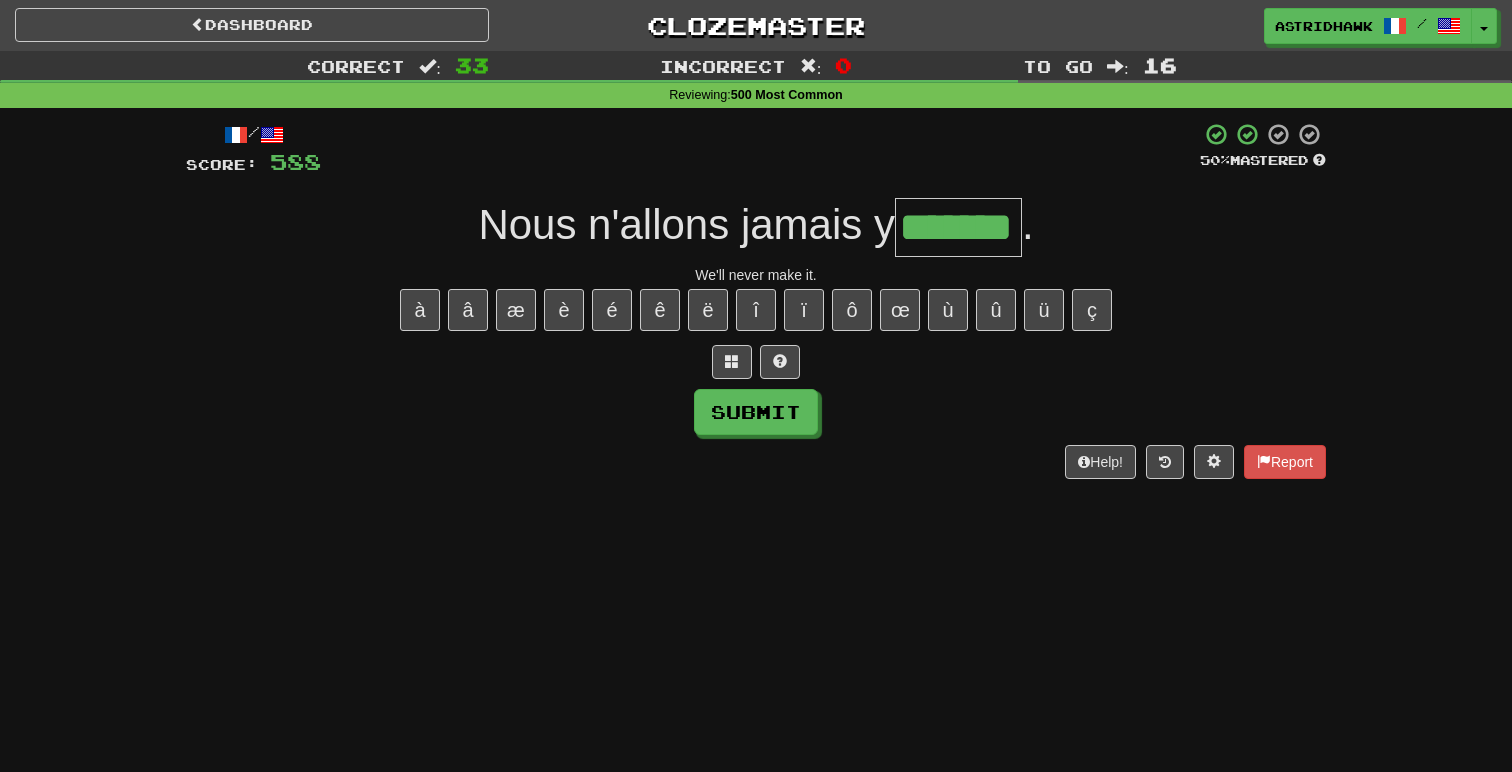 type on "*******" 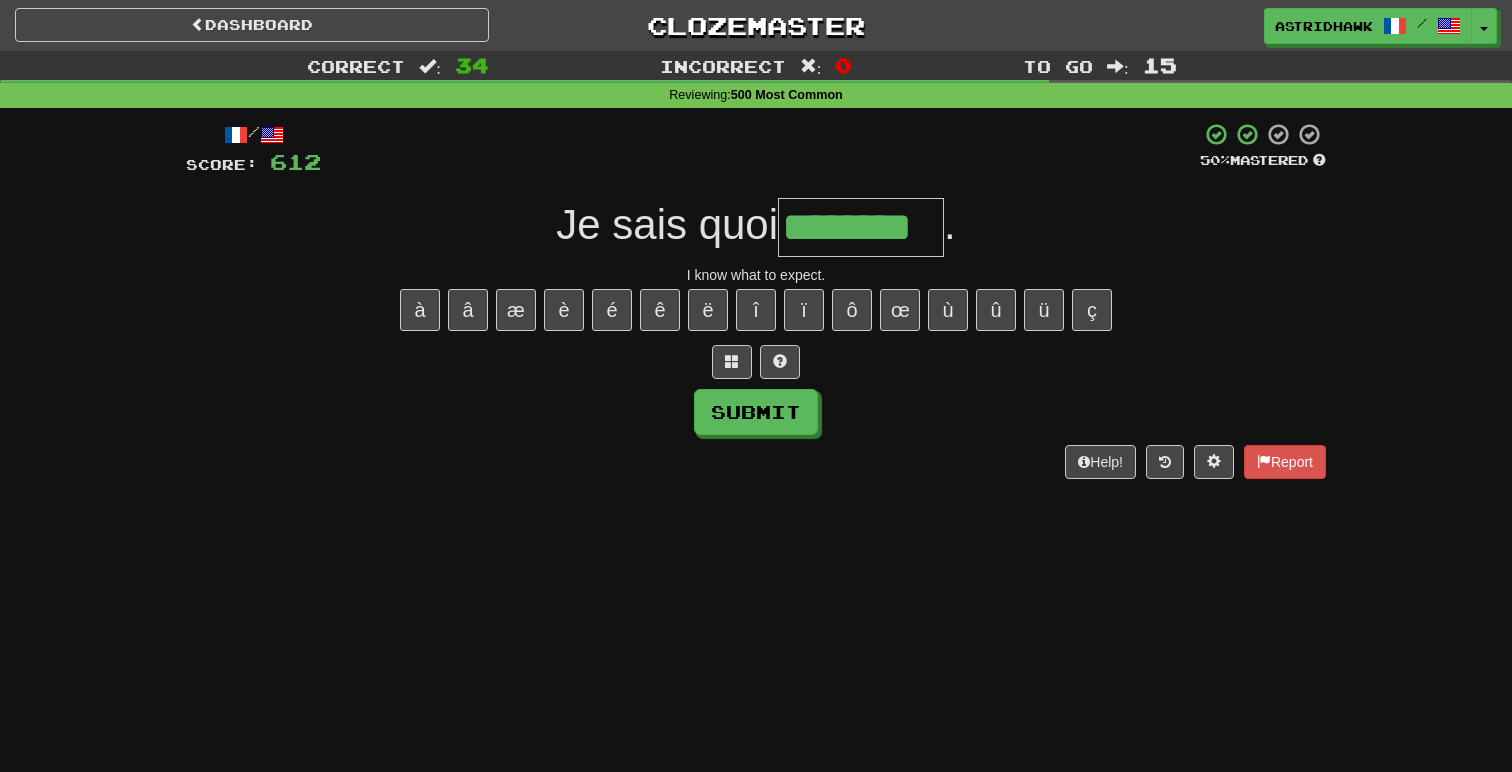 type on "********" 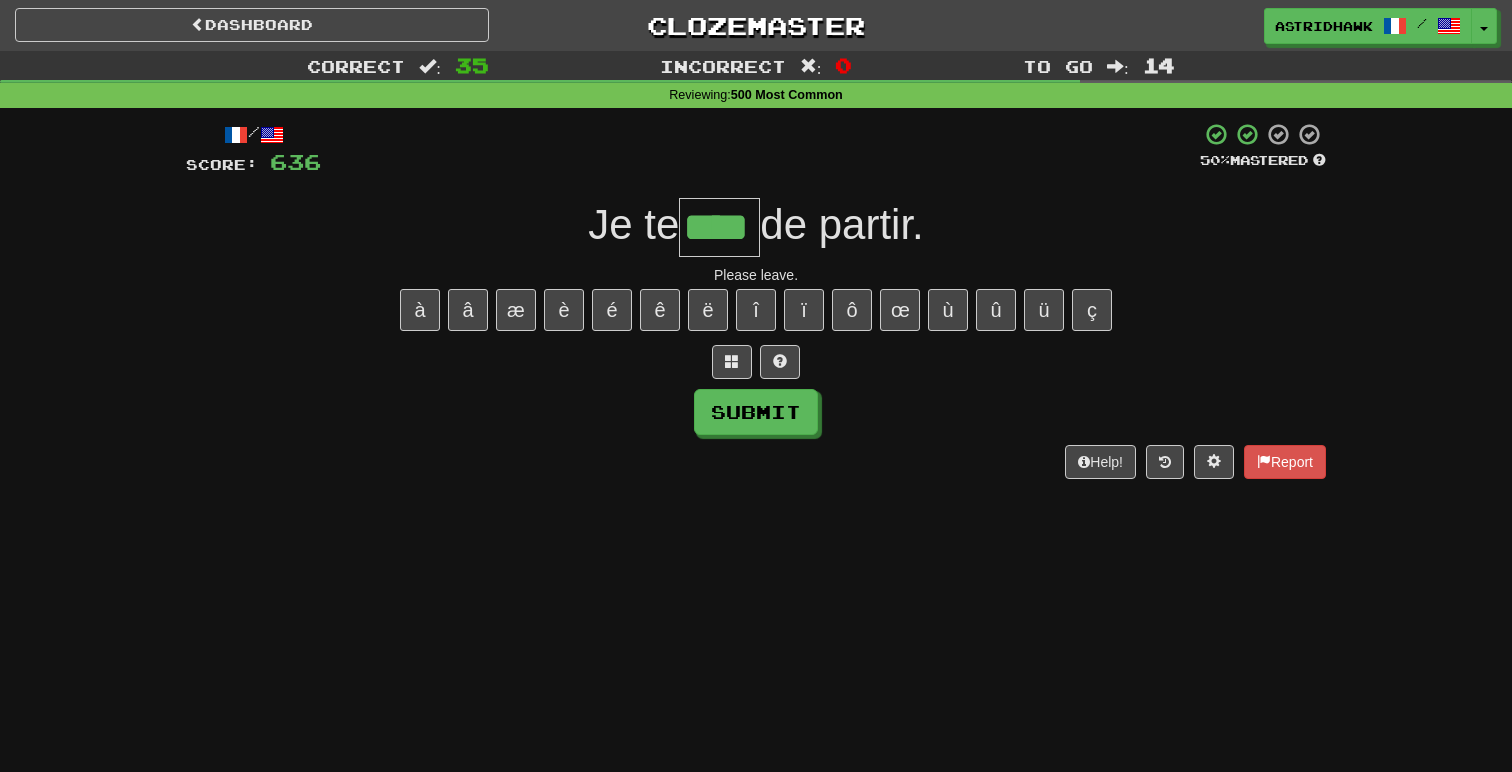 type on "****" 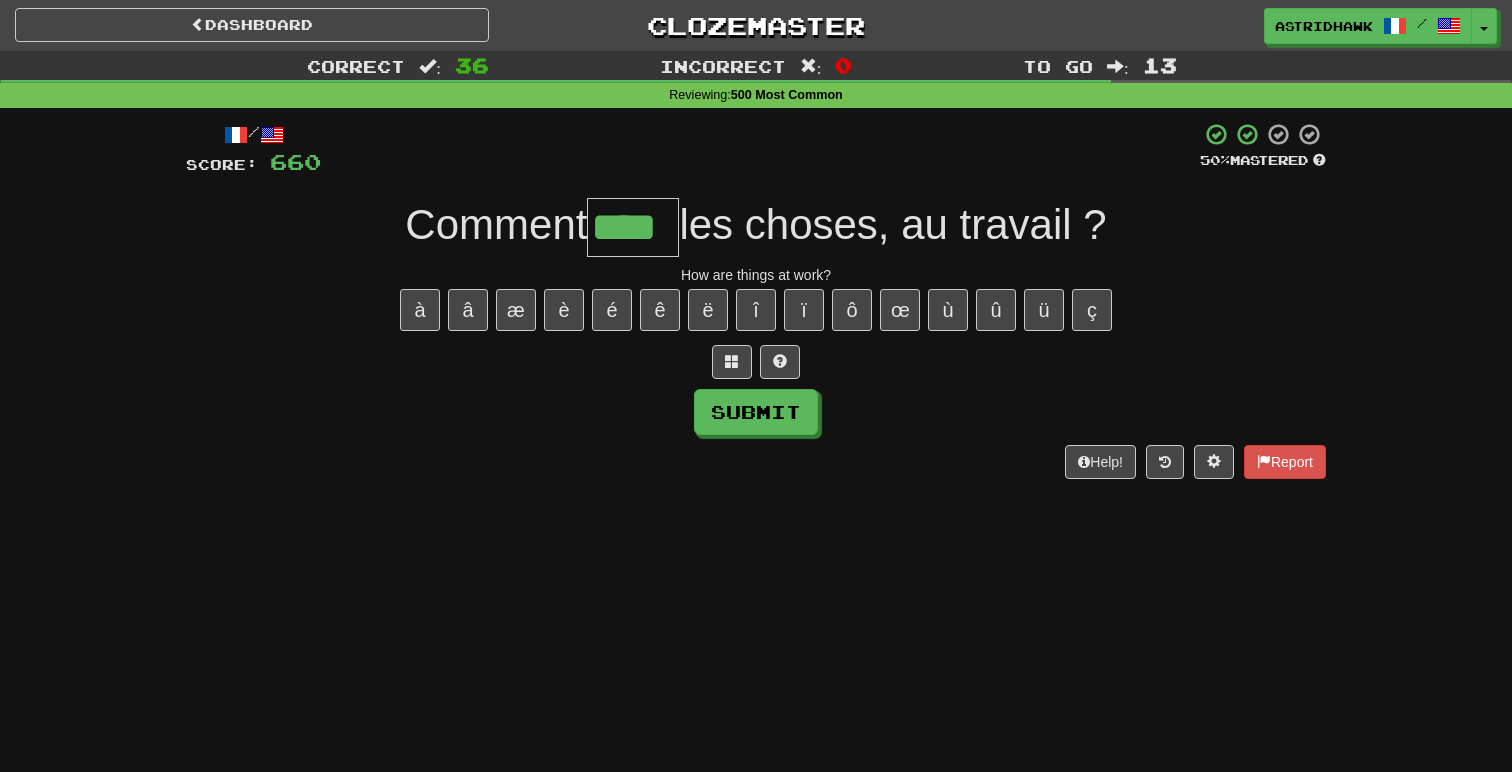 type on "****" 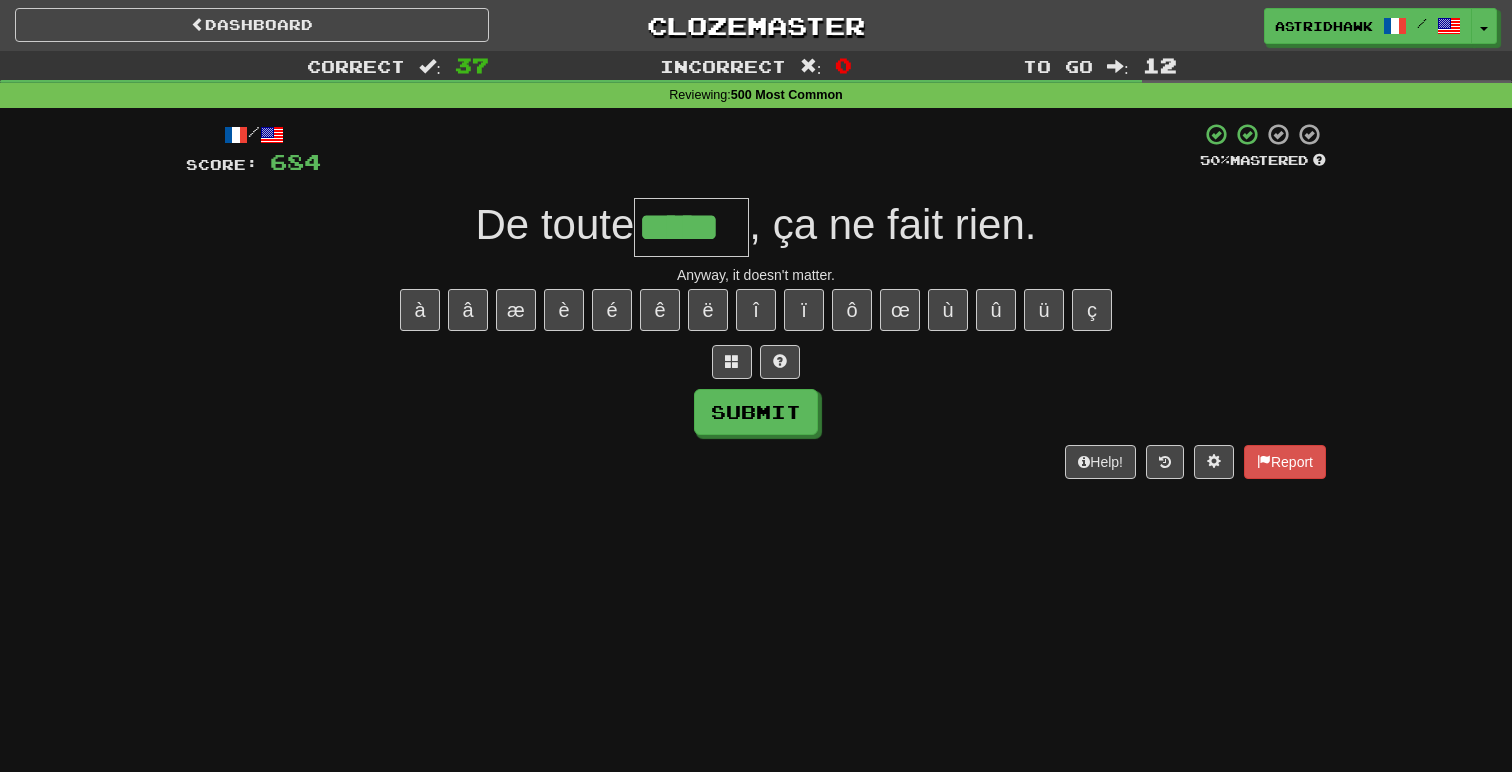 type on "*****" 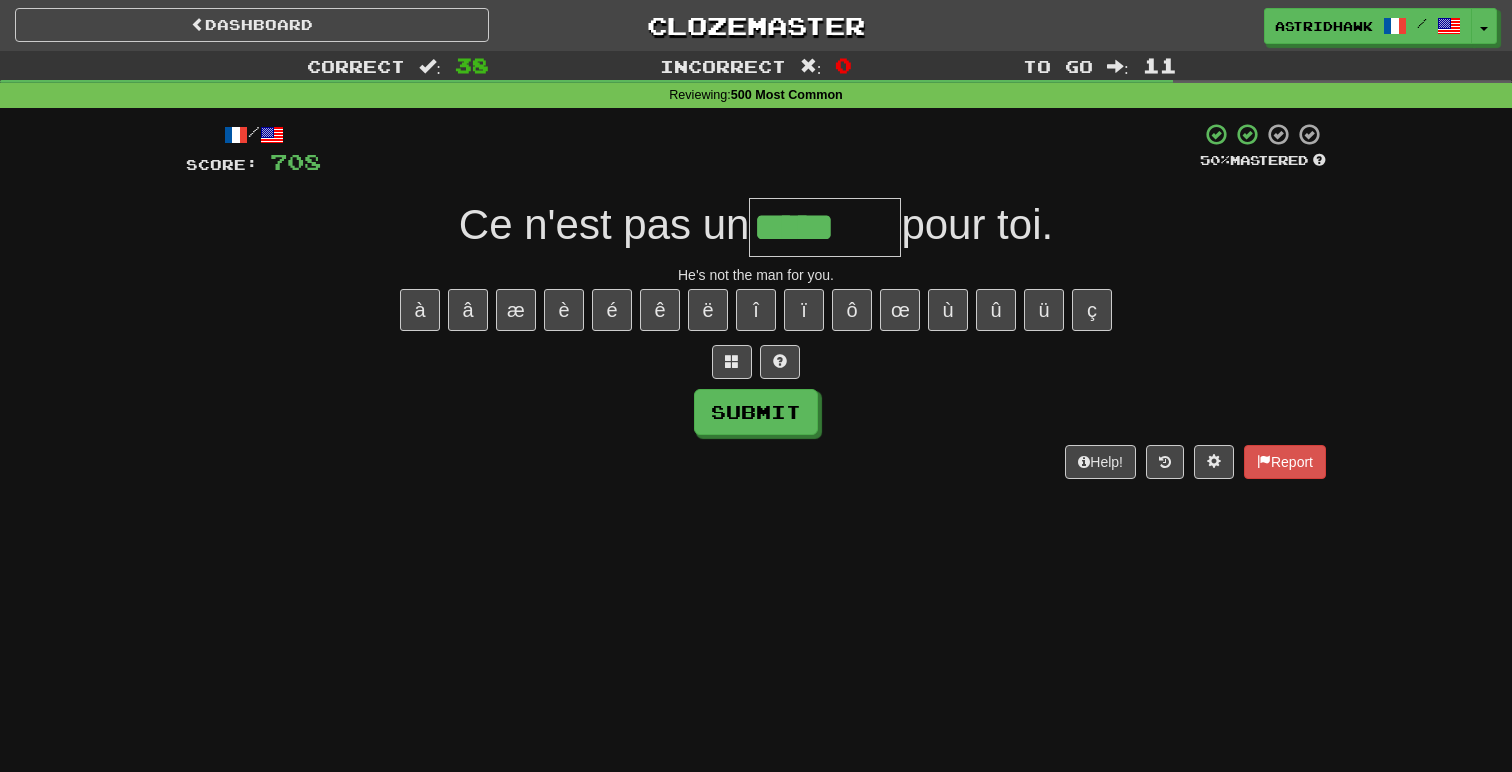 type on "*****" 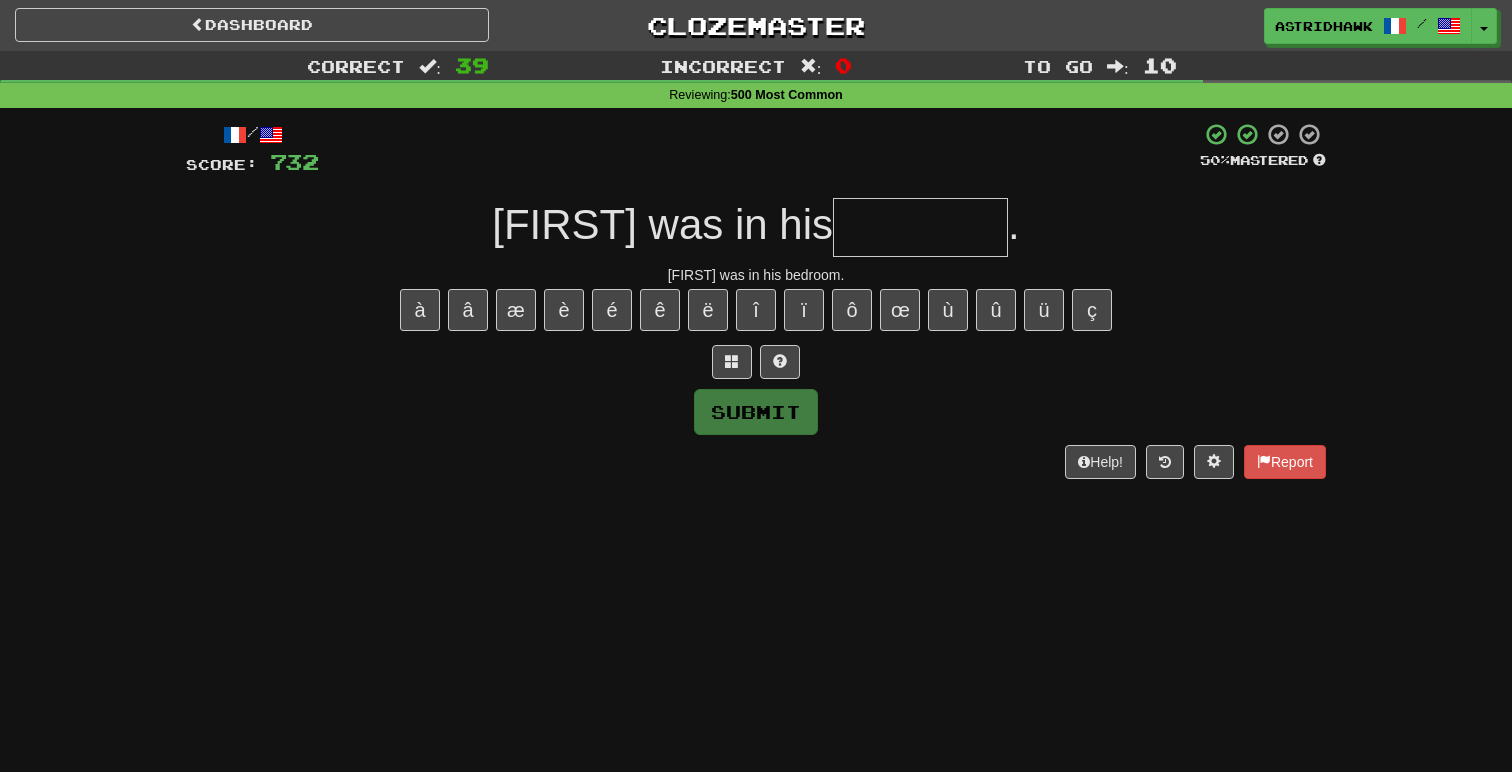 type on "*" 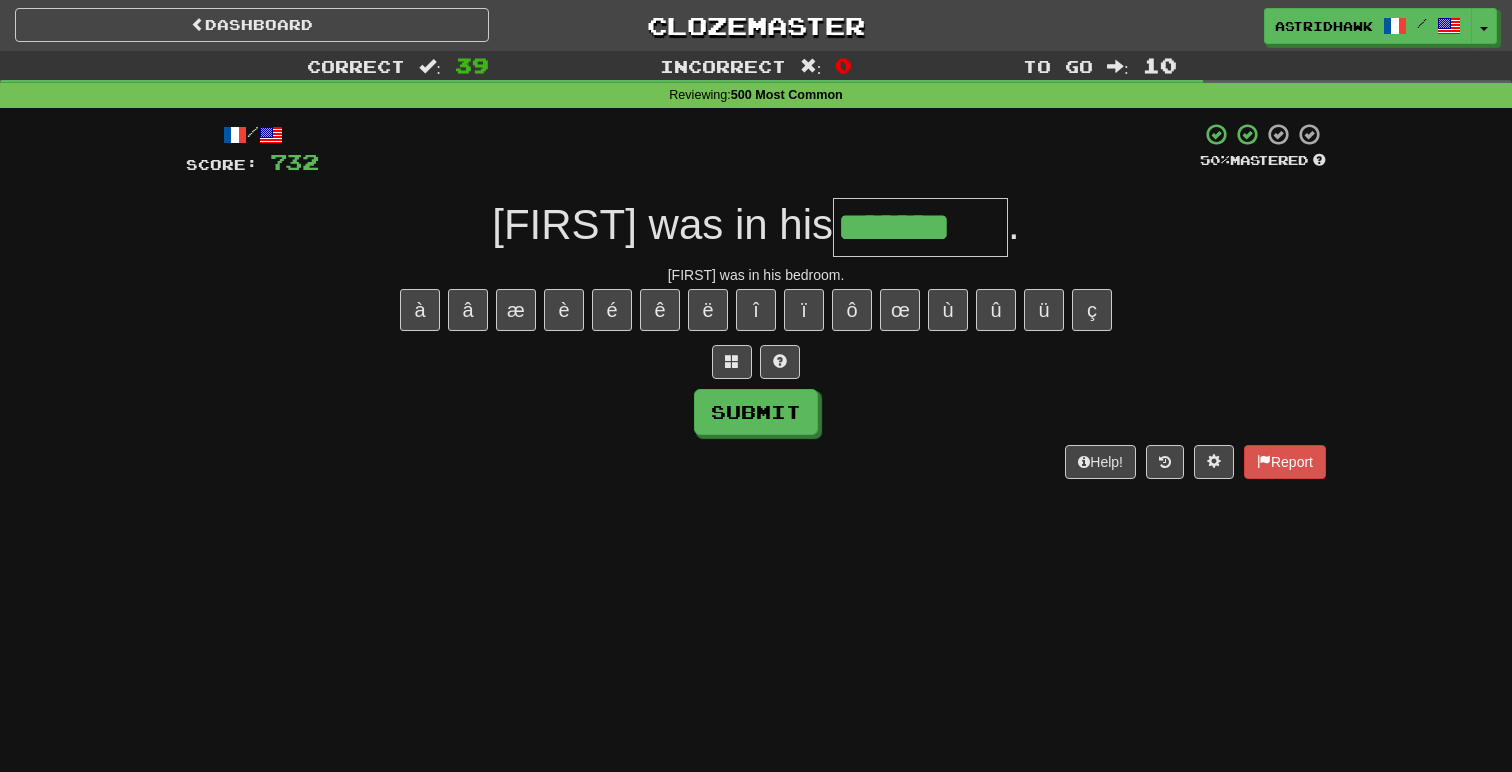 type on "*******" 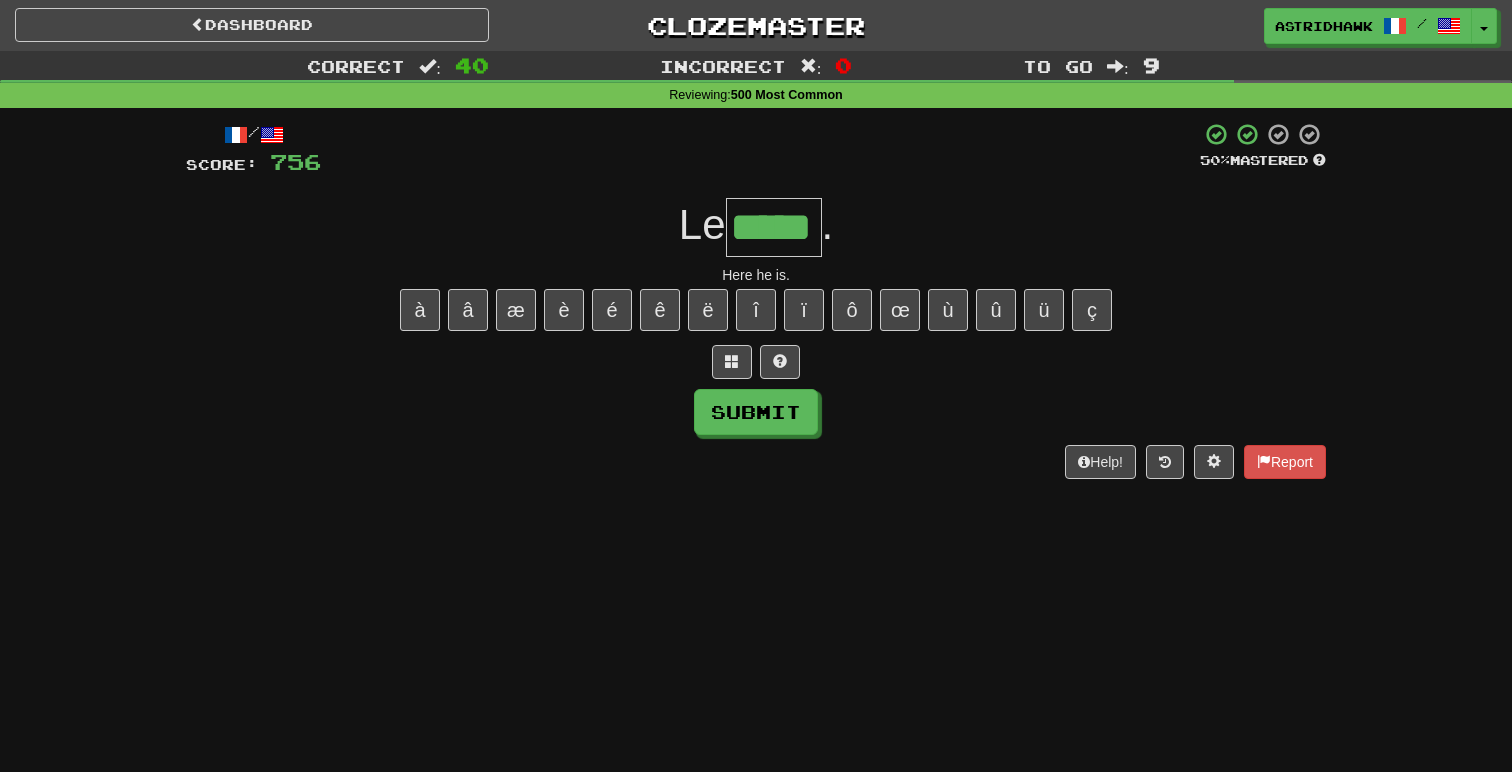 type on "*****" 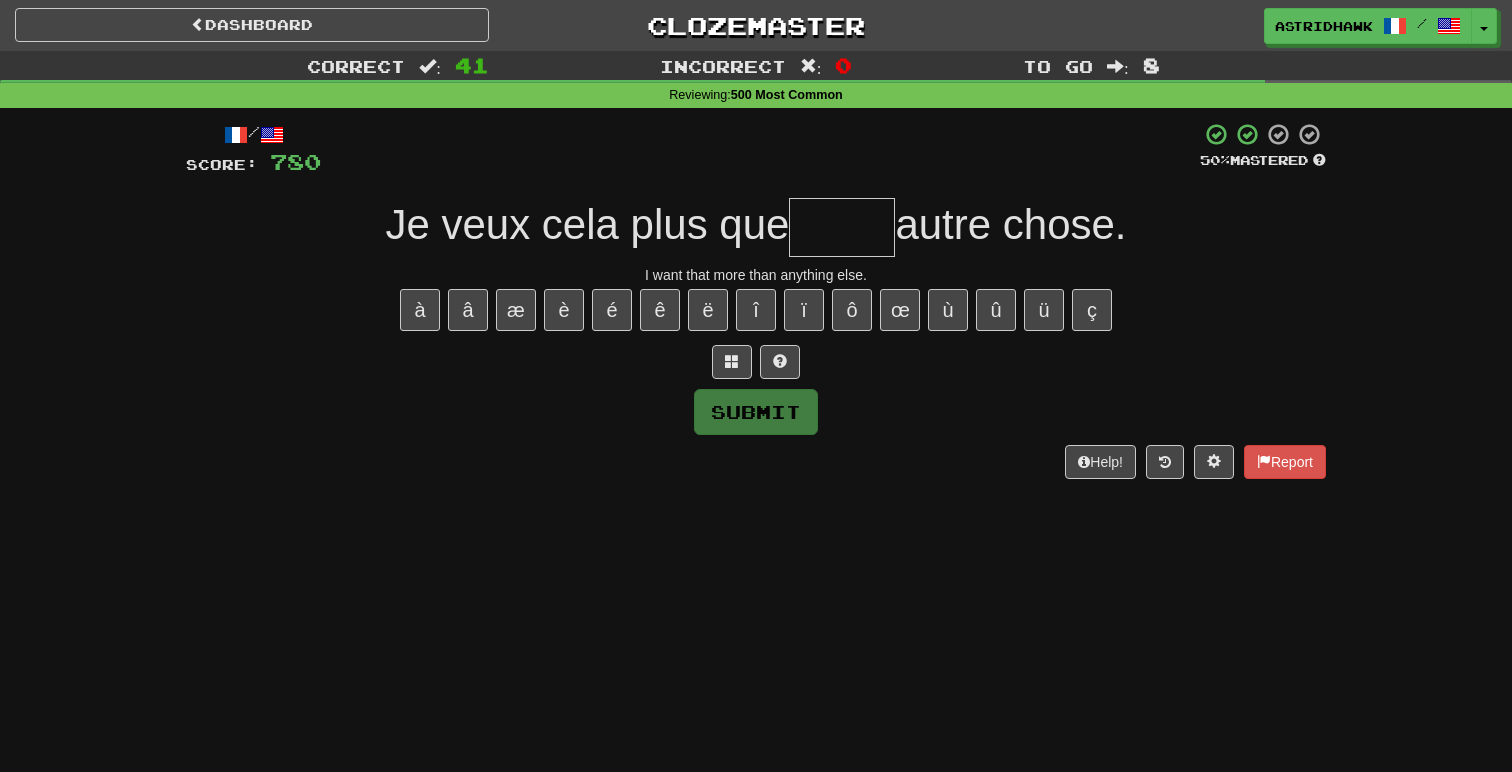 type on "*" 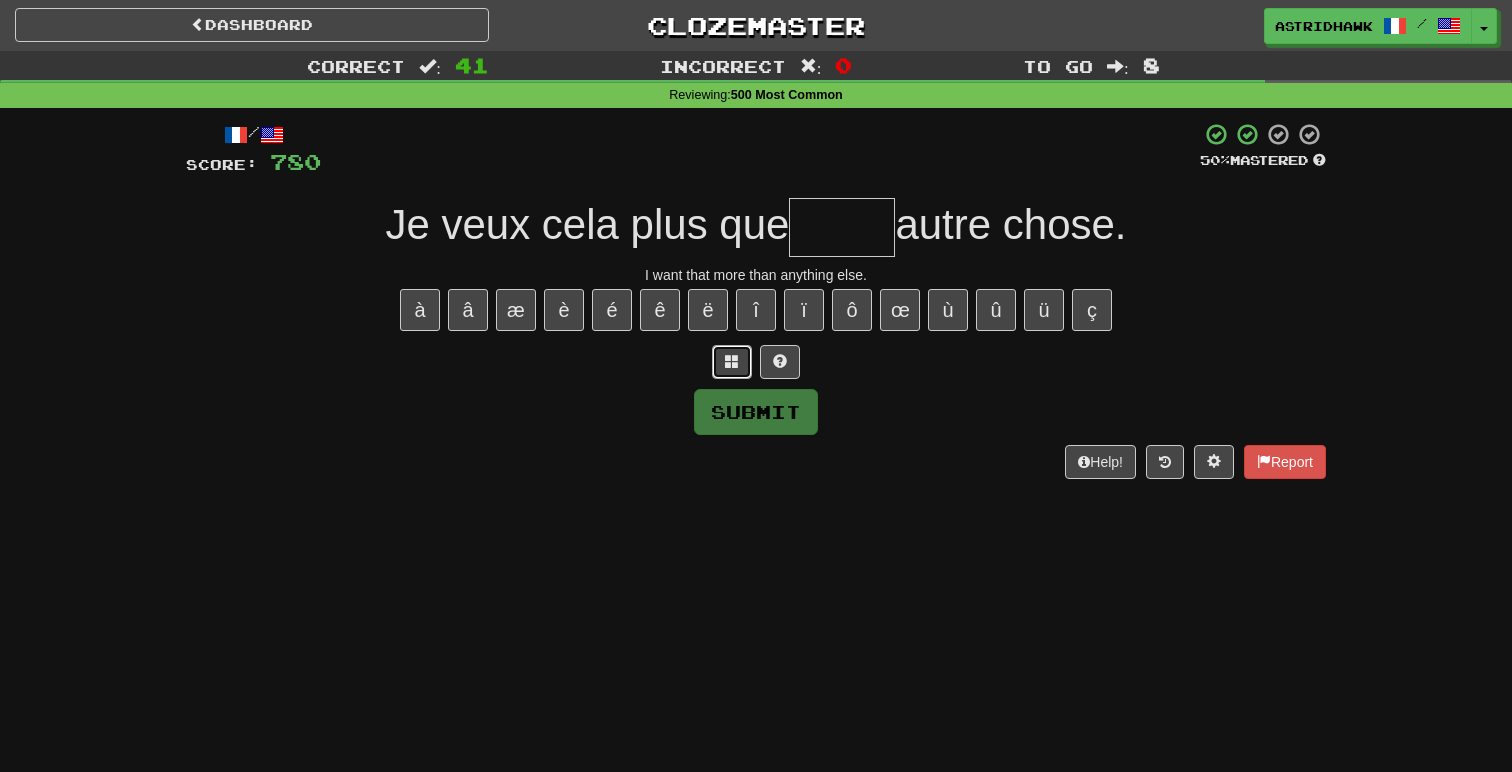 click at bounding box center [732, 362] 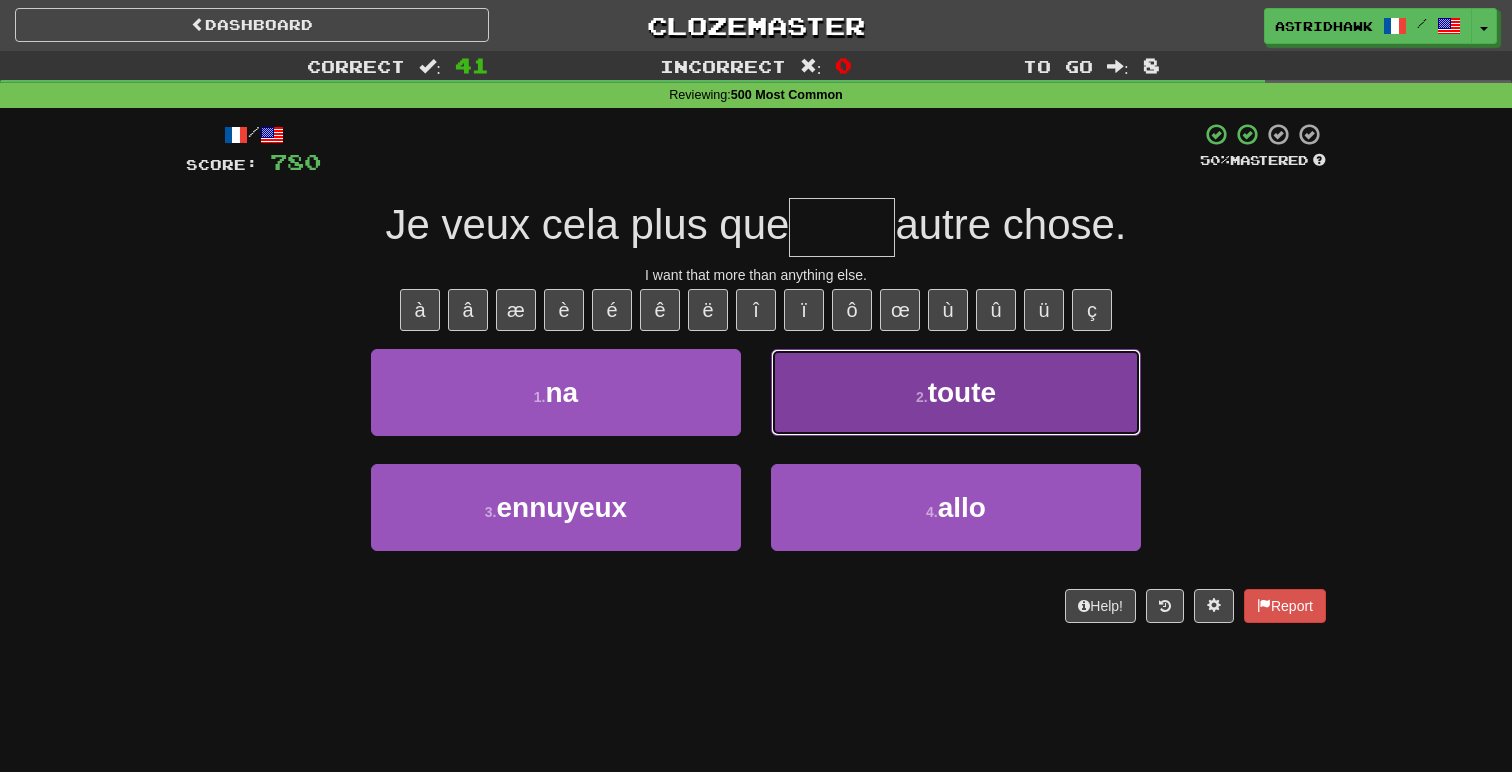 click on "2 .  toute" at bounding box center (956, 392) 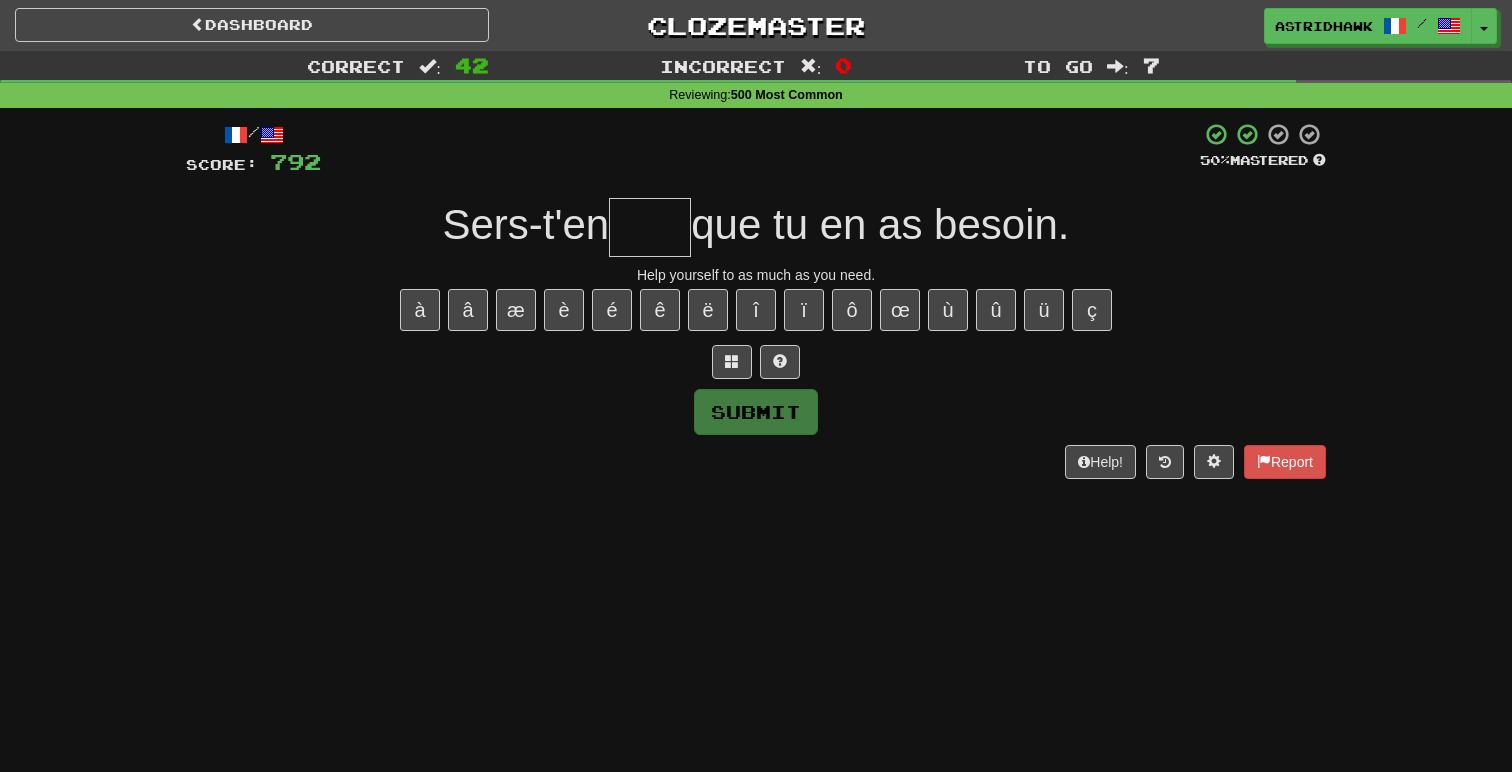 type on "*" 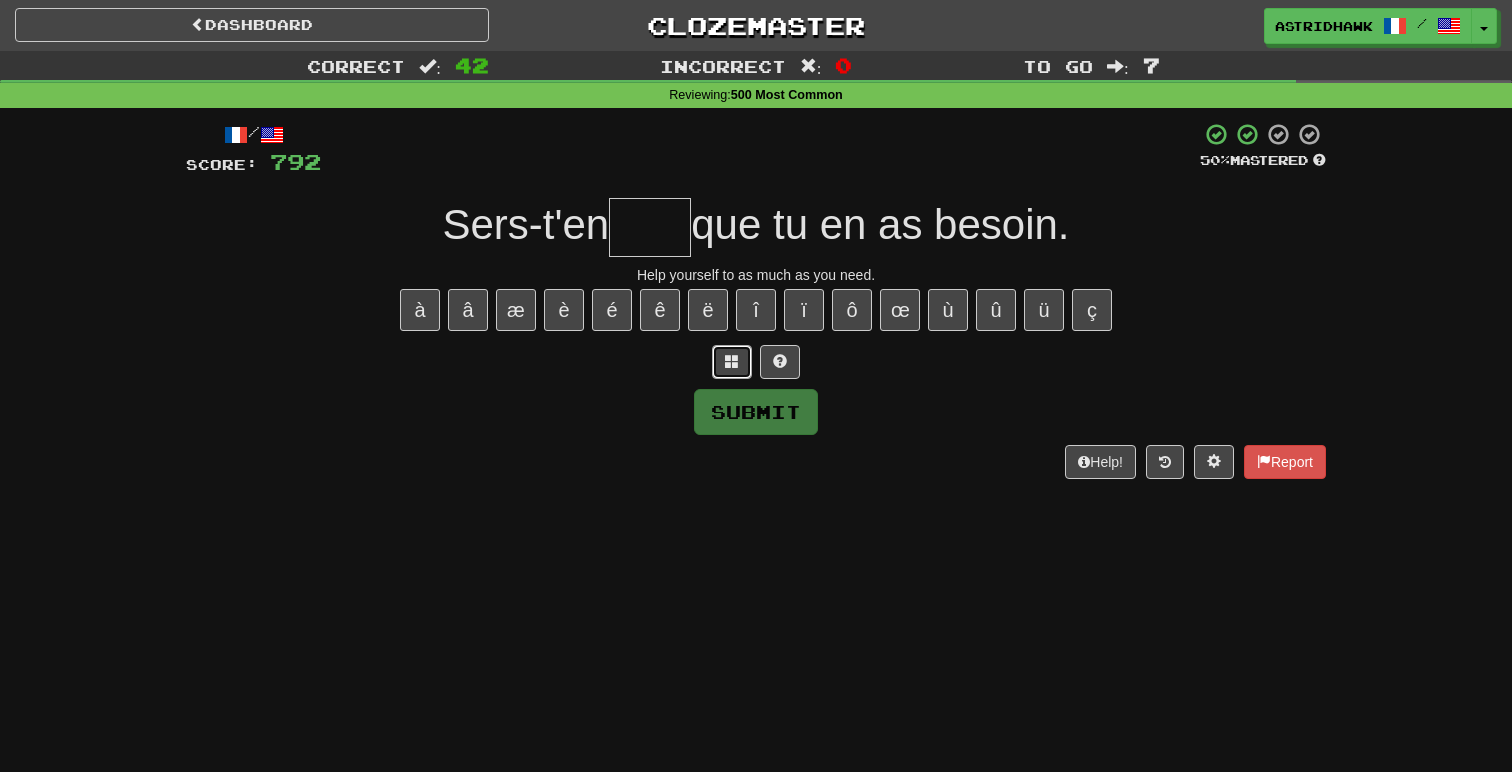 click at bounding box center [732, 362] 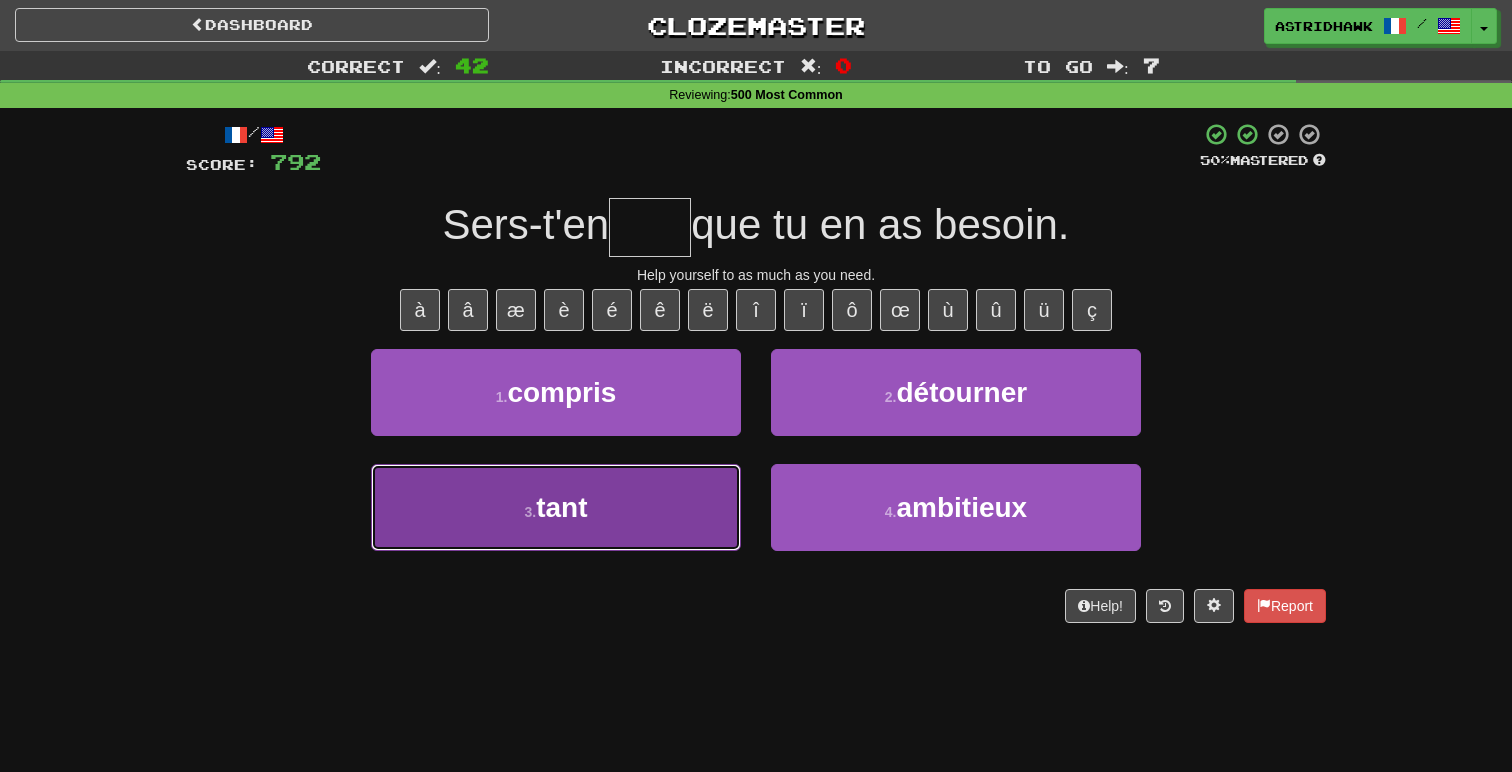 click on "3 .  tant" at bounding box center [556, 507] 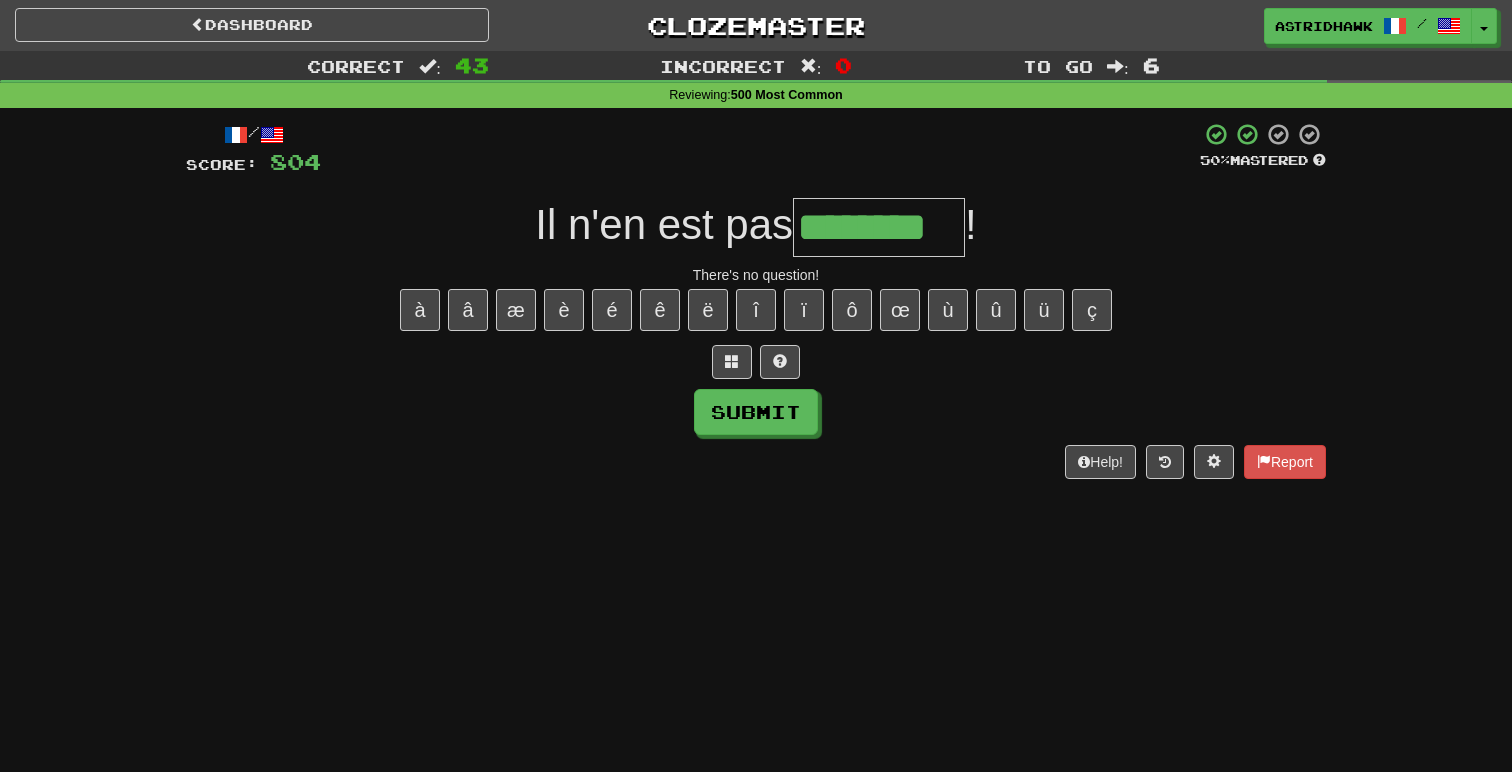 type on "********" 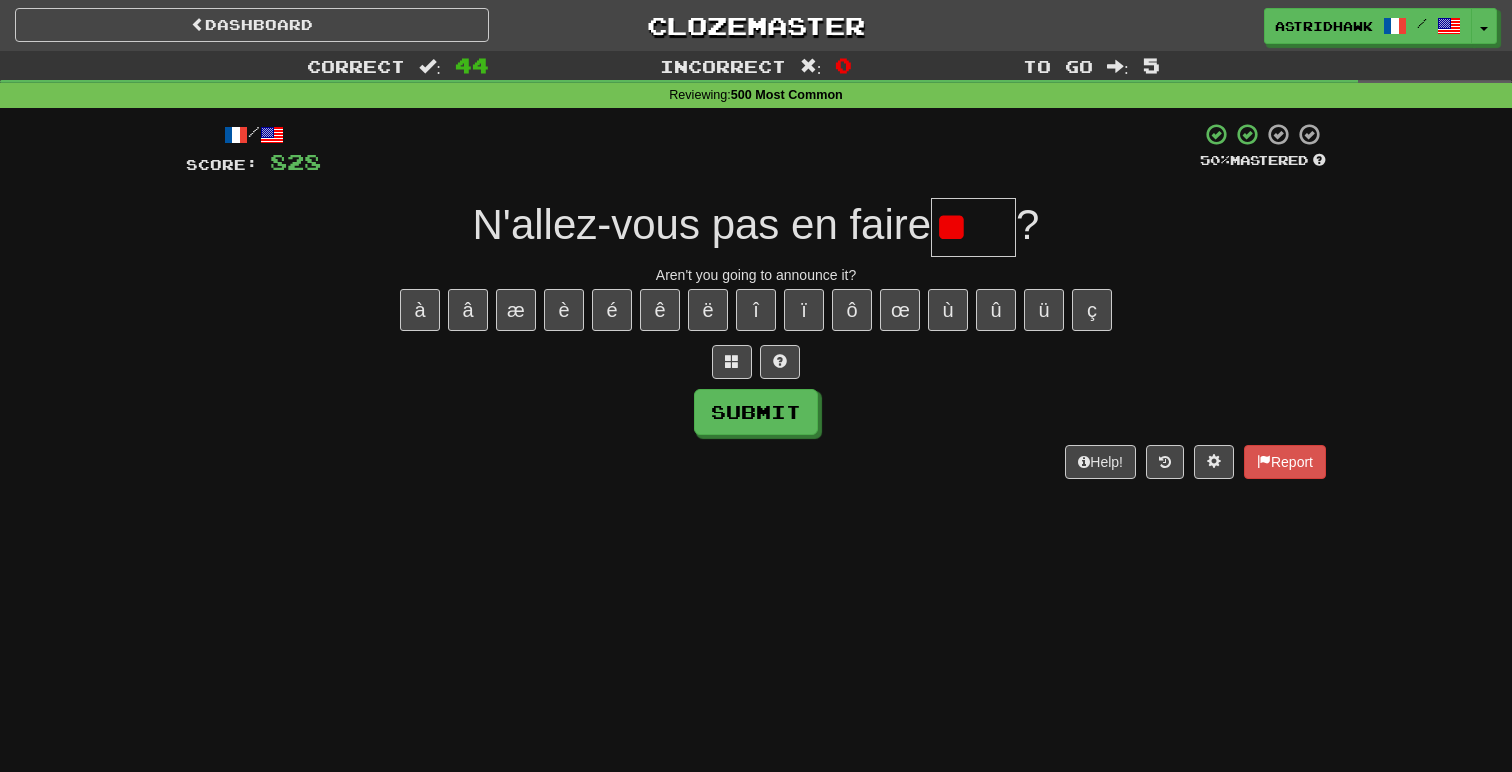 type on "*" 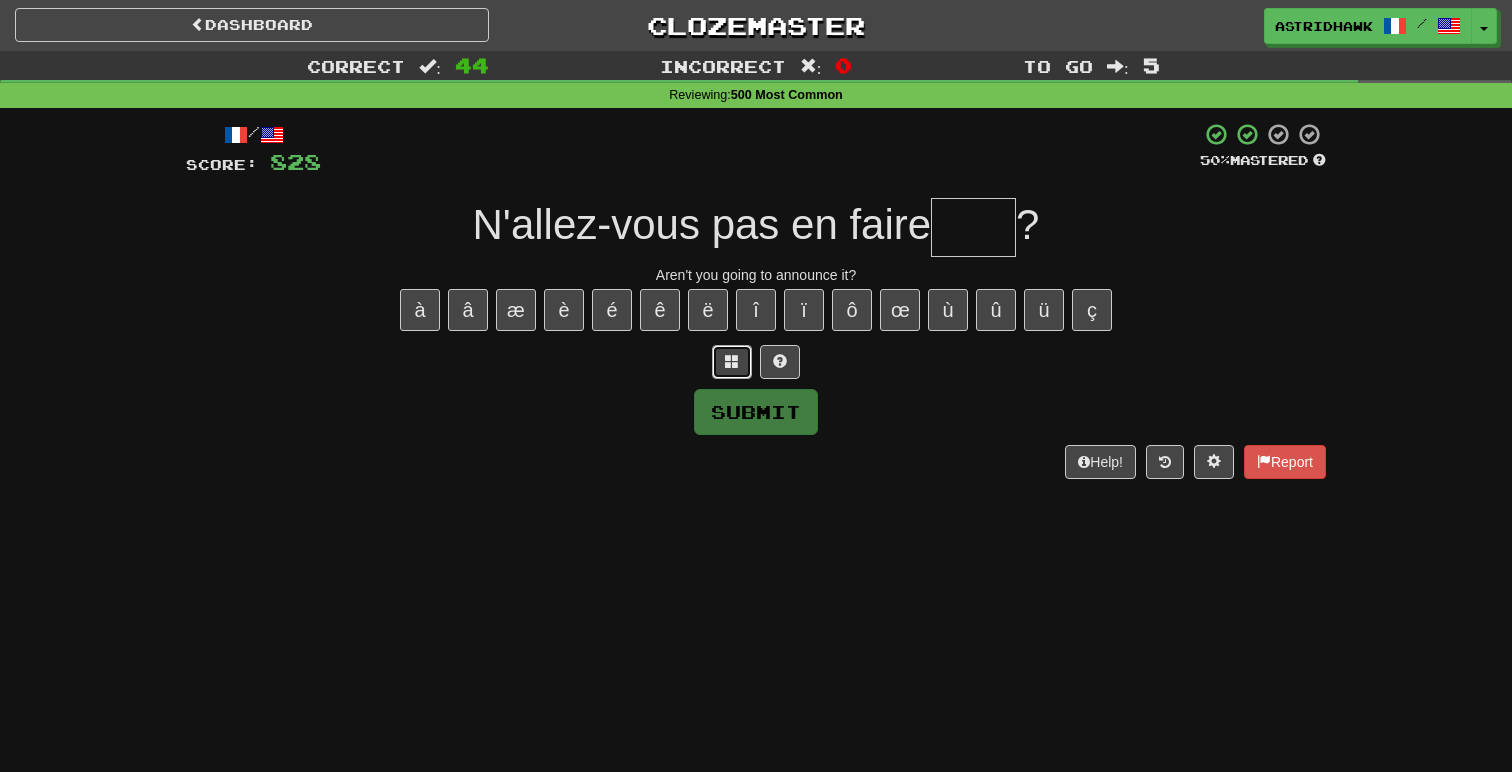 click at bounding box center [732, 362] 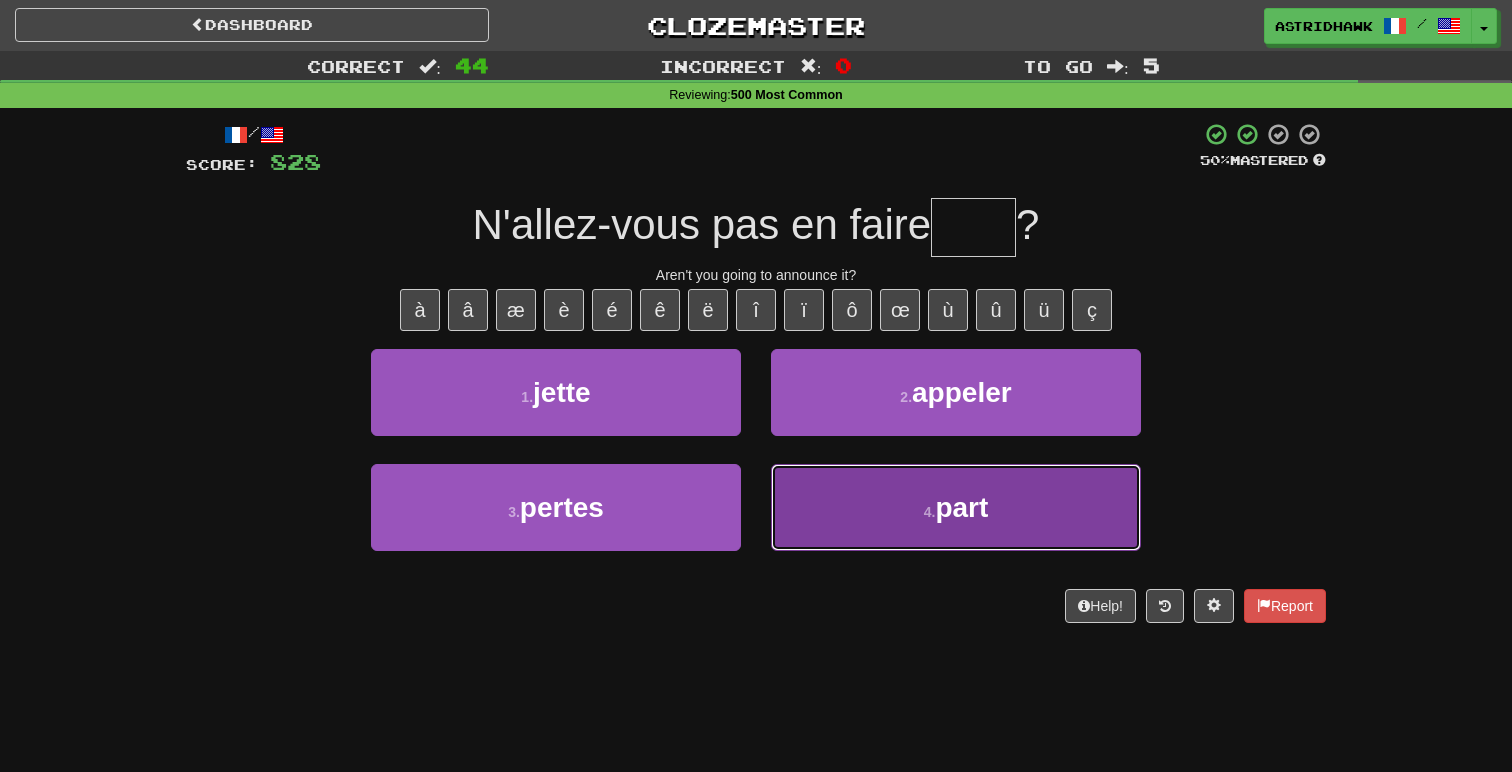click on "4 .  part" at bounding box center [956, 507] 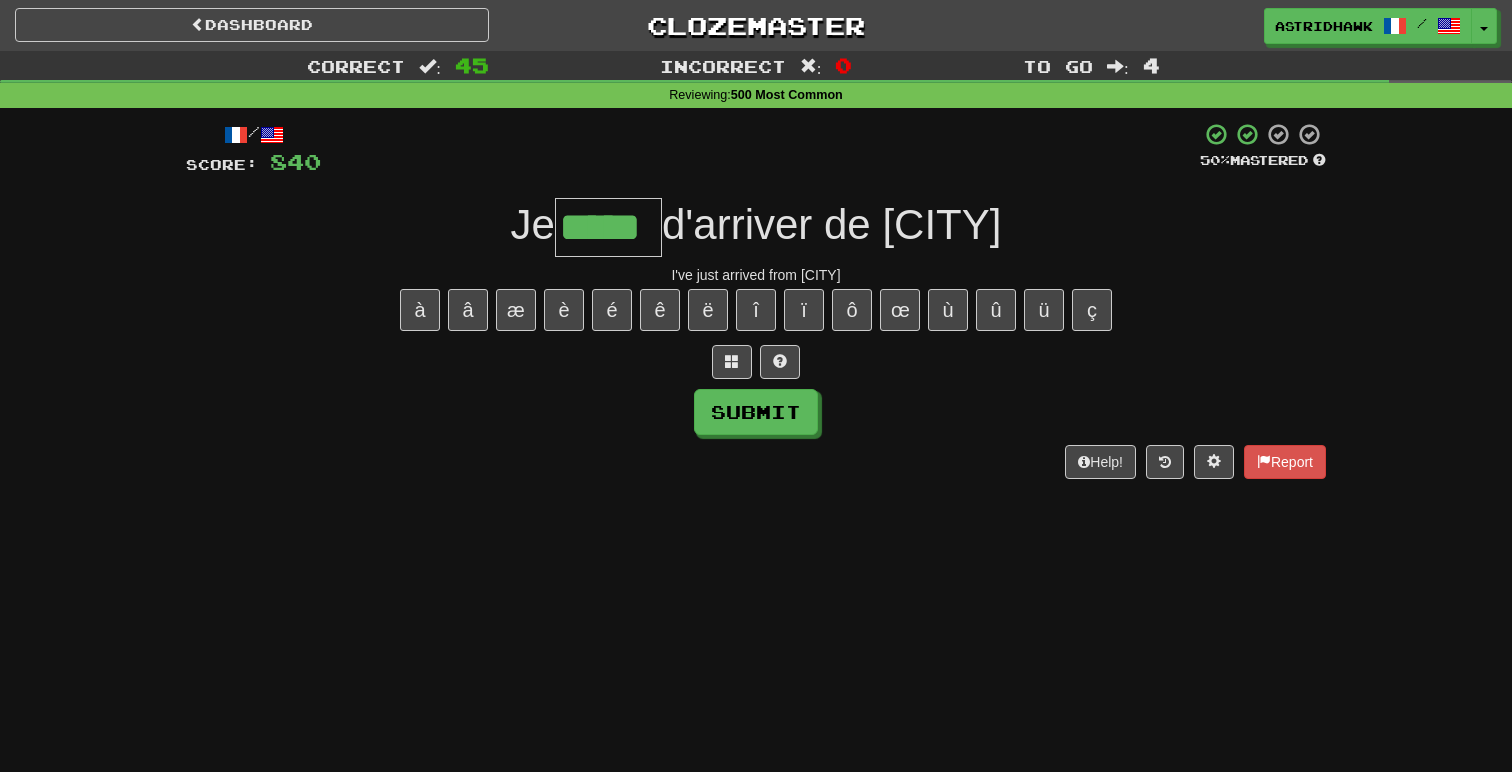 type on "*****" 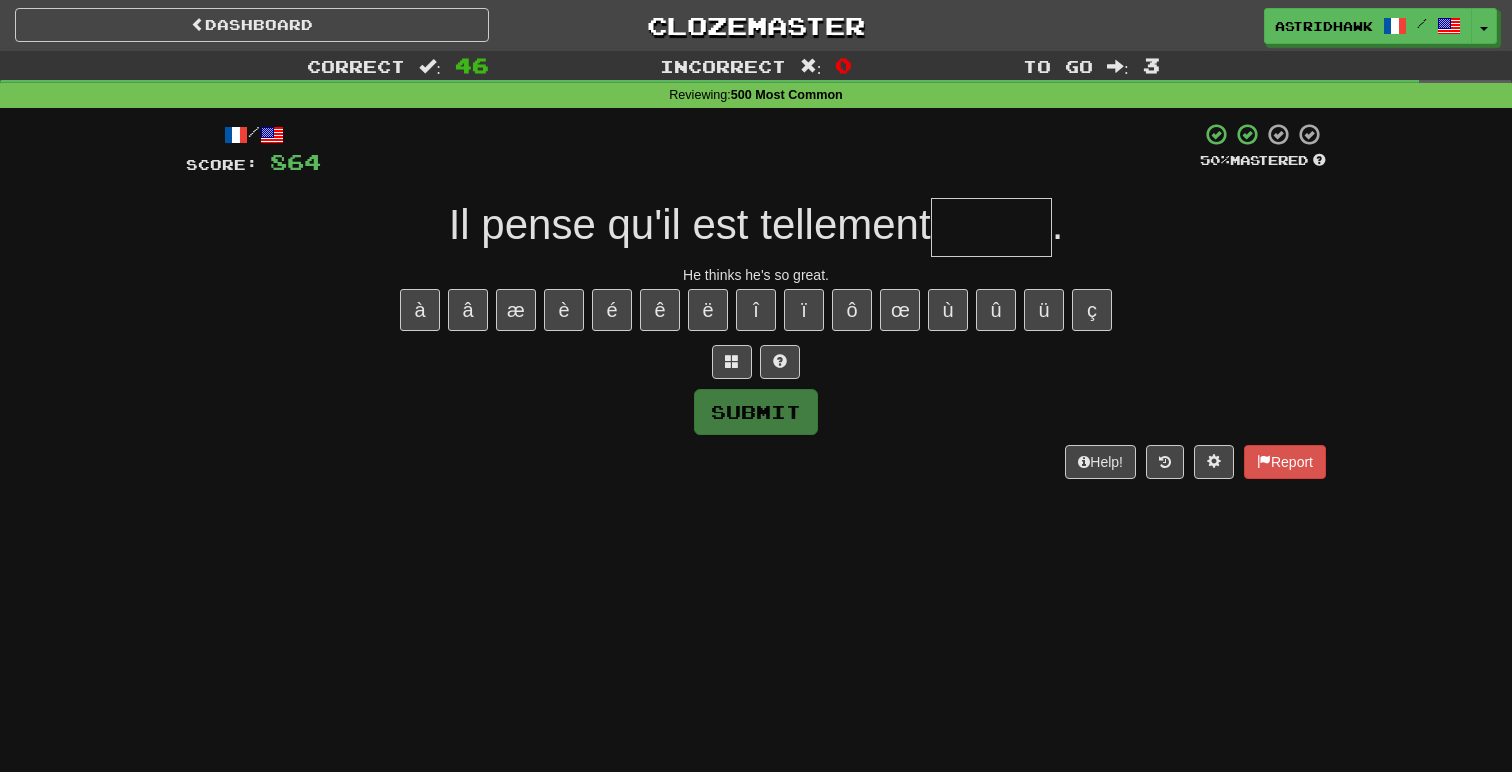 type on "*" 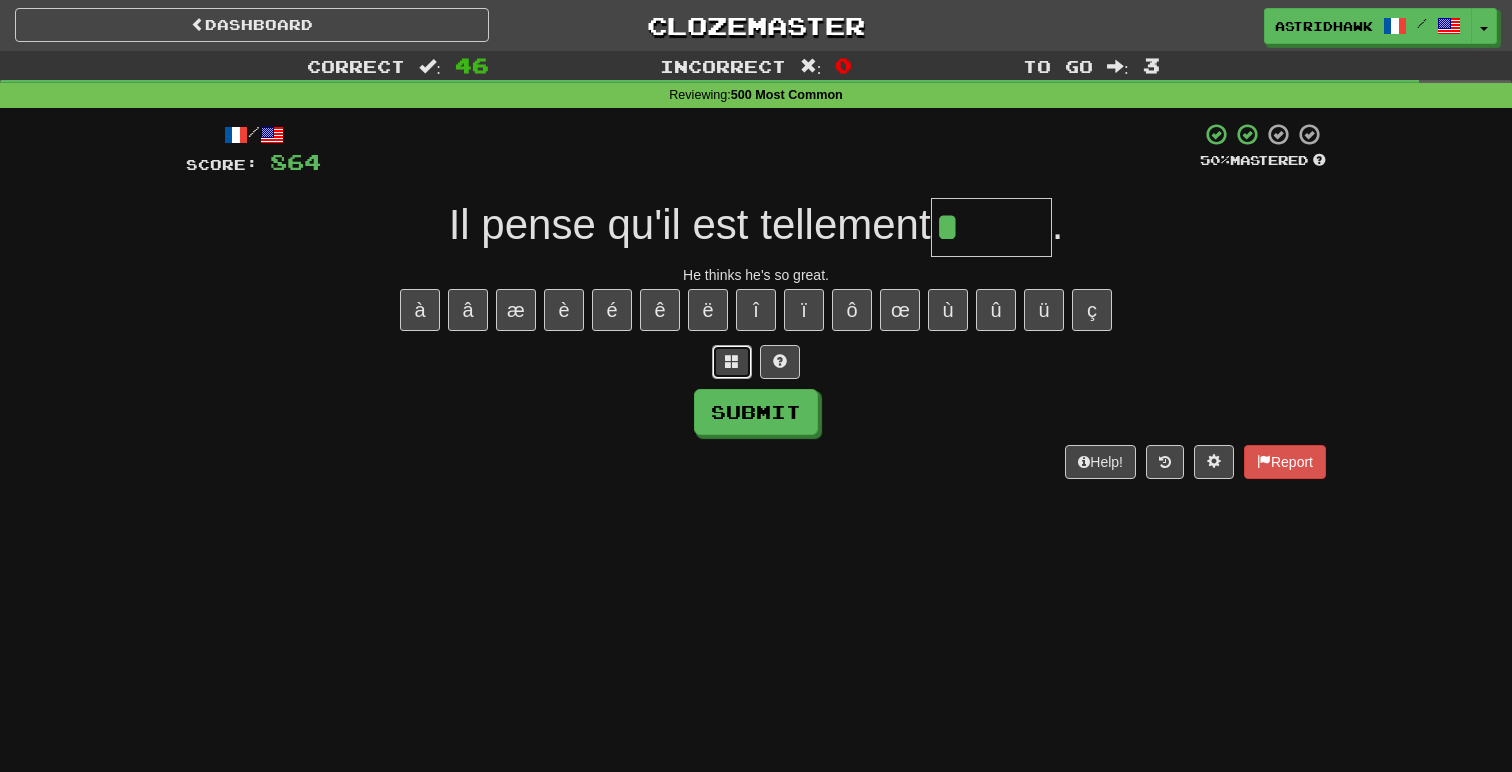 click at bounding box center (732, 361) 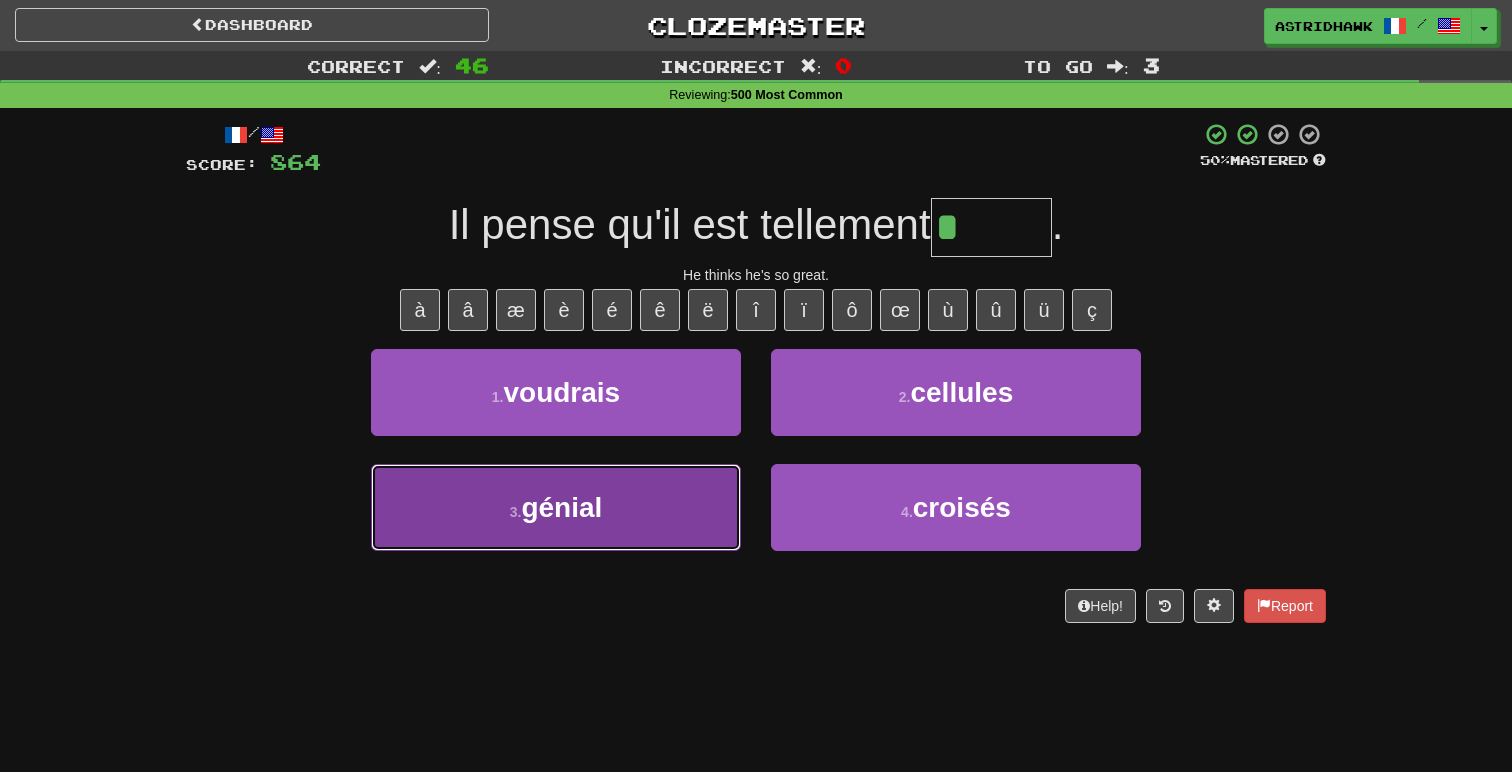 click on "3 .  génial" at bounding box center (556, 507) 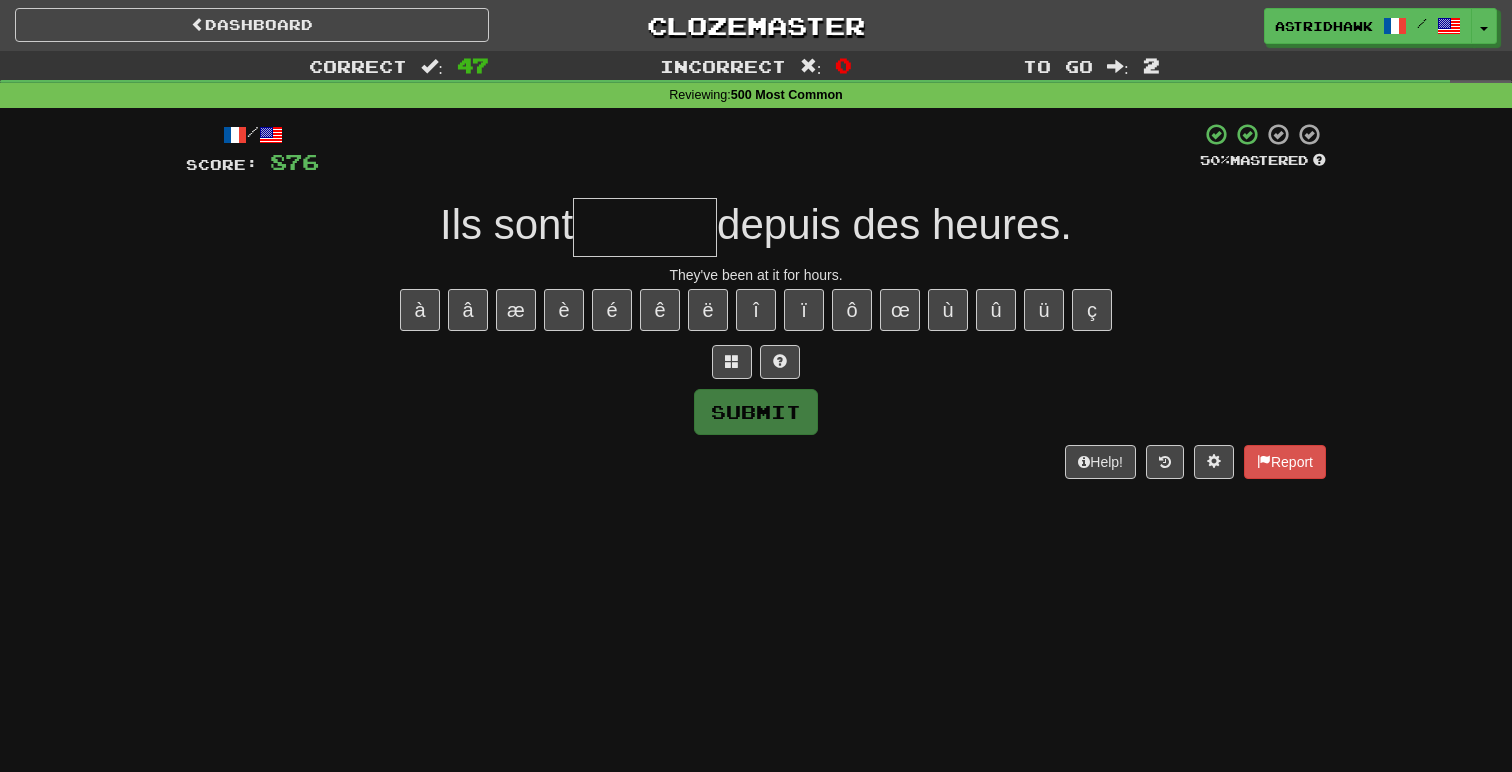 type on "*" 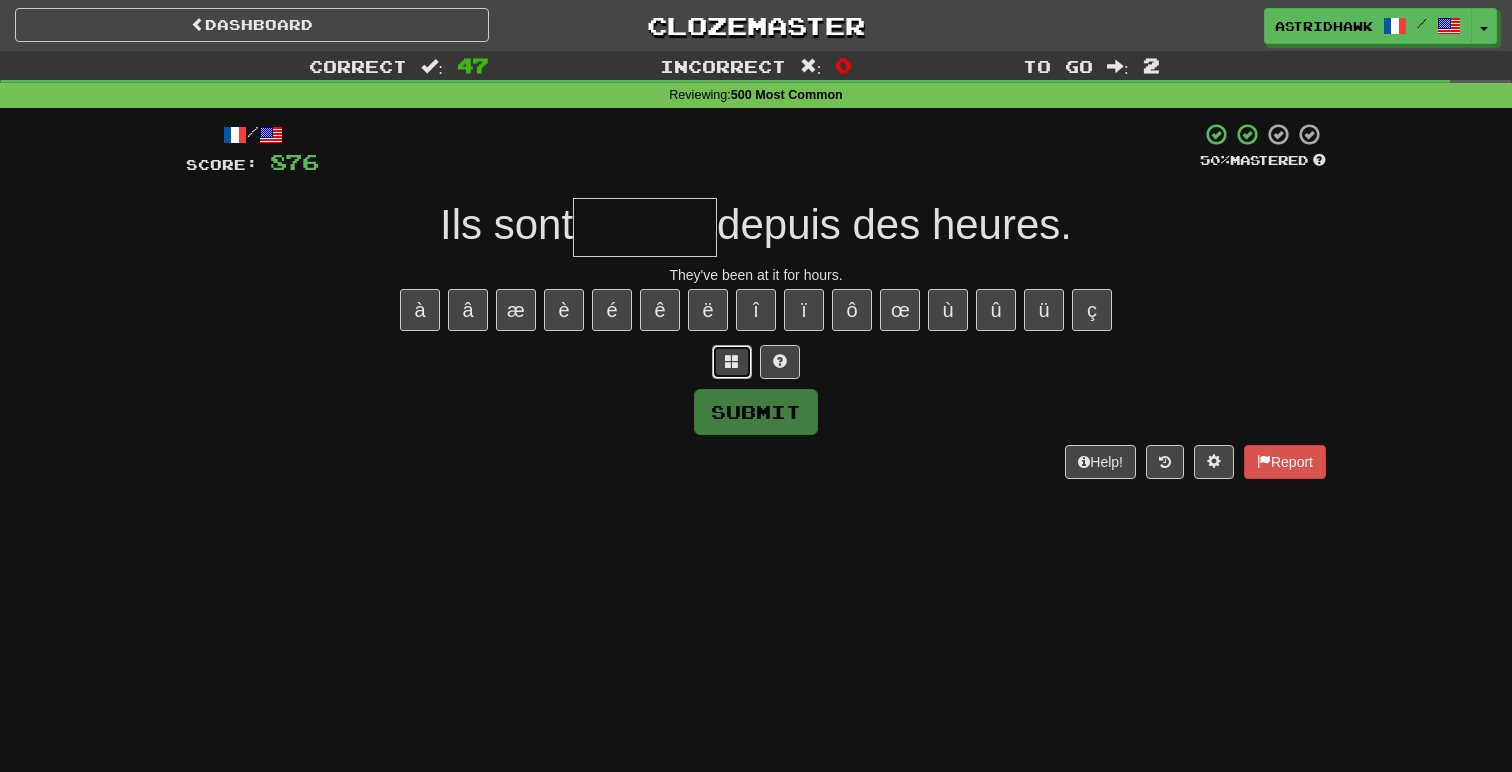 click at bounding box center [732, 362] 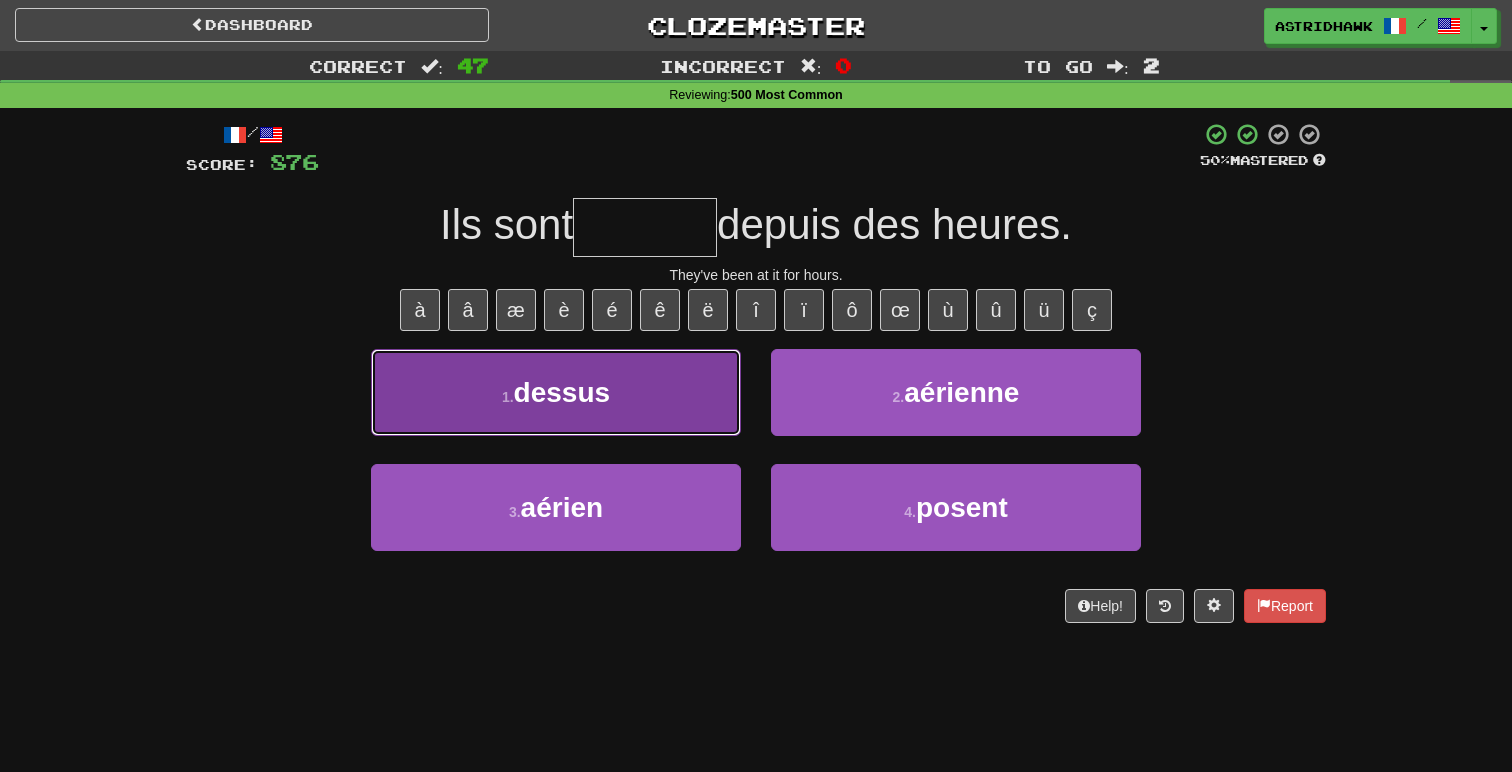 click on "1 .  dessus" at bounding box center [556, 392] 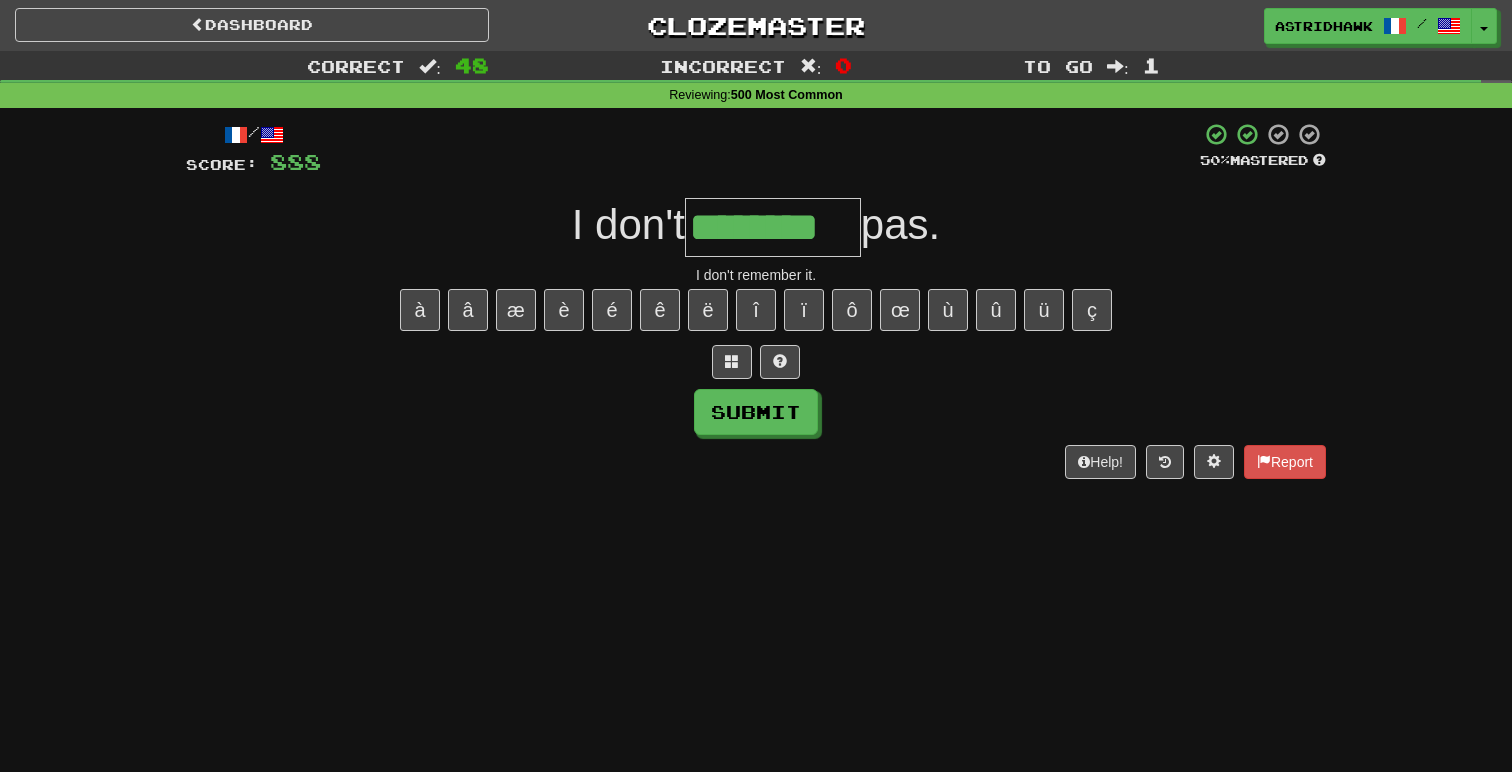 type on "********" 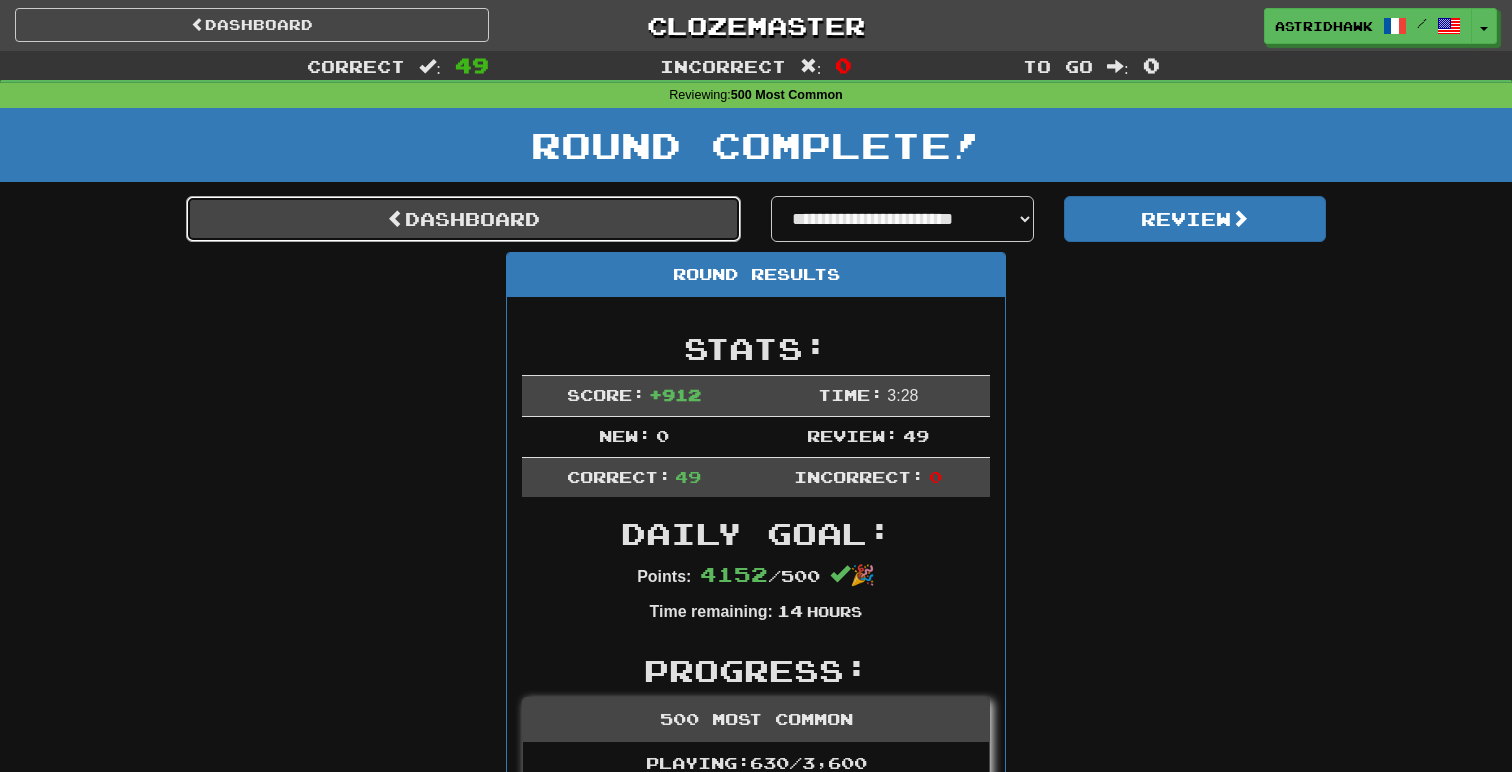 click on "Dashboard" at bounding box center [463, 219] 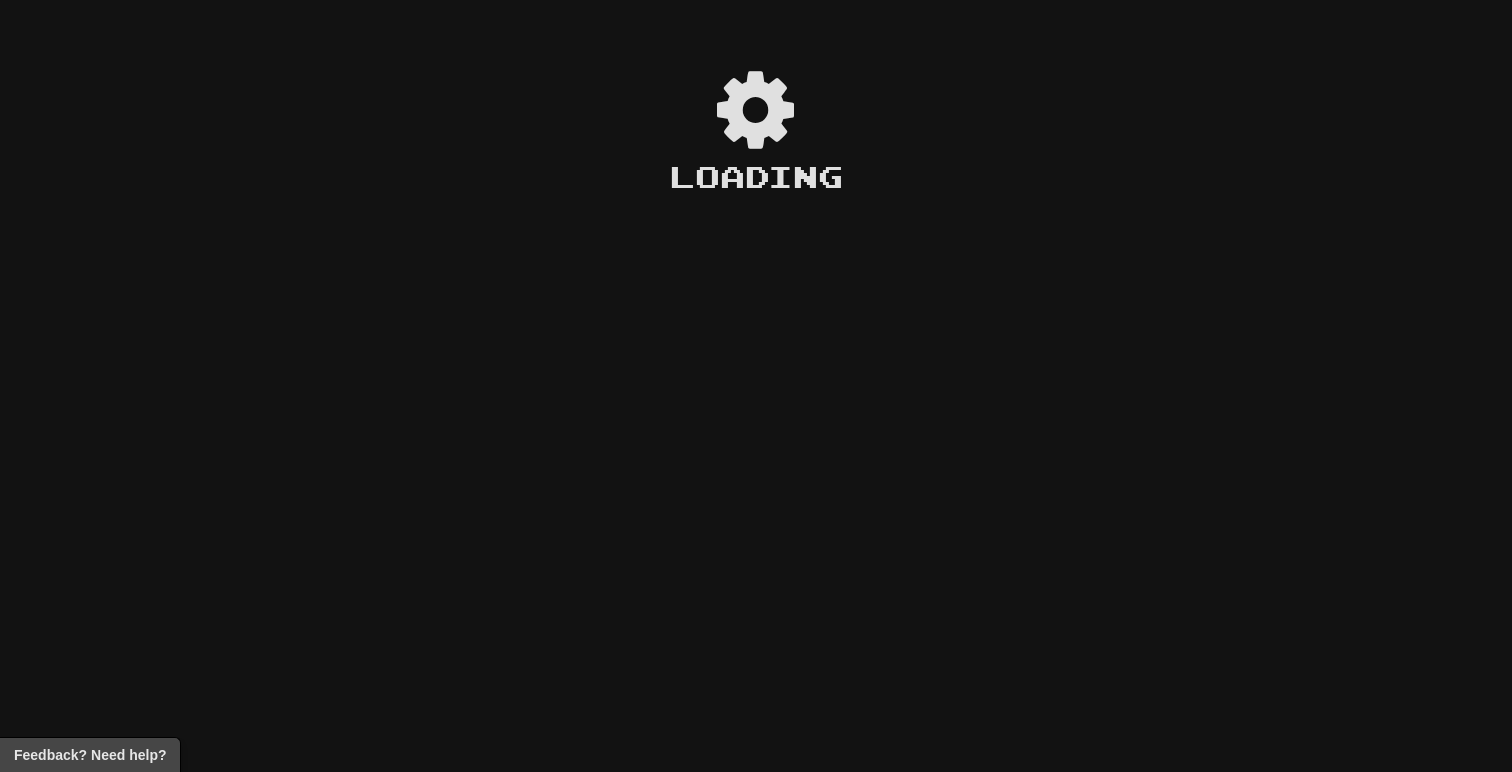 scroll, scrollTop: 0, scrollLeft: 0, axis: both 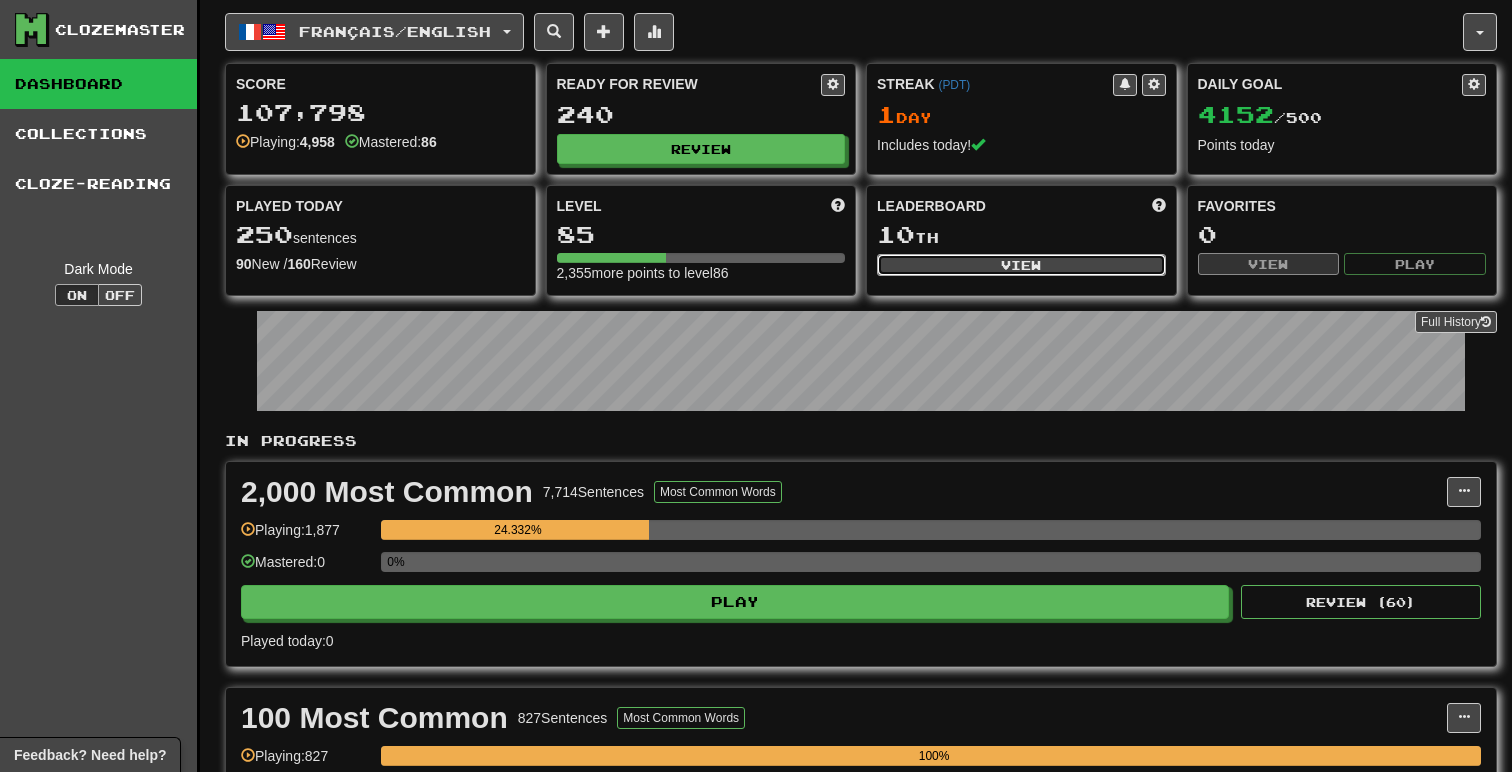 click on "View" at bounding box center (1021, 265) 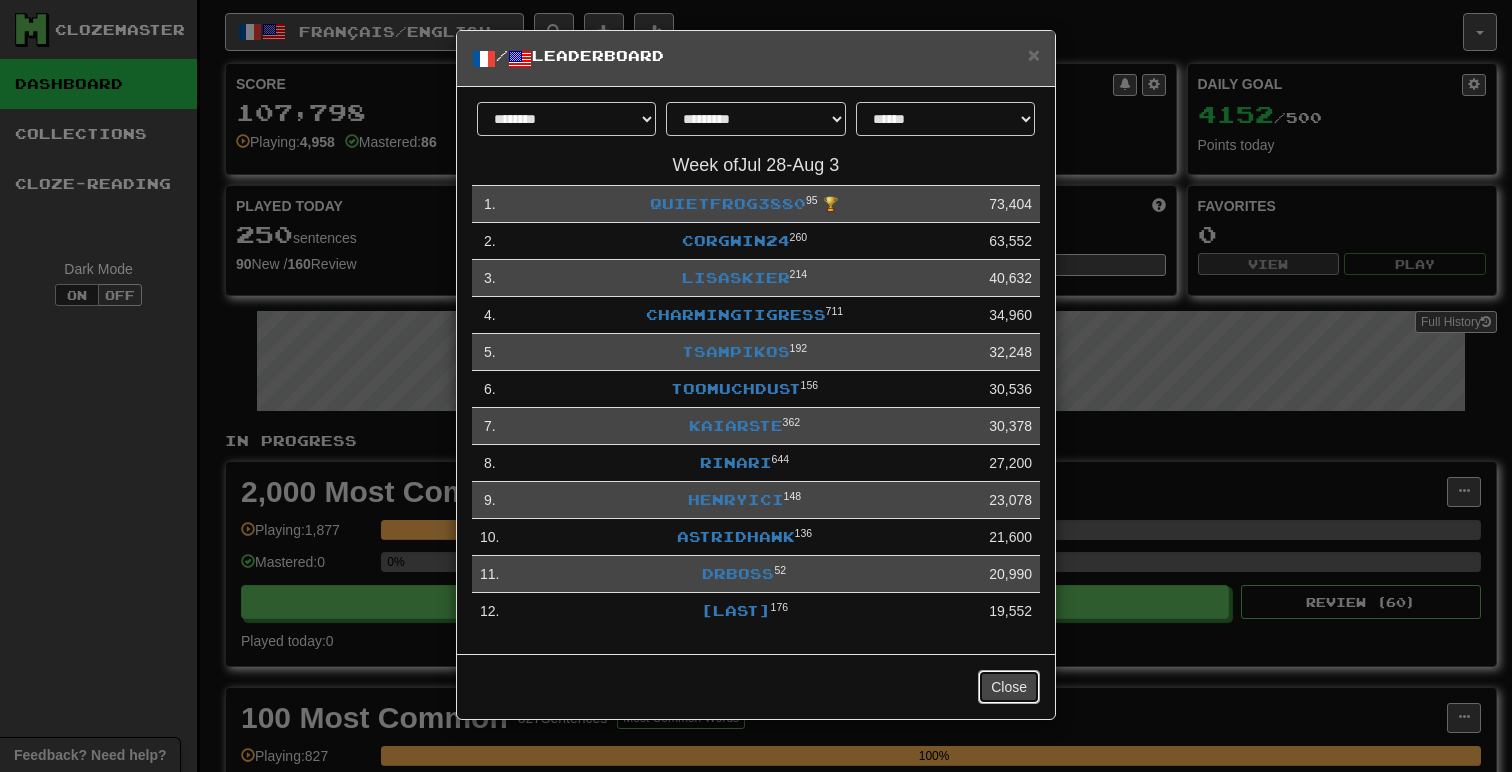 click on "Close" at bounding box center [1009, 687] 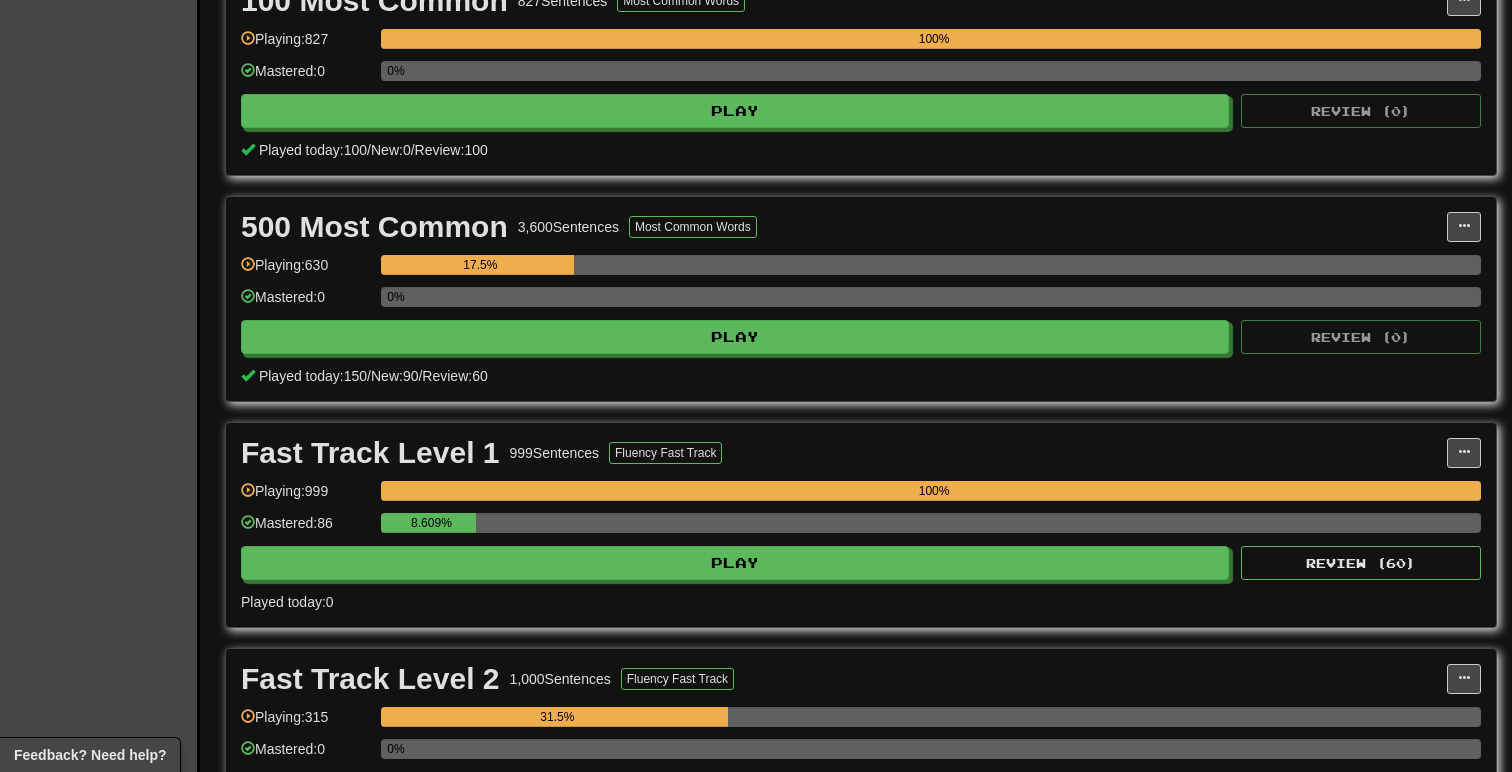 scroll, scrollTop: 721, scrollLeft: 0, axis: vertical 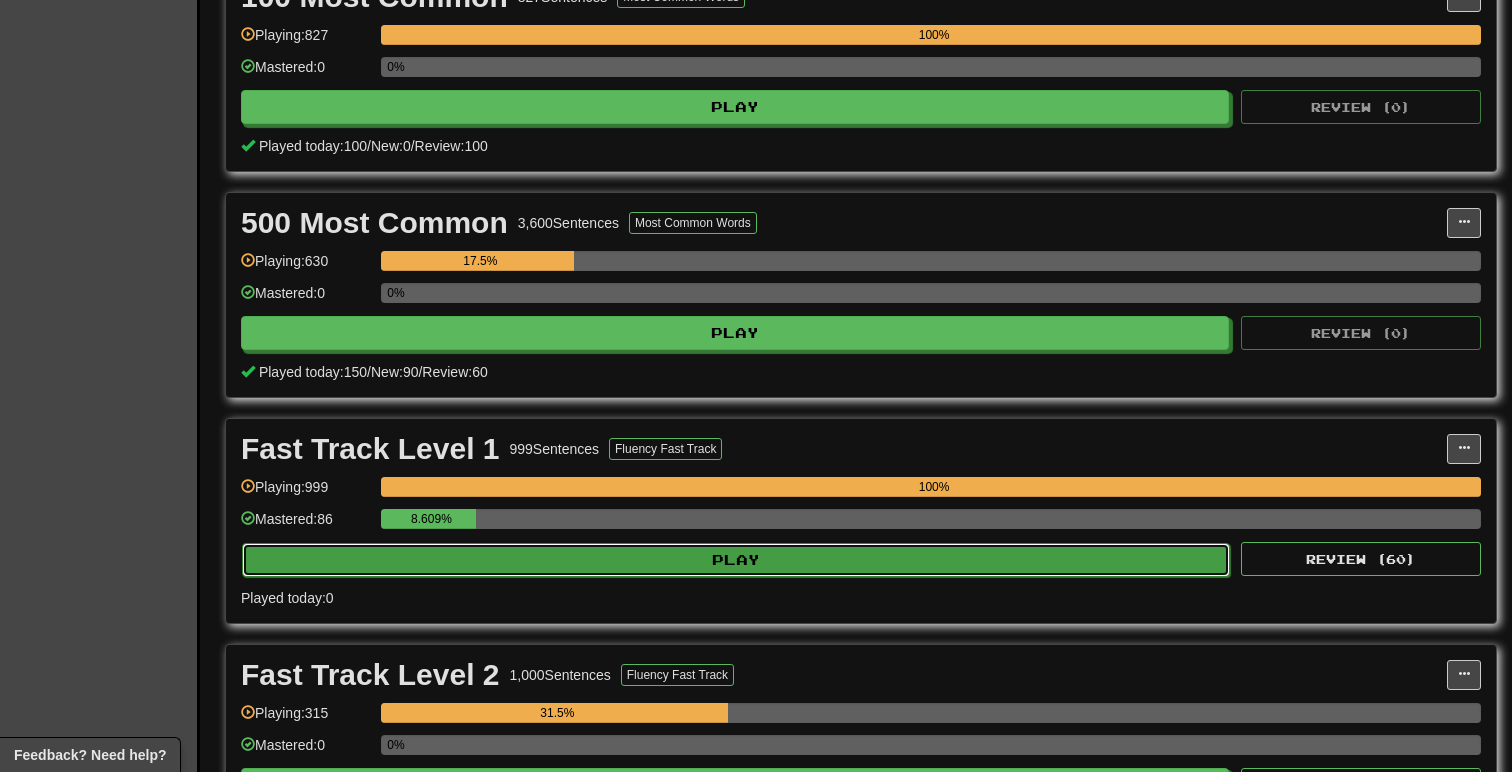 click on "Play" at bounding box center (736, 560) 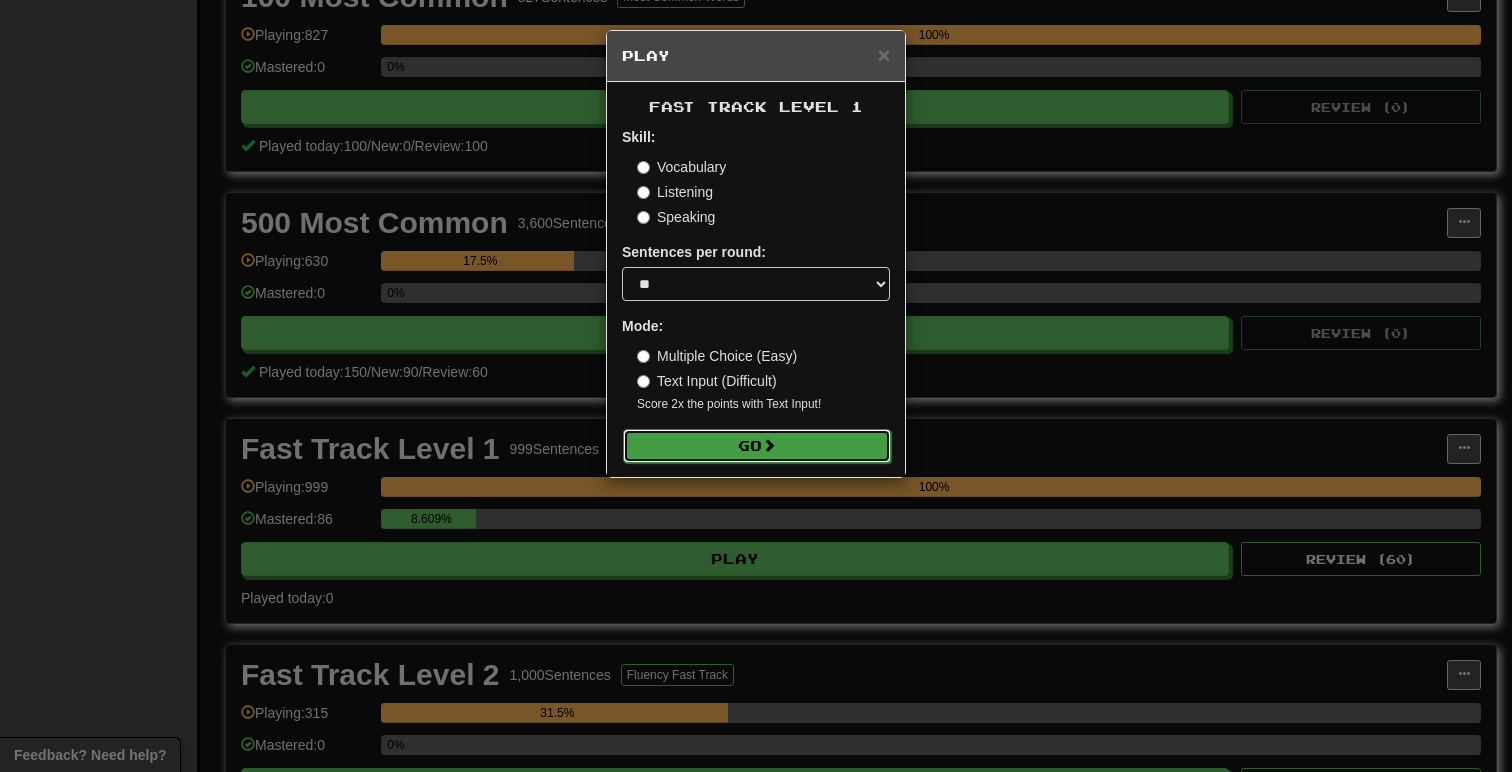 click on "Go" at bounding box center (757, 446) 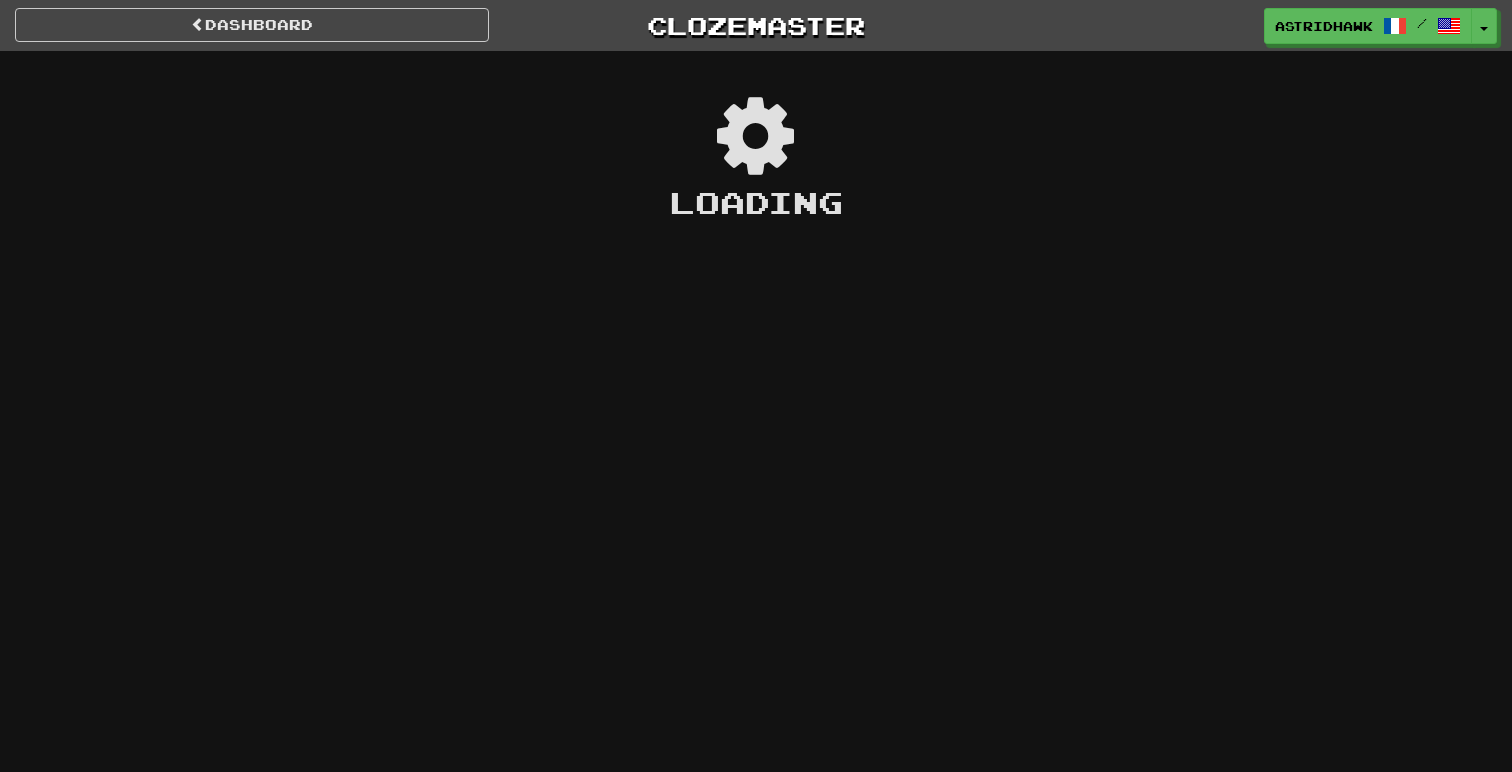 scroll, scrollTop: 0, scrollLeft: 0, axis: both 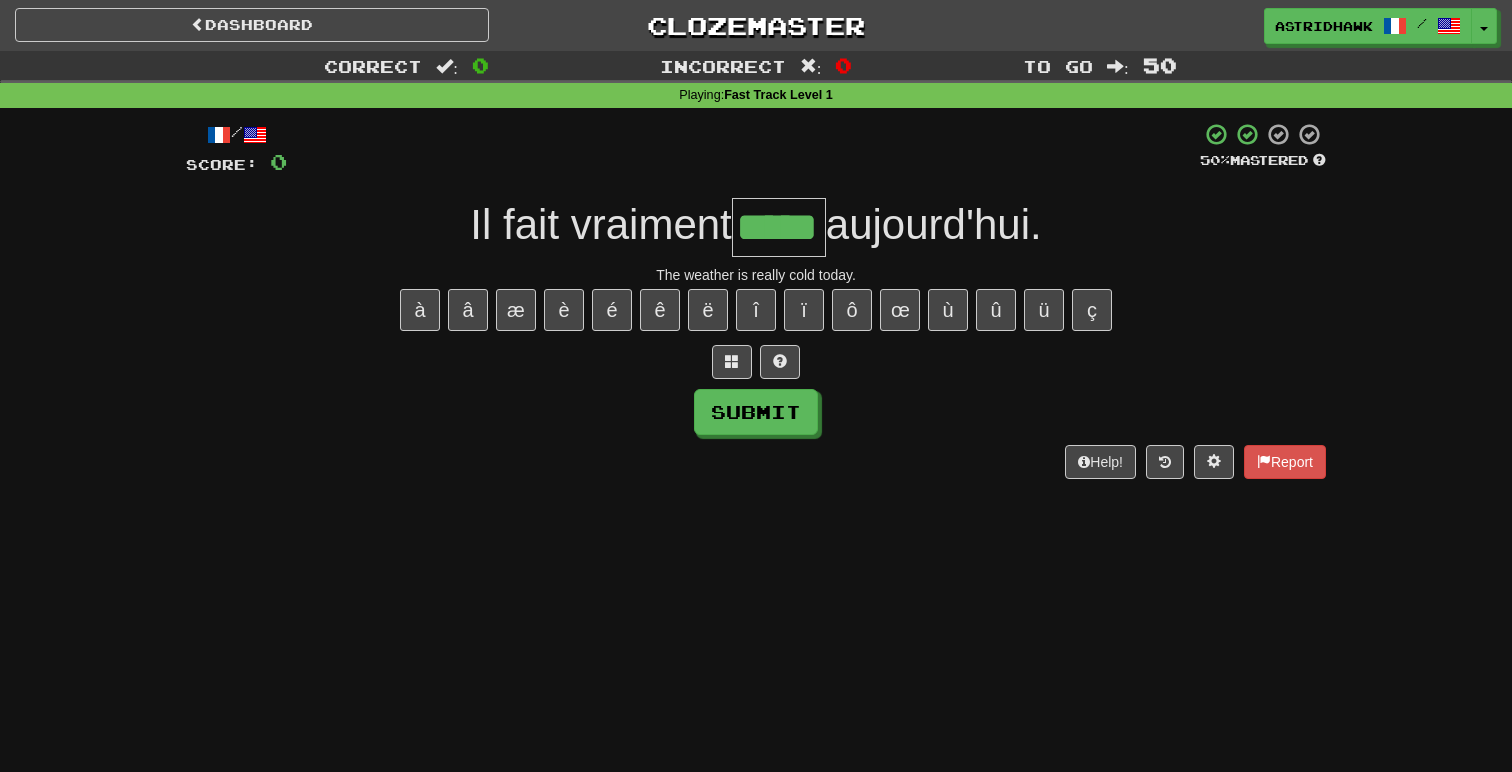 type on "*****" 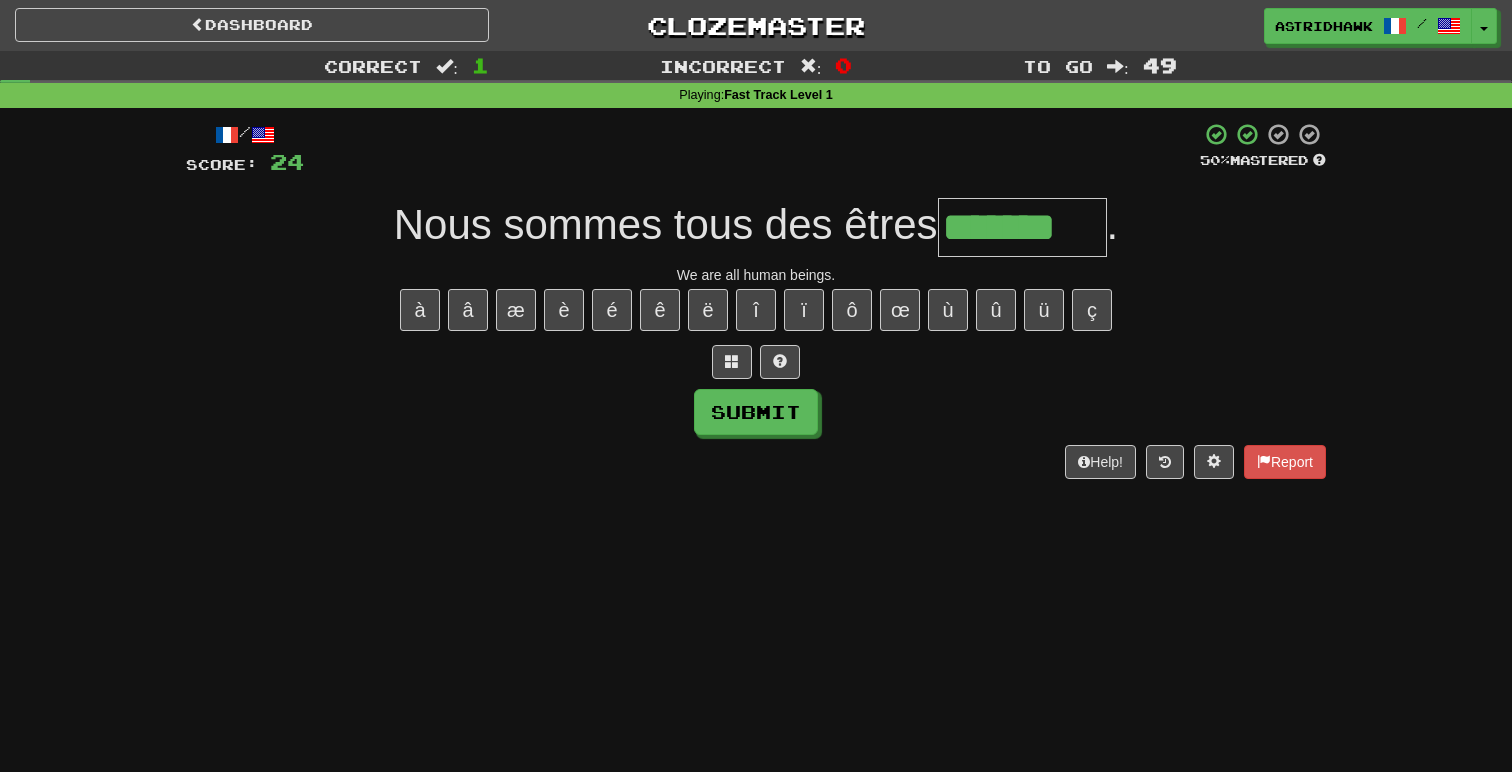 type on "*******" 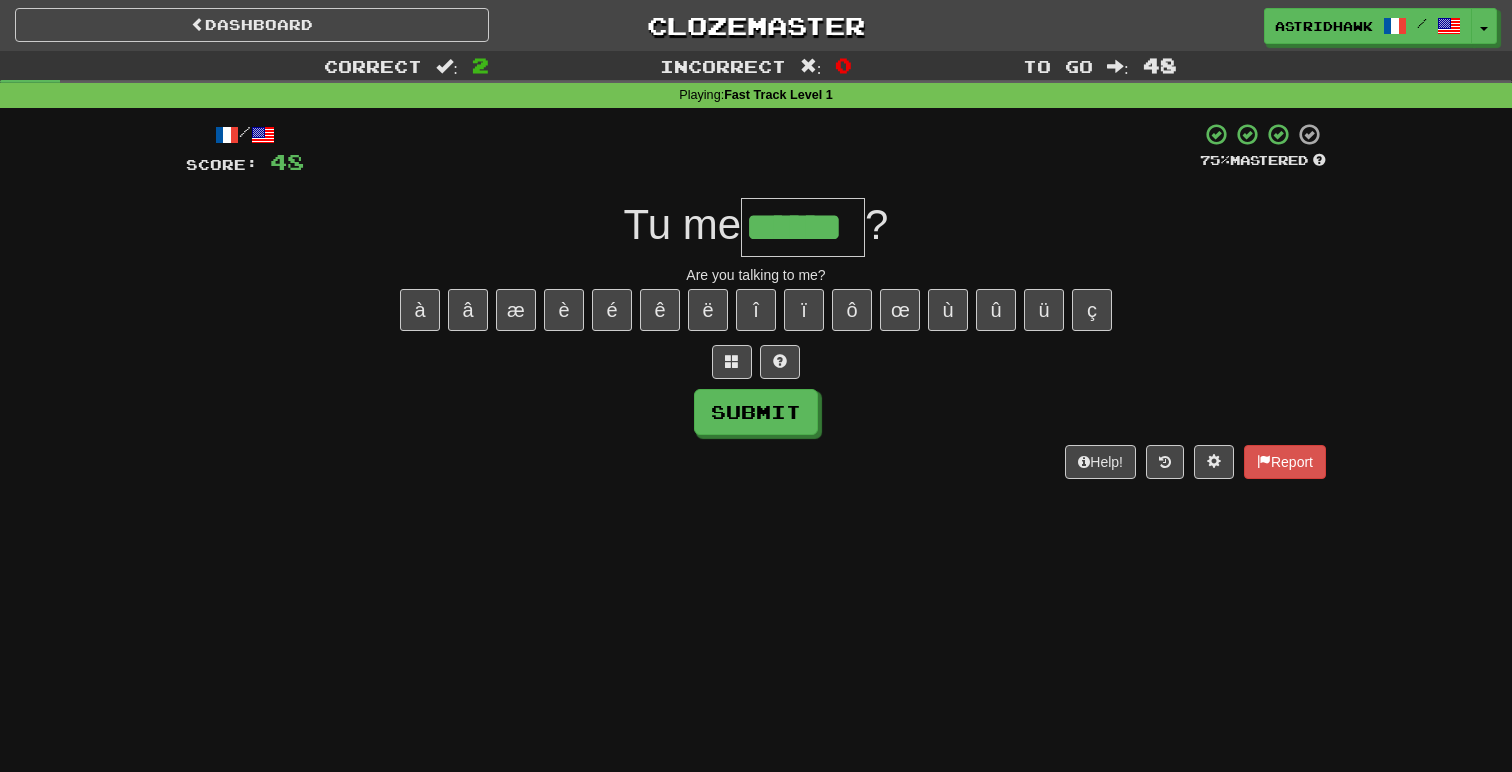 type on "******" 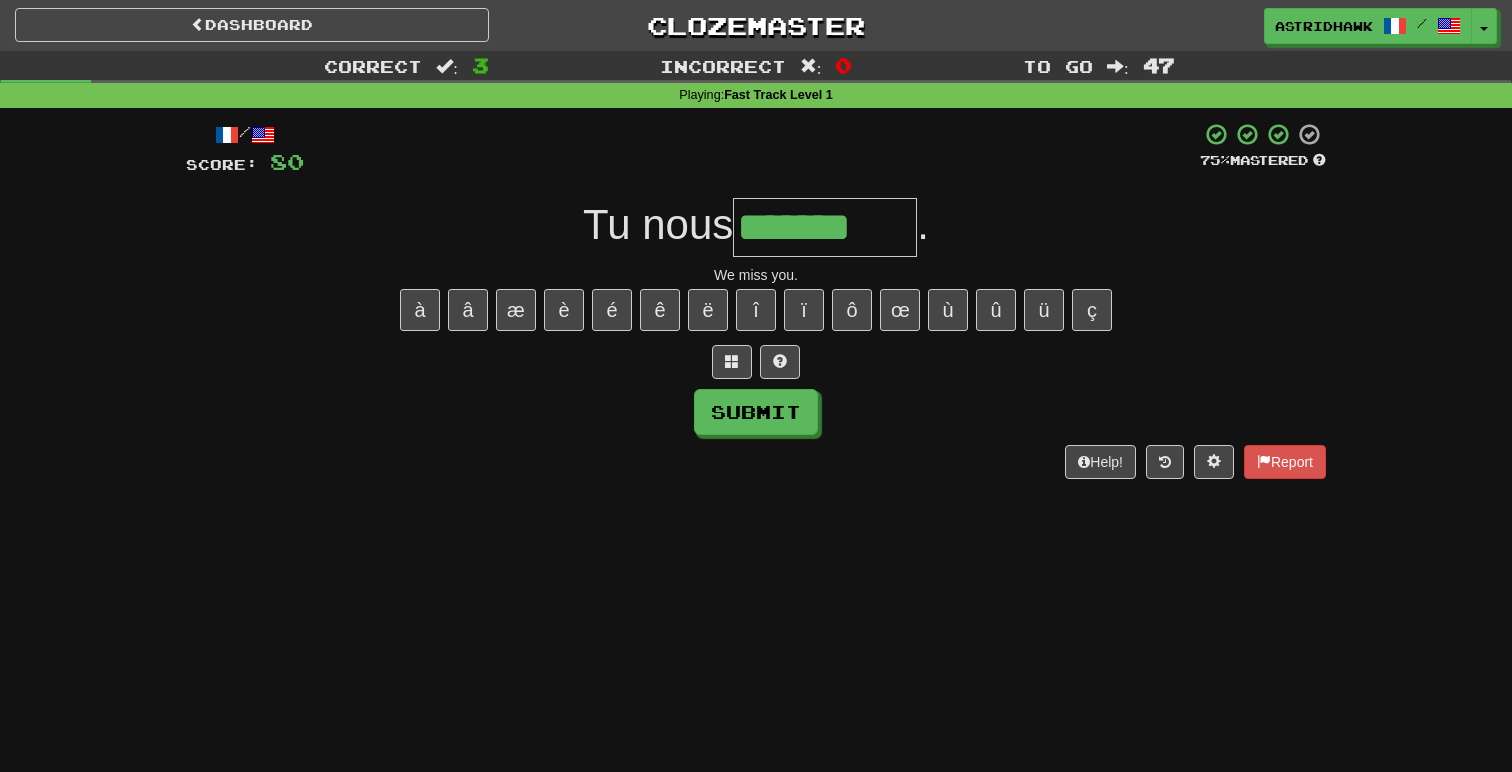 type on "*******" 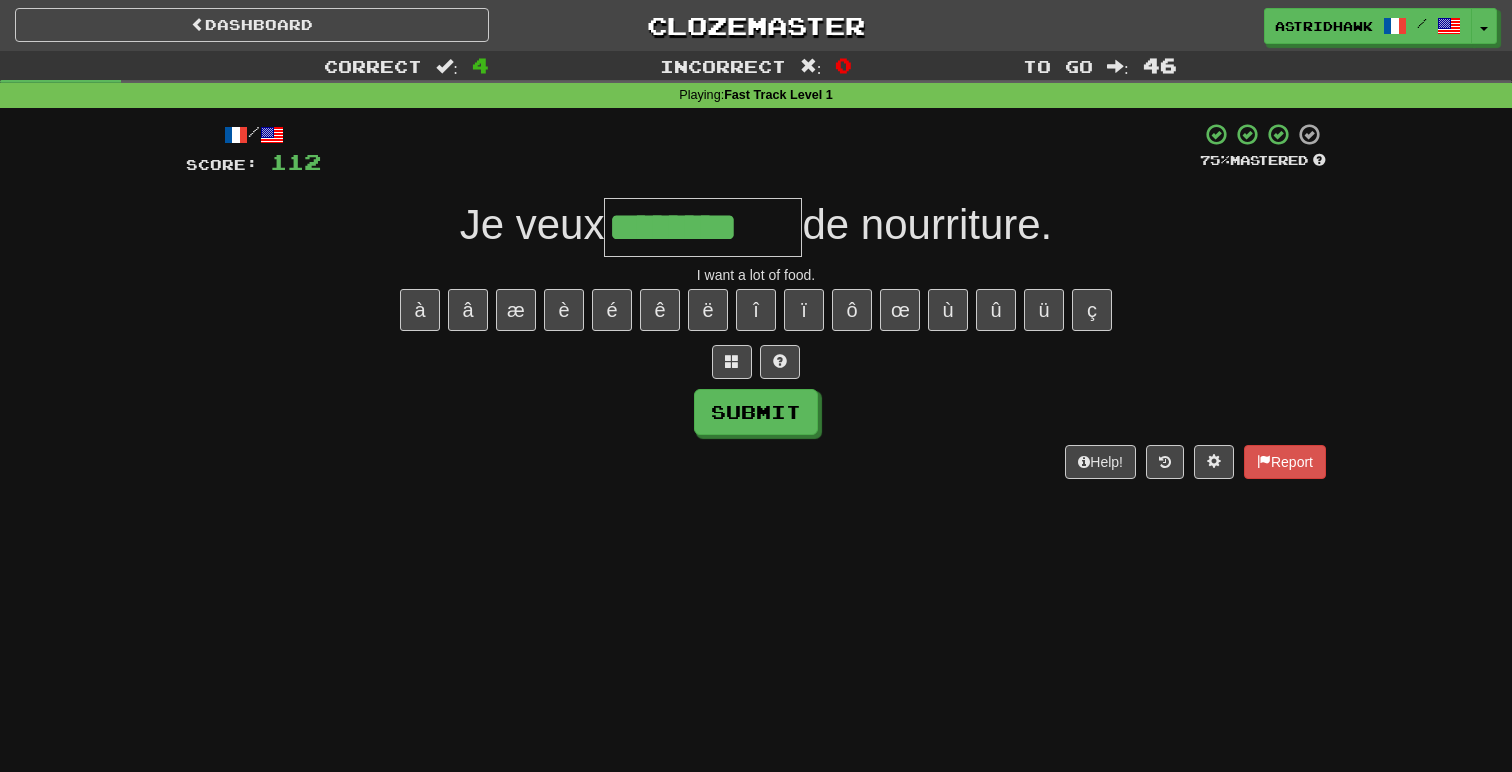 type on "********" 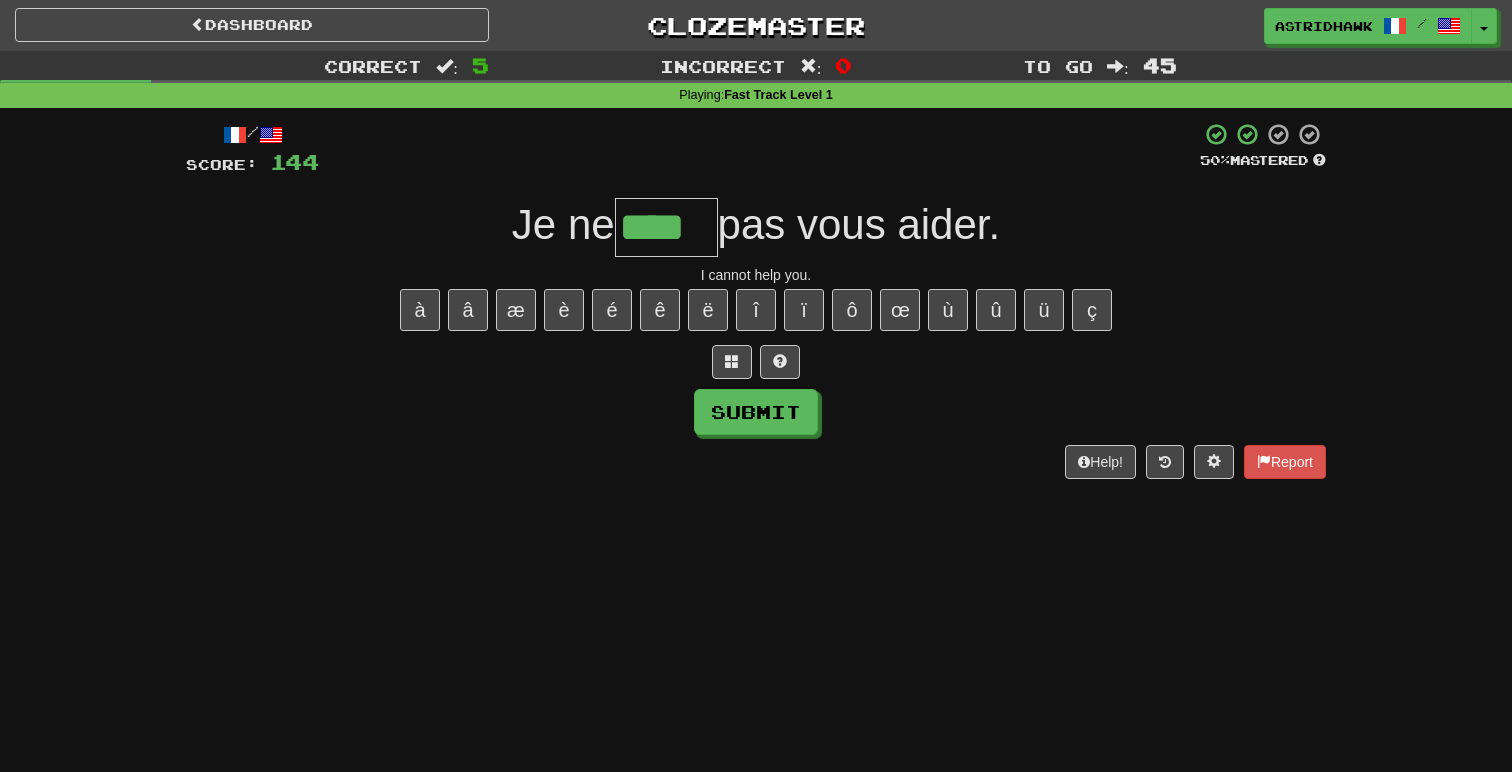 type on "****" 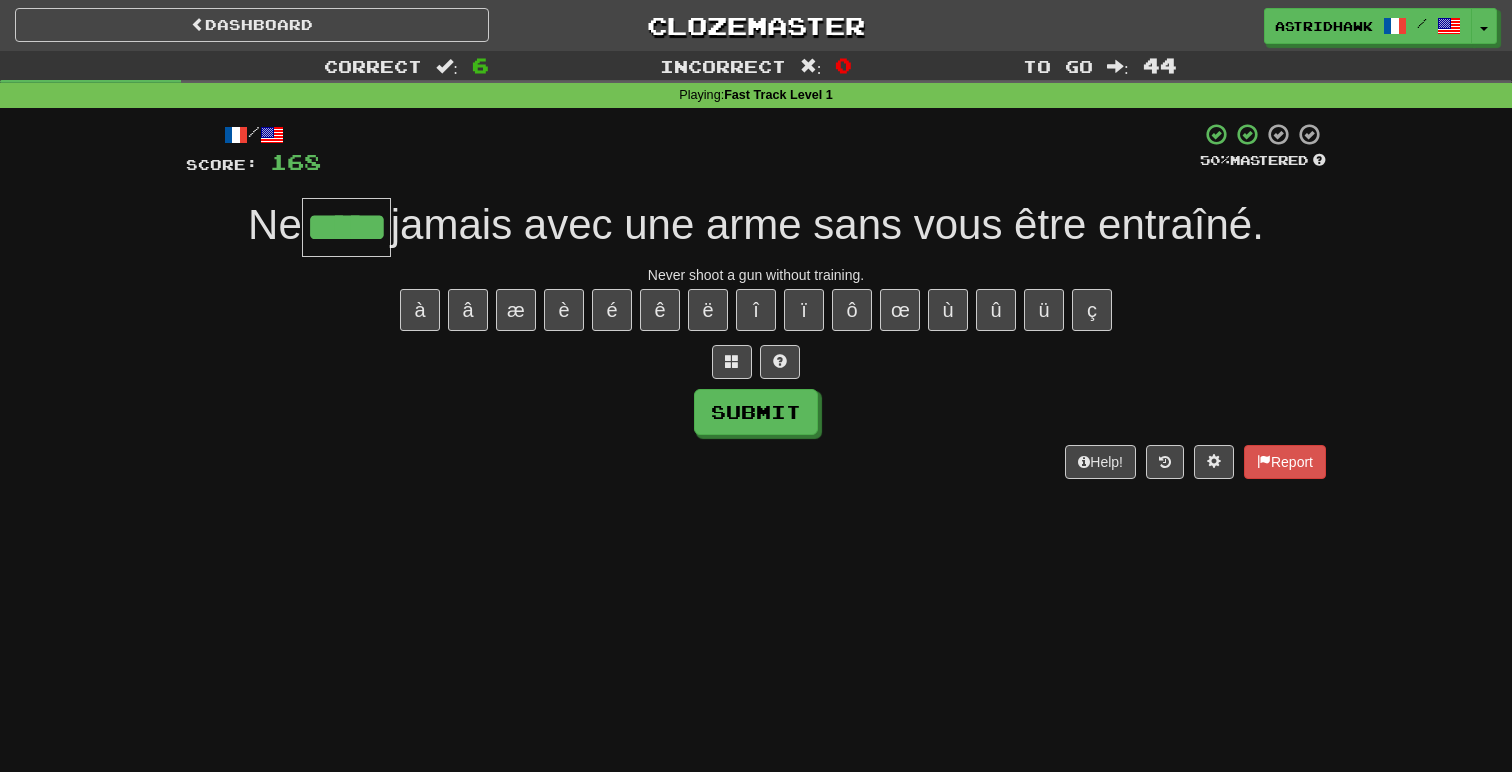 type on "*****" 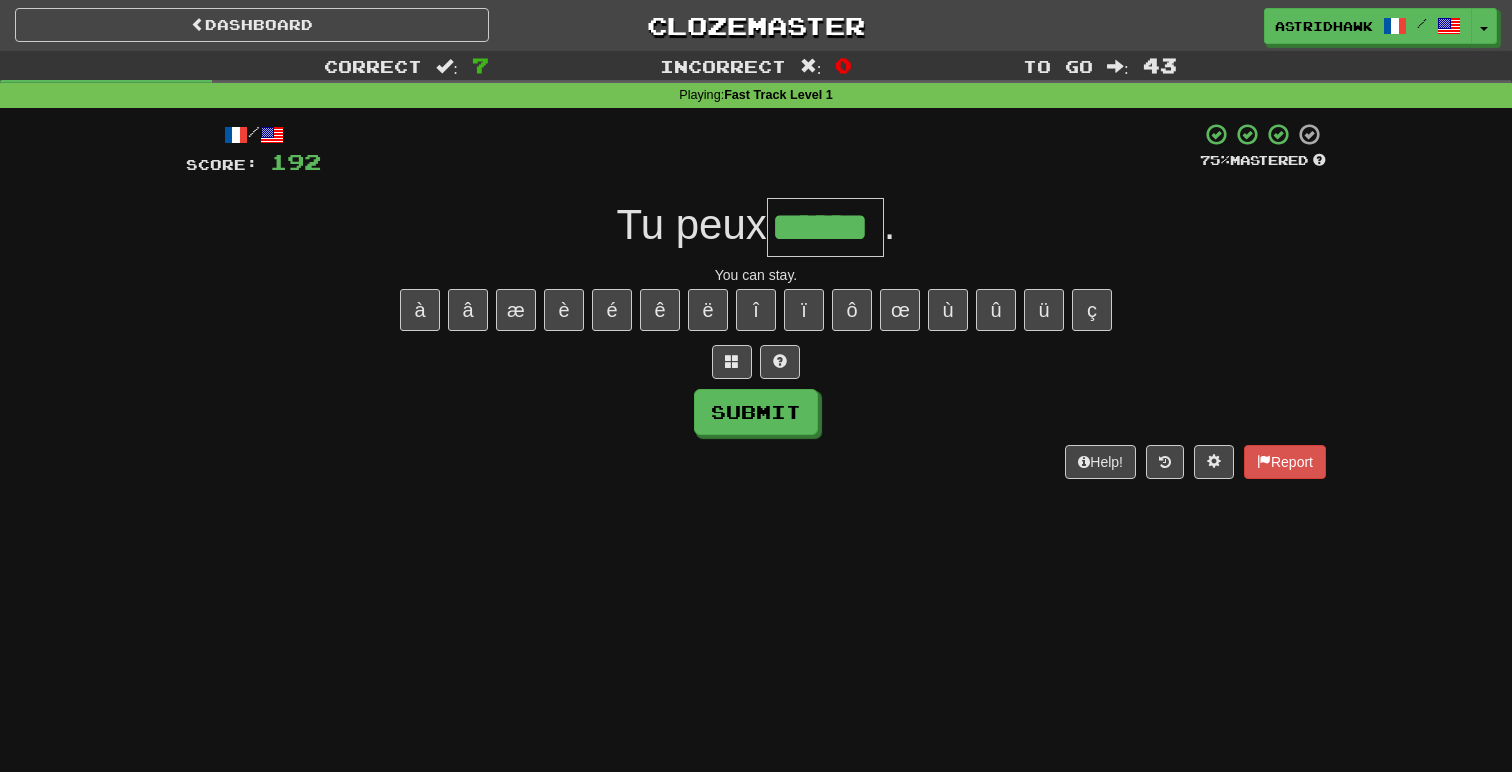 type on "******" 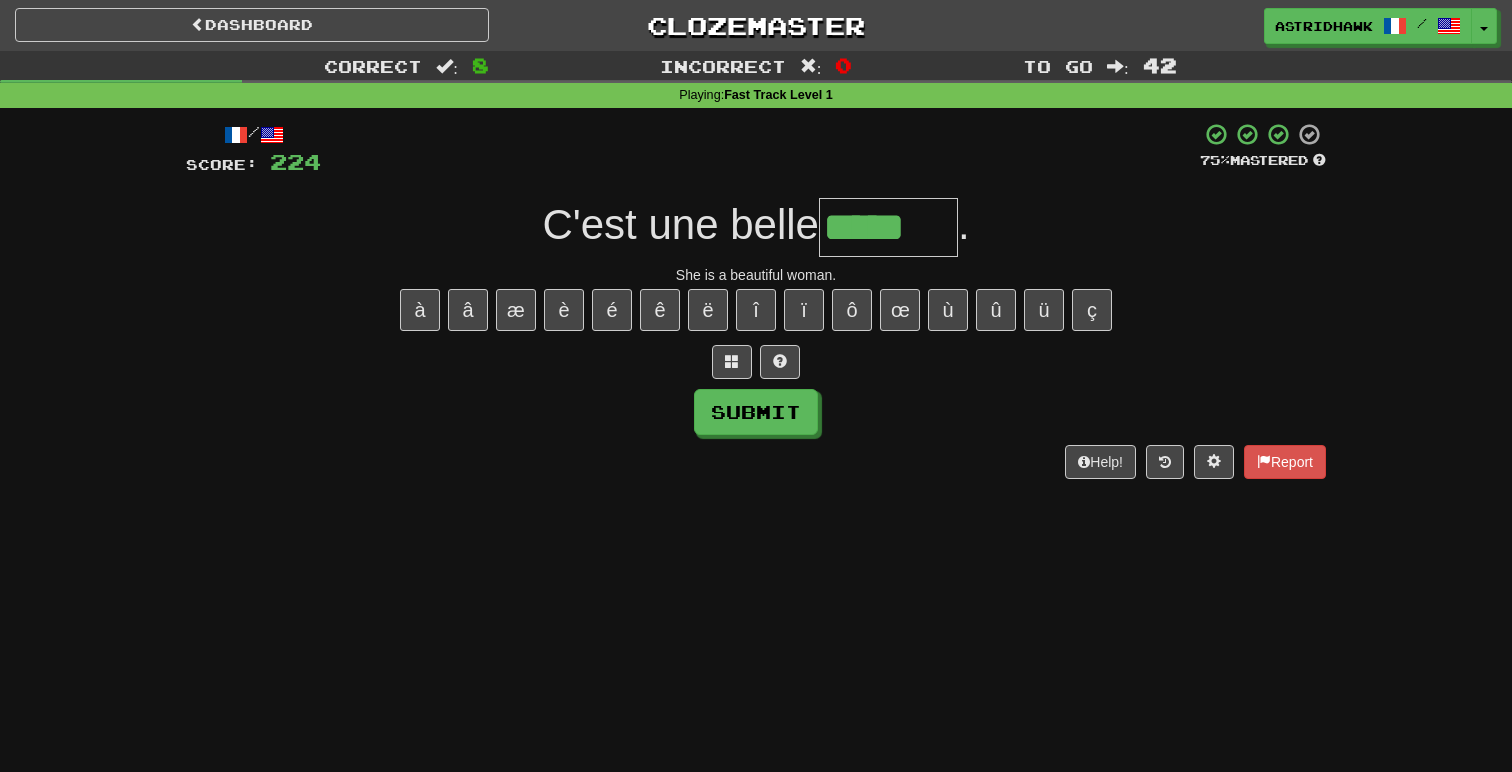 type on "*****" 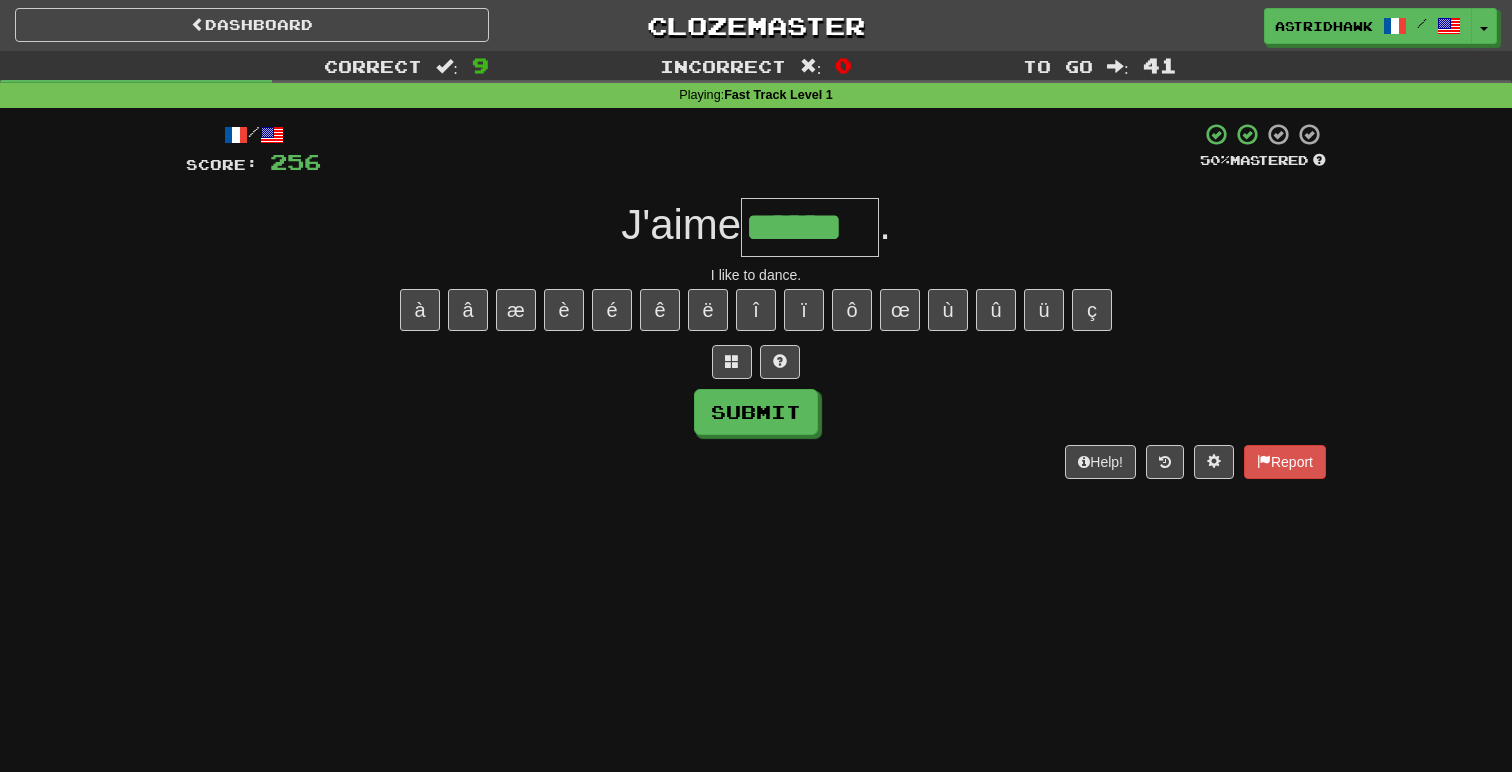 type on "******" 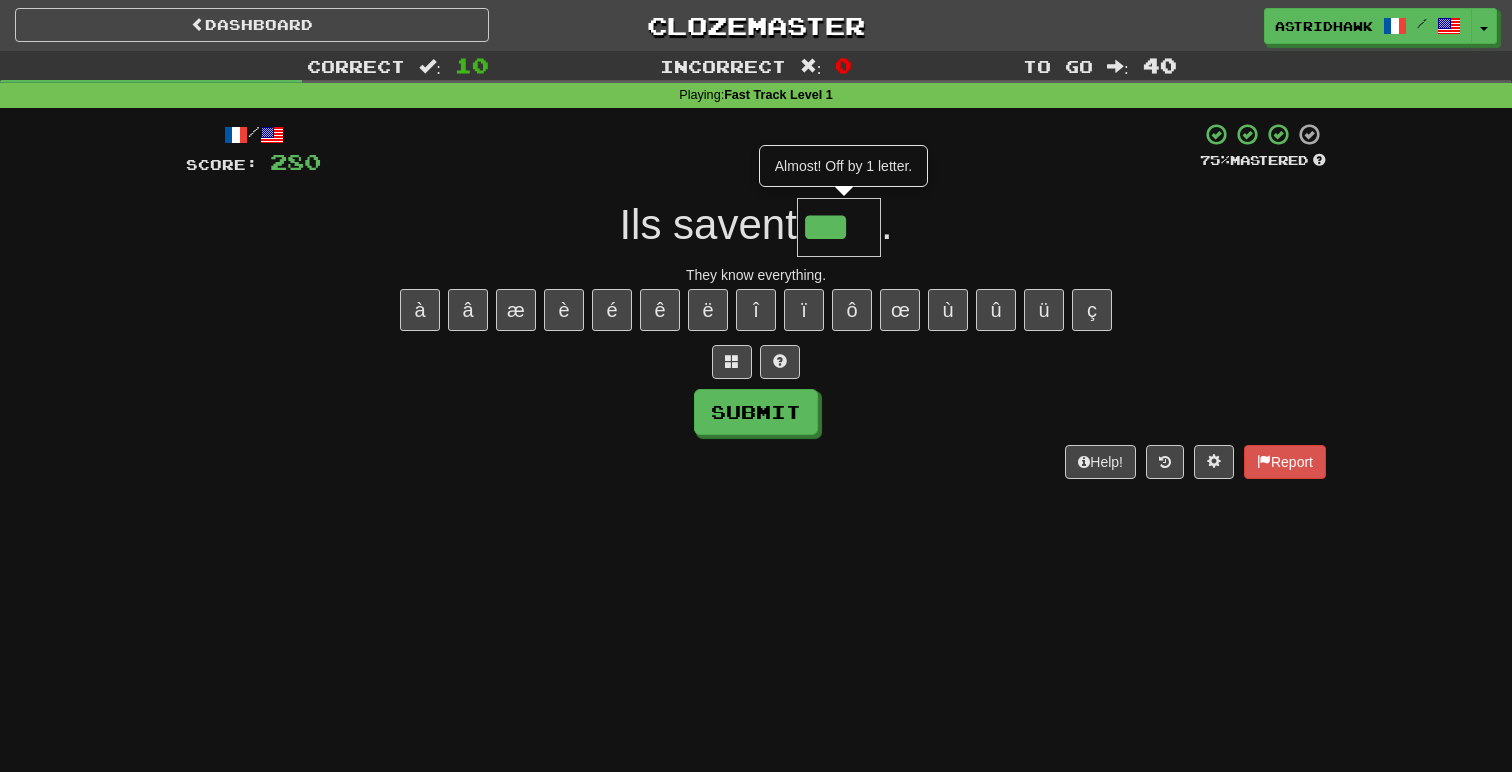 scroll, scrollTop: 0, scrollLeft: 0, axis: both 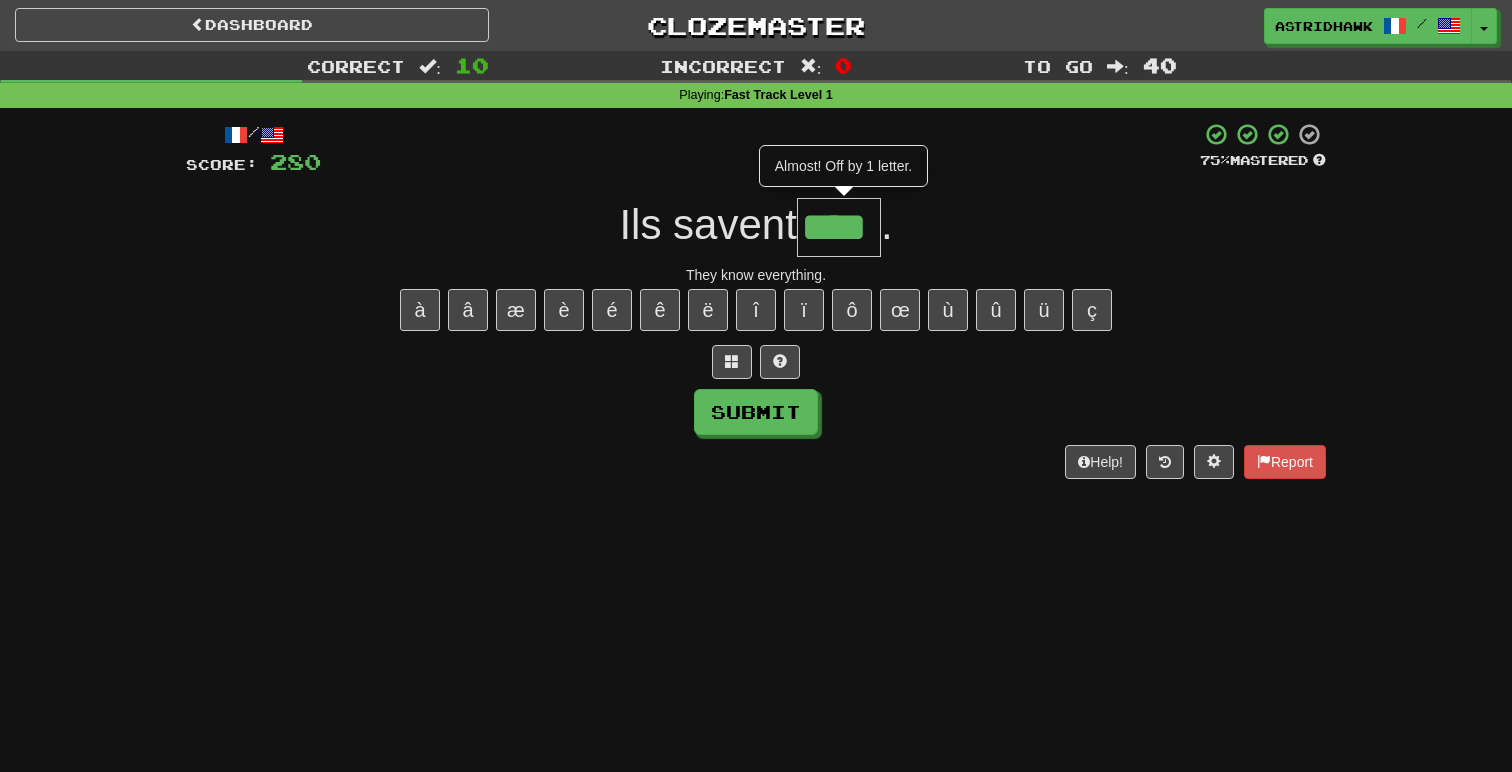 type on "****" 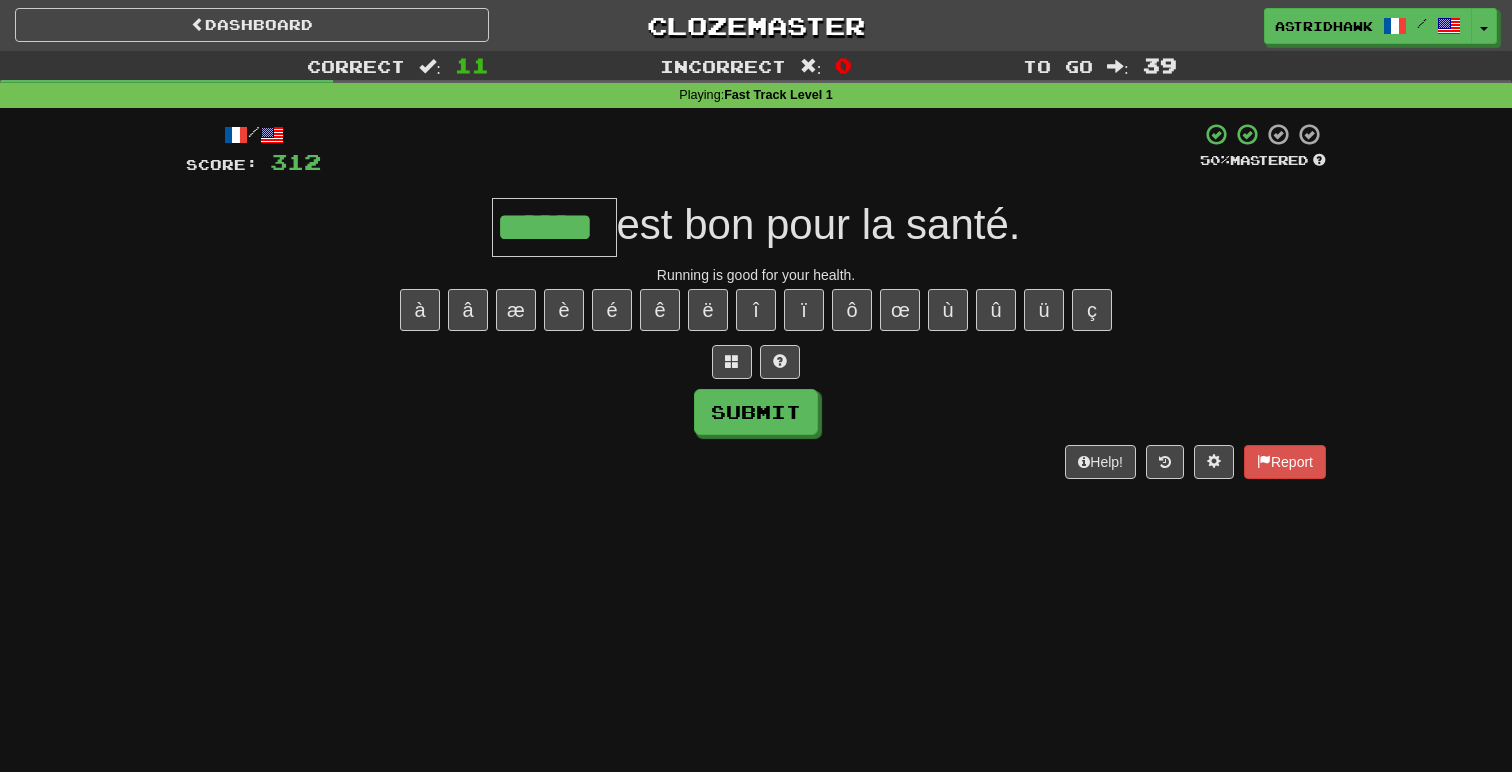 type on "******" 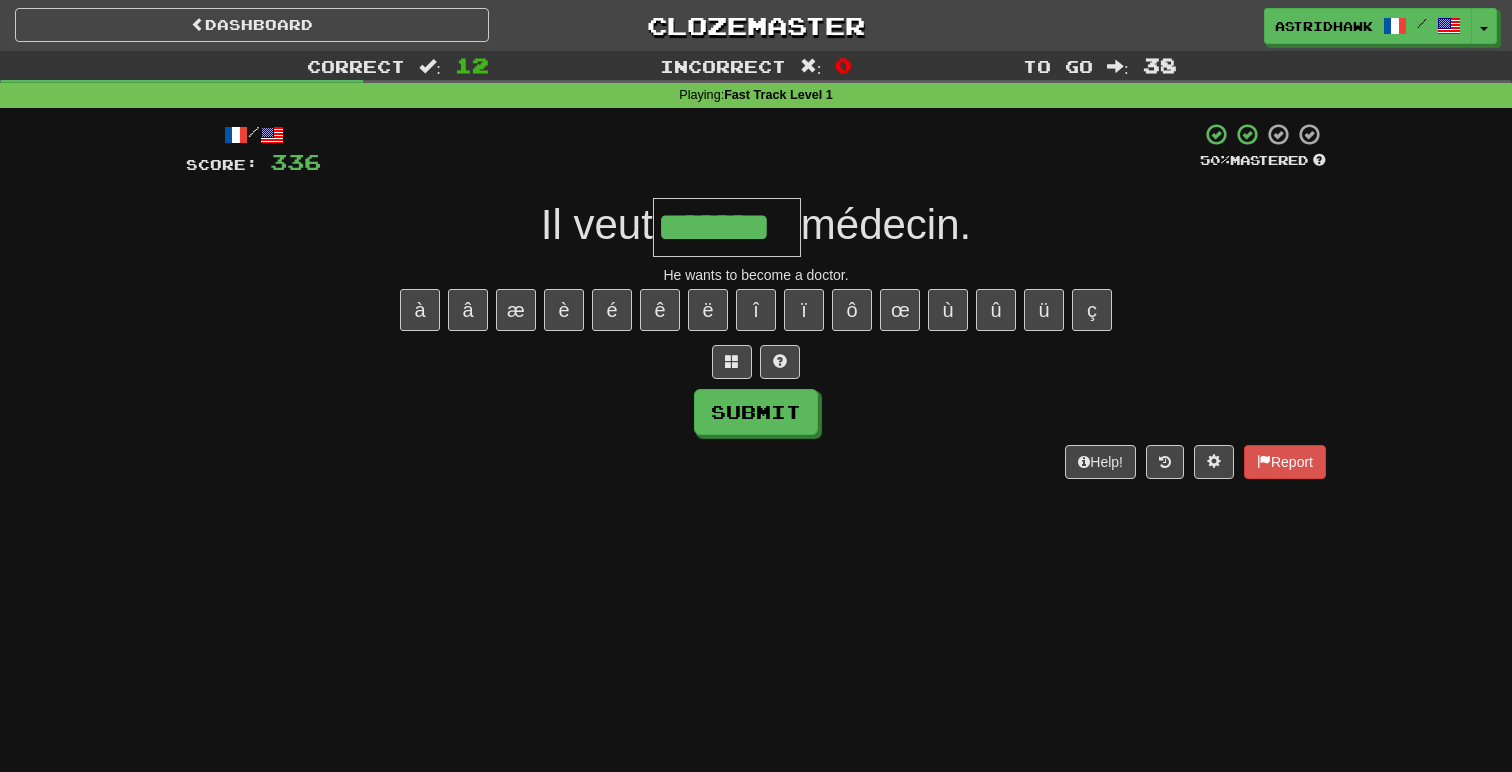 type on "*******" 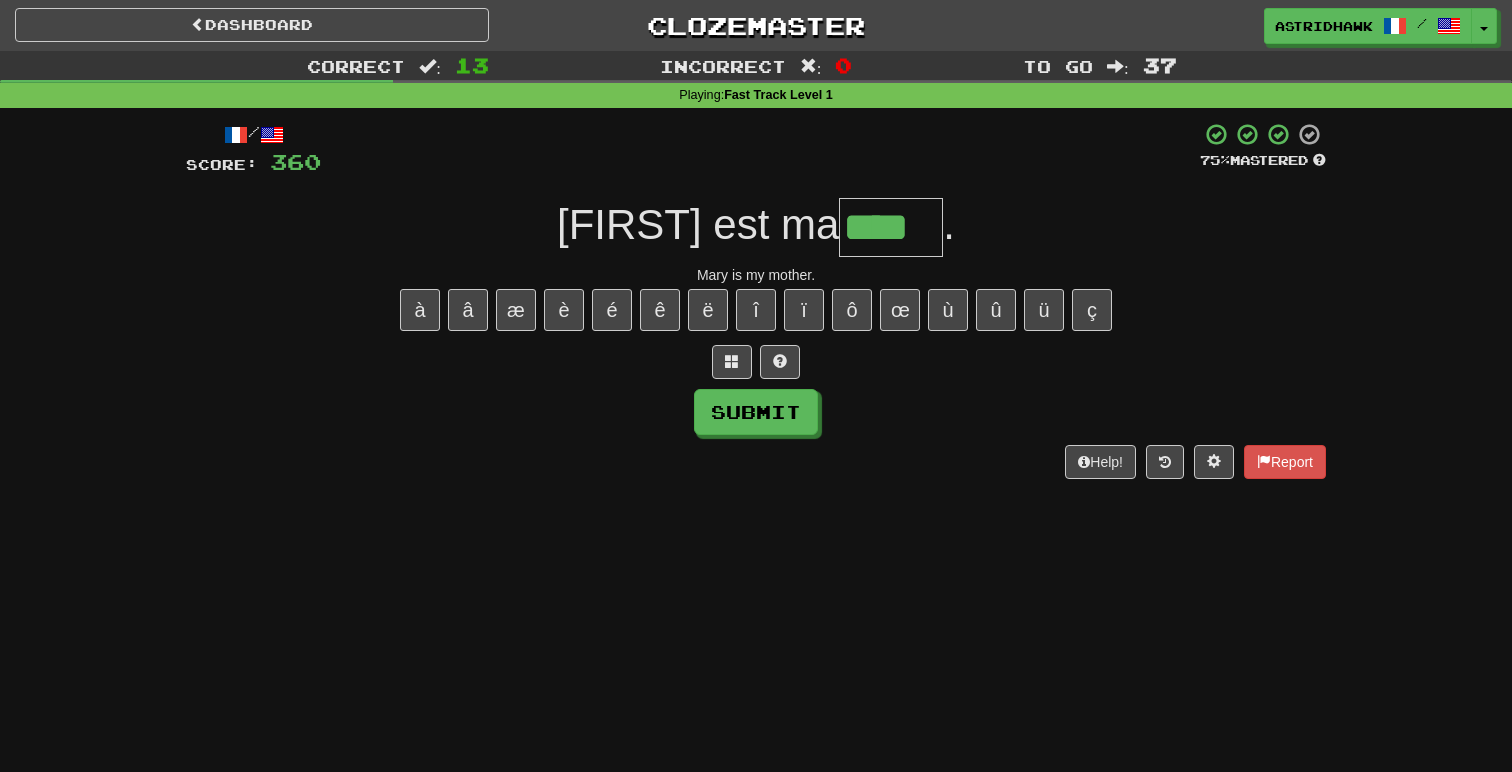 type on "****" 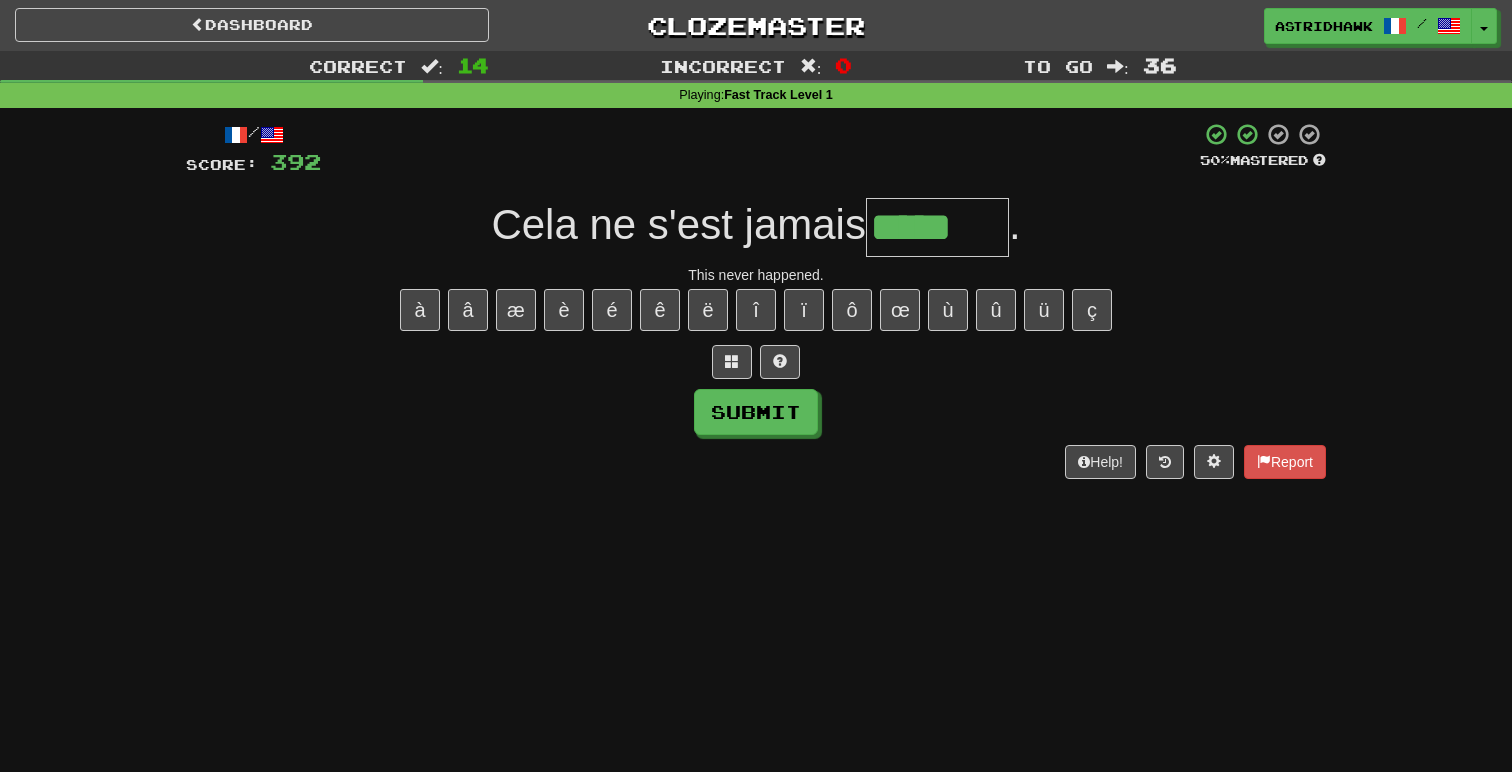 type on "*******" 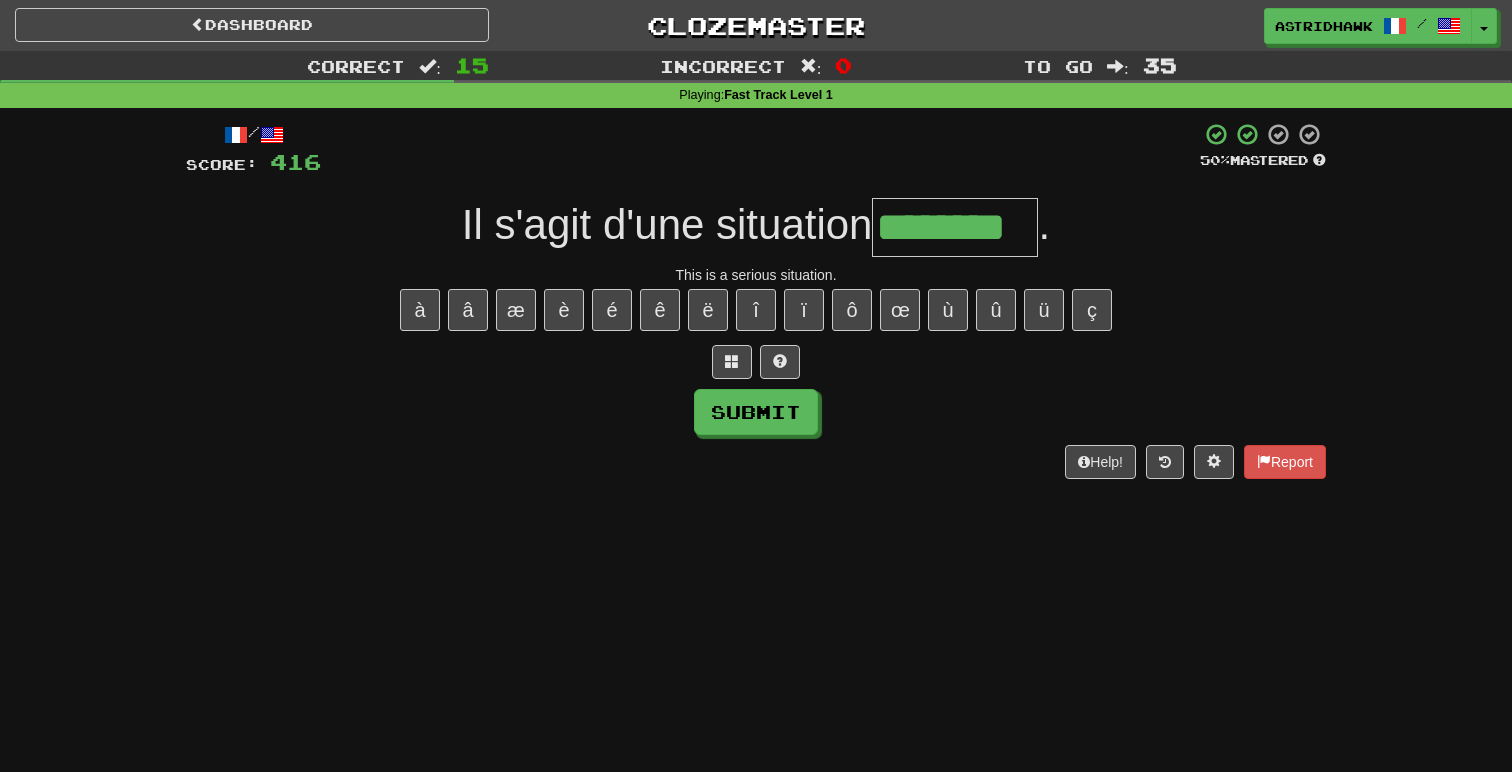 type on "********" 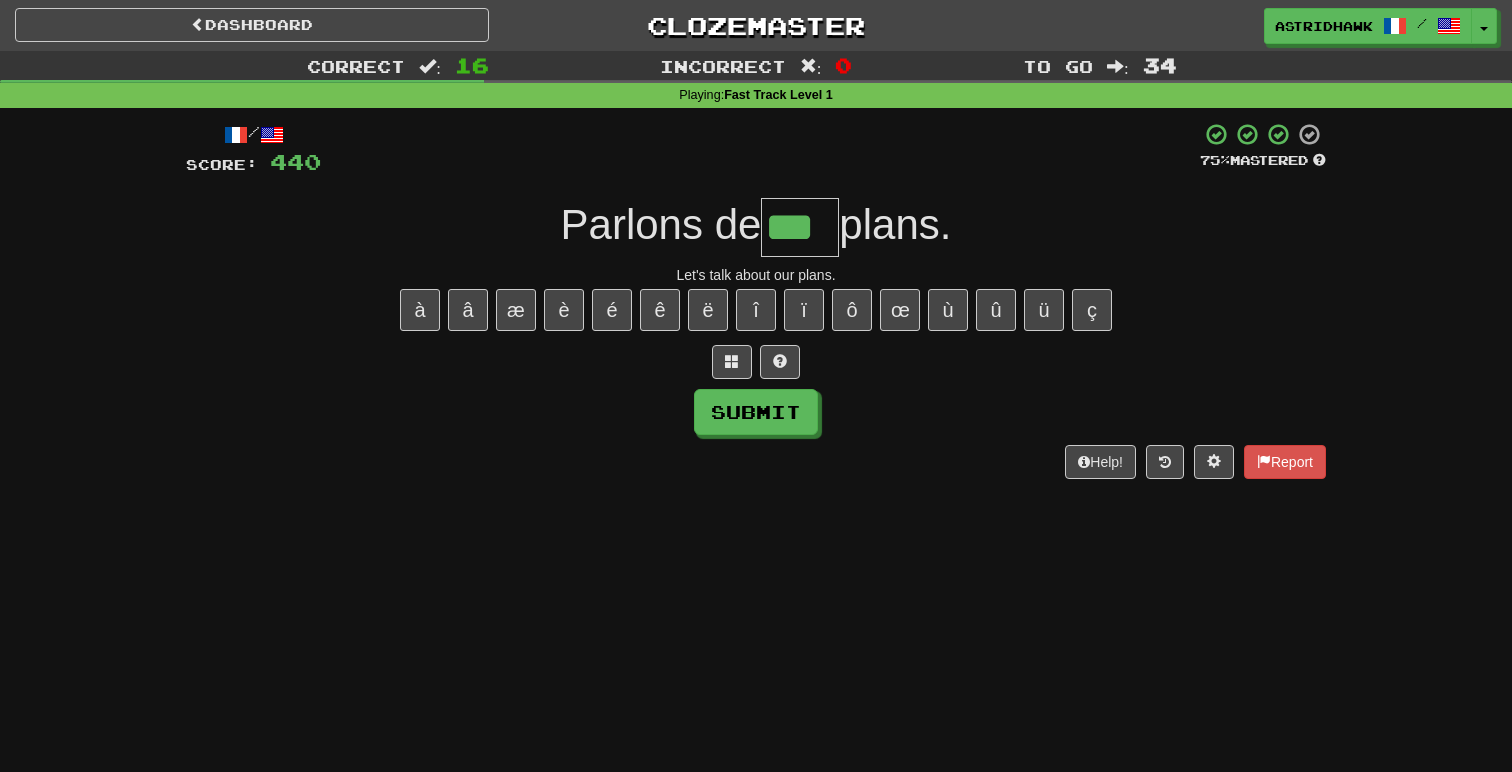 type on "***" 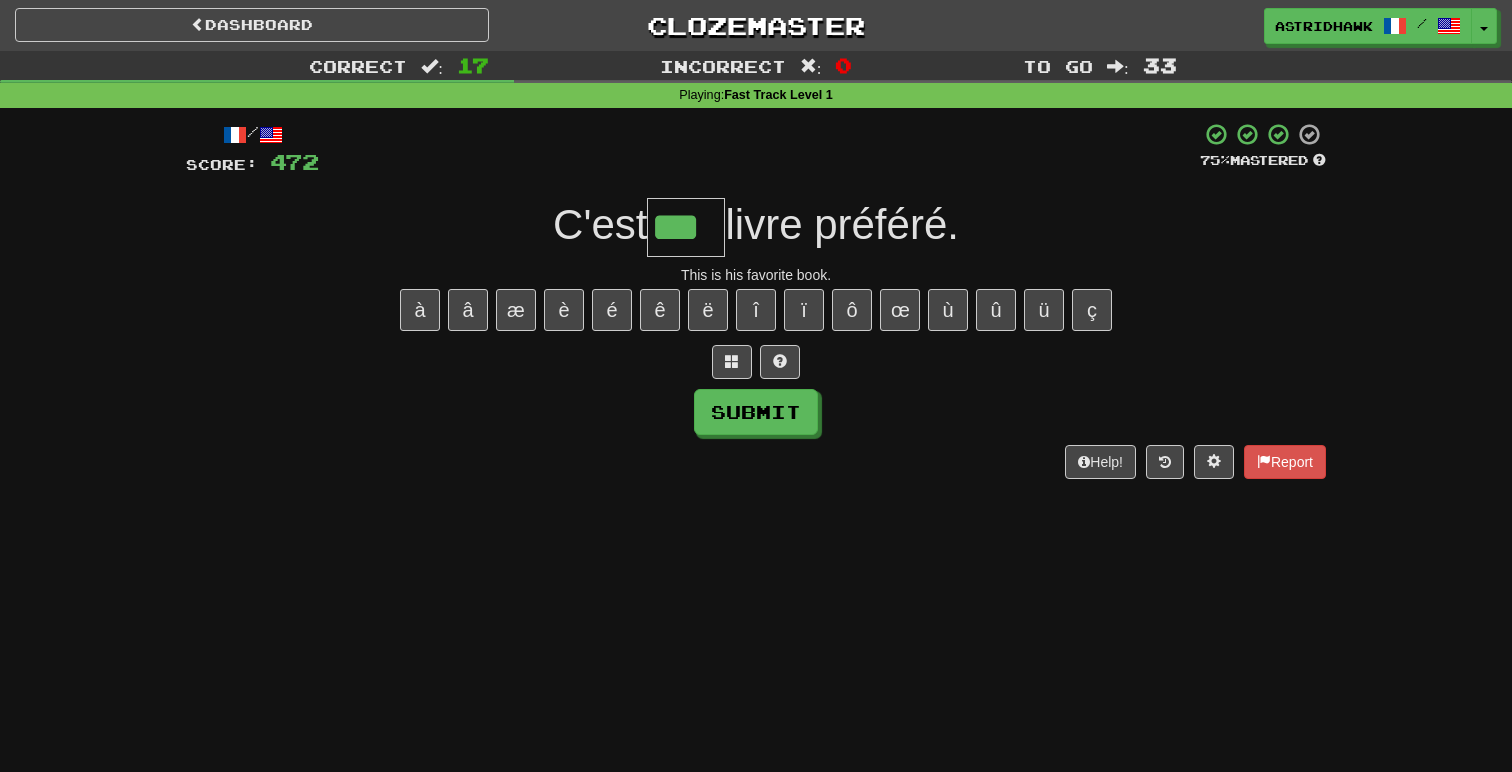 type on "***" 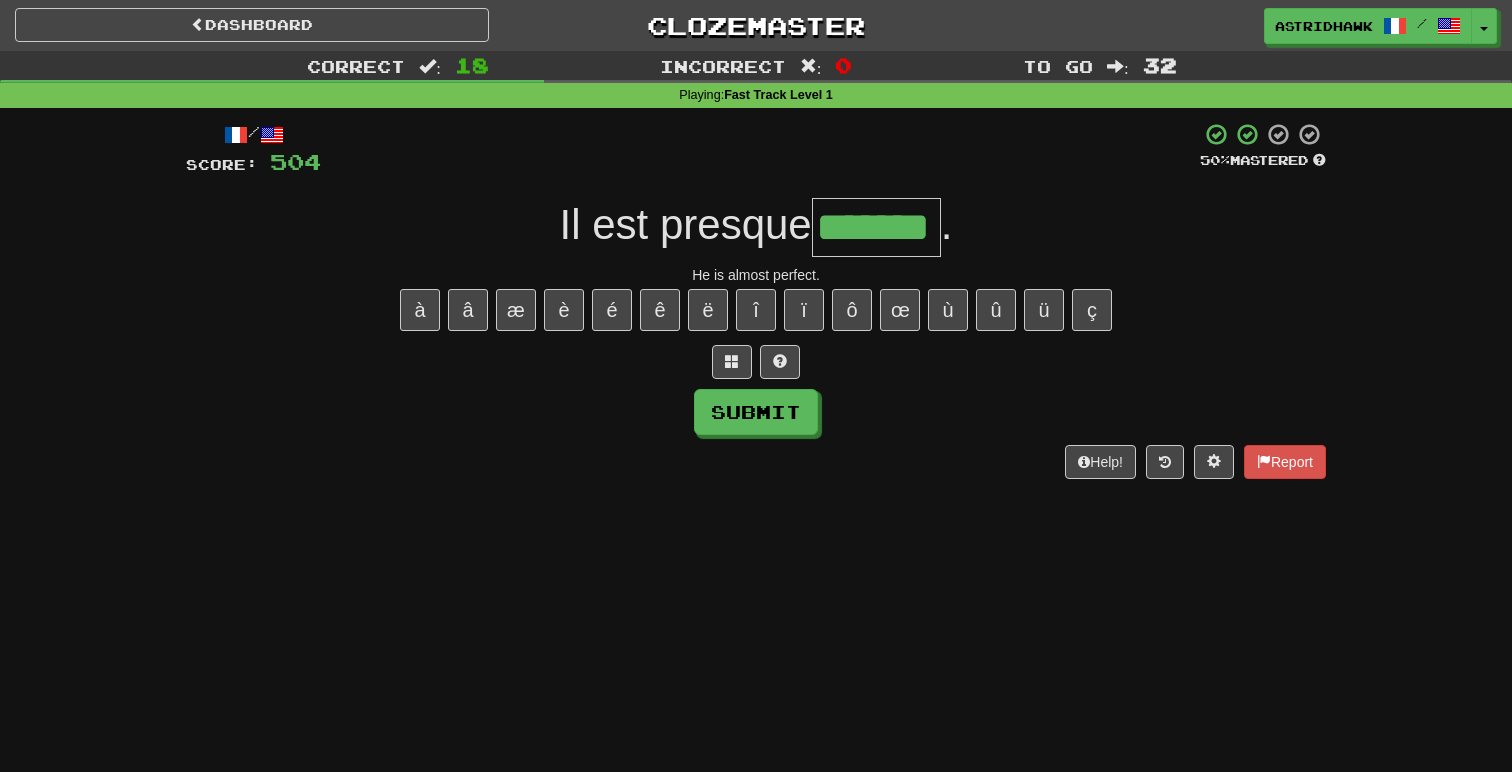 type on "*******" 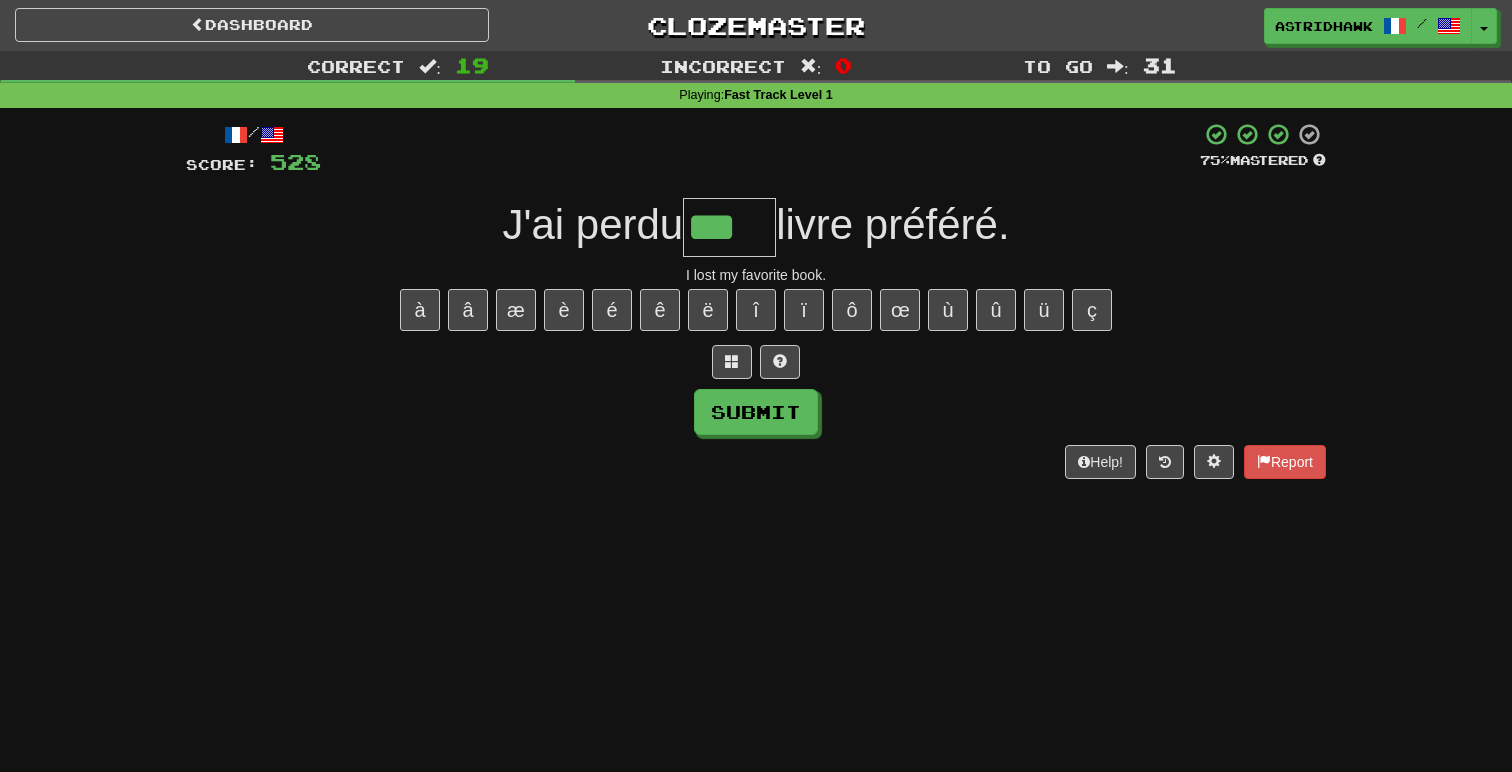 type on "***" 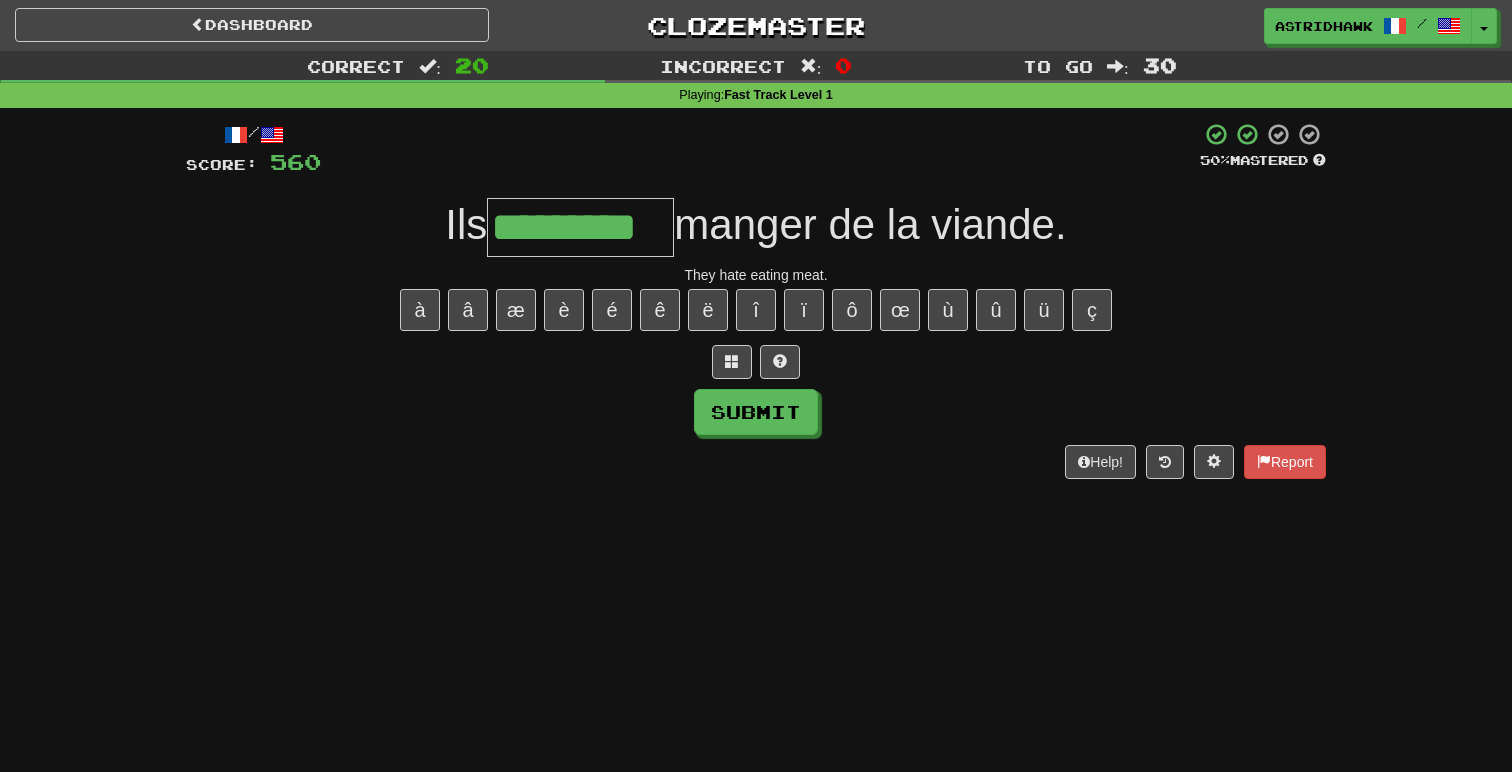 type on "*********" 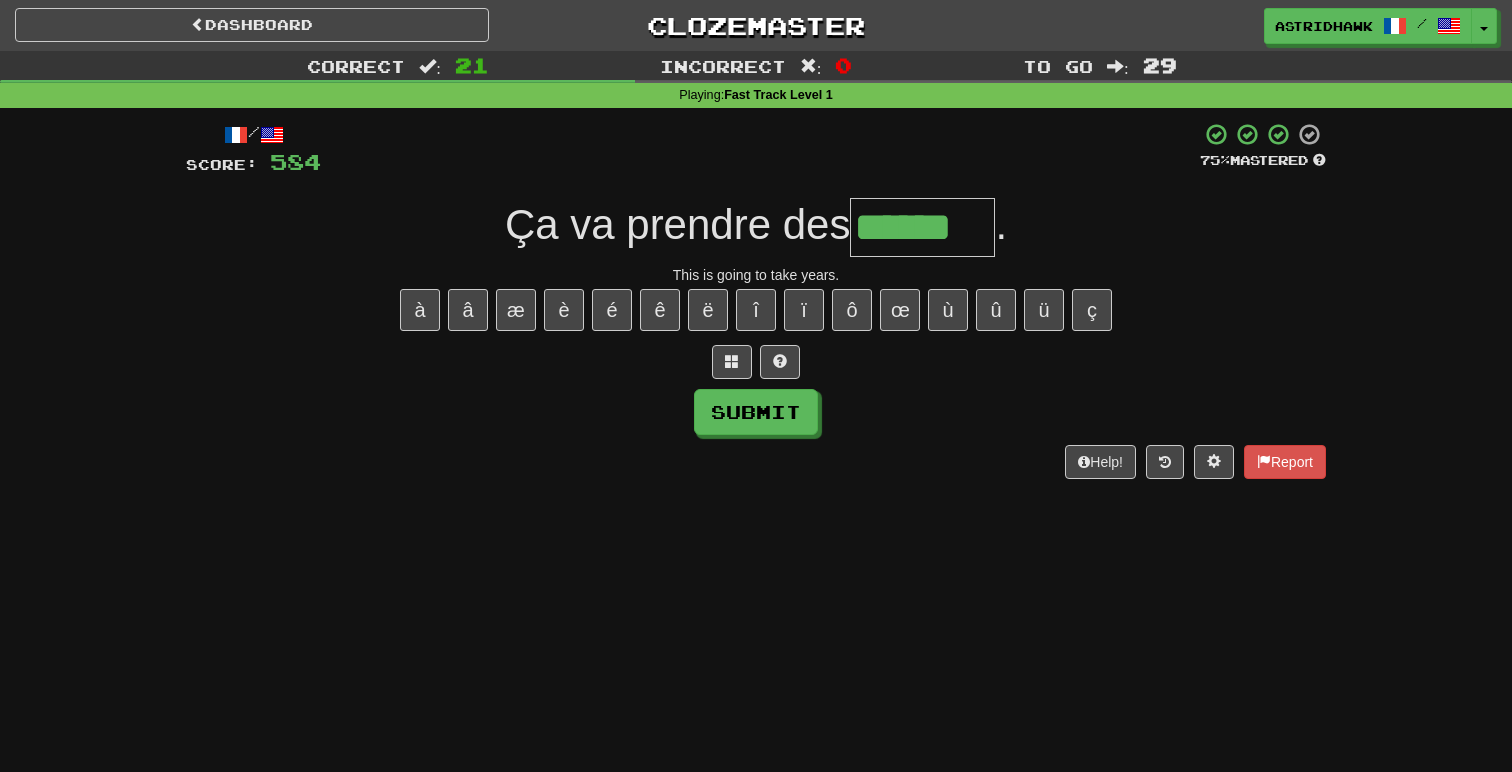type on "******" 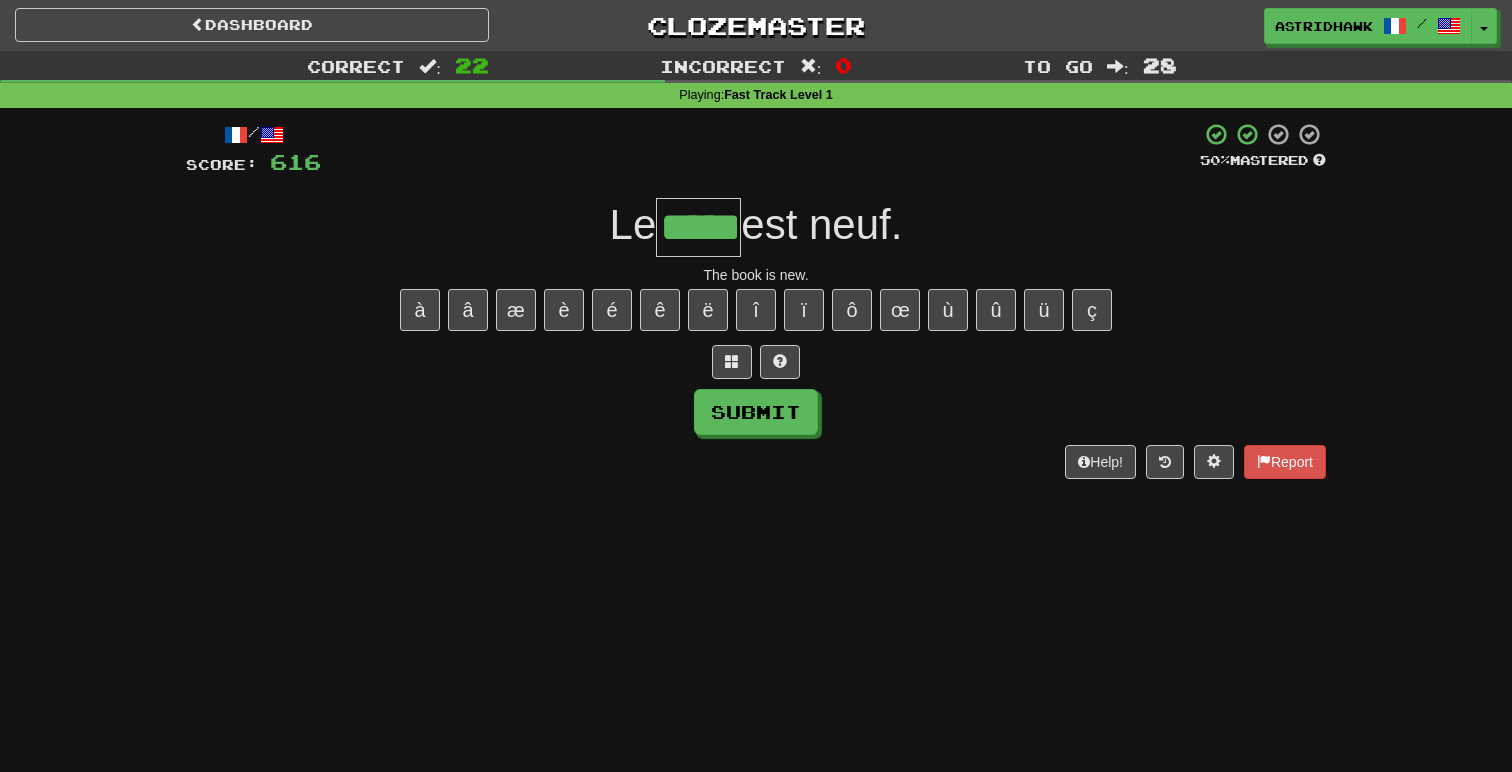 type on "*****" 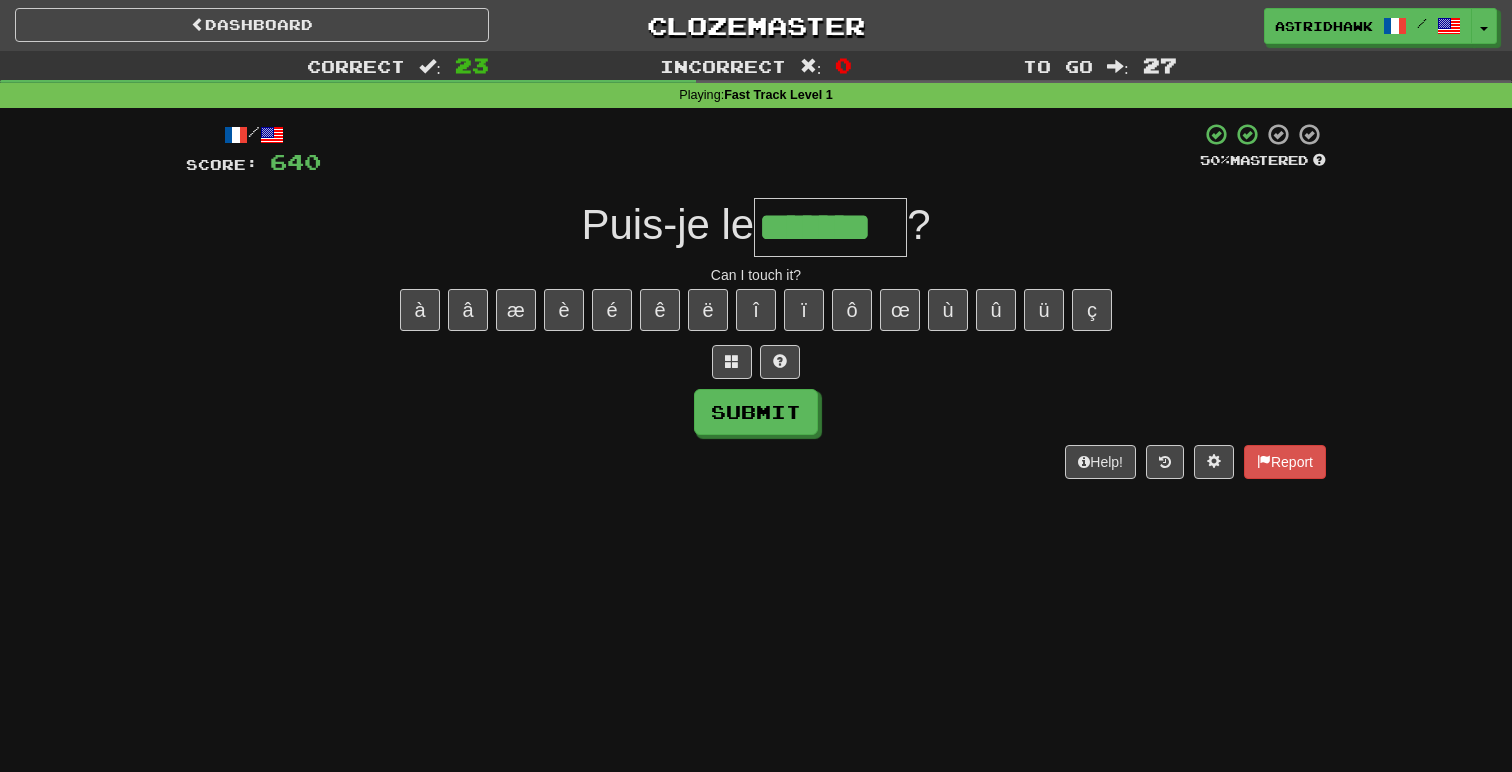 type on "*******" 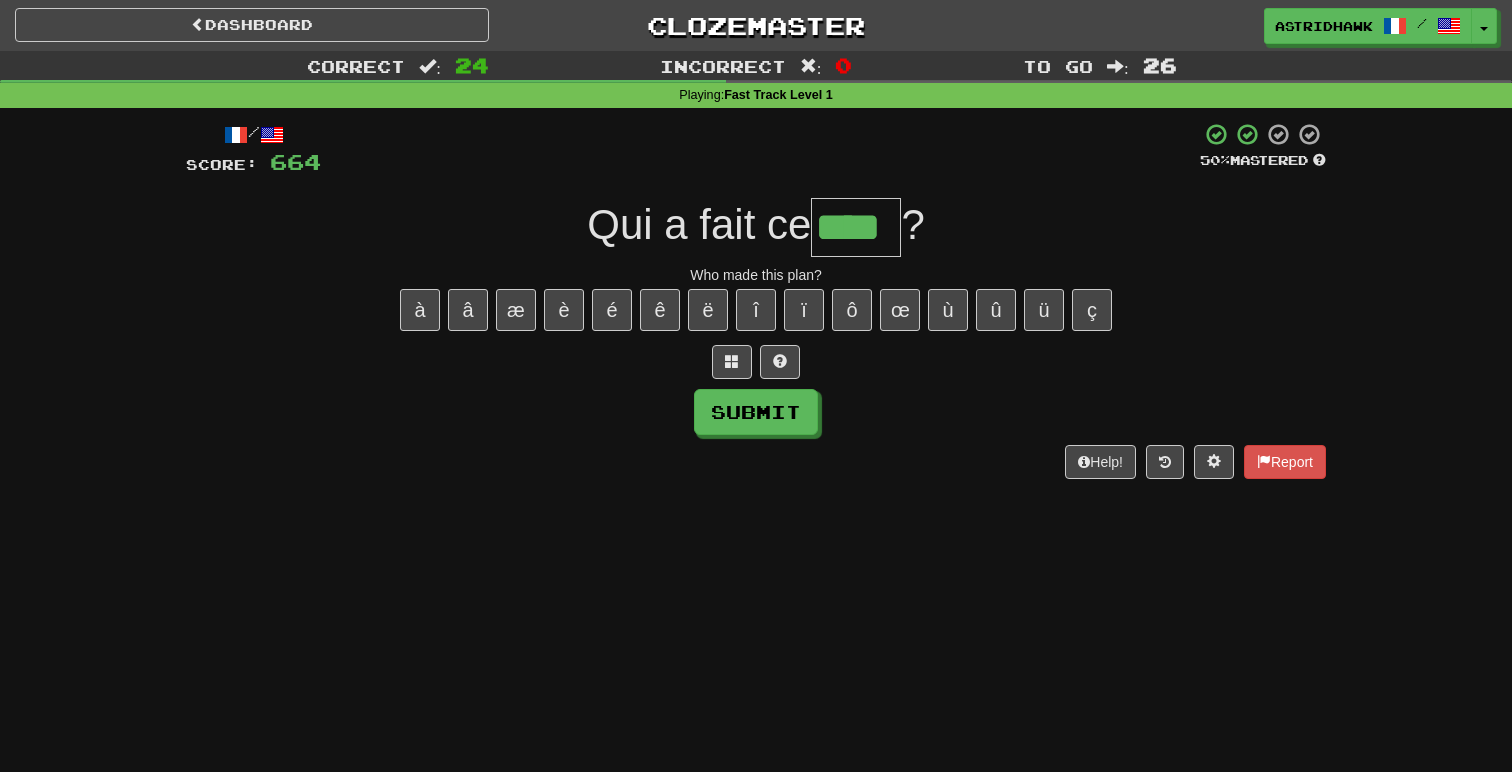 type on "****" 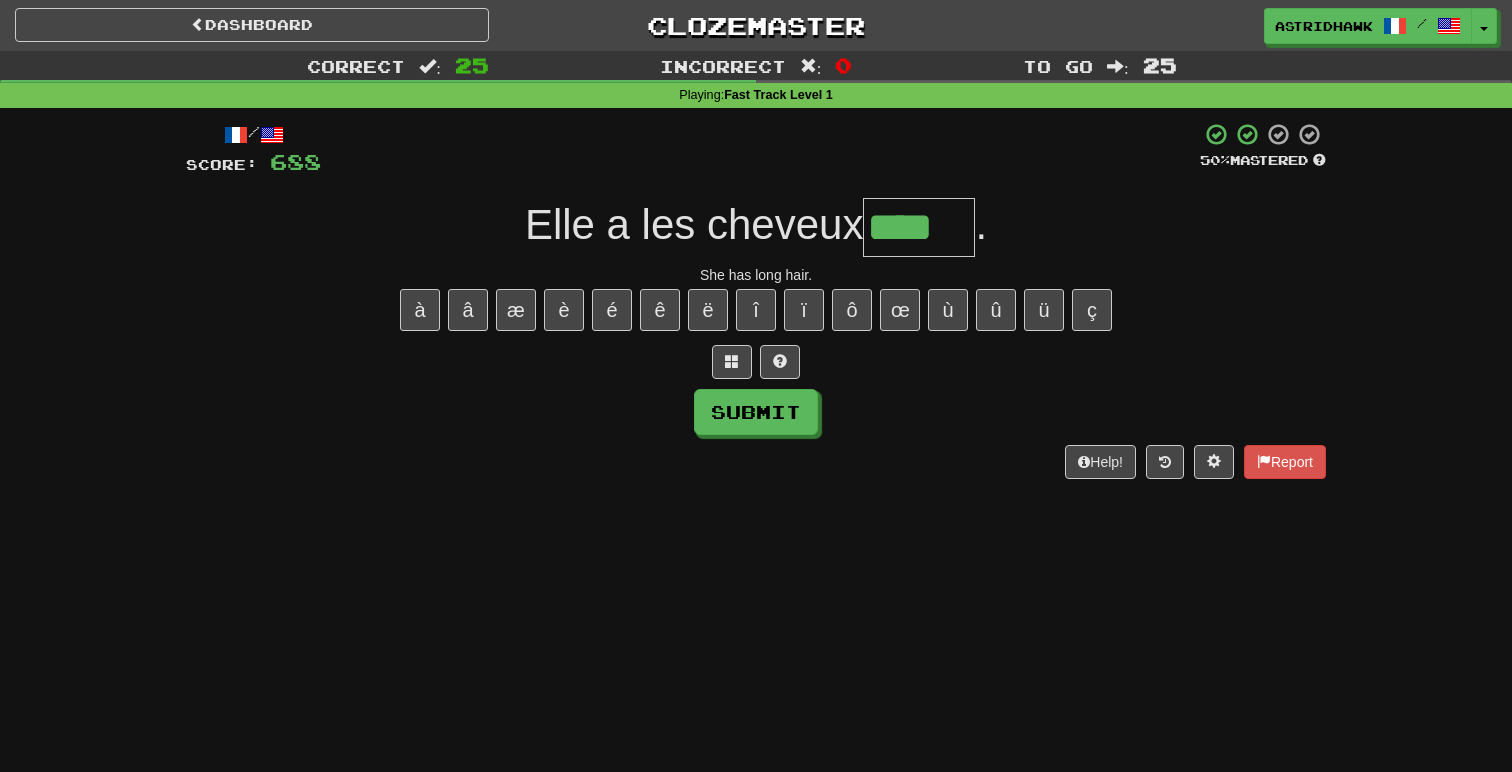 scroll, scrollTop: 0, scrollLeft: 0, axis: both 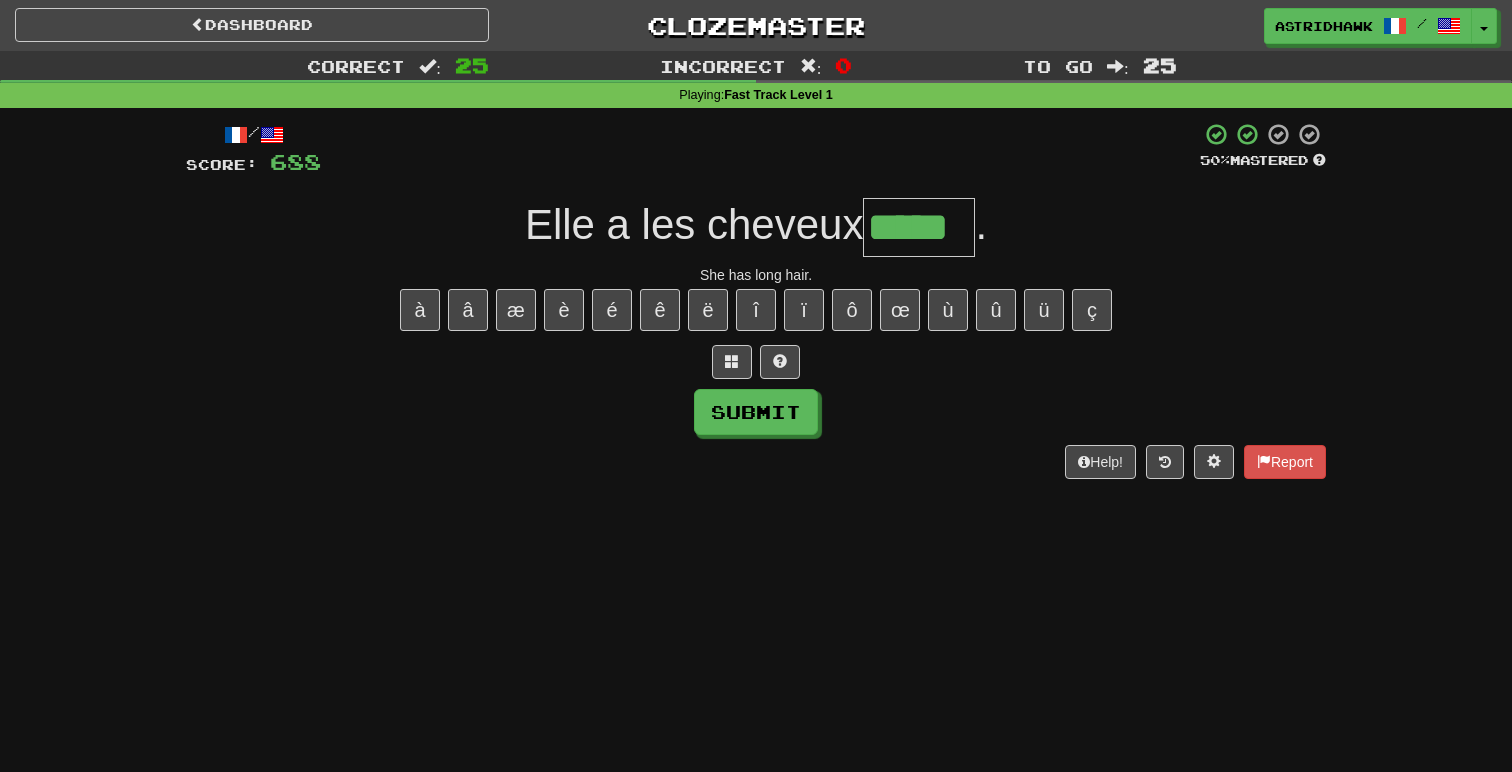 type on "*****" 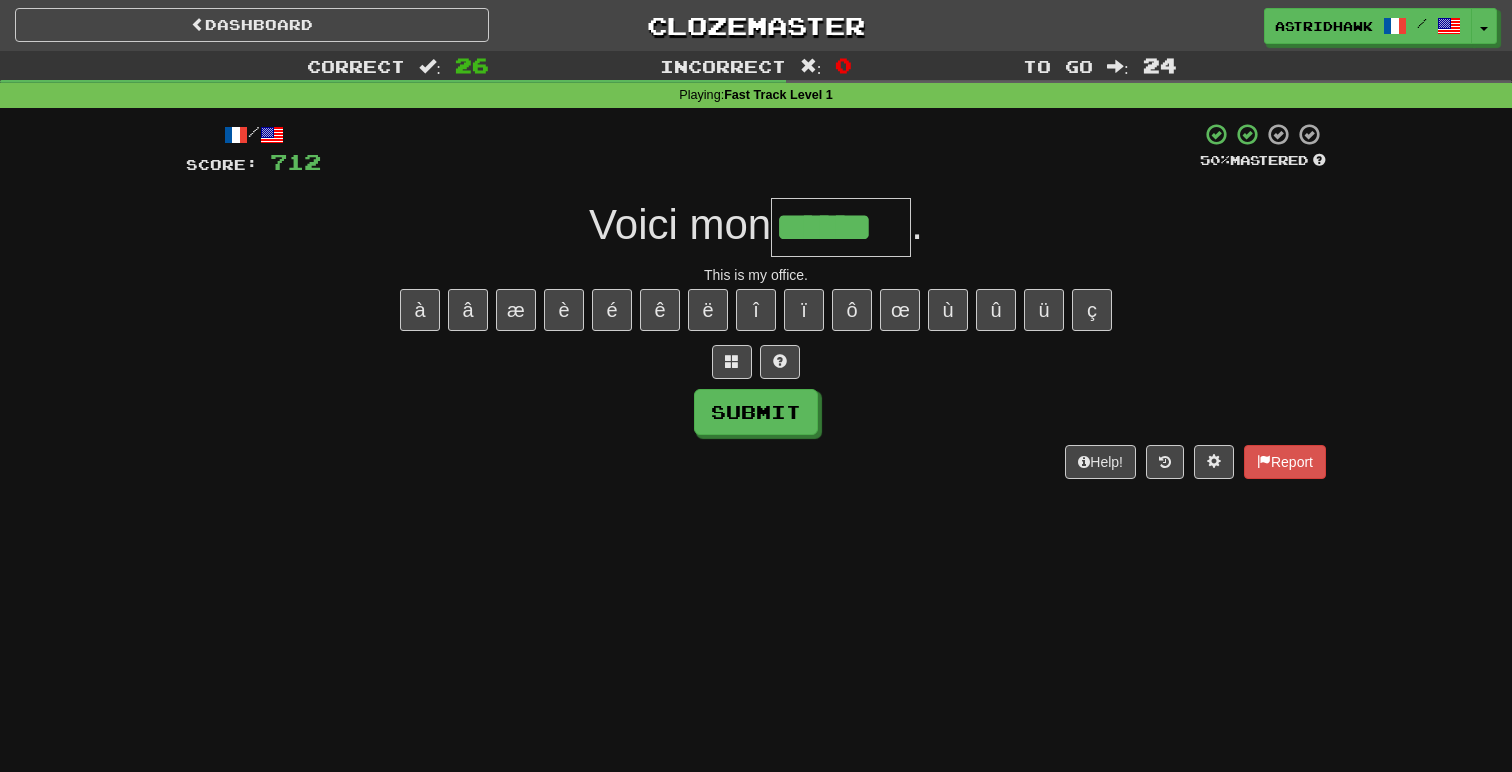 type on "******" 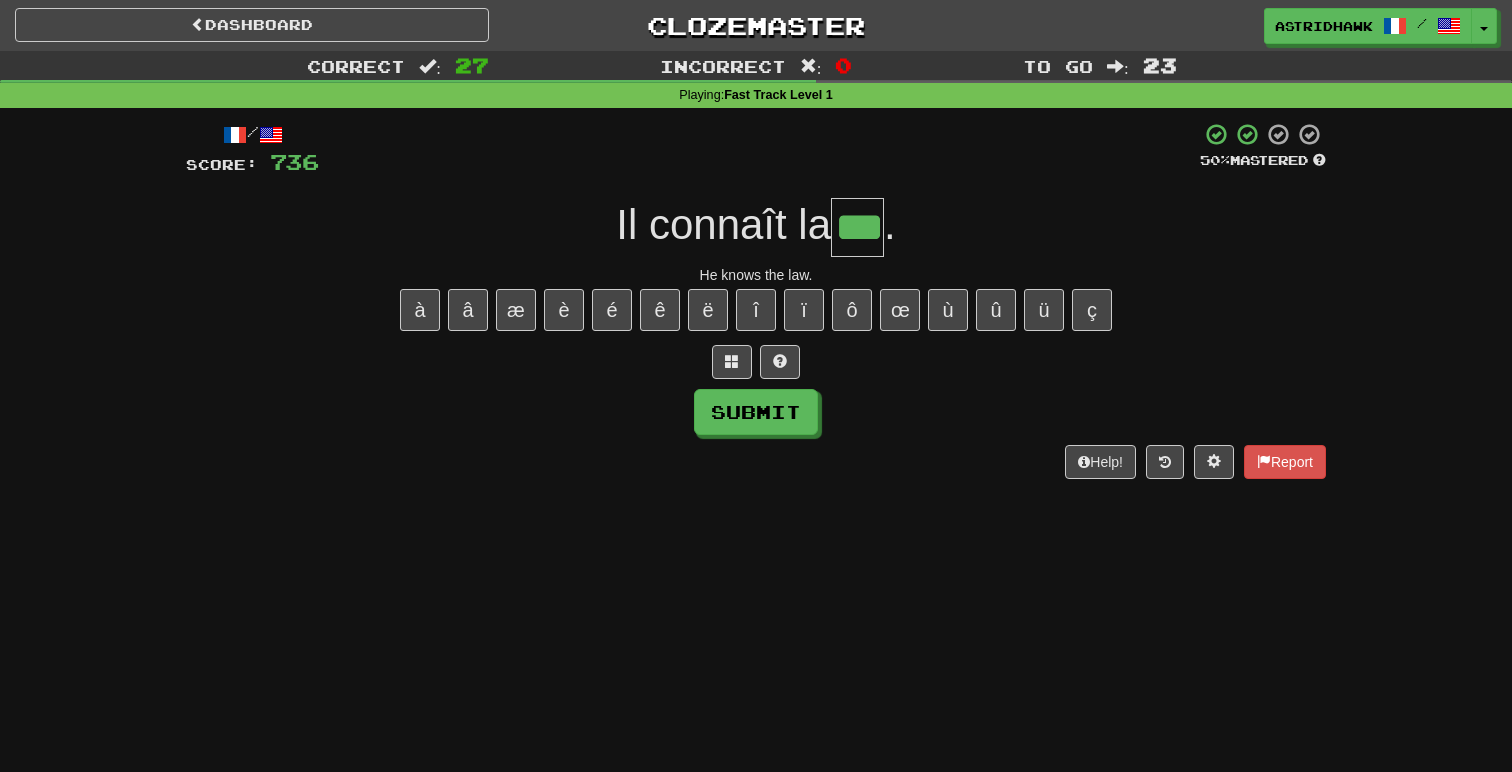 type on "***" 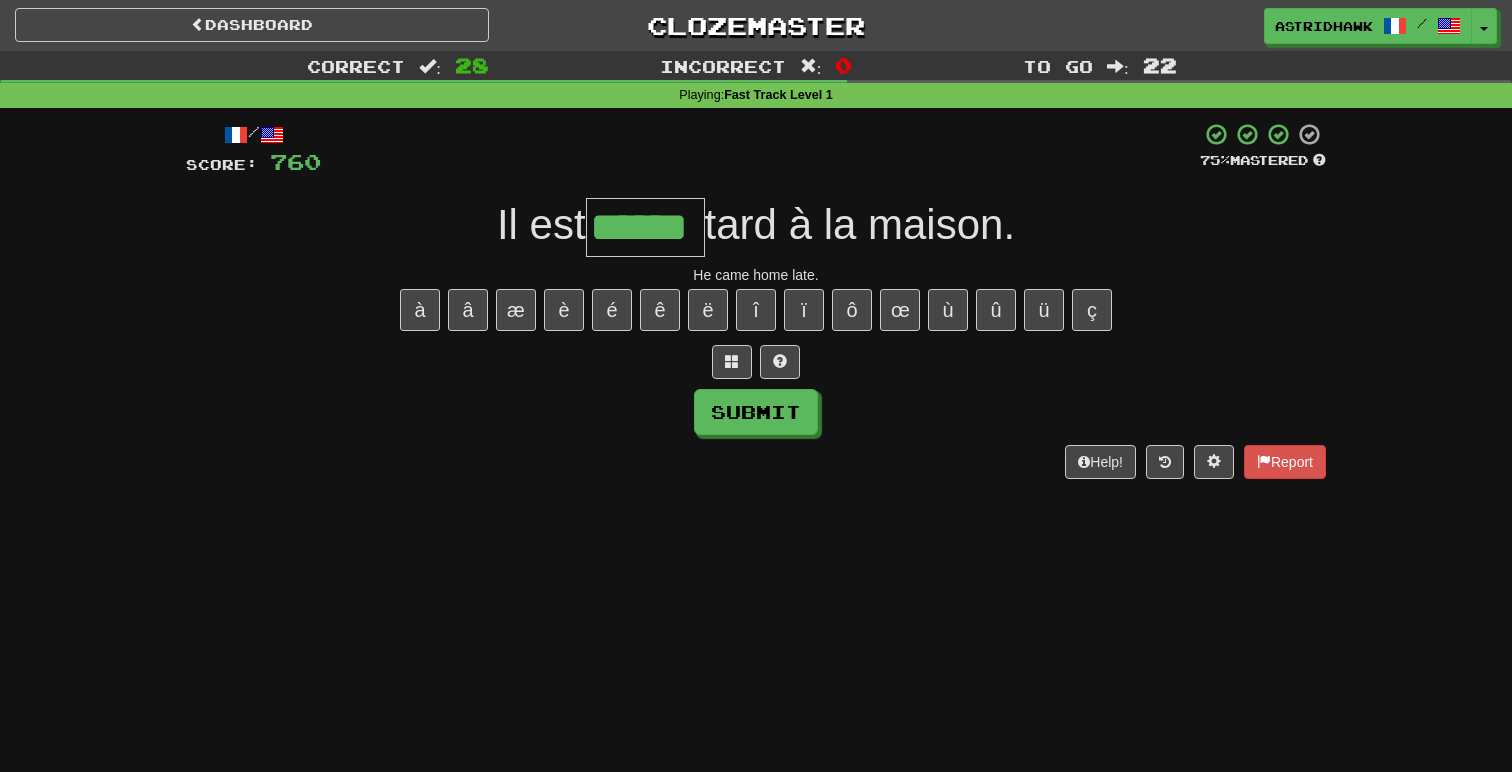 type on "******" 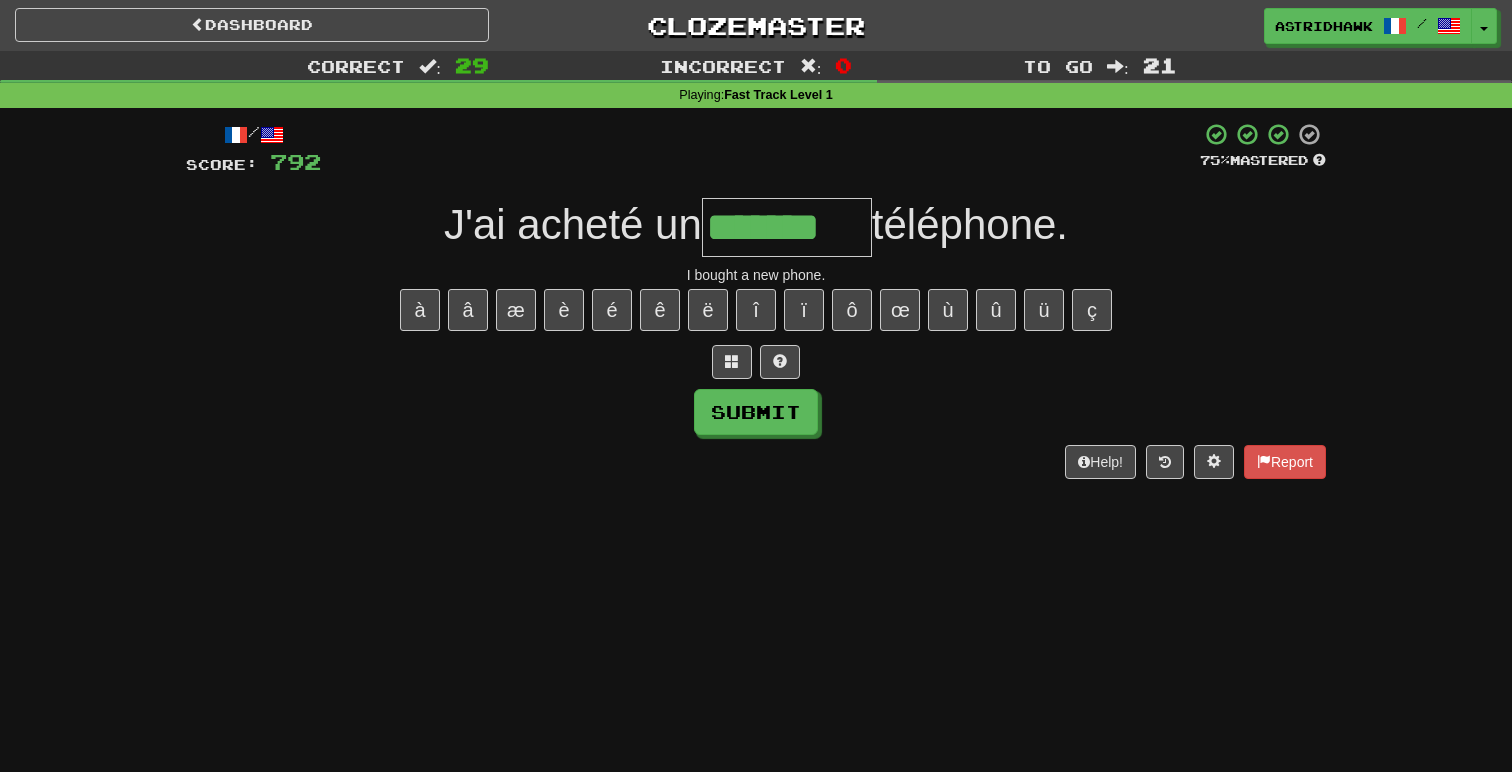 type on "*******" 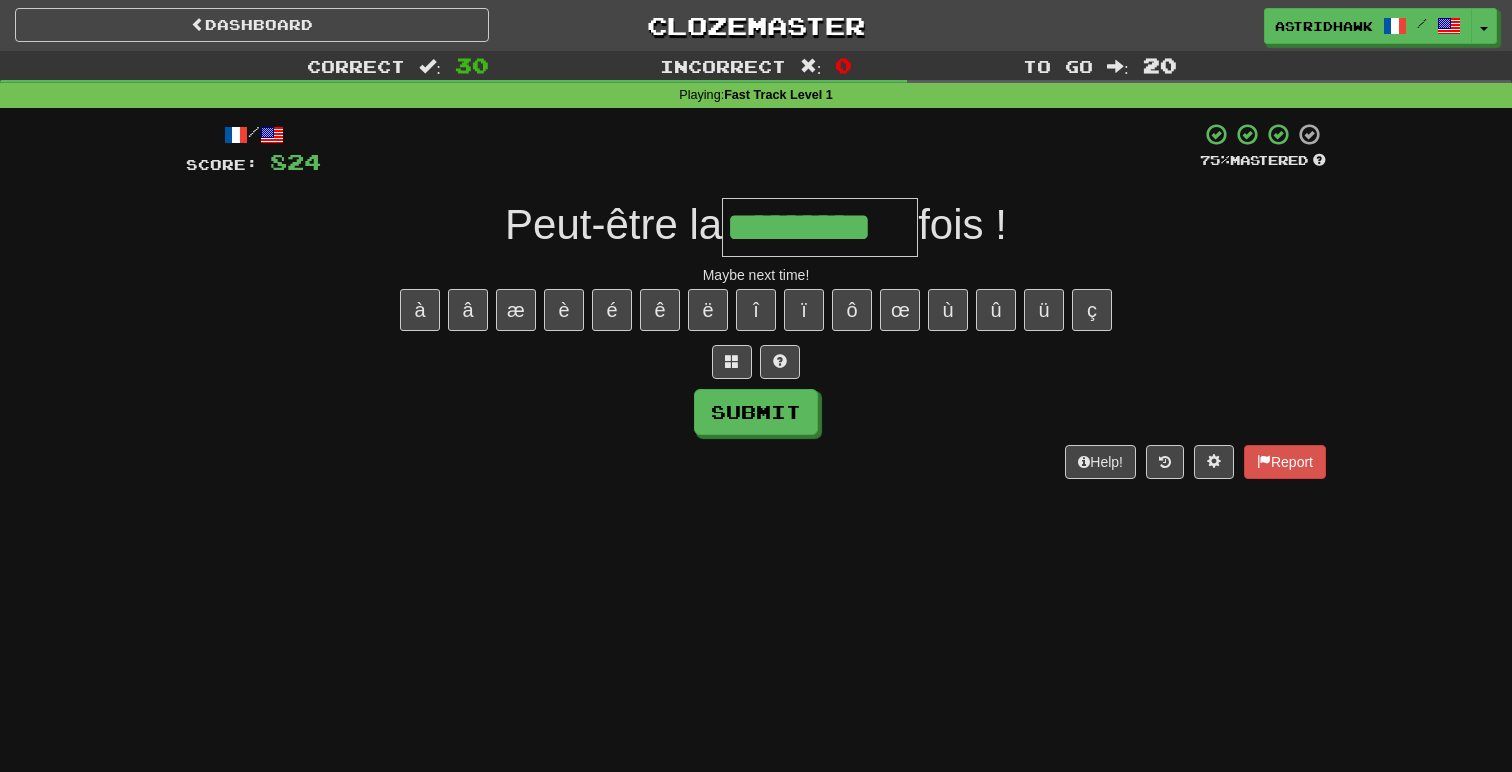 type on "*********" 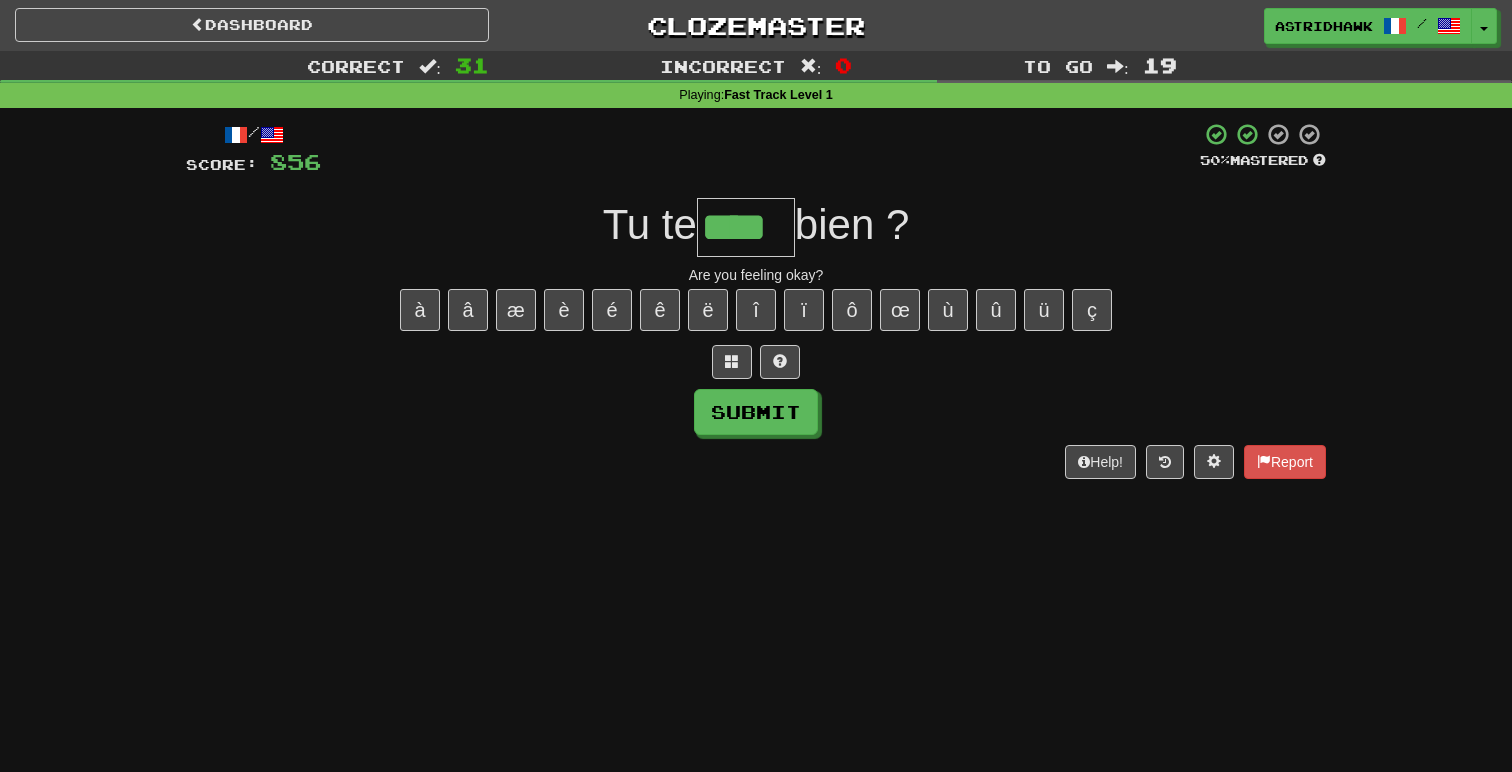 type on "****" 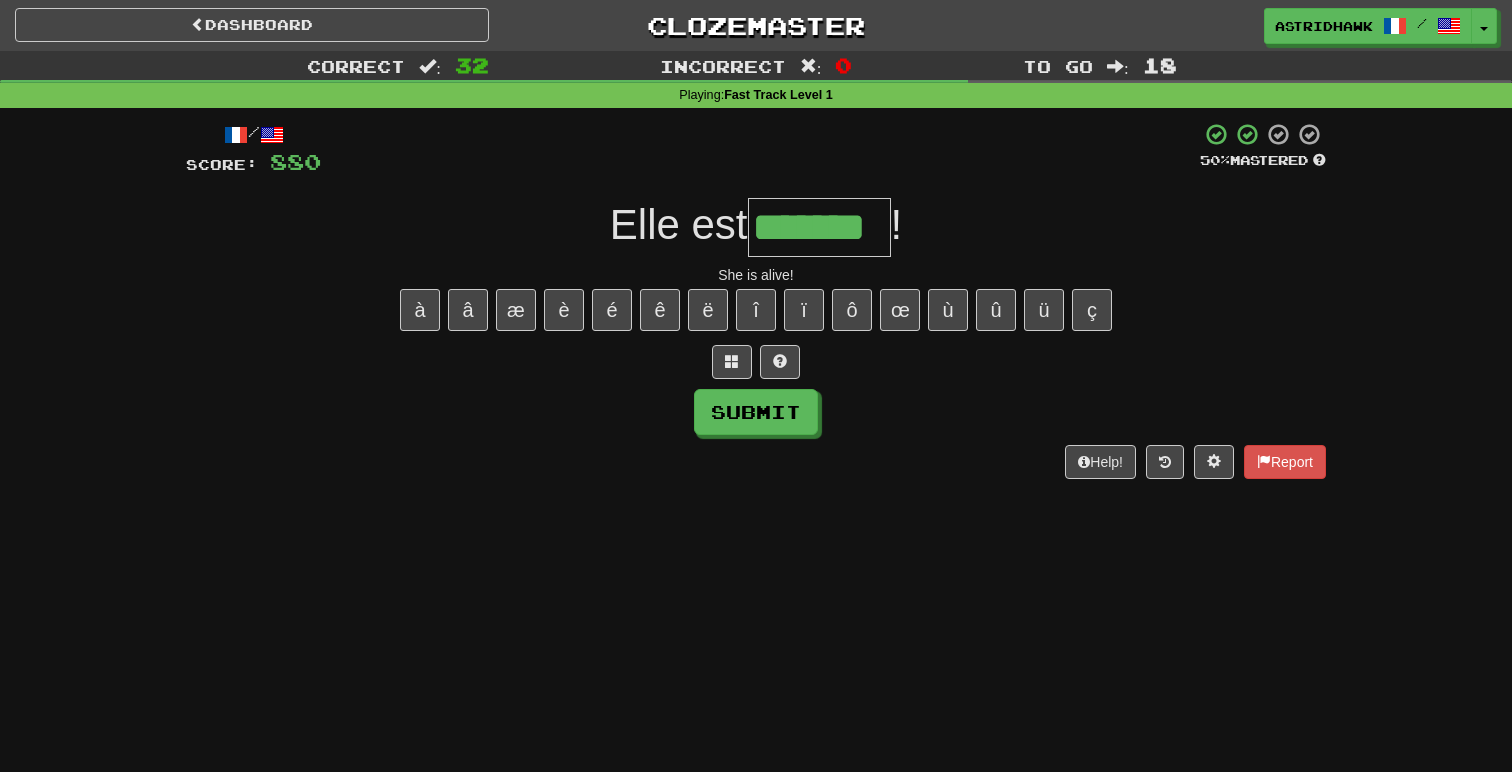 type on "*******" 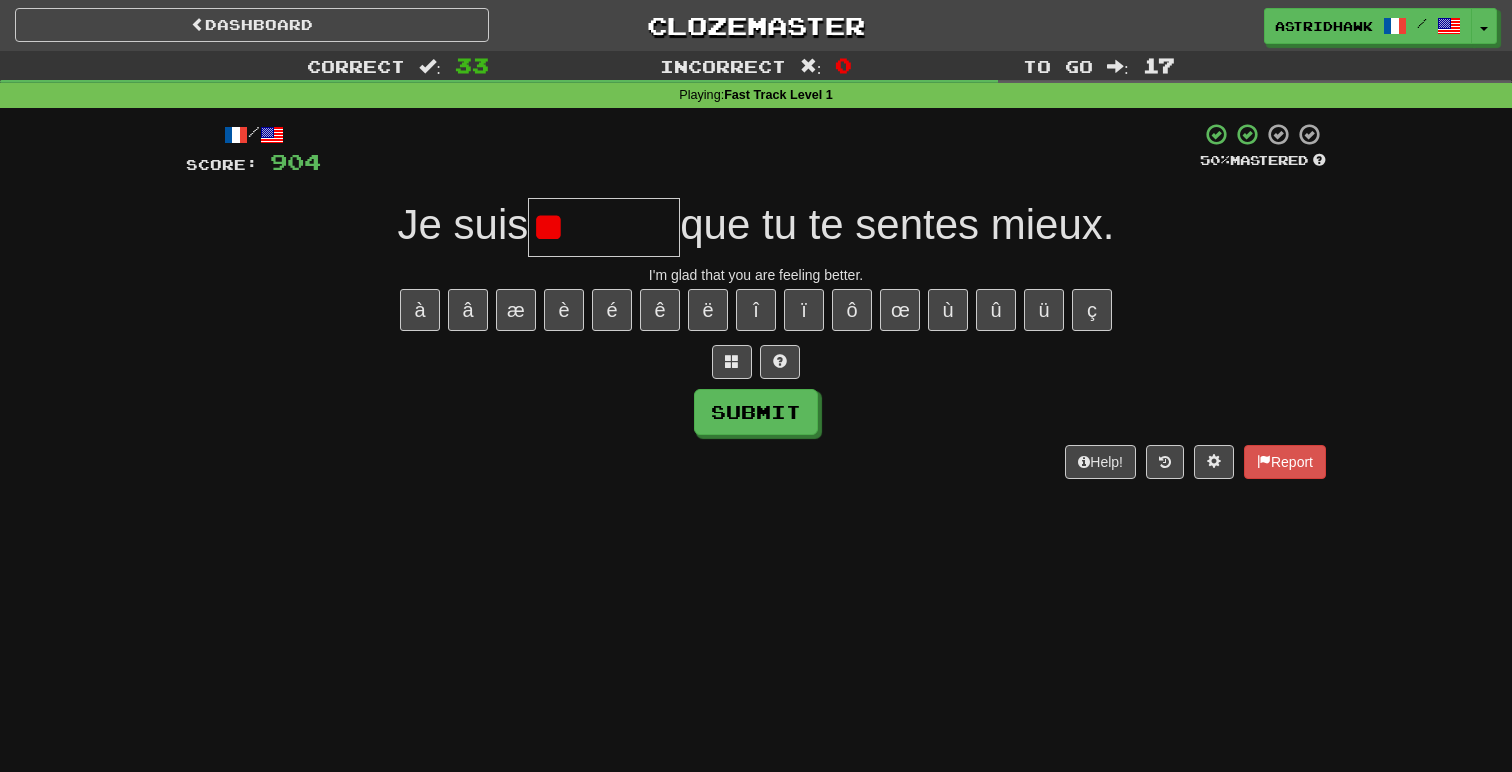 type on "*" 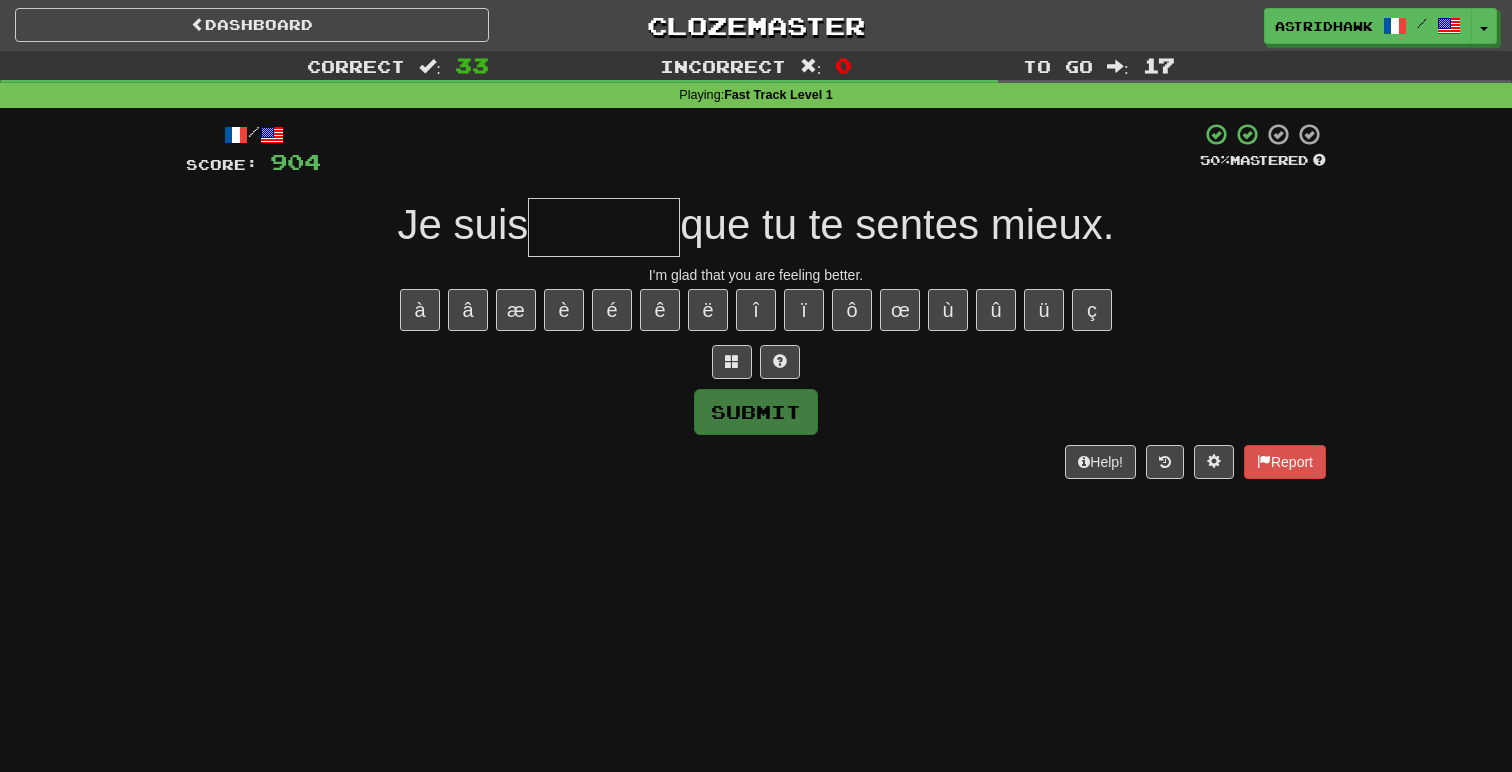 type on "*" 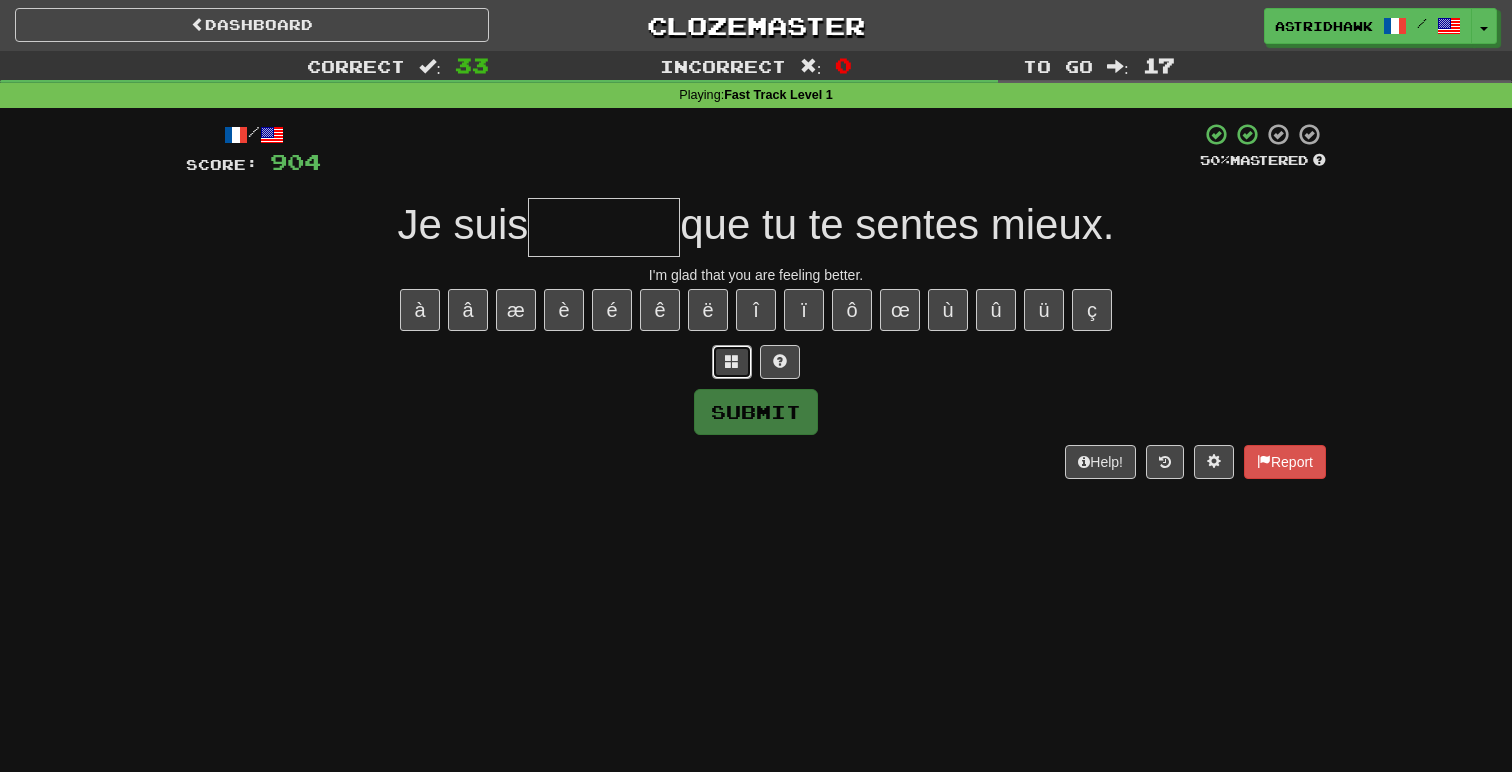 click at bounding box center [732, 362] 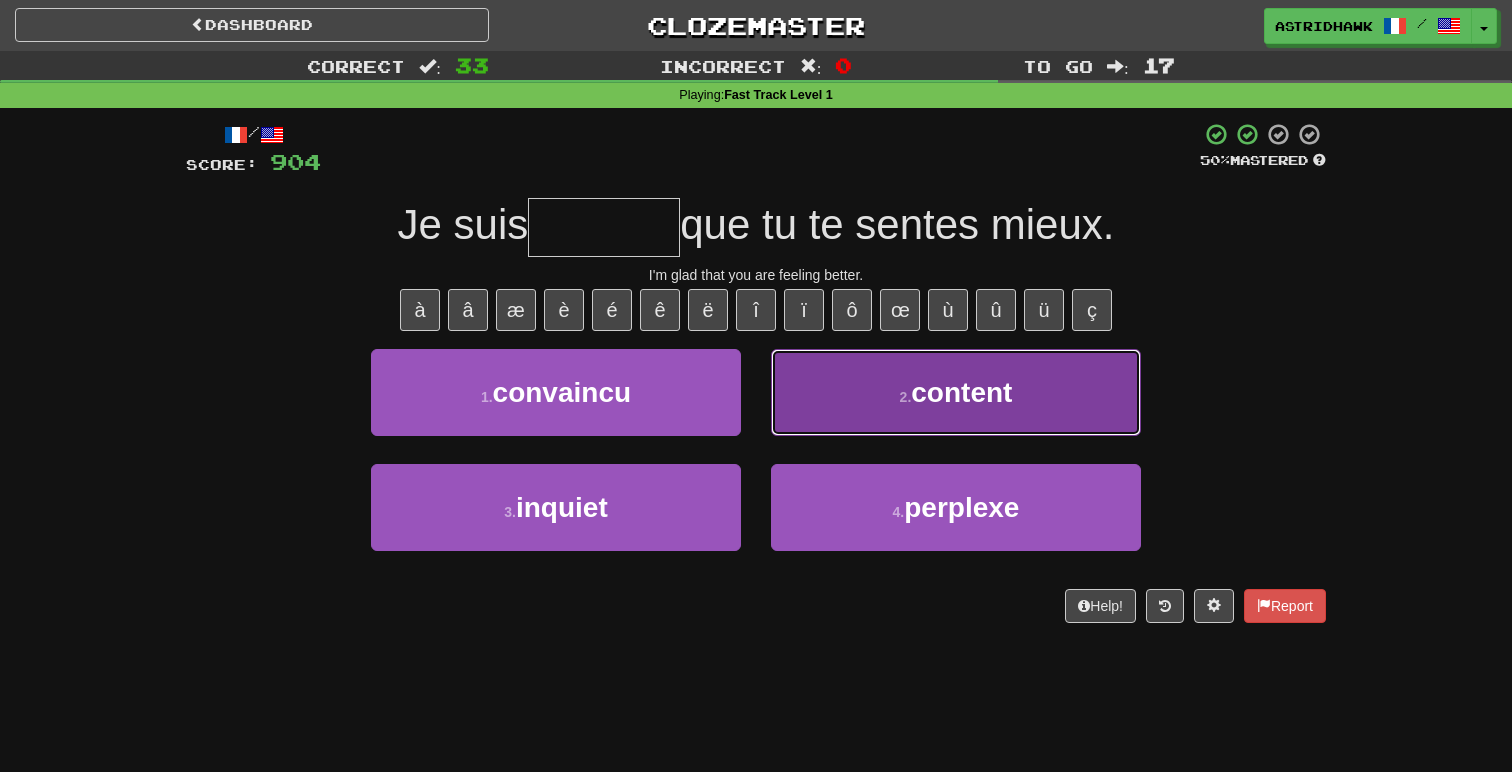 click on "2 .  content" at bounding box center (956, 392) 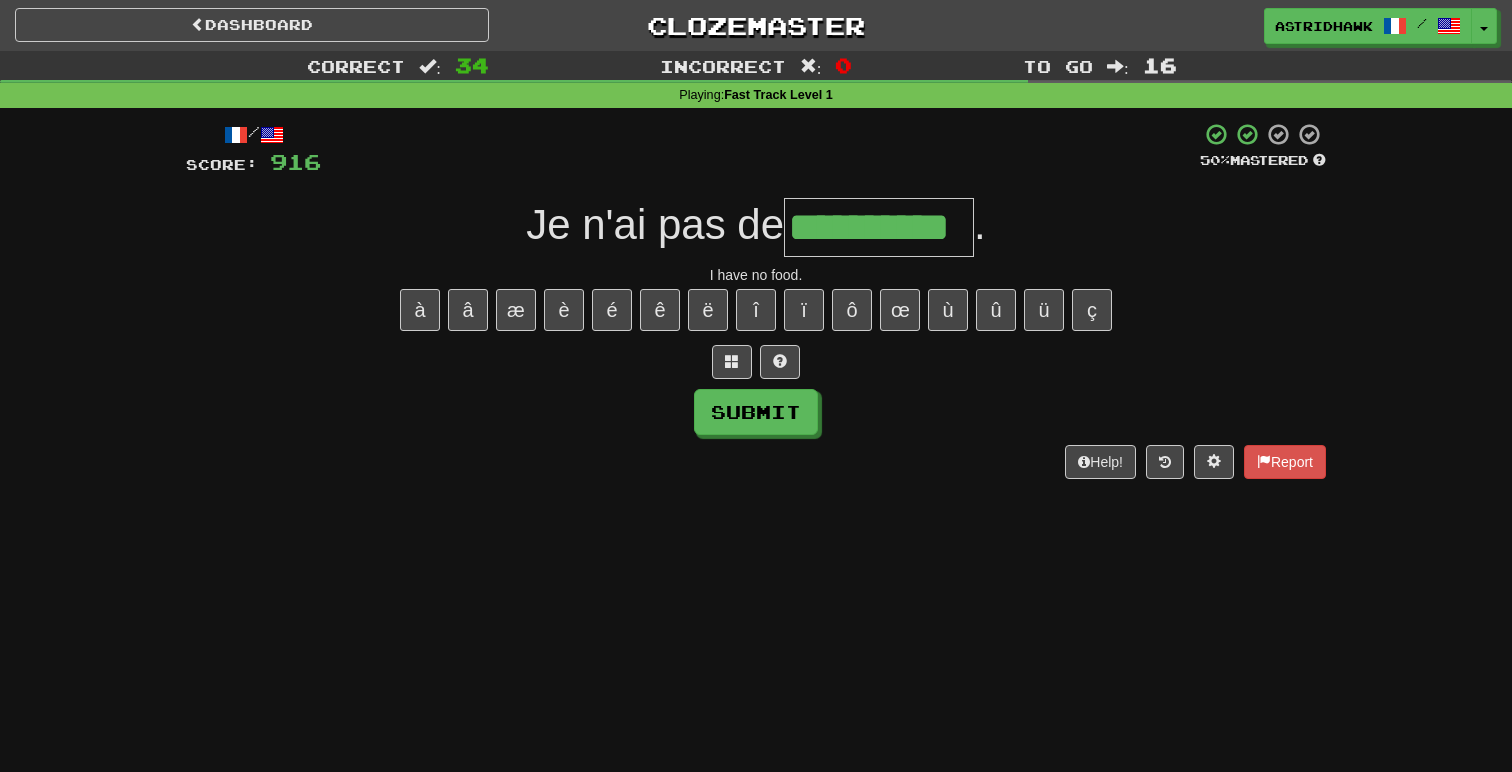 type on "**********" 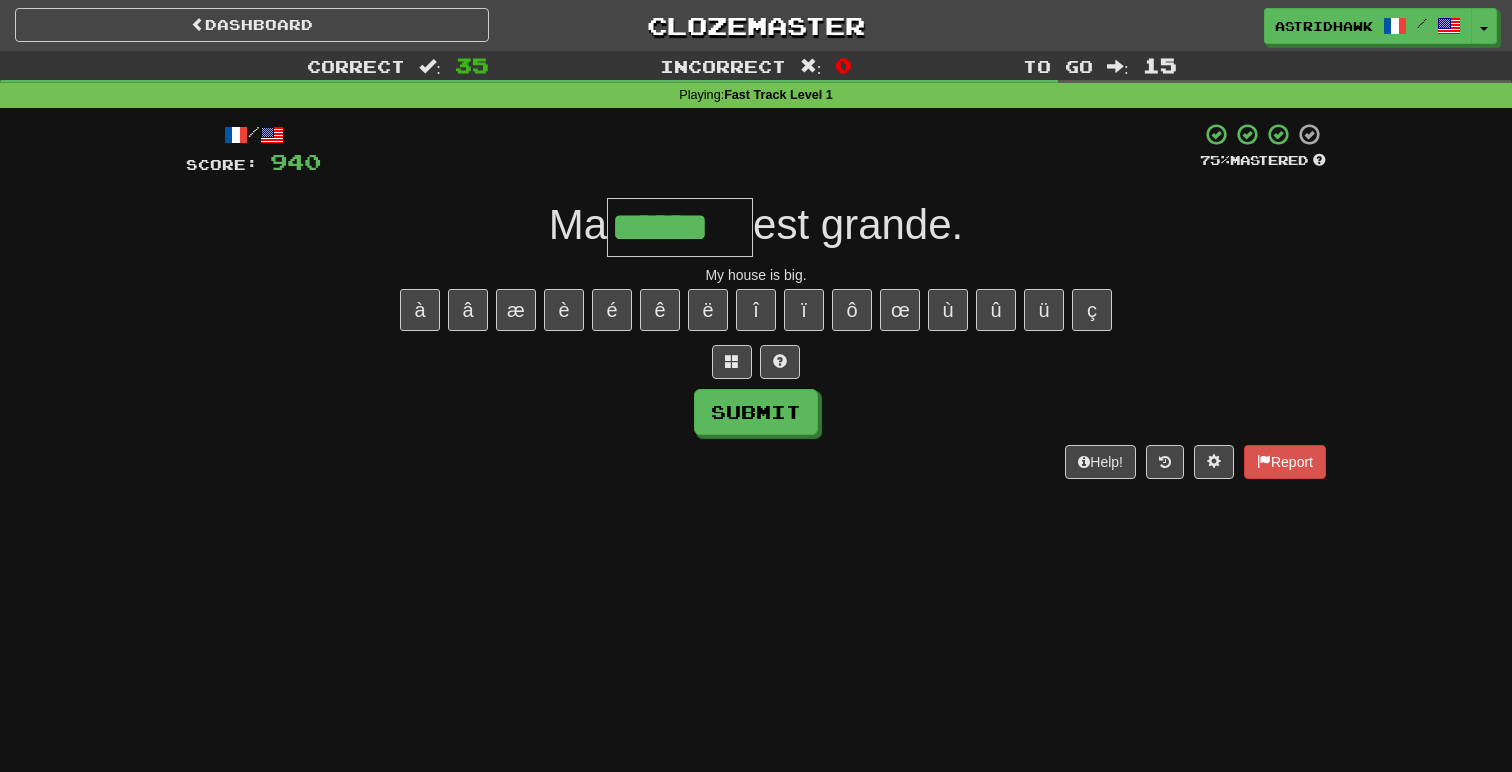 type on "******" 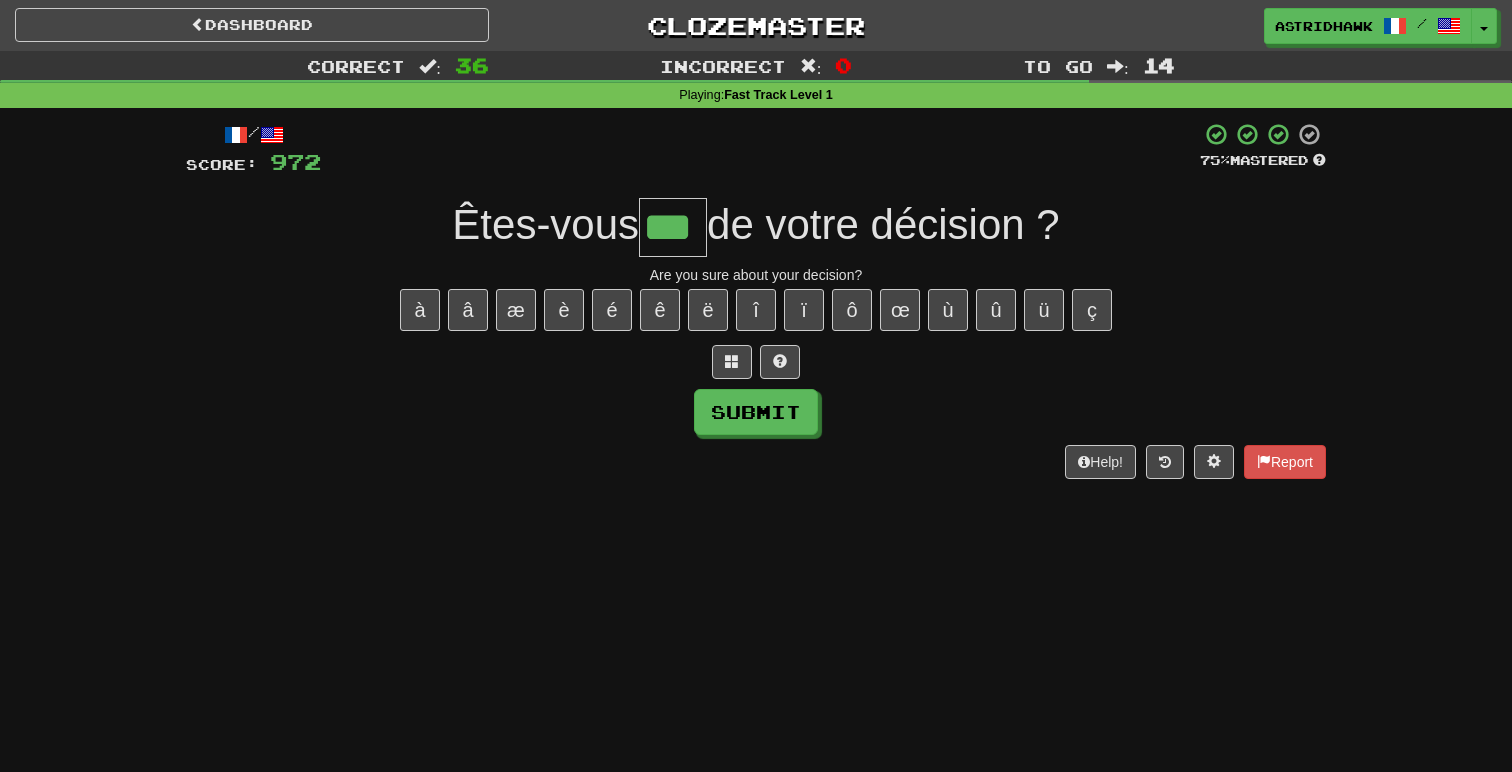 type on "***" 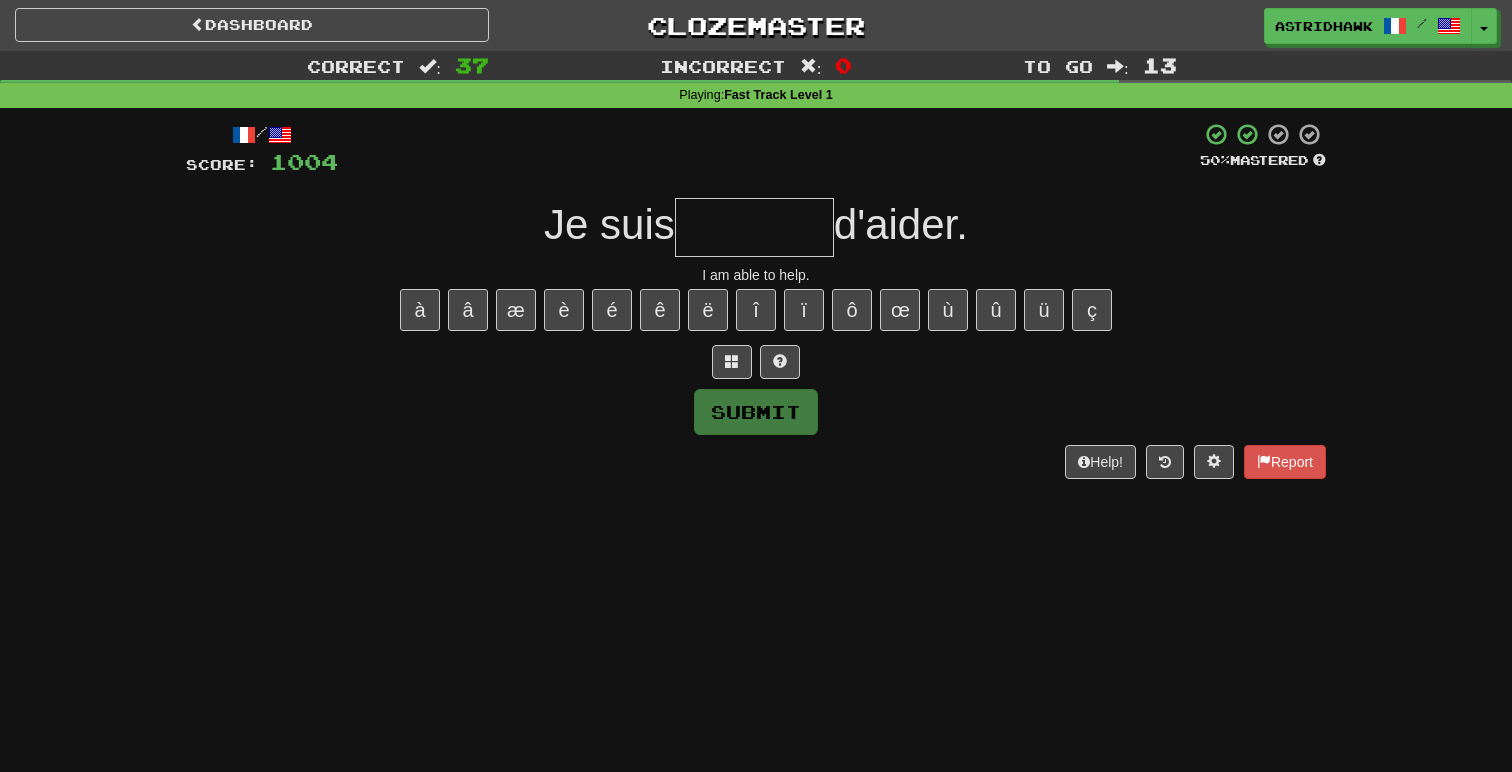 type on "*" 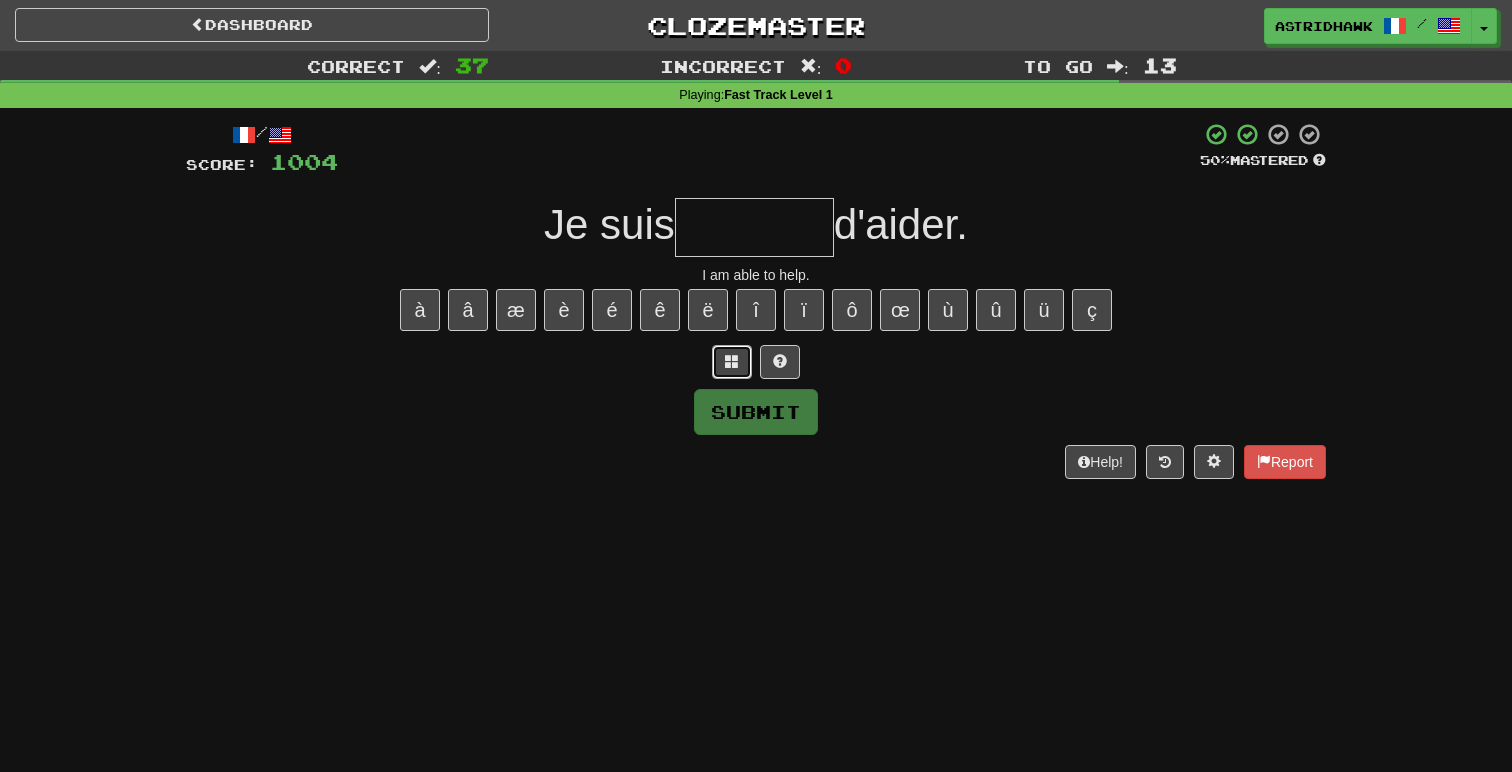 click at bounding box center [732, 362] 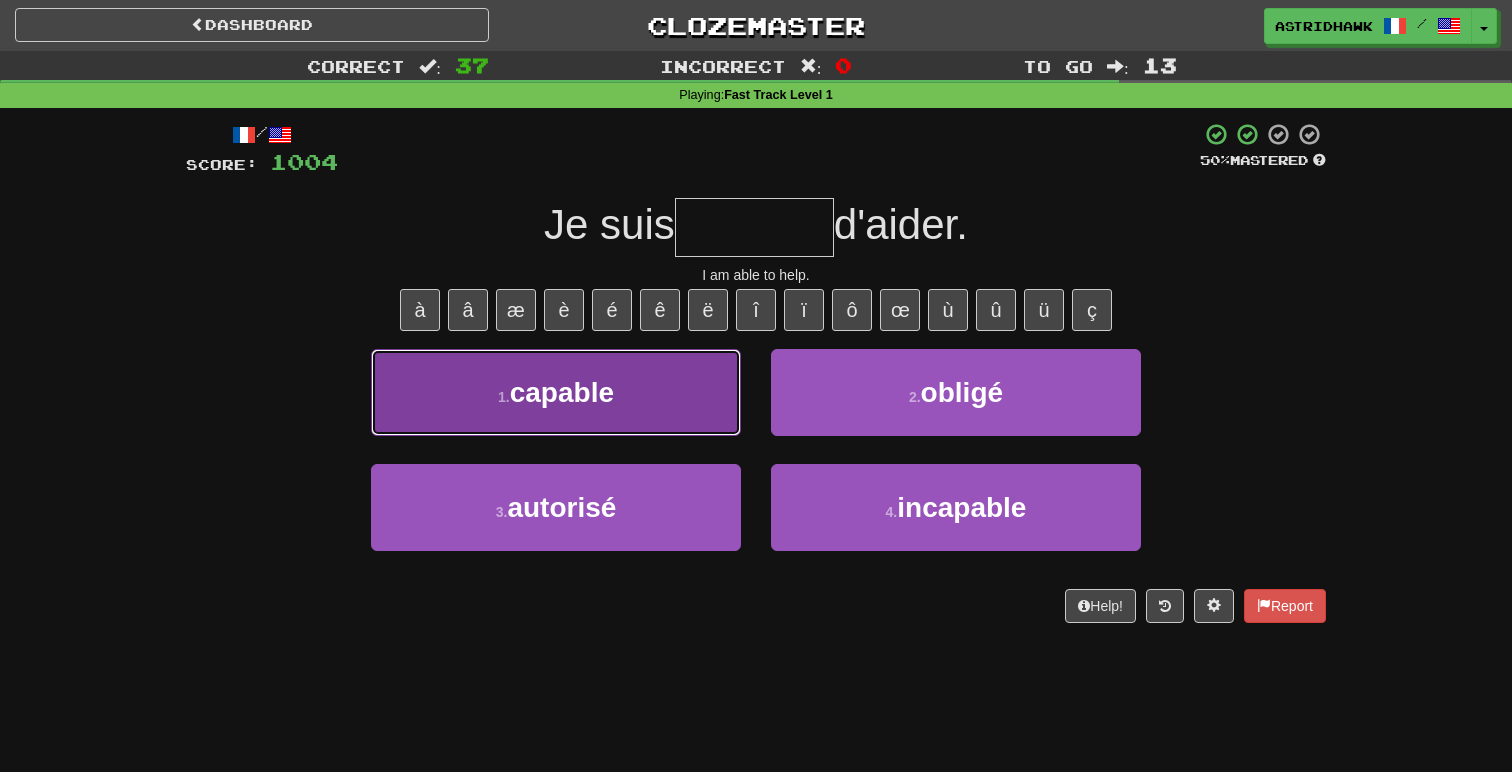 click on "1 .  capable" at bounding box center (556, 392) 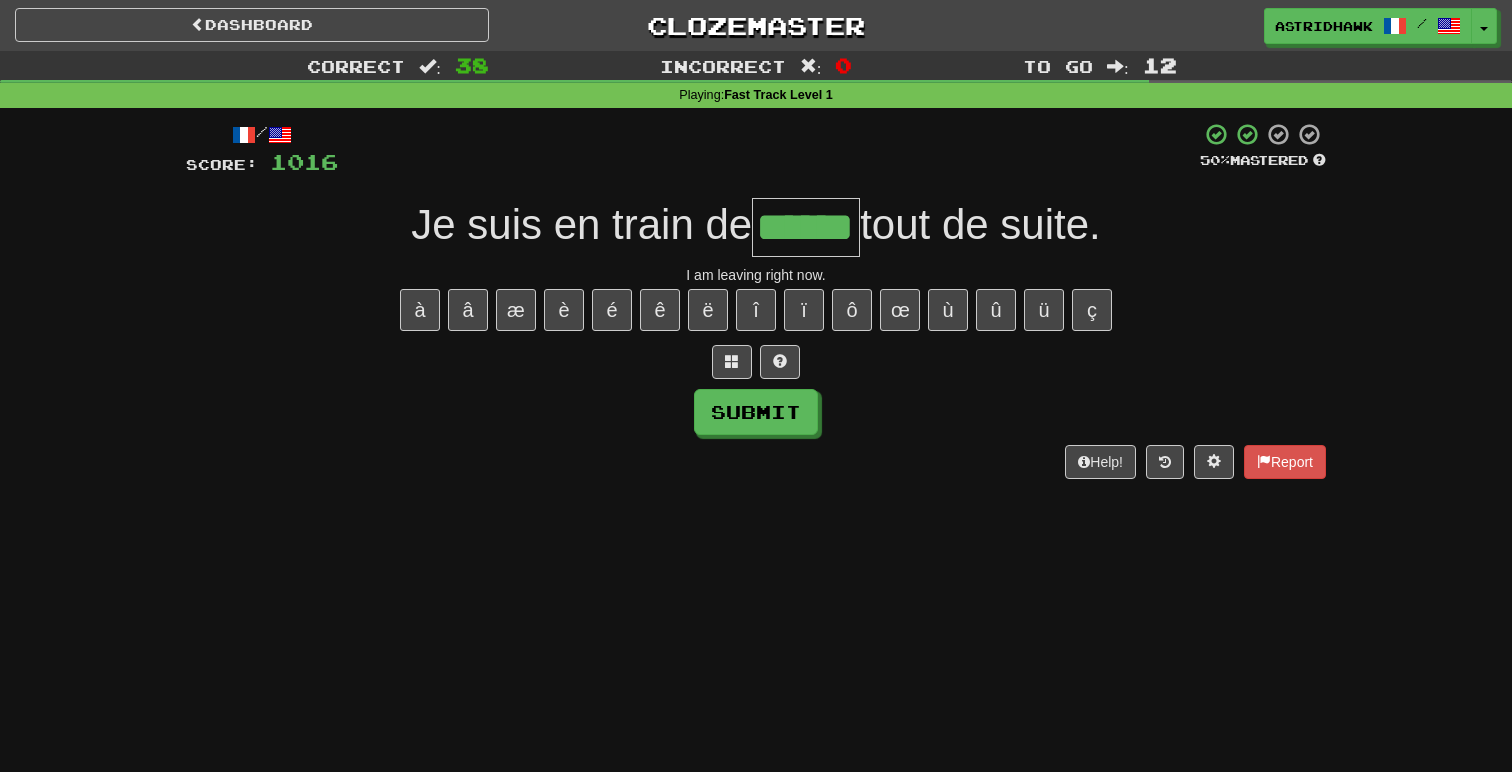 type on "******" 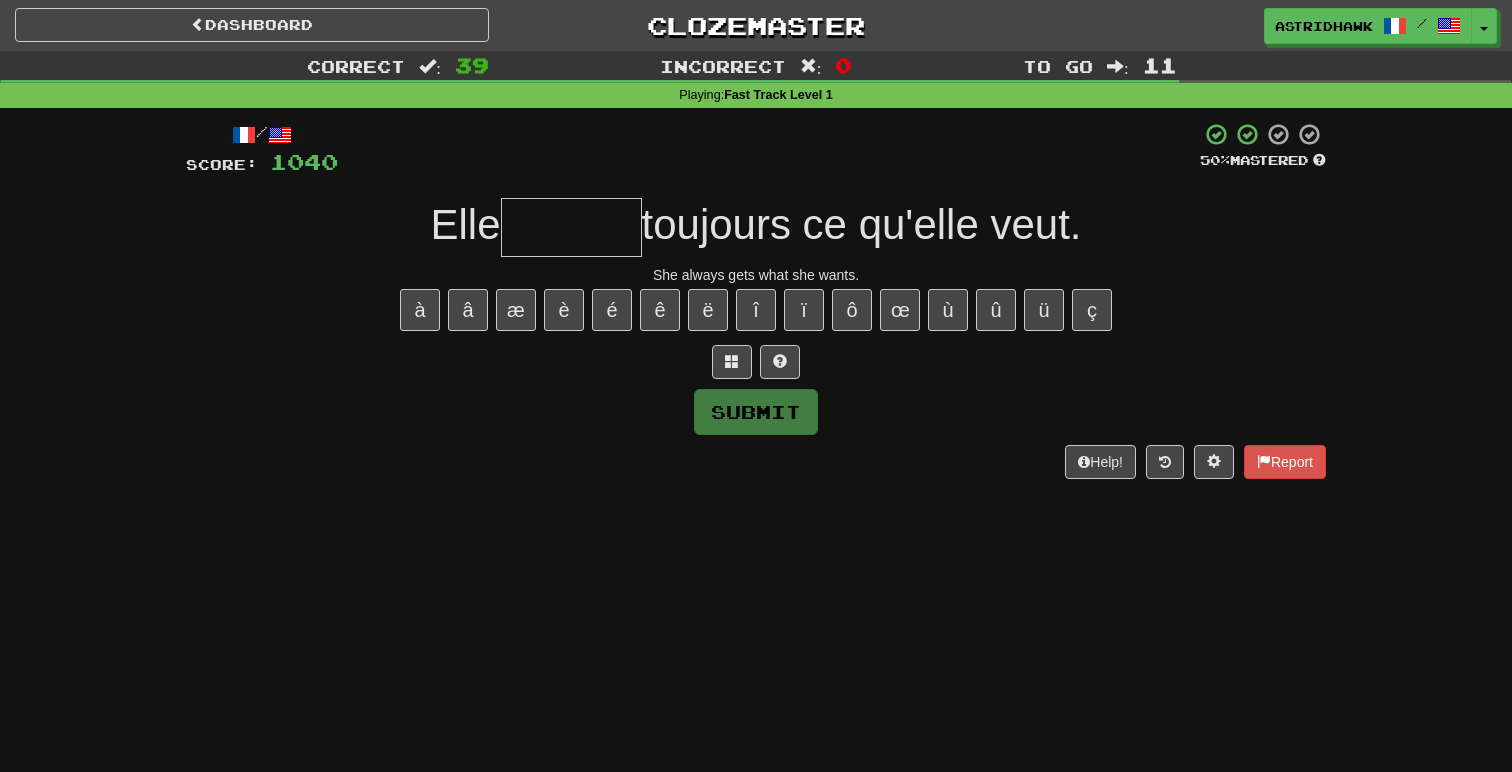 type on "*" 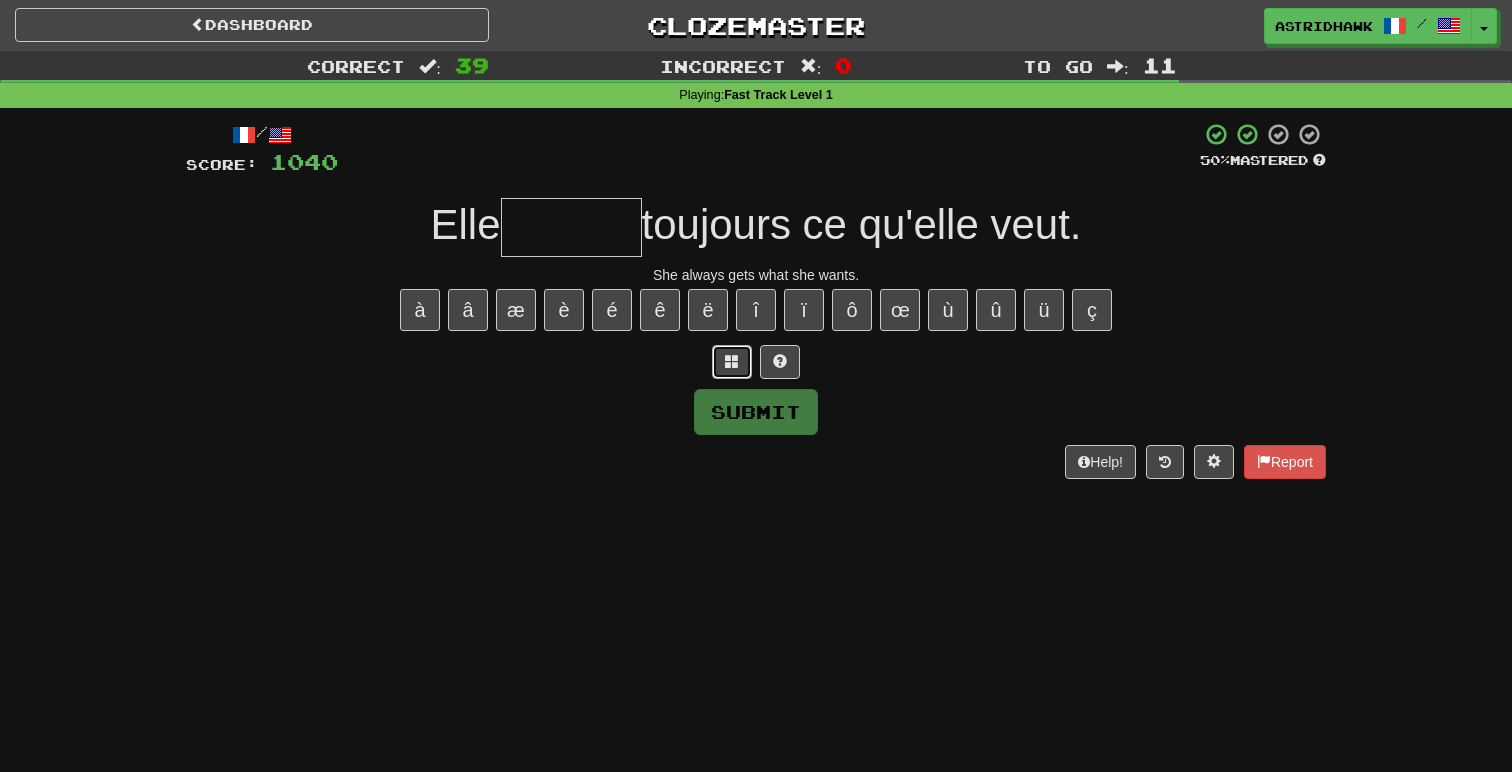 click at bounding box center (732, 362) 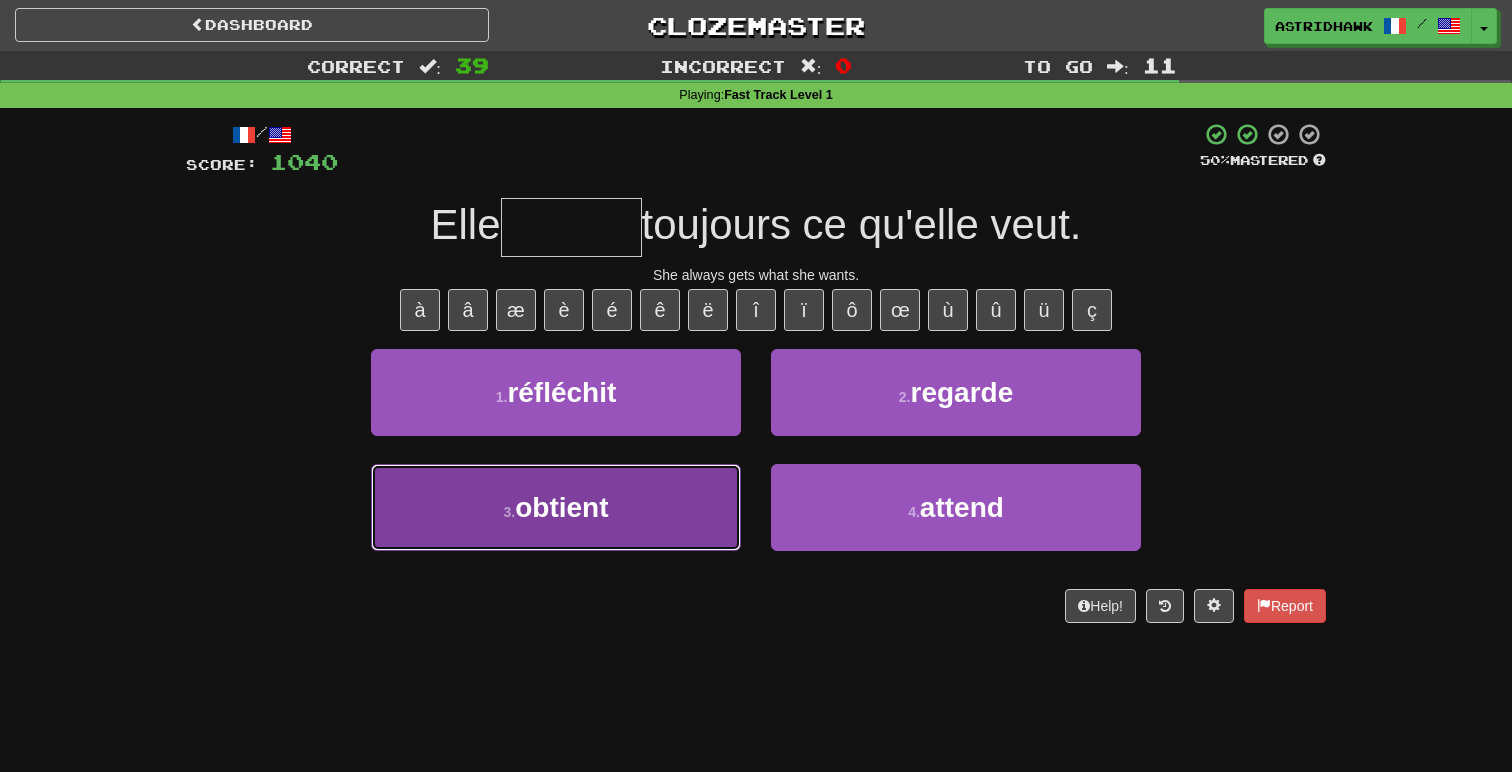 click on "3 .  obtient" at bounding box center [556, 507] 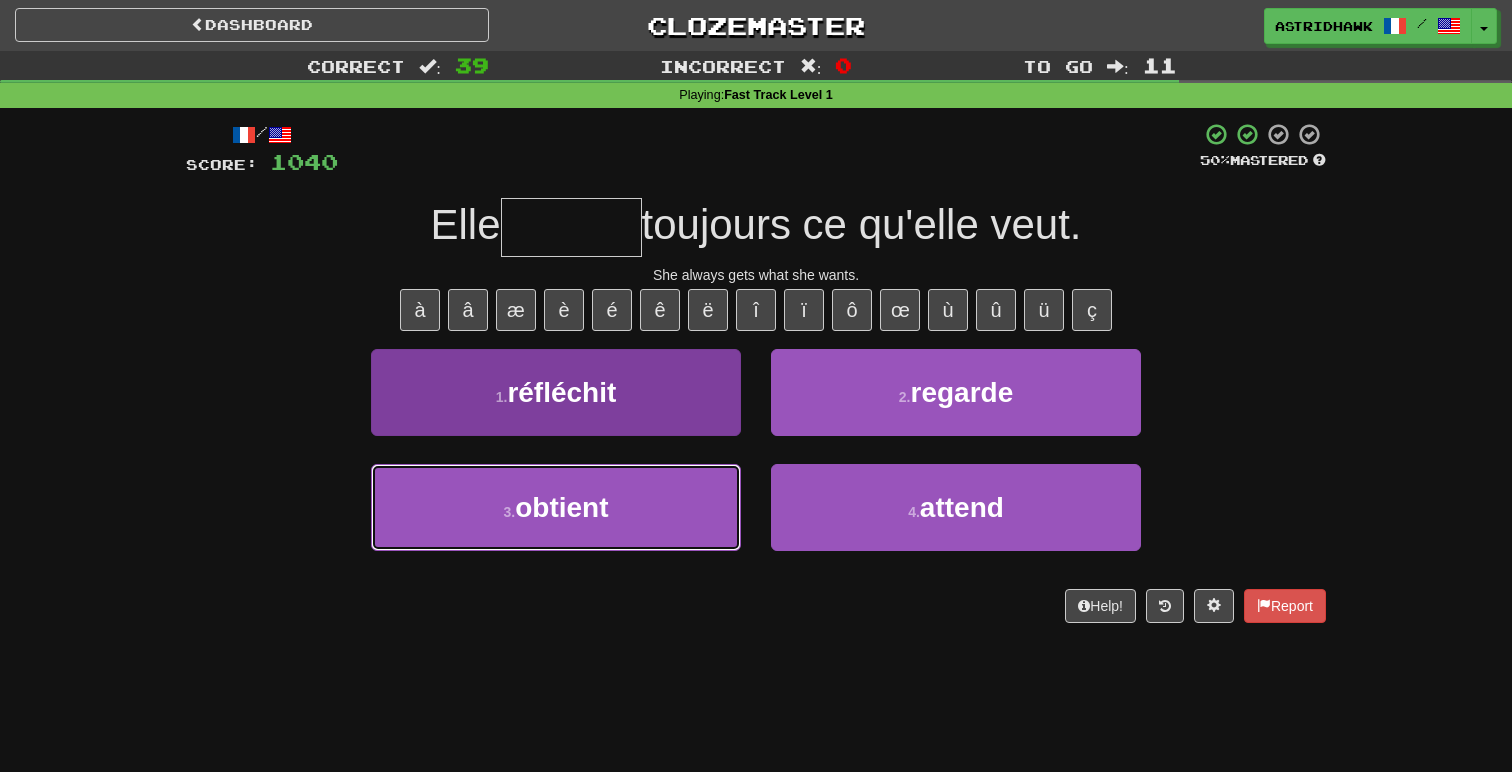 type on "*******" 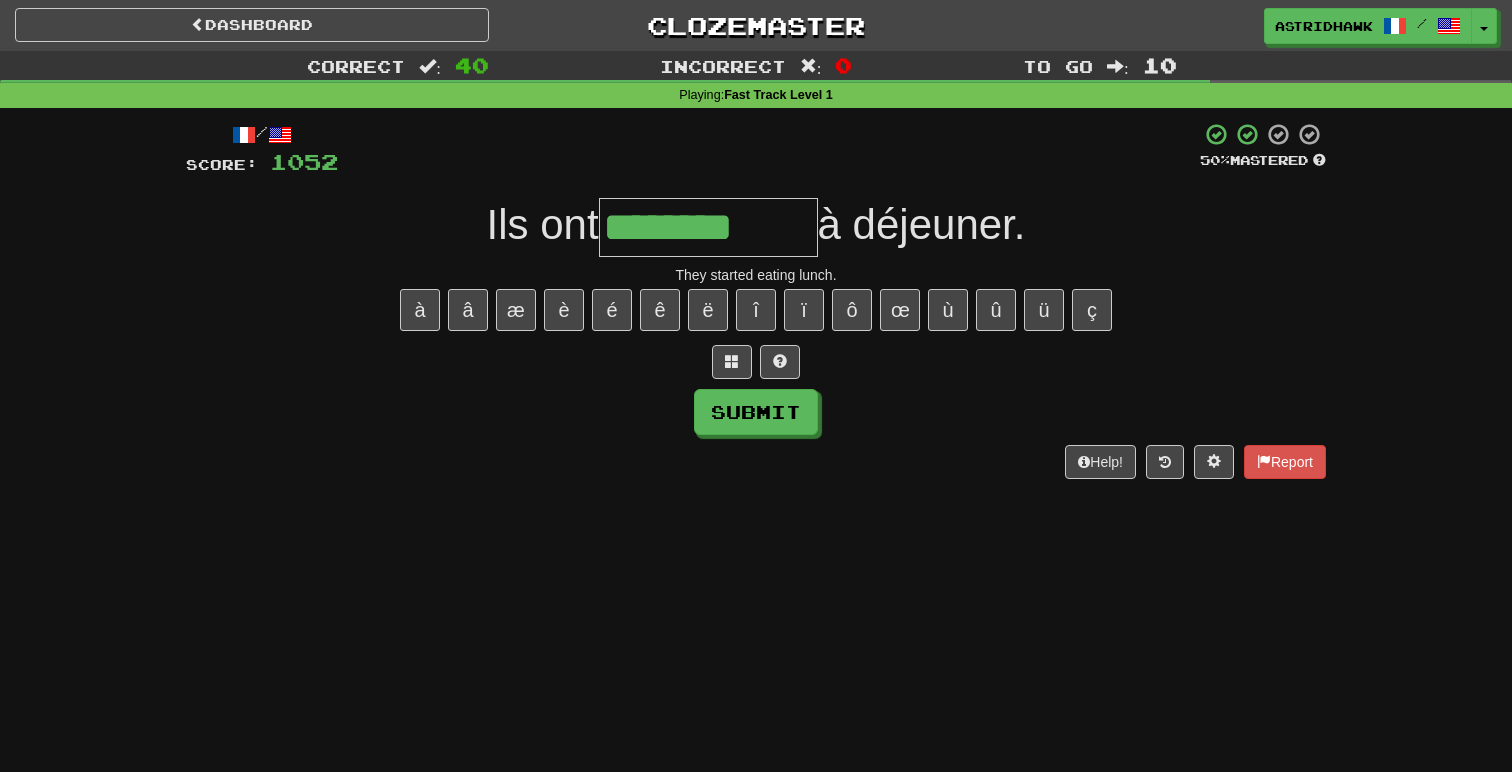 type on "********" 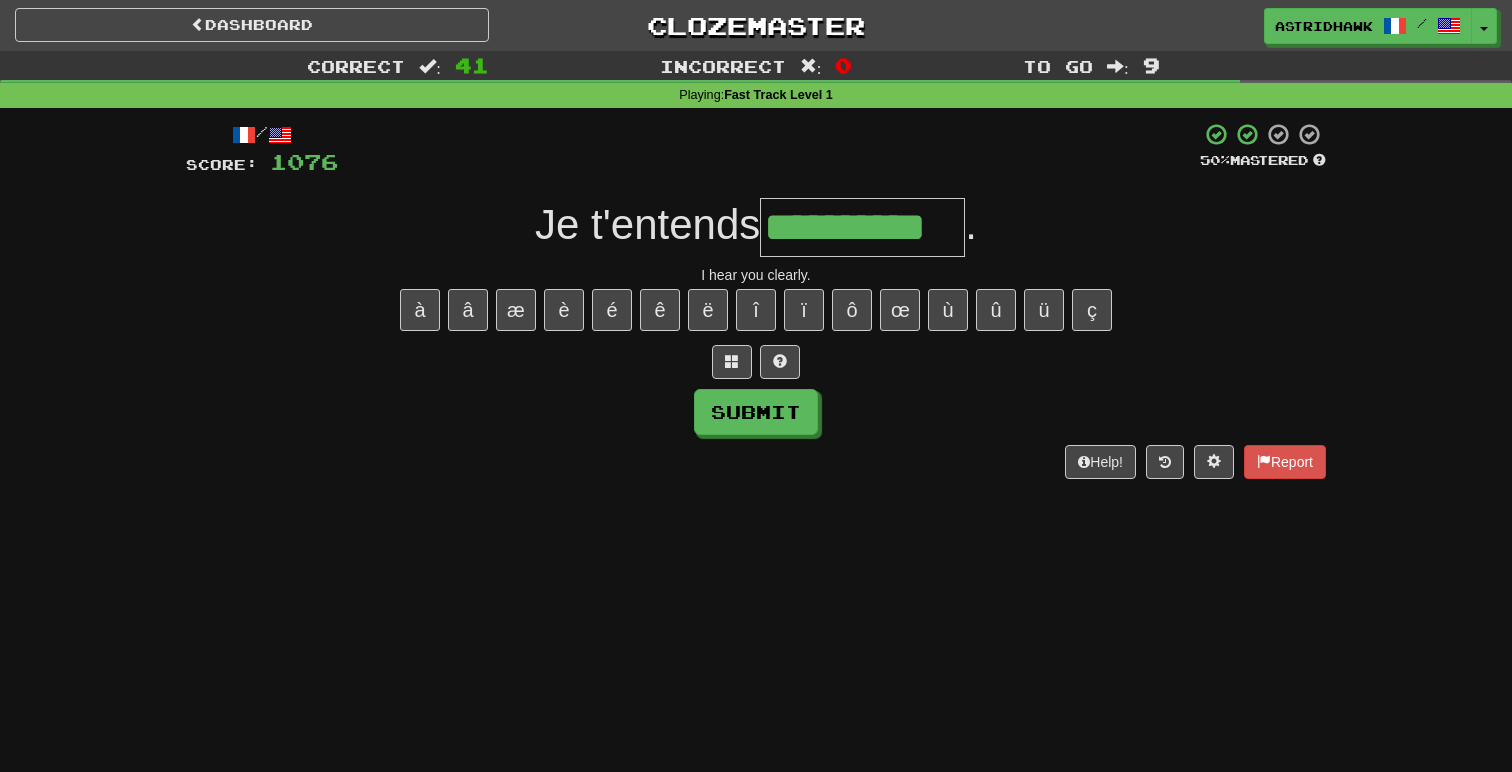 type on "**********" 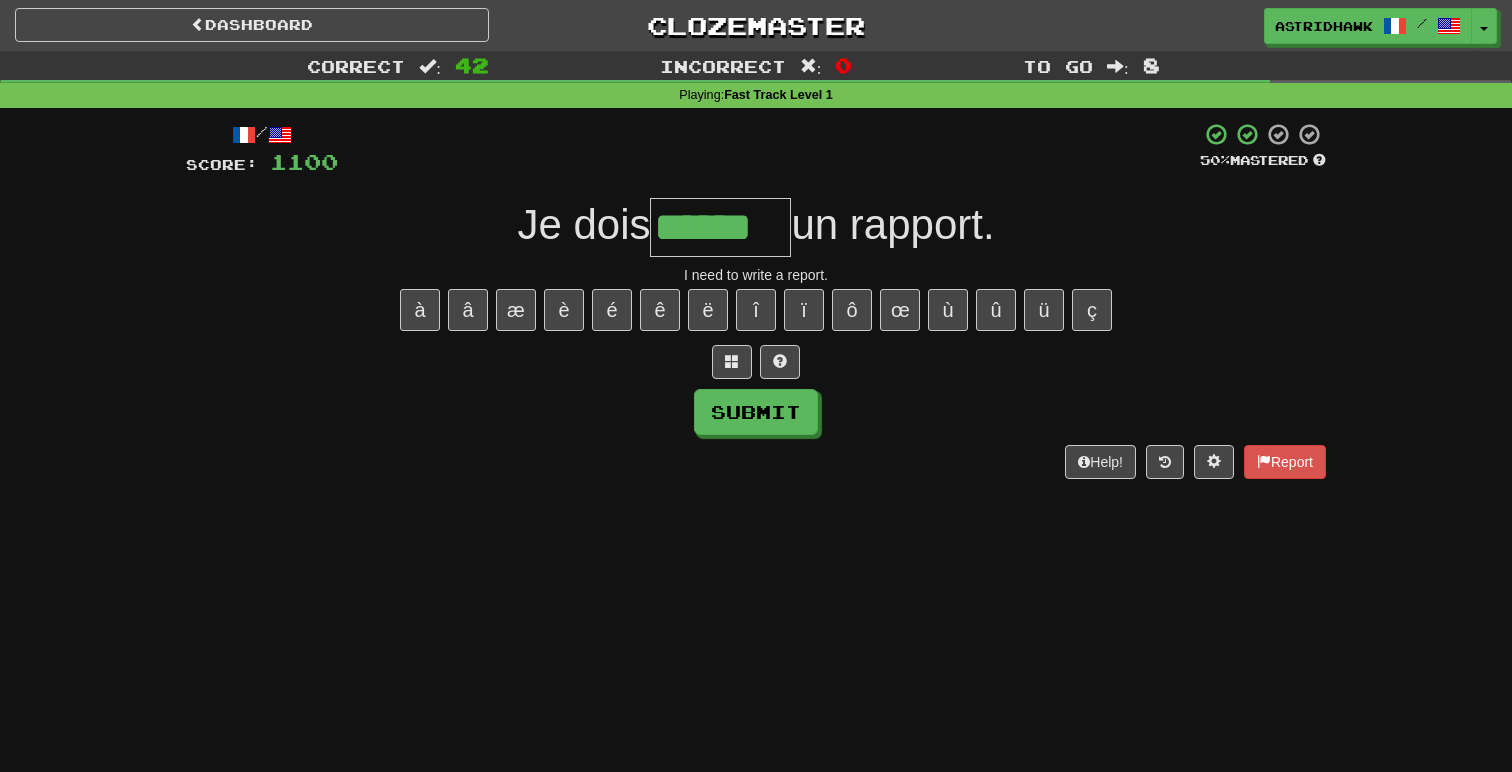 type on "*******" 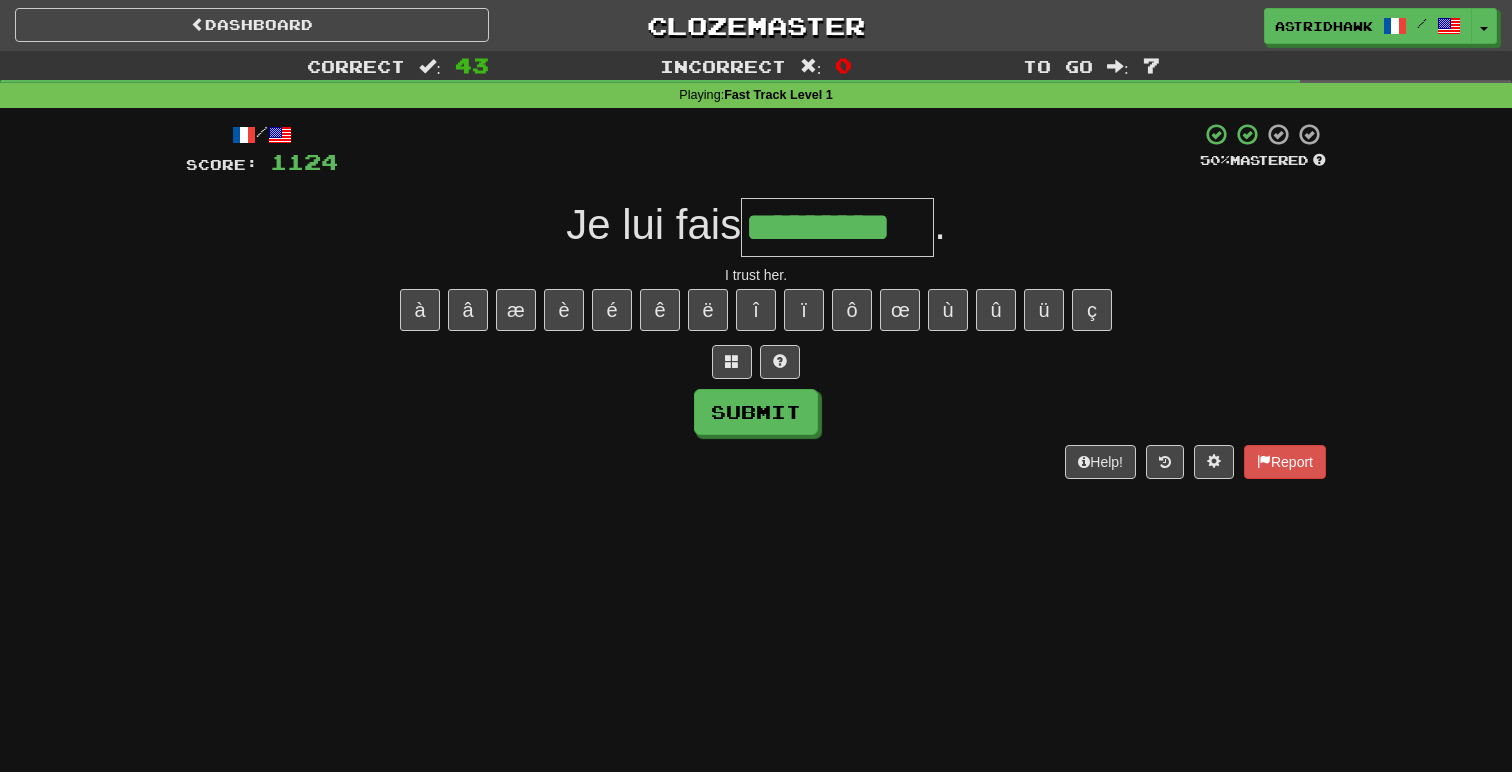 type on "*********" 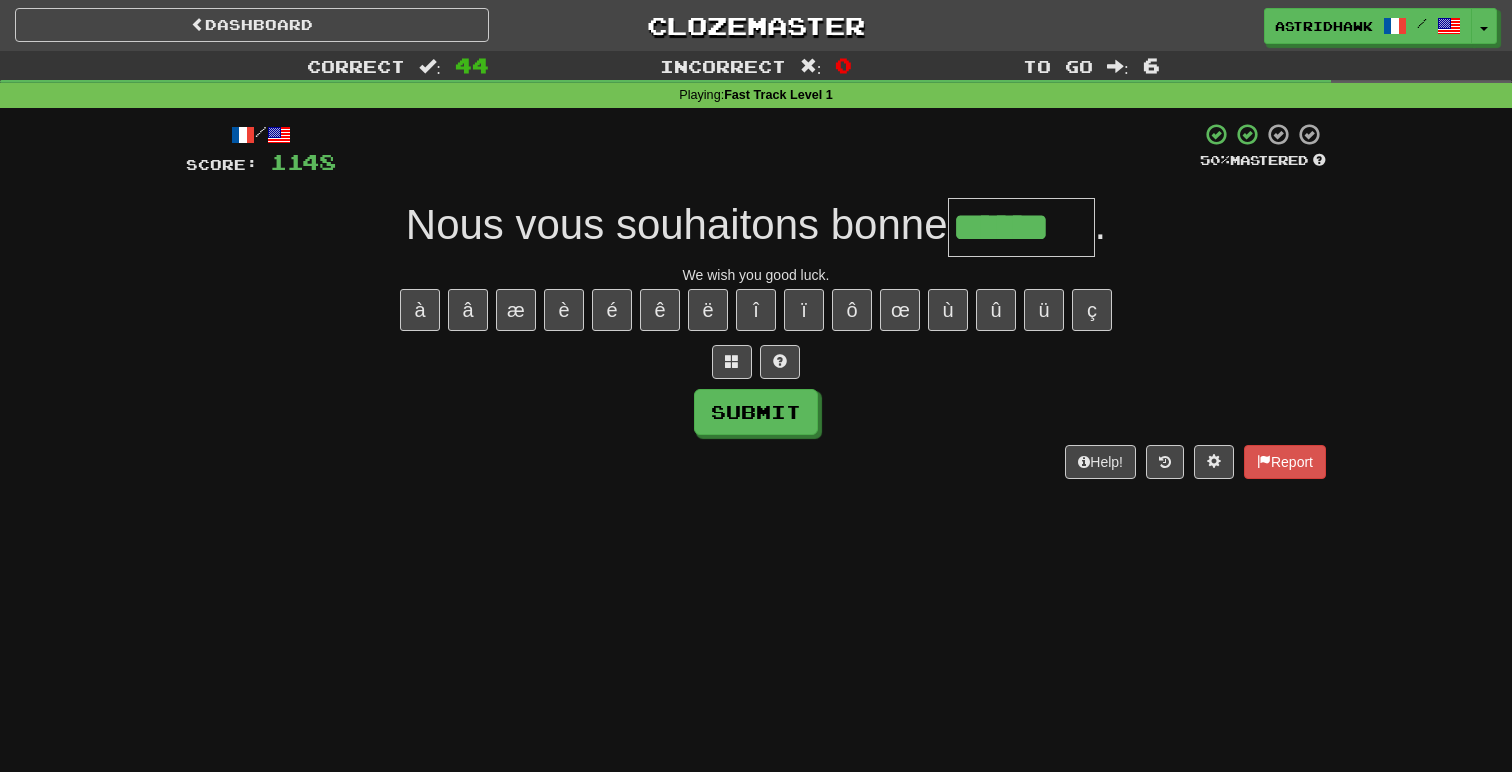type on "******" 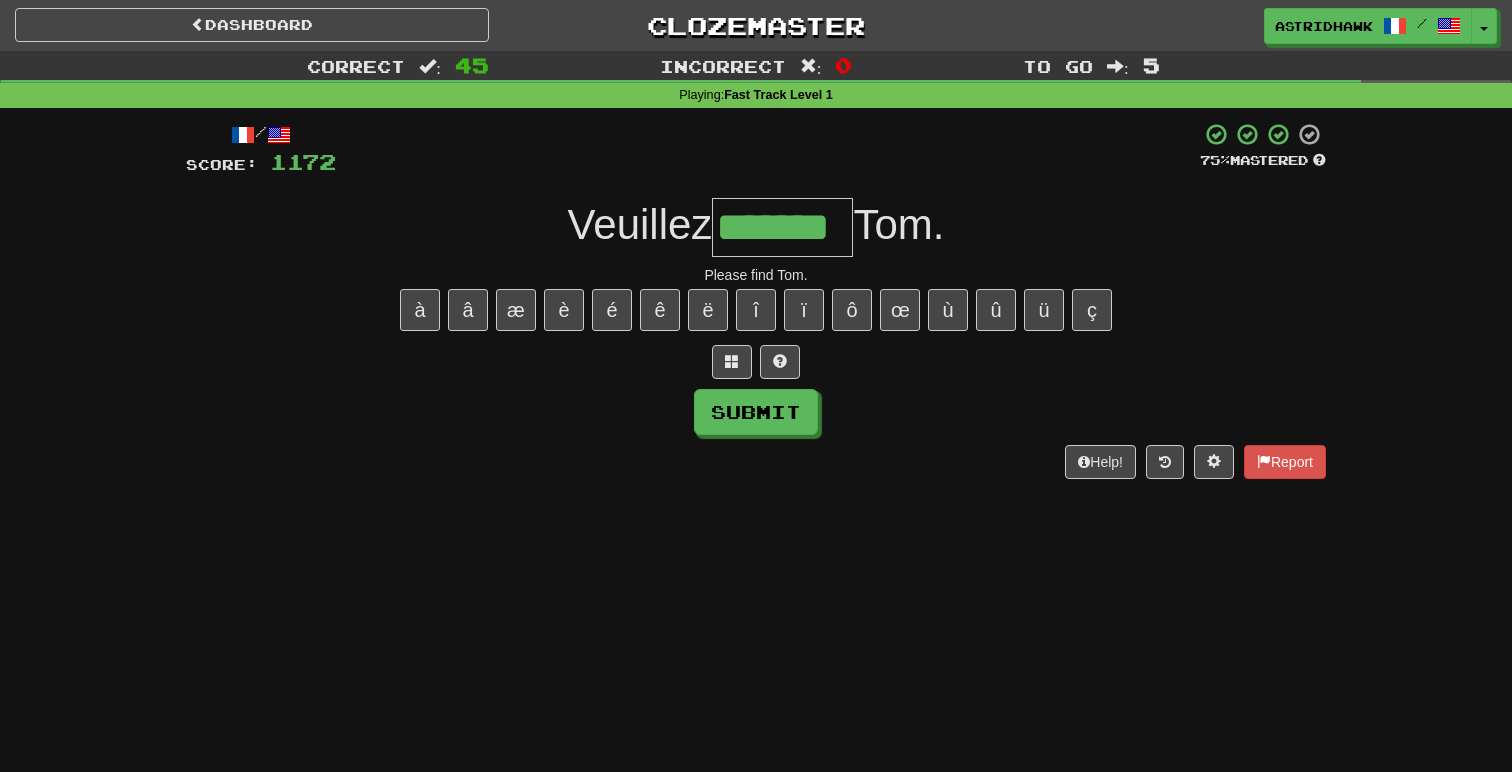 type on "*******" 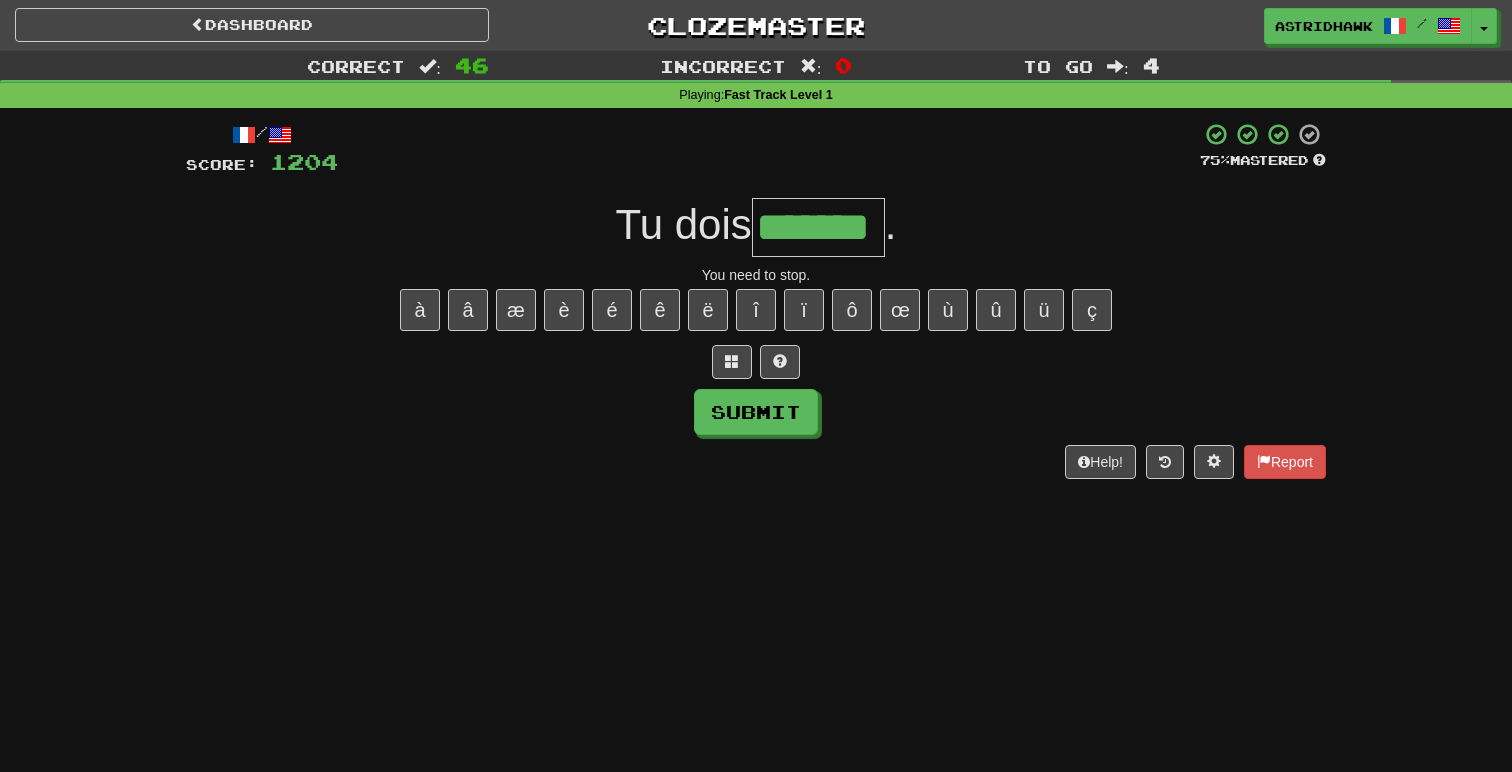 type on "*******" 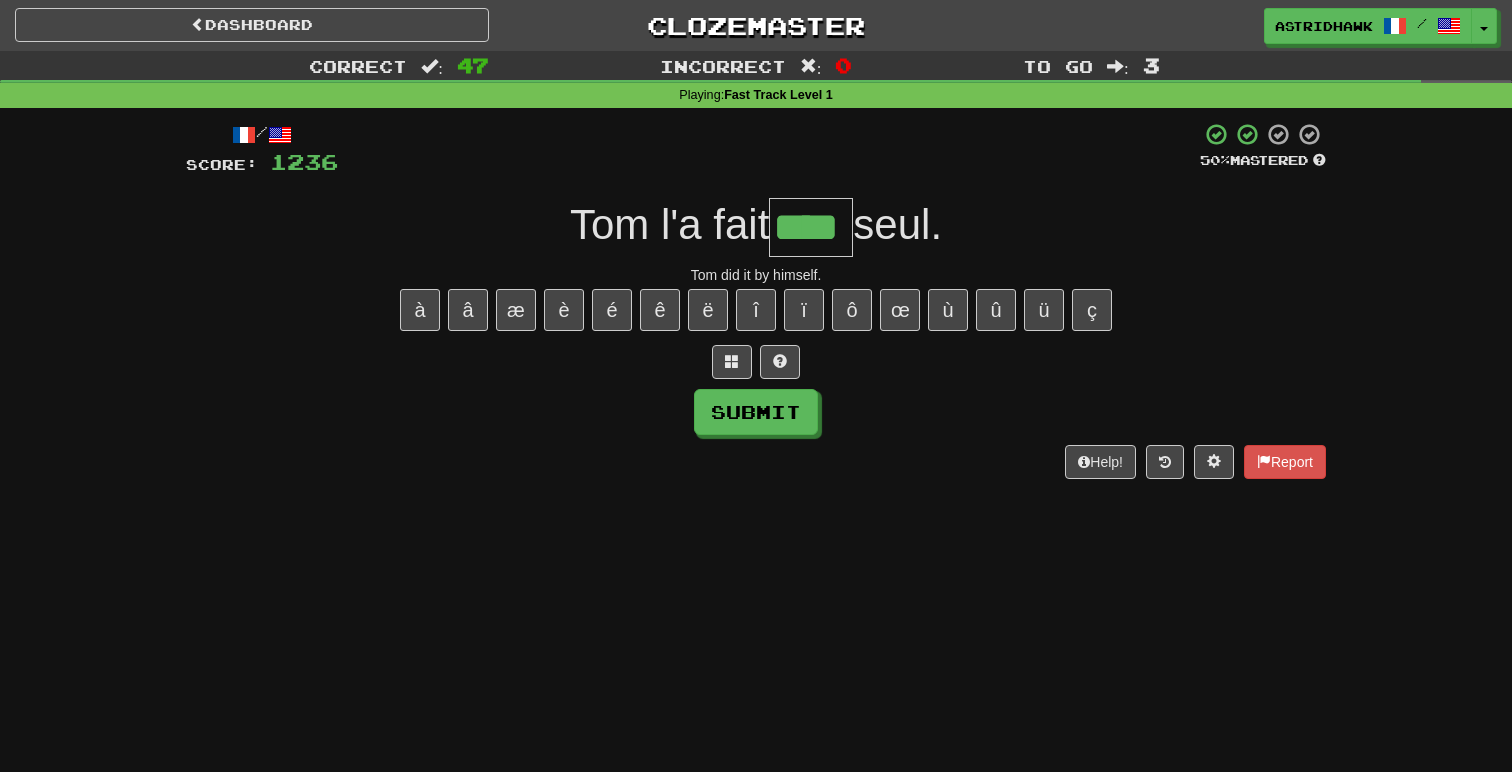 type on "****" 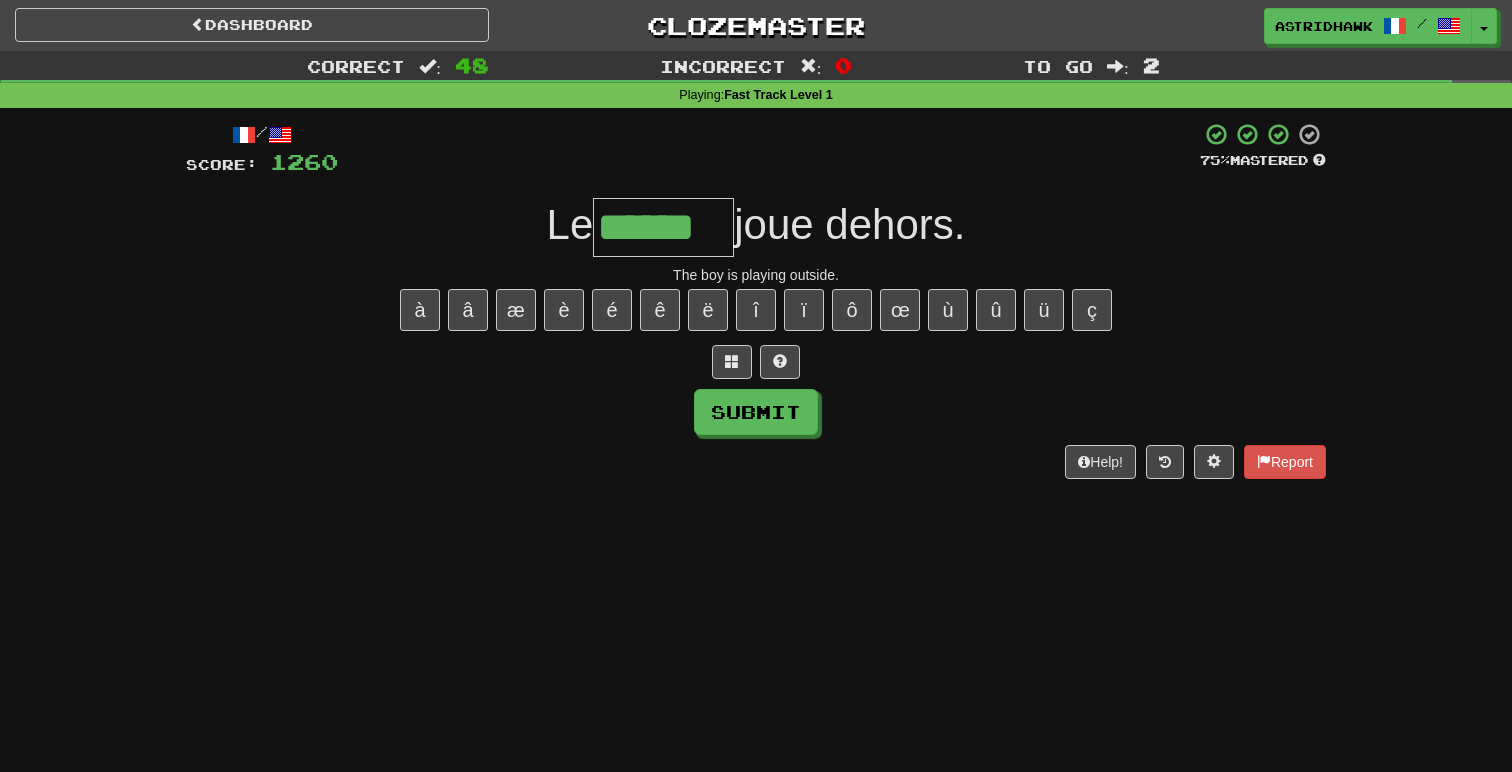 type on "******" 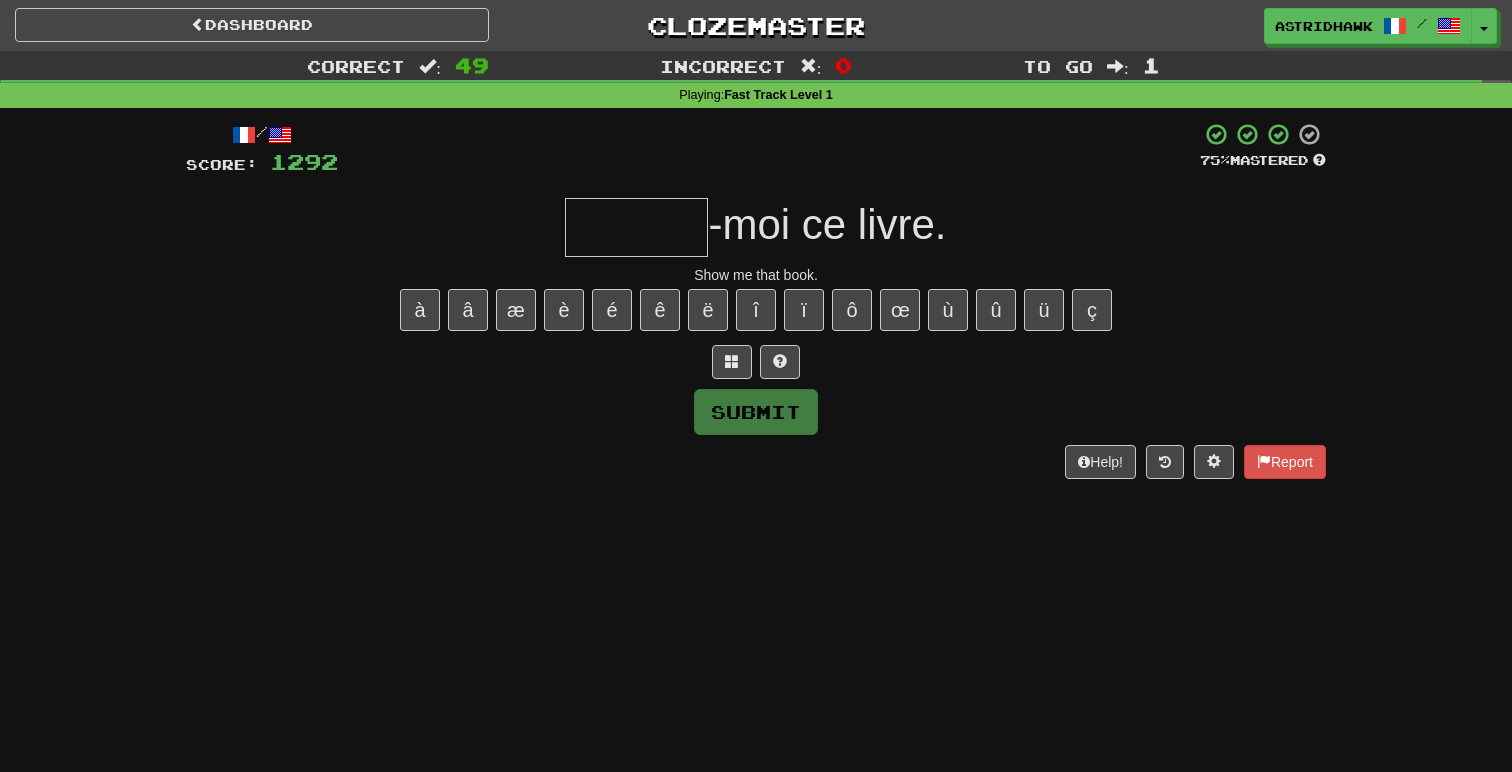 type on "*" 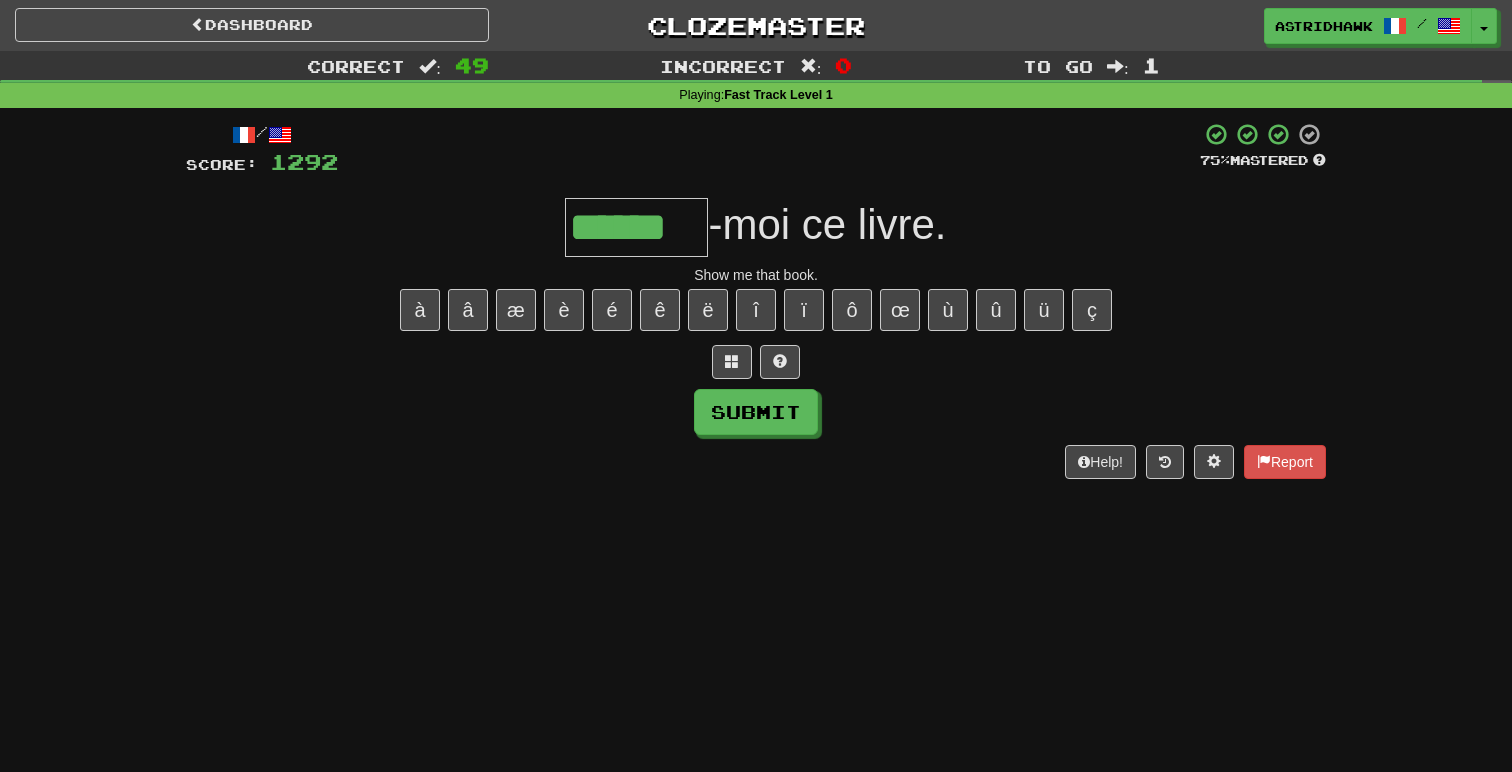 type on "******" 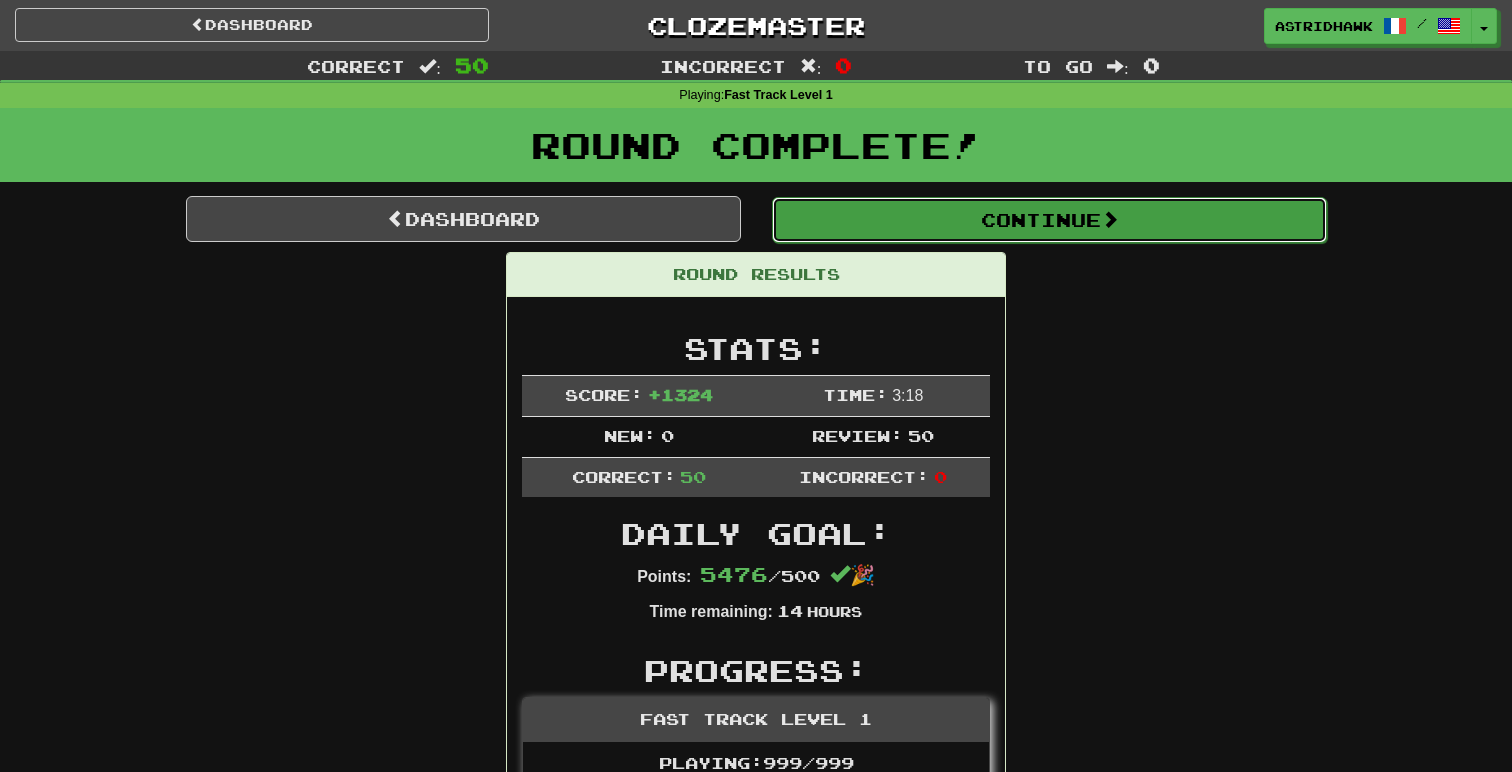 click on "Continue" at bounding box center [1049, 220] 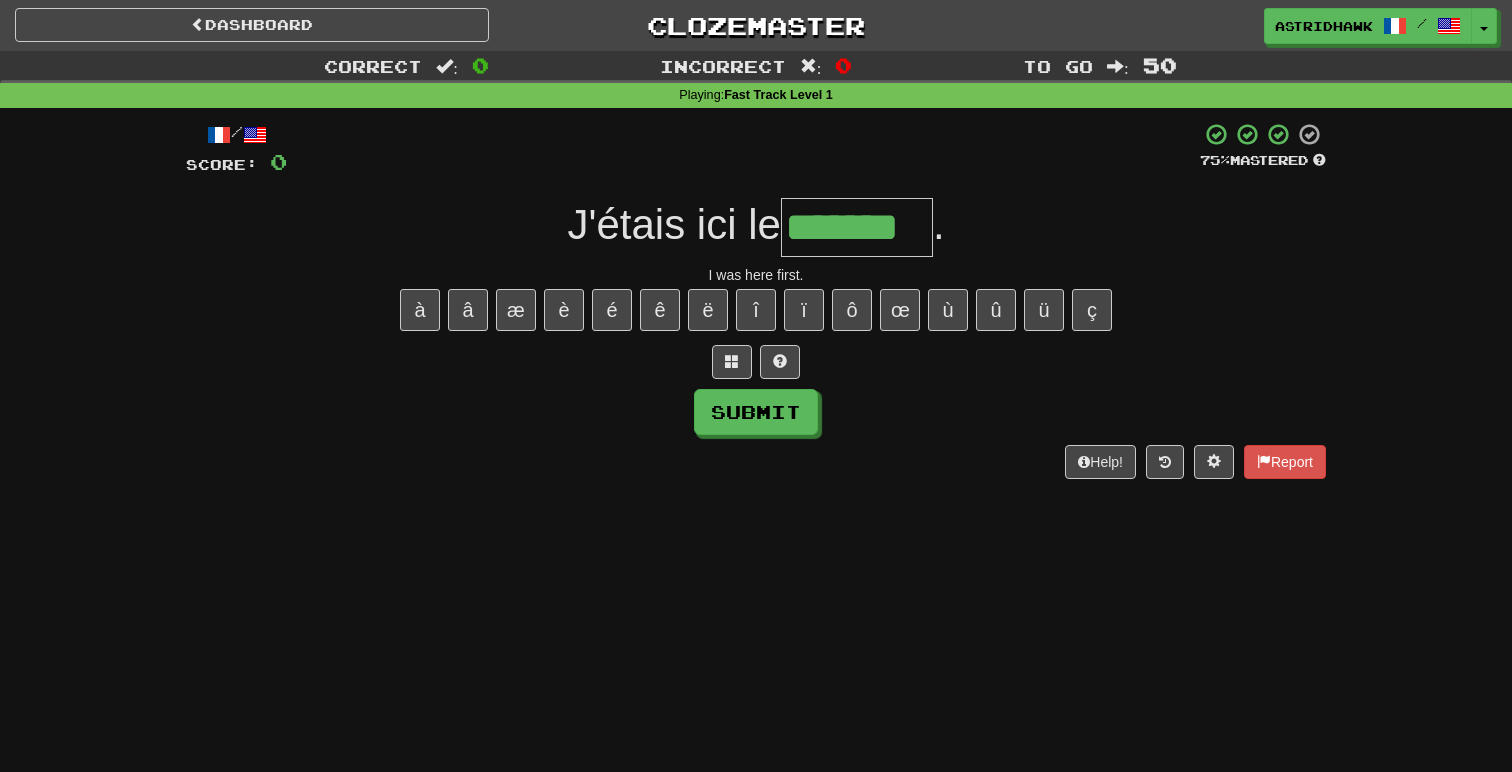 type on "*******" 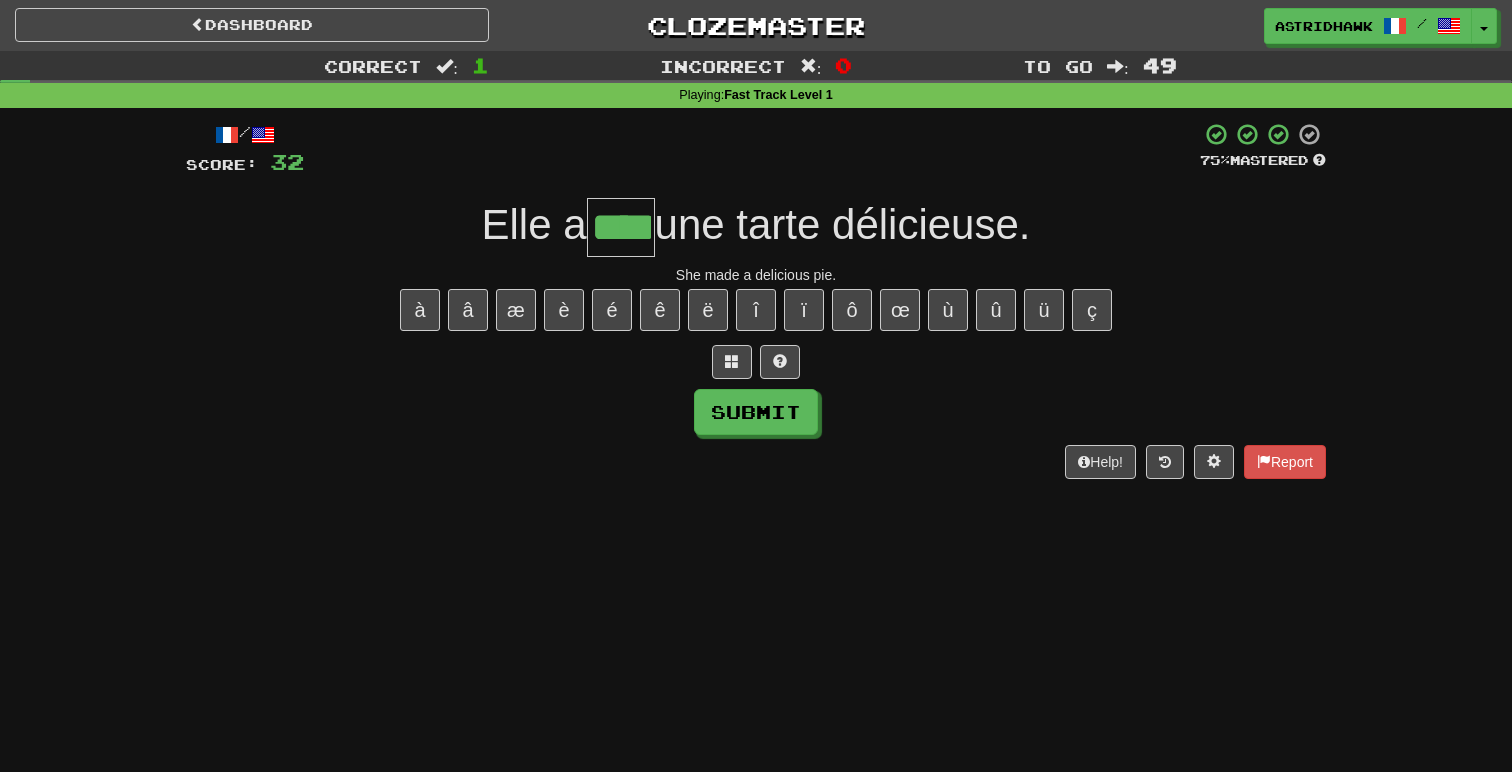 type on "****" 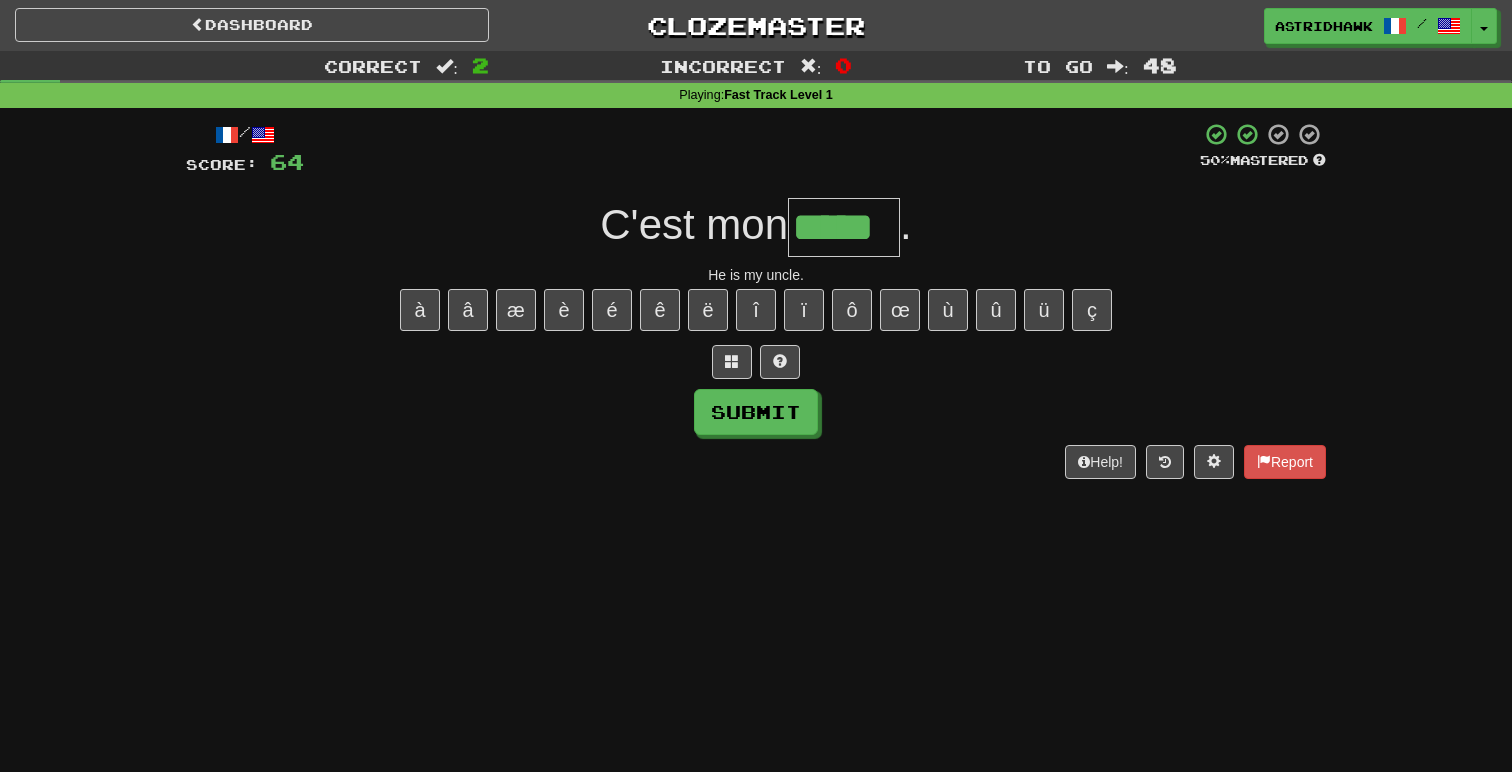 type on "*****" 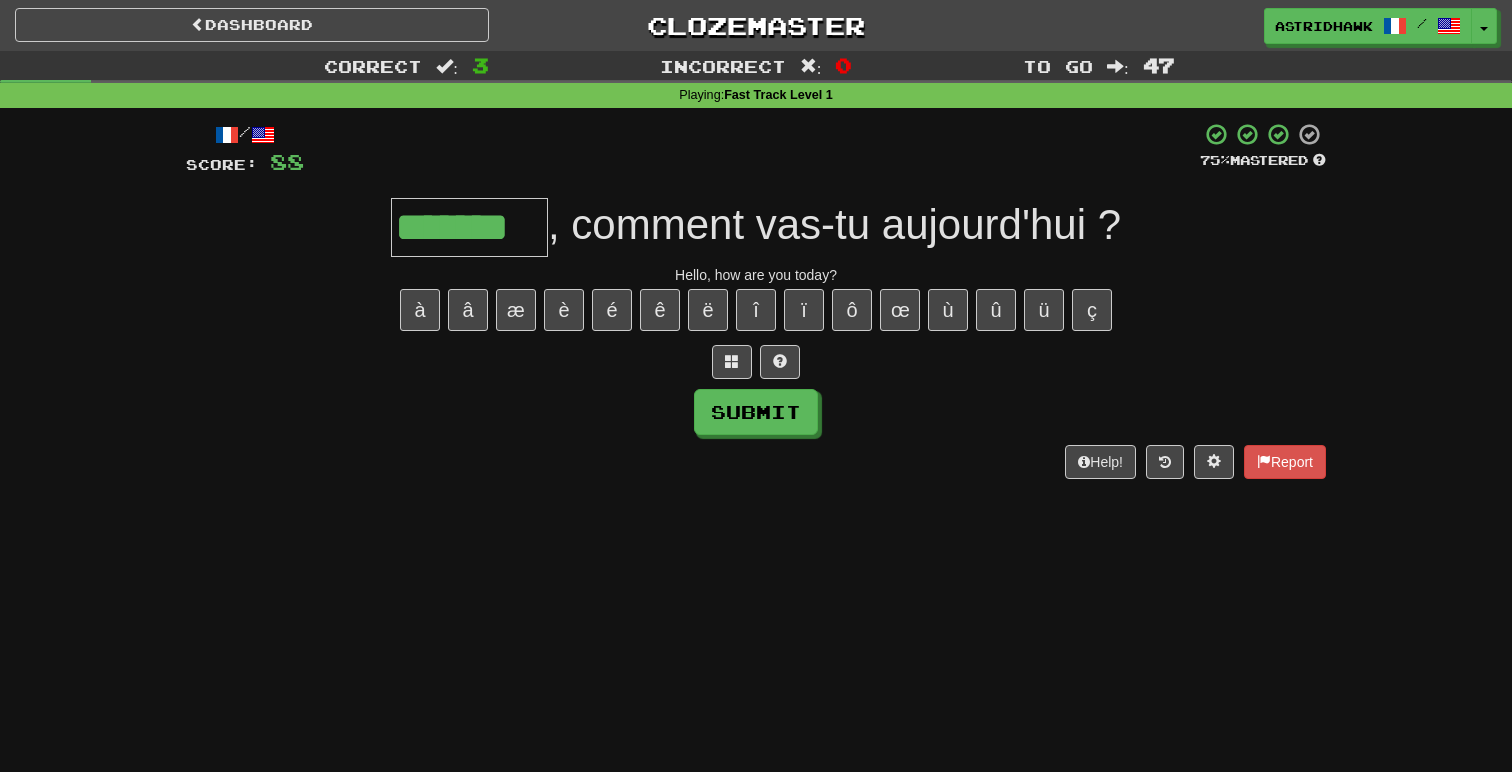 type on "*******" 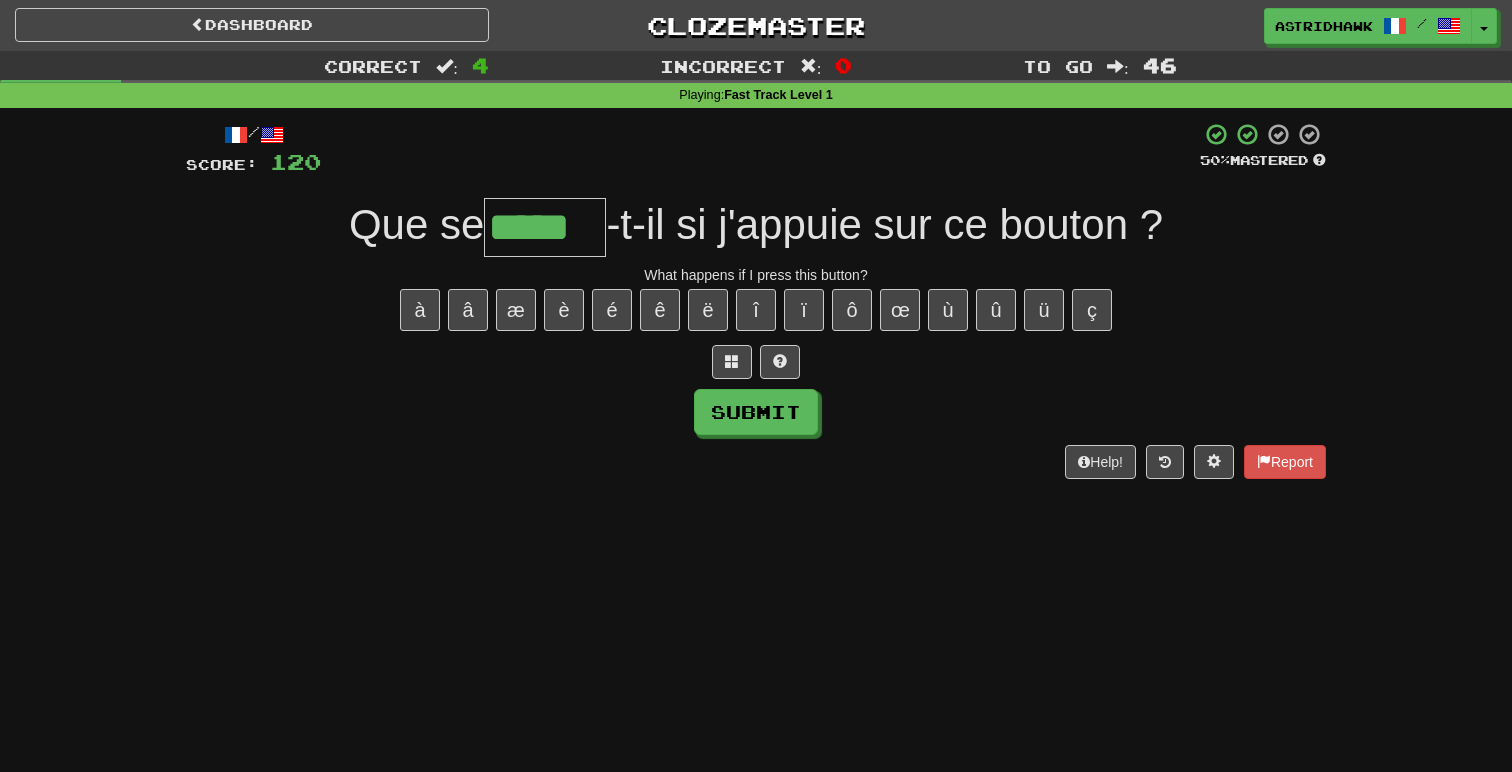 type on "*****" 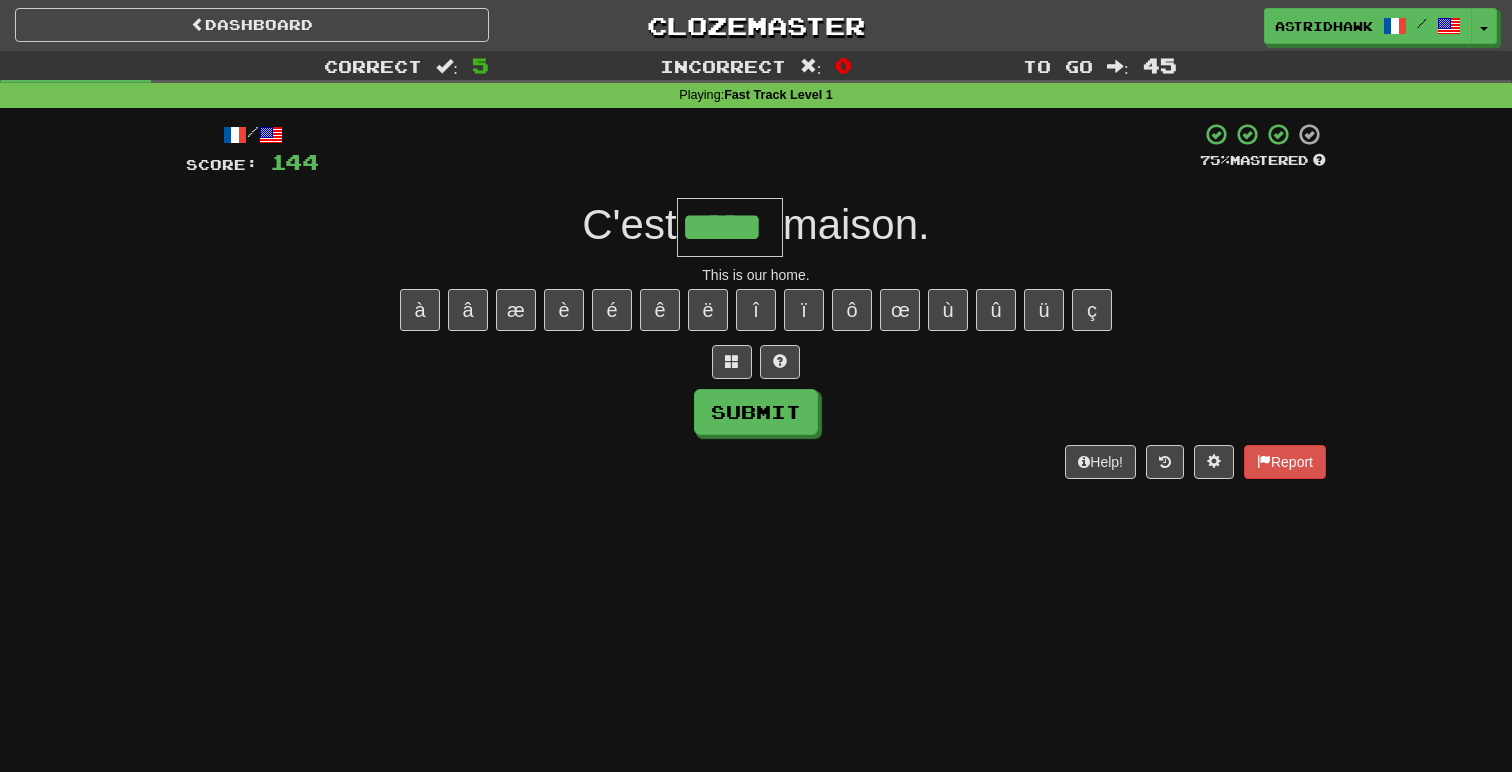 type on "*****" 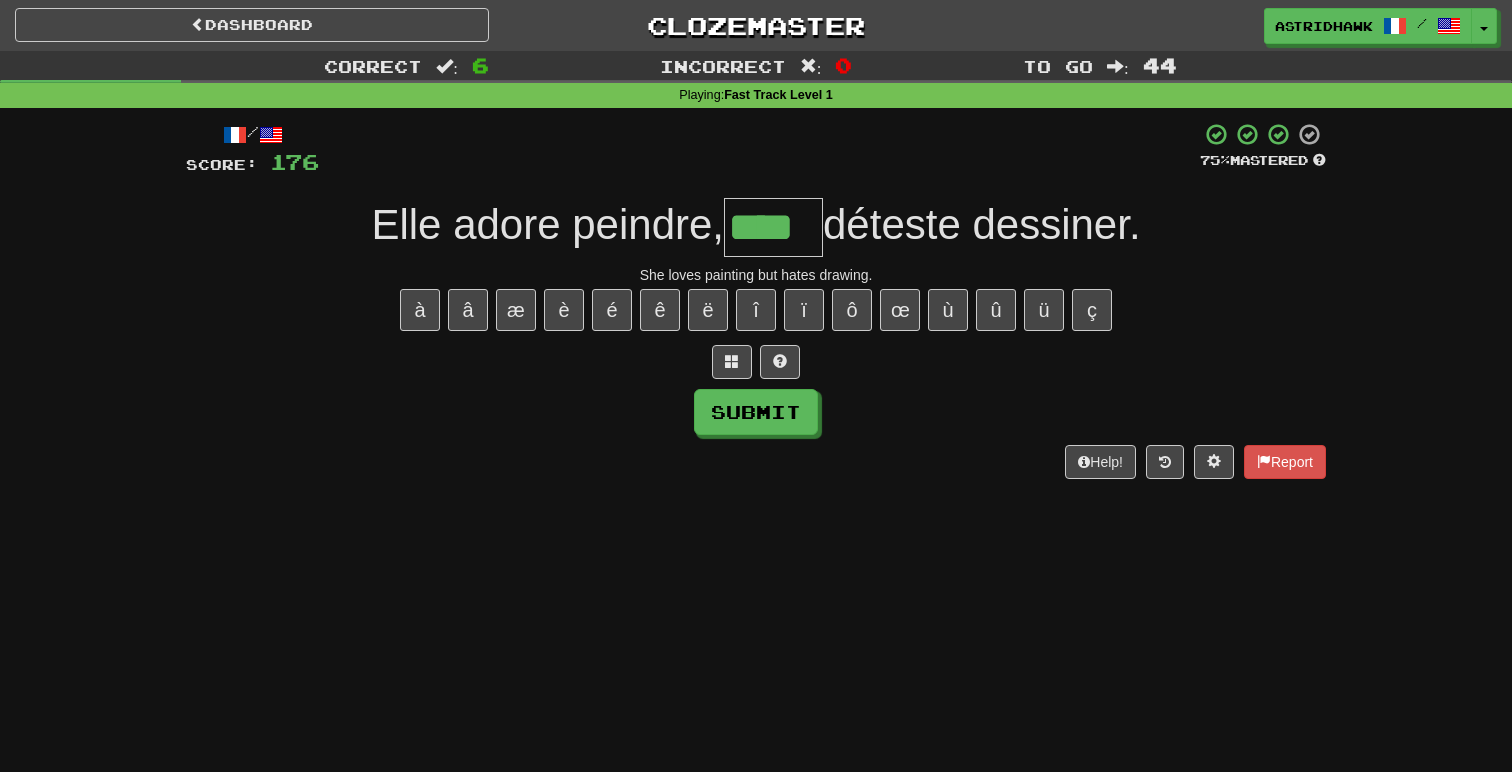 type on "****" 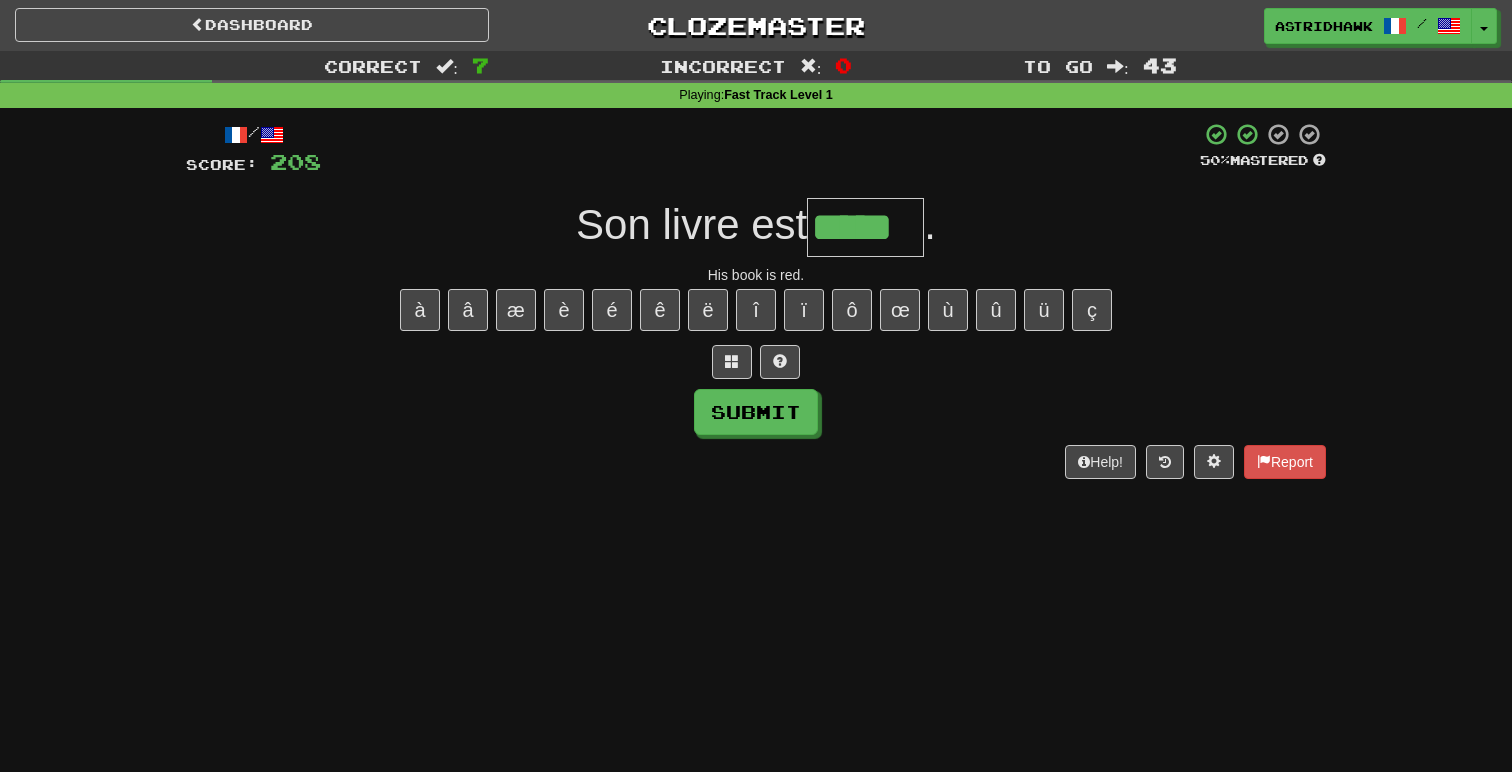 type on "*****" 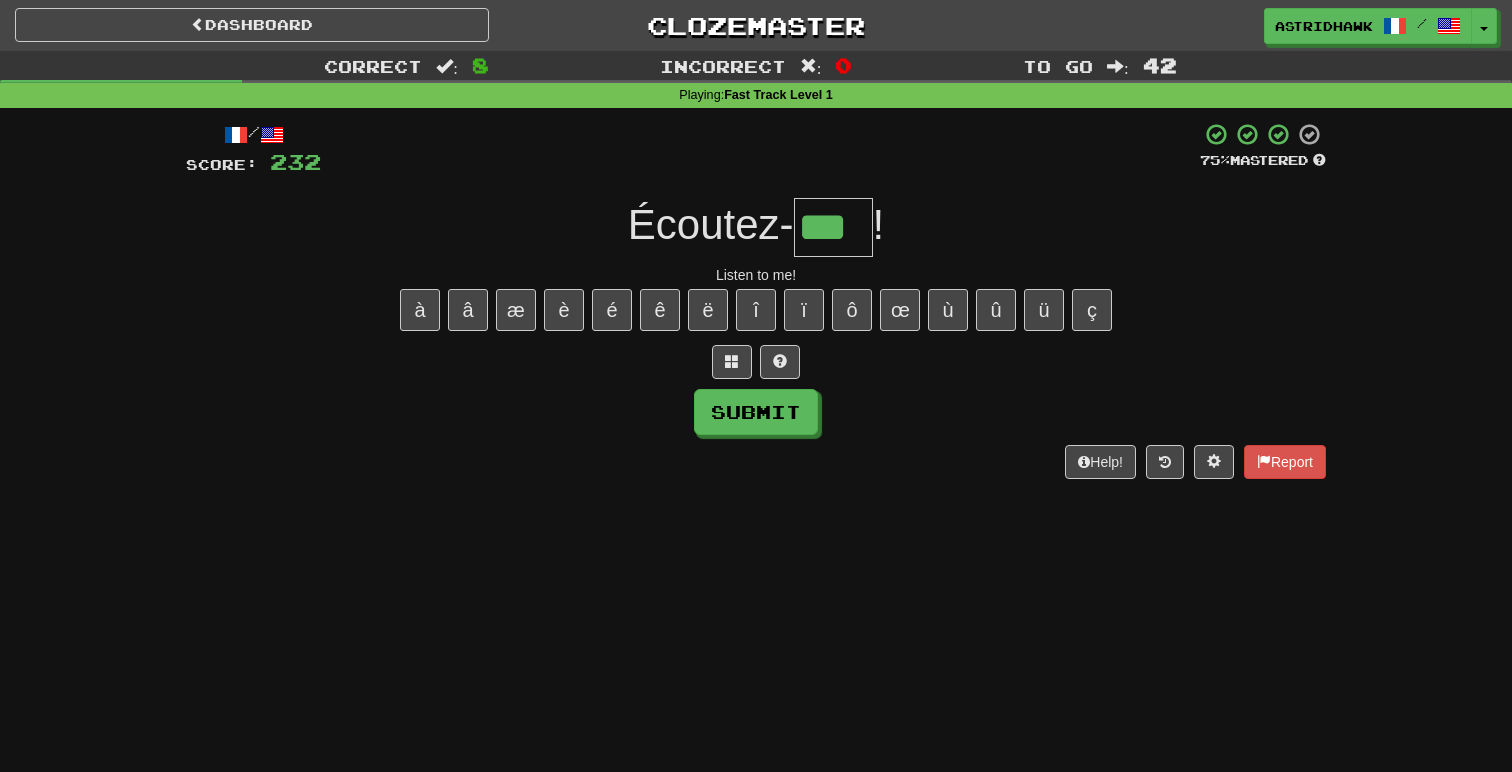 type on "***" 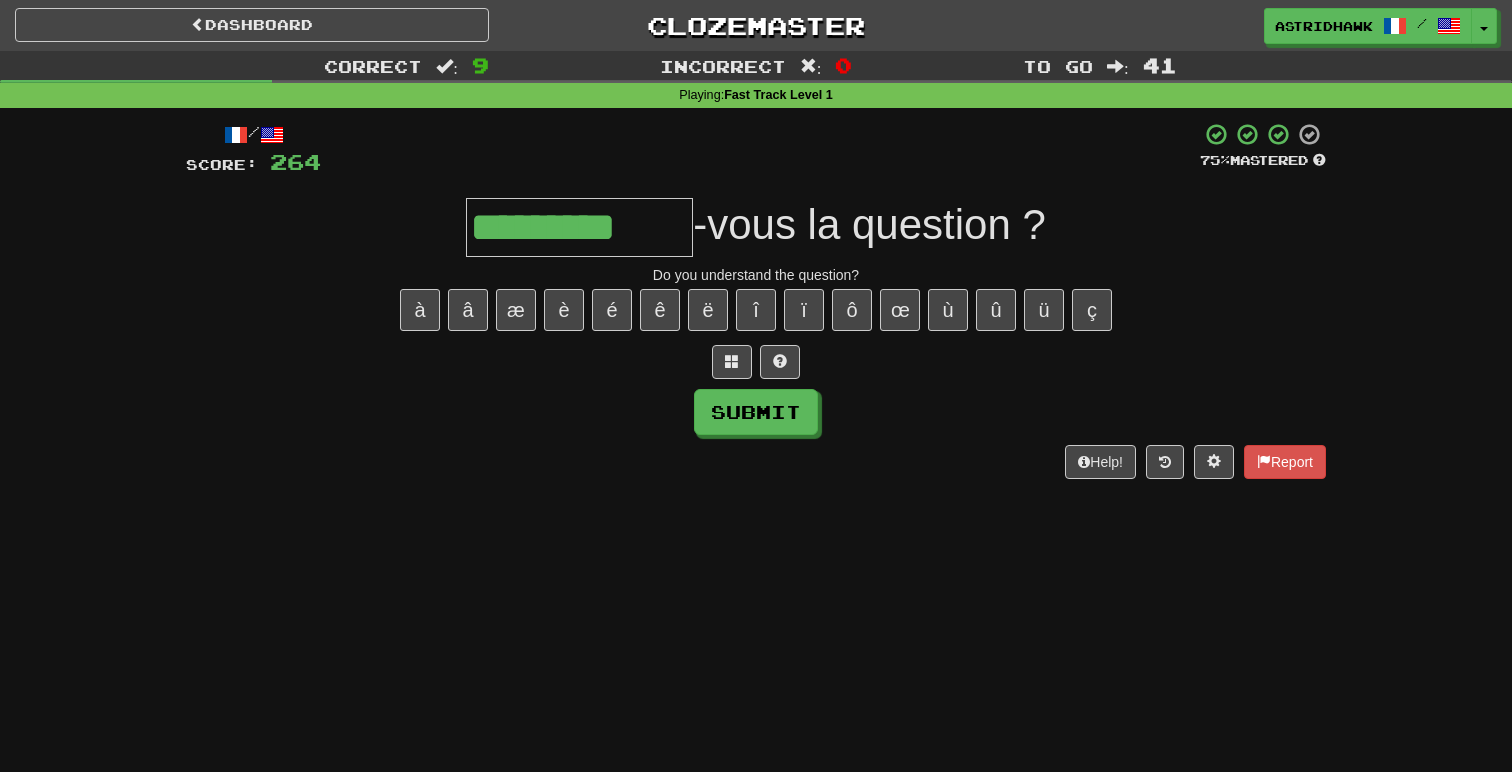 type on "*********" 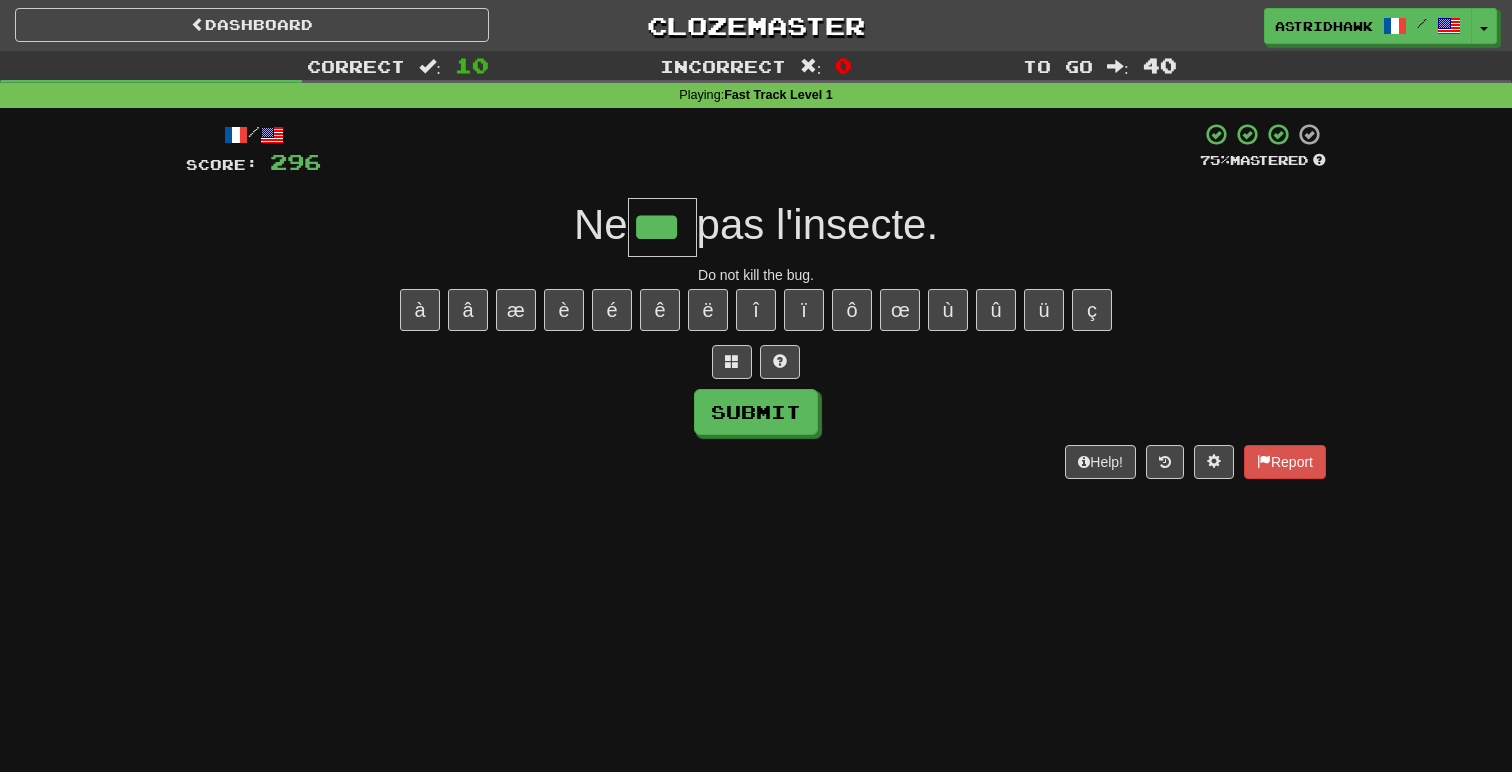 type on "***" 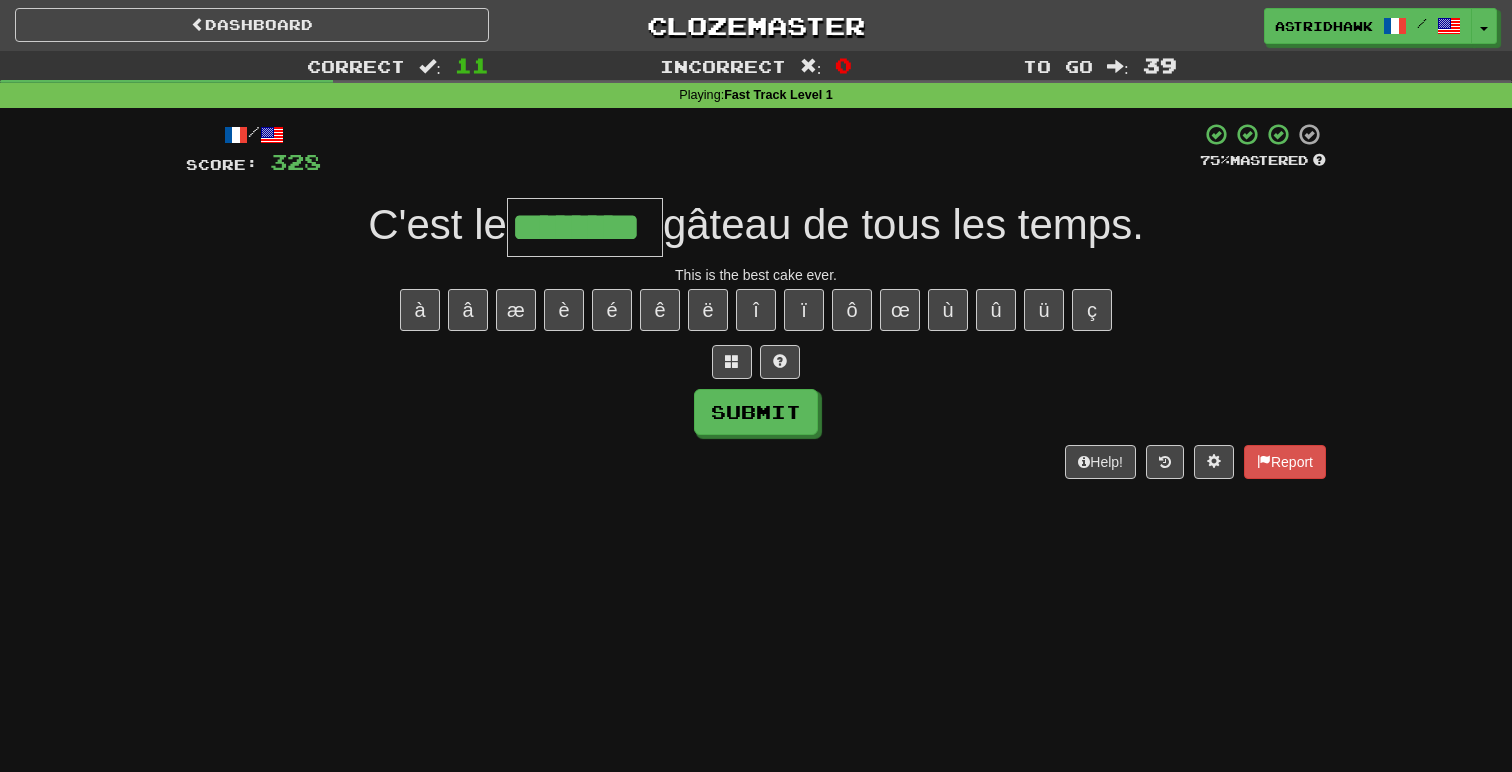 type on "********" 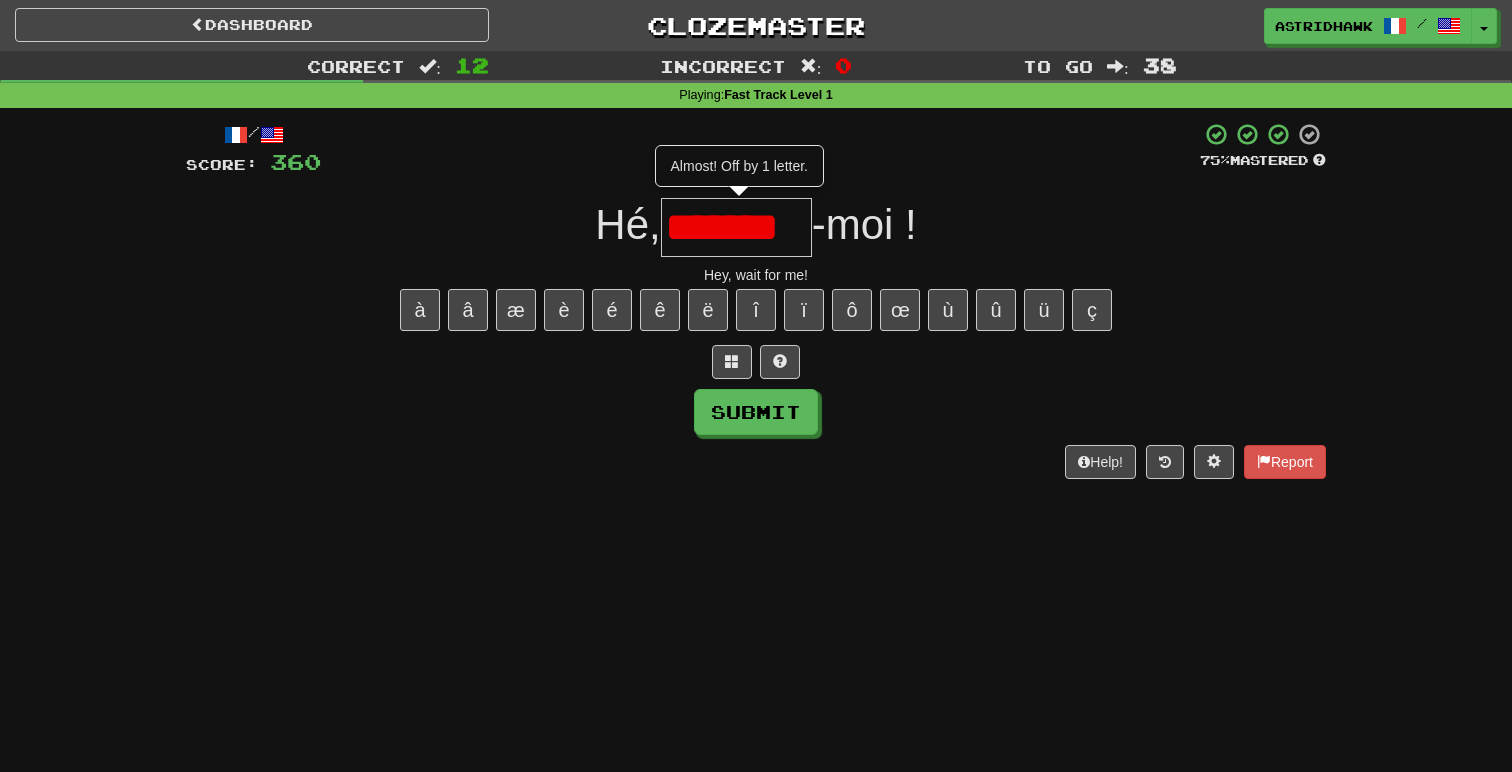 type on "*******" 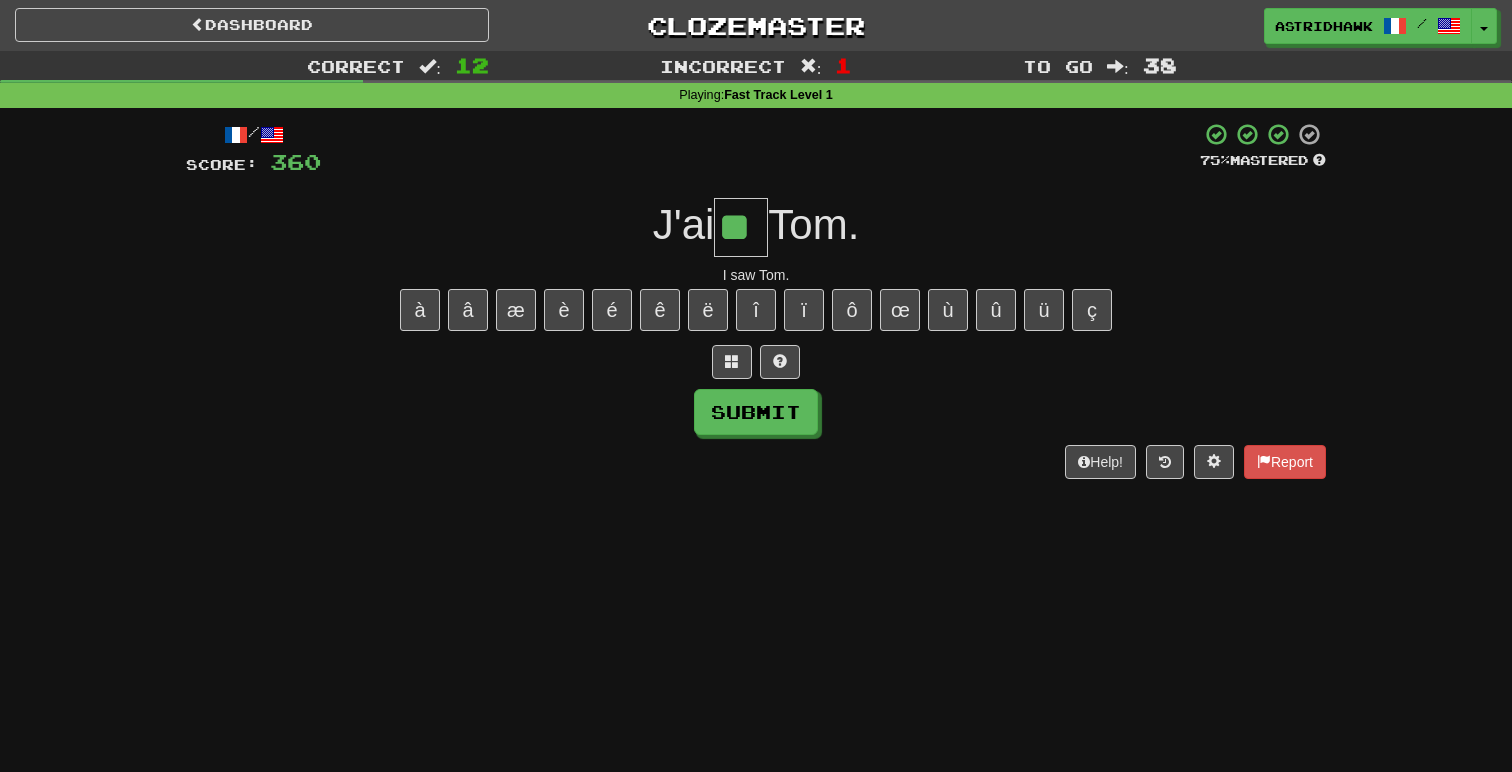 type on "**" 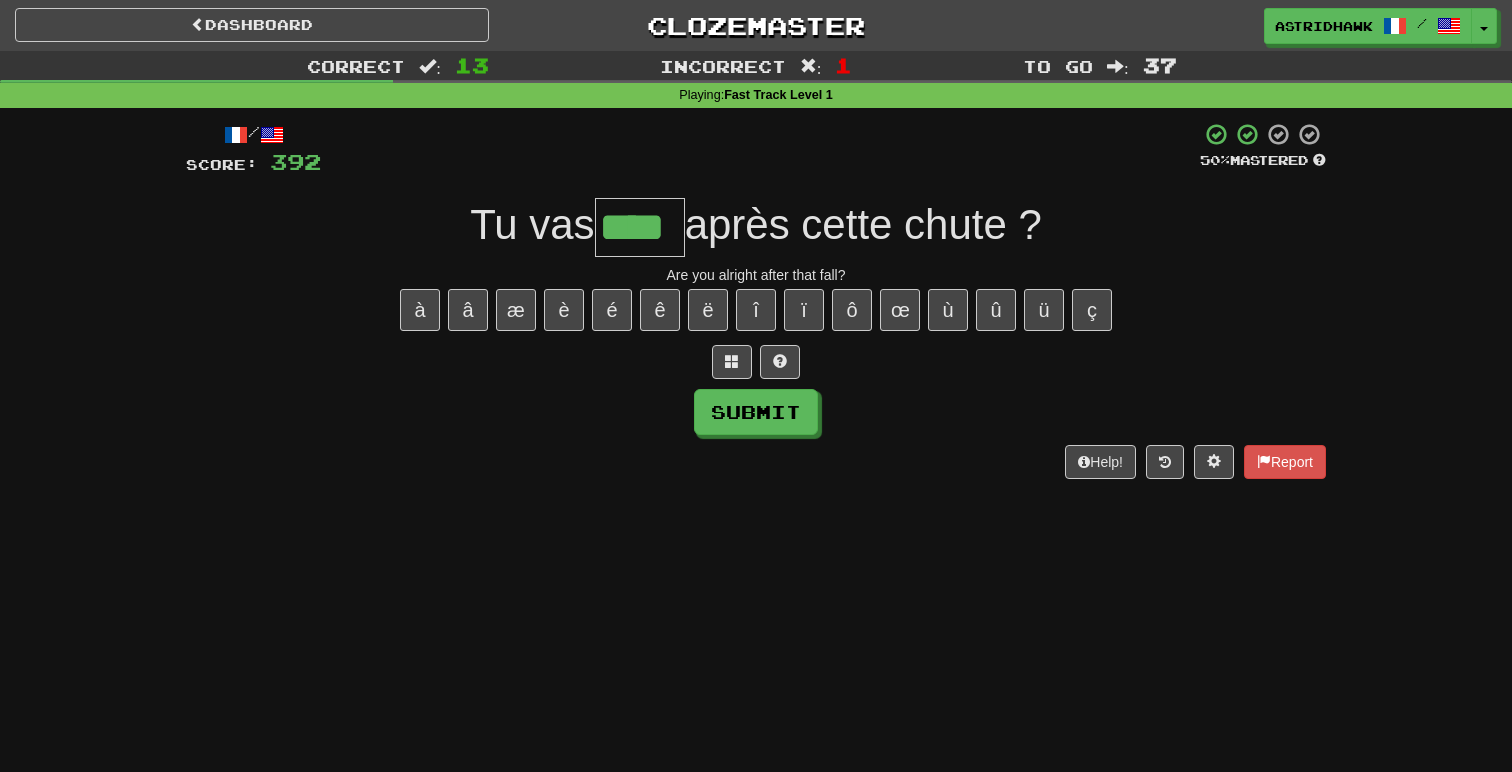 type on "****" 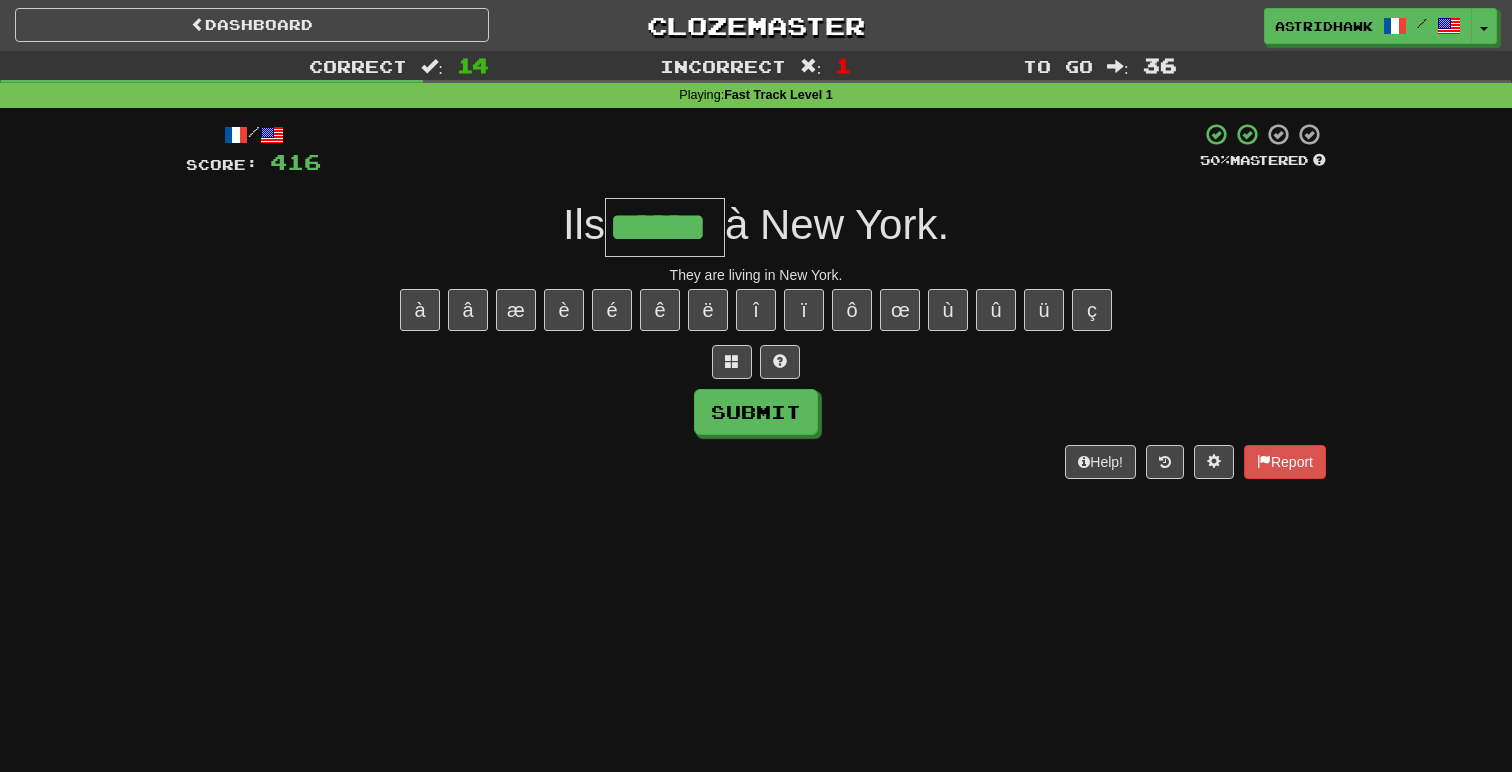 type on "******" 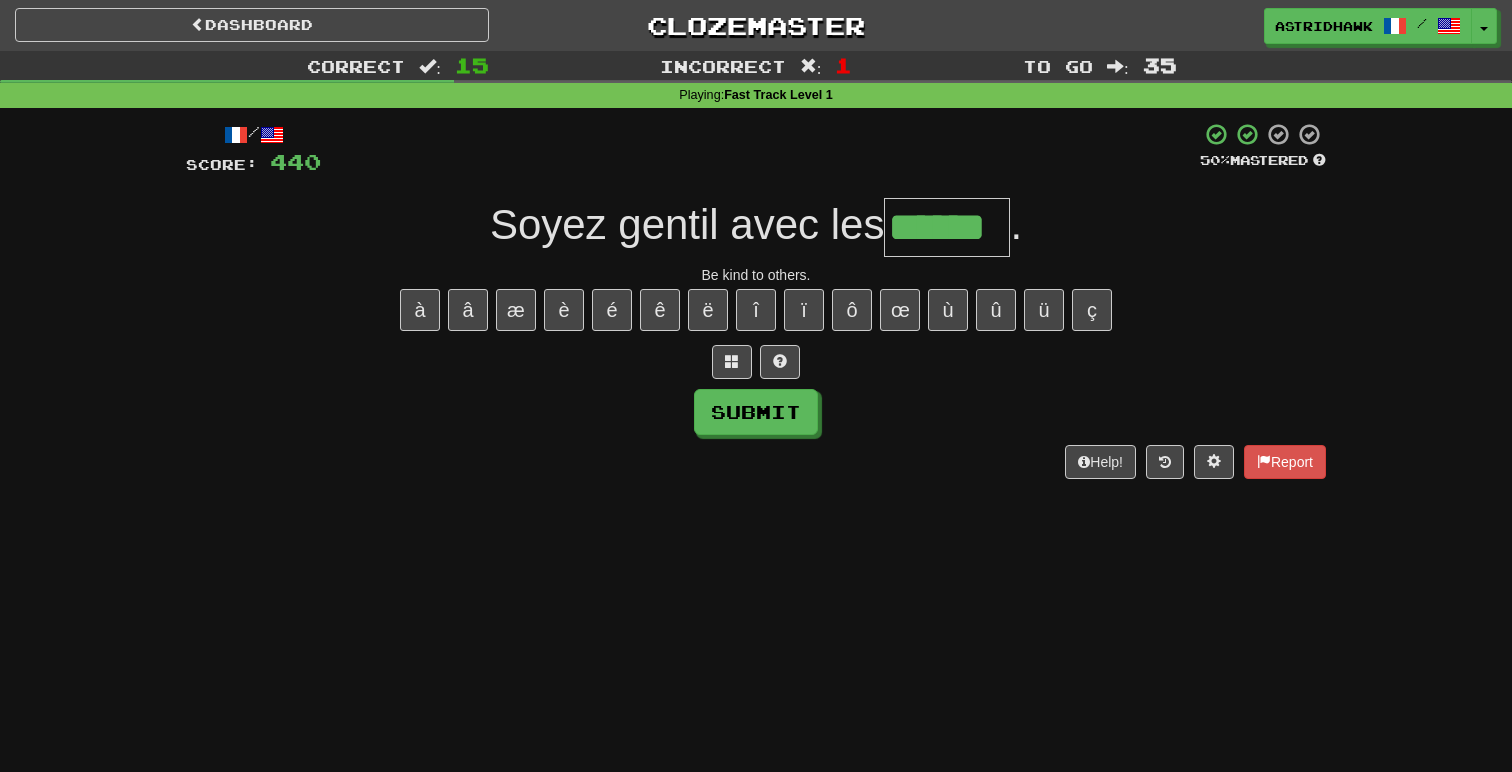 type on "******" 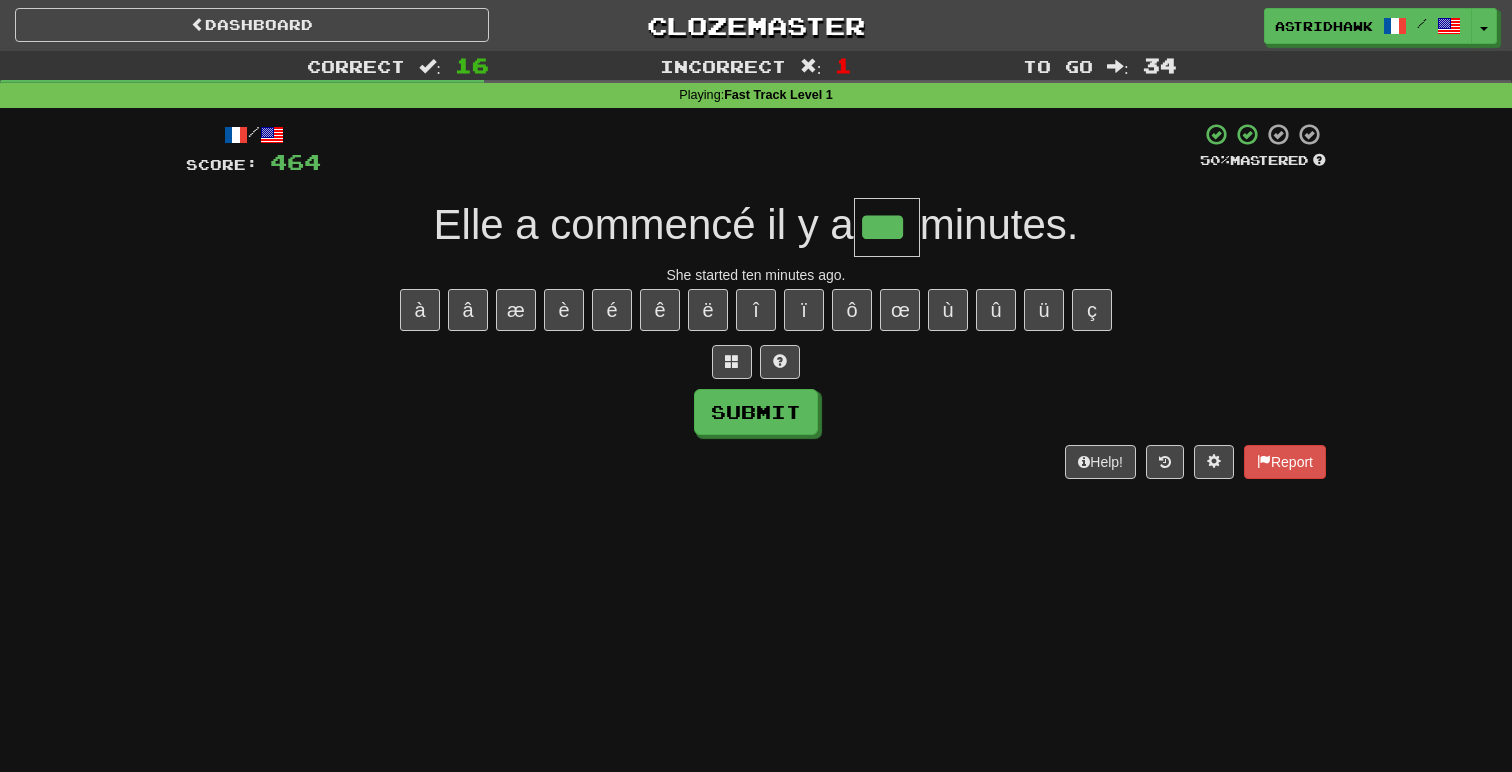 type on "***" 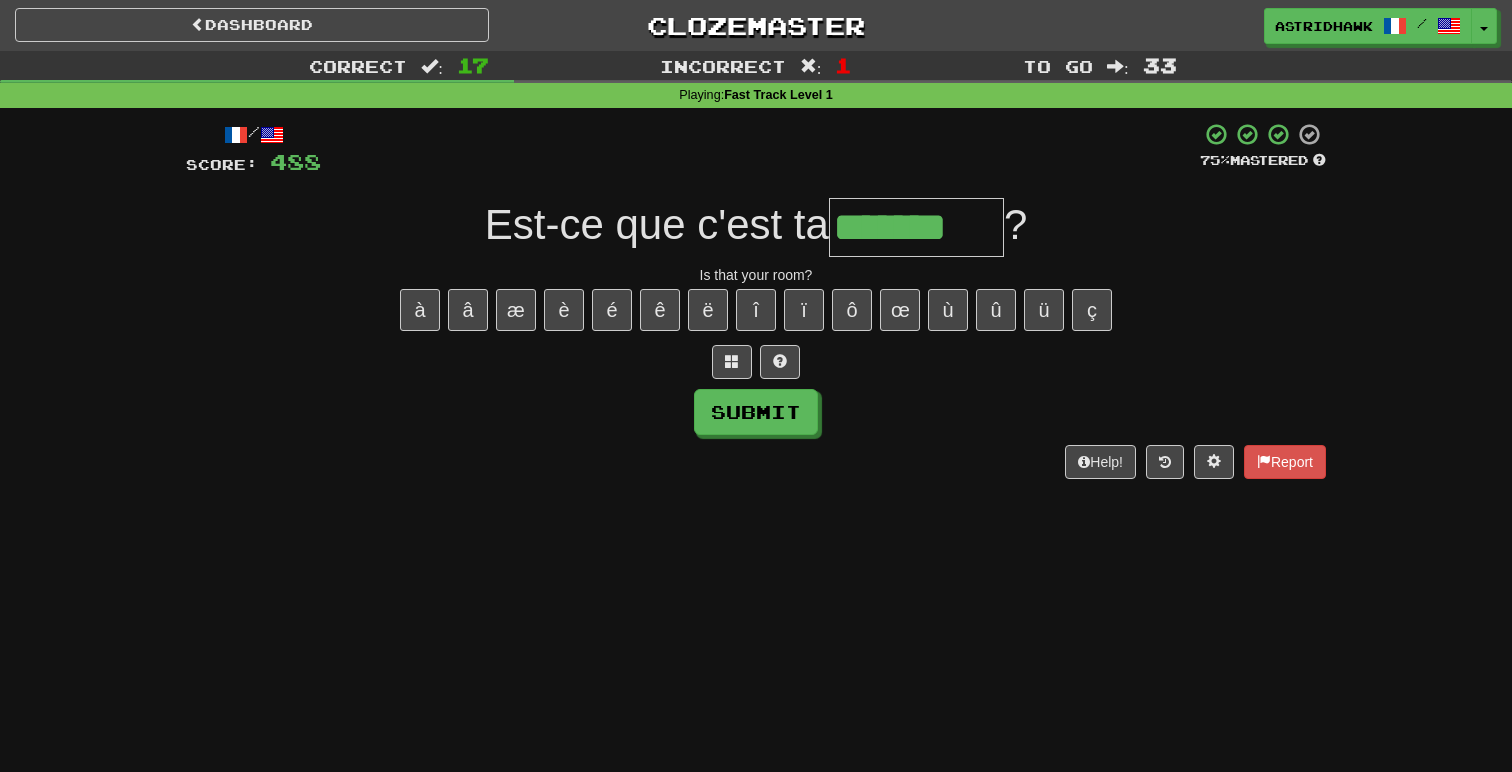 type on "*******" 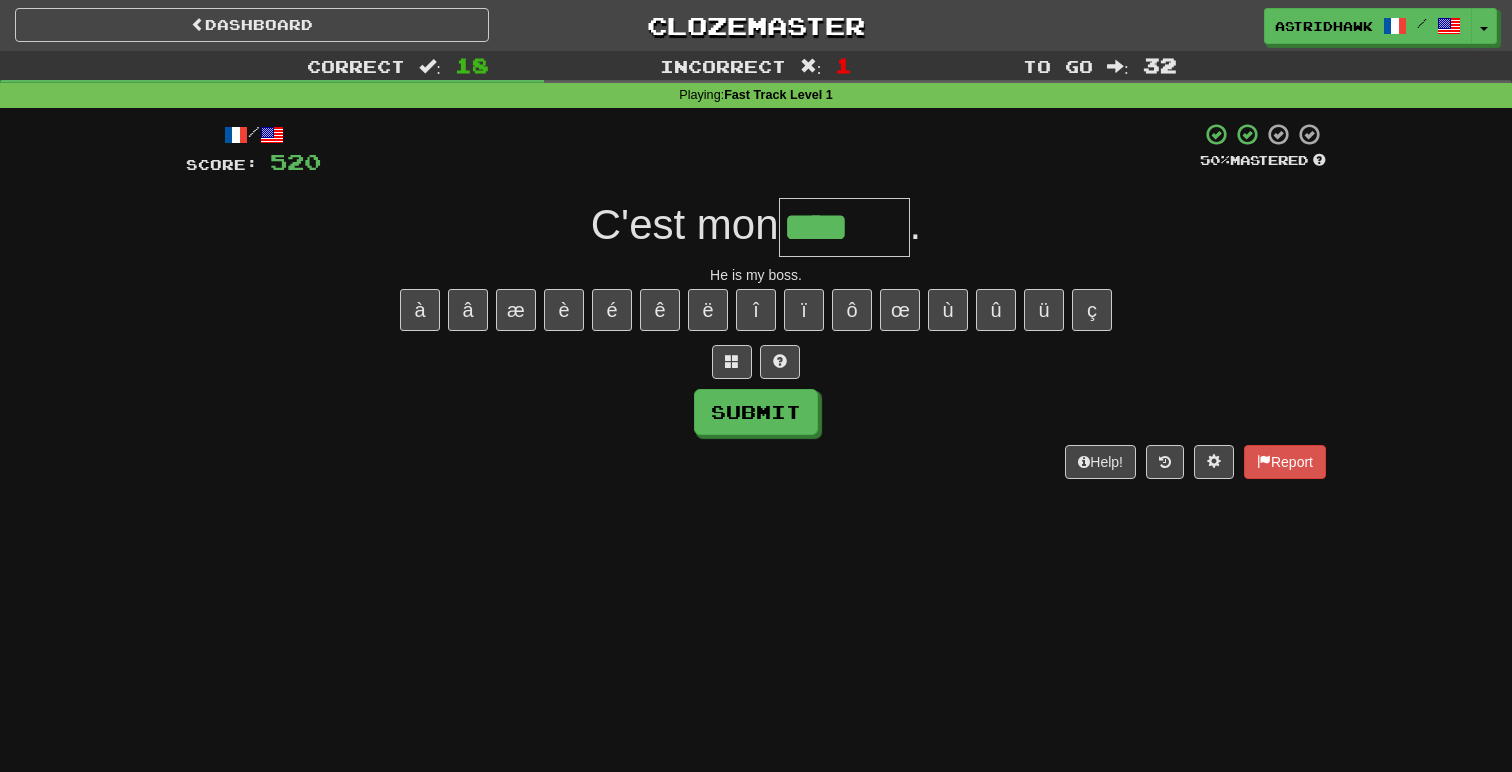 type on "******" 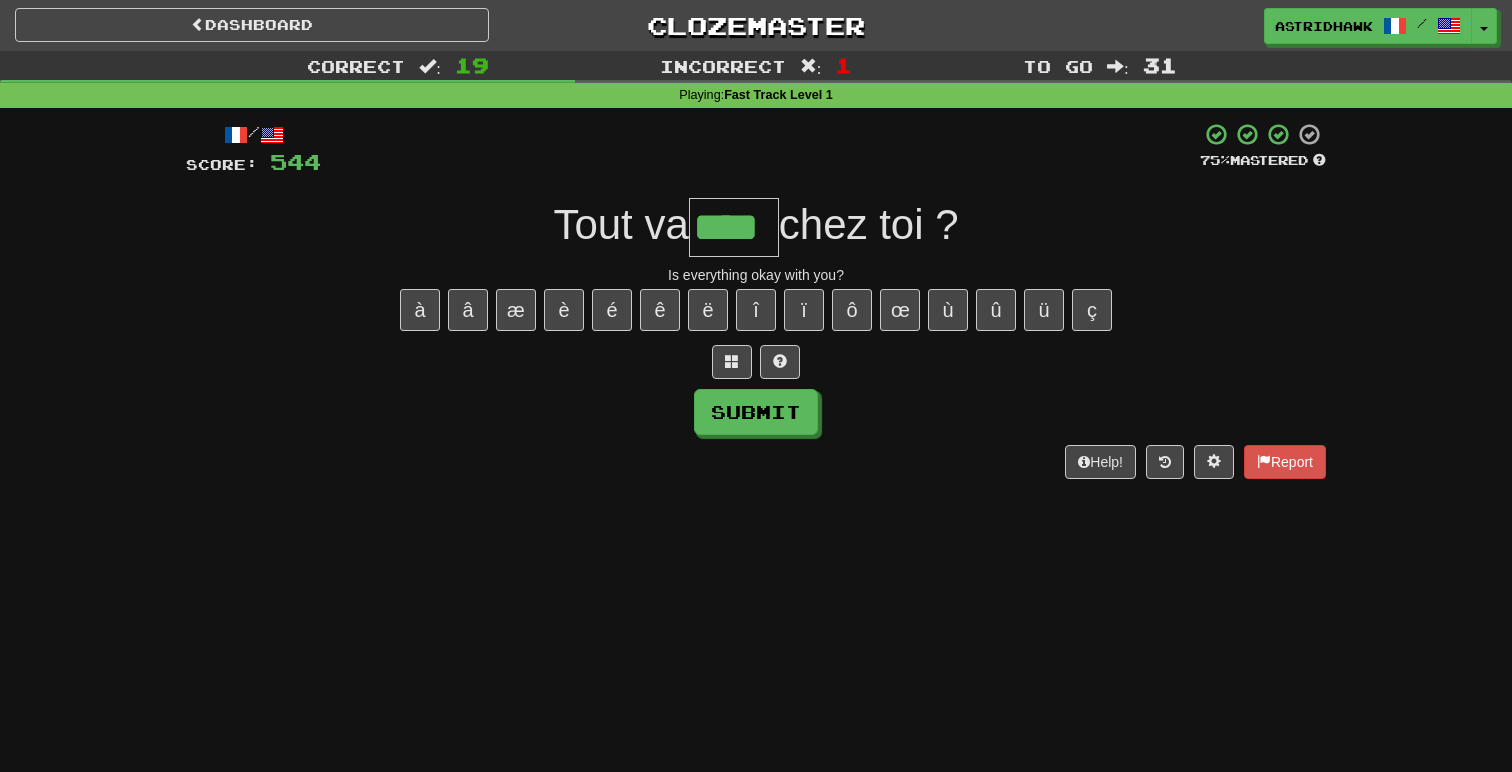 type on "****" 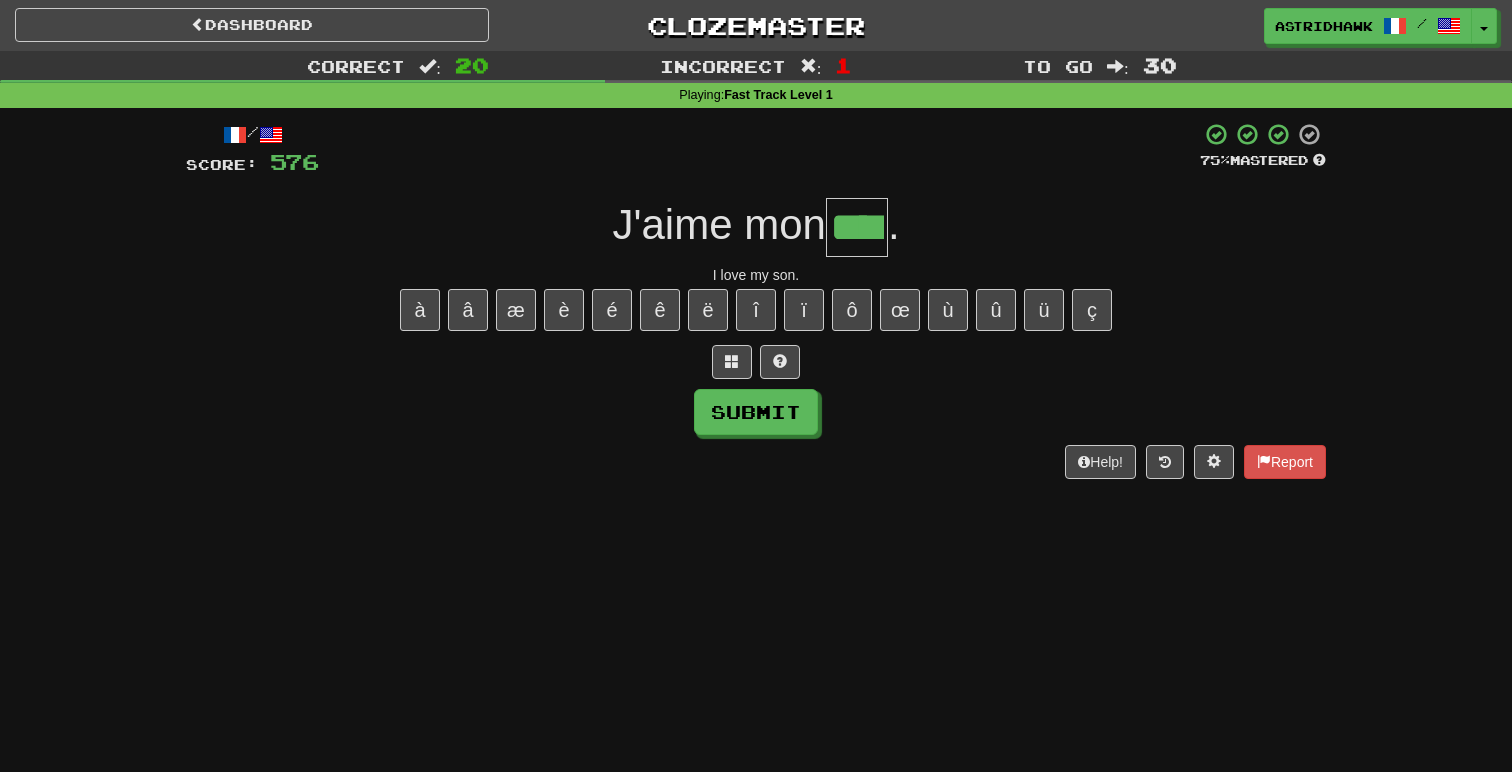 type on "****" 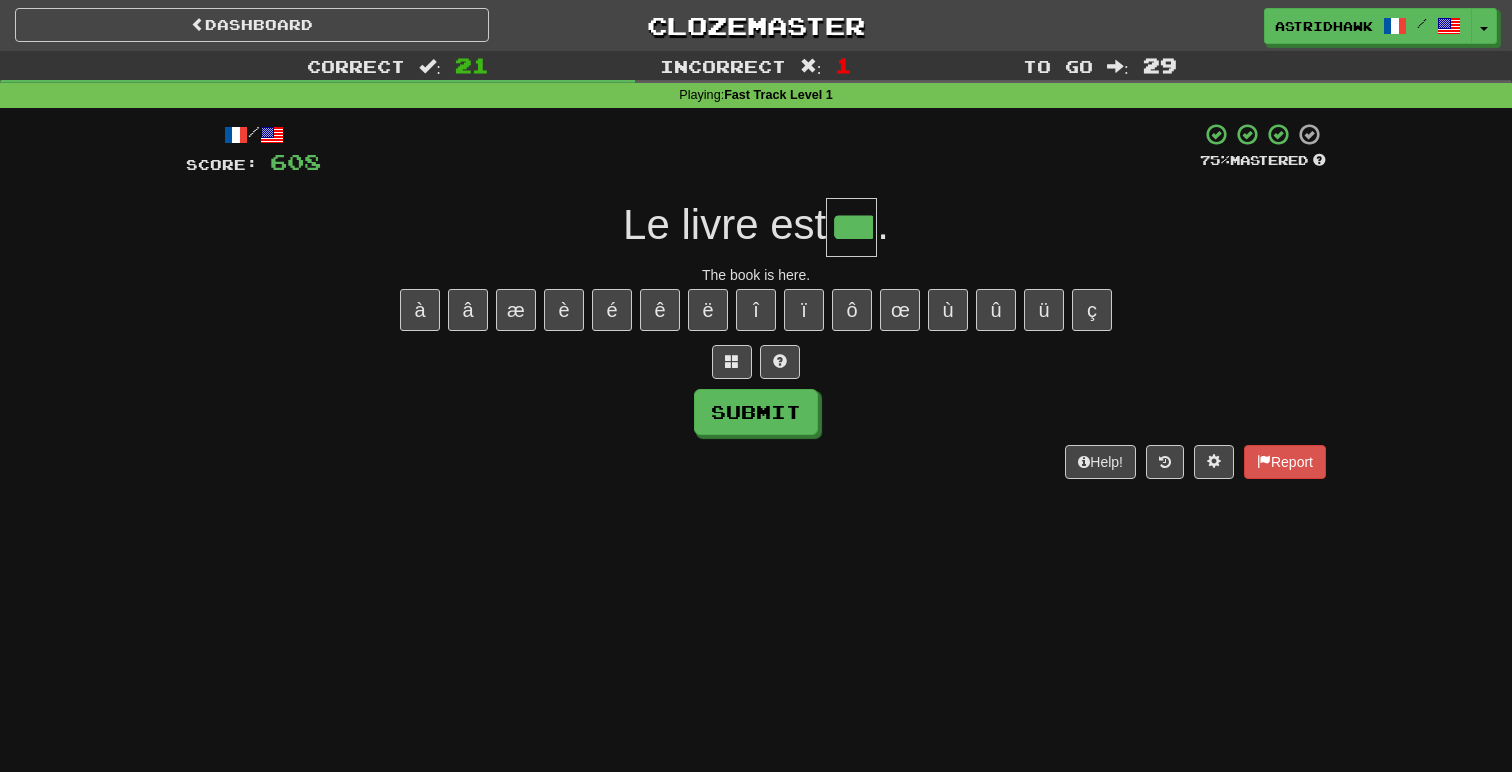 type on "***" 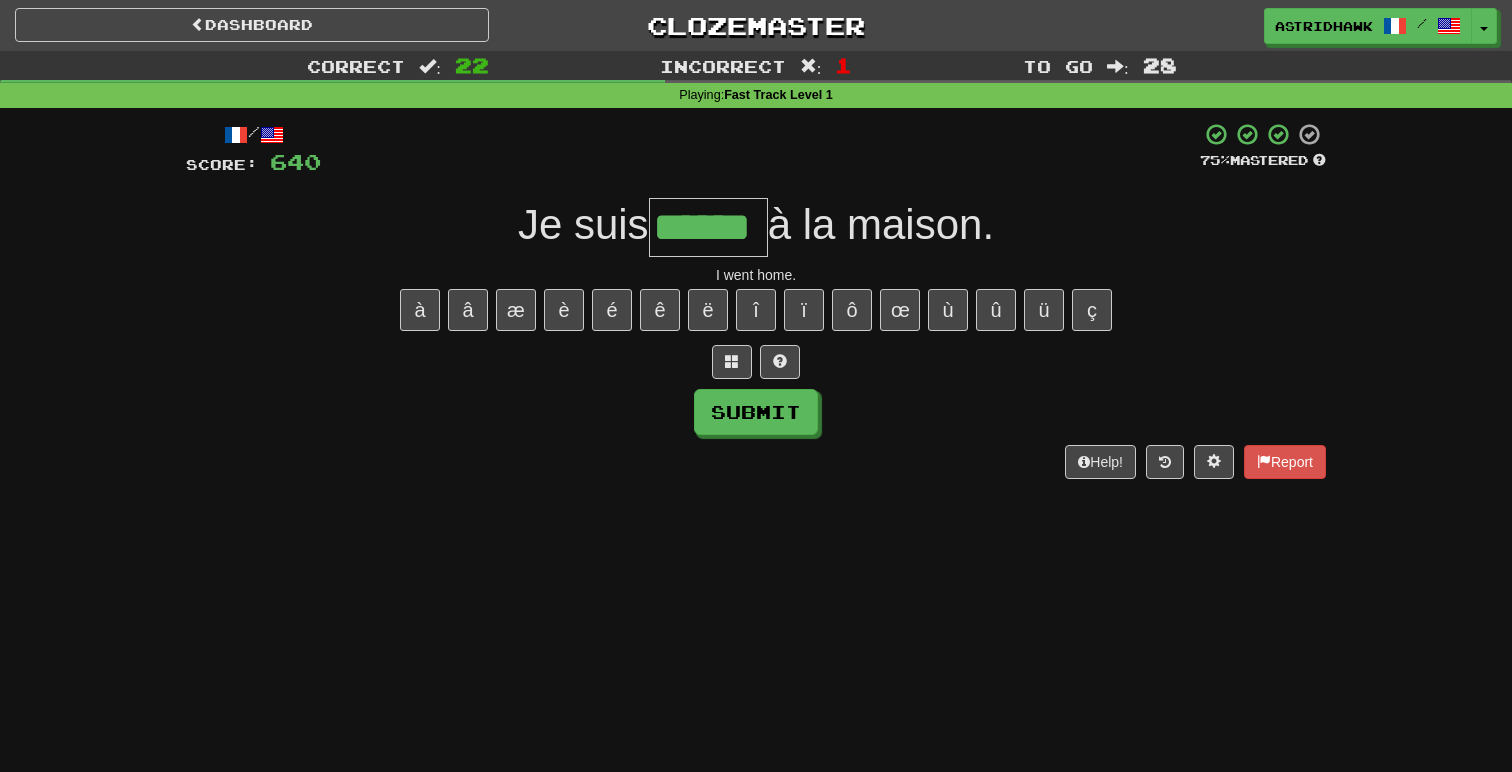 type on "******" 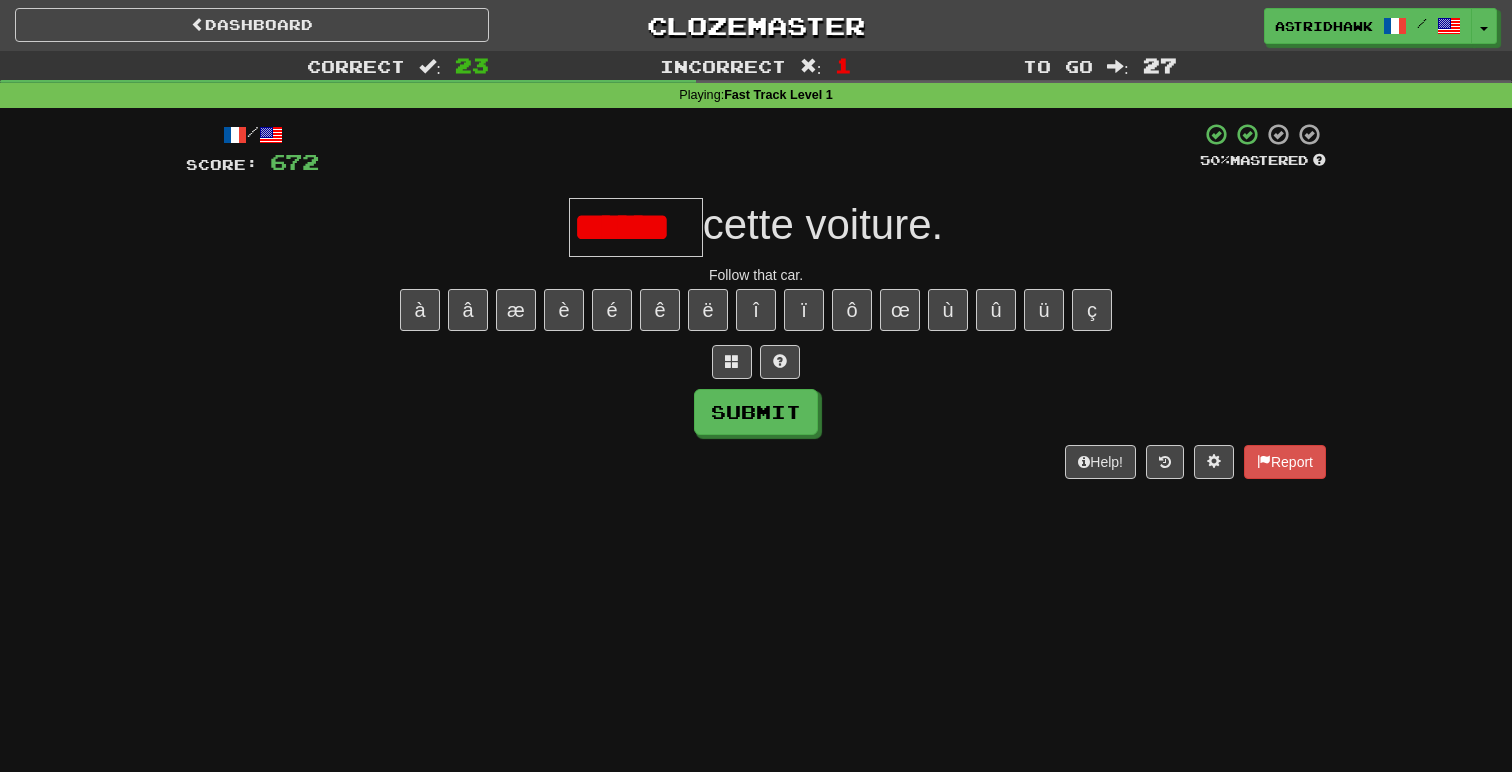 scroll, scrollTop: 0, scrollLeft: 0, axis: both 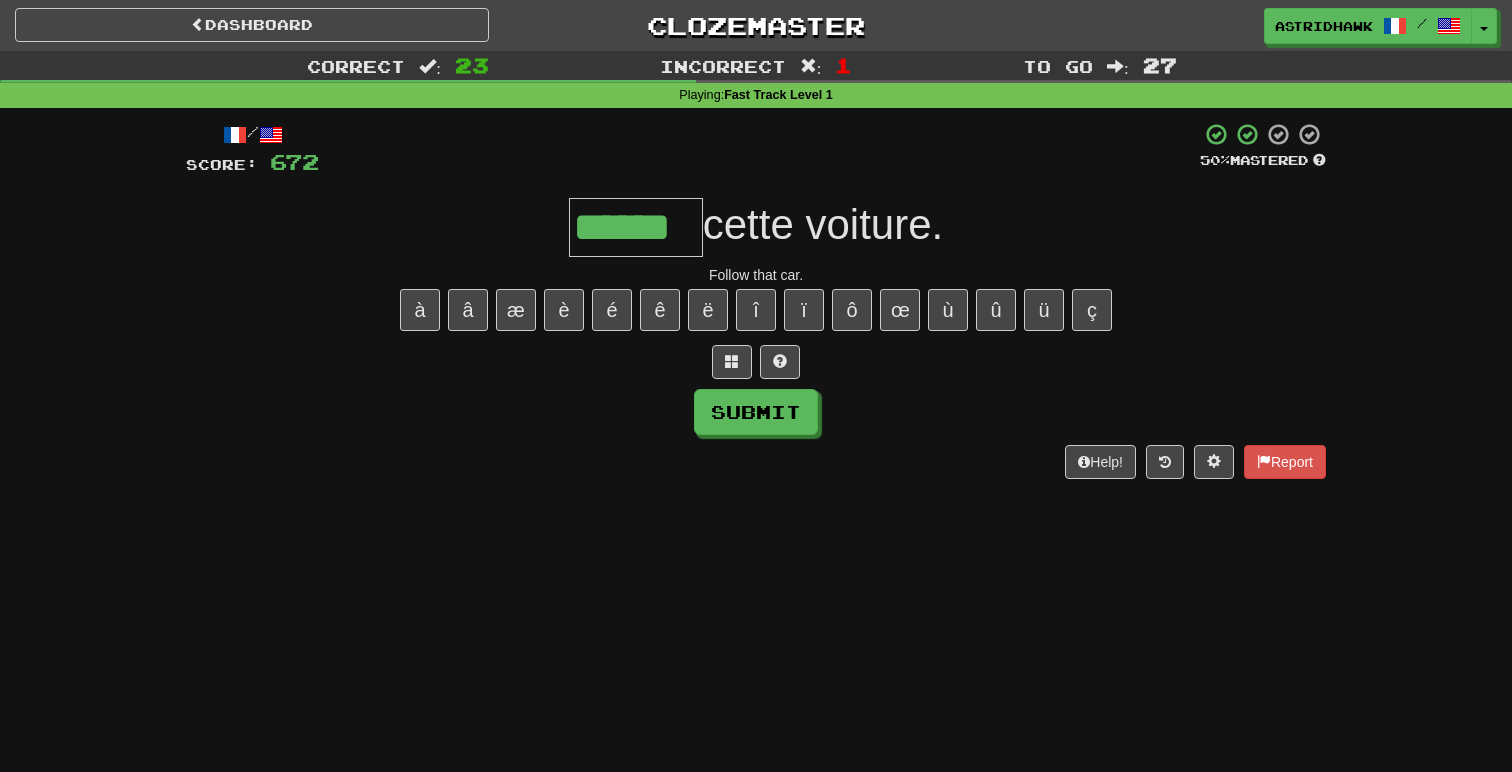 type on "******" 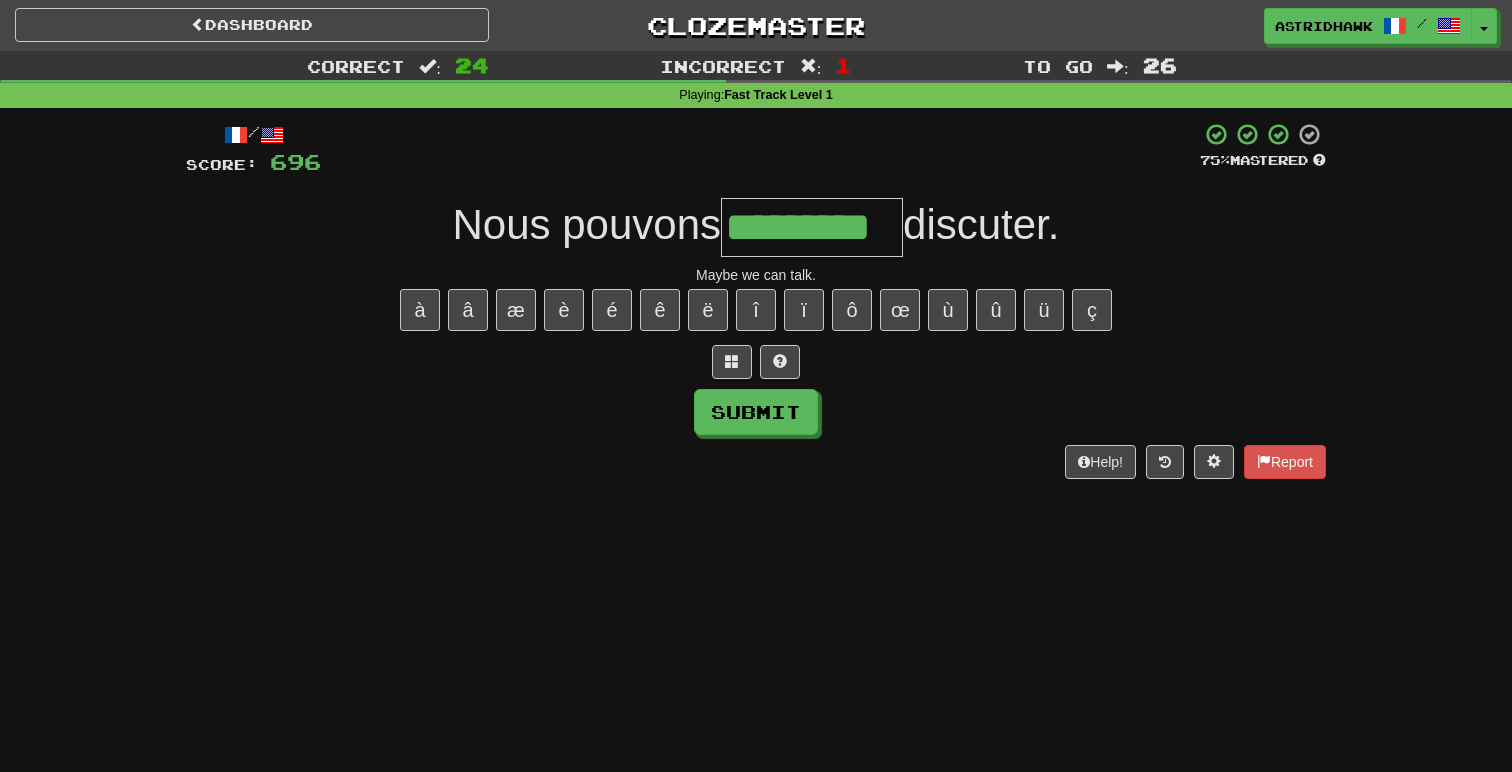 type on "*********" 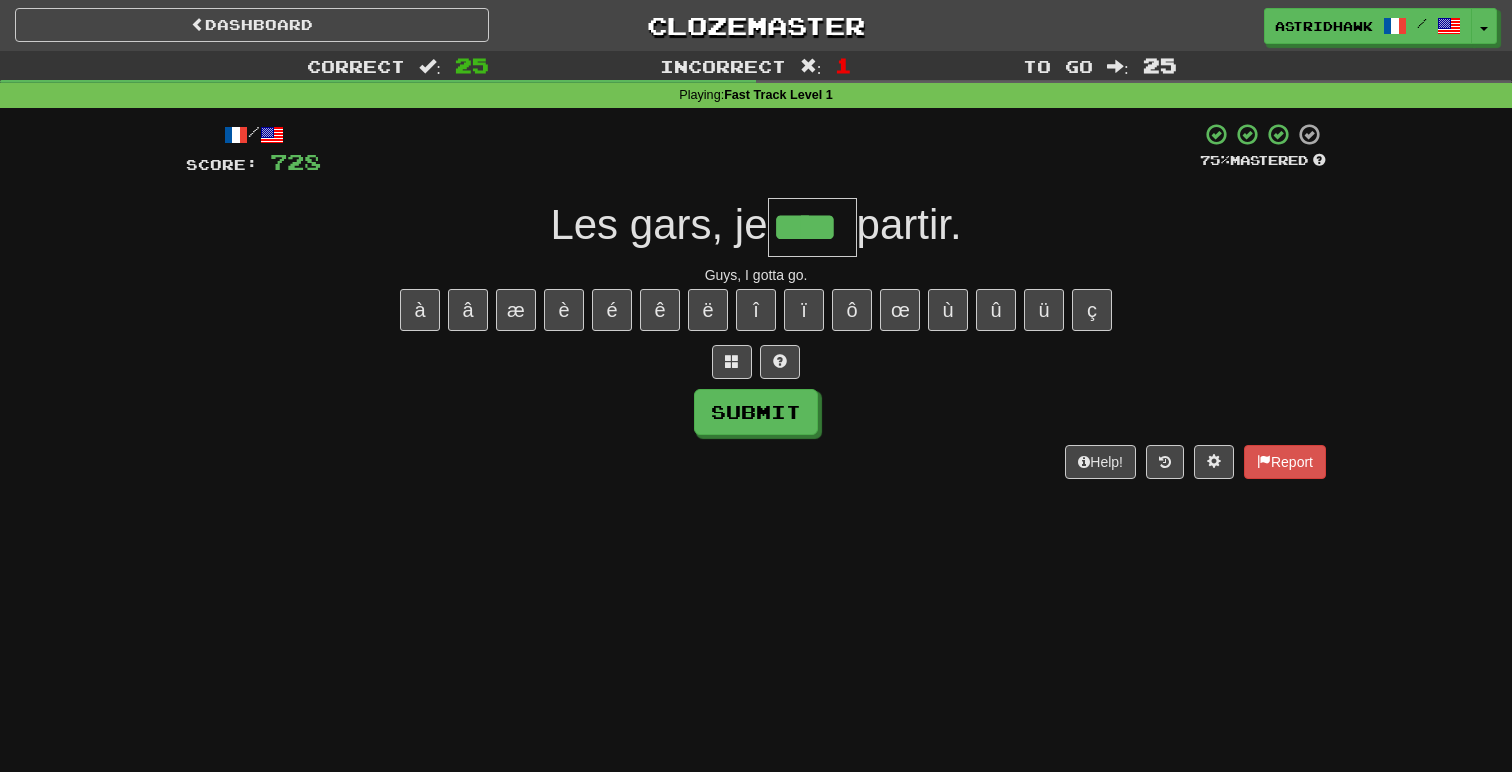 type on "****" 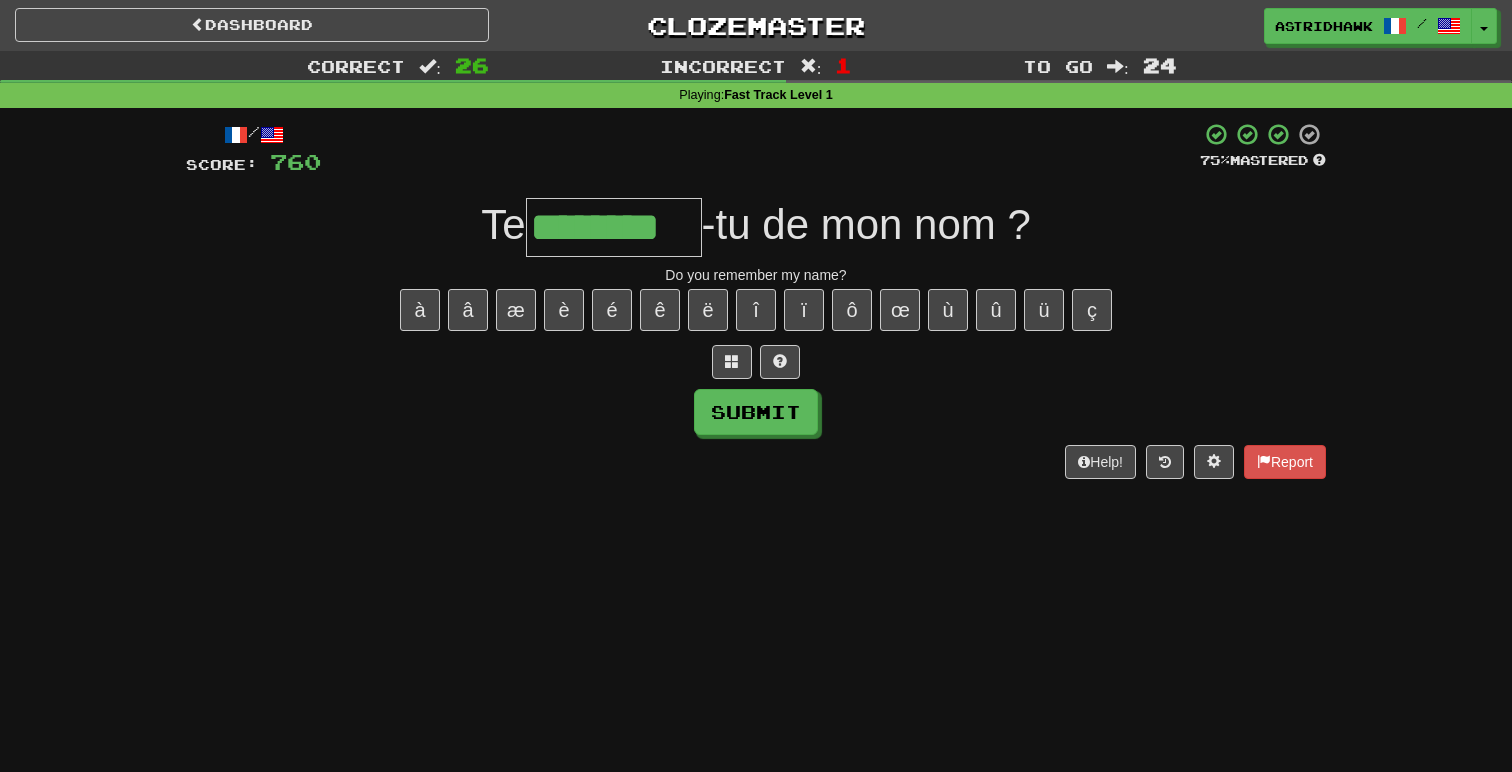 type on "********" 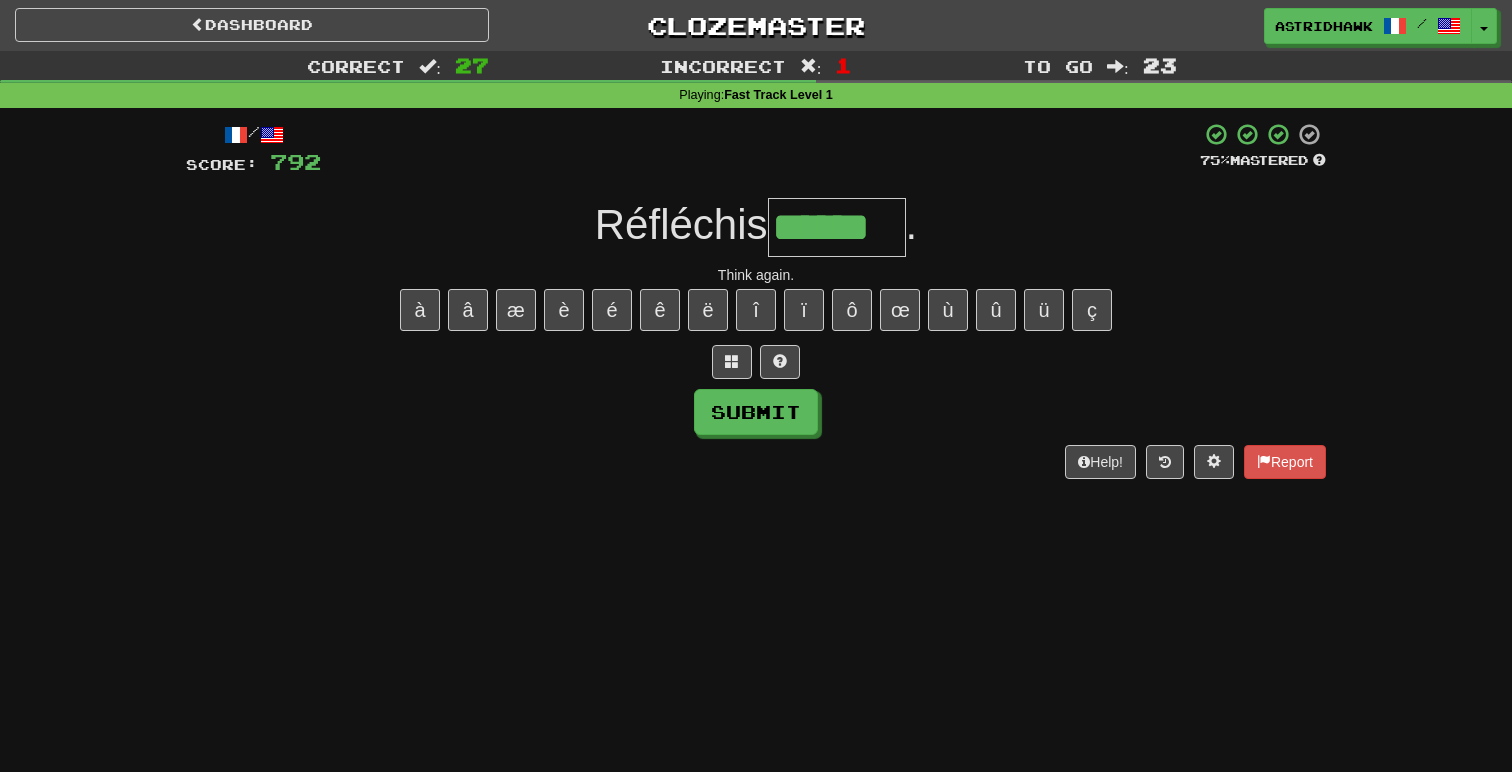 type on "******" 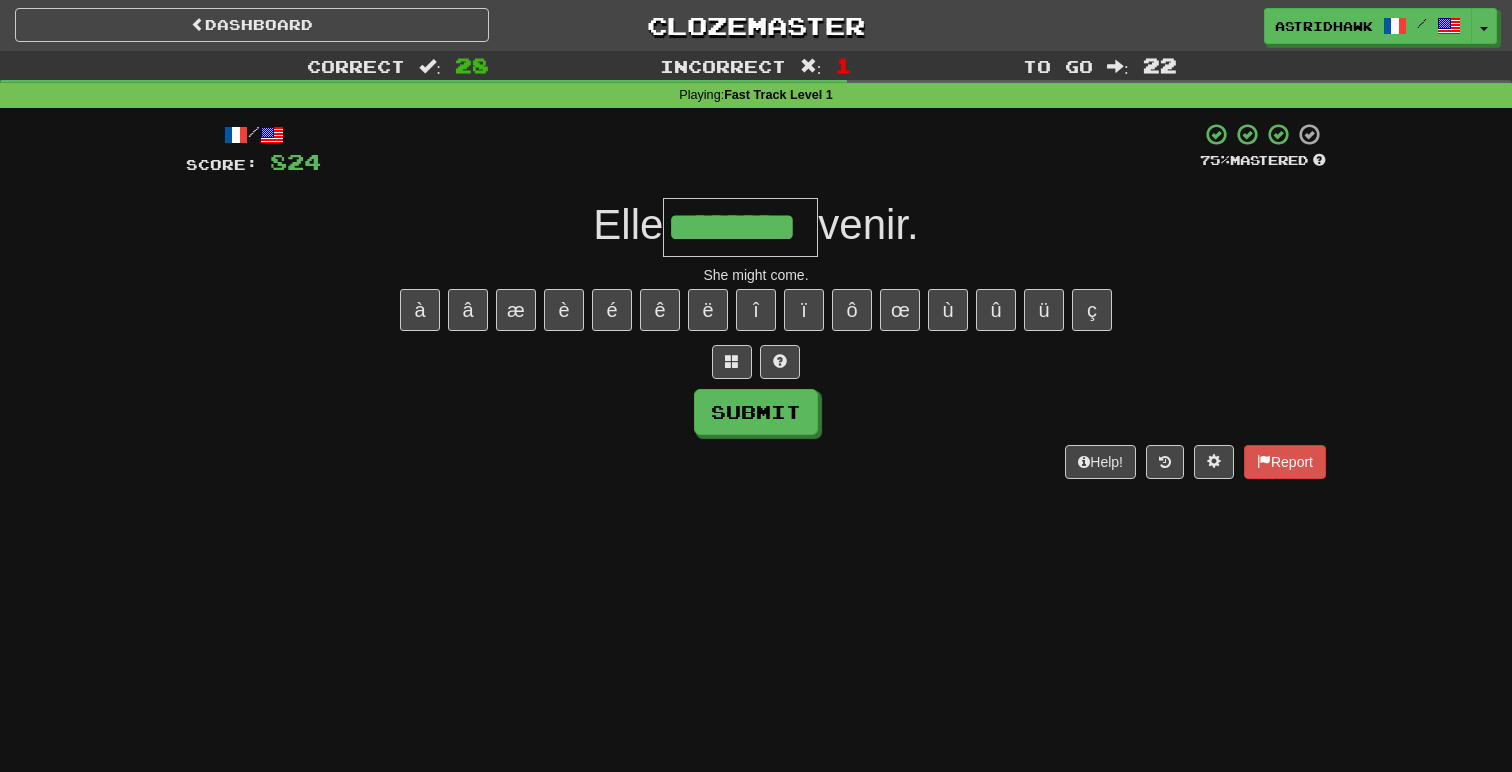 type on "********" 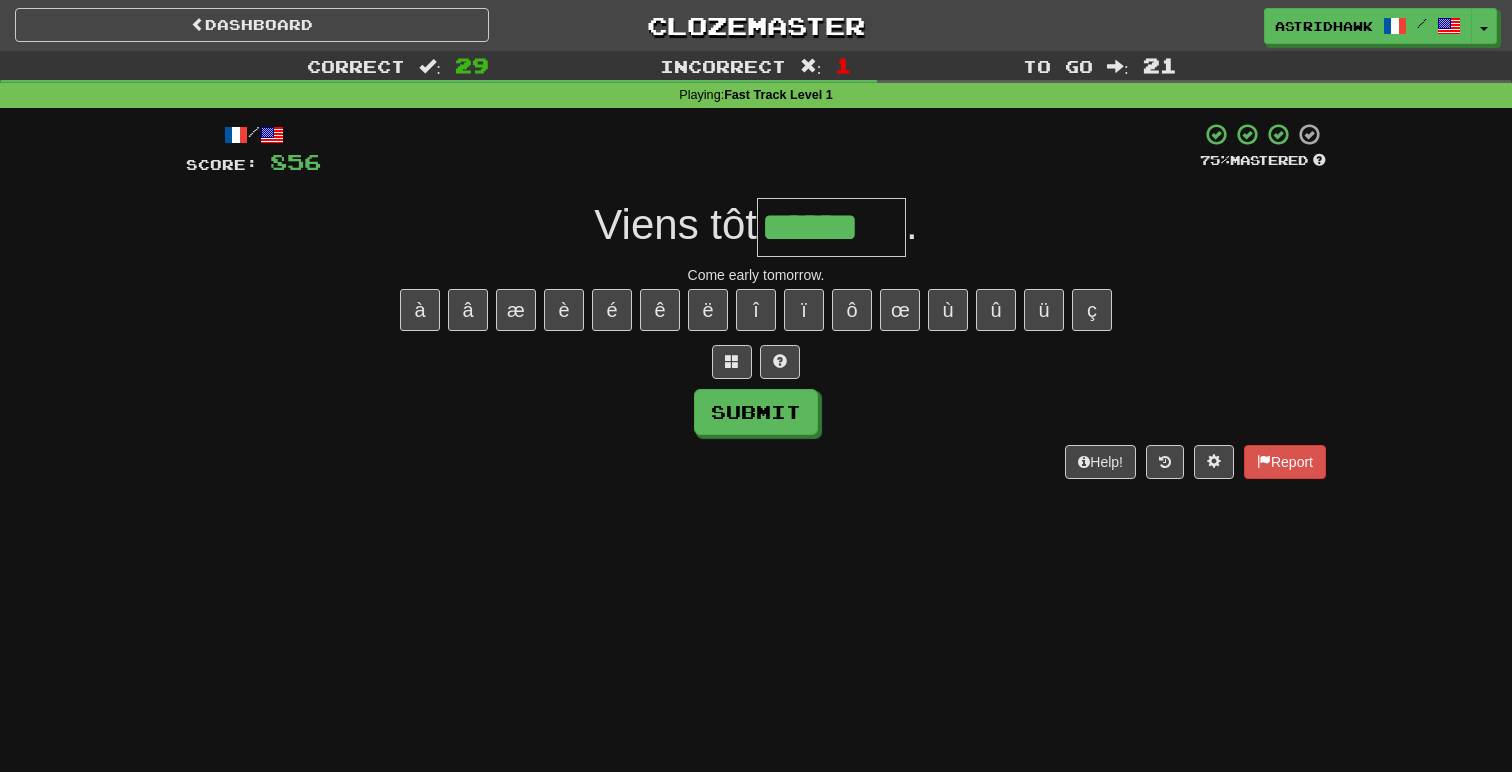 type on "******" 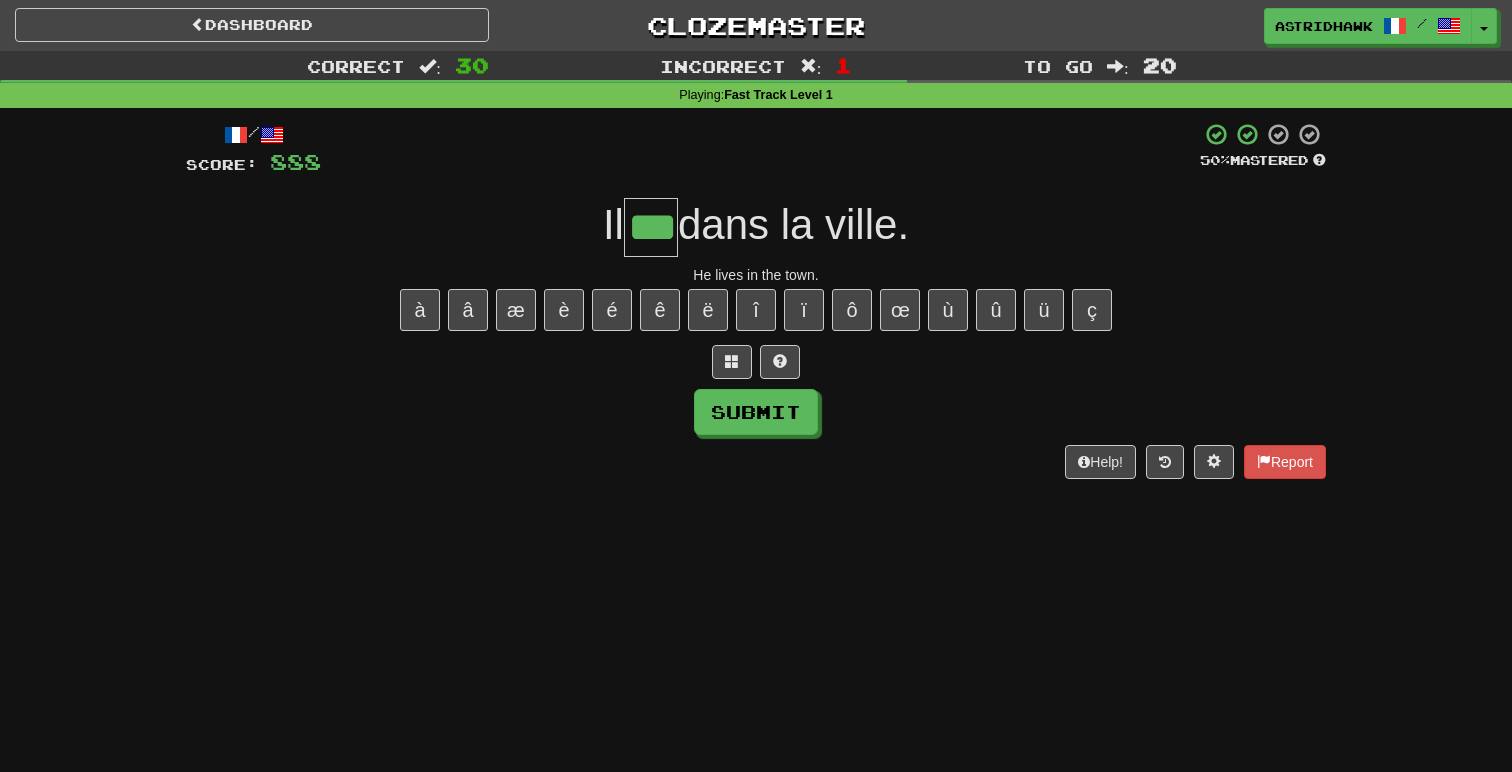 type on "***" 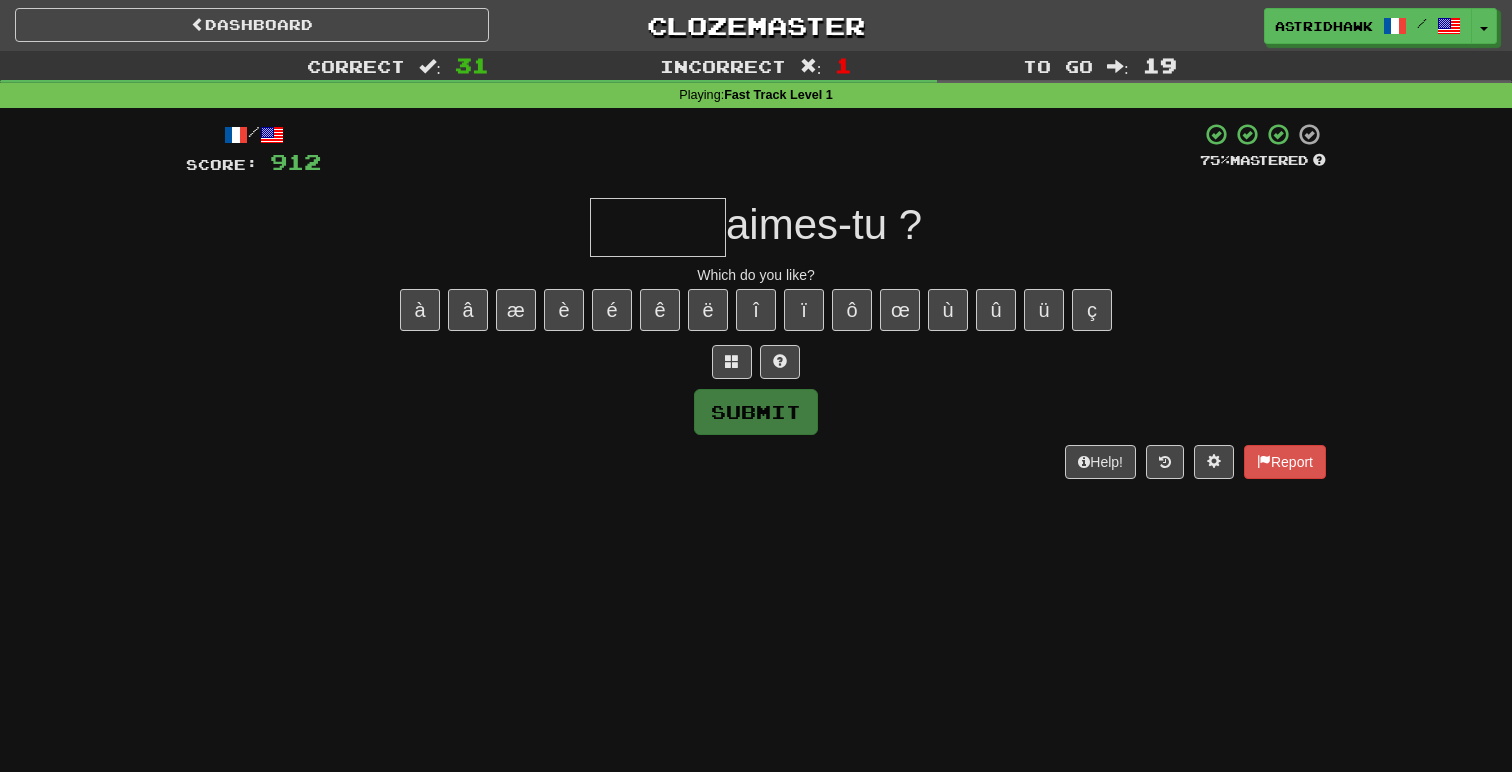 type on "*" 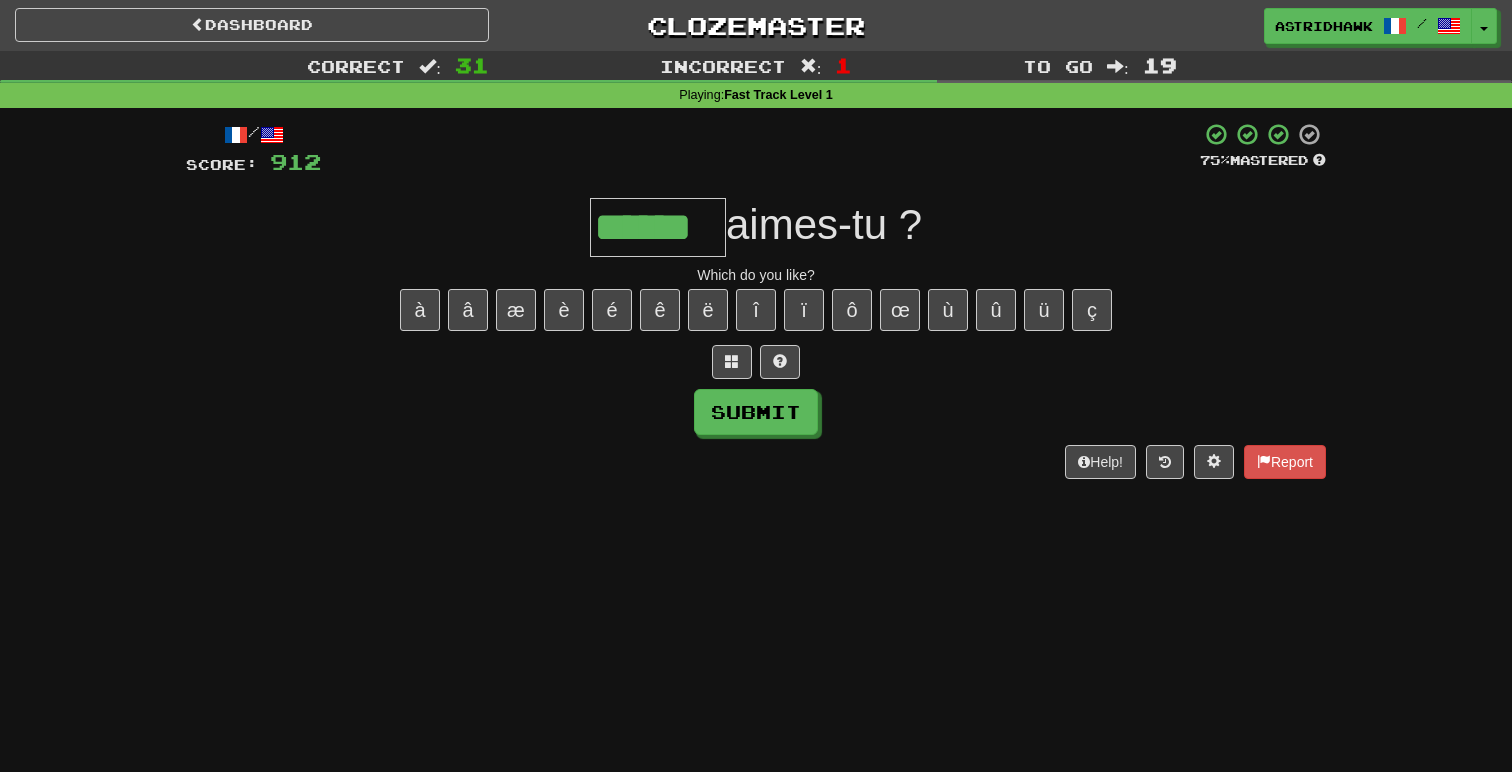 type on "******" 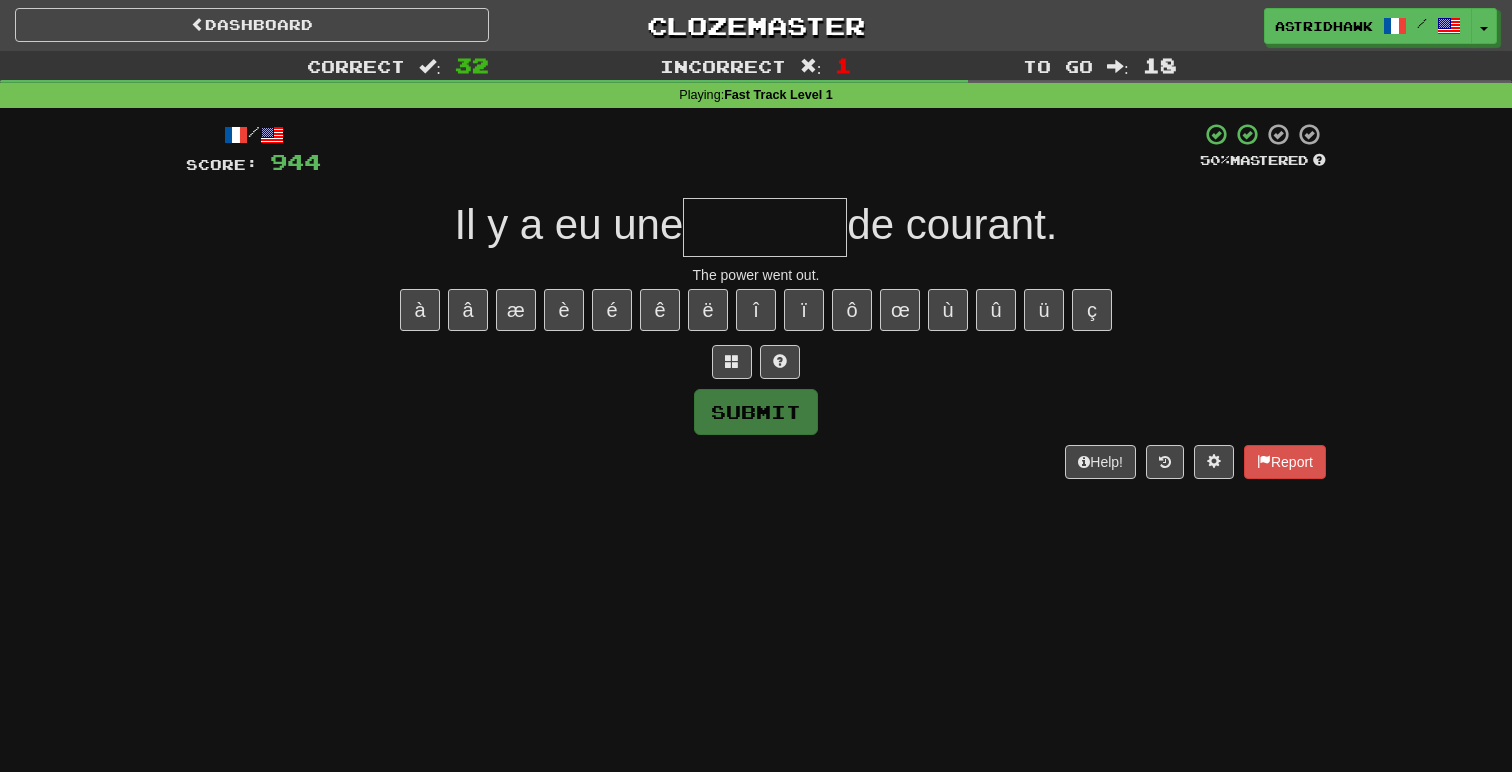 type on "*" 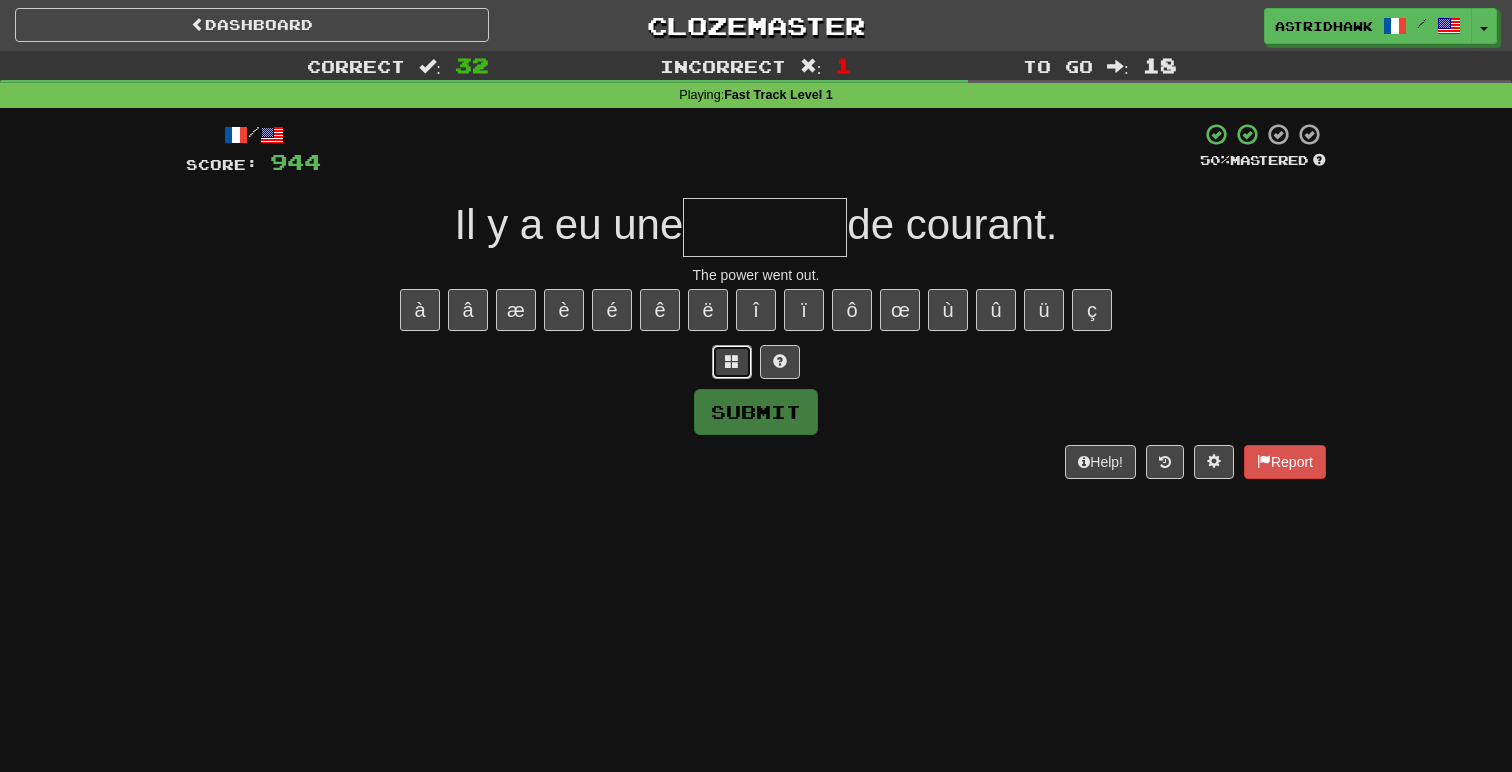 click at bounding box center (732, 361) 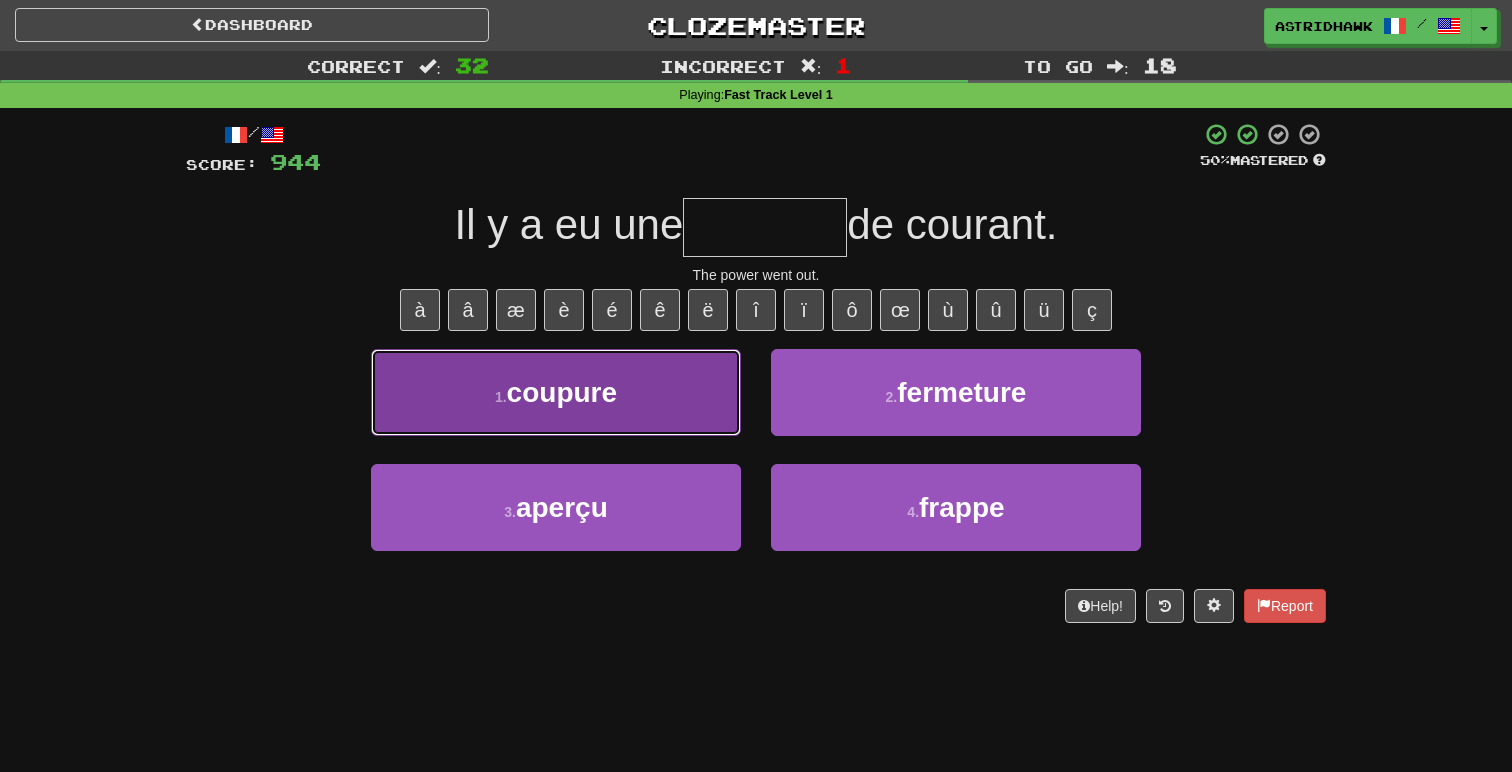click on "1 .  coupure" at bounding box center (556, 392) 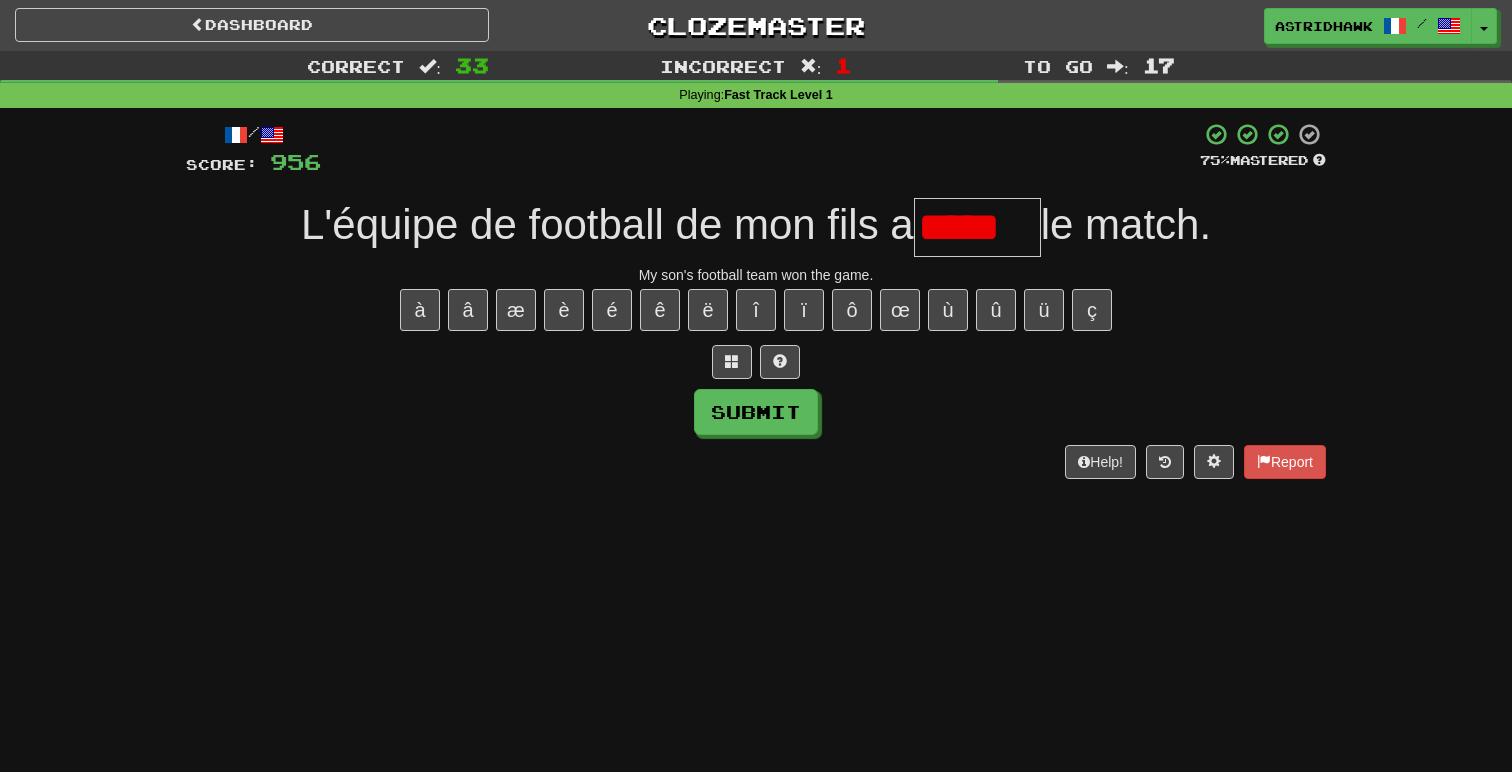 type on "*****" 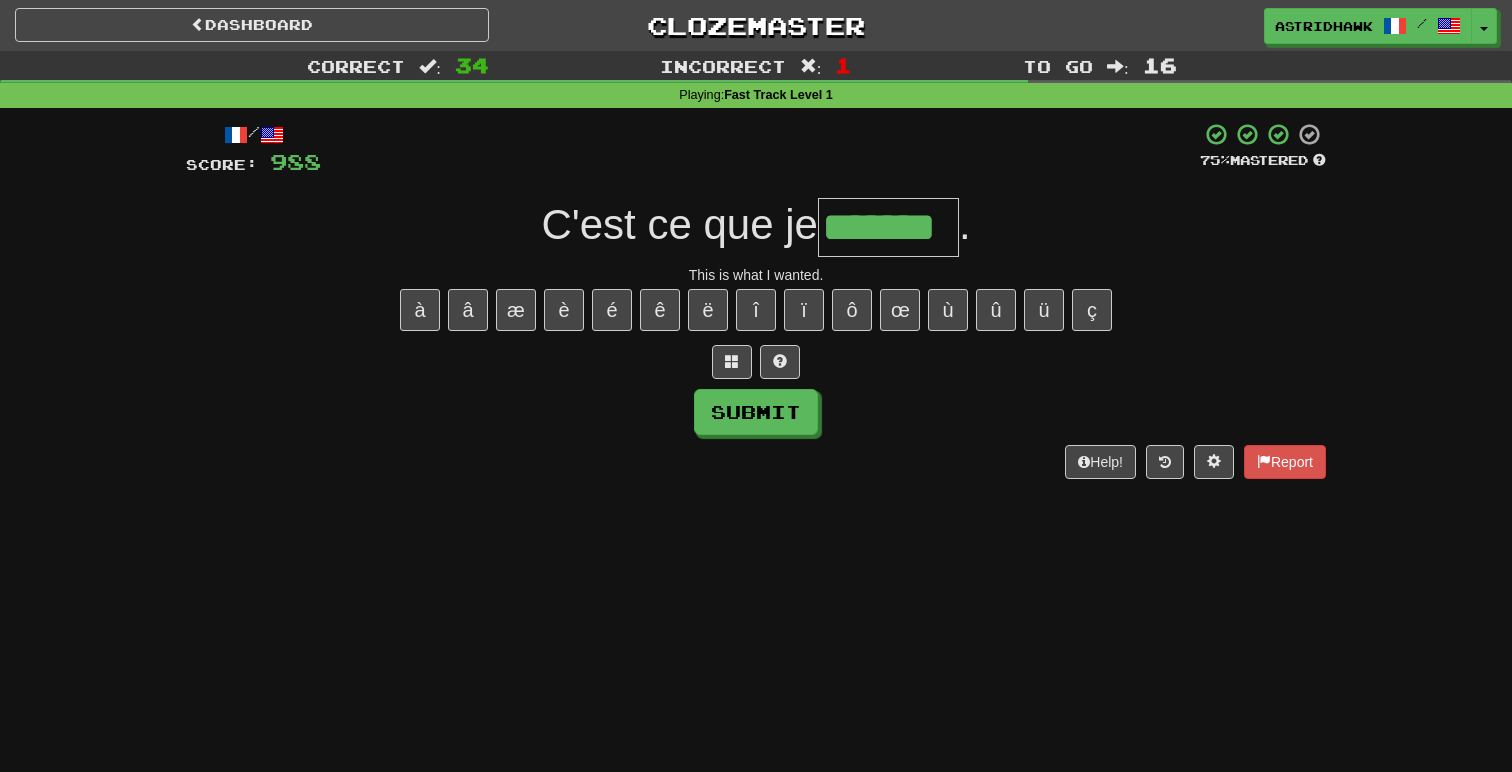type on "*******" 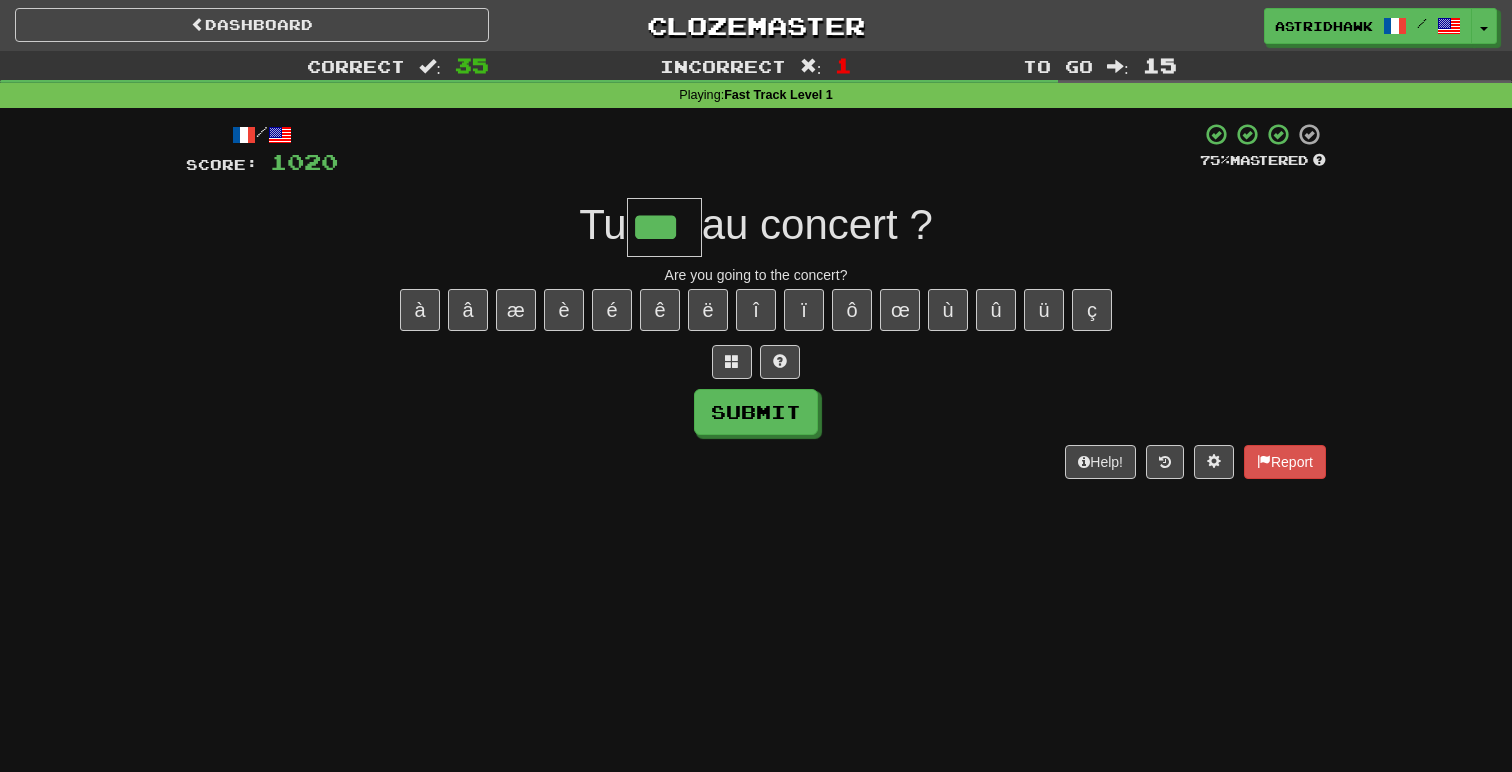 type on "***" 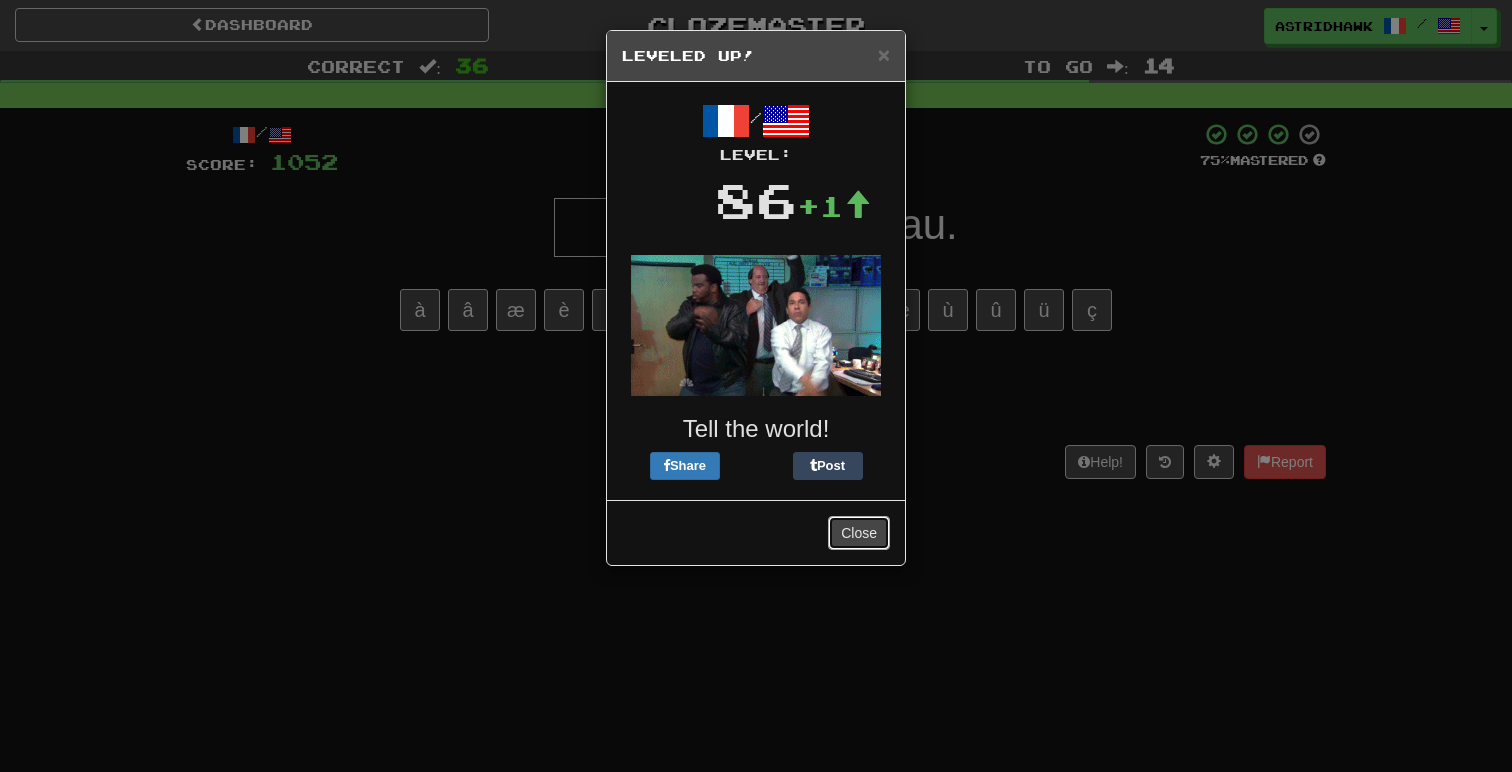 click on "Close" at bounding box center [859, 533] 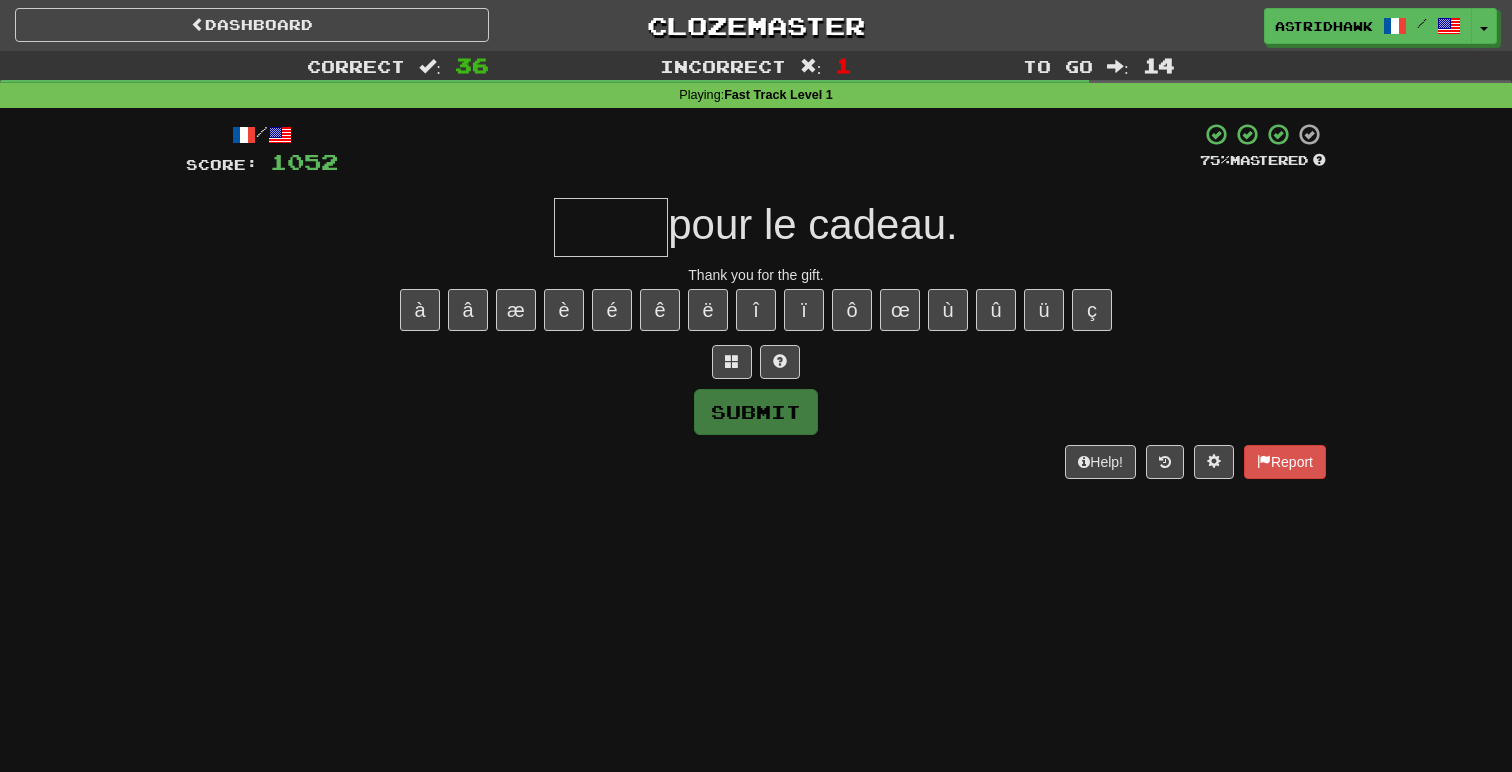 click at bounding box center (611, 227) 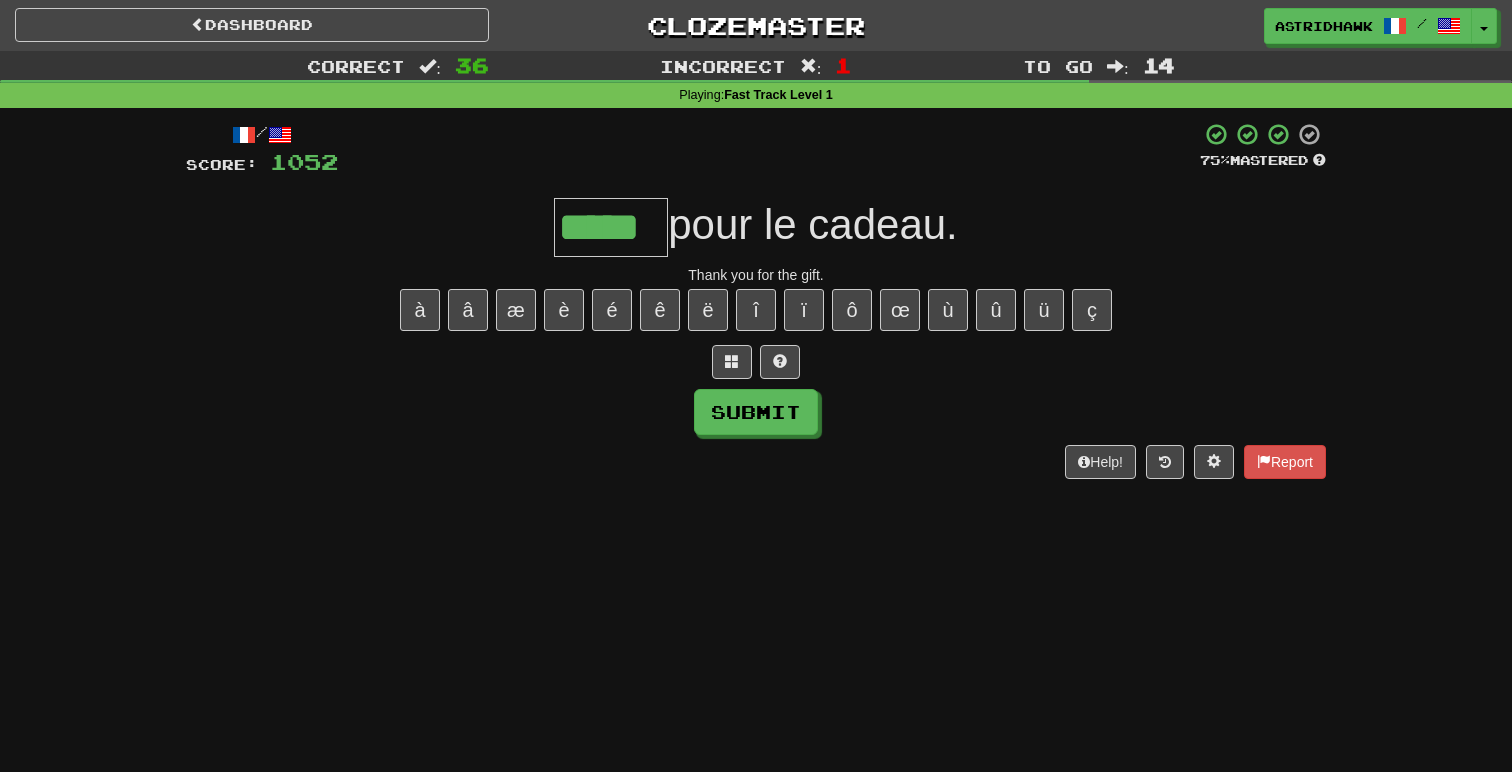 type on "*****" 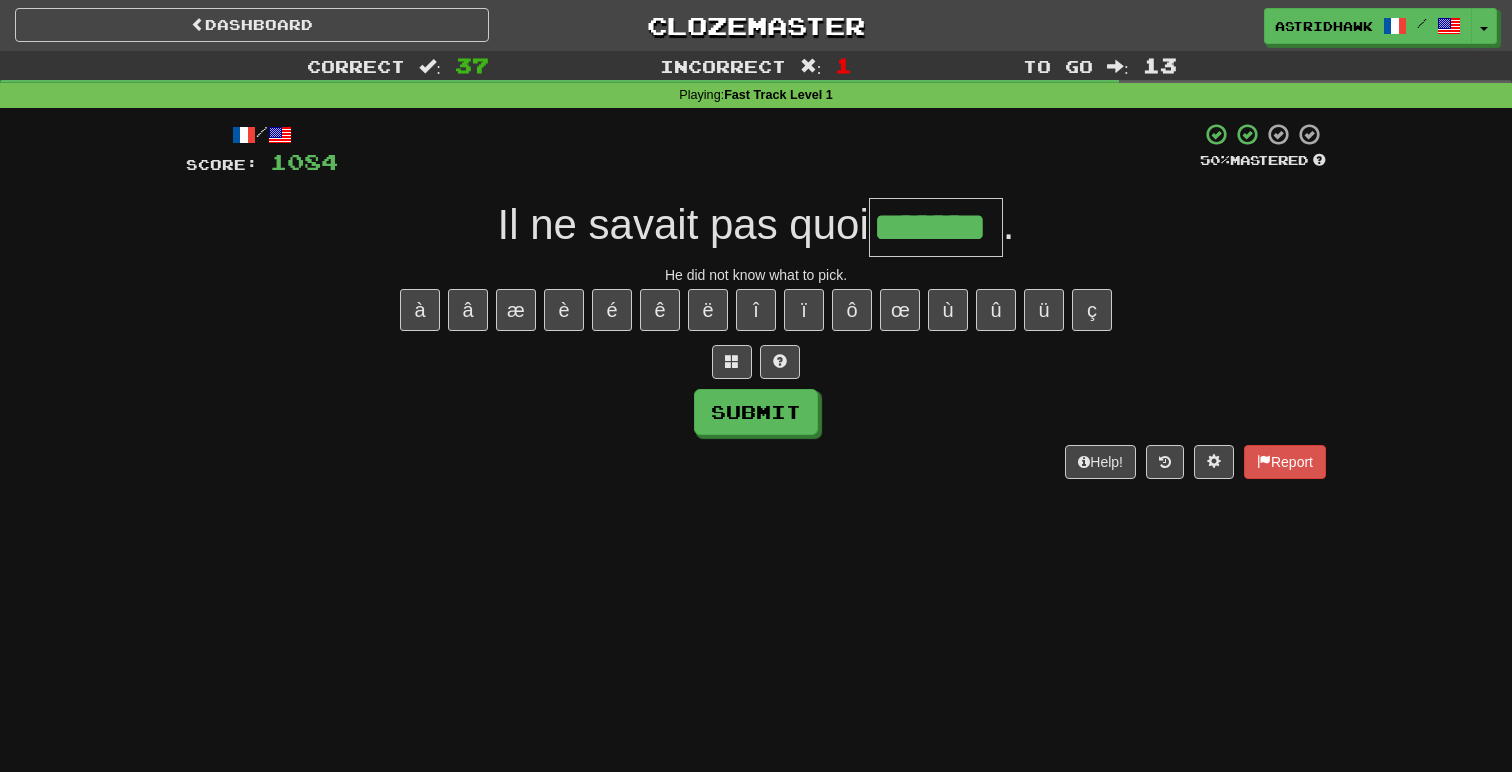 type on "*******" 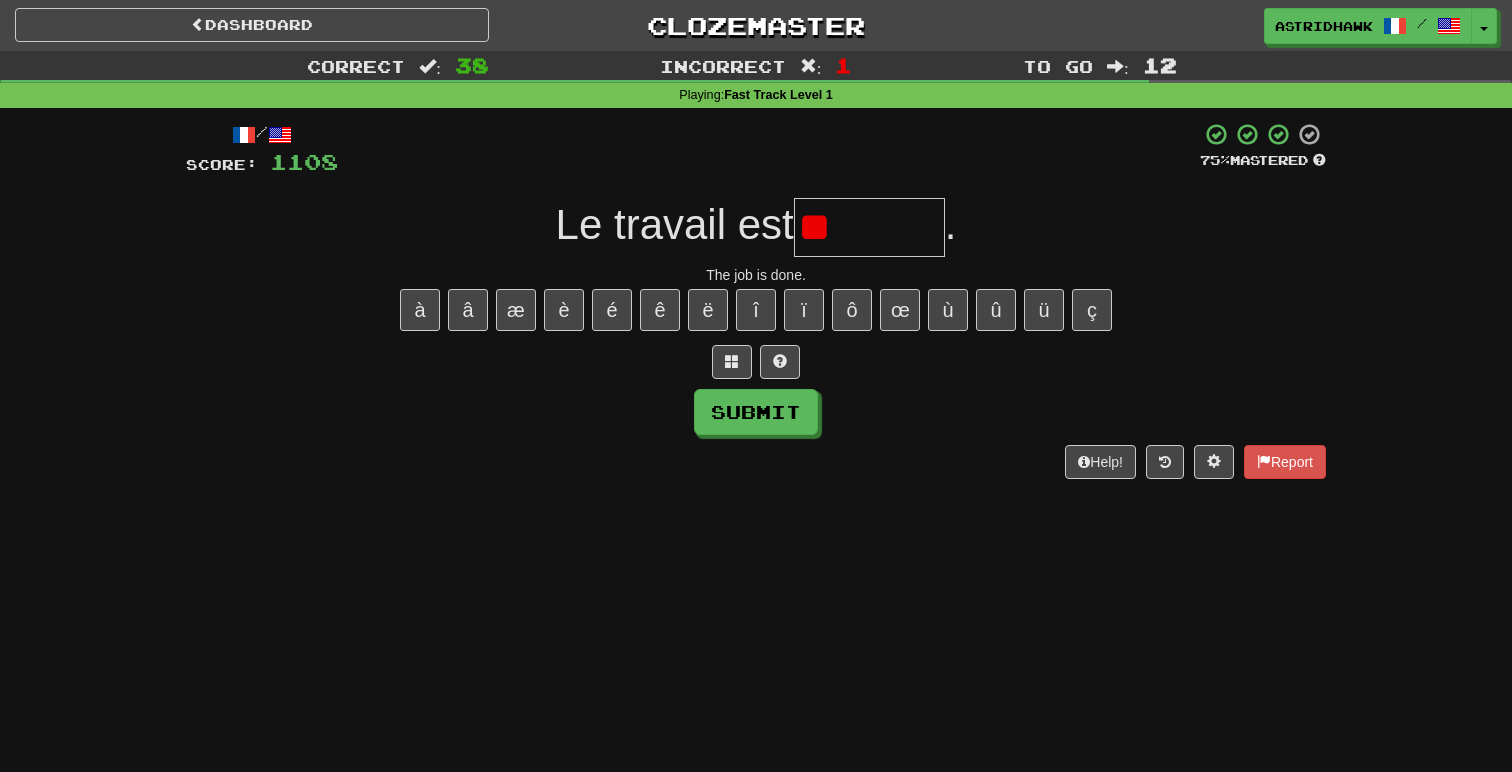 type on "*" 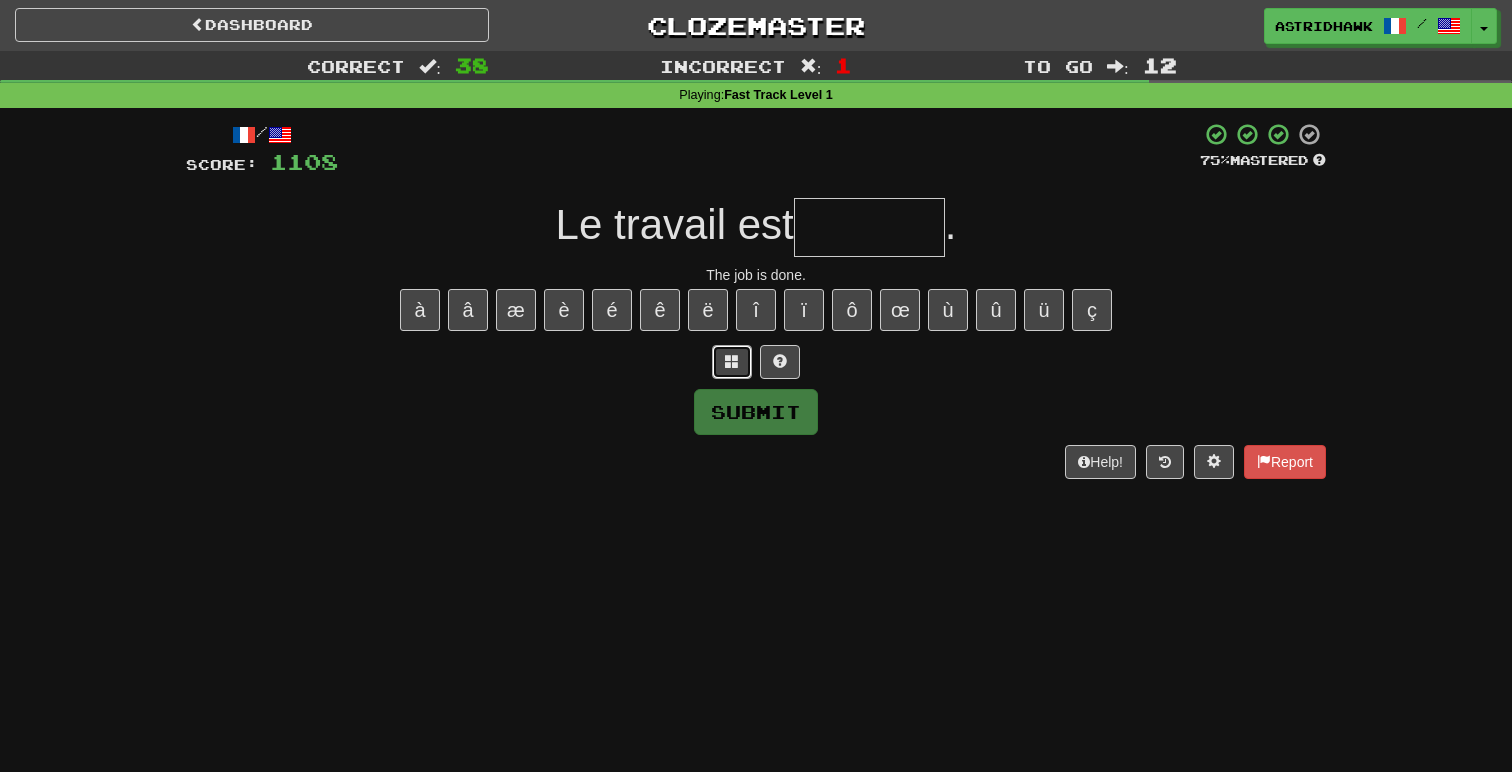 click at bounding box center (732, 361) 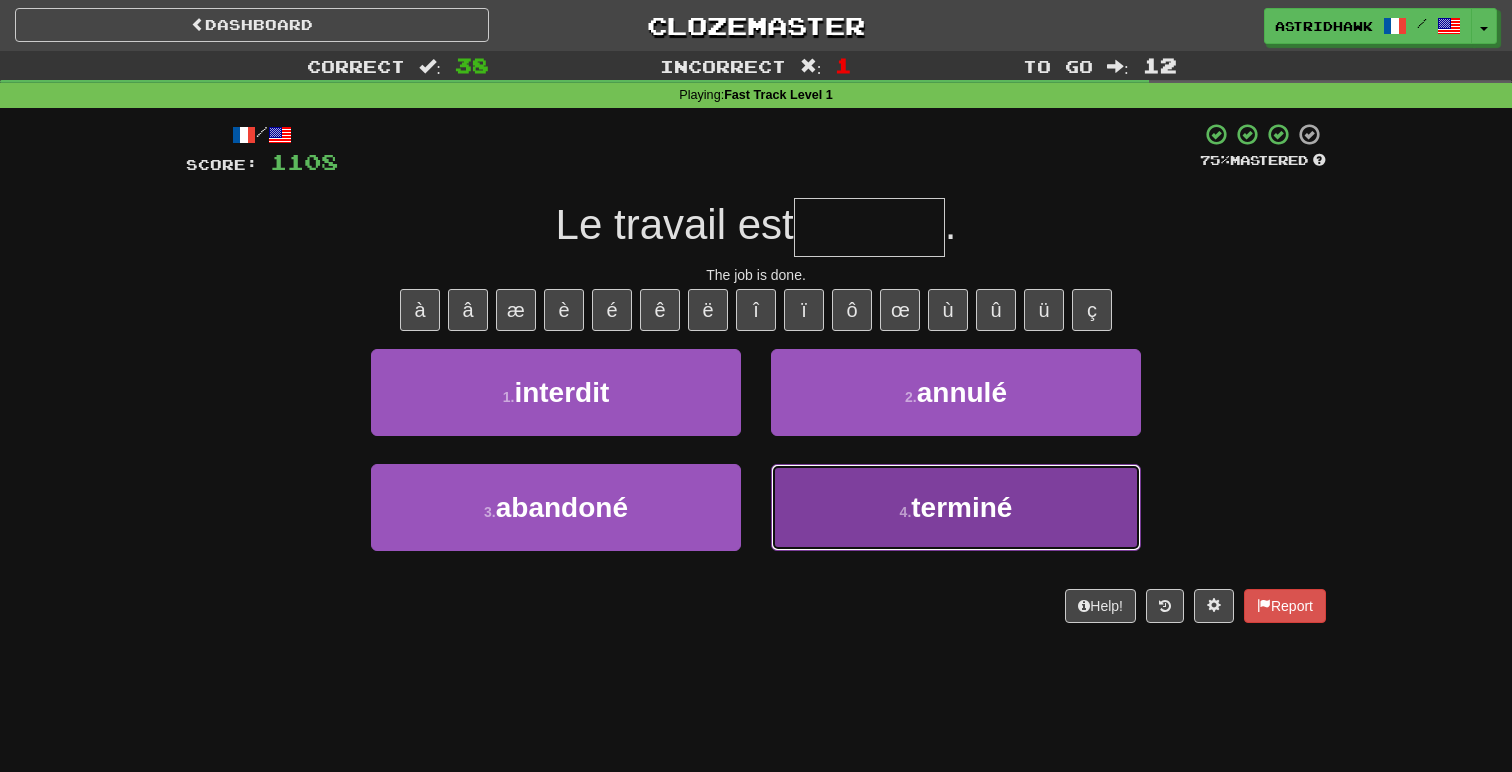 click on "4 .  terminé" at bounding box center [956, 507] 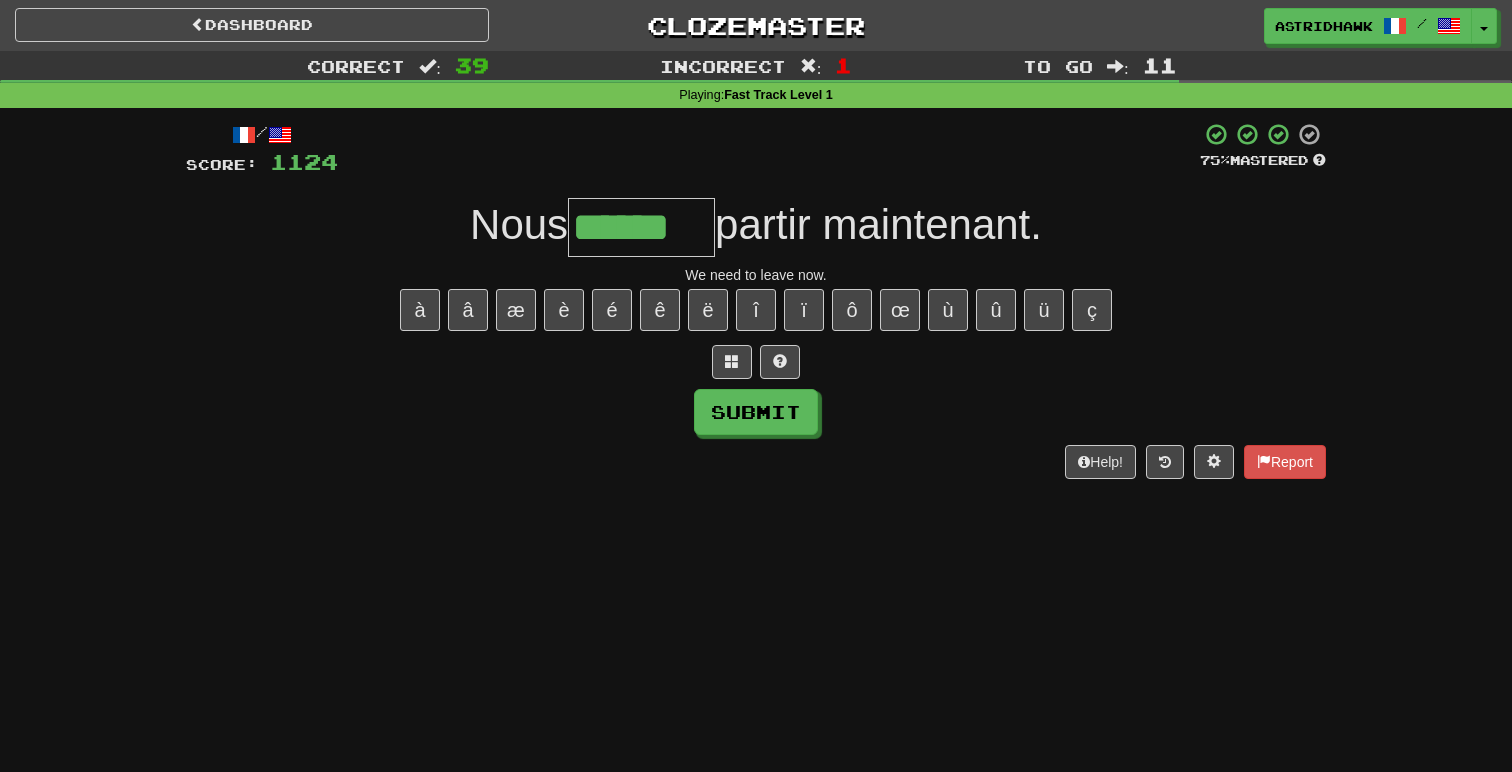 type on "******" 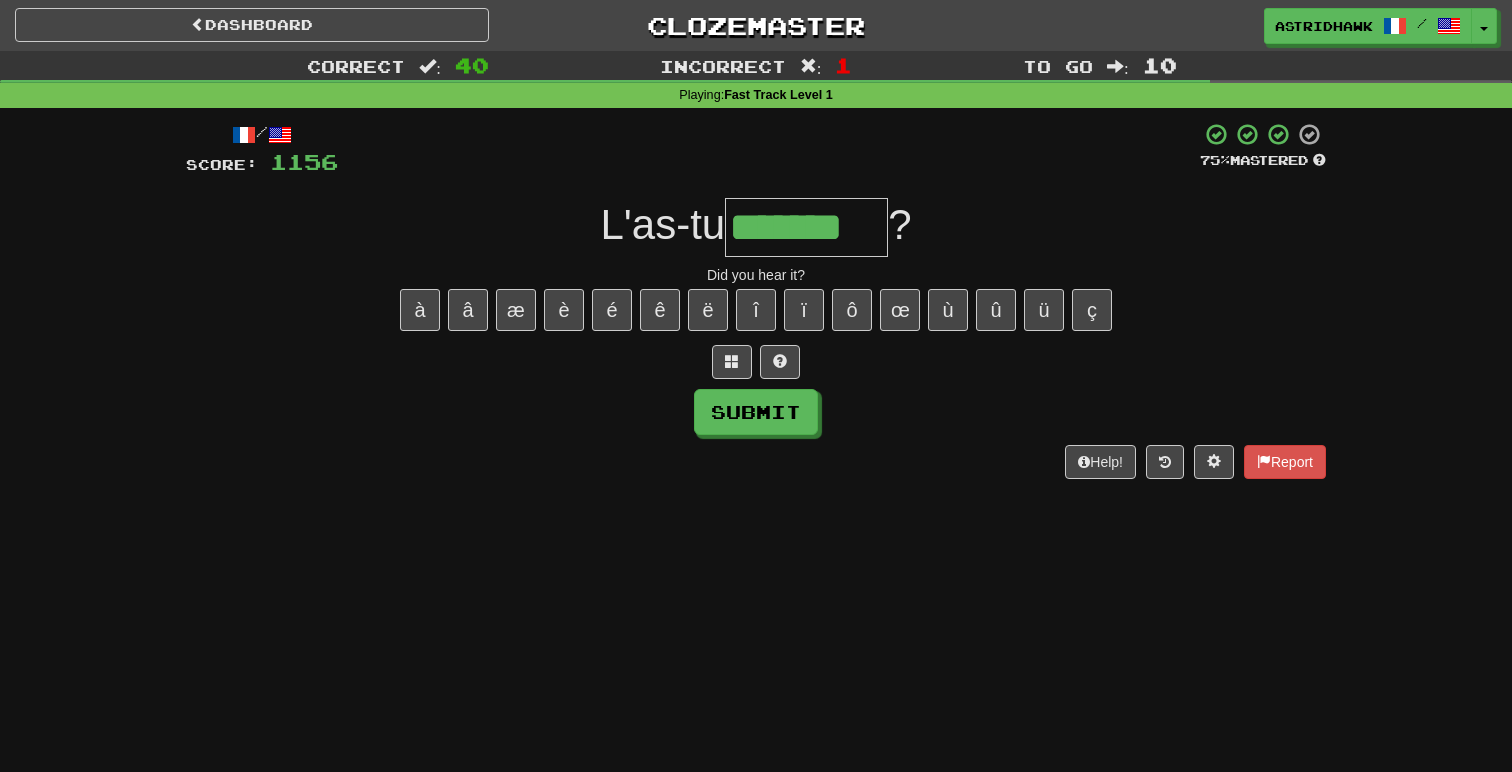 type on "*******" 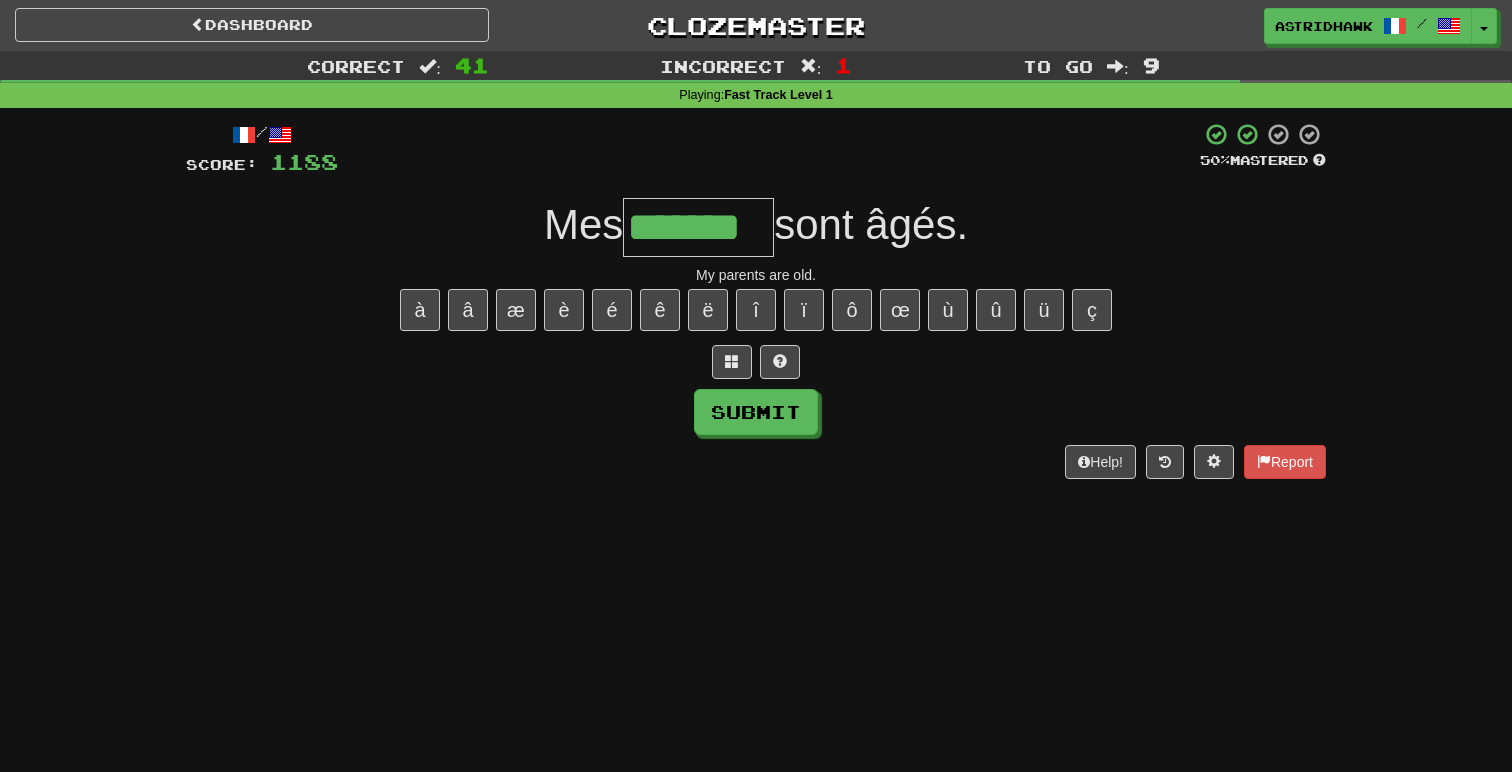 type on "*******" 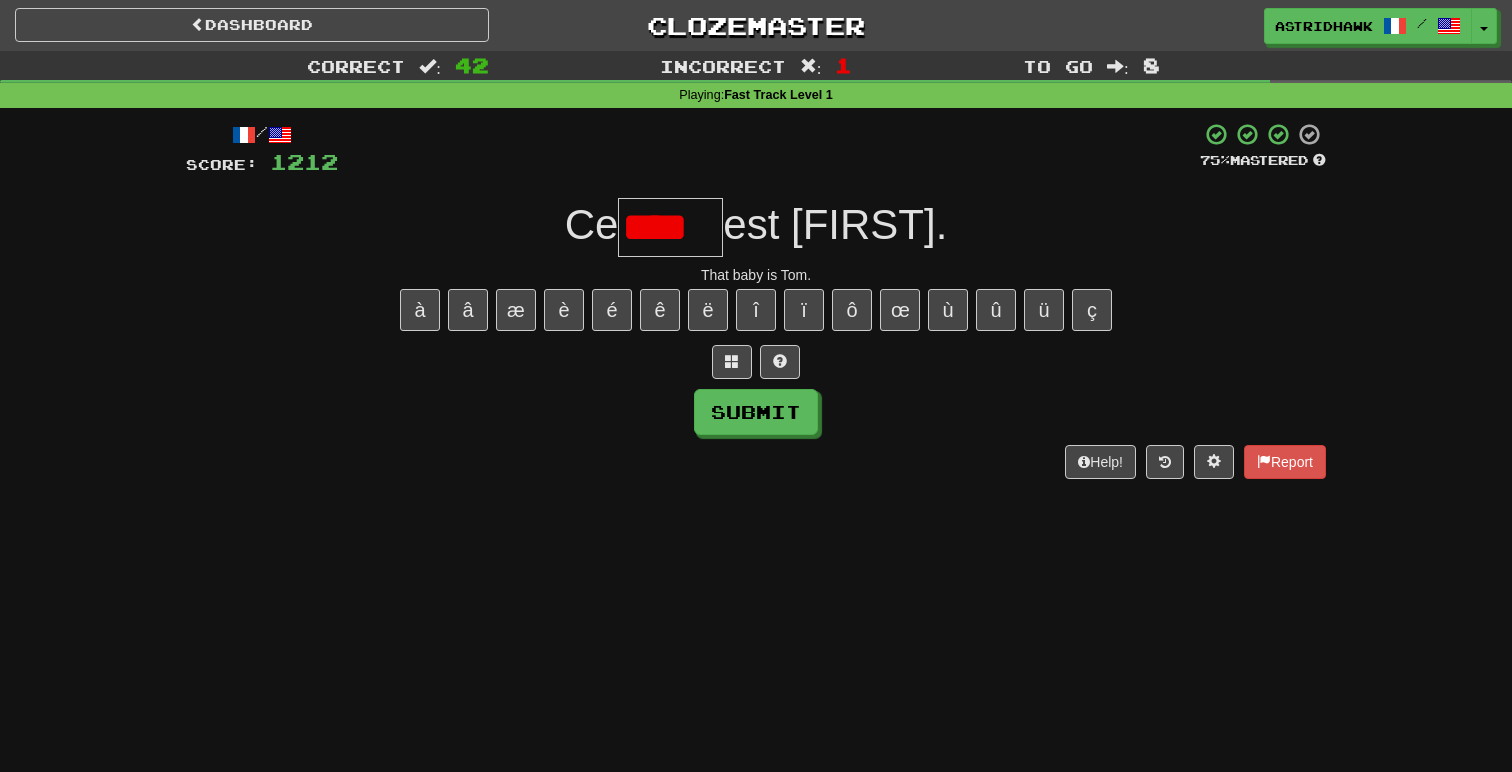 type on "****" 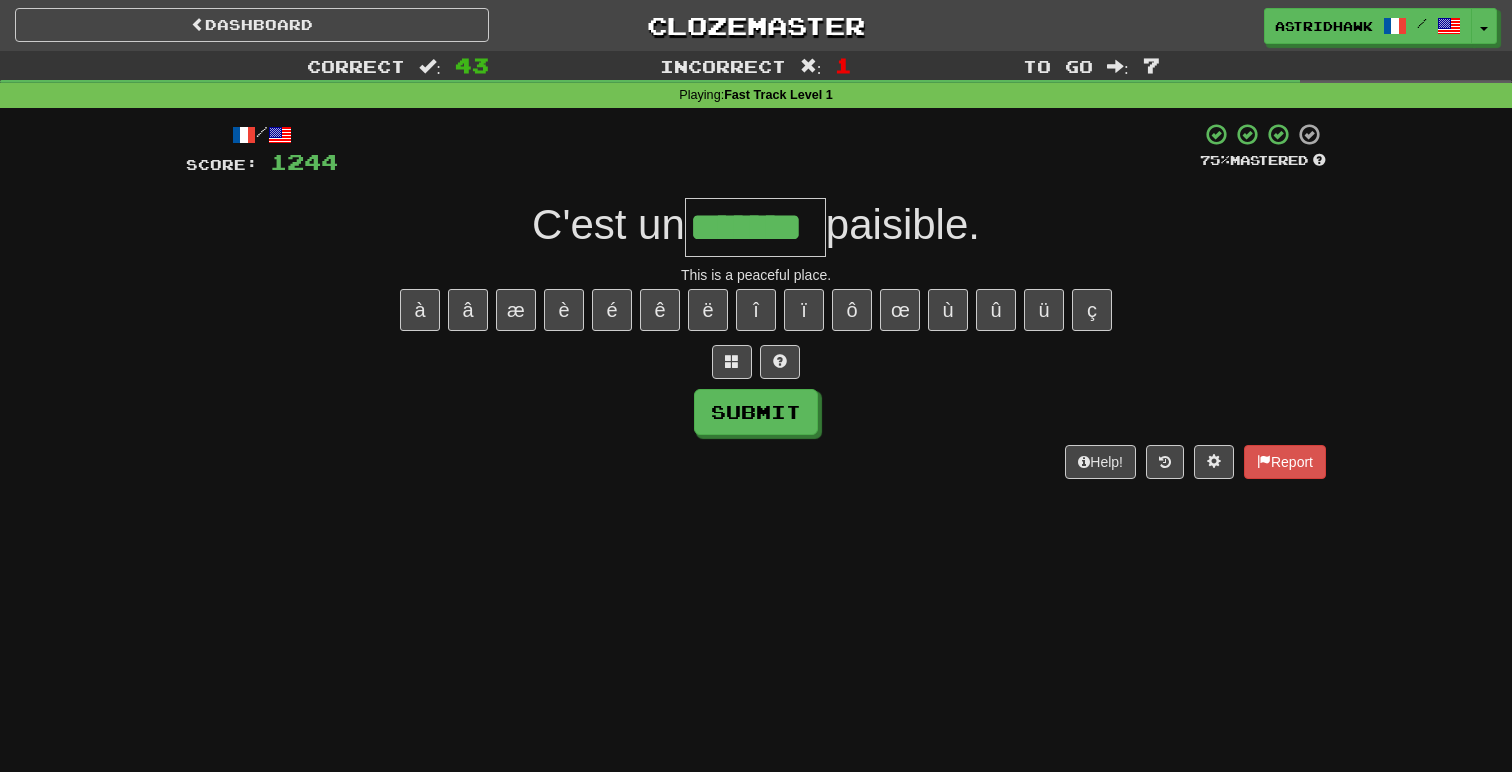 type on "*******" 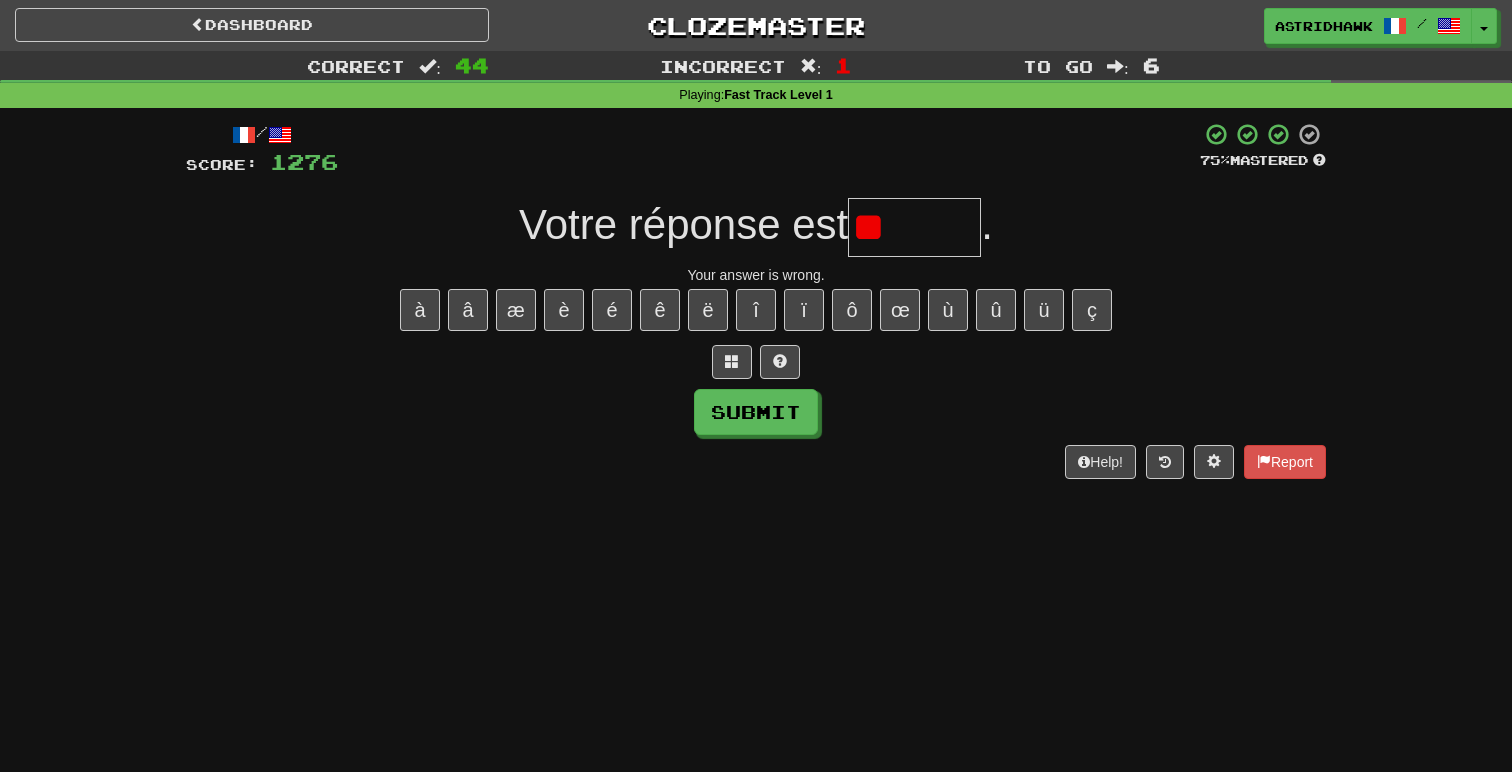 type on "*" 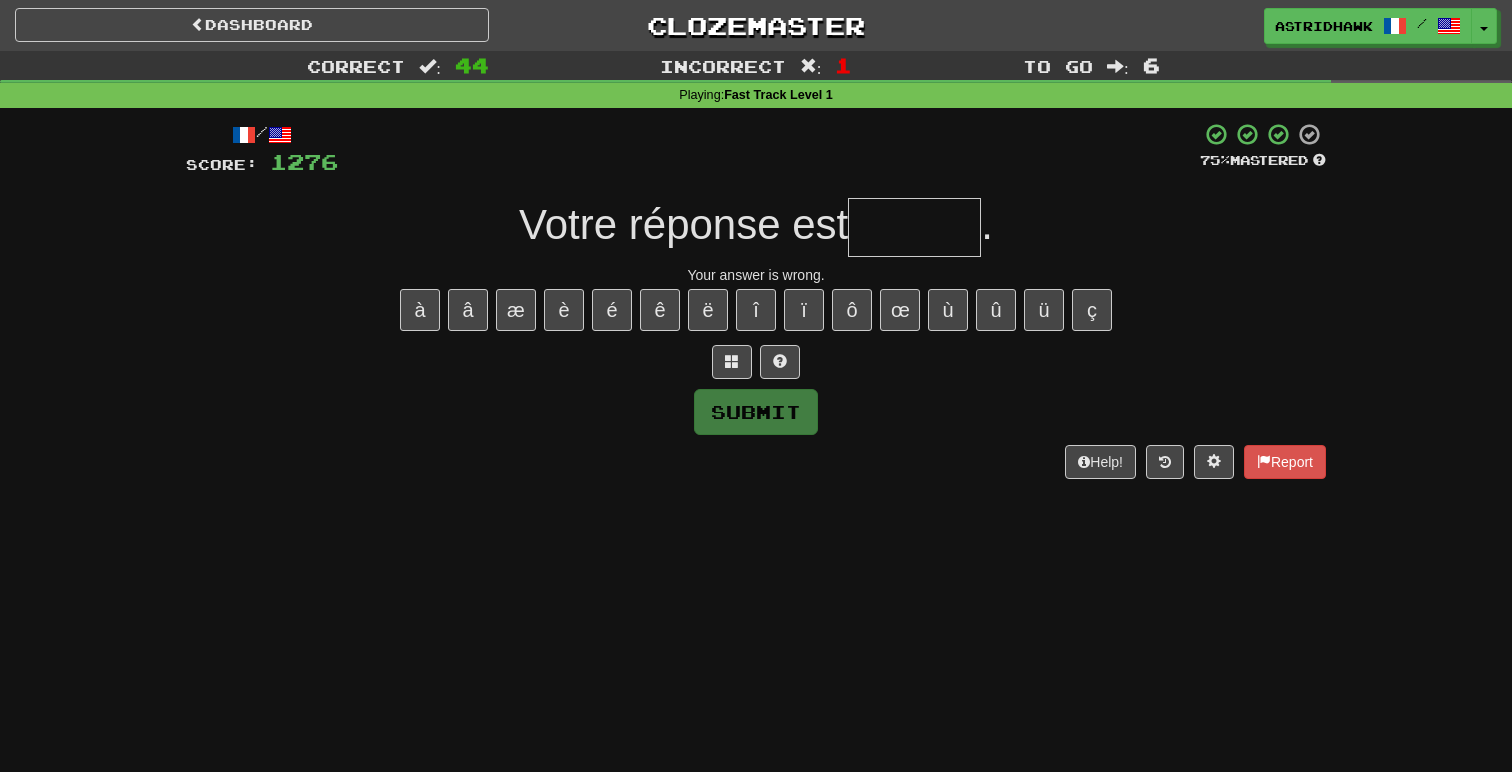 type on "*" 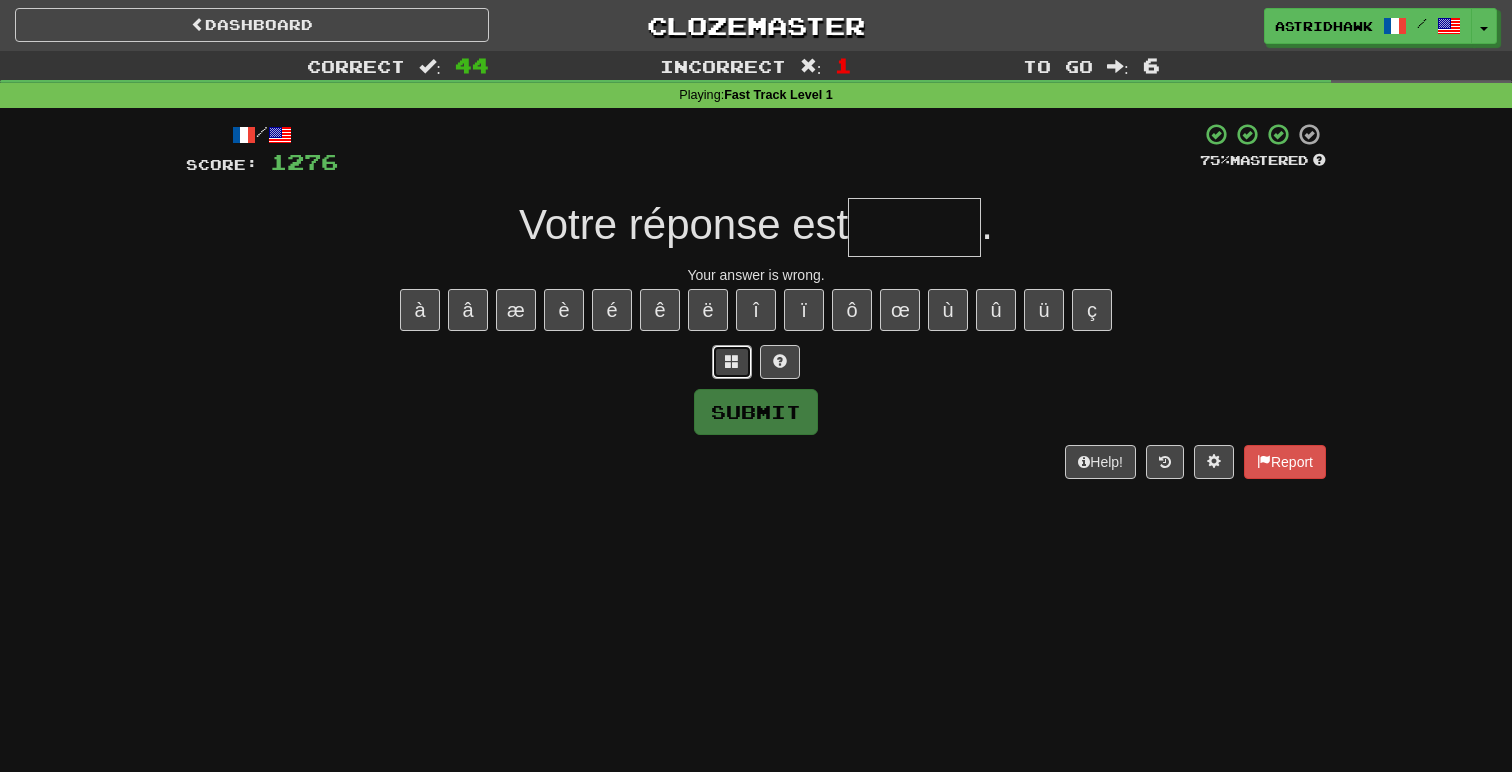 click at bounding box center [732, 361] 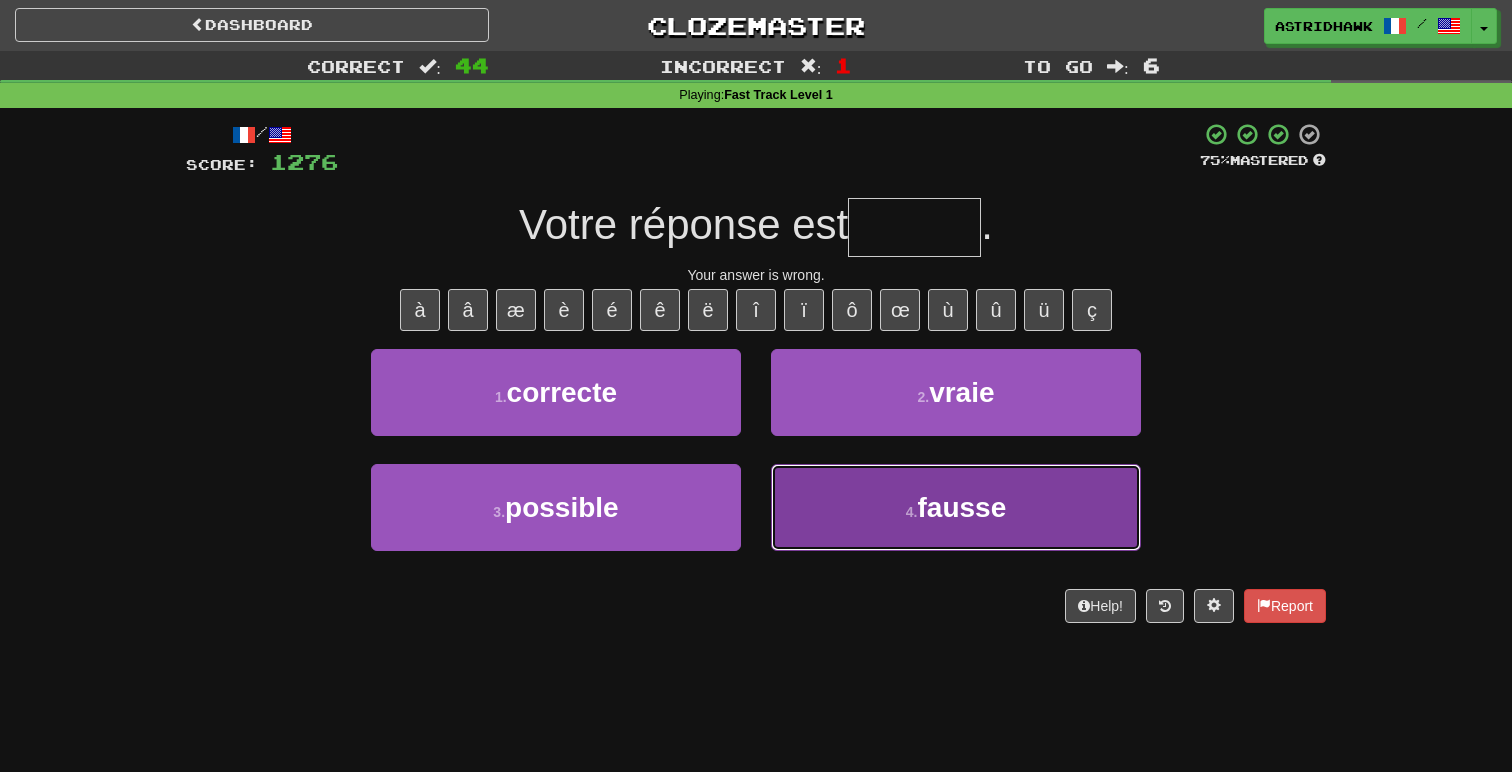 click on "4 .  fausse" at bounding box center [956, 507] 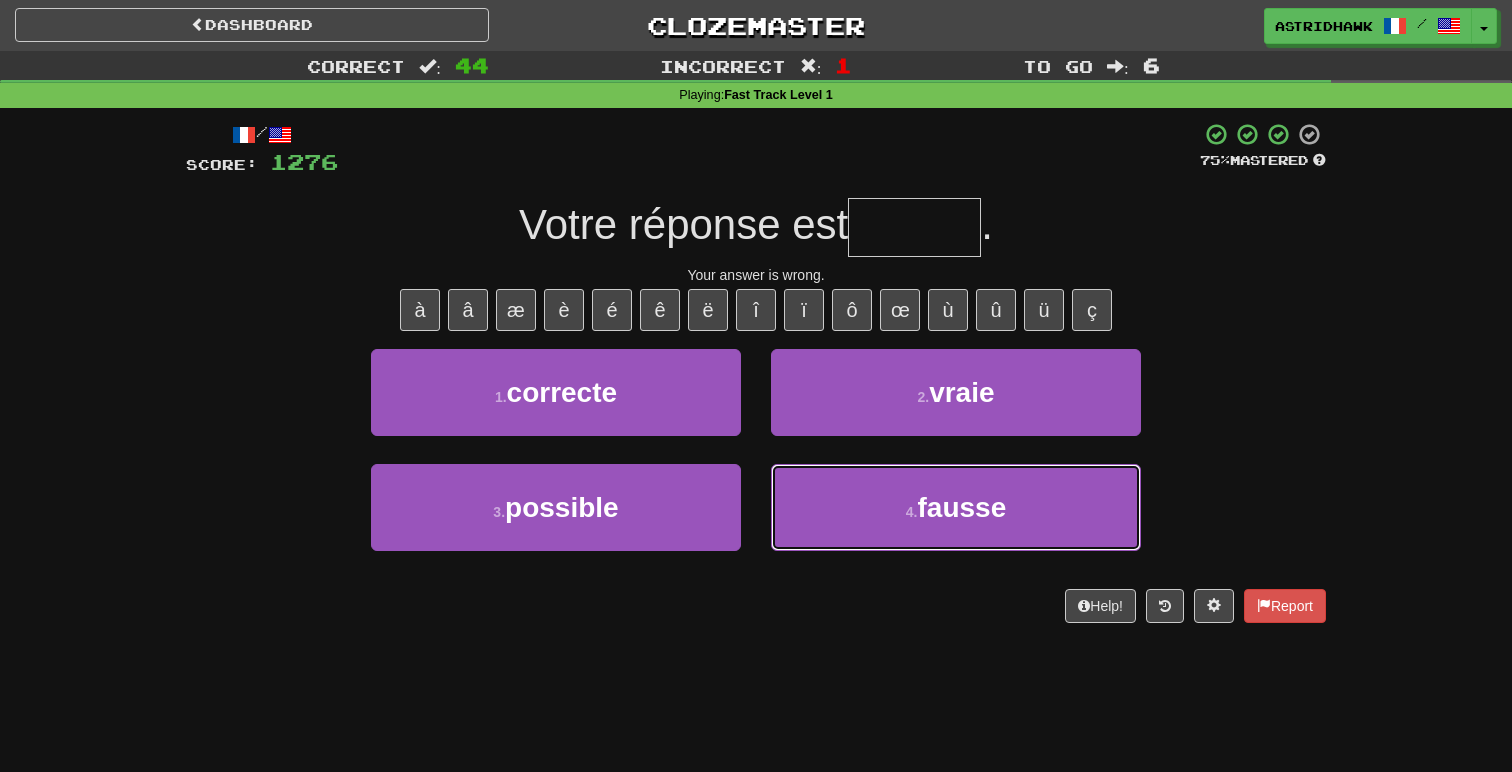 type on "******" 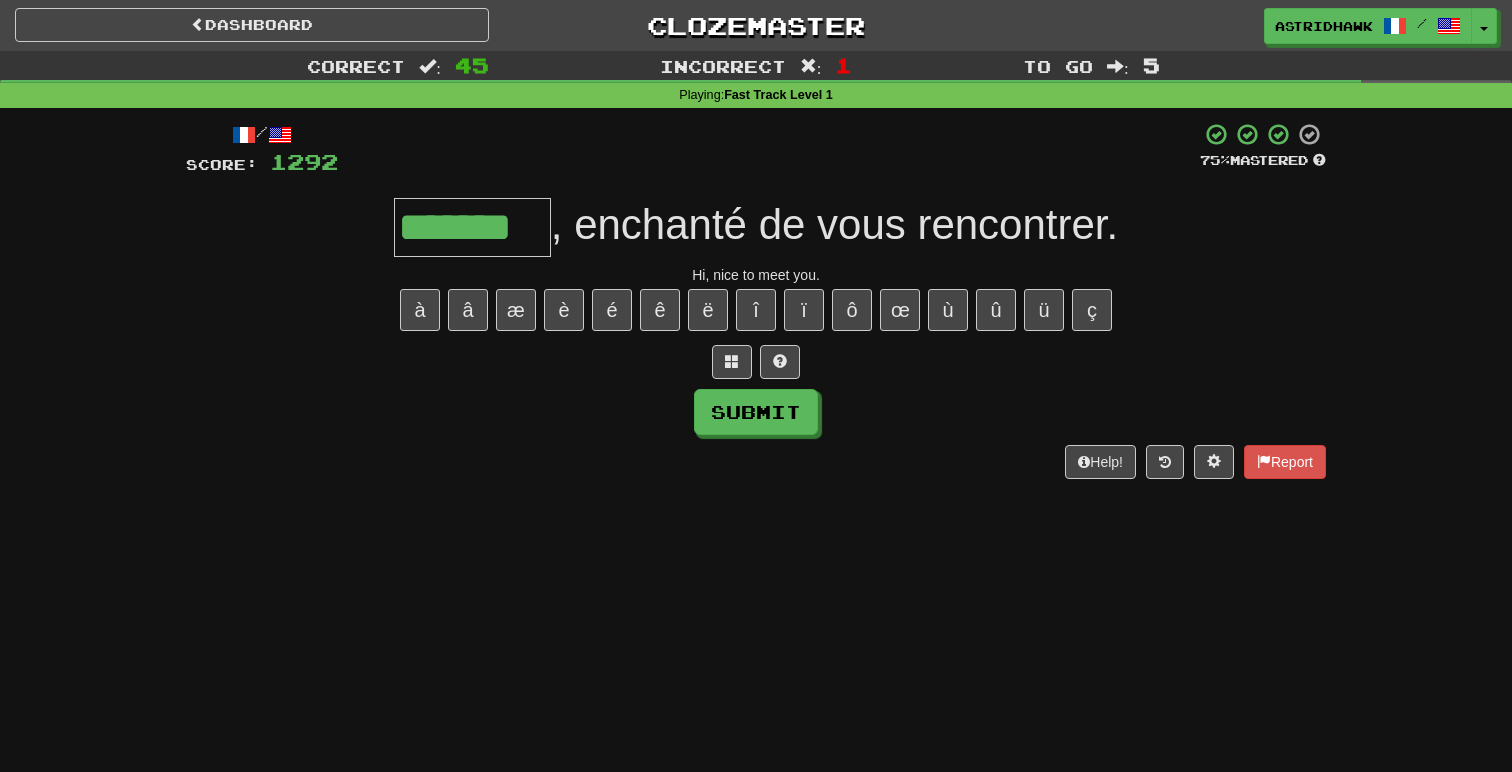 type on "*******" 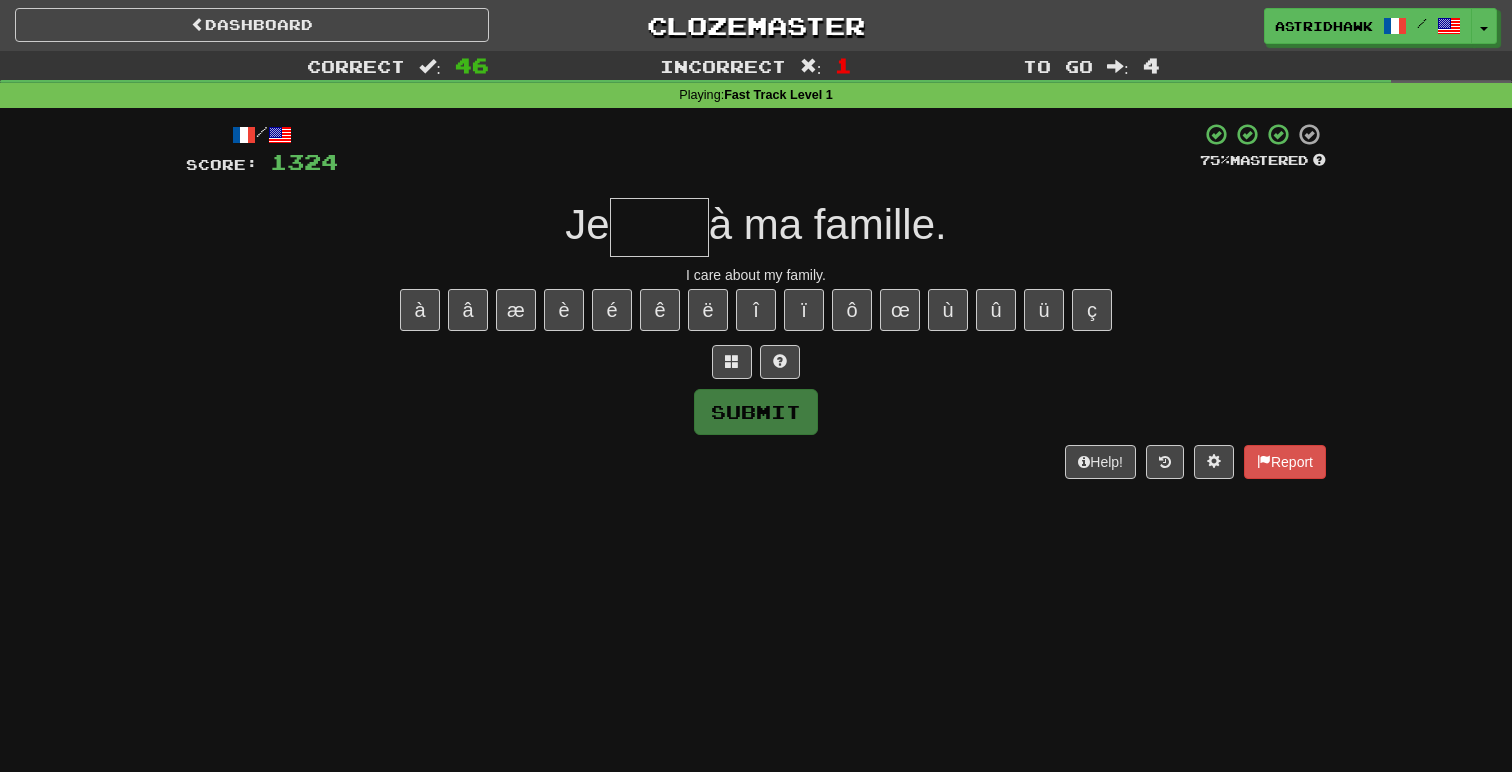 type on "*" 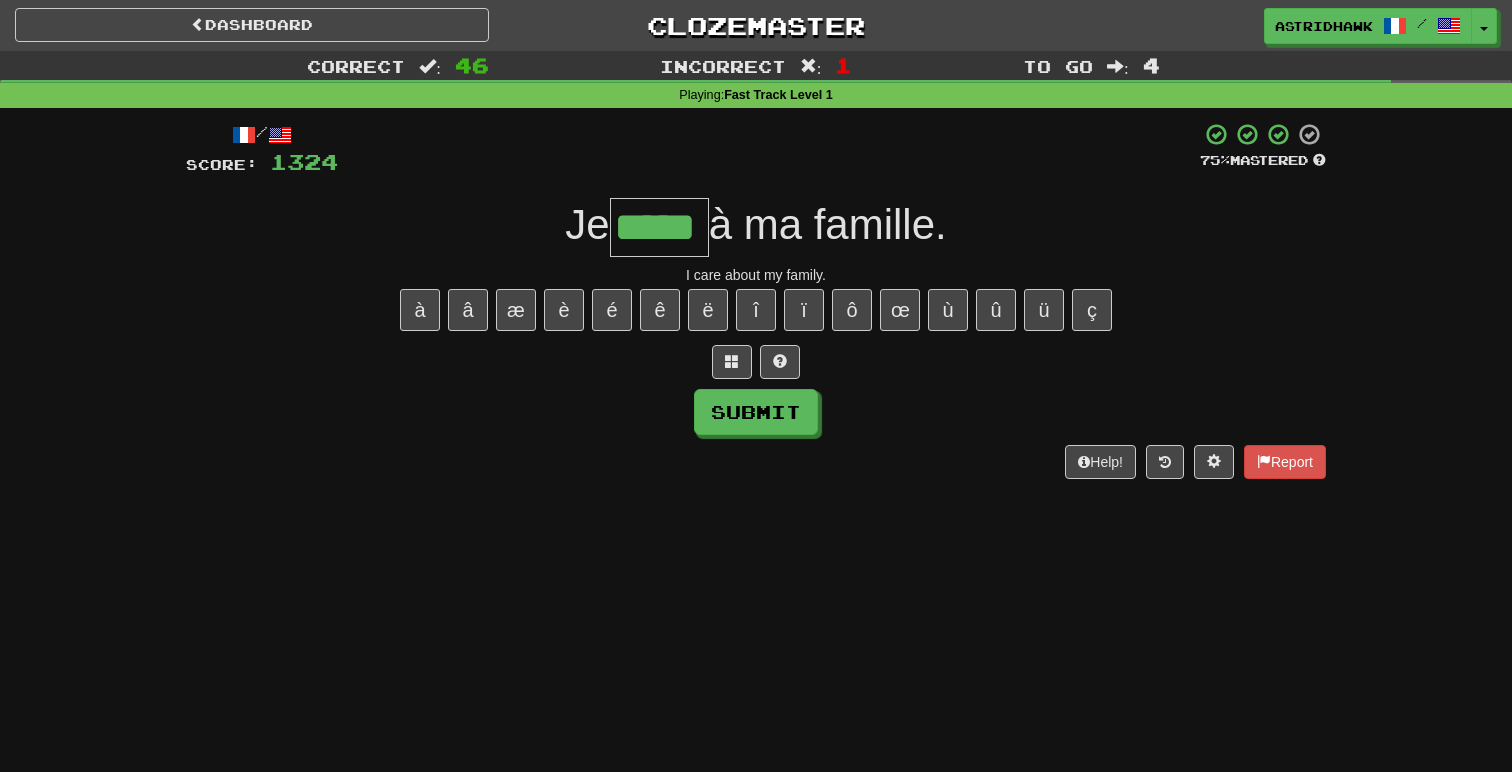 type on "*****" 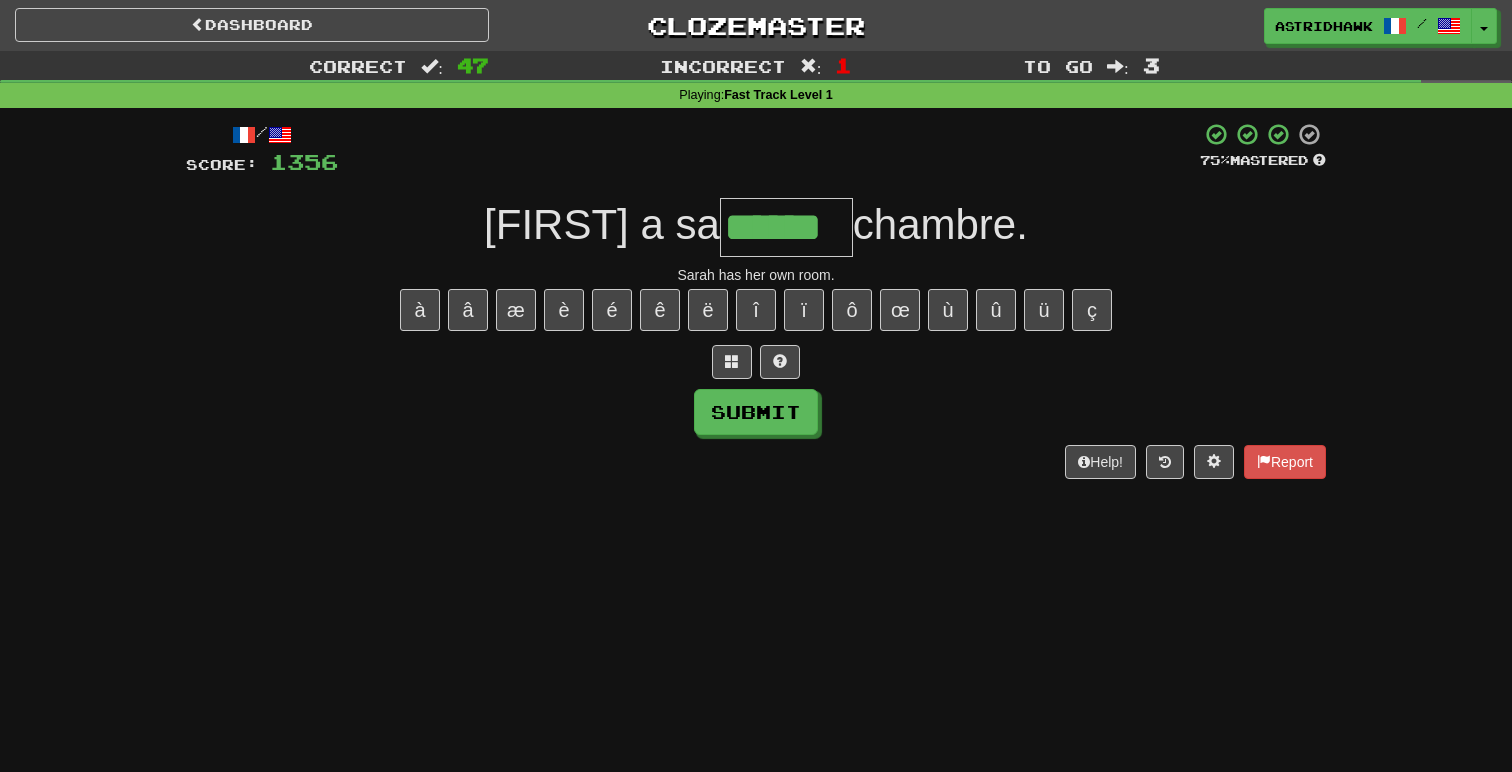 type on "******" 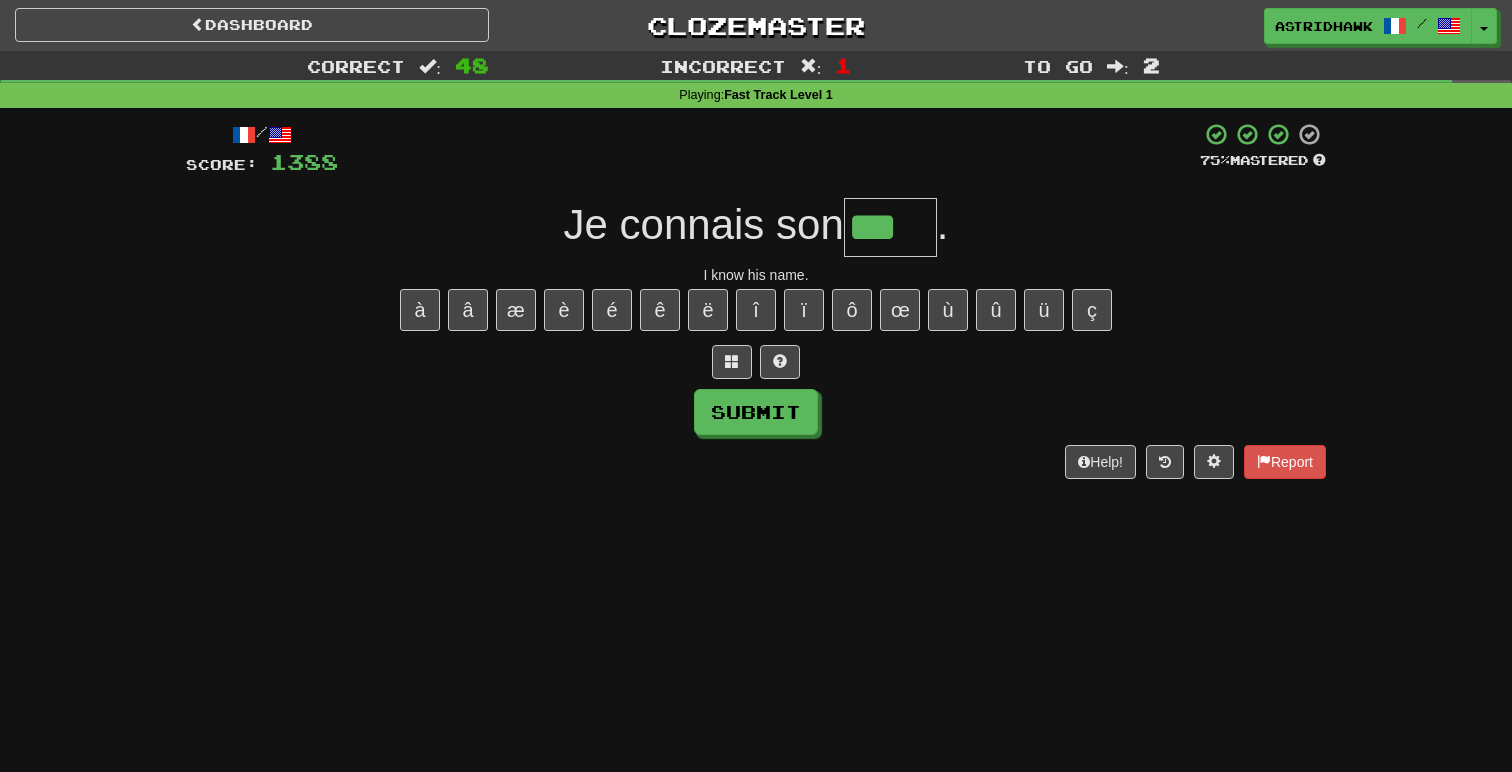 type on "***" 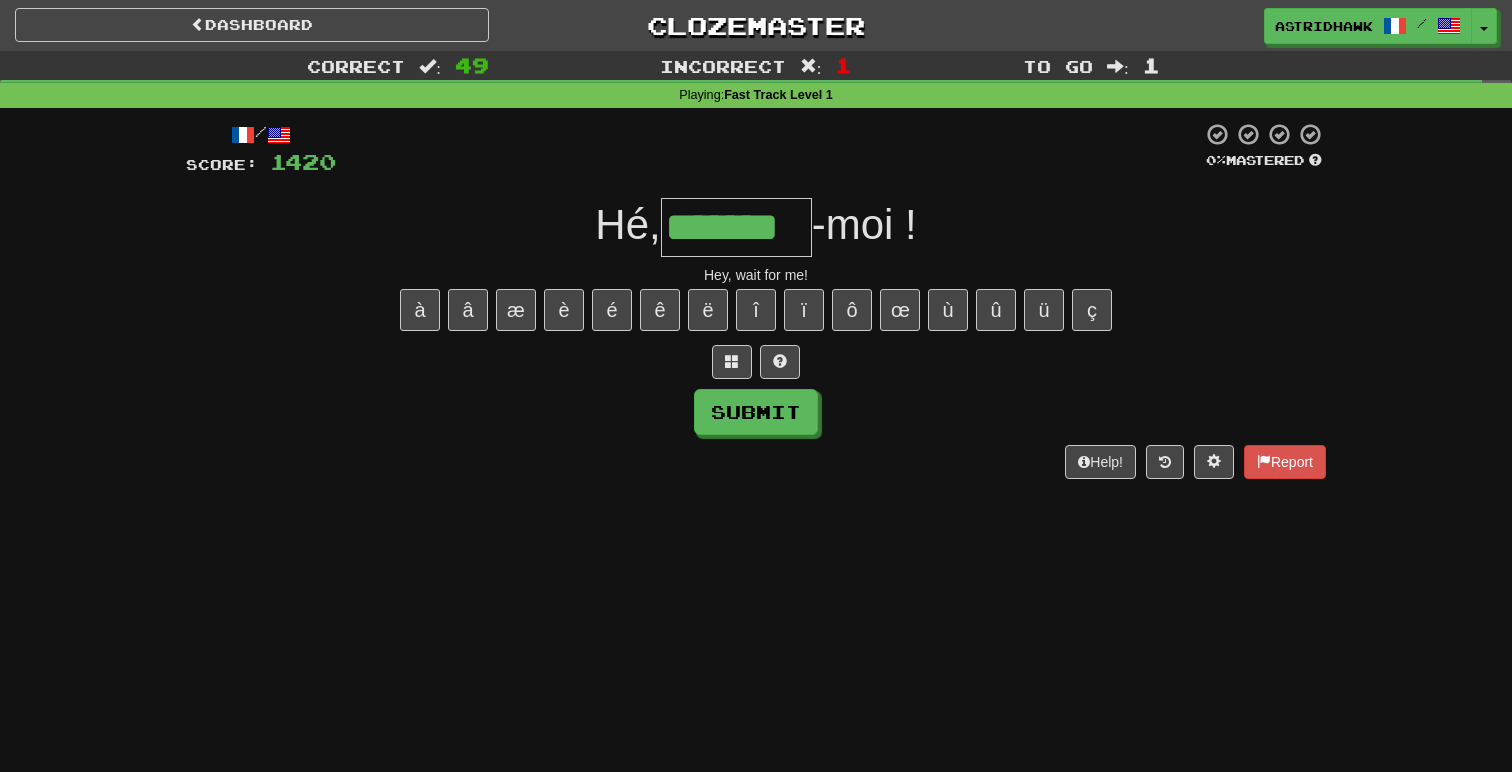 type on "*******" 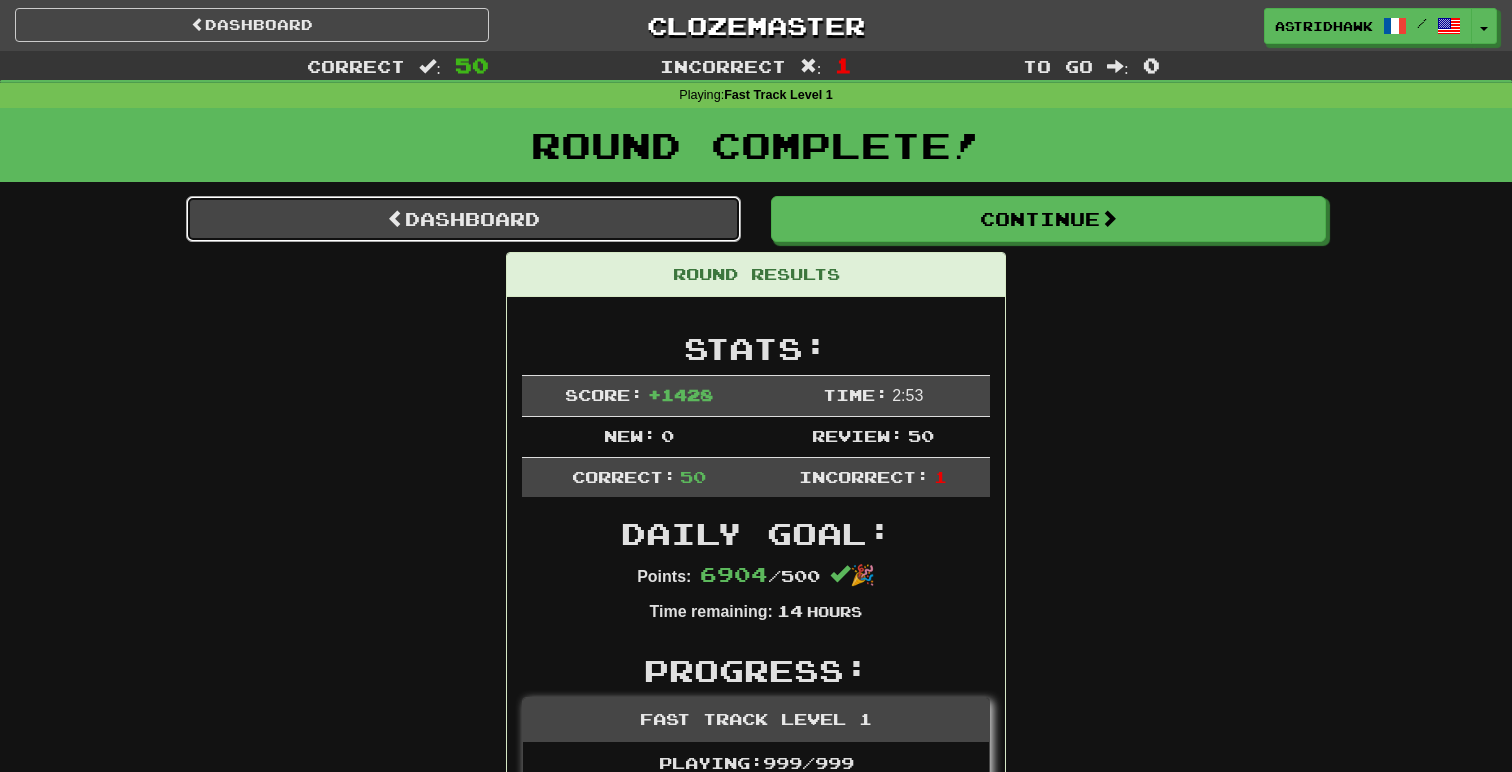 click on "Dashboard" at bounding box center (463, 219) 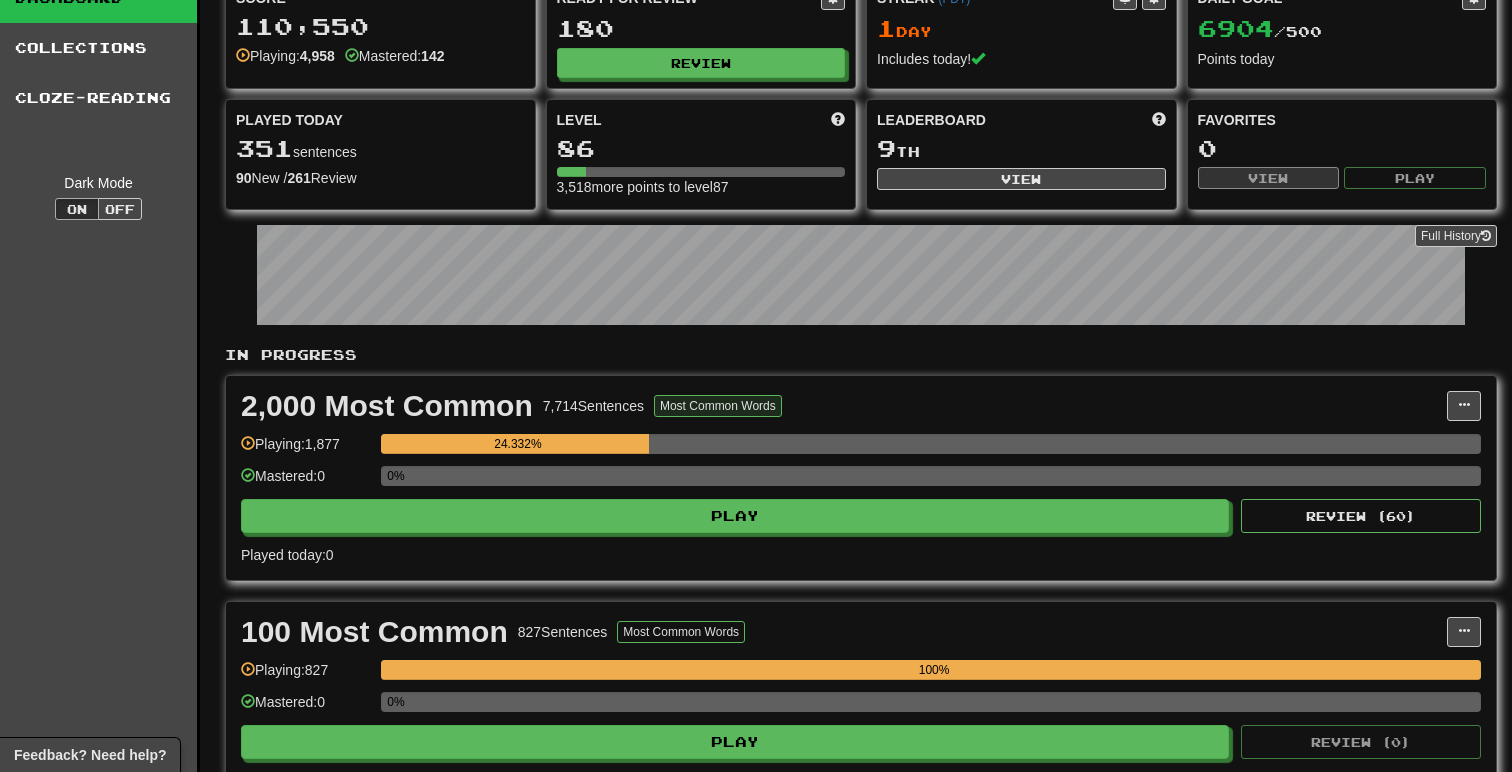 scroll, scrollTop: 70, scrollLeft: 0, axis: vertical 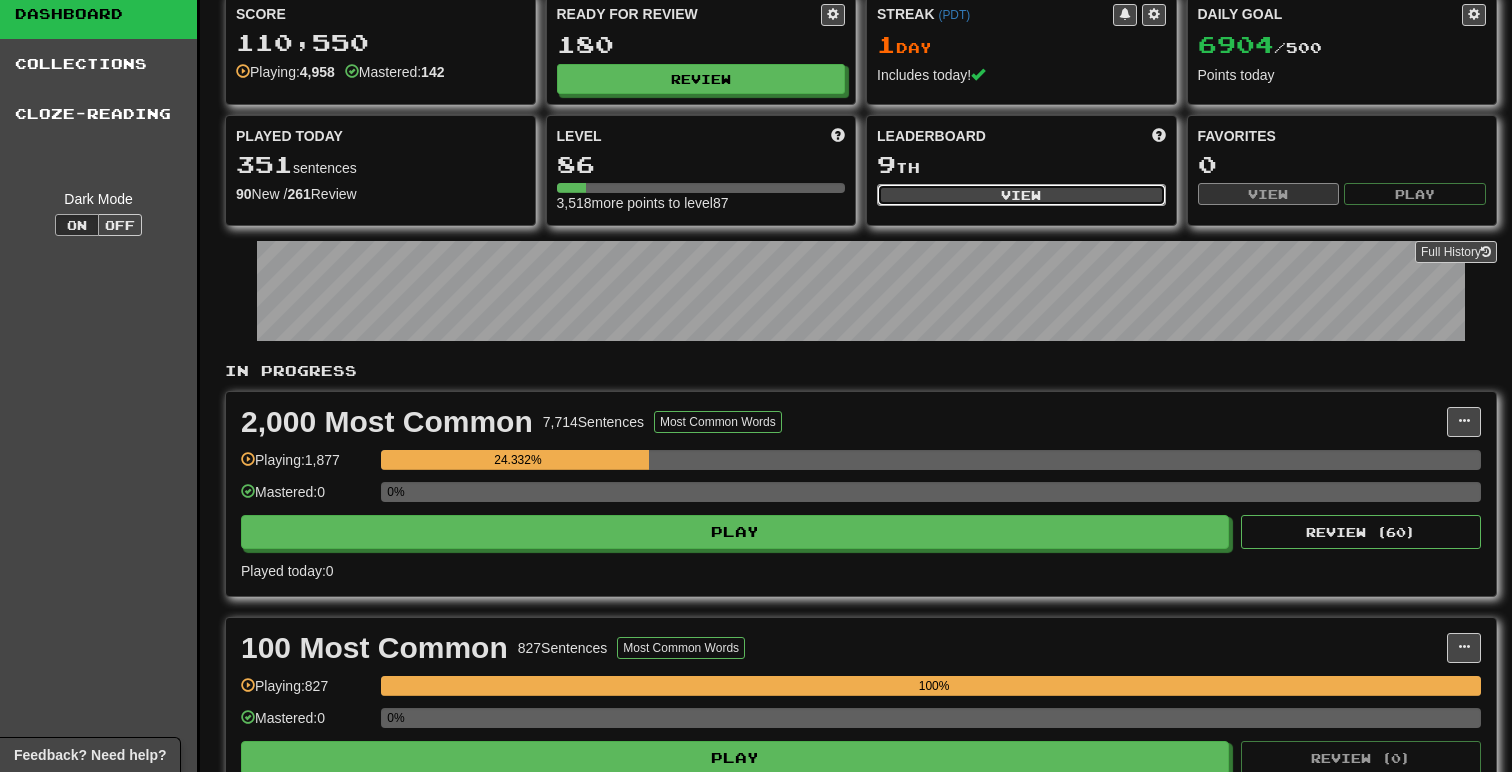 click on "View" at bounding box center [1021, 195] 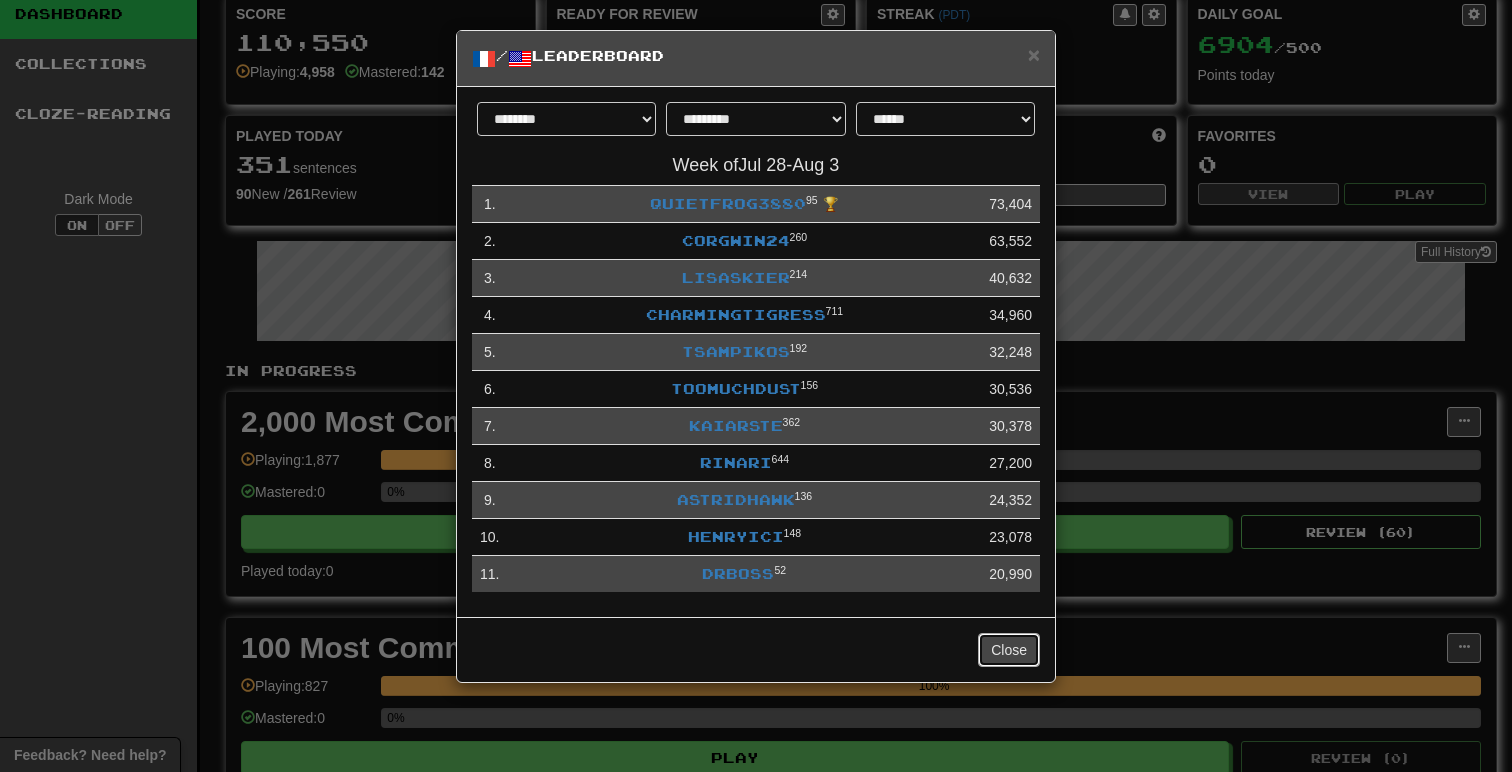 click on "Close" at bounding box center [1009, 650] 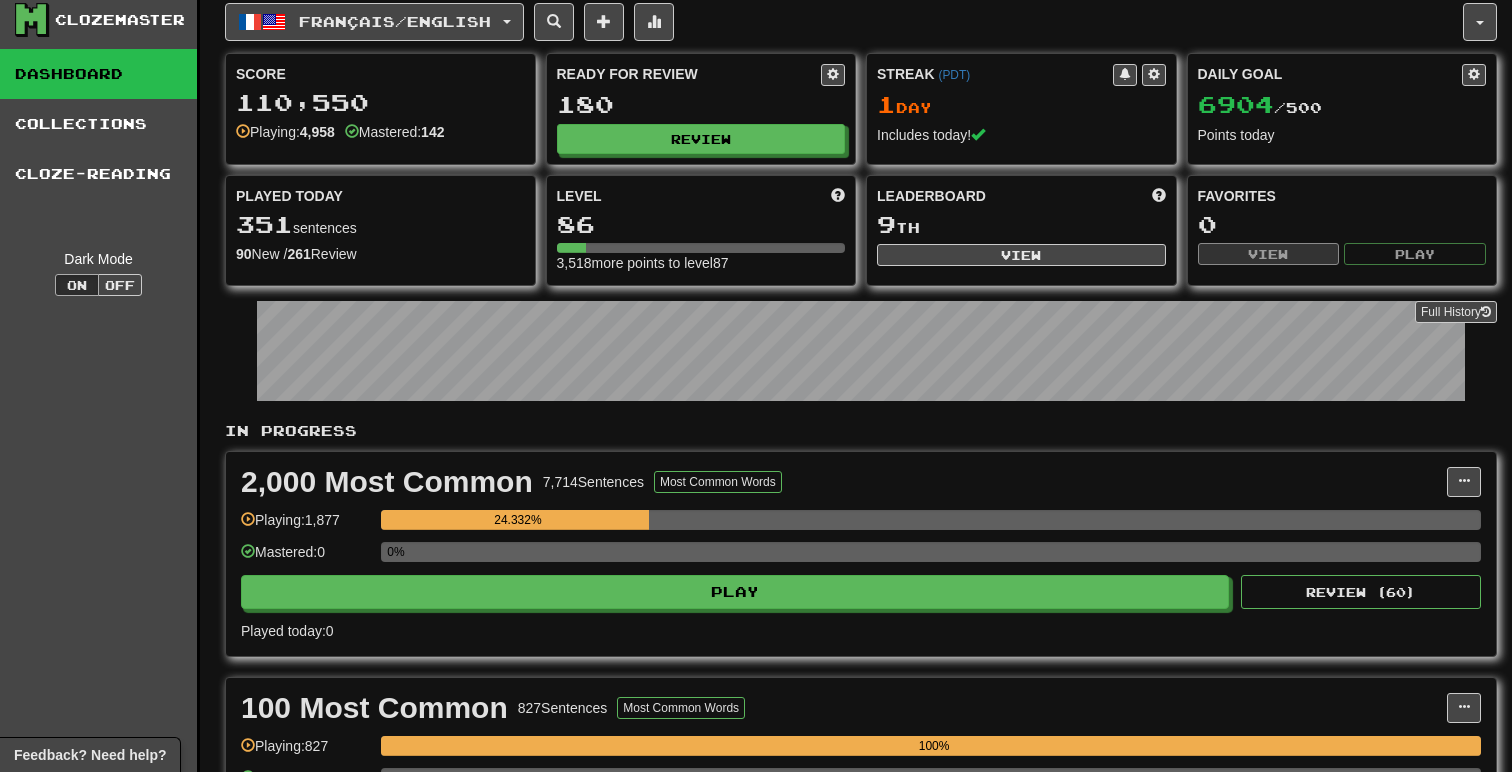 scroll, scrollTop: 0, scrollLeft: 0, axis: both 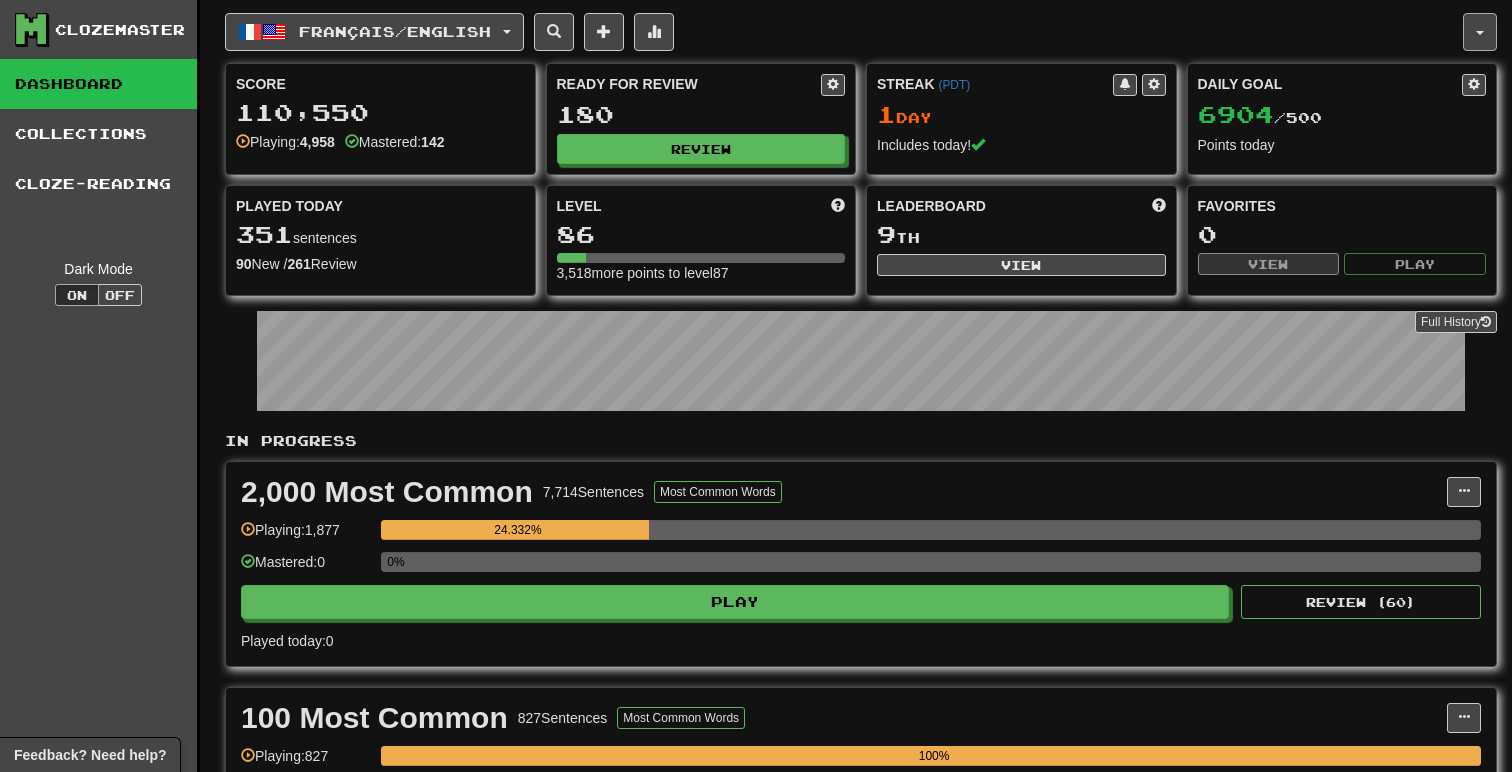 click at bounding box center [1480, 32] 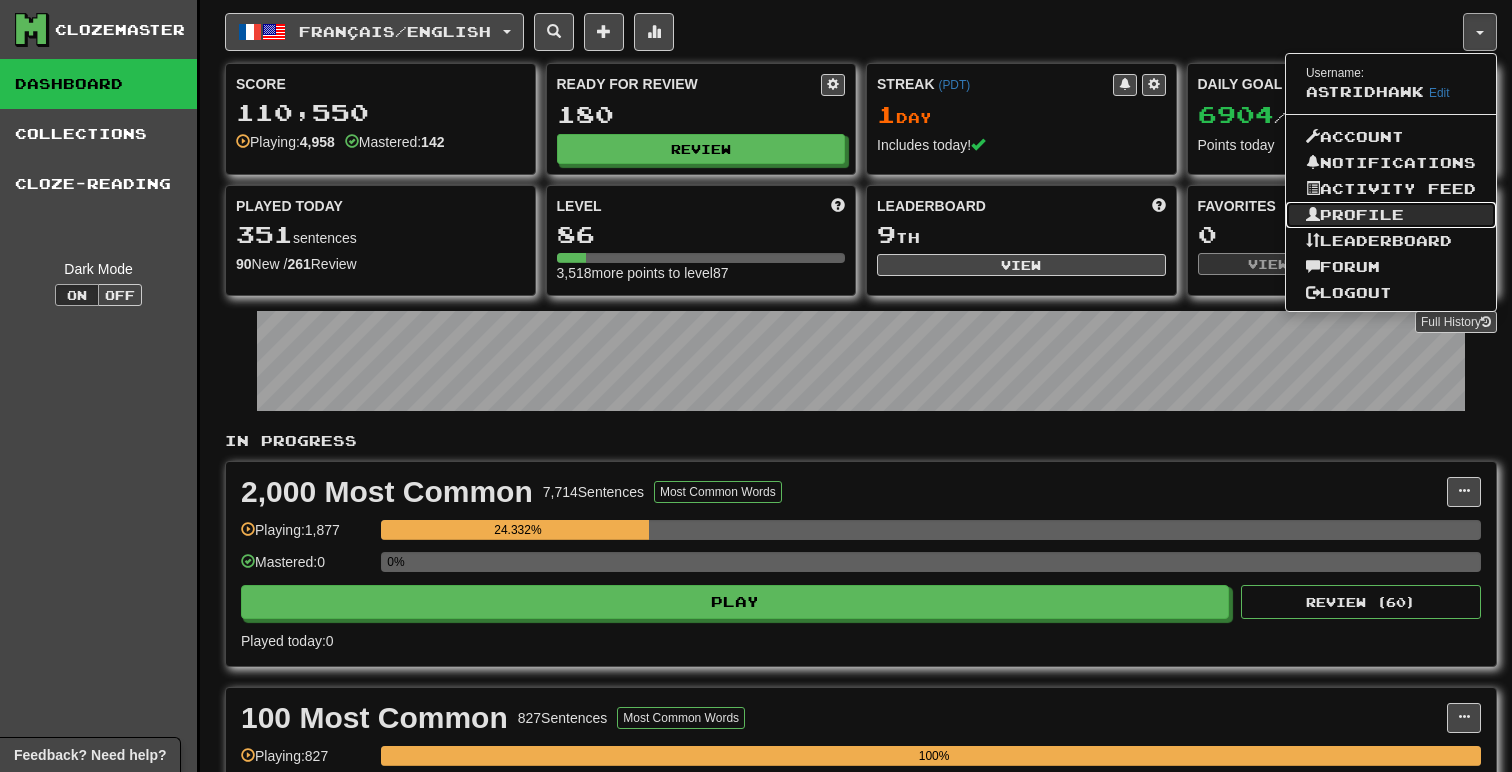 click on "Profile" at bounding box center [1391, 215] 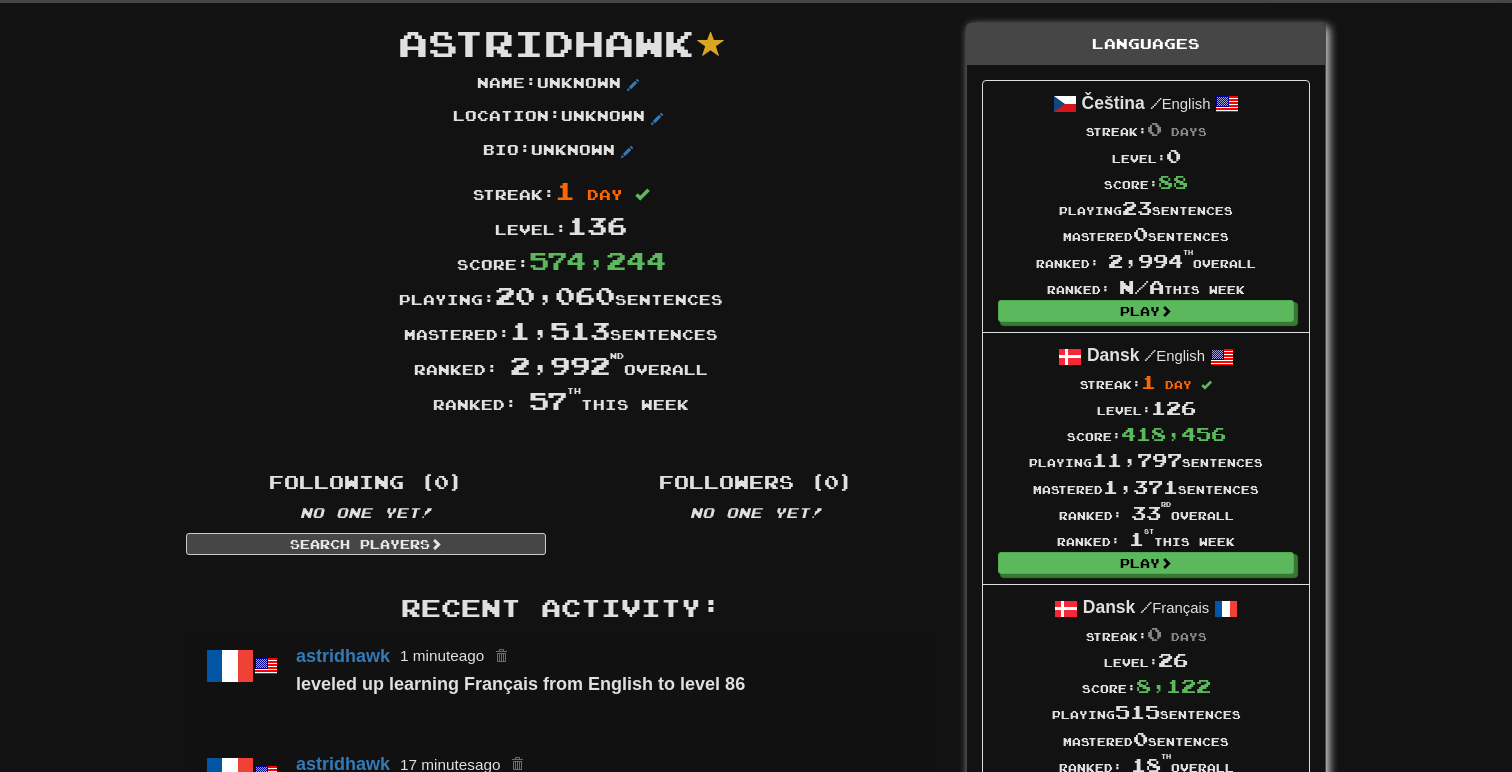 scroll, scrollTop: 0, scrollLeft: 0, axis: both 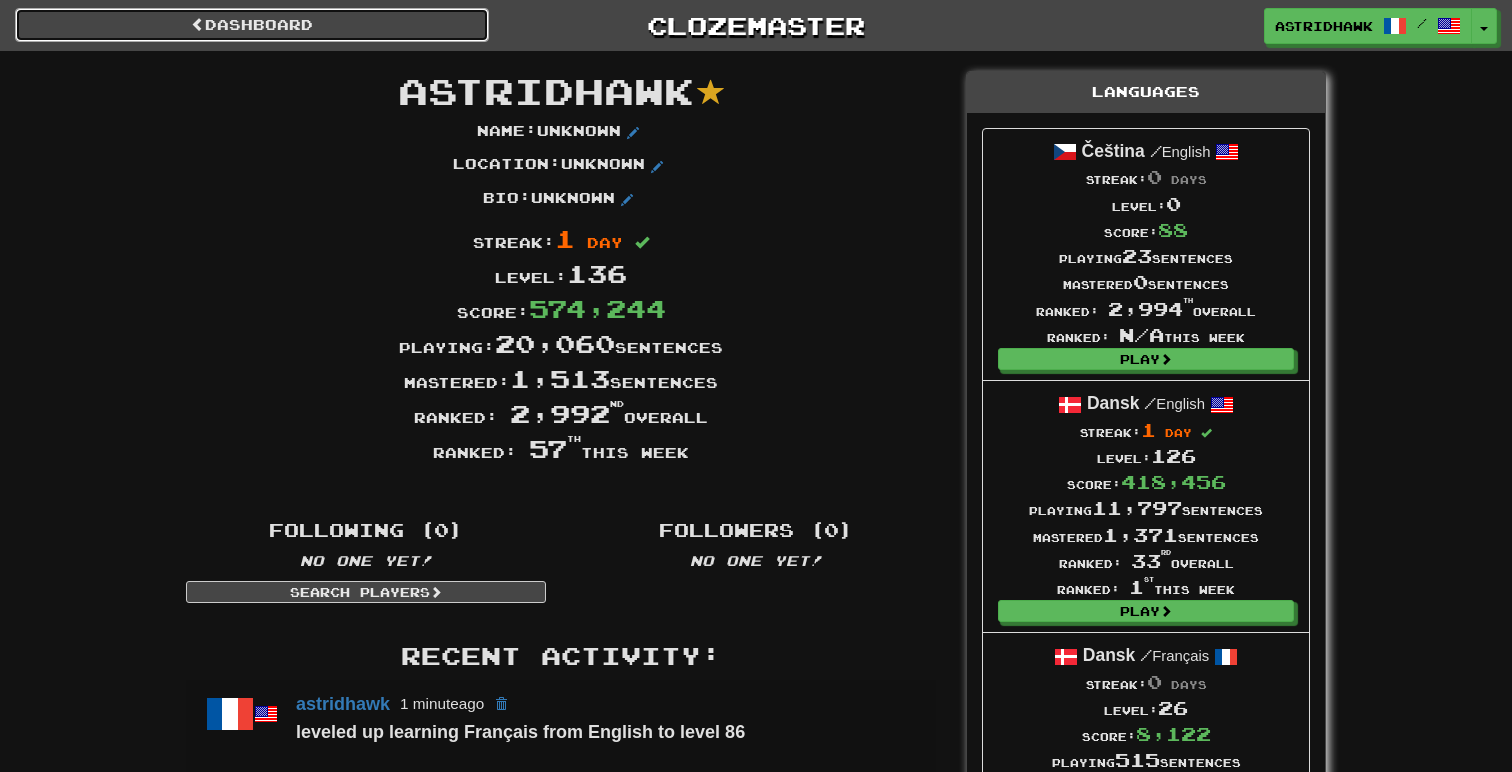 click on "Dashboard" at bounding box center [252, 25] 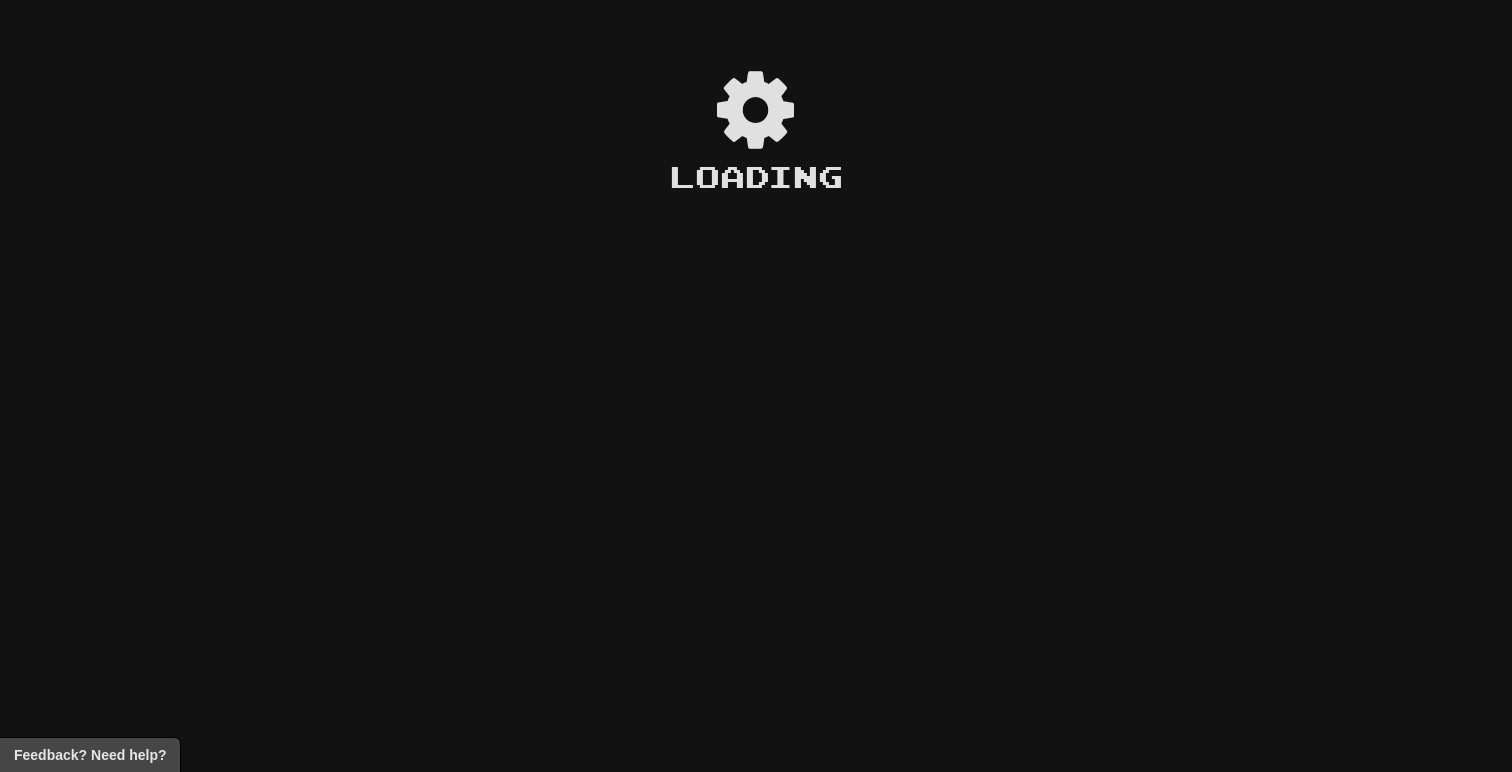 scroll, scrollTop: 0, scrollLeft: 0, axis: both 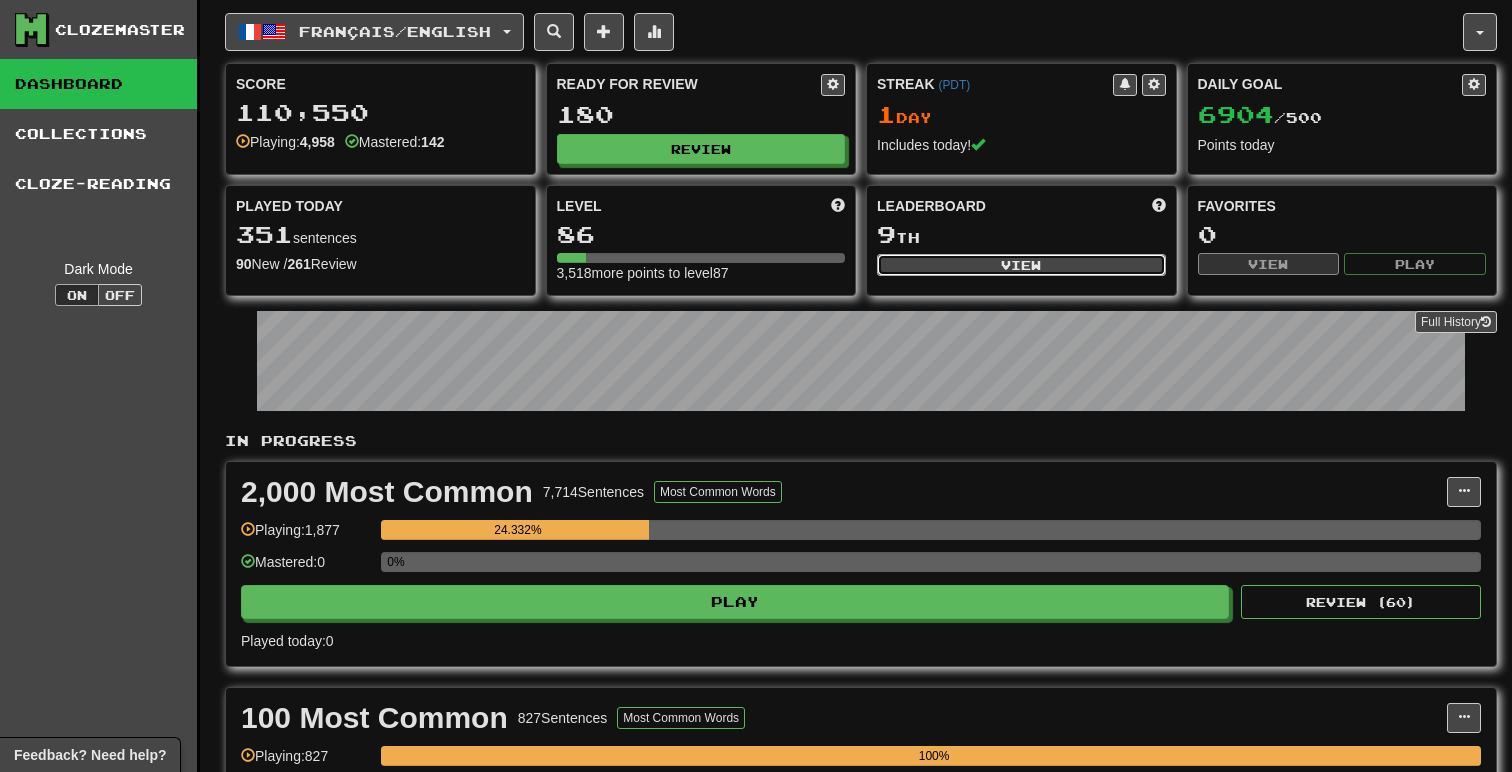 click on "View" at bounding box center (1021, 265) 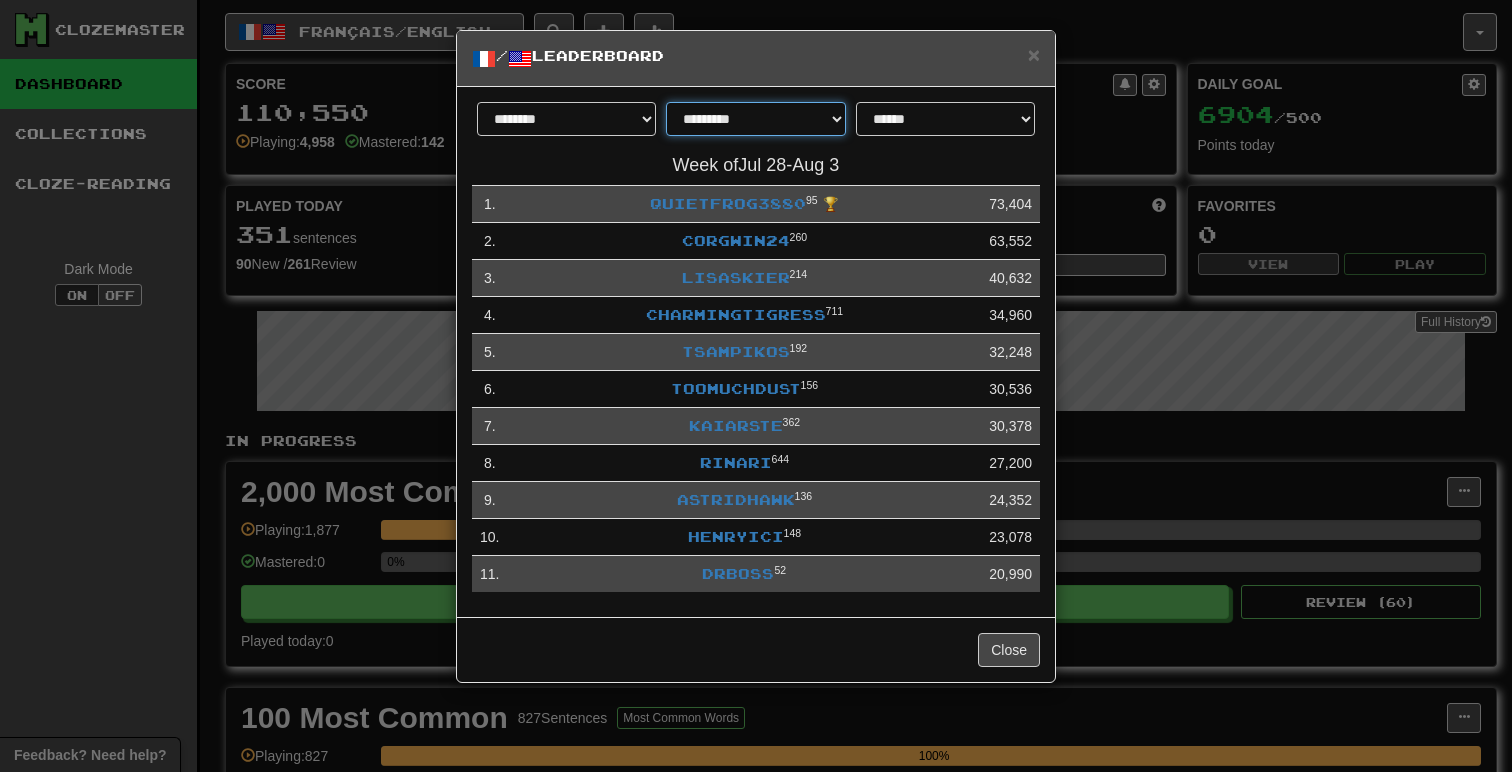 click on "**********" at bounding box center [755, 119] 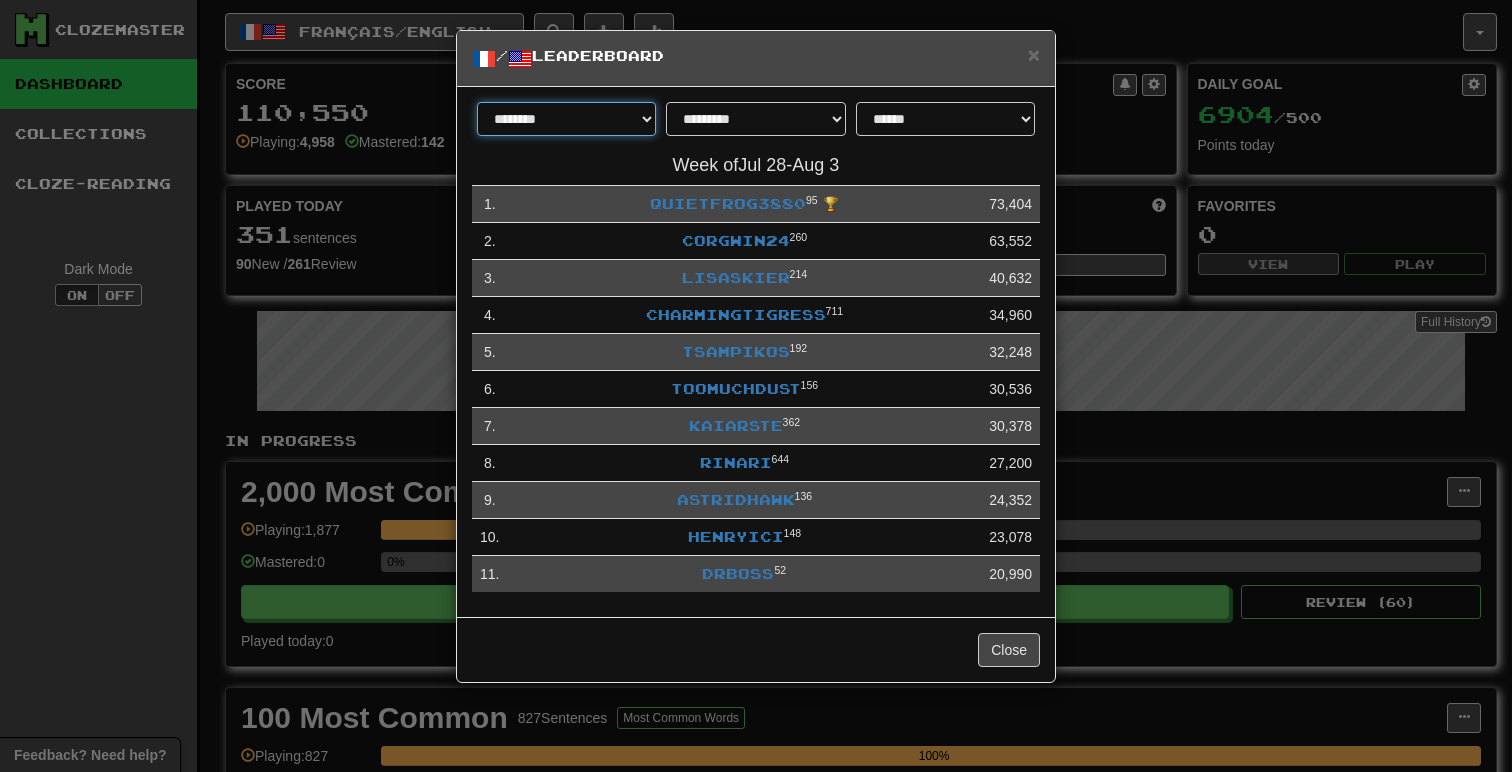 click on "******** *********" at bounding box center (566, 119) 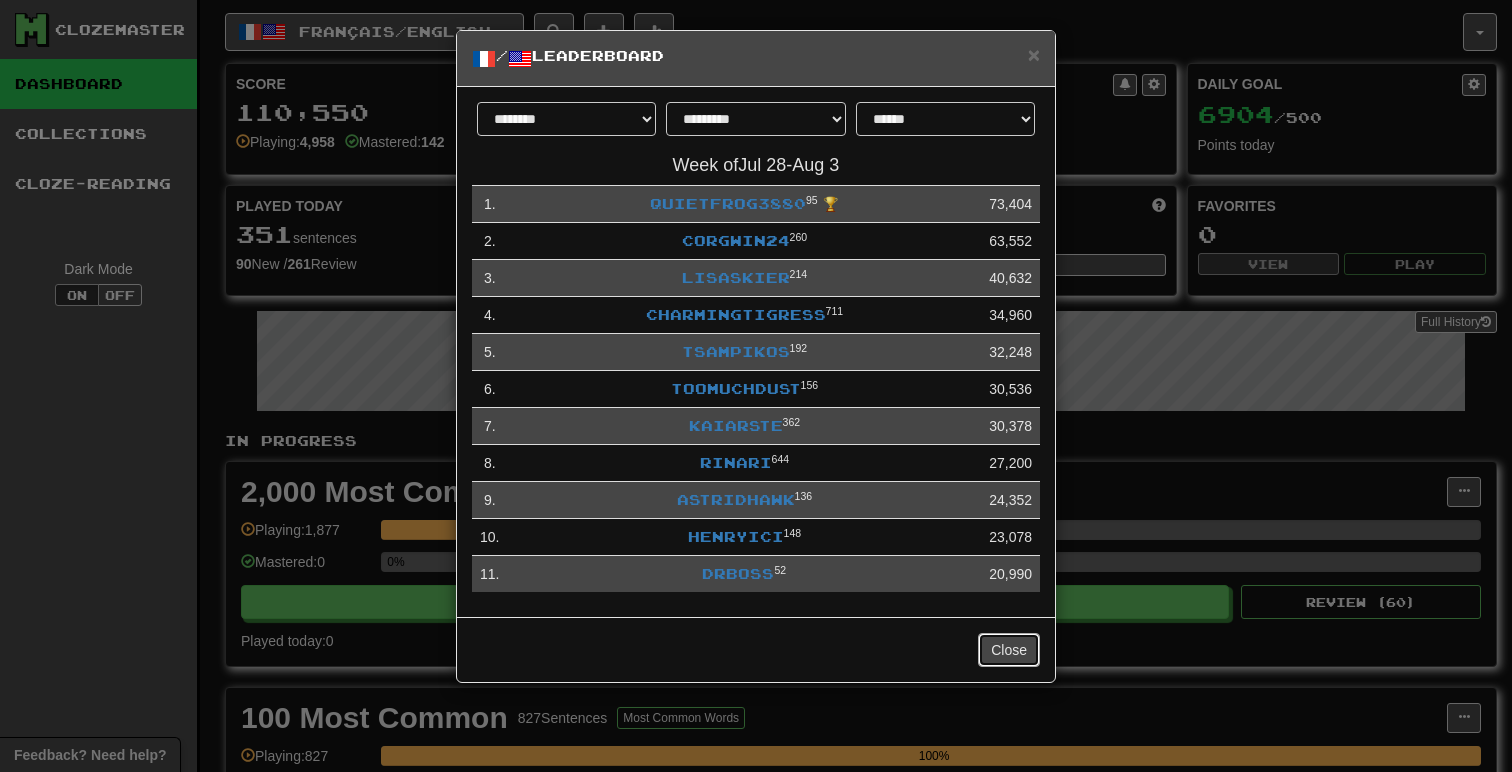 click on "Close" at bounding box center [1009, 650] 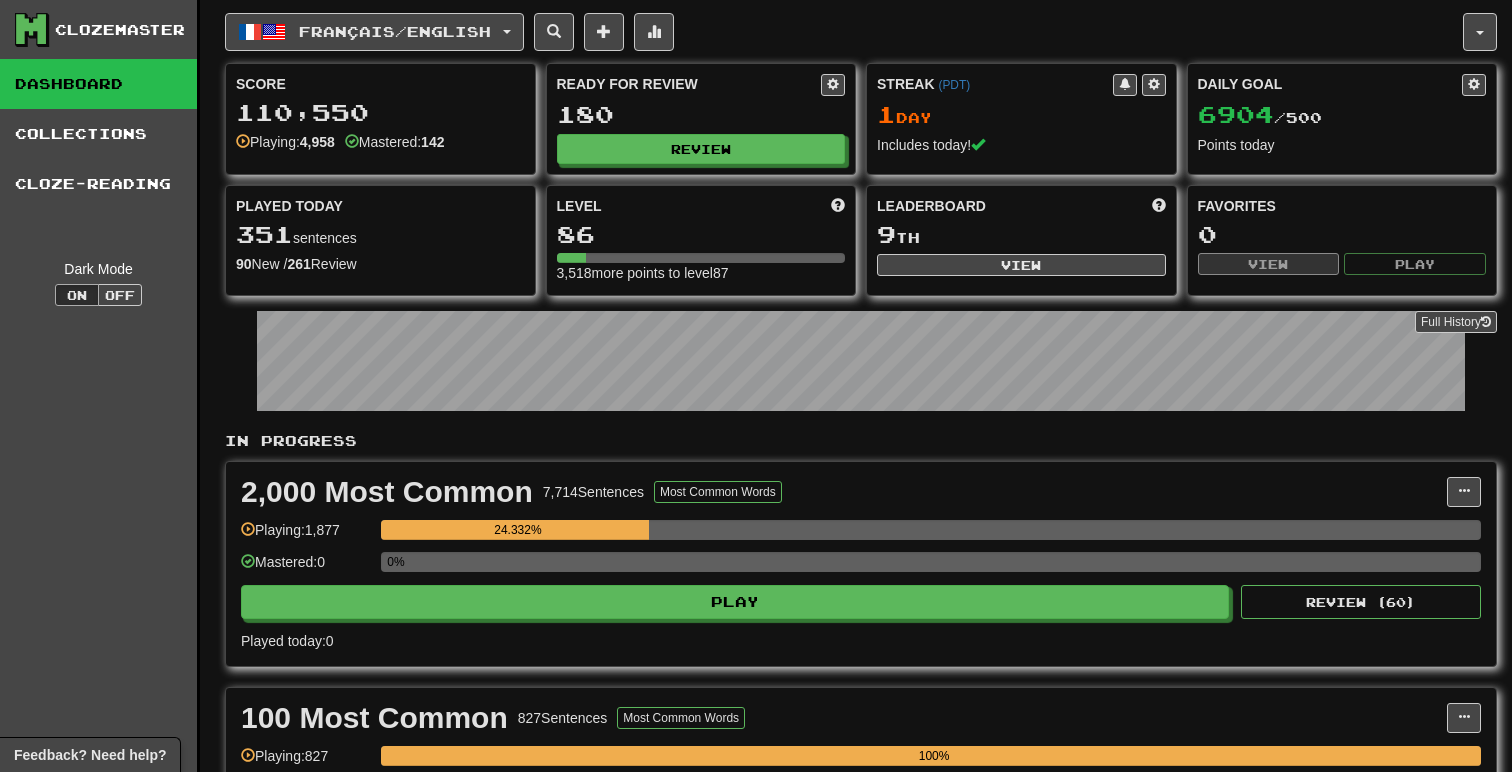 click on "Clozemaster Dashboard Collections Cloze-Reading Dark Mode On Off" at bounding box center (100, 956) 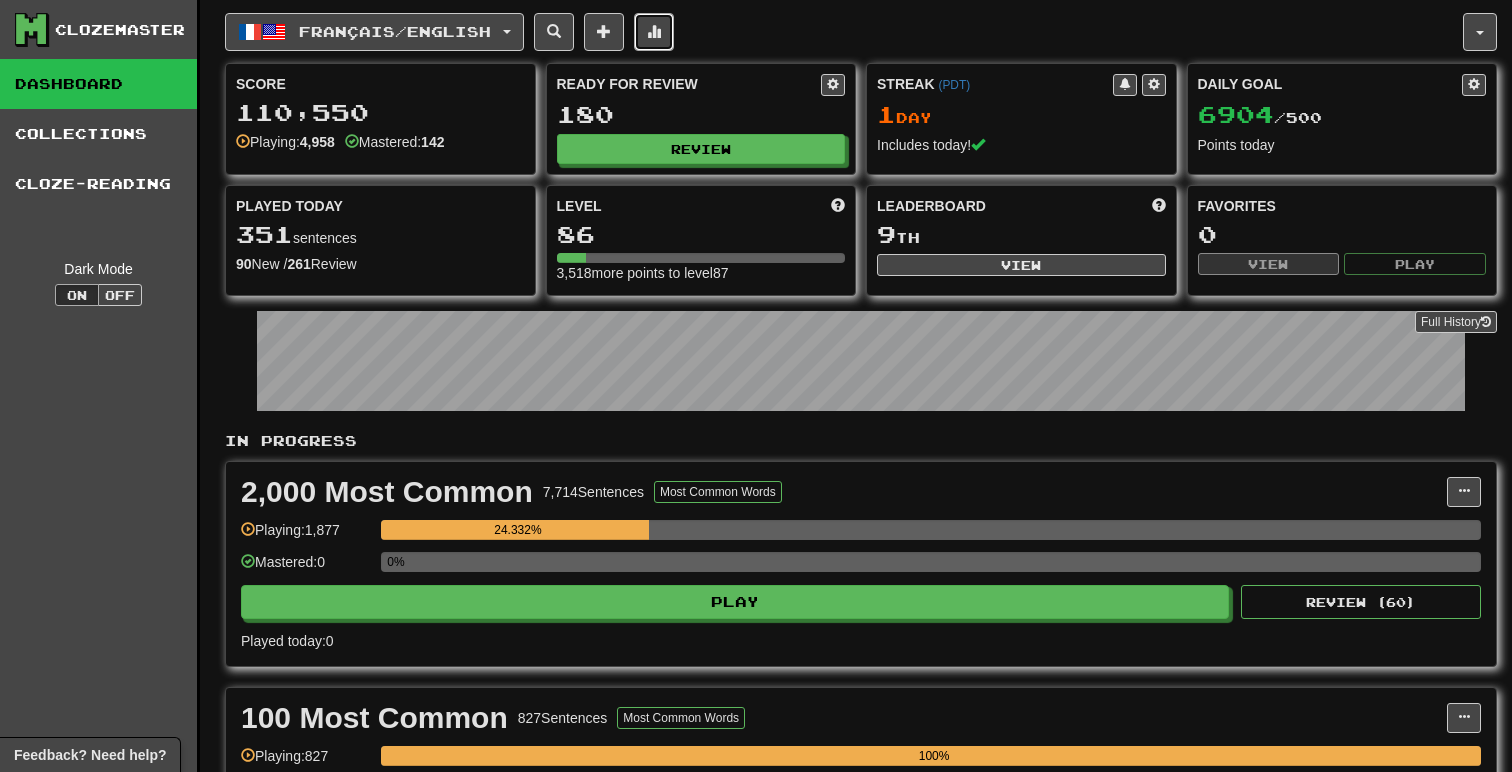 click at bounding box center (654, 31) 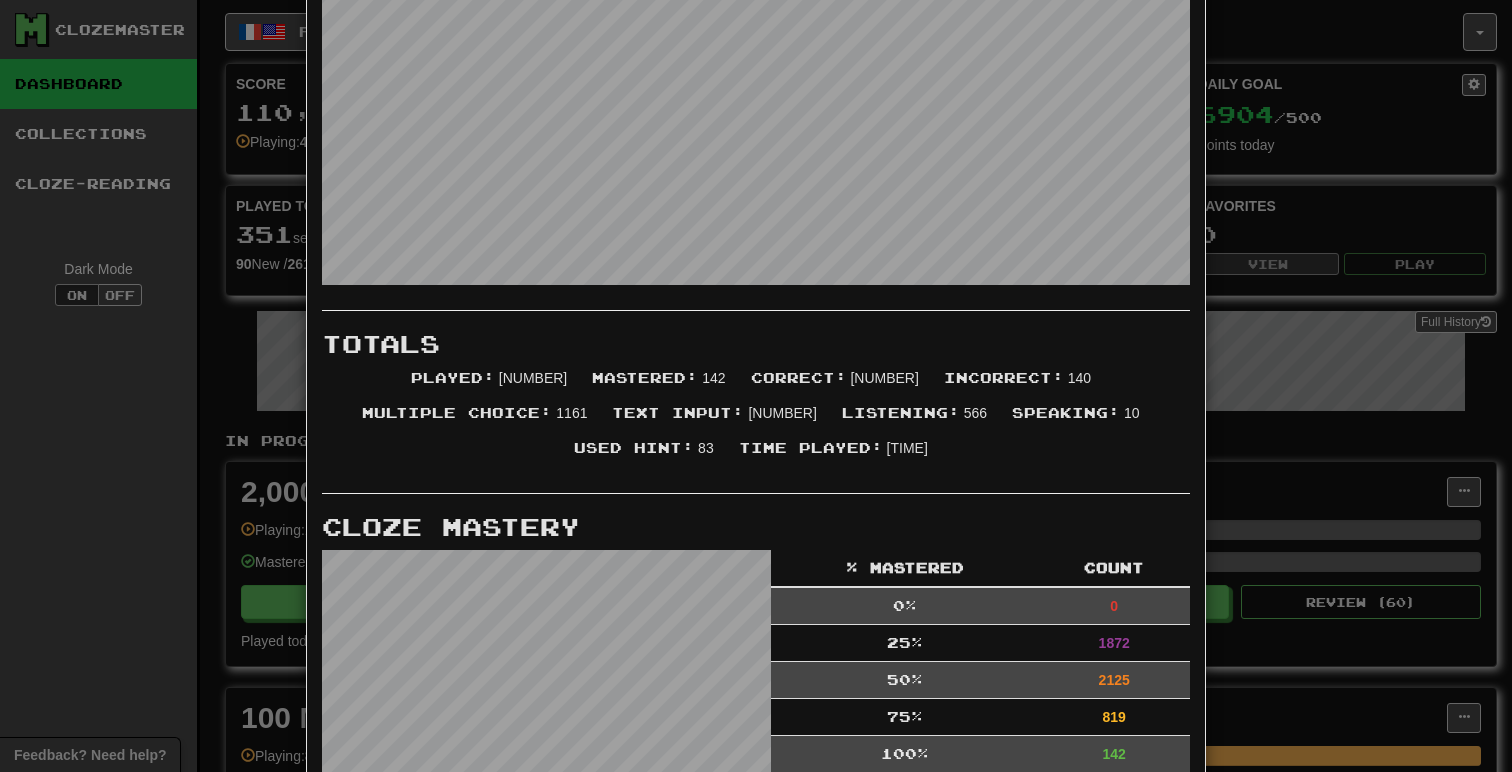 scroll, scrollTop: 0, scrollLeft: 0, axis: both 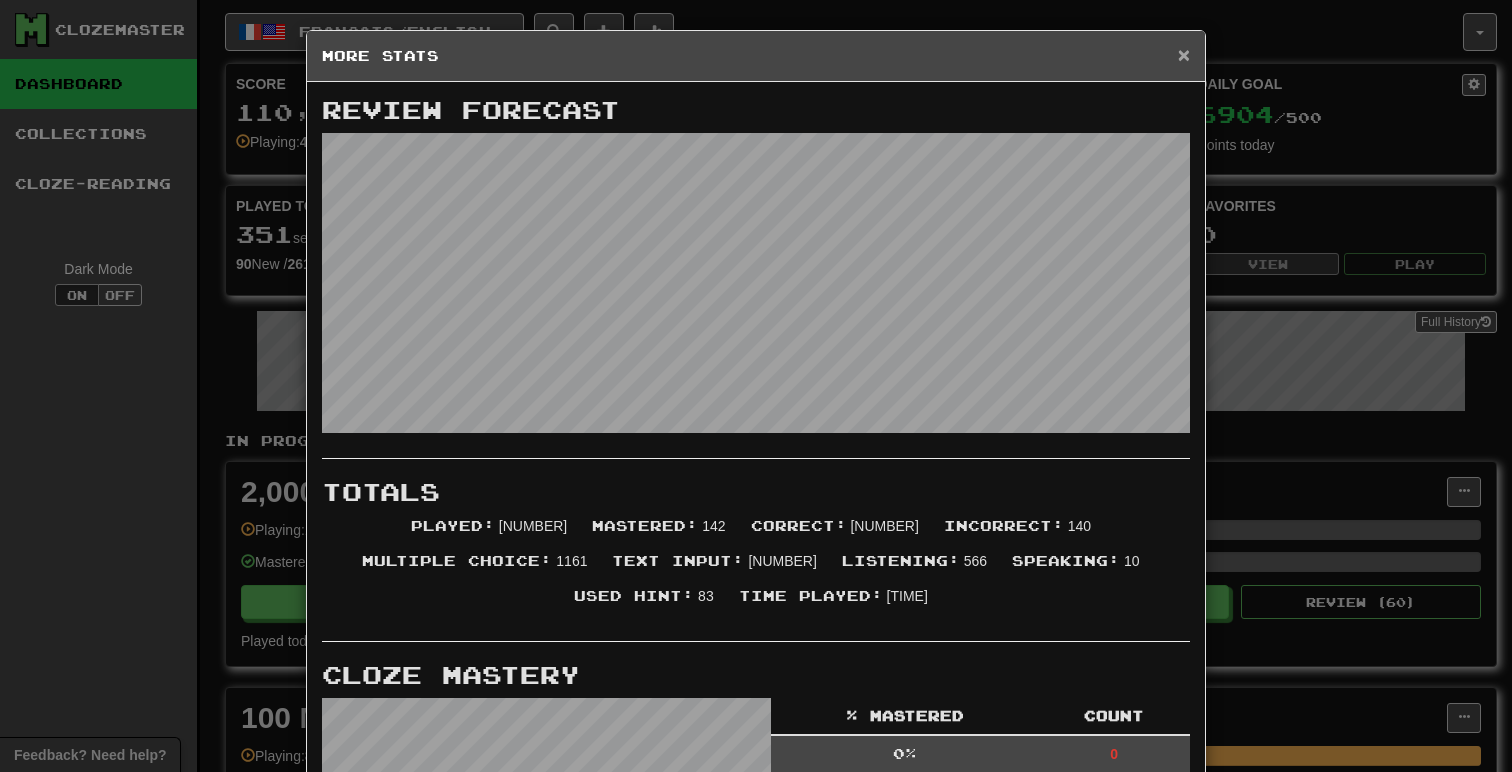 click on "×" at bounding box center (1184, 54) 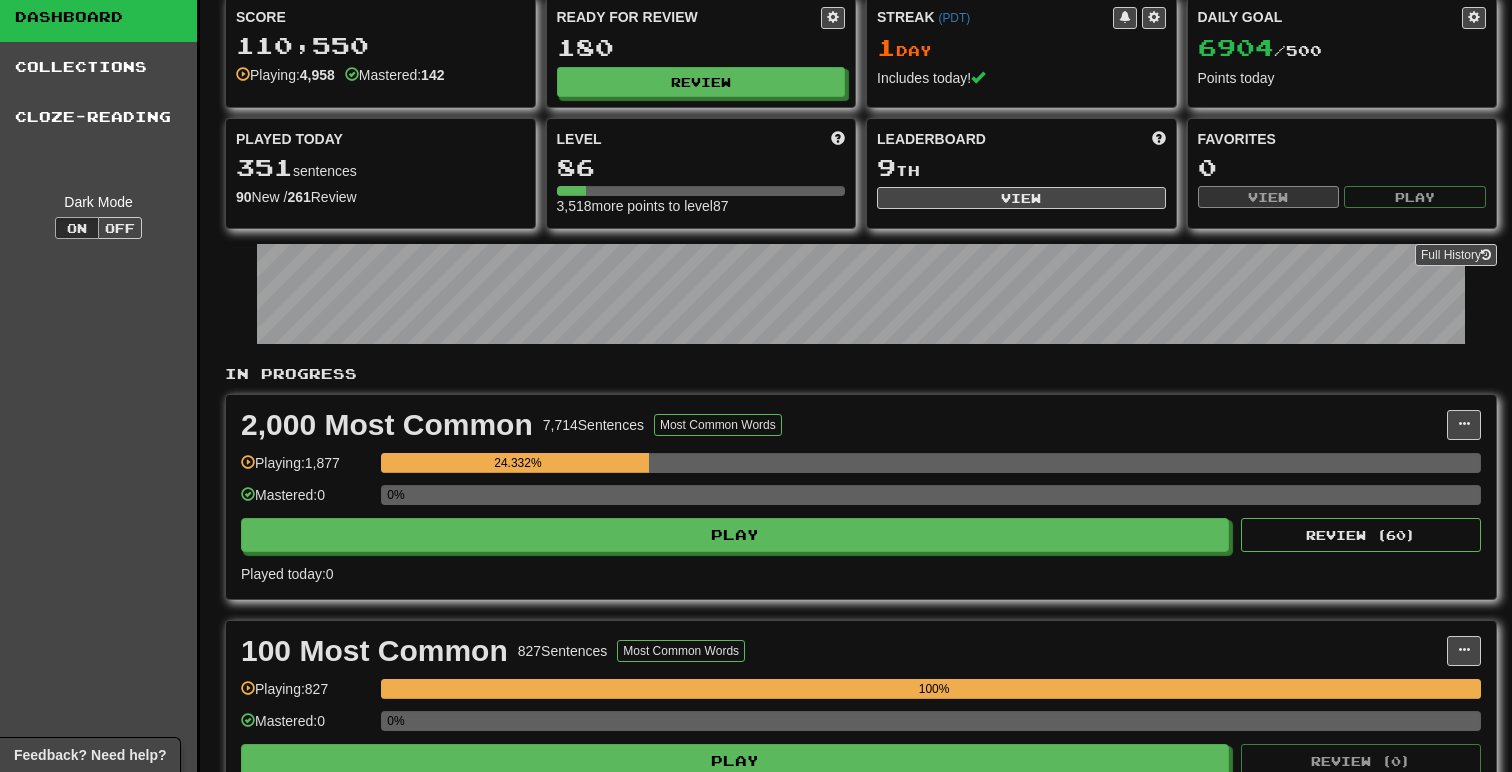 scroll, scrollTop: 0, scrollLeft: 0, axis: both 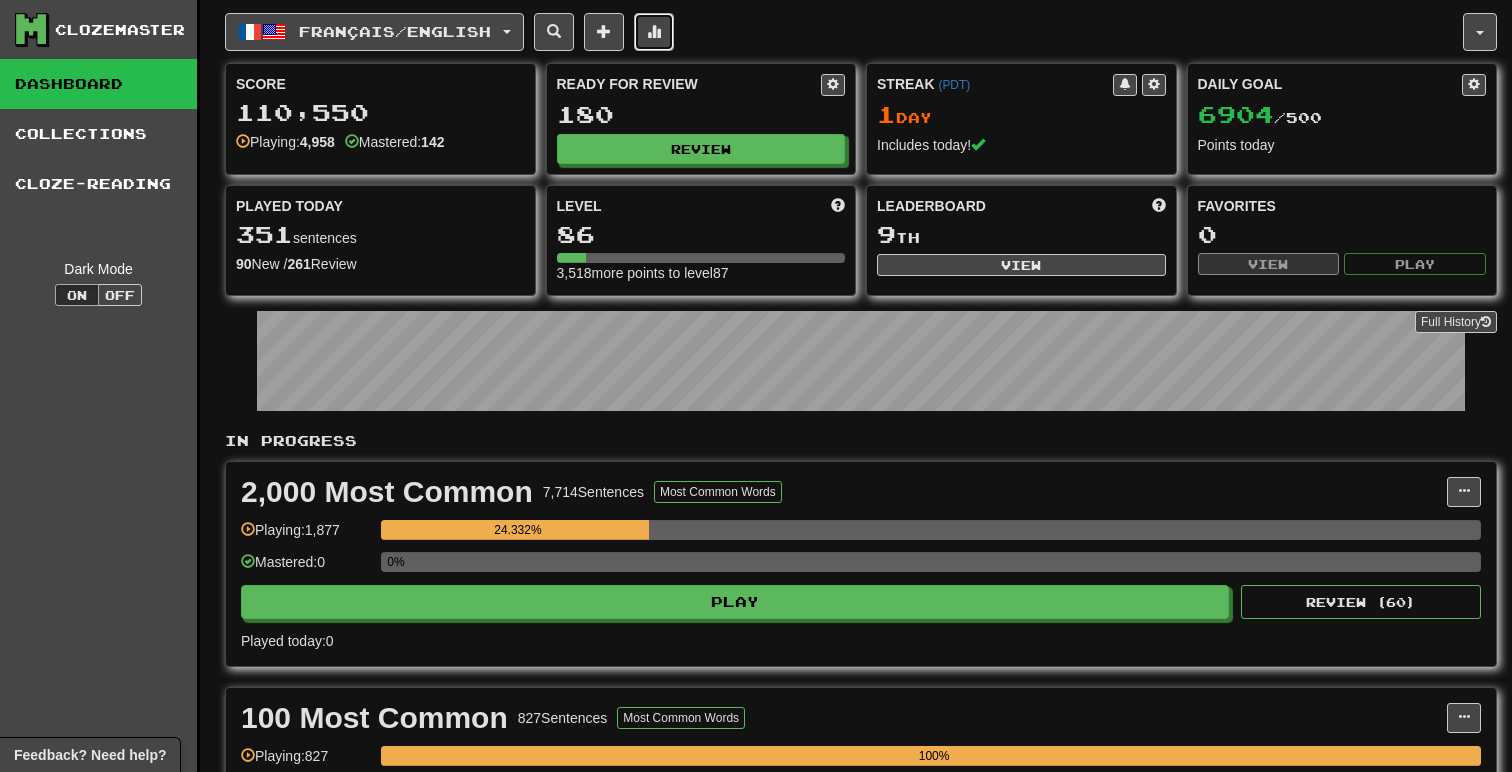 click at bounding box center [654, 32] 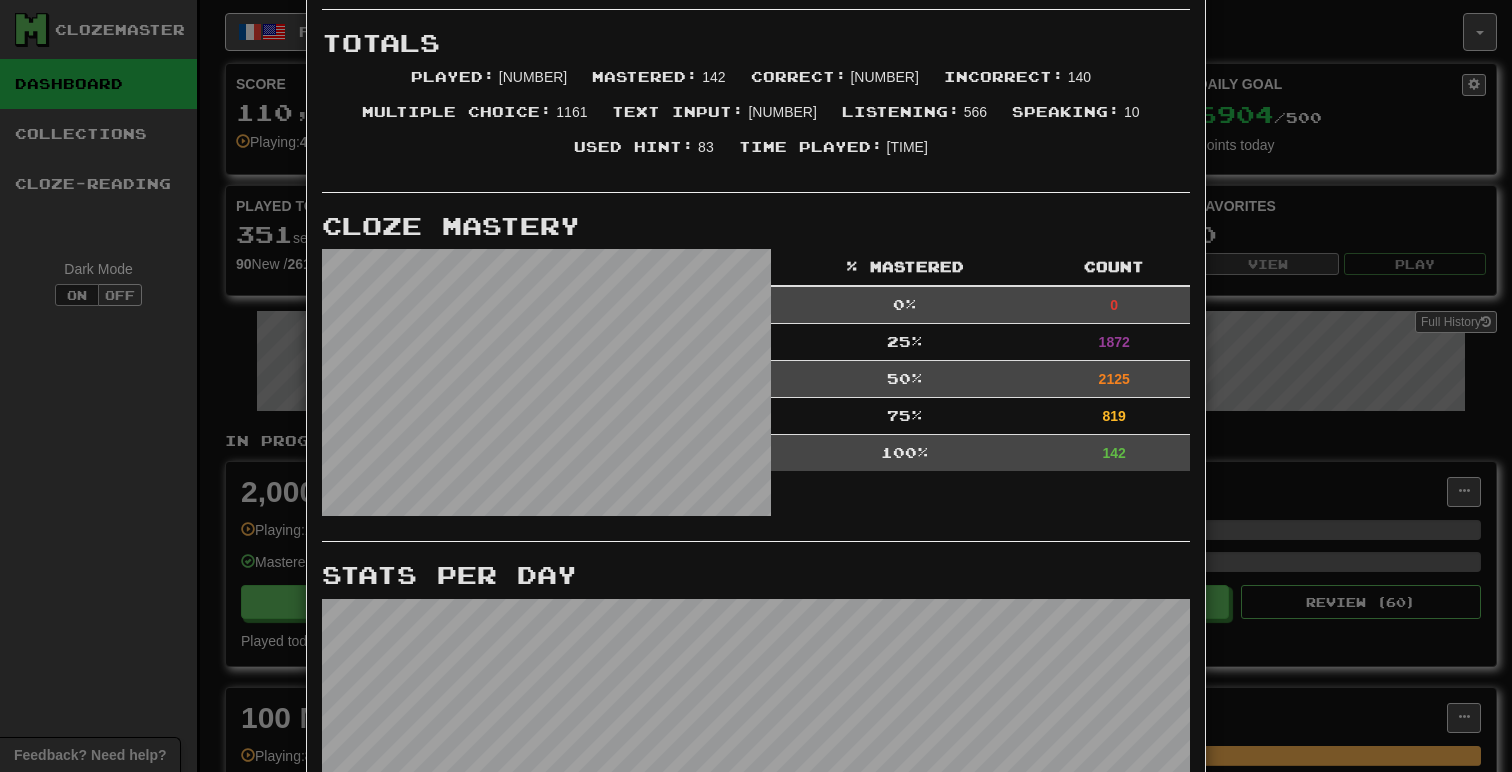 scroll, scrollTop: 0, scrollLeft: 0, axis: both 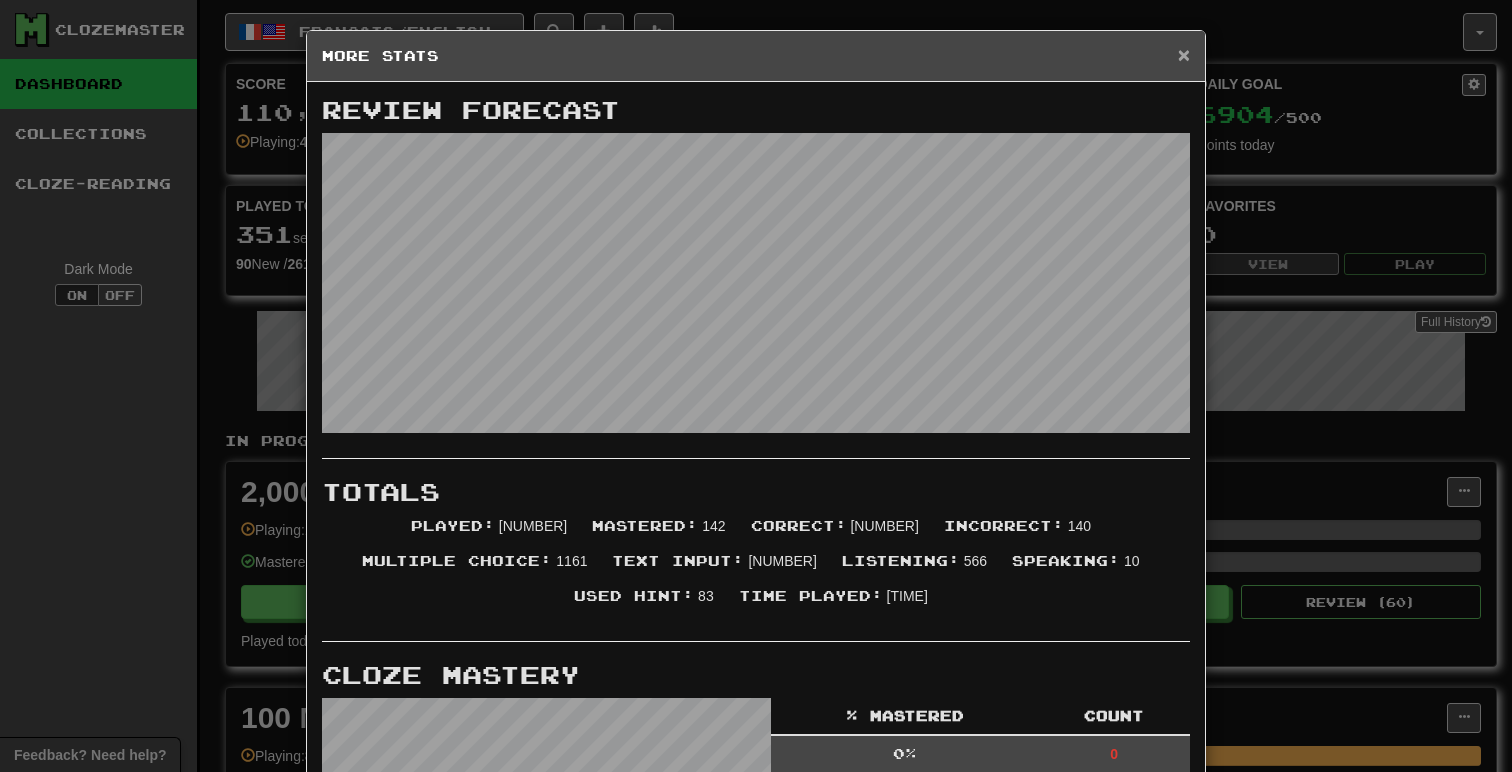 click on "×" at bounding box center (1184, 54) 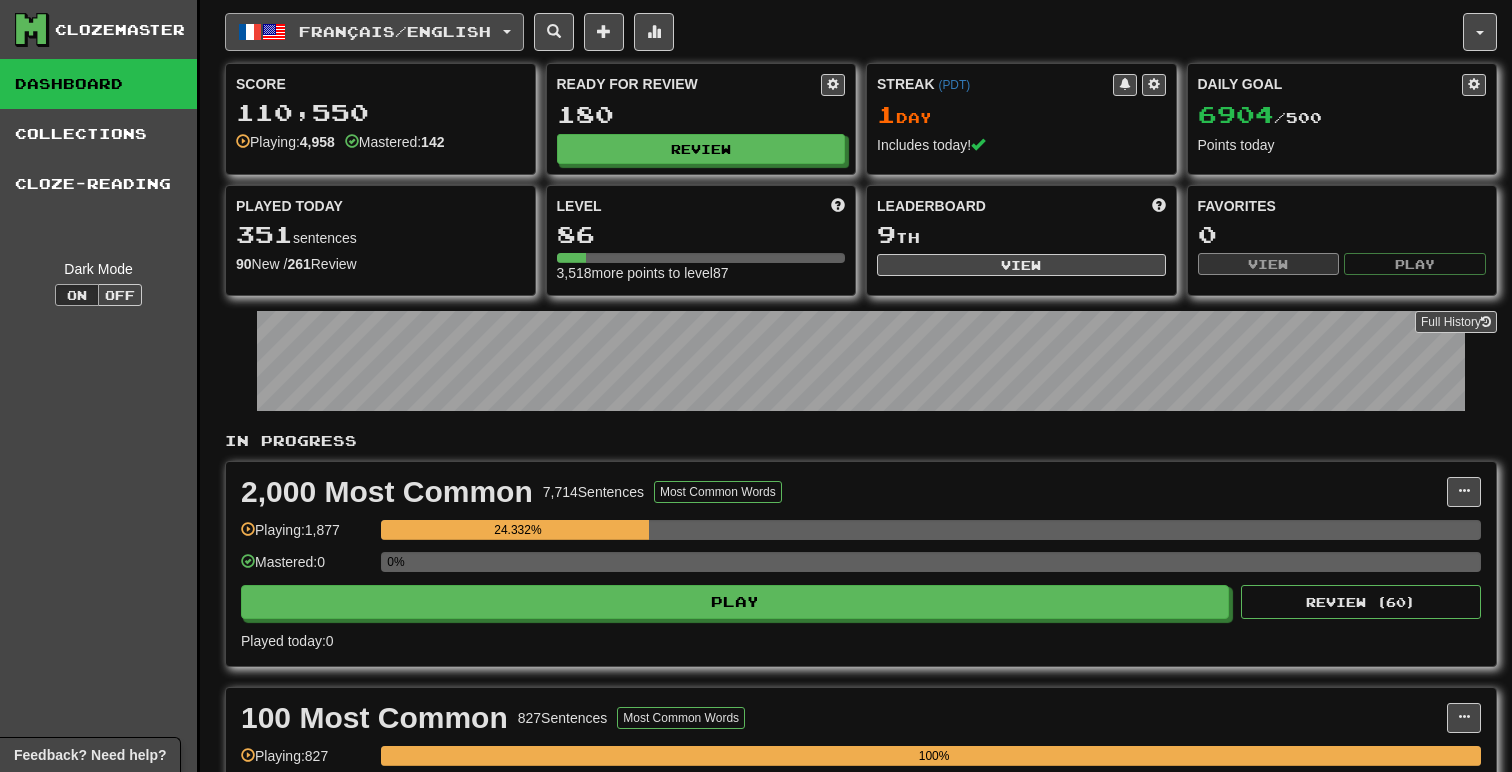 click on "Français  /  English" at bounding box center (395, 31) 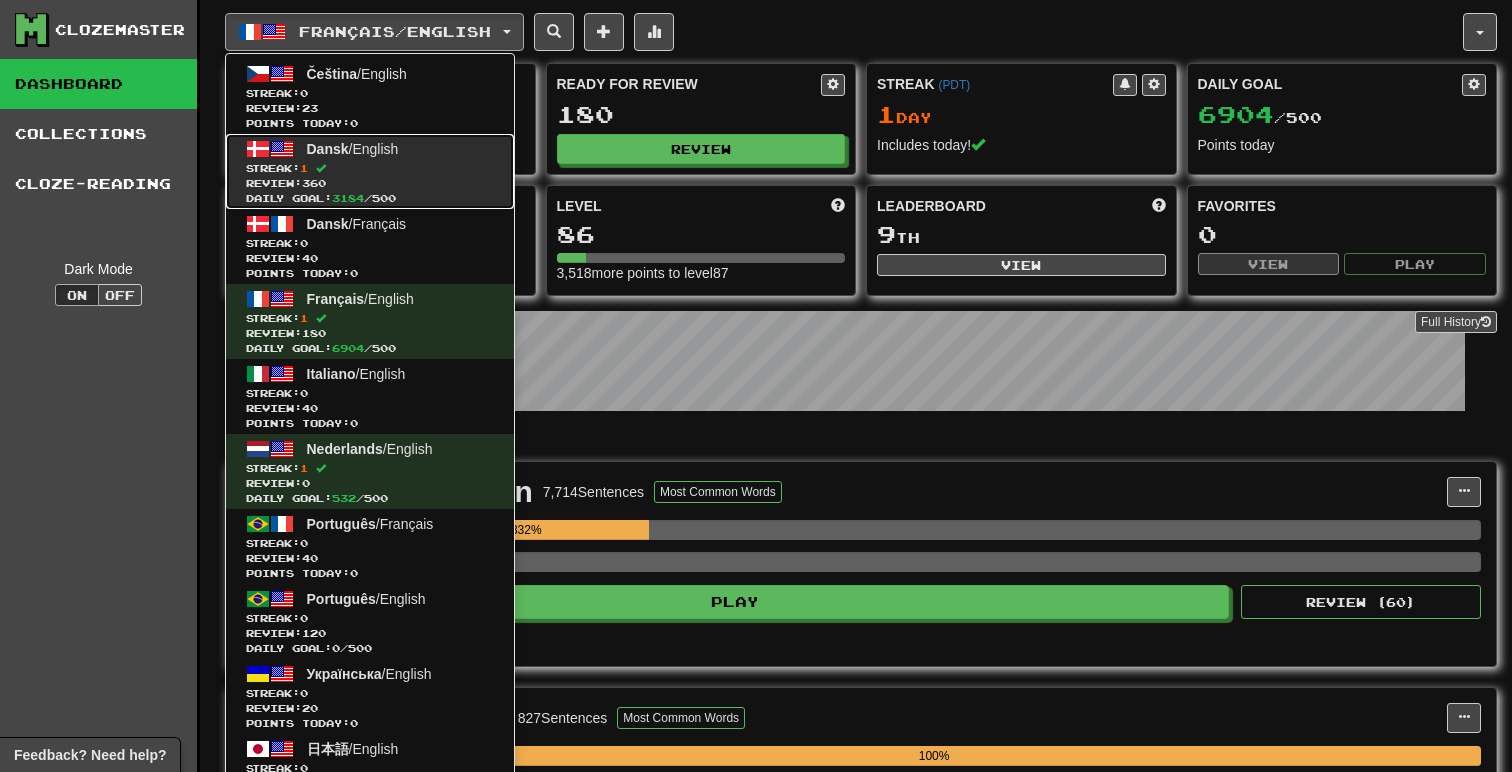 click on "Streak:  1" at bounding box center [370, 168] 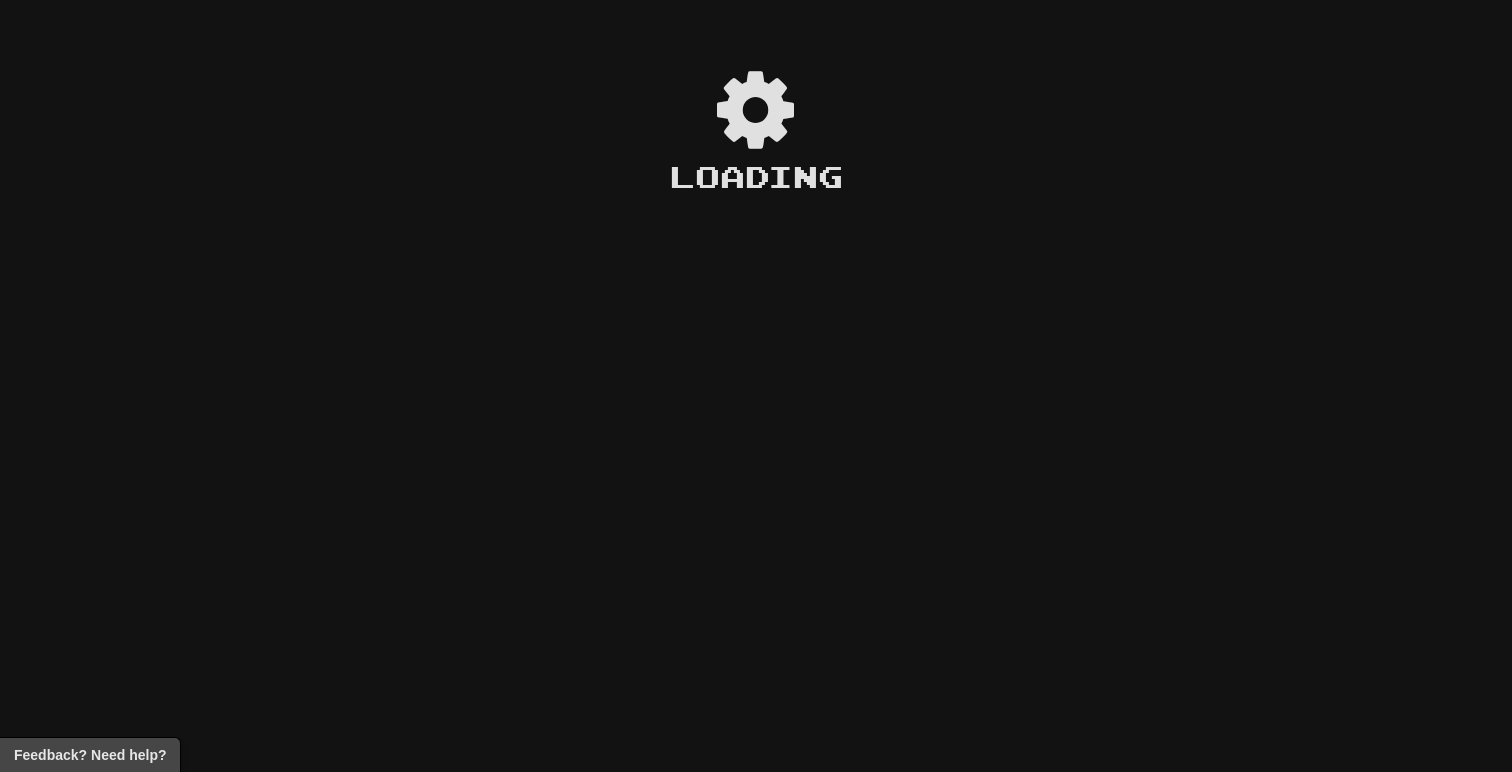 scroll, scrollTop: 0, scrollLeft: 0, axis: both 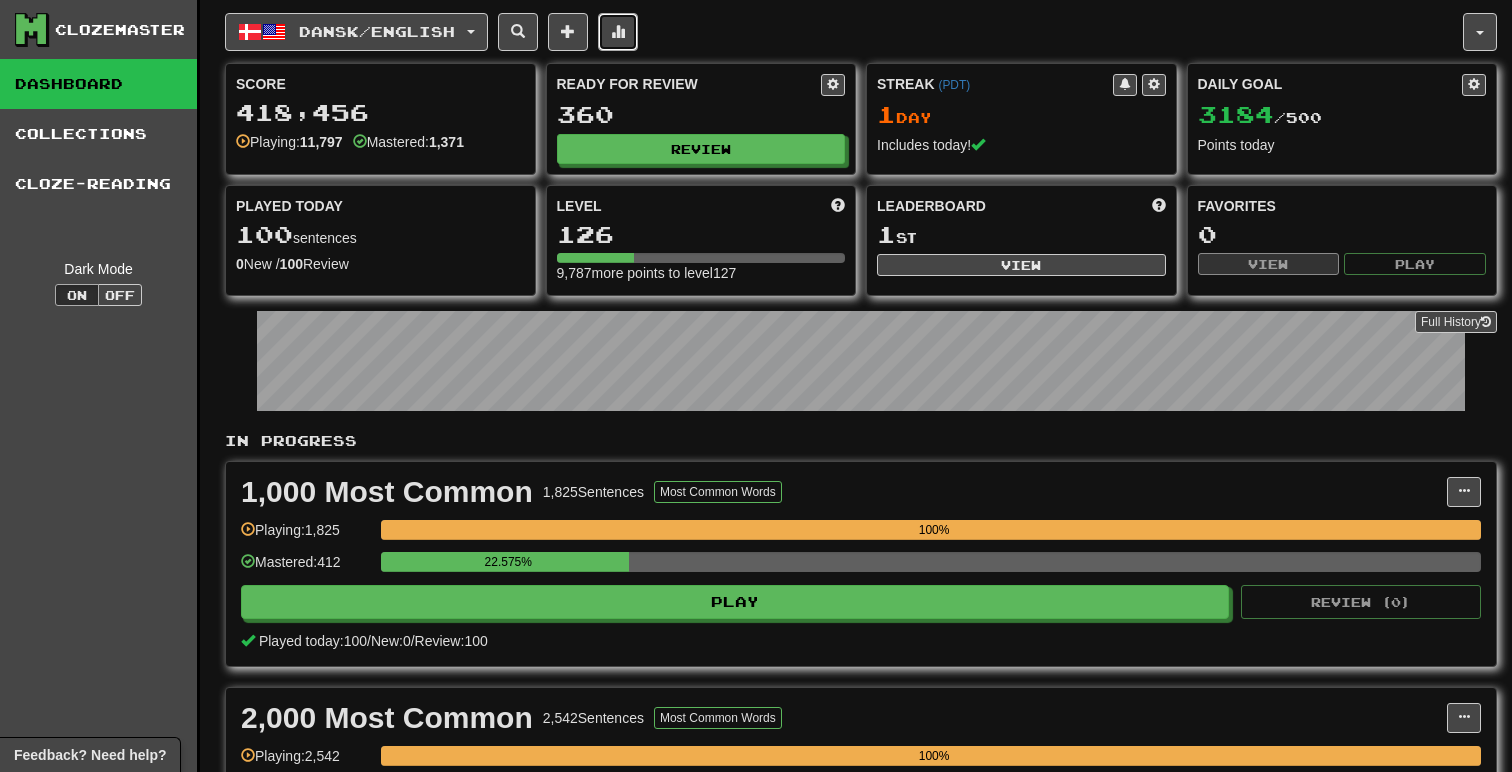 click at bounding box center [618, 32] 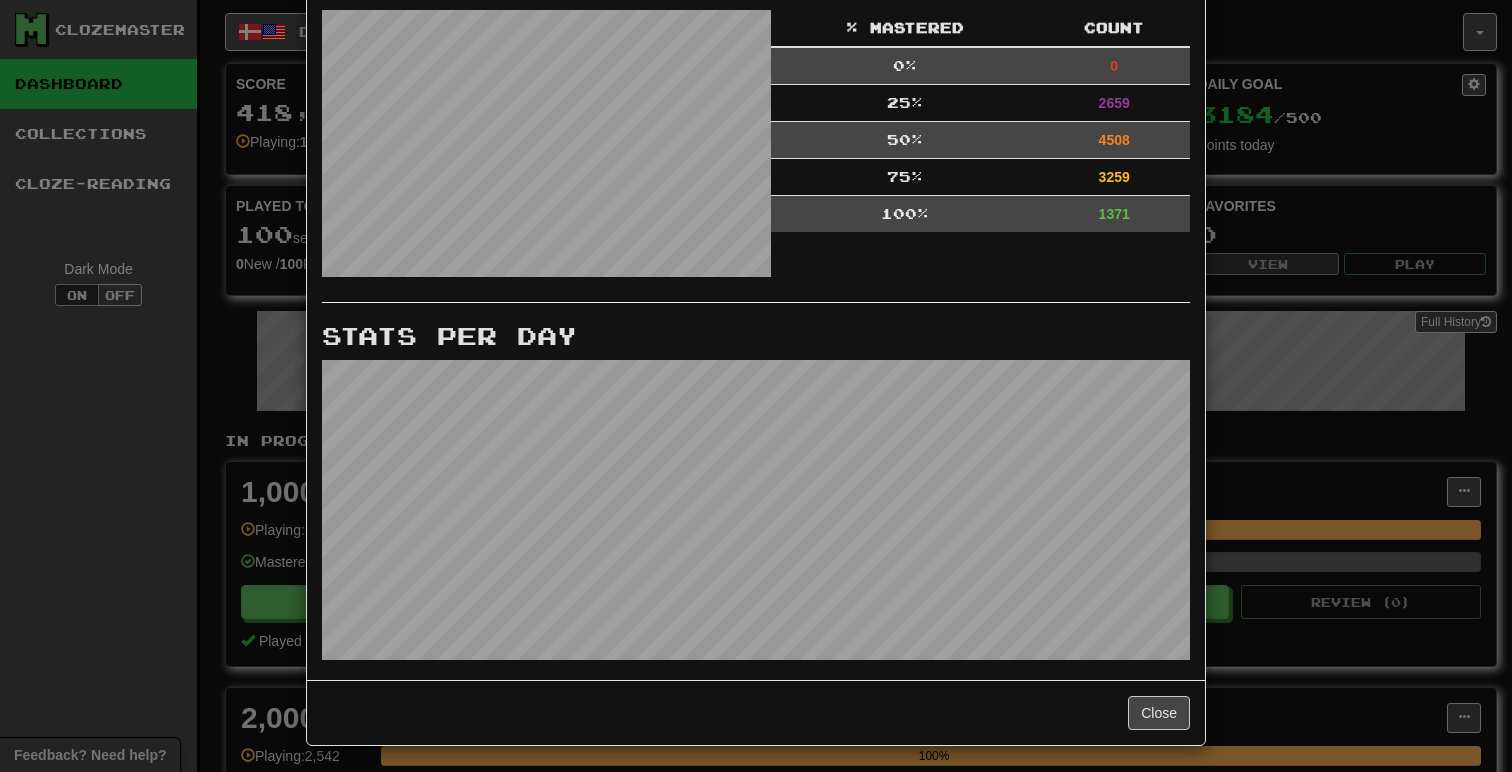 scroll, scrollTop: 693, scrollLeft: 0, axis: vertical 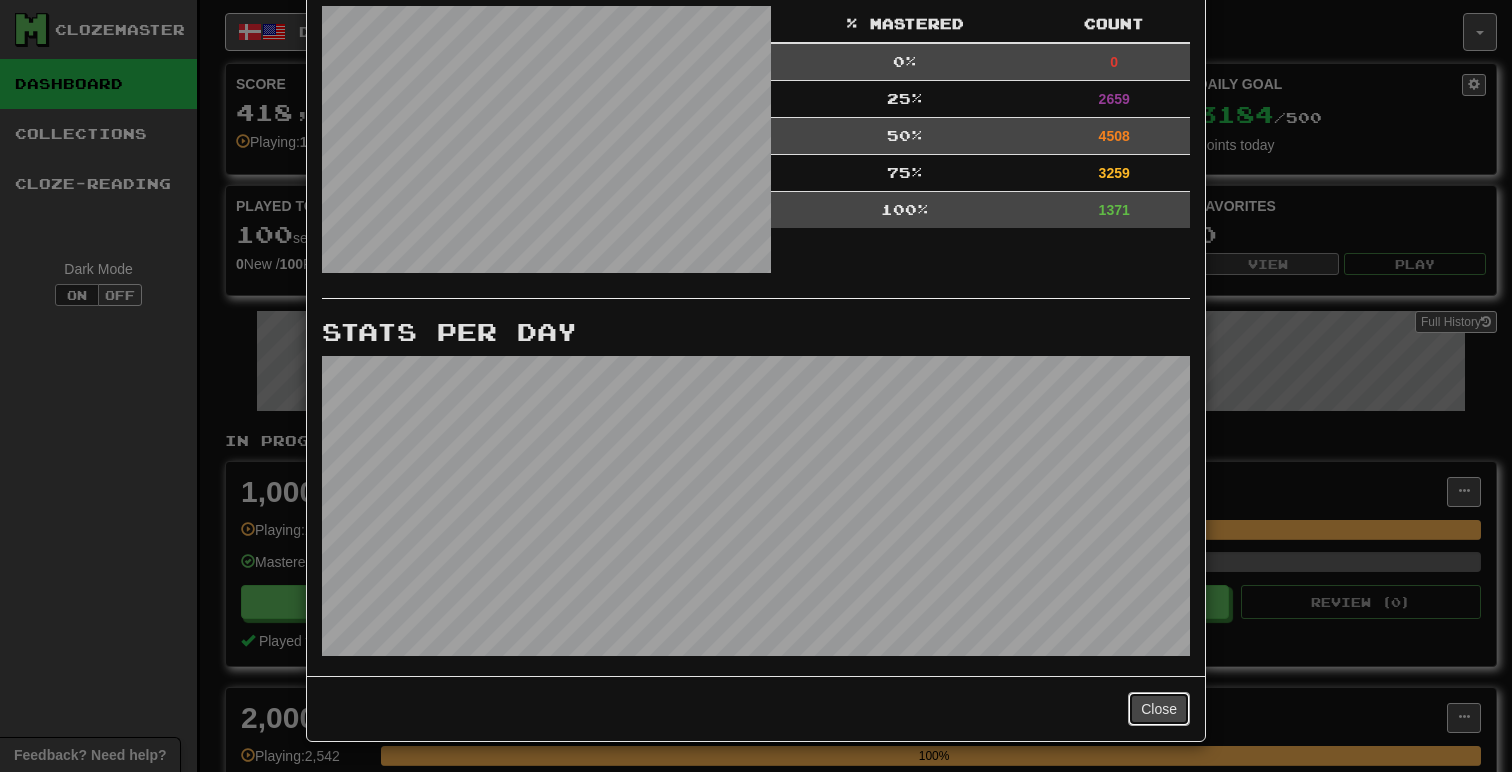 click on "Close" at bounding box center [1159, 709] 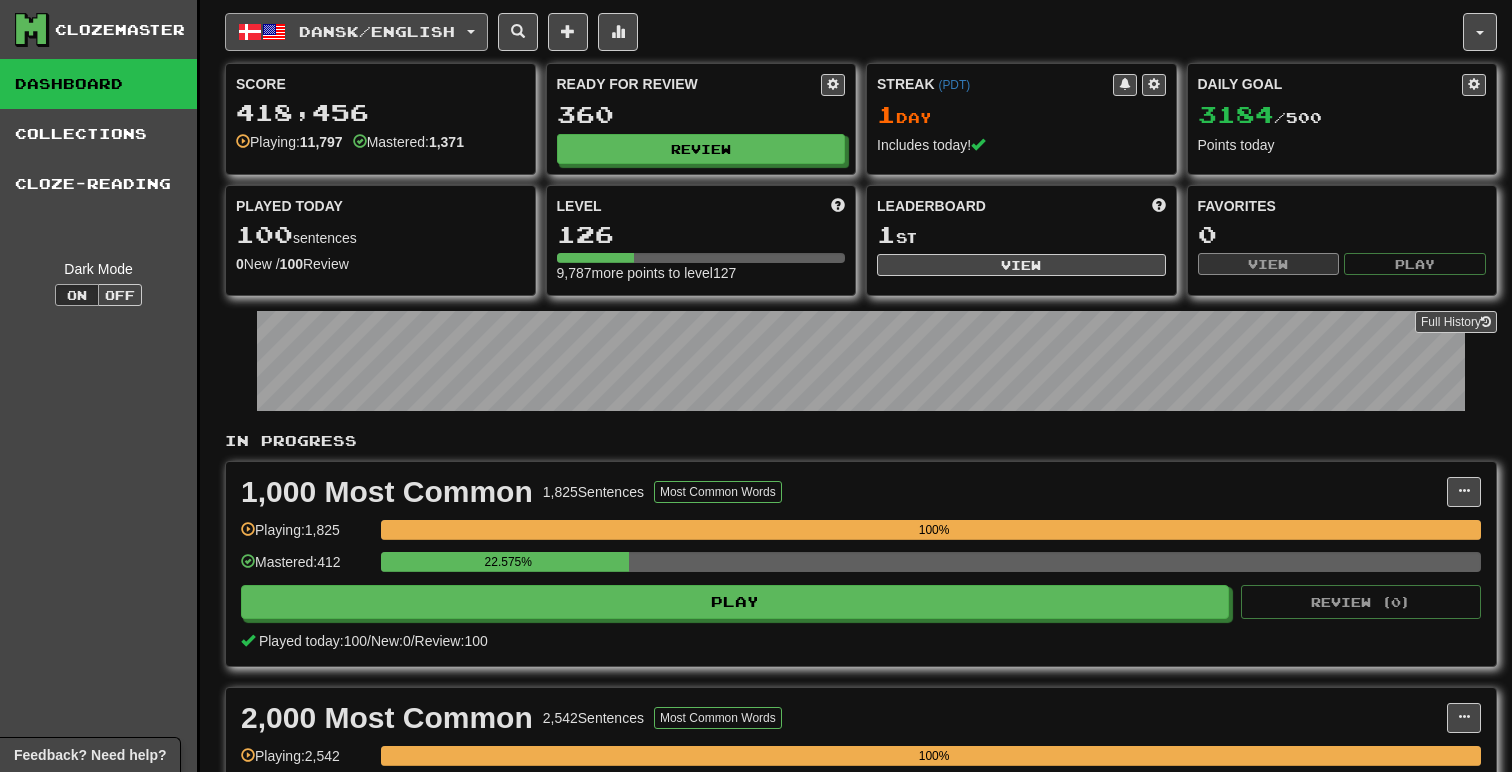 click on "Dansk  /  English" at bounding box center [377, 31] 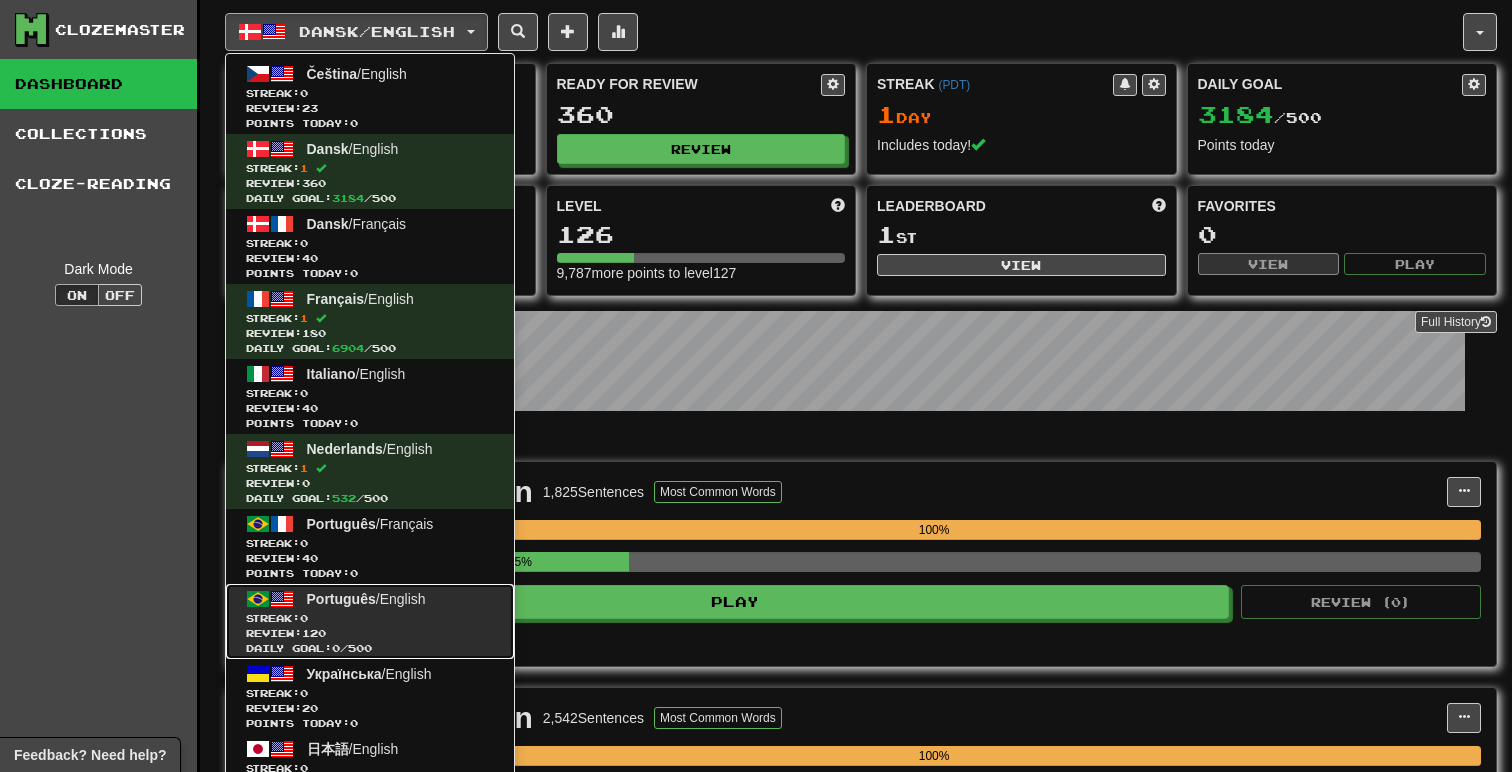 click on "Português  /  English Streak:  0   Review:  120 Daily Goal:  0  /  500" at bounding box center (370, 621) 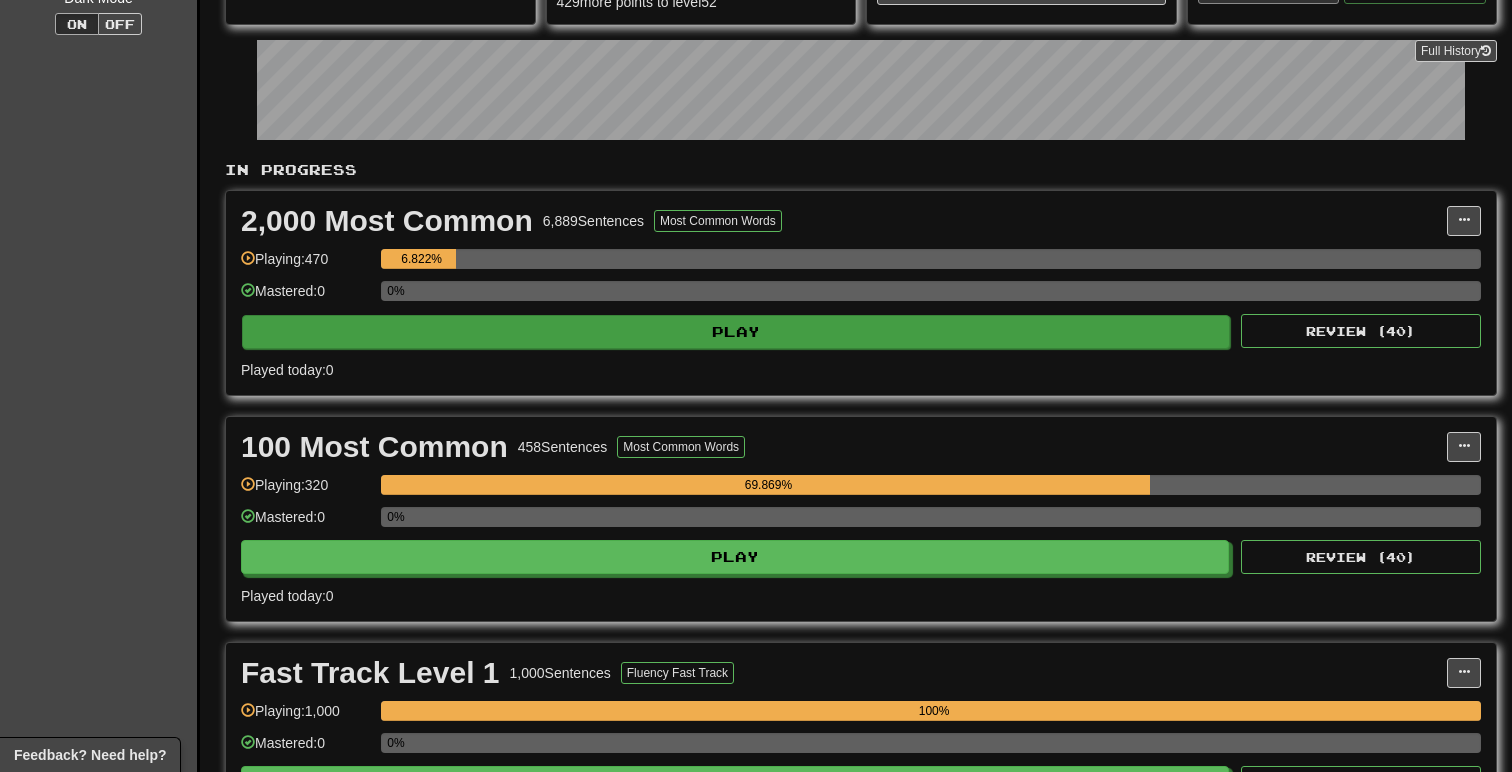 scroll, scrollTop: 317, scrollLeft: 0, axis: vertical 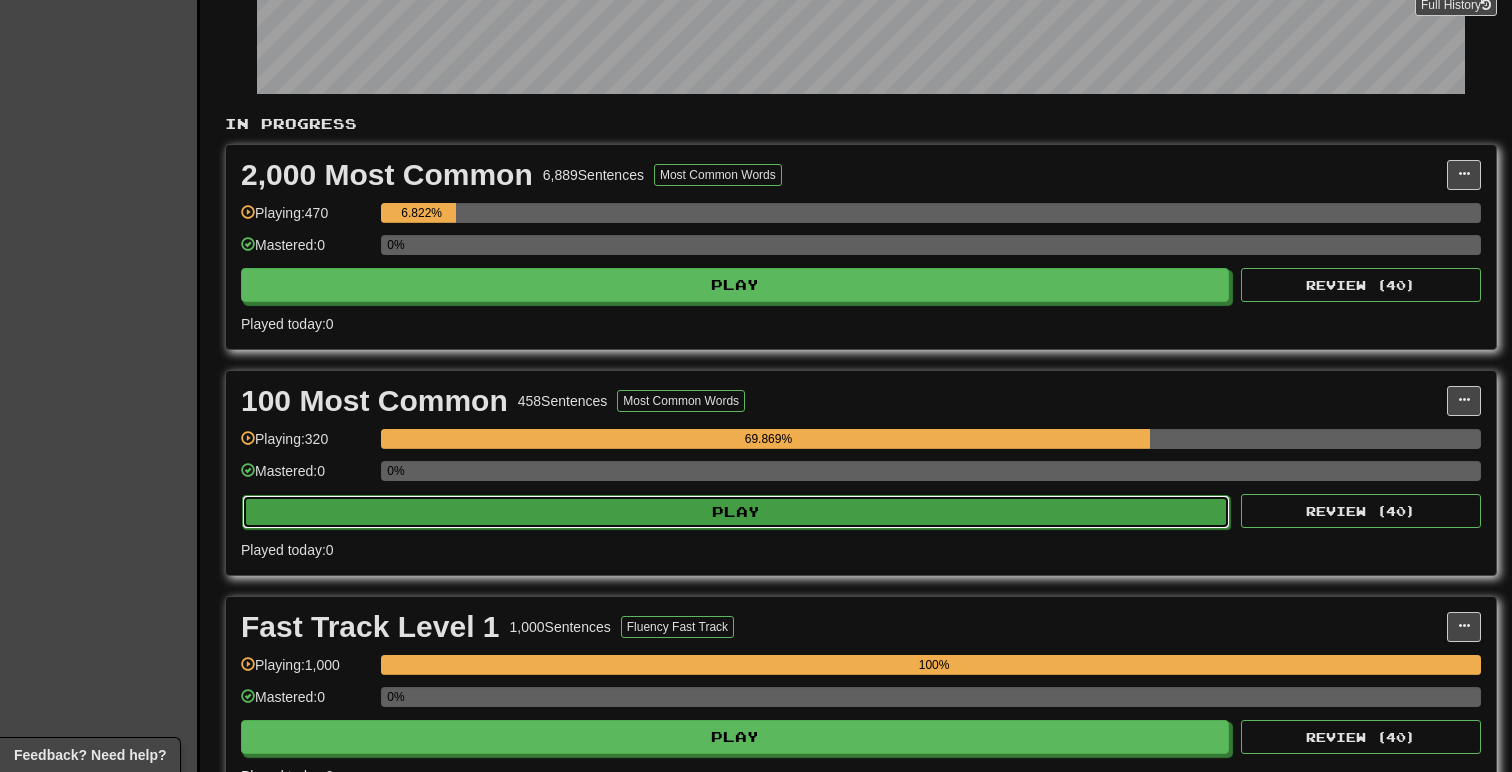 click on "Play" at bounding box center (736, 512) 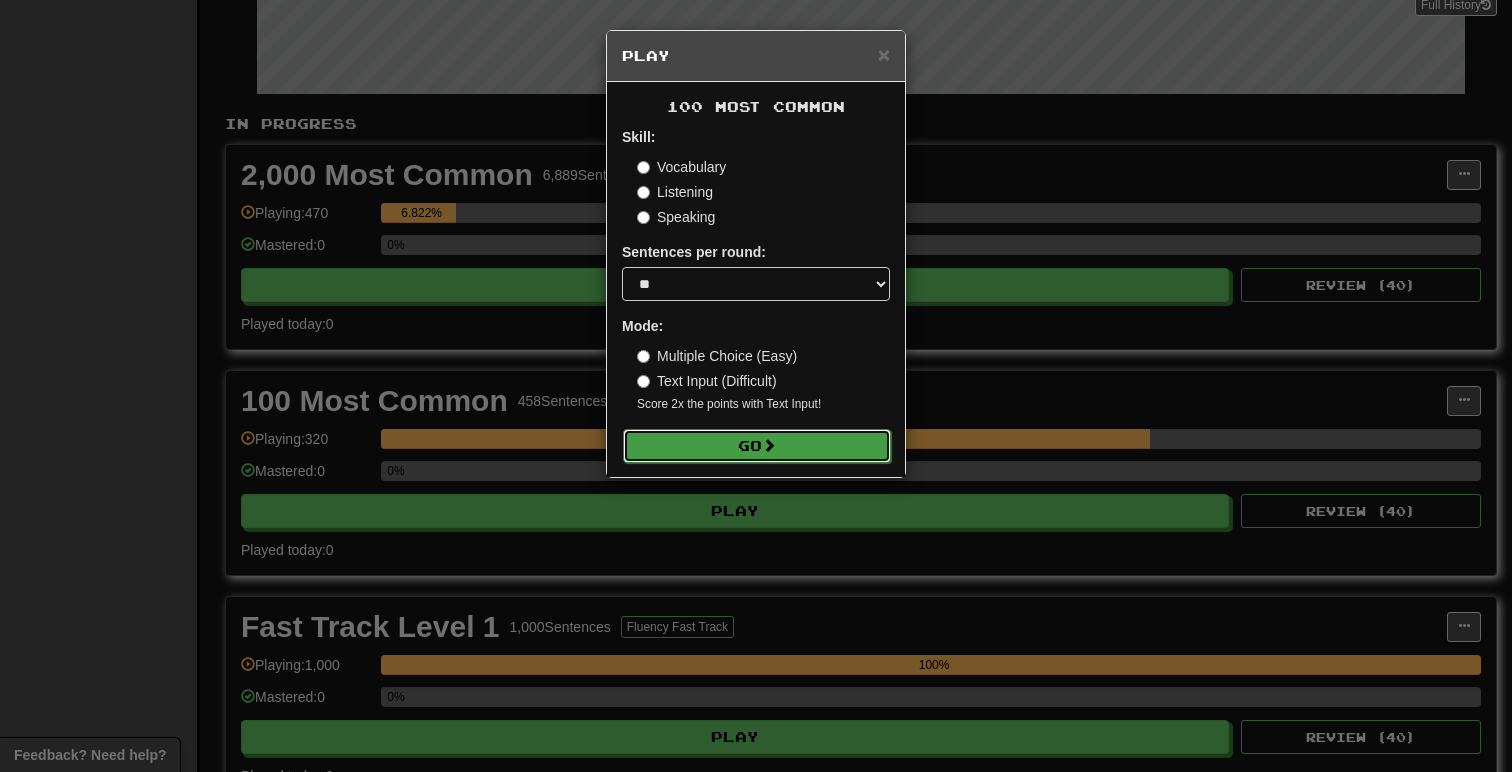 click on "Go" at bounding box center [757, 446] 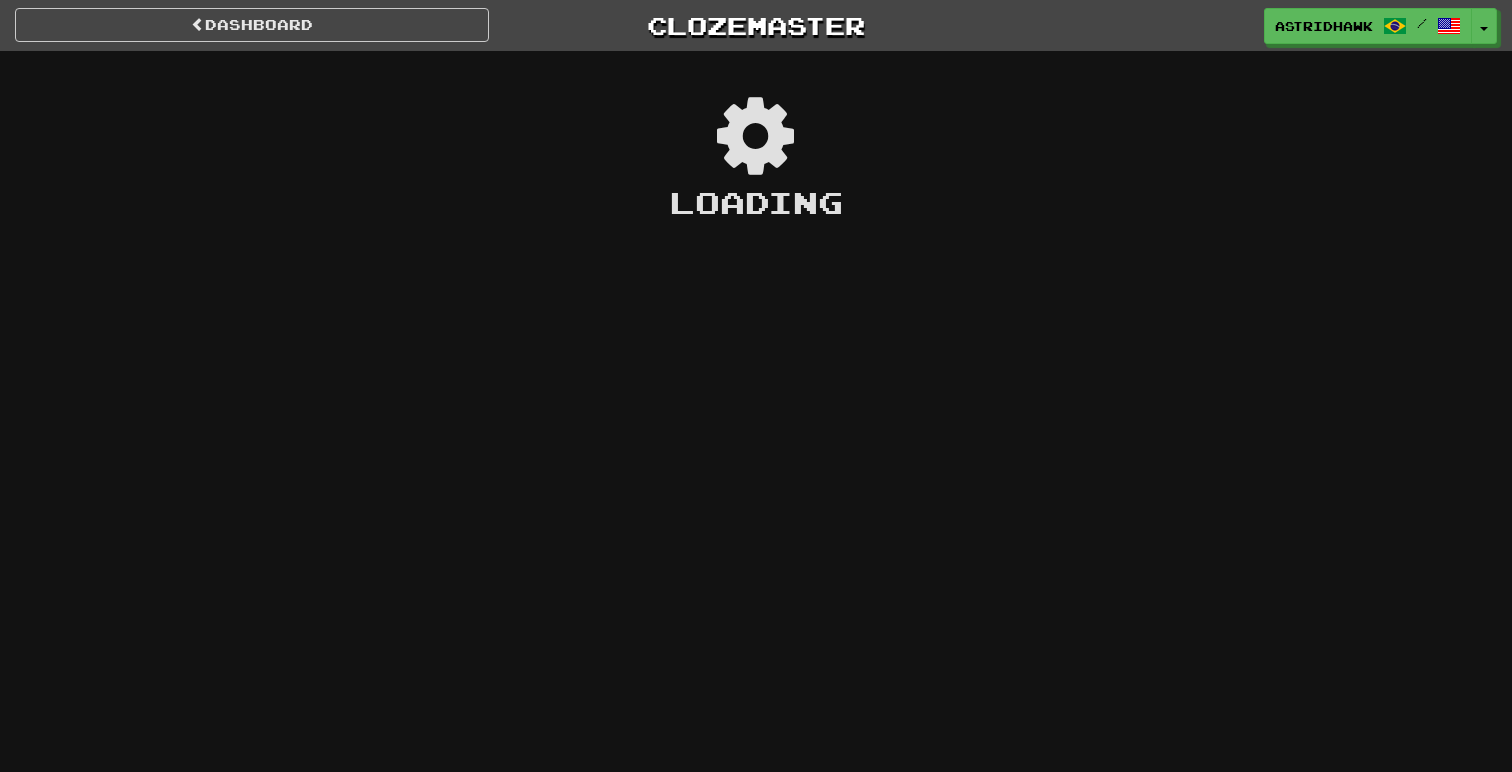 scroll, scrollTop: 0, scrollLeft: 0, axis: both 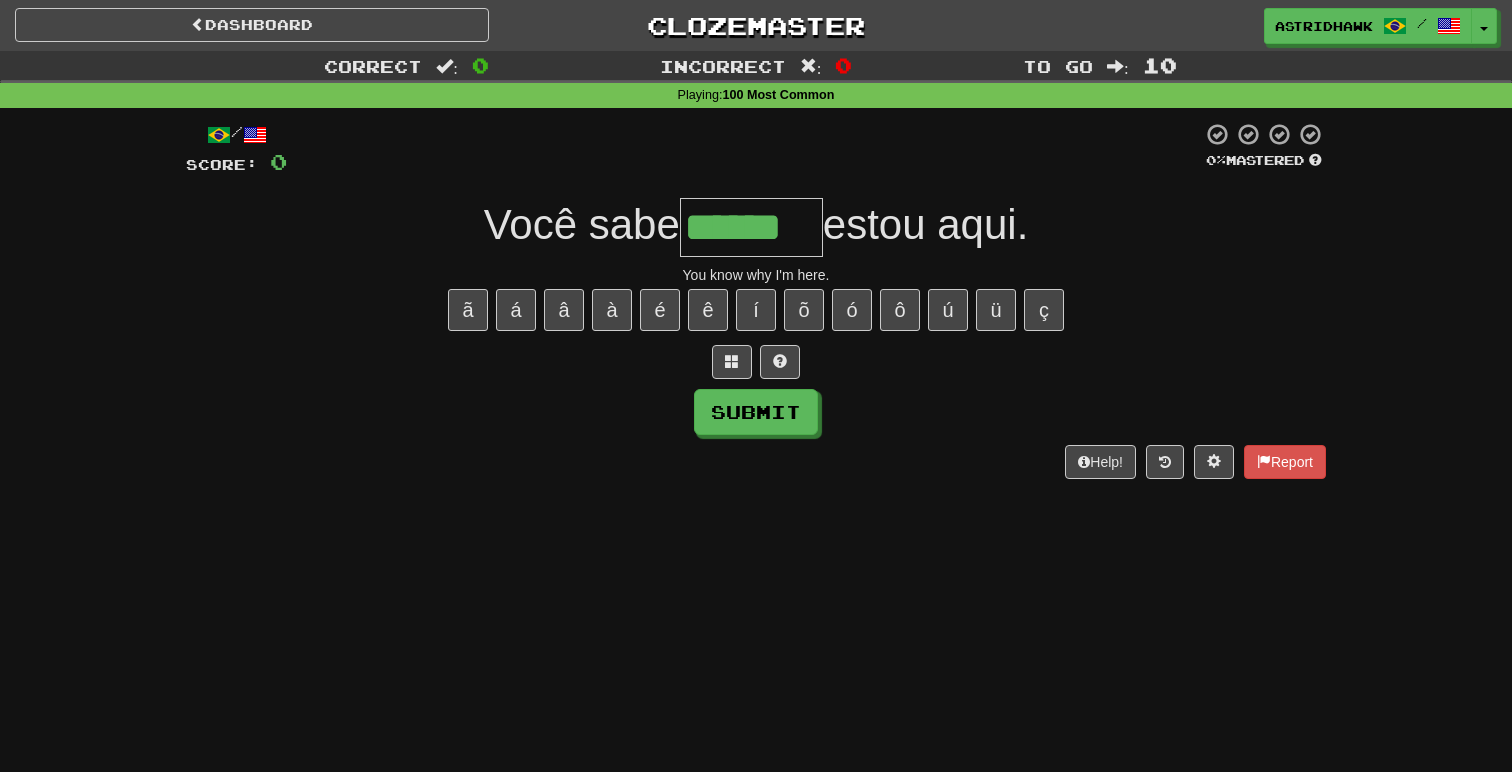 type on "******" 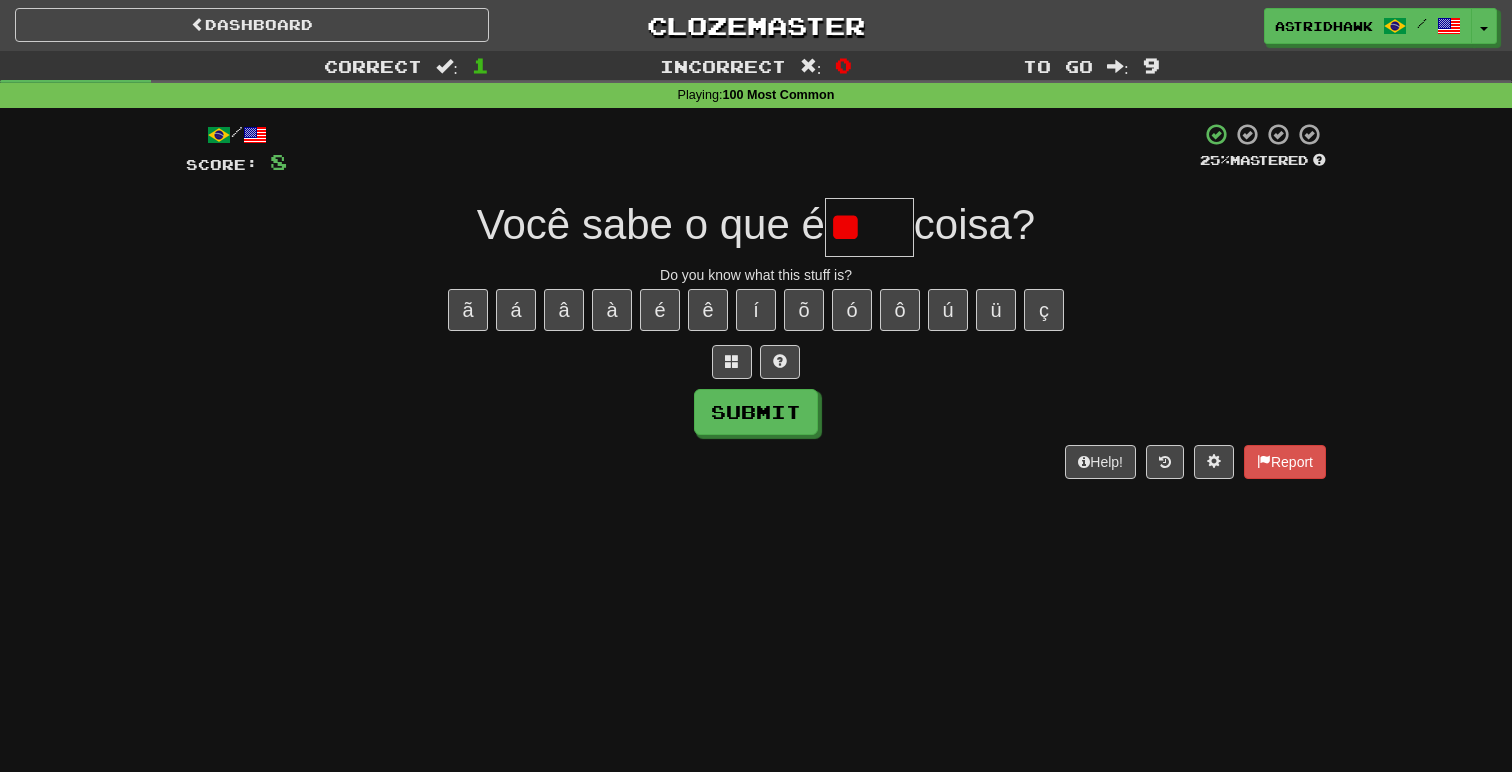 type on "*" 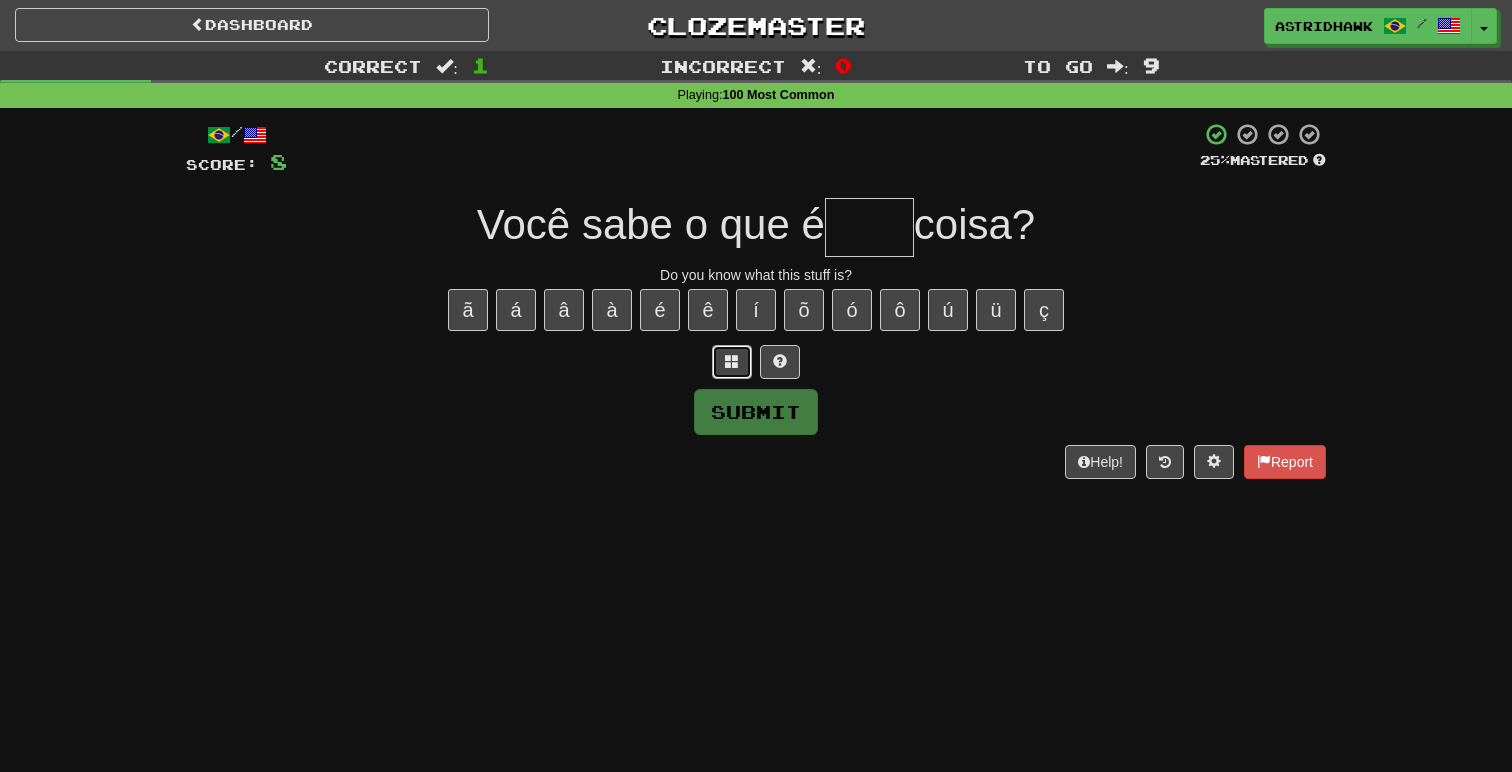 click at bounding box center (732, 361) 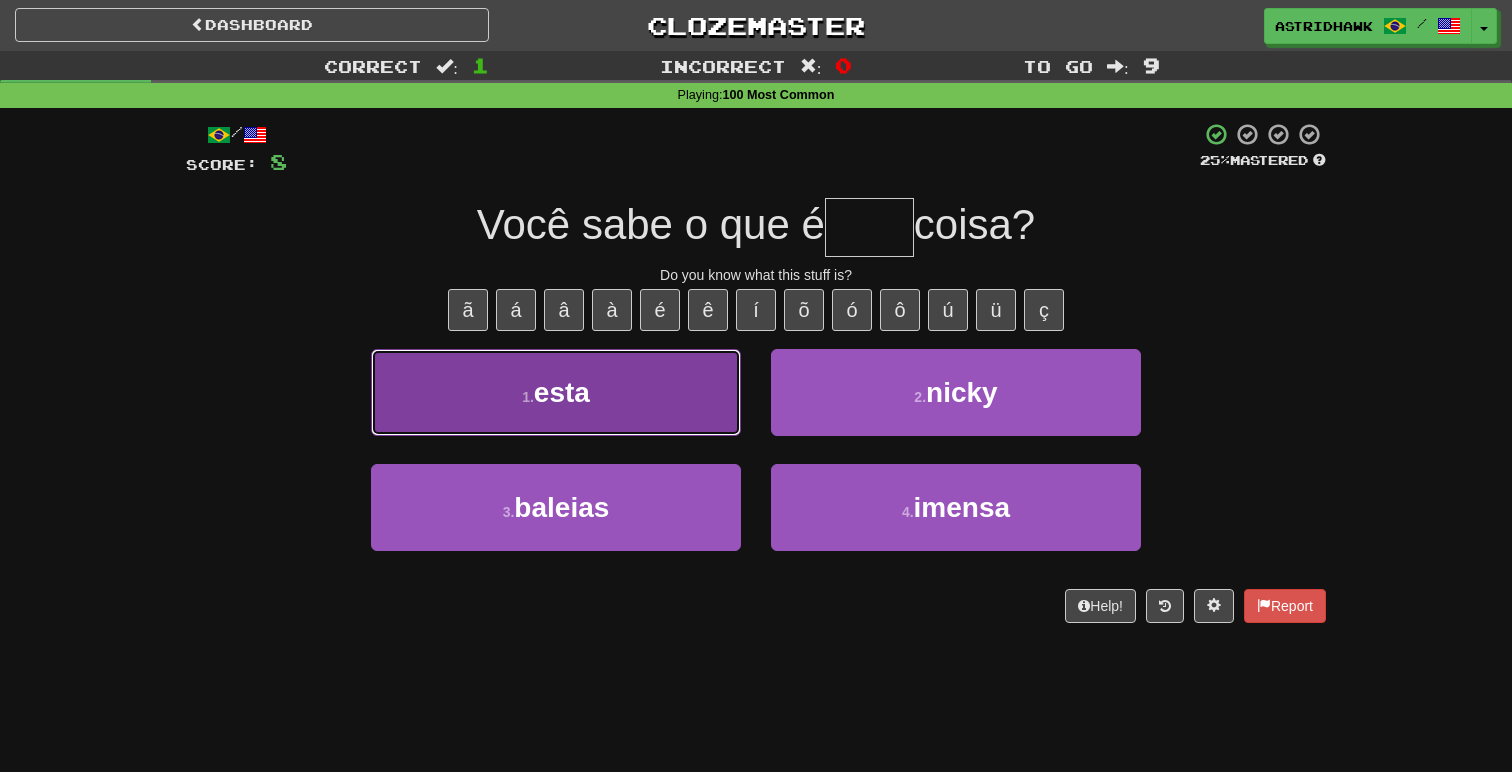 click on "1 .  esta" at bounding box center [556, 392] 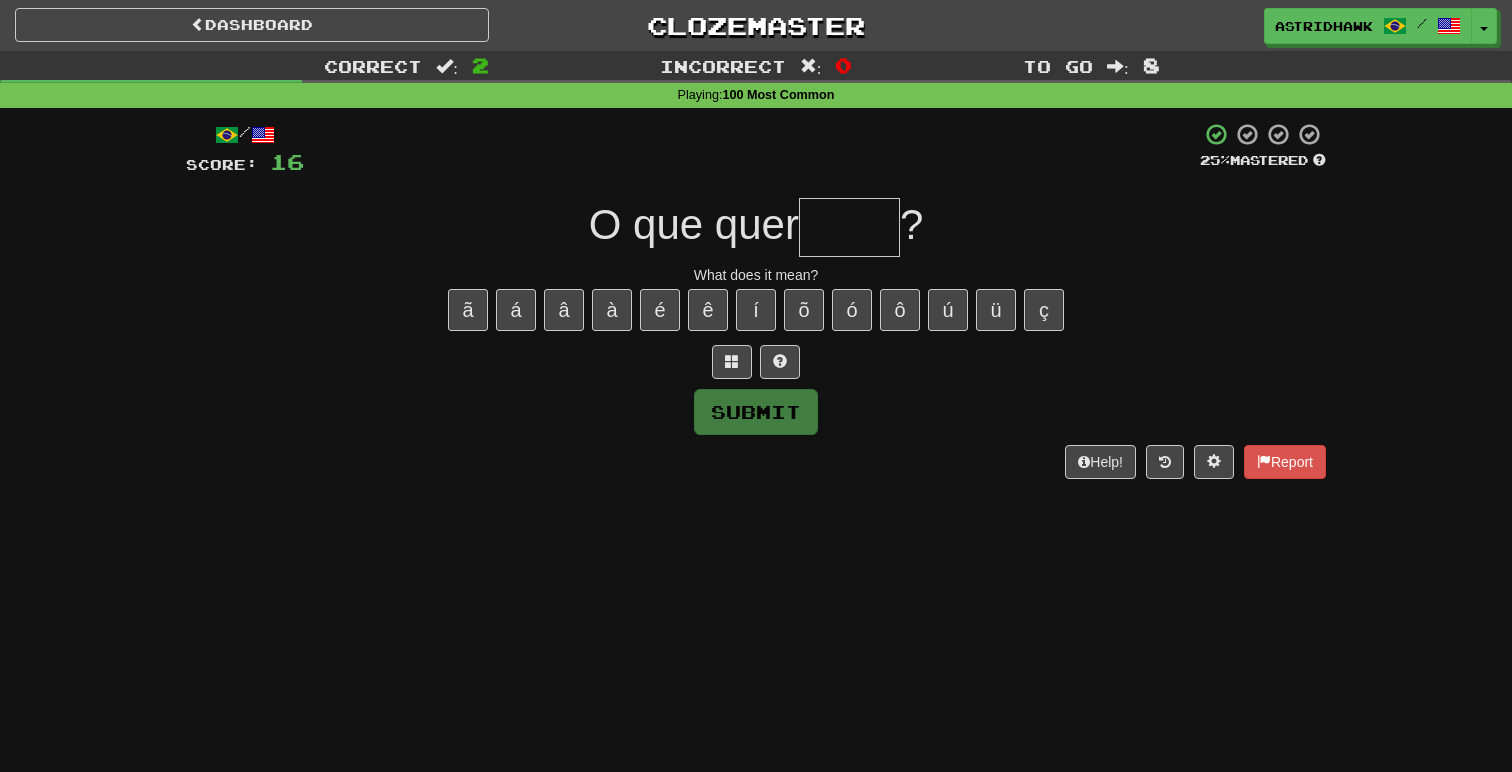 type on "*" 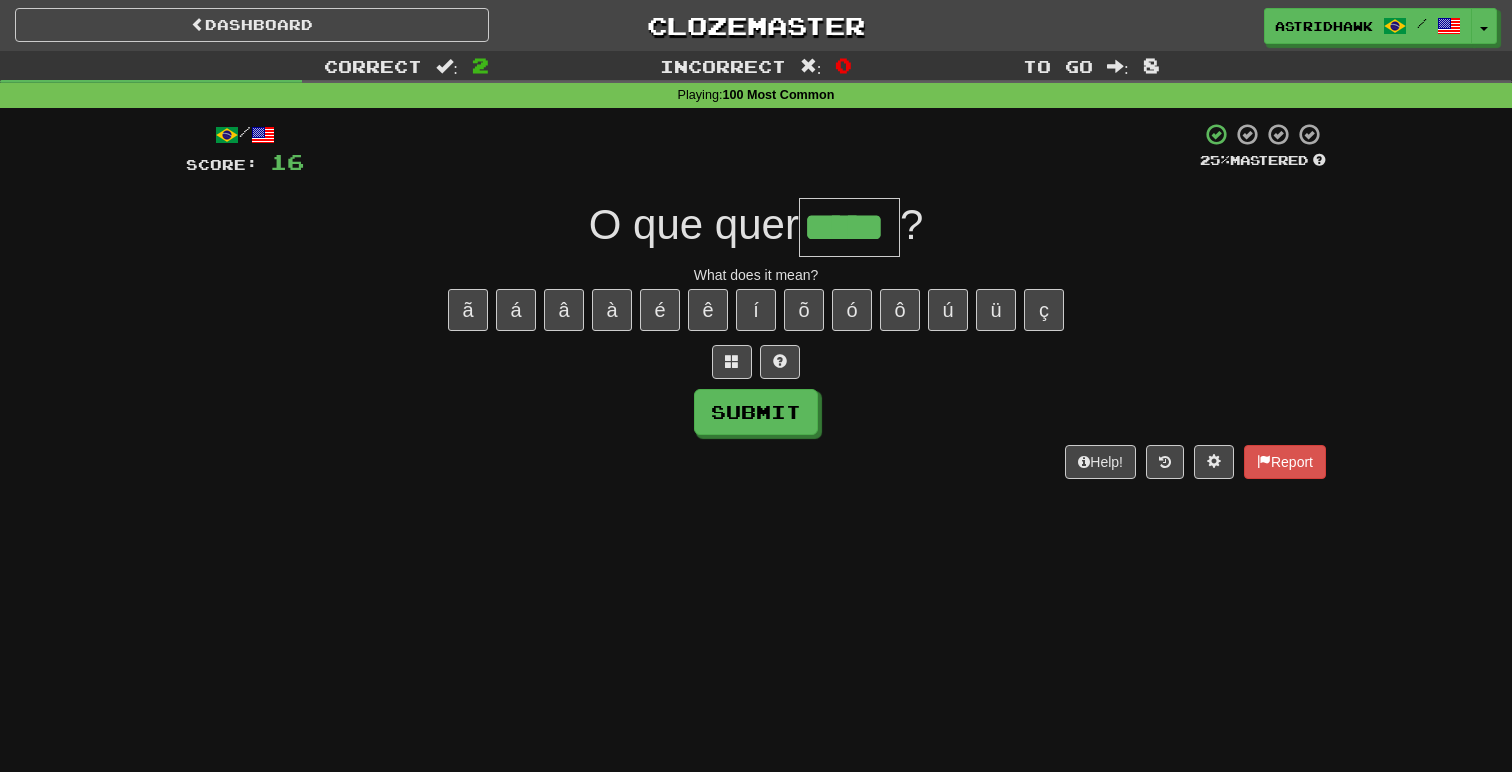 type on "*****" 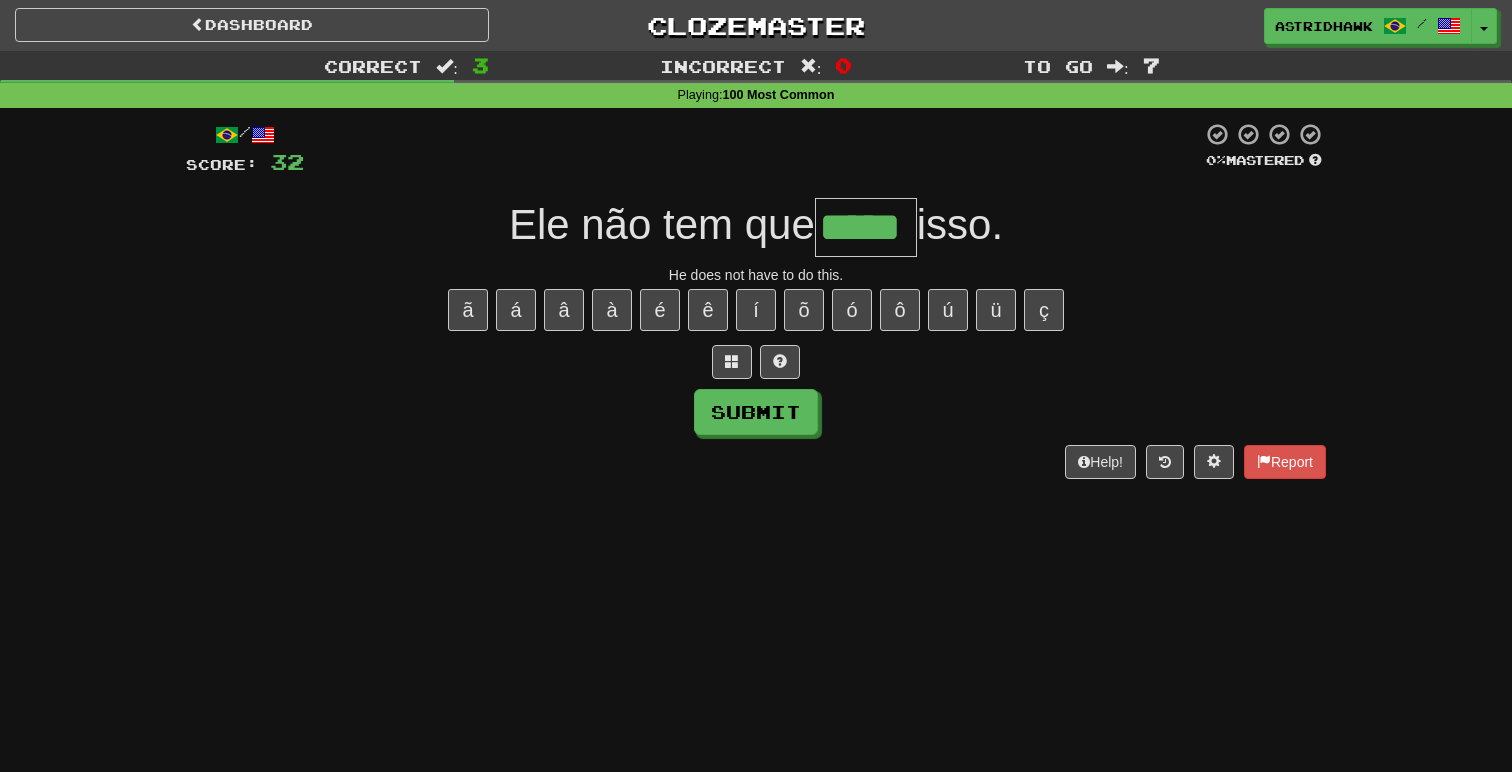 type on "*****" 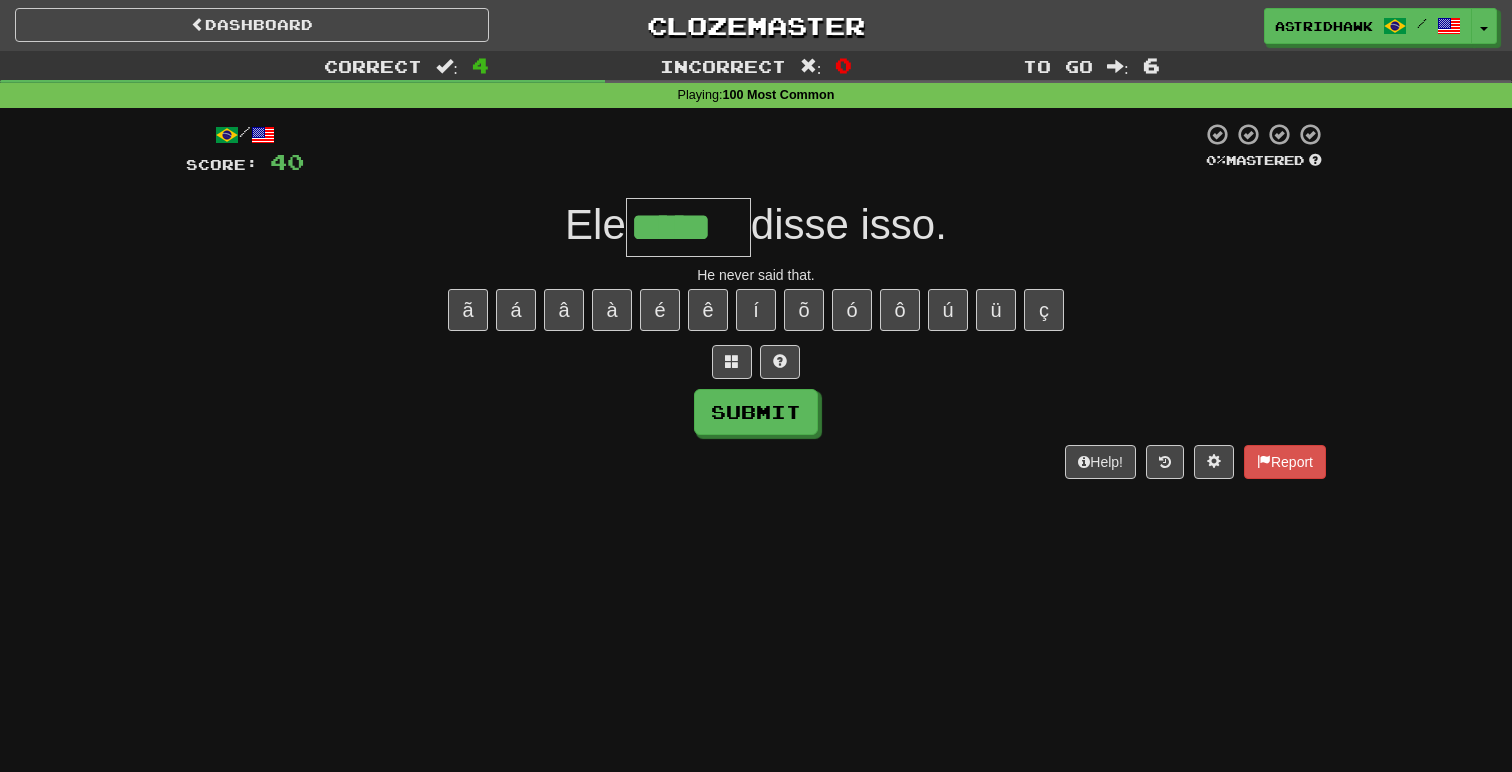 type on "*****" 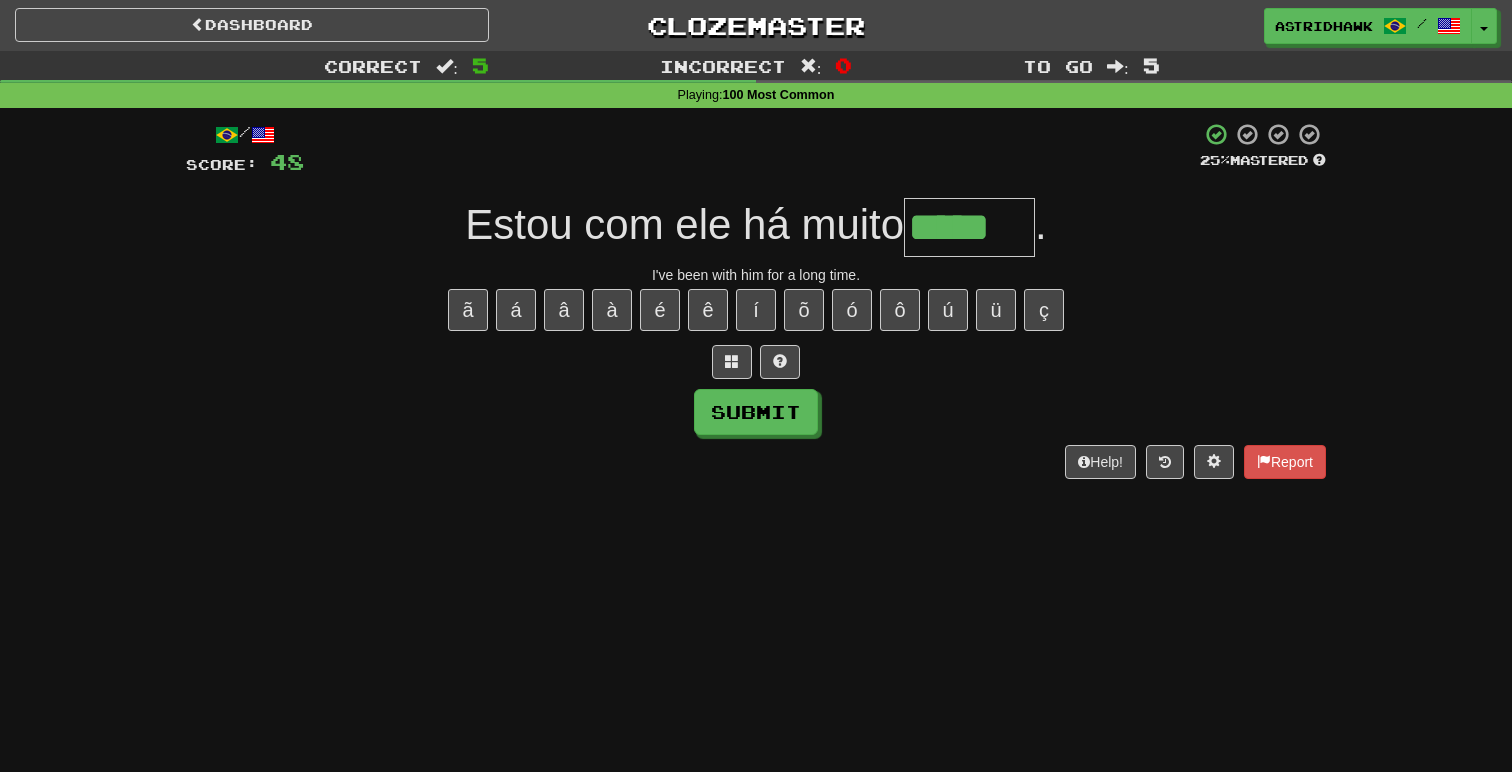 type on "*****" 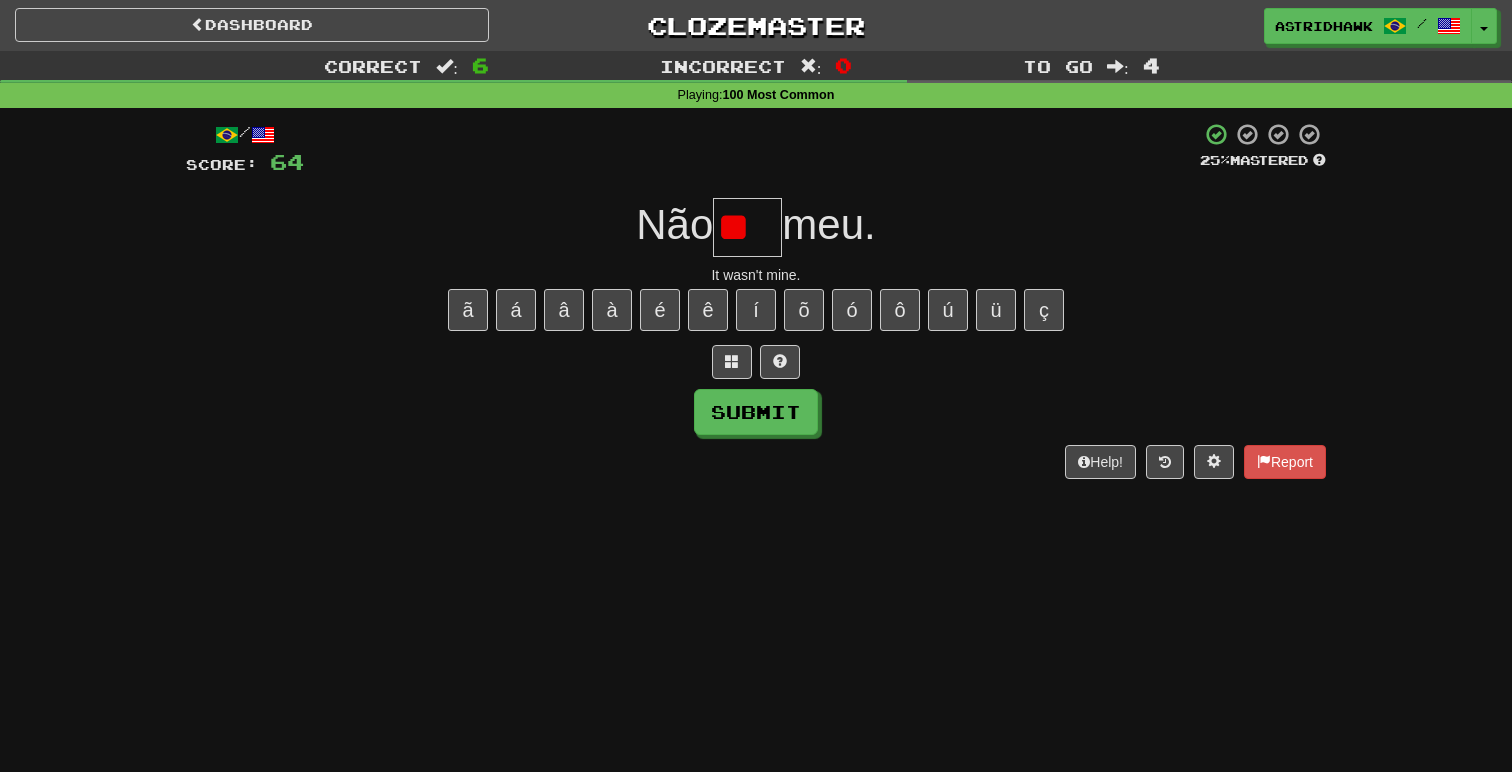 type on "*" 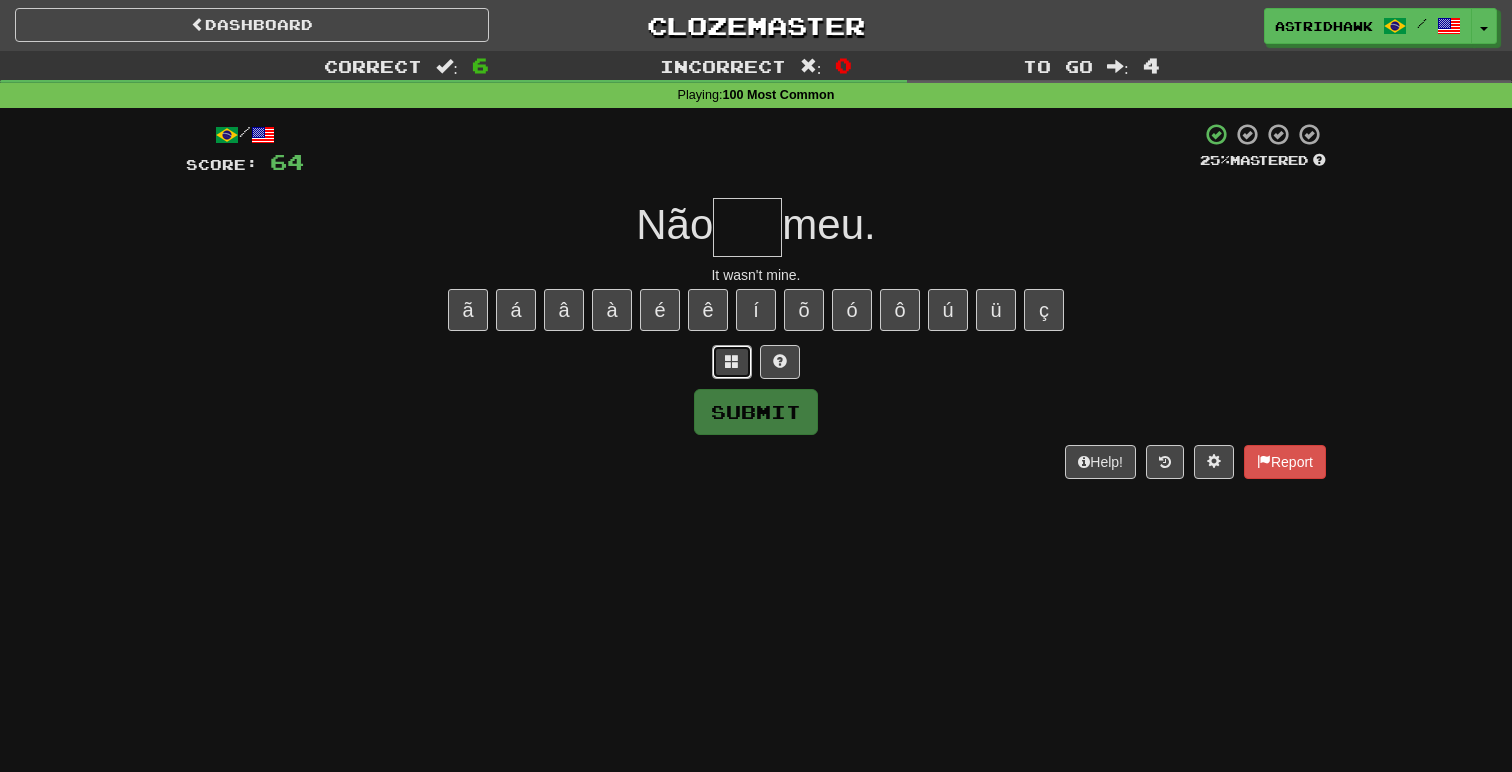 click at bounding box center [732, 362] 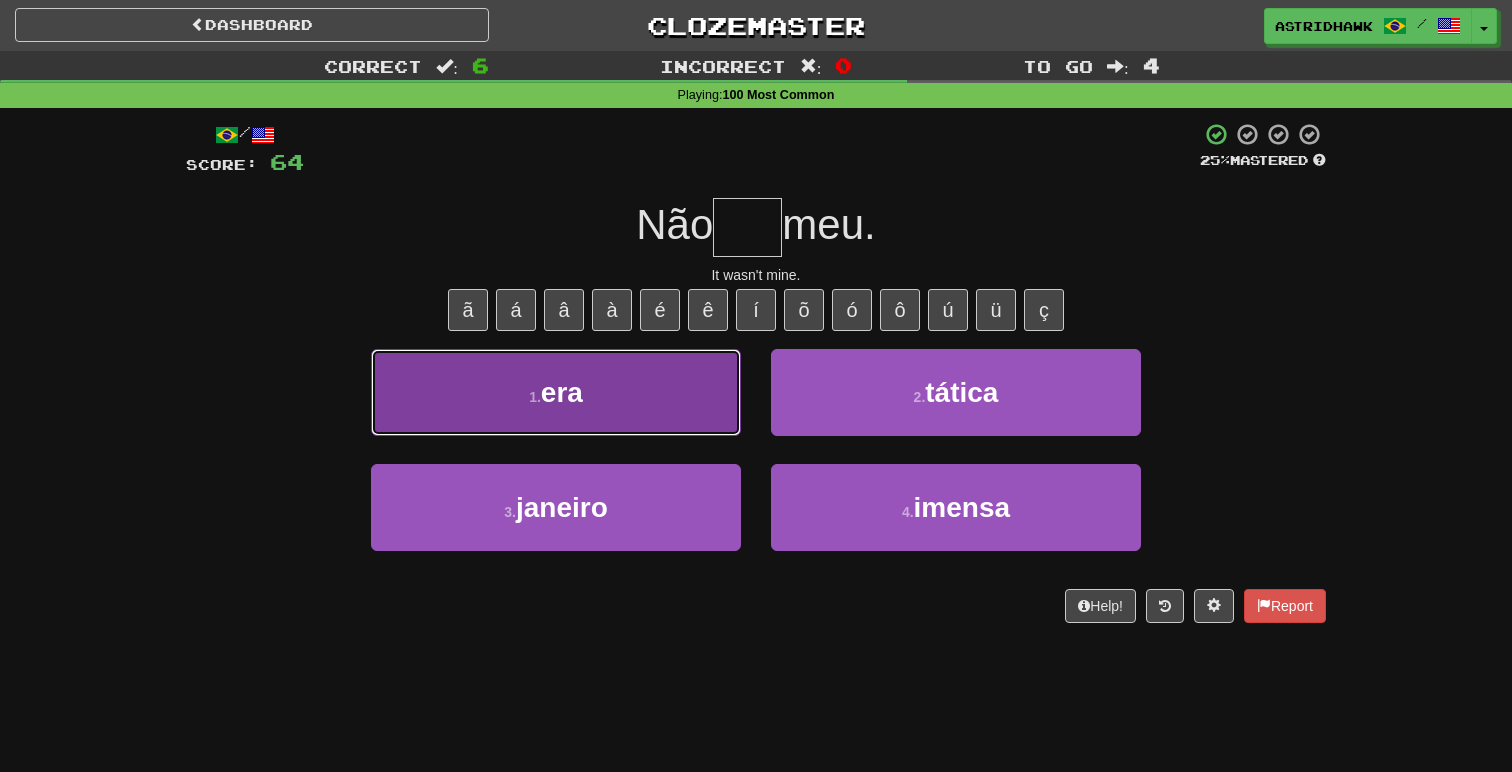 click on "1 .  era" at bounding box center [556, 392] 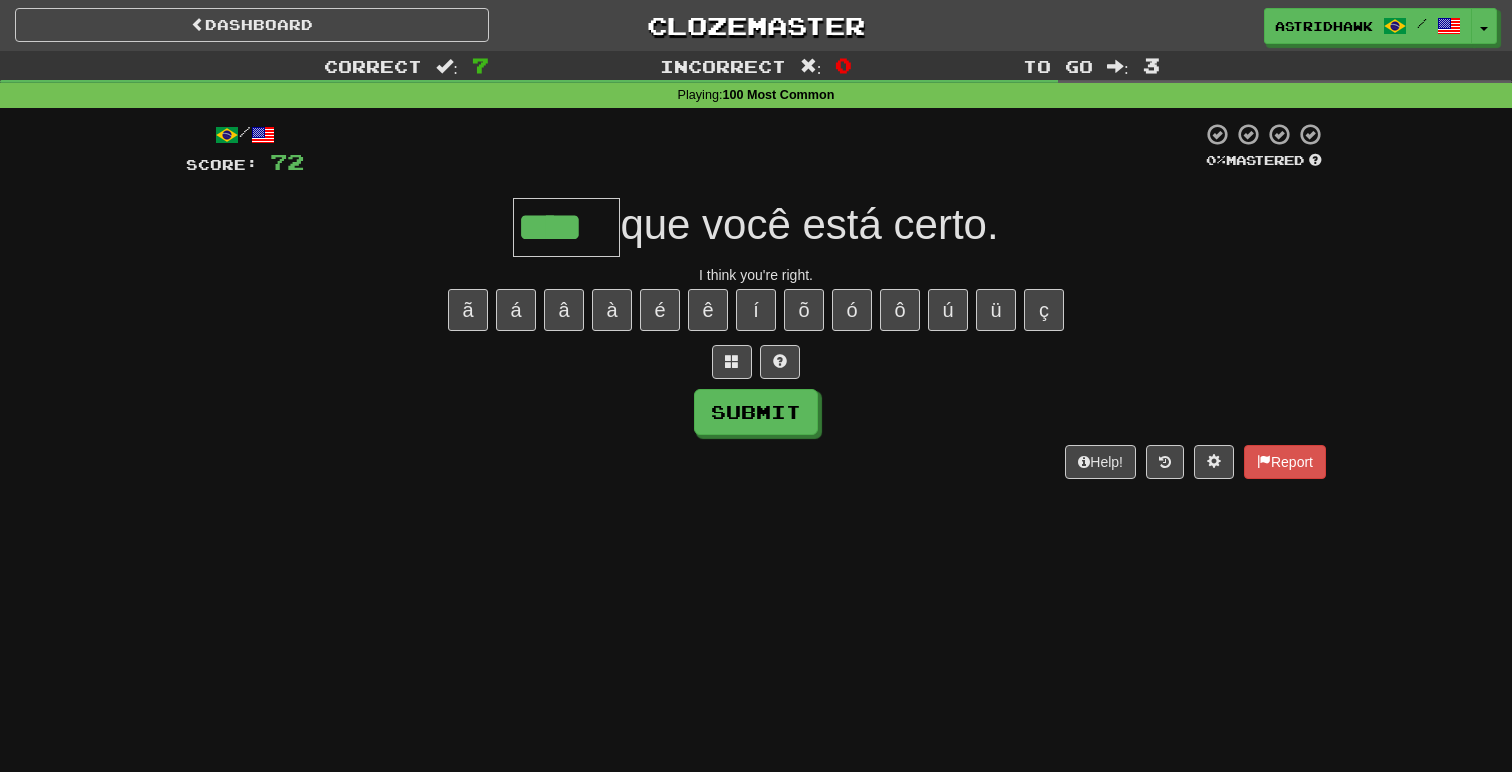 type on "****" 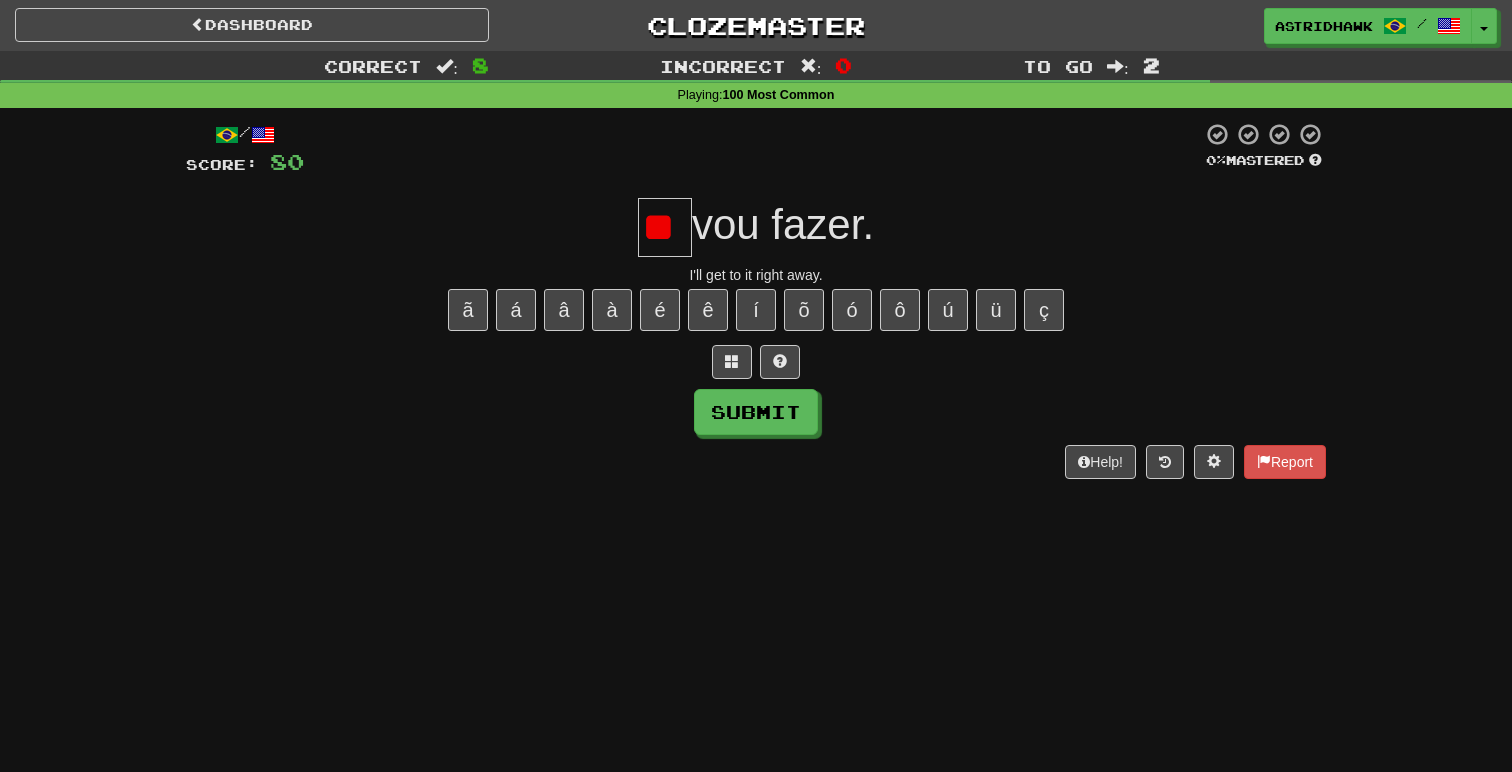 type on "*" 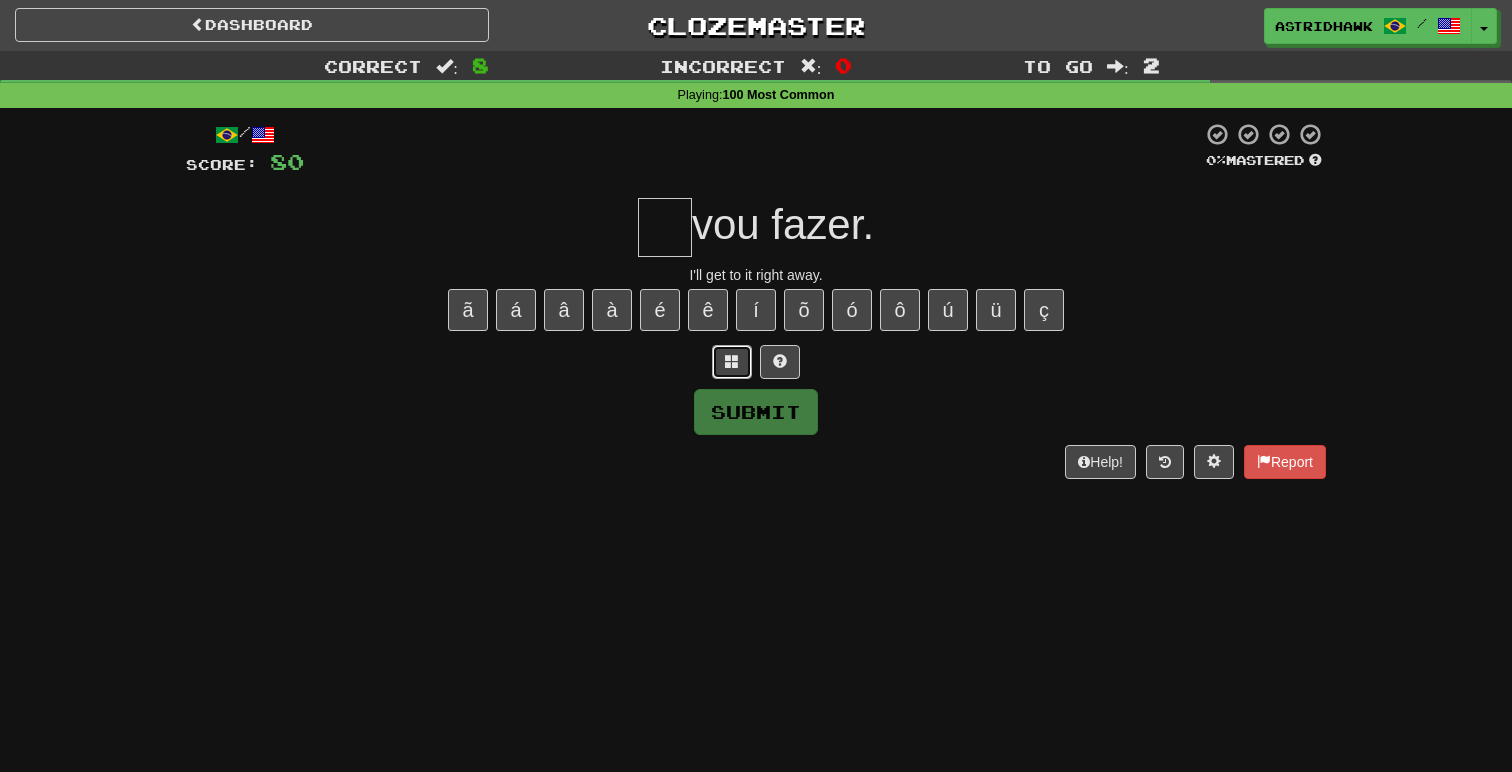 click at bounding box center (732, 361) 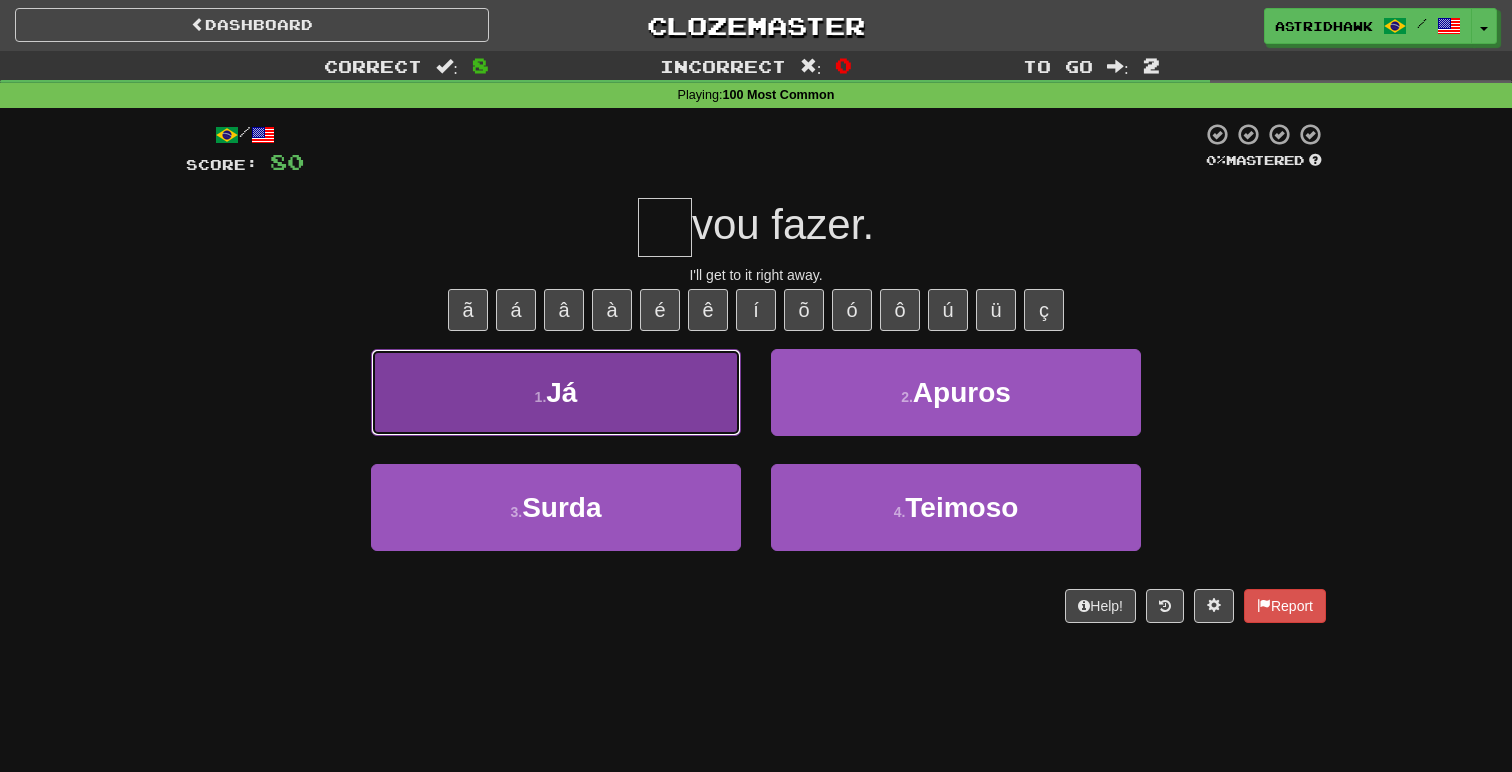 click on "1 .  Já" at bounding box center (556, 392) 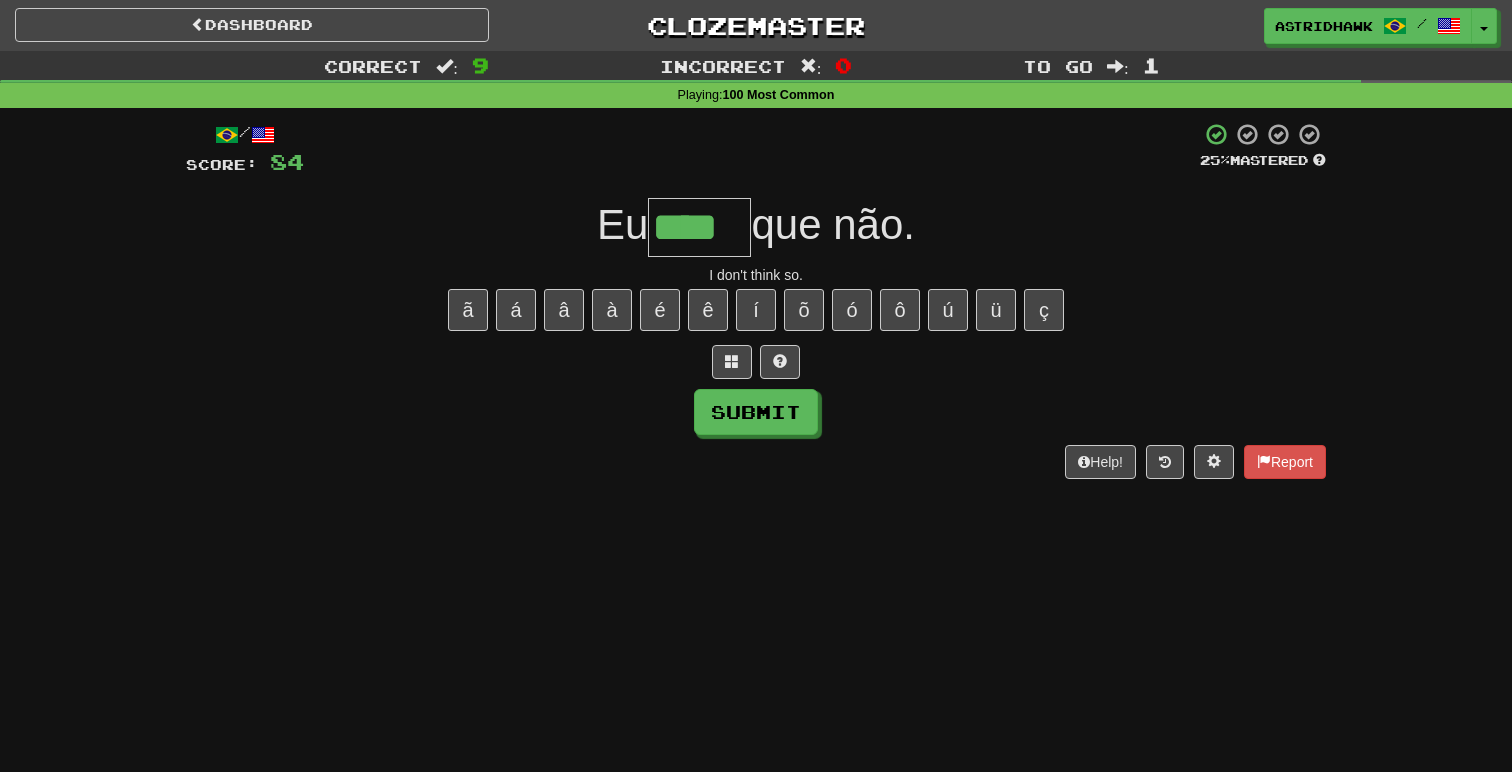 type on "****" 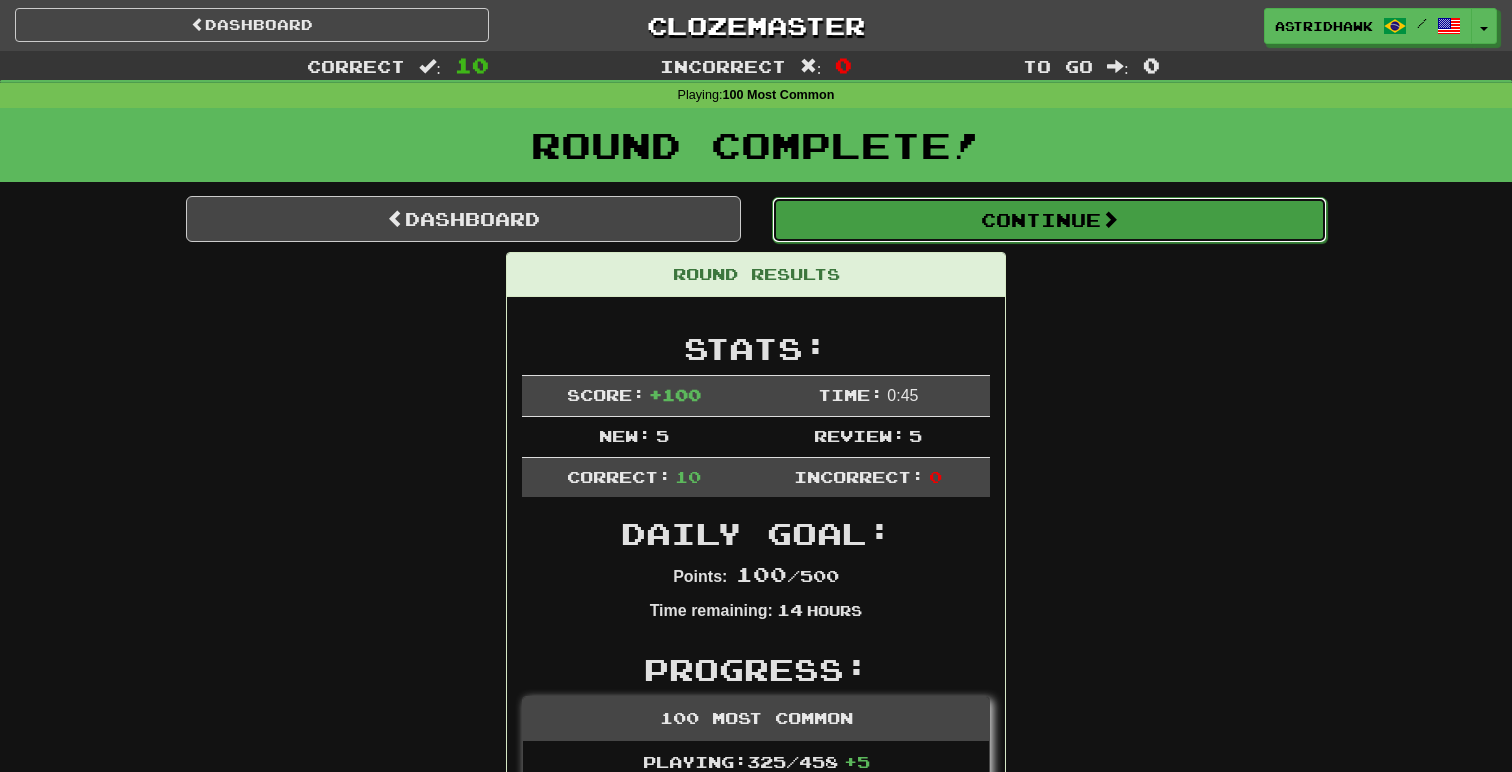 click on "Continue" at bounding box center (1049, 220) 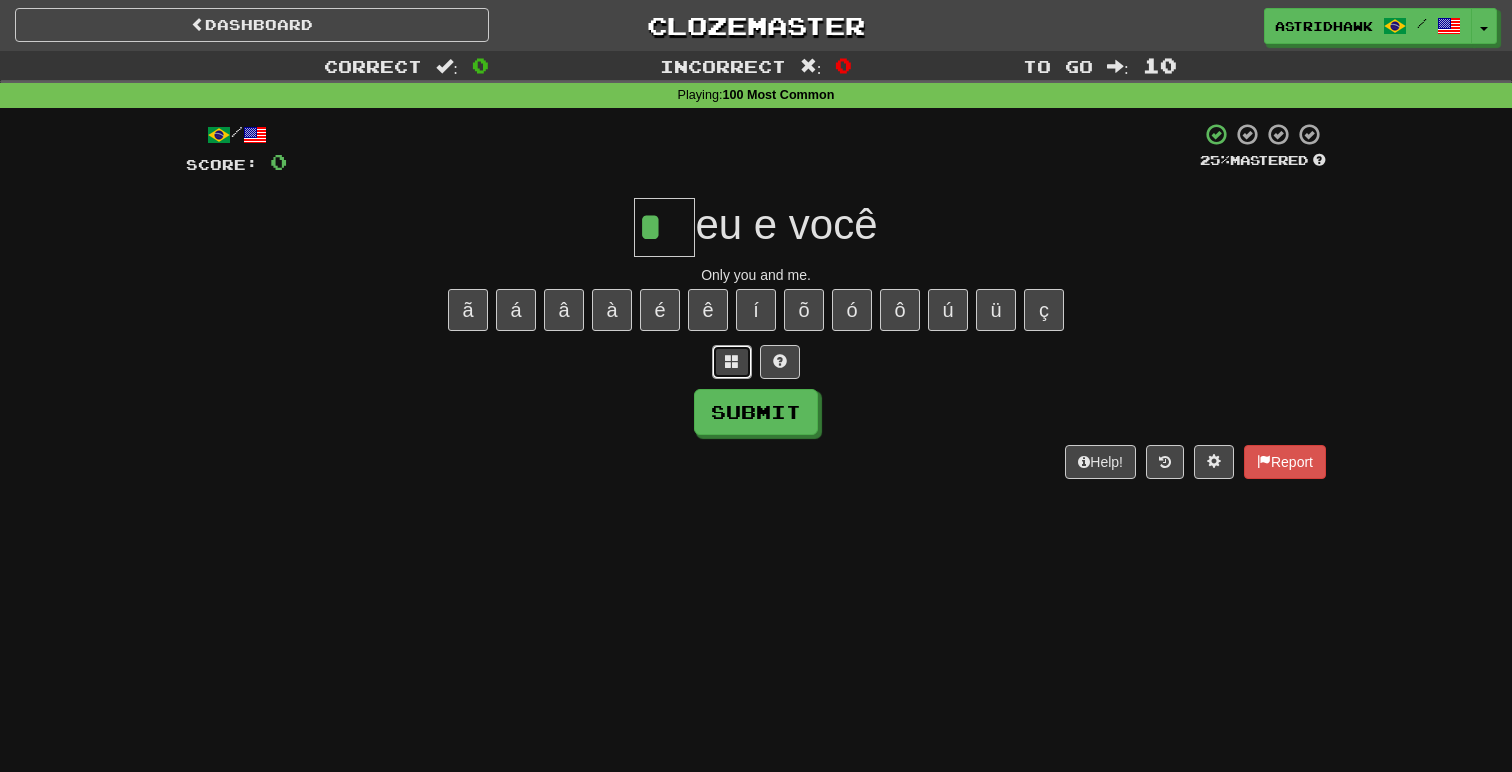 click at bounding box center (732, 362) 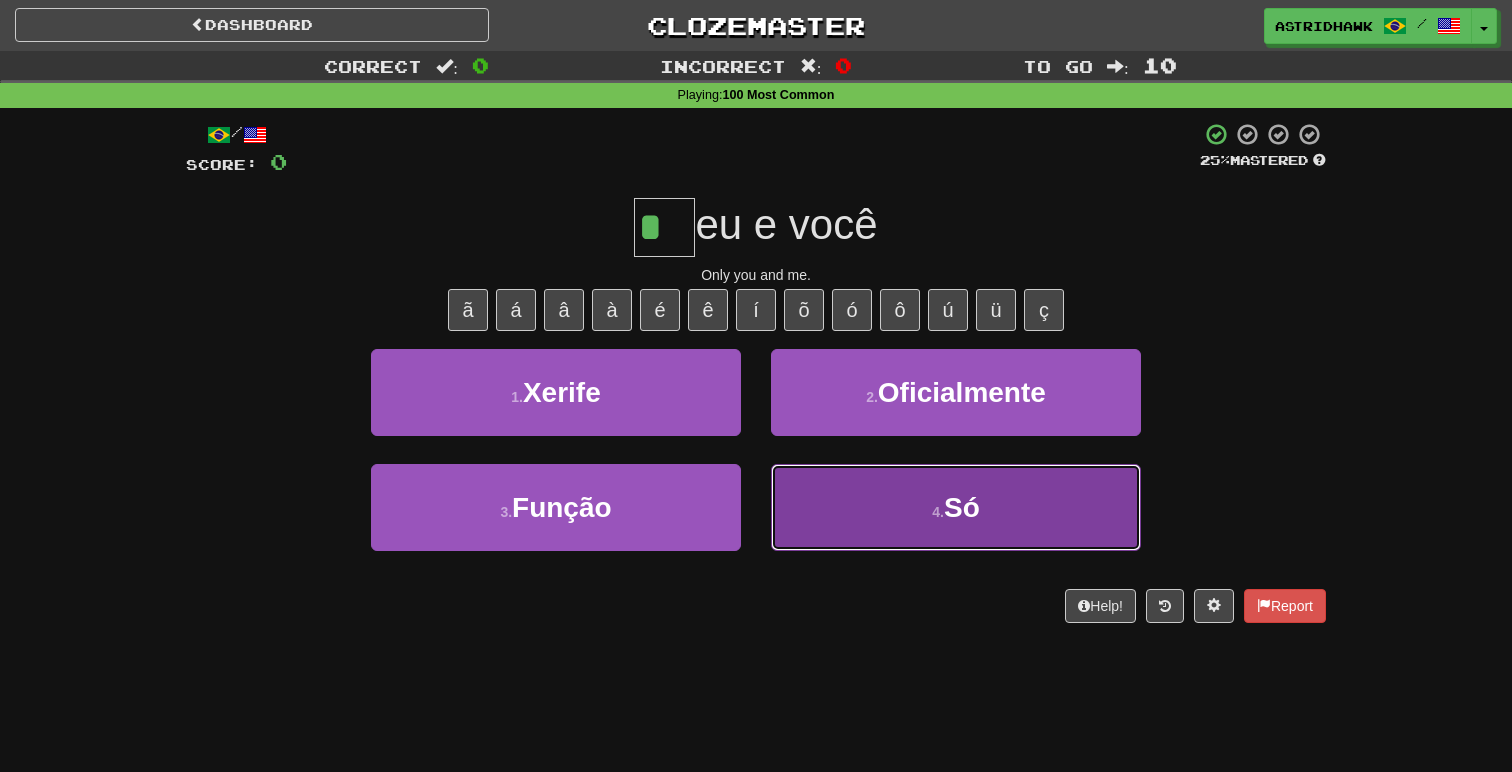 click on "4 . Só" at bounding box center [956, 507] 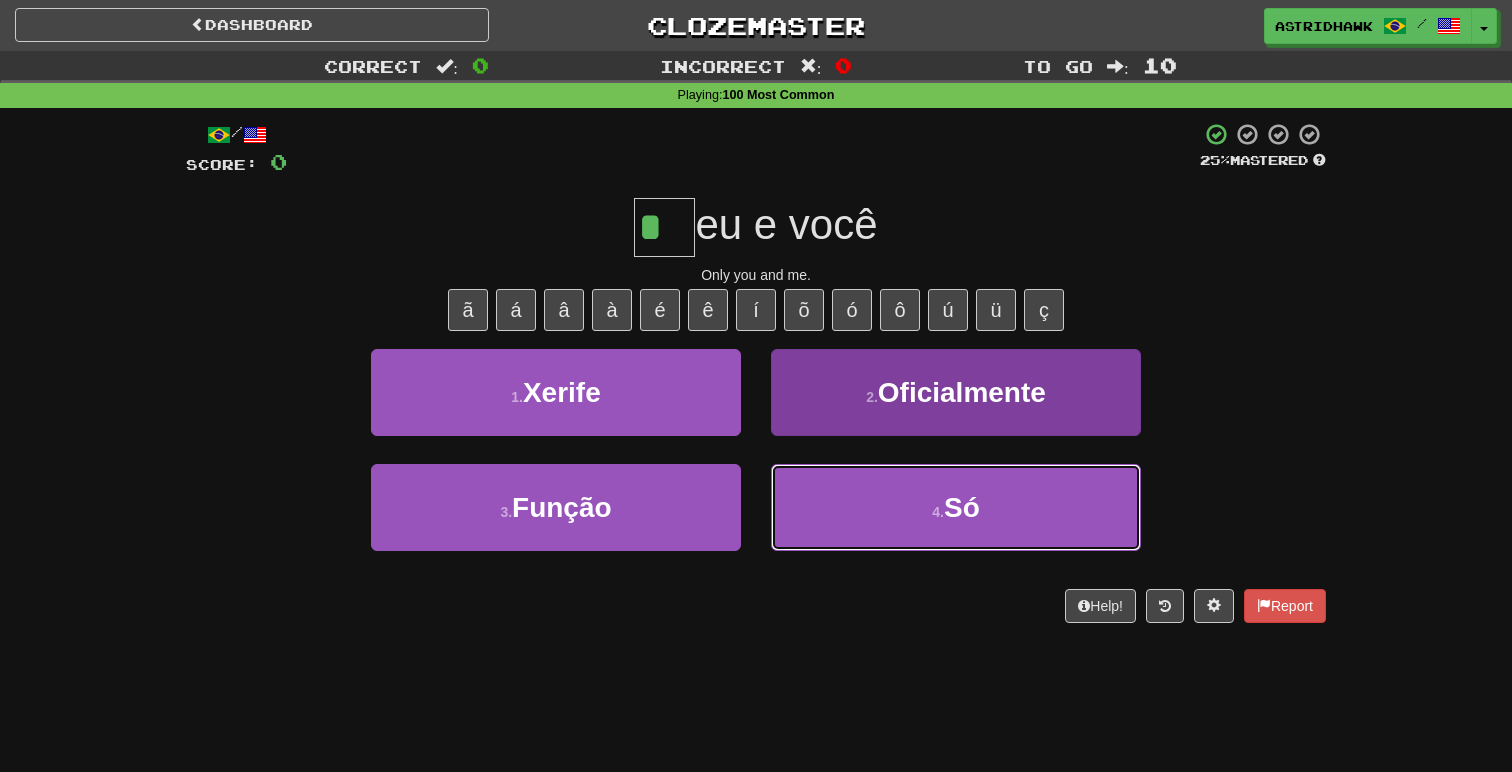 type on "**" 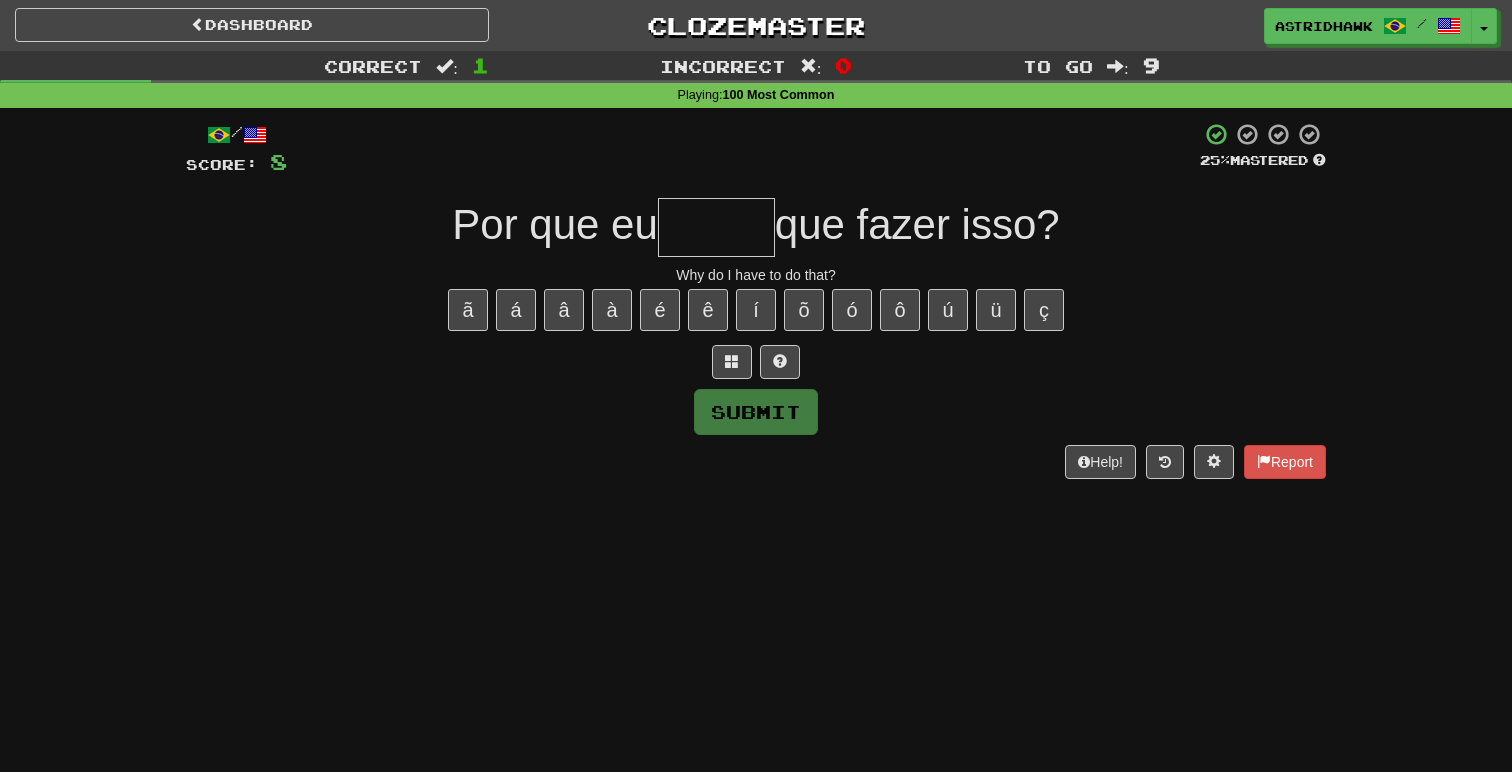 type on "*" 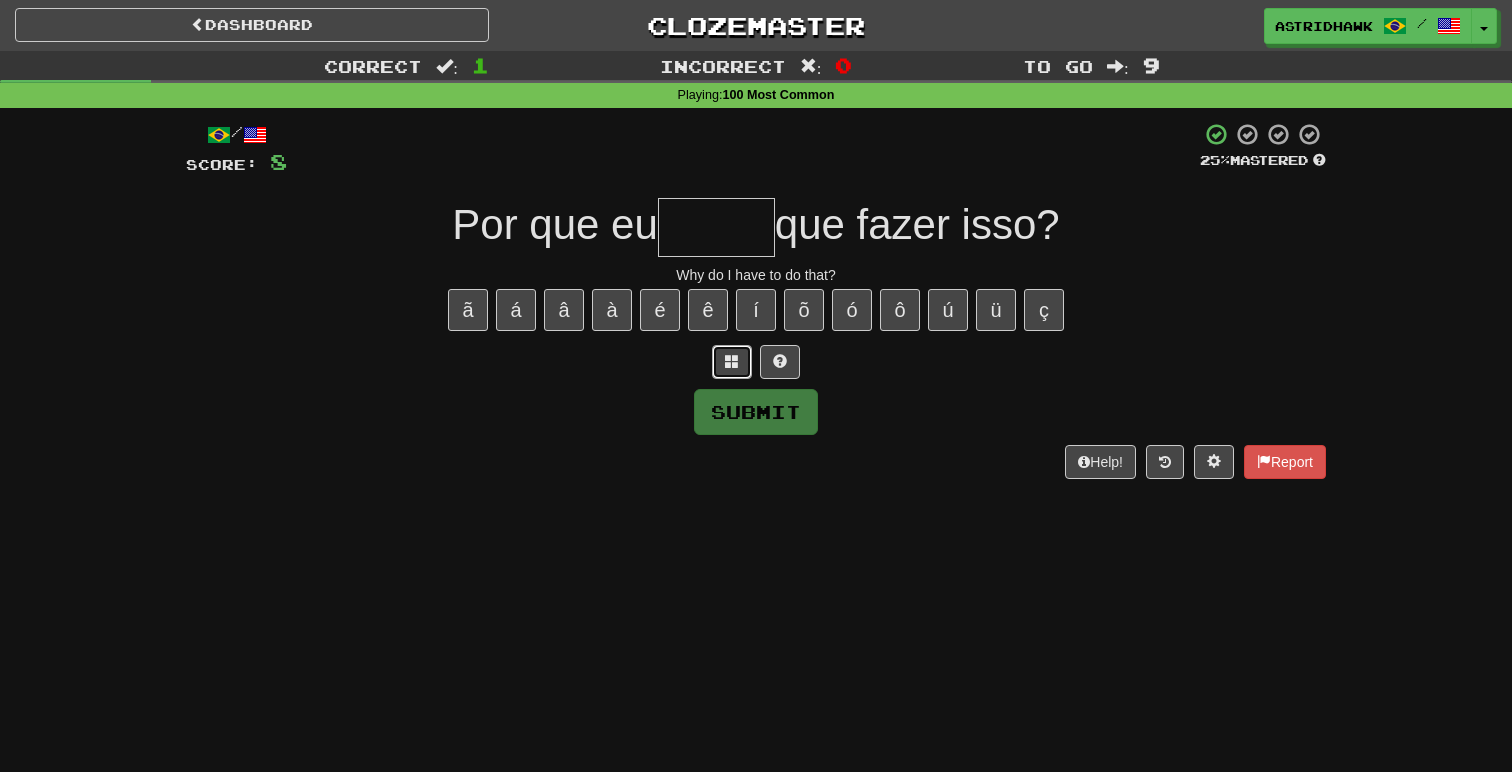 click at bounding box center (732, 361) 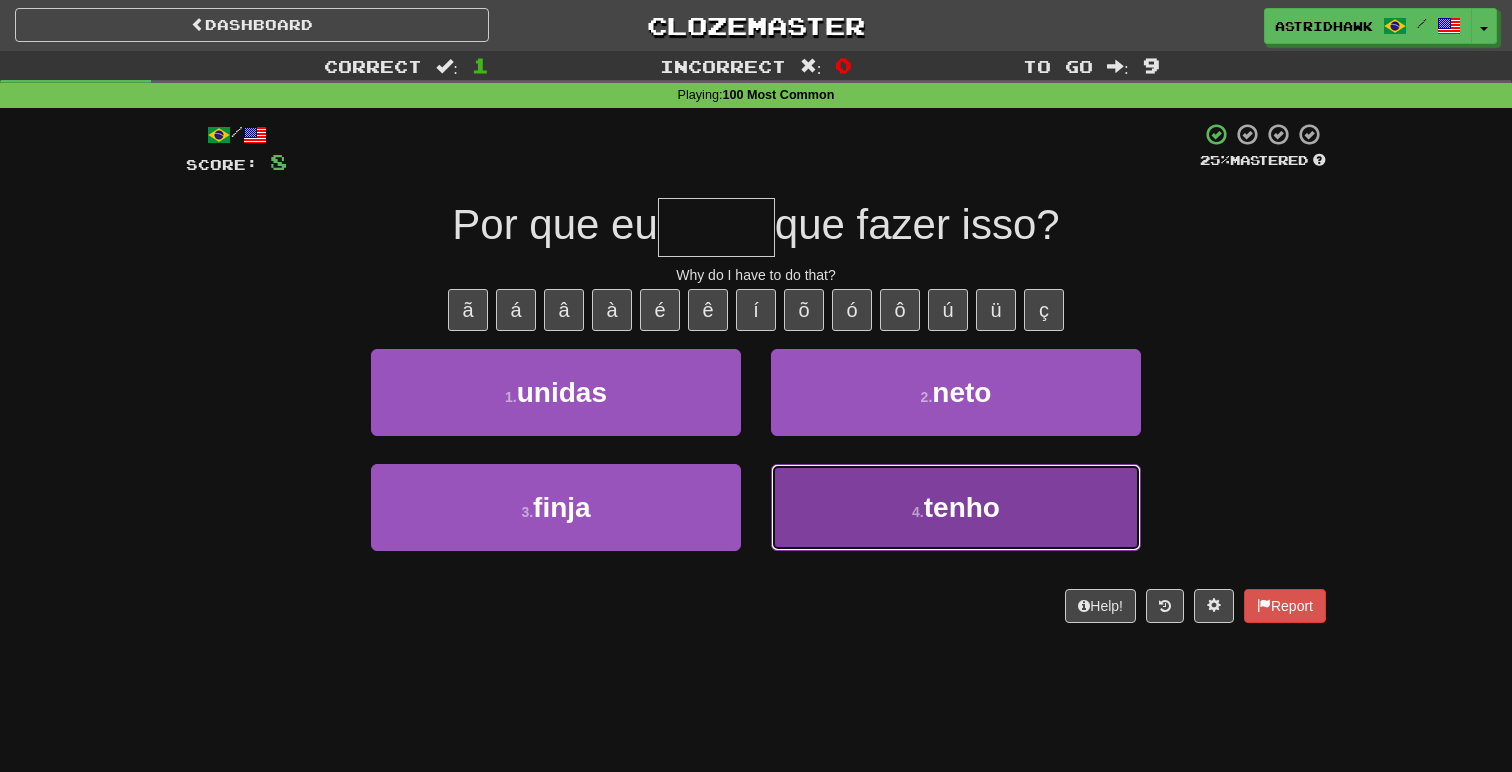 click on "4 .  tenho" at bounding box center (956, 507) 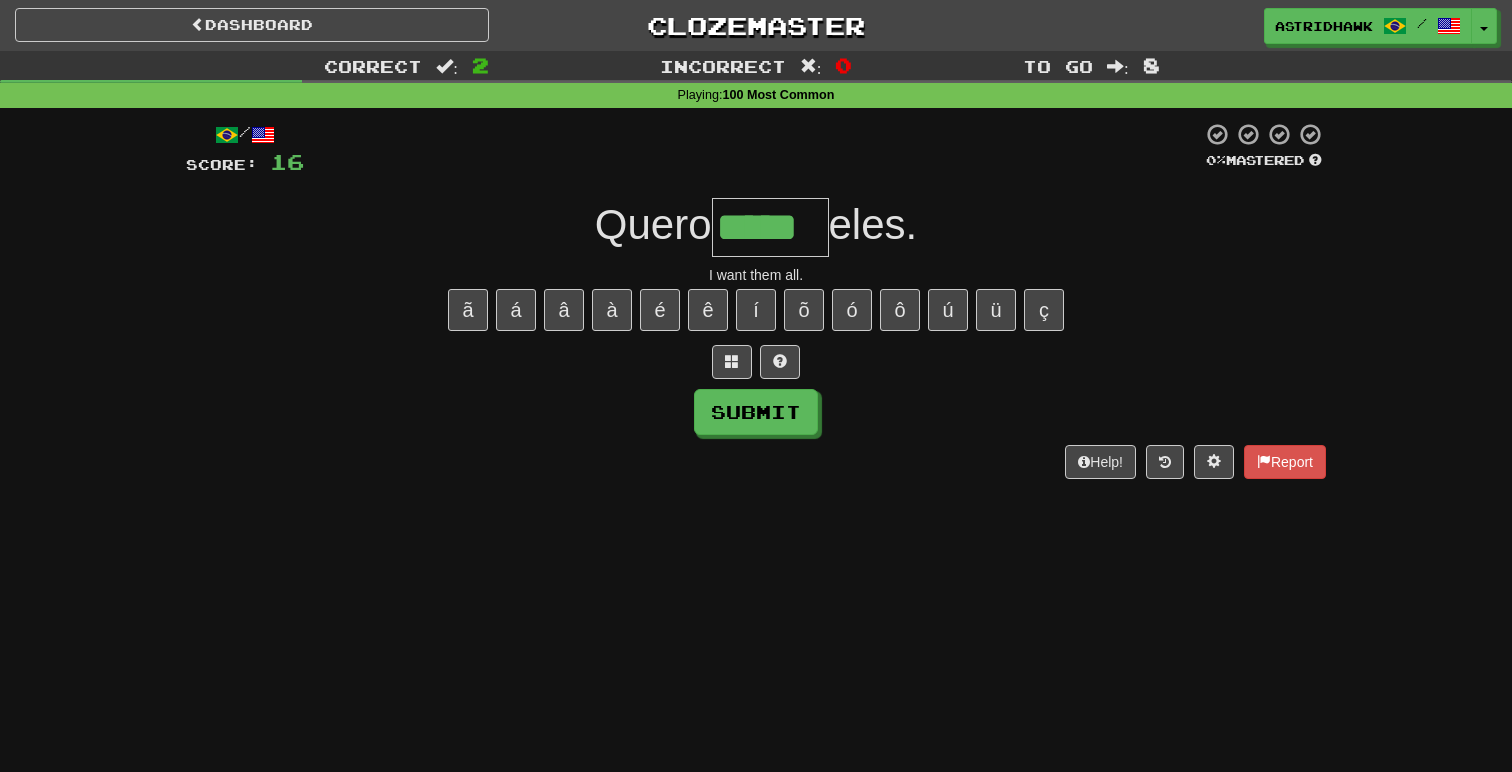 type on "*****" 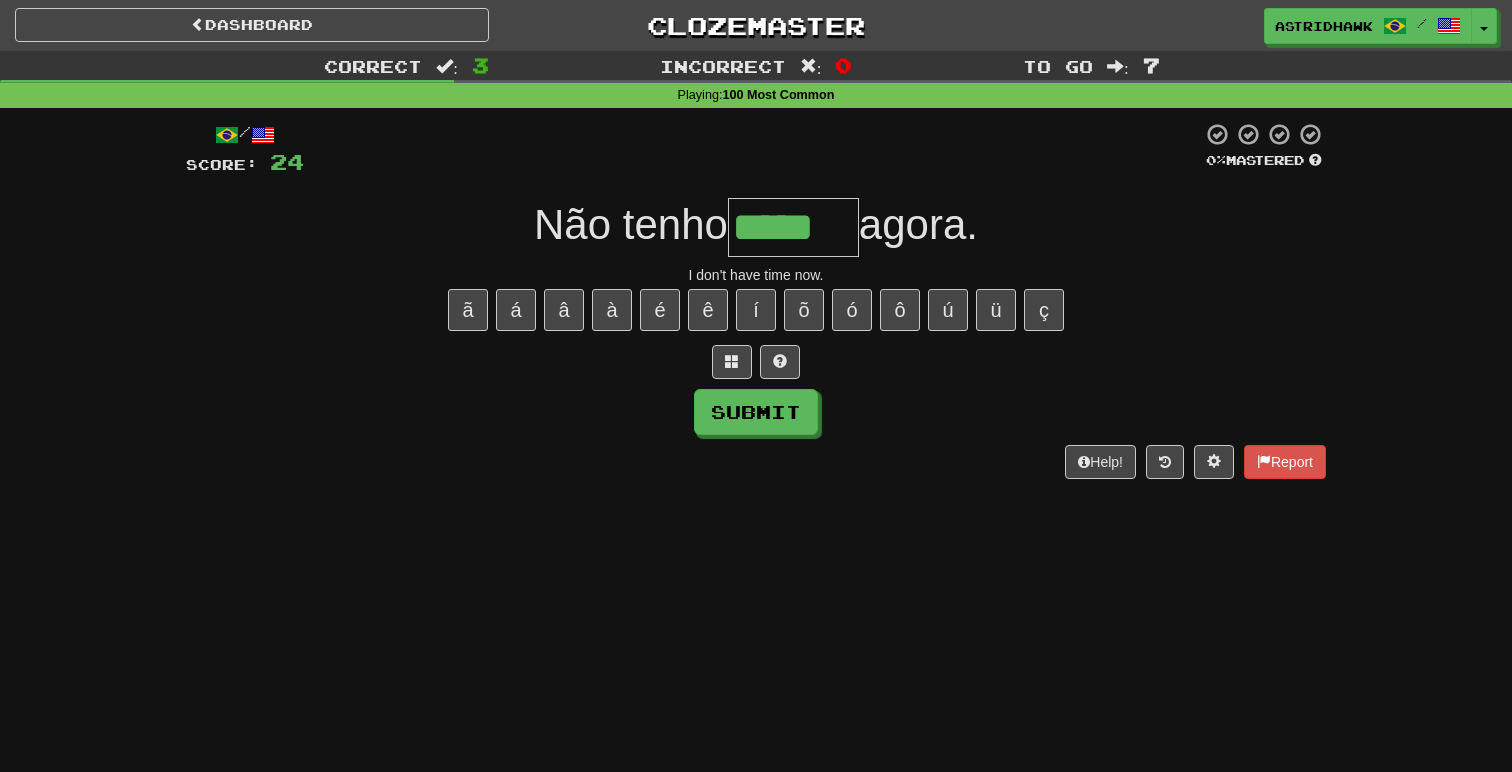 type on "*****" 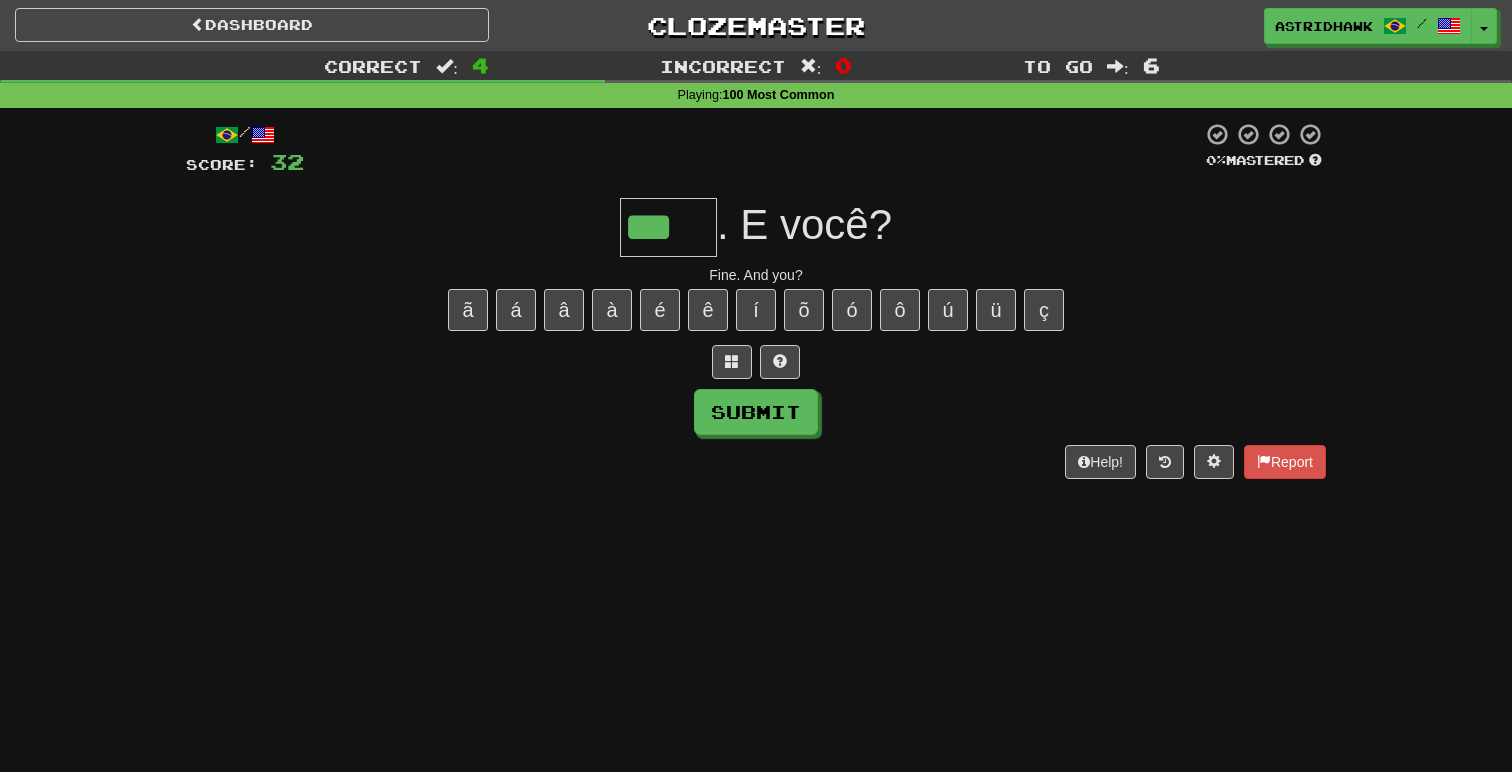 type on "***" 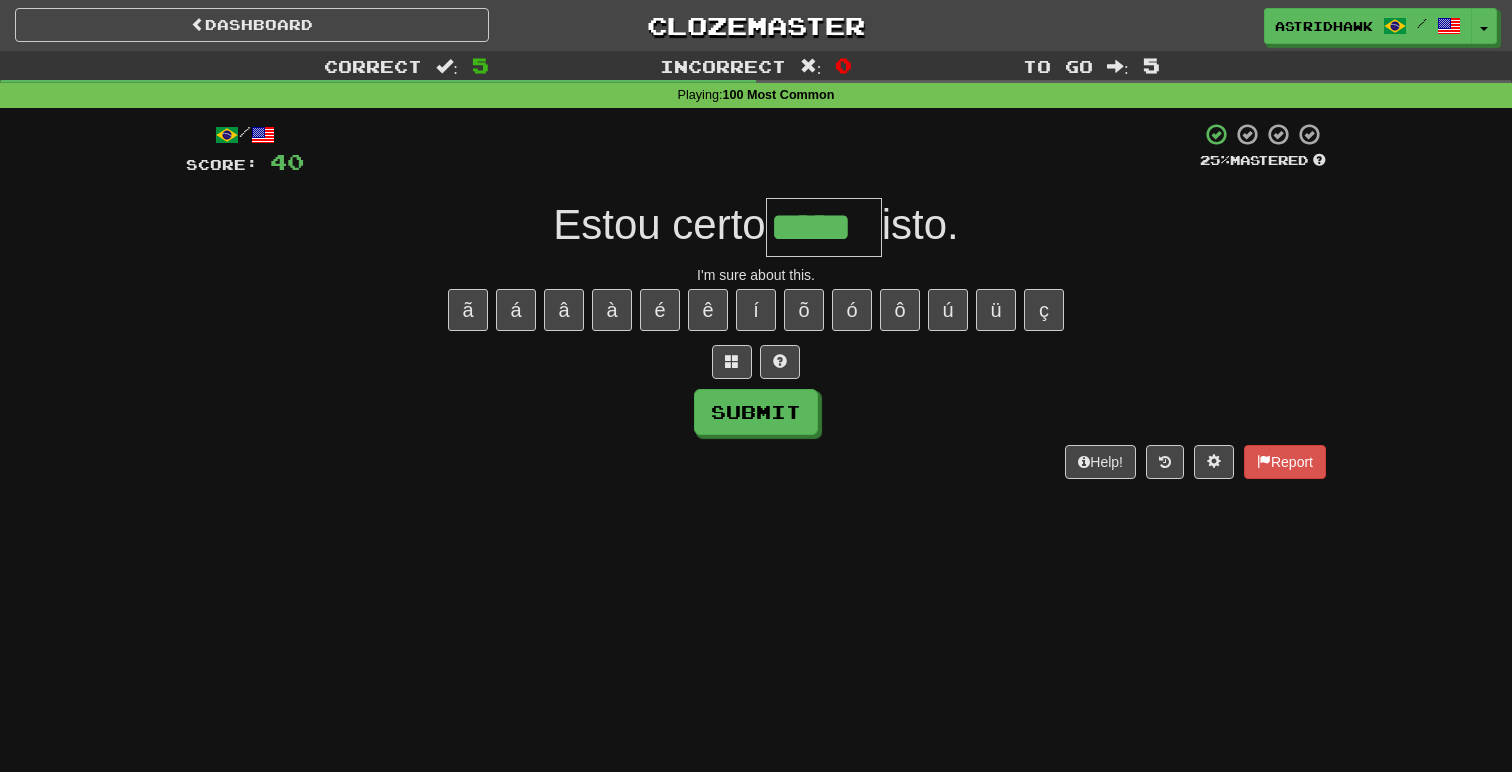 type on "*****" 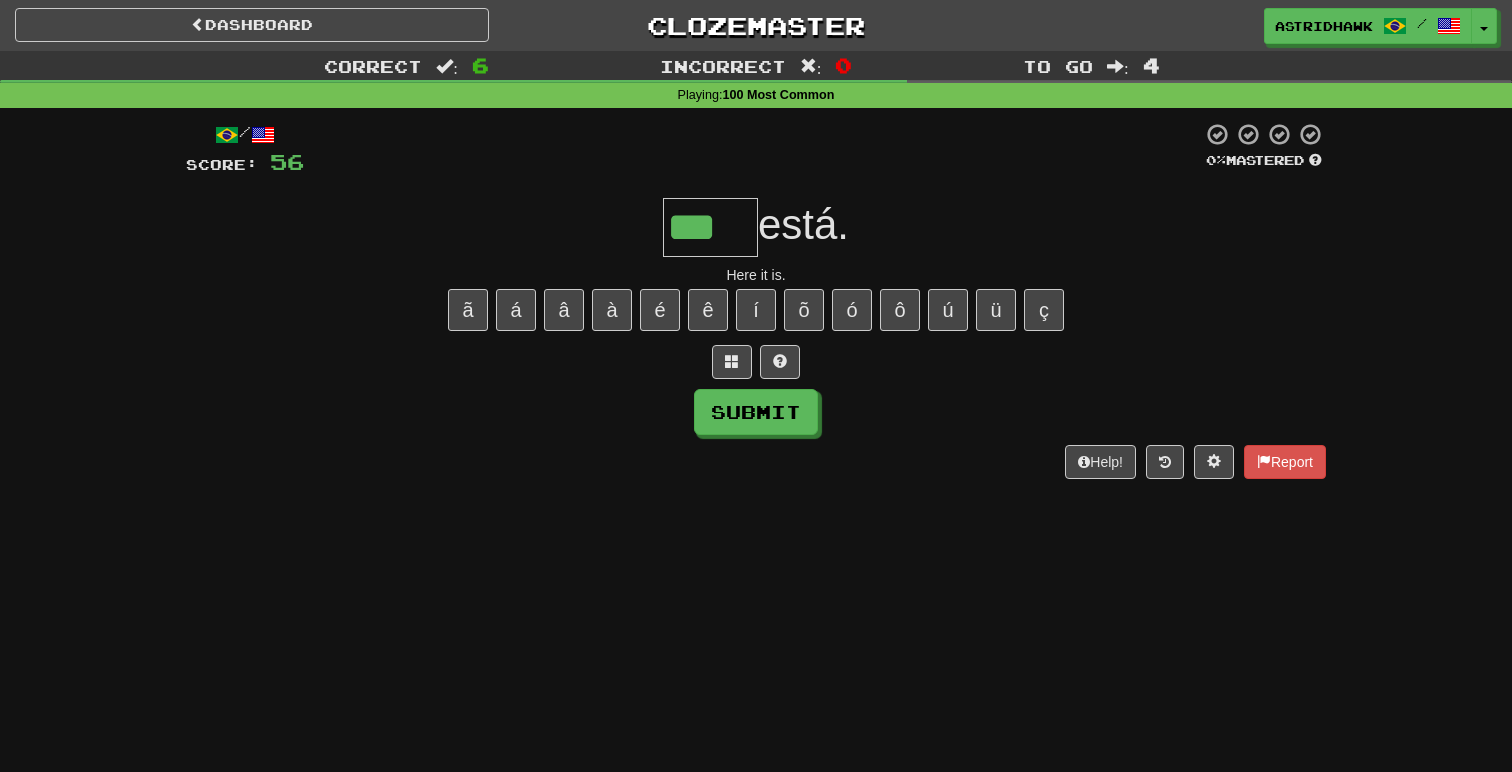 scroll, scrollTop: 0, scrollLeft: 0, axis: both 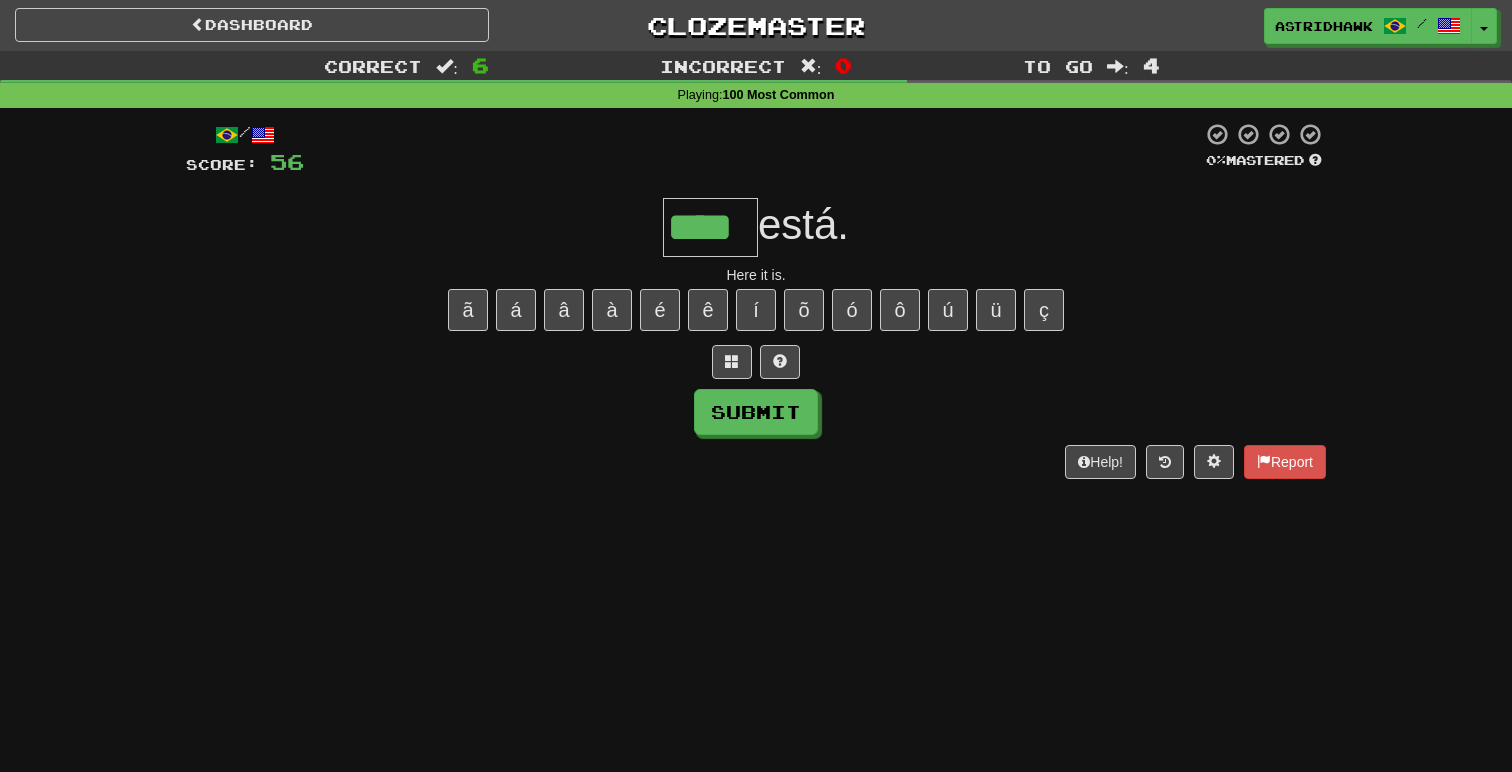 type on "****" 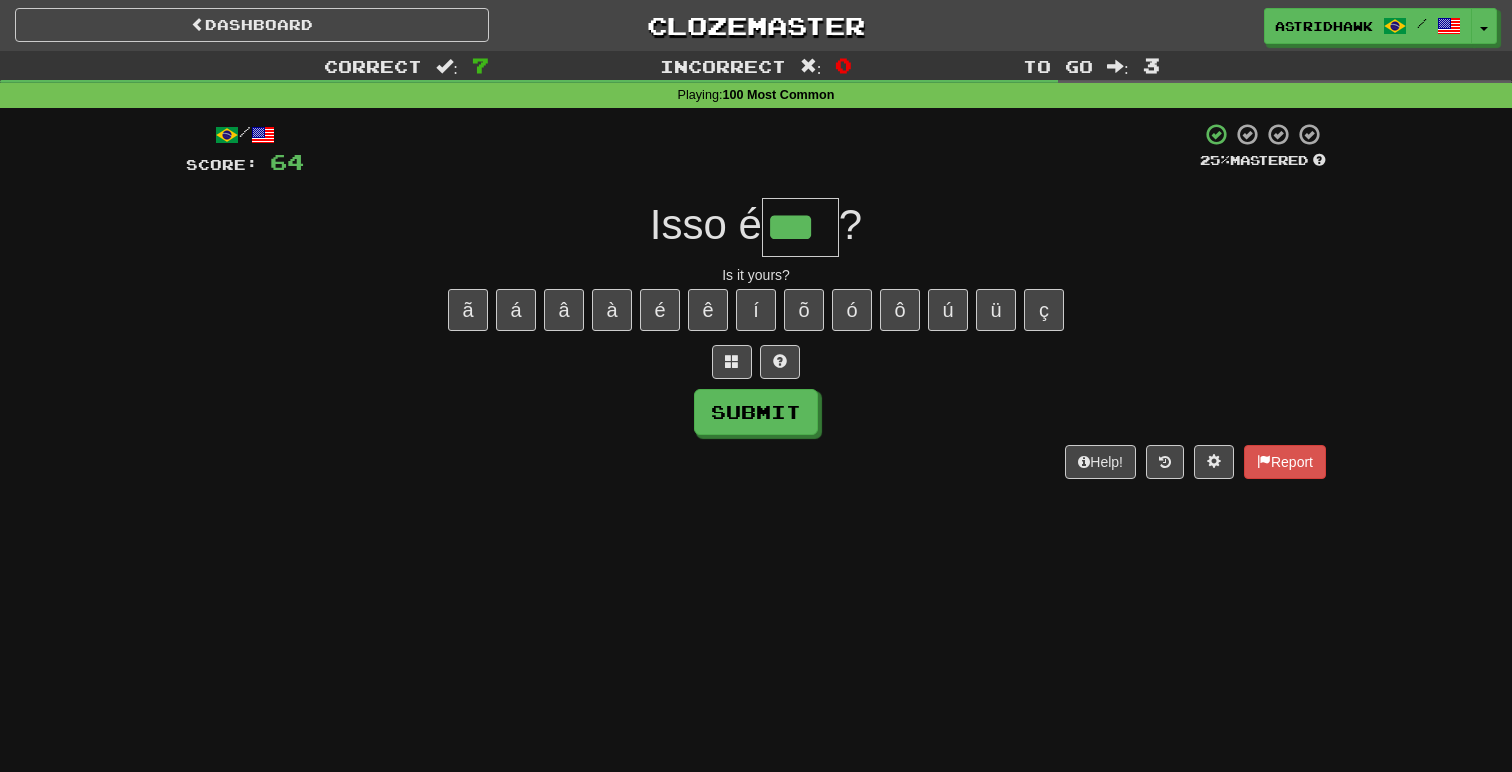 type on "***" 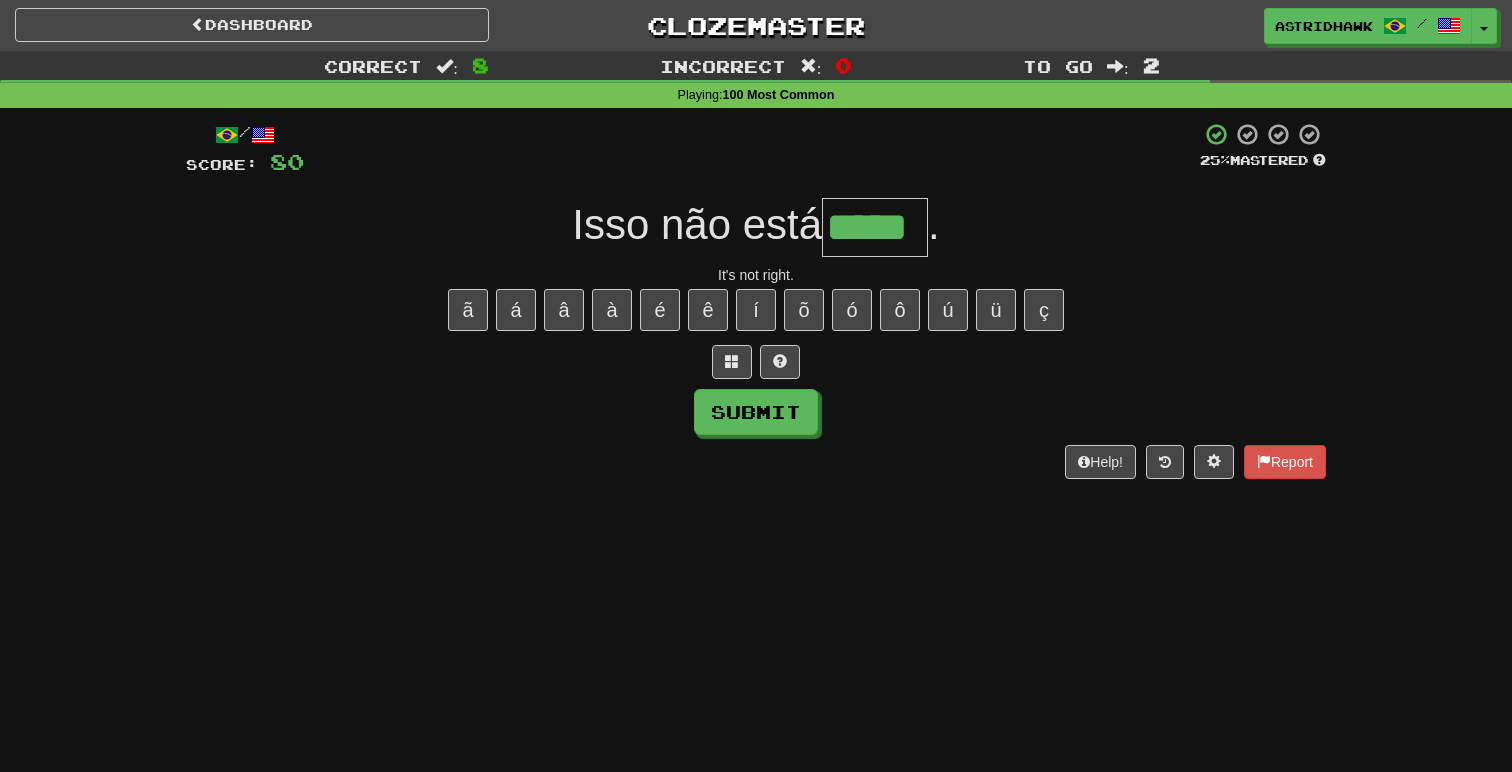 type on "*****" 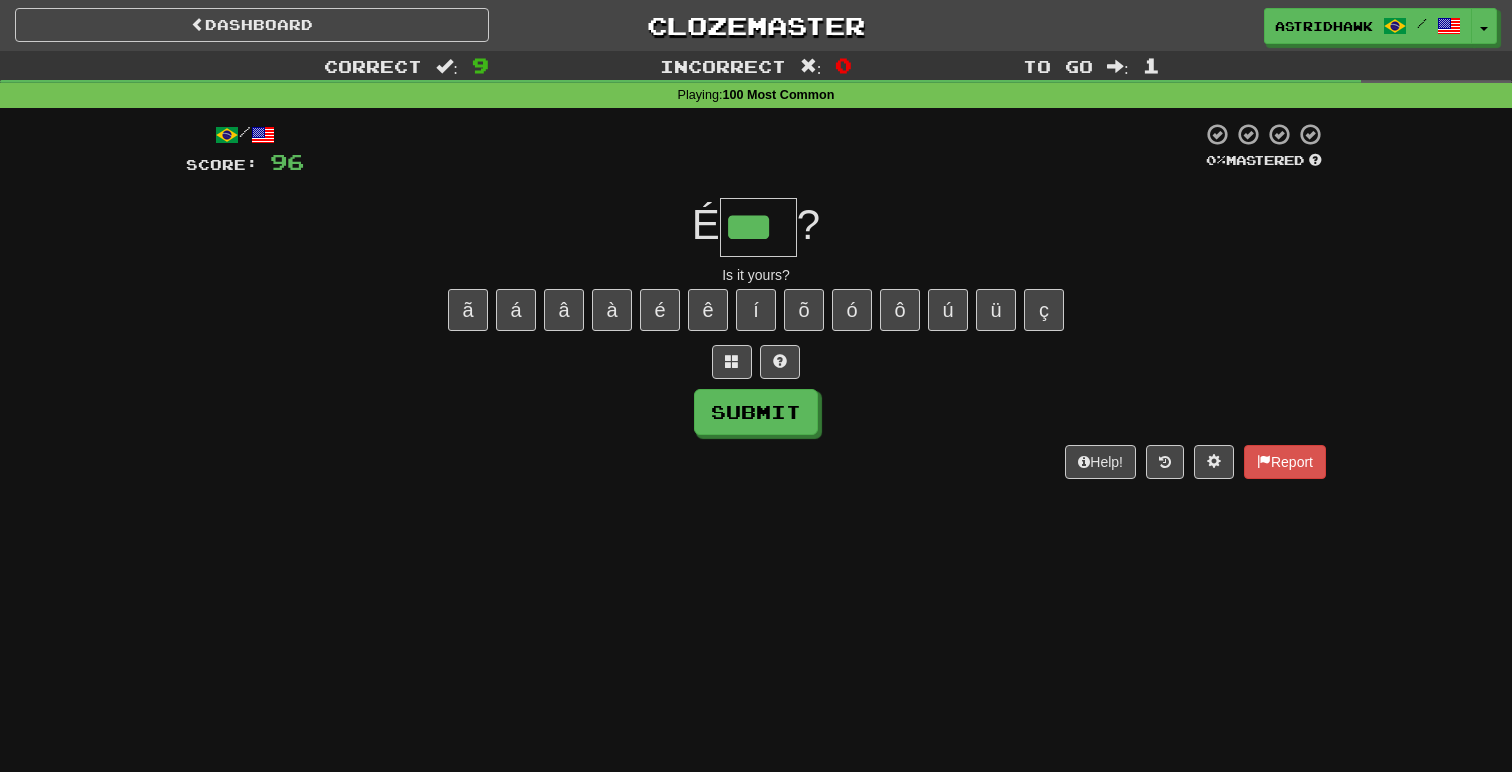type on "***" 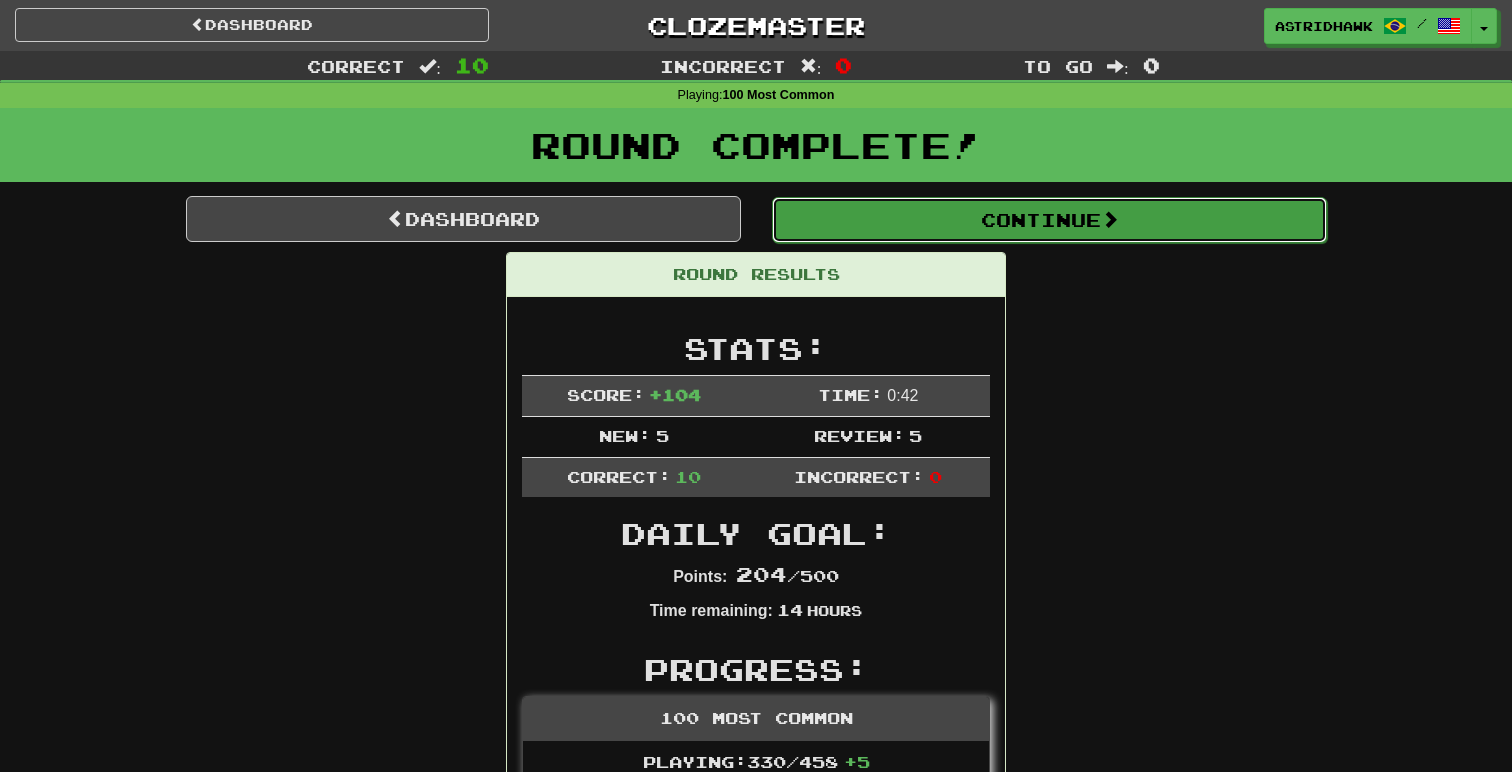 click on "Continue" at bounding box center (1049, 220) 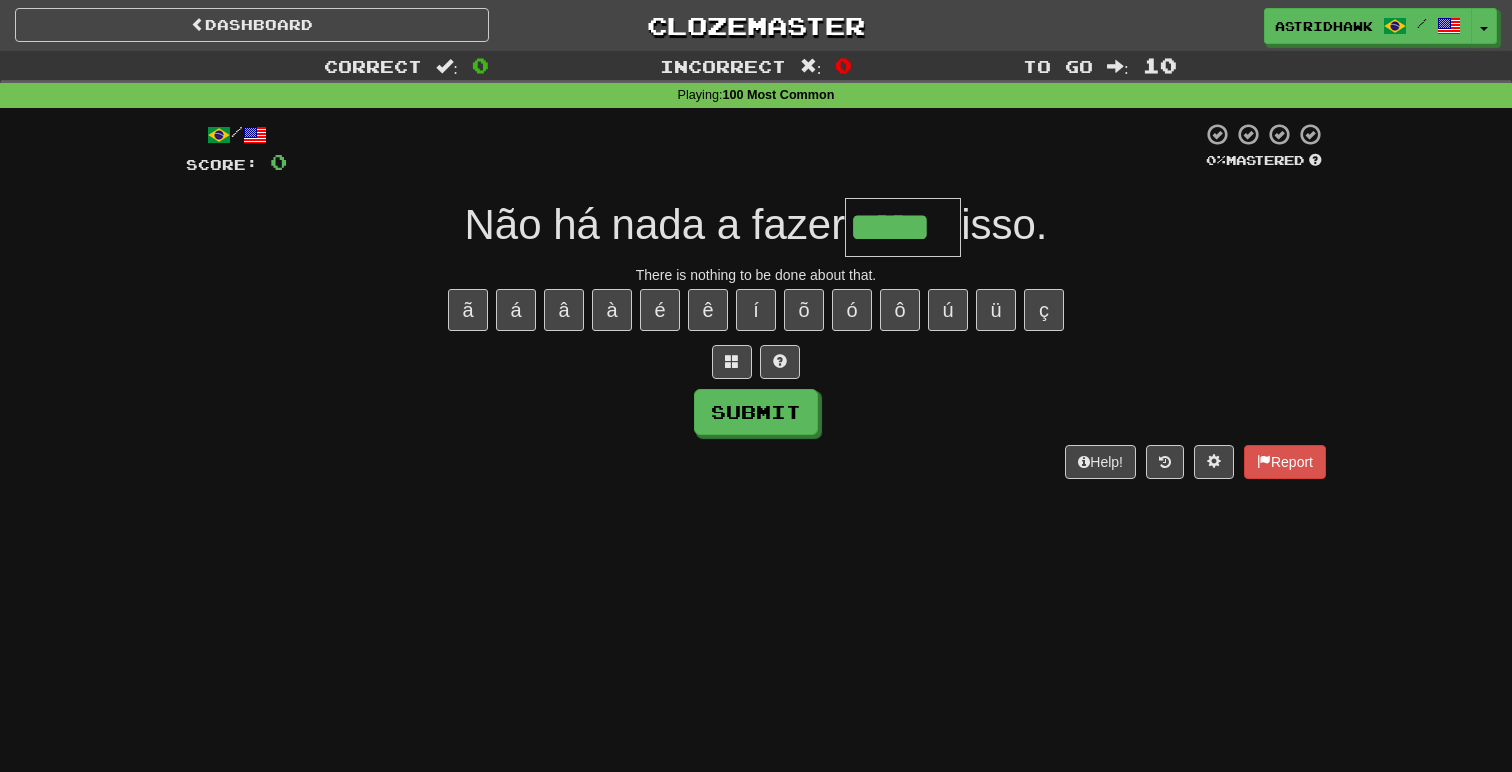 type on "*****" 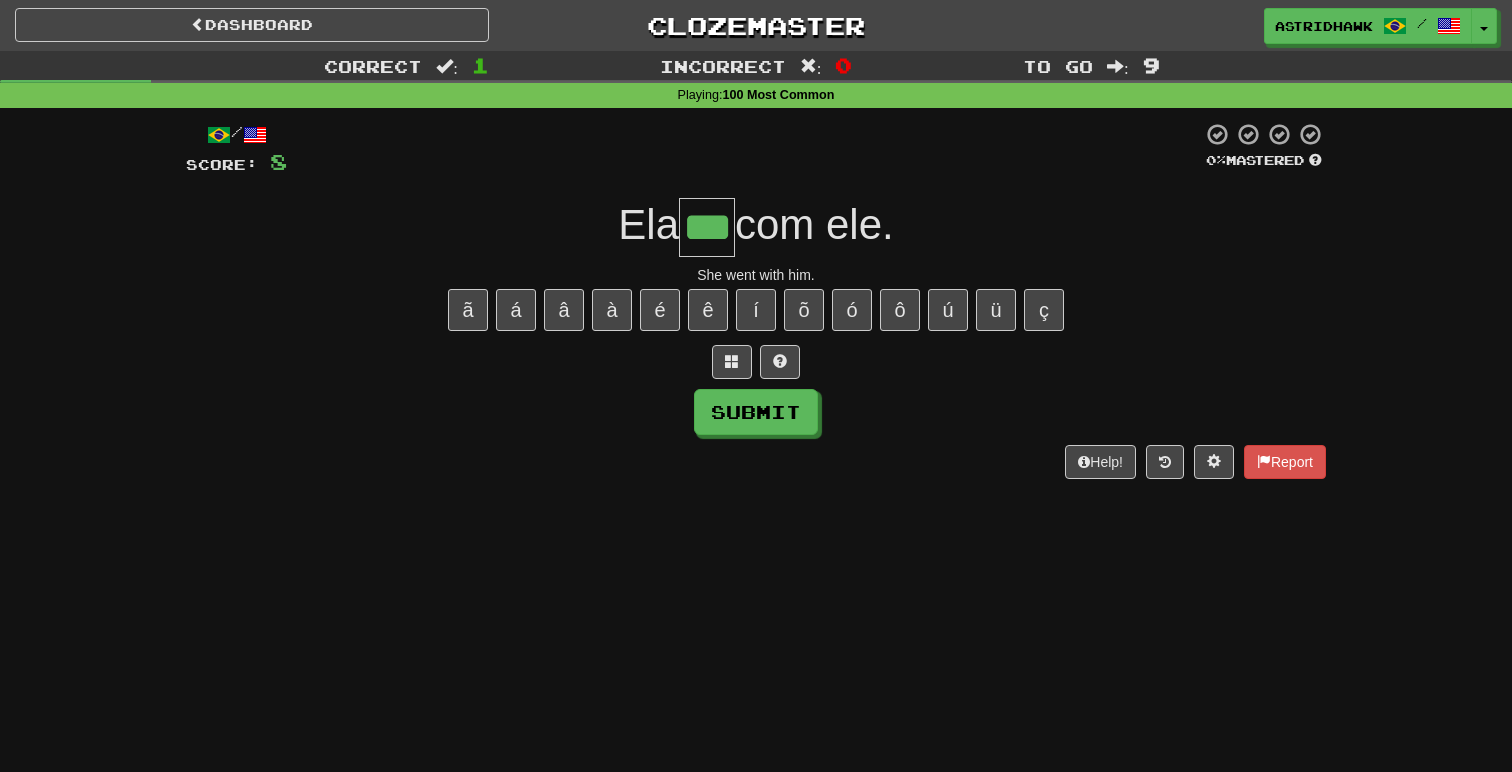 type on "***" 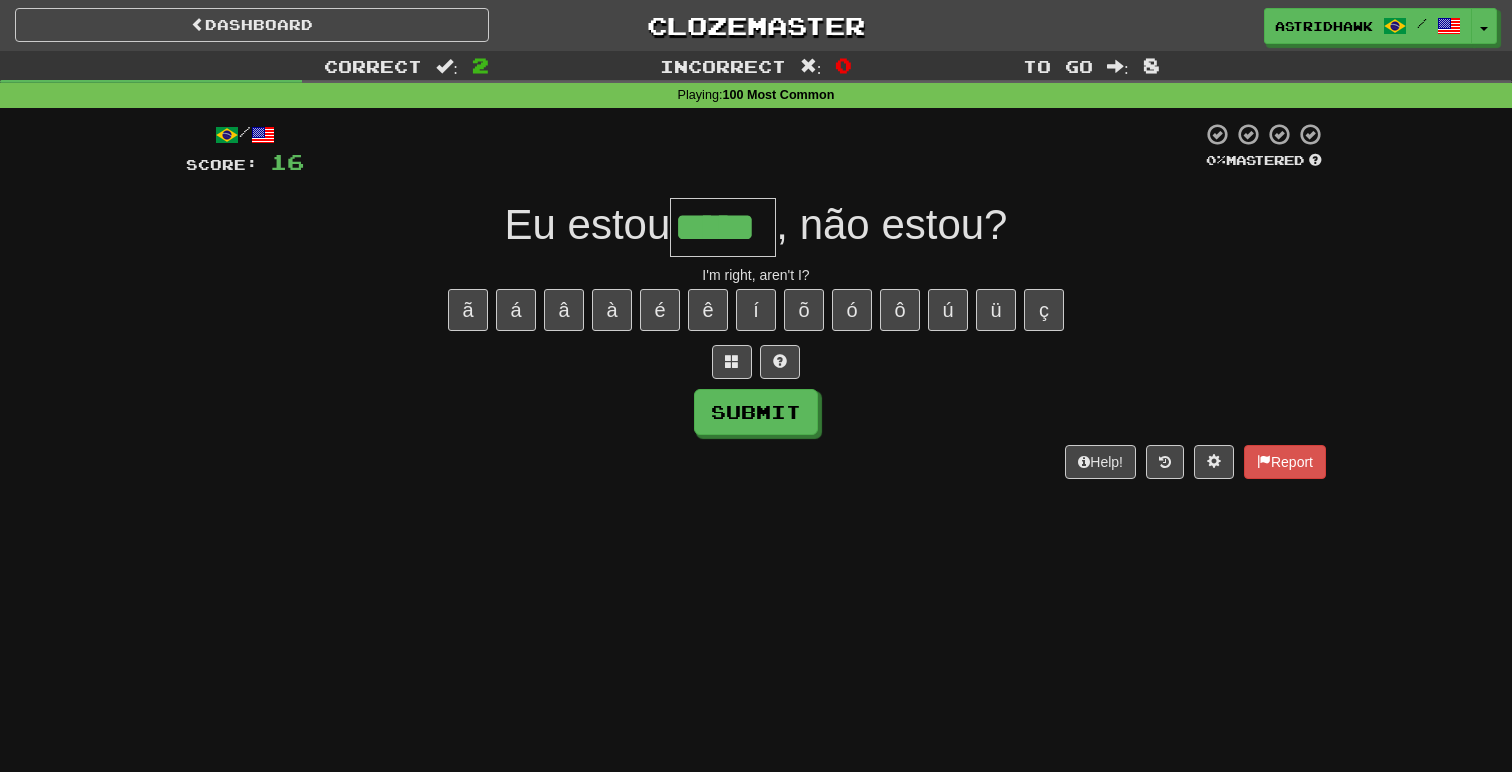 type on "*****" 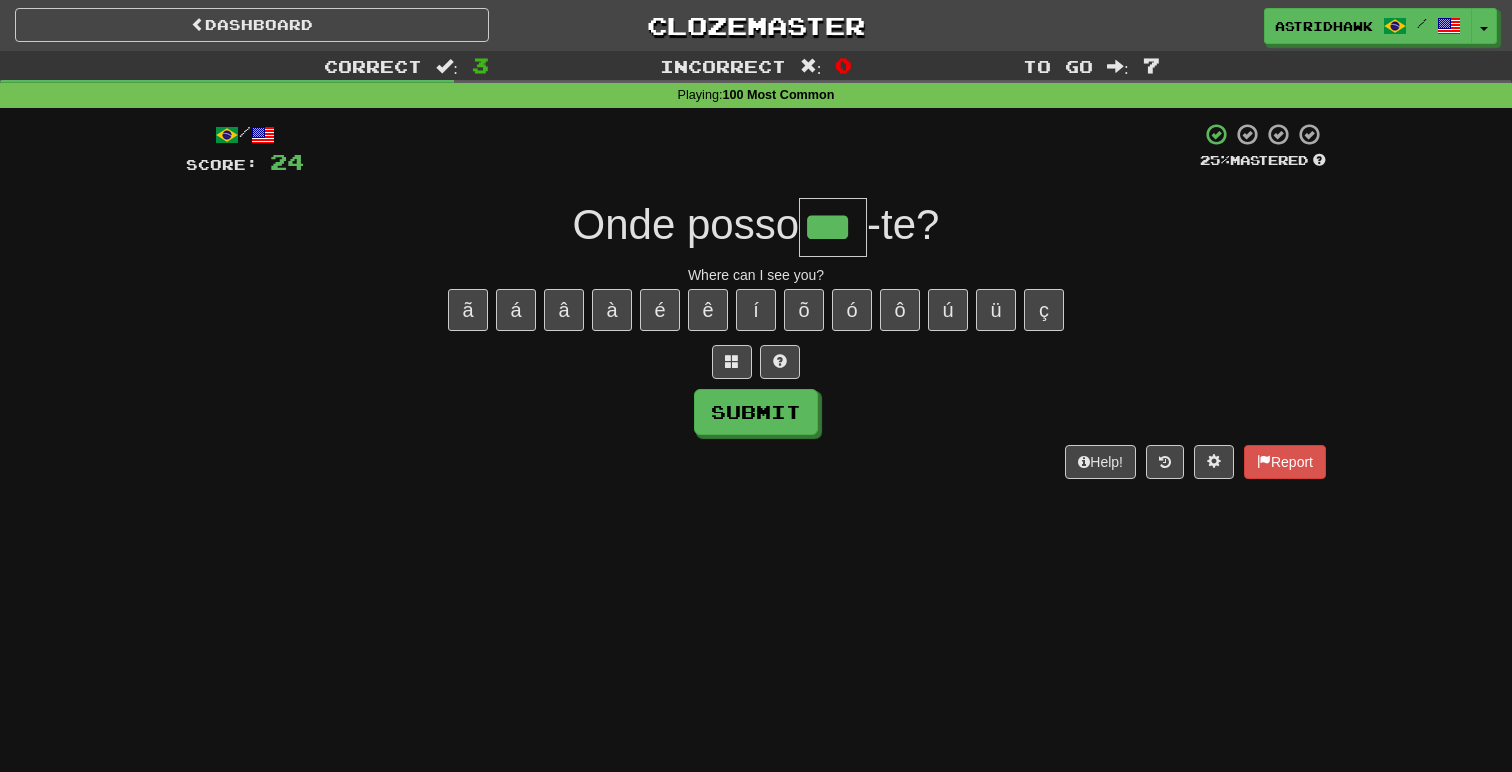 type on "***" 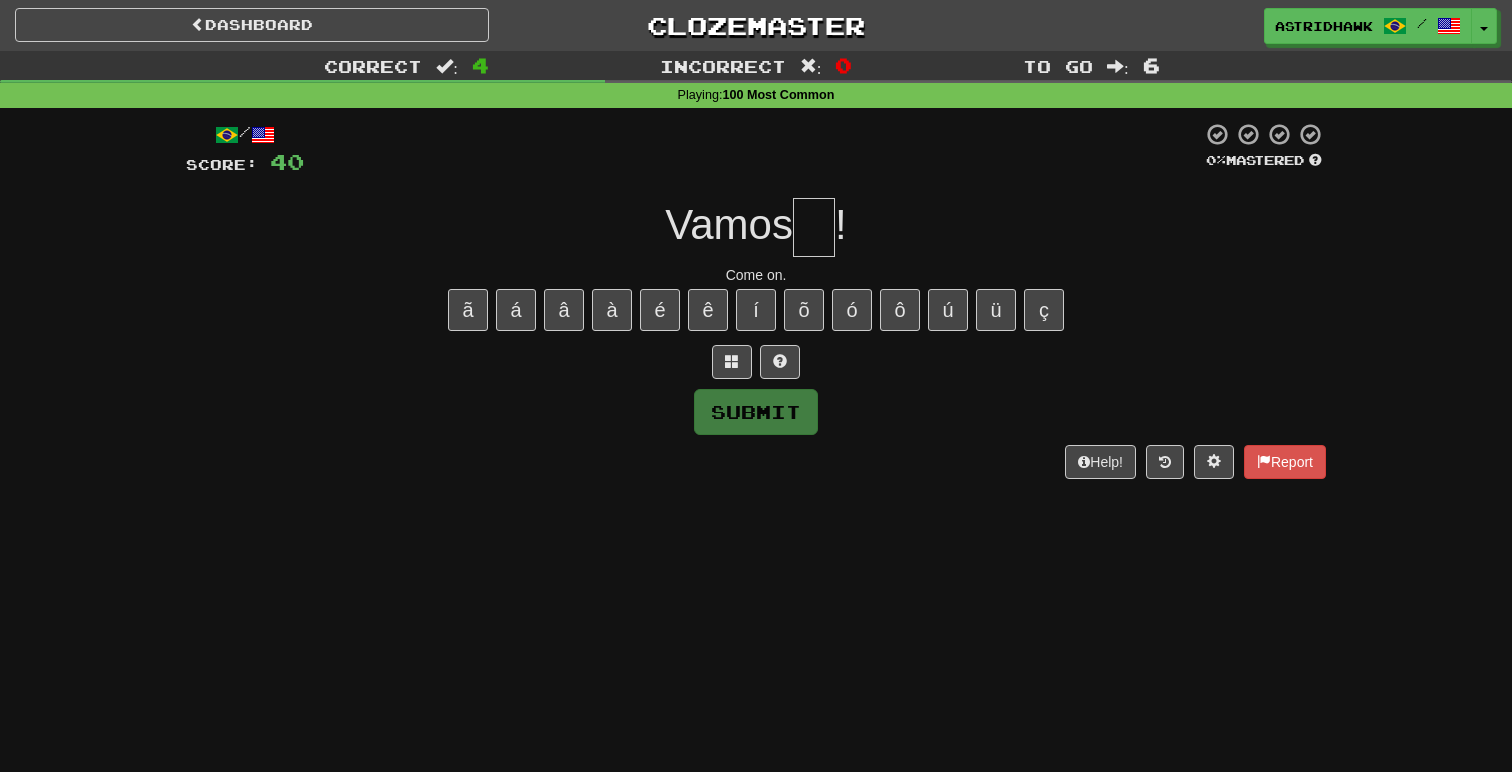 type on "*" 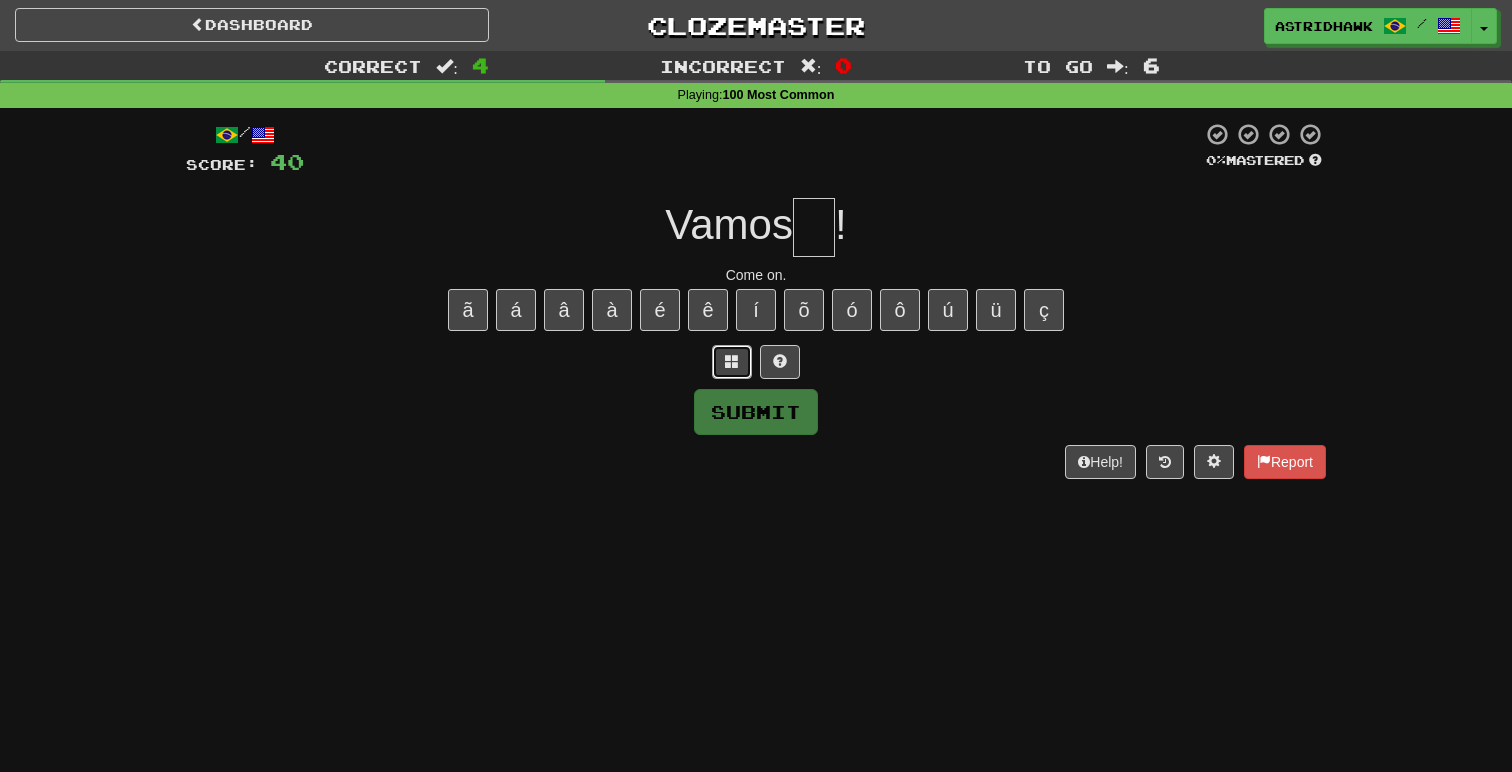 click at bounding box center (732, 362) 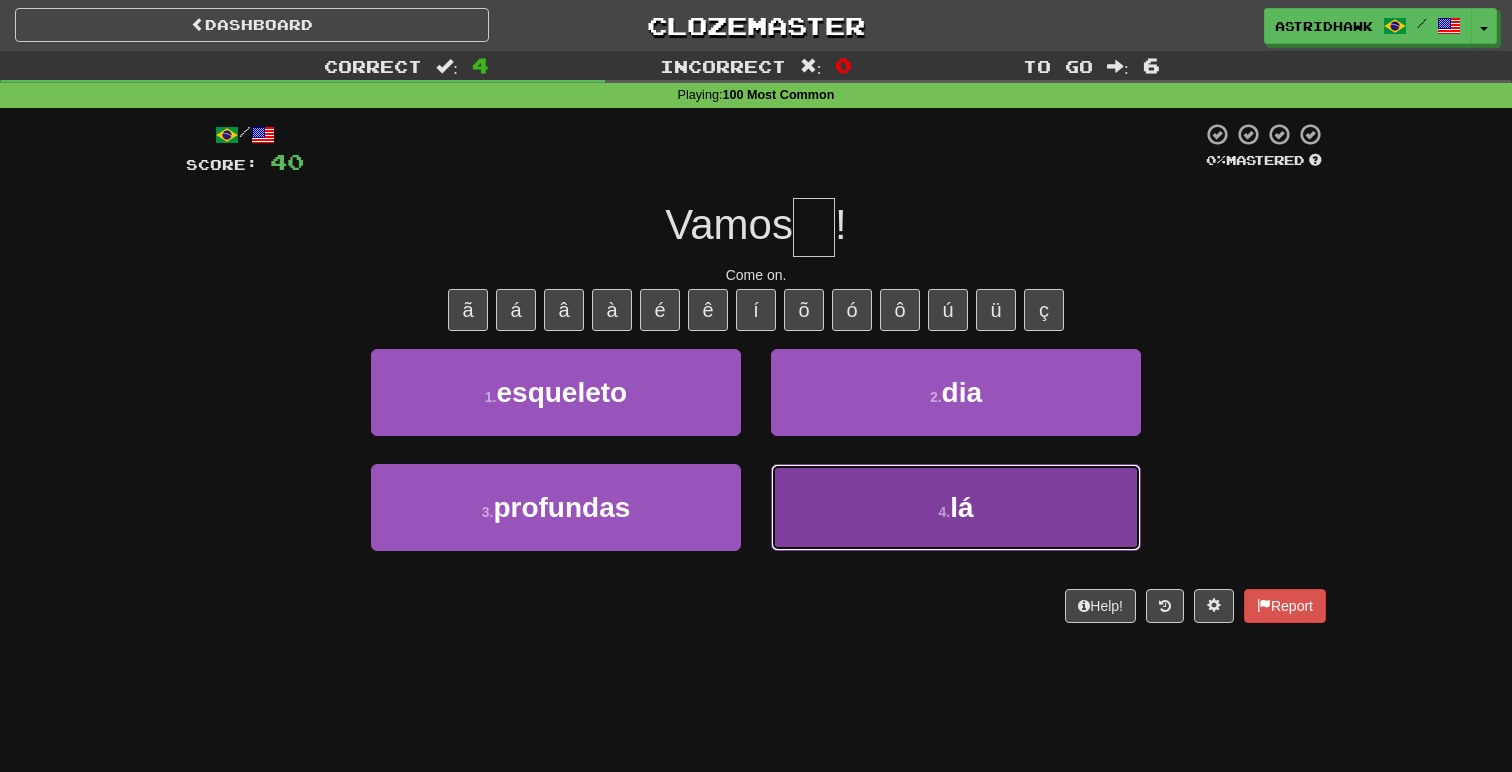 click on "4 .  lá" at bounding box center (956, 507) 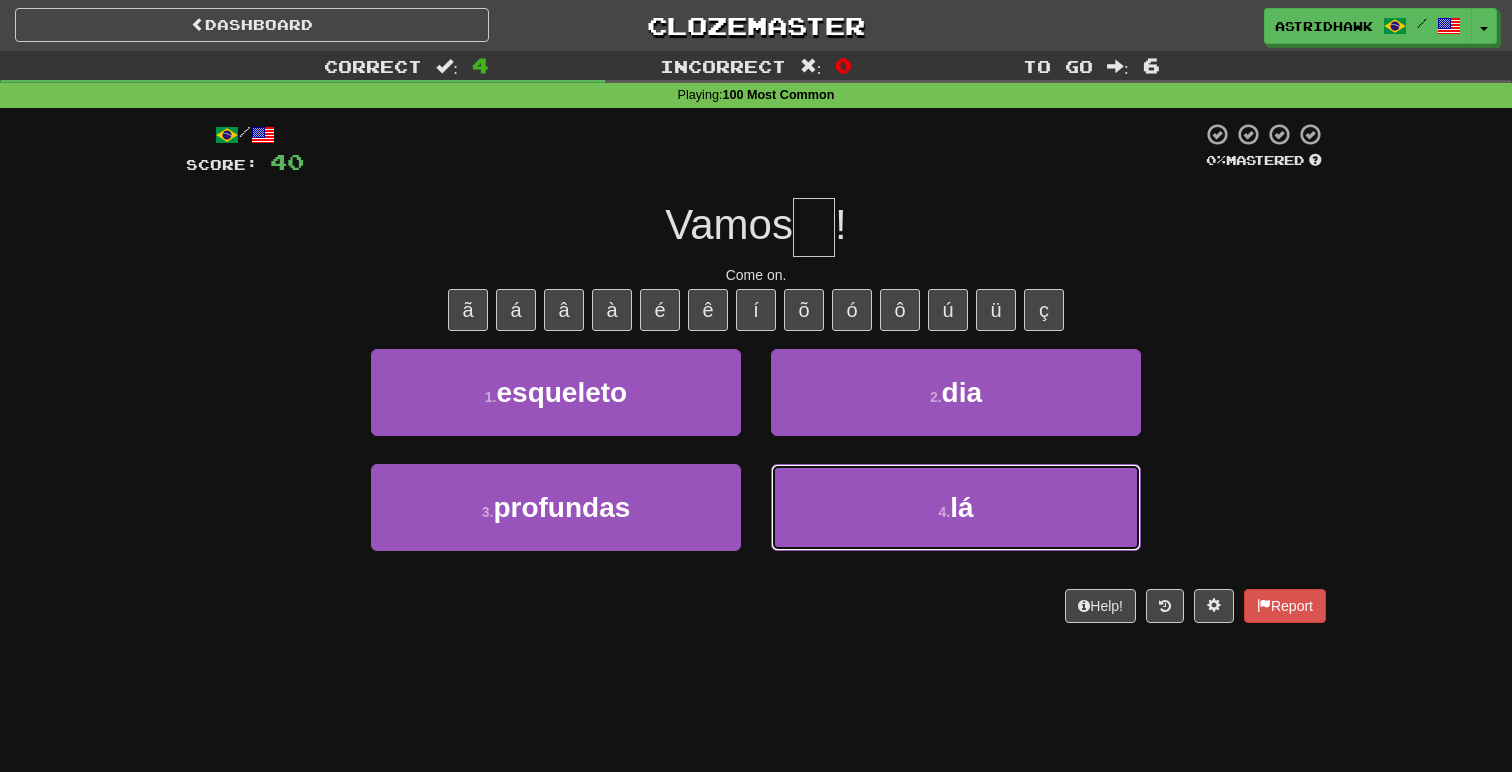 type on "**" 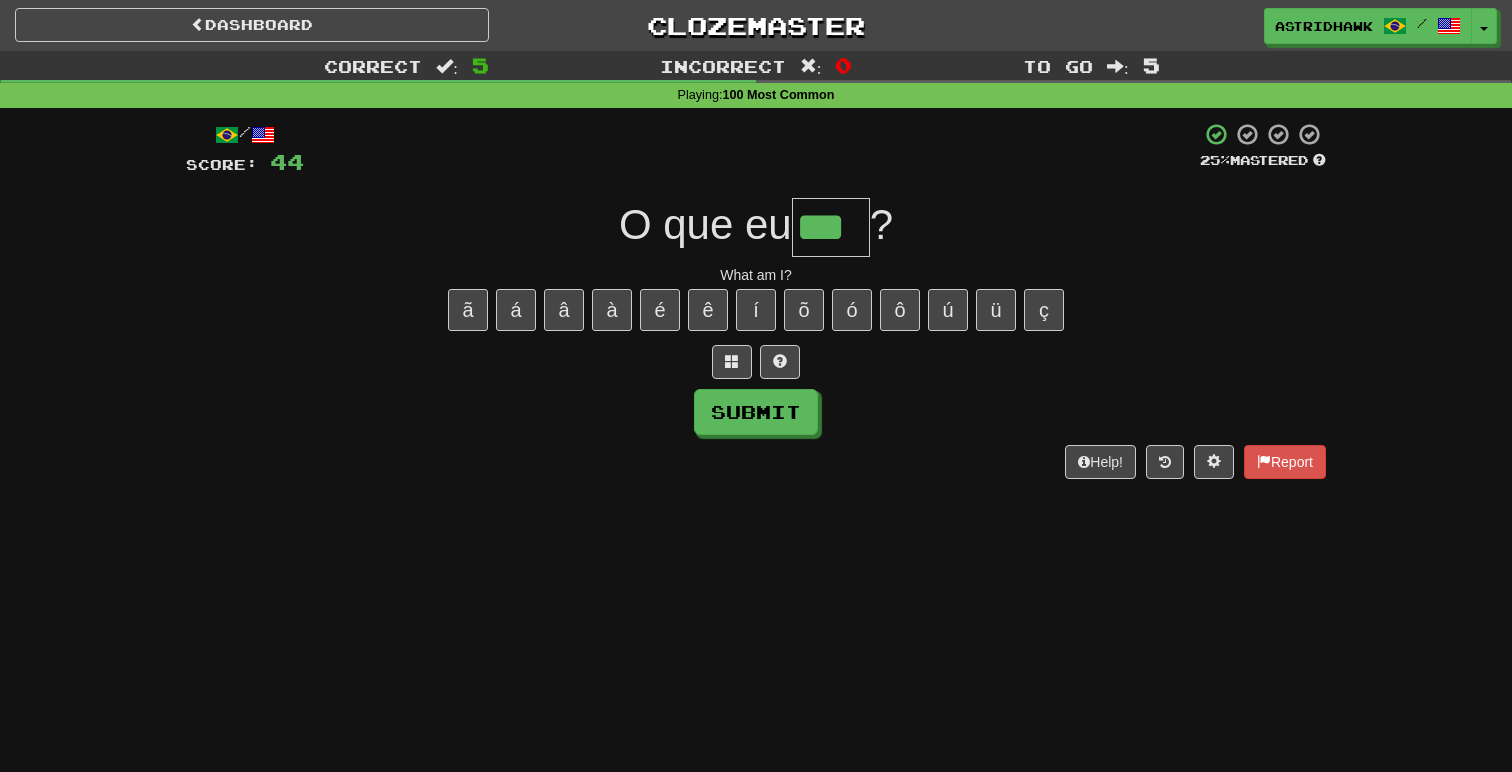 type on "***" 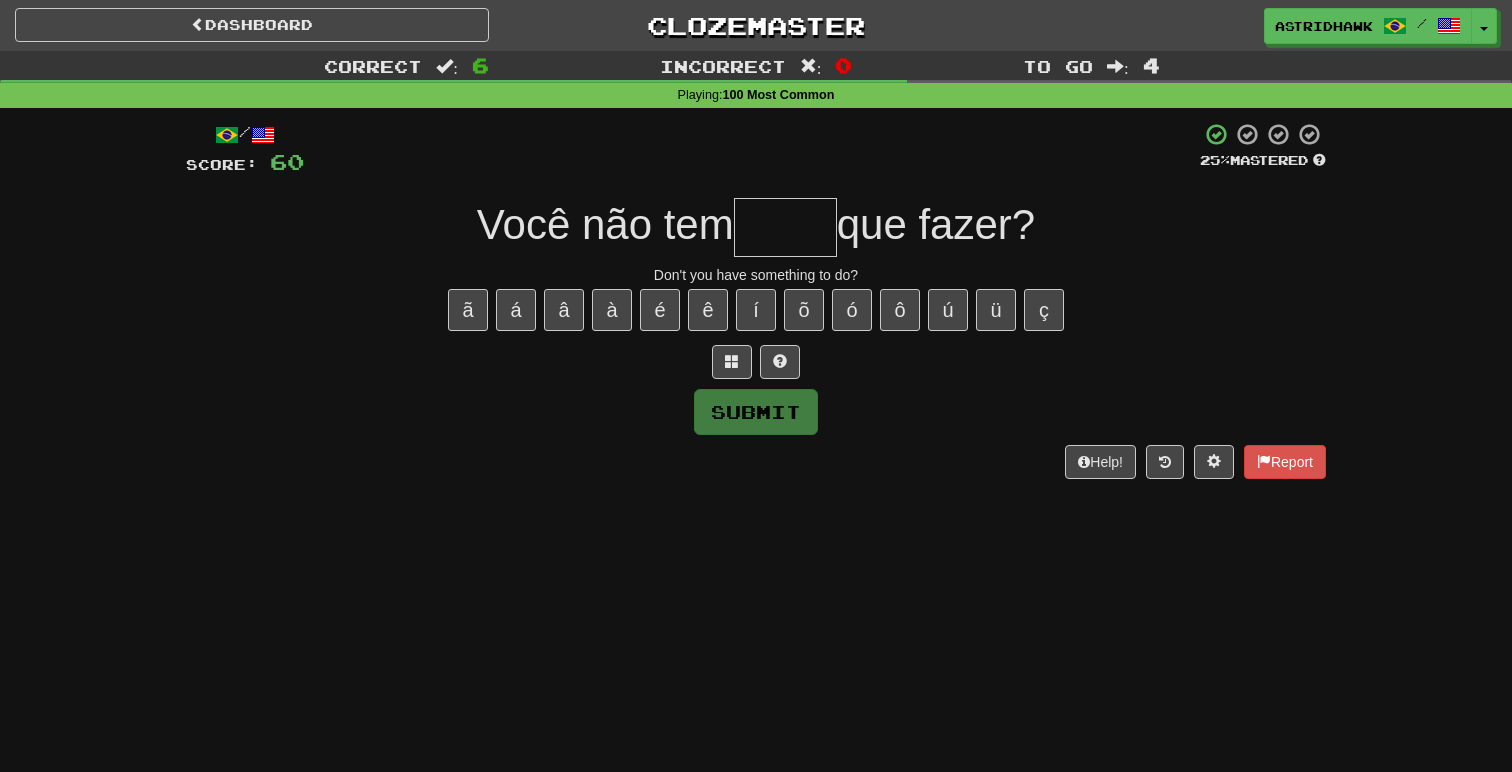 type on "*" 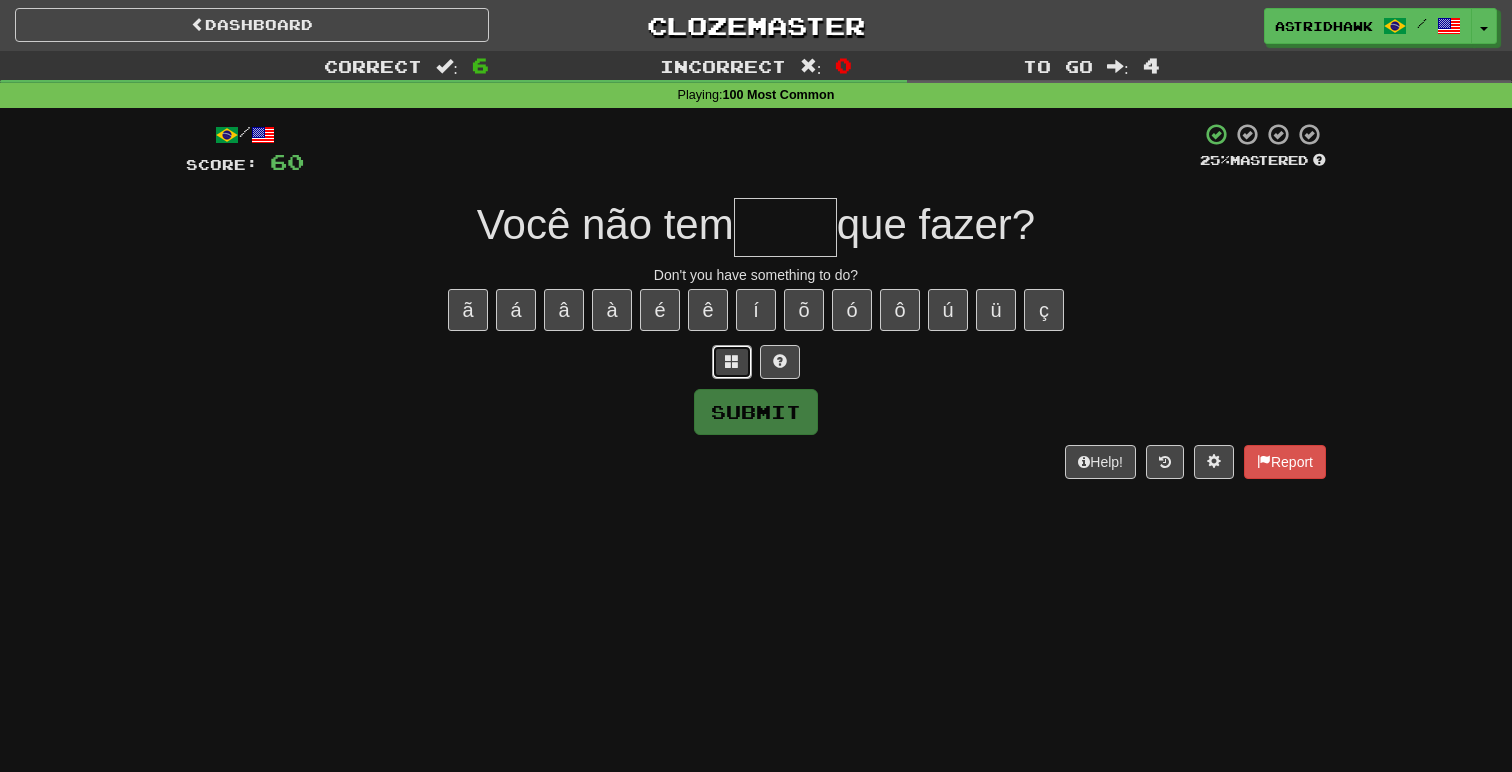click at bounding box center (732, 362) 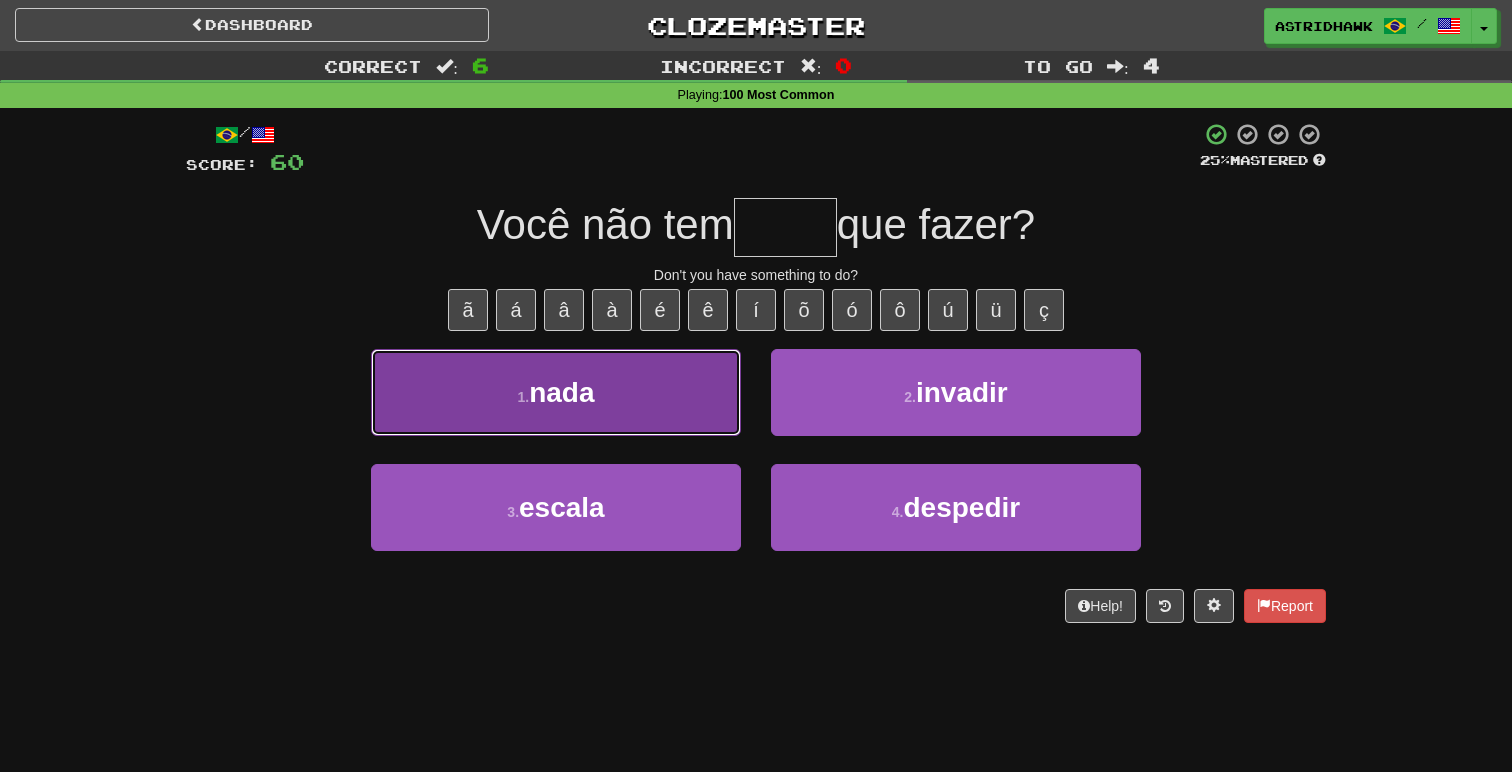 click on "1 .  nada" at bounding box center (556, 392) 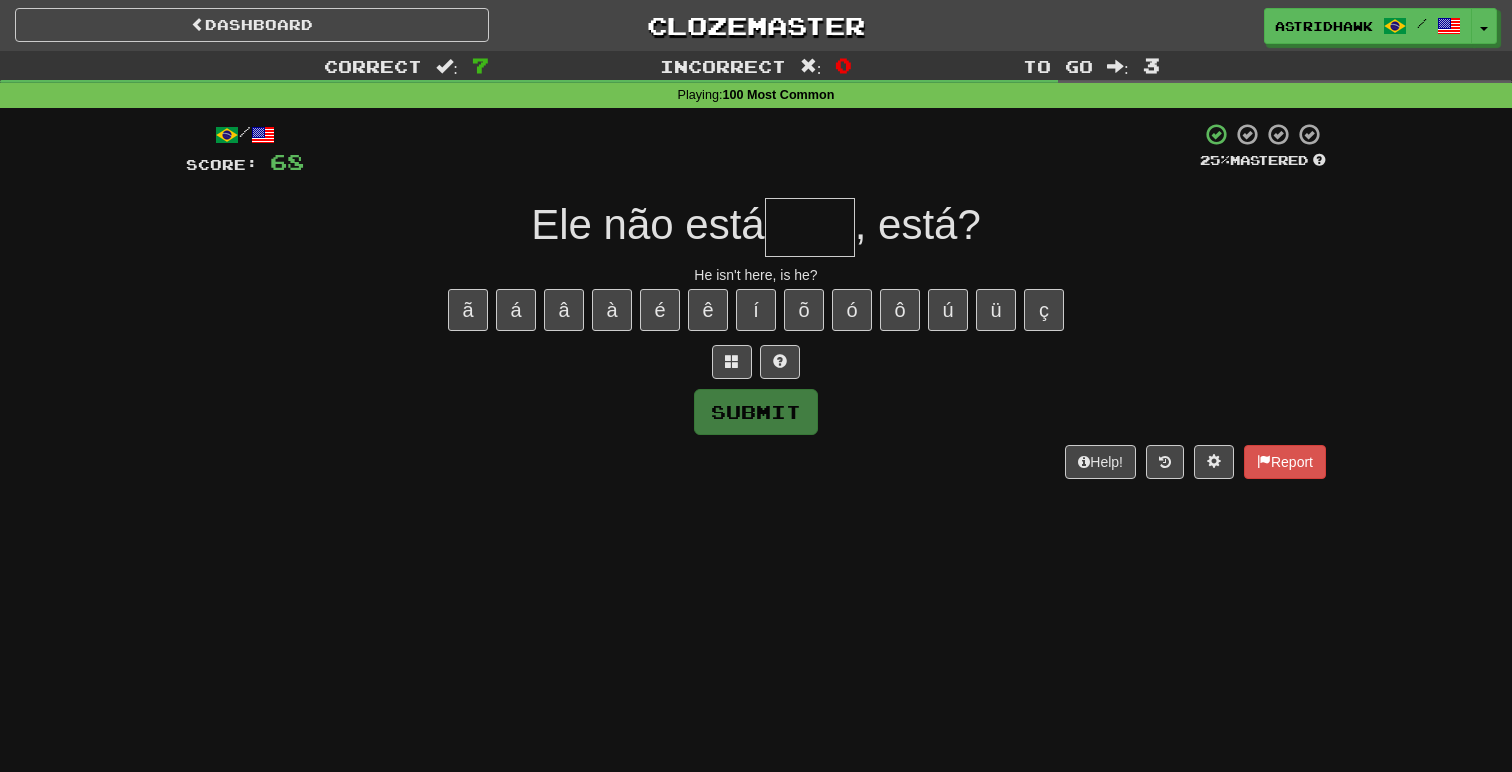 type on "*" 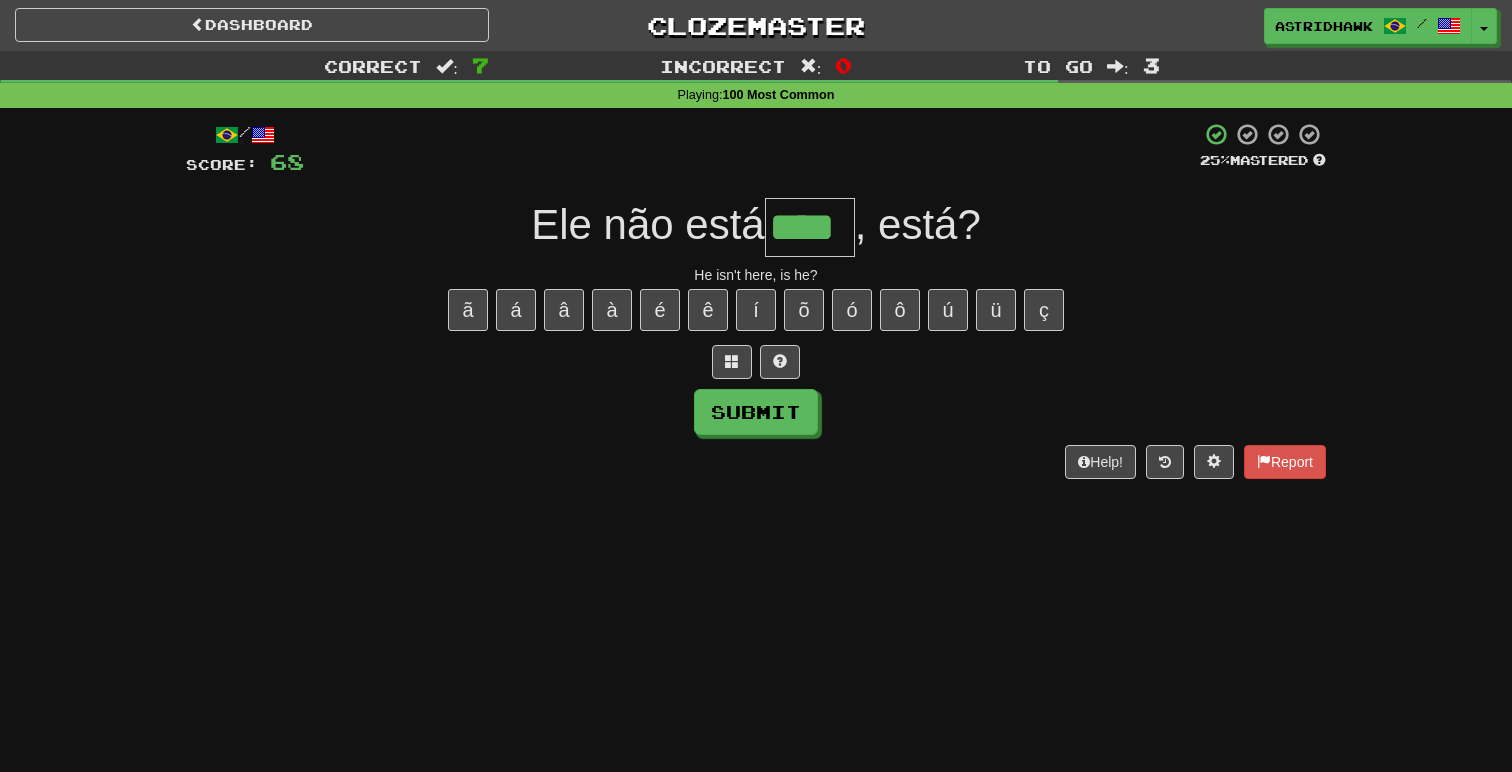 type on "****" 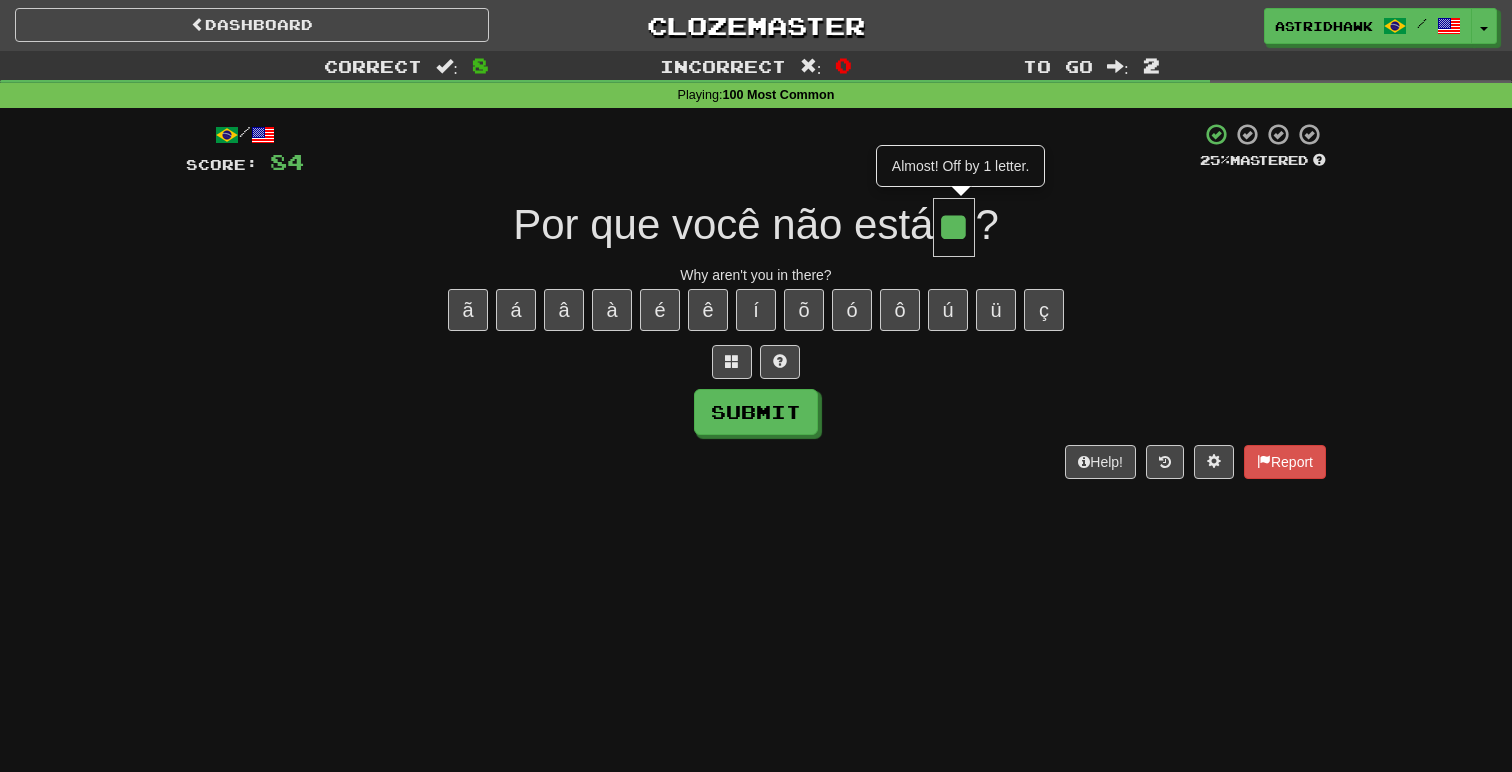 type on "**" 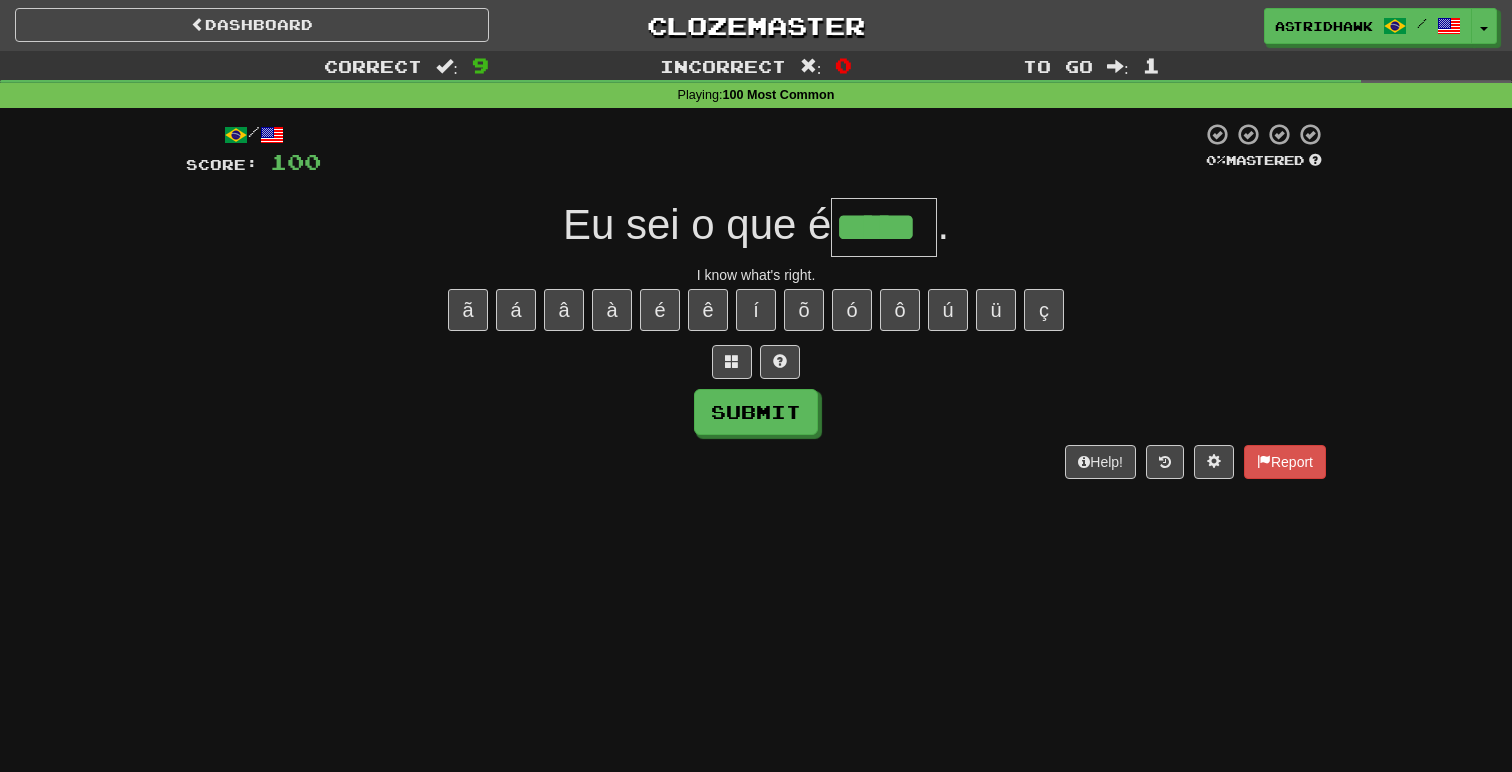 type on "*****" 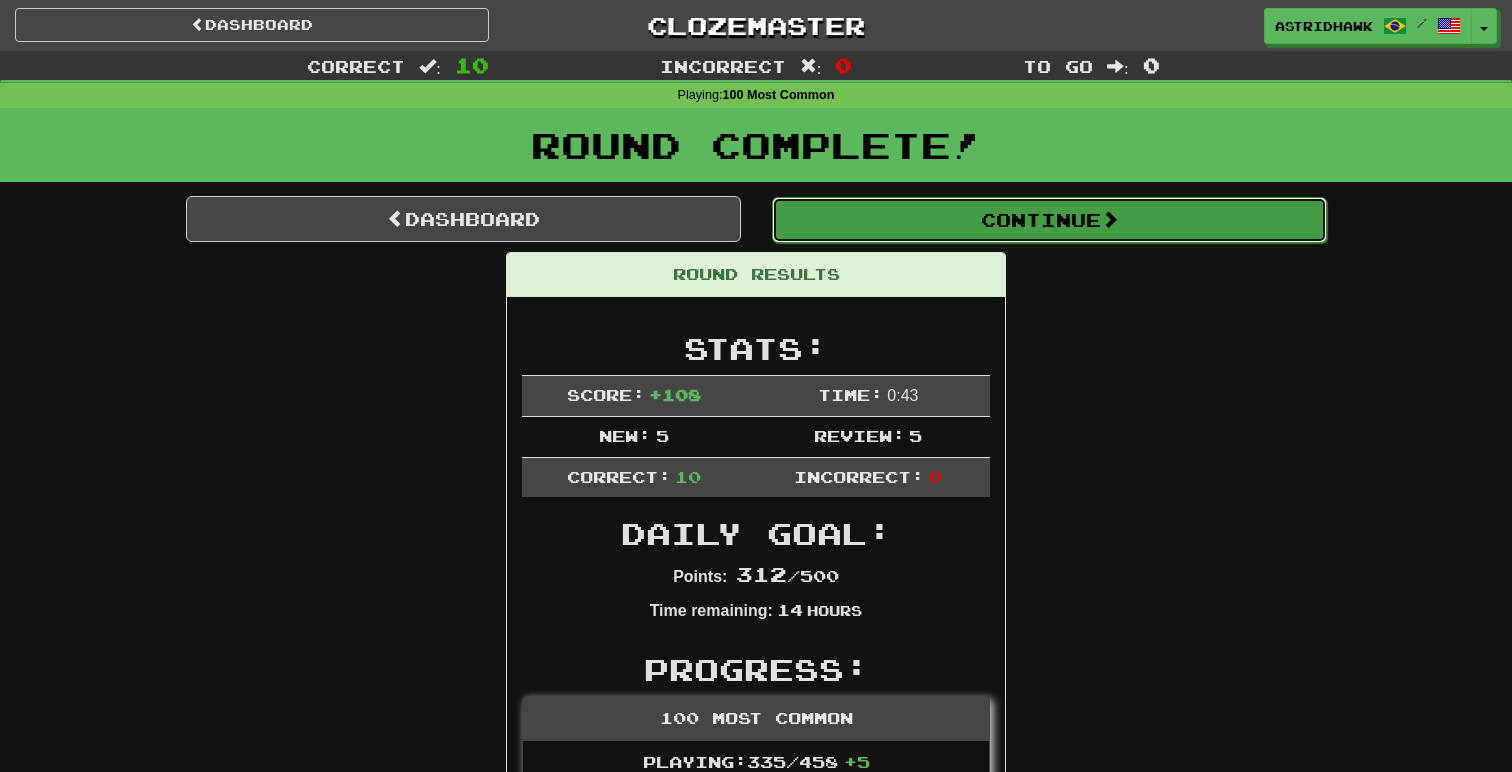 click on "Continue" at bounding box center (1049, 220) 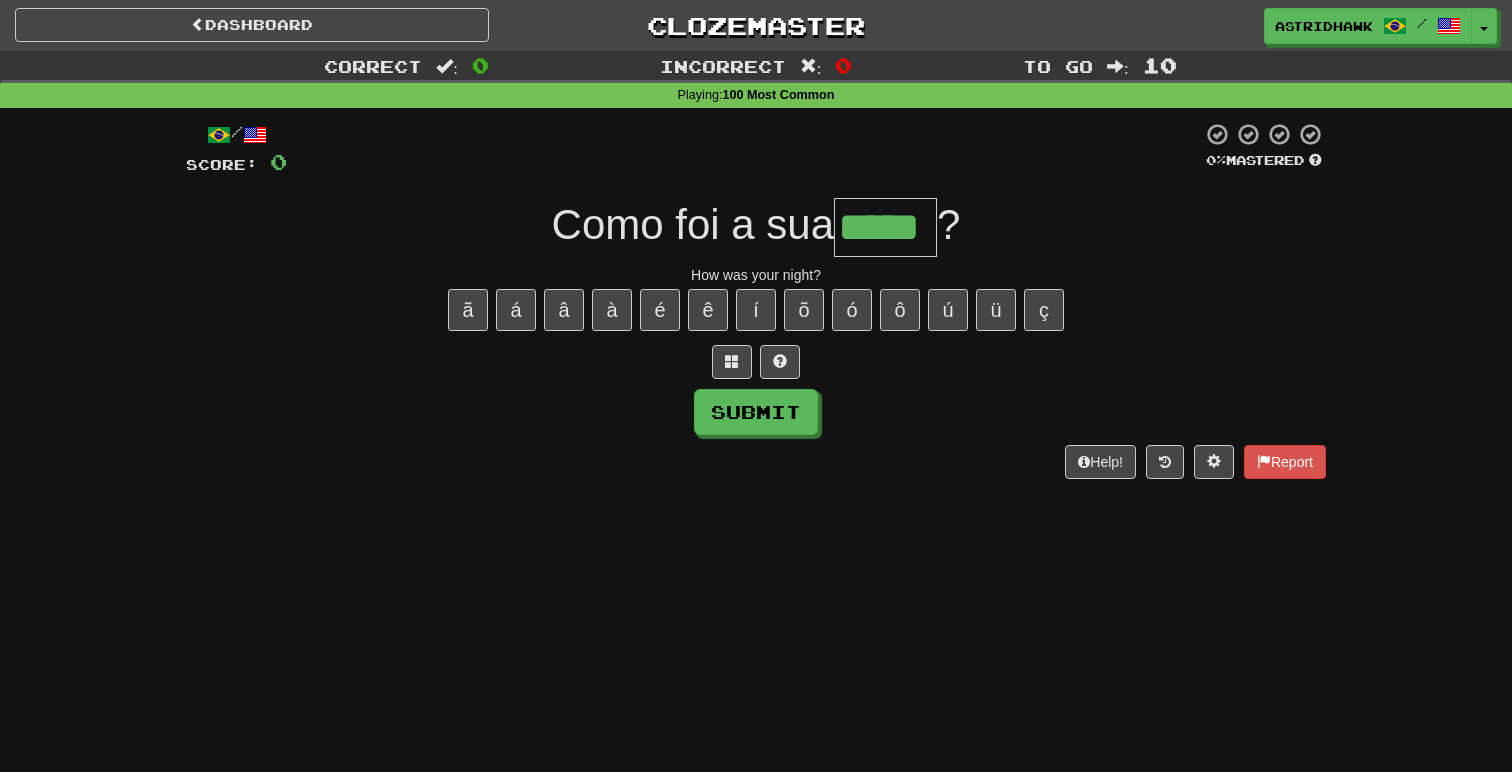 type on "*****" 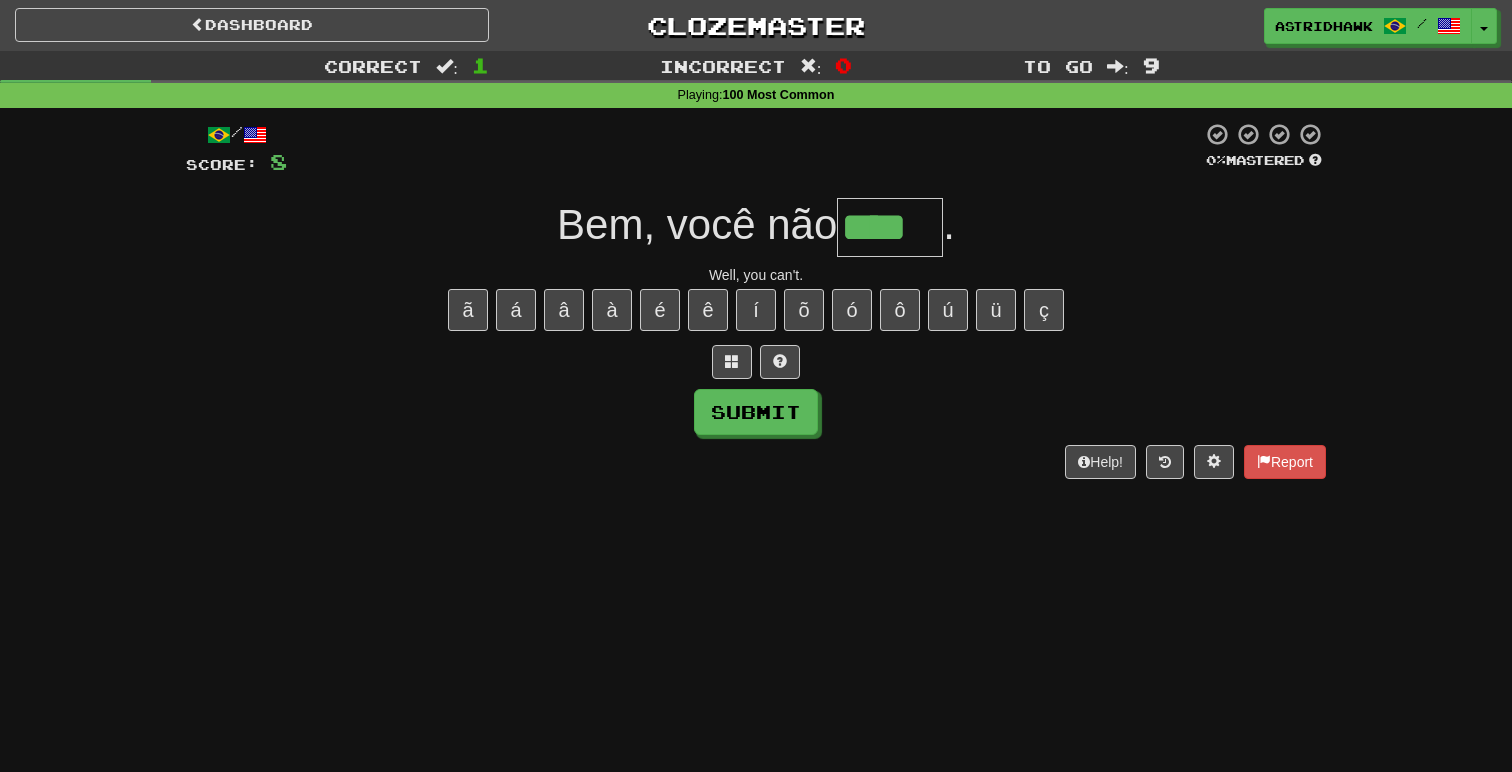 type on "****" 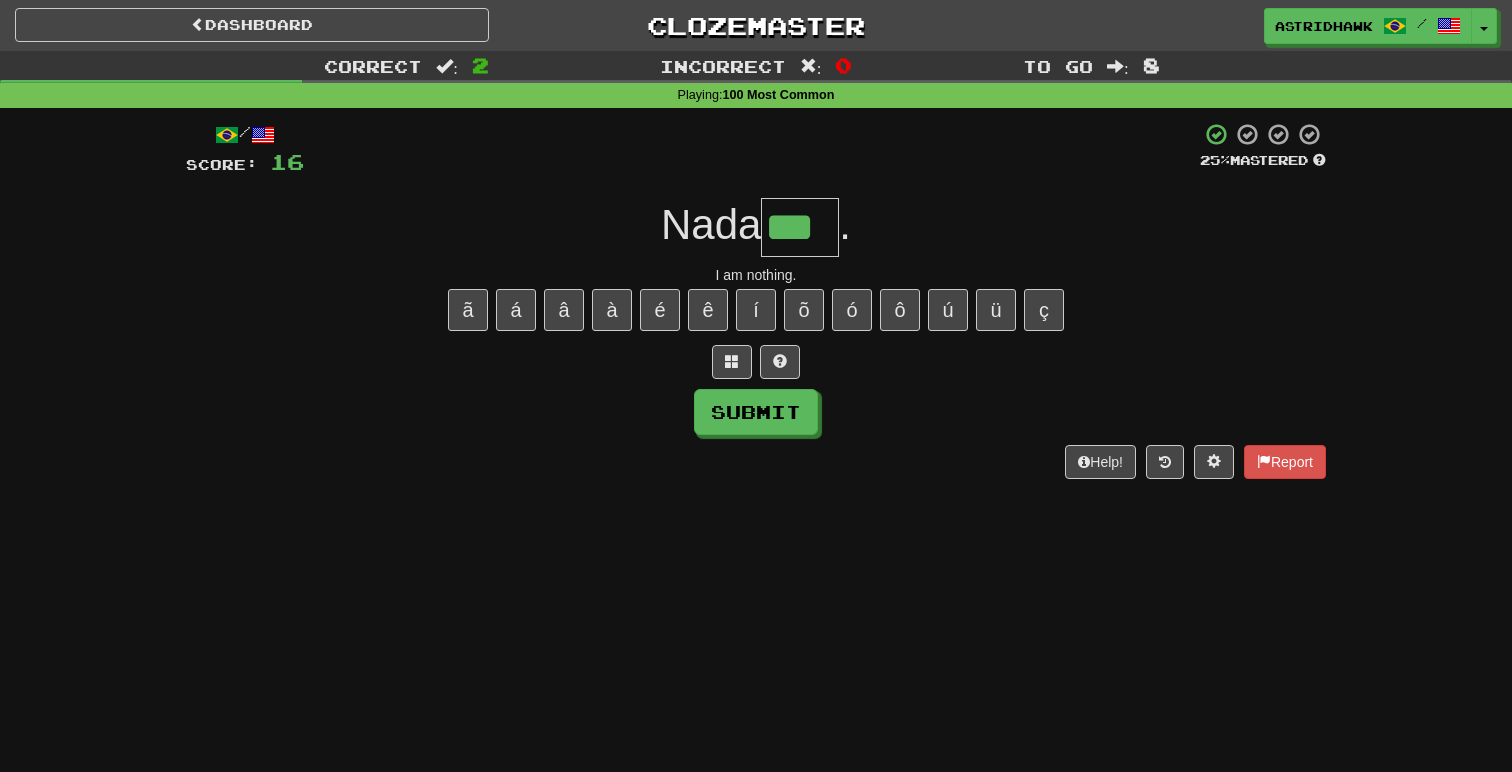 type on "***" 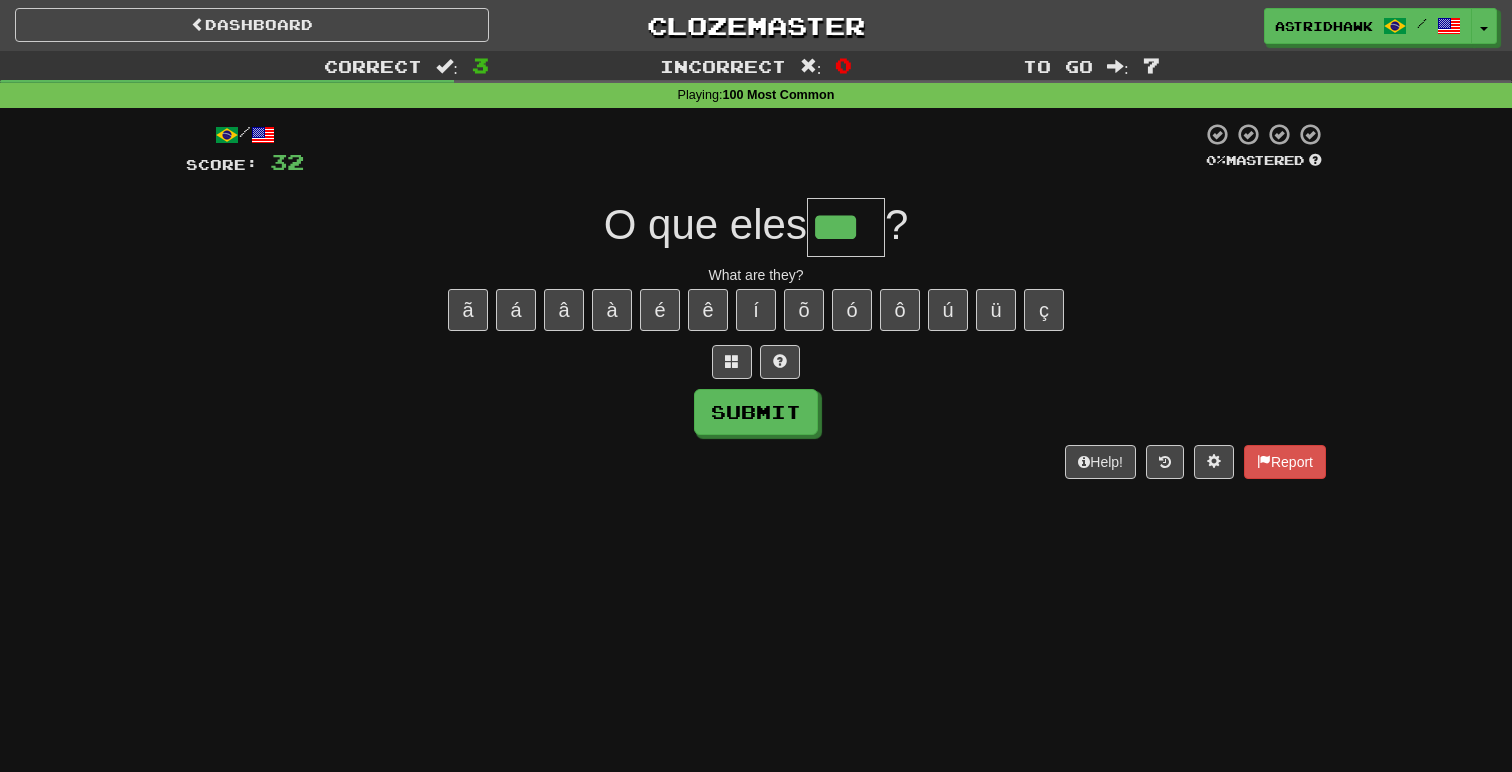 type on "***" 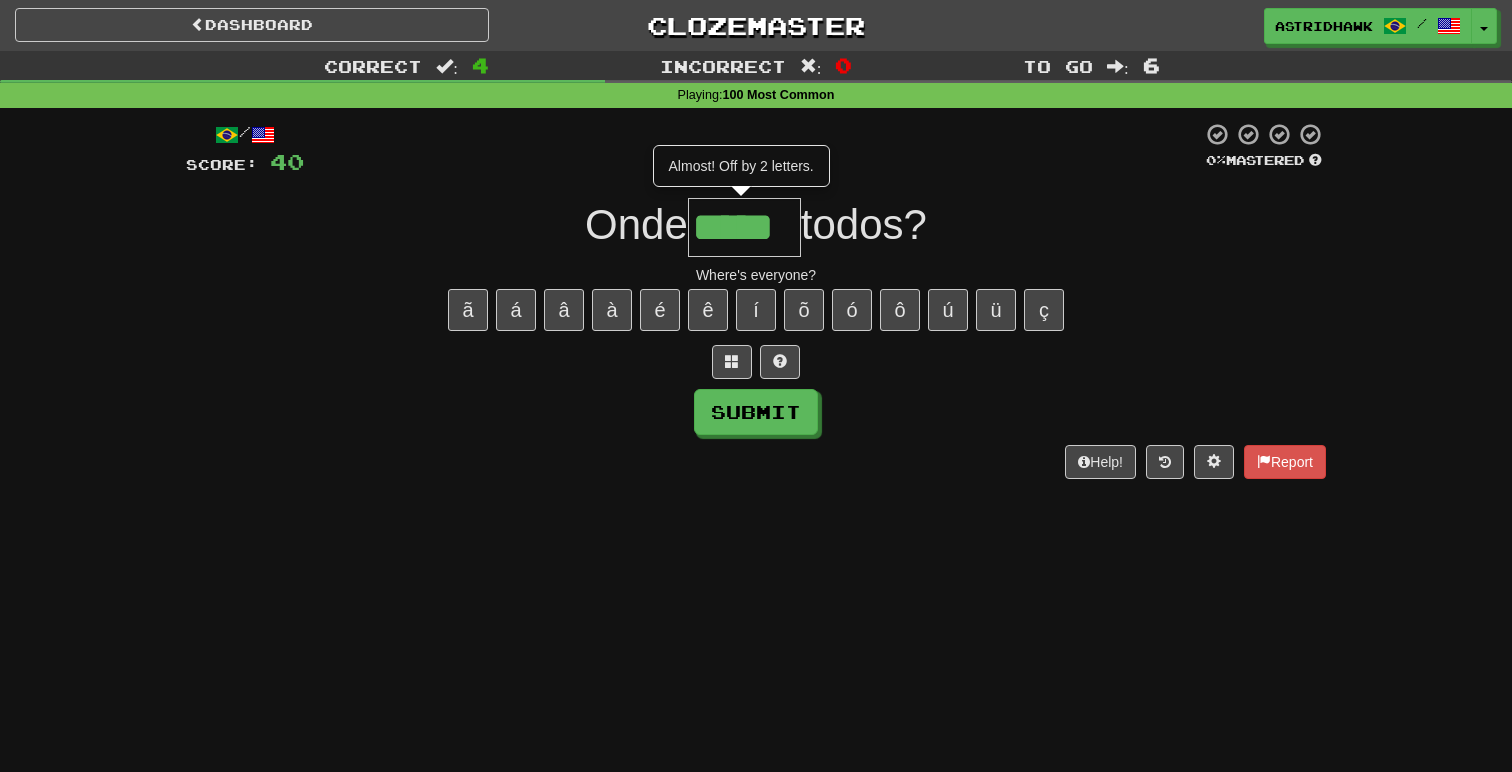 type on "*****" 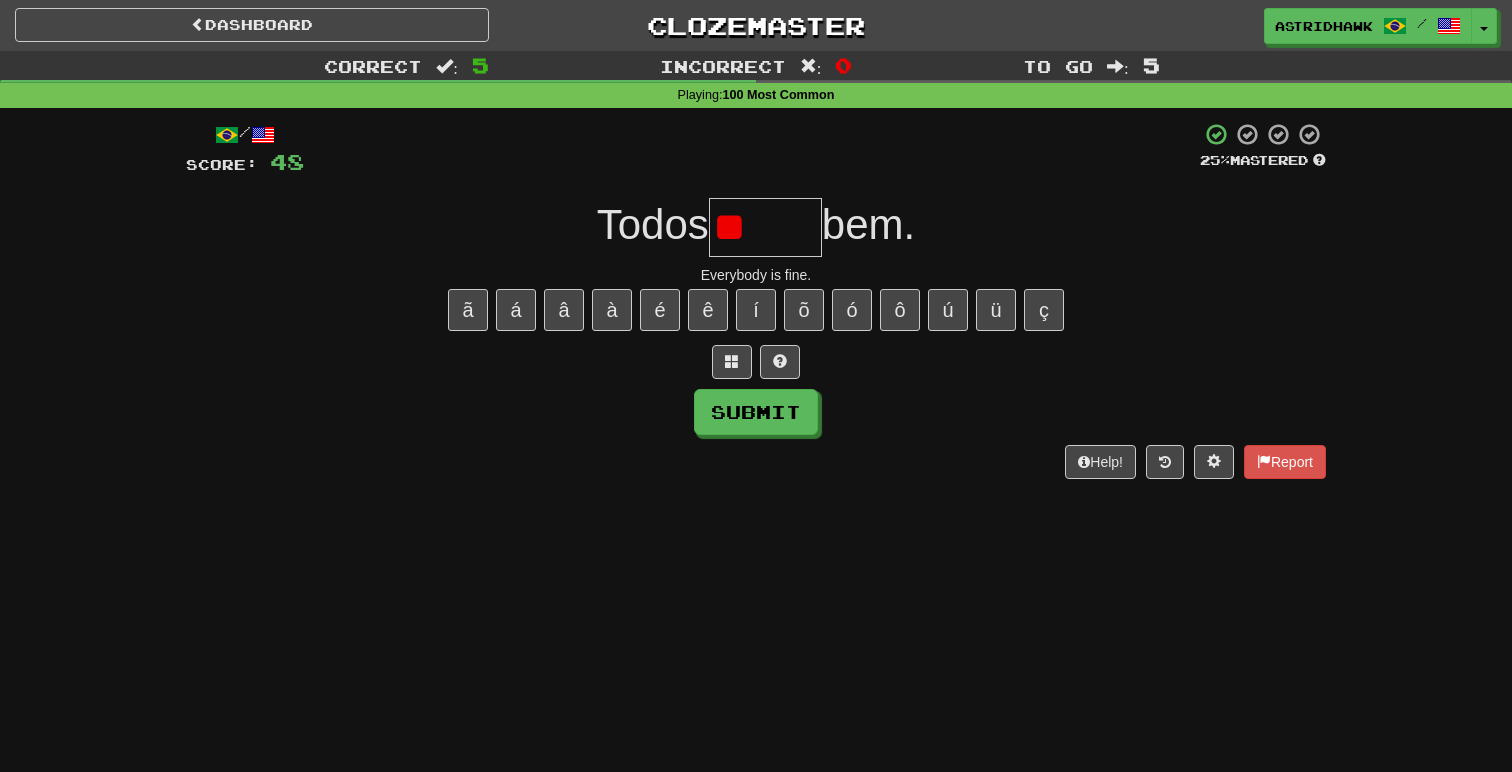 type on "*" 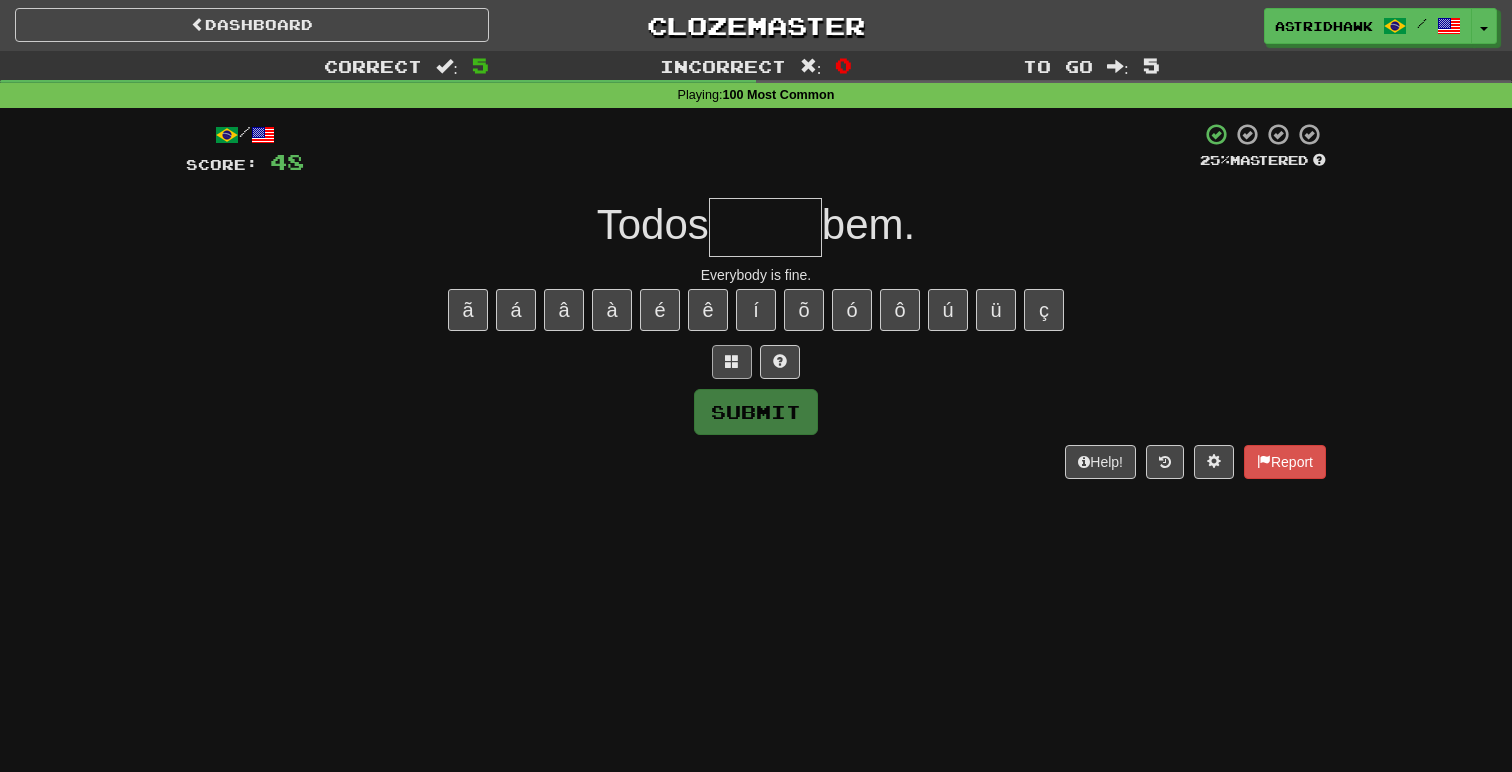 type on "*" 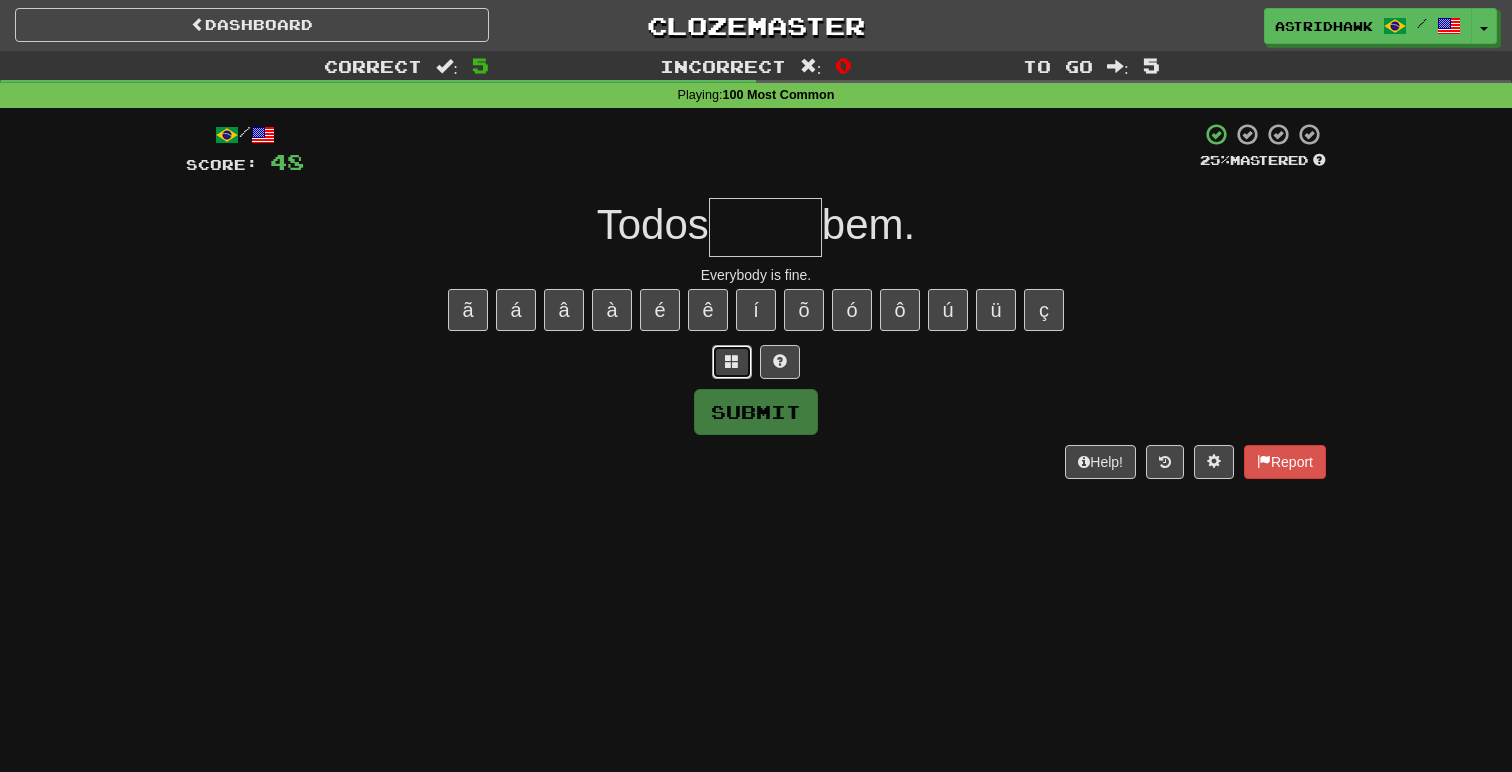 click at bounding box center [732, 361] 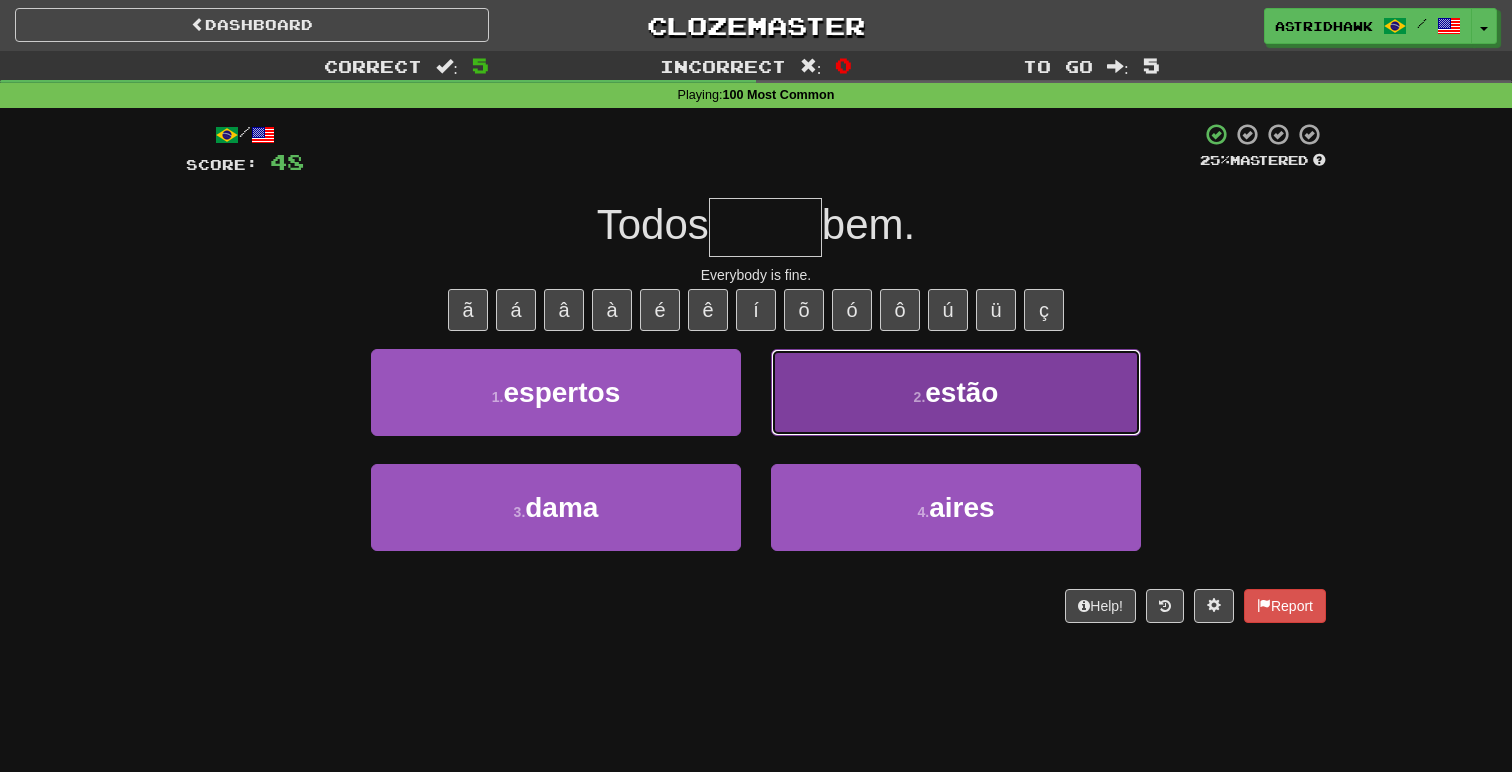 click on "2 .  estão" at bounding box center (956, 392) 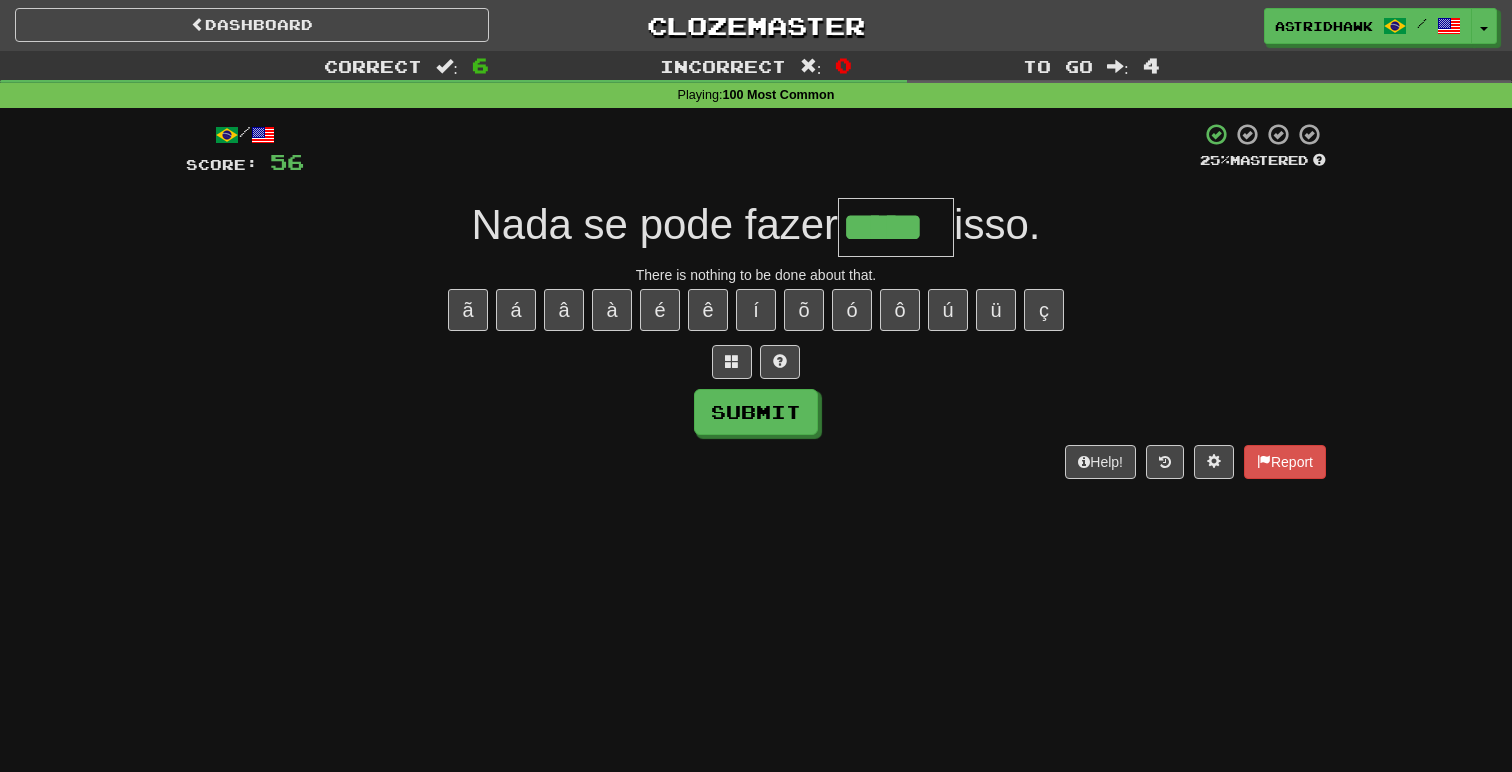 type on "*****" 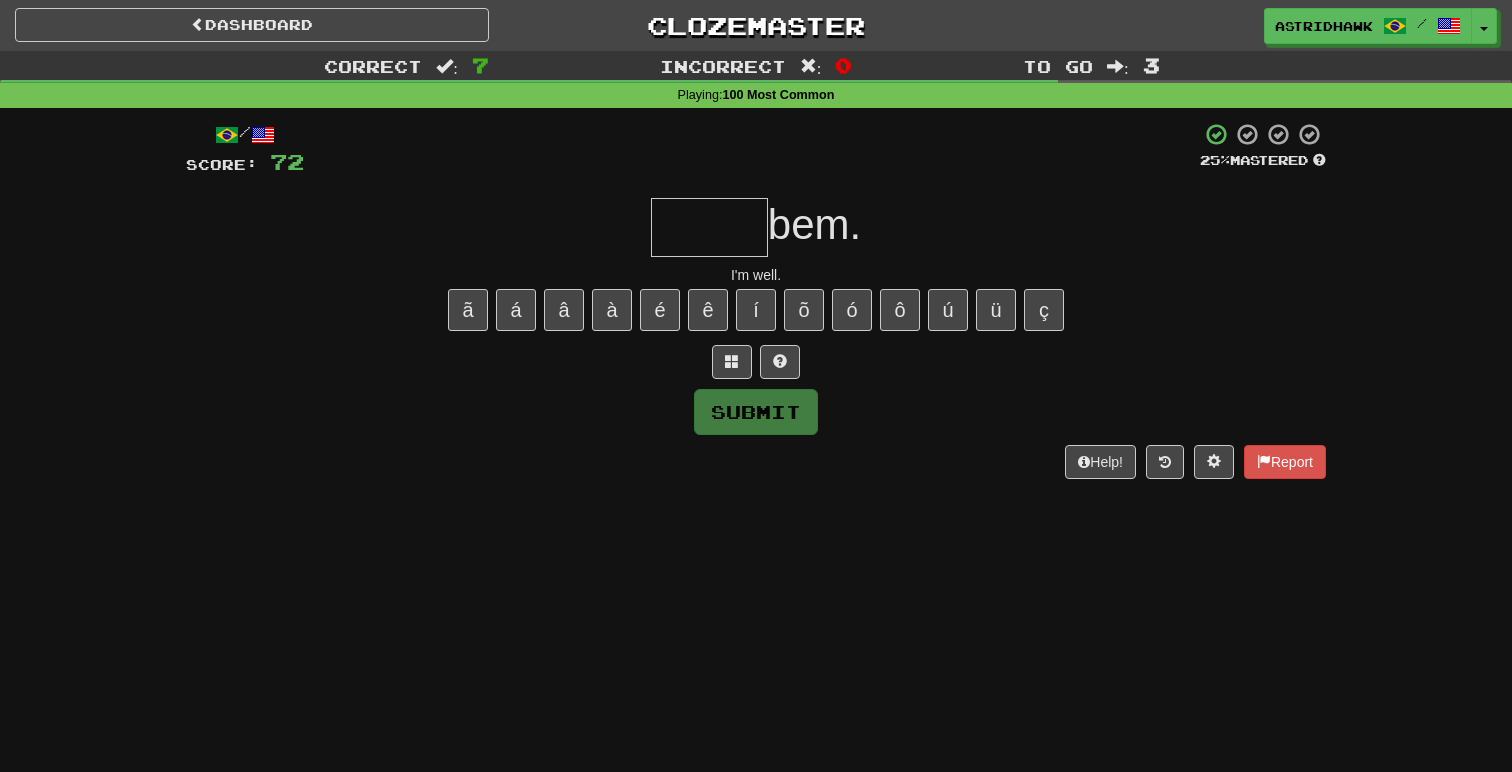 type on "*" 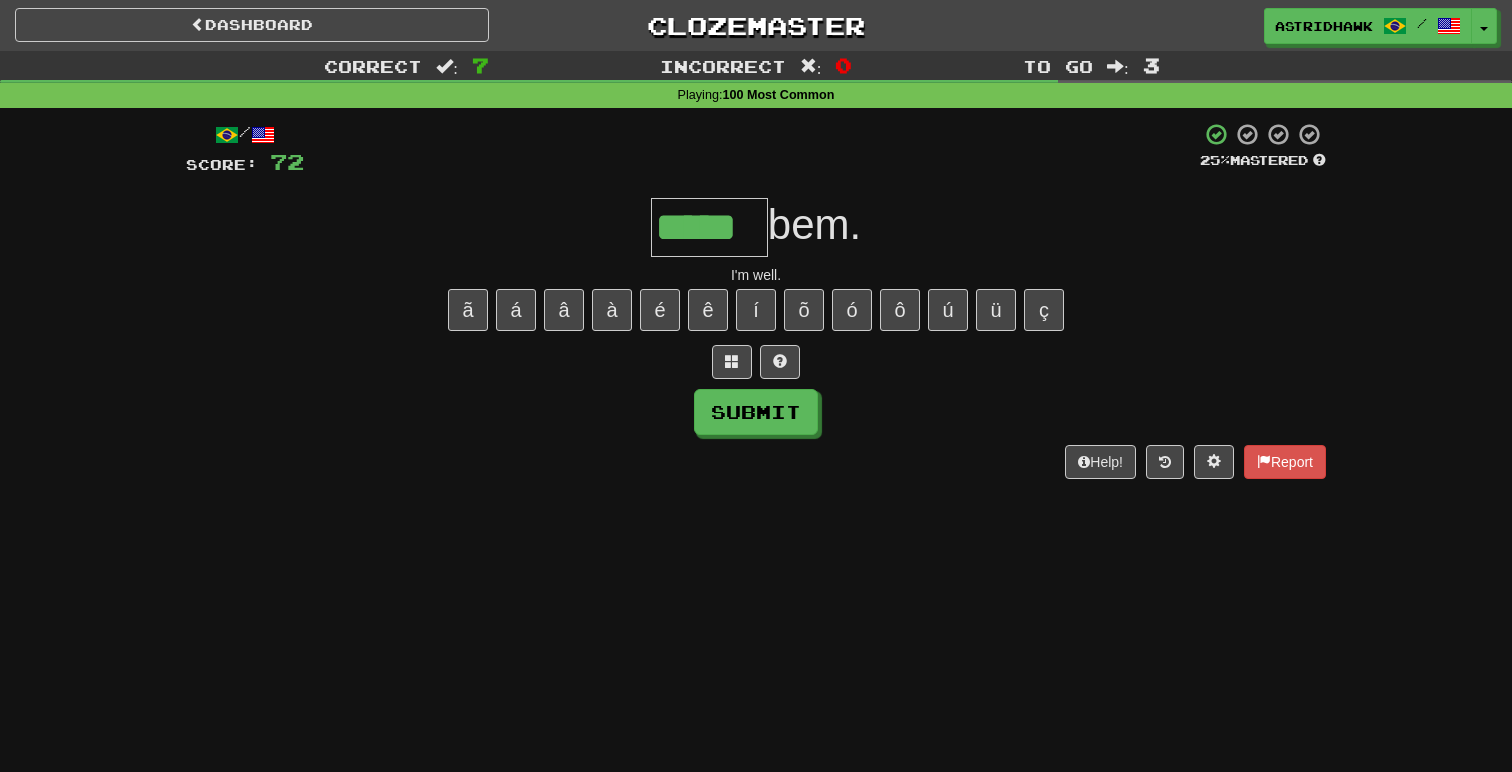 type on "*****" 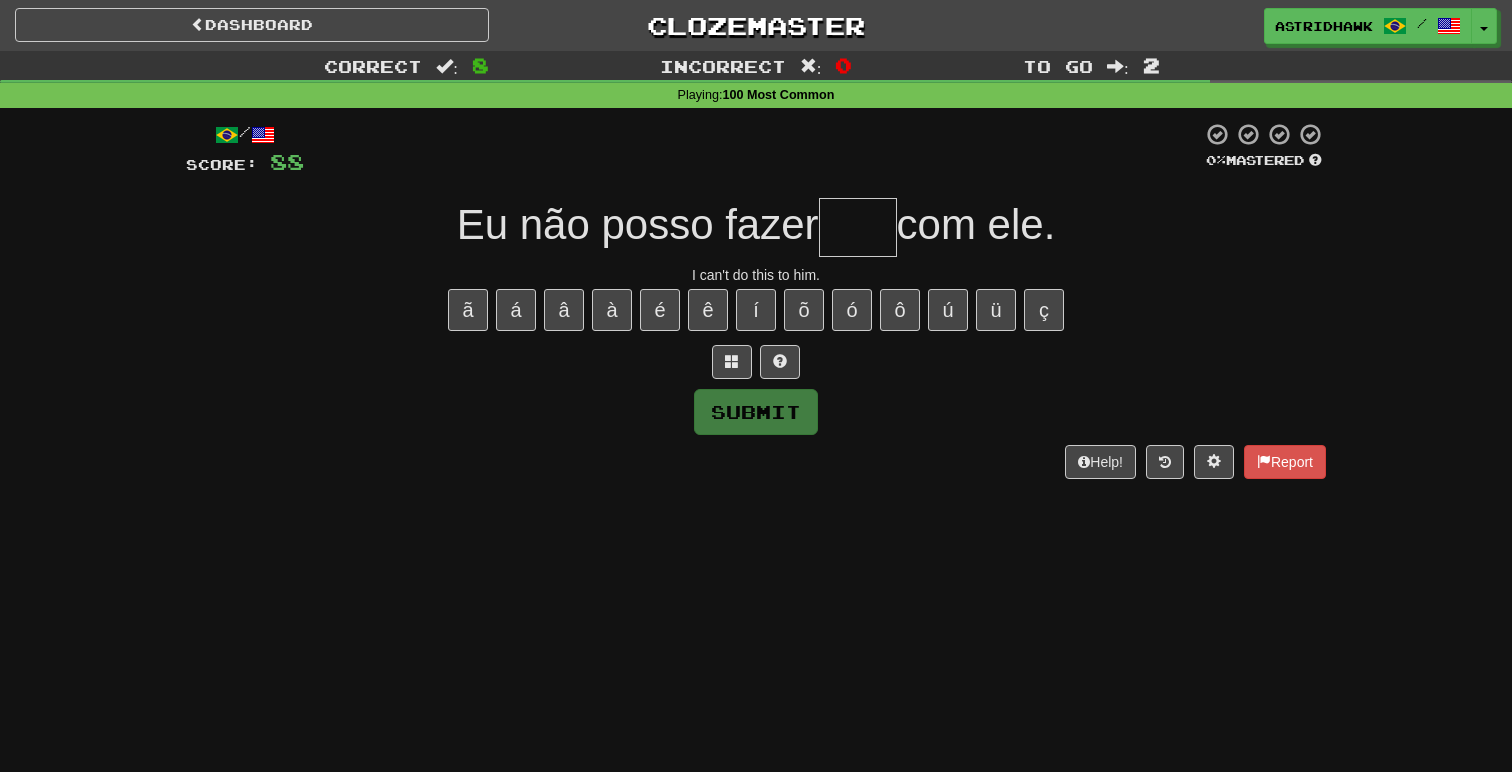 type on "*" 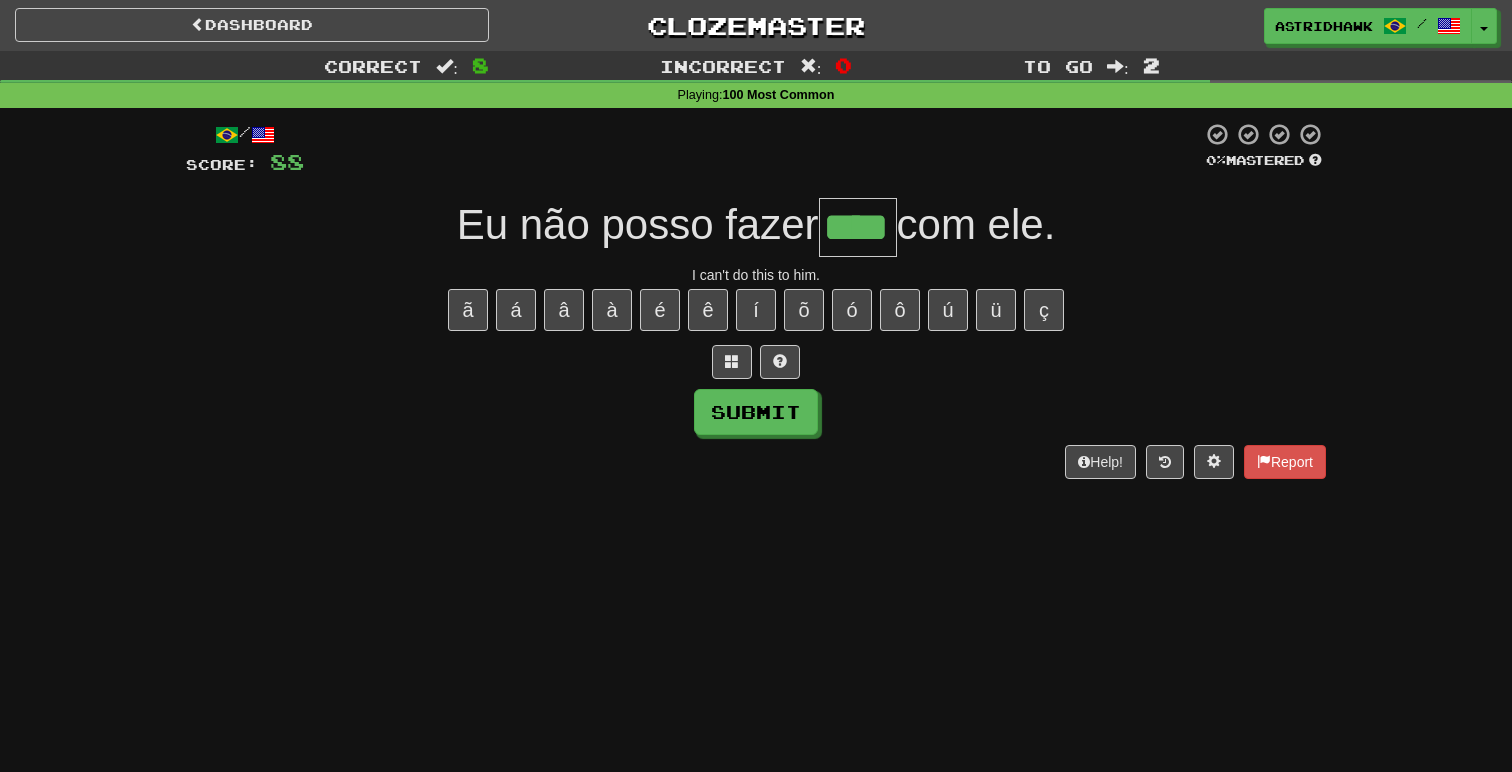 type on "****" 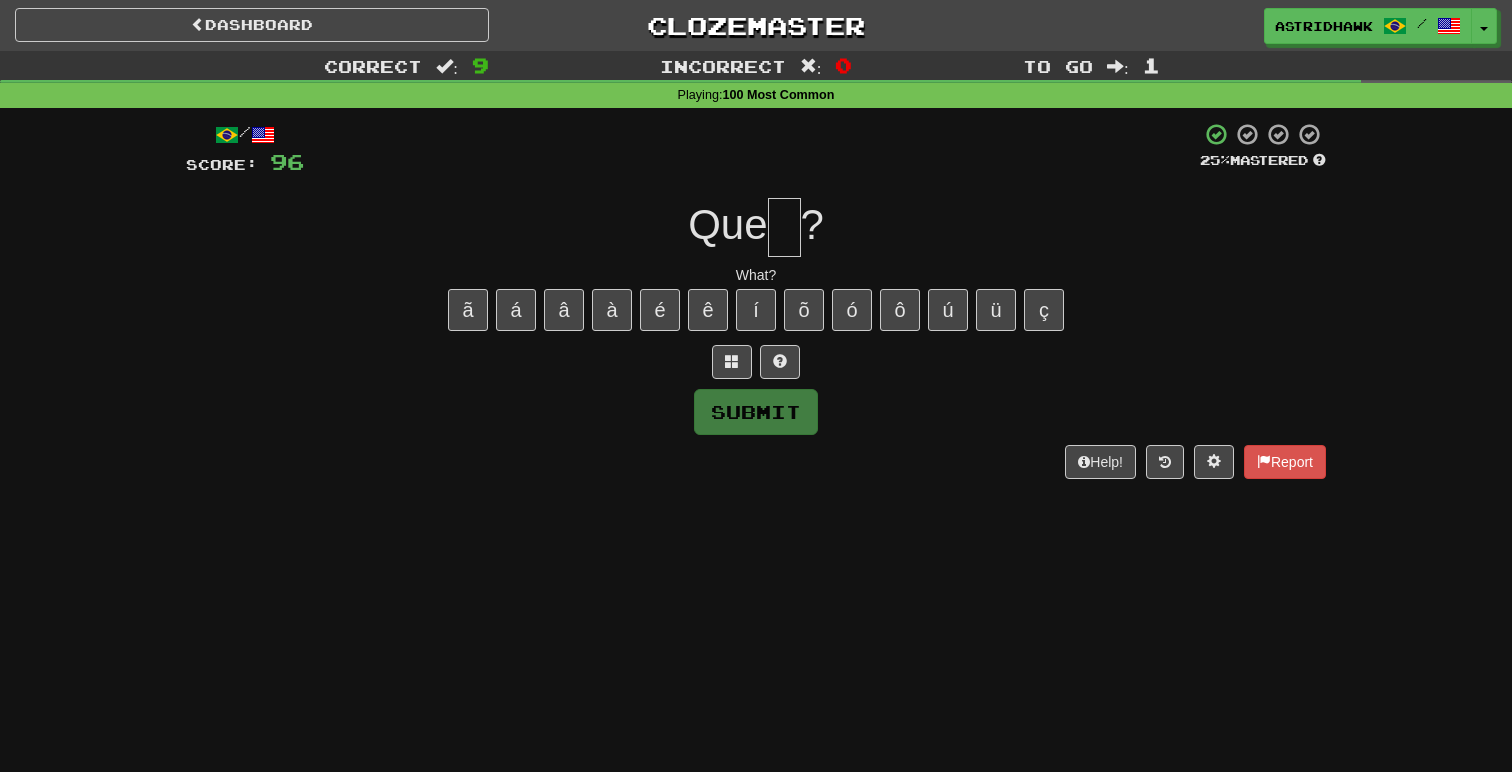 type on "*" 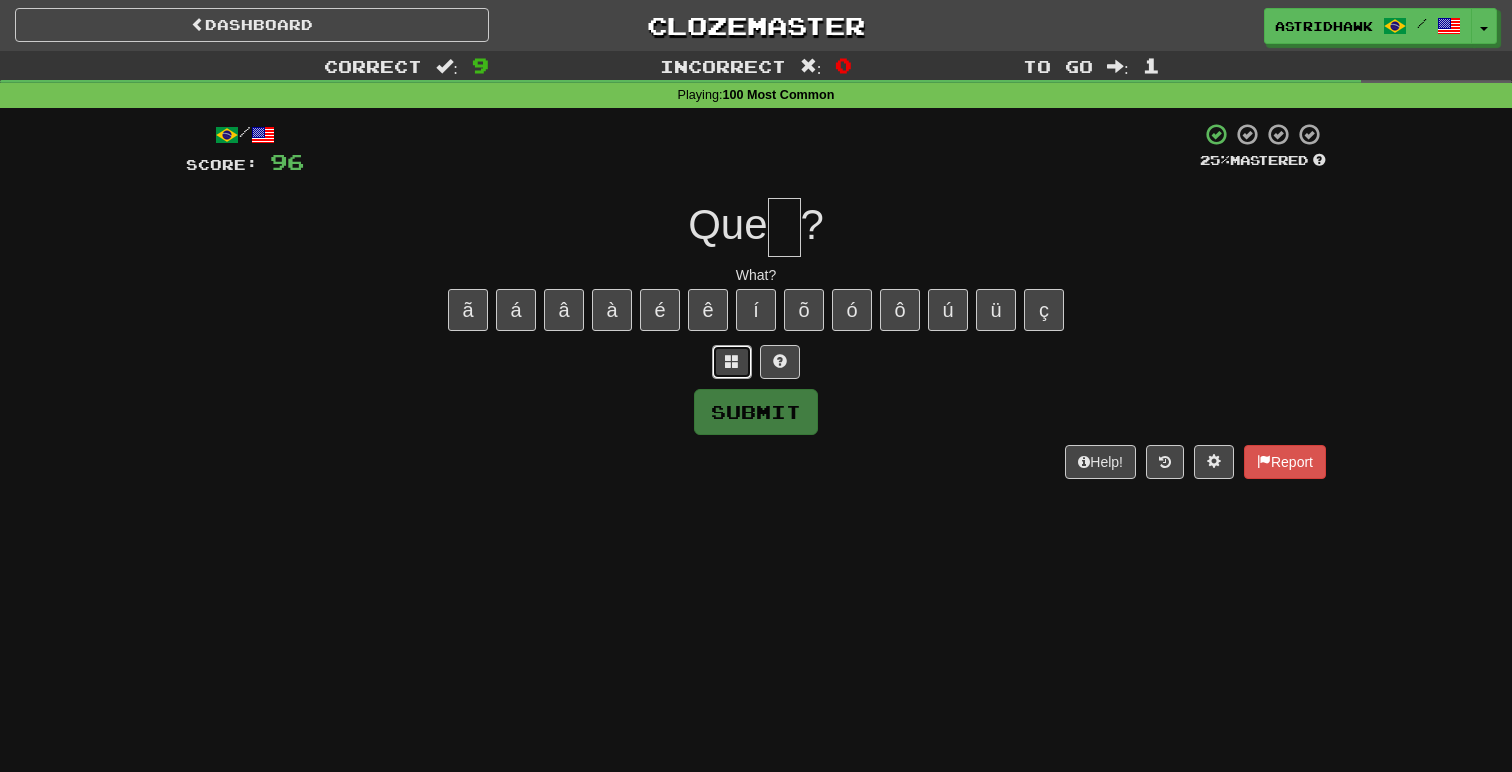 click at bounding box center [732, 361] 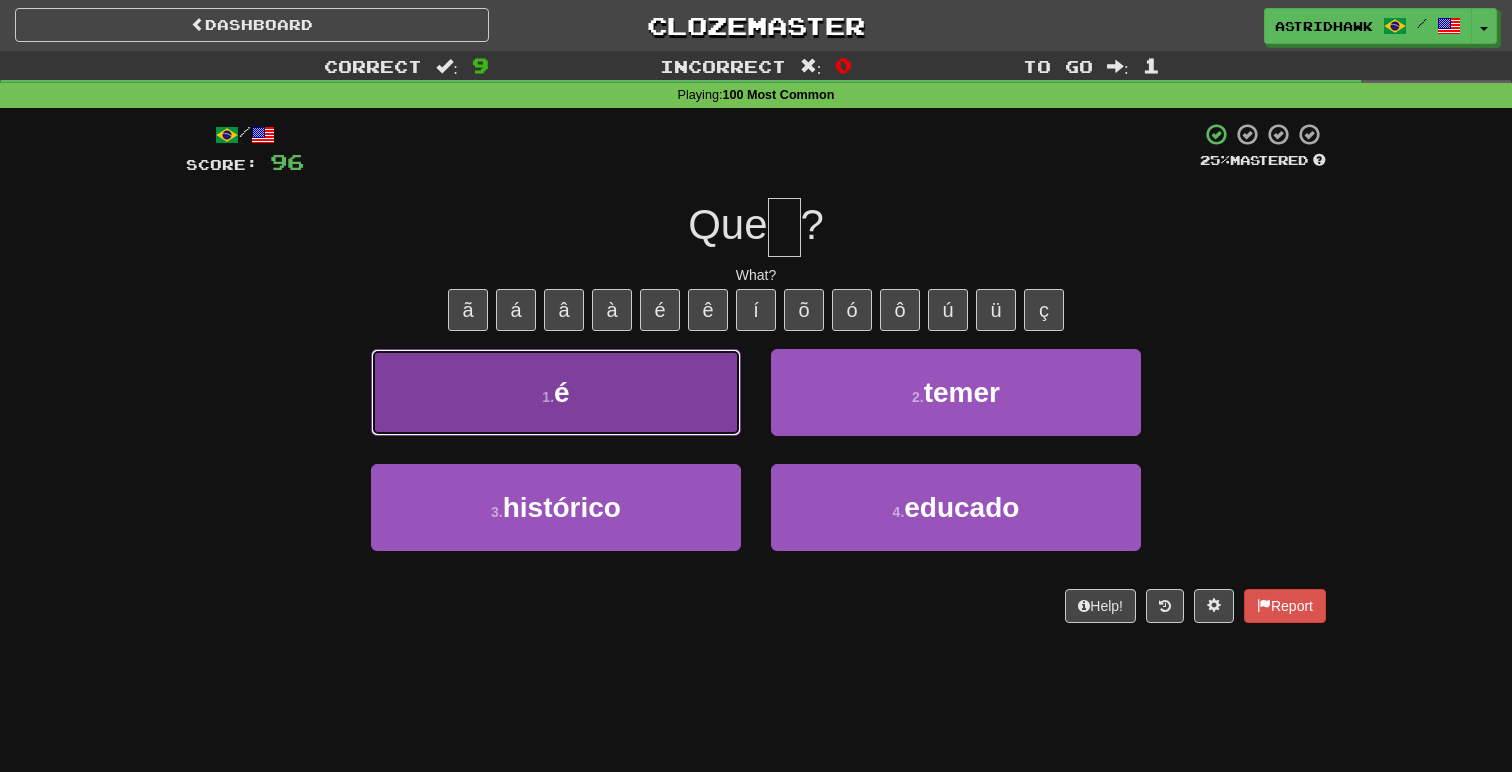 click on "1 .  é" at bounding box center [556, 392] 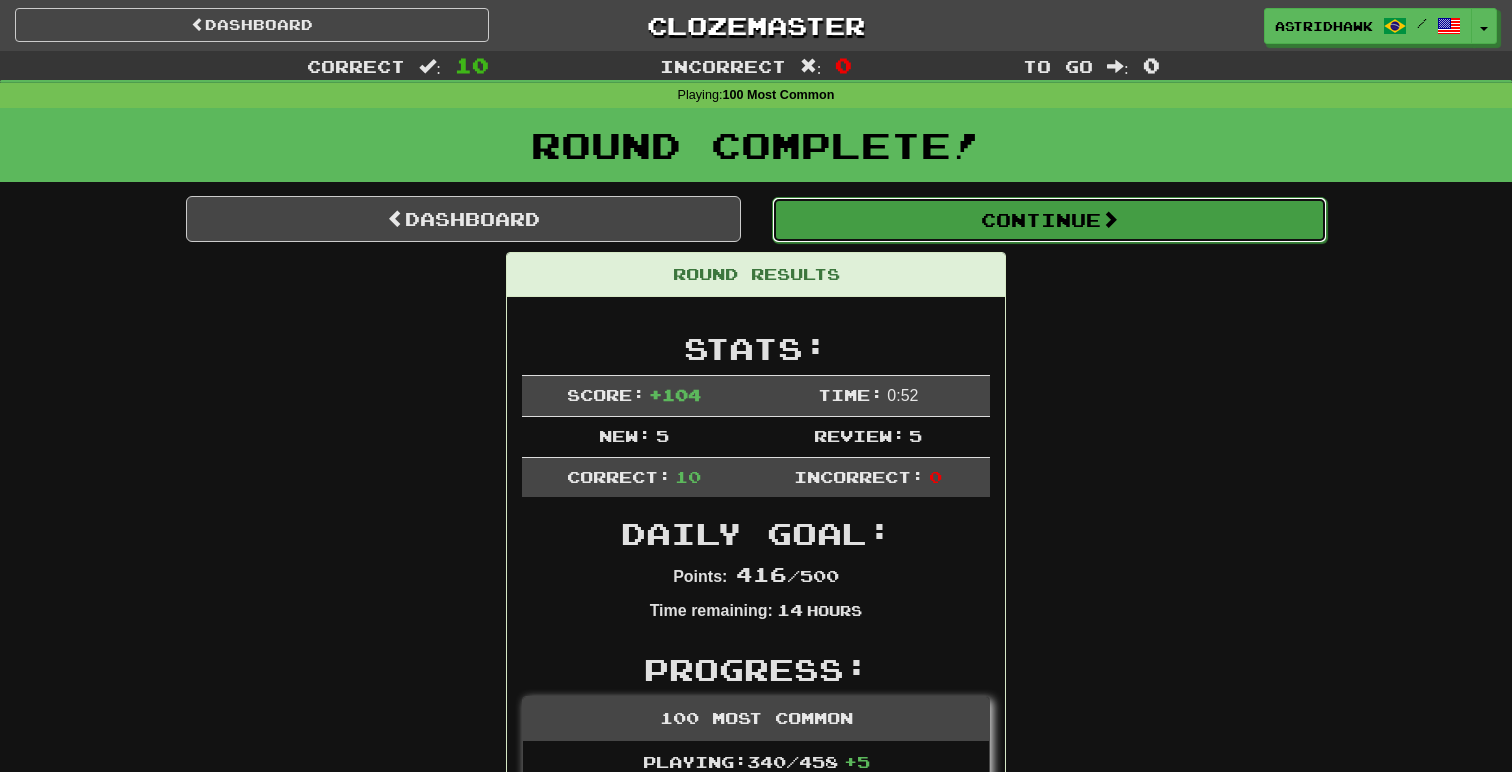 click on "Continue" at bounding box center [1049, 220] 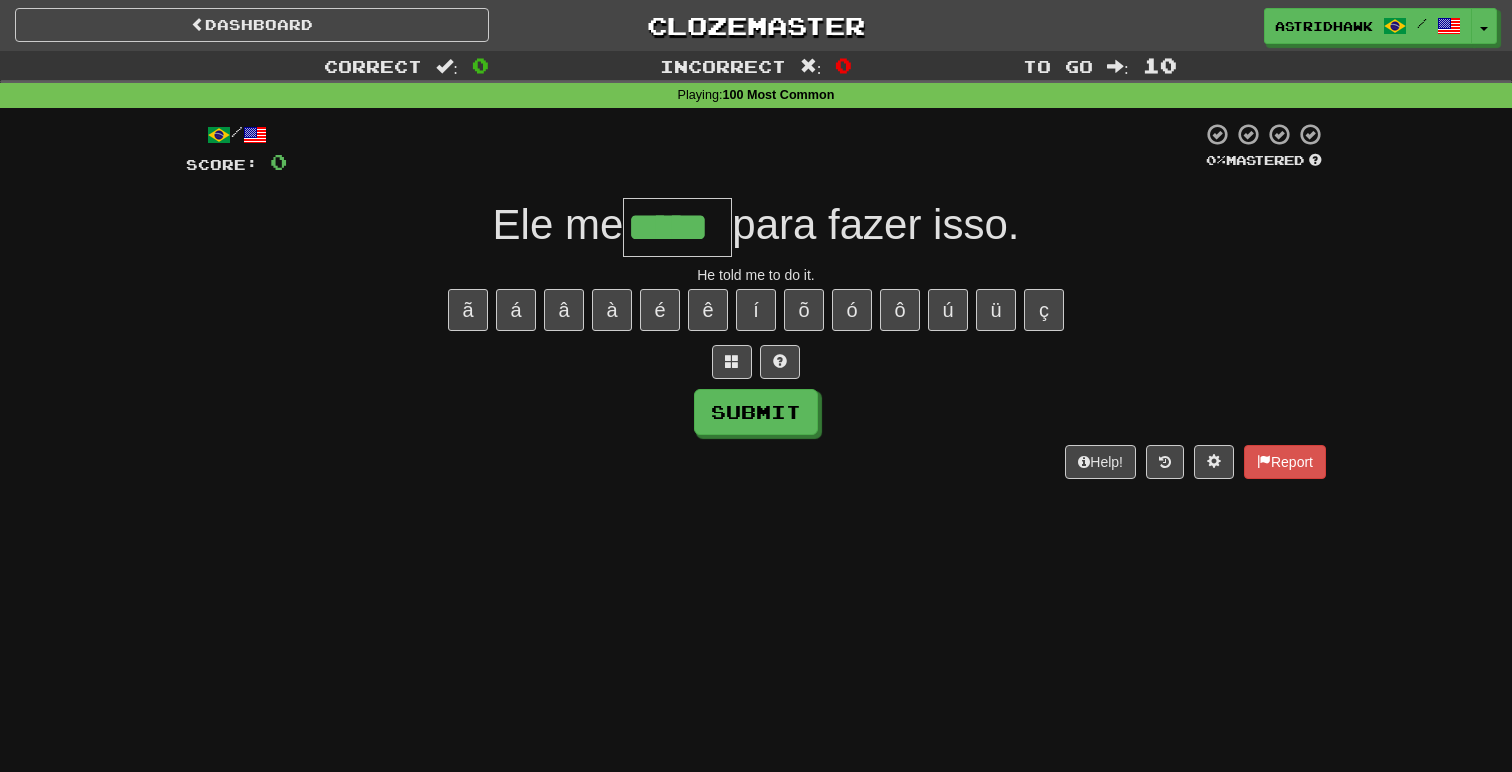 type on "*****" 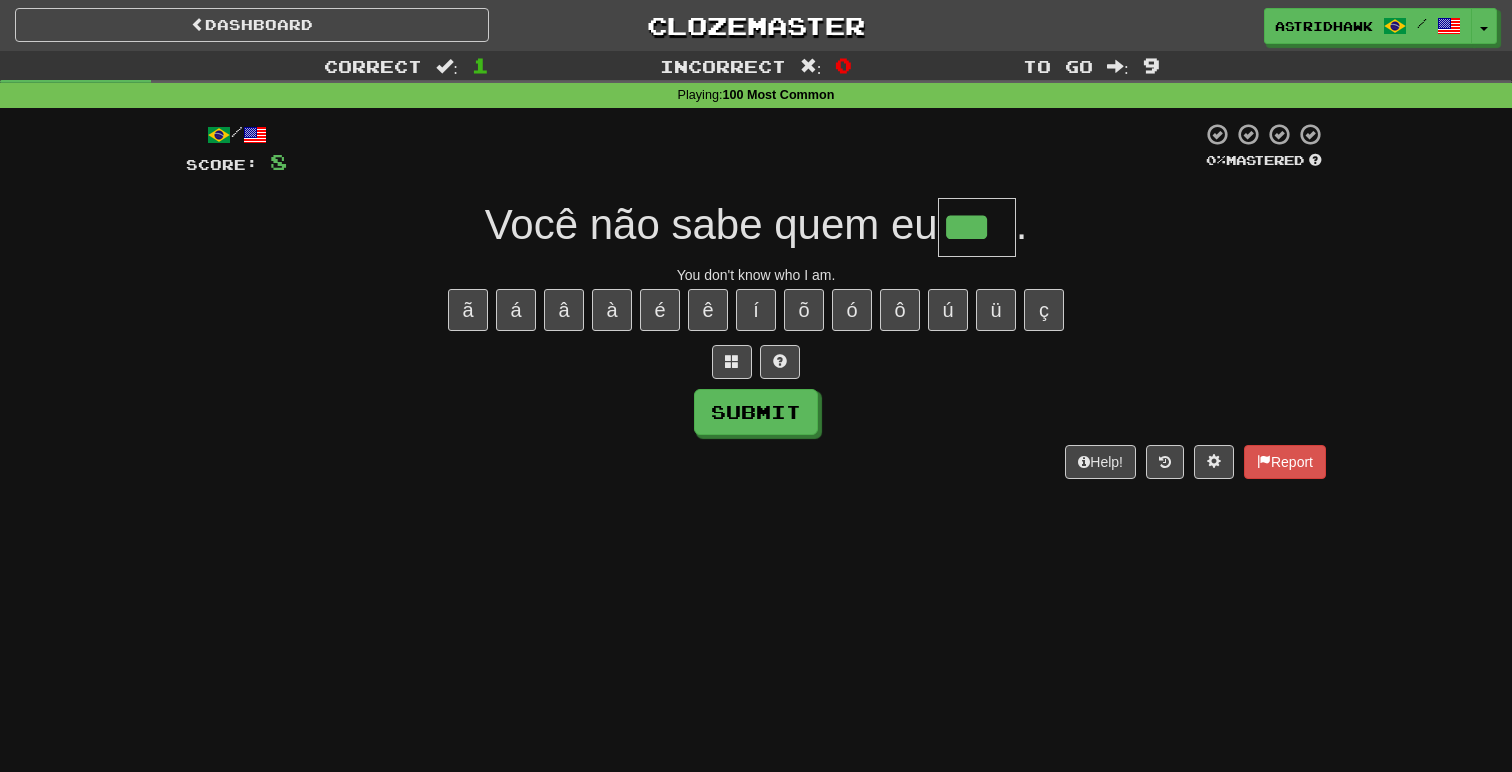type on "***" 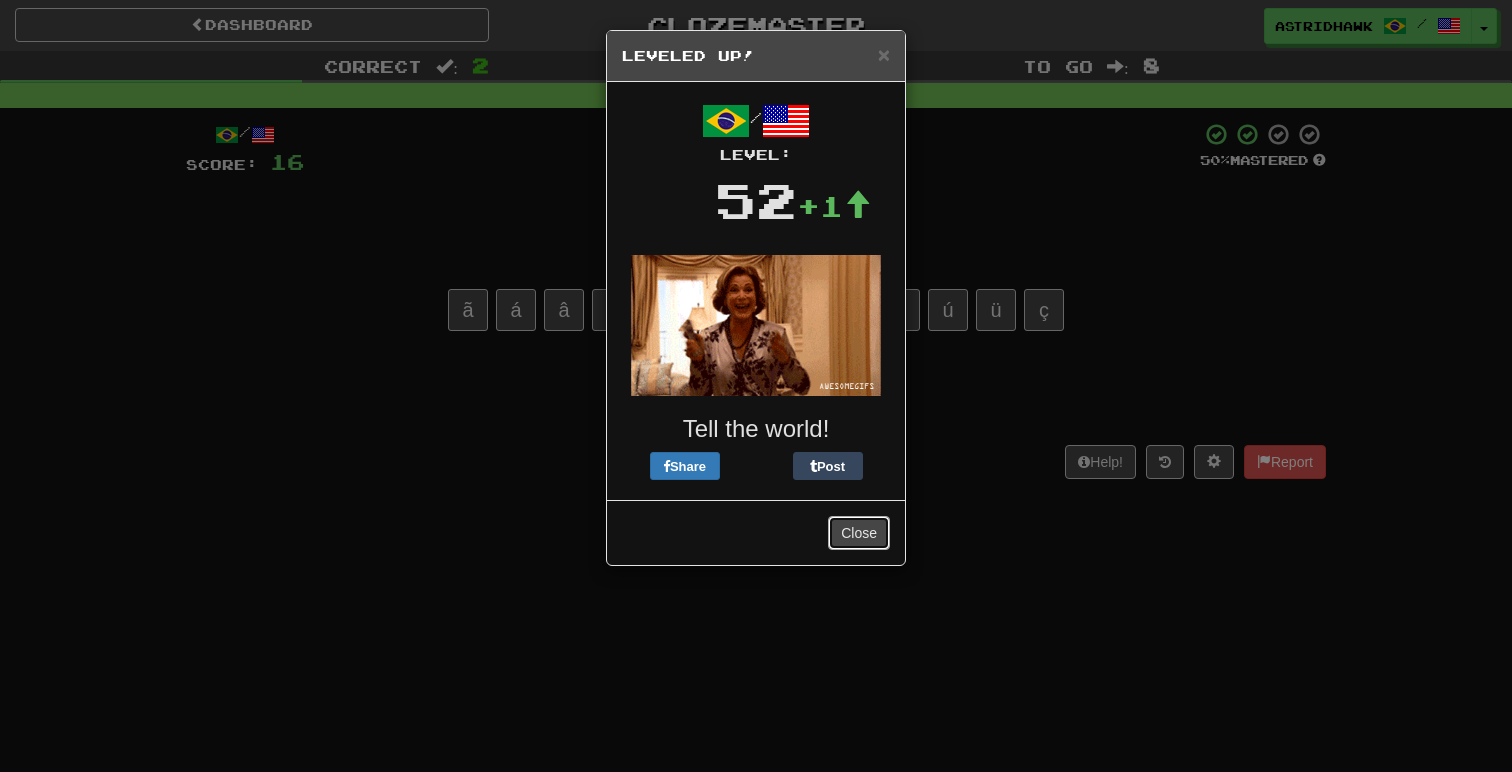 click on "Close" at bounding box center (859, 533) 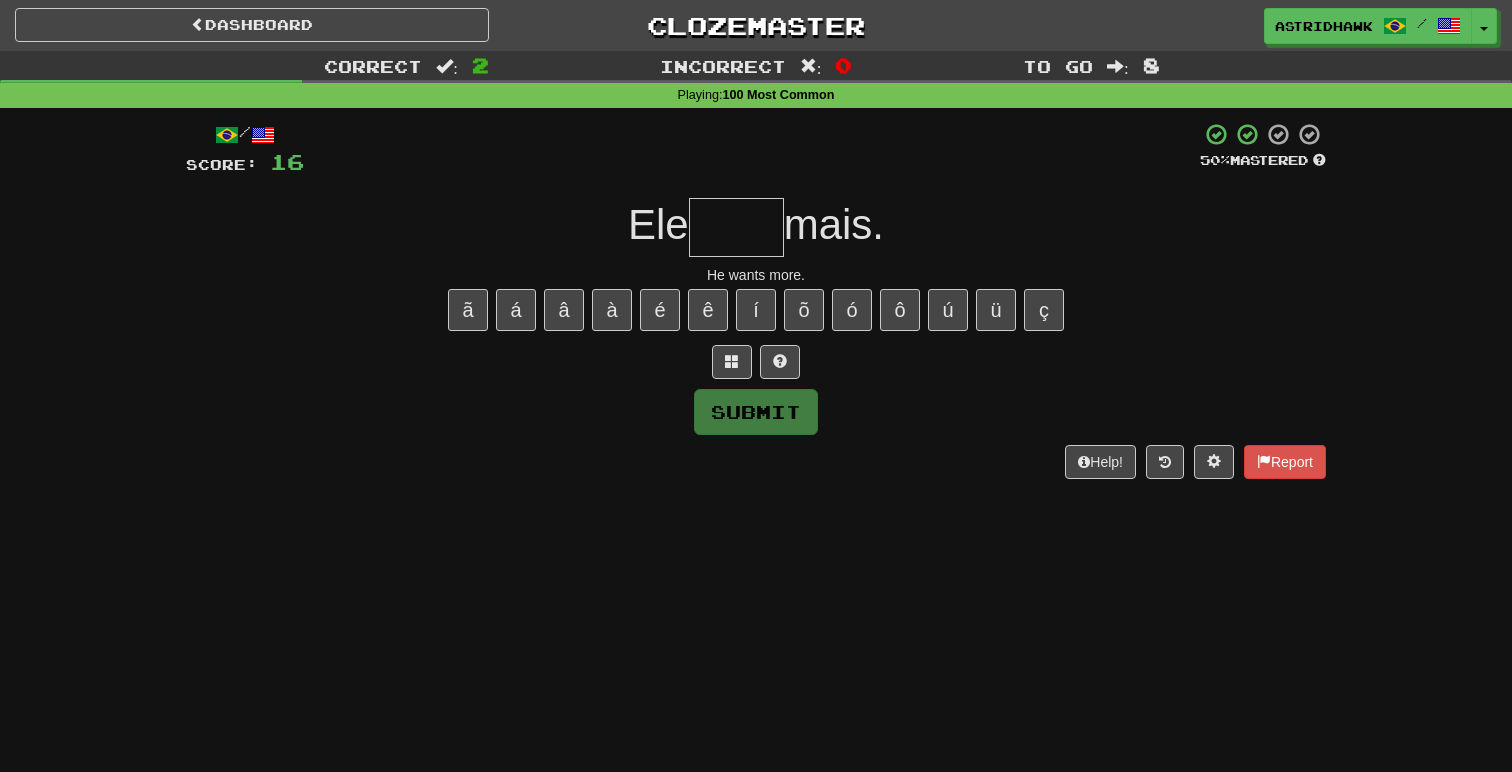 click at bounding box center (736, 227) 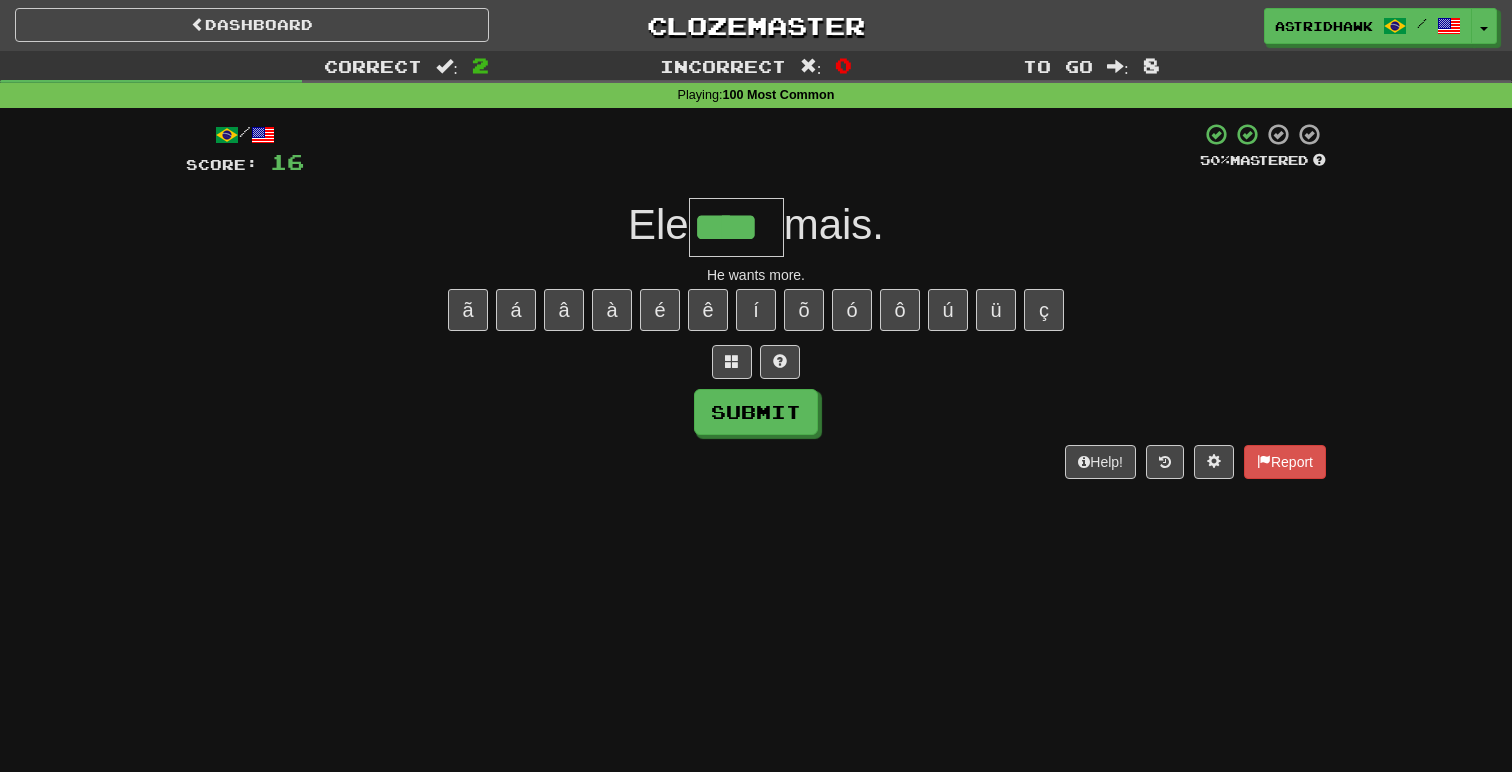 type on "****" 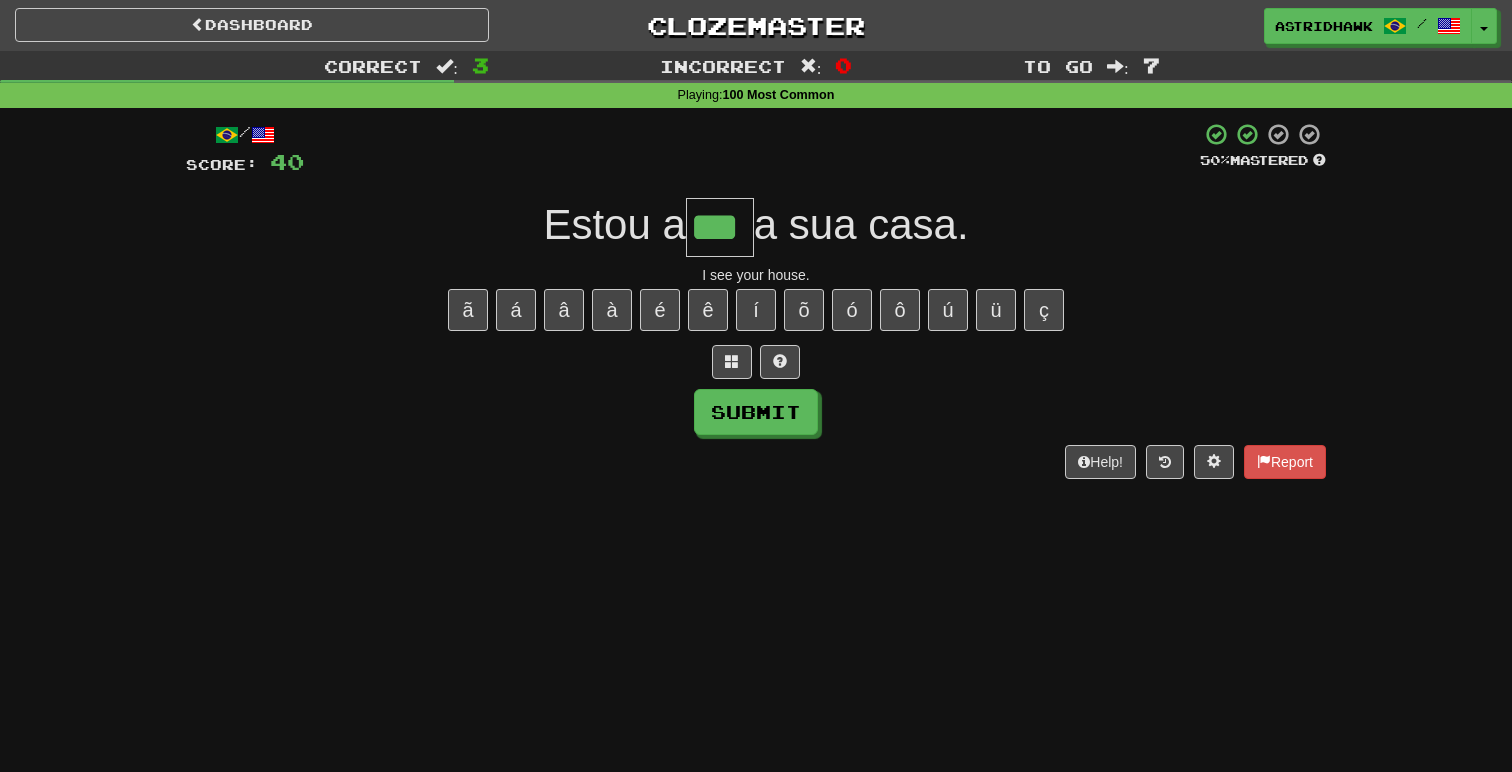 type on "***" 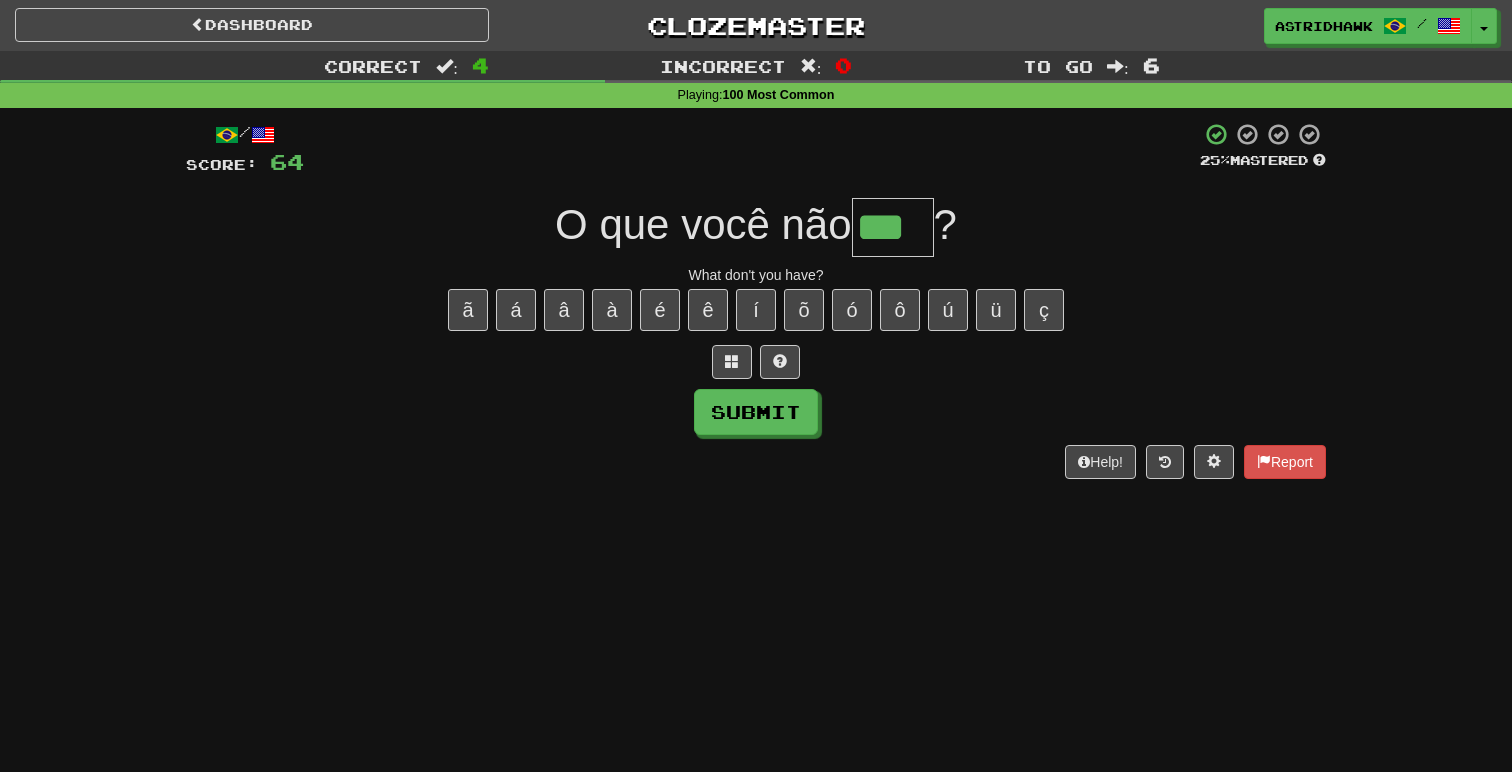 type on "***" 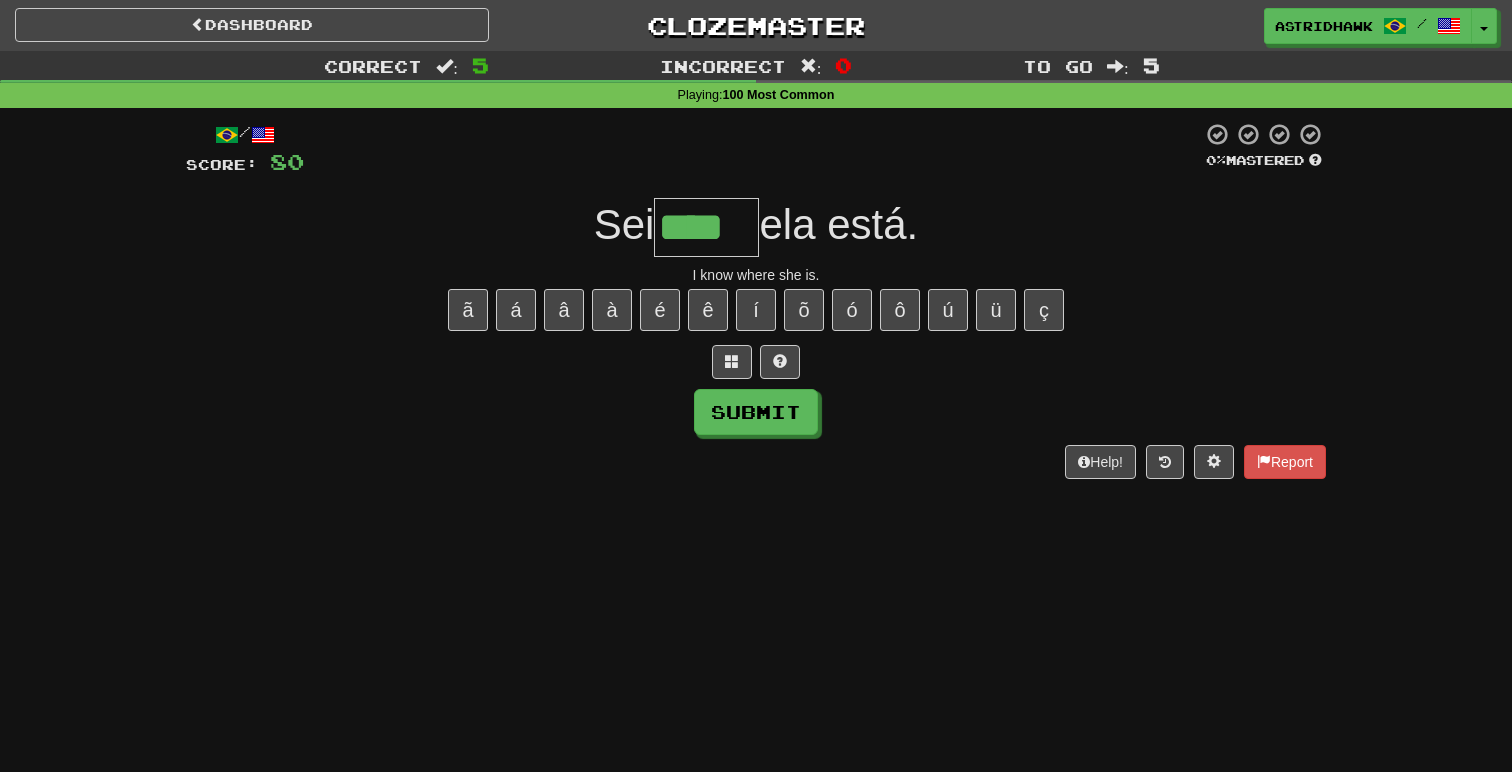 type on "****" 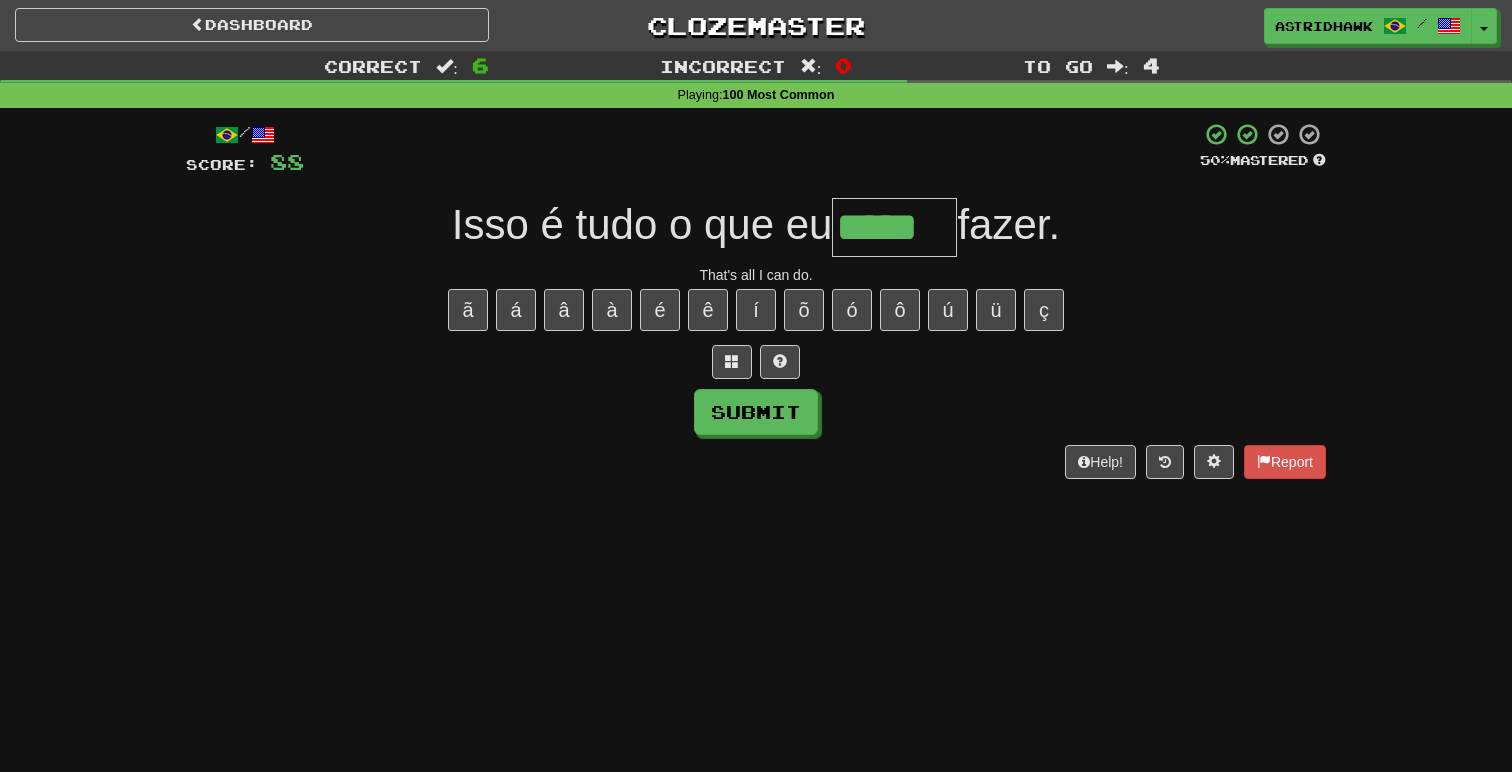 type on "*****" 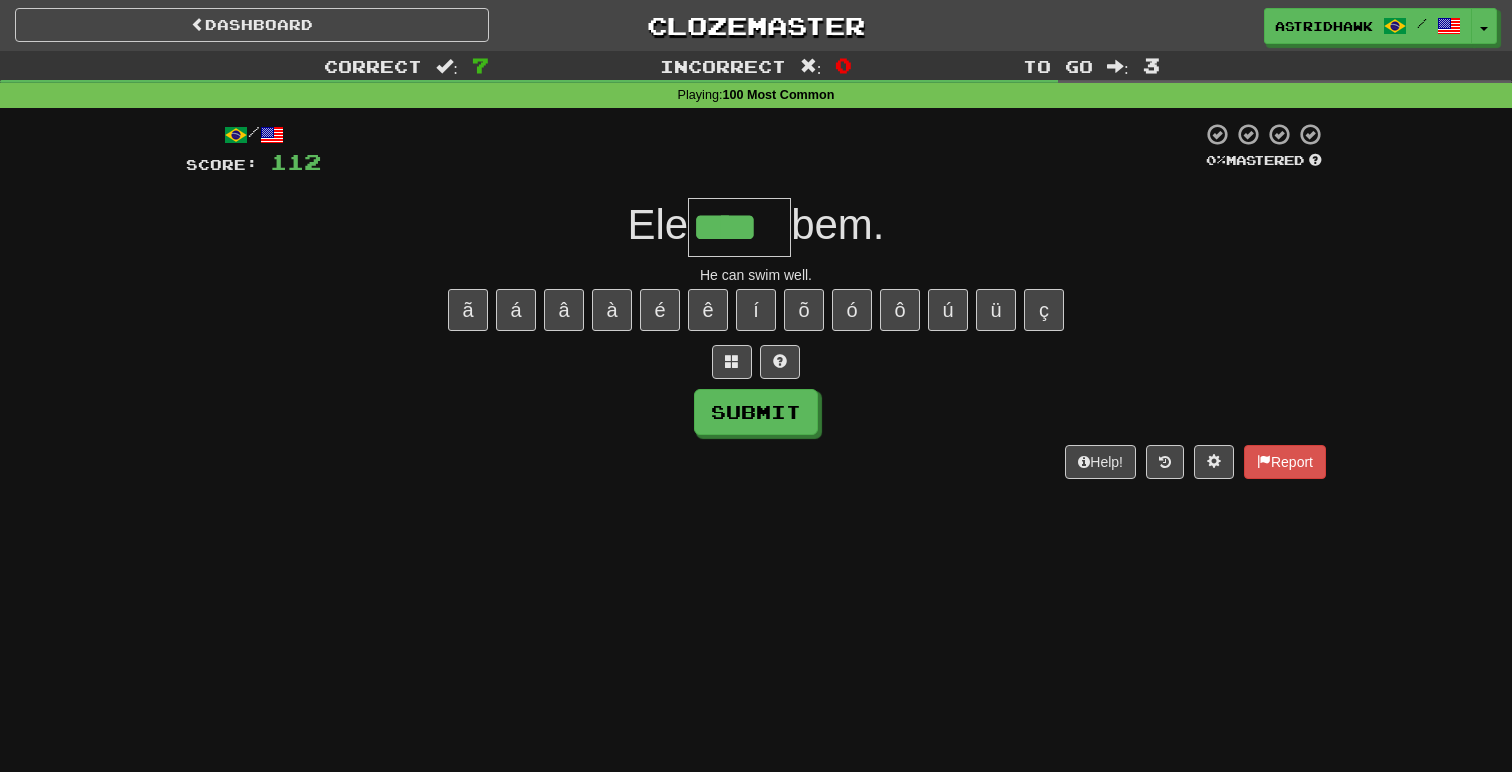 type on "****" 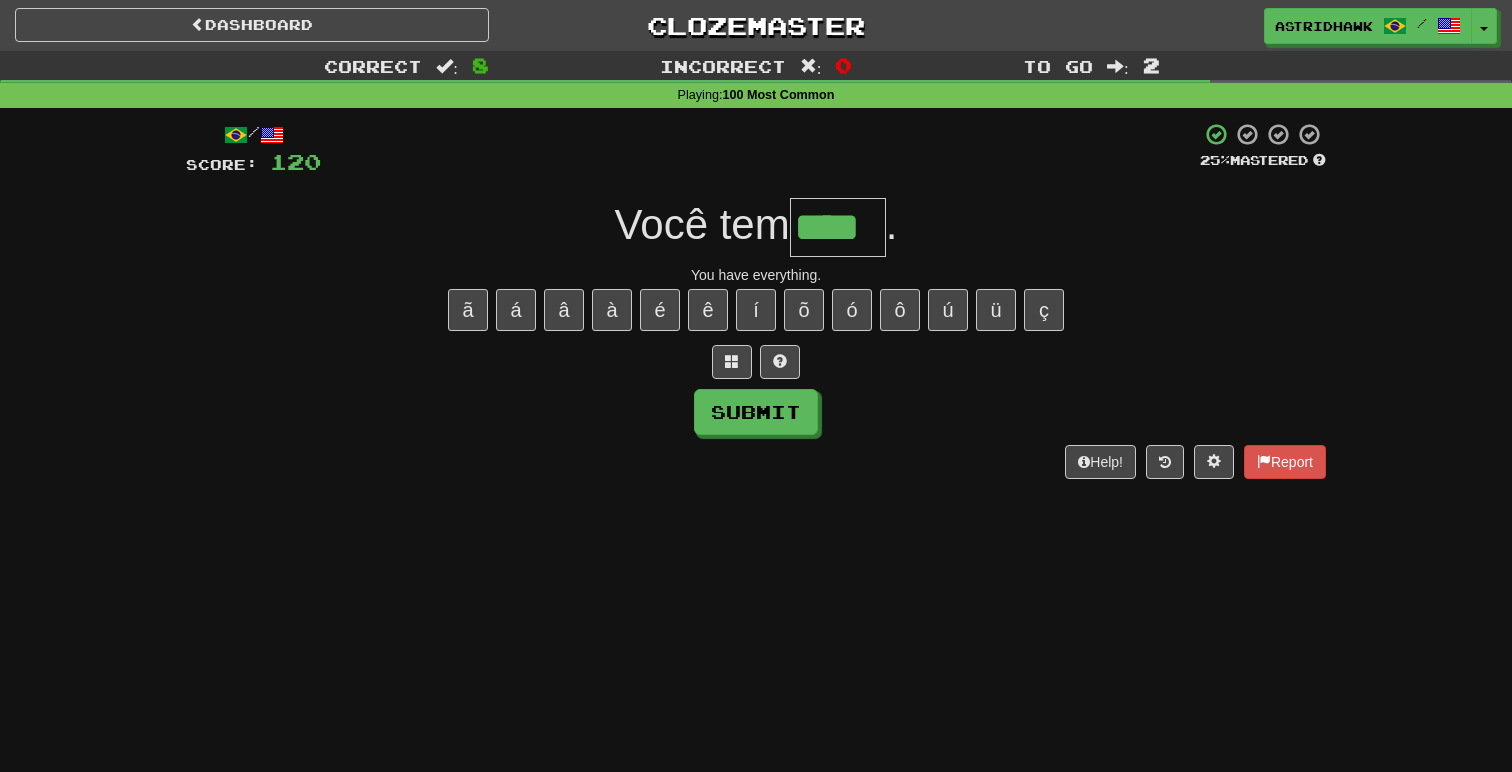 type on "****" 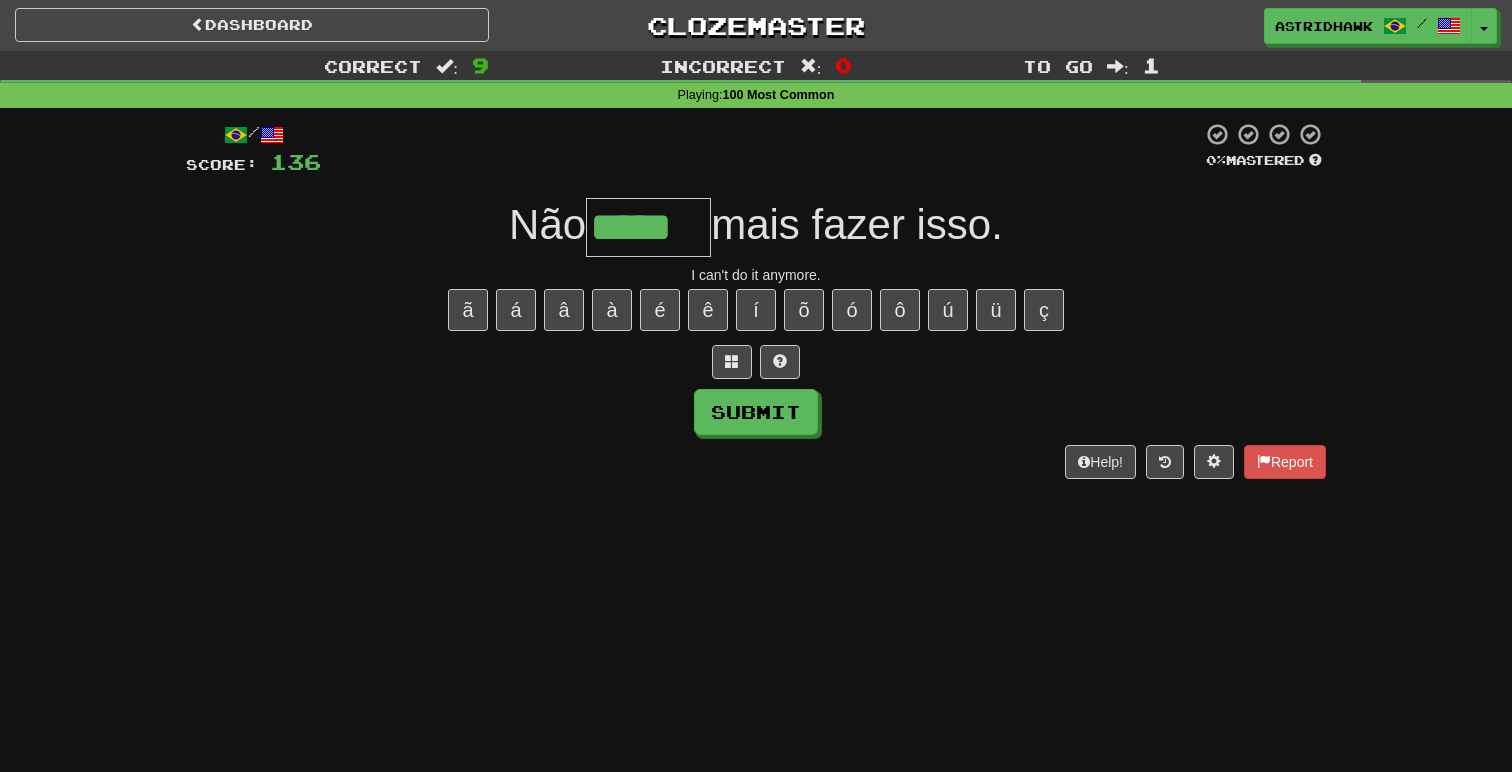 type on "*****" 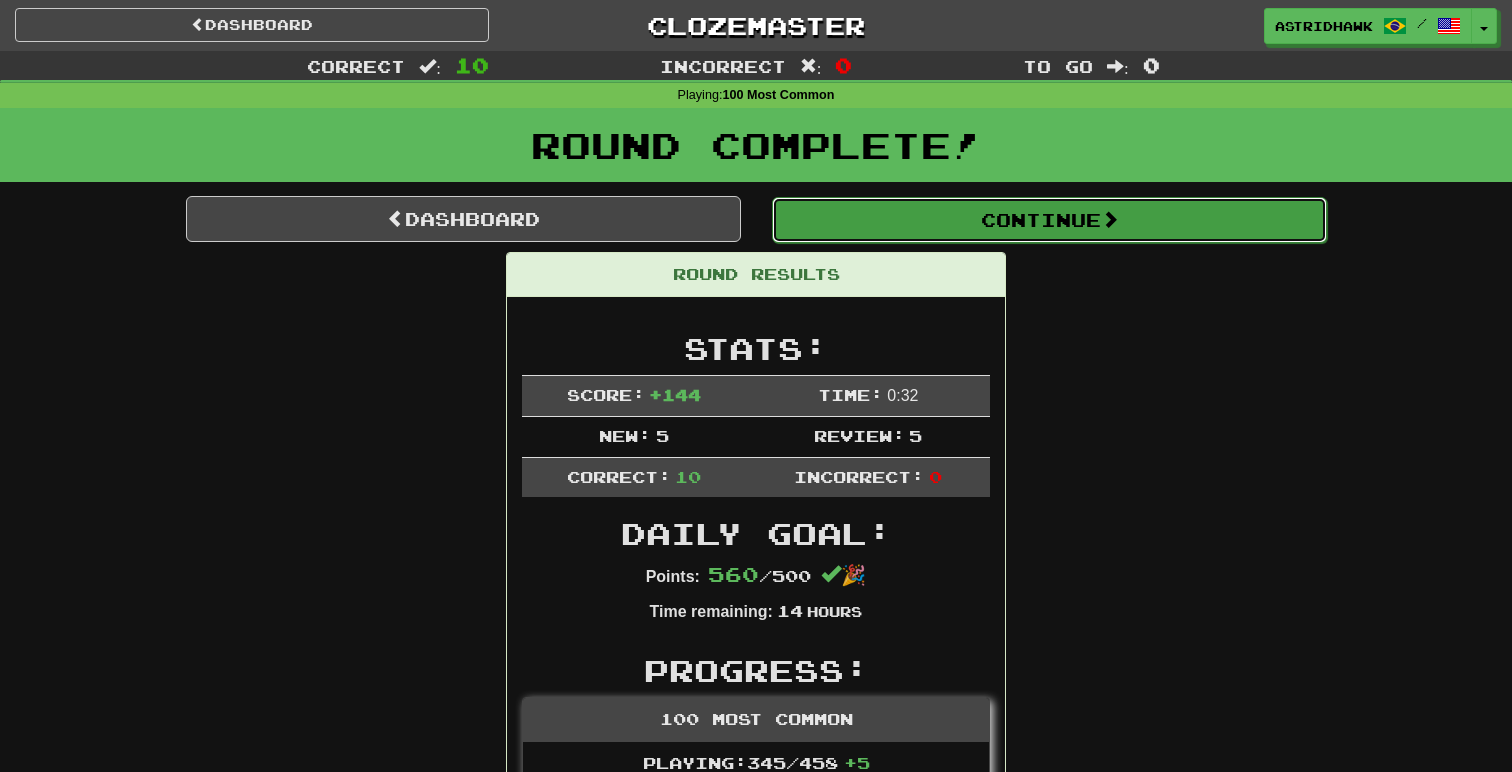 click on "Continue" at bounding box center (1049, 220) 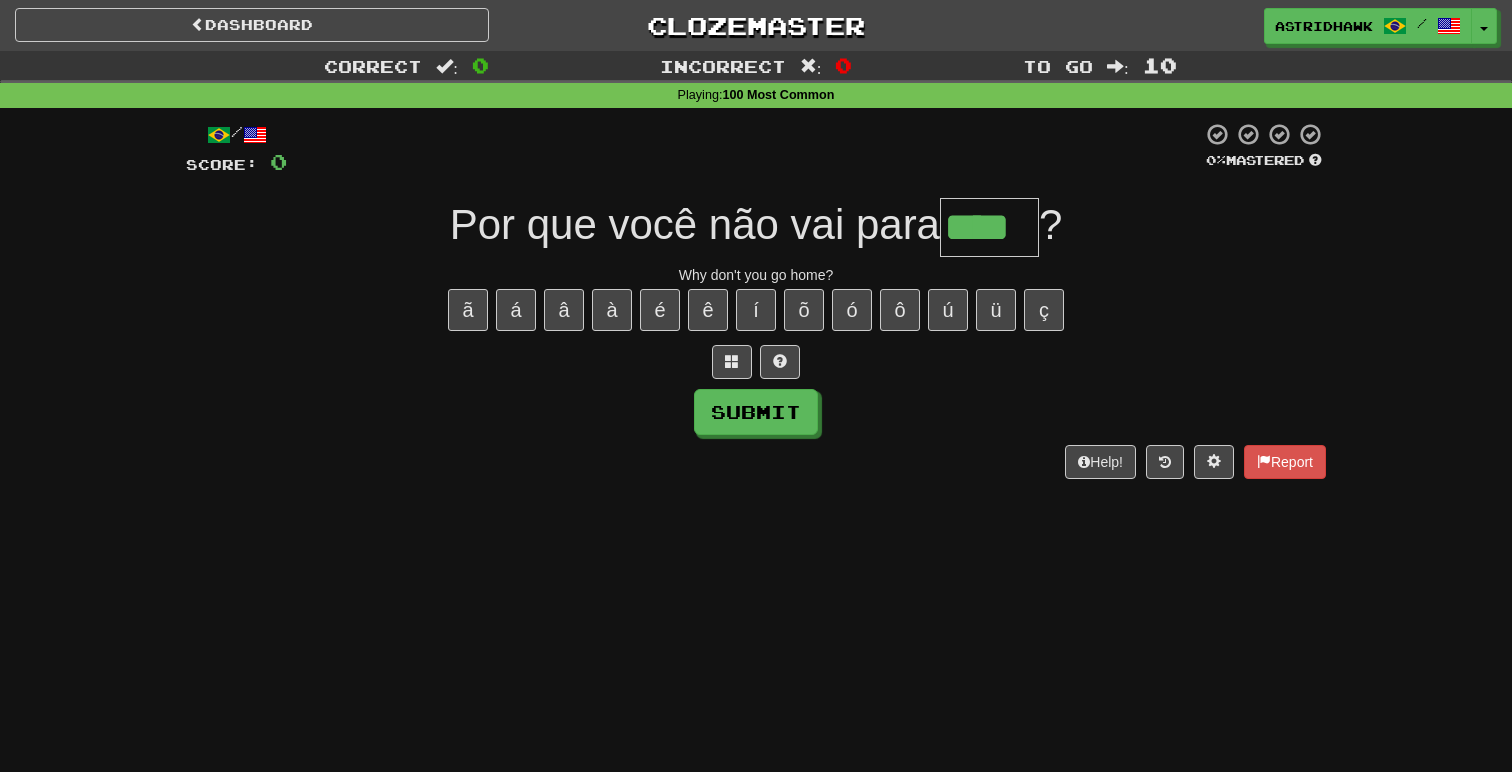 type on "****" 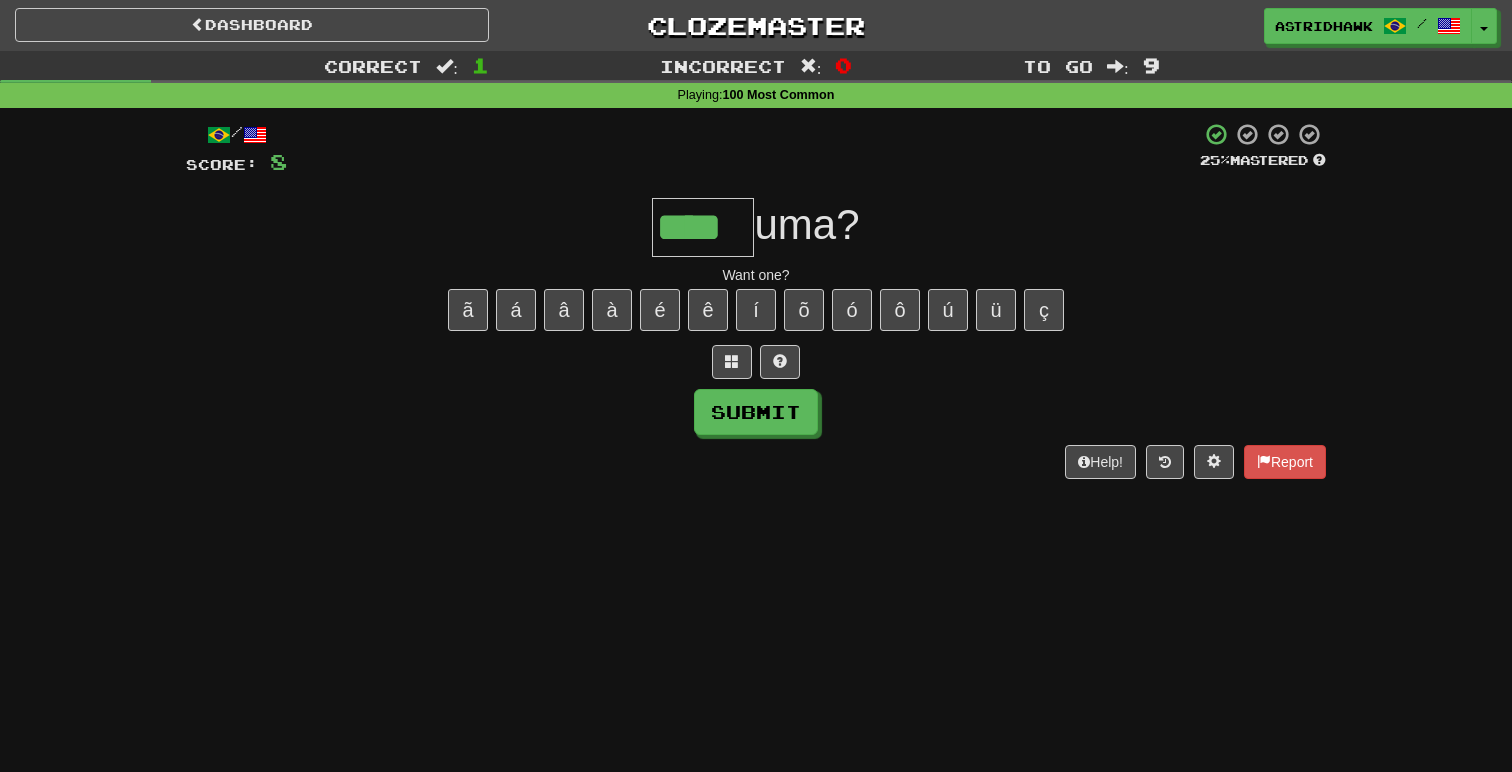type on "****" 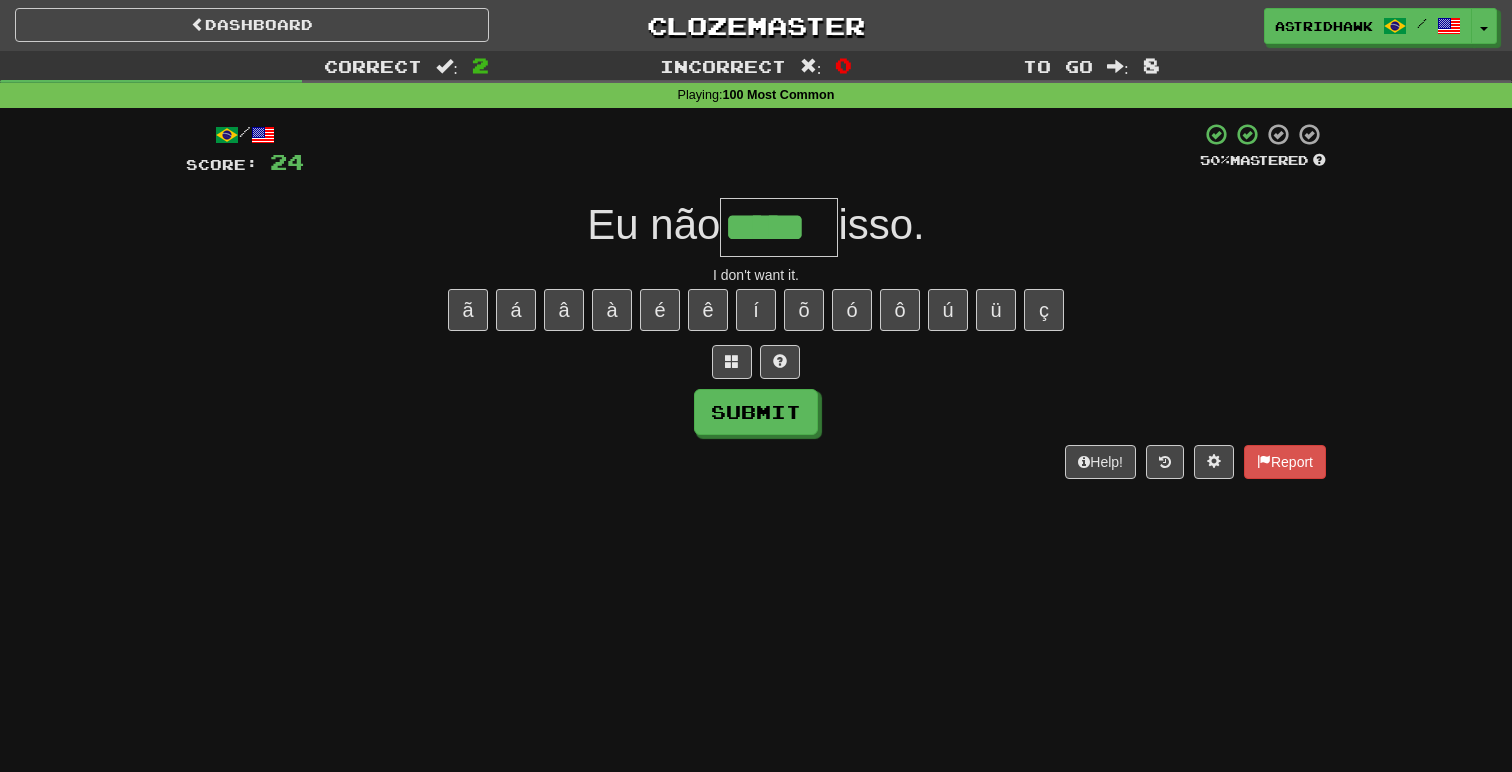 type on "*****" 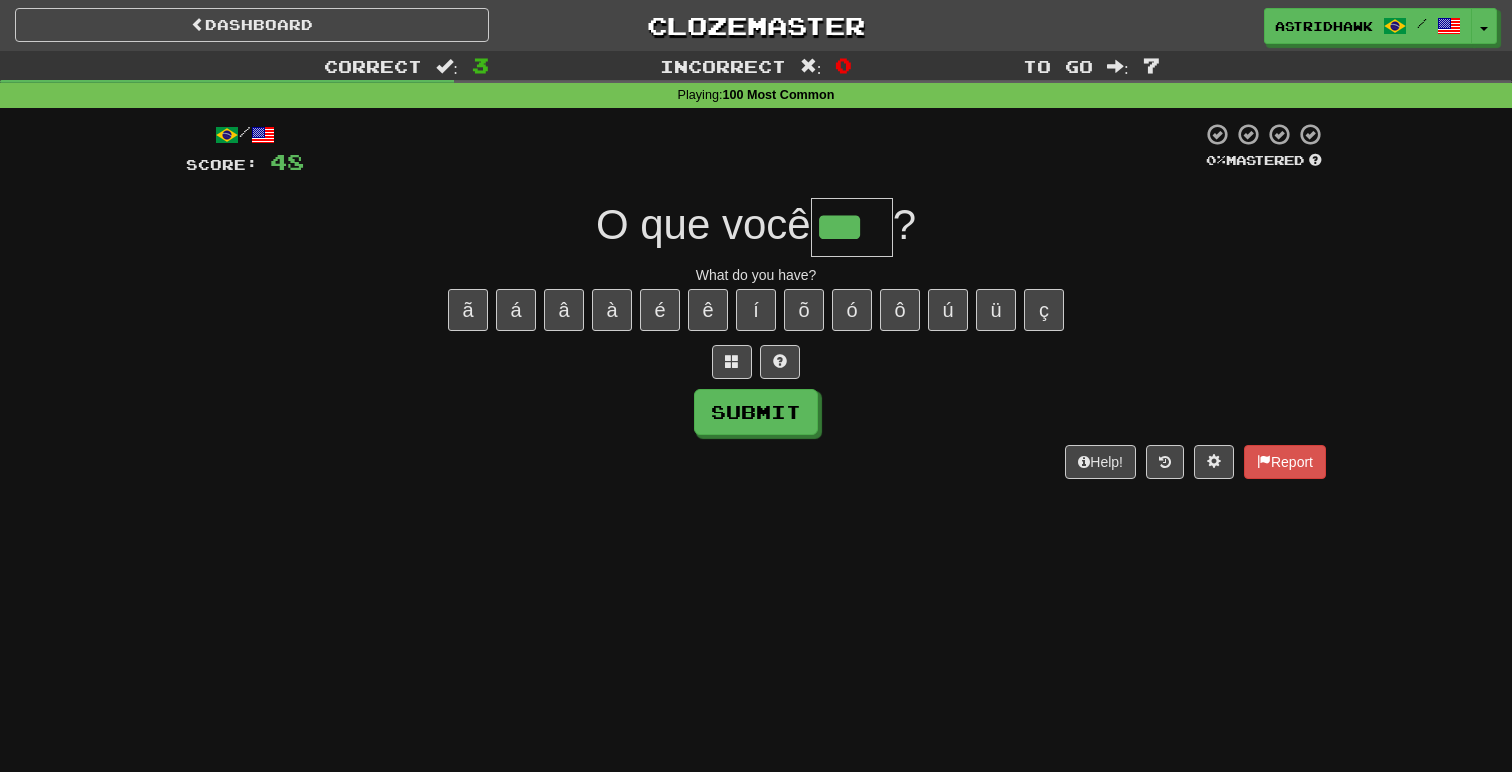 type on "***" 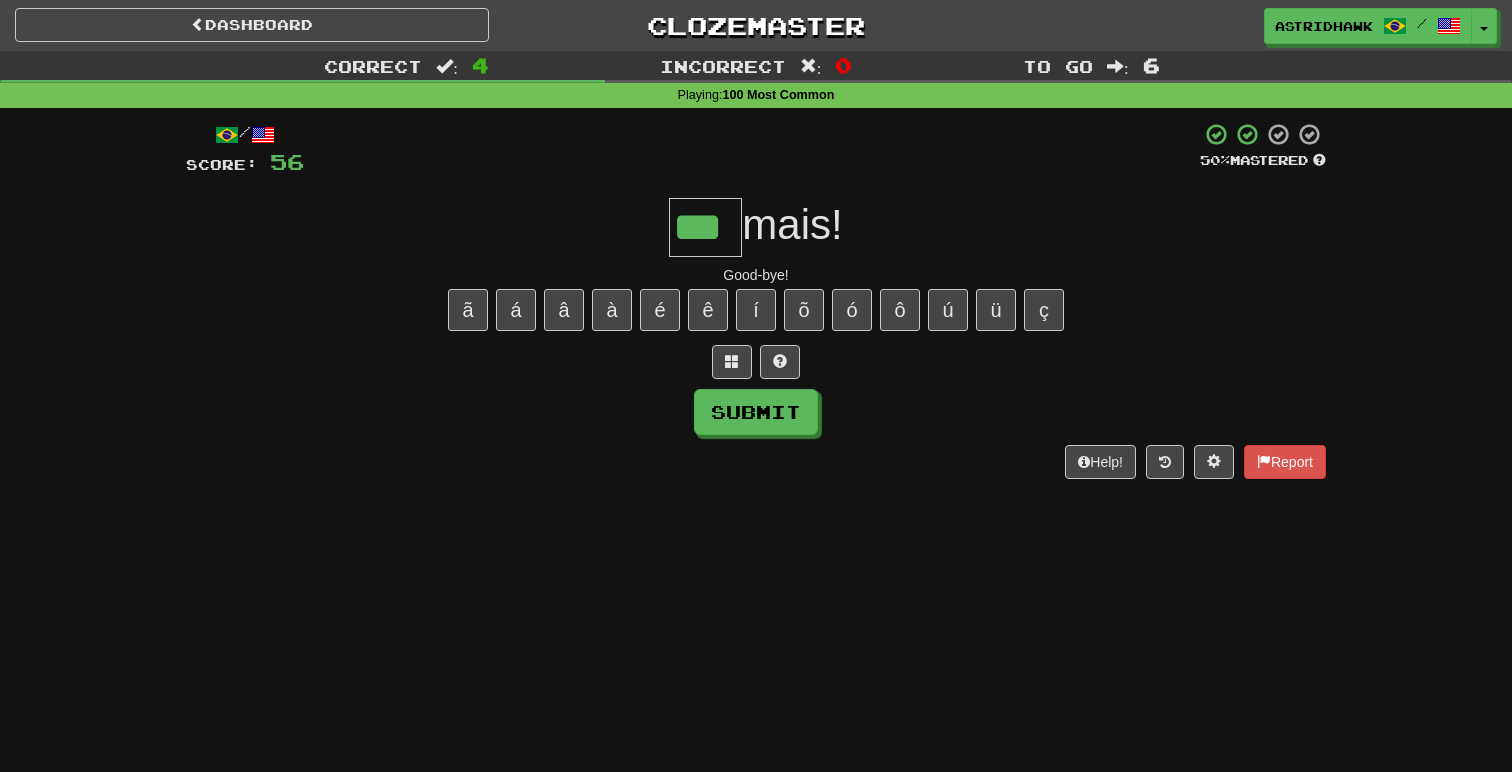 type on "***" 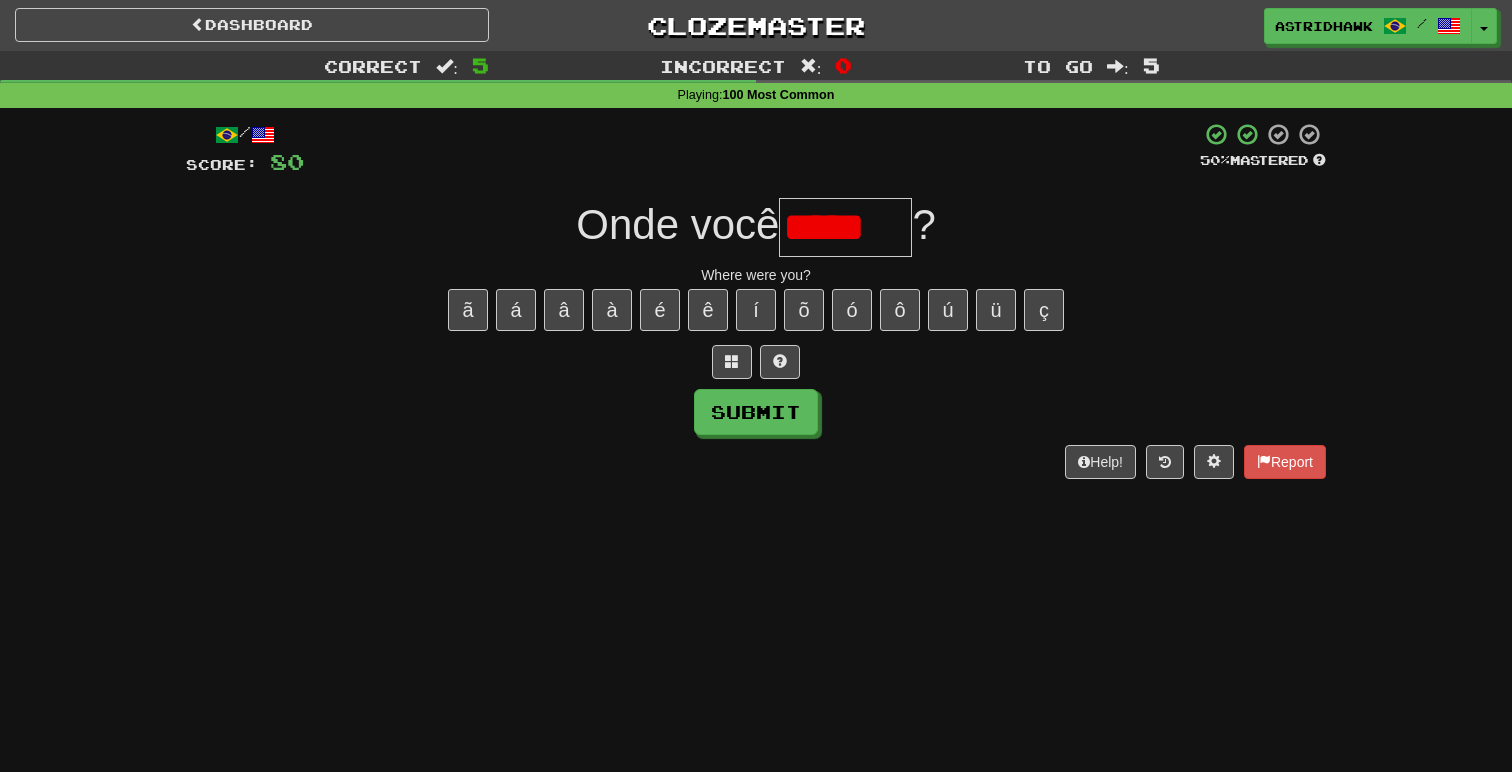scroll, scrollTop: 0, scrollLeft: 0, axis: both 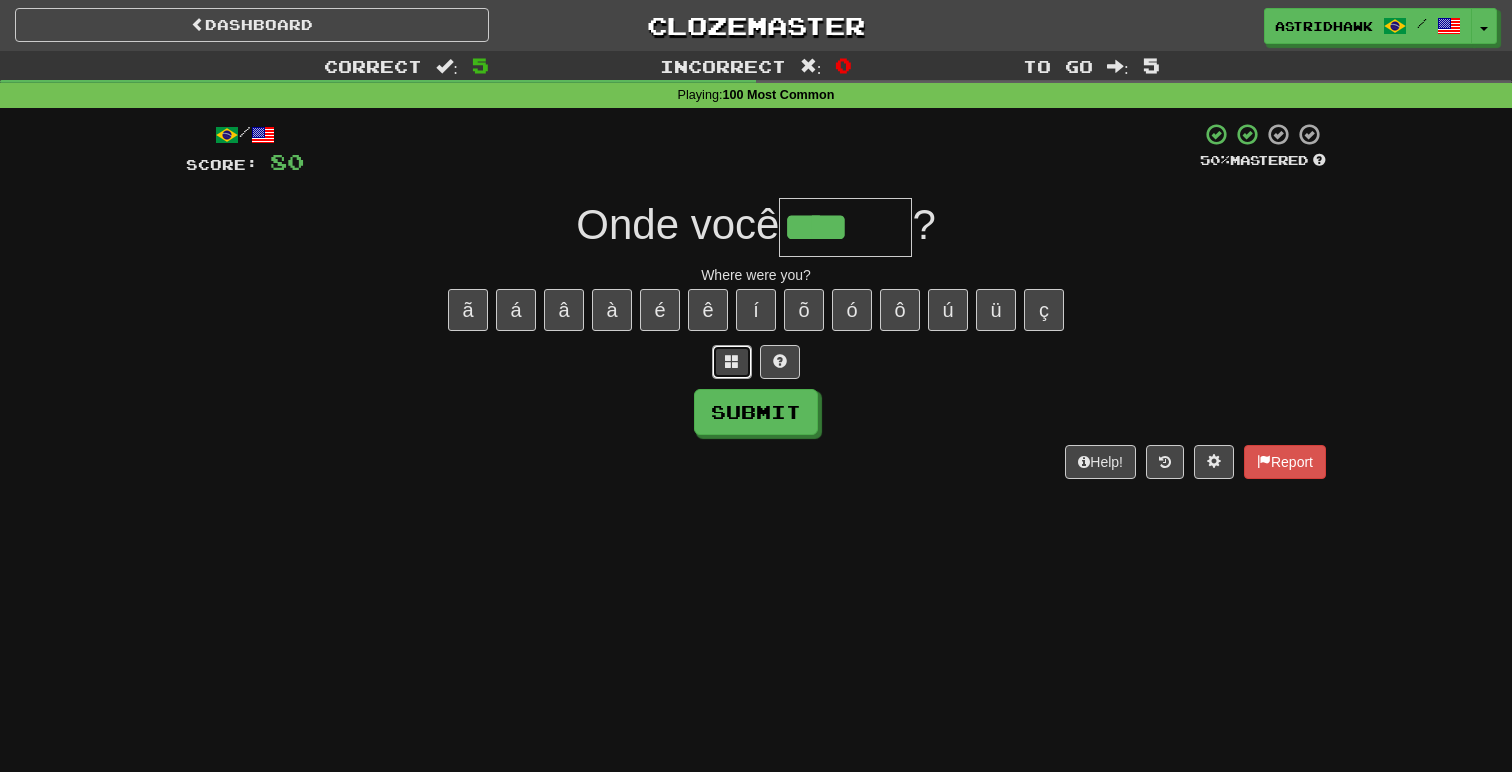click at bounding box center [732, 361] 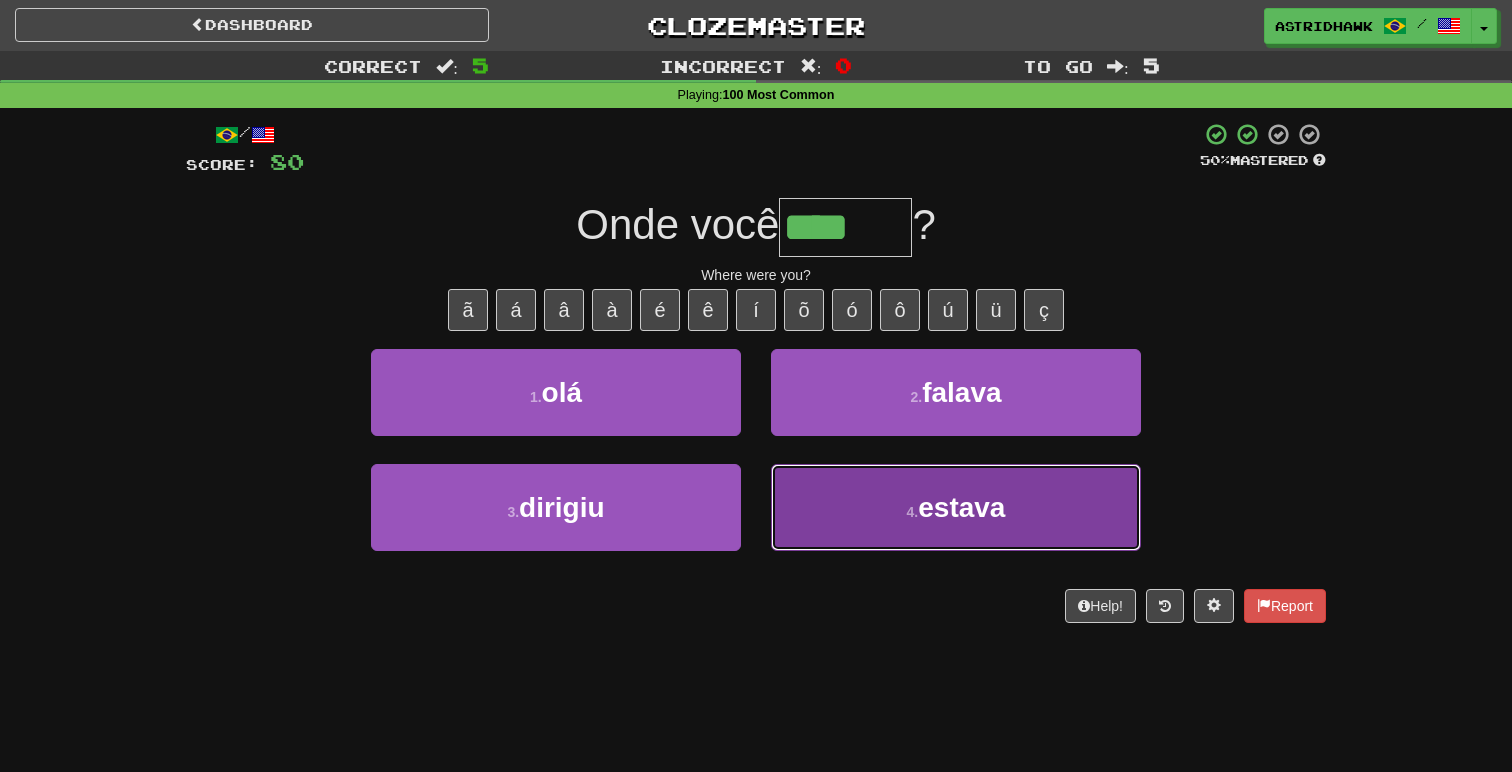 click on "estava" at bounding box center [961, 507] 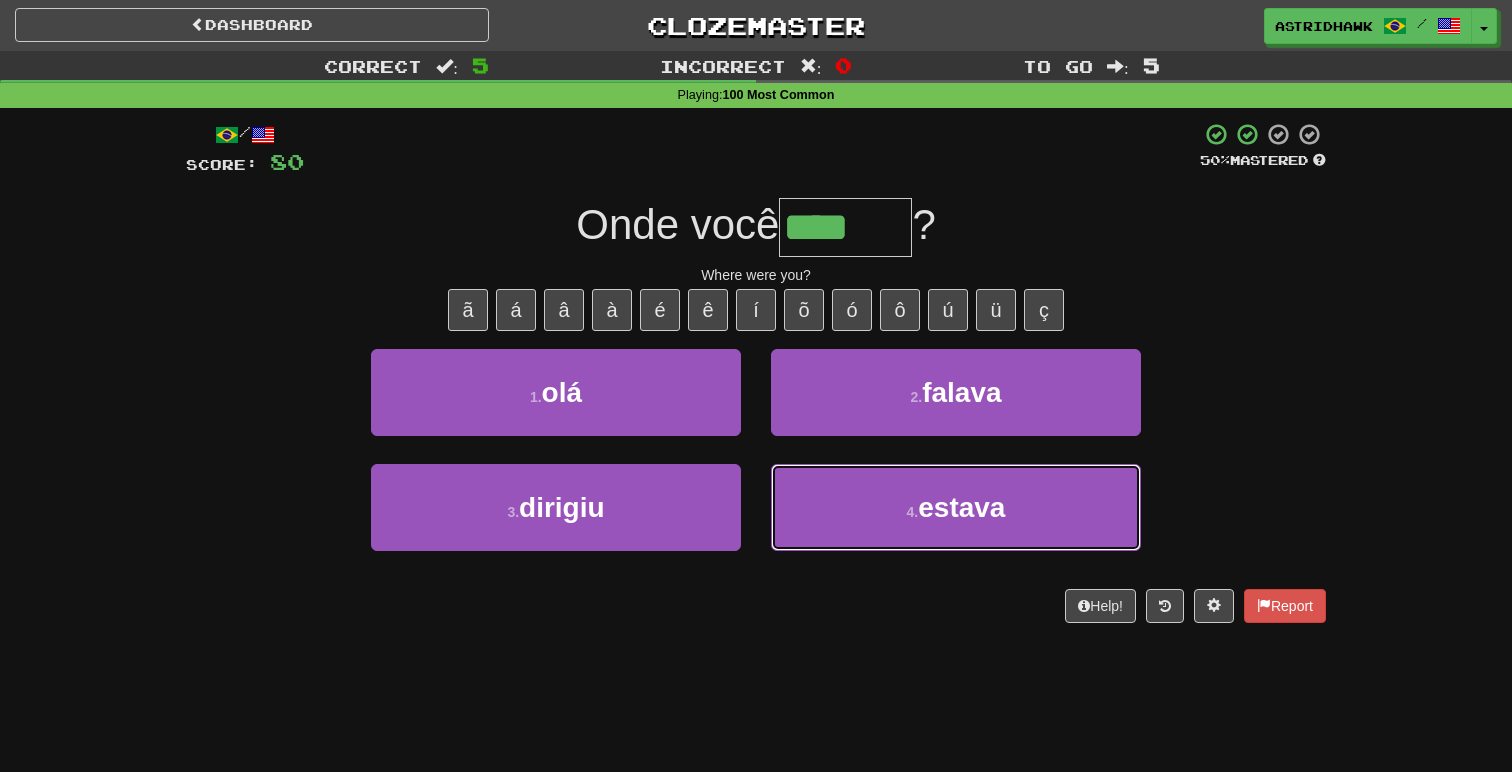 type on "******" 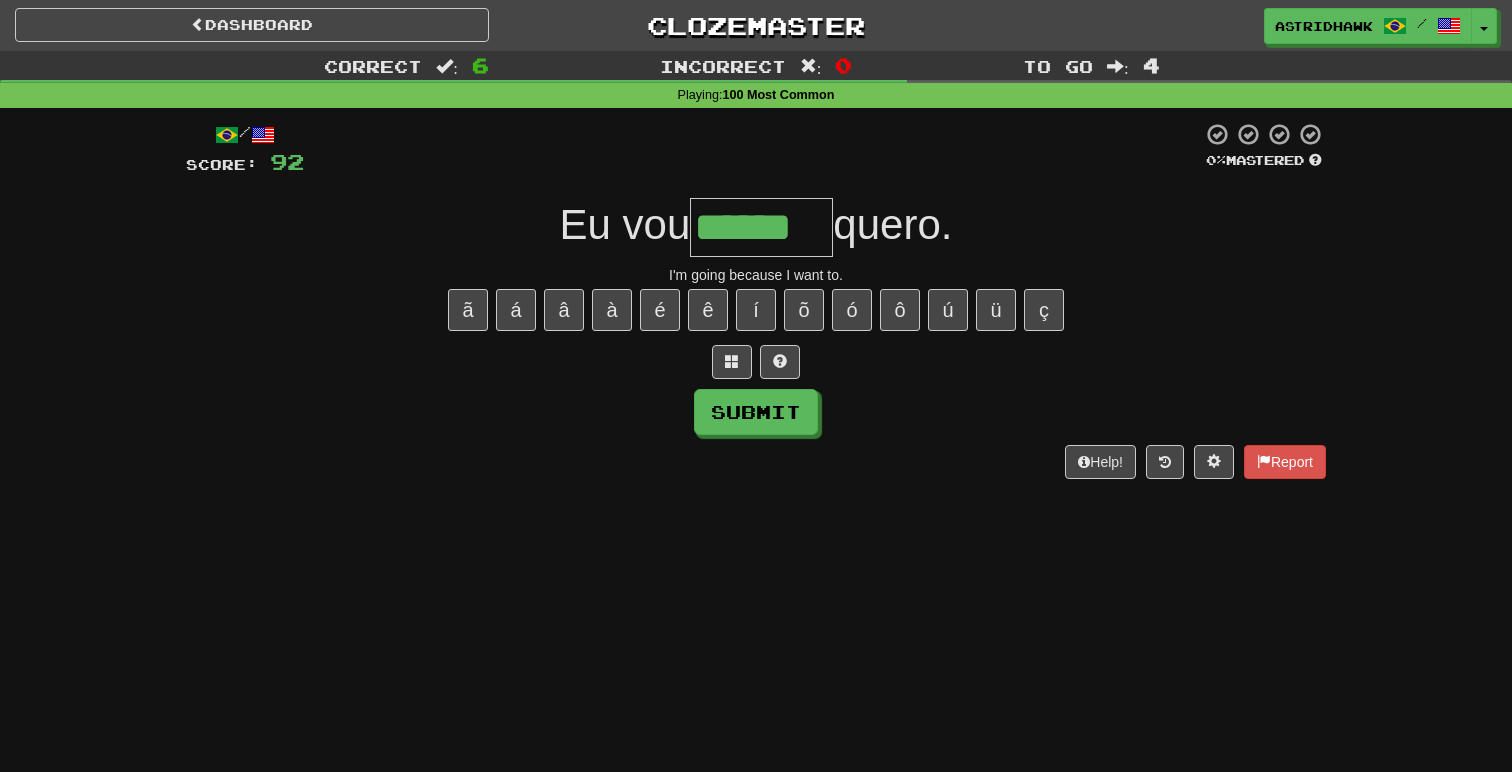 type on "******" 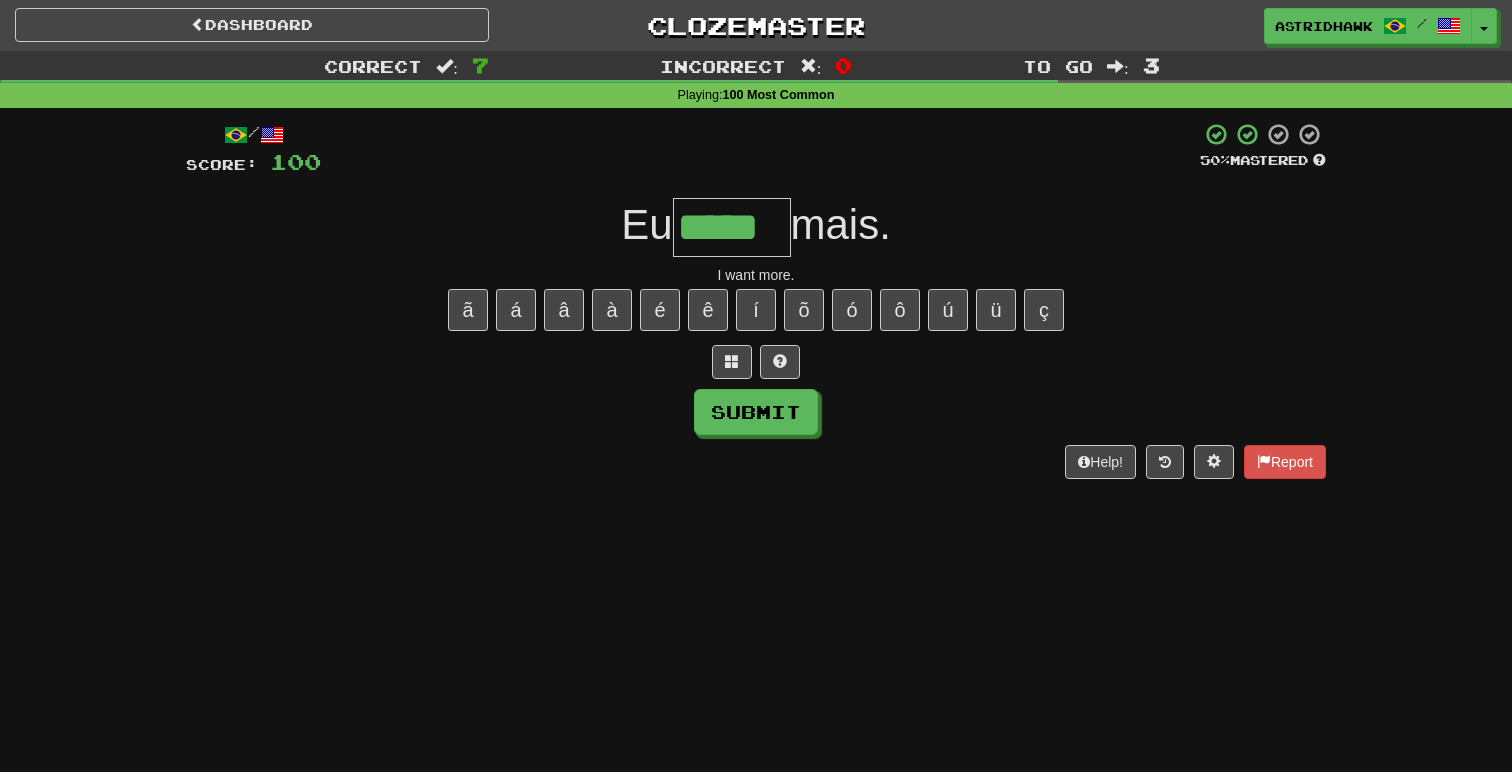 type on "*****" 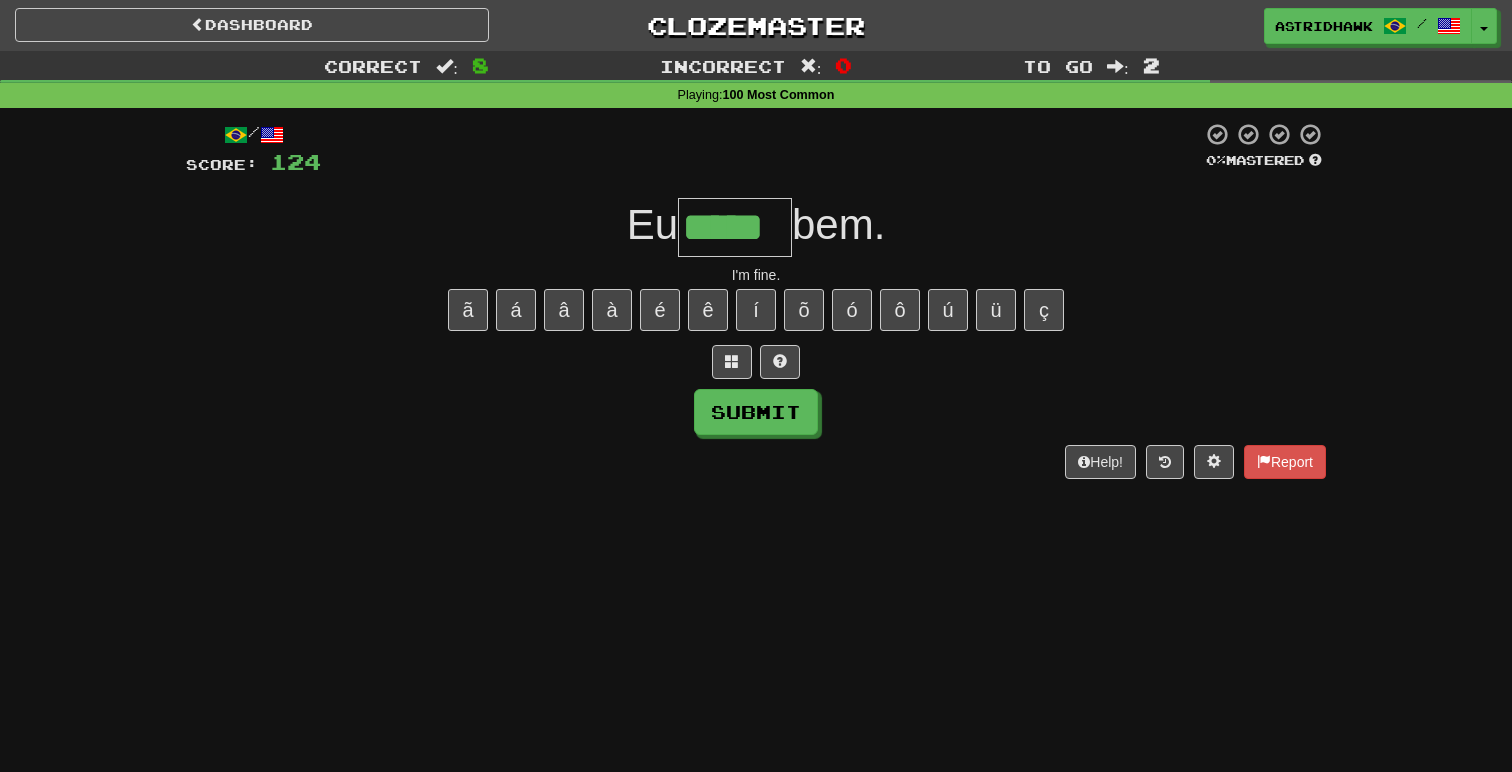 type on "*****" 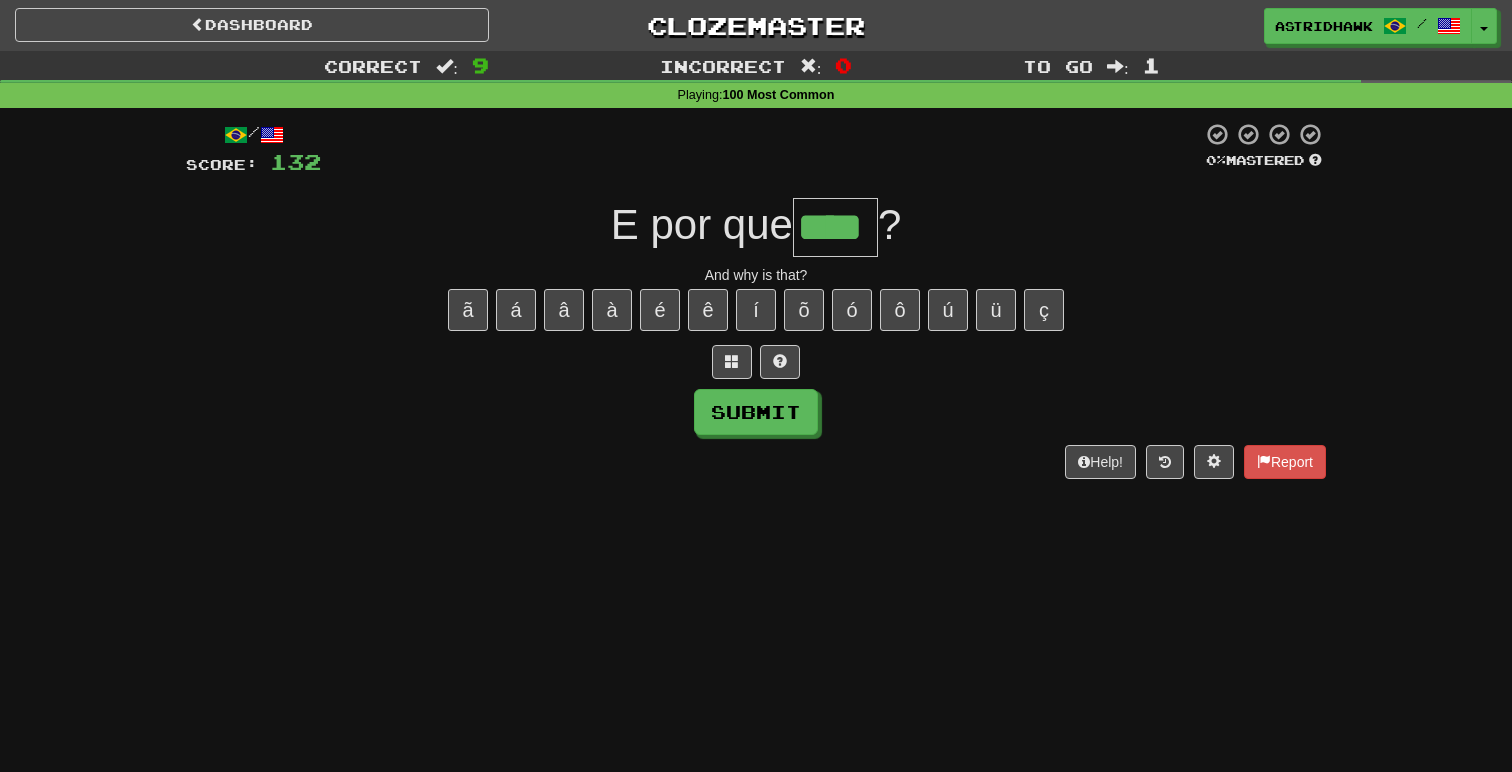 type on "****" 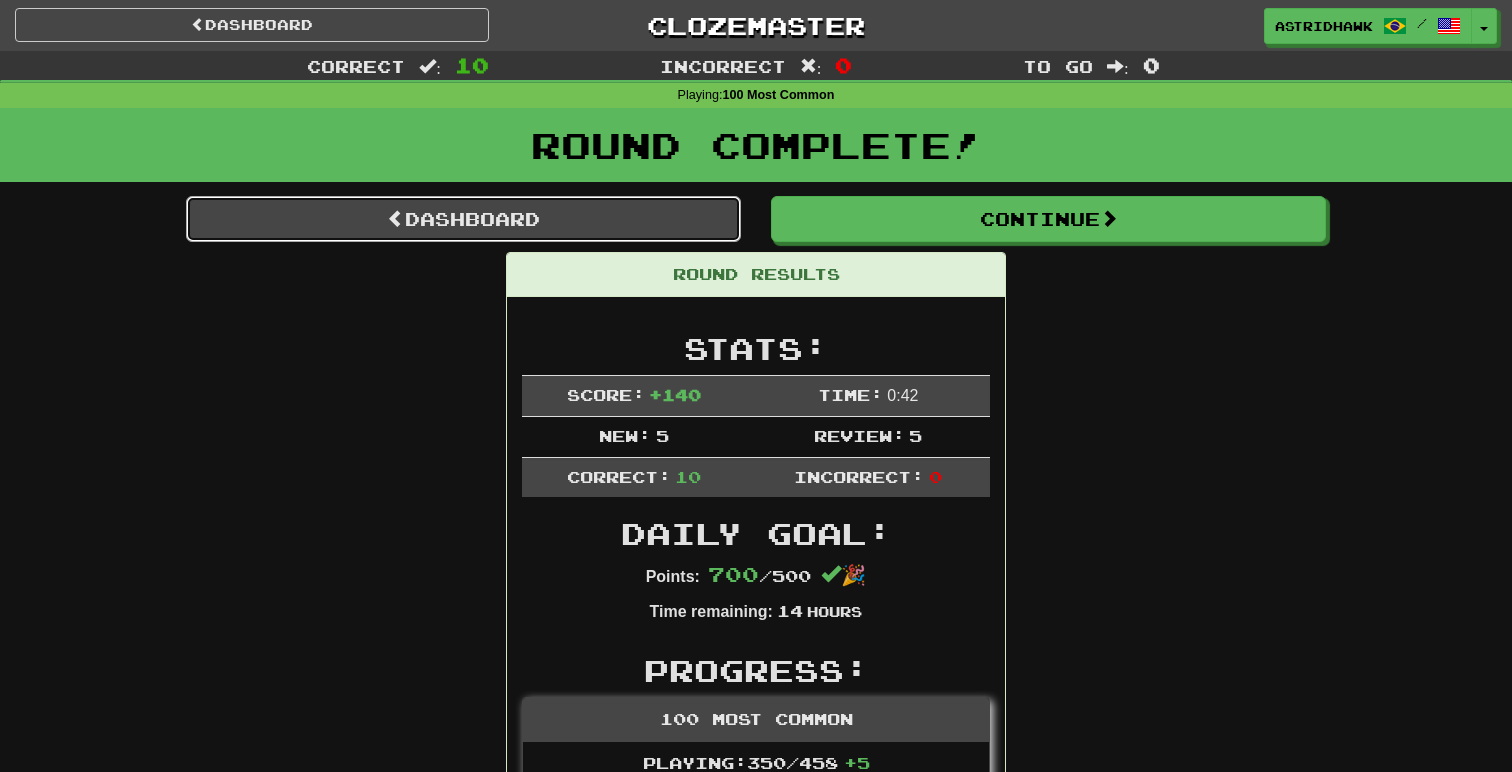 click on "Dashboard" at bounding box center [463, 219] 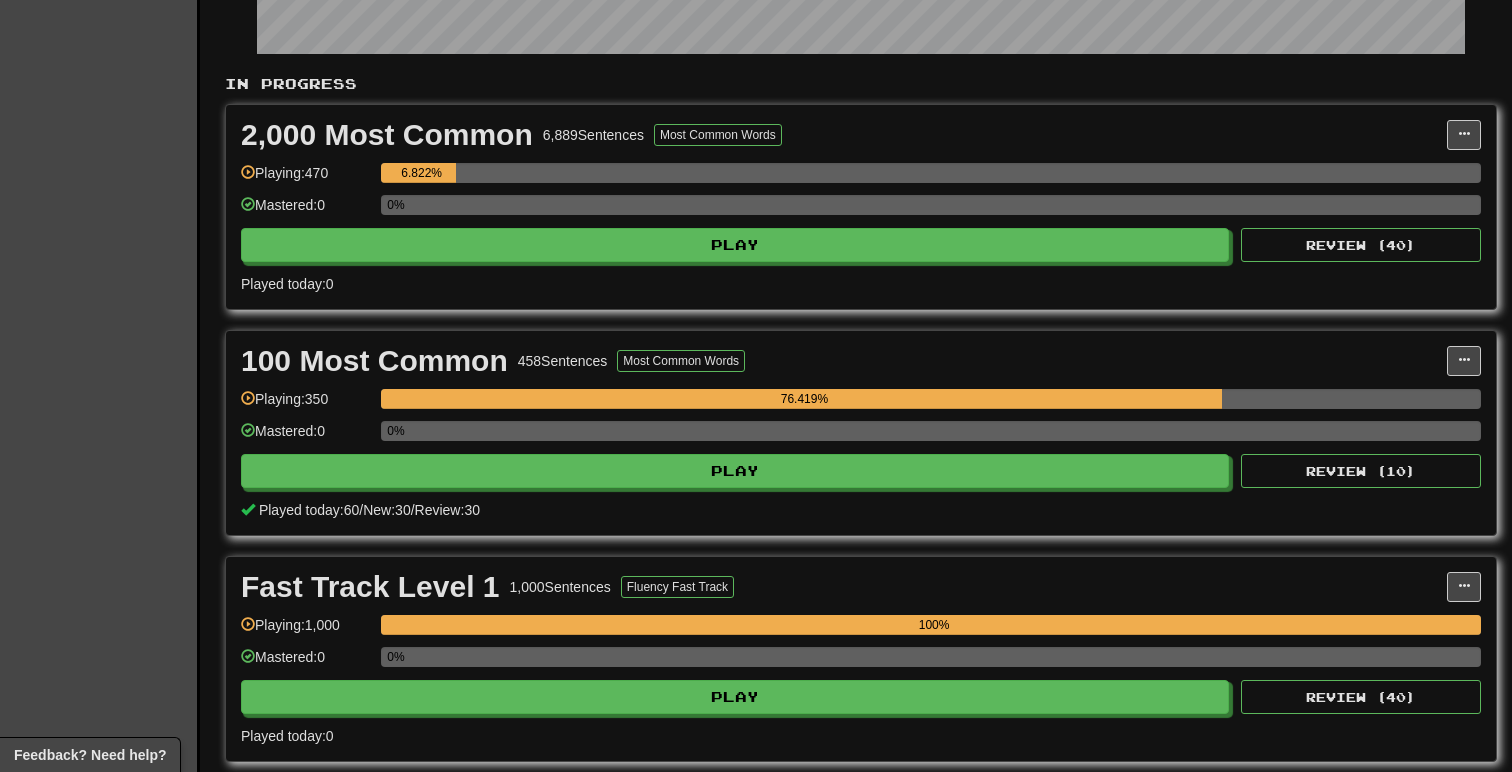 scroll, scrollTop: 360, scrollLeft: 0, axis: vertical 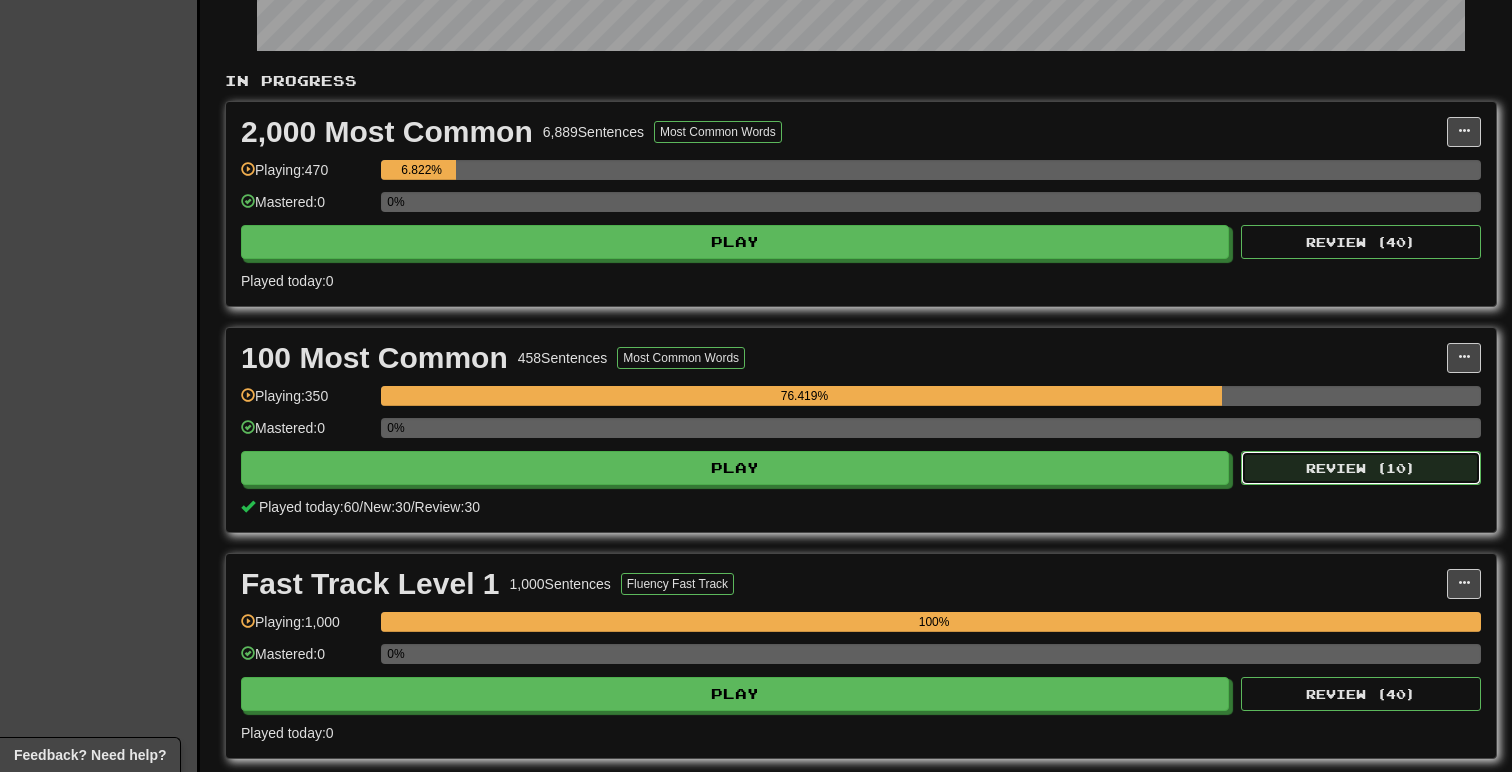click on "Review ( 10 )" at bounding box center [1361, 468] 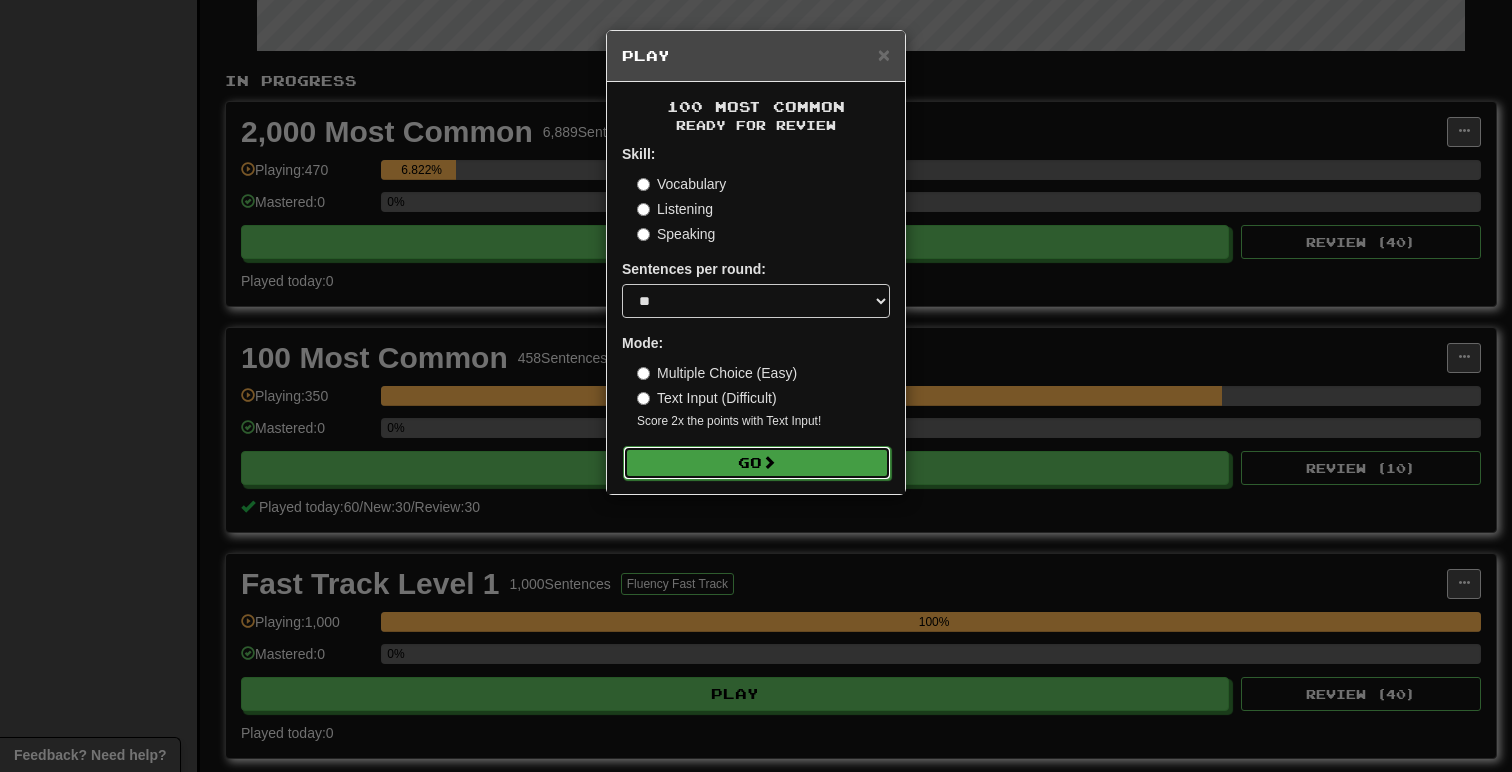 click on "Go" at bounding box center (757, 463) 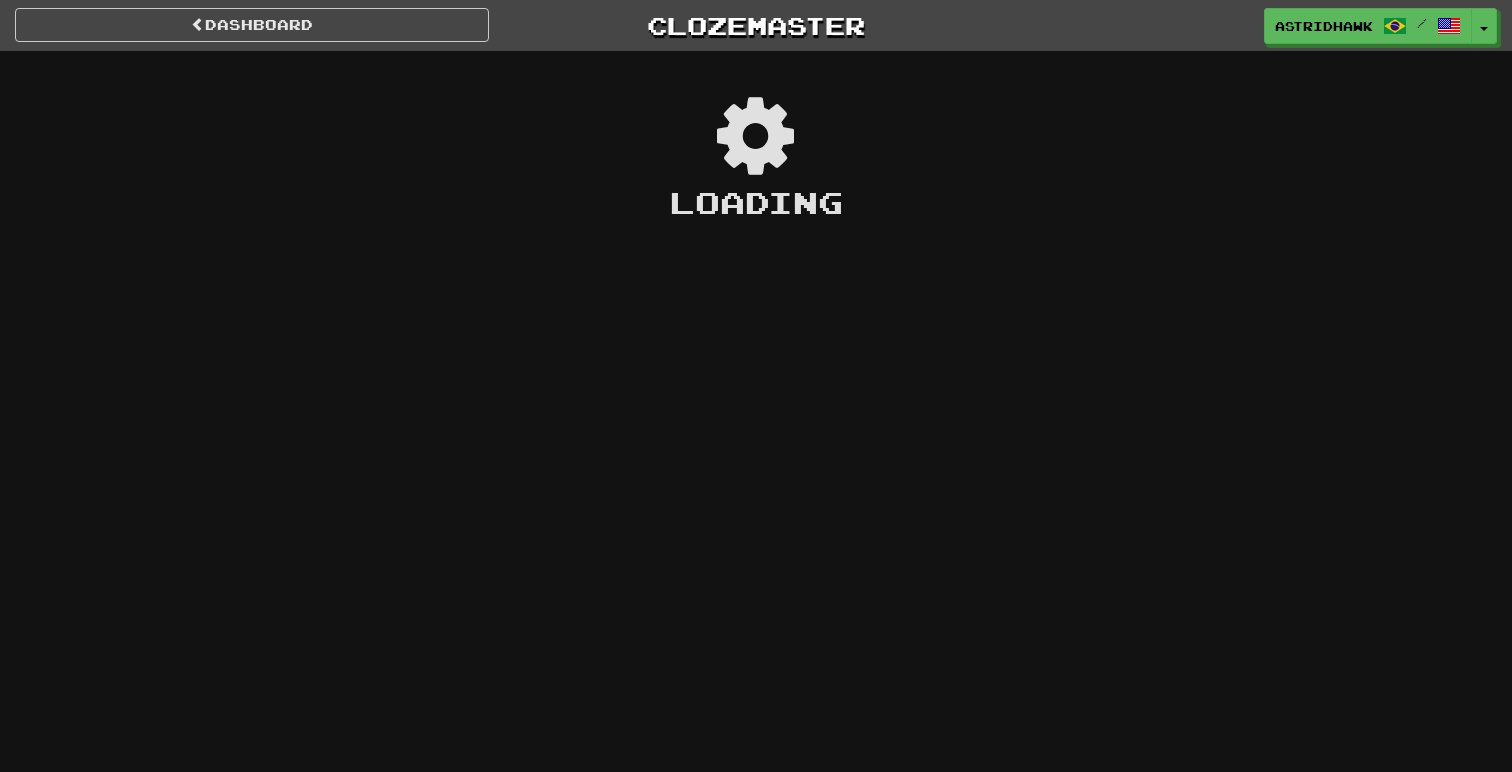 scroll, scrollTop: 0, scrollLeft: 0, axis: both 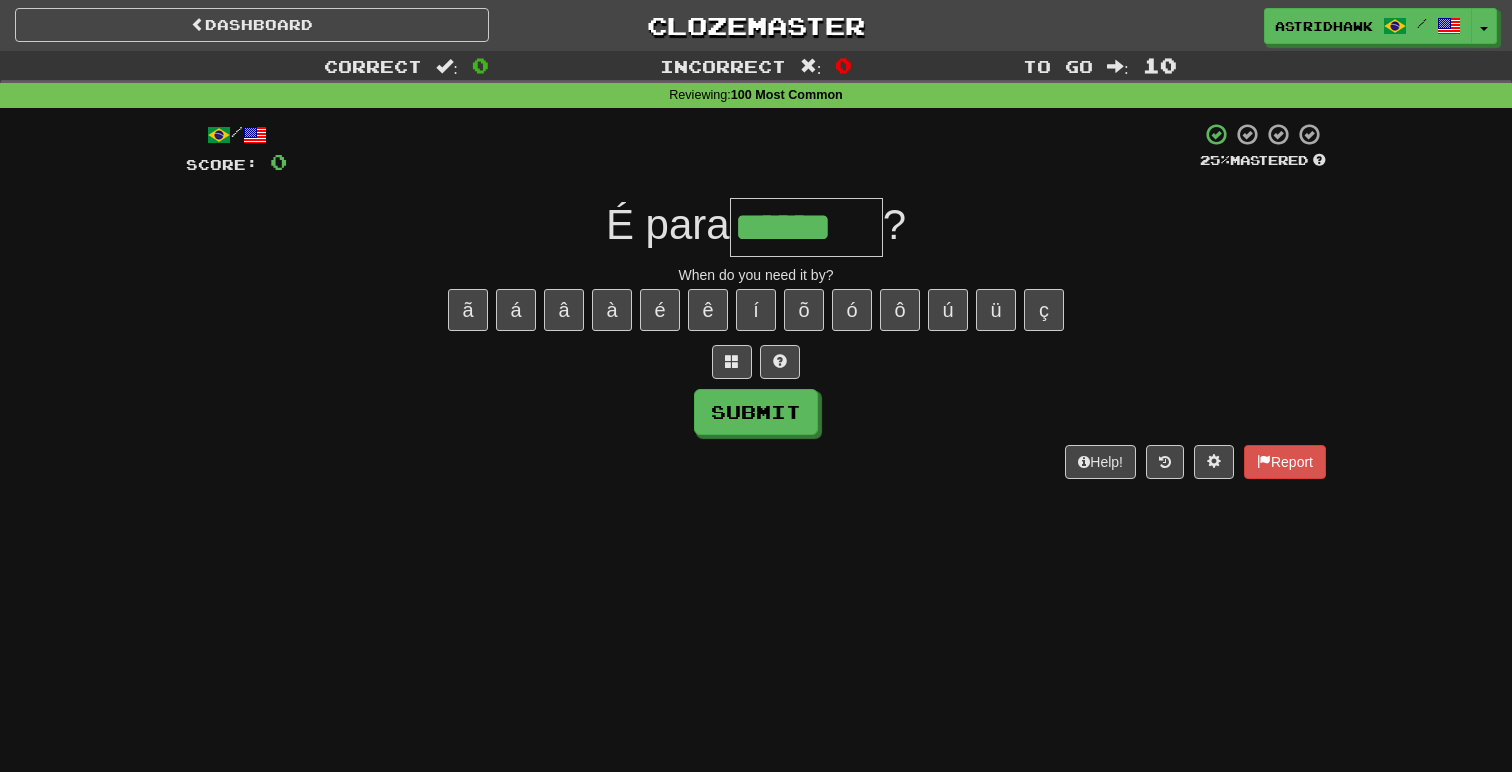 type on "******" 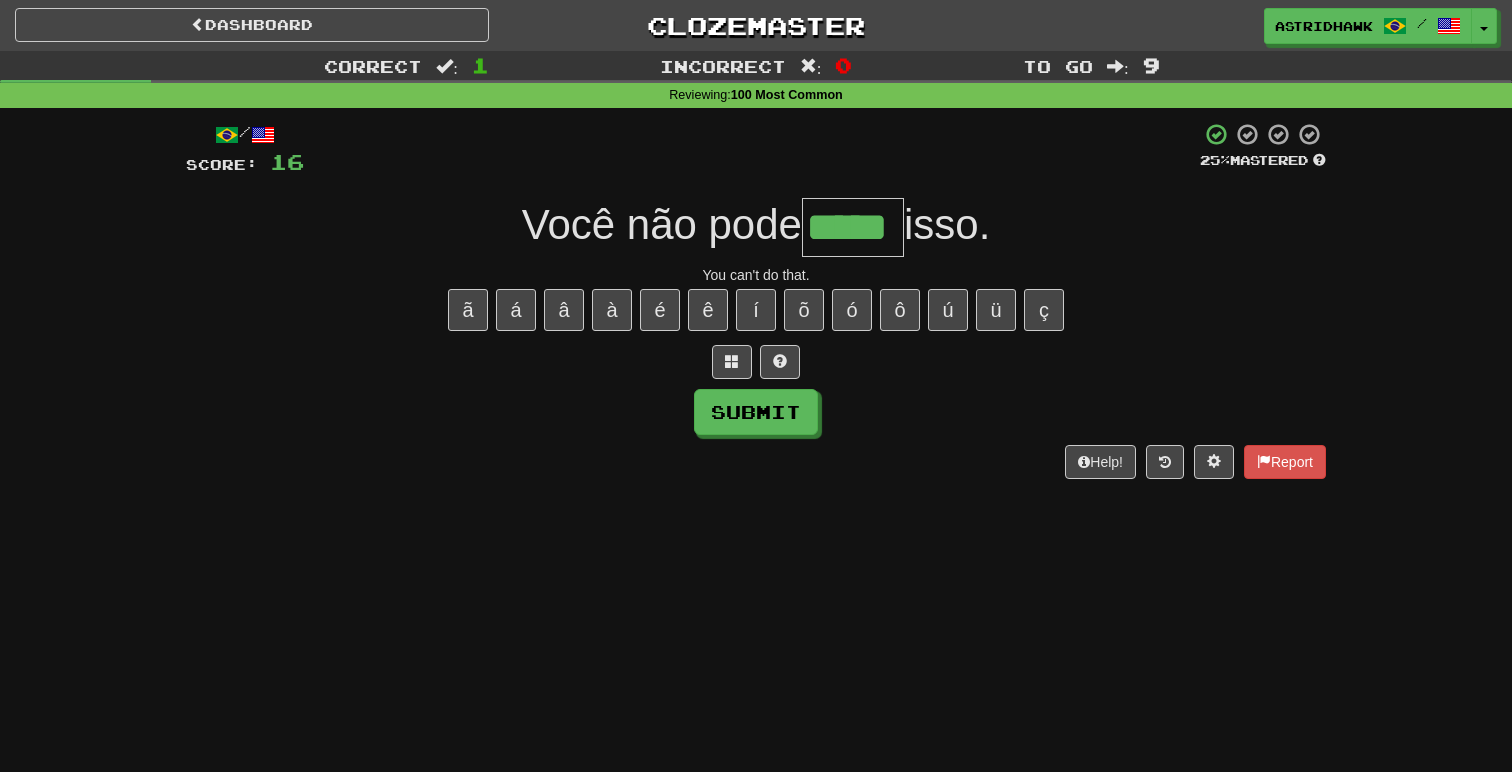 type on "*****" 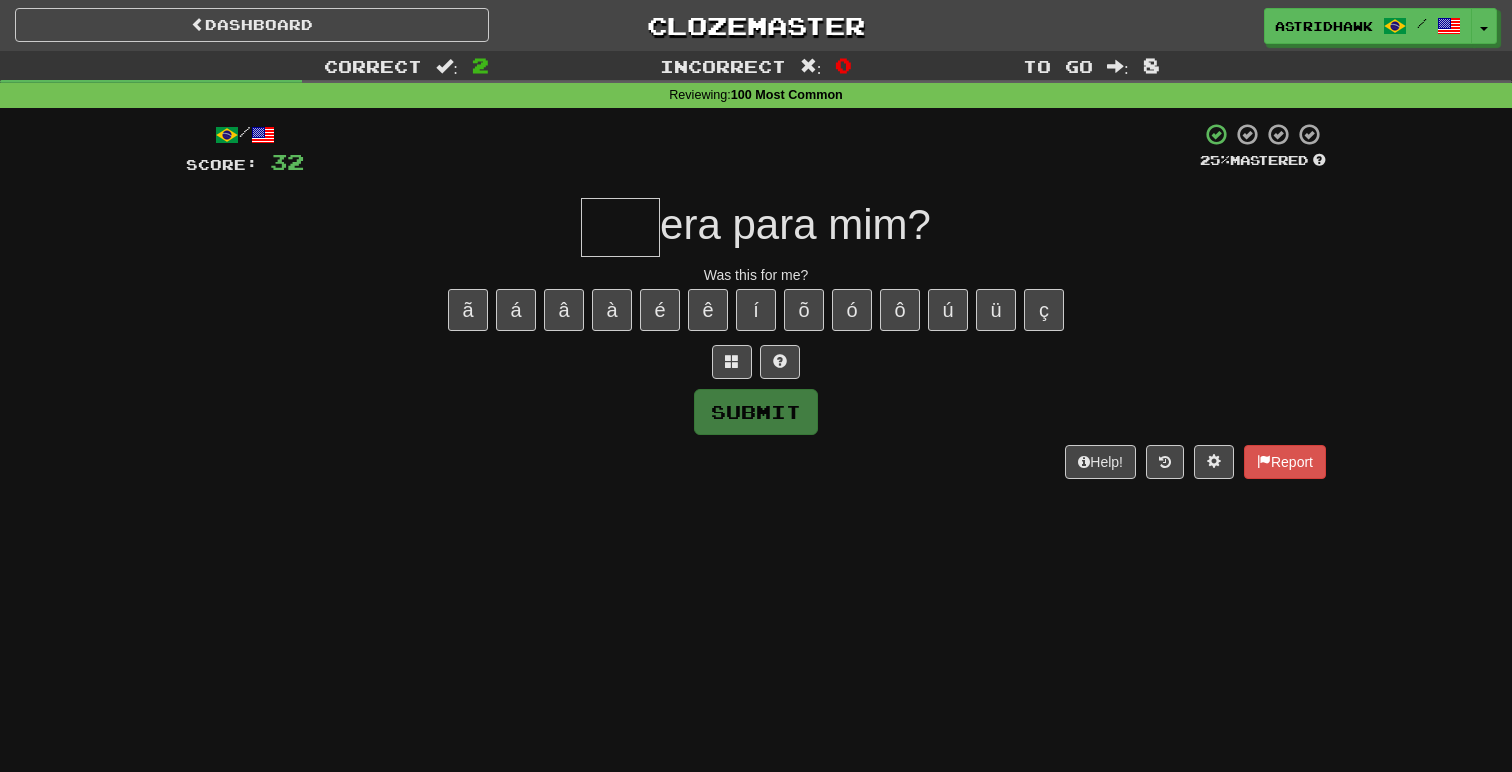 type on "*" 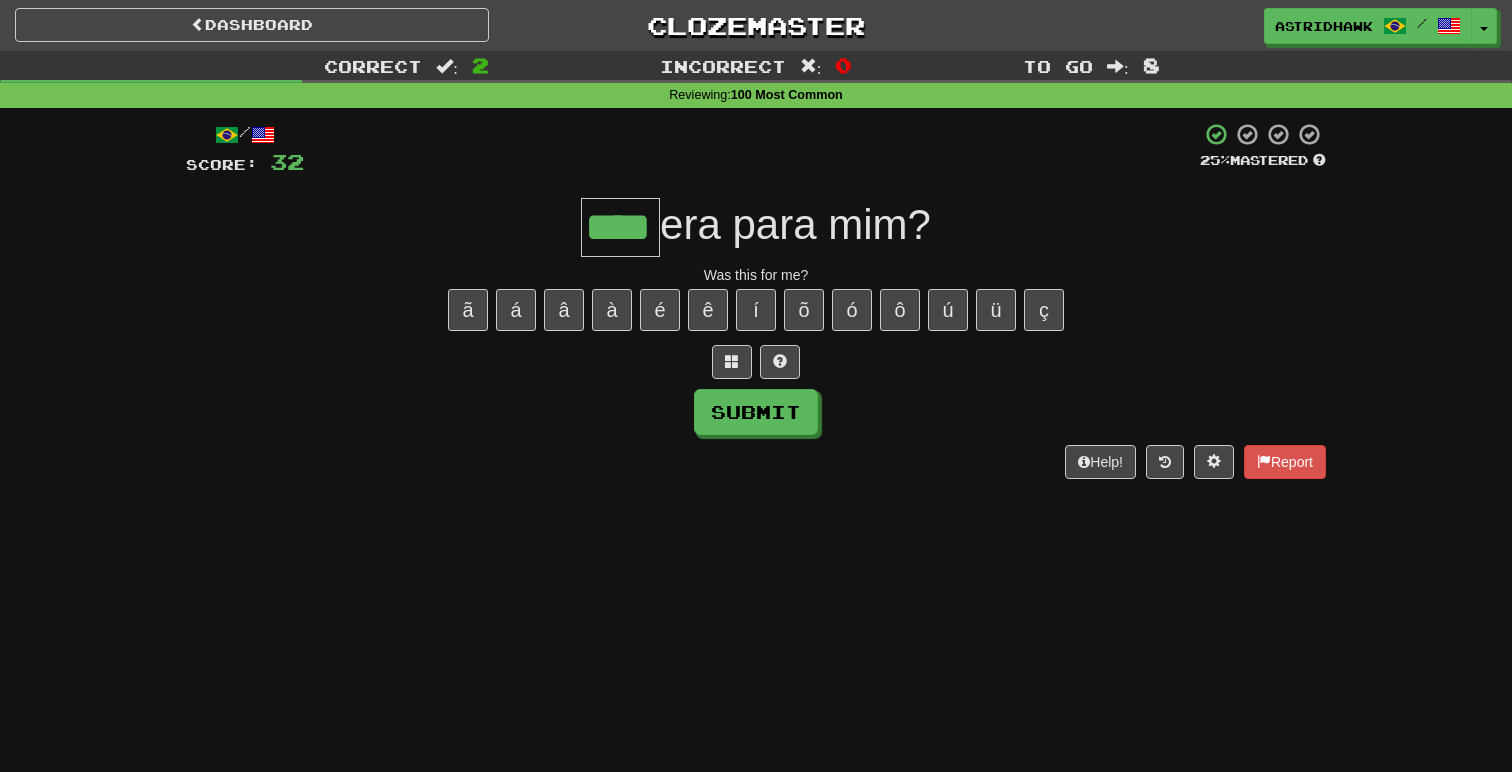 type on "****" 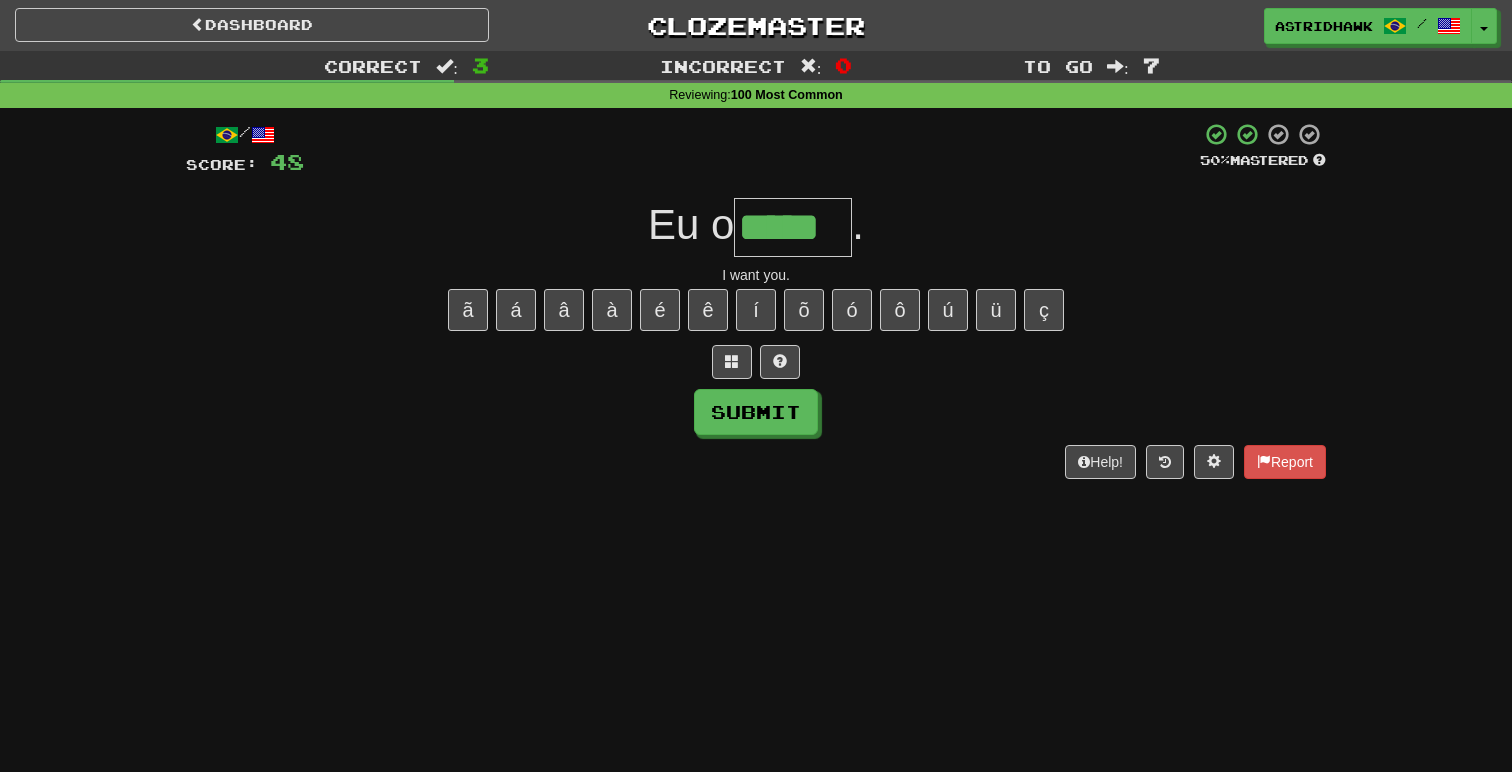 type on "*****" 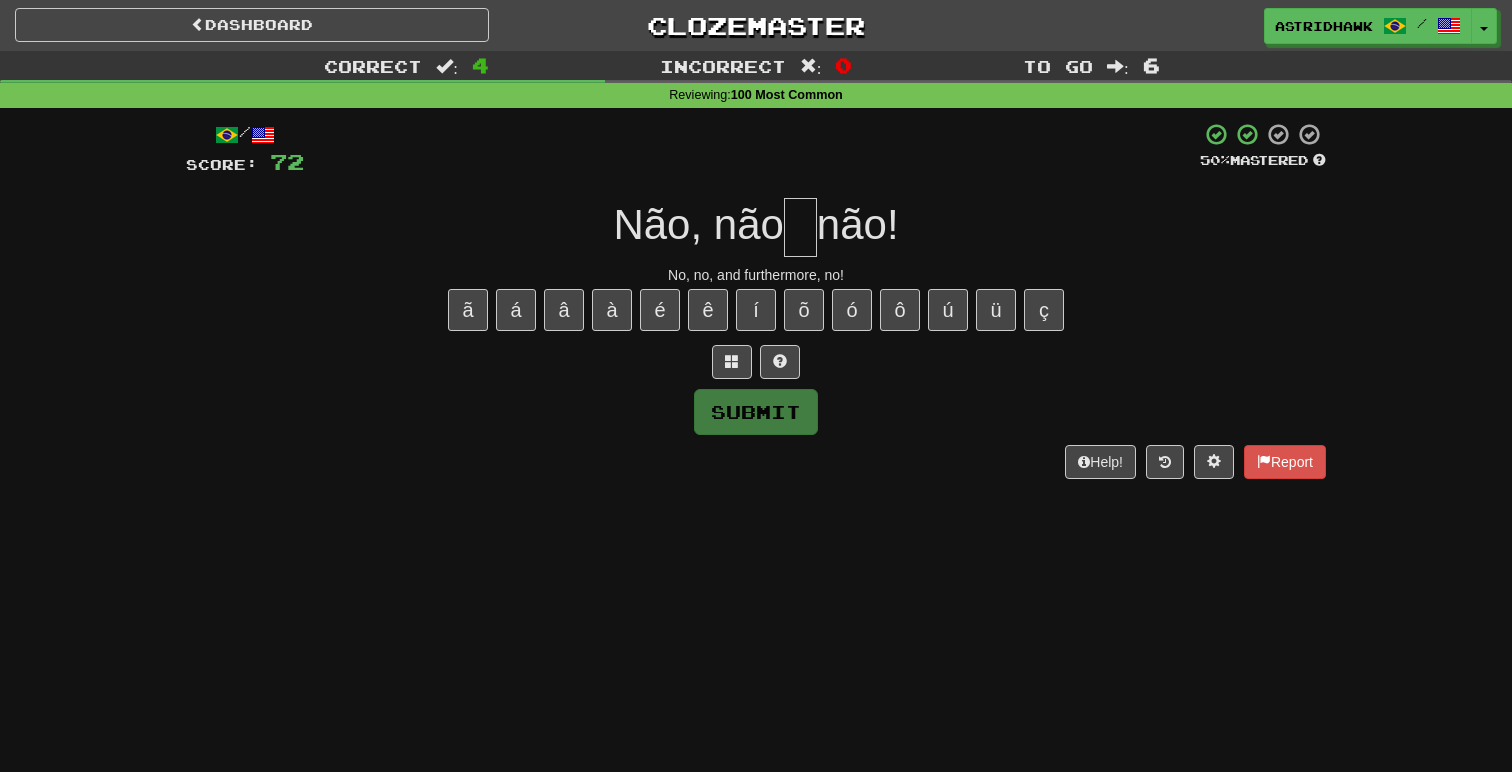 type on "*" 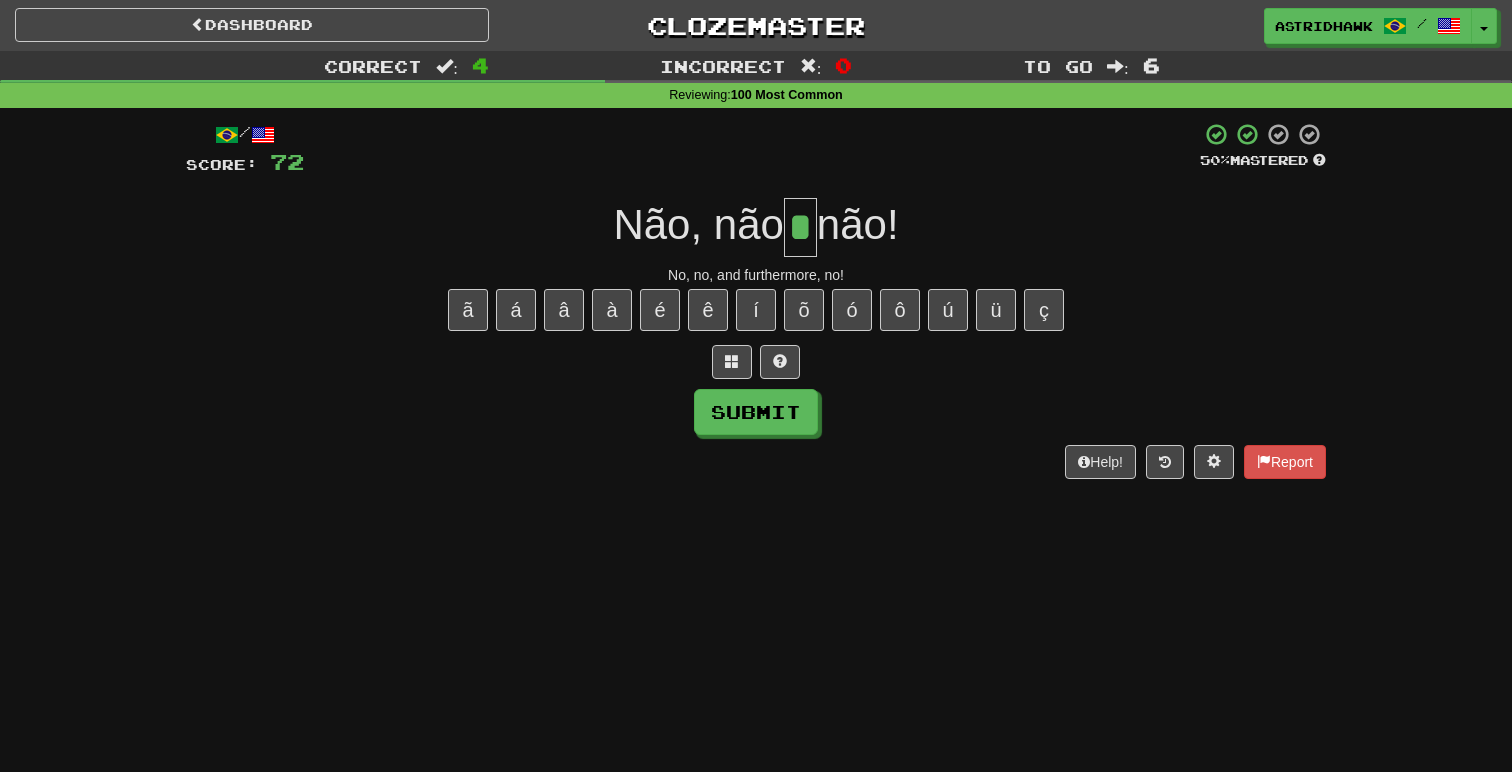 type on "*" 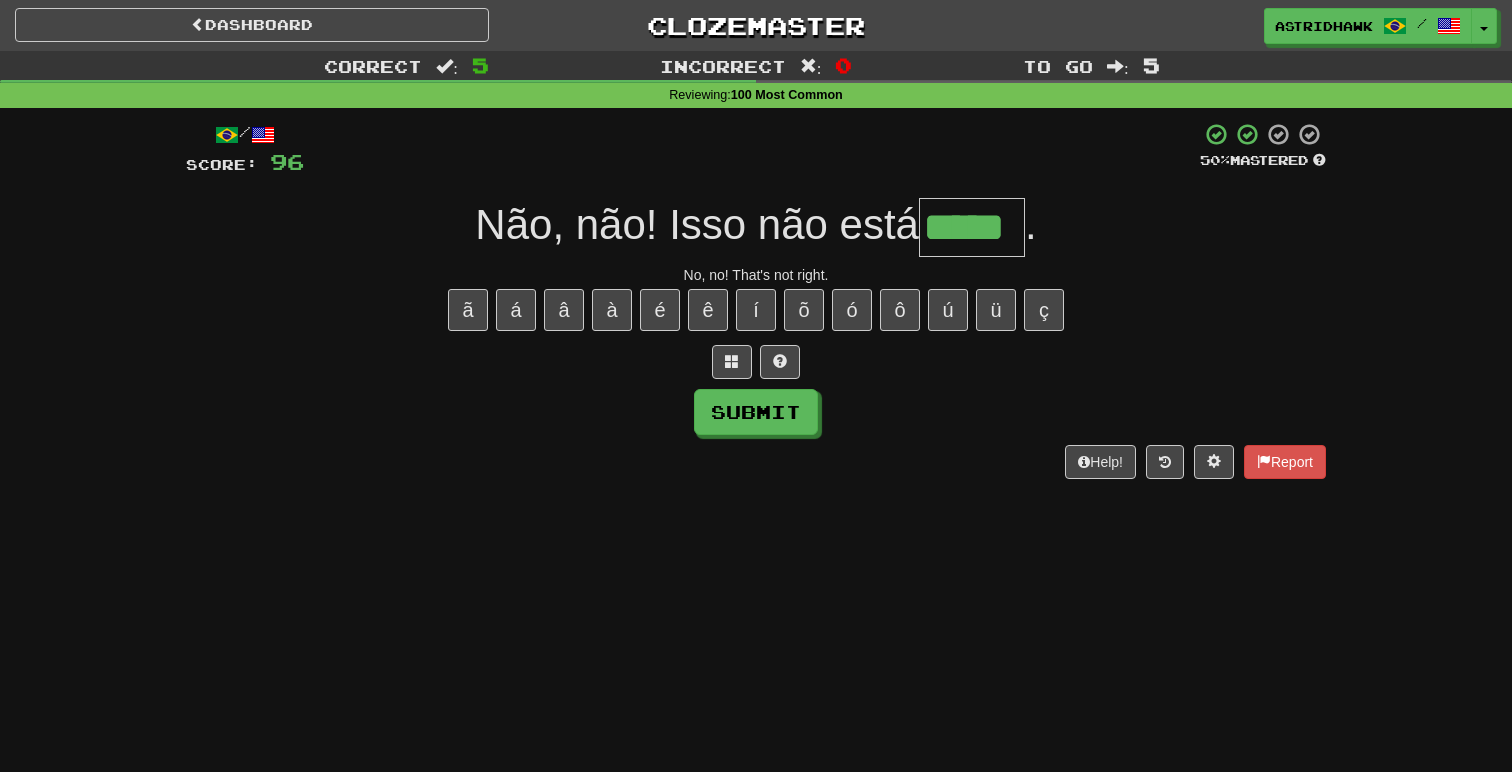 type on "*****" 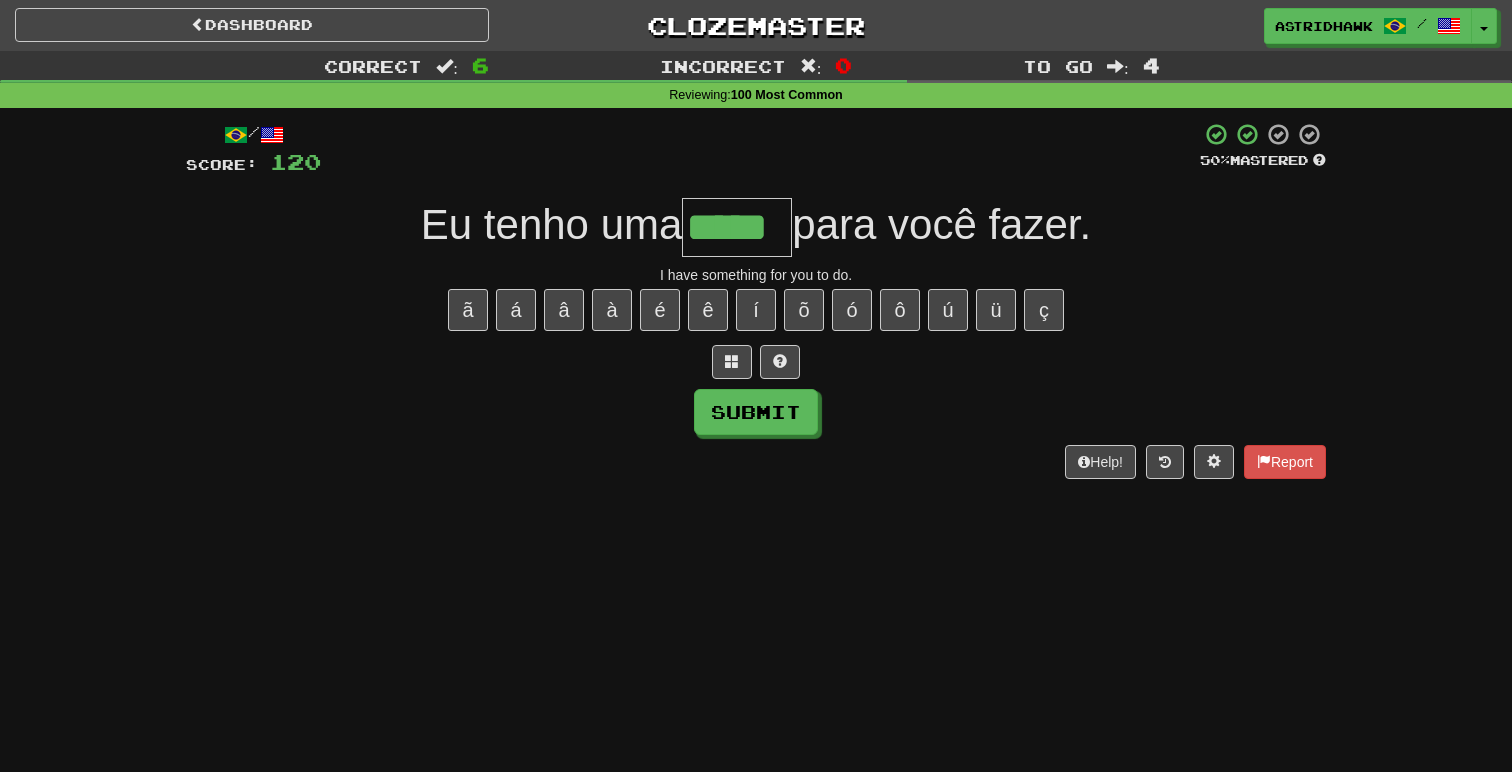 type on "*****" 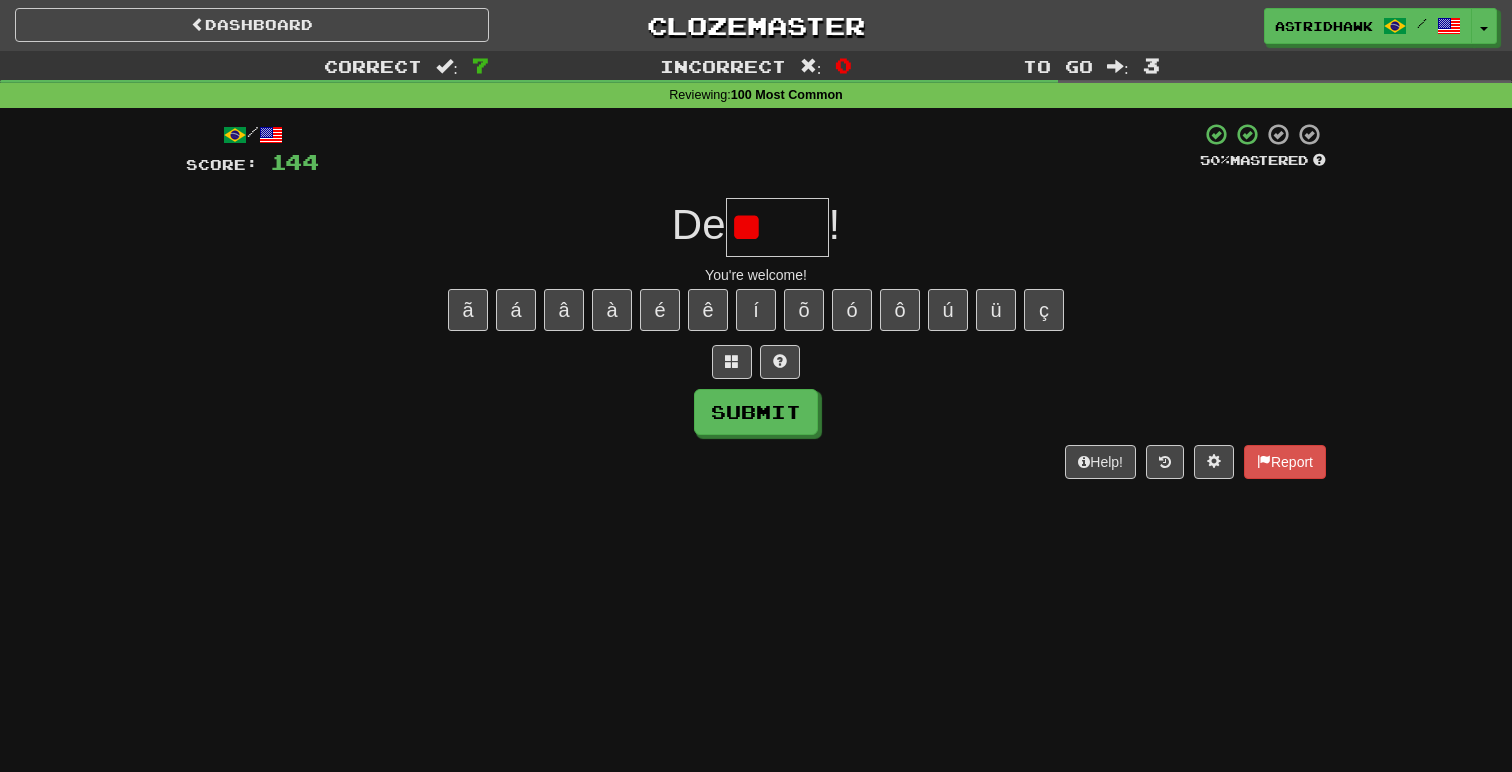 type on "*" 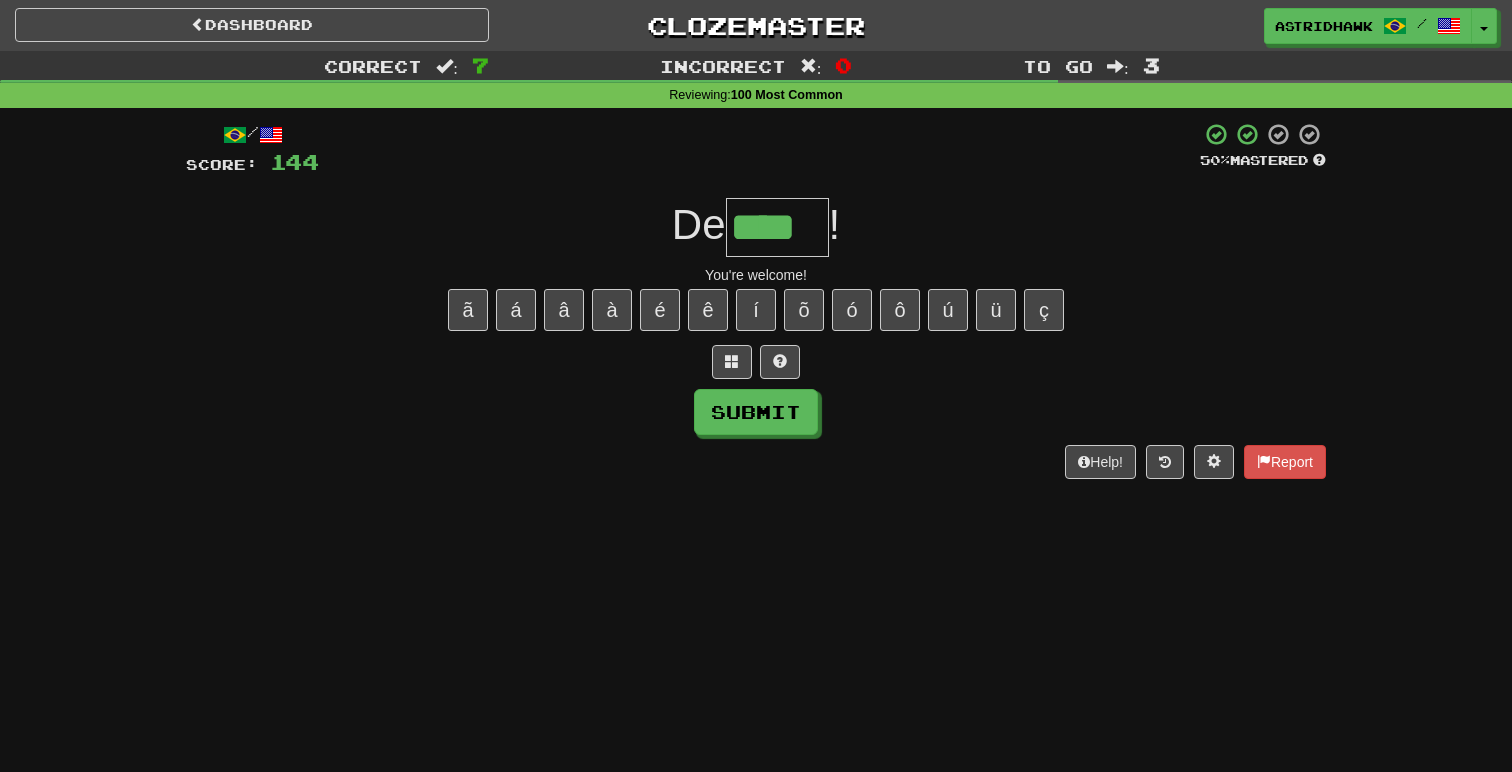 type on "****" 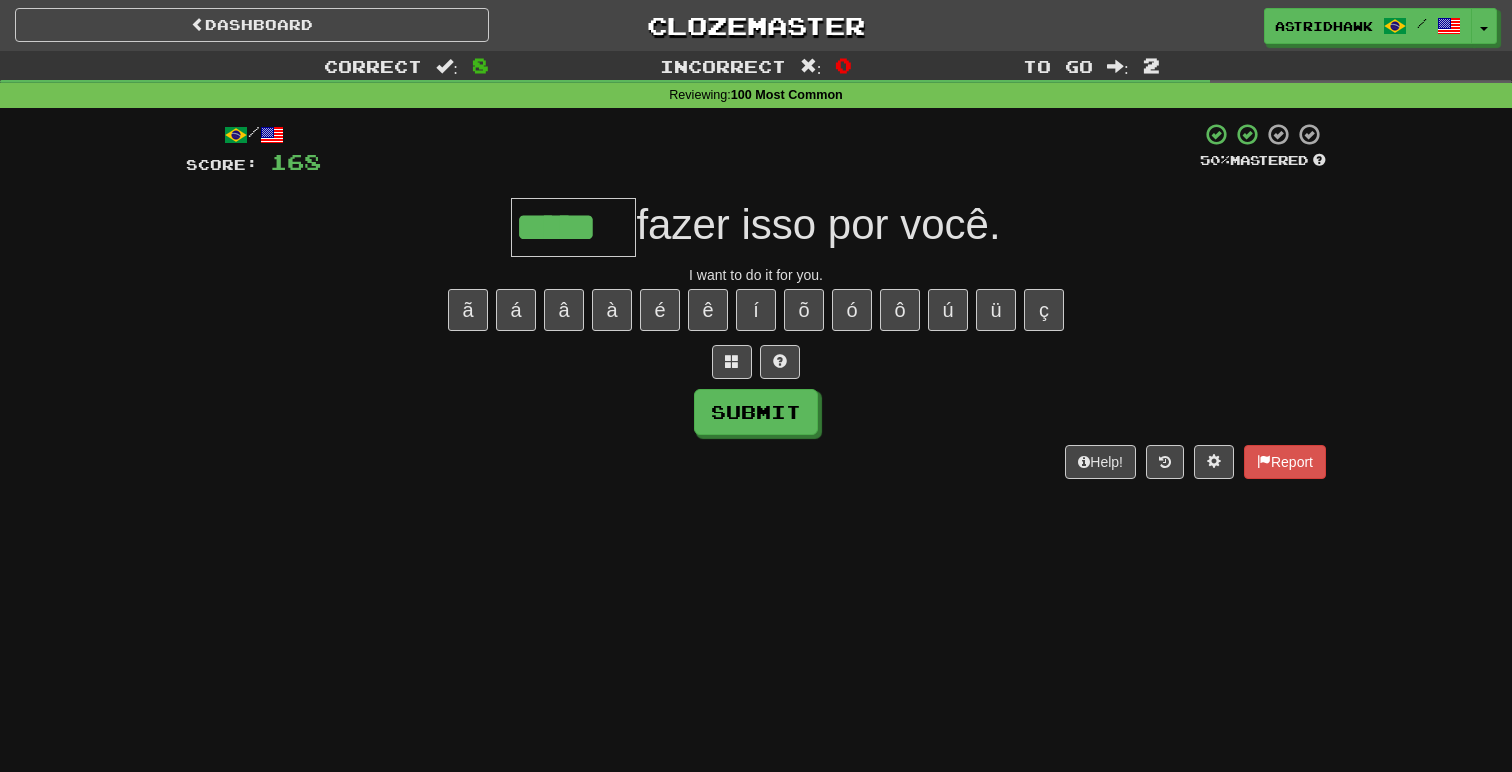 type on "*****" 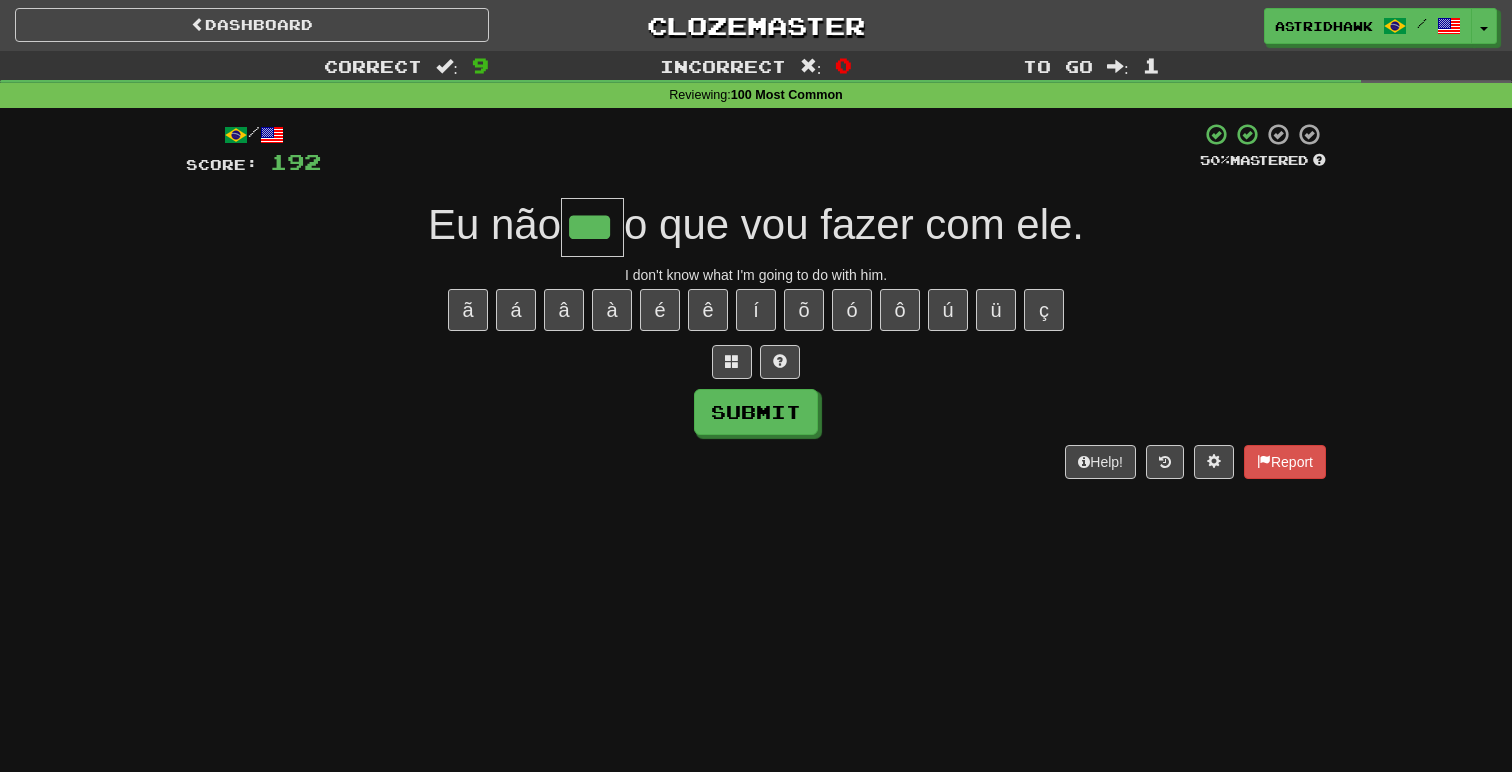 type on "***" 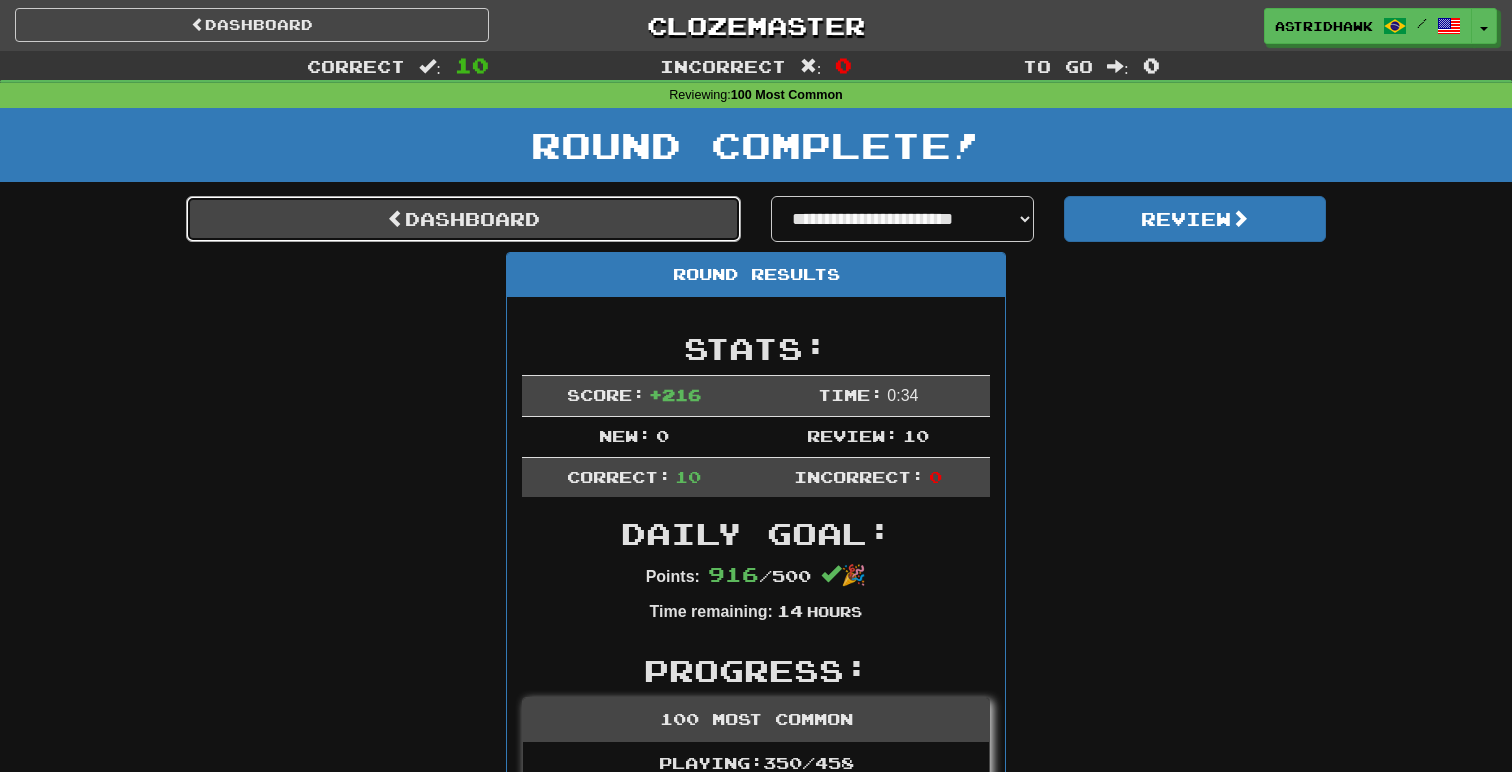 click on "Dashboard" at bounding box center [463, 219] 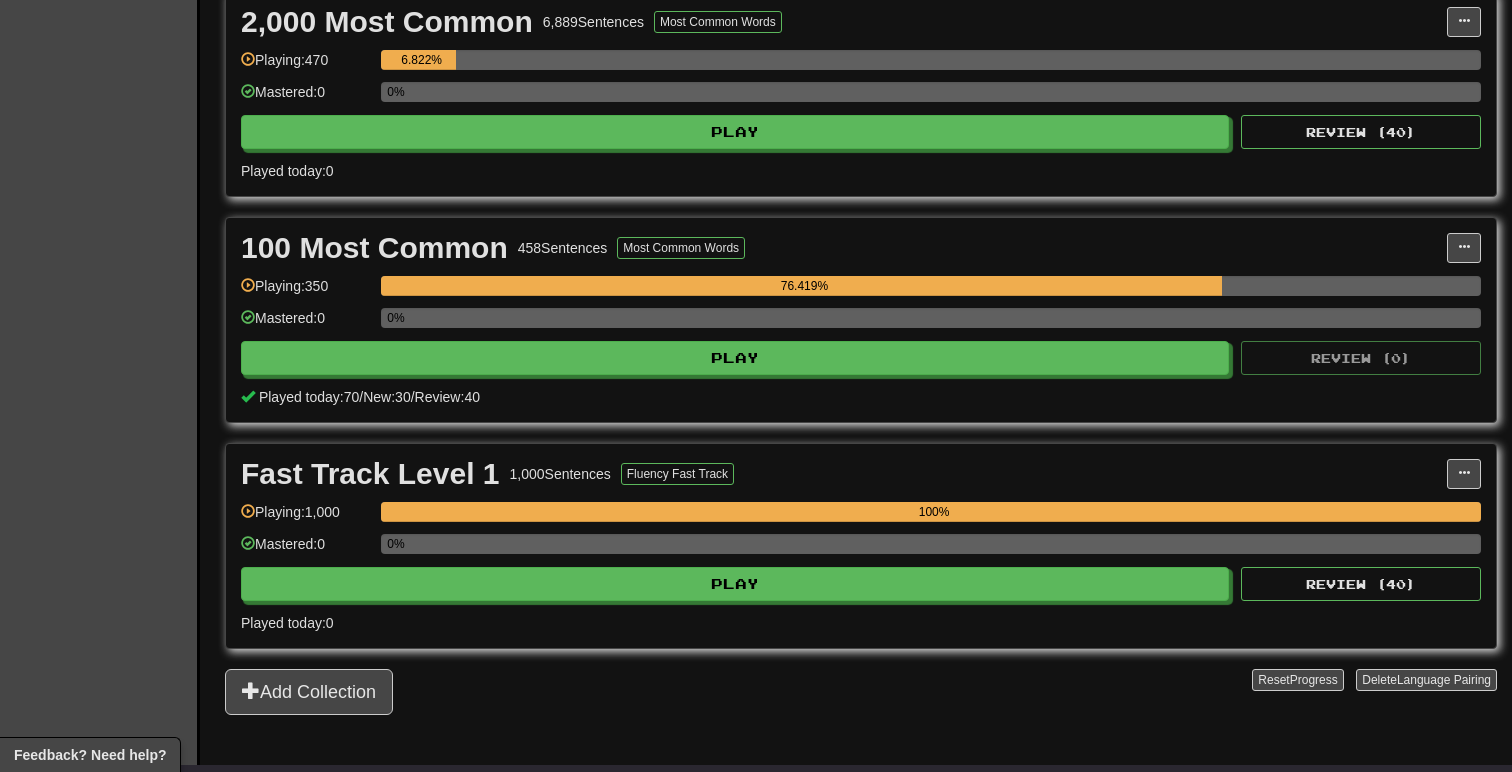 scroll, scrollTop: 499, scrollLeft: 0, axis: vertical 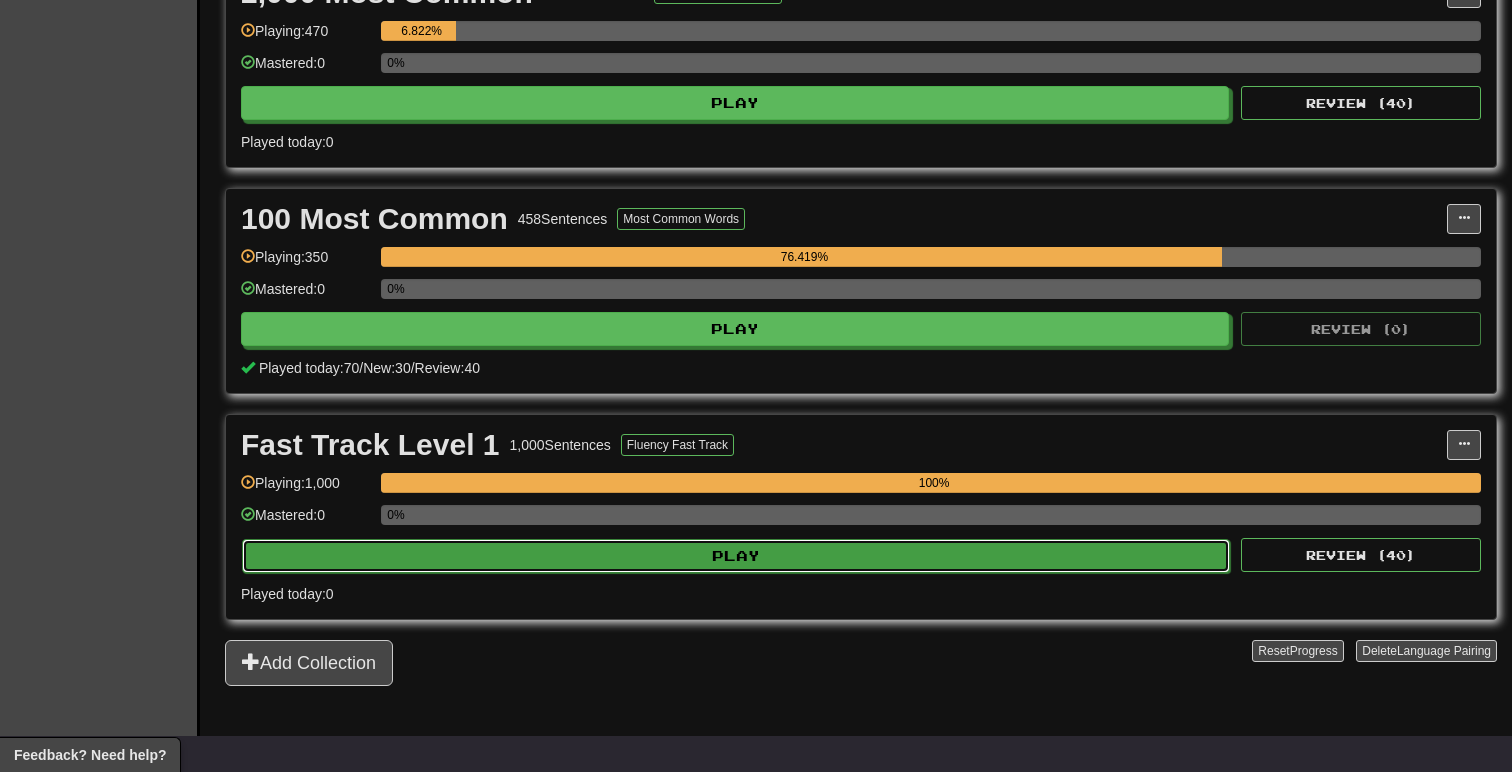 click on "Play" at bounding box center (736, 556) 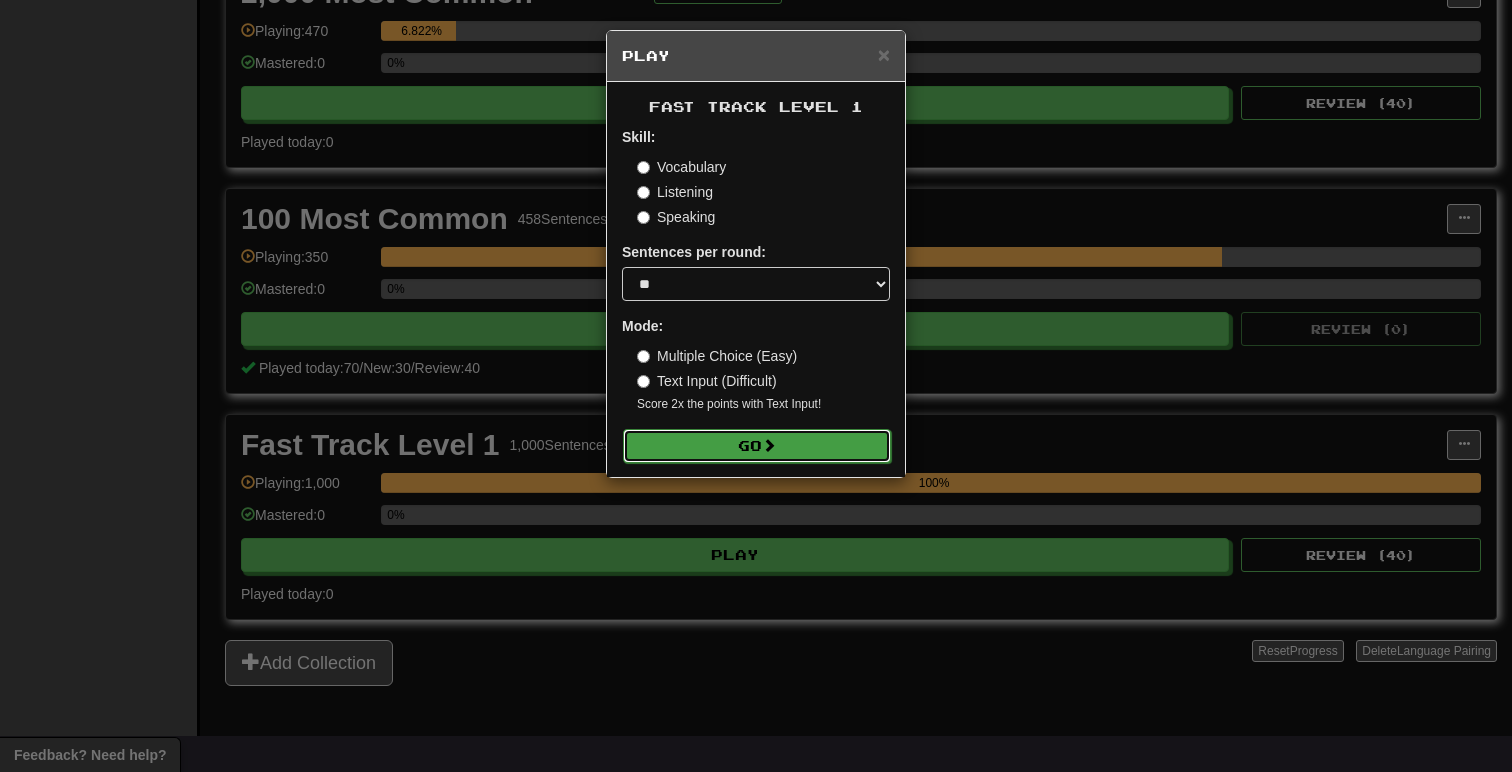 click on "Go" at bounding box center [757, 446] 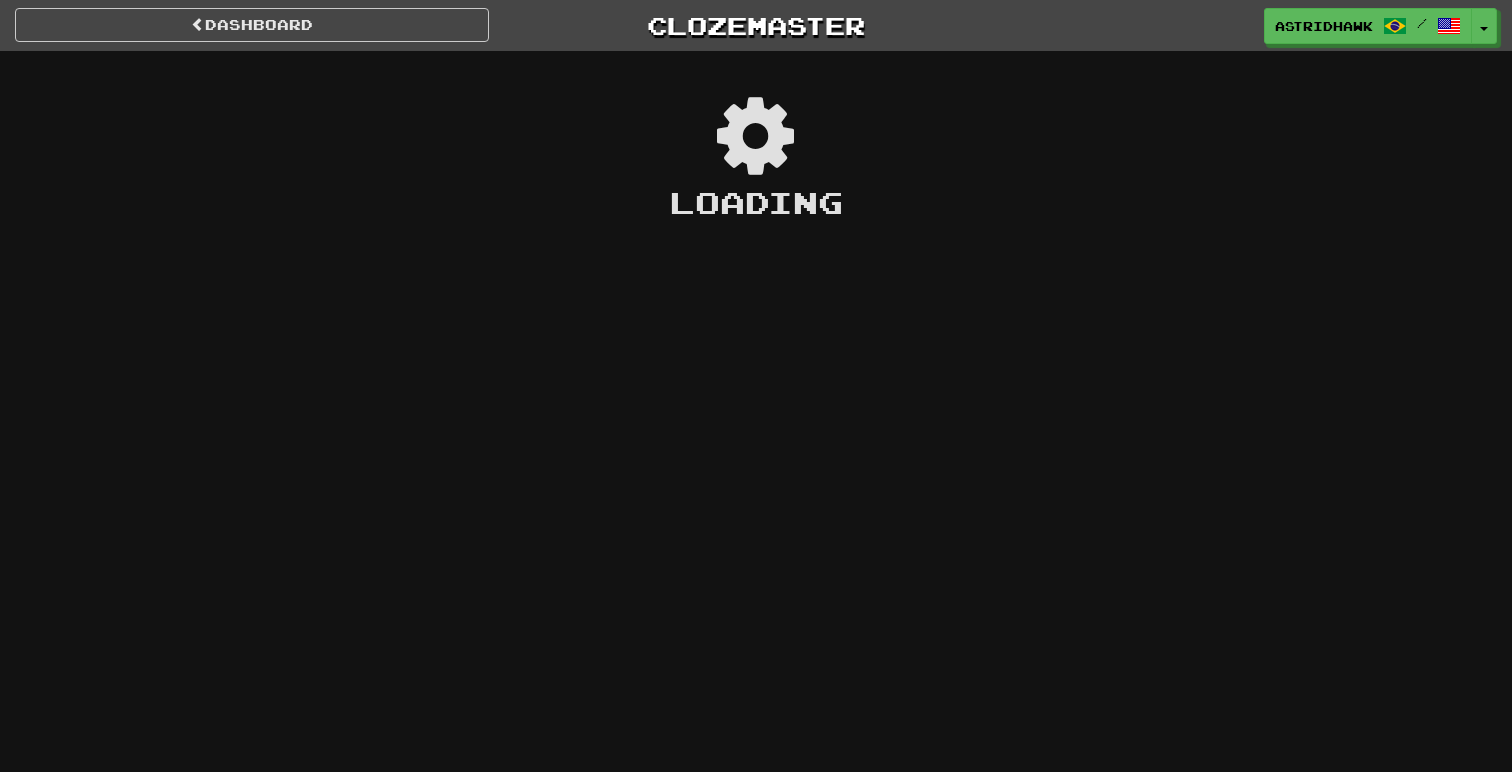 scroll, scrollTop: 0, scrollLeft: 0, axis: both 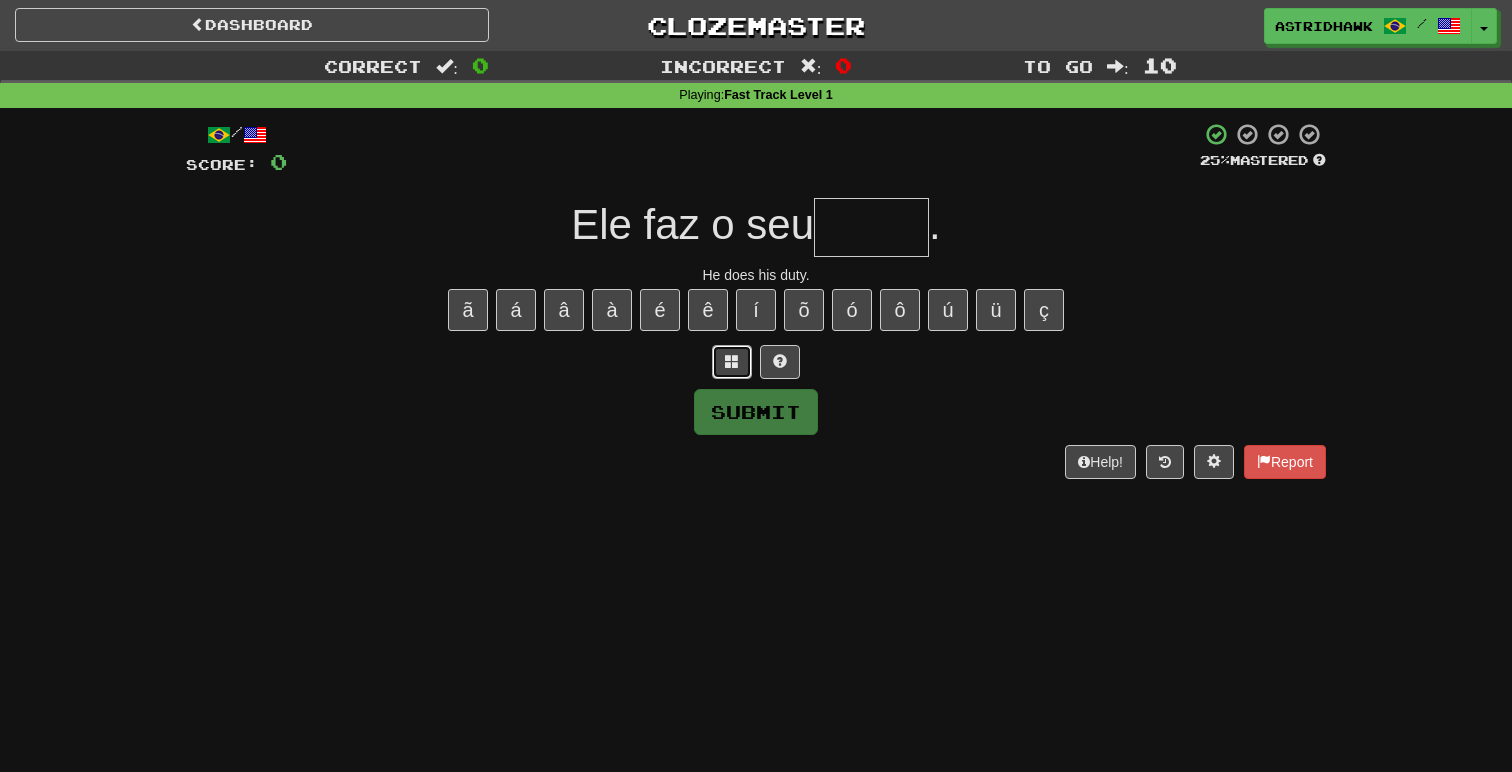 click at bounding box center (732, 362) 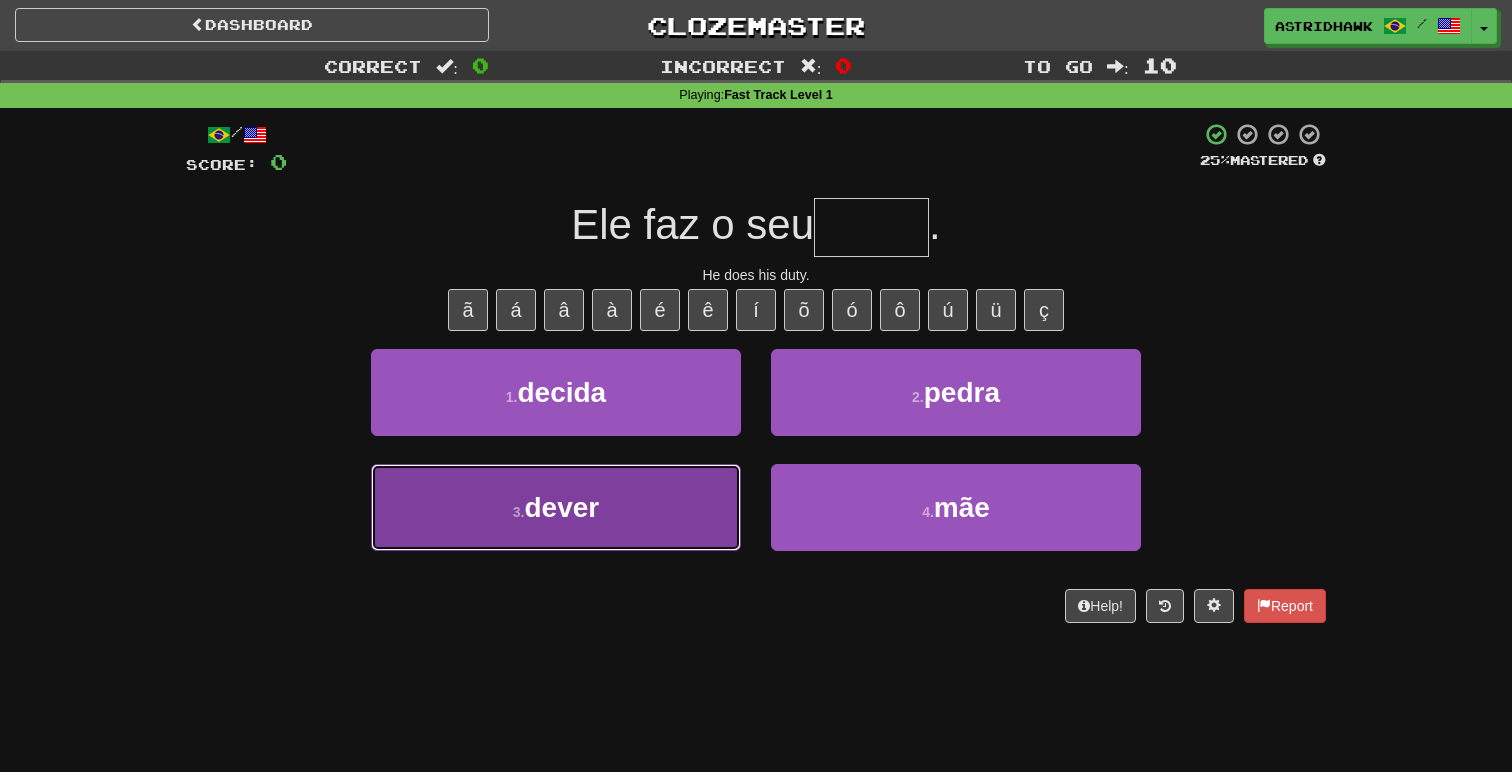 click on "3 .  dever" at bounding box center [556, 507] 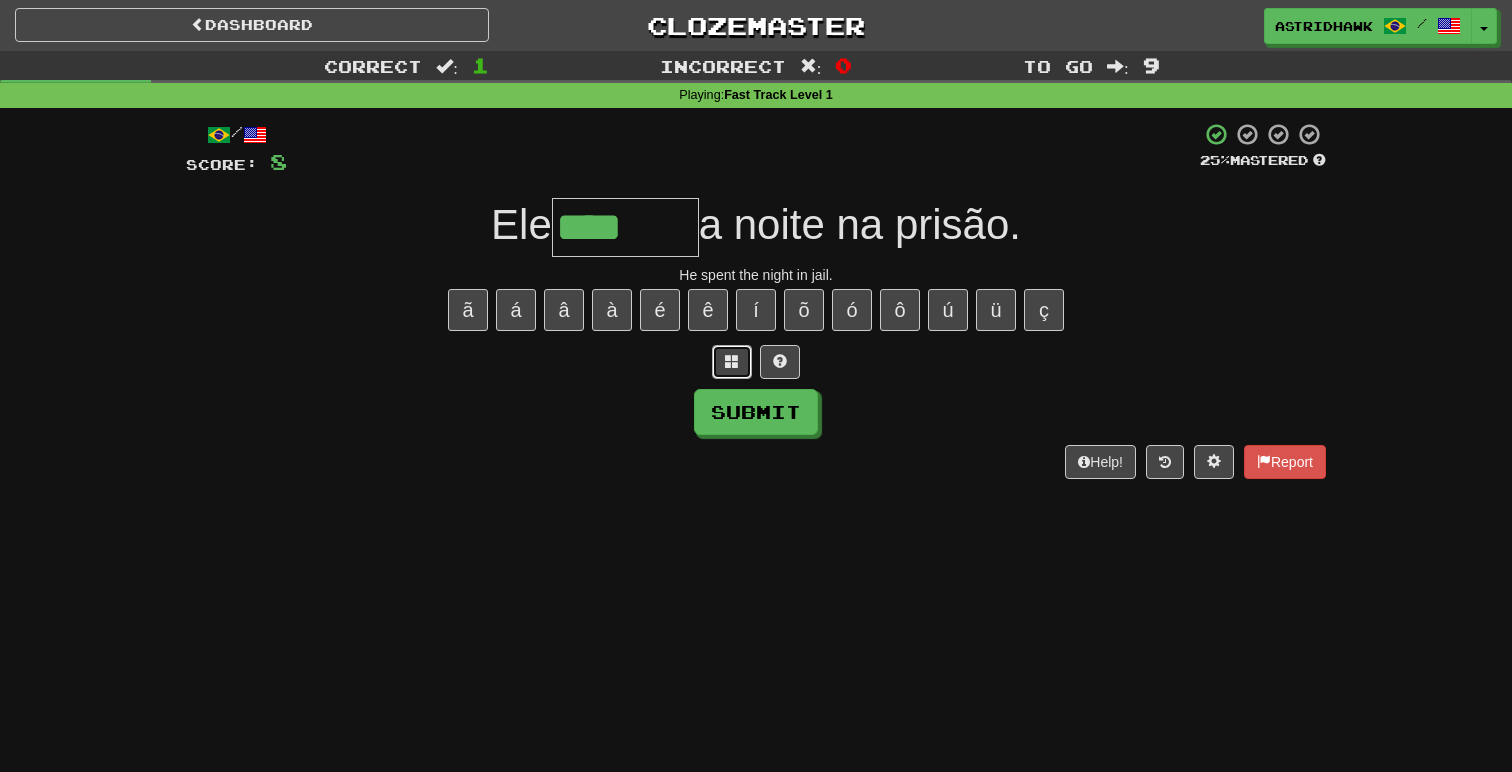 click at bounding box center (732, 362) 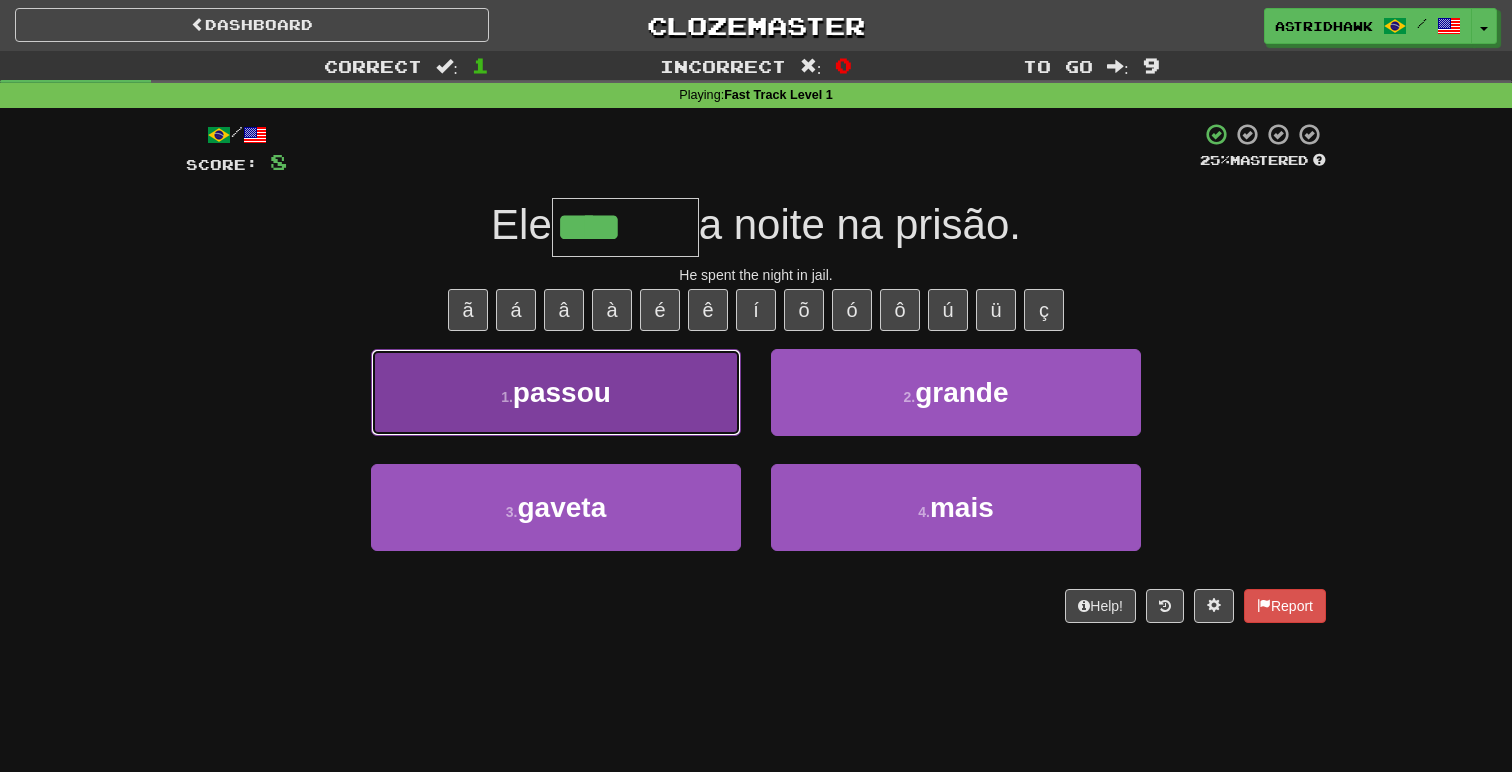 click on "1 .  passou" at bounding box center [556, 392] 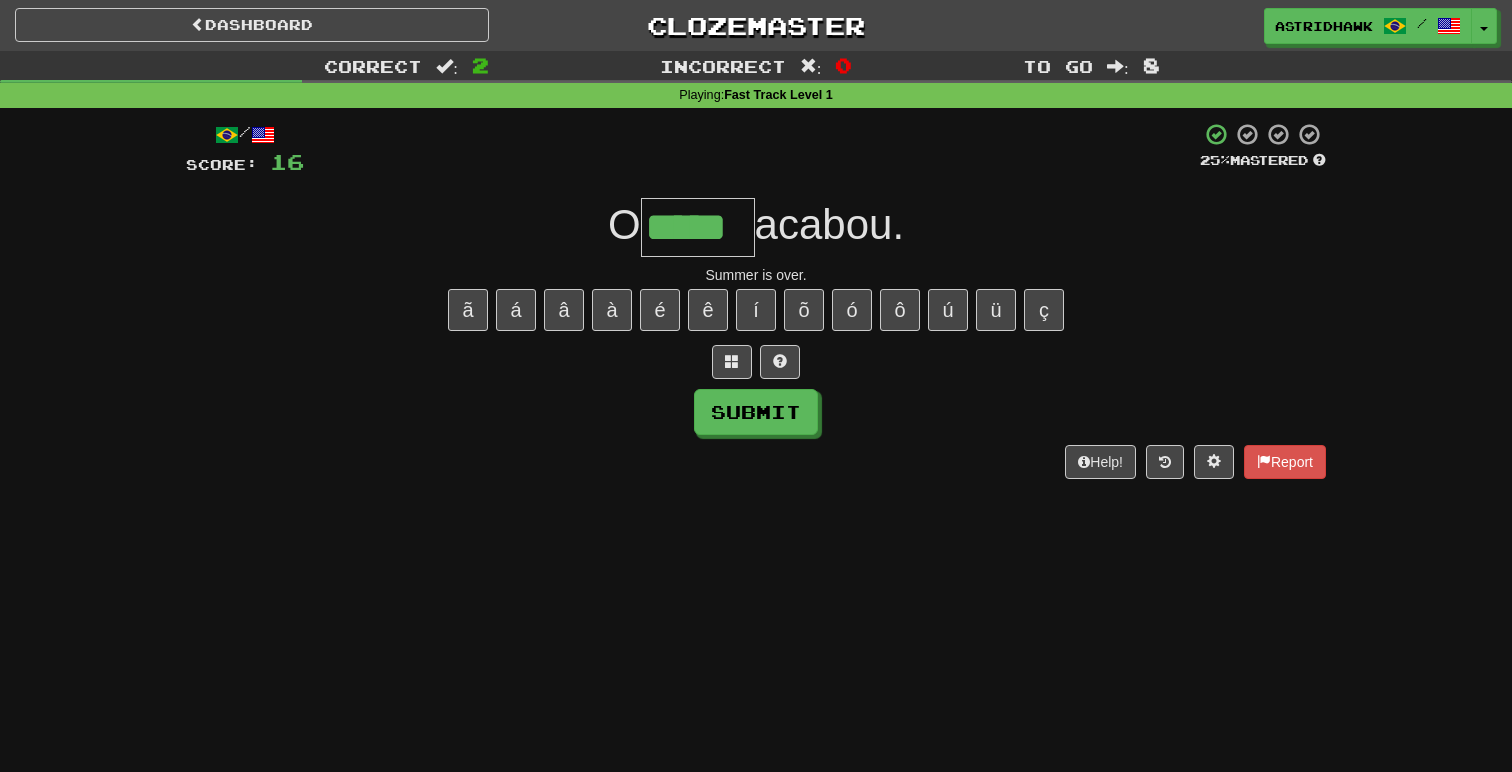type on "*****" 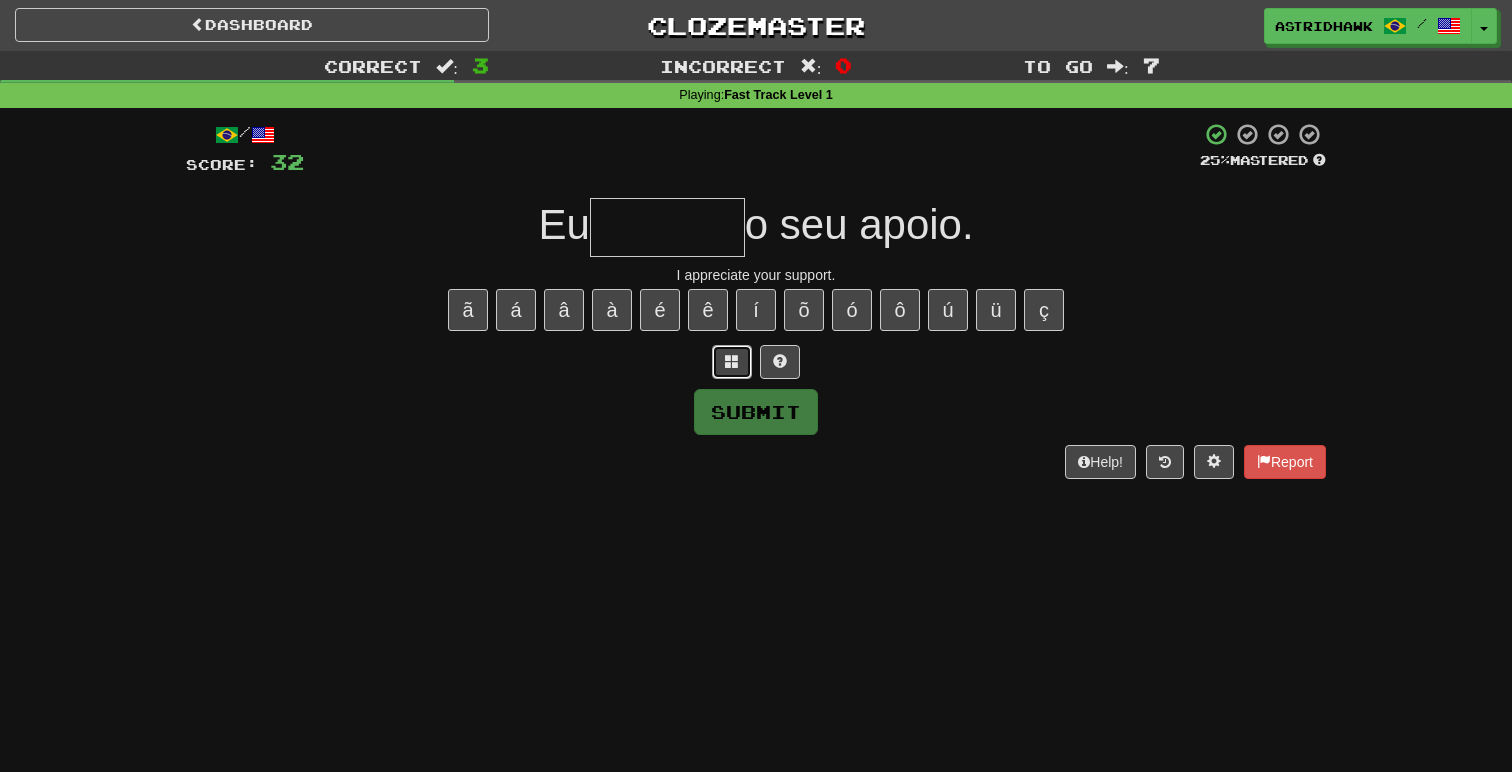 click at bounding box center [732, 361] 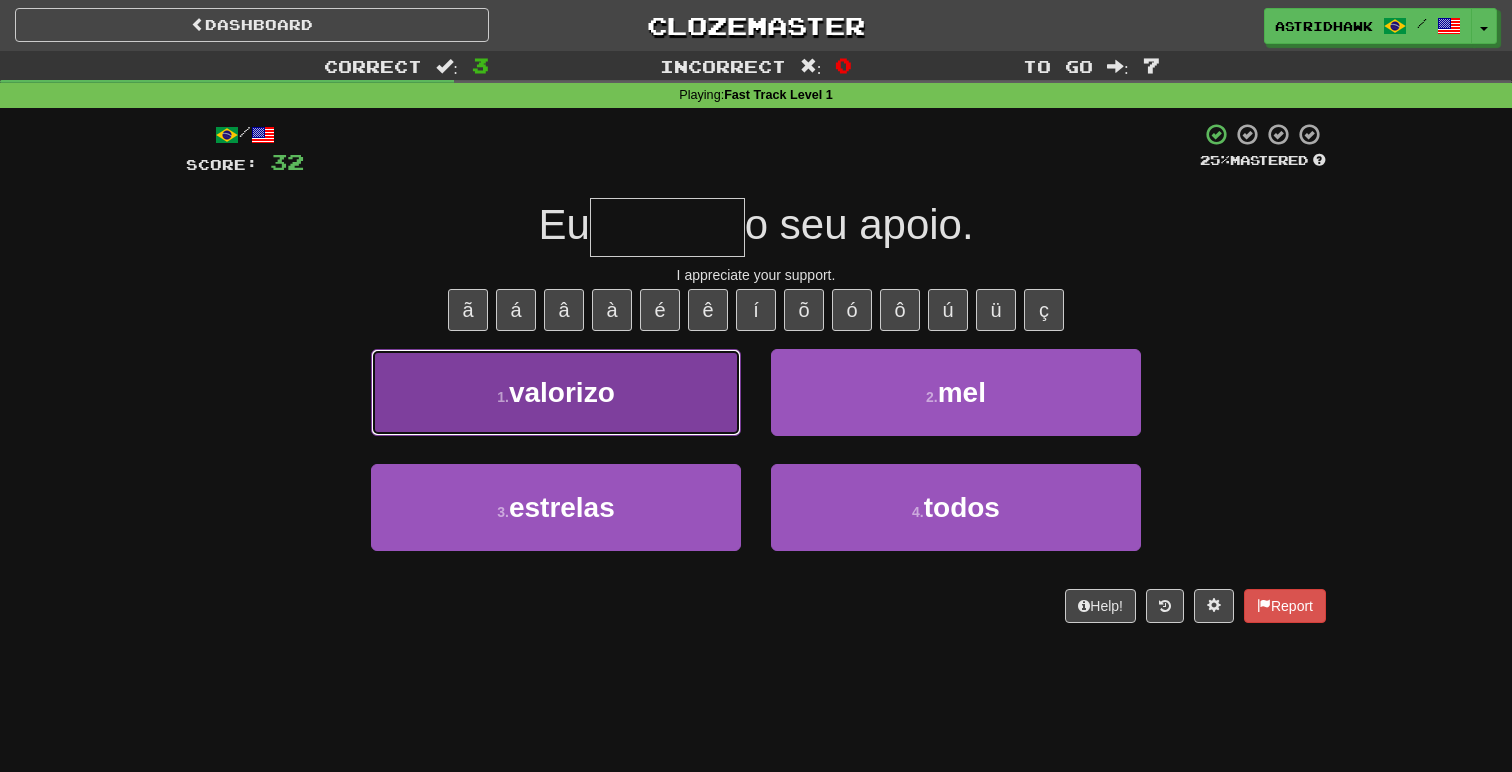 click on "1 .  valorizo" at bounding box center [556, 392] 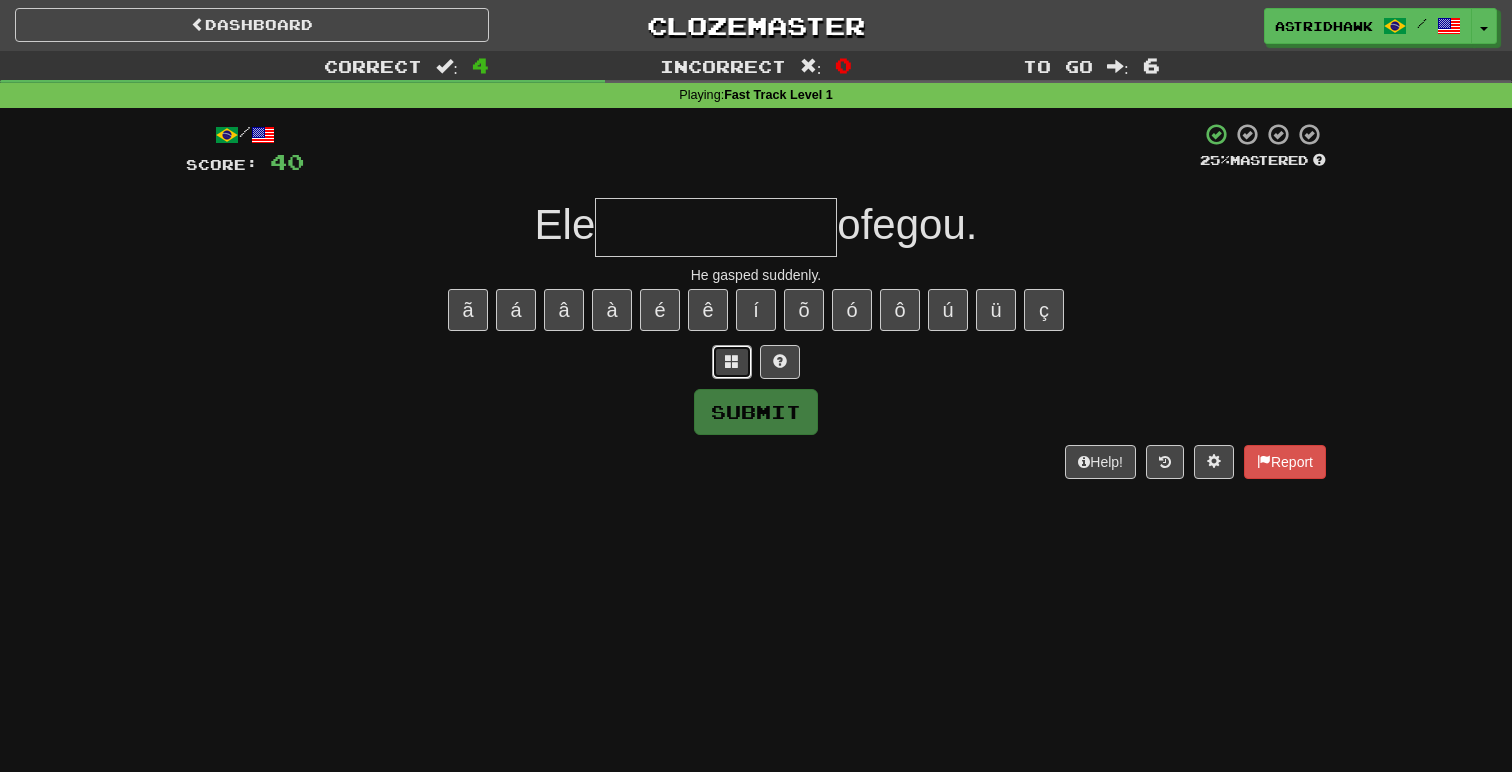 click at bounding box center [732, 361] 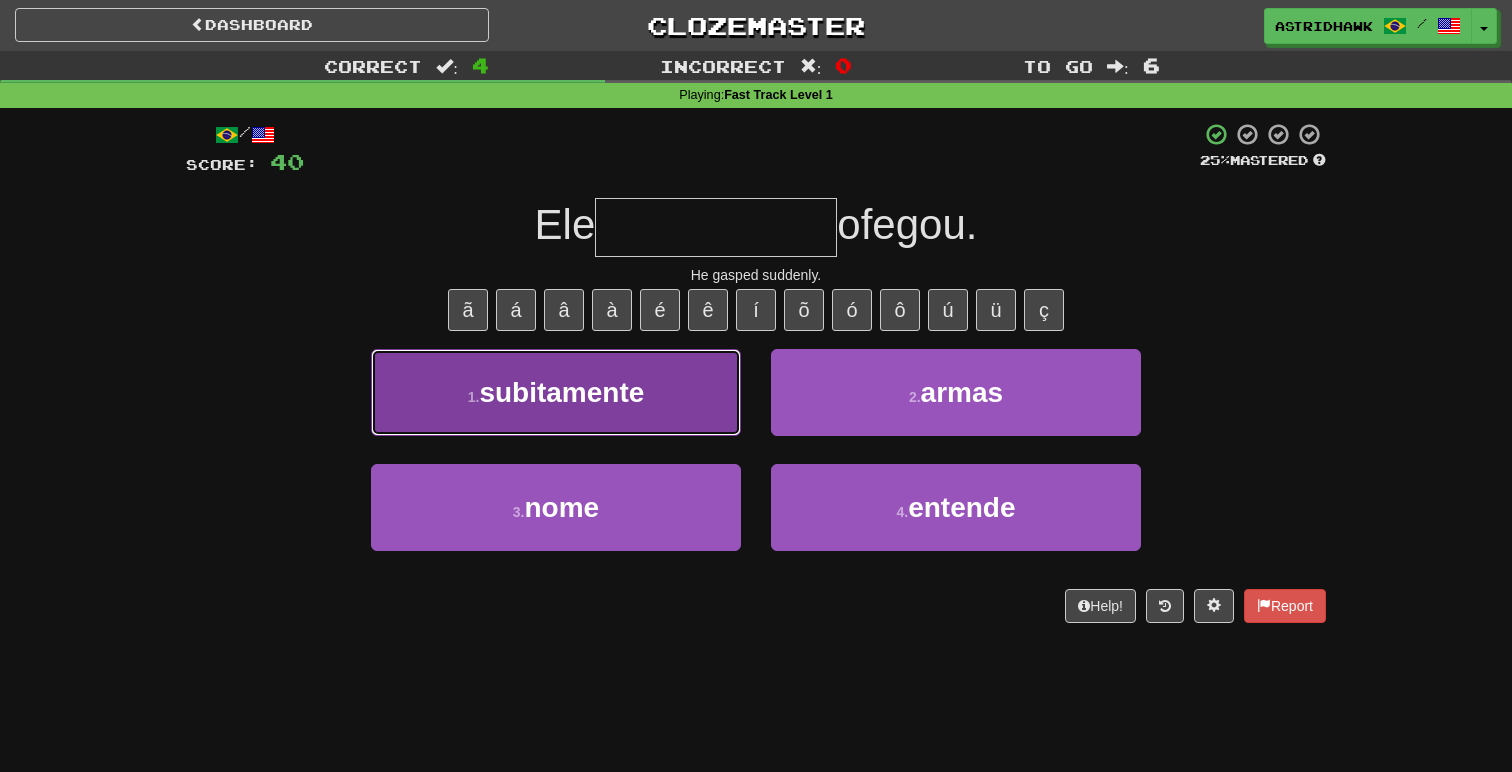 click on "1 .  subitamente" at bounding box center [556, 392] 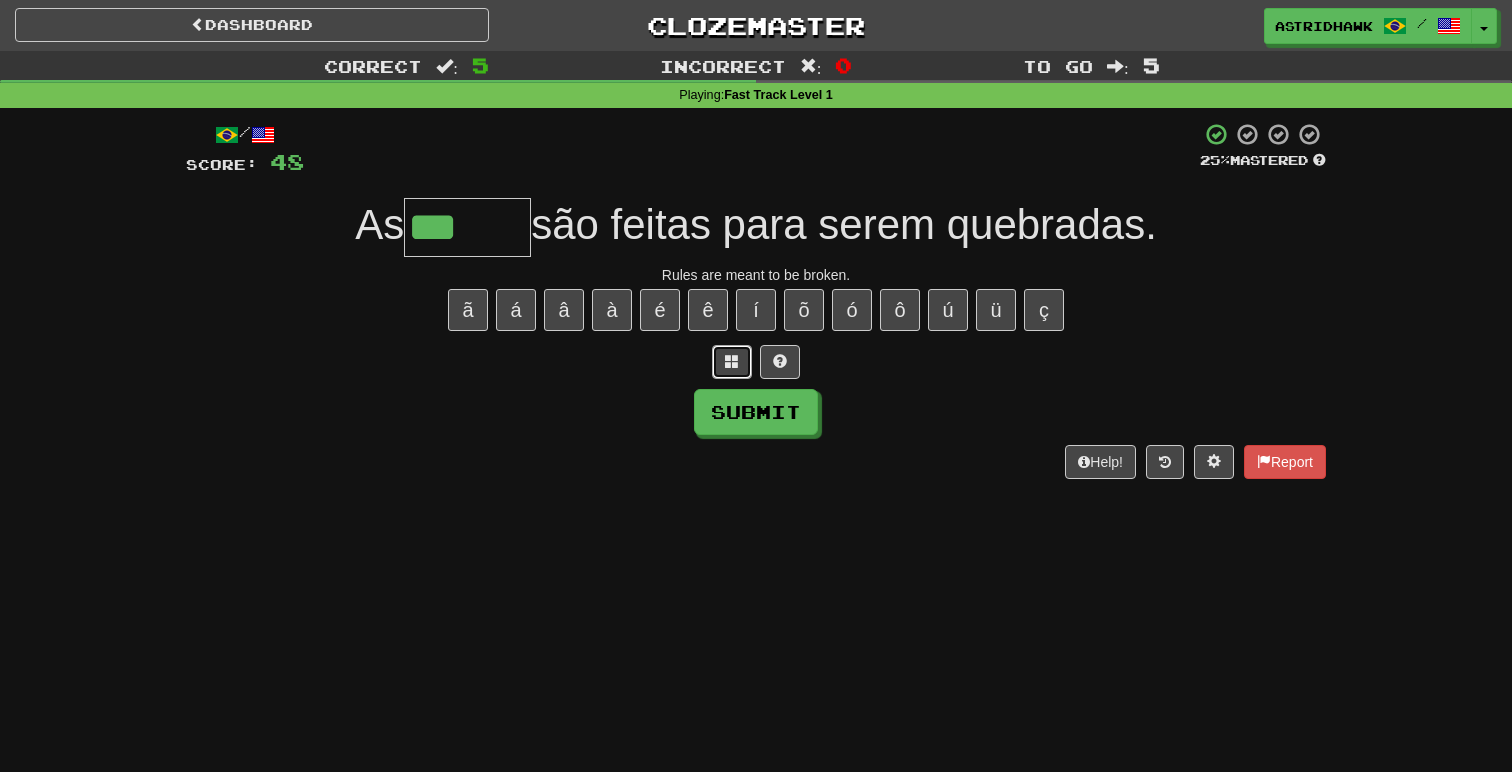 click at bounding box center [732, 361] 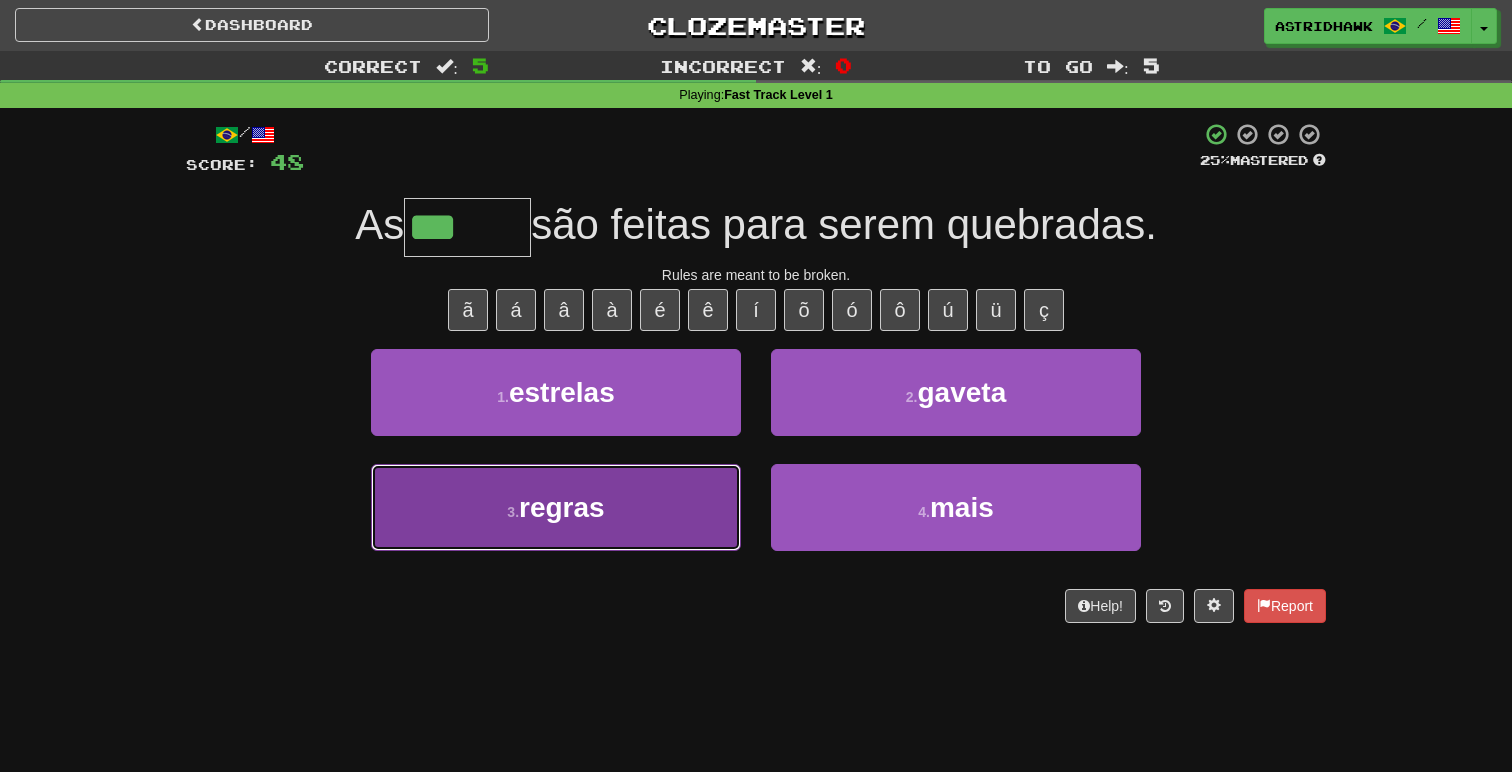 click on "3 .  regras" at bounding box center [556, 507] 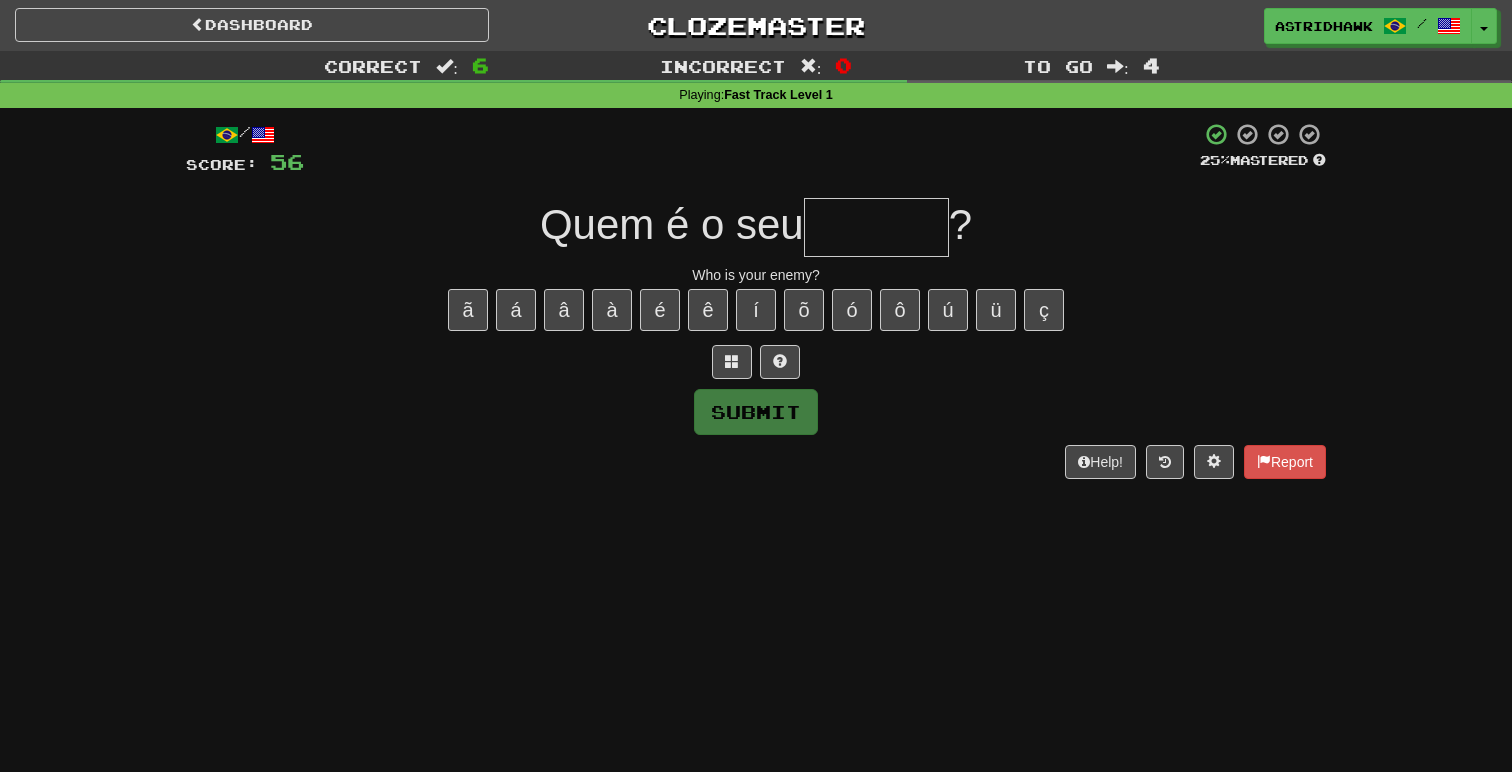 type on "*" 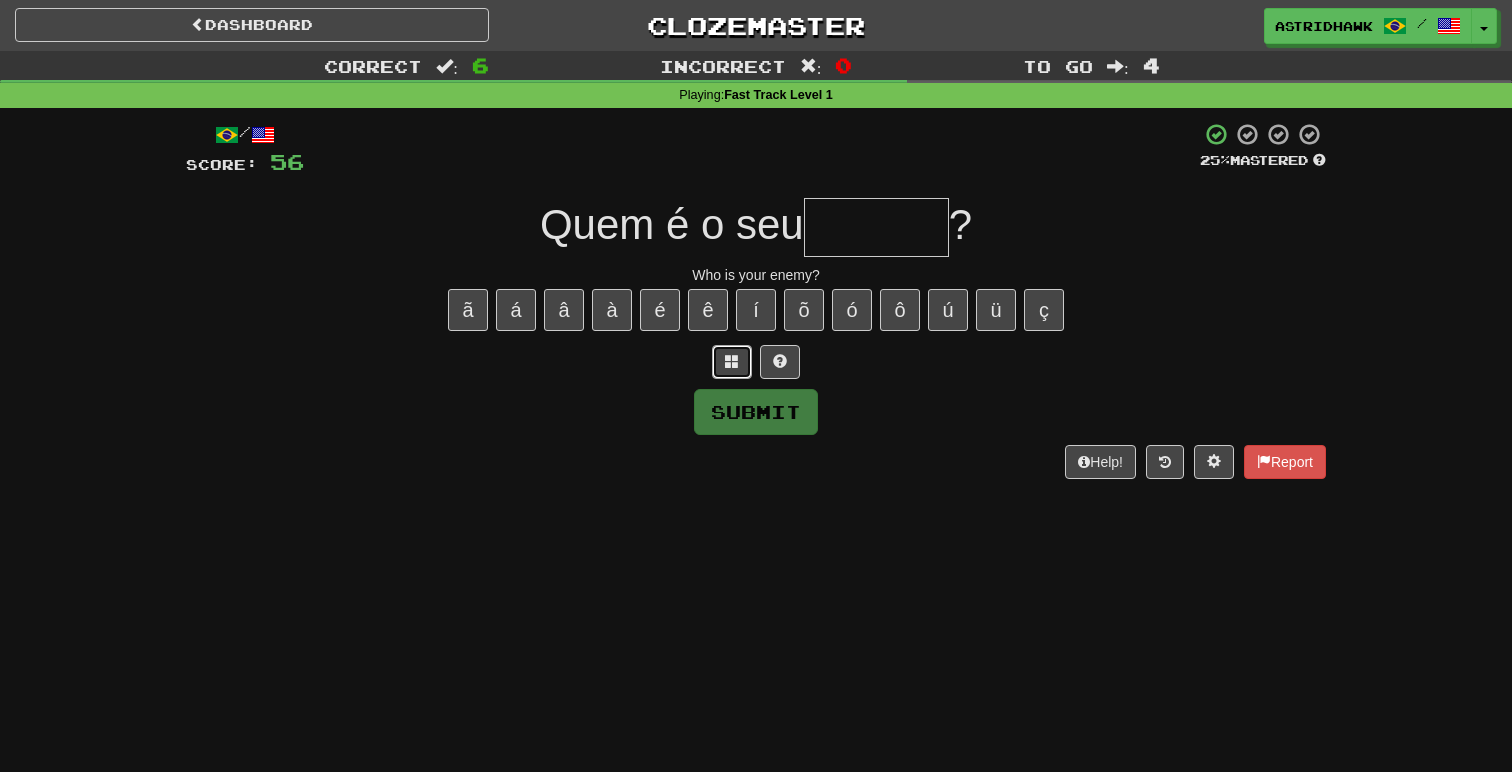 click at bounding box center [732, 362] 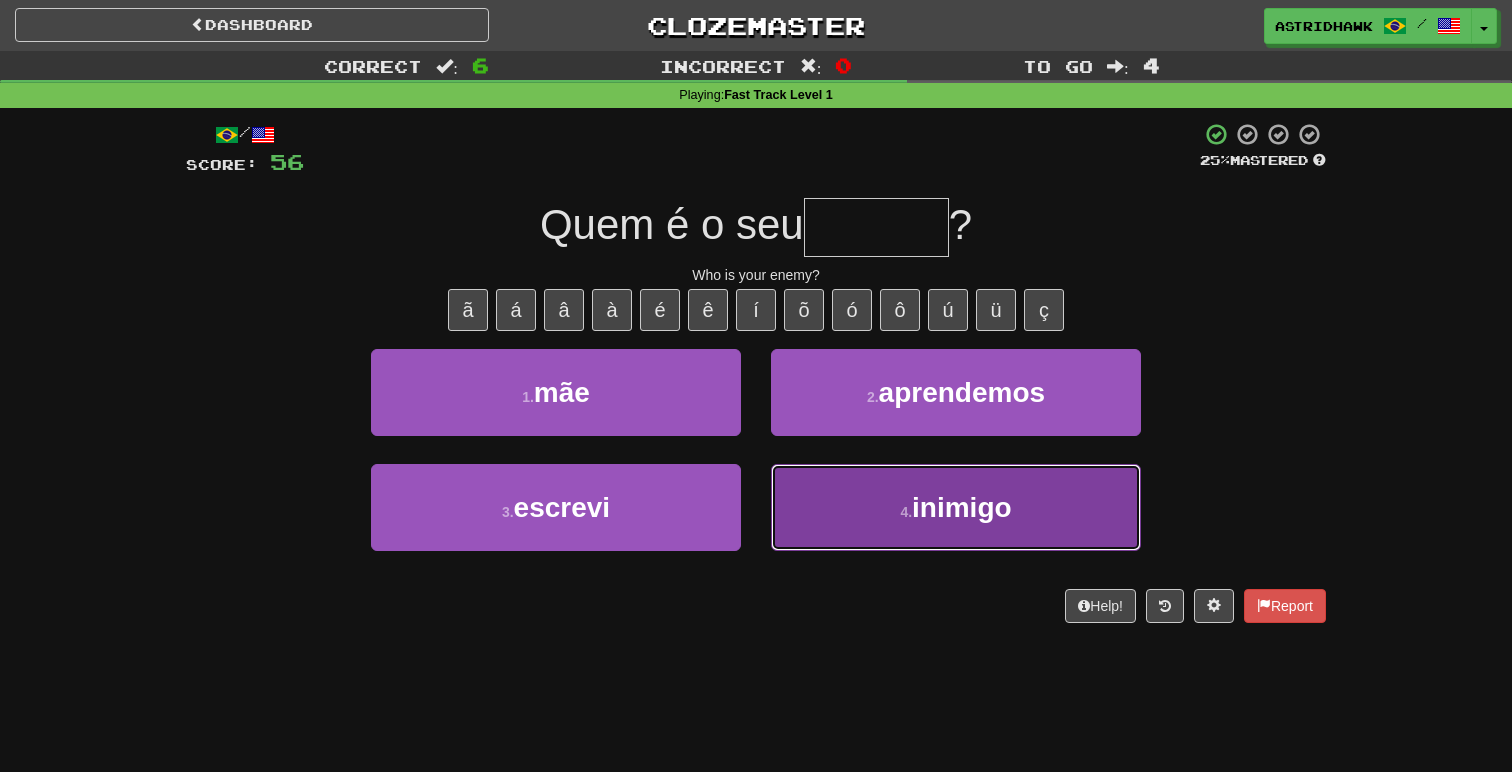 click on "4 .  inimigo" at bounding box center [956, 507] 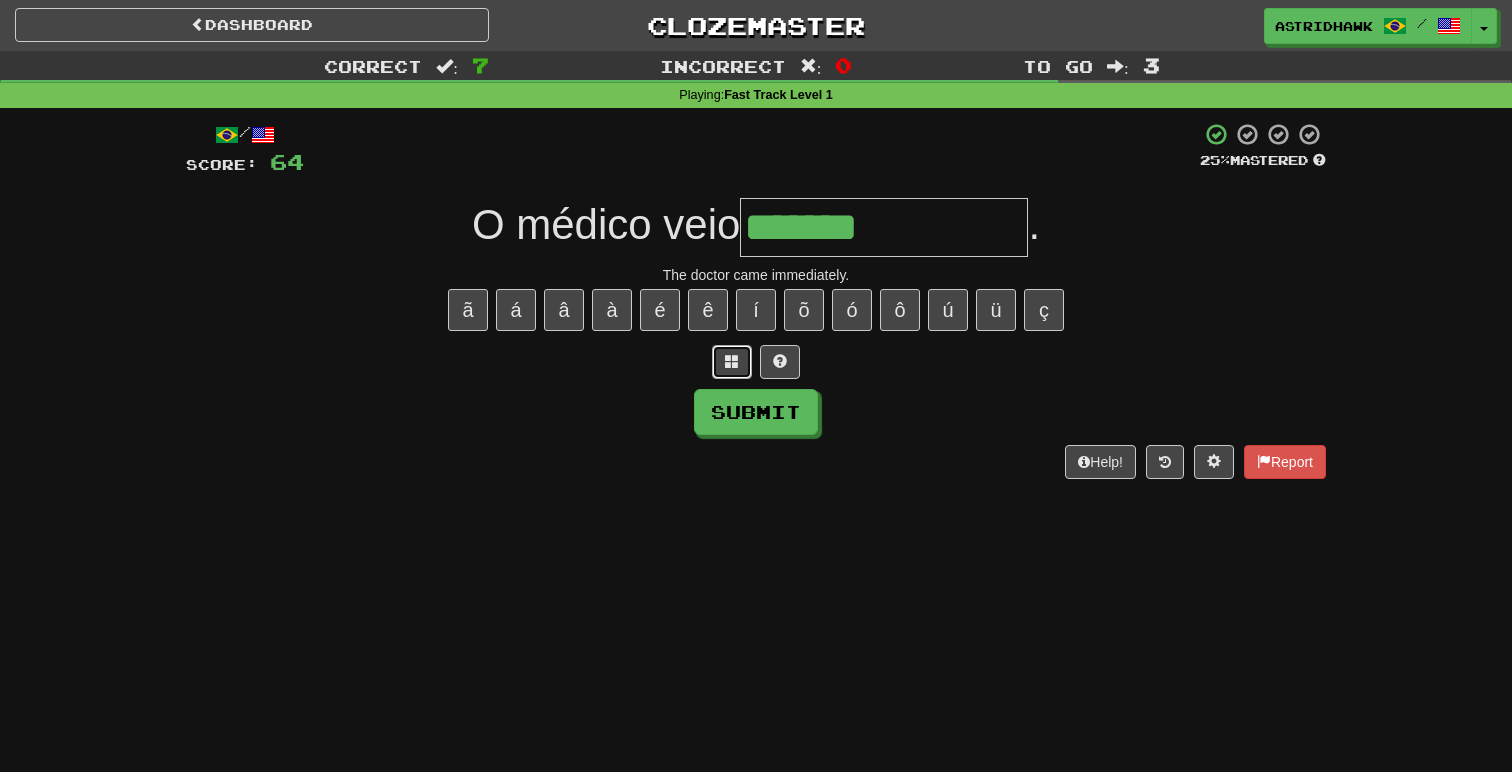 click at bounding box center [732, 361] 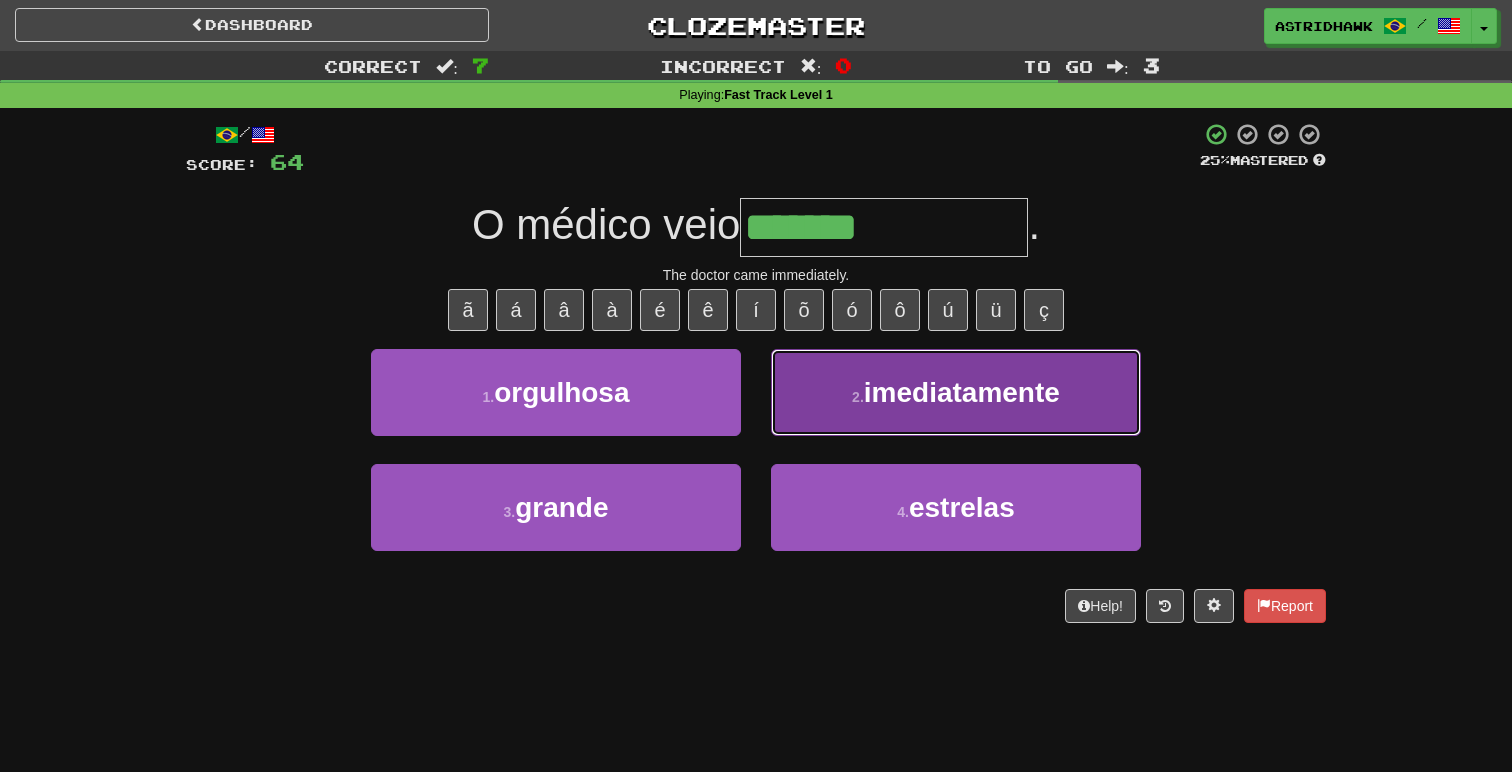 click on "imediatamente" at bounding box center [962, 392] 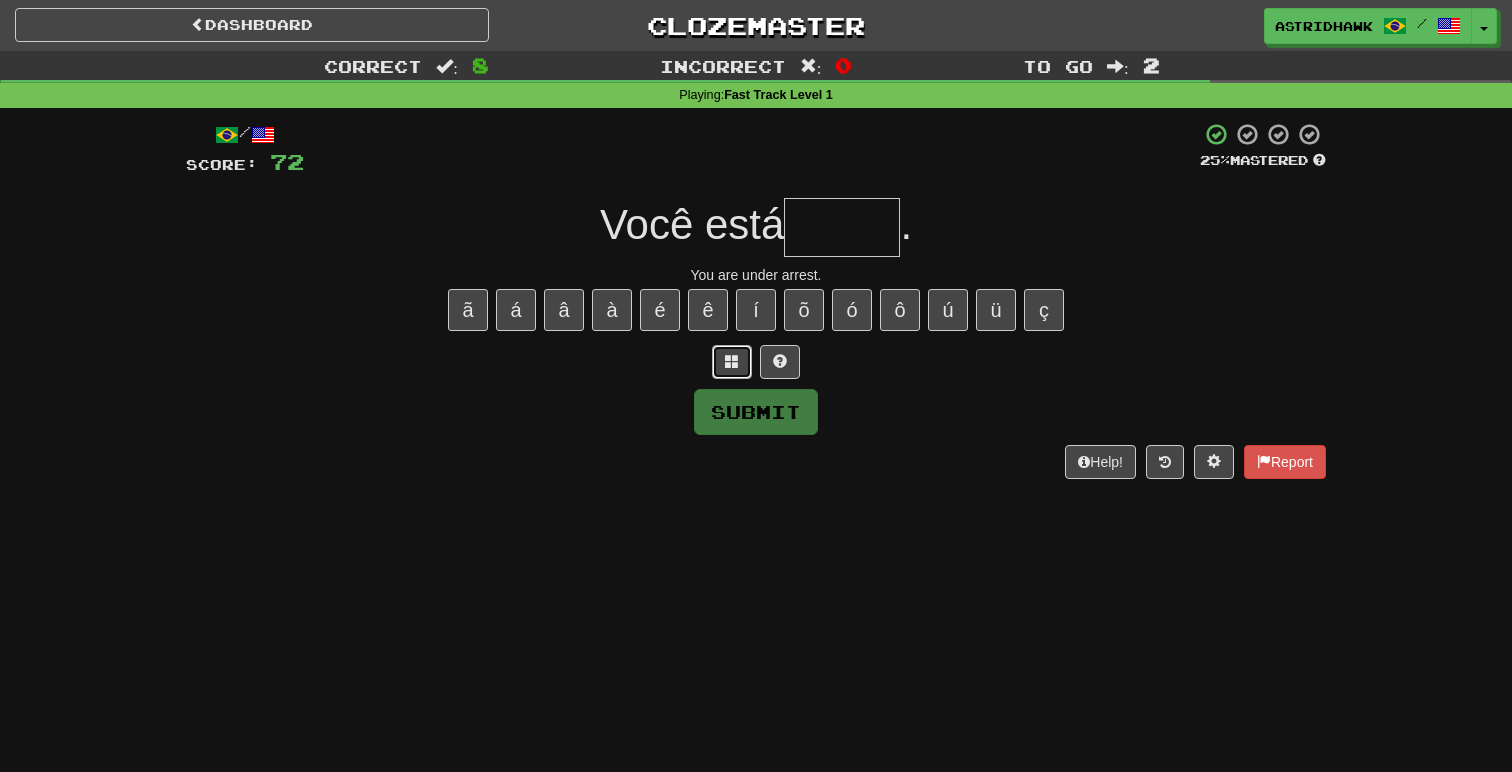 click at bounding box center [732, 361] 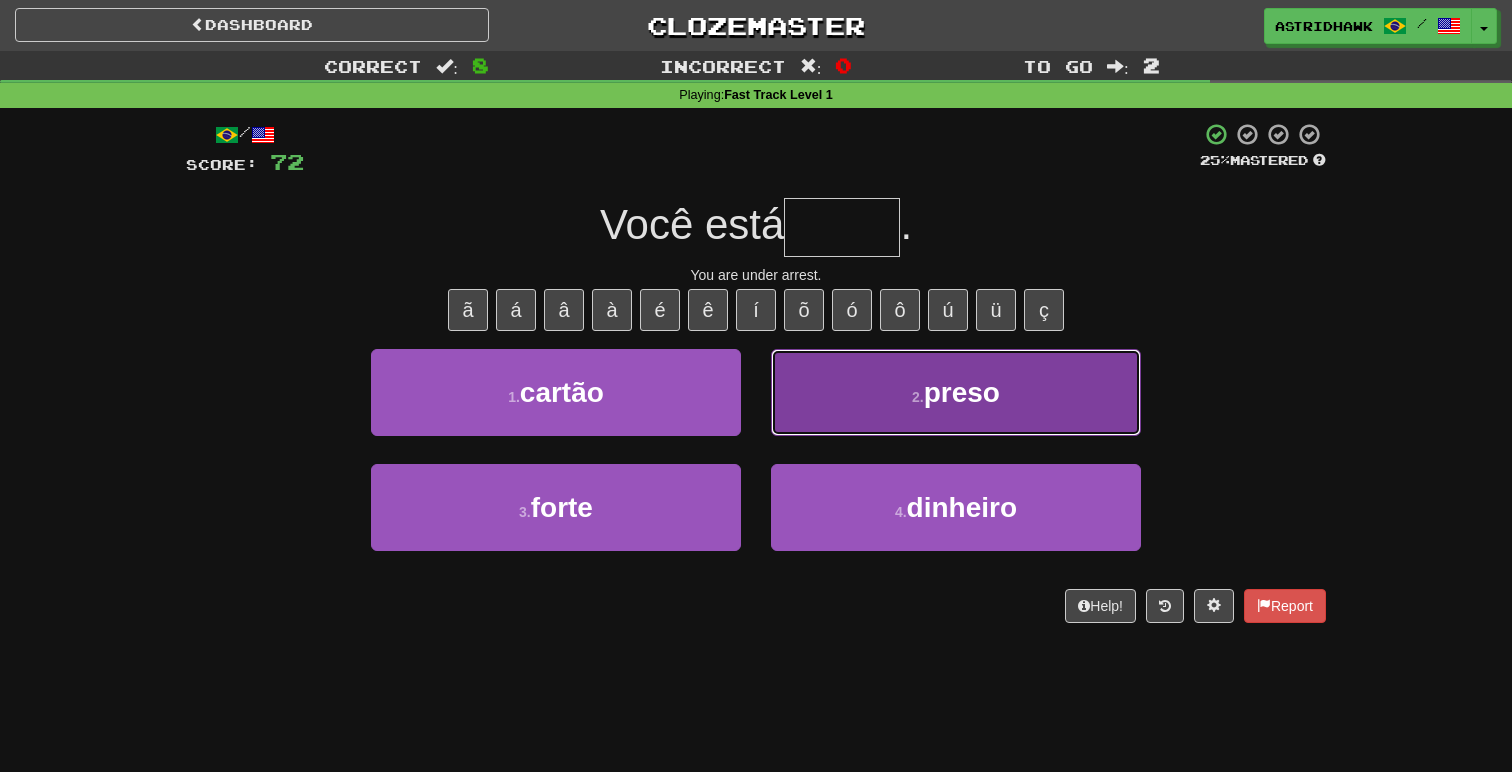 click on "2 .  preso" at bounding box center (956, 392) 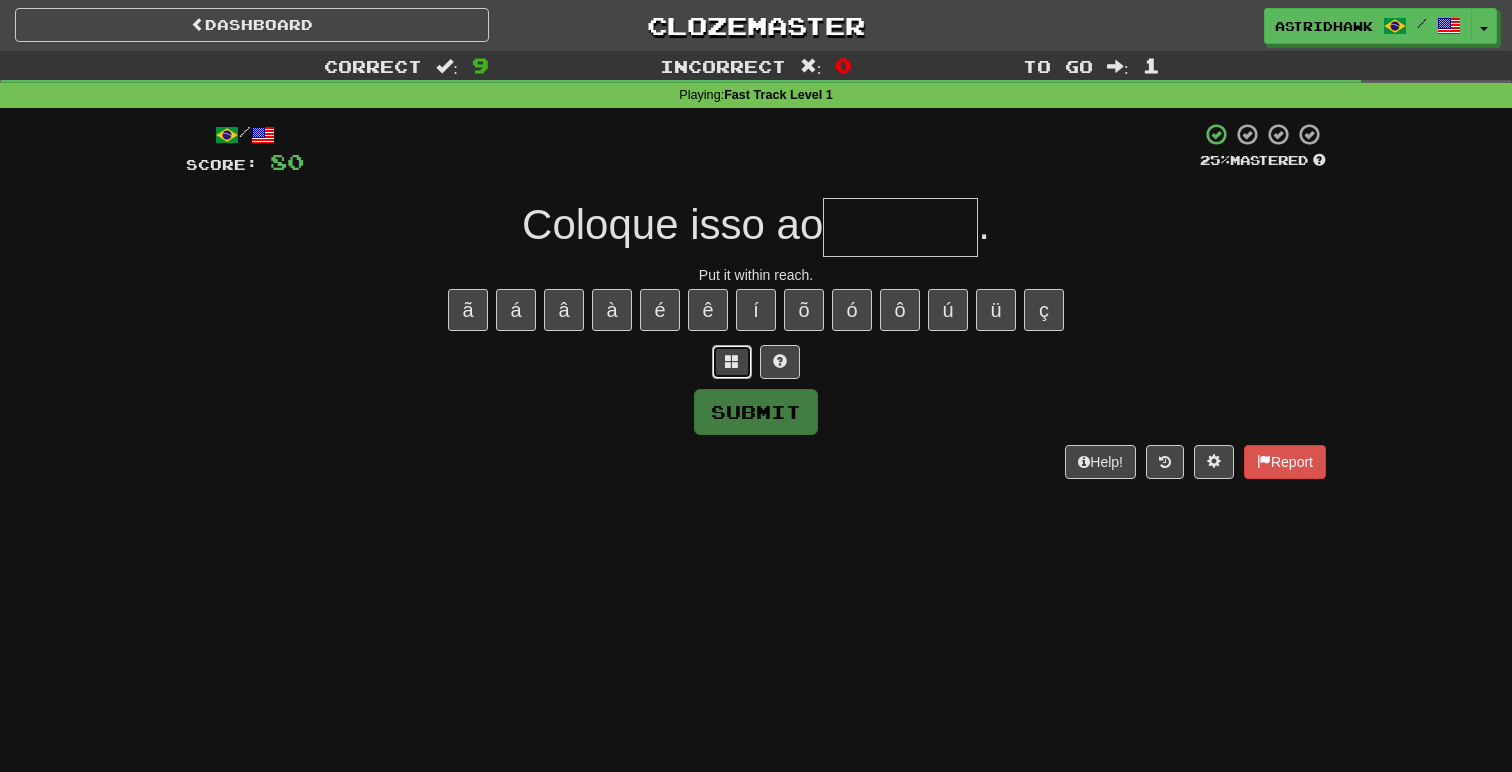 click at bounding box center [732, 361] 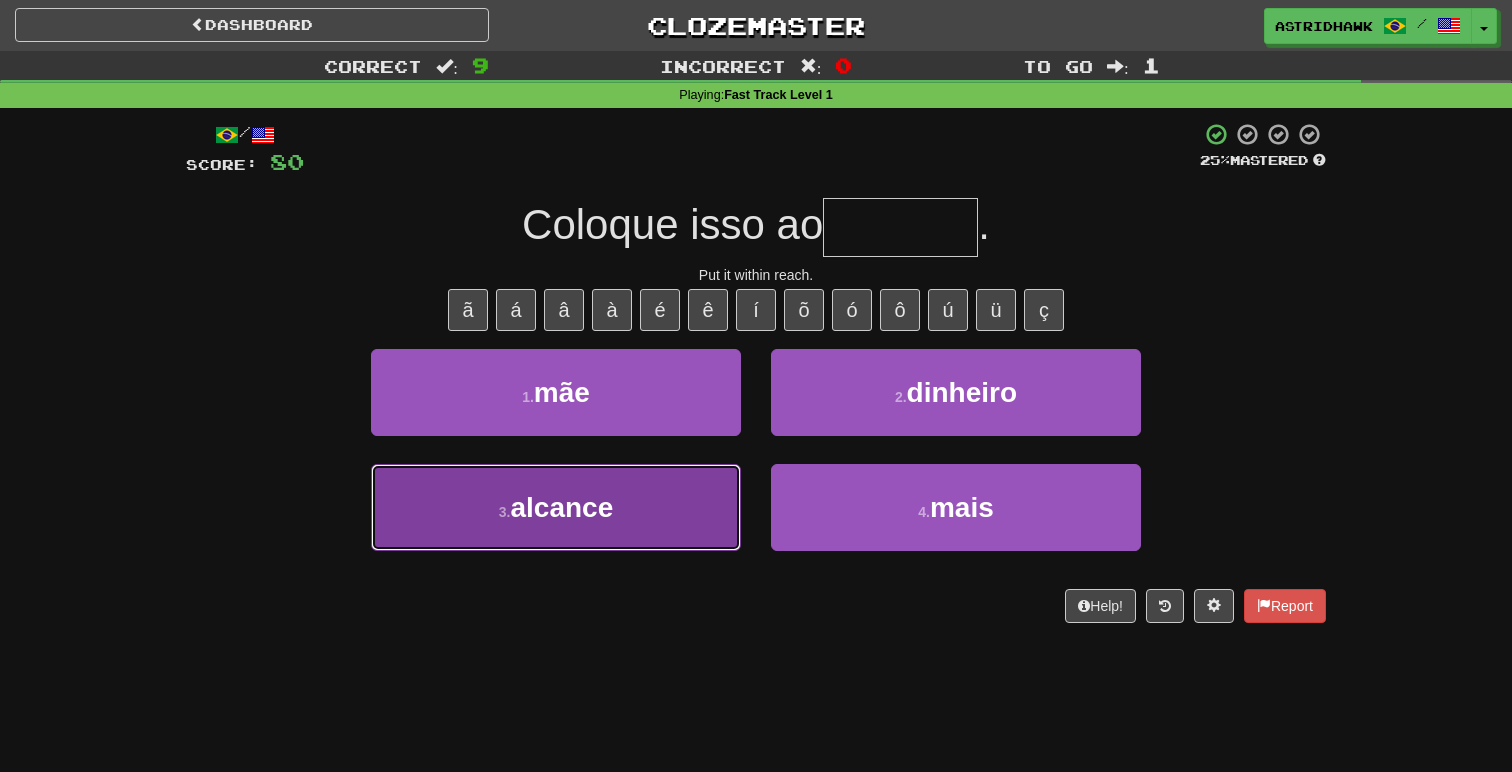 click on "3 .  alcance" at bounding box center (556, 507) 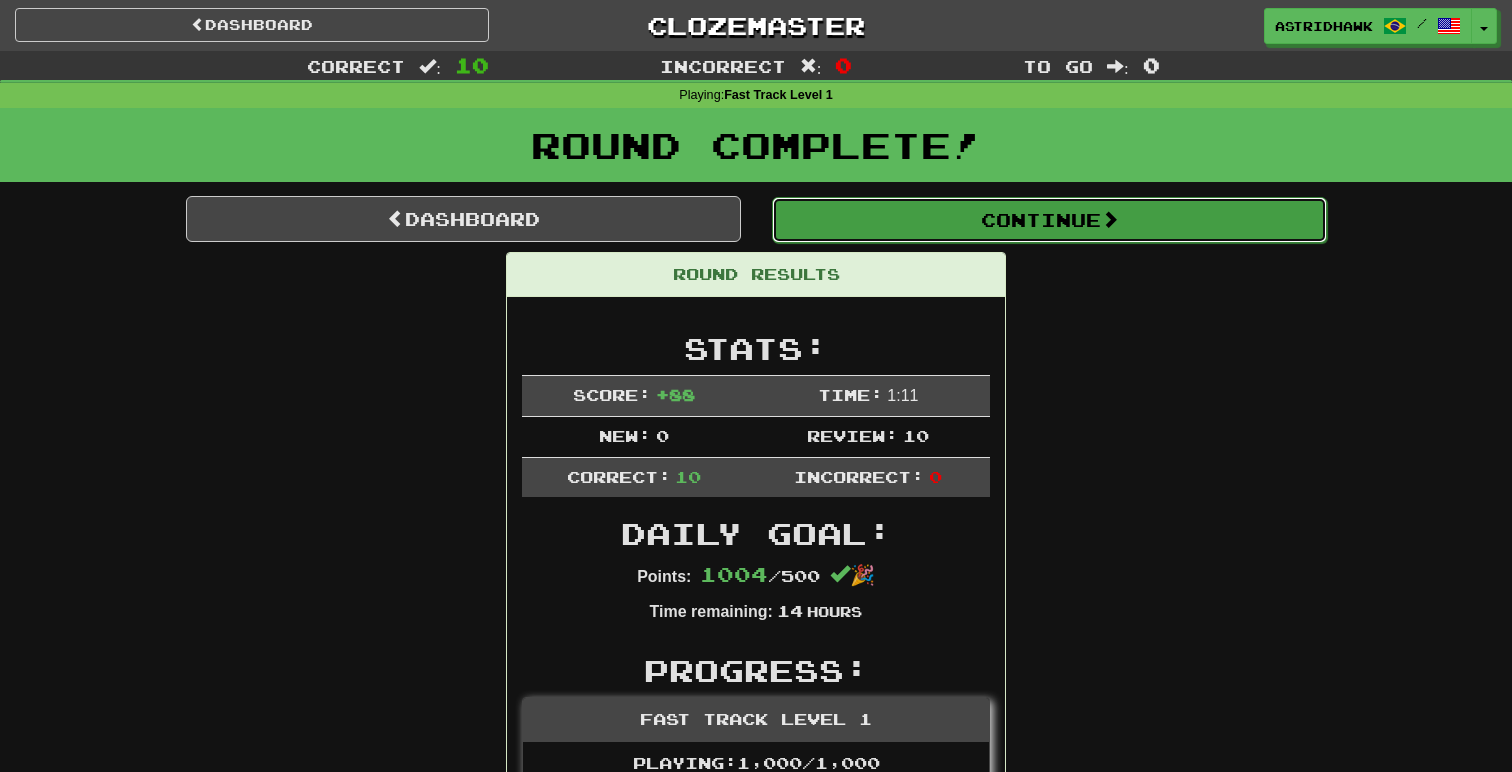 click on "Continue" at bounding box center [1049, 220] 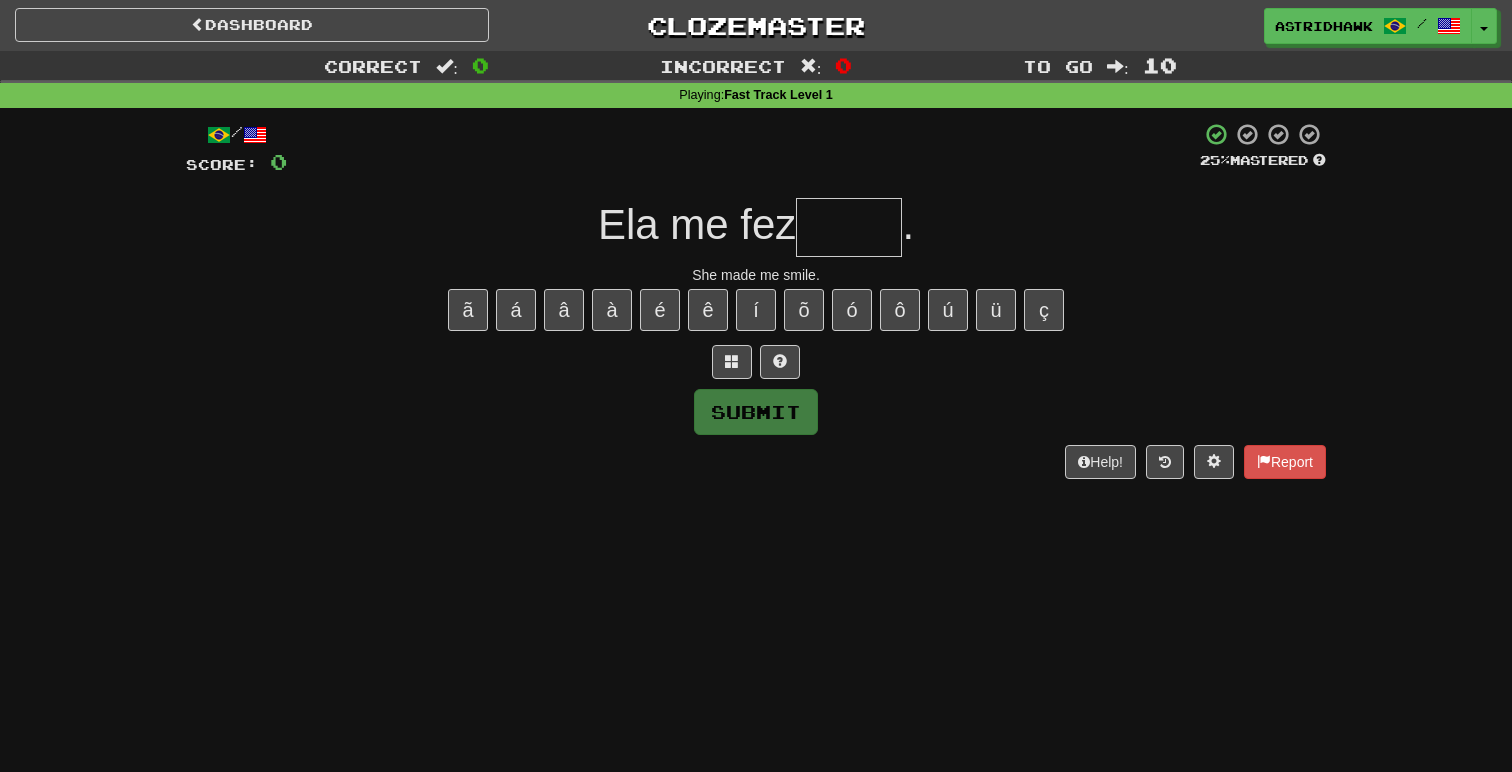 type on "*" 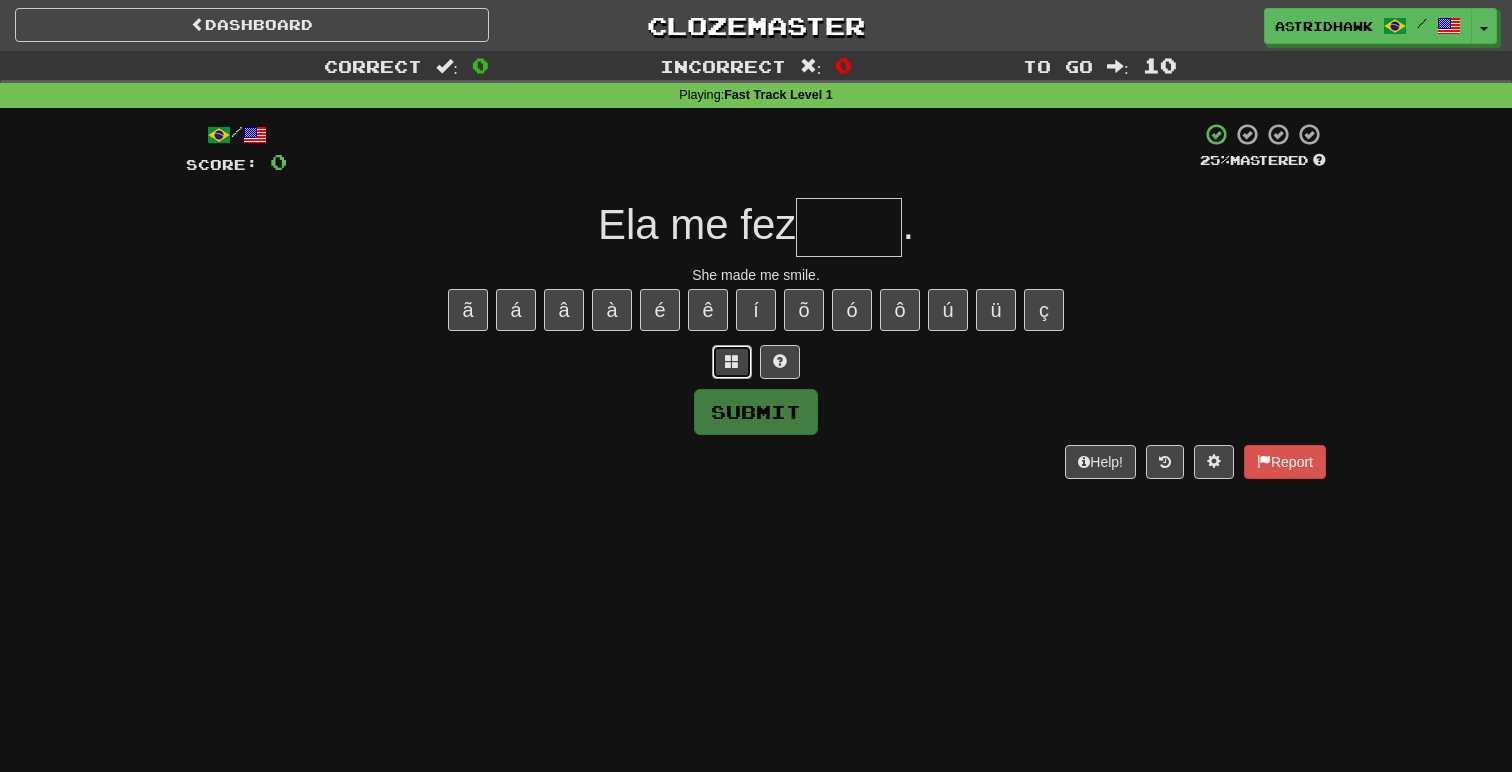 click at bounding box center [732, 361] 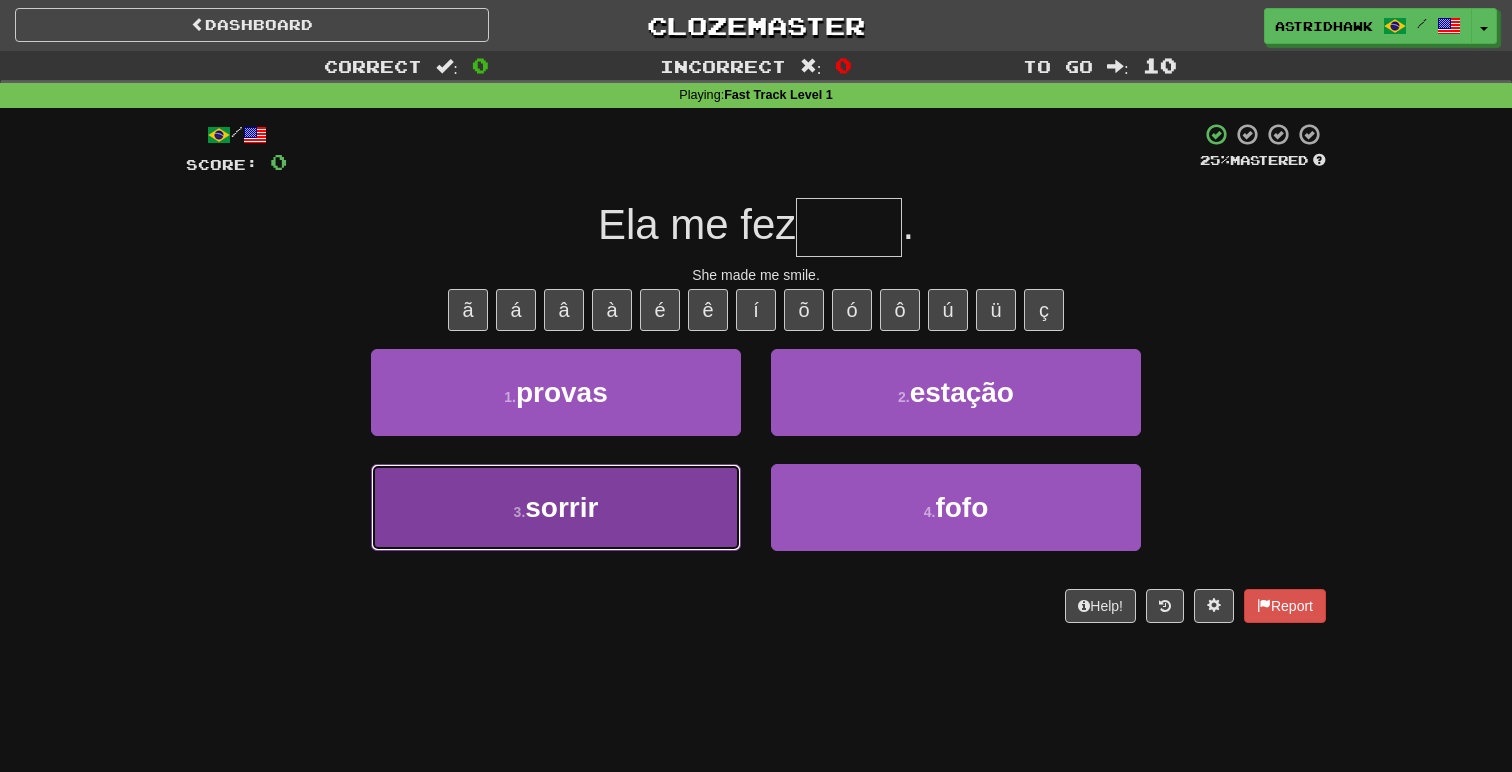 click on "3 .  sorrir" at bounding box center (556, 507) 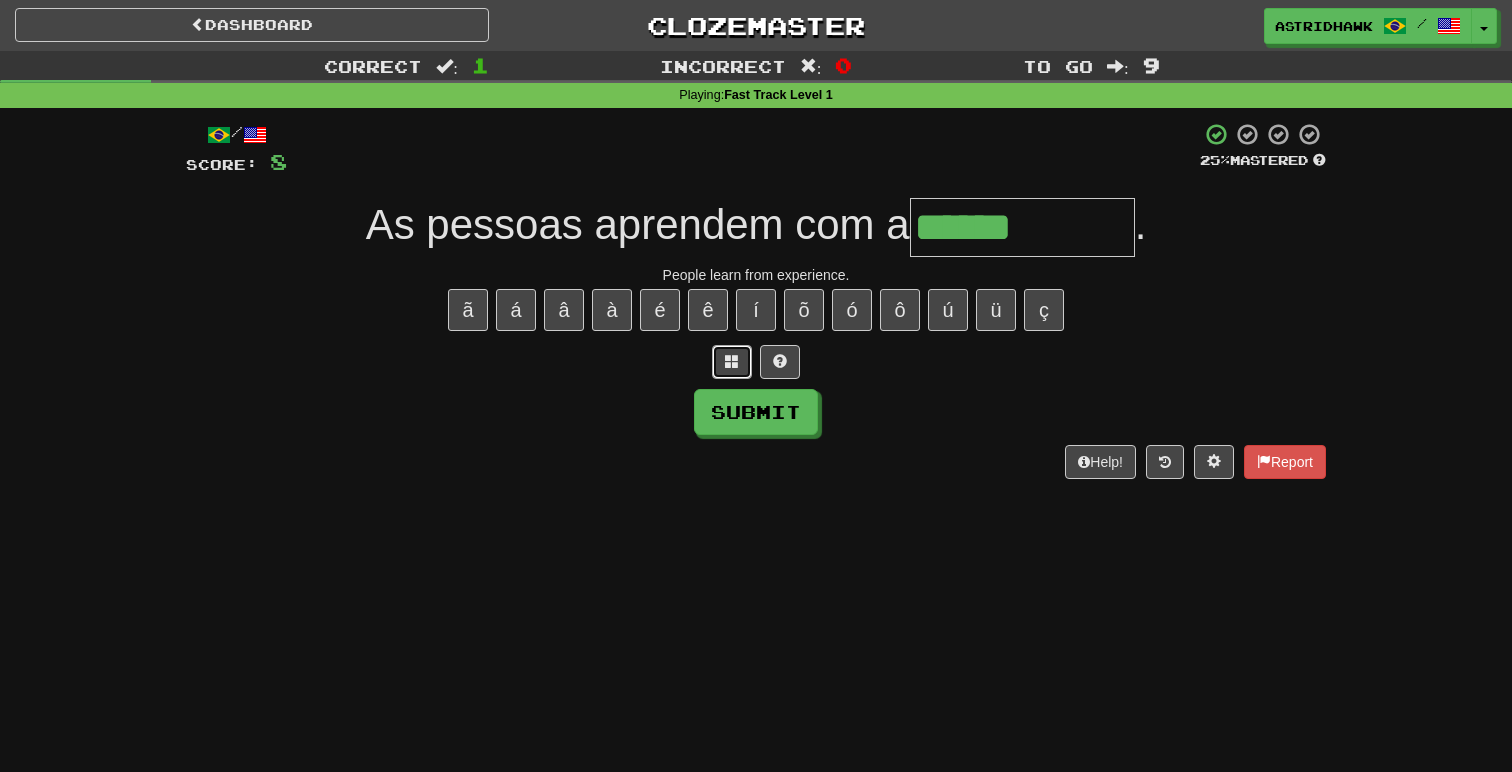 click at bounding box center (732, 362) 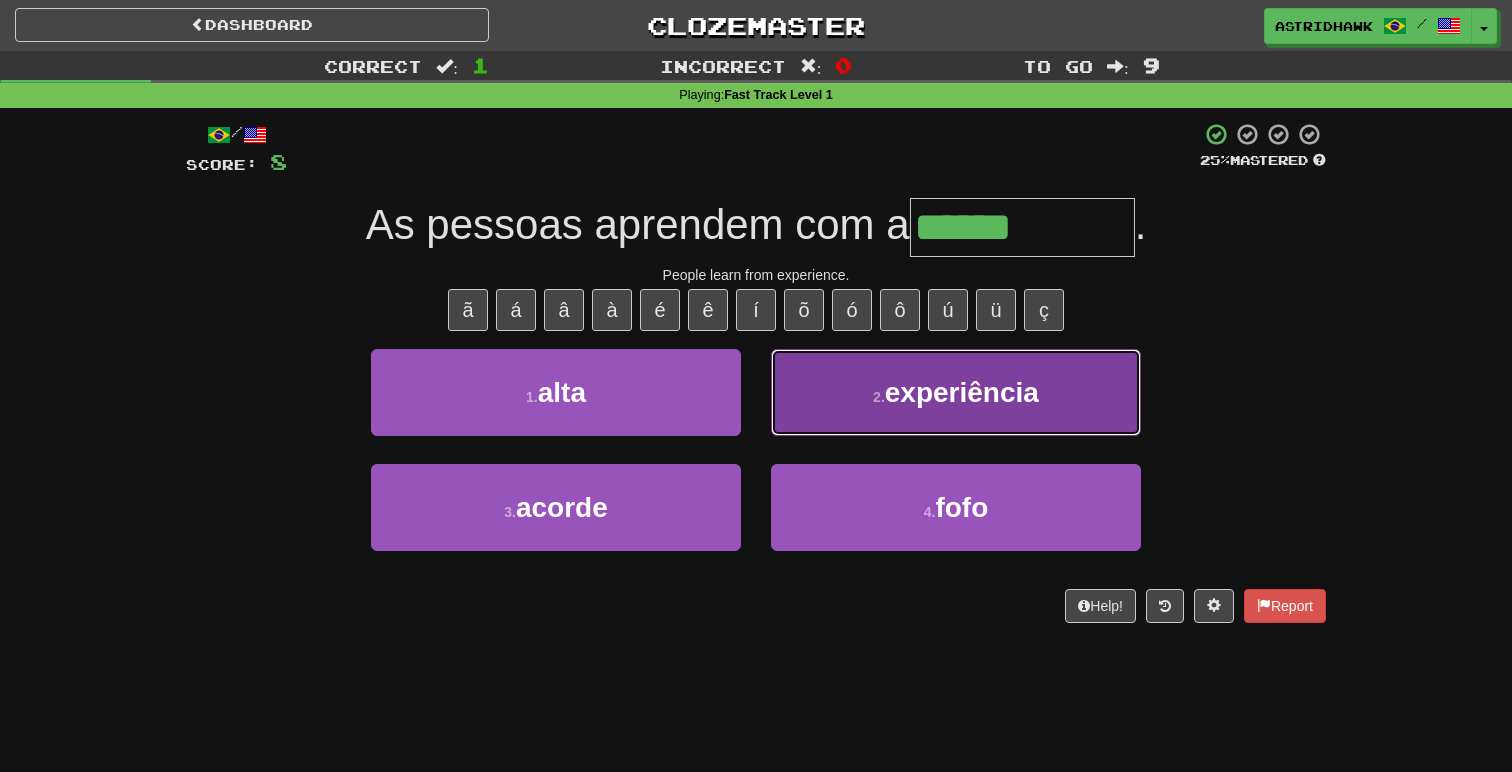 click on "2 .  experiência" at bounding box center [956, 392] 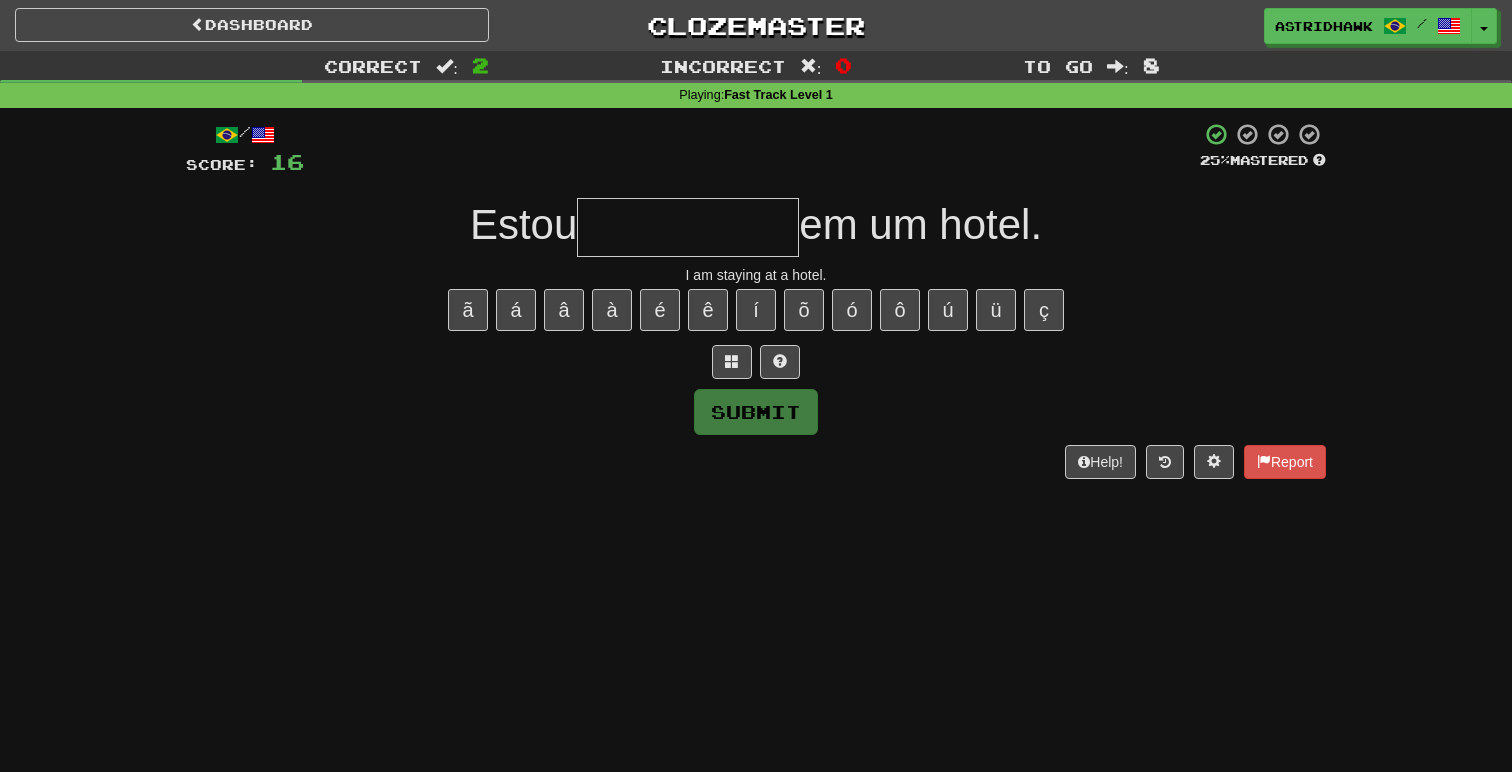type on "*" 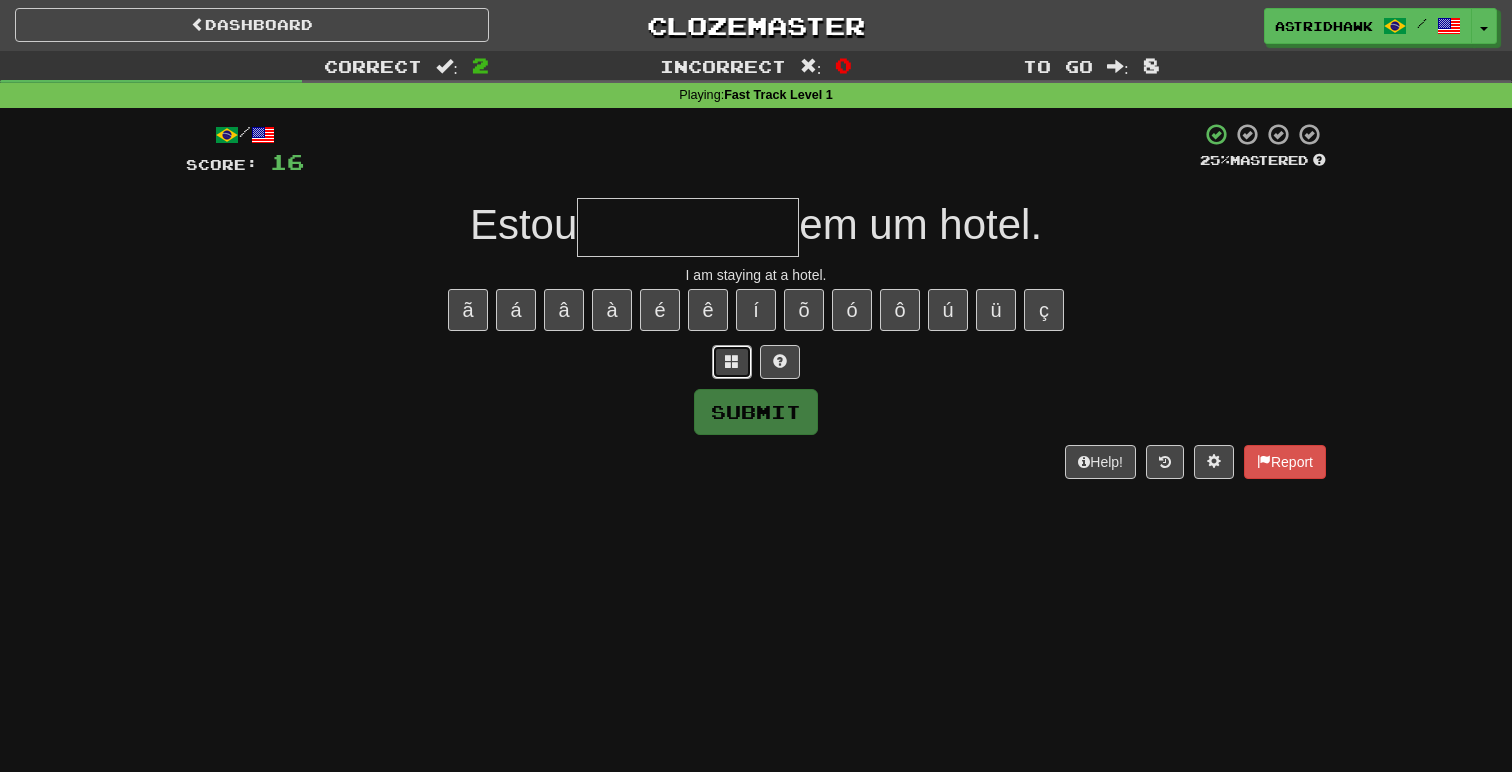 click at bounding box center [732, 362] 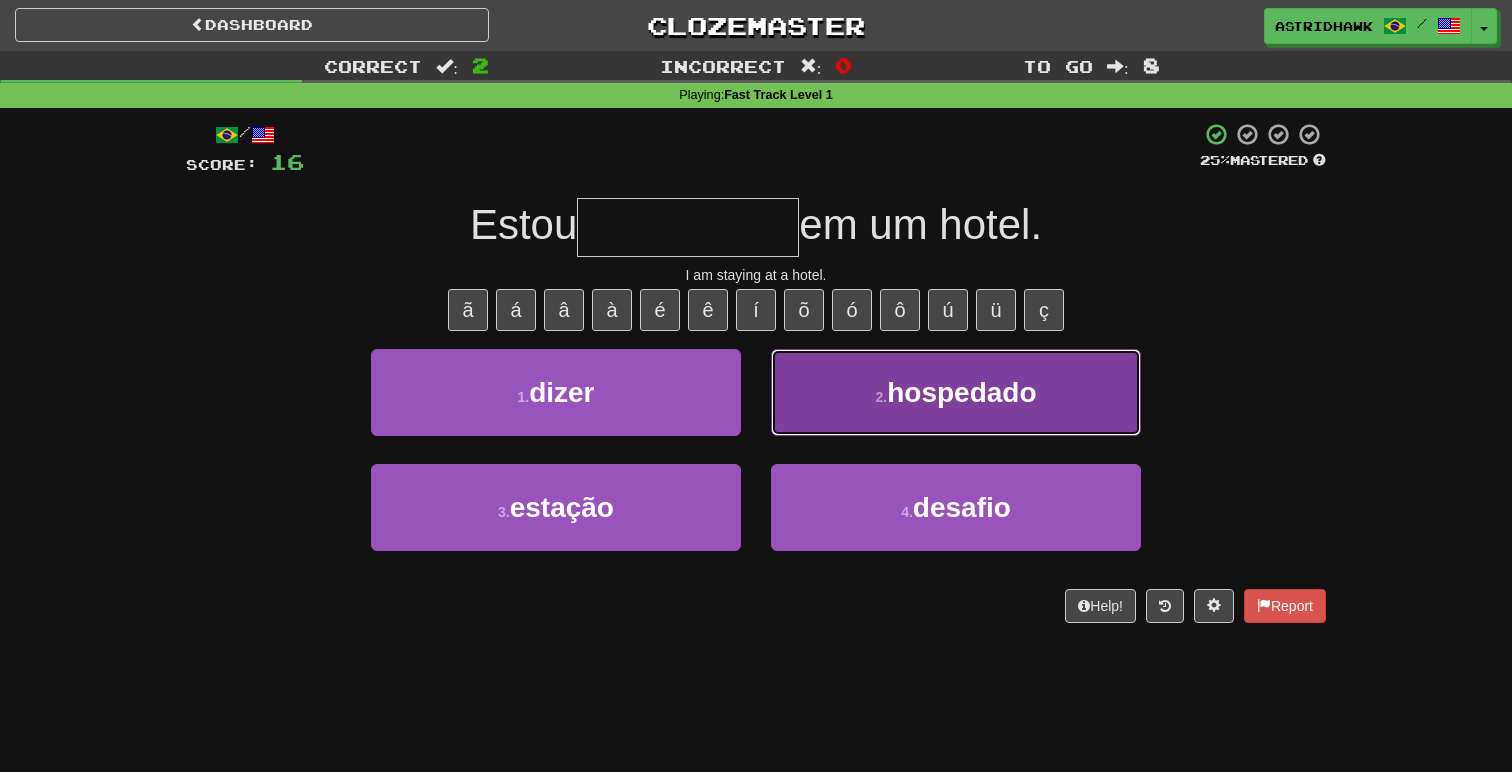 click on "2 .  hospedado" at bounding box center [956, 392] 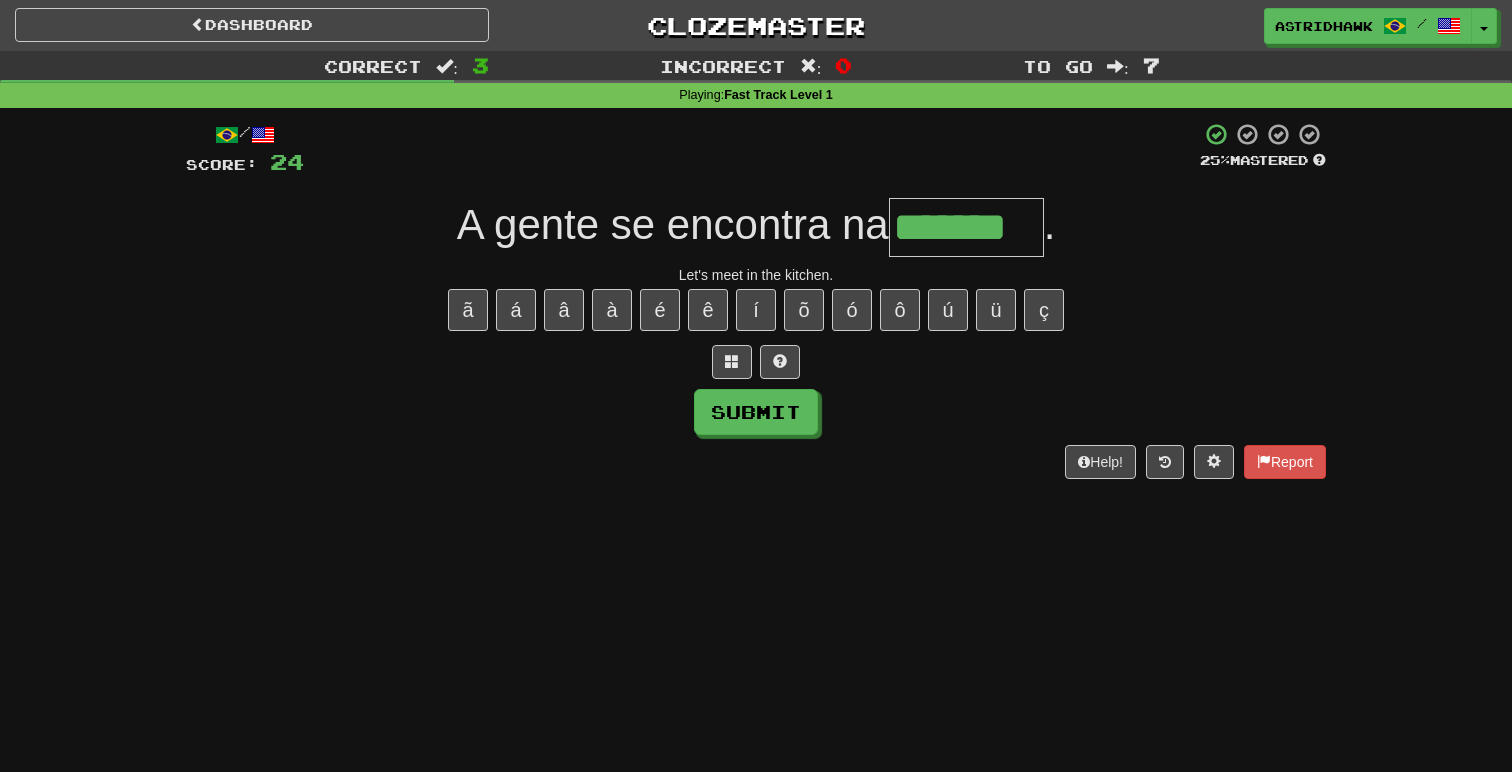 type on "*******" 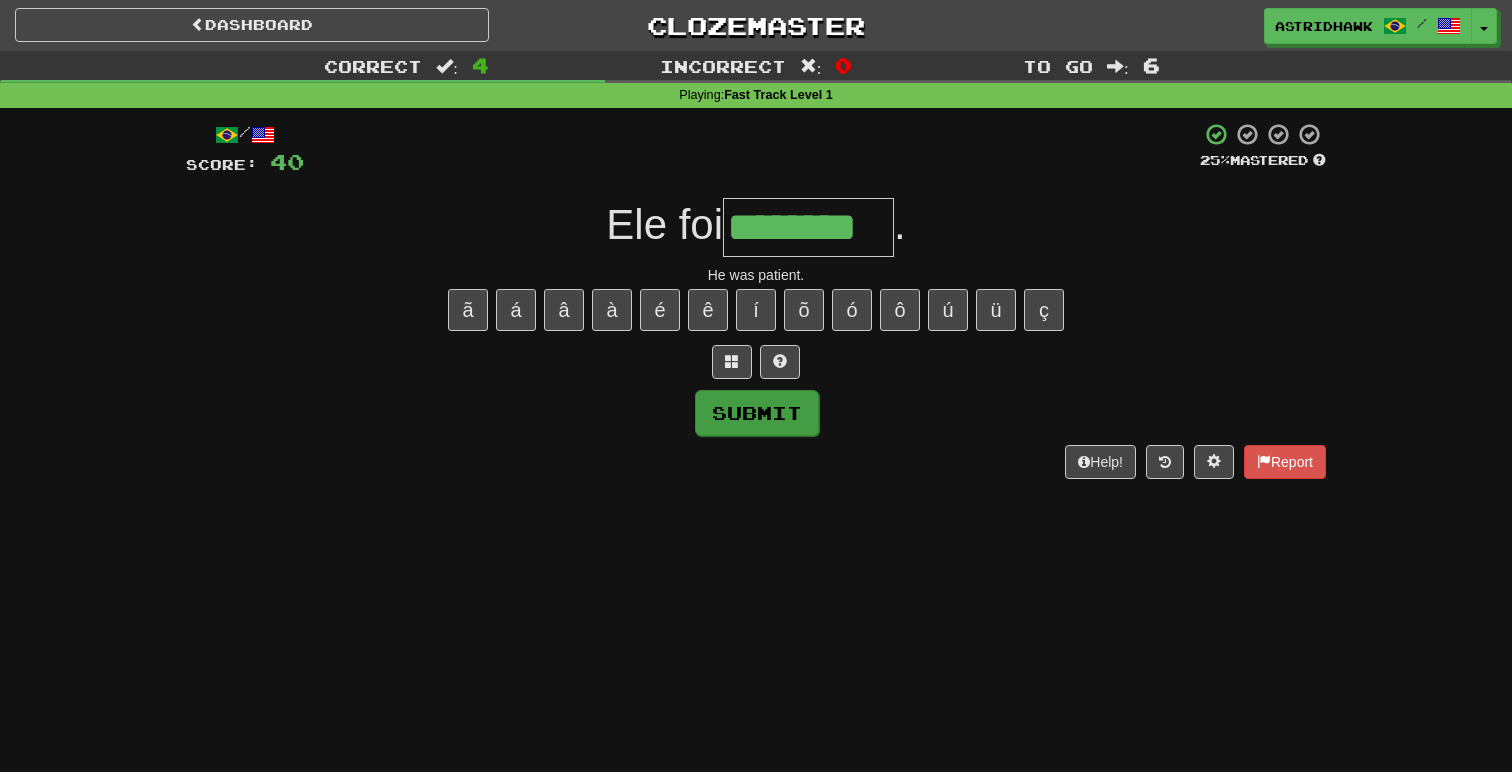 type on "********" 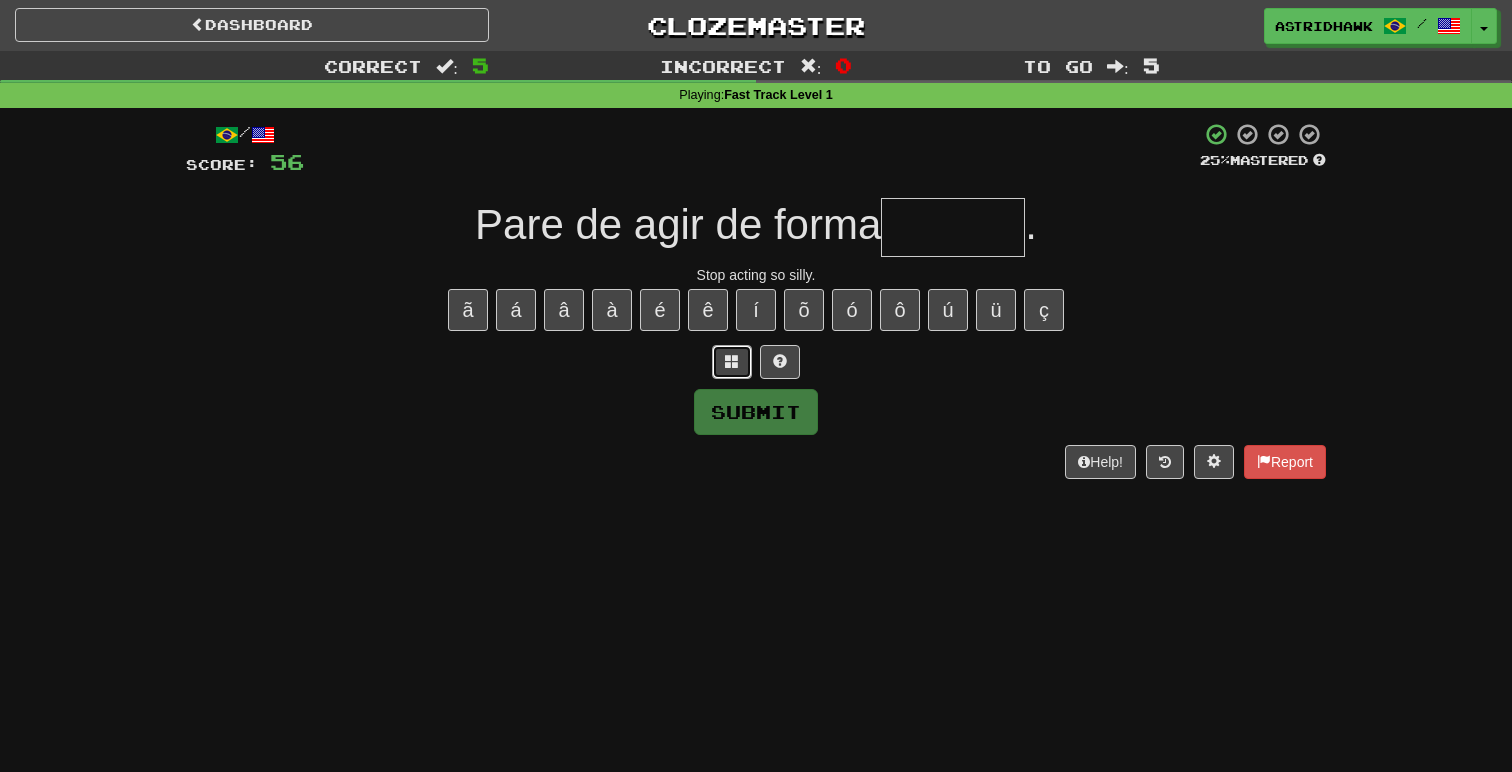 click at bounding box center [732, 362] 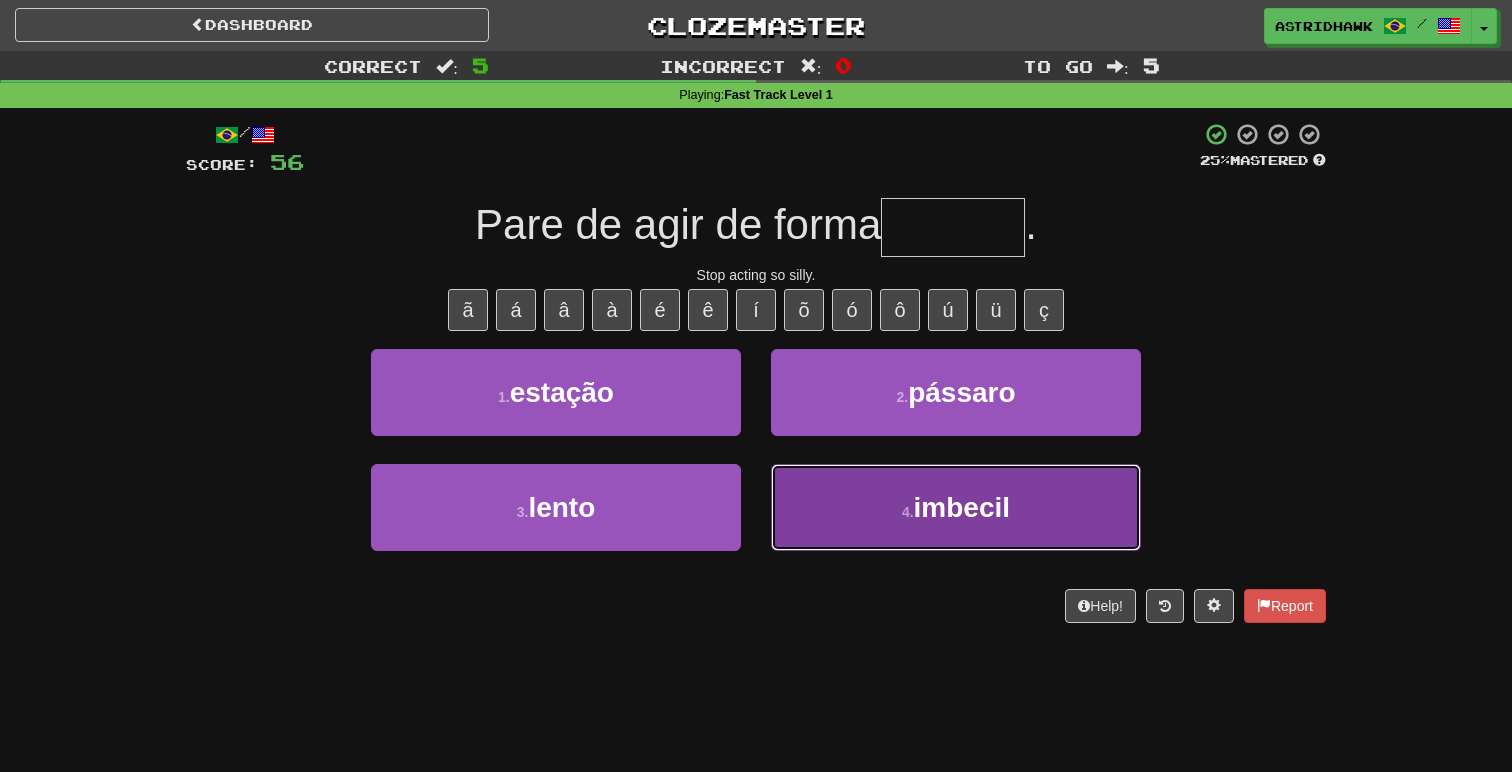 click on "4 .  imbecil" at bounding box center [956, 507] 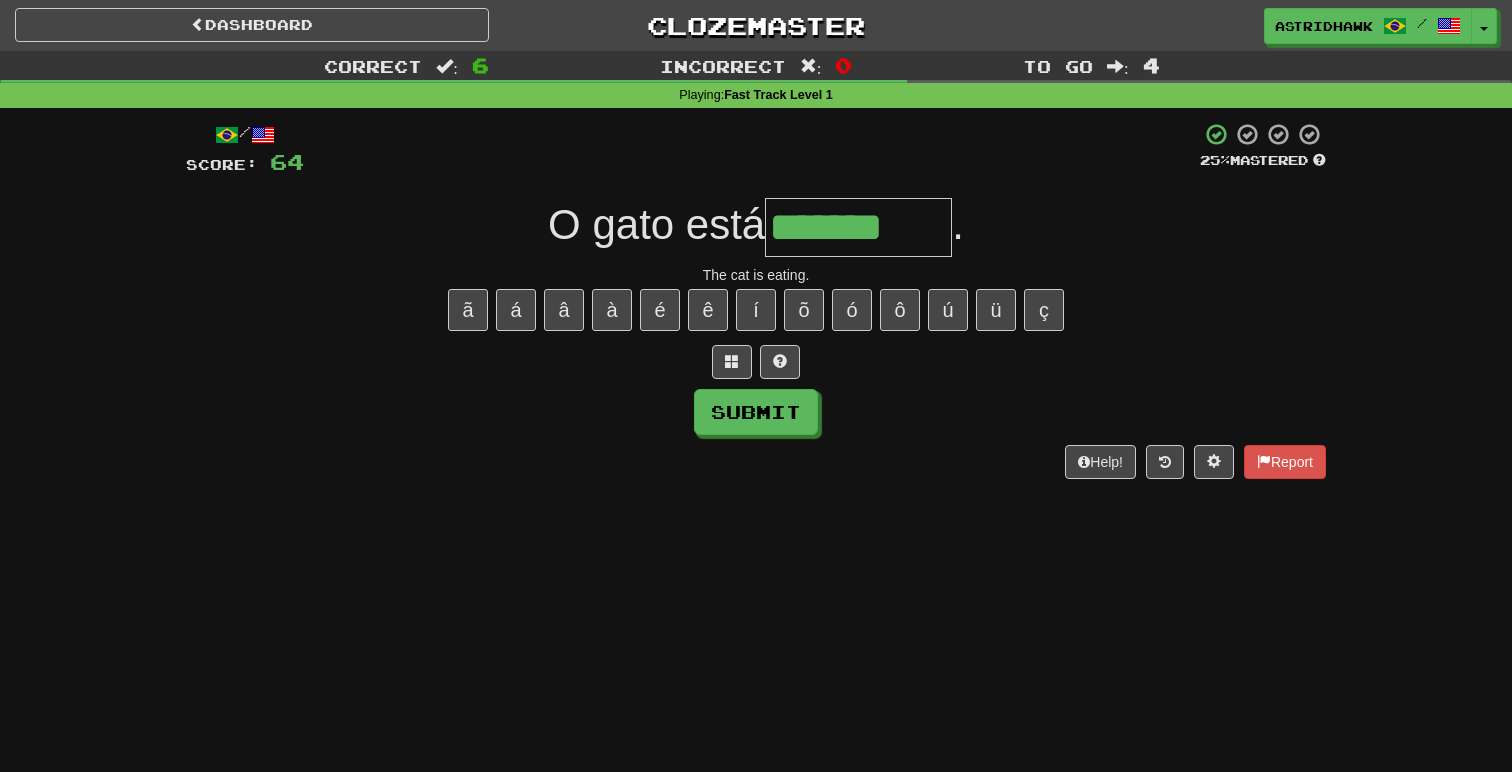 type on "*******" 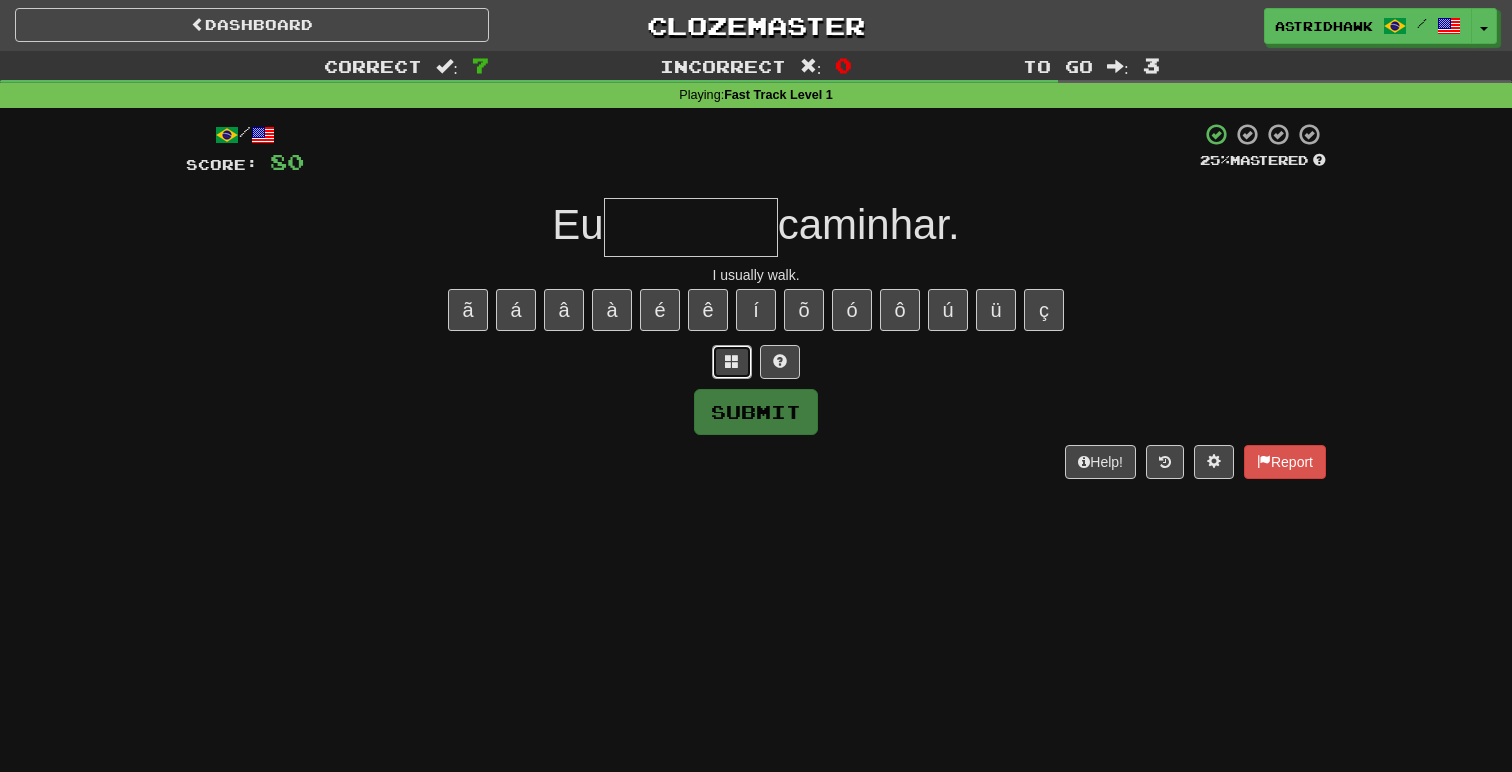click at bounding box center (732, 361) 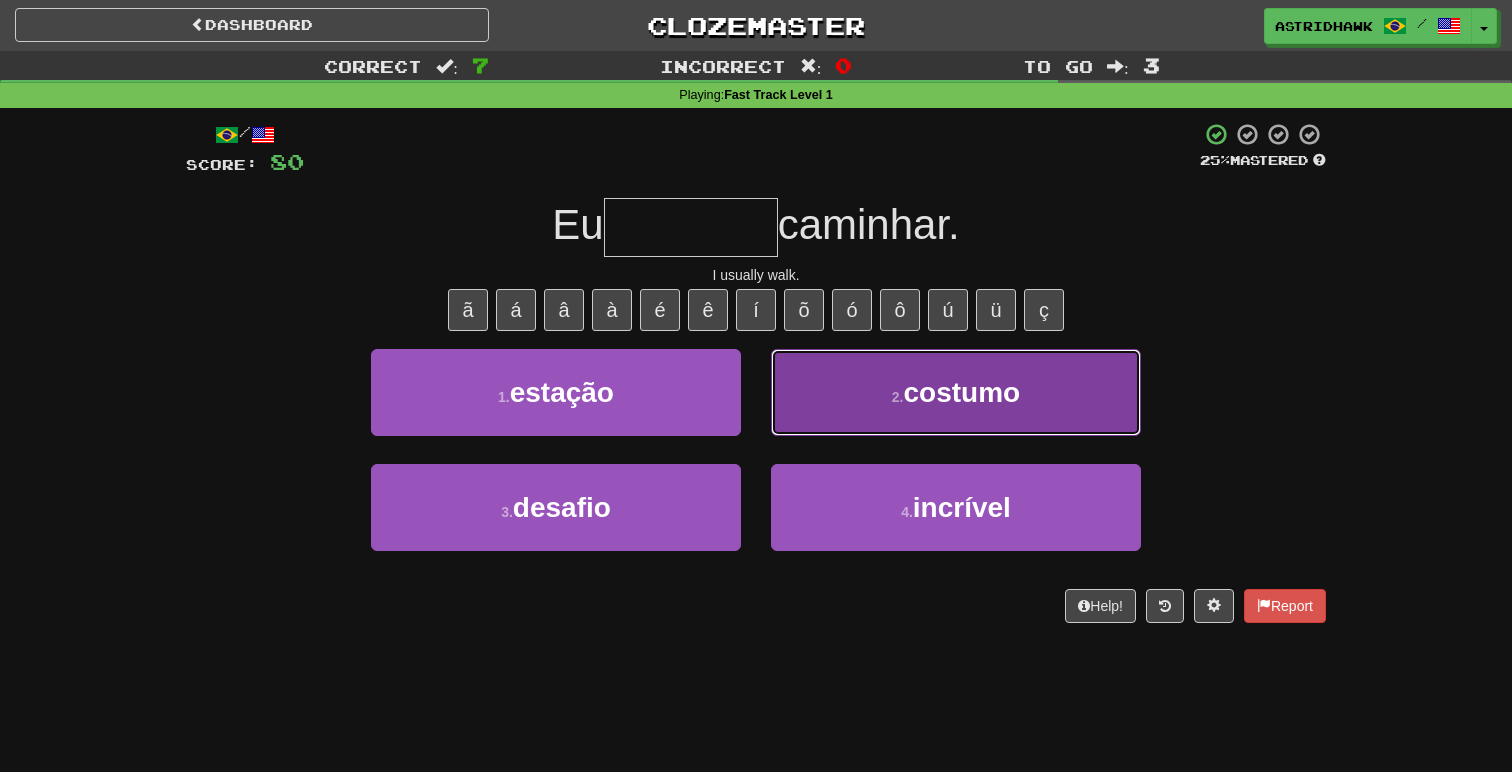 click on "2 .  costumo" at bounding box center [956, 392] 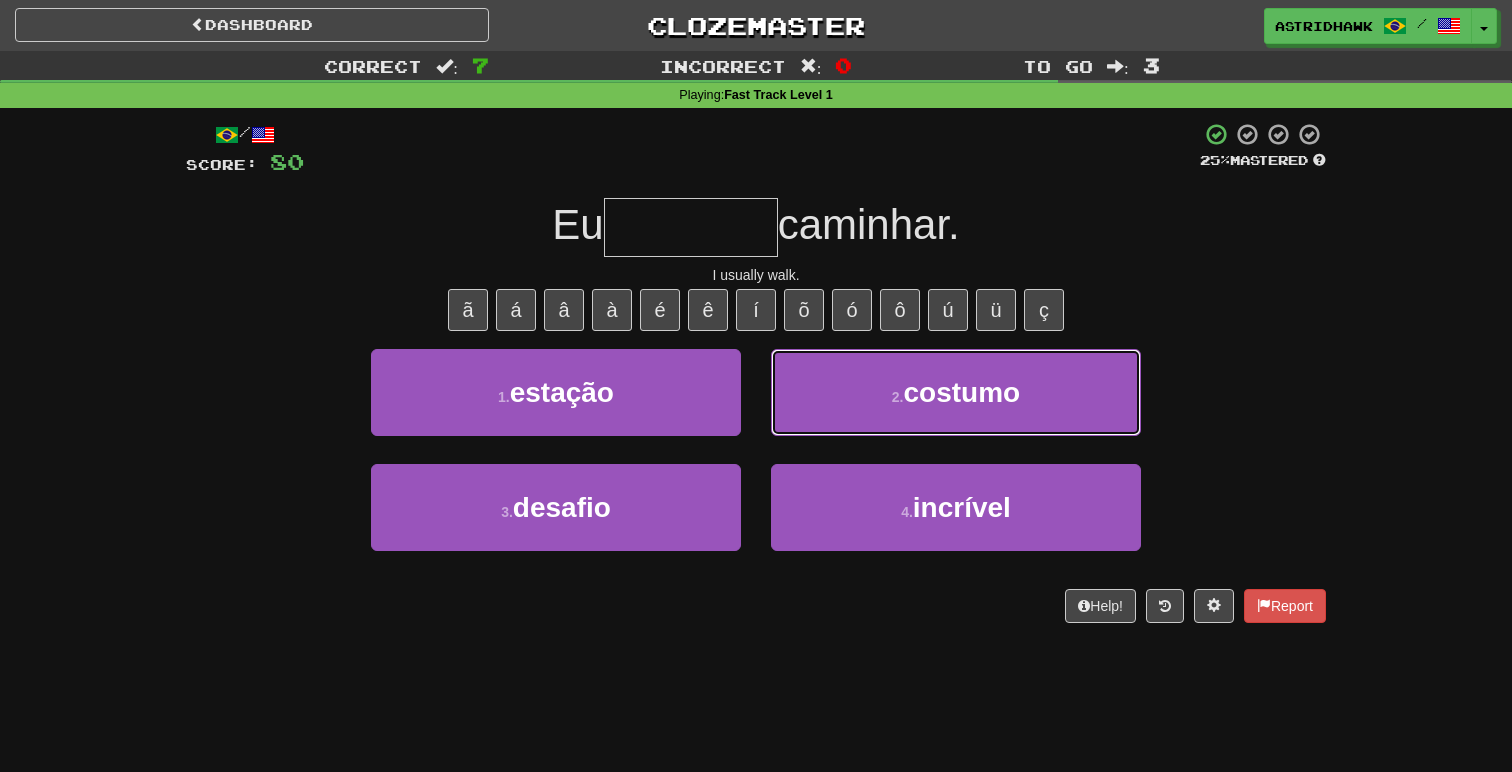 type on "*******" 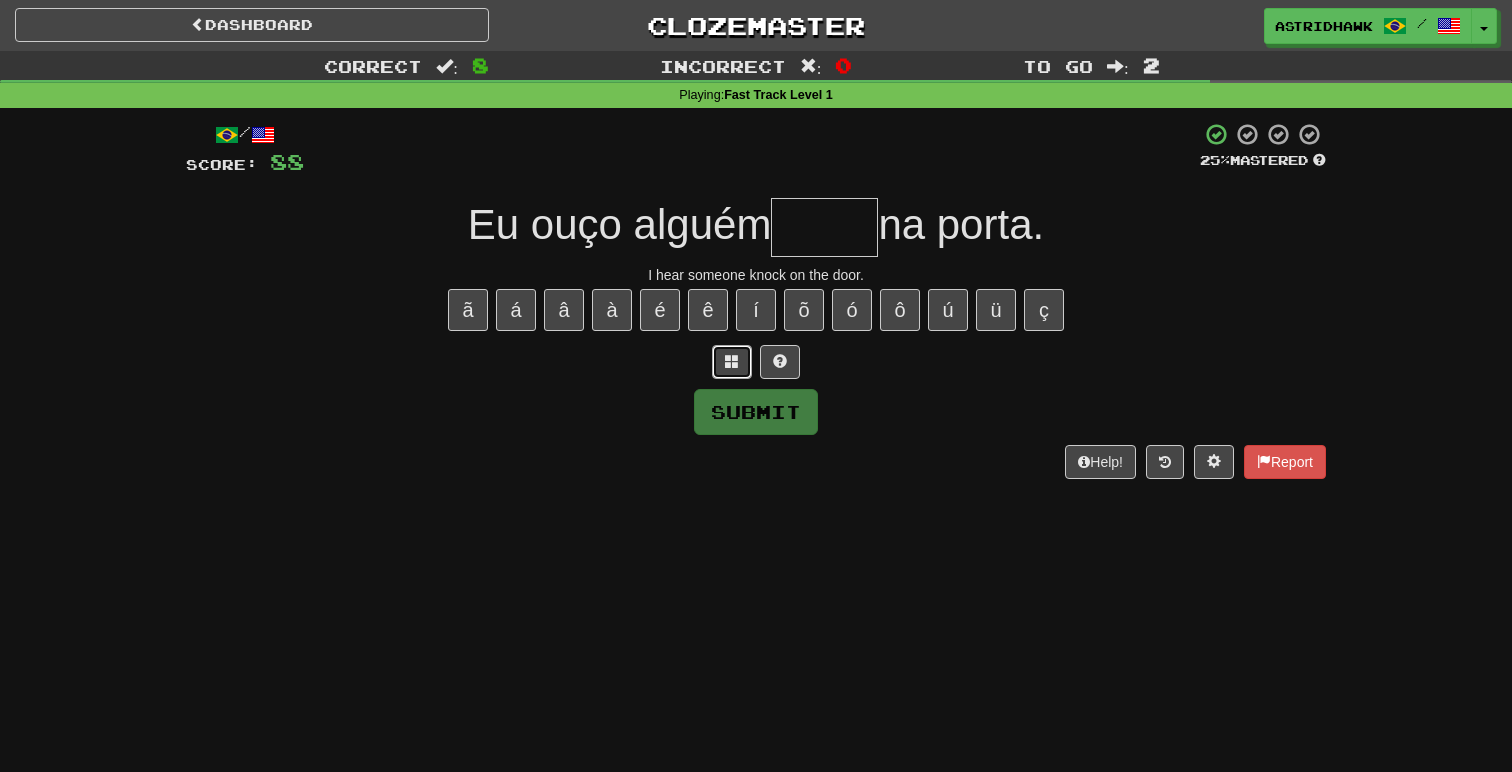 click at bounding box center [732, 361] 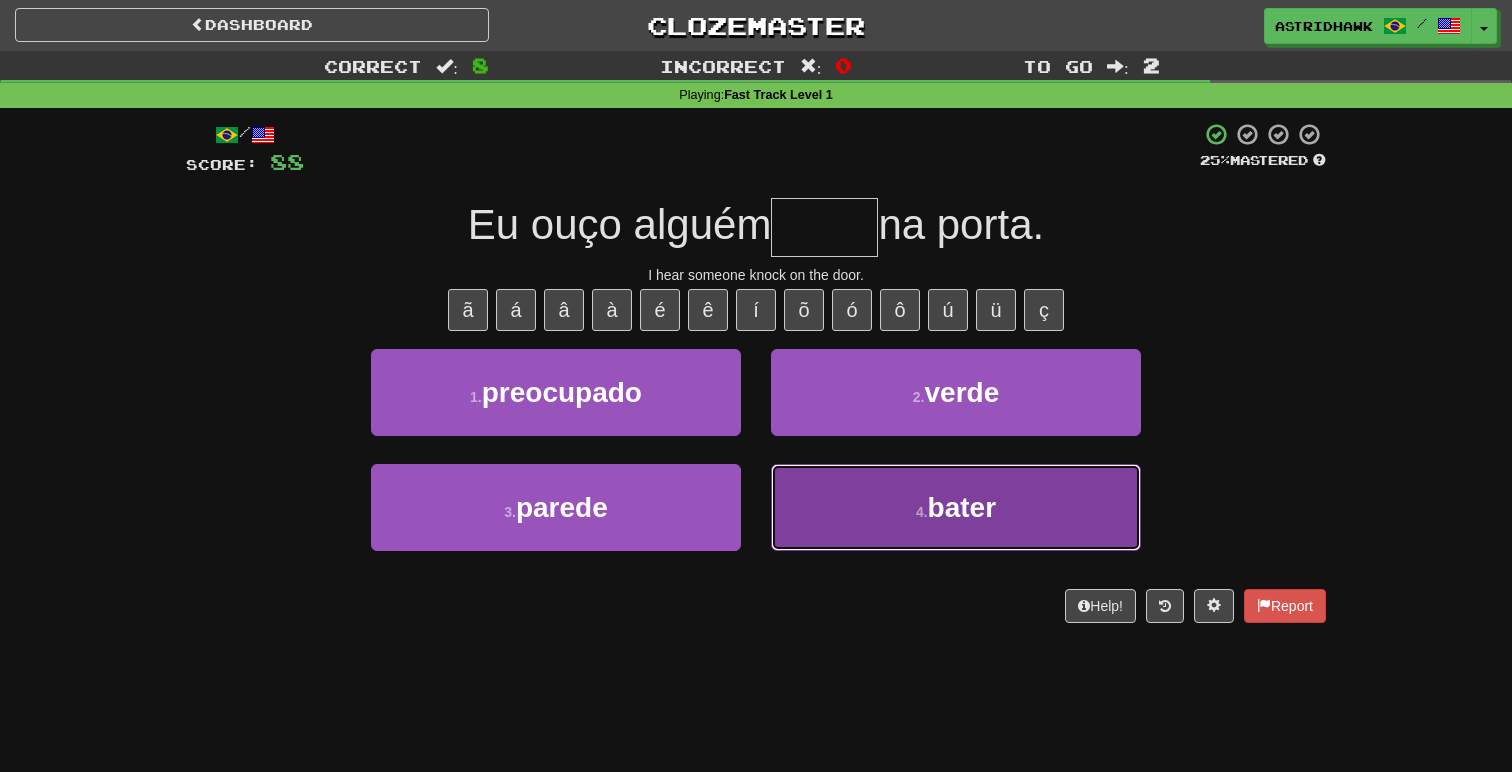 click on "4 .  bater" at bounding box center [956, 507] 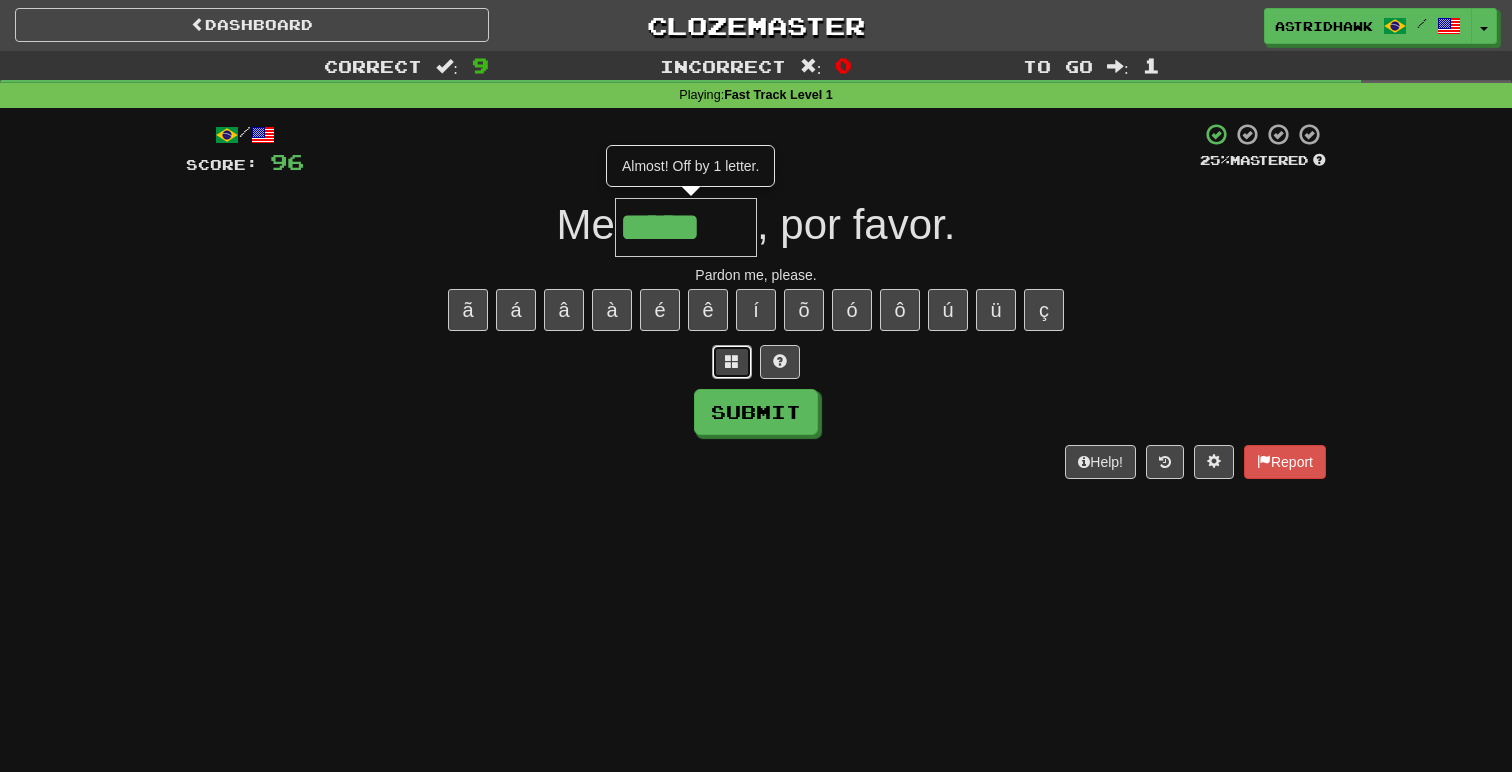 click at bounding box center (732, 362) 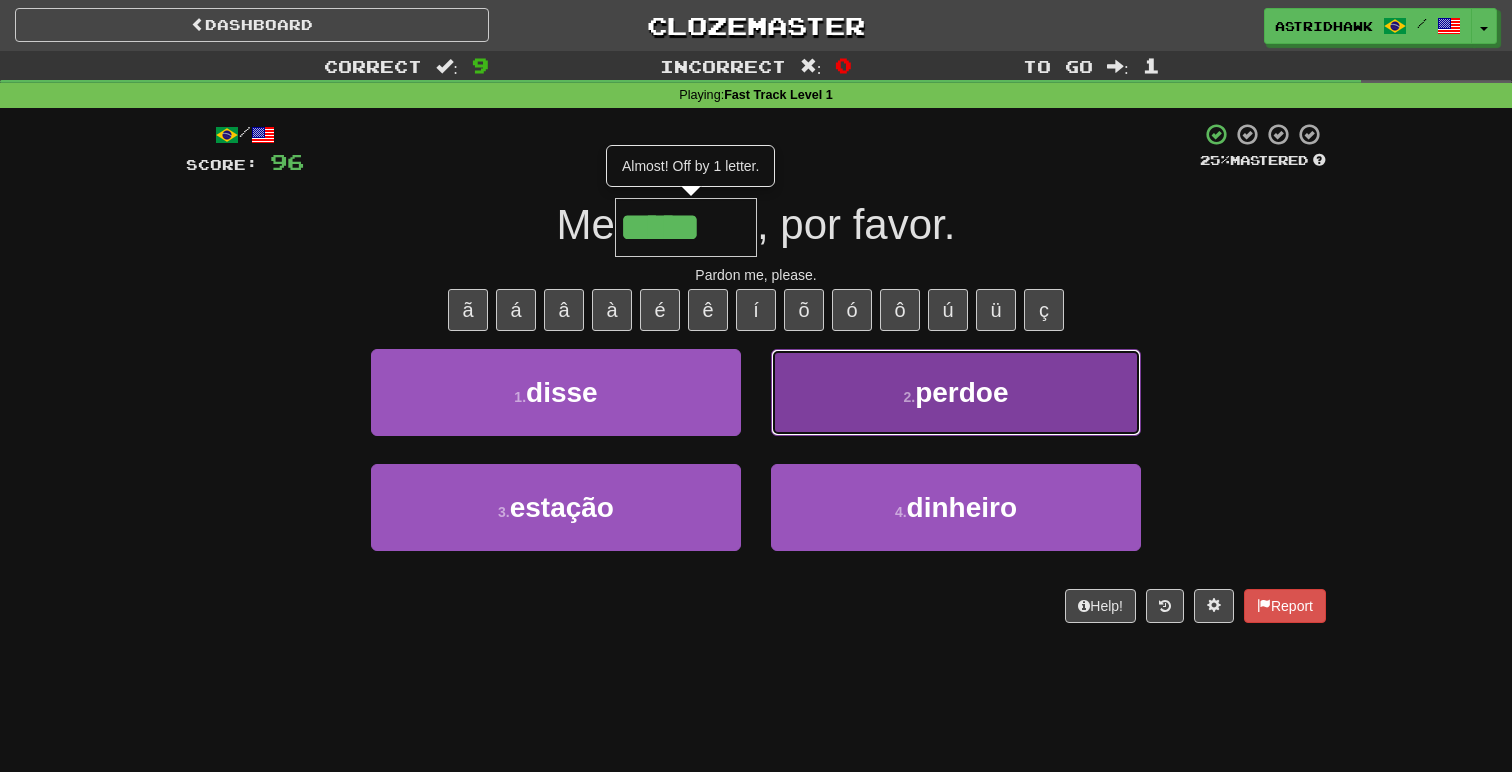 click on "2 .  perdoe" at bounding box center [956, 392] 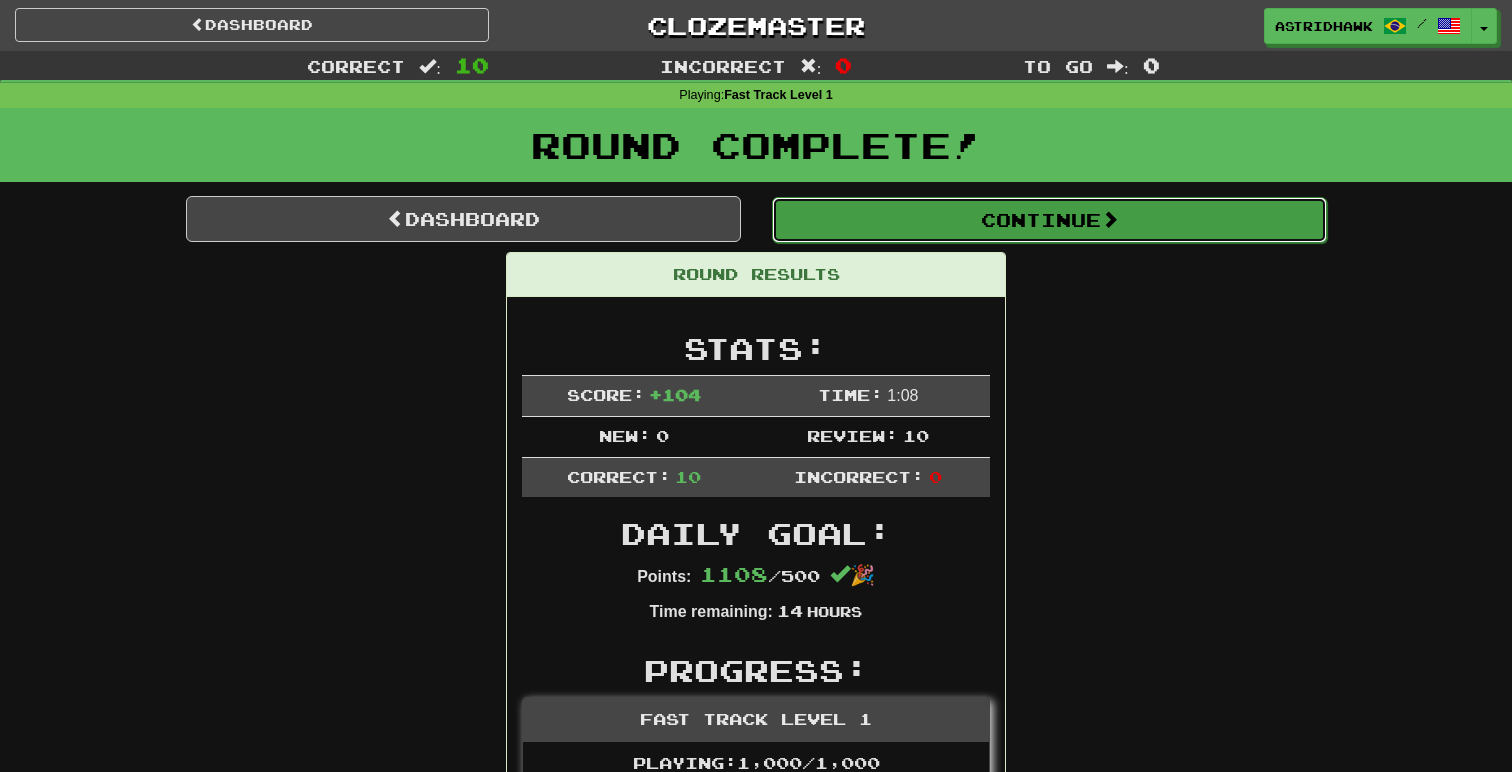 click on "Continue" at bounding box center (1049, 220) 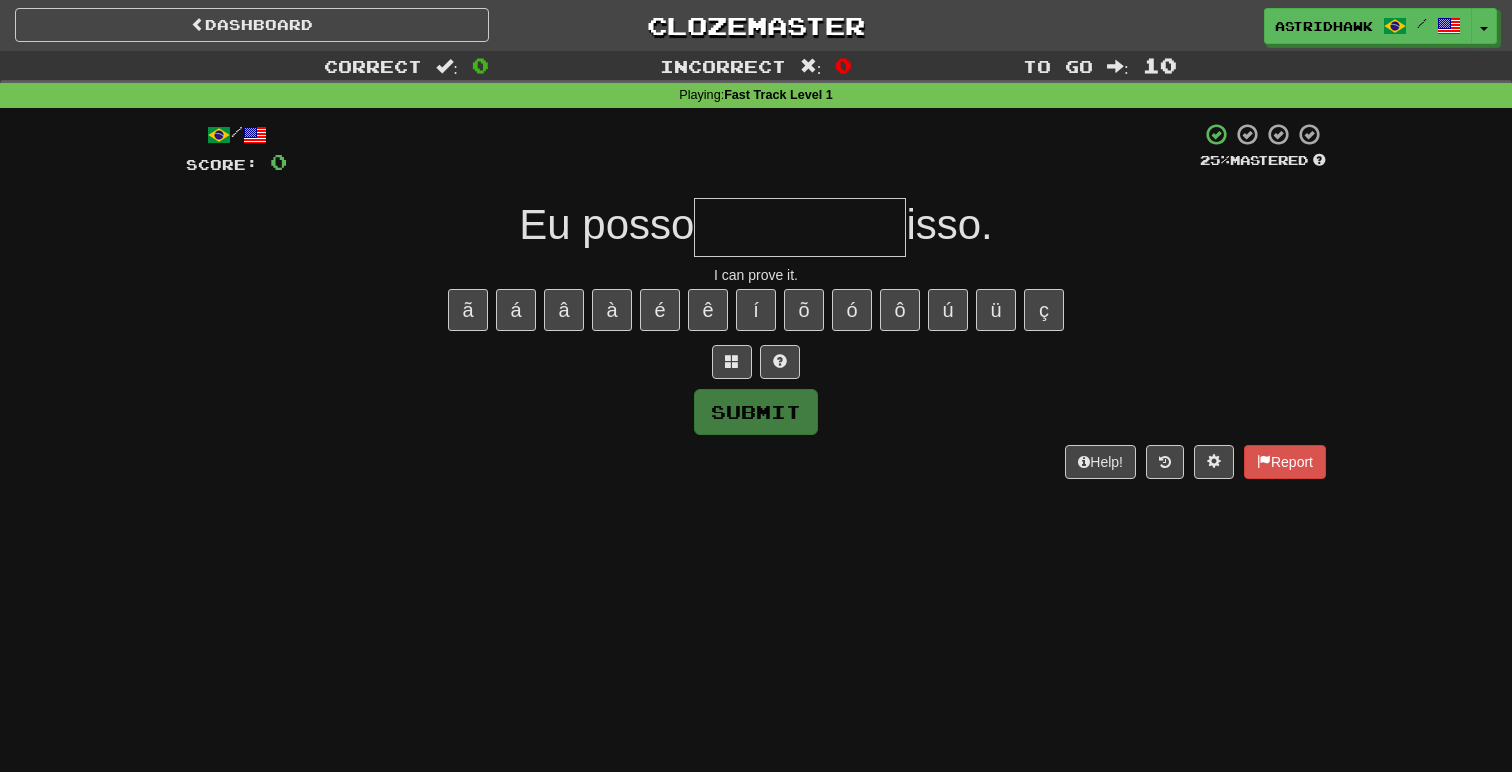 click on "/  Score:   0 25 %  Mastered Eu posso   isso. I can prove it. ã á â à é ê í õ ó ô ú ü ç Submit  Help!  Report" at bounding box center (756, 300) 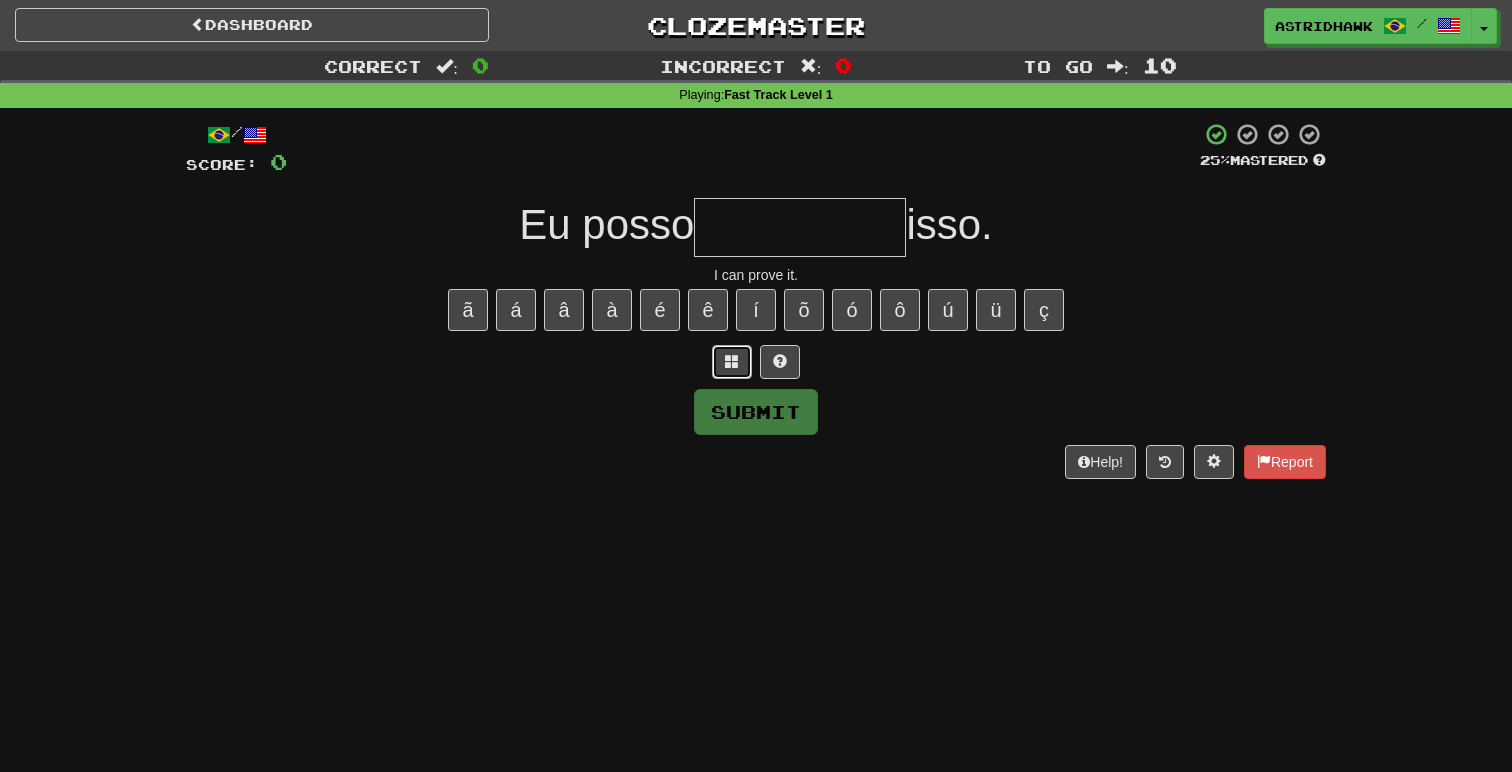 click at bounding box center [732, 361] 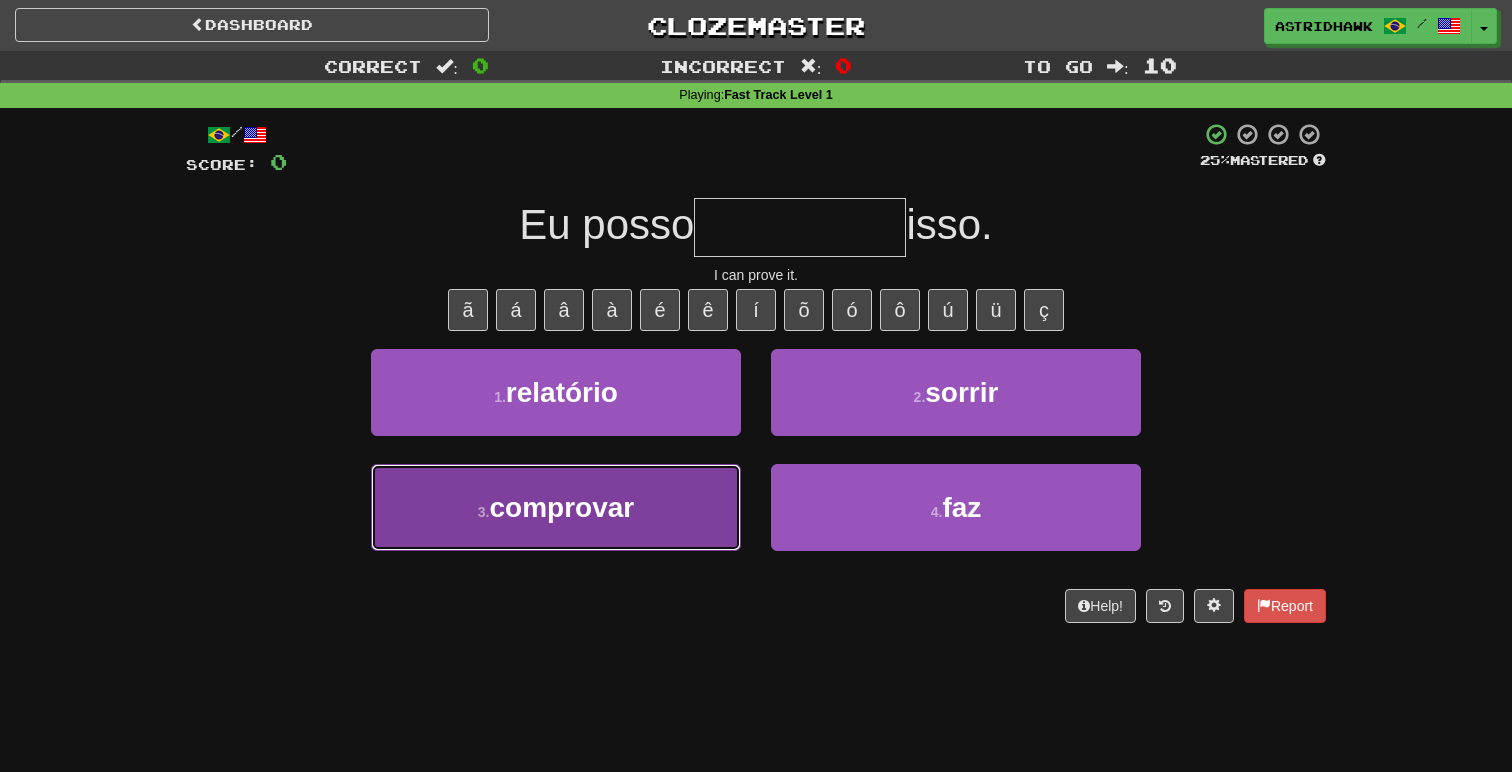 click on "3 .  comprovar" at bounding box center [556, 507] 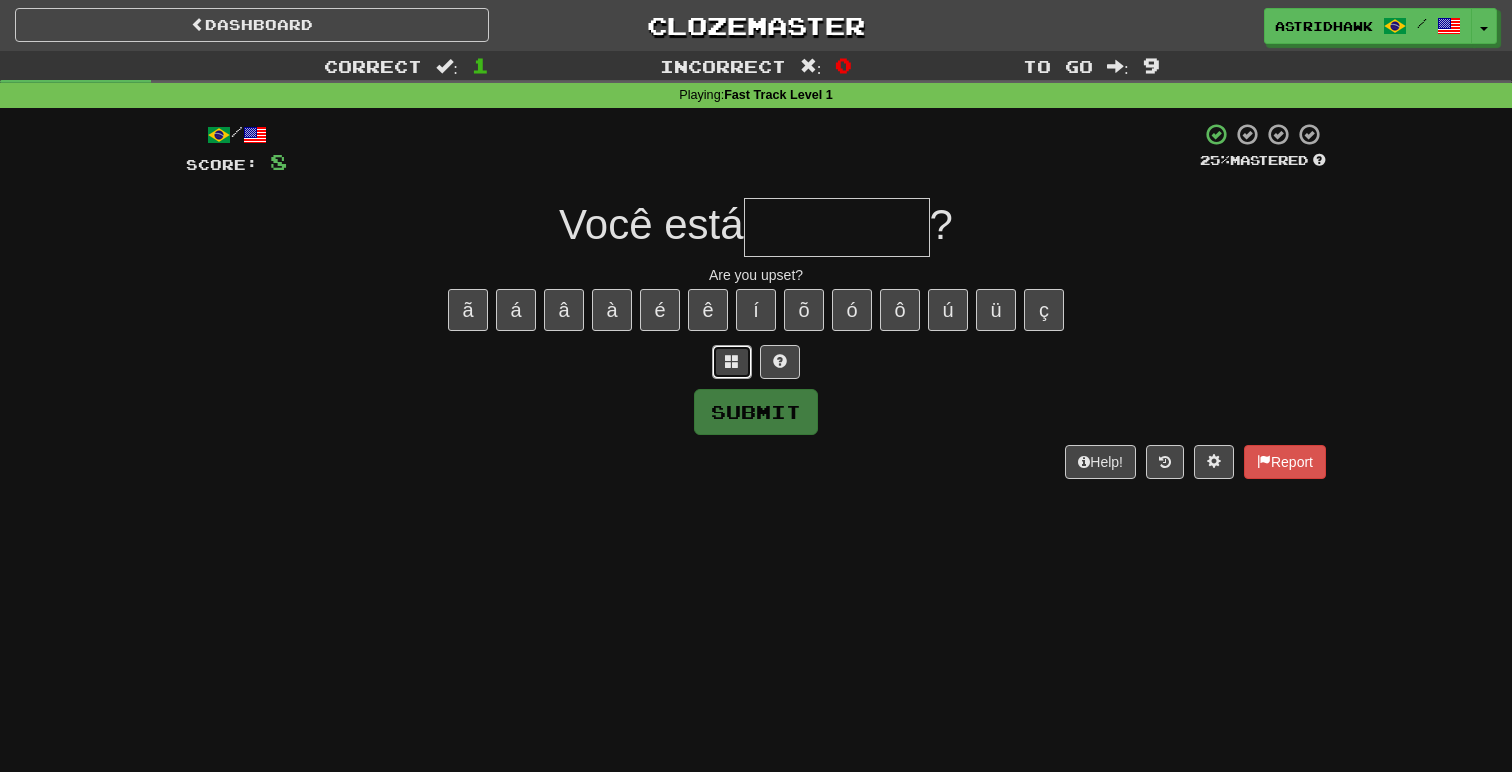 click at bounding box center [732, 362] 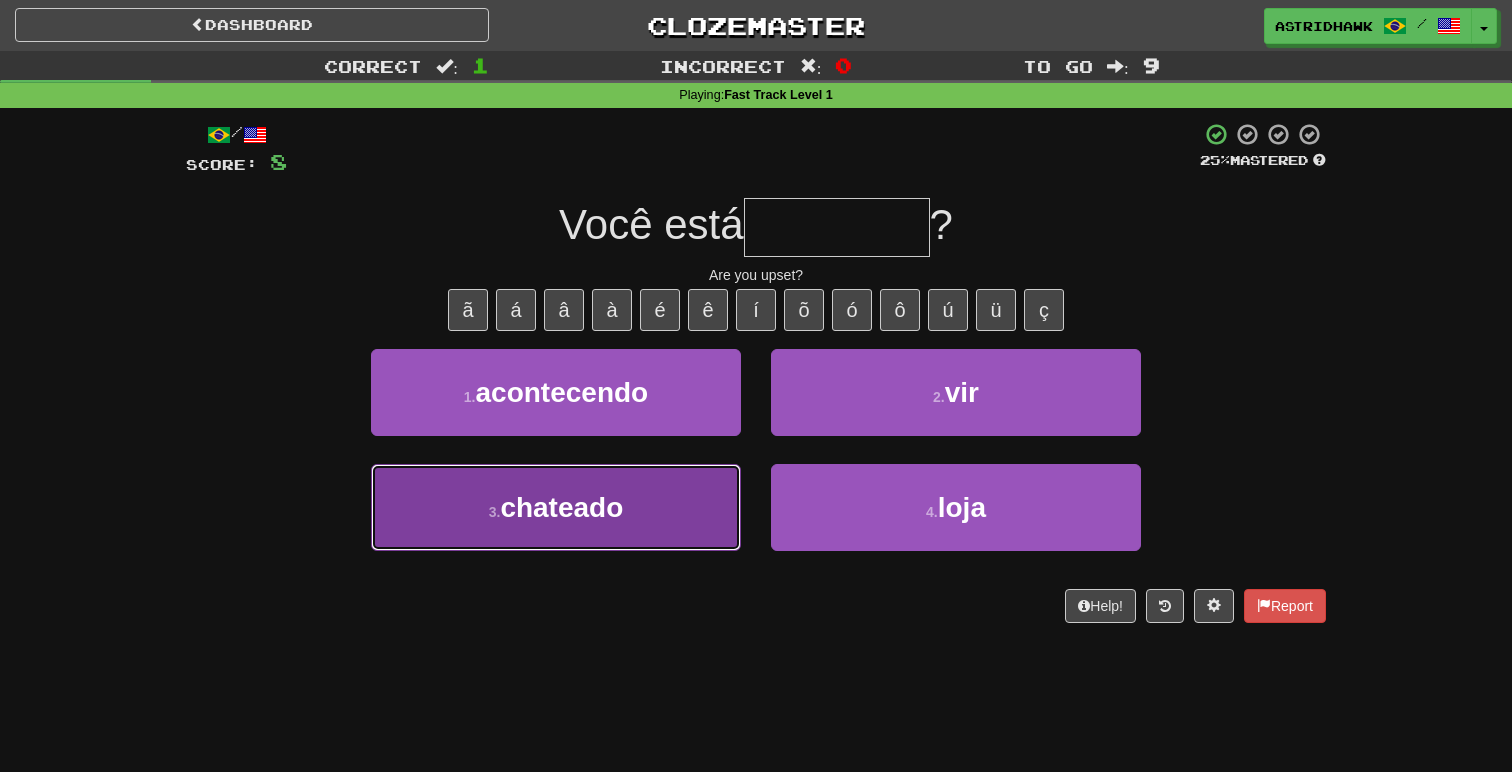 click on "3 .  chateado" at bounding box center [556, 507] 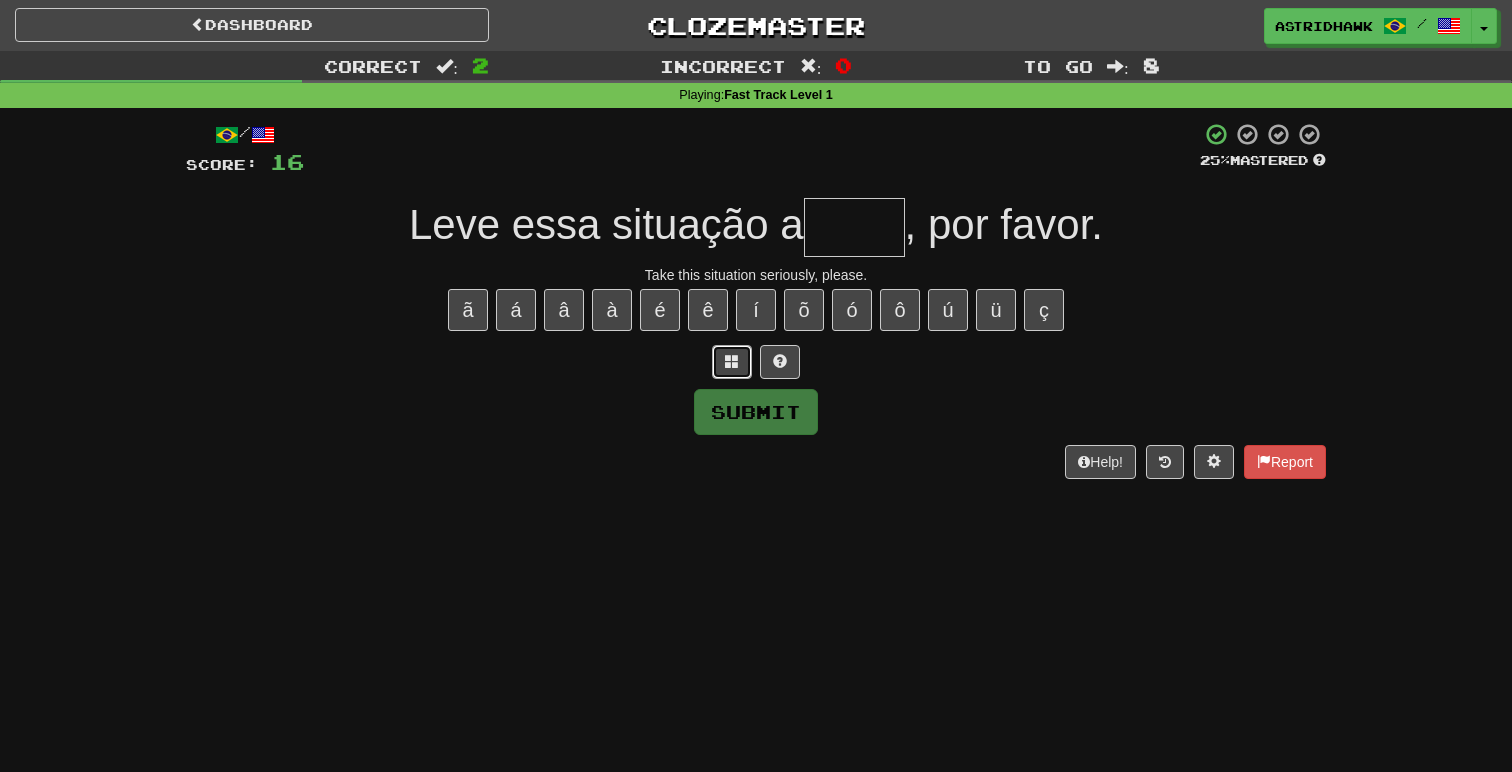 click at bounding box center [732, 361] 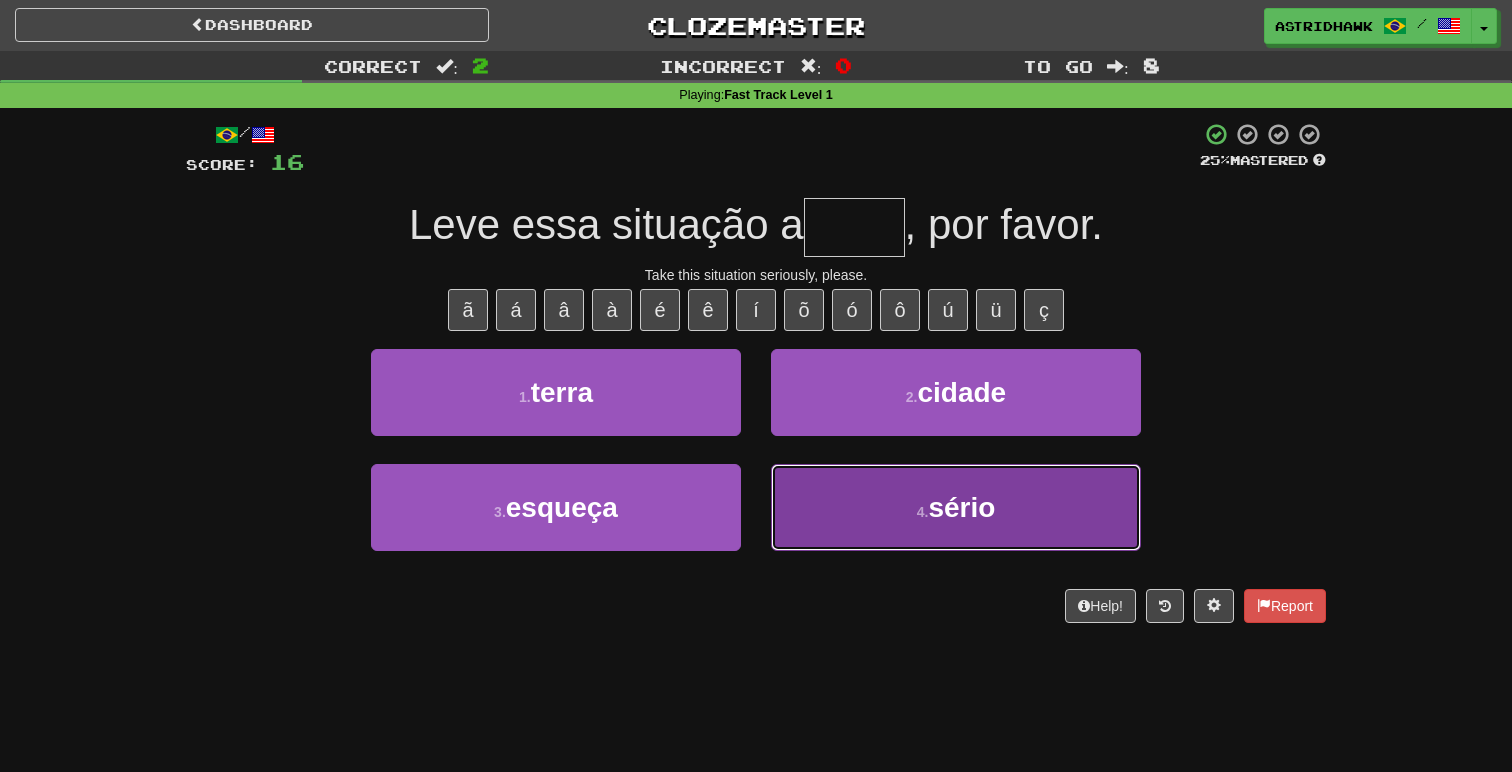 click on "4 .  sério" at bounding box center (956, 507) 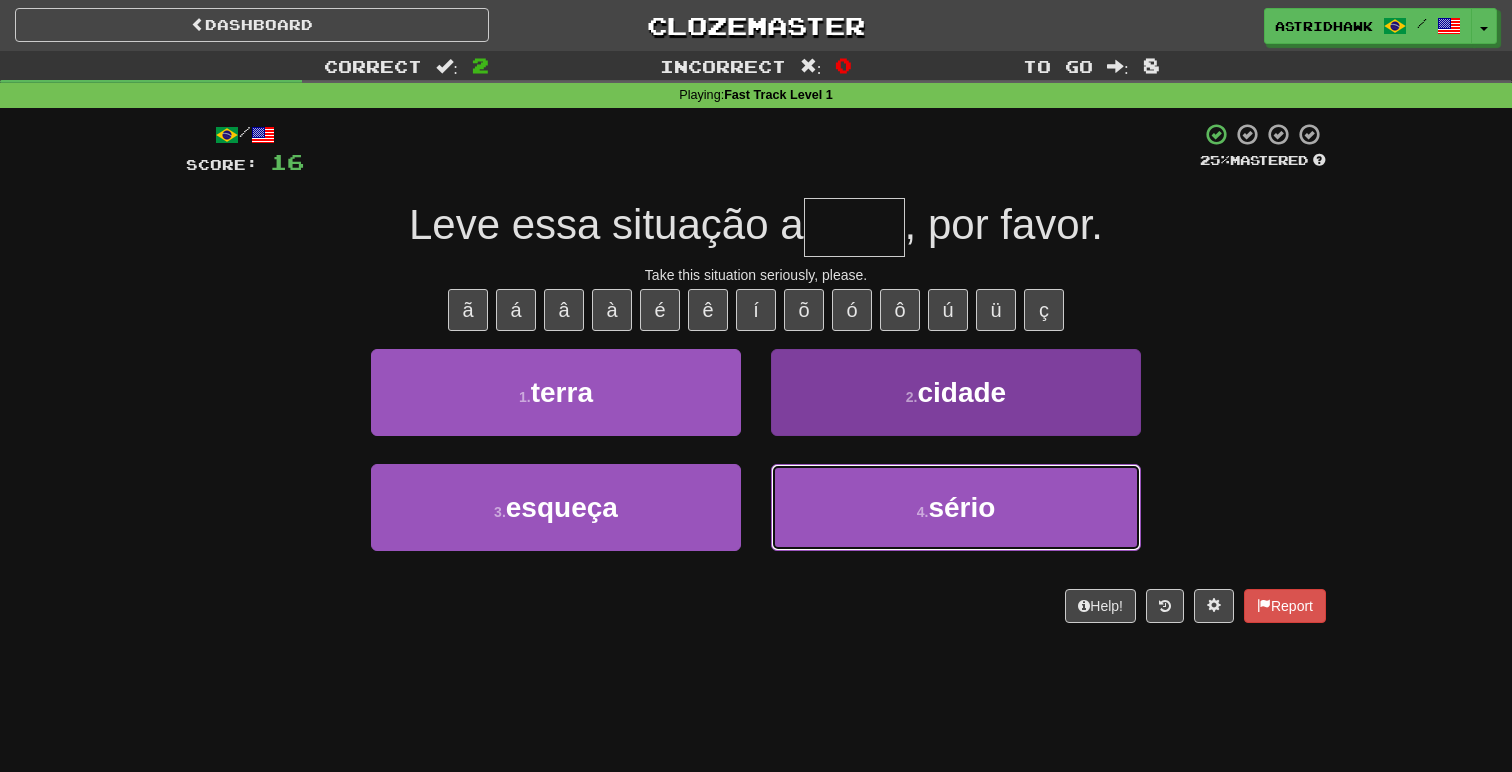 type on "*****" 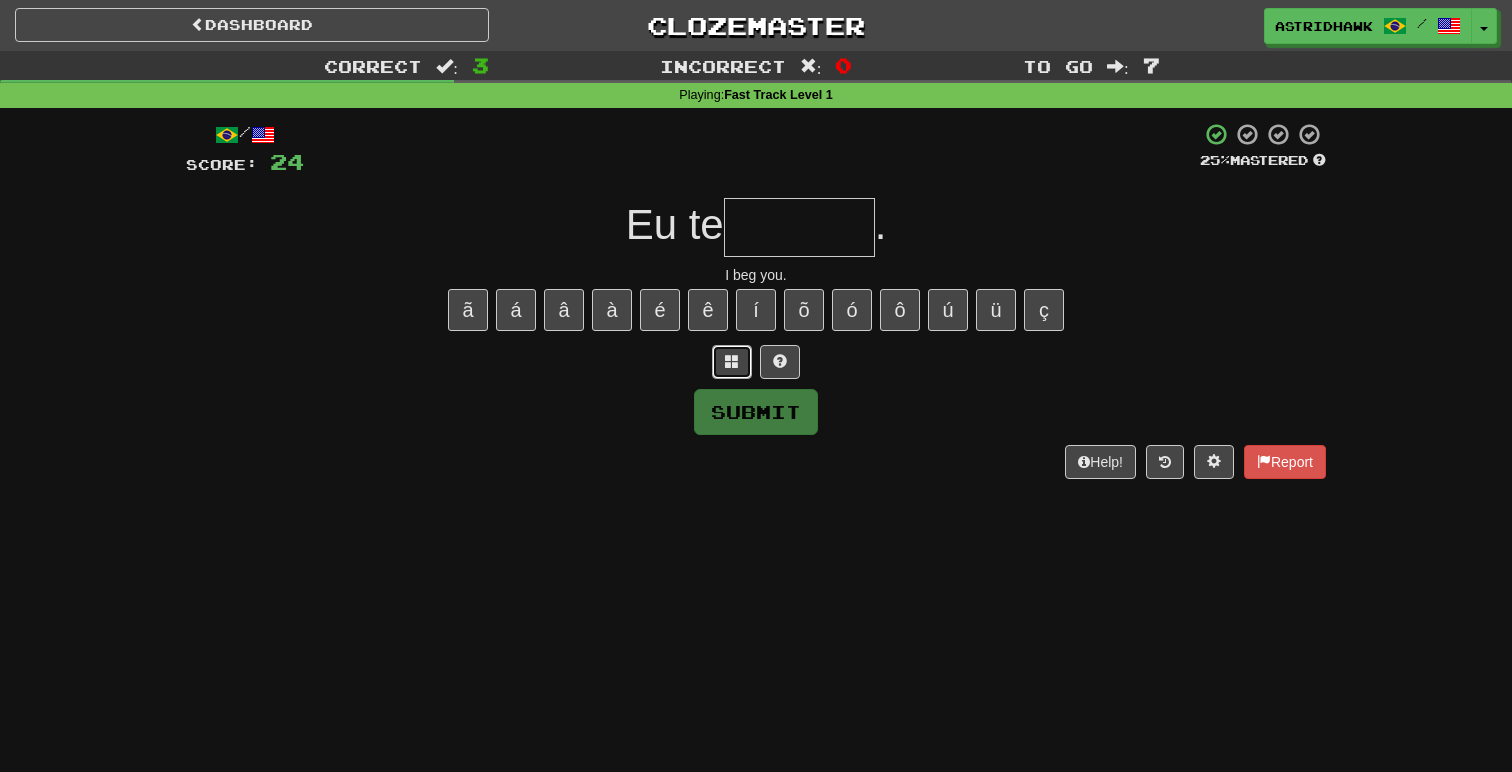 click at bounding box center (732, 362) 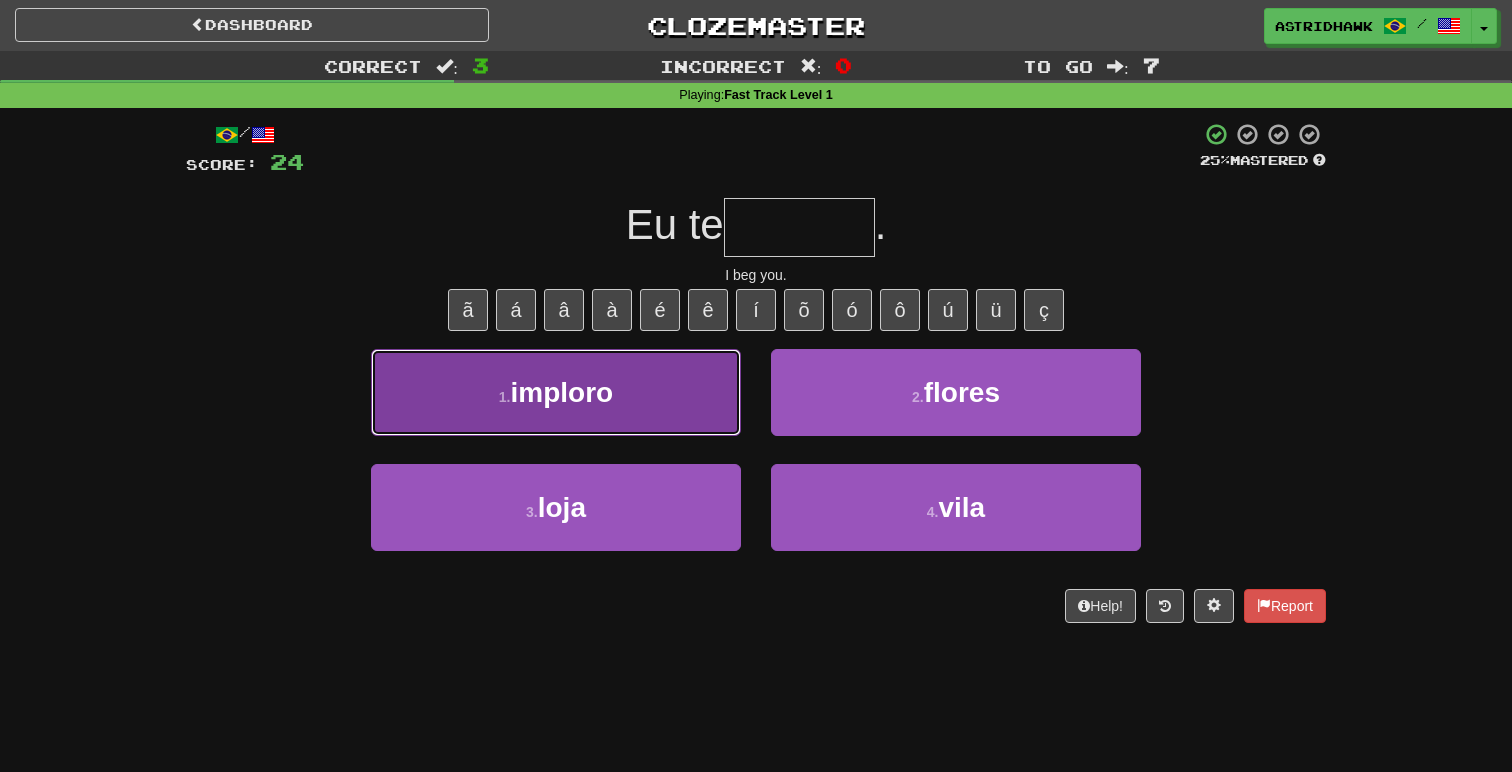 click on "1 .  imploro" at bounding box center (556, 392) 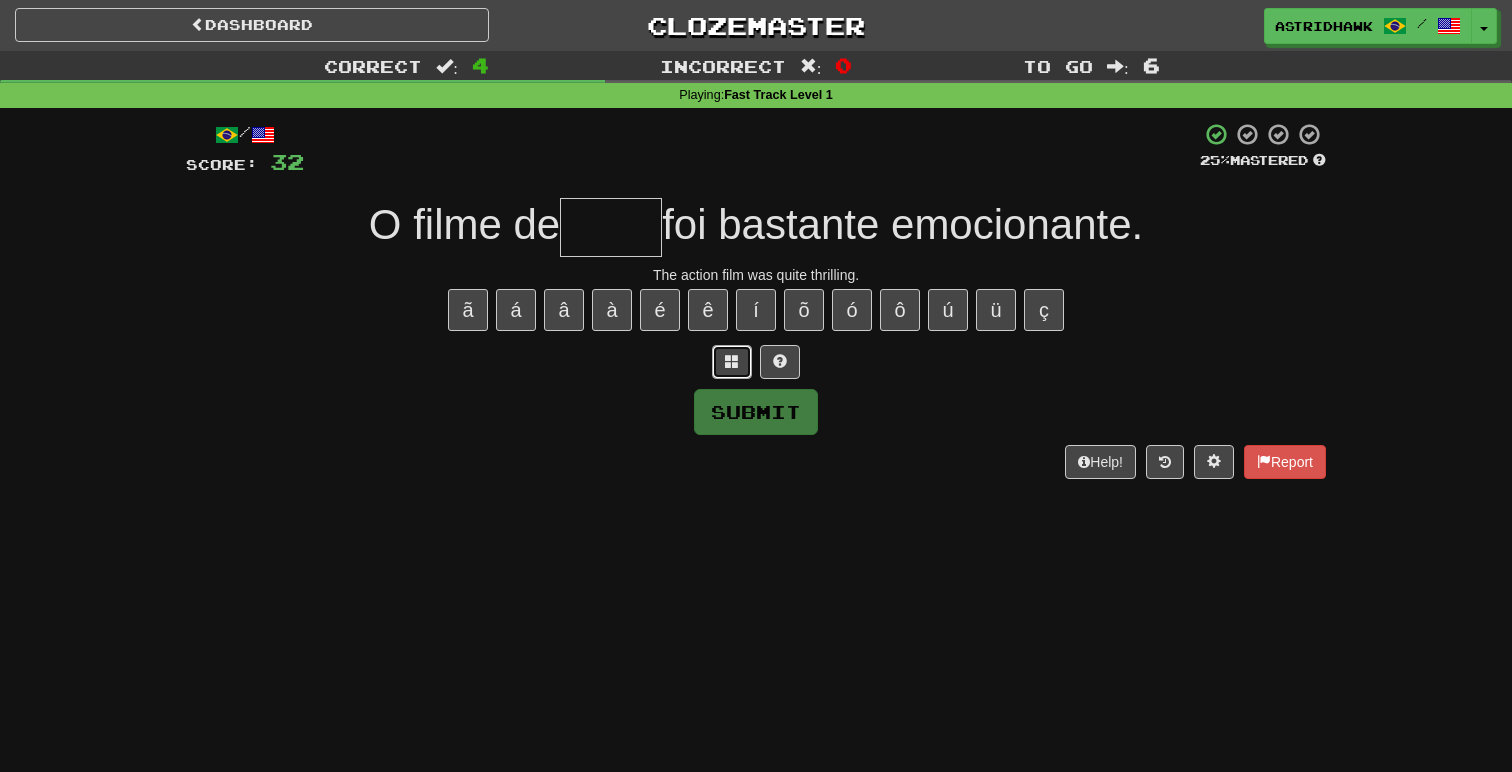 click at bounding box center [732, 362] 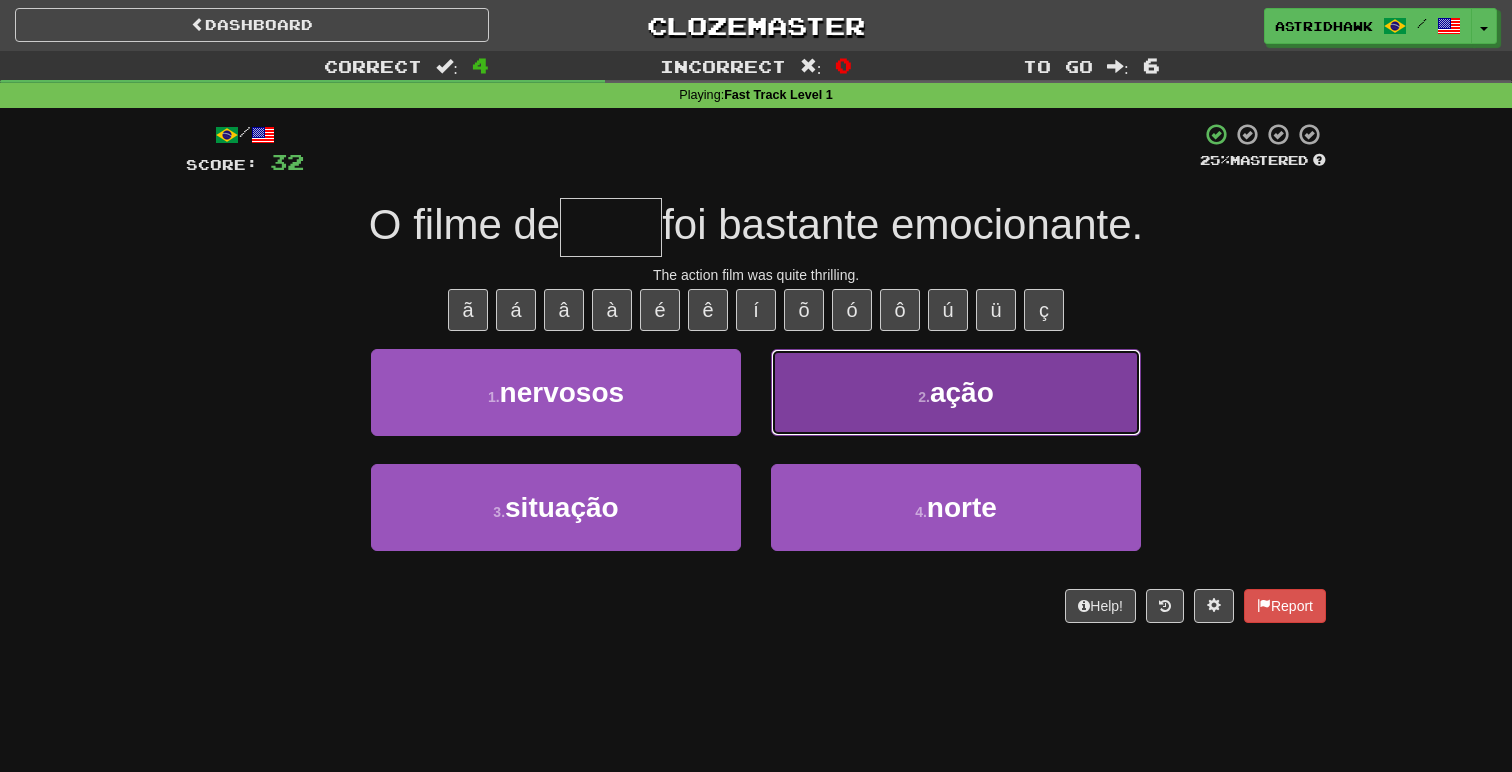 click on "2 .  ação" at bounding box center (956, 392) 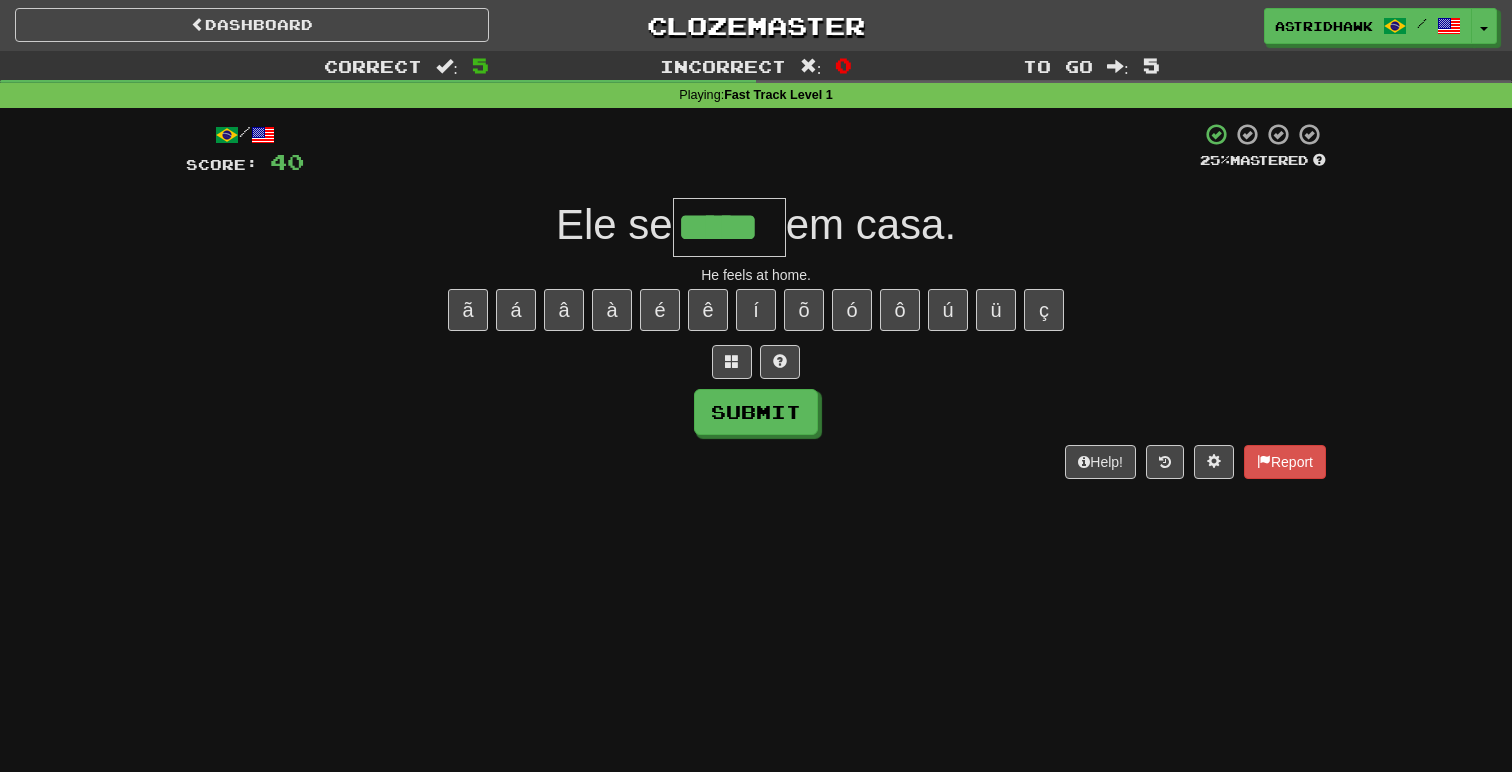 type on "*****" 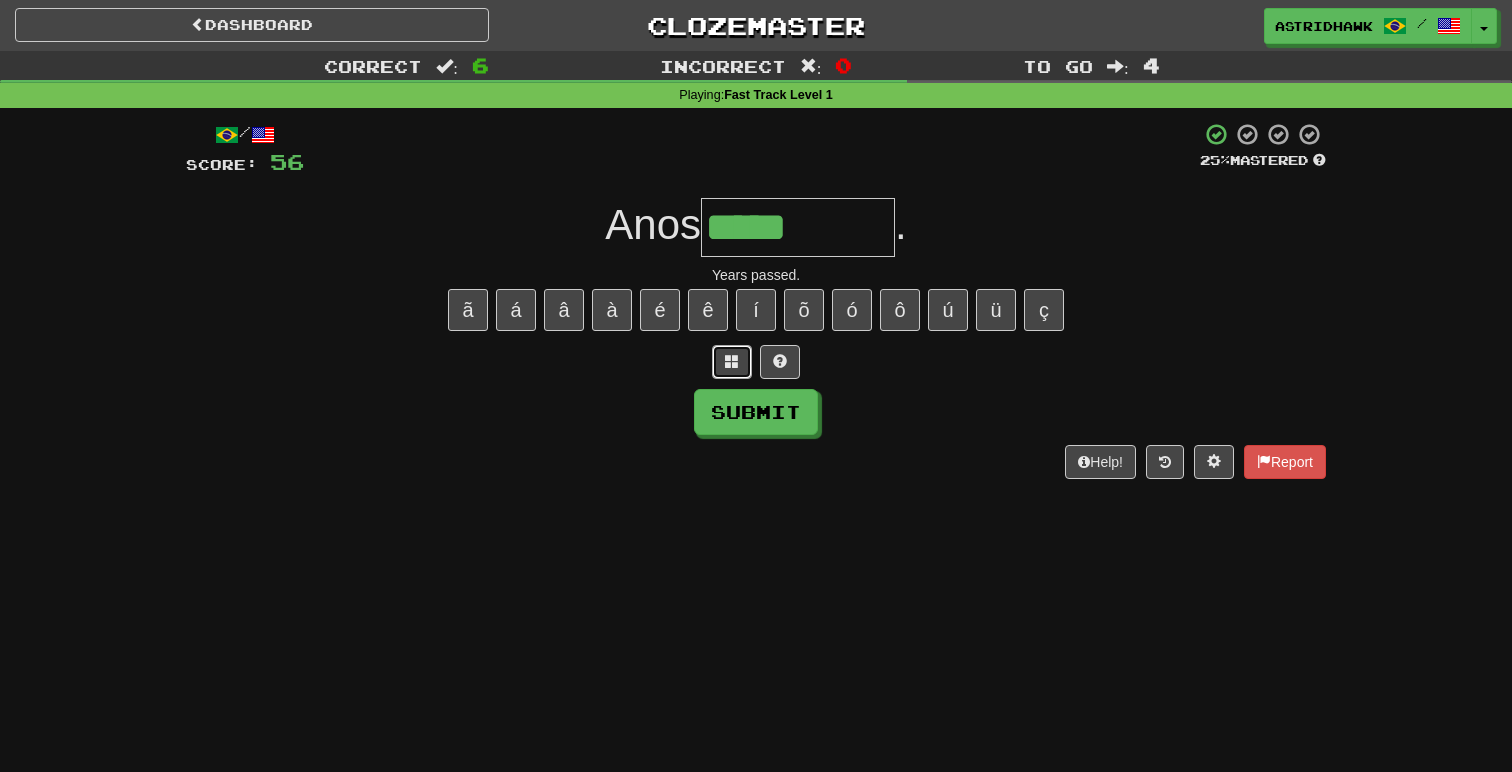click at bounding box center [732, 362] 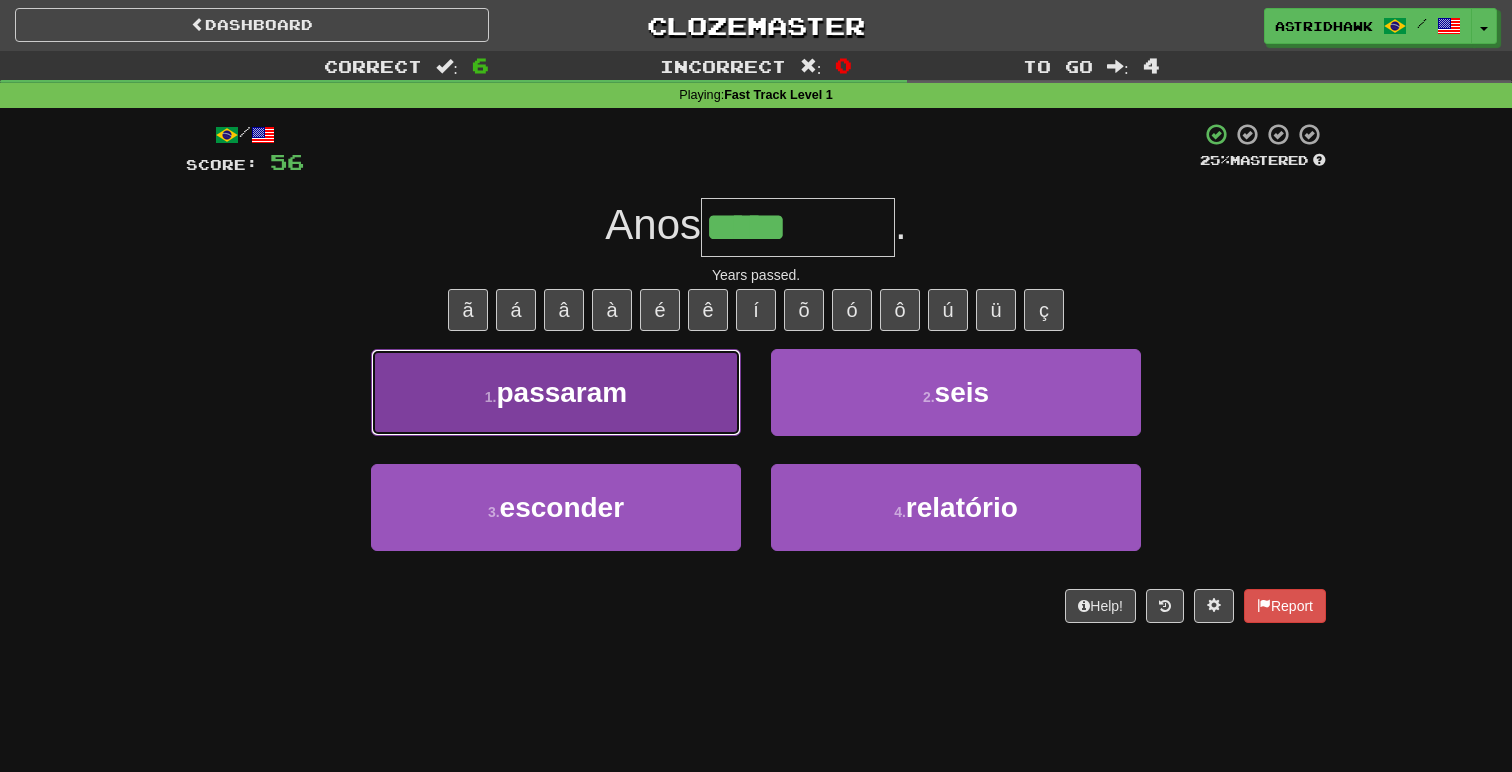 click on "1 .  passaram" at bounding box center [556, 392] 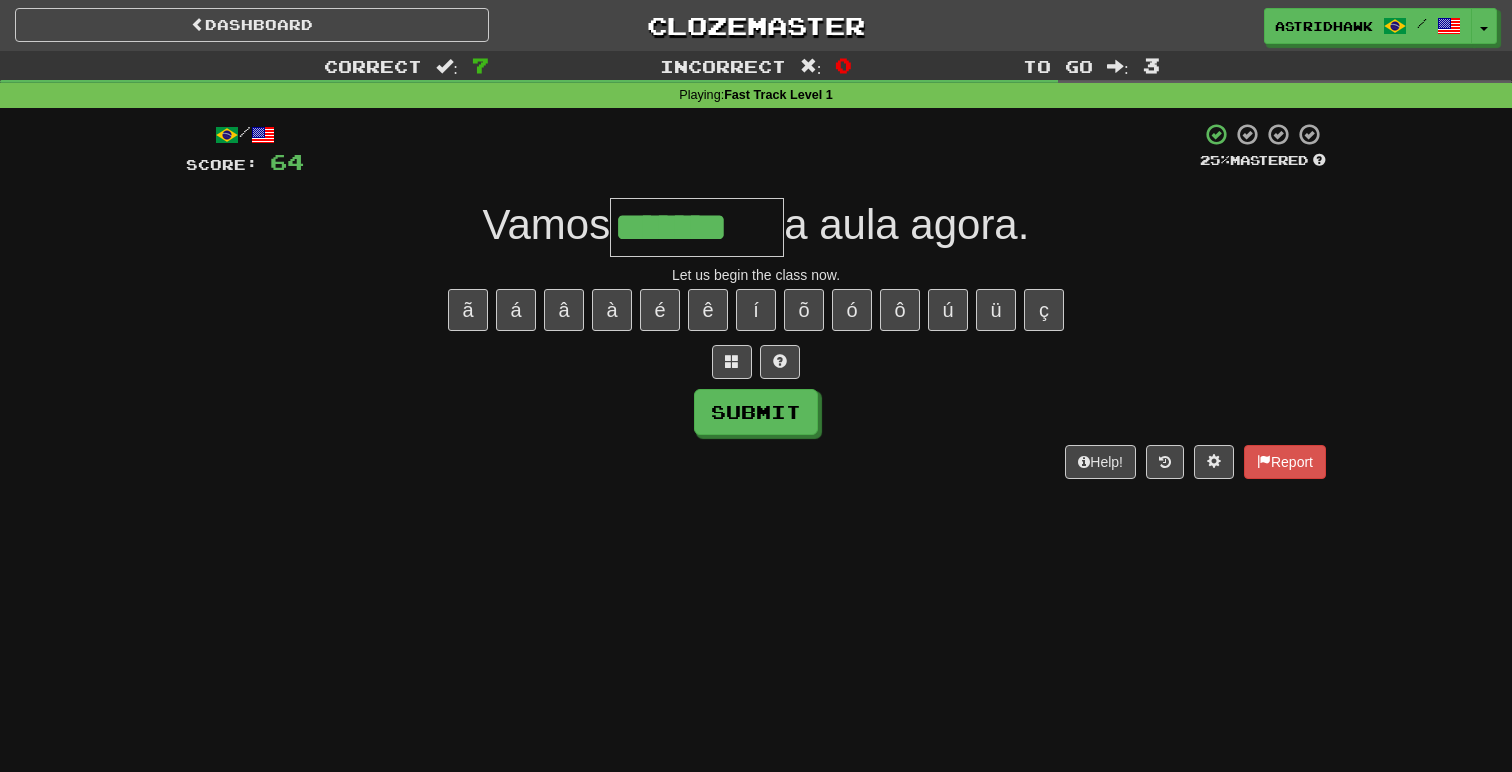 type on "*******" 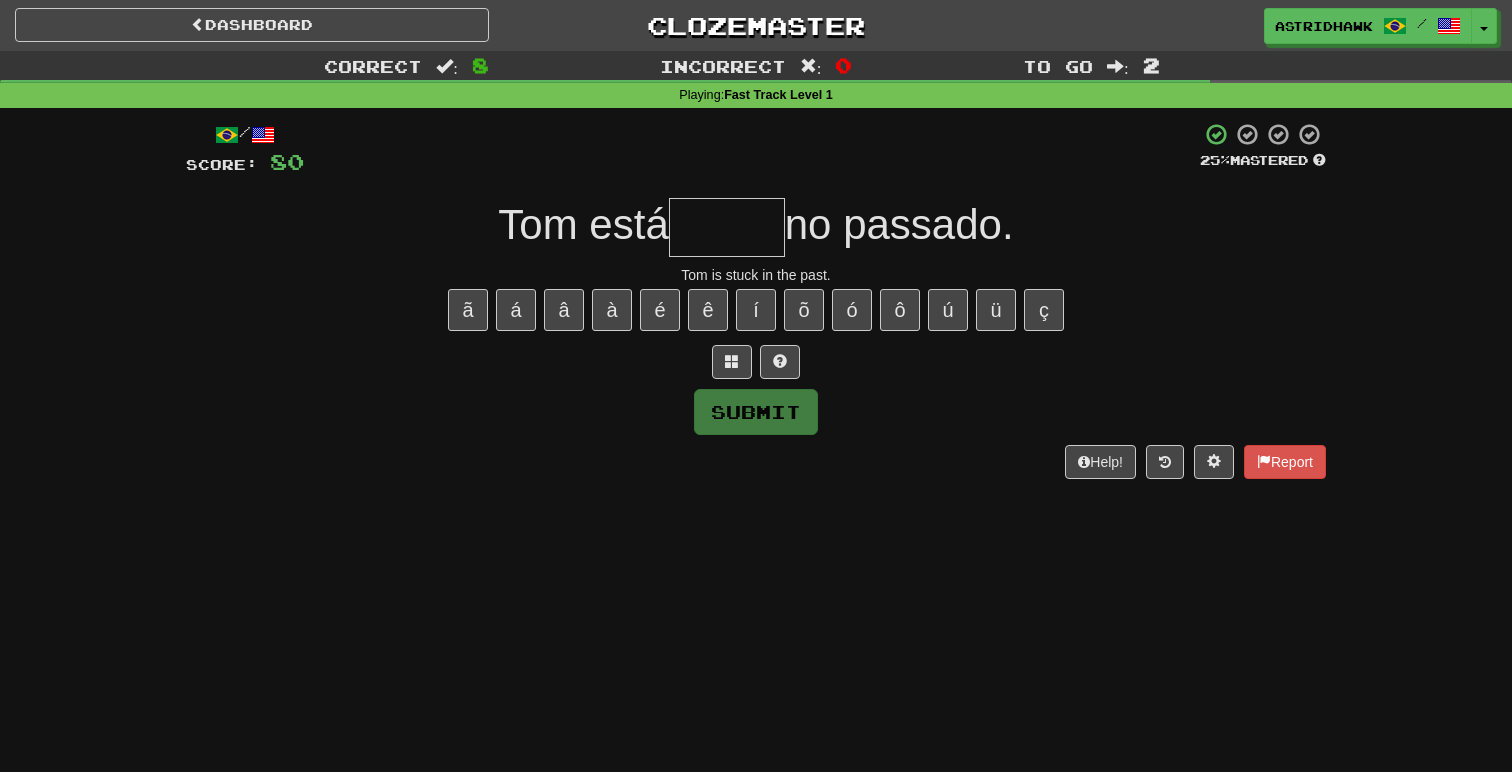 type on "*" 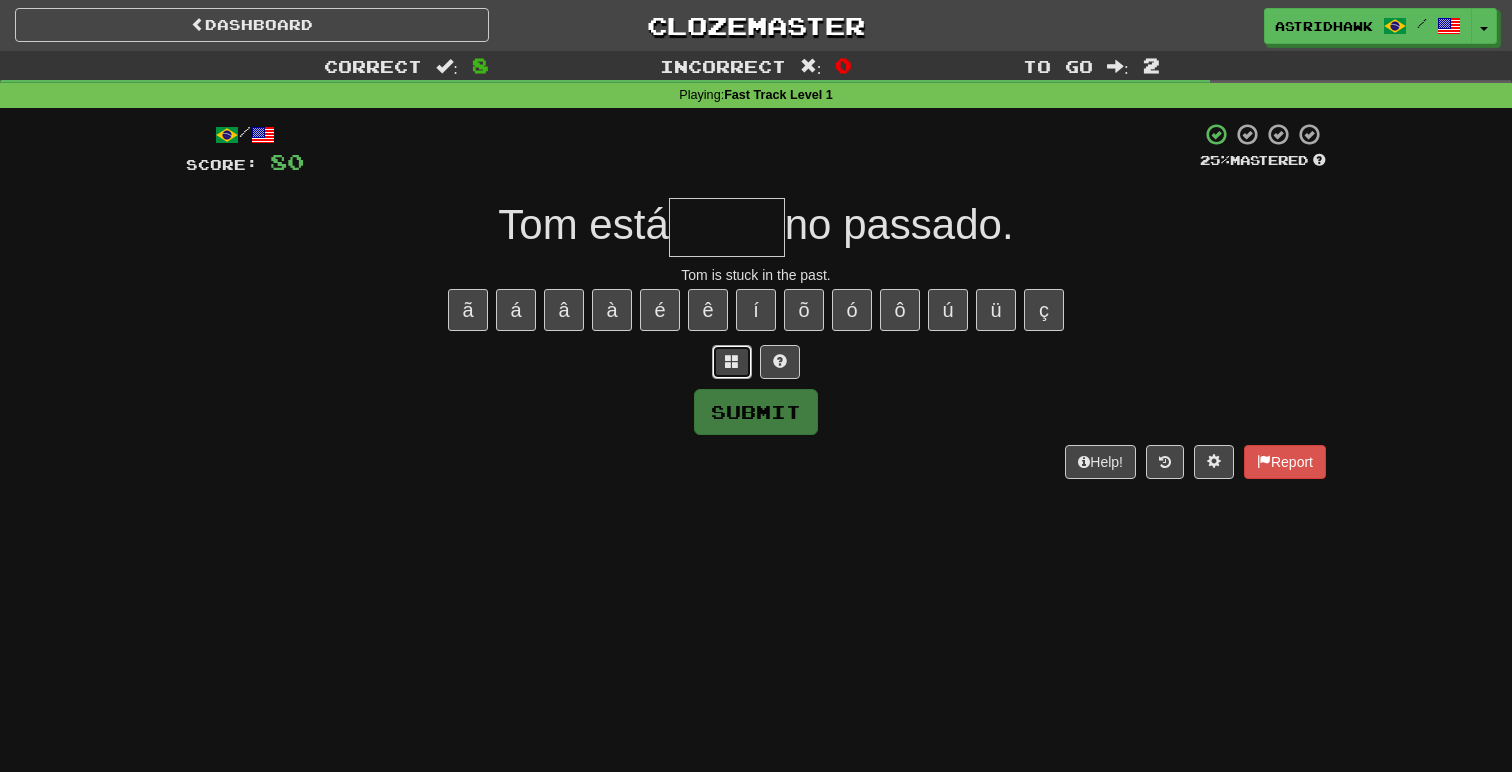 click at bounding box center [732, 361] 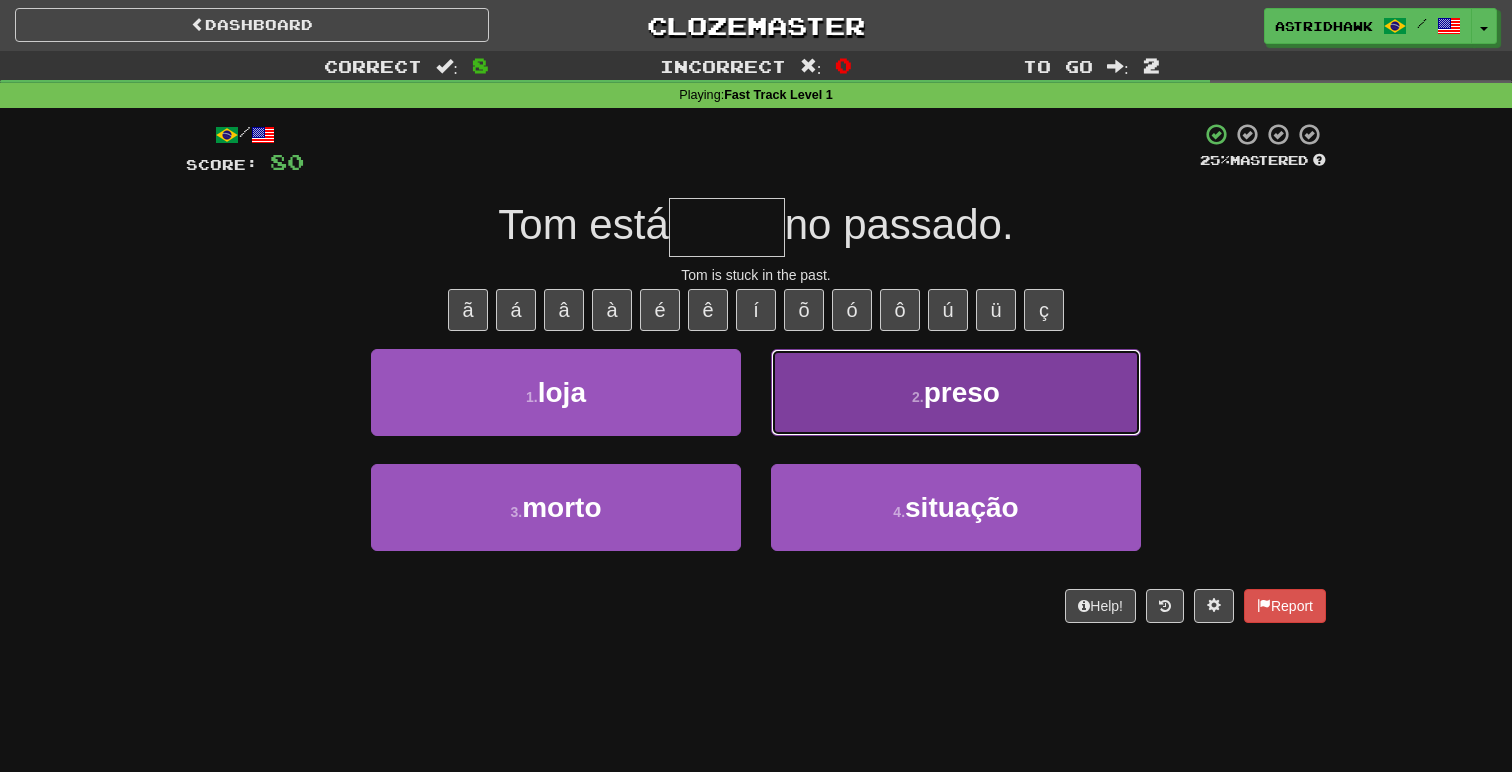 click on "2 .  preso" at bounding box center (956, 392) 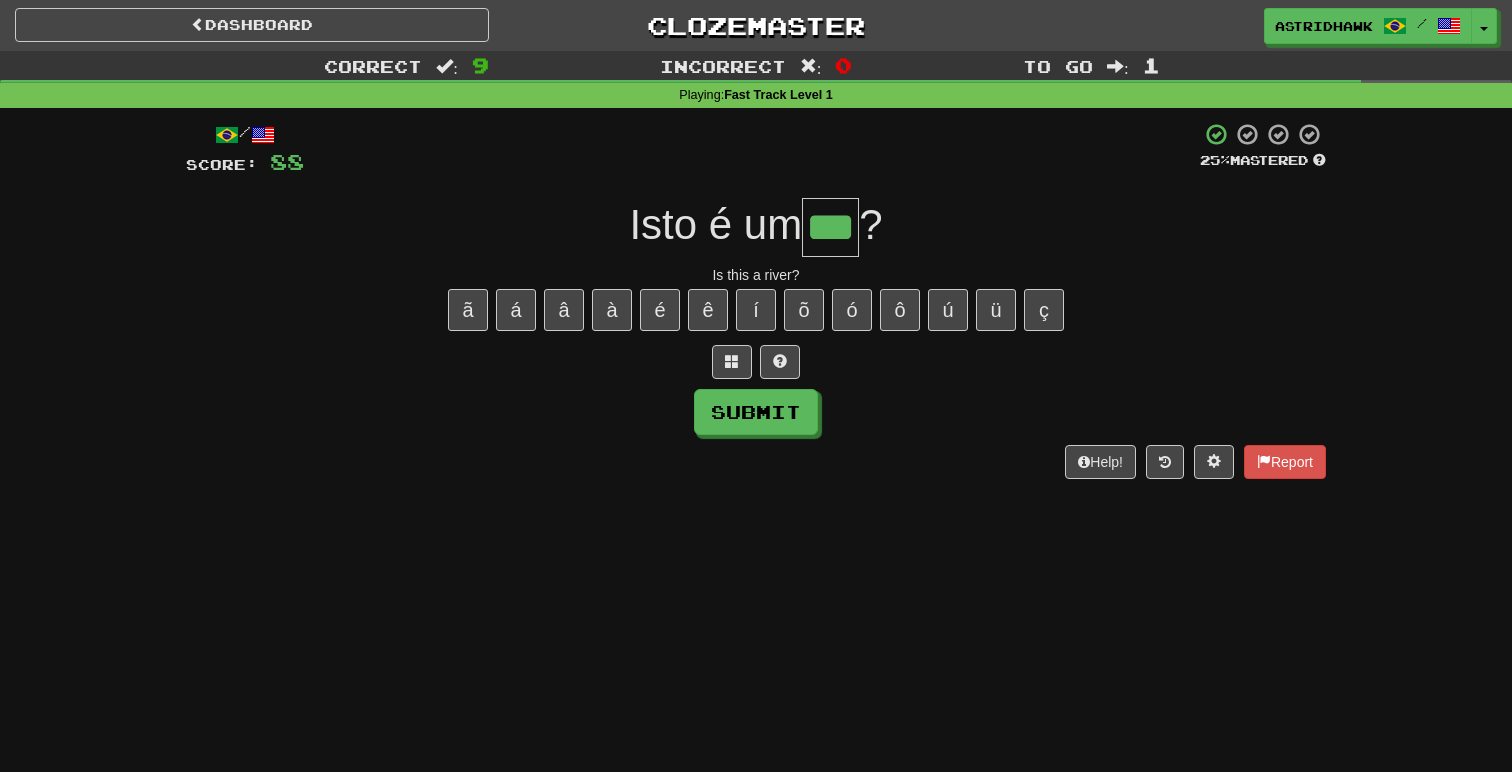 type on "***" 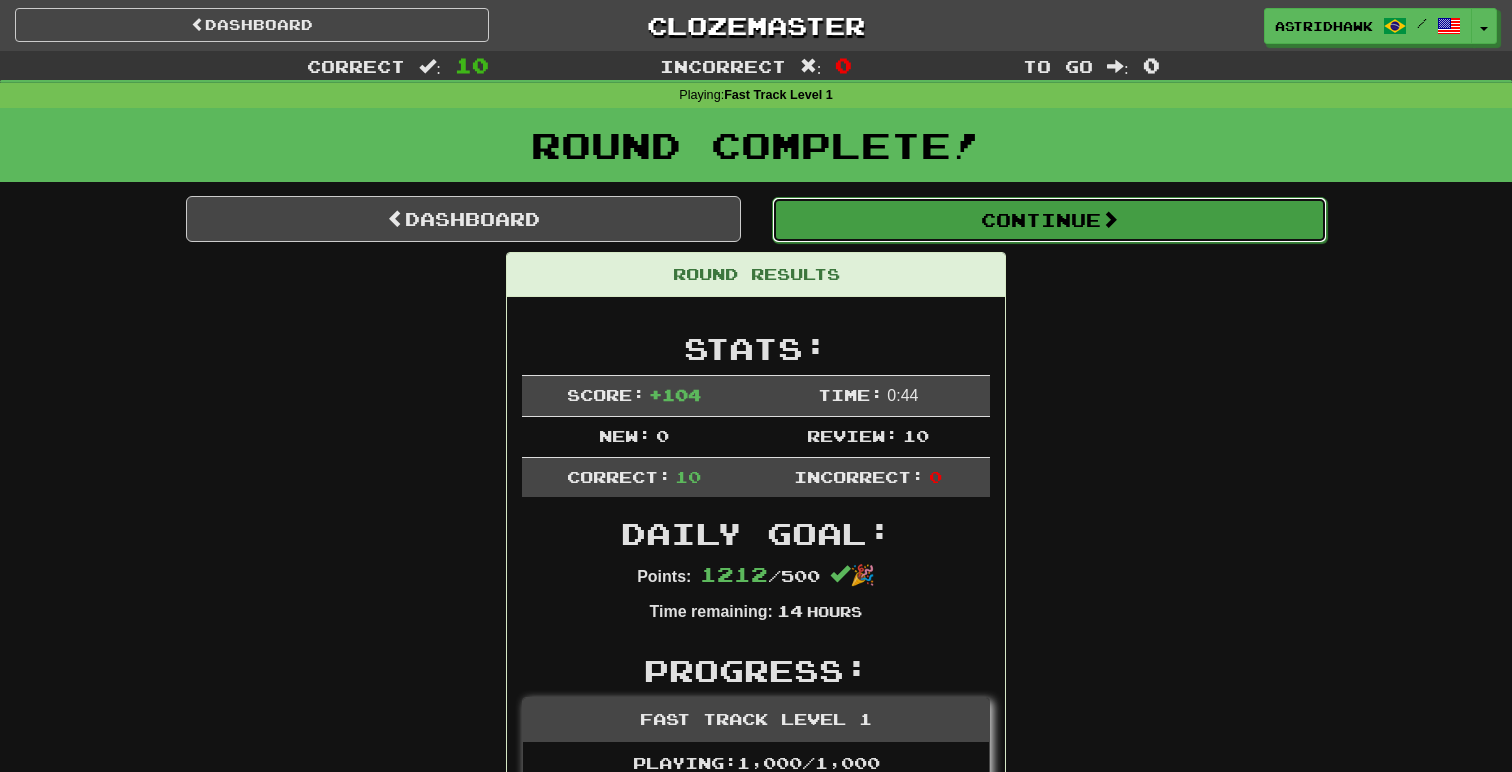 click on "Continue" at bounding box center (1049, 220) 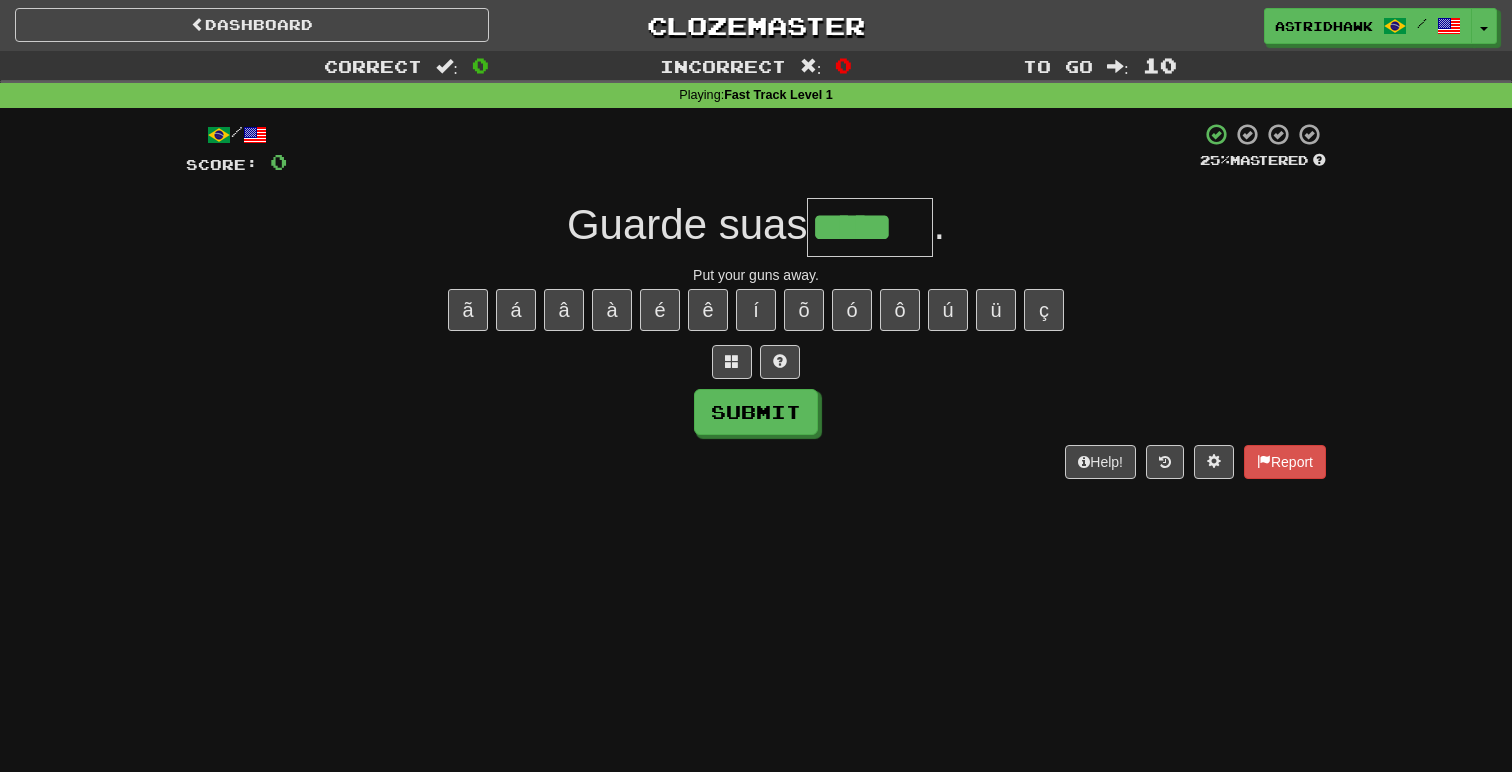 type on "*****" 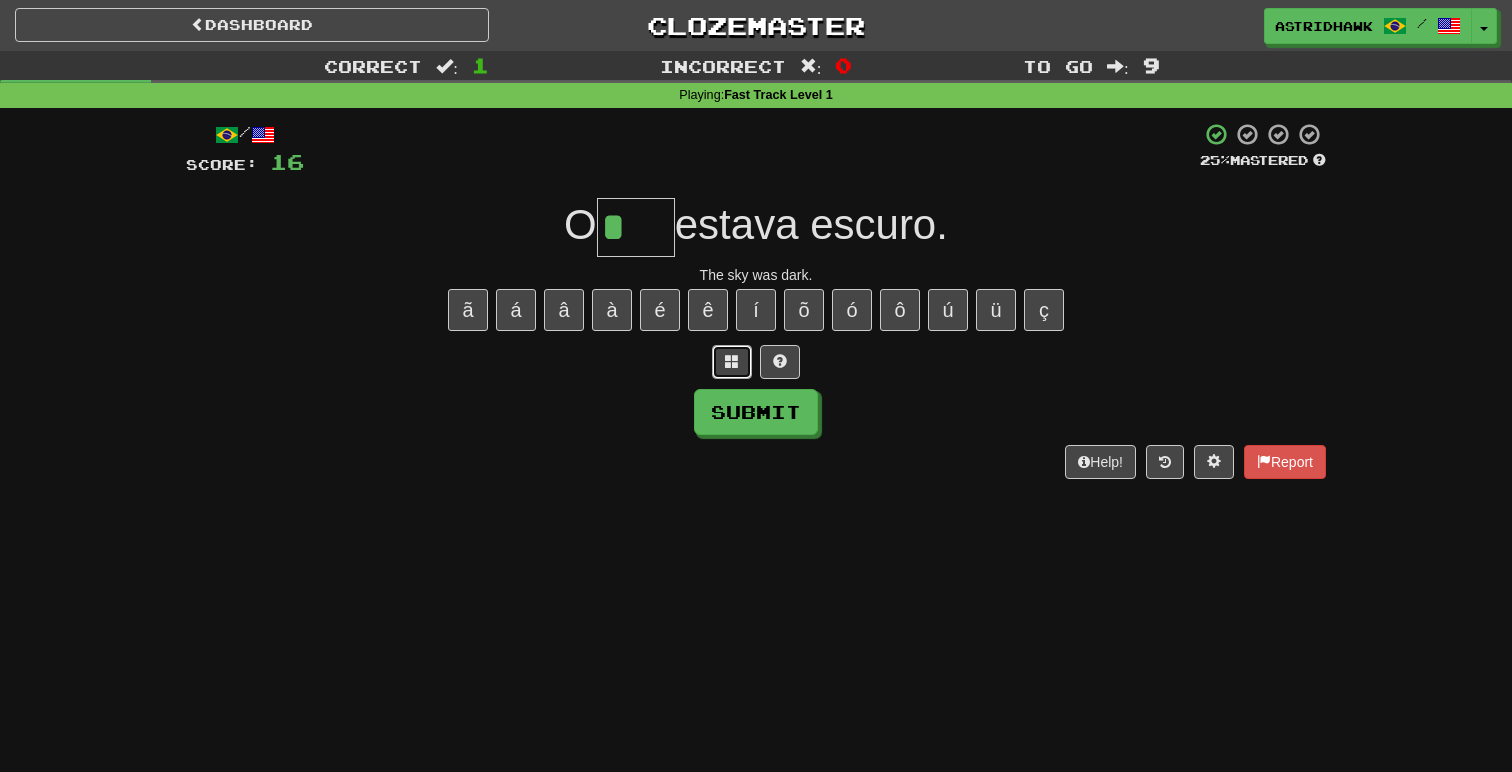 click at bounding box center (732, 361) 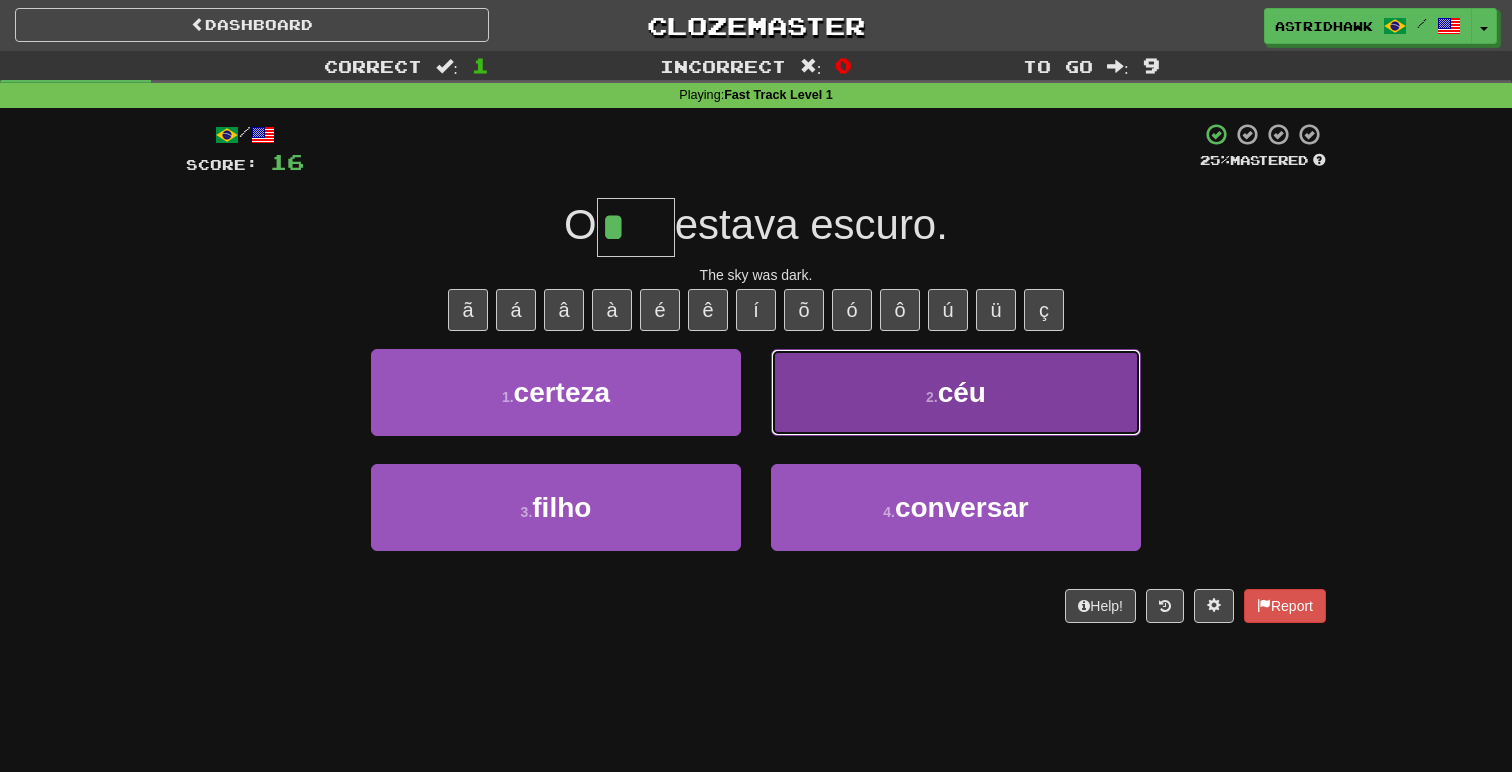 click on "2 .  céu" at bounding box center [956, 392] 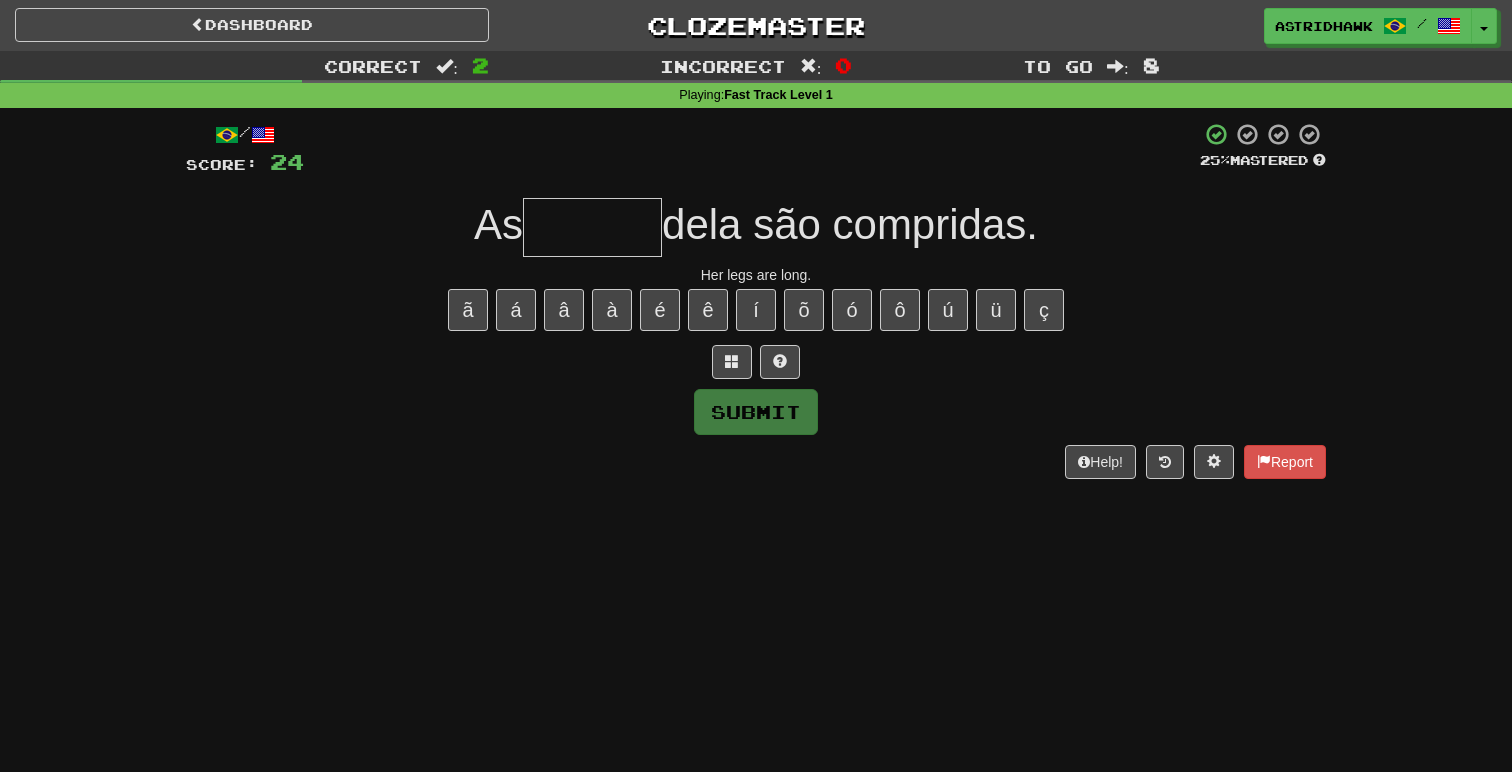 type on "*" 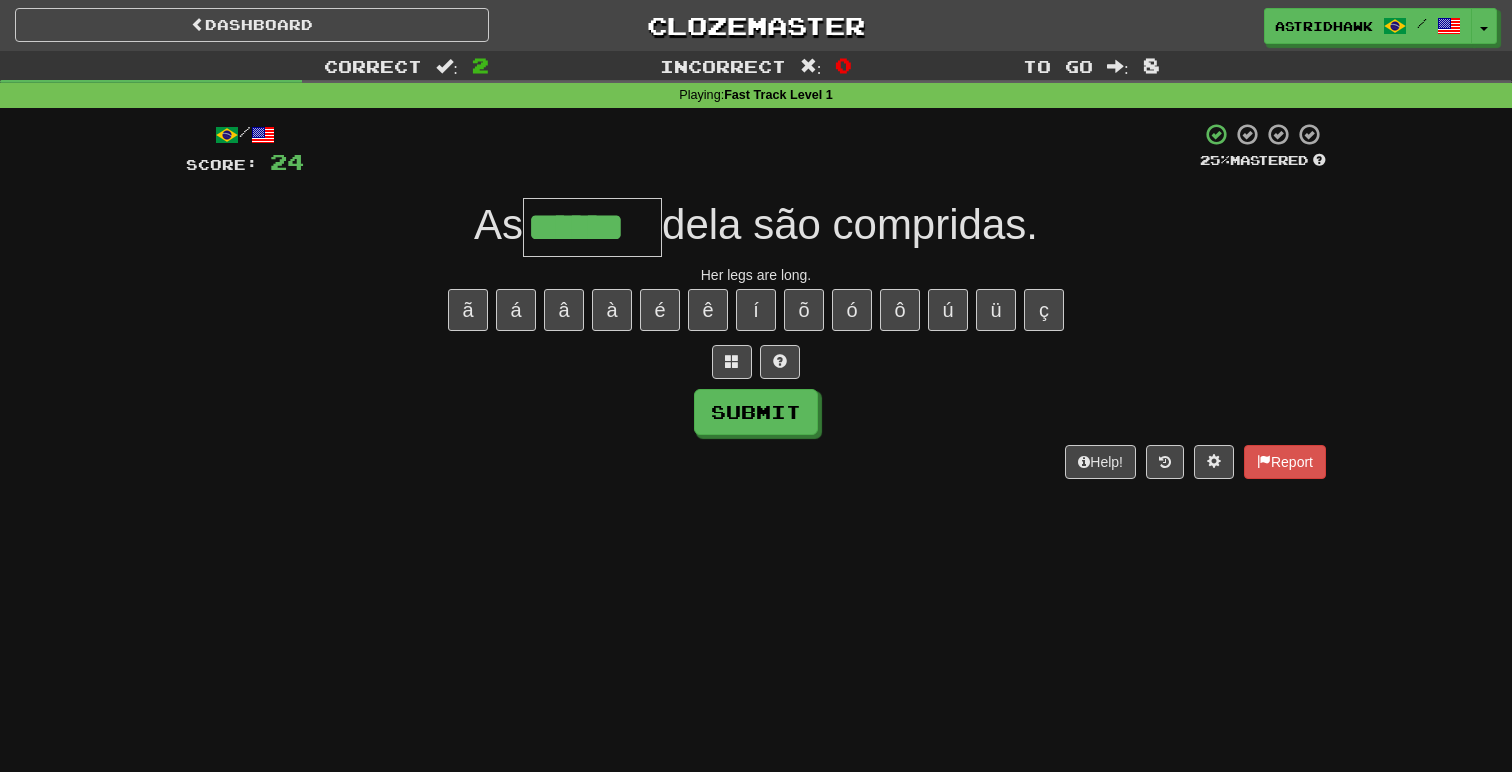 type on "******" 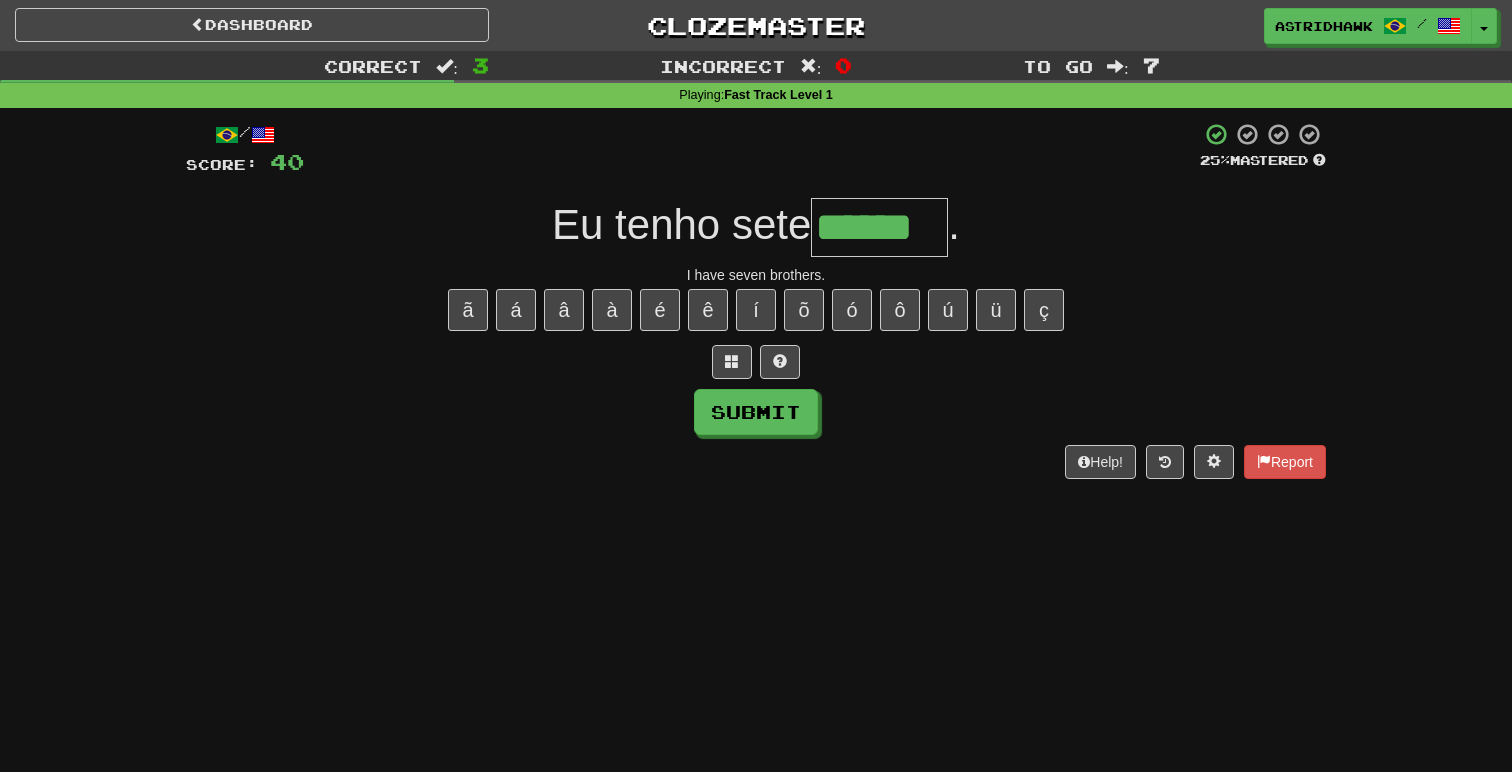 type on "******" 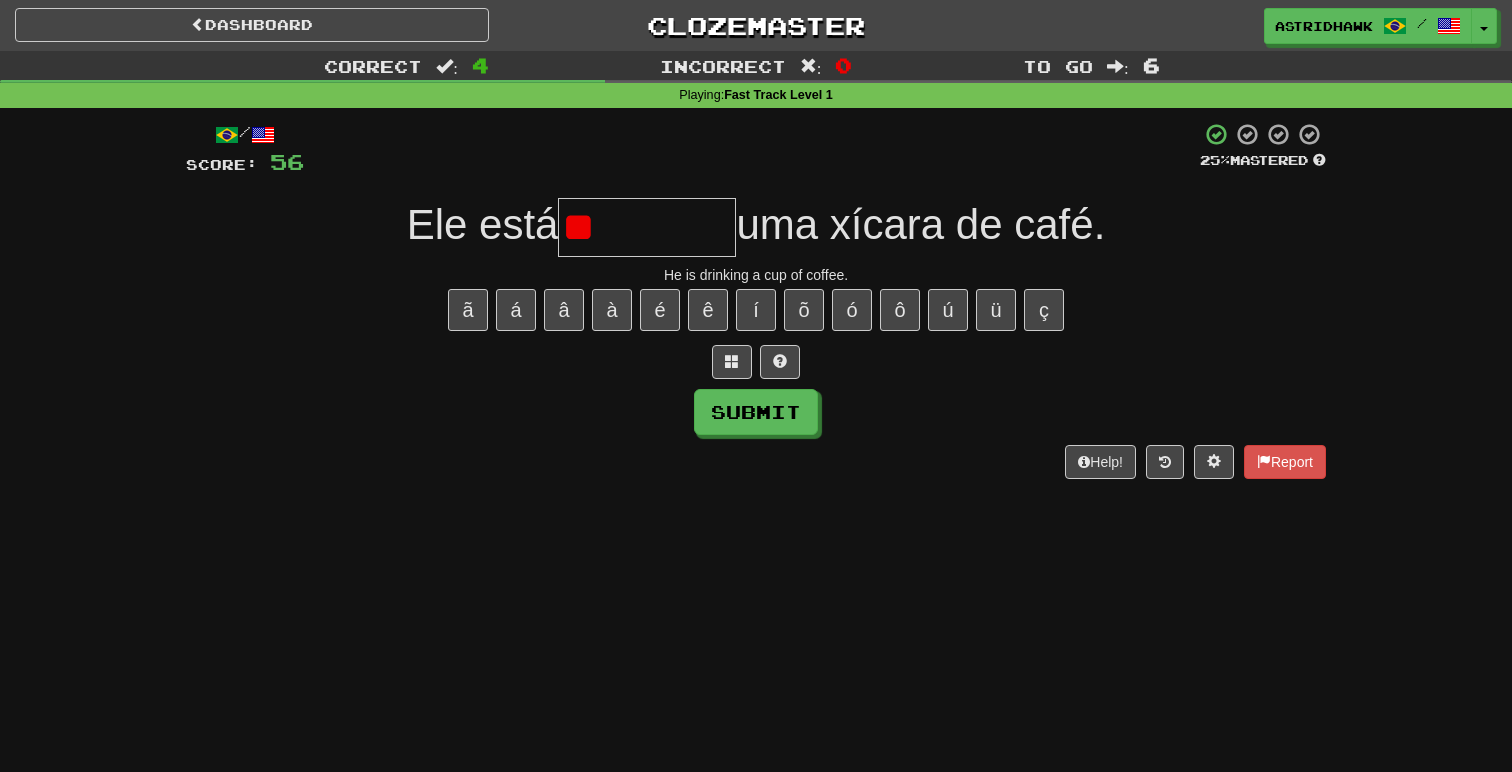 type on "*" 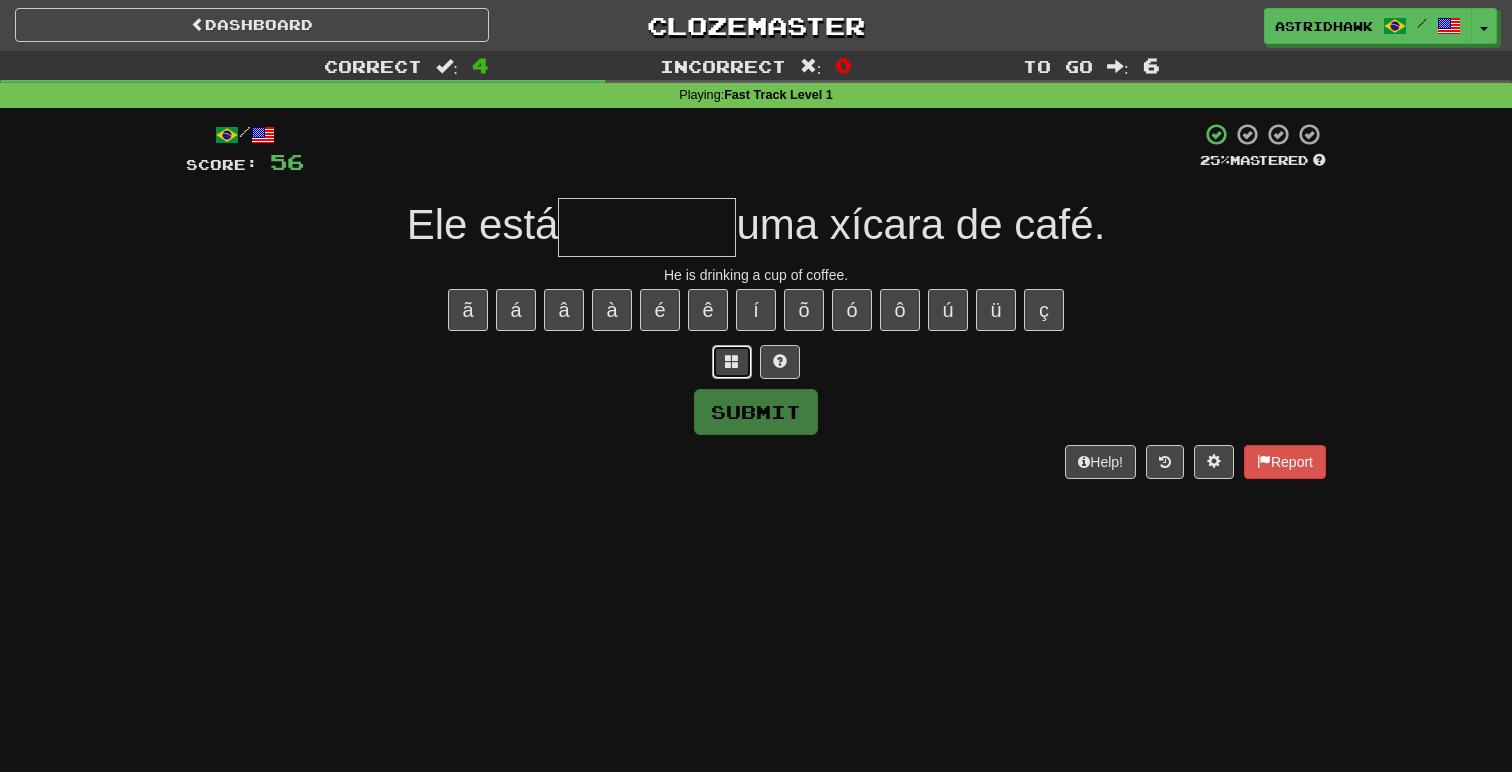click at bounding box center [732, 362] 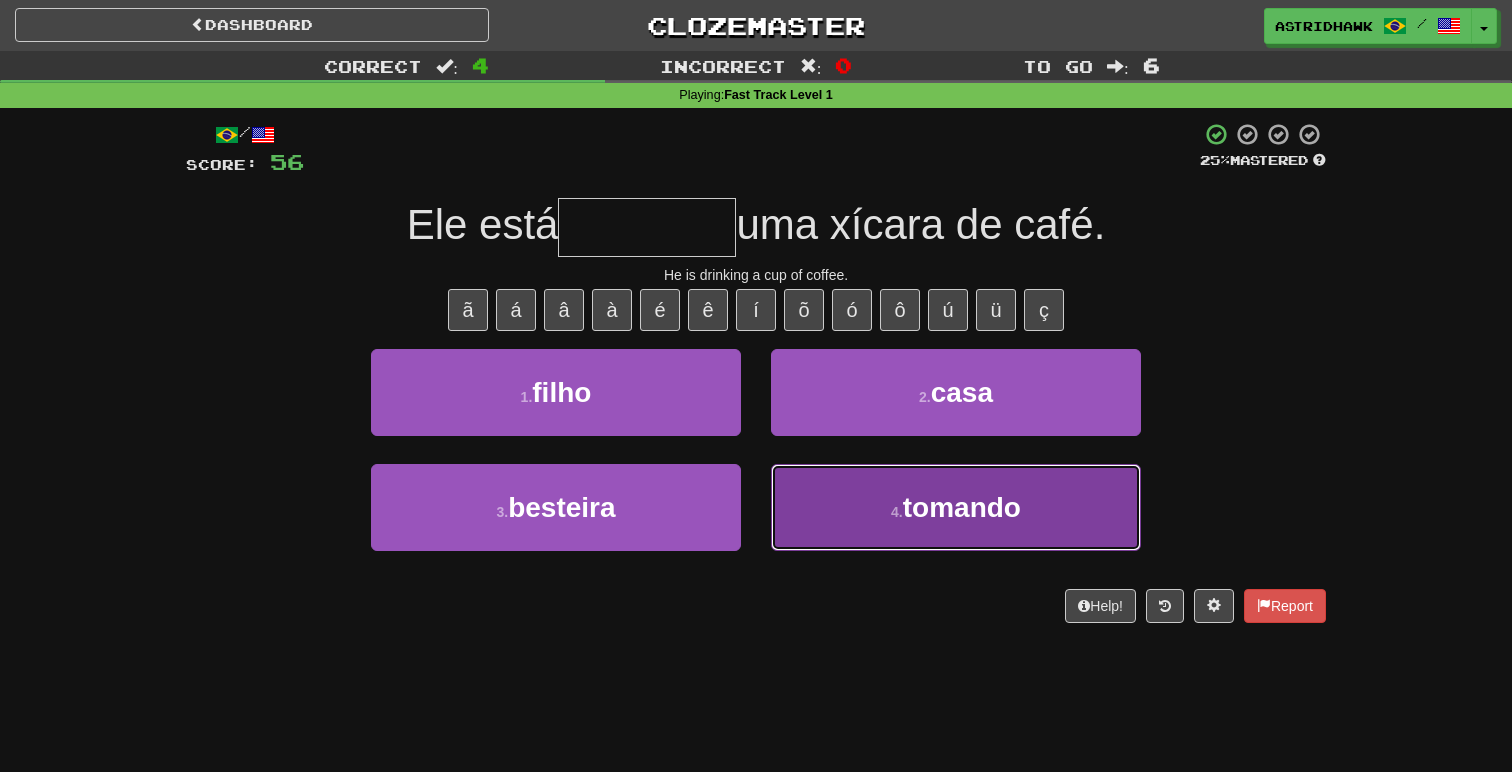 click on "4 ." at bounding box center [897, 512] 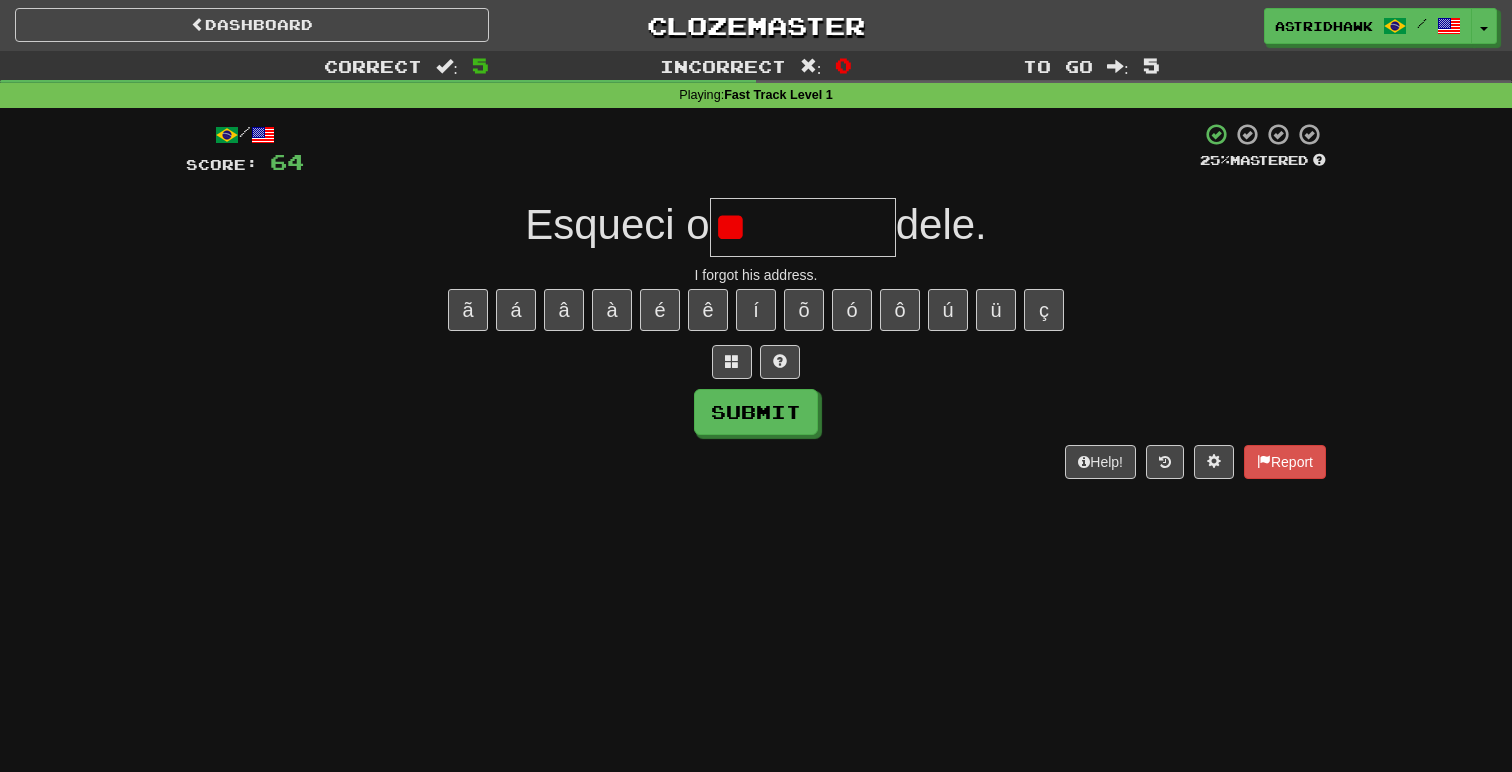 type on "*" 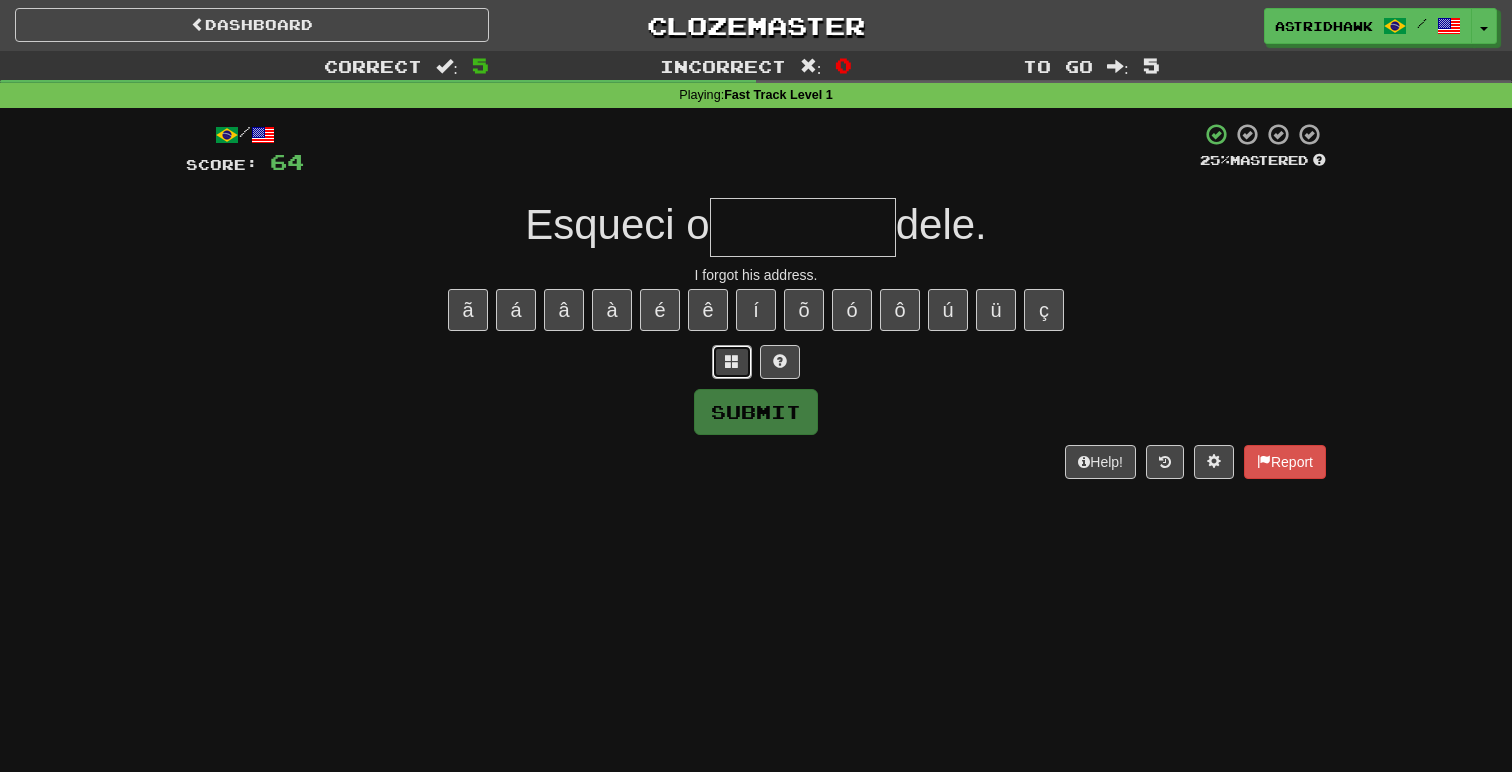 click at bounding box center [732, 361] 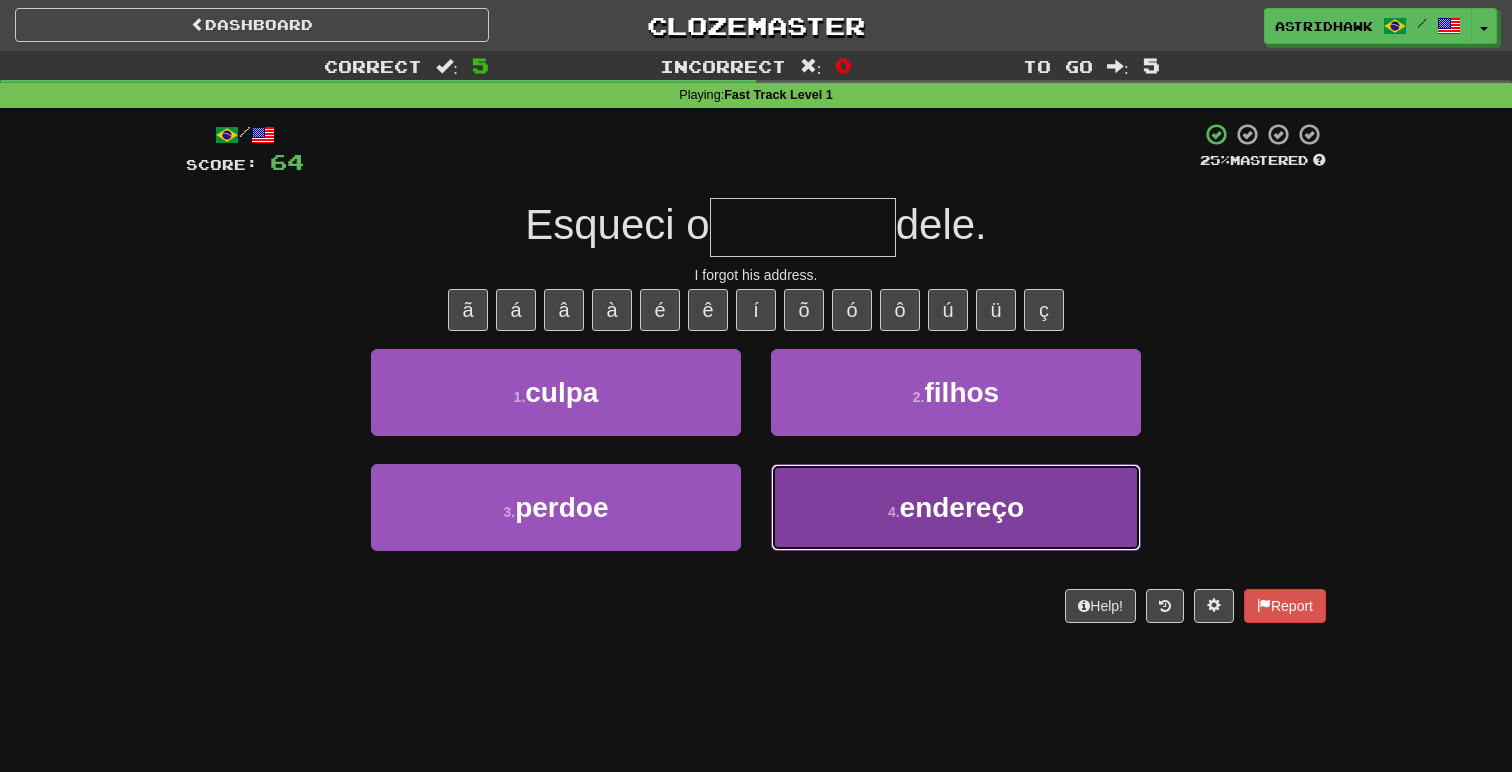 click on "4 .  endereço" at bounding box center [956, 507] 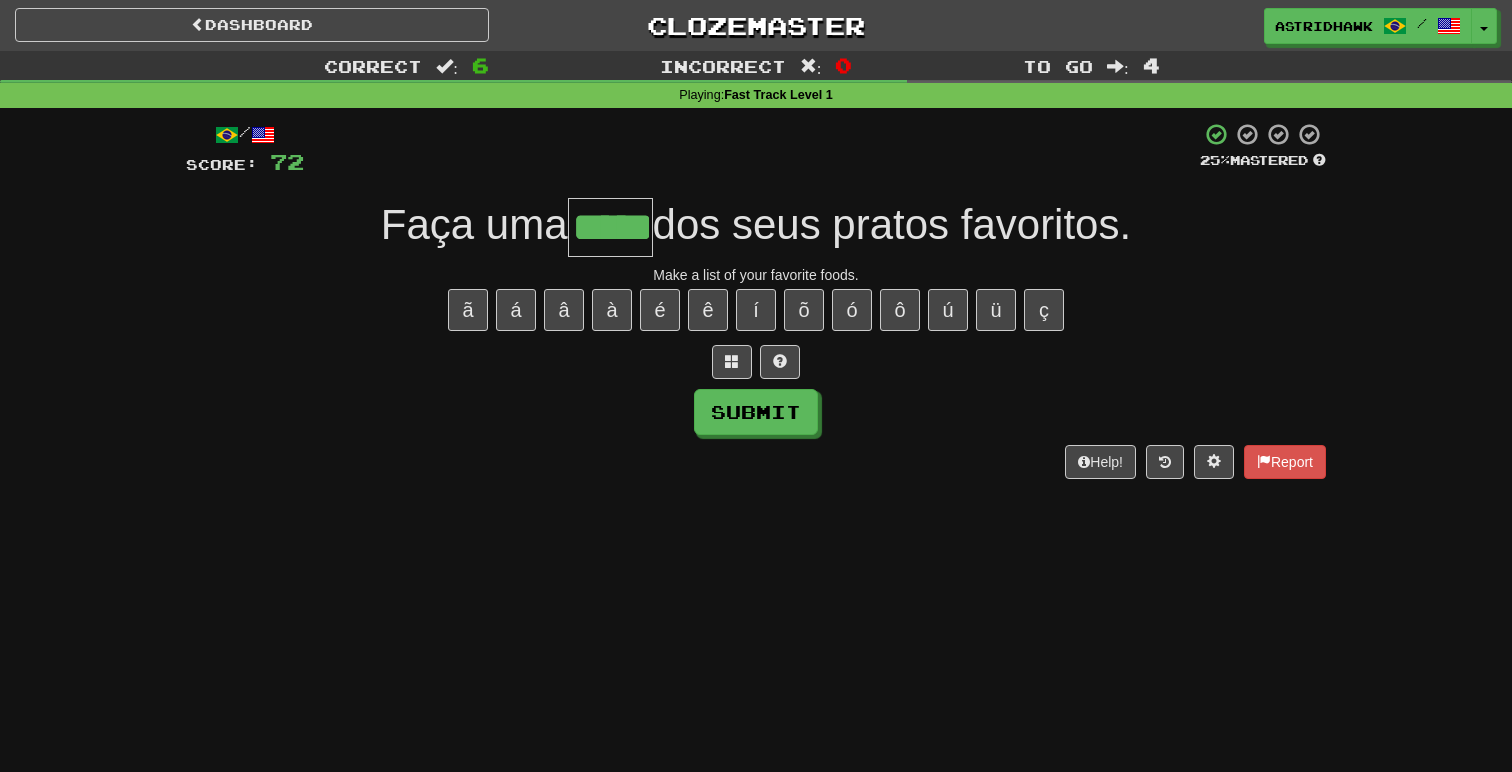 type on "*****" 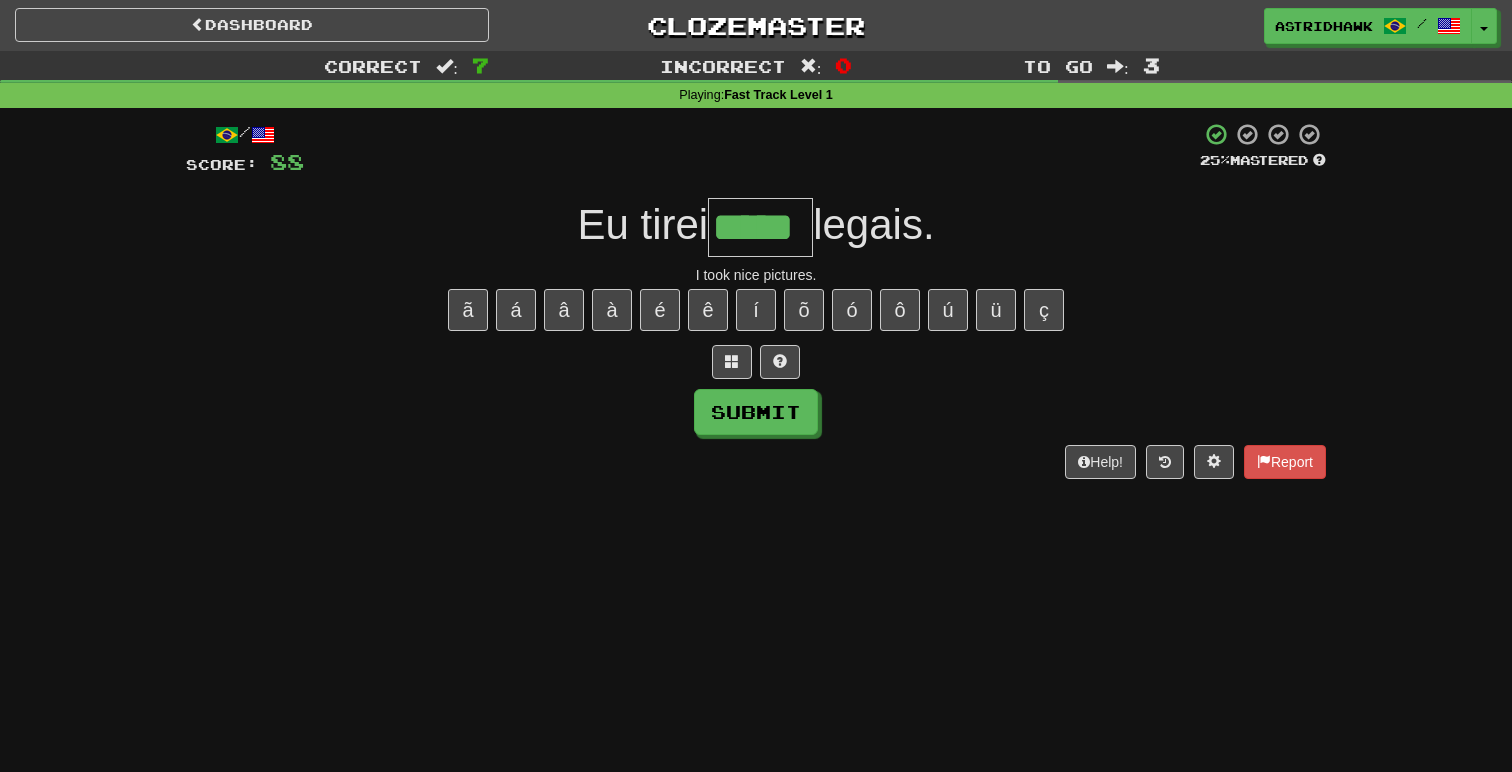 type on "*****" 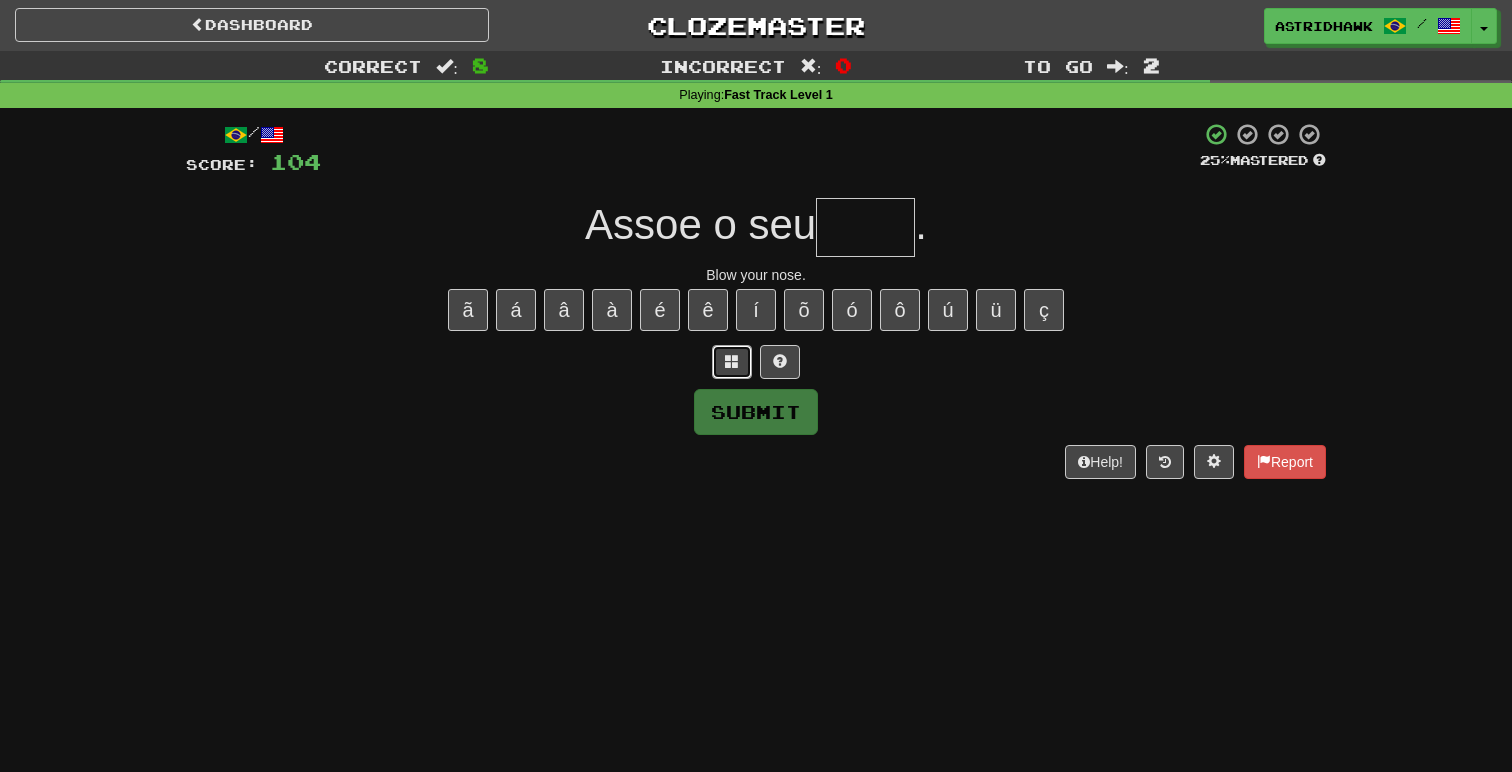 click at bounding box center [732, 361] 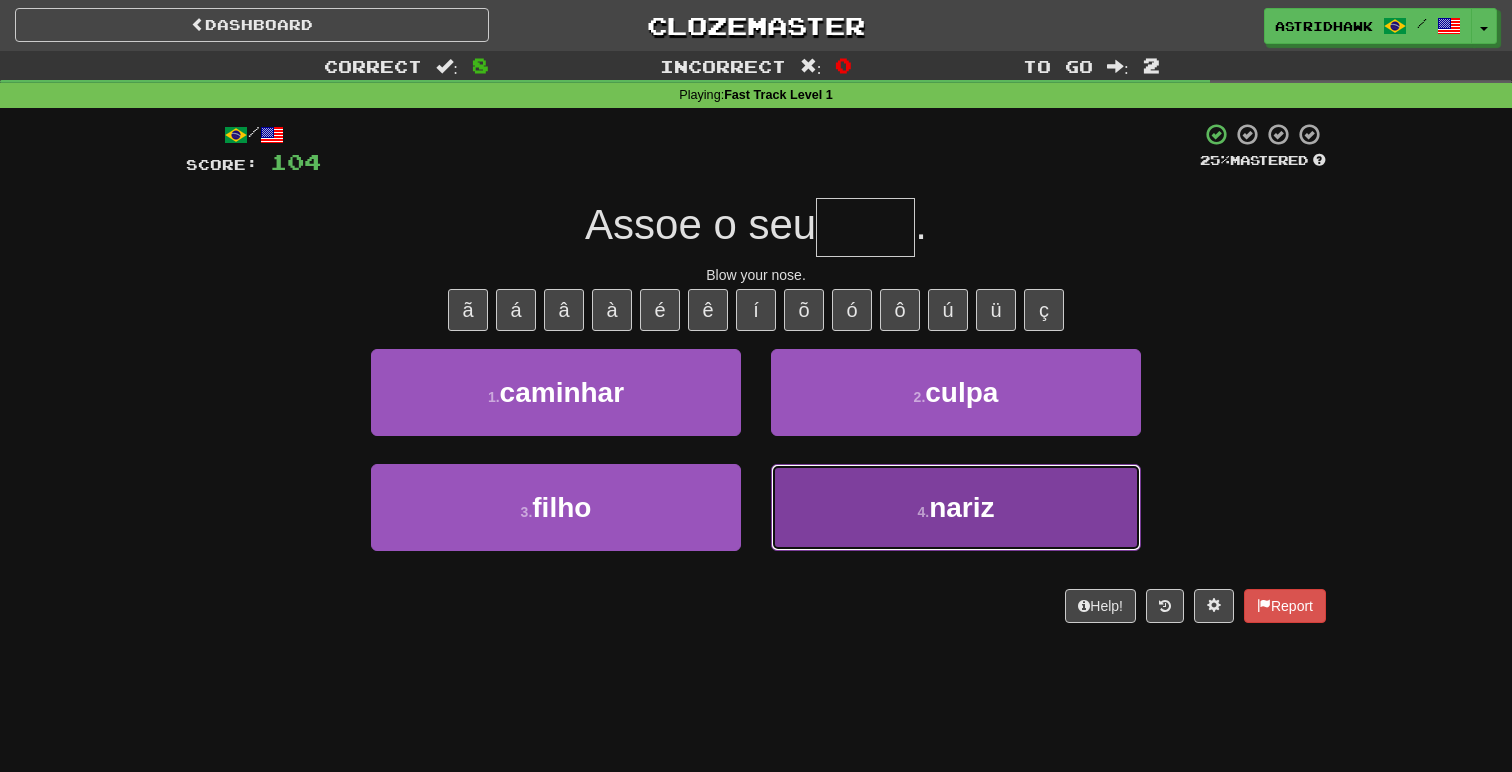 click on "4 .  nariz" at bounding box center [956, 507] 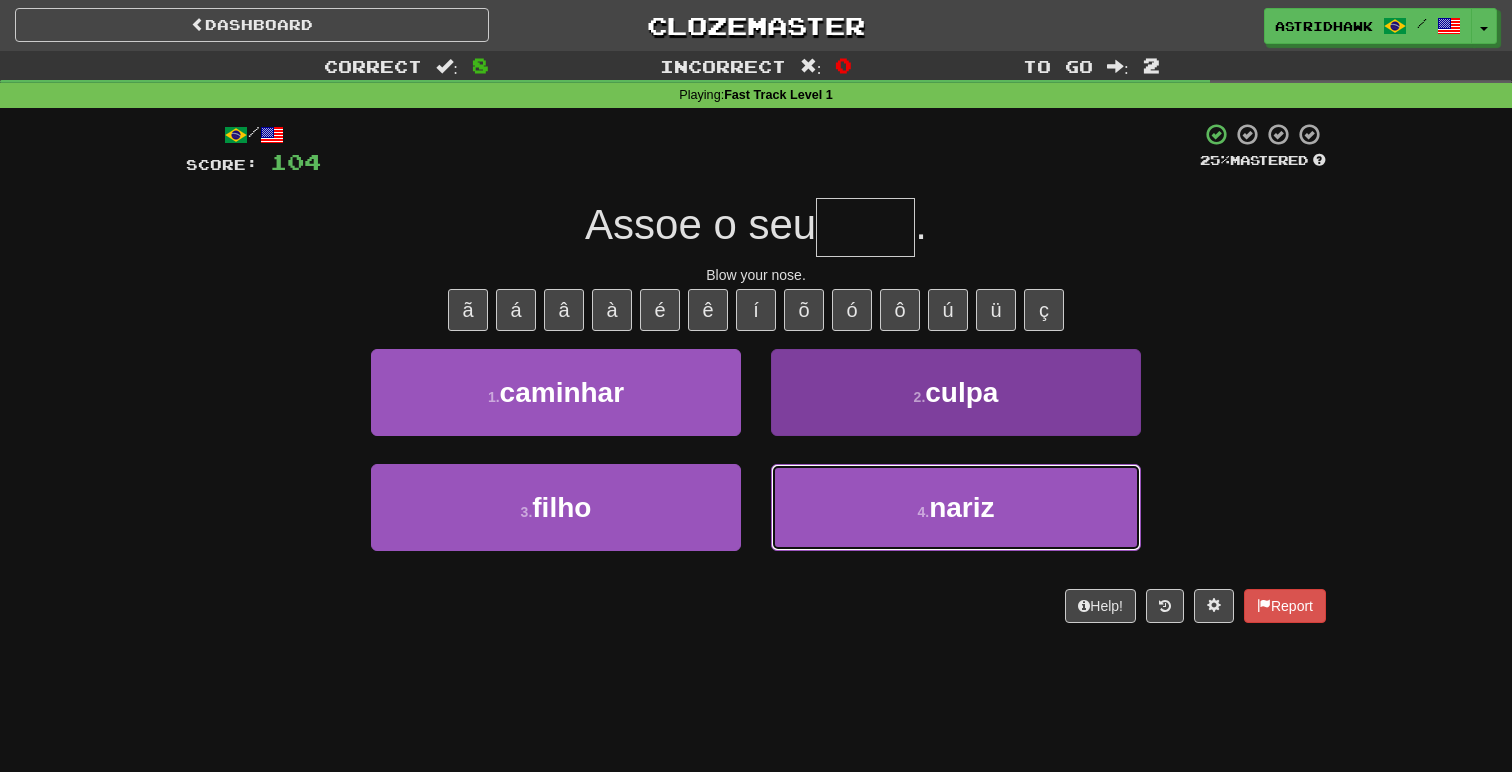 type on "*****" 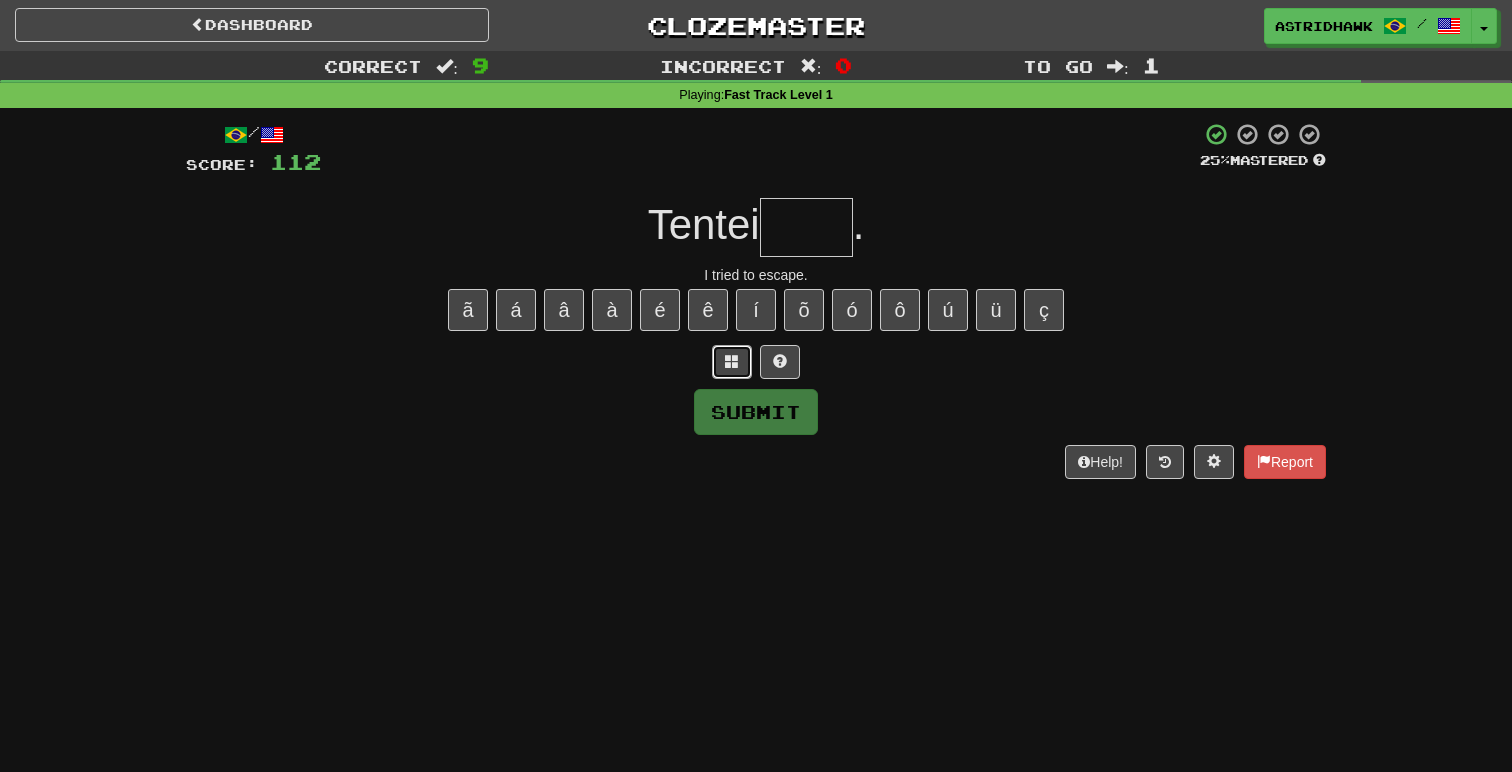 click at bounding box center (732, 361) 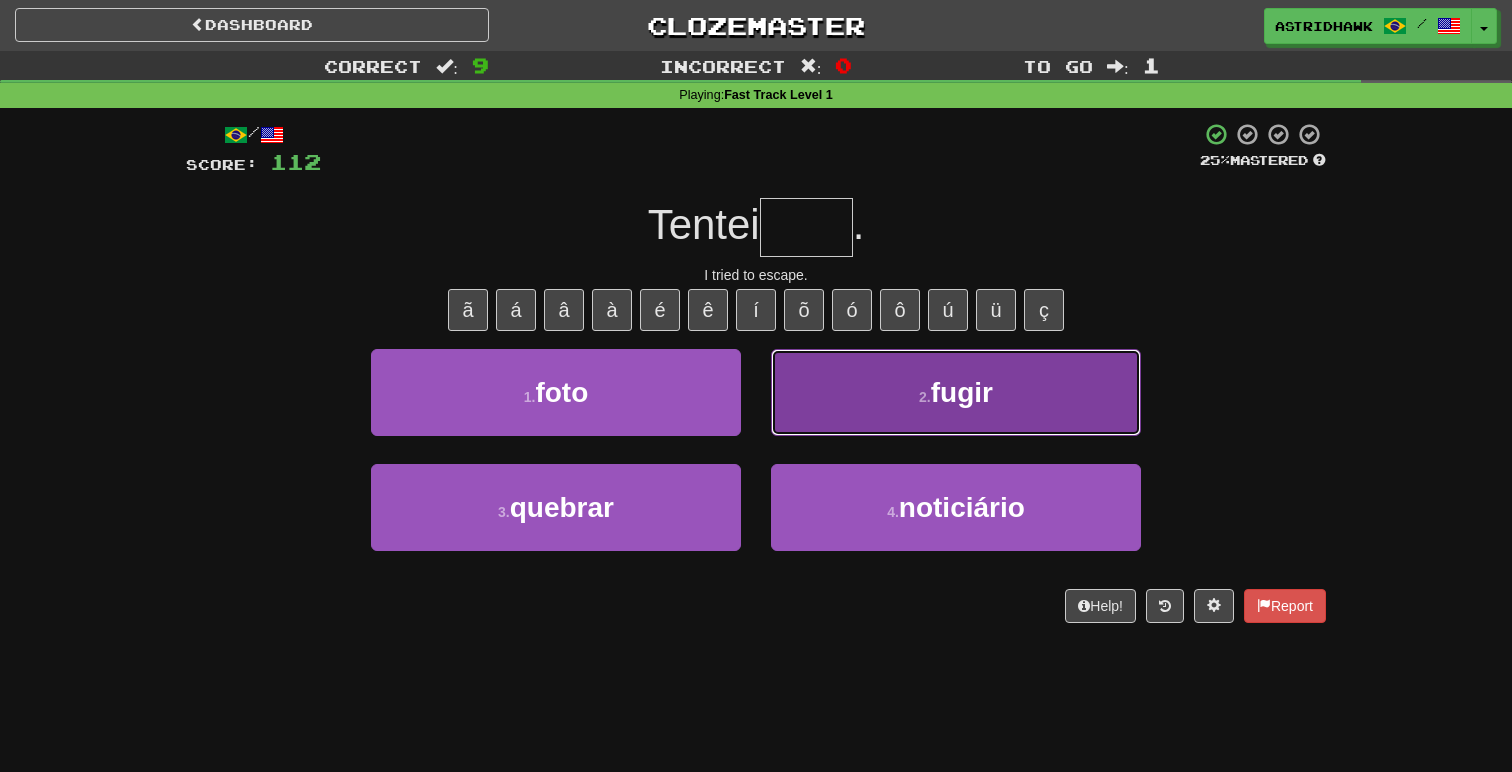 click on "2 .  fugir" at bounding box center [956, 392] 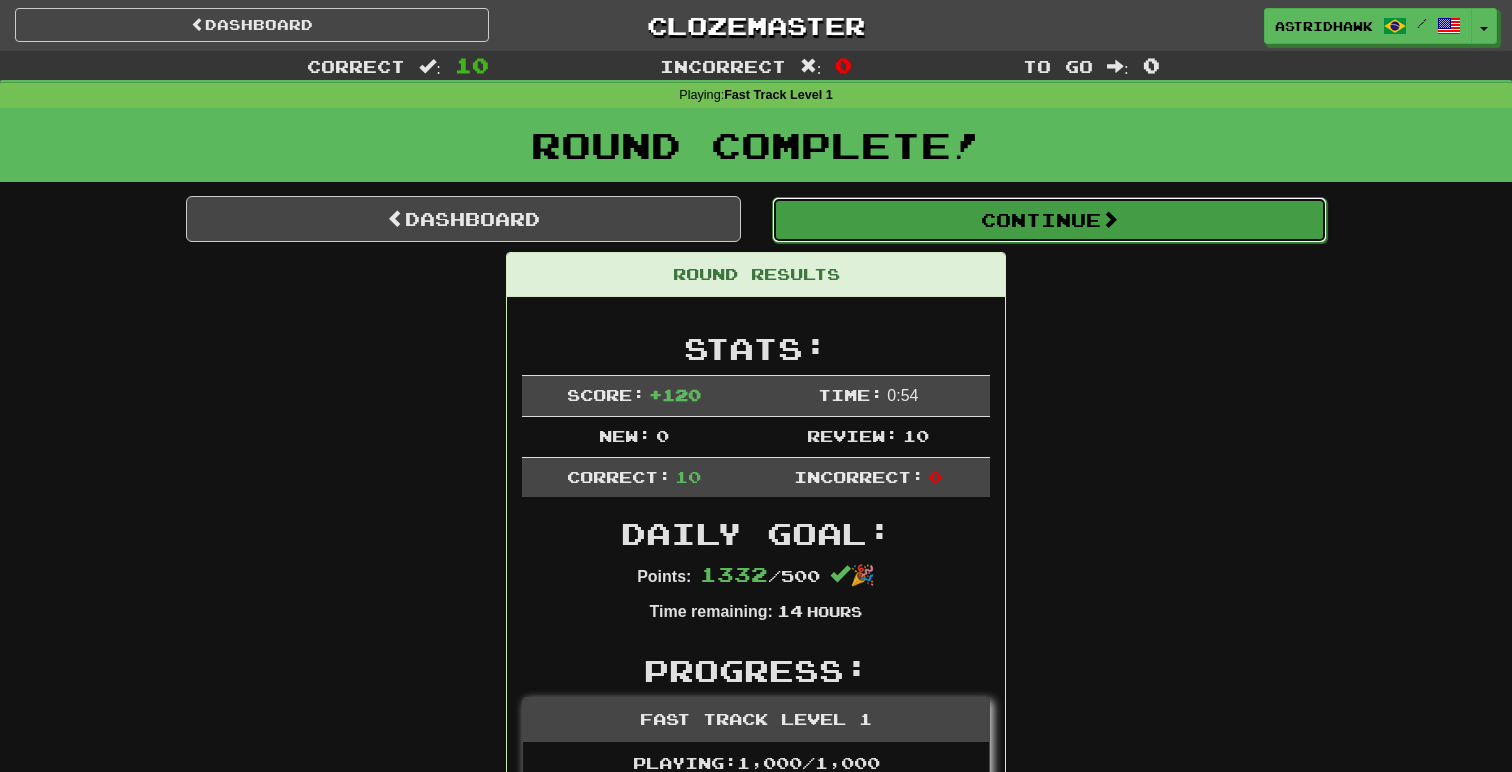 click on "Continue" at bounding box center [1049, 220] 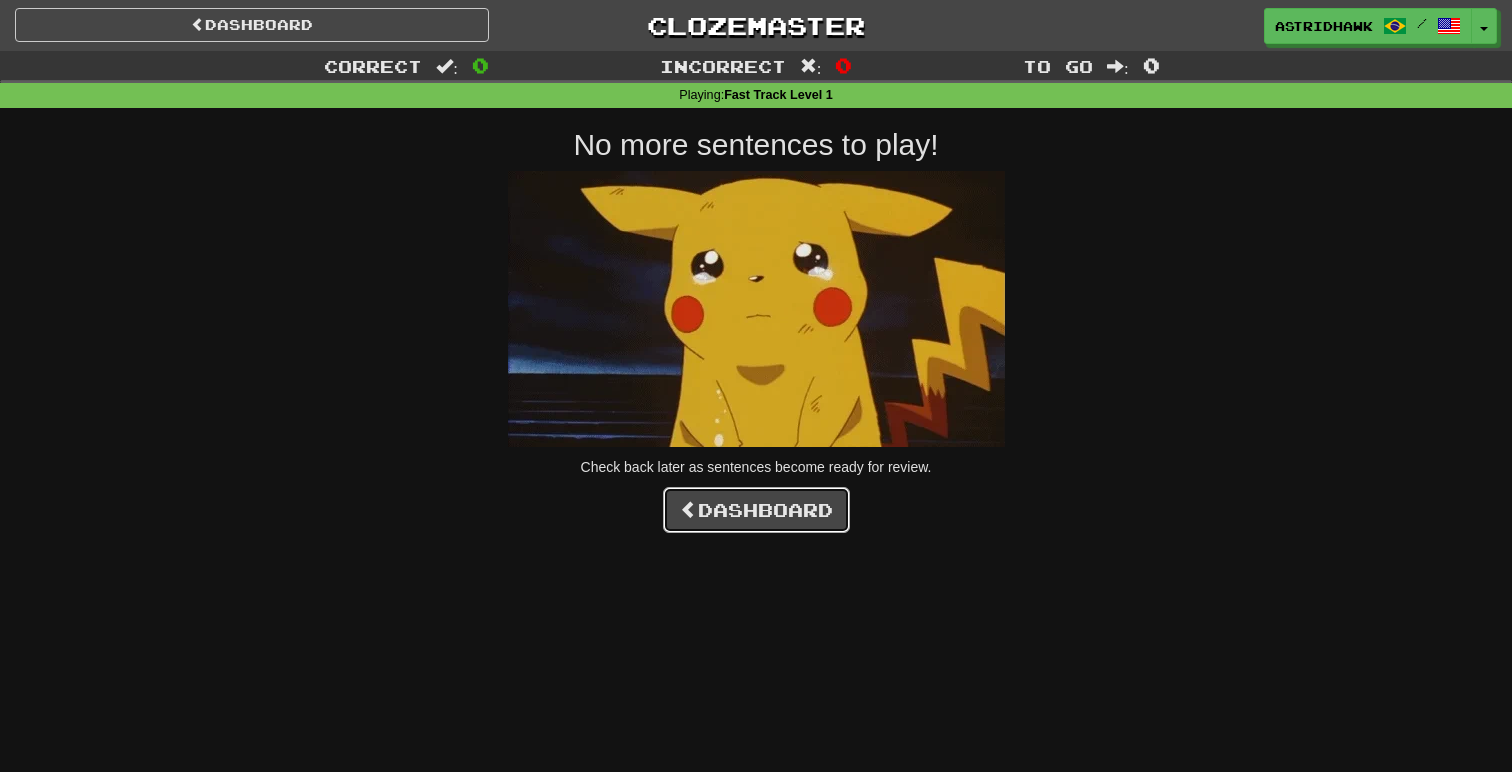 click on "Dashboard" at bounding box center [756, 510] 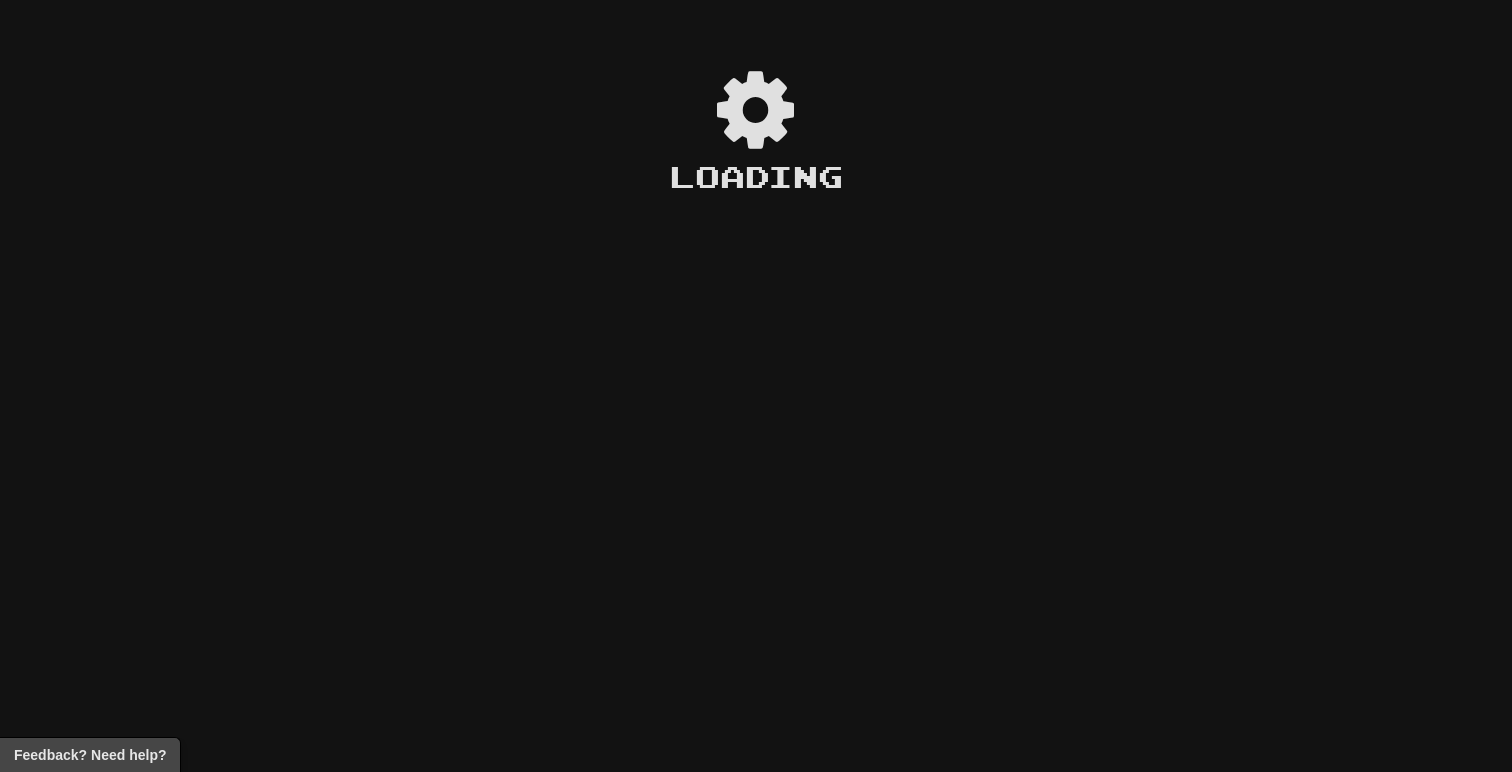 scroll, scrollTop: 0, scrollLeft: 0, axis: both 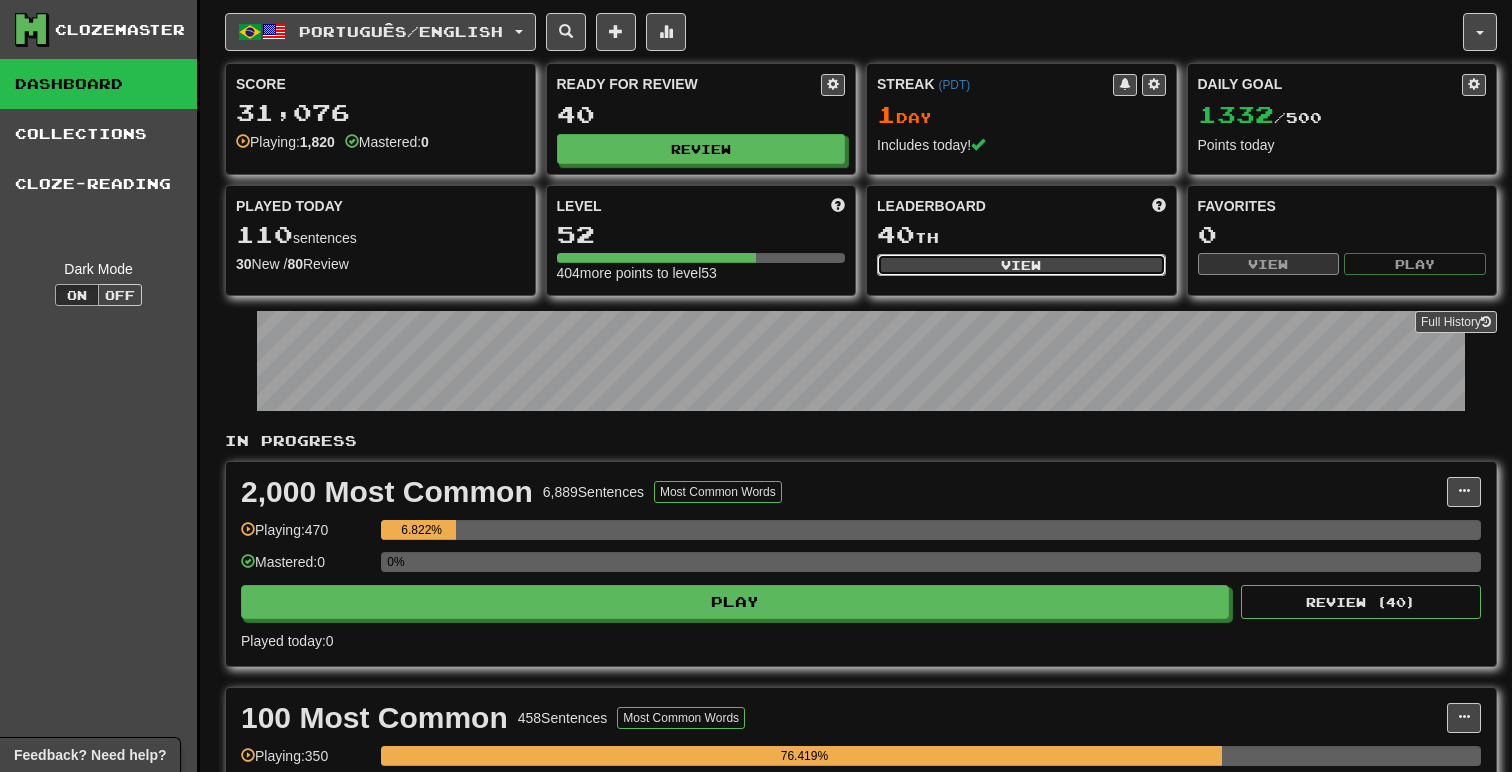 click on "View" at bounding box center [1021, 265] 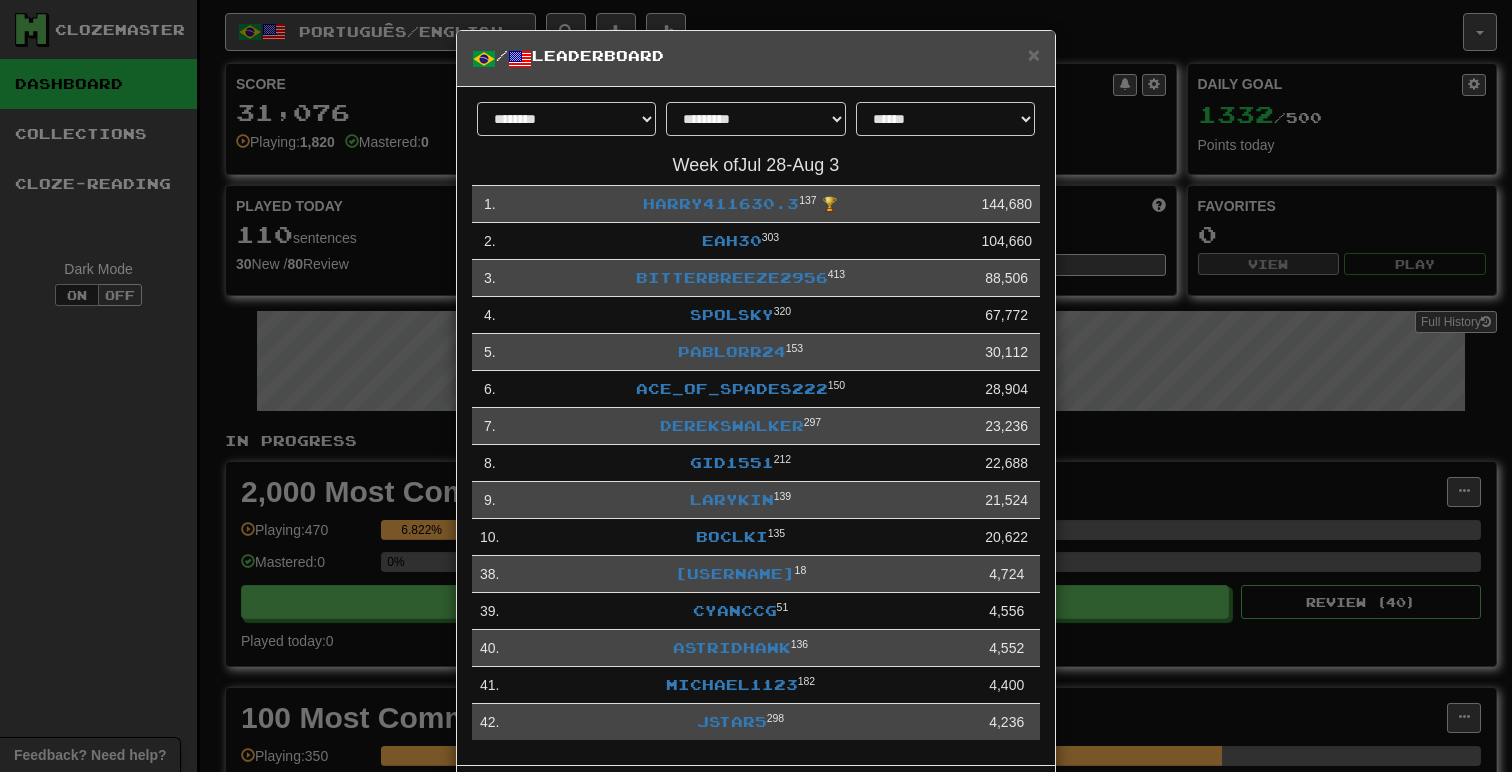 click on "**********" at bounding box center (756, 386) 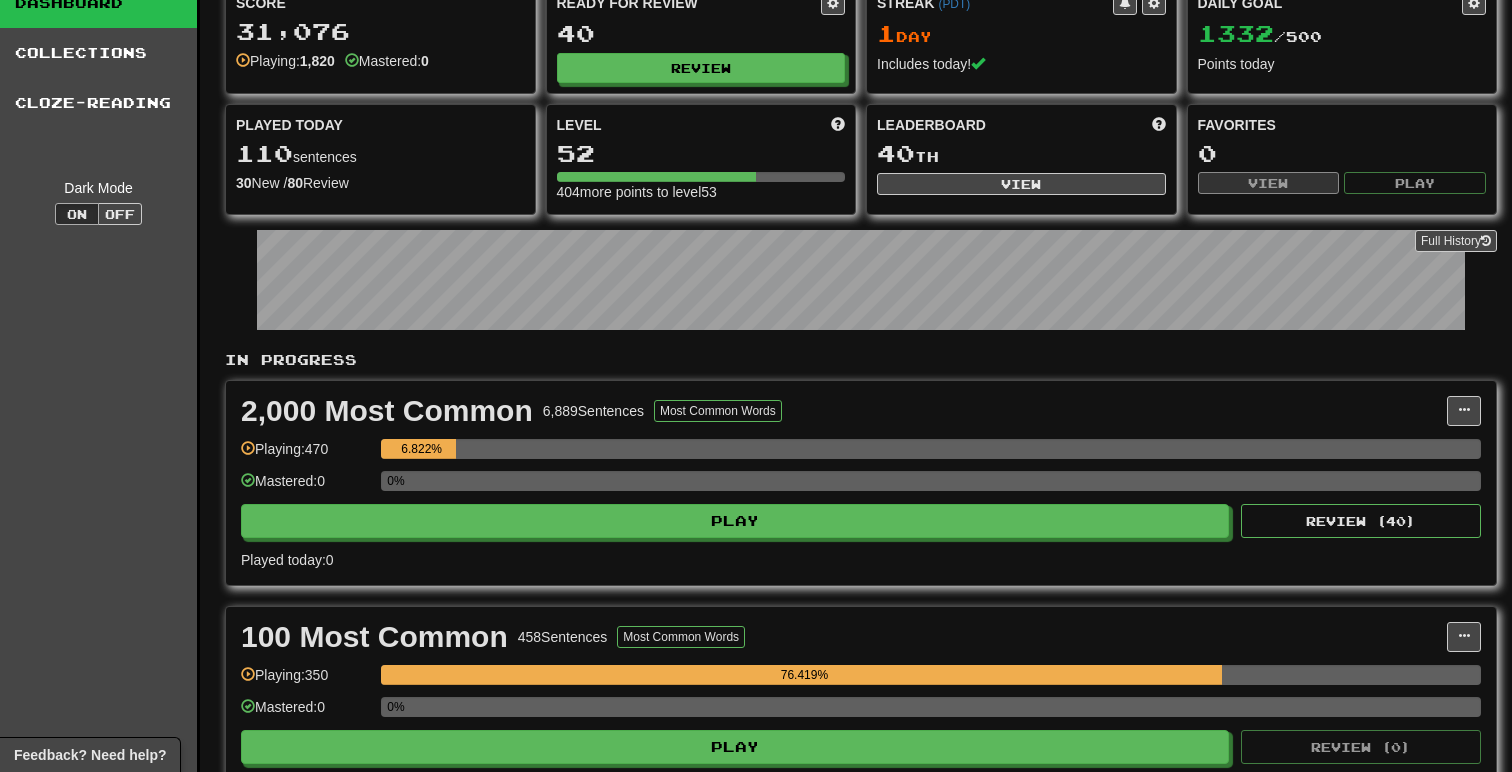 scroll, scrollTop: 0, scrollLeft: 0, axis: both 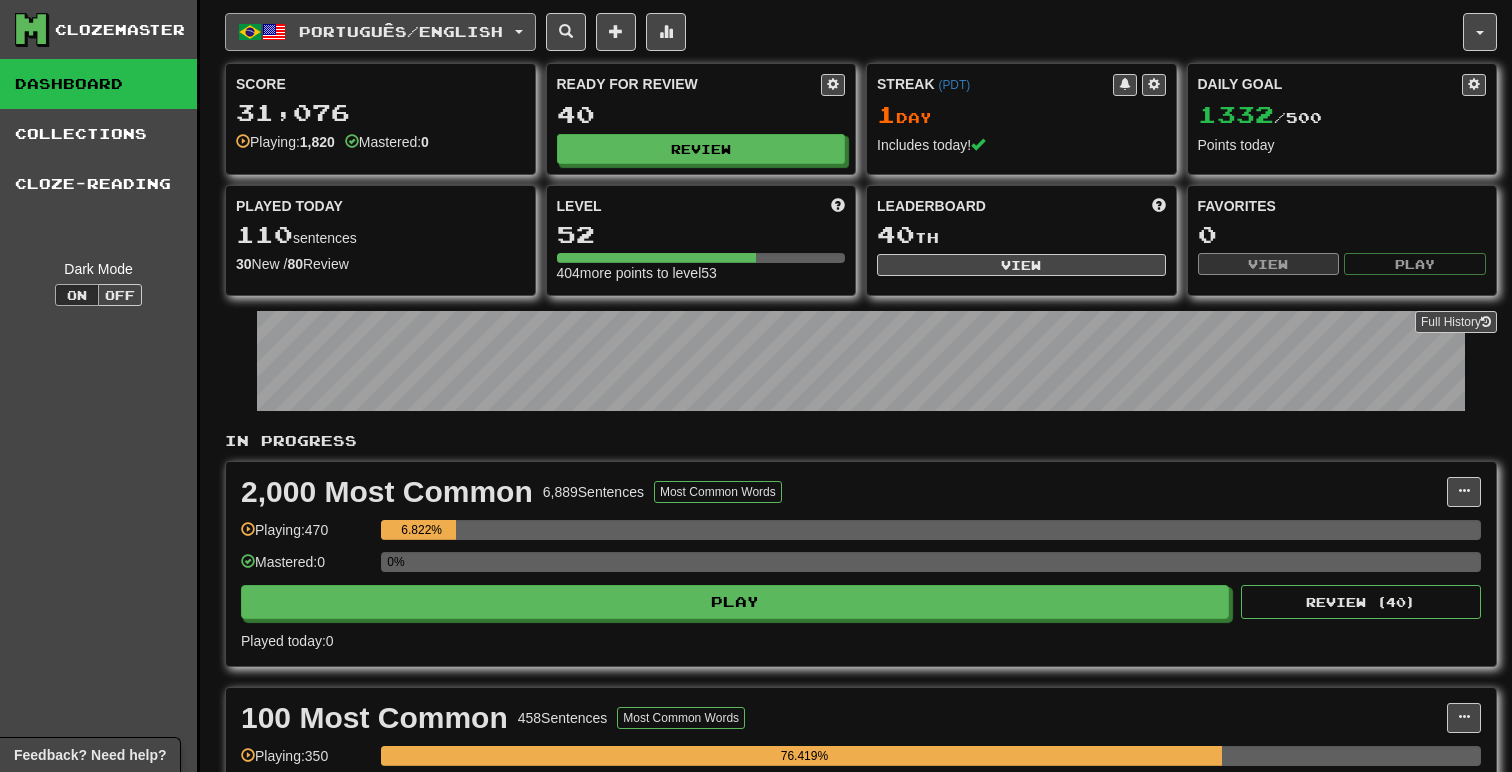 click on "Português  /  English" at bounding box center [380, 32] 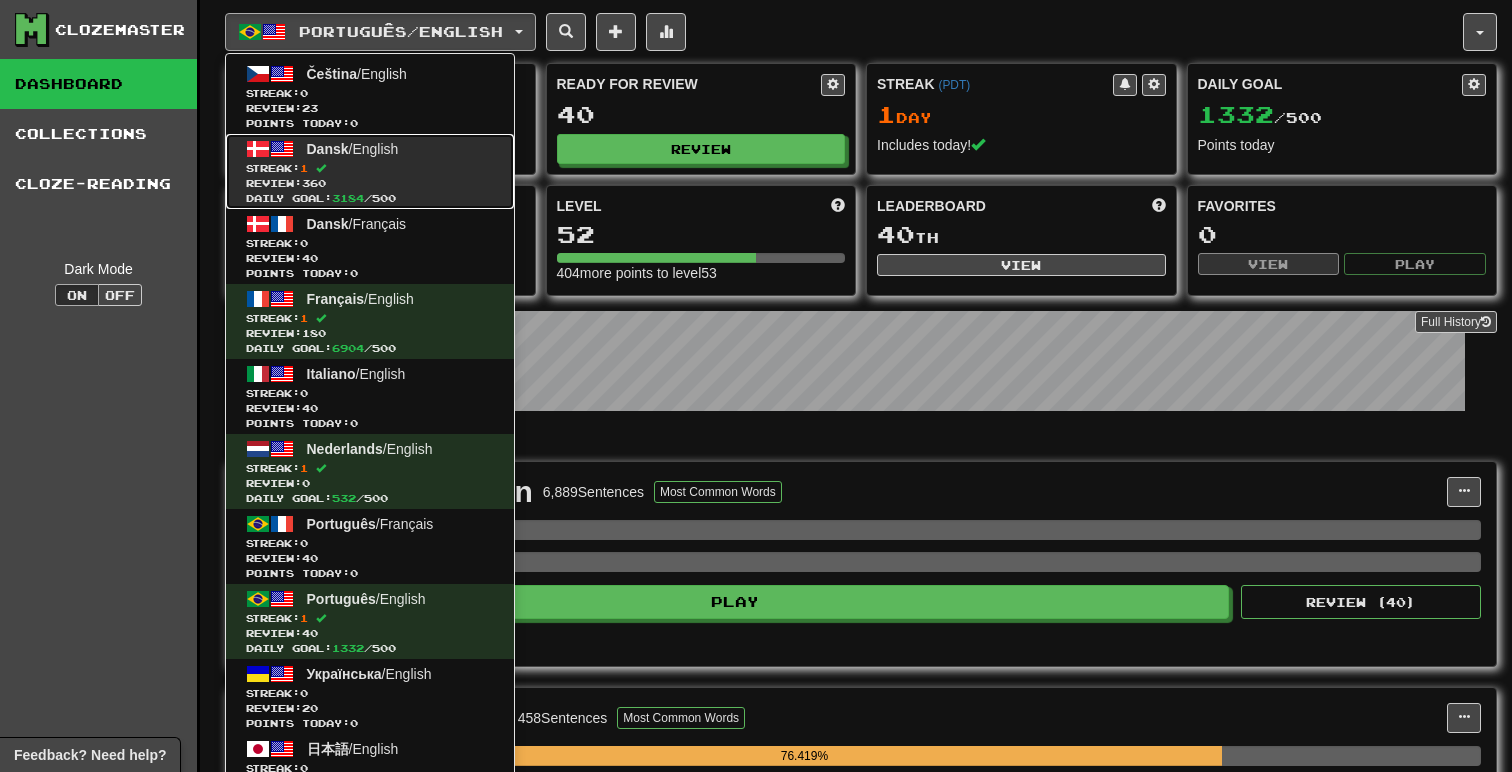 click on "Dansk  /  English Streak:  1   Review:  360 Daily Goal:  3184  /  500" at bounding box center [370, 171] 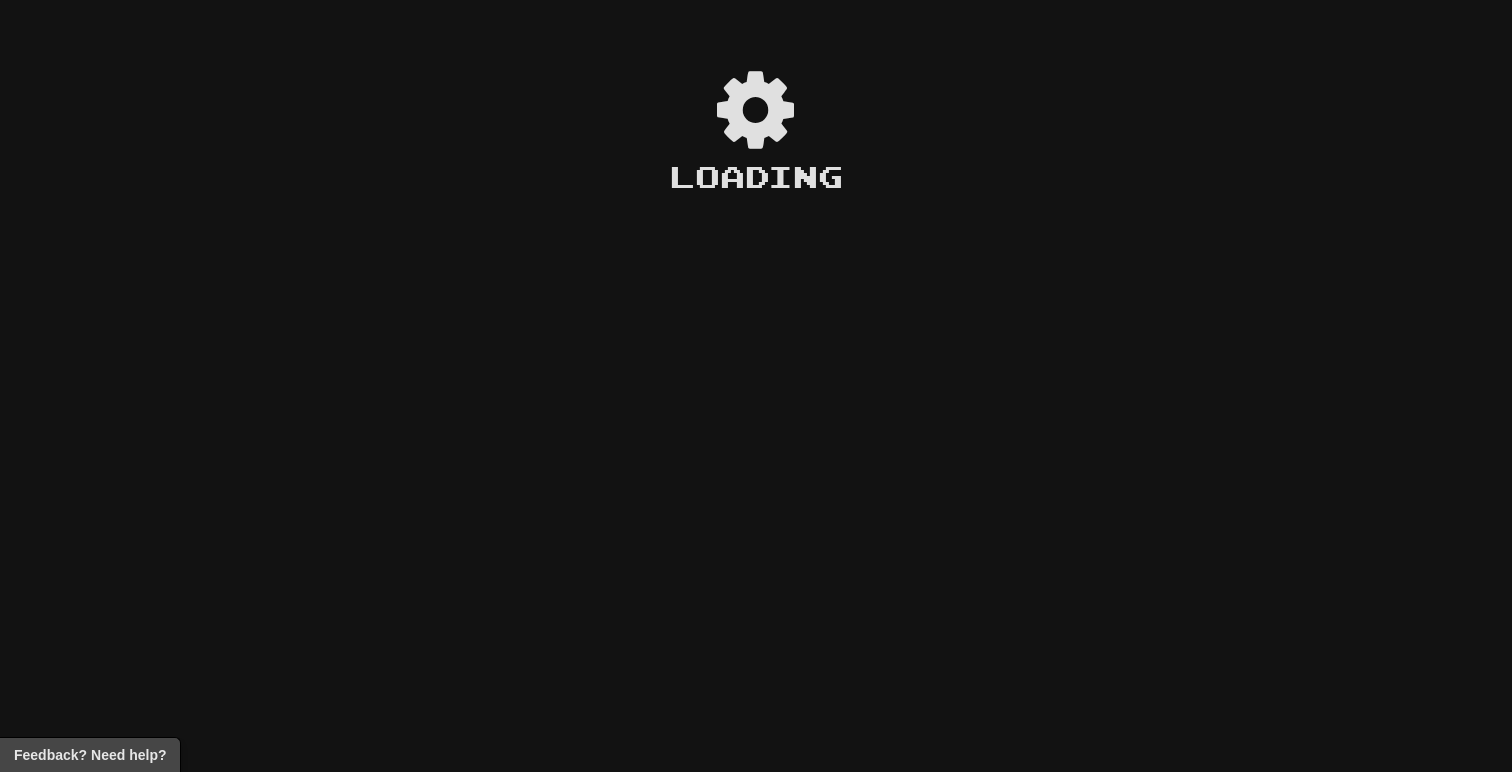 scroll, scrollTop: 0, scrollLeft: 0, axis: both 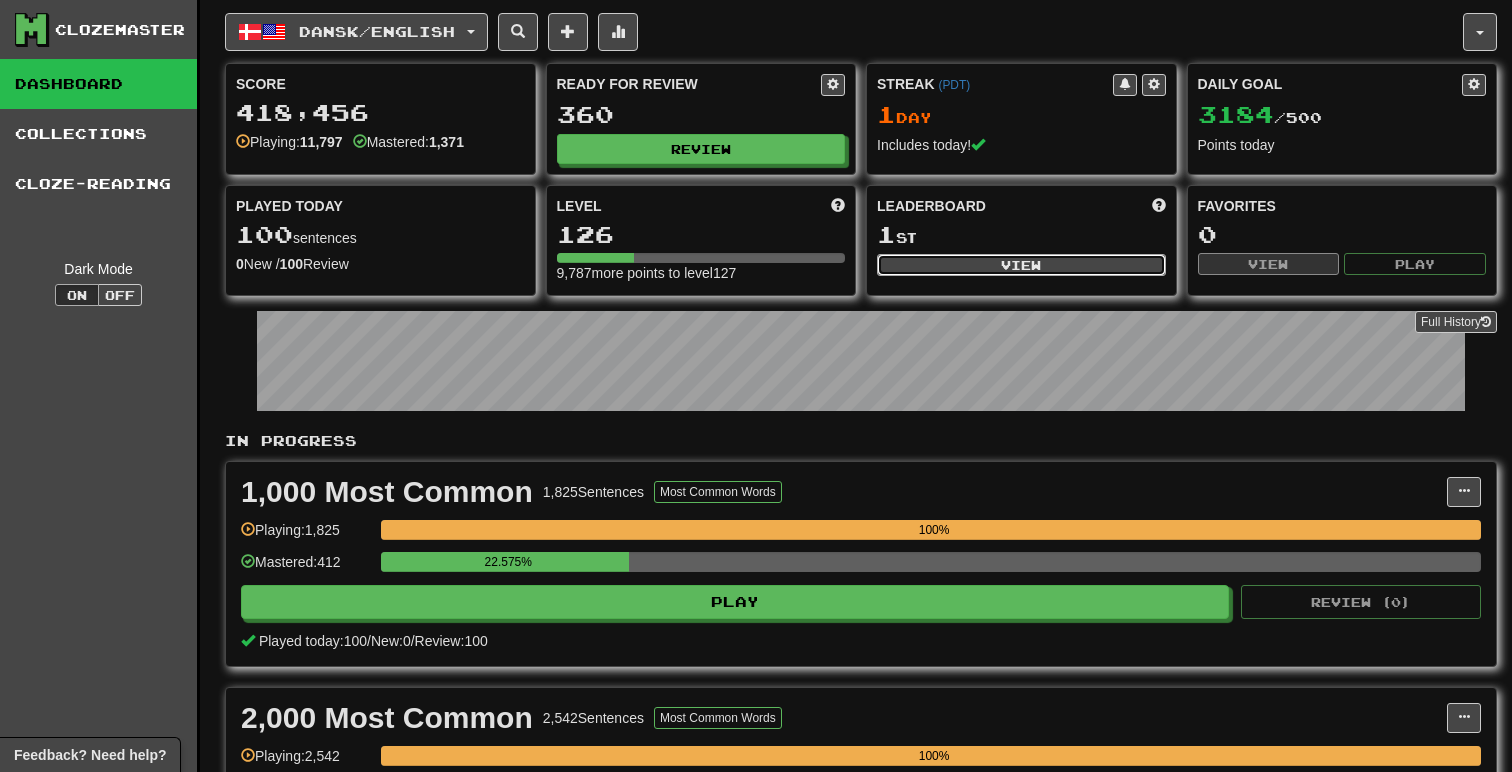 click on "View" at bounding box center [1021, 265] 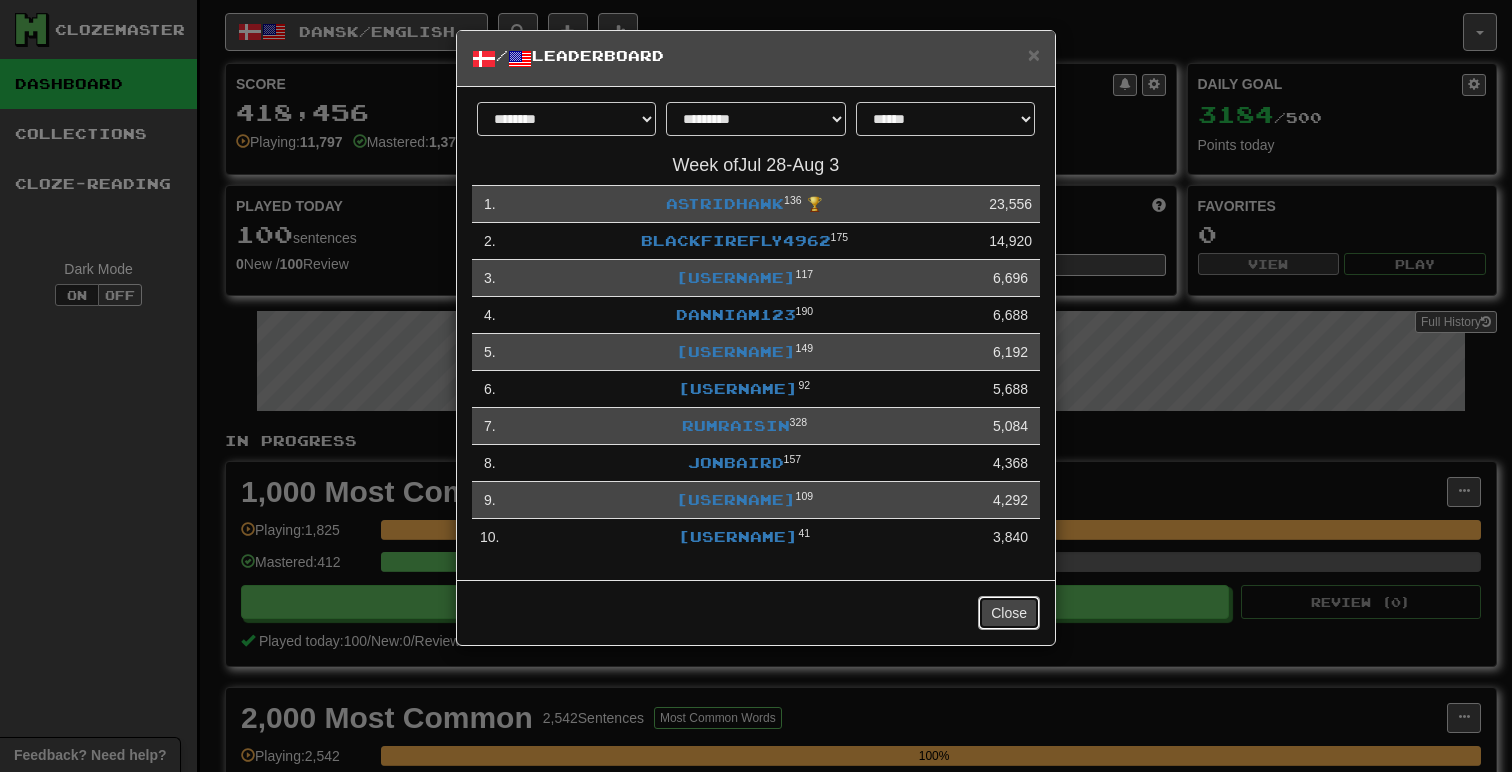 click on "Close" at bounding box center [1009, 613] 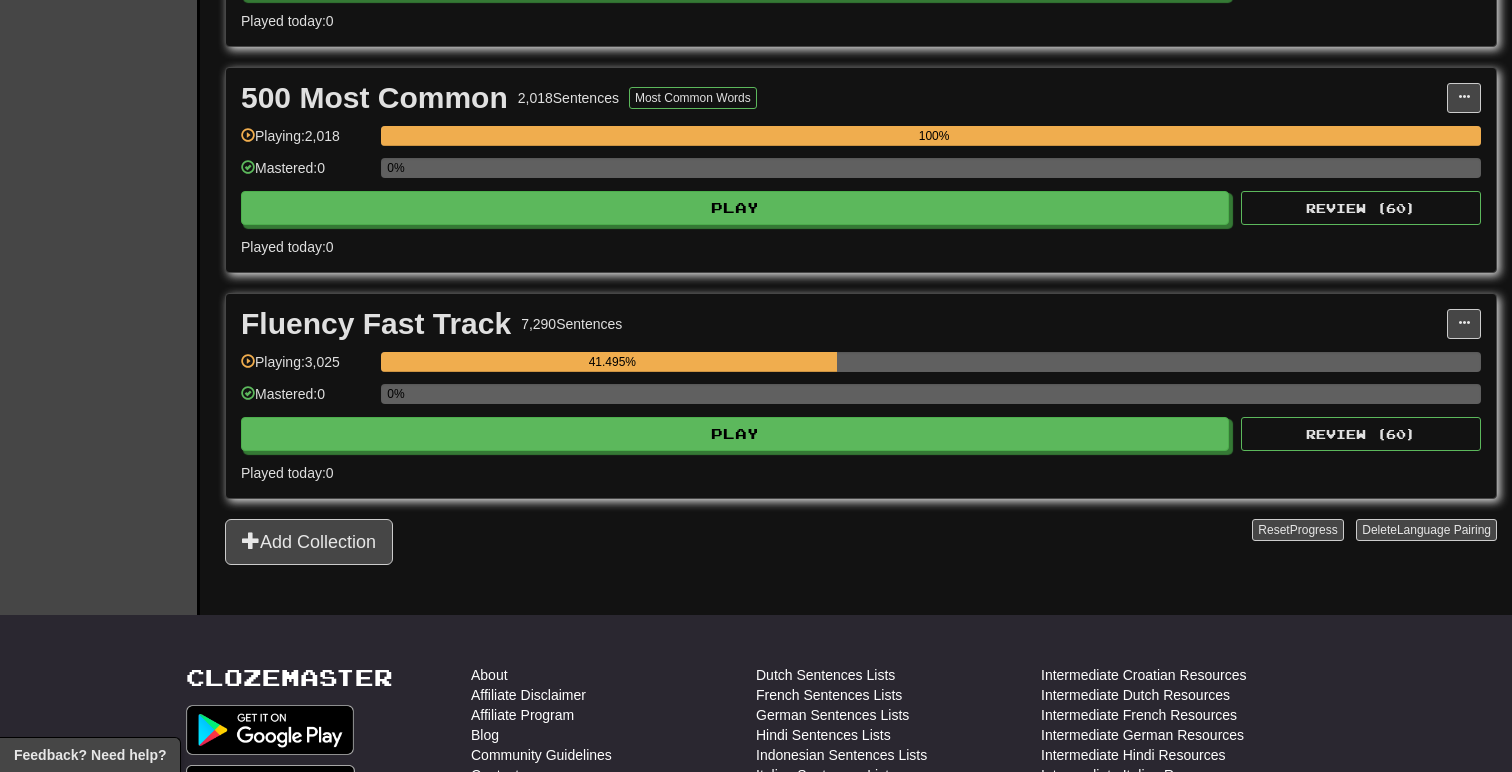 scroll, scrollTop: 1525, scrollLeft: 0, axis: vertical 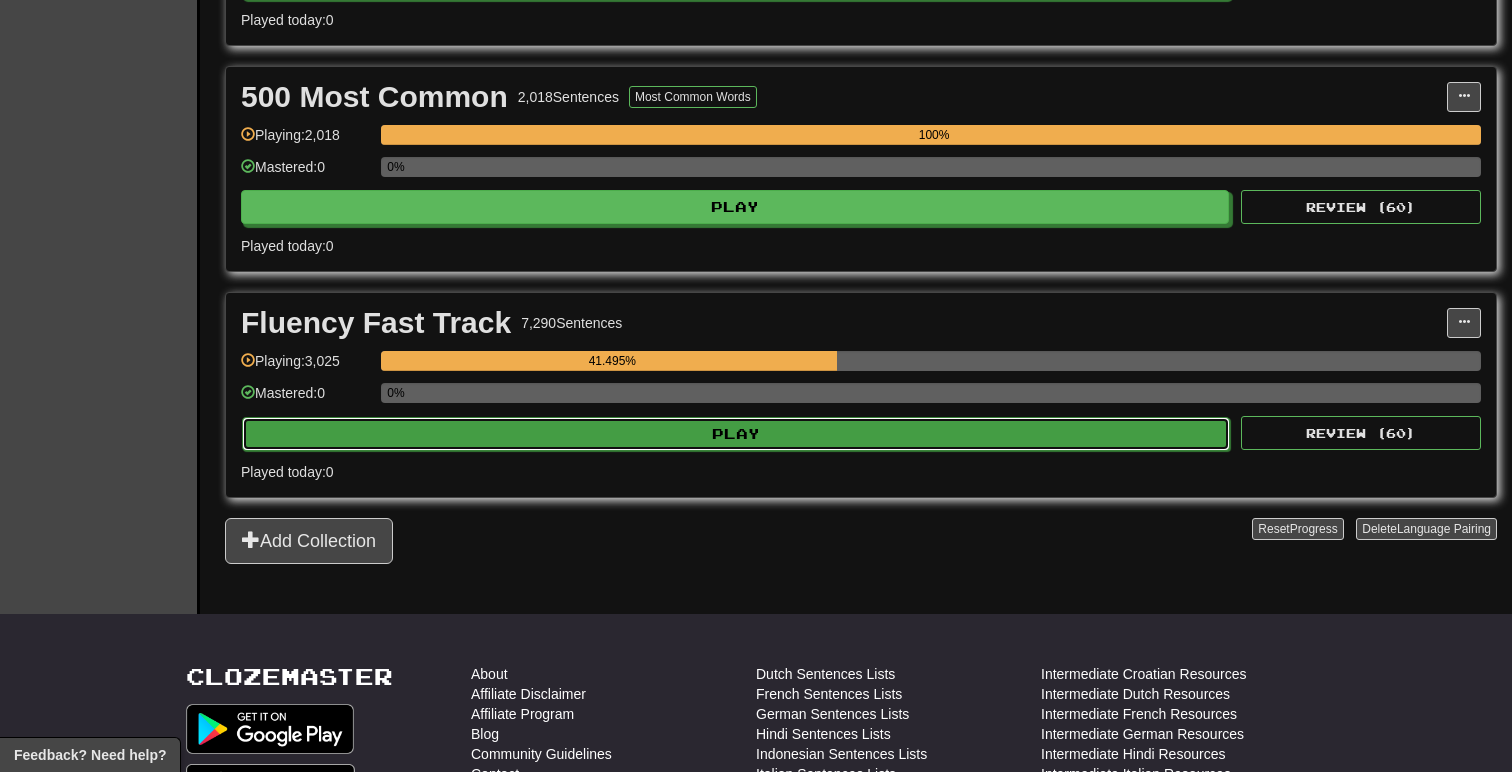 click on "Play" at bounding box center (736, 434) 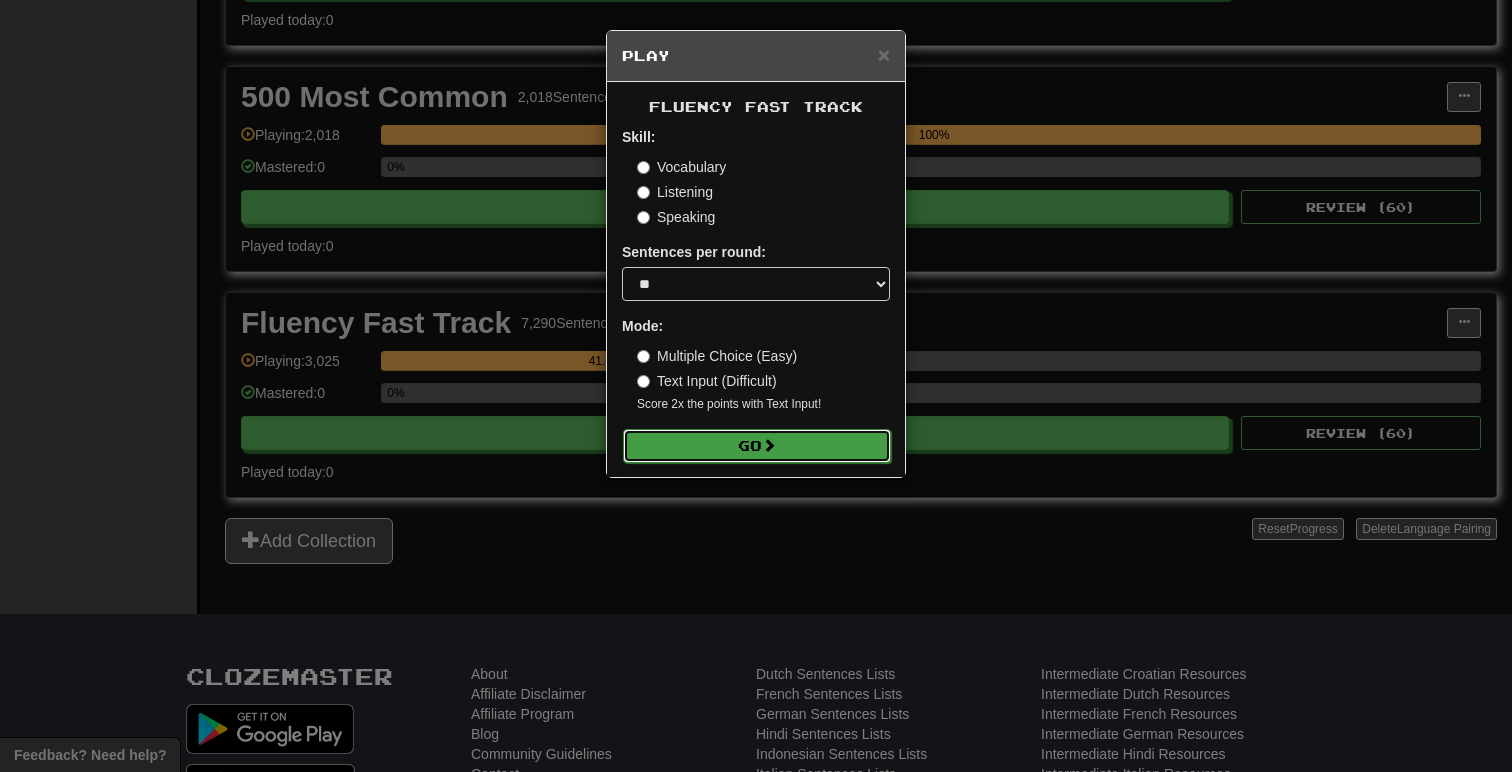 click on "Go" at bounding box center (757, 446) 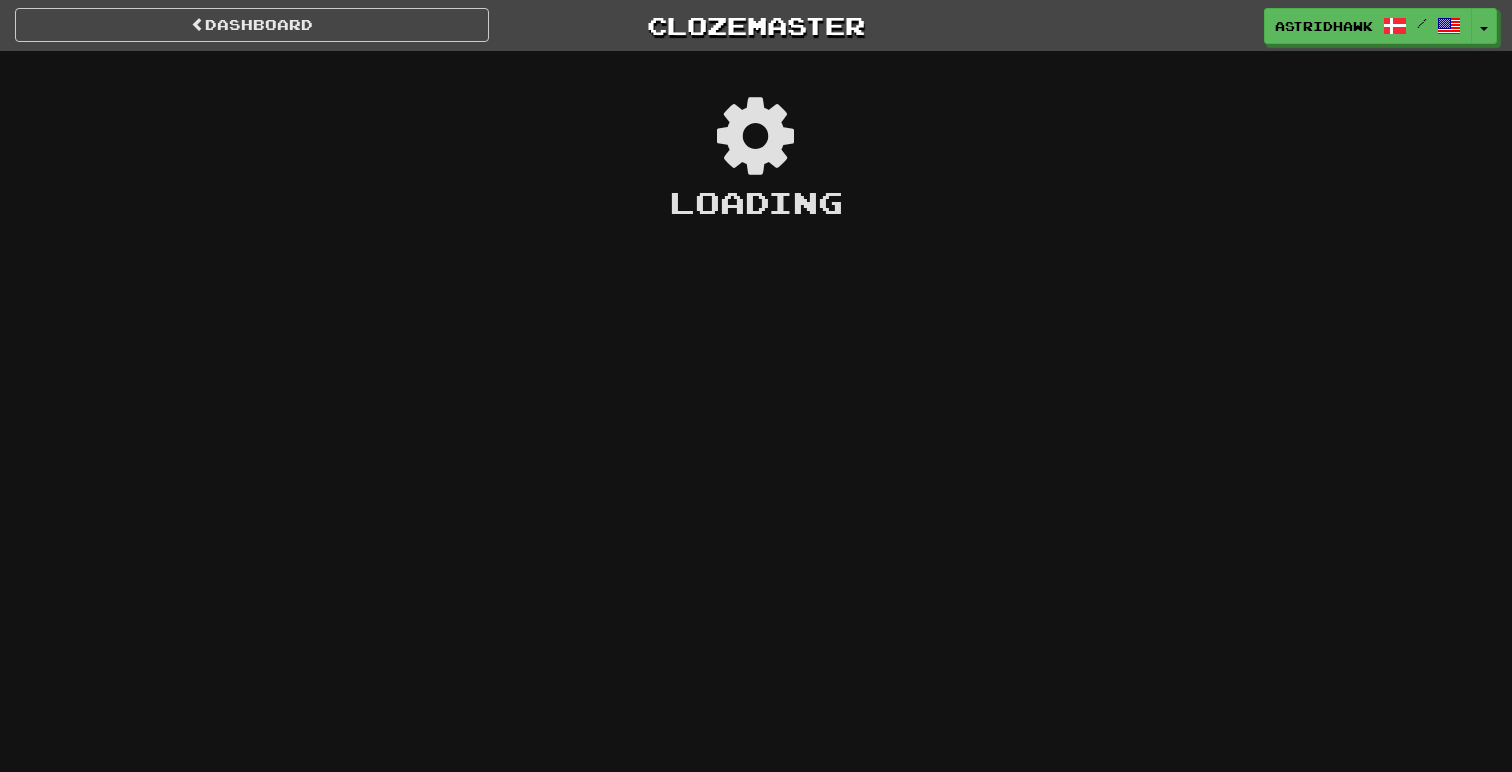scroll, scrollTop: 0, scrollLeft: 0, axis: both 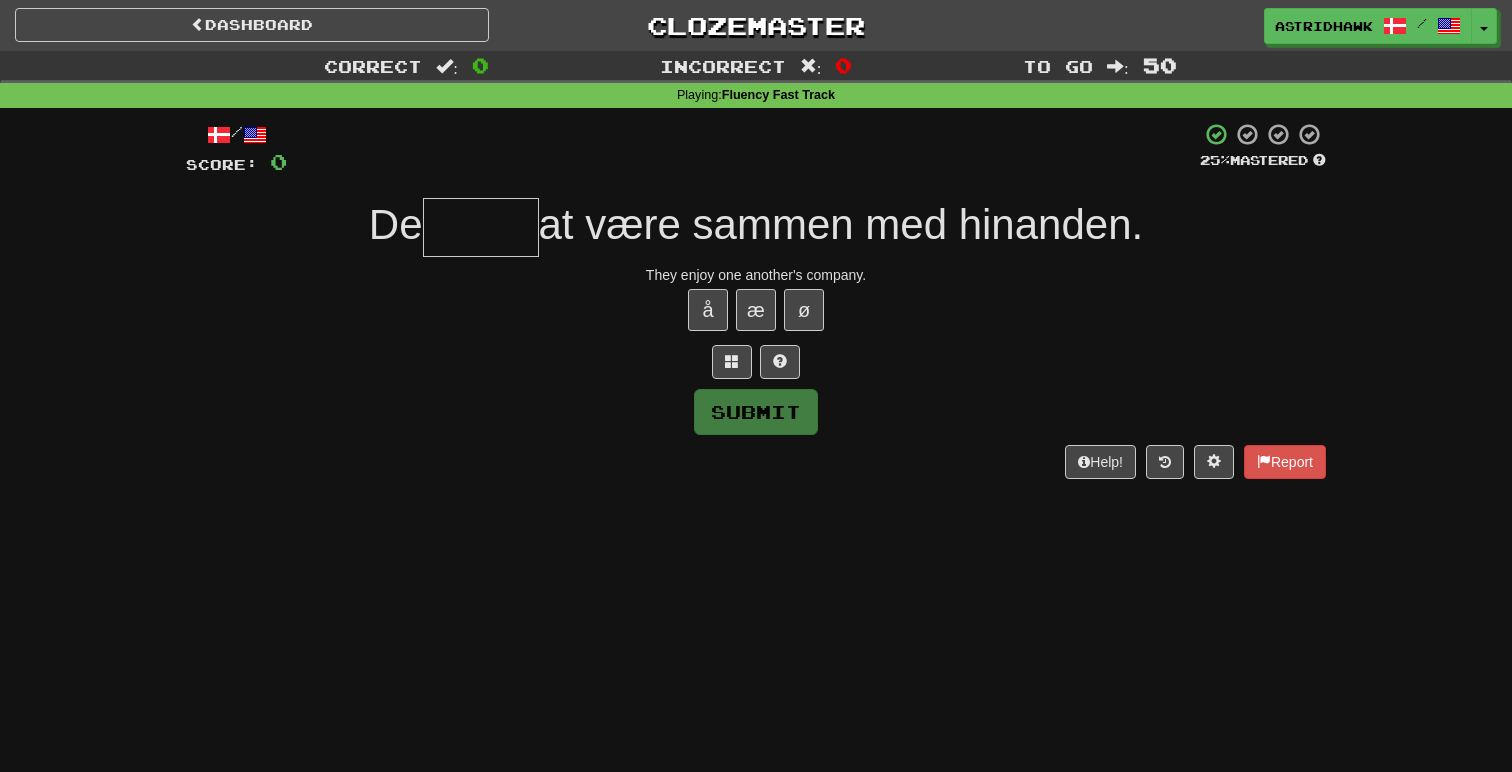click at bounding box center (481, 227) 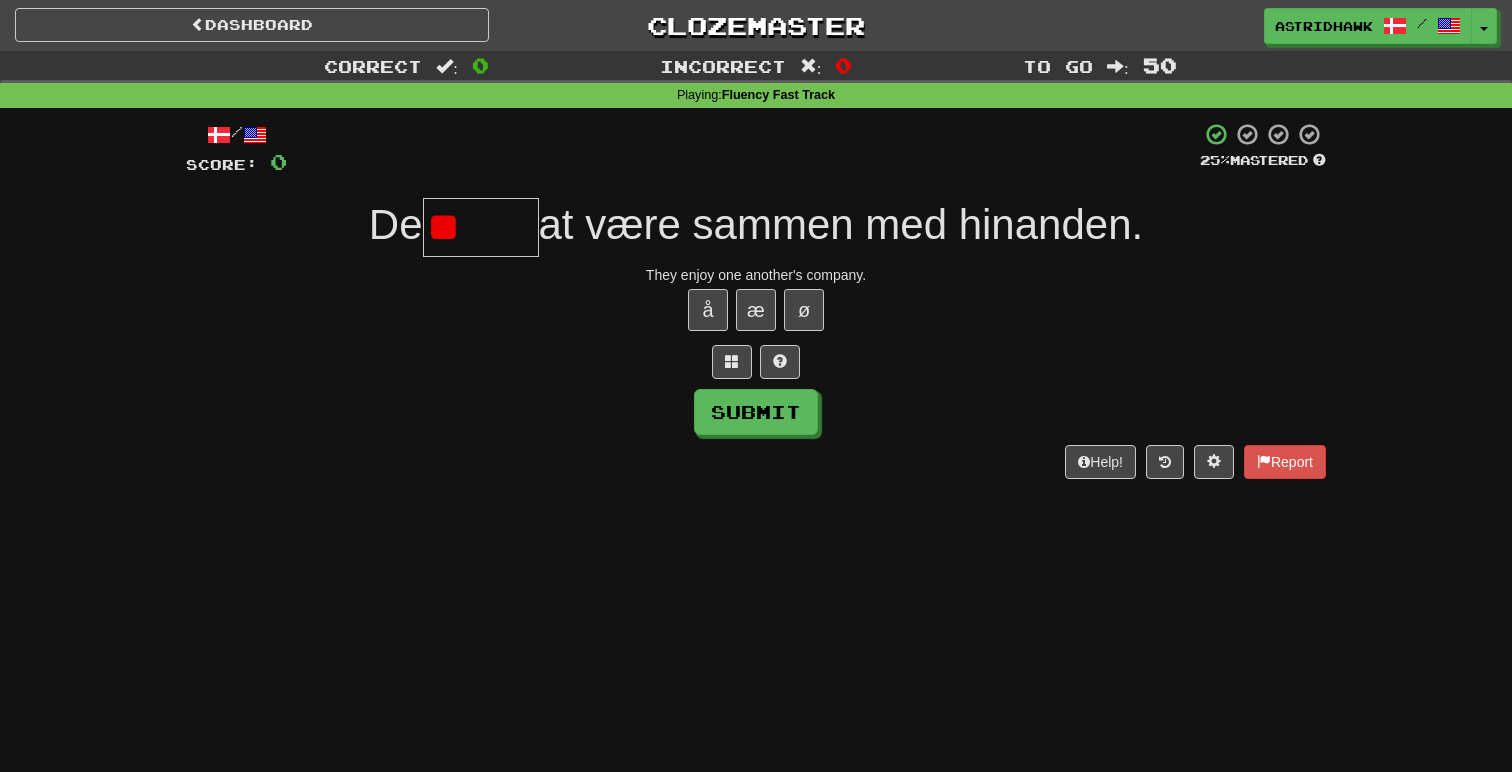 type on "*" 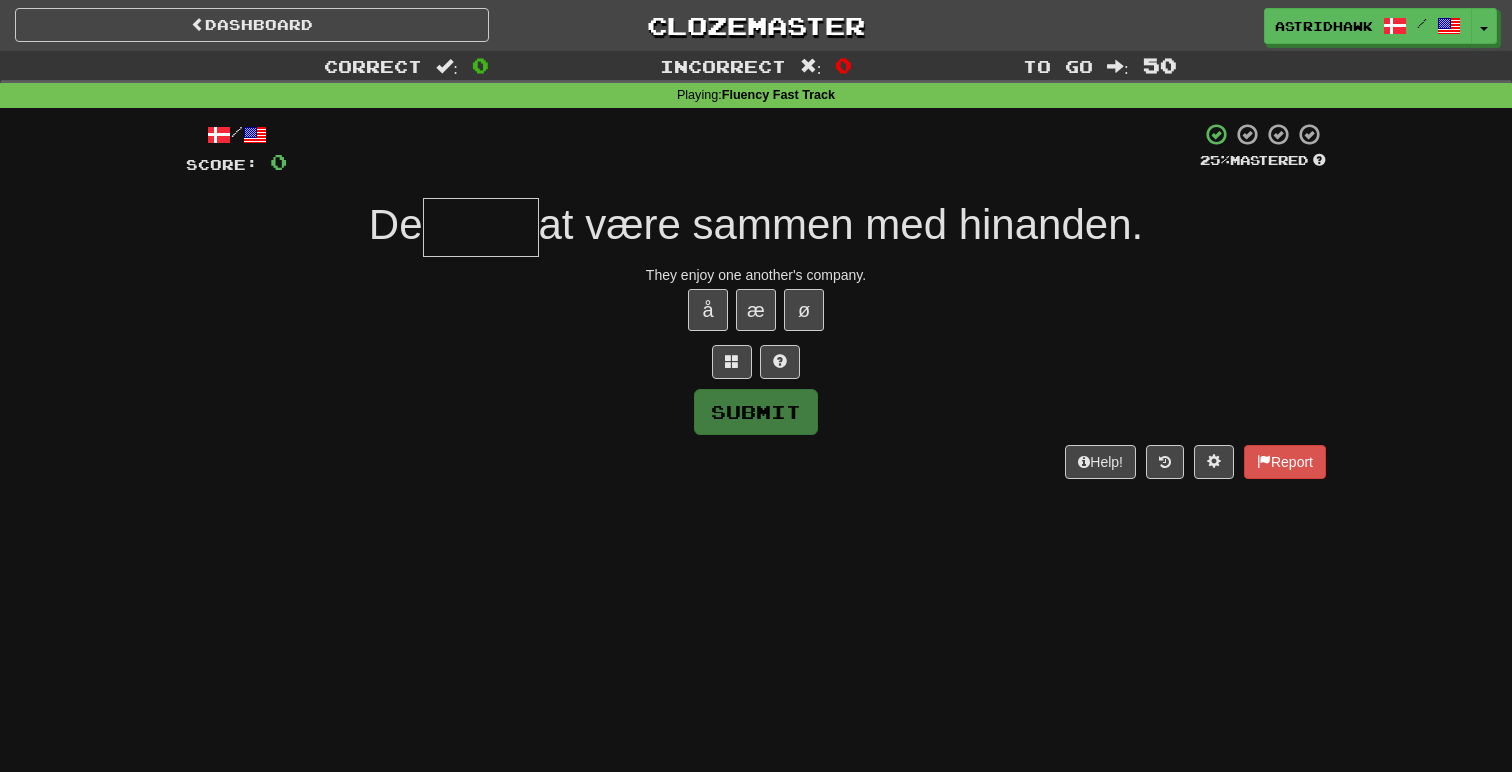 type on "*" 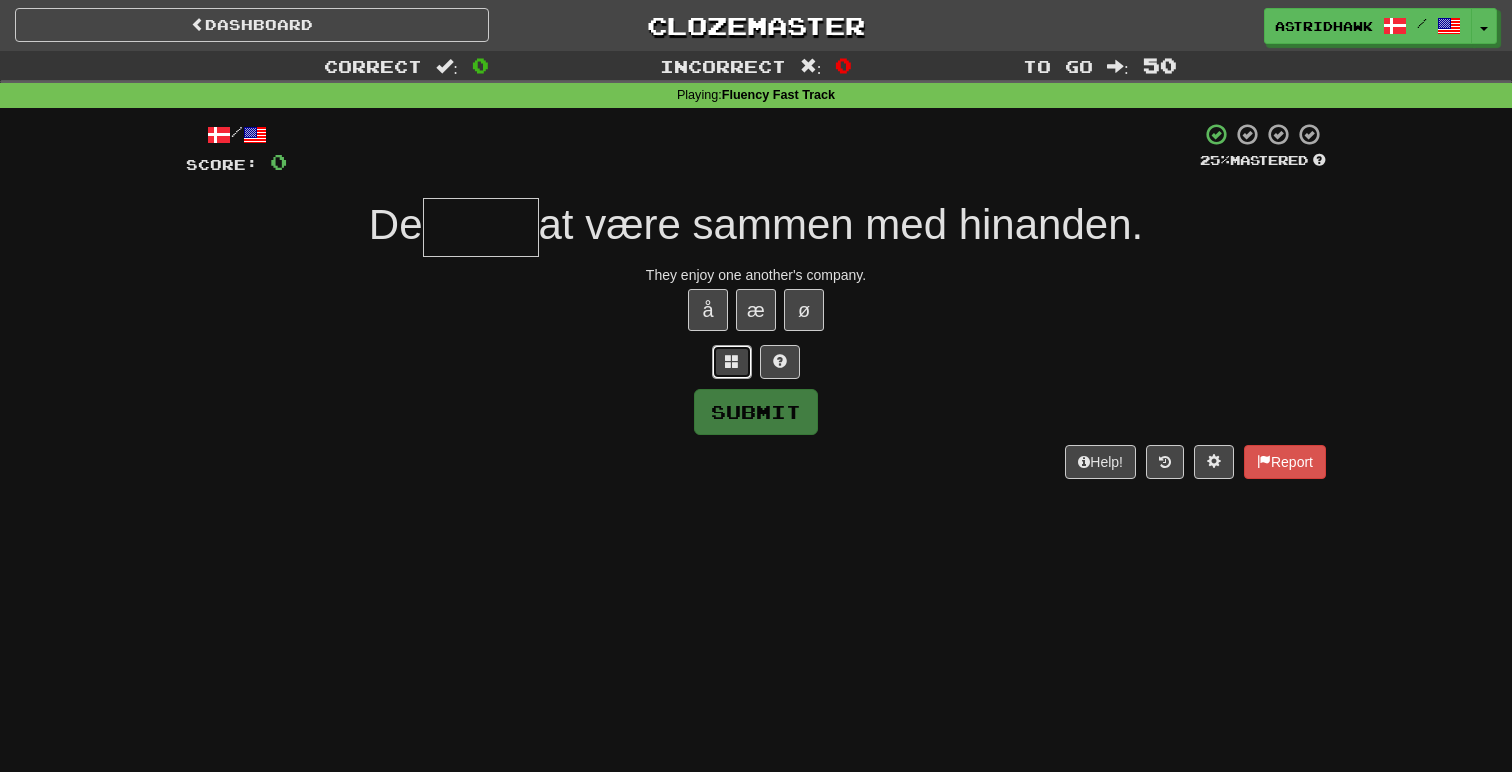 click at bounding box center [732, 361] 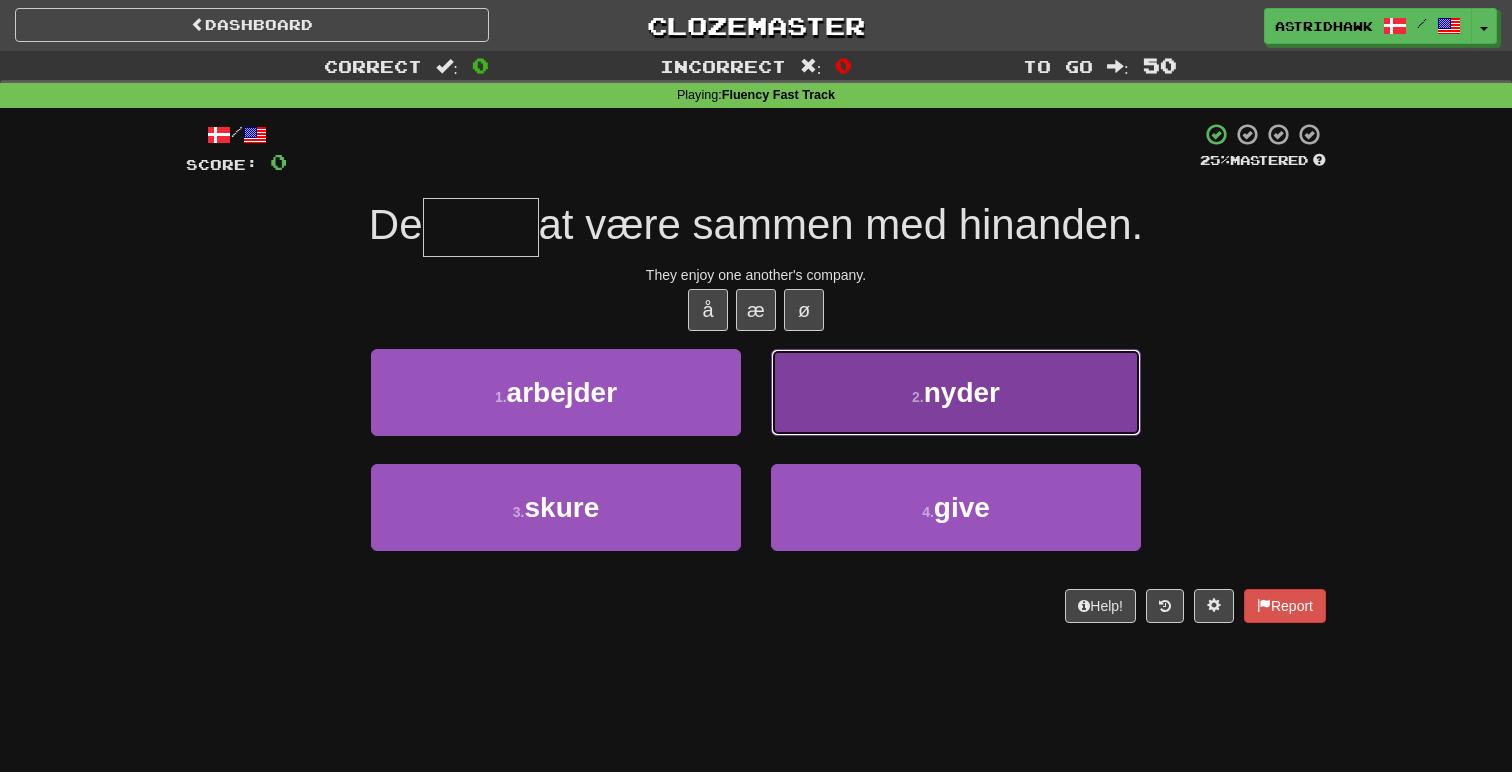 click on "2 .  nyder" at bounding box center (956, 392) 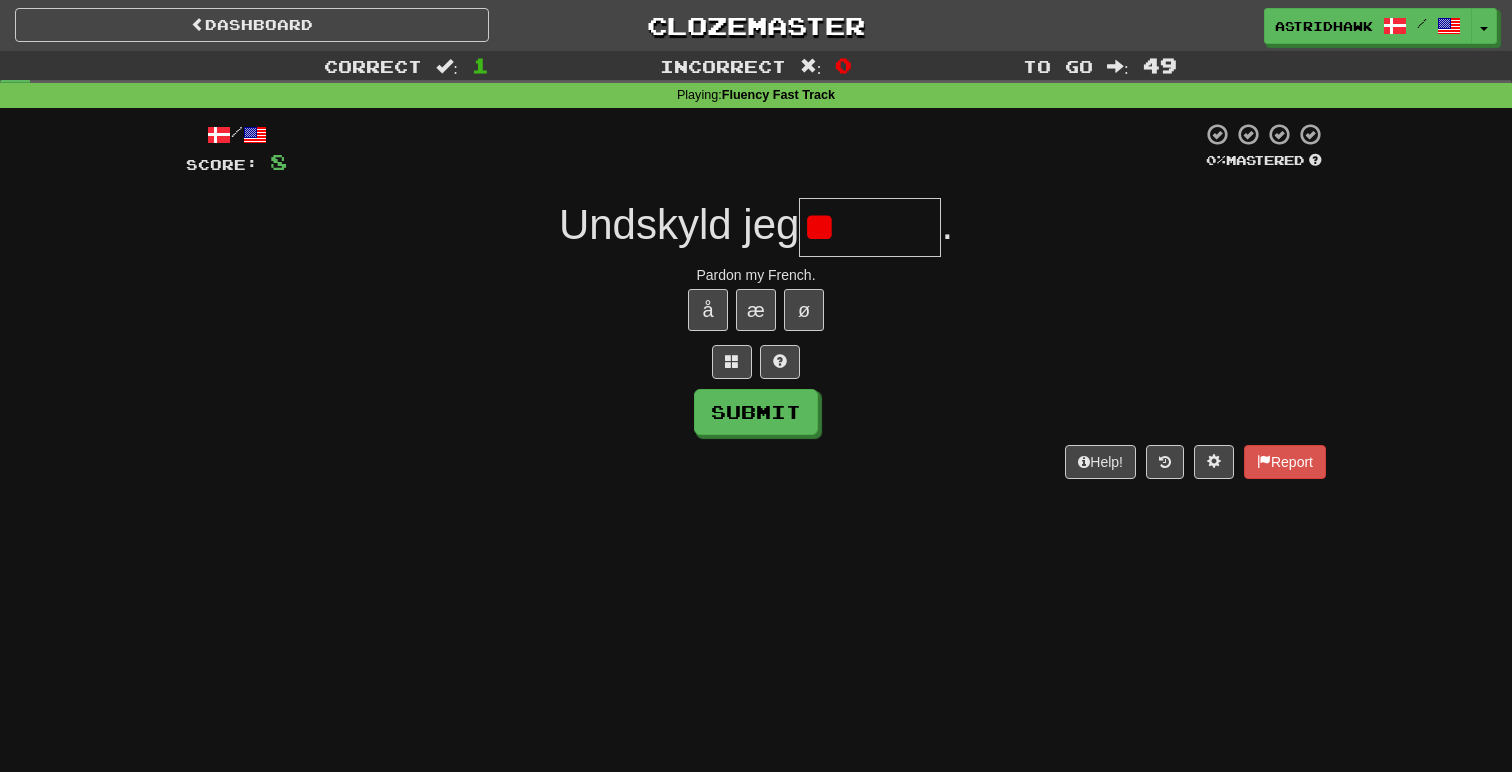type on "*" 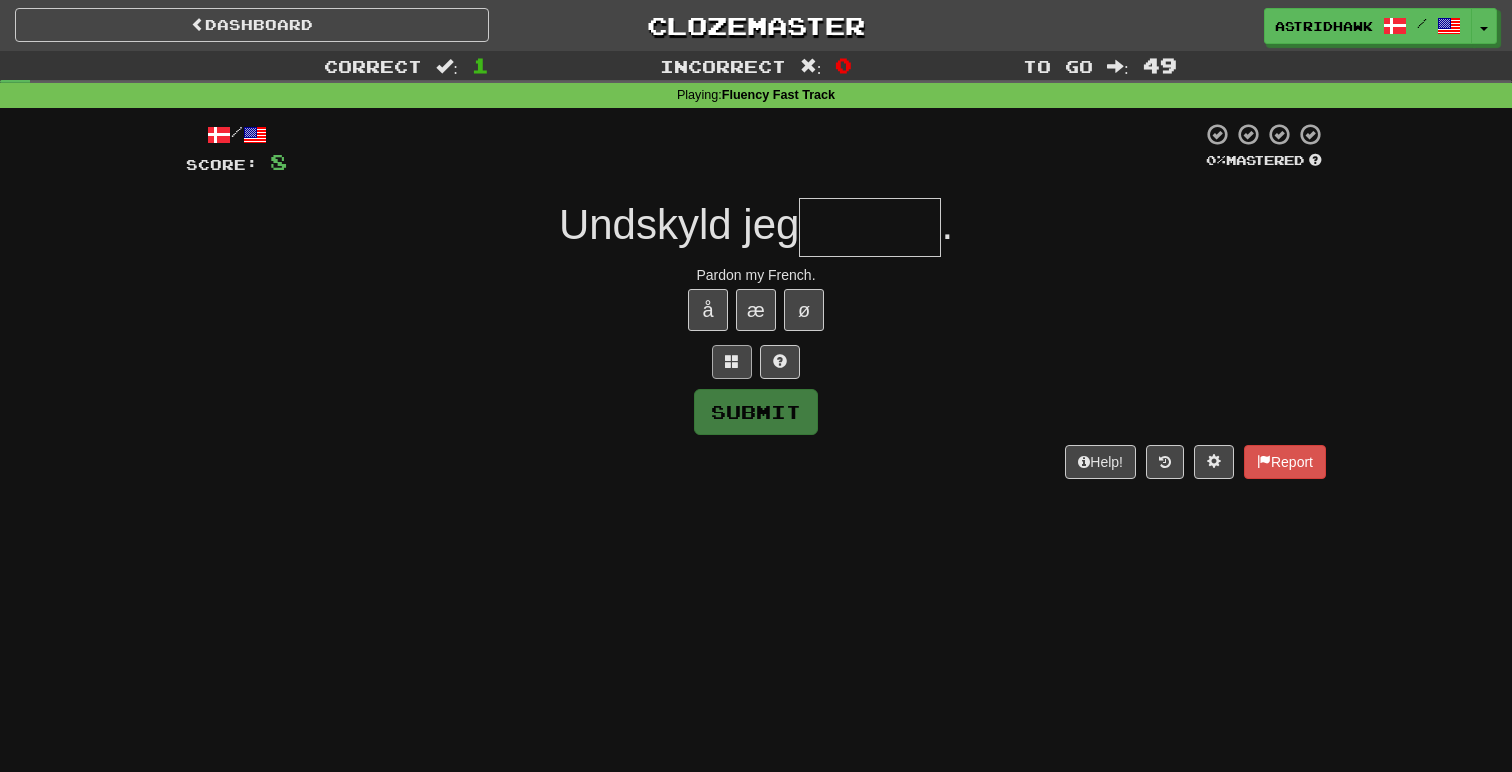 type on "*" 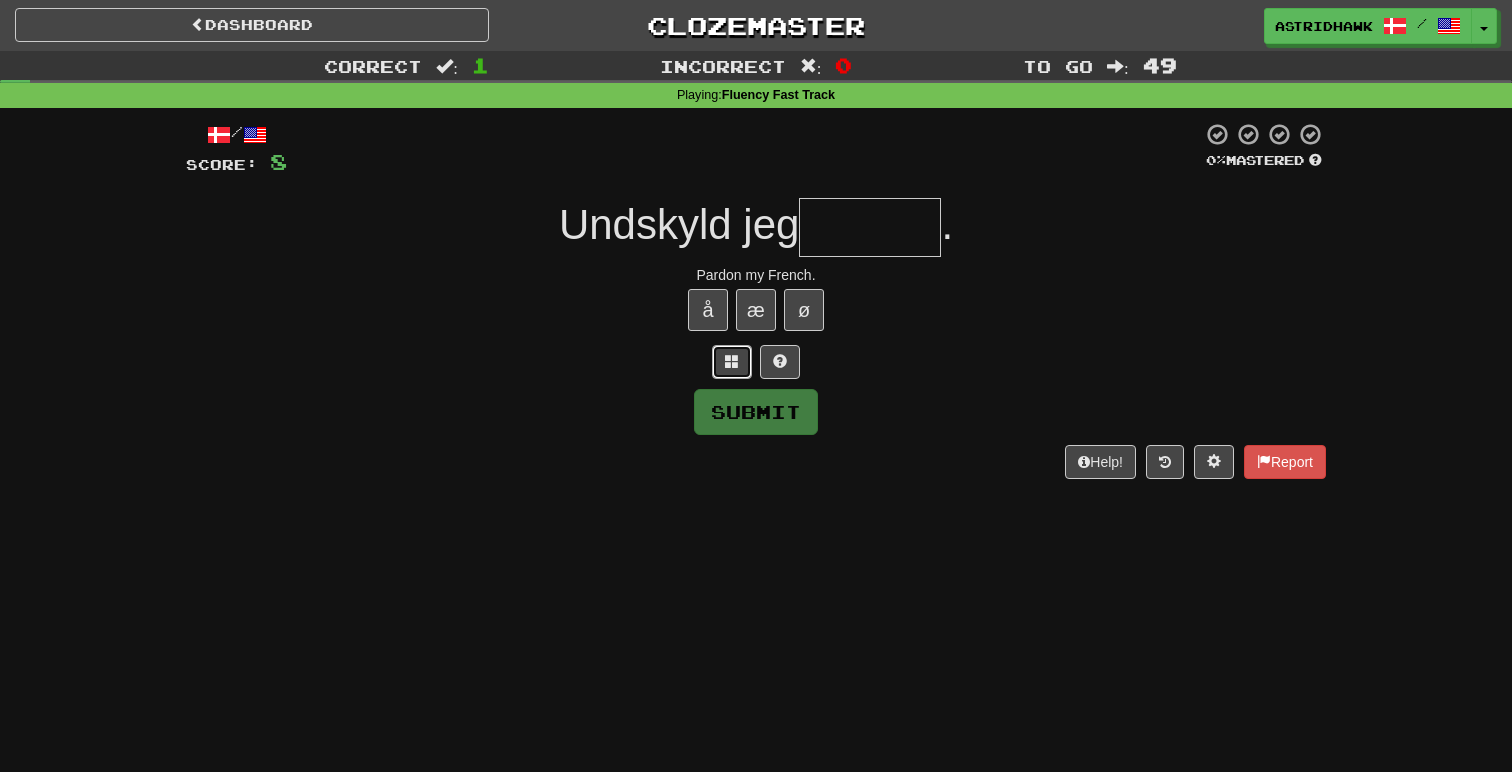 click at bounding box center [732, 361] 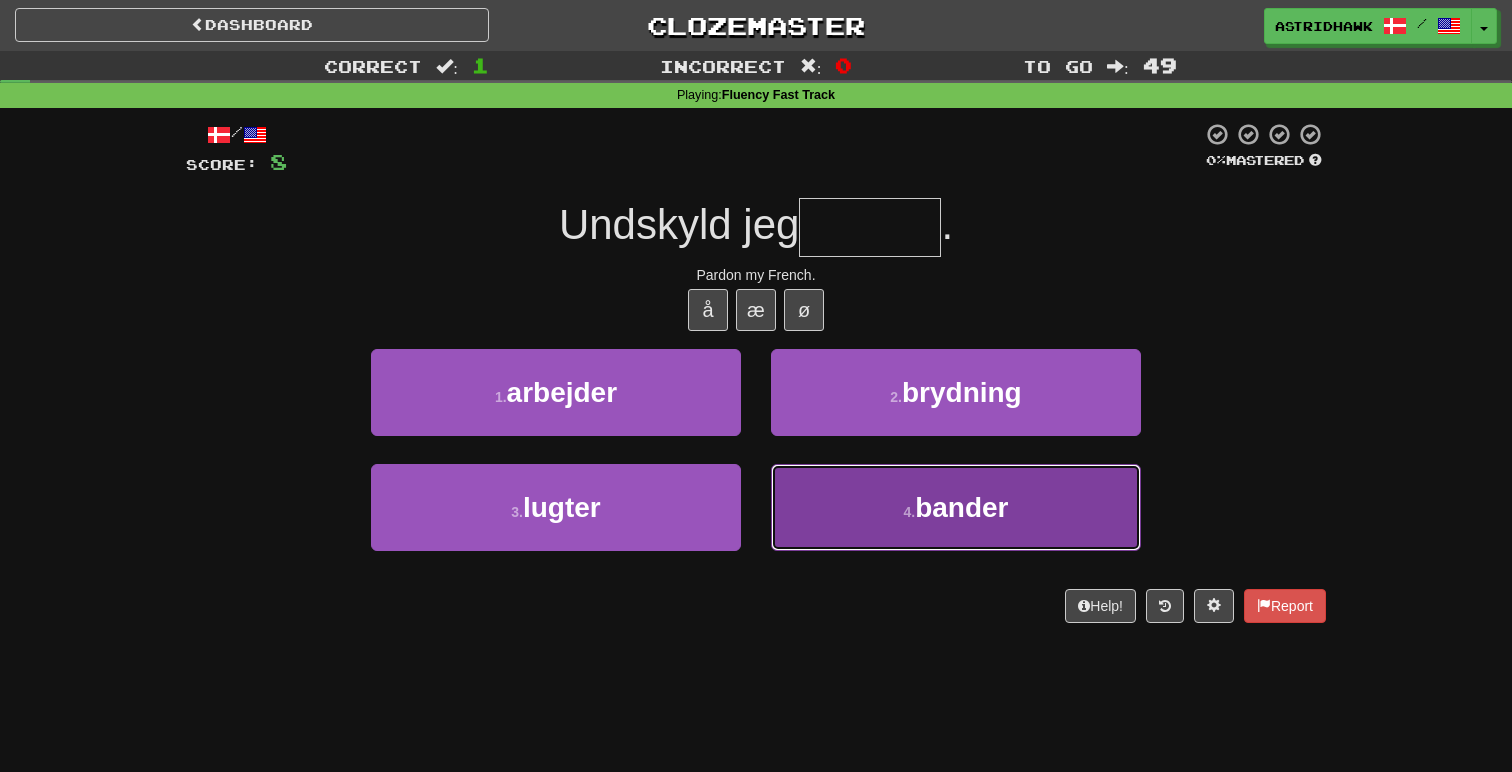 click on "4 .  bander" at bounding box center [956, 507] 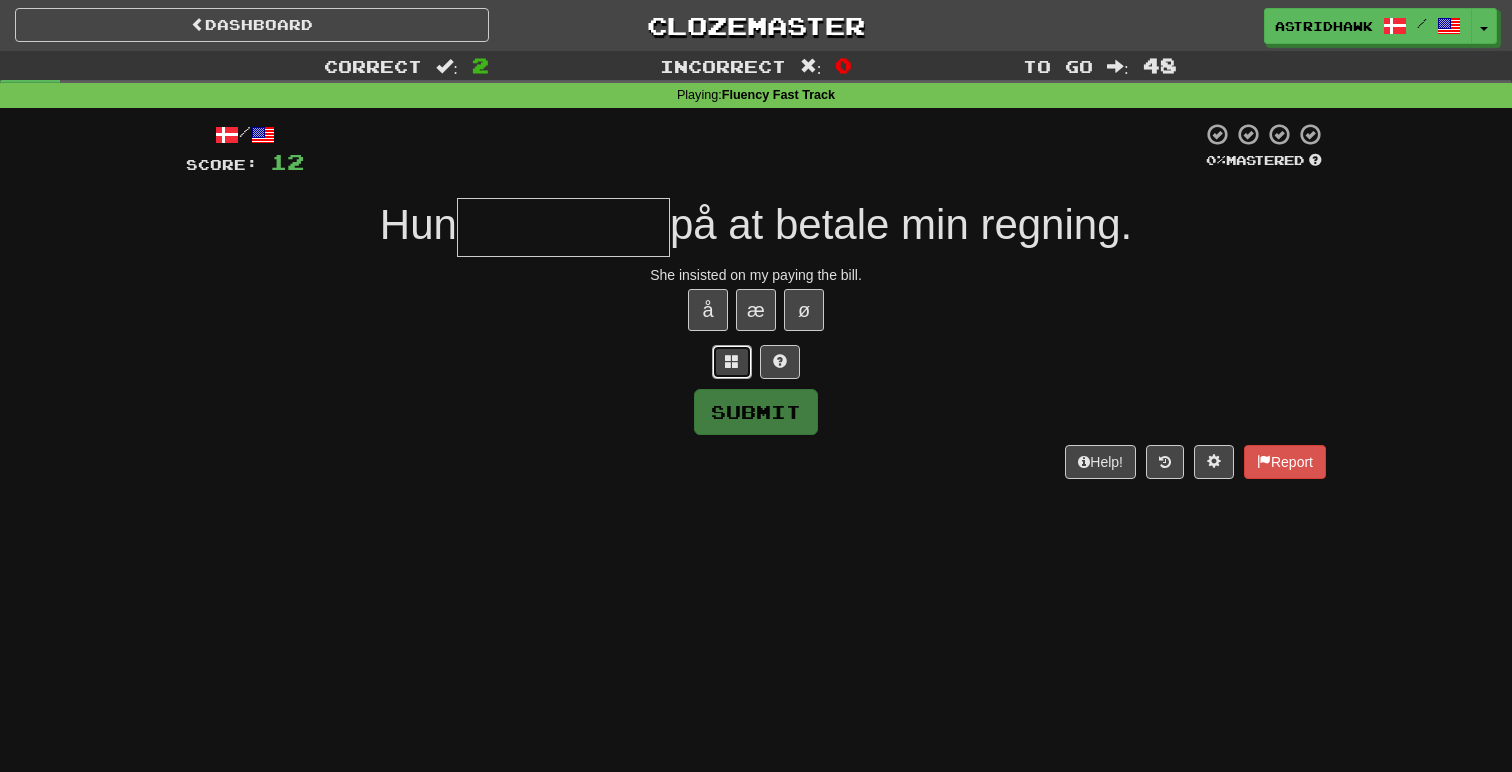 click at bounding box center [732, 362] 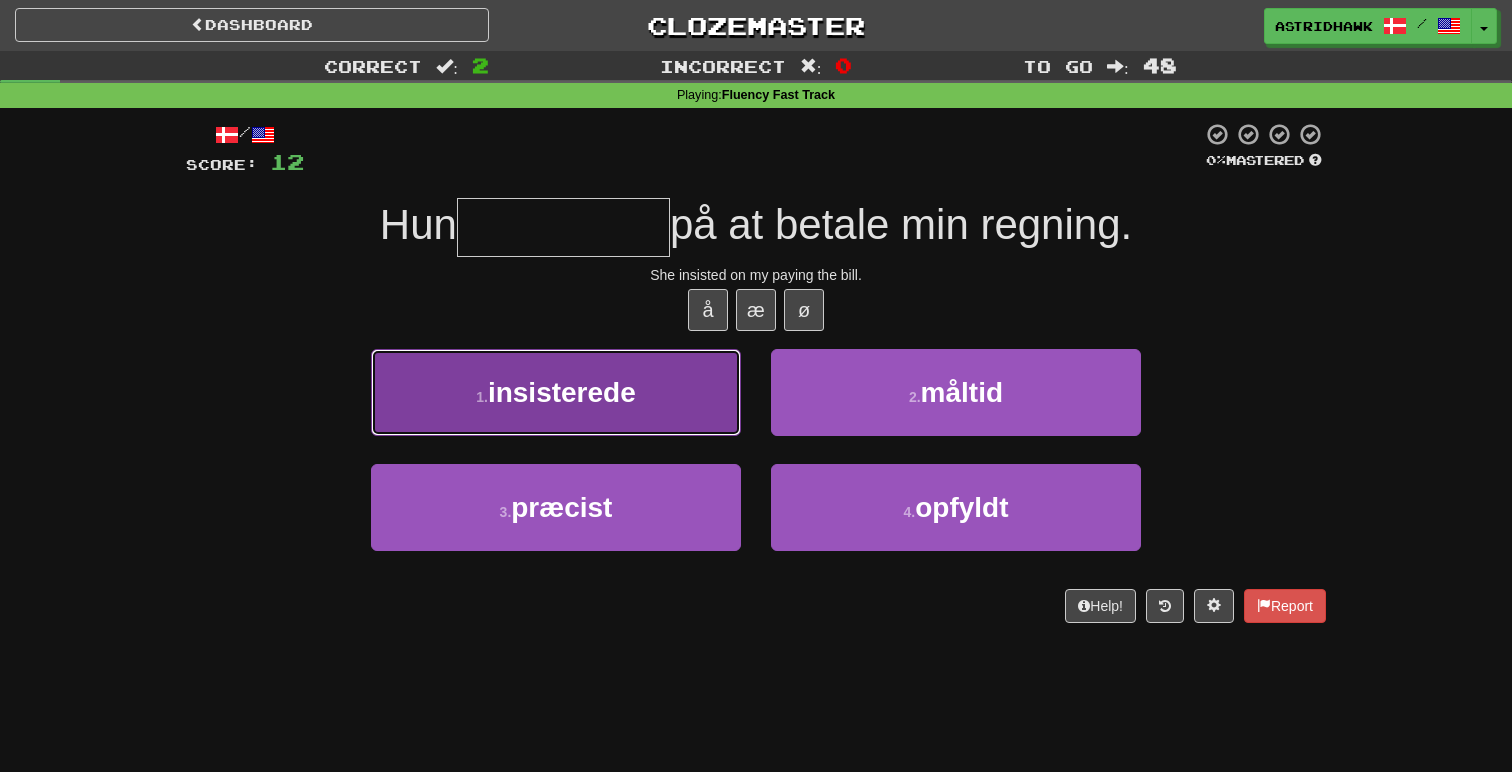 click on "1 .  insisterede" at bounding box center (556, 392) 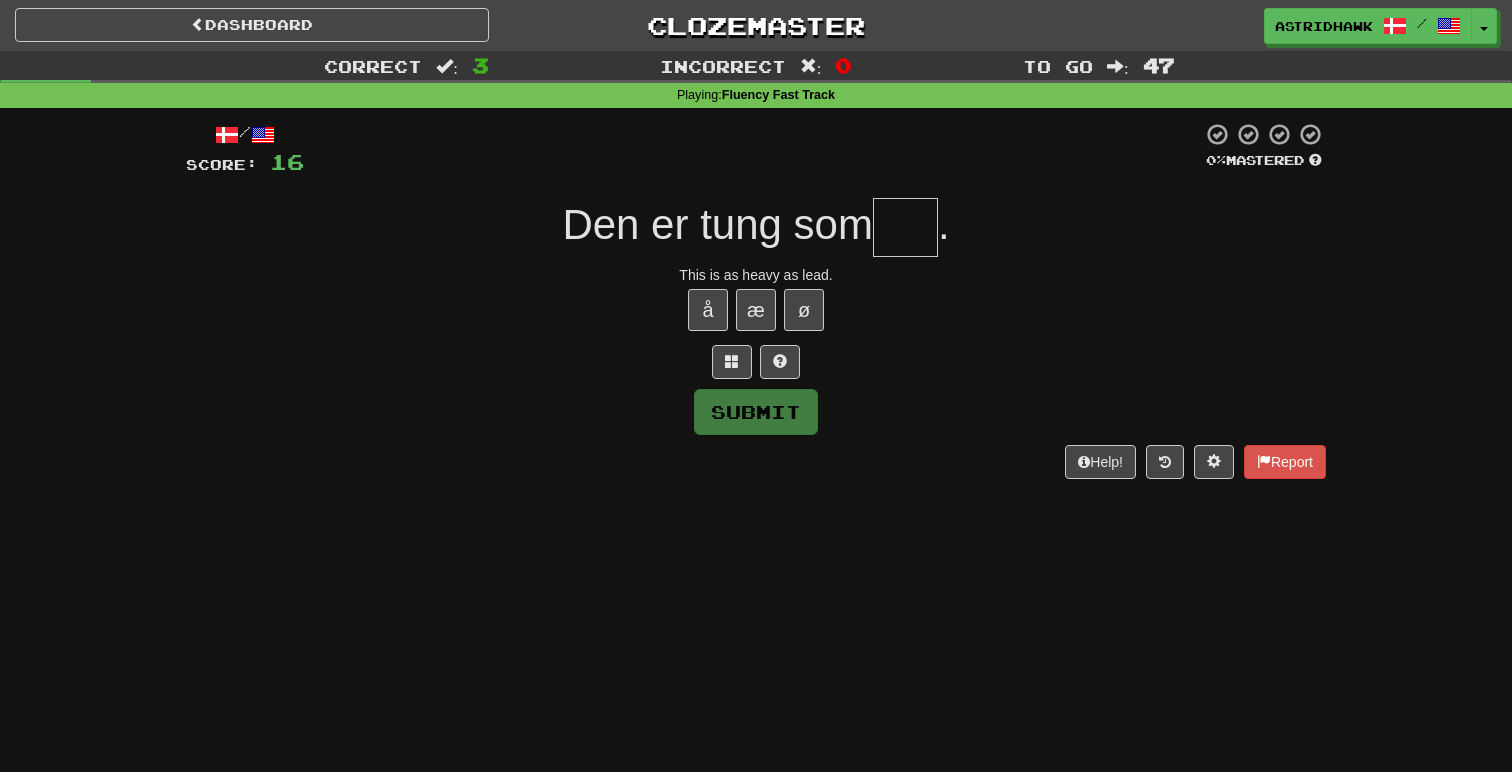 type on "*" 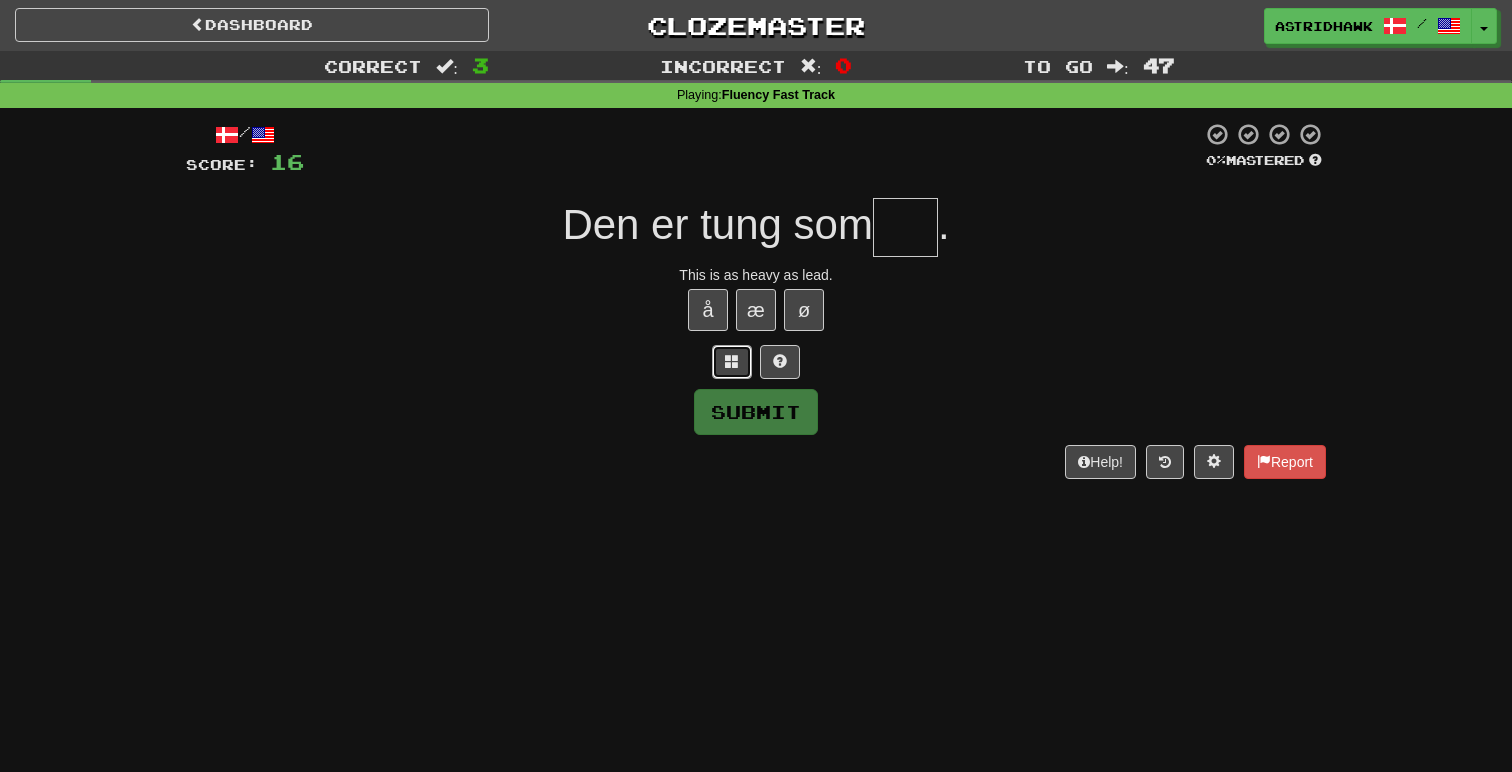 click at bounding box center [732, 361] 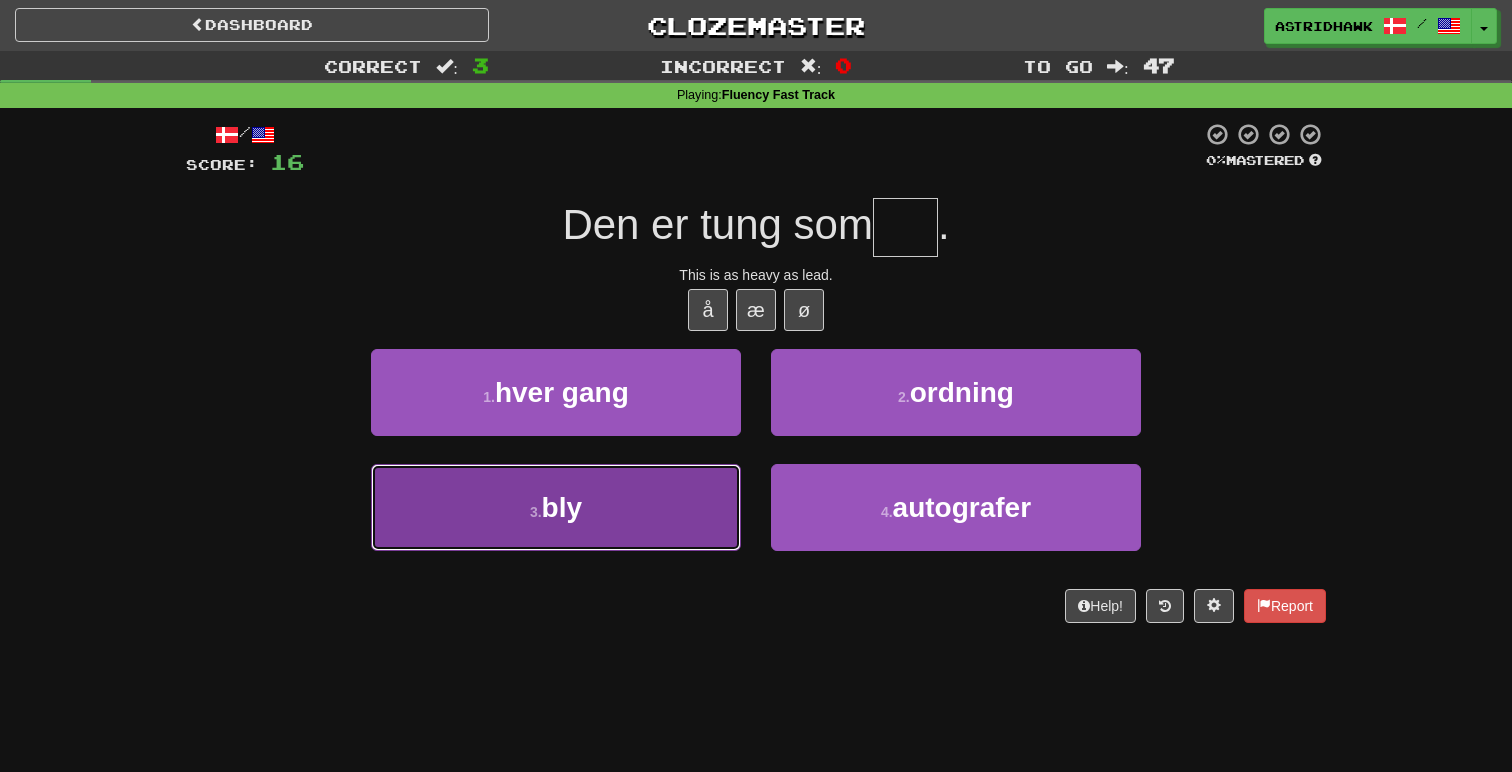 click on "3 .  bly" at bounding box center (556, 507) 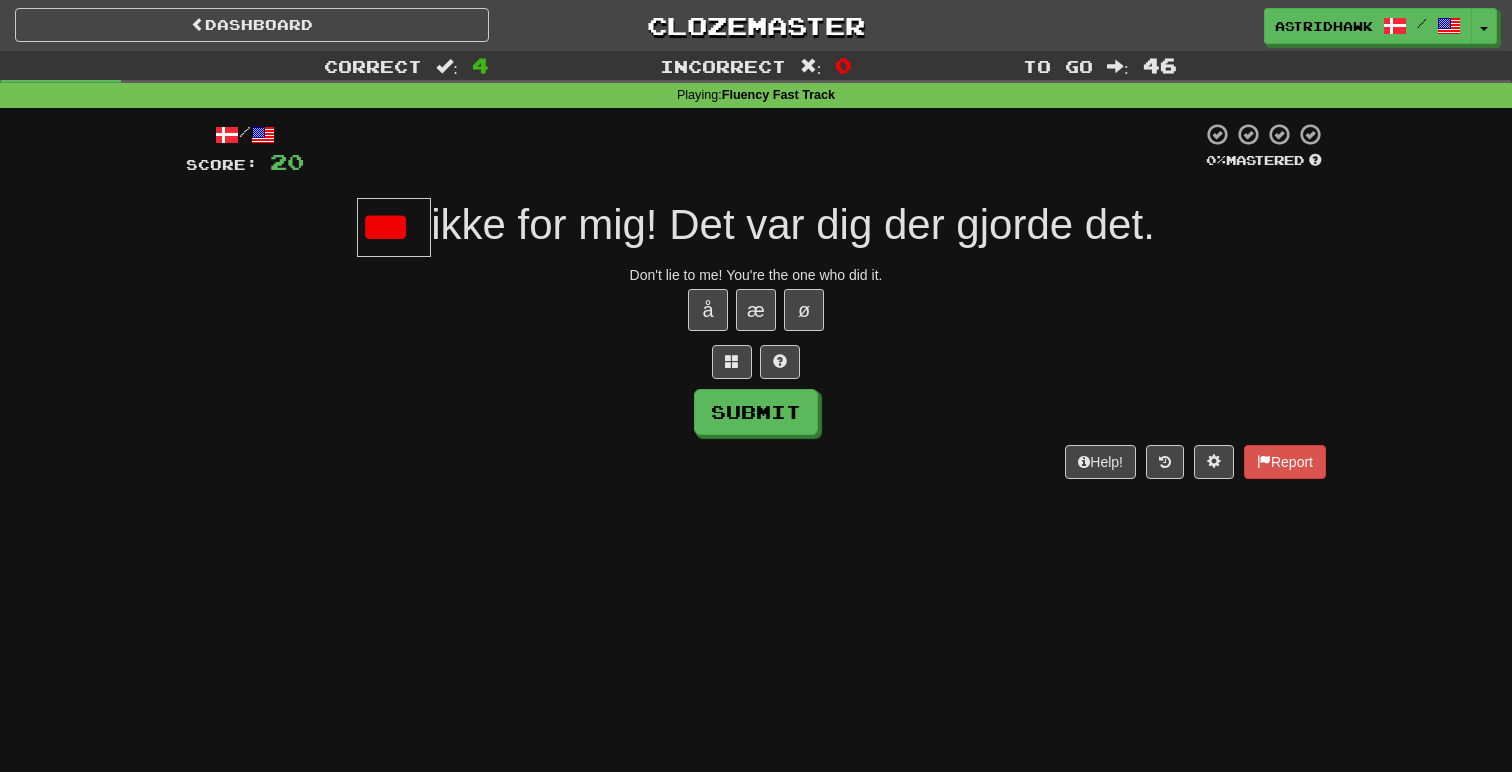 scroll, scrollTop: 0, scrollLeft: 0, axis: both 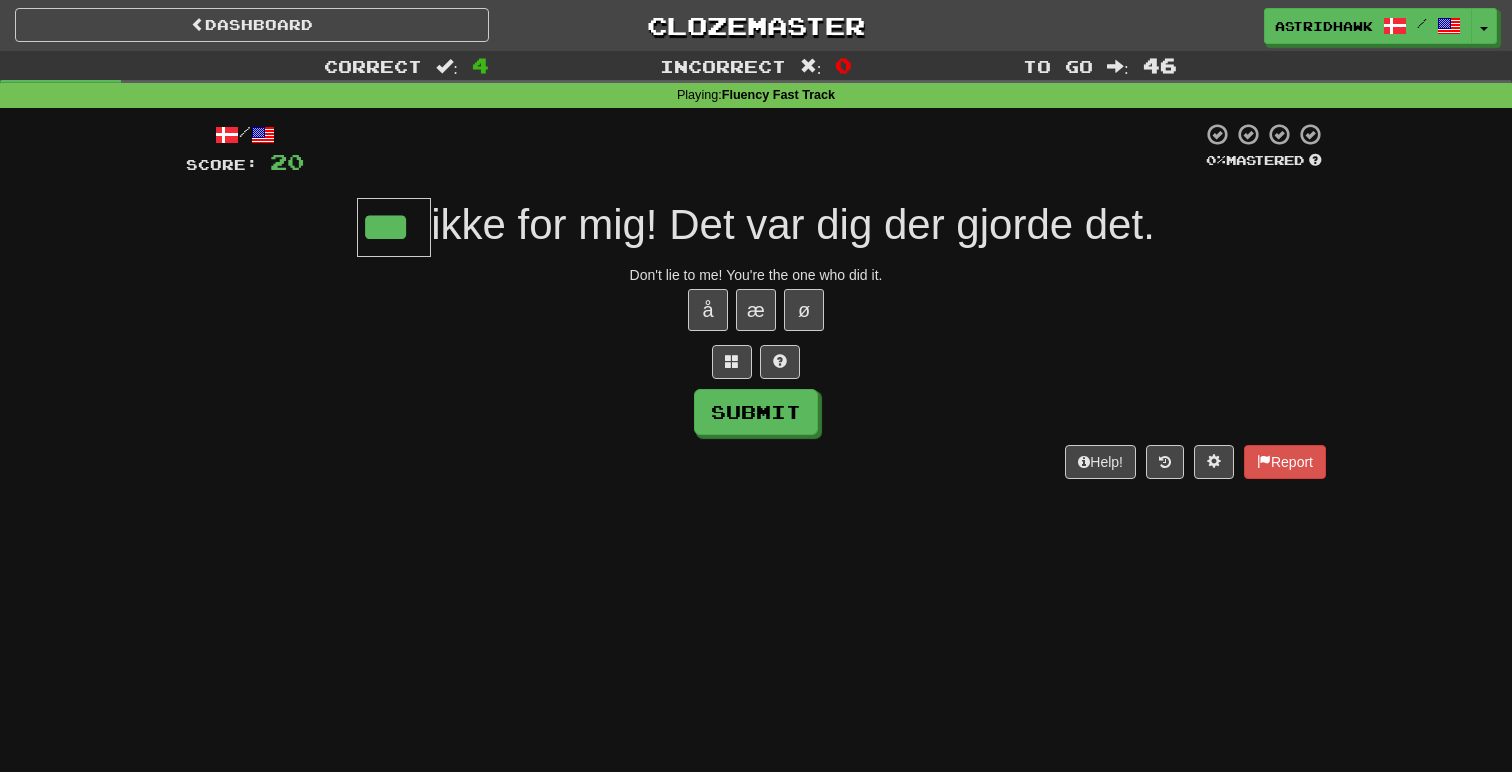 type on "***" 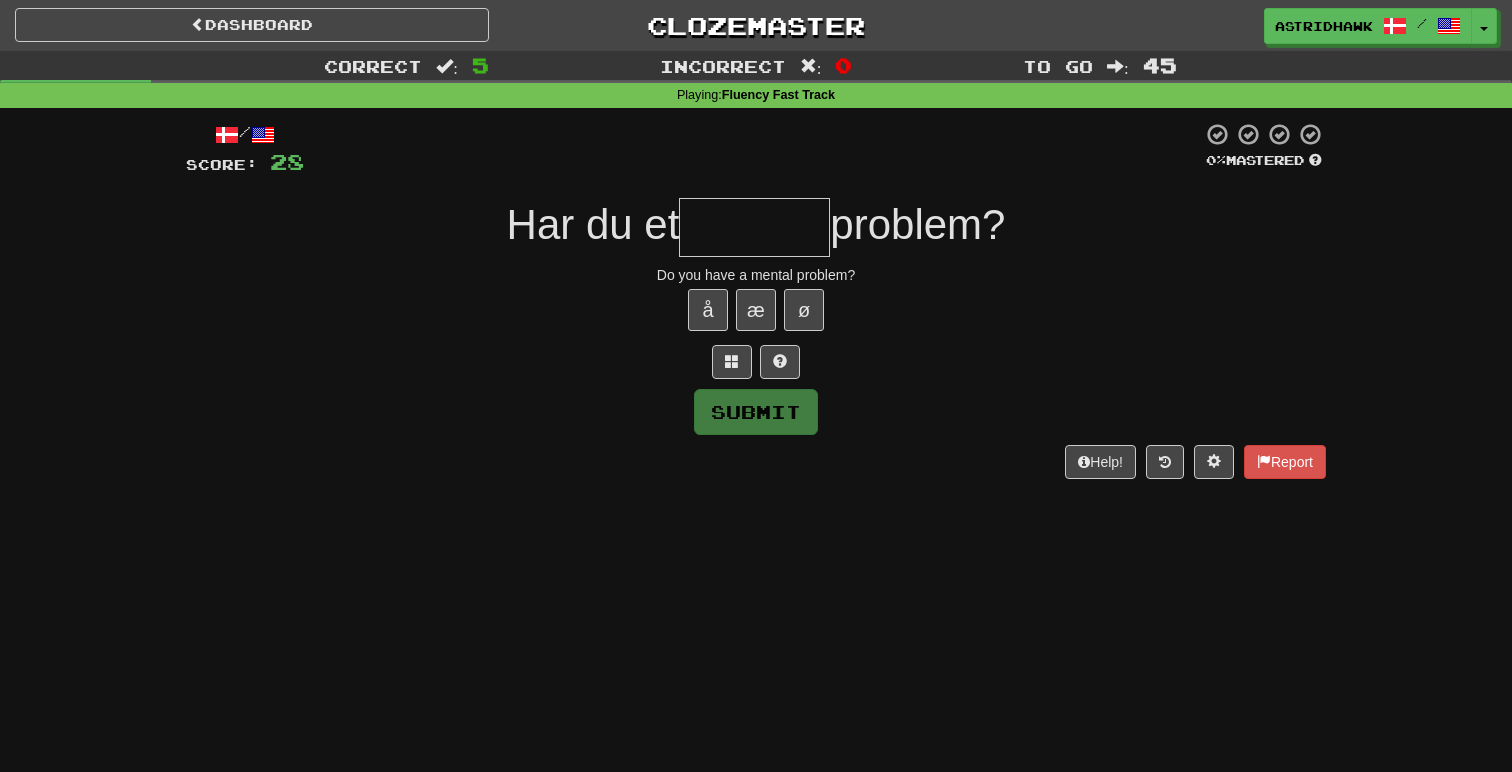 type on "*" 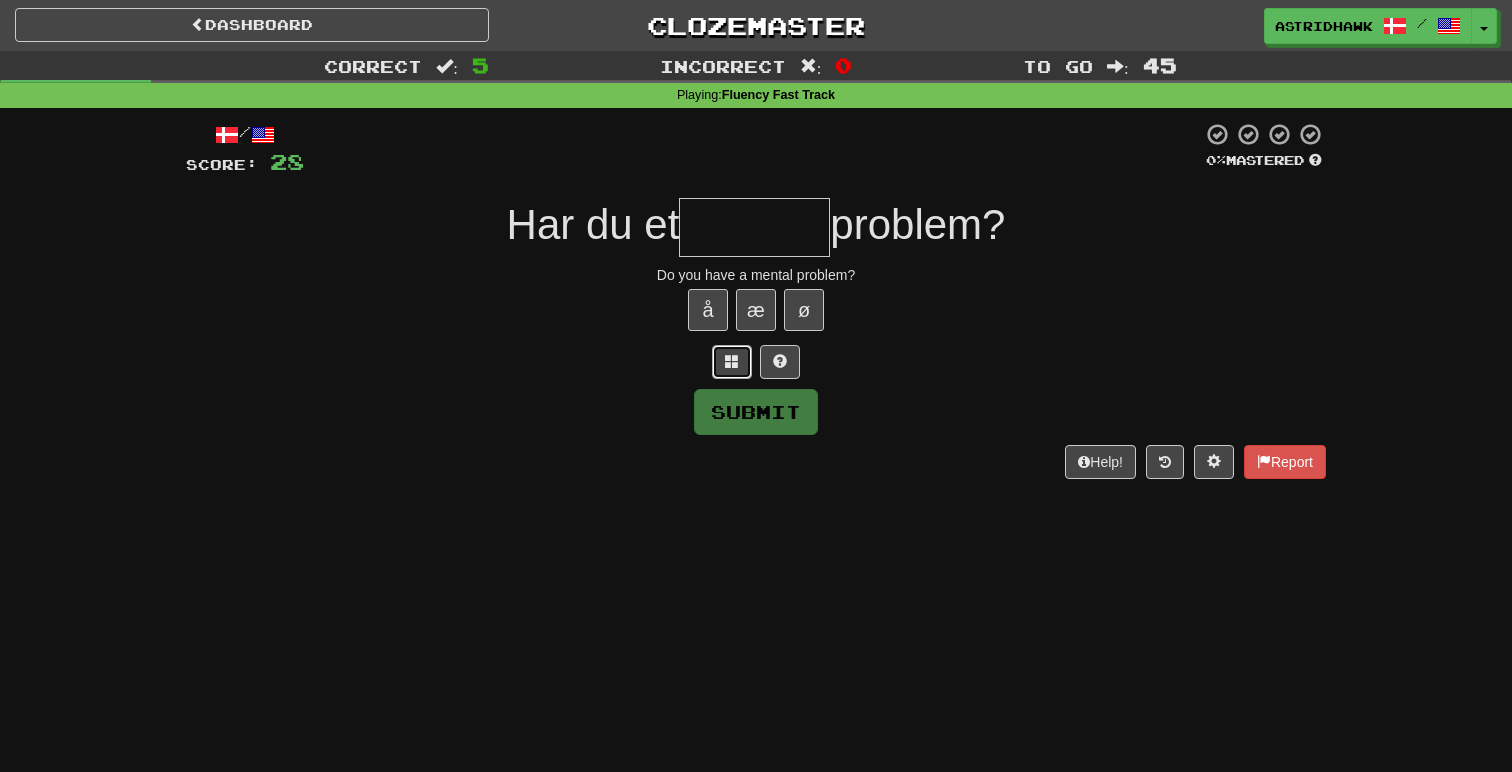 click at bounding box center [732, 362] 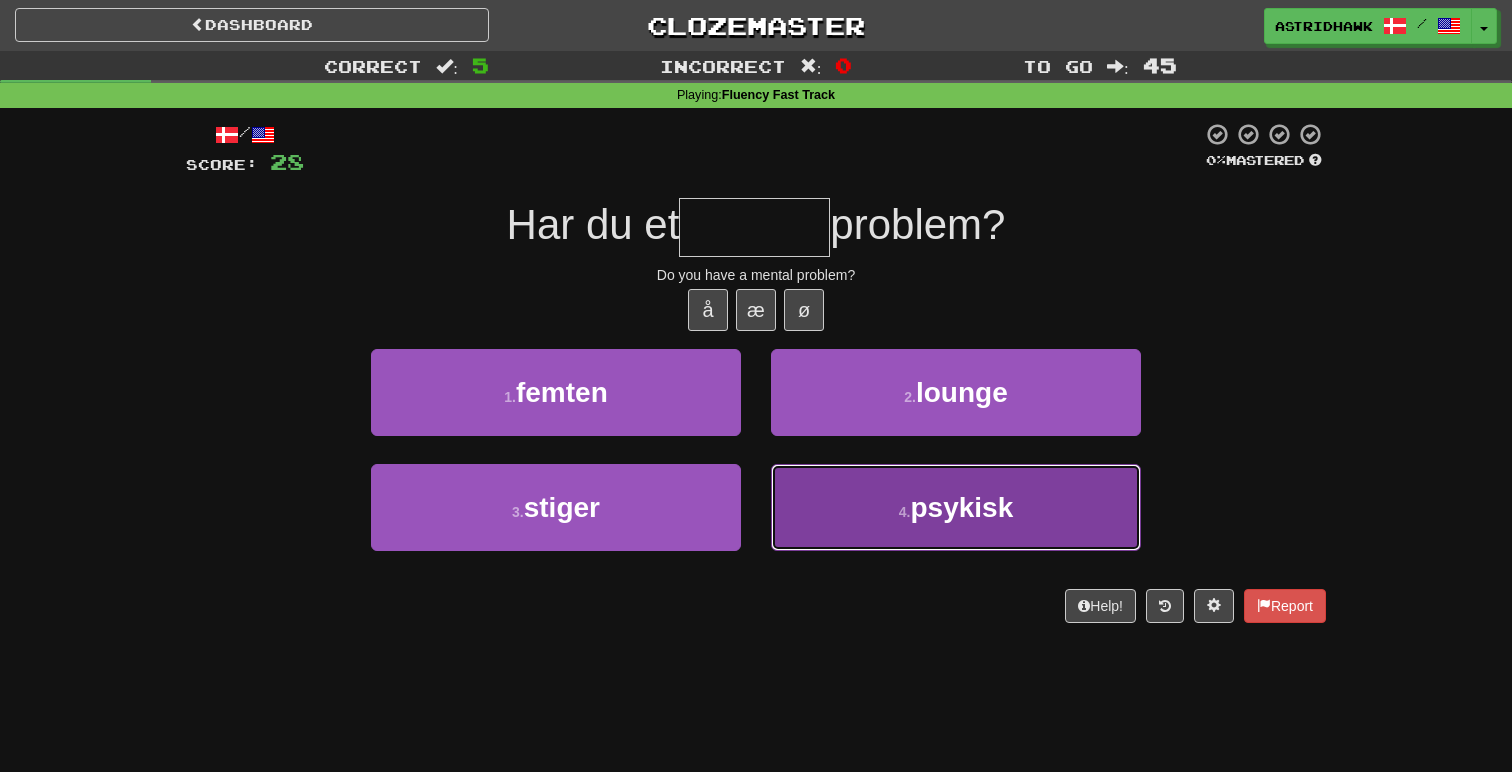 click on "4 .  psykisk" at bounding box center (956, 507) 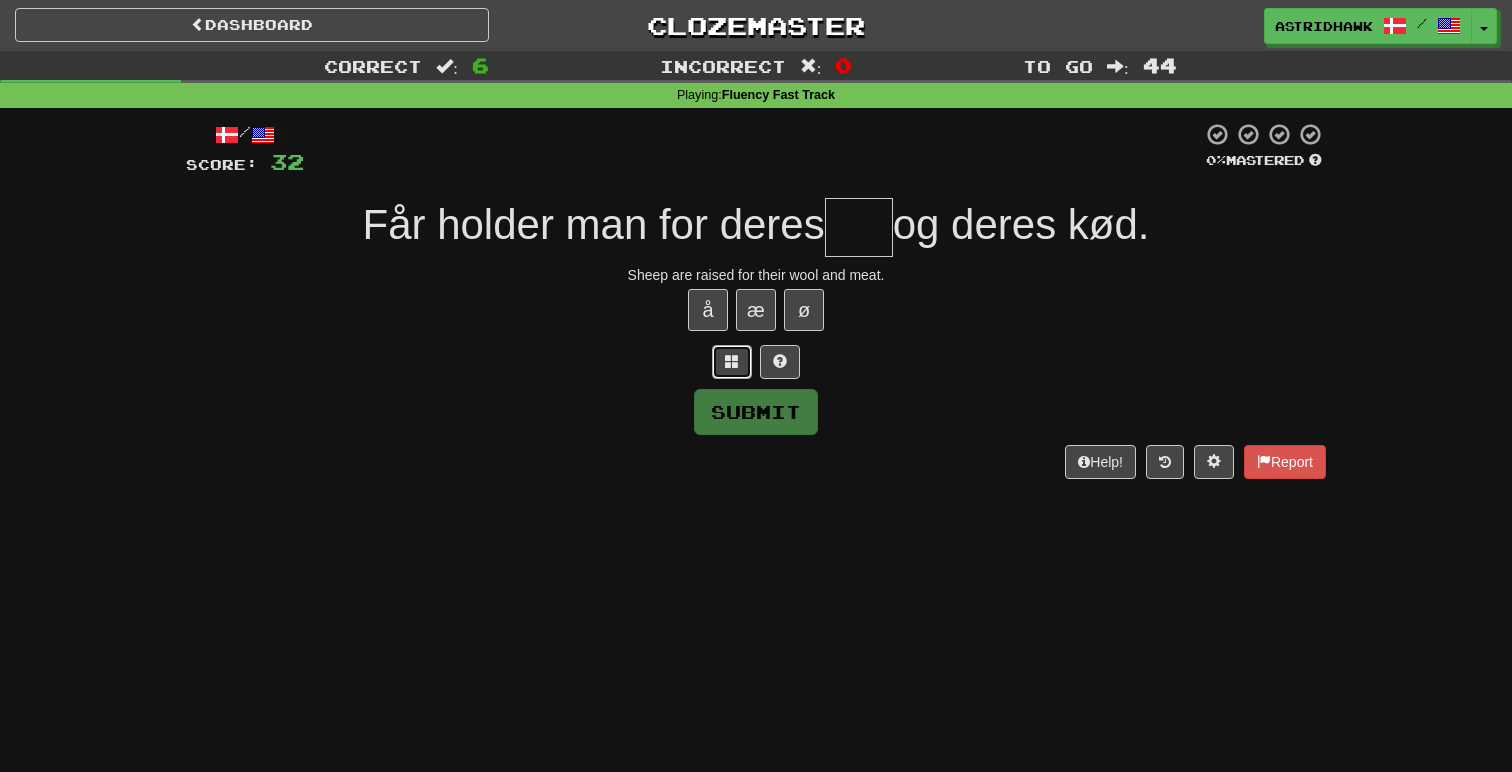 click at bounding box center (732, 362) 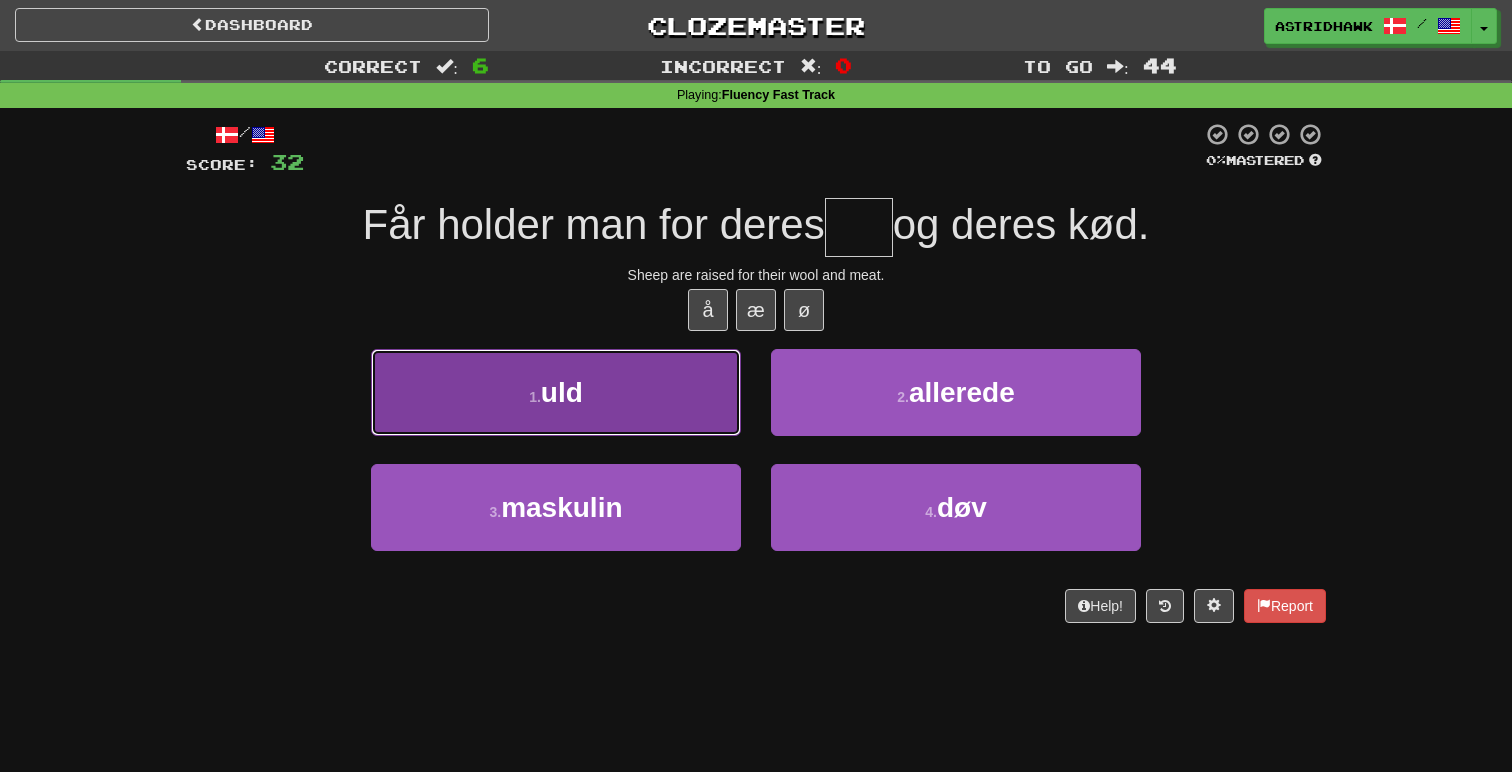 click on "1 .  uld" at bounding box center [556, 392] 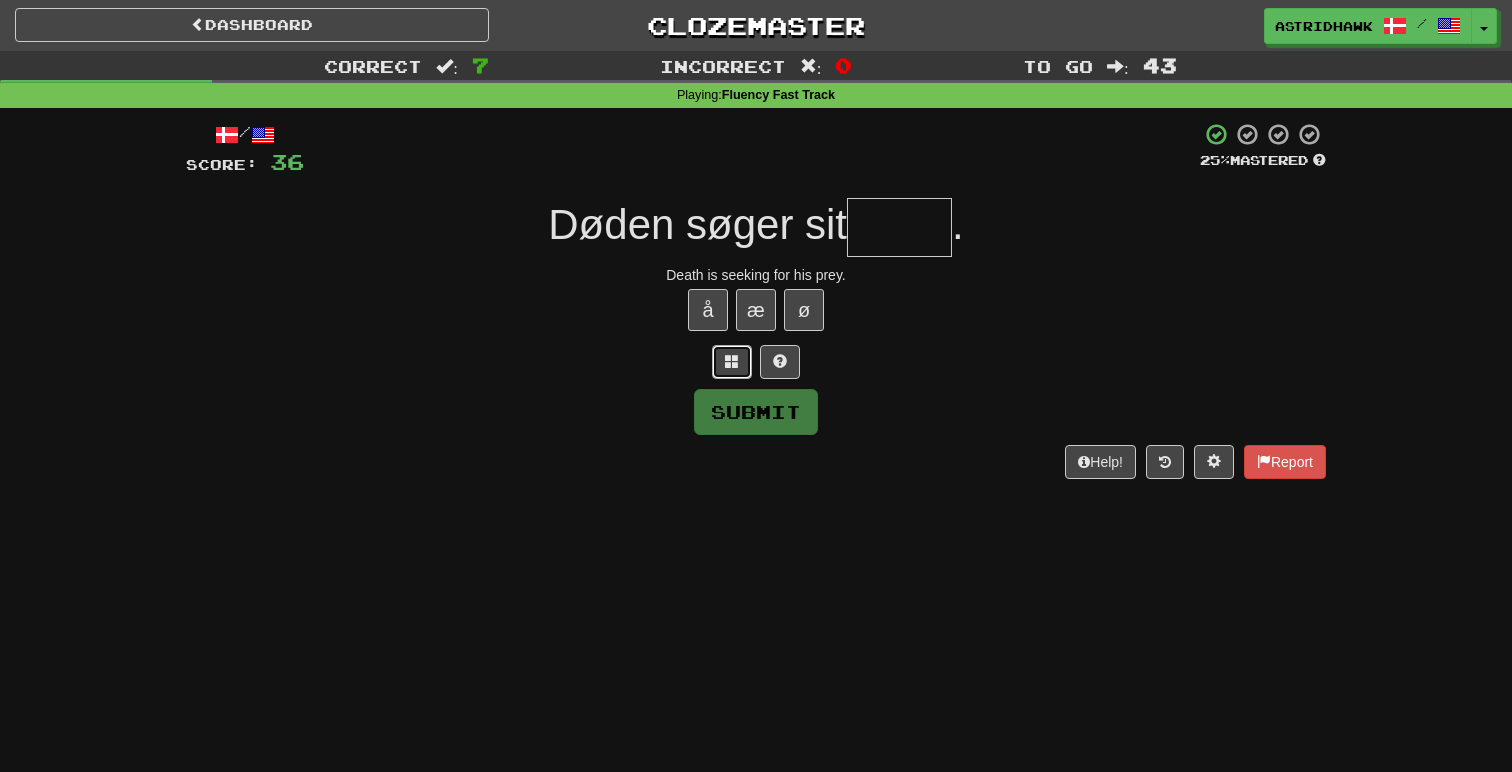click at bounding box center (732, 361) 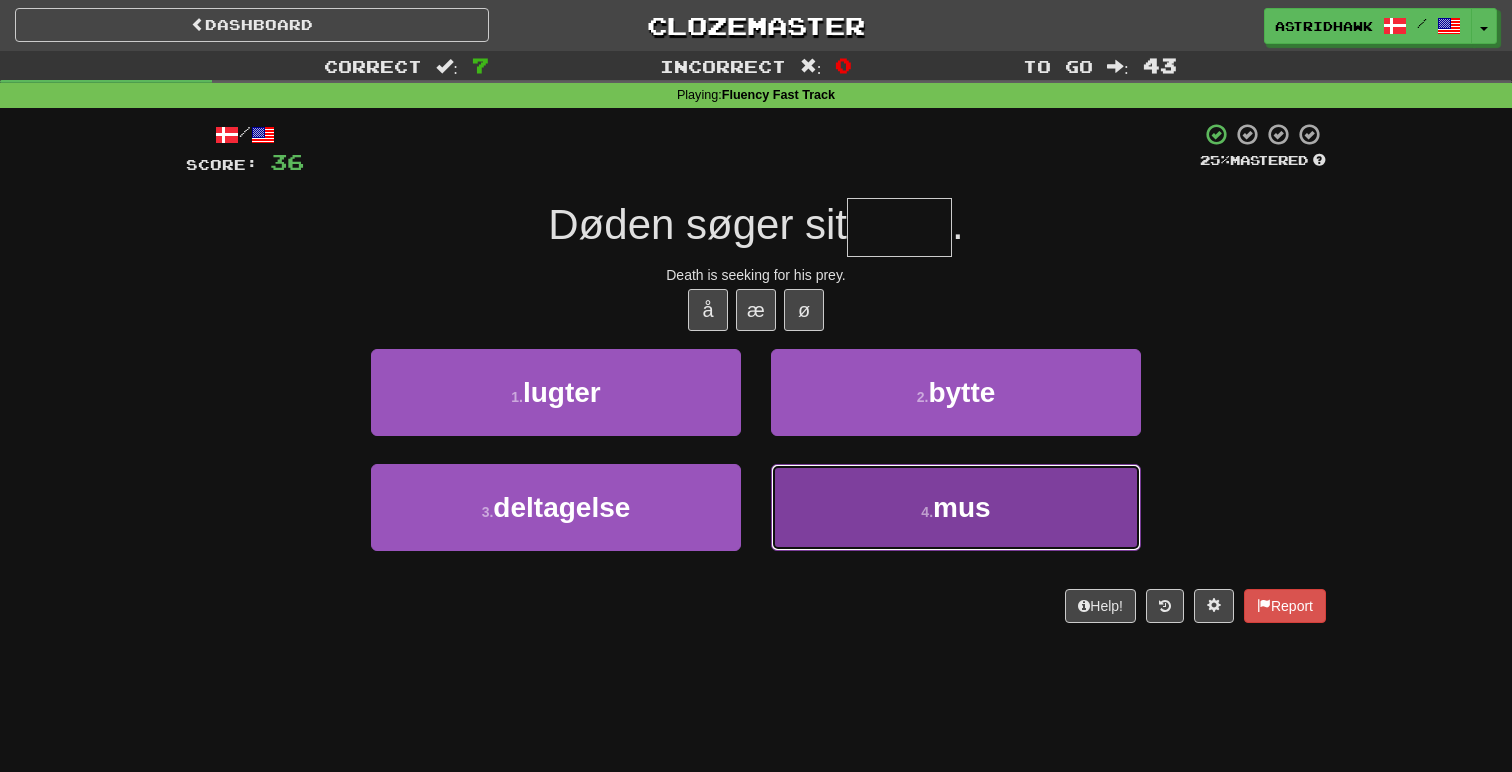 click on "4 .  mus" at bounding box center [956, 507] 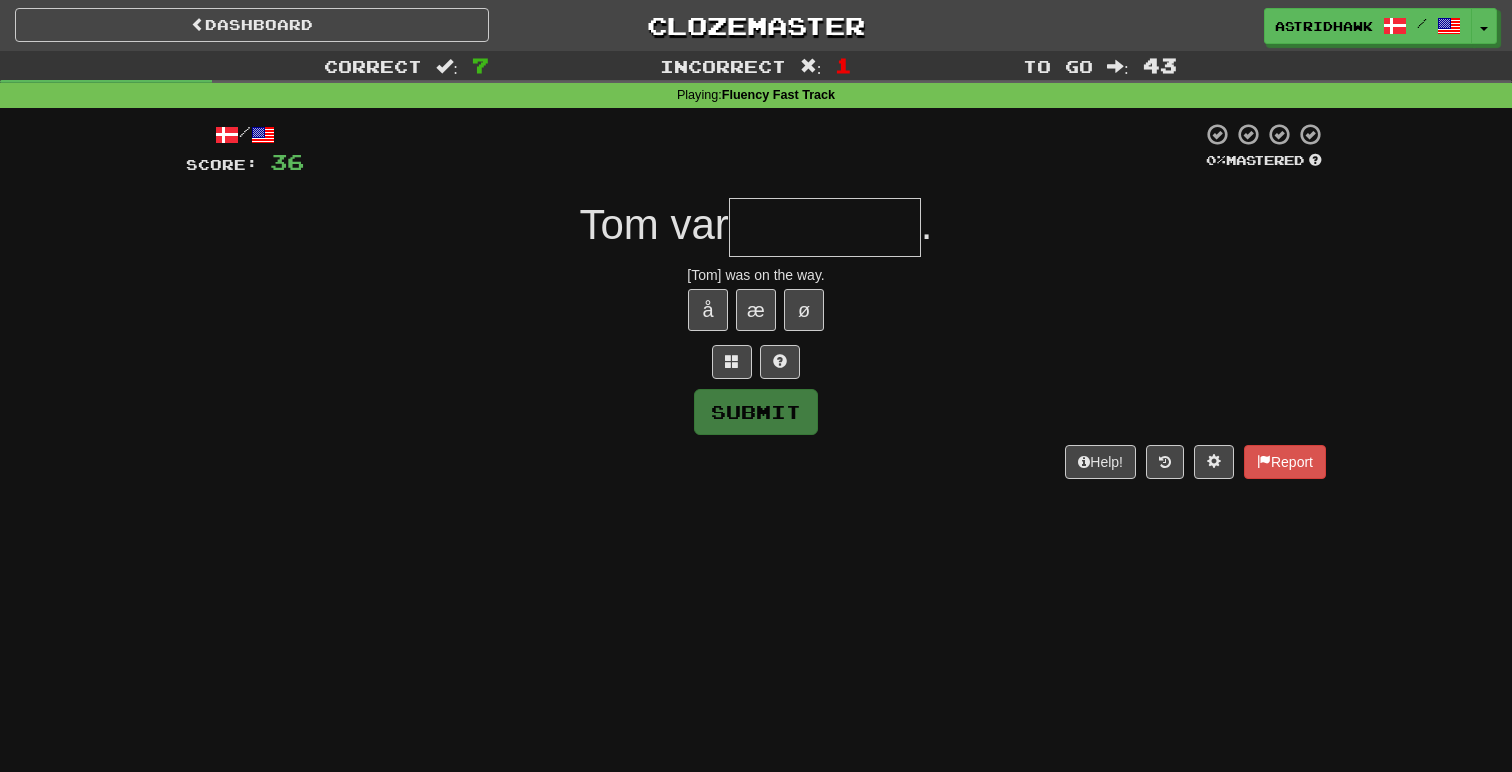 type on "*" 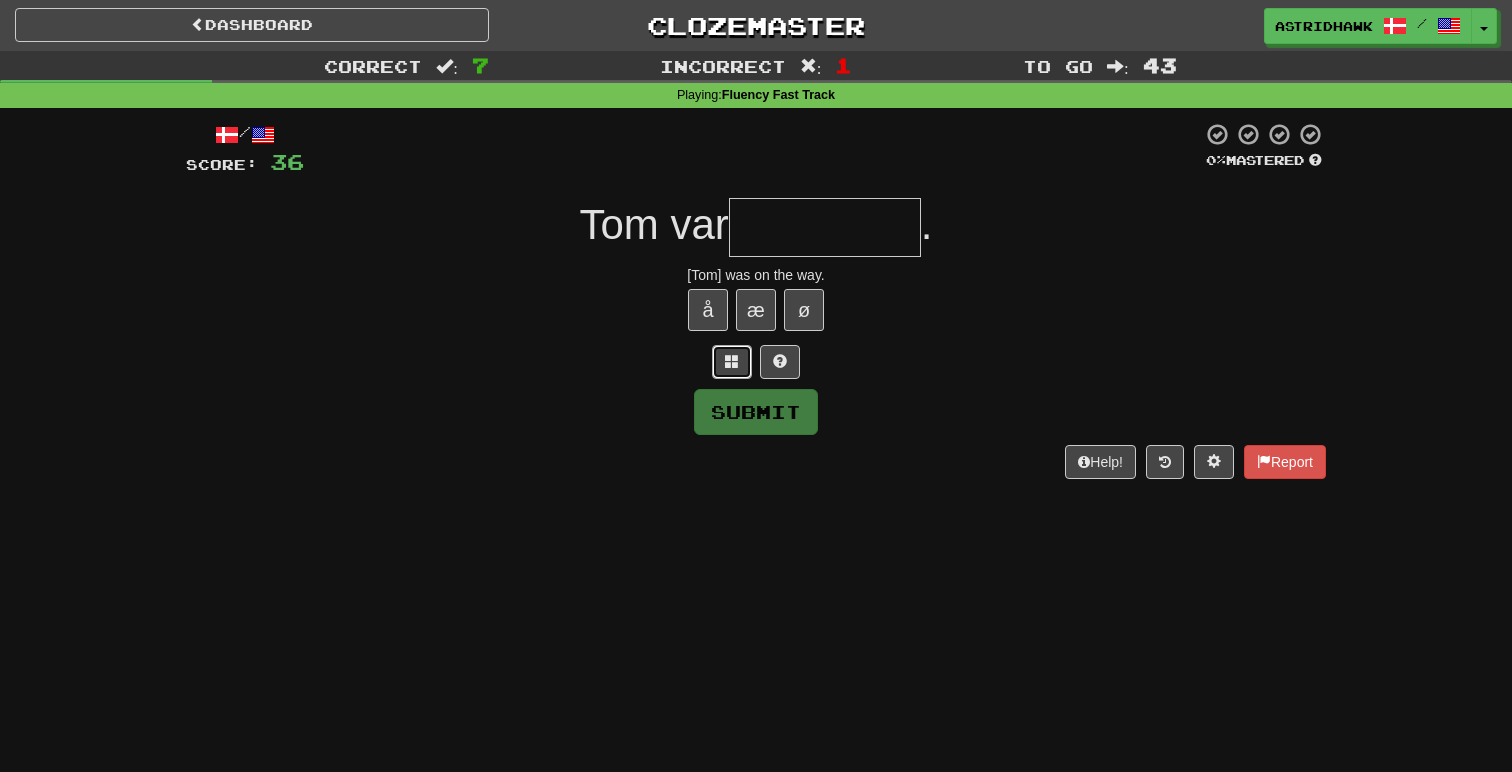 click at bounding box center [732, 361] 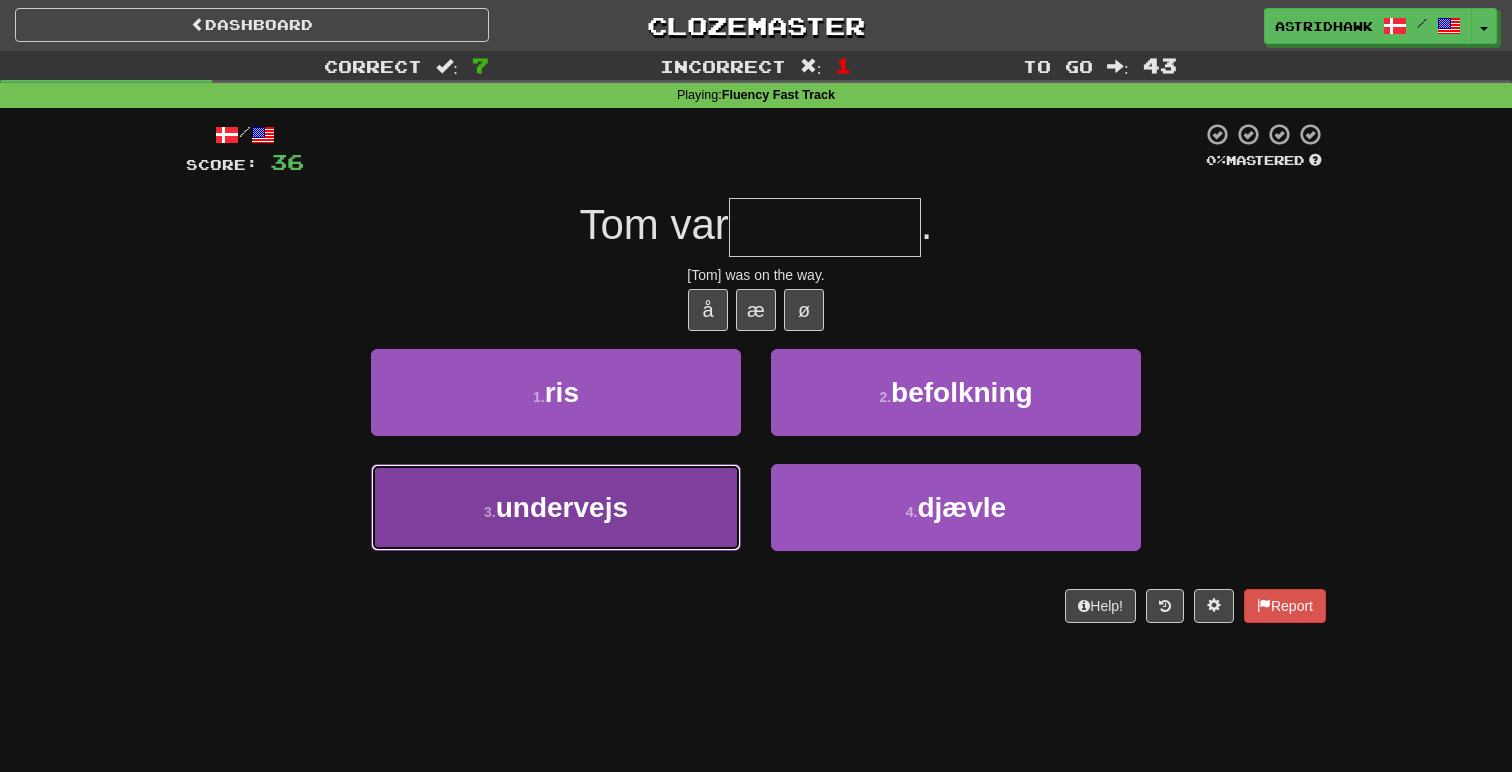 click on "3 .  undervejs" at bounding box center (556, 507) 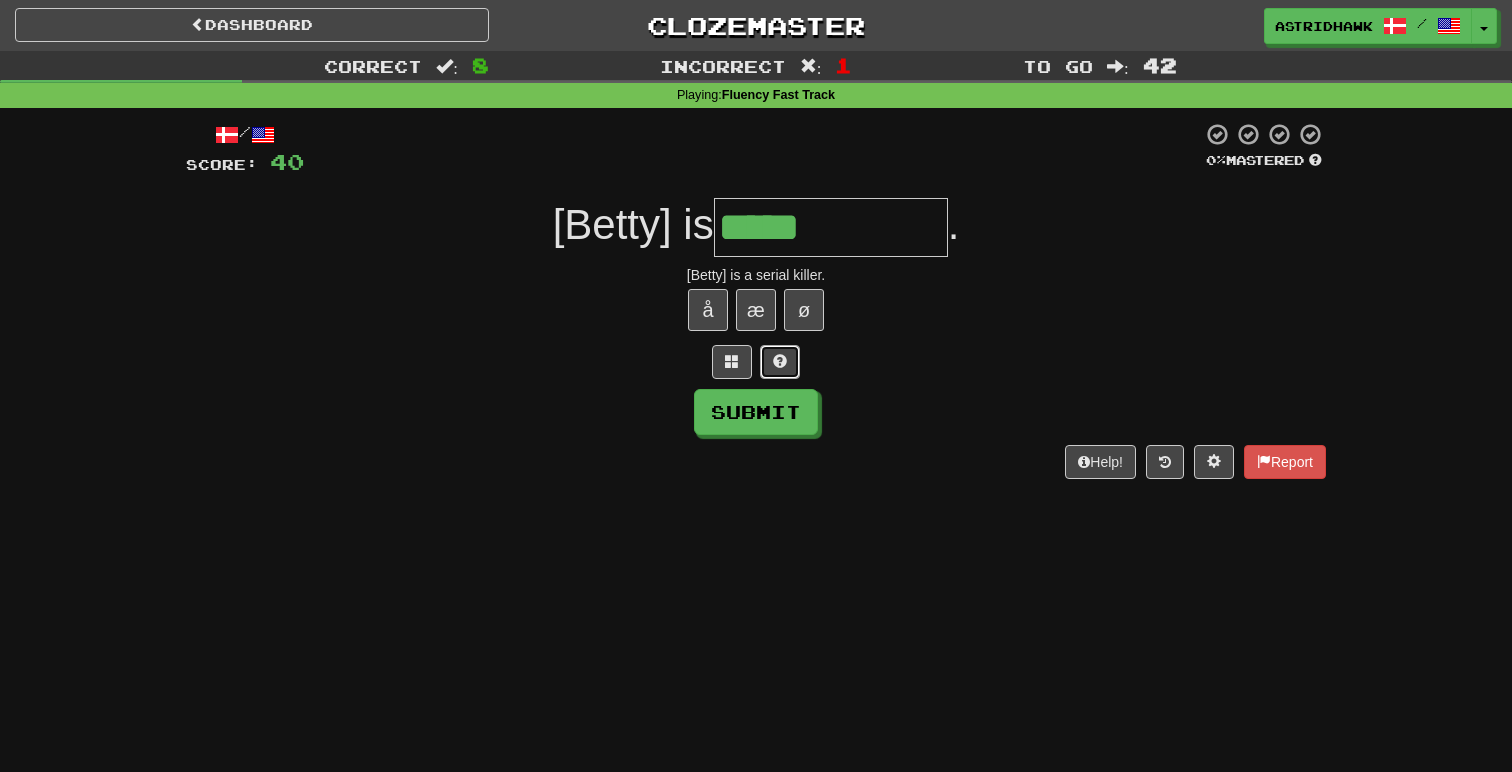 click at bounding box center [780, 362] 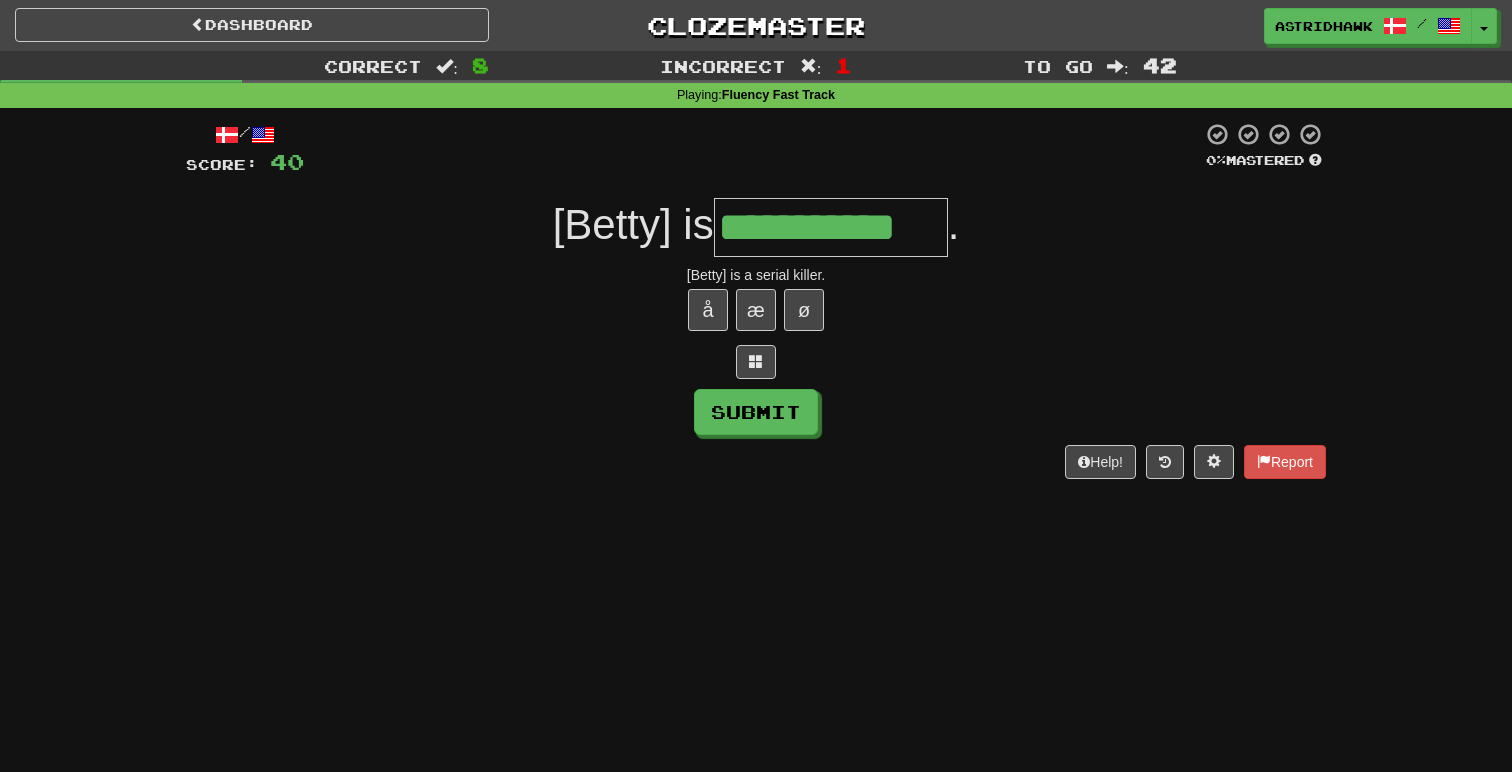 type on "**********" 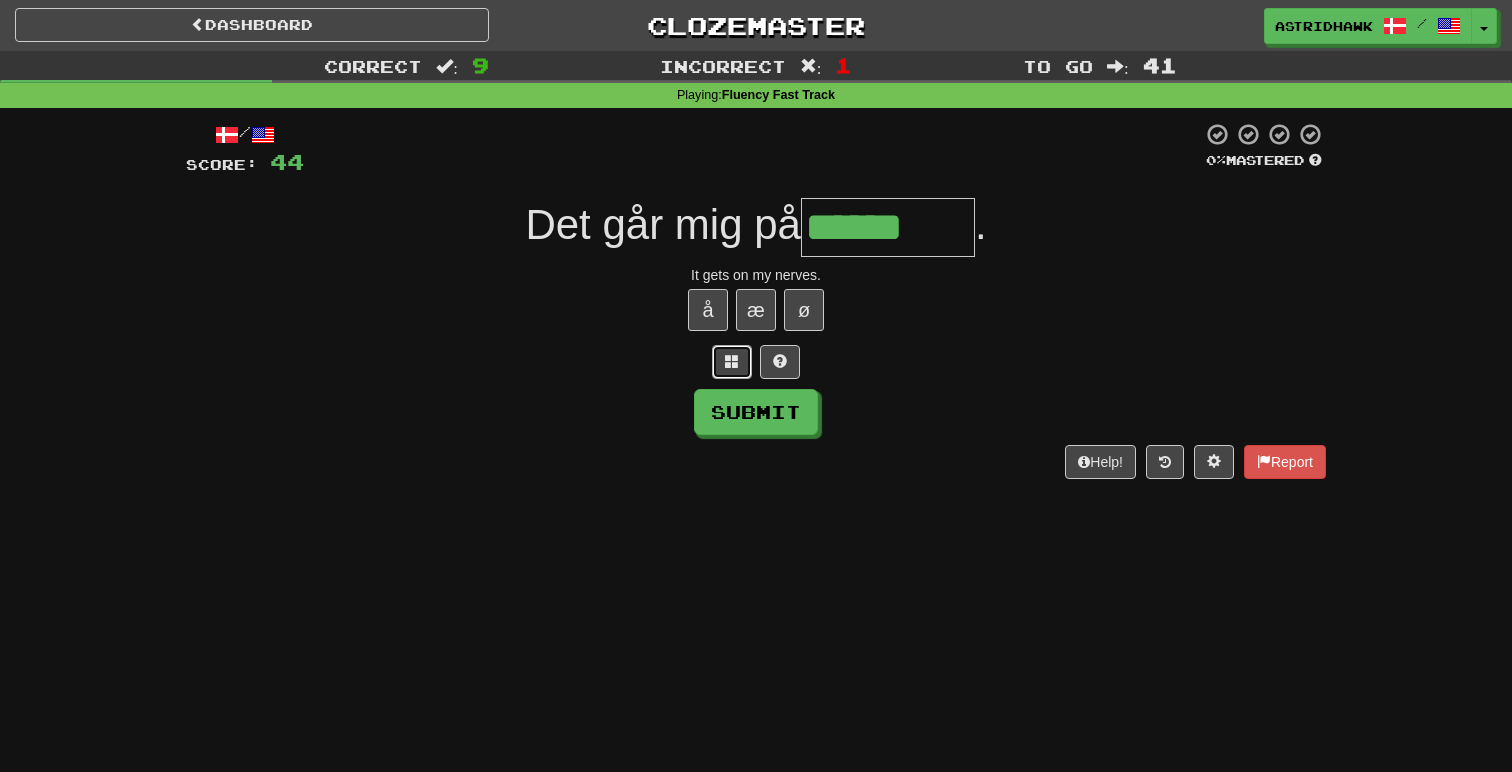 click at bounding box center [732, 362] 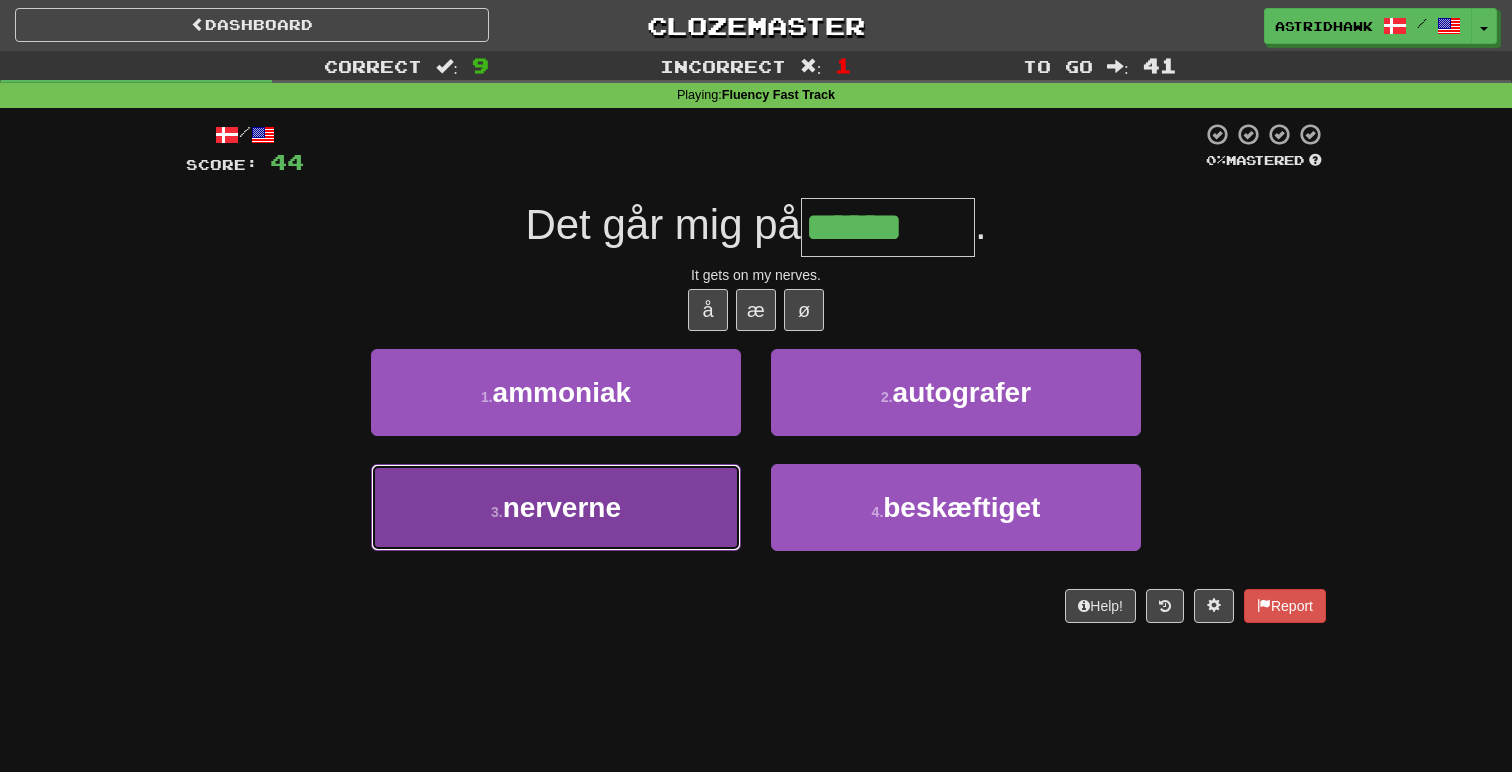 click on "3 .  nerverne" at bounding box center (556, 507) 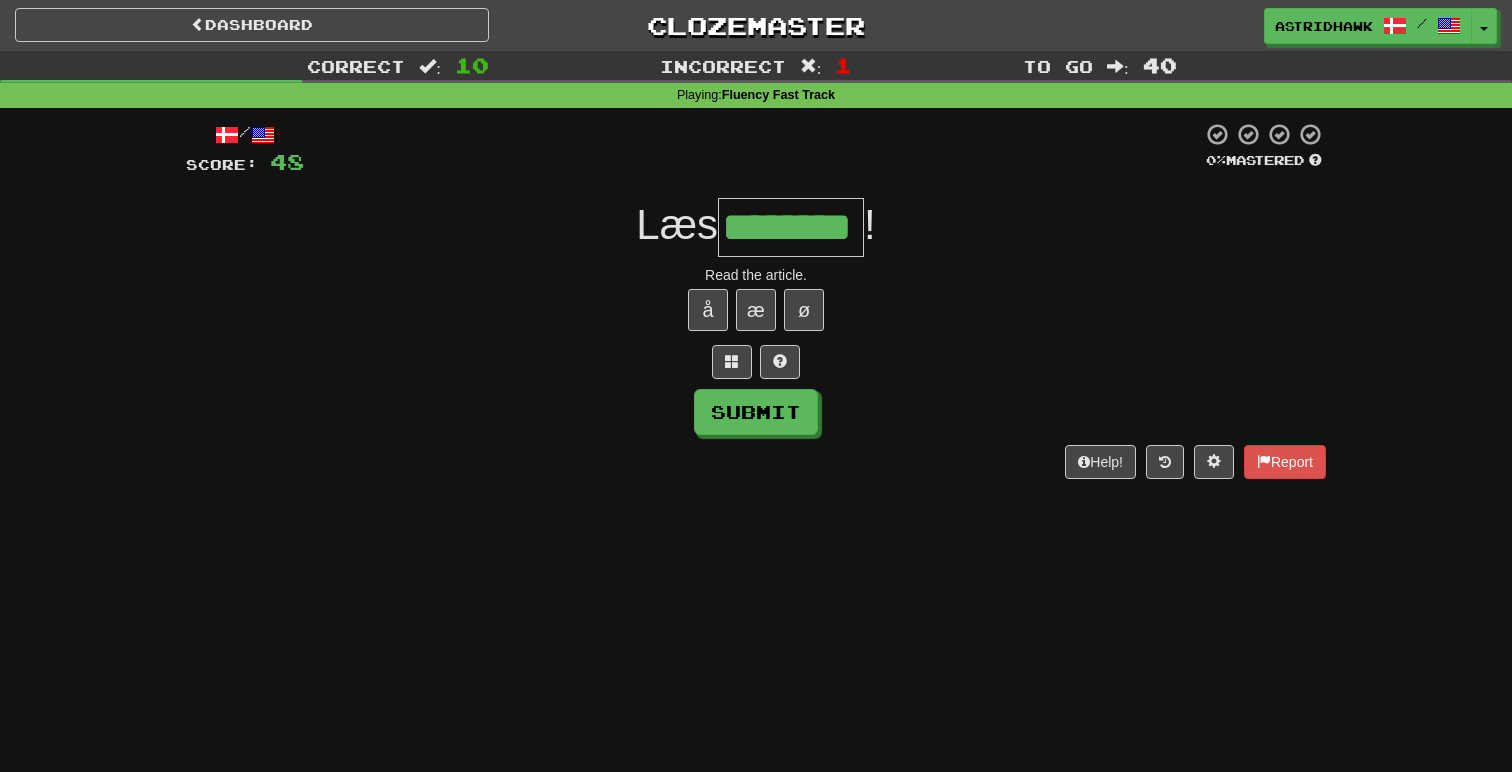 type on "********" 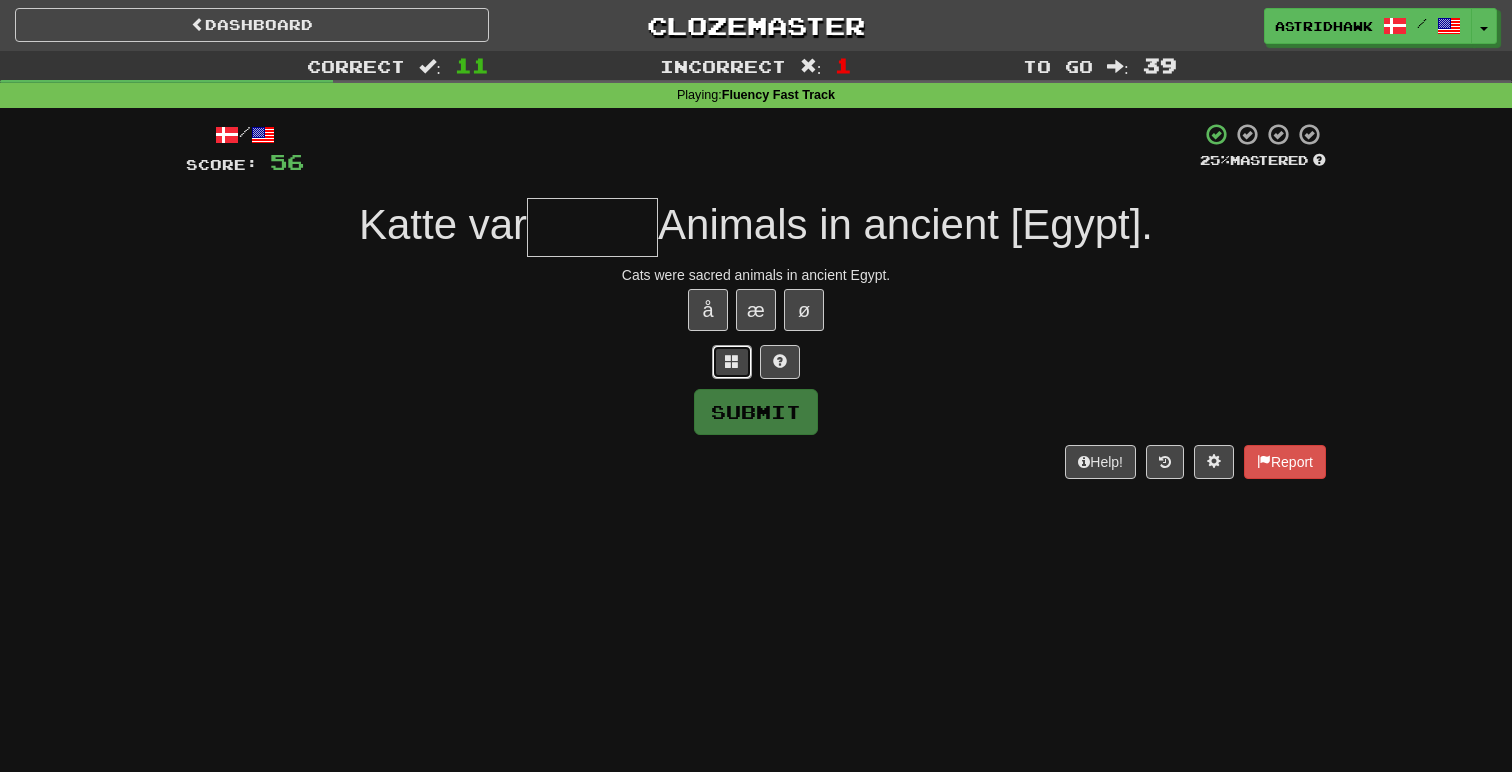 click at bounding box center [732, 362] 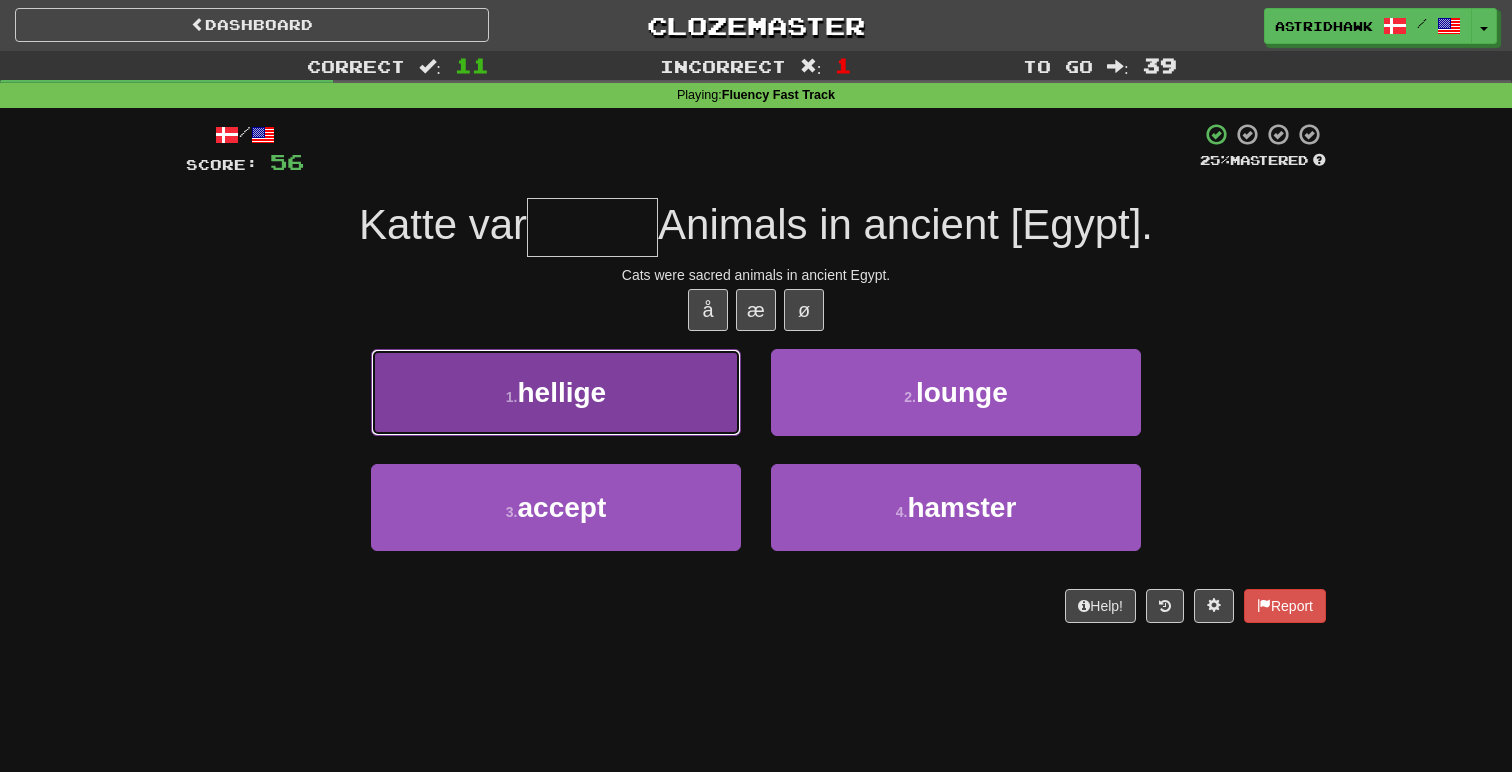 click on "1 .  hellige" at bounding box center (556, 392) 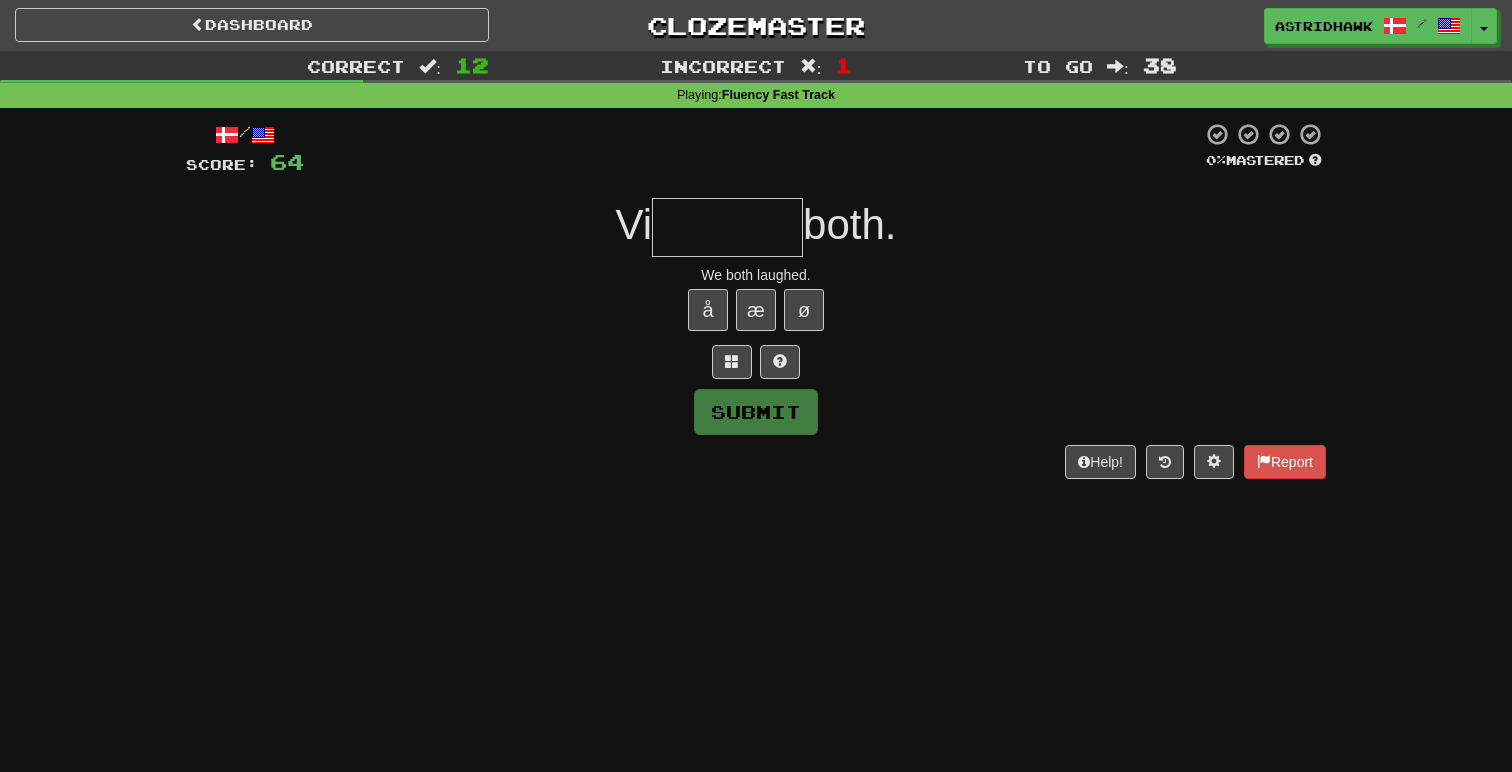 type on "*" 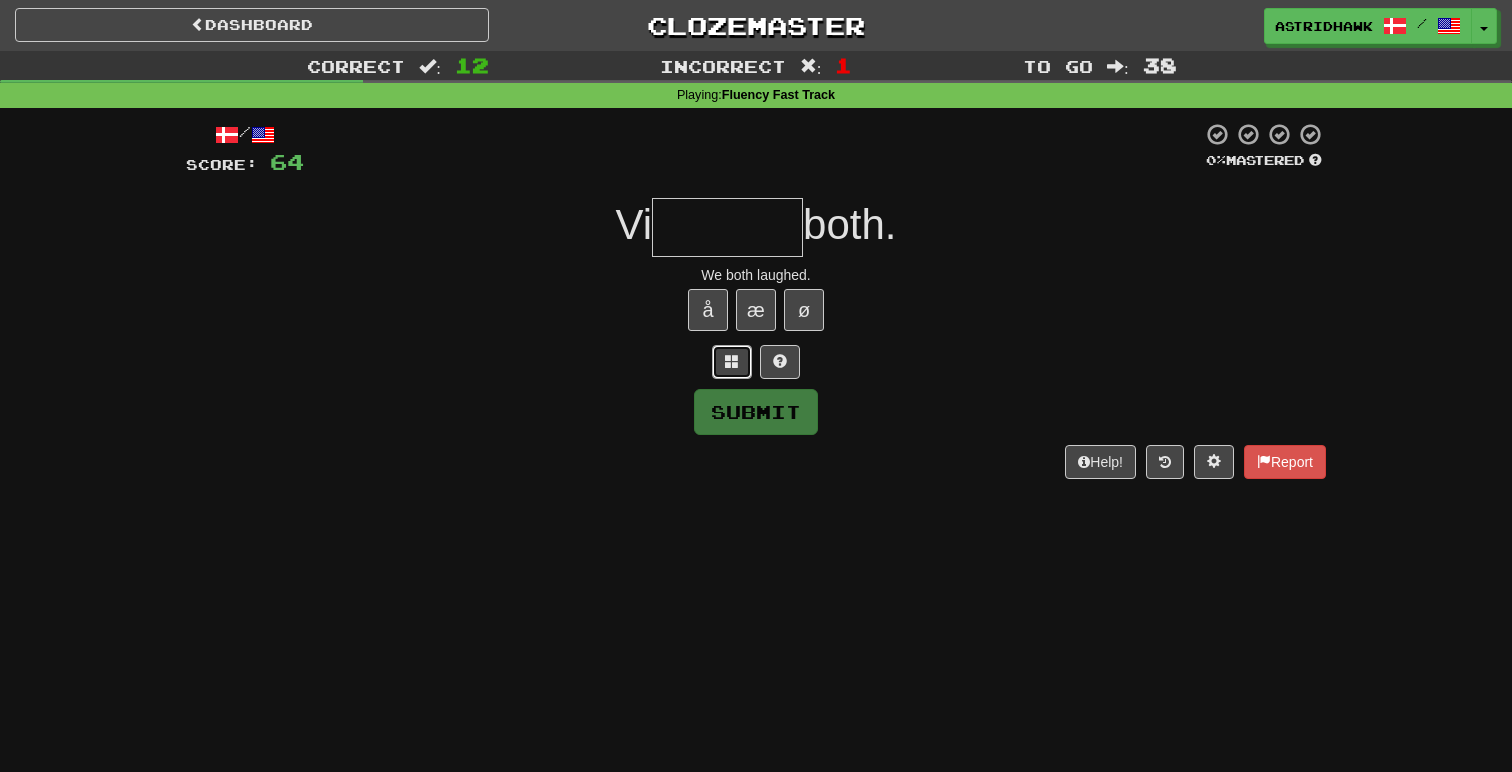 click at bounding box center (732, 362) 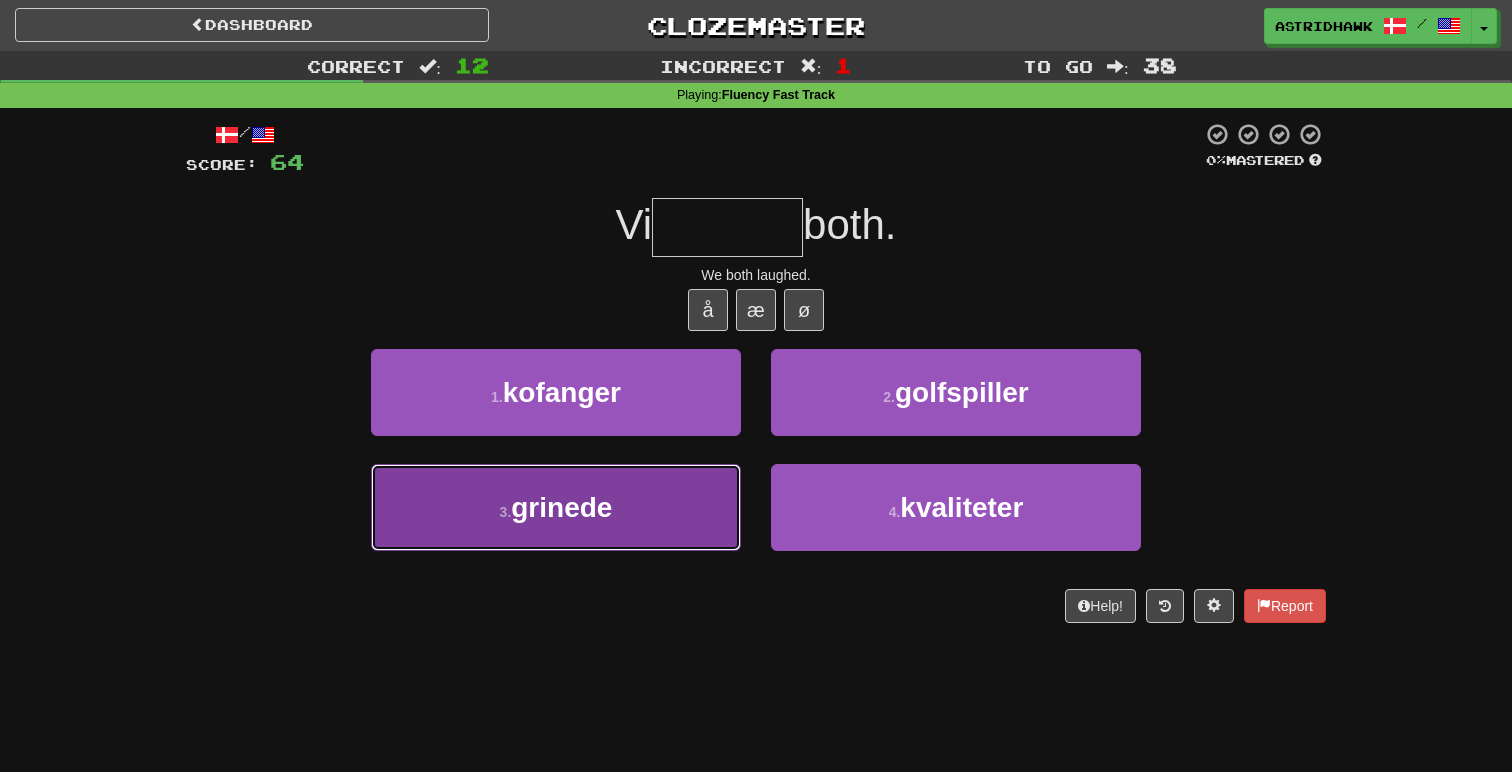 click on "3 .  grinede" at bounding box center (556, 507) 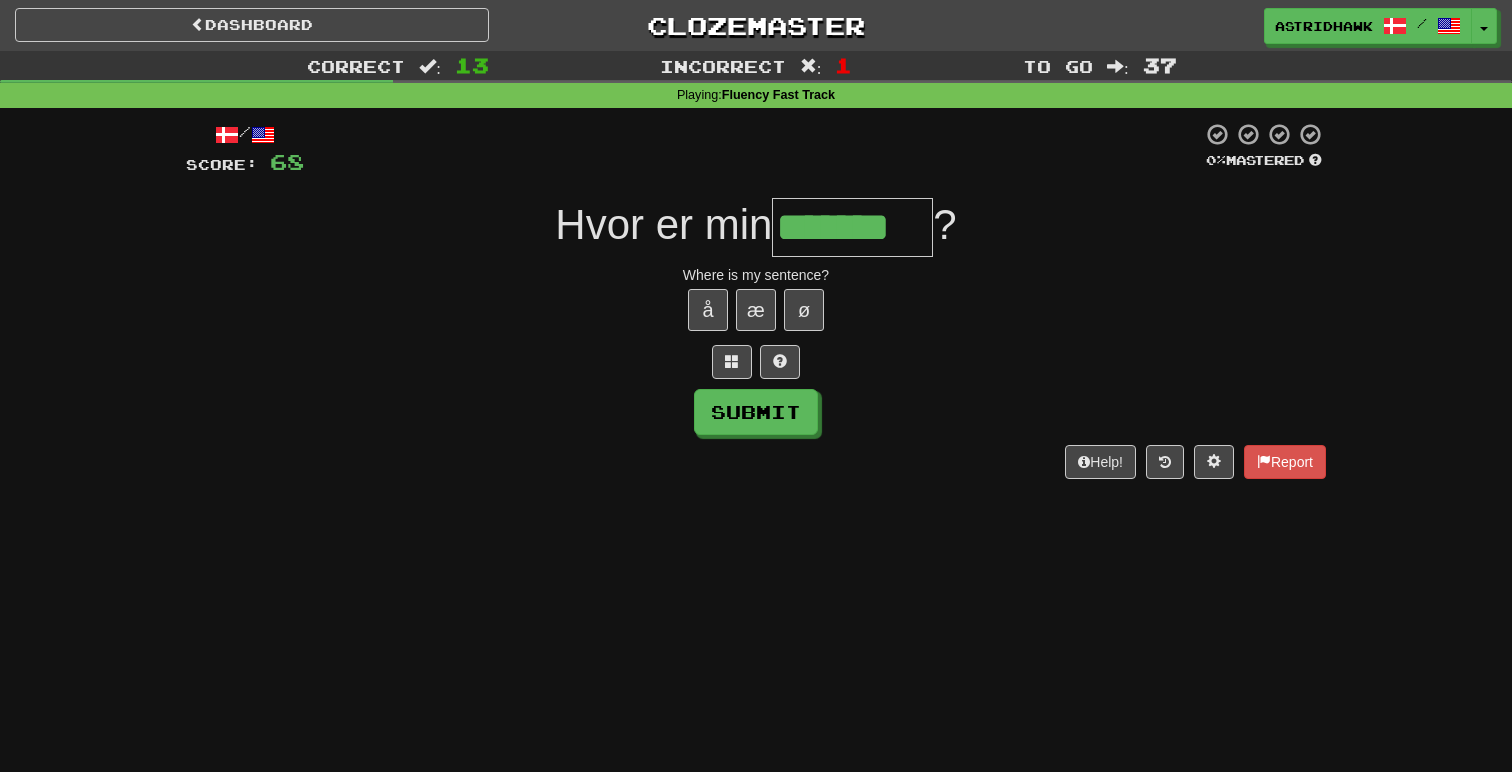 type on "*******" 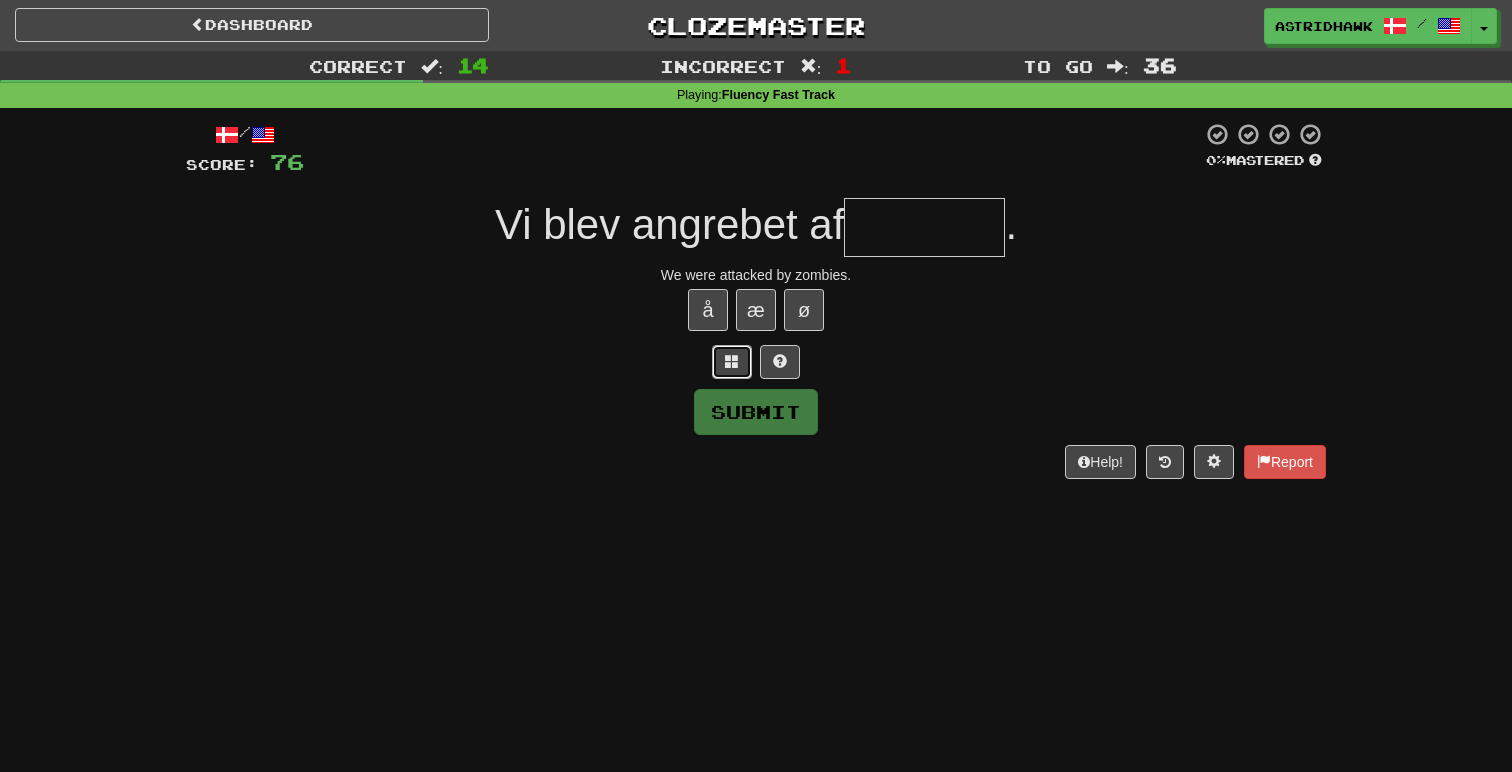 click at bounding box center (732, 361) 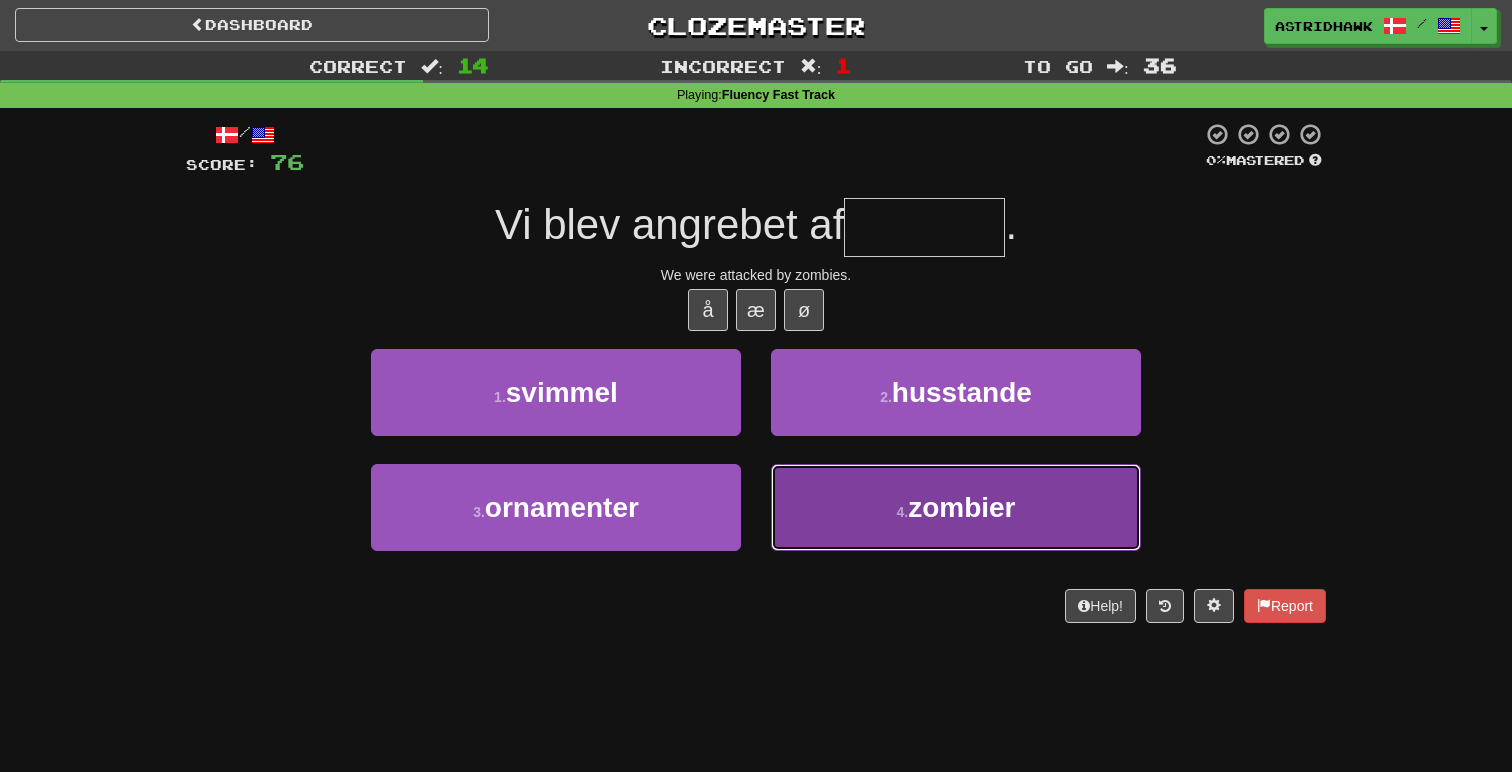 click on "4 .  zombier" at bounding box center [956, 507] 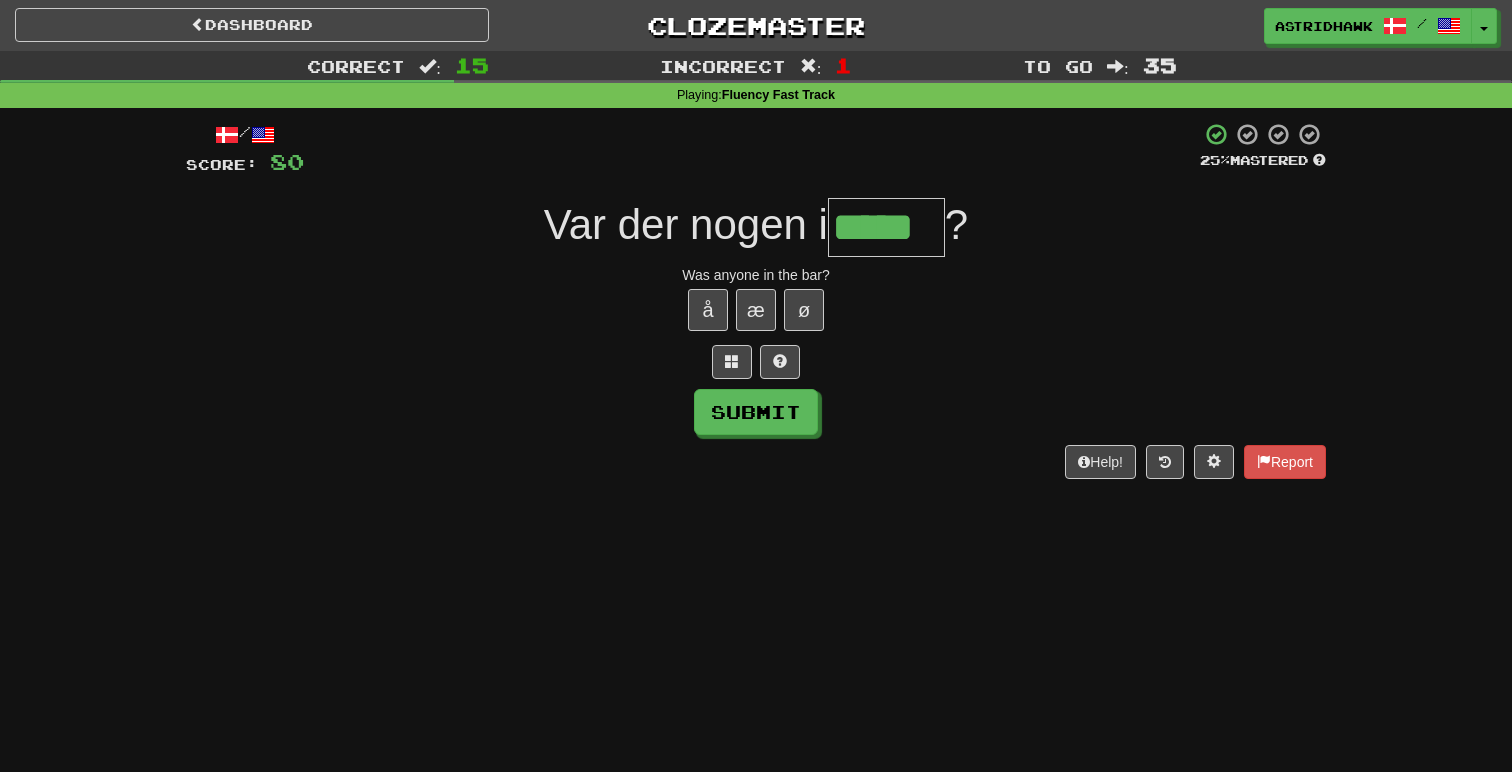 type on "*****" 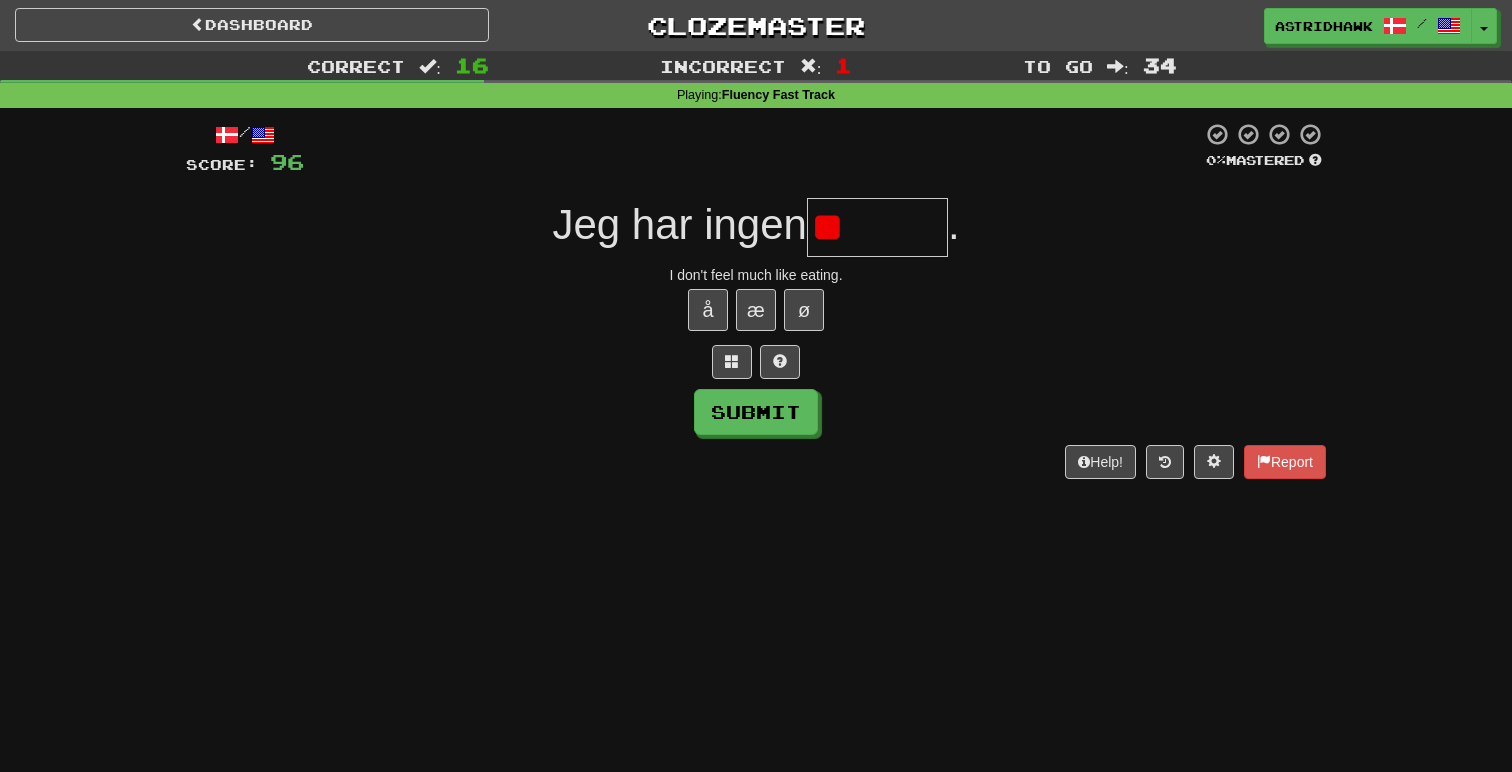 type on "*" 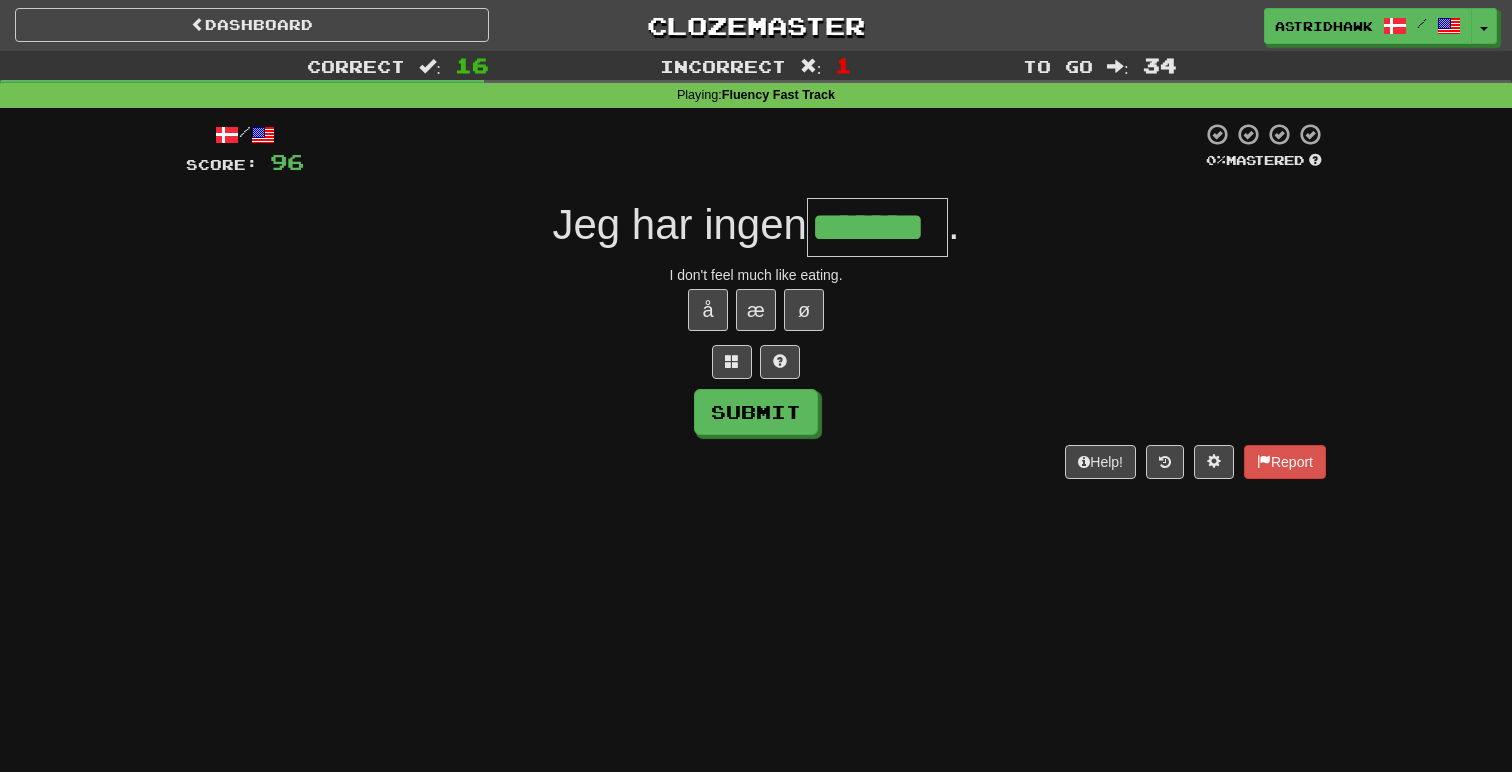 type on "*******" 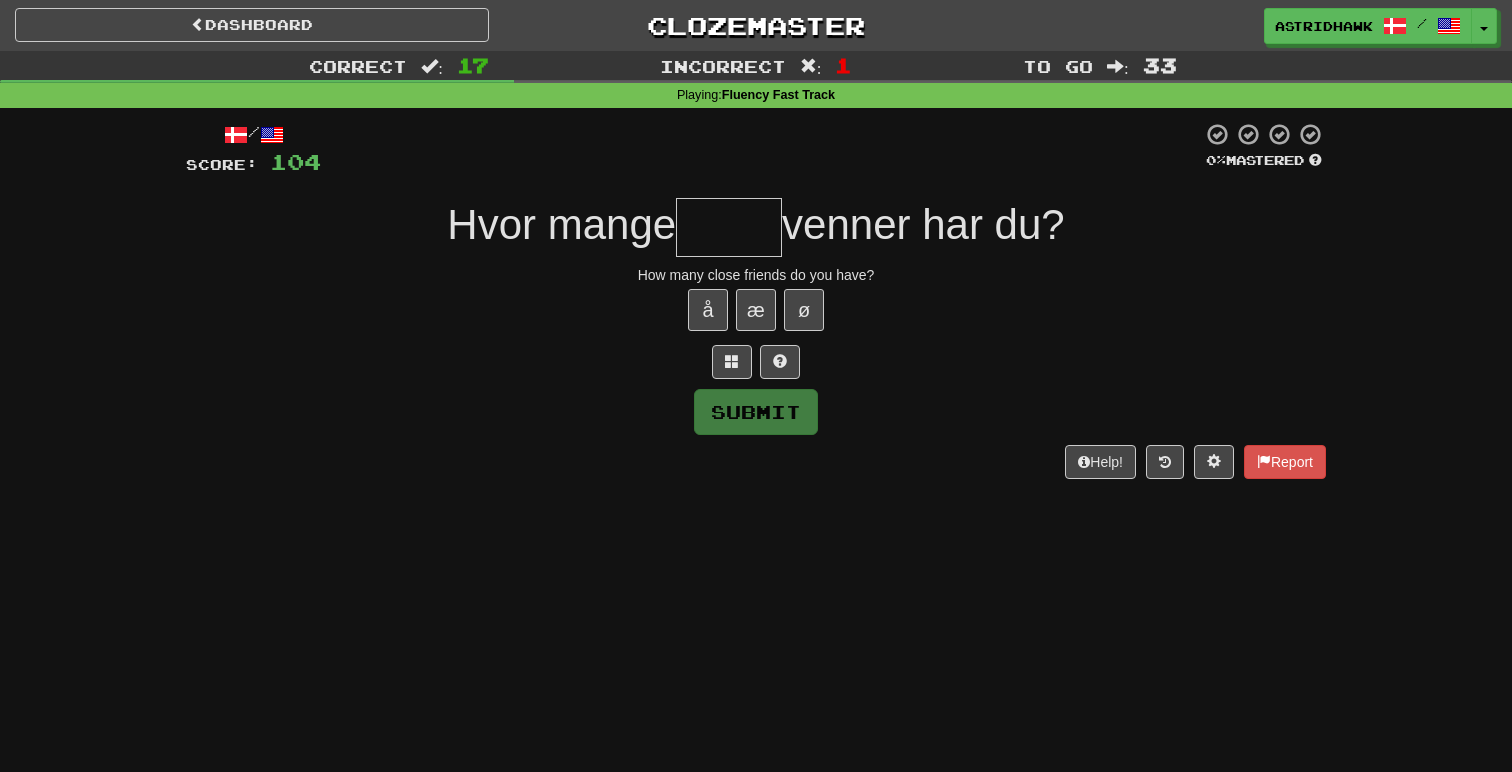 type on "*" 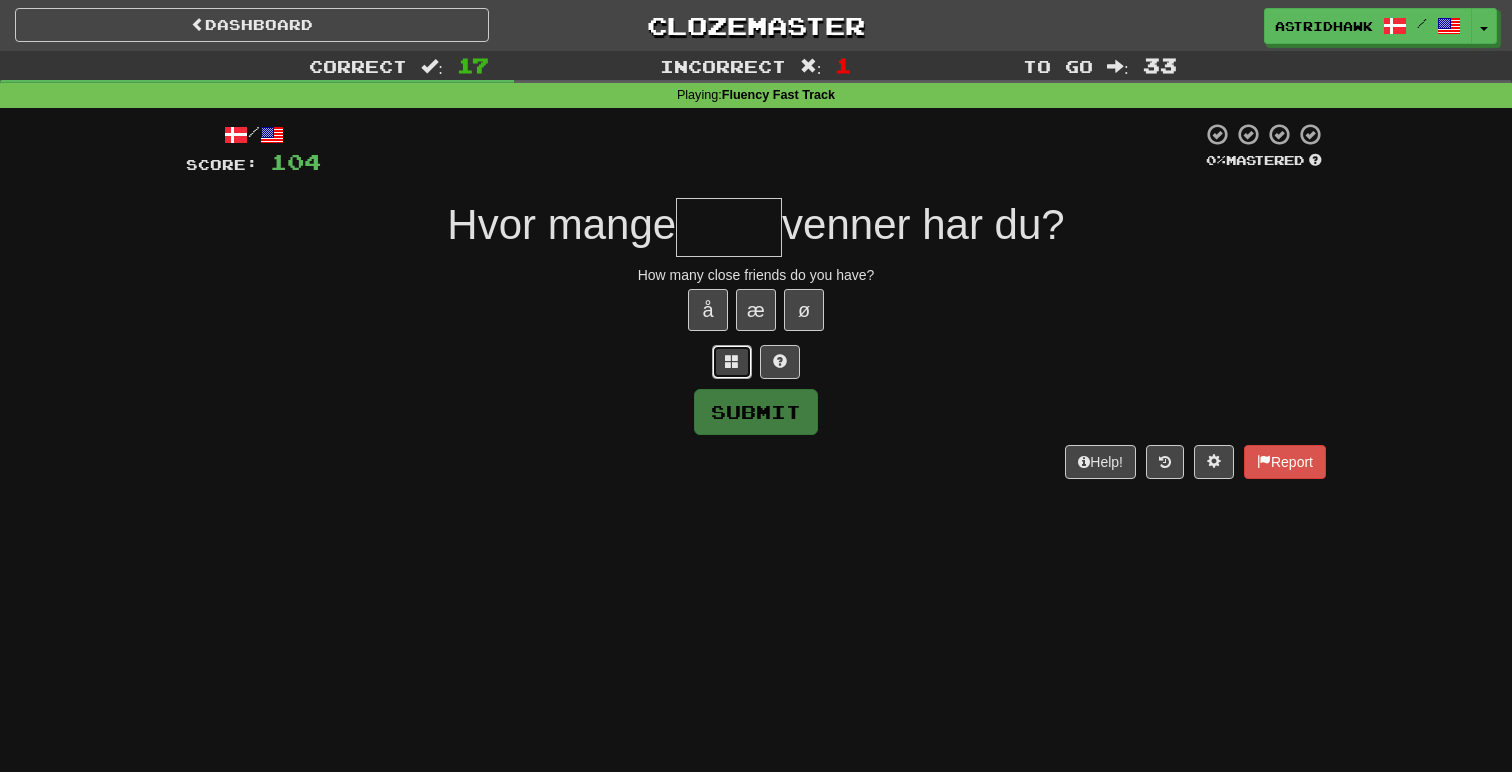 click at bounding box center [732, 361] 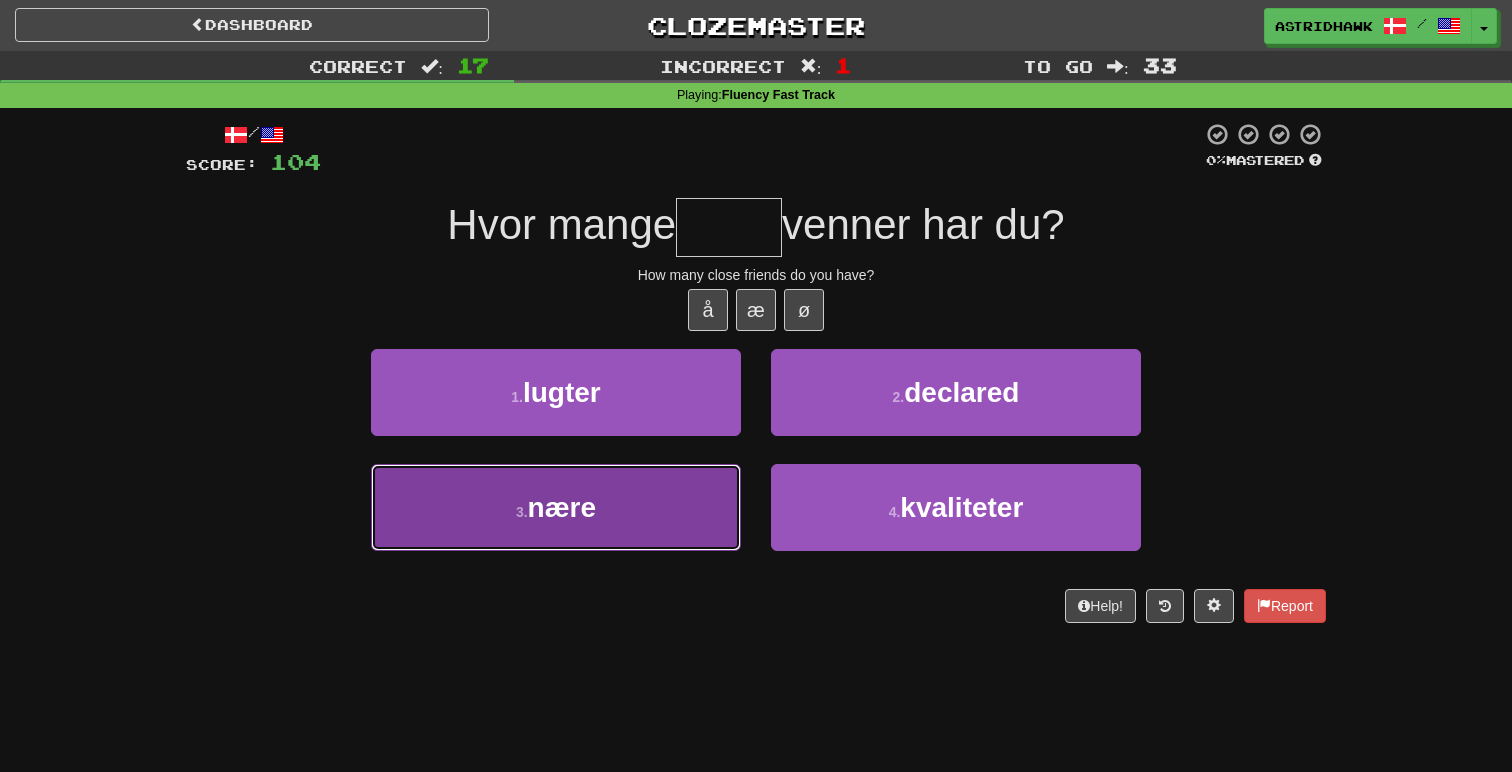 click on "3 .  nære" at bounding box center [556, 507] 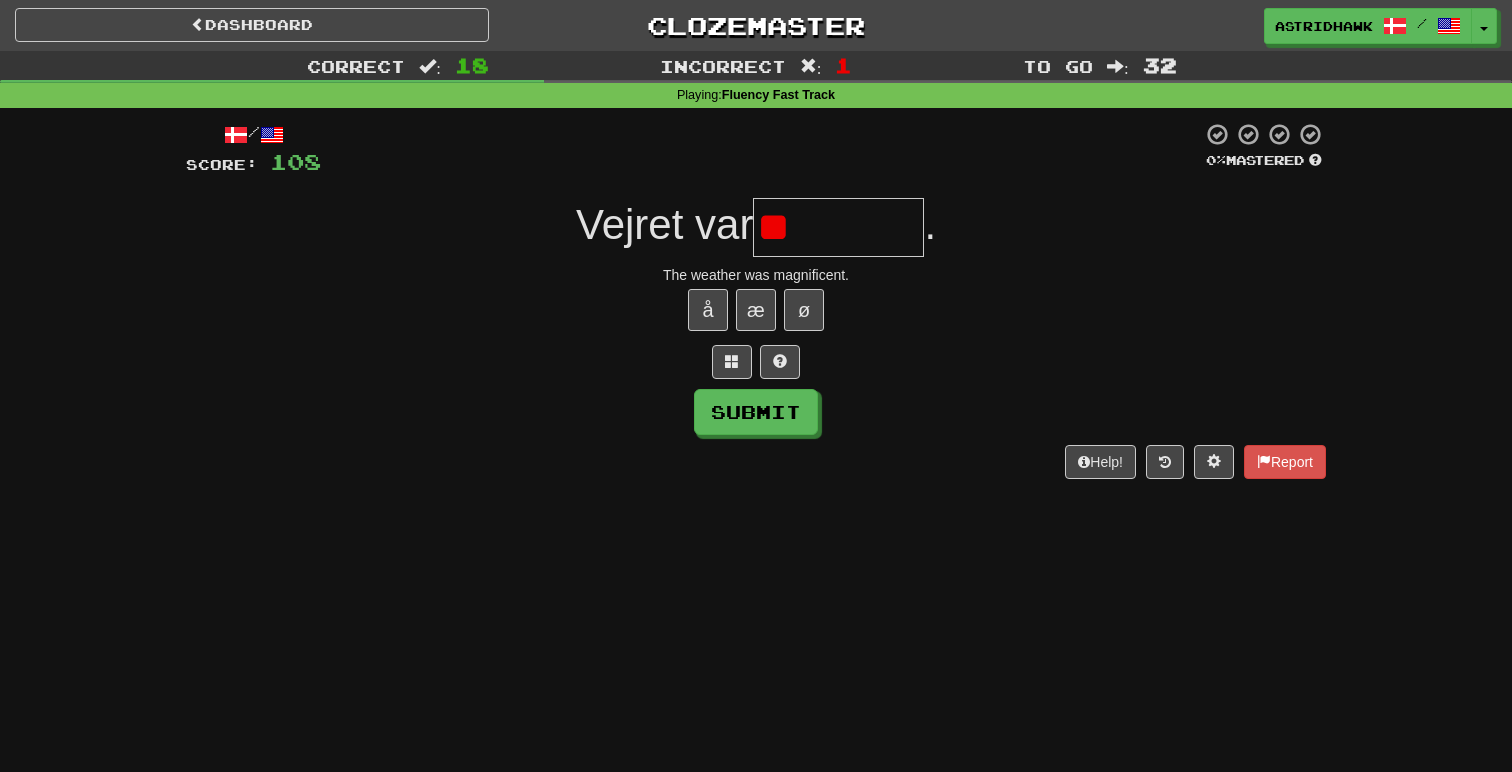 type on "*" 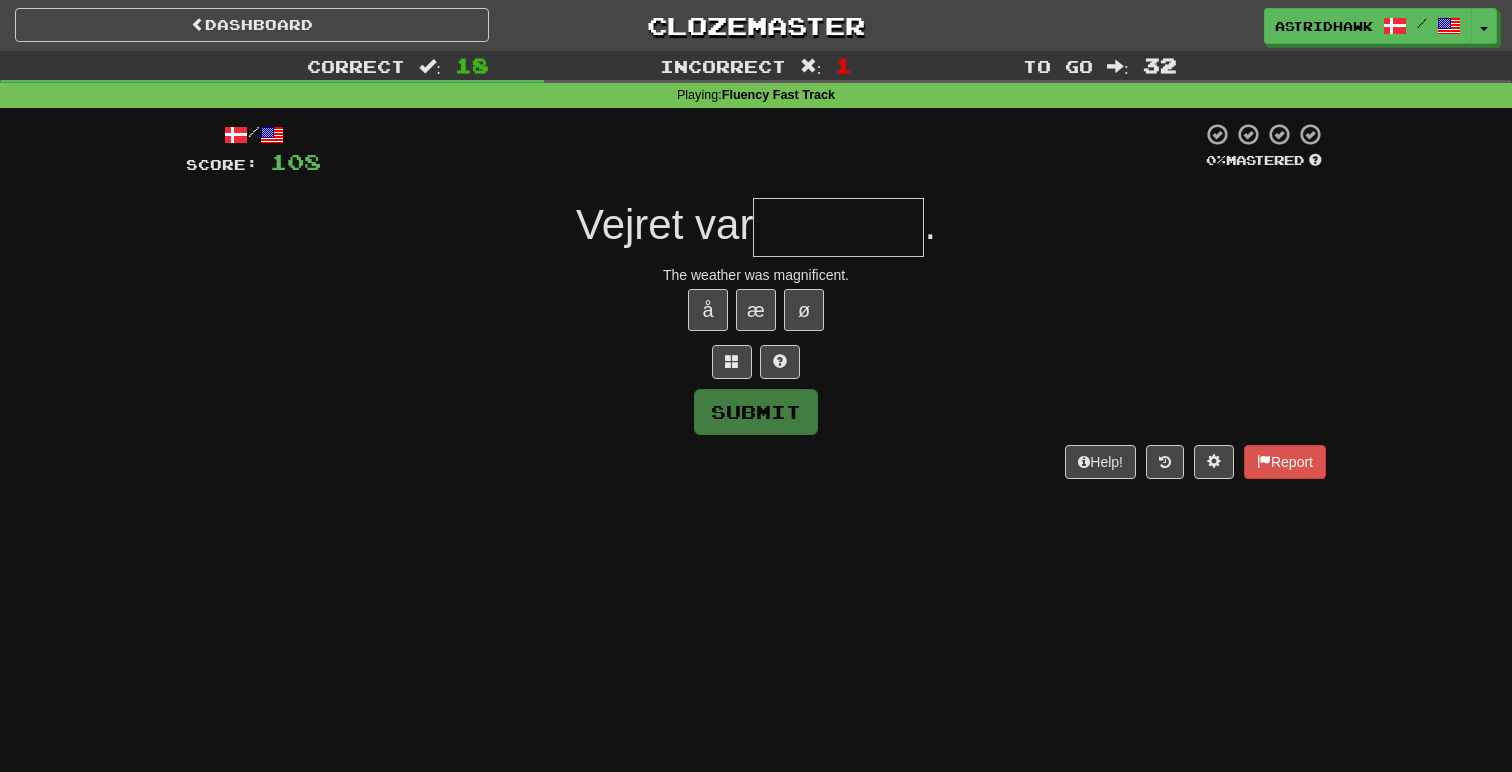 type on "*" 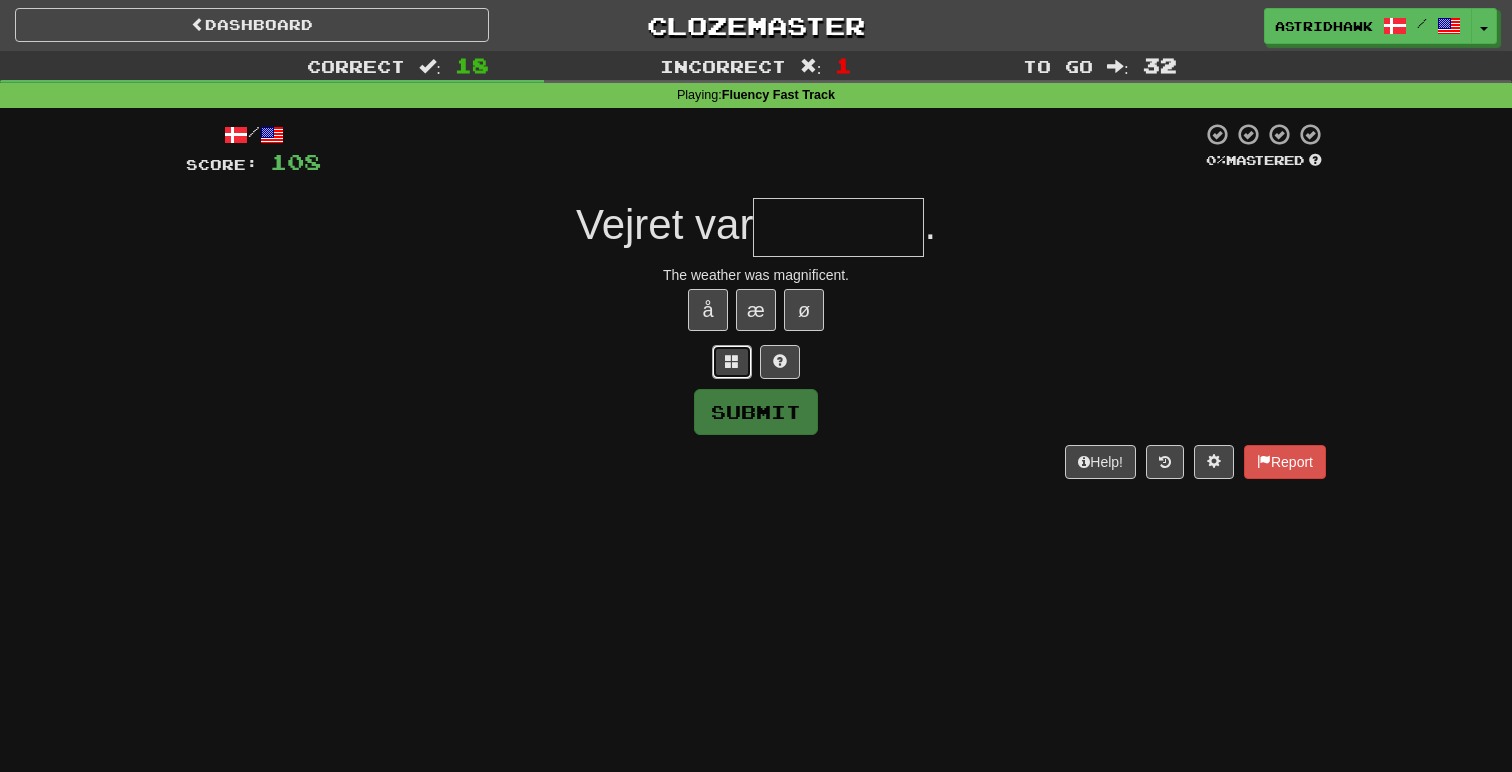 click at bounding box center [732, 362] 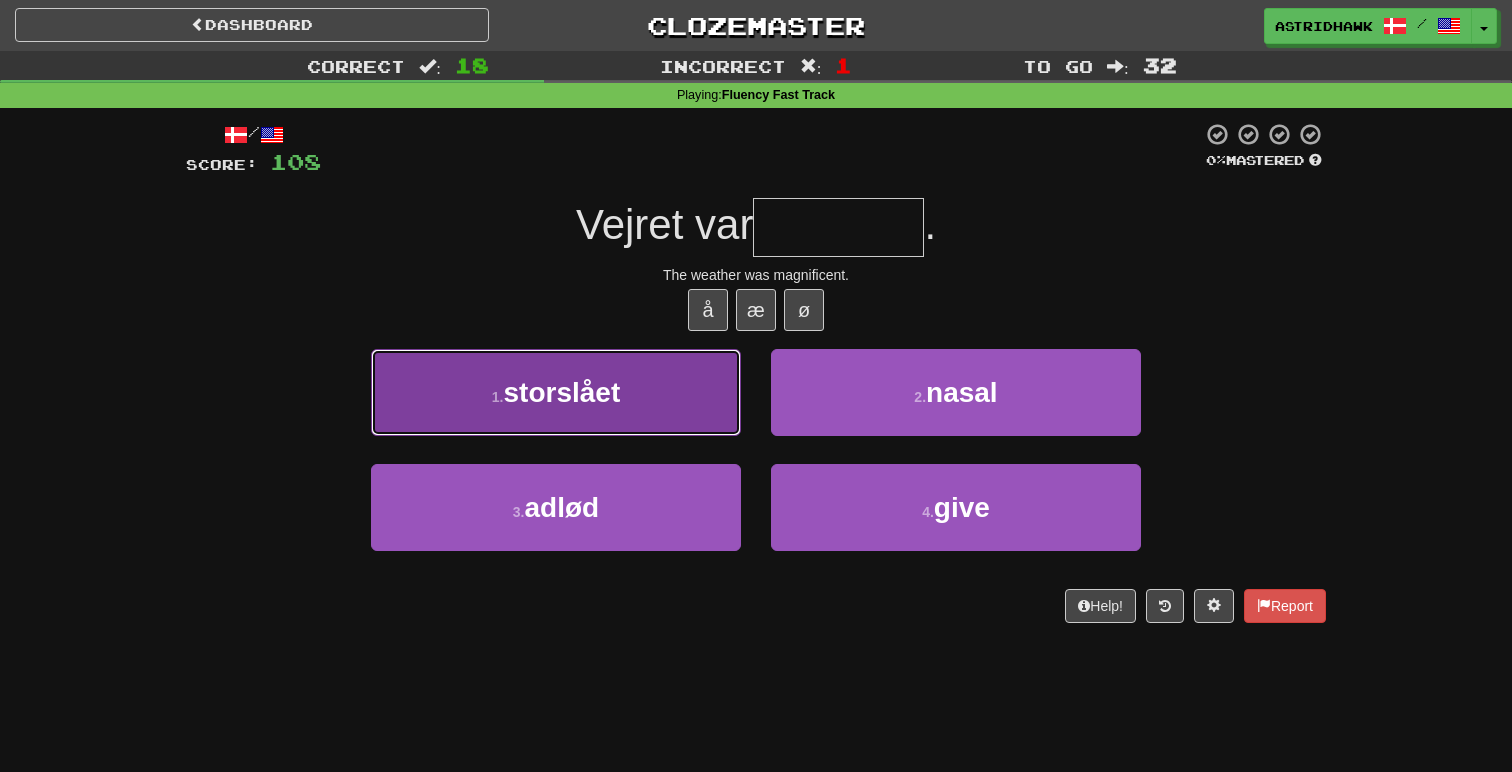 click on "1 .  storslået" at bounding box center [556, 392] 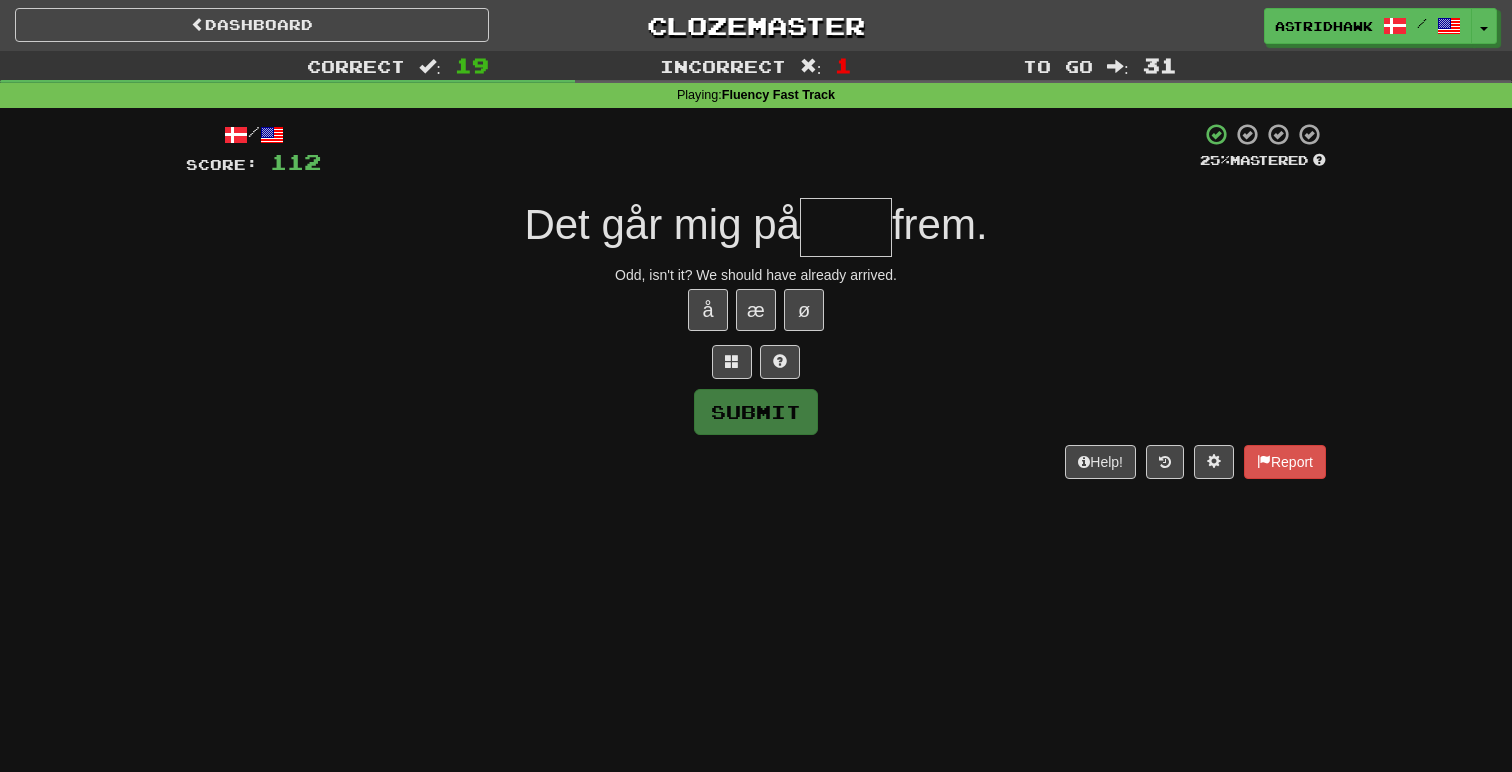 type on "*" 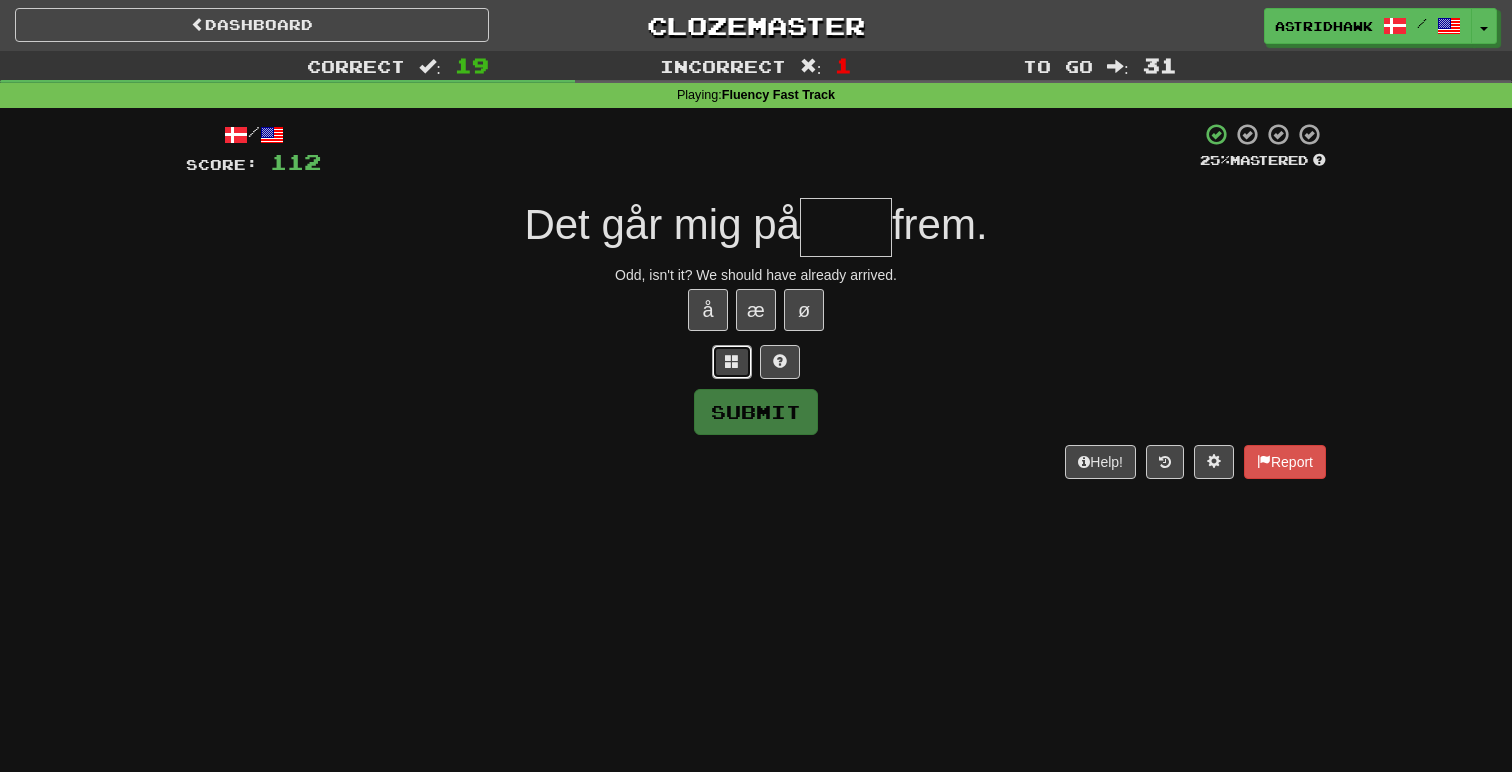 click at bounding box center (732, 361) 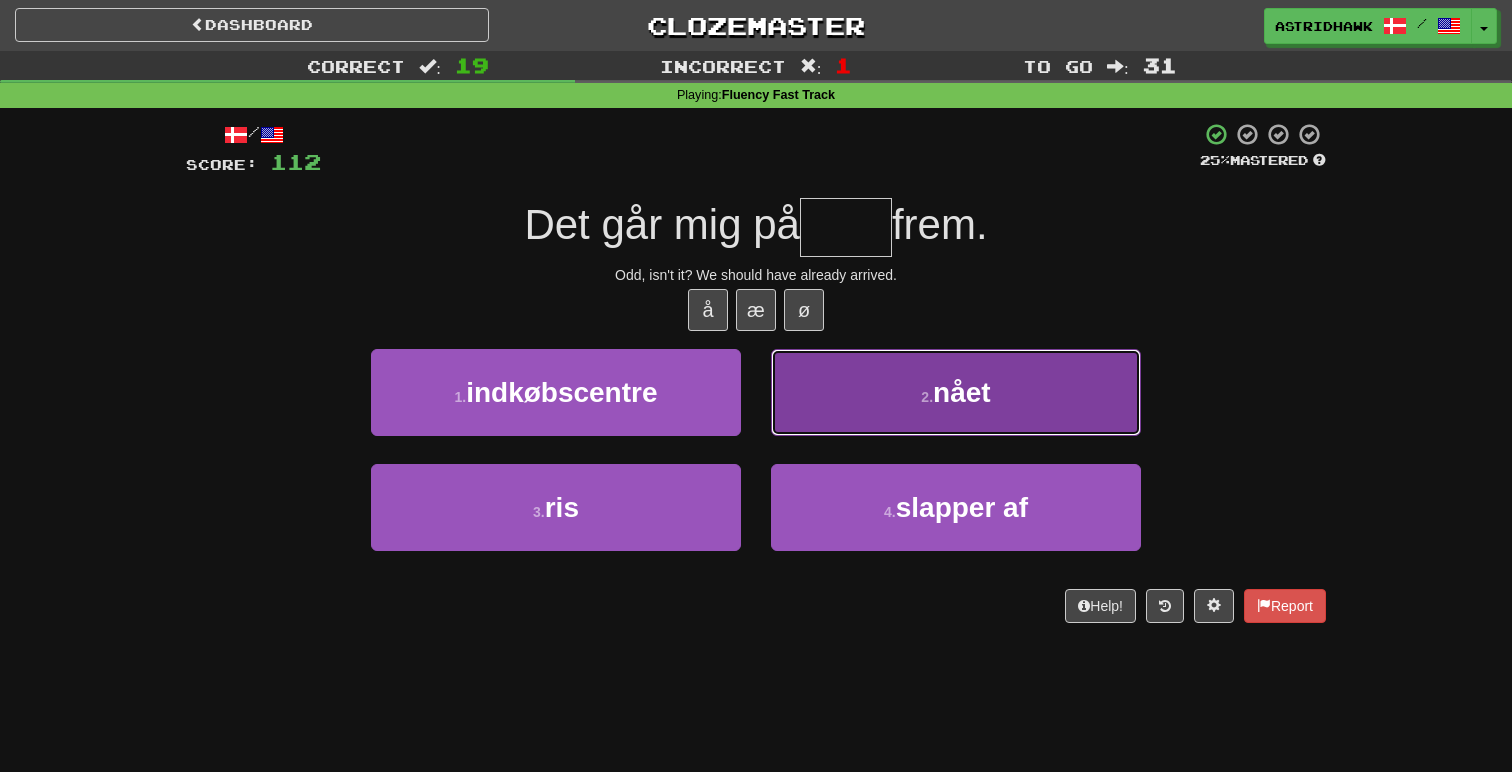 click on "2 .  nået" at bounding box center [956, 392] 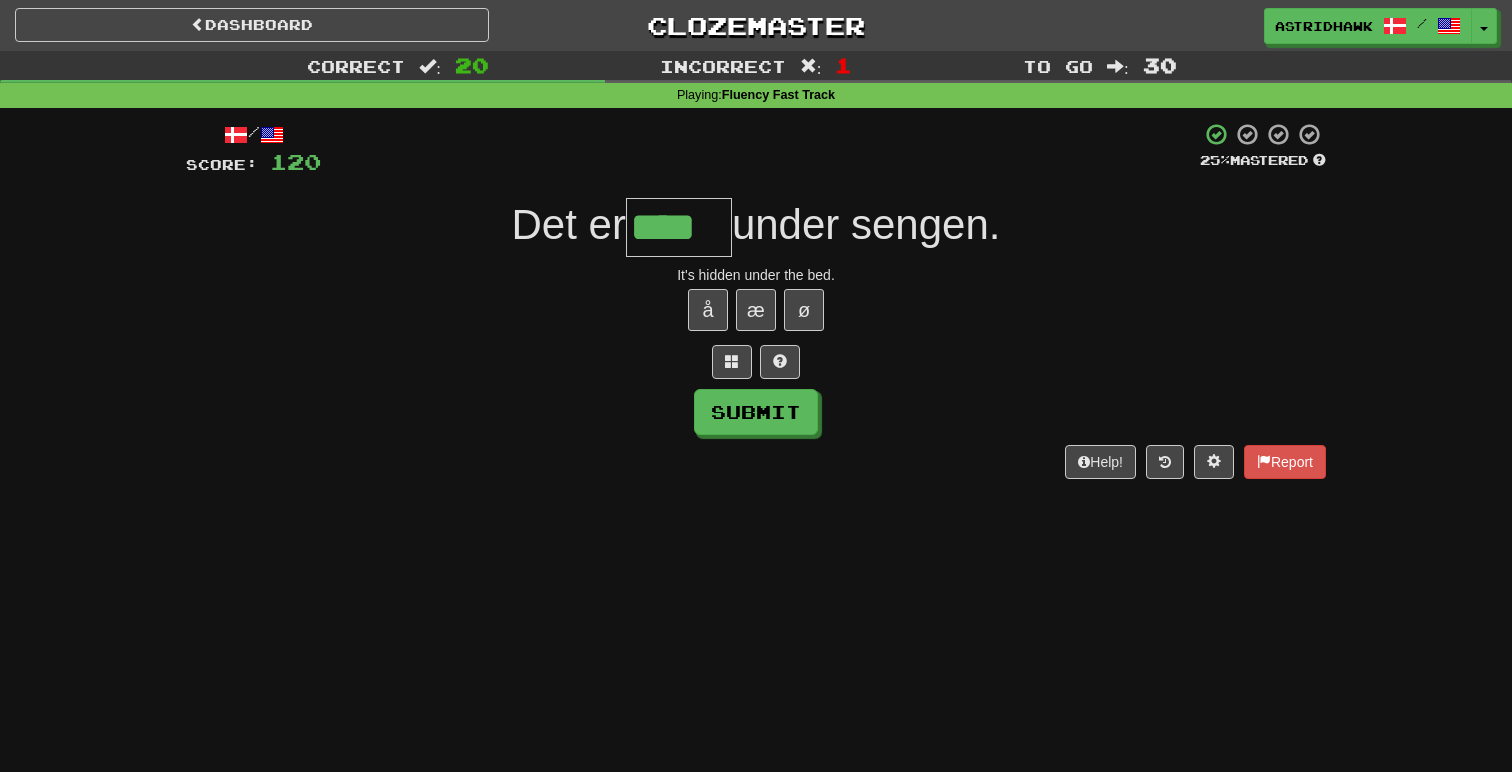 type on "****" 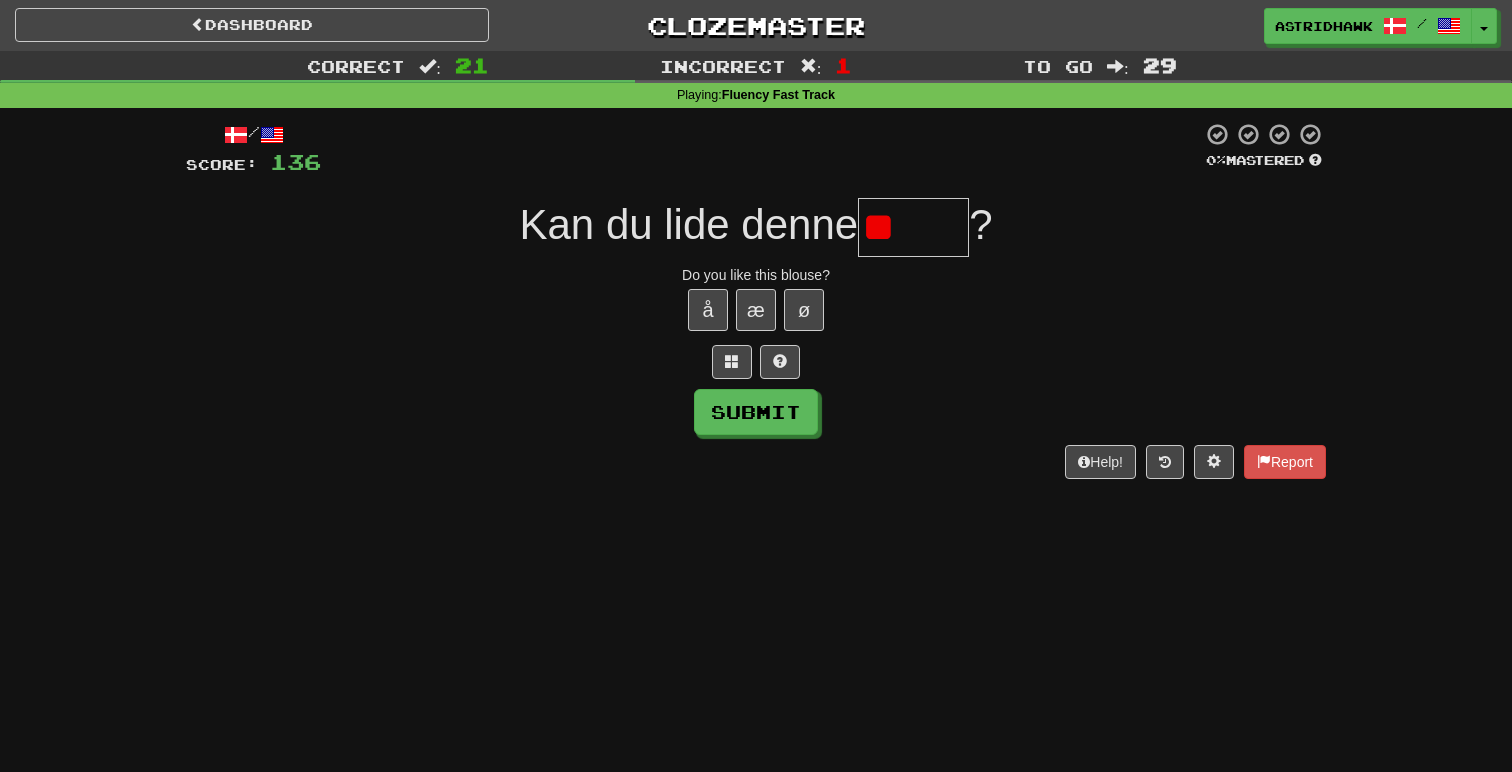 type on "*" 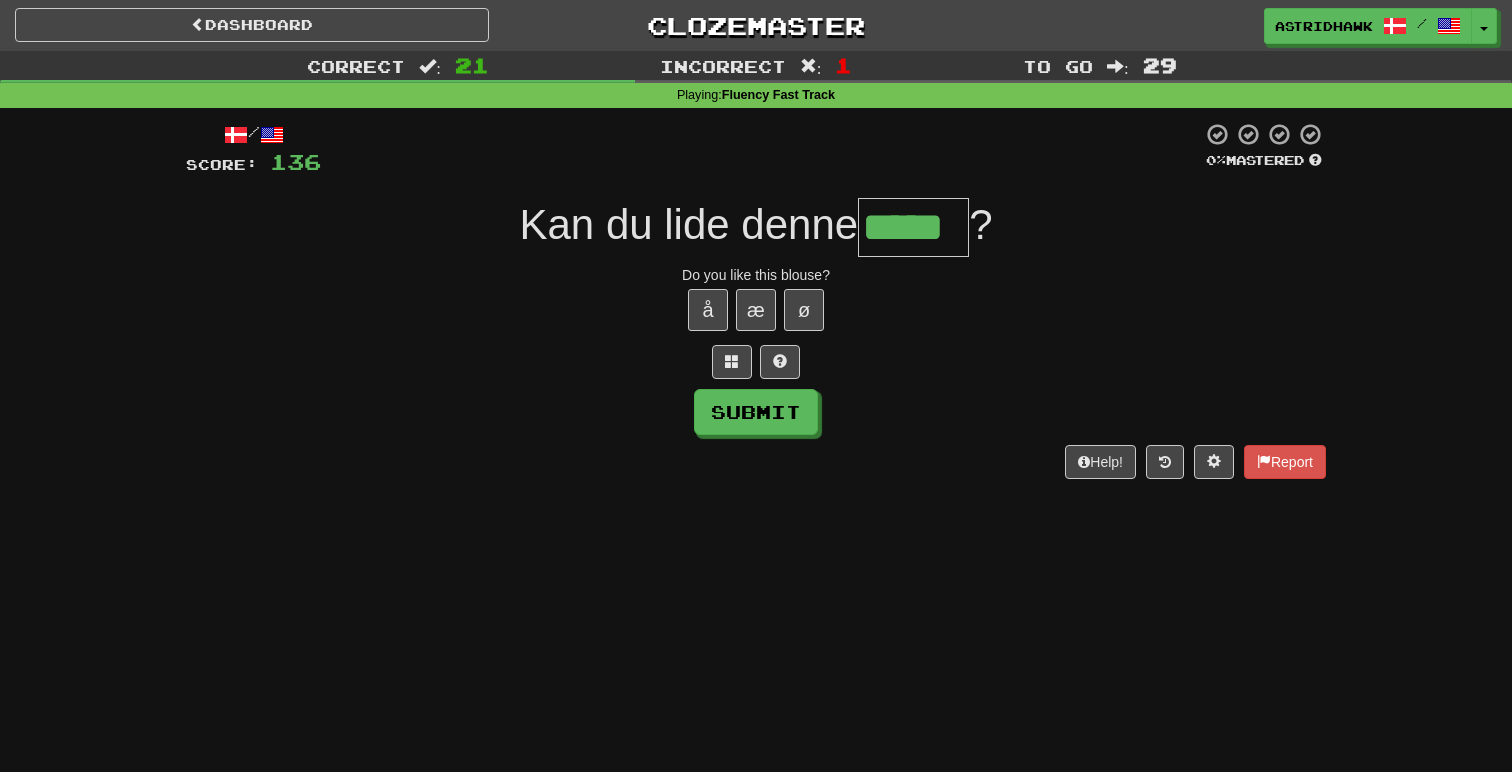 type on "*****" 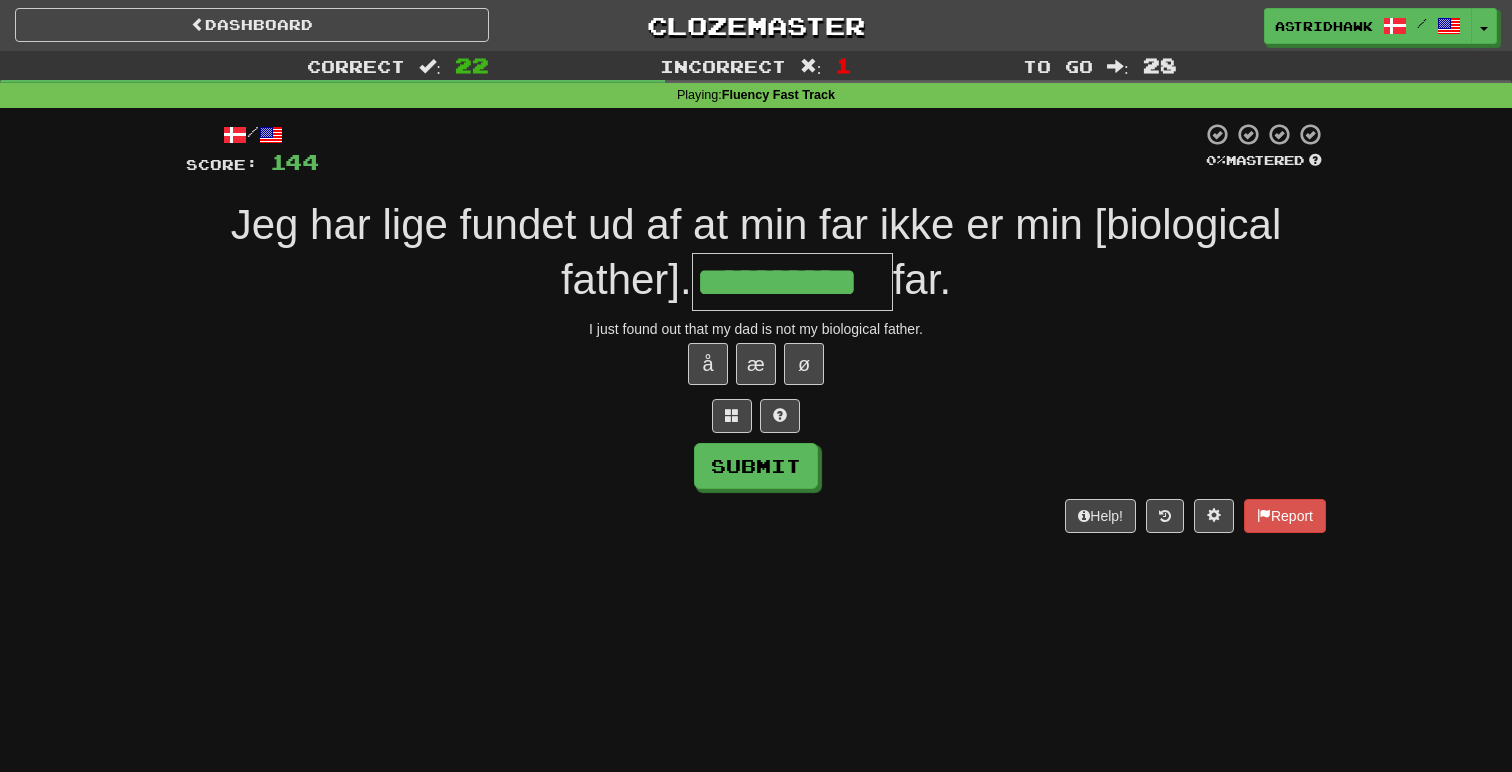 type on "**********" 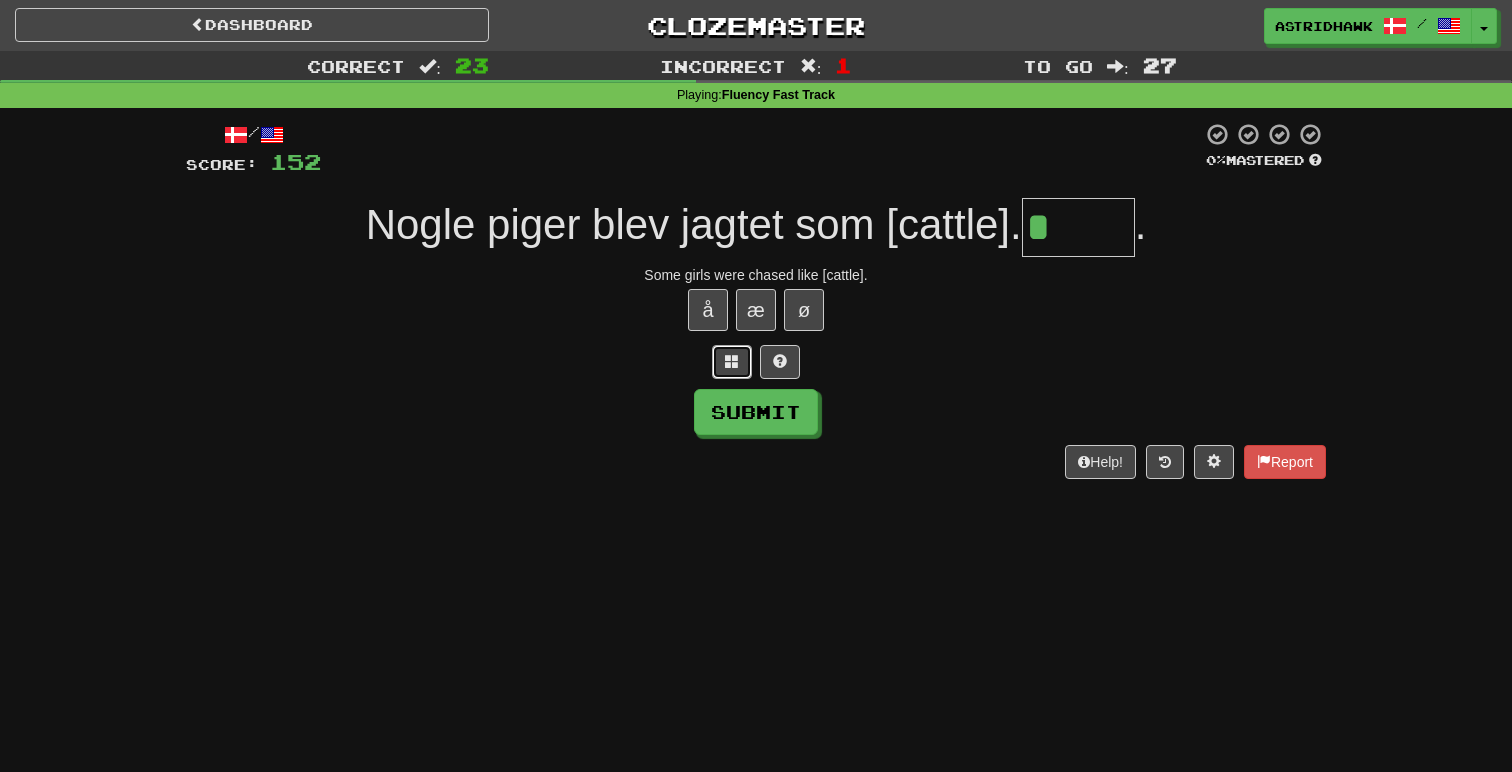 click at bounding box center (732, 362) 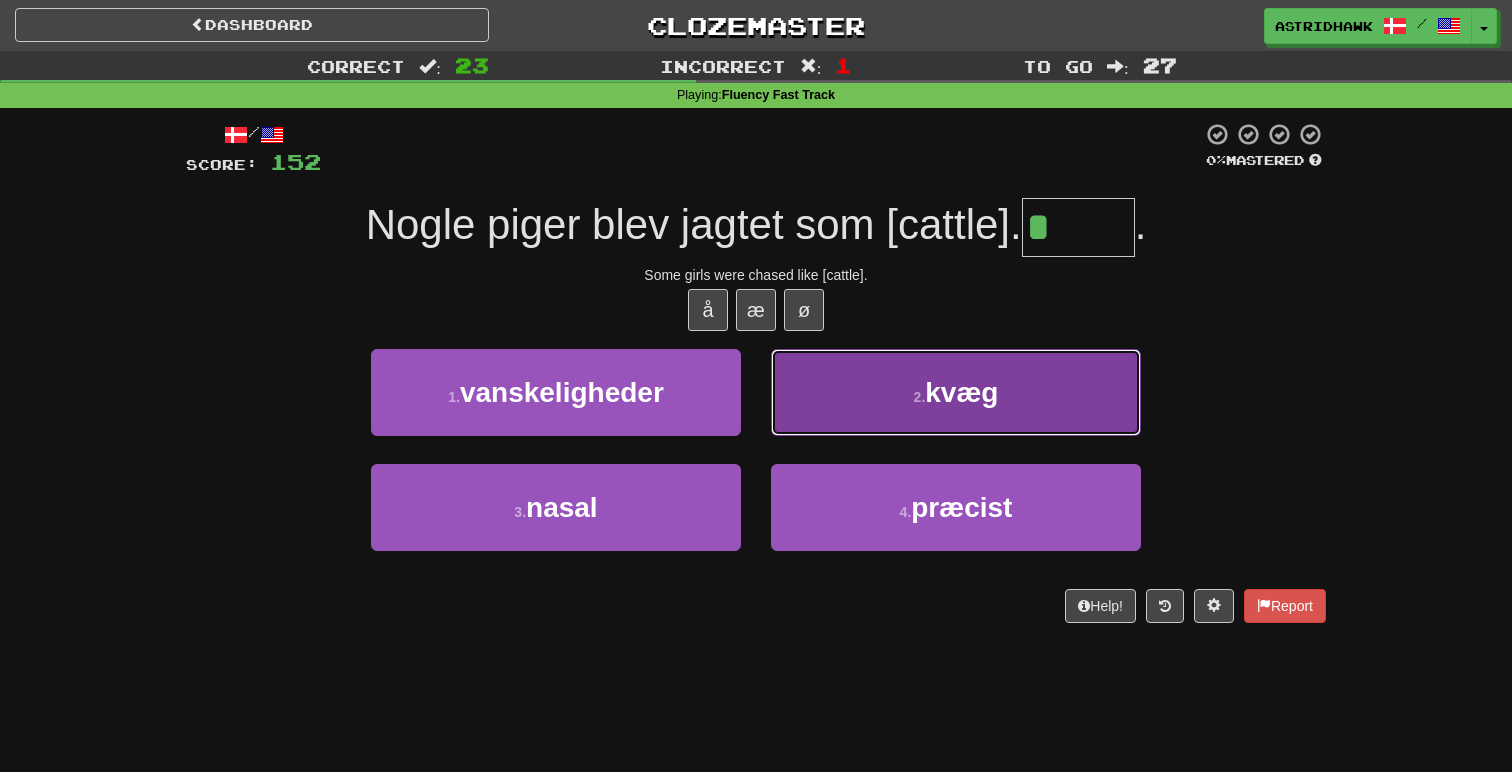 click on "2 .  kvæg" at bounding box center (956, 392) 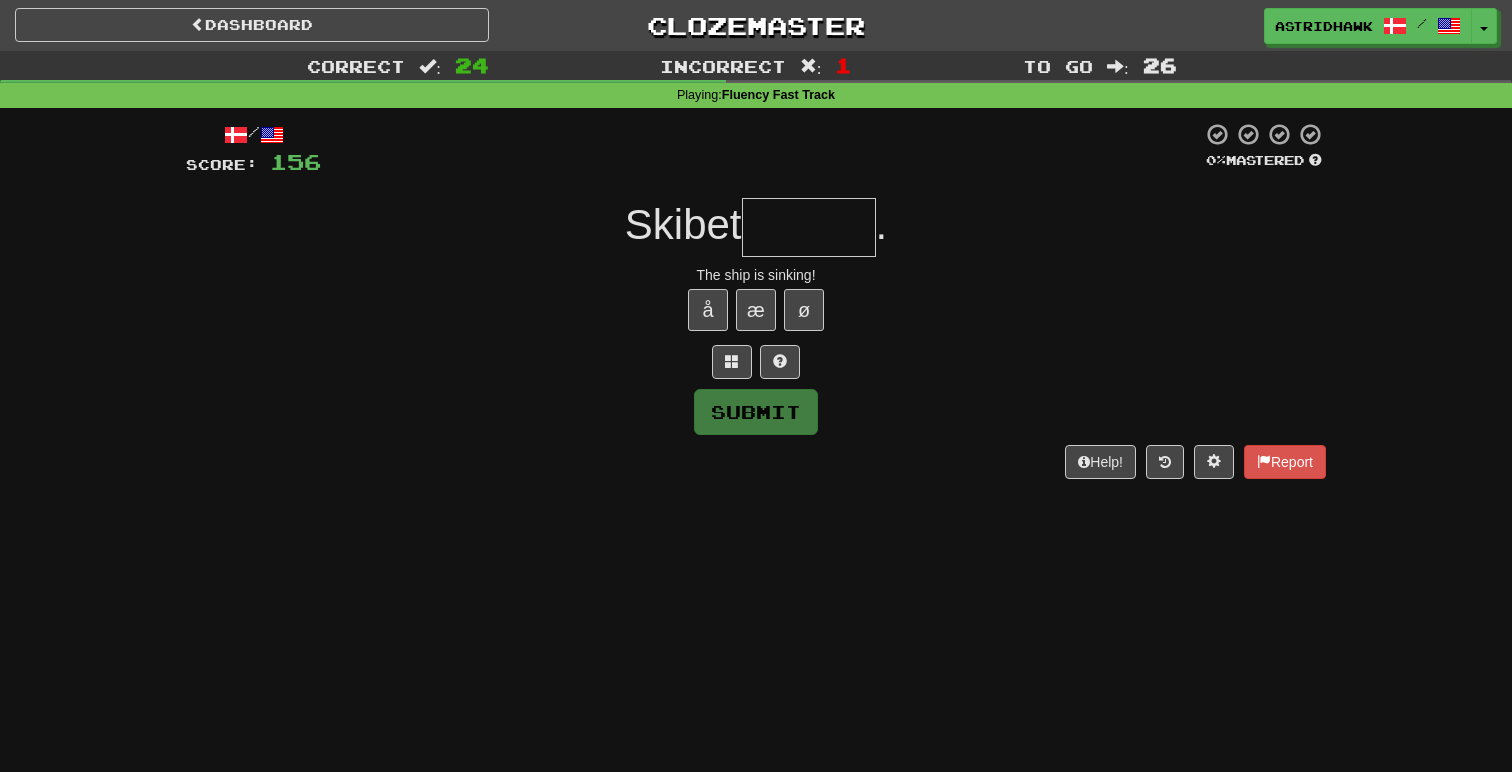 type on "*" 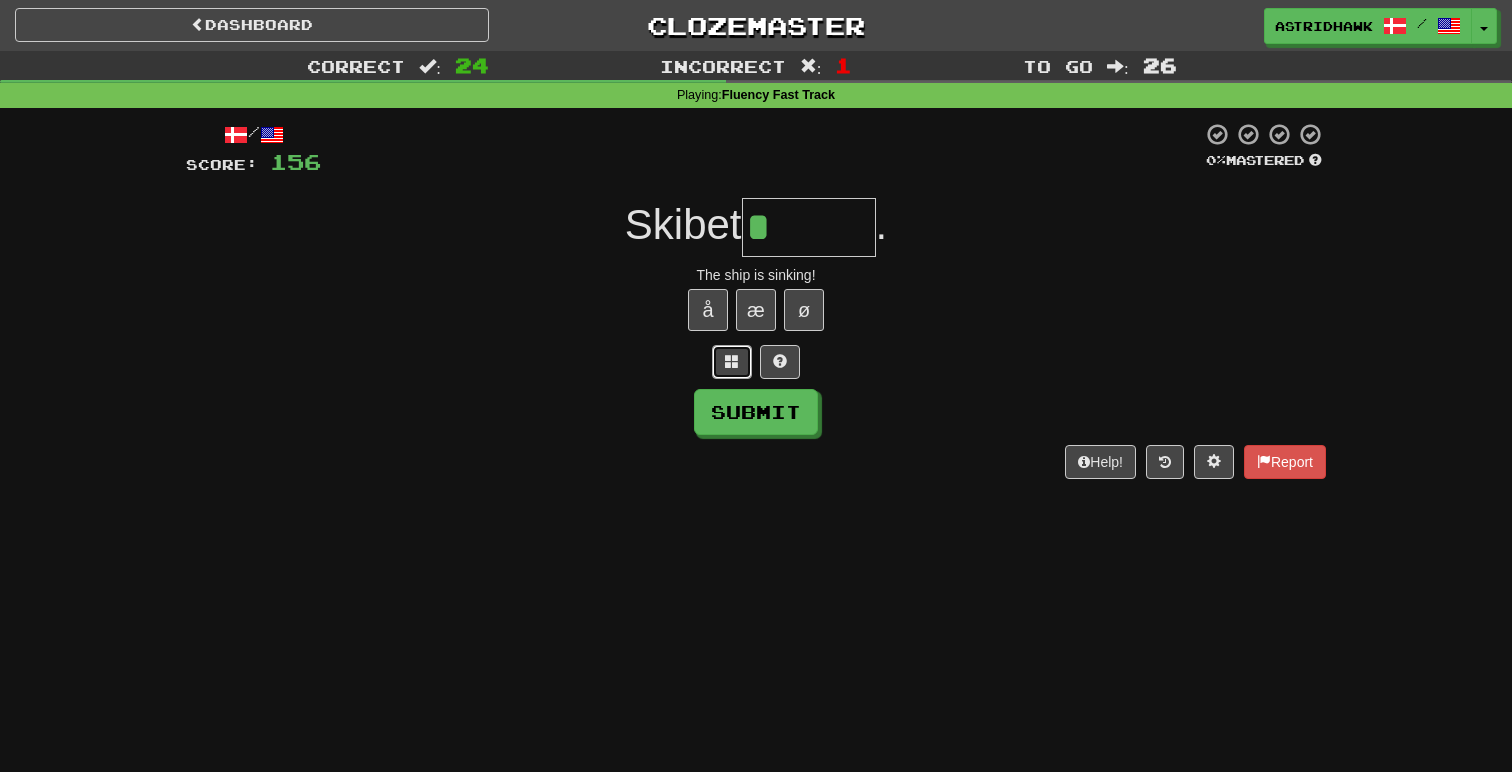 click at bounding box center [732, 361] 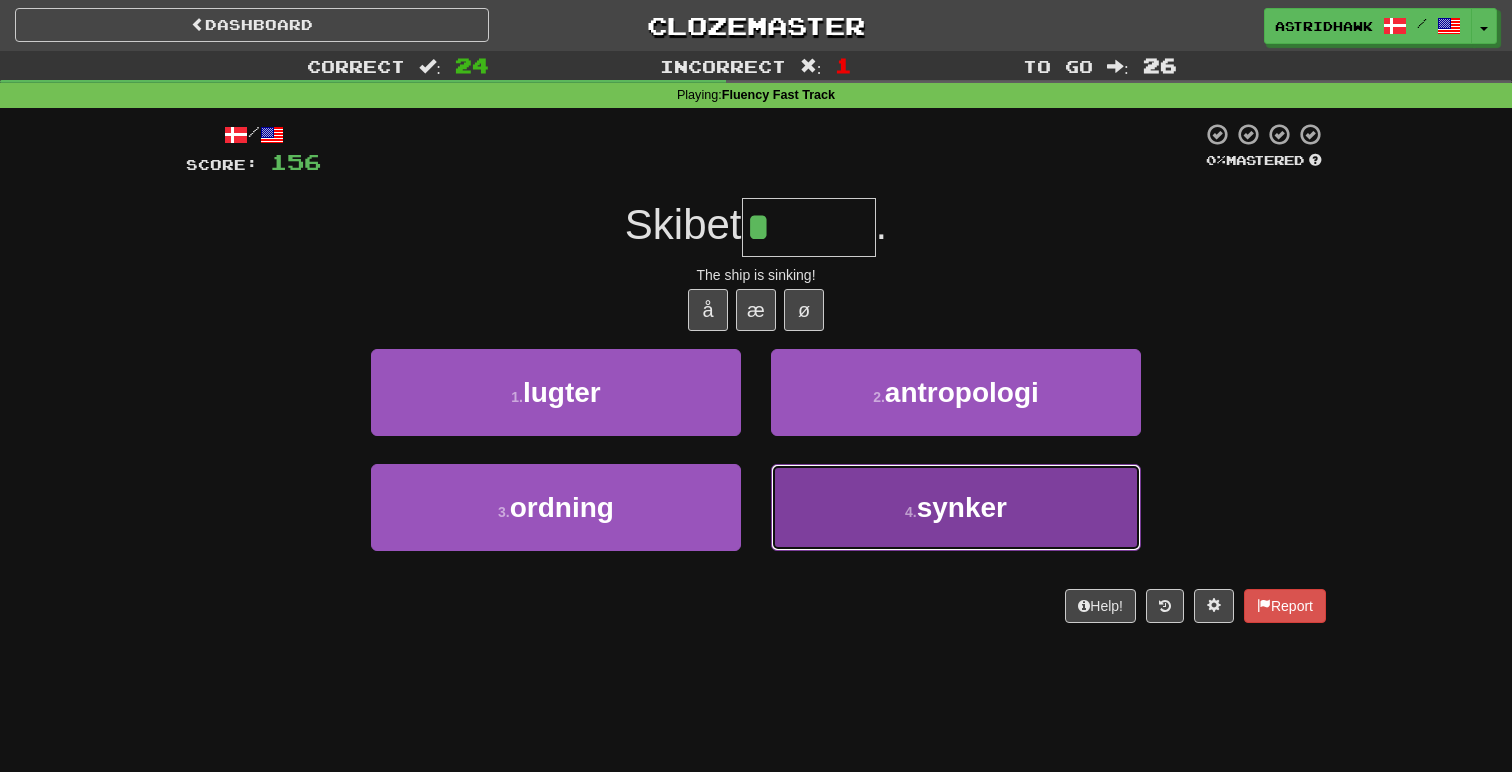 click on "4 .  synker" at bounding box center [956, 507] 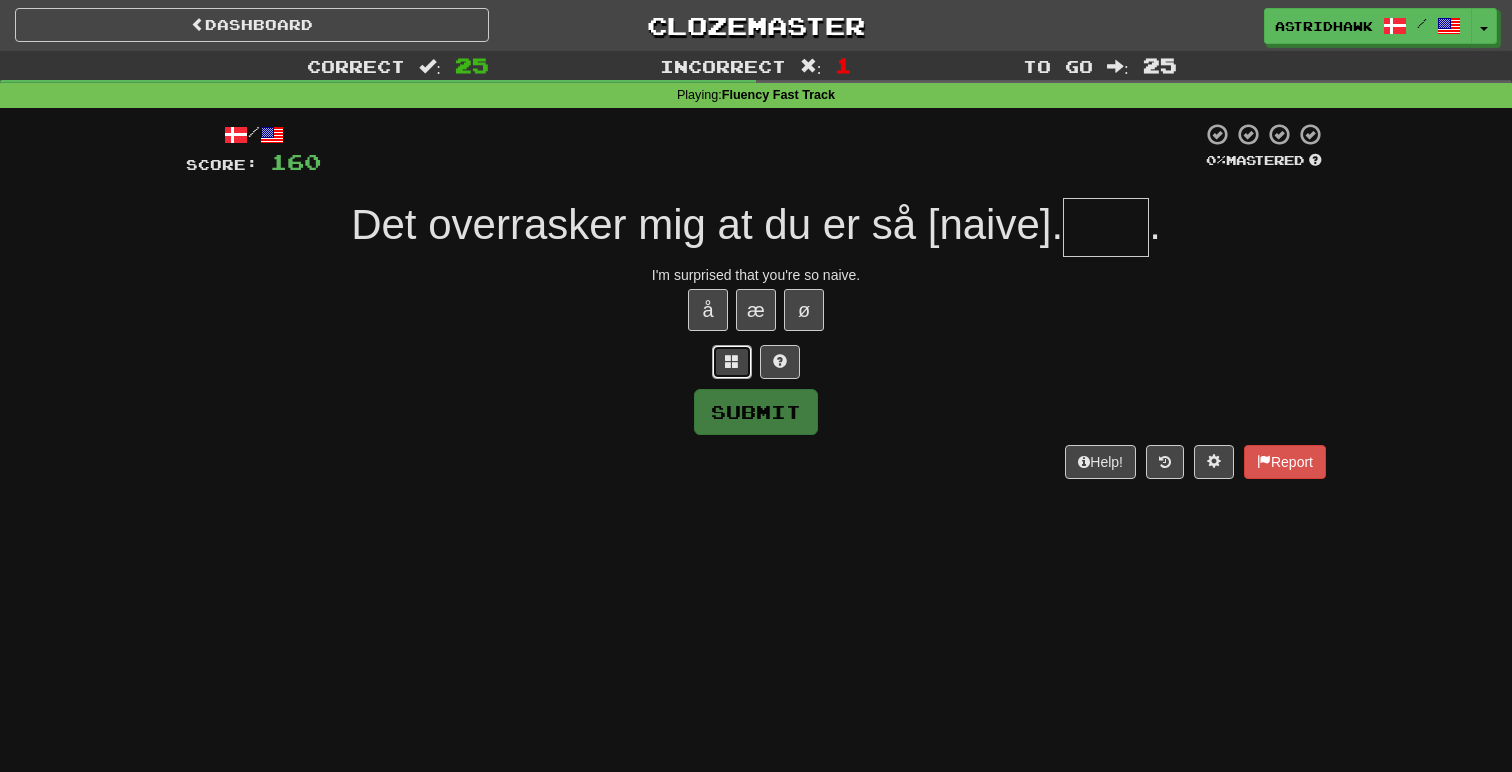 click at bounding box center [732, 362] 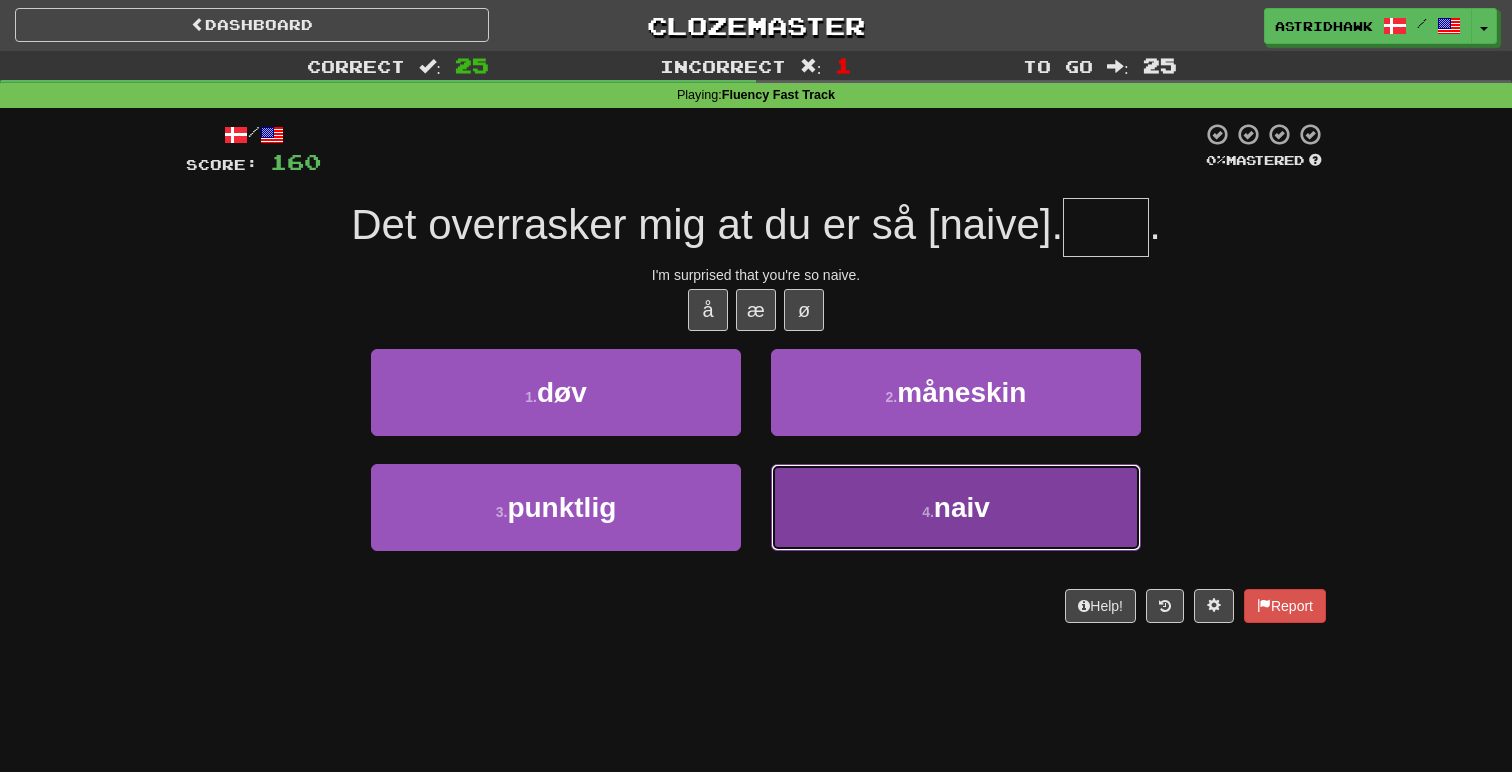 click on "4 .  naiv" at bounding box center (956, 507) 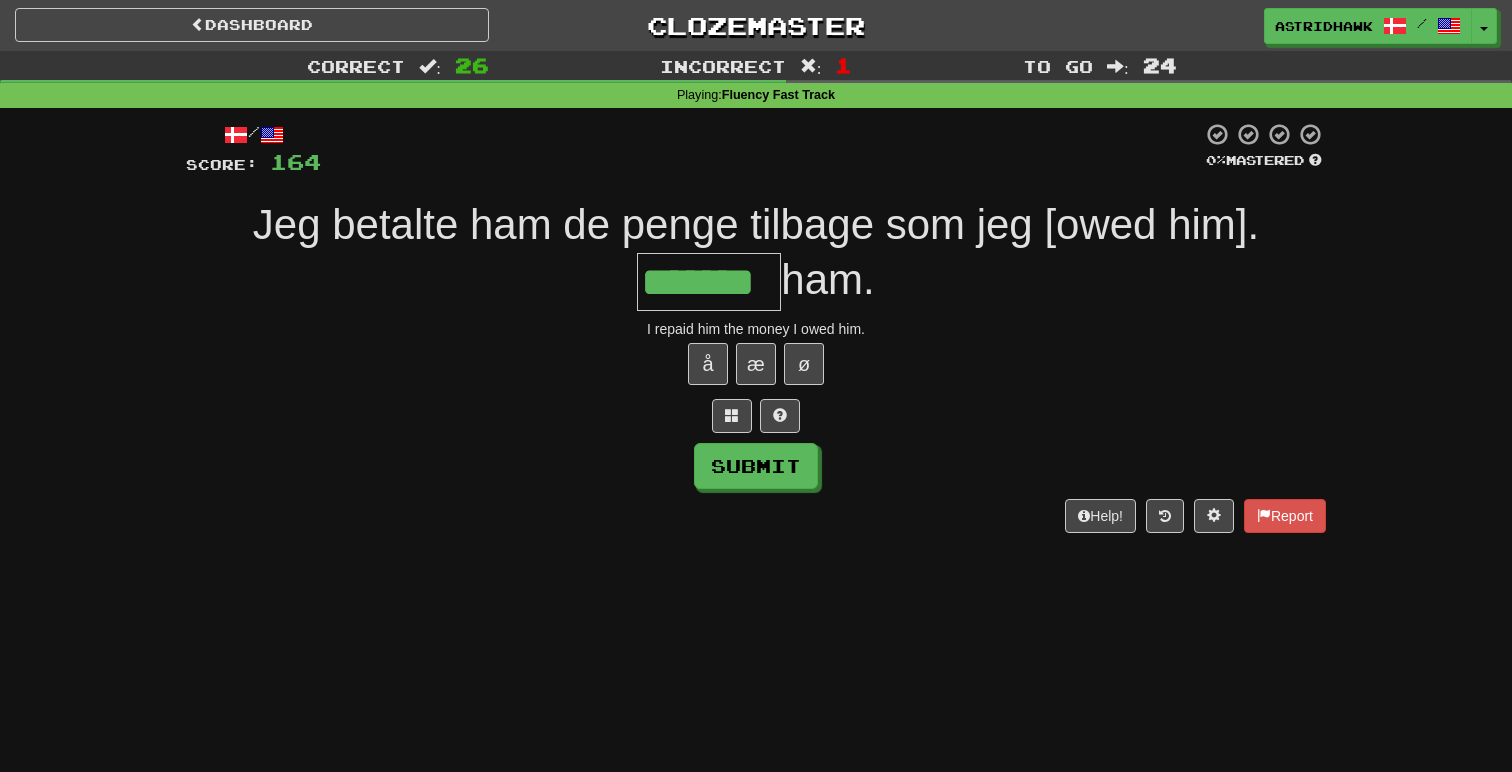 type on "*******" 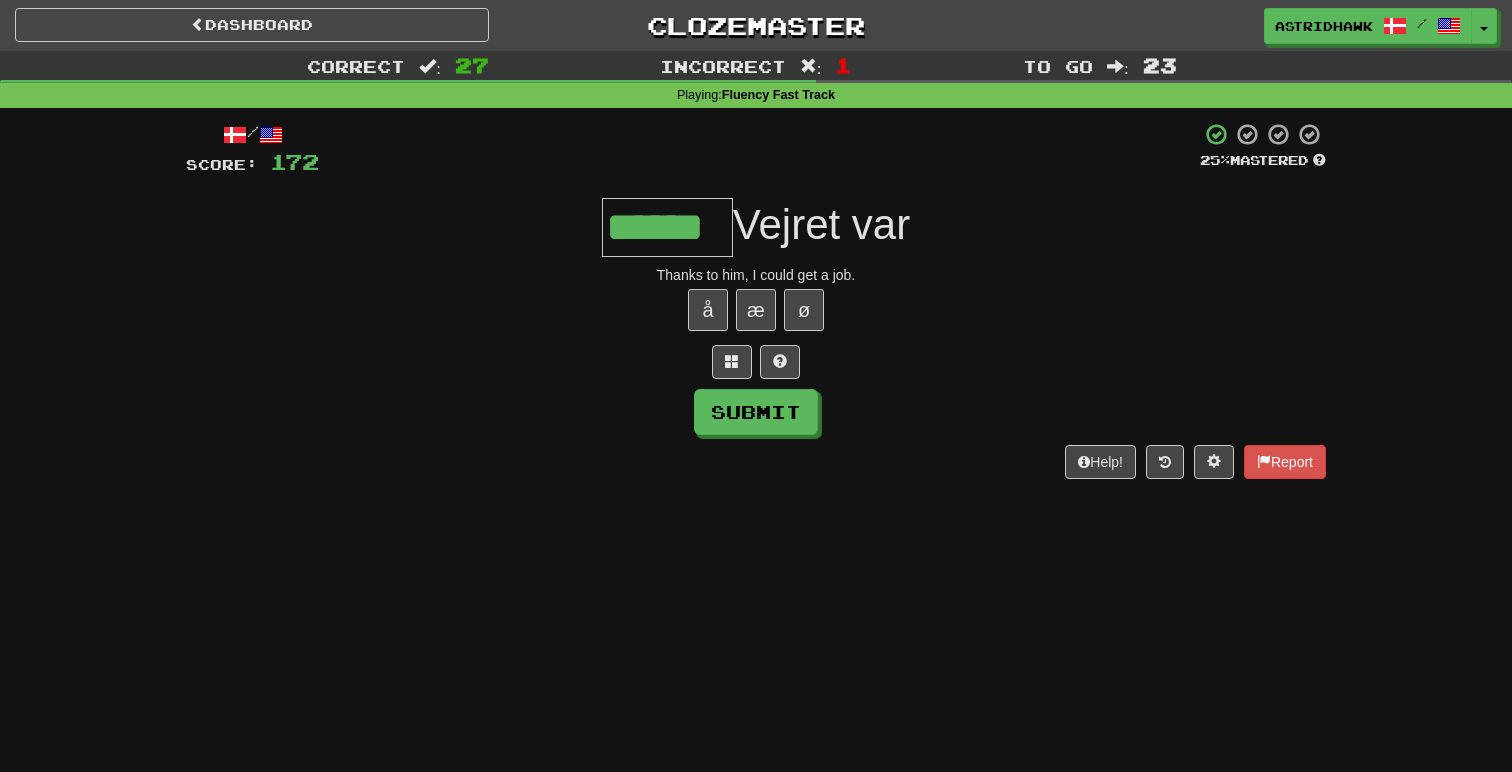 type on "******" 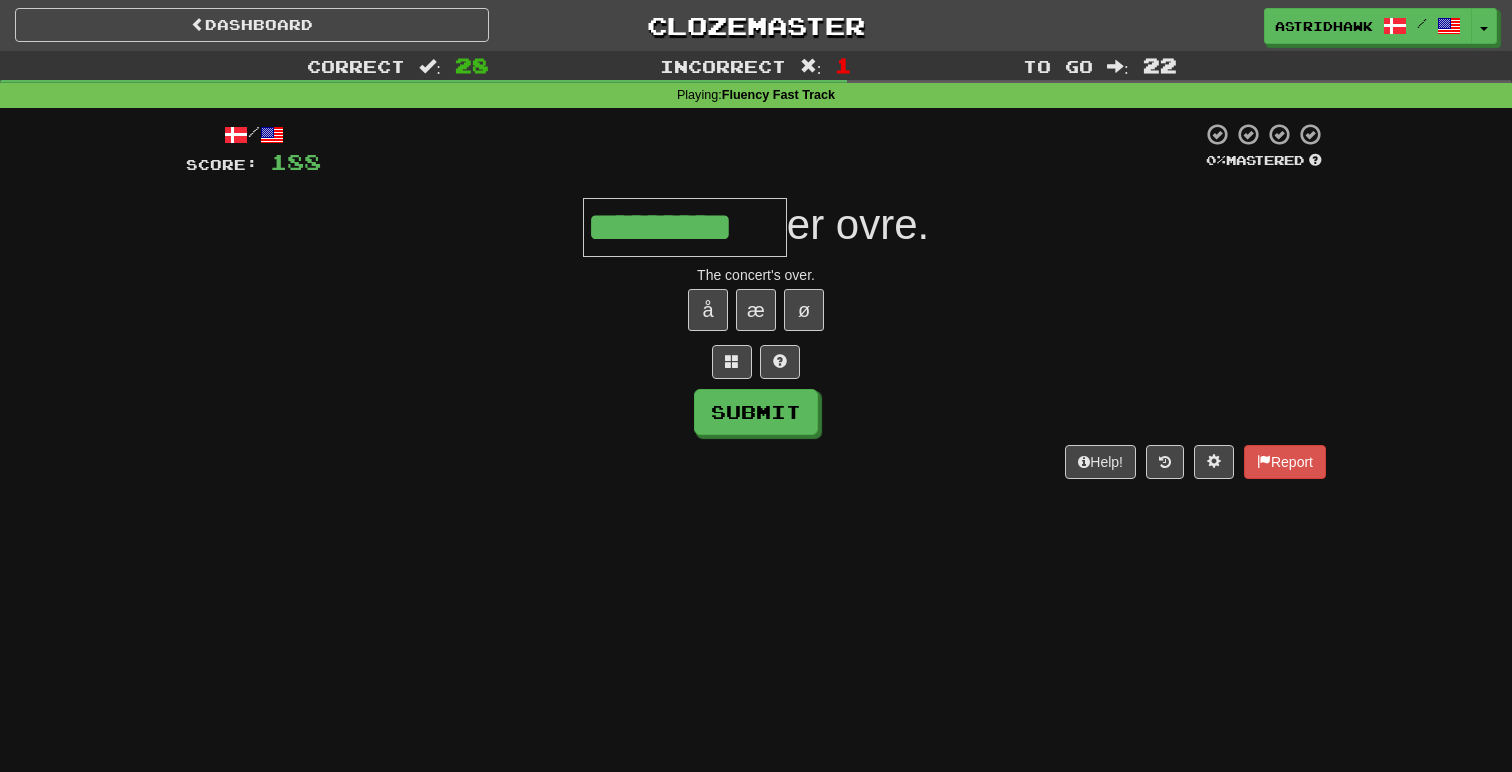 type on "*********" 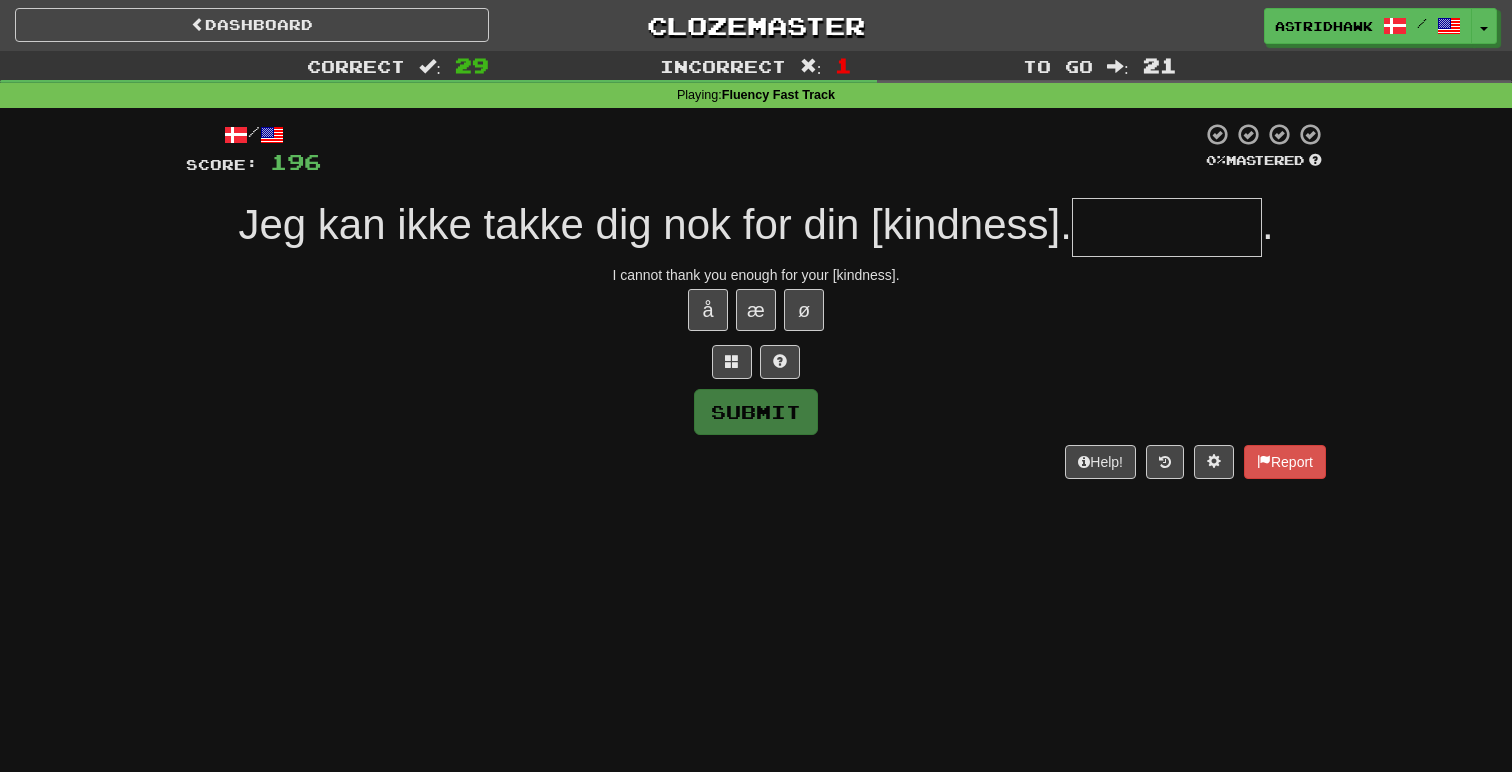 type on "*" 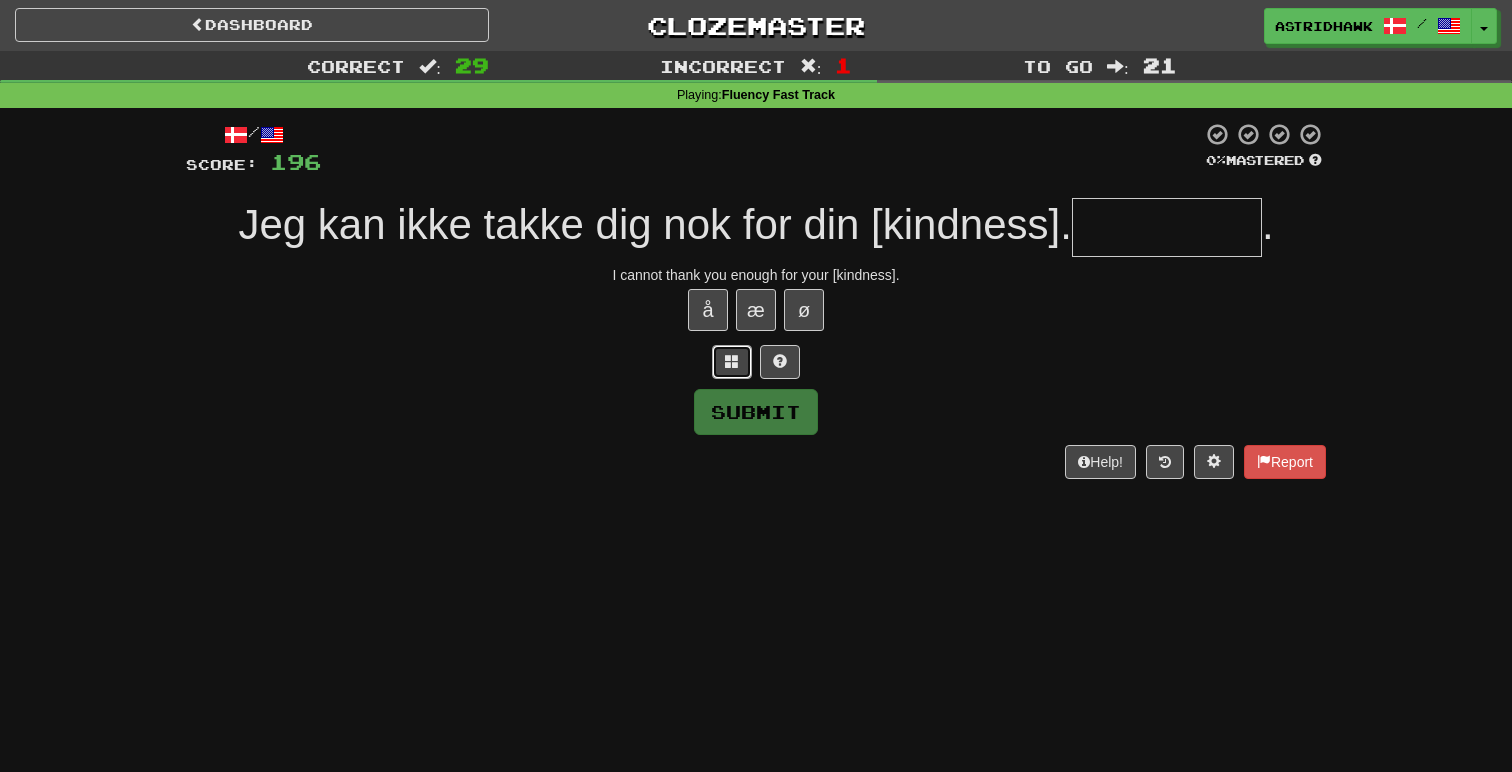 click at bounding box center [732, 361] 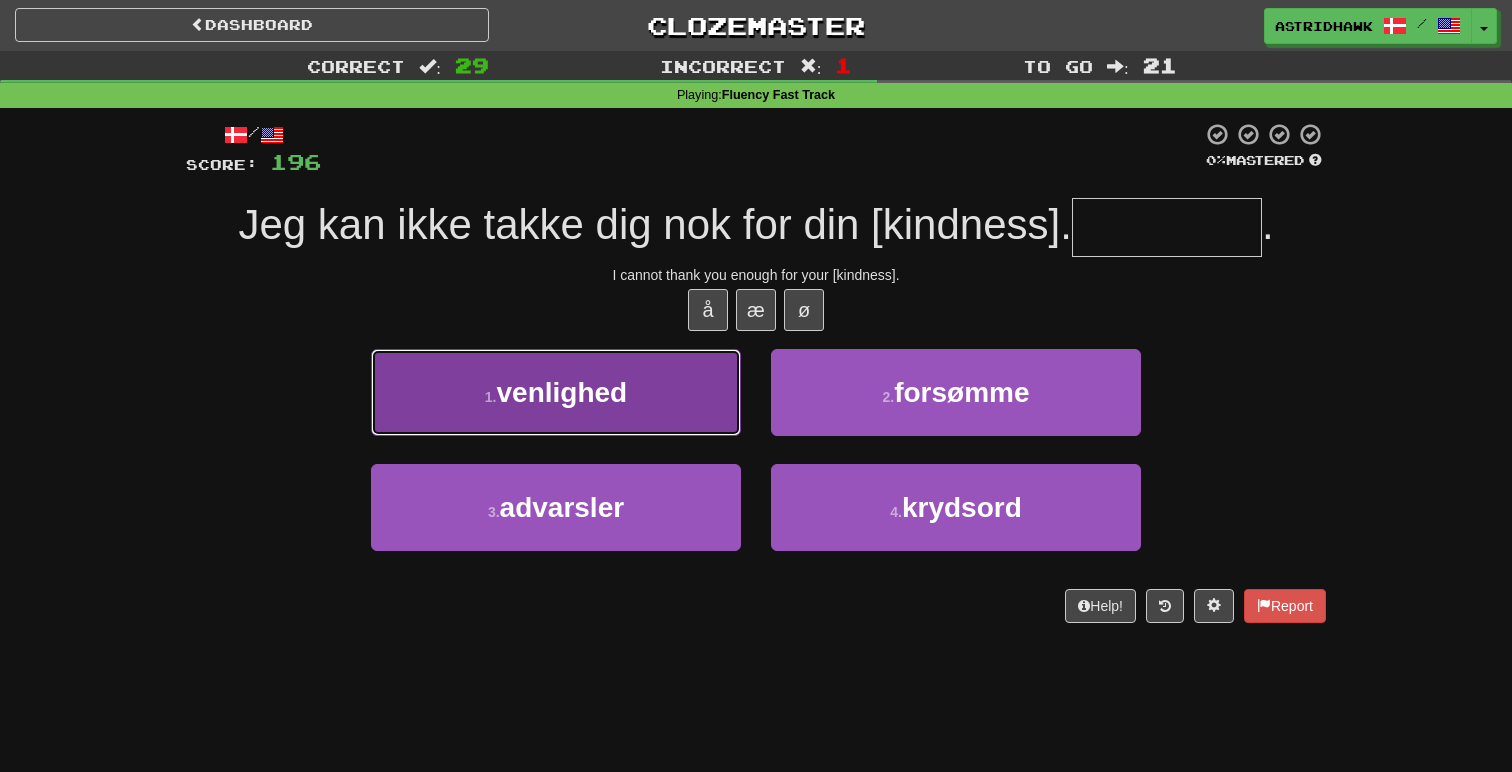 click on "1 .  venlighed" at bounding box center [556, 392] 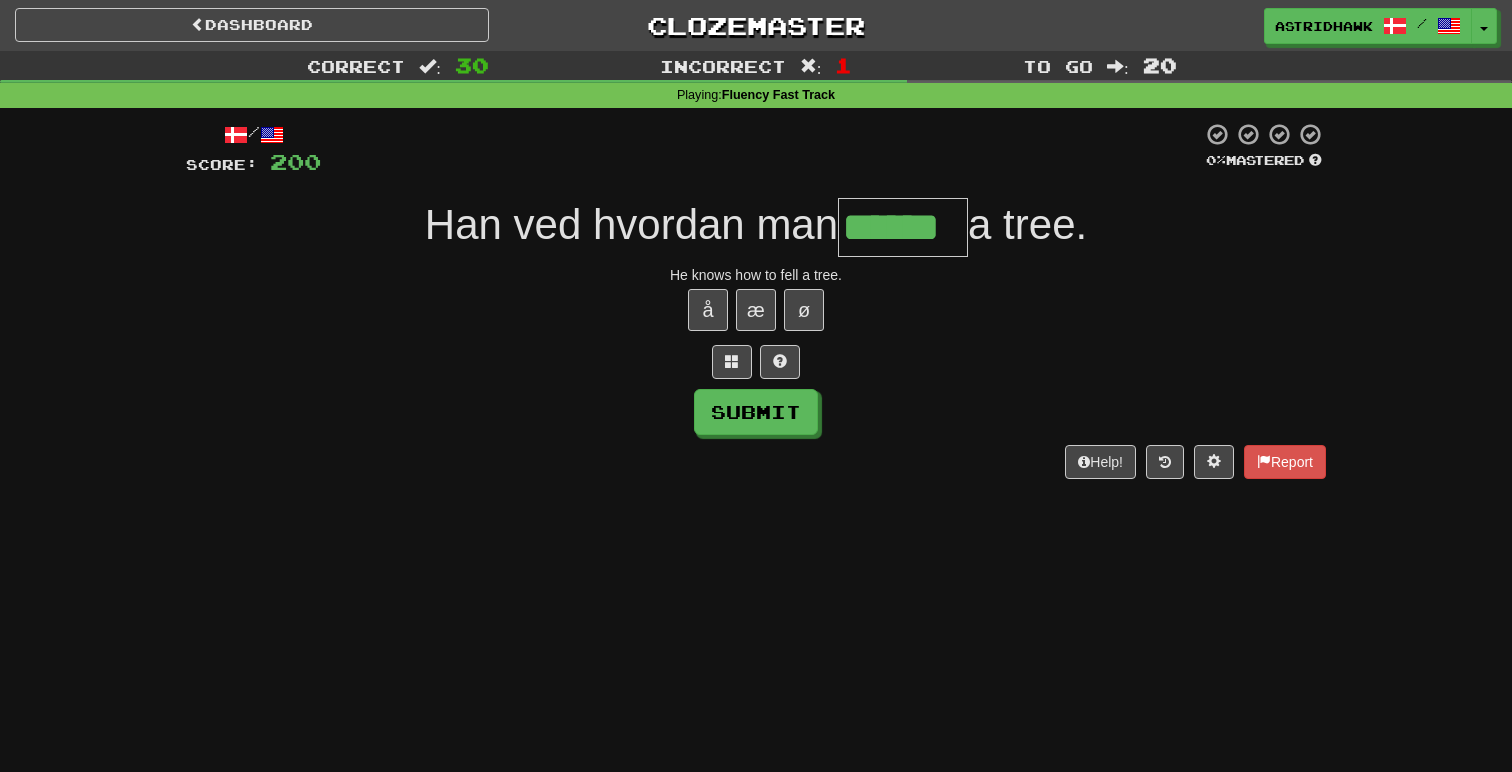 type on "******" 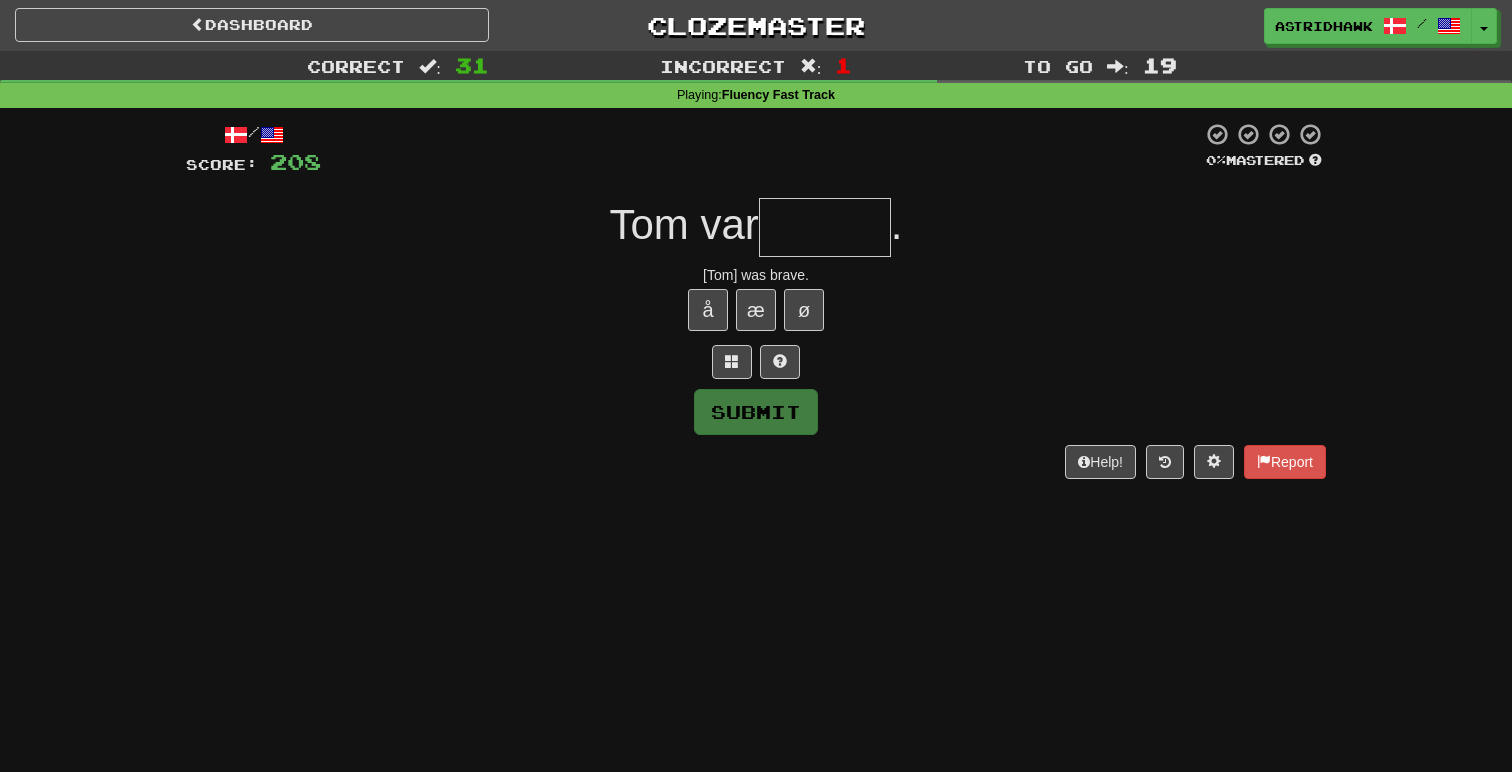 type on "*" 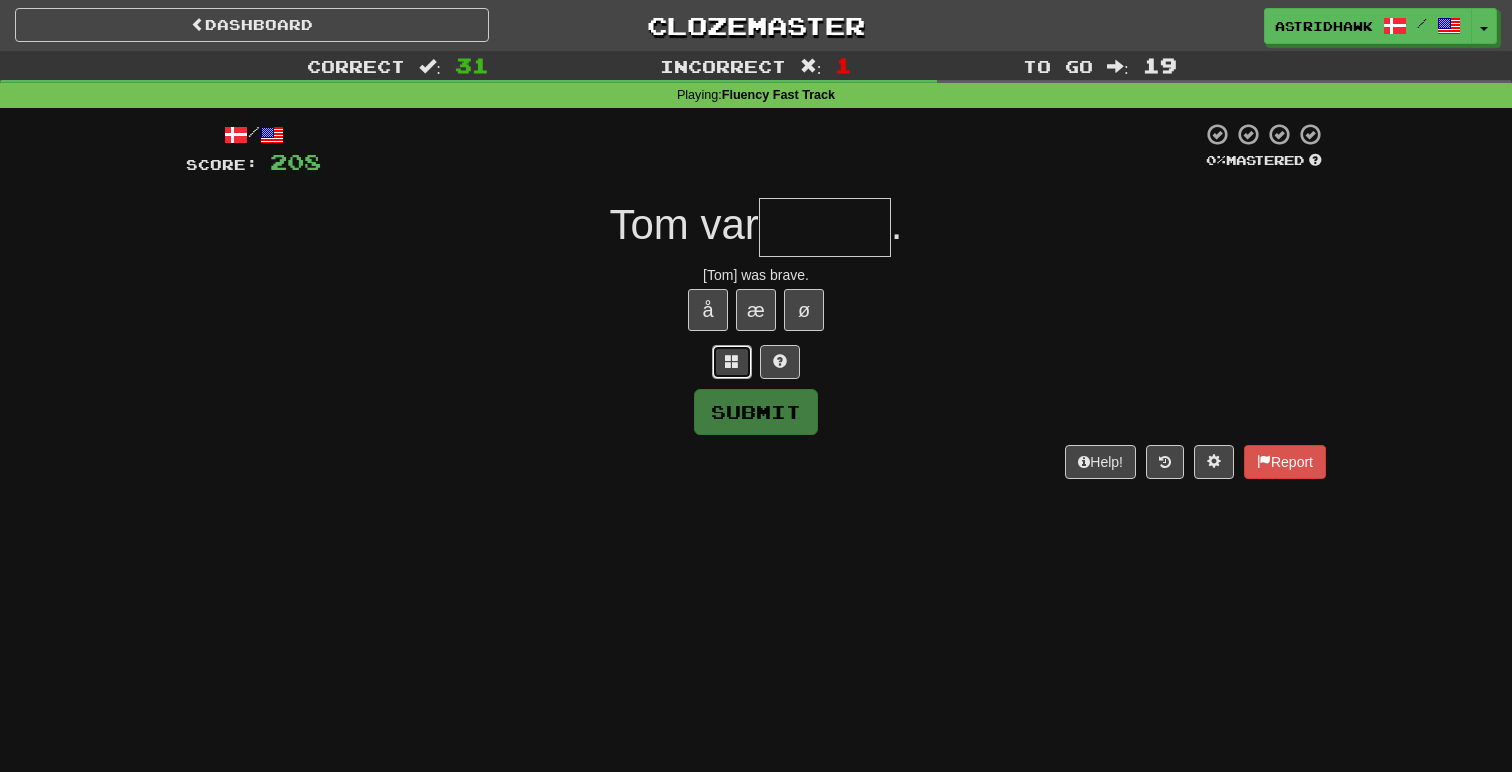 click at bounding box center [732, 361] 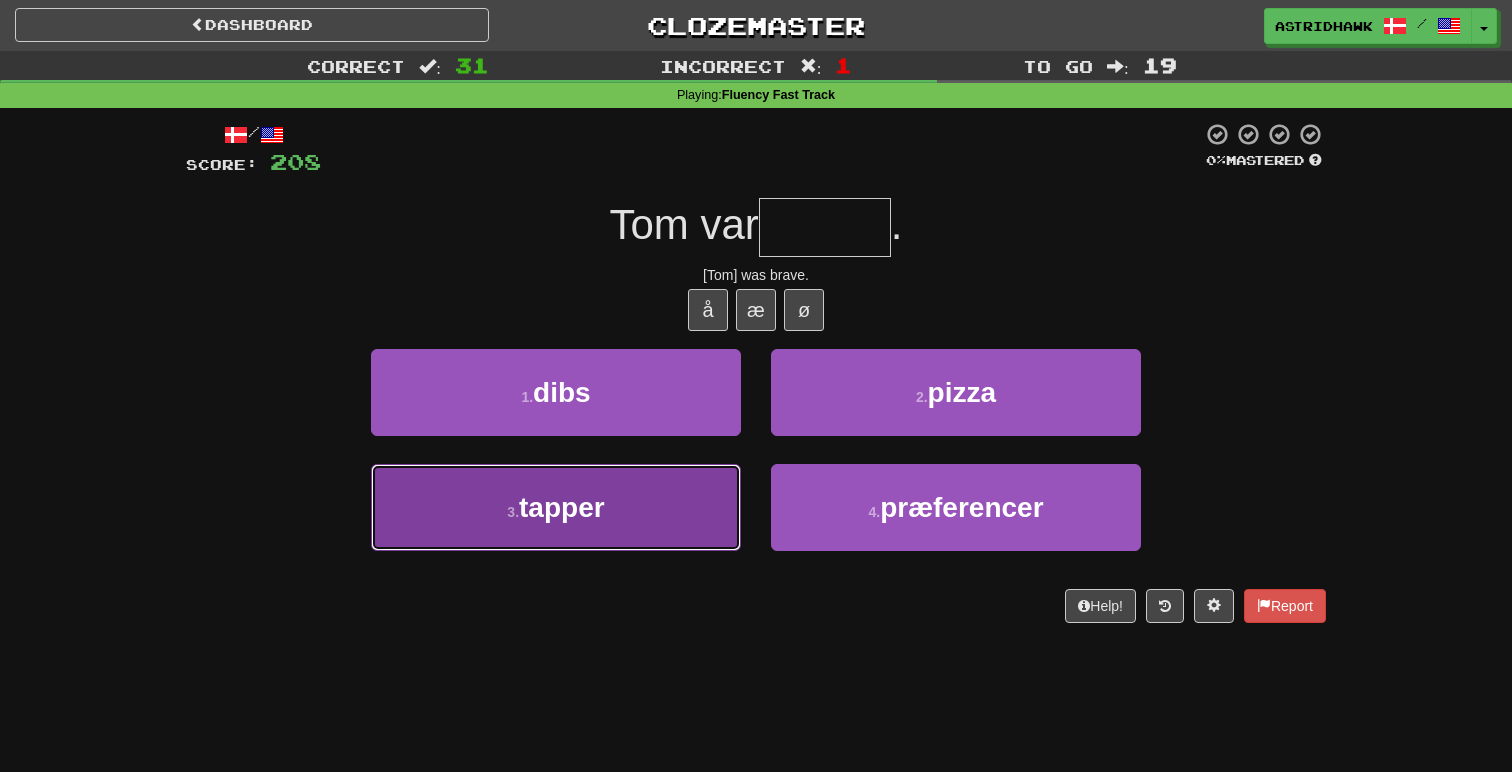 click on "3 .  tapper" at bounding box center [556, 507] 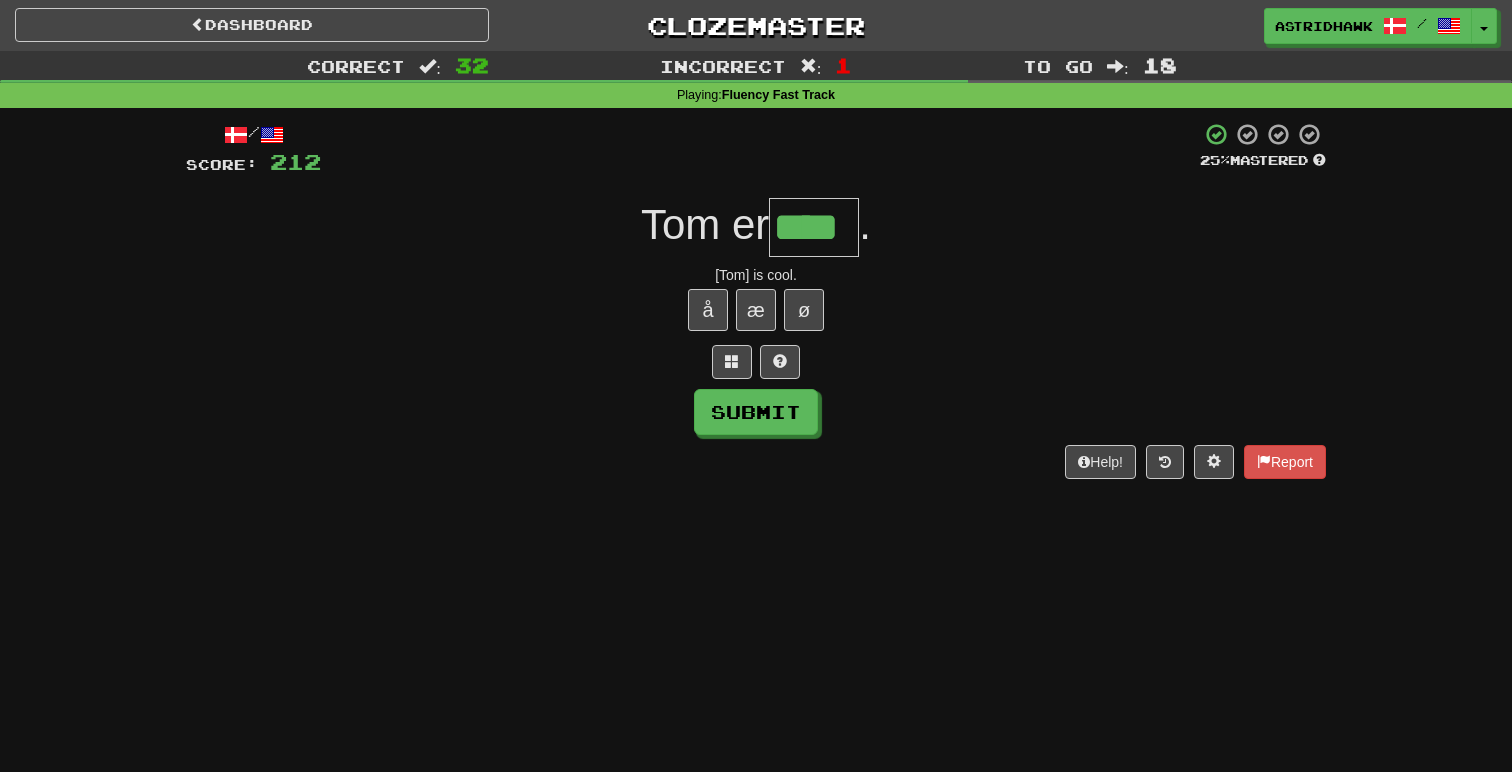 type on "****" 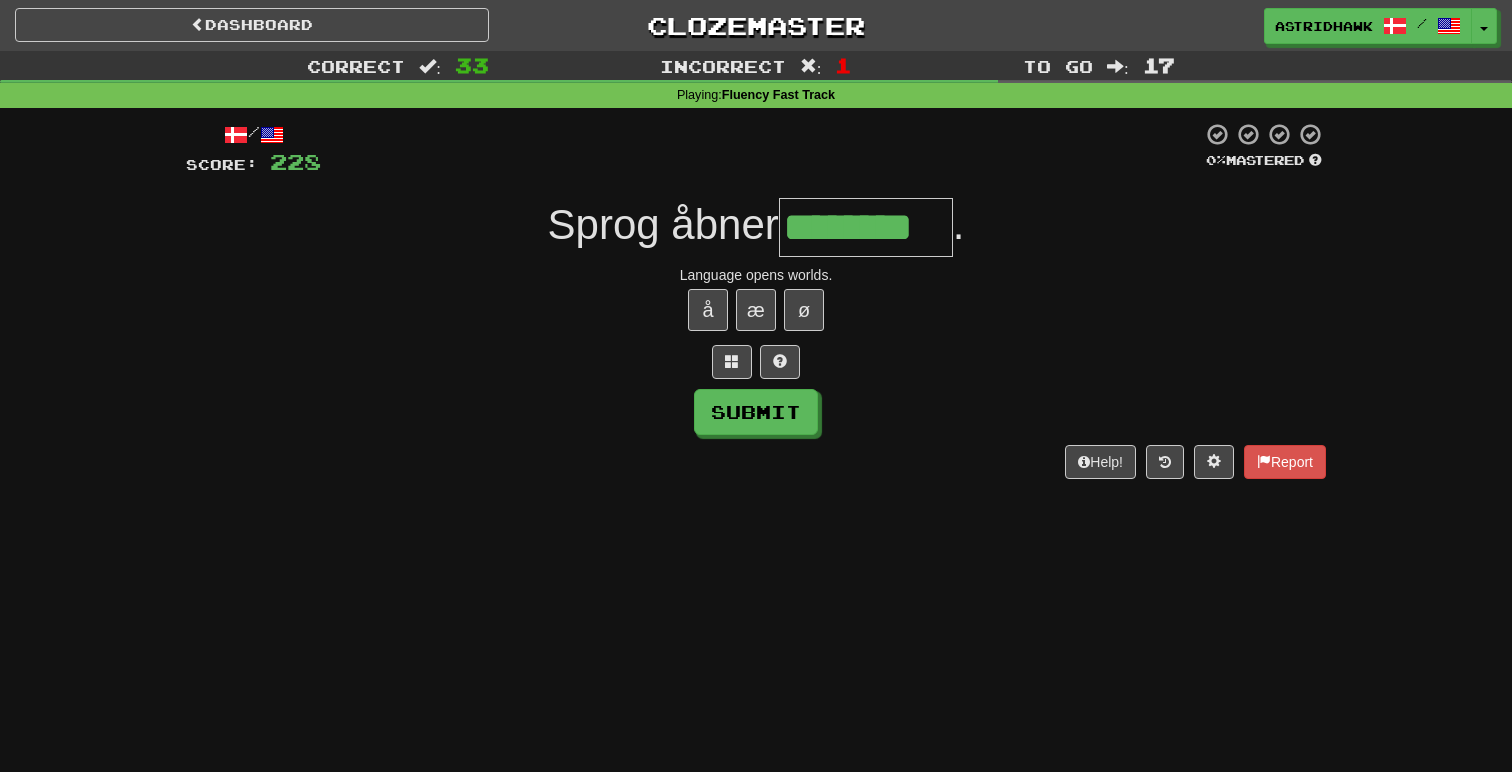 type on "********" 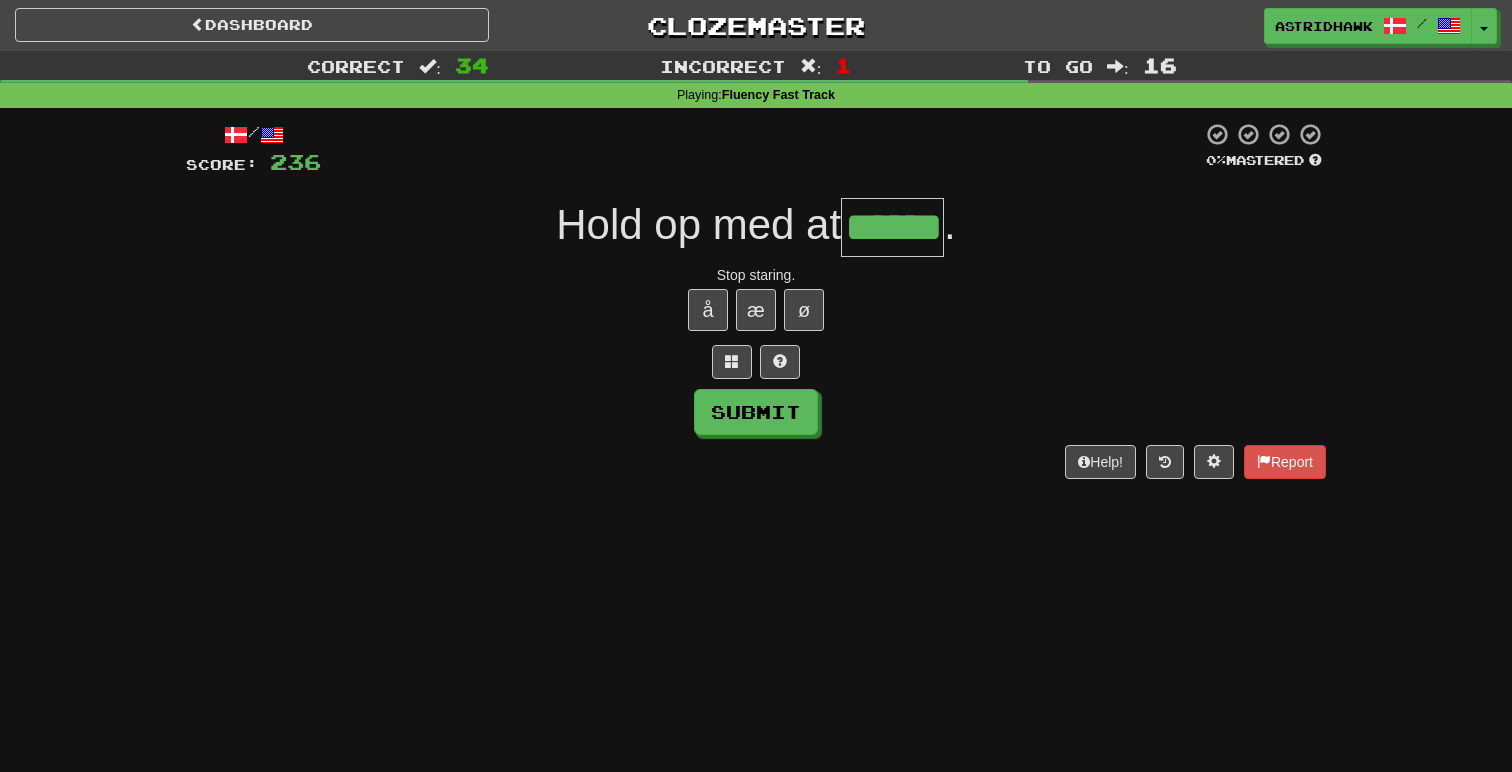 type on "******" 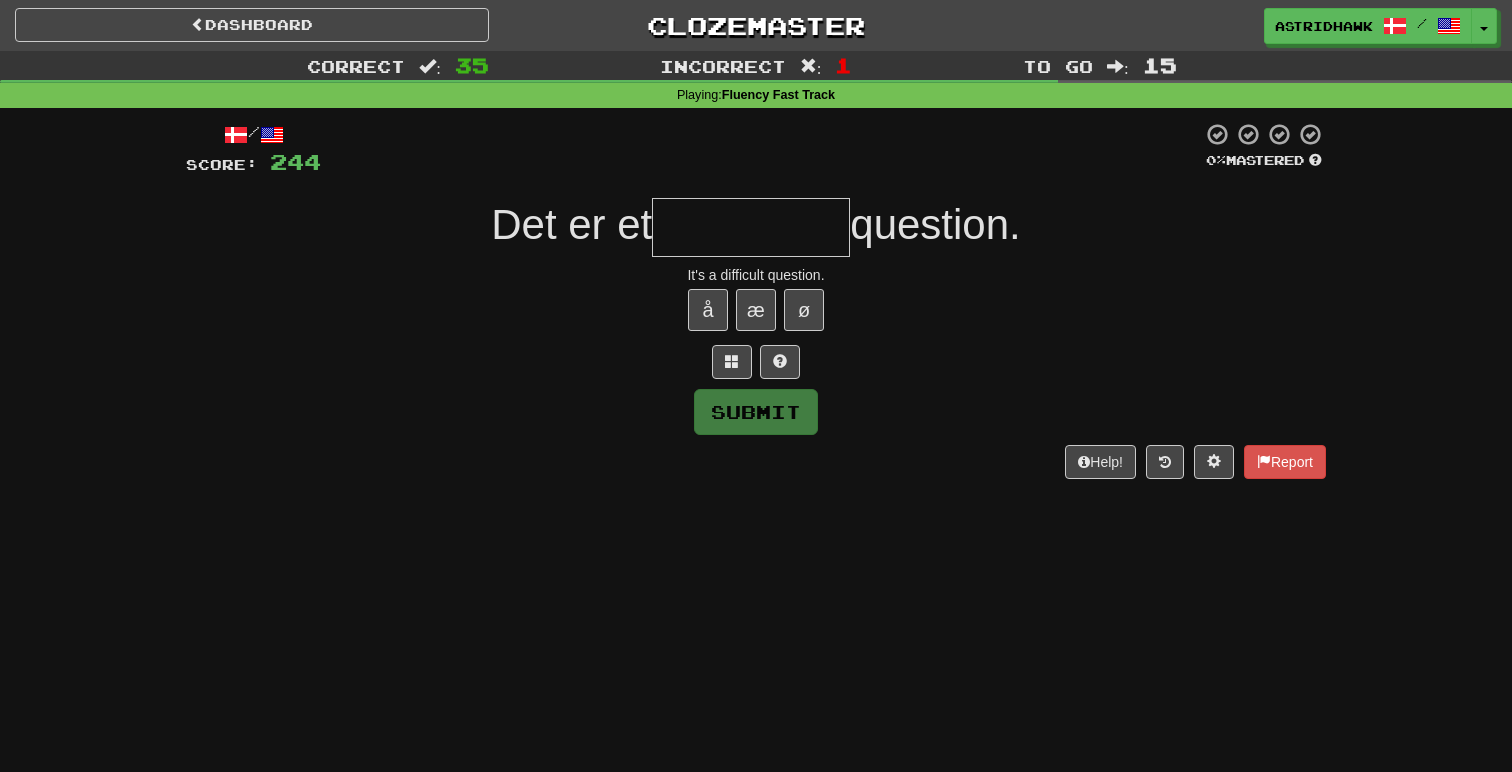 type on "*" 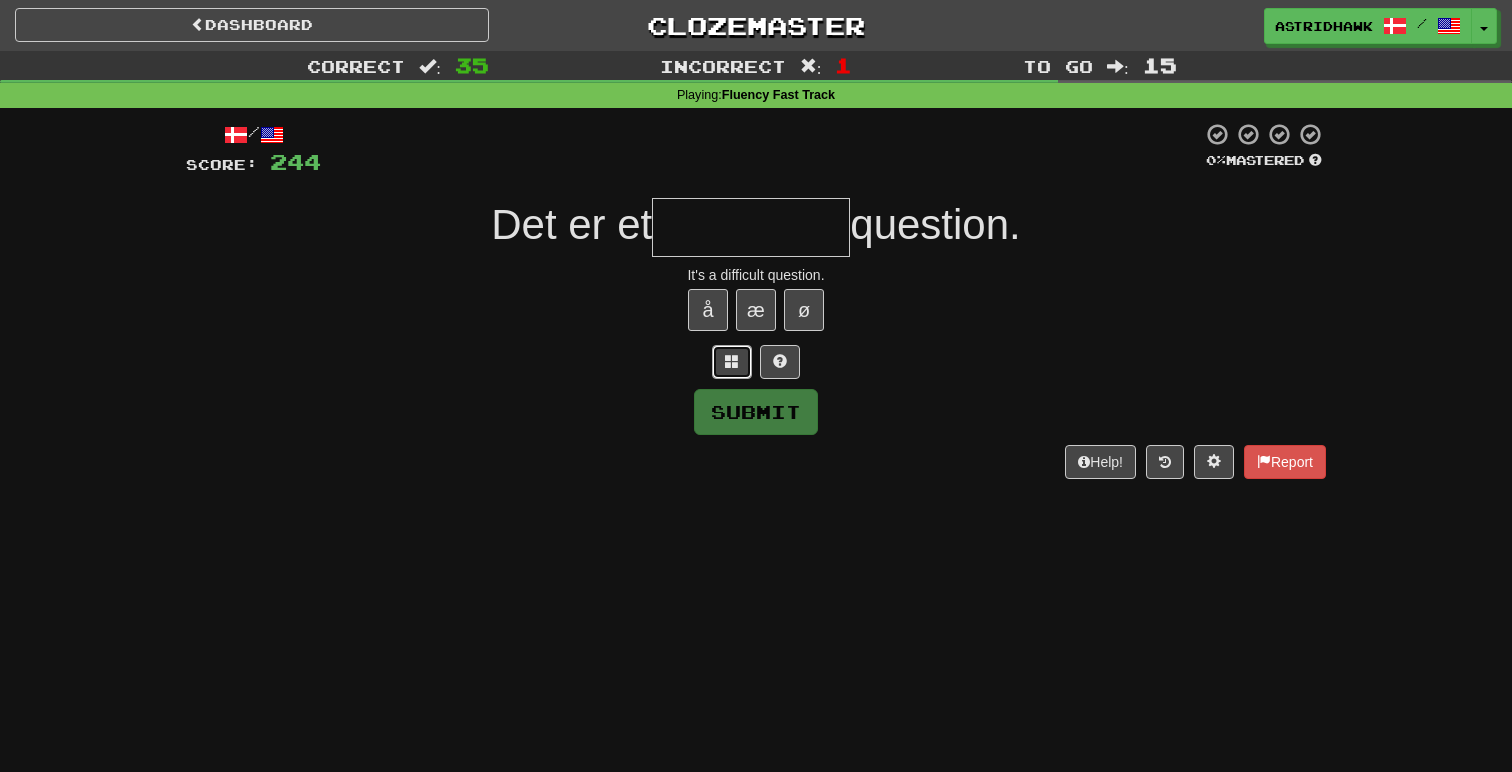 click at bounding box center [732, 362] 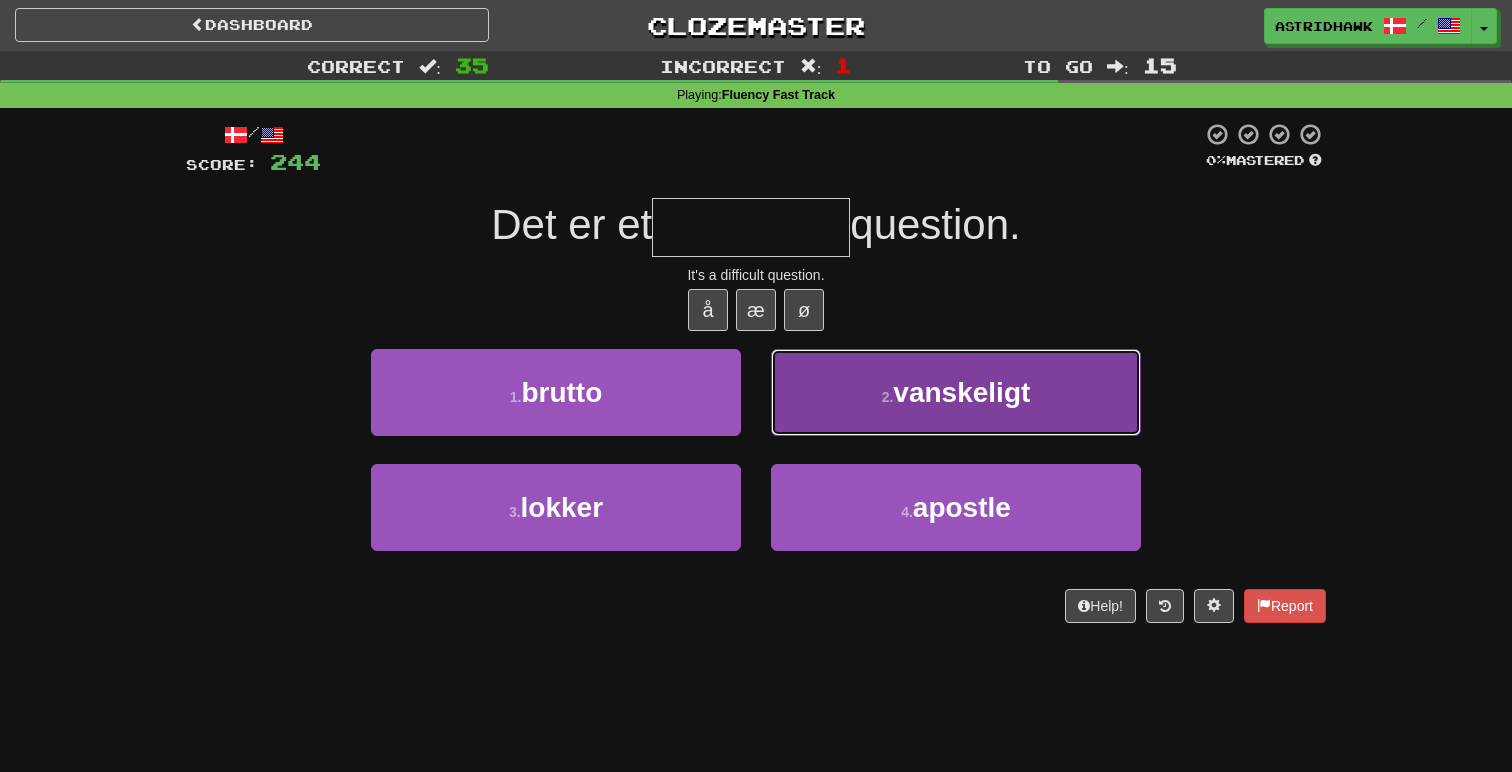 click on "2 .  vanskeligt" at bounding box center [956, 392] 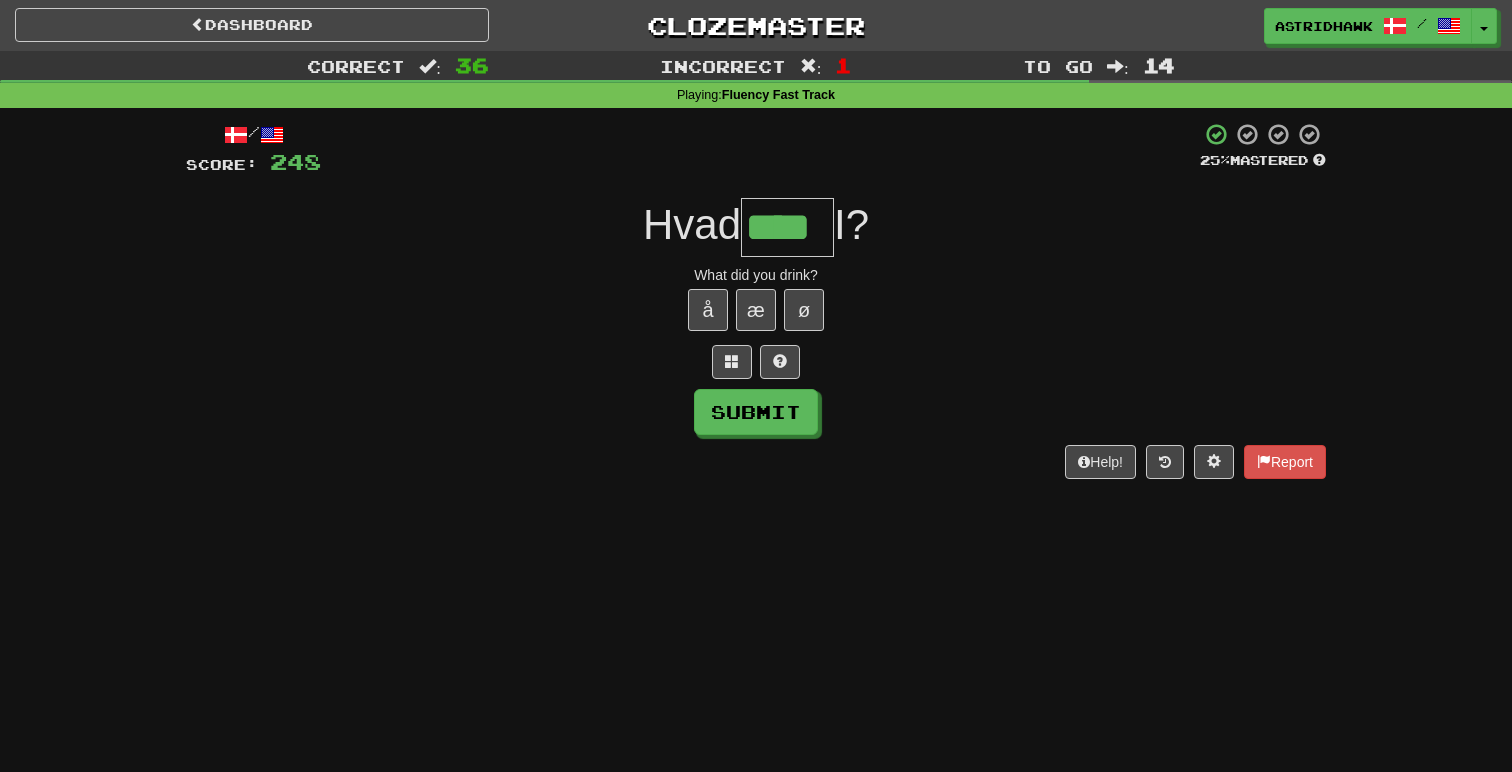 type on "****" 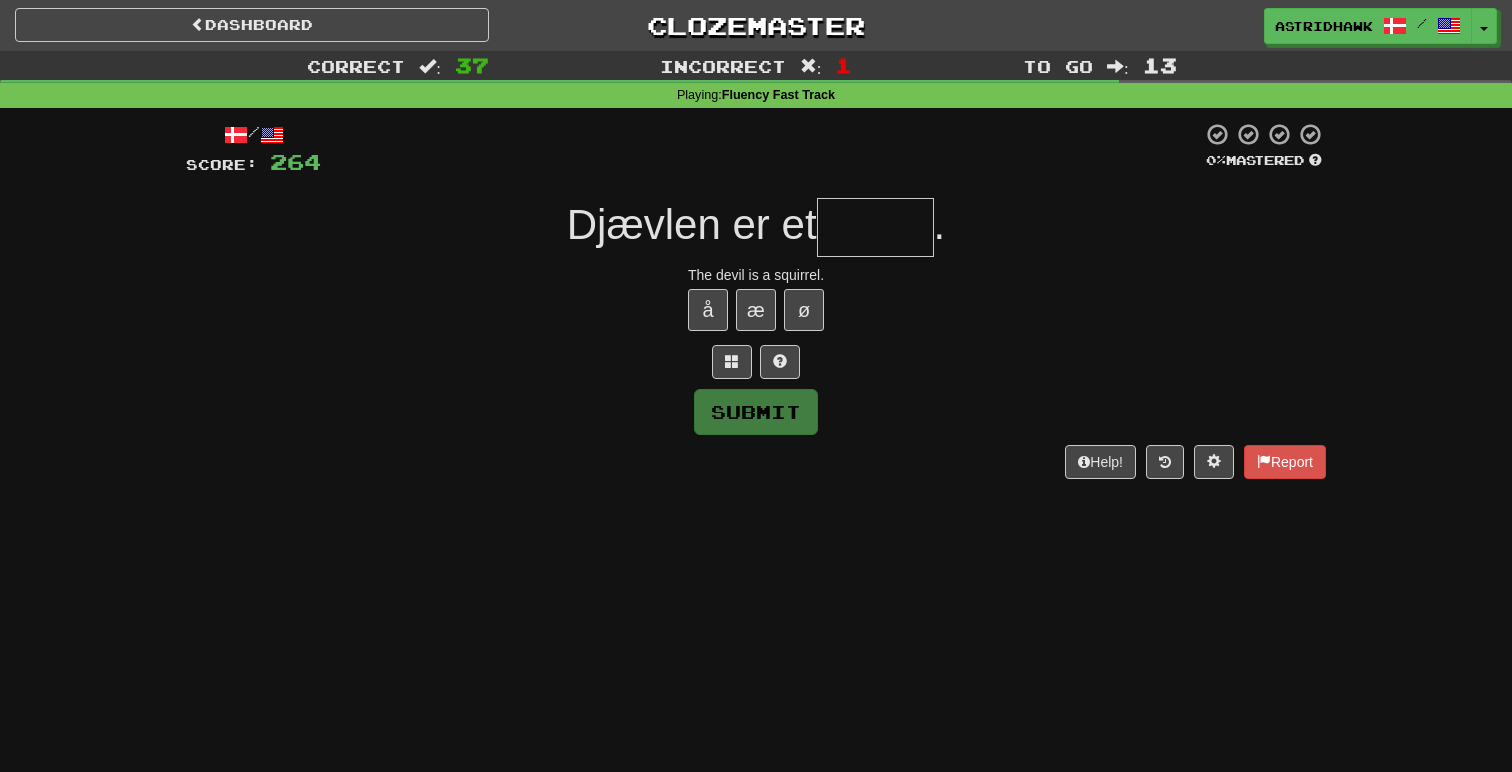 type on "*" 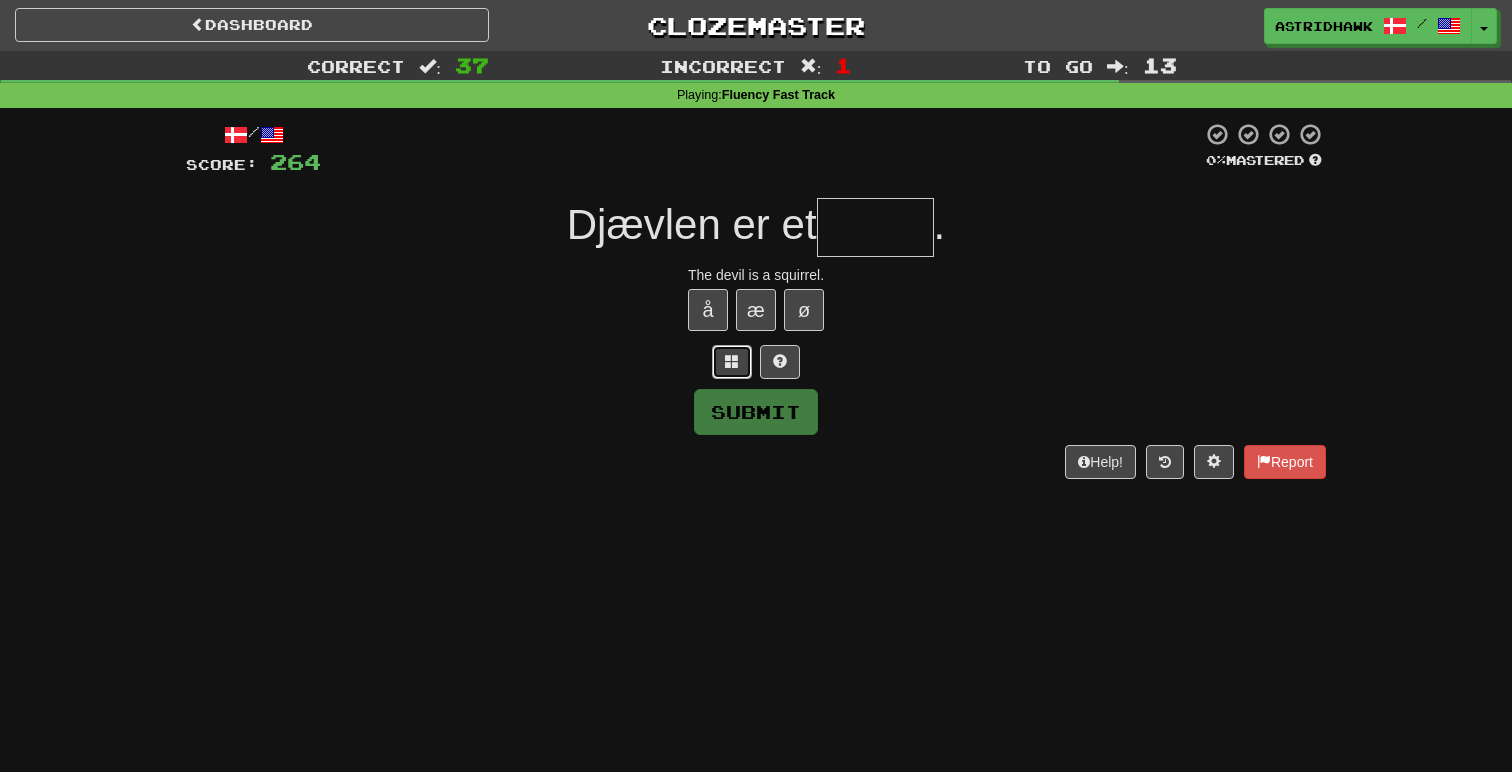 click at bounding box center [732, 361] 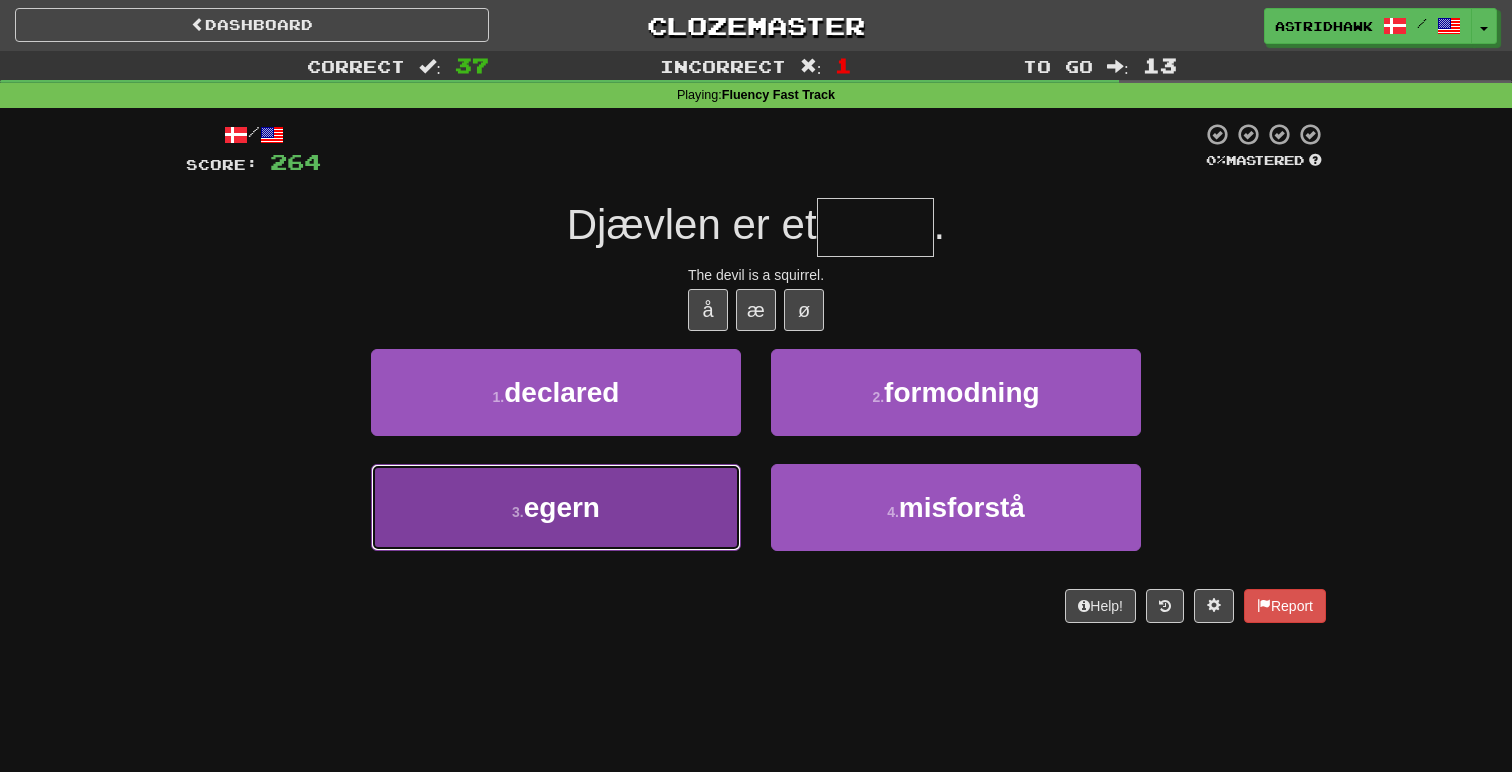click on "3 .  egern" at bounding box center [556, 507] 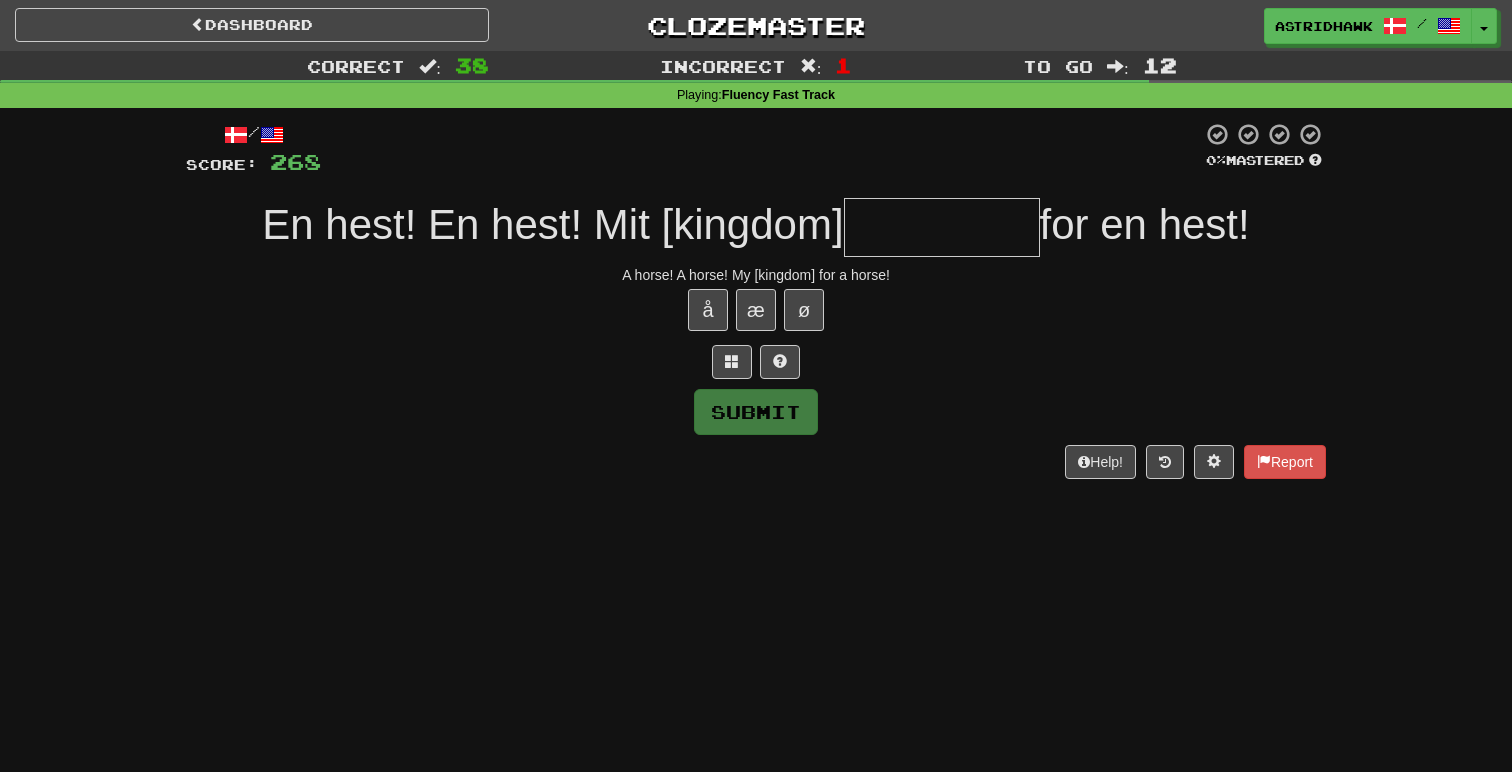 type on "*" 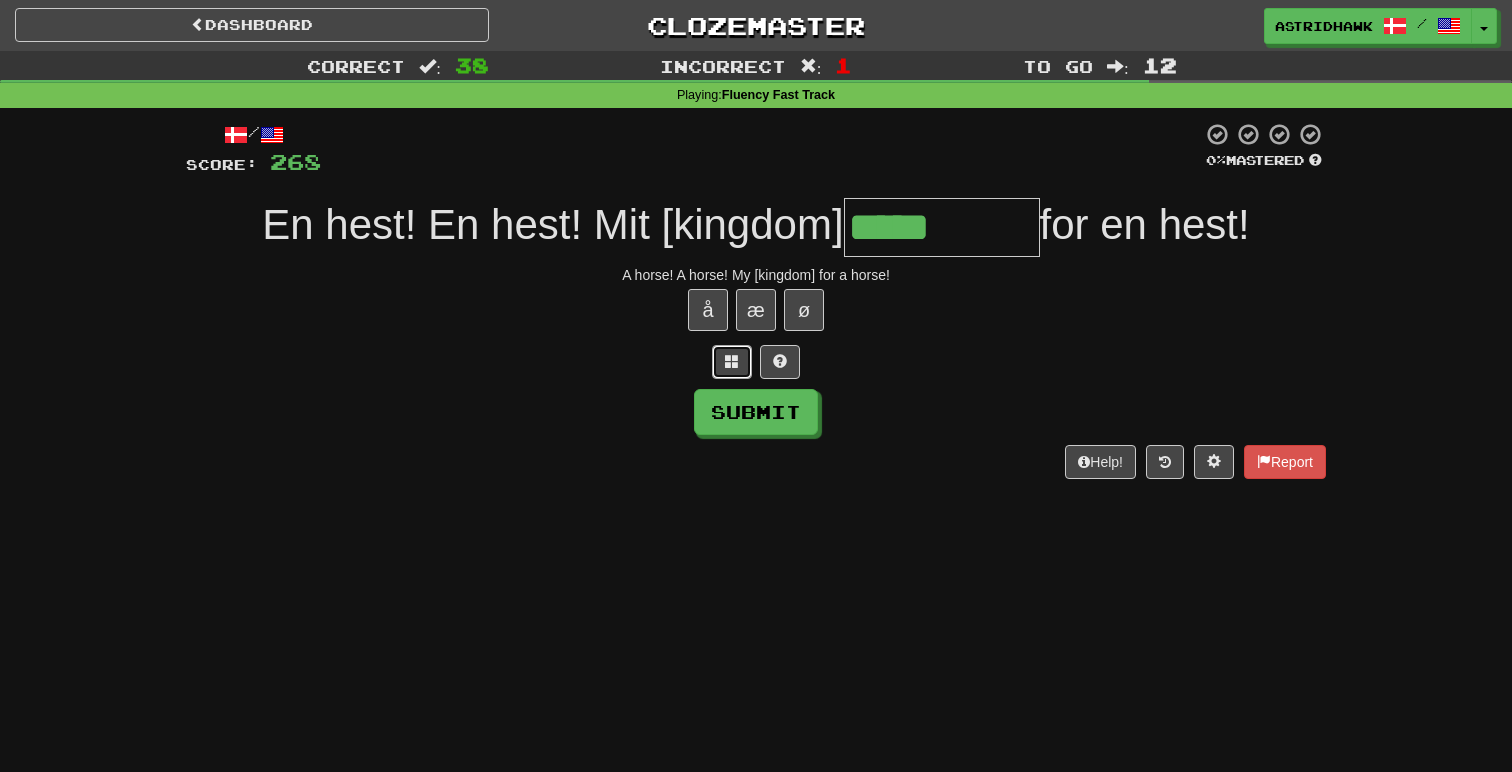 click at bounding box center (732, 362) 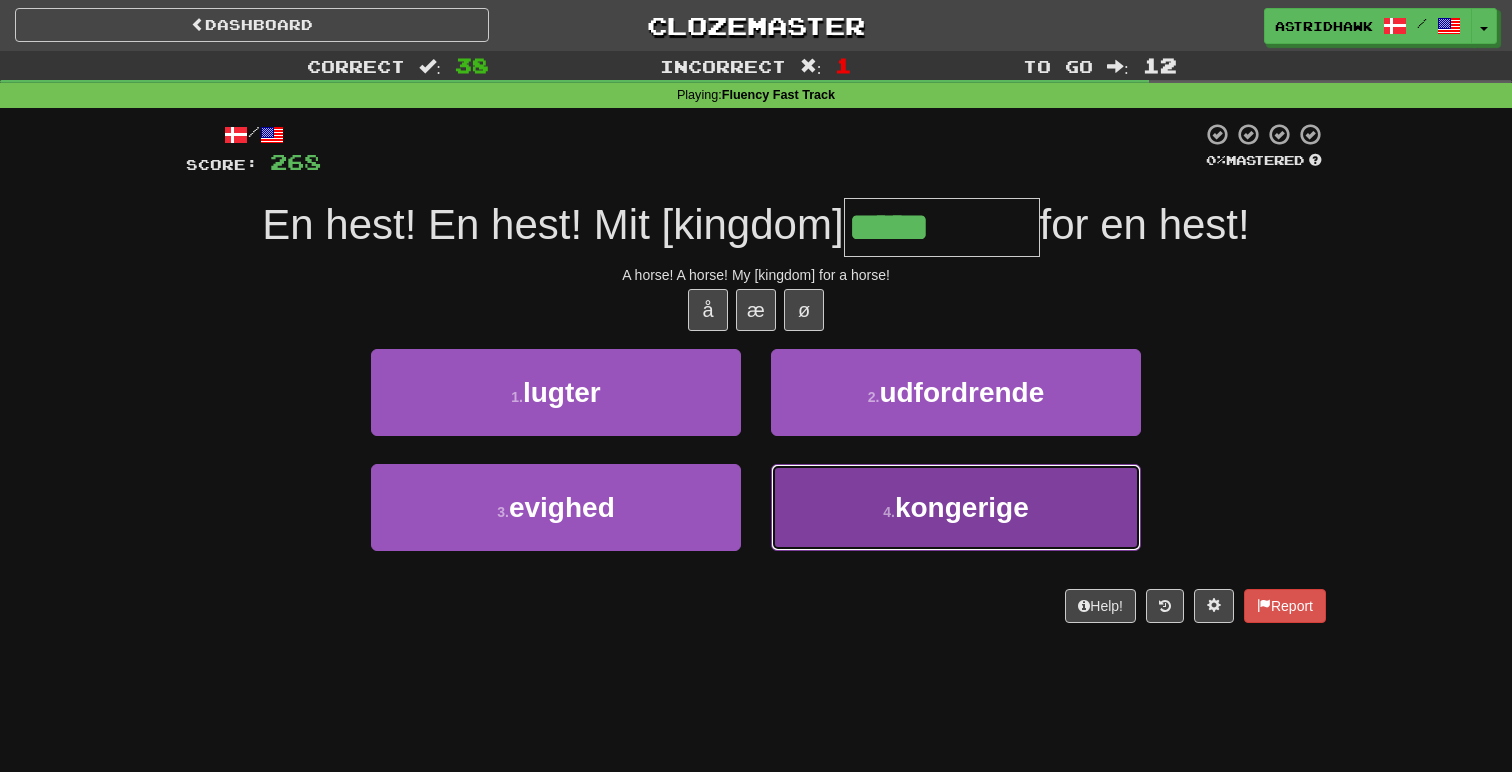 click on "4 .  kongerige" at bounding box center [956, 507] 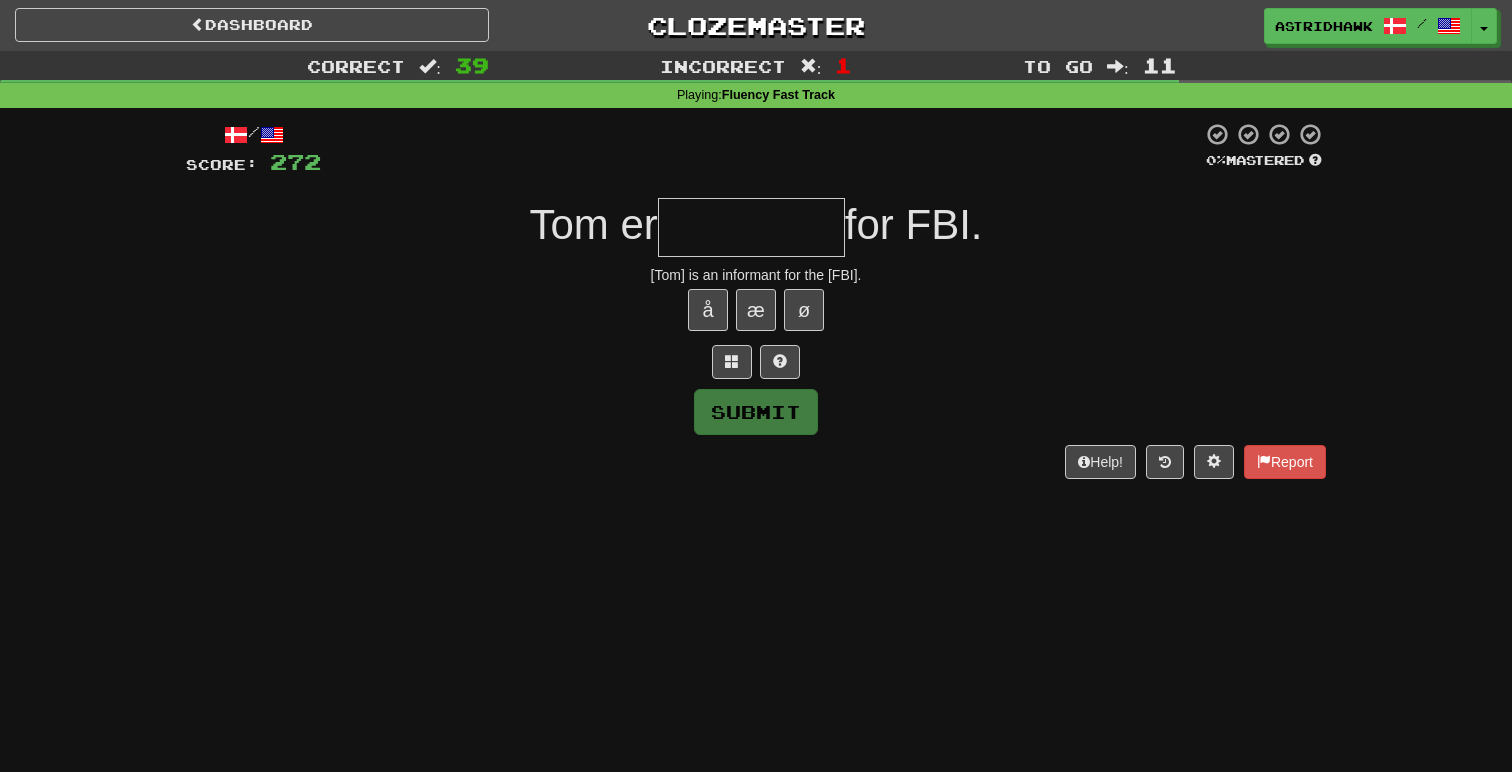 type on "*" 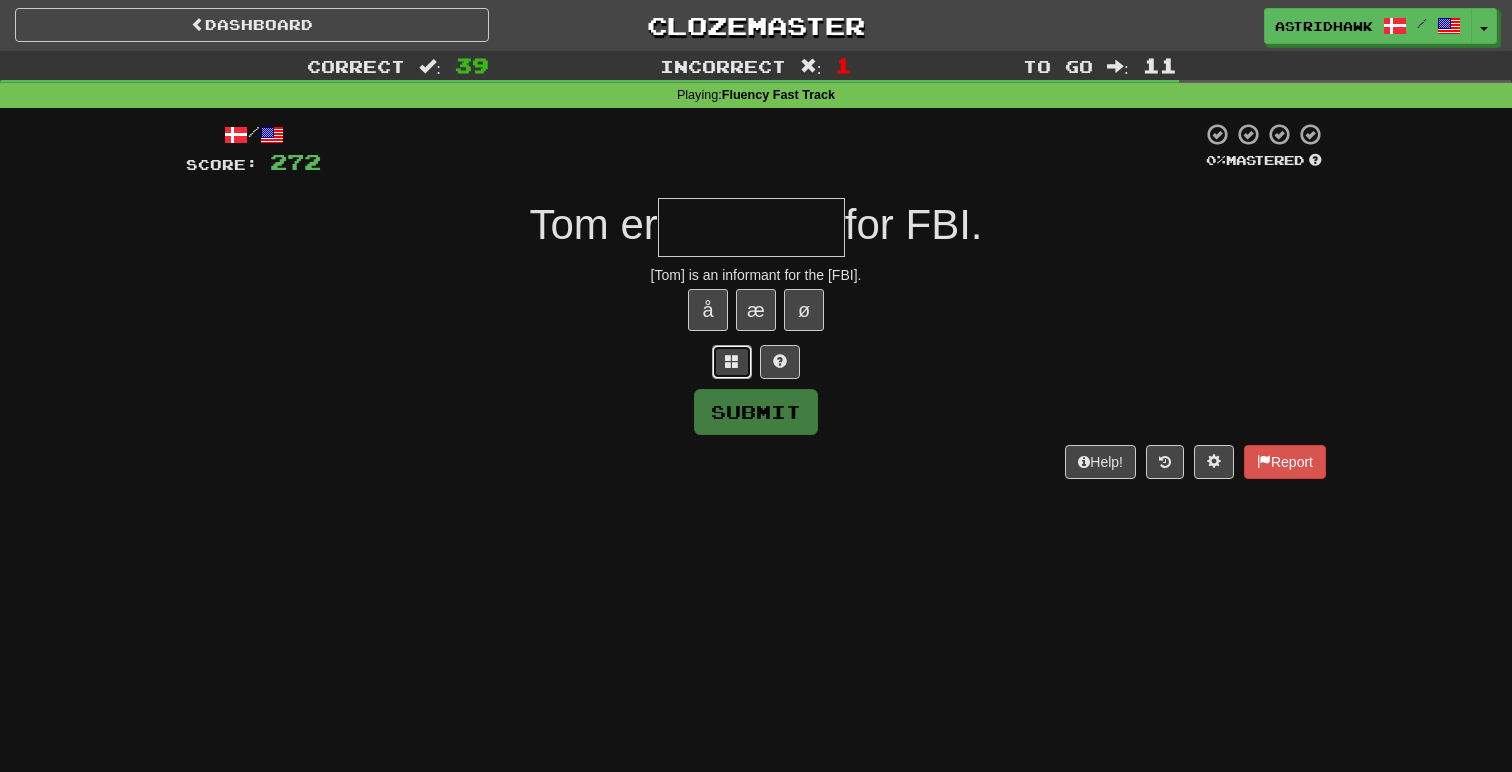 click at bounding box center [732, 362] 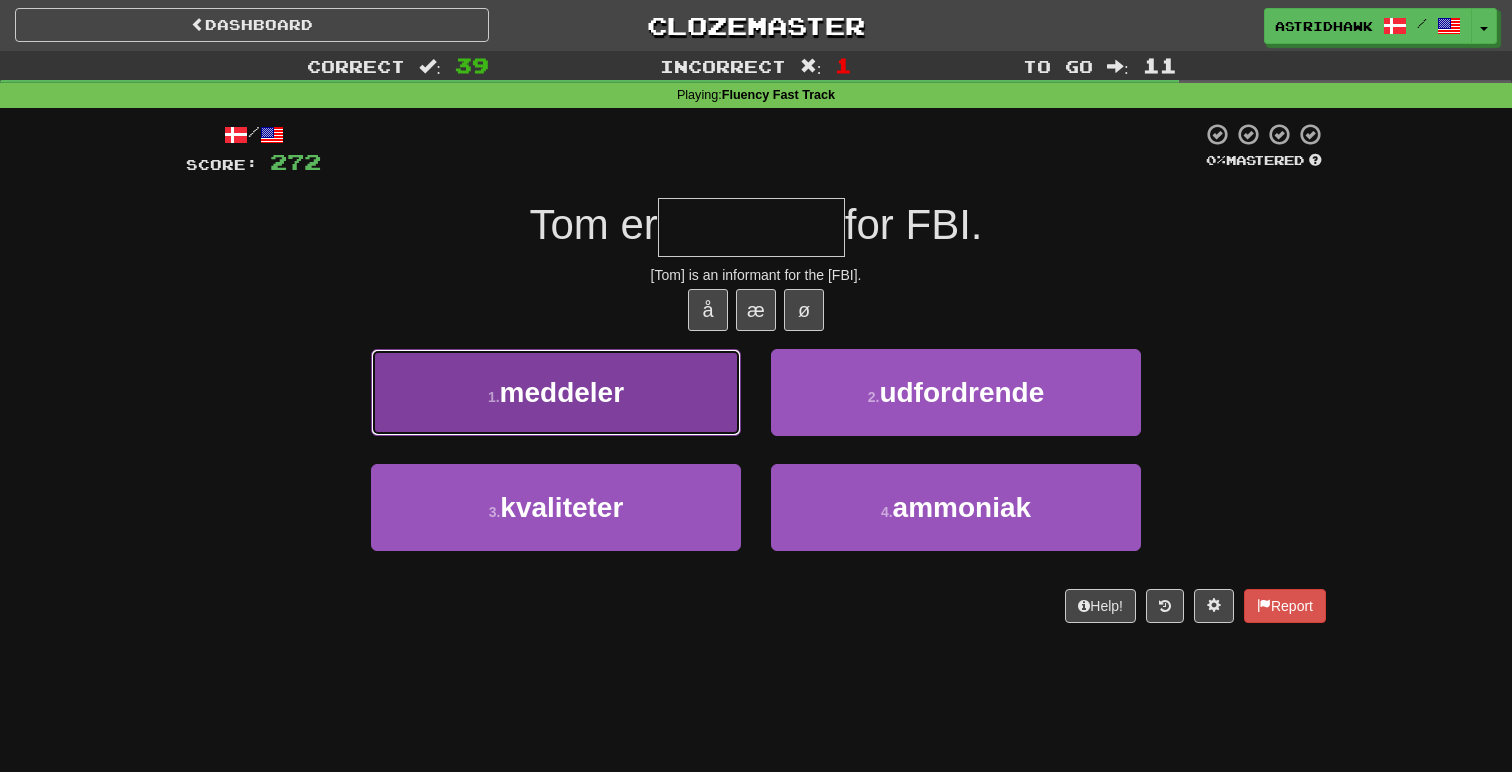 click on "1 .  meddeler" at bounding box center [556, 392] 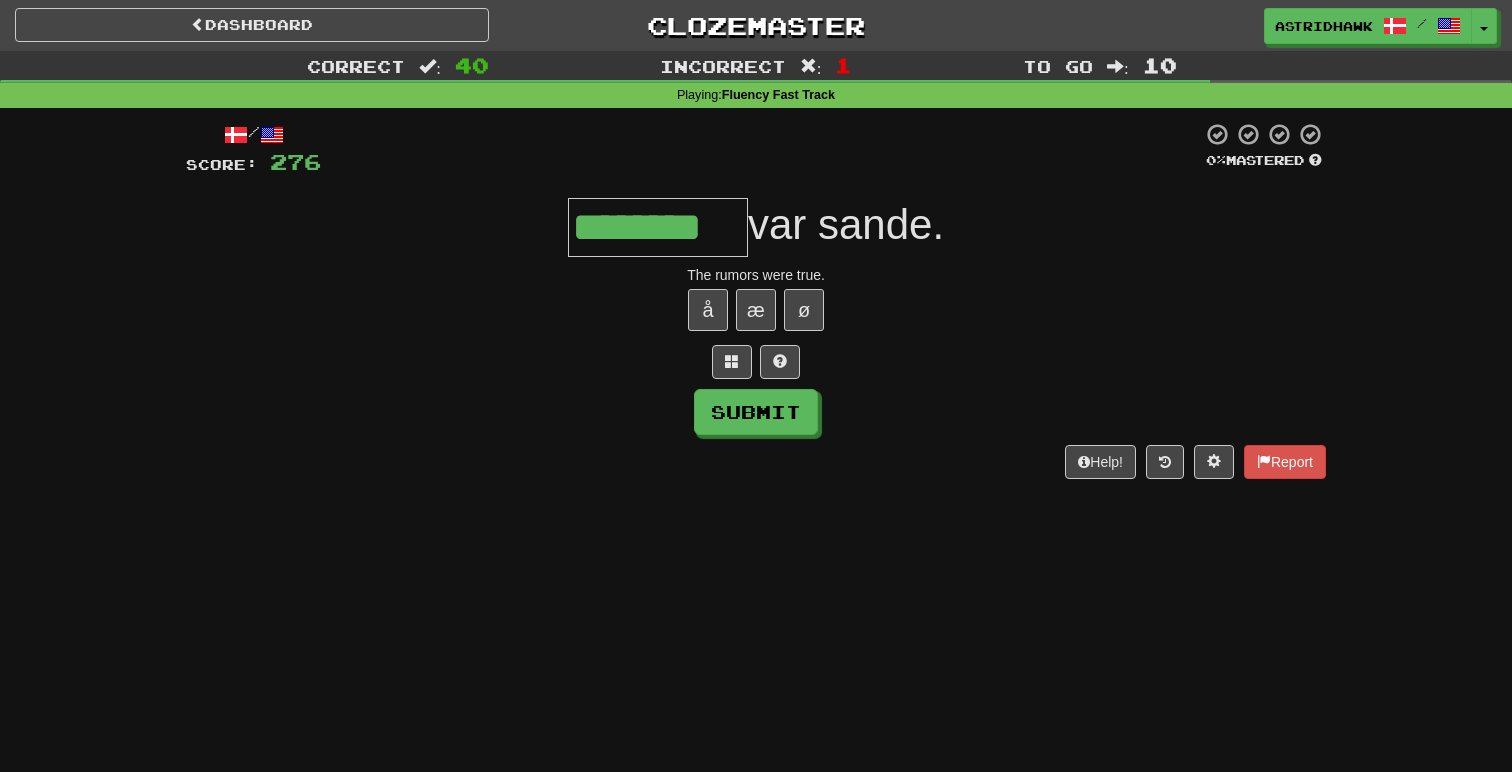 type on "********" 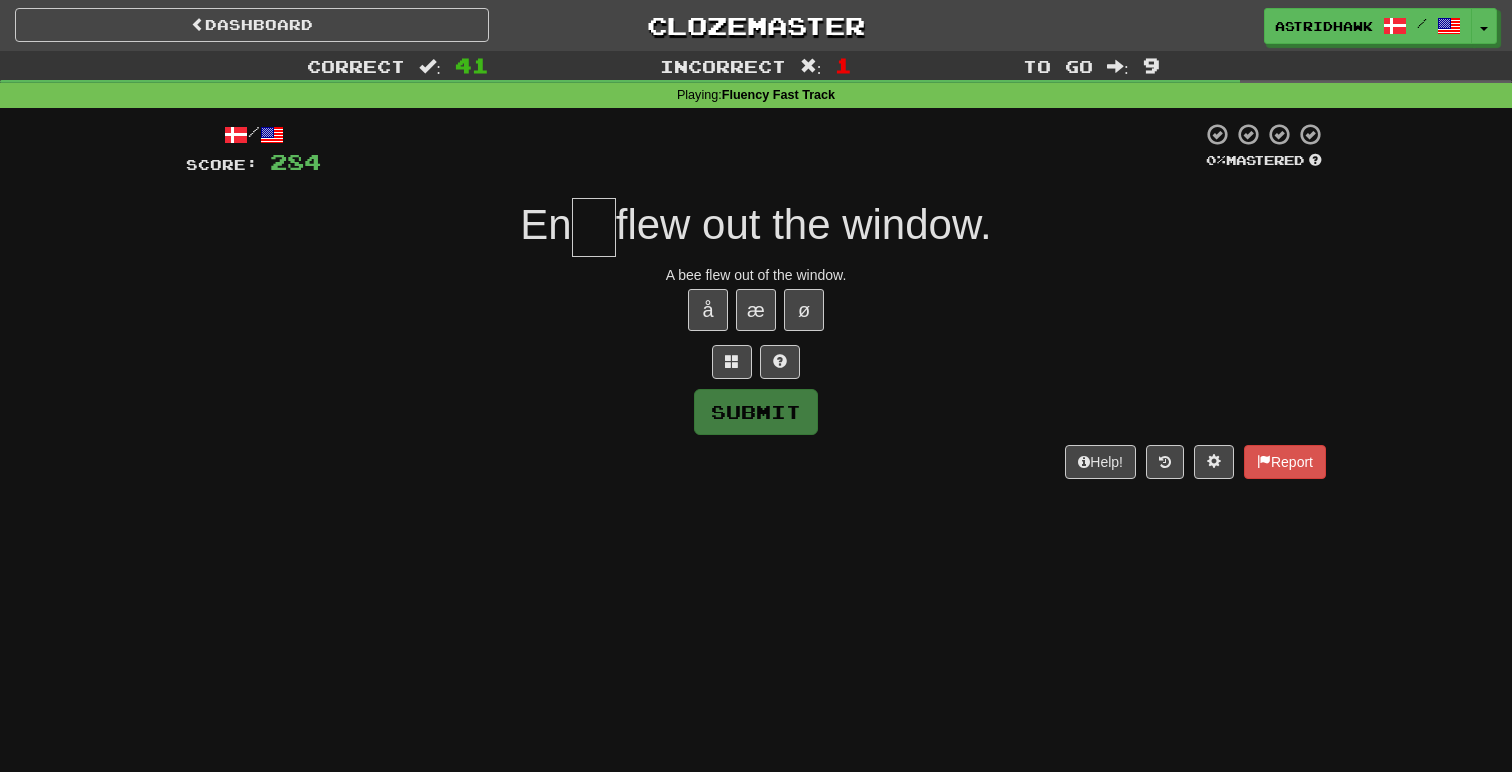 type on "*" 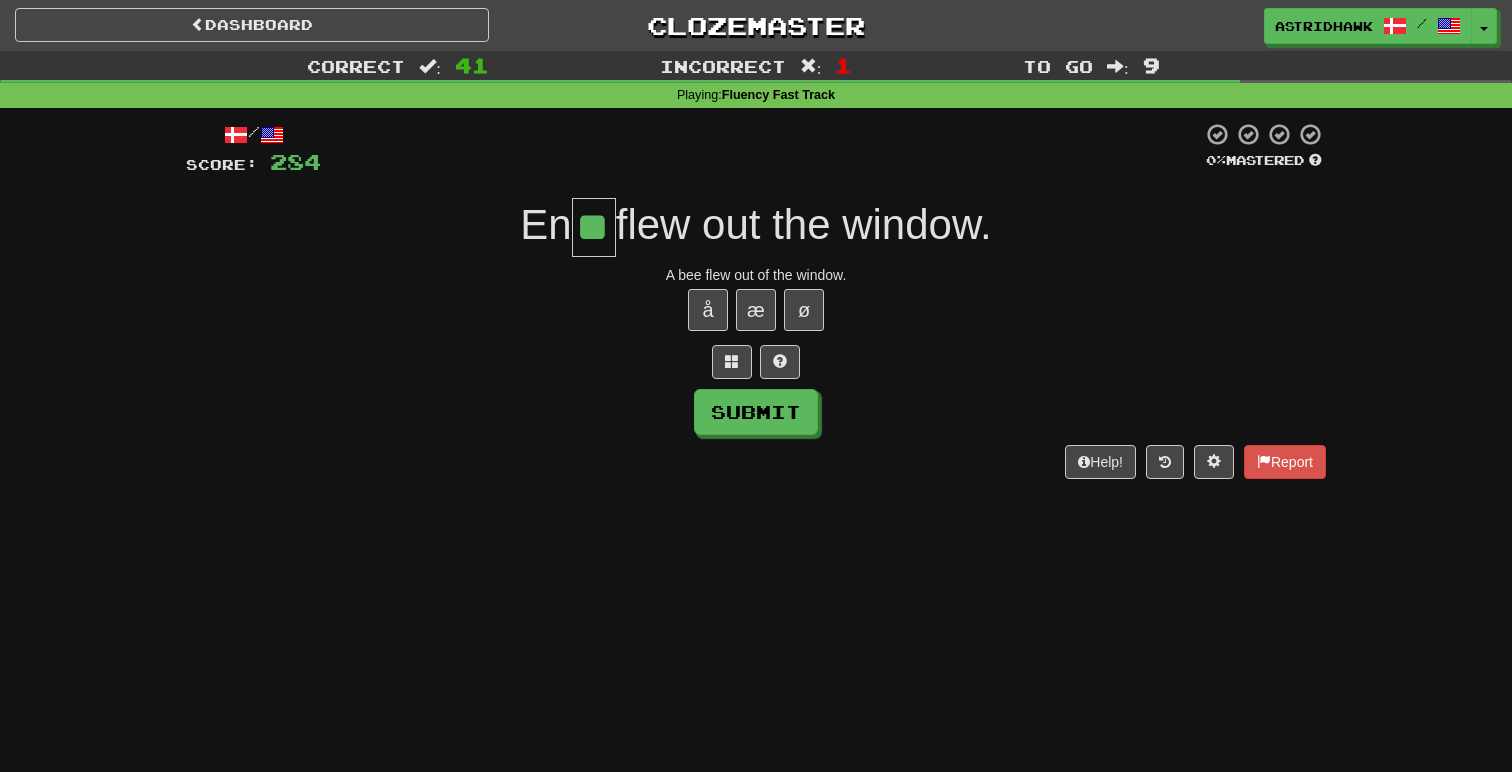 type on "**" 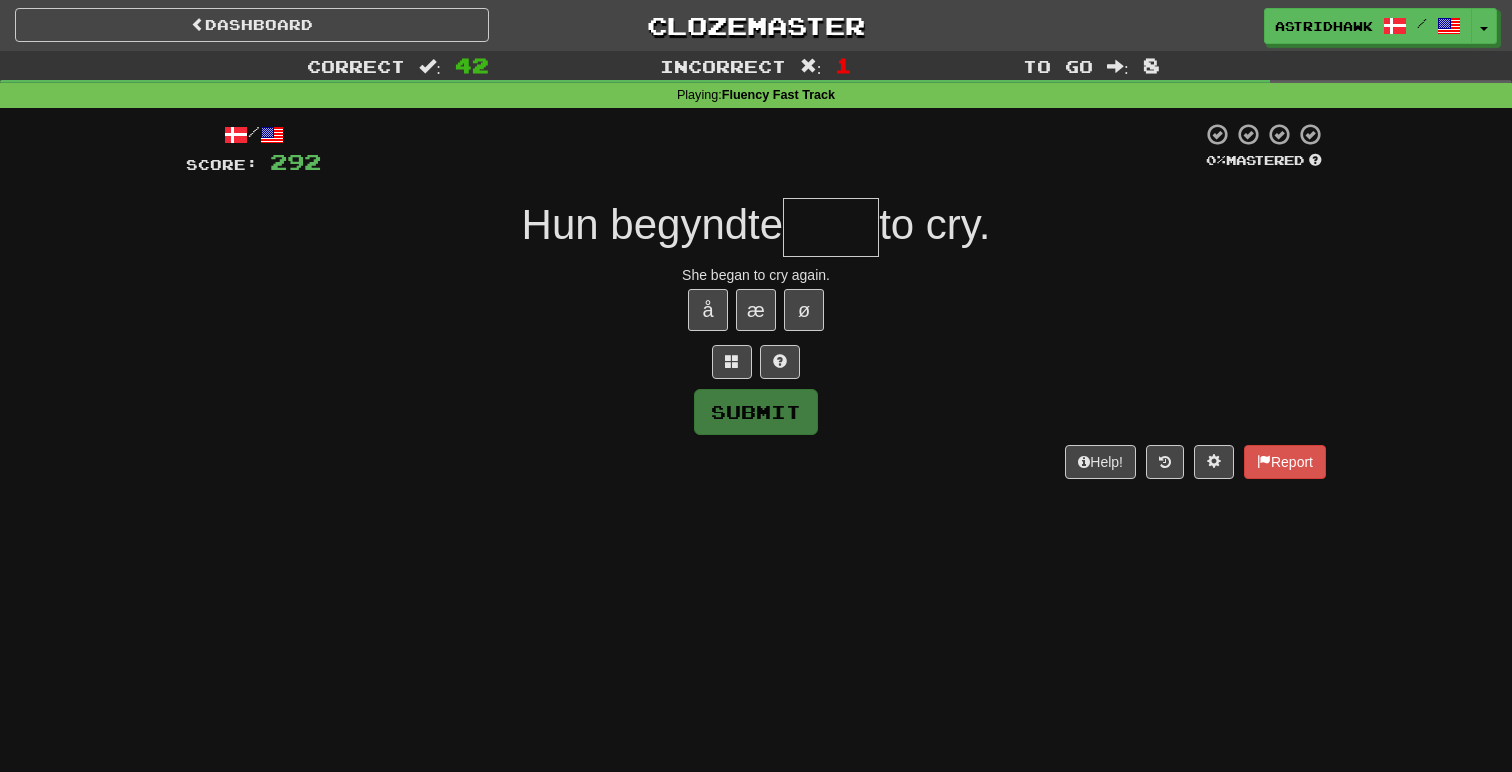 type on "*" 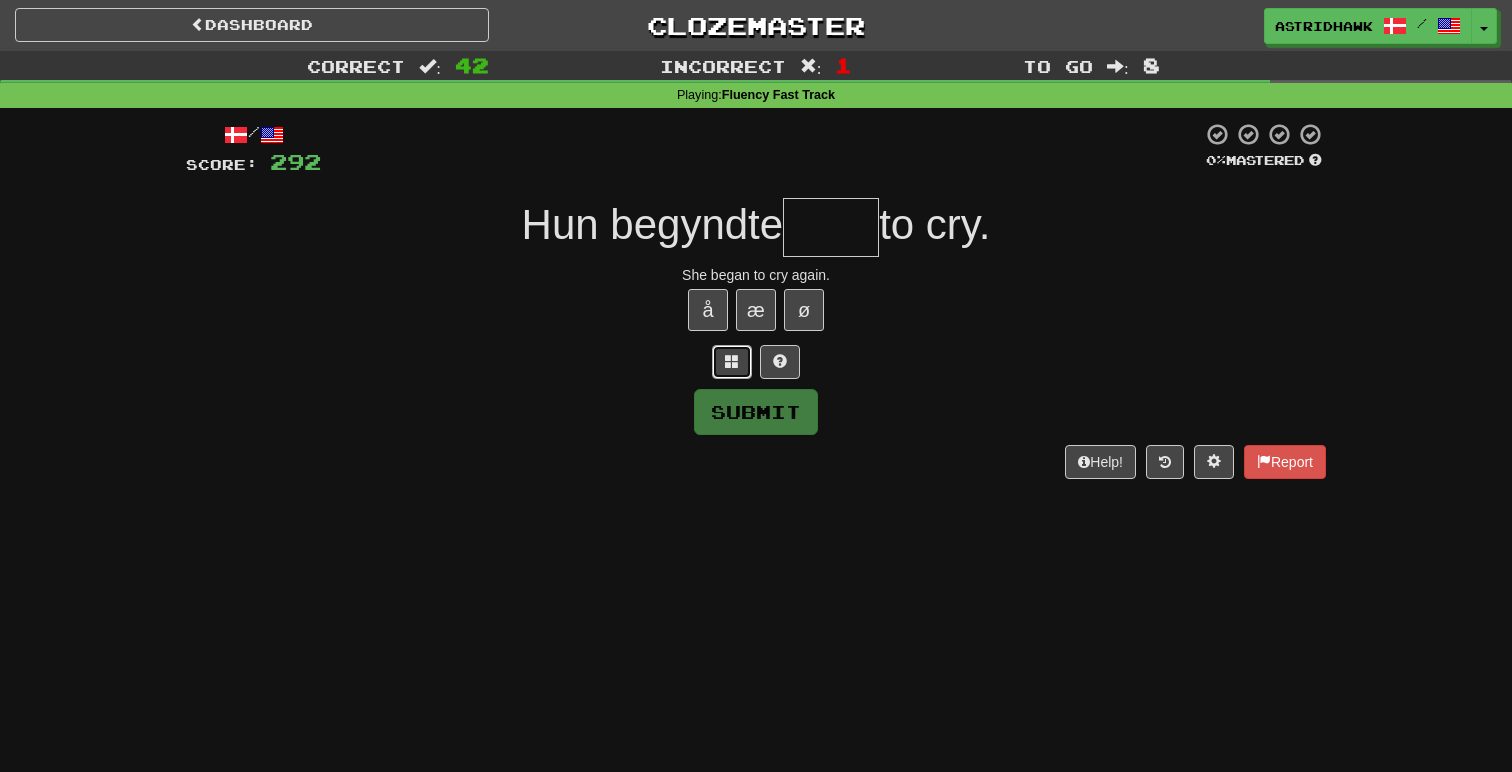 click at bounding box center [732, 361] 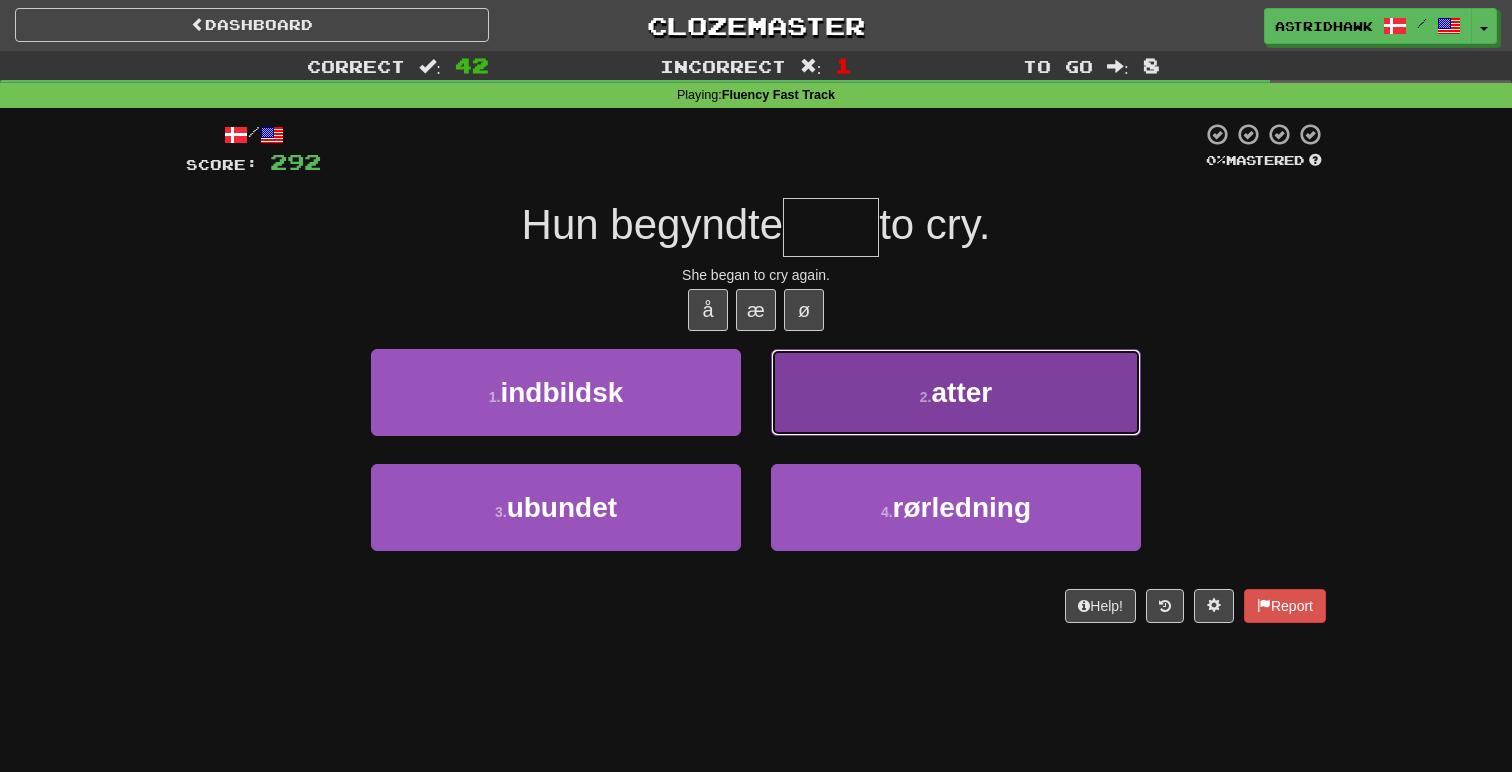 click on "2 .  atter" at bounding box center [956, 392] 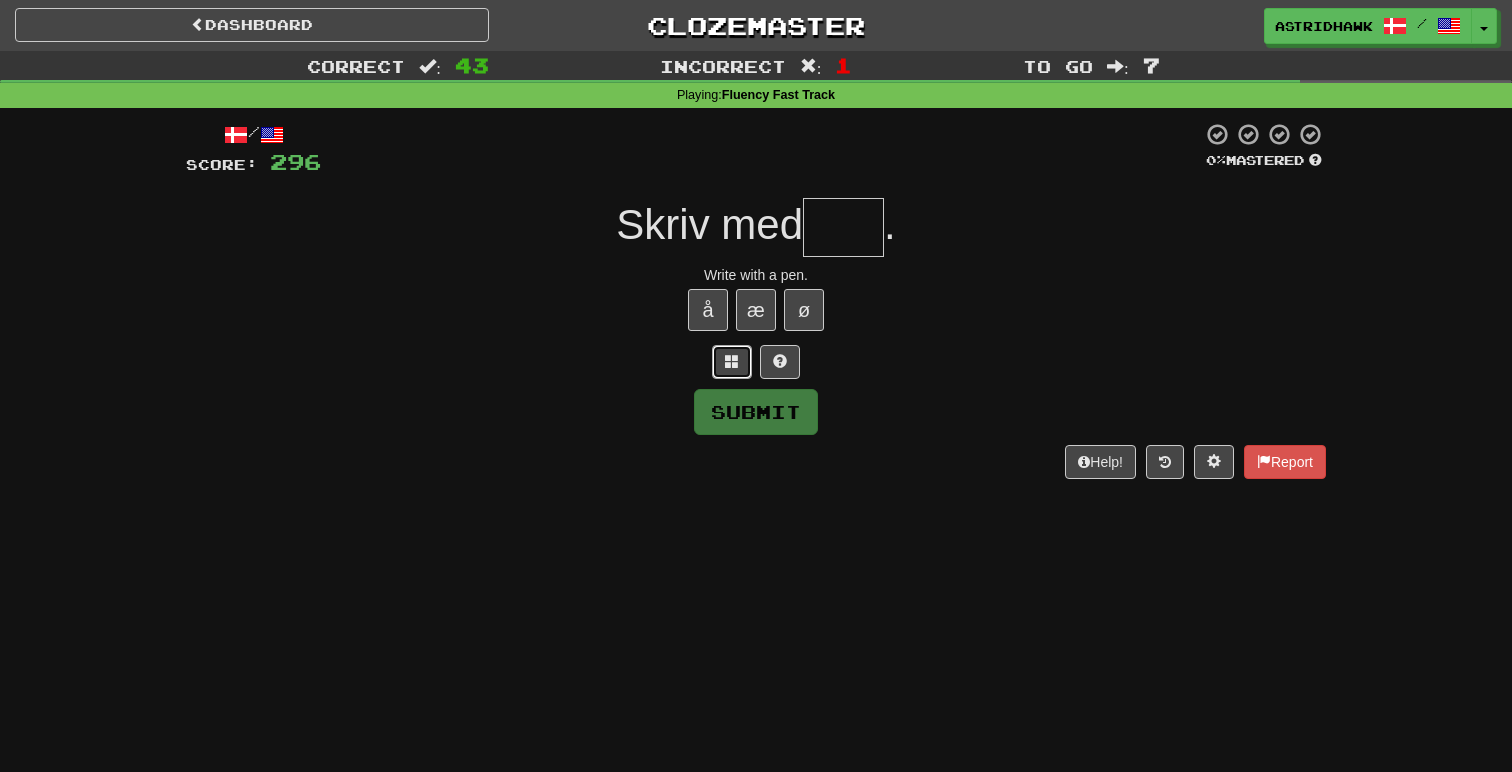 click at bounding box center [732, 362] 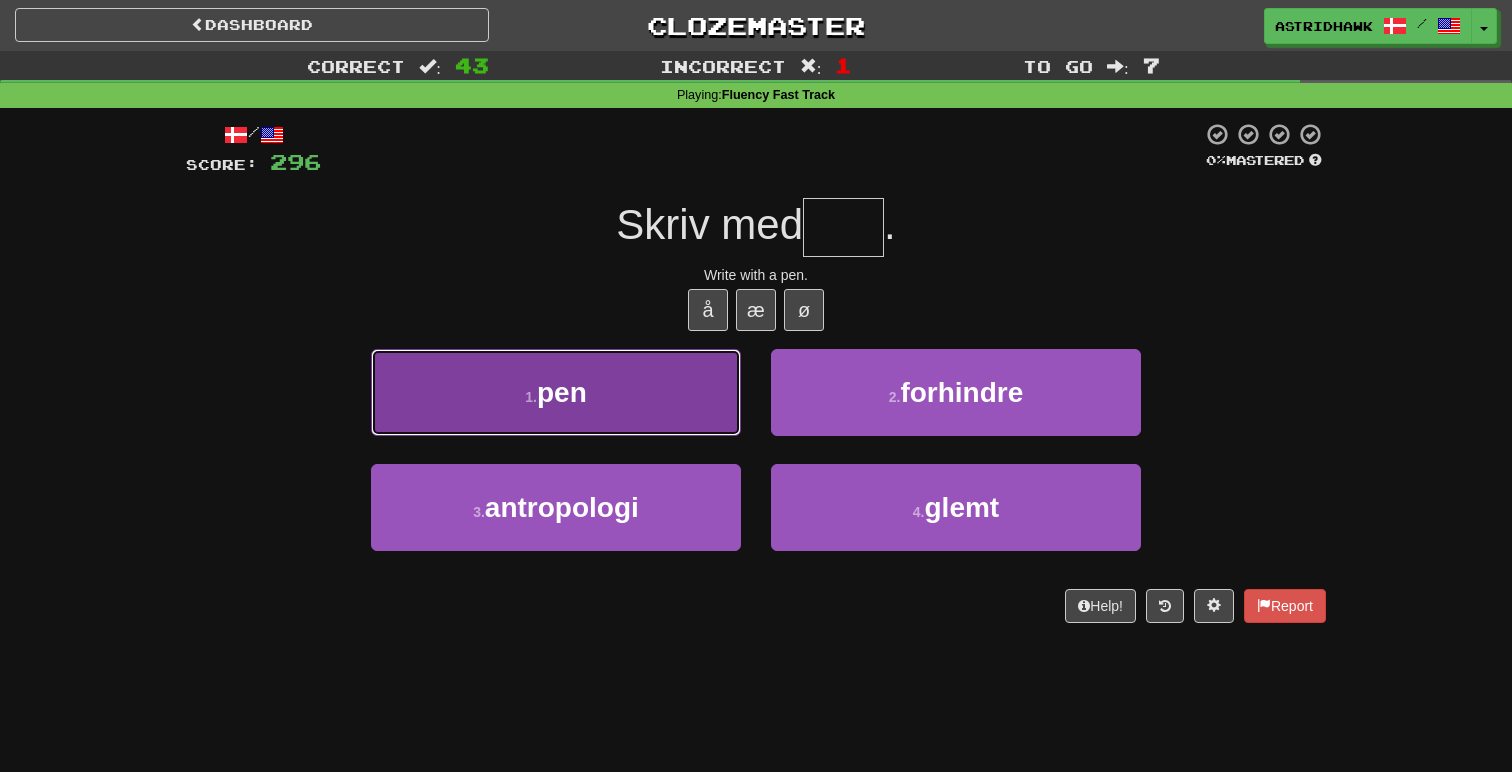 click on "1 .  pen" at bounding box center [556, 392] 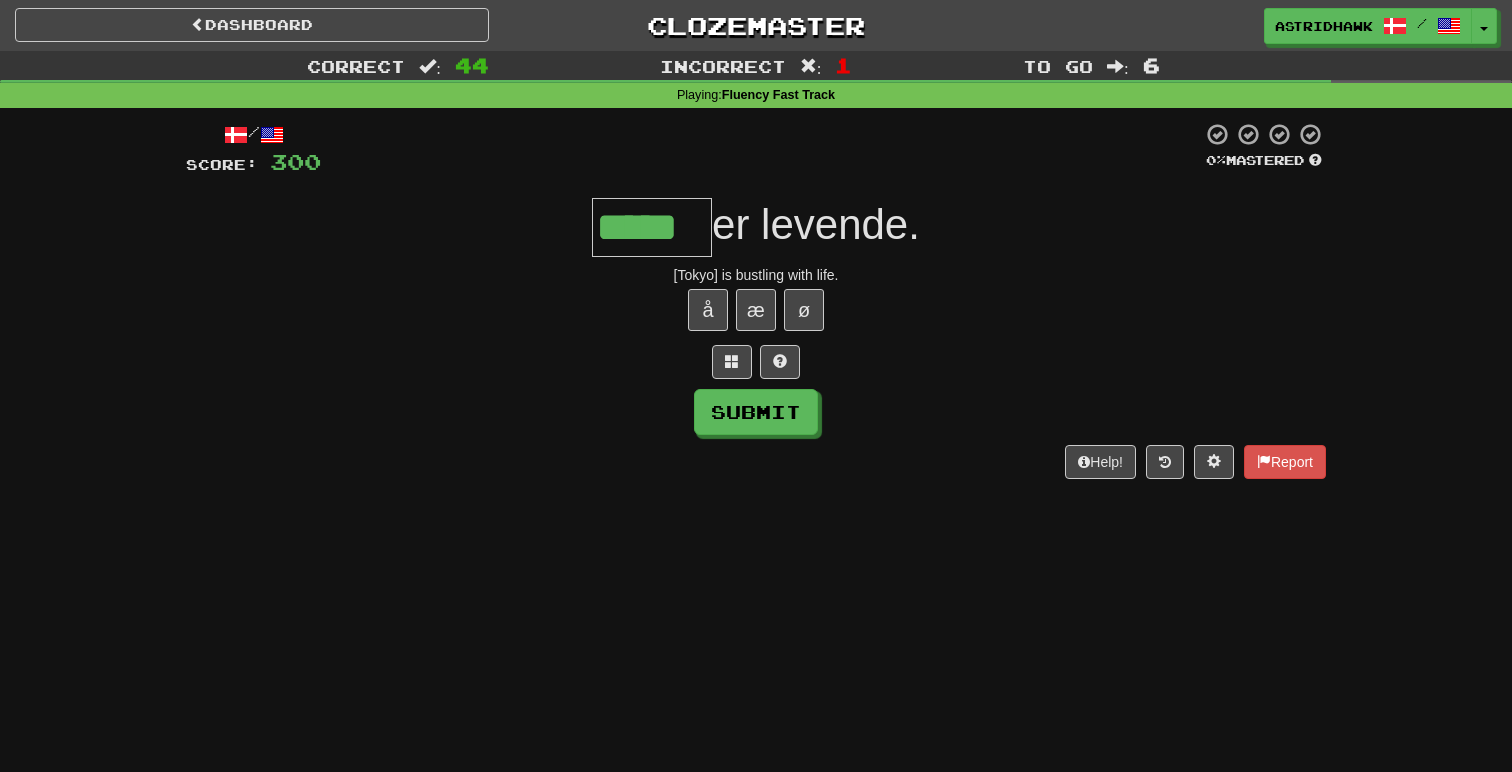 type on "*****" 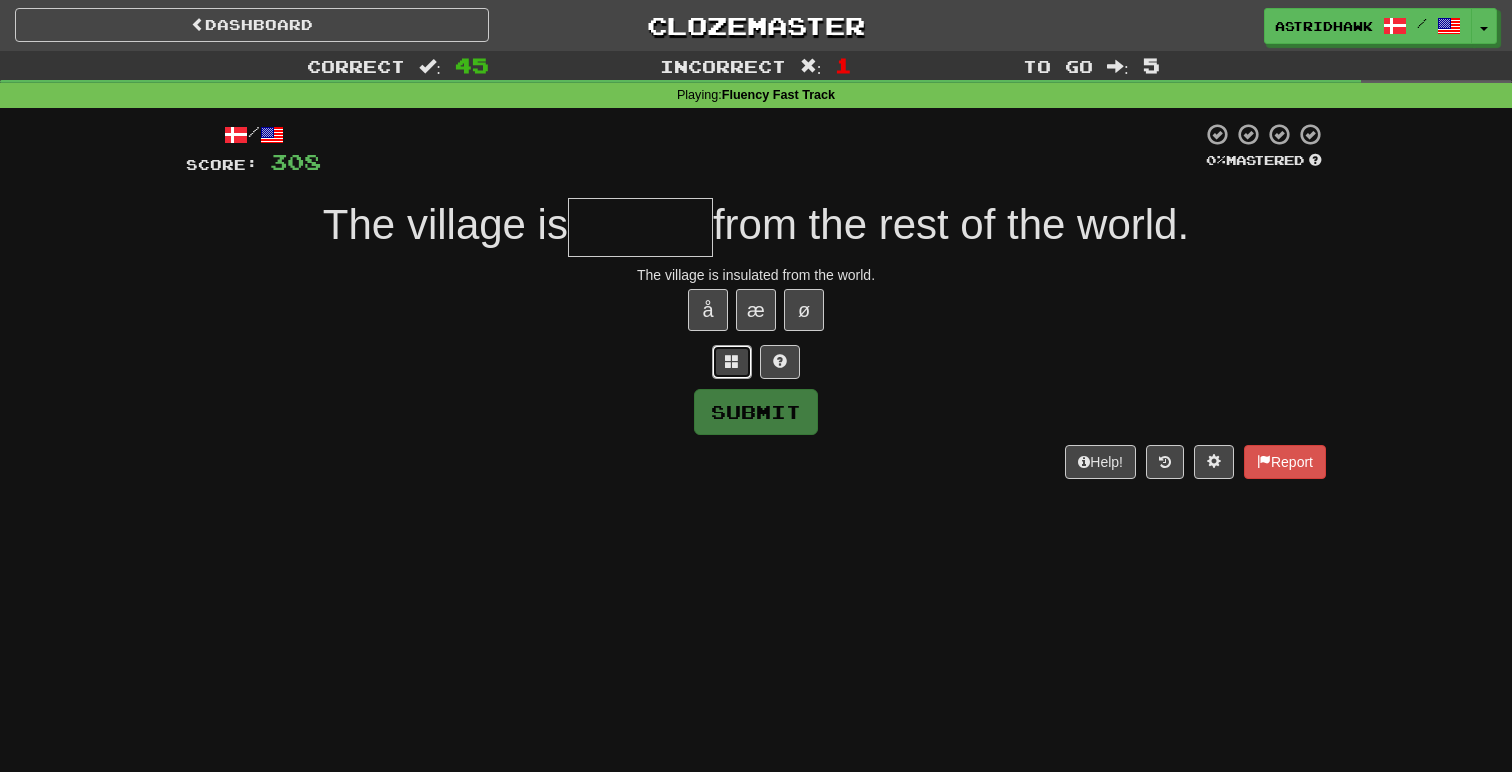click at bounding box center (732, 362) 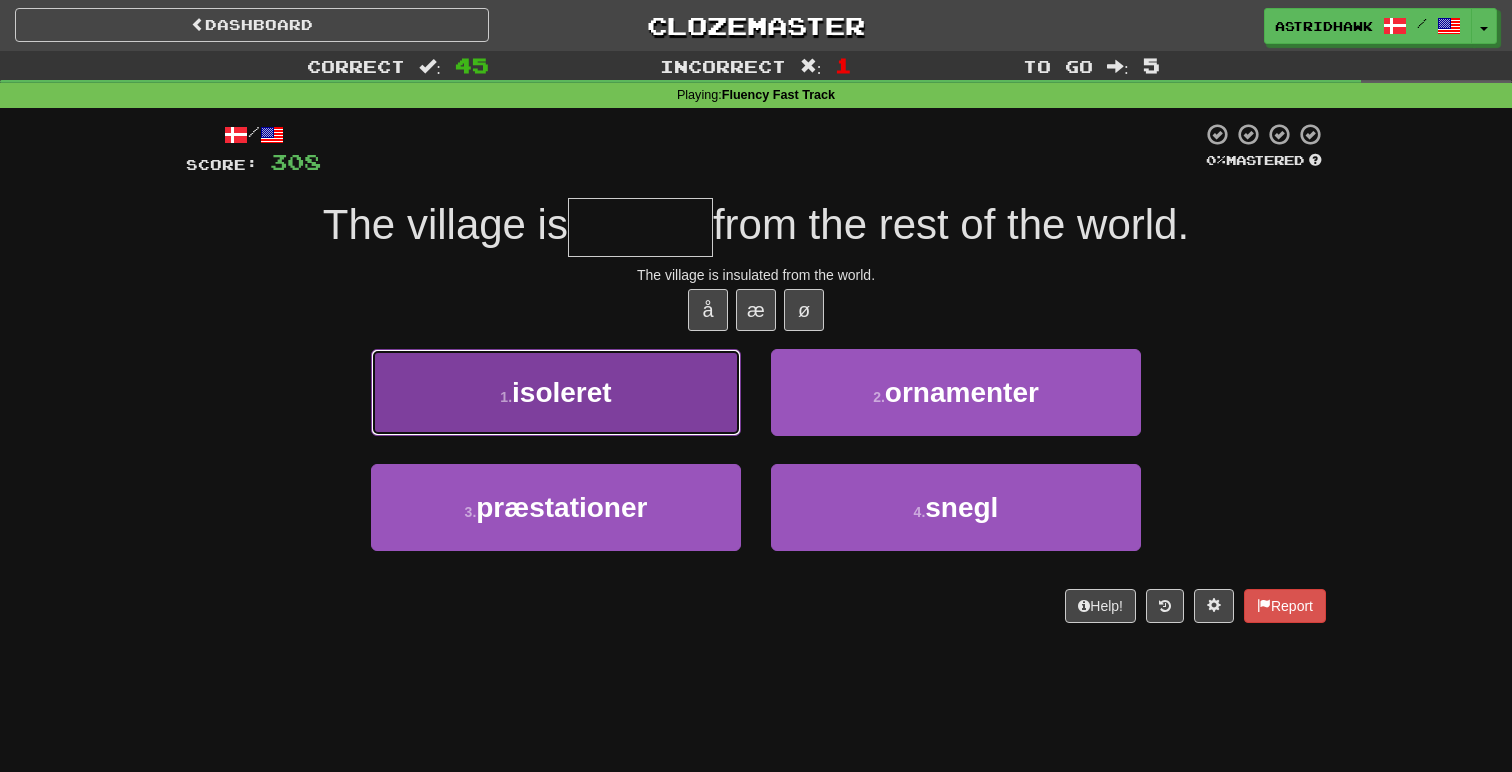 click on "1 .  isoleret" at bounding box center (556, 392) 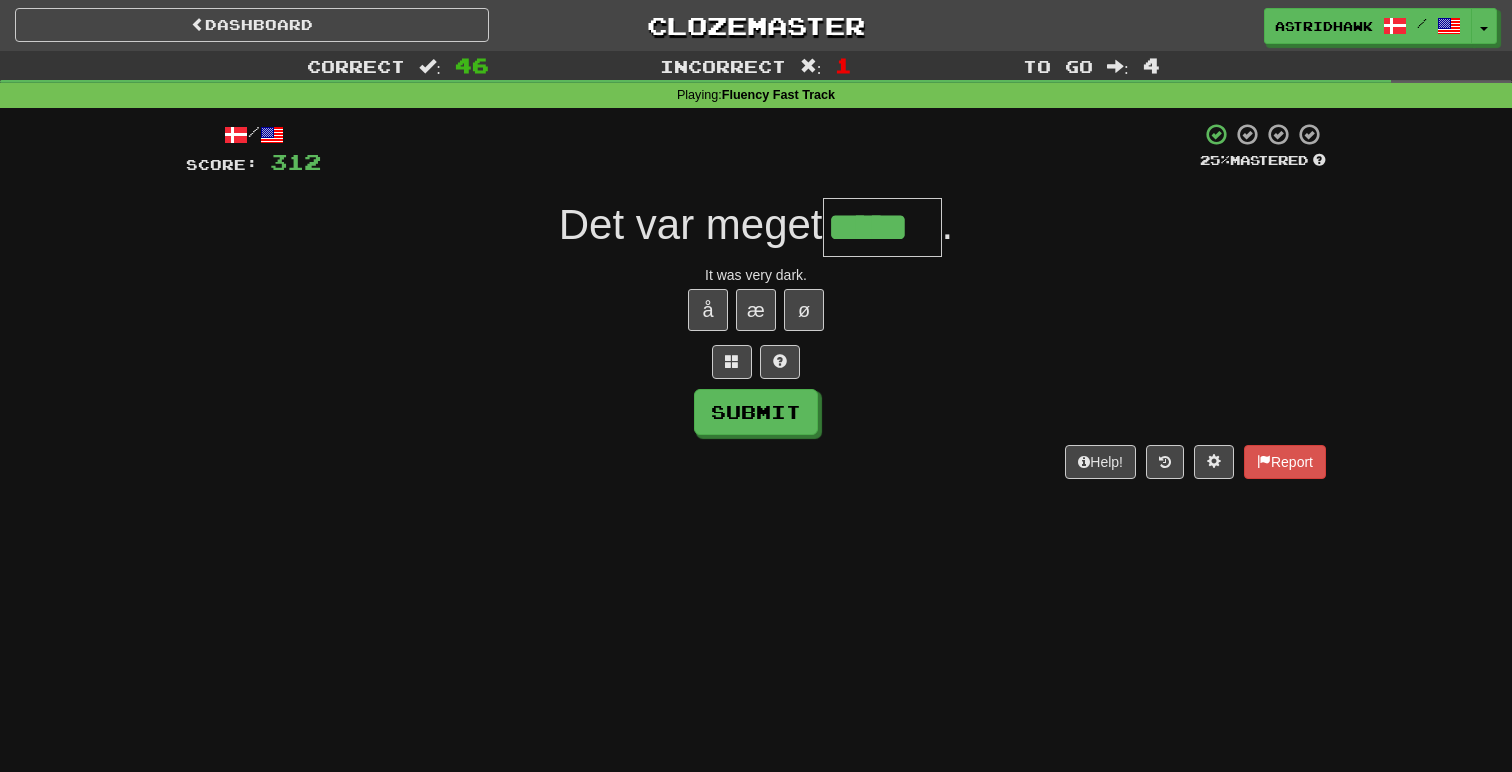 type on "*****" 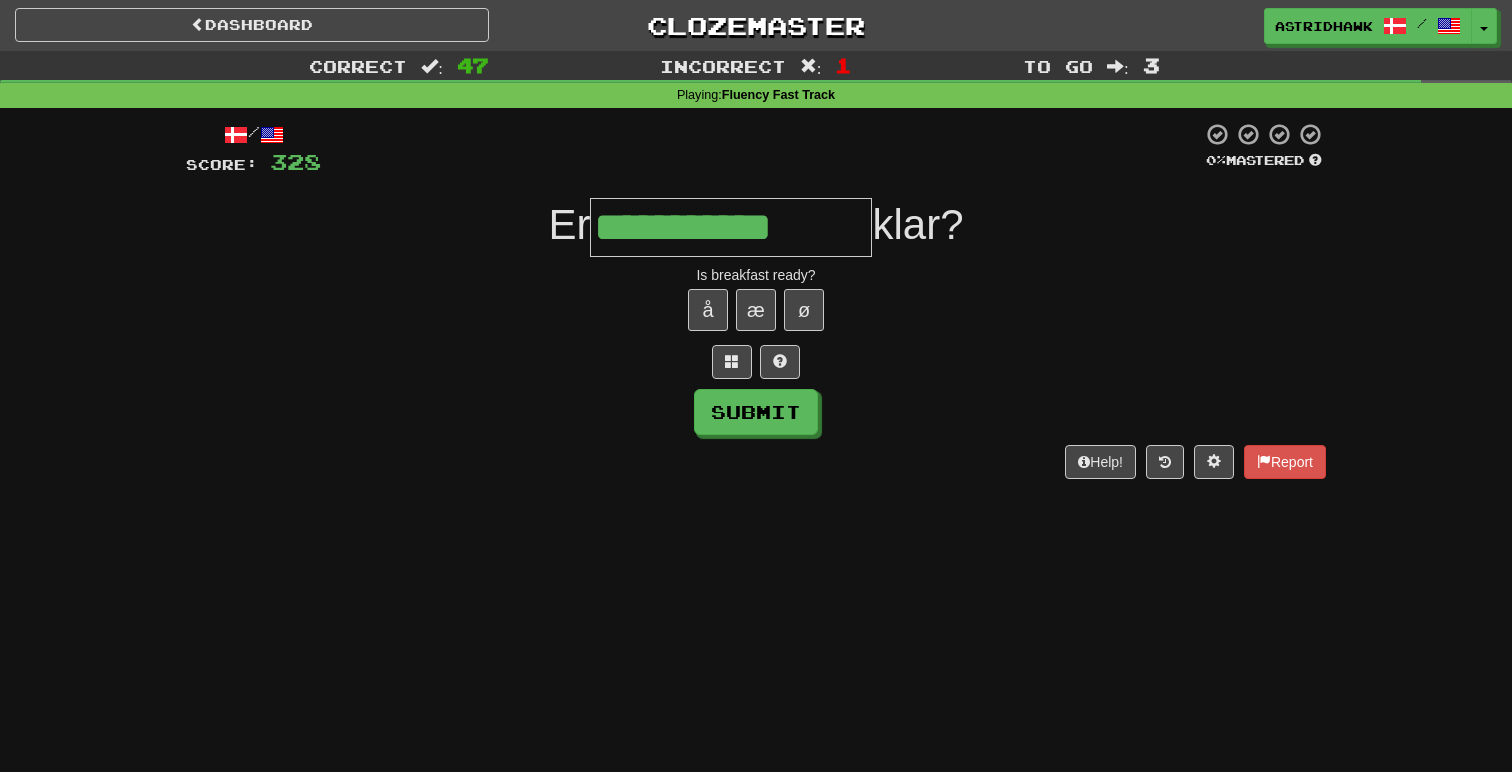 type on "**********" 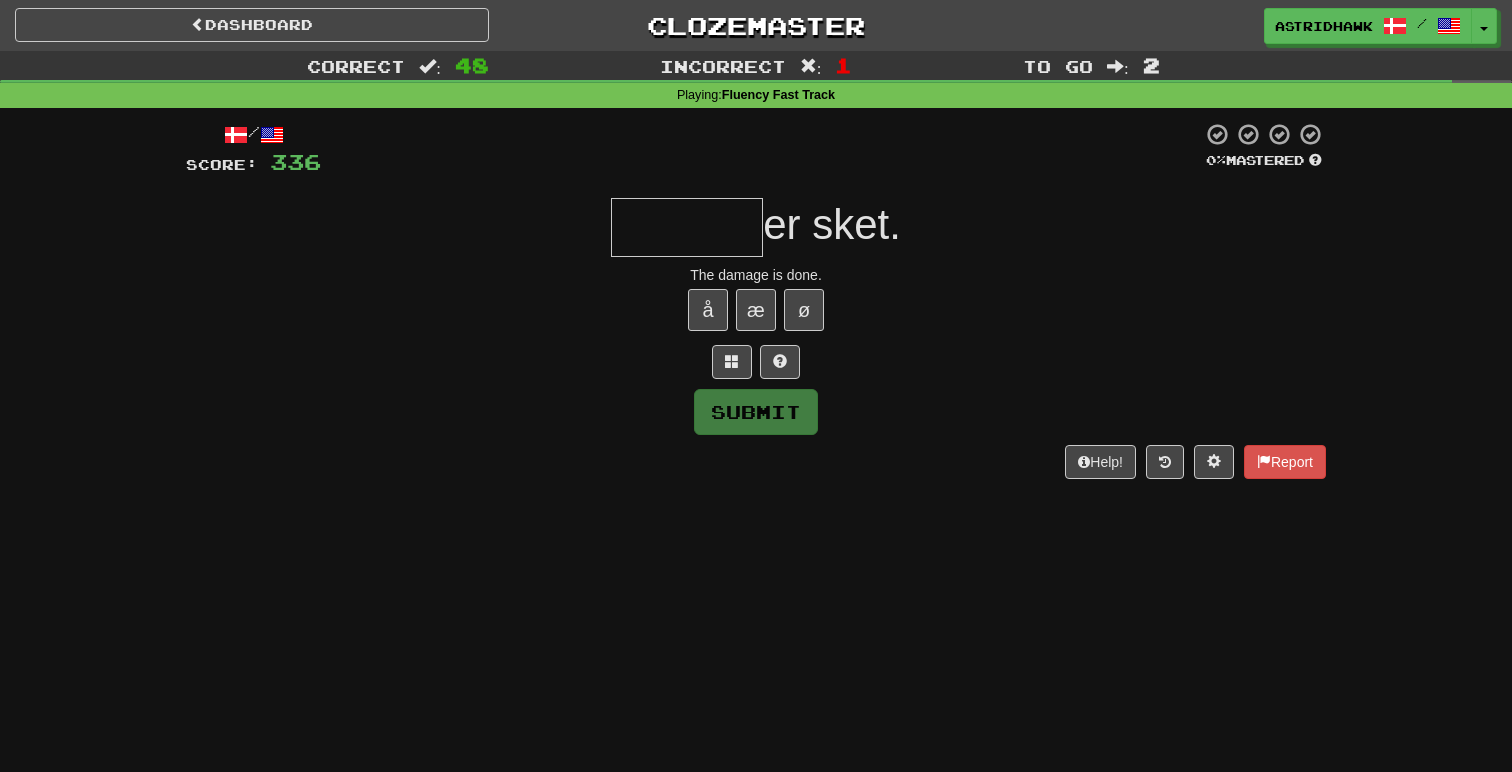 type on "*" 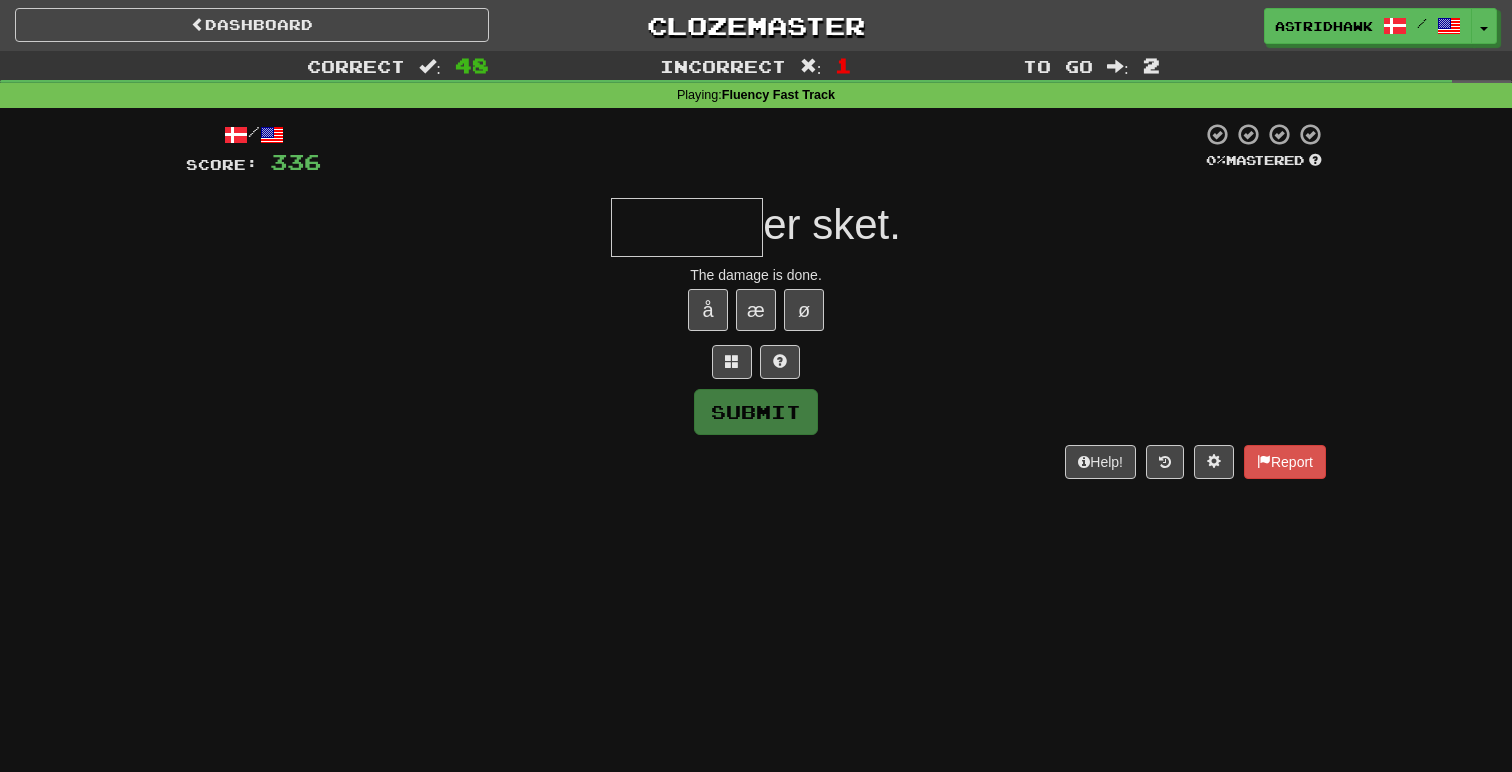 type on "*" 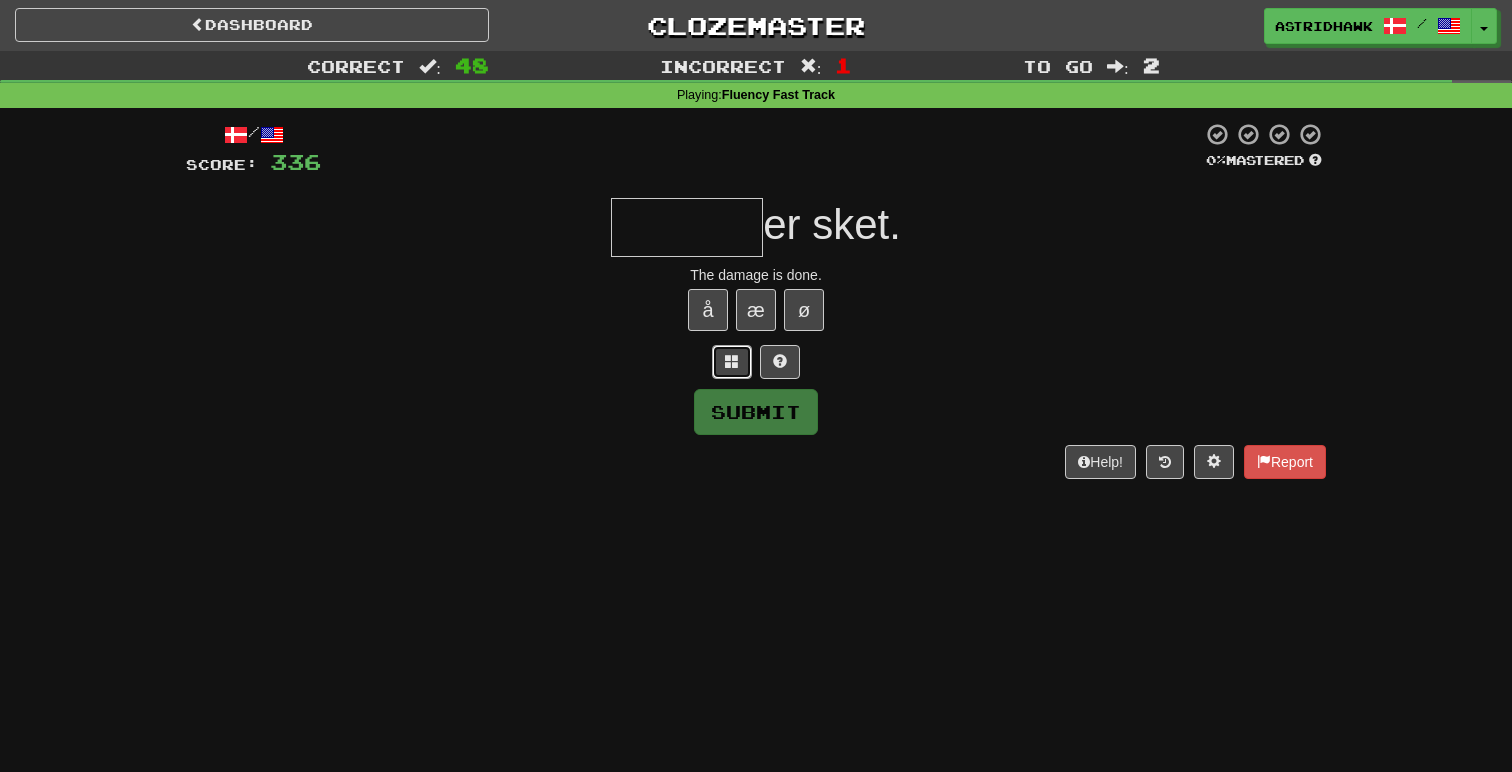 click at bounding box center (732, 362) 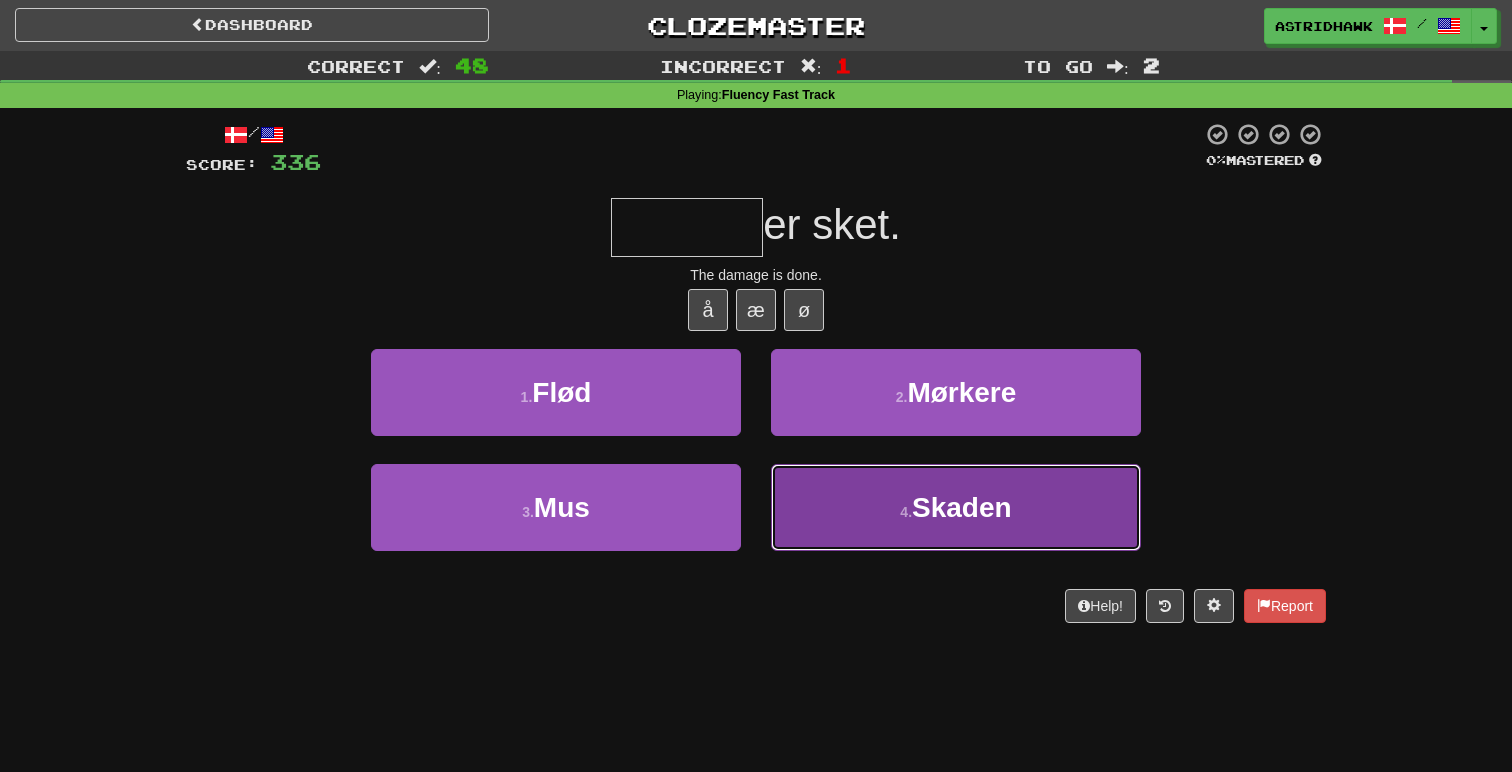click on "4 .  Skaden" at bounding box center [956, 507] 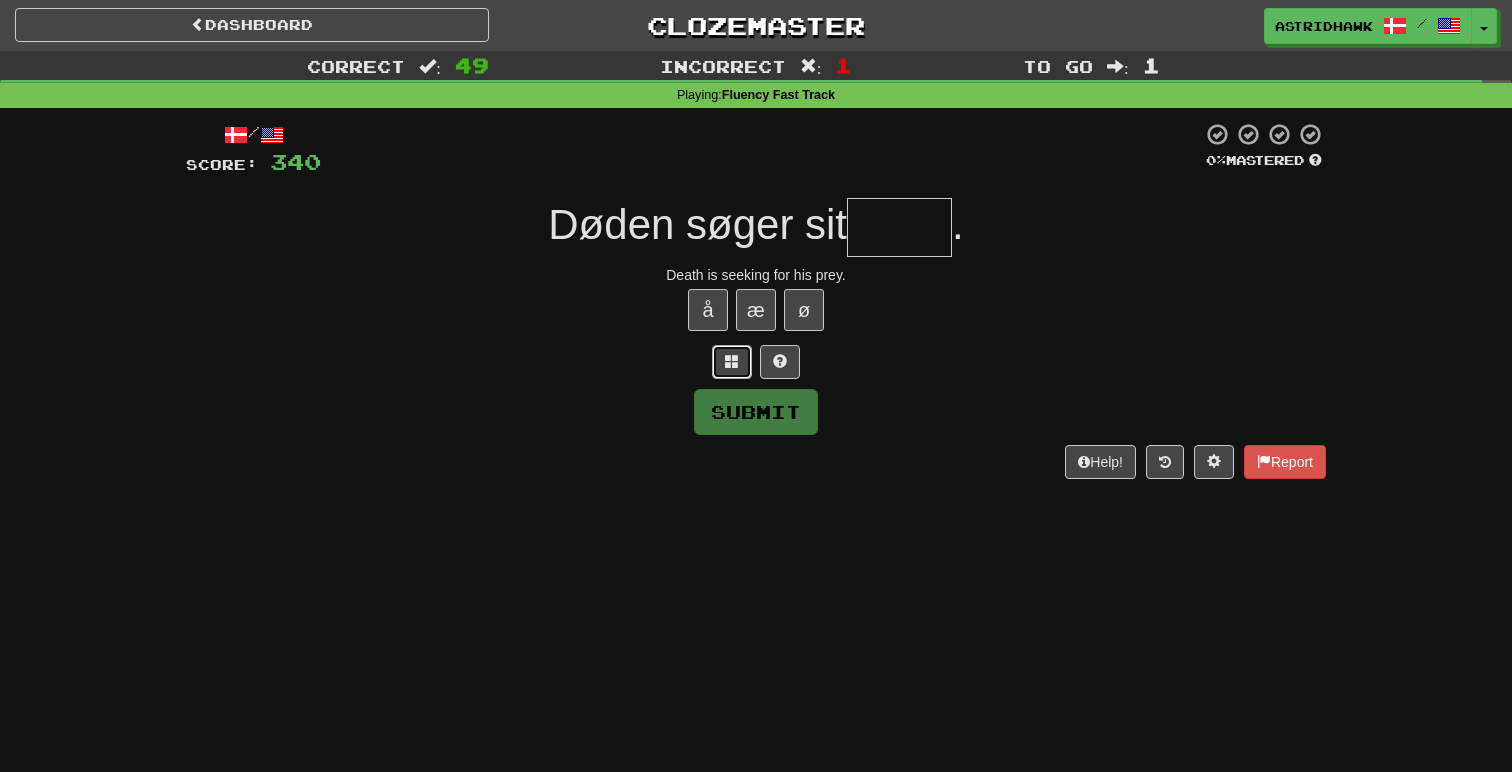 click at bounding box center (732, 361) 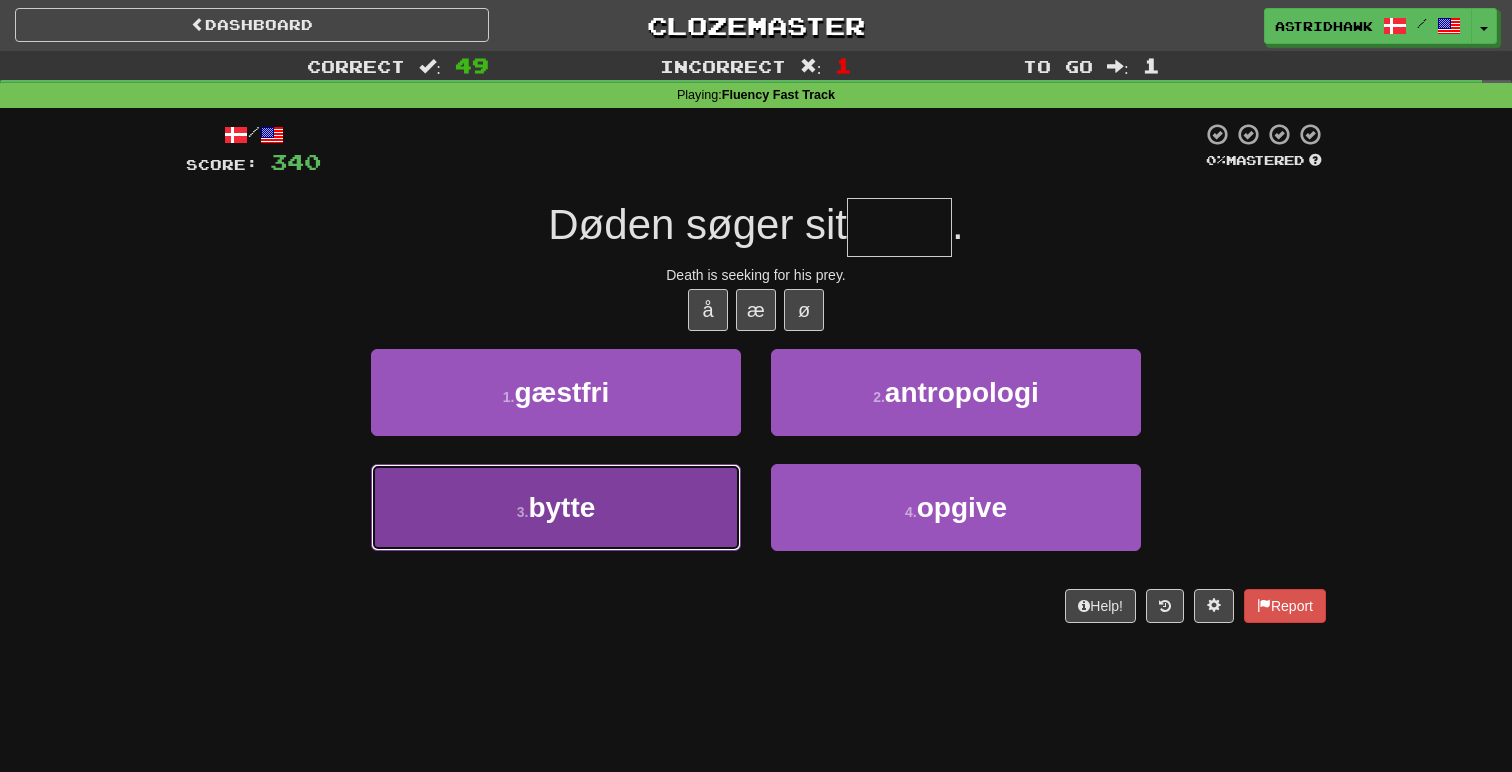 click on "3 .  bytte" at bounding box center (556, 507) 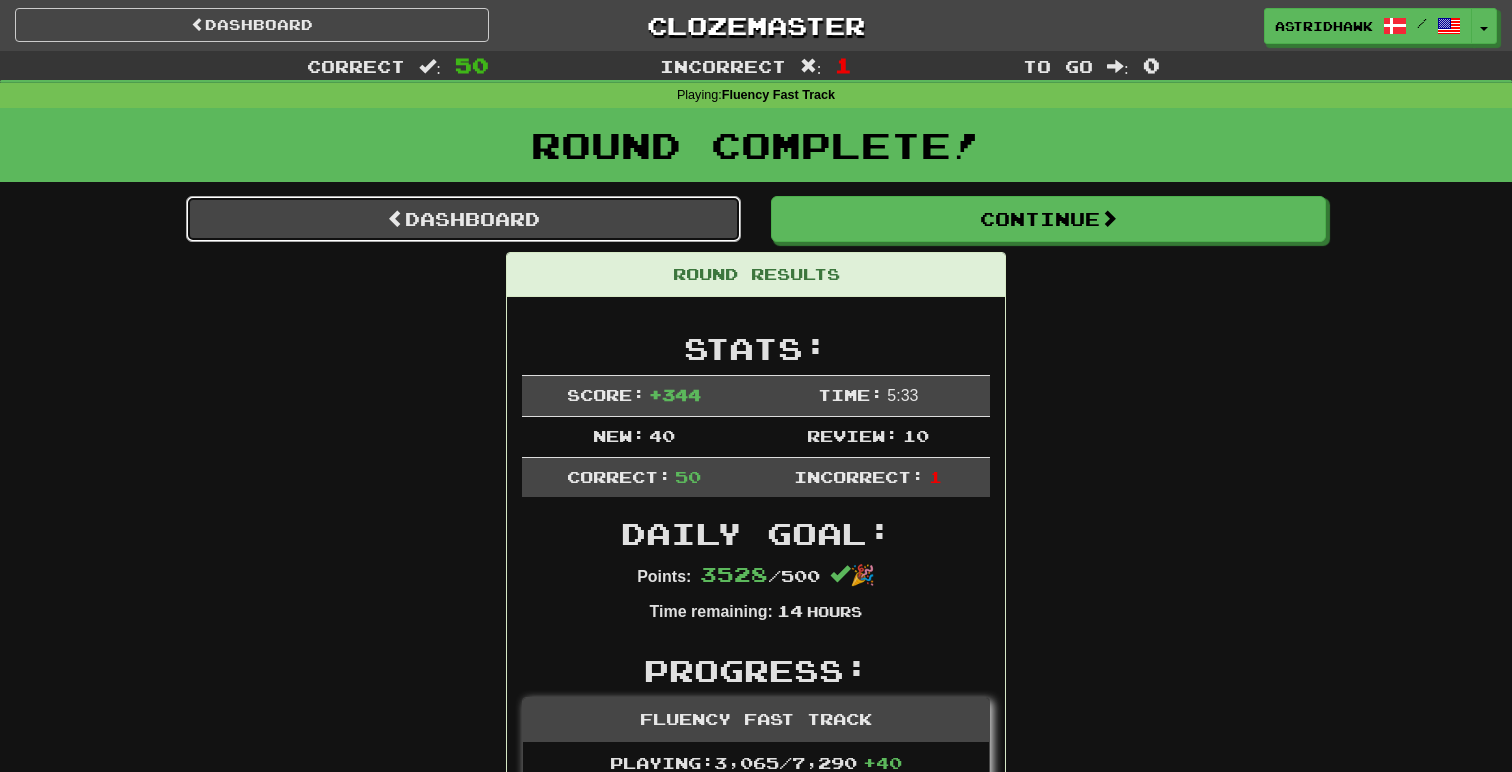 click on "Dashboard" at bounding box center [463, 219] 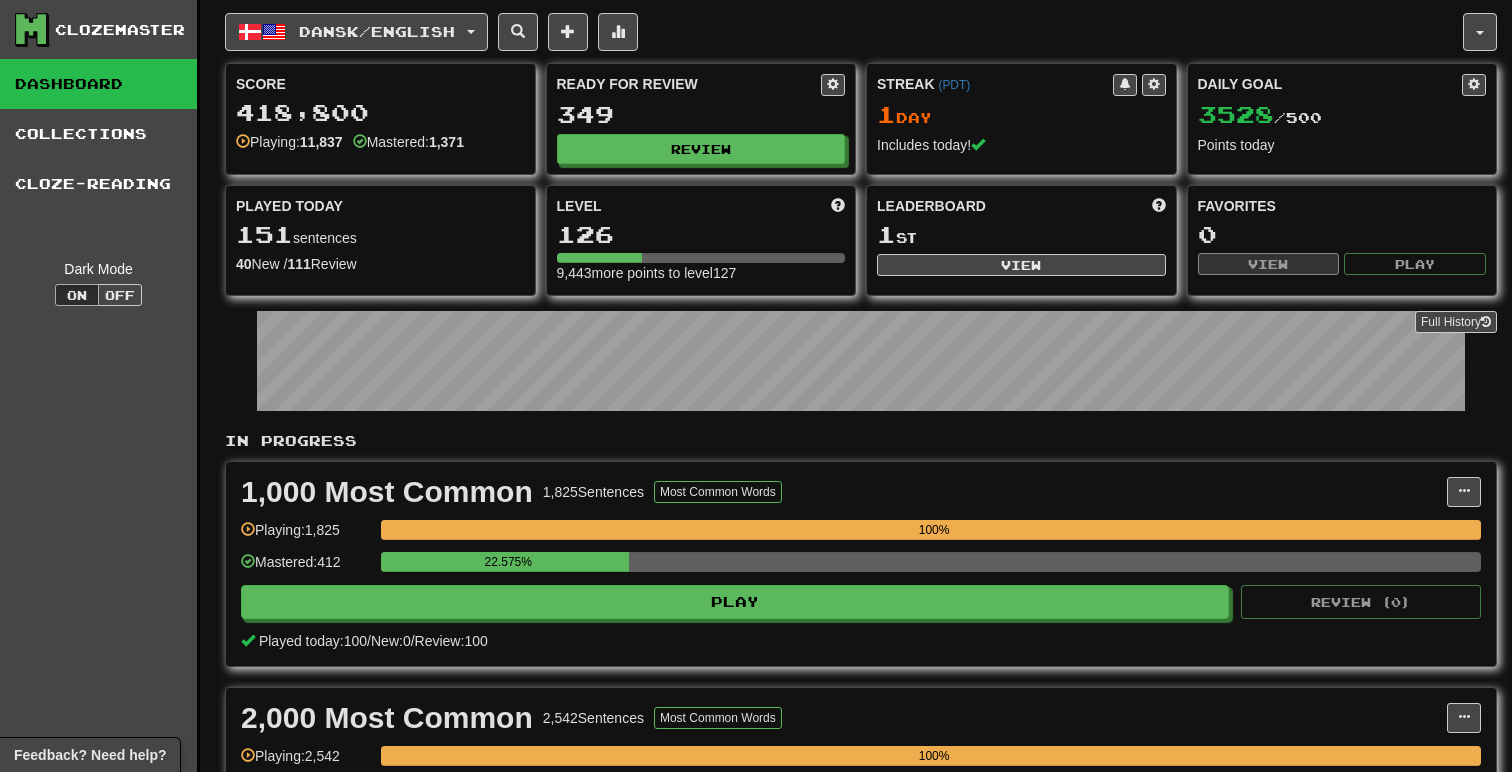 scroll, scrollTop: 0, scrollLeft: 0, axis: both 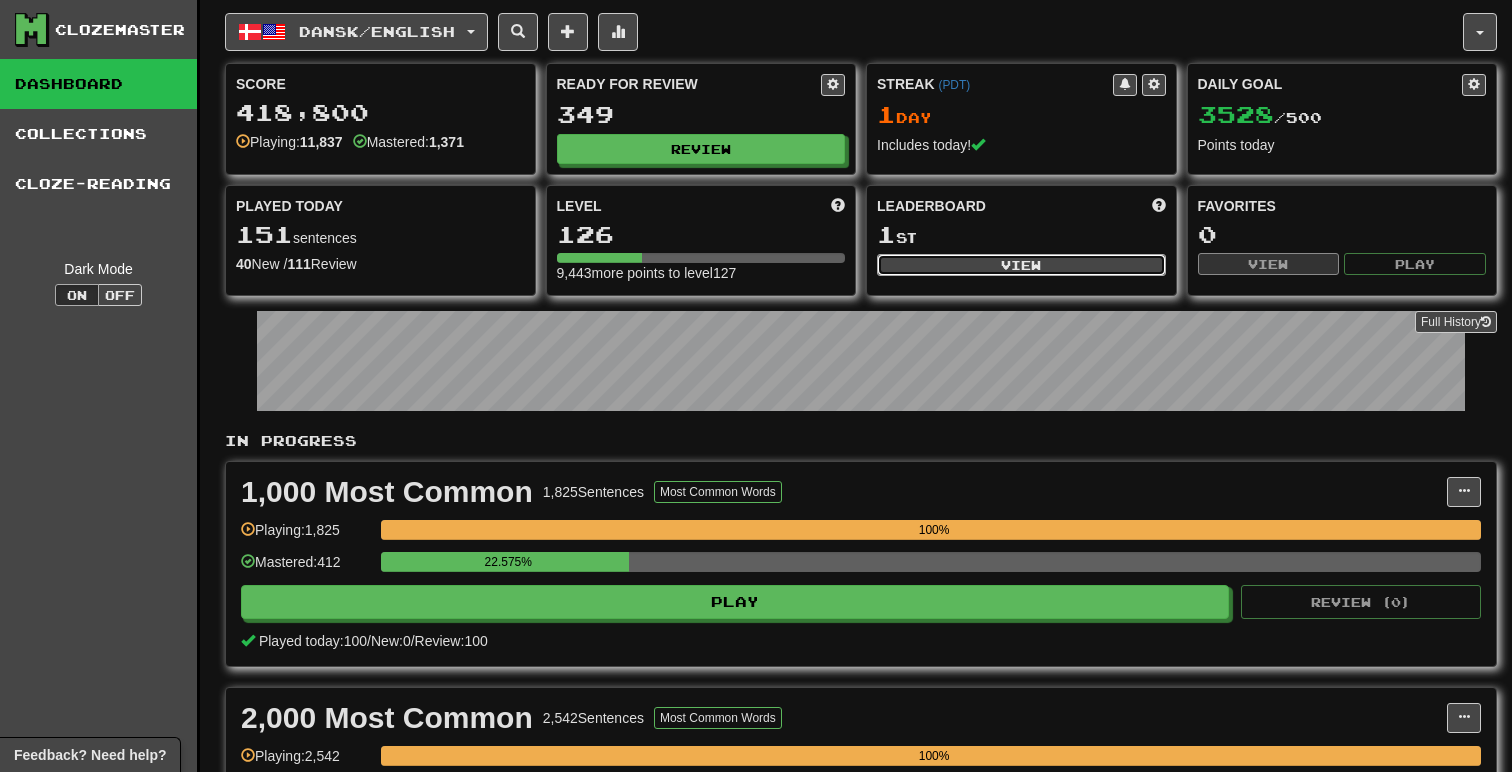 click on "View" at bounding box center [1021, 265] 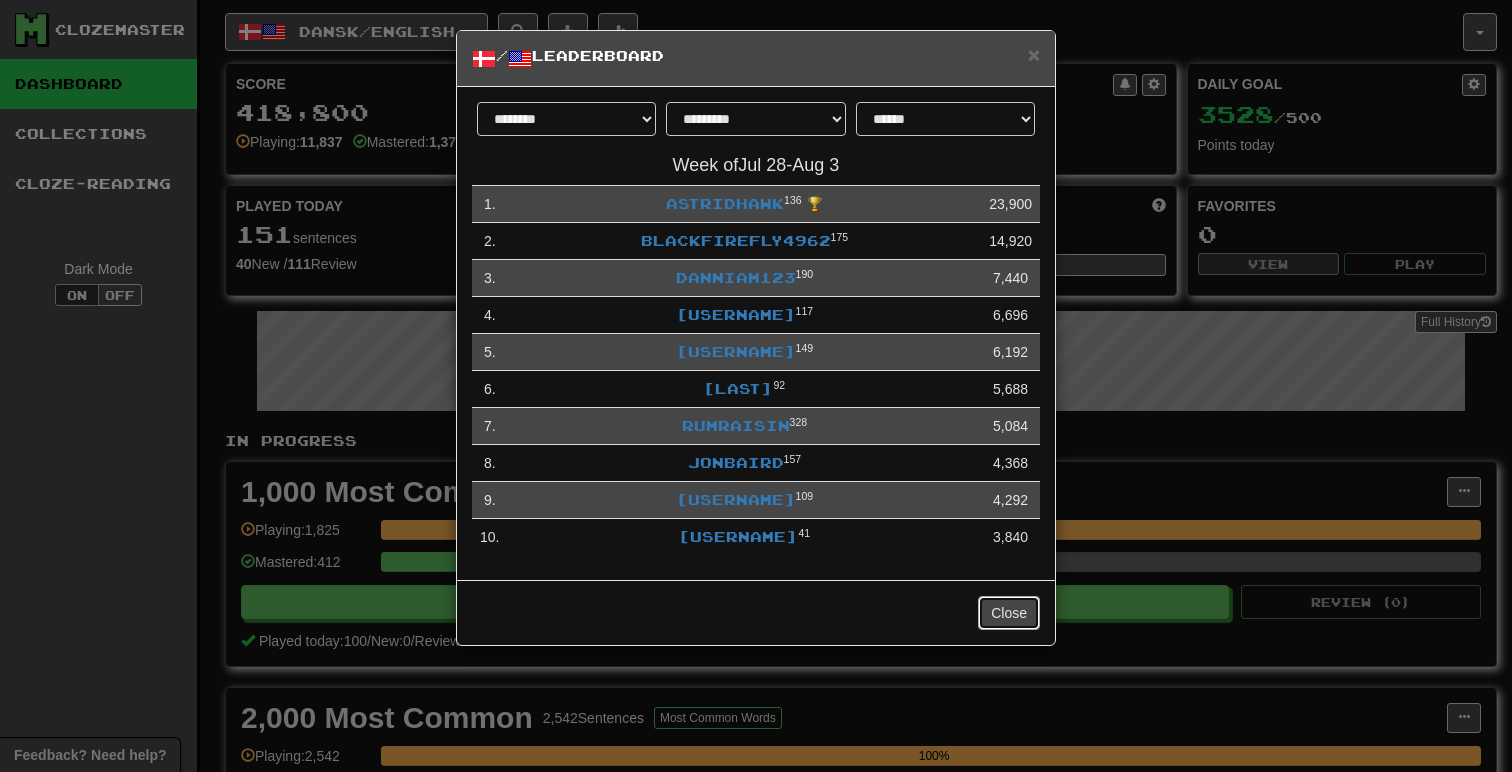 click on "Close" at bounding box center [1009, 613] 